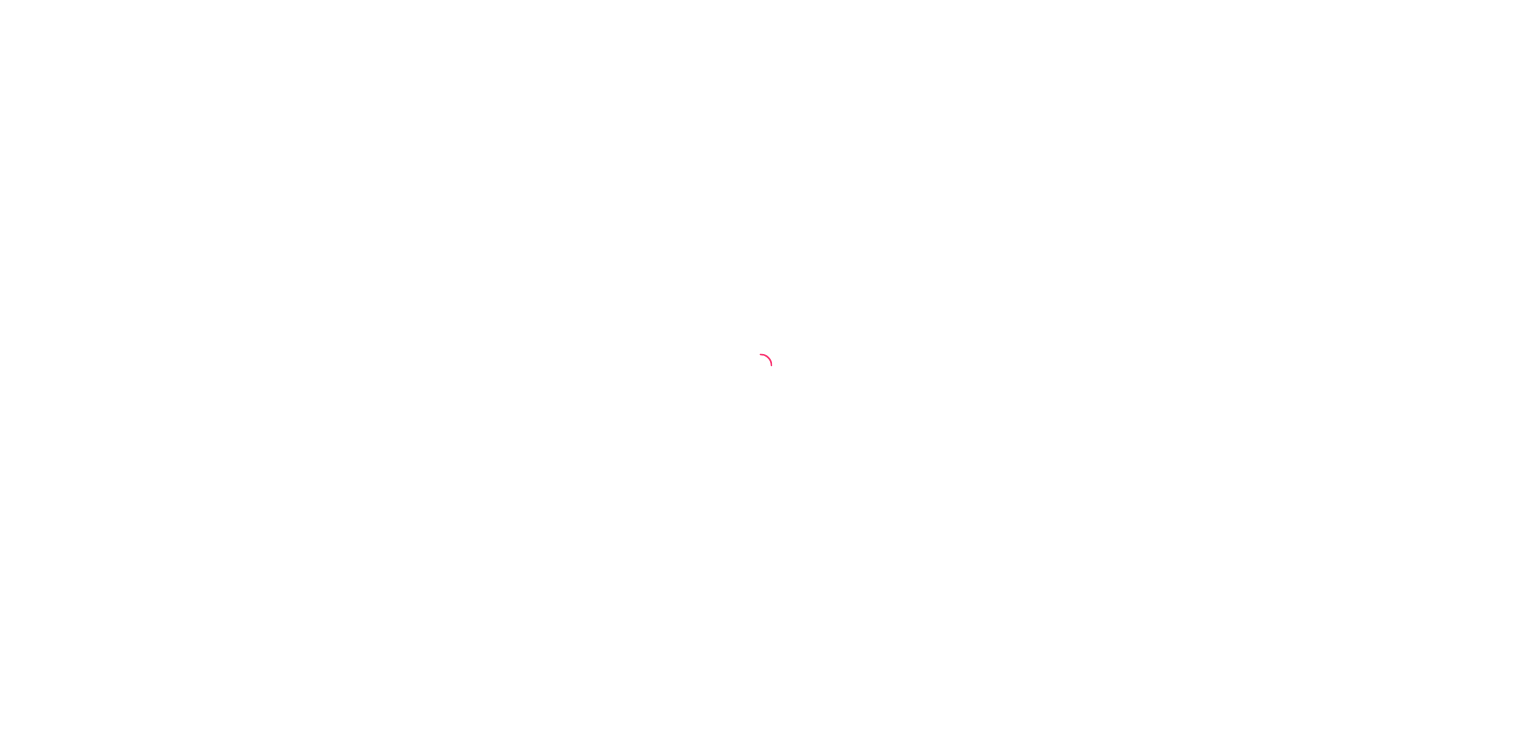scroll, scrollTop: 0, scrollLeft: 0, axis: both 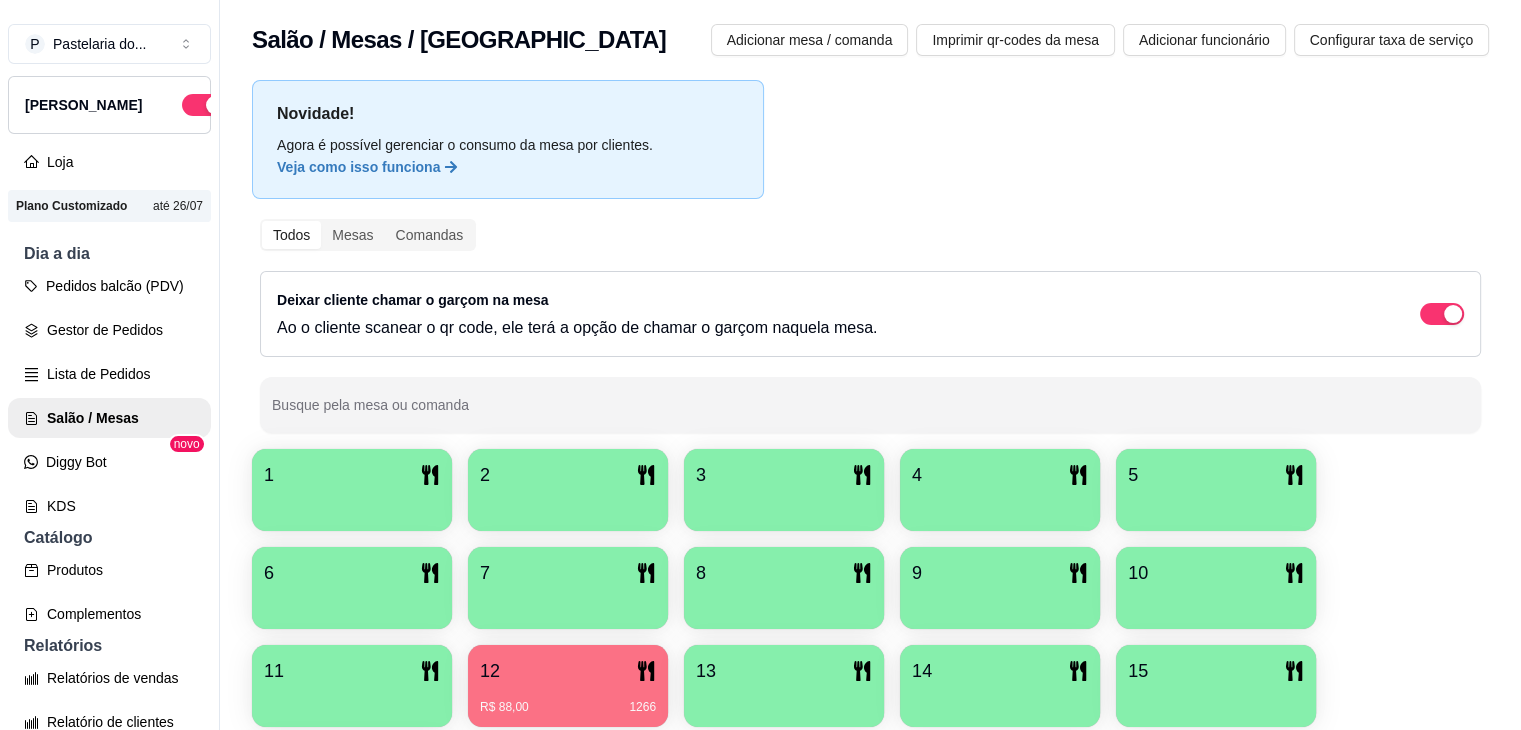 click at bounding box center (870, 405) 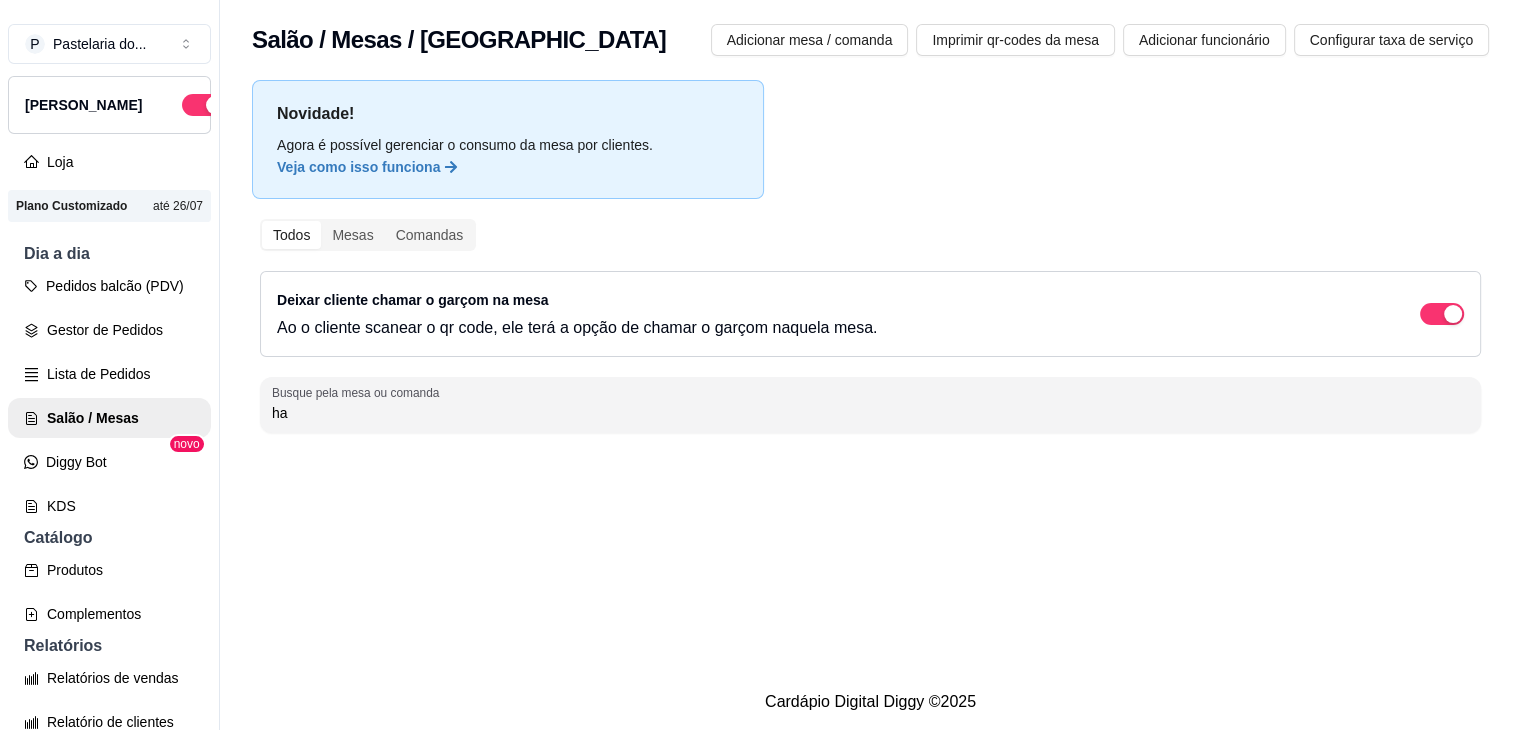 type on "h" 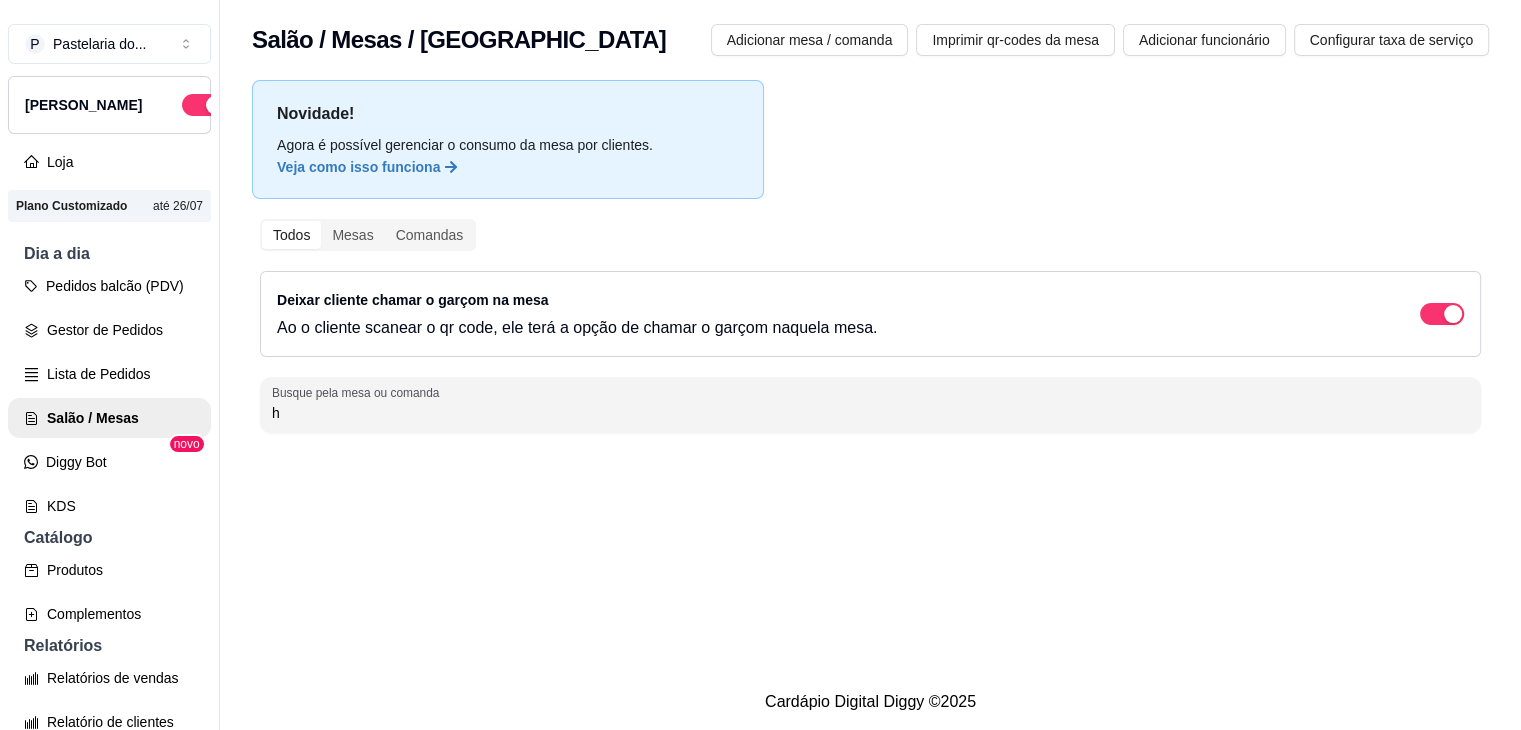 type 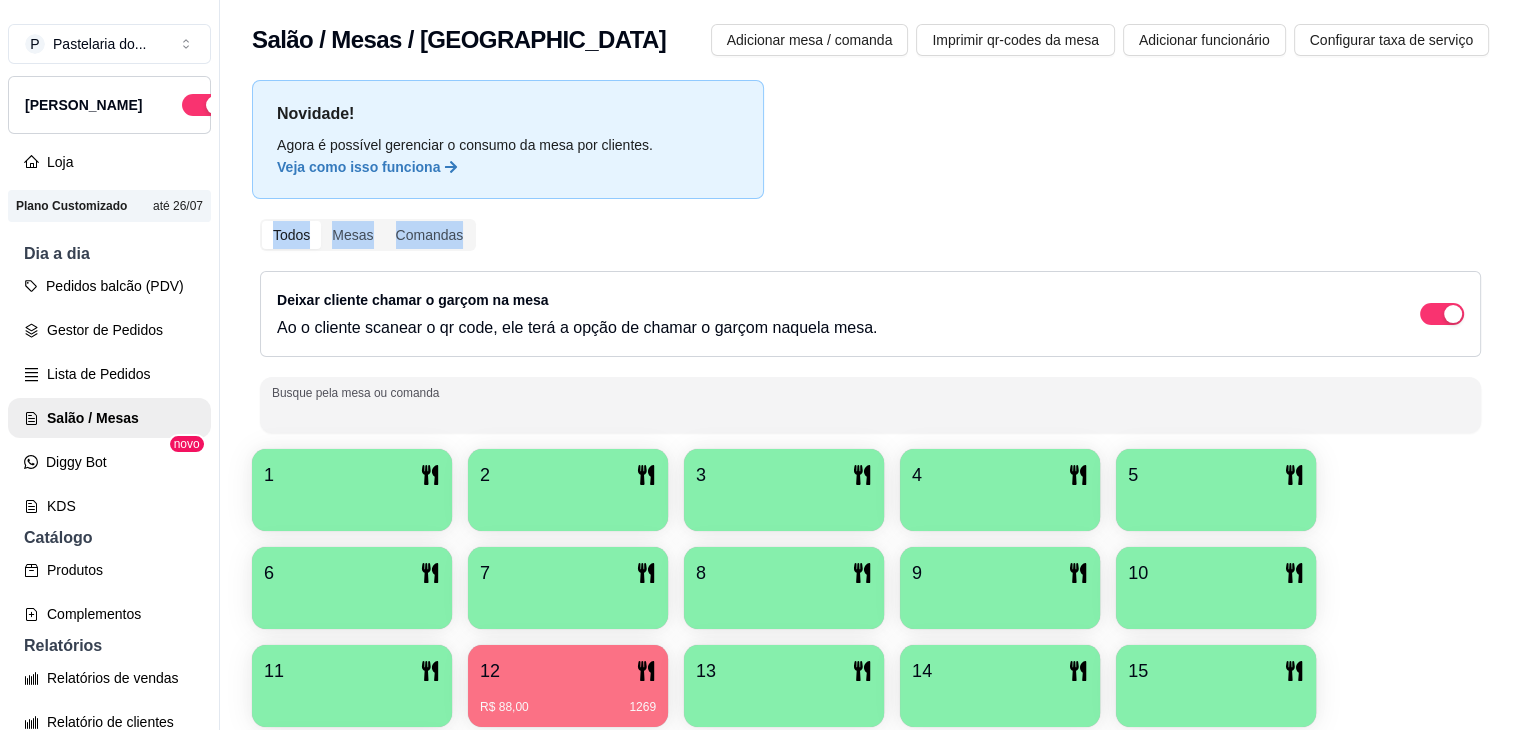 click on "Novidade! Agora é possível gerenciar o consumo da mesa por clientes.   Veja como isso funciona Todos Mesas Comandas Deixar cliente chamar o garçom na mesa Ao o cliente scanear o qr code, ele terá a opção de chamar o garçom naquela mesa. Busque pela mesa ou comanda
1 2 3 4 5 6 7 8 9 10 11 12 R$ 88,00 1269 13 14 15 16" at bounding box center (870, 458) 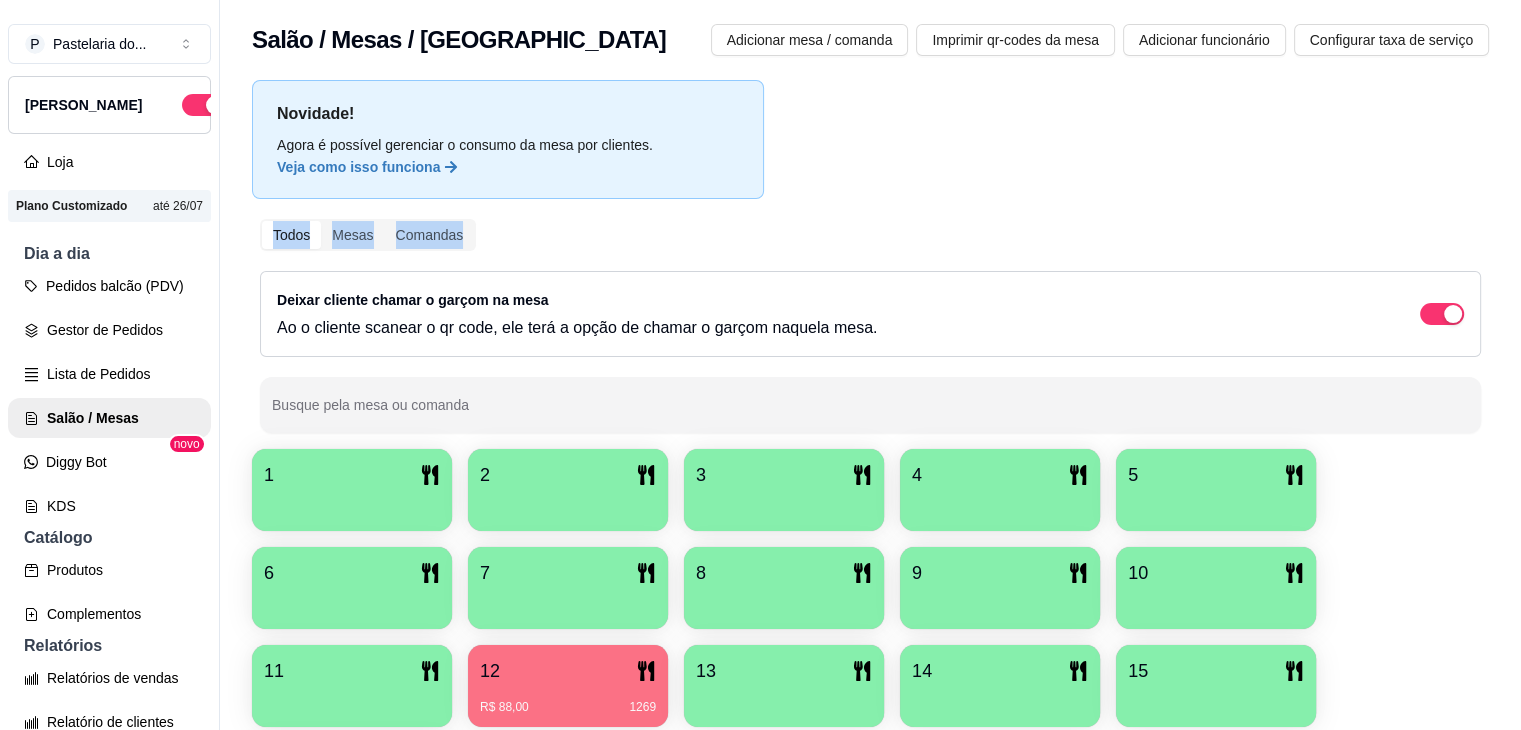click on "Novidade! Agora é possível gerenciar o consumo da mesa por clientes.   Veja como isso funciona Todos Mesas Comandas Deixar cliente chamar o garçom na mesa Ao o cliente scanear o qr code, ele terá a opção de chamar o garçom naquela mesa. Busque pela mesa ou comanda
1 2 3 4 5 6 7 8 9 10 11 12 R$ 88,00 1269 13 14 15 16" at bounding box center [870, 458] 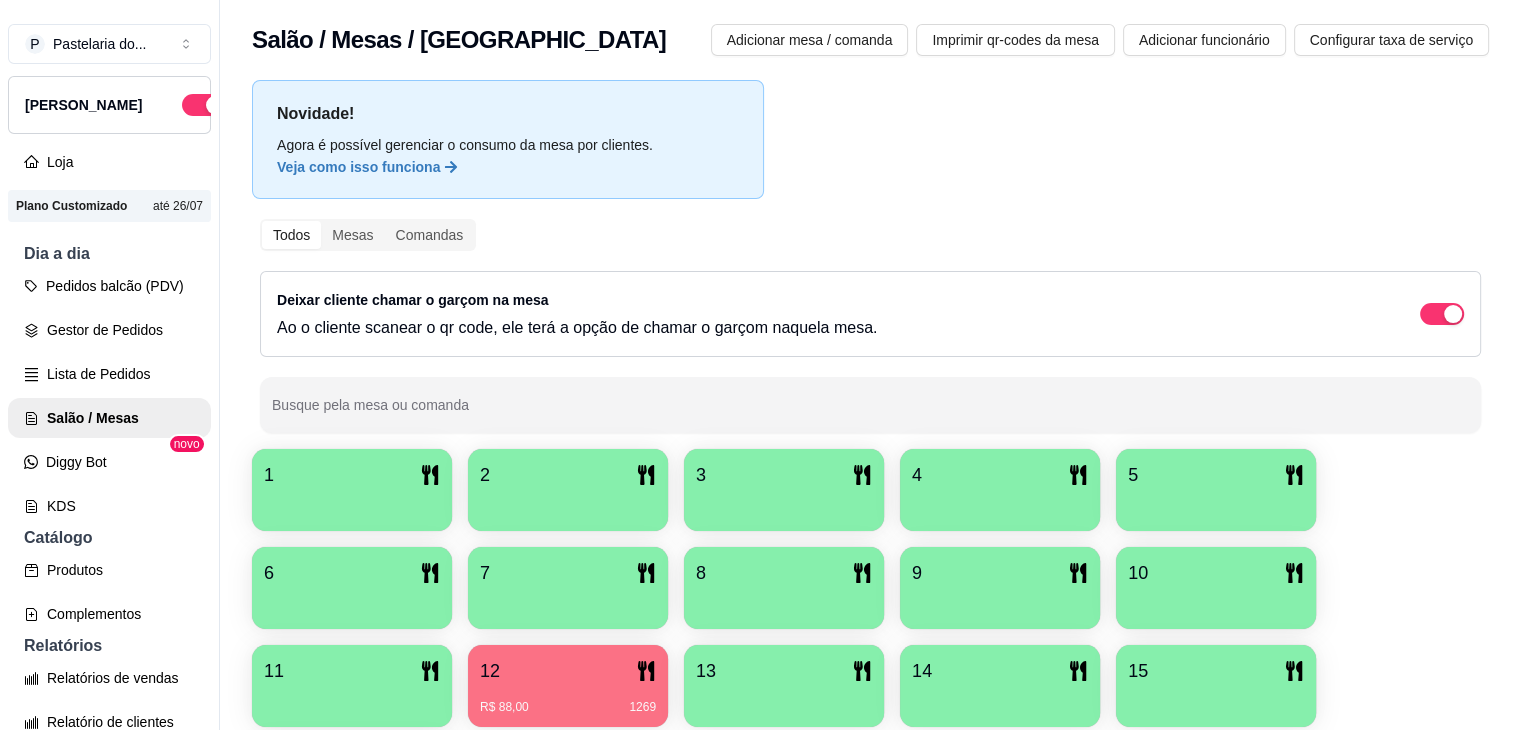 click on "1269" at bounding box center (642, 707) 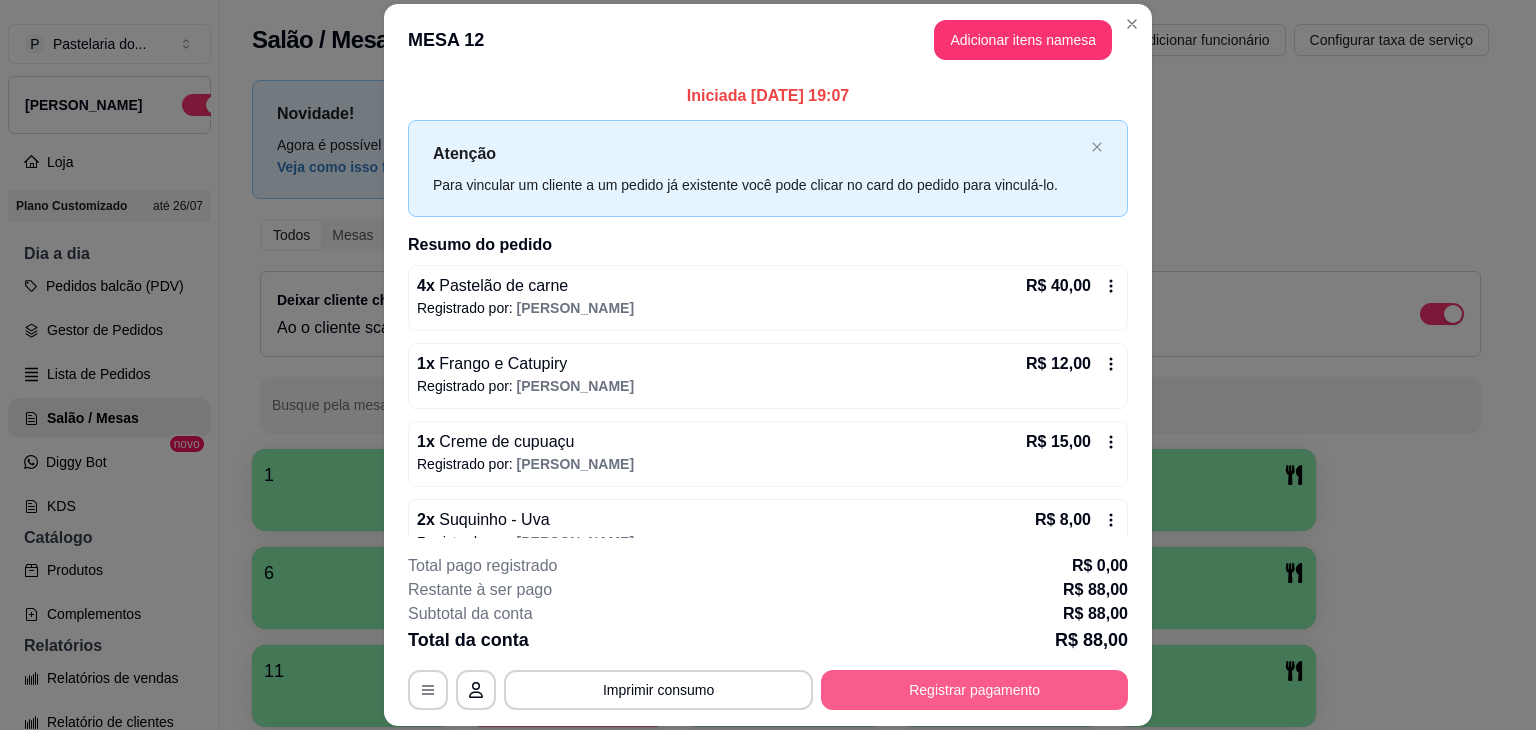 click on "Registrar pagamento" at bounding box center (974, 690) 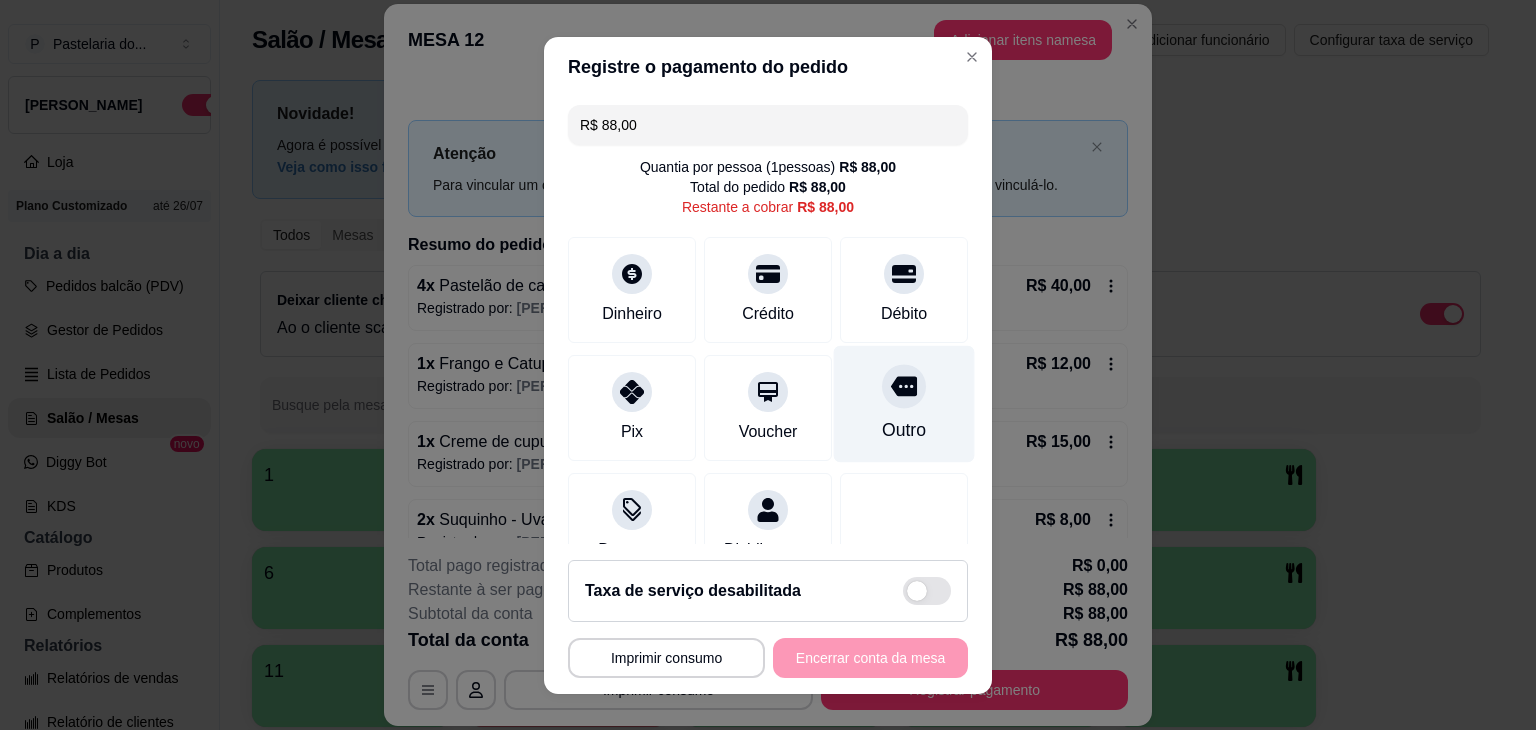click on "Outro" at bounding box center (904, 403) 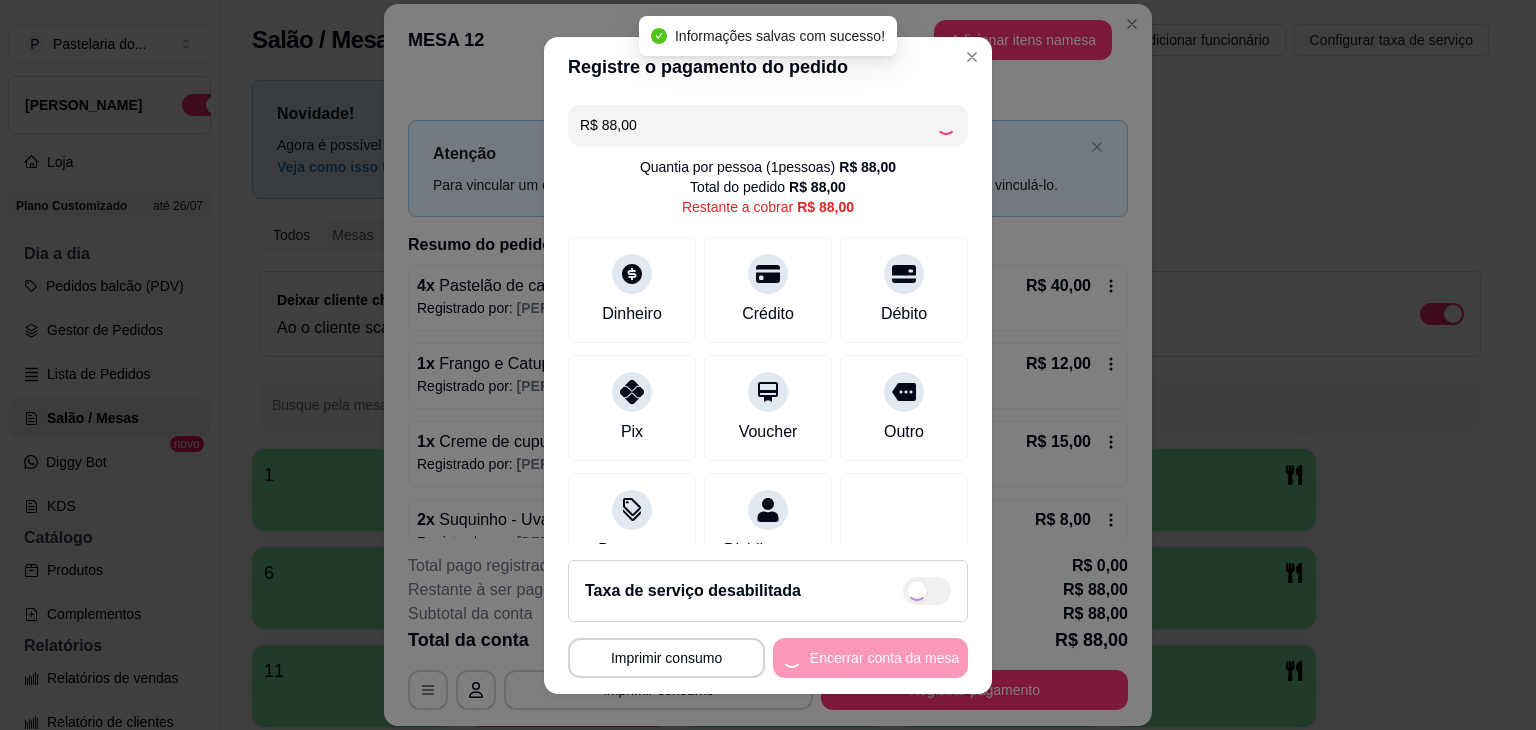 type on "R$ 0,00" 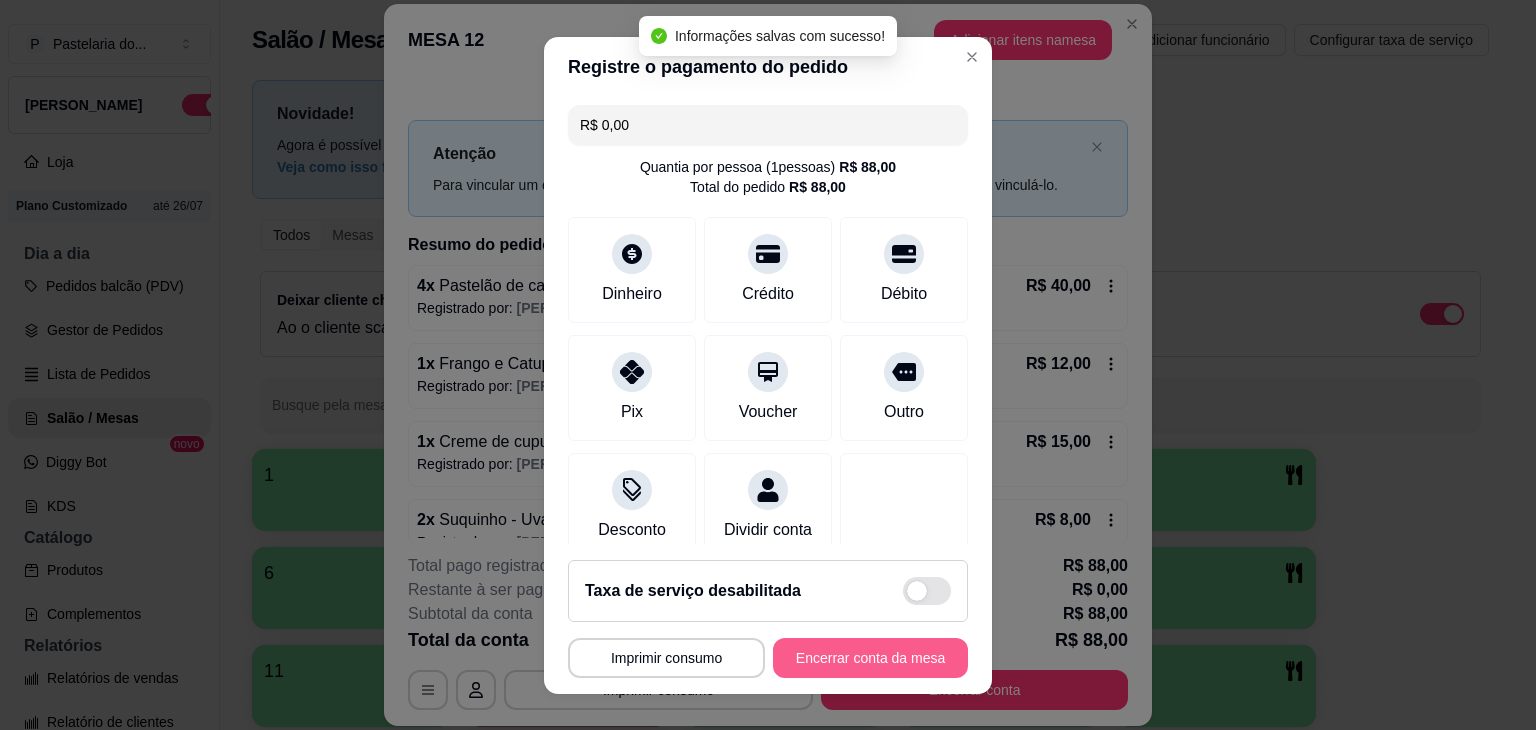 click on "Encerrar conta da mesa" at bounding box center [870, 658] 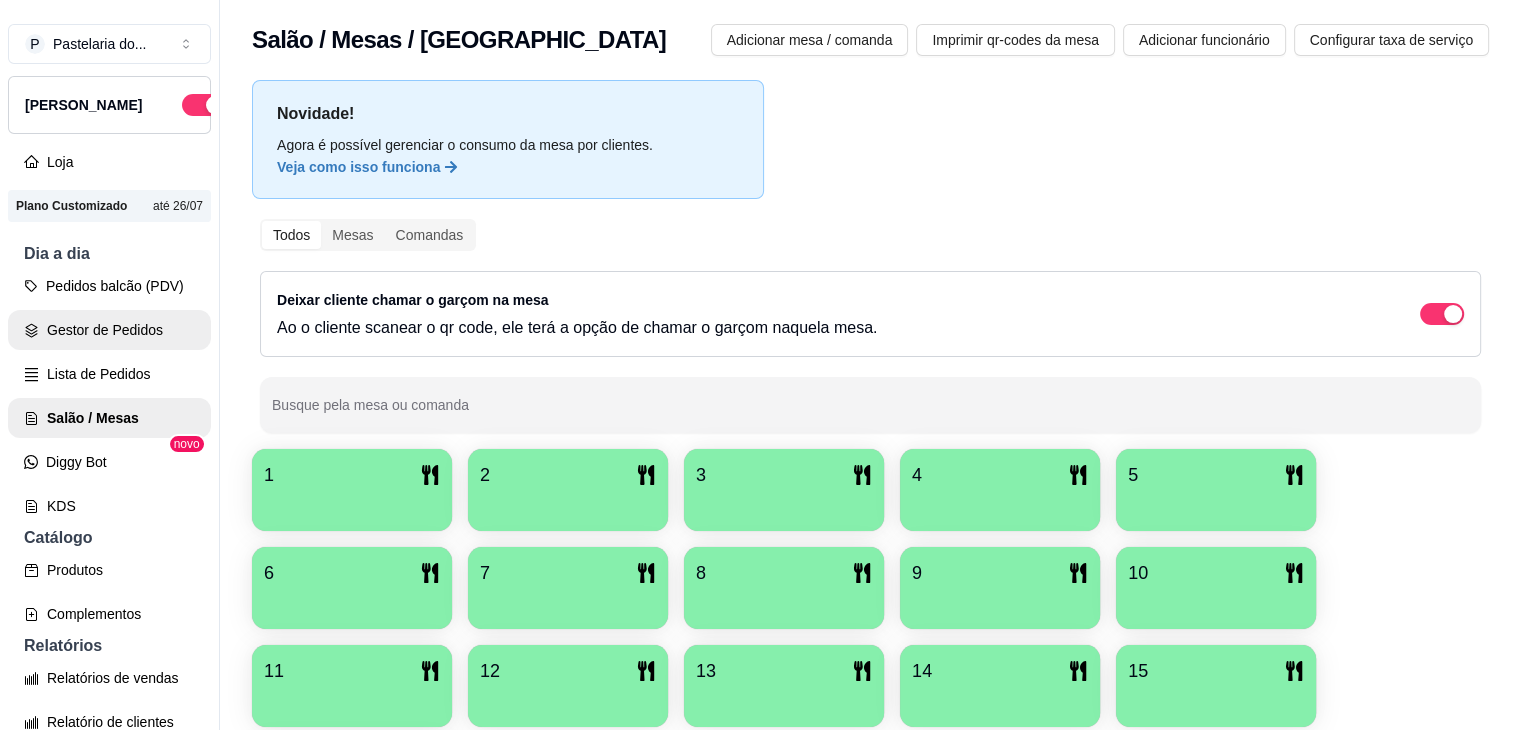 click on "Gestor de Pedidos" at bounding box center (109, 330) 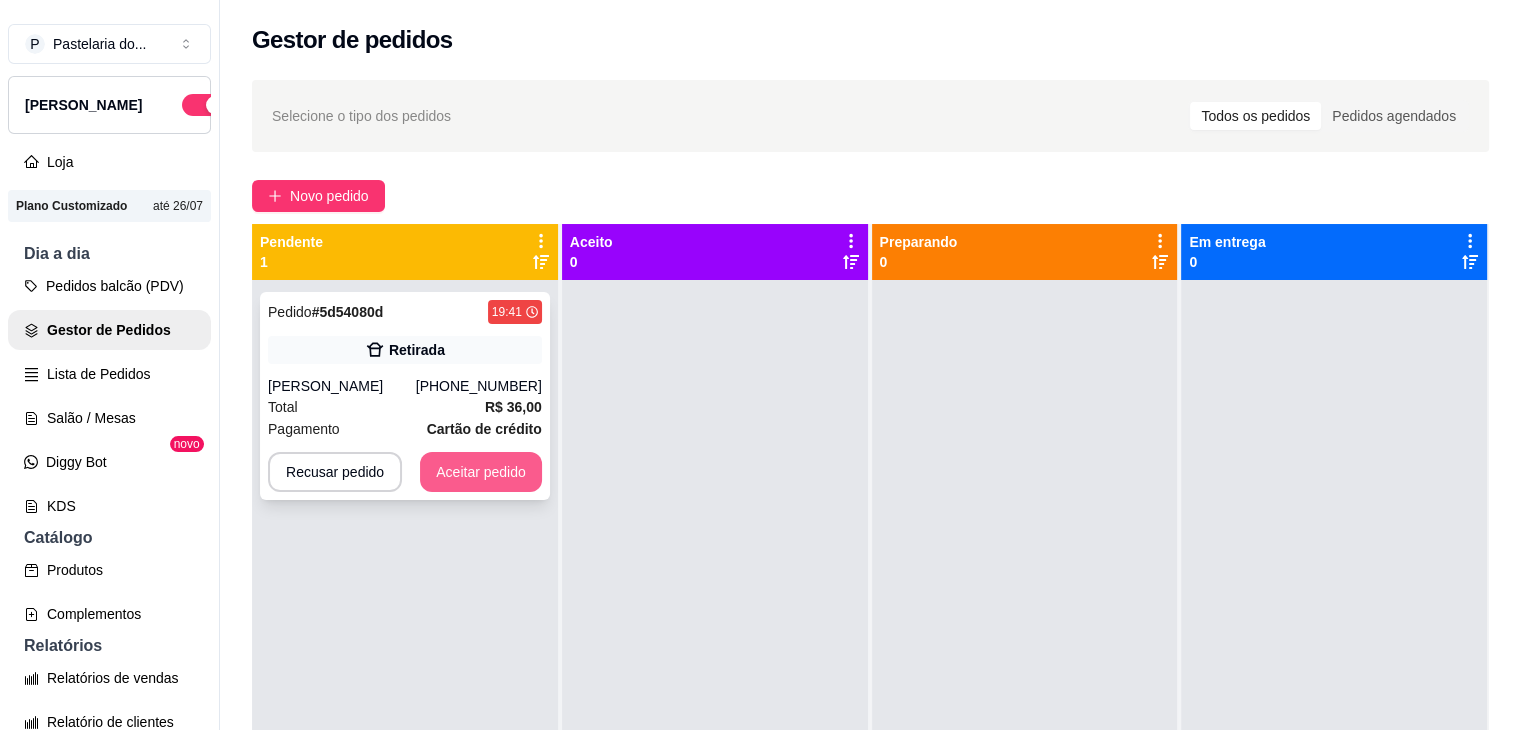 click on "Aceitar pedido" at bounding box center [481, 472] 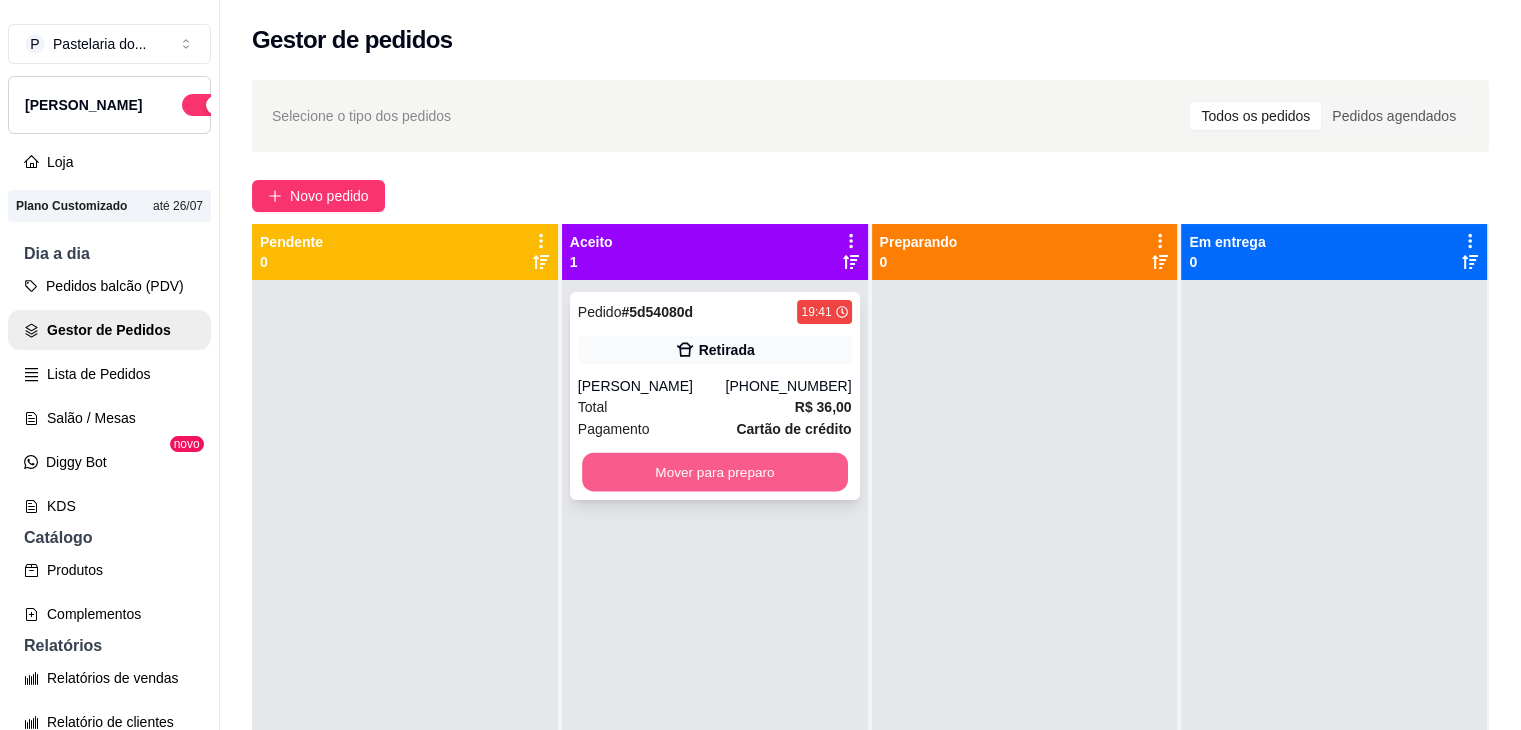 click on "Mover para preparo" at bounding box center (715, 472) 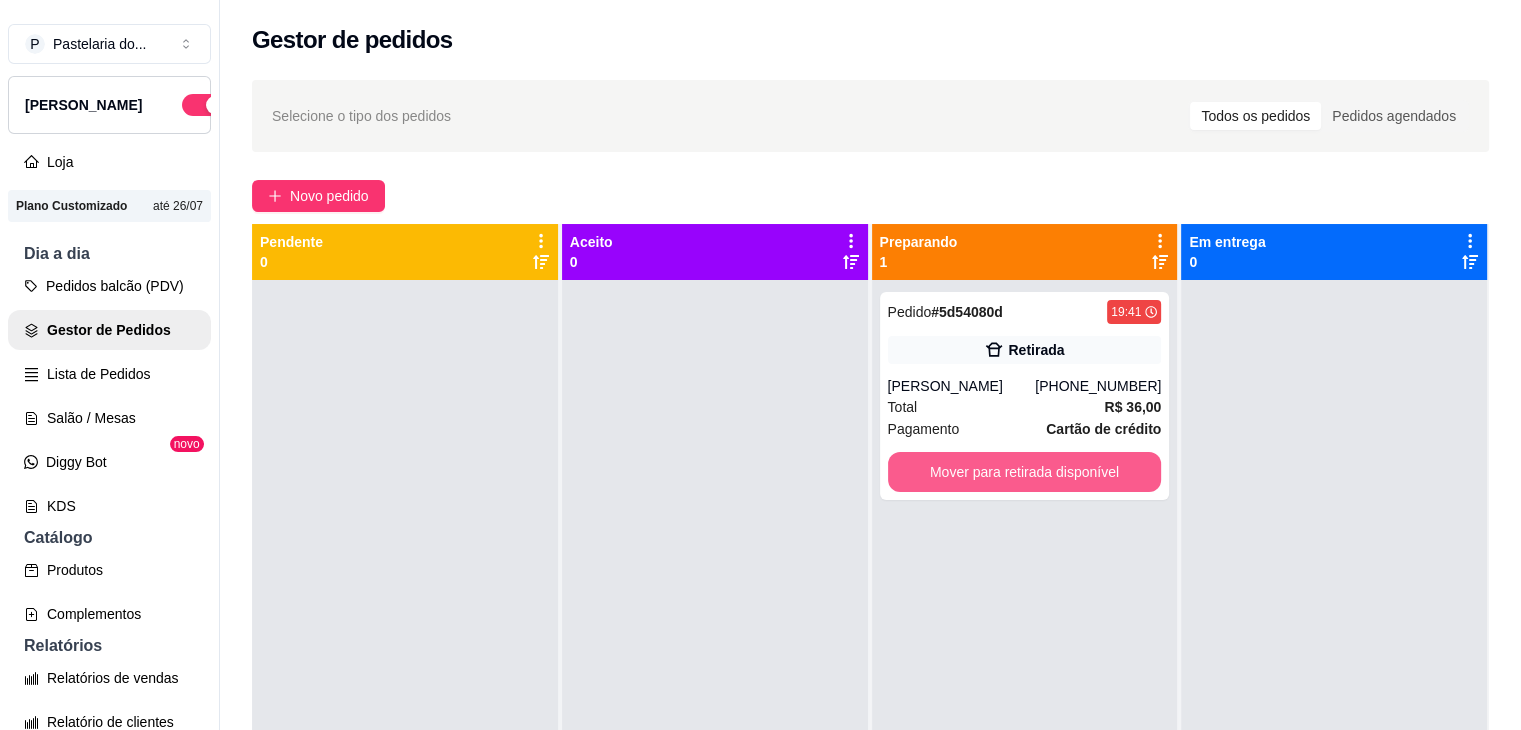 click on "Mover para retirada disponível" at bounding box center (1025, 472) 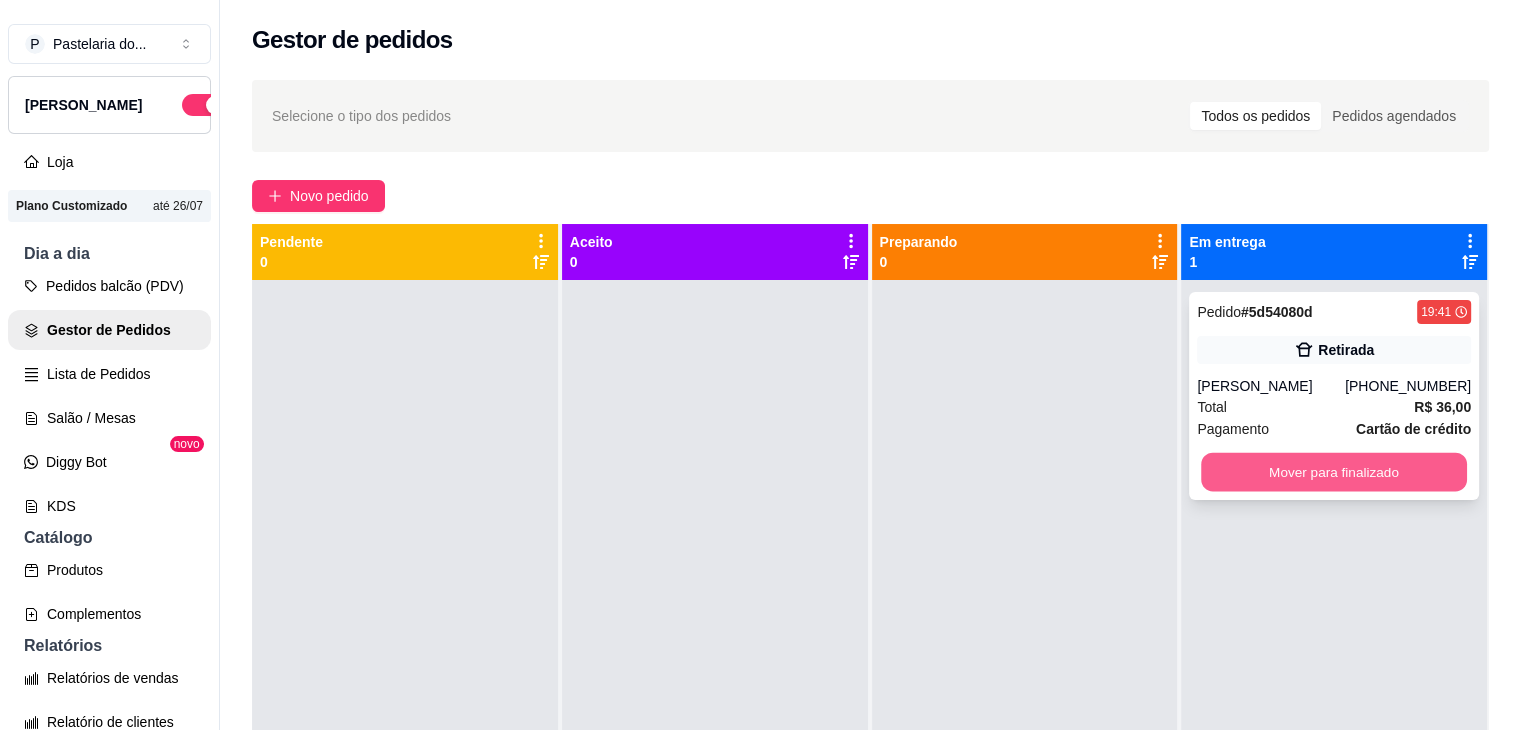 click on "Mover para finalizado" at bounding box center [1334, 472] 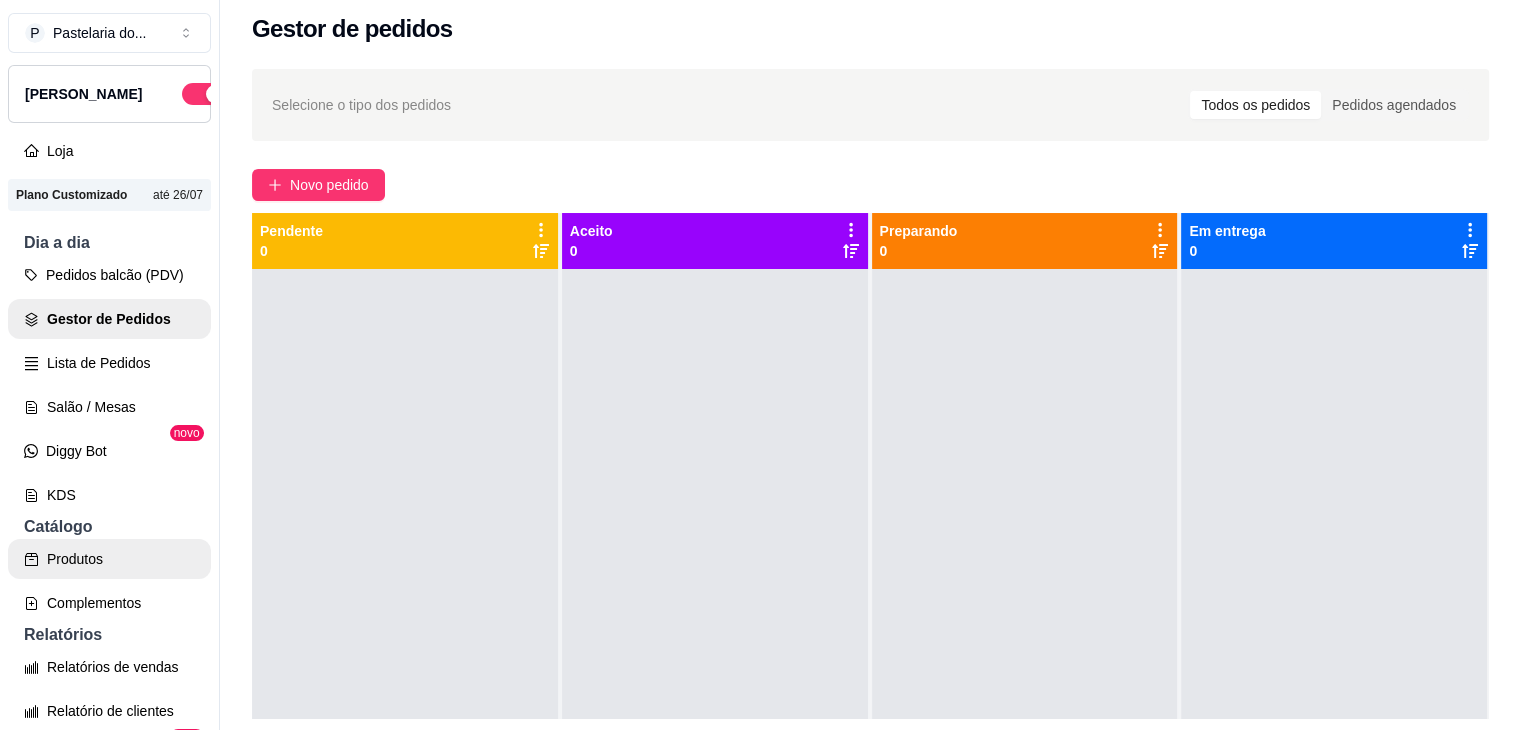 scroll, scrollTop: 0, scrollLeft: 0, axis: both 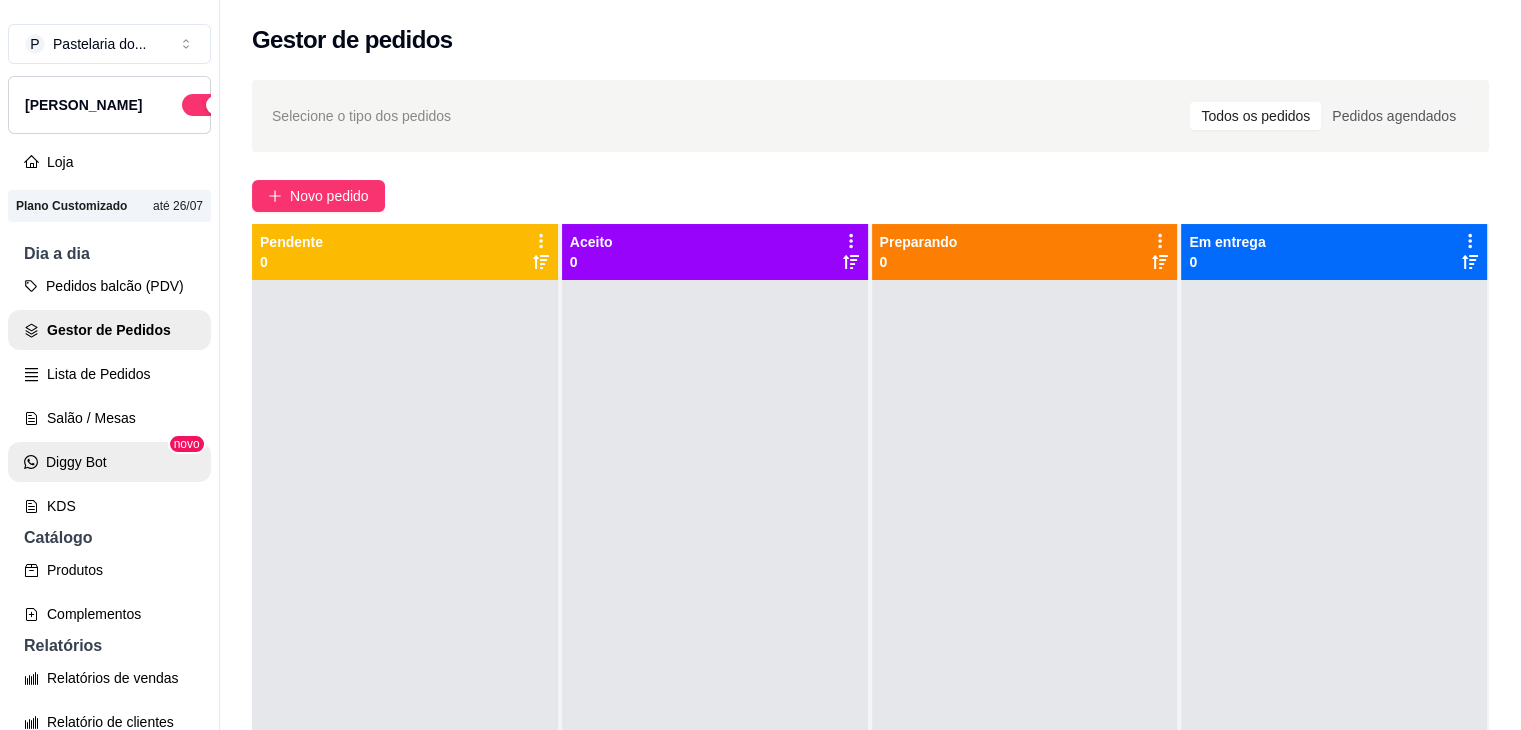 click on "Diggy Bot" at bounding box center (109, 462) 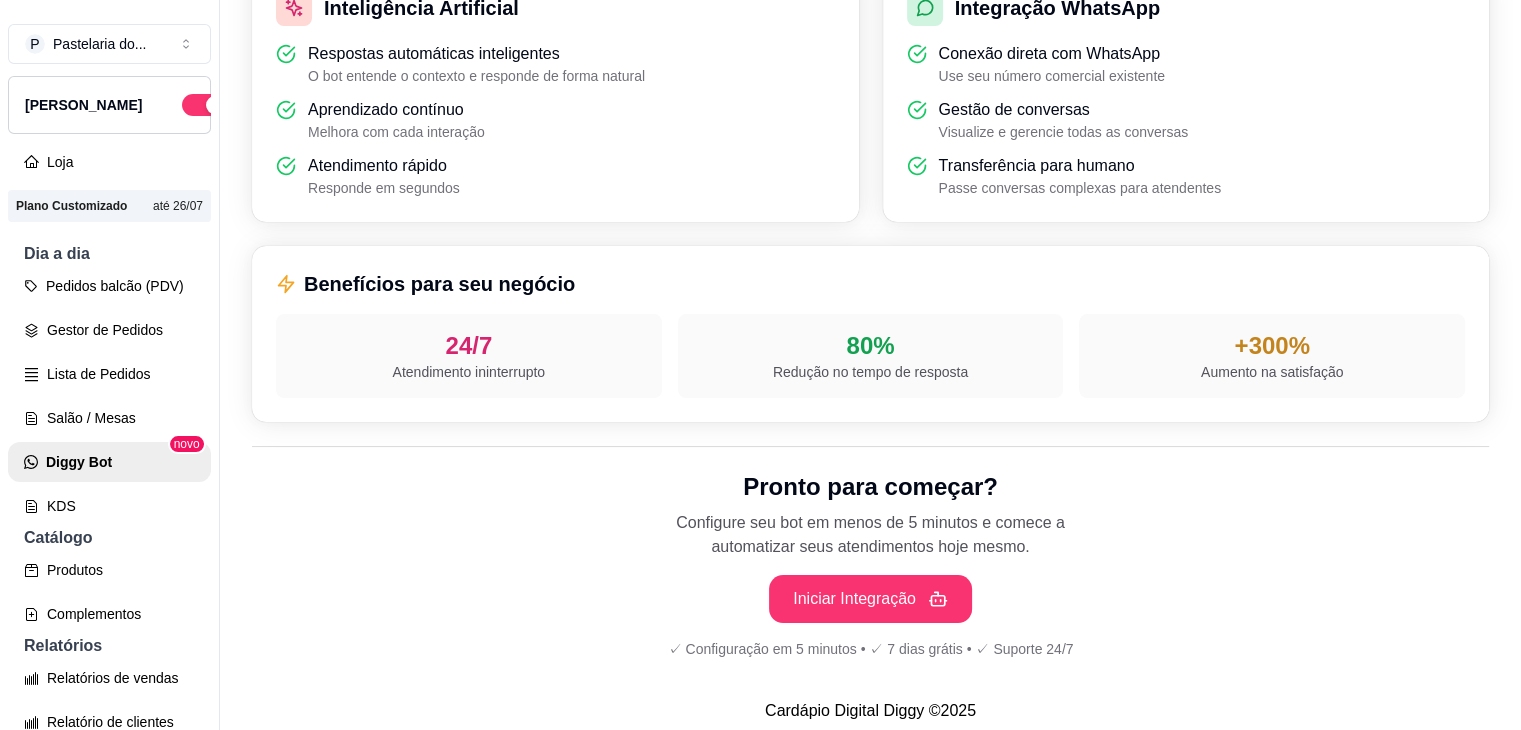 scroll, scrollTop: 676, scrollLeft: 0, axis: vertical 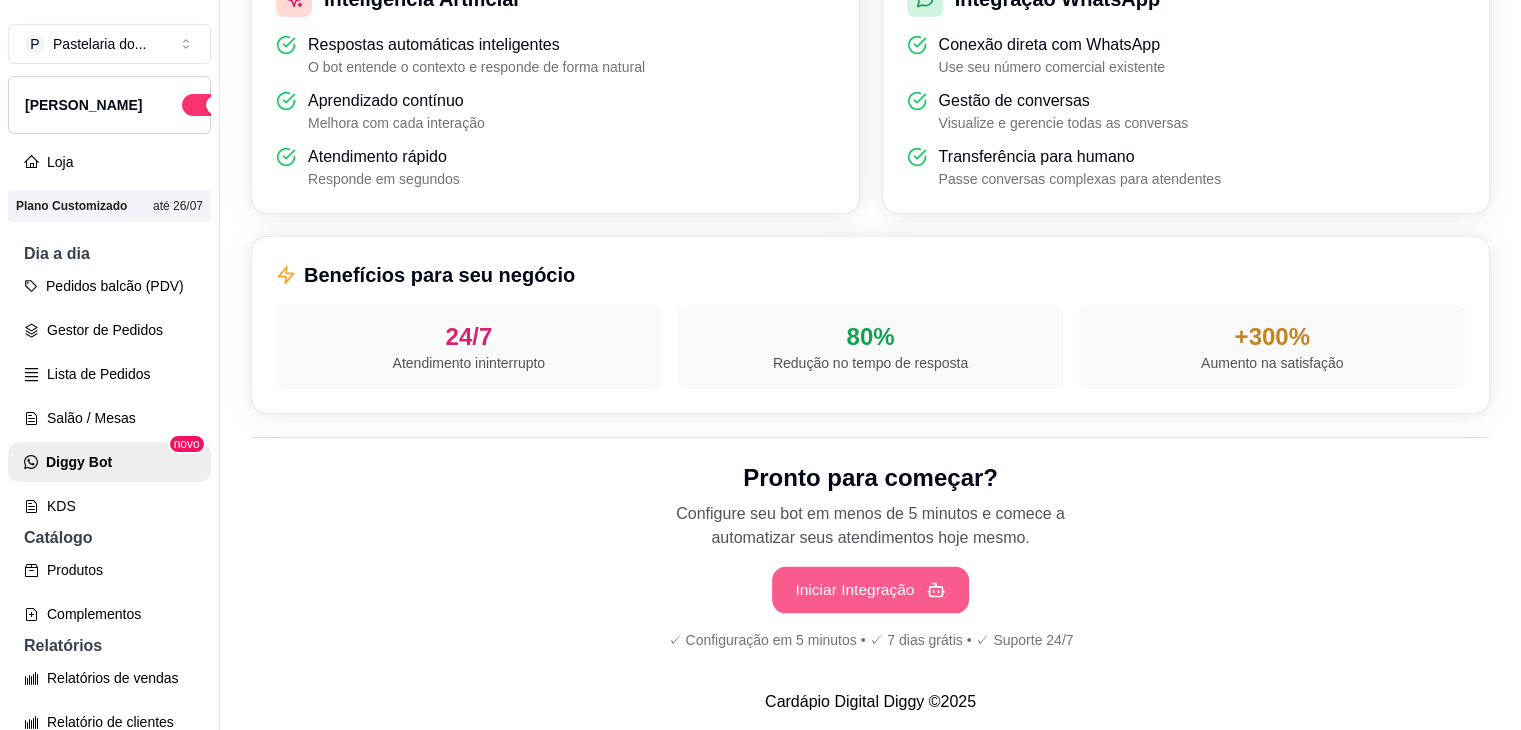 click on "Iniciar Integração" at bounding box center [870, 590] 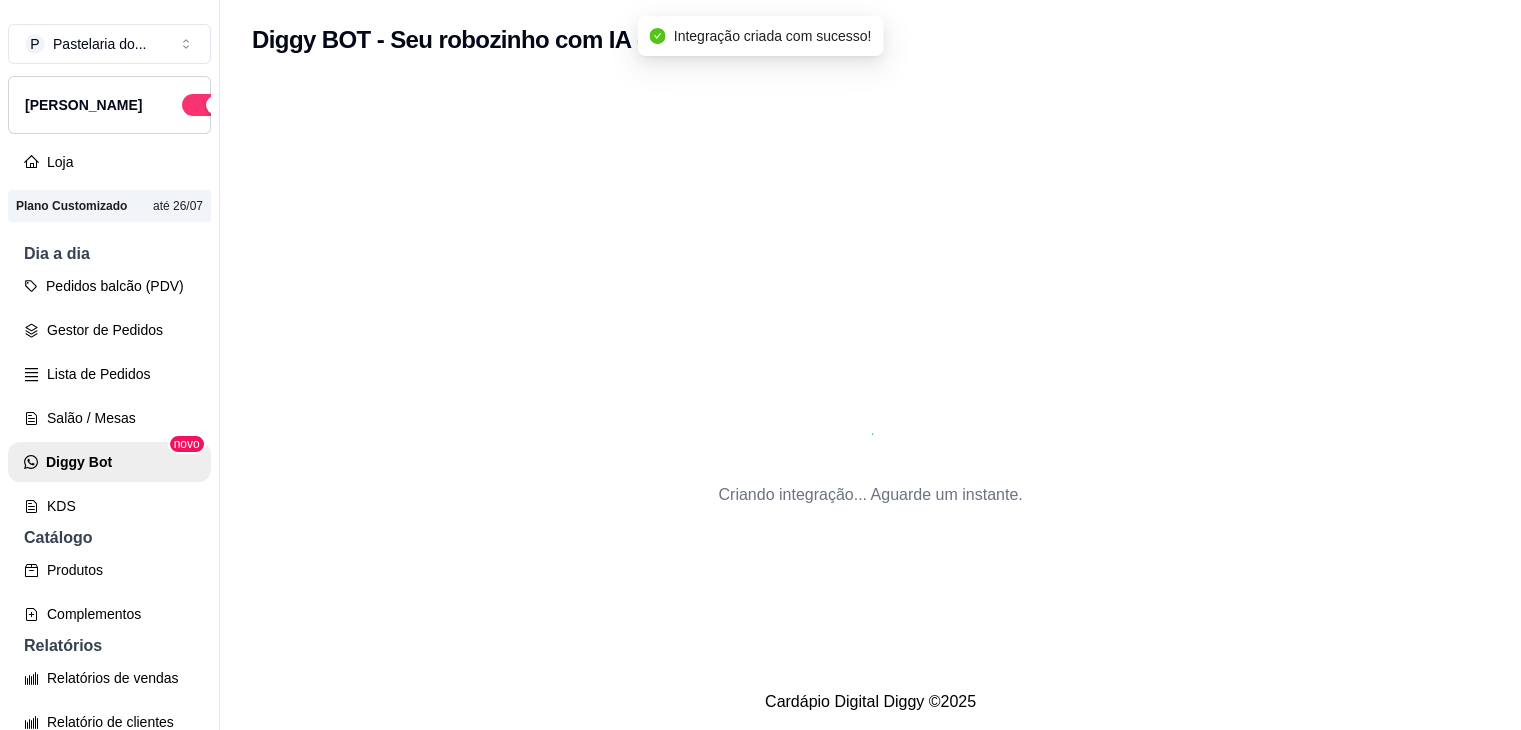 scroll, scrollTop: 0, scrollLeft: 0, axis: both 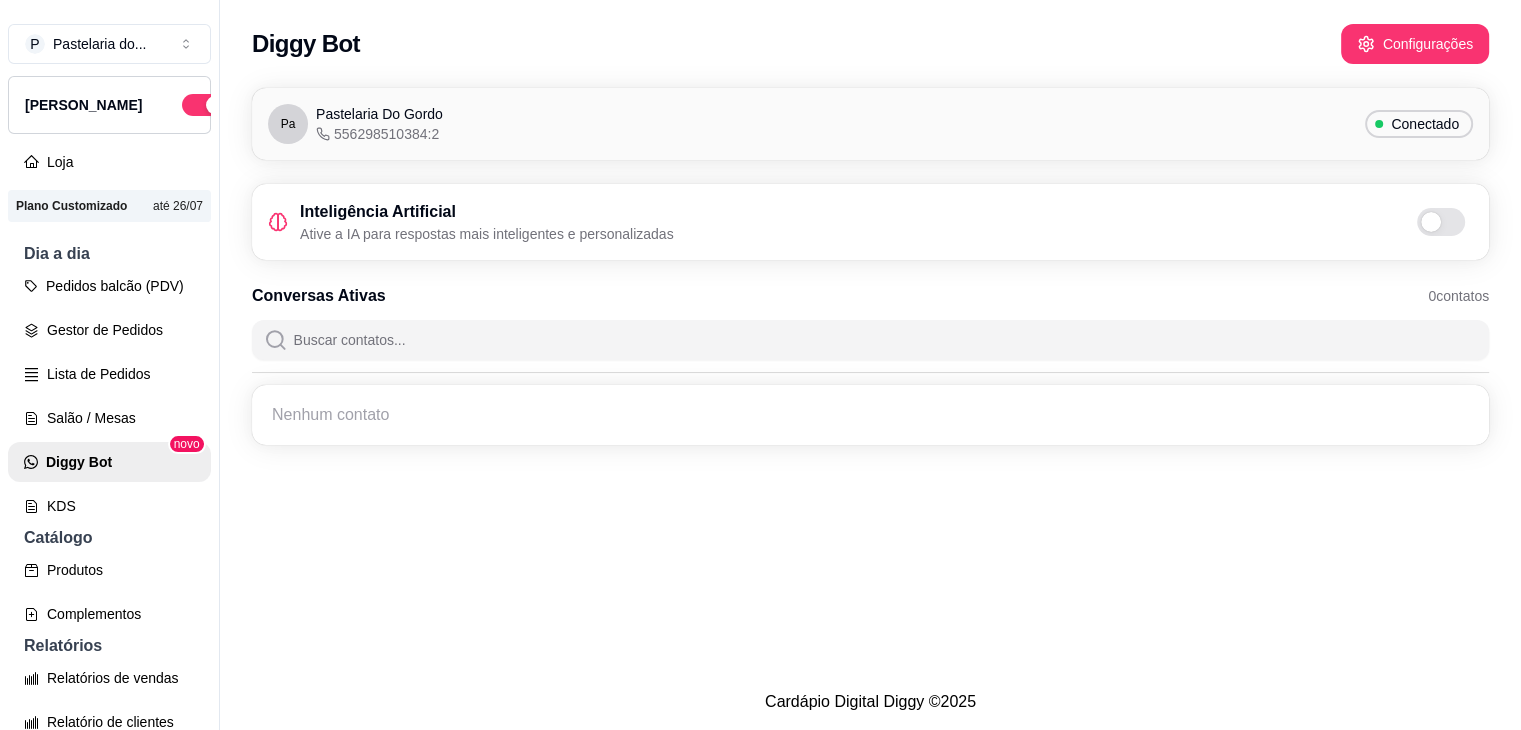 click at bounding box center (1441, 222) 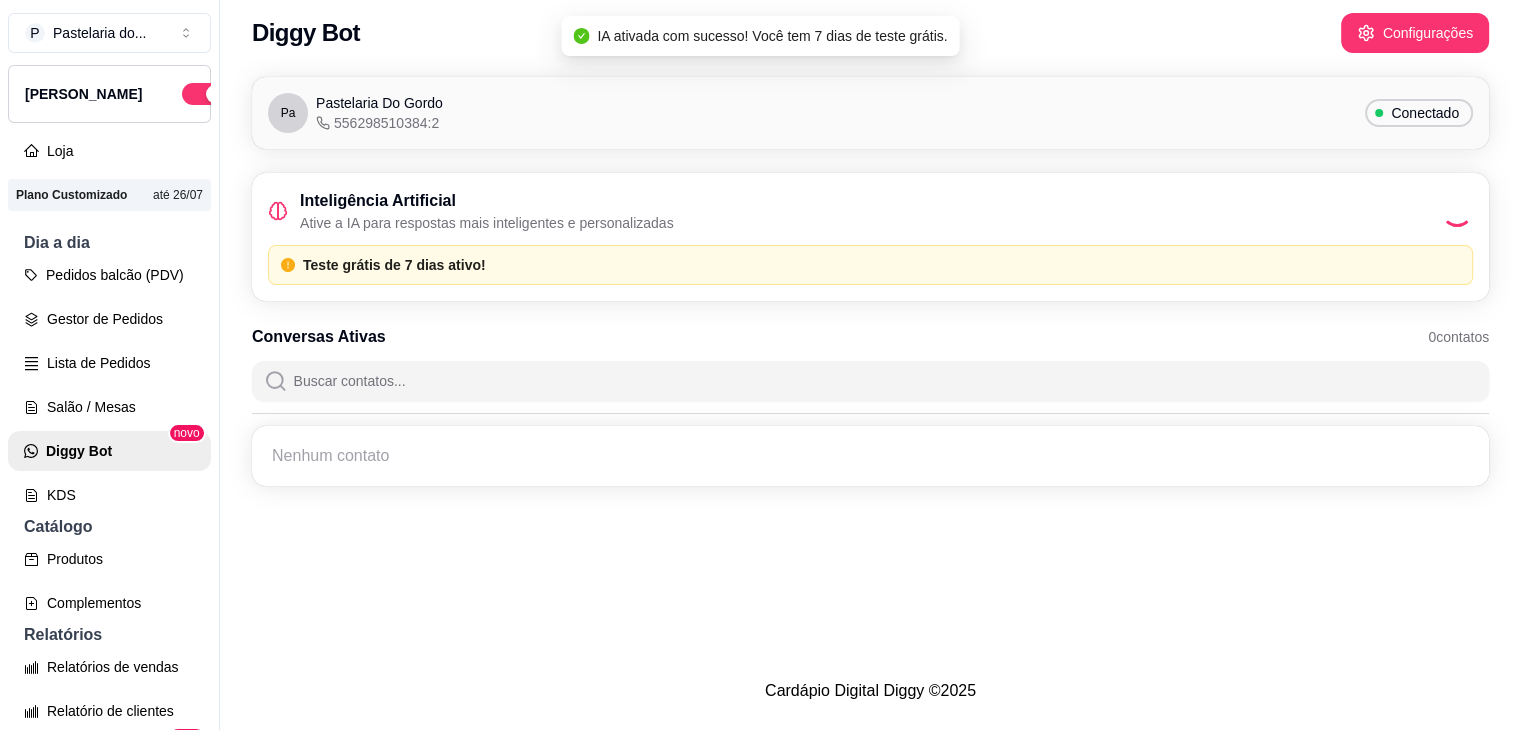 scroll, scrollTop: 0, scrollLeft: 0, axis: both 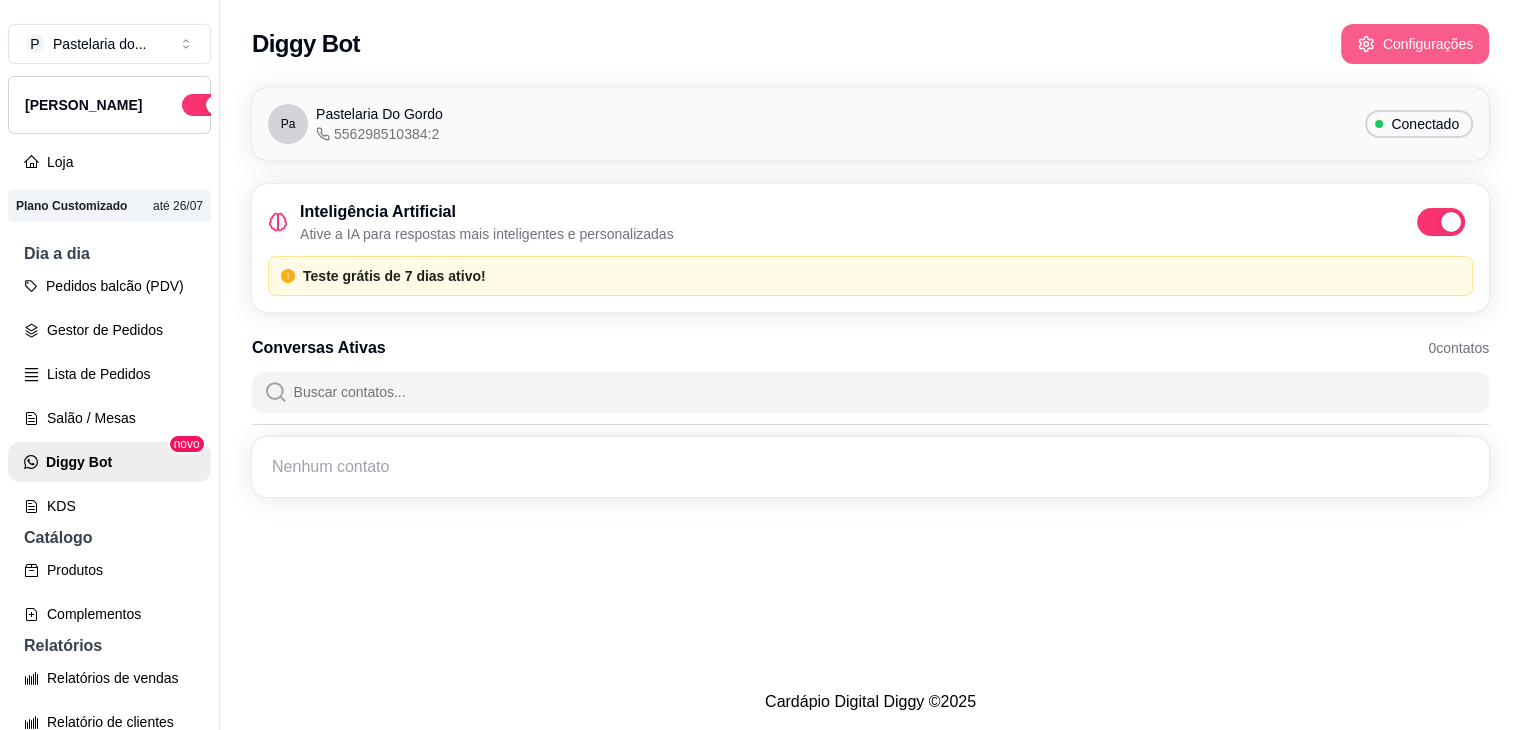click on "Configurações" at bounding box center (1415, 44) 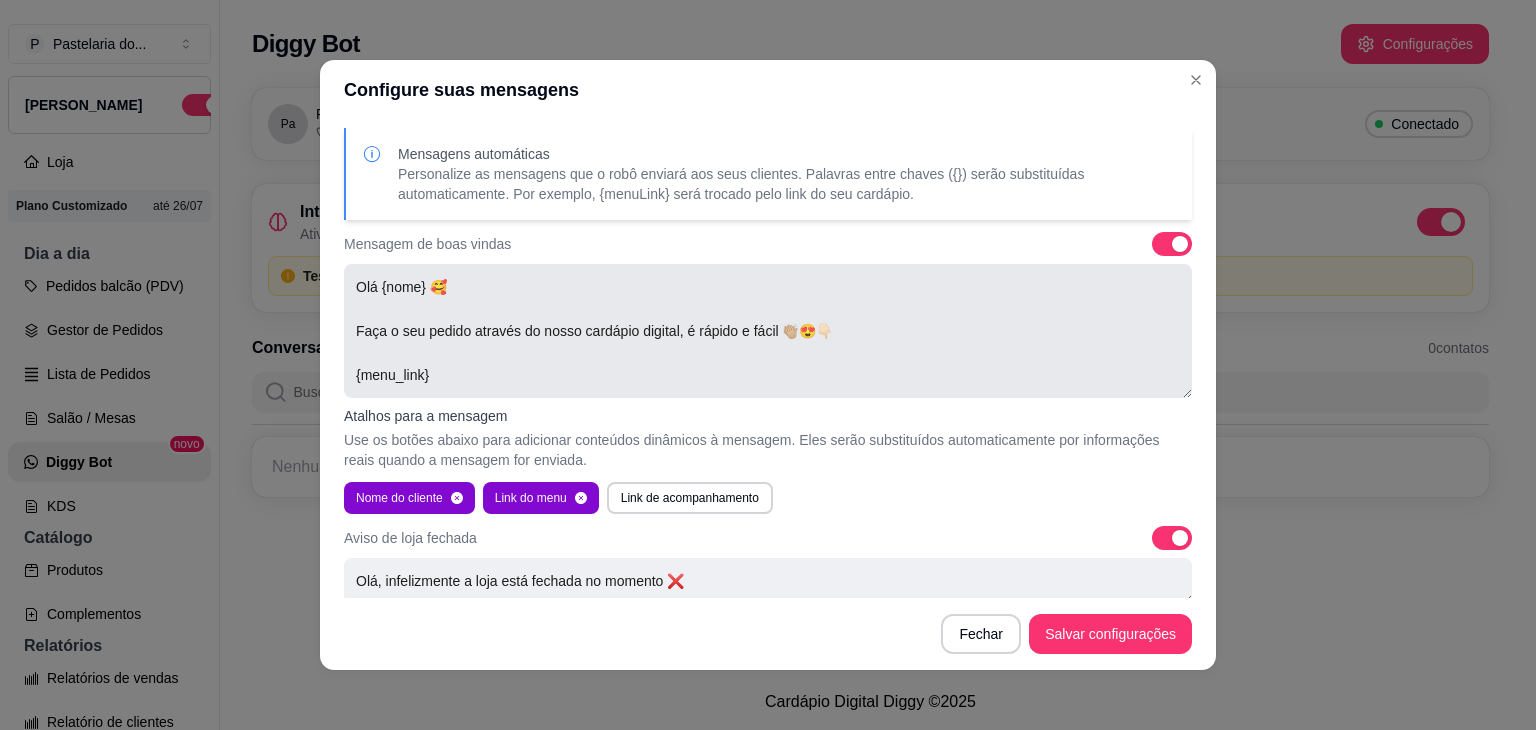 click on "Olá {nome} 🥰
Faça o seu pedido através do nosso cardápio digital, é rápido e fácil 👏🏼😍👇🏻
{menu_link}" at bounding box center (768, 331) 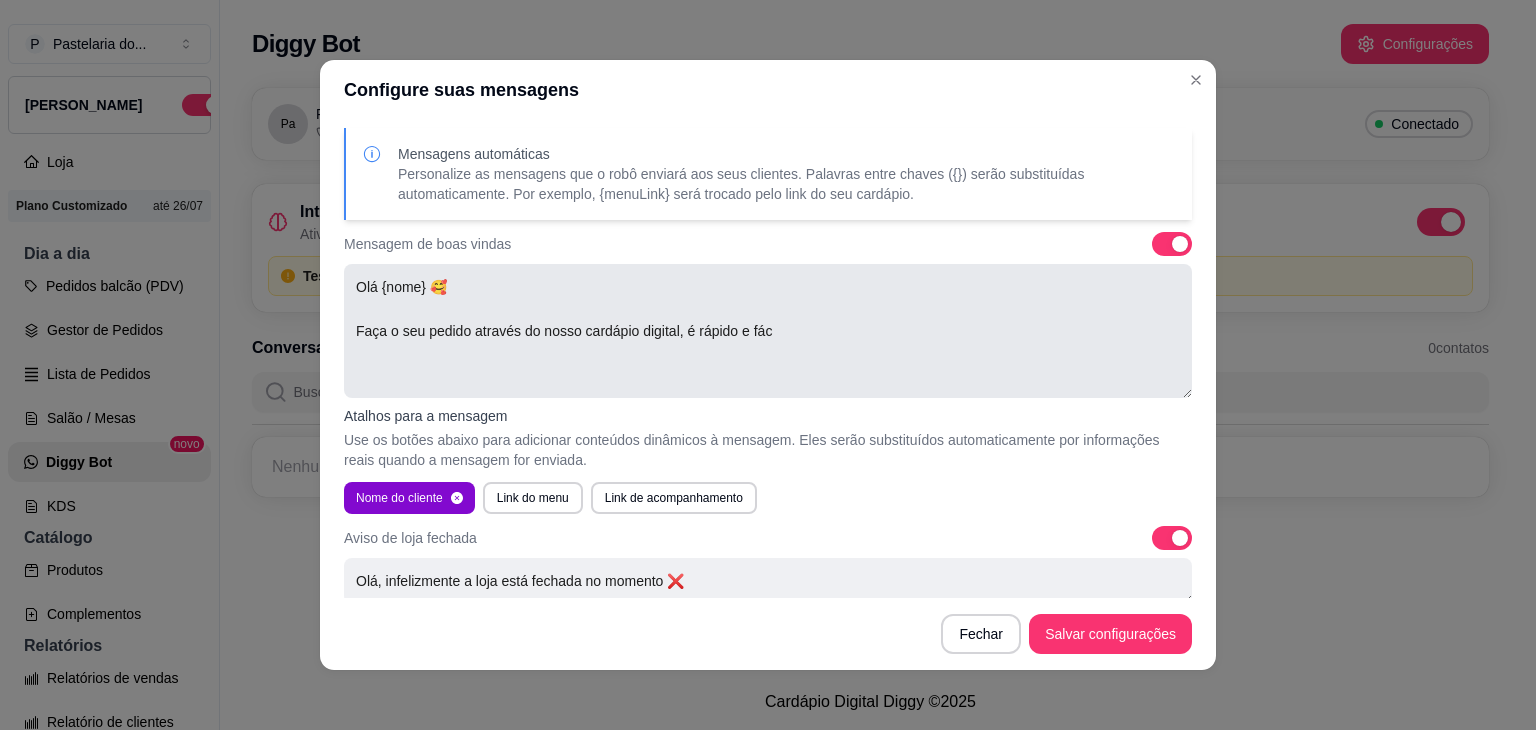type on "Olá {nome} 🥰
Faça o seu pedido através do nosso cardápio digital, é rápido e fá" 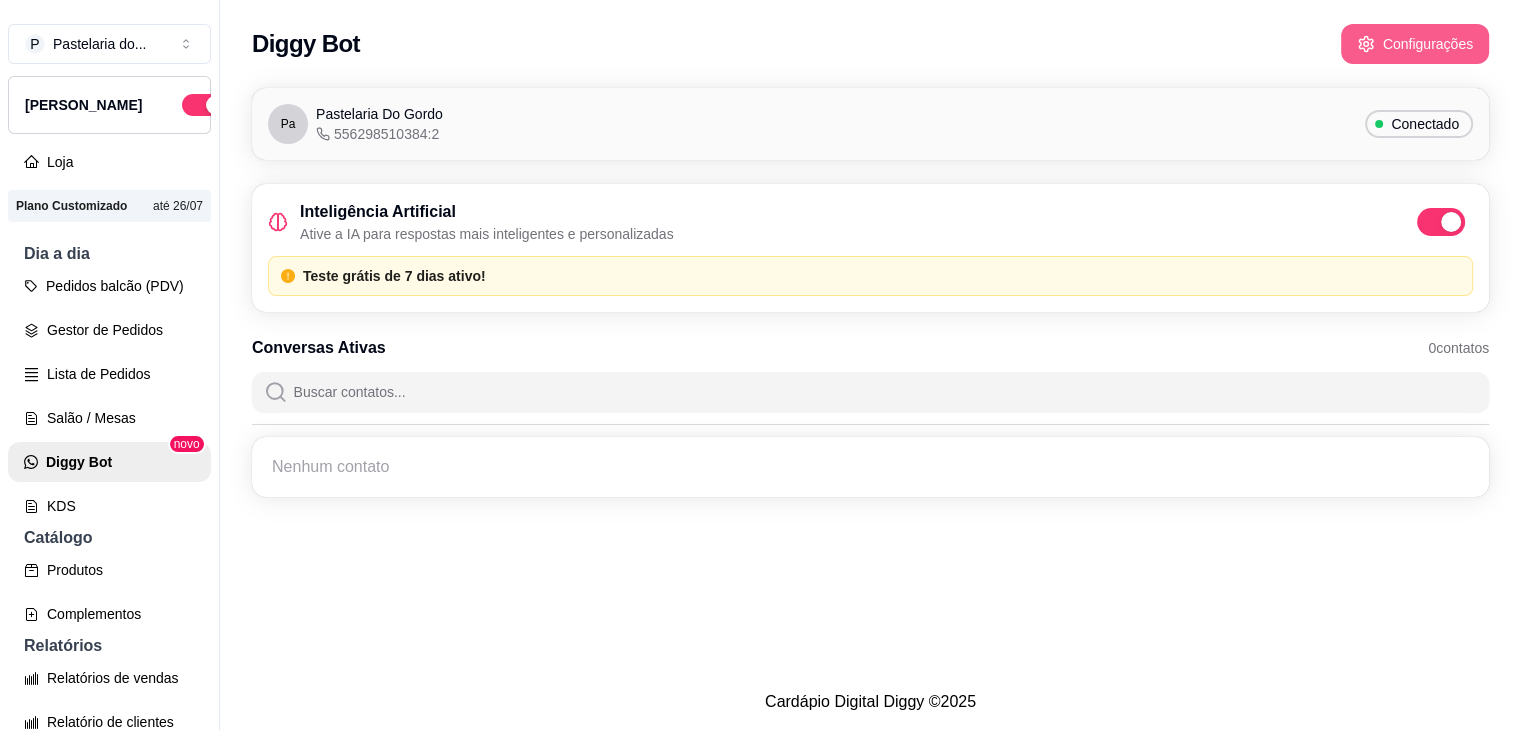 click on "Configurações" at bounding box center (1415, 44) 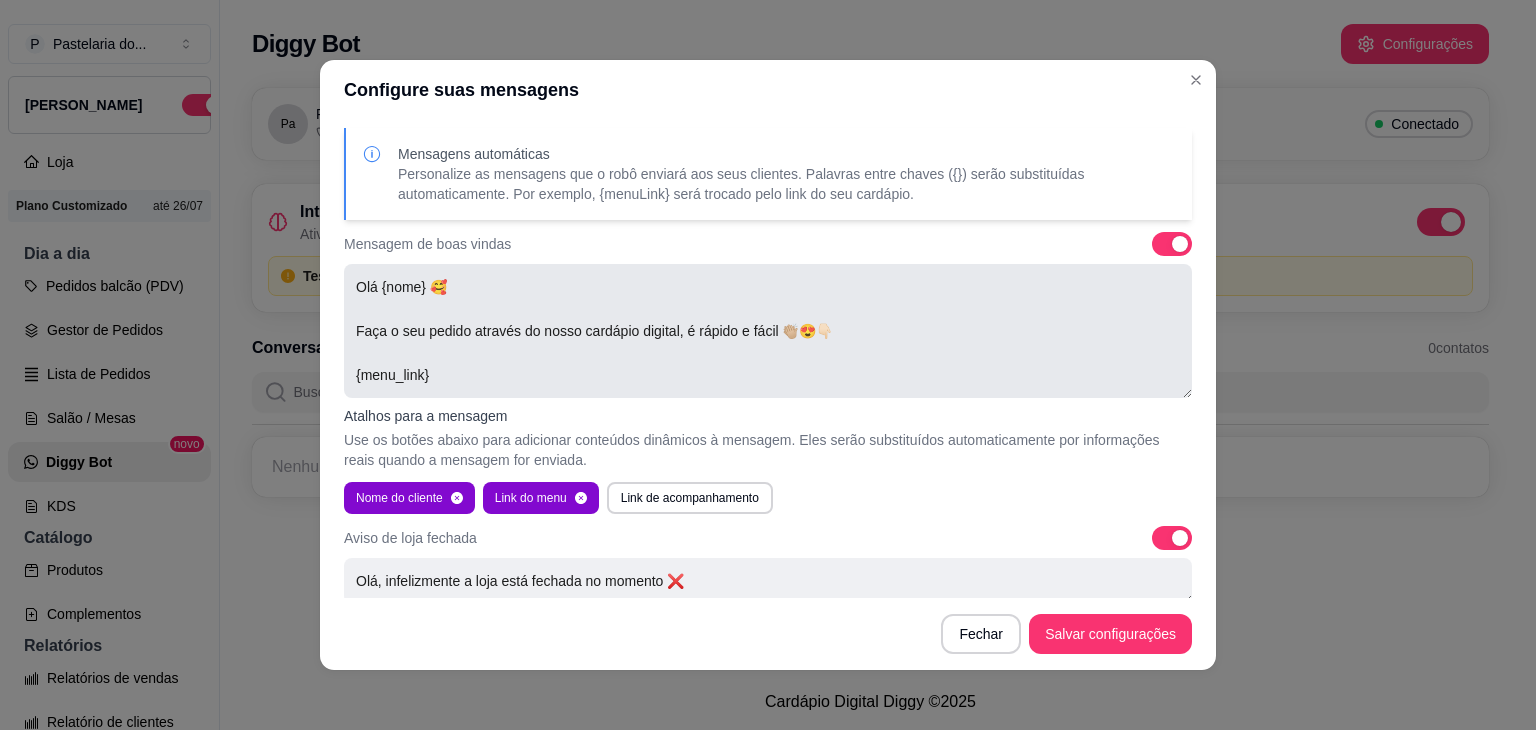 click on "Olá {nome} 🥰
Faça o seu pedido através do nosso cardápio digital, é rápido e fácil 👏🏼😍👇🏻
{menu_link}" at bounding box center (768, 331) 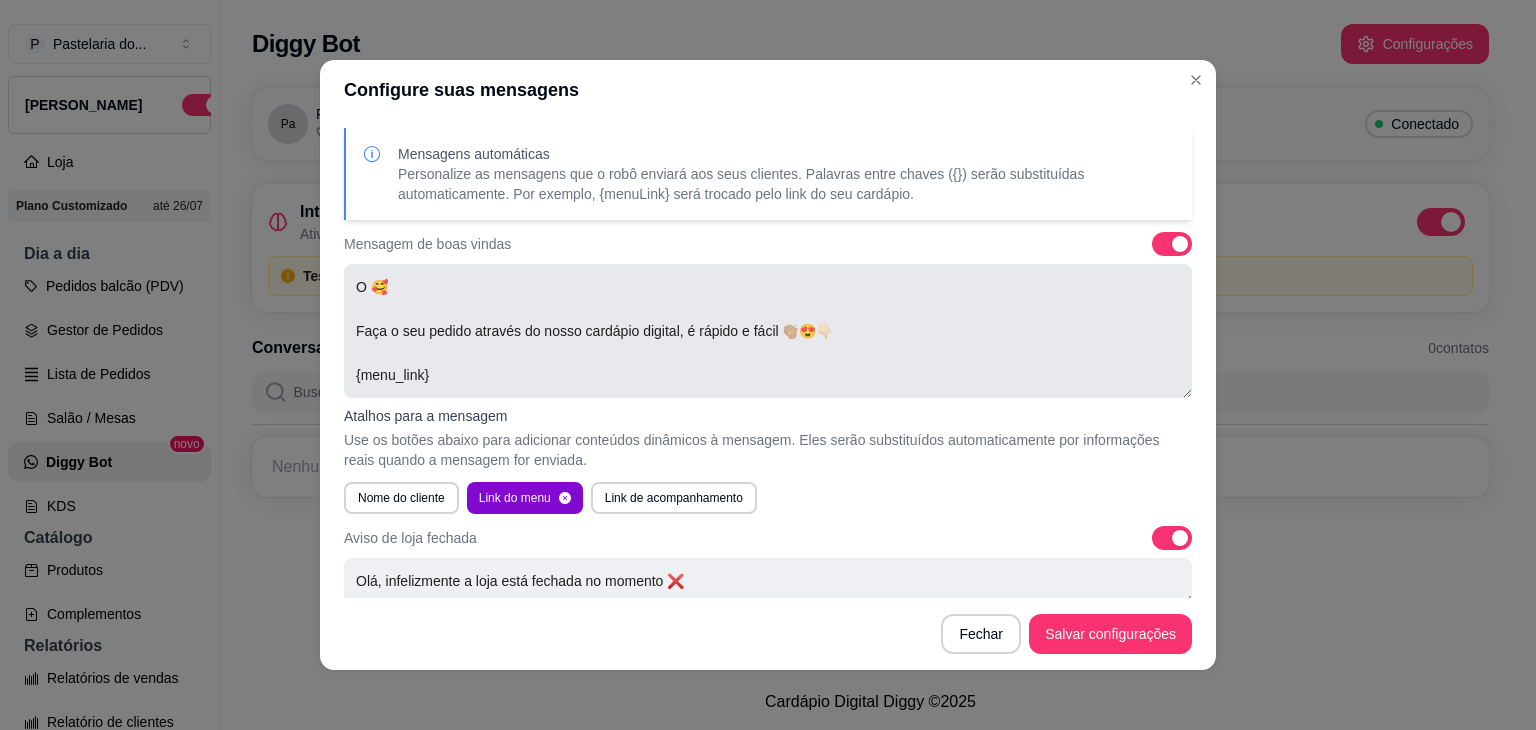 type on "Ol 🥰
Faça o seu pedido através do nosso cardápio digital, é rápido e fácil 👏🏼😍👇🏻
{menu_link}" 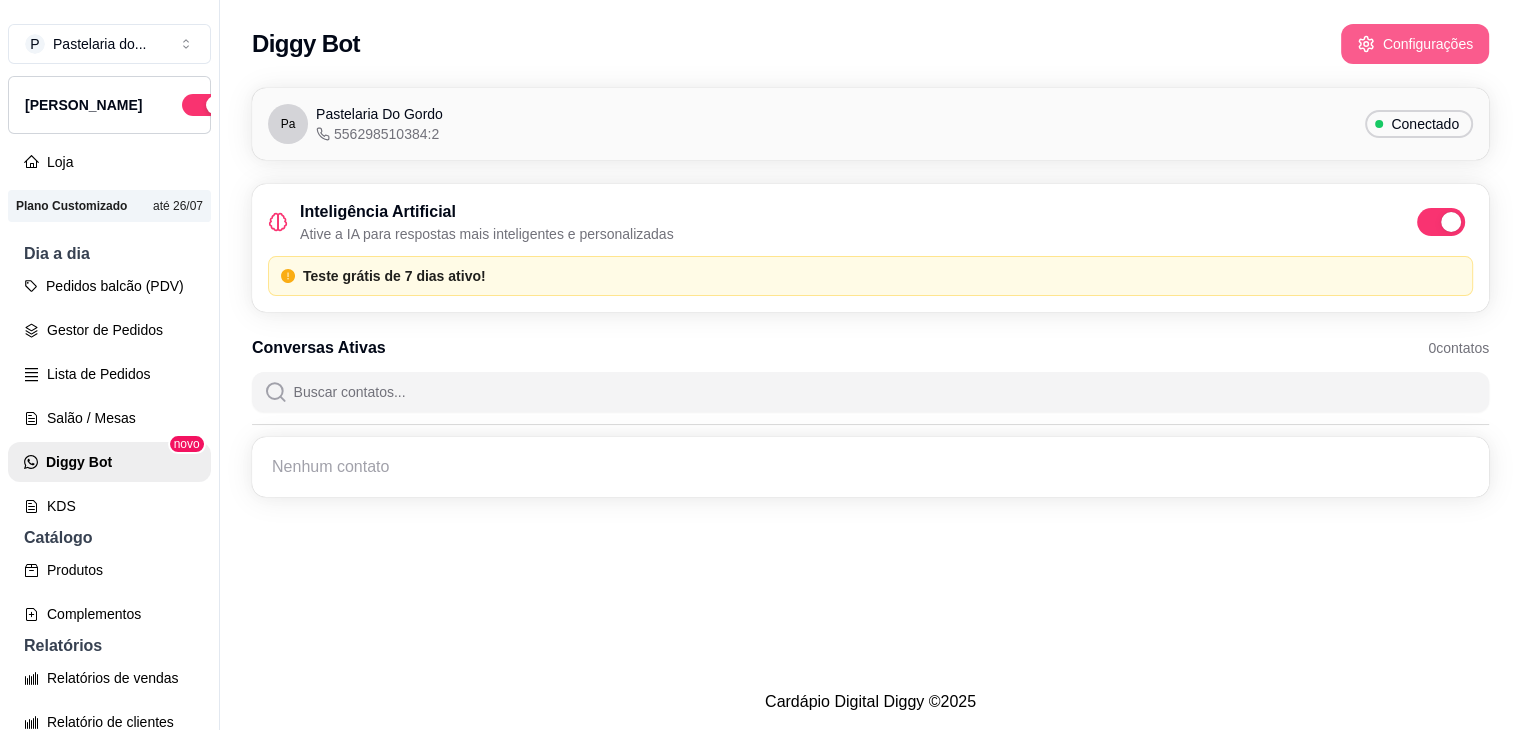 click on "Configurações" at bounding box center (1415, 44) 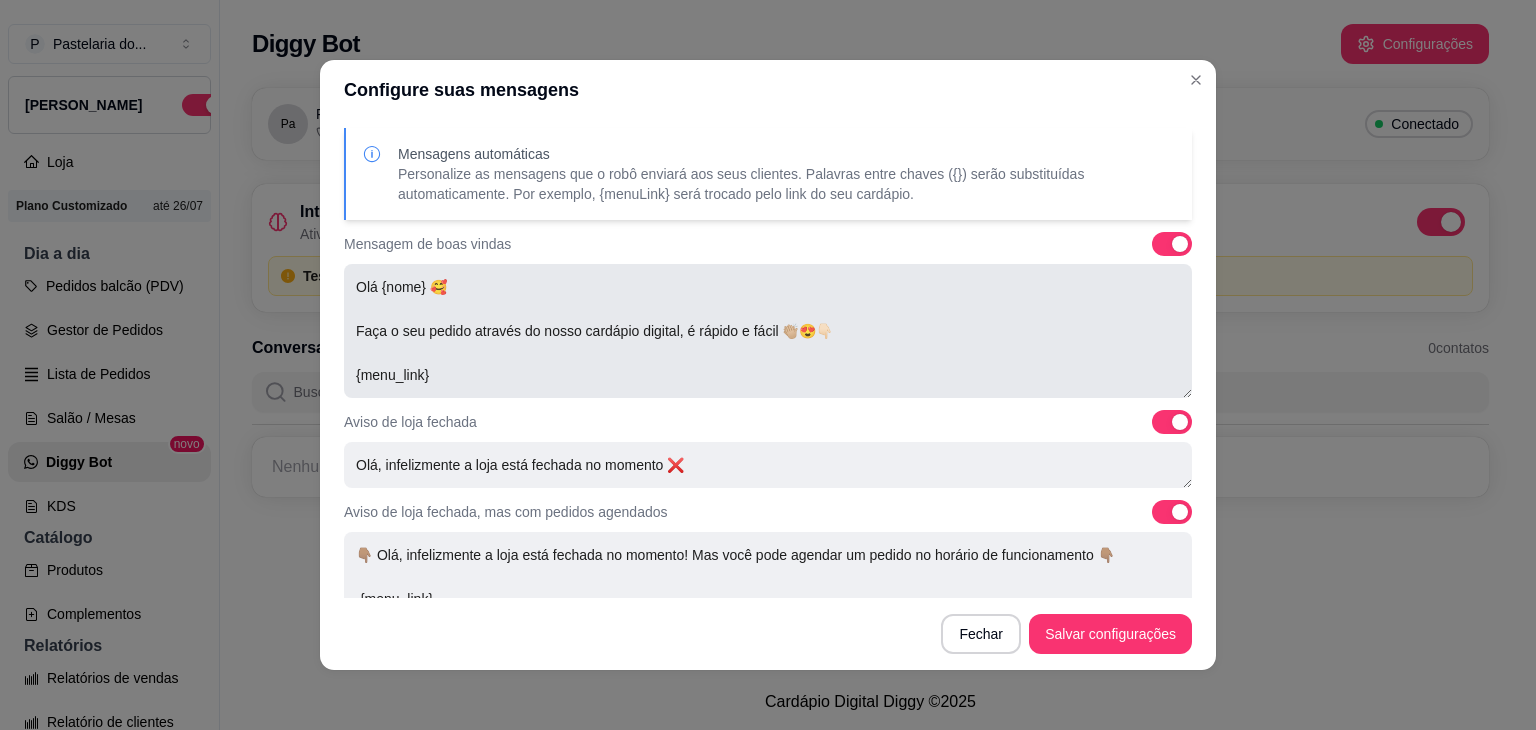 click on "Olá {nome} 🥰
Faça o seu pedido através do nosso cardápio digital, é rápido e fácil 👏🏼😍👇🏻
{menu_link}" at bounding box center (768, 331) 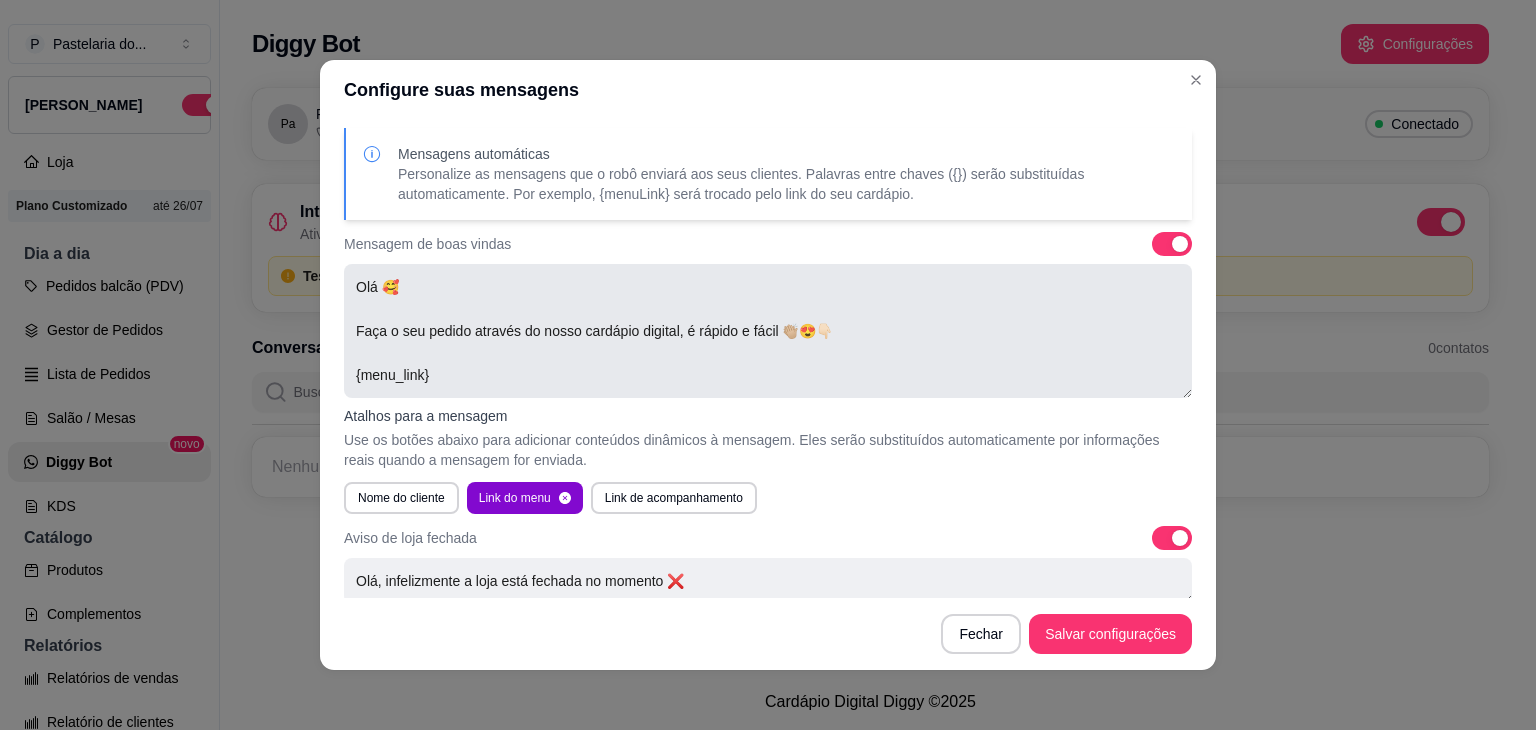 click on "Olá 🥰
Faça o seu pedido através do nosso cardápio digital, é rápido e fácil 👏🏼😍👇🏻
{menu_link}" at bounding box center (768, 331) 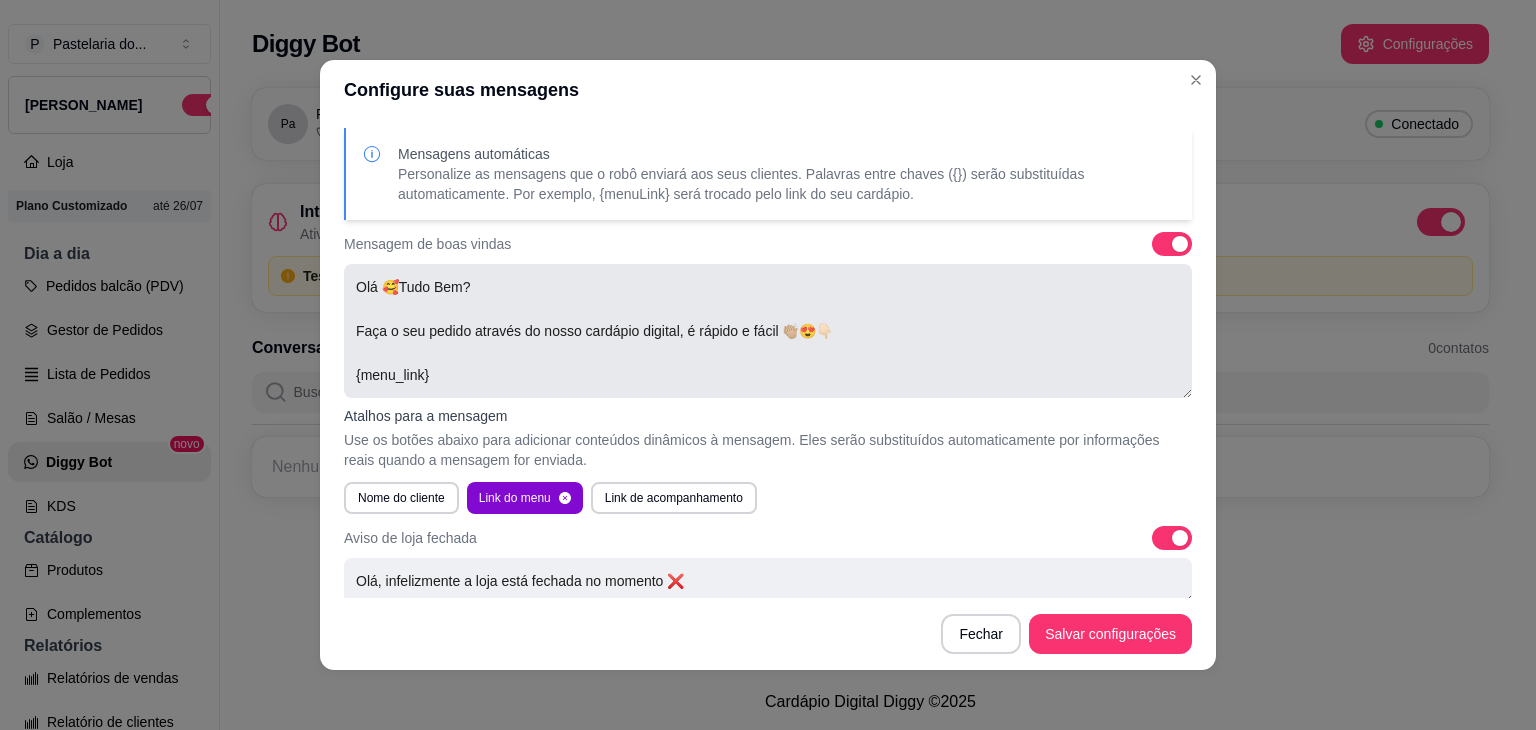 click on "Olá 🥰Tudo Bem?
Faça o seu pedido através do nosso cardápio digital, é rápido e fácil 👏🏼😍👇🏻
{menu_link}" at bounding box center [768, 331] 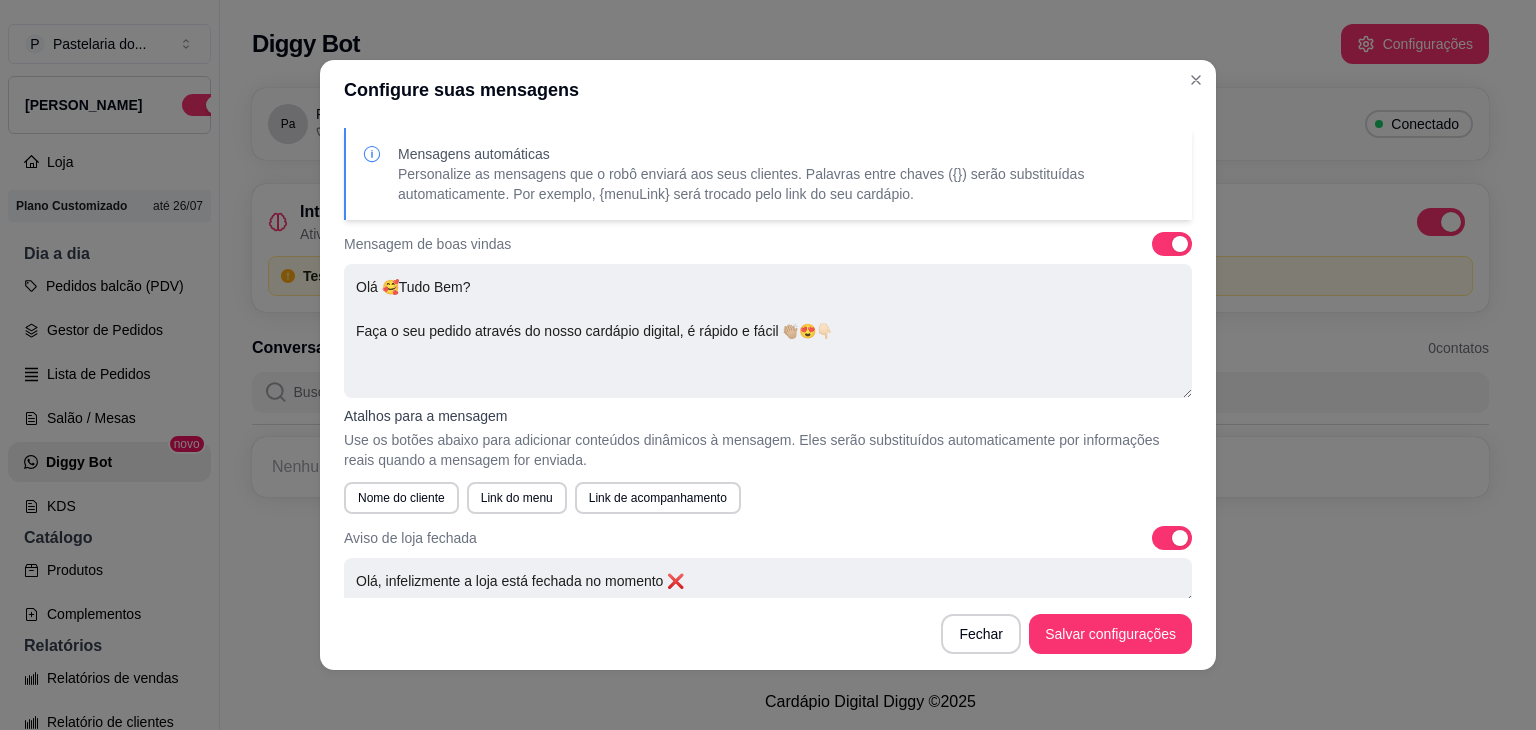type on "Olá 🥰Tudo Bem?
Faça o seu pedido através do nosso cardápio digital, é rápido e fácil 👏🏼😍👇🏻" 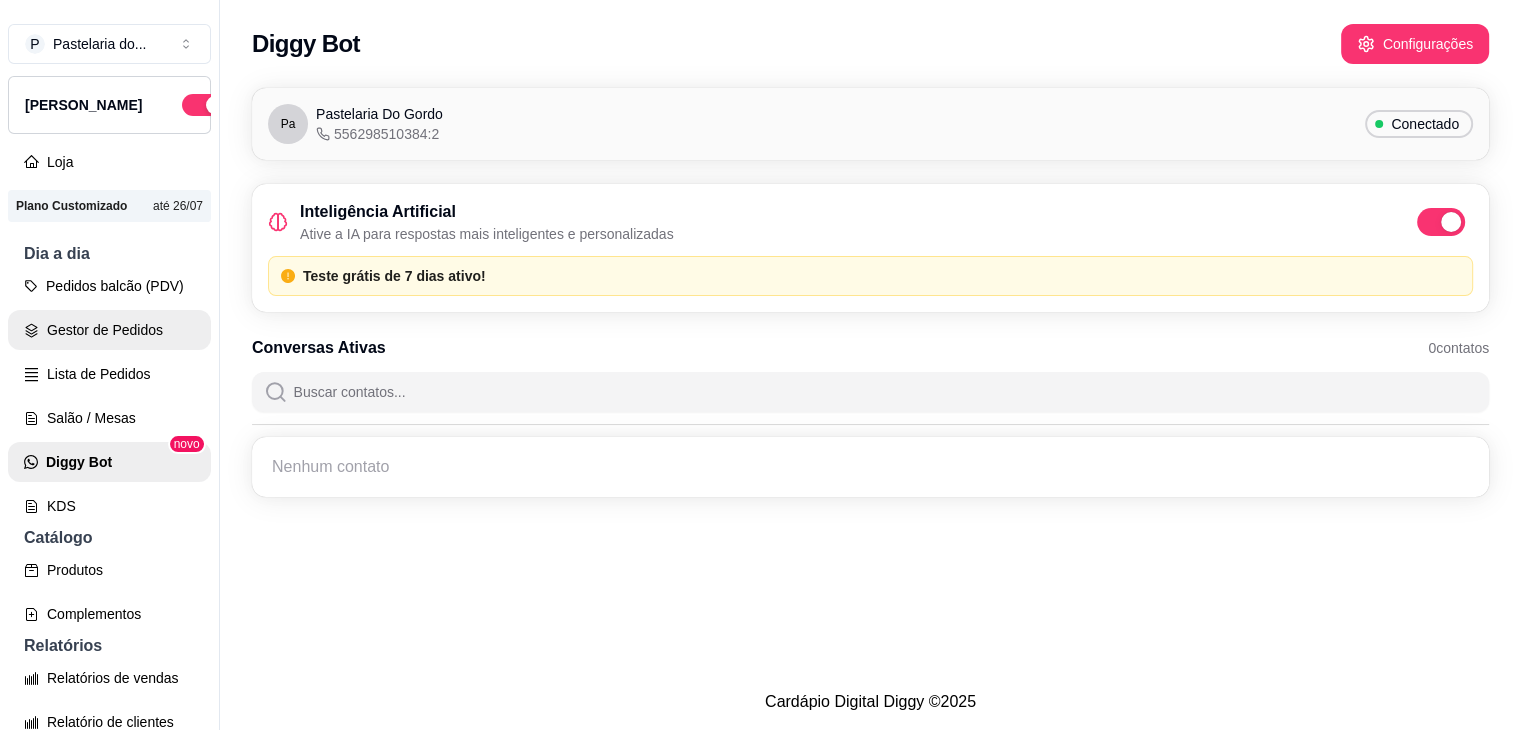click on "Gestor de Pedidos" at bounding box center [109, 330] 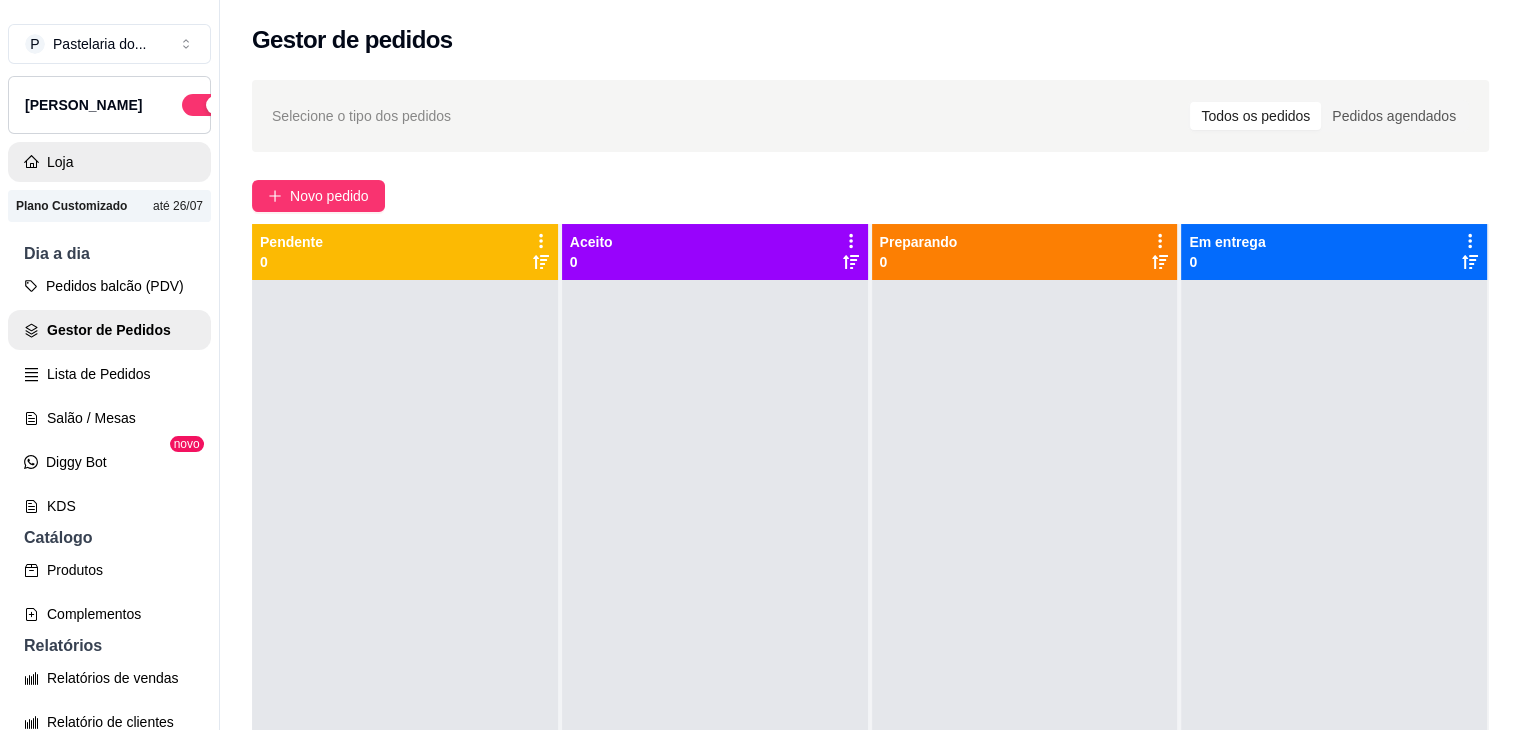 click on "Loja" at bounding box center (109, 162) 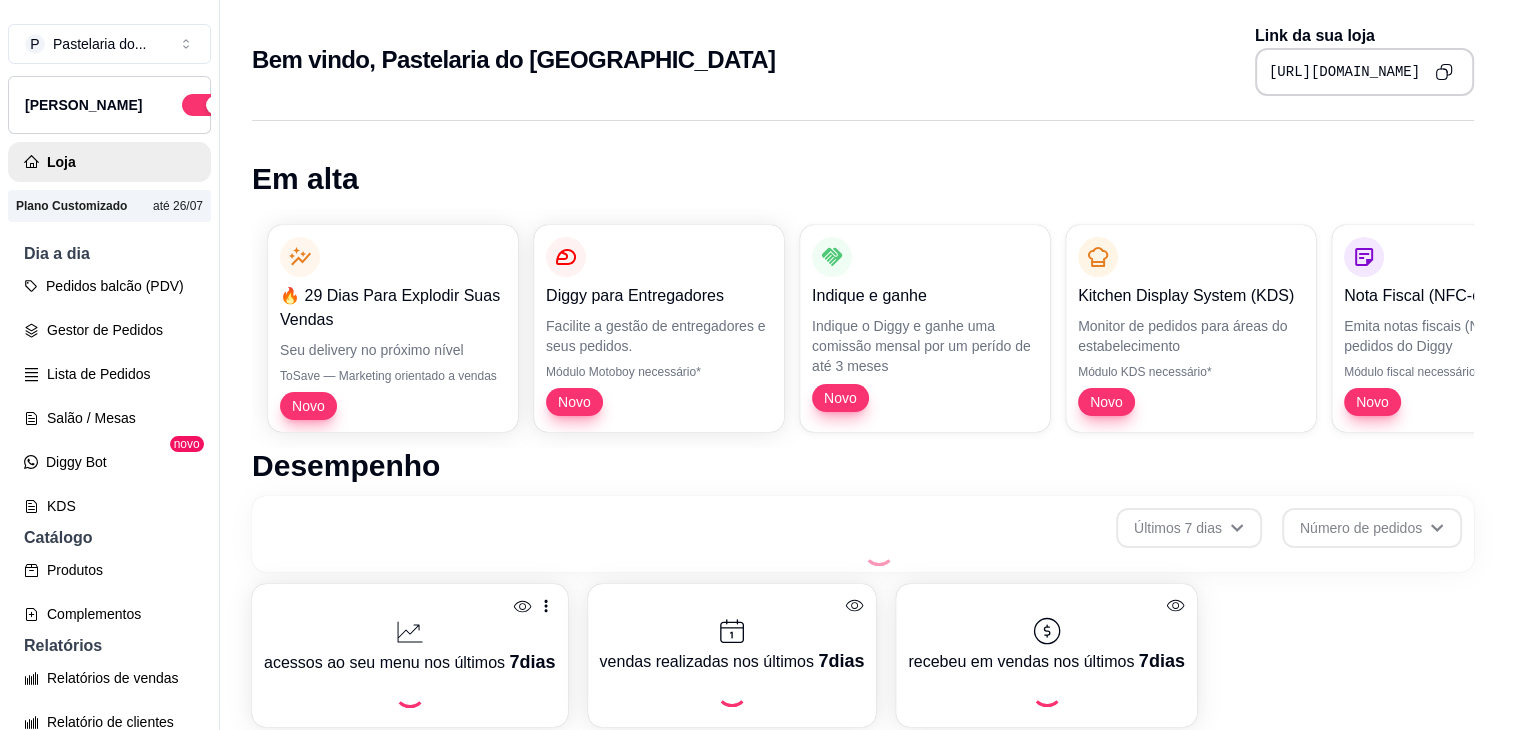 scroll, scrollTop: 32, scrollLeft: 0, axis: vertical 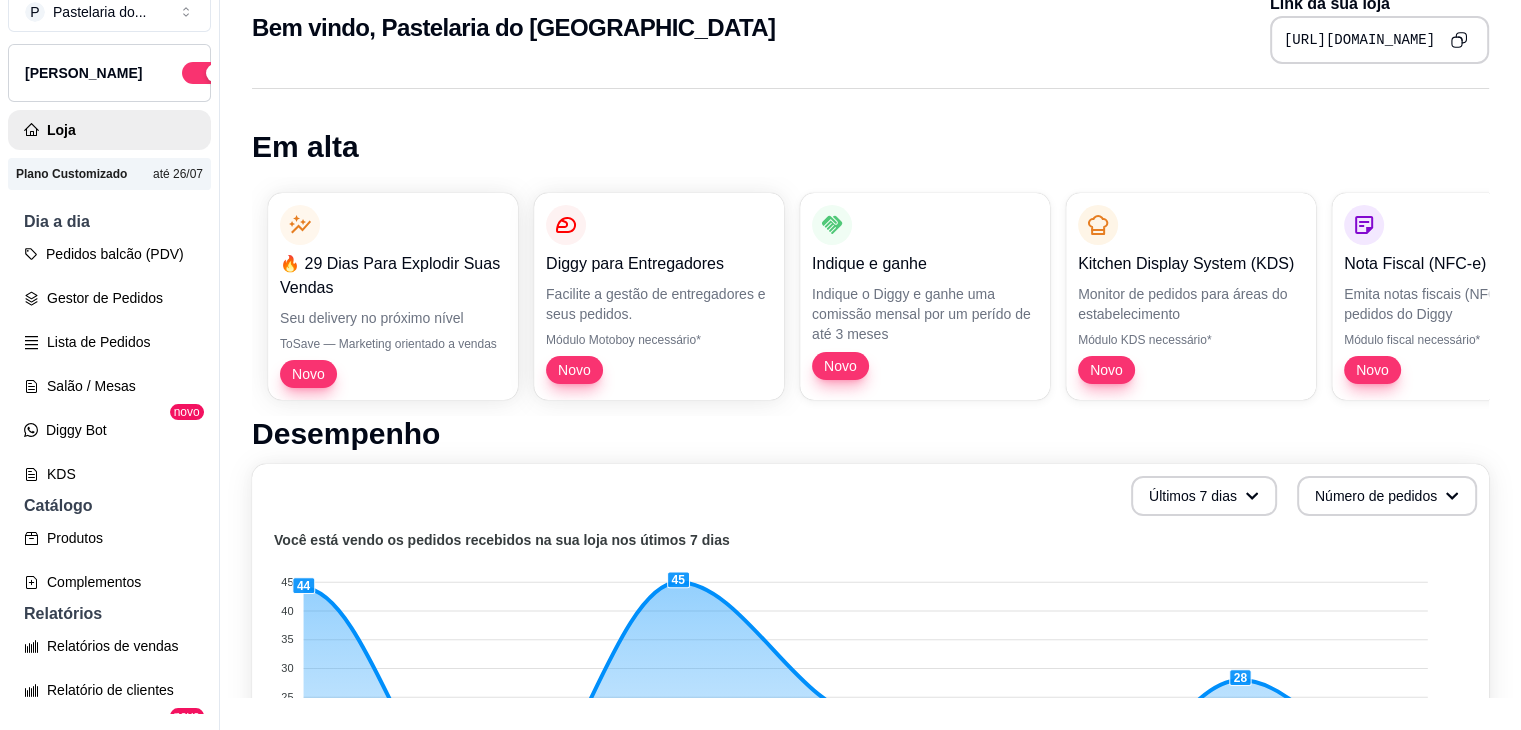 click 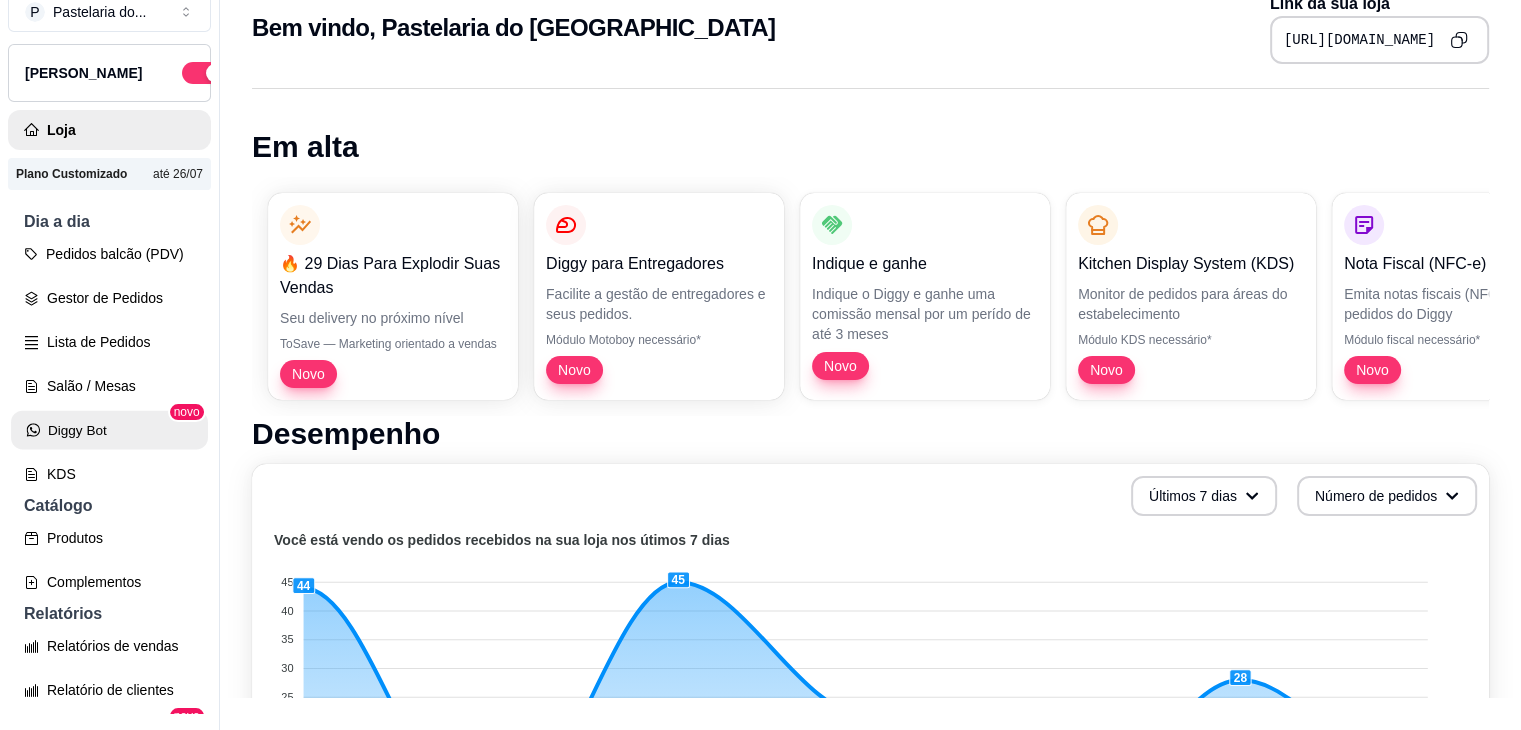 click on "Diggy Bot" at bounding box center (109, 430) 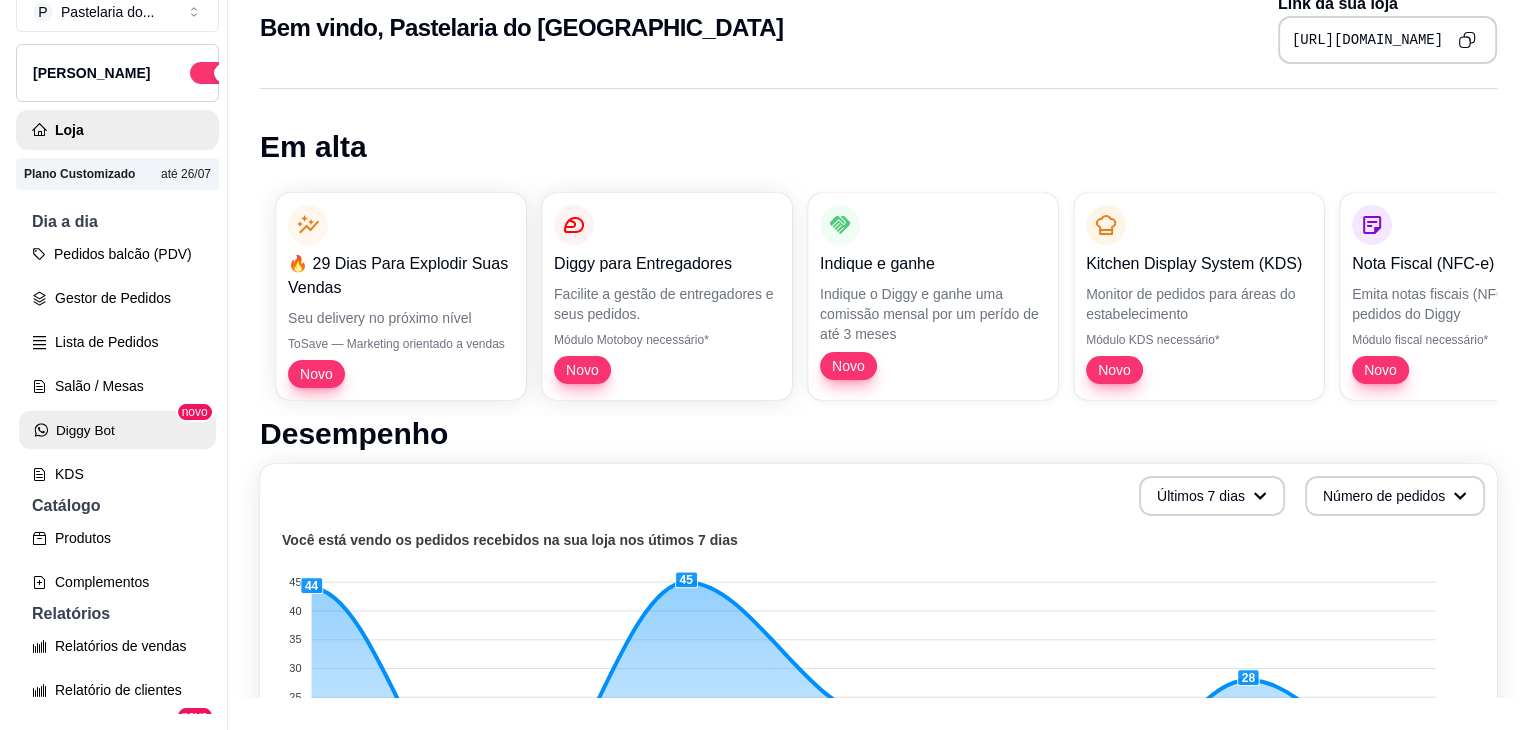 scroll, scrollTop: 0, scrollLeft: 0, axis: both 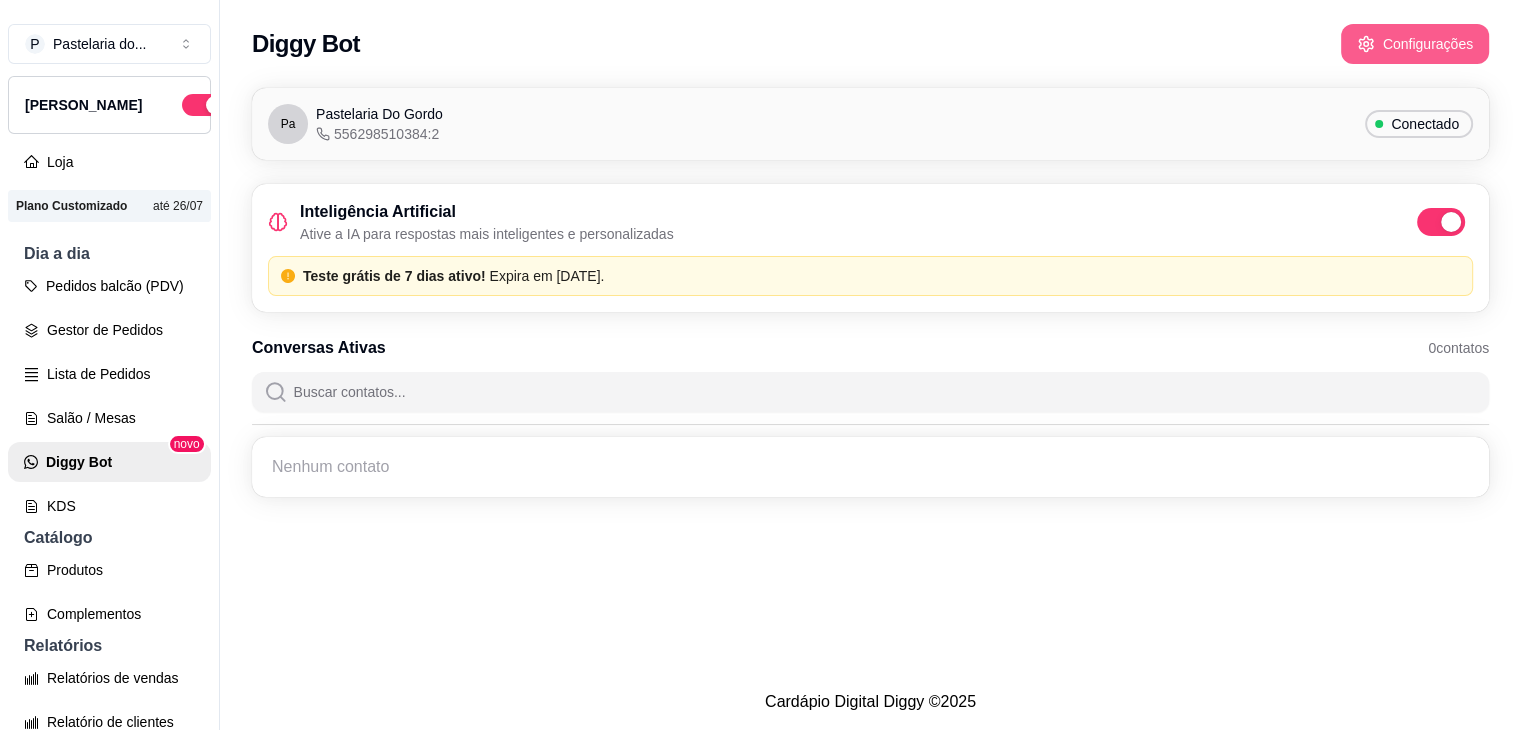 click on "Configurações" at bounding box center (1415, 44) 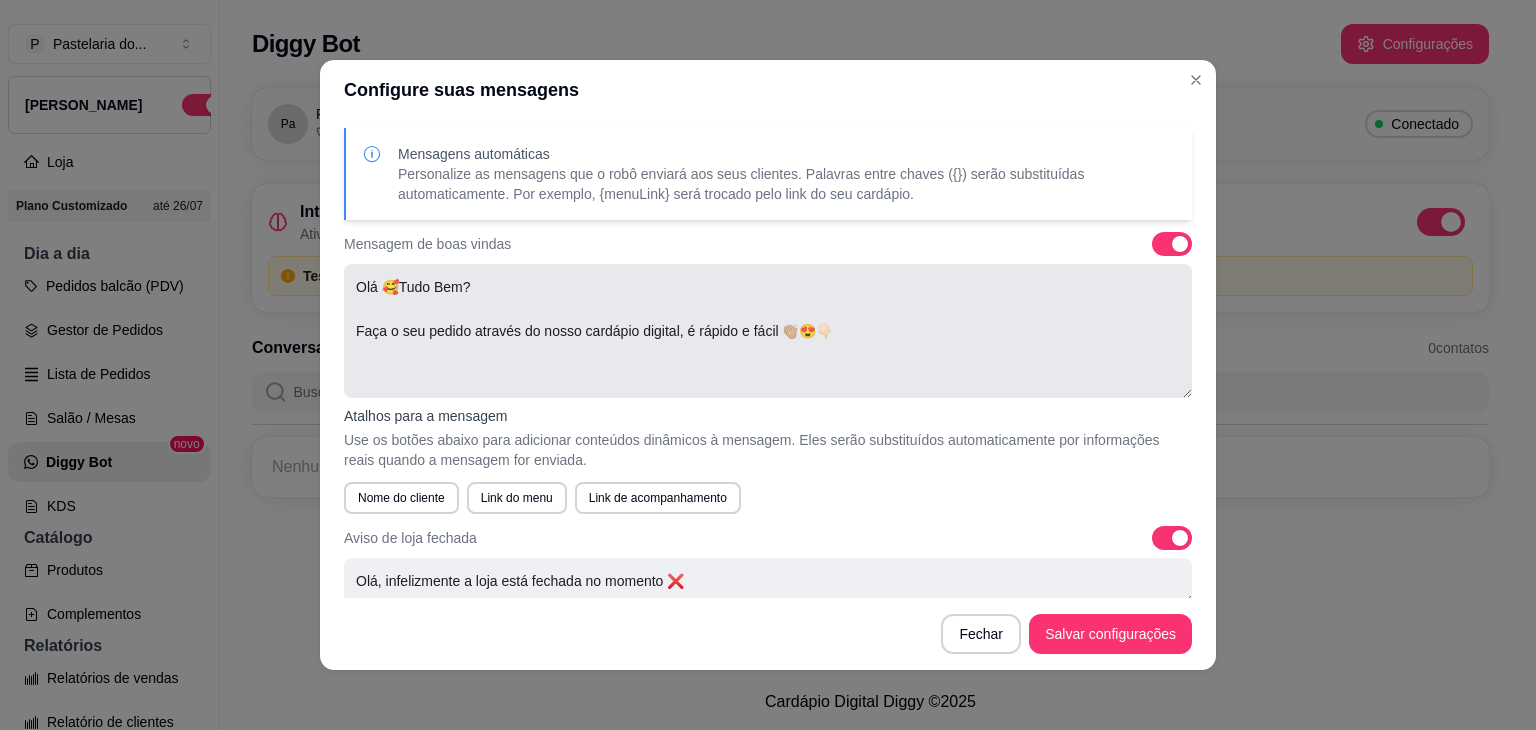 click on "Olá 🥰Tudo Bem?
Faça o seu pedido através do nosso cardápio digital, é rápido e fácil 👏🏼😍👇🏻" at bounding box center [768, 331] 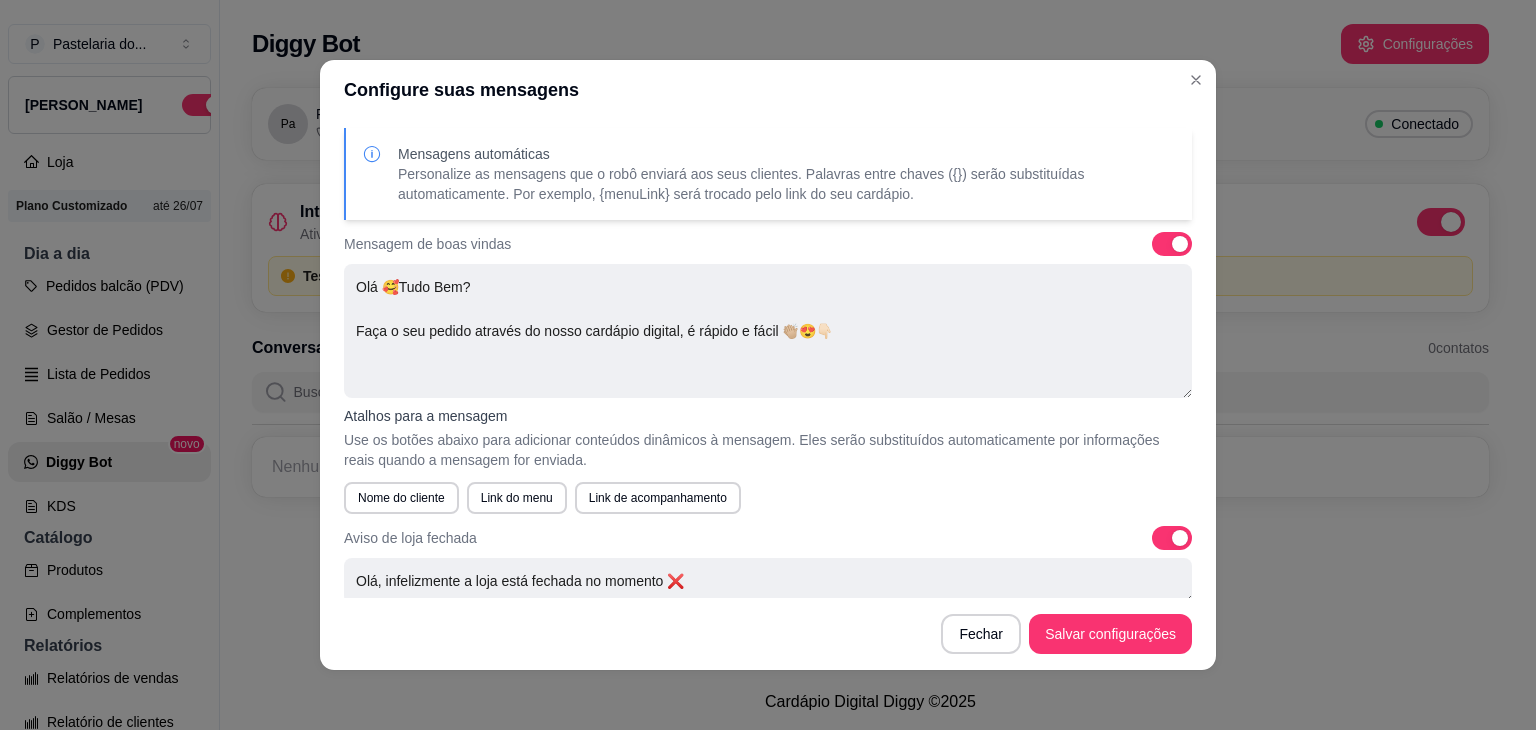 drag, startPoint x: 376, startPoint y: 368, endPoint x: 330, endPoint y: 360, distance: 46.69047 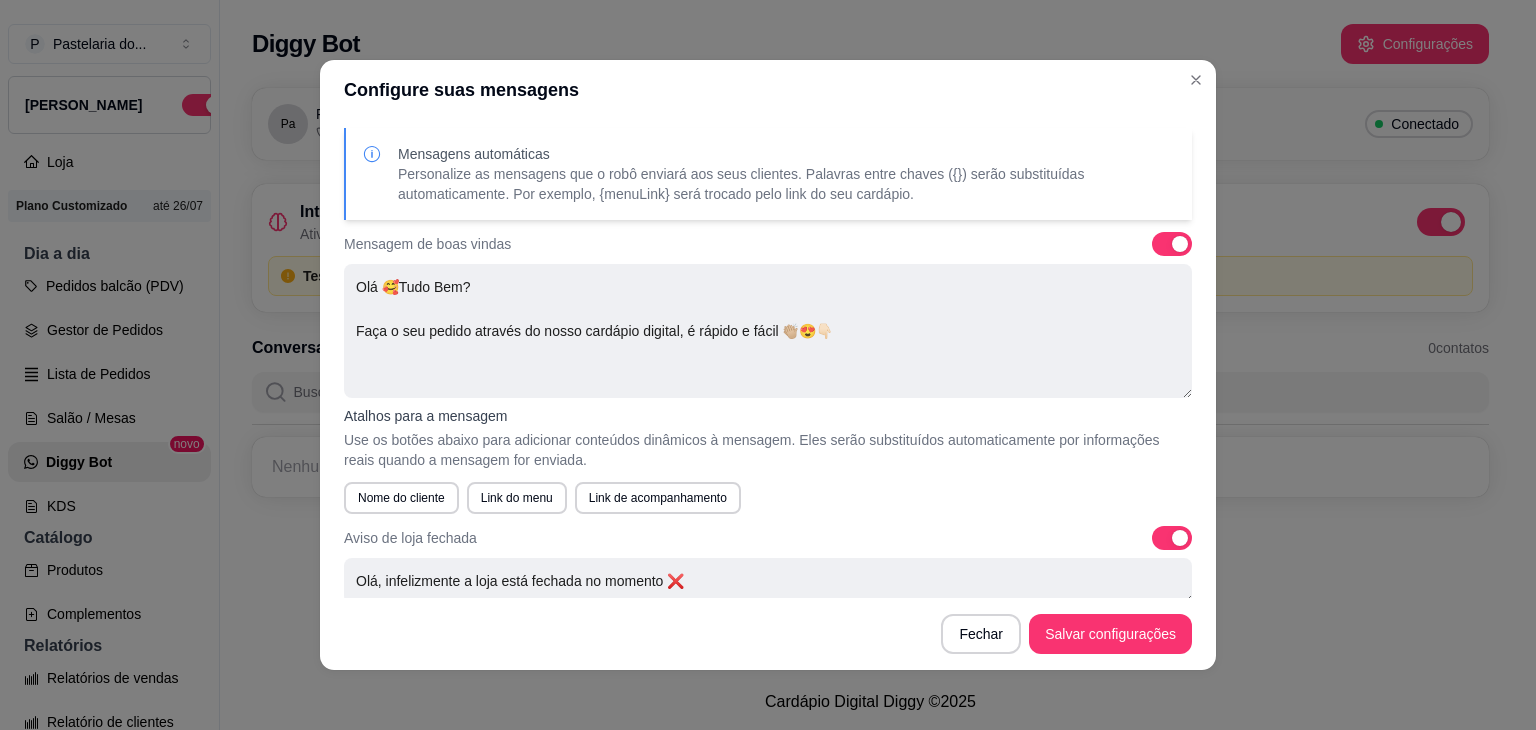 click on "Mensagens automáticas Personalize as mensagens que o robô enviará aos seus clientes. Palavras entre chaves ({}) serão substituídas automaticamente. Por exemplo, {menuLink} será trocado pelo link do seu cardápio. Mensagem de boas vindas Olá 🥰Tudo Bem?
Faça o seu pedido através do nosso cardápio digital, é rápido e fácil 👏🏼😍👇🏻
Atalhos para a mensagem Use os botões abaixo para adicionar conteúdos dinâmicos à mensagem. Eles serão substituídos automaticamente por informações reais quando a mensagem for enviada. Nome do cliente Link do menu Link de acompanhamento Aviso de loja fechada Olá, infelizmente a loja está fechada no momento ❌ Aviso de loja fechada, mas com pedidos agendados 👇🏽 Olá, infelizmente a loja está fechada no momento! Mas você pode agendar um pedido no horário de funcionamento 👇🏽
{menu_link} Pedido pago Pedido recebido Muito obrigado, já recebemos seu pedido e em breve iremos te atualizar 🥰 Pedido aceito Pedido em preparo" at bounding box center (768, 359) 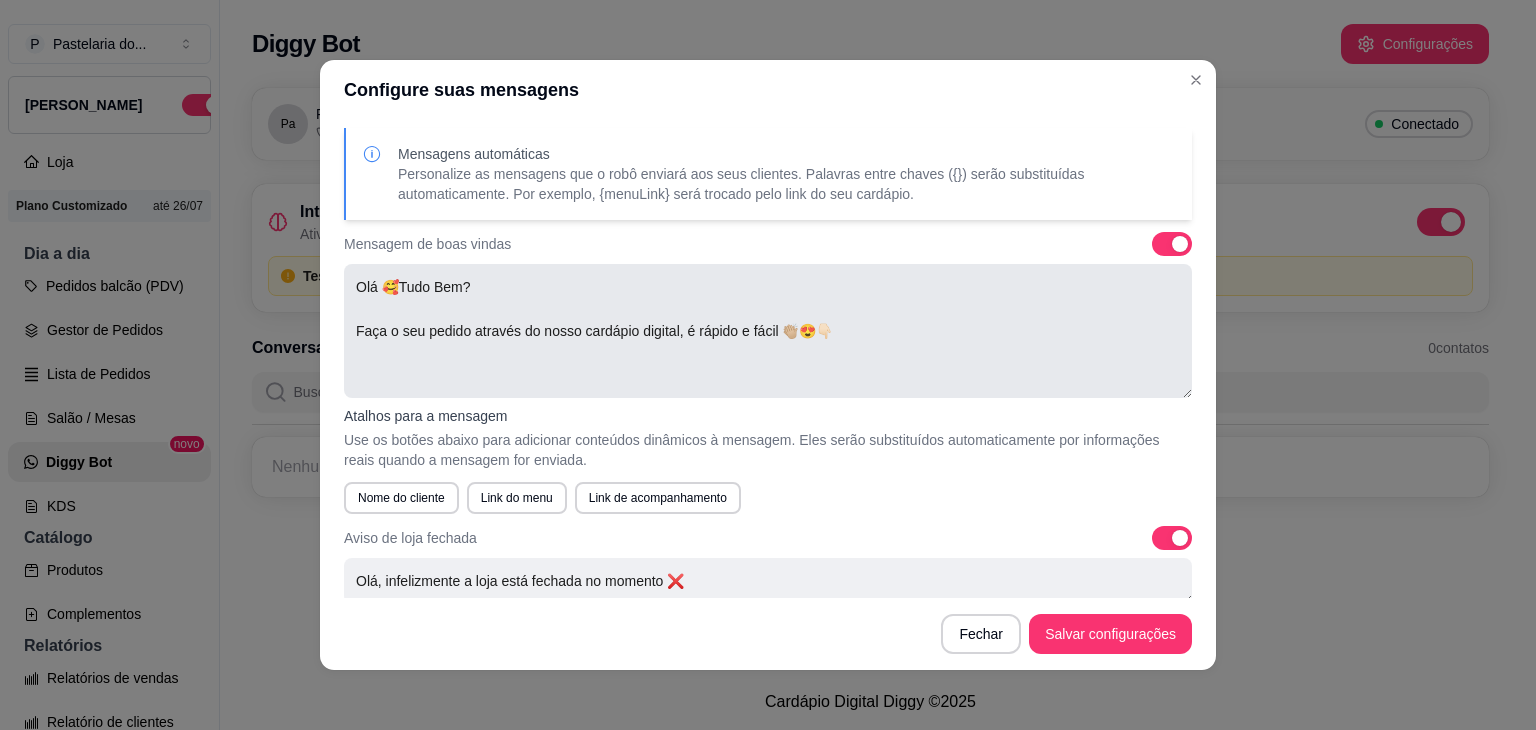 click on "Olá 🥰Tudo Bem?
Faça o seu pedido através do nosso cardápio digital, é rápido e fácil 👏🏼😍👇🏻" at bounding box center (768, 331) 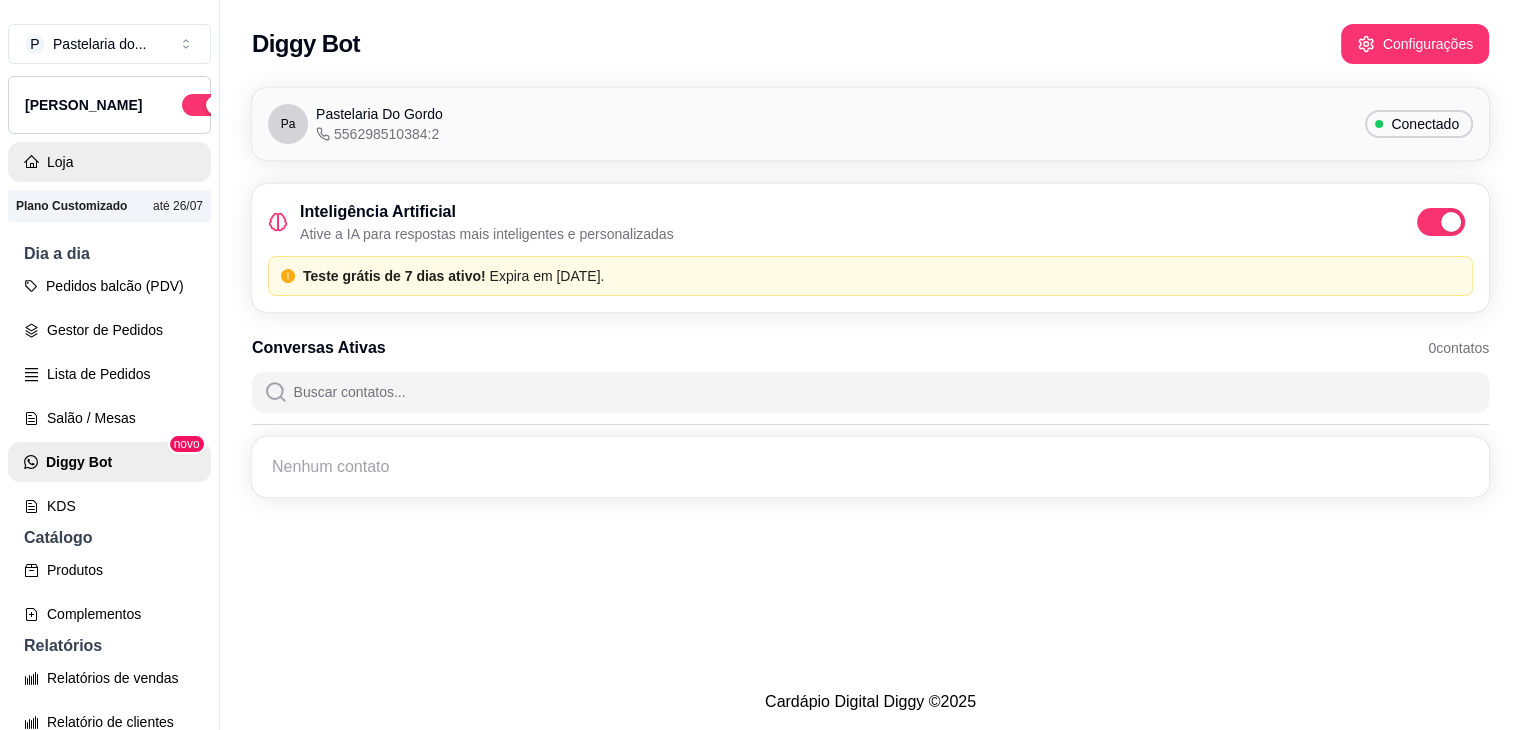 click on "Loja" at bounding box center [109, 162] 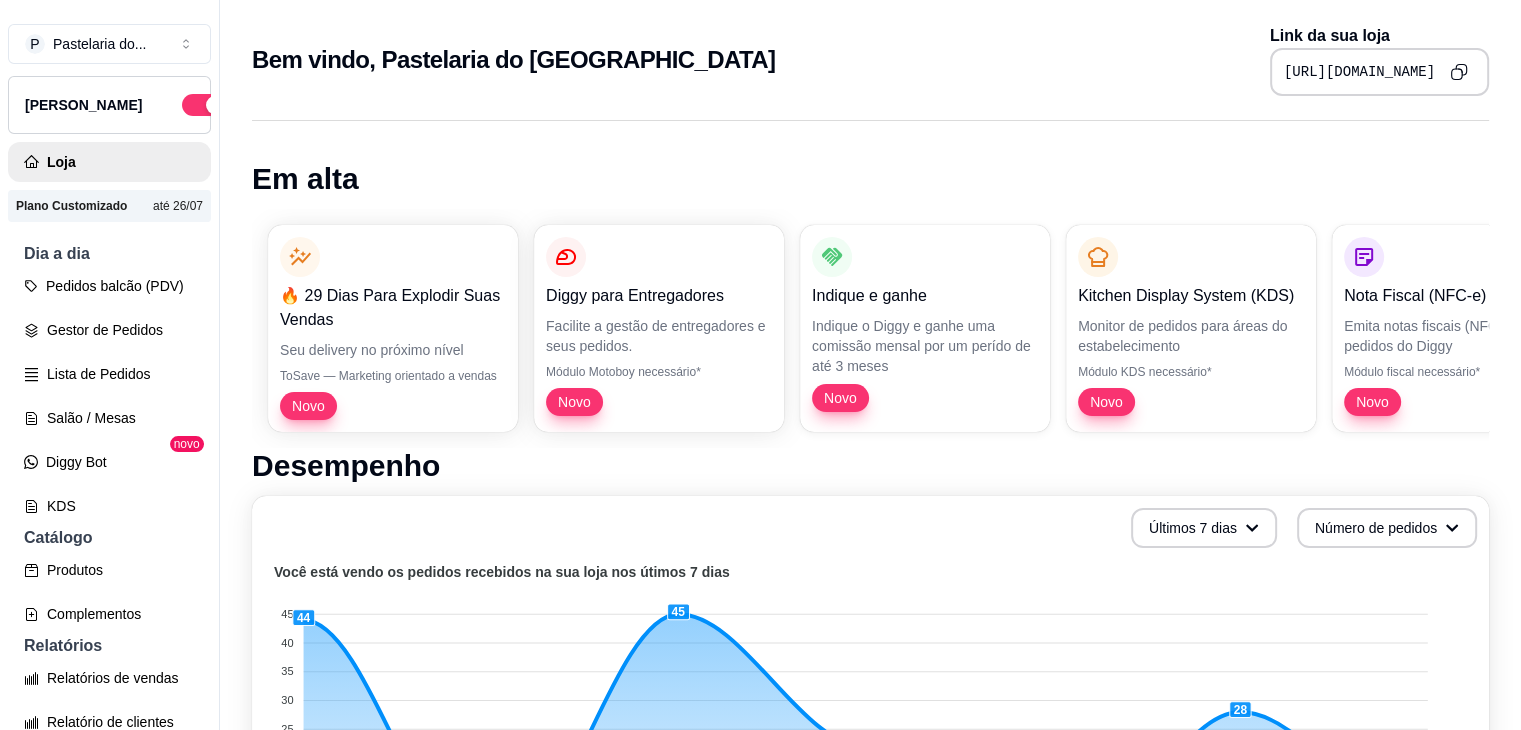 click 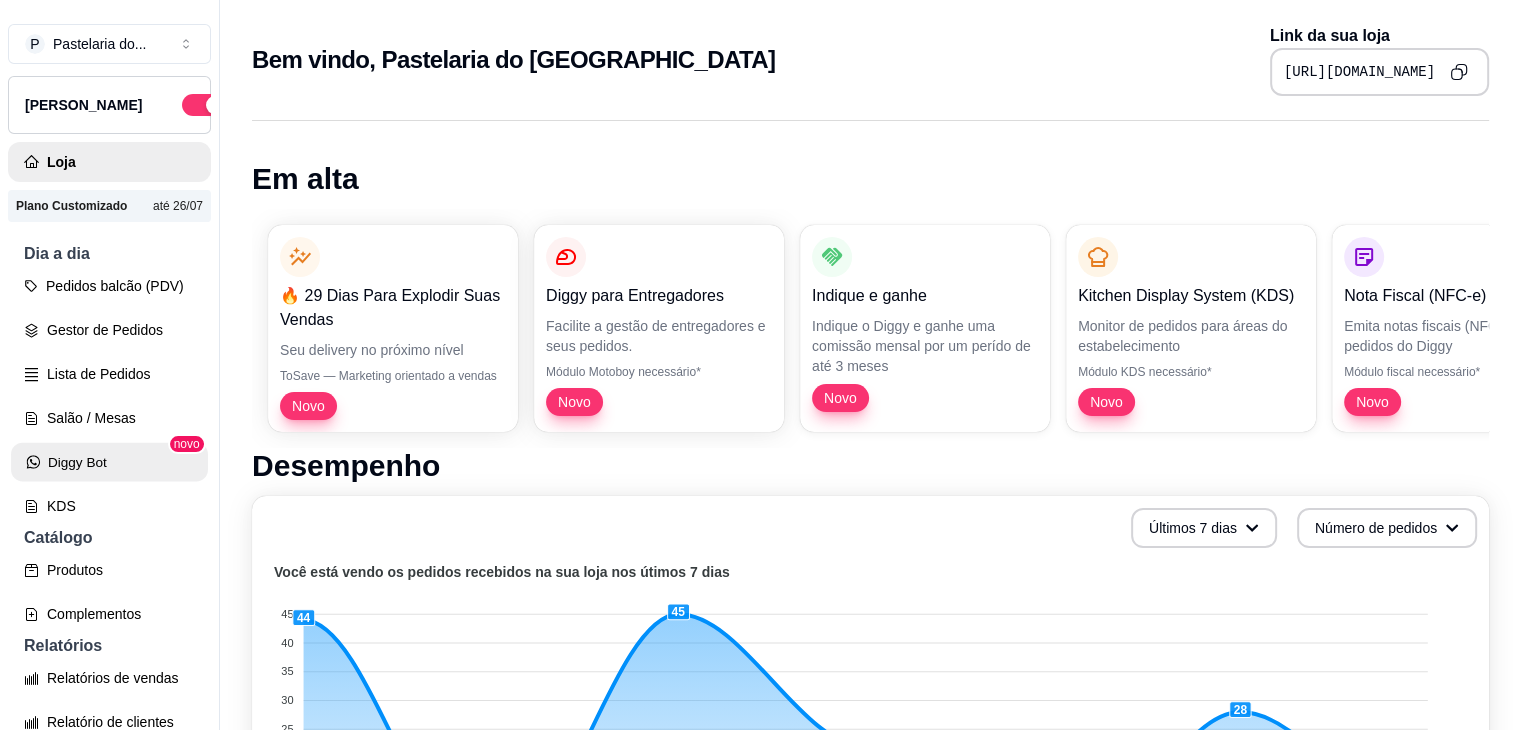 click on "Diggy Bot" at bounding box center (109, 462) 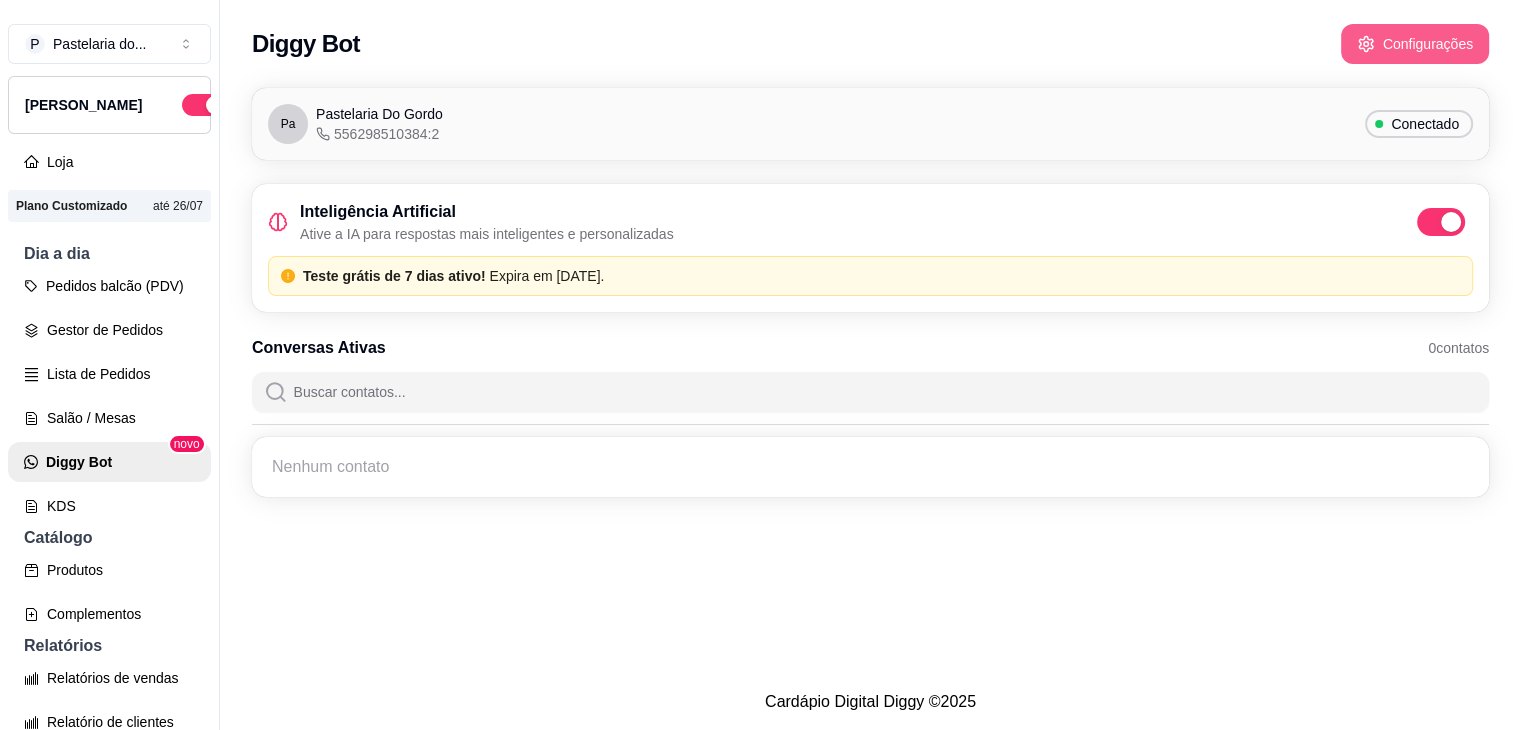 click on "Configurações" at bounding box center (1415, 44) 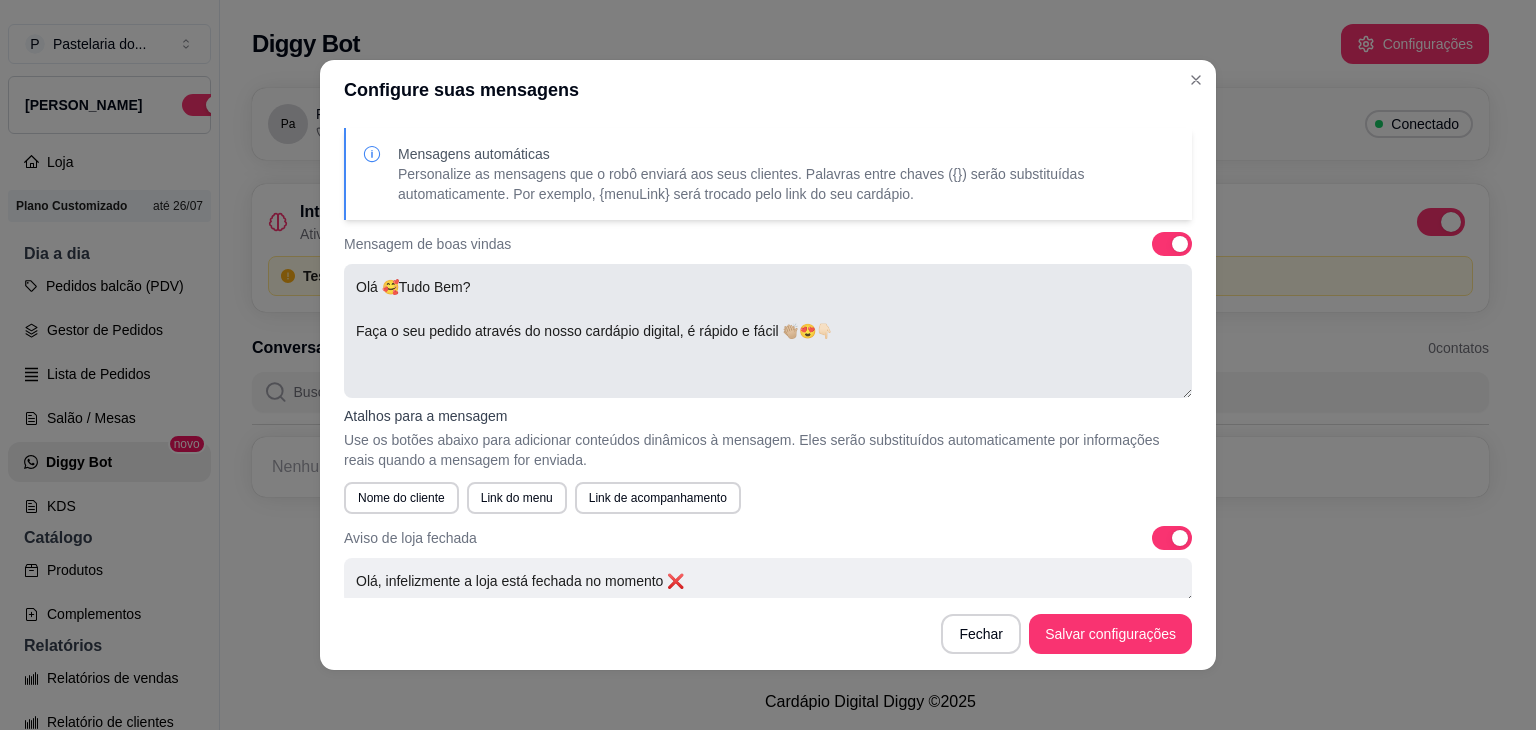 click on "Olá 🥰Tudo Bem?
Faça o seu pedido através do nosso cardápio digital, é rápido e fácil 👏🏼😍👇🏻" at bounding box center (768, 331) 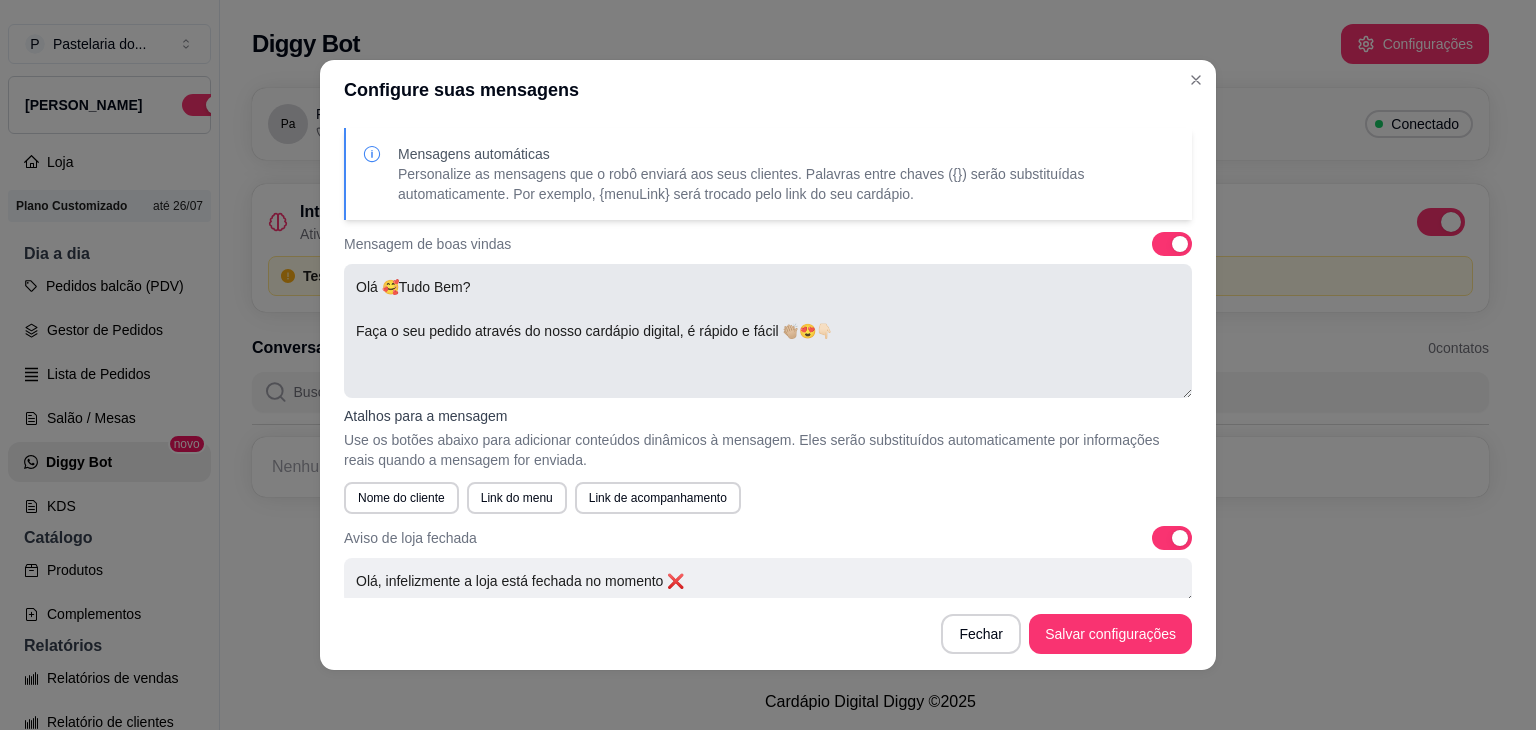 paste on "https://diggy.menu/67d8c7c116cbb330aba4dd3a" 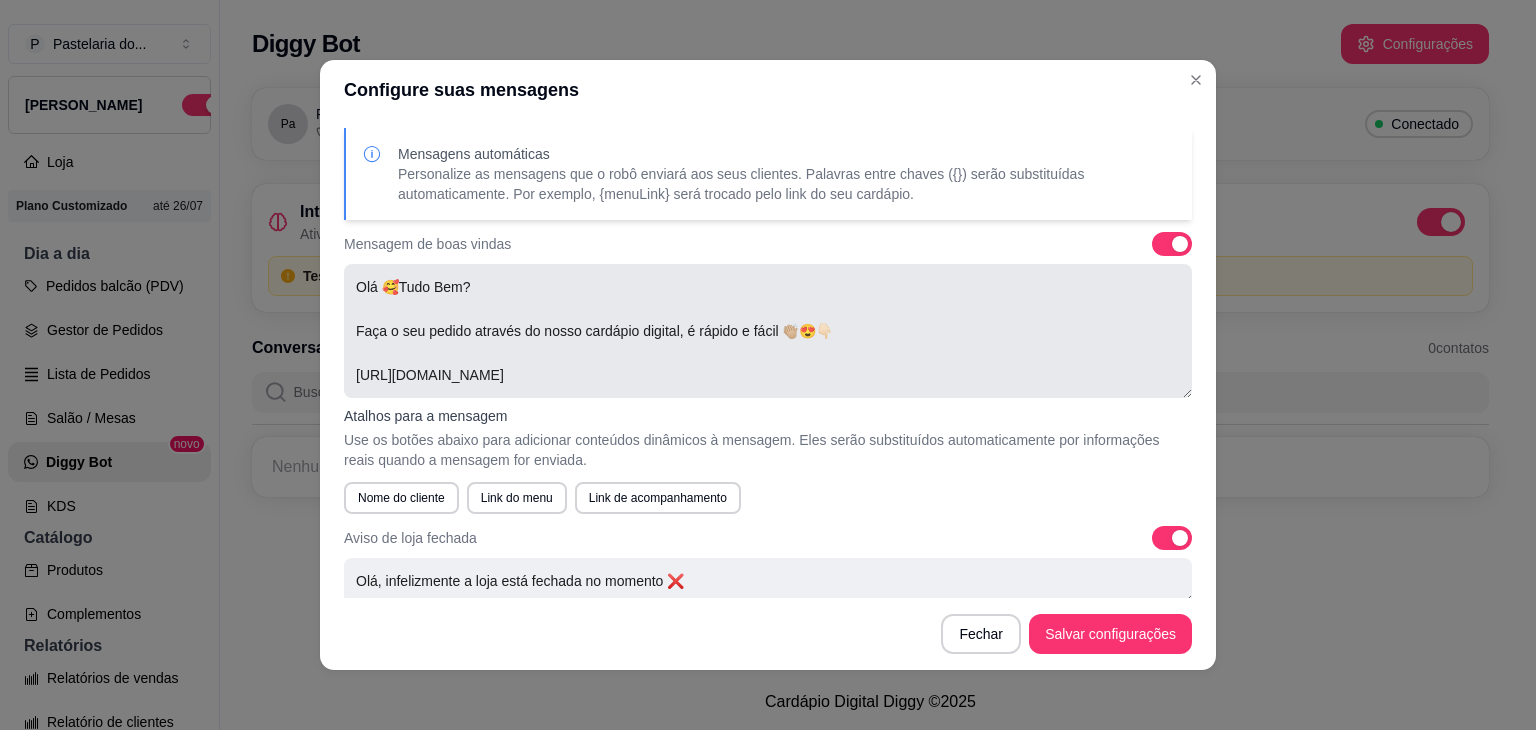 paste on "https://diggy.menu/67d8c7c116cbb330aba4dd3a" 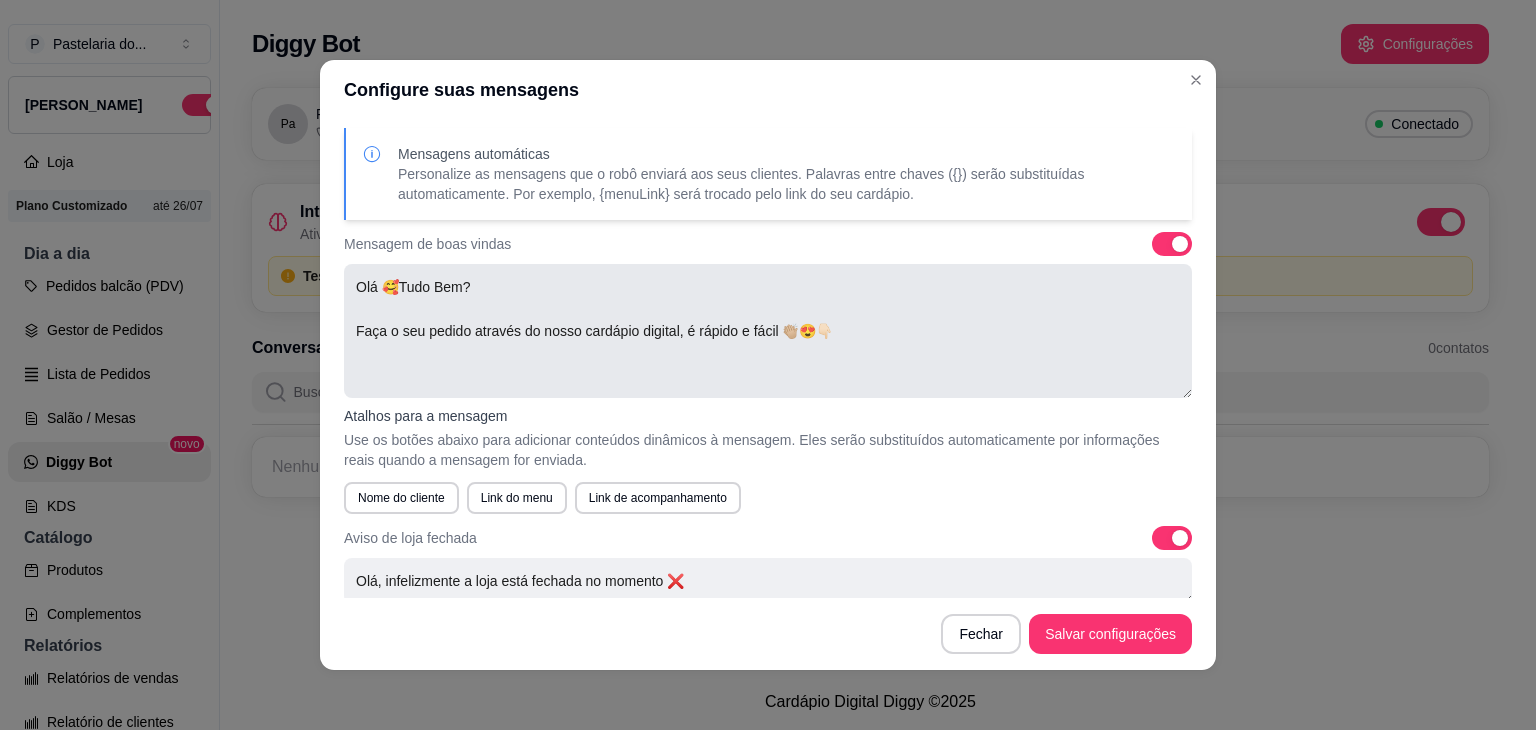 paste on "https://diggy.menu/67d8c7c116cbb330aba4dd3a" 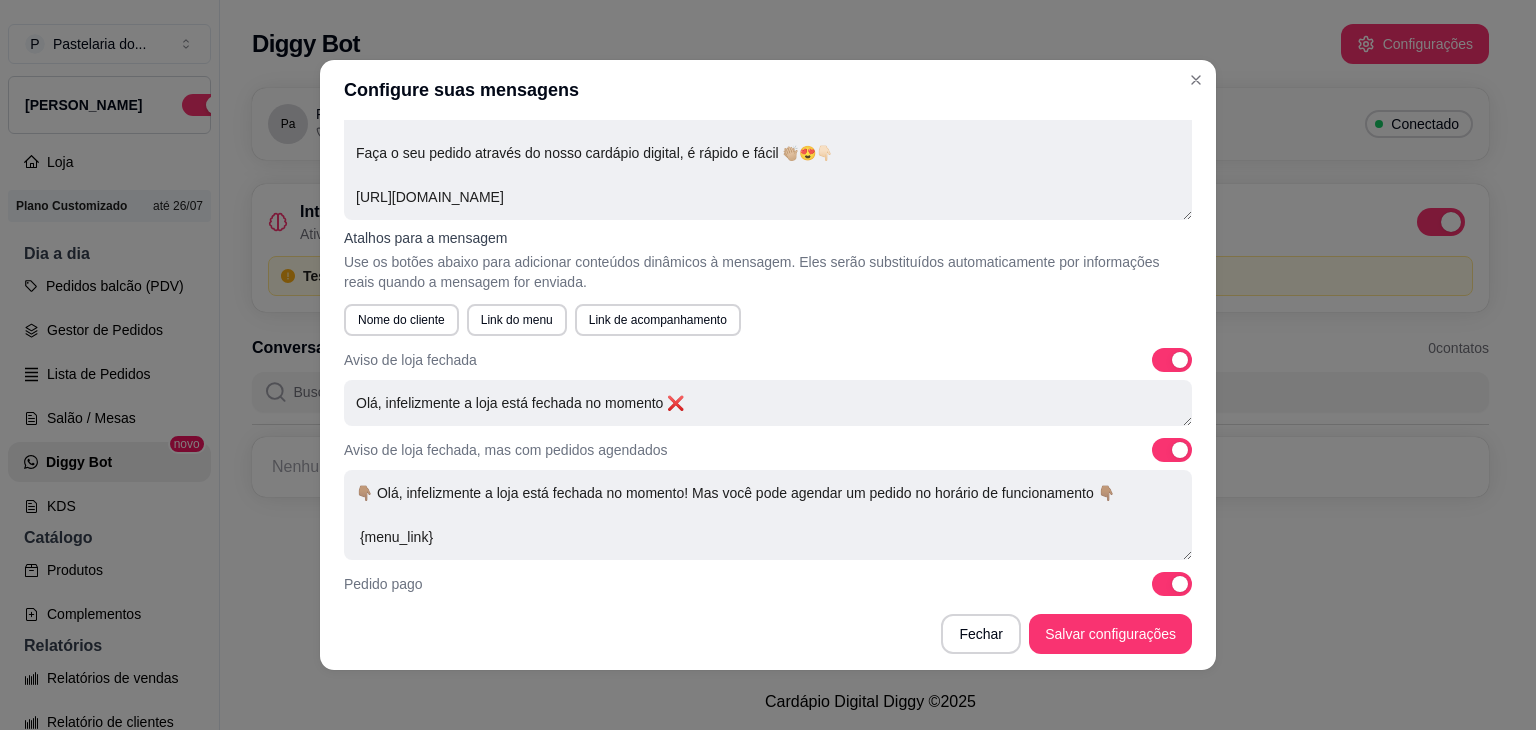 scroll, scrollTop: 200, scrollLeft: 0, axis: vertical 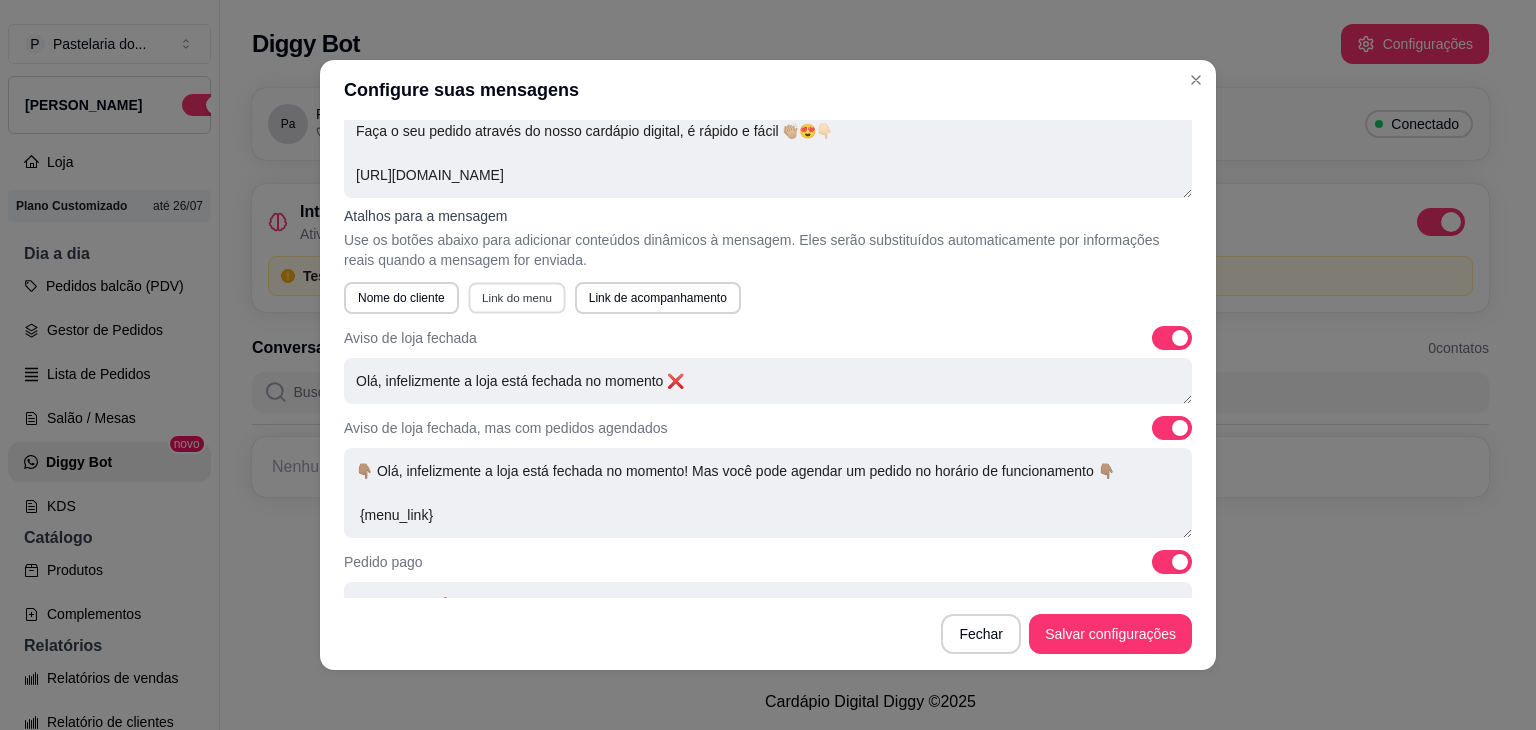 click on "Link do menu" at bounding box center (516, 297) 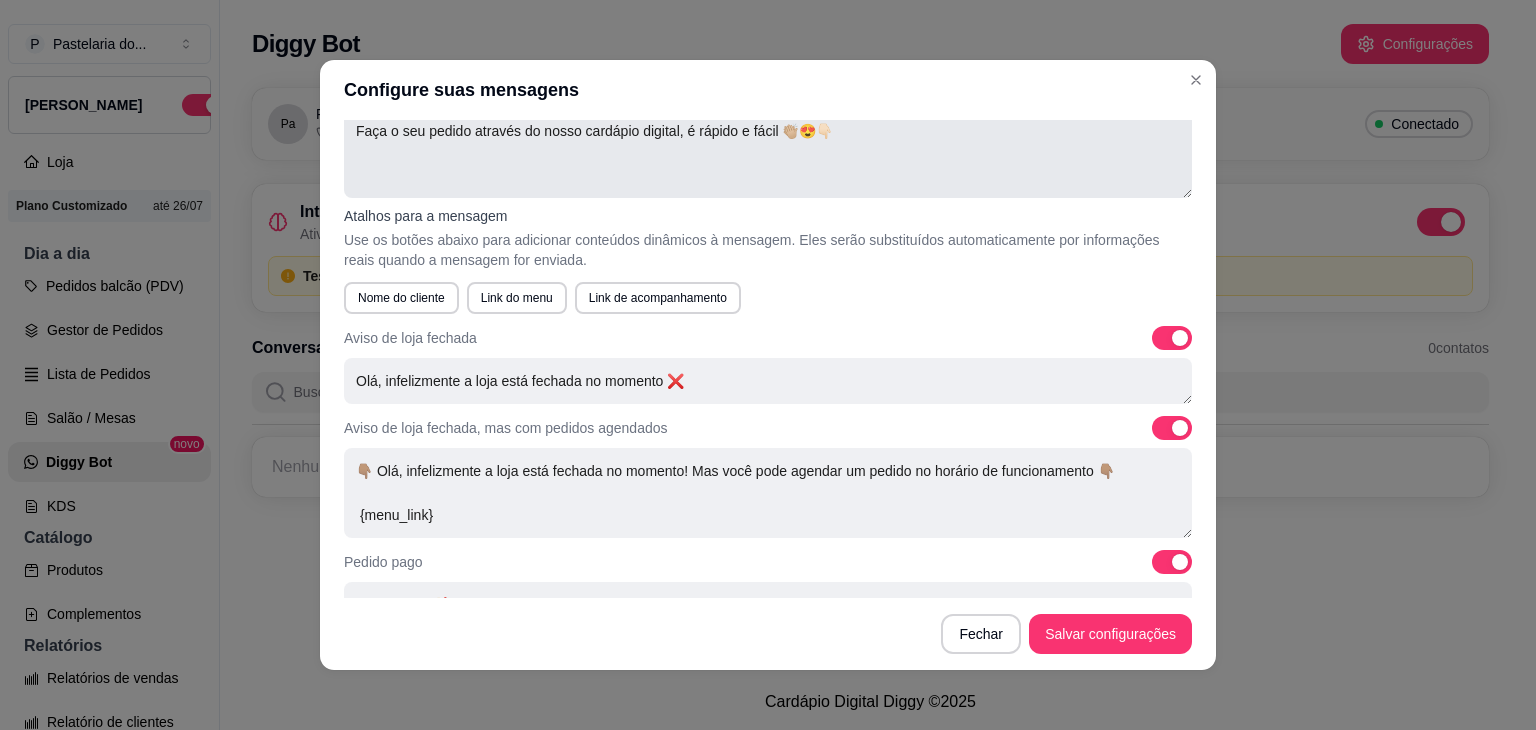 paste on "https://diggy.menu/67d8c7c116cbb330aba4dd3a" 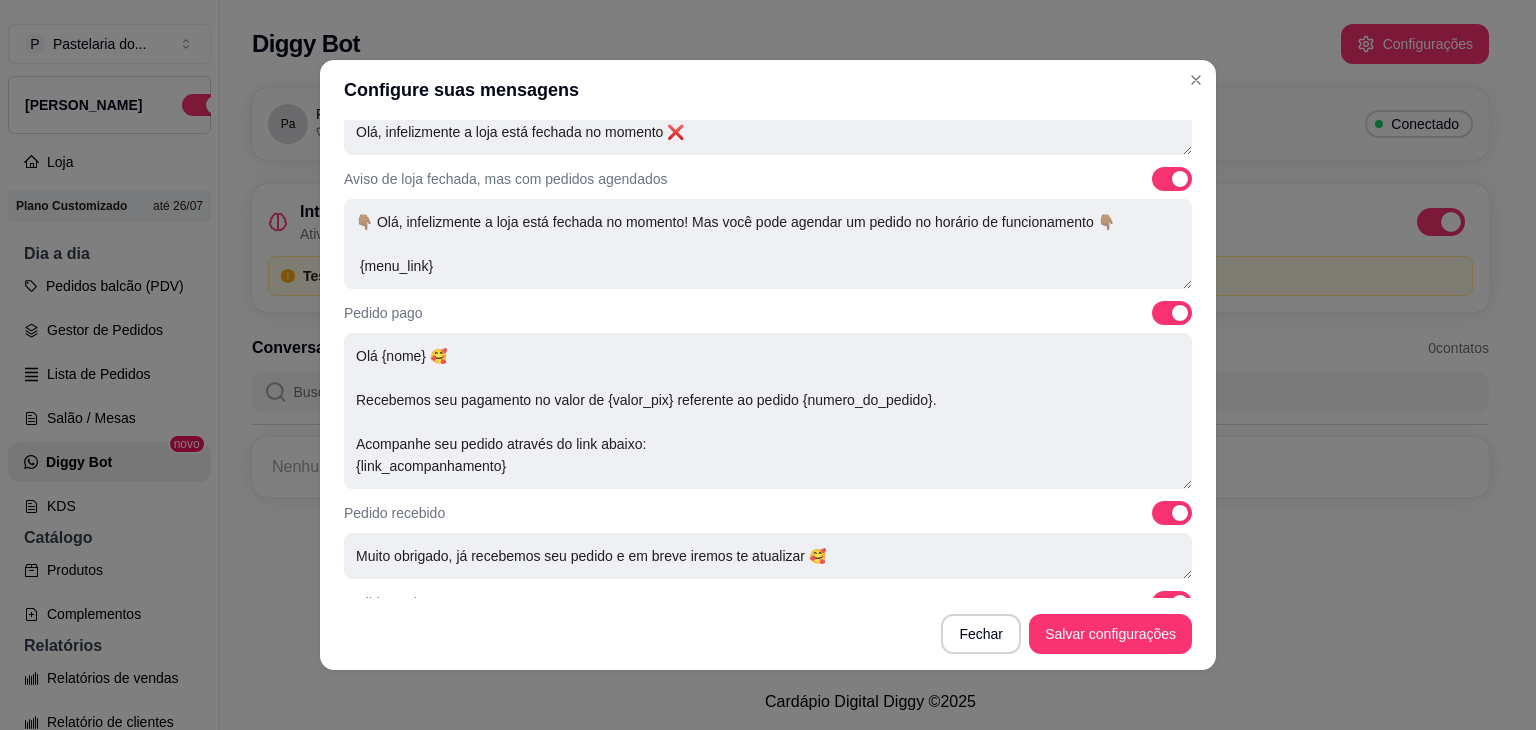 scroll, scrollTop: 400, scrollLeft: 0, axis: vertical 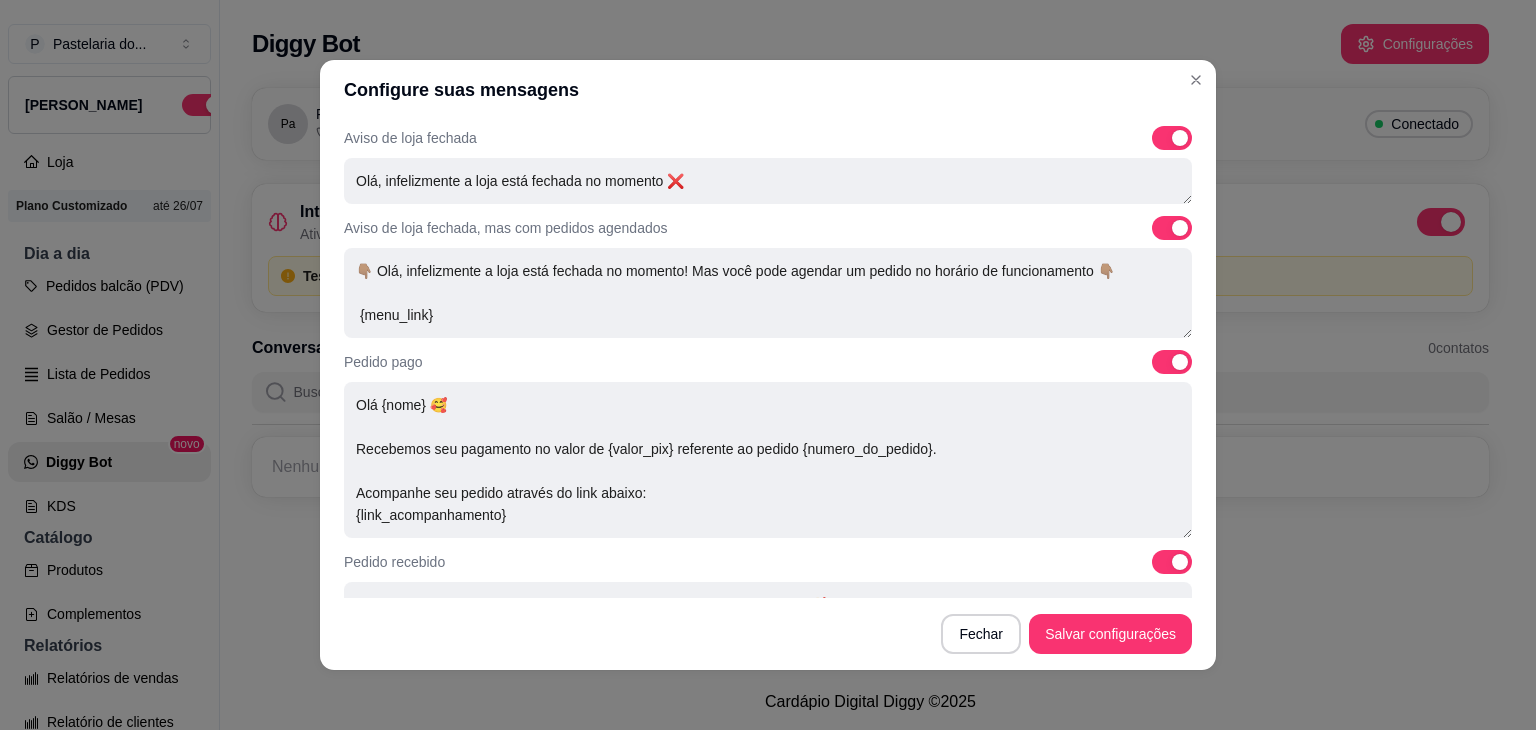 type on "Olá 🥰Tudo Bem?
Faça o seu pedido através do nosso cardápio digital, é rápido e fácil 👏🏼😍👇🏻
[URL][DOMAIN_NAME]" 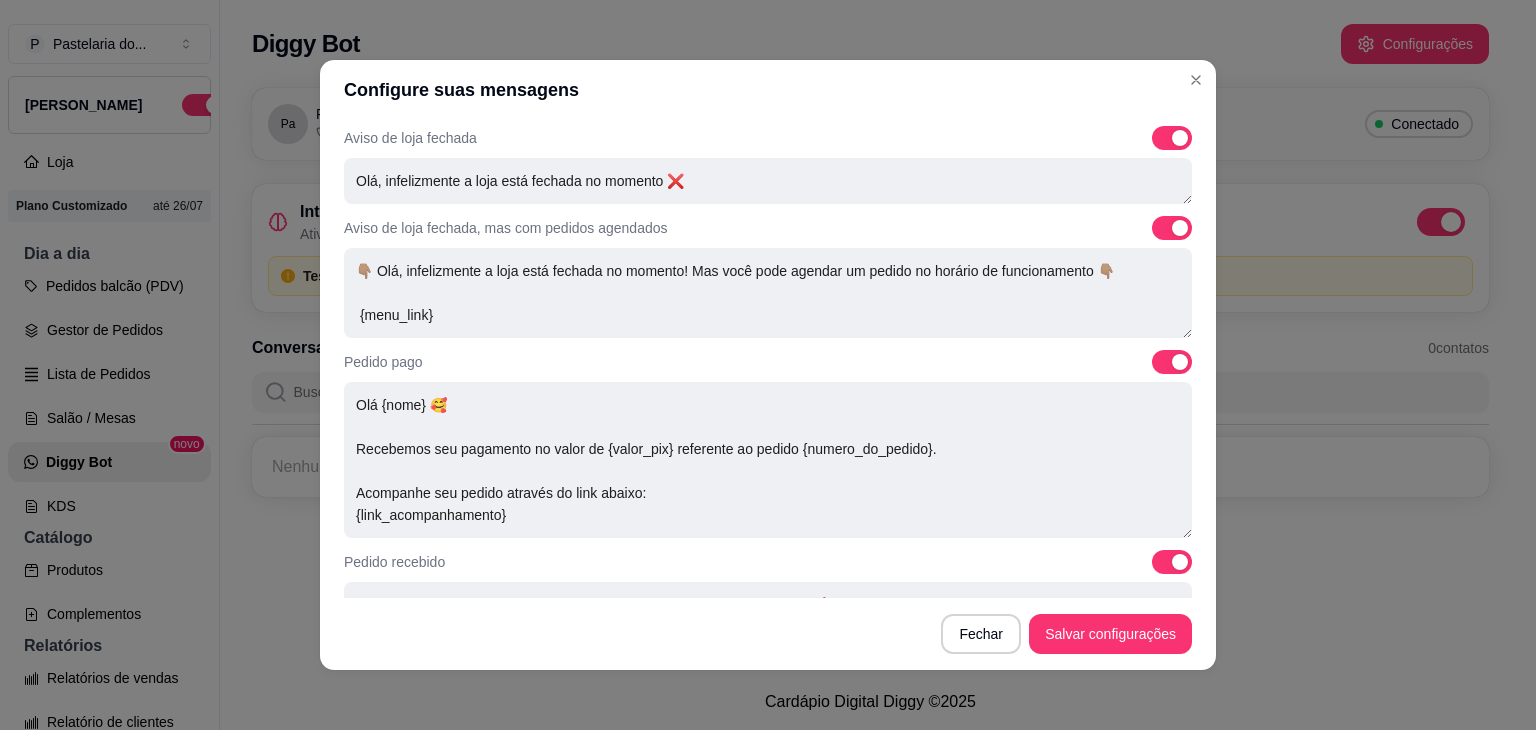click at bounding box center [1172, 228] 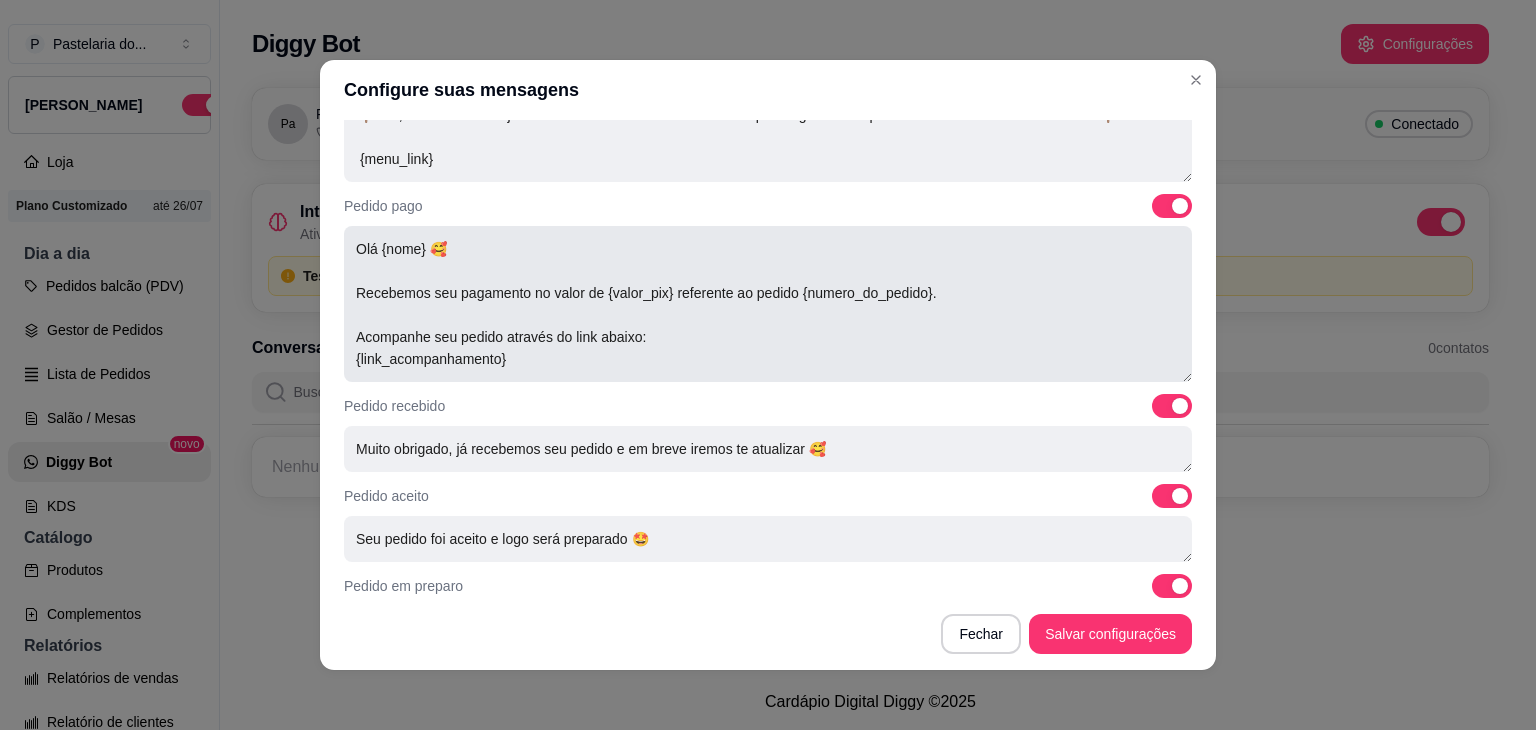 scroll, scrollTop: 600, scrollLeft: 0, axis: vertical 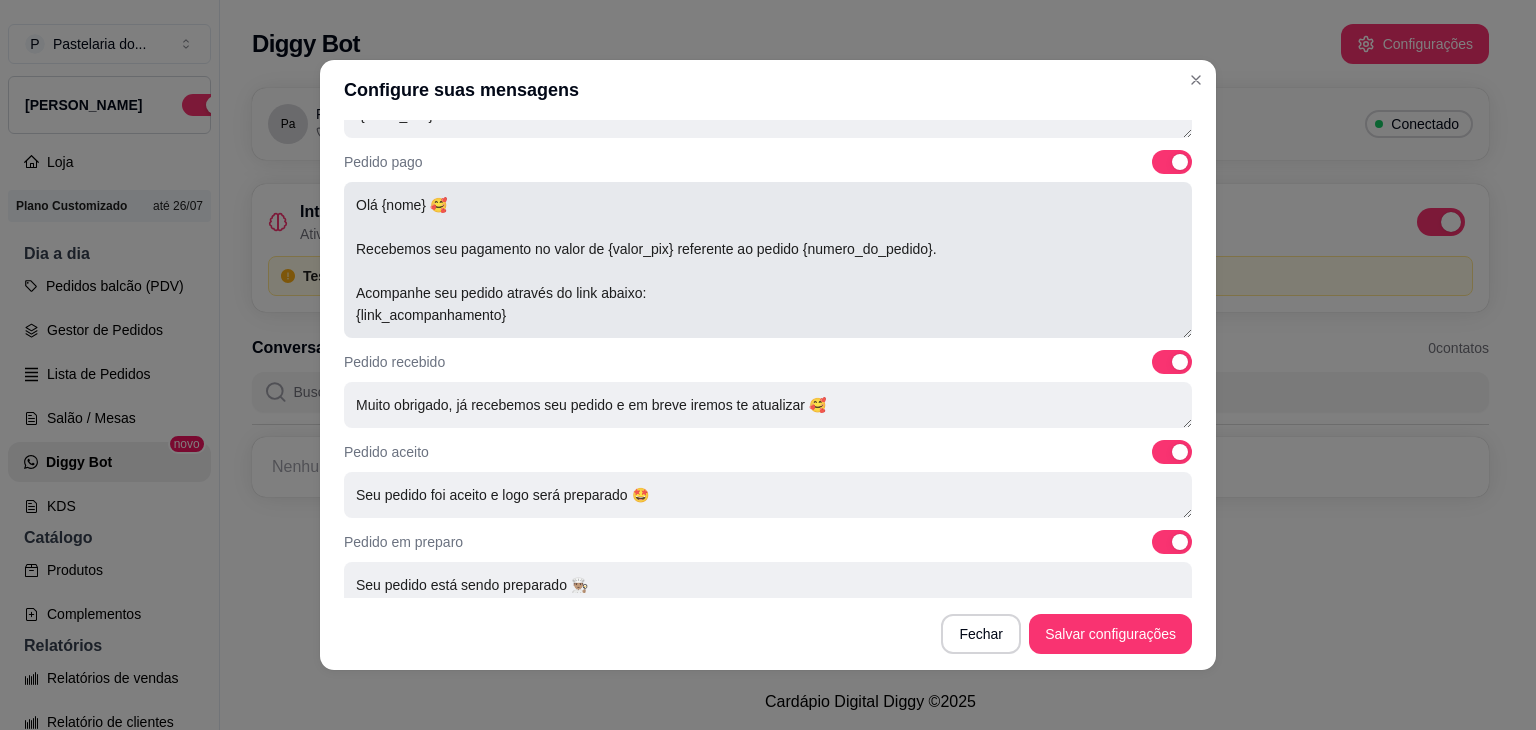click on "Olá {nome} 🥰
Recebemos seu pagamento no valor de {valor_pix} referente ao pedido {numero_do_pedido}.
Acompanhe seu pedido através do link abaixo:
{link_acompanhamento}" at bounding box center [768, 260] 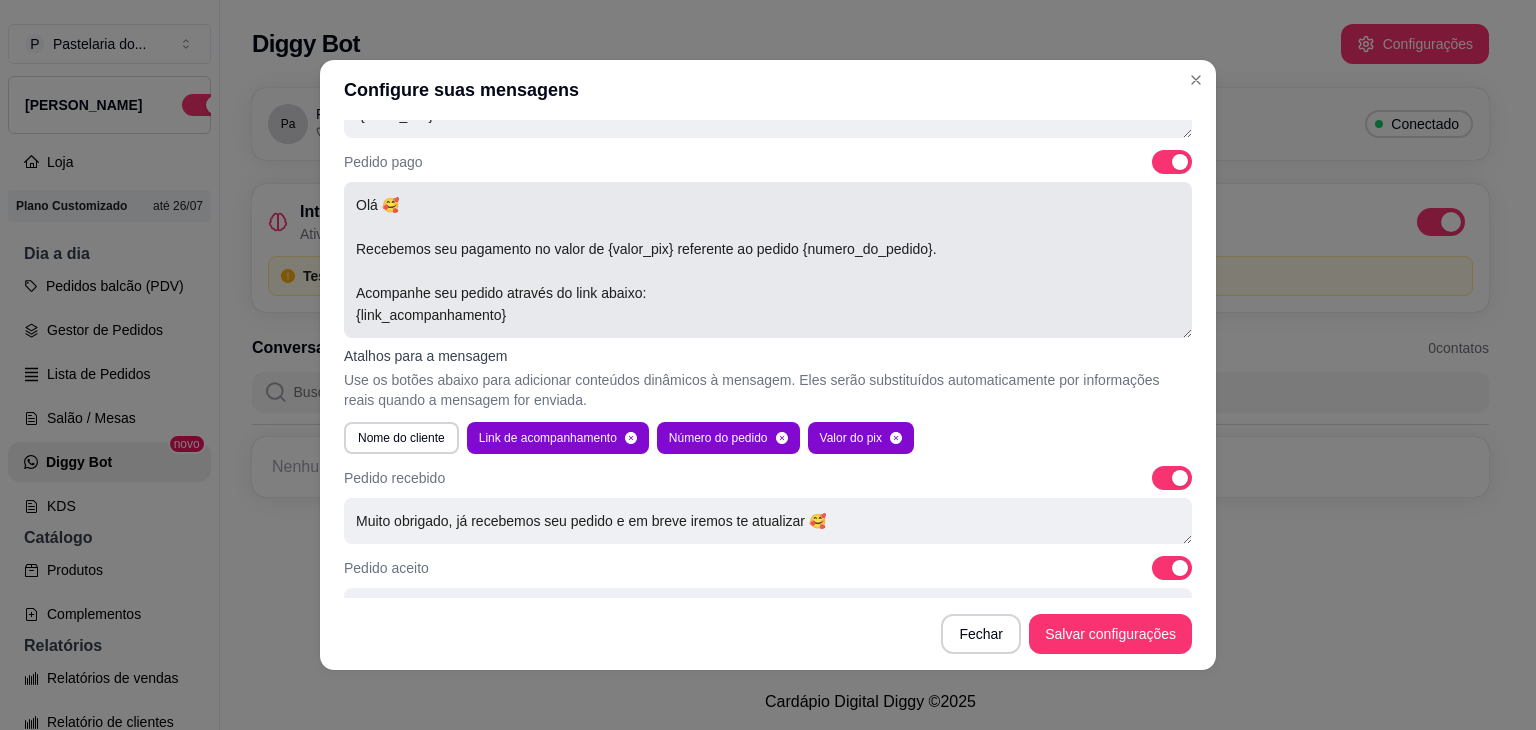click on "Olá 🥰
Recebemos seu pagamento no valor de {valor_pix} referente ao pedido {numero_do_pedido}.
Acompanhe seu pedido através do link abaixo:
{link_acompanhamento}" at bounding box center [768, 260] 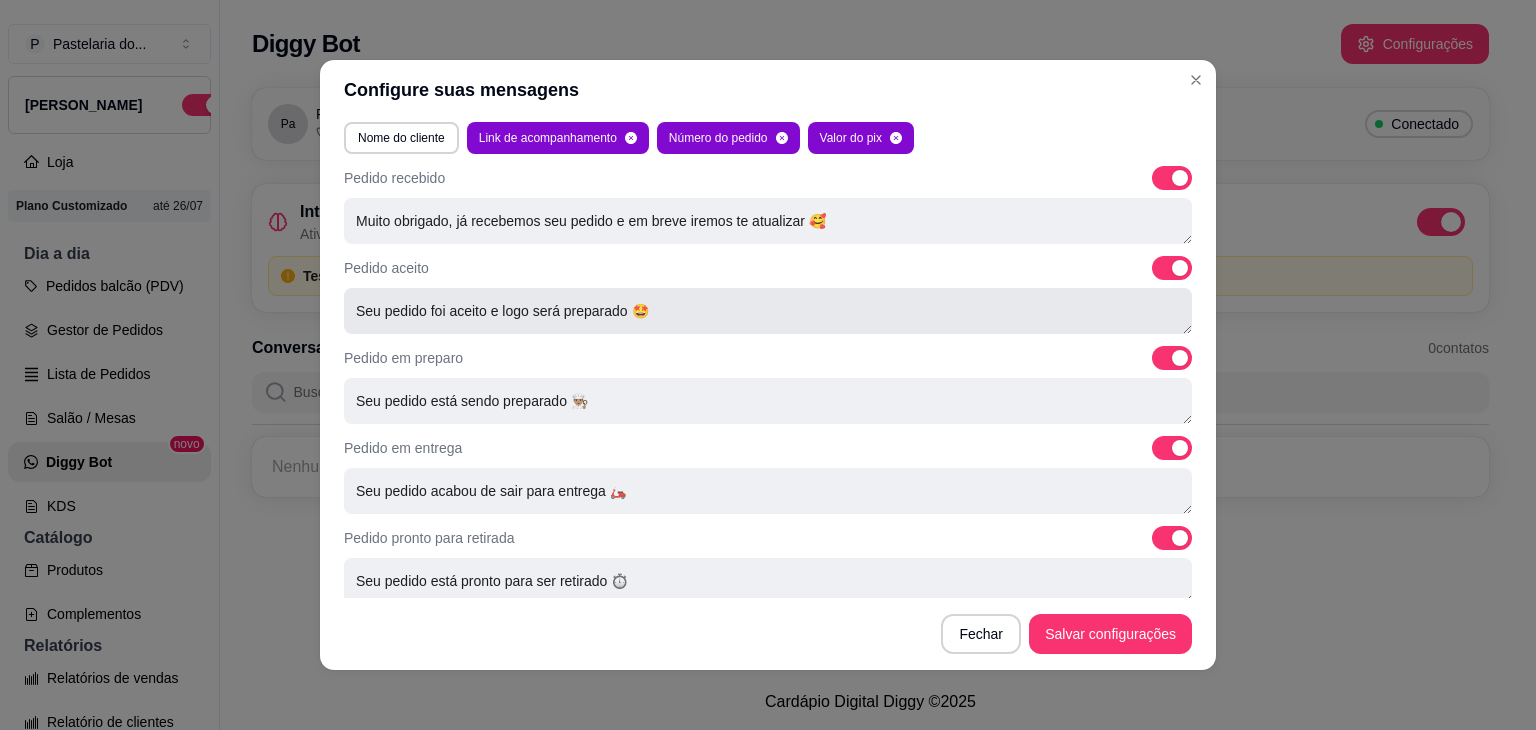 scroll, scrollTop: 914, scrollLeft: 0, axis: vertical 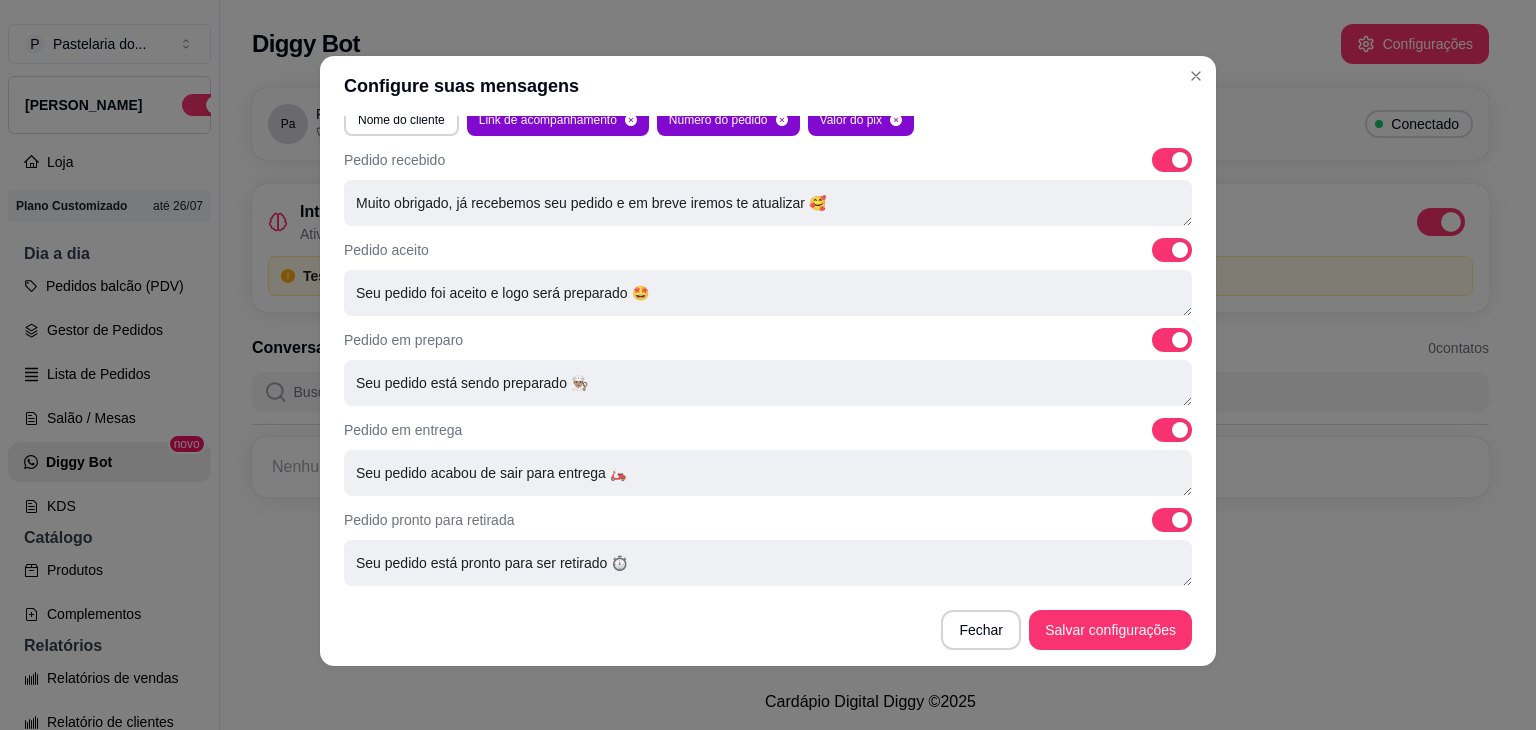 type on "Olá 🥰
Recebemos seu pagamento no valor de {valor_pix} referente ao pedido {numero_do_pedido}.
Acompanhe seu pedido através do link abaixo:
{link_acompanhamento}" 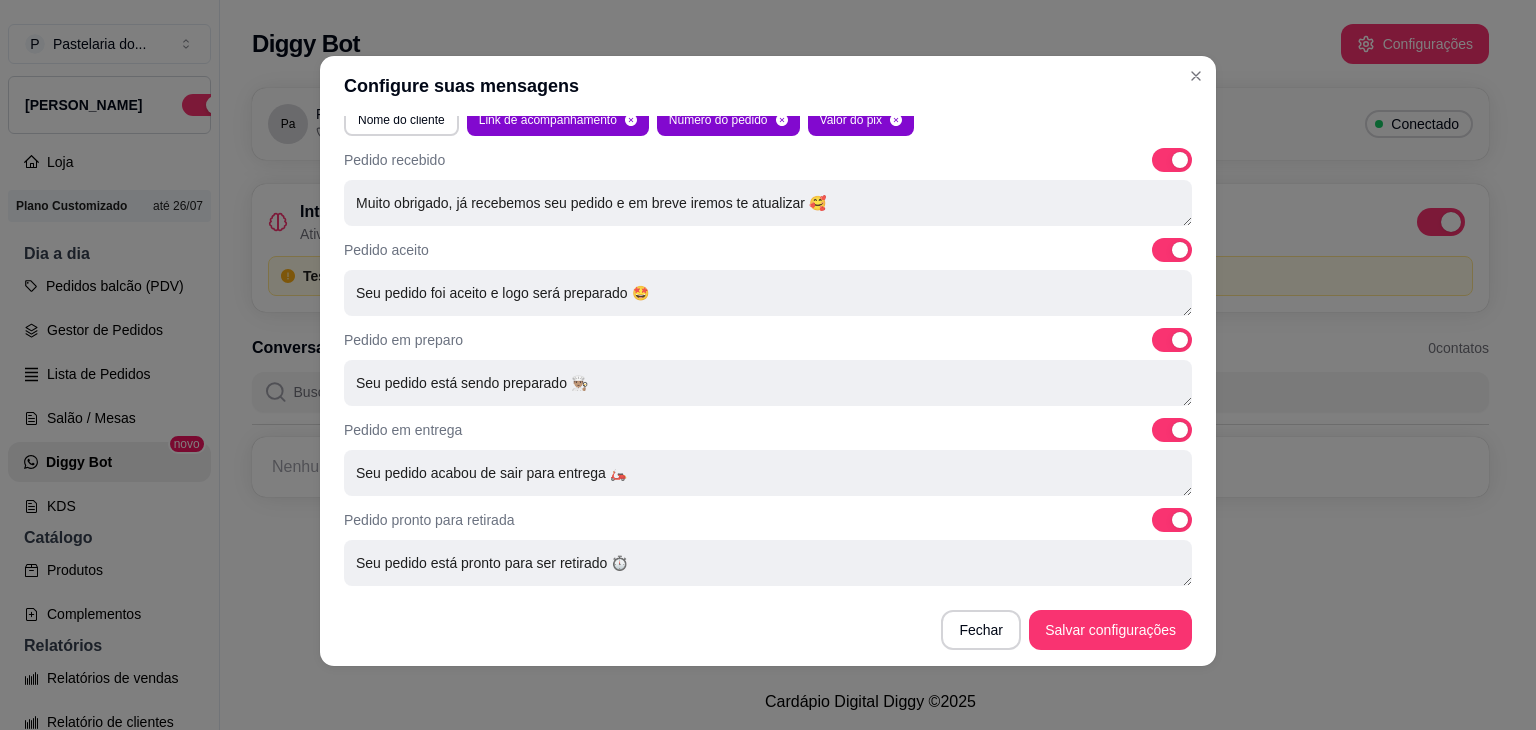 click at bounding box center (1180, 430) 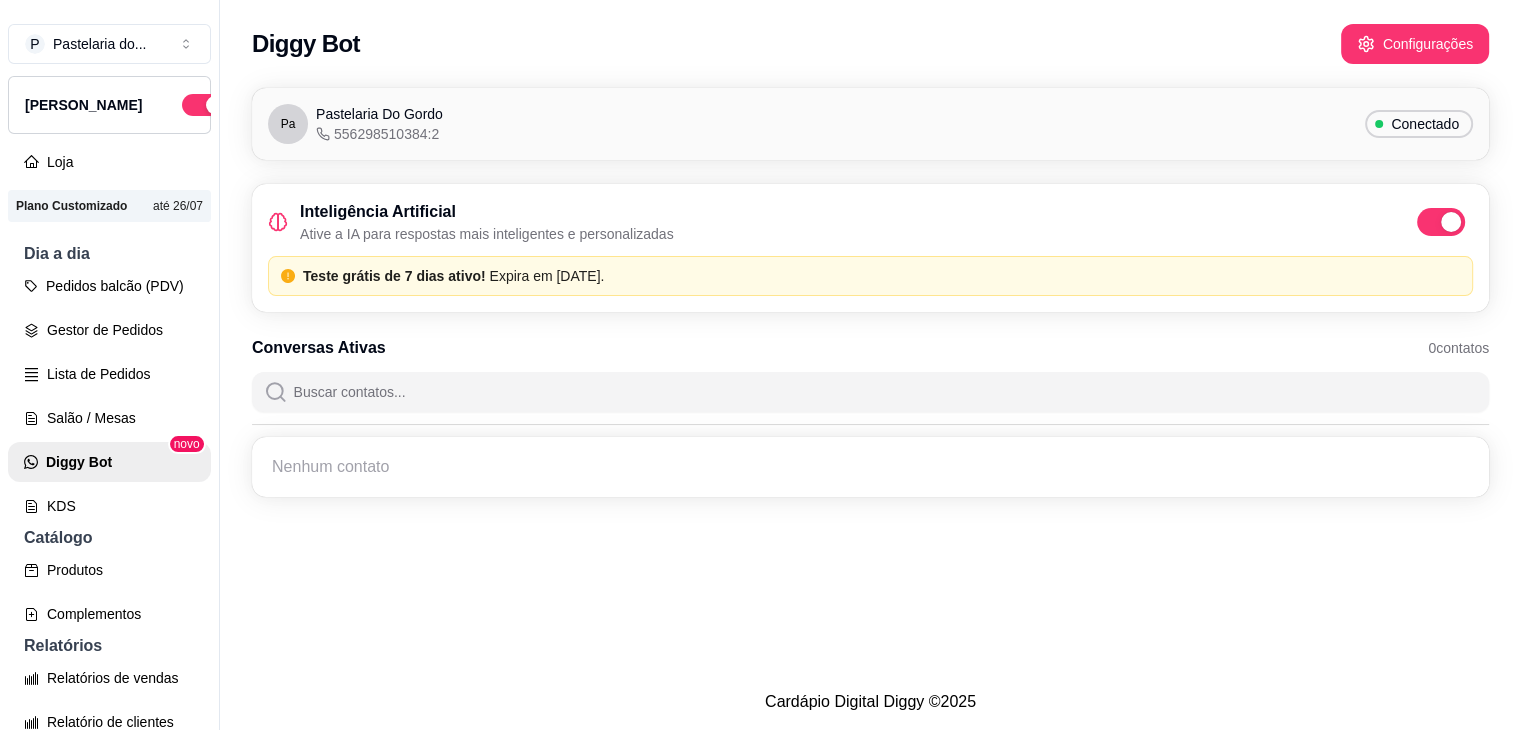 click on "Nenhum contato" at bounding box center (870, 467) 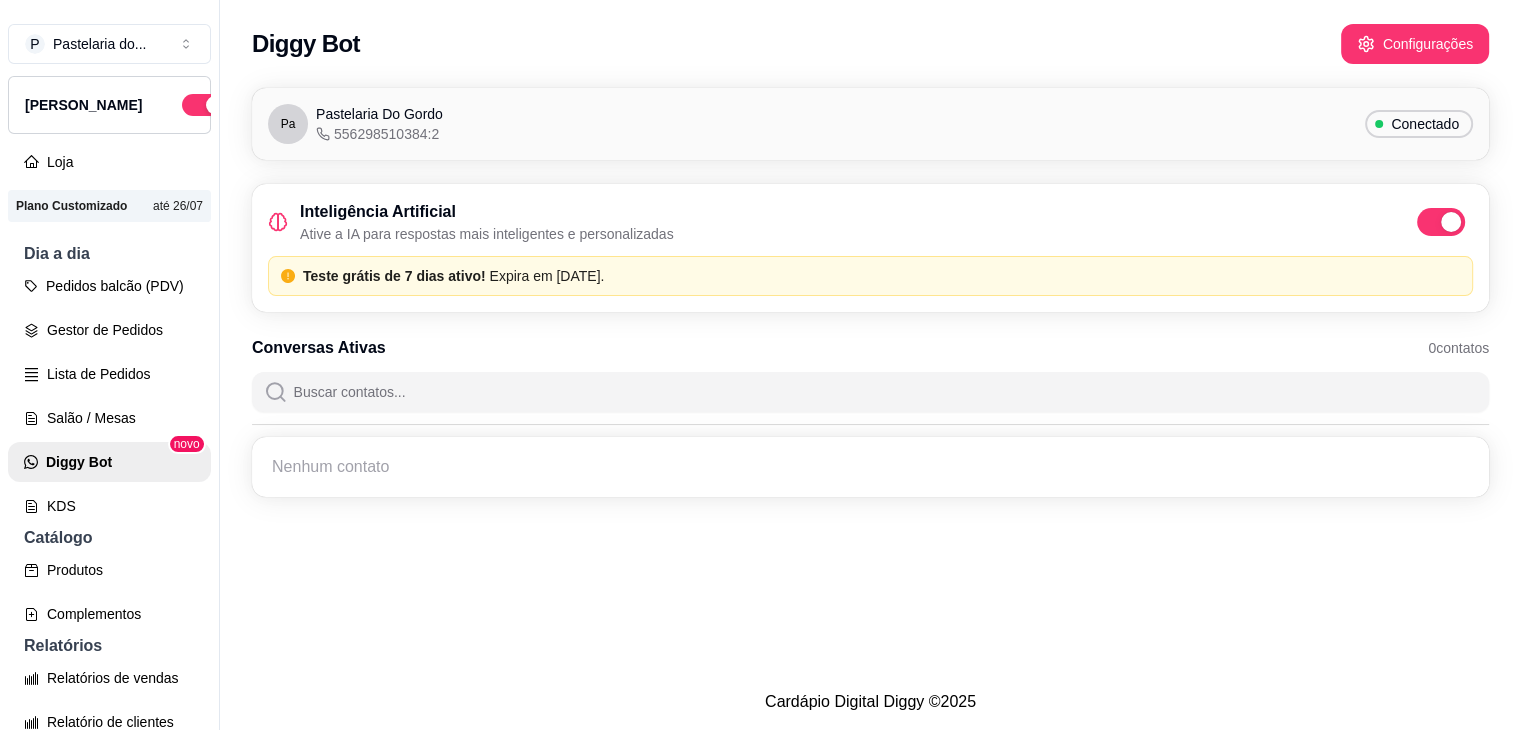 click on "Nenhum contato" at bounding box center (870, 467) 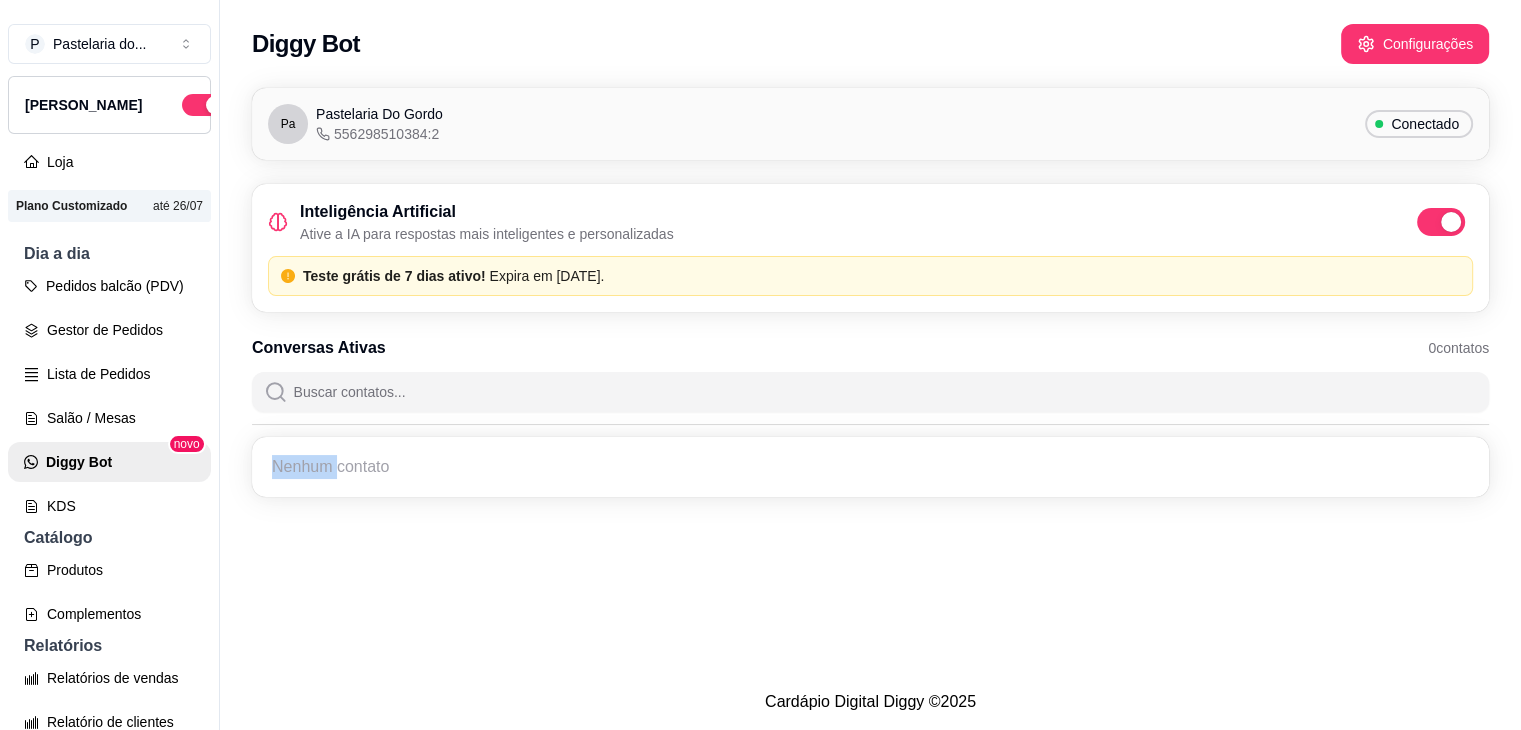 click on "Nenhum contato" at bounding box center (870, 467) 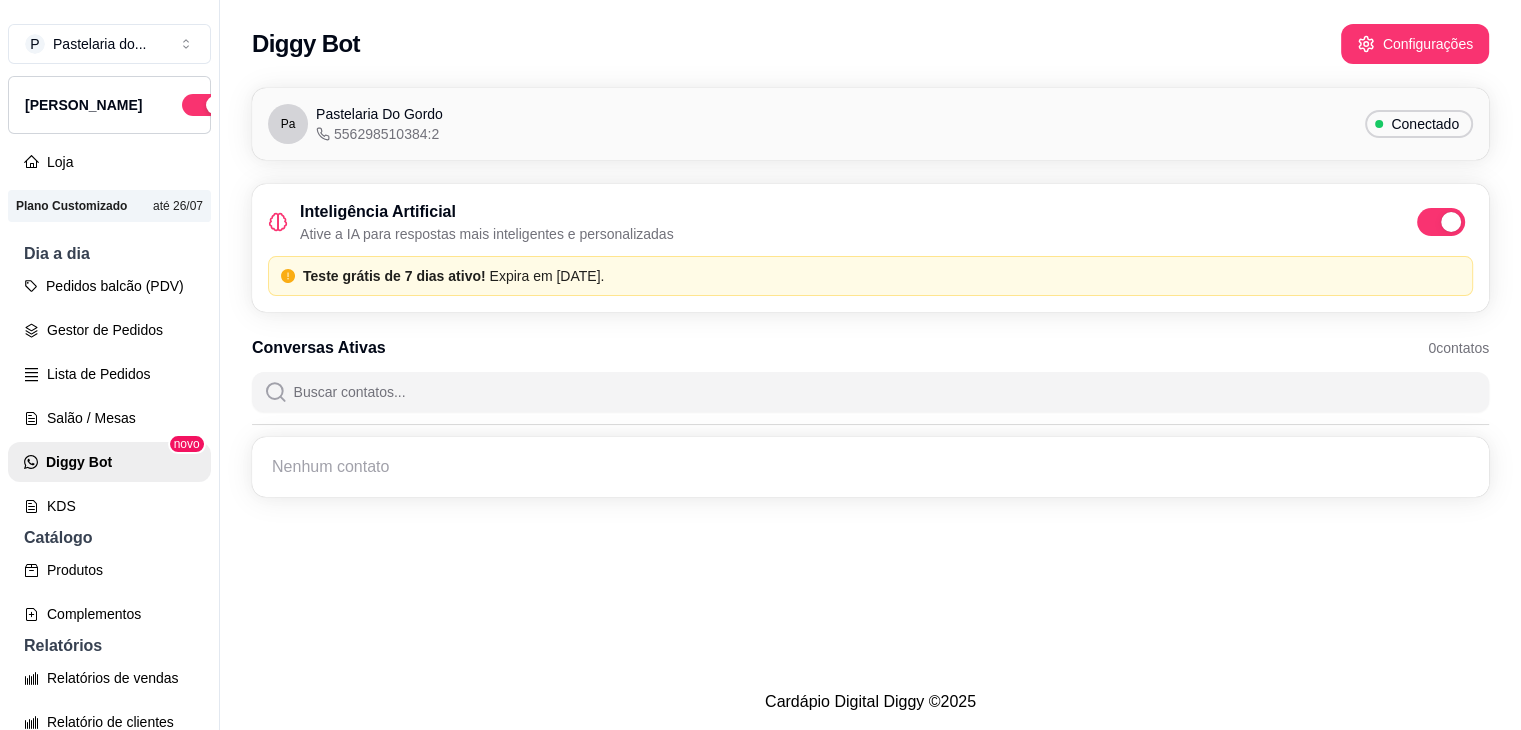 click at bounding box center (882, 392) 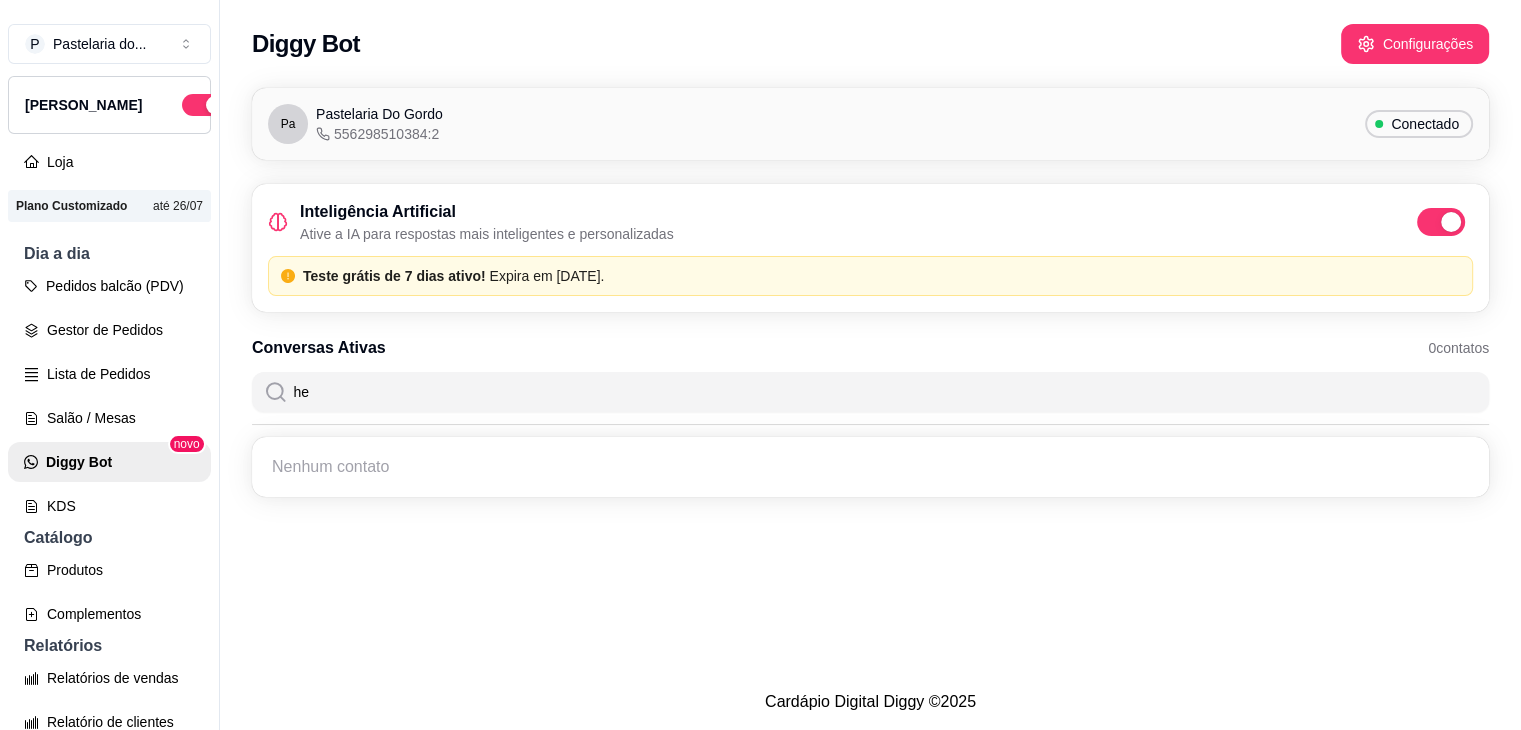 type on "h" 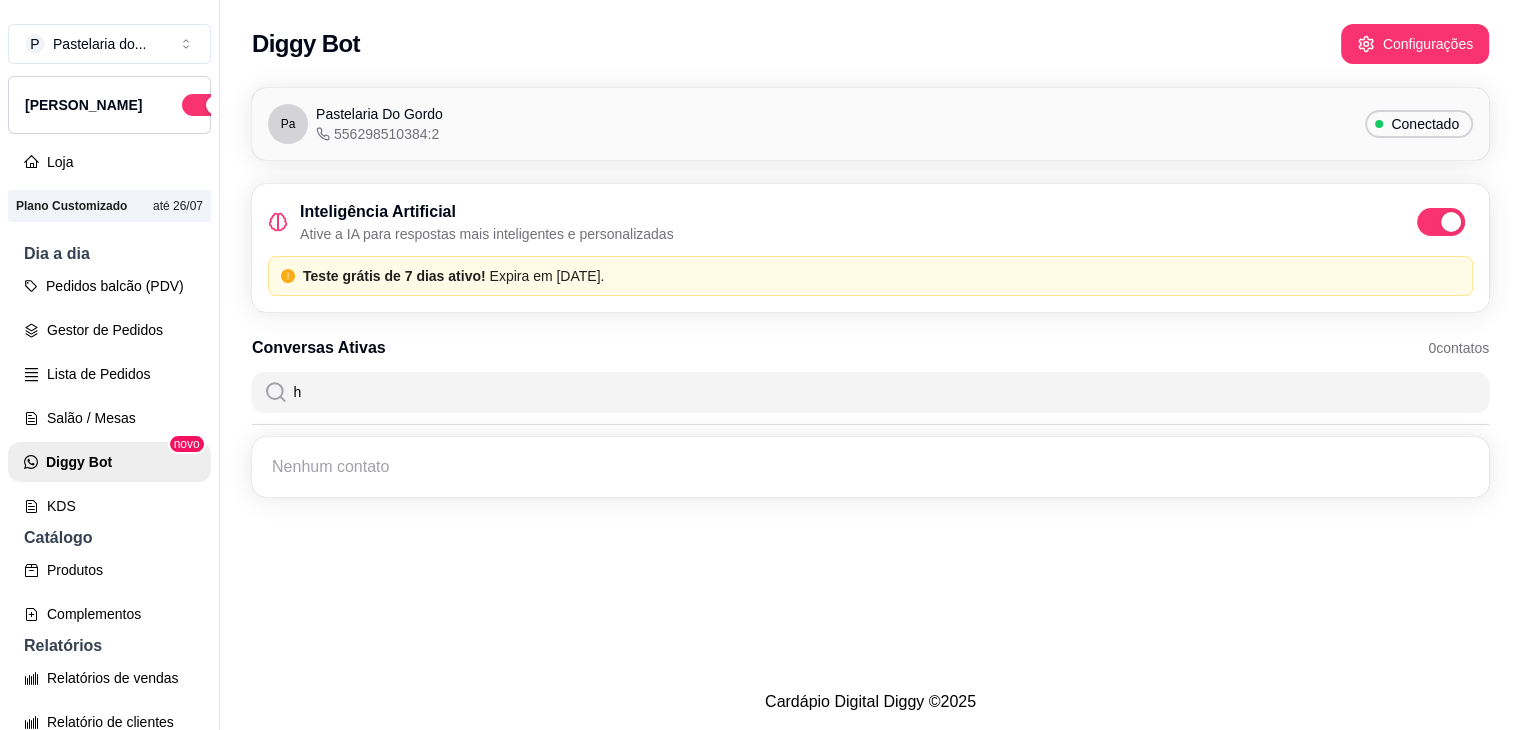 type 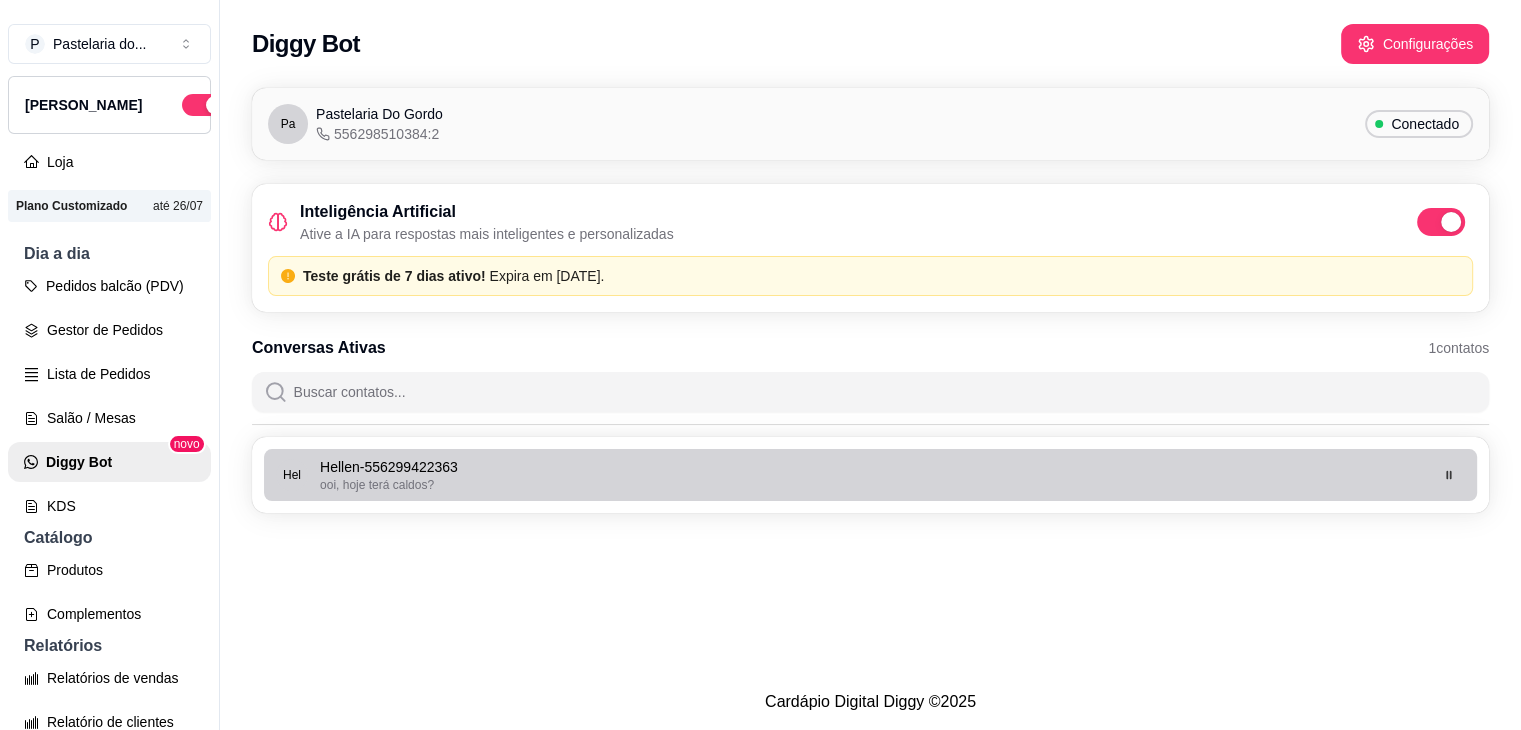 click on "ooi, hoje terá caldos?" at bounding box center (872, 485) 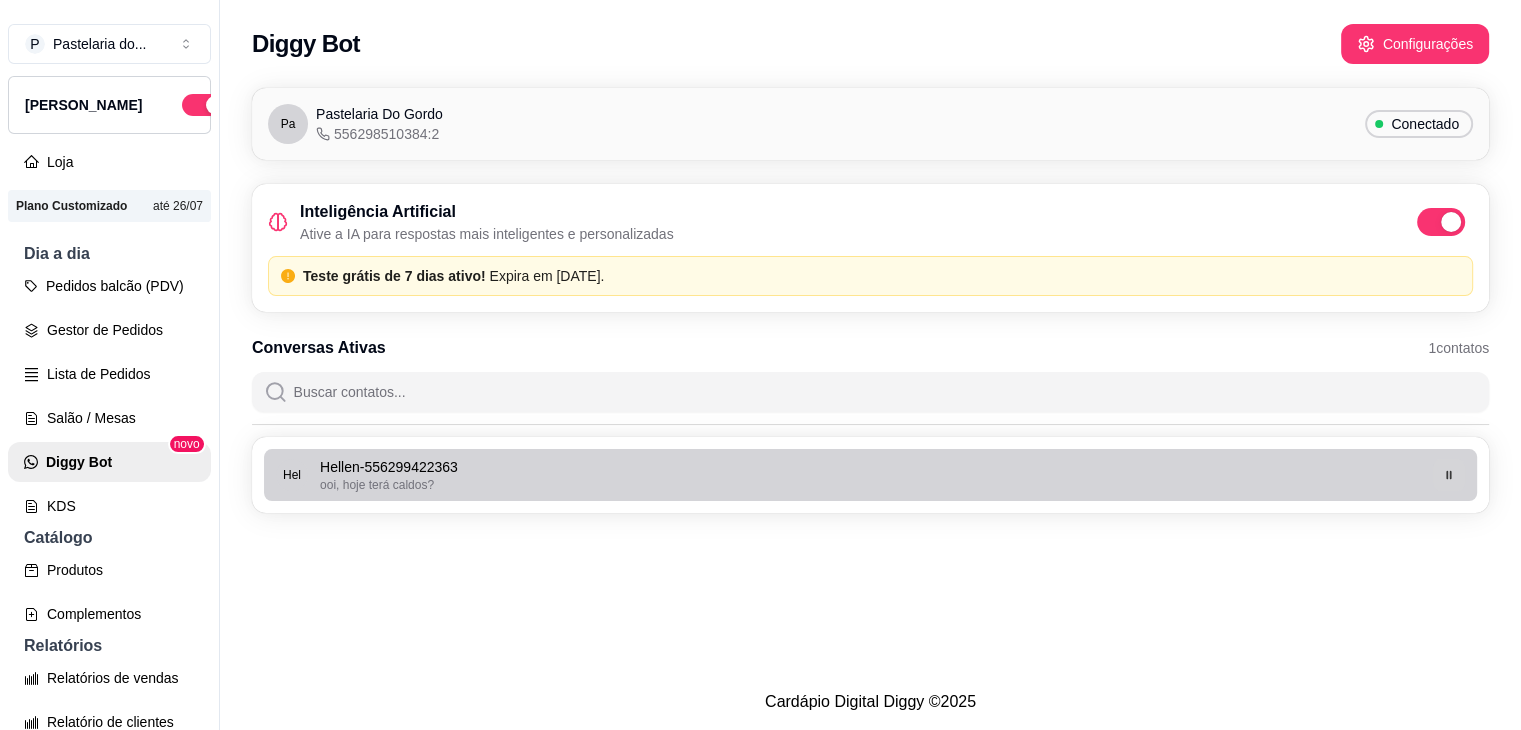 click 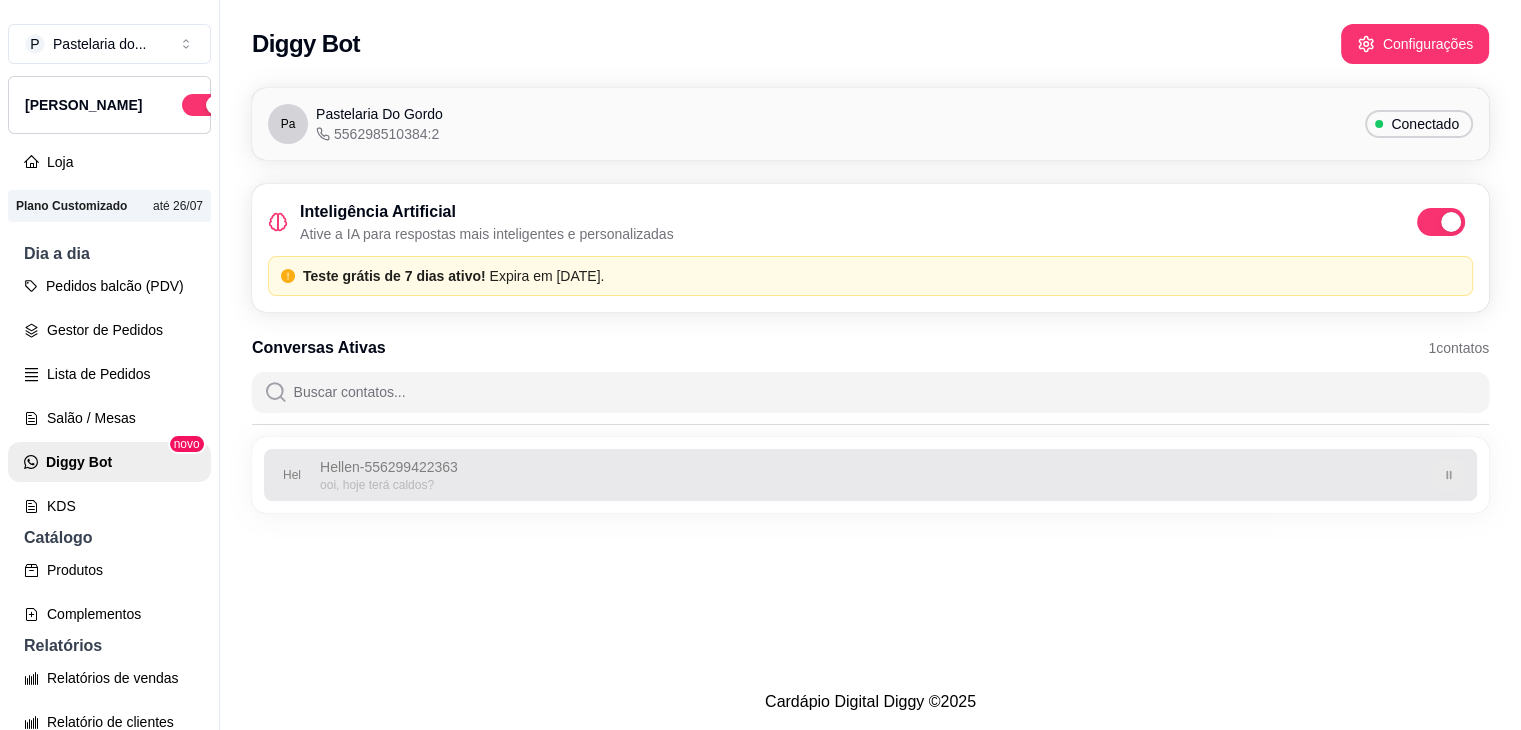 click 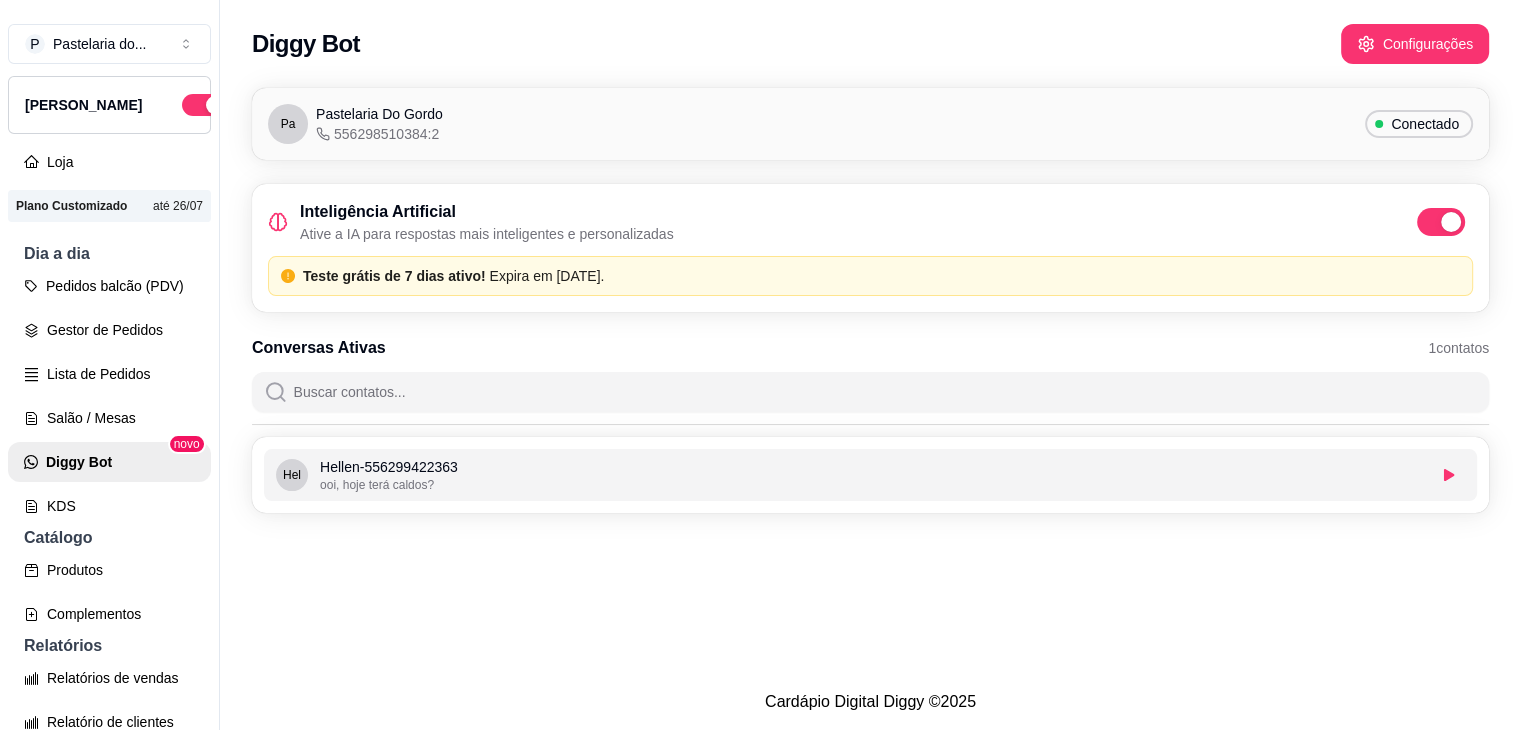 click on "Teste grátis de 7 dias ativo!   Expira em   18/07/2025 ." at bounding box center (881, 276) 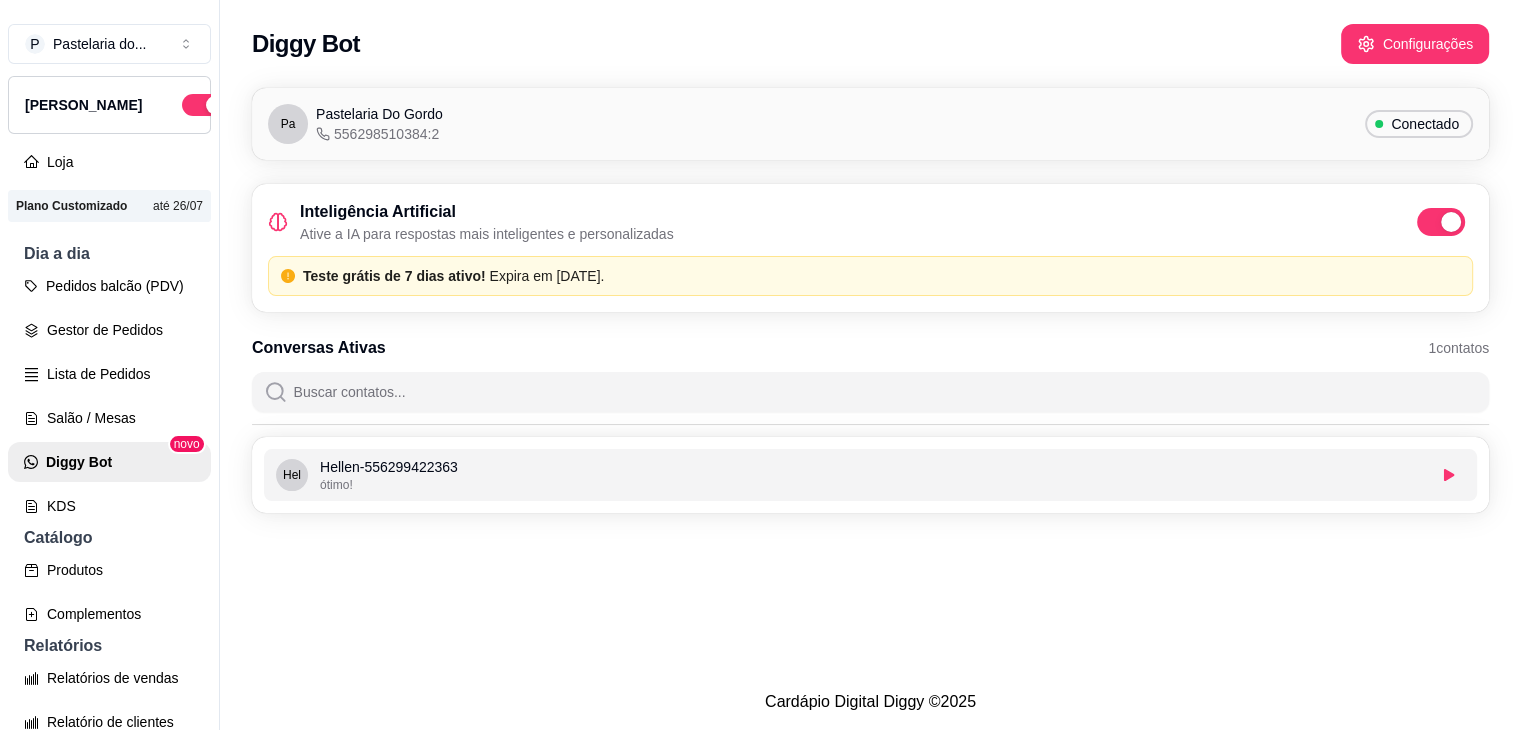 click on "Teste grátis de 7 dias ativo!   Expira em   18/07/2025 ." at bounding box center (870, 276) 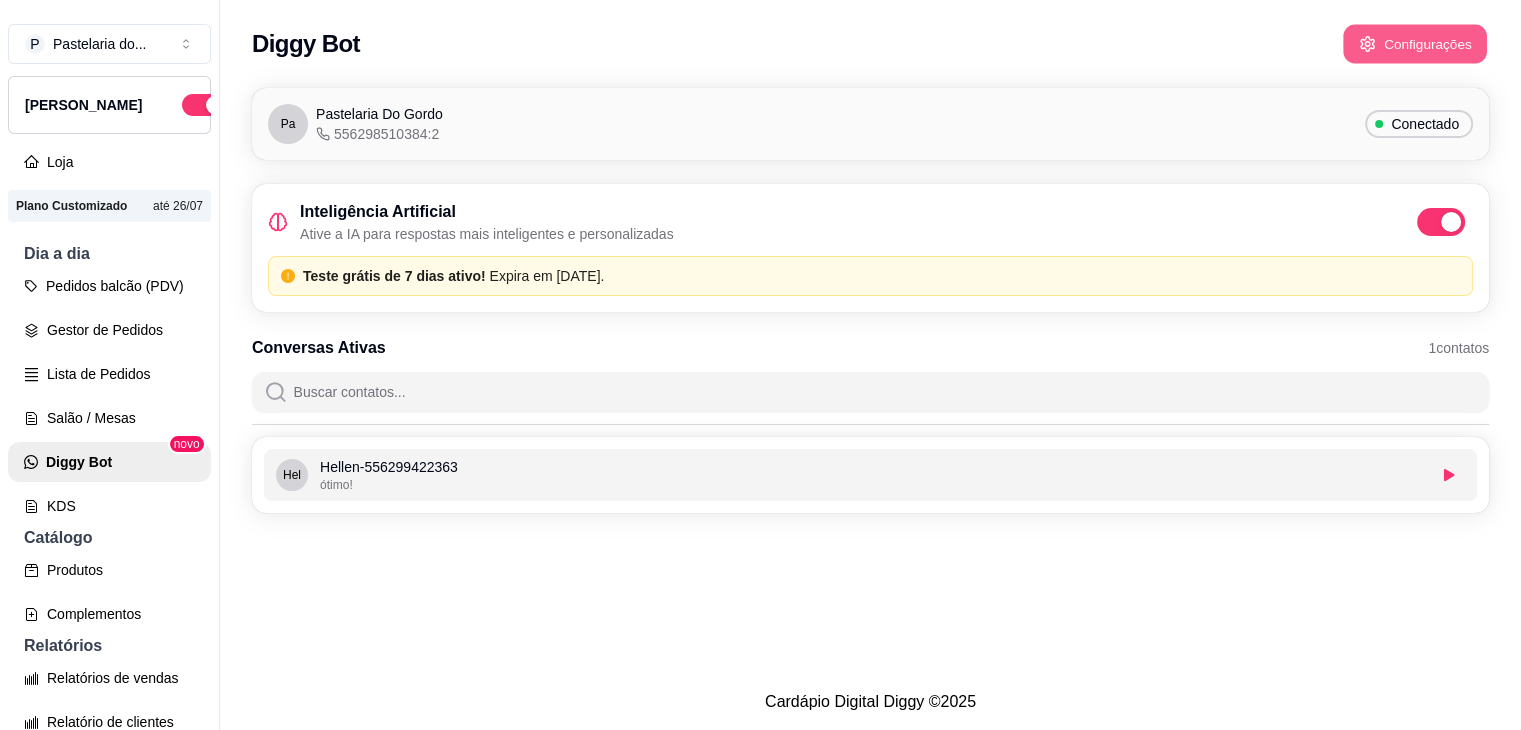 click on "Configurações" at bounding box center (1415, 44) 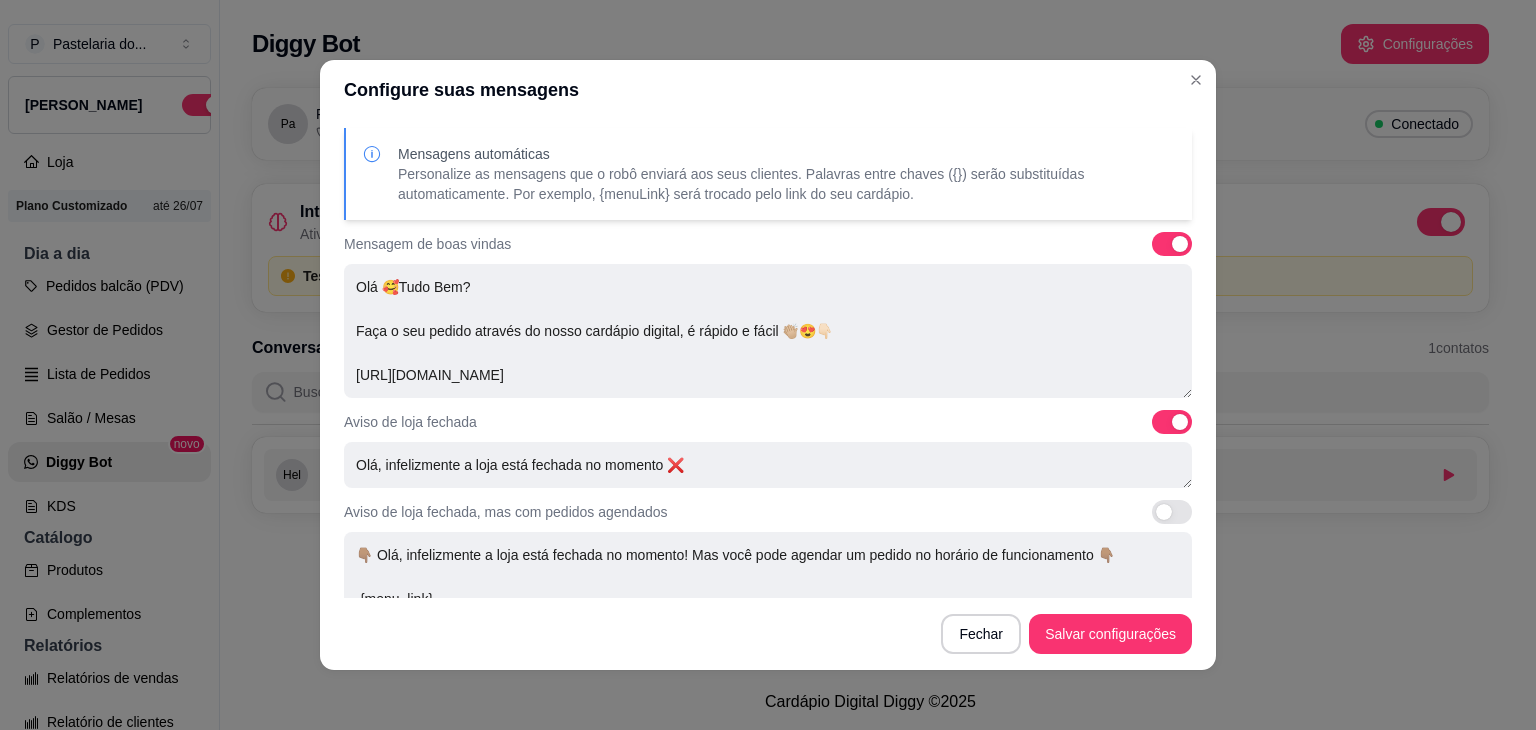 click on "Personalize as mensagens que o robô enviará aos seus clientes. Palavras entre chaves ({}) serão substituídas automaticamente. Por exemplo, {menuLink} será trocado pelo link do seu cardápio." at bounding box center [787, 184] 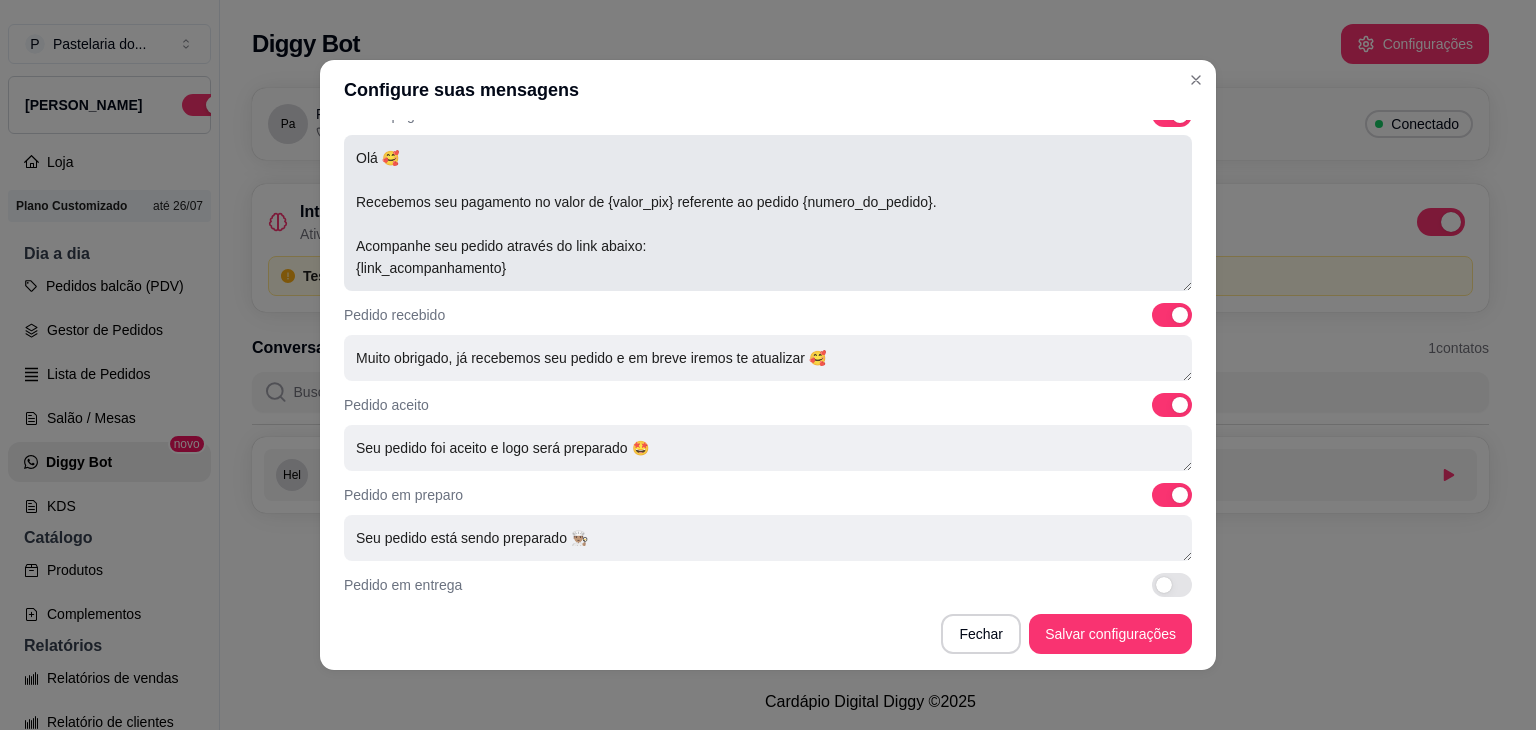 scroll, scrollTop: 682, scrollLeft: 0, axis: vertical 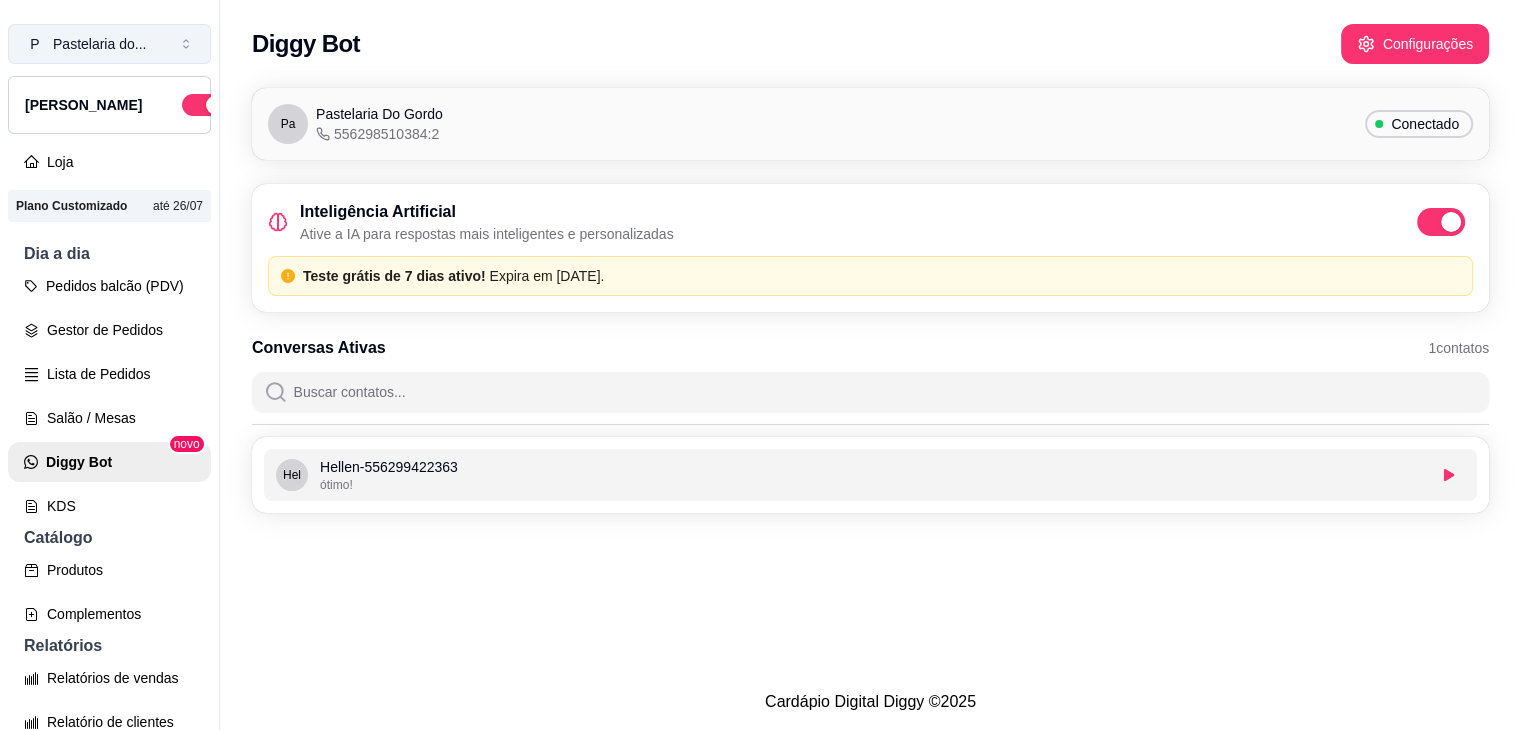 click on "Pastelaria do ..." at bounding box center (99, 44) 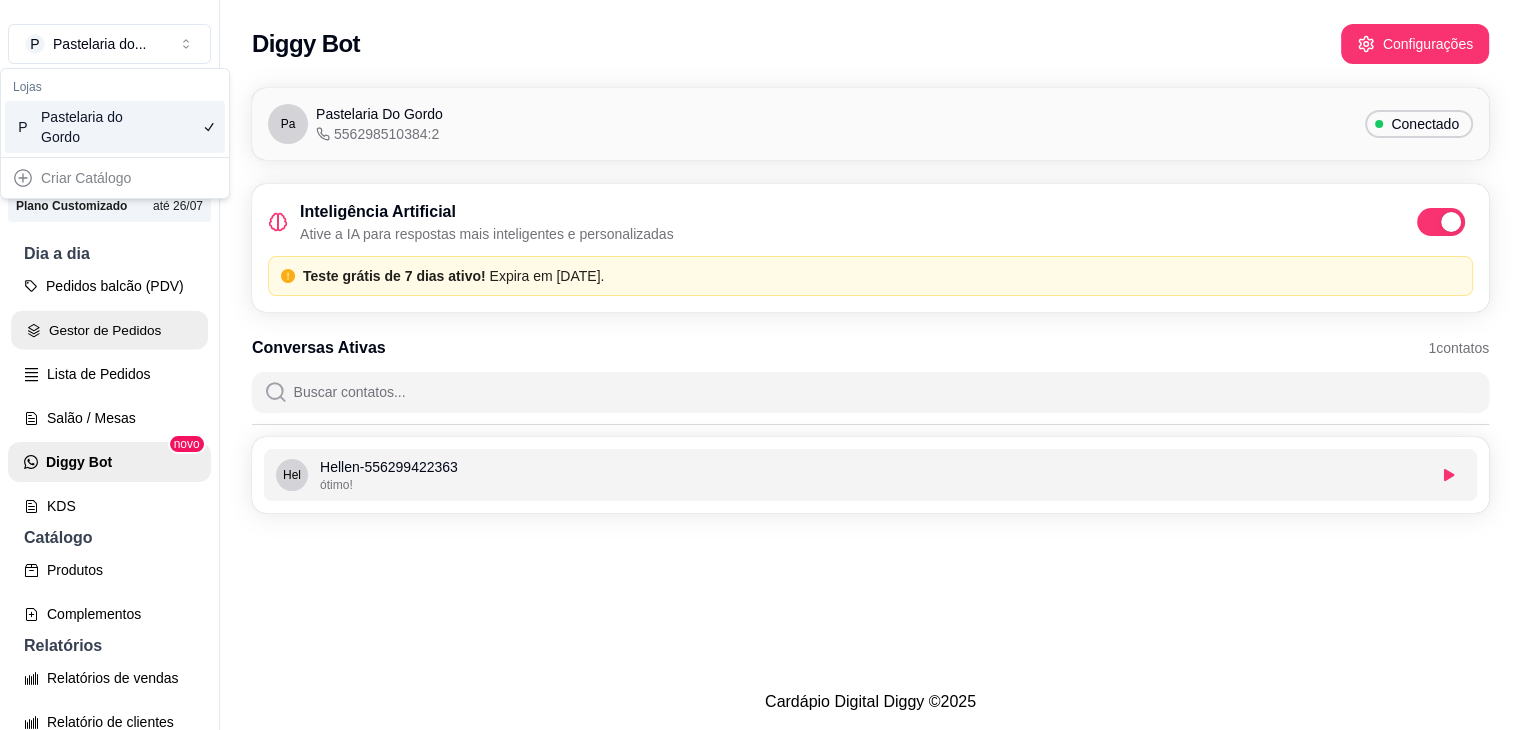click on "Gestor de Pedidos" at bounding box center [109, 330] 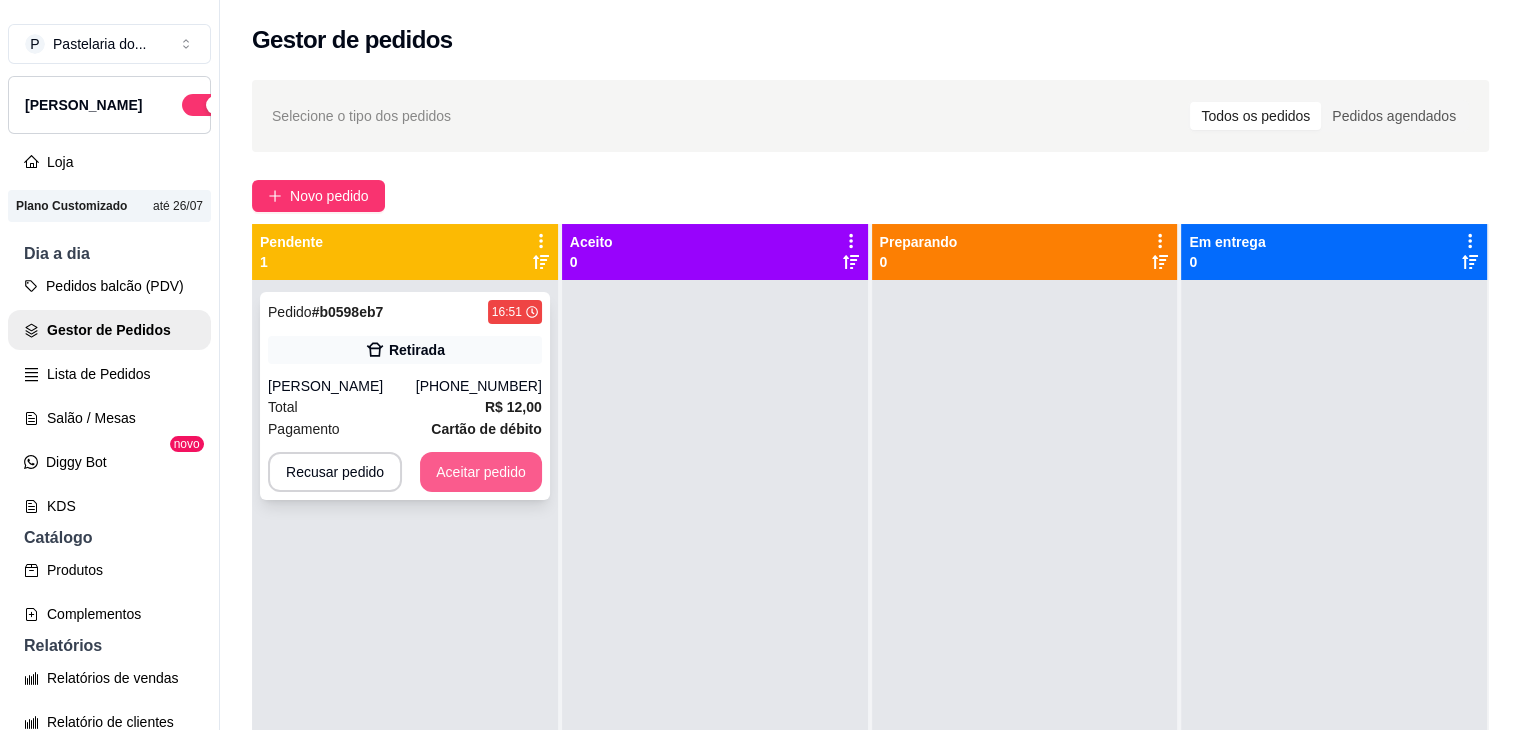 click on "Aceitar pedido" at bounding box center [481, 472] 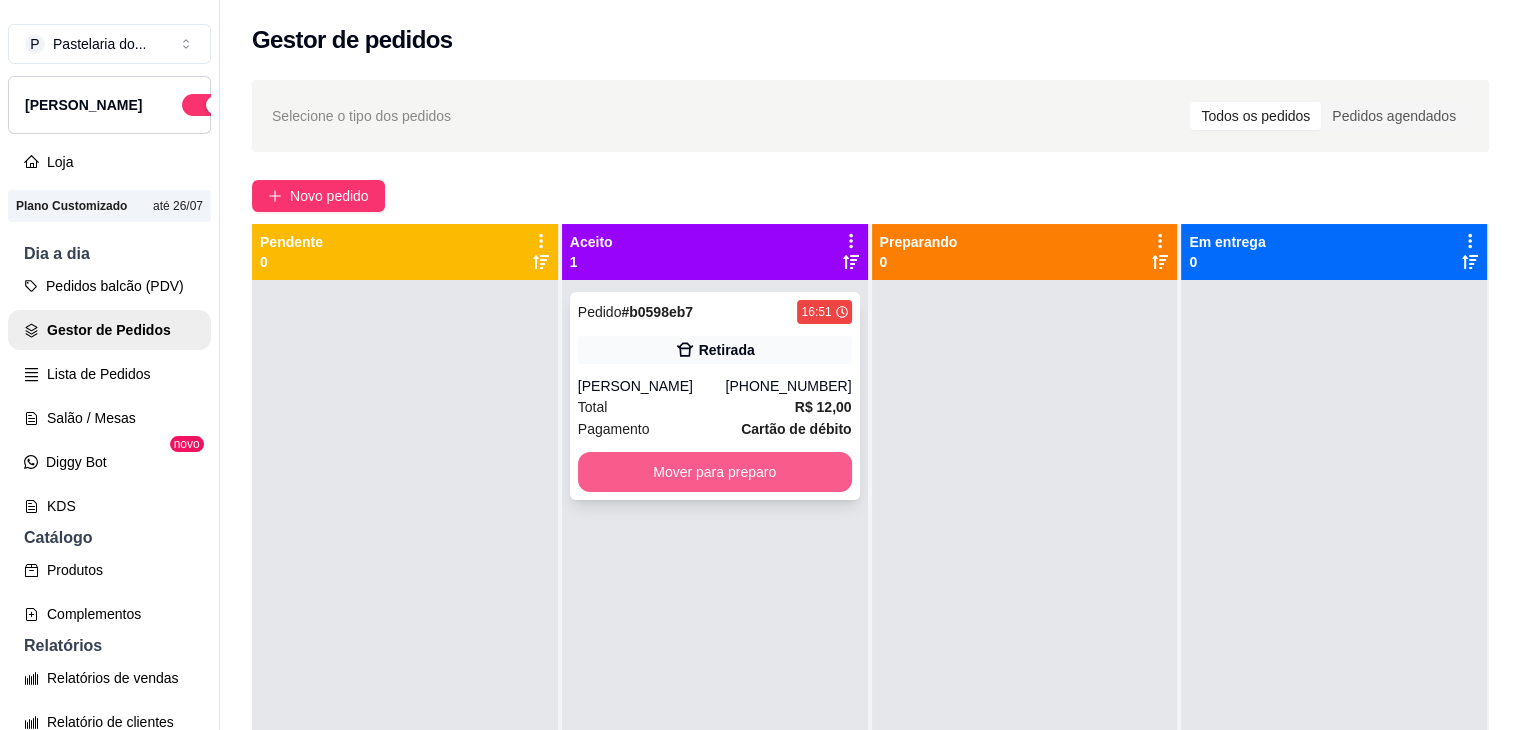 click on "Mover para preparo" at bounding box center [715, 472] 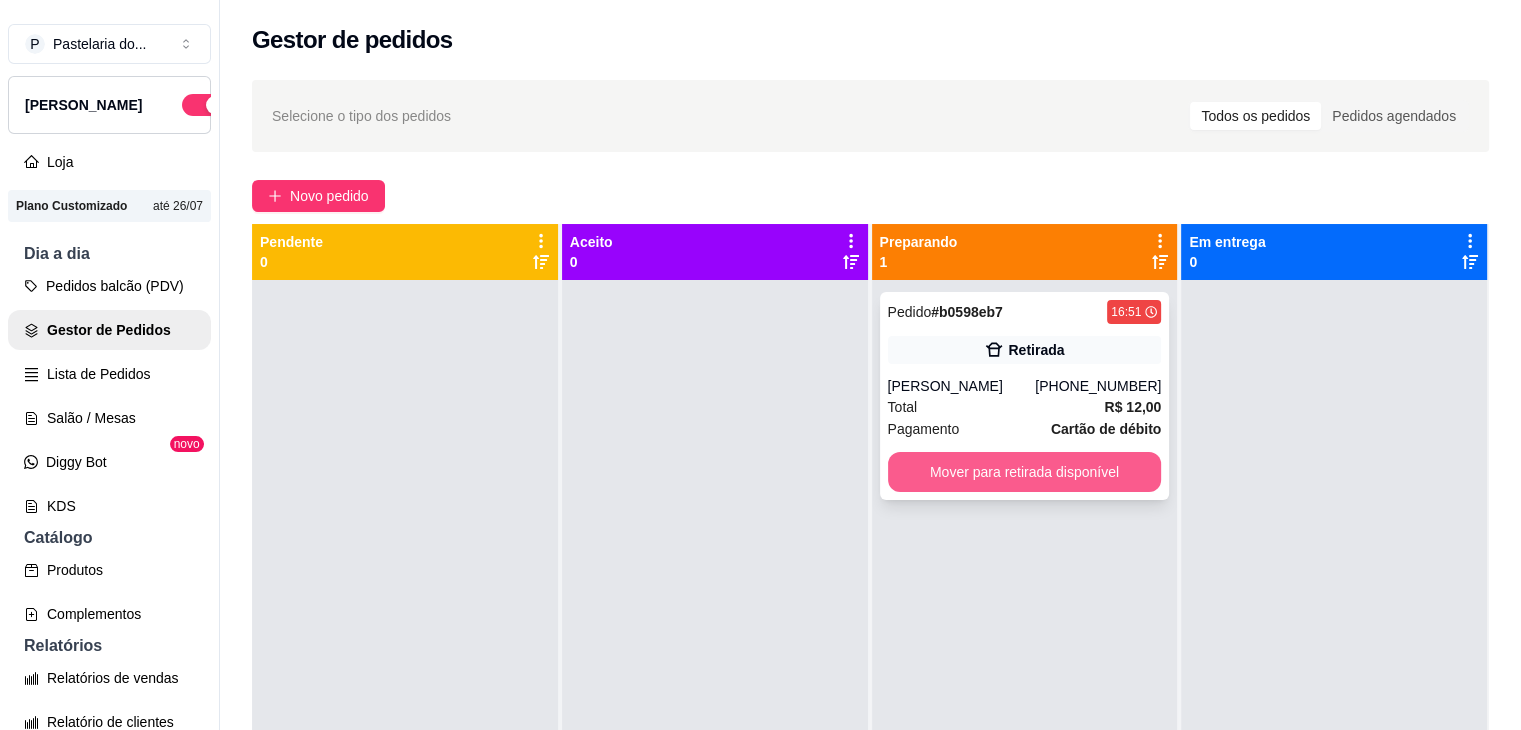 click on "Mover para retirada disponível" at bounding box center [1025, 472] 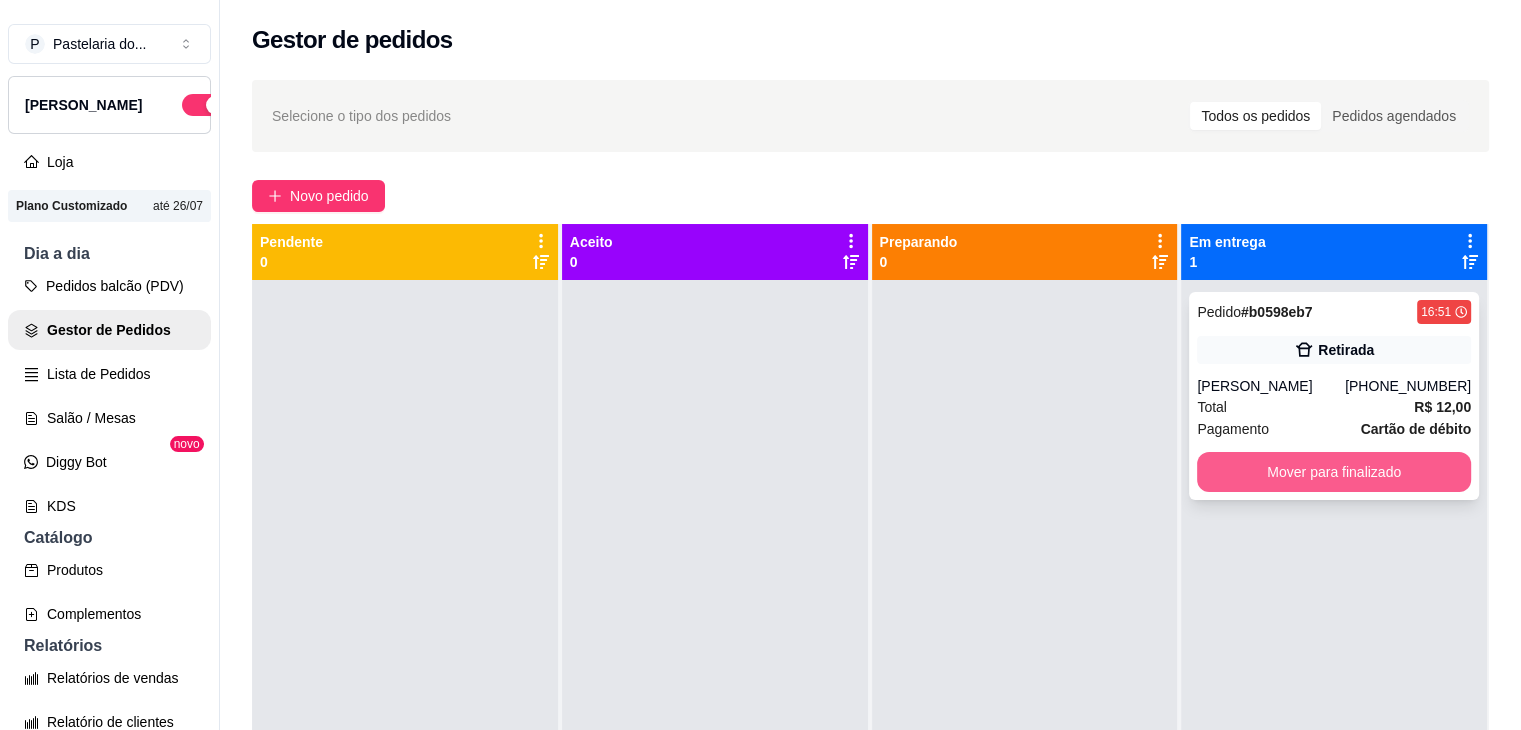 click on "Mover para finalizado" at bounding box center [1334, 472] 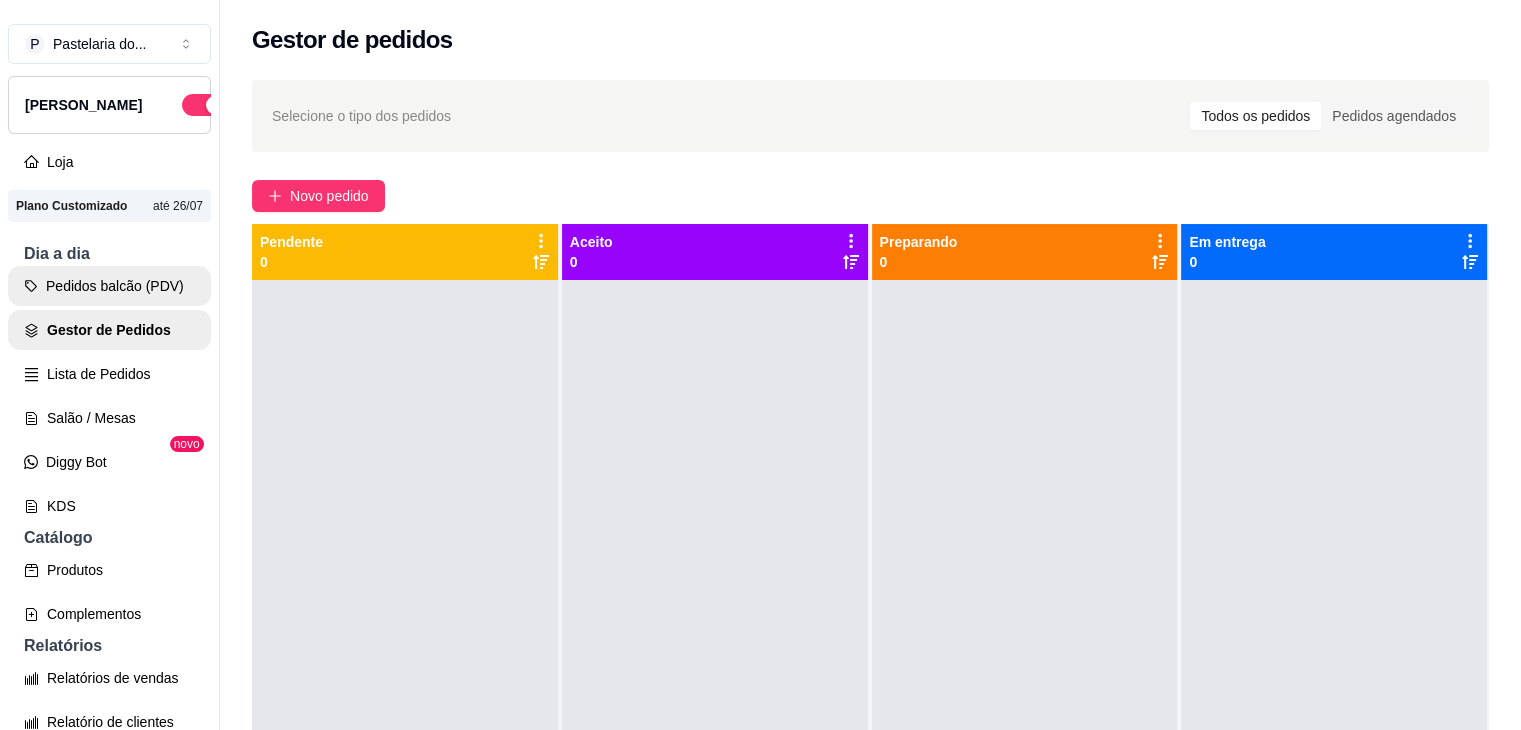 click on "Pedidos balcão (PDV)" at bounding box center [109, 286] 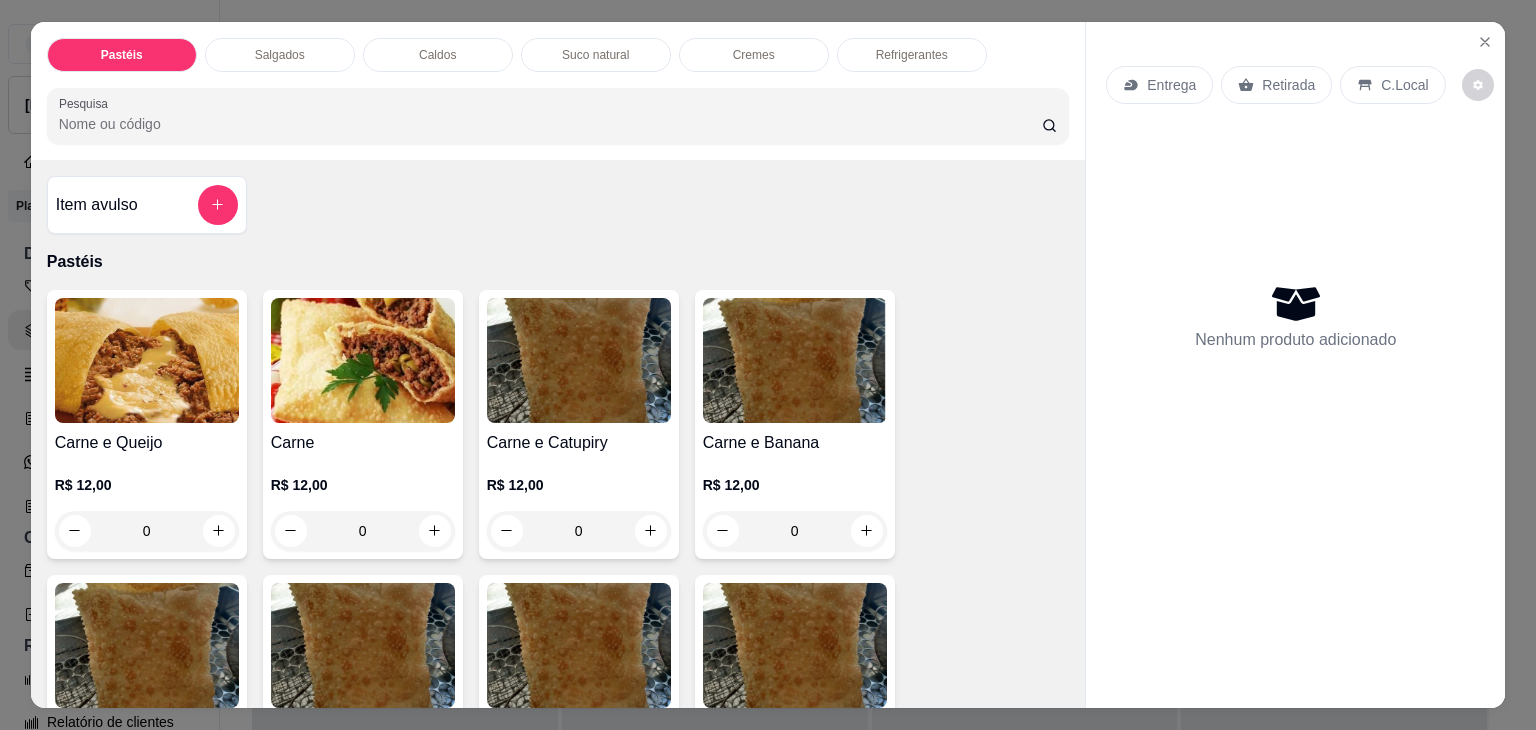 click at bounding box center (147, 360) 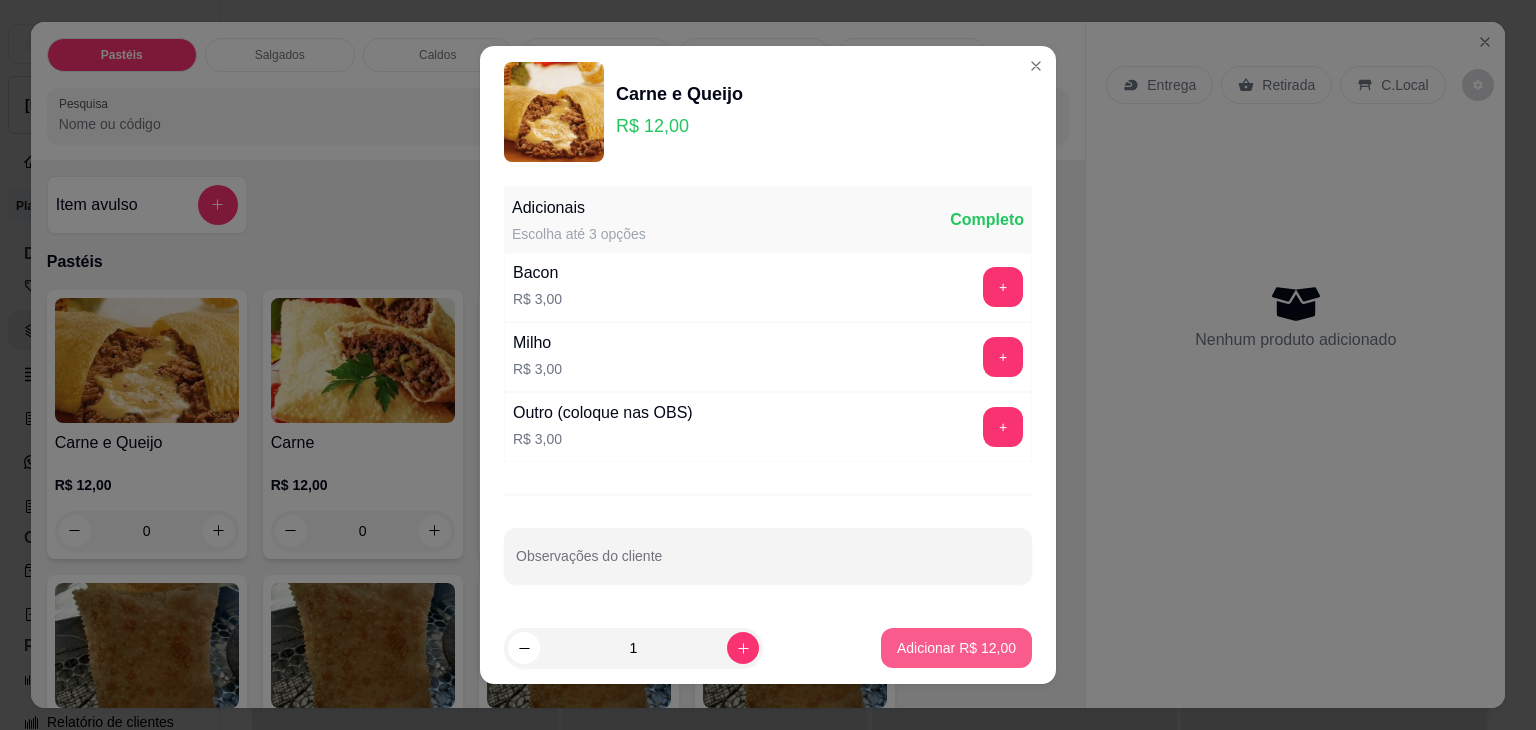 click on "Adicionar   R$ 12,00" at bounding box center (956, 648) 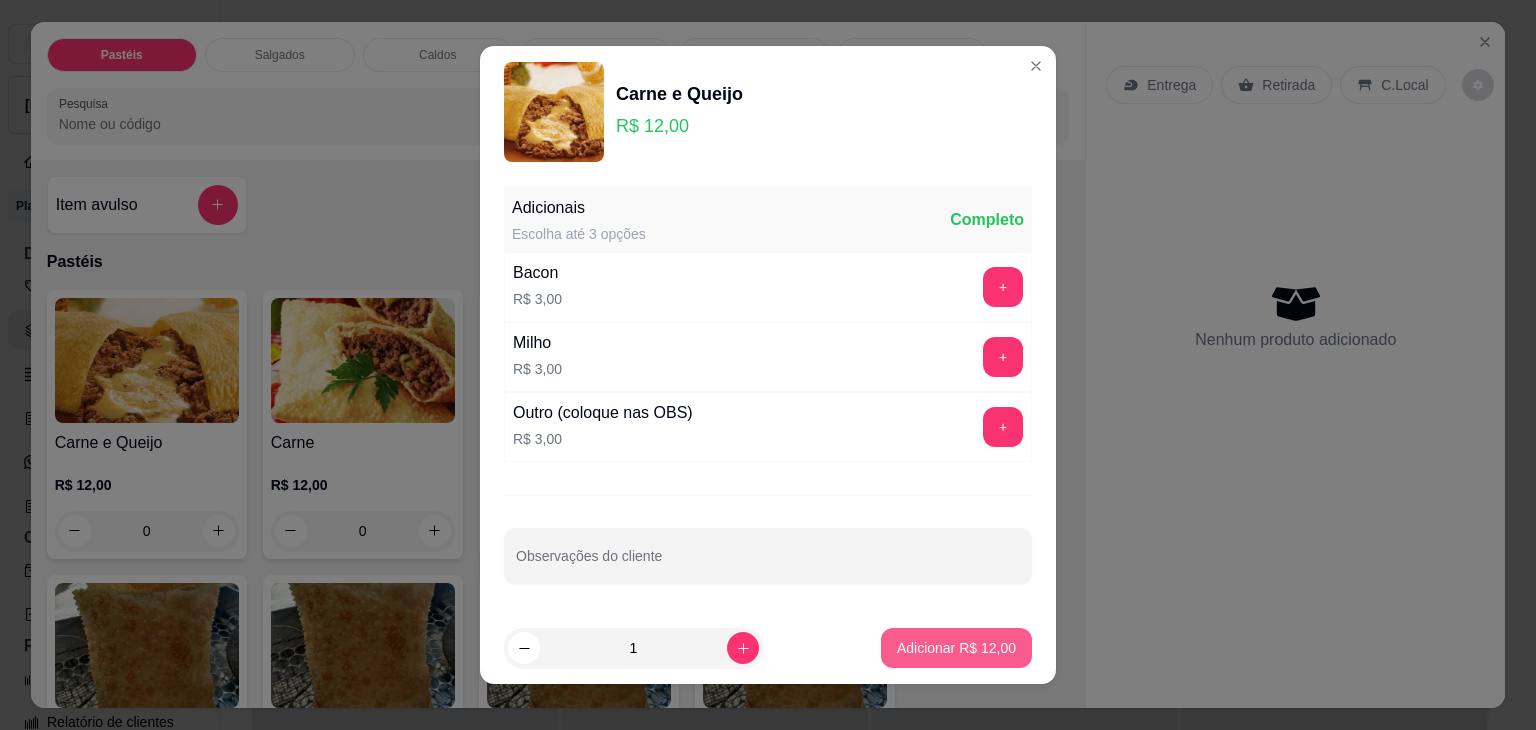 type on "1" 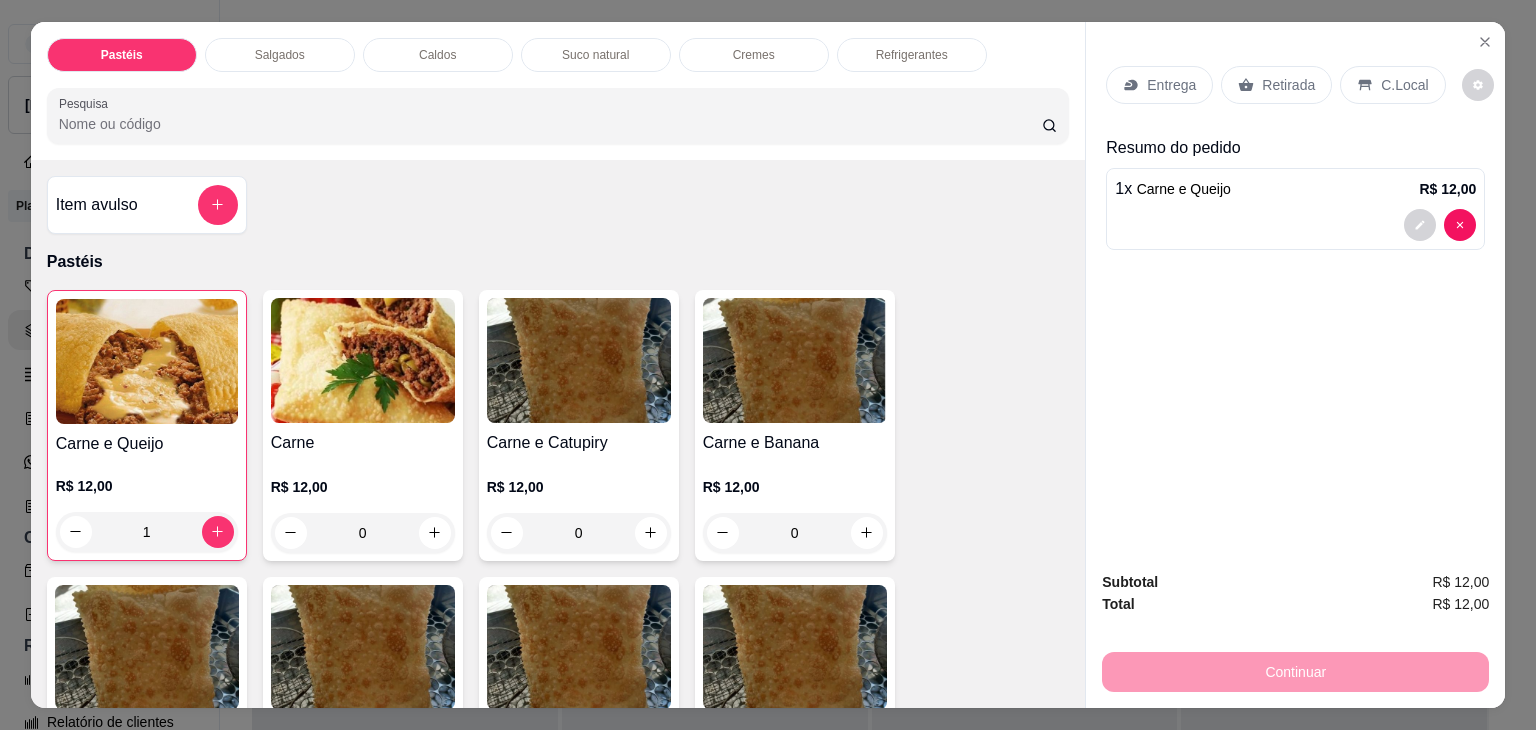 click on "Retirada" at bounding box center [1276, 85] 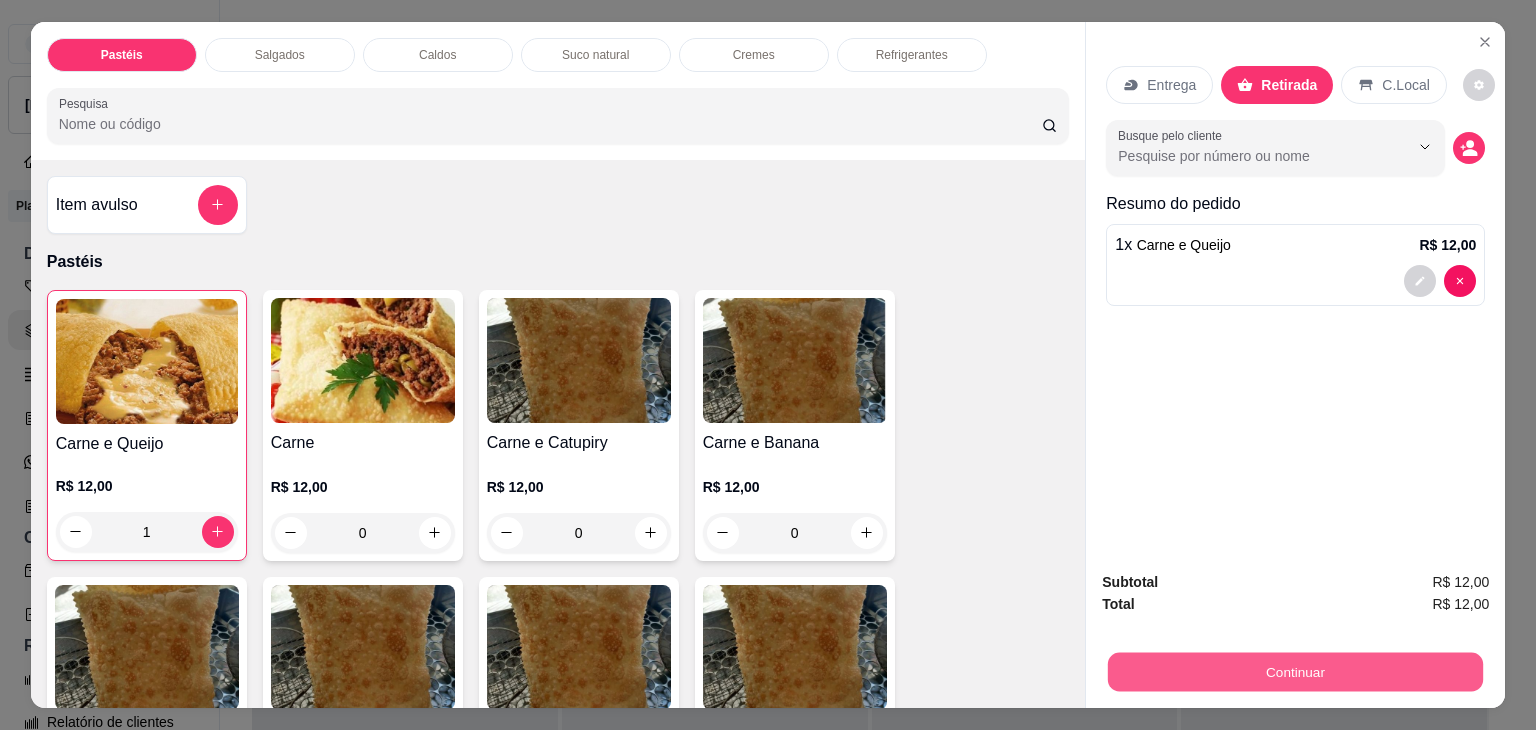 click on "Continuar" at bounding box center (1295, 672) 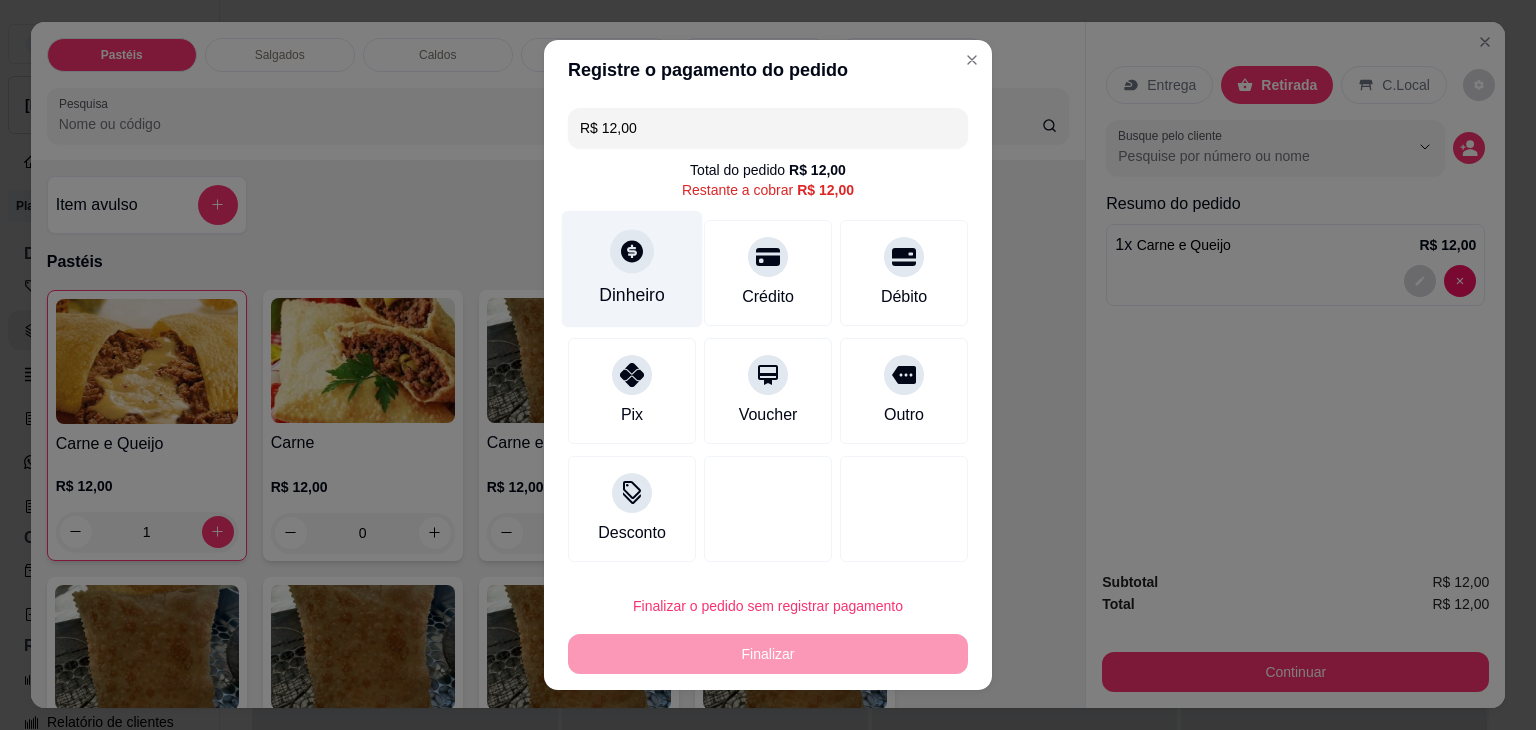 click on "Dinheiro" at bounding box center (632, 269) 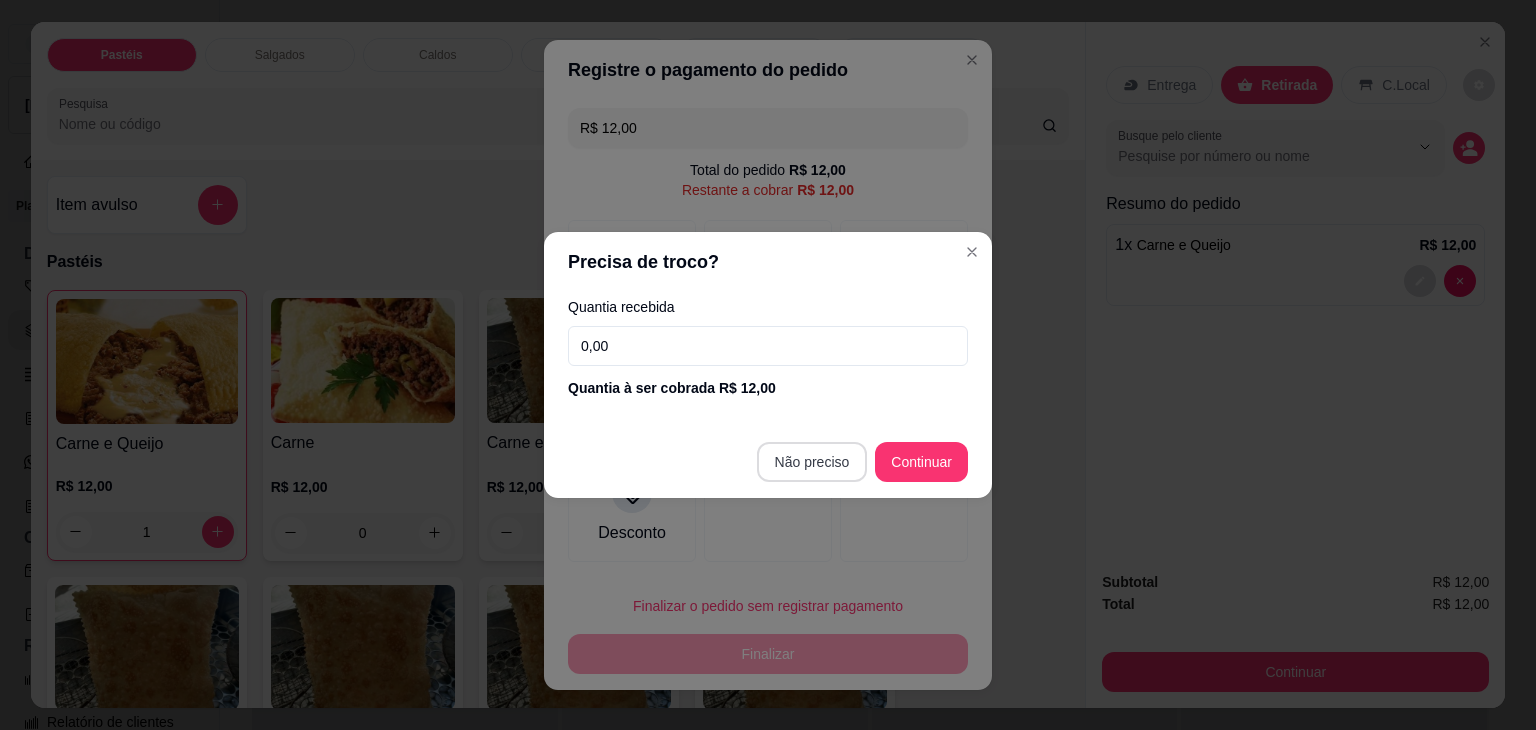 type on "R$ 0,00" 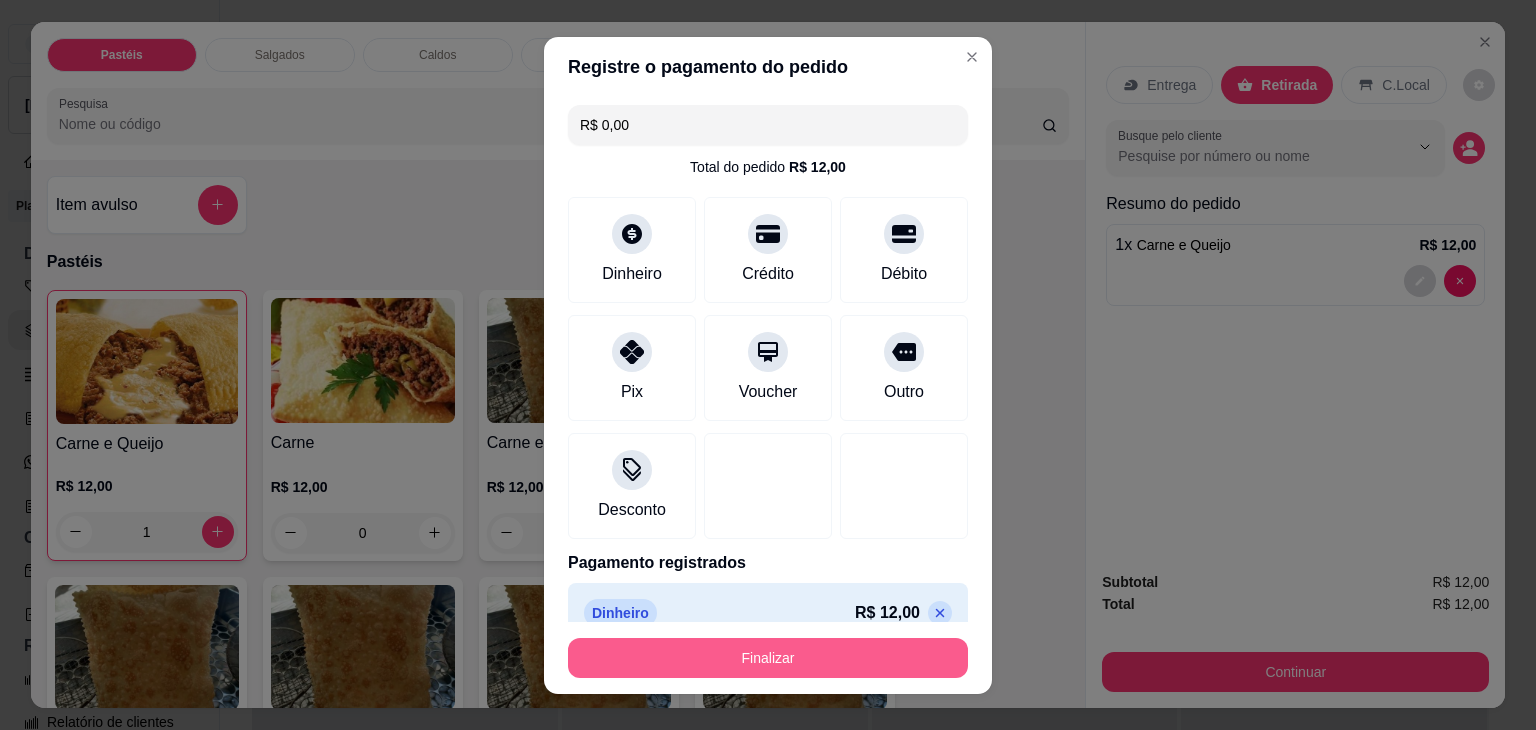 click on "Finalizar" at bounding box center [768, 658] 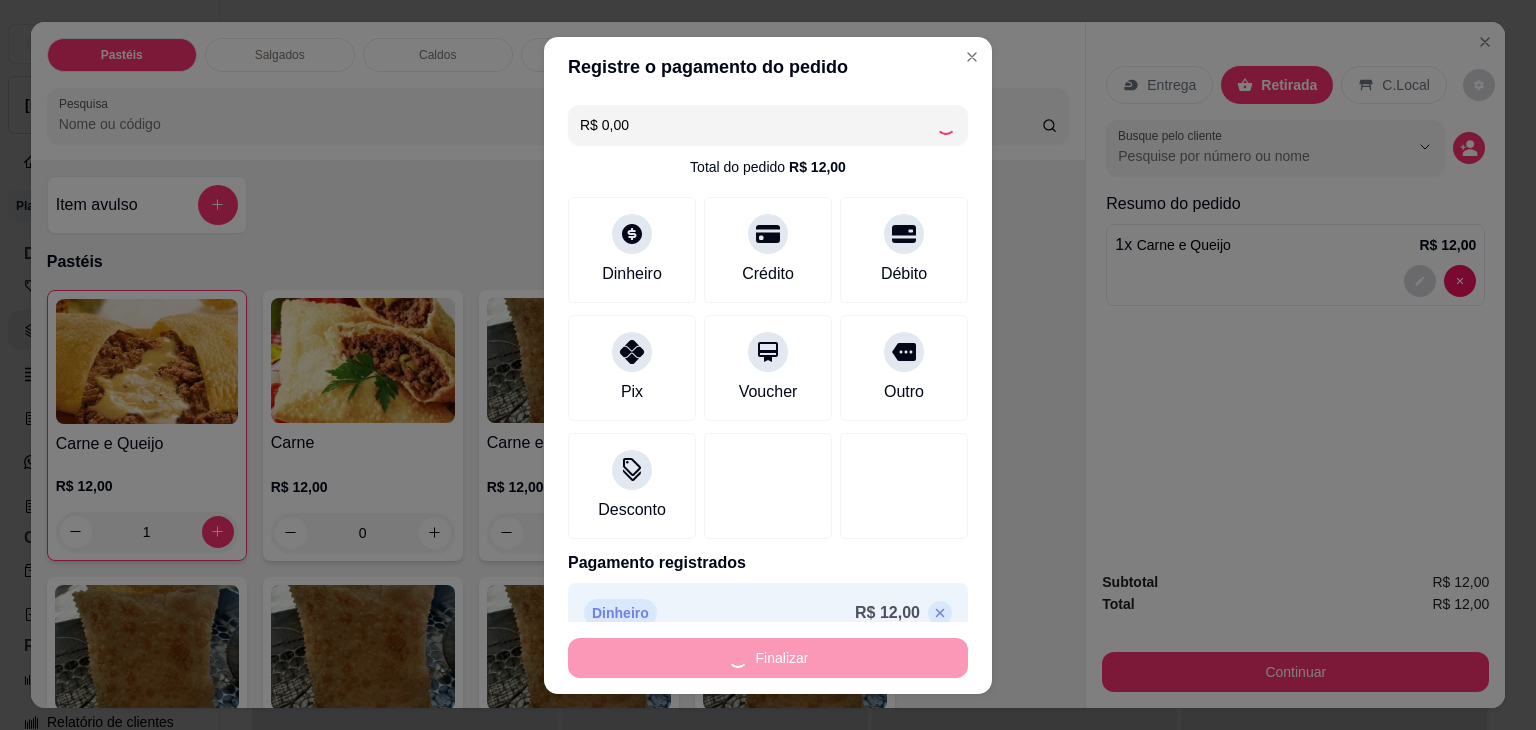 type on "0" 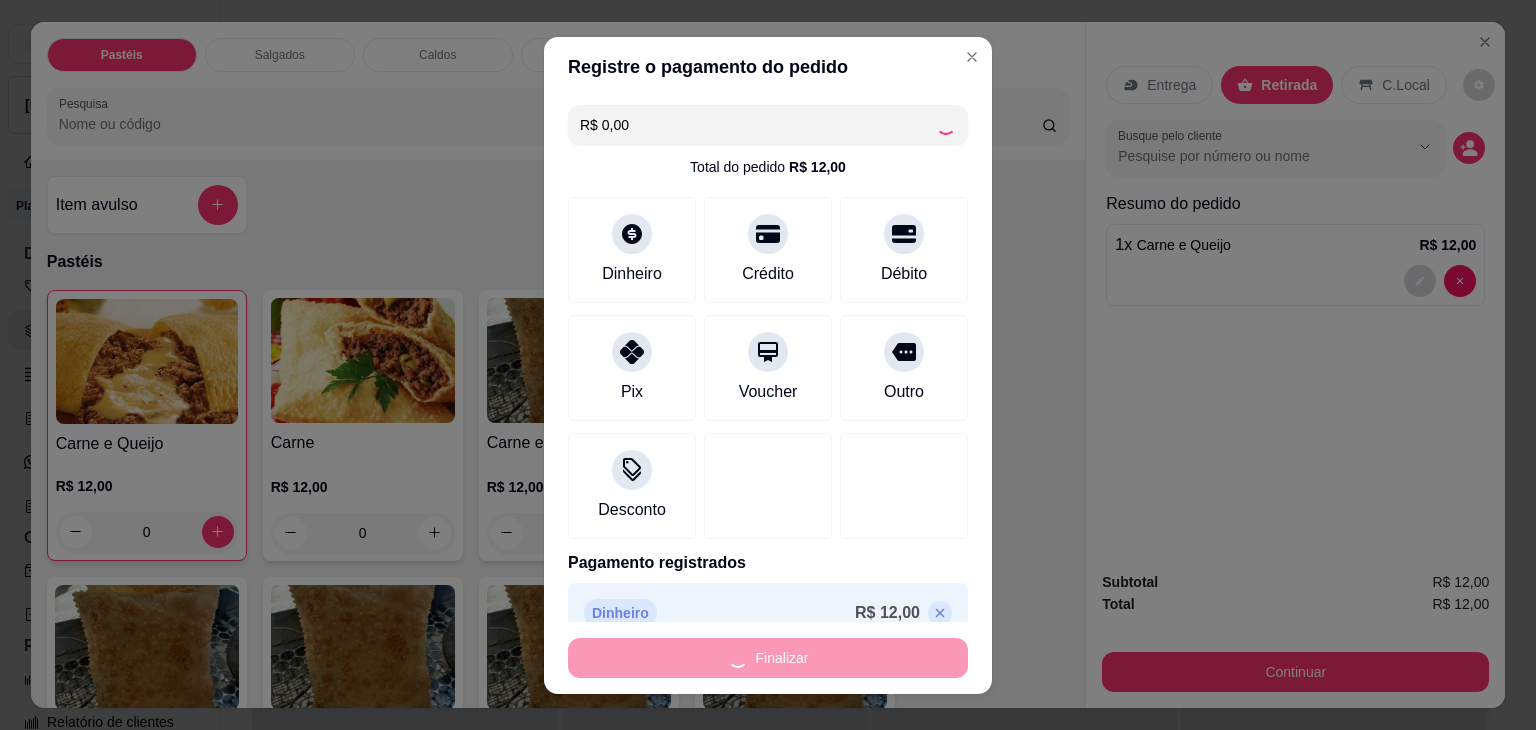 type on "-R$ 12,00" 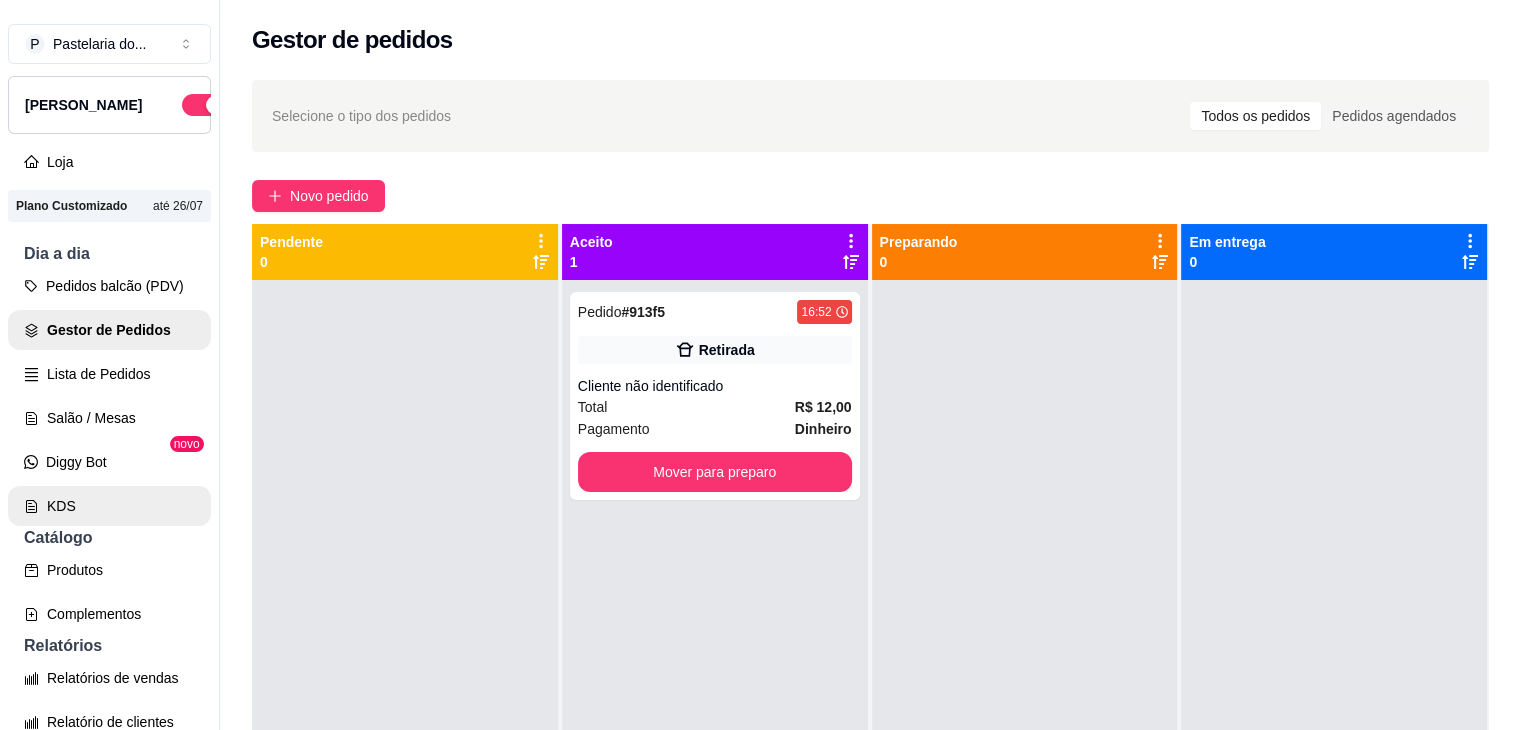 click on "KDS" at bounding box center [109, 506] 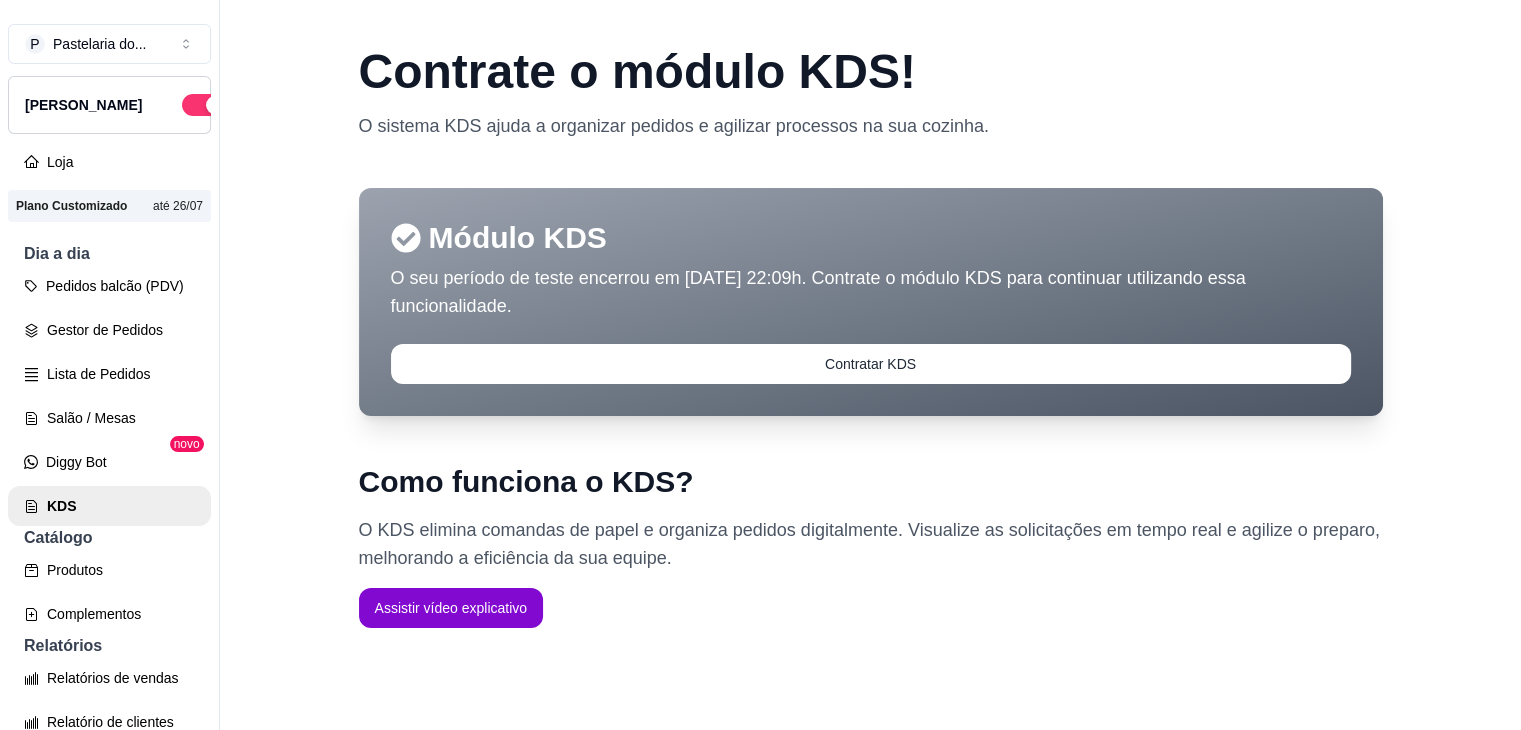 click on "Diggy Bot" at bounding box center [109, 462] 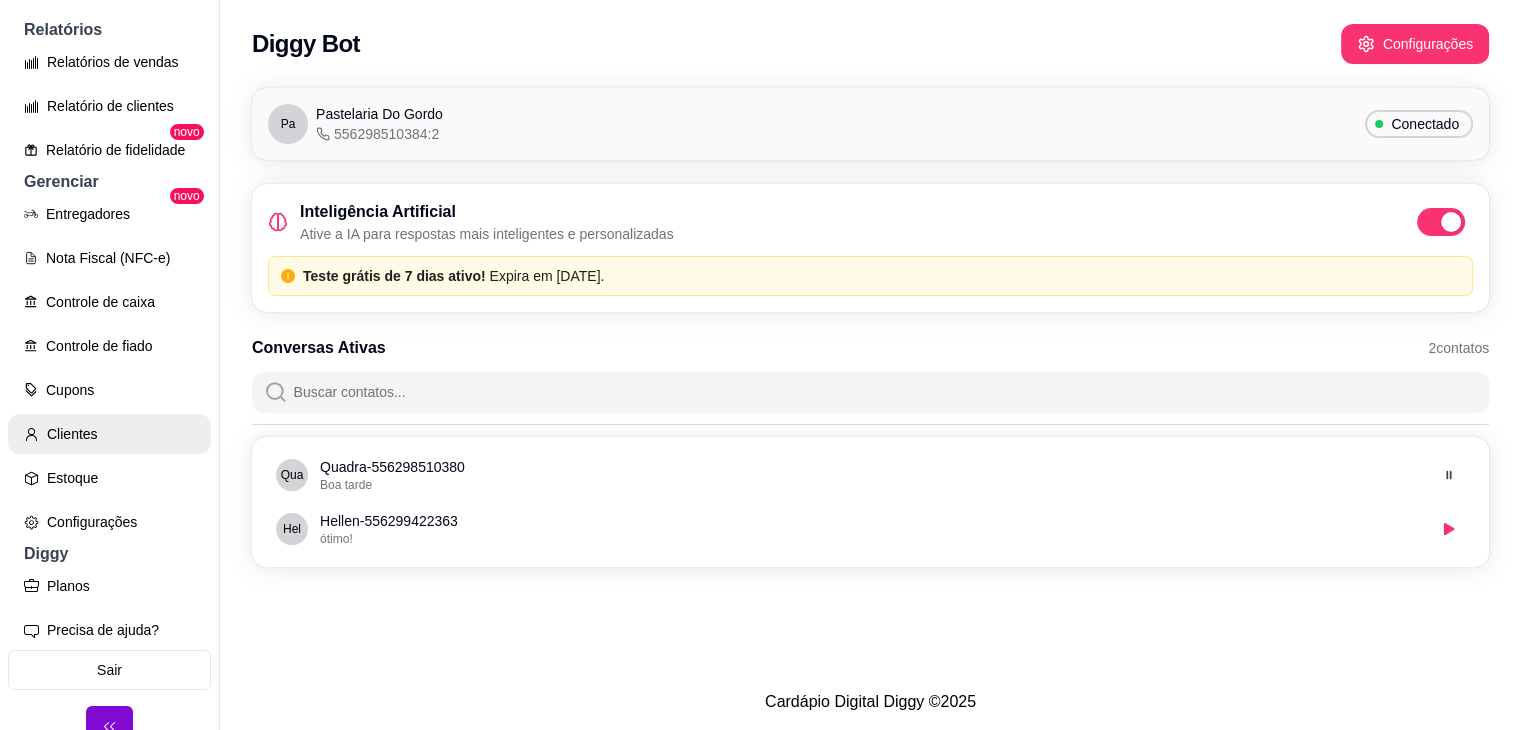 scroll, scrollTop: 640, scrollLeft: 0, axis: vertical 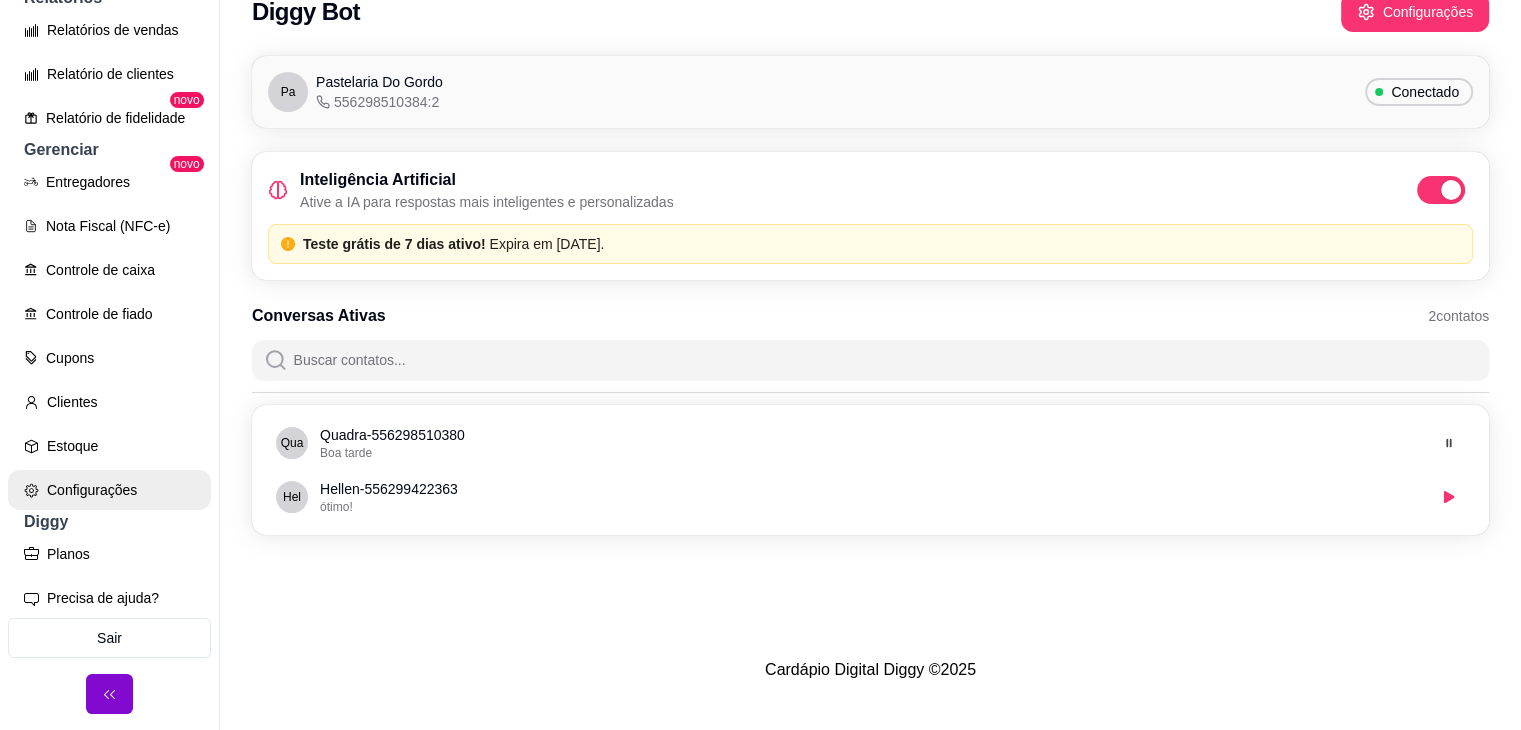 click on "Configurações" at bounding box center [109, 490] 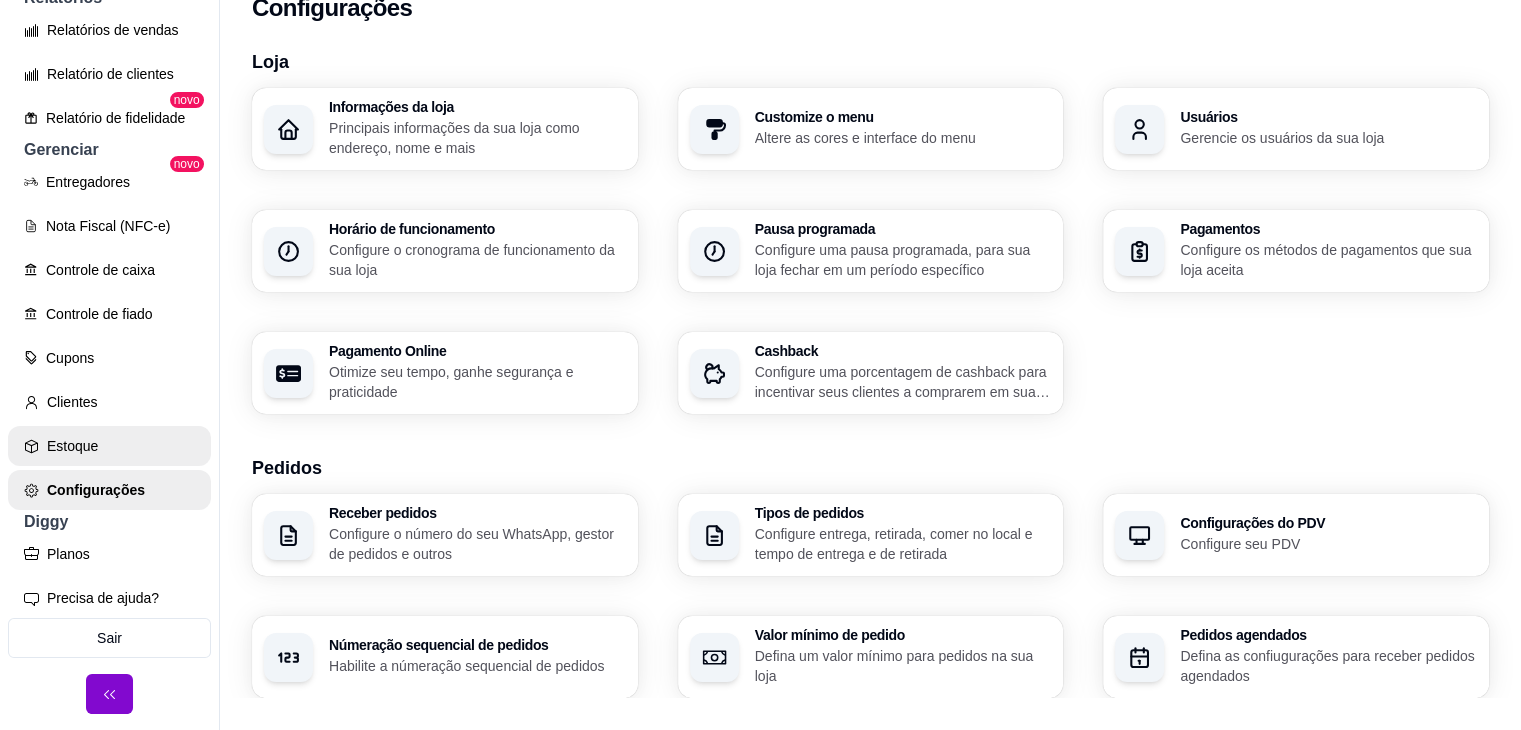 scroll, scrollTop: 0, scrollLeft: 0, axis: both 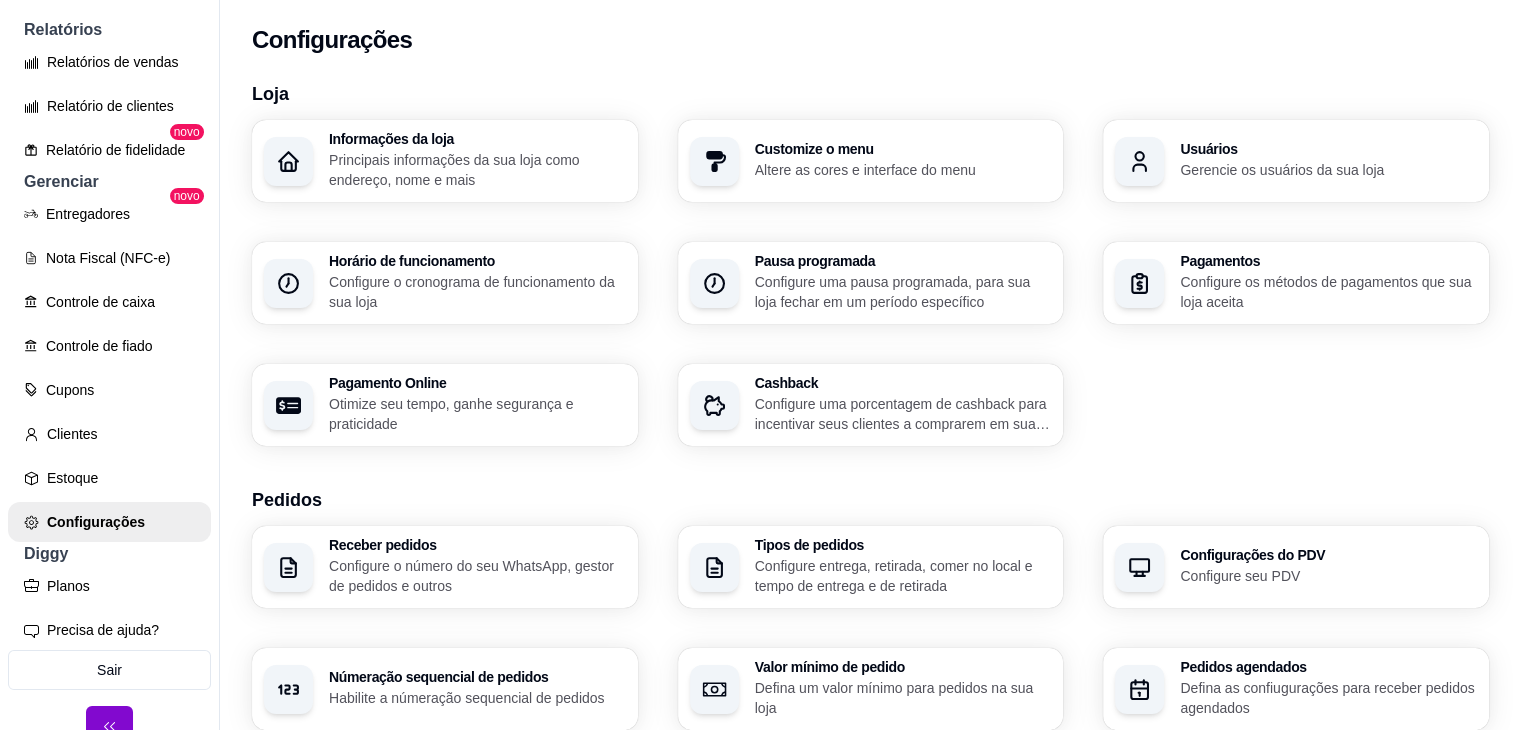 click on "Pausa programada" at bounding box center (903, 261) 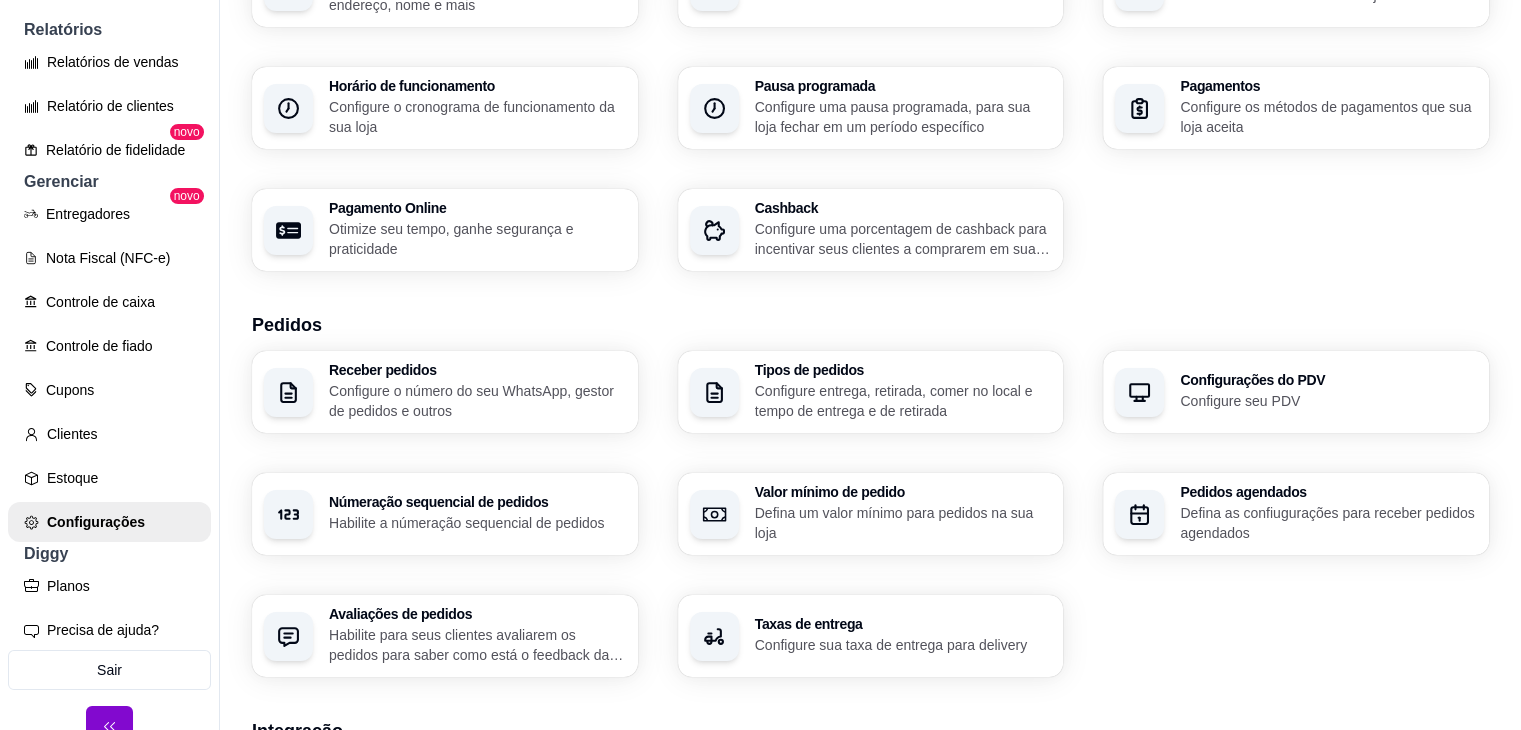 scroll, scrollTop: 400, scrollLeft: 0, axis: vertical 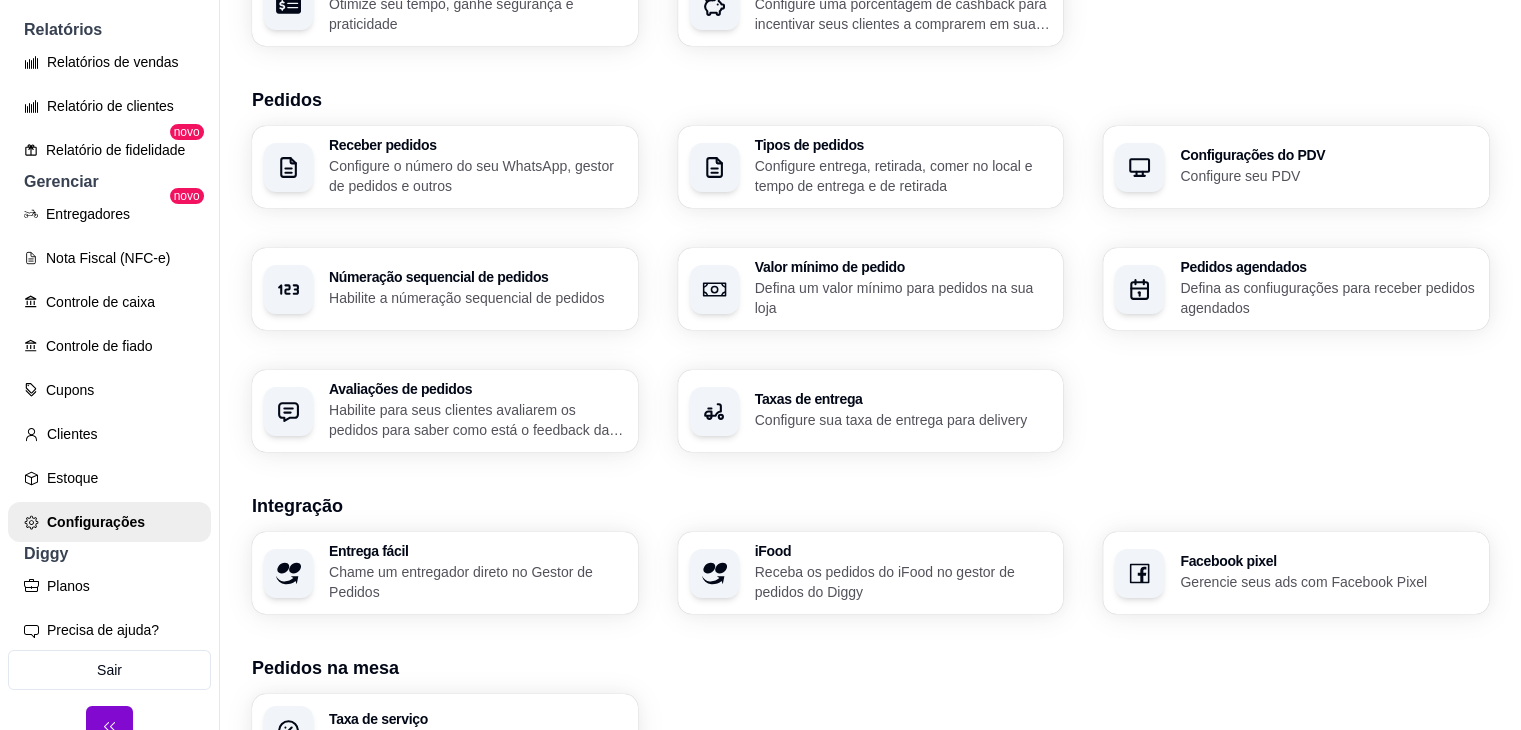 click on "Configurações do PDV" at bounding box center [1328, 155] 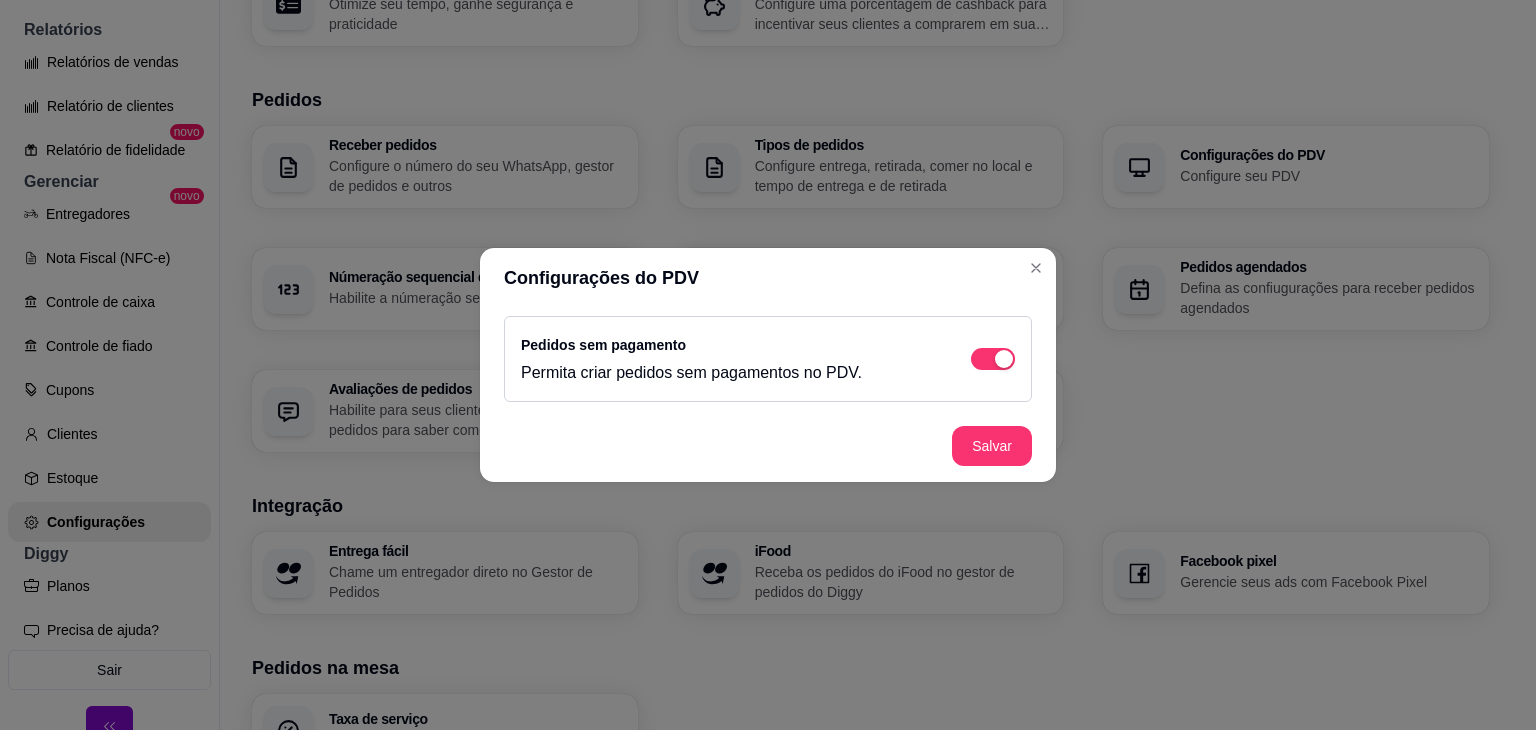 click on "Configurações do PDV" at bounding box center (768, 278) 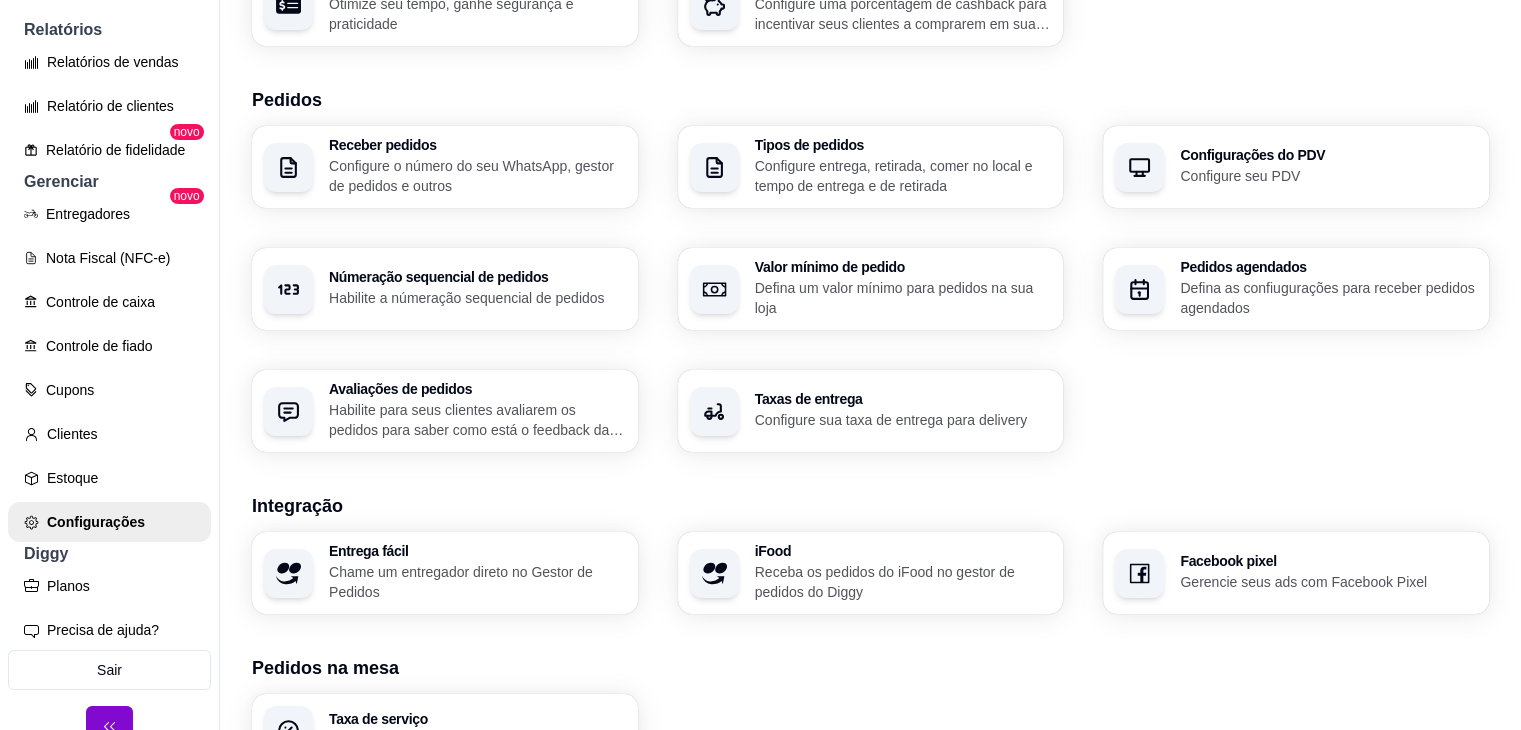 click on "Pedidos agendados" at bounding box center (1328, 267) 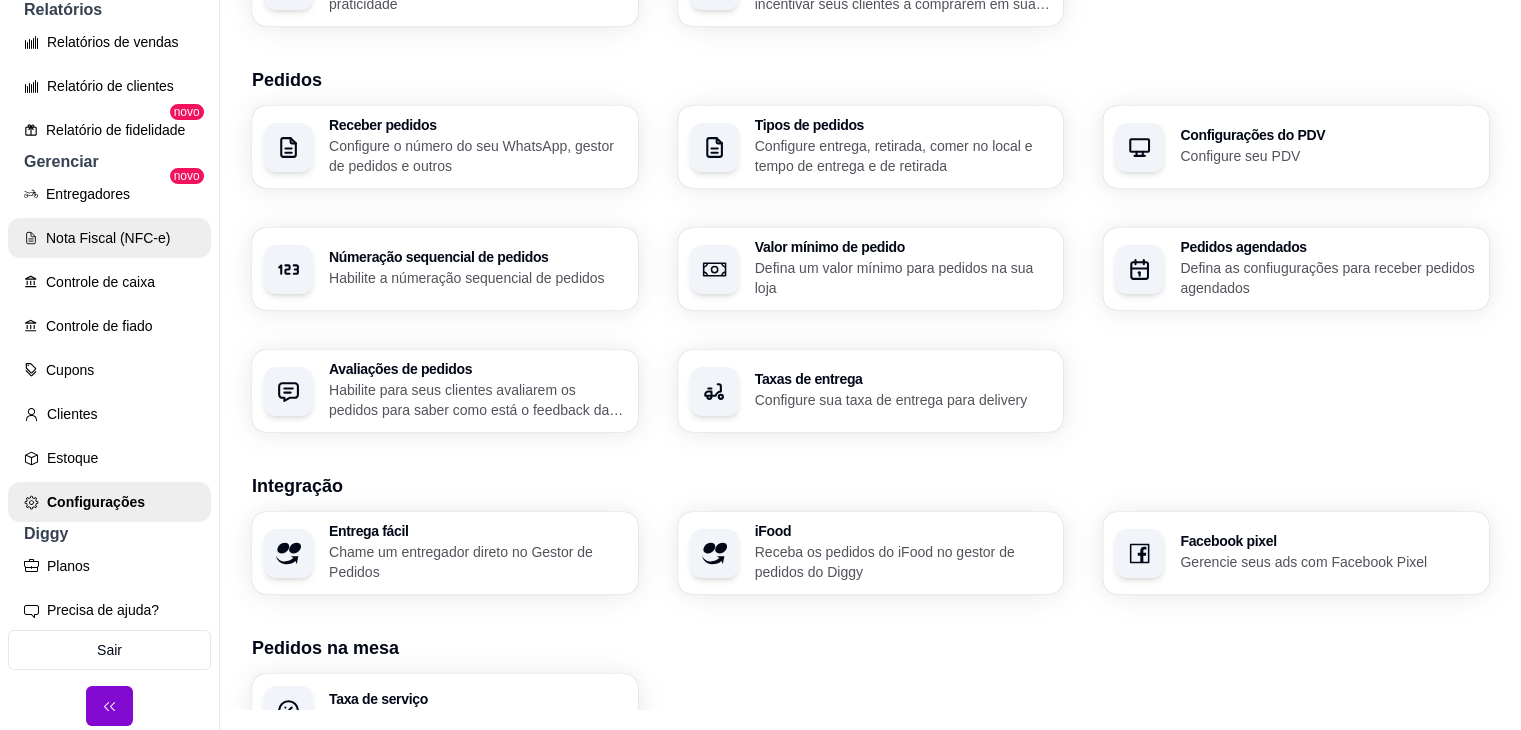 scroll, scrollTop: 32, scrollLeft: 0, axis: vertical 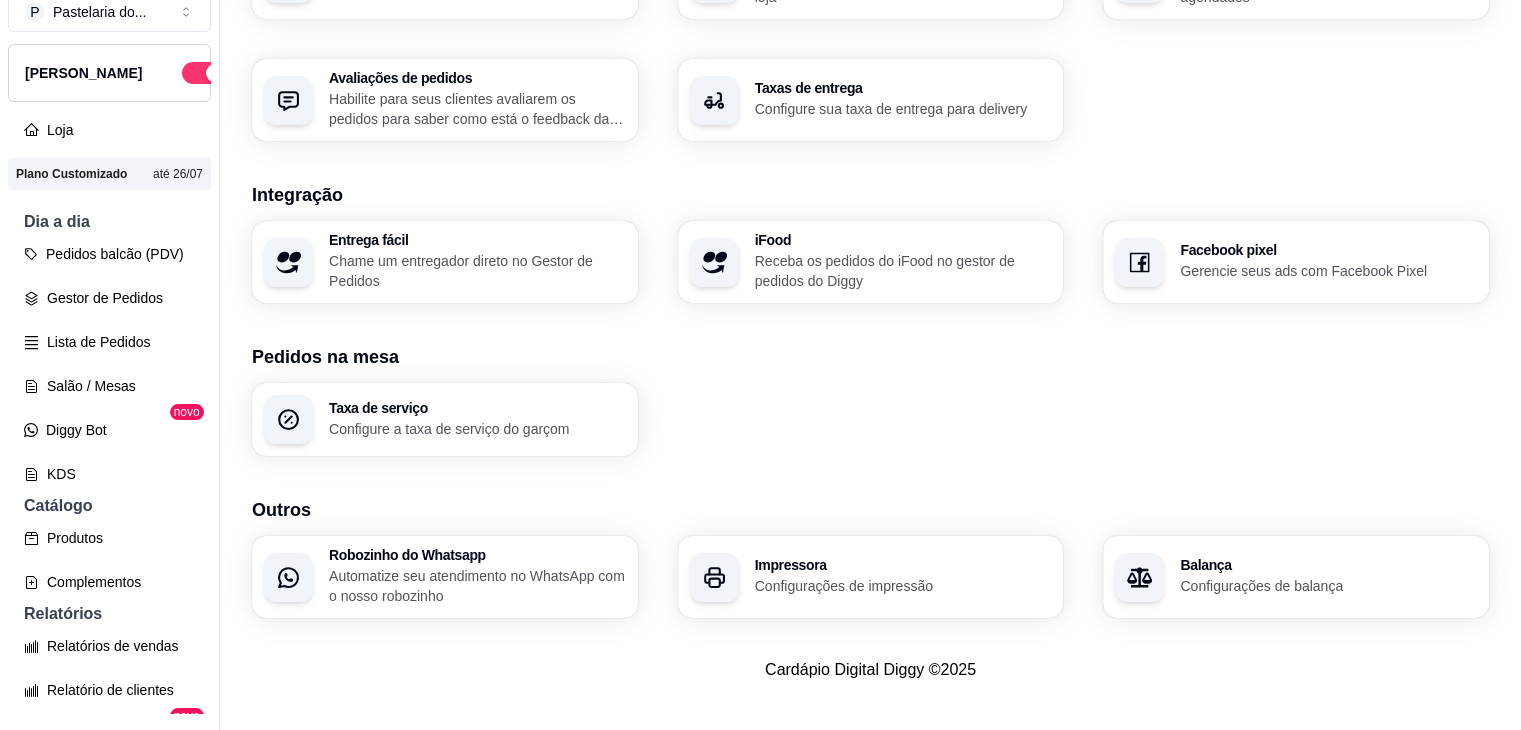 click on "Automatize seu atendimento no WhatsApp com o nosso robozinho" at bounding box center [477, 586] 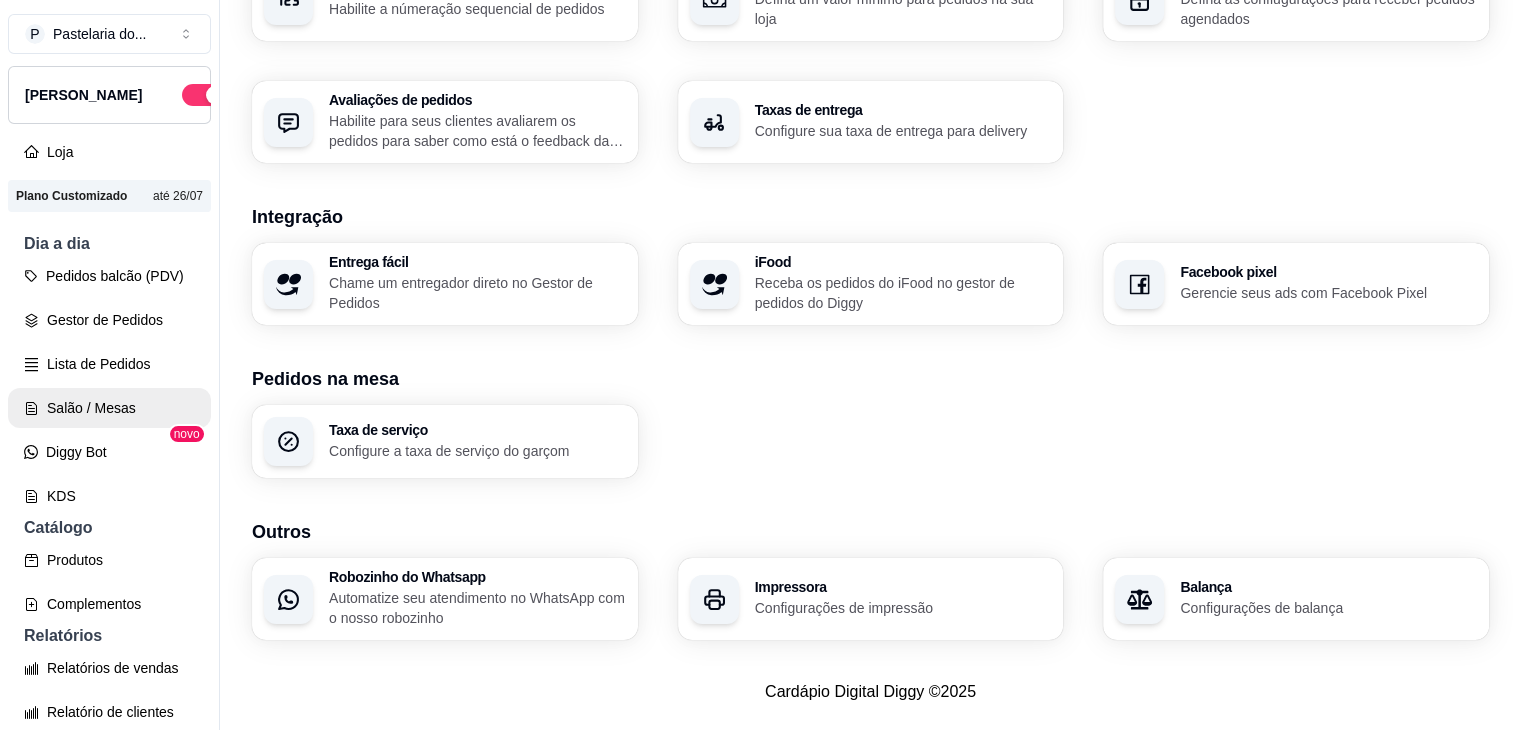 scroll, scrollTop: 0, scrollLeft: 0, axis: both 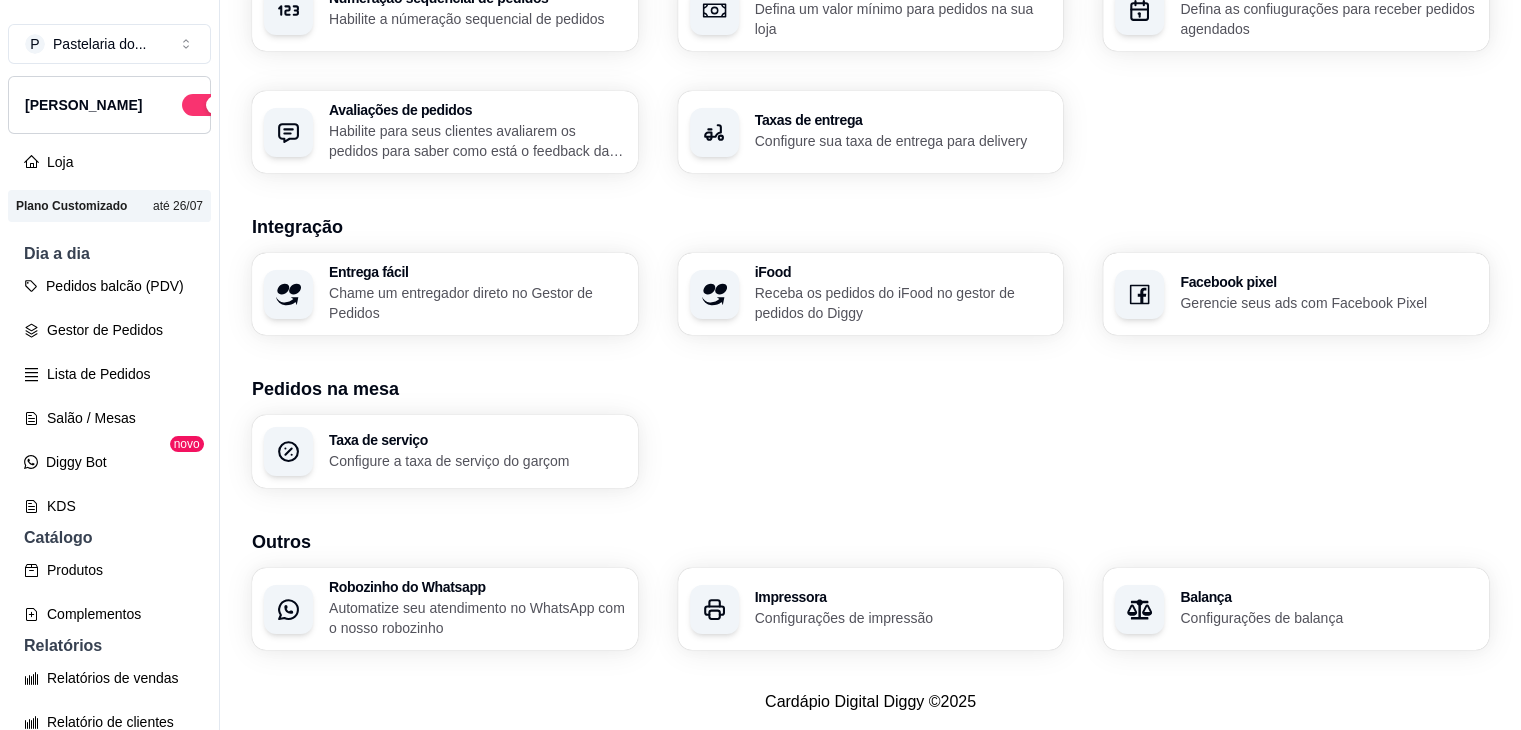 click on "Pedidos balcão (PDV) Gestor de Pedidos Lista de Pedidos Salão / Mesas Diggy Bot novo KDS" at bounding box center (109, 396) 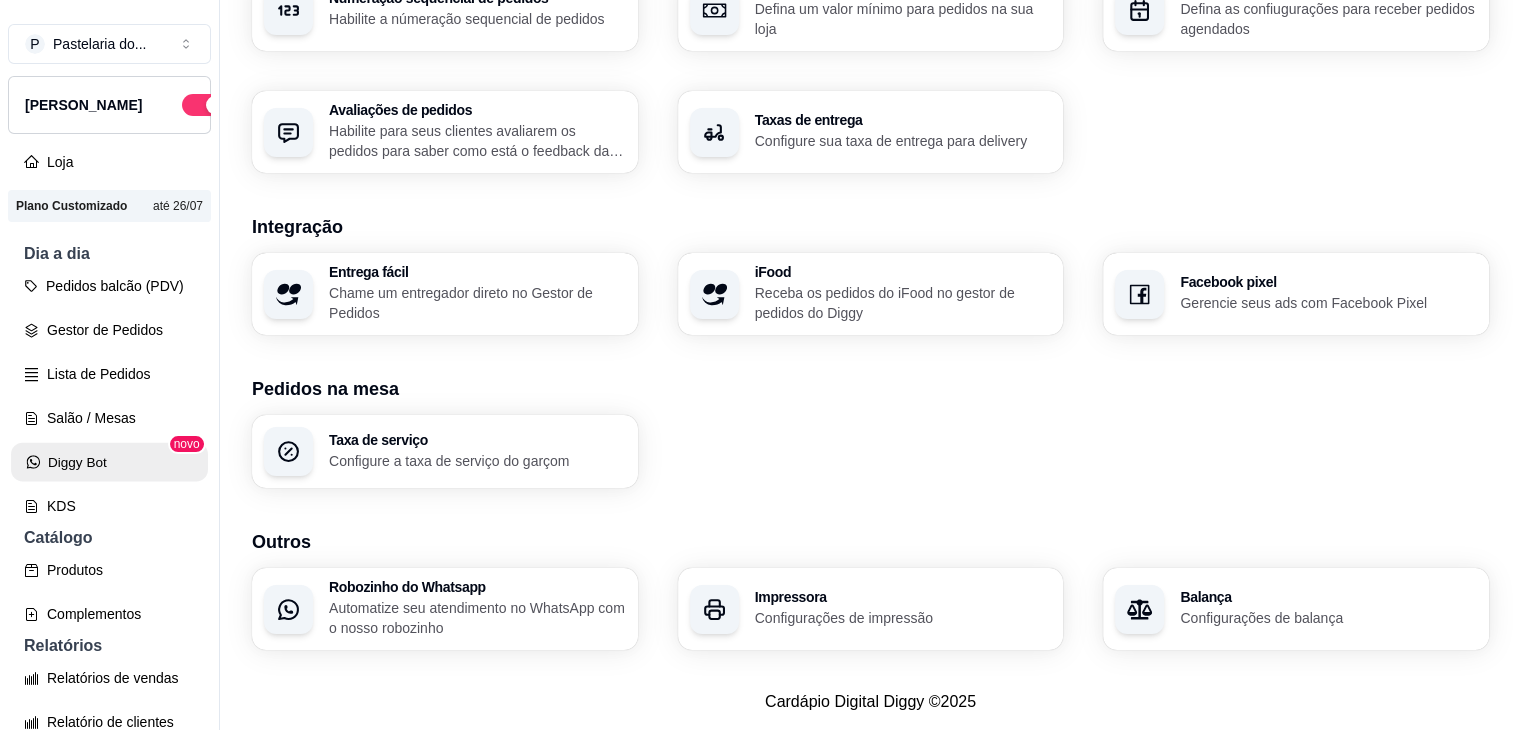 click on "Diggy Bot" at bounding box center [109, 462] 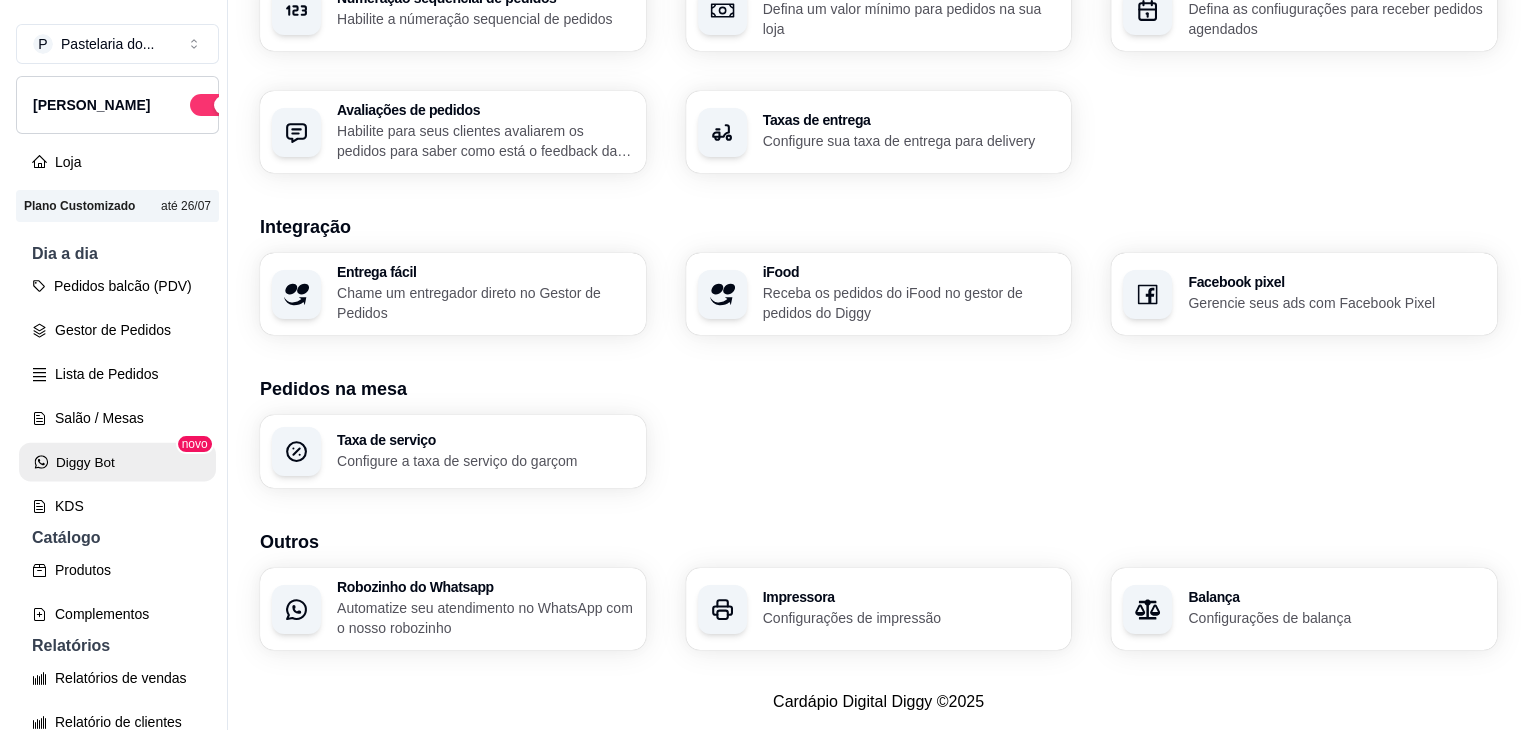 scroll, scrollTop: 0, scrollLeft: 0, axis: both 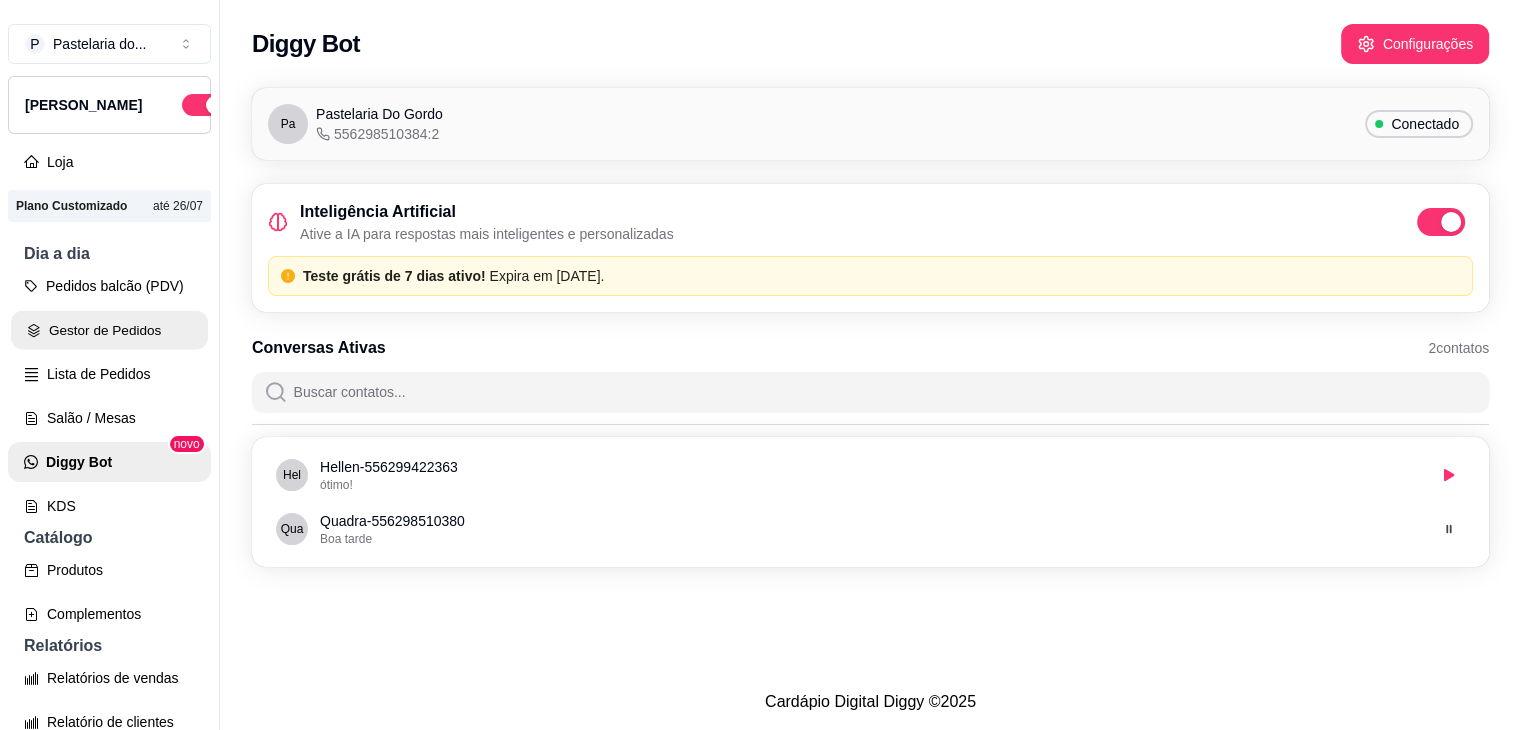 click on "Gestor de Pedidos" at bounding box center (109, 330) 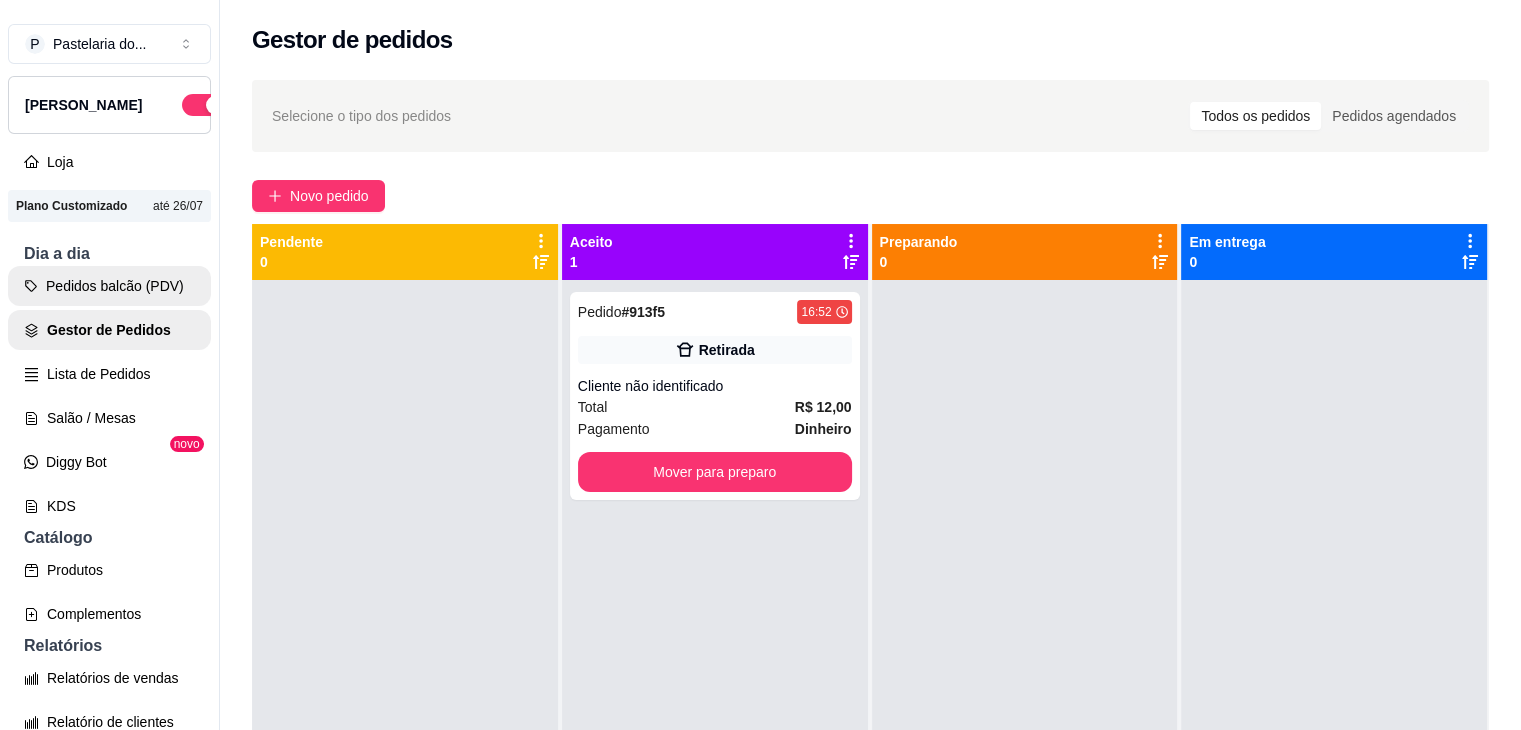 click on "Pedidos balcão (PDV)" at bounding box center [109, 286] 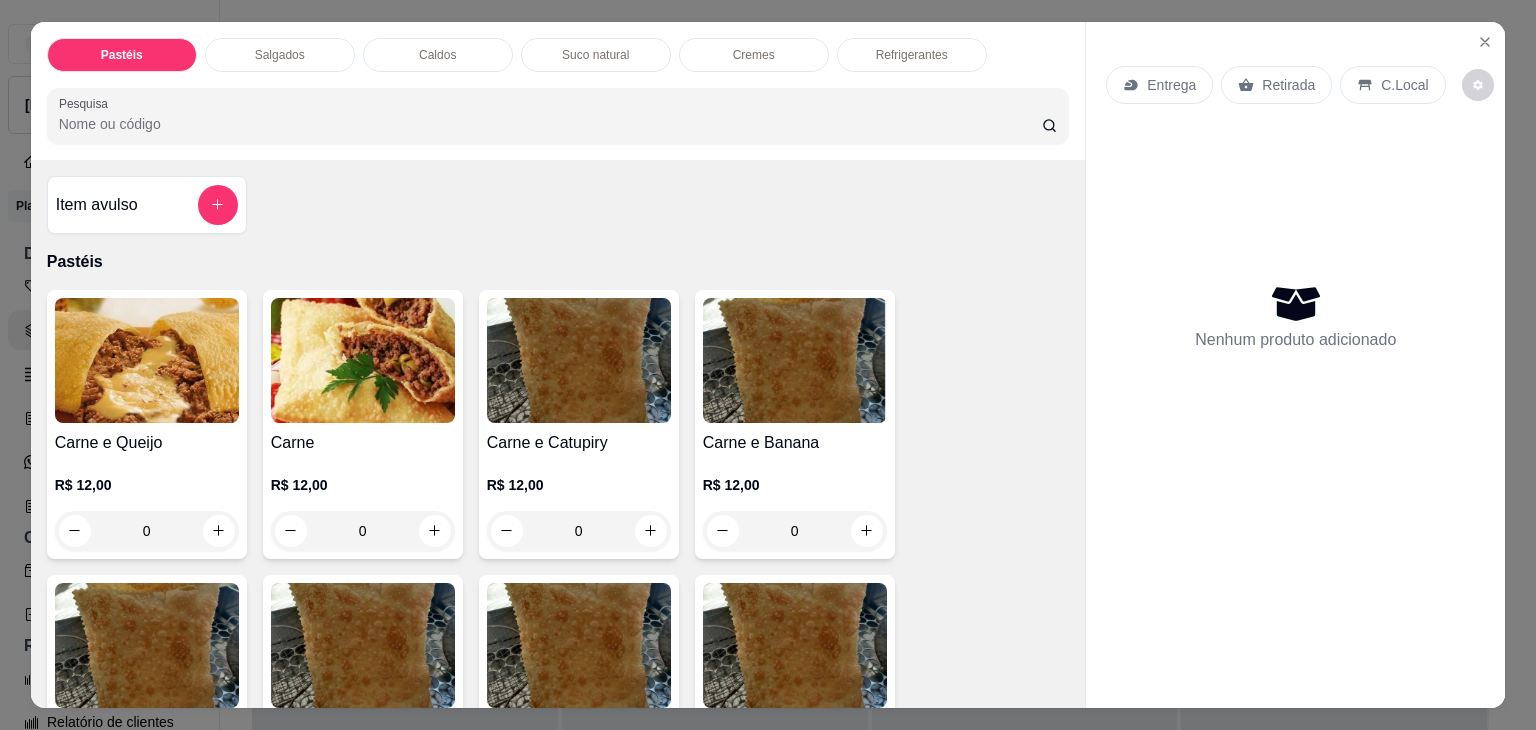 click on "Salgados" at bounding box center [280, 55] 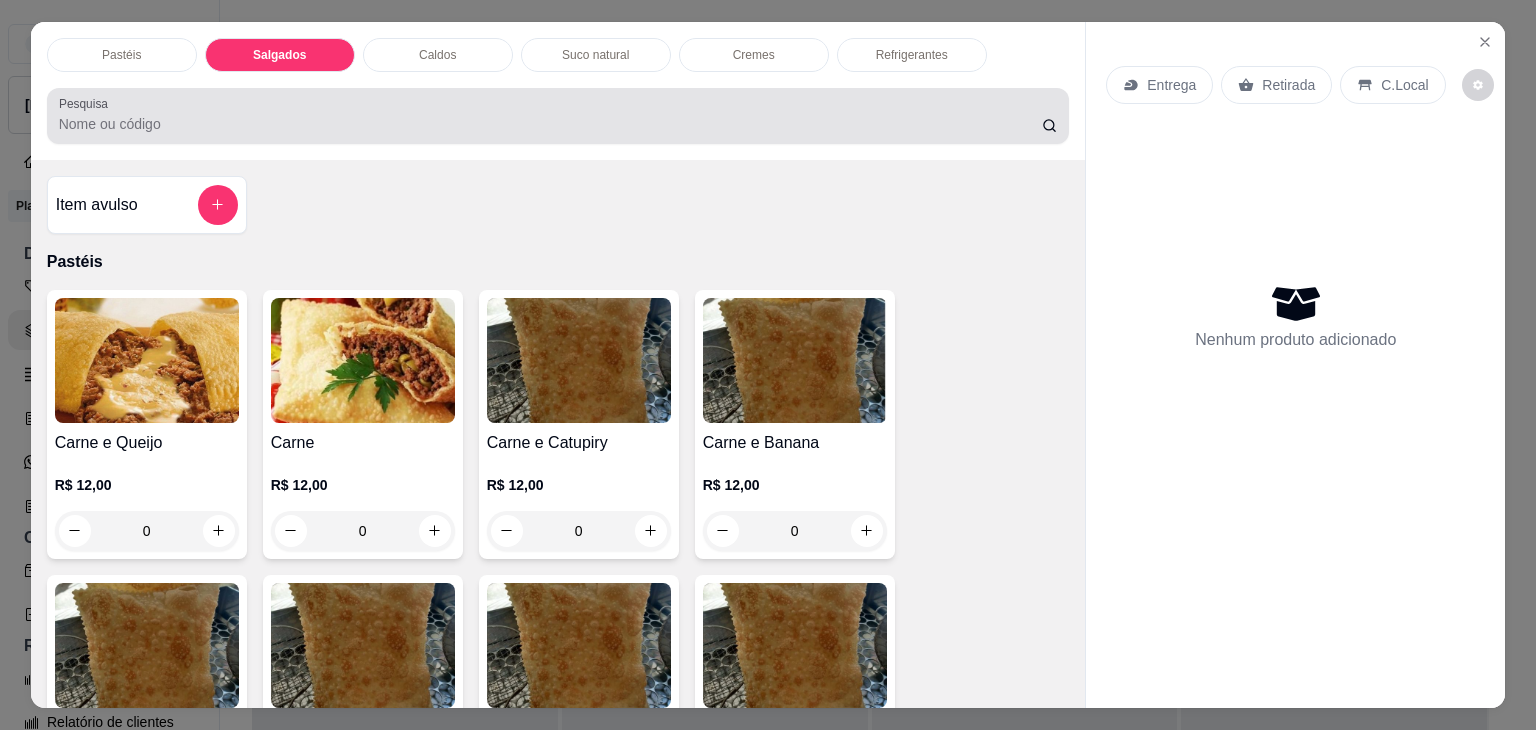 scroll, scrollTop: 2124, scrollLeft: 0, axis: vertical 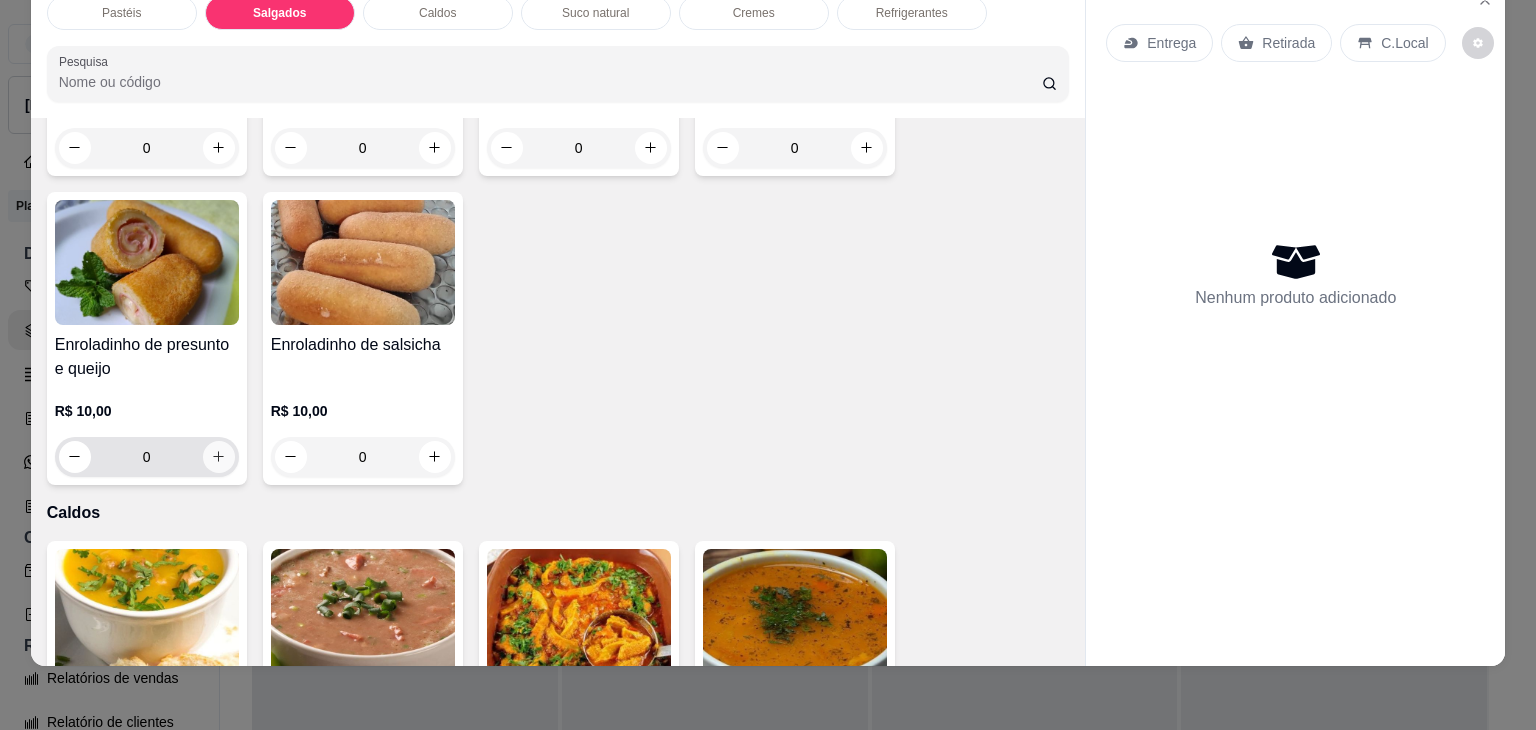 click at bounding box center (219, 457) 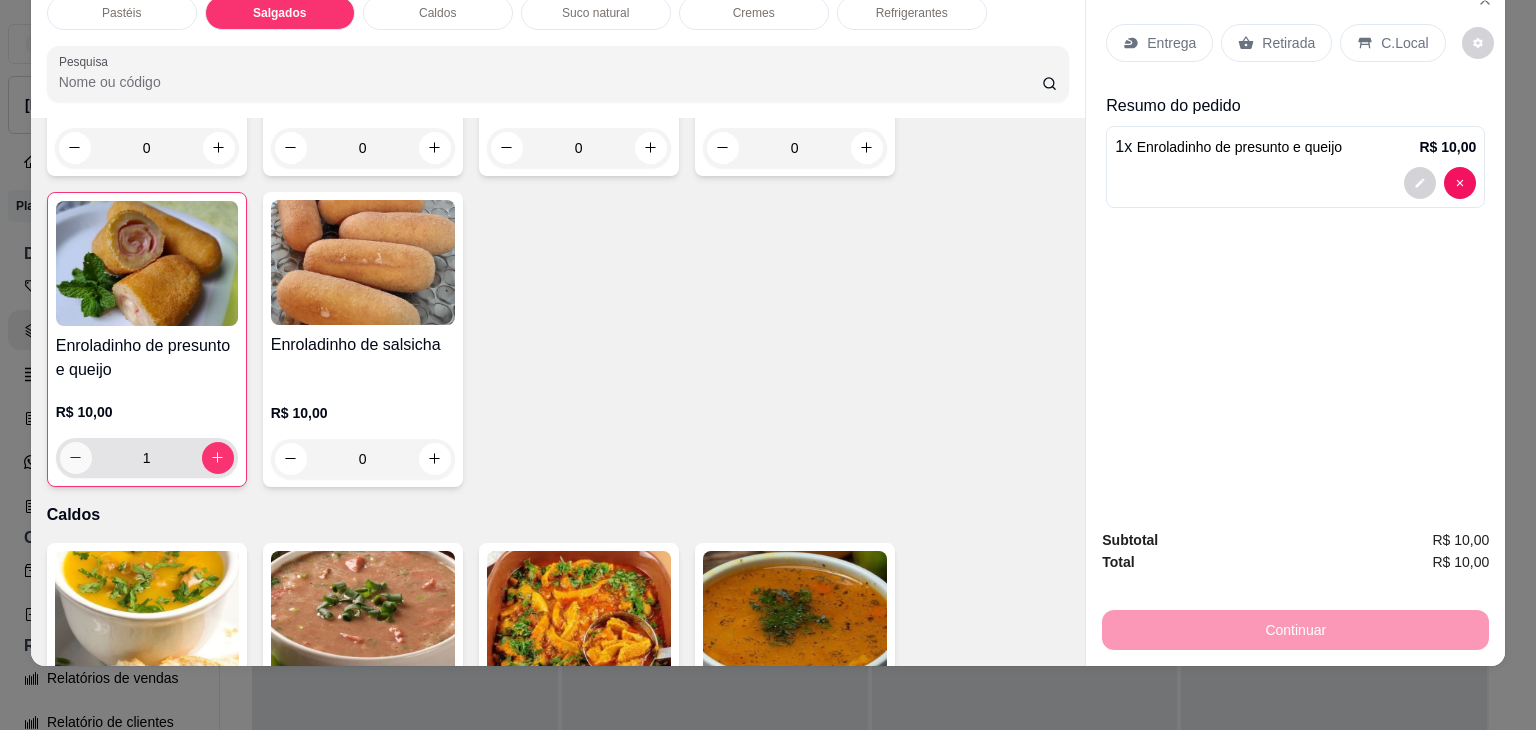 click at bounding box center (76, 458) 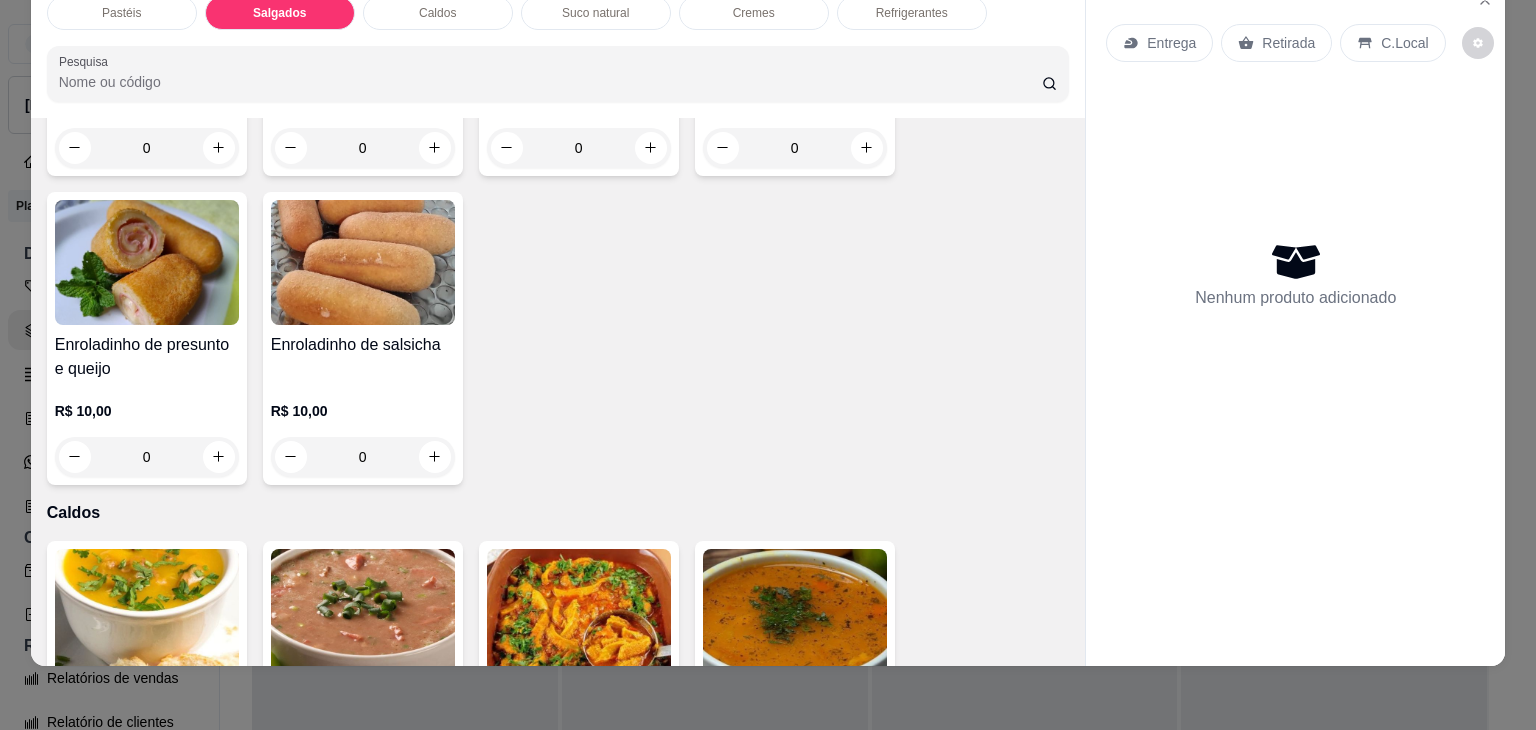 scroll, scrollTop: 0, scrollLeft: 0, axis: both 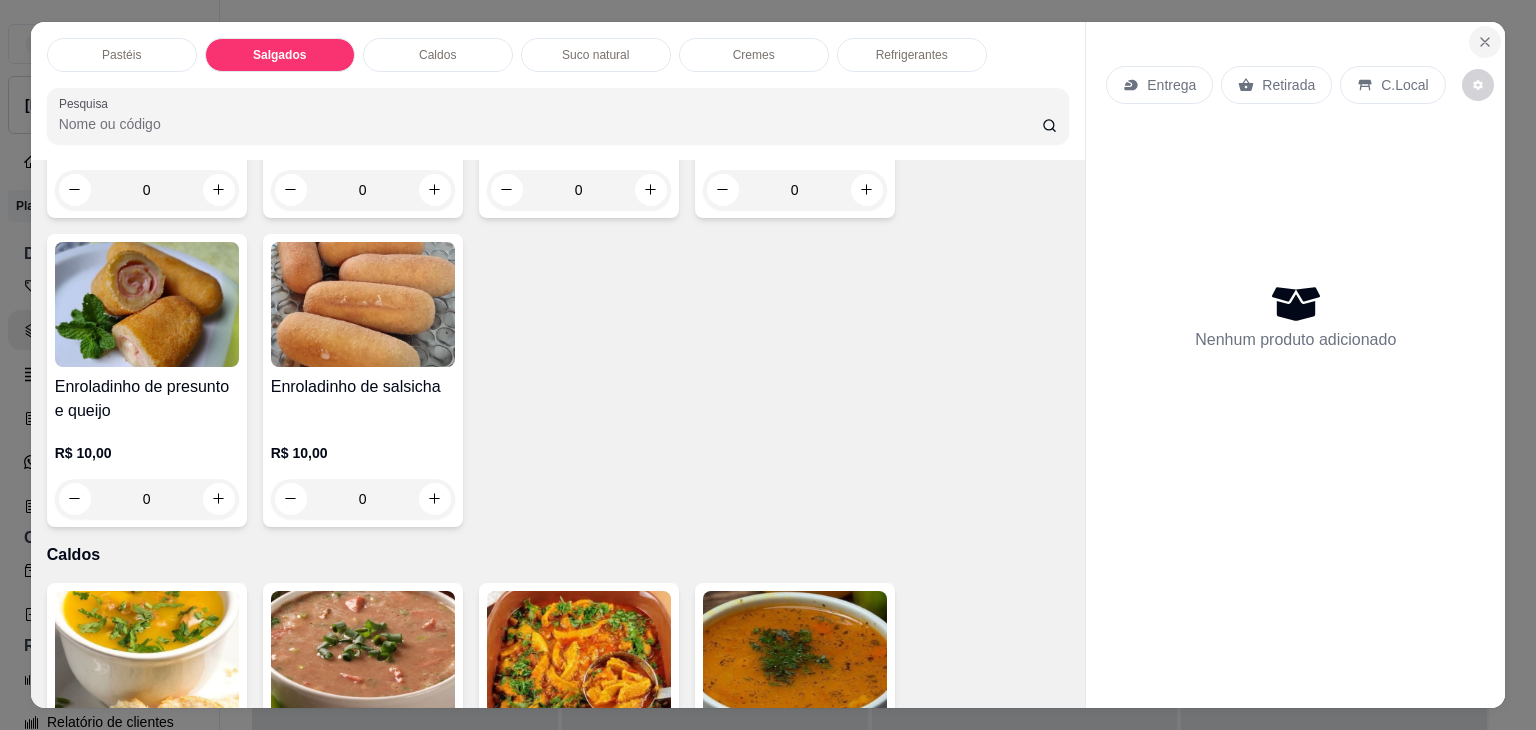 click 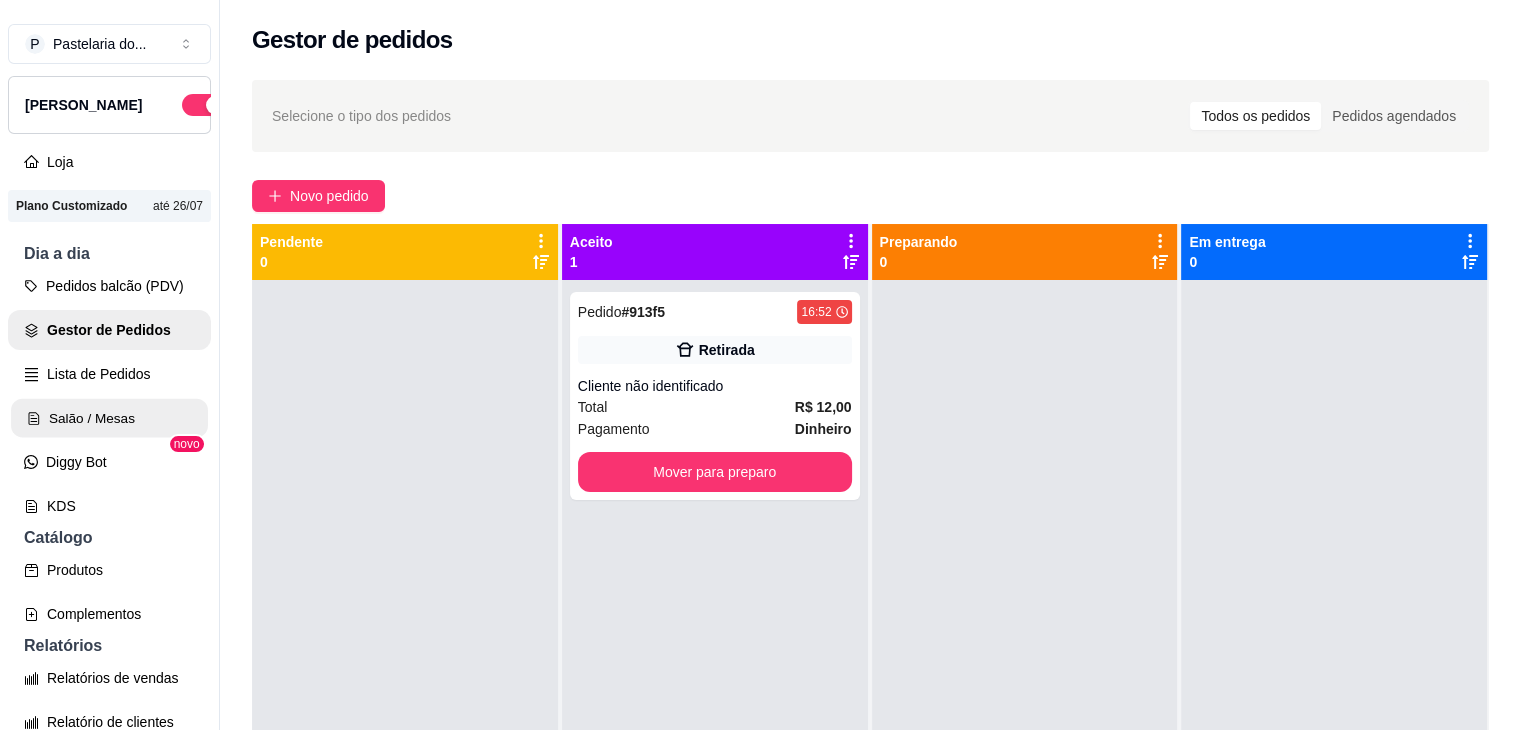 click on "Salão / Mesas" at bounding box center (109, 418) 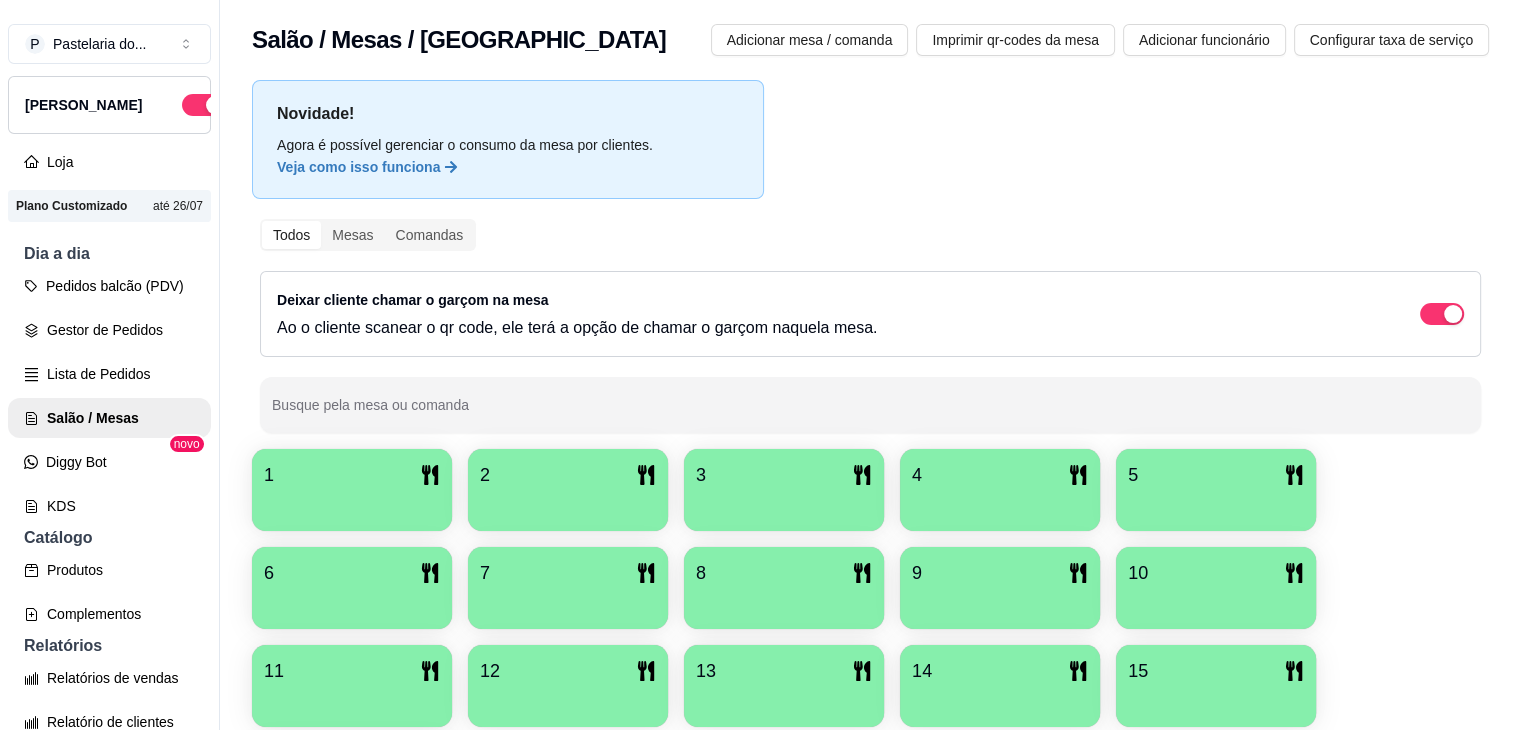 click on "1" at bounding box center (352, 475) 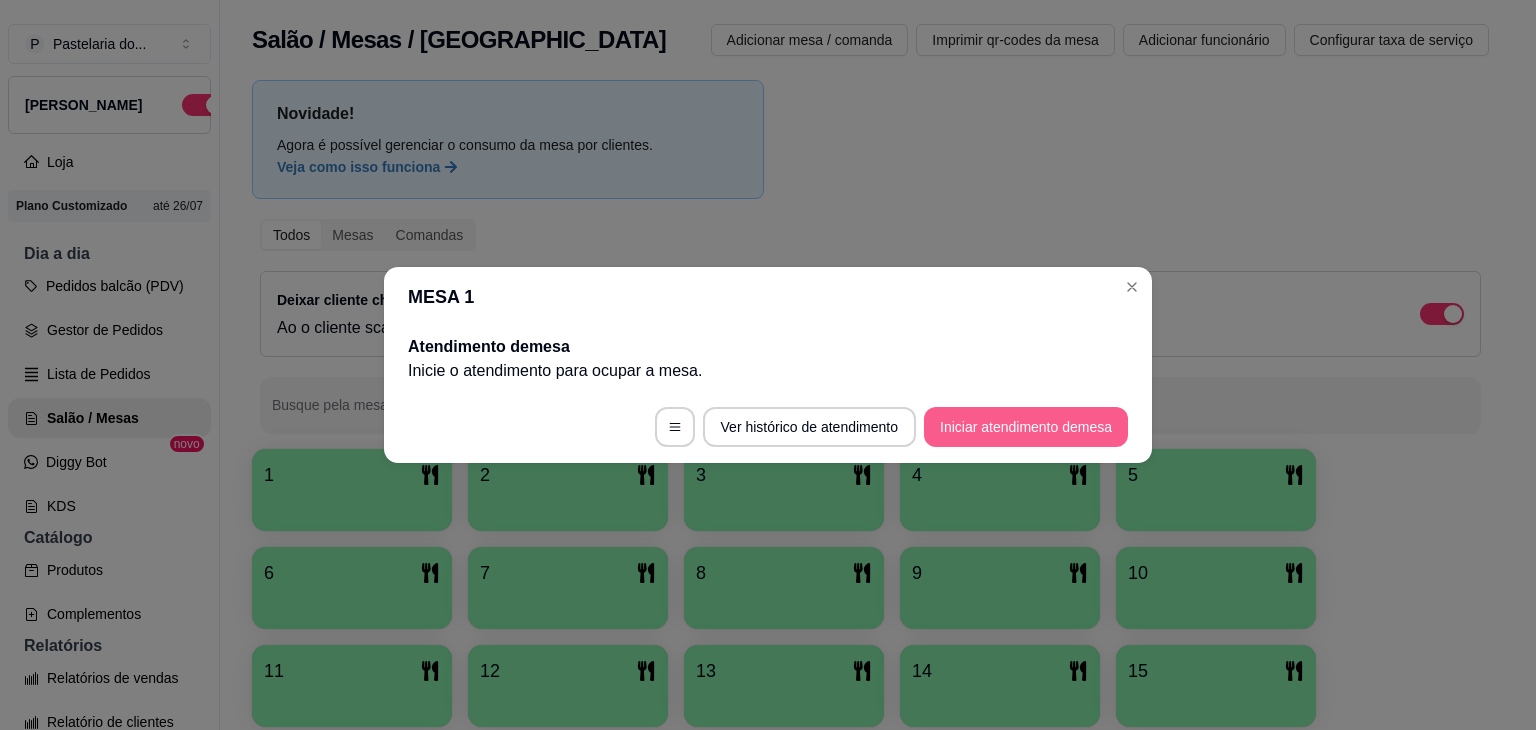 click on "Iniciar atendimento de  mesa" at bounding box center [1026, 427] 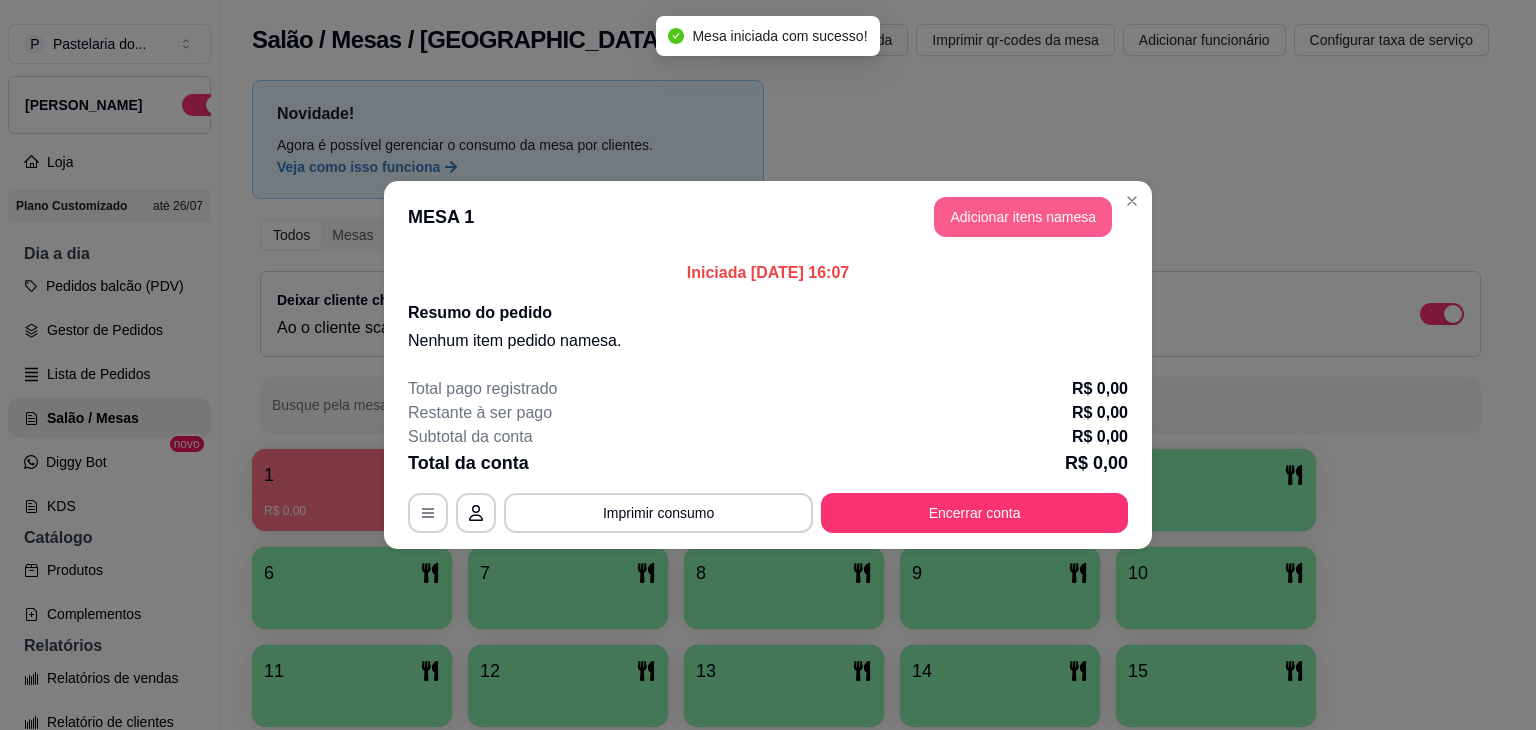 click on "Adicionar itens na  mesa" at bounding box center [1023, 217] 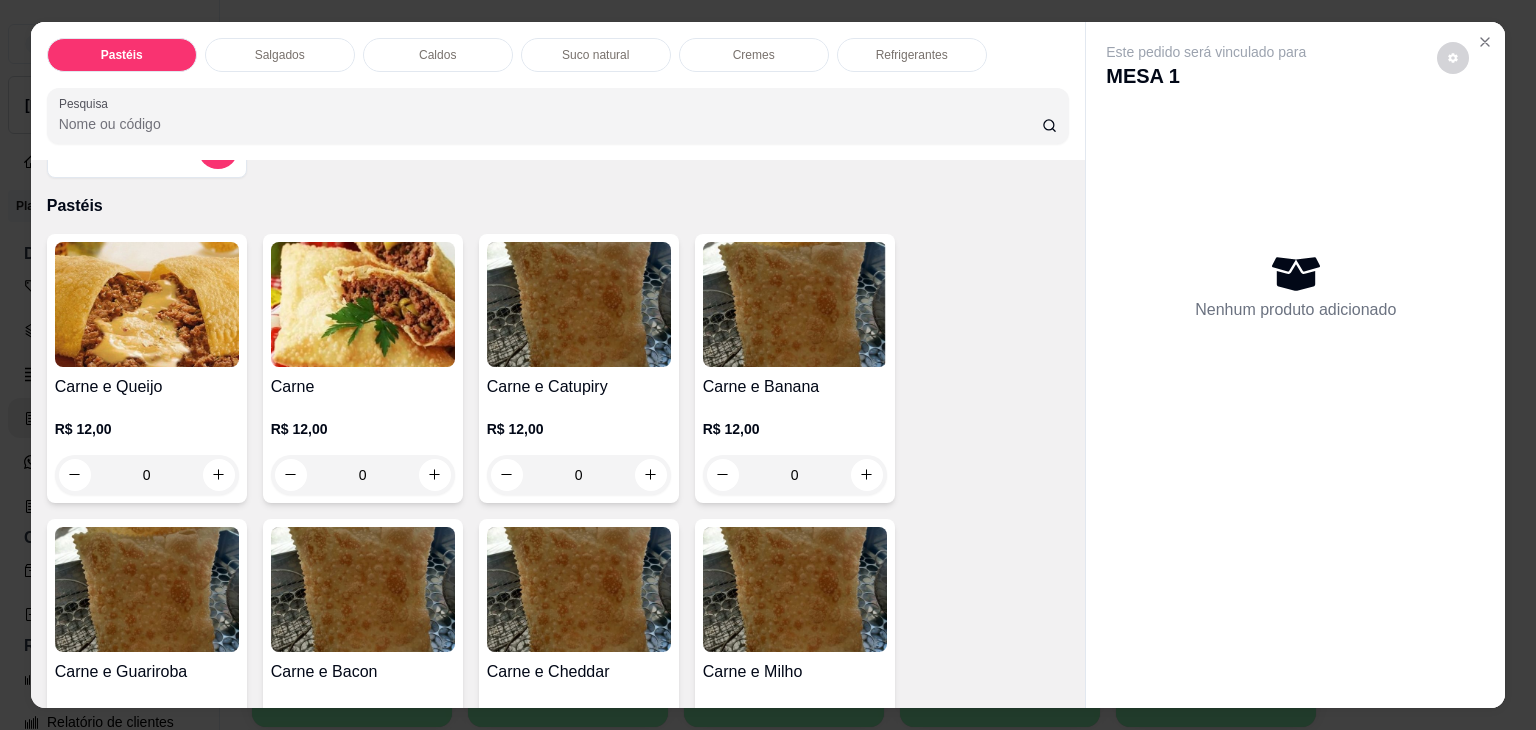 scroll, scrollTop: 100, scrollLeft: 0, axis: vertical 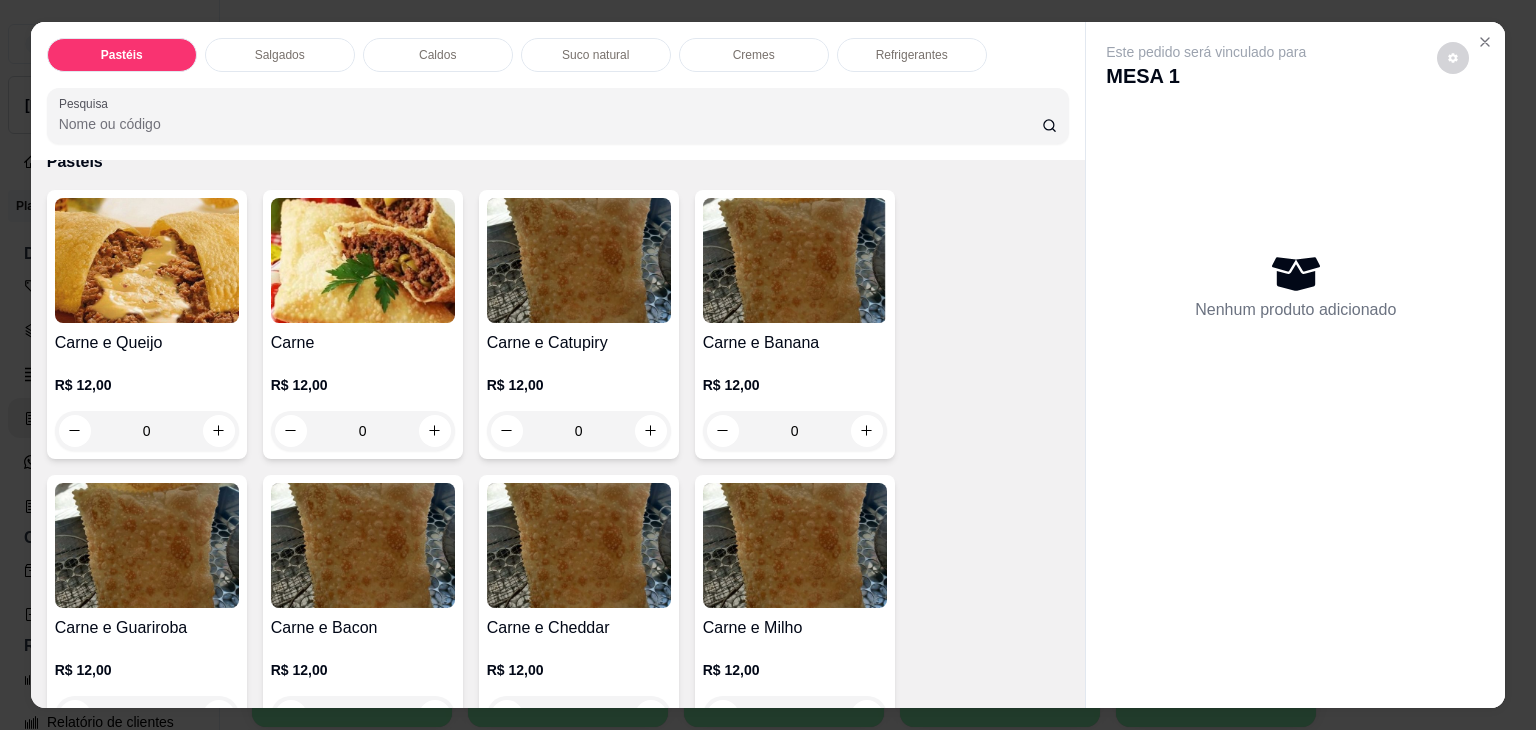 click on "Pastéis  Salgados  Caldos Suco natural Cremes Refrigerantes Pesquisa" at bounding box center (558, 91) 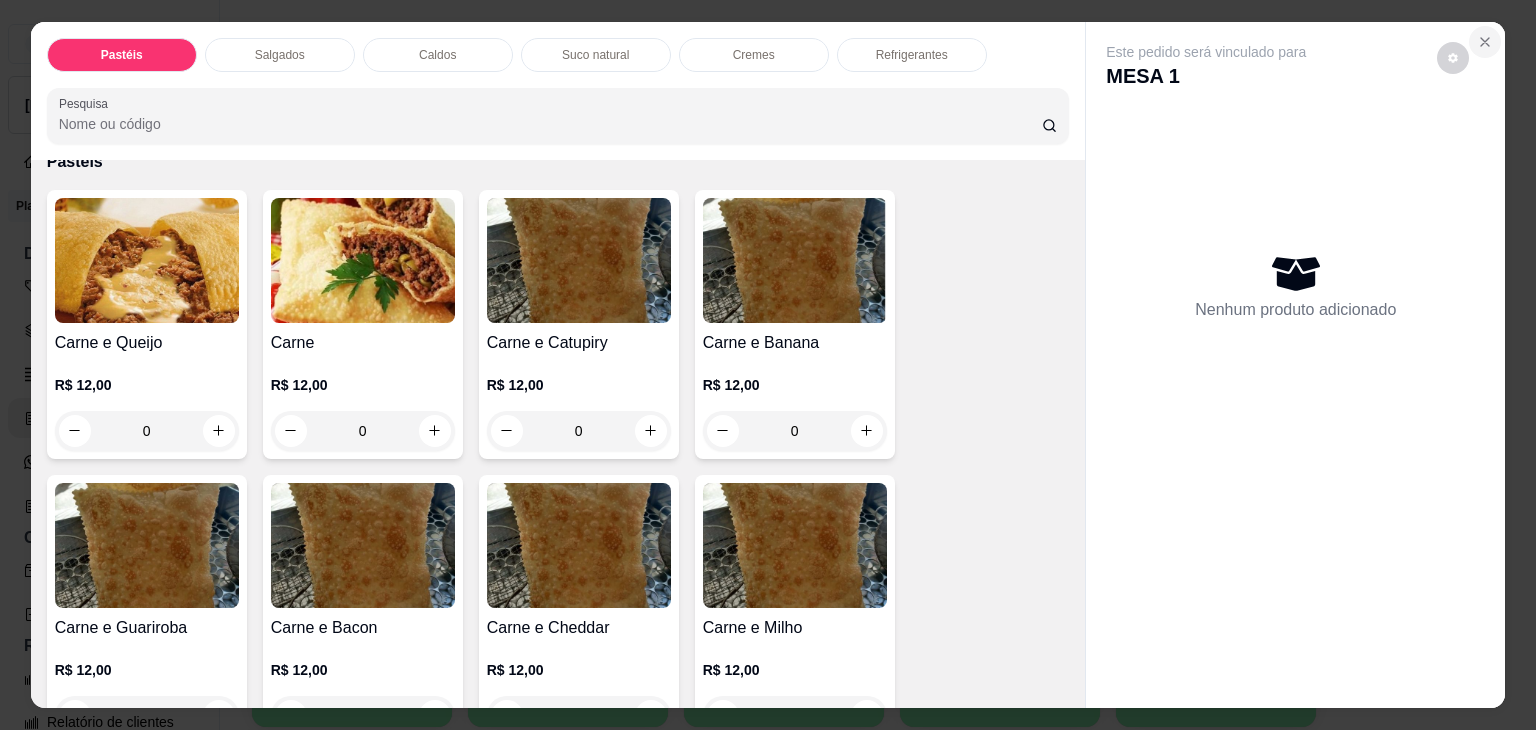 click 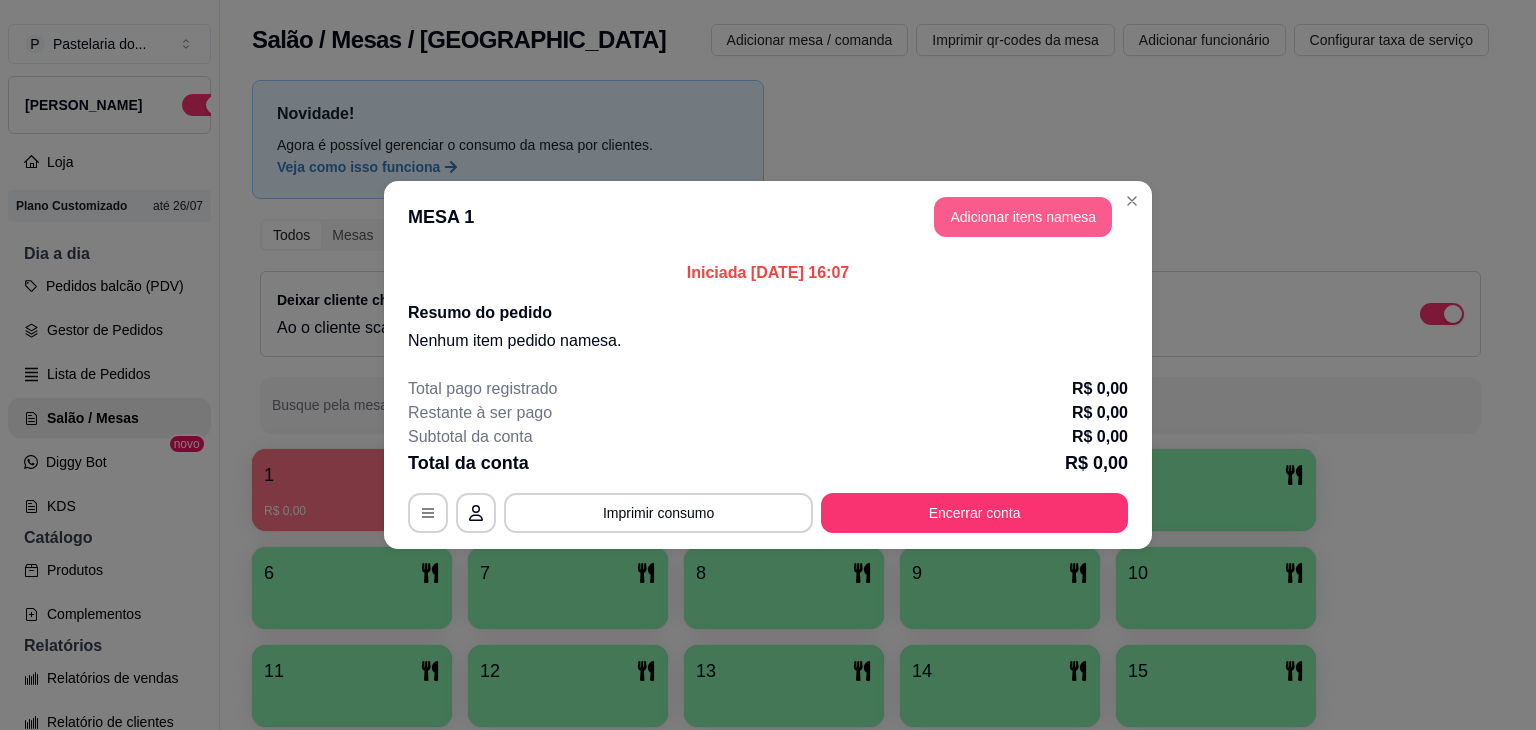 click on "Adicionar itens na  mesa" at bounding box center (1023, 217) 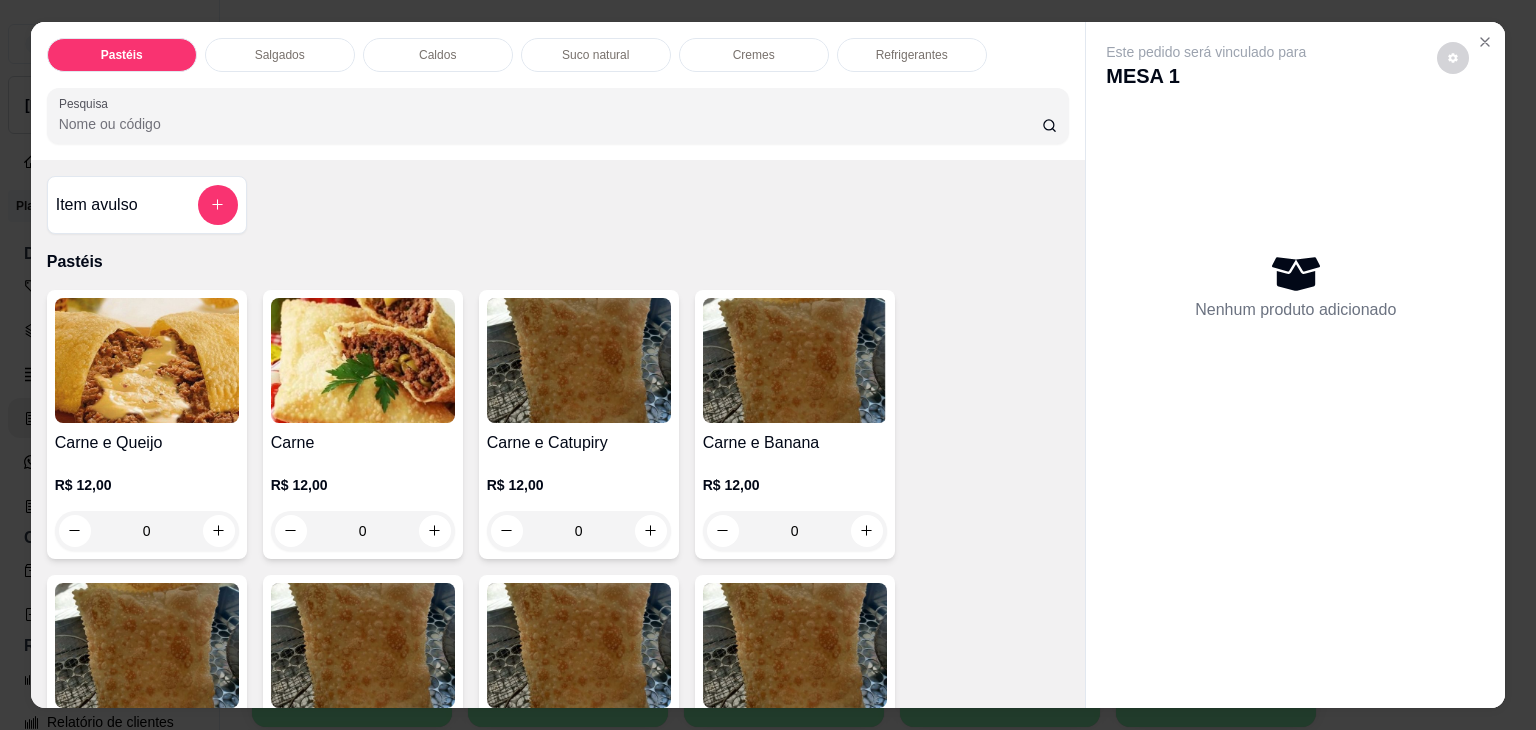 click on "Salgados" at bounding box center (280, 55) 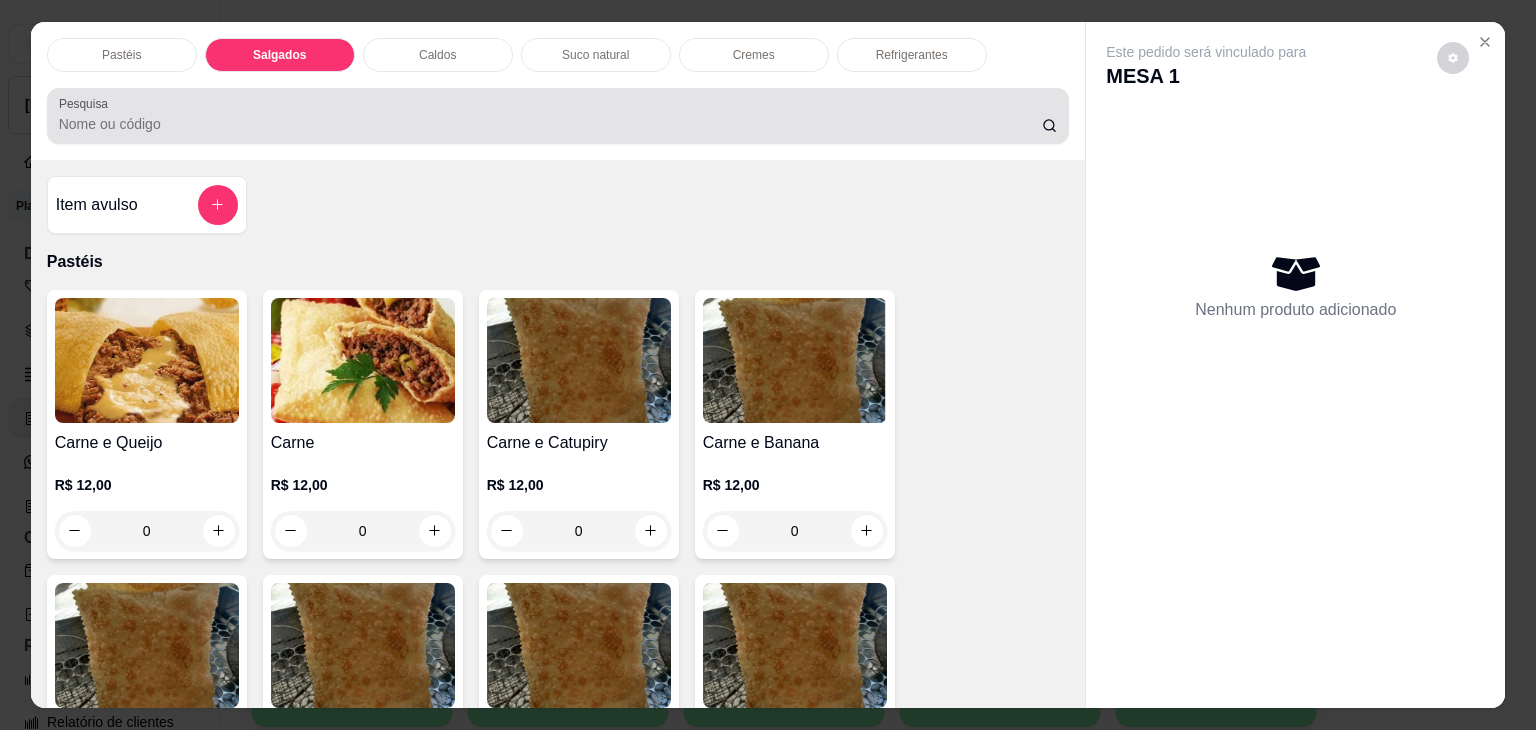 scroll, scrollTop: 2124, scrollLeft: 0, axis: vertical 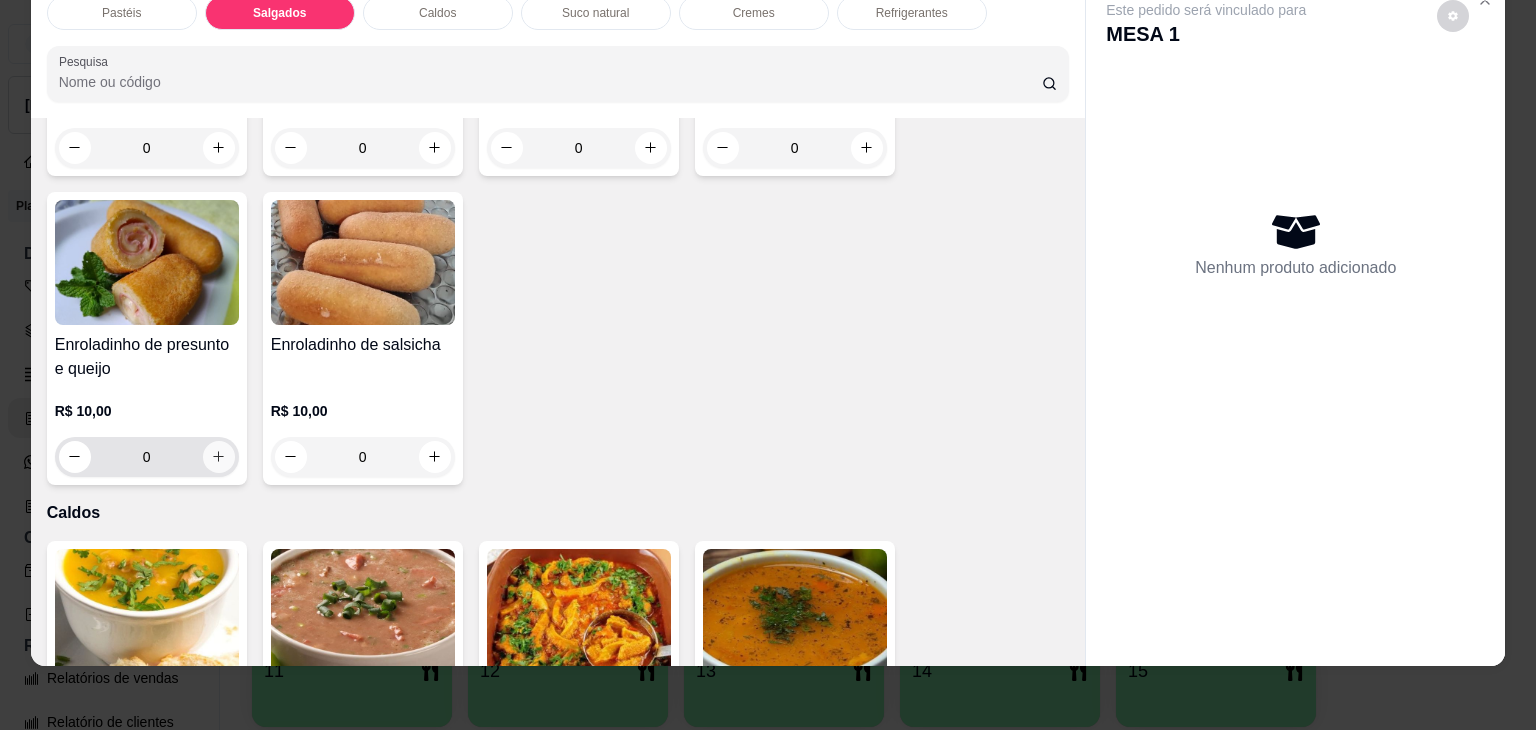 click 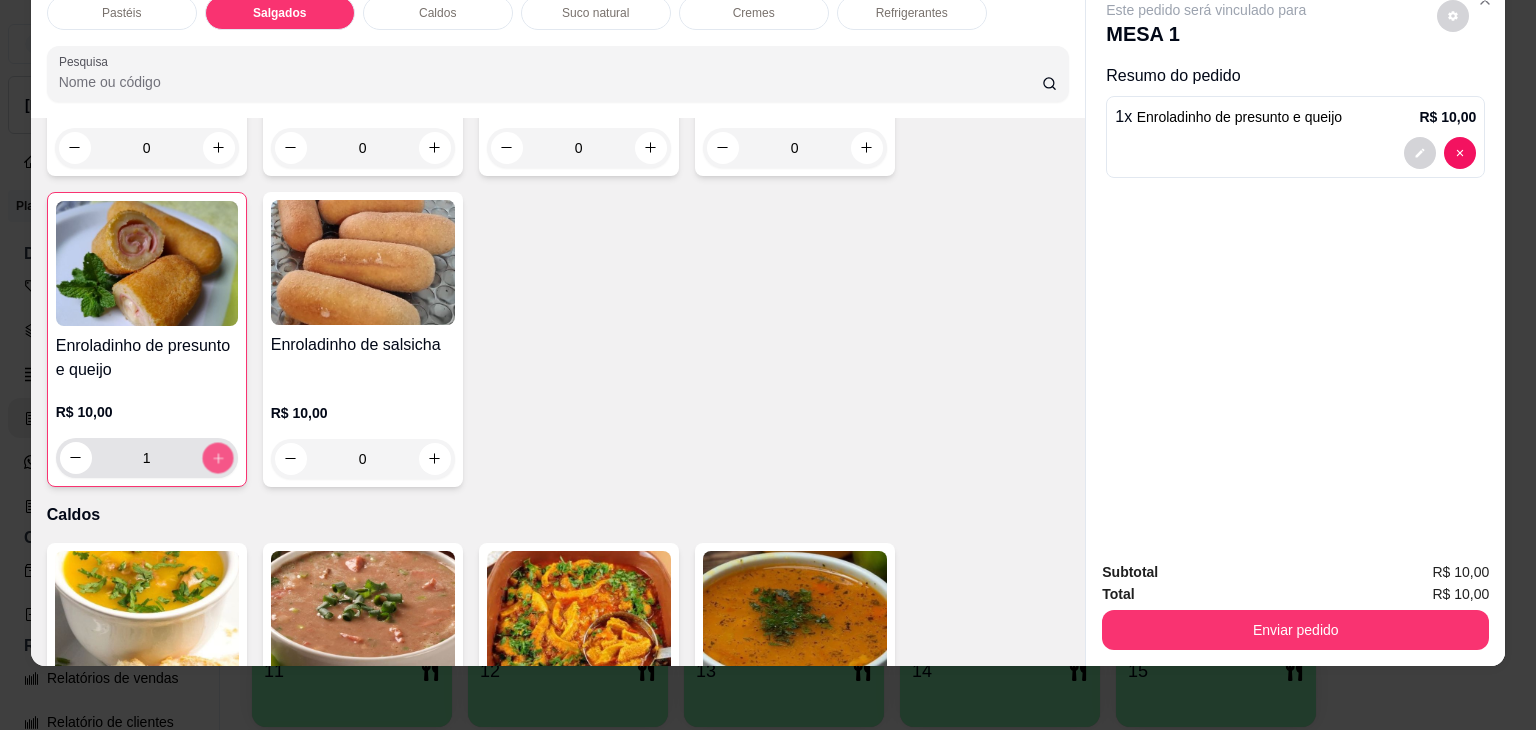 click 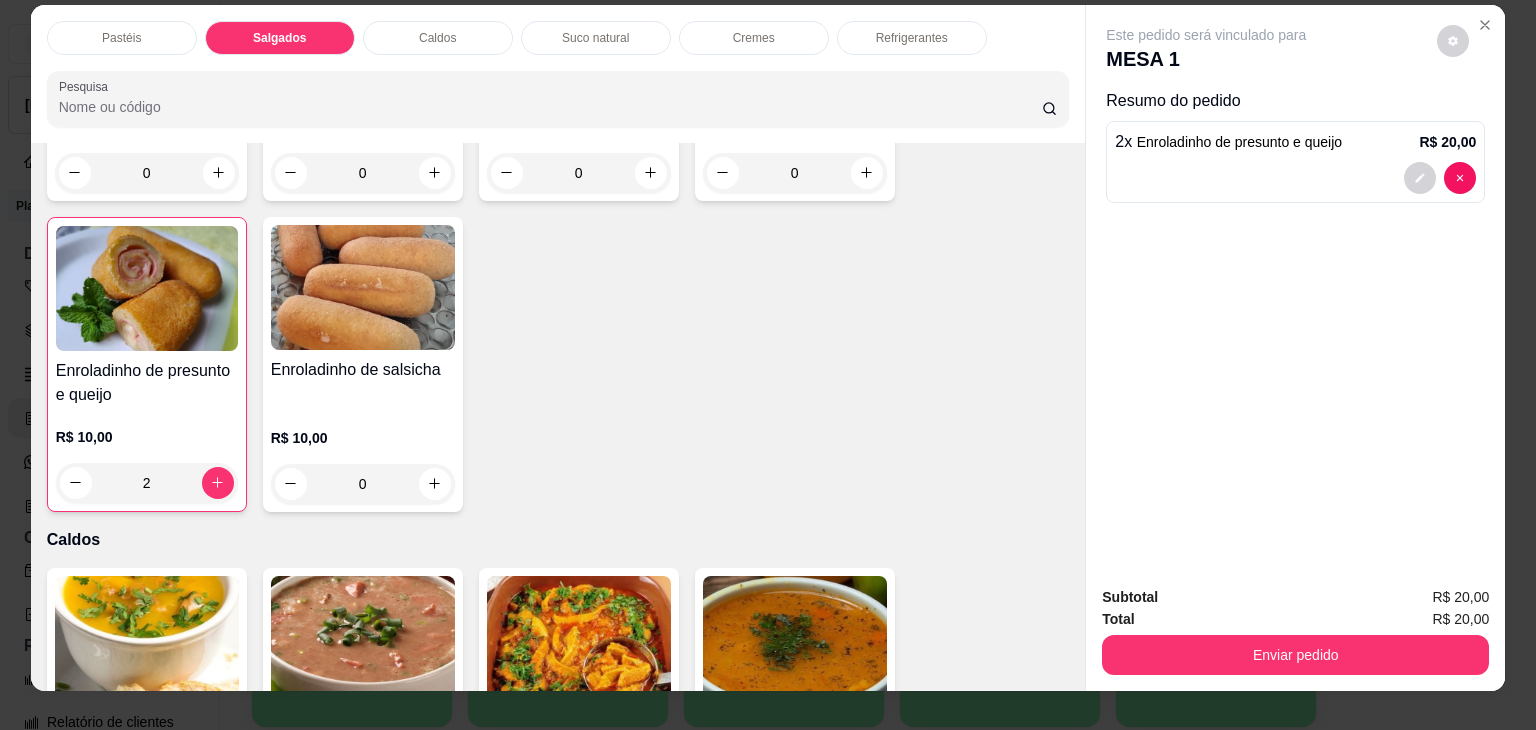 scroll, scrollTop: 0, scrollLeft: 0, axis: both 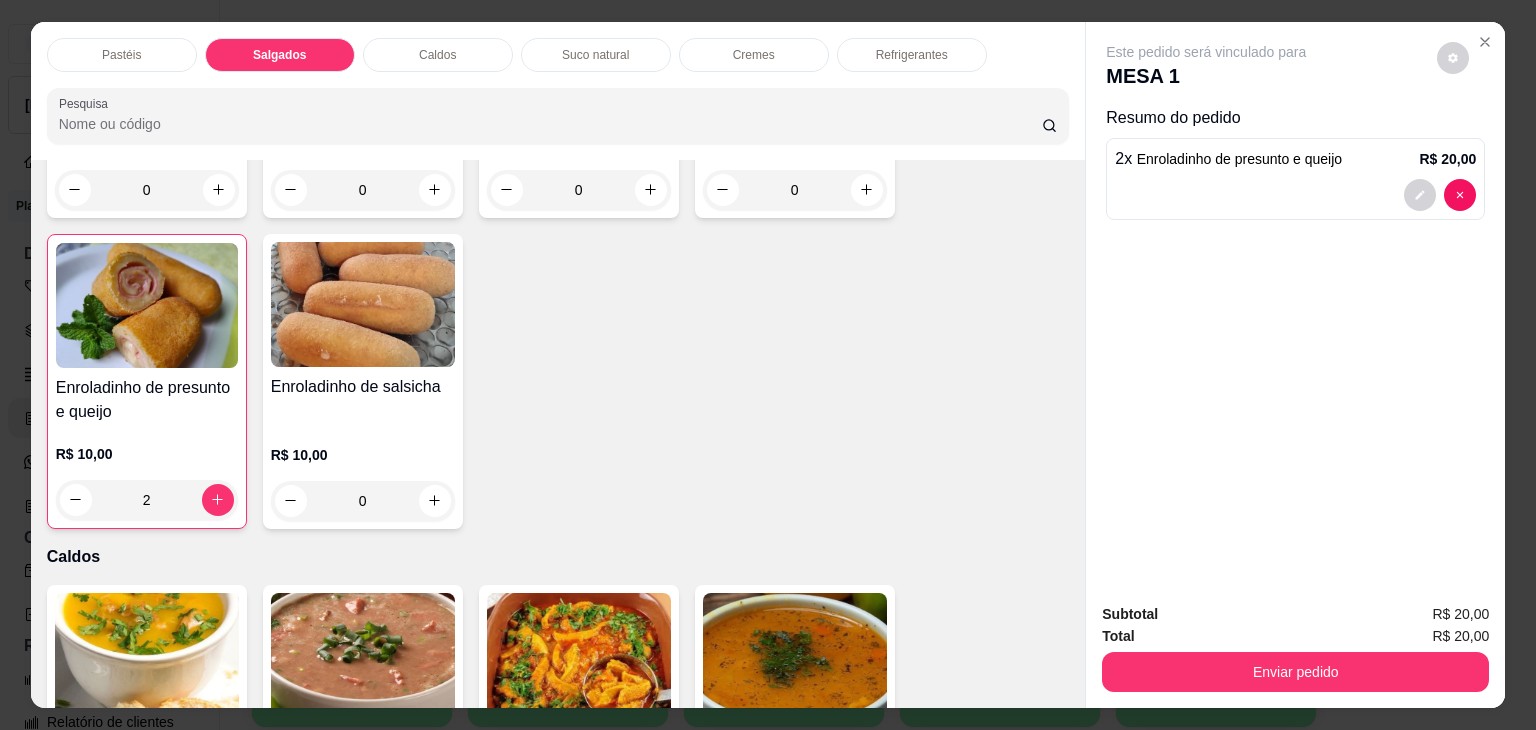 click on "Refrigerantes" at bounding box center [912, 55] 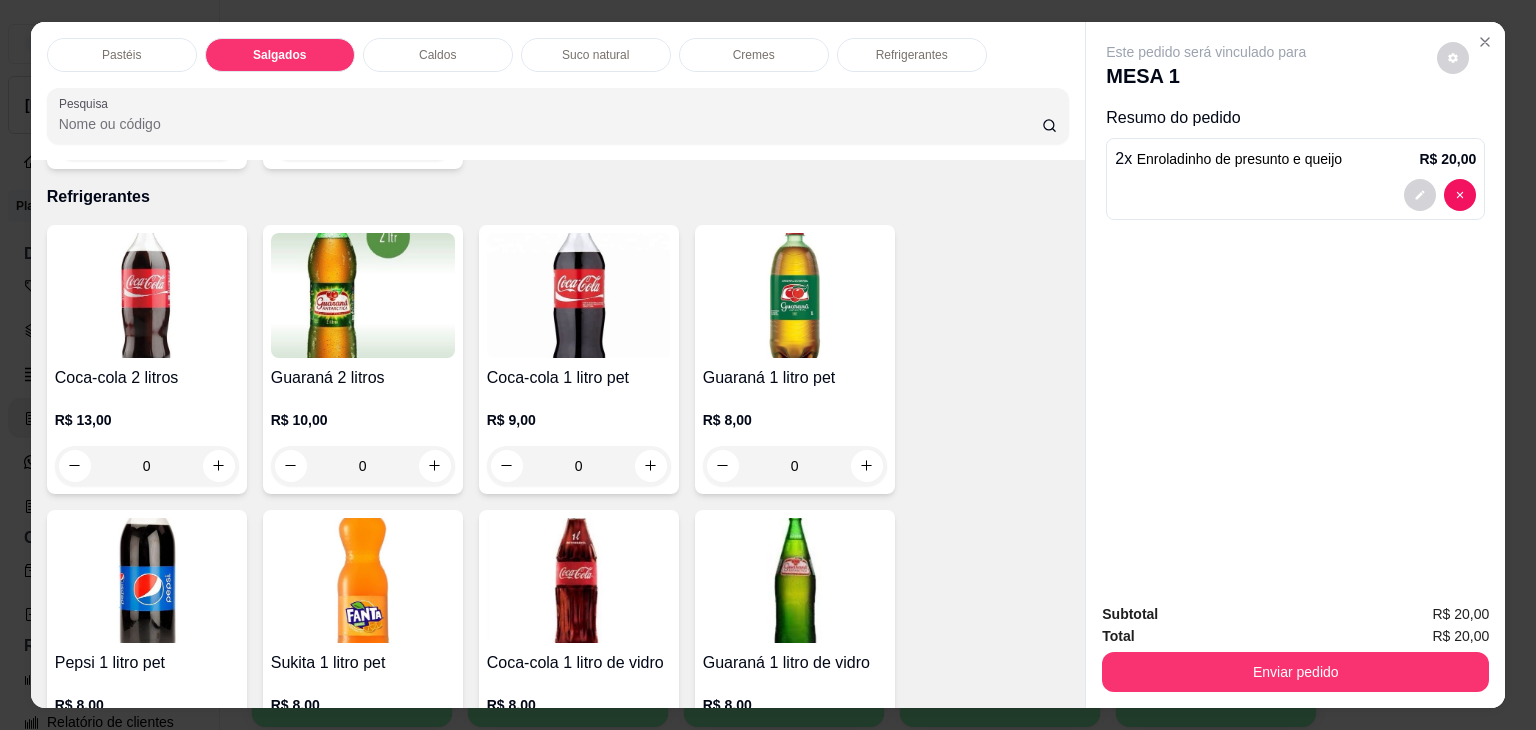 scroll, scrollTop: 49, scrollLeft: 0, axis: vertical 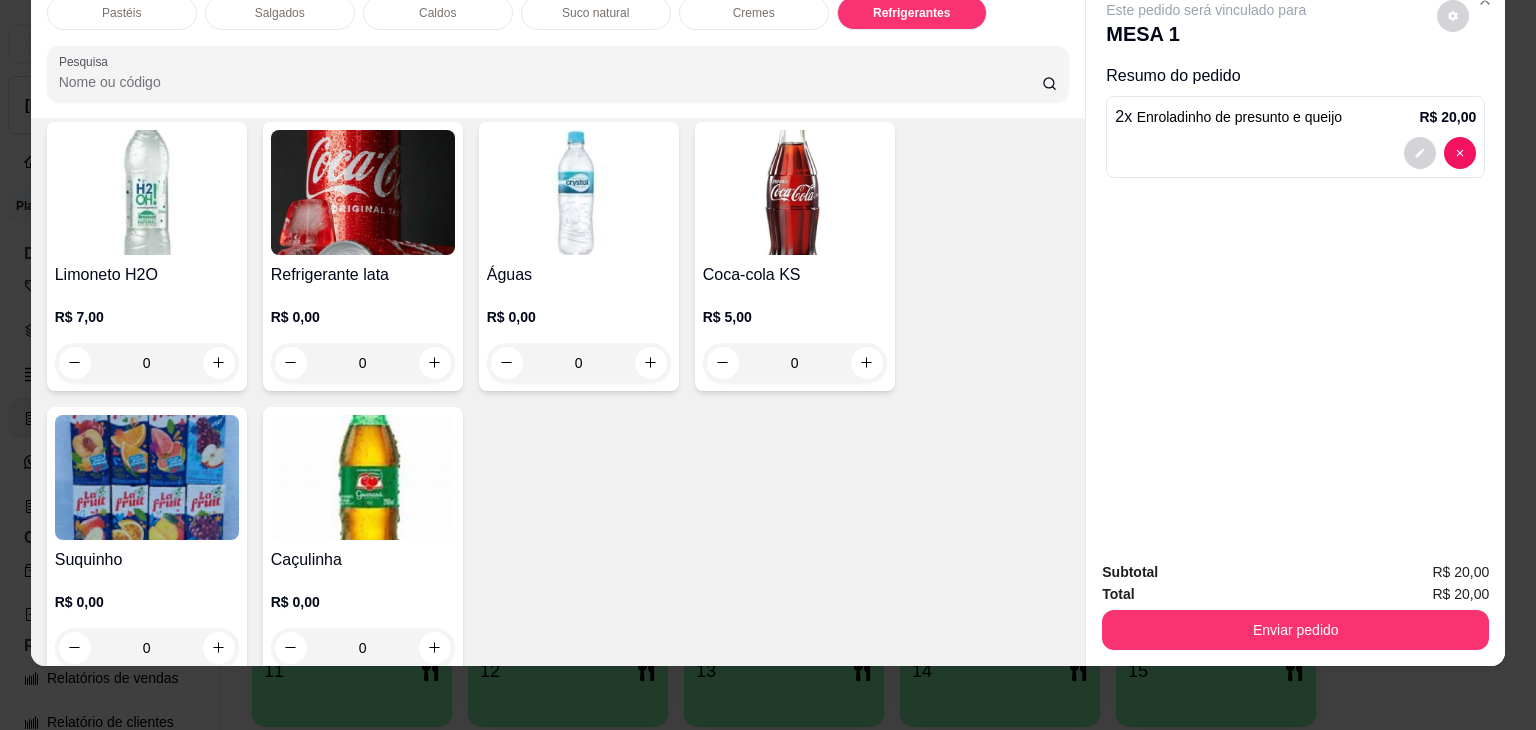click at bounding box center (147, 477) 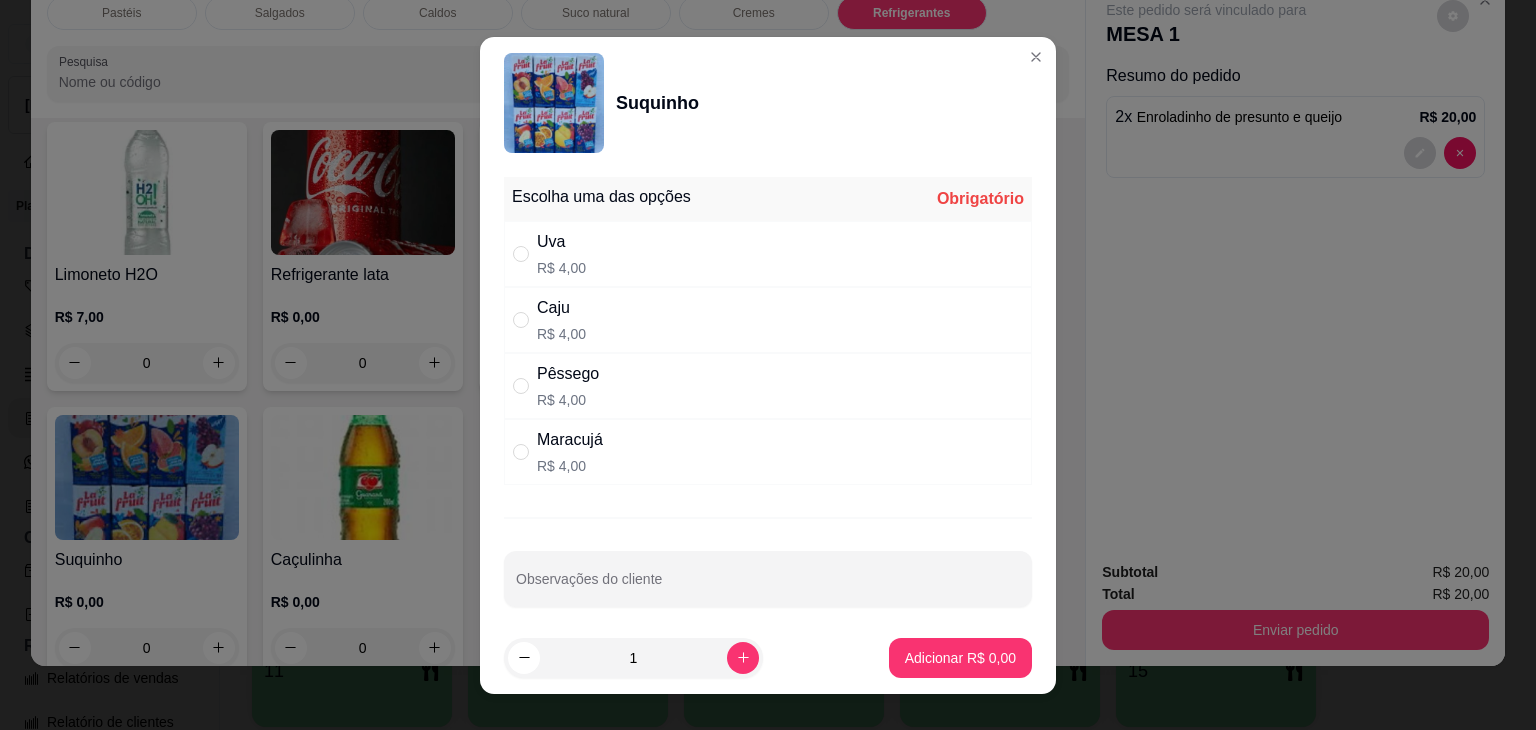 drag, startPoint x: 891, startPoint y: 322, endPoint x: 881, endPoint y: 349, distance: 28.79236 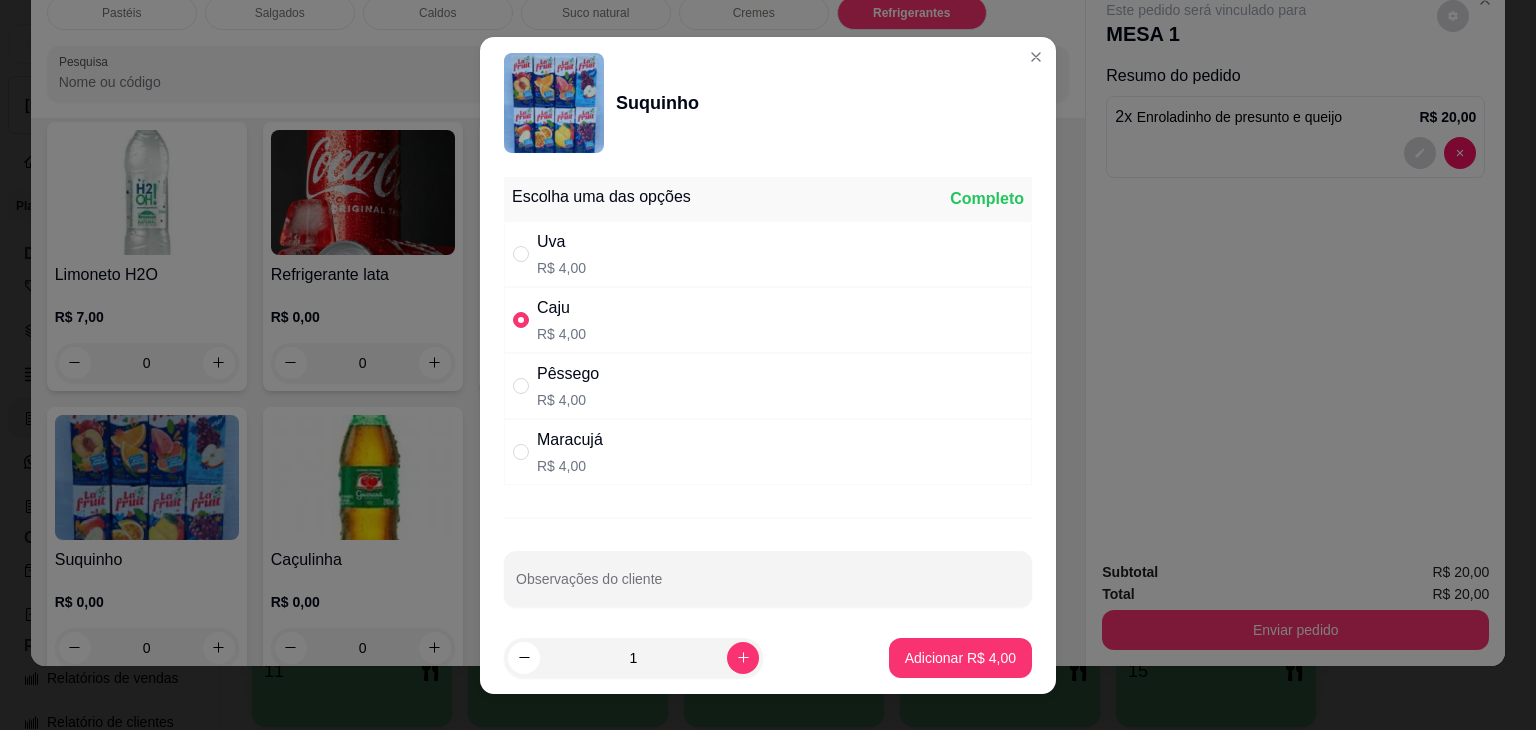 click on "Pêssego  R$ 4,00" at bounding box center [768, 386] 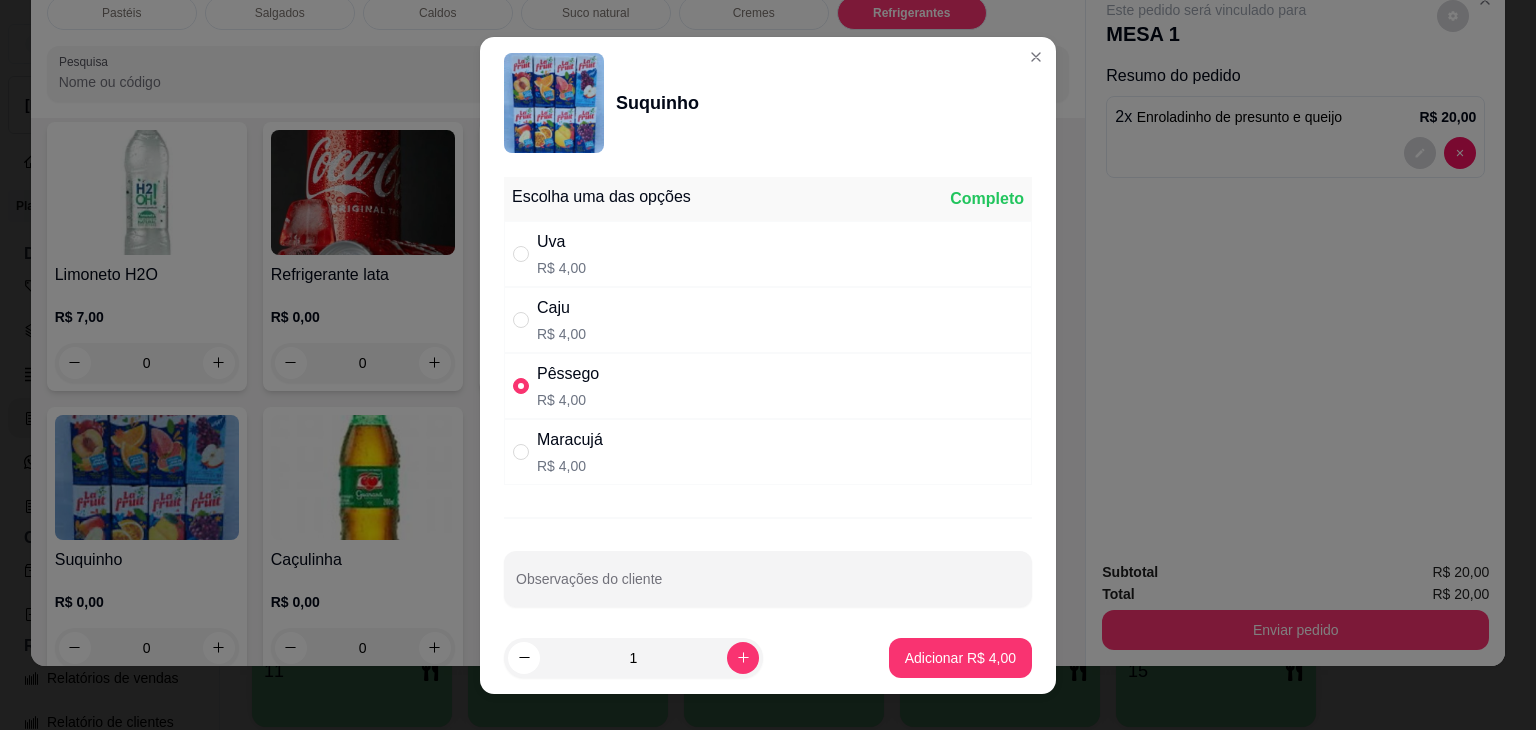 click on "Maracujá  R$ 4,00" at bounding box center [768, 452] 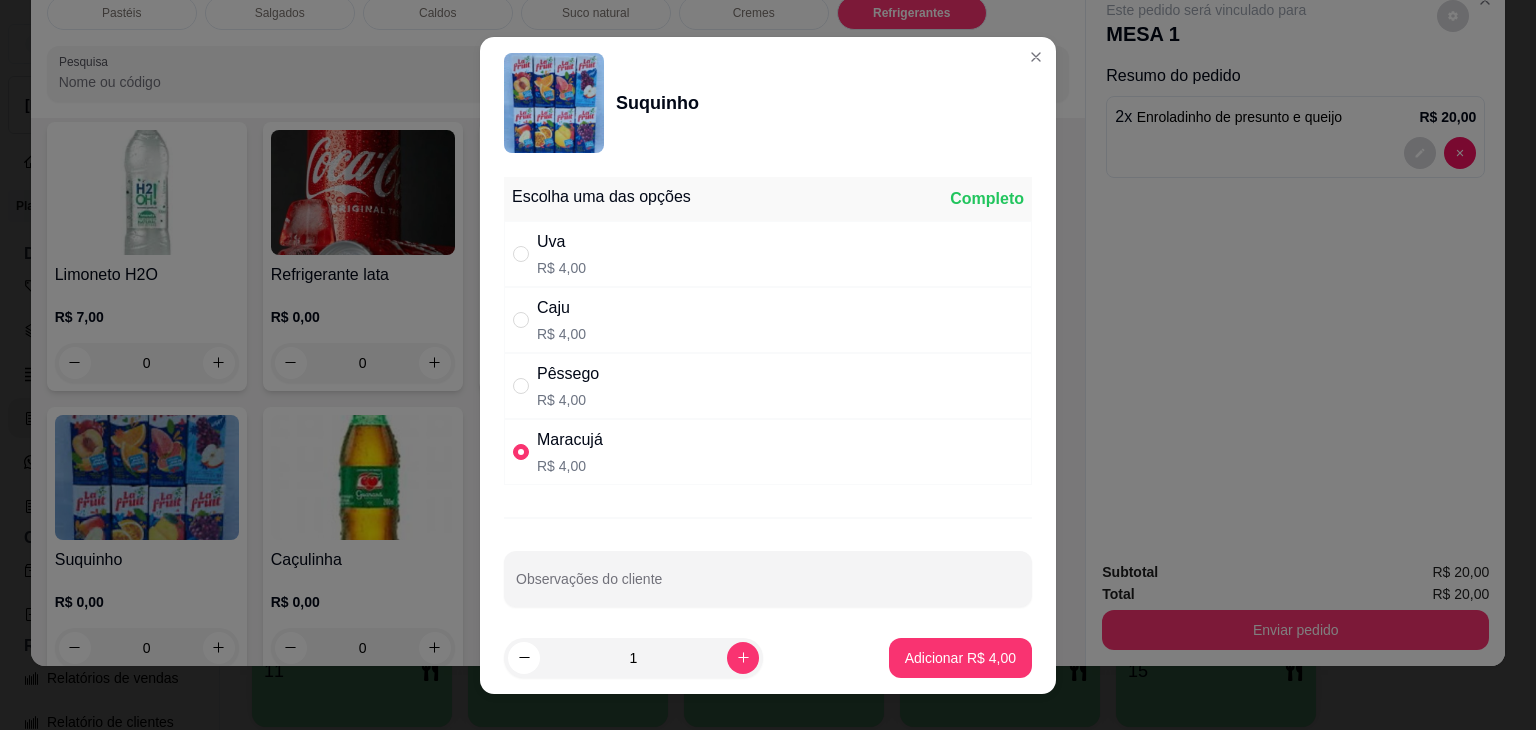 click on "Caju R$ 4,00" at bounding box center [768, 320] 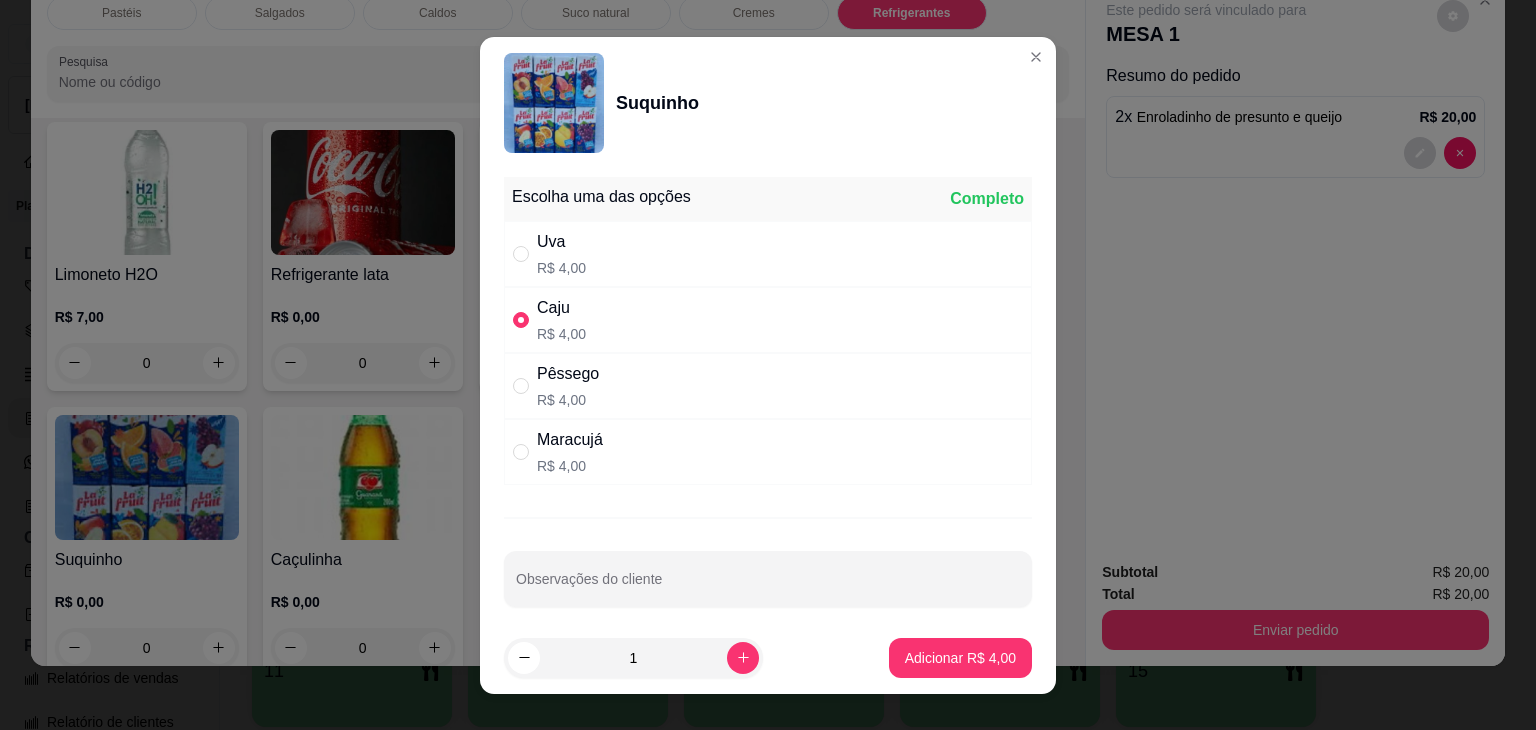 click on "Uva  R$ 4,00" at bounding box center [768, 254] 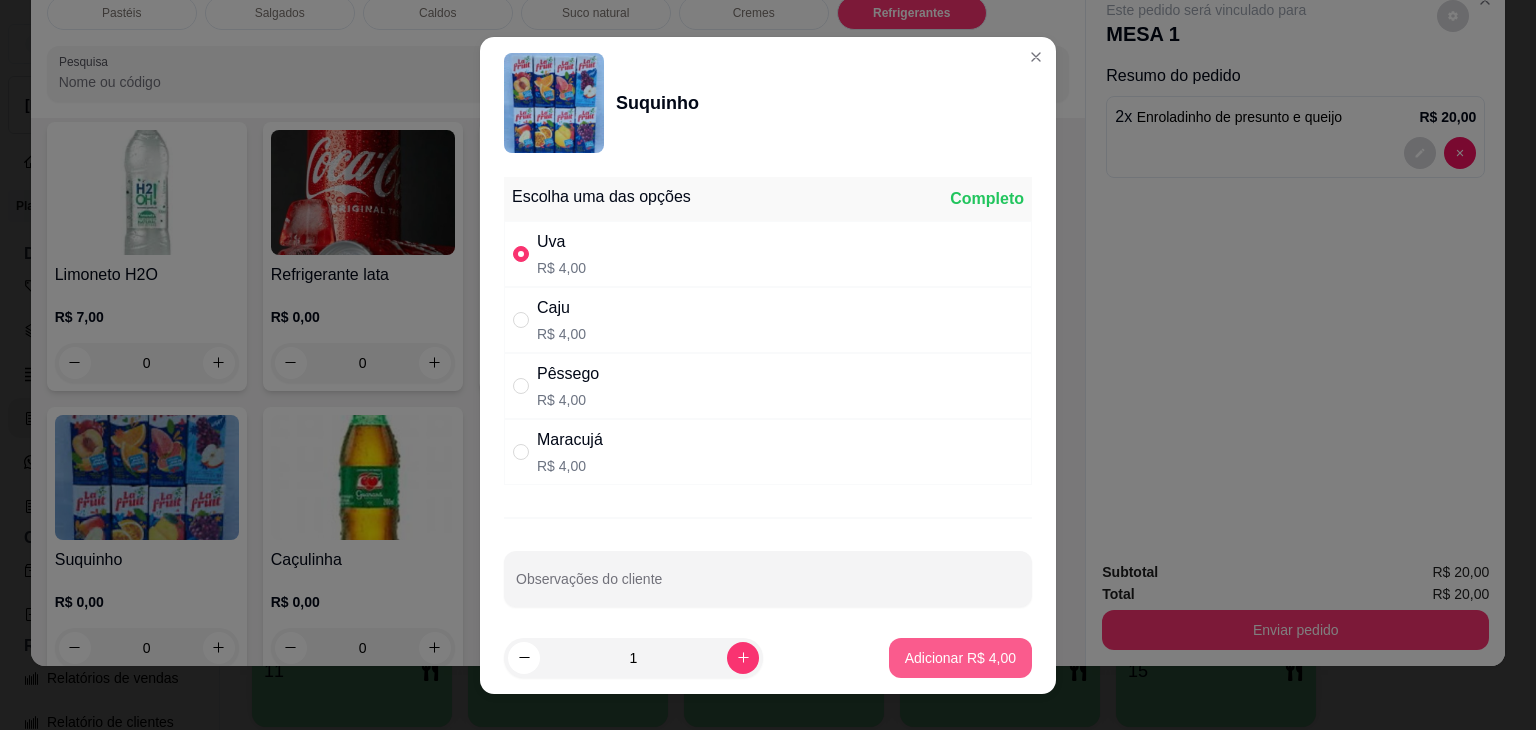 click on "Adicionar   R$ 4,00" at bounding box center [960, 658] 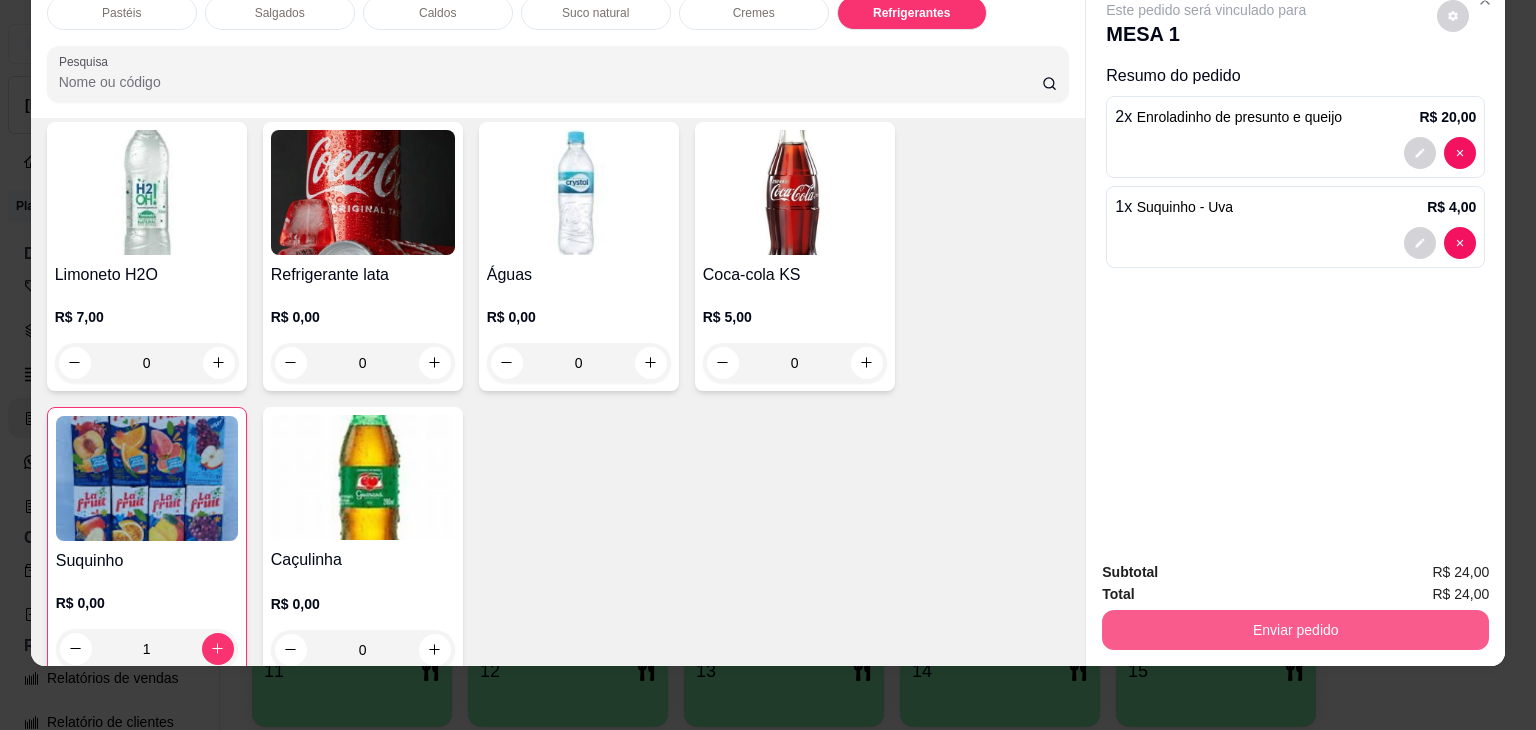 click on "Enviar pedido" at bounding box center [1295, 630] 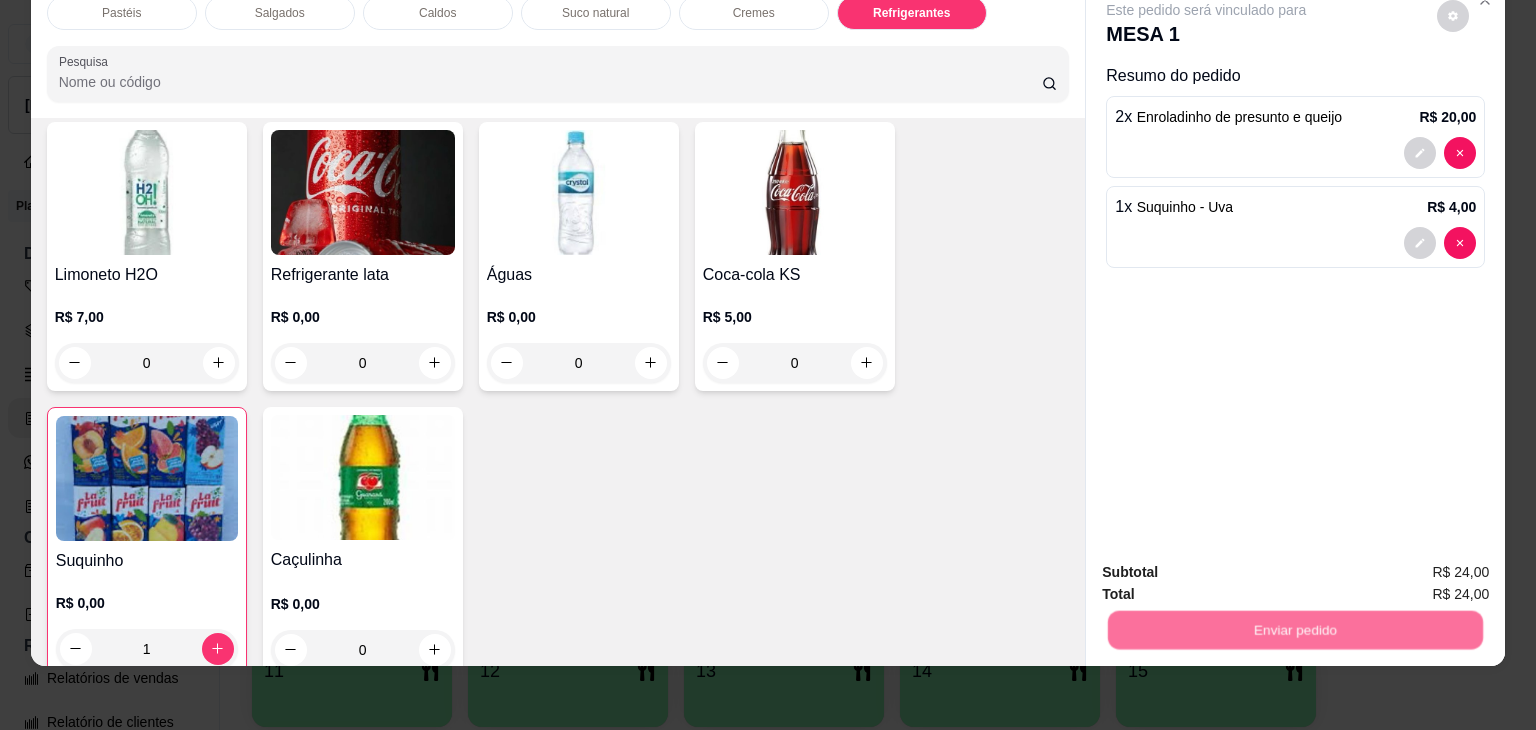 click on "Não registrar e enviar pedido" at bounding box center (1229, 565) 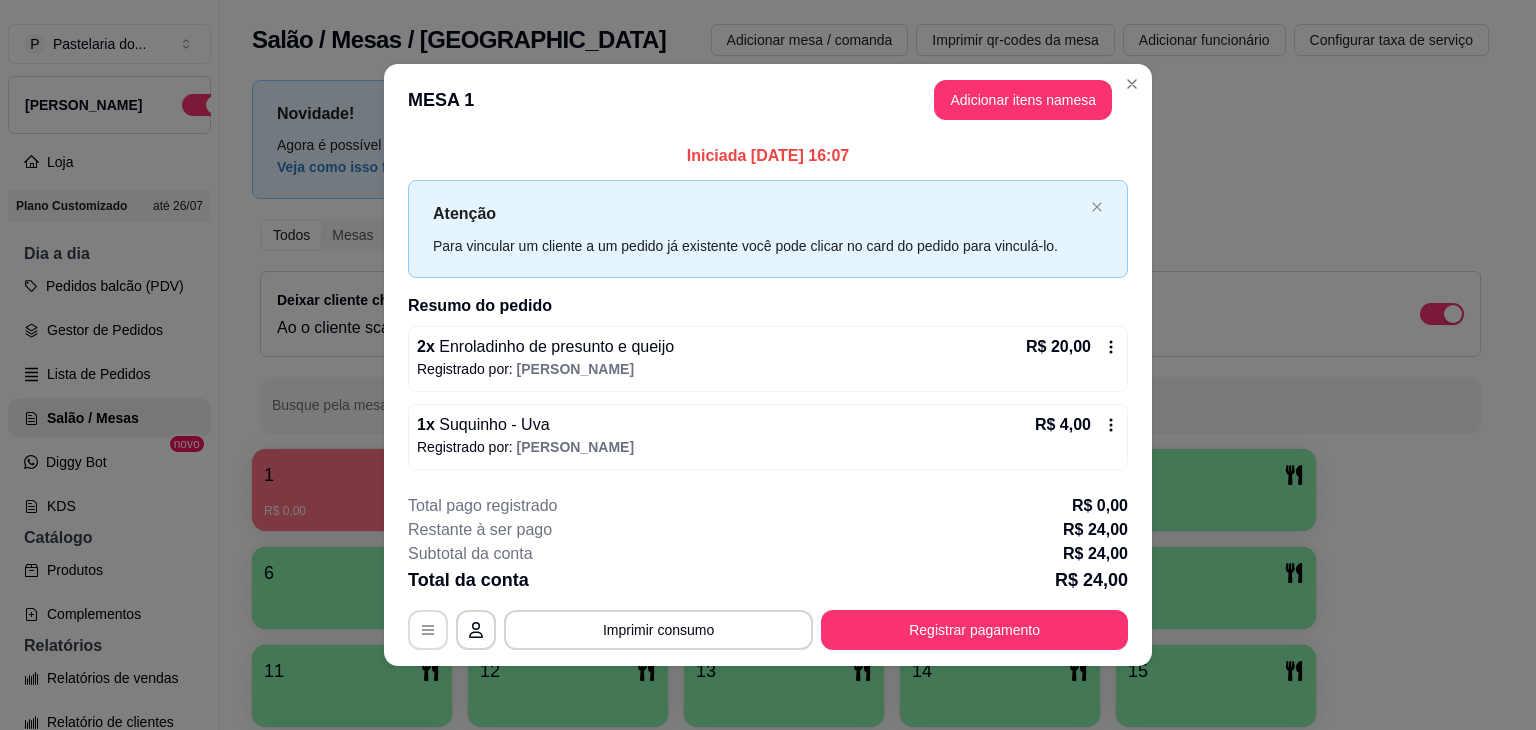 click 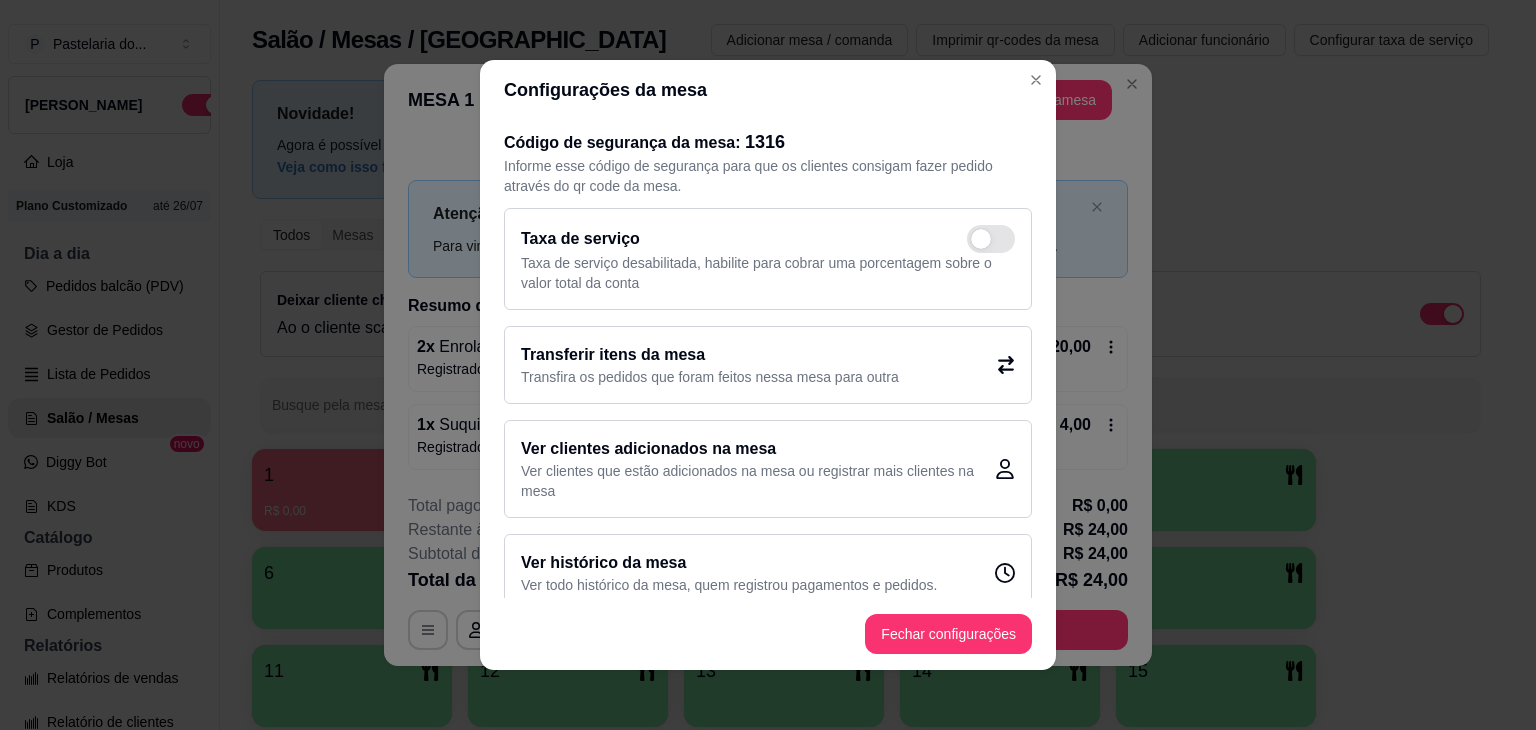click on "Transfira os pedidos que foram feitos nessa mesa para outra" at bounding box center (710, 377) 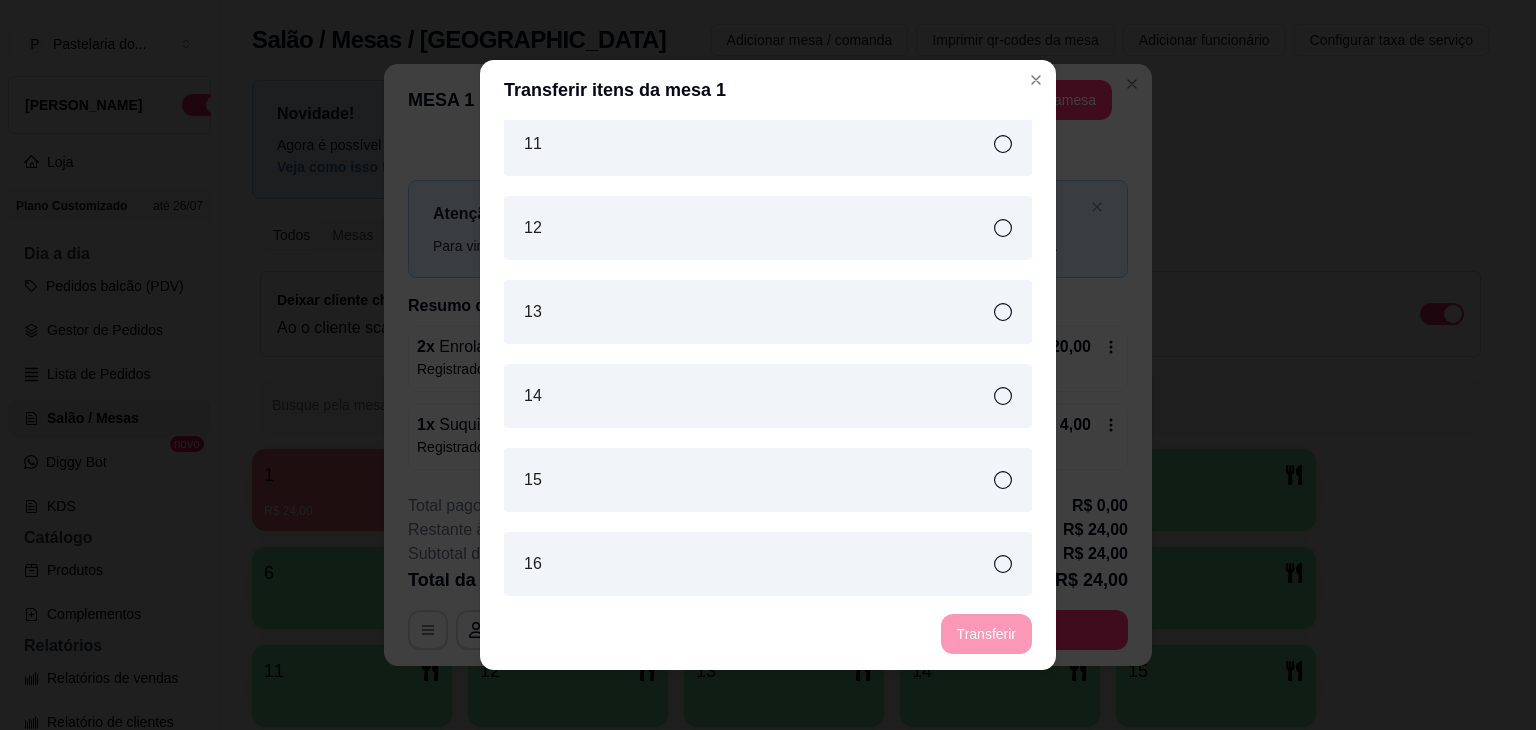 scroll, scrollTop: 0, scrollLeft: 0, axis: both 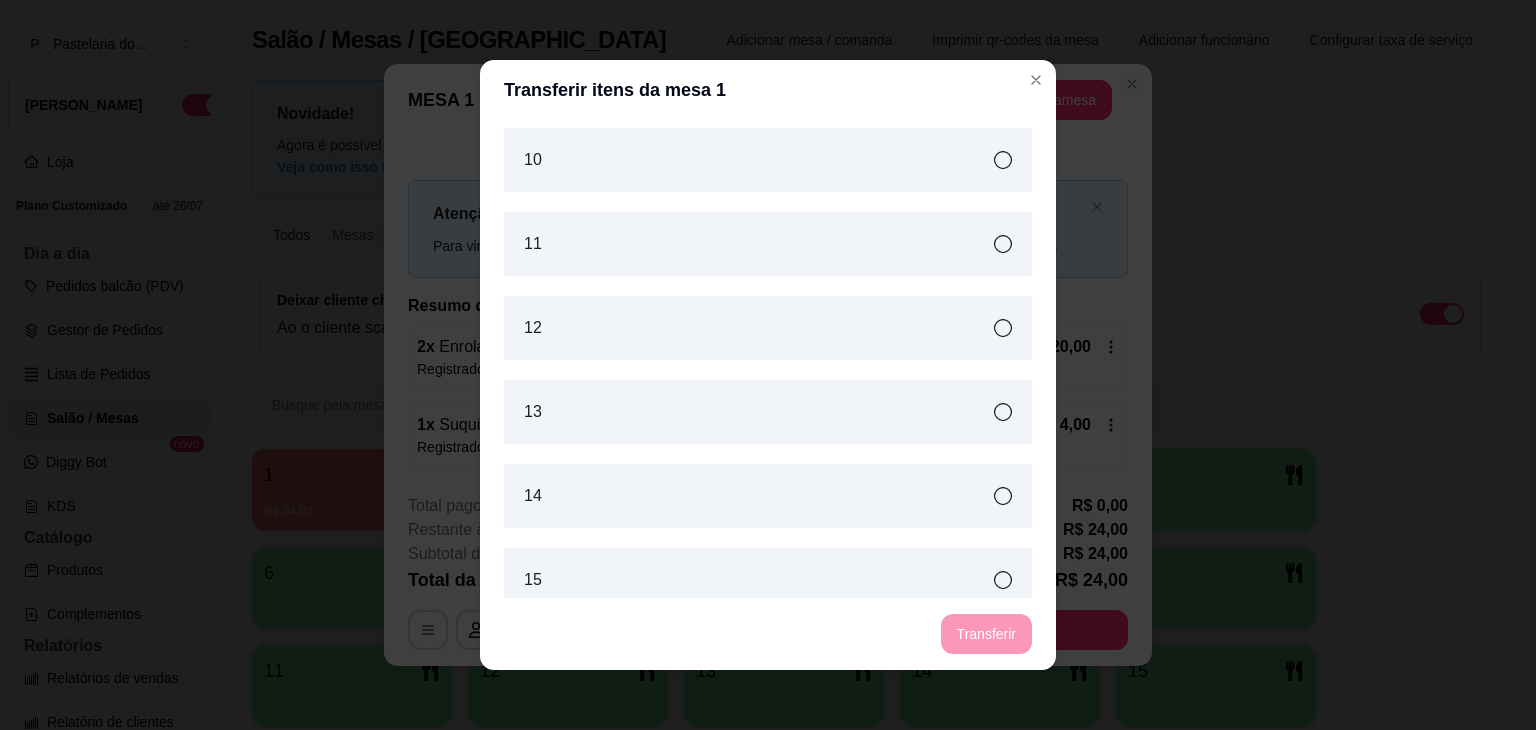 click on "10" at bounding box center [768, 160] 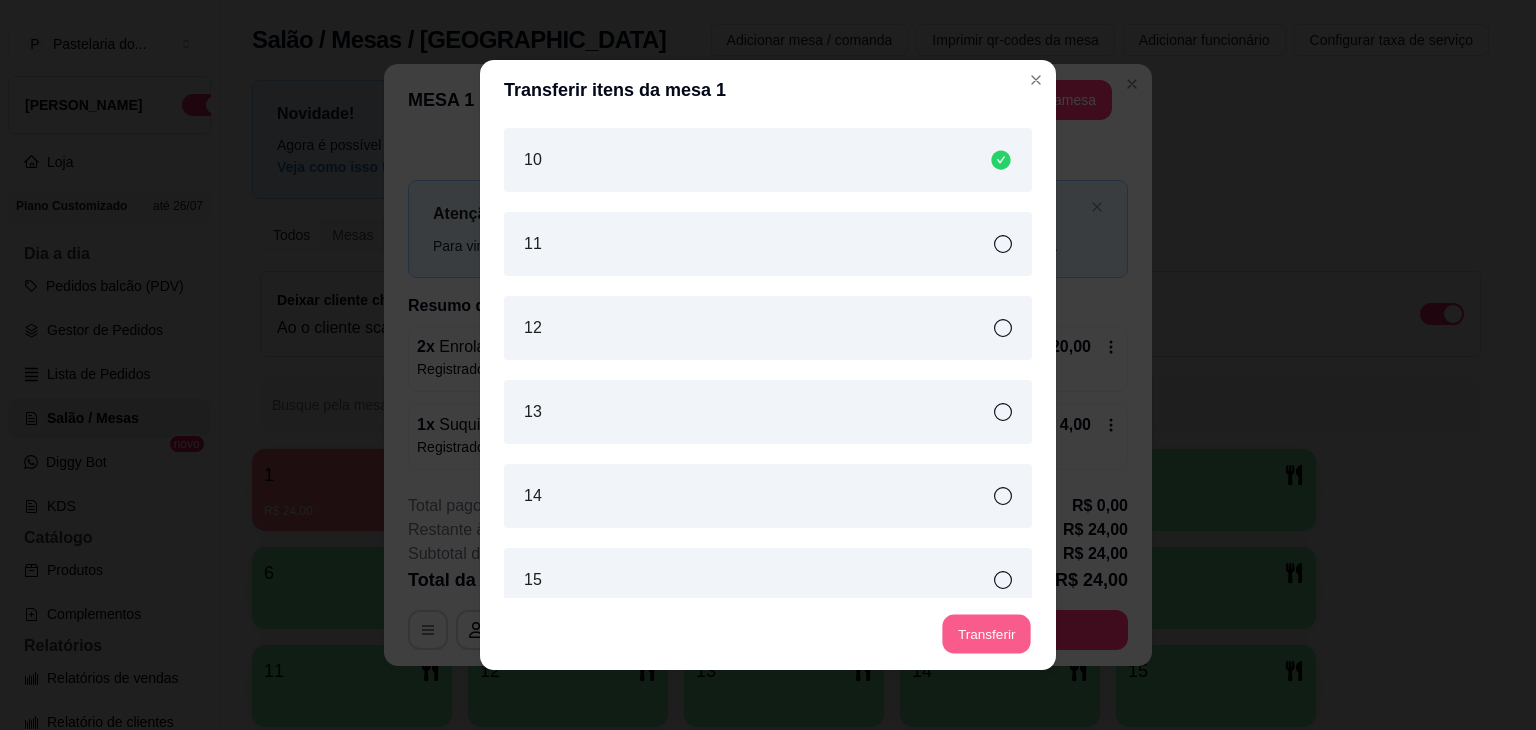 click on "Transferir" at bounding box center [986, 634] 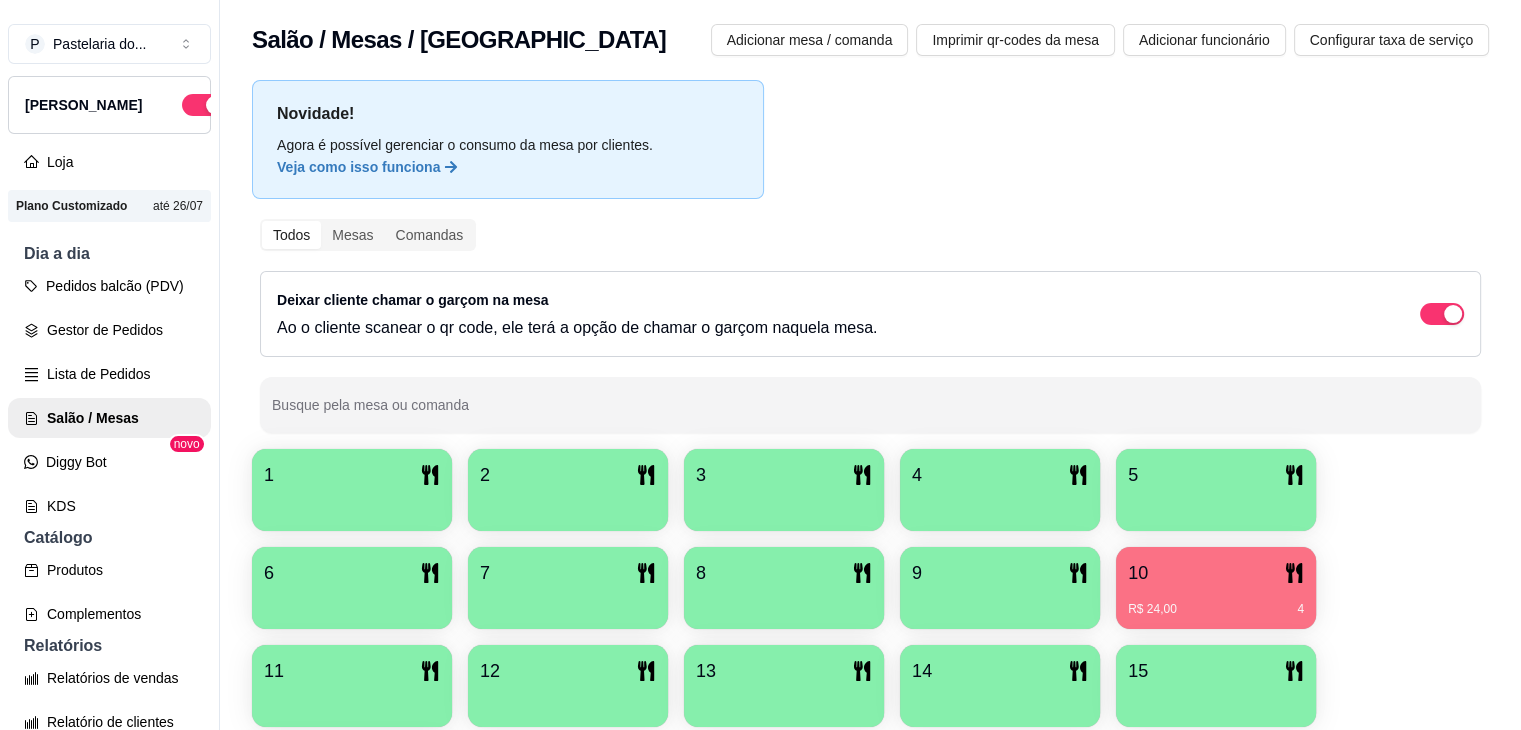 click at bounding box center (1000, 504) 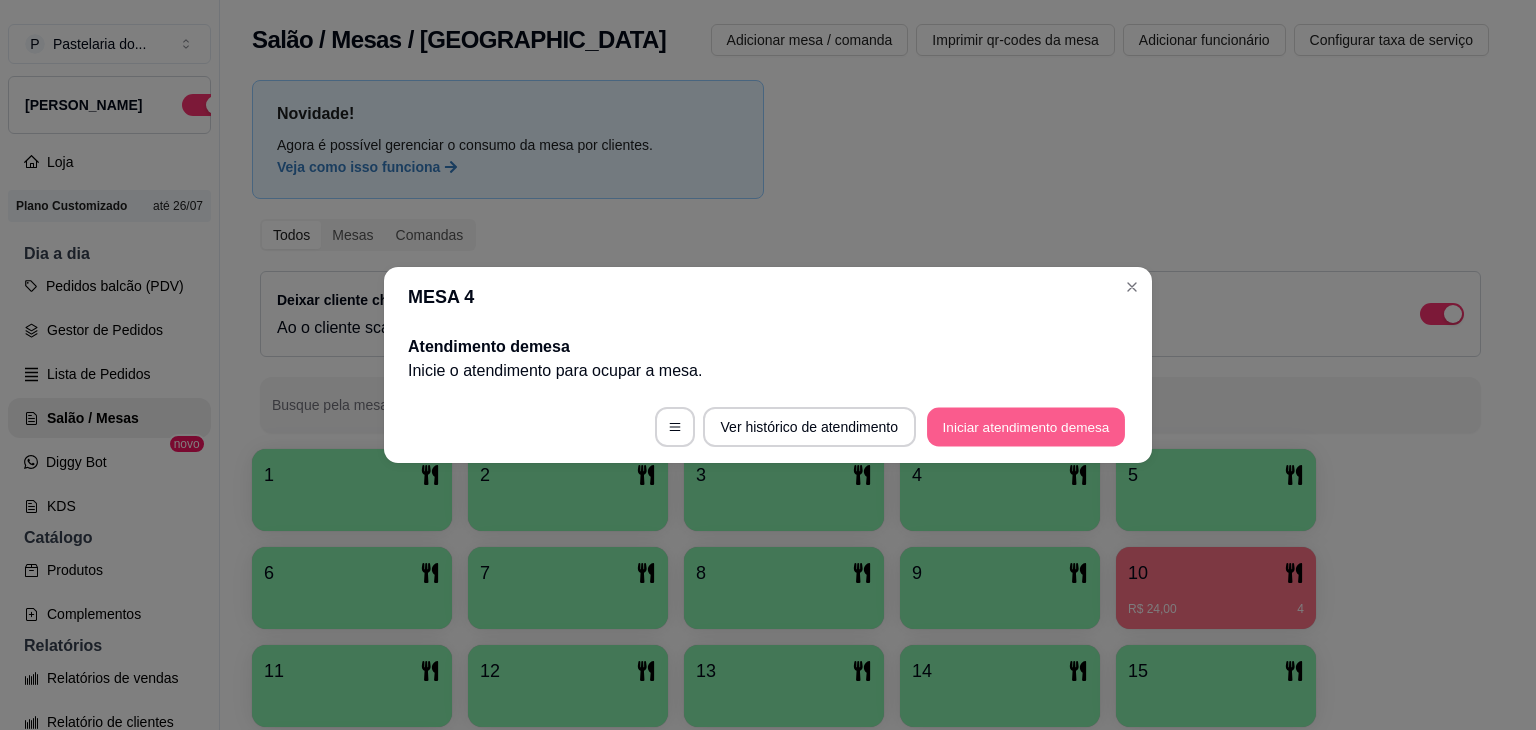 click on "Iniciar atendimento de  mesa" at bounding box center (1026, 427) 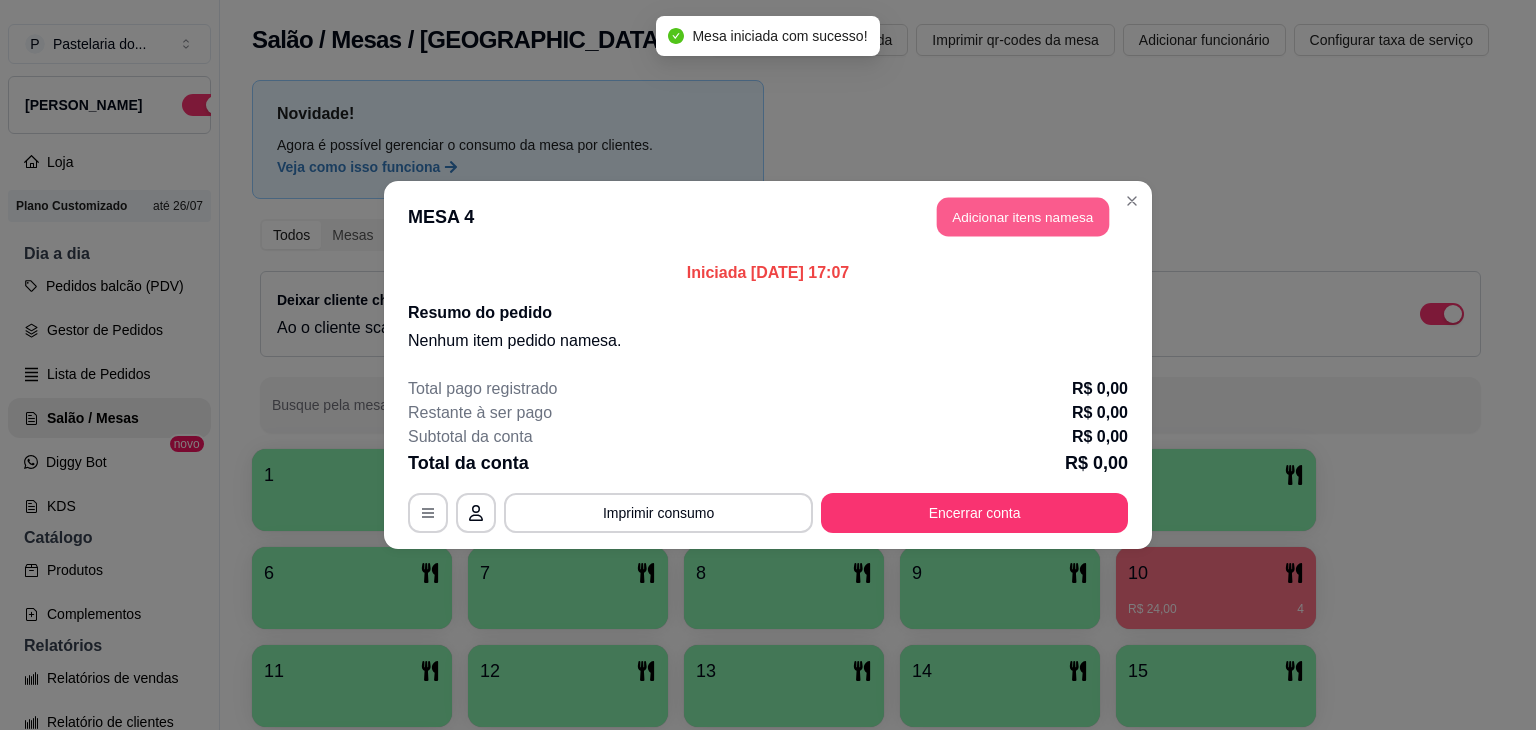 click on "Adicionar itens na  mesa" at bounding box center (1023, 217) 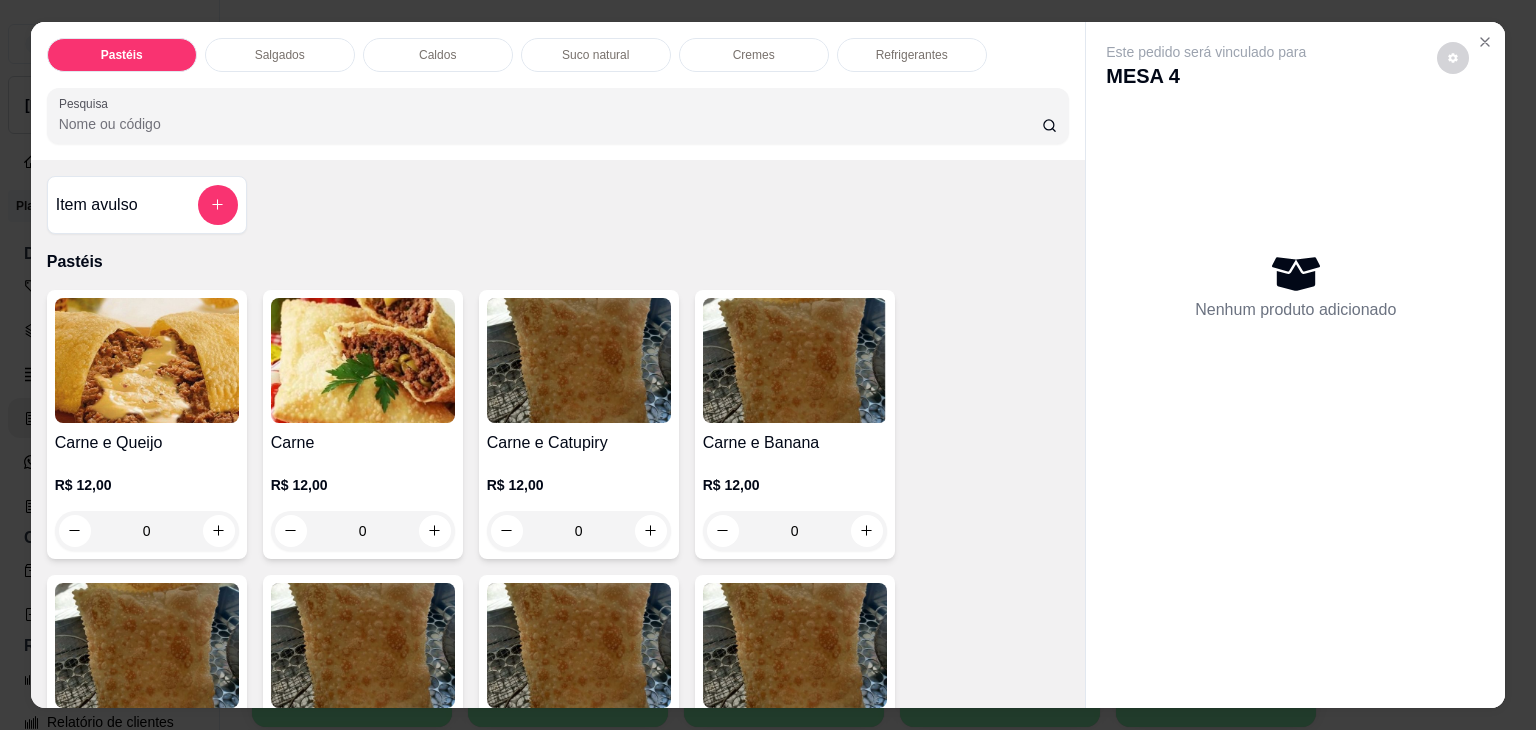 click on "Salgados" at bounding box center (280, 55) 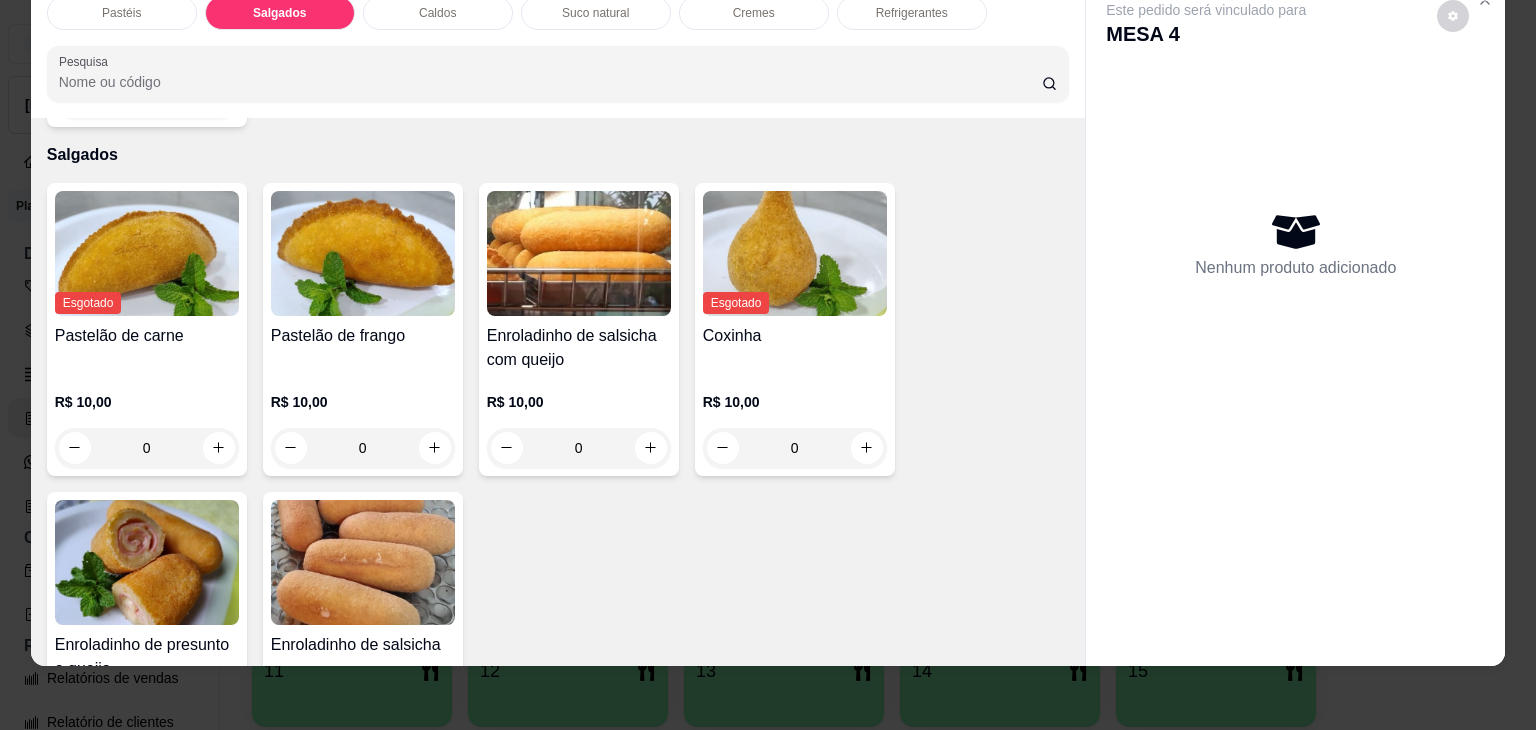 scroll, scrollTop: 2324, scrollLeft: 0, axis: vertical 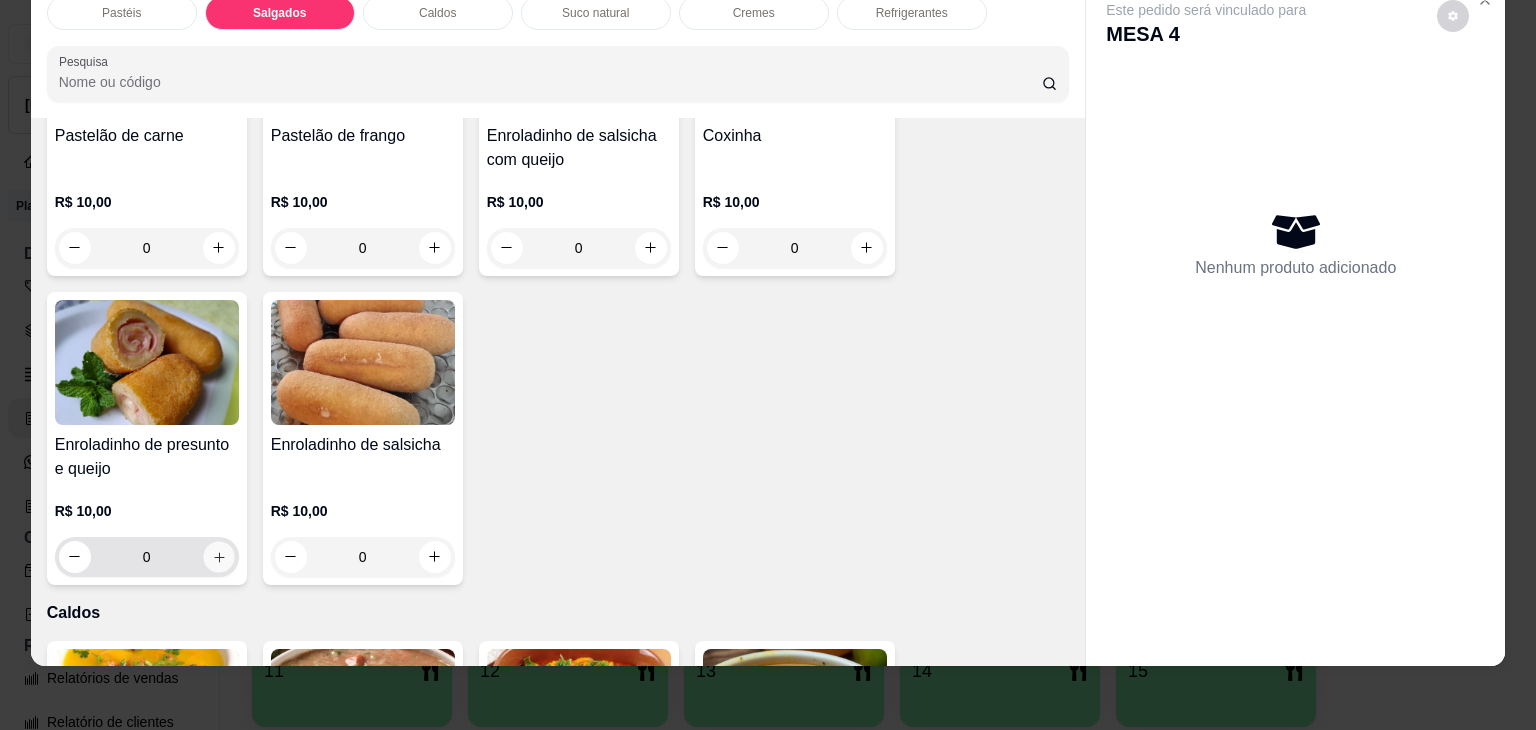 click 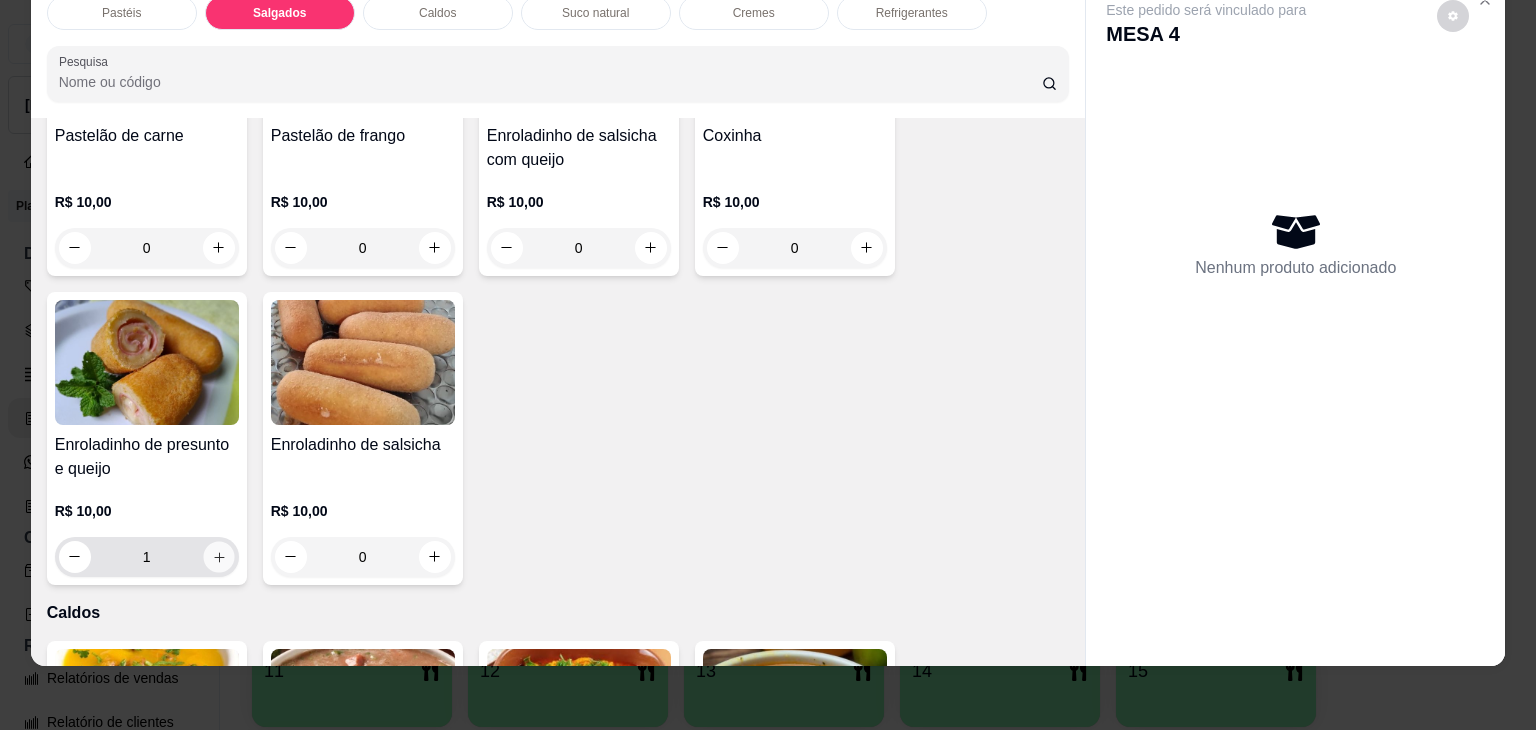 click 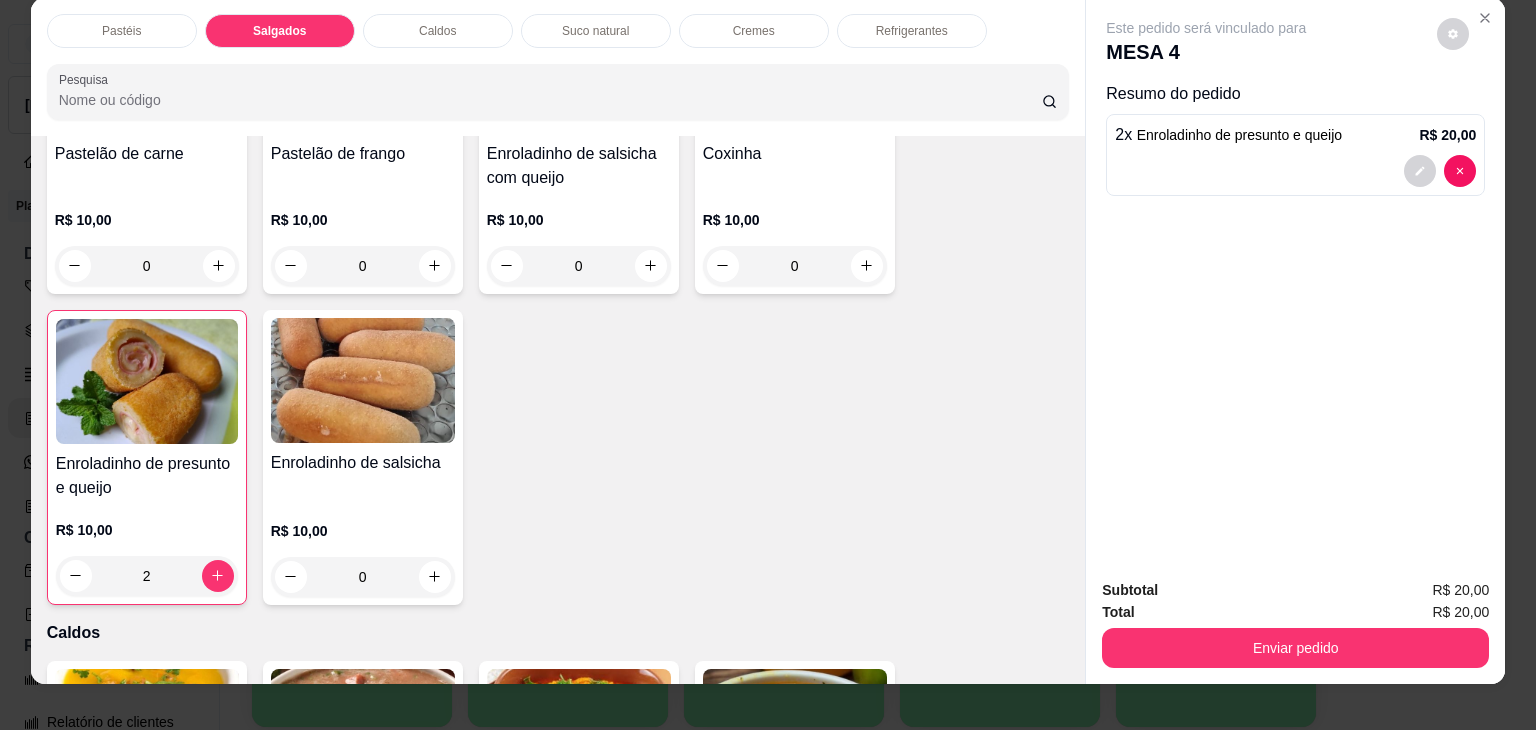scroll, scrollTop: 0, scrollLeft: 0, axis: both 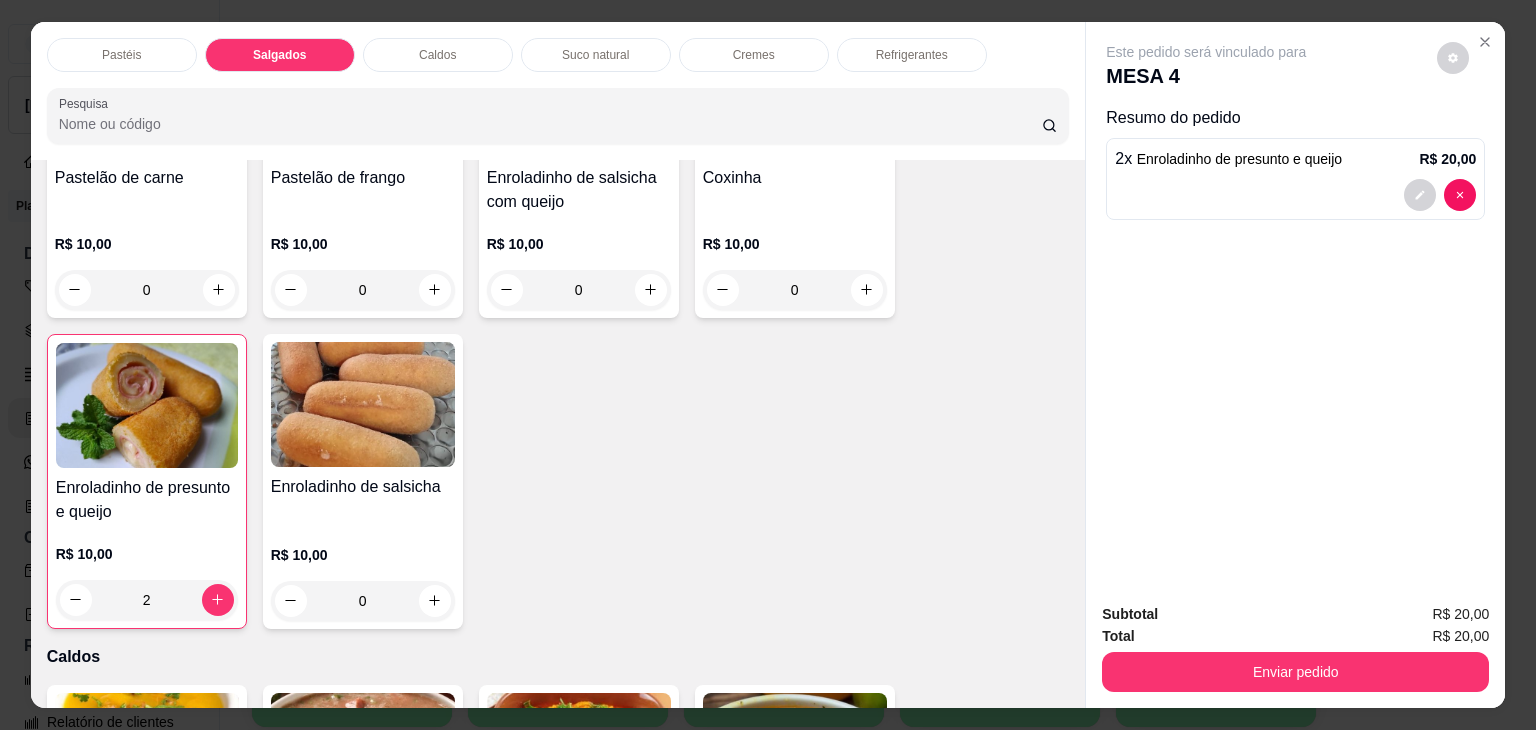 click on "Refrigerantes" at bounding box center (912, 55) 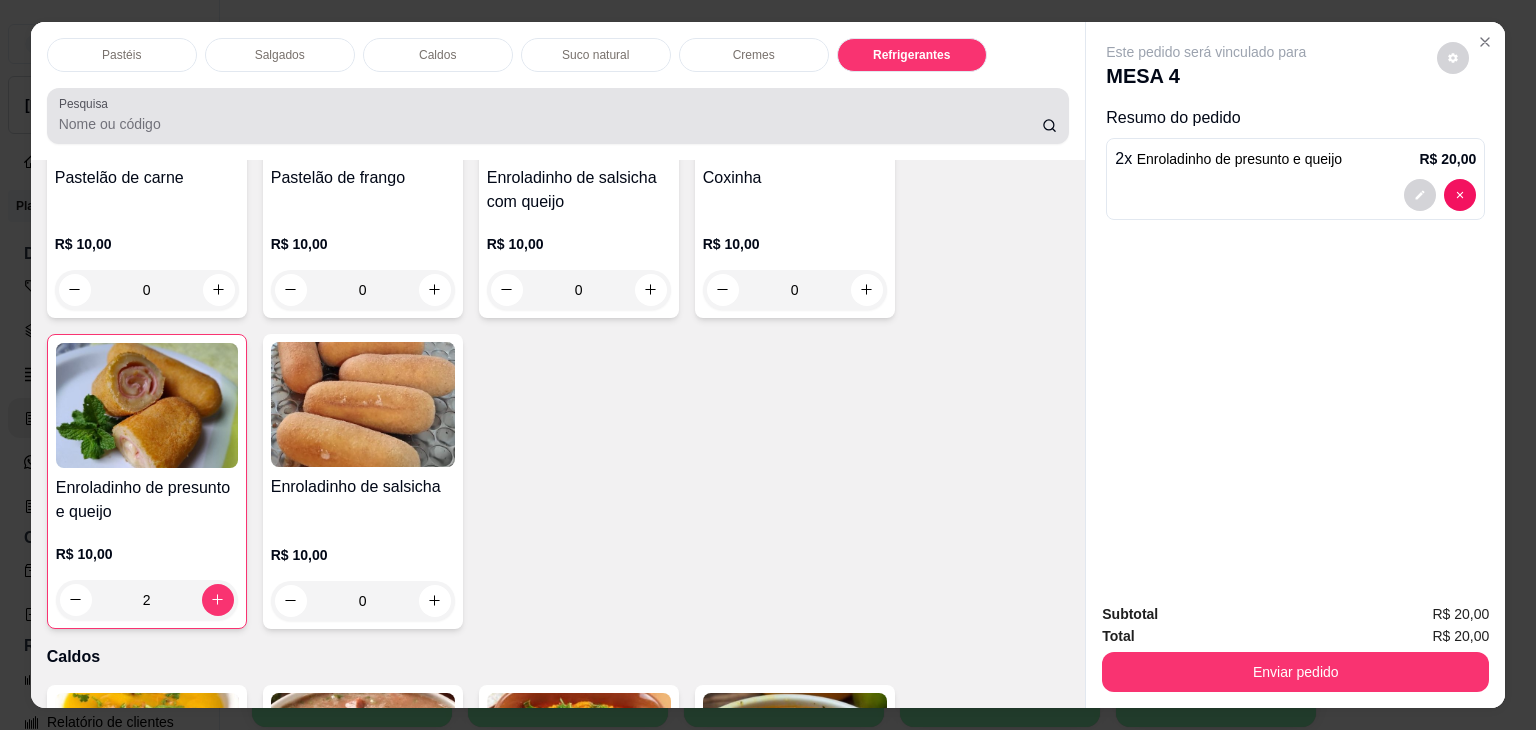 scroll, scrollTop: 5232, scrollLeft: 0, axis: vertical 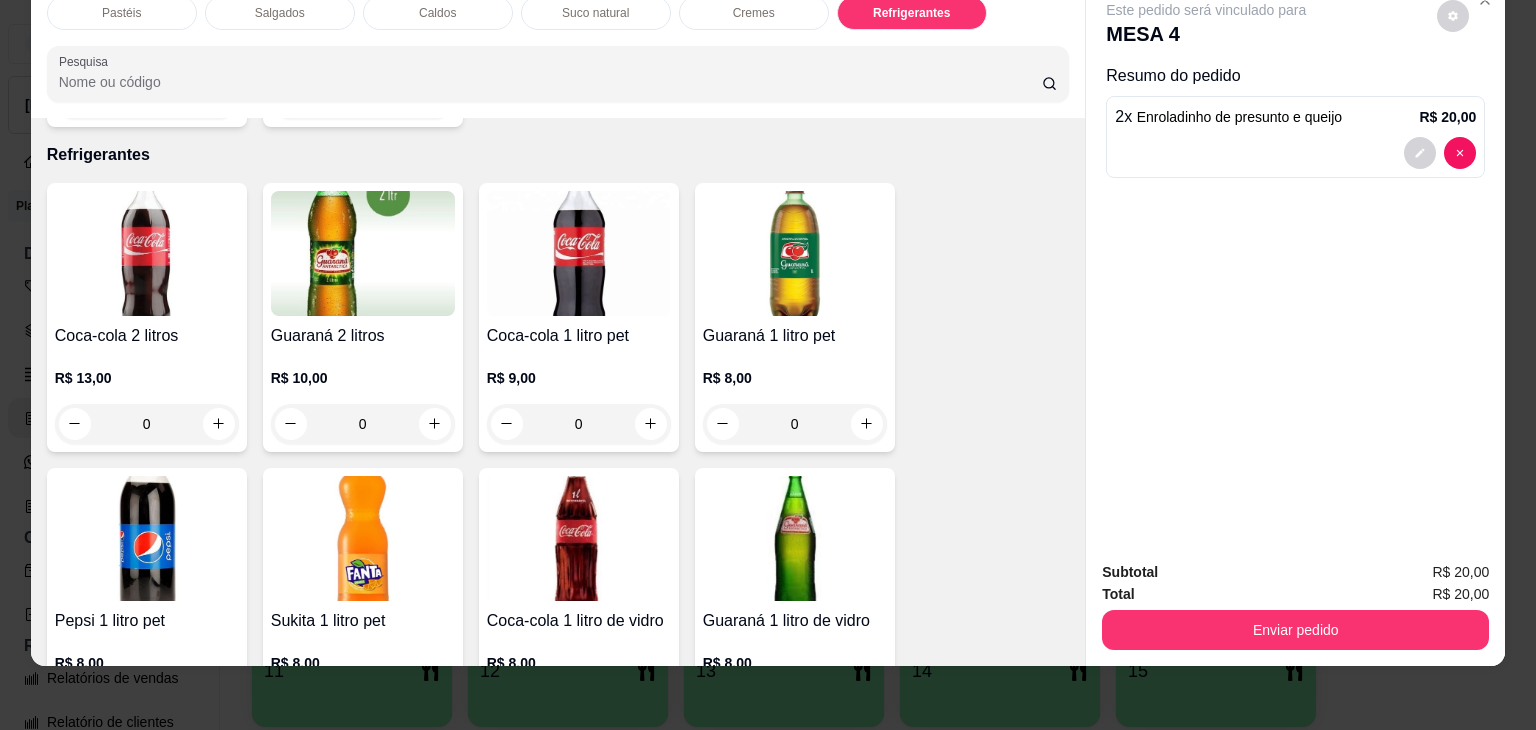 click on "Coca-cola 1 litro de vidro" at bounding box center (579, 621) 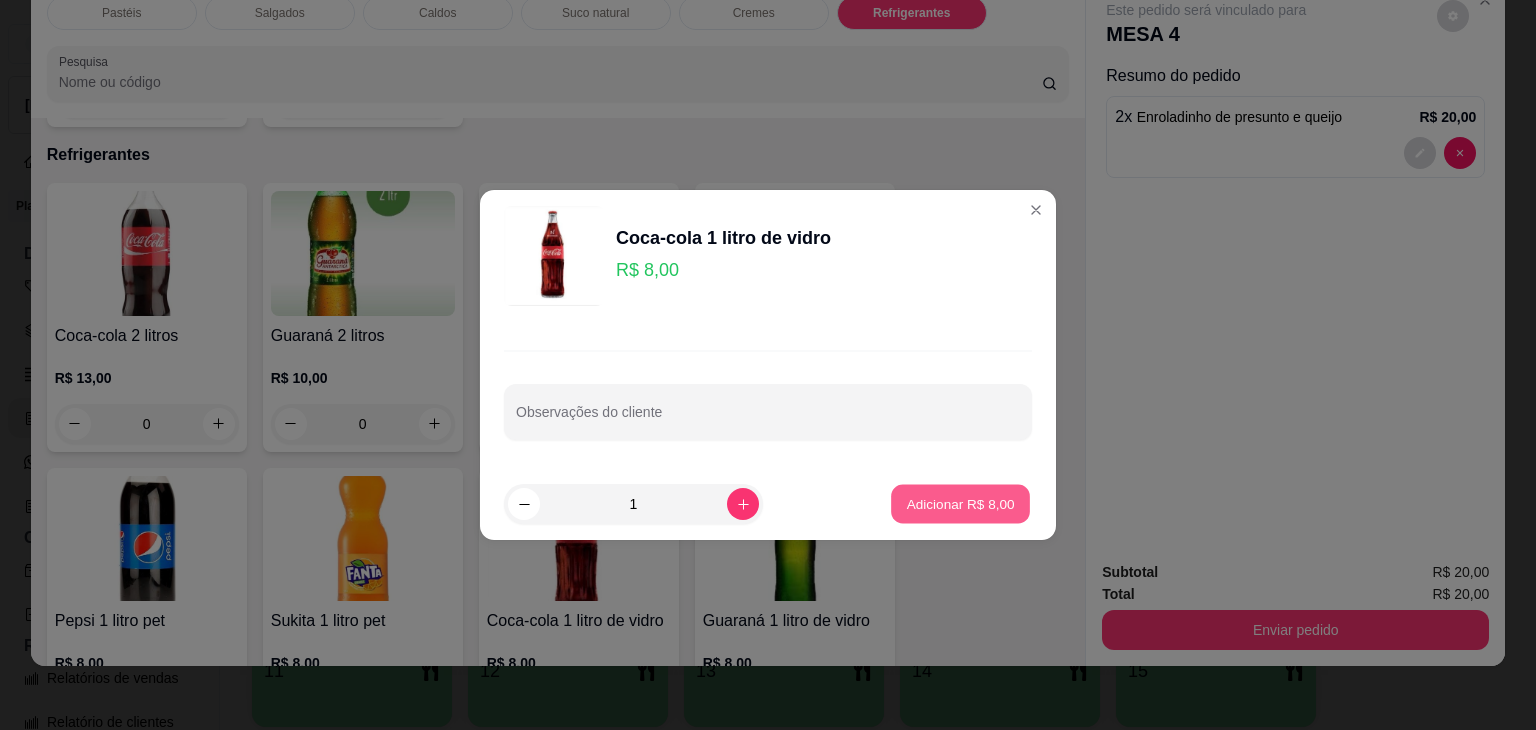 click on "Adicionar   R$ 8,00" at bounding box center (960, 503) 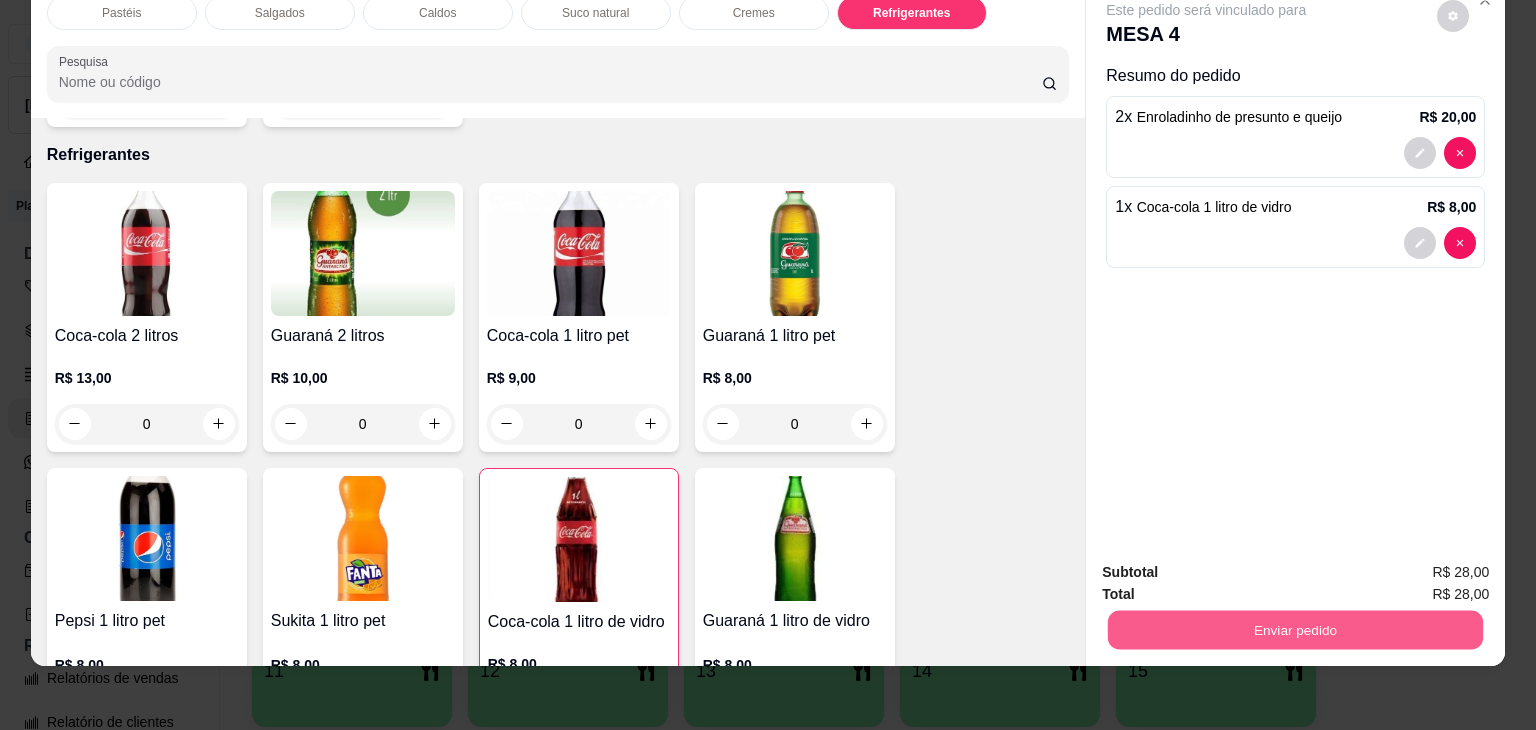 click on "Enviar pedido" at bounding box center [1295, 630] 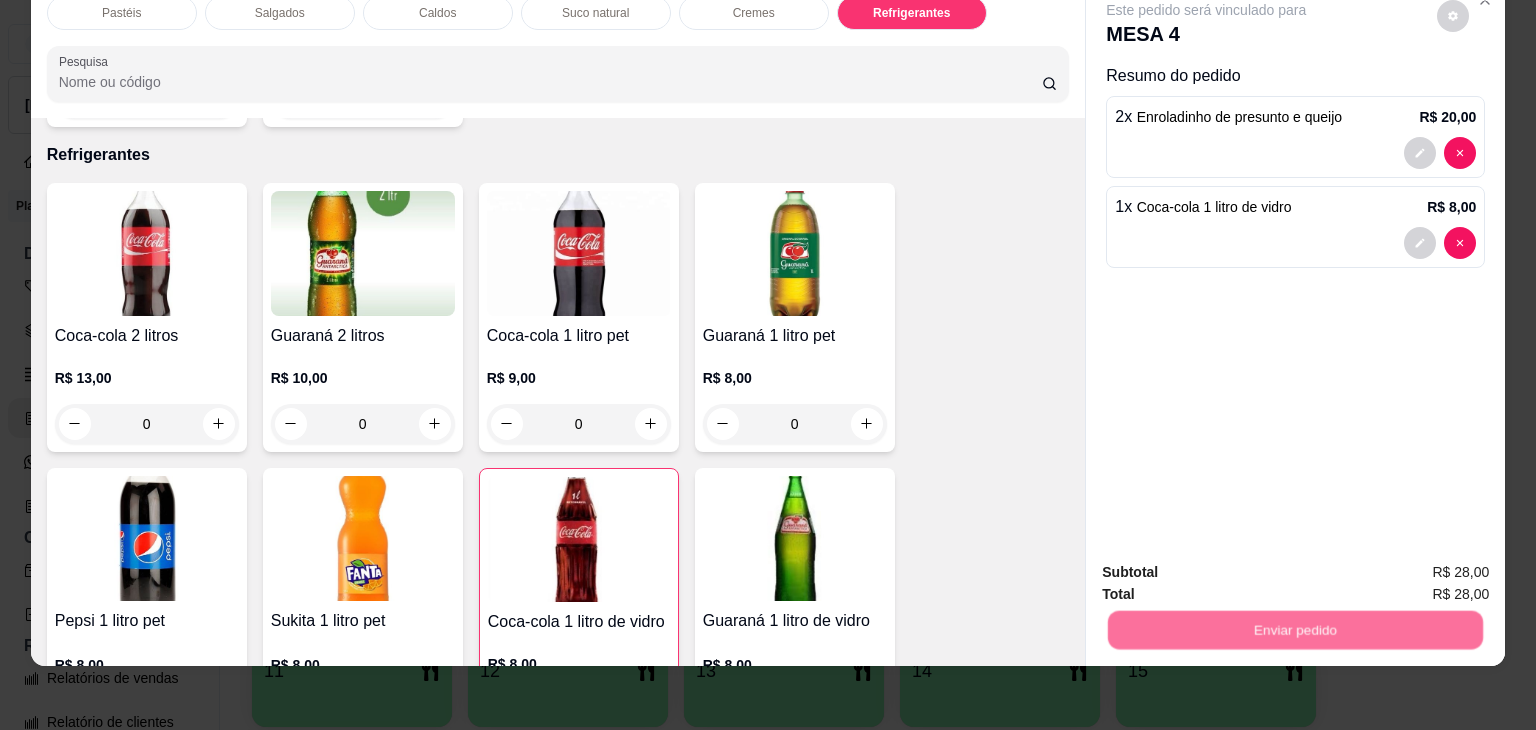 click on "Não registrar e enviar pedido" at bounding box center [1229, 564] 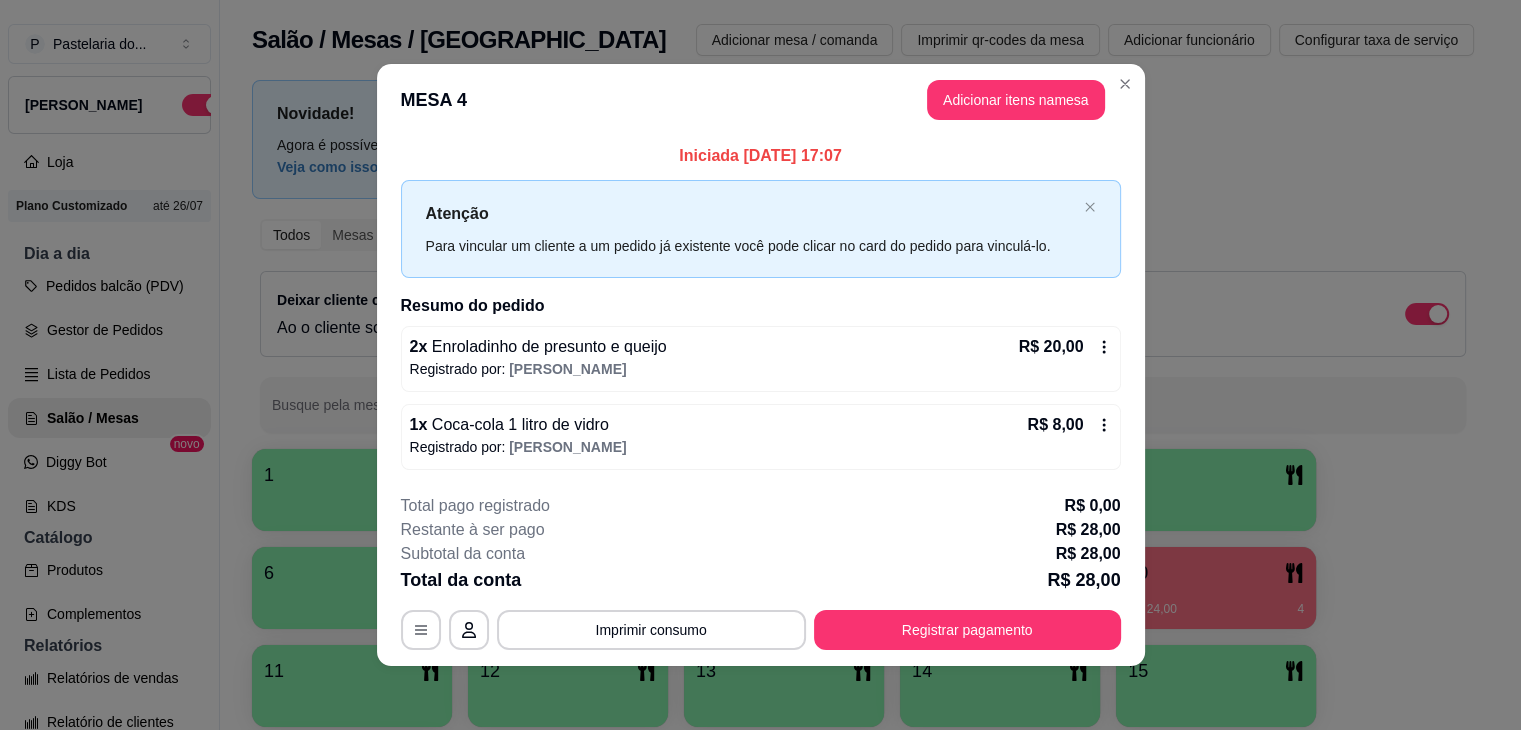 click on "10" at bounding box center (1216, 573) 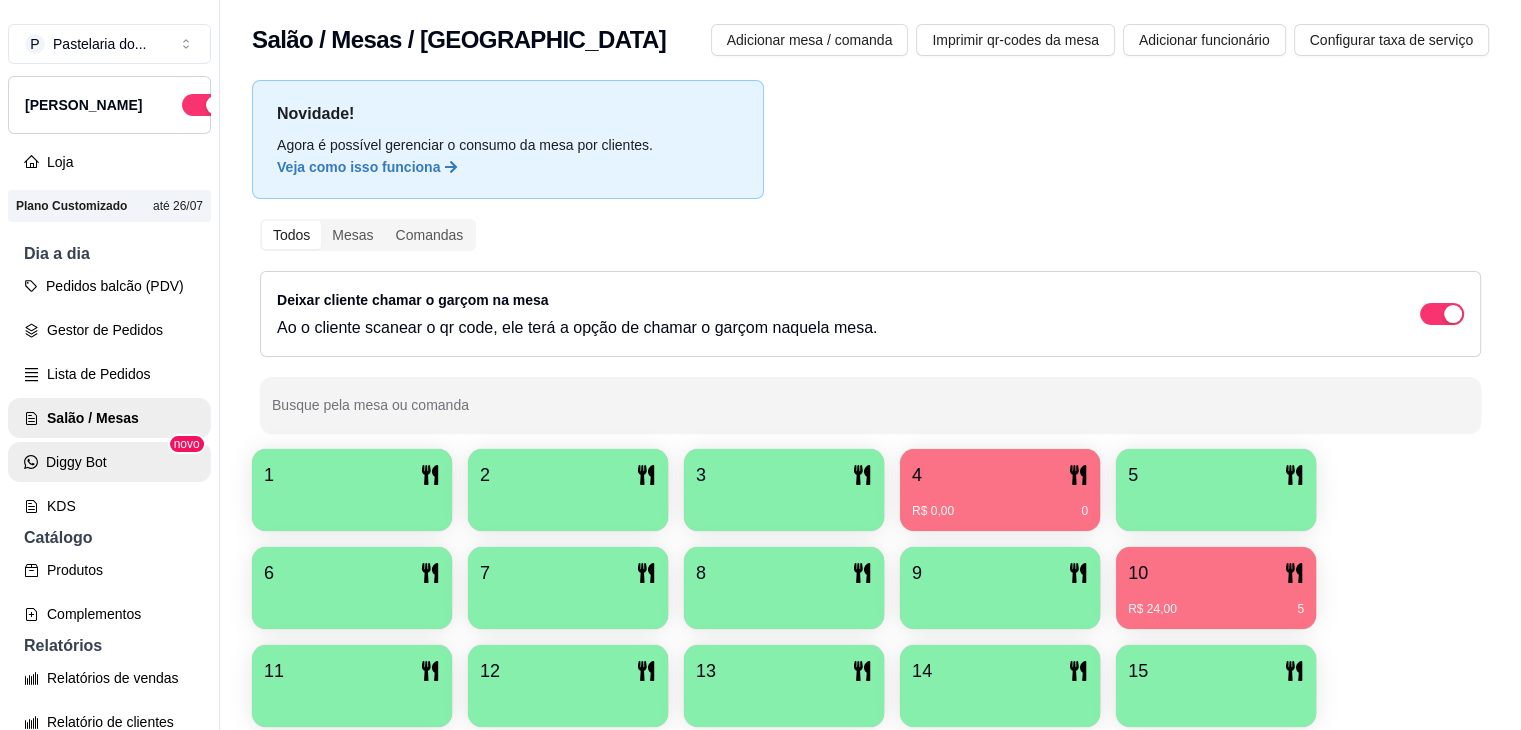 click on "Diggy Bot" at bounding box center [109, 462] 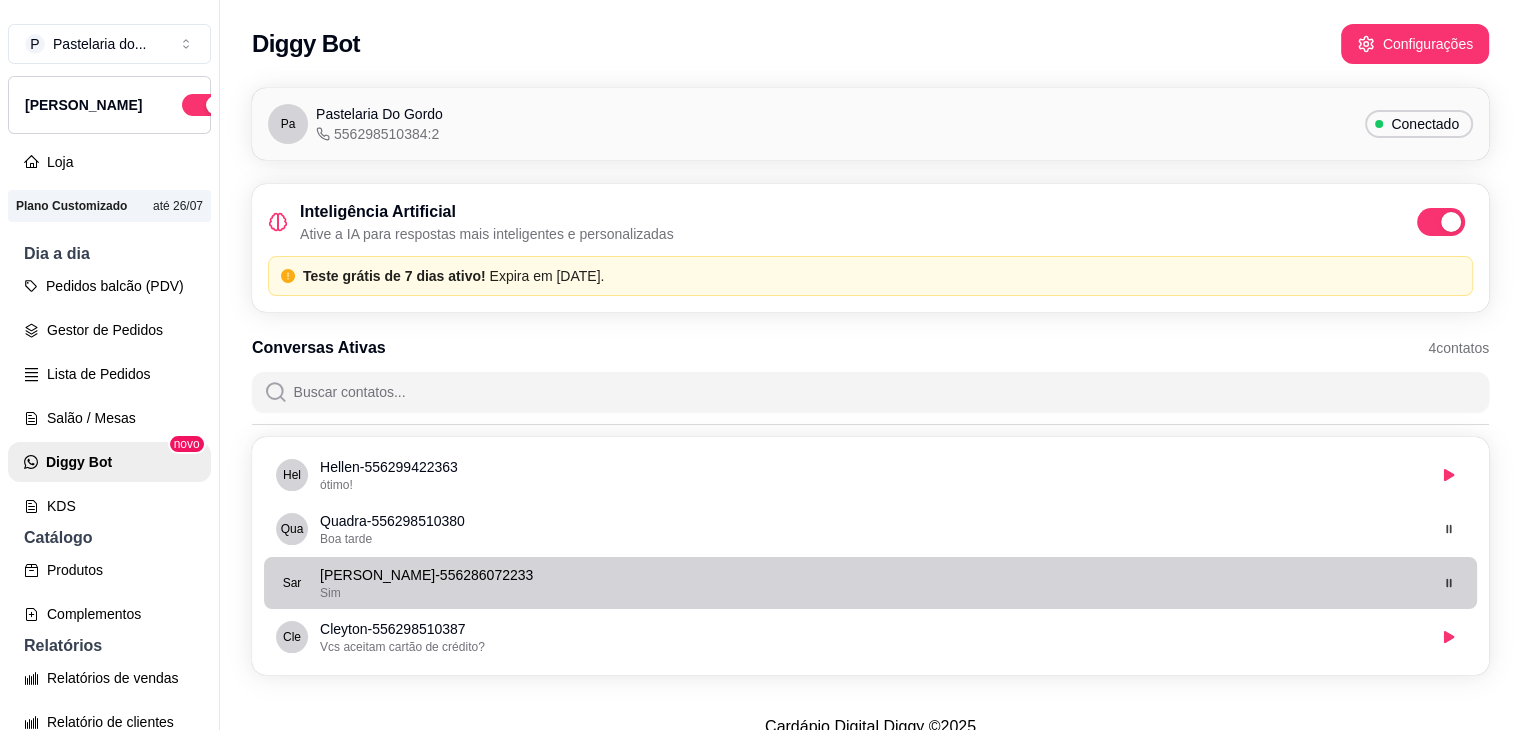 click on "Sar Sara Marques  -  556286072233 Sim" at bounding box center (870, 583) 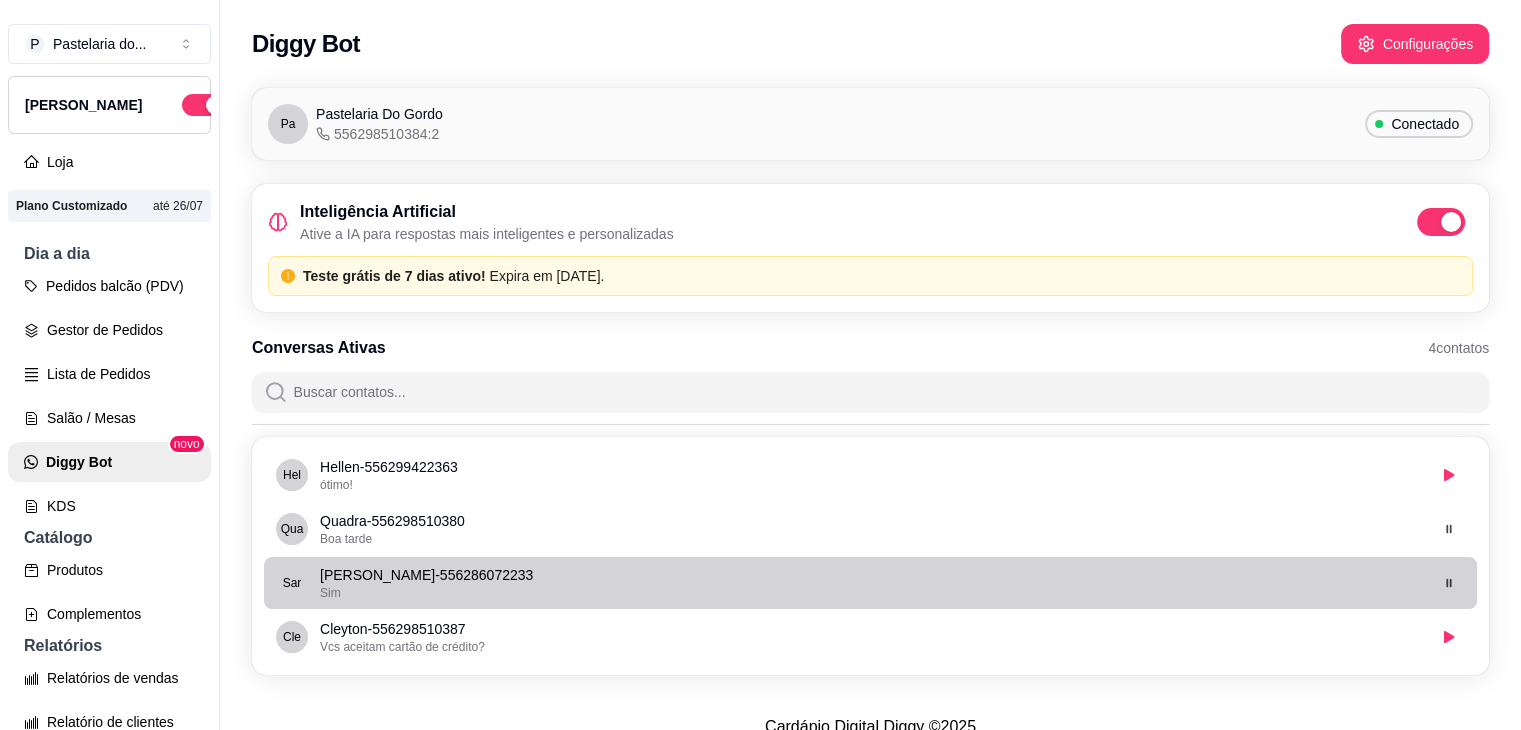 click on "Sim" at bounding box center [872, 593] 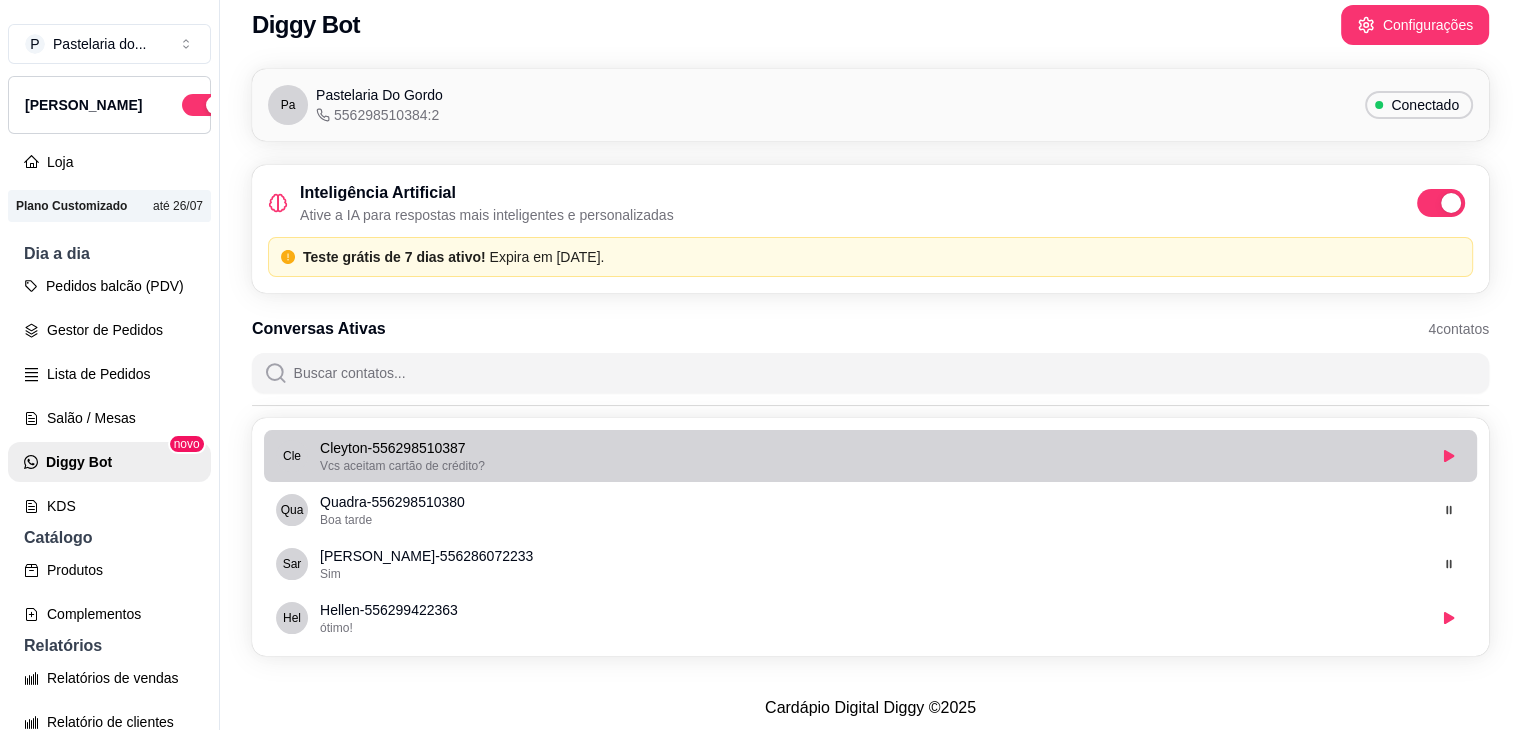 scroll, scrollTop: 0, scrollLeft: 0, axis: both 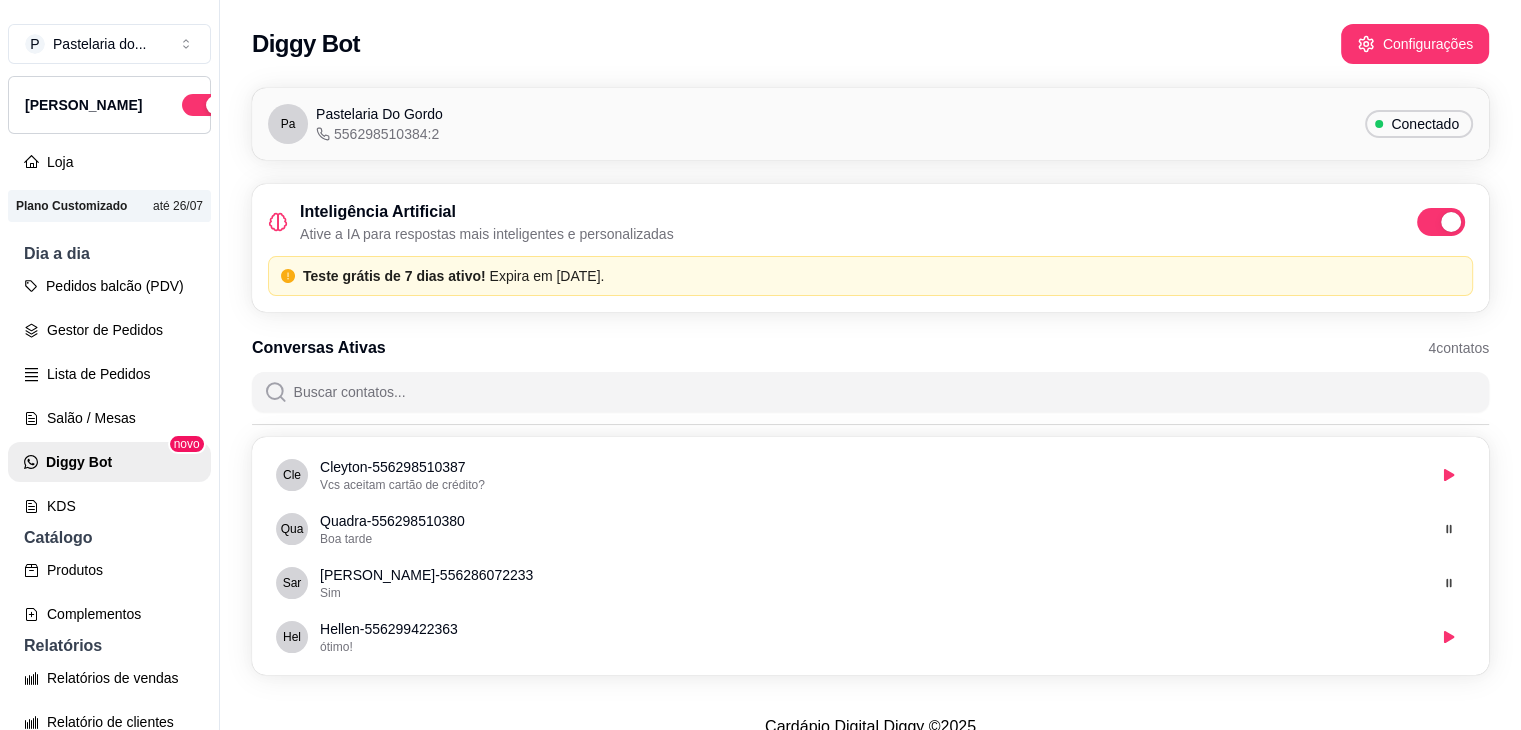 click at bounding box center [1441, 222] 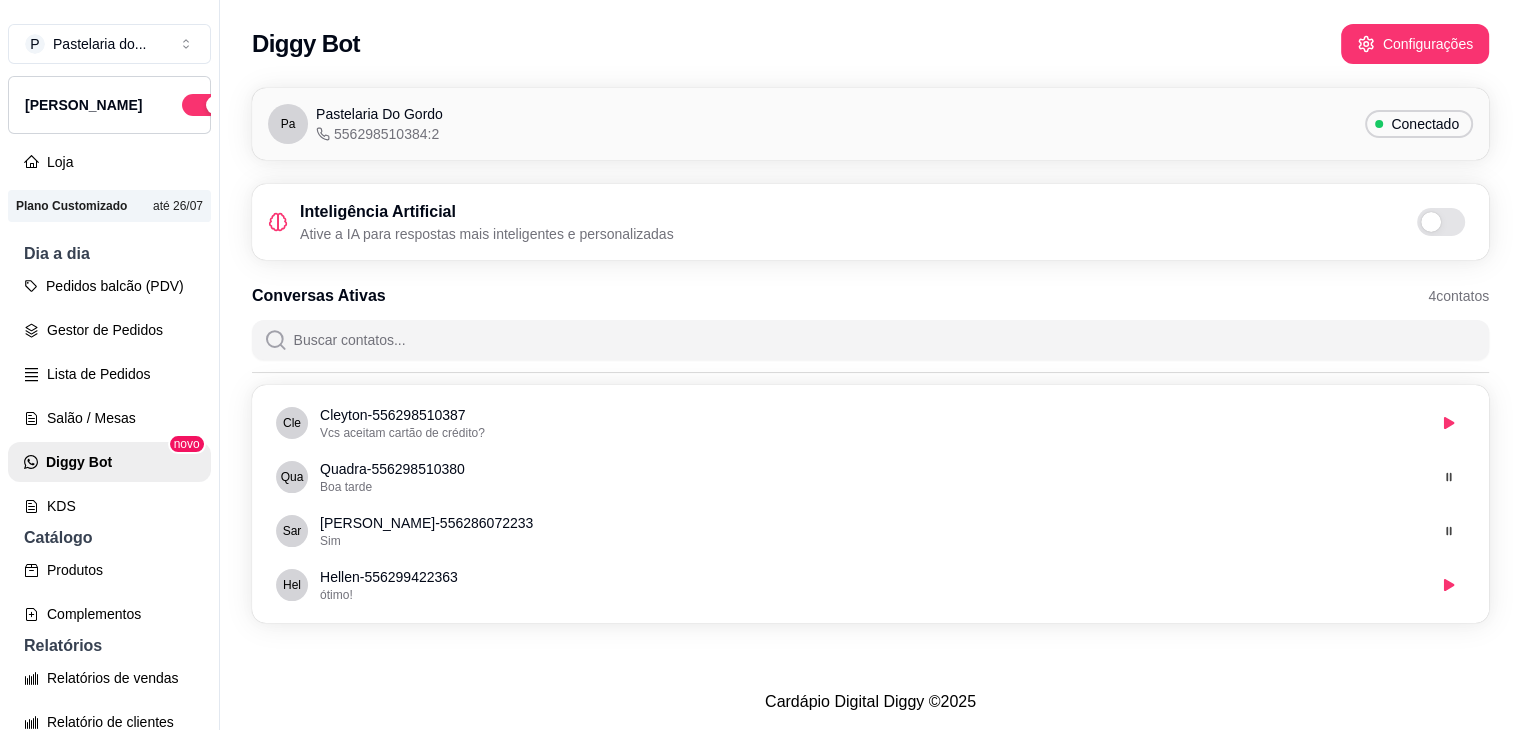 click at bounding box center (1431, 222) 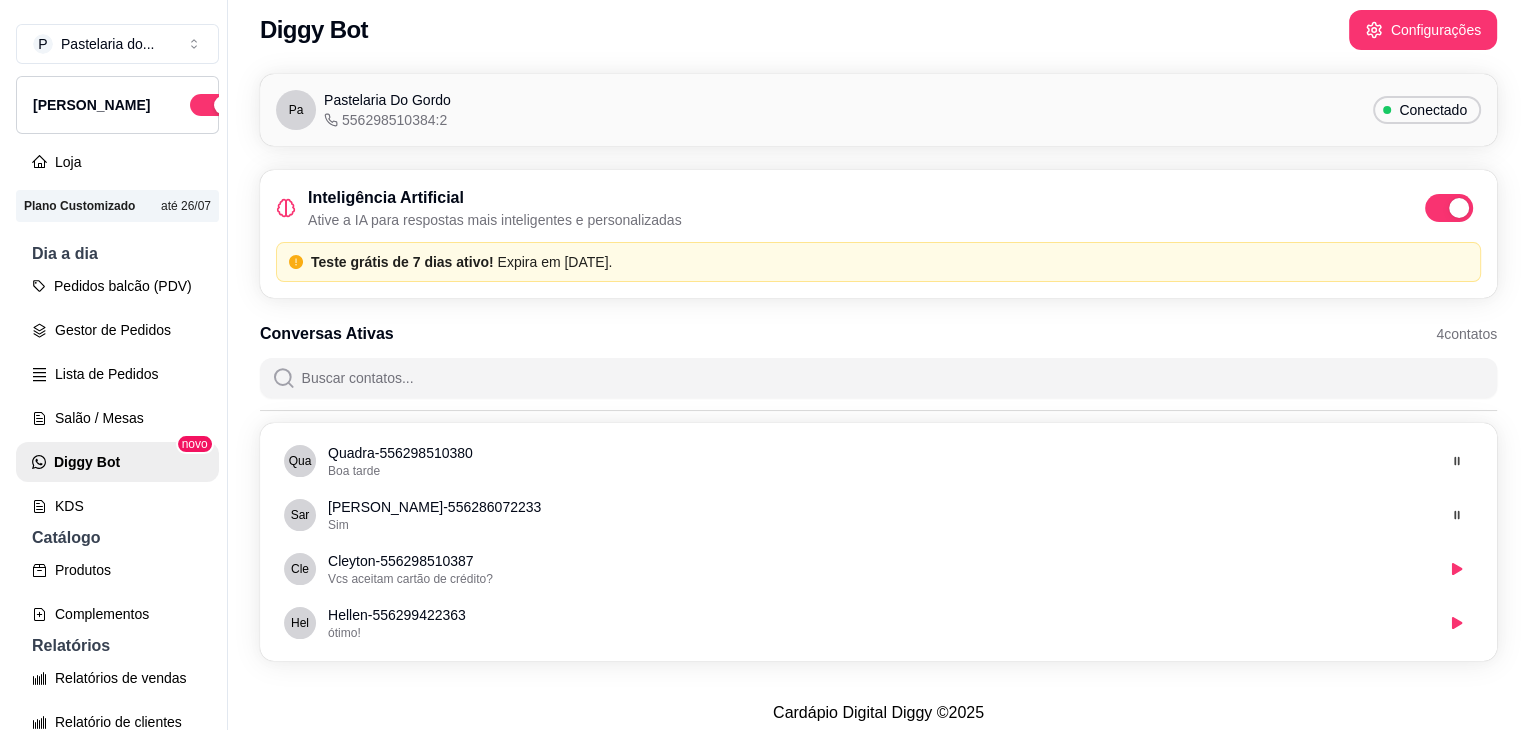 scroll, scrollTop: 0, scrollLeft: 0, axis: both 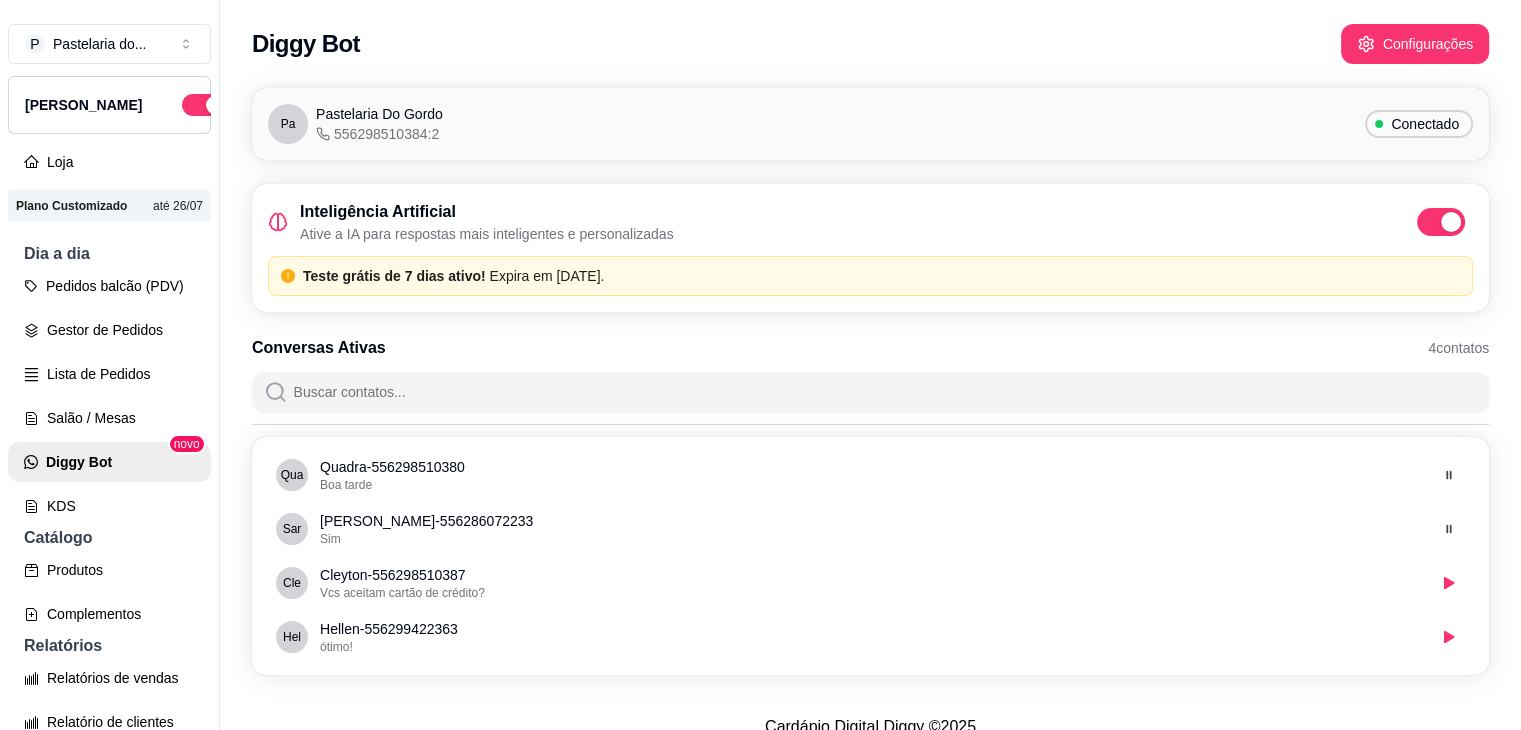 click on "Pa" at bounding box center (288, 124) 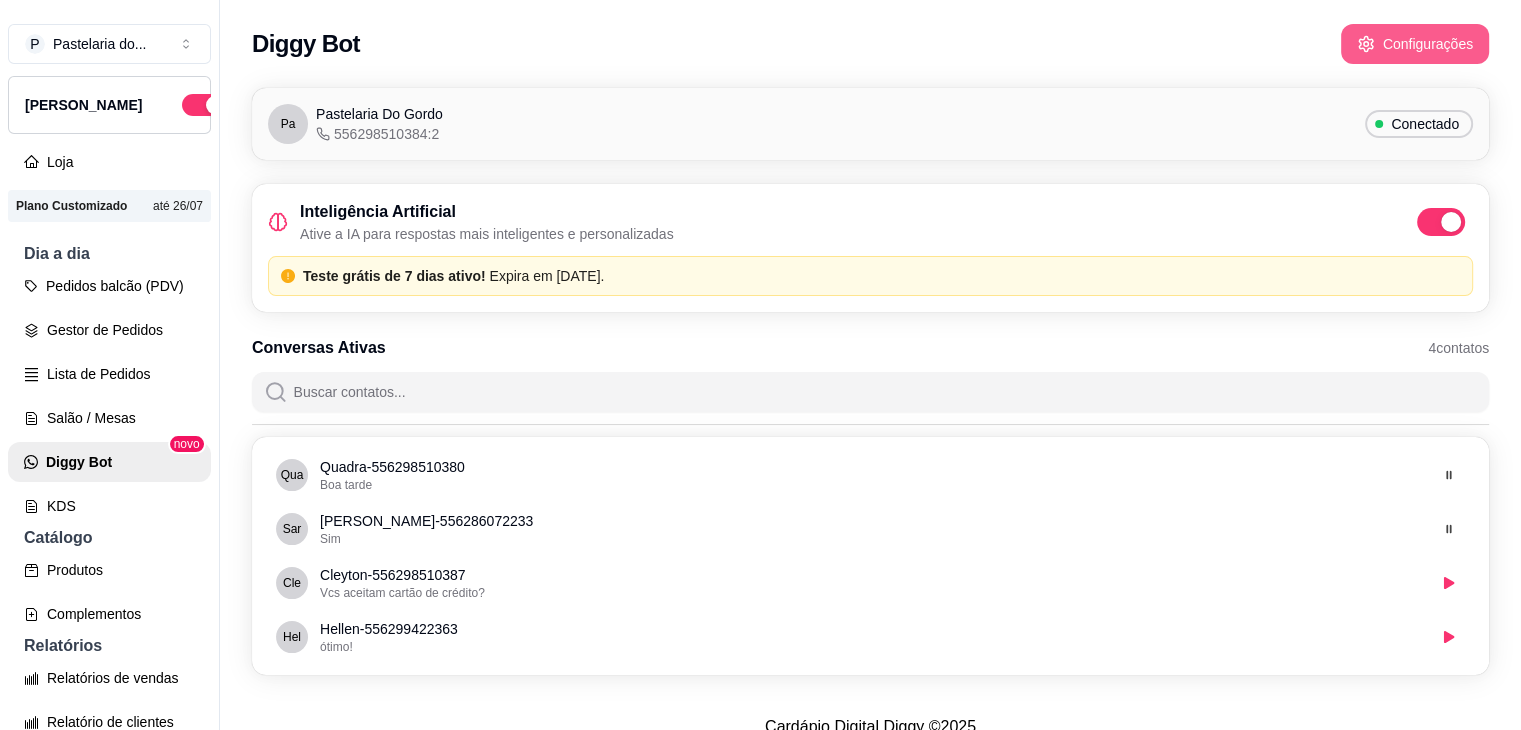 click on "Configurações" at bounding box center (1415, 44) 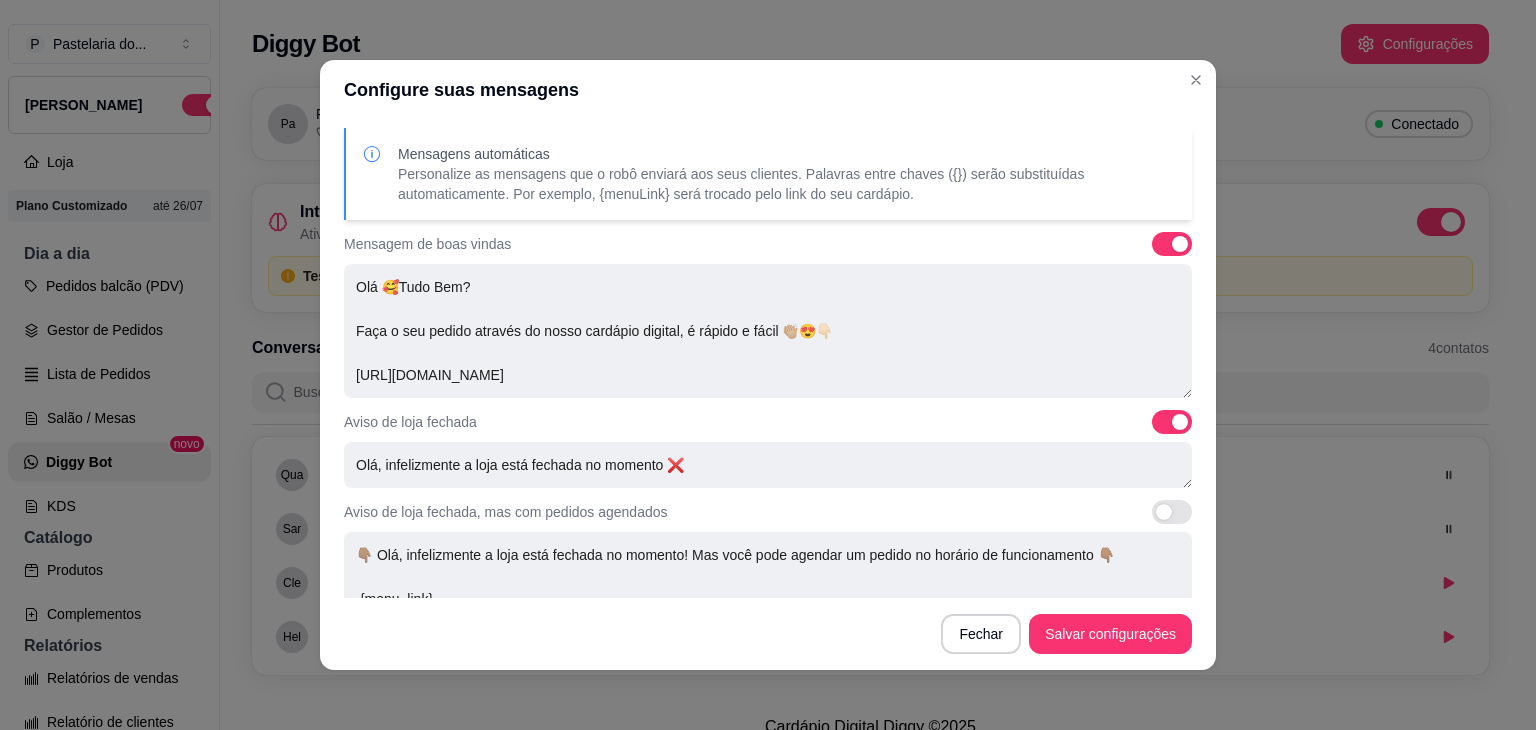 click on "Mensagens automáticas Personalize as mensagens que o robô enviará aos seus clientes. Palavras entre chaves ({}) serão substituídas automaticamente. Por exemplo, {menuLink} será trocado pelo link do seu cardápio." at bounding box center (768, 174) 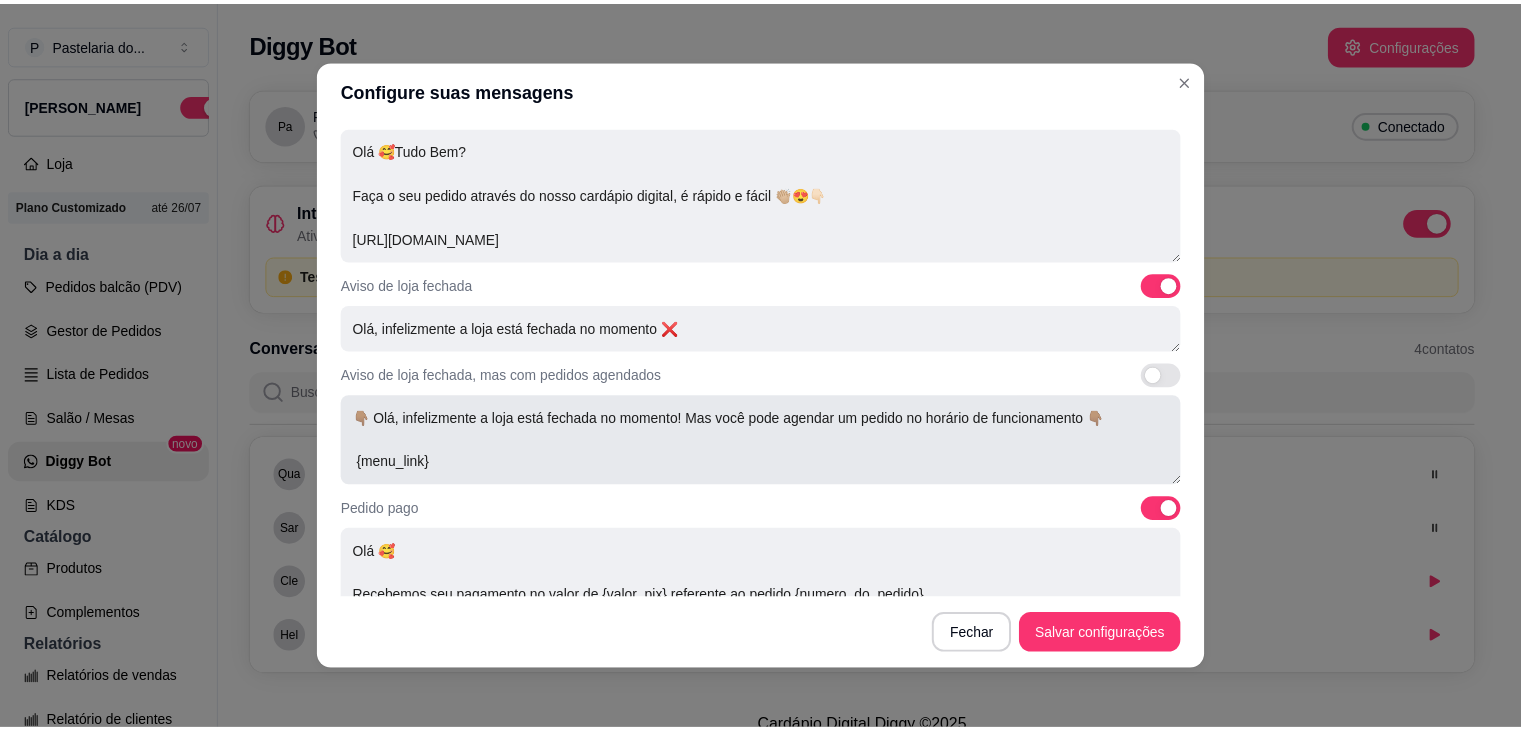 scroll, scrollTop: 200, scrollLeft: 0, axis: vertical 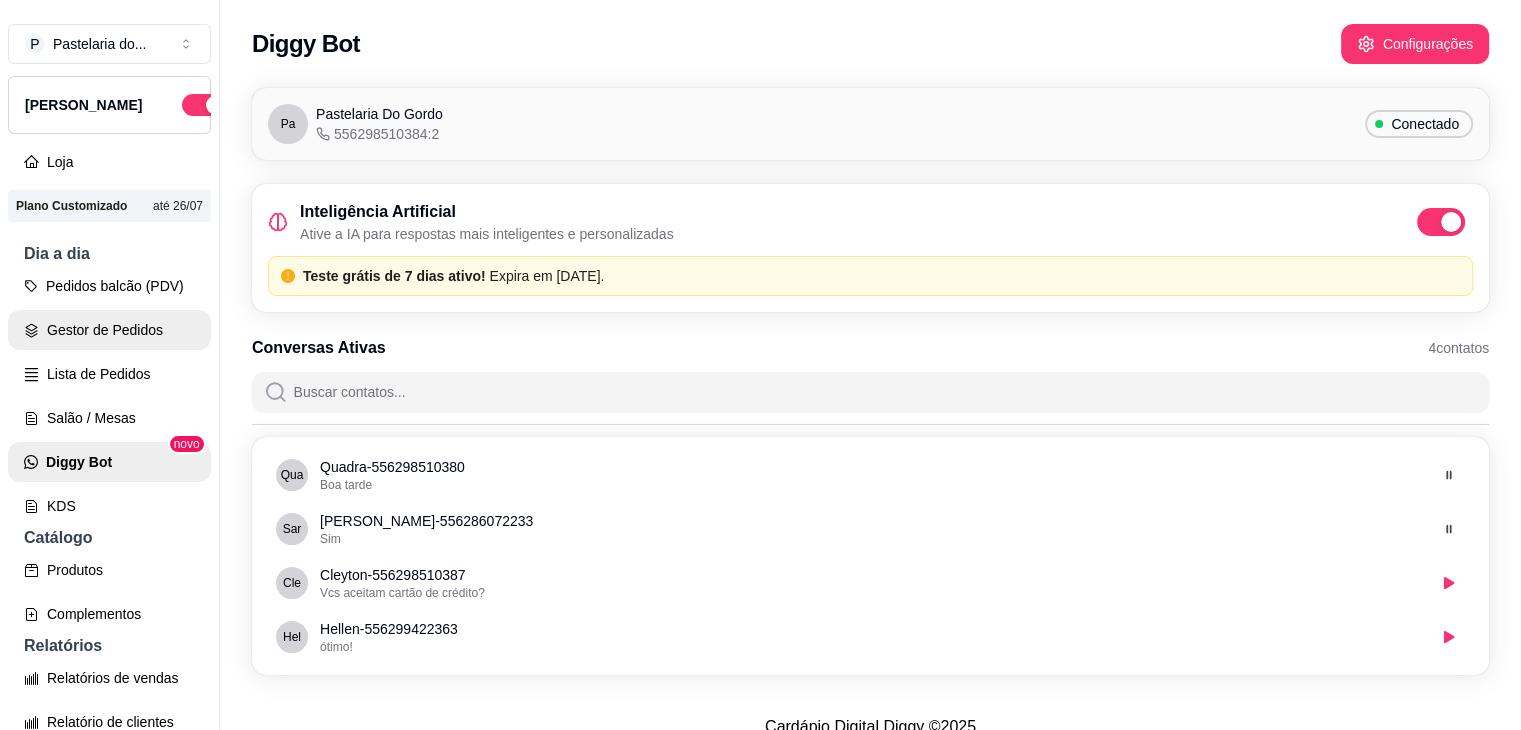 click on "Gestor de Pedidos" at bounding box center [109, 330] 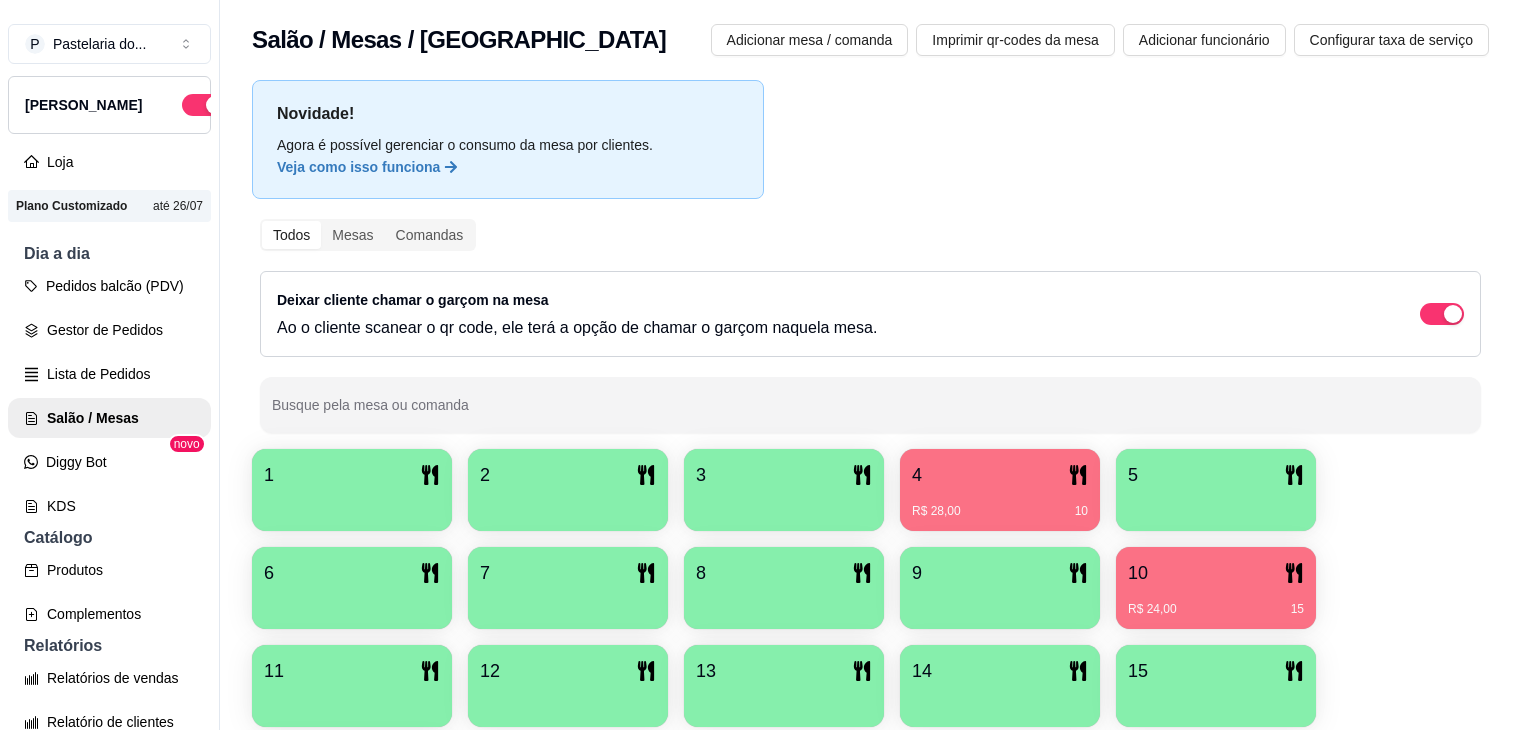scroll, scrollTop: 0, scrollLeft: 0, axis: both 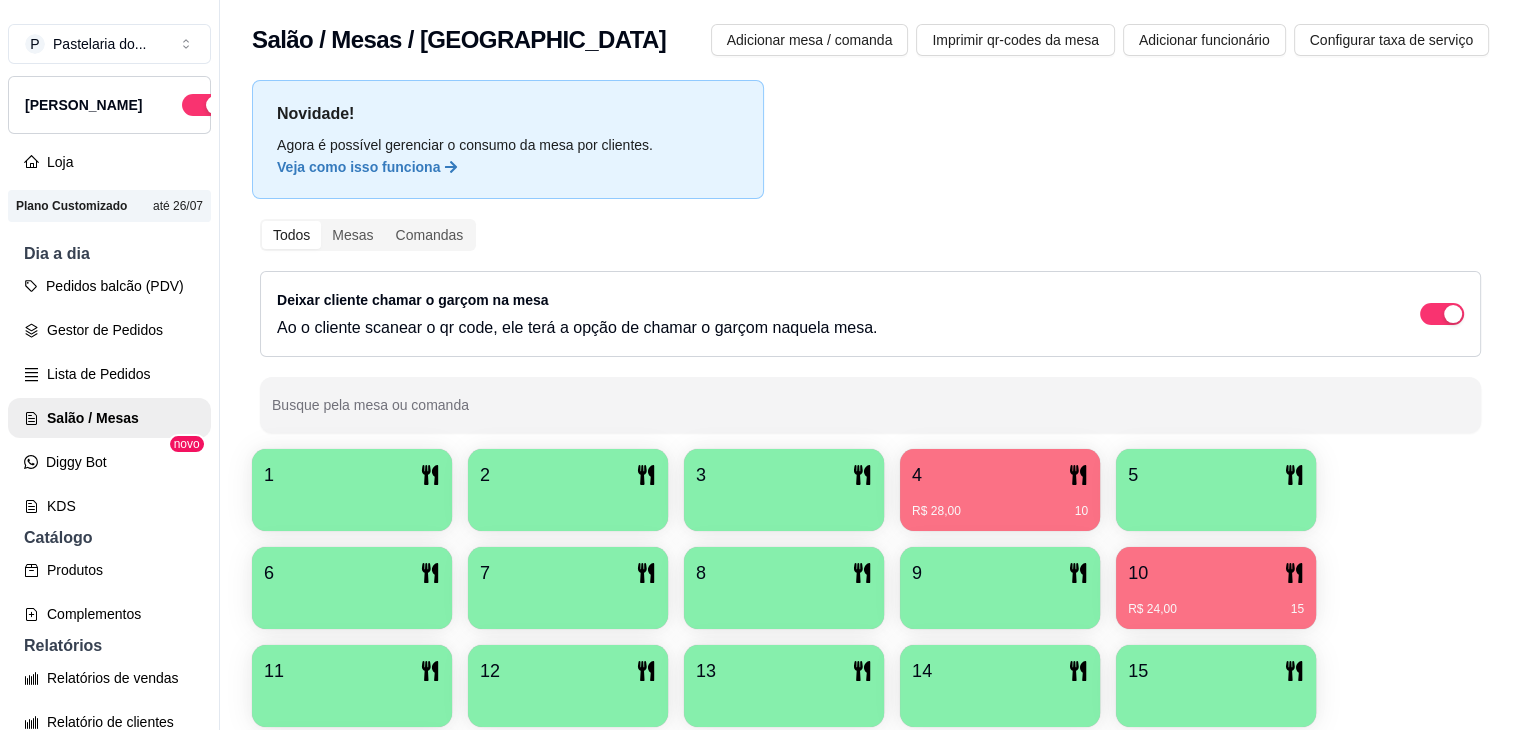 click on "10" at bounding box center [1216, 573] 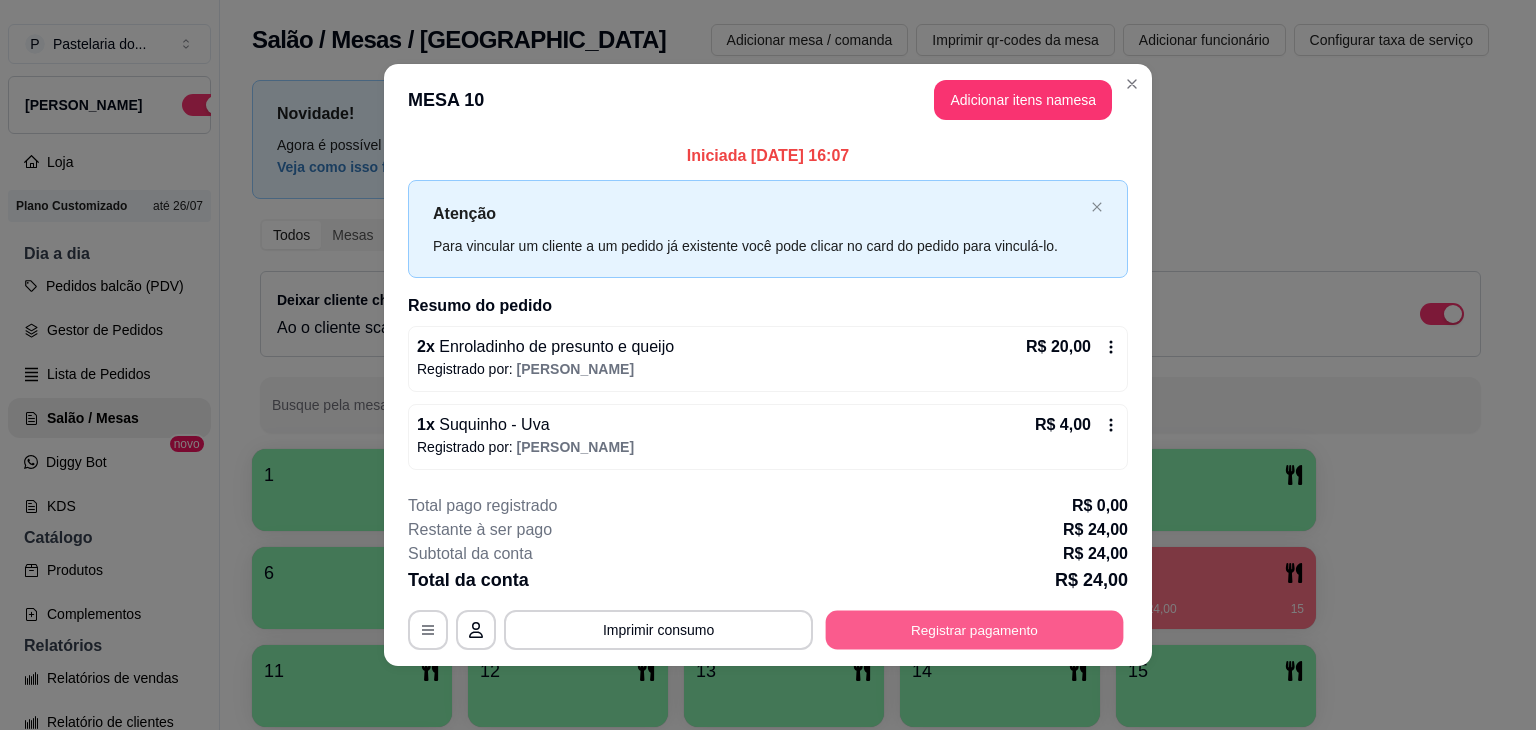 click on "Registrar pagamento" at bounding box center [975, 629] 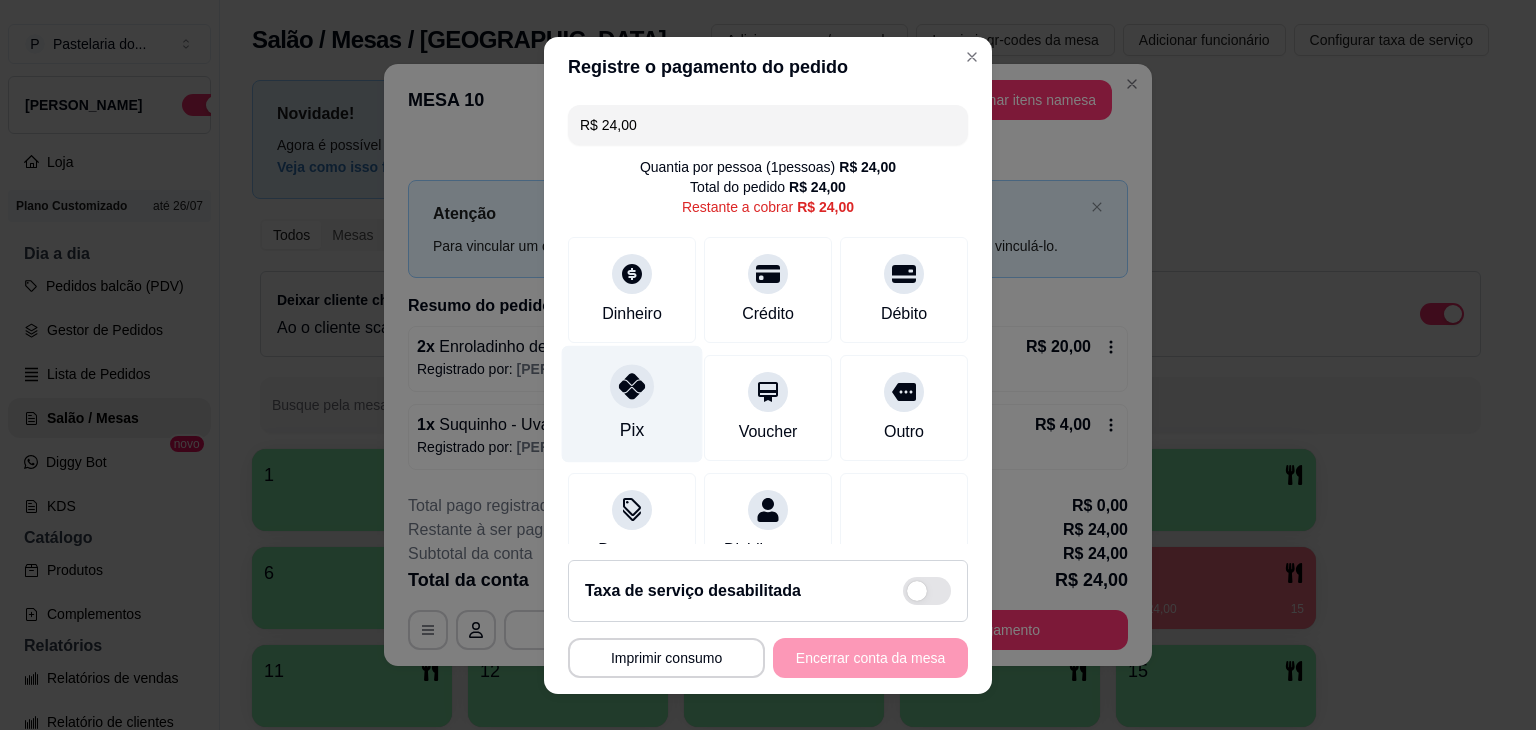 click at bounding box center [632, 386] 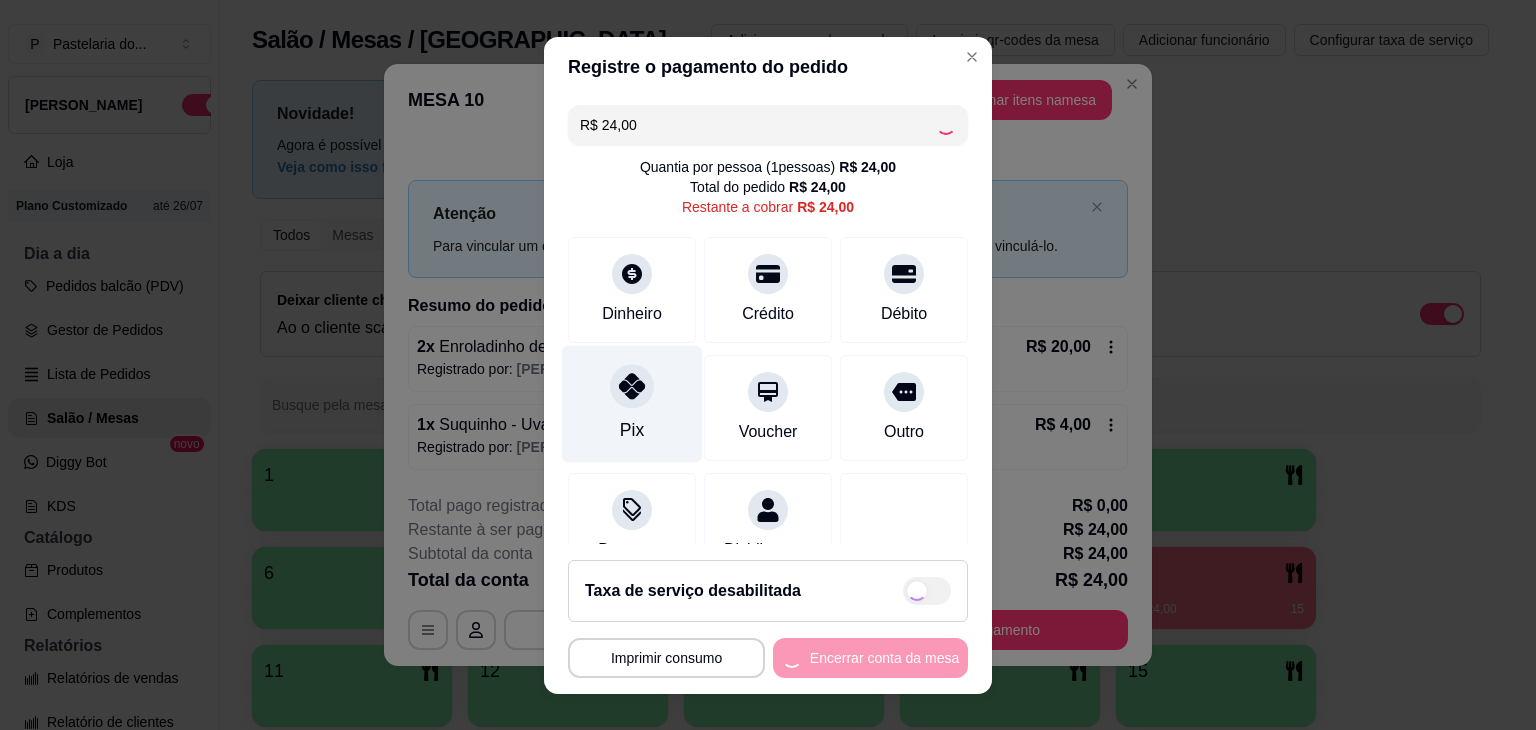 type on "R$ 0,00" 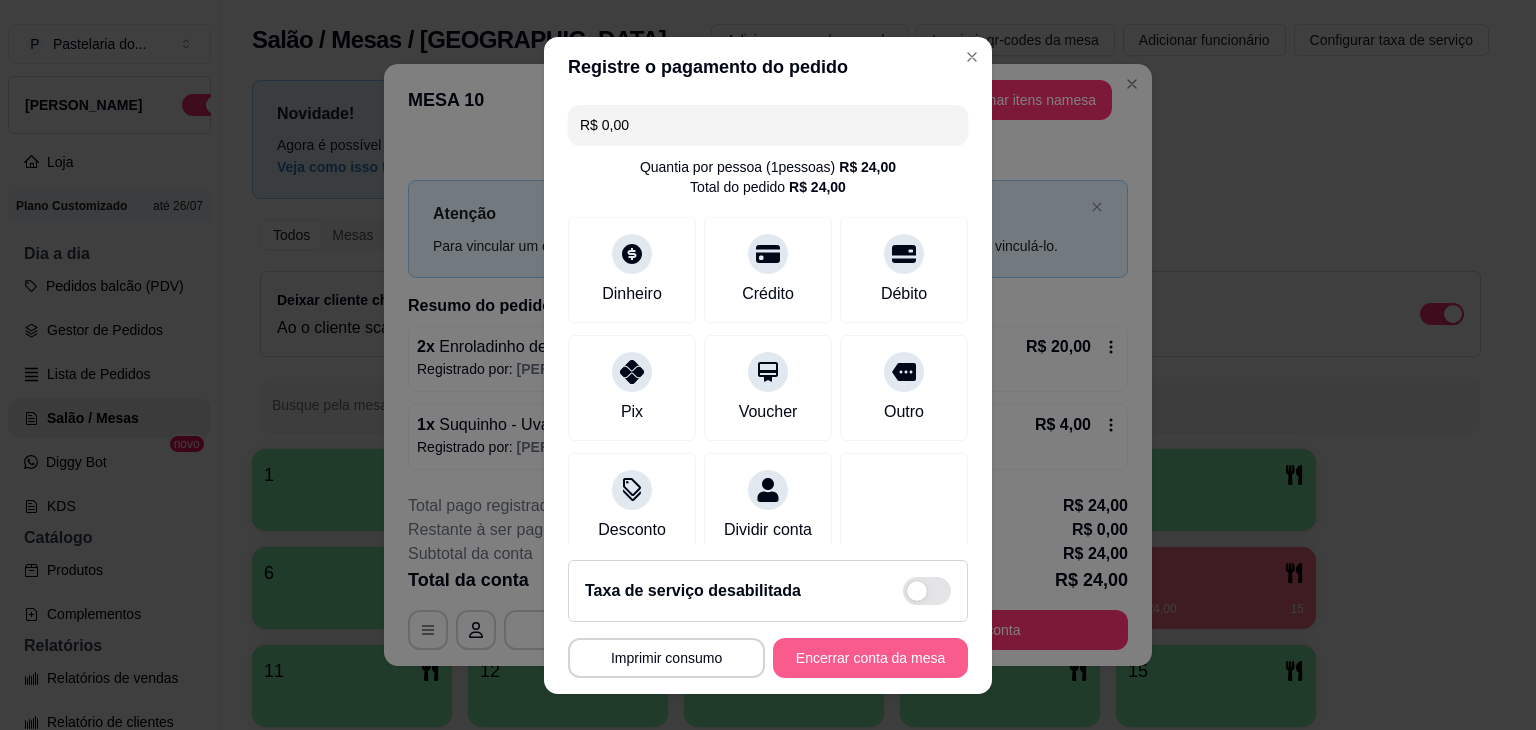 click on "Encerrar conta da mesa" at bounding box center (870, 658) 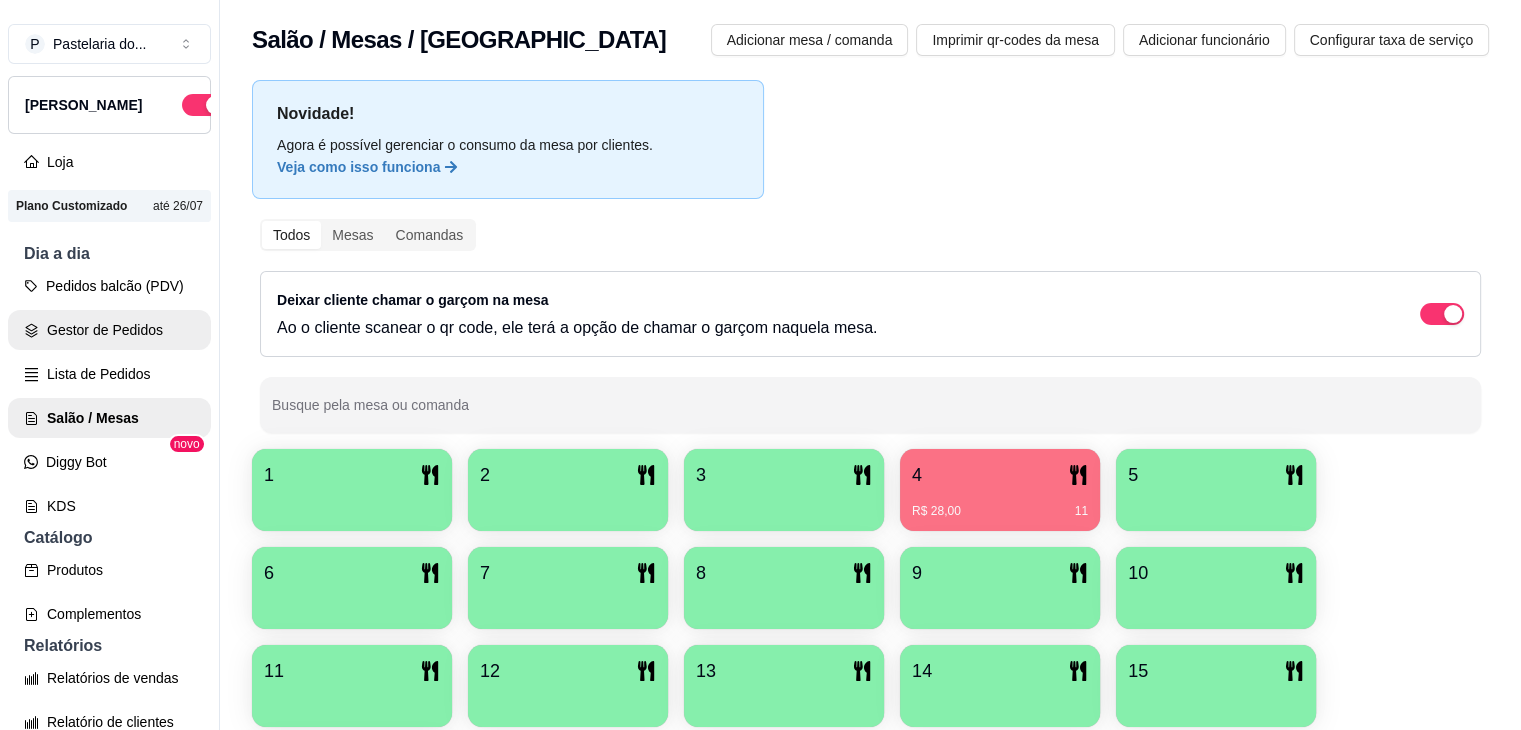 click on "Gestor de Pedidos" at bounding box center (109, 330) 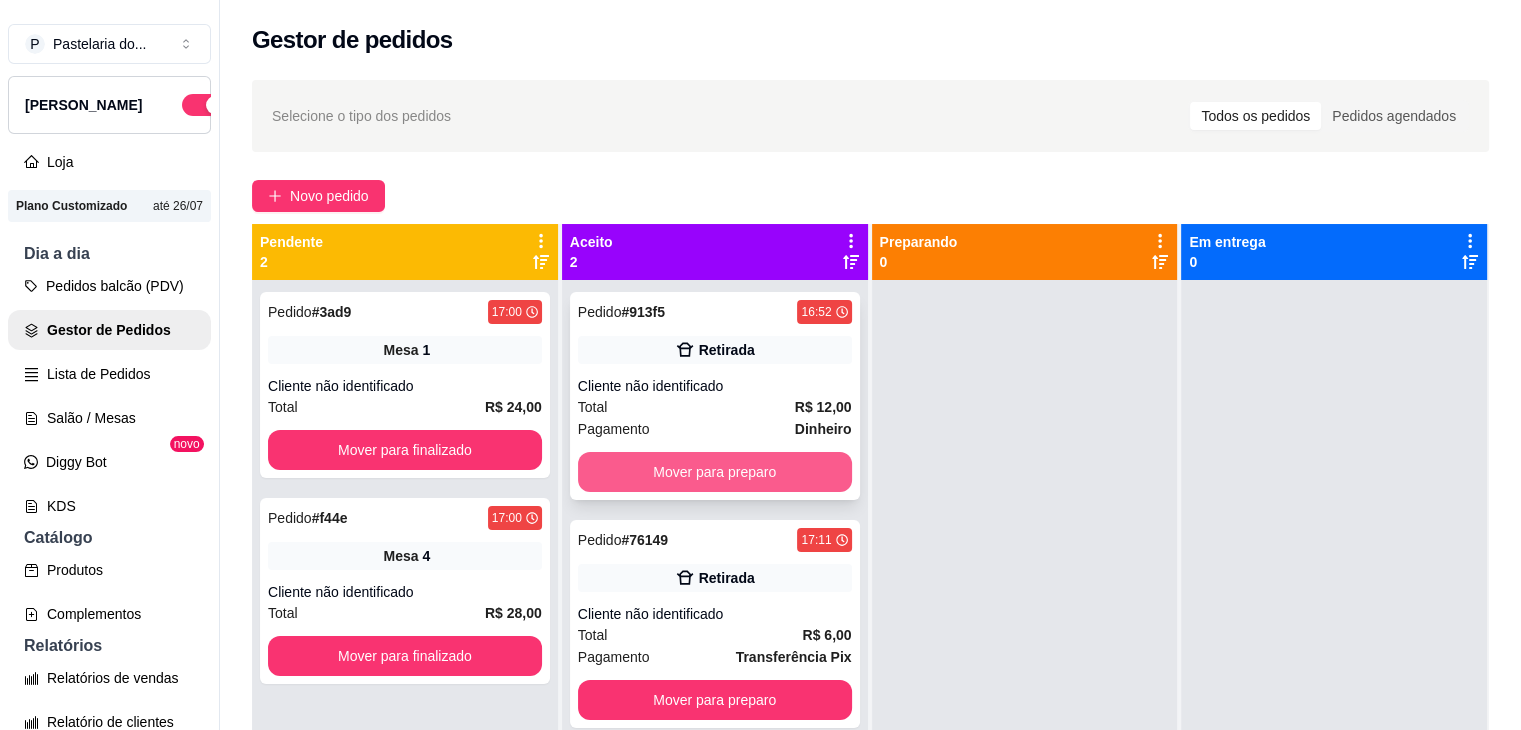 click on "Mover para preparo" at bounding box center (715, 472) 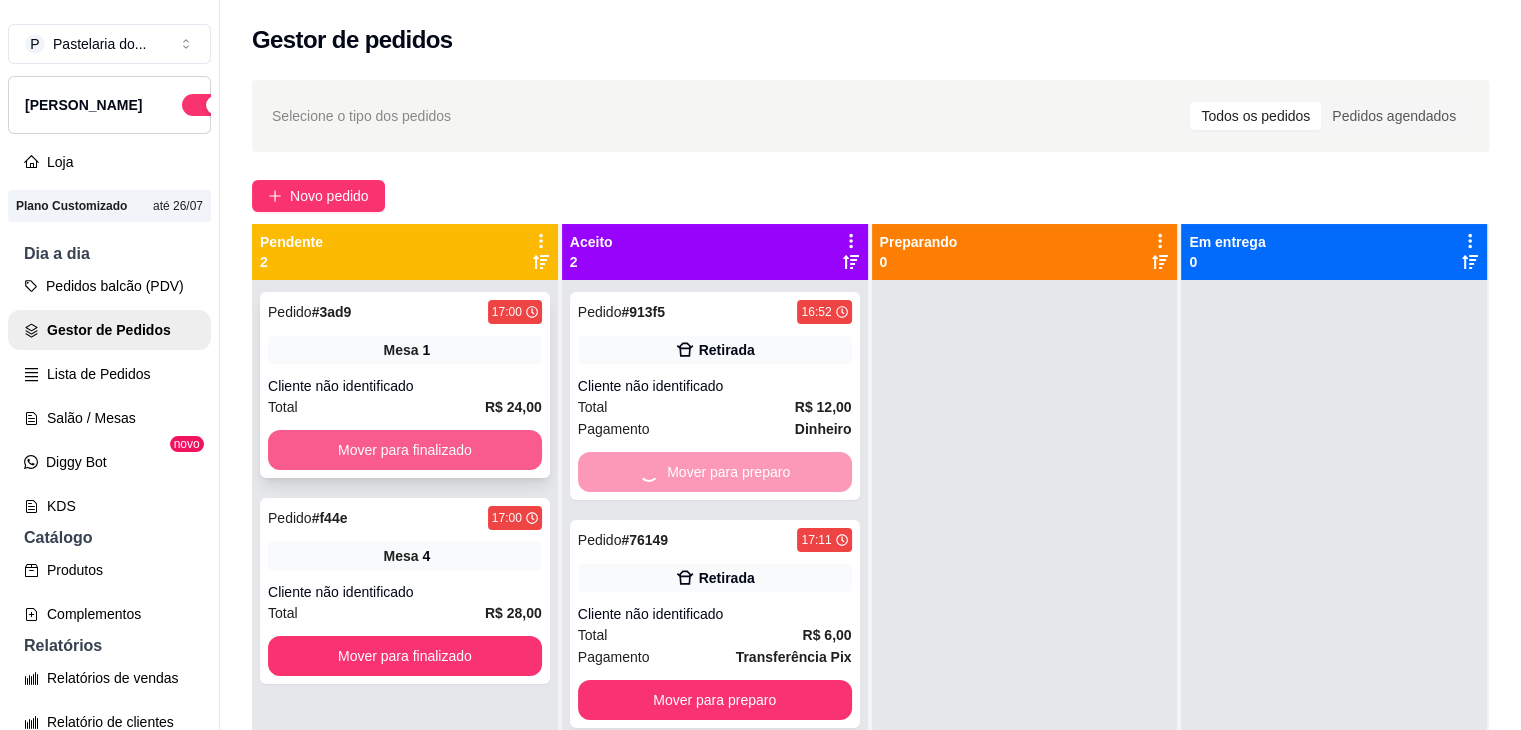 click on "Mover para finalizado" at bounding box center (405, 450) 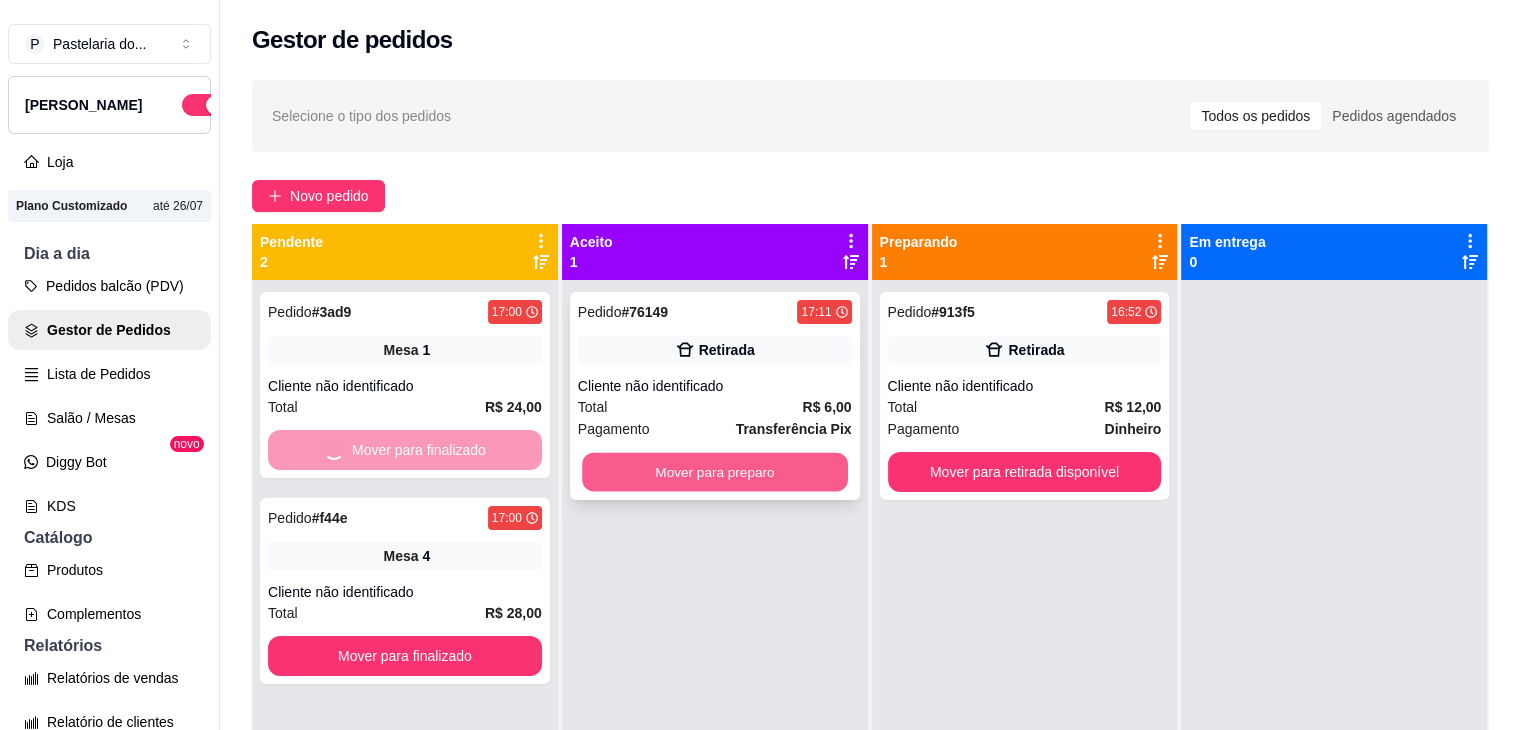 click on "Mover para preparo" at bounding box center (715, 472) 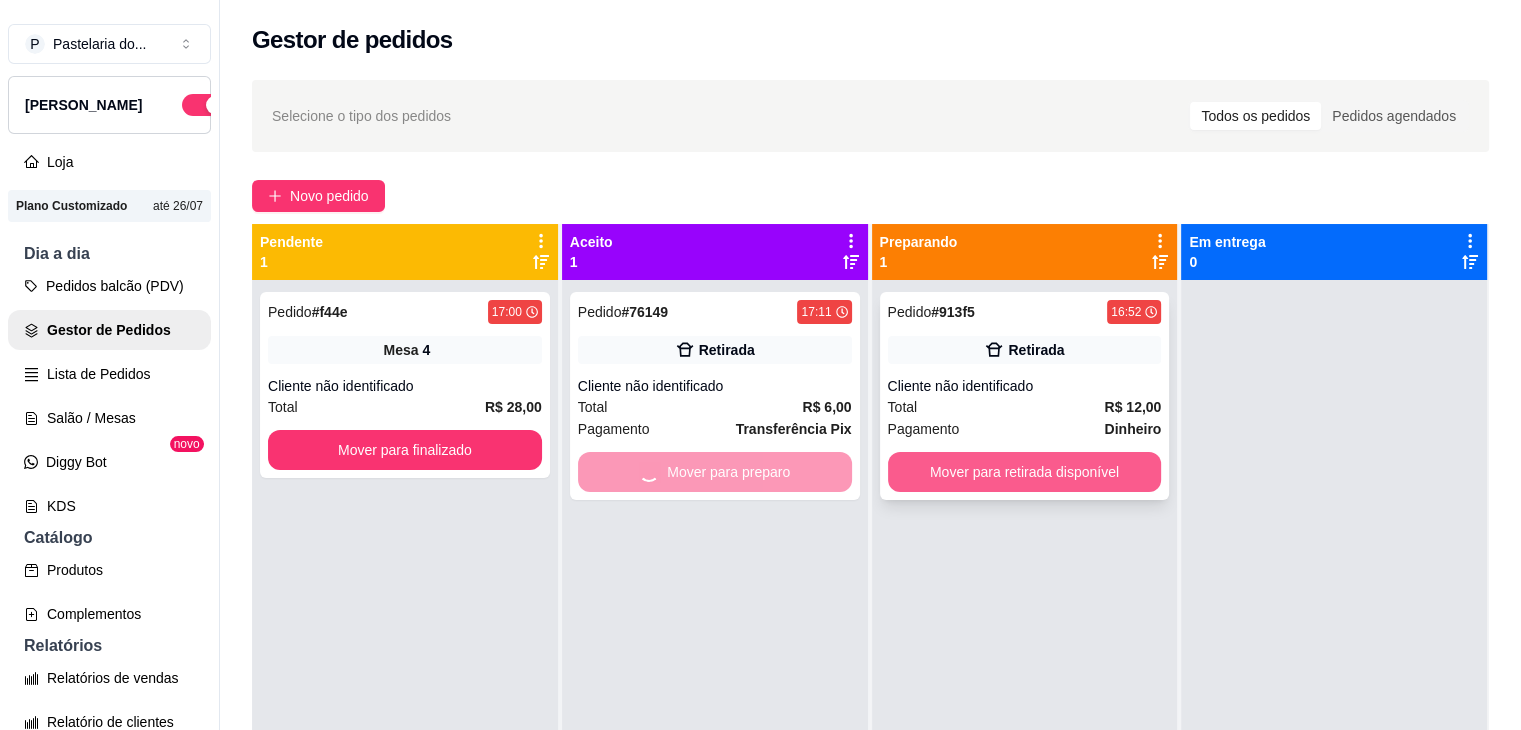 click on "Mover para retirada disponível" at bounding box center [1025, 472] 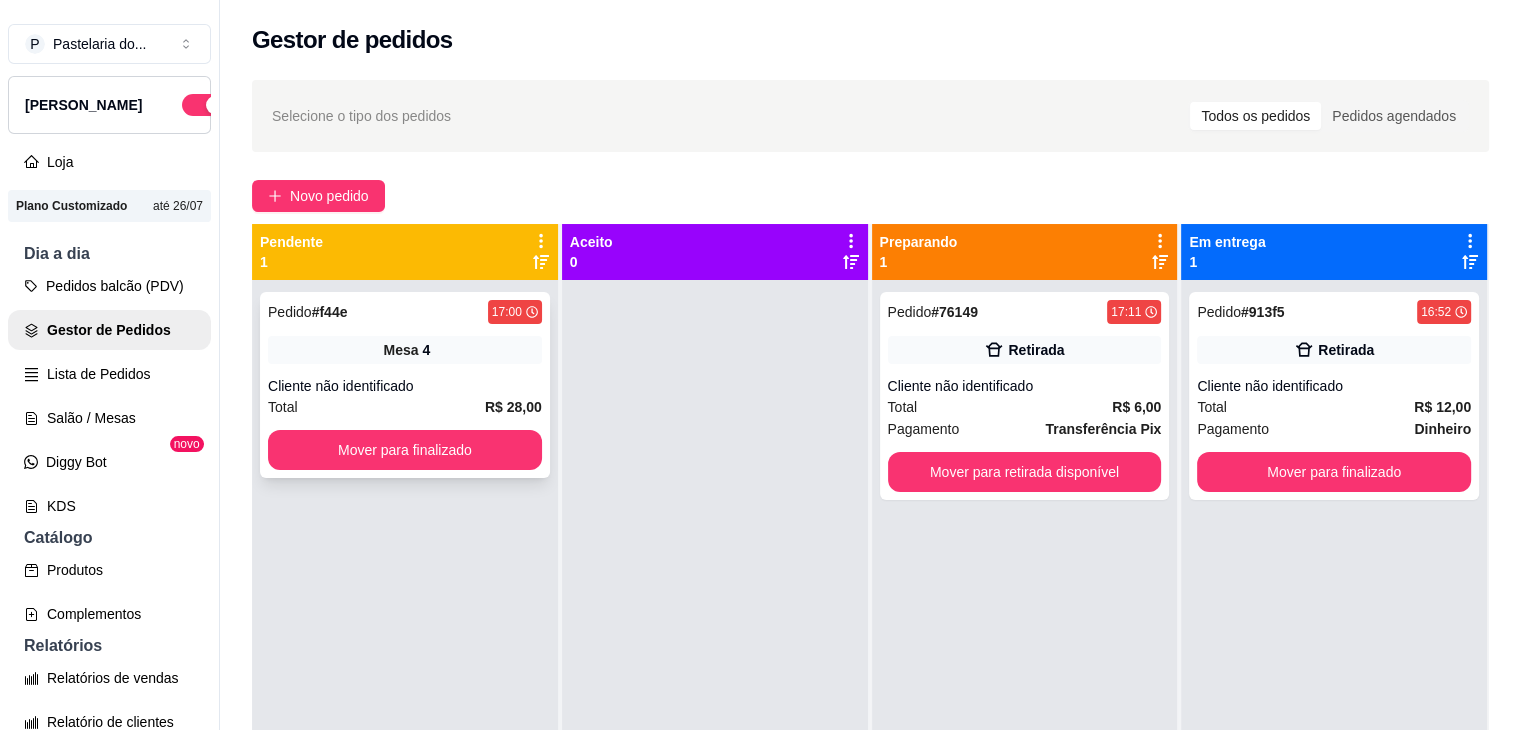 click on "Pedido  # f44e 17:00 Mesa 4 Cliente não identificado Total R$ 28,00 Mover para finalizado" at bounding box center (405, 385) 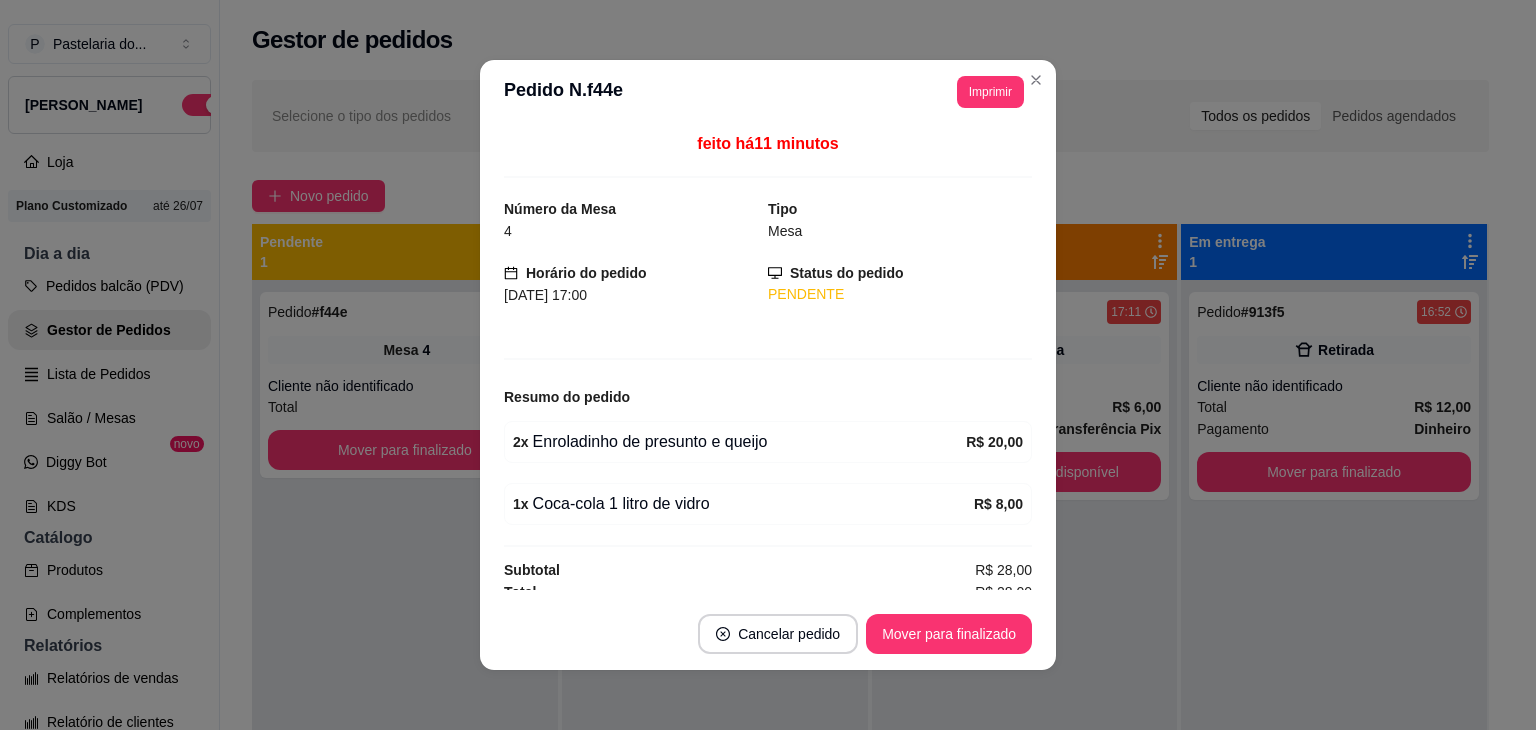 drag, startPoint x: 665, startPoint y: 454, endPoint x: 518, endPoint y: 434, distance: 148.35431 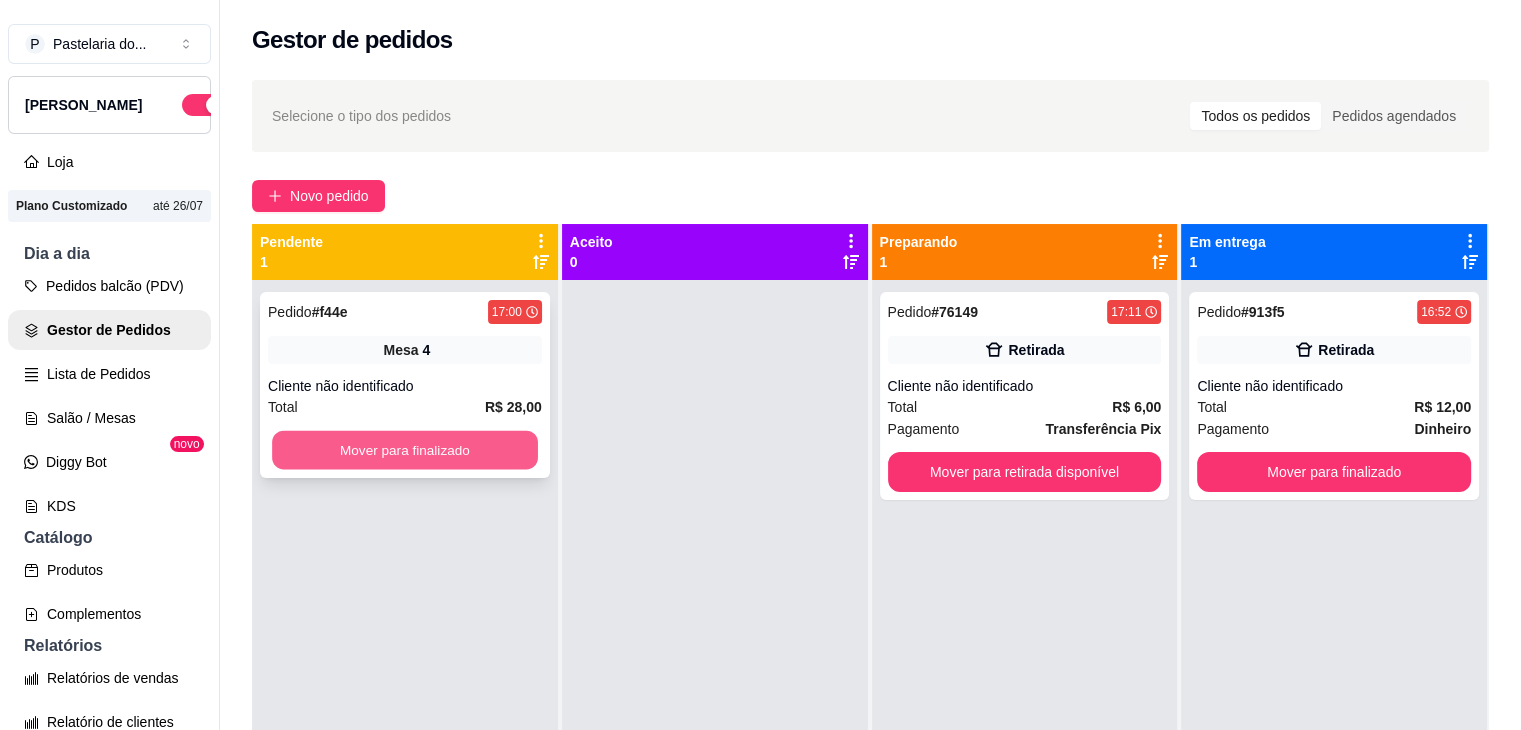 click on "Mover para finalizado" at bounding box center (405, 450) 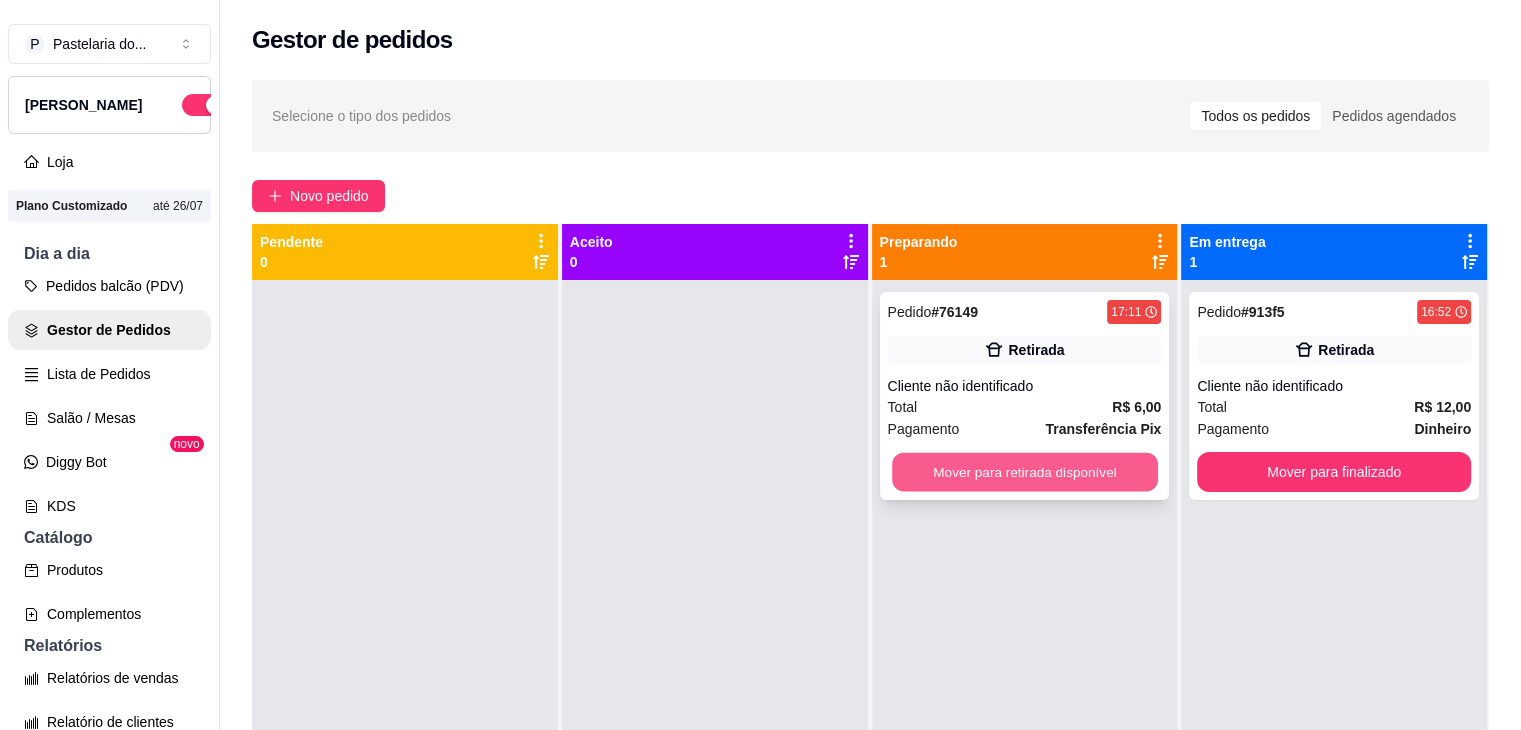 click on "Mover para retirada disponível" at bounding box center [1025, 472] 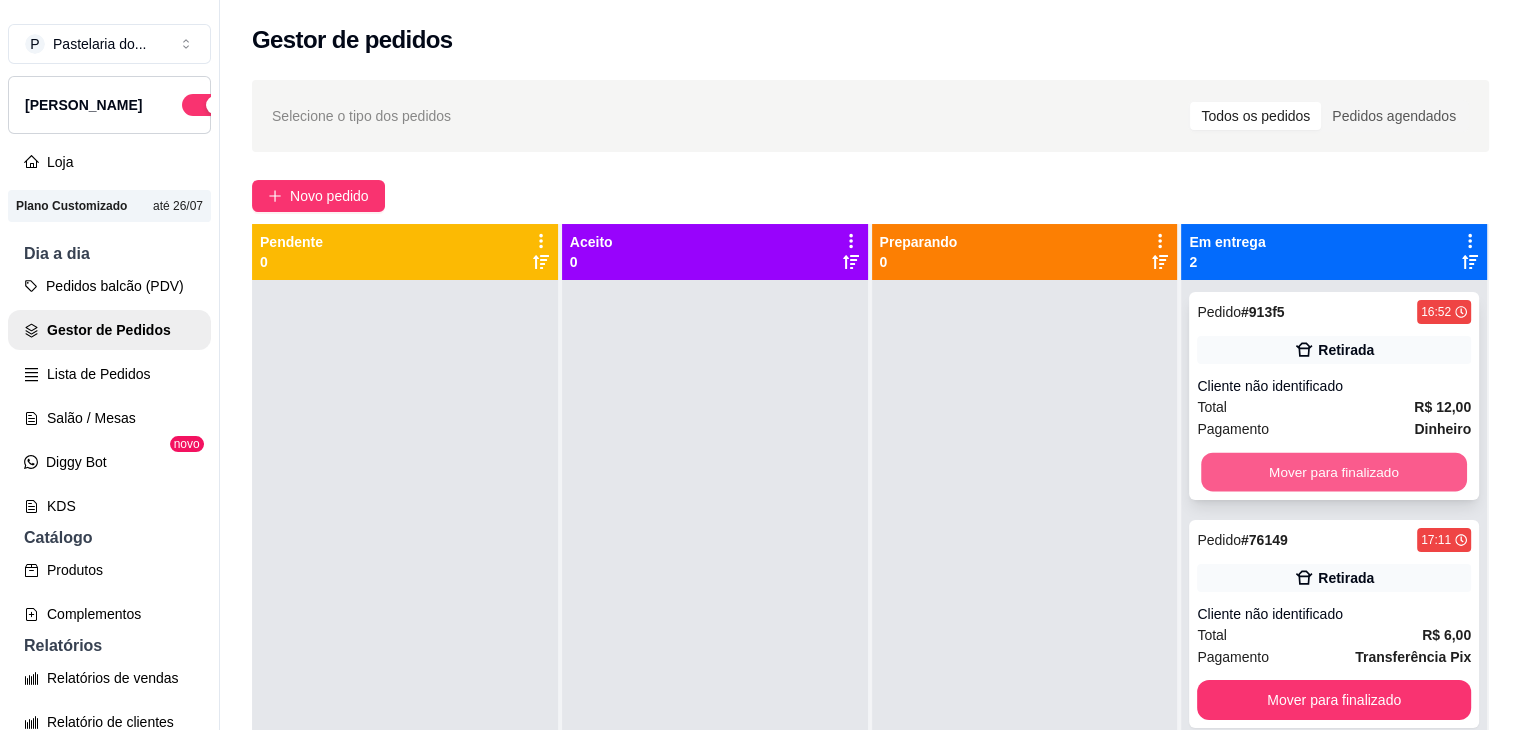 click on "Mover para finalizado" at bounding box center [1334, 472] 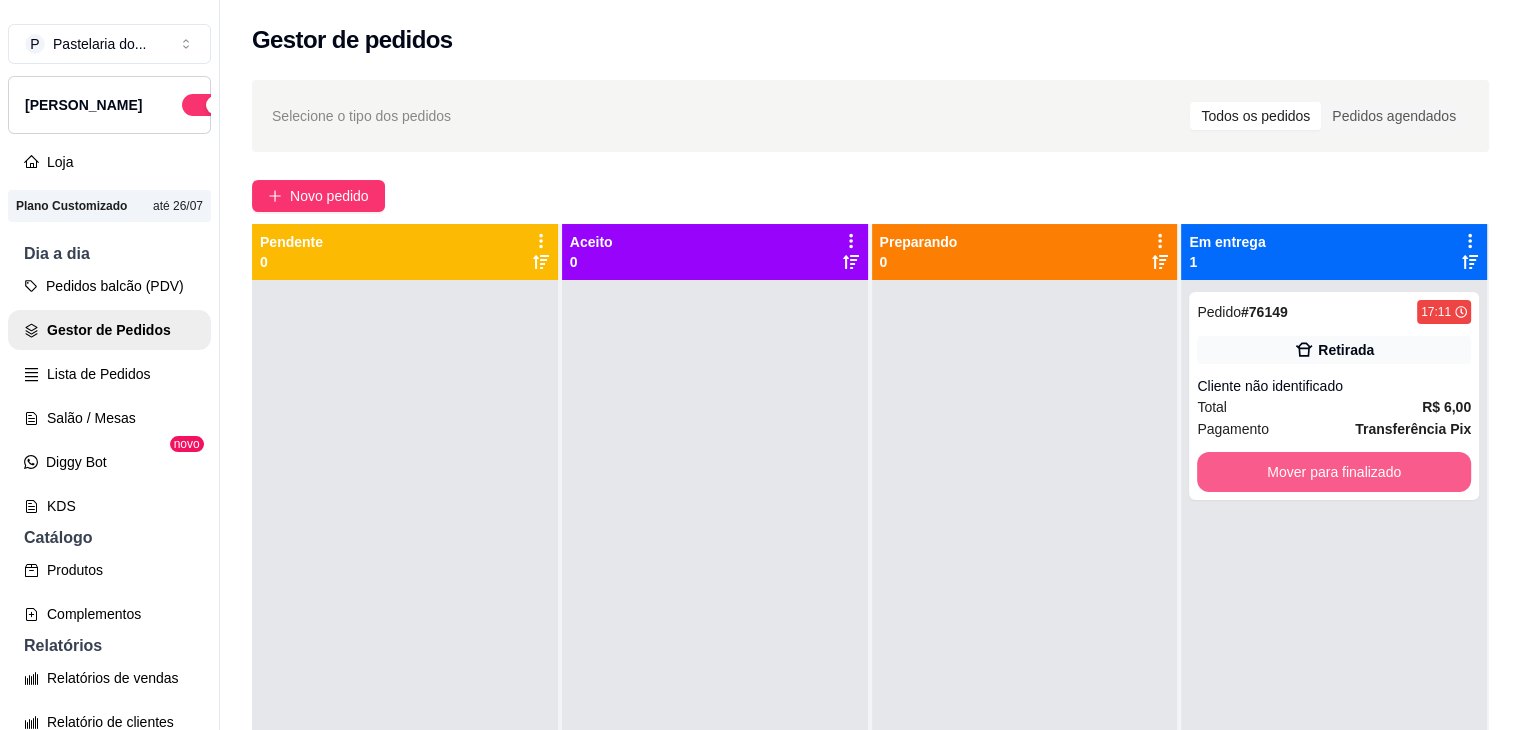 click on "Mover para finalizado" at bounding box center (1334, 472) 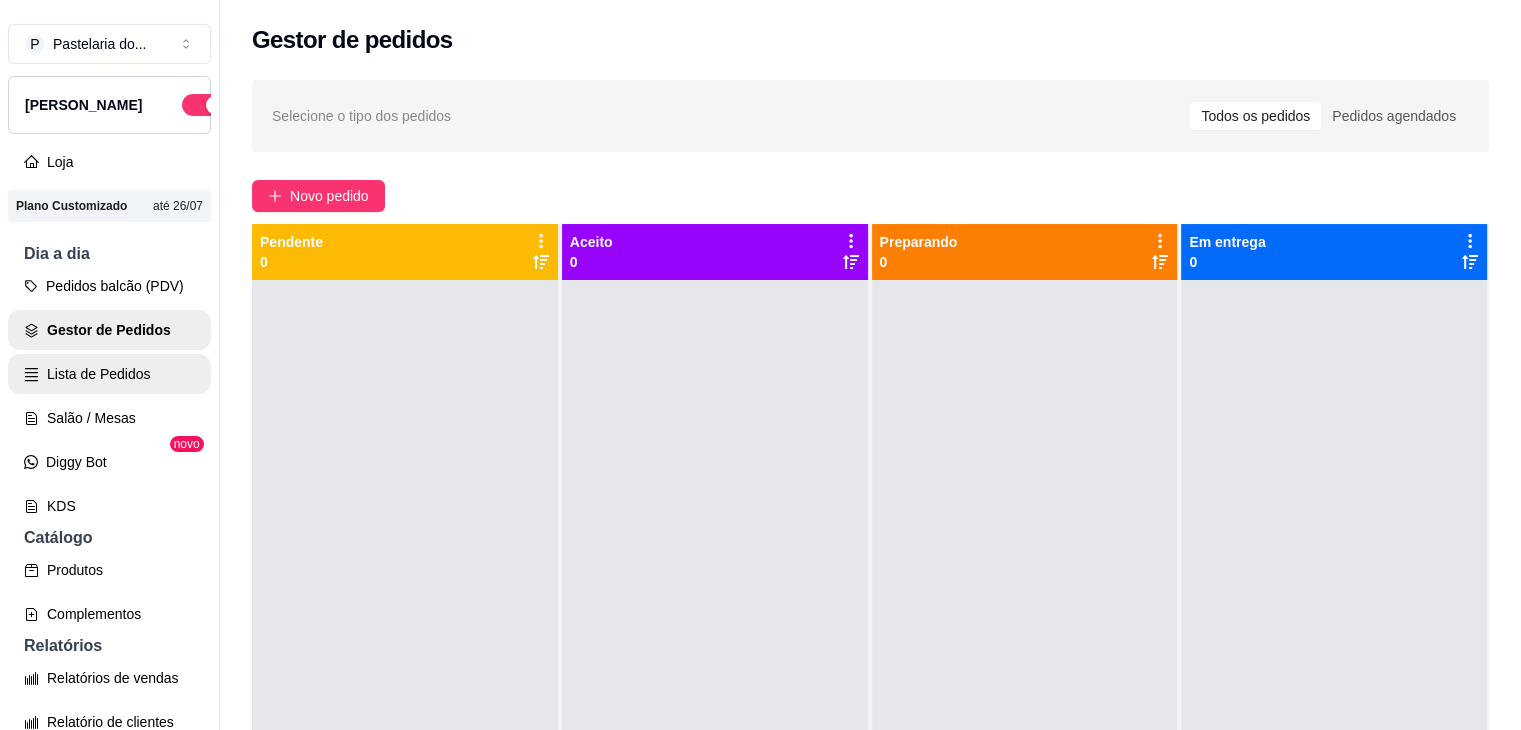 click on "Lista de Pedidos" at bounding box center (109, 374) 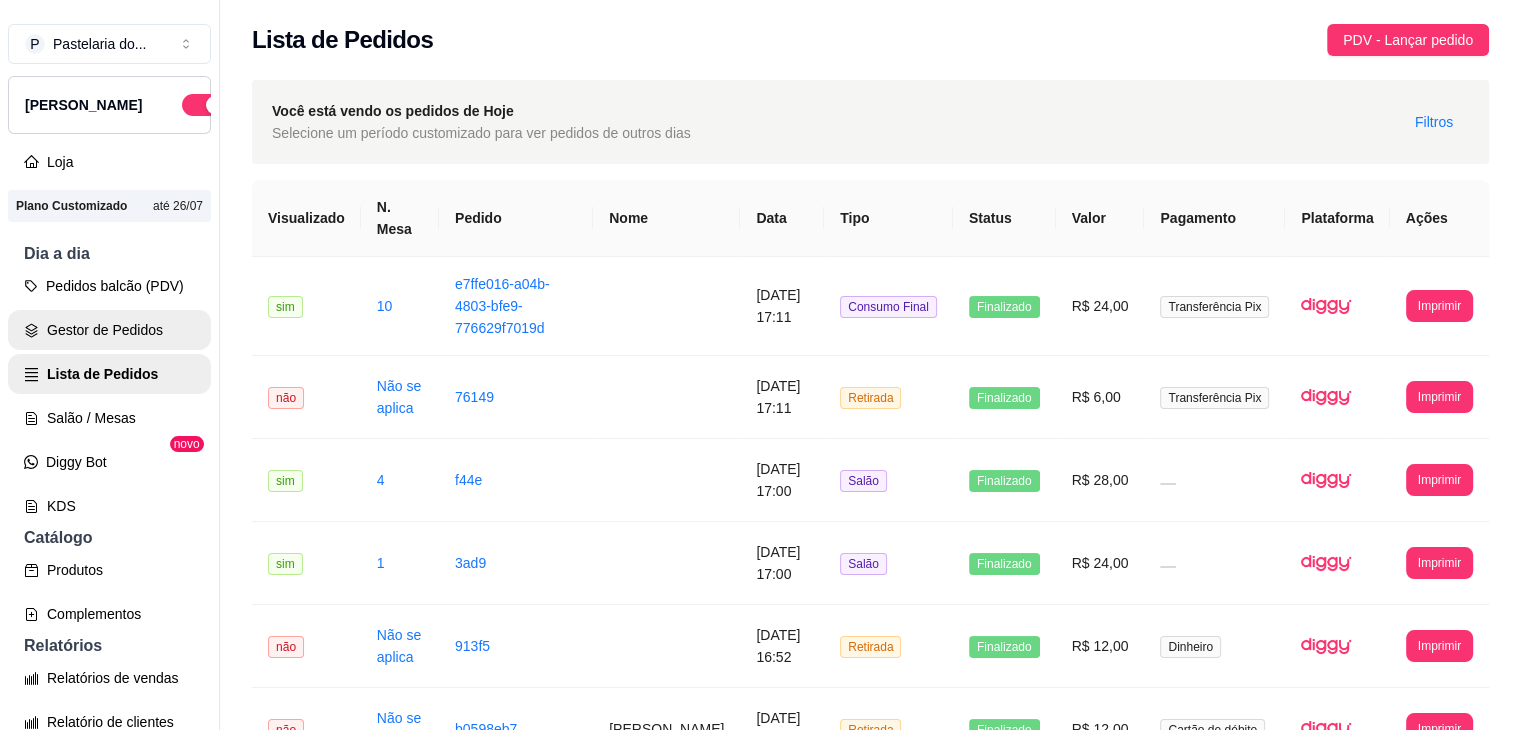 click on "Gestor de Pedidos" at bounding box center [109, 330] 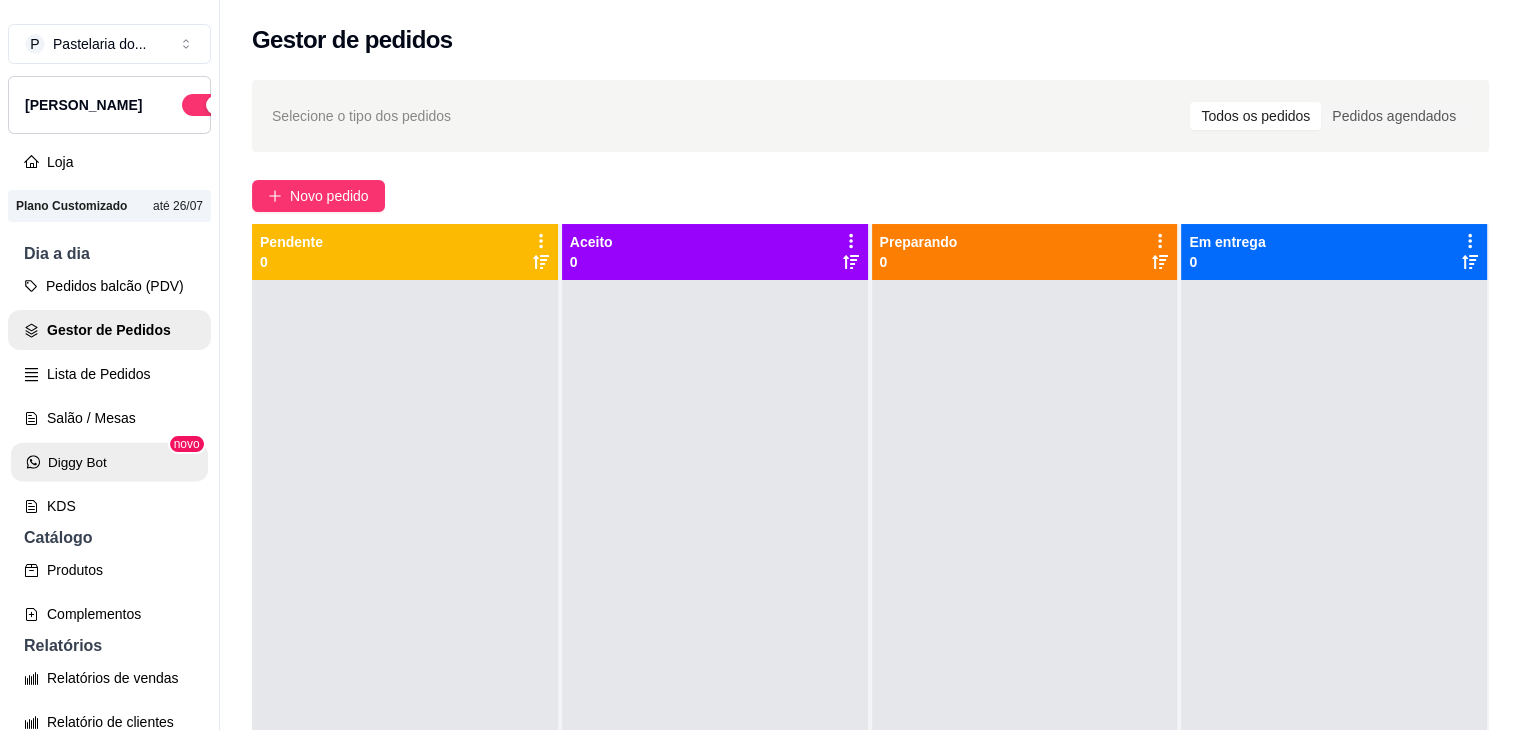 click on "Diggy Bot" at bounding box center [109, 462] 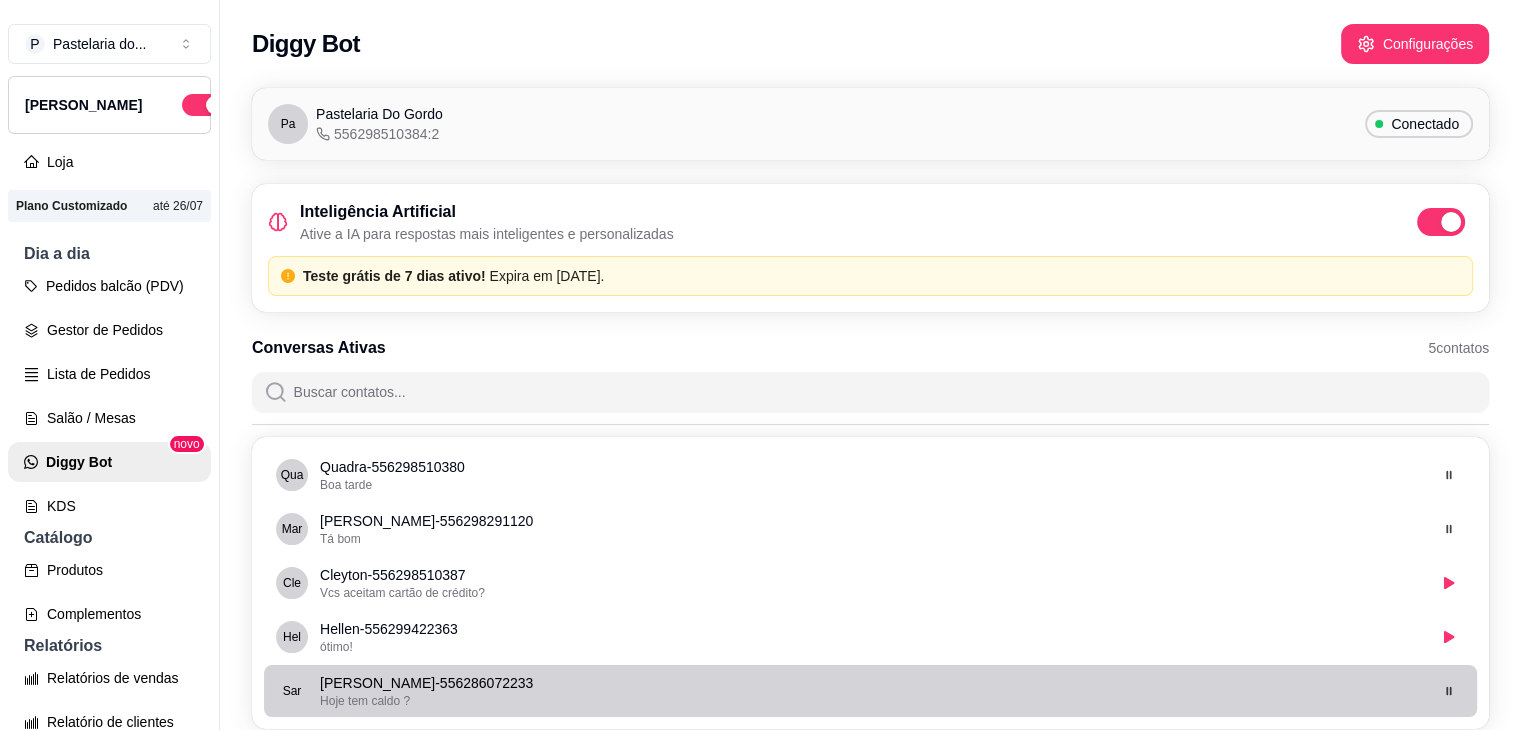 scroll, scrollTop: 94, scrollLeft: 0, axis: vertical 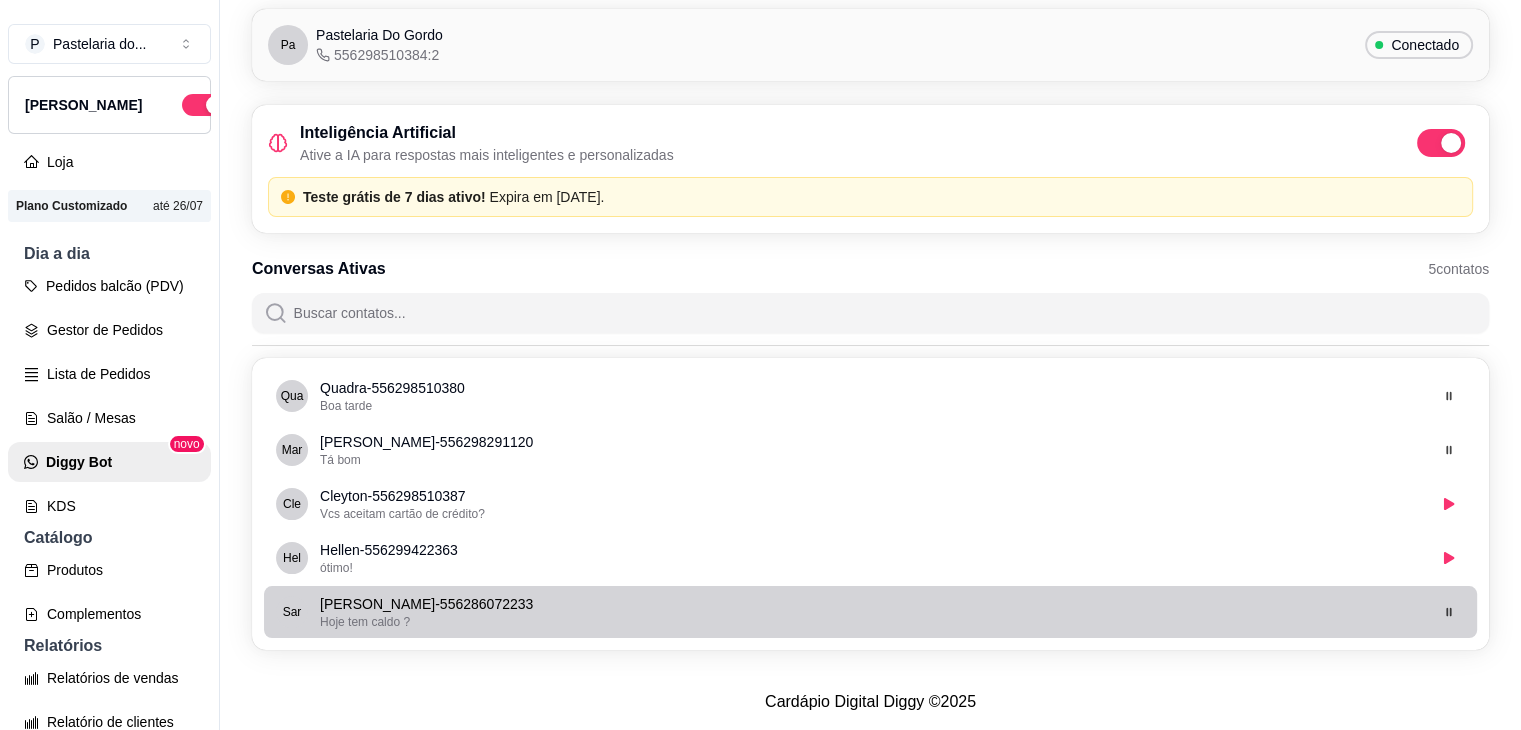 click on "Sara Marques  -  556286072233" at bounding box center [872, 604] 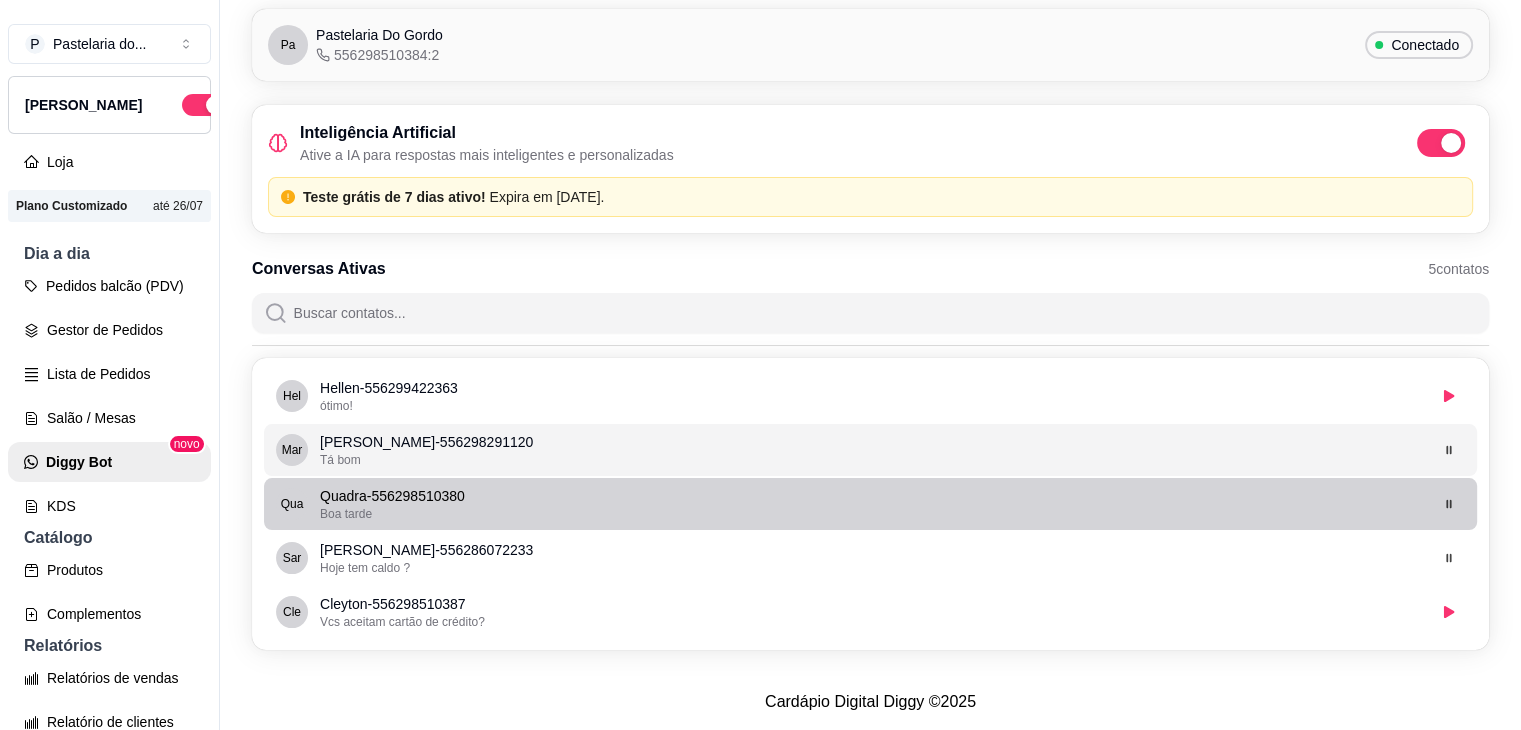scroll, scrollTop: 0, scrollLeft: 0, axis: both 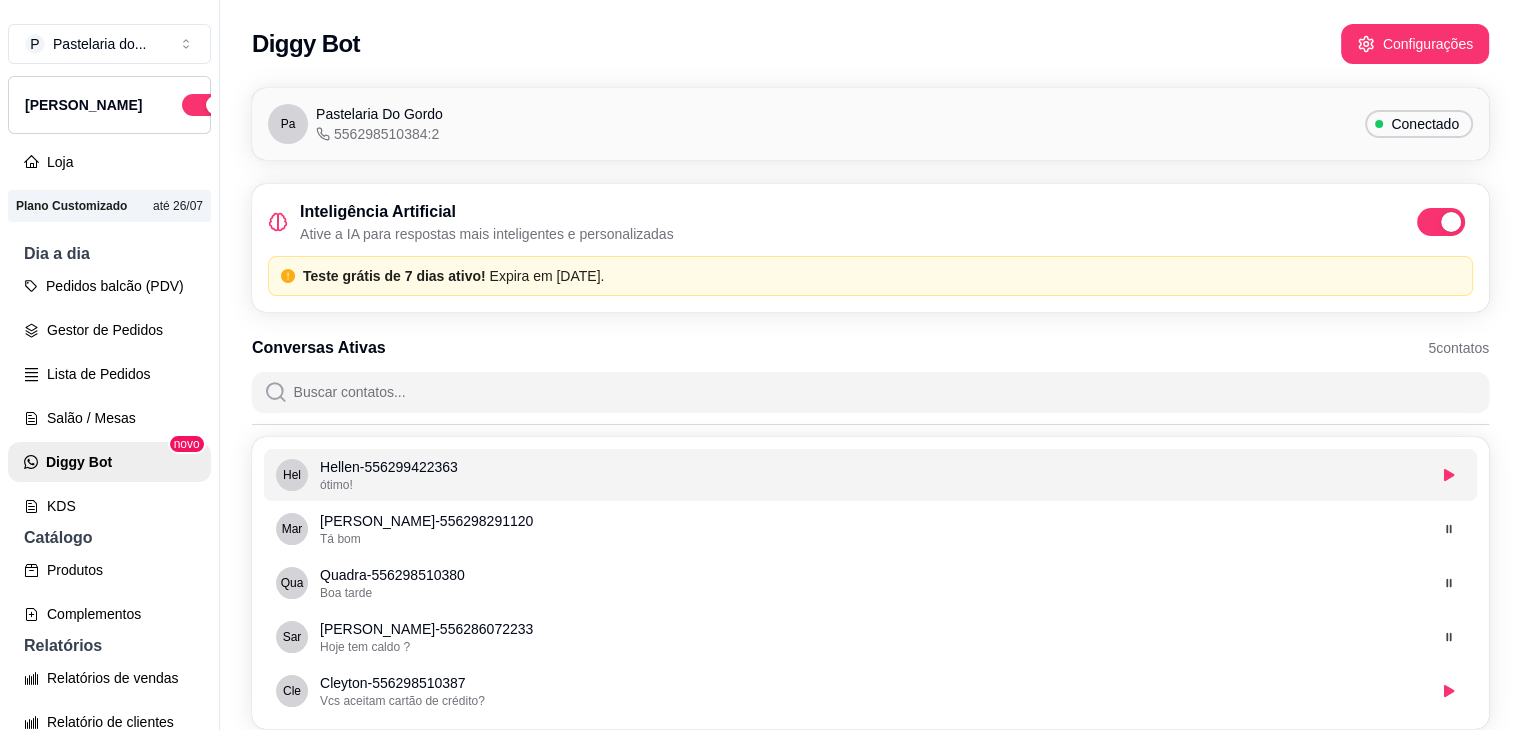 click on "Hellen  -  556299422363" at bounding box center (872, 467) 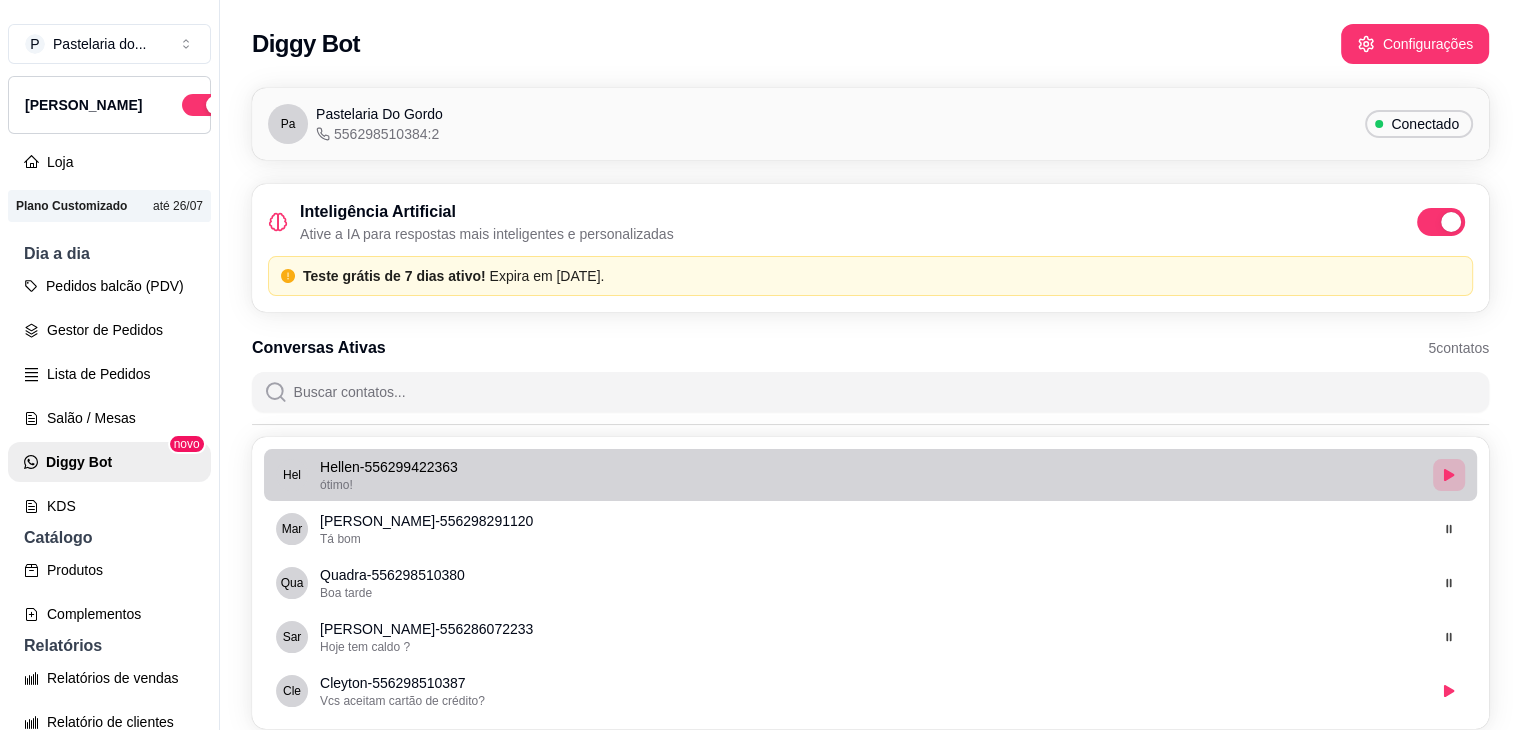 click at bounding box center (1449, 475) 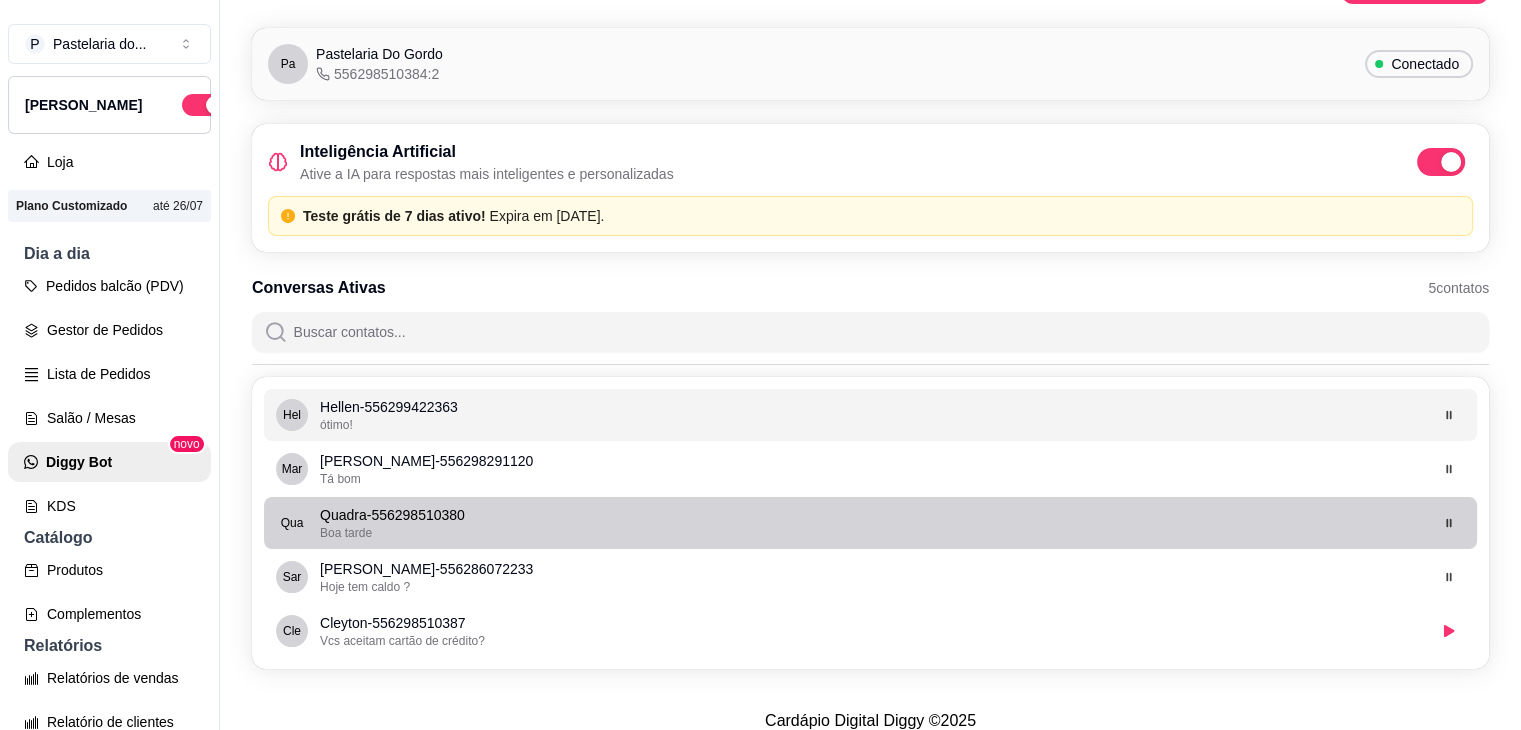 scroll, scrollTop: 94, scrollLeft: 0, axis: vertical 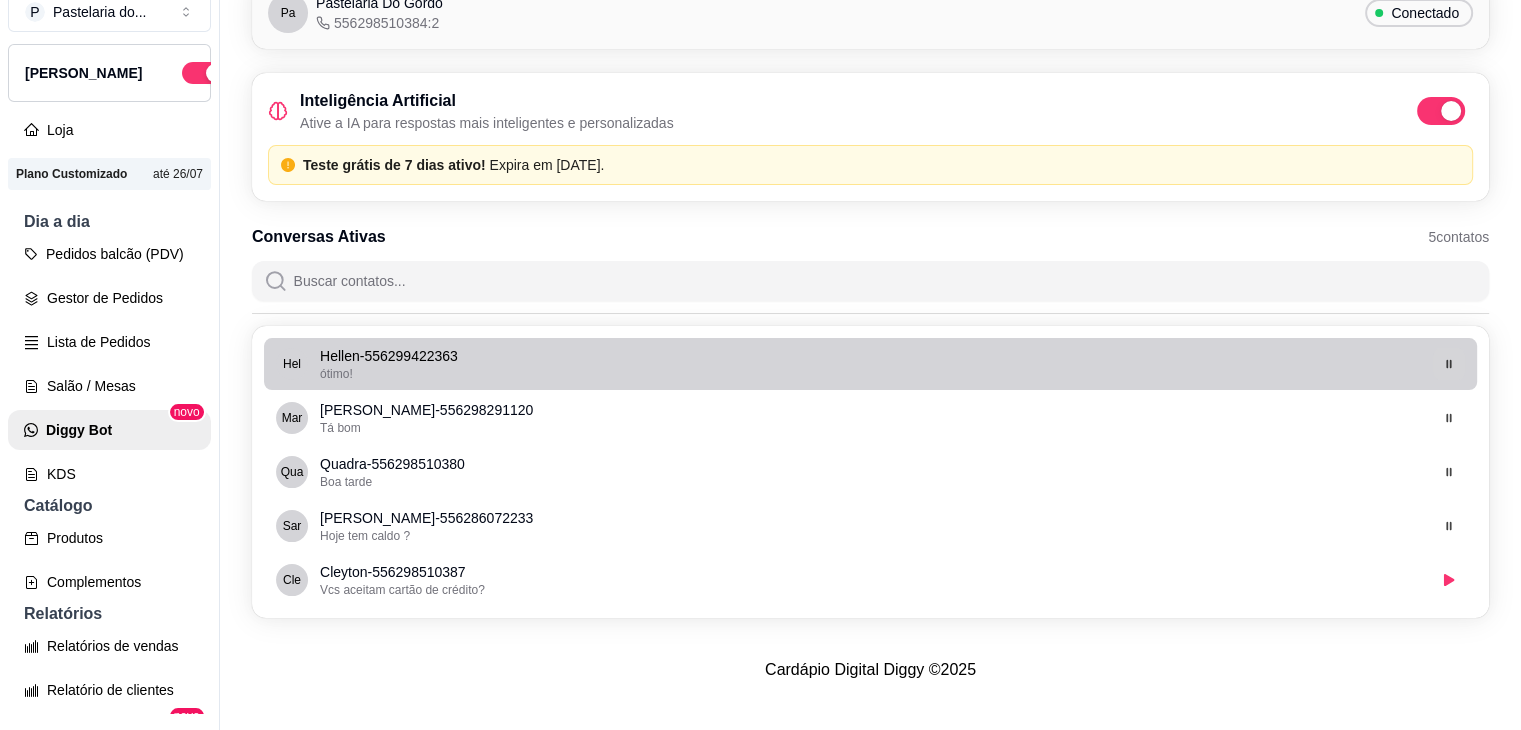 click at bounding box center [1449, 364] 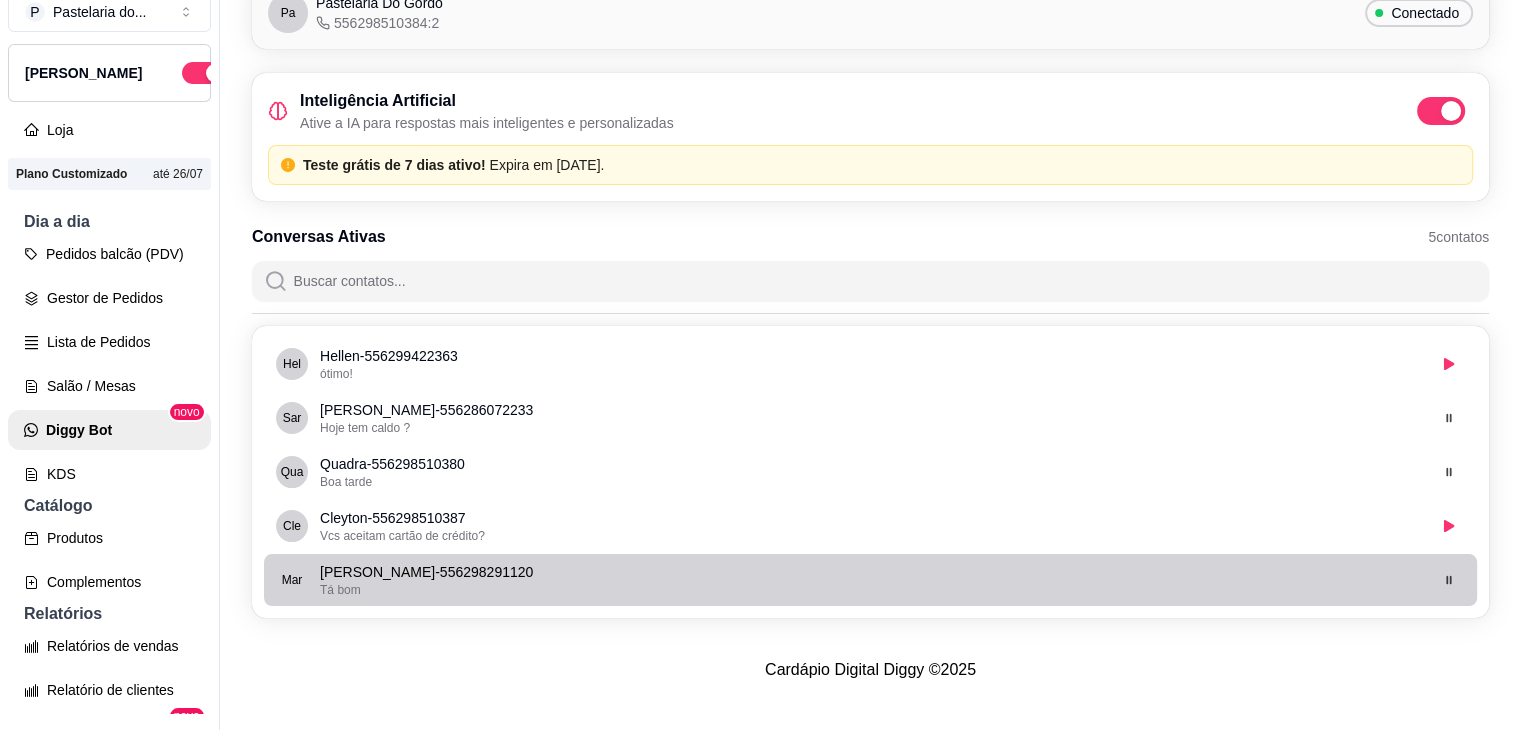 click on "Mar Maria Luiza  -  556298291120 Tá bom" at bounding box center [870, 580] 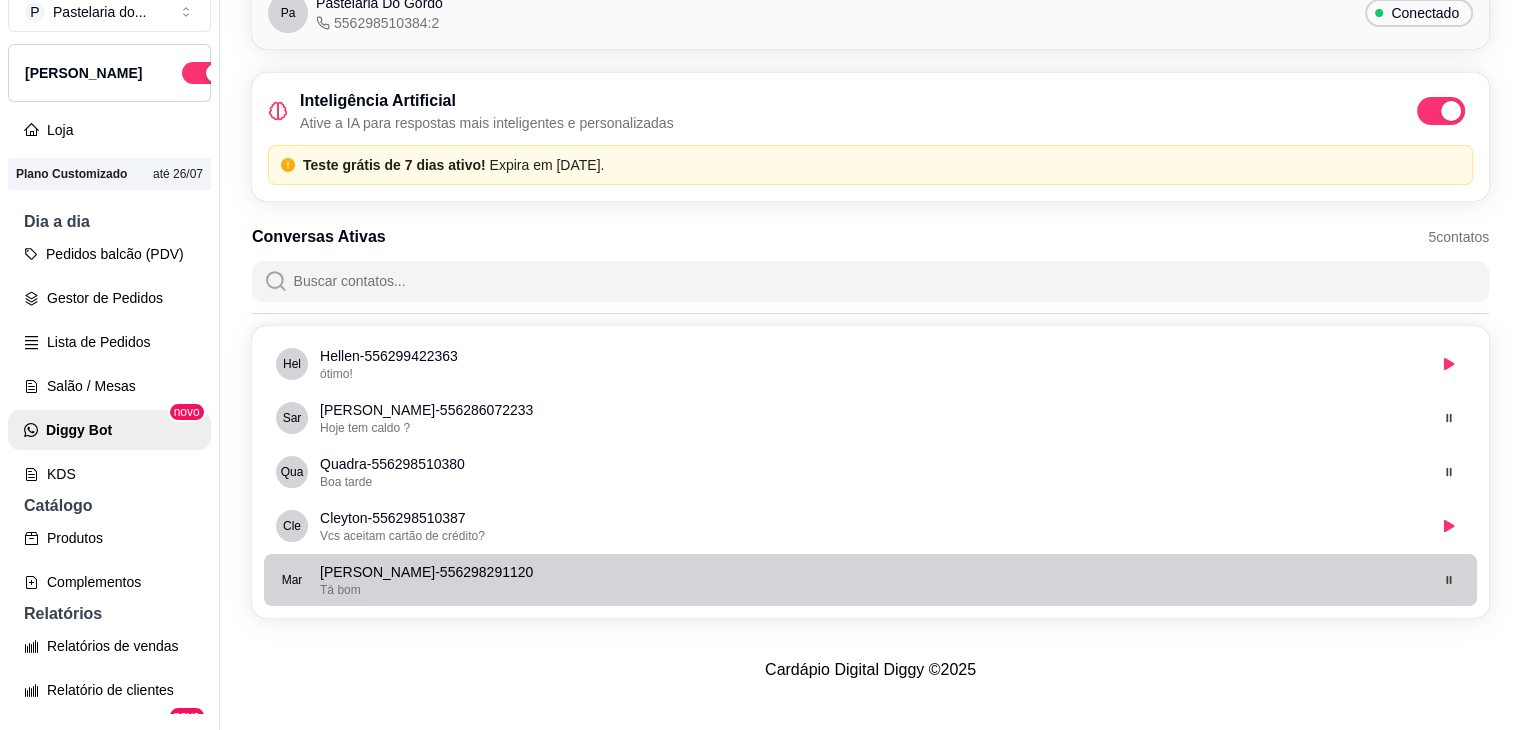 click 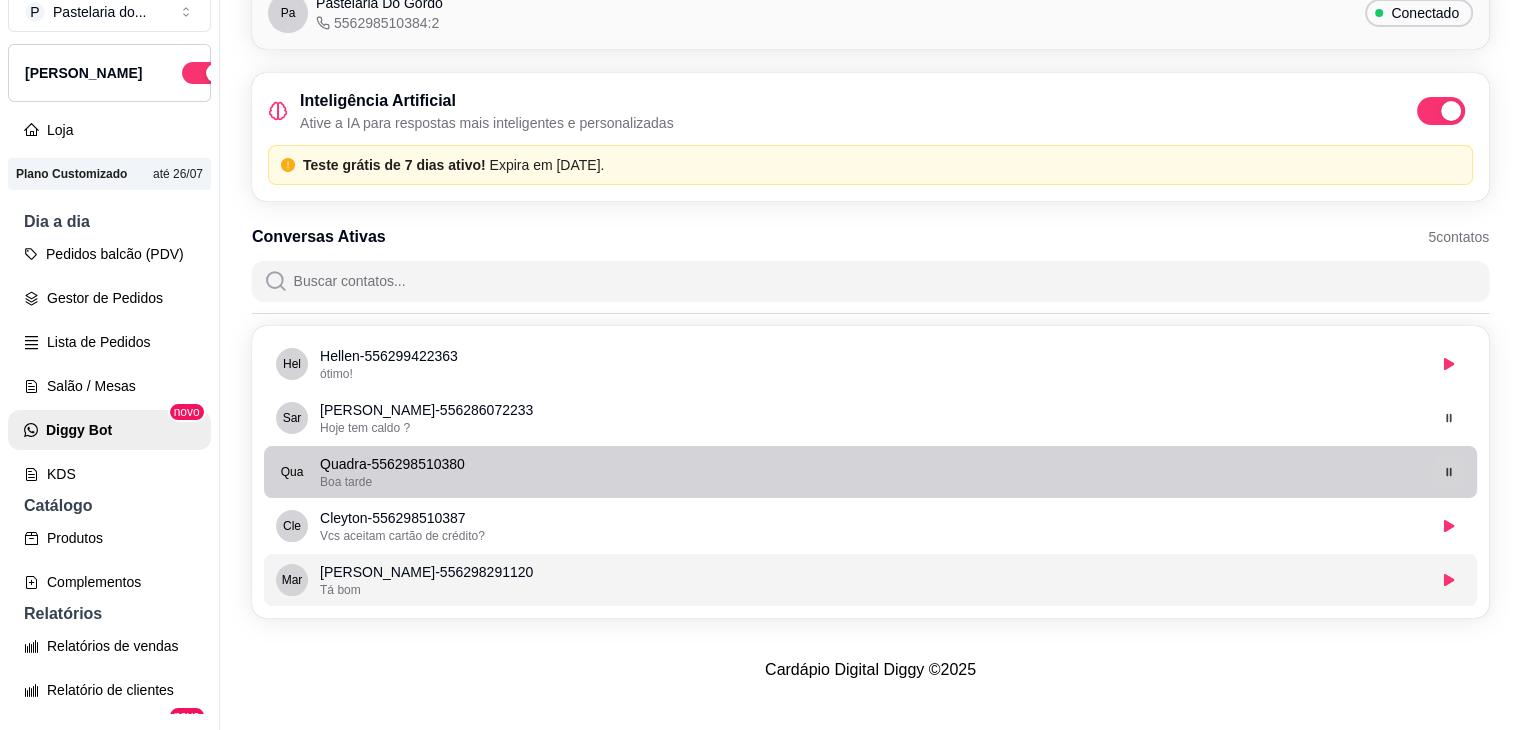 click 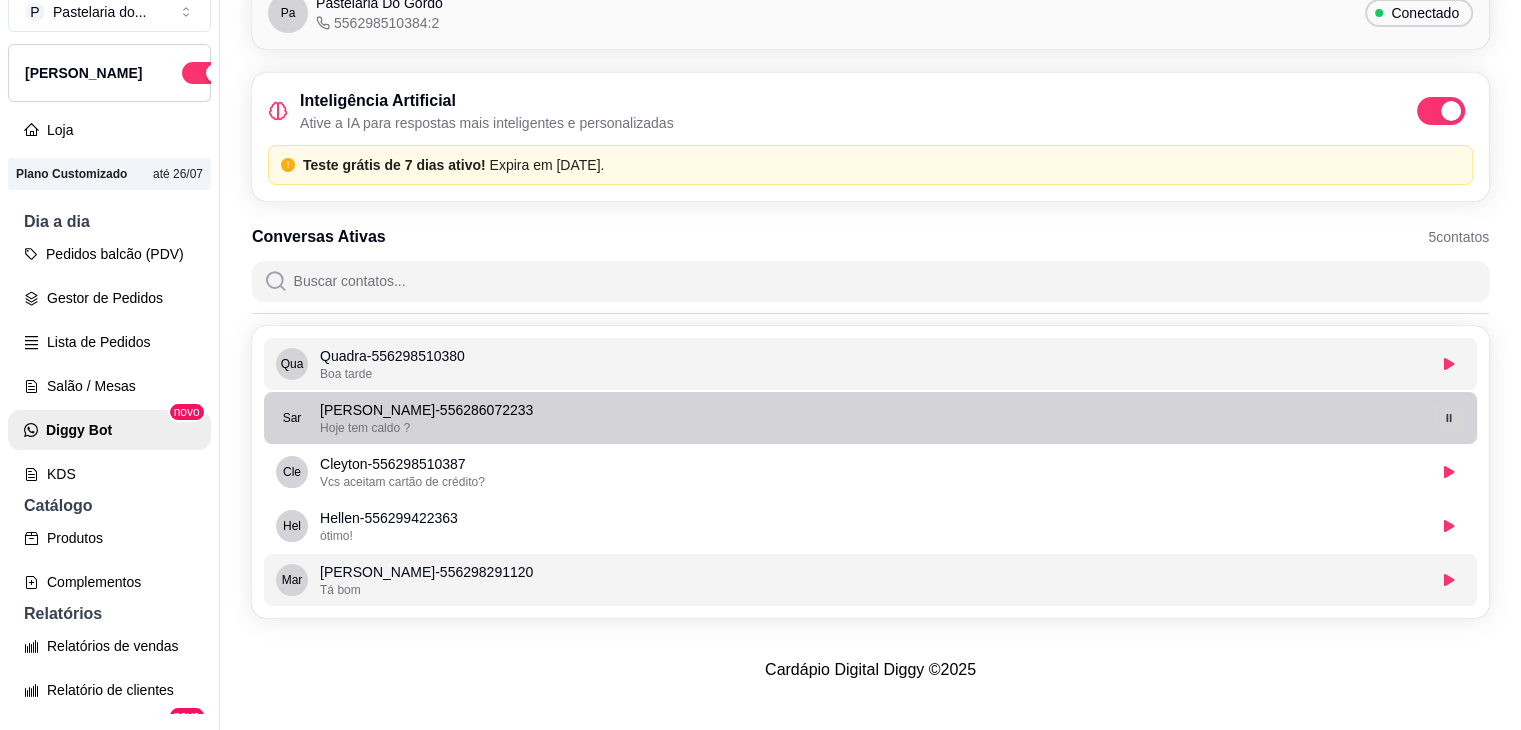 click 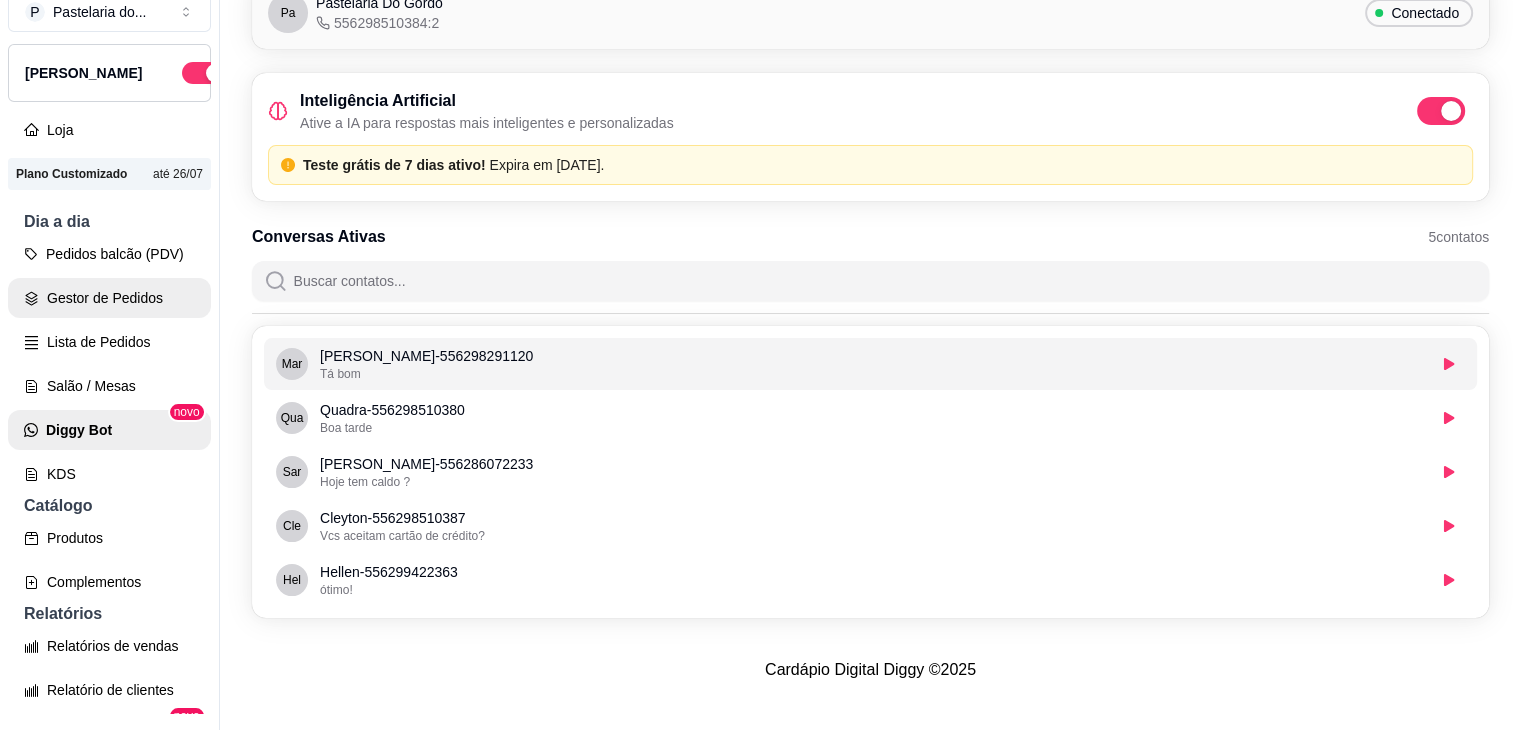 click on "Pedidos balcão (PDV)" at bounding box center (109, 254) 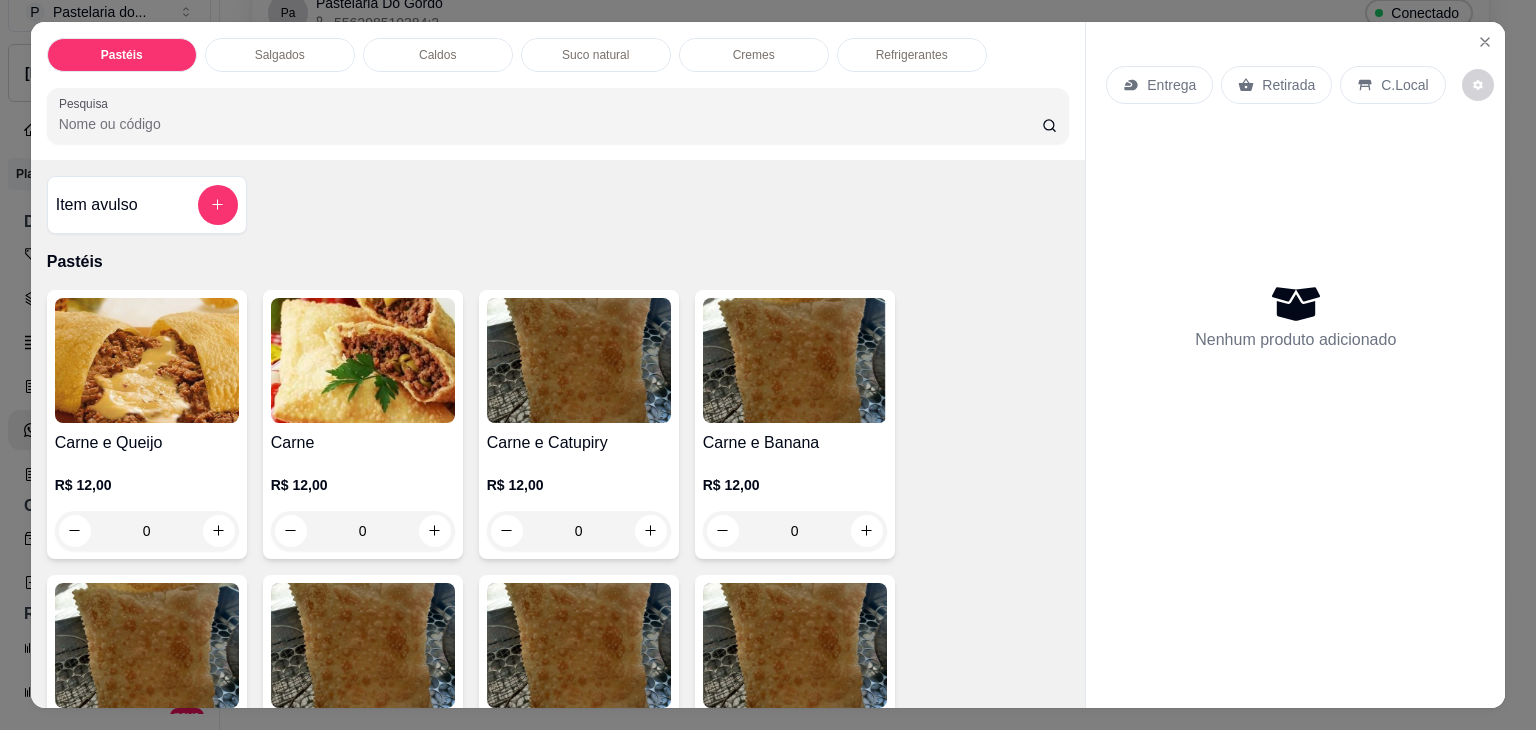 click on "Entrega Retirada C.Local Nenhum produto adicionado" at bounding box center (1295, 349) 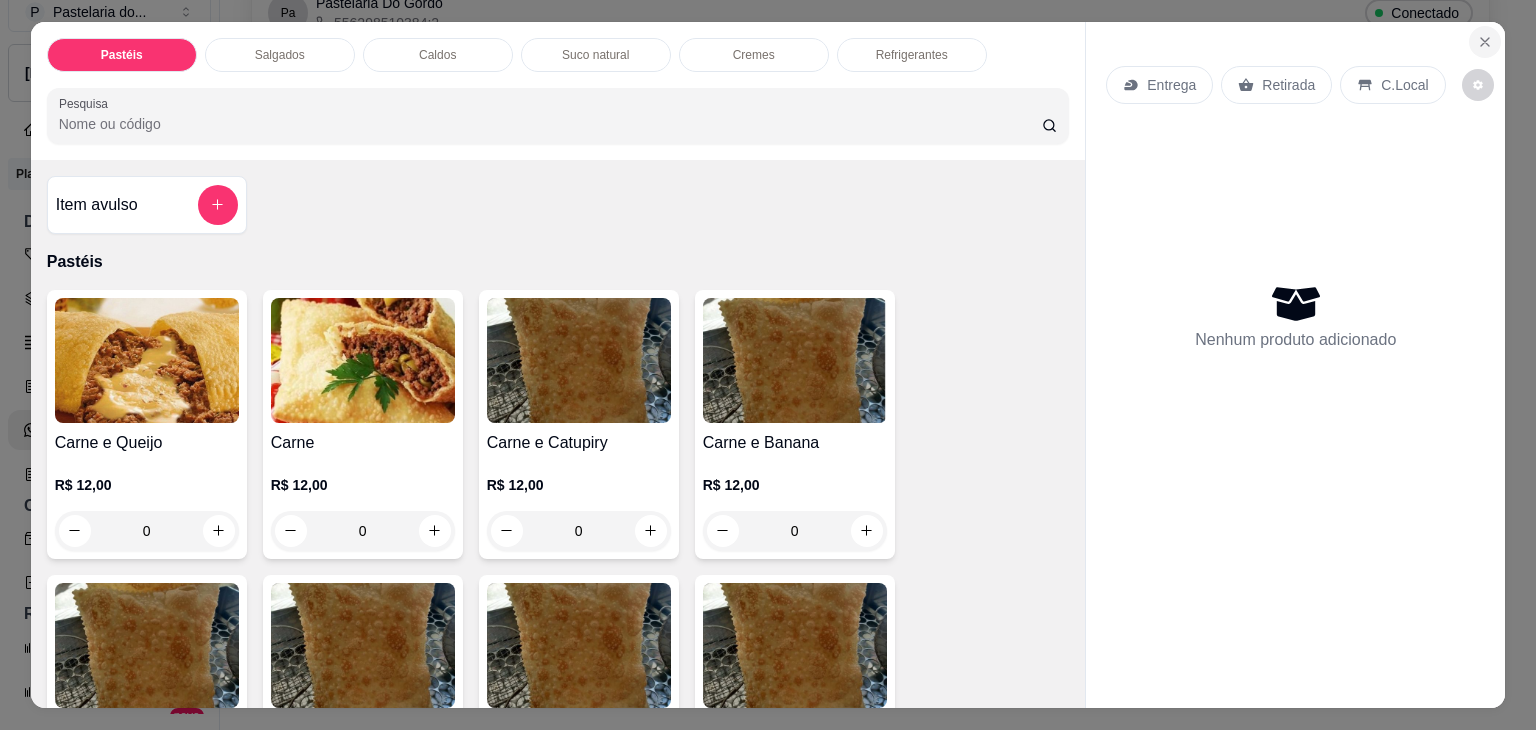 click 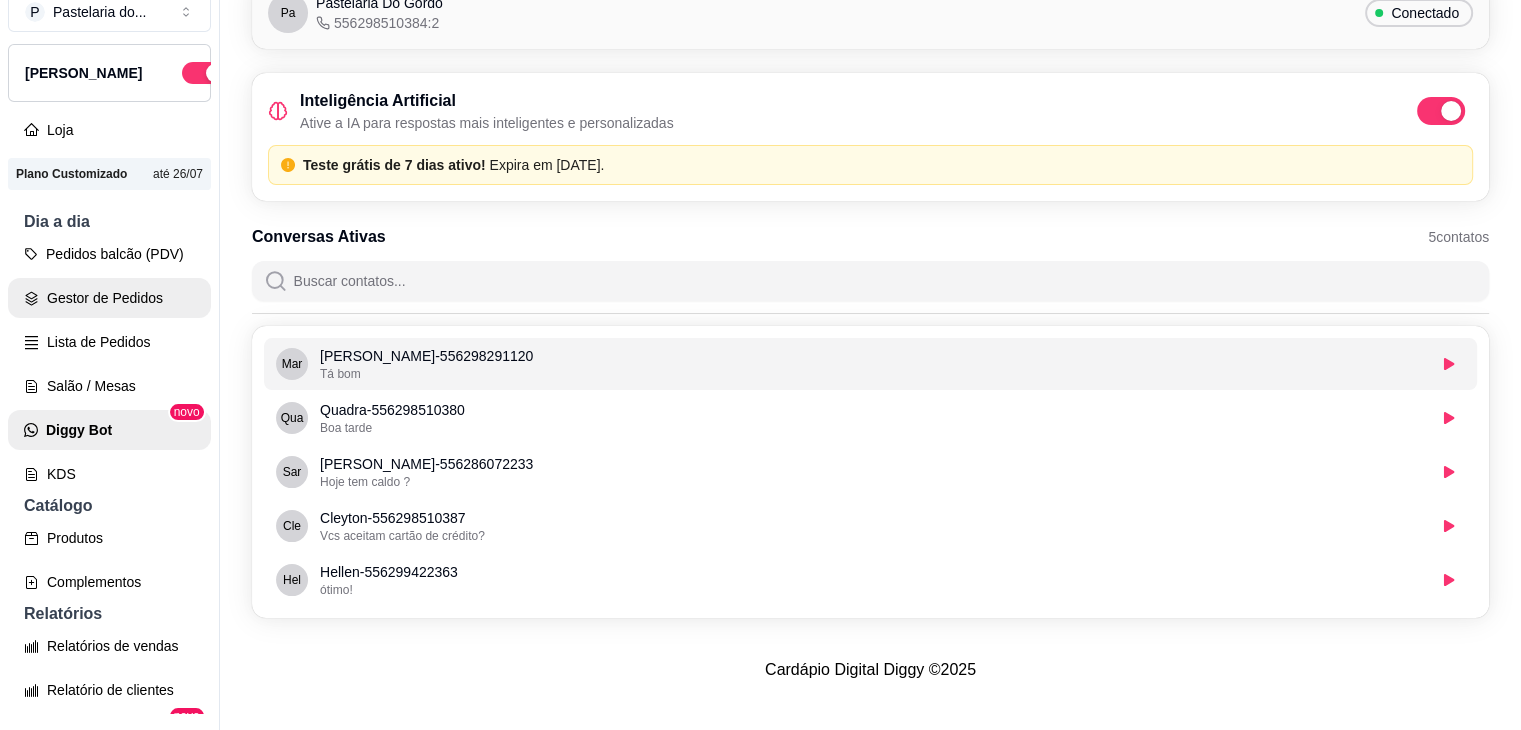 click on "Gestor de Pedidos" at bounding box center [109, 298] 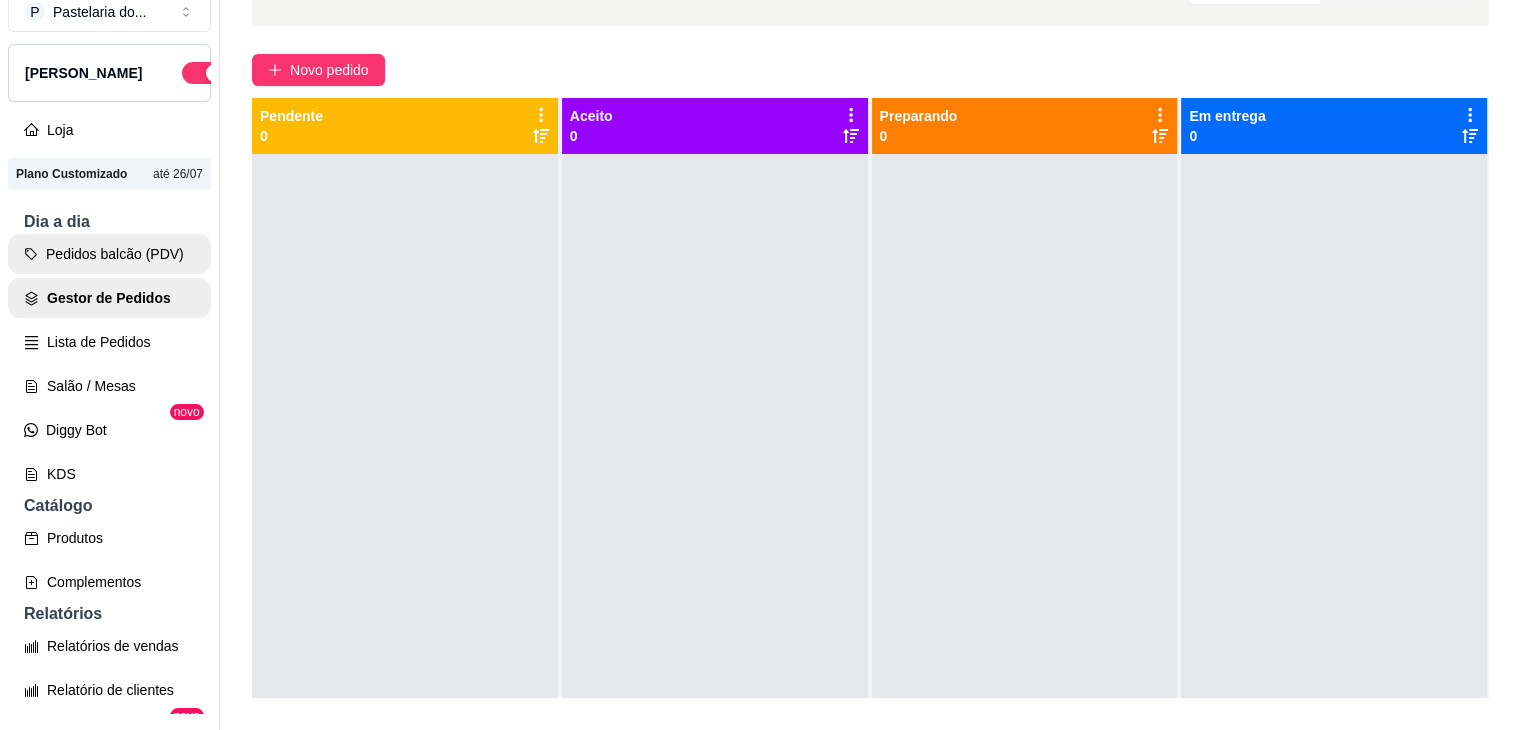 scroll, scrollTop: 0, scrollLeft: 0, axis: both 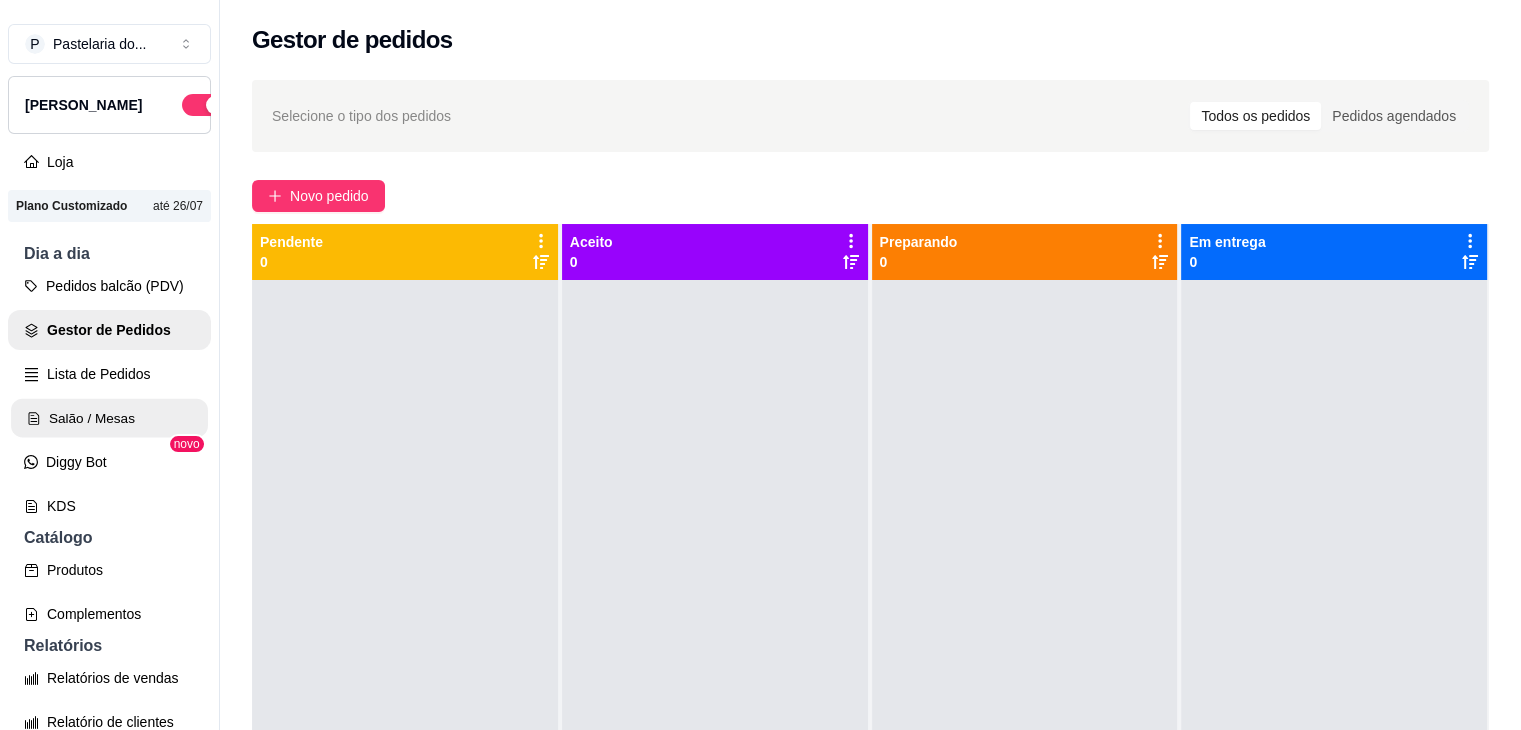 click on "Salão / Mesas" at bounding box center (109, 418) 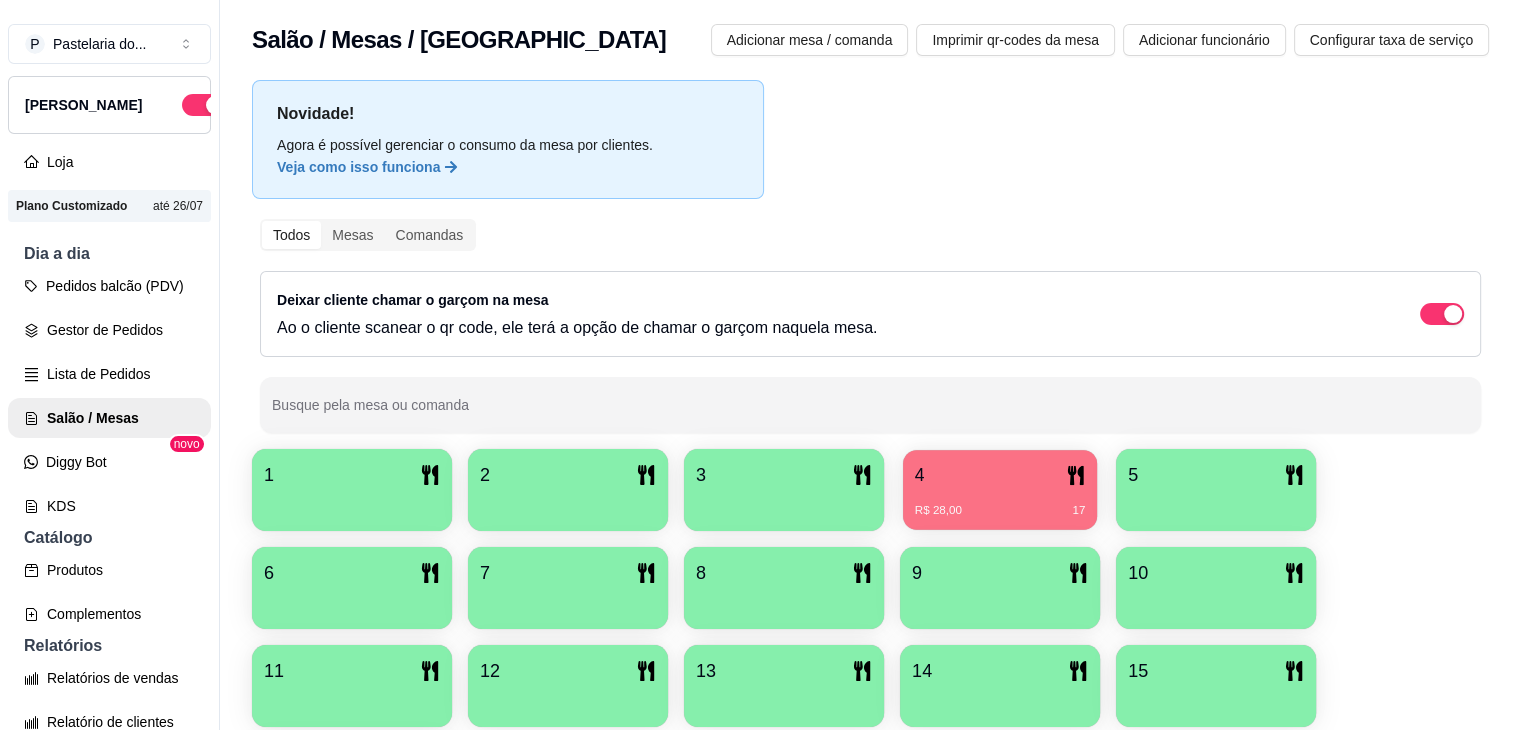 click on "R$ 28,00 17" at bounding box center (1000, 503) 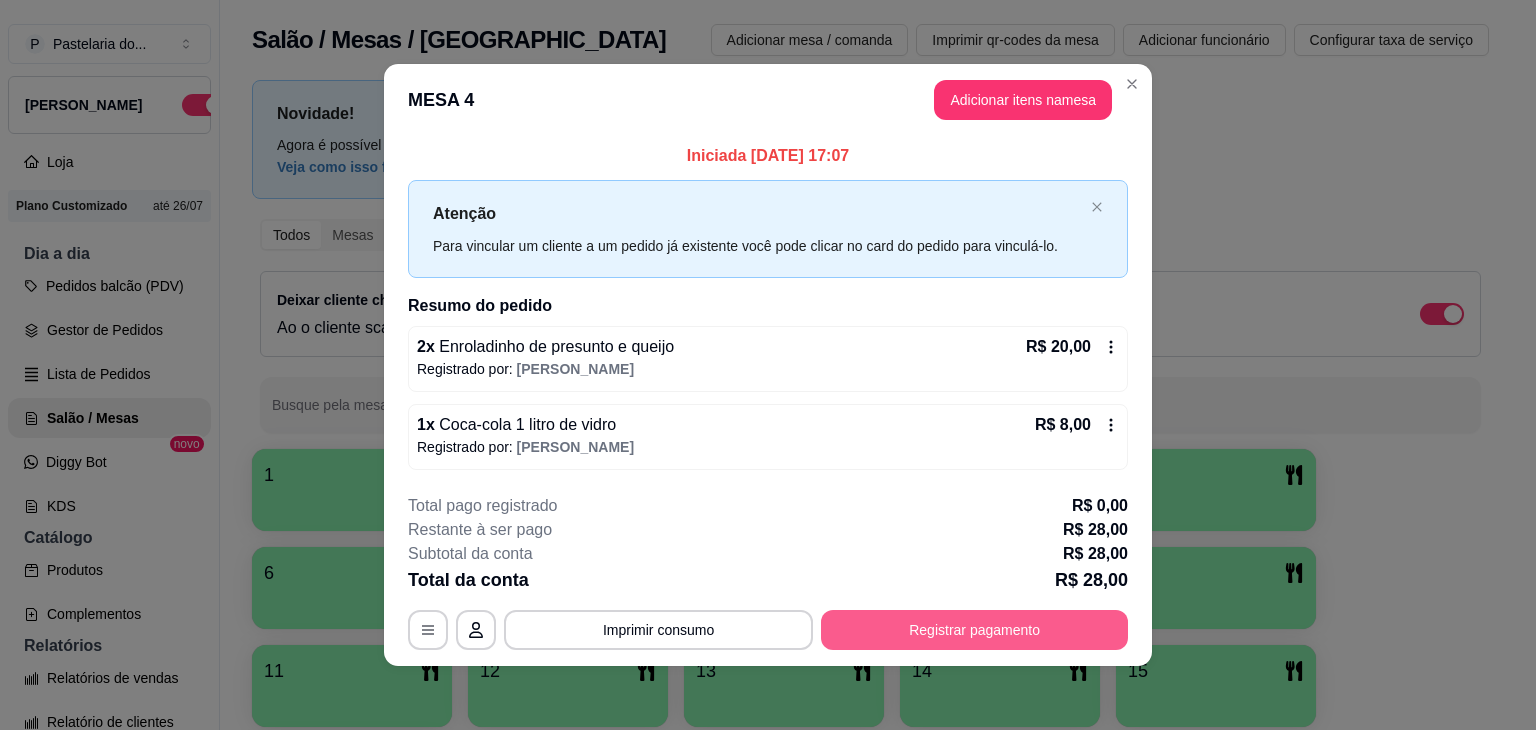 click on "Registrar pagamento" at bounding box center (974, 630) 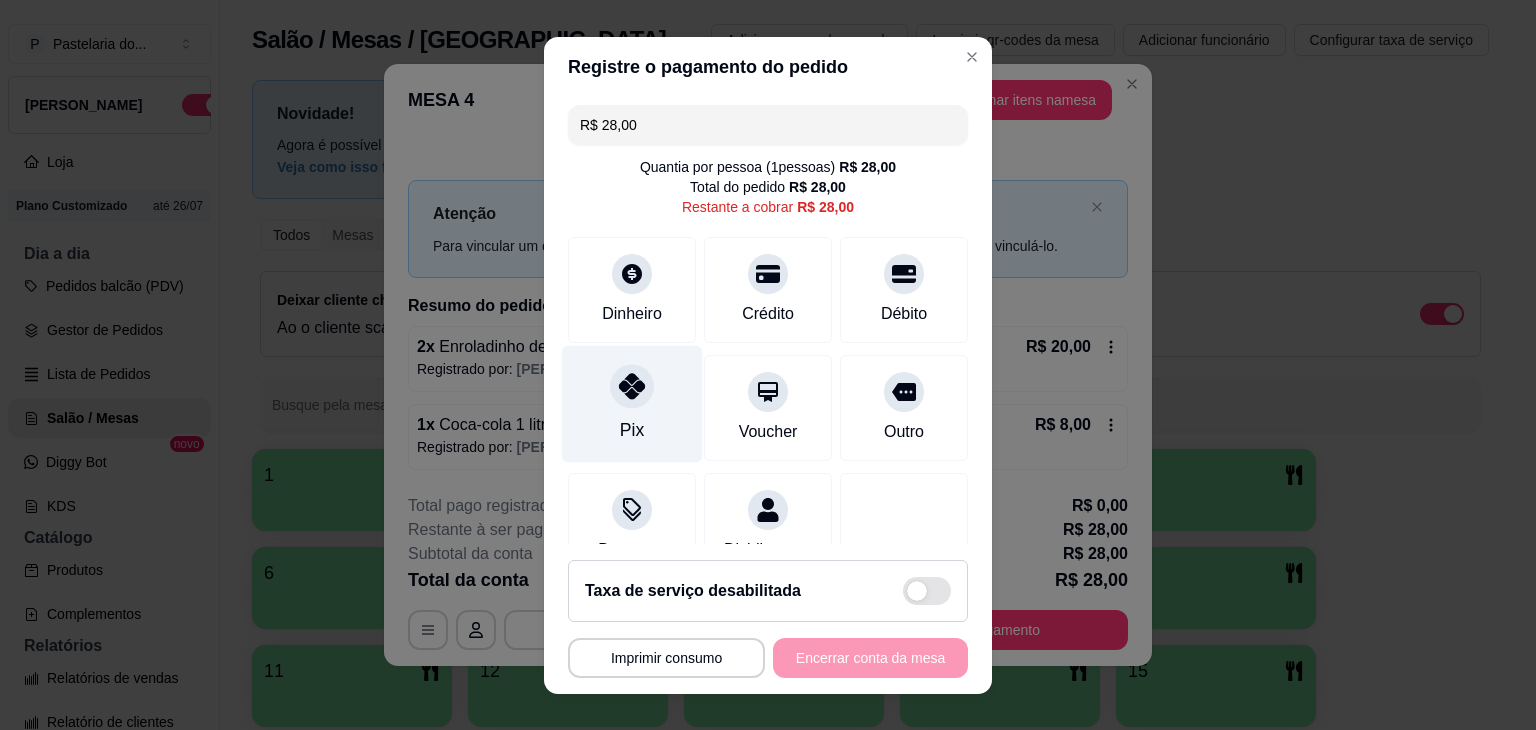 click on "Pix" at bounding box center (632, 403) 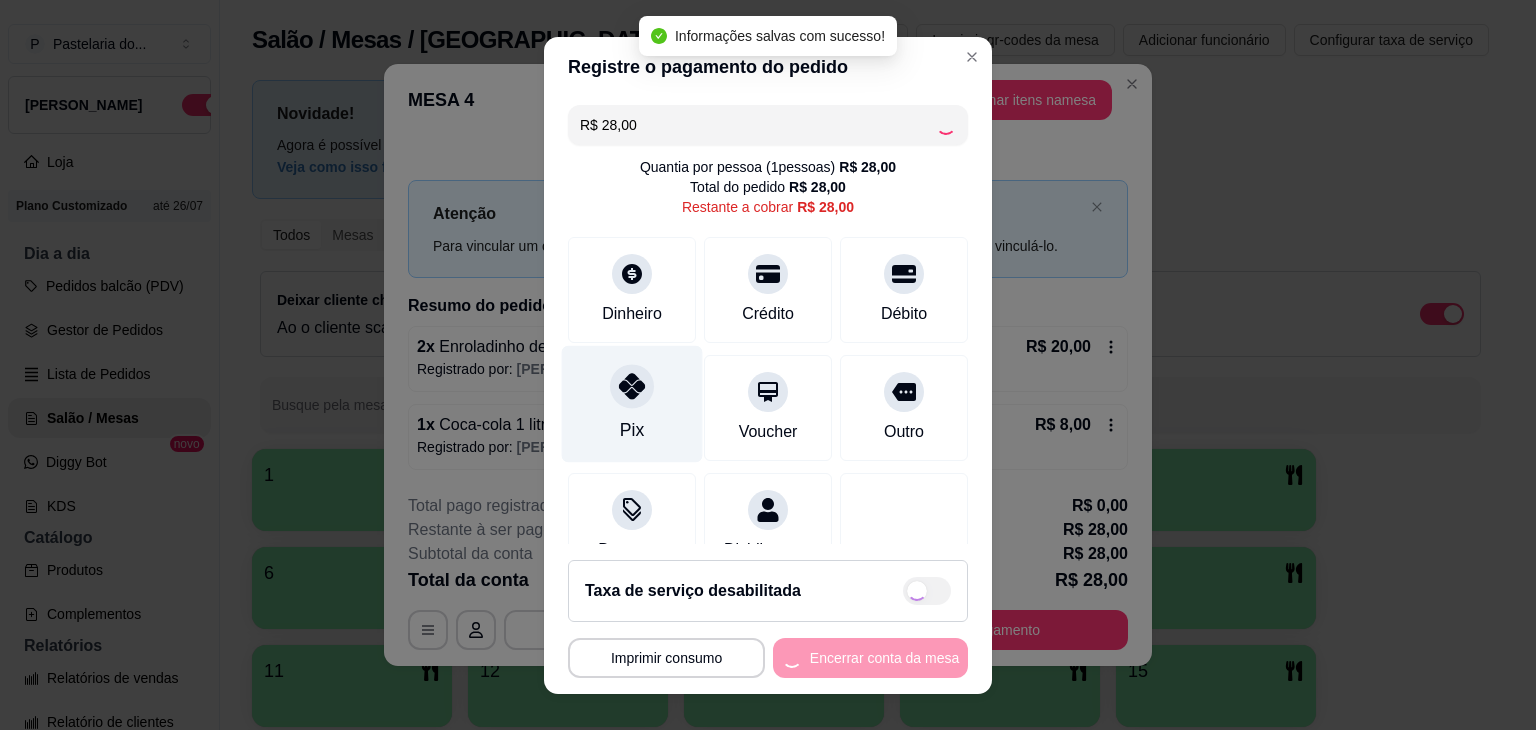 type on "R$ 0,00" 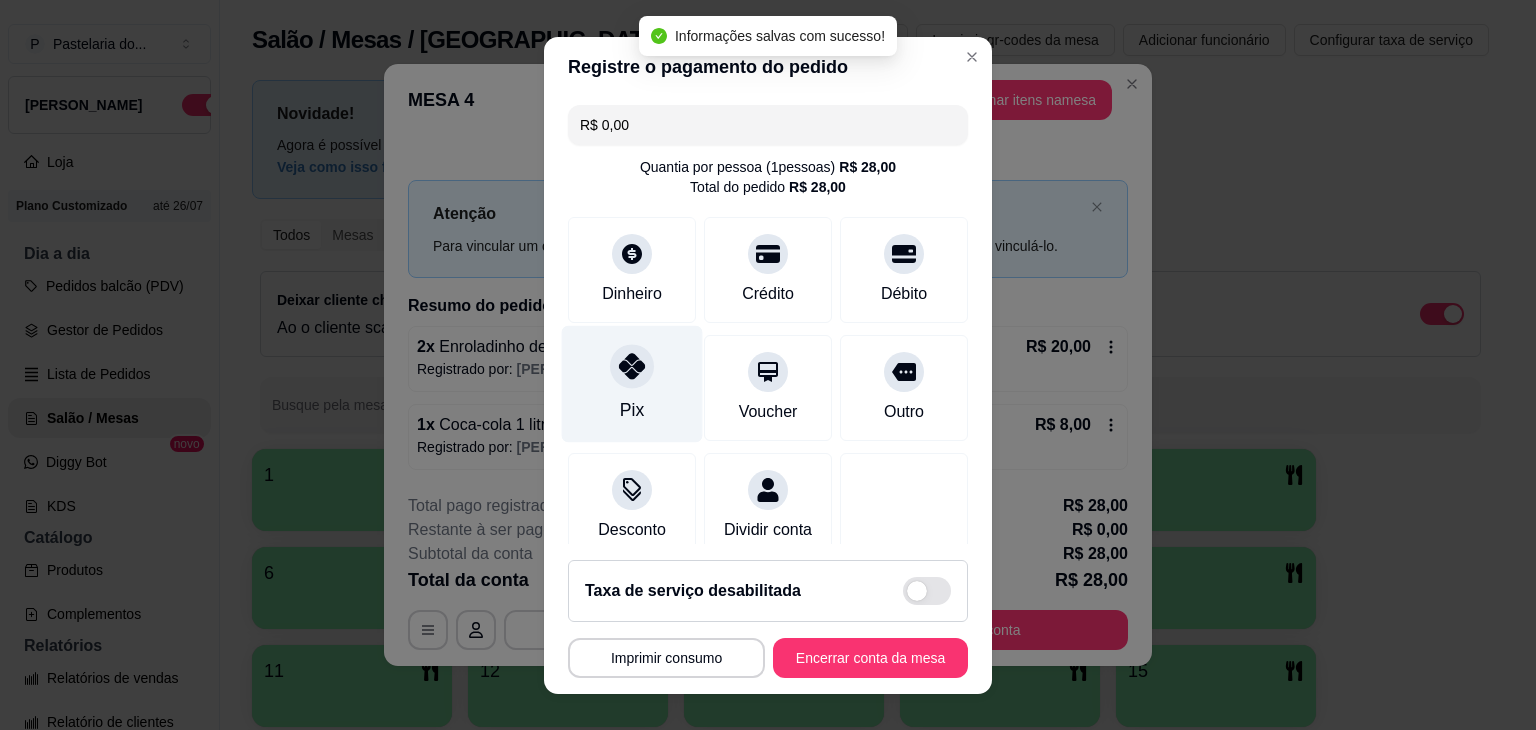 click at bounding box center [632, 366] 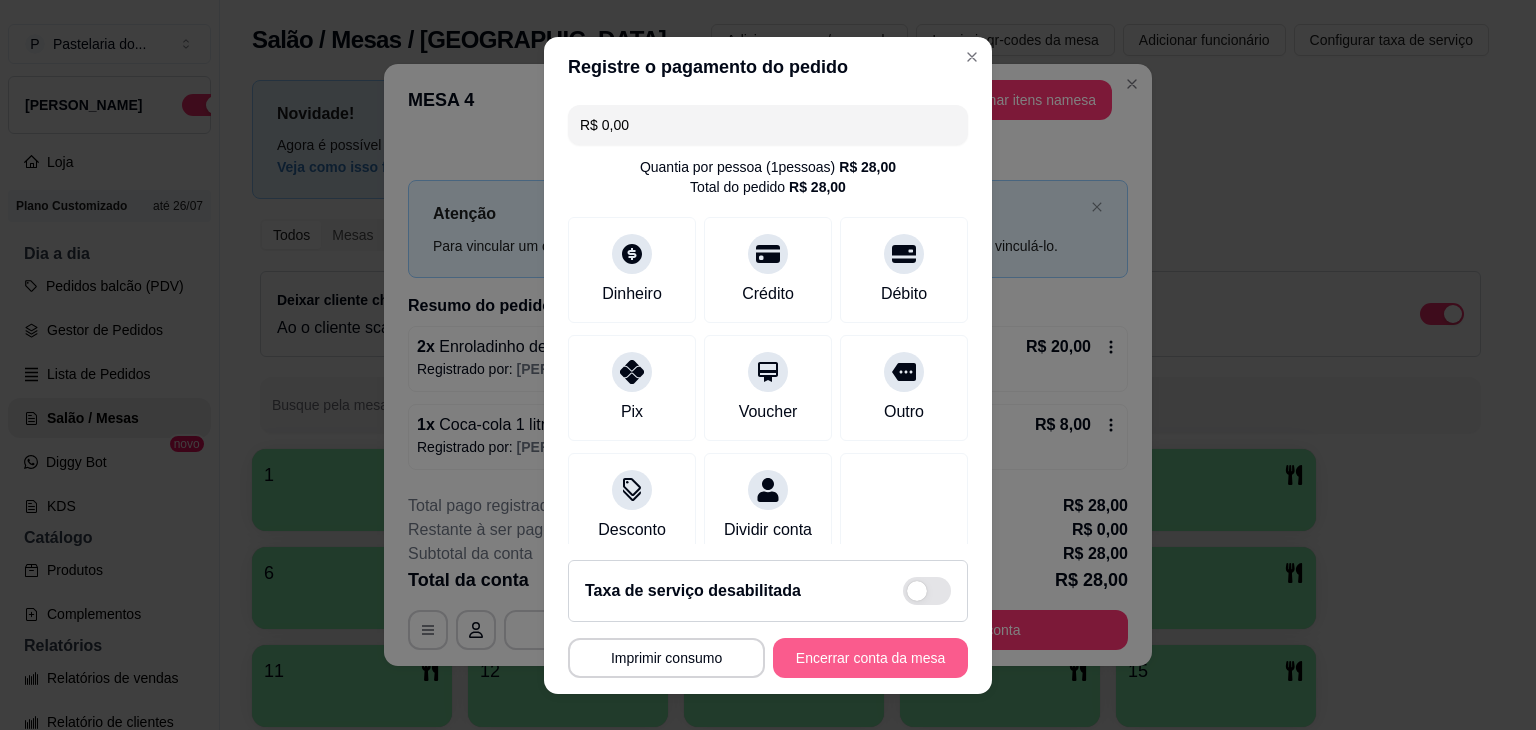 click on "Encerrar conta da mesa" at bounding box center [870, 658] 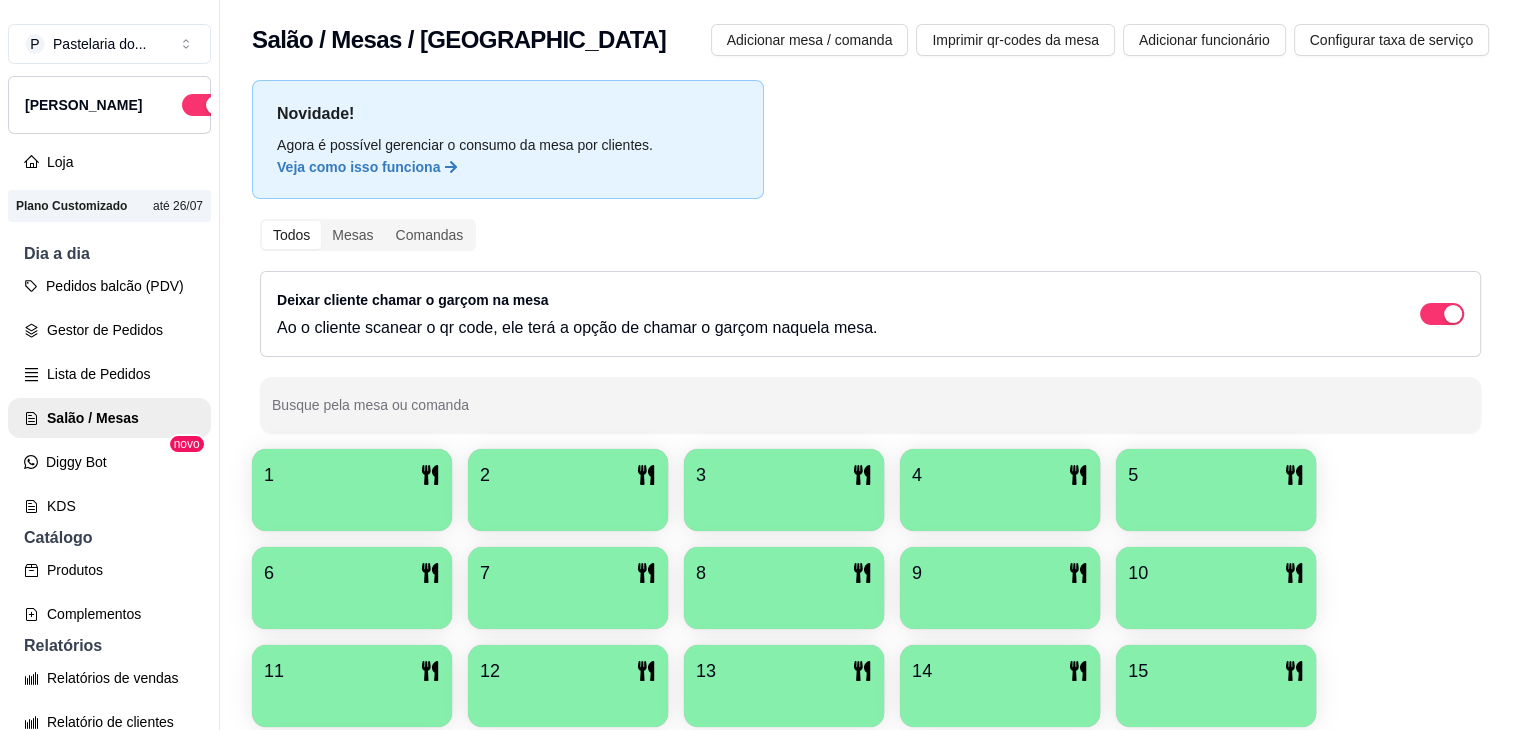 click at bounding box center (784, 504) 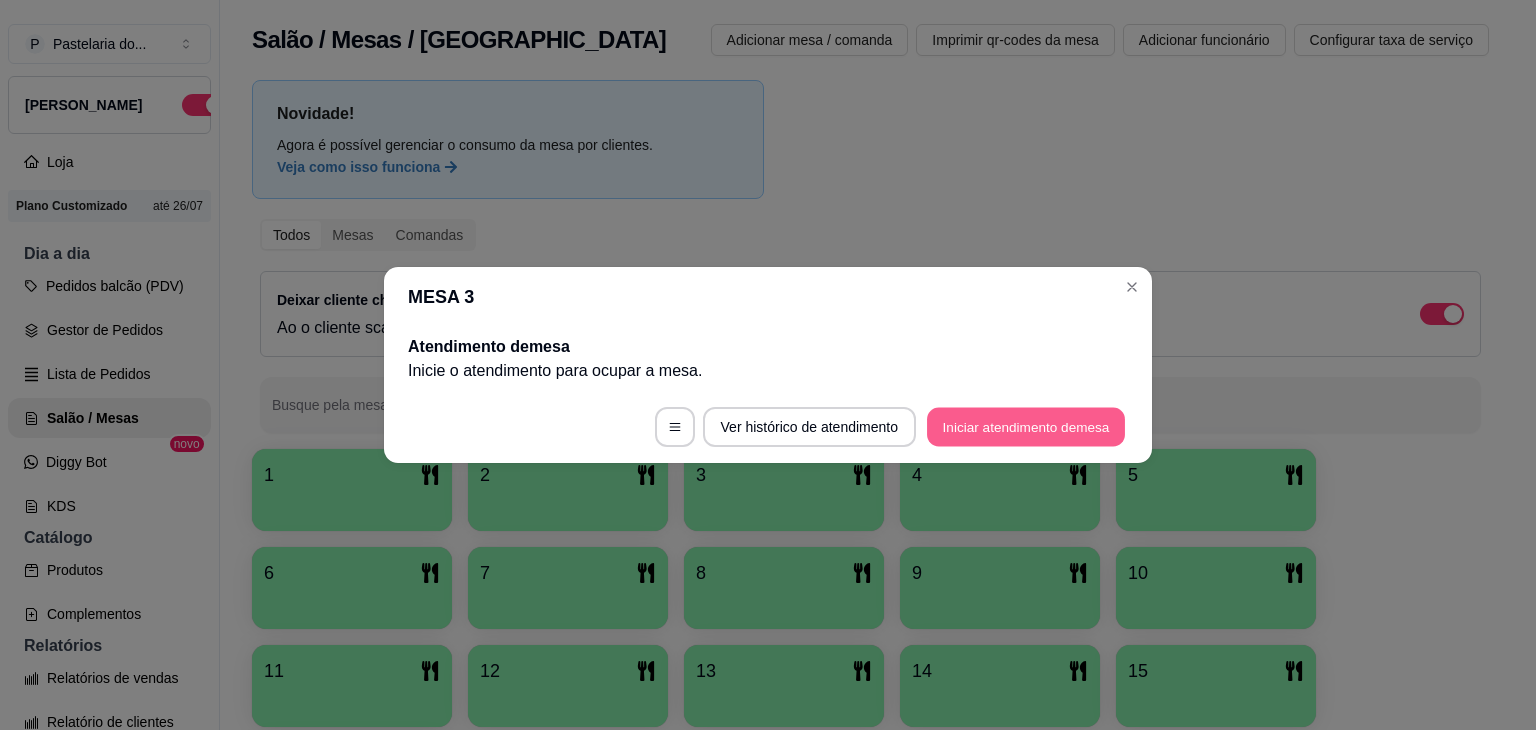 click on "Iniciar atendimento de  mesa" at bounding box center [1026, 427] 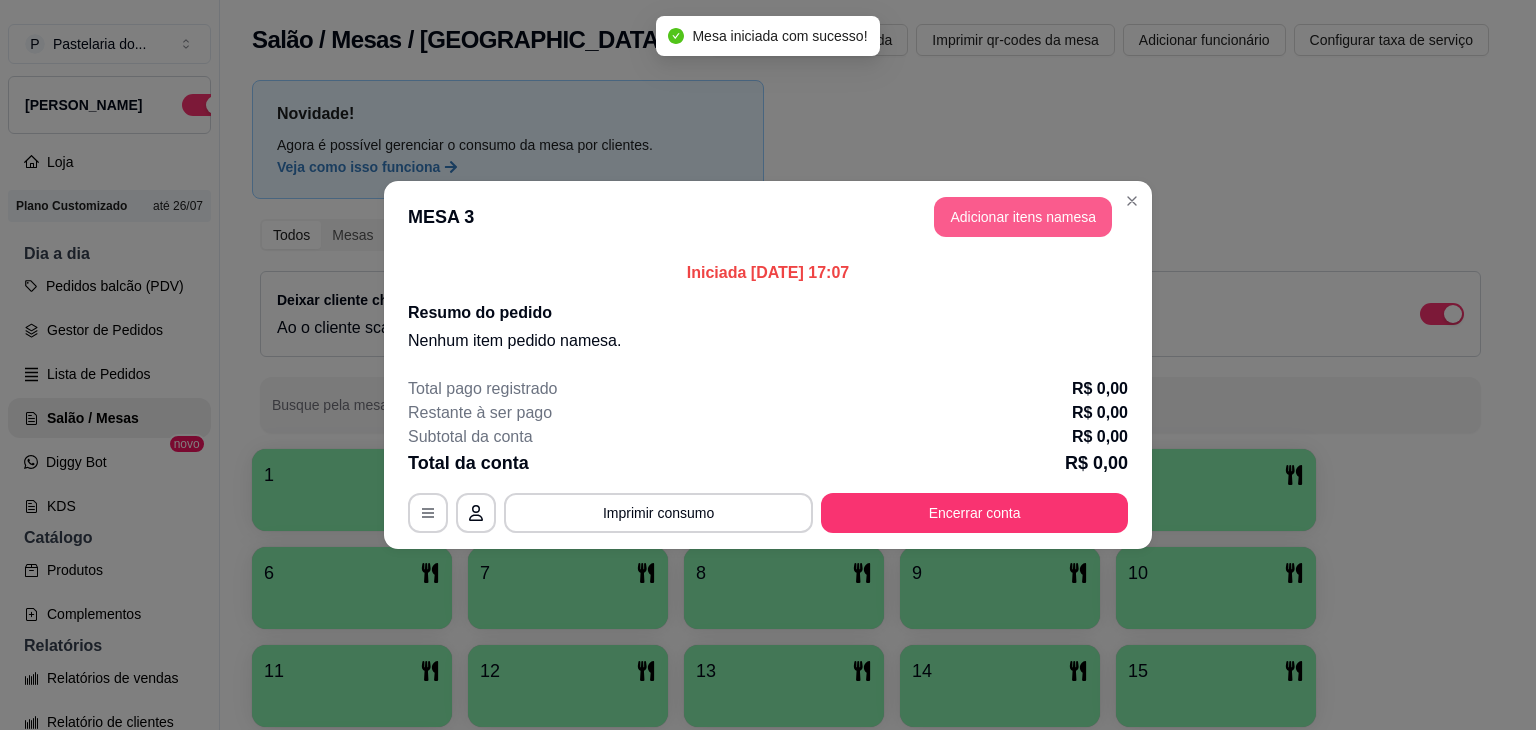 click on "Adicionar itens na  mesa" at bounding box center (1023, 217) 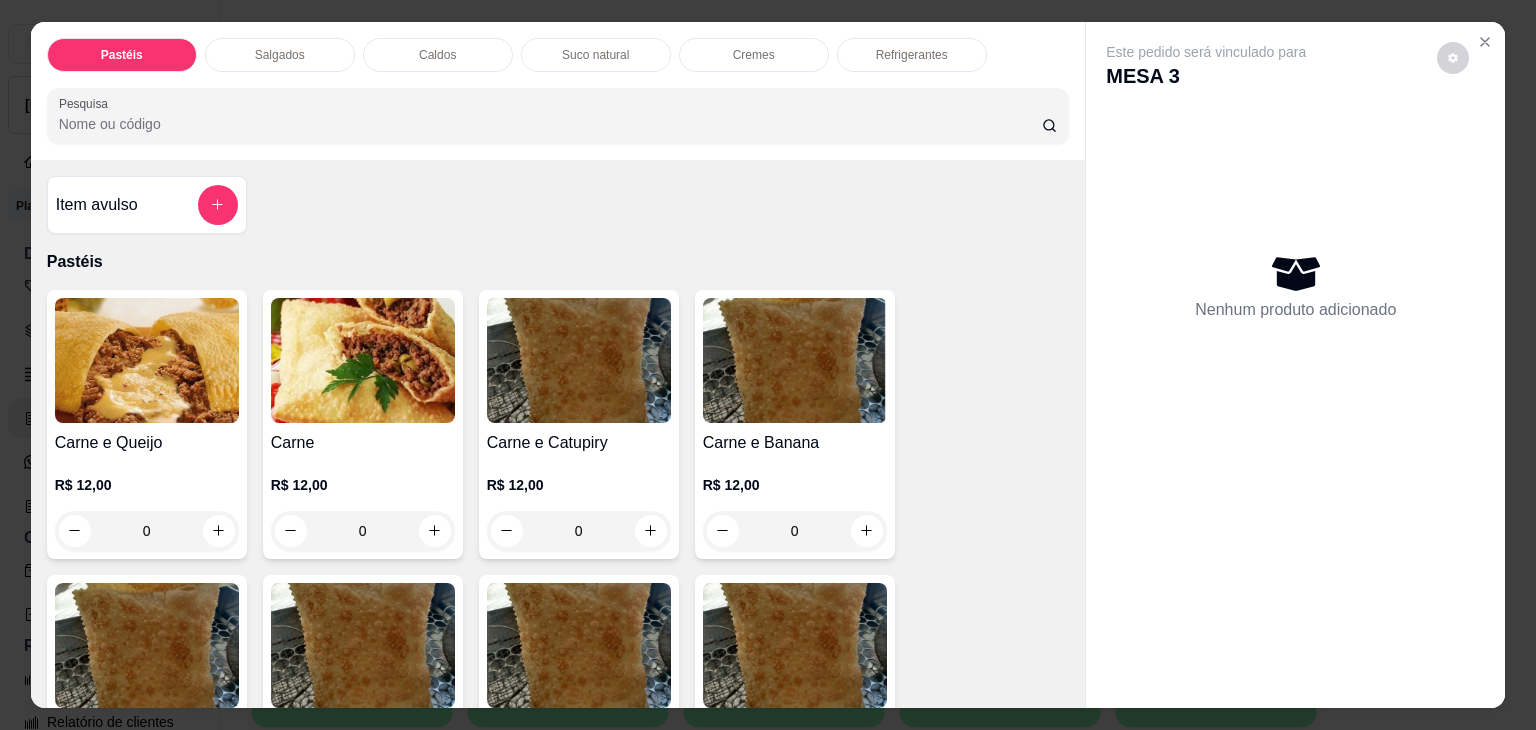 click on "Salgados" at bounding box center [280, 55] 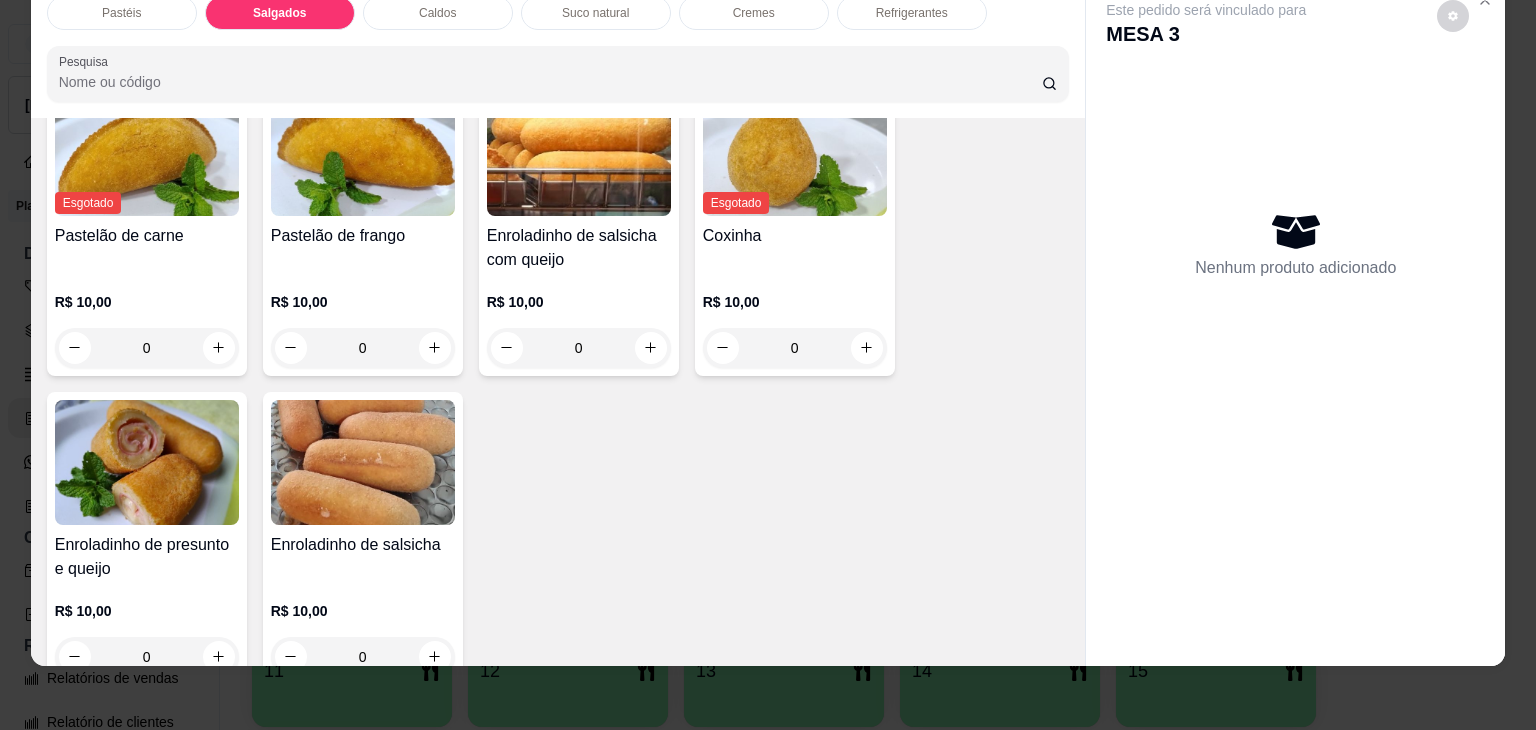 scroll, scrollTop: 2324, scrollLeft: 0, axis: vertical 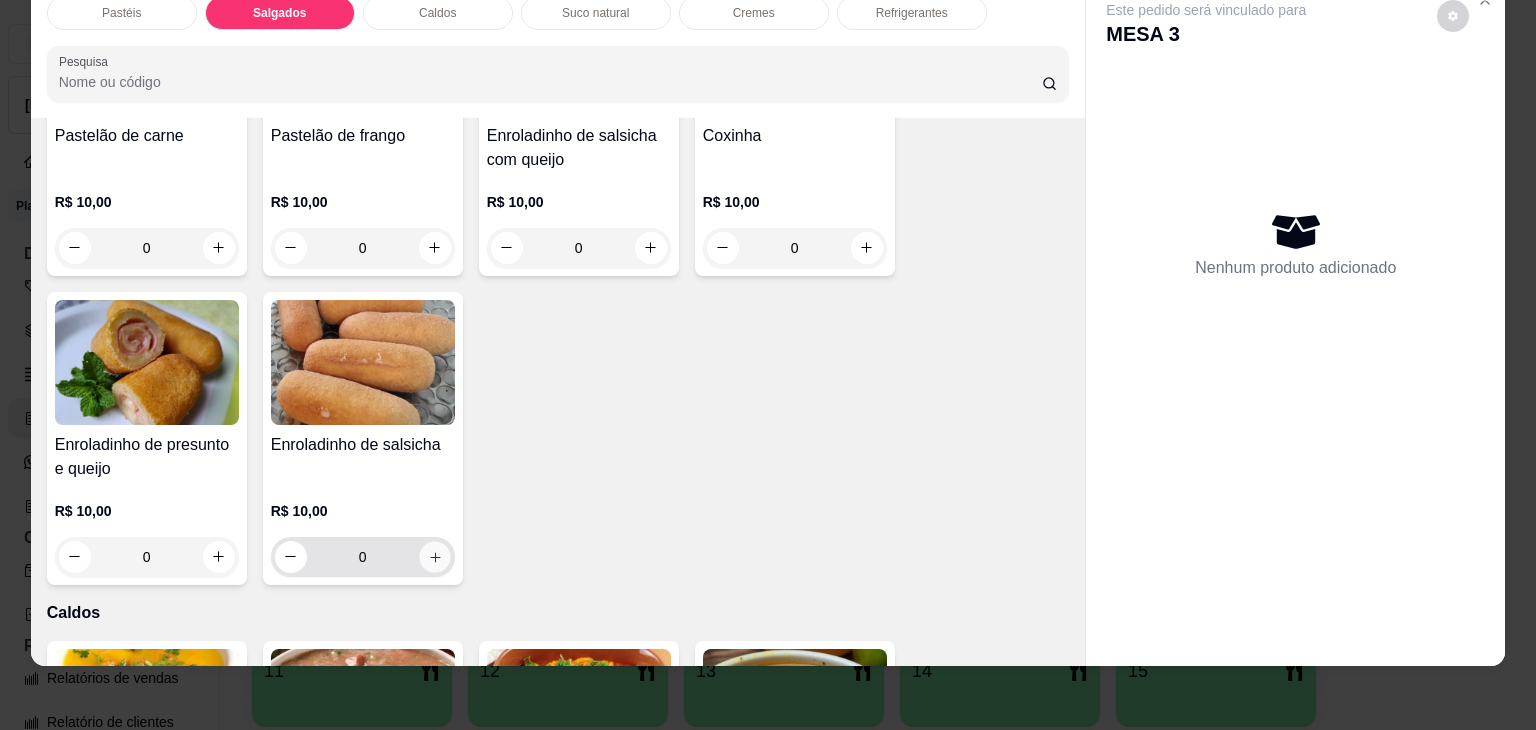 click at bounding box center [434, 556] 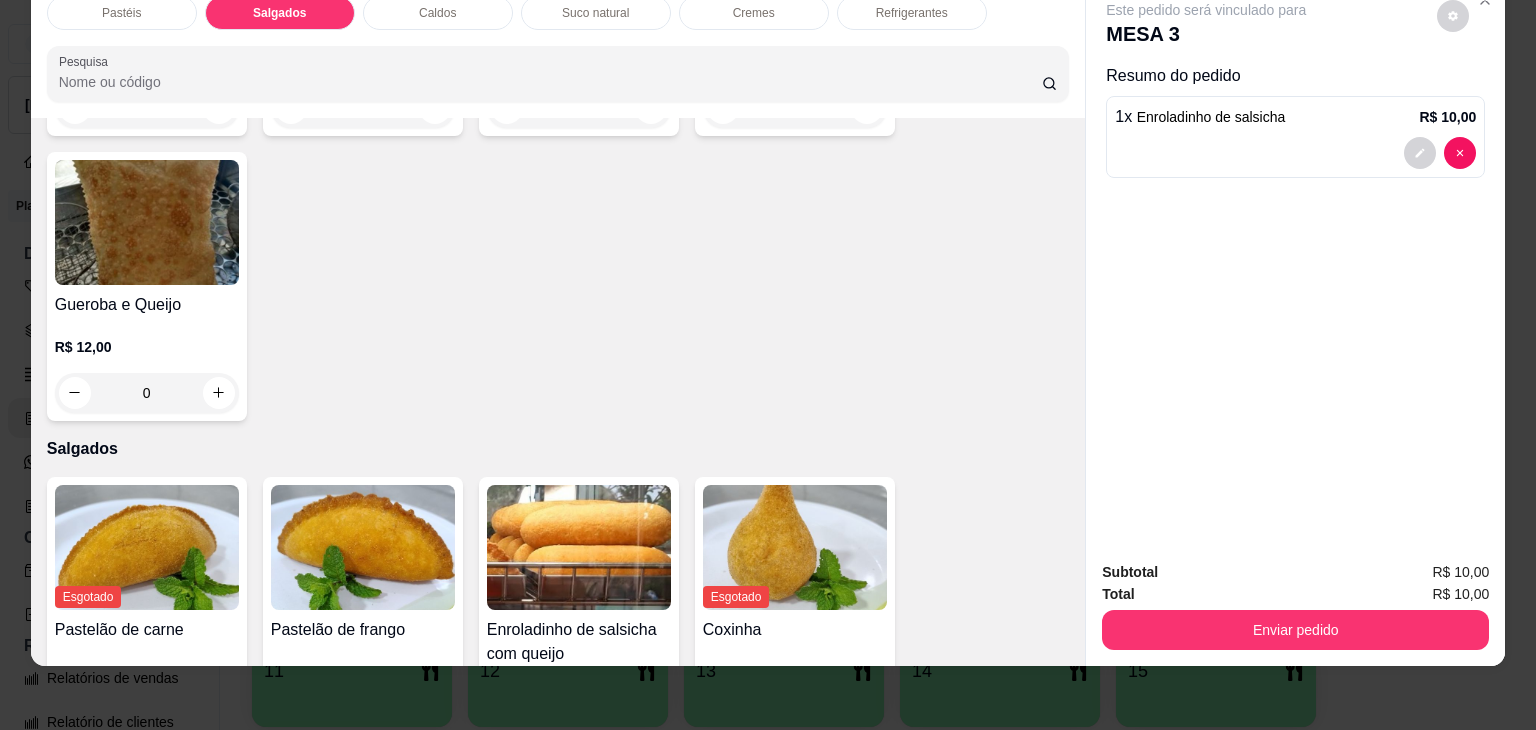 scroll, scrollTop: 1724, scrollLeft: 0, axis: vertical 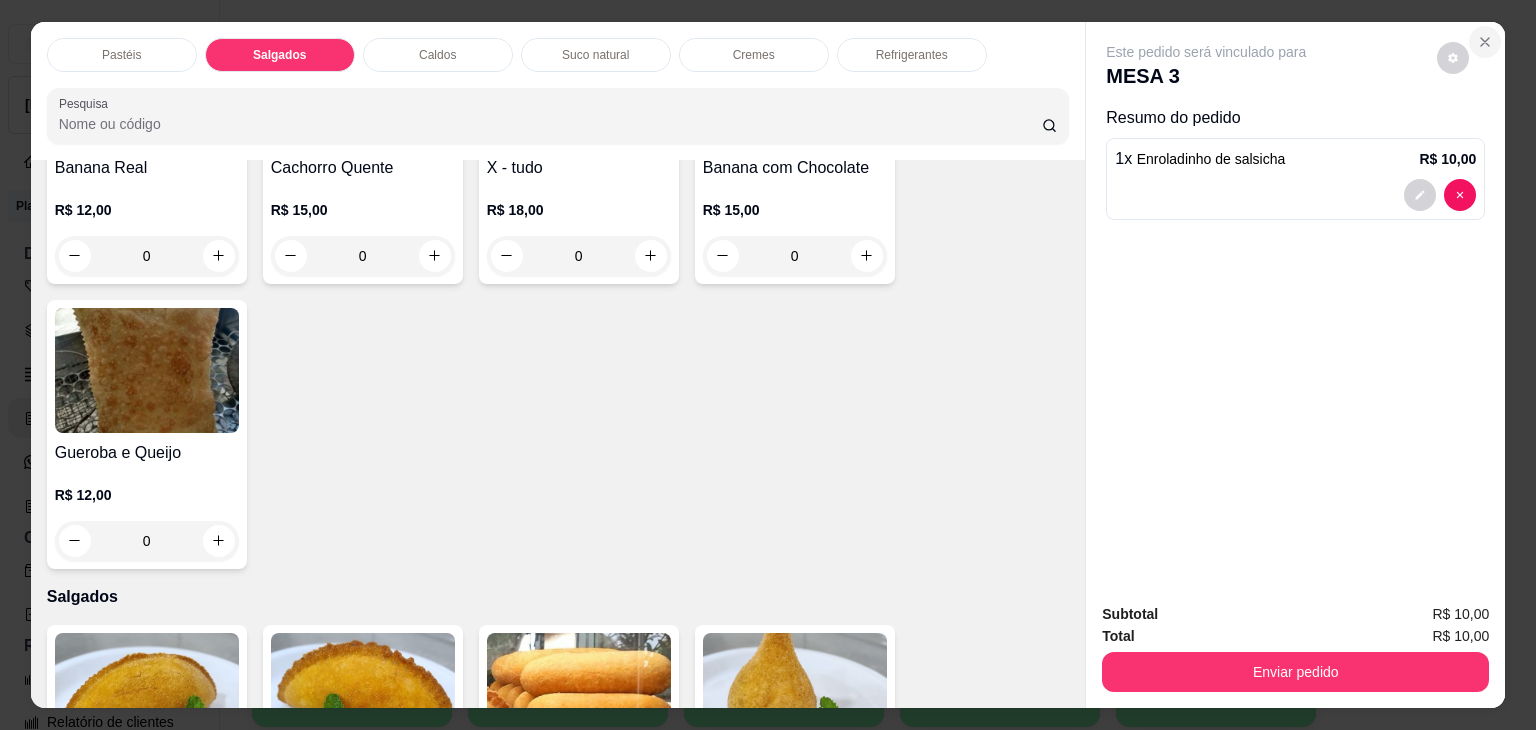 click 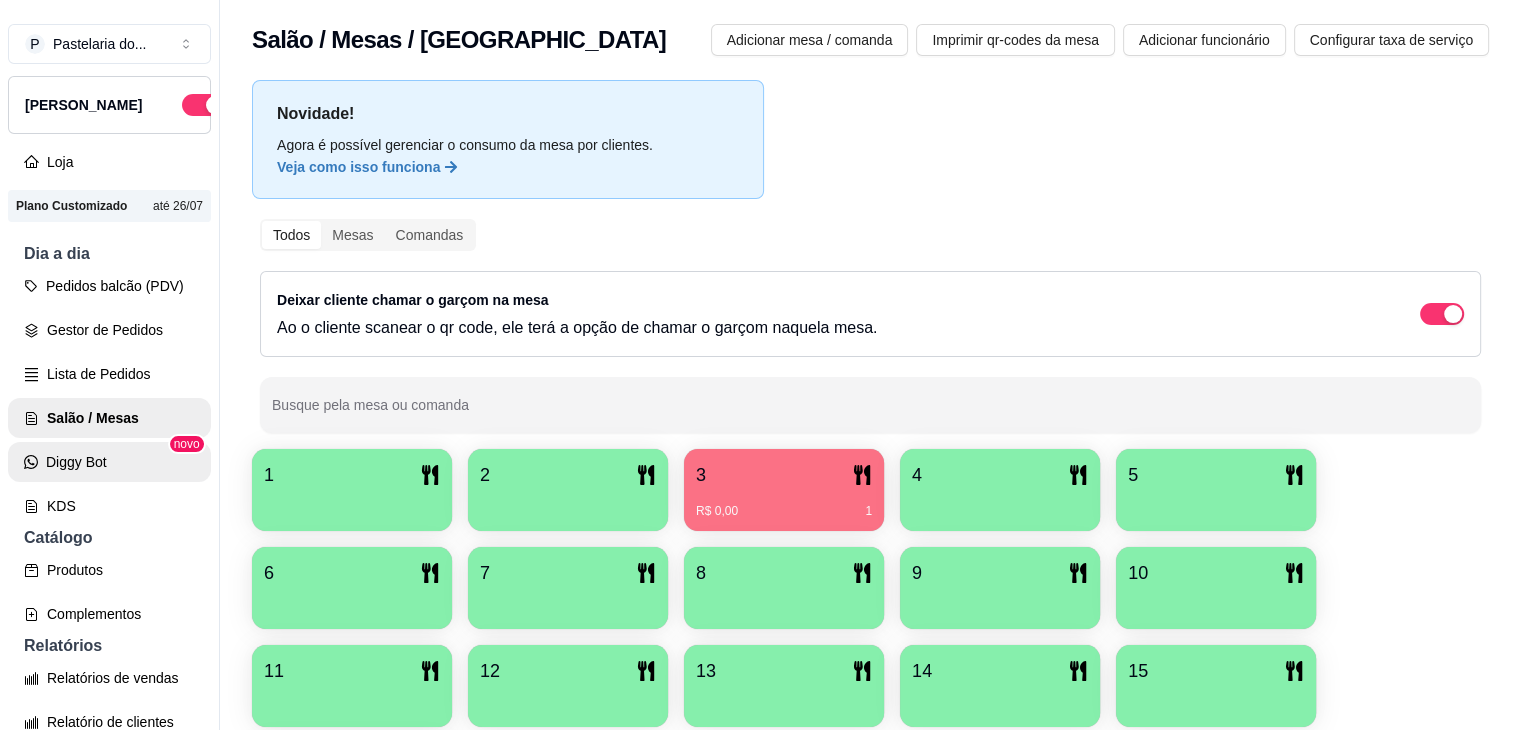 click on "Diggy Bot" at bounding box center (109, 462) 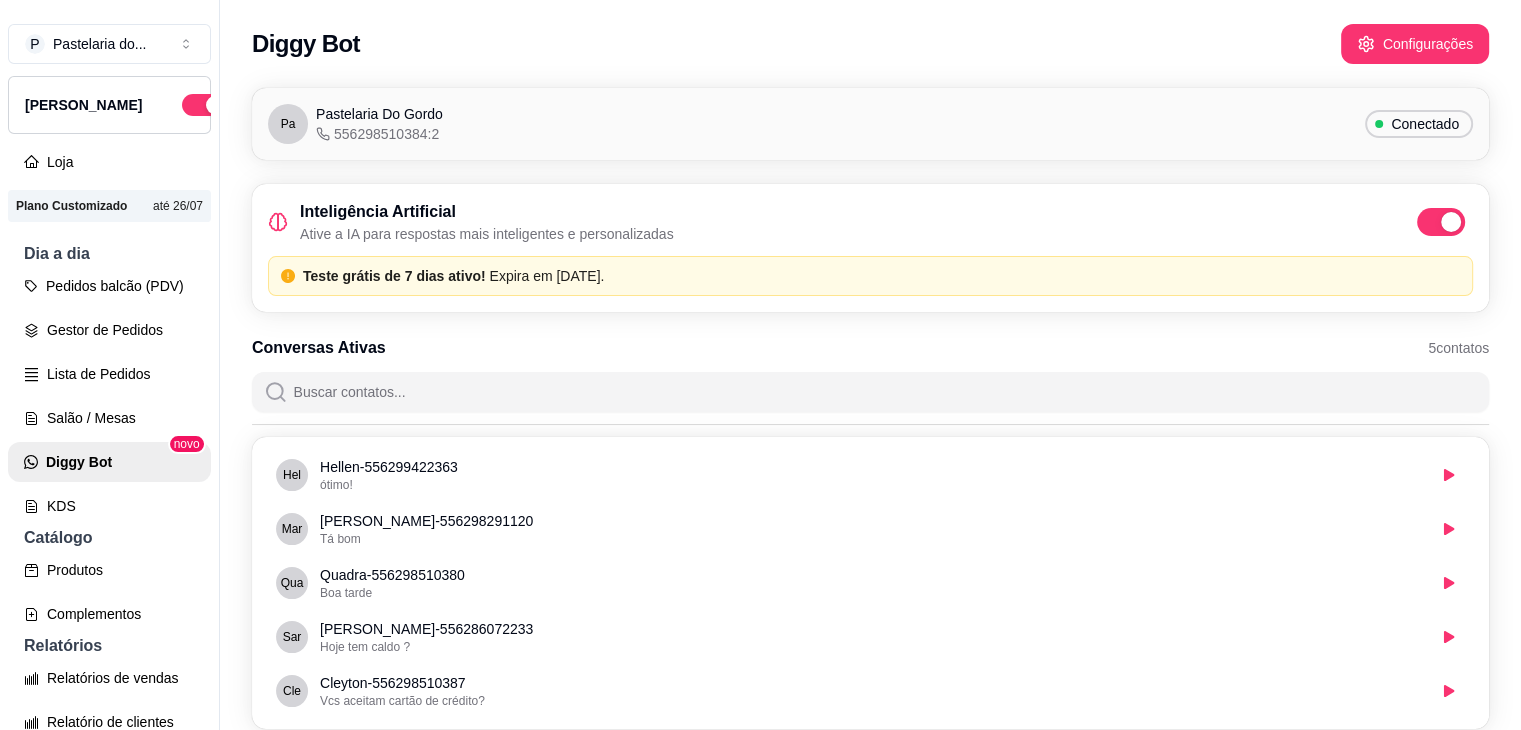 scroll, scrollTop: 94, scrollLeft: 0, axis: vertical 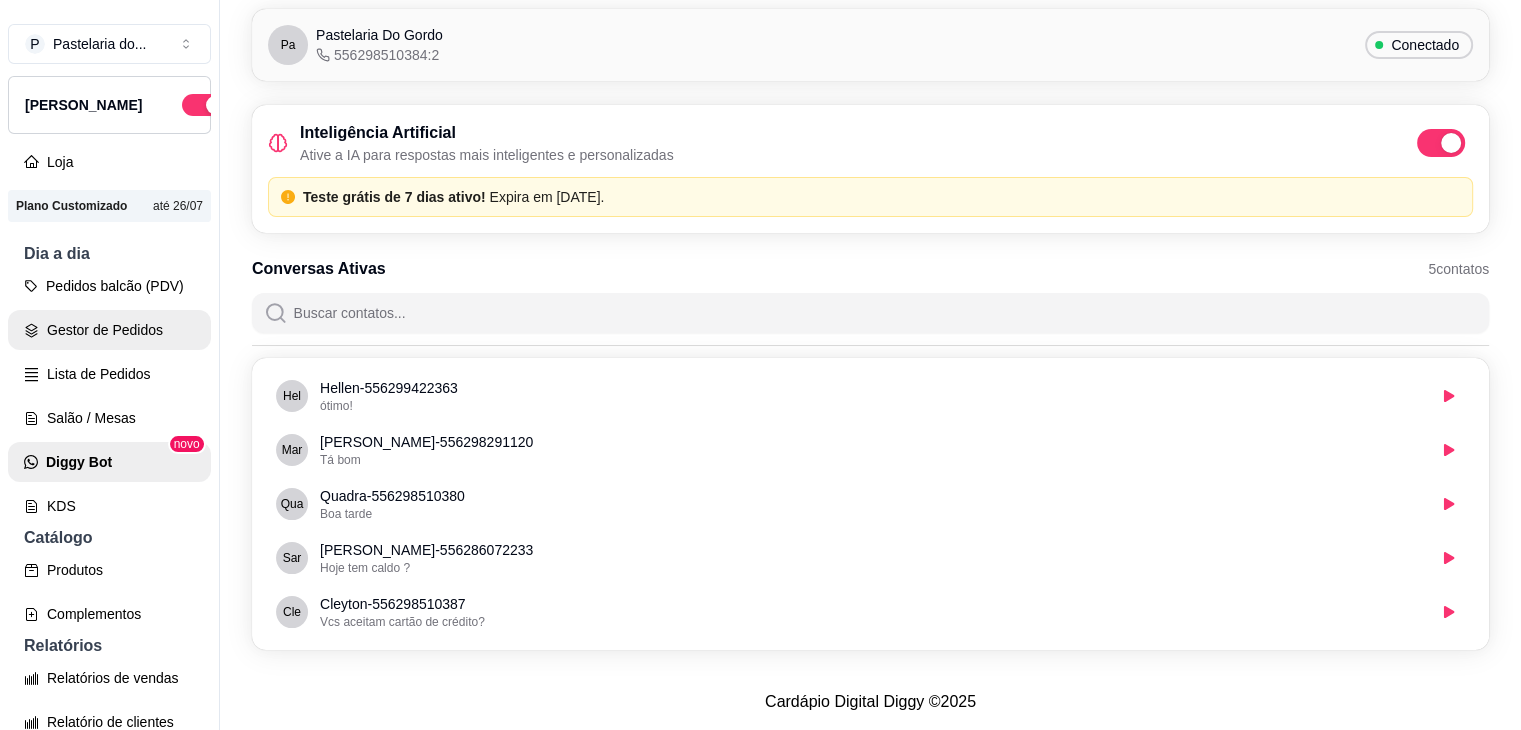 click on "Gestor de Pedidos" at bounding box center [109, 330] 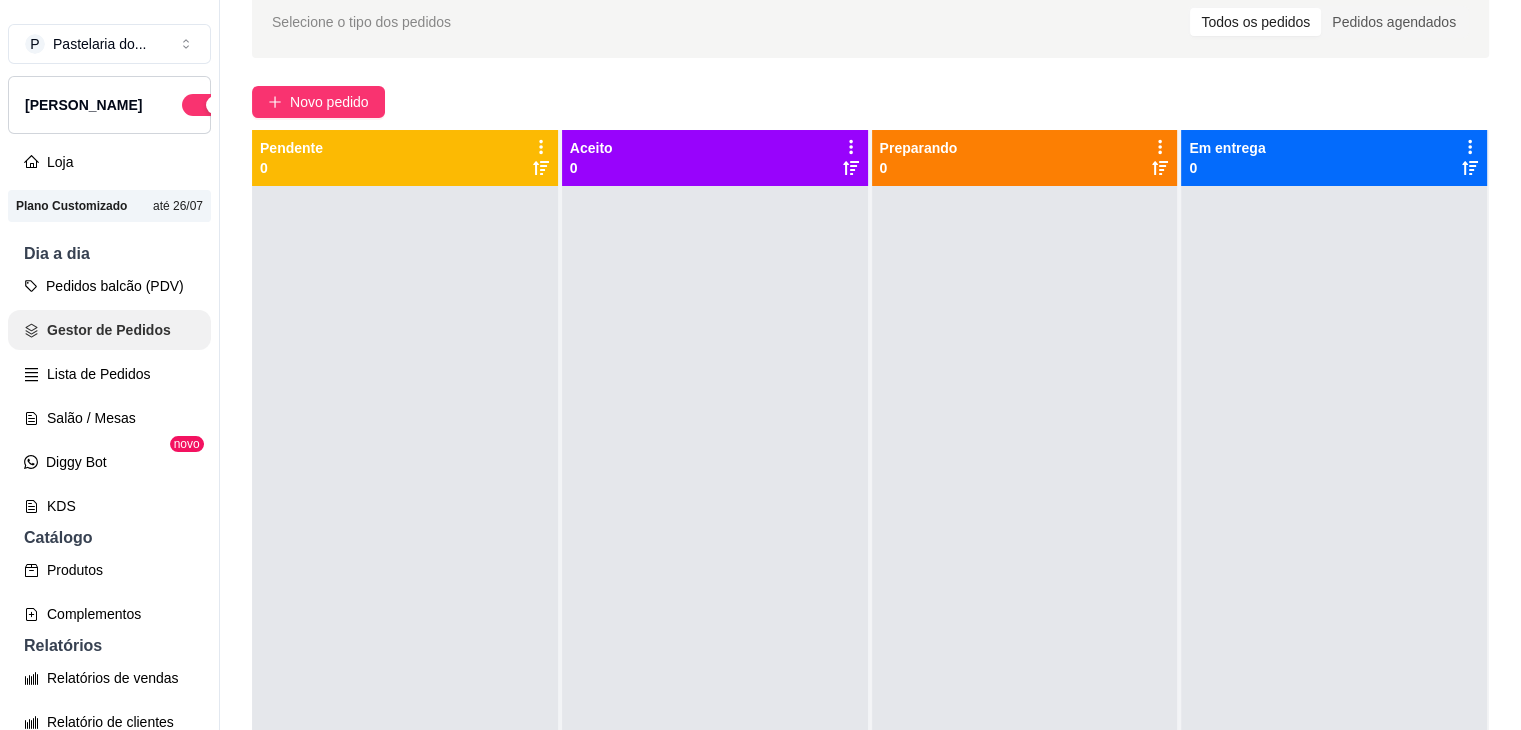 scroll, scrollTop: 0, scrollLeft: 0, axis: both 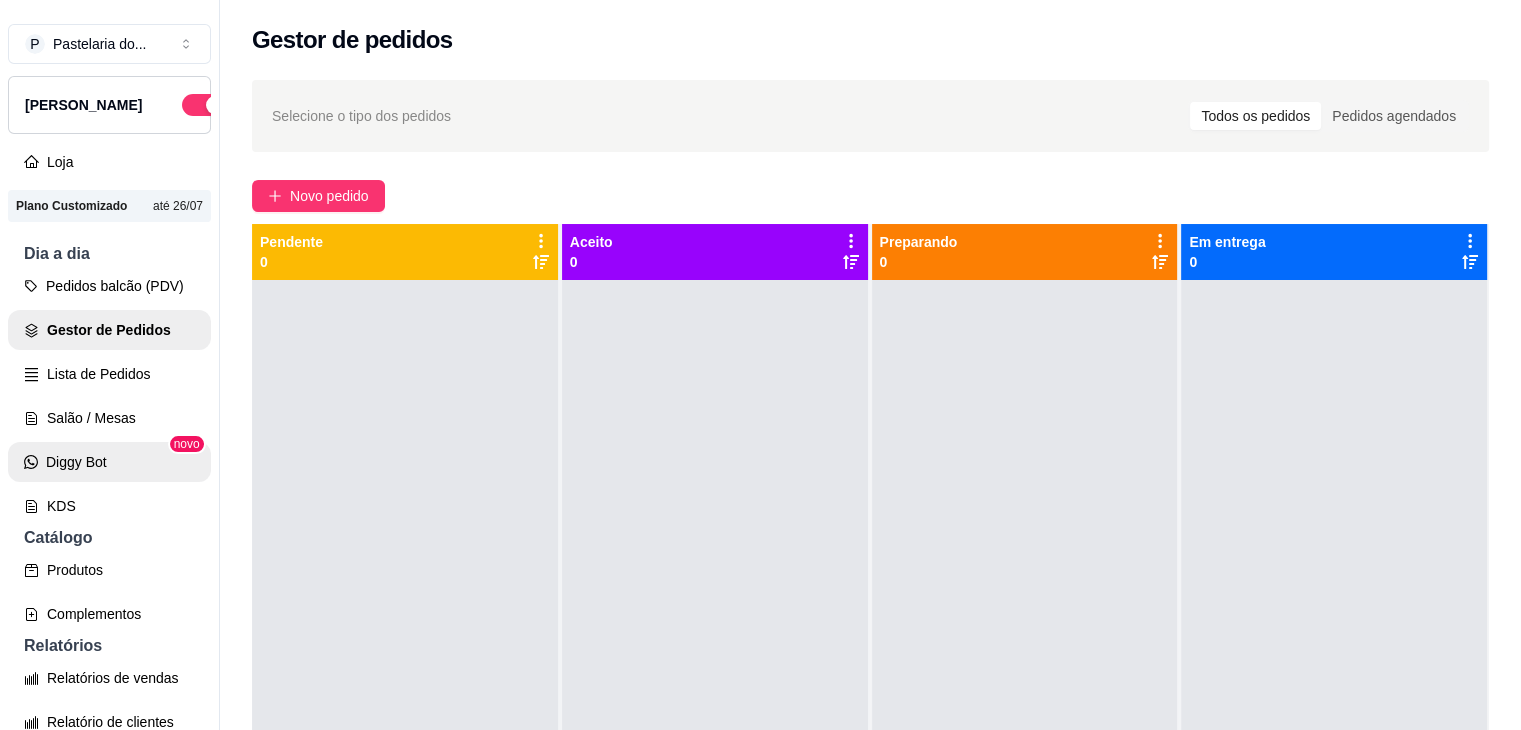 click on "Diggy Bot" at bounding box center (109, 462) 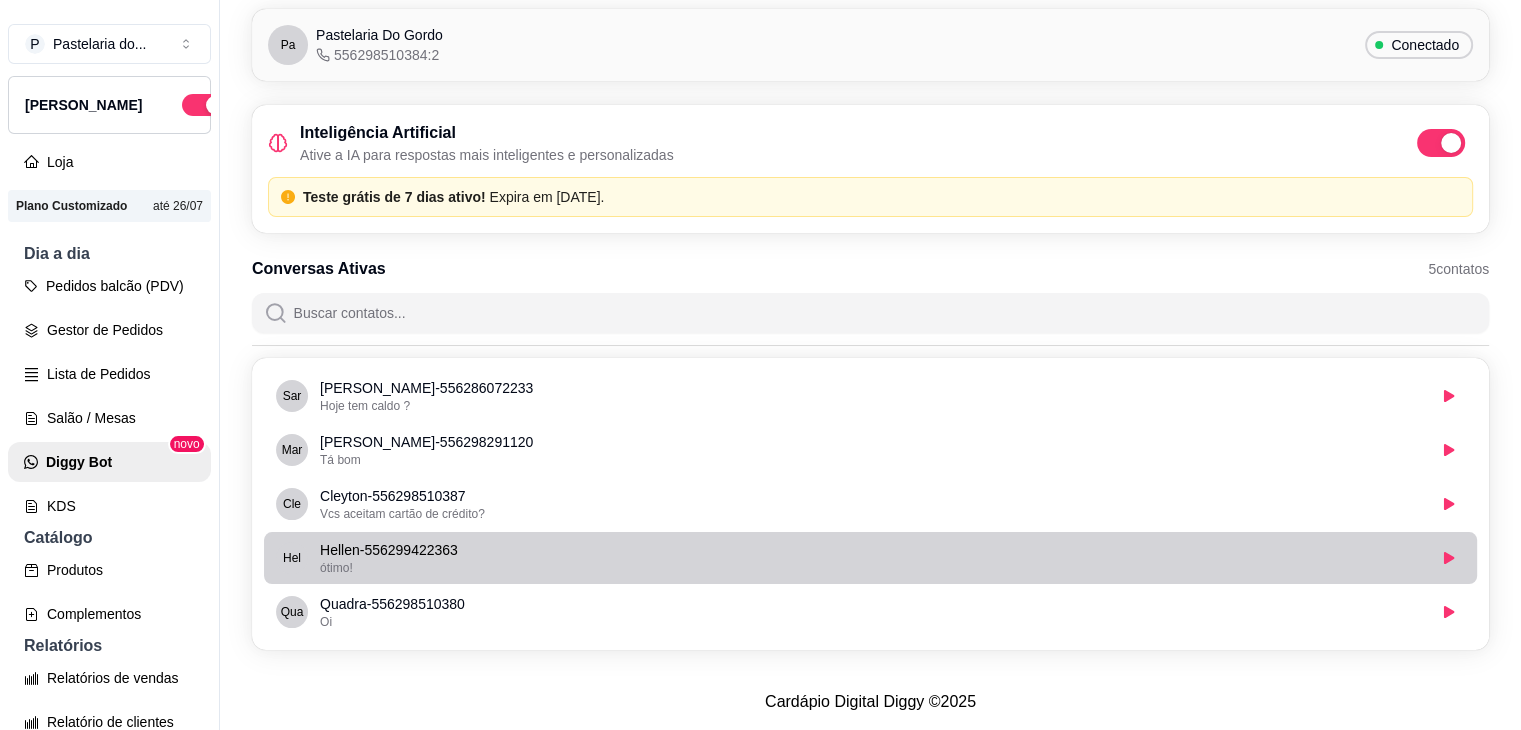 scroll, scrollTop: 94, scrollLeft: 0, axis: vertical 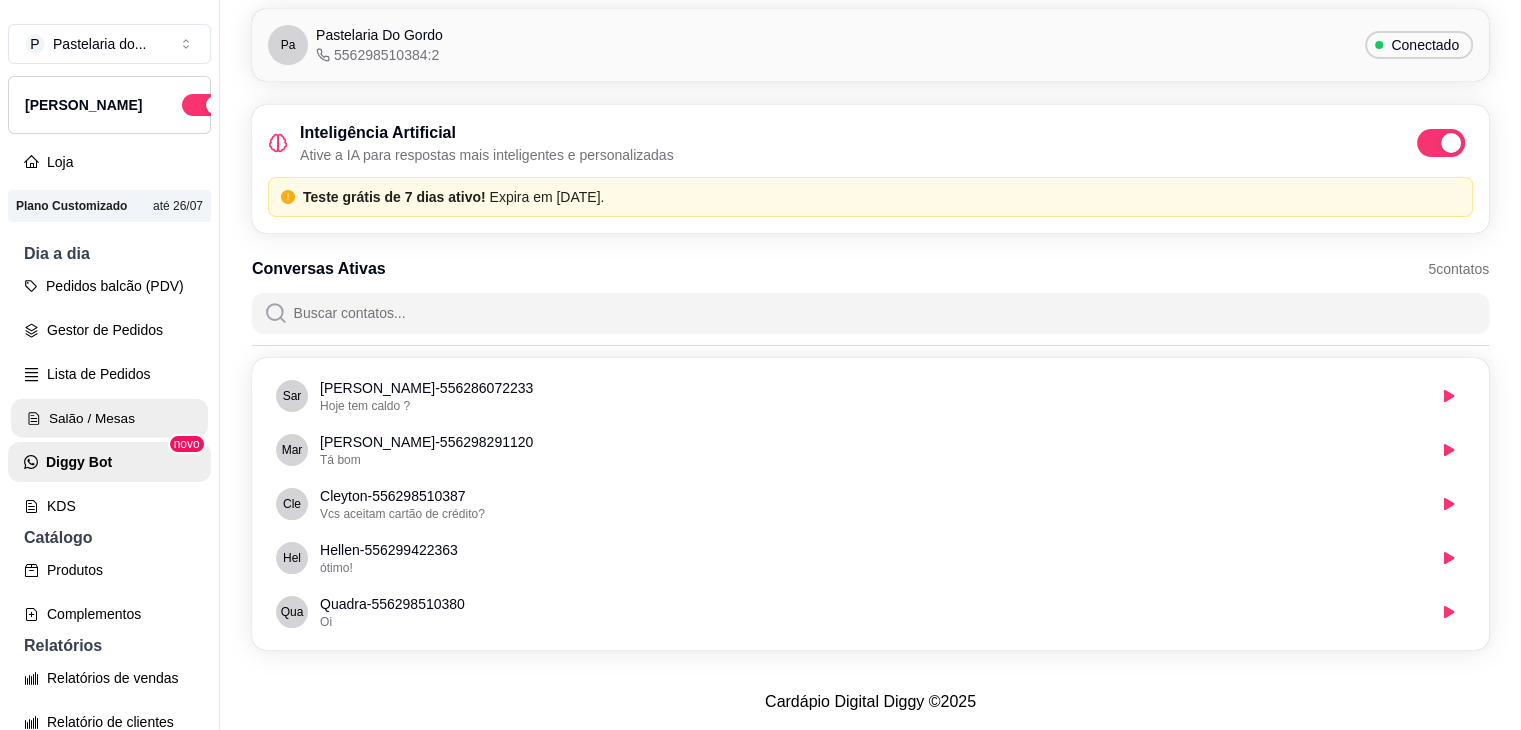 click on "Salão / Mesas" at bounding box center [109, 418] 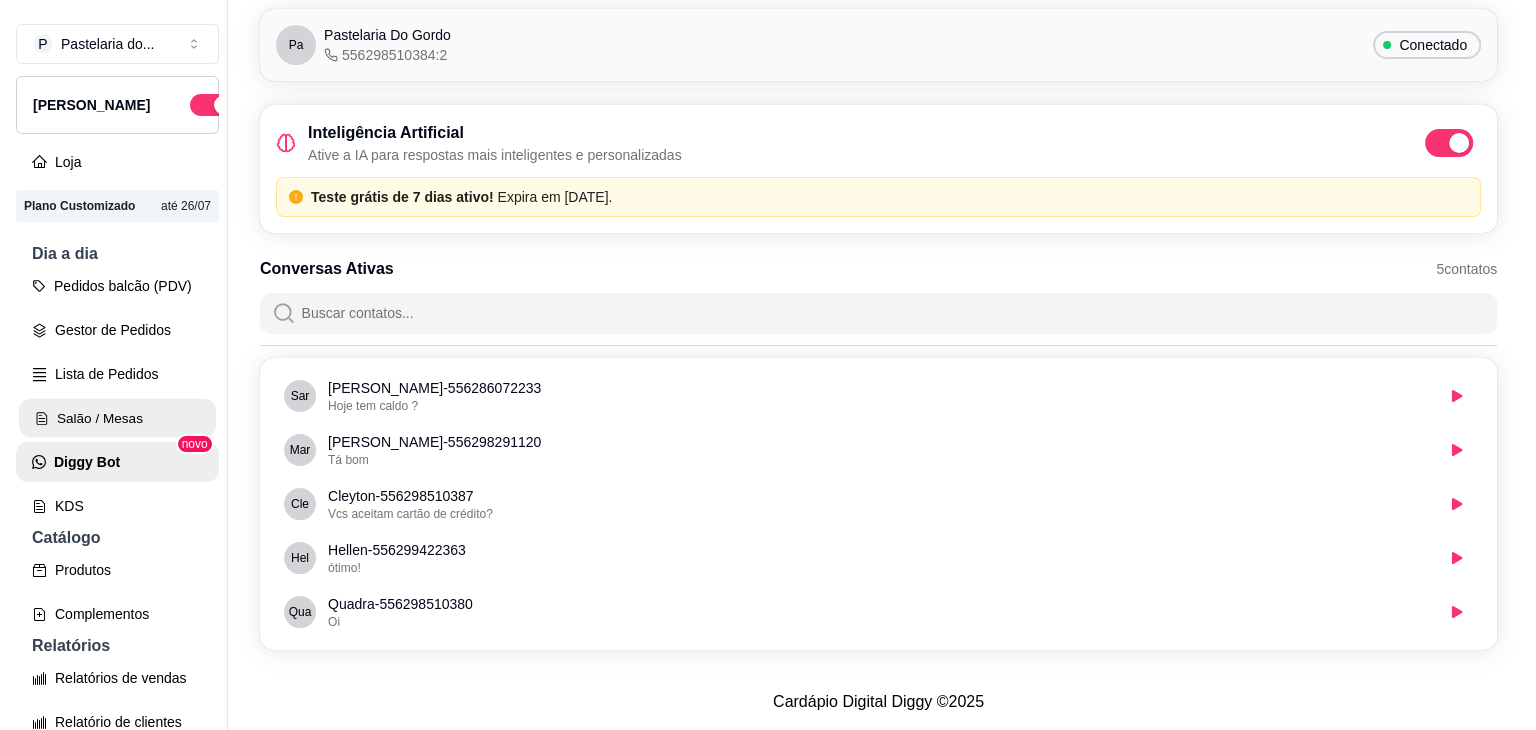 scroll, scrollTop: 0, scrollLeft: 0, axis: both 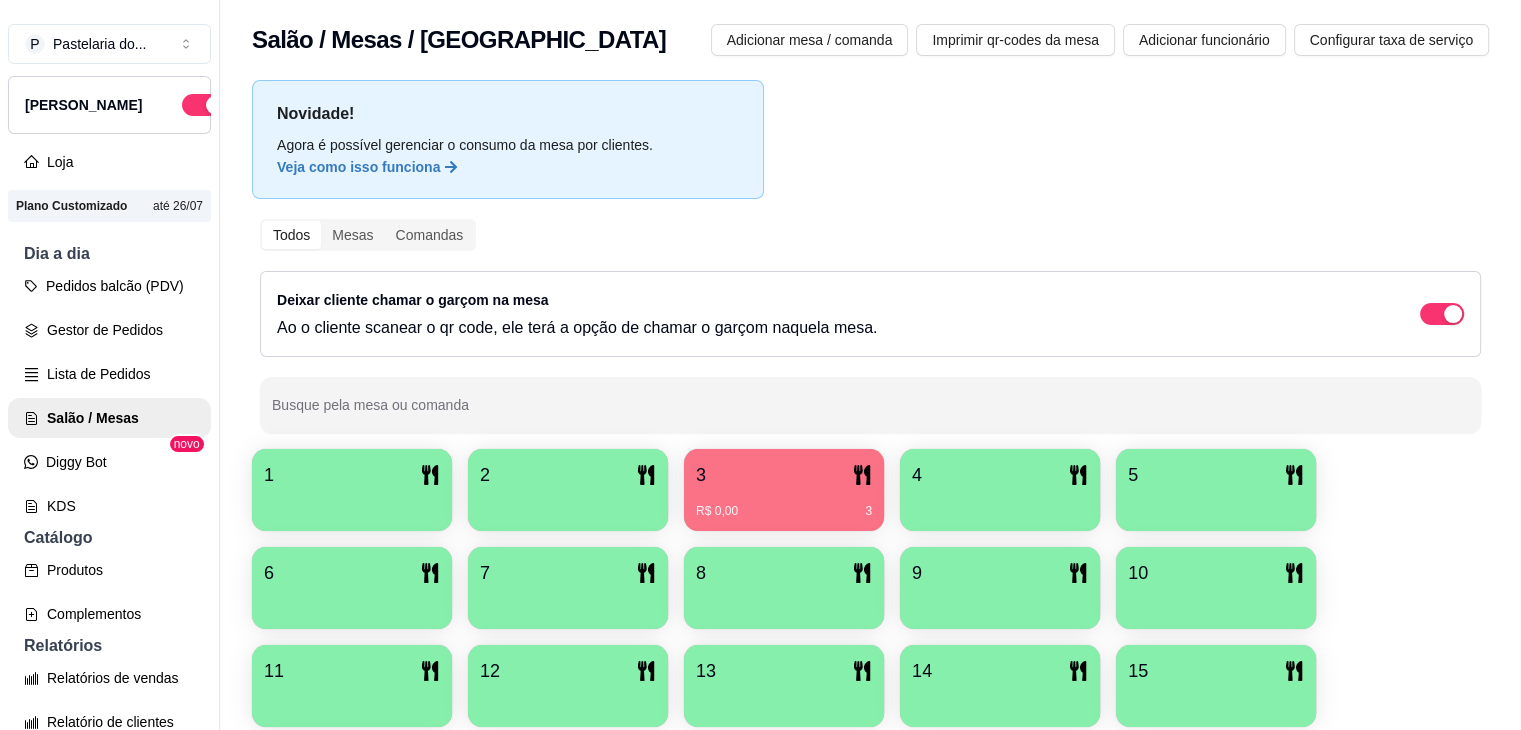 click on "1 2 3 R$ 0,00 3 4 5 6 7 8 9 10 11 12 13 14 15 16" at bounding box center [870, 637] 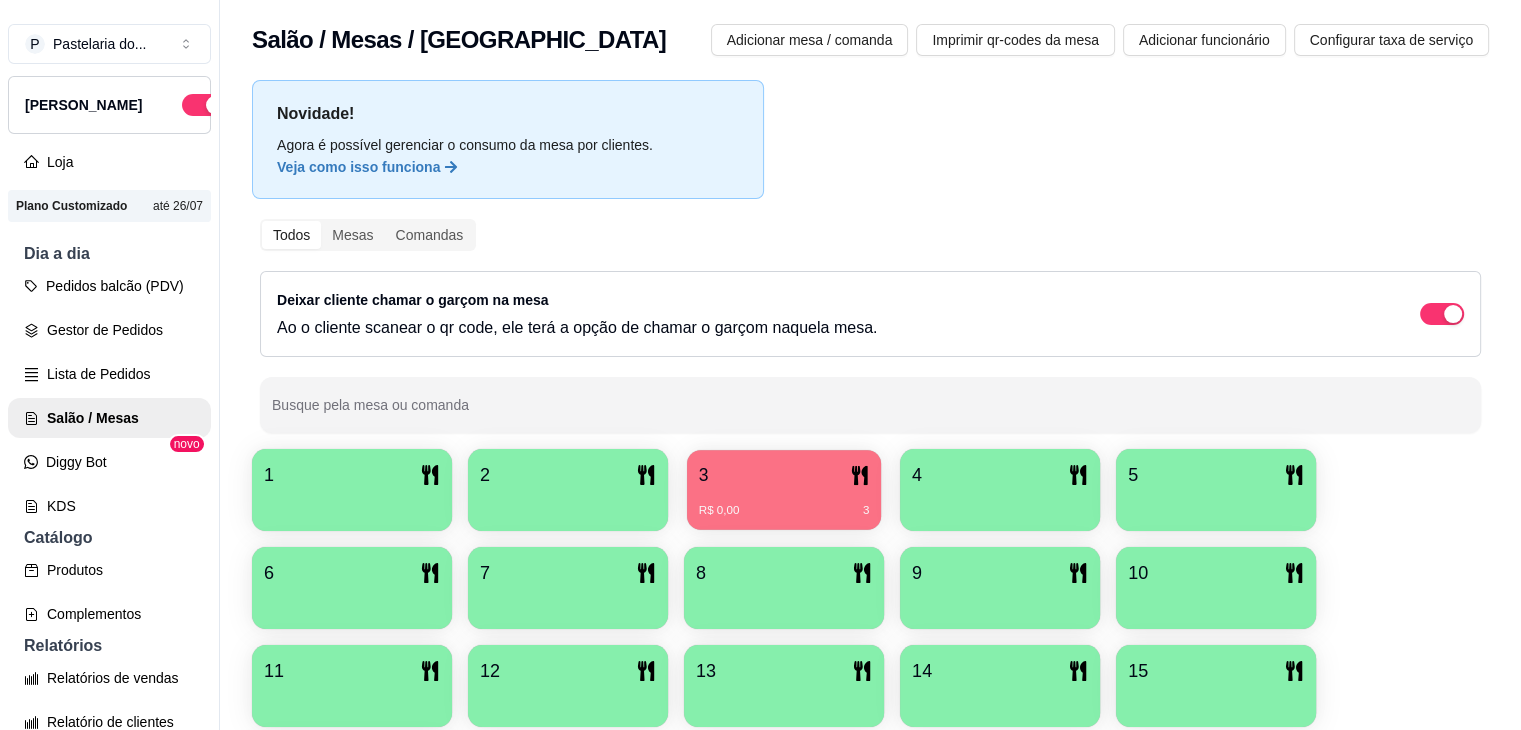click on "3 R$ 0,00 3" at bounding box center (784, 490) 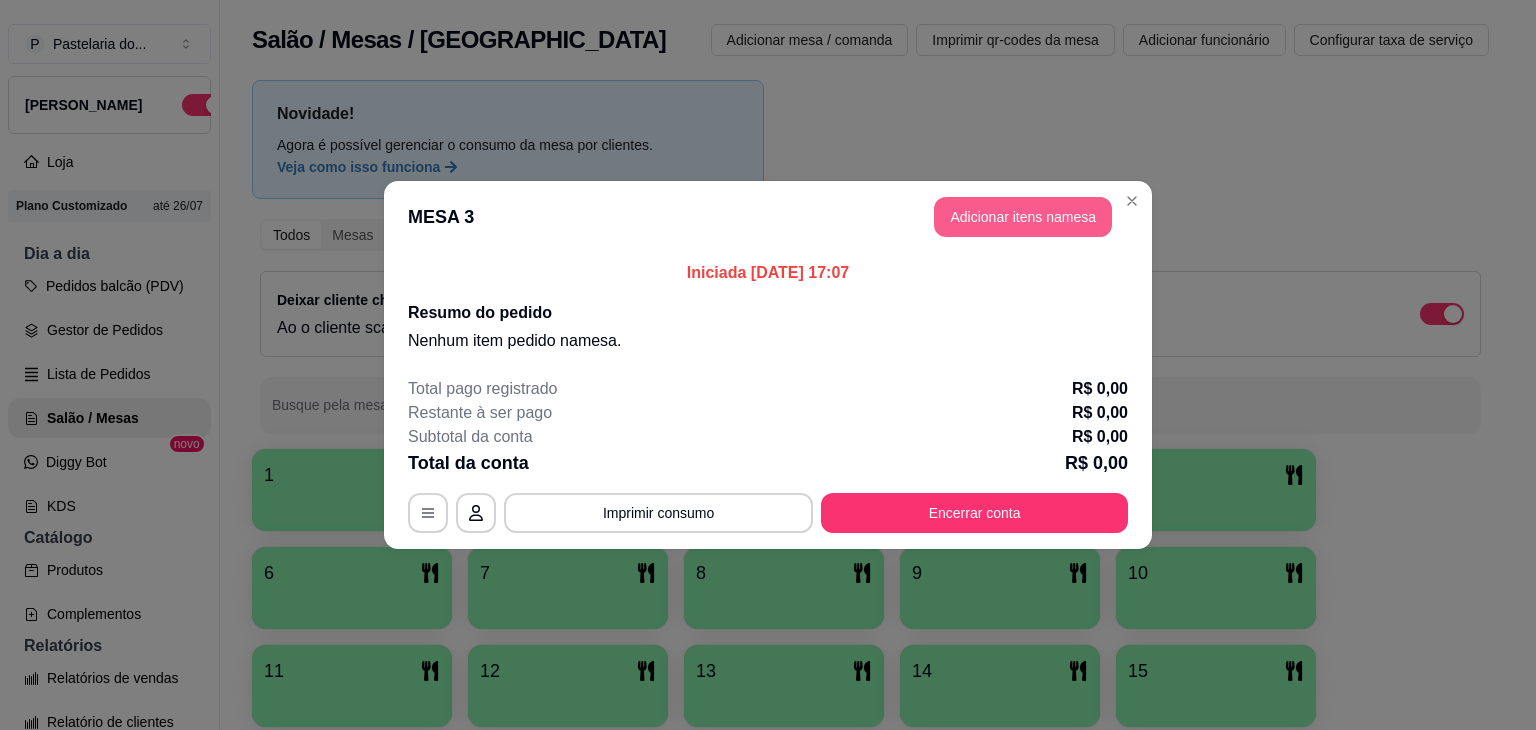 click on "Adicionar itens na  mesa" at bounding box center [1023, 217] 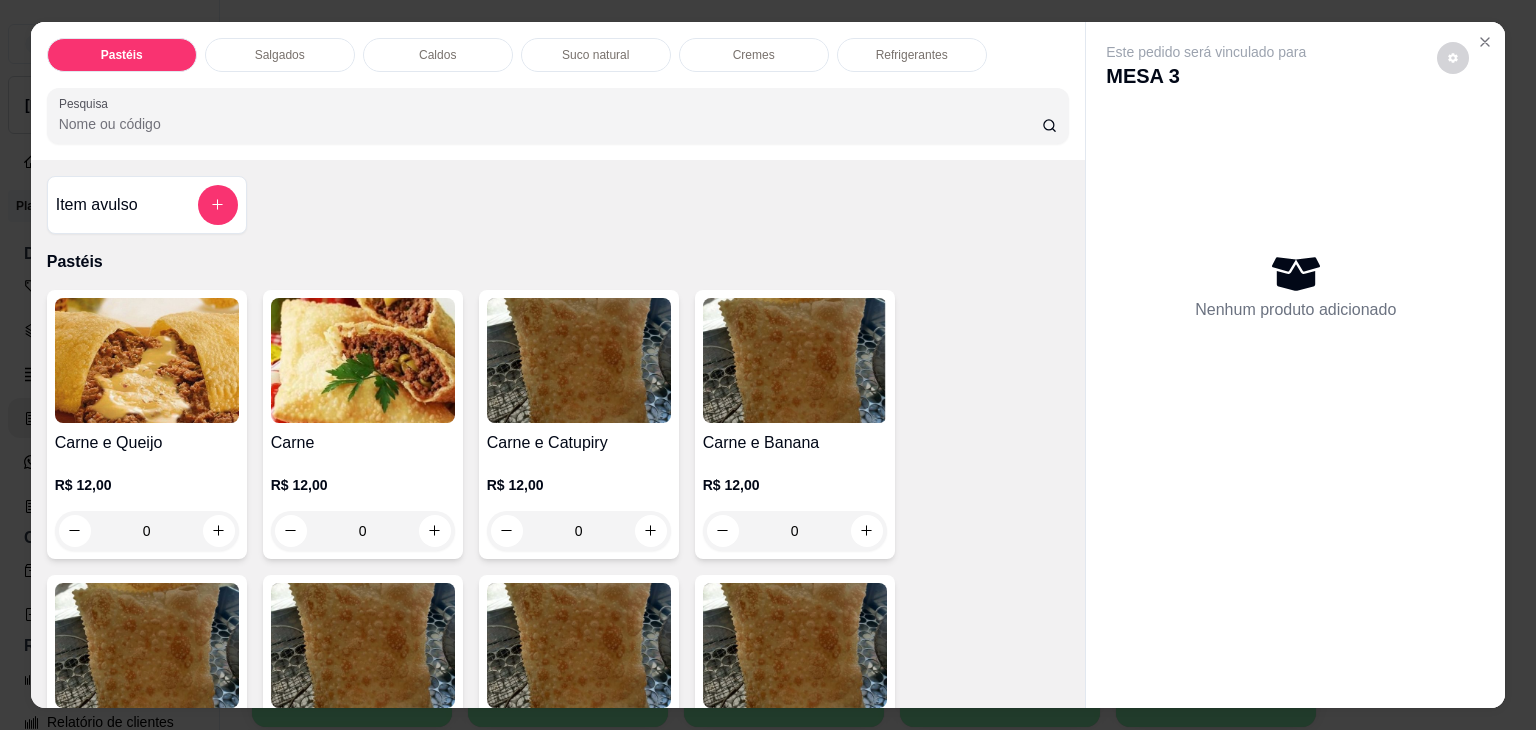 click on "Salgados" at bounding box center (280, 55) 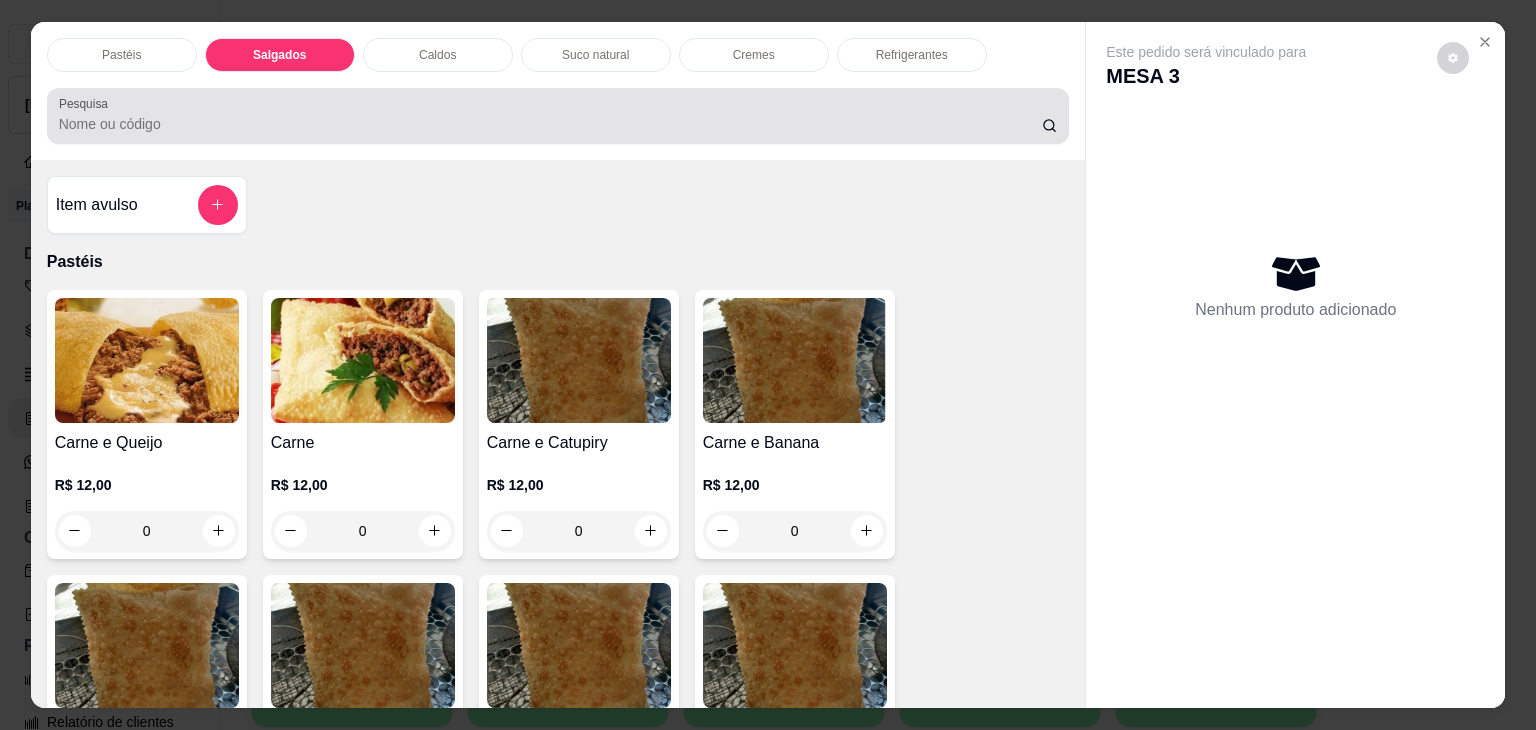 scroll, scrollTop: 2124, scrollLeft: 0, axis: vertical 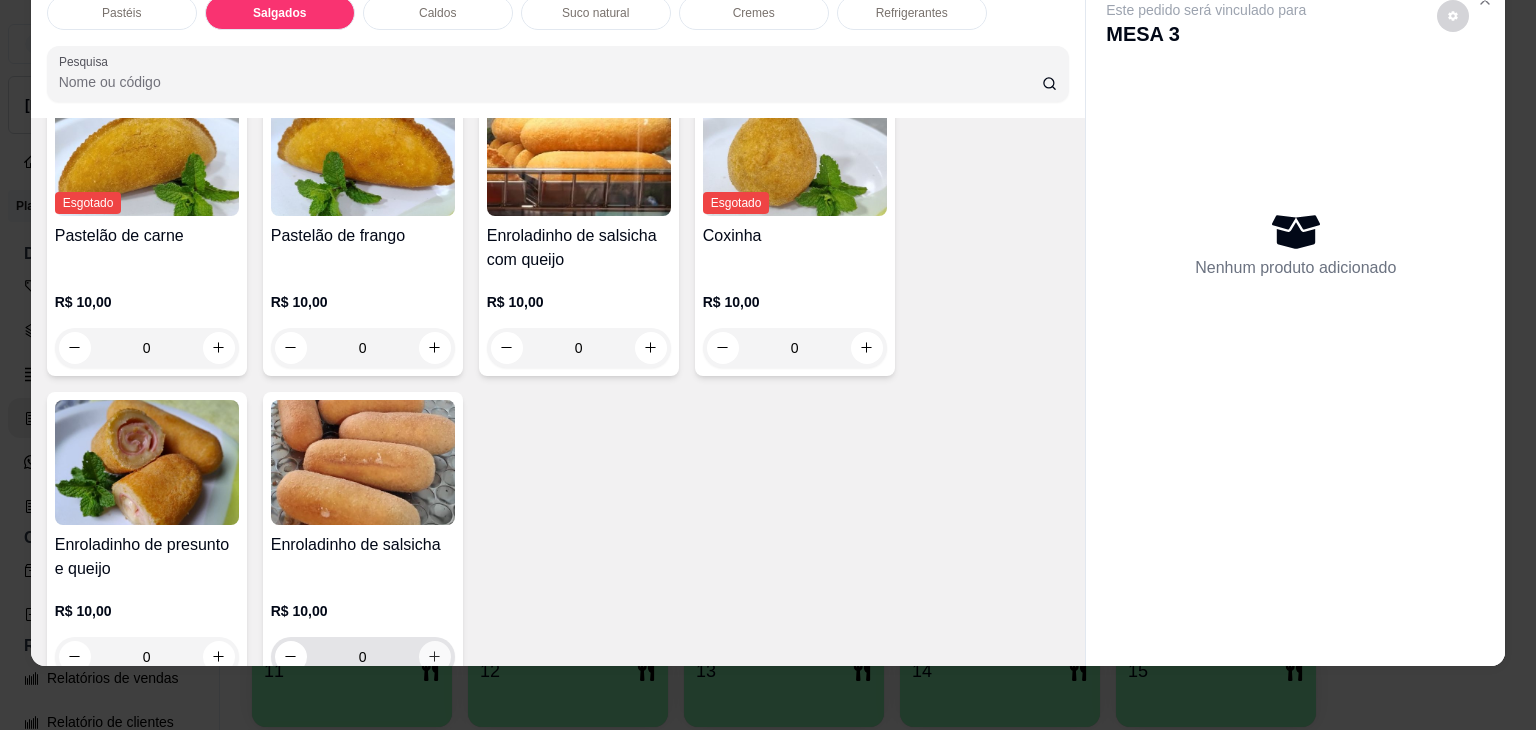 click 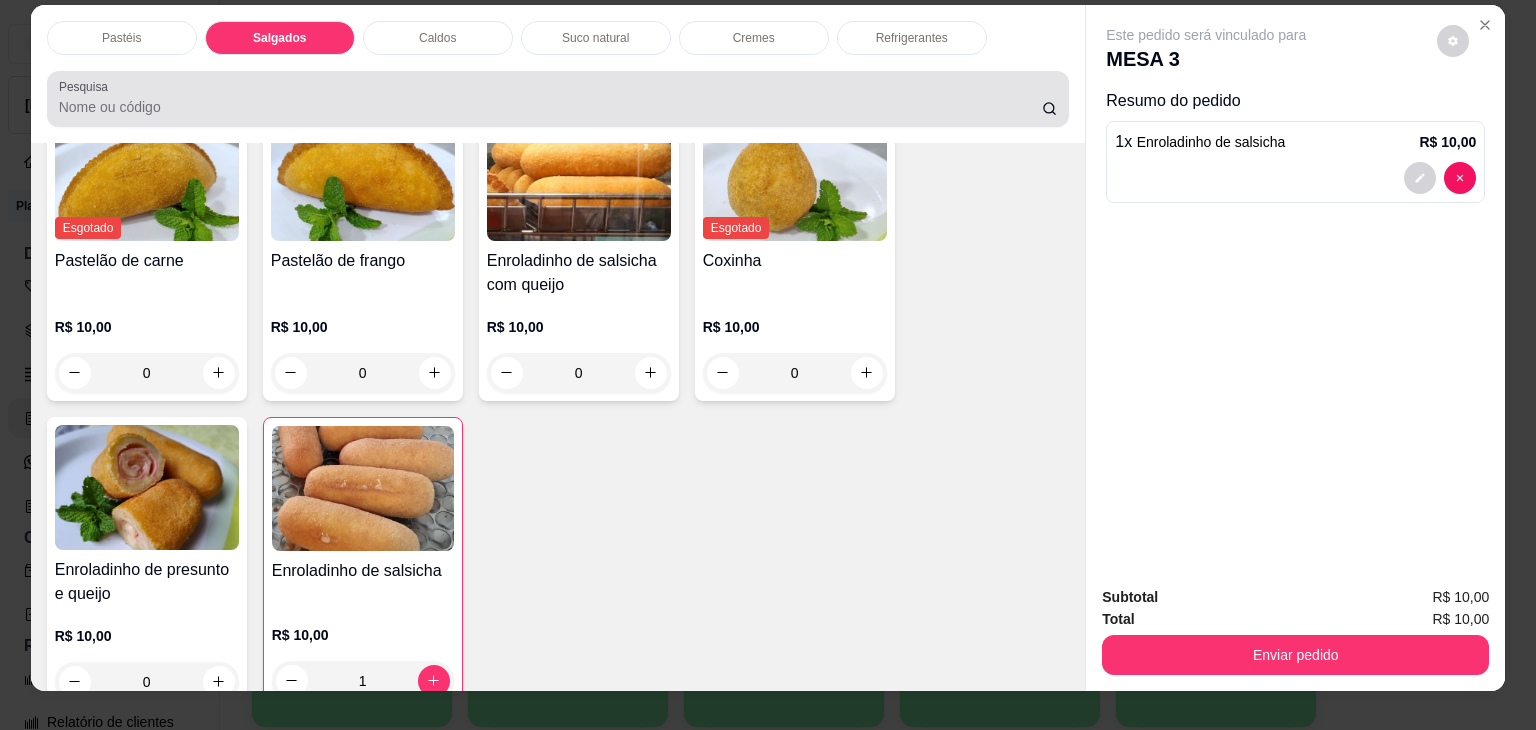 scroll, scrollTop: 0, scrollLeft: 0, axis: both 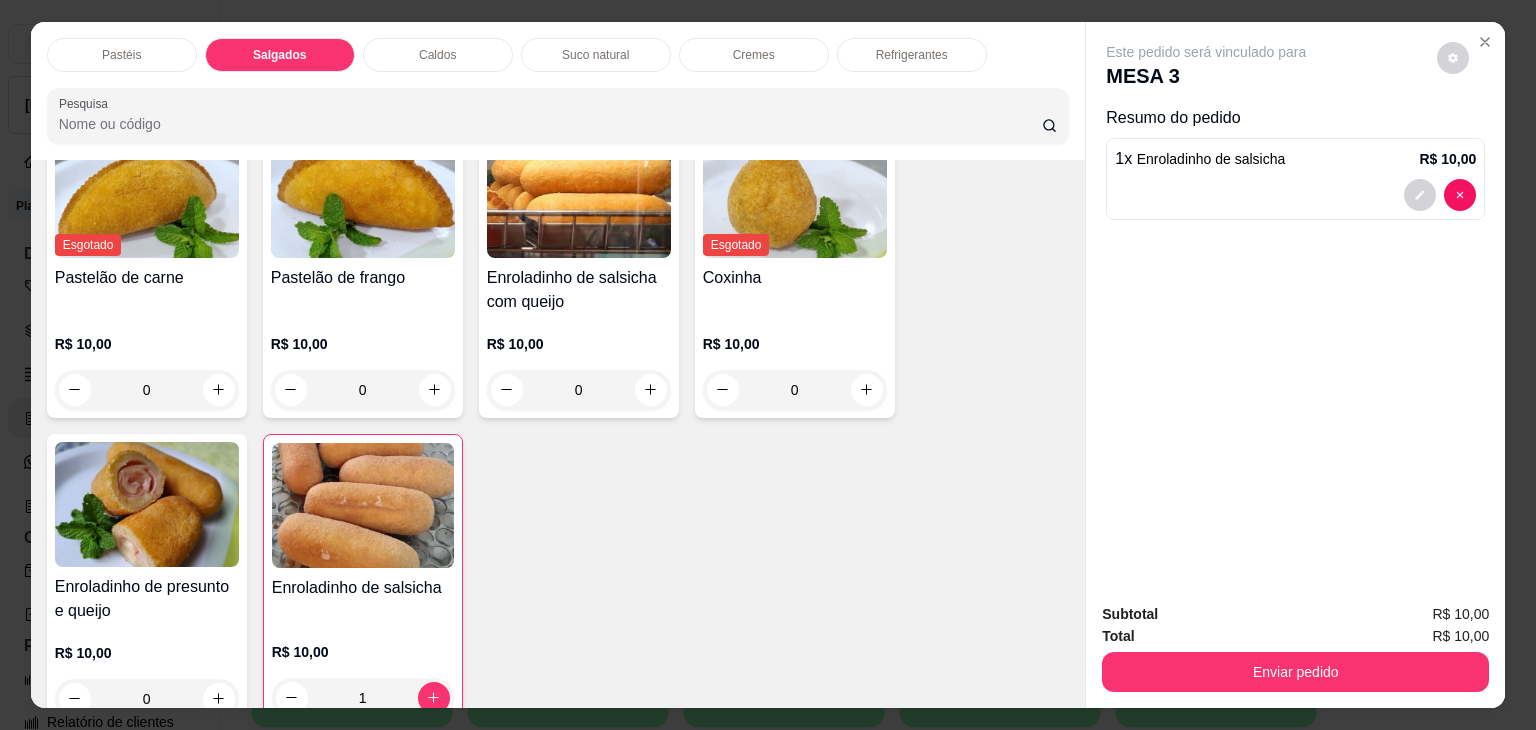 click on "Pastéis" at bounding box center [122, 55] 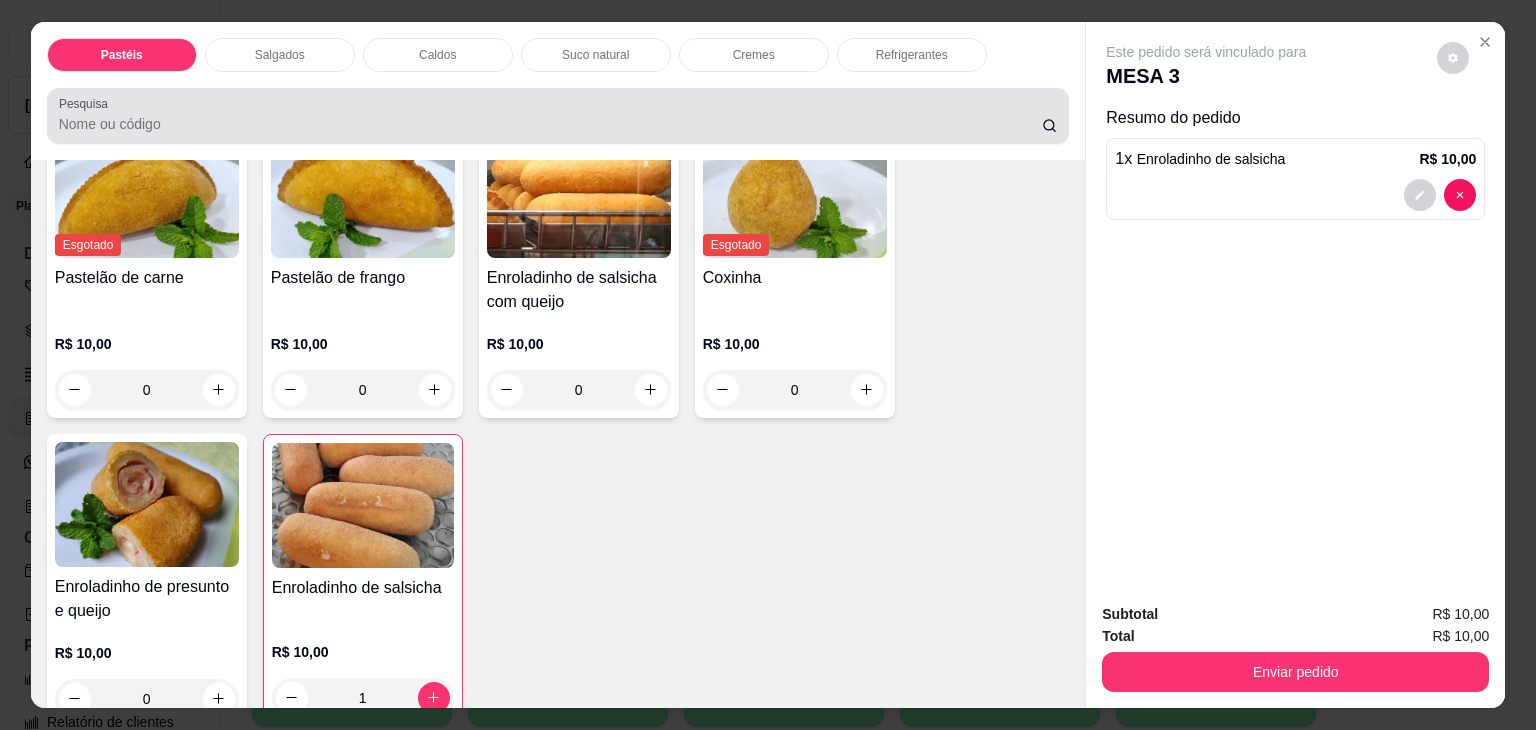 scroll, scrollTop: 89, scrollLeft: 0, axis: vertical 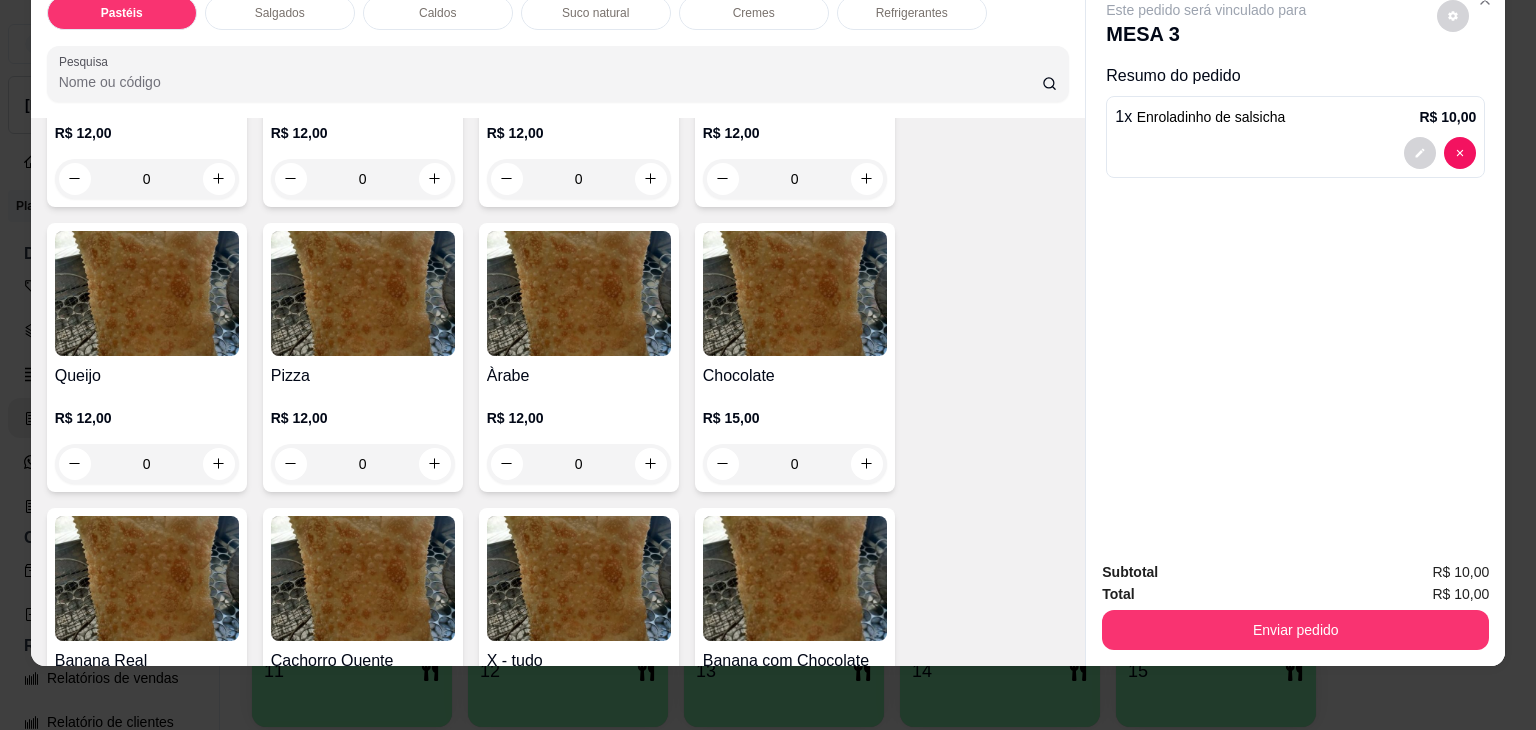 click at bounding box center [147, 293] 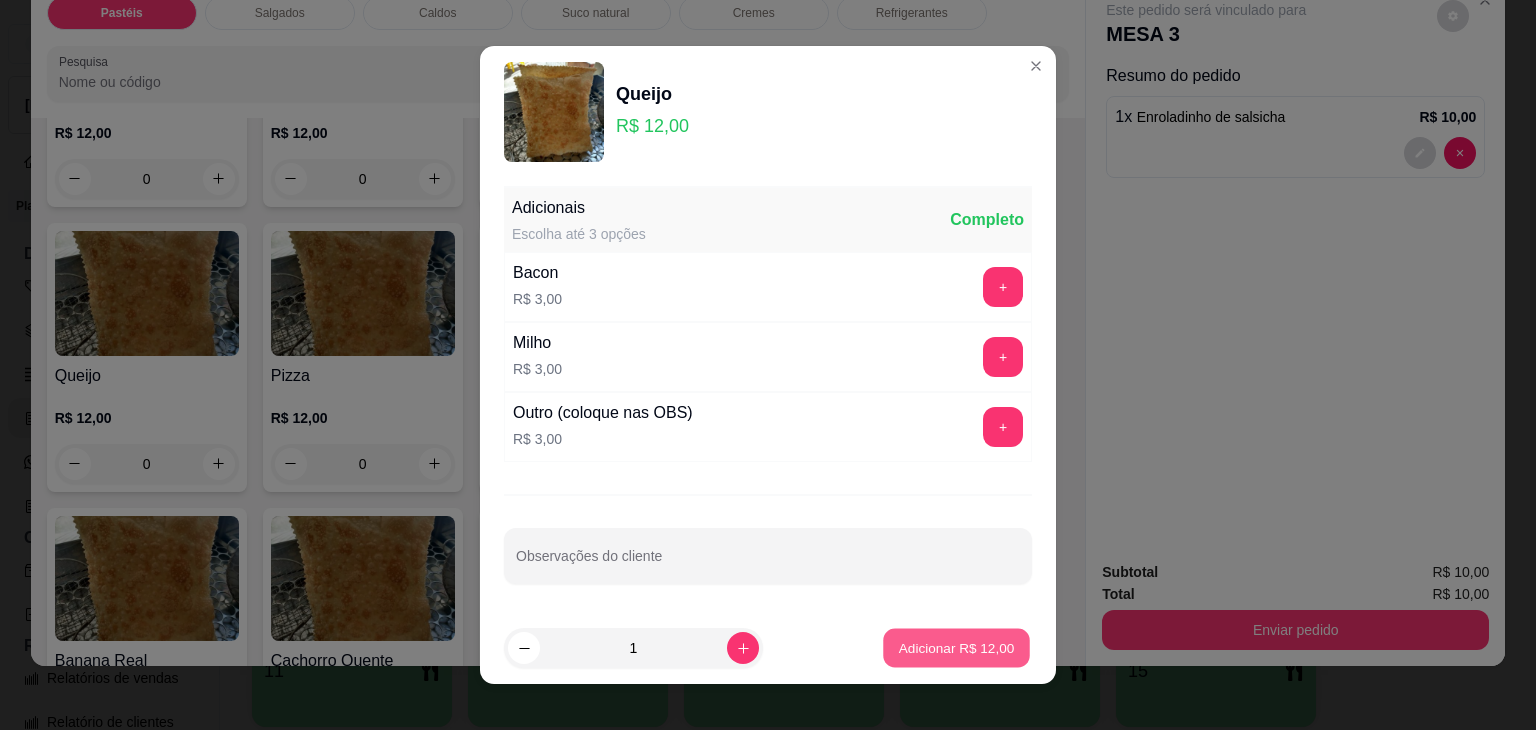 click on "Adicionar   R$ 12,00" at bounding box center [957, 647] 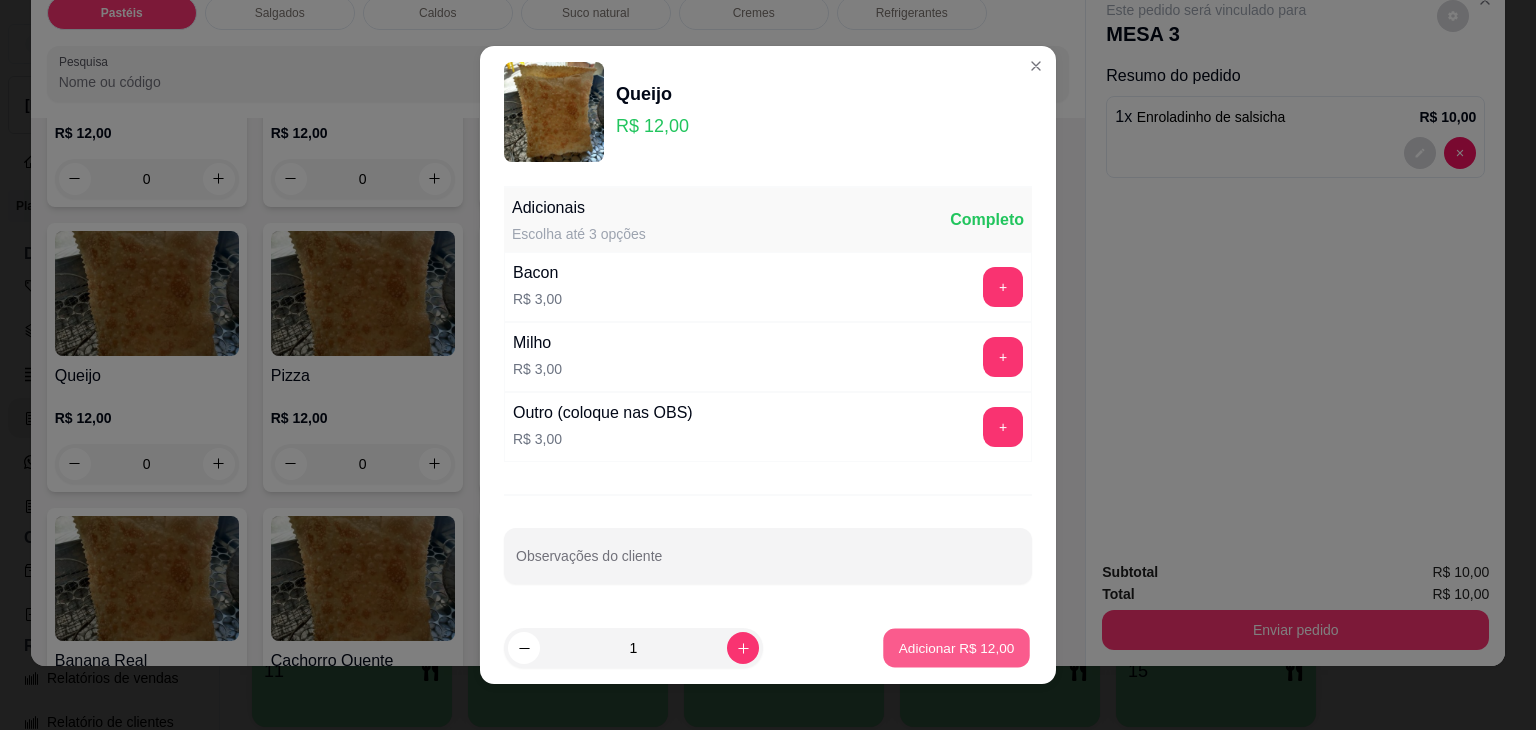 type on "1" 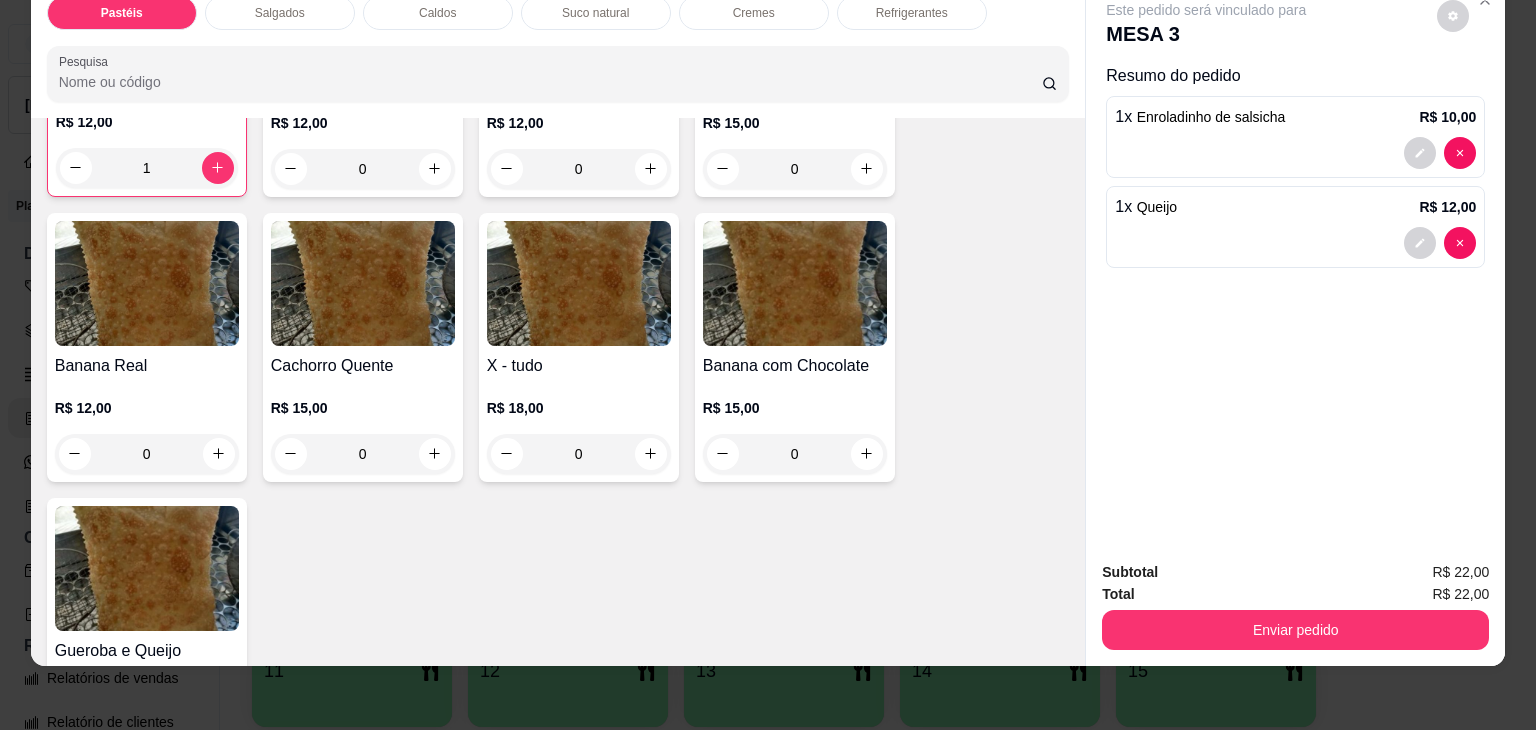 scroll, scrollTop: 1489, scrollLeft: 0, axis: vertical 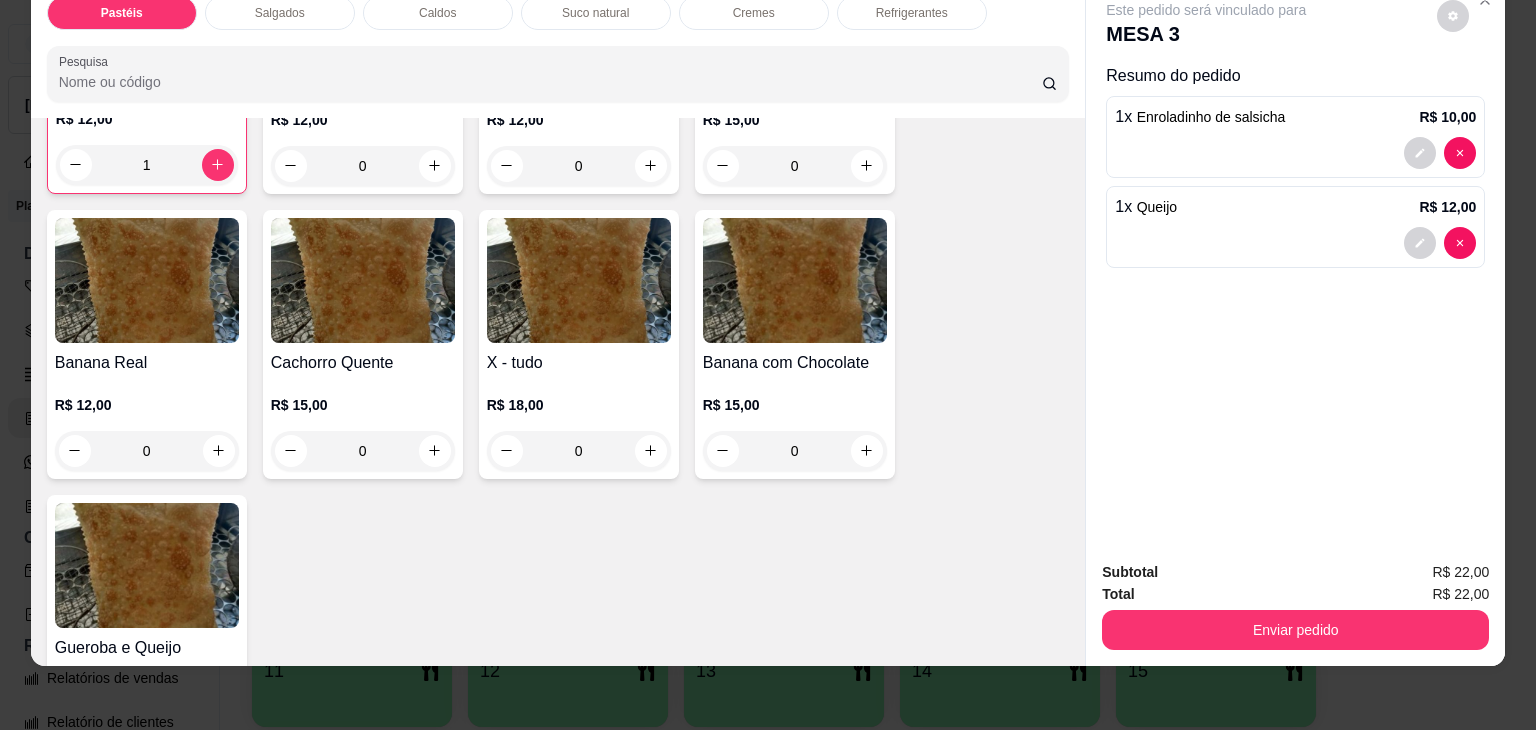 click at bounding box center [147, 280] 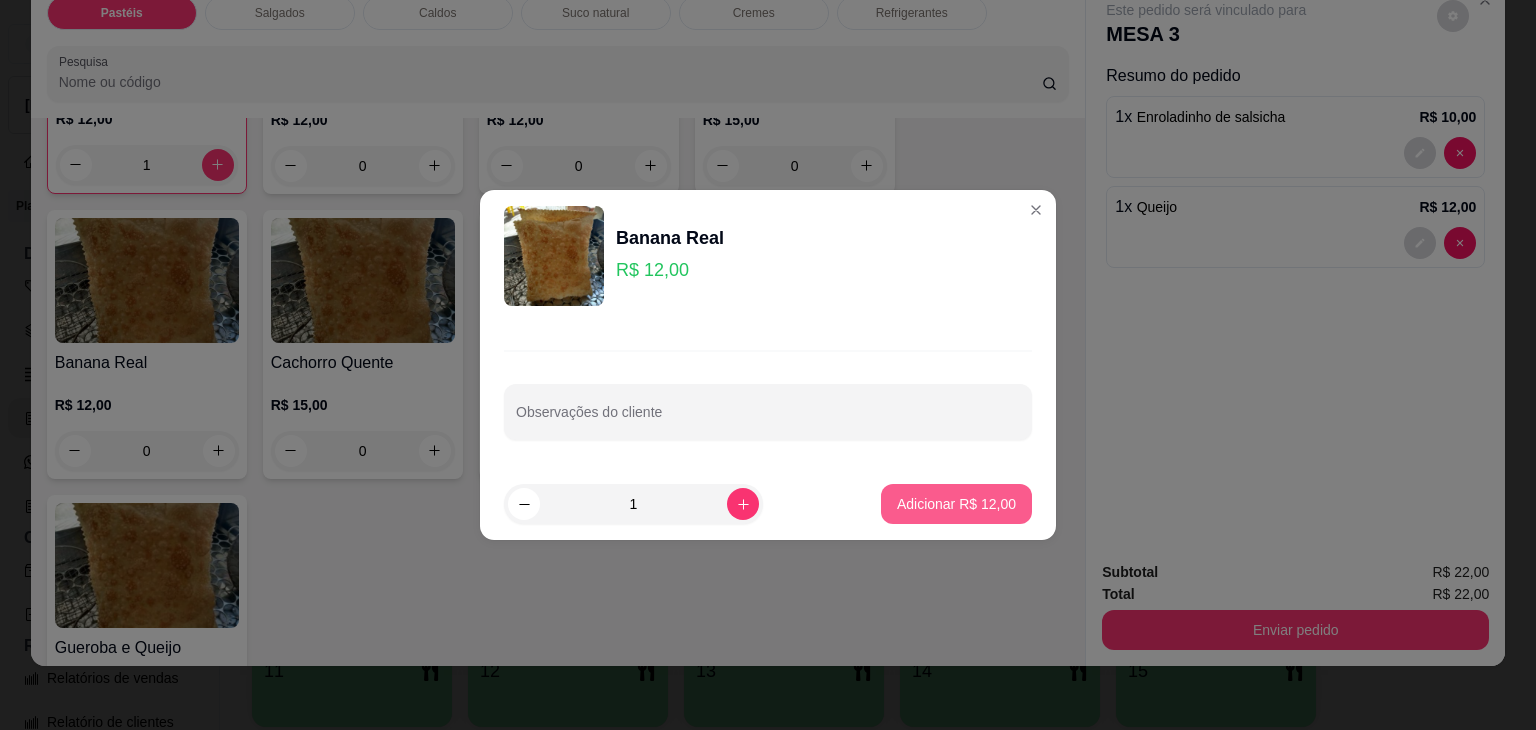 click on "Adicionar   R$ 12,00" at bounding box center [956, 504] 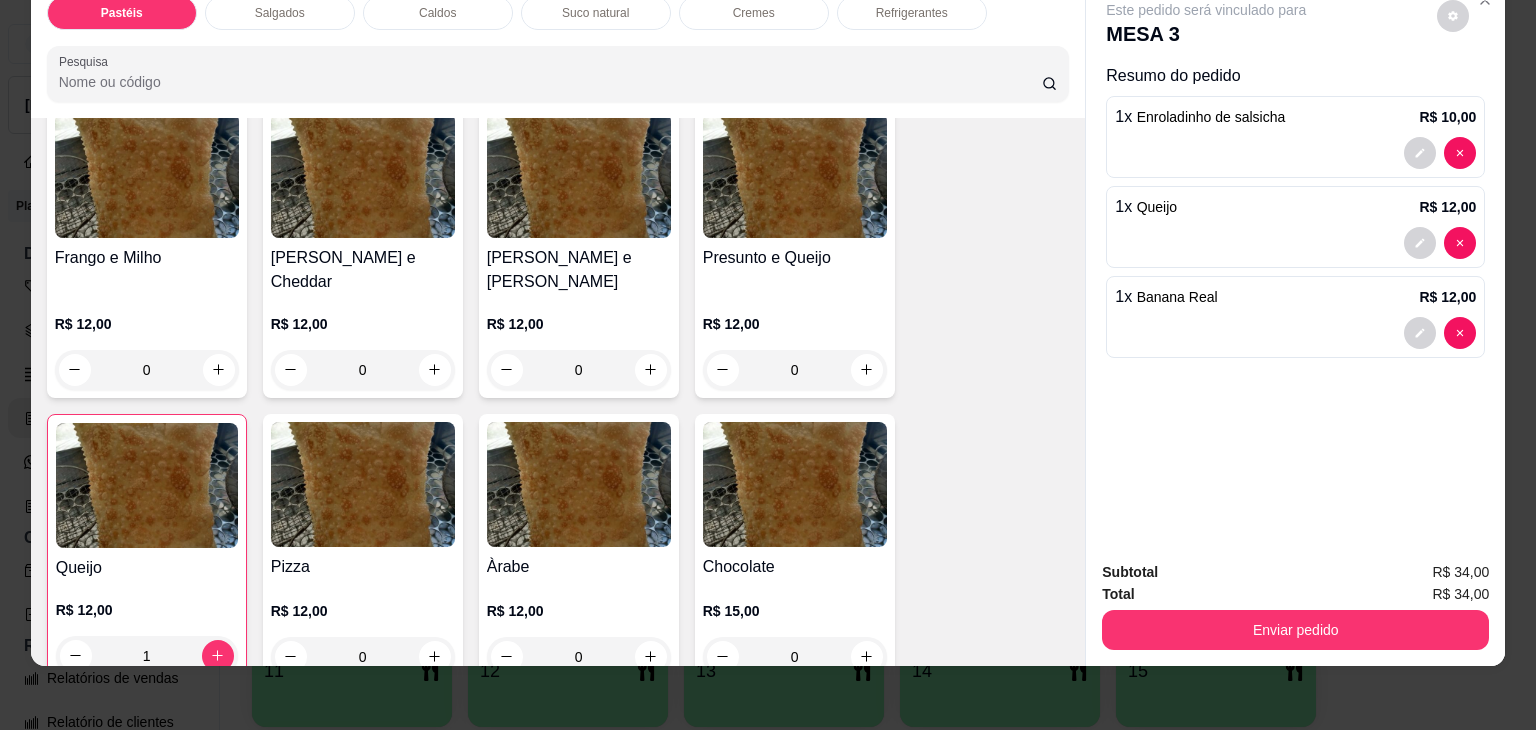 scroll, scrollTop: 889, scrollLeft: 0, axis: vertical 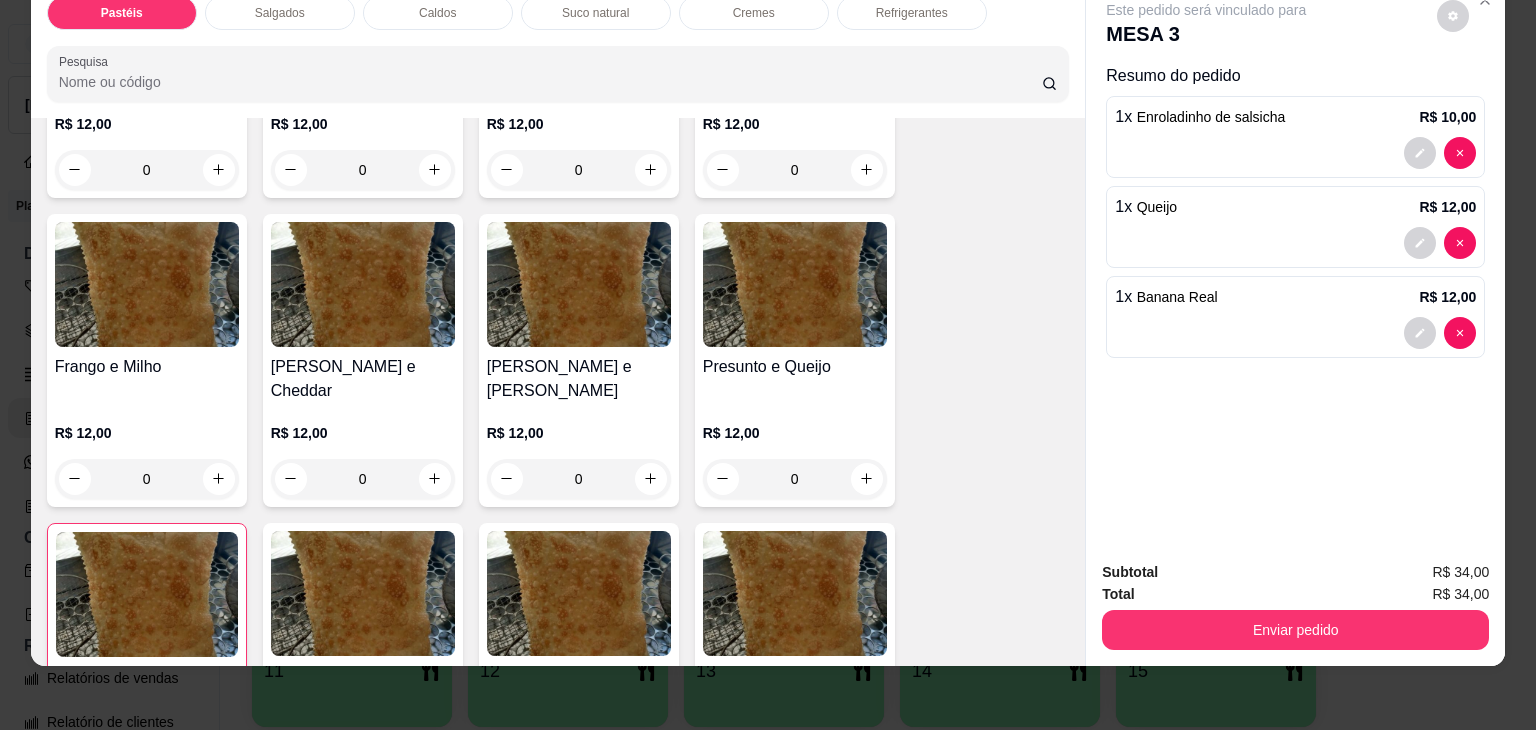 click on "[PERSON_NAME] e Cheddar" at bounding box center [363, 379] 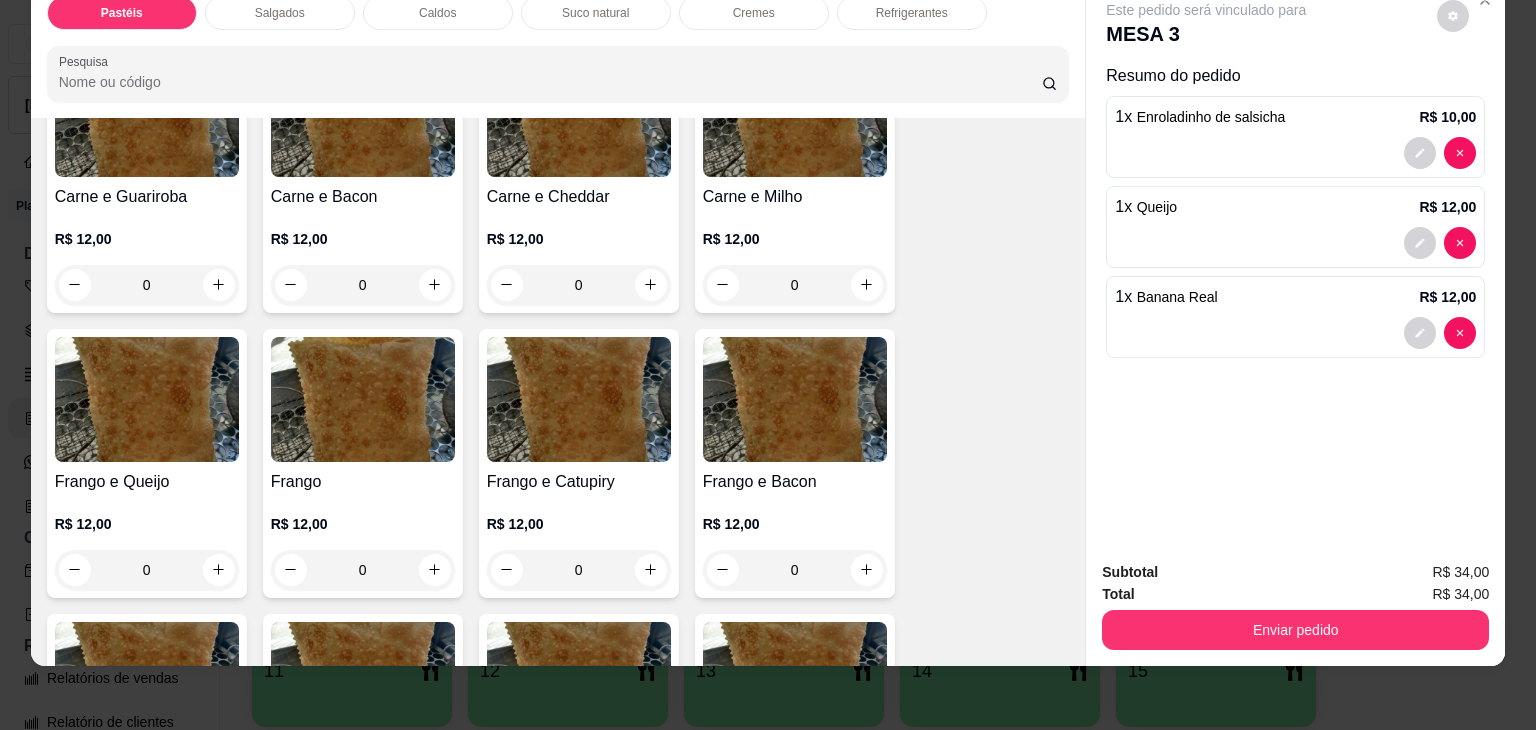 click at bounding box center (579, 399) 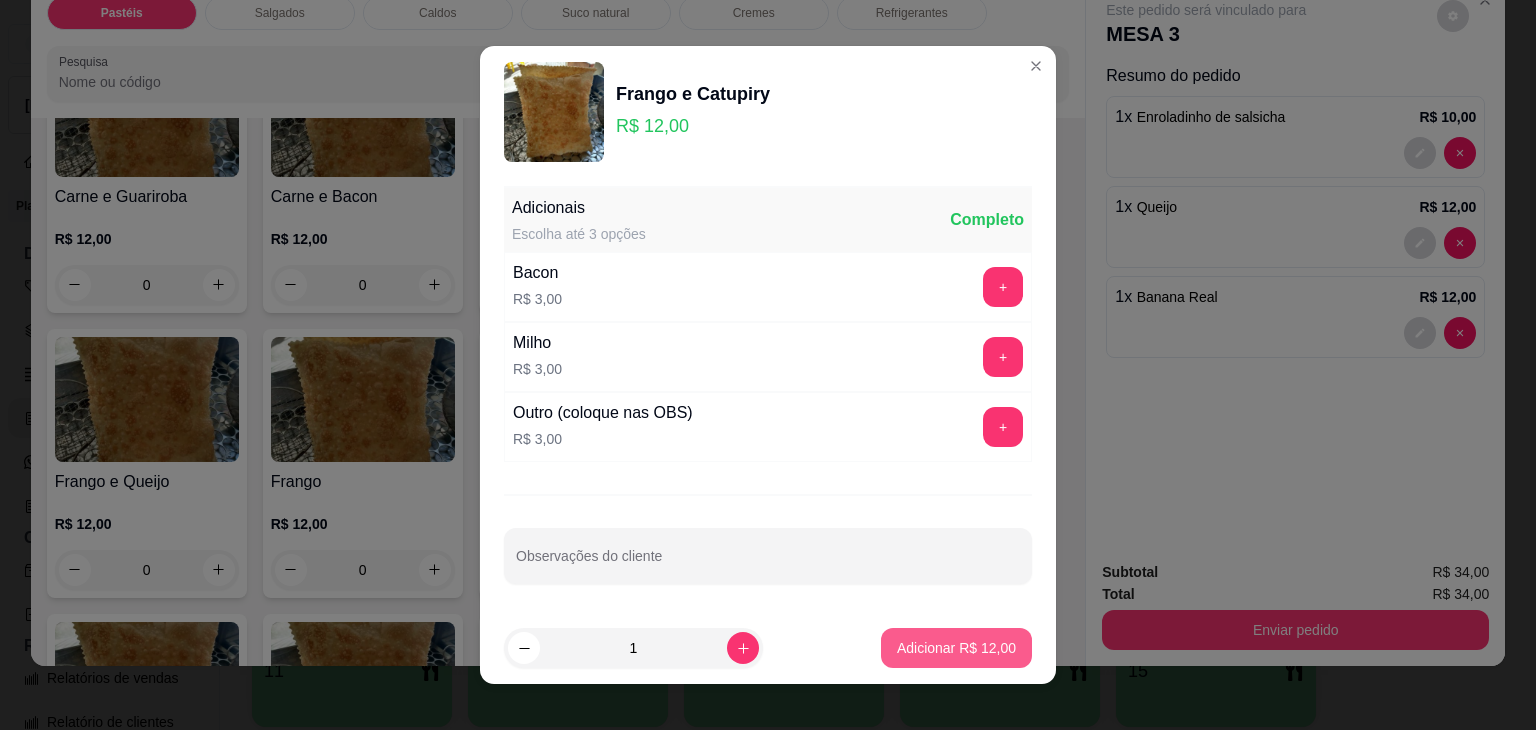 click on "Adicionar   R$ 12,00" at bounding box center [956, 648] 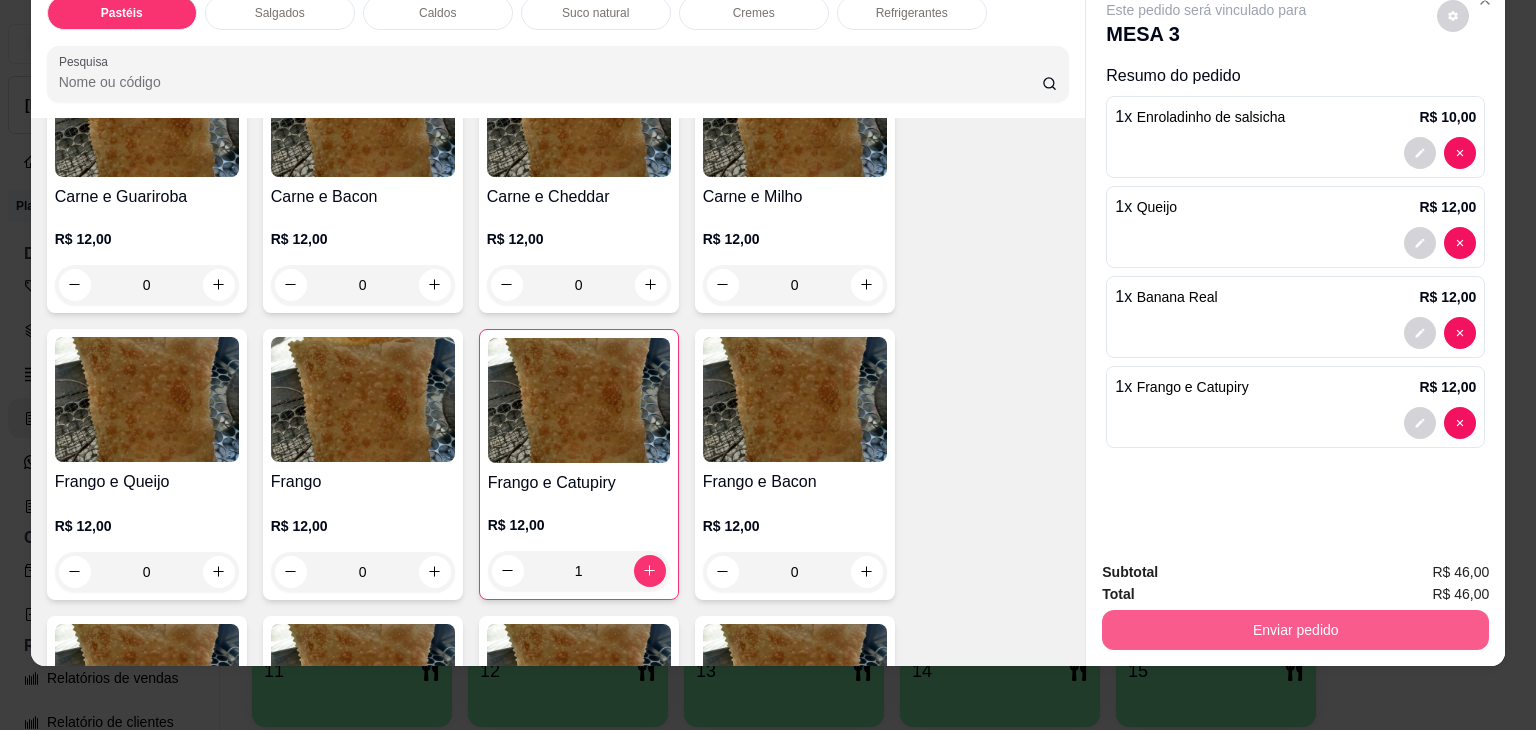 click on "Enviar pedido" at bounding box center [1295, 630] 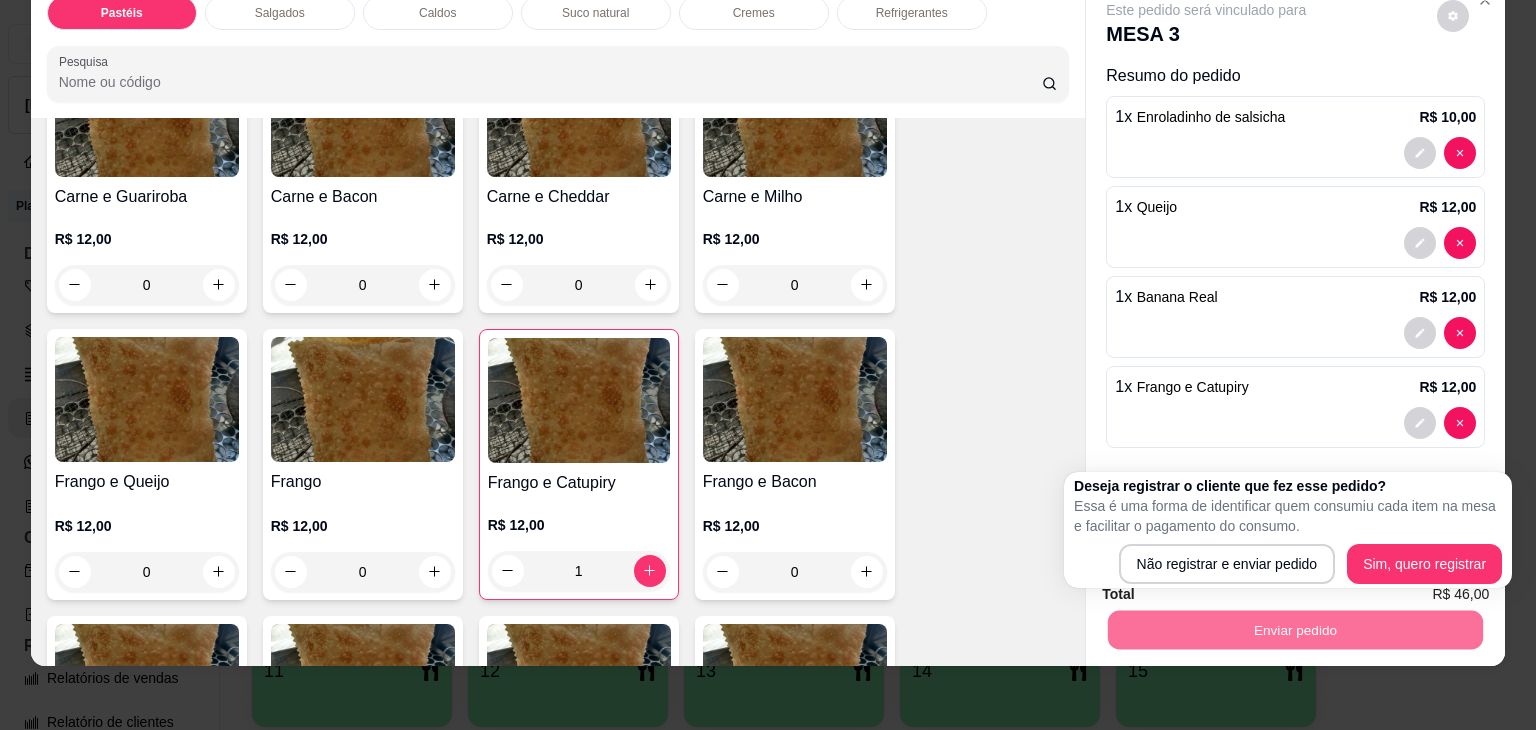 click on "Deseja registrar o cliente que fez esse pedido?" at bounding box center [1288, 486] 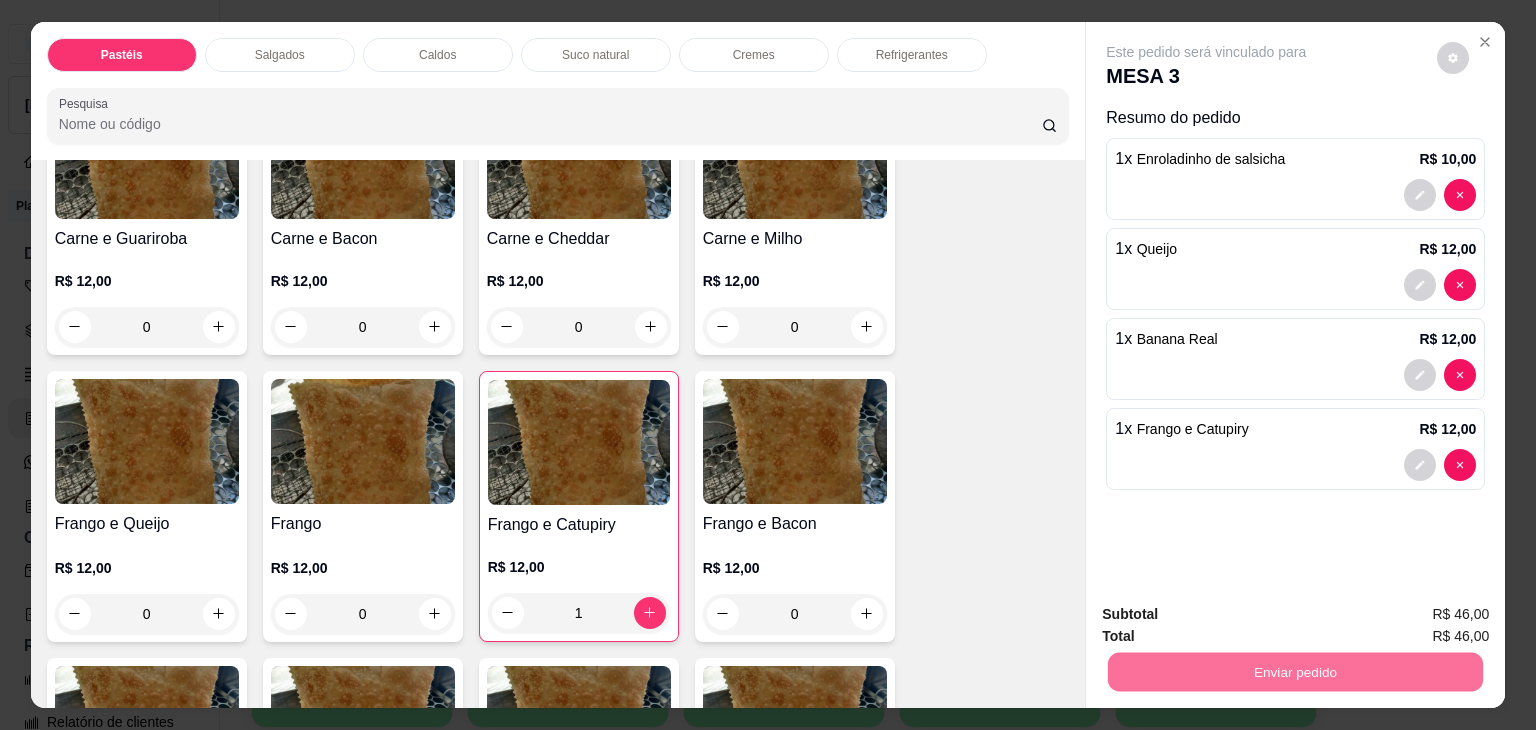 click on "Refrigerantes" at bounding box center [912, 55] 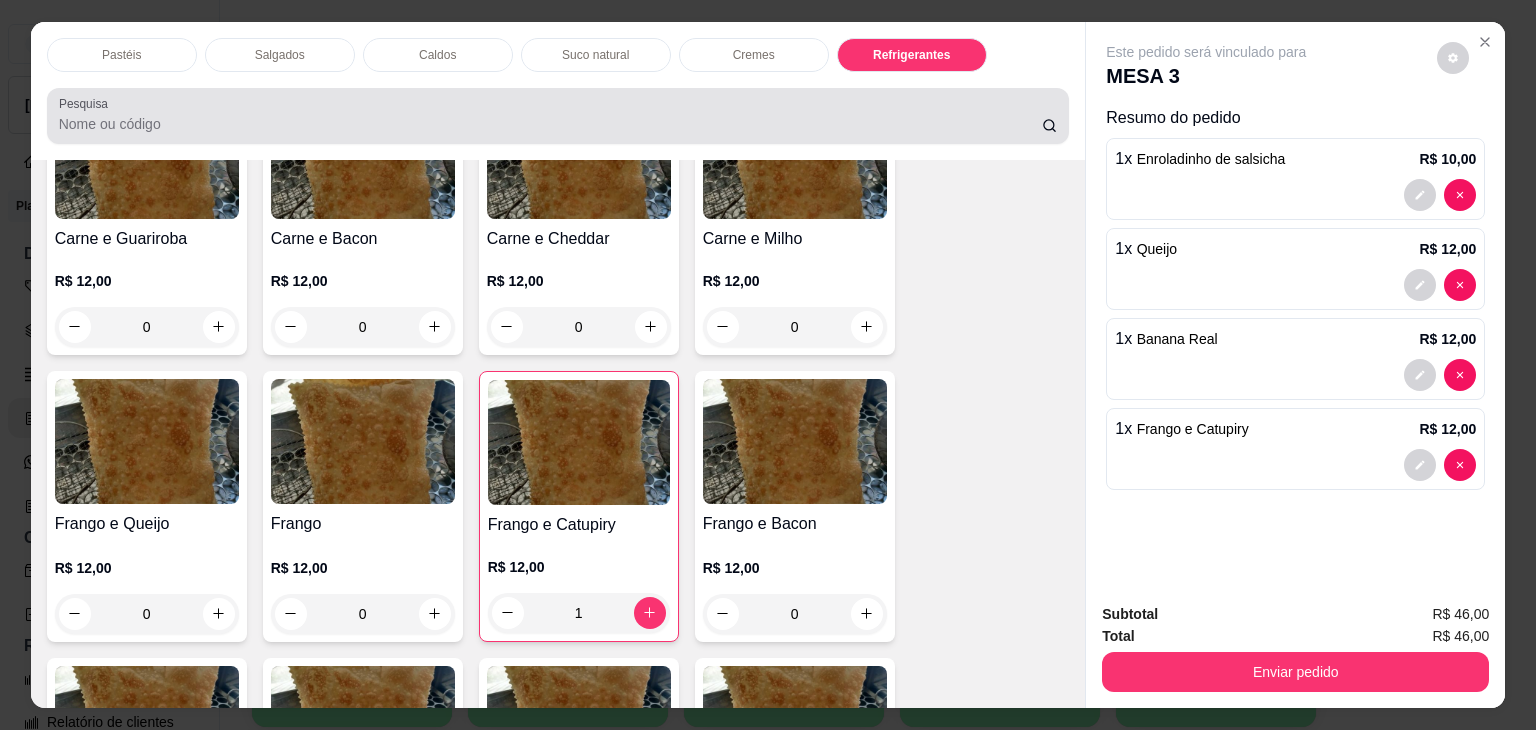 scroll, scrollTop: 5235, scrollLeft: 0, axis: vertical 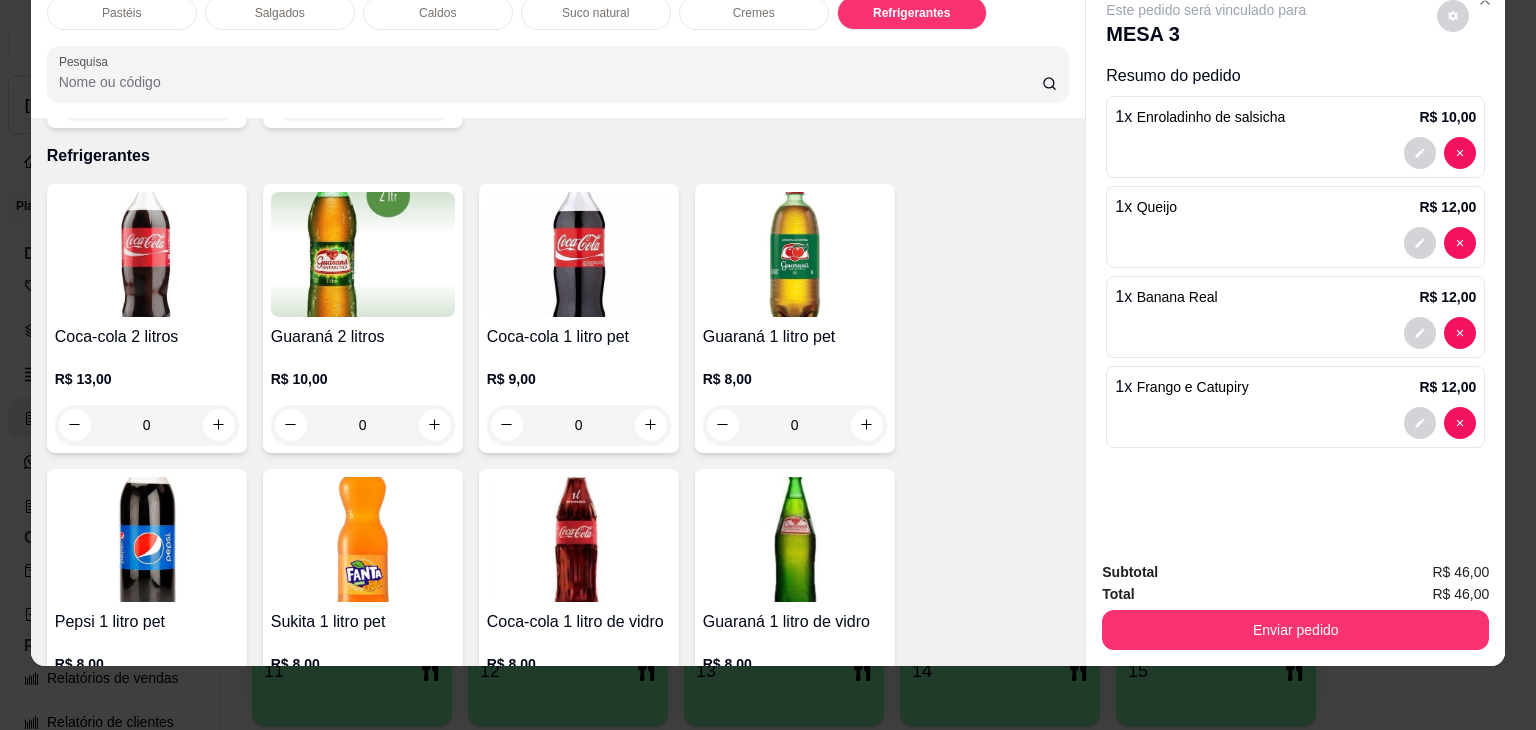click on "Coca-cola 2 litros    R$ 13,00 0" at bounding box center (147, 318) 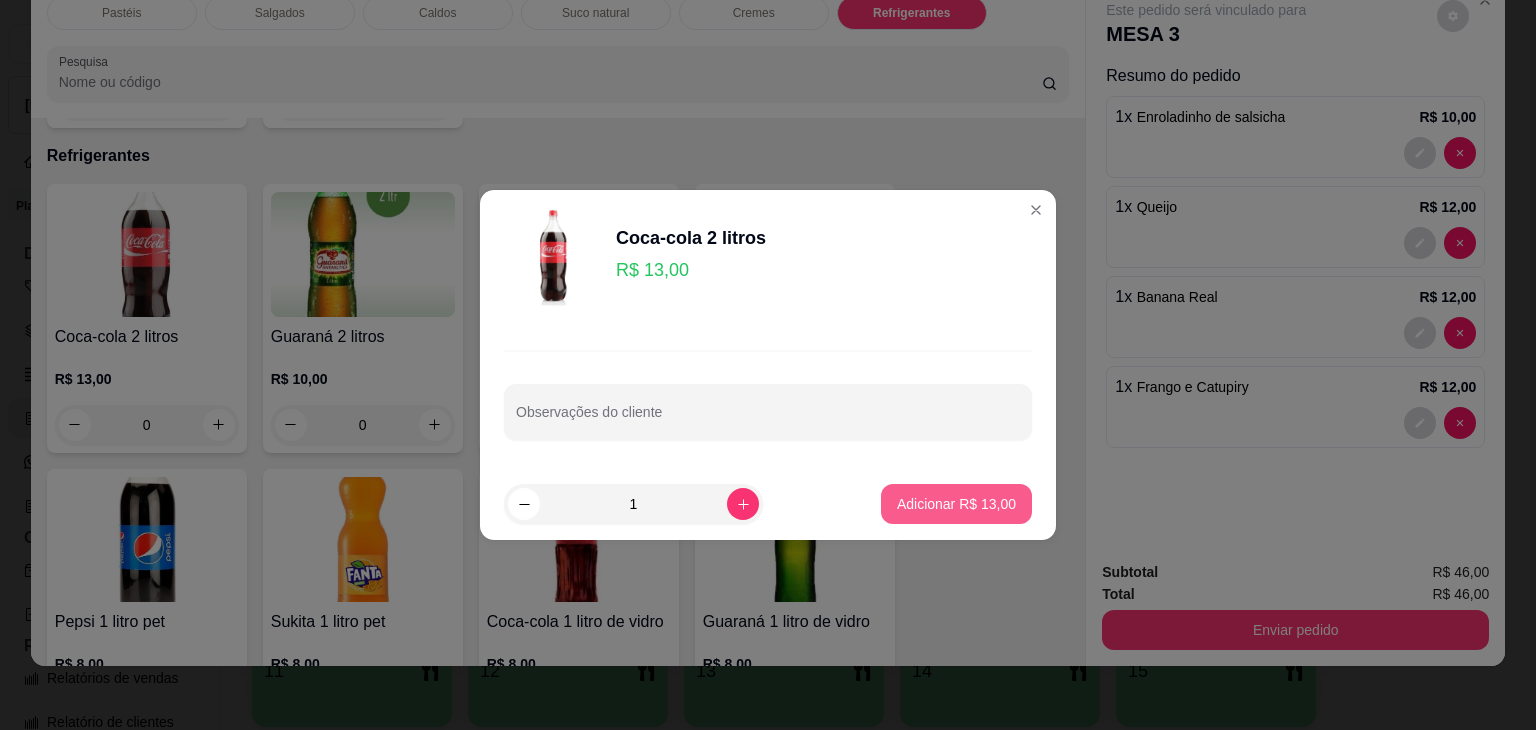click on "Adicionar   R$ 13,00" at bounding box center (956, 504) 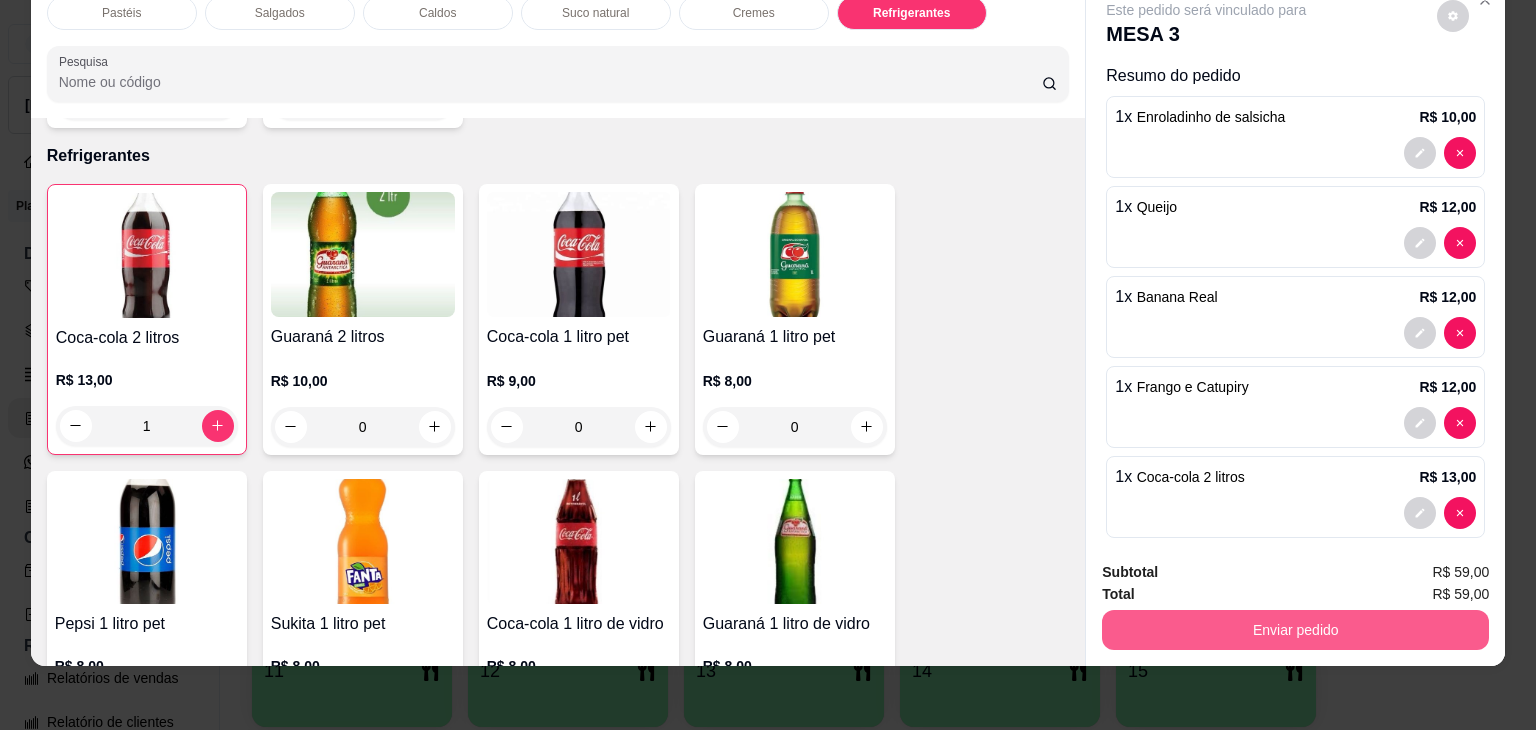 click on "Enviar pedido" at bounding box center (1295, 630) 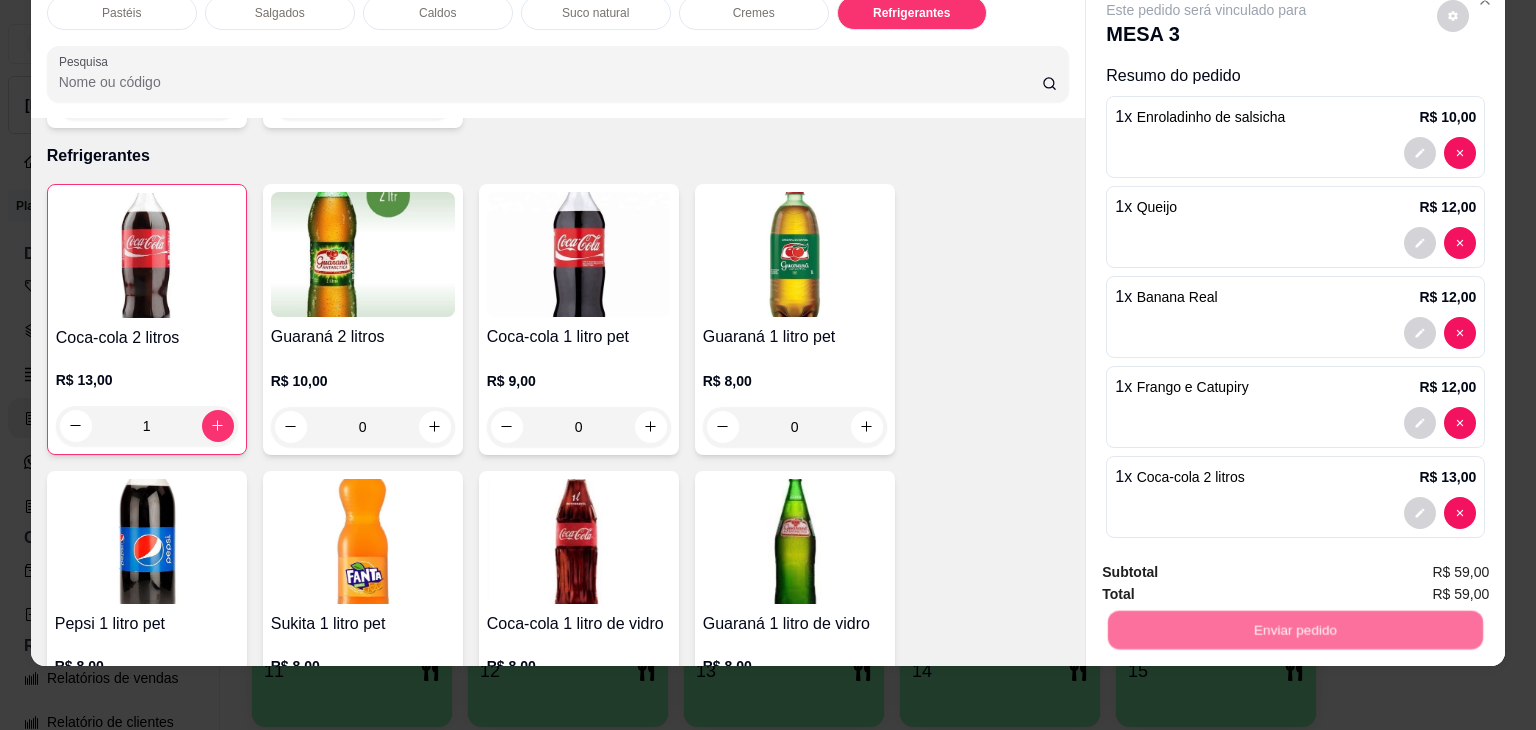 click on "Deseja registrar o cliente que fez esse pedido? Essa é uma forma de identificar quem consumiu cada item na mesa e facilitar o pagamento do consumo. Não registrar e enviar pedido Sim, quero registrar" at bounding box center (1288, 541) 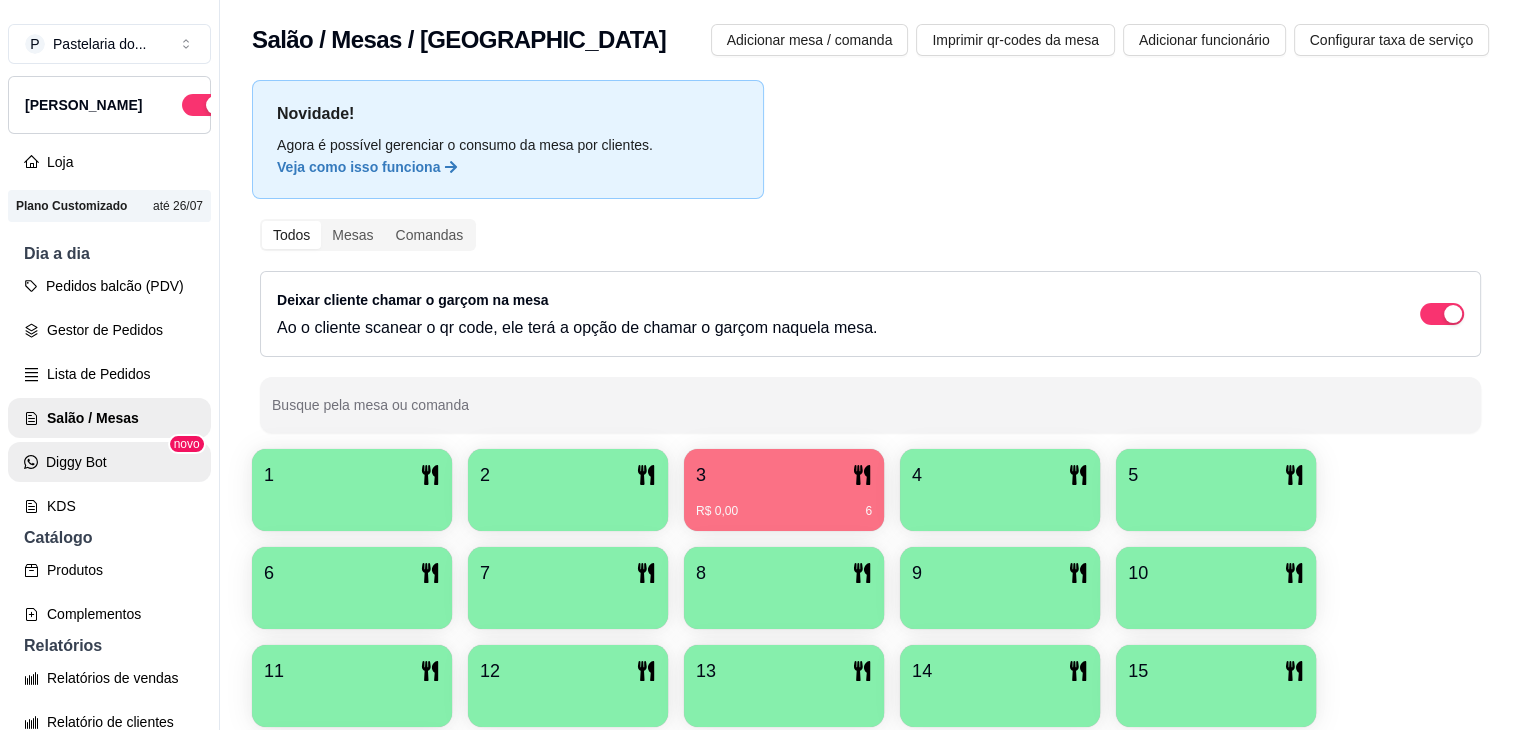 click on "Diggy Bot" at bounding box center [109, 462] 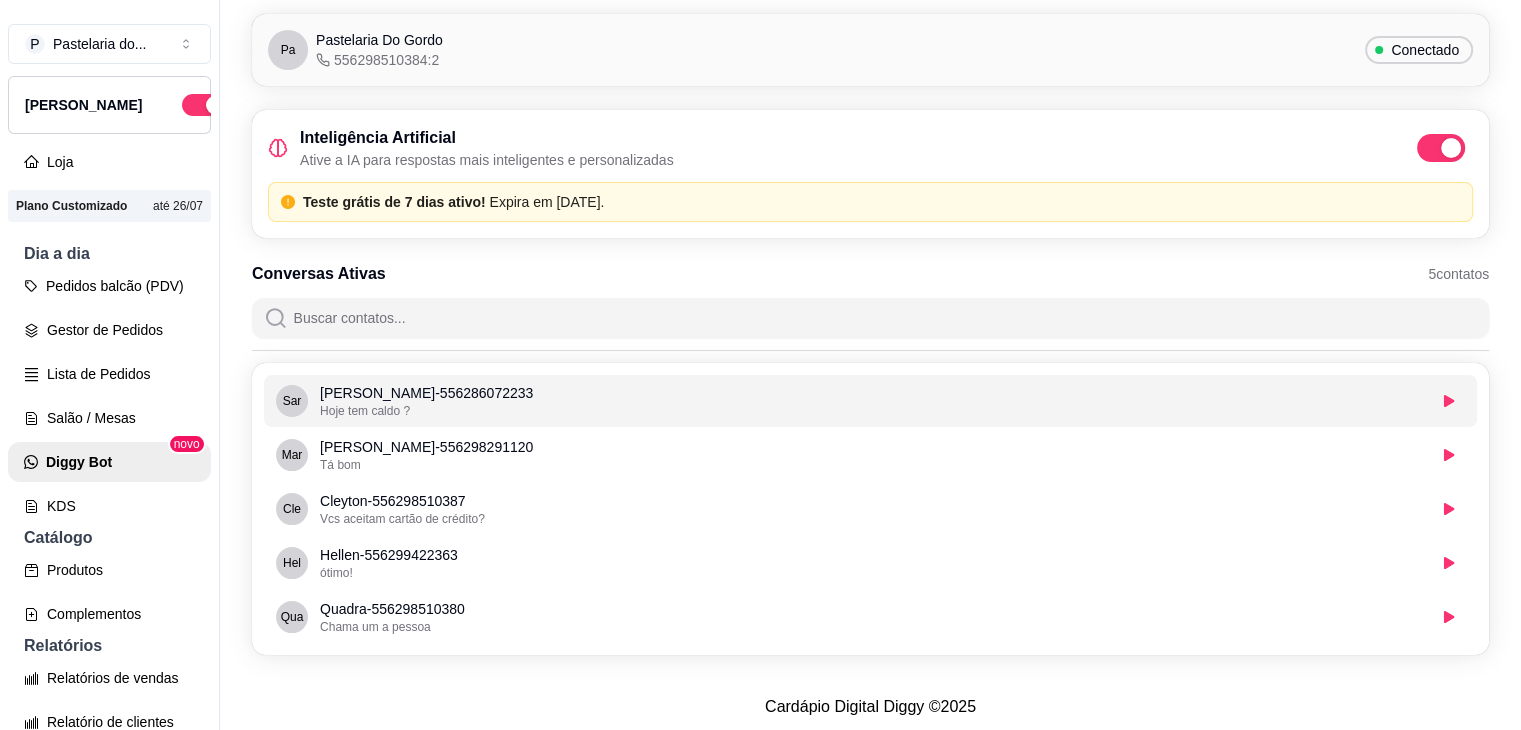 scroll, scrollTop: 94, scrollLeft: 0, axis: vertical 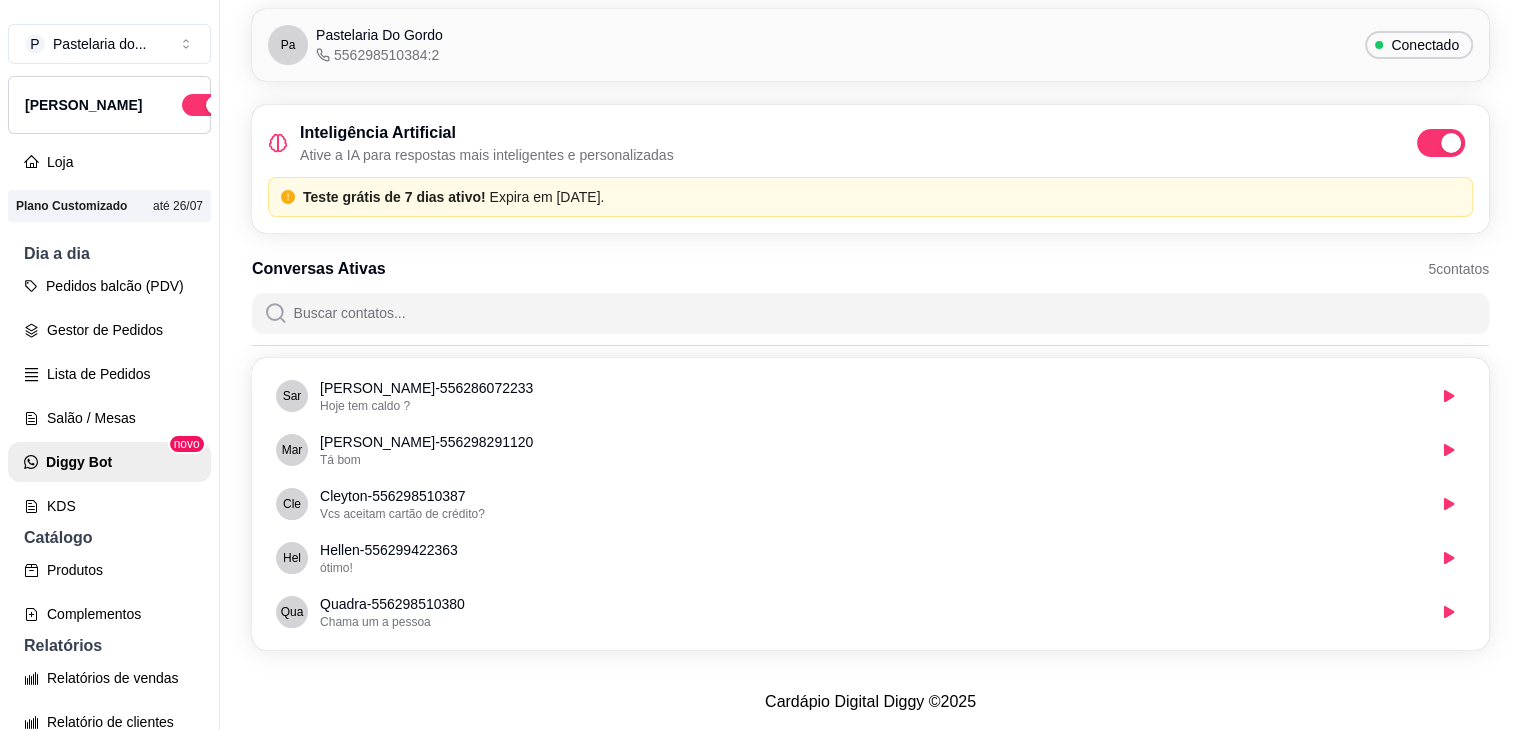 click on "Teste grátis de 7 dias ativo!   Expira em   18/07/2025 ." at bounding box center (881, 197) 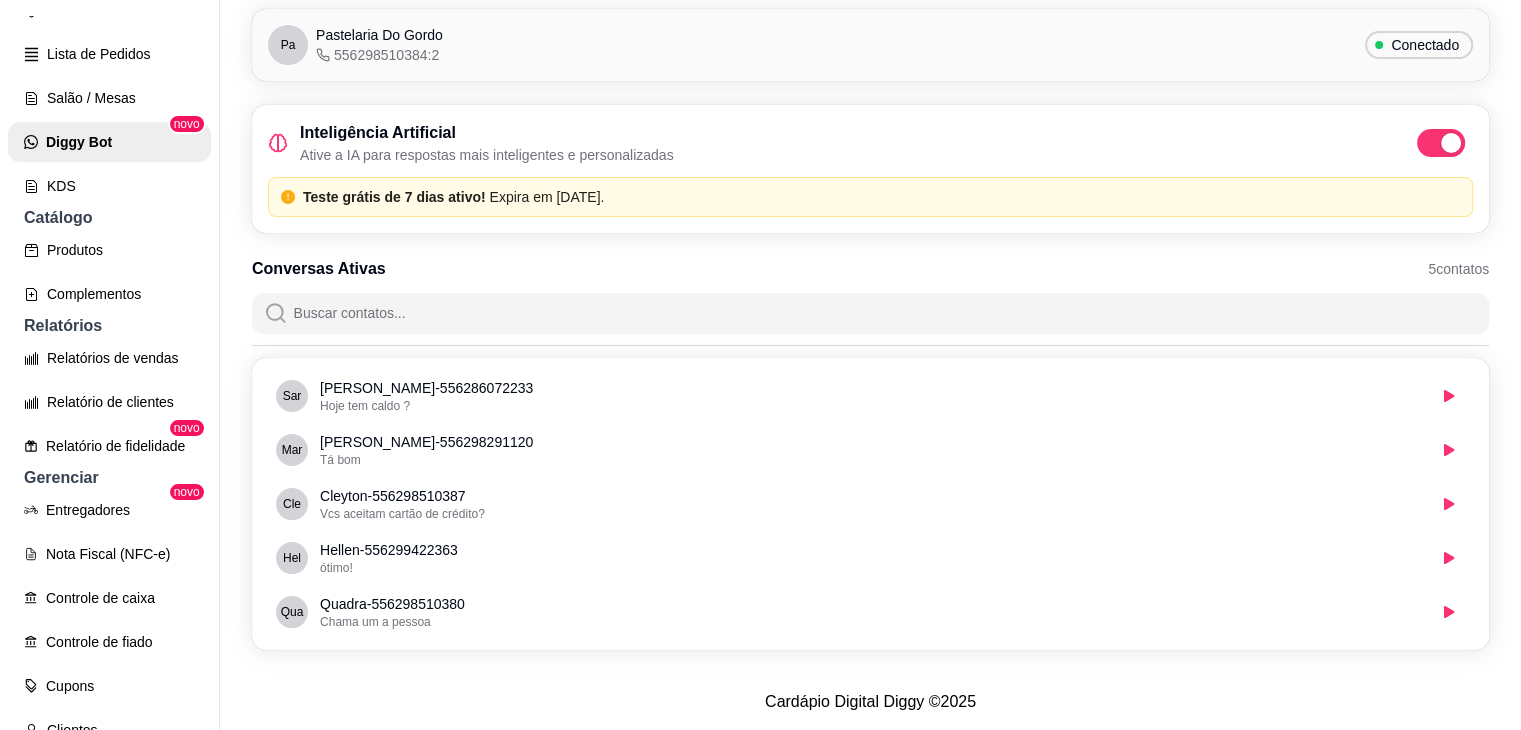 scroll, scrollTop: 640, scrollLeft: 0, axis: vertical 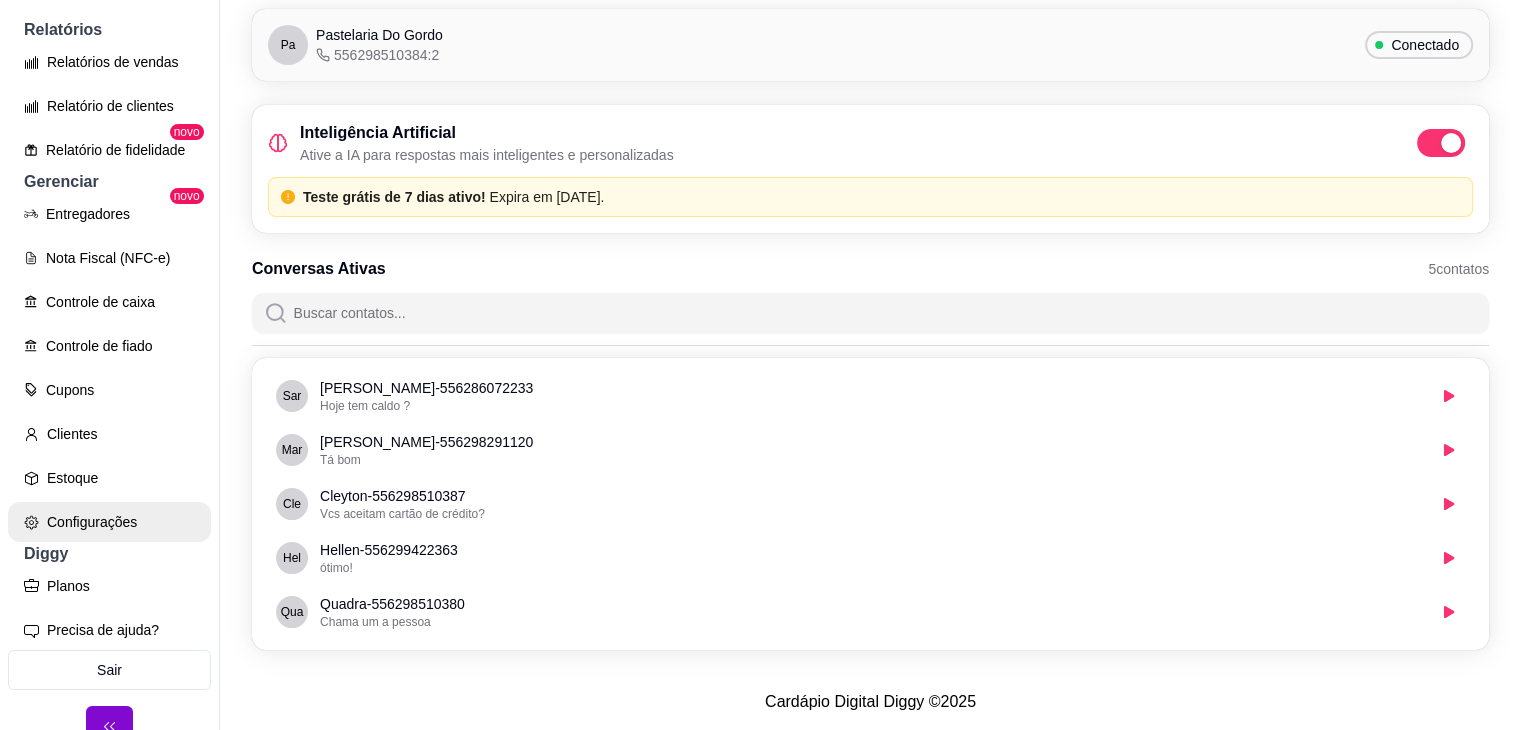 click on "Configurações" at bounding box center (109, 522) 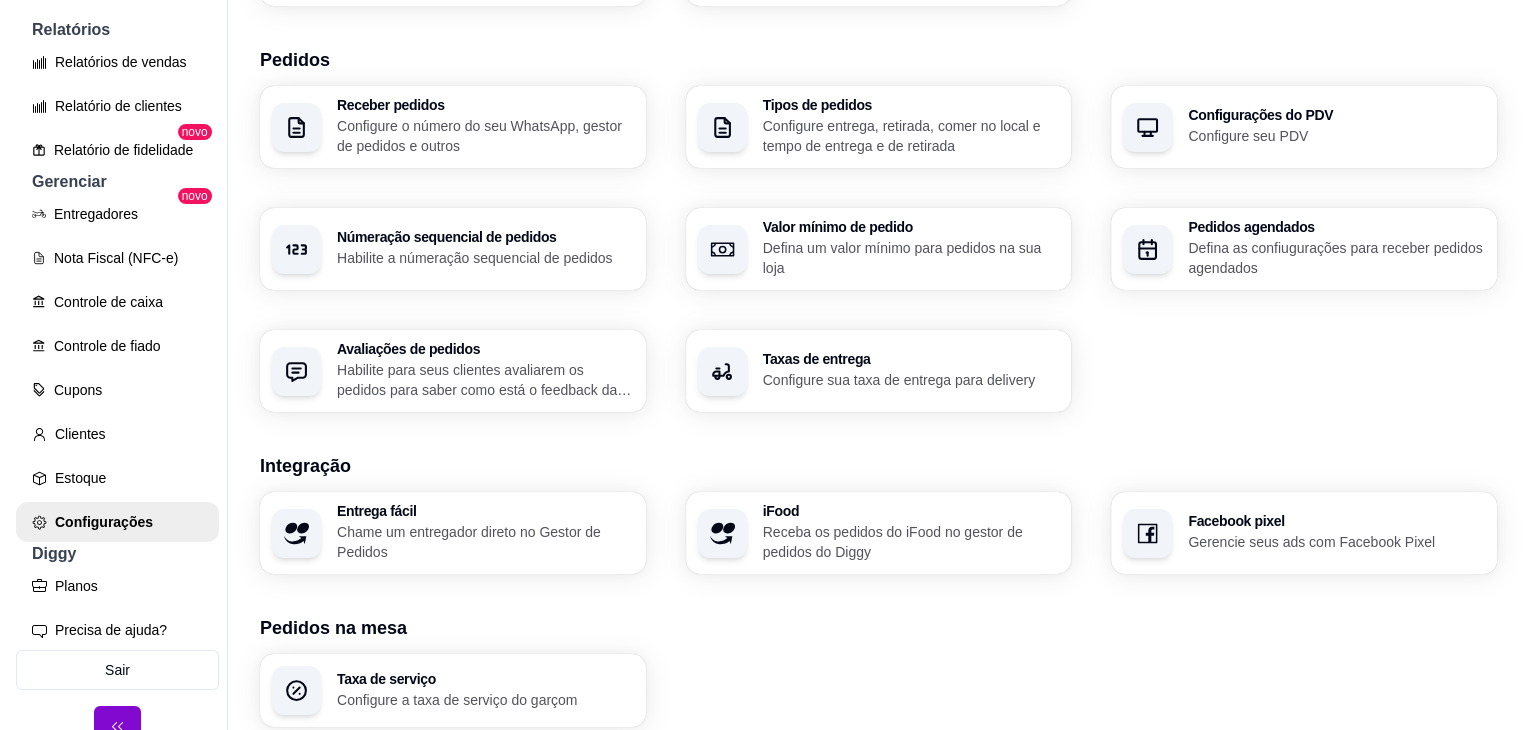 scroll, scrollTop: 694, scrollLeft: 0, axis: vertical 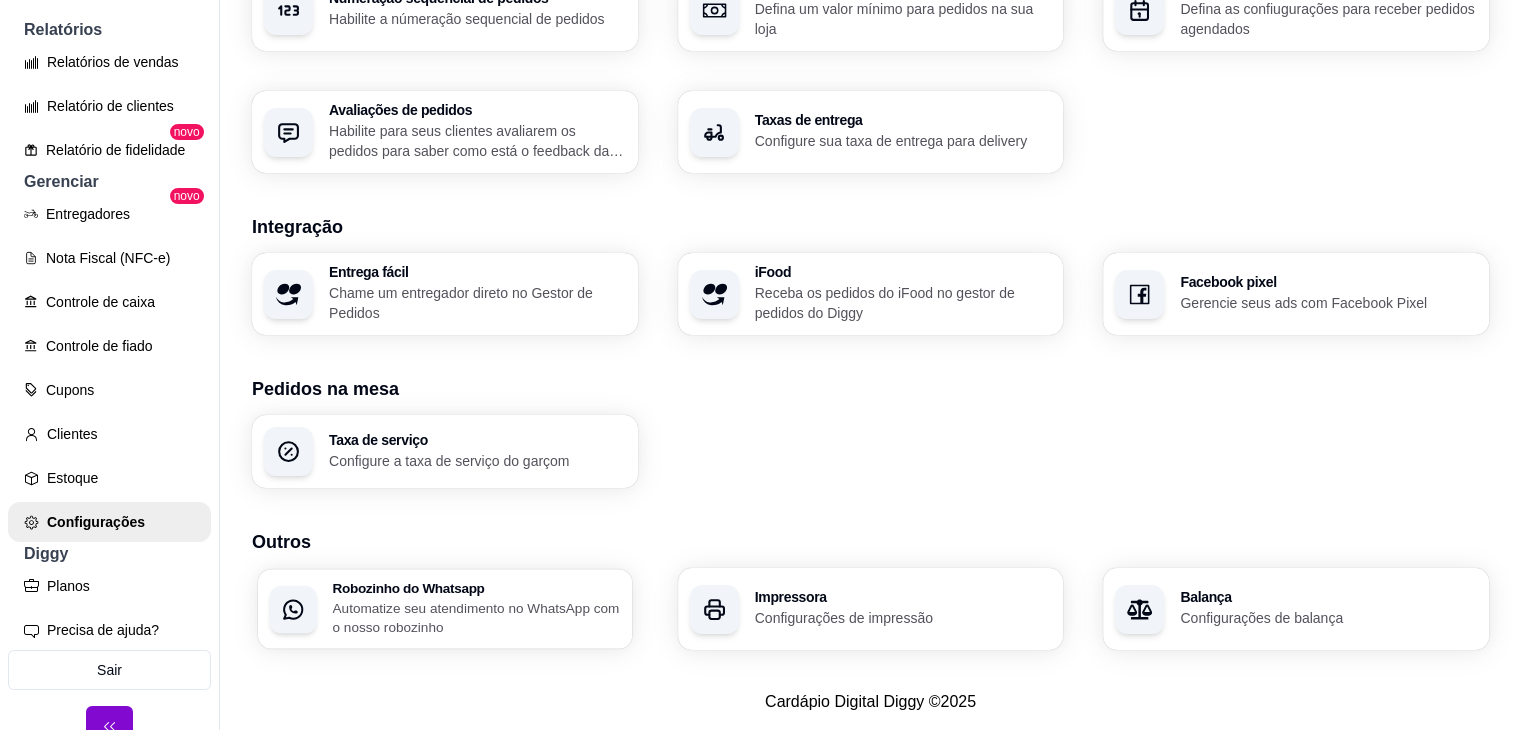 click on "Robozinho do Whatsapp Automatize seu atendimento no WhatsApp com o nosso robozinho" at bounding box center [476, 609] 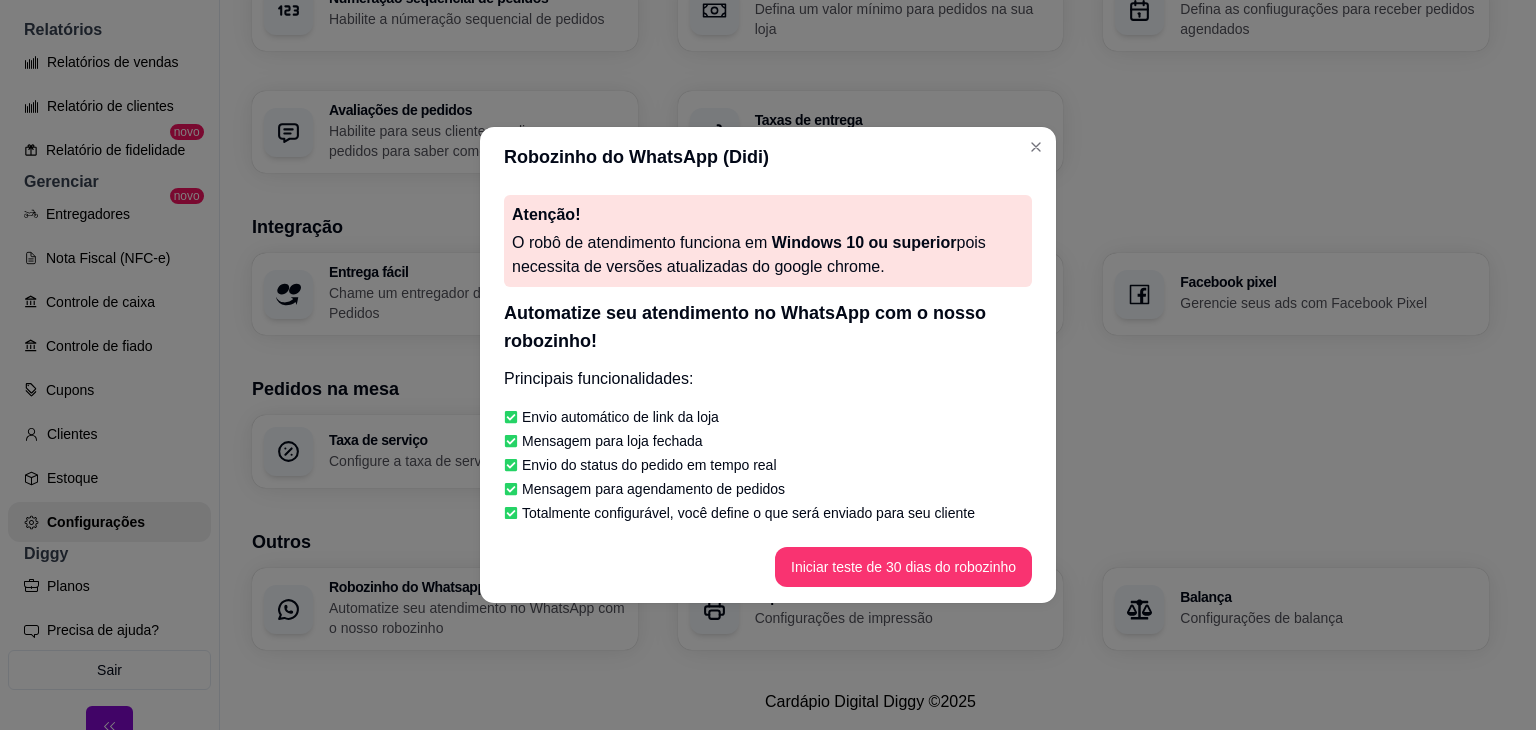 click on "Iniciar teste de 30 dias do robozinho" at bounding box center (768, 567) 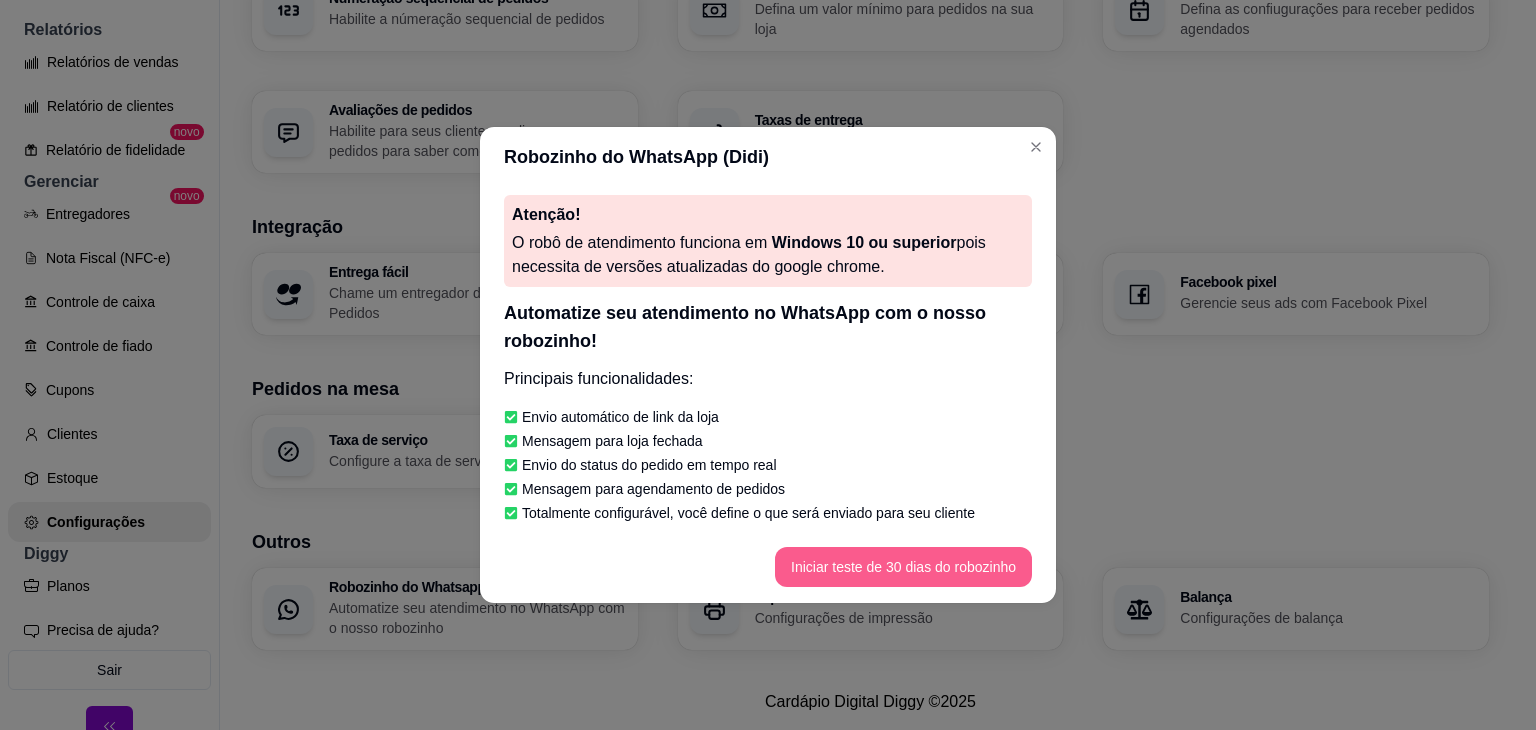 click on "Iniciar teste de 30 dias do robozinho" at bounding box center (903, 567) 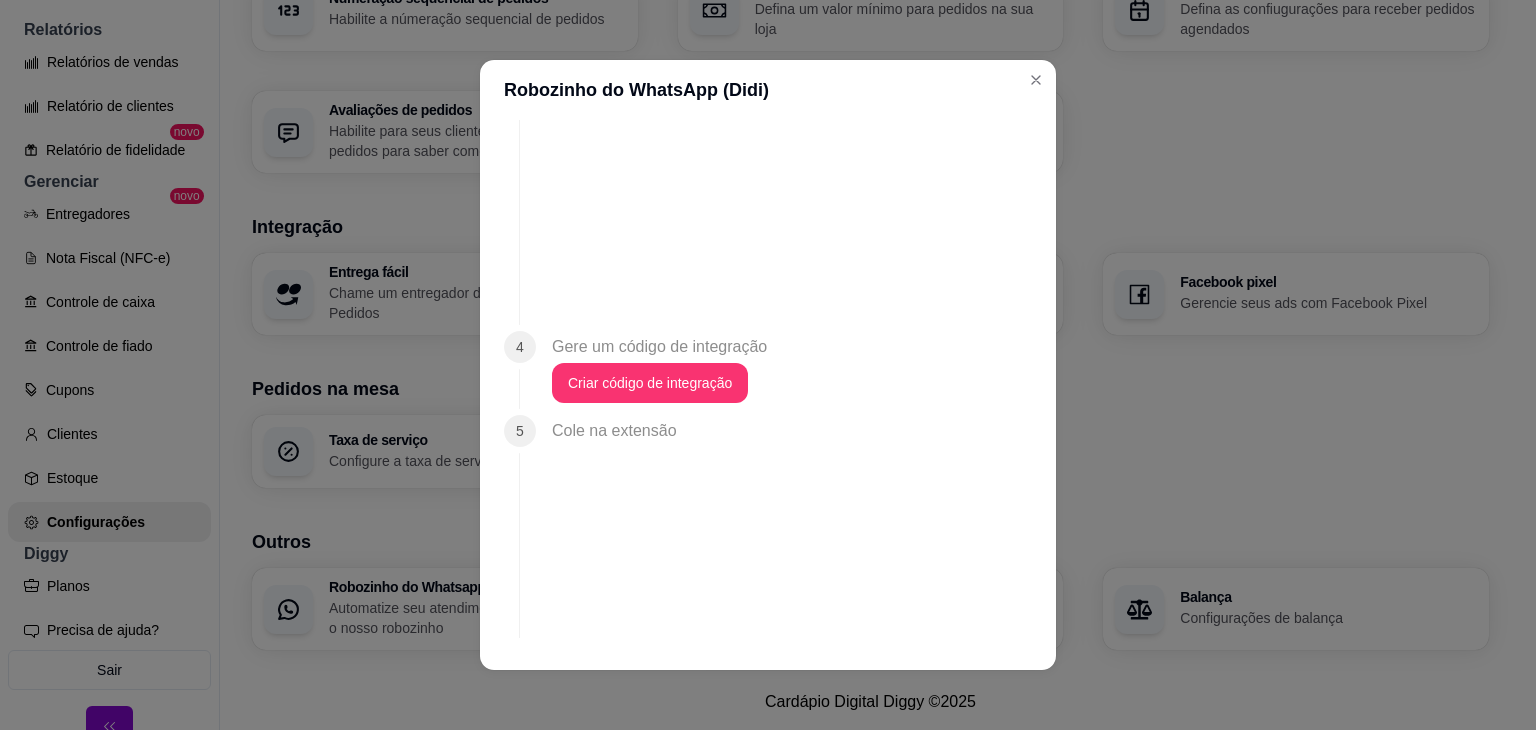 scroll, scrollTop: 1426, scrollLeft: 0, axis: vertical 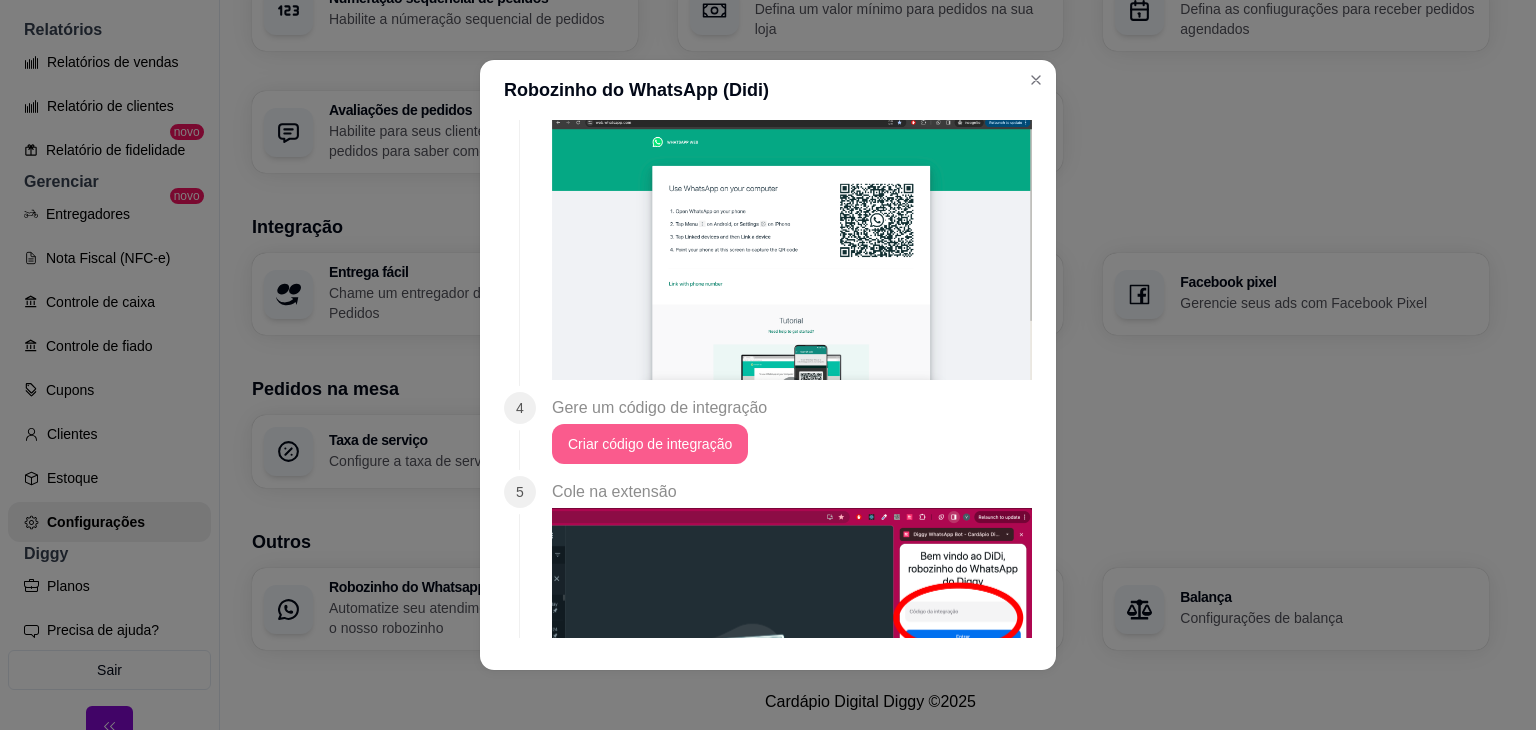 click on "Criar código de integração" at bounding box center (650, 444) 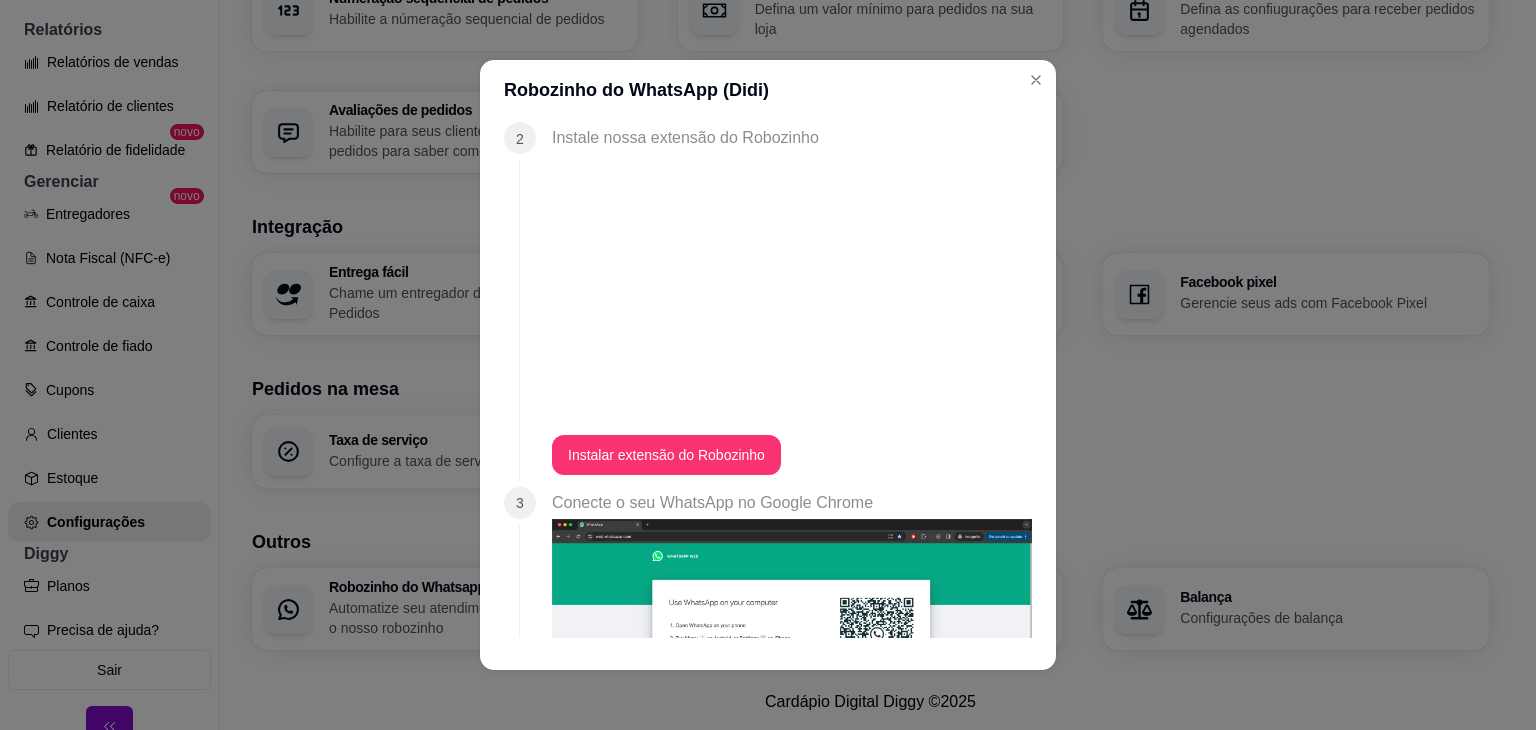 scroll, scrollTop: 1044, scrollLeft: 0, axis: vertical 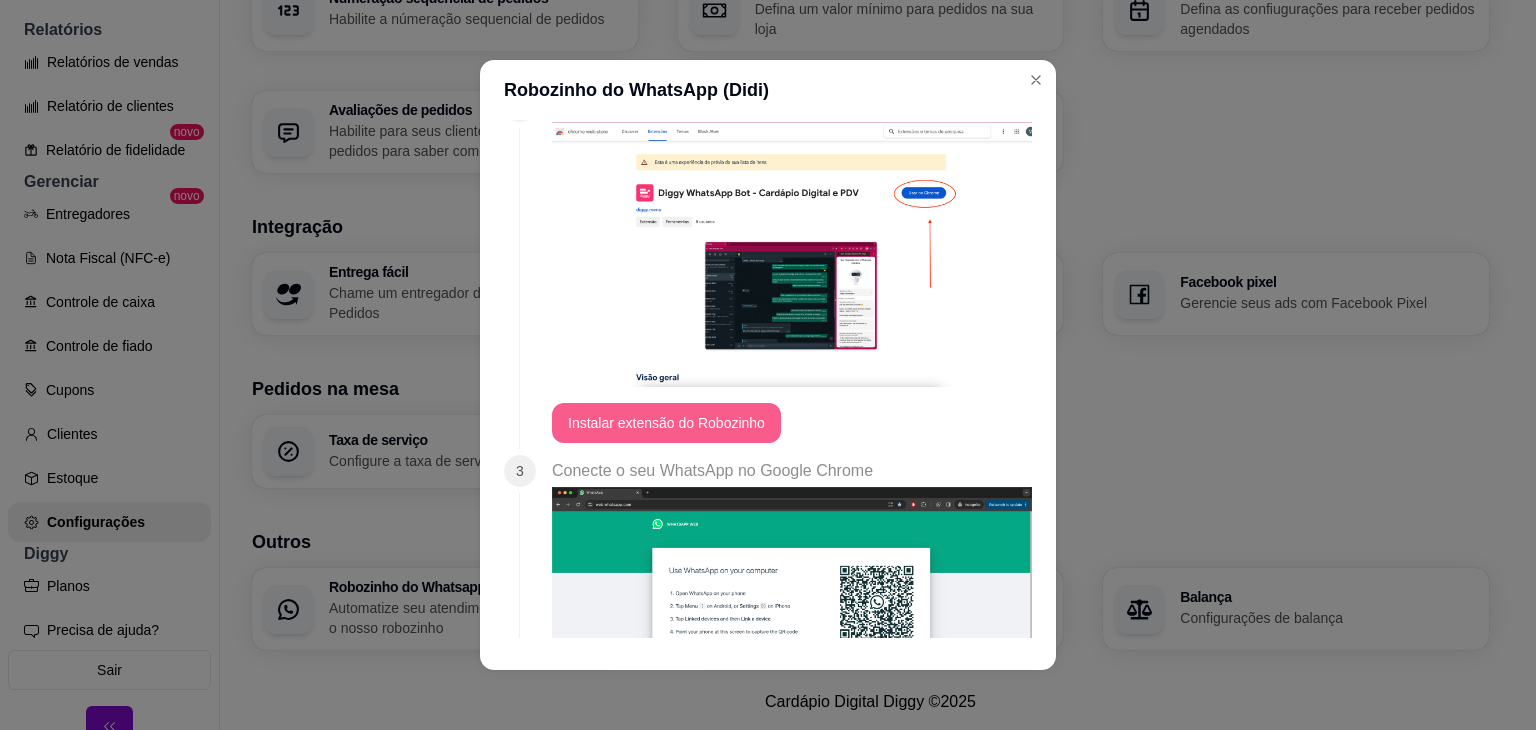 click on "Instalar extensão do Robozinho" at bounding box center (666, 423) 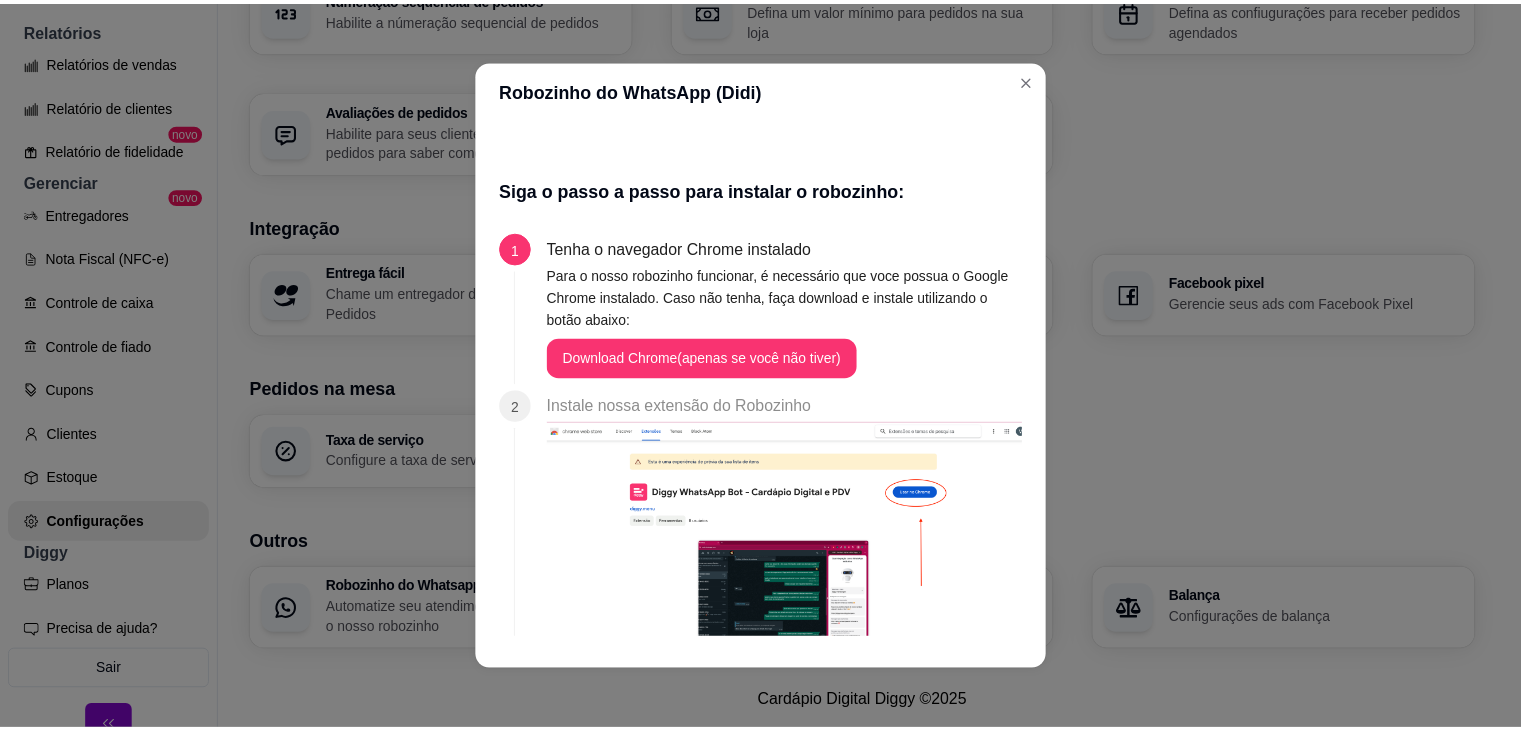 scroll, scrollTop: 1244, scrollLeft: 0, axis: vertical 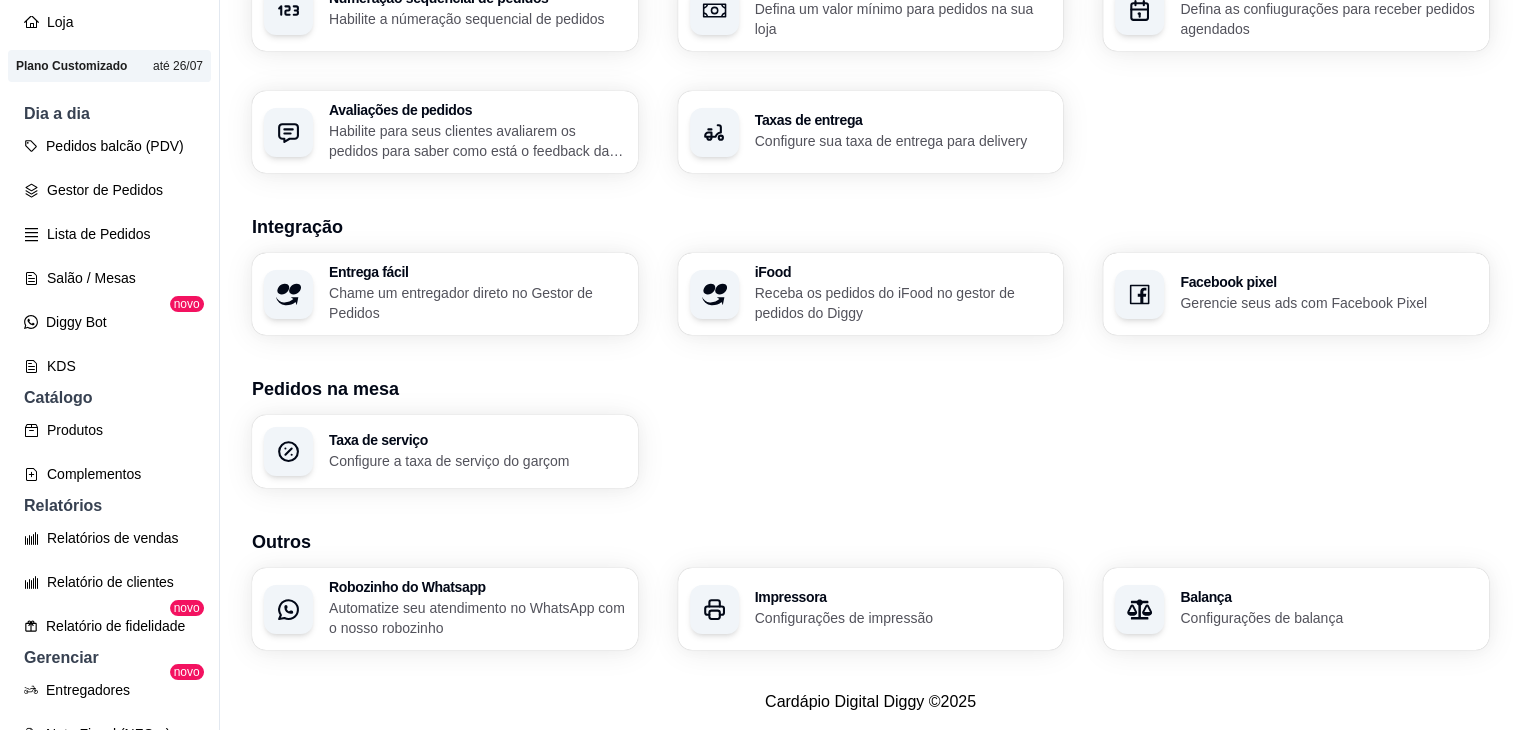 click on "Pedidos balcão (PDV) Gestor de Pedidos Lista de Pedidos Salão / Mesas Diggy Bot novo KDS" at bounding box center [109, 256] 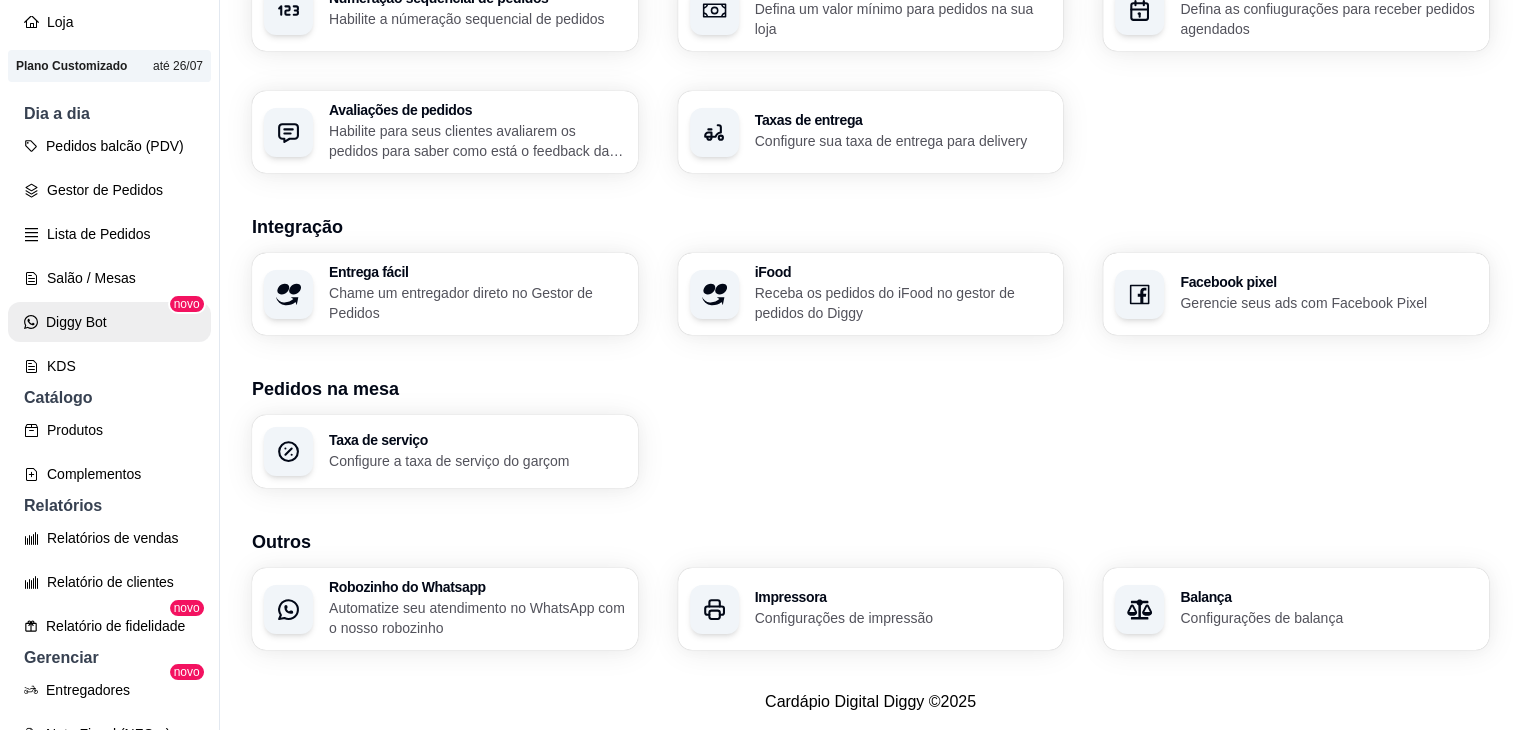 click on "Diggy Bot" at bounding box center (109, 322) 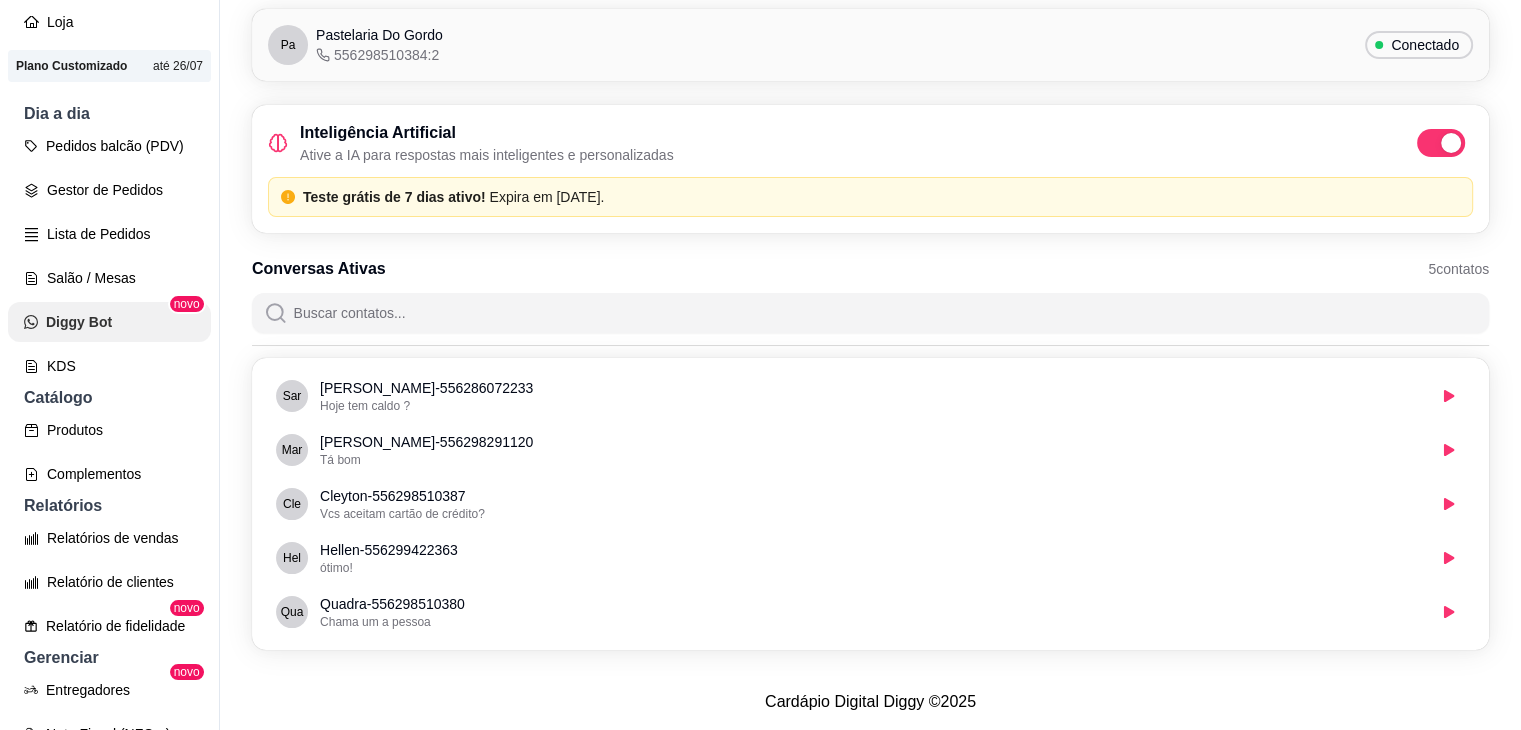 scroll, scrollTop: 0, scrollLeft: 0, axis: both 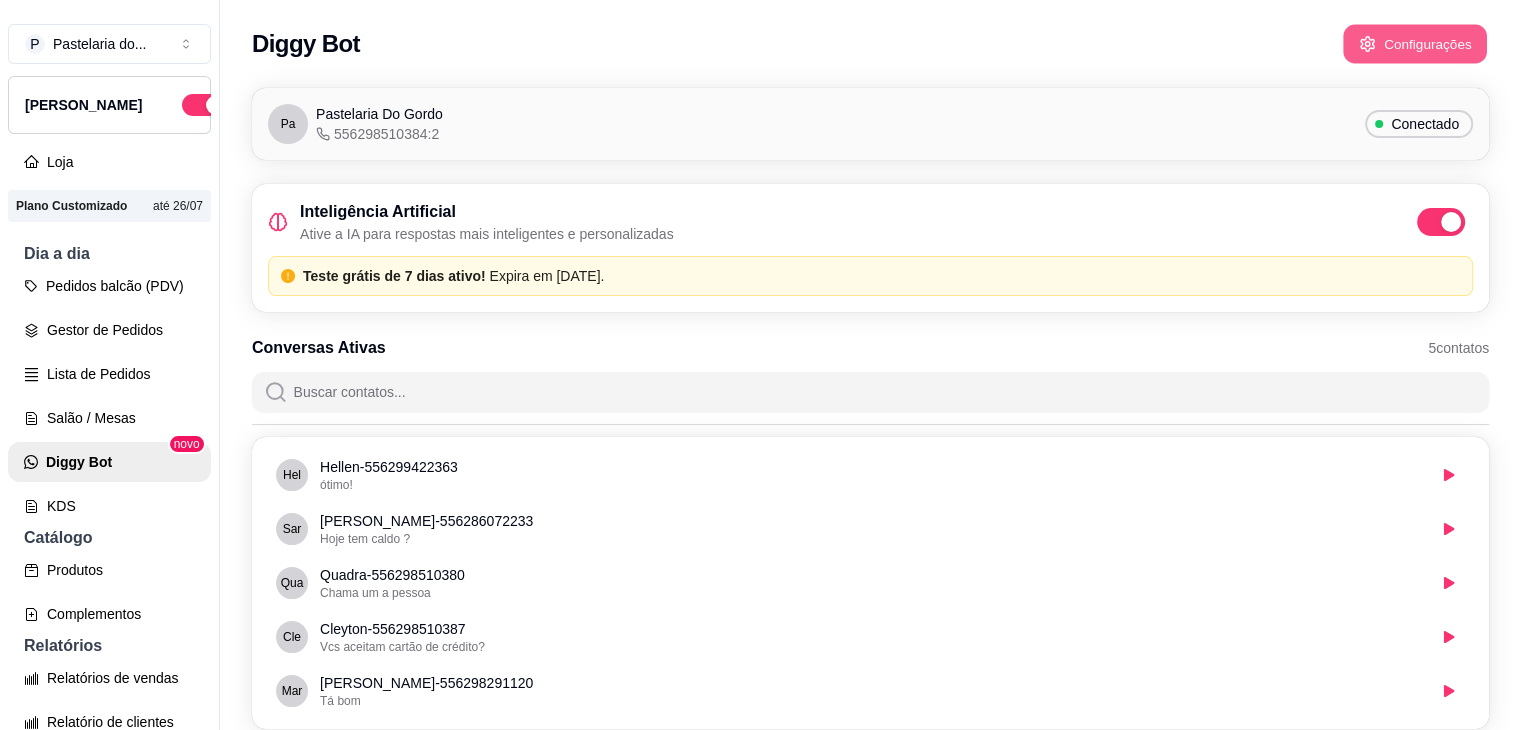 click on "Configurações" at bounding box center (1415, 44) 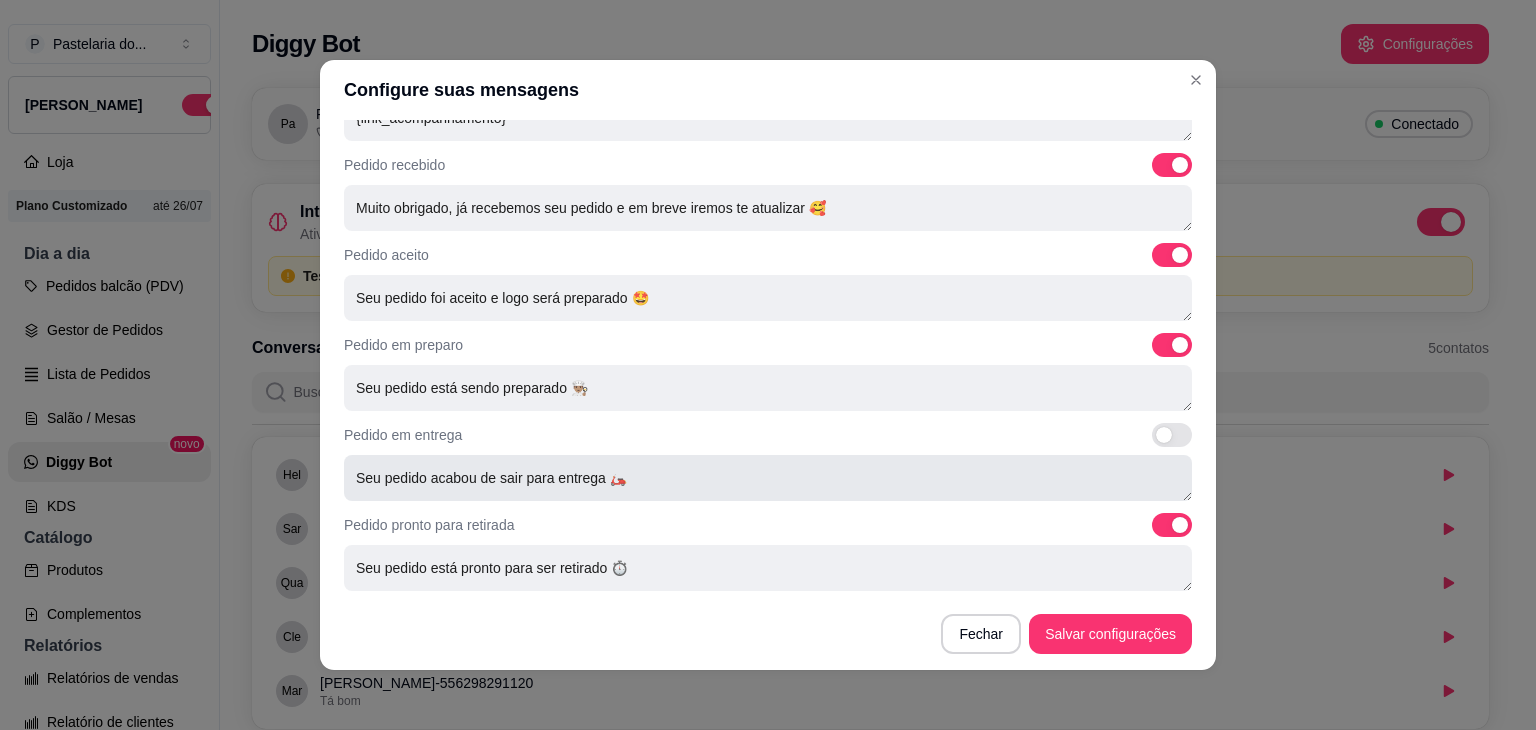 scroll, scrollTop: 682, scrollLeft: 0, axis: vertical 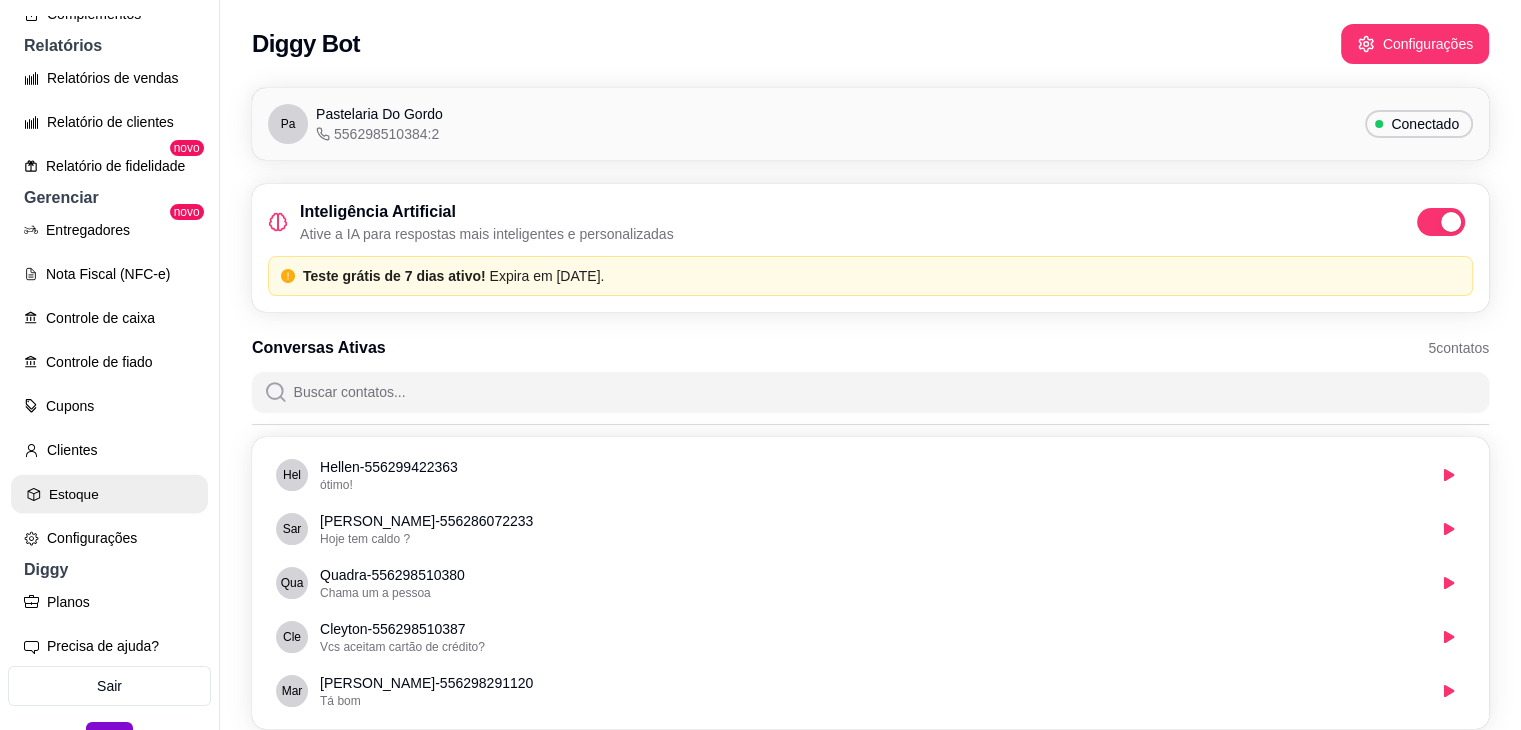 click on "Estoque" at bounding box center (109, 494) 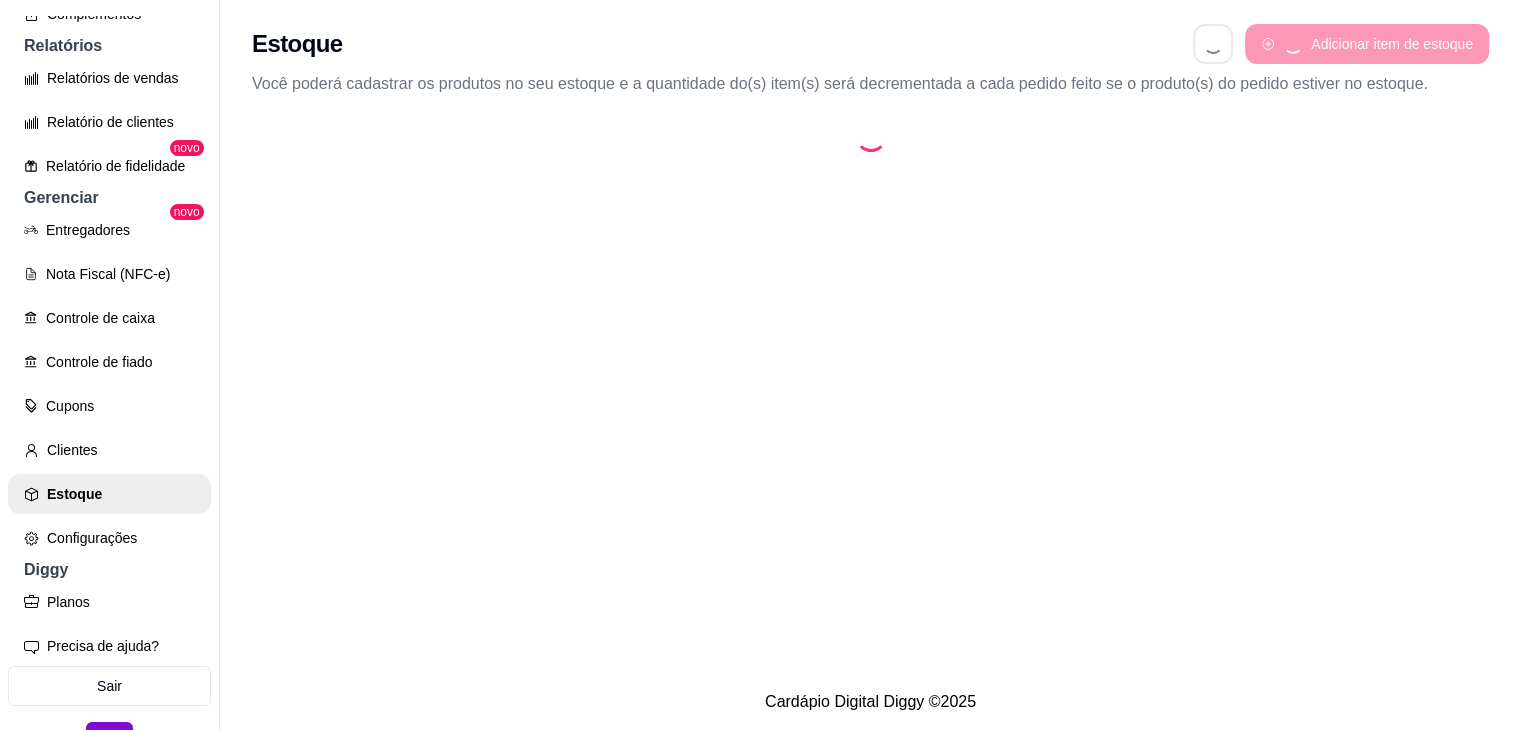 click on "Configurações" at bounding box center [109, 538] 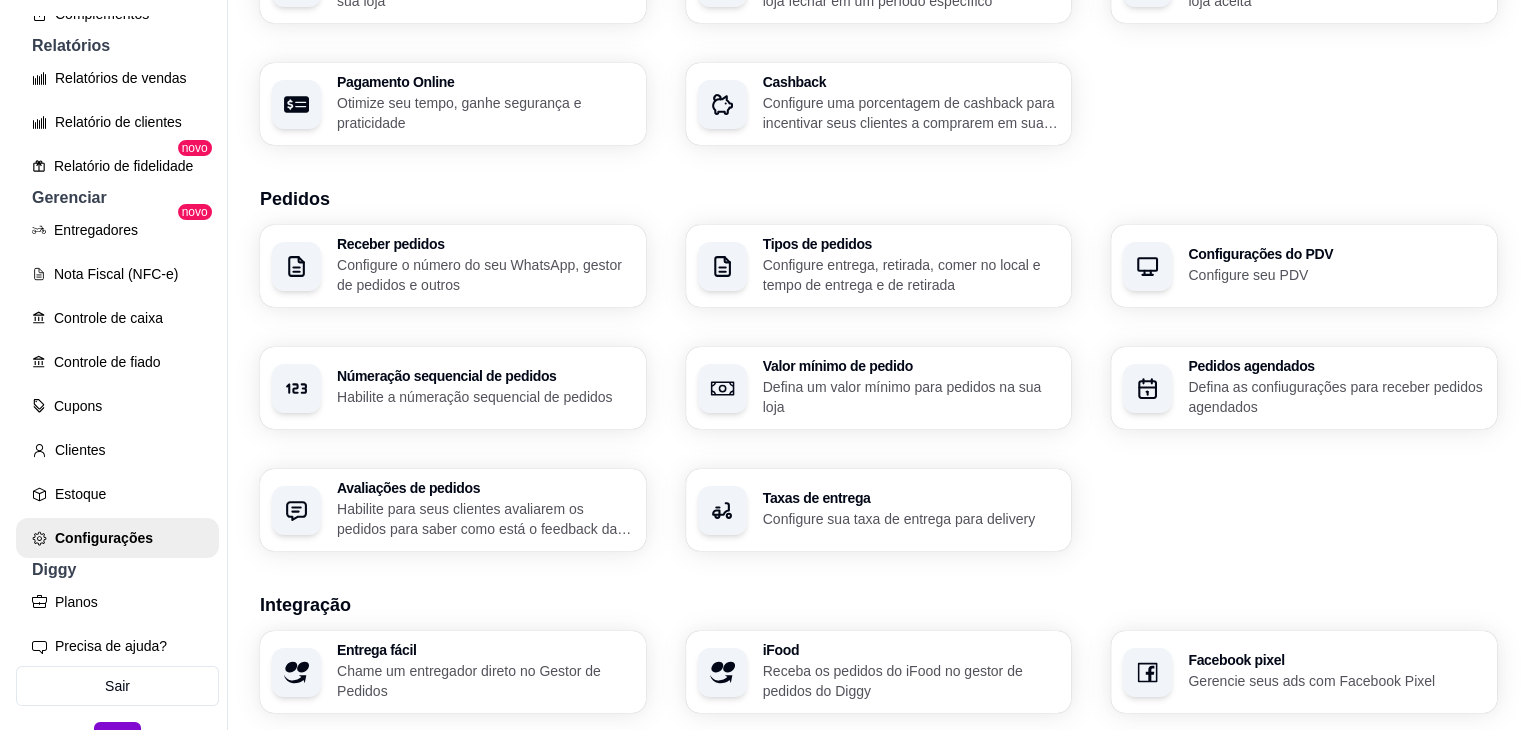 scroll, scrollTop: 694, scrollLeft: 0, axis: vertical 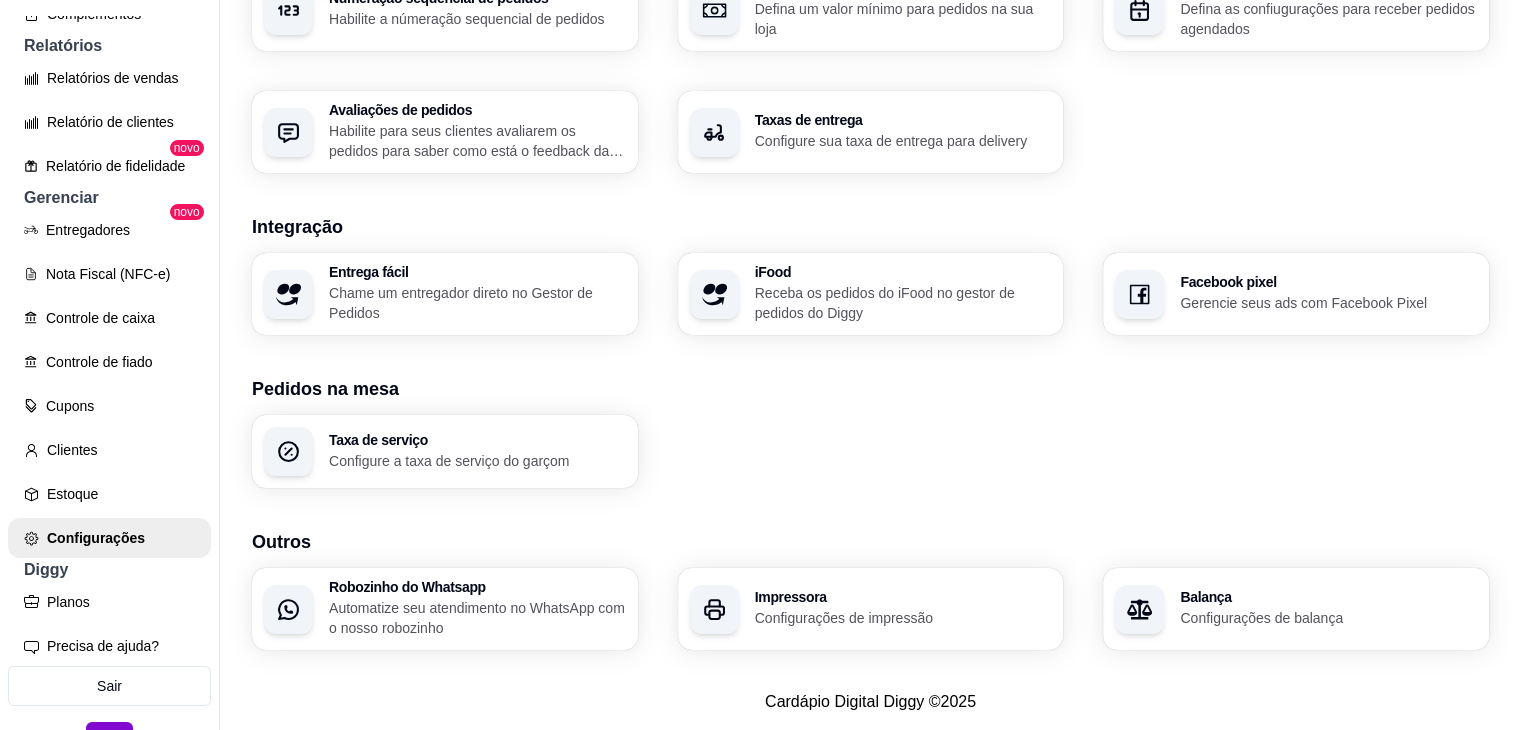 click on "Automatize seu atendimento no WhatsApp com o nosso robozinho" at bounding box center (477, 618) 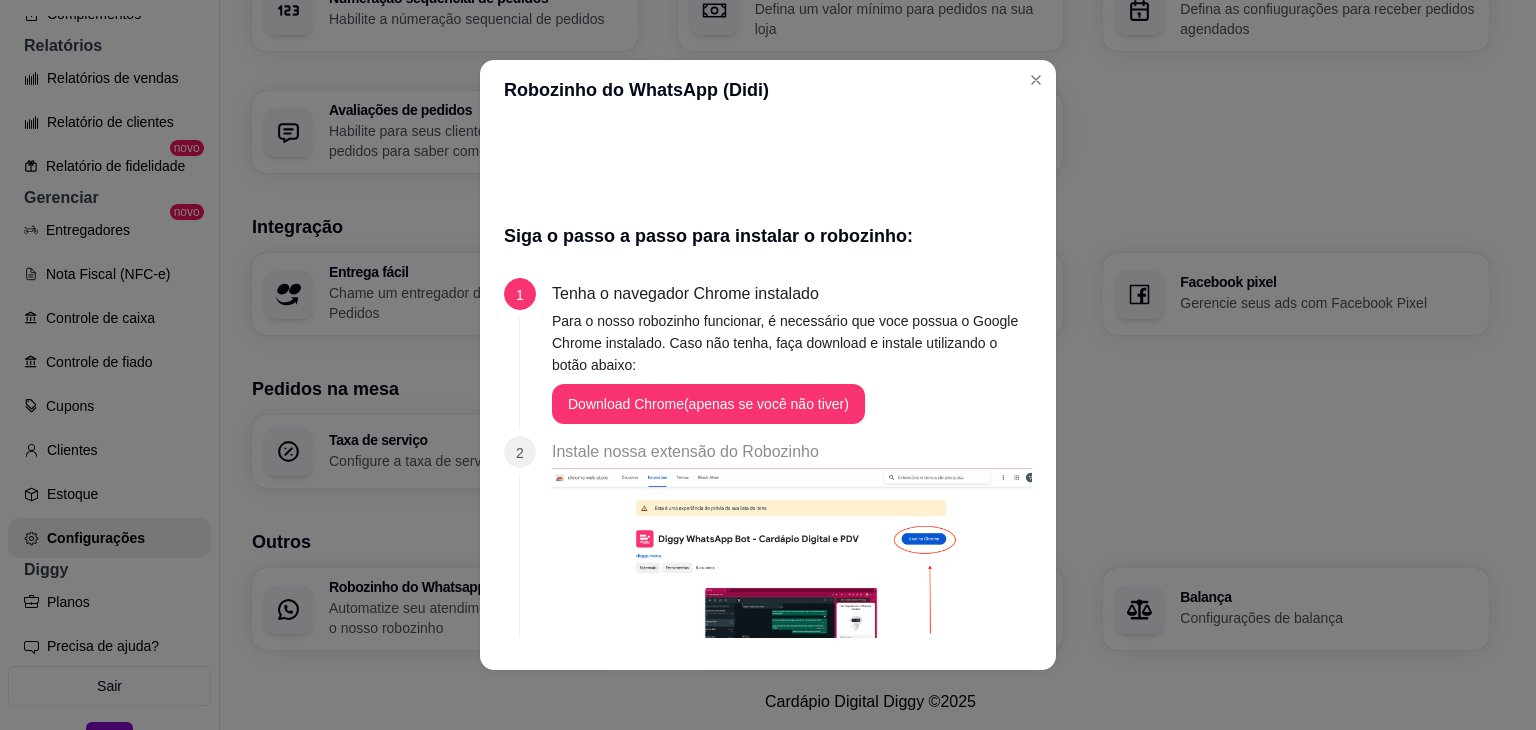 scroll, scrollTop: 700, scrollLeft: 0, axis: vertical 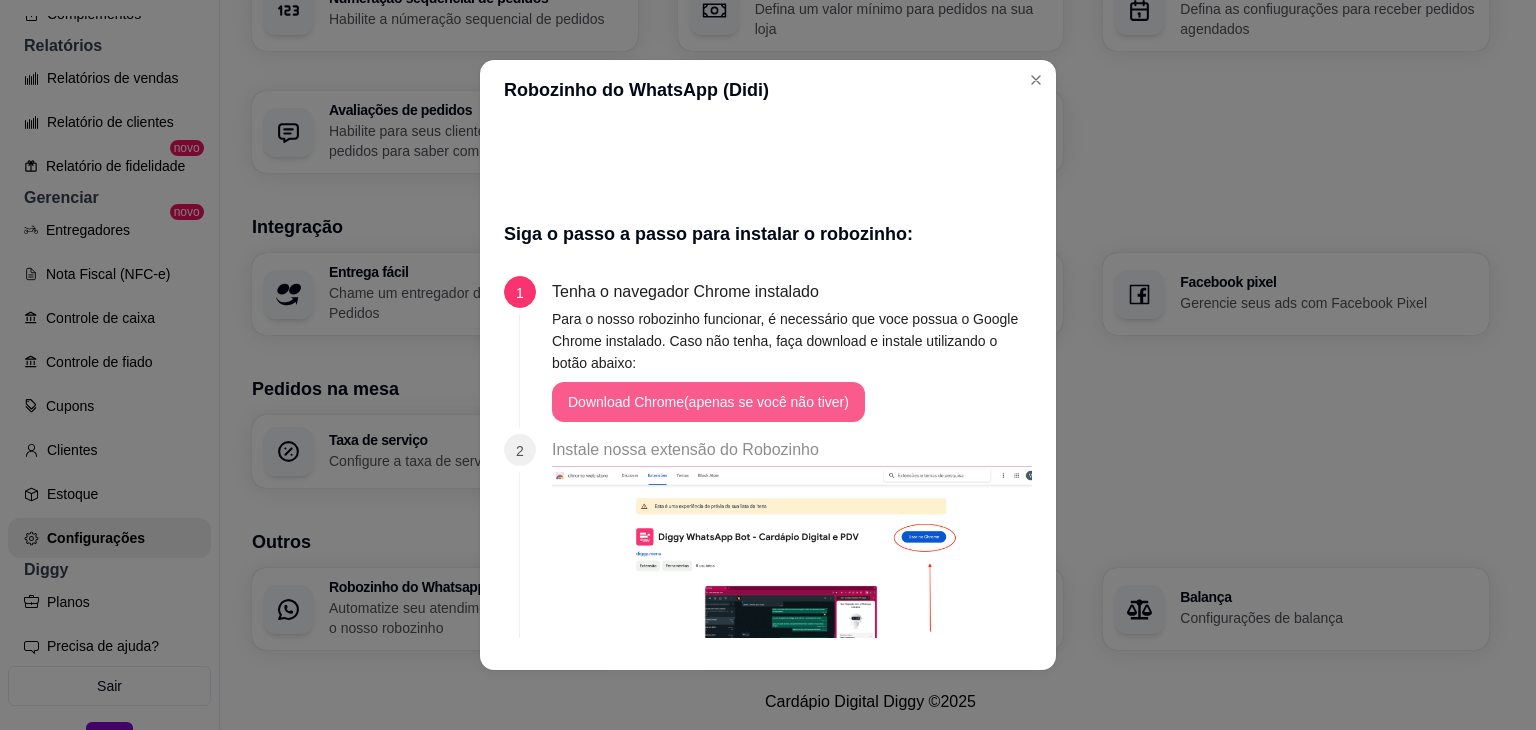click on "Download Chrome(apenas se você não tiver)" at bounding box center [708, 402] 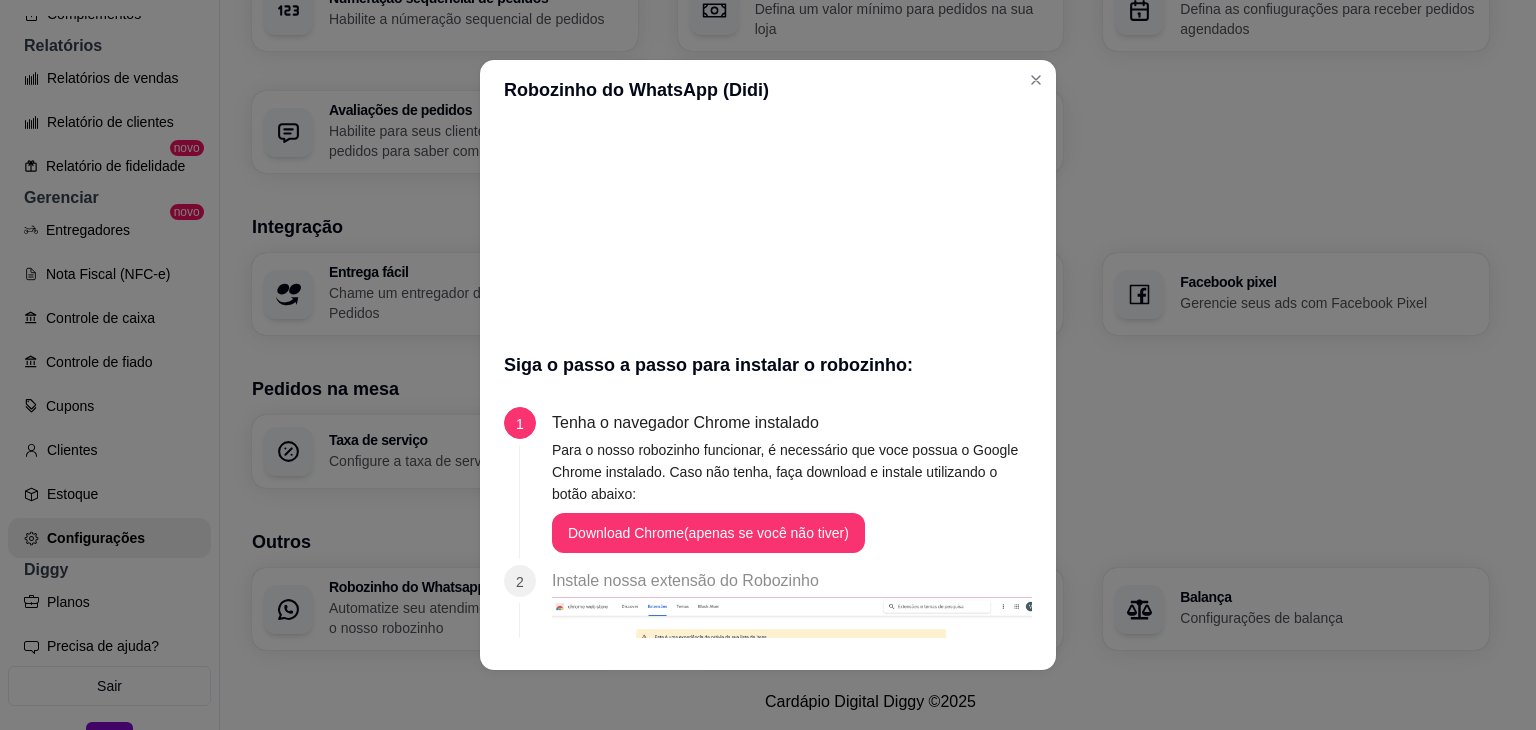 scroll, scrollTop: 600, scrollLeft: 0, axis: vertical 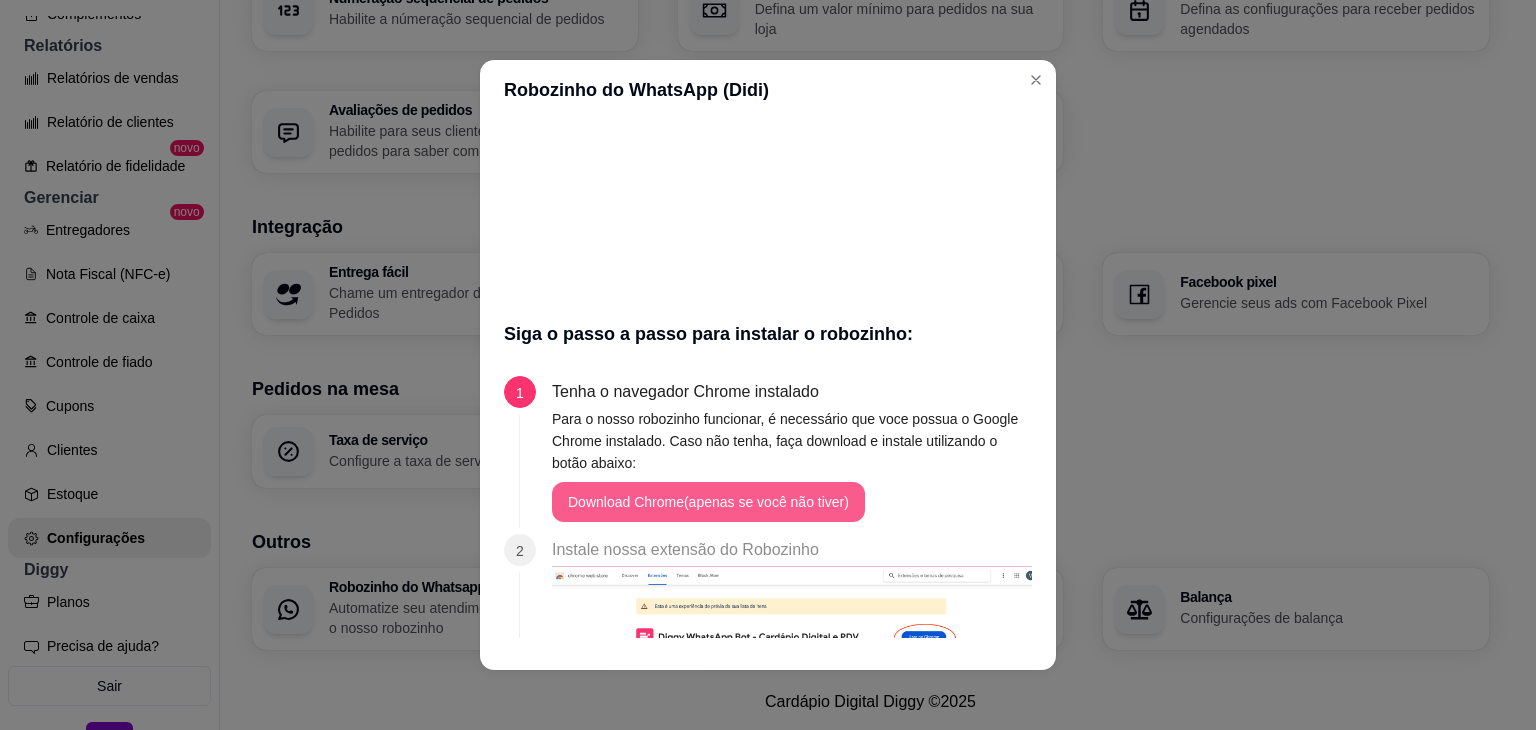 click on "Download Chrome(apenas se você não tiver)" at bounding box center (708, 502) 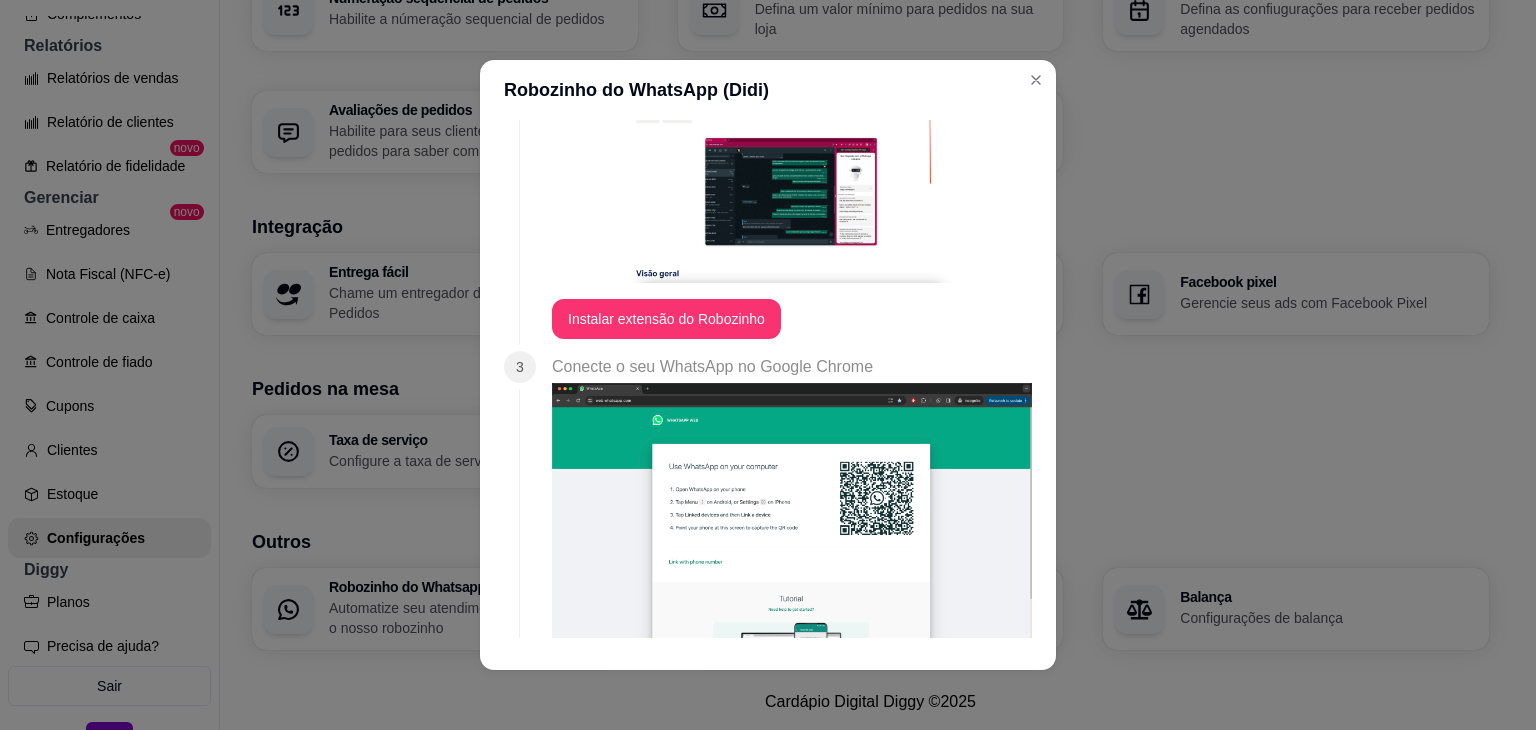 scroll, scrollTop: 1100, scrollLeft: 0, axis: vertical 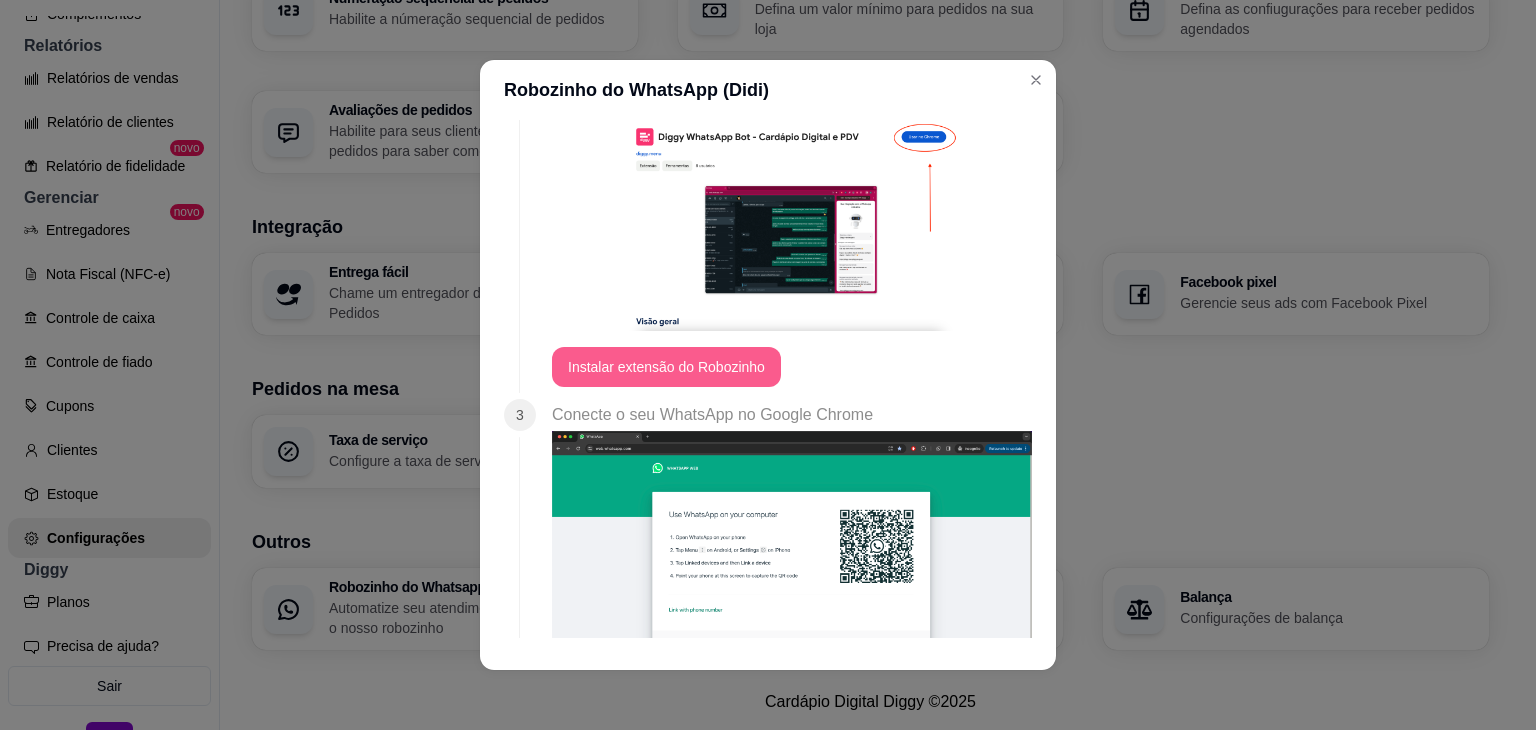 click on "Instalar extensão do Robozinho" at bounding box center (666, 367) 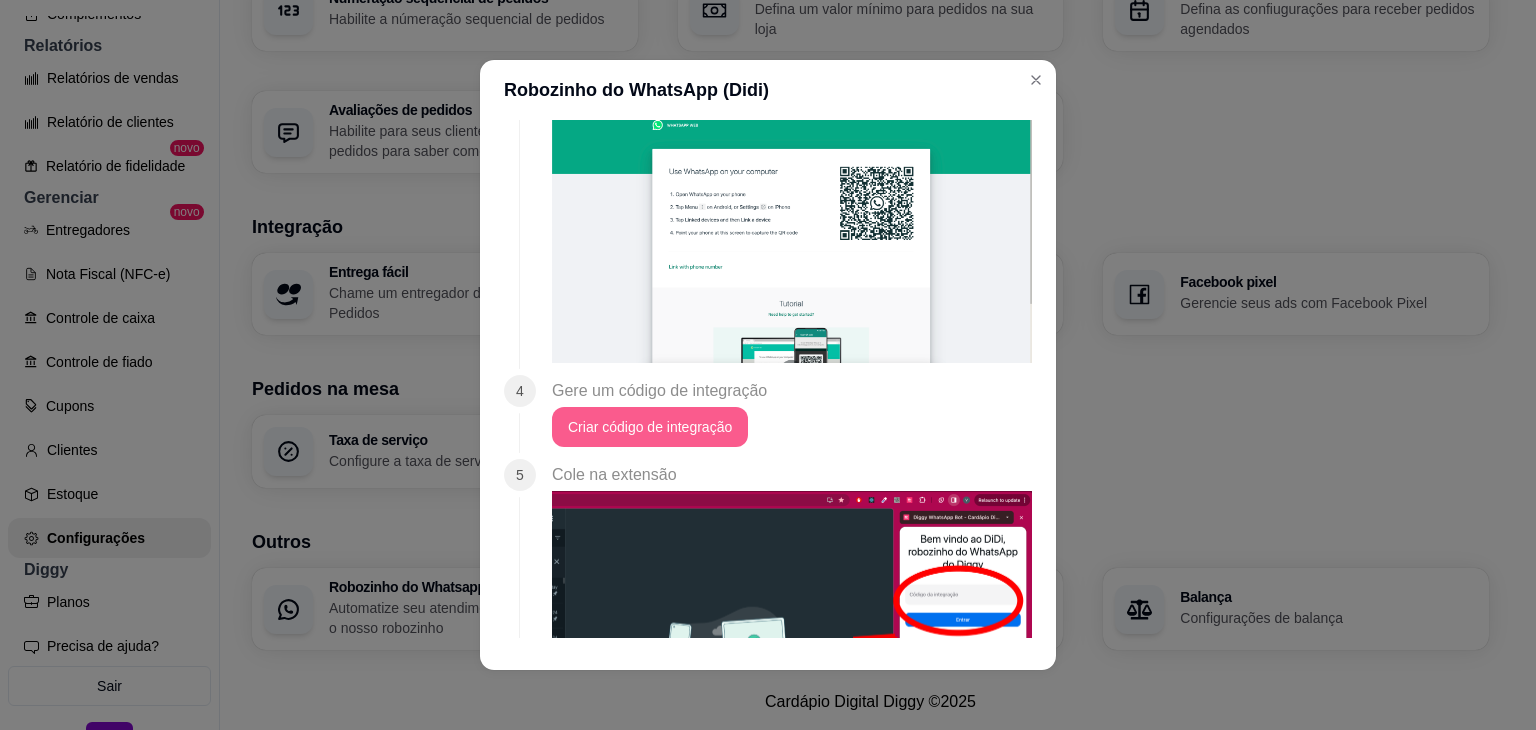 scroll, scrollTop: 1500, scrollLeft: 0, axis: vertical 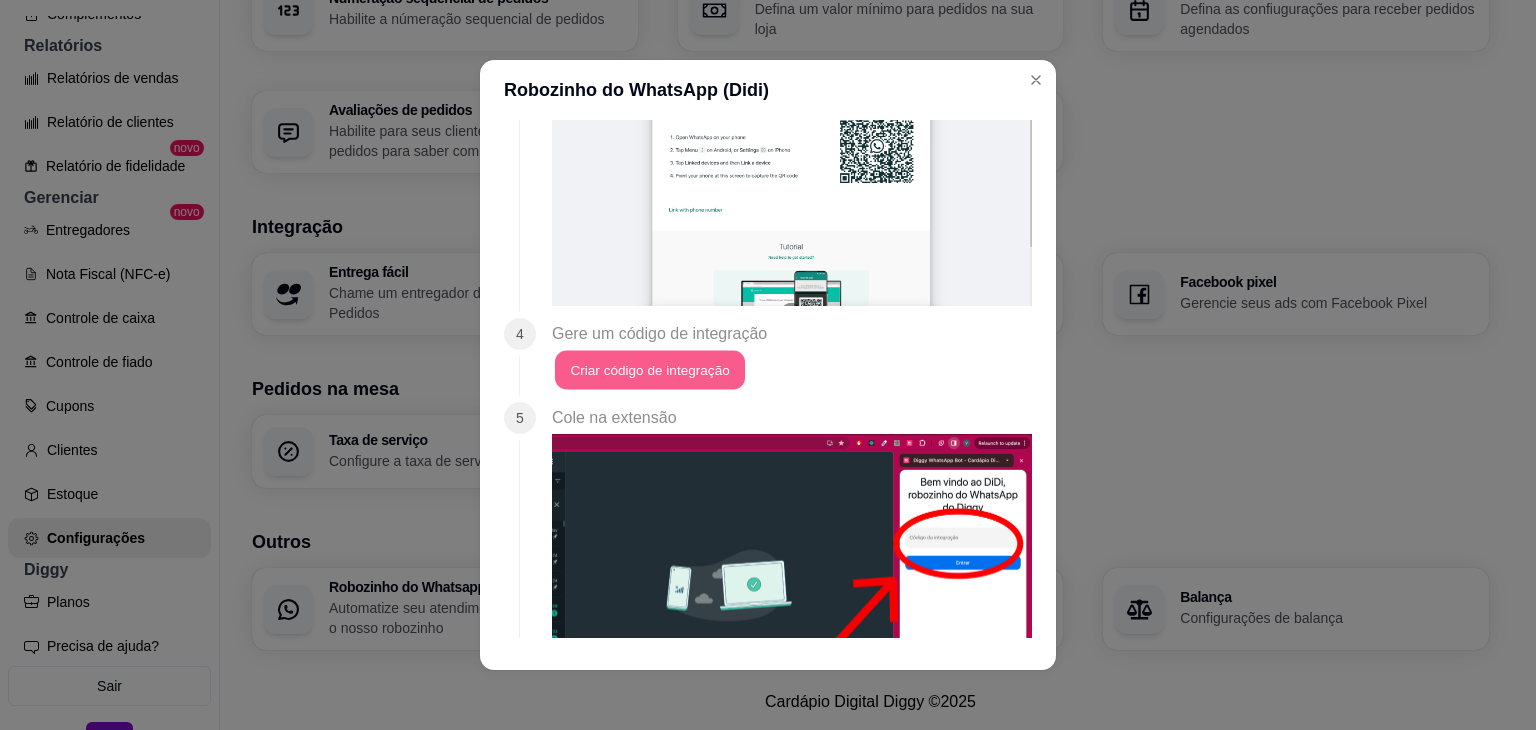 click on "Criar código de integração" at bounding box center (650, 369) 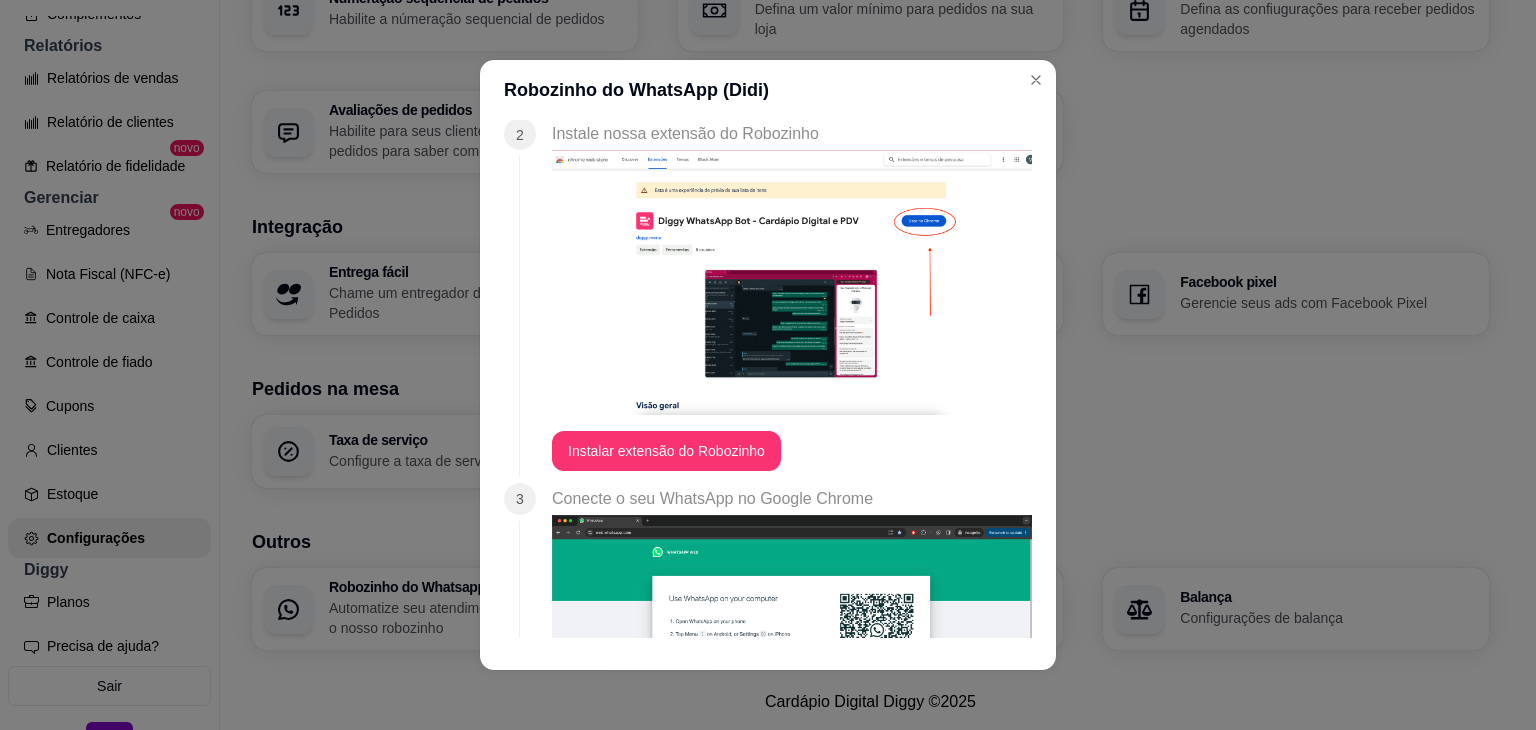 scroll, scrollTop: 1000, scrollLeft: 0, axis: vertical 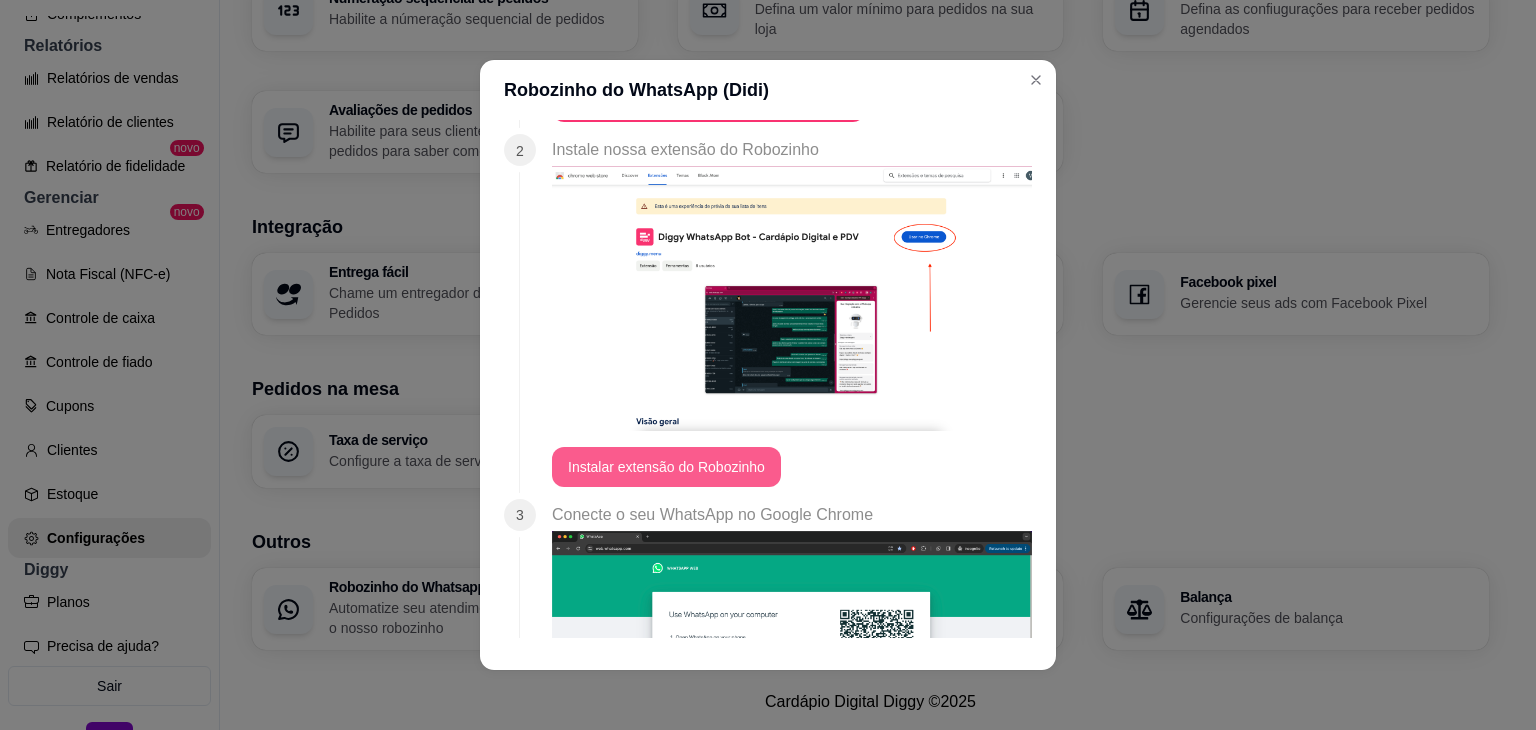 click on "Instalar extensão do Robozinho" at bounding box center [666, 467] 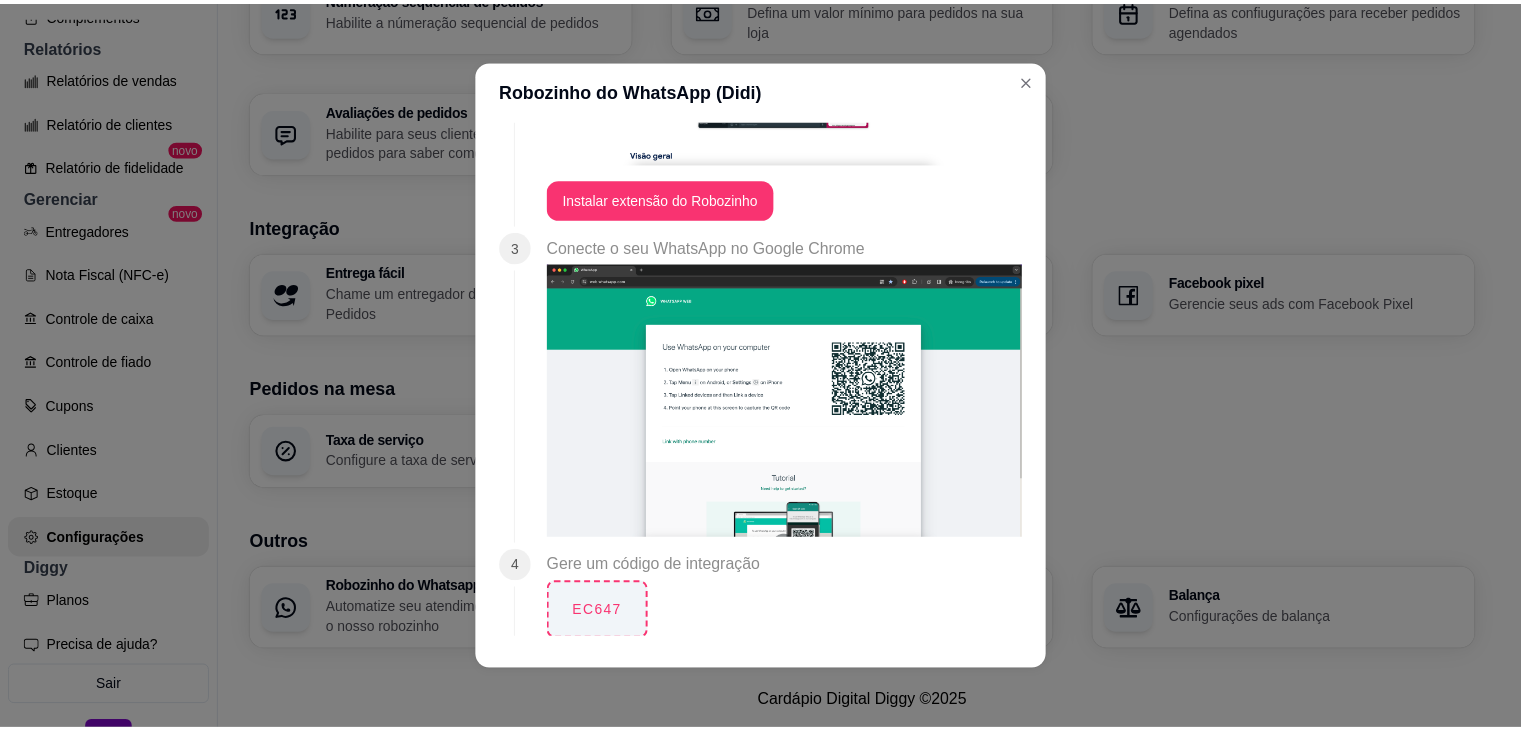 scroll, scrollTop: 1300, scrollLeft: 0, axis: vertical 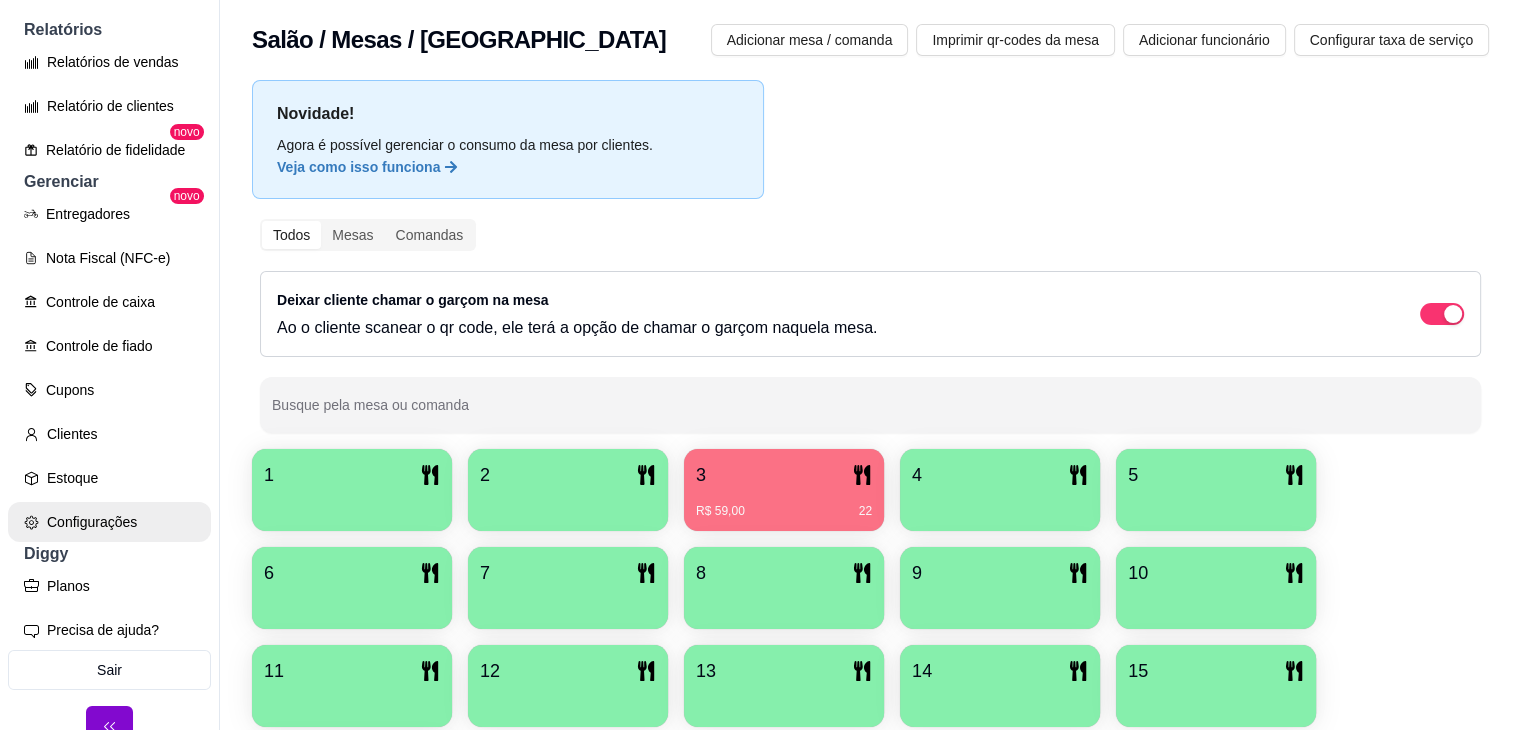 click on "Configurações" at bounding box center (109, 522) 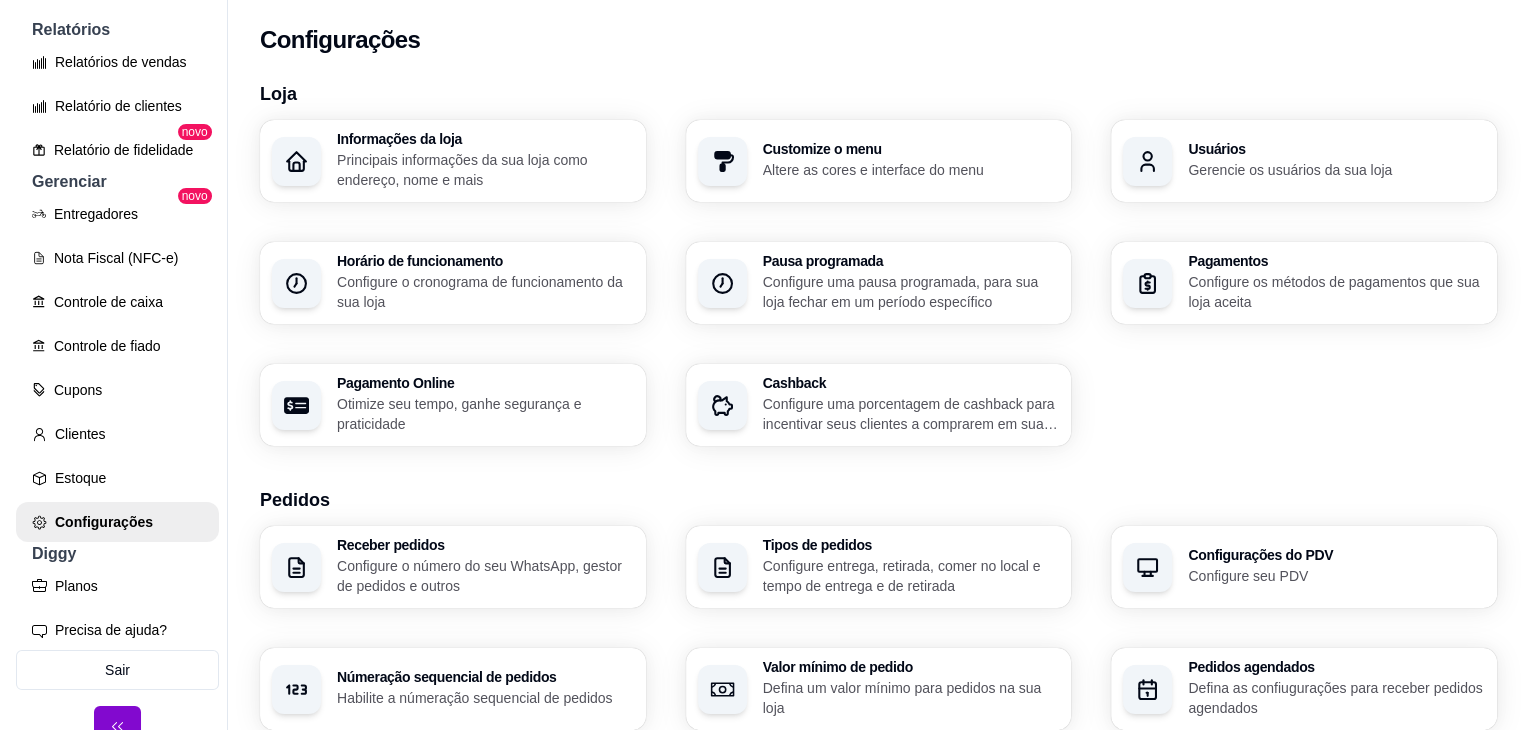 scroll, scrollTop: 694, scrollLeft: 0, axis: vertical 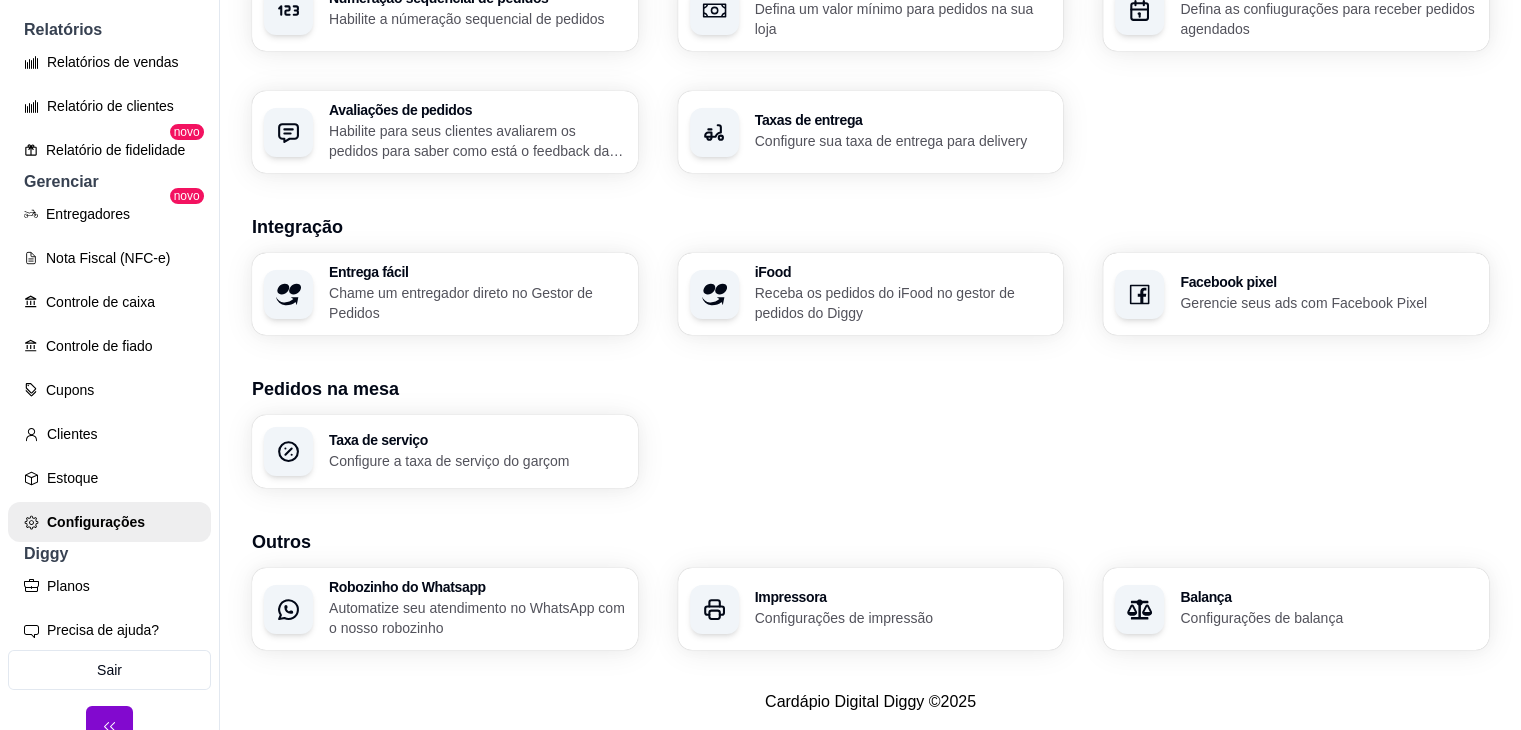 click on "Robozinho do Whatsapp" at bounding box center [477, 587] 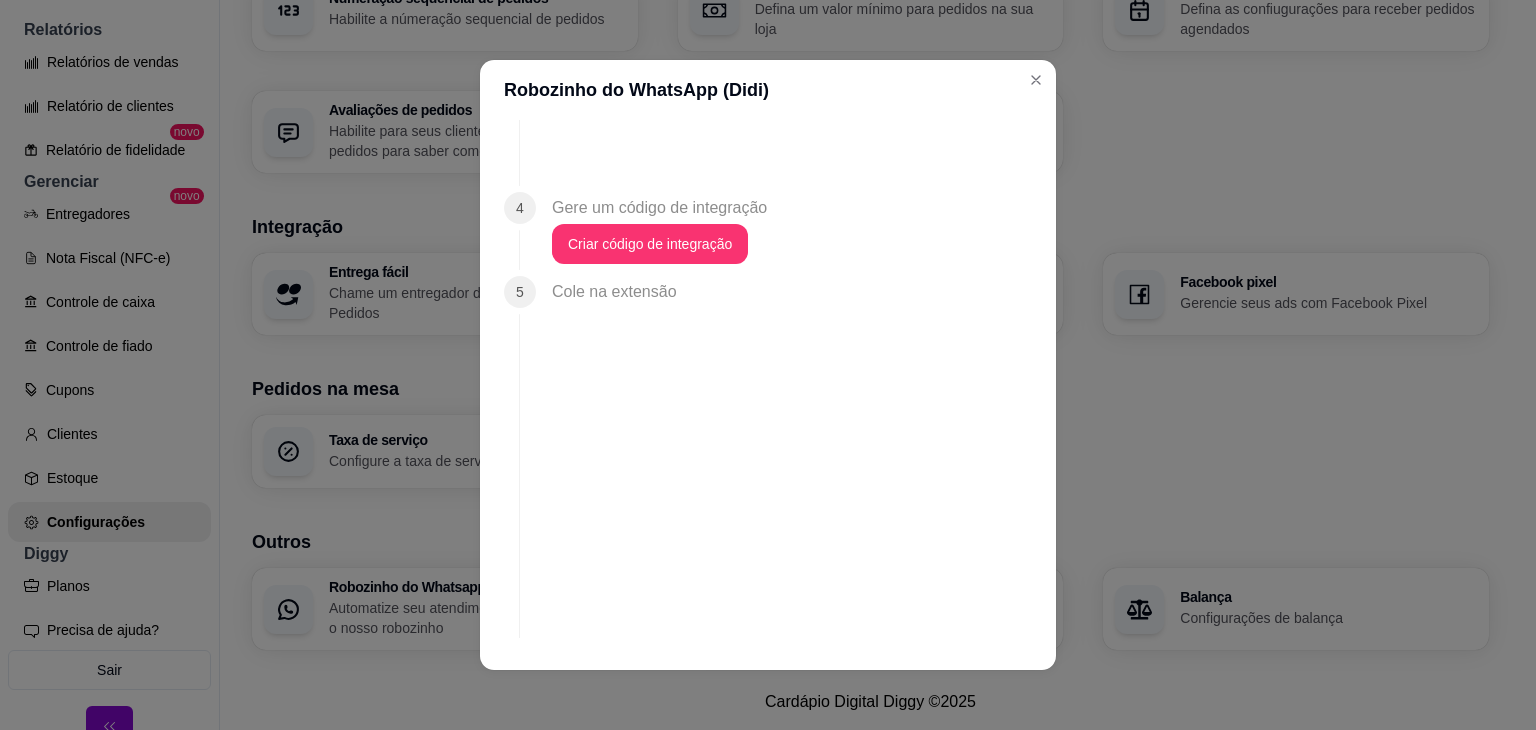 scroll, scrollTop: 1826, scrollLeft: 0, axis: vertical 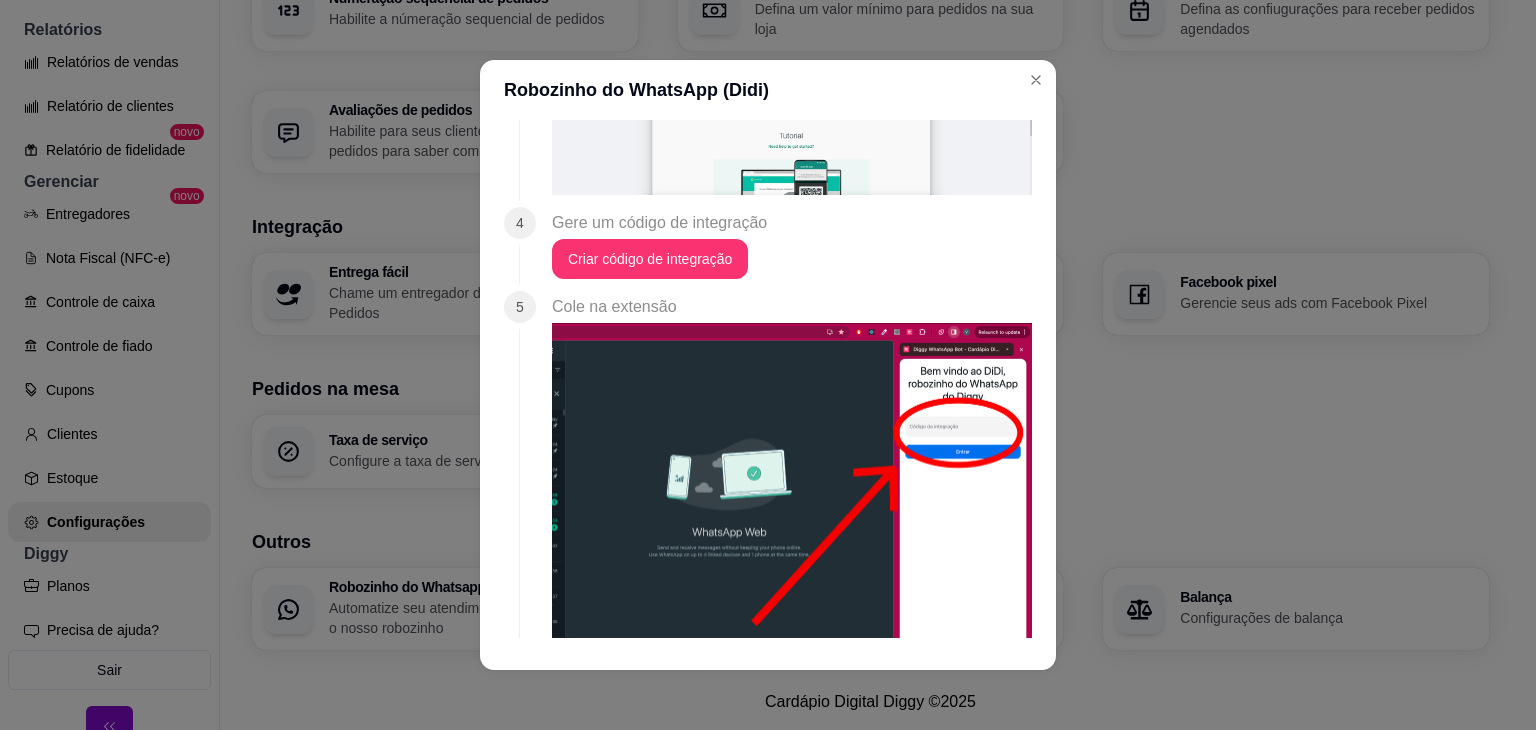 click on "Robozinho do WhatsApp (Didi)" at bounding box center (768, 90) 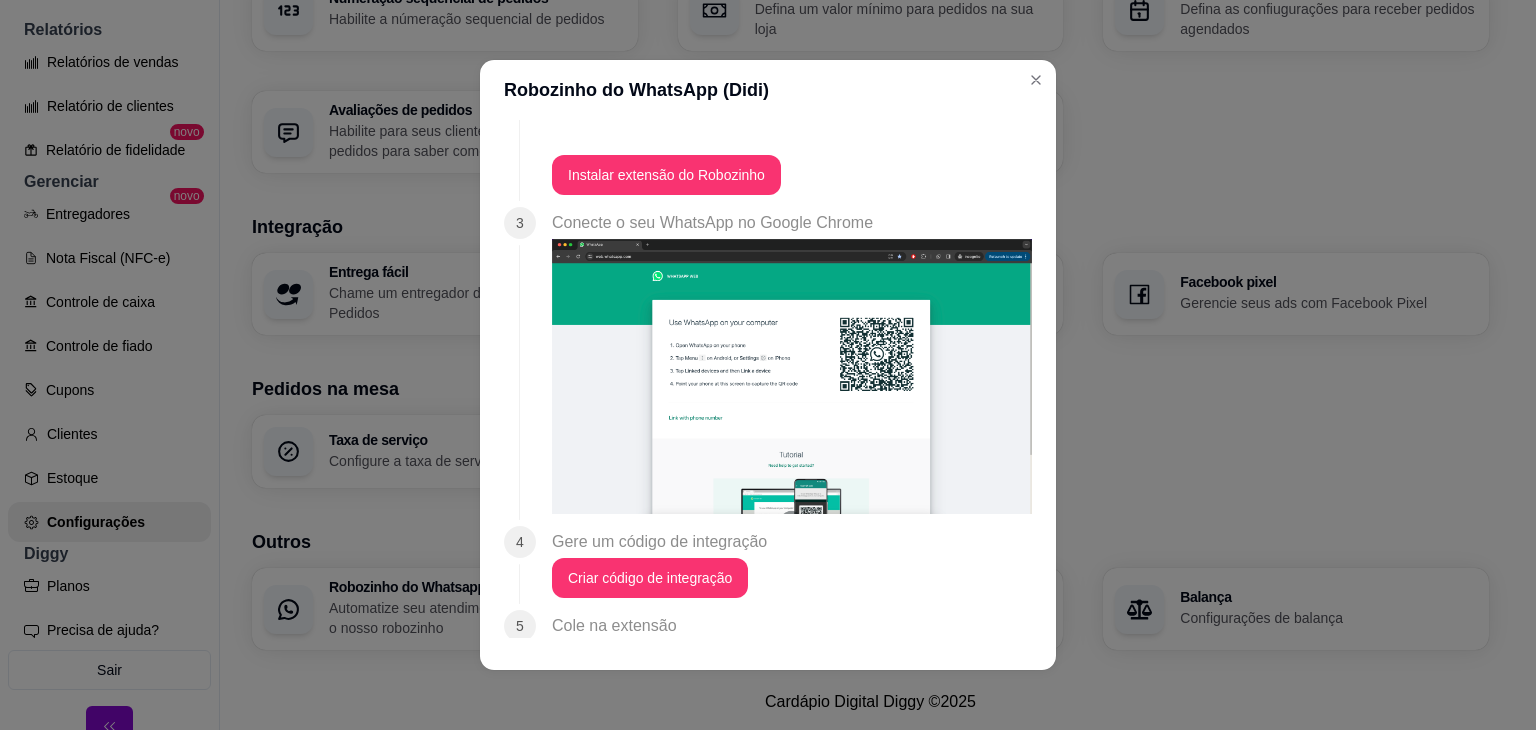 scroll, scrollTop: 1326, scrollLeft: 0, axis: vertical 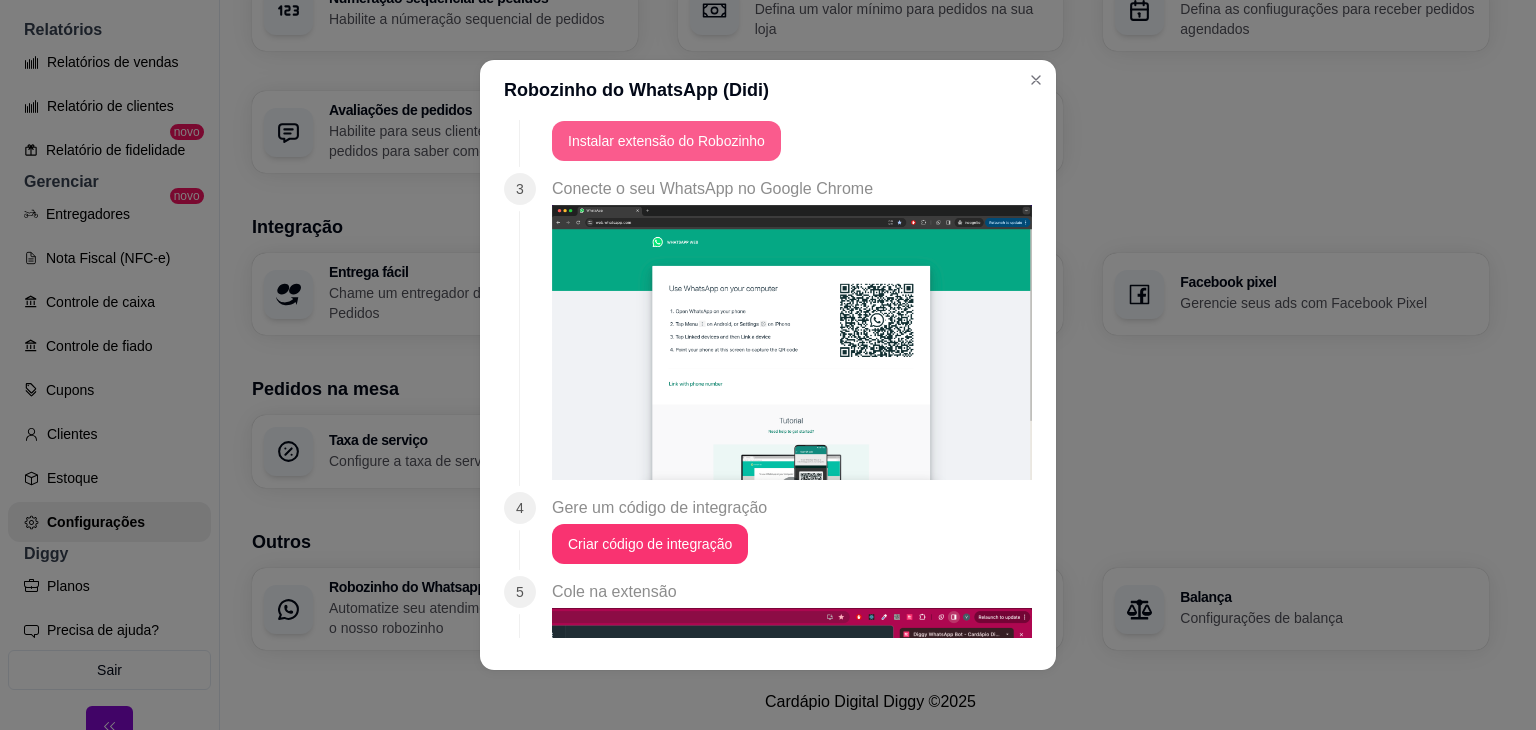 click on "Instalar extensão do Robozinho" at bounding box center [666, 141] 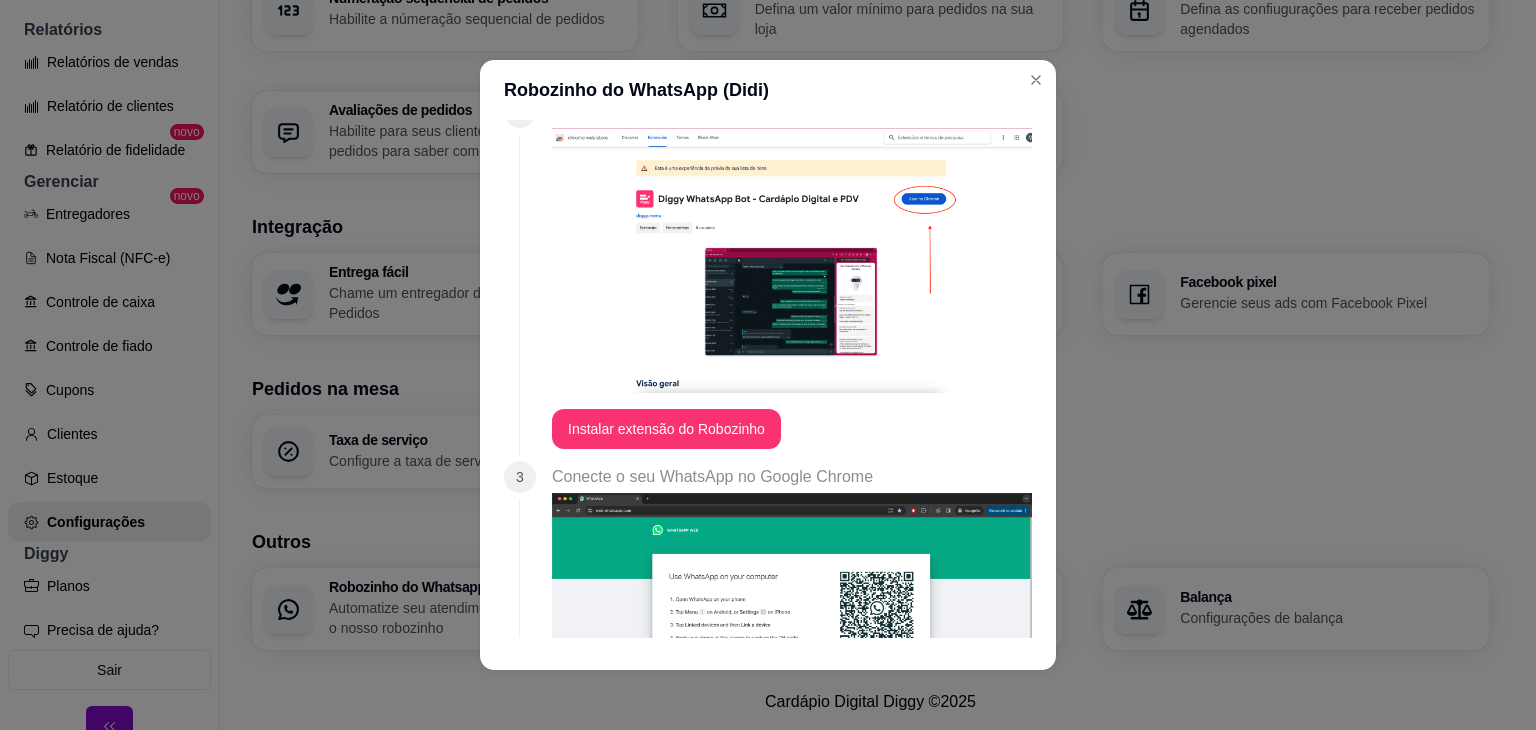 scroll, scrollTop: 1026, scrollLeft: 0, axis: vertical 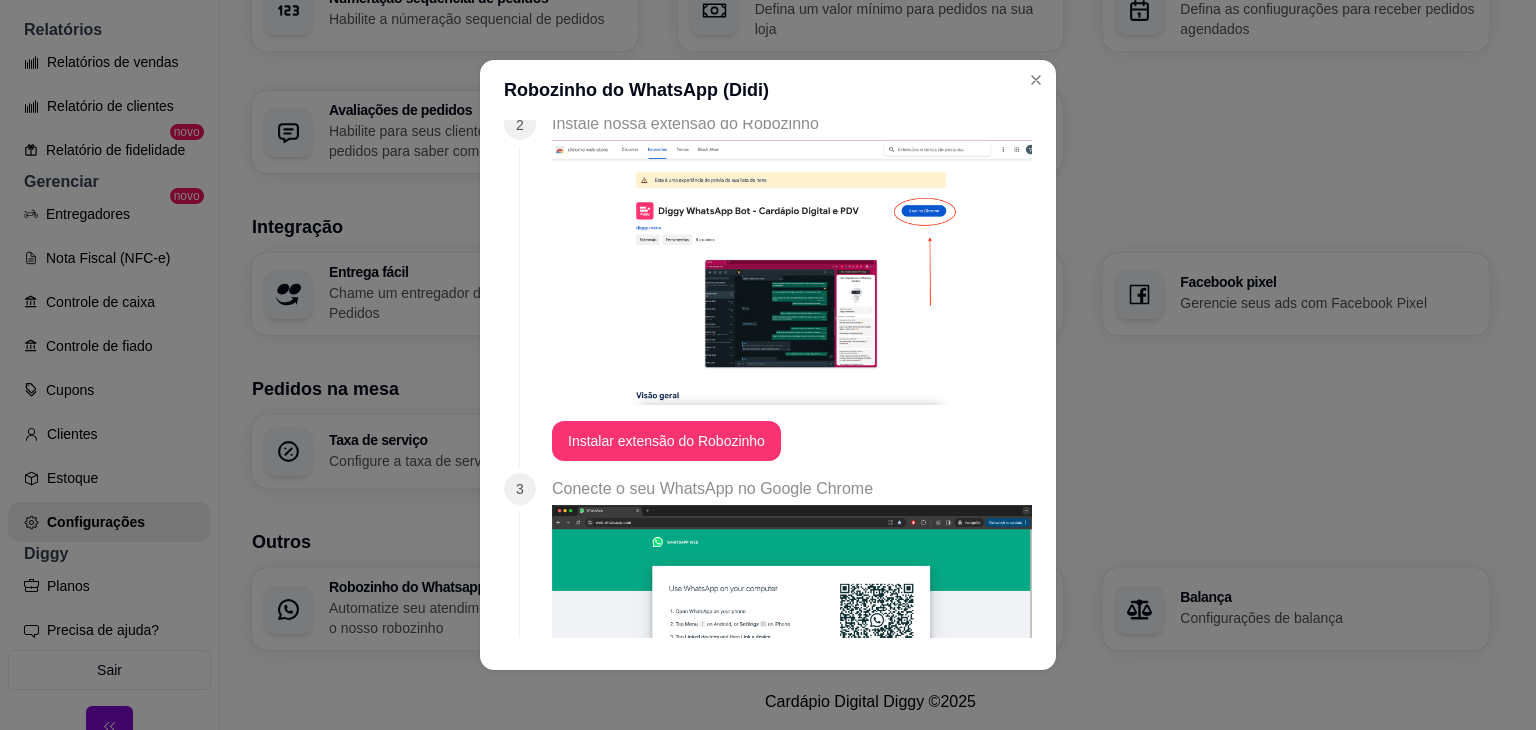 click on "Instalar extensão do Robozinho" at bounding box center (792, 300) 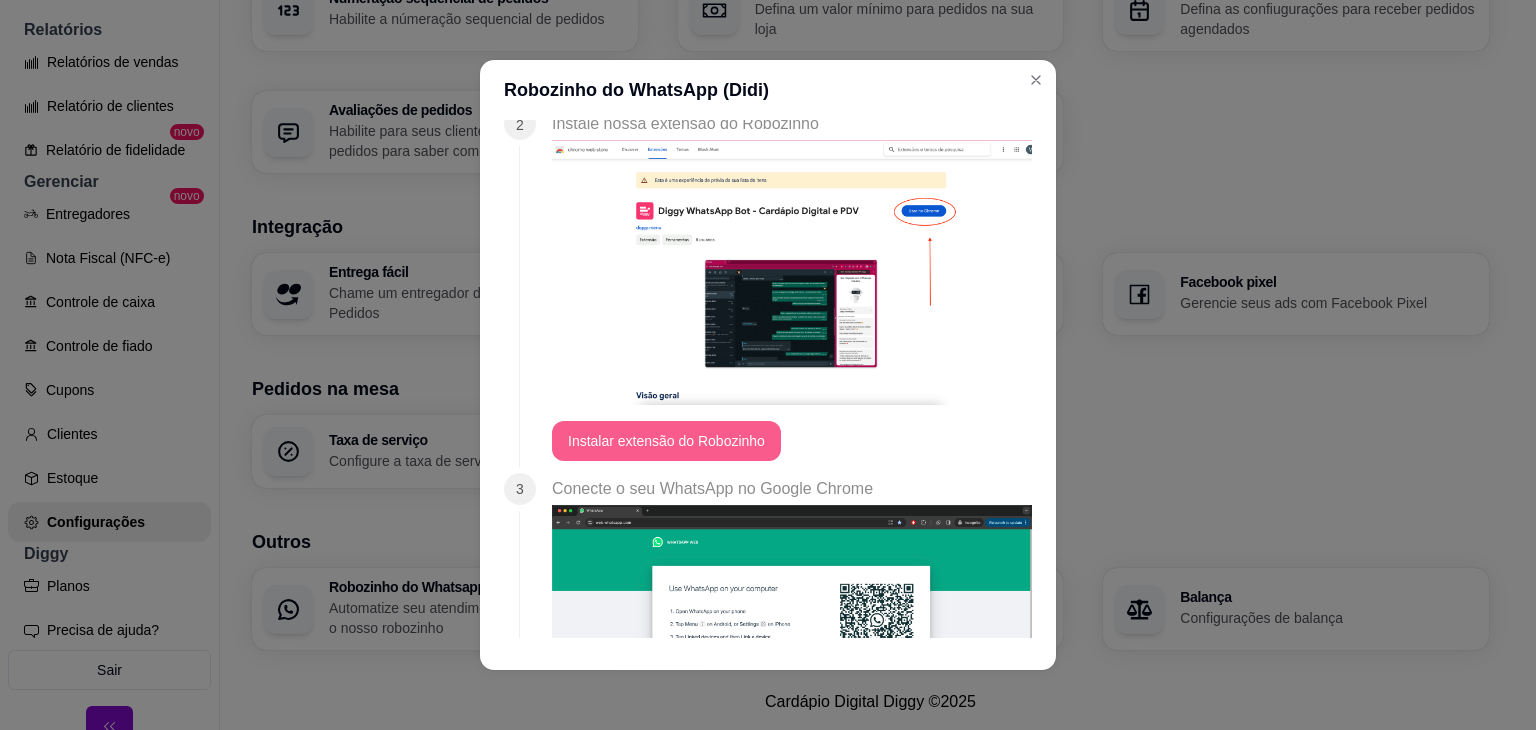 click on "Instalar extensão do Robozinho" at bounding box center (666, 441) 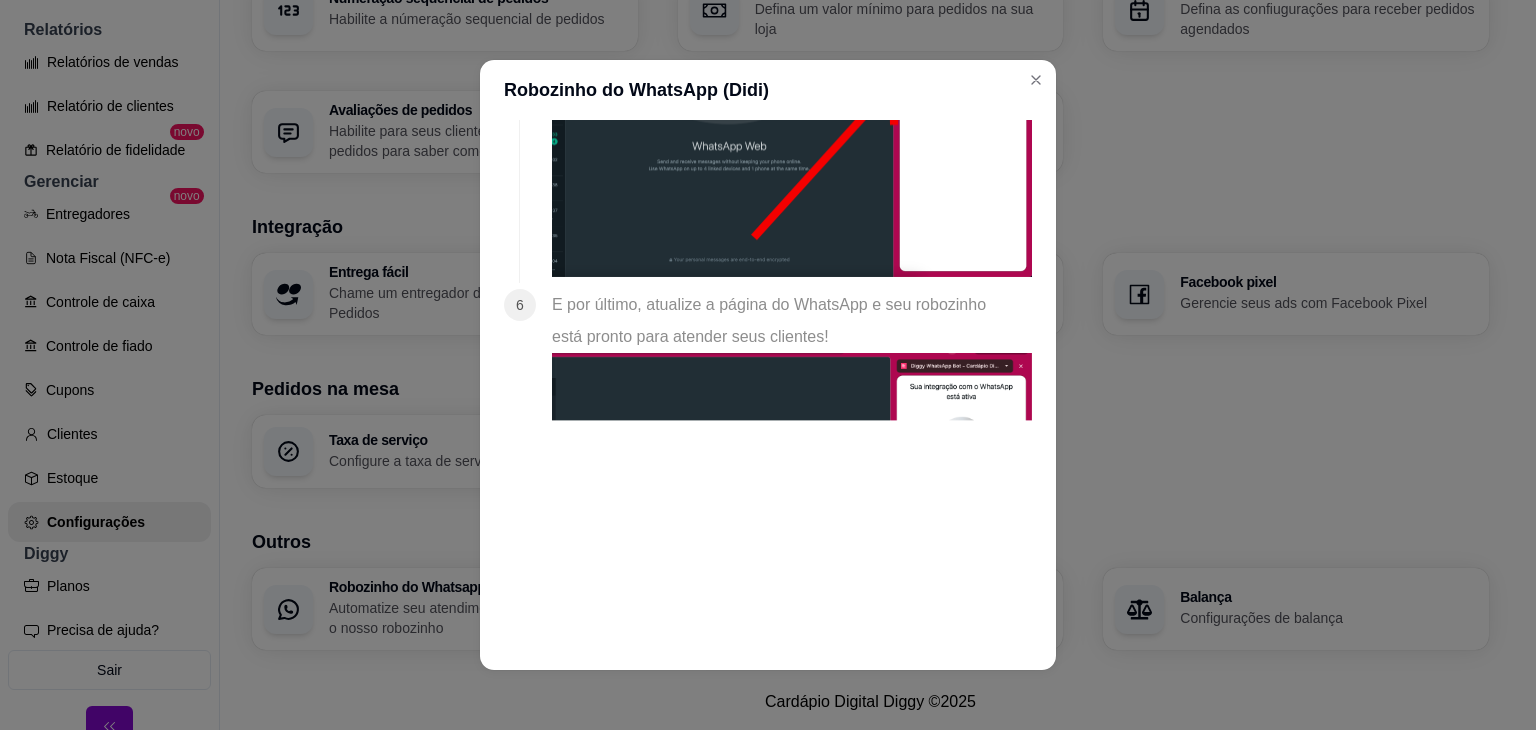 scroll, scrollTop: 1526, scrollLeft: 0, axis: vertical 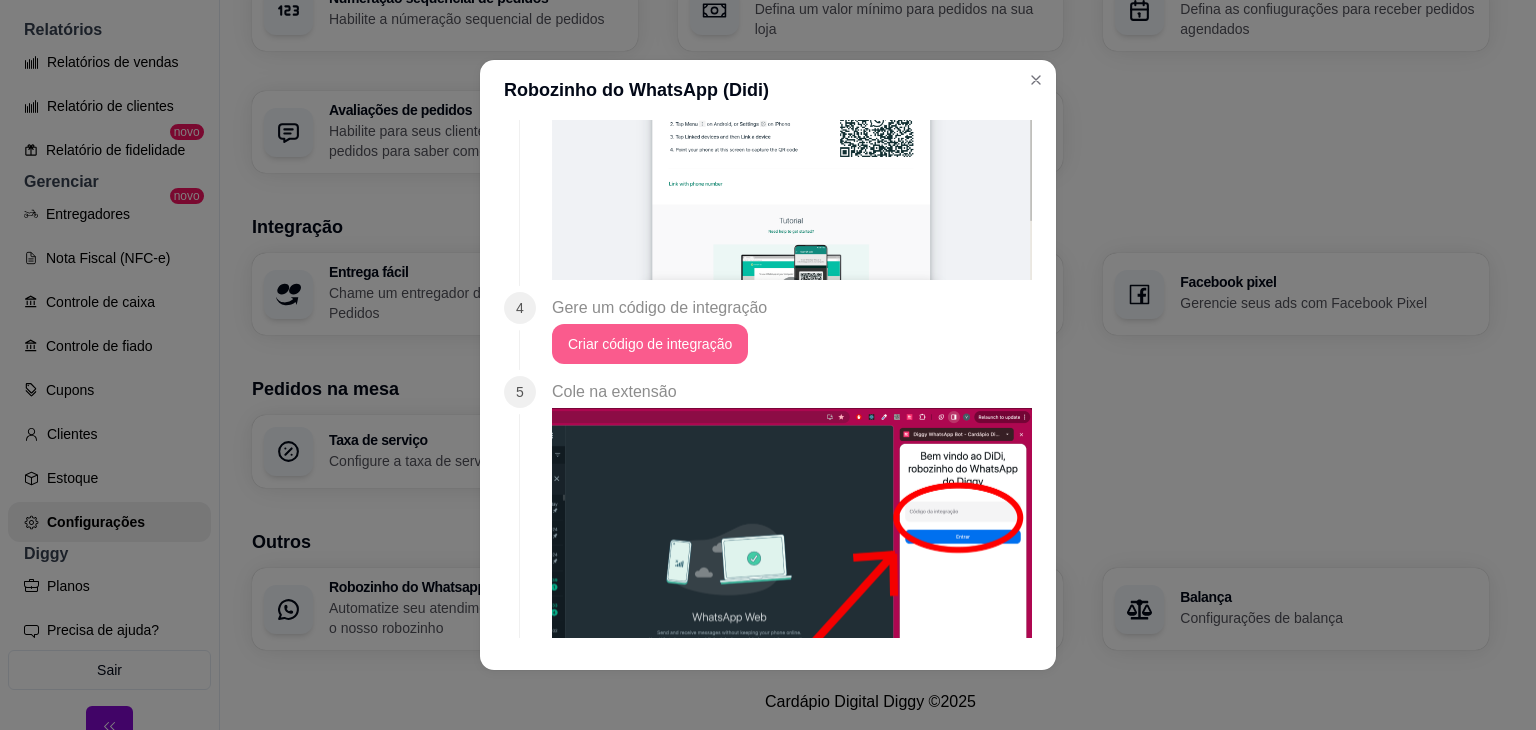 click on "Criar código de integração" at bounding box center [650, 344] 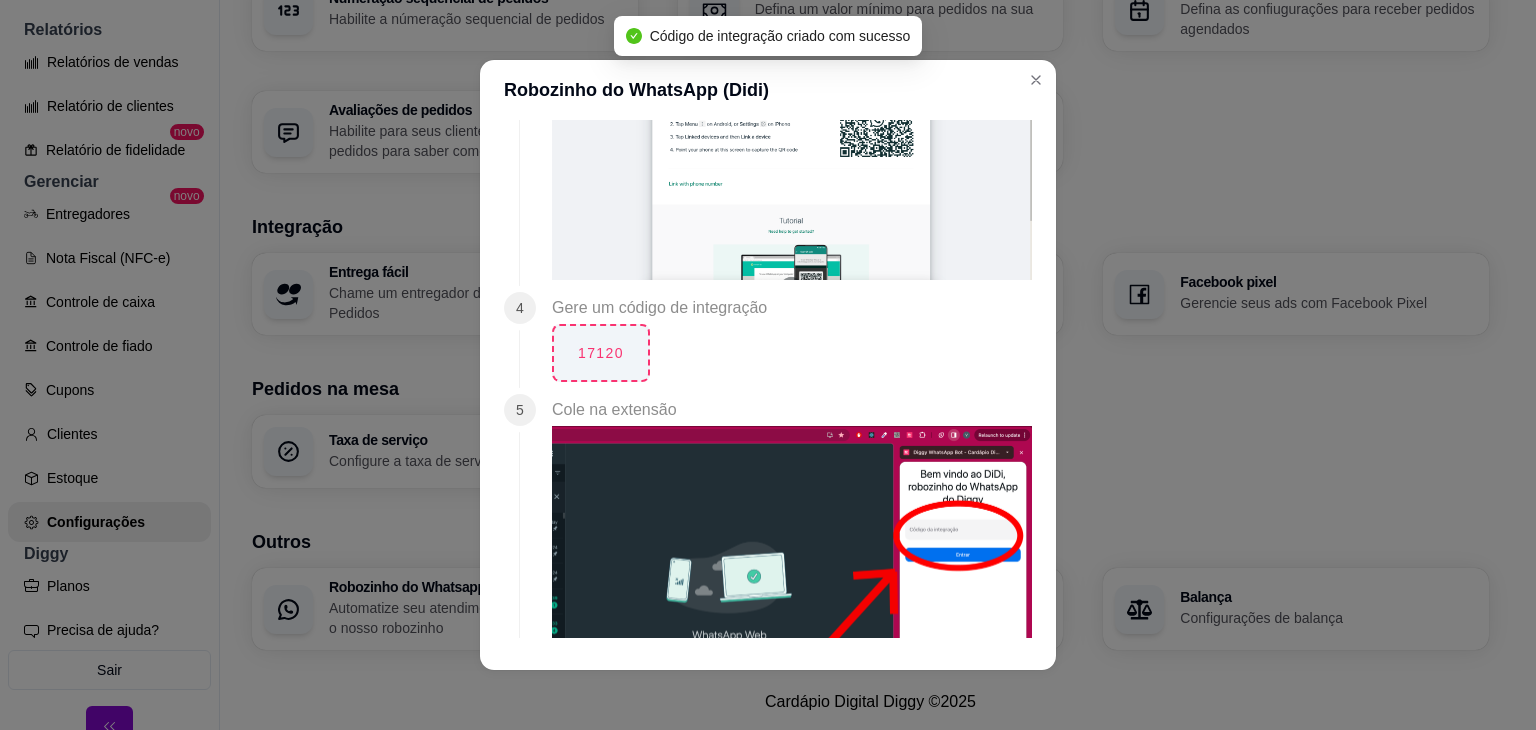 click on "17120" at bounding box center [601, 353] 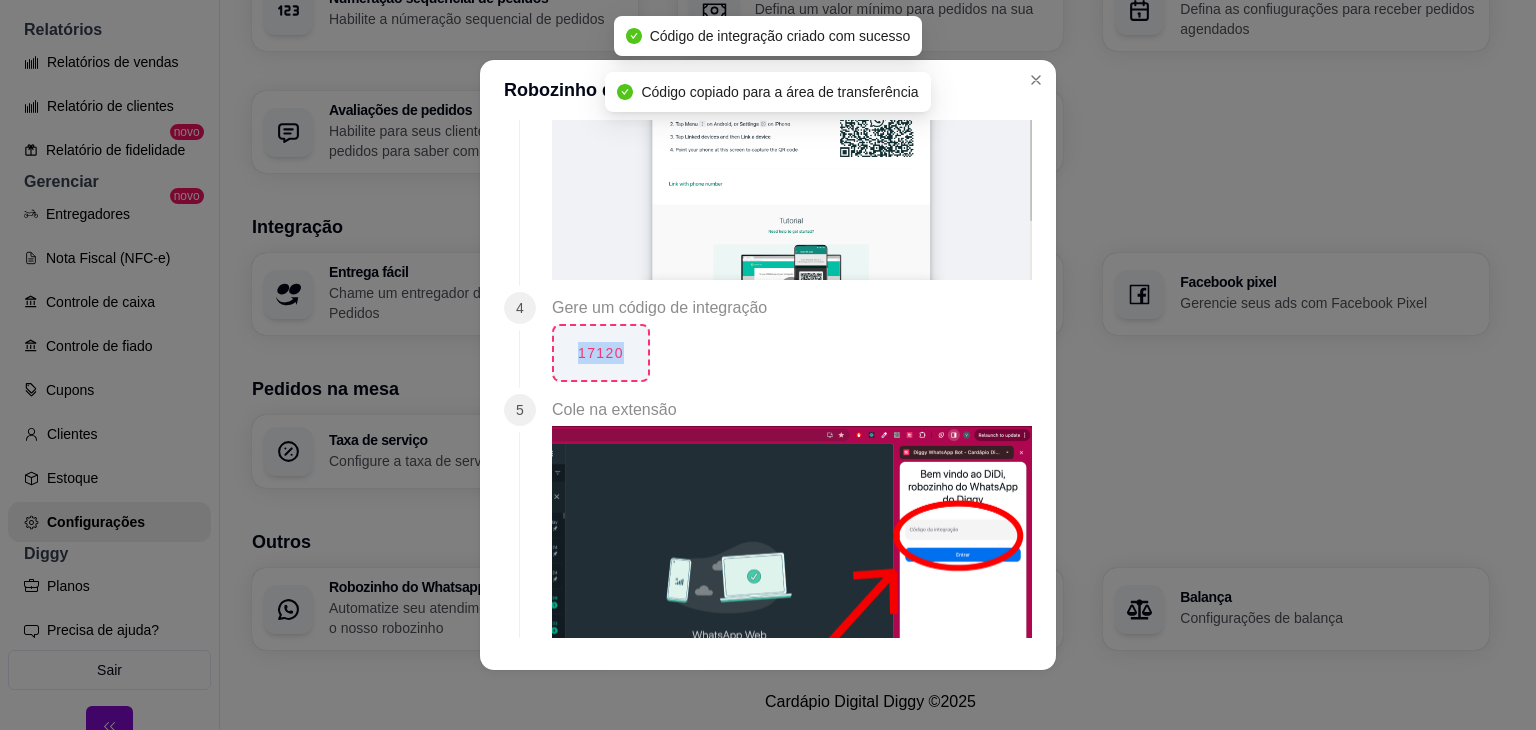 click on "17120" at bounding box center (601, 353) 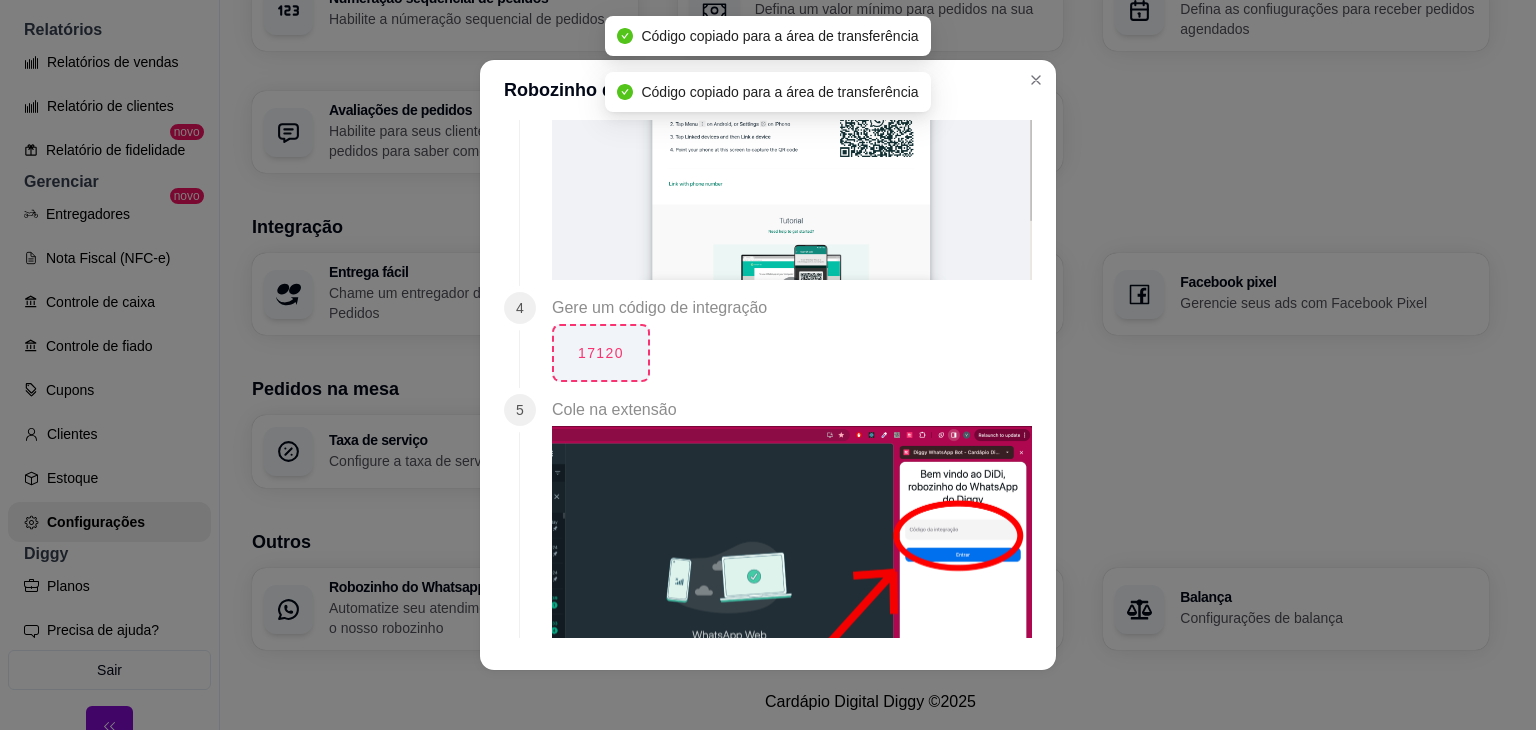 drag, startPoint x: 624, startPoint y: 325, endPoint x: 591, endPoint y: 293, distance: 45.96738 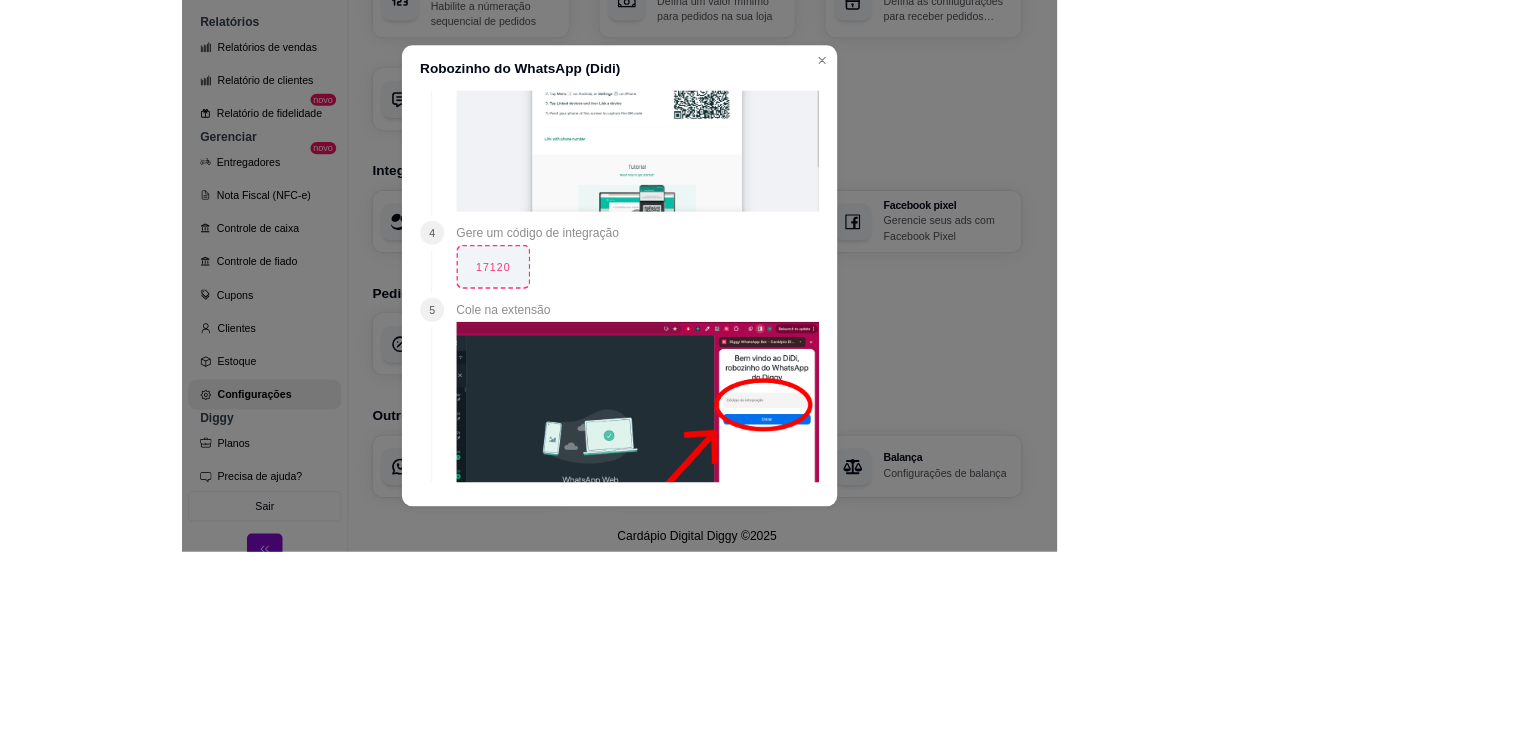 scroll, scrollTop: 694, scrollLeft: 0, axis: vertical 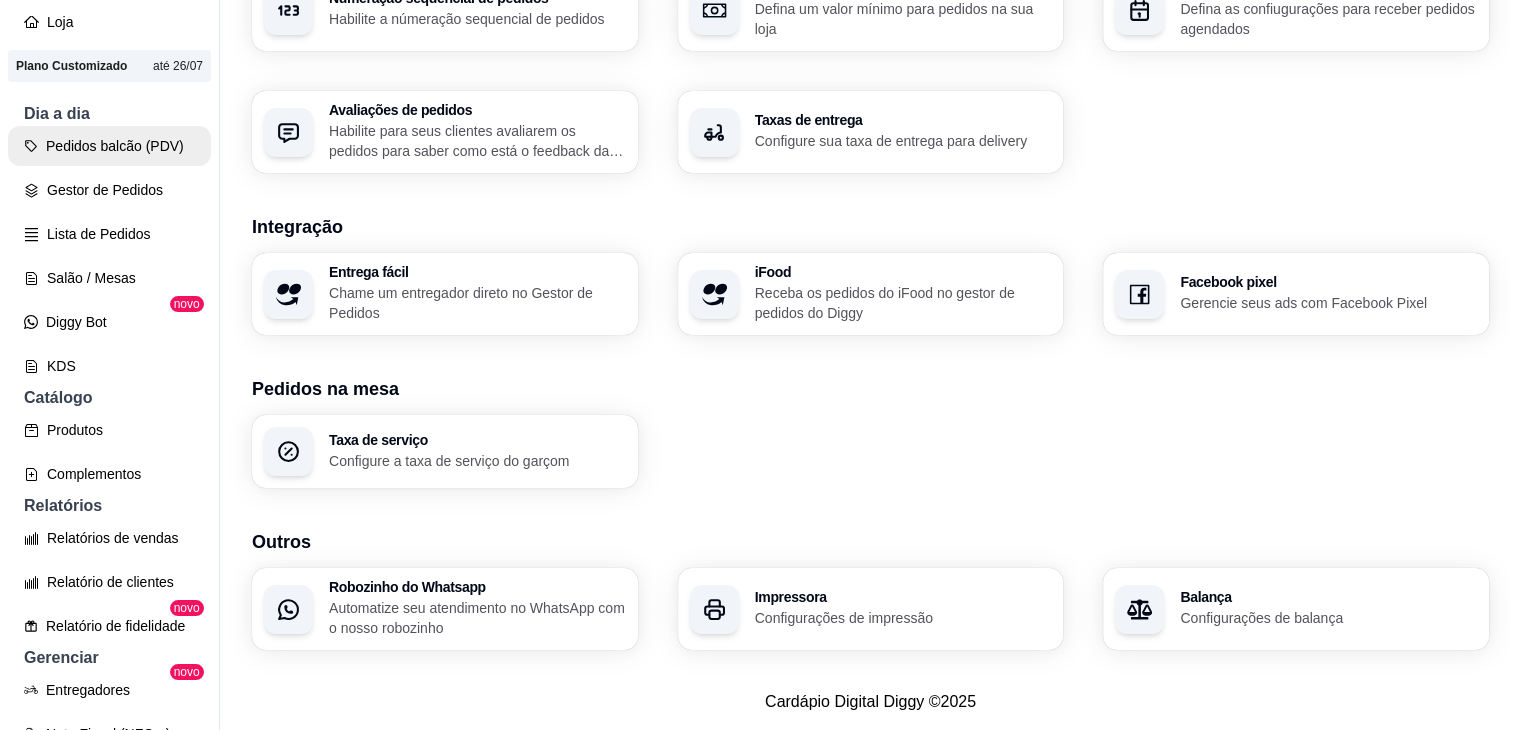 click on "Pedidos balcão (PDV)" at bounding box center [109, 146] 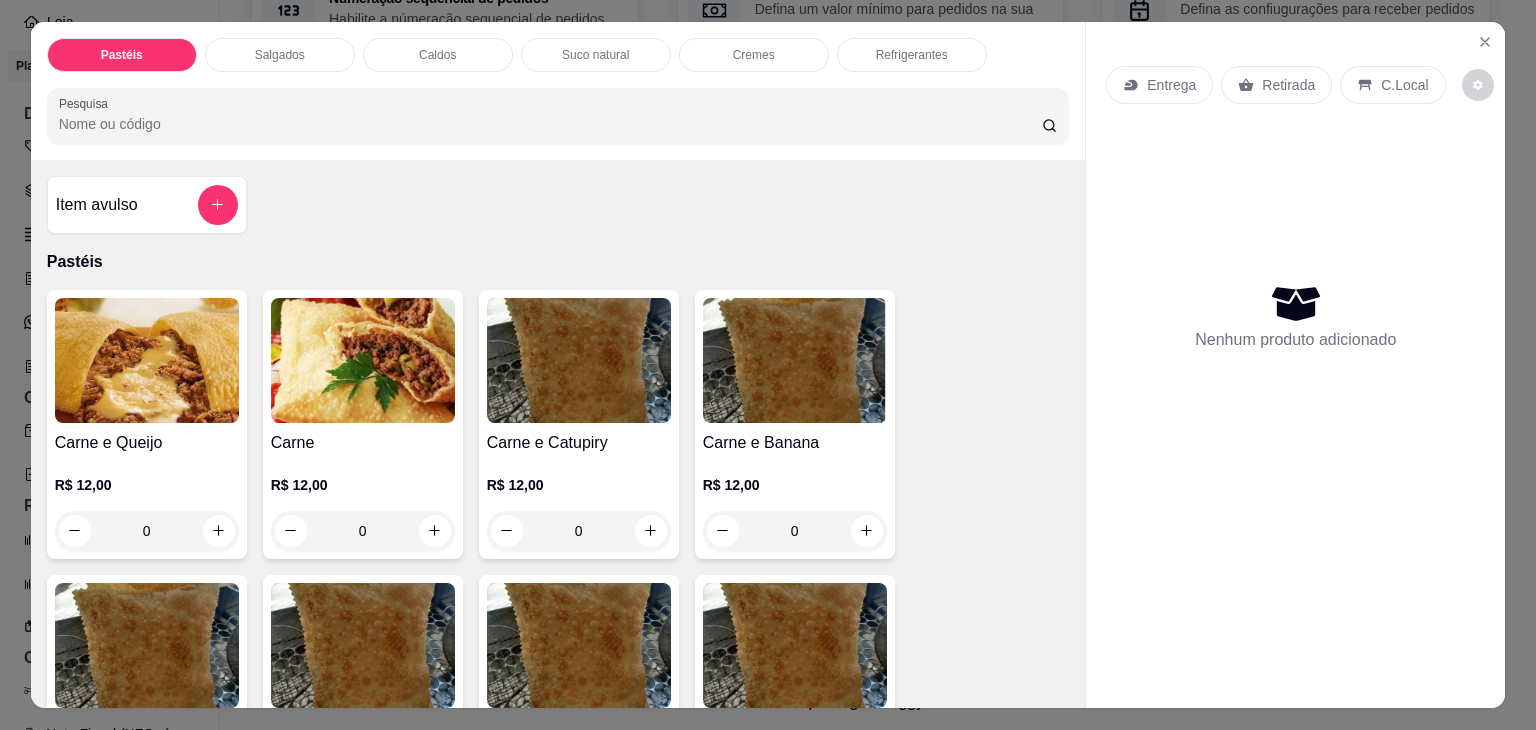 click at bounding box center [147, 360] 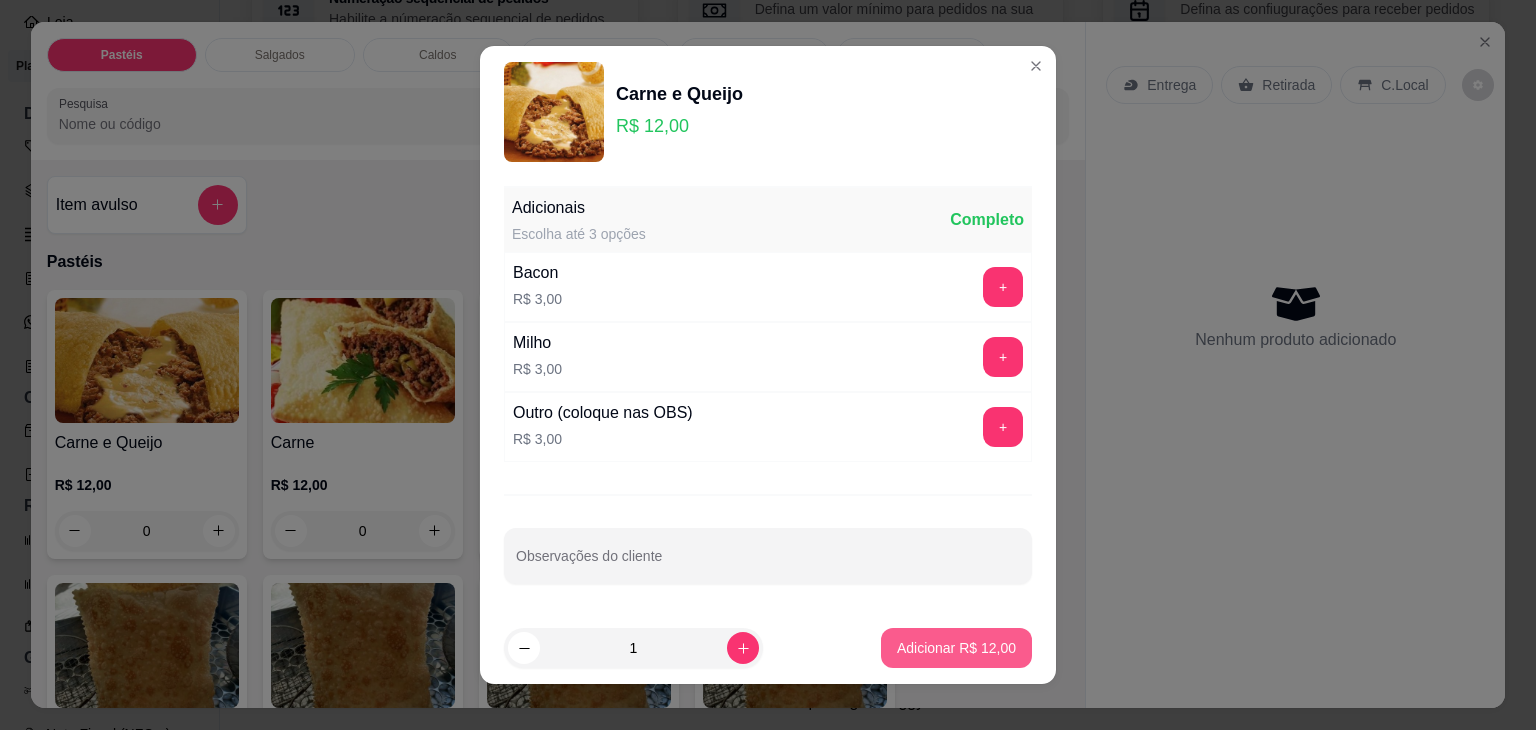 click on "Adicionar   R$ 12,00" at bounding box center (956, 648) 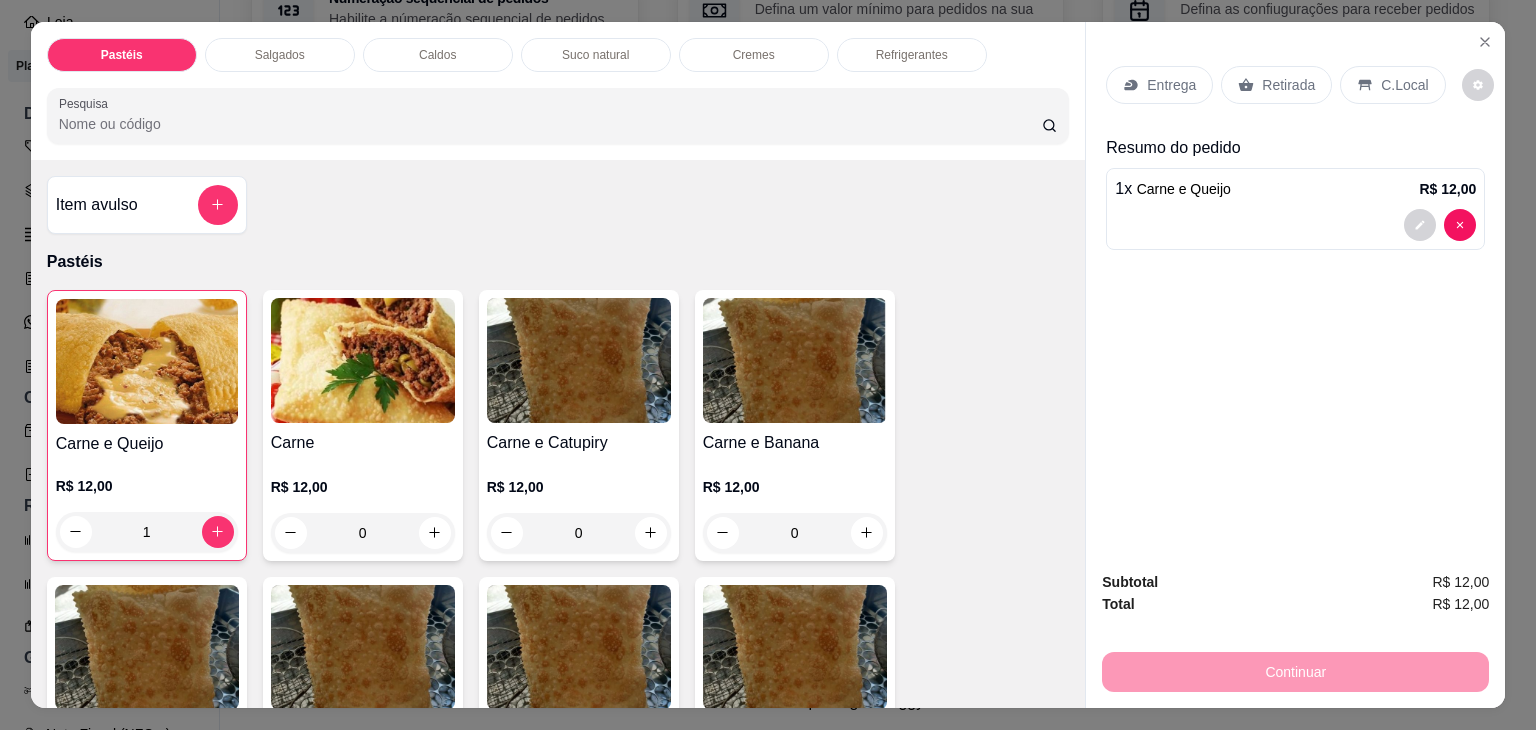 click on "Retirada" at bounding box center (1276, 85) 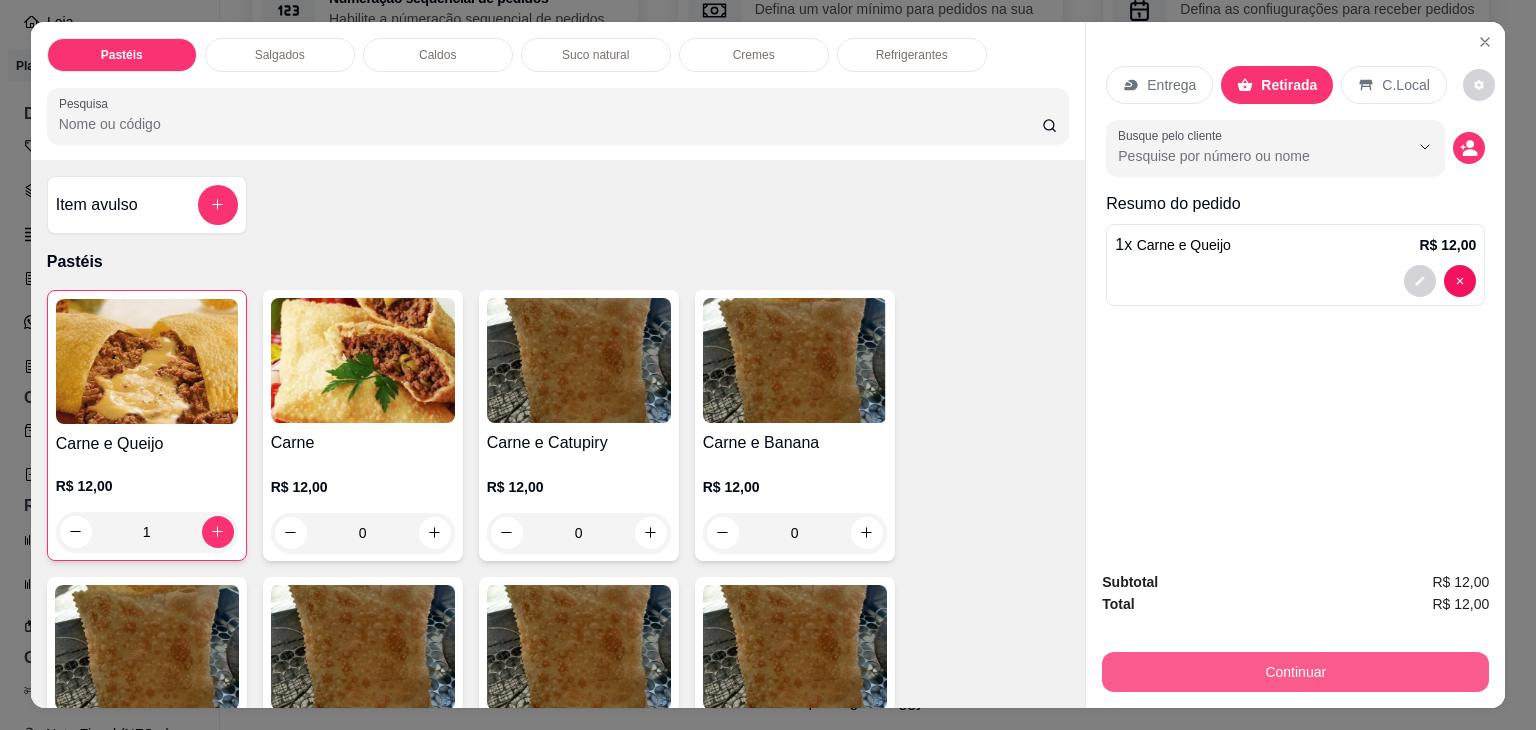 click on "Continuar" at bounding box center (1295, 672) 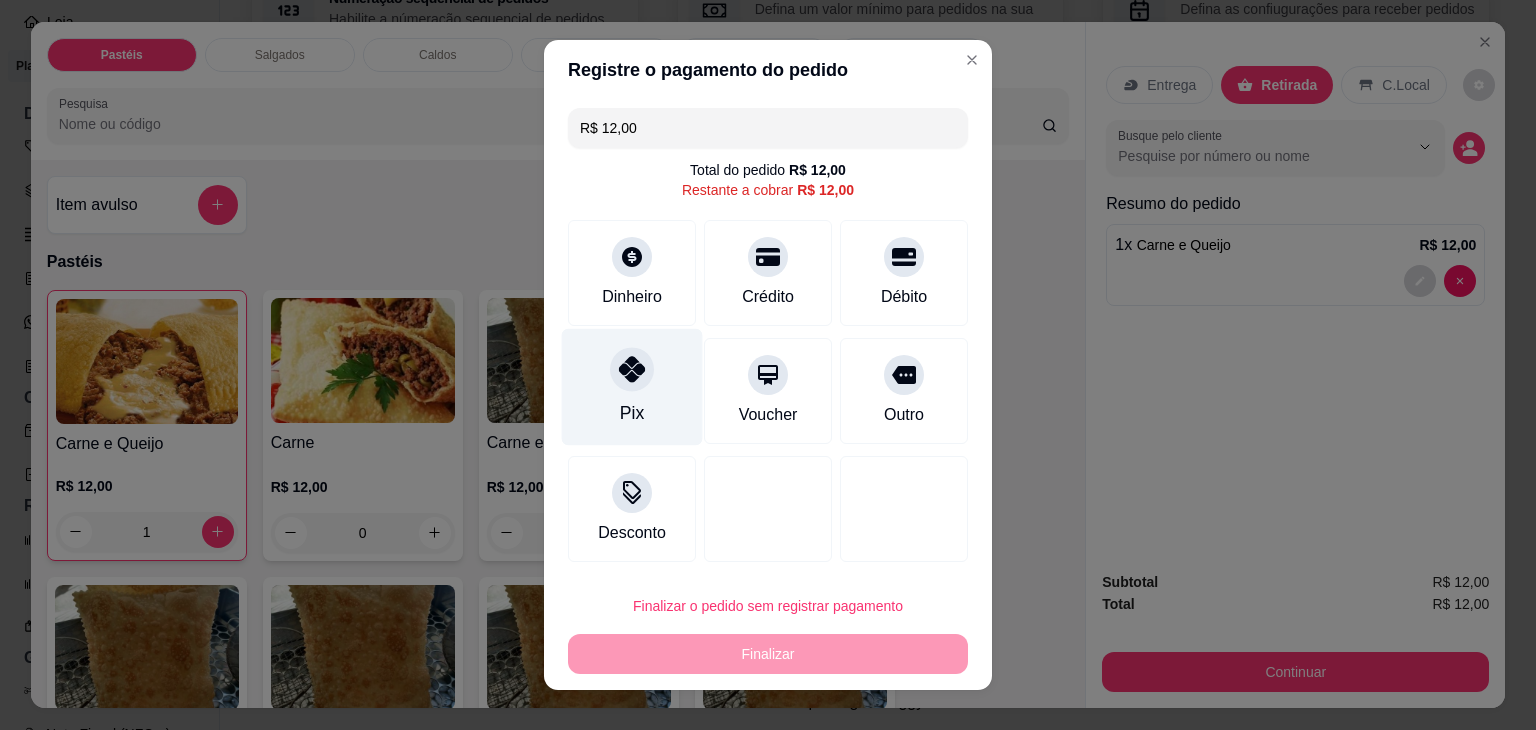 click on "Pix" at bounding box center [632, 387] 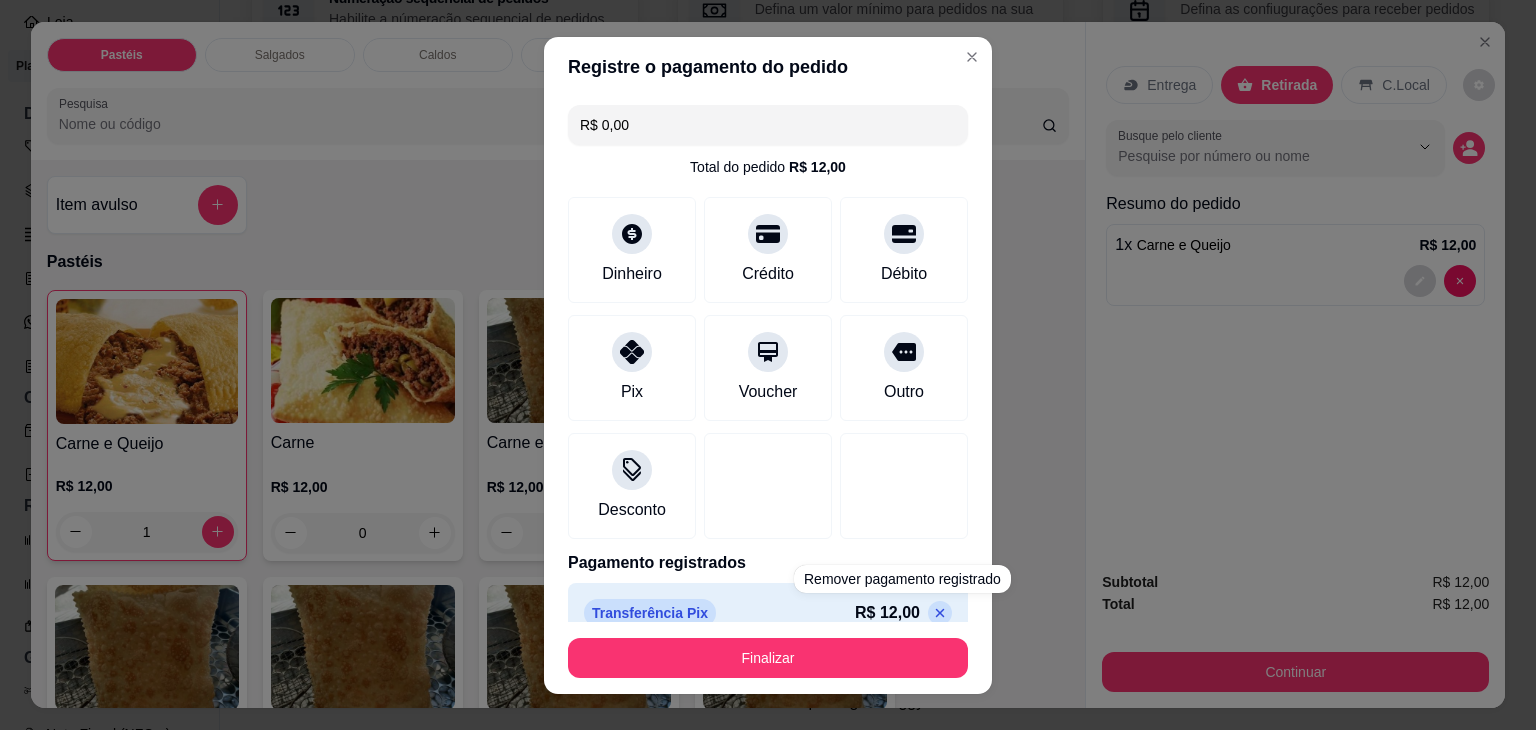 drag, startPoint x: 913, startPoint y: 605, endPoint x: 868, endPoint y: 533, distance: 84.90583 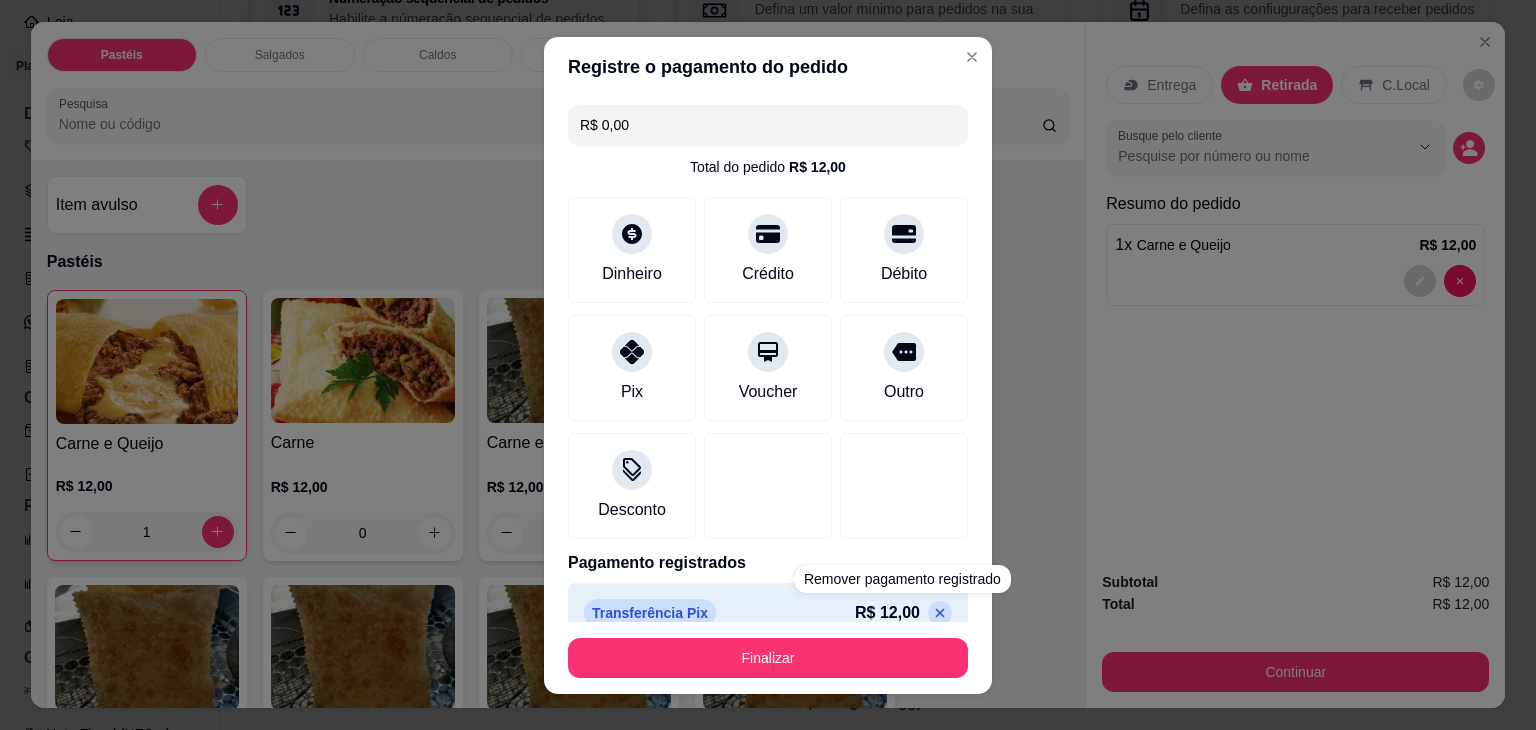 click on "Finalizar" at bounding box center (768, 658) 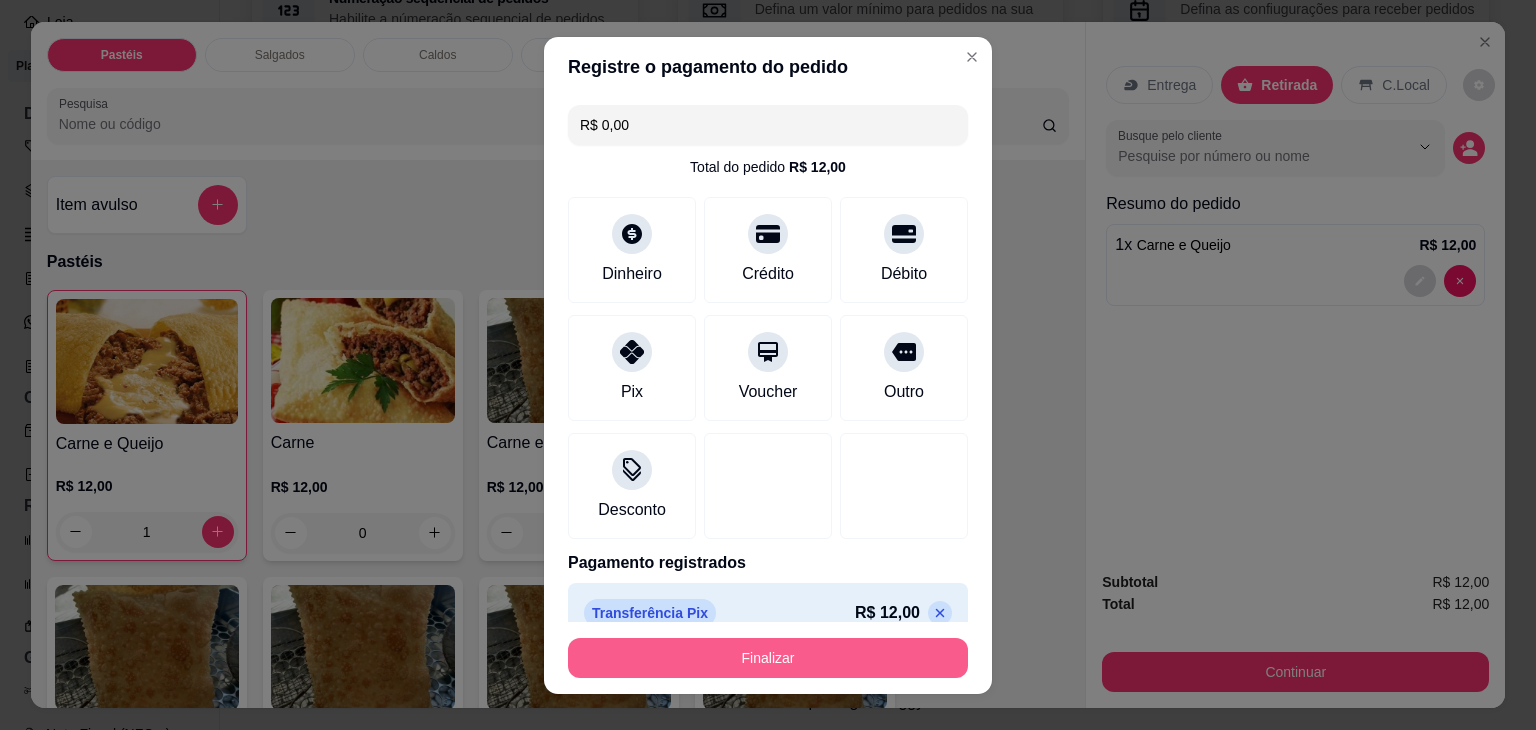 click on "Finalizar" at bounding box center (768, 658) 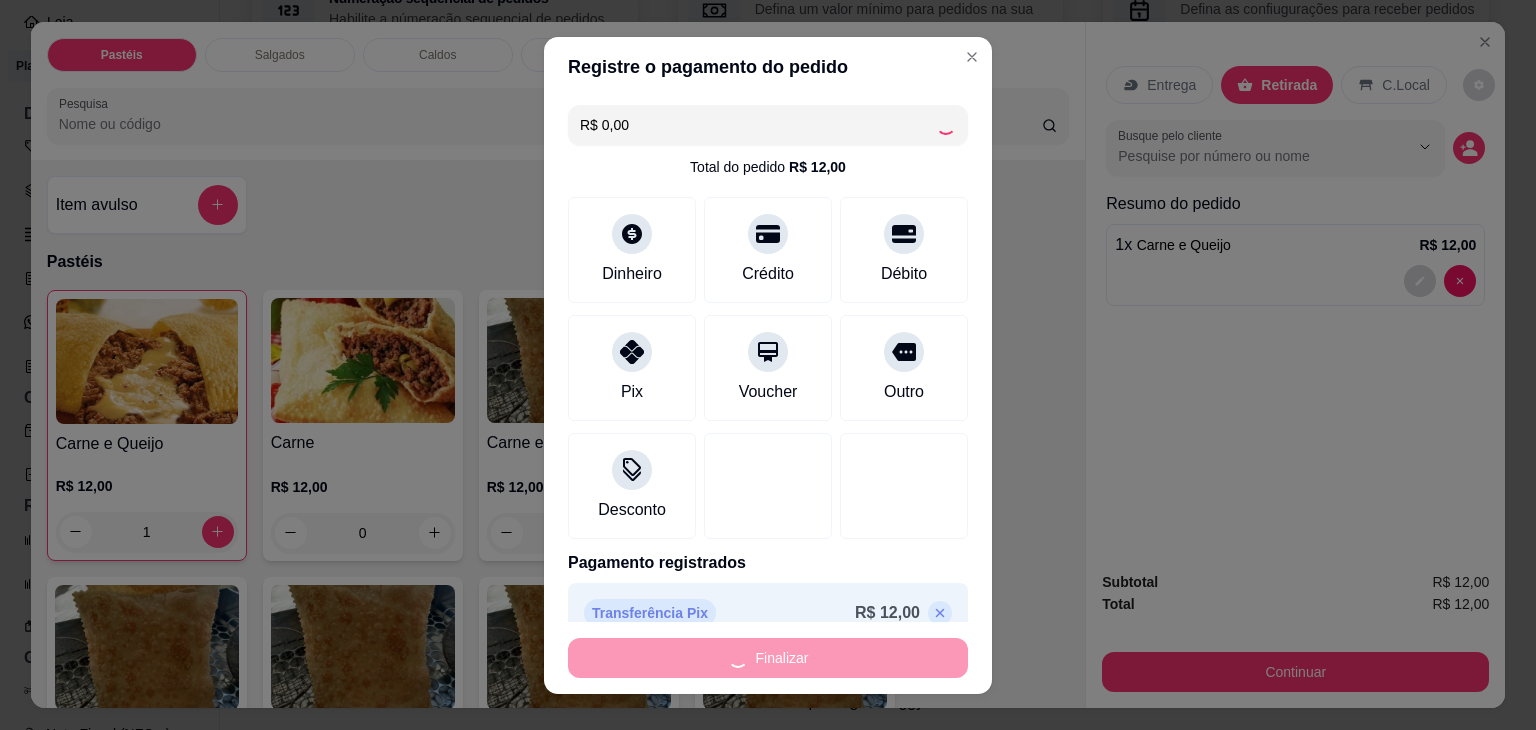 type on "0" 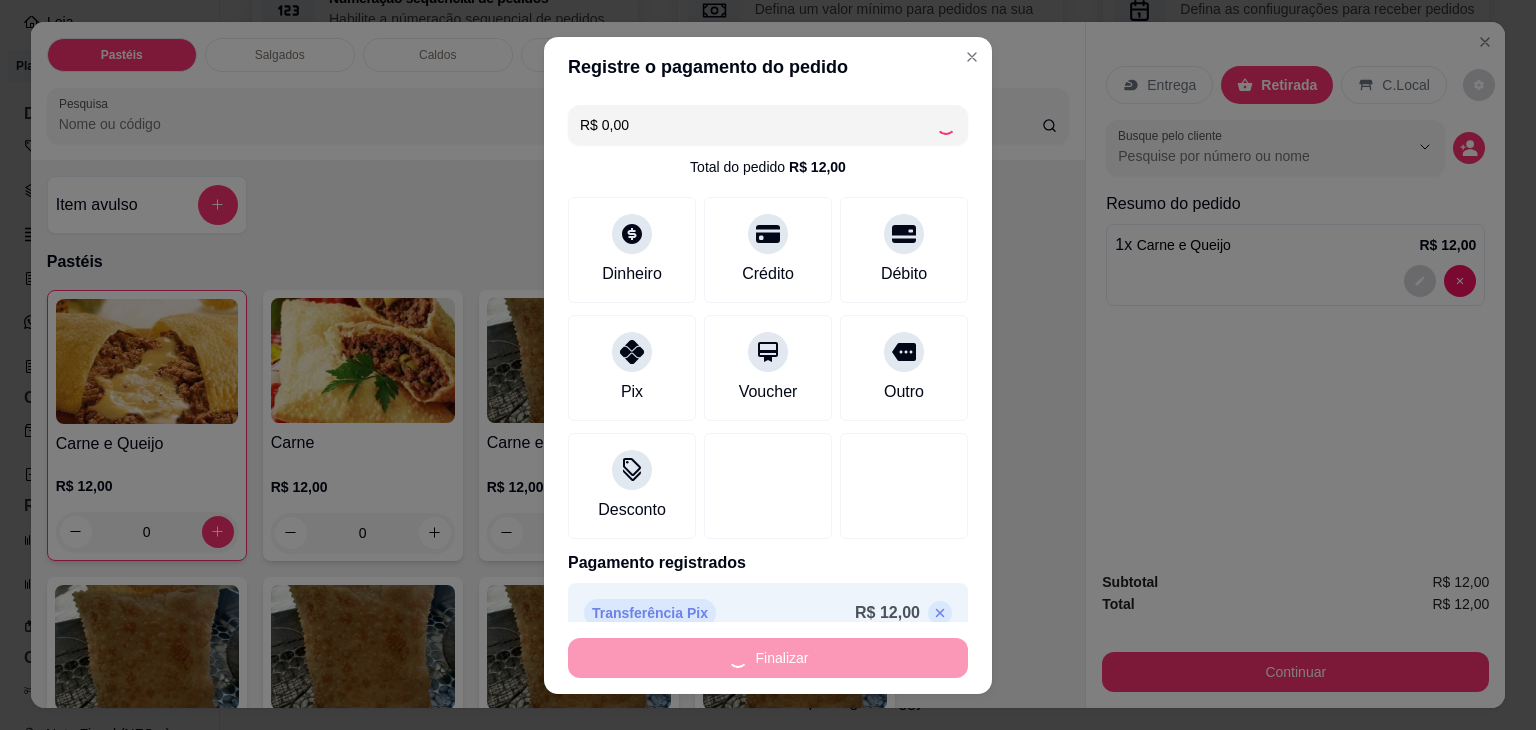 type on "-R$ 12,00" 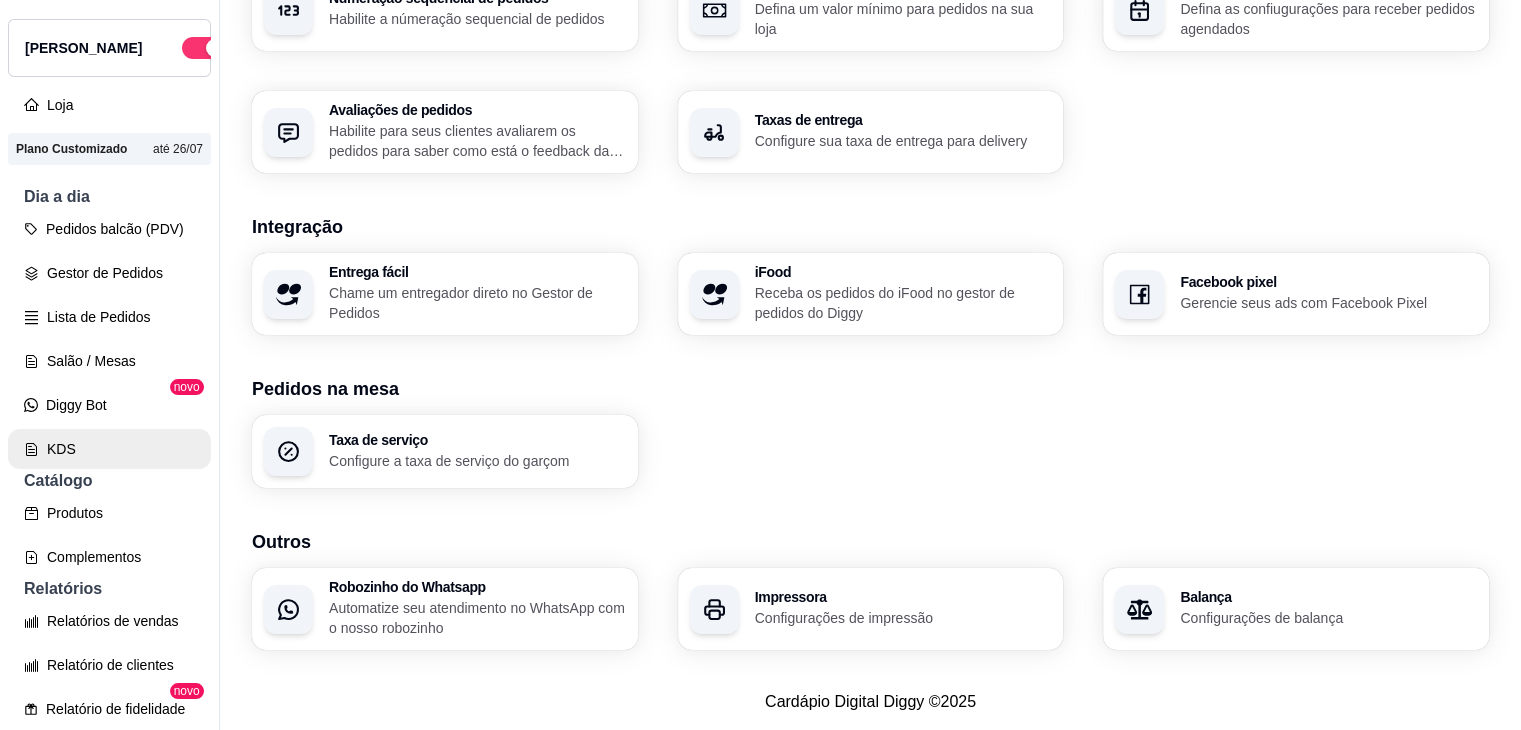 scroll, scrollTop: 0, scrollLeft: 0, axis: both 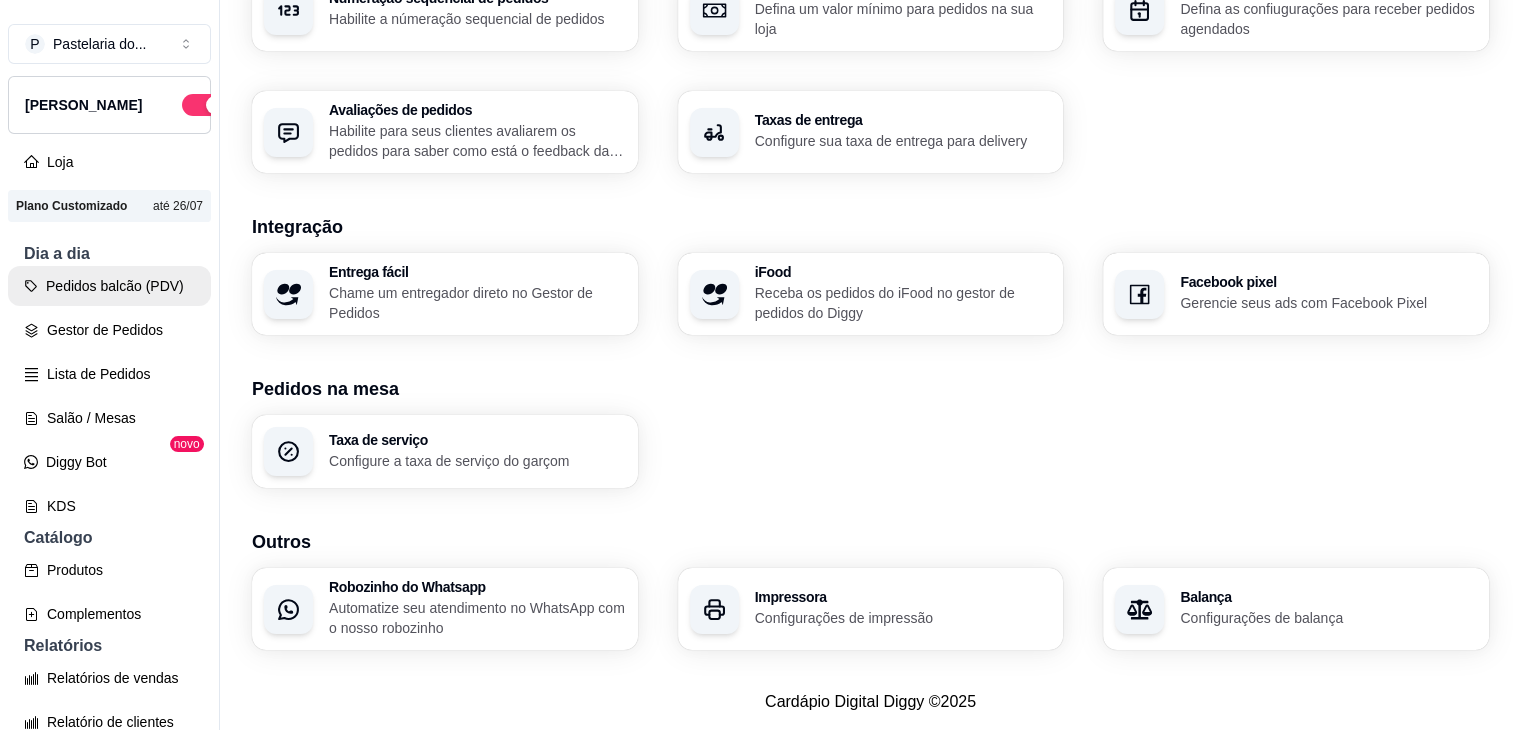 click on "Pedidos balcão (PDV)" at bounding box center (109, 286) 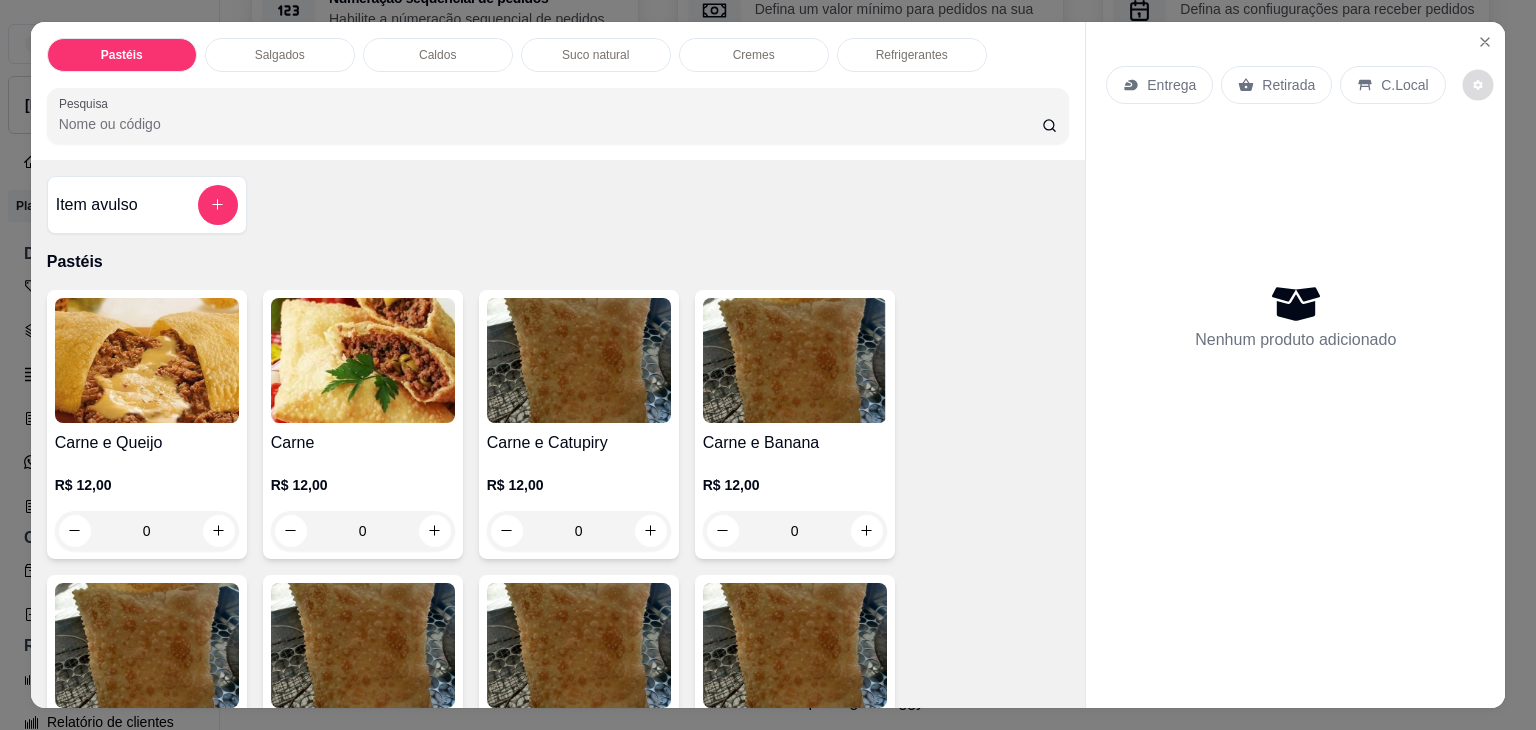 click at bounding box center [1477, 84] 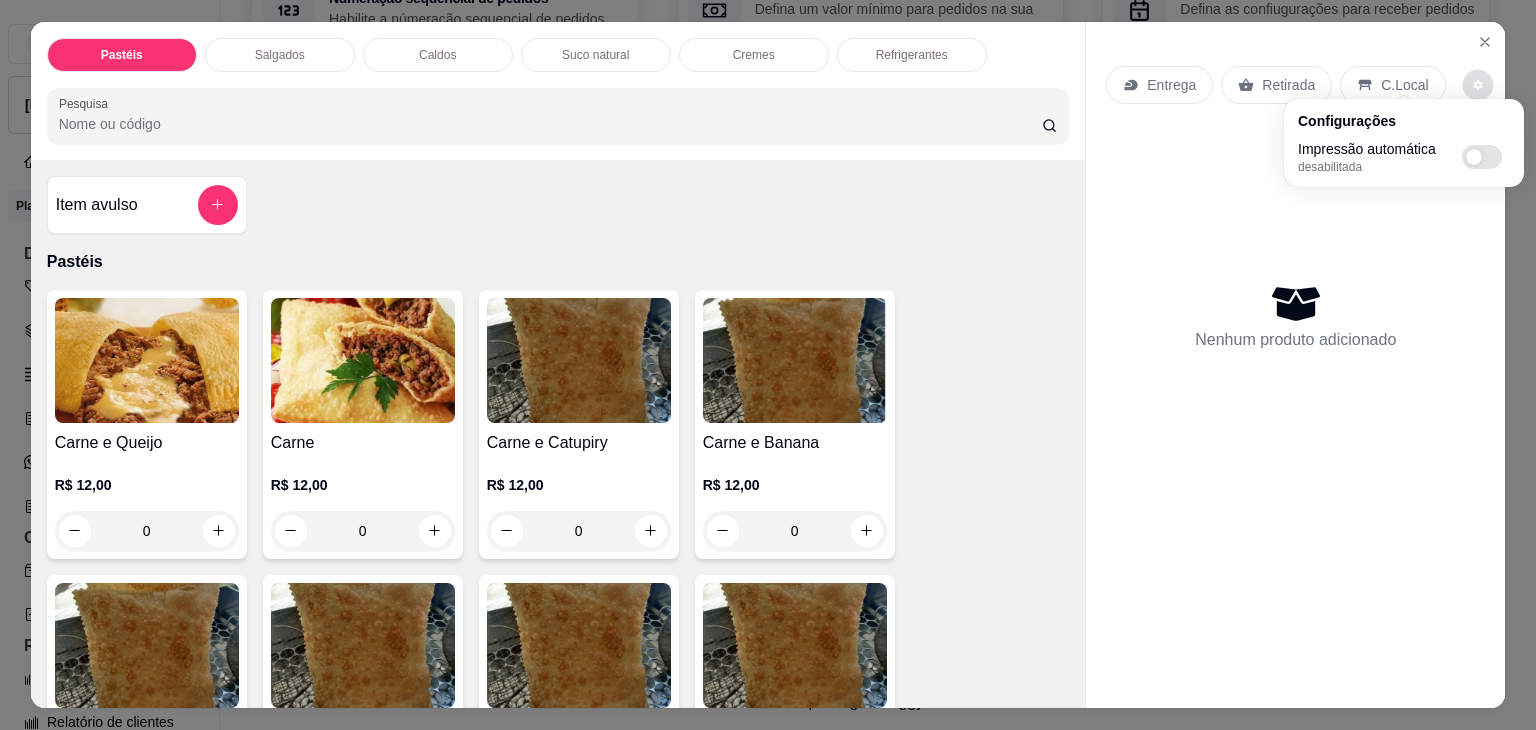 click at bounding box center (1482, 157) 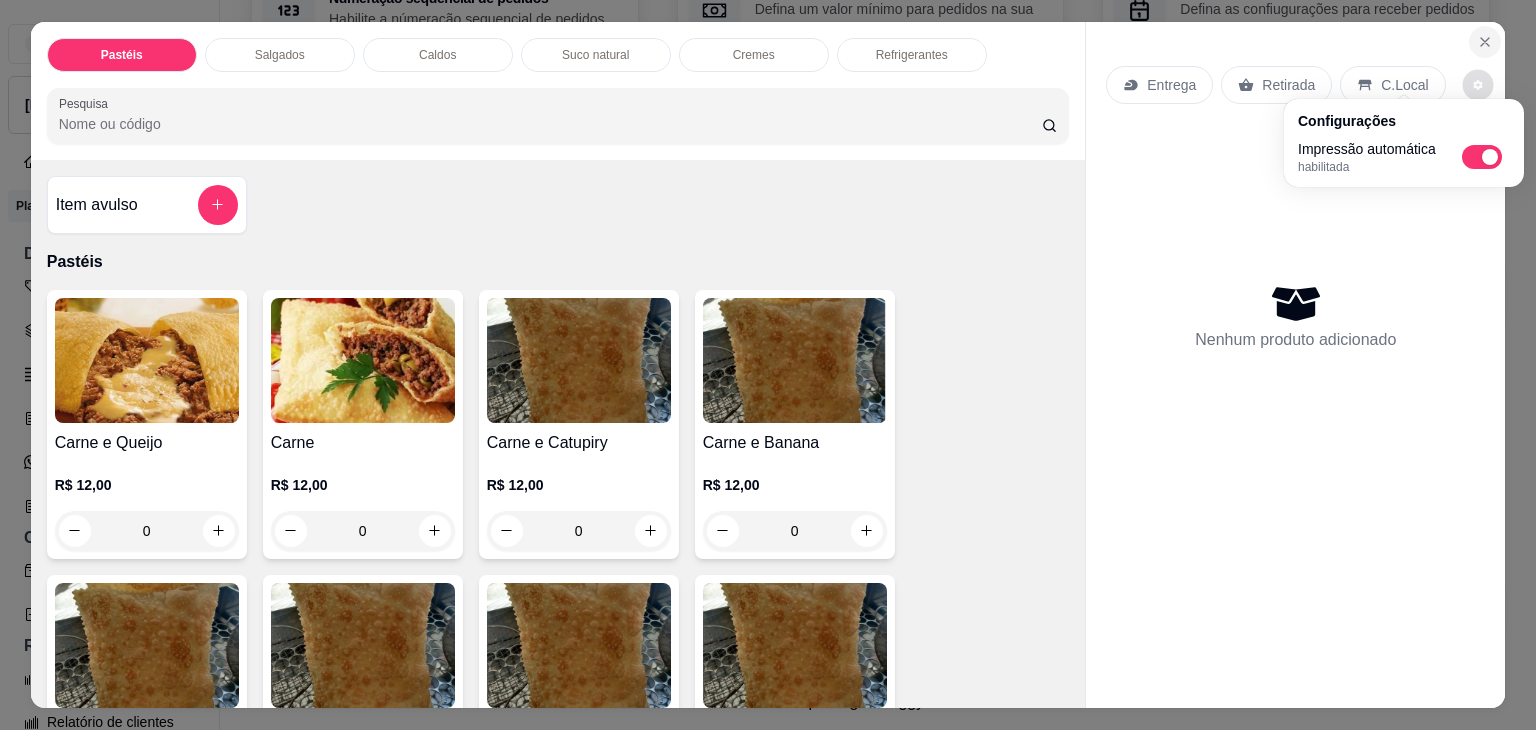click 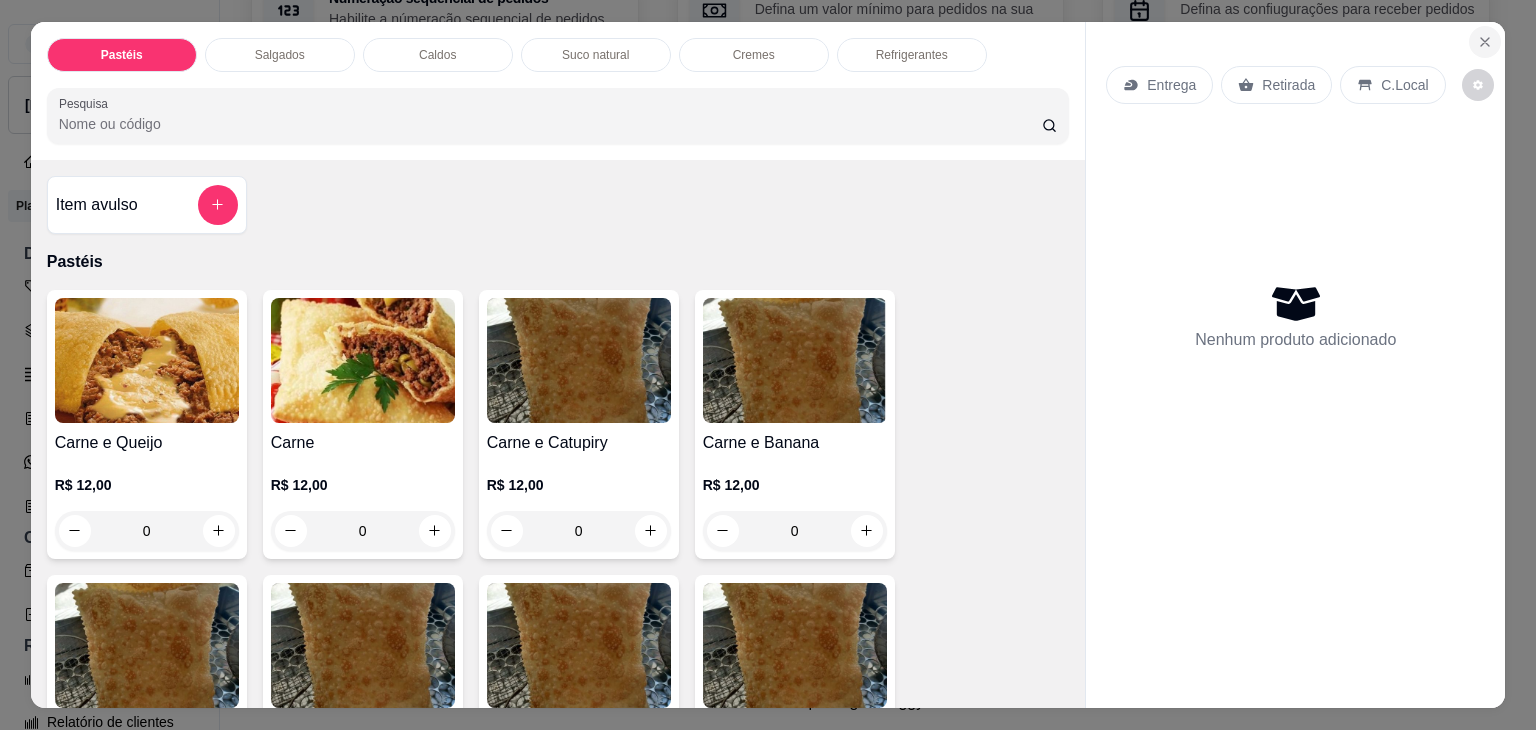 click 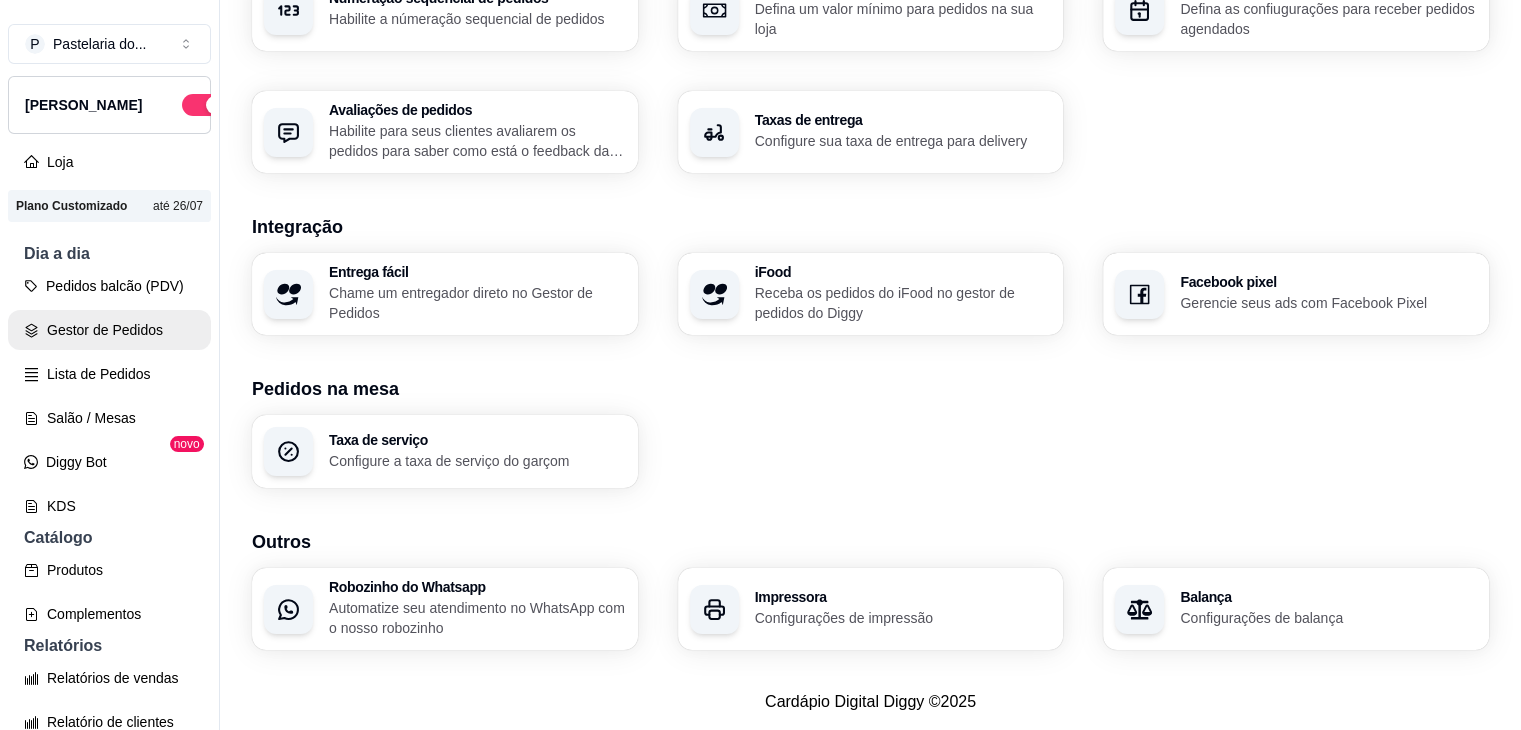 click on "Gestor de Pedidos" at bounding box center [109, 330] 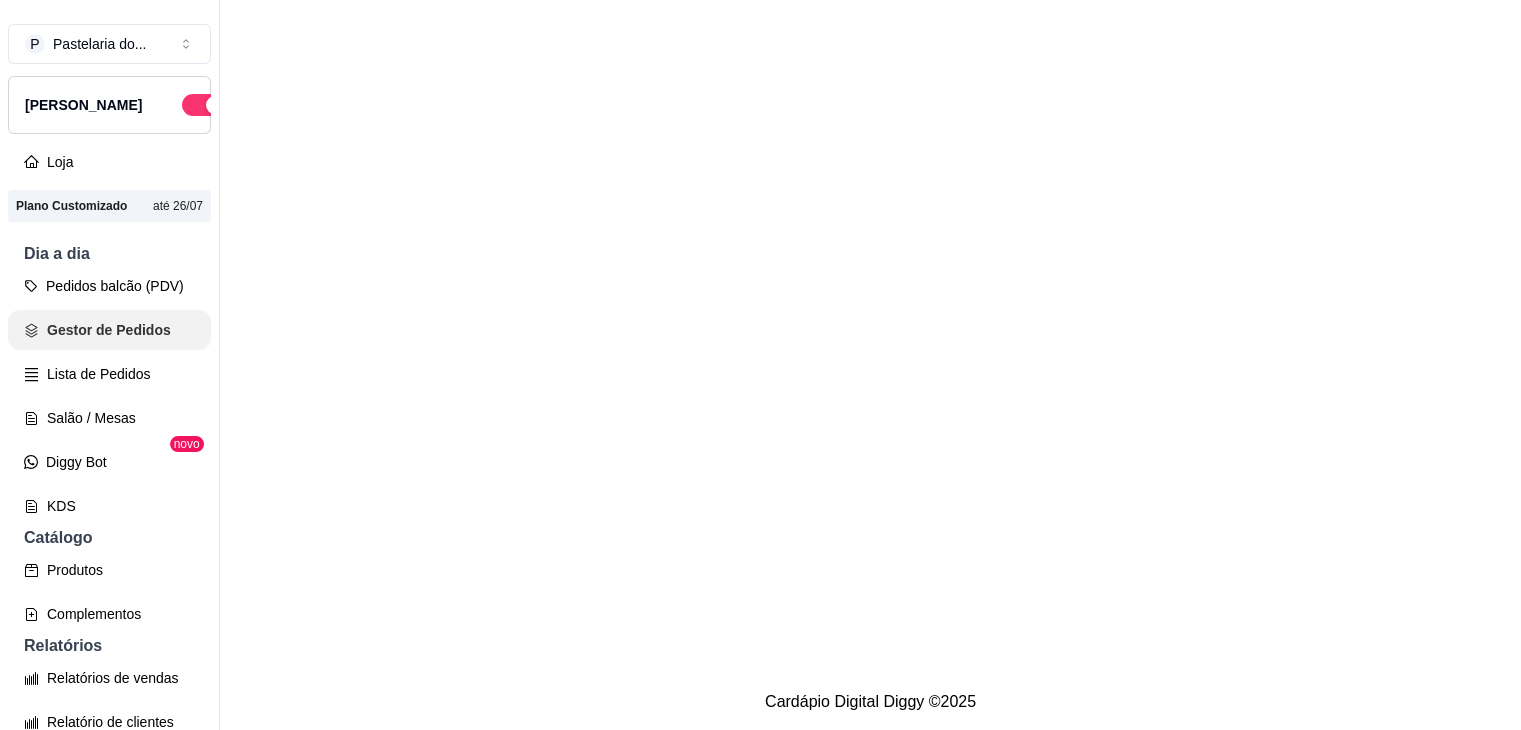 scroll, scrollTop: 0, scrollLeft: 0, axis: both 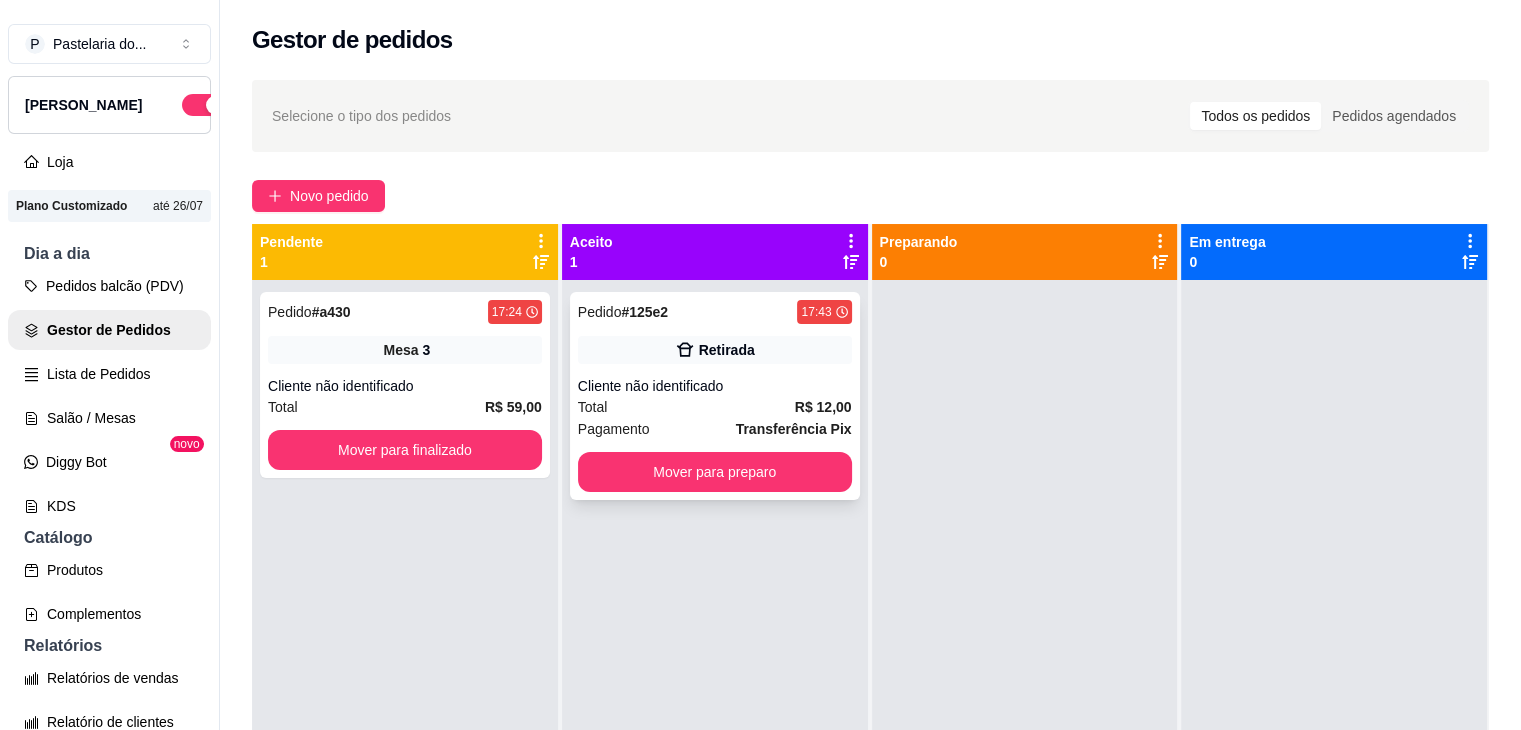 click on "Retirada" at bounding box center [715, 350] 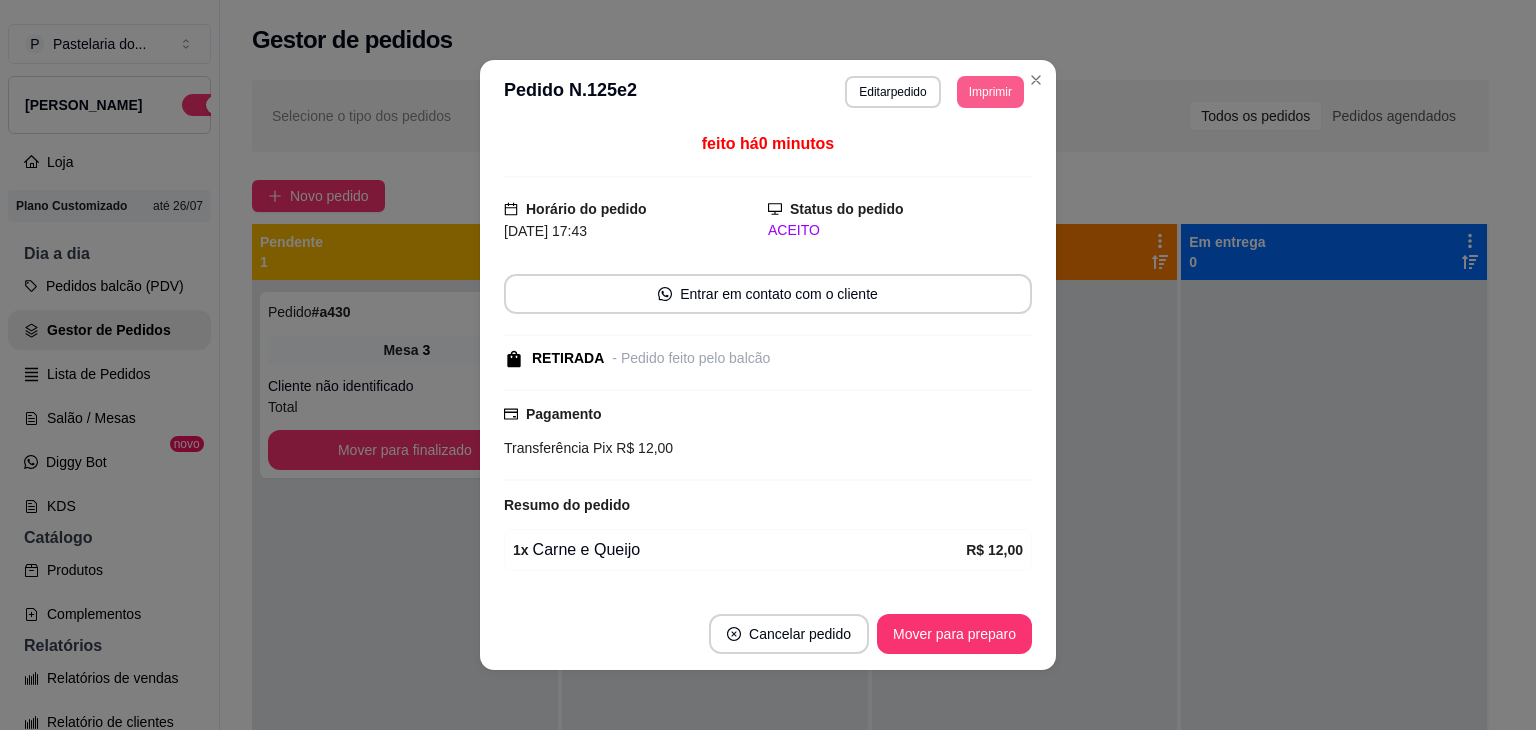 click on "Imprimir" at bounding box center (990, 92) 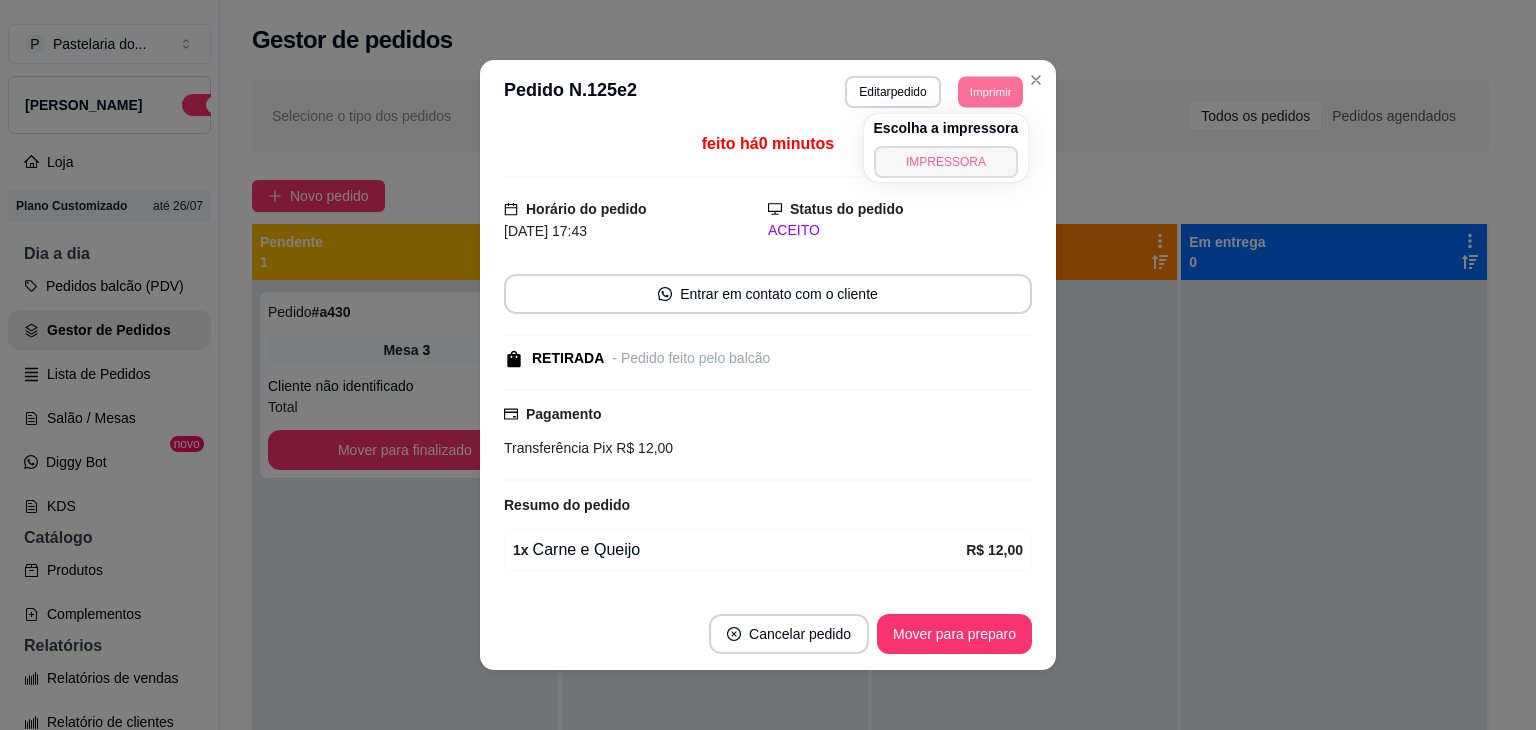 click on "IMPRESSORA" at bounding box center (946, 162) 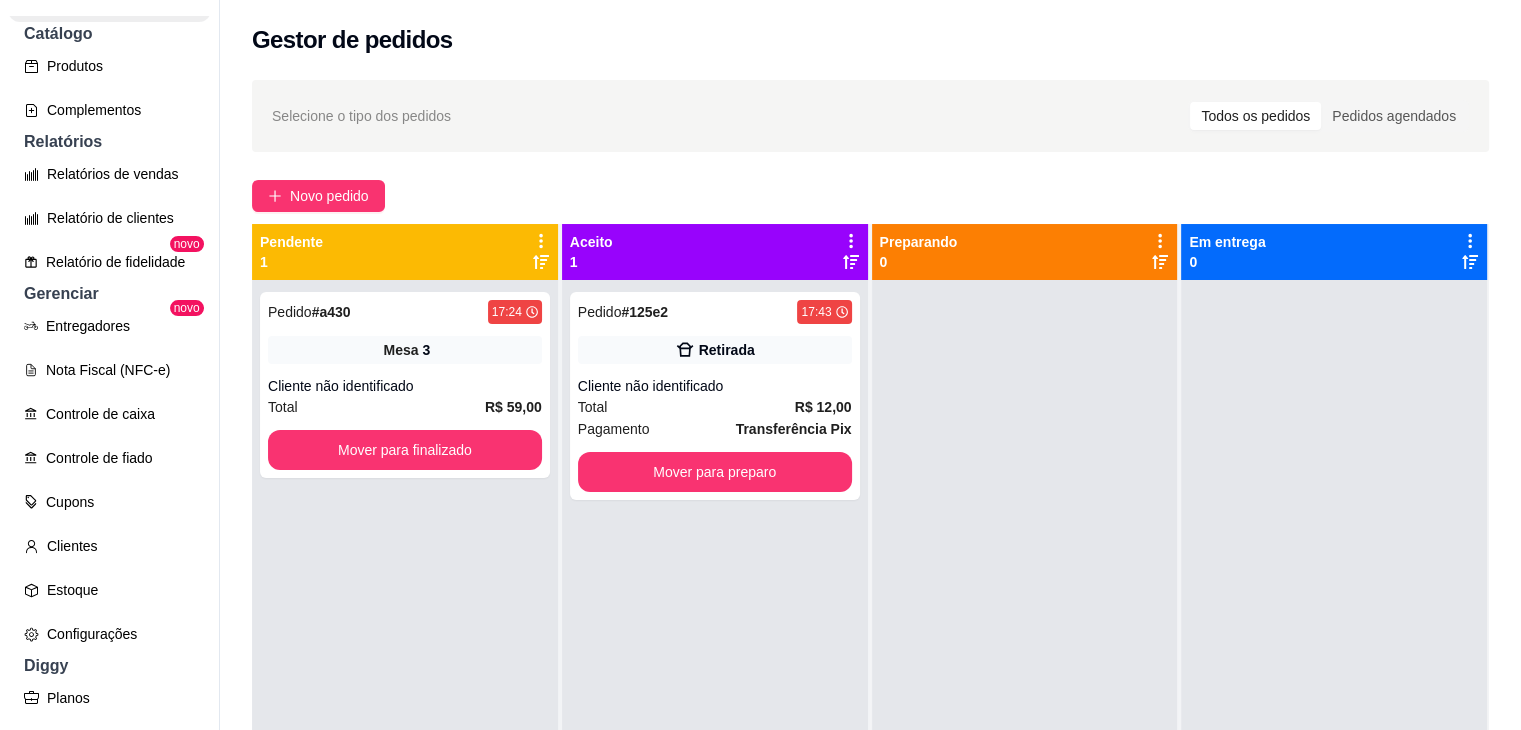 scroll, scrollTop: 640, scrollLeft: 0, axis: vertical 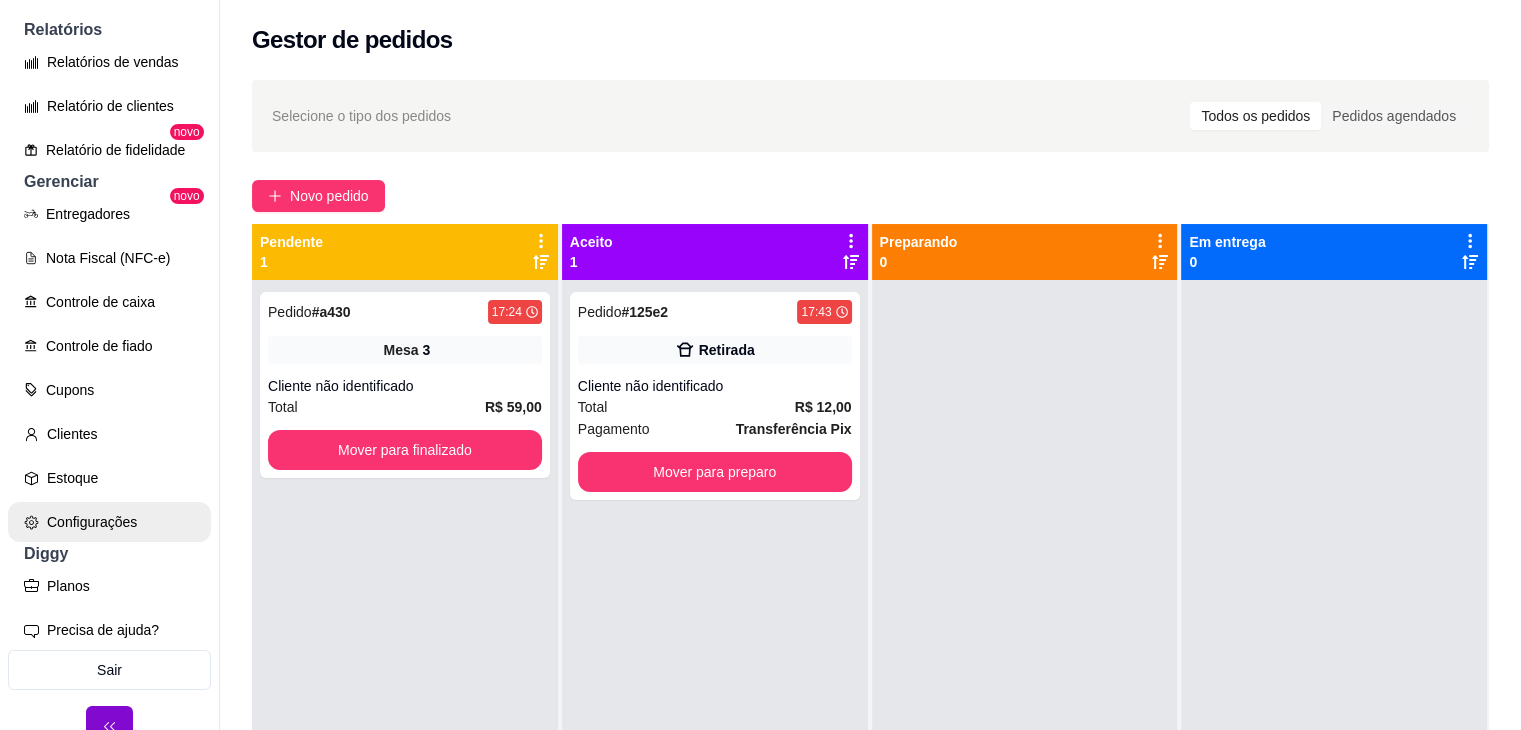 click on "Configurações" at bounding box center [109, 522] 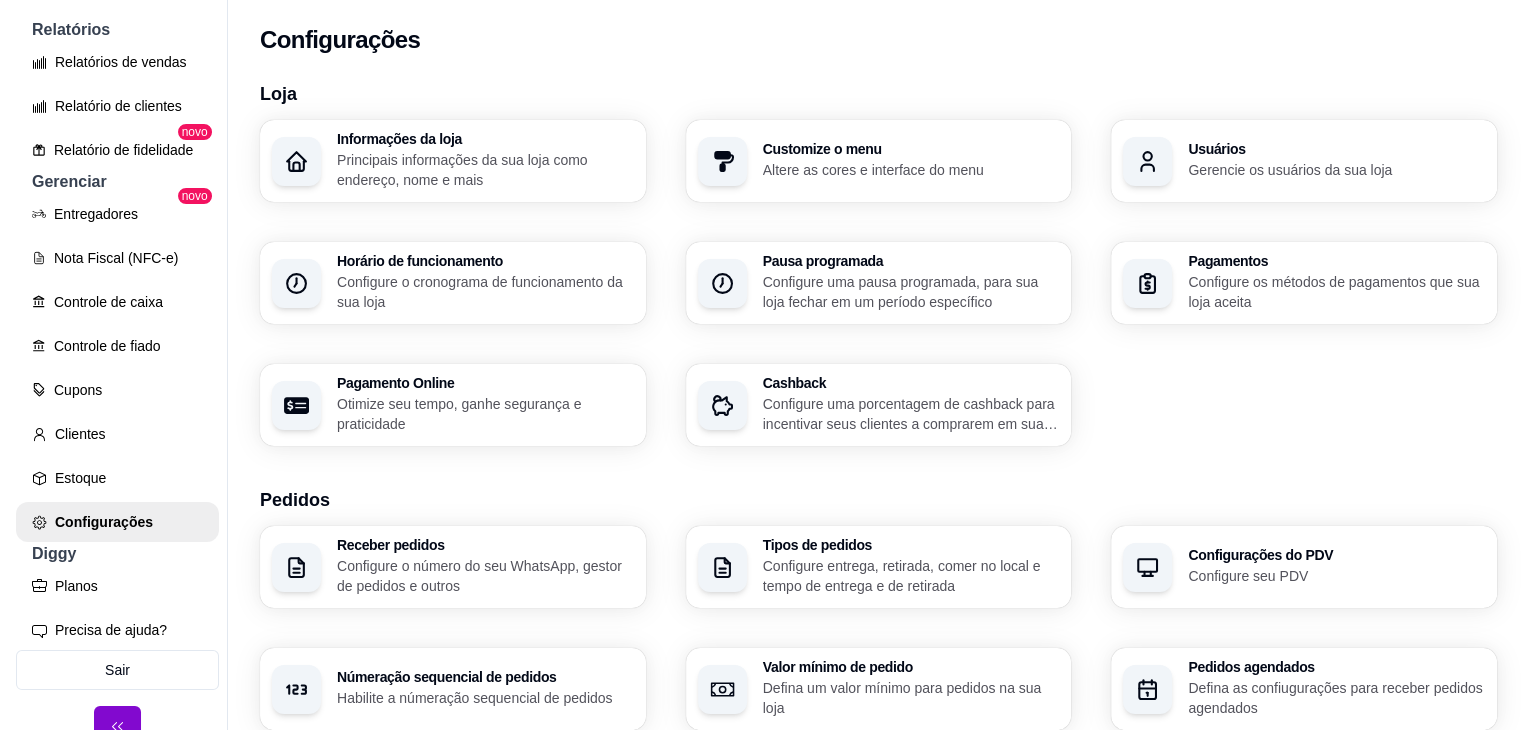 scroll, scrollTop: 694, scrollLeft: 0, axis: vertical 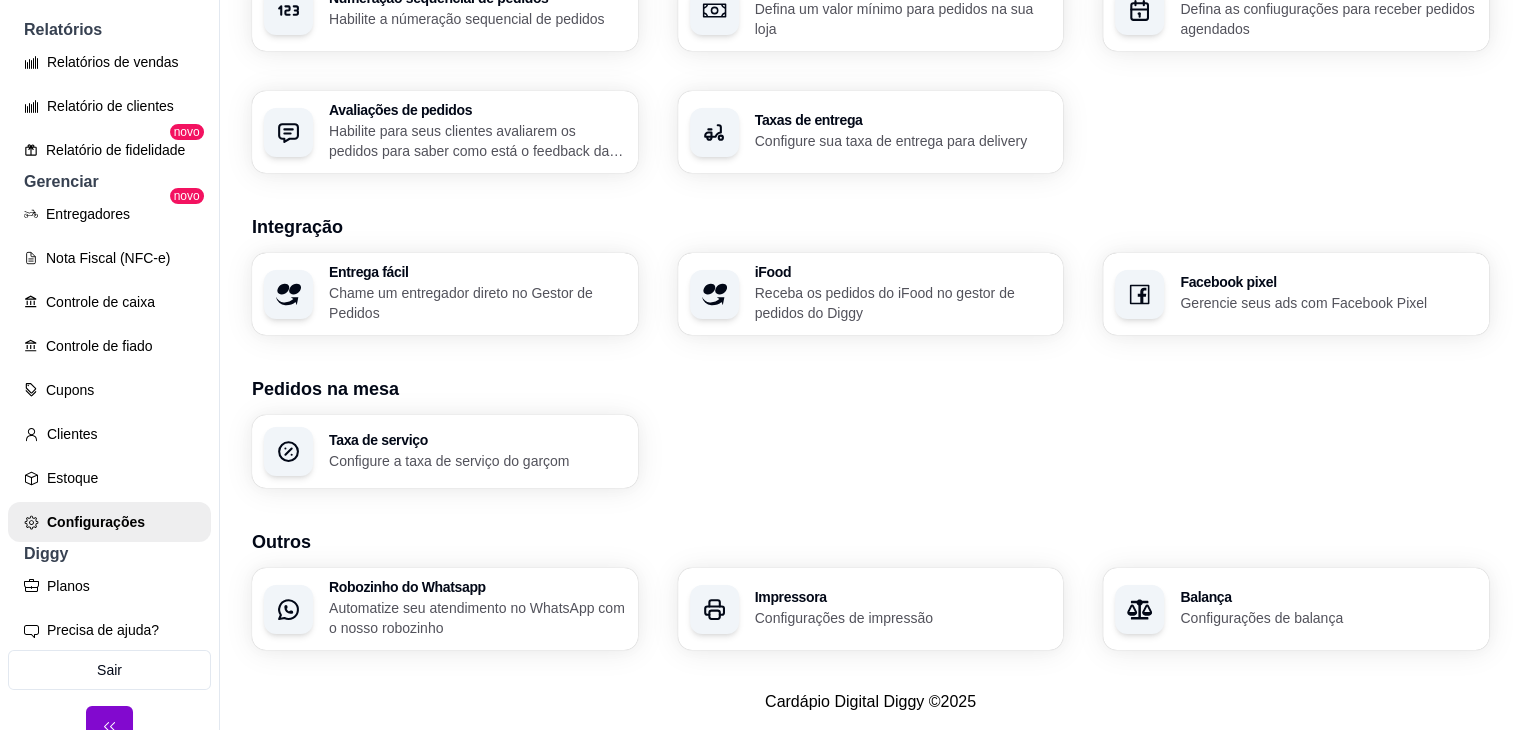 click on "Robozinho do Whatsapp Automatize seu atendimento no WhatsApp com o nosso robozinho" at bounding box center [477, 609] 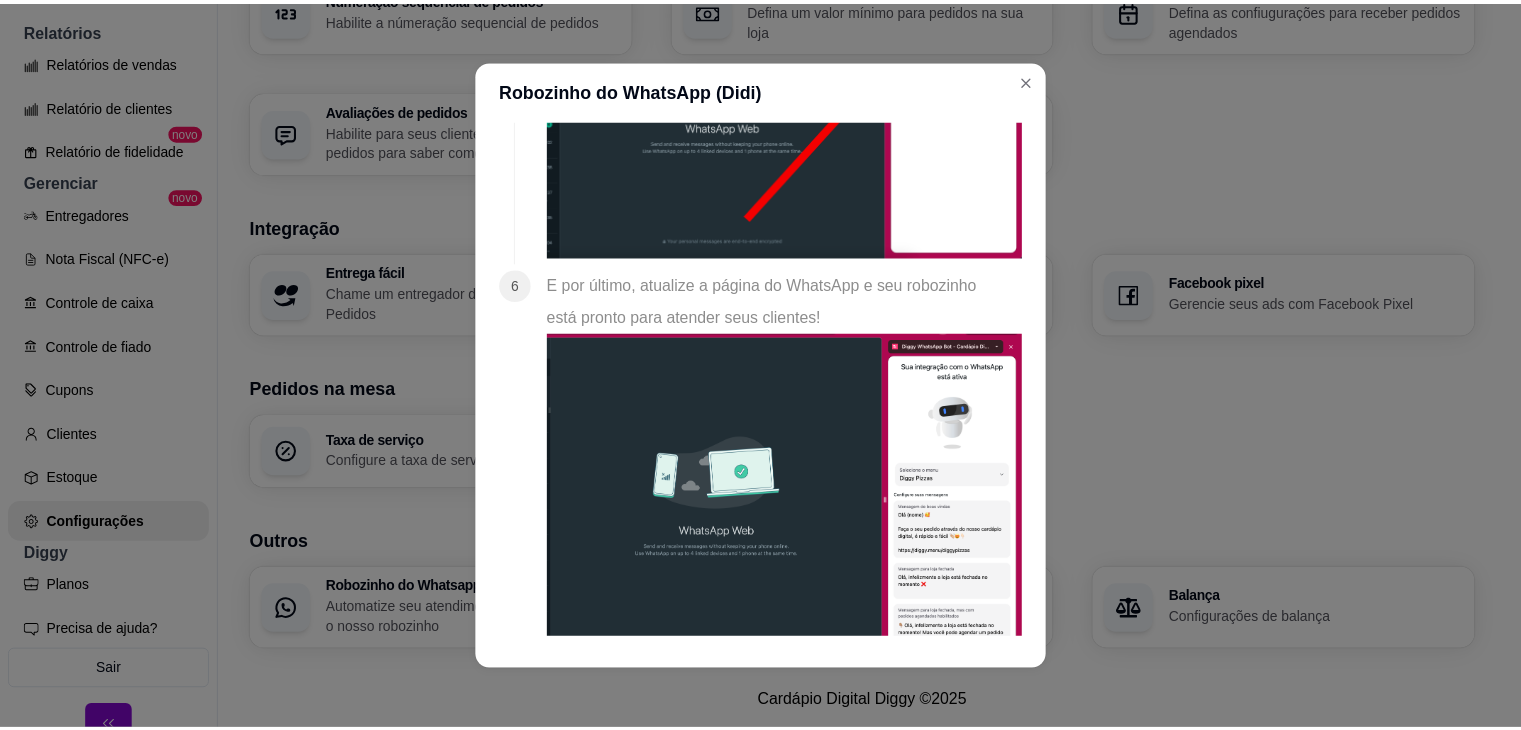 scroll, scrollTop: 2026, scrollLeft: 0, axis: vertical 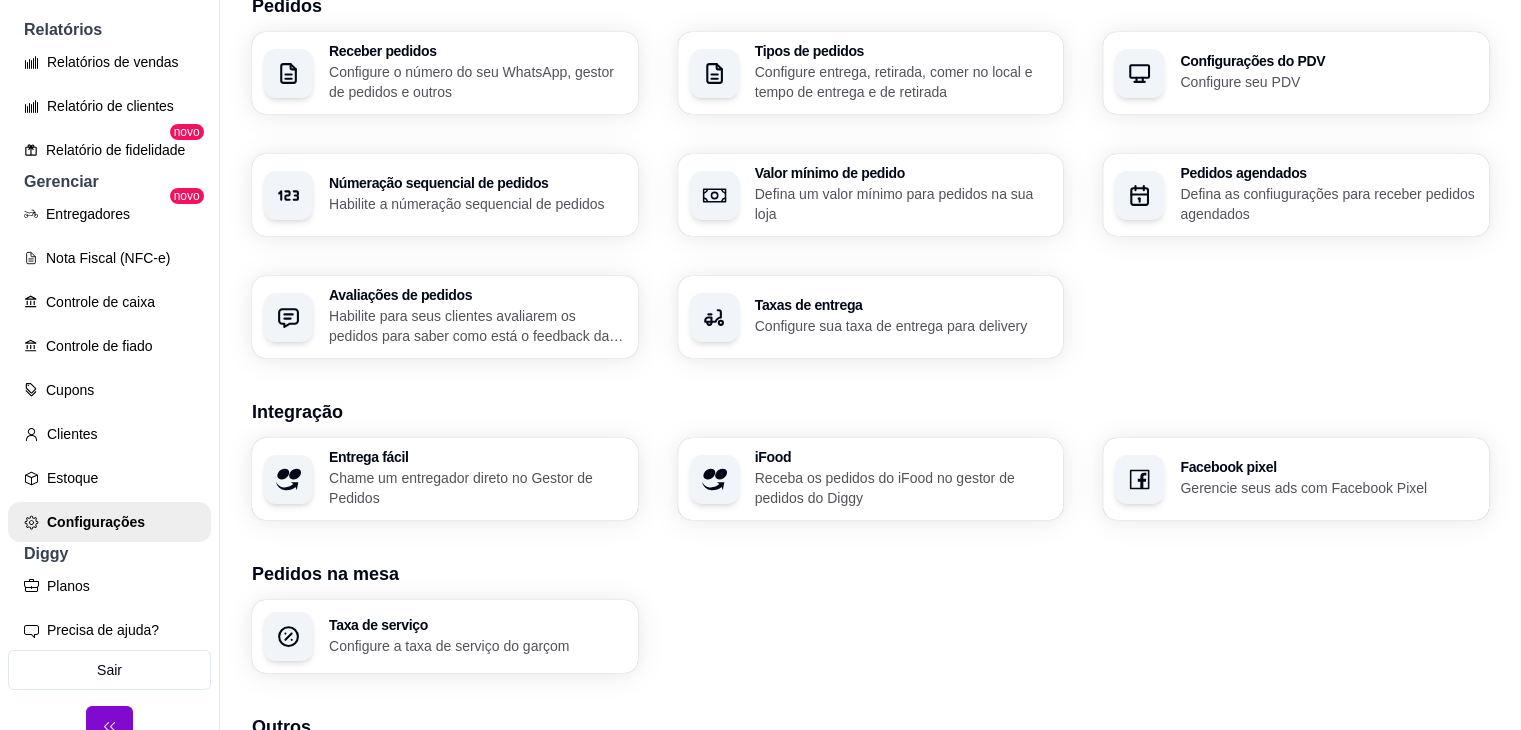 click on "Entrega fácil" at bounding box center (477, 457) 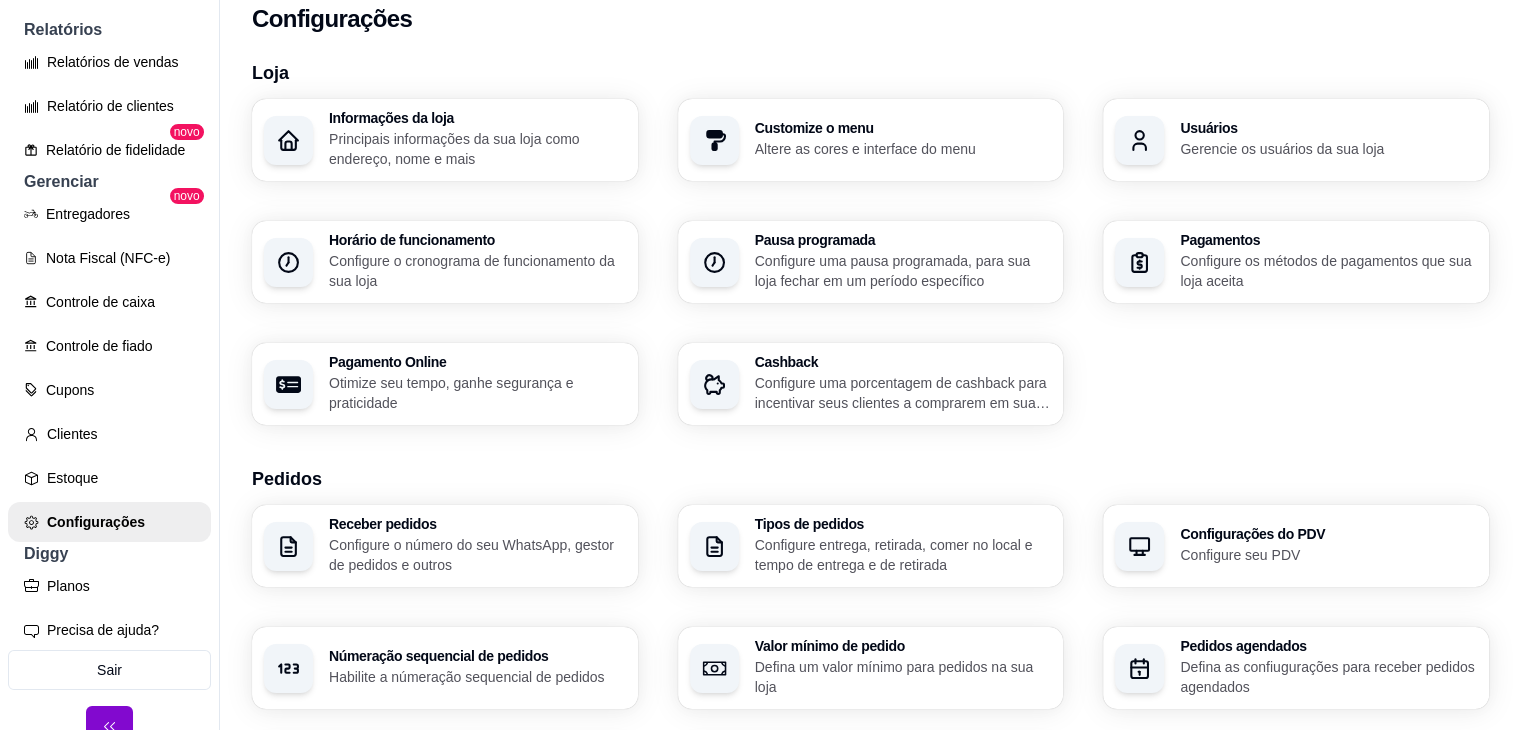 scroll, scrollTop: 0, scrollLeft: 0, axis: both 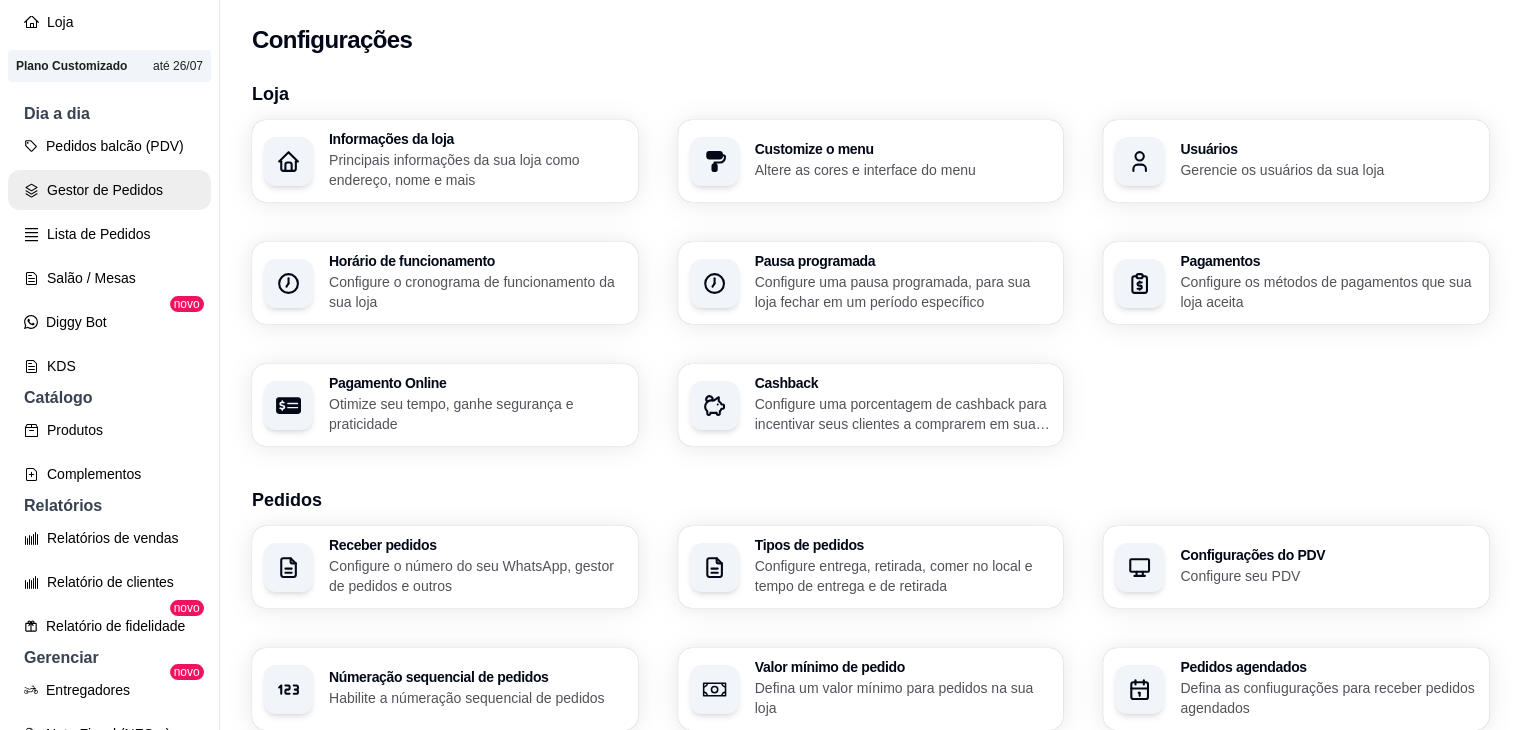 click on "Gestor de Pedidos" at bounding box center [109, 190] 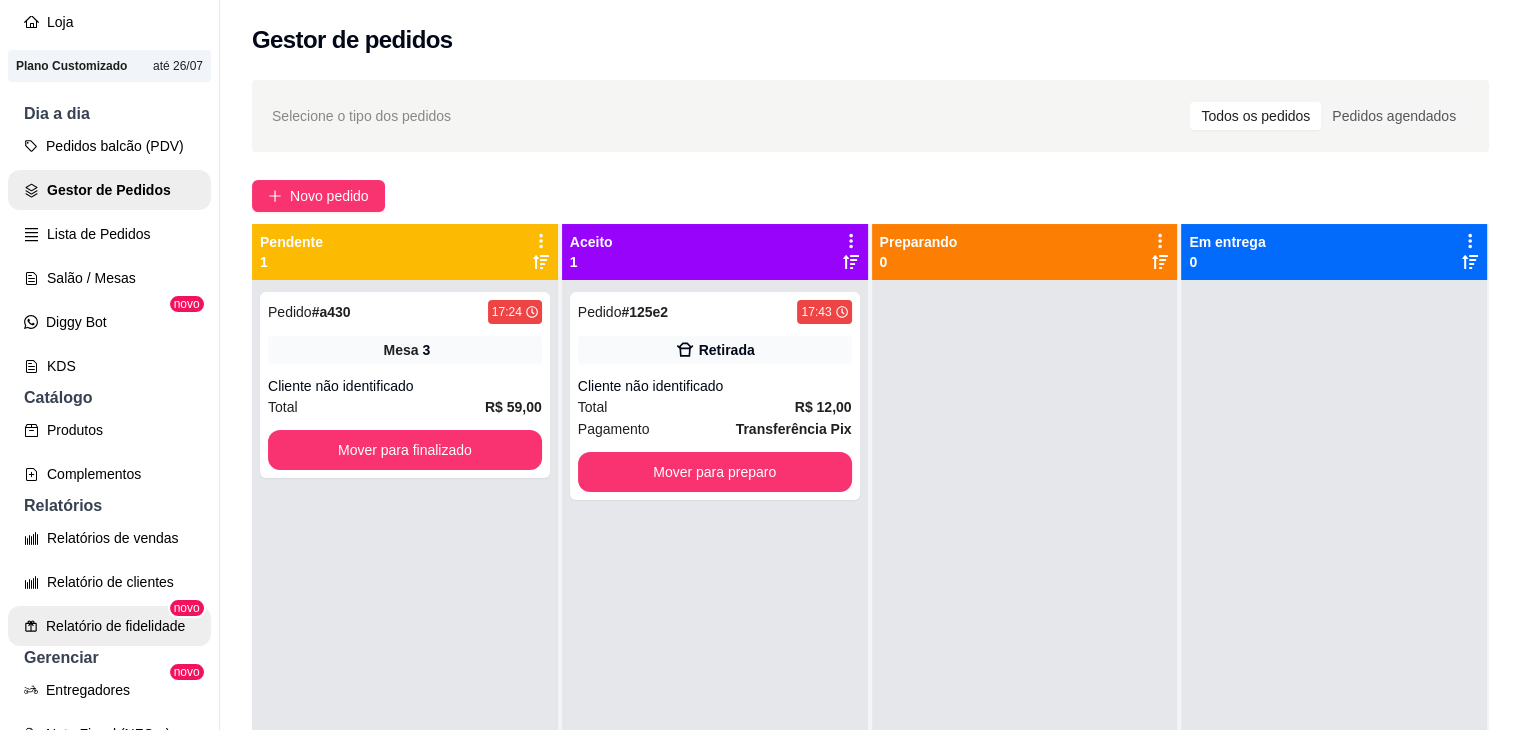 click on "Relatório de fidelidade" at bounding box center [109, 626] 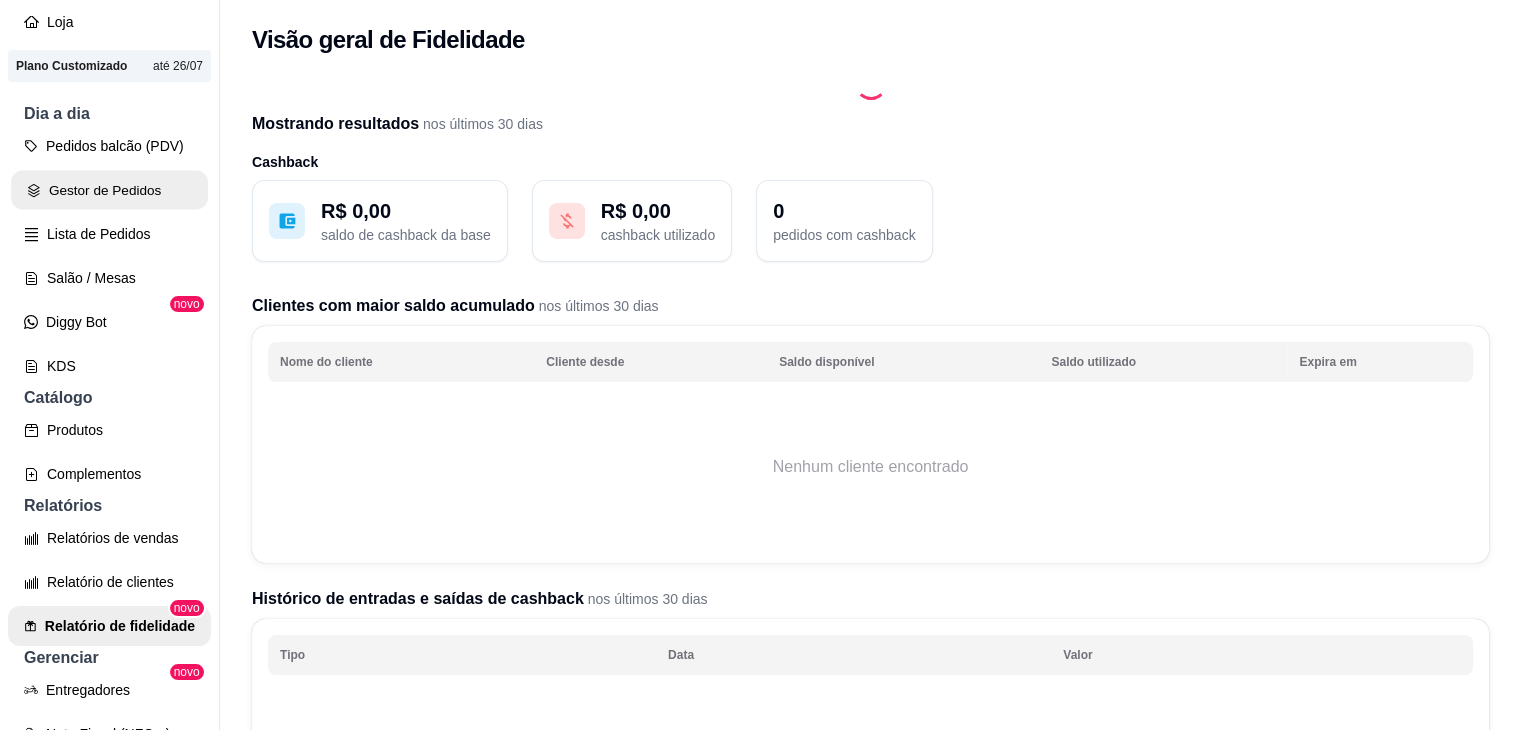 click on "Gestor de Pedidos" at bounding box center (109, 190) 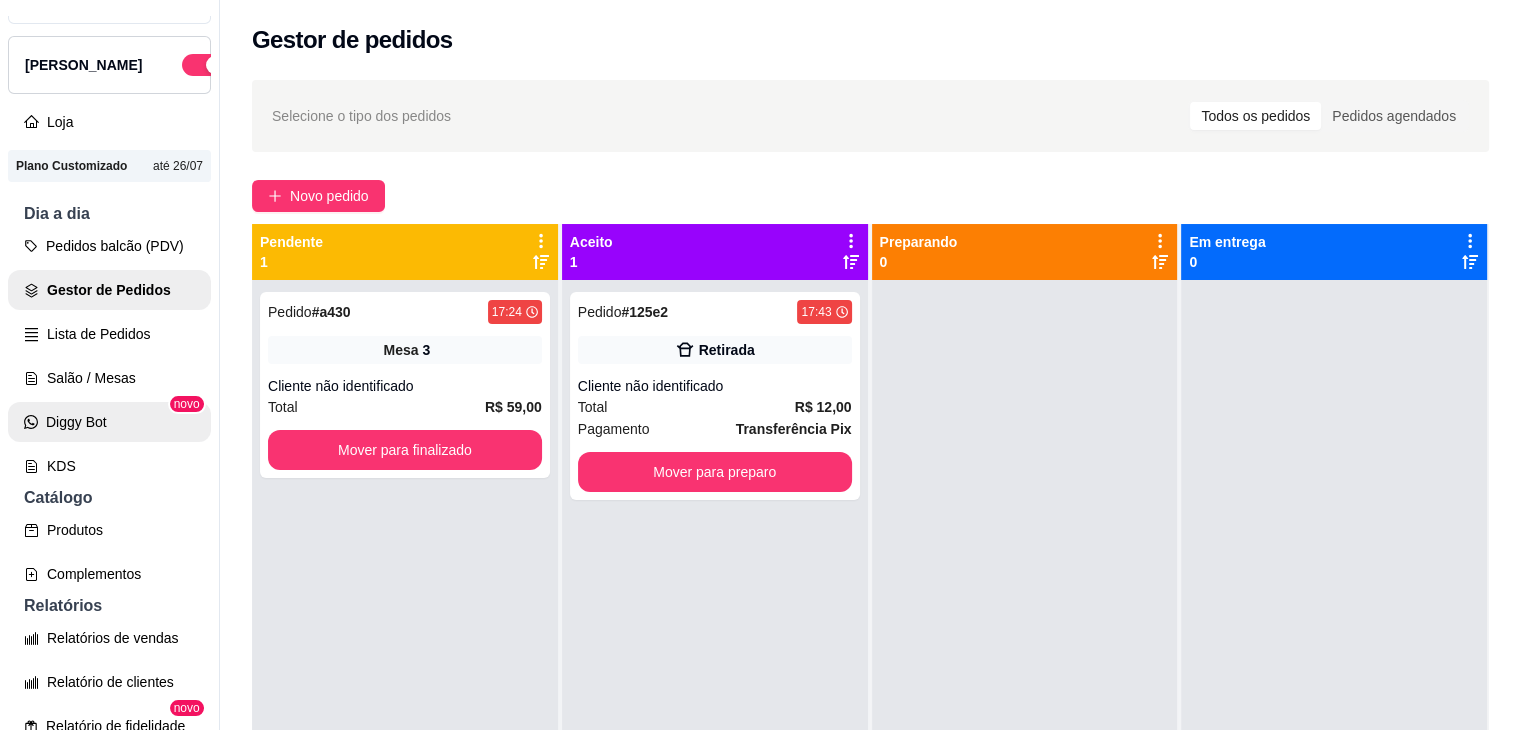 scroll, scrollTop: 0, scrollLeft: 0, axis: both 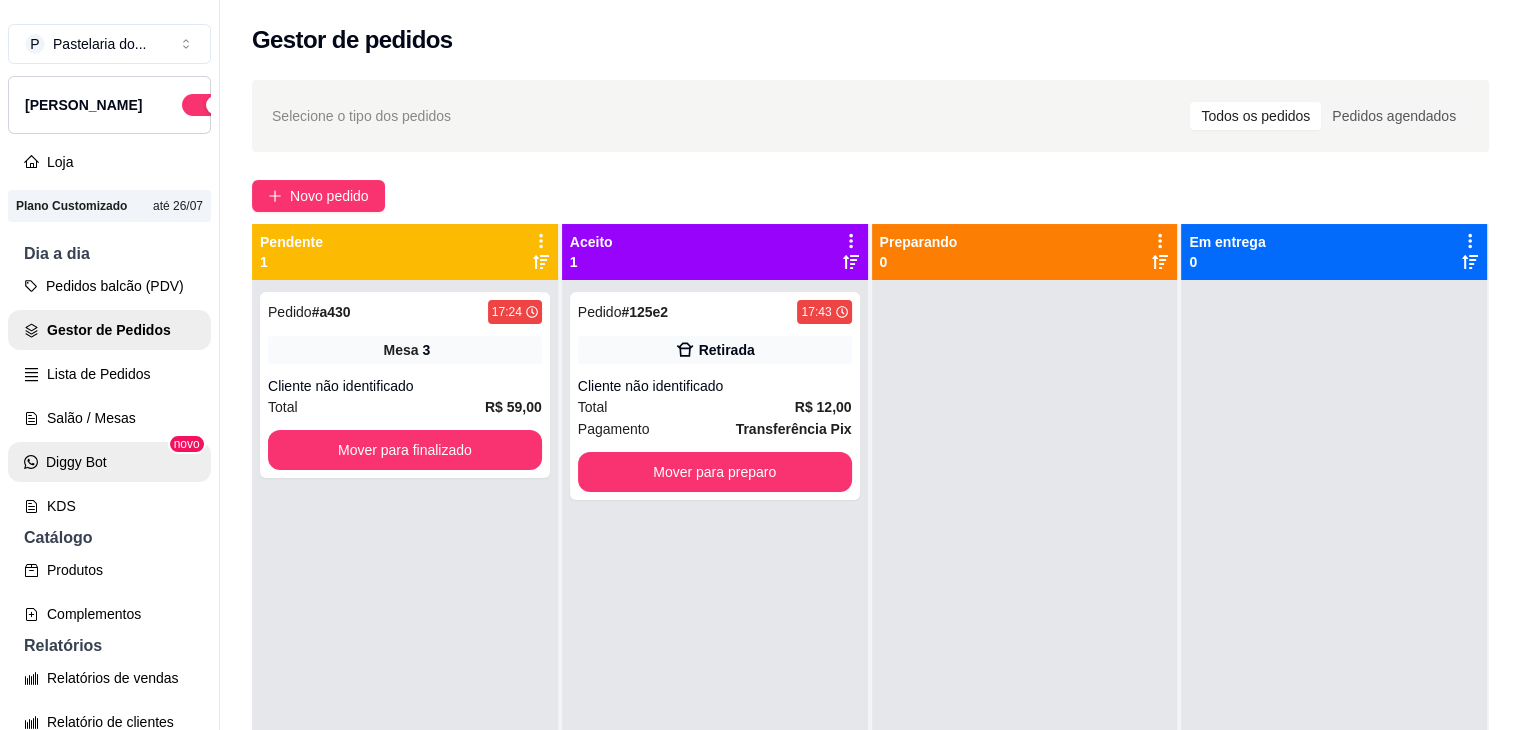 click on "Diggy Bot" at bounding box center (109, 462) 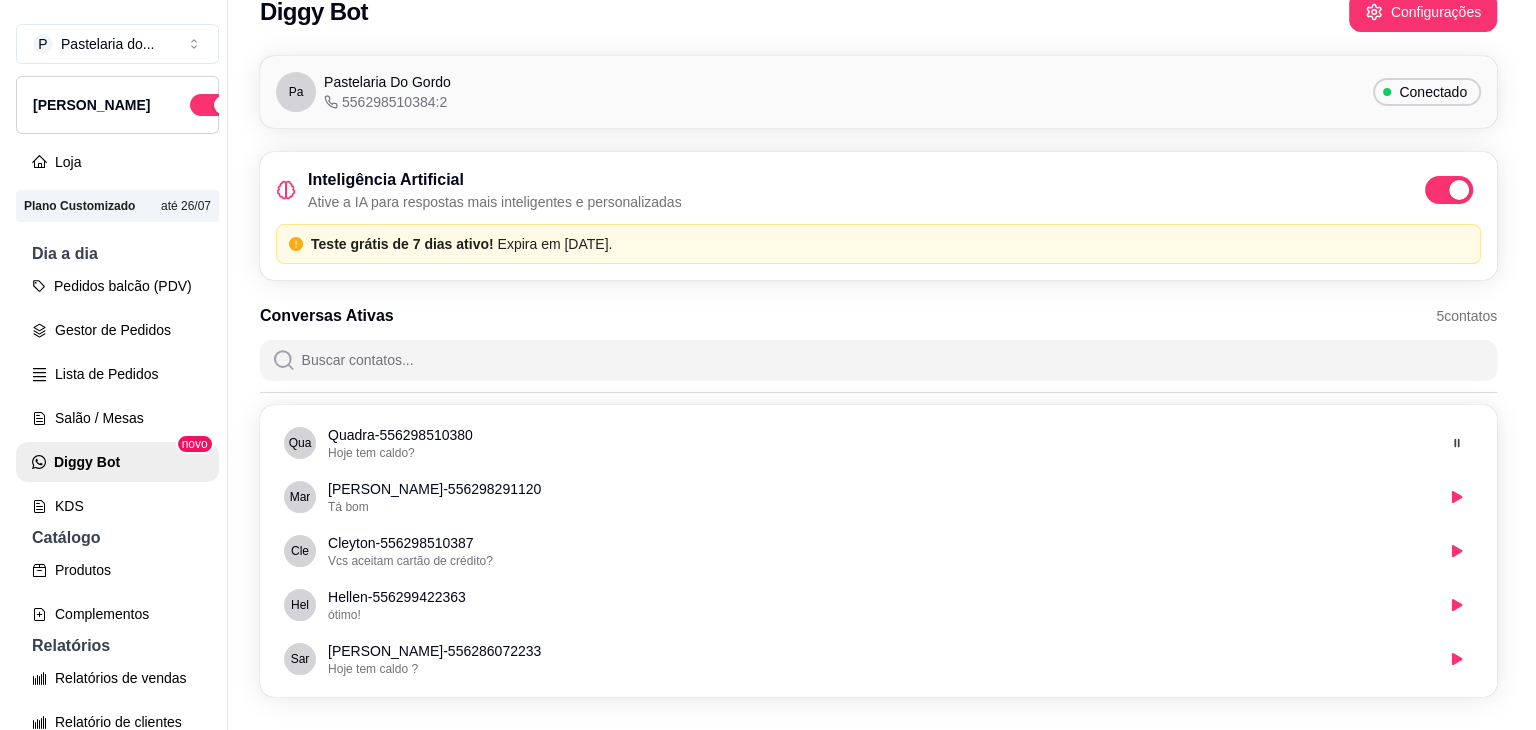 scroll, scrollTop: 0, scrollLeft: 0, axis: both 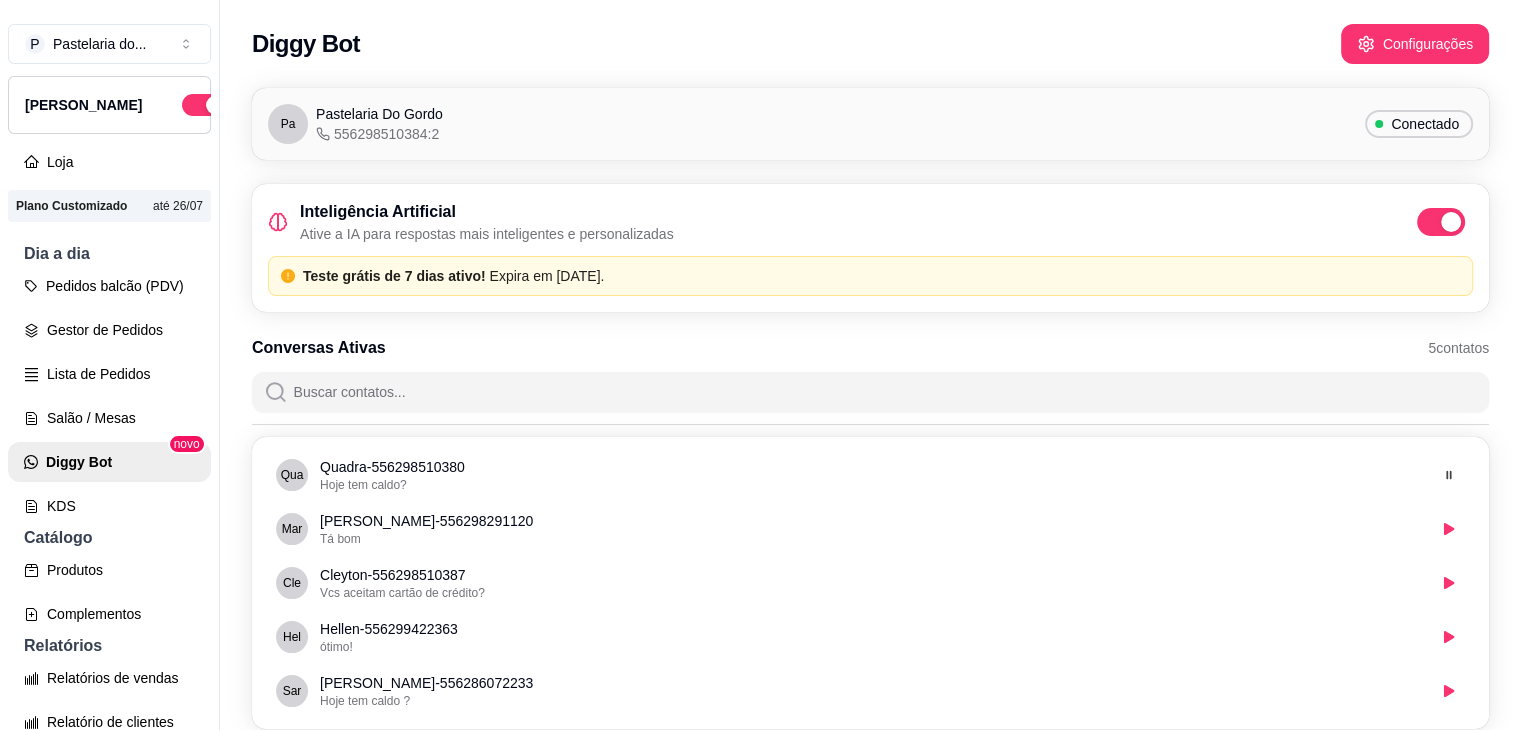 click on "Conectado" at bounding box center (1425, 124) 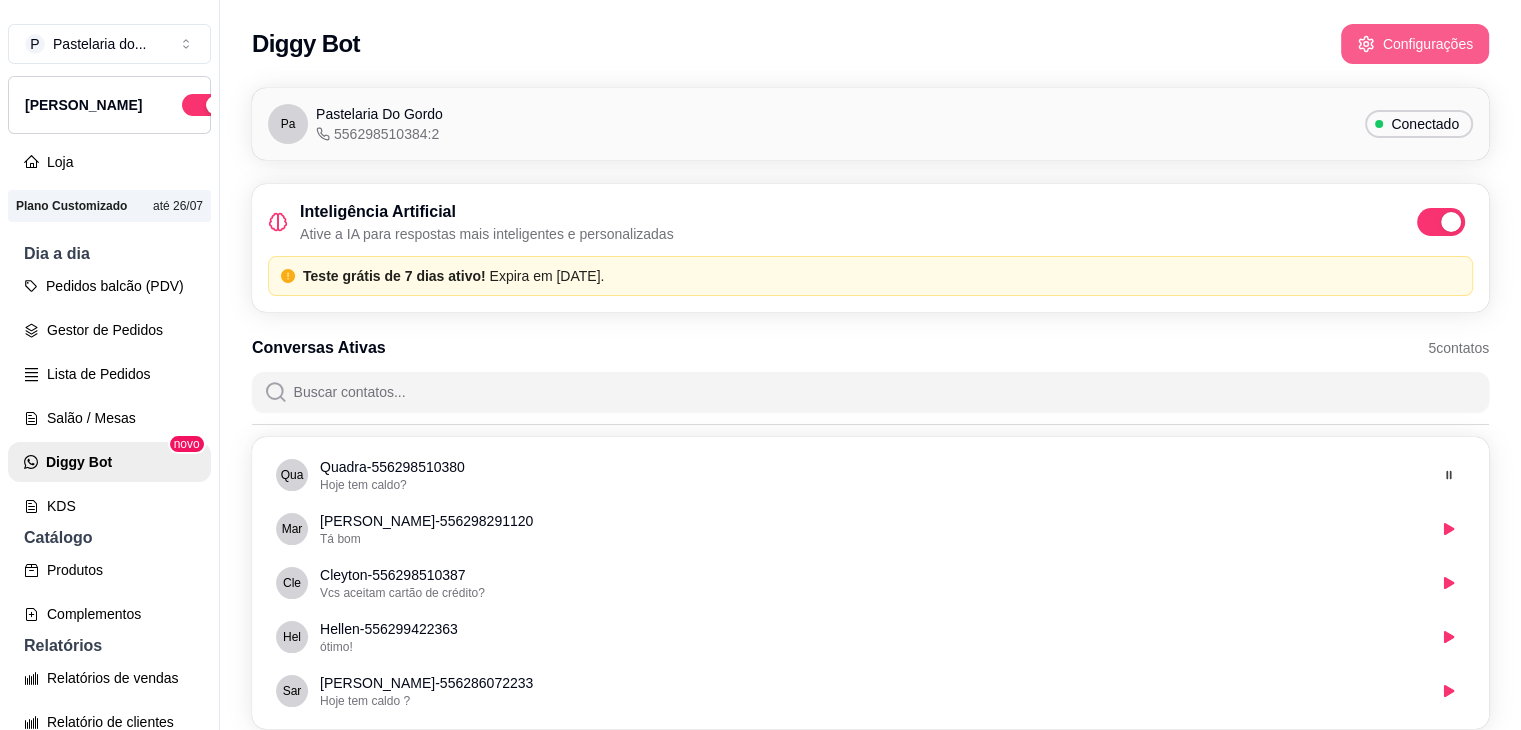 click on "Configurações" at bounding box center [1415, 44] 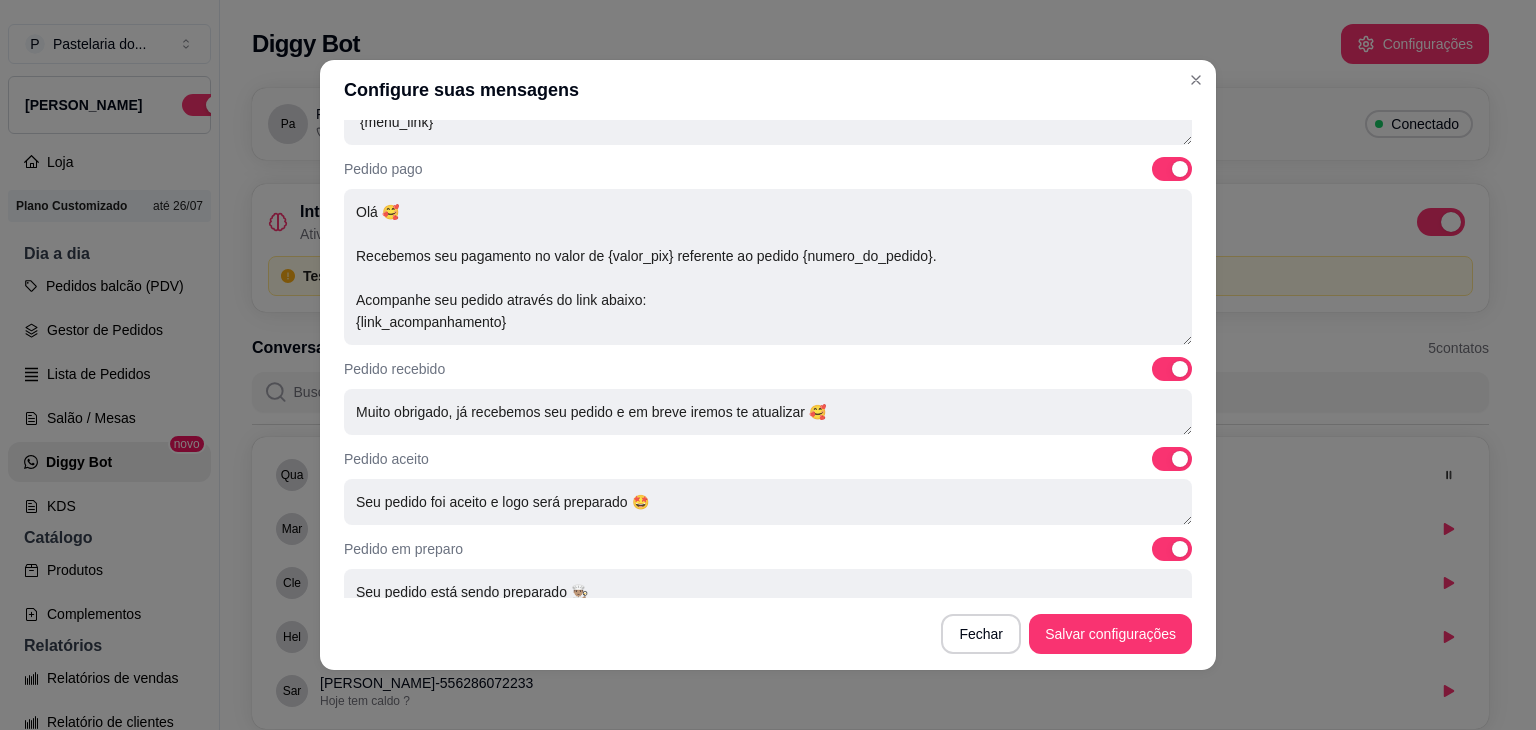 scroll, scrollTop: 682, scrollLeft: 0, axis: vertical 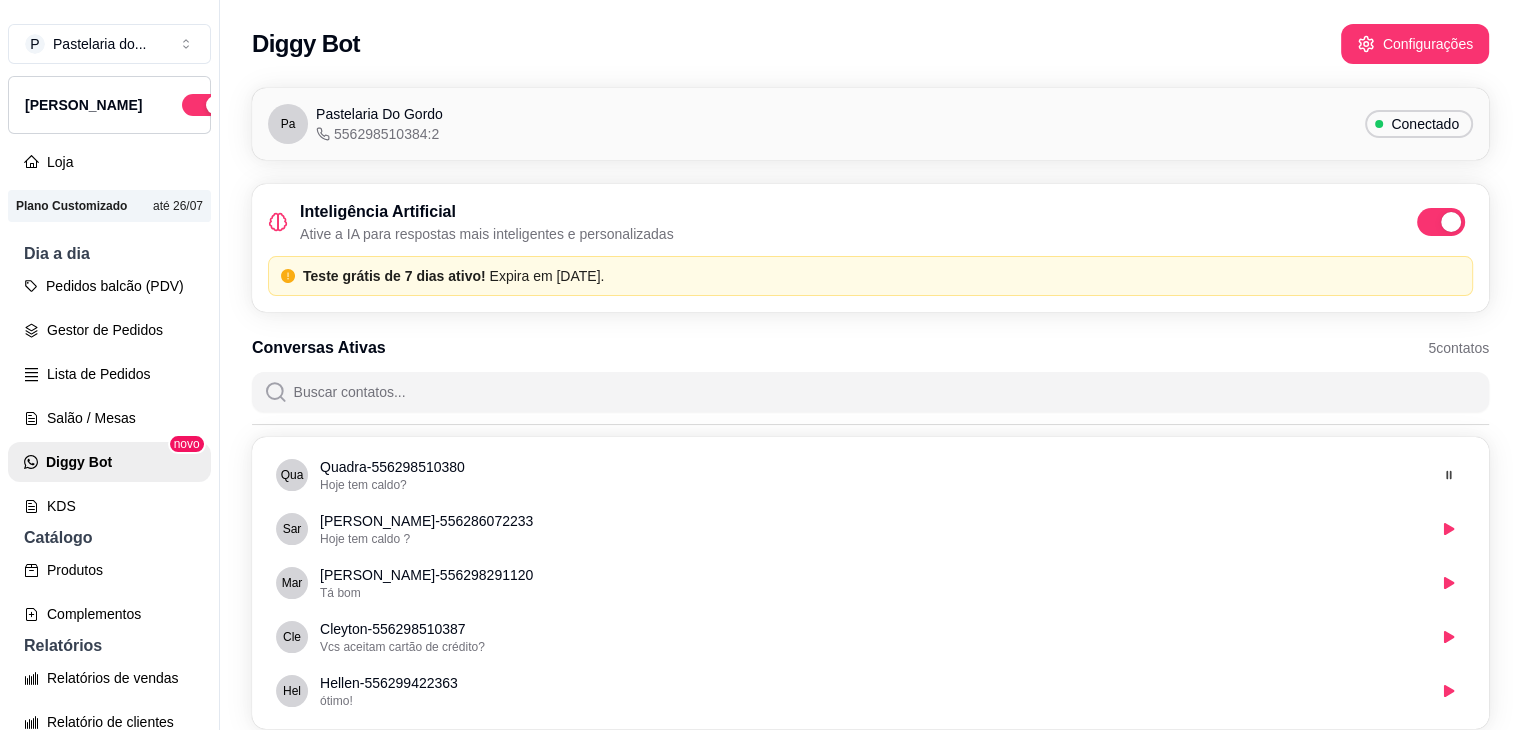 click on "Pedidos balcão (PDV)" at bounding box center [109, 286] 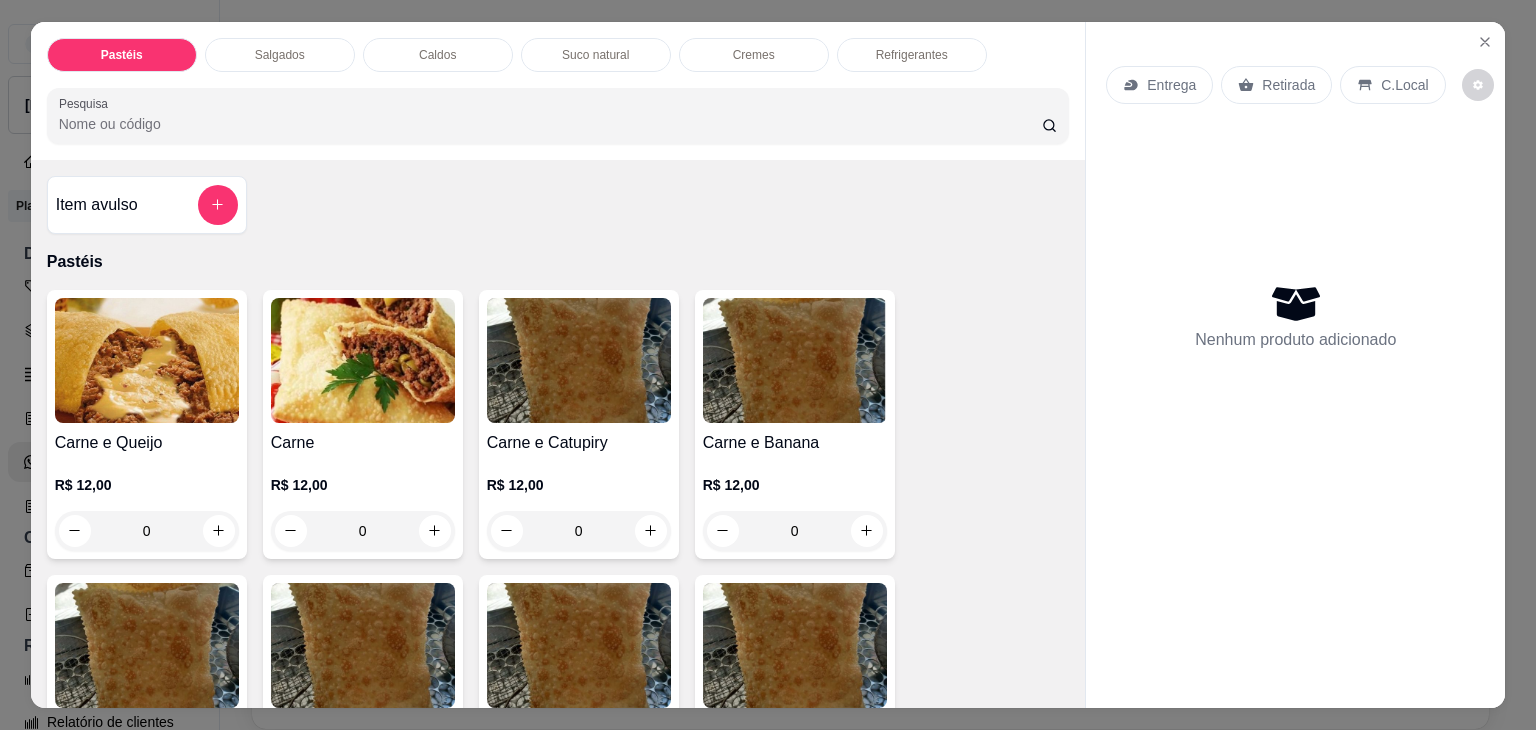 click on "Caldos" at bounding box center (438, 55) 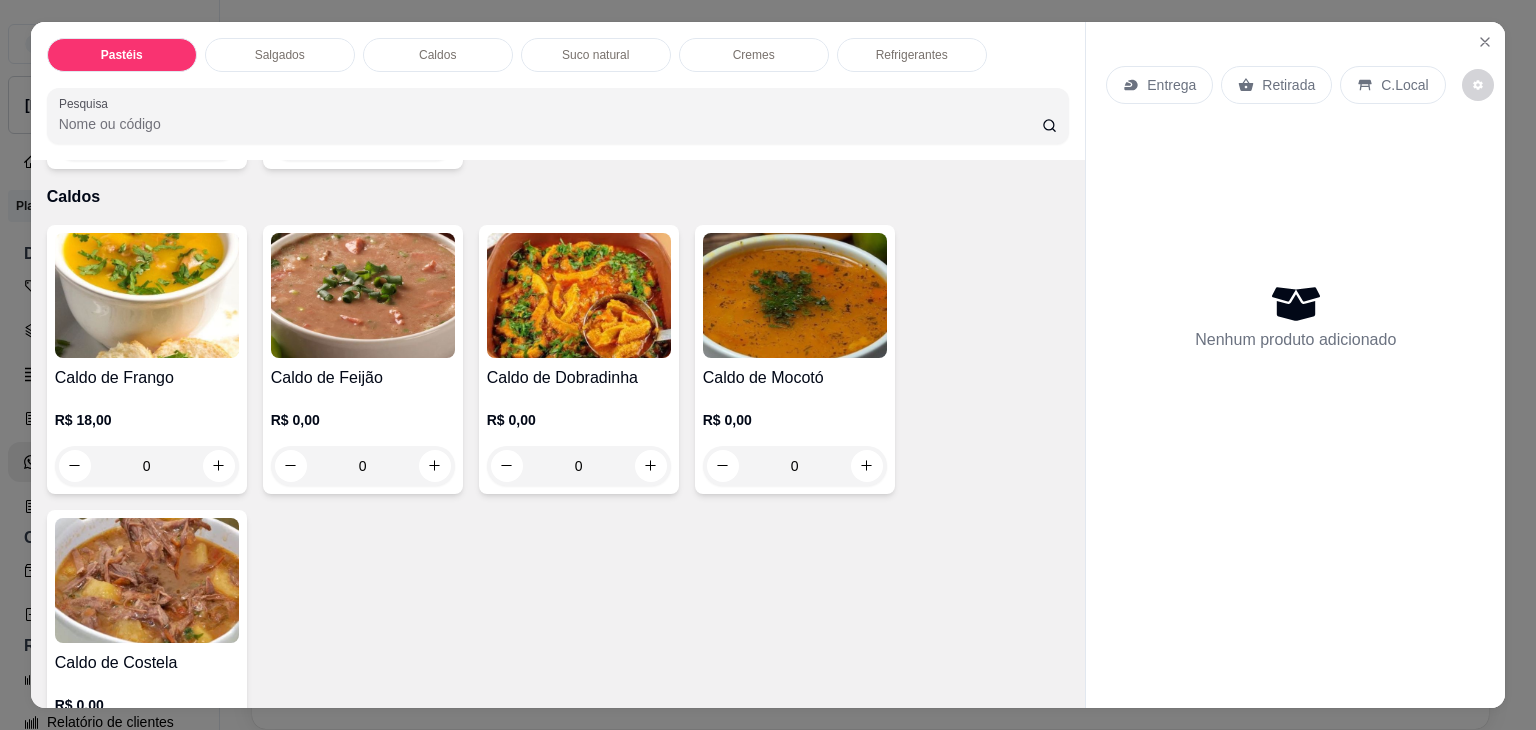 scroll, scrollTop: 49, scrollLeft: 0, axis: vertical 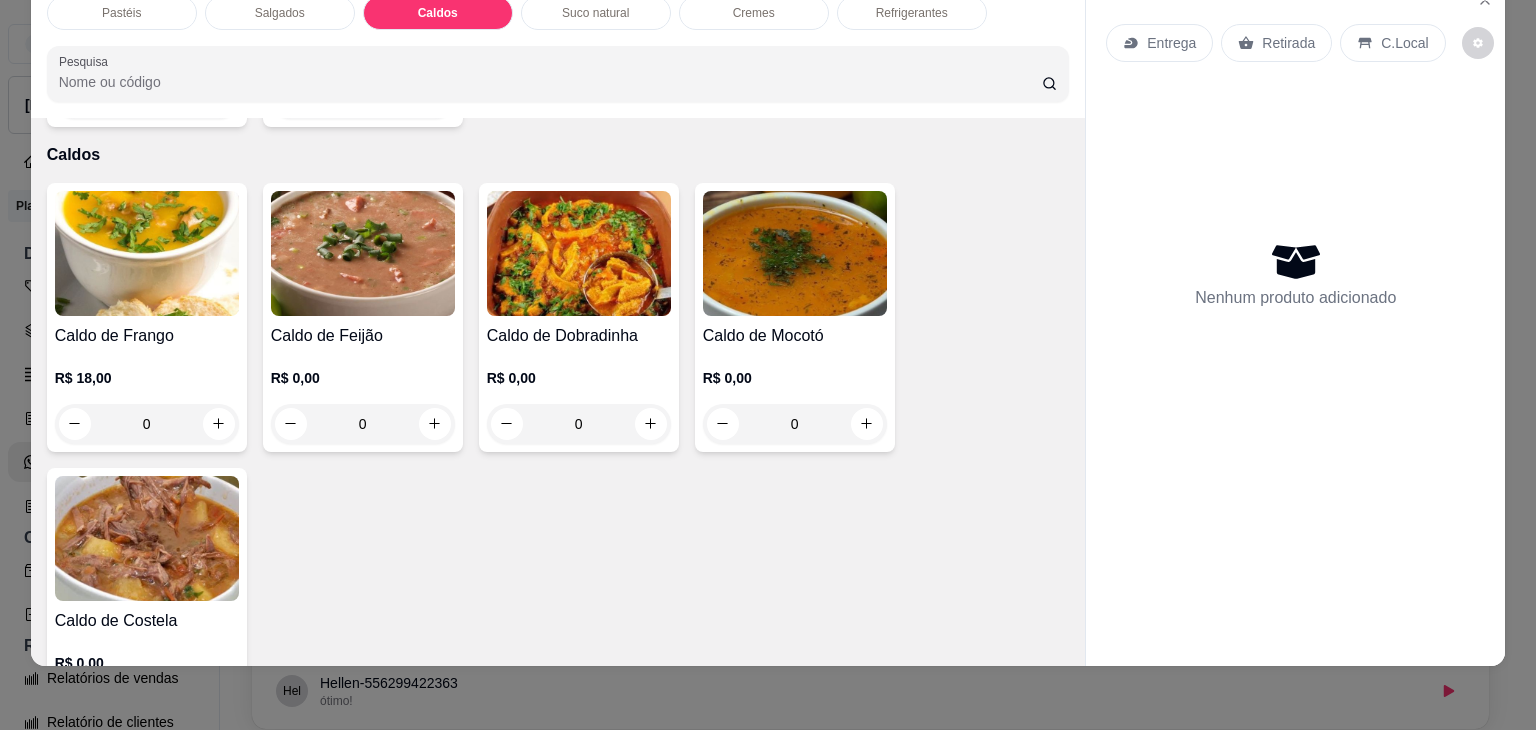 click on "Caldo de Frango   R$ 18,00 0" at bounding box center [147, 317] 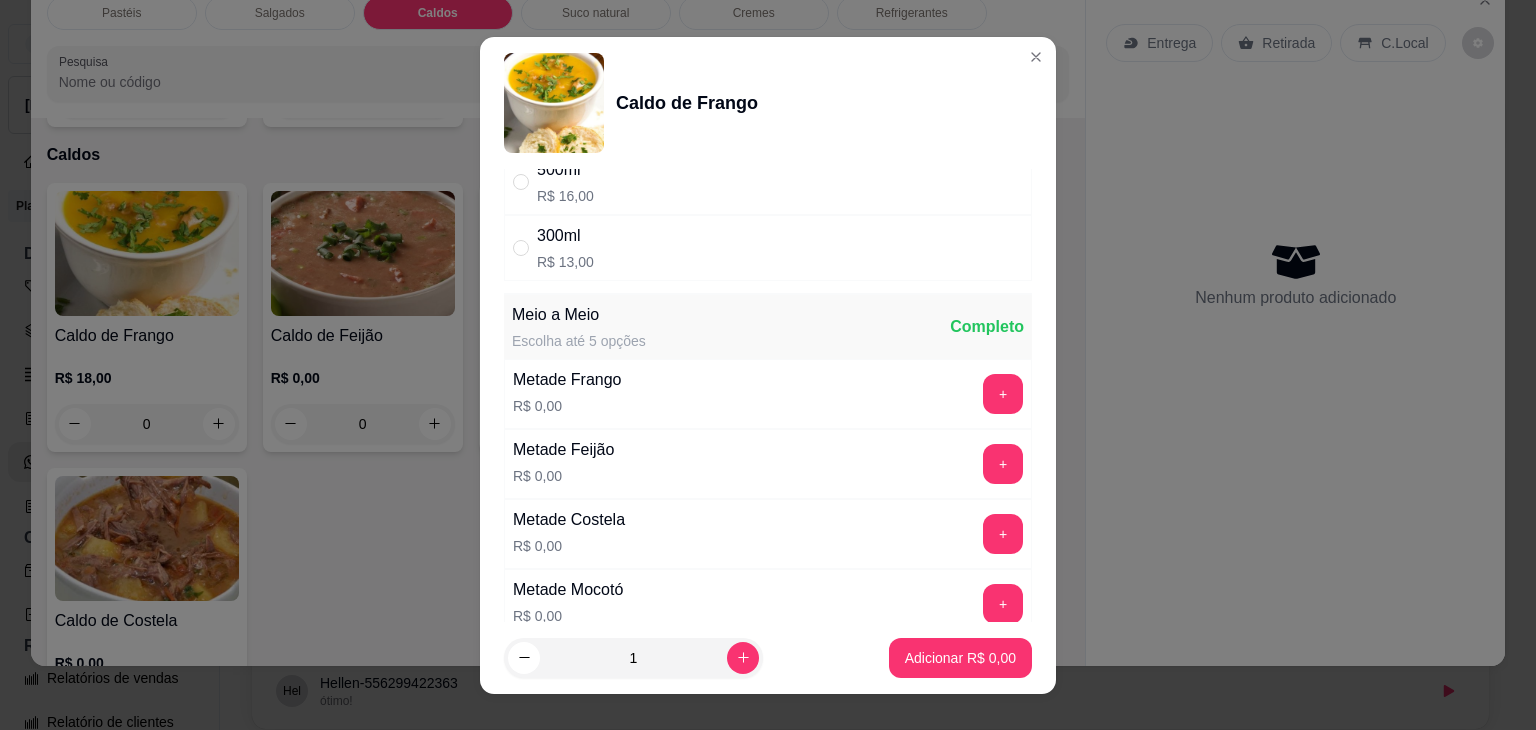 scroll, scrollTop: 100, scrollLeft: 0, axis: vertical 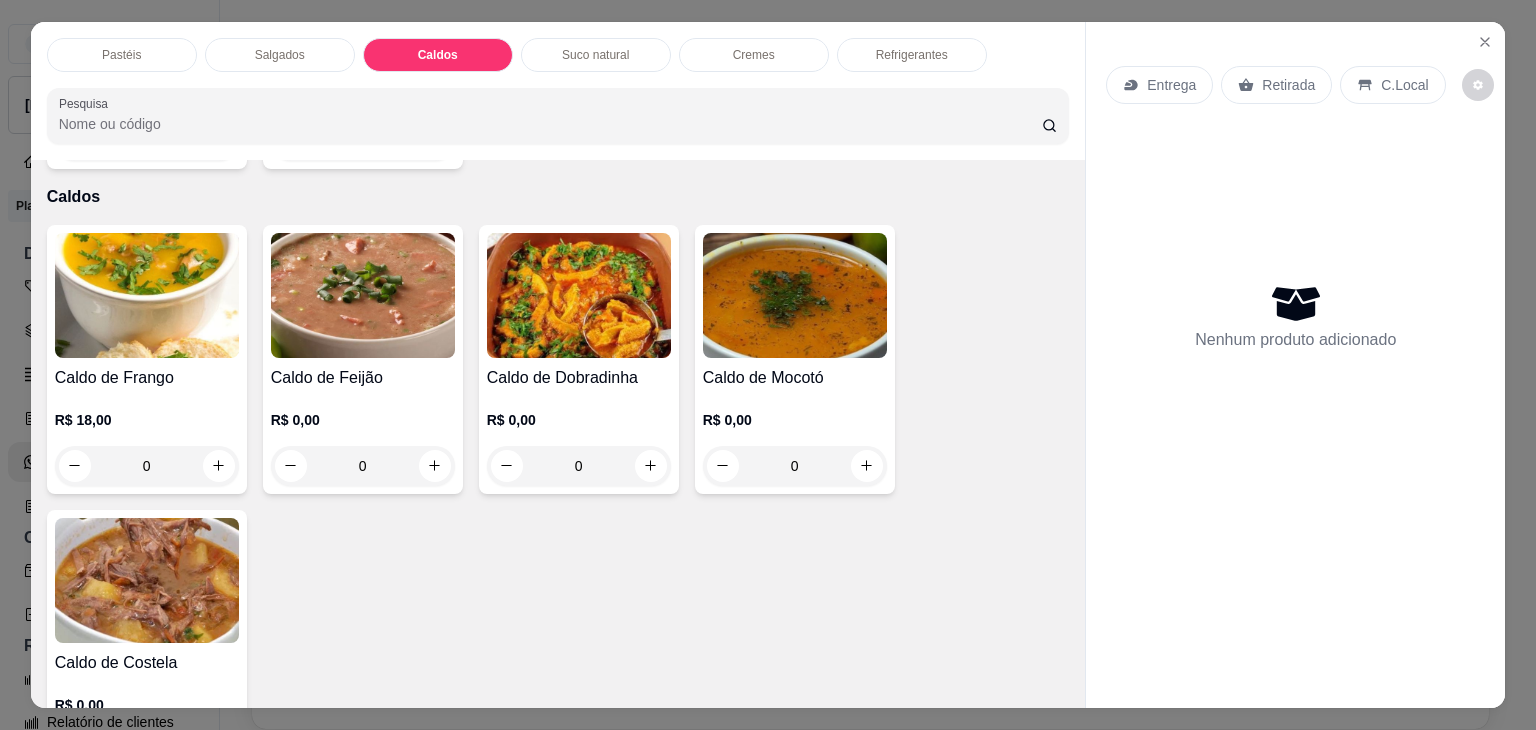 click on "Pastéis  Salgados  Caldos Suco natural Cremes Refrigerantes Pesquisa" at bounding box center (558, 91) 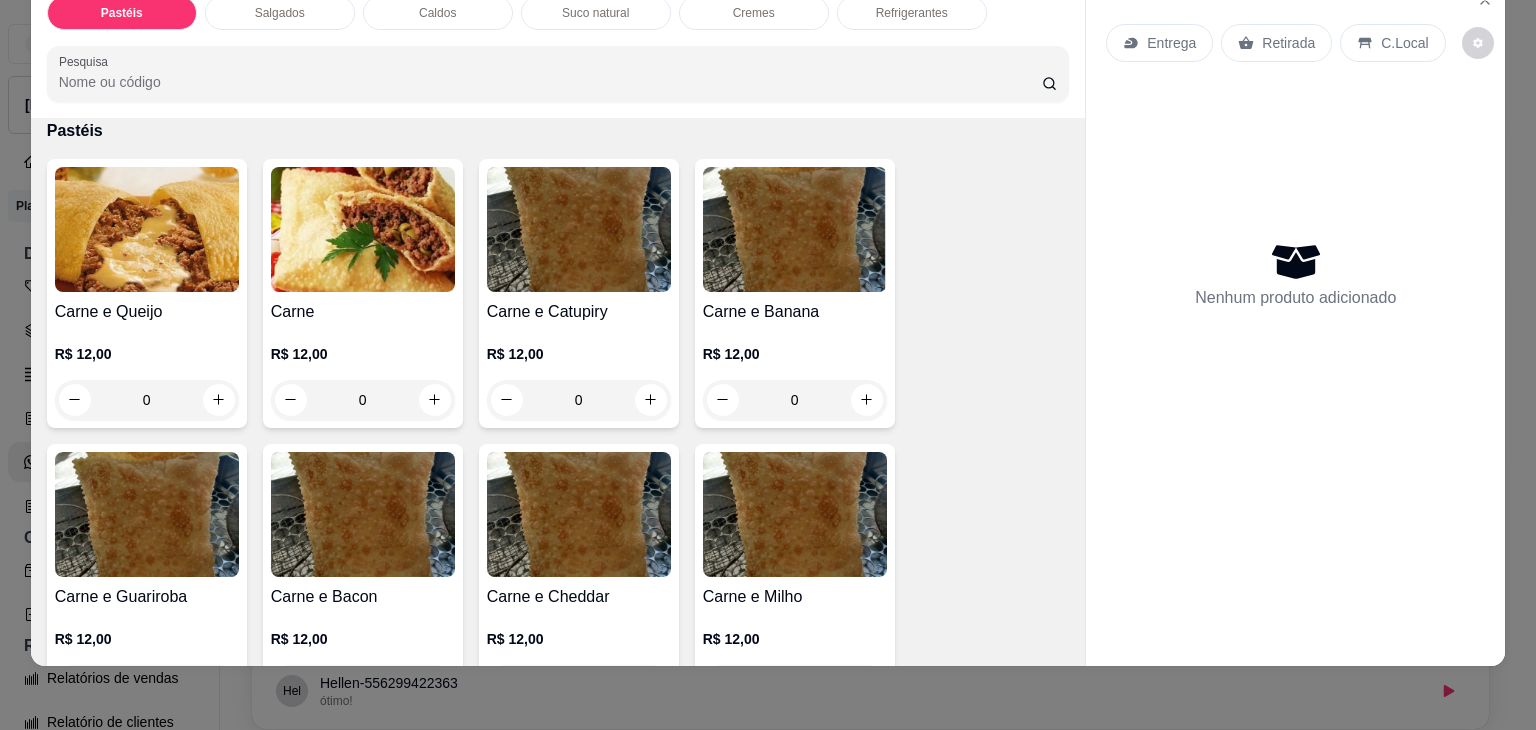 click at bounding box center (363, 229) 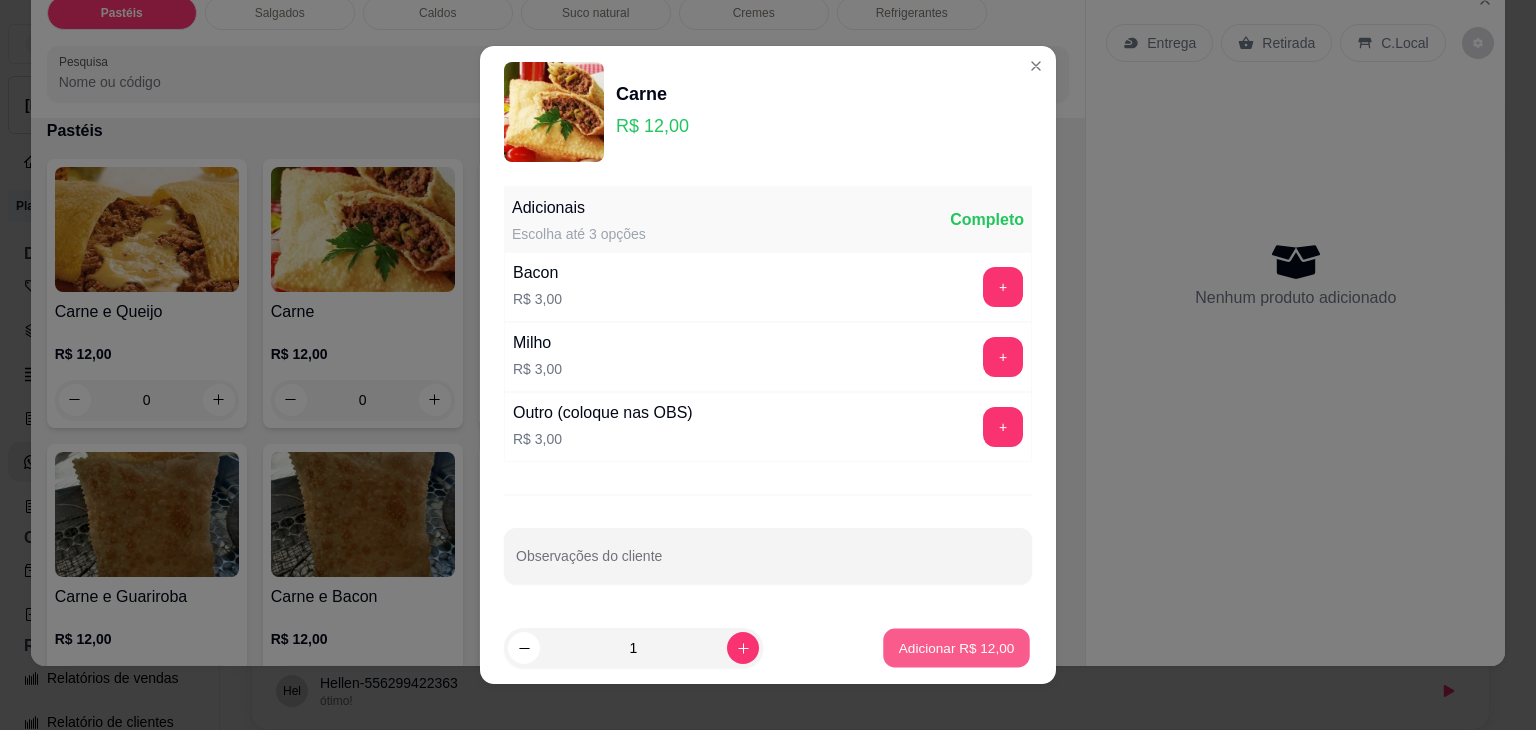 click on "Adicionar   R$ 12,00" at bounding box center [957, 647] 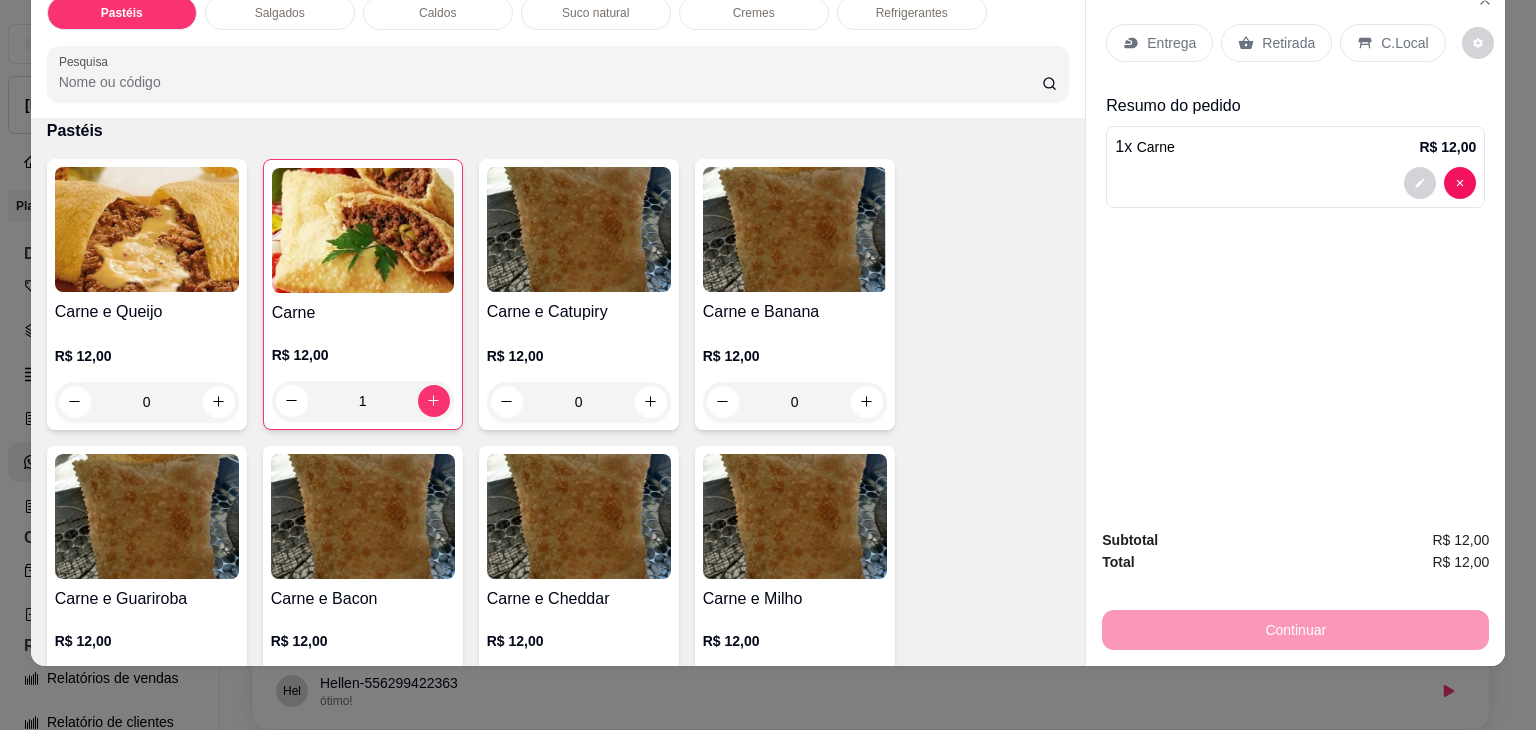 click on "Retirada" at bounding box center [1288, 43] 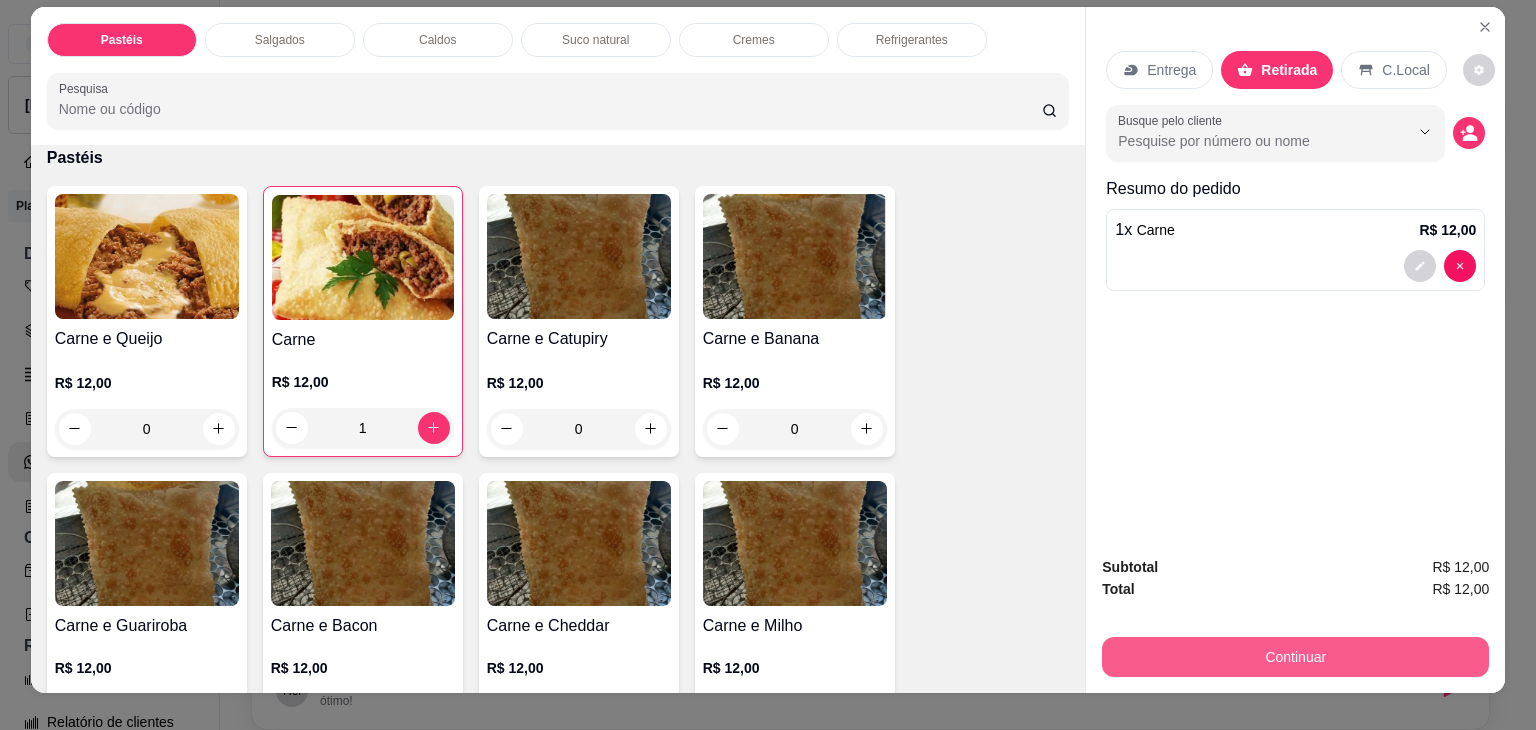scroll, scrollTop: 0, scrollLeft: 0, axis: both 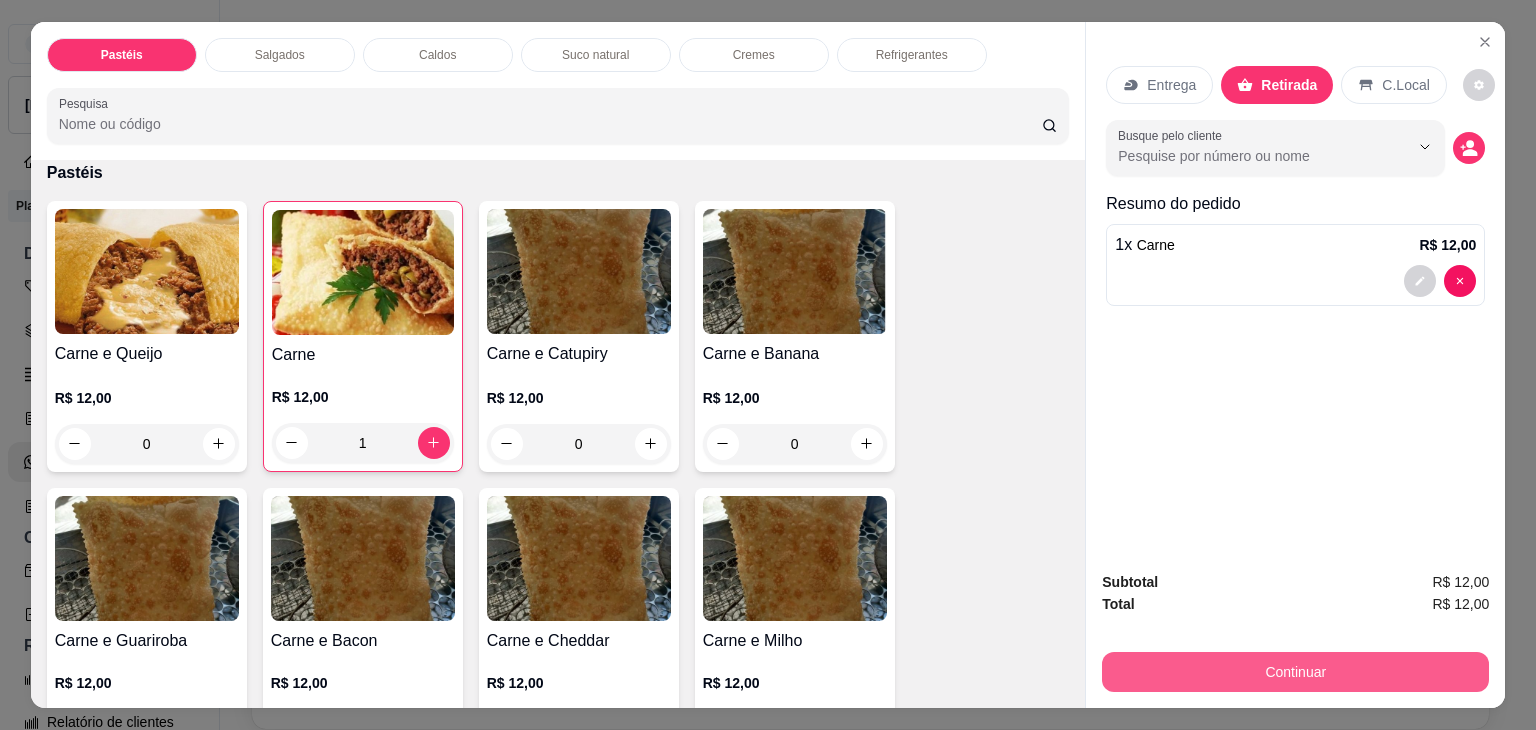 click on "Continuar" at bounding box center [1295, 672] 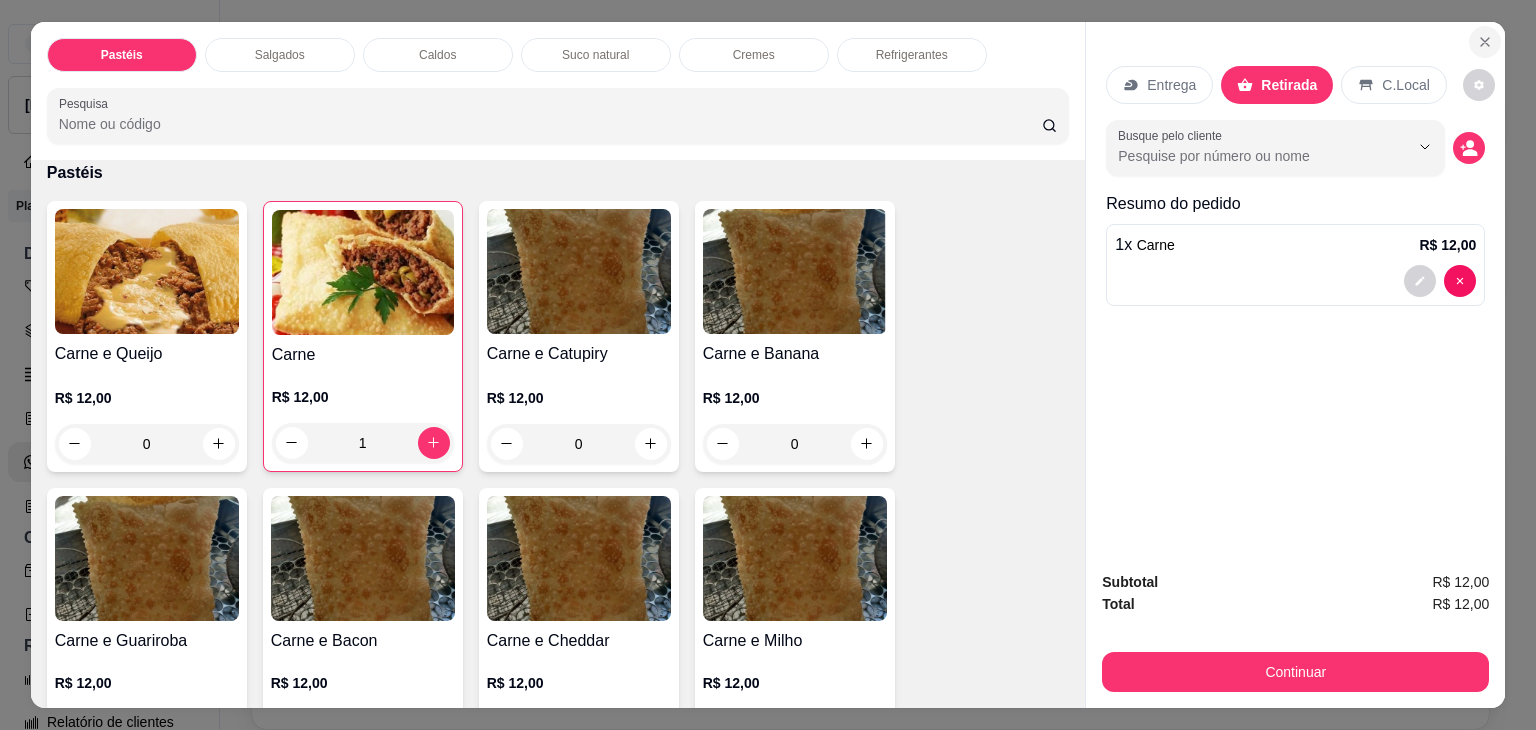 click 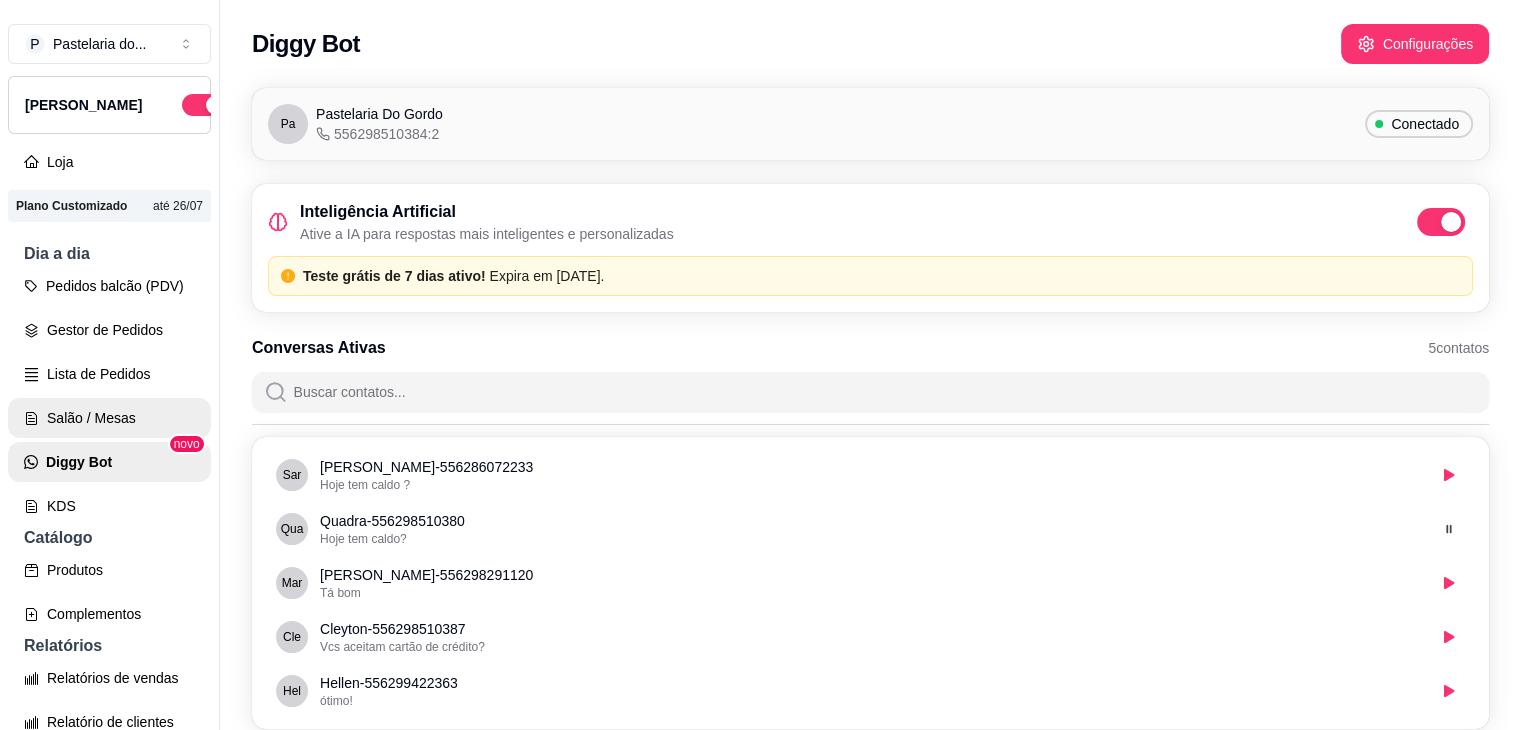 click on "Salão / Mesas" at bounding box center [109, 418] 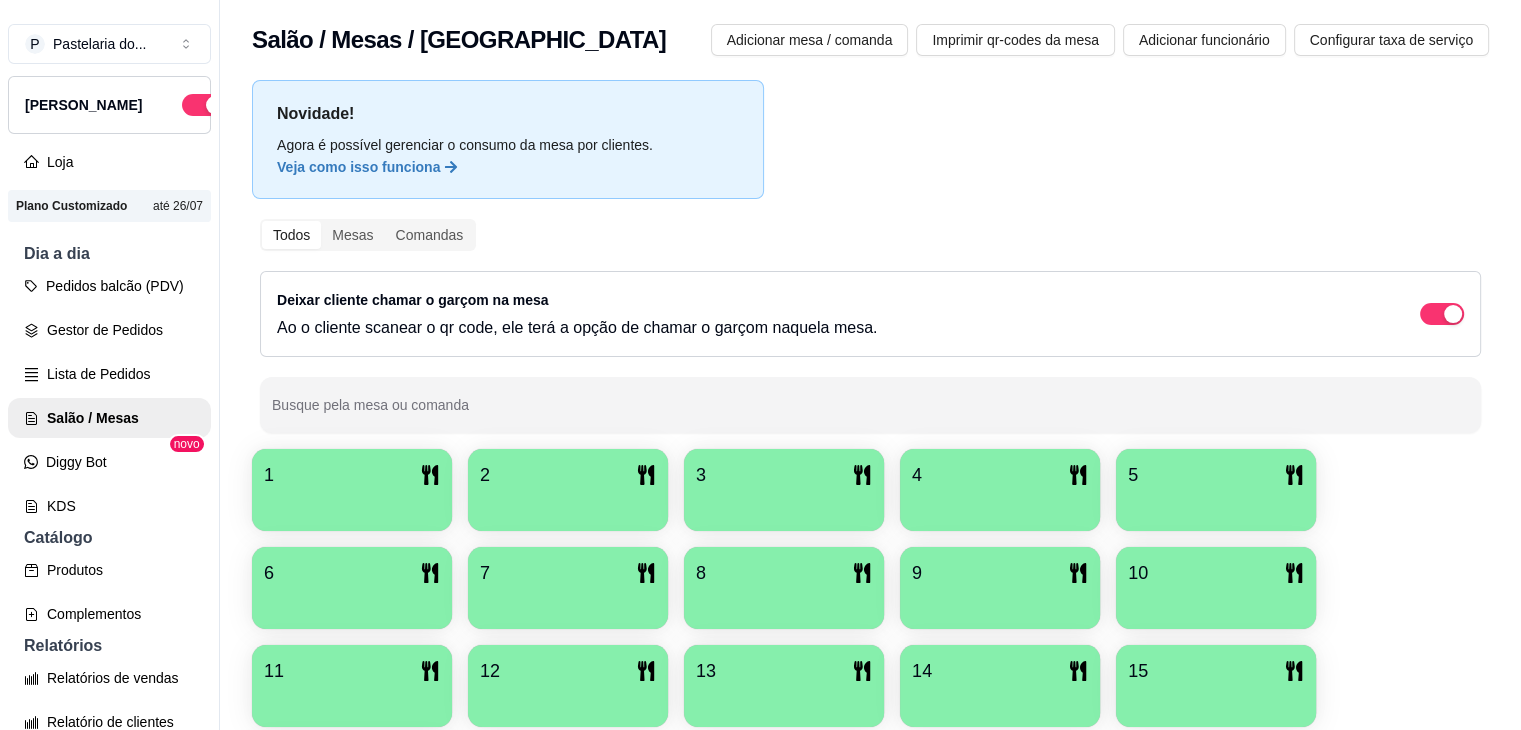 click at bounding box center [568, 602] 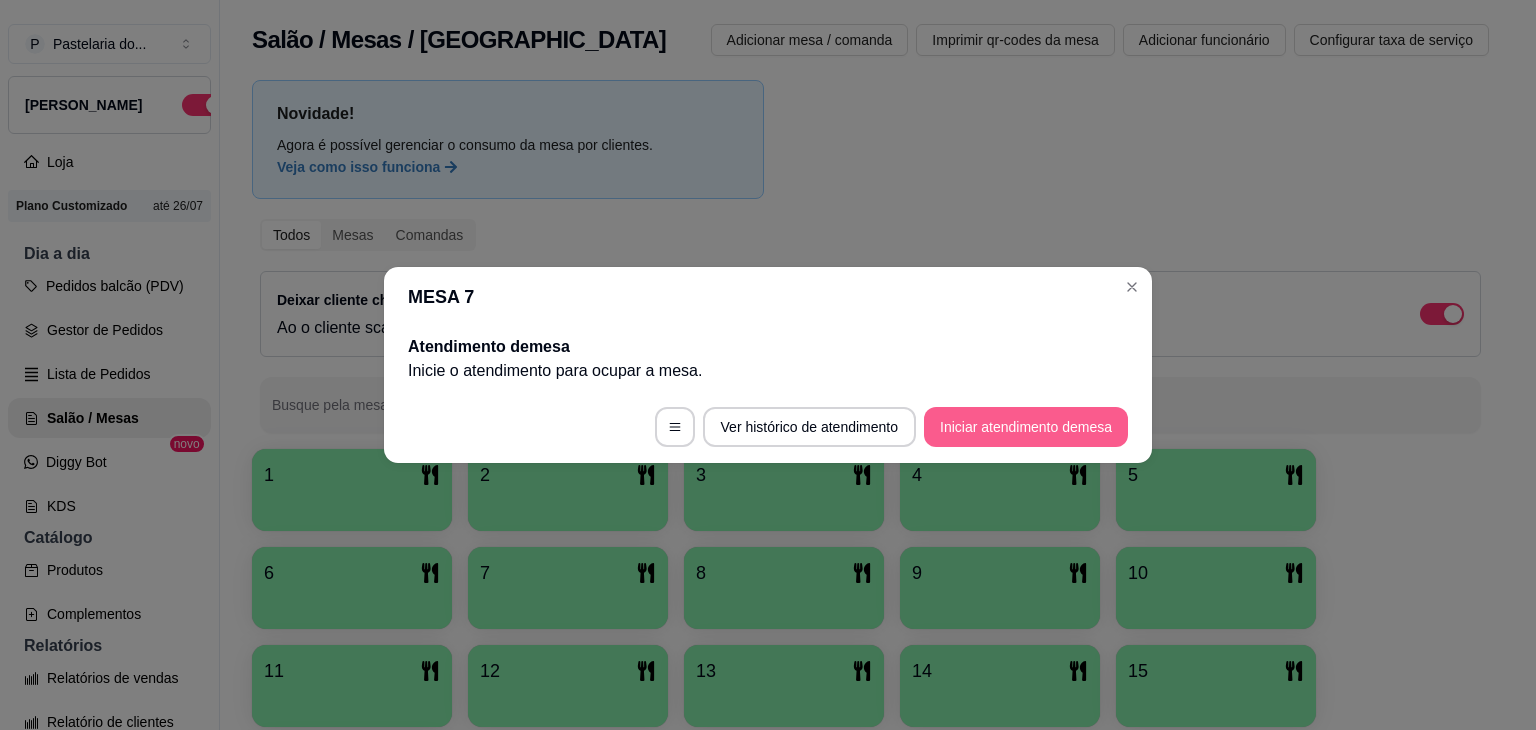 click on "Iniciar atendimento de  mesa" at bounding box center (1026, 427) 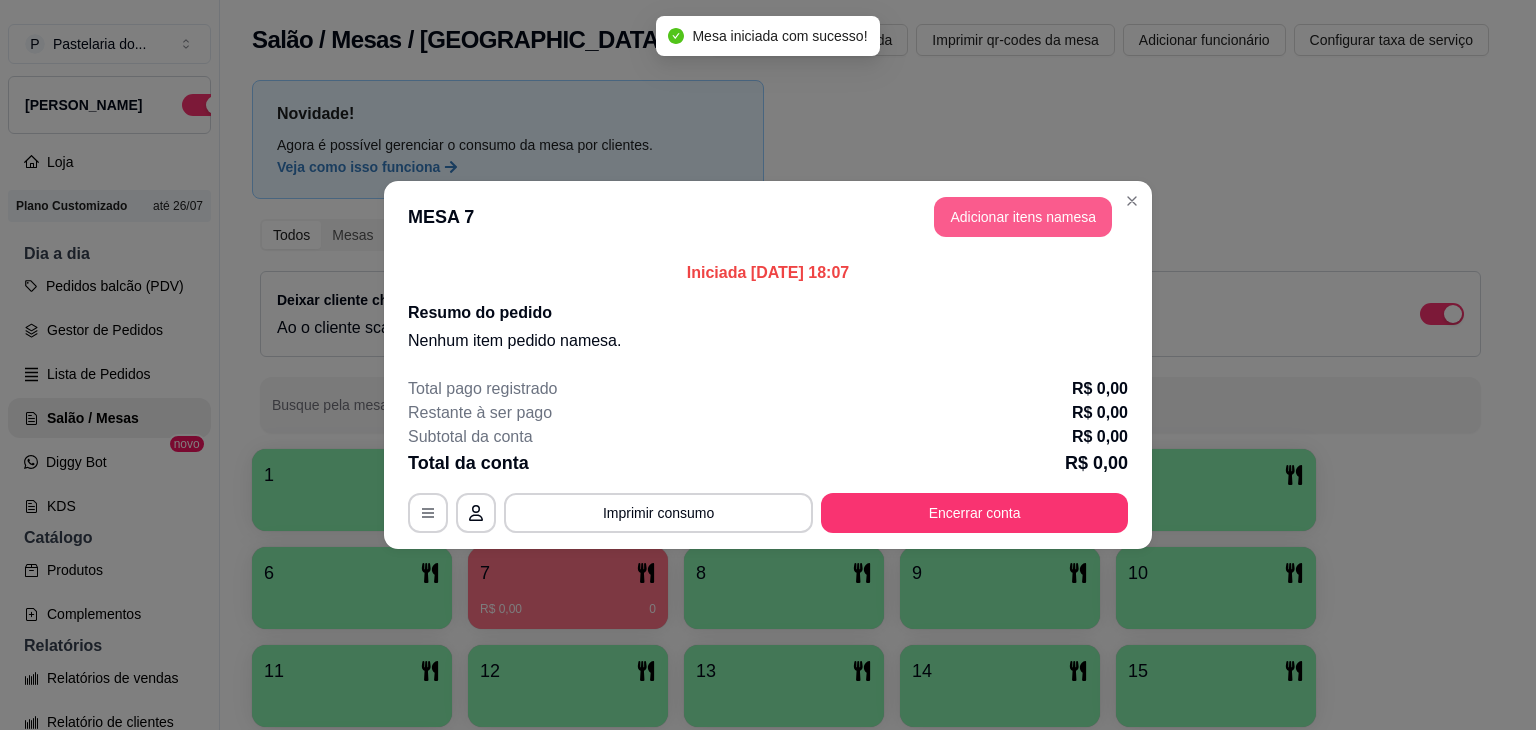 click on "Adicionar itens na  mesa" at bounding box center (1023, 217) 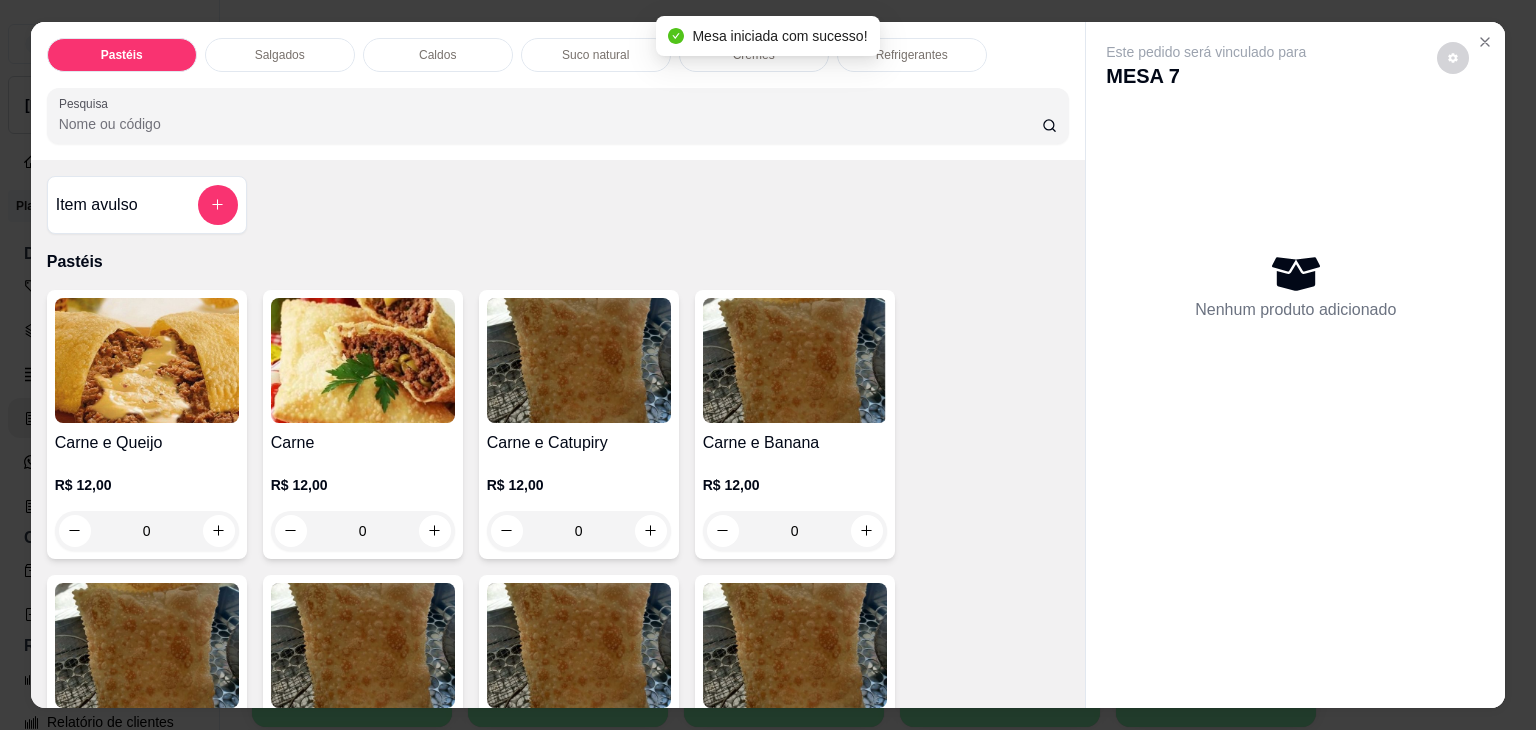 click at bounding box center [363, 360] 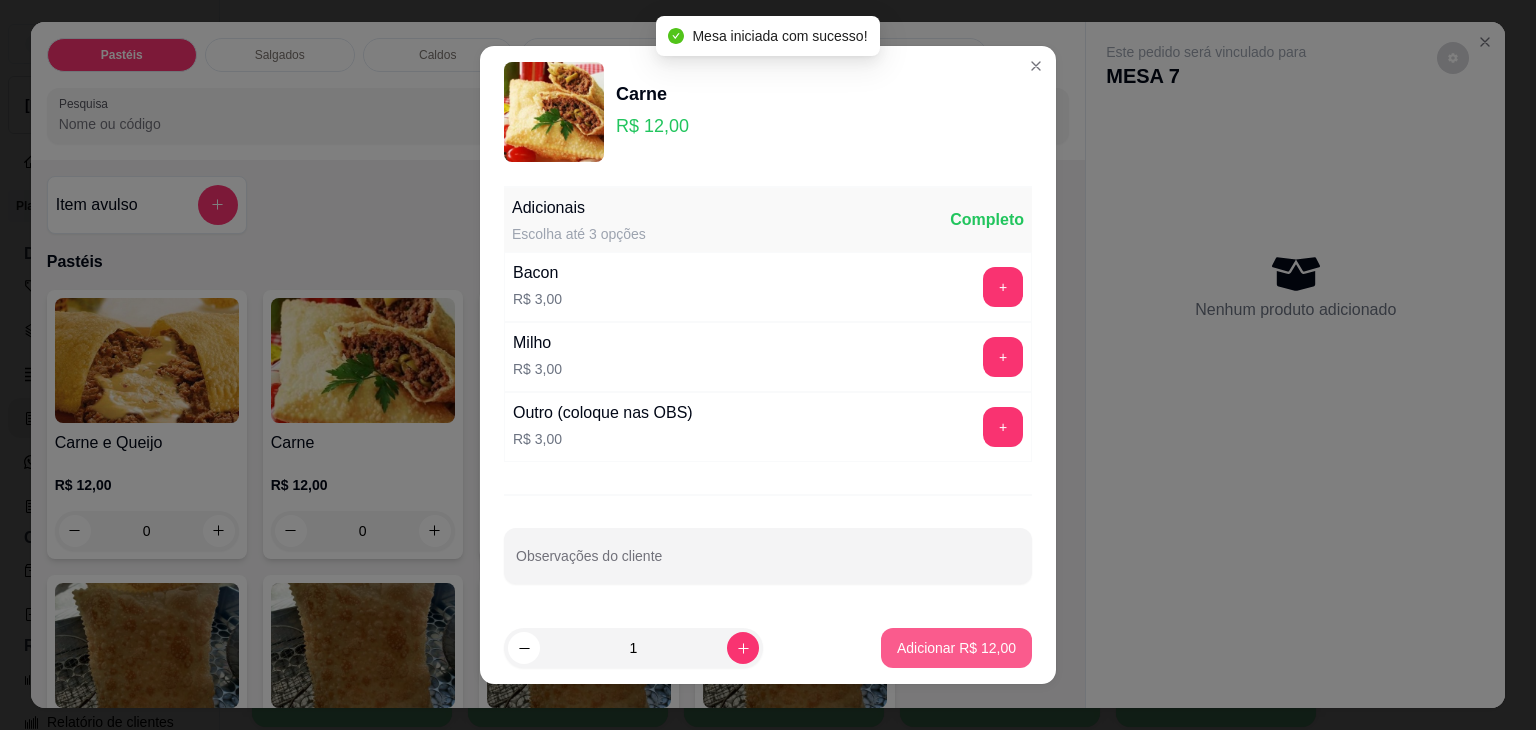 click on "Adicionar   R$ 12,00" at bounding box center (956, 648) 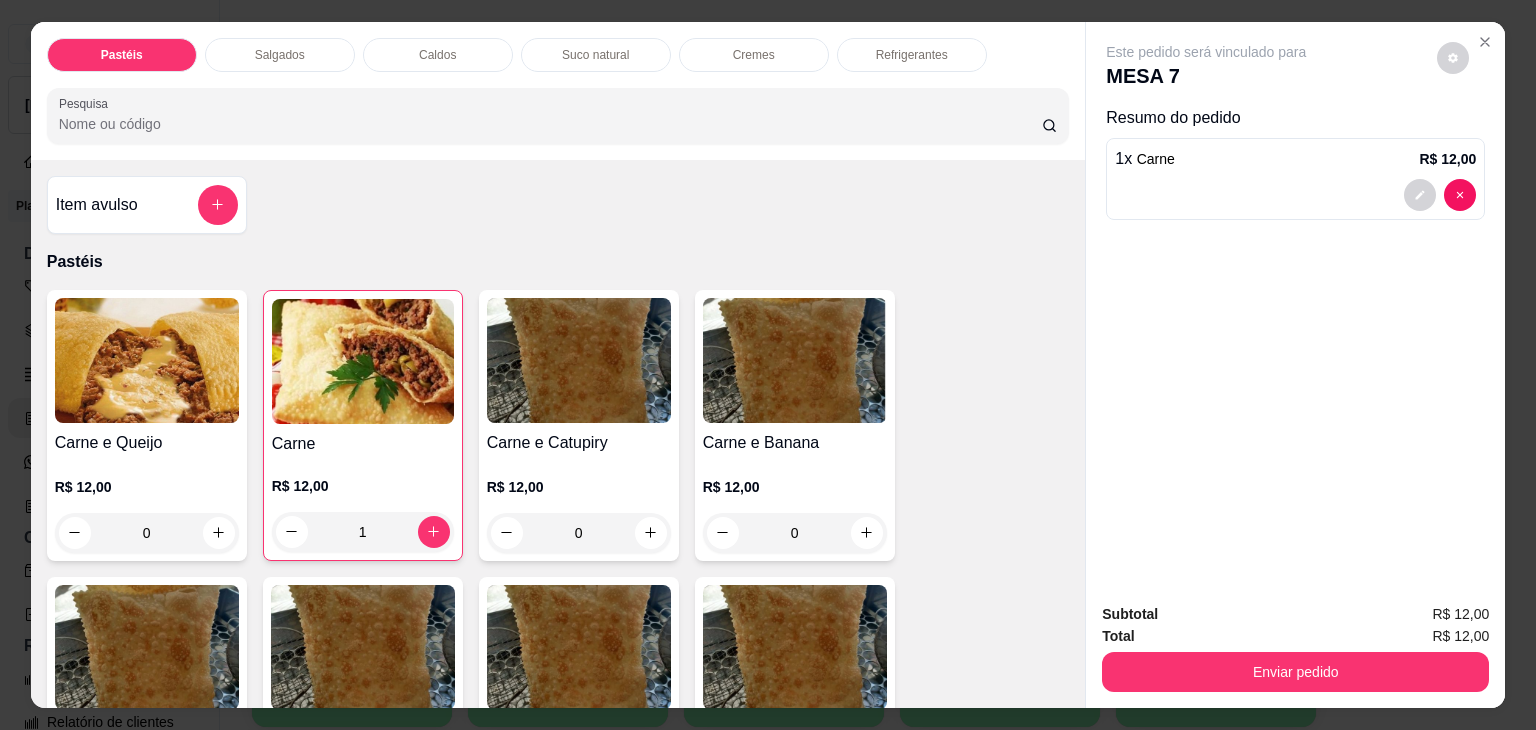 click on "Pastéis  Salgados  Caldos Suco natural Cremes Refrigerantes Pesquisa" at bounding box center (558, 91) 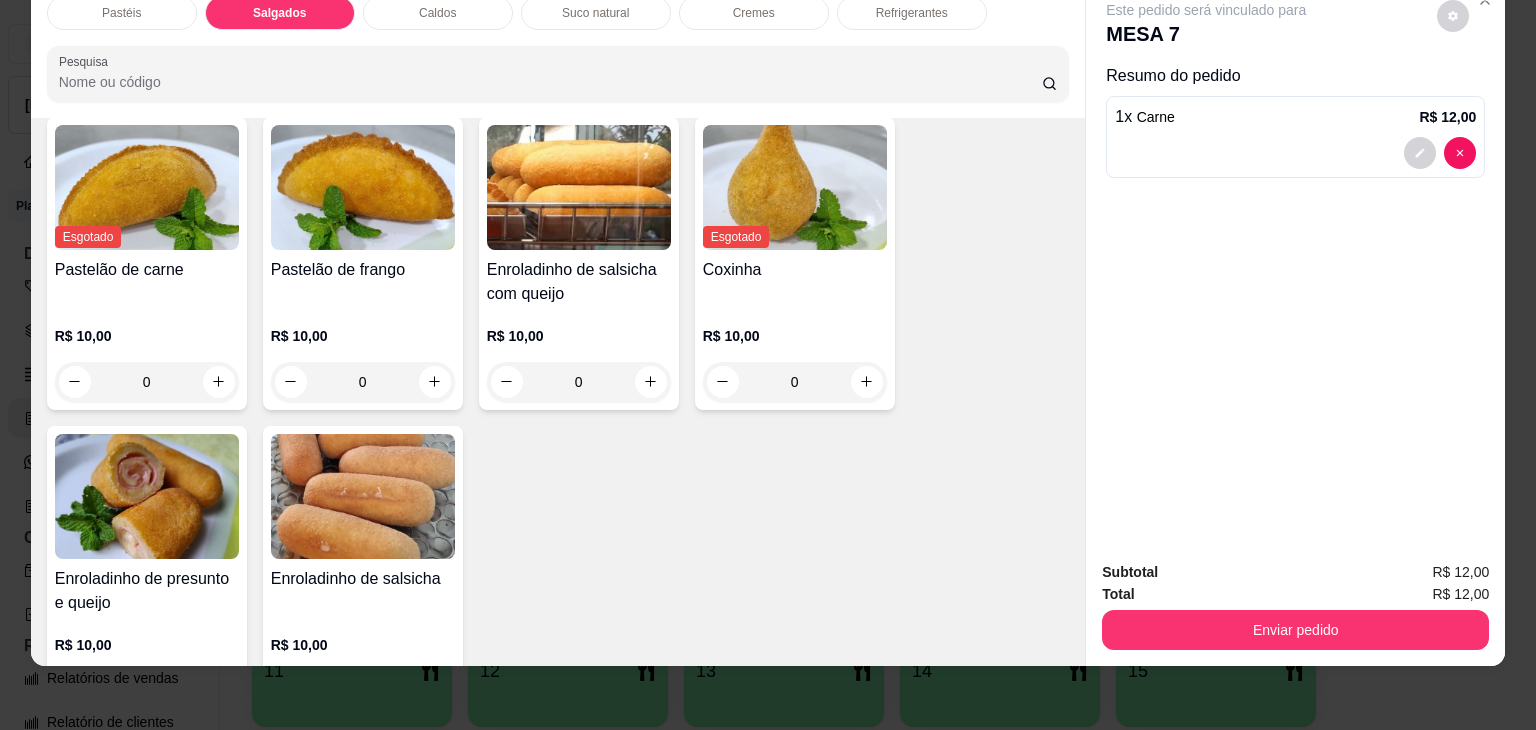 scroll, scrollTop: 2226, scrollLeft: 0, axis: vertical 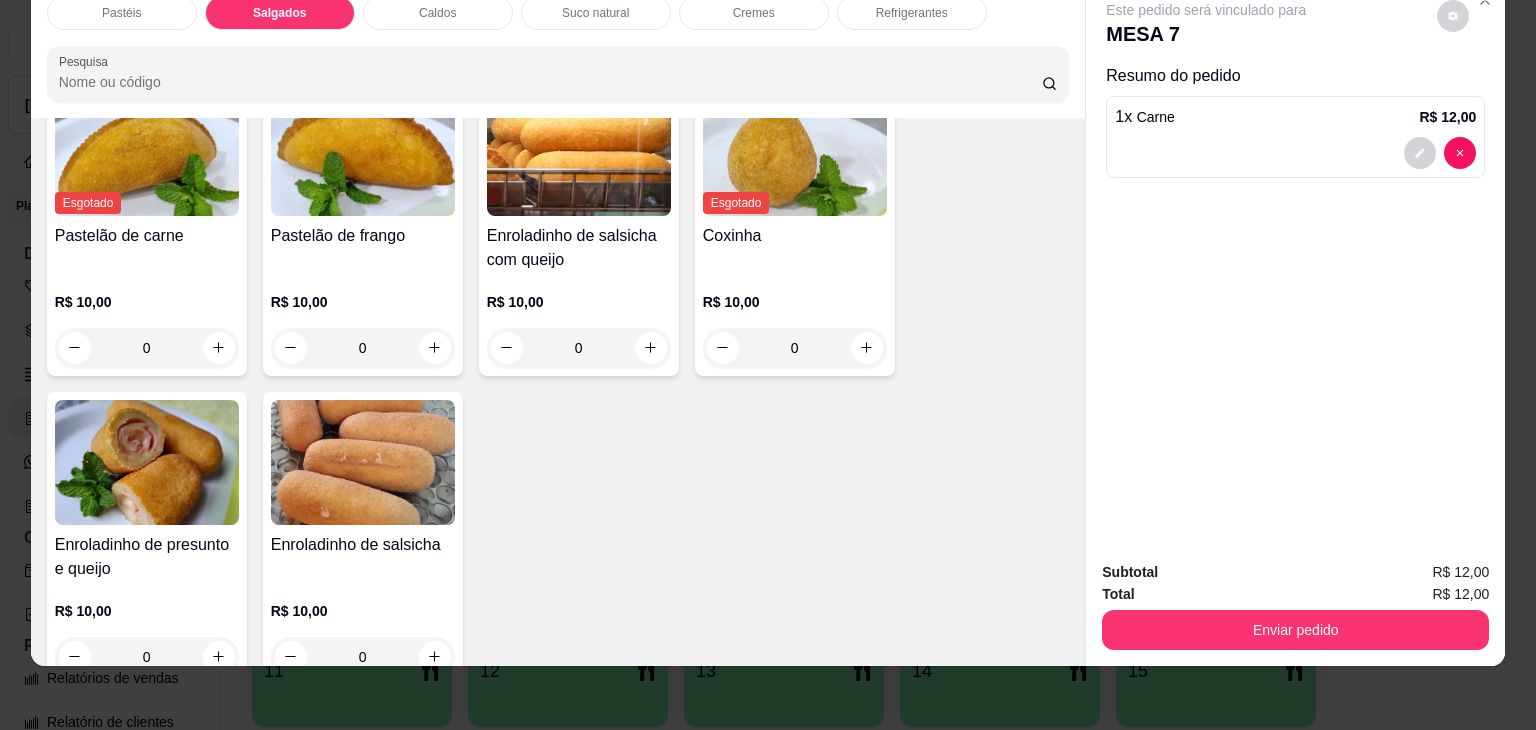 click on "Coxinha" at bounding box center (795, 236) 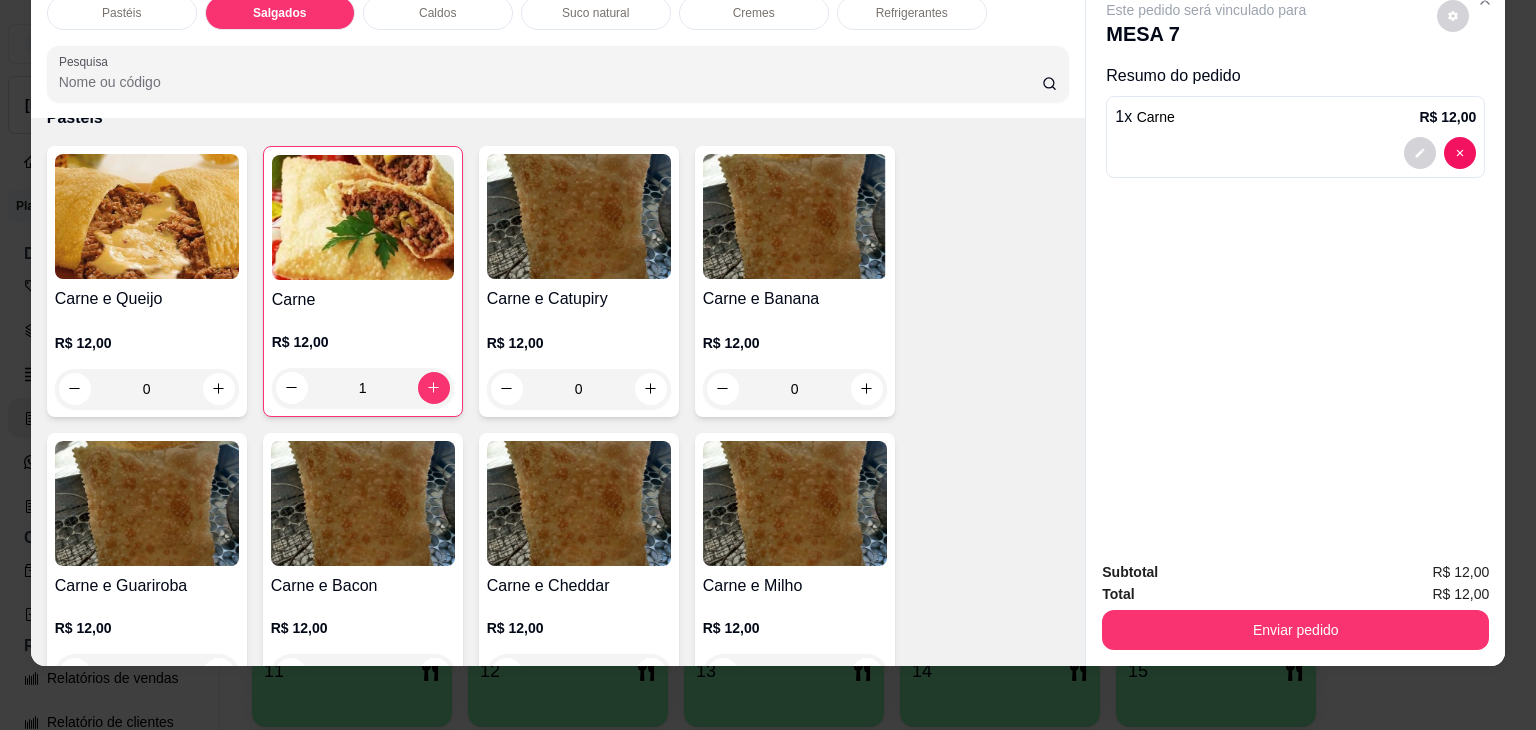 scroll, scrollTop: 0, scrollLeft: 0, axis: both 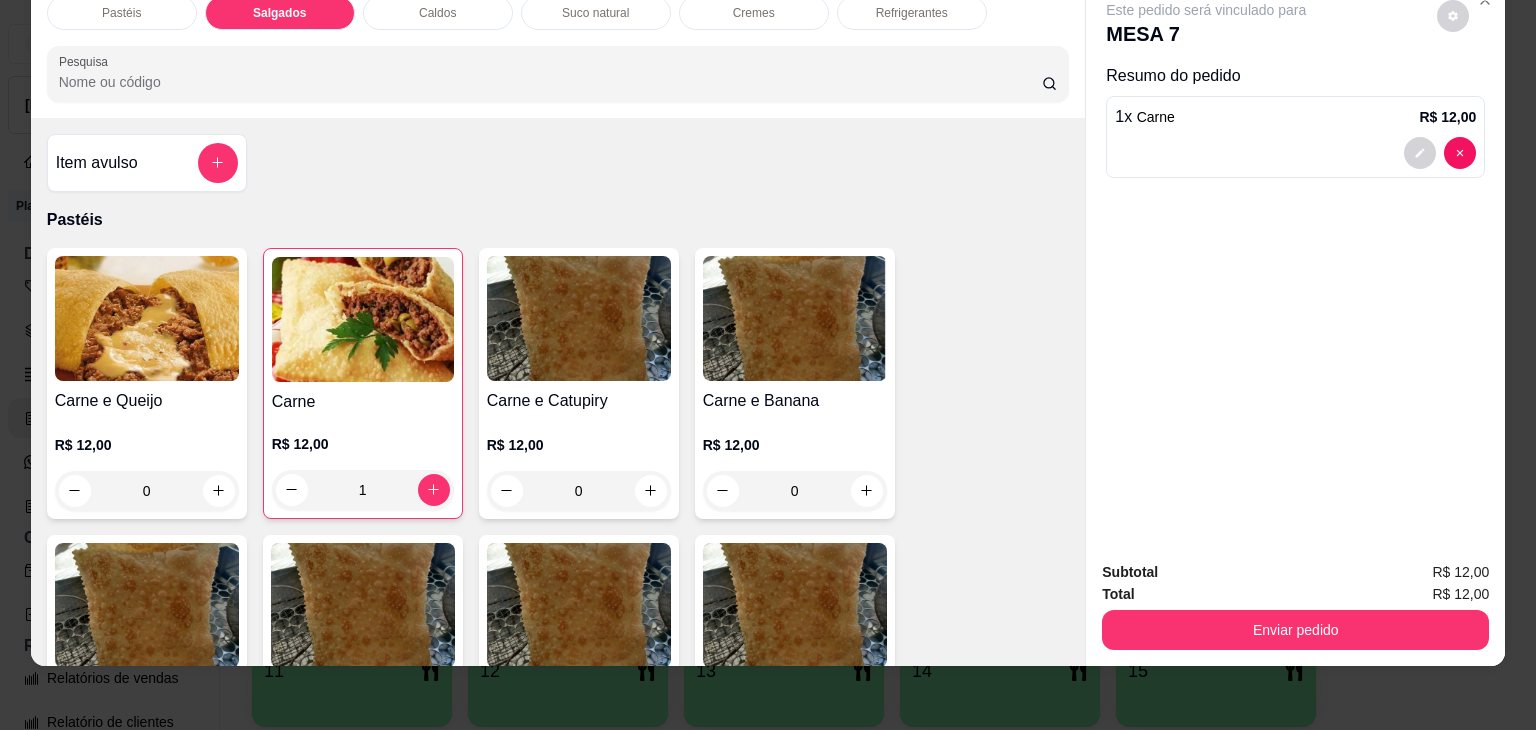 click 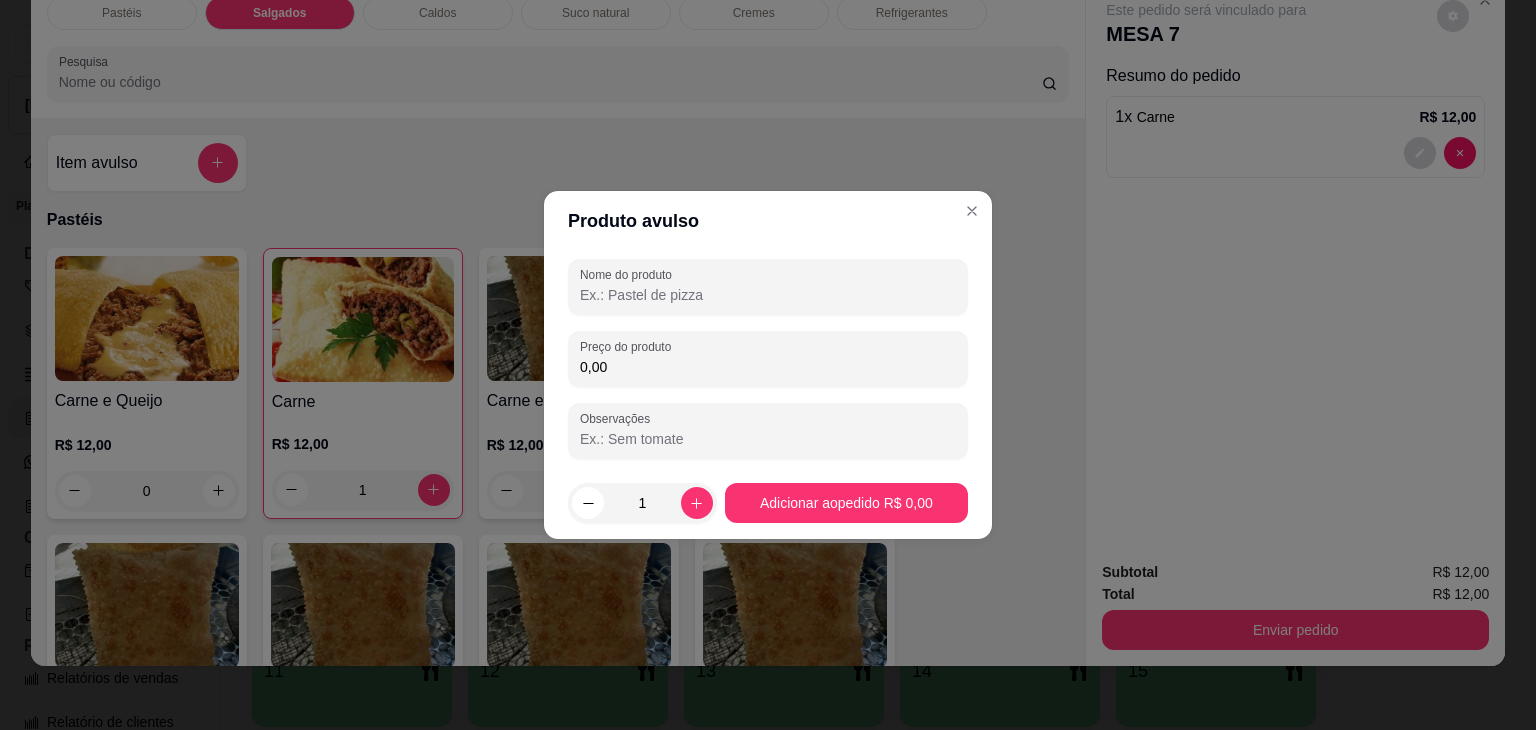 click at bounding box center (768, 287) 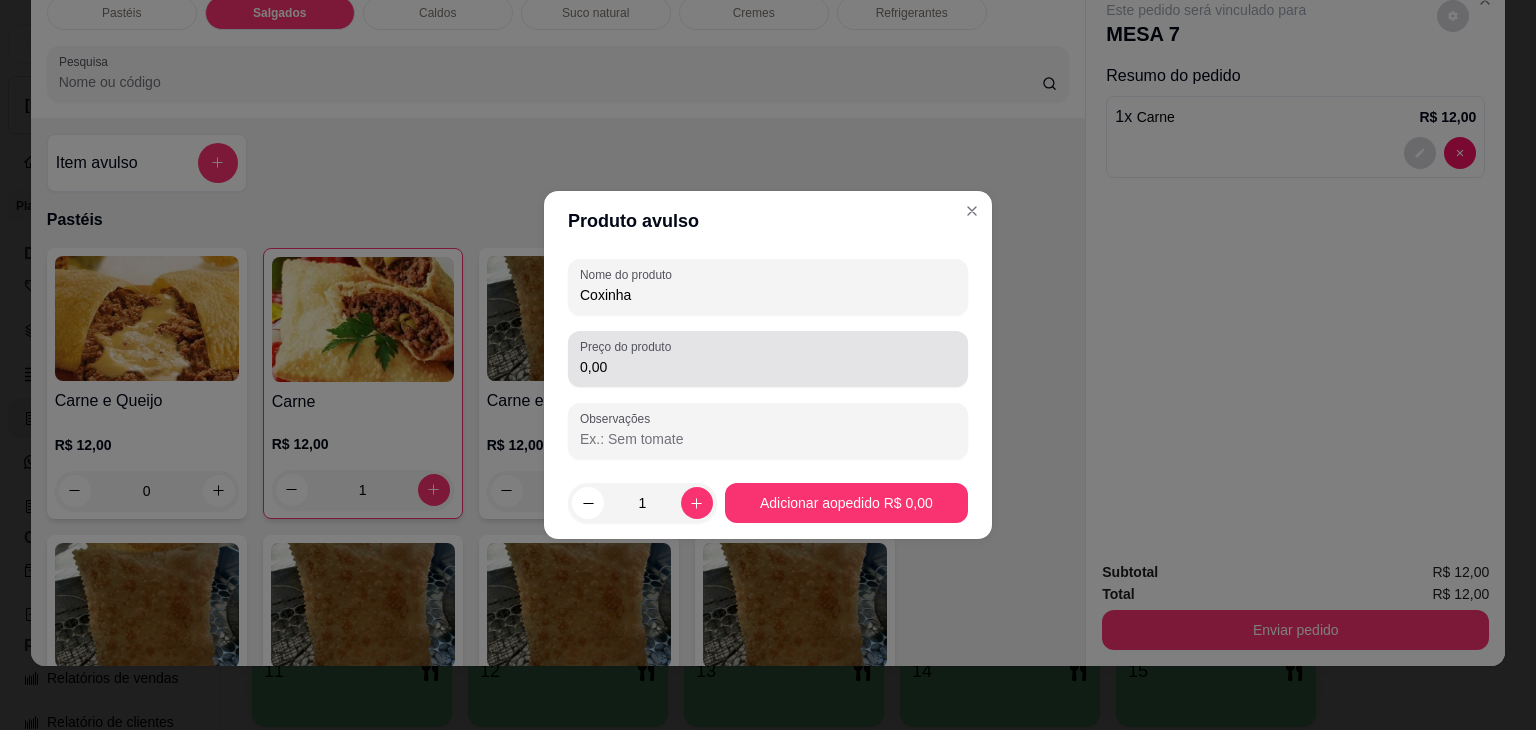 type on "Coxinha" 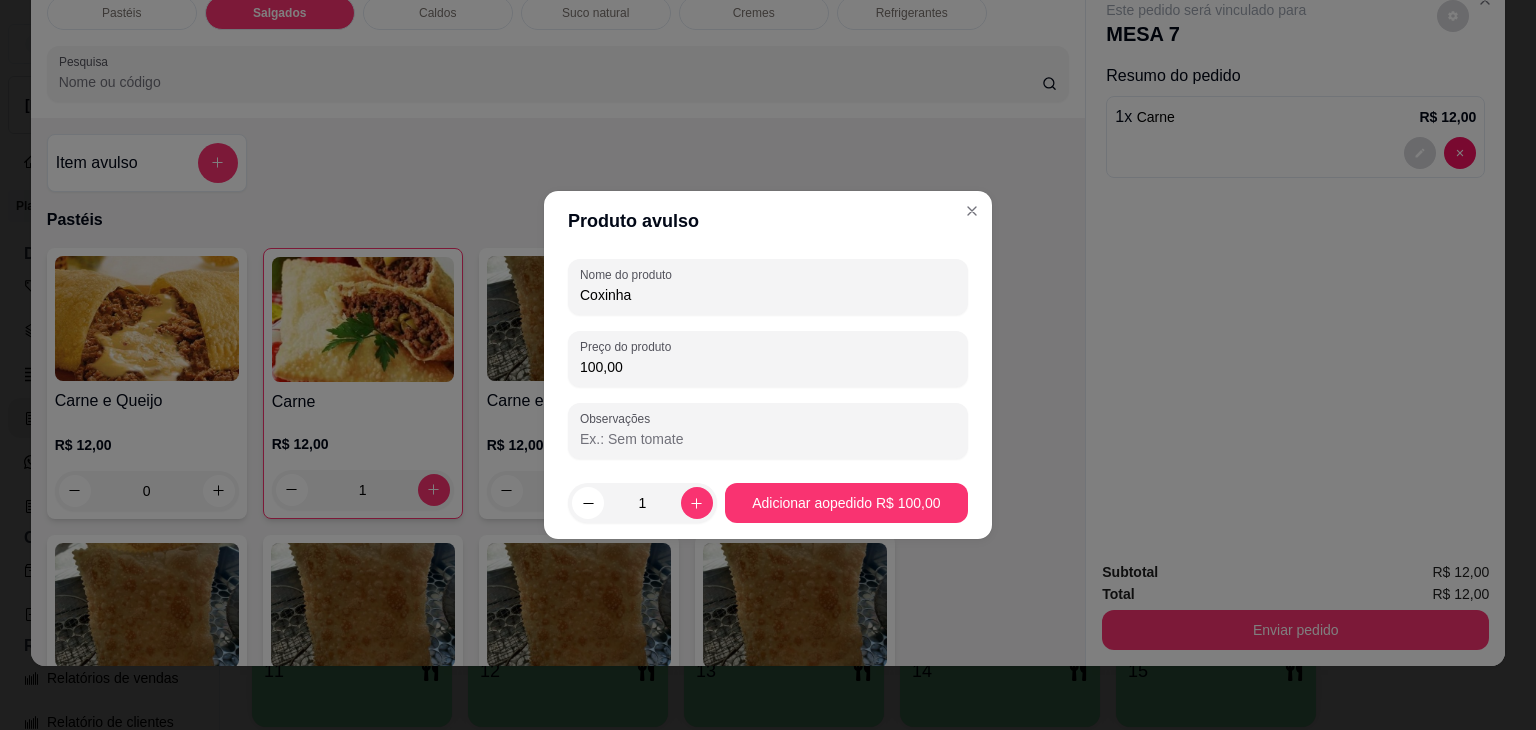 type on "10,00" 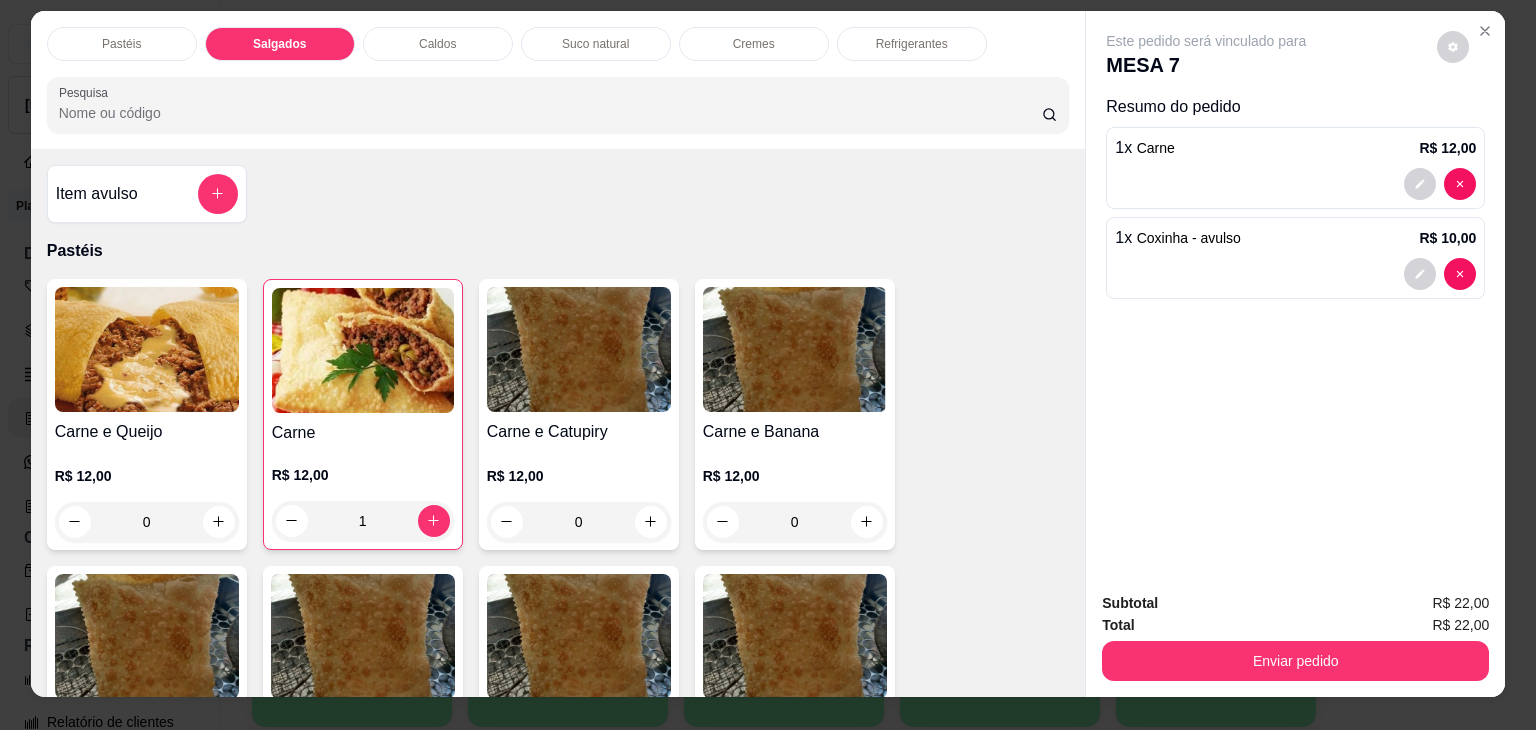 scroll, scrollTop: 0, scrollLeft: 0, axis: both 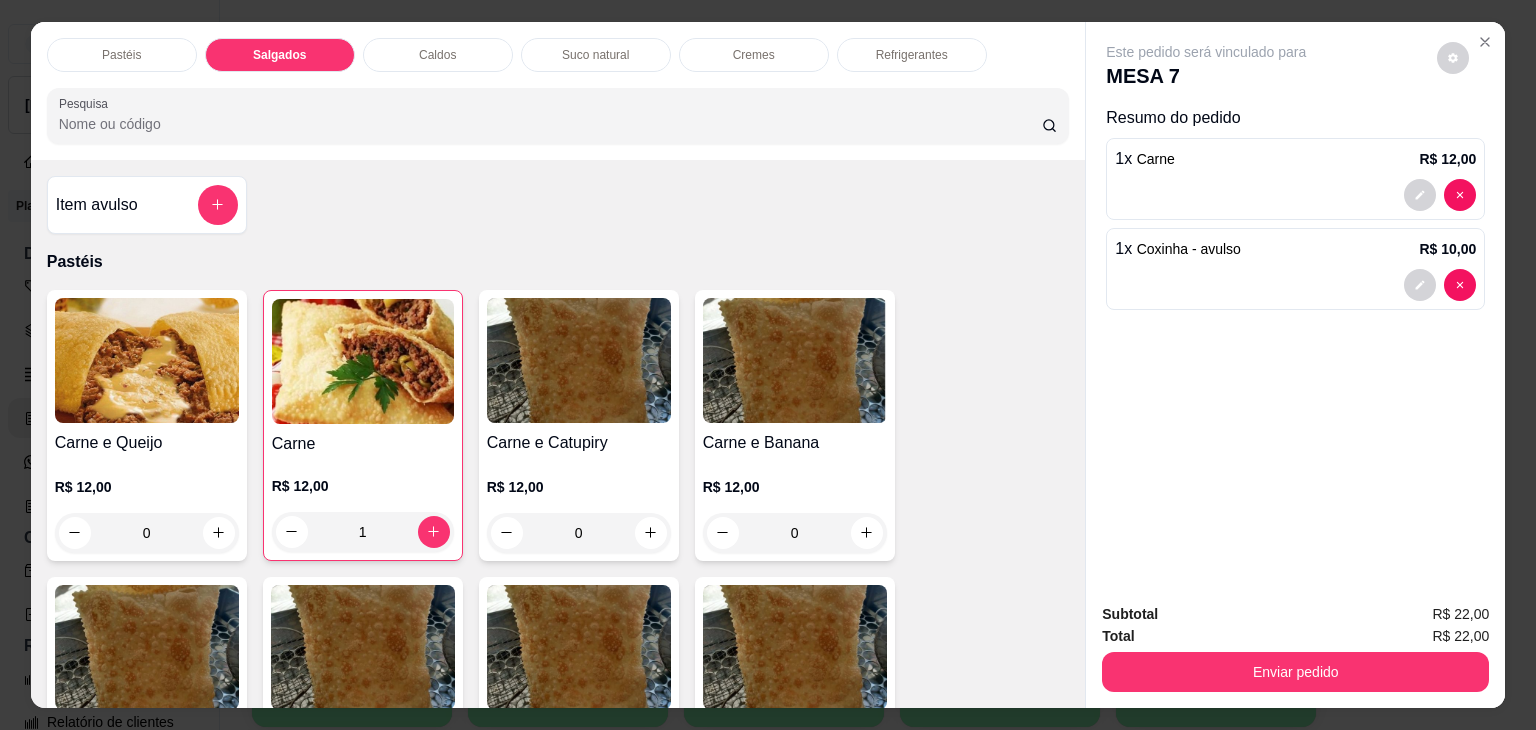 click on "Caldos" at bounding box center (438, 55) 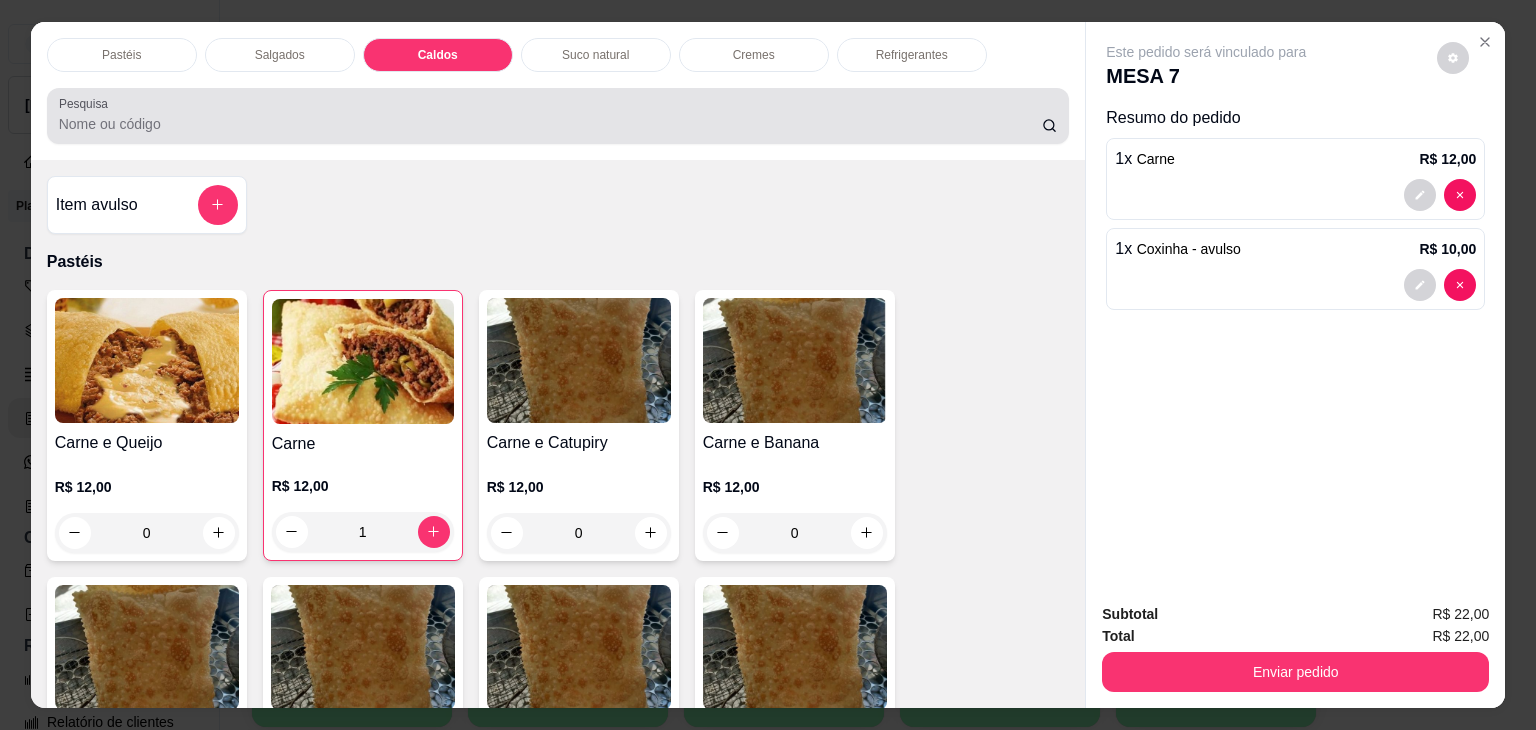 scroll, scrollTop: 2784, scrollLeft: 0, axis: vertical 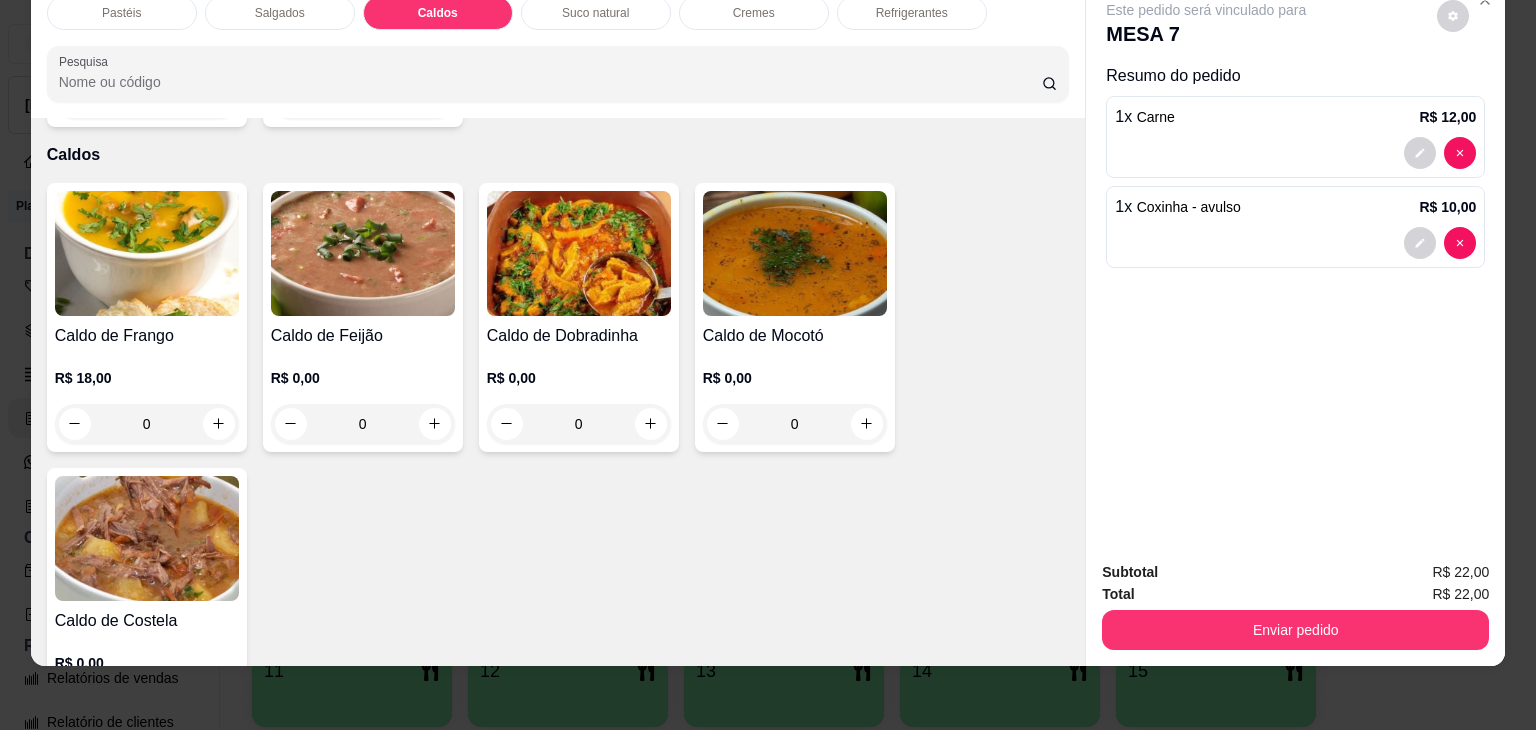 click on "Caldo de Dobradinha    R$ 0,00 0" at bounding box center [579, 317] 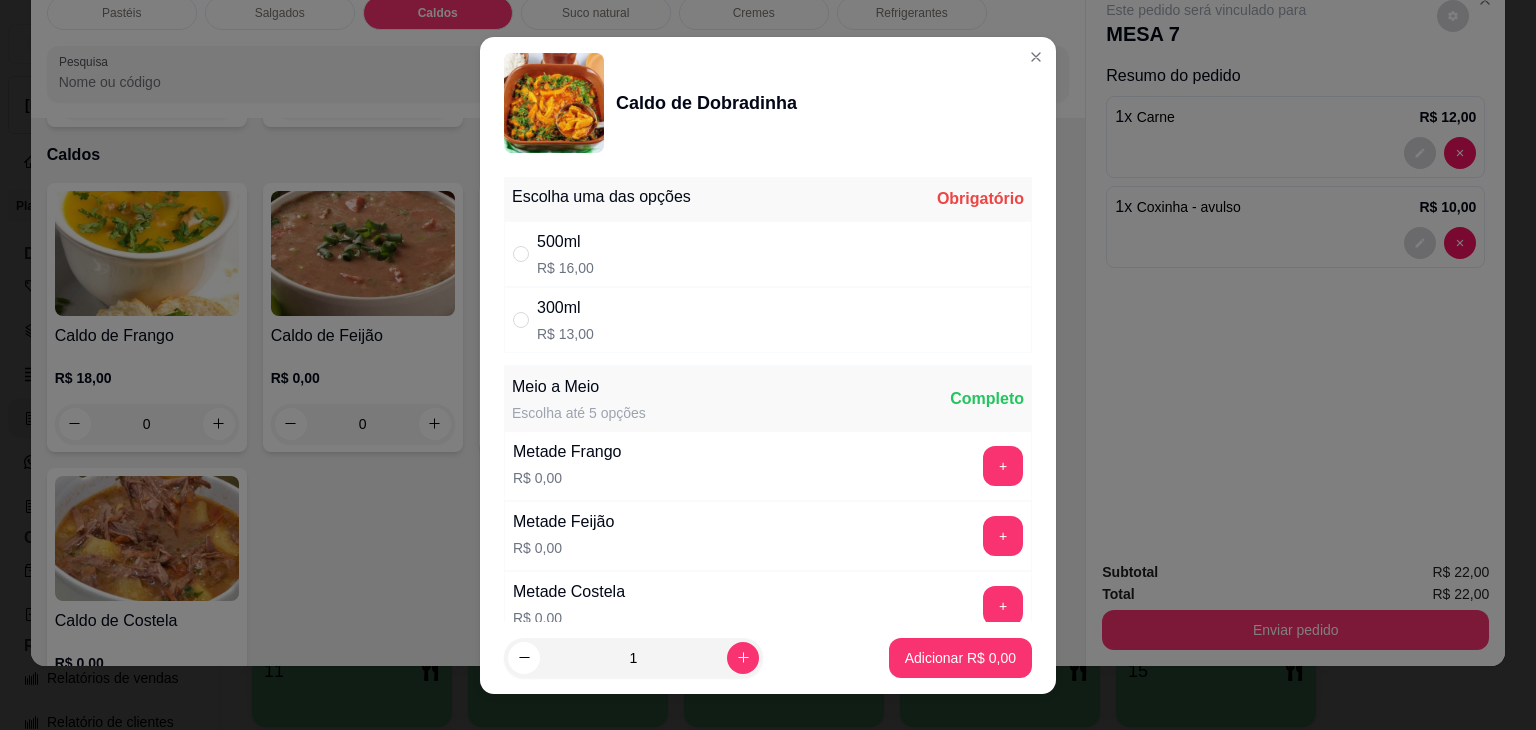 click on "500ml" at bounding box center (565, 242) 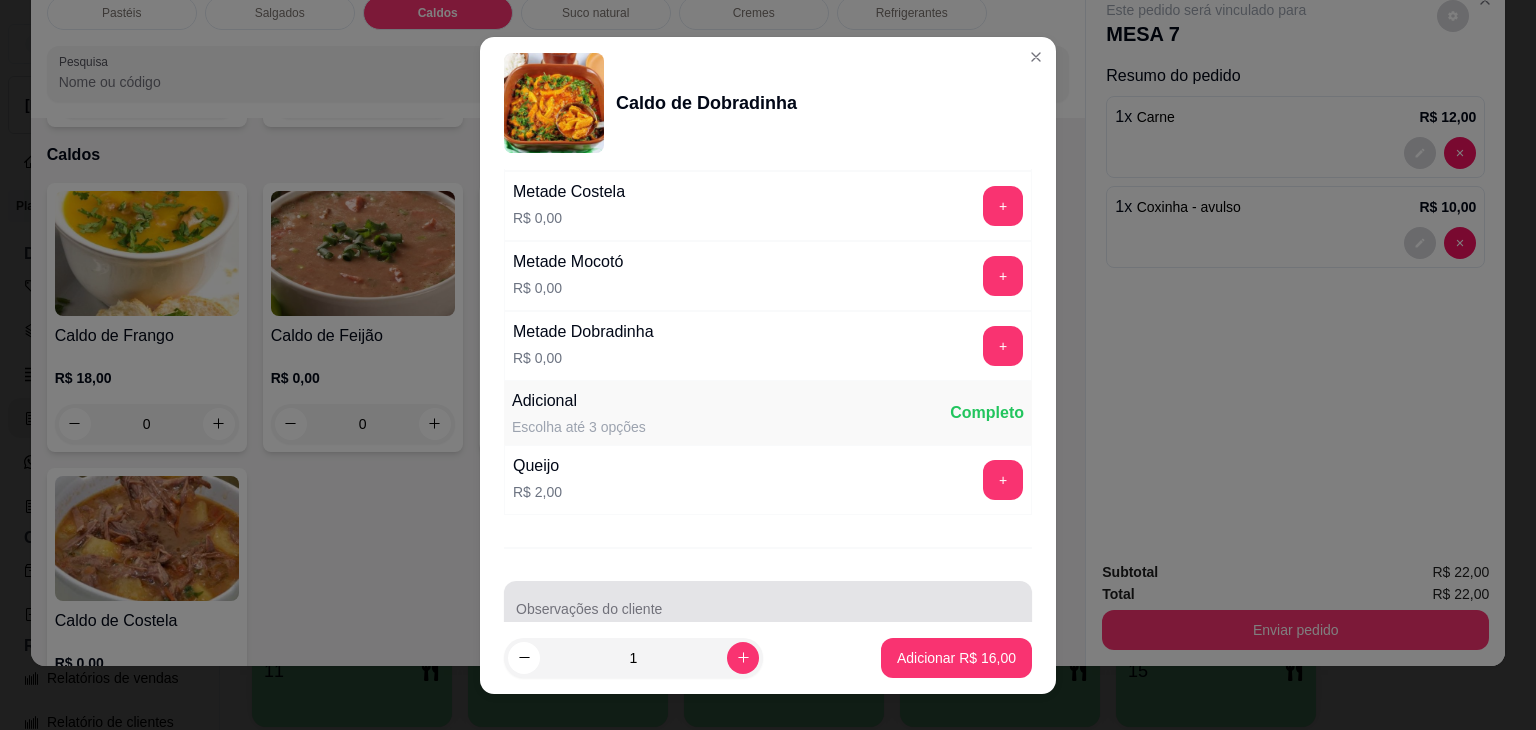 click at bounding box center (768, 609) 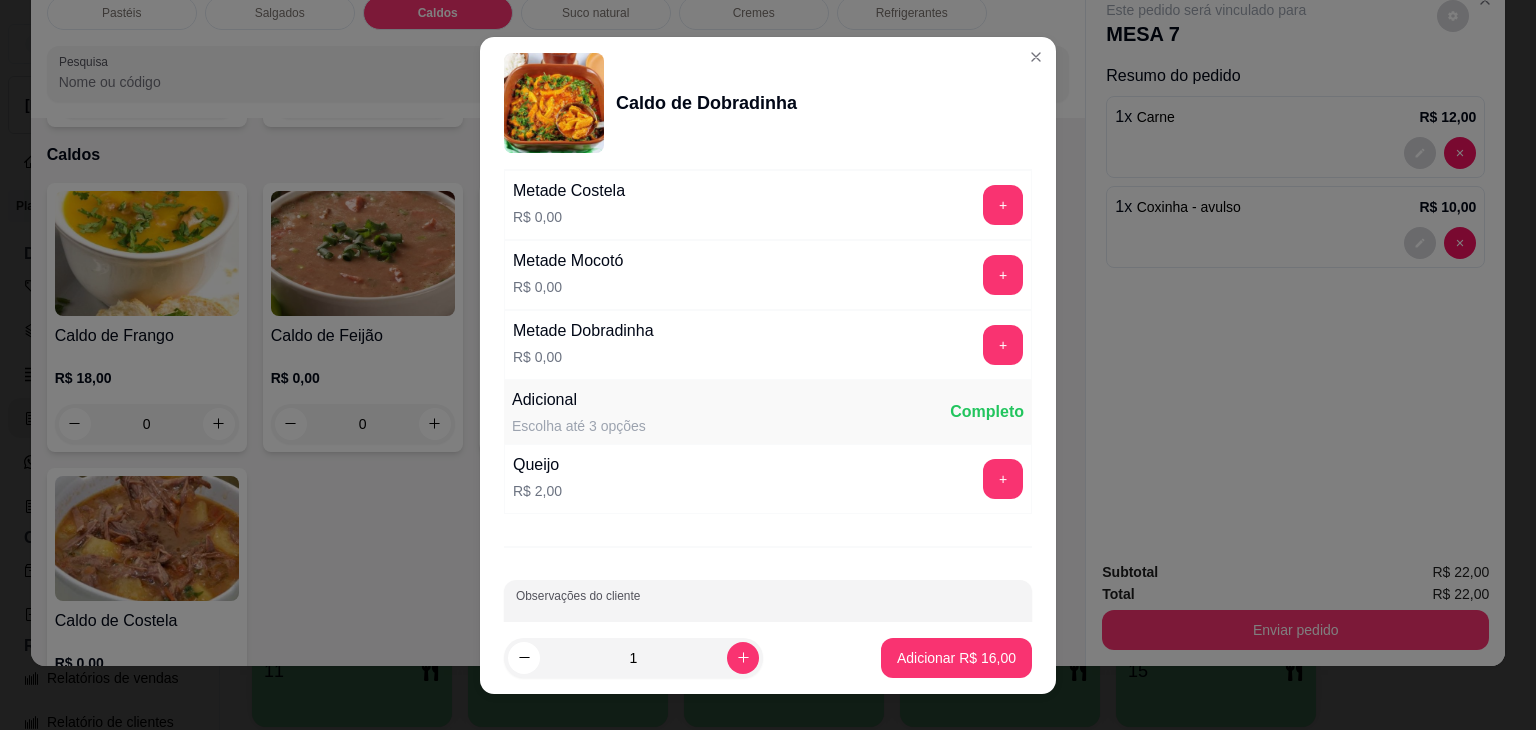 type on "p" 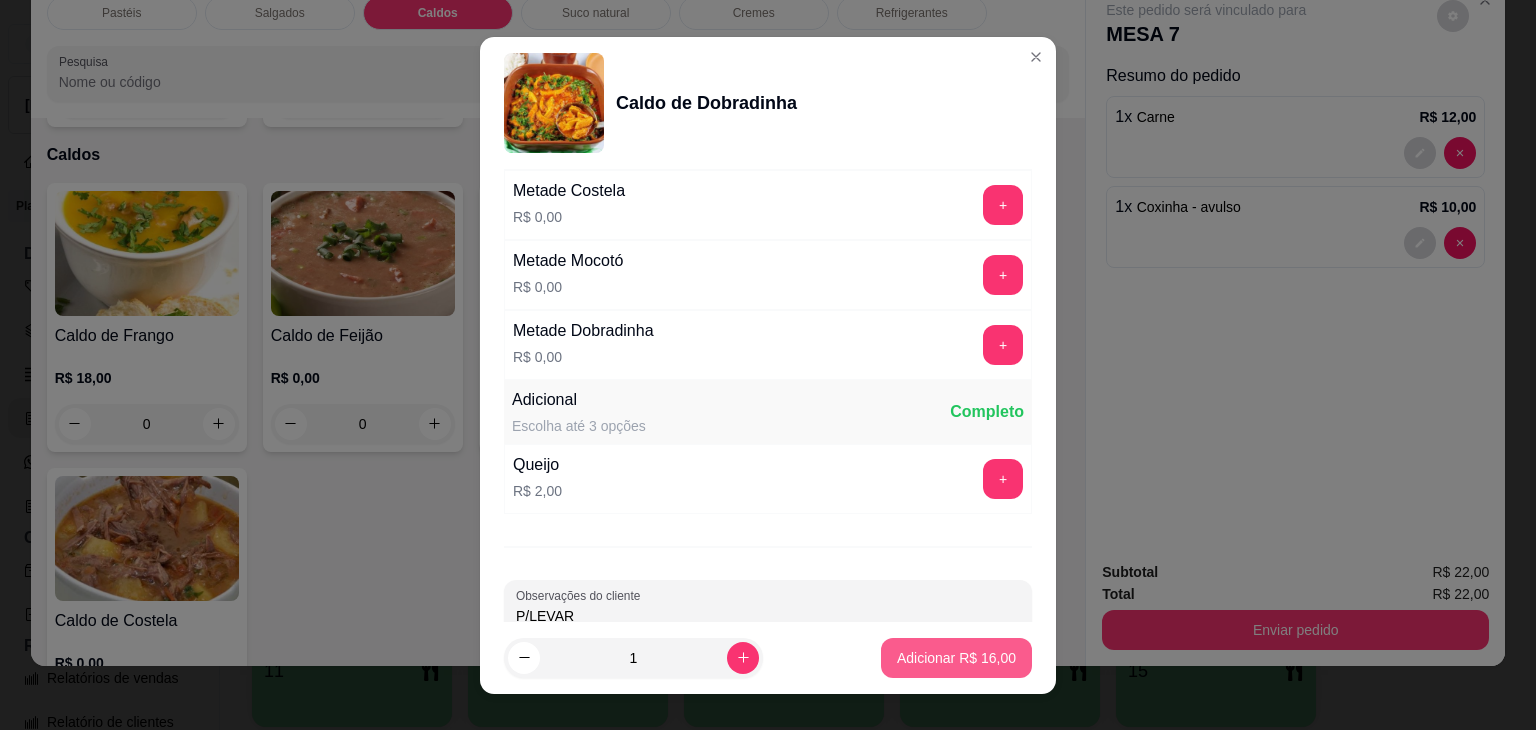 type on "P/LEVAR" 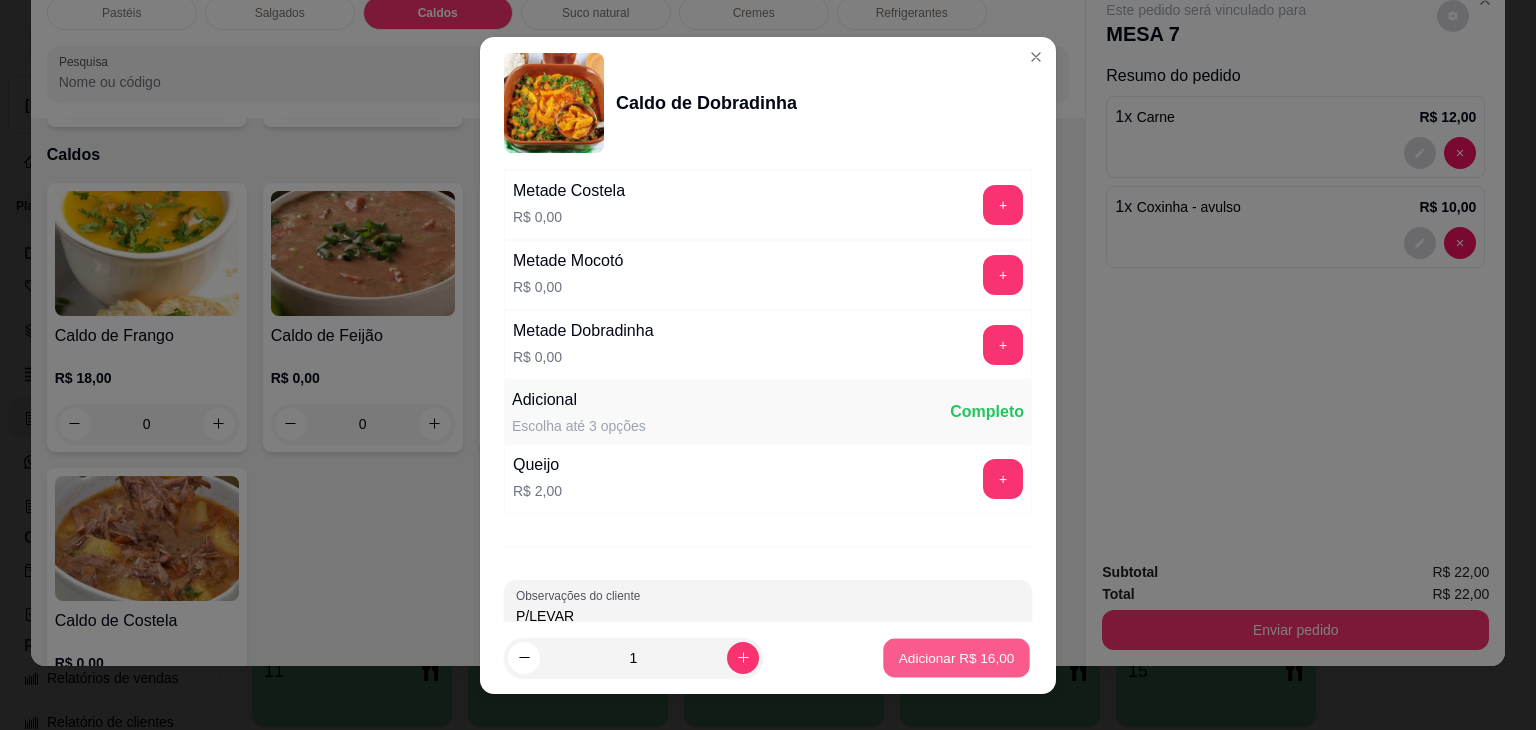 click on "Adicionar   R$ 16,00" at bounding box center [957, 657] 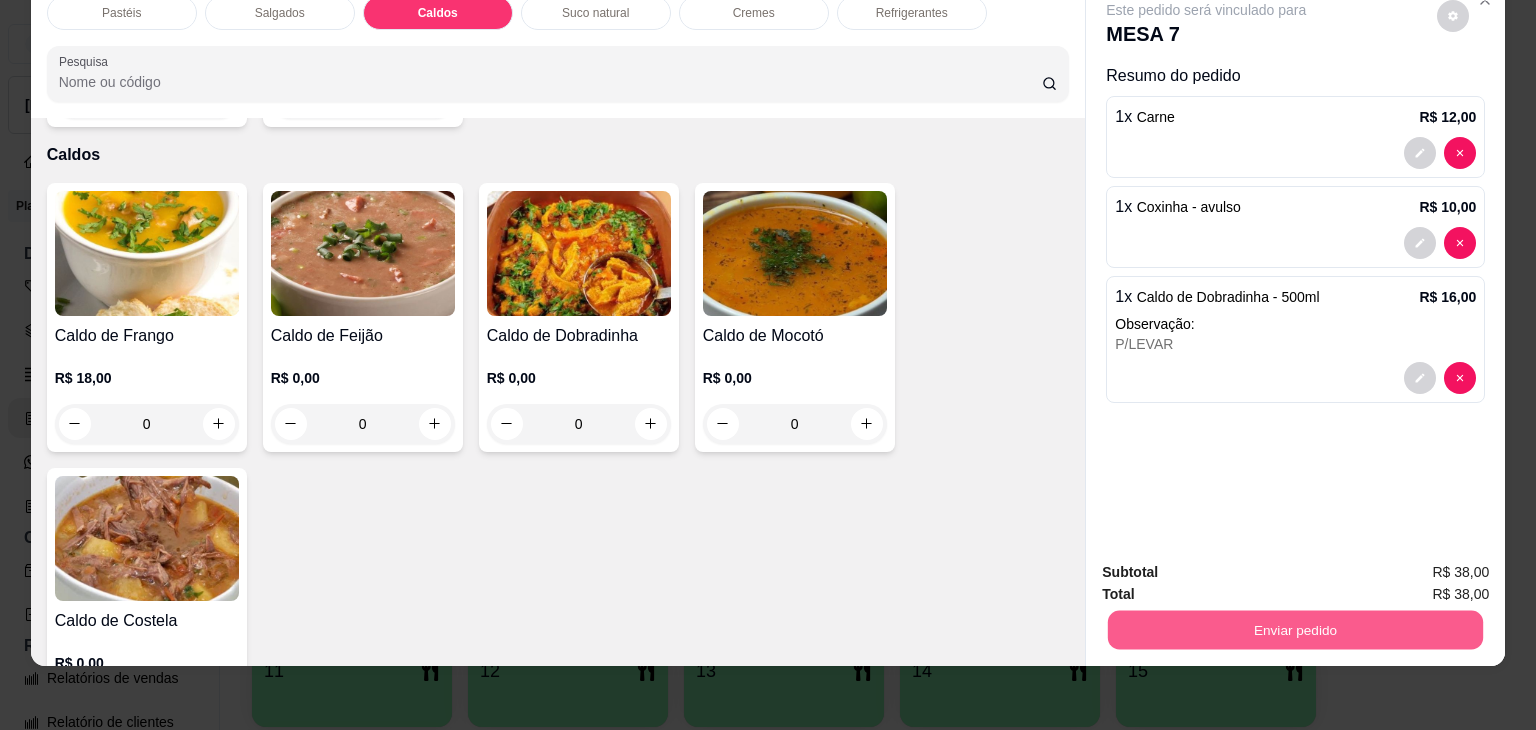 click on "Enviar pedido" at bounding box center [1295, 630] 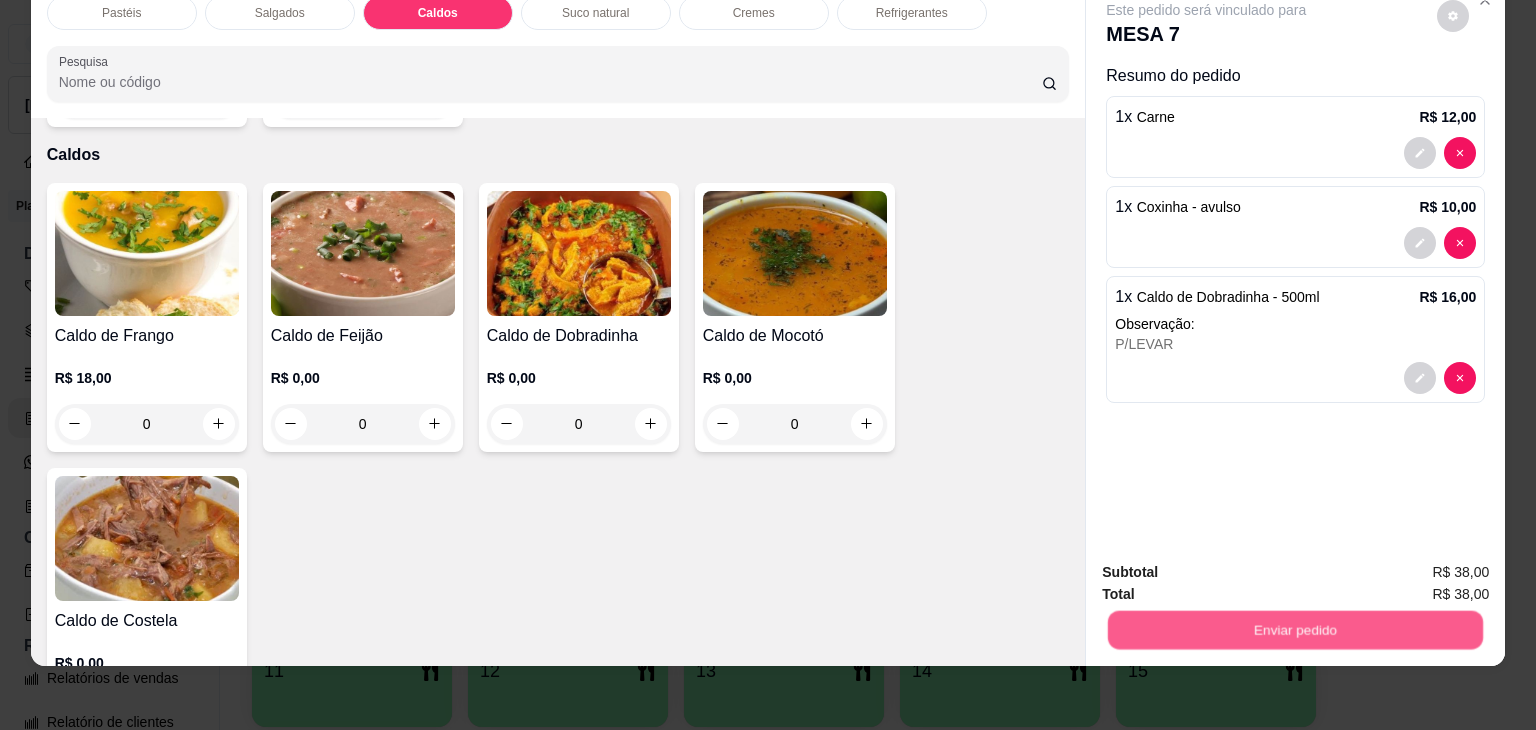 click on "Enviar pedido" at bounding box center (1295, 630) 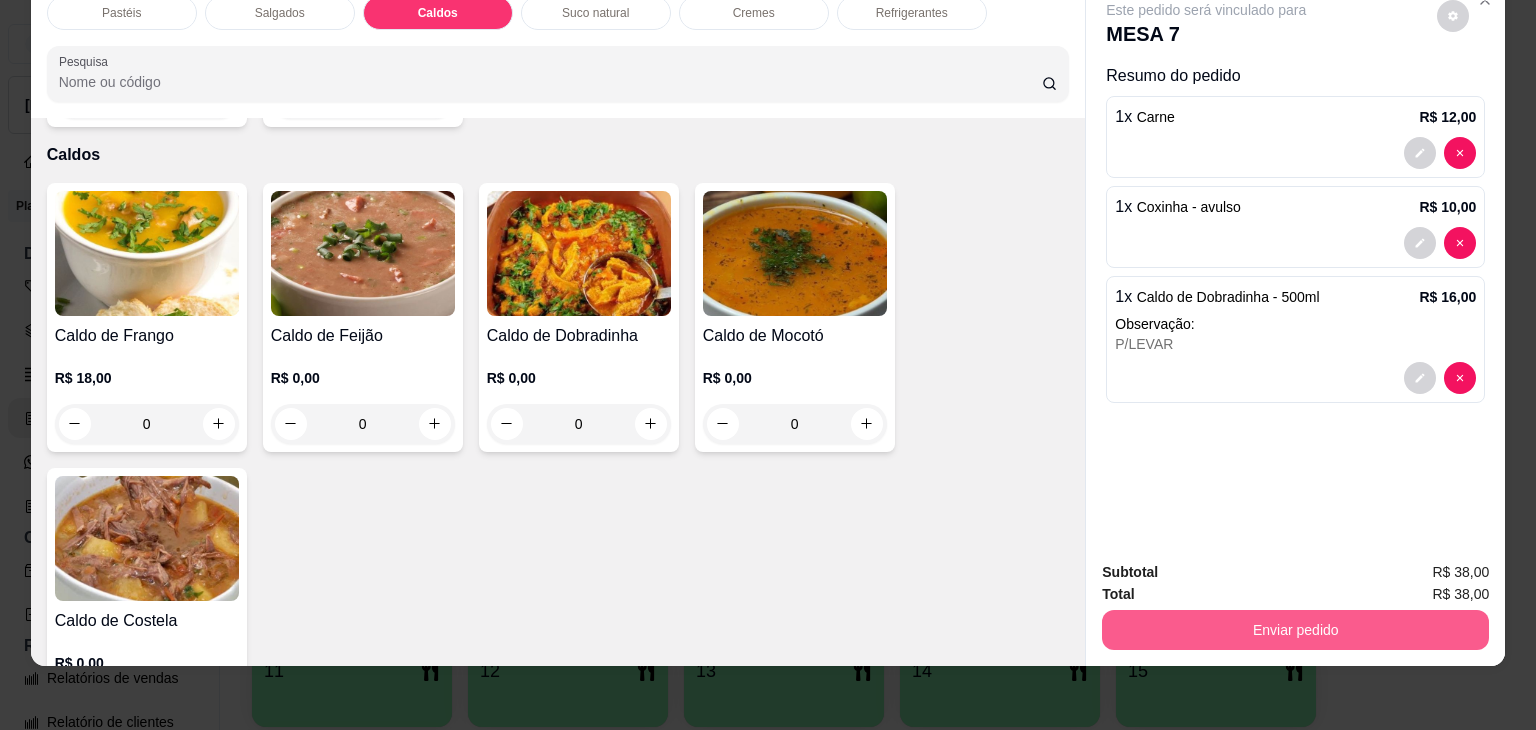 click on "Enviar pedido" at bounding box center (1295, 630) 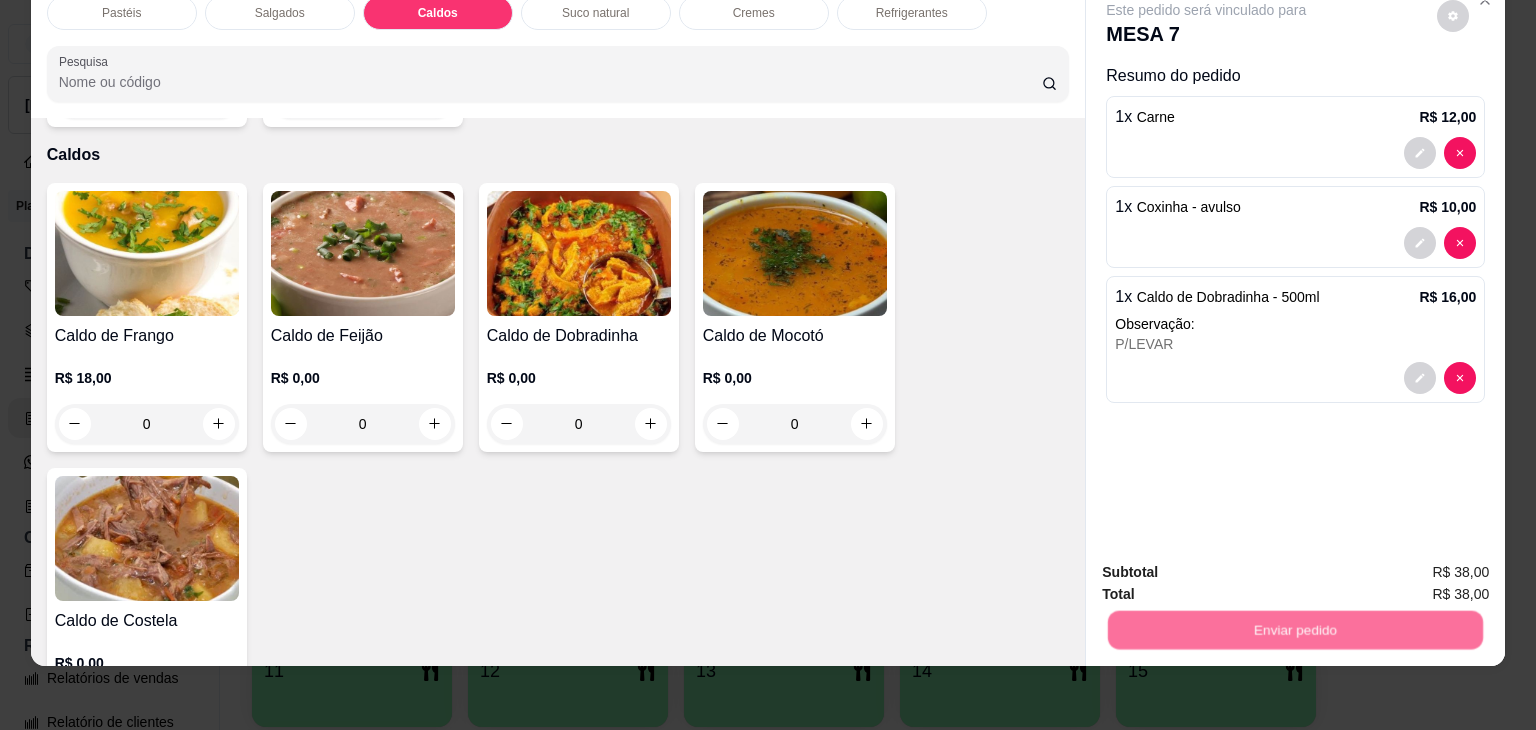 click on "Este pedido será vinculado para   MESA 7 Resumo do pedido 1 x   Carne  R$ 12,00 1 x   Coxinha  - avulso R$ 10,00 1 x   Caldo de Dobradinha  - 500ml R$ 16,00 Observação:  P/LEVAR" at bounding box center (1295, 262) 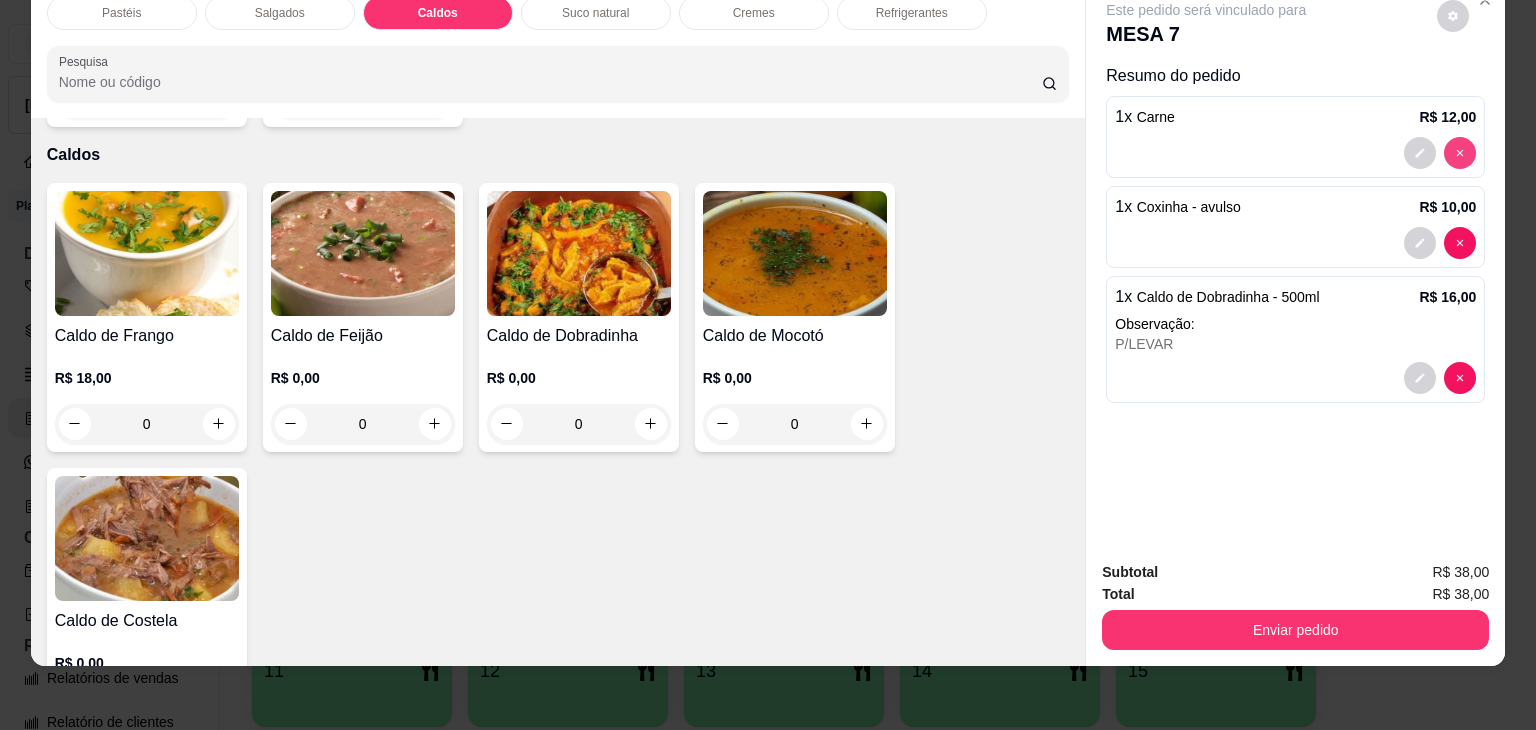 type on "0" 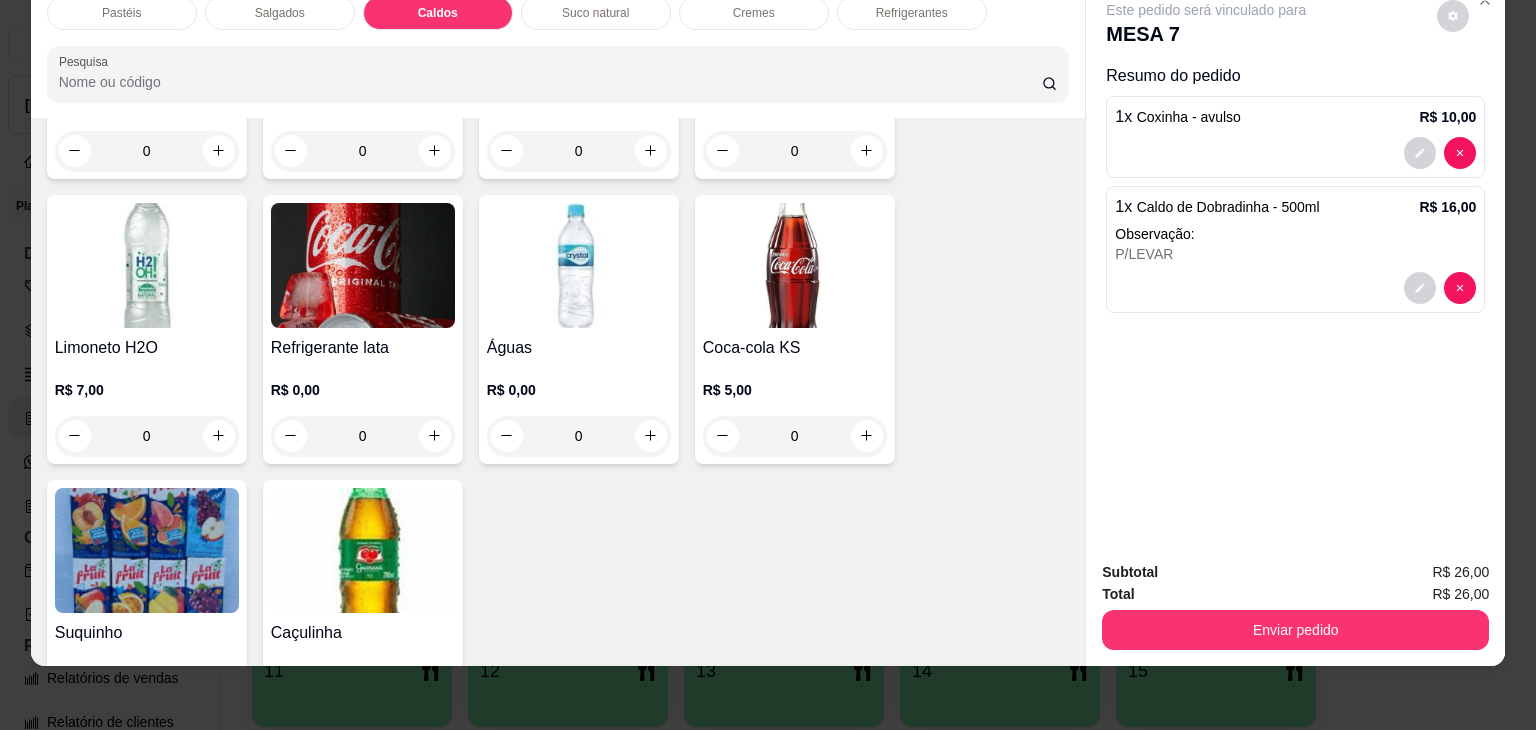 scroll, scrollTop: 6147, scrollLeft: 0, axis: vertical 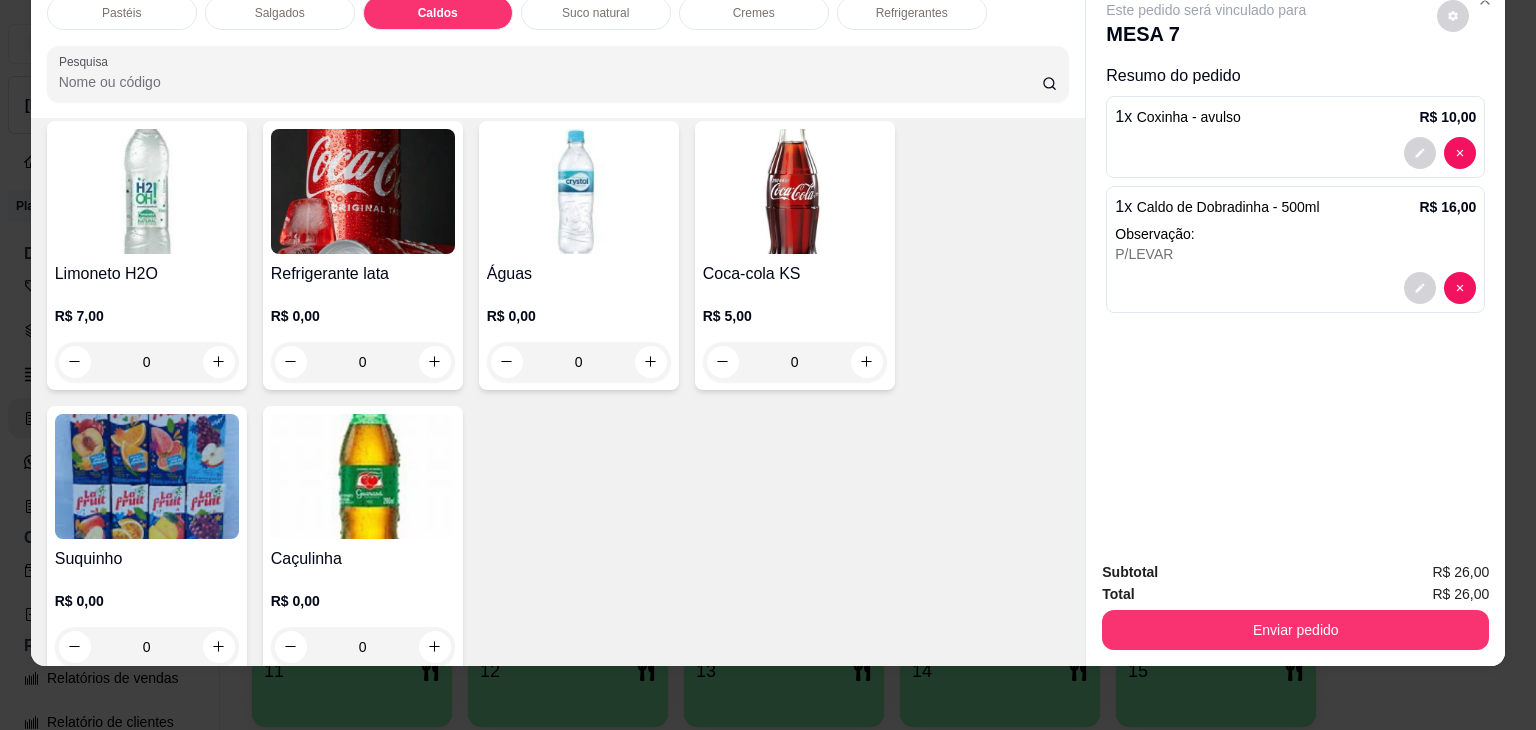 click on "Suquinho    R$ 0,00 0" at bounding box center (147, 540) 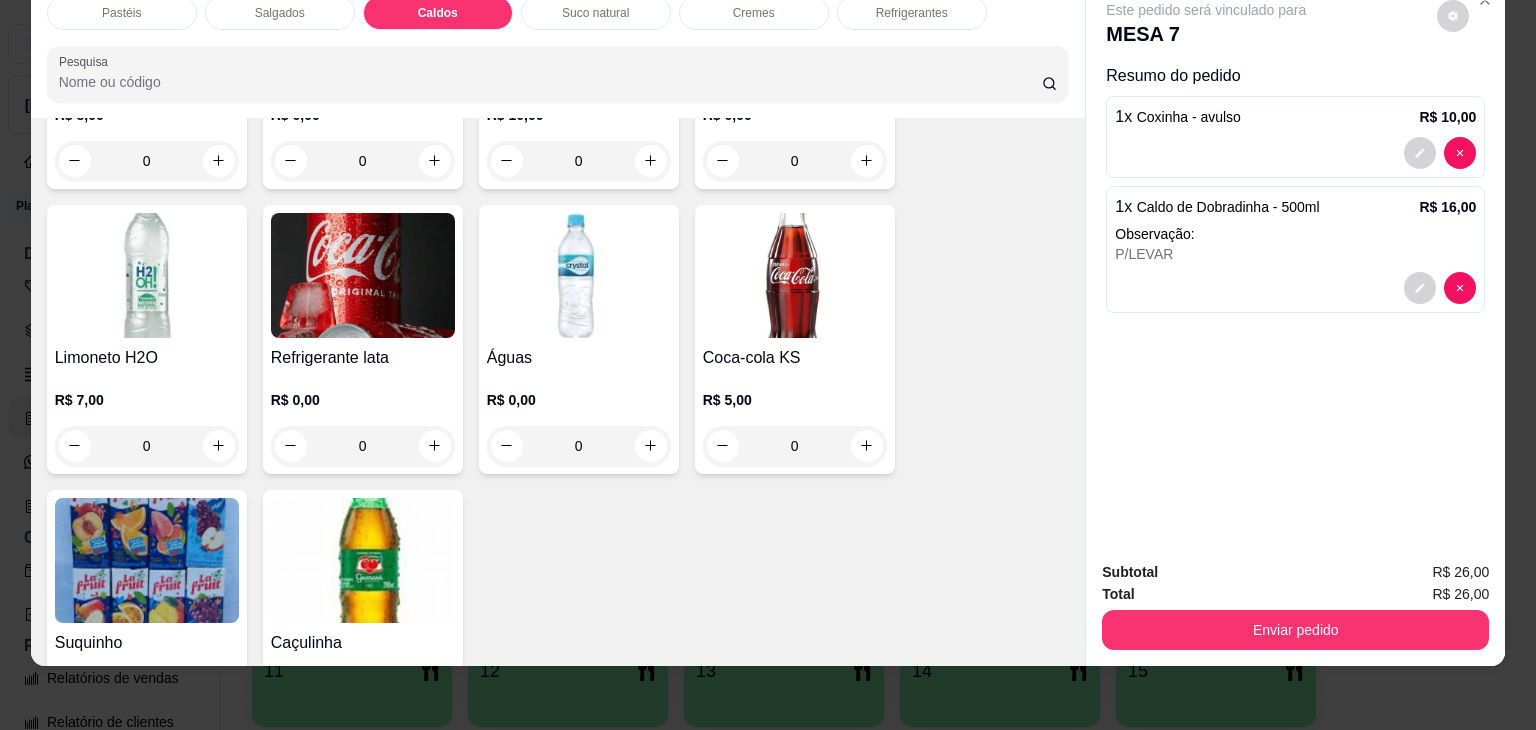 scroll, scrollTop: 5947, scrollLeft: 0, axis: vertical 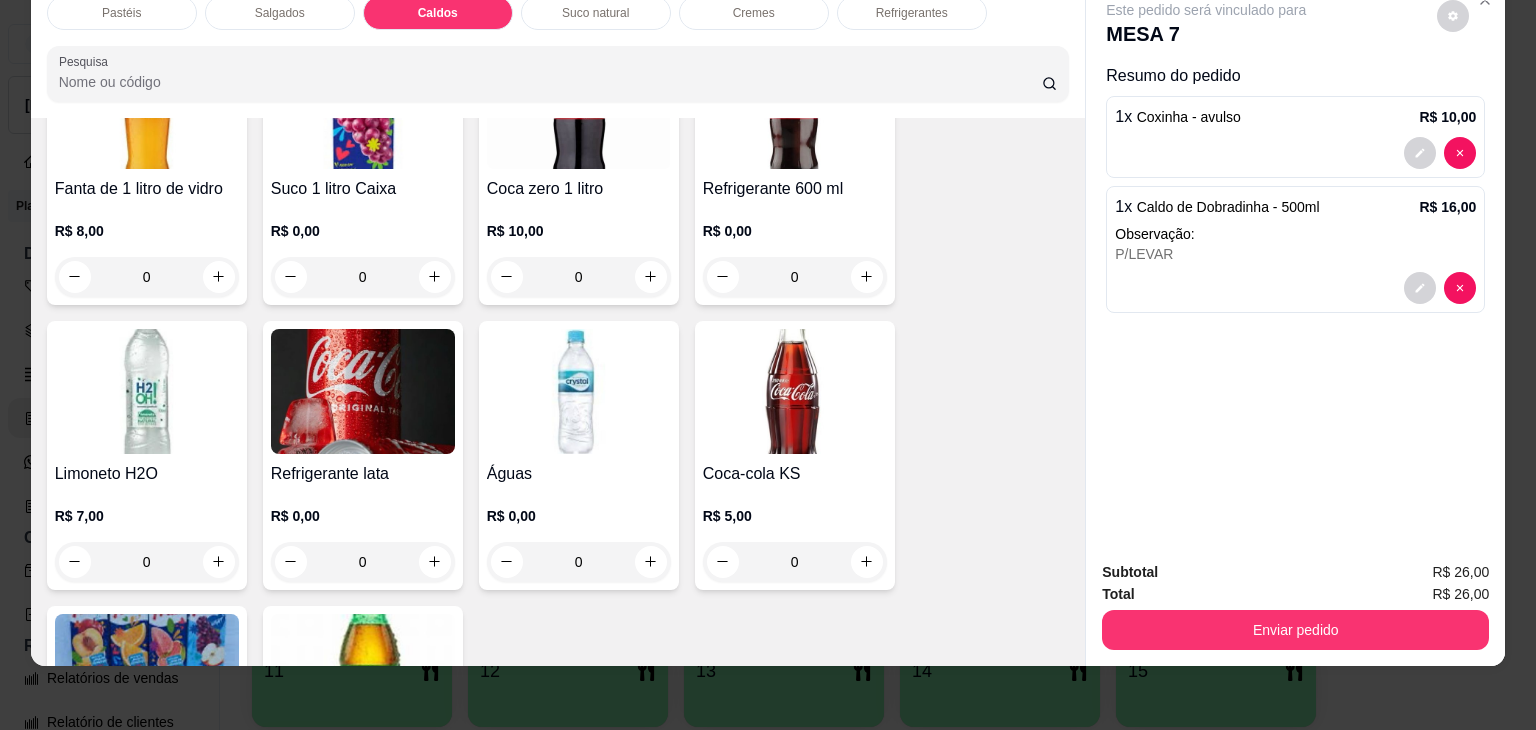 click on "Coca-cola KS   R$ 5,00 0" at bounding box center [795, 455] 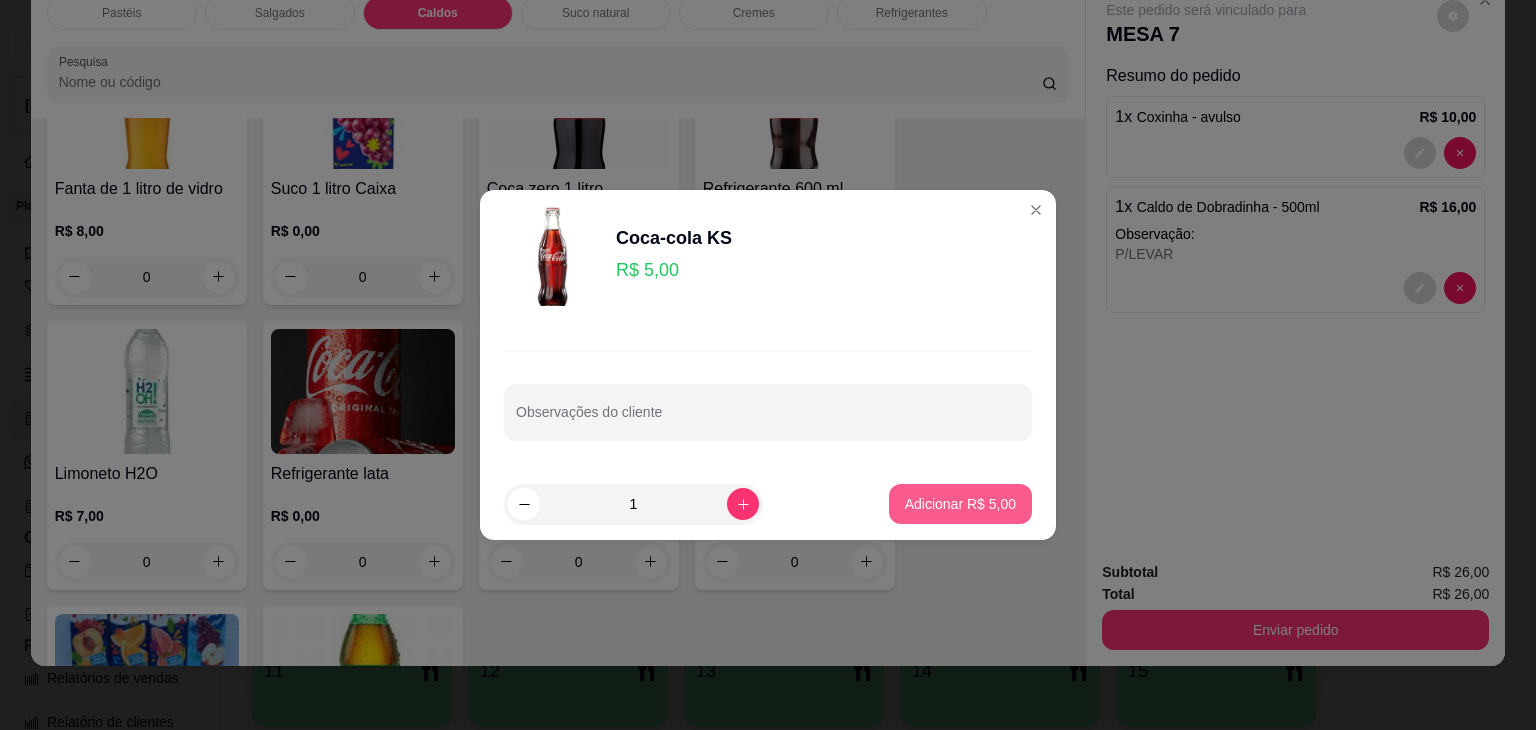 click on "Adicionar   R$ 5,00" at bounding box center (960, 504) 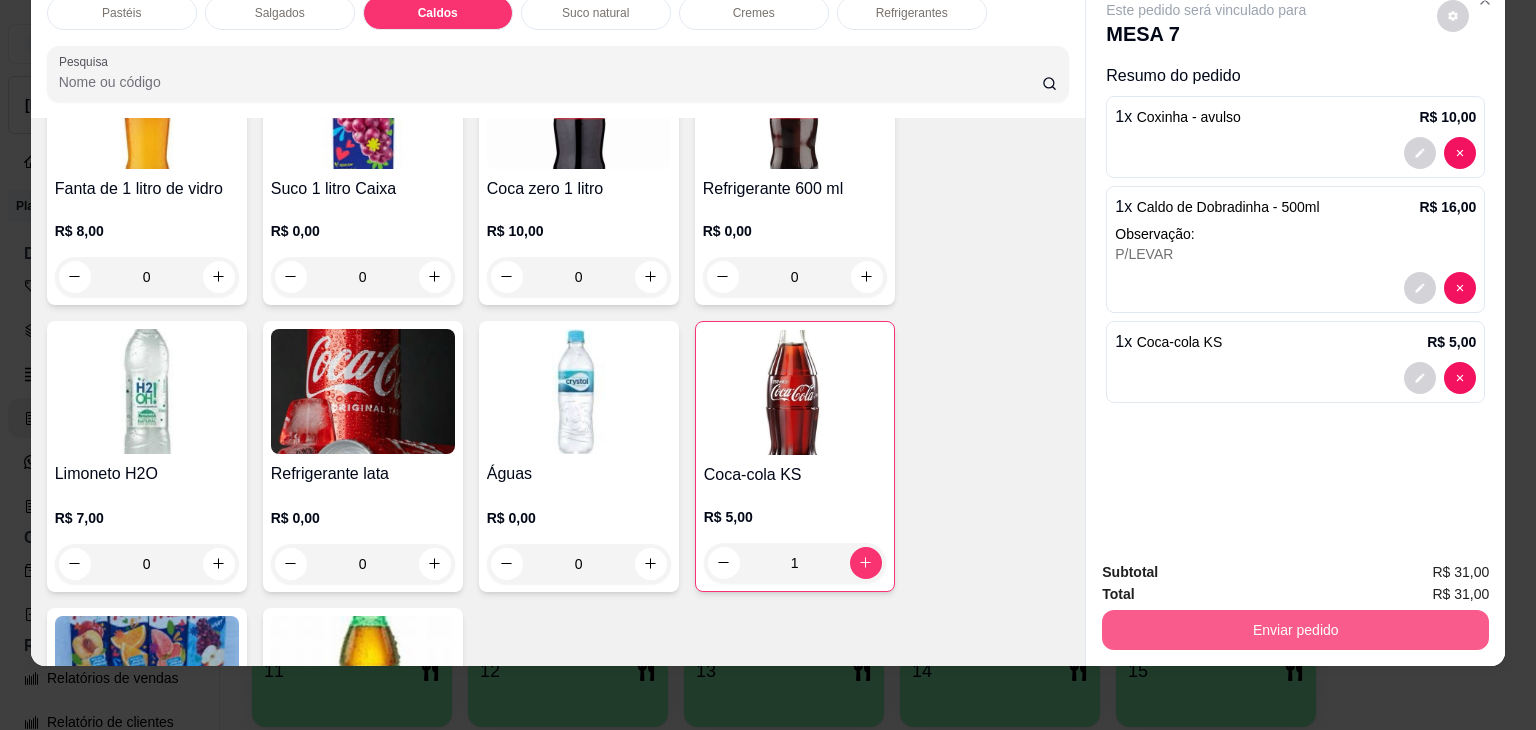 click on "Enviar pedido" at bounding box center [1295, 630] 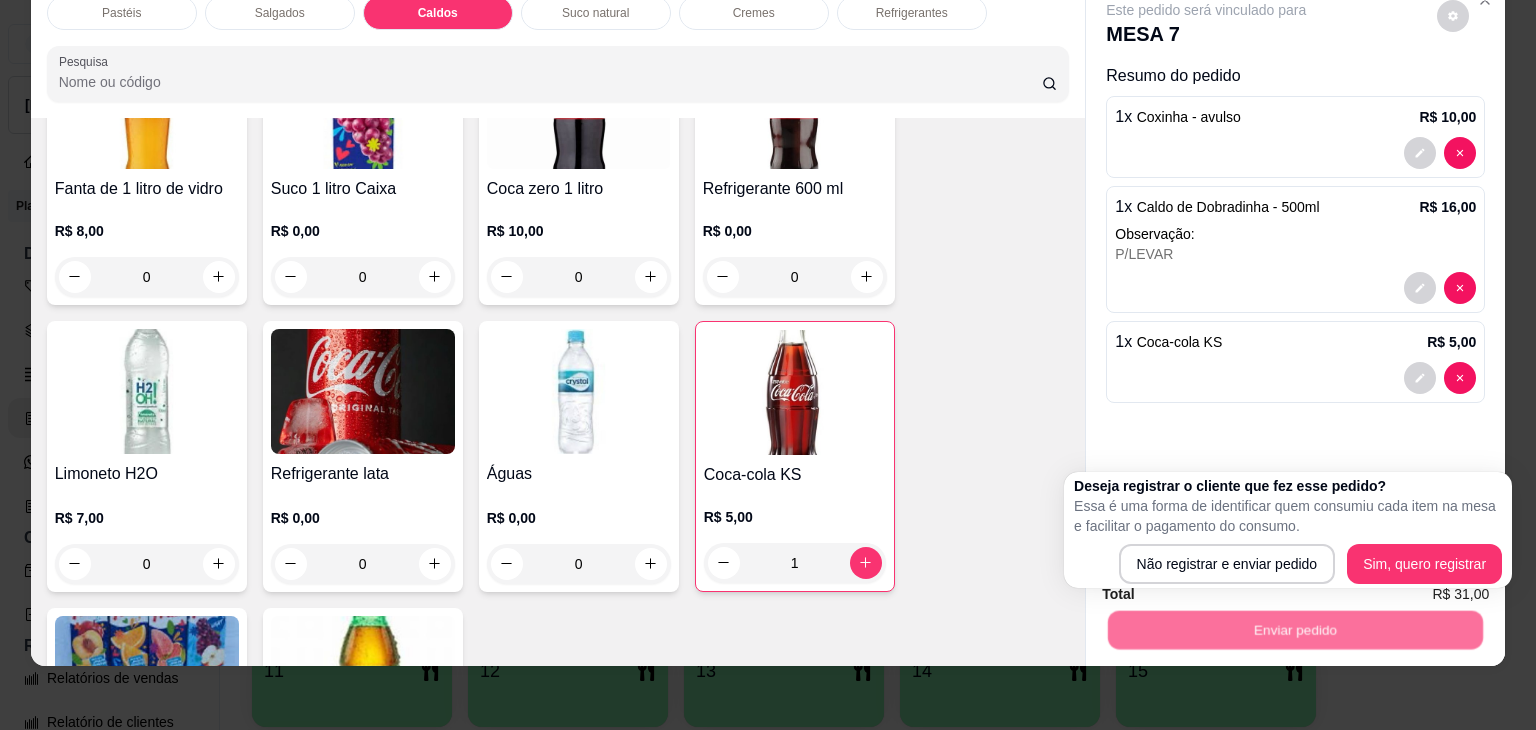 click on "Deseja registrar o cliente que fez esse pedido? Essa é uma forma de identificar quem consumiu cada item na mesa e facilitar o pagamento do consumo. Não registrar e enviar pedido Sim, quero registrar" at bounding box center (1288, 530) 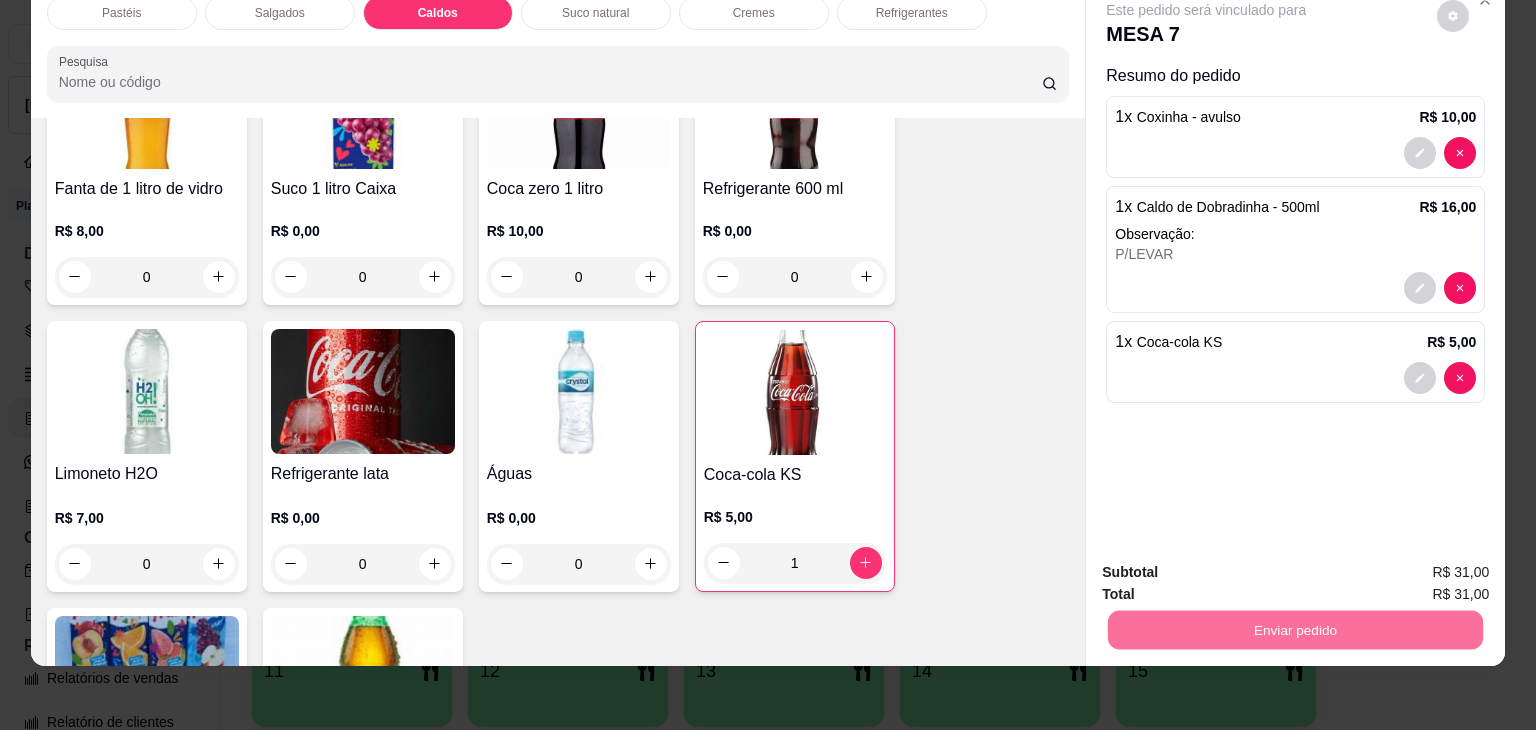 click on "Não registrar e enviar pedido" at bounding box center [1229, 564] 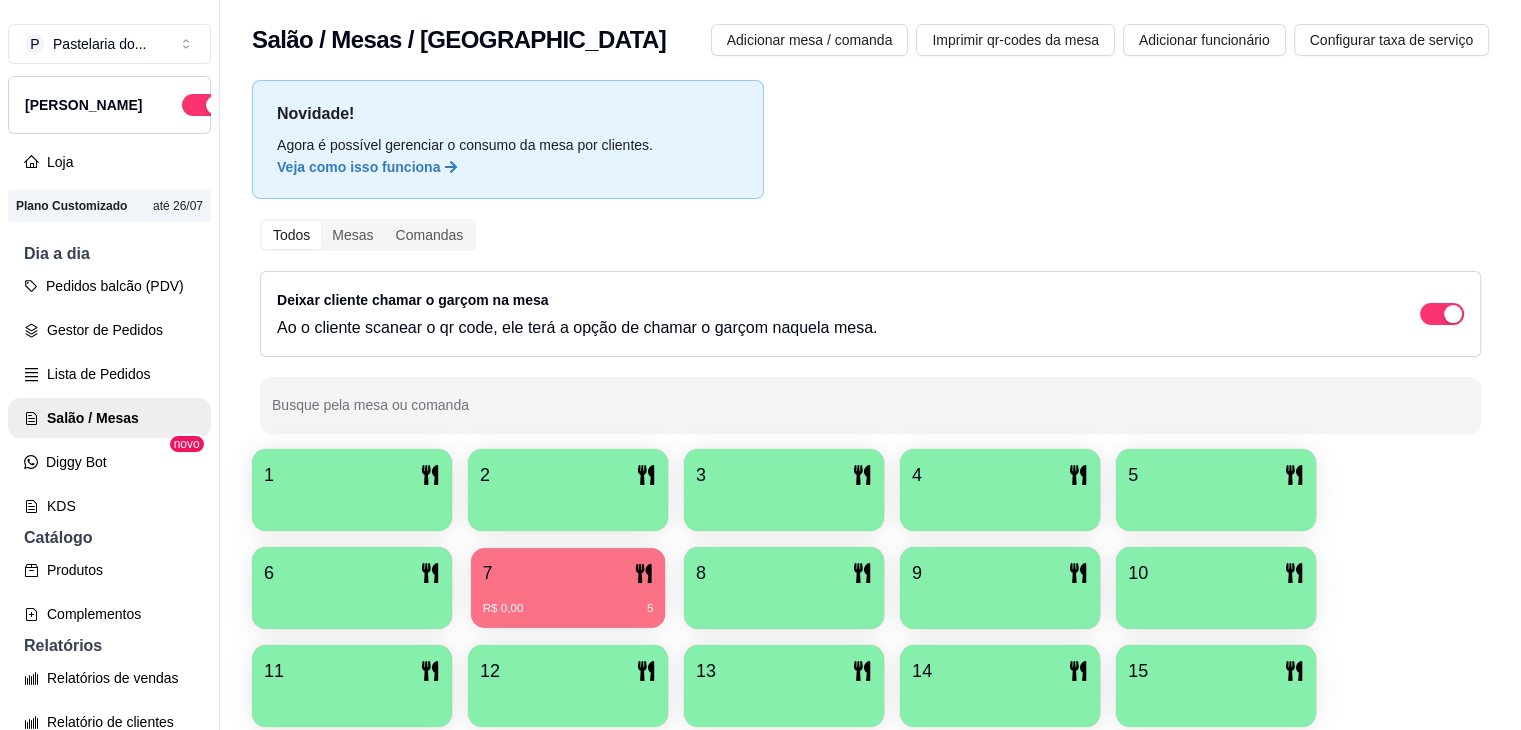 click on "7" at bounding box center [568, 573] 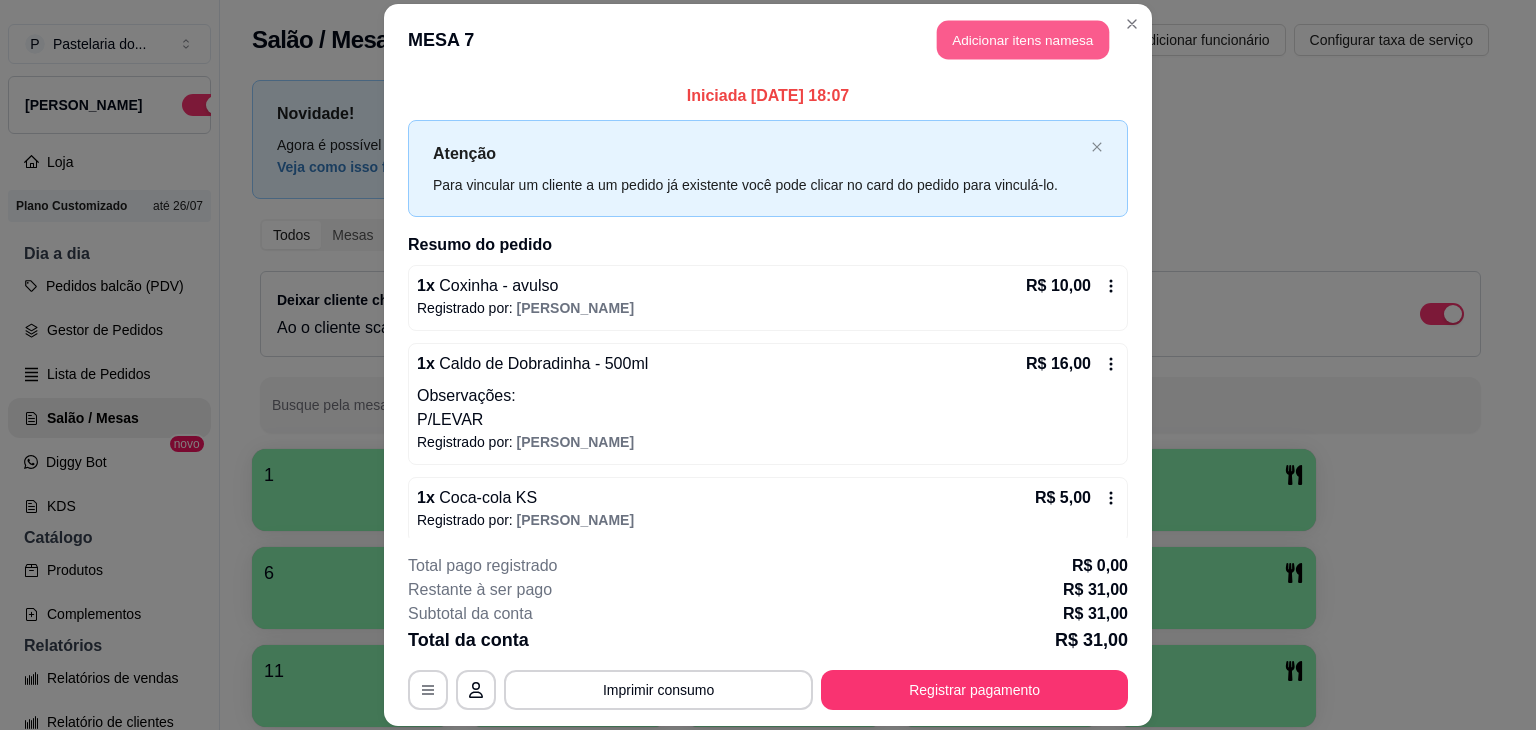 click on "Adicionar itens na  mesa" at bounding box center [1023, 39] 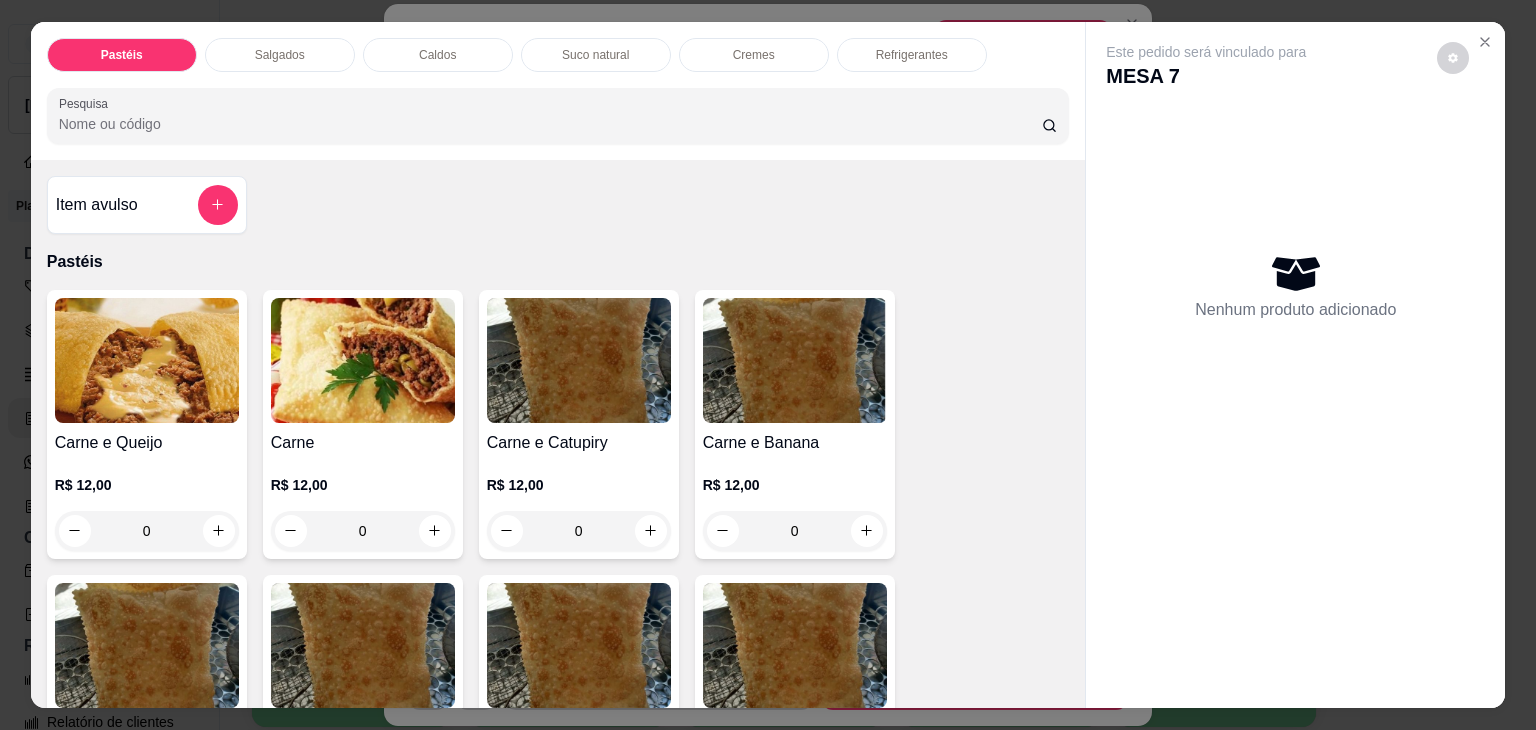click on "Salgados" at bounding box center (280, 55) 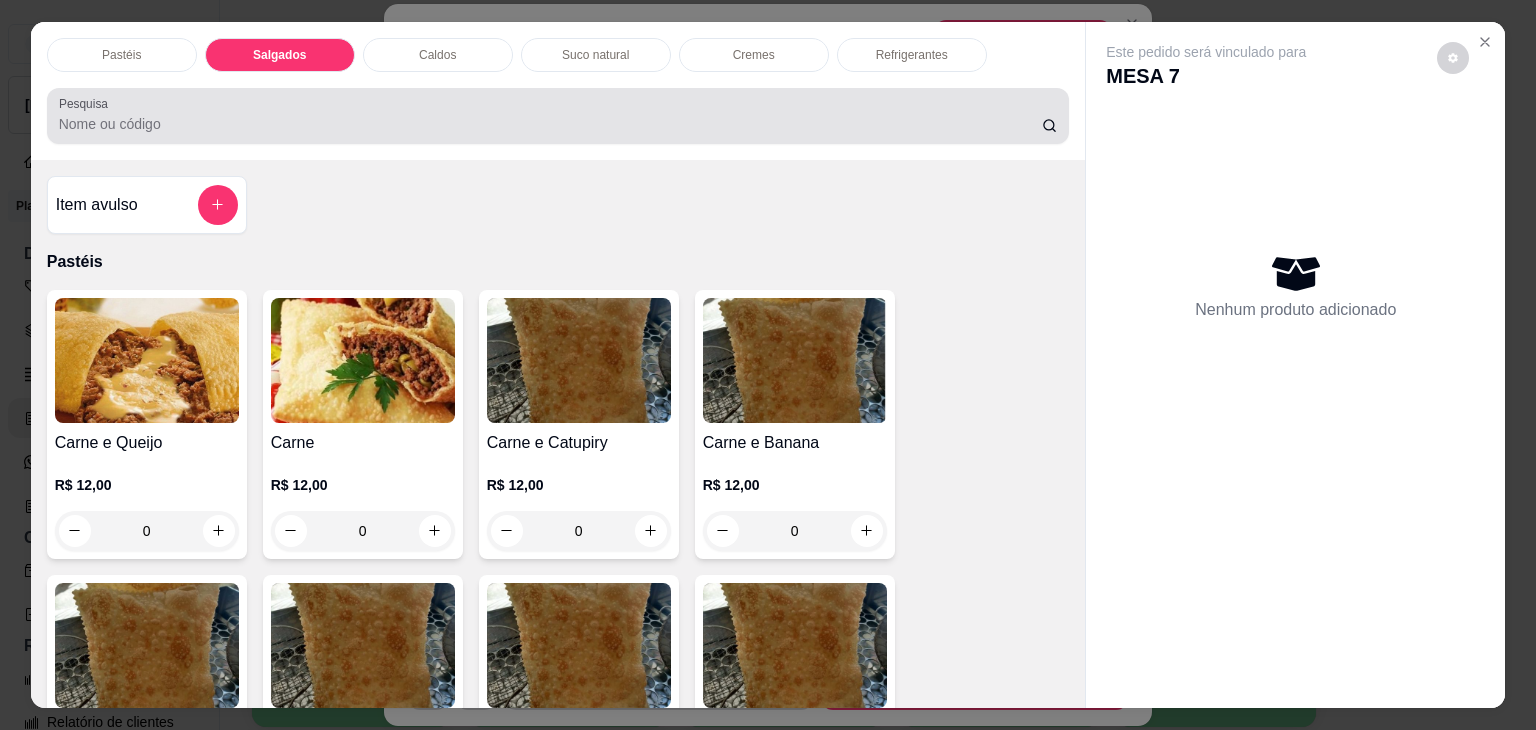 scroll, scrollTop: 2124, scrollLeft: 0, axis: vertical 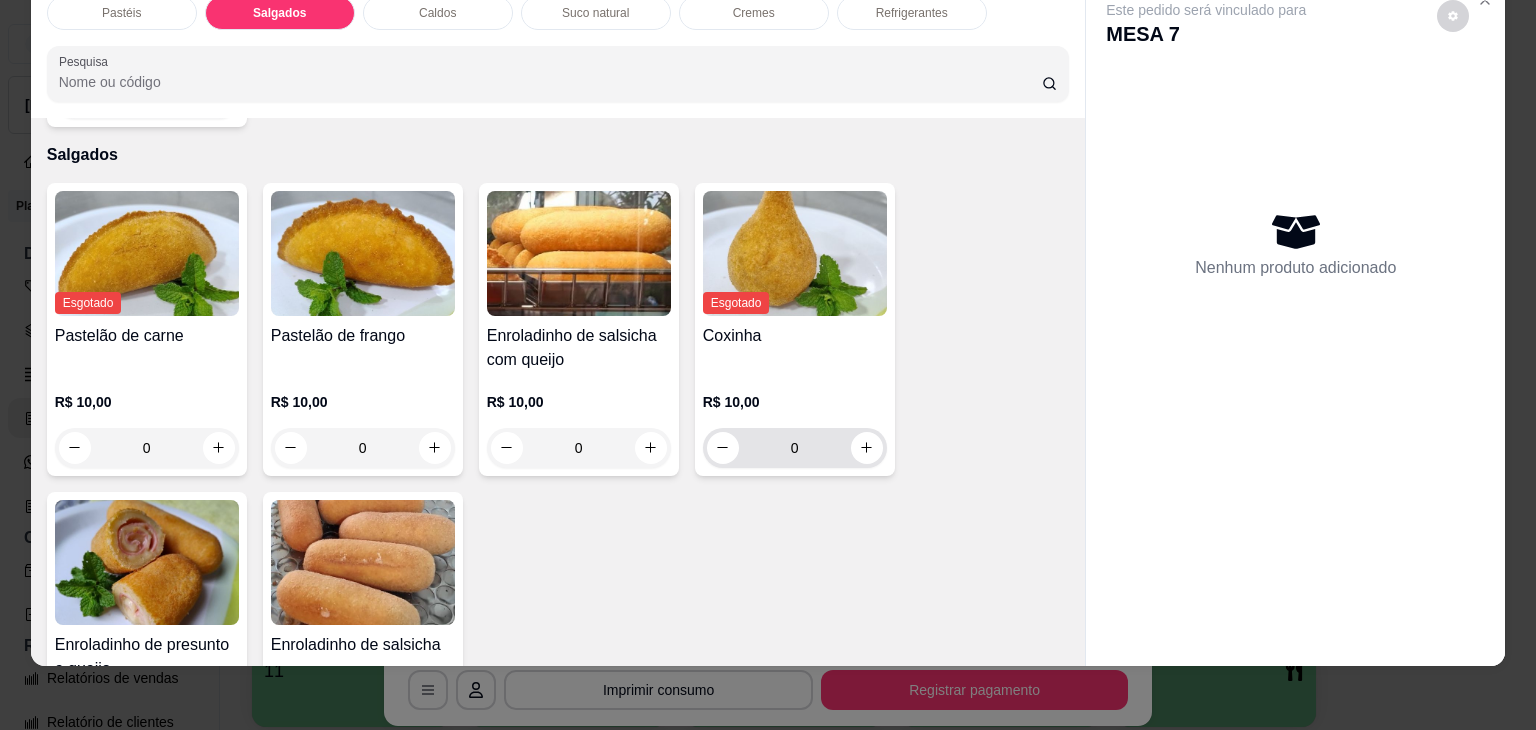 click on "0" at bounding box center (795, 448) 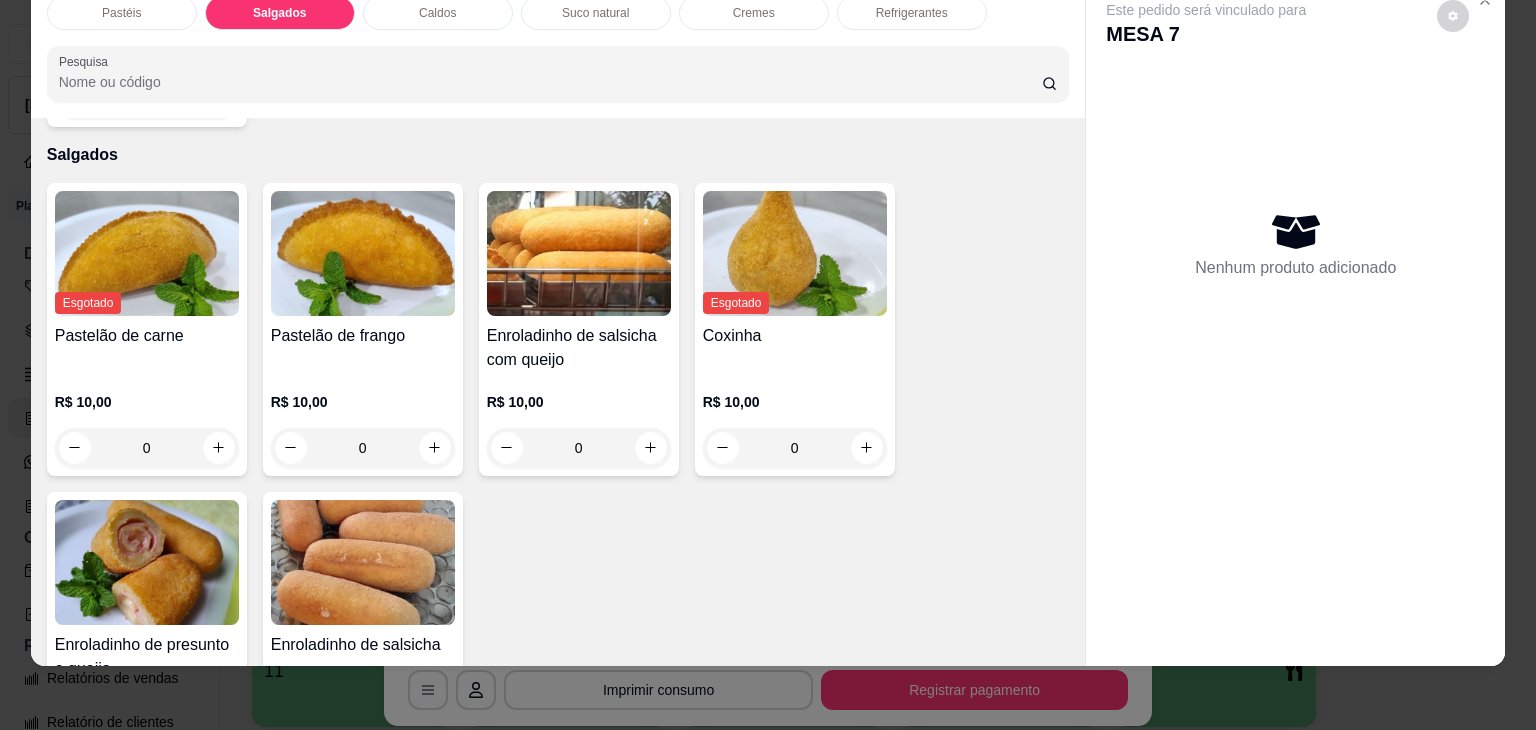 click on "Esgotado Coxinha   R$ 10,00 0" at bounding box center (795, 329) 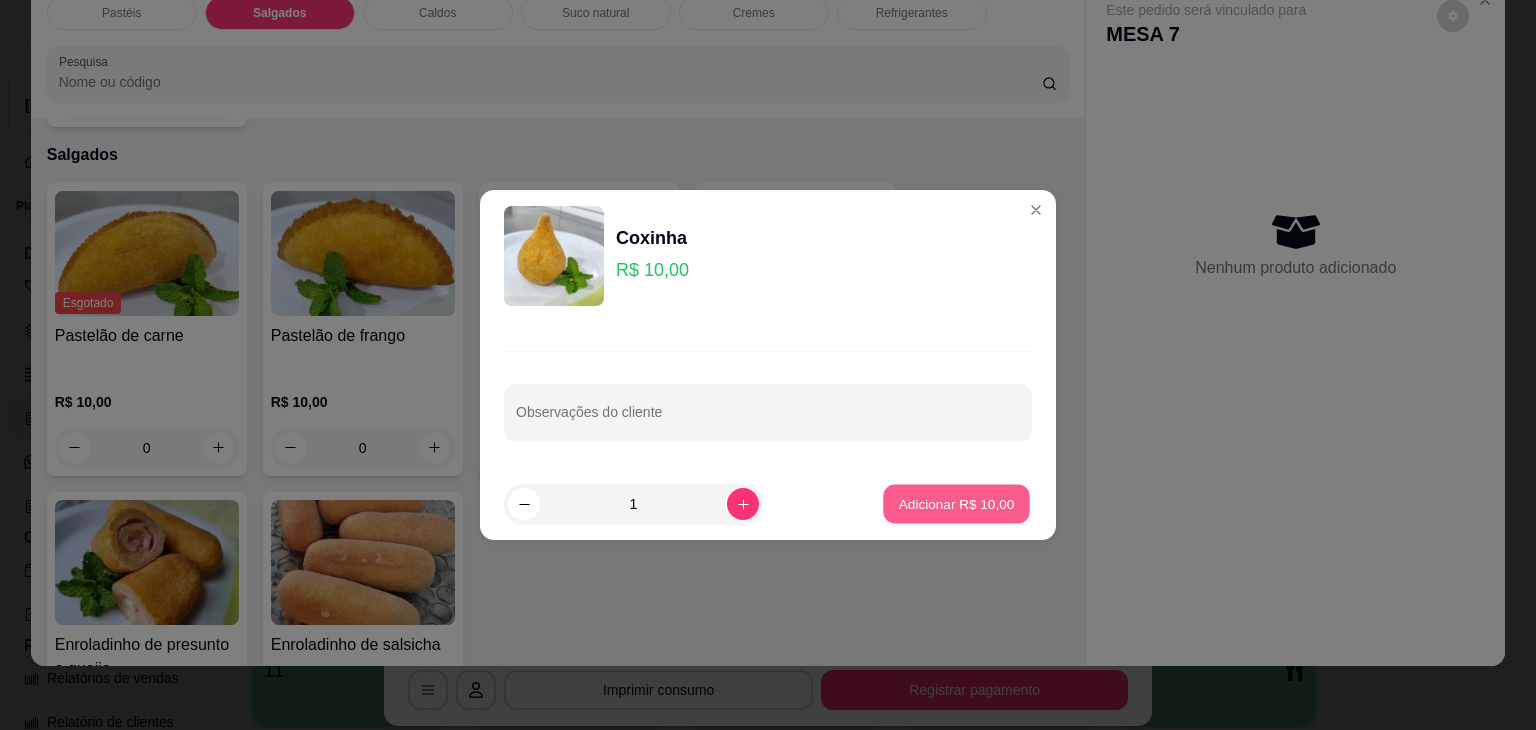 click on "Adicionar   R$ 10,00" at bounding box center (957, 503) 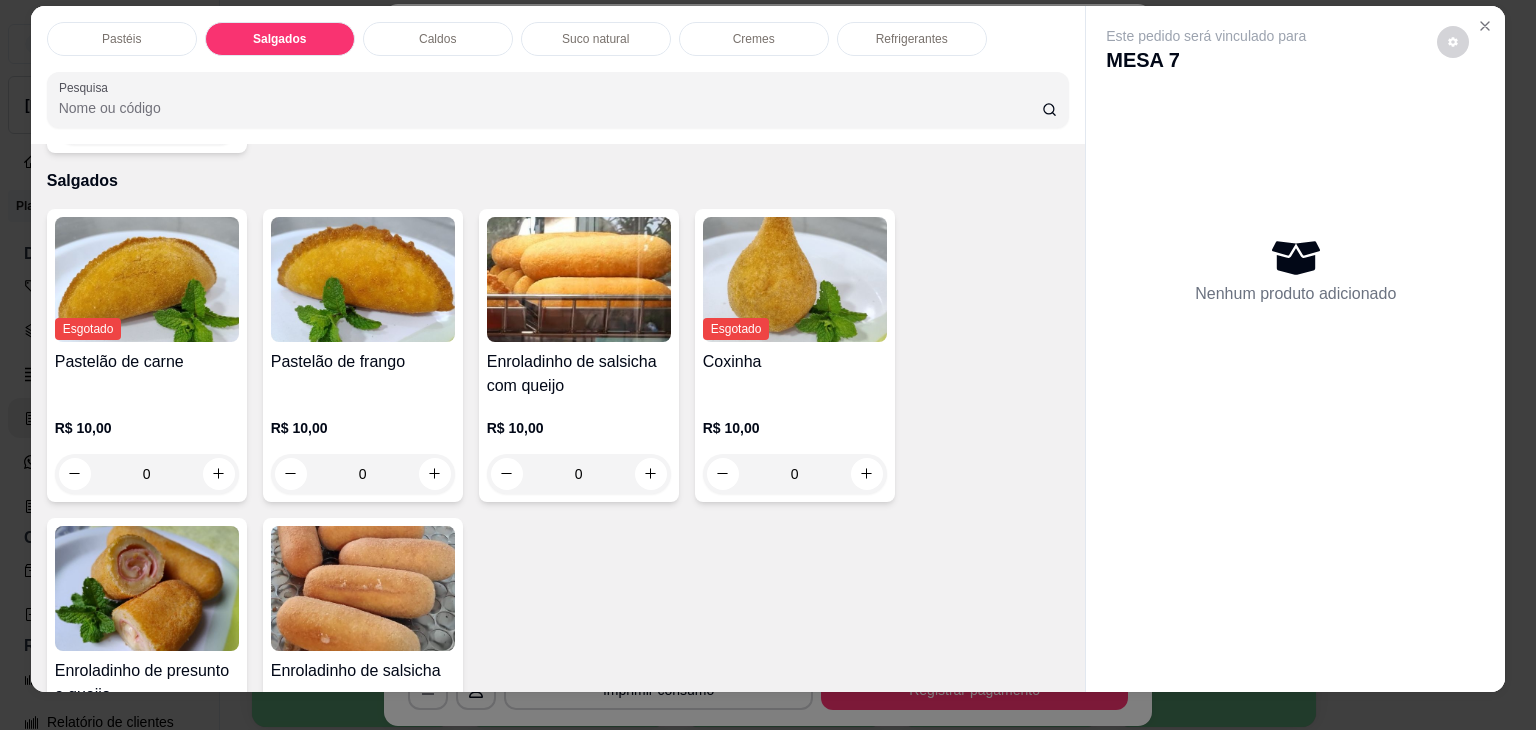 scroll, scrollTop: 0, scrollLeft: 0, axis: both 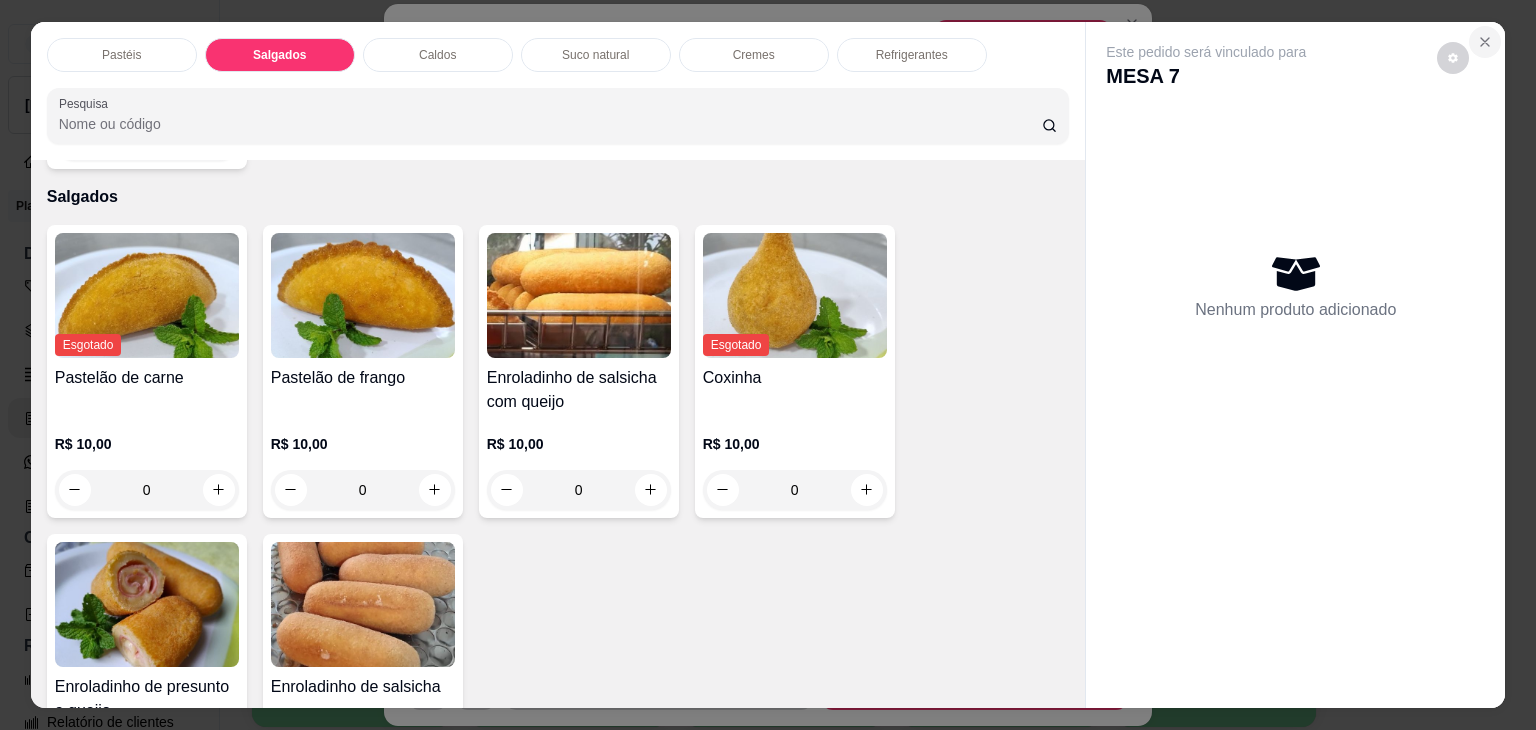click 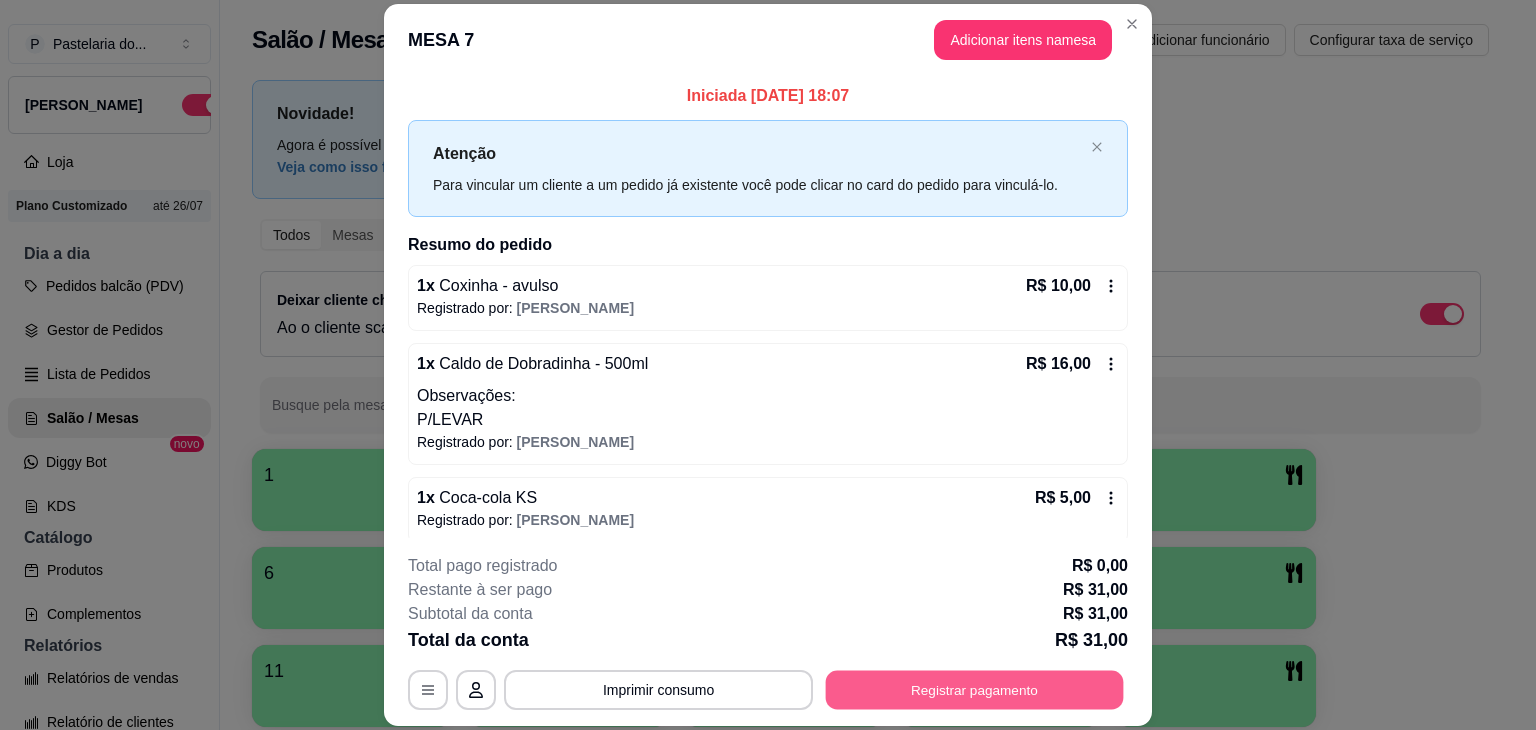 click on "Registrar pagamento" at bounding box center [975, 690] 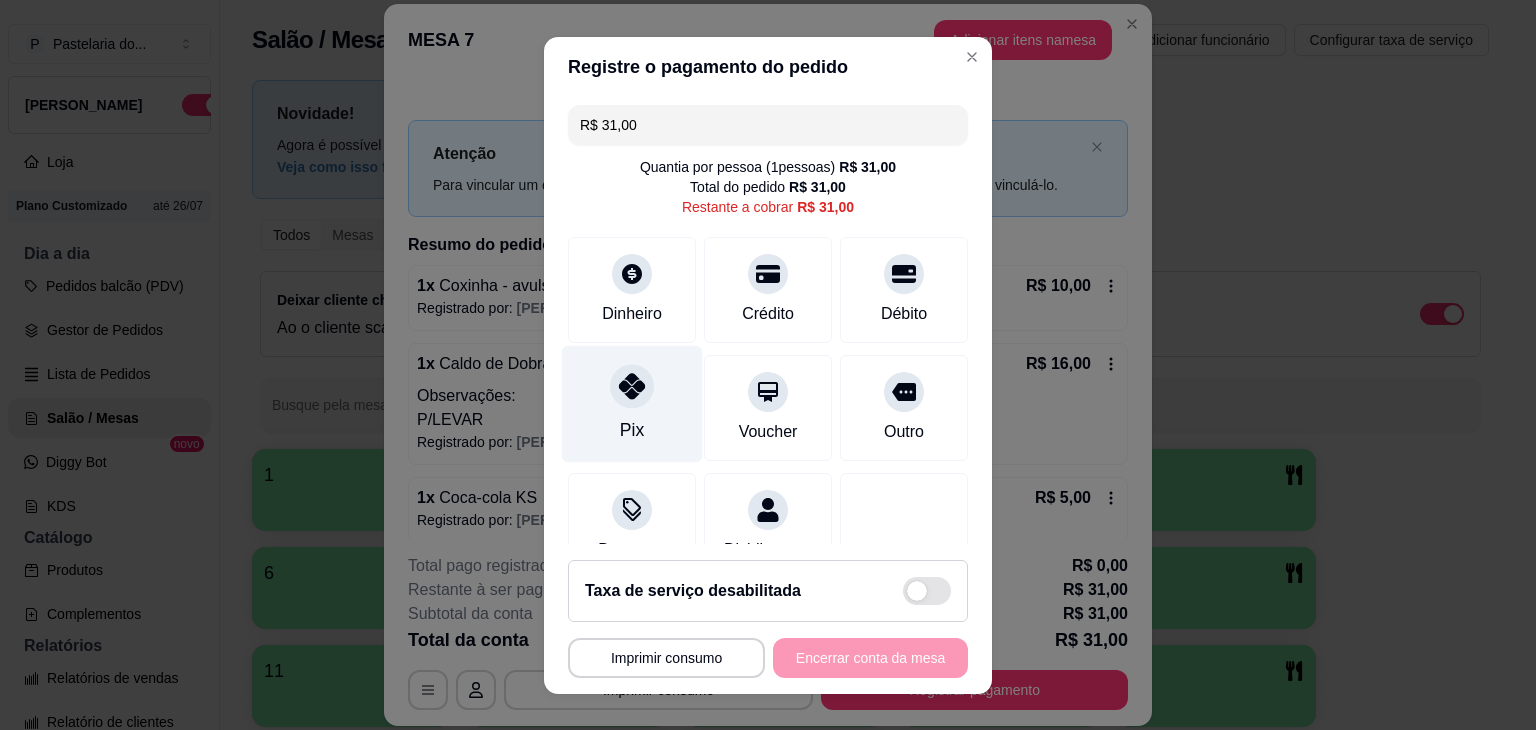 click on "Pix" at bounding box center [632, 430] 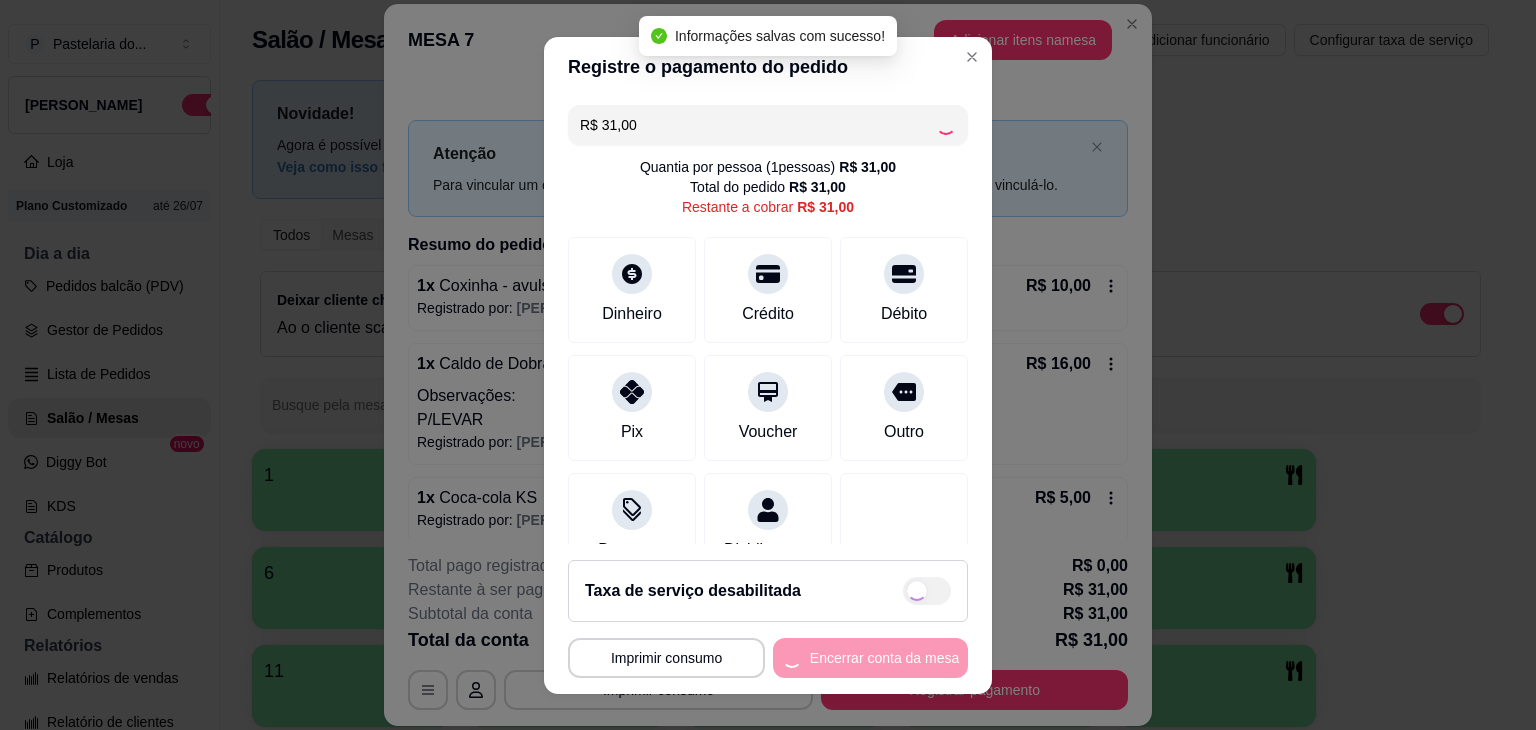 type on "R$ 0,00" 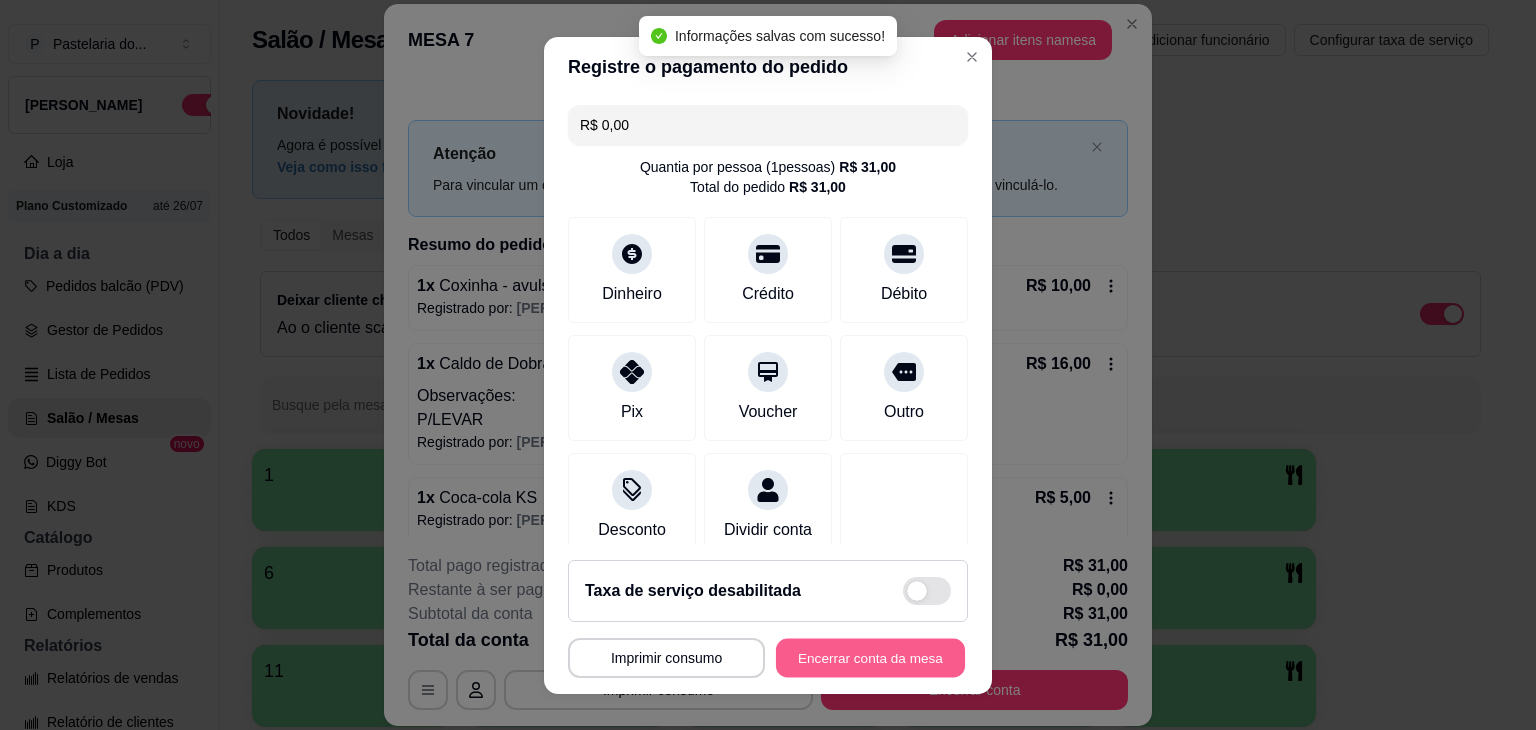 click on "Encerrar conta da mesa" at bounding box center [870, 657] 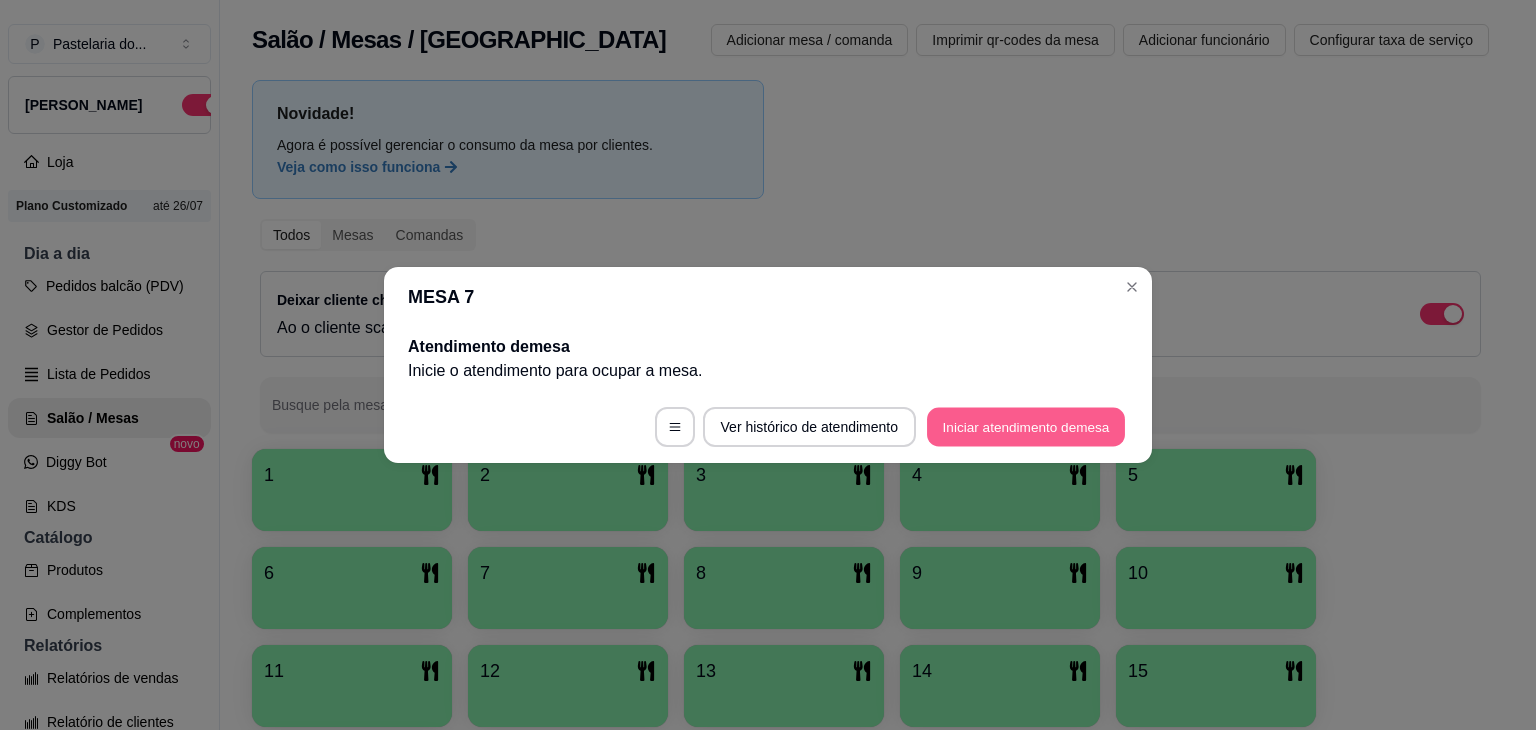 click on "Iniciar atendimento de  mesa" at bounding box center [1026, 427] 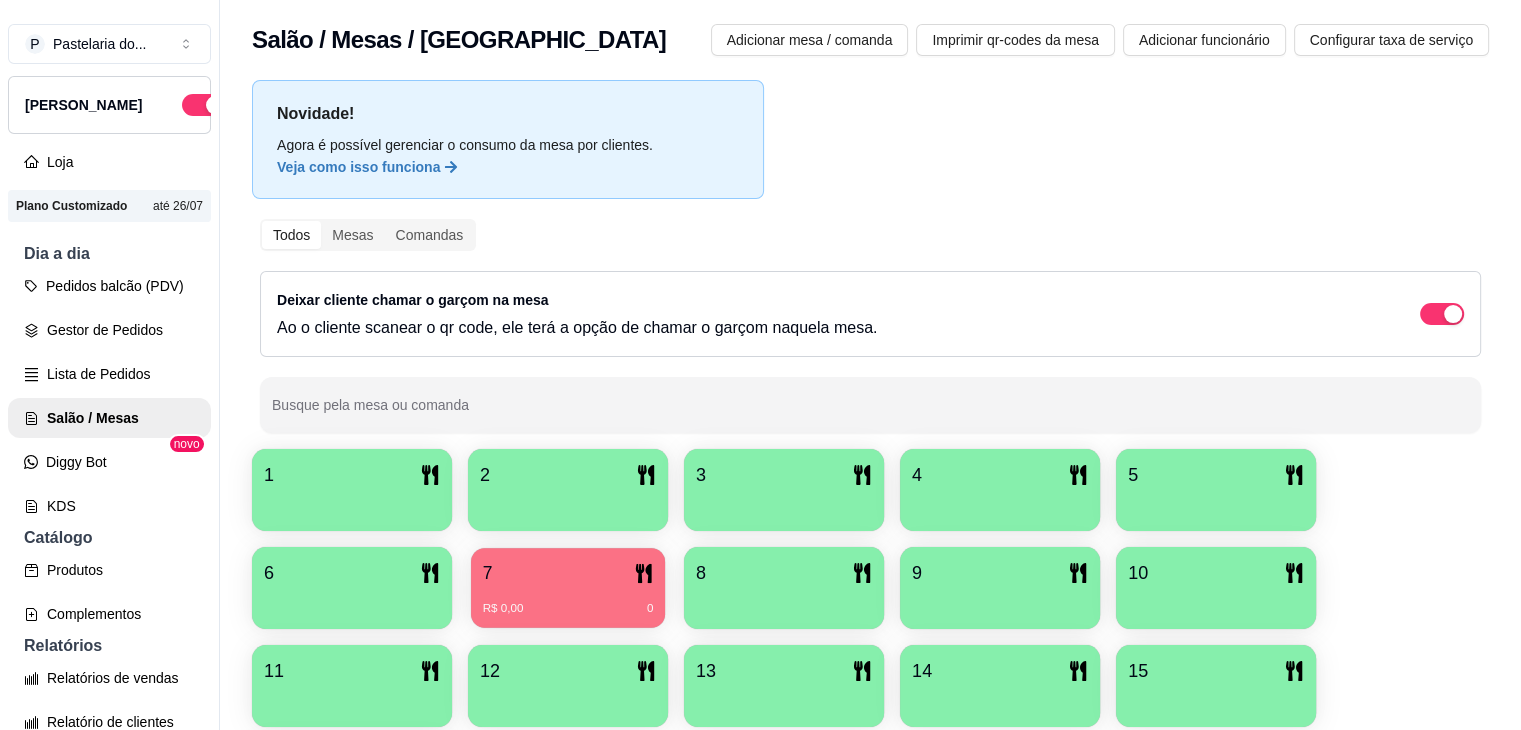 click on "R$ 0,00" at bounding box center [503, 609] 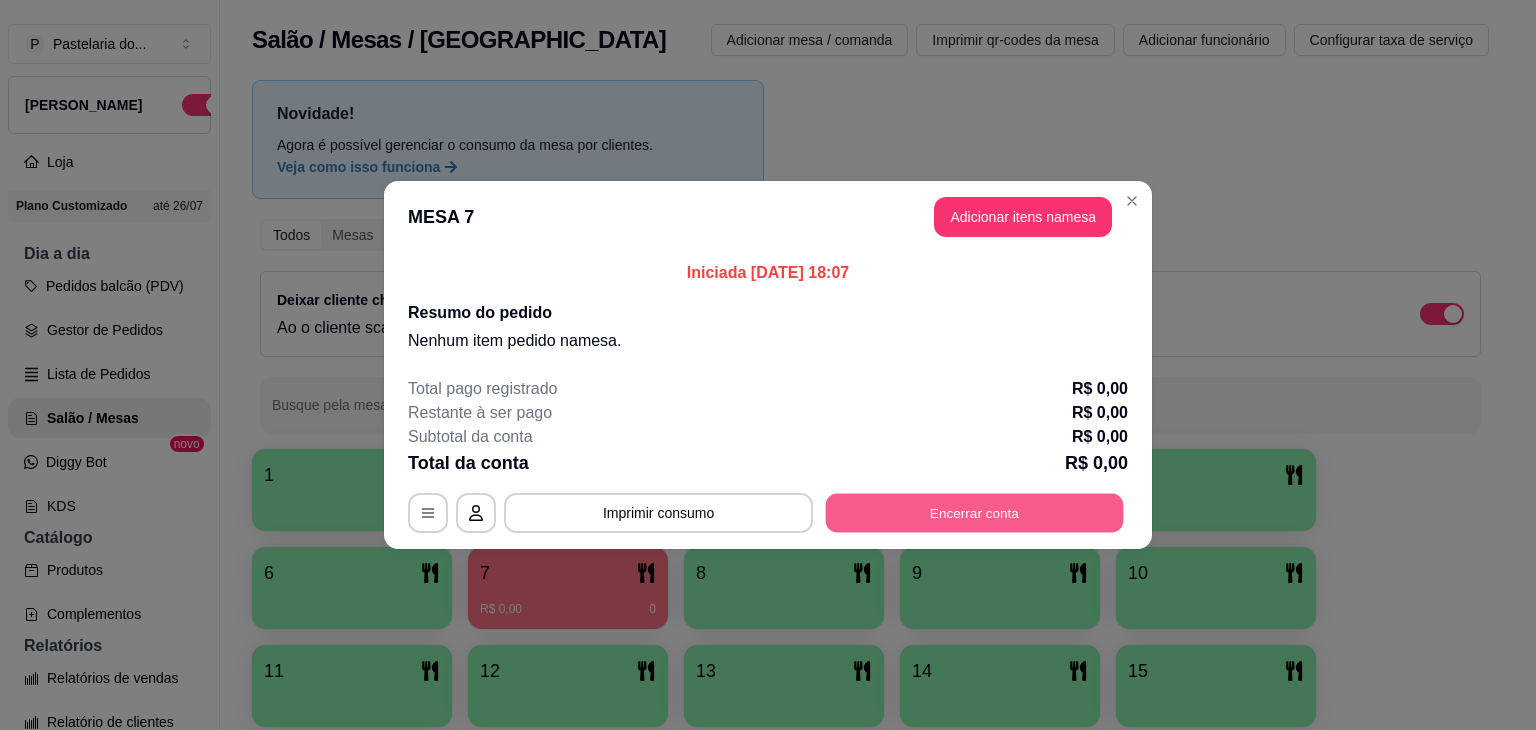 click on "Encerrar conta" at bounding box center (975, 513) 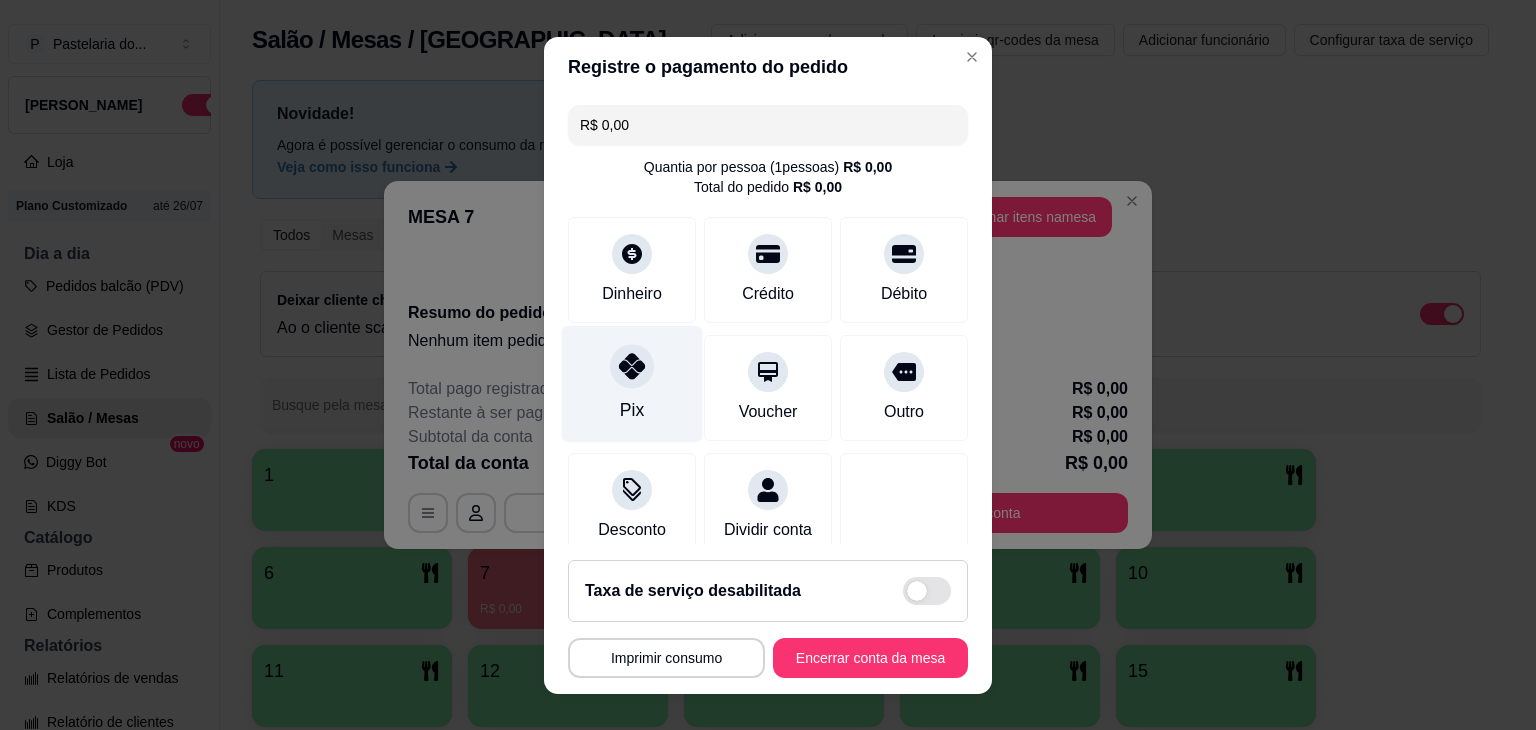click on "Pix" at bounding box center [632, 383] 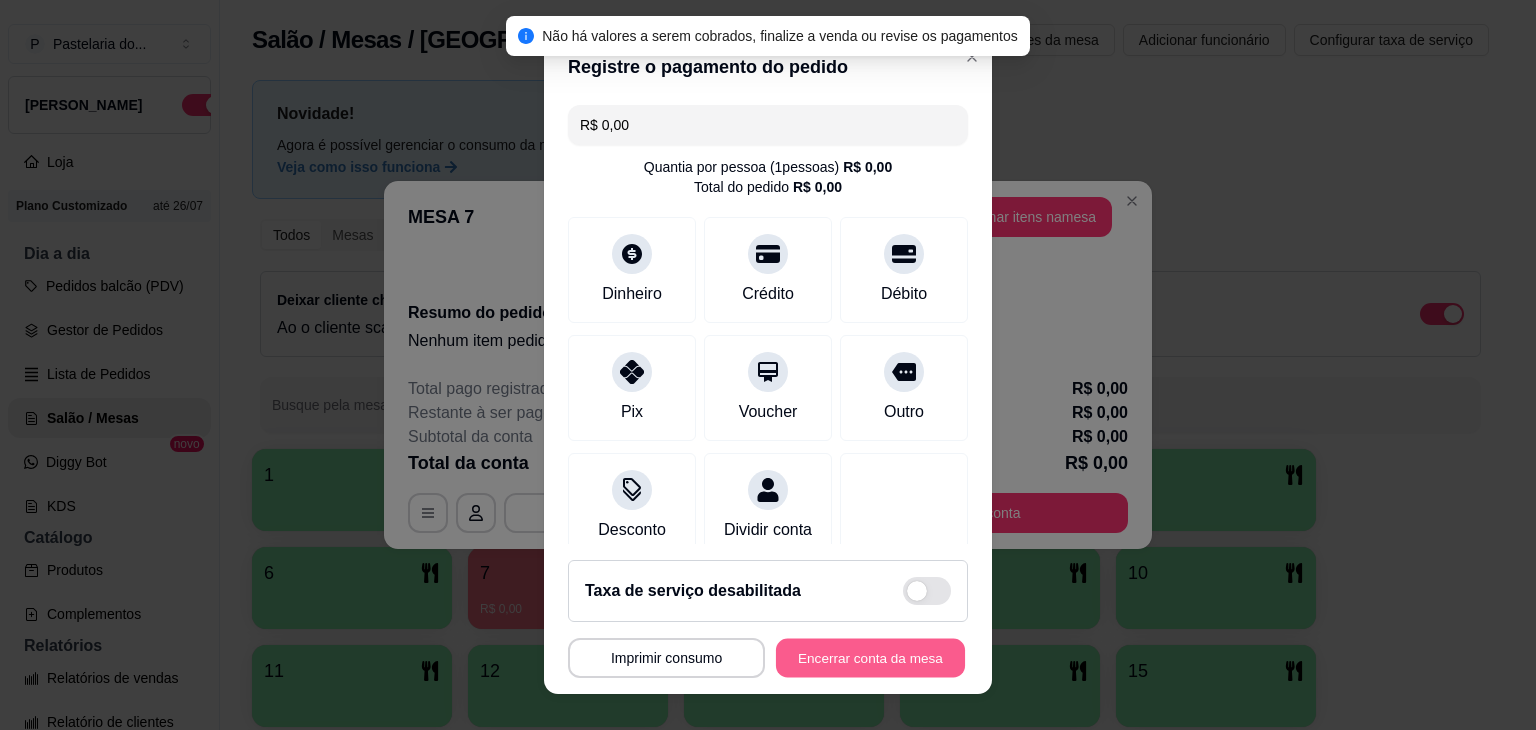 click on "Encerrar conta da mesa" at bounding box center [870, 657] 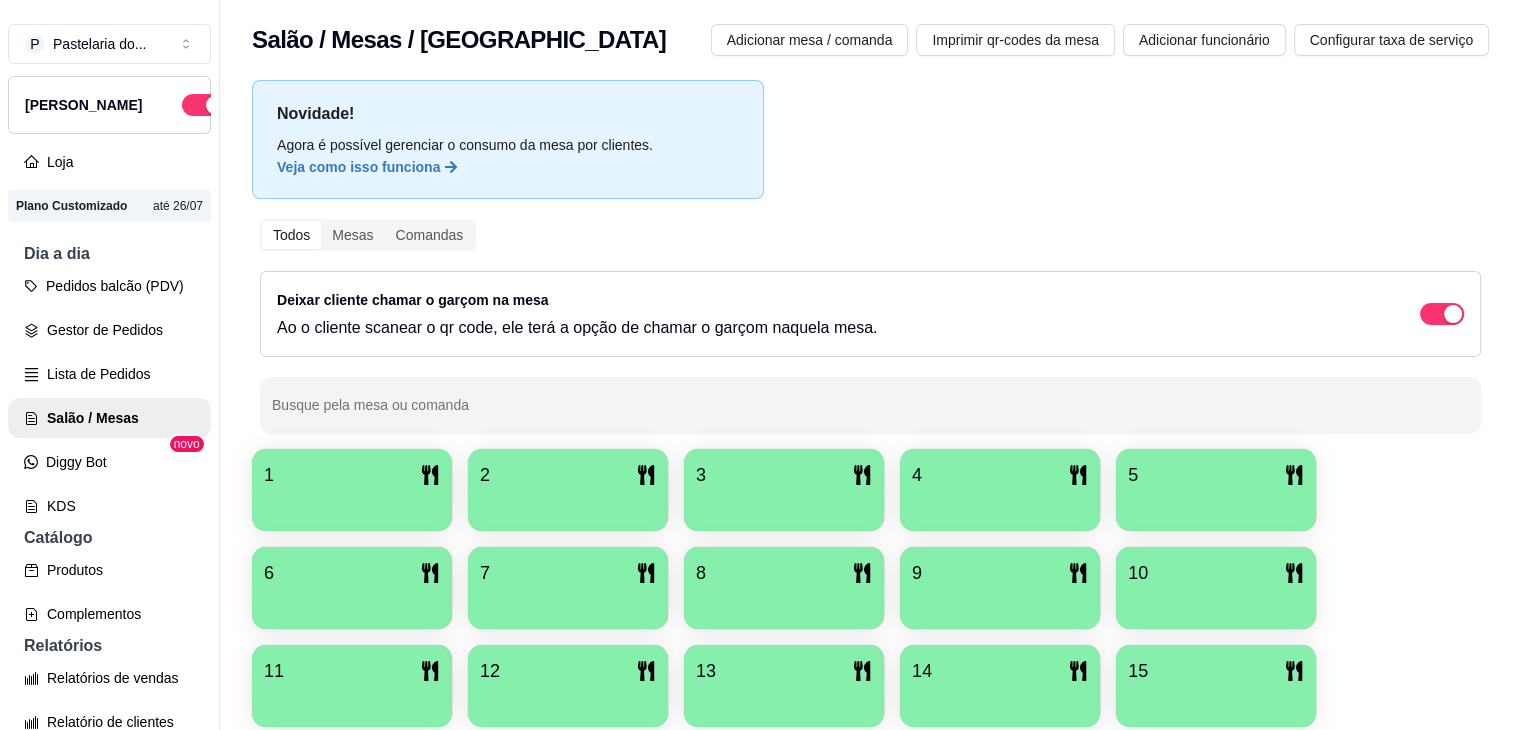type 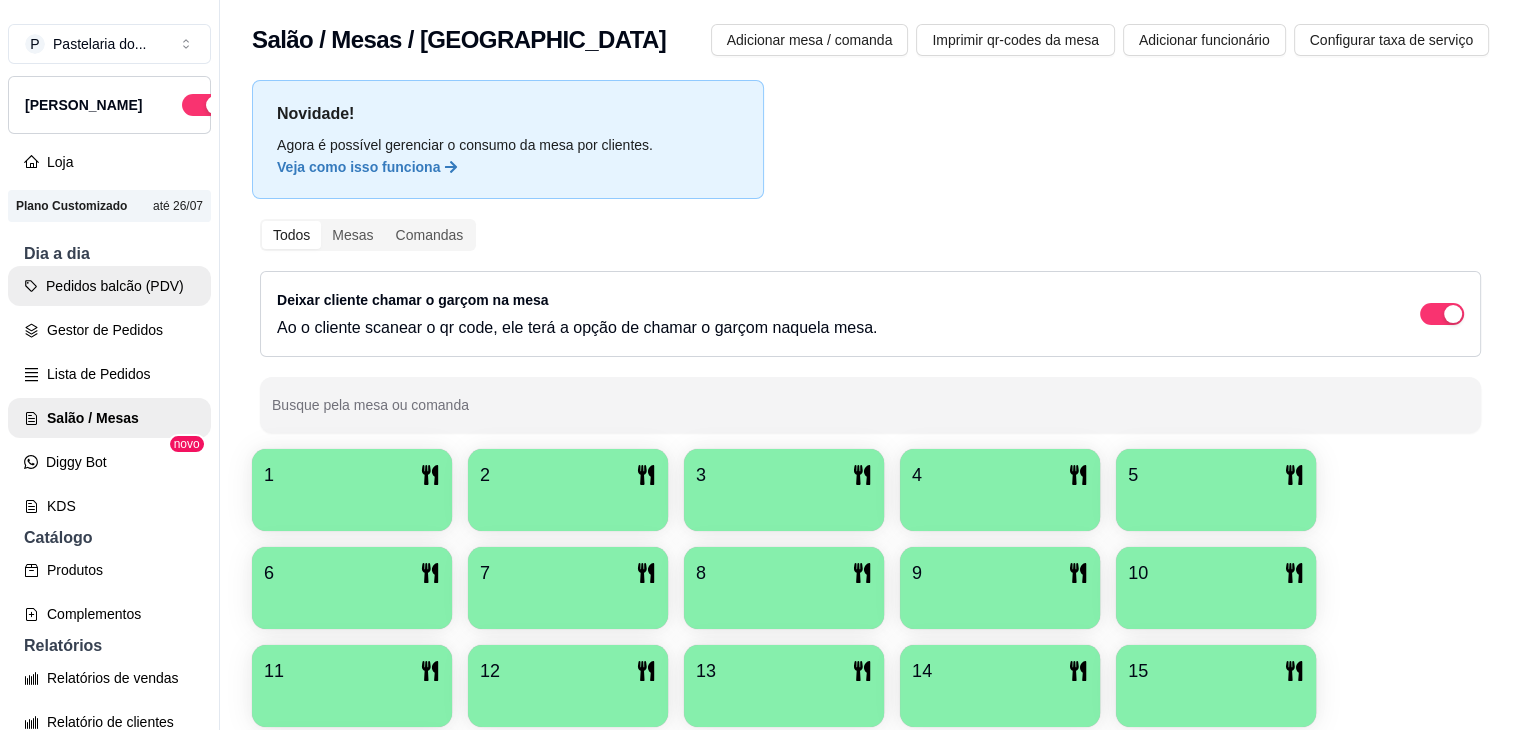 click on "Pedidos balcão (PDV)" at bounding box center (109, 286) 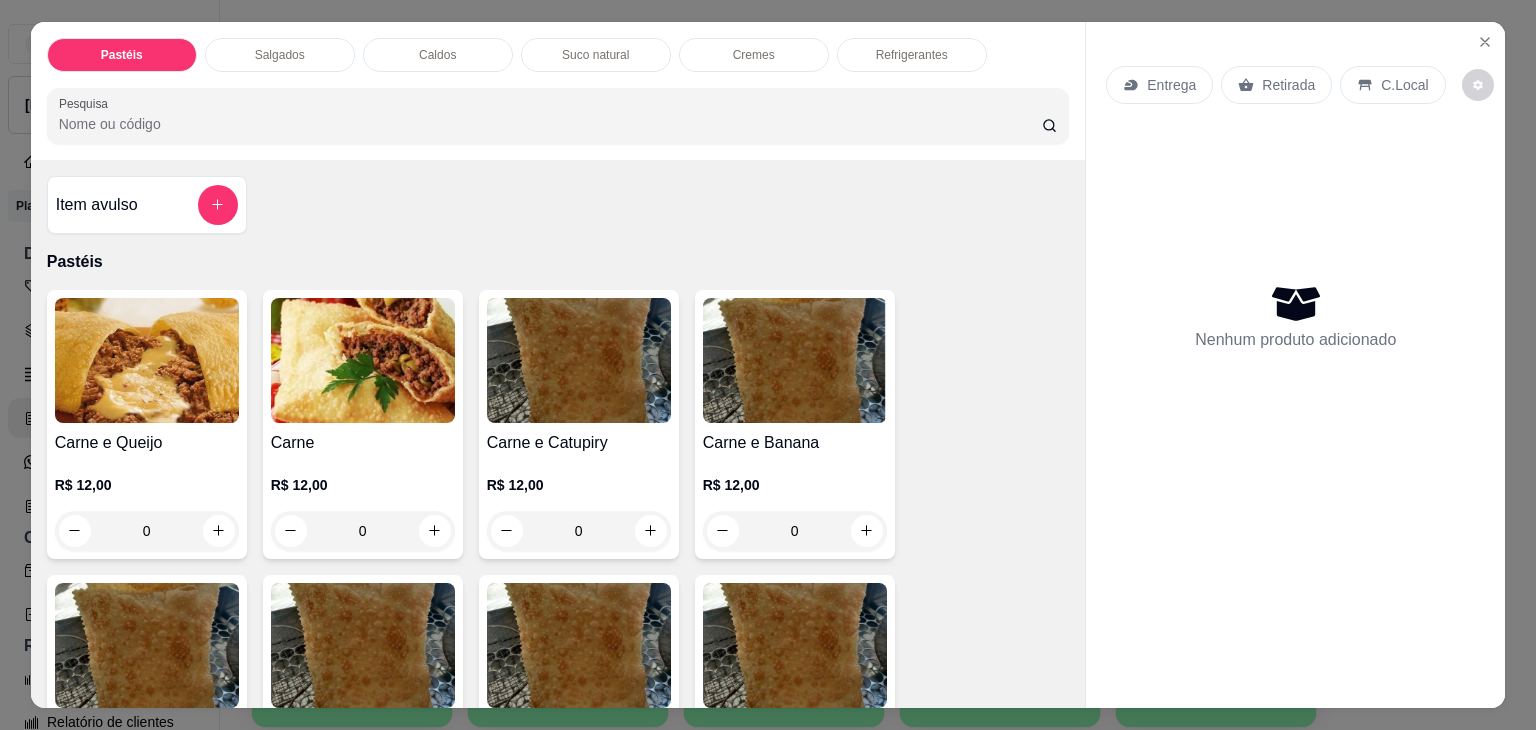 click on "Item avulso" at bounding box center (147, 205) 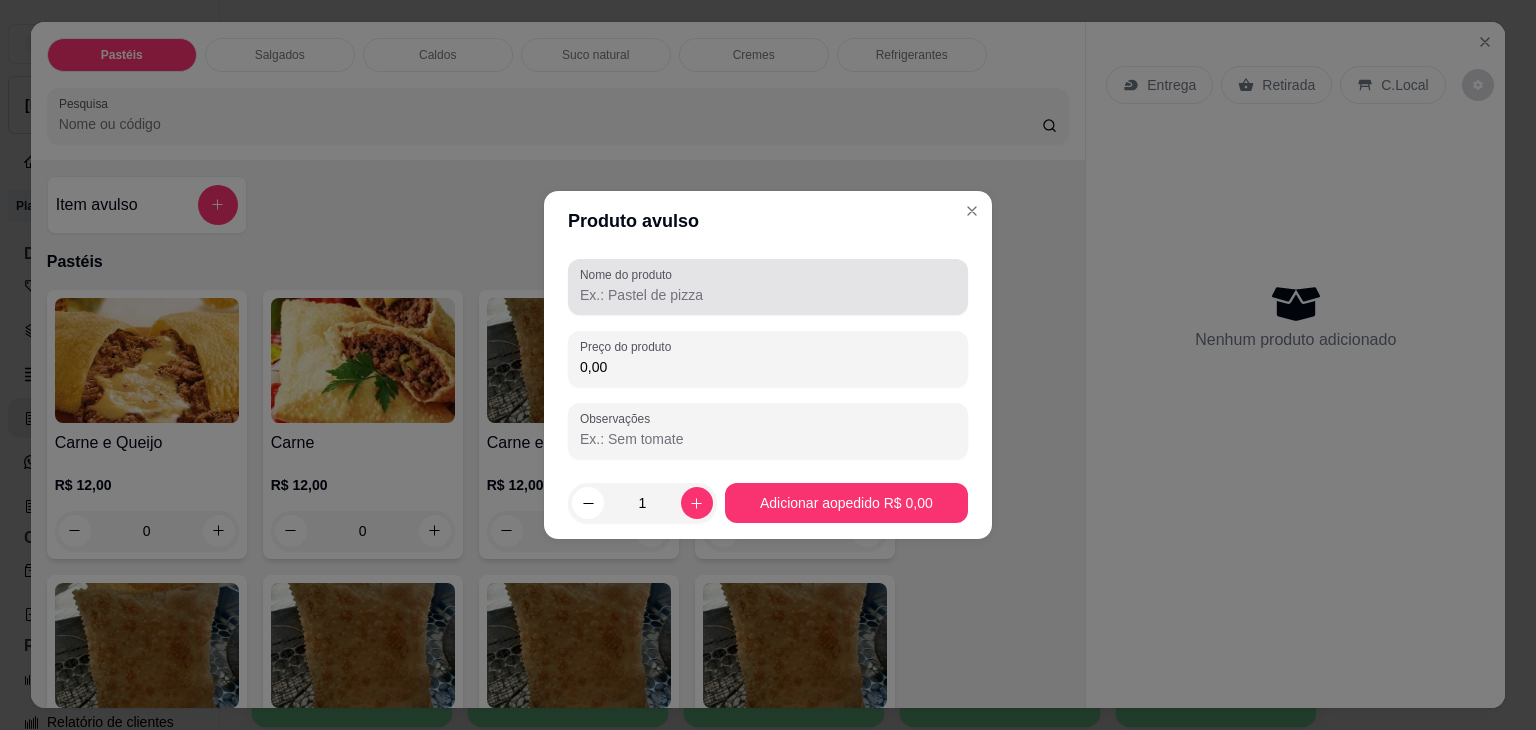 click at bounding box center [768, 287] 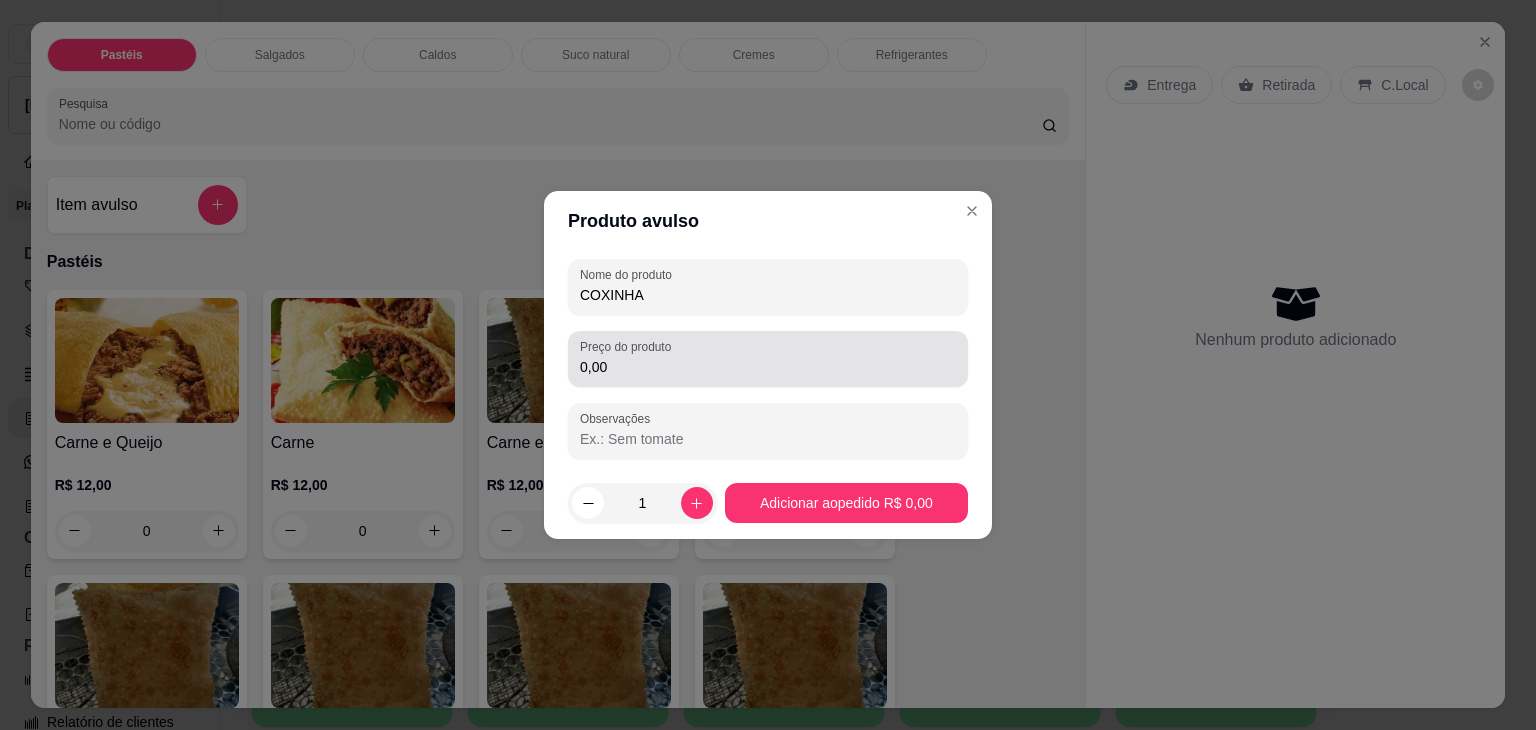 type on "COXINHA" 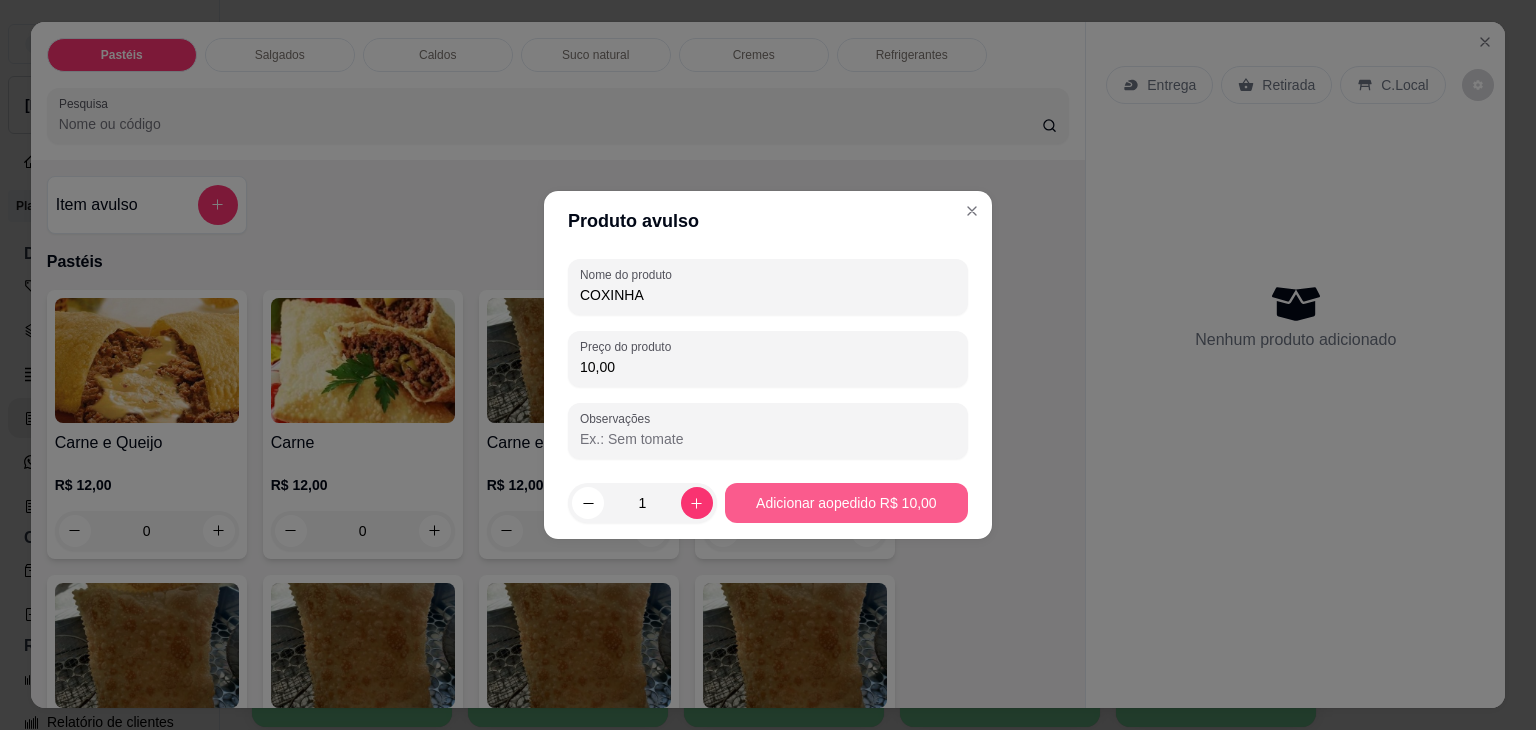 type on "10,00" 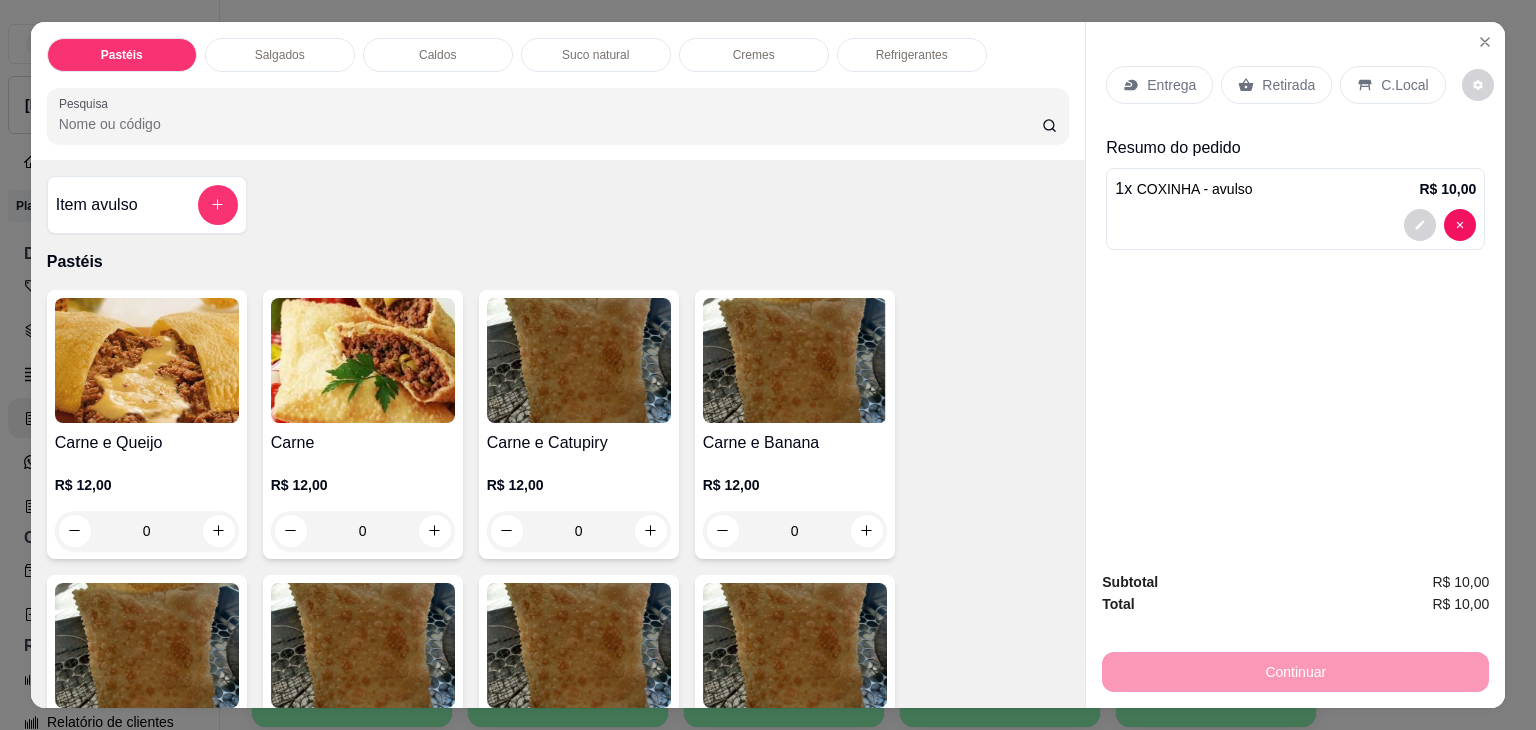 click on "Salgados" at bounding box center (280, 55) 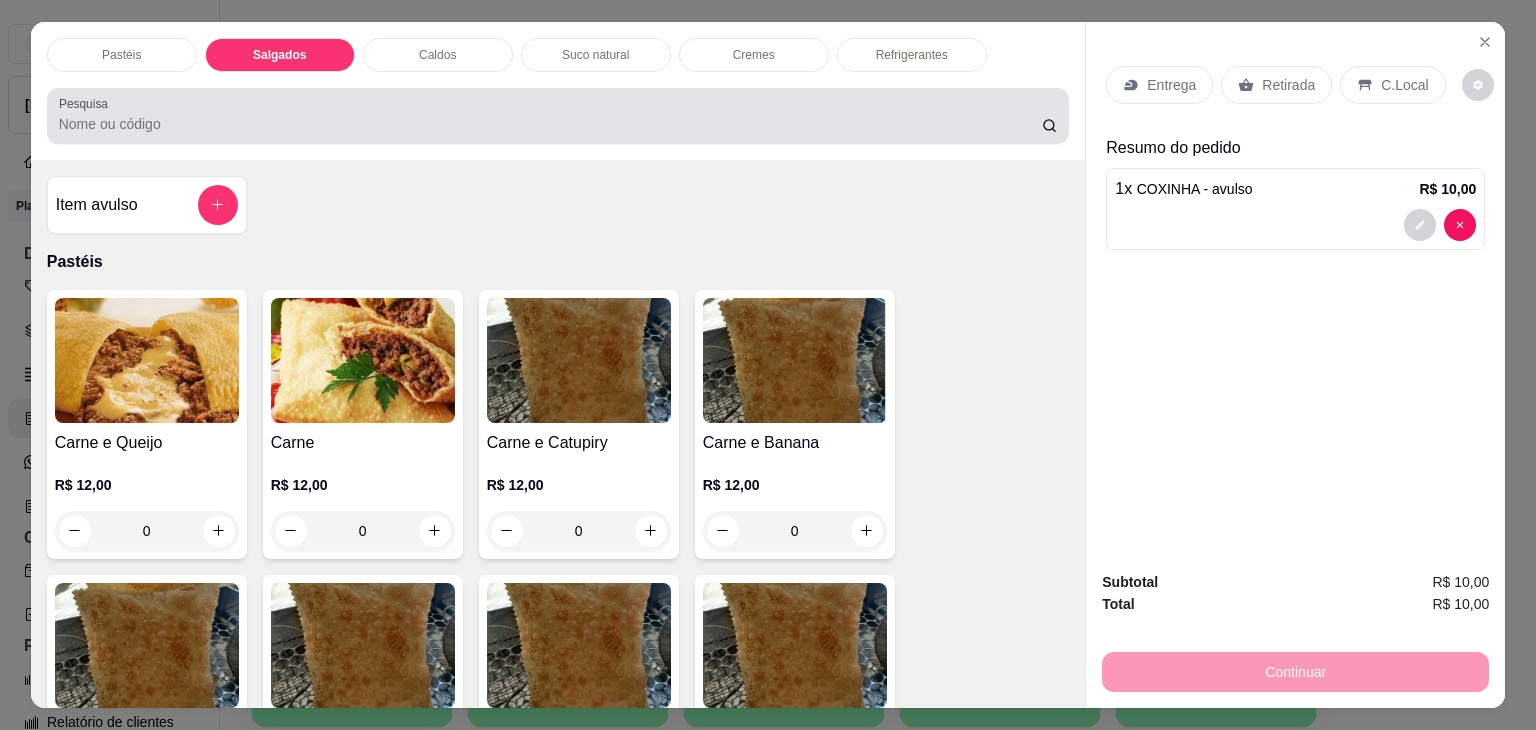 scroll, scrollTop: 2124, scrollLeft: 0, axis: vertical 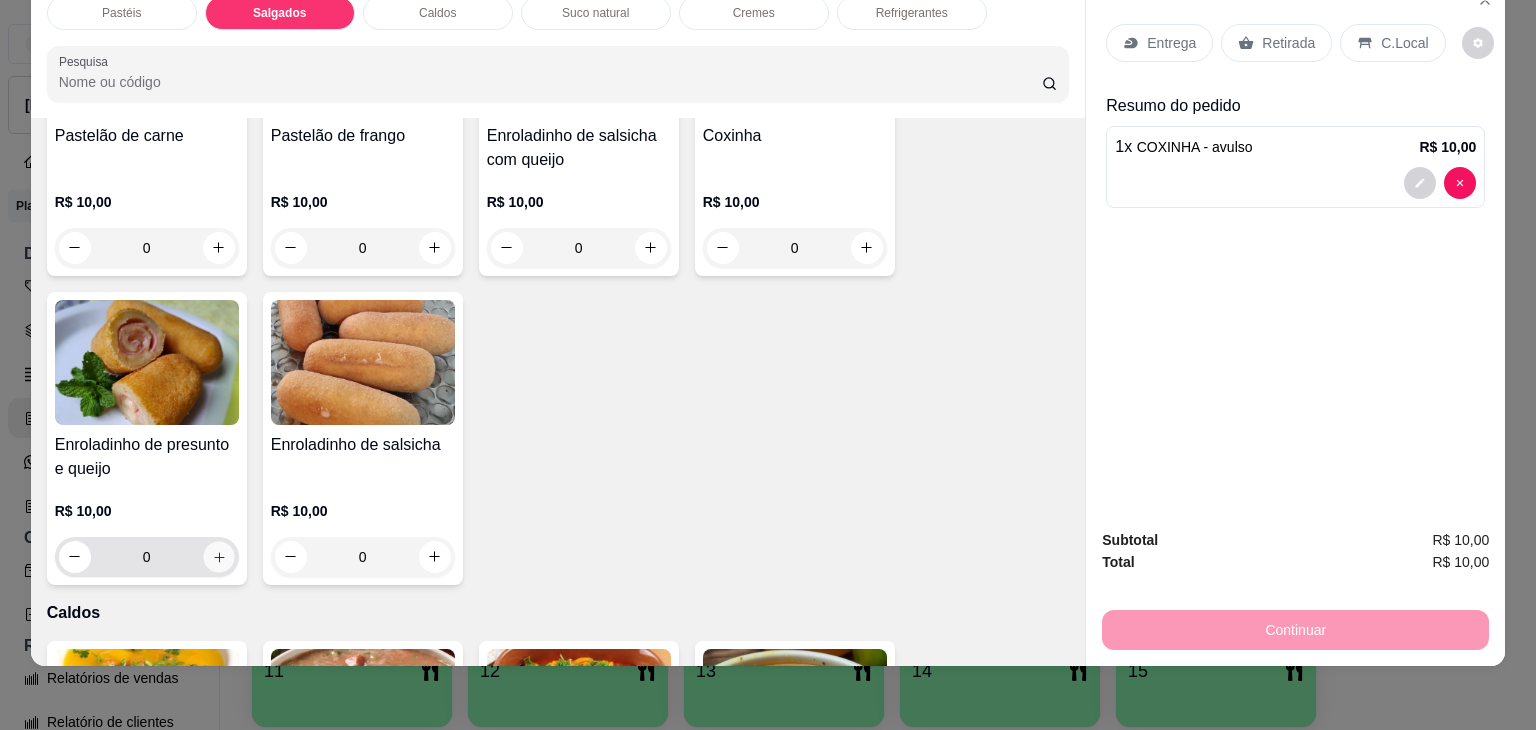 click 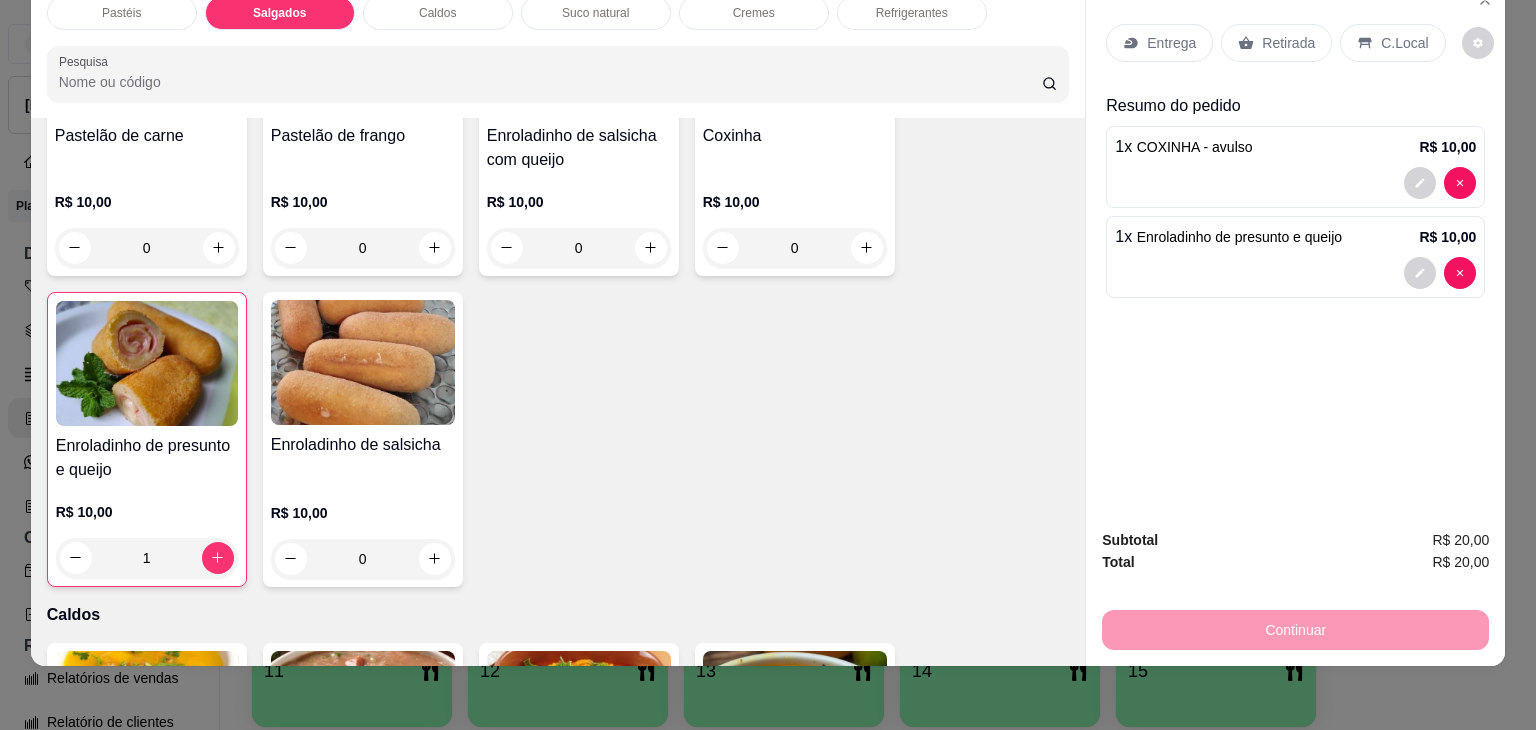 drag, startPoint x: 1269, startPoint y: 22, endPoint x: 1266, endPoint y: 32, distance: 10.440307 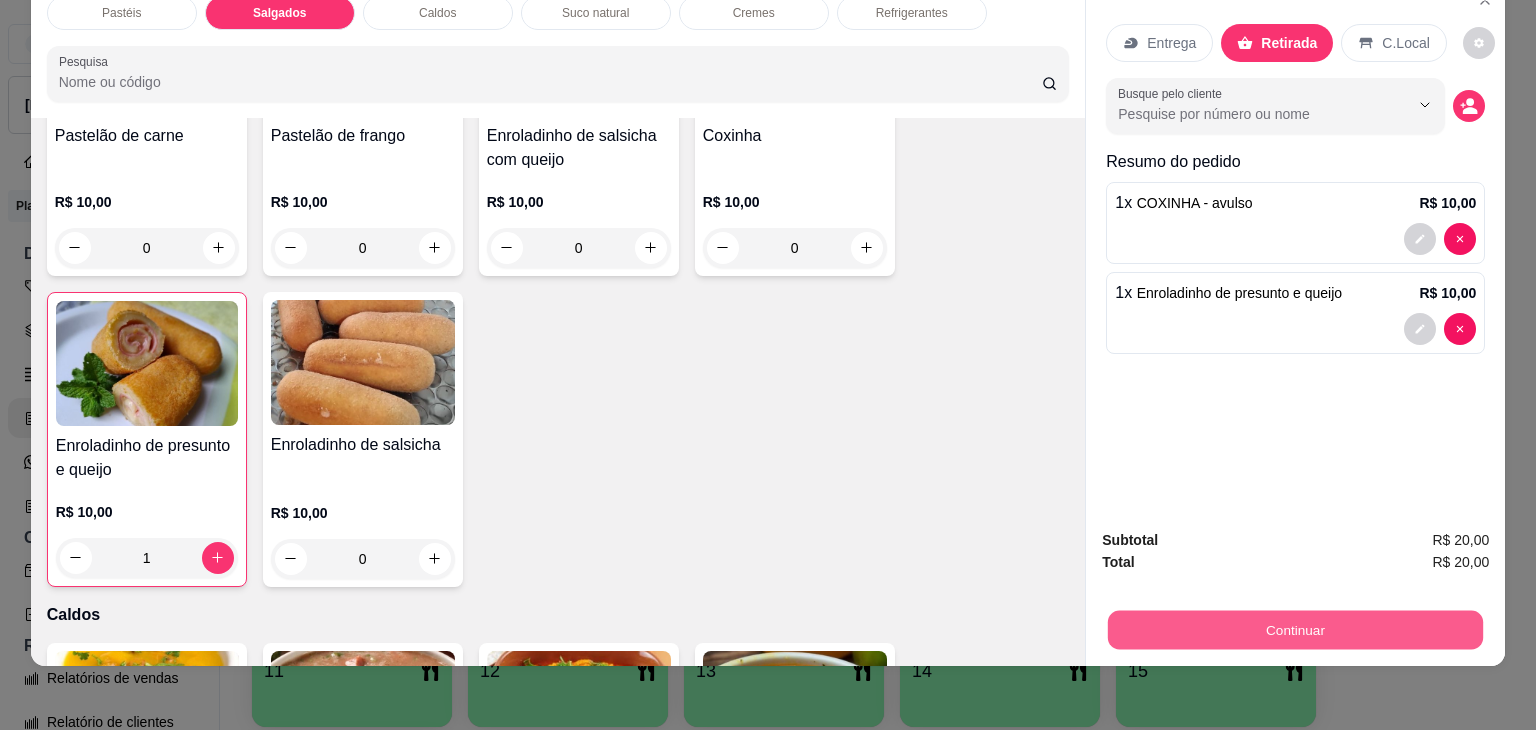 click on "Continuar" at bounding box center (1295, 630) 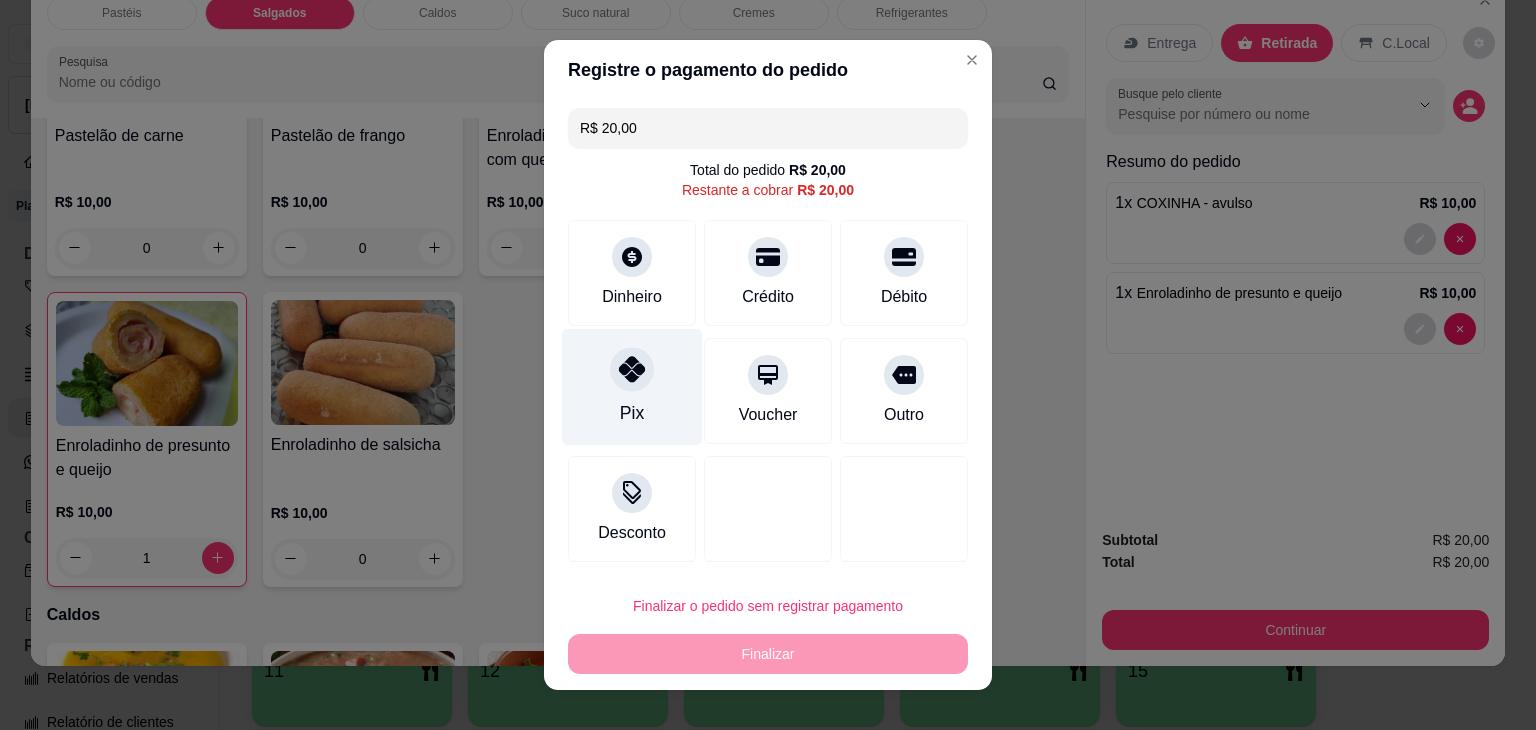 click 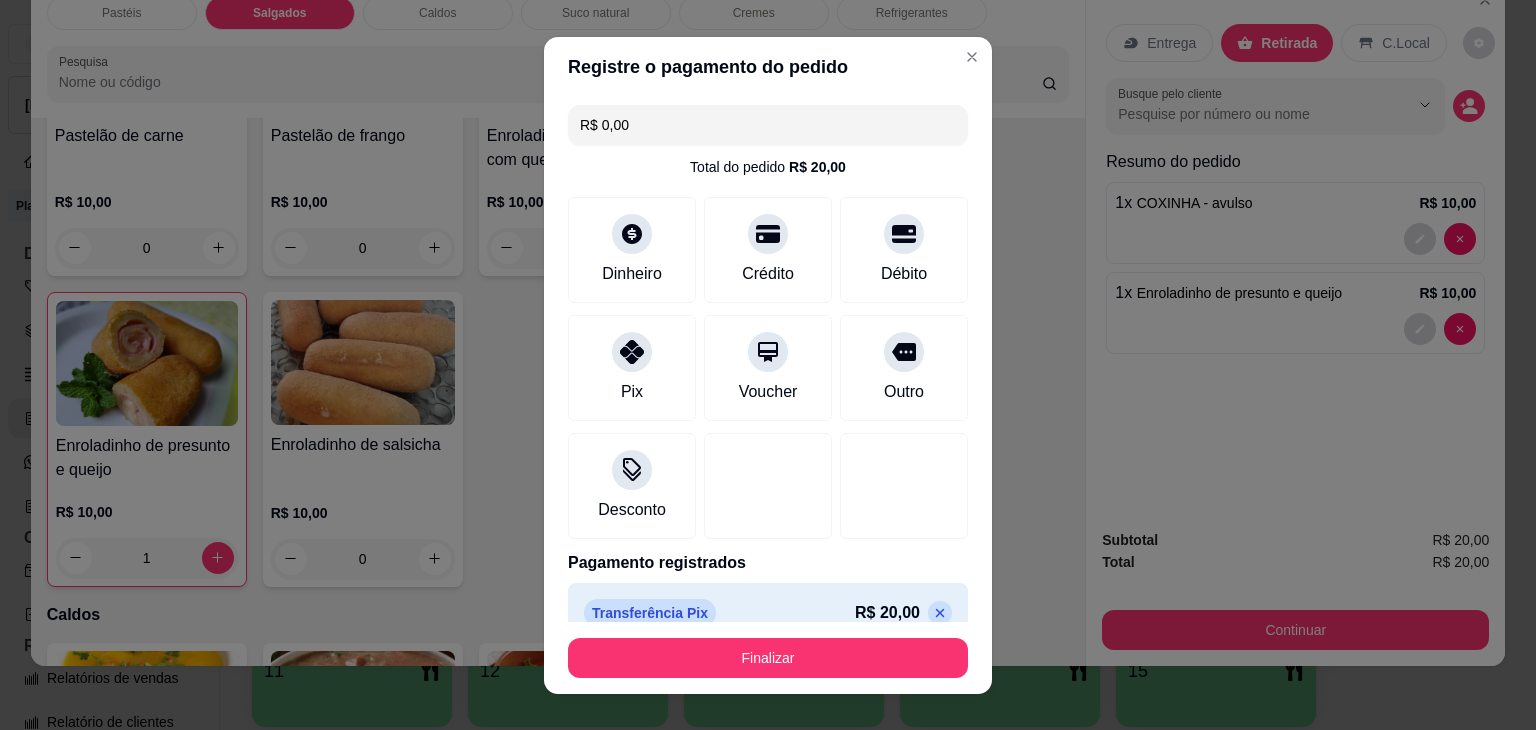 click on "Finalizar" at bounding box center [768, 658] 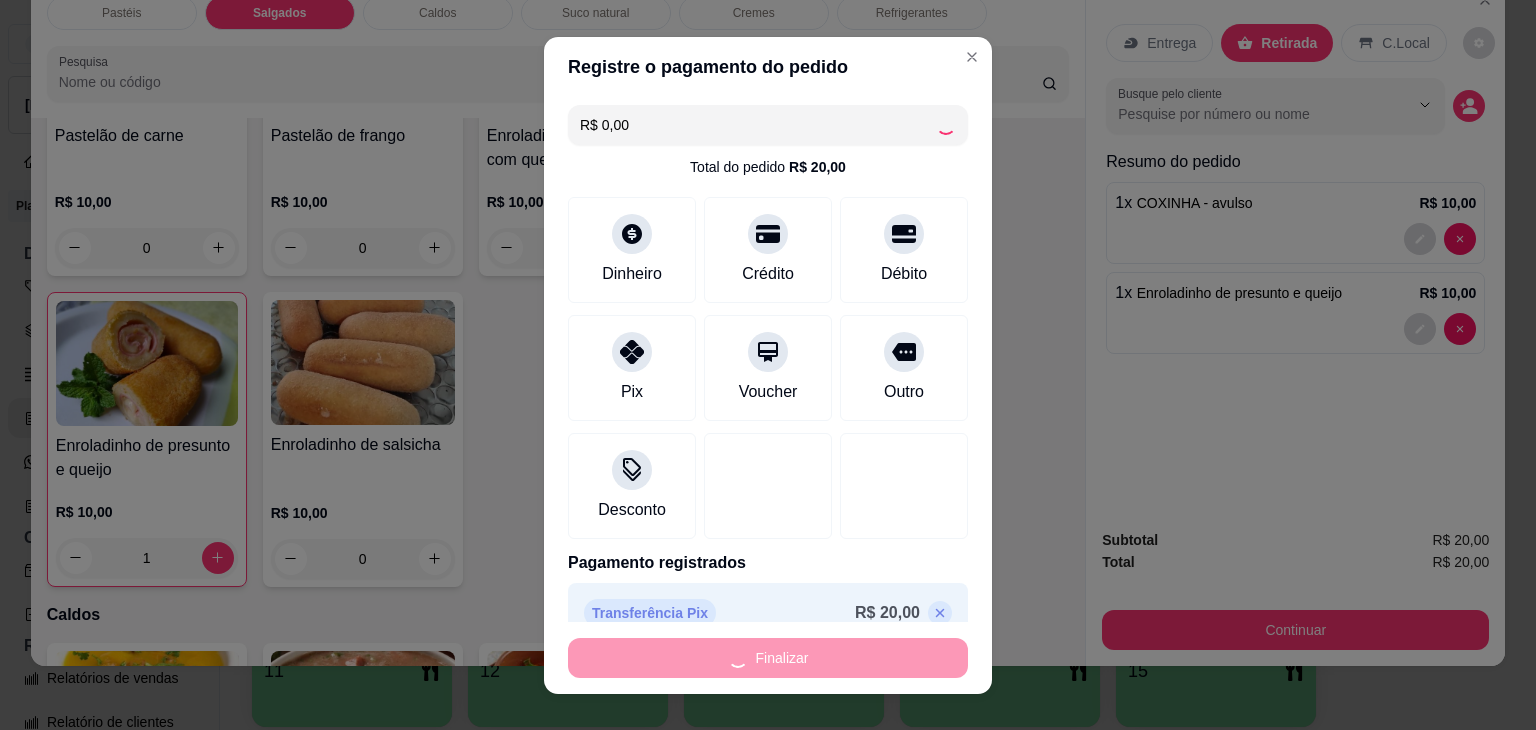 type on "0" 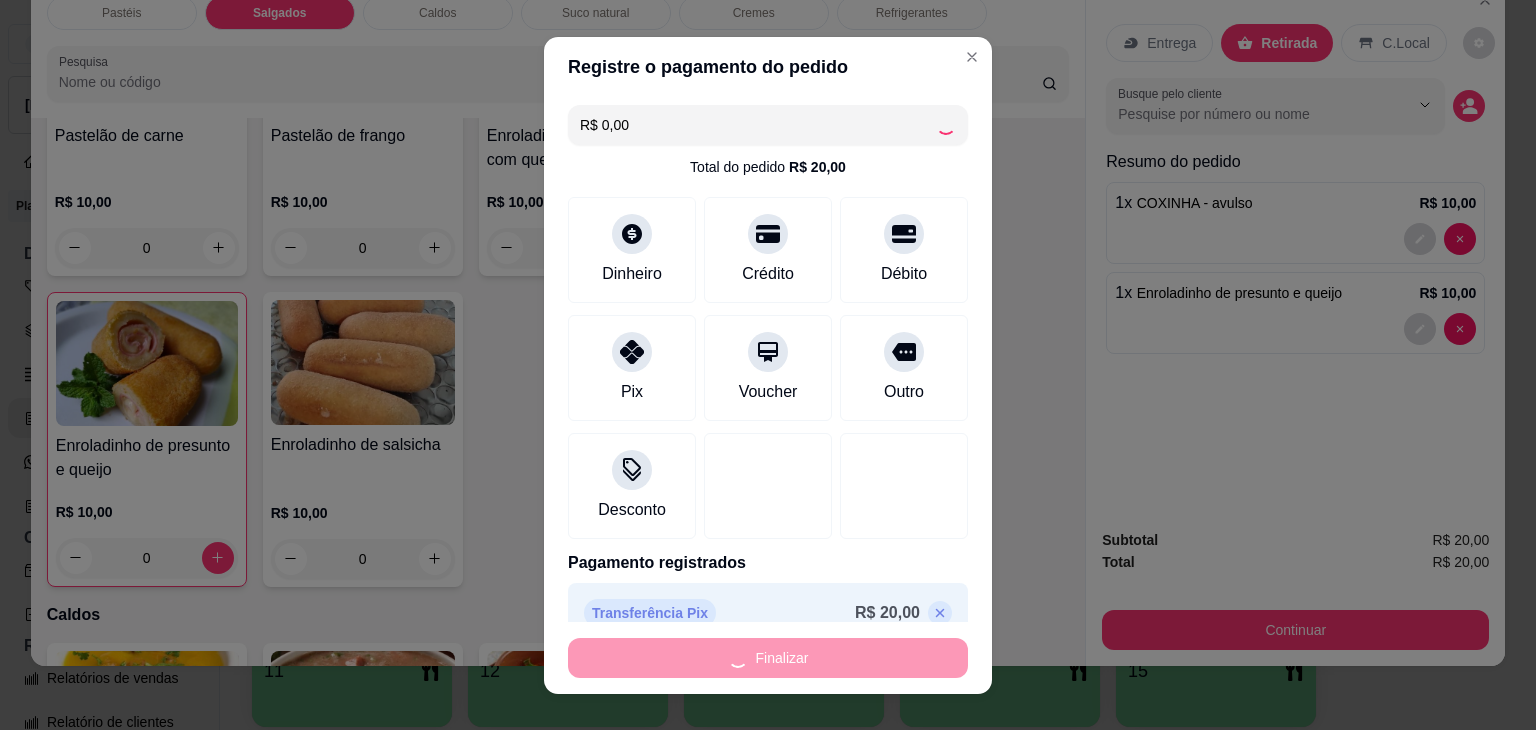 type on "-R$ 20,00" 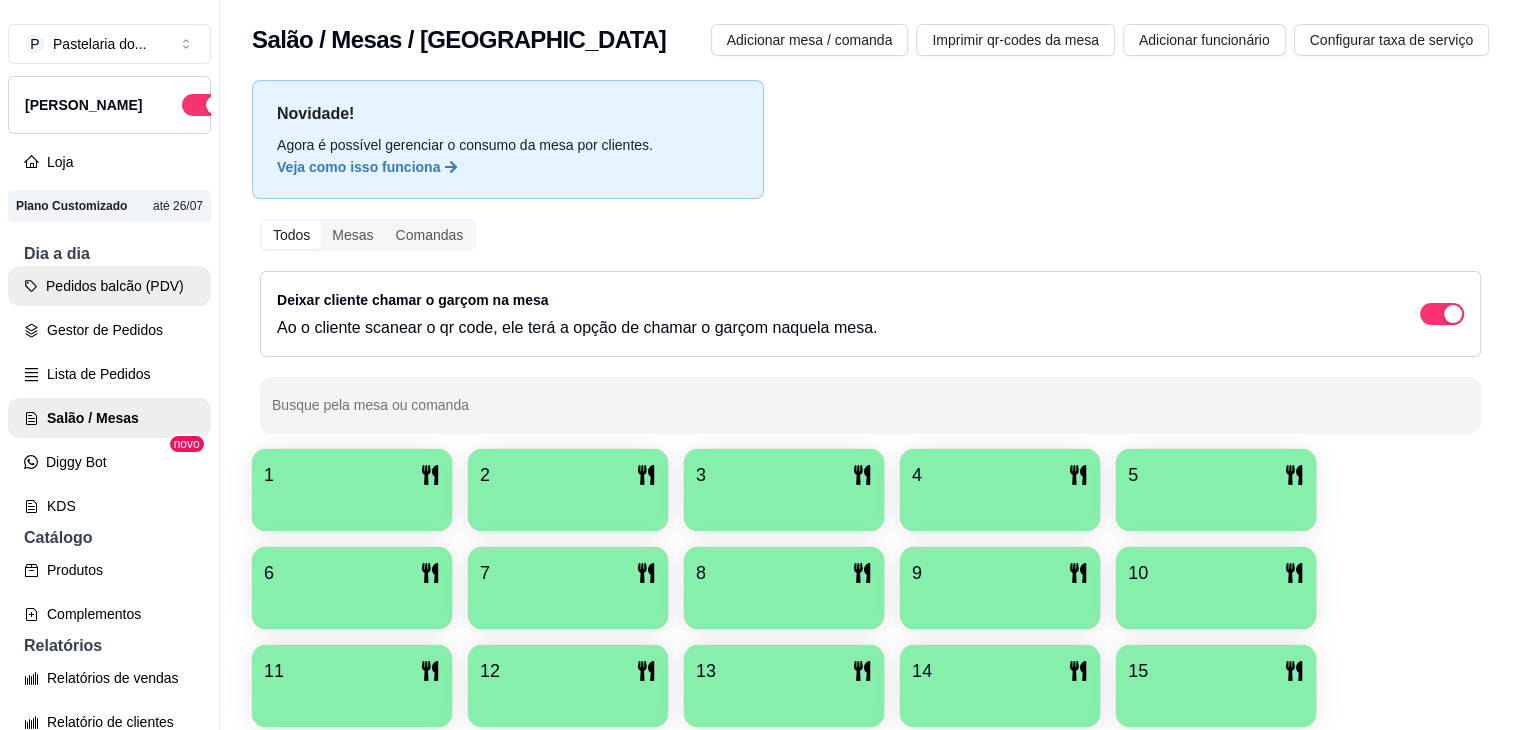 click on "Pedidos balcão (PDV)" at bounding box center (109, 286) 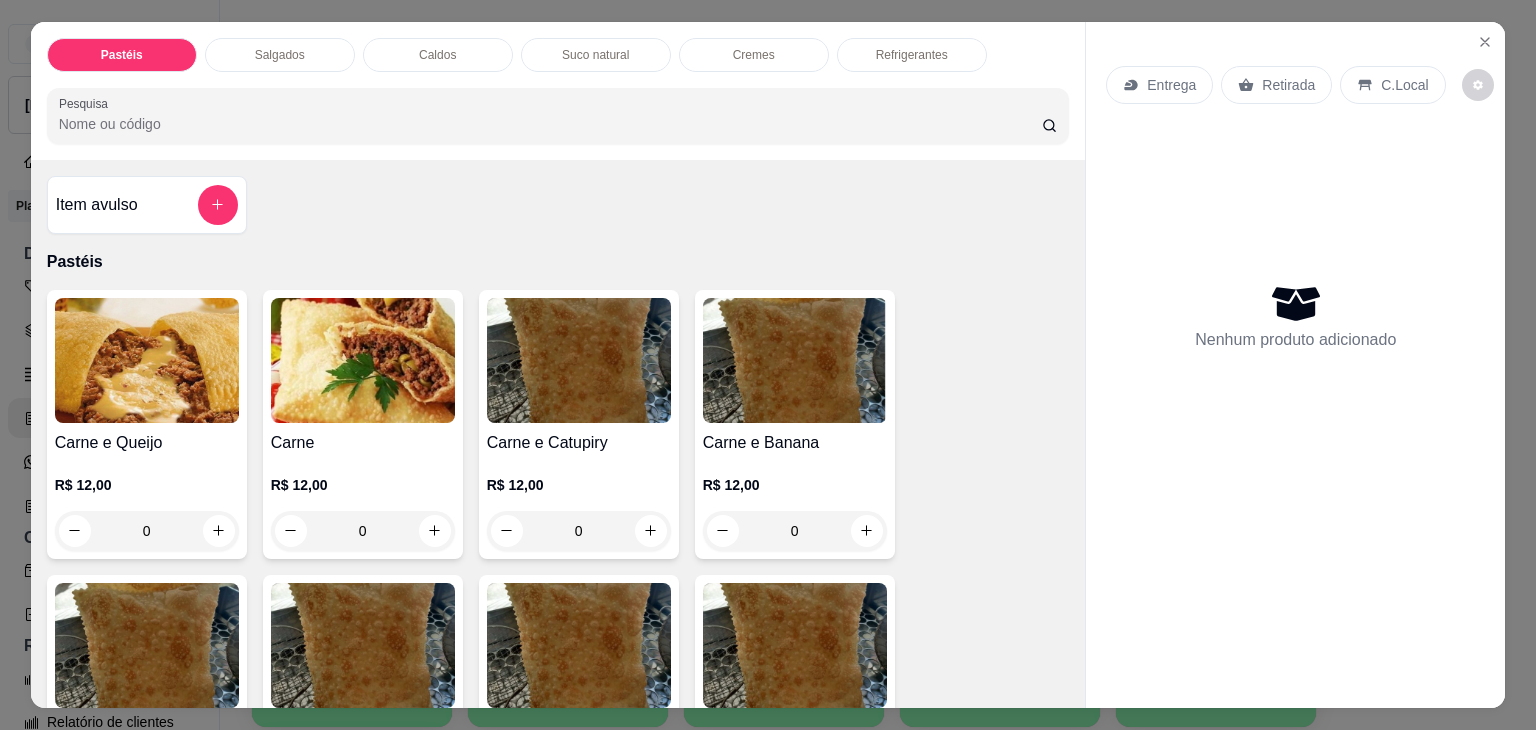 click on "Caldos" at bounding box center [438, 55] 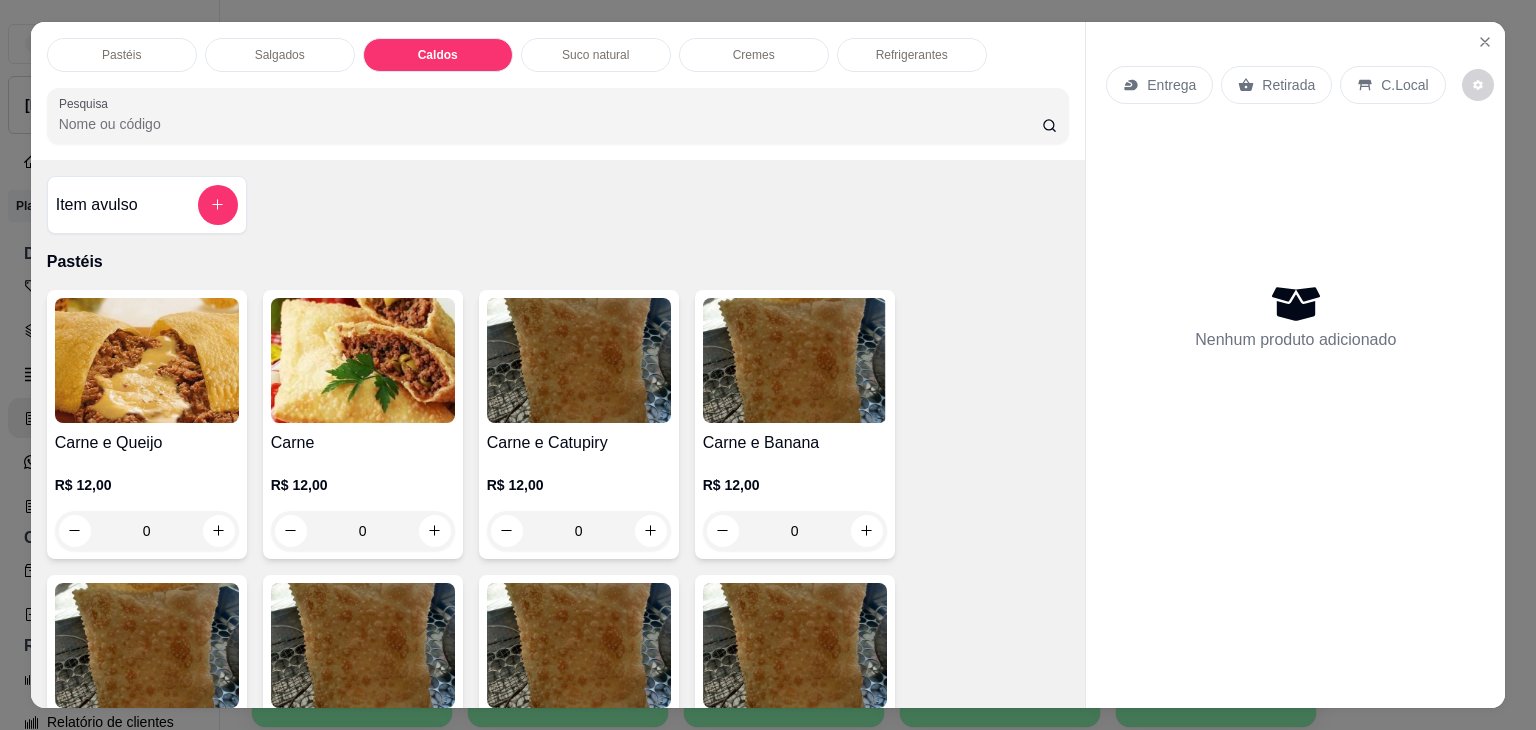 scroll, scrollTop: 2782, scrollLeft: 0, axis: vertical 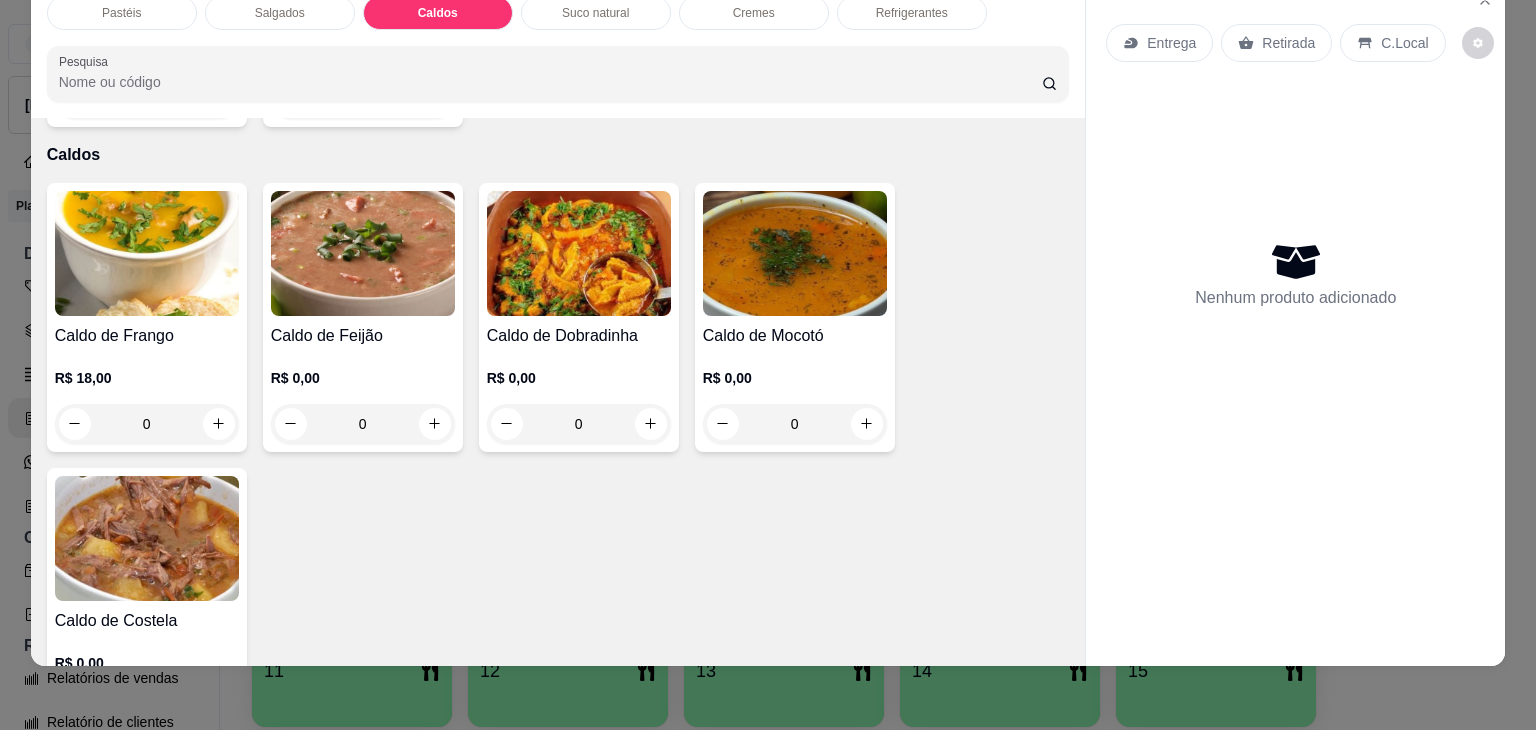 click at bounding box center [147, 538] 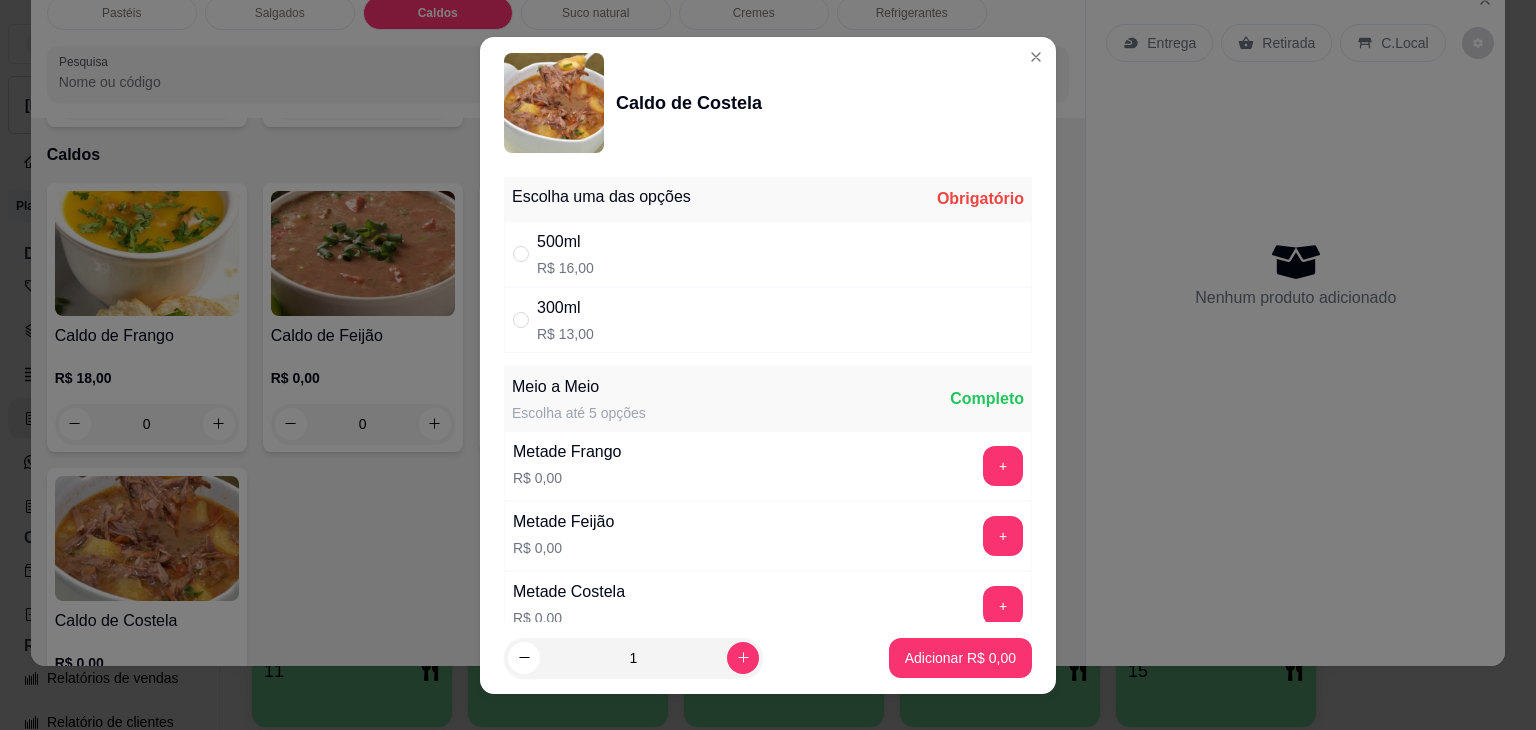 click on "500ml R$ 16,00" at bounding box center [768, 254] 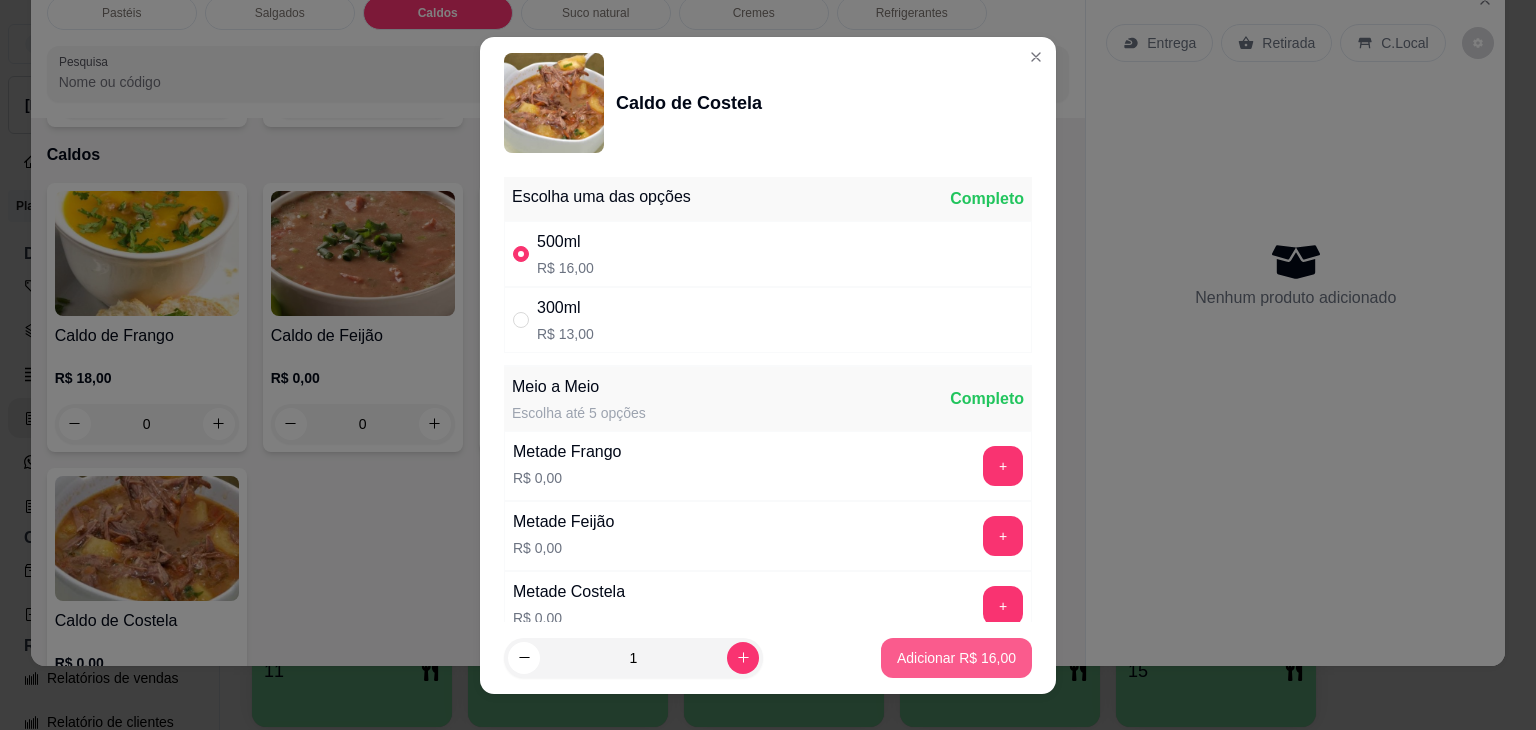 click on "Adicionar   R$ 16,00" at bounding box center [956, 658] 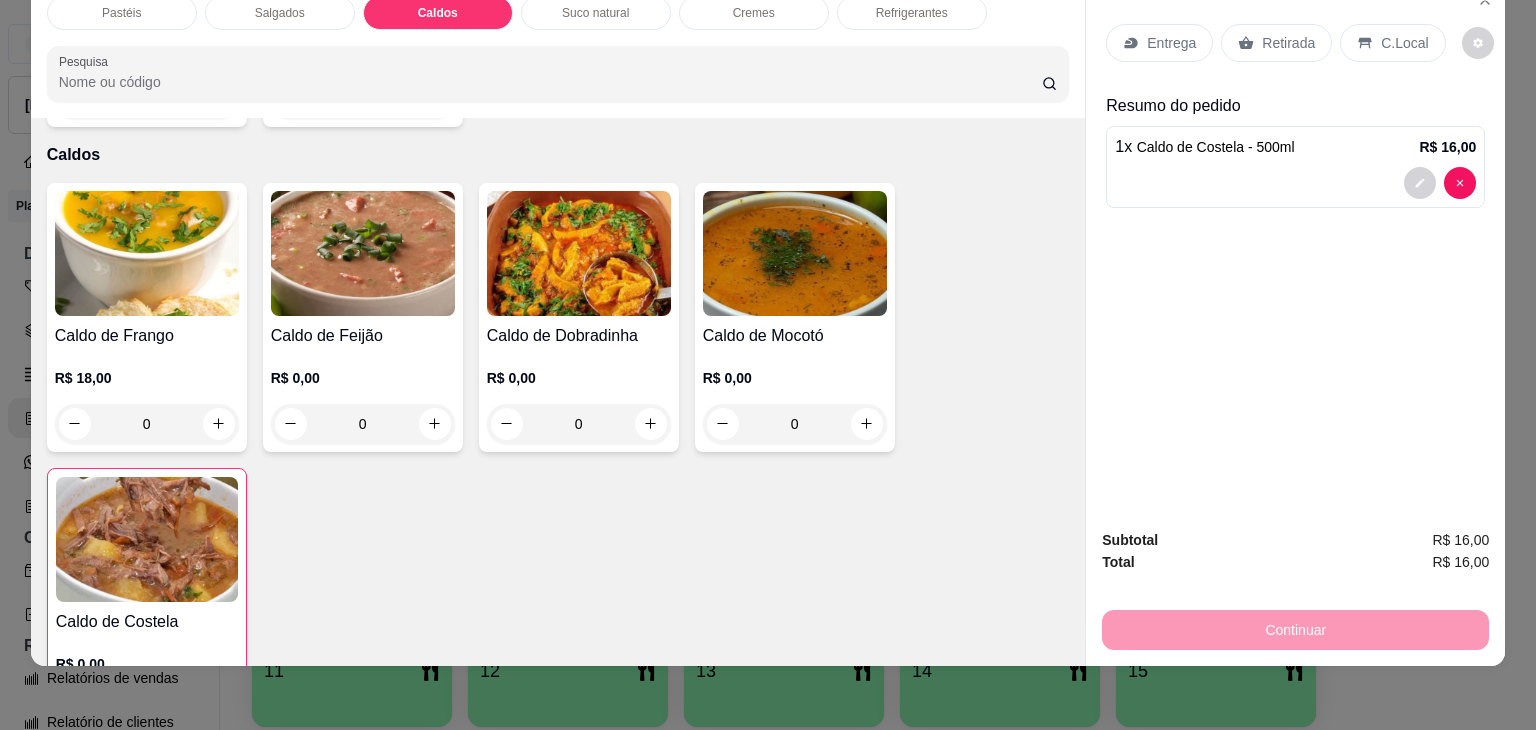 click on "Retirada" at bounding box center [1276, 43] 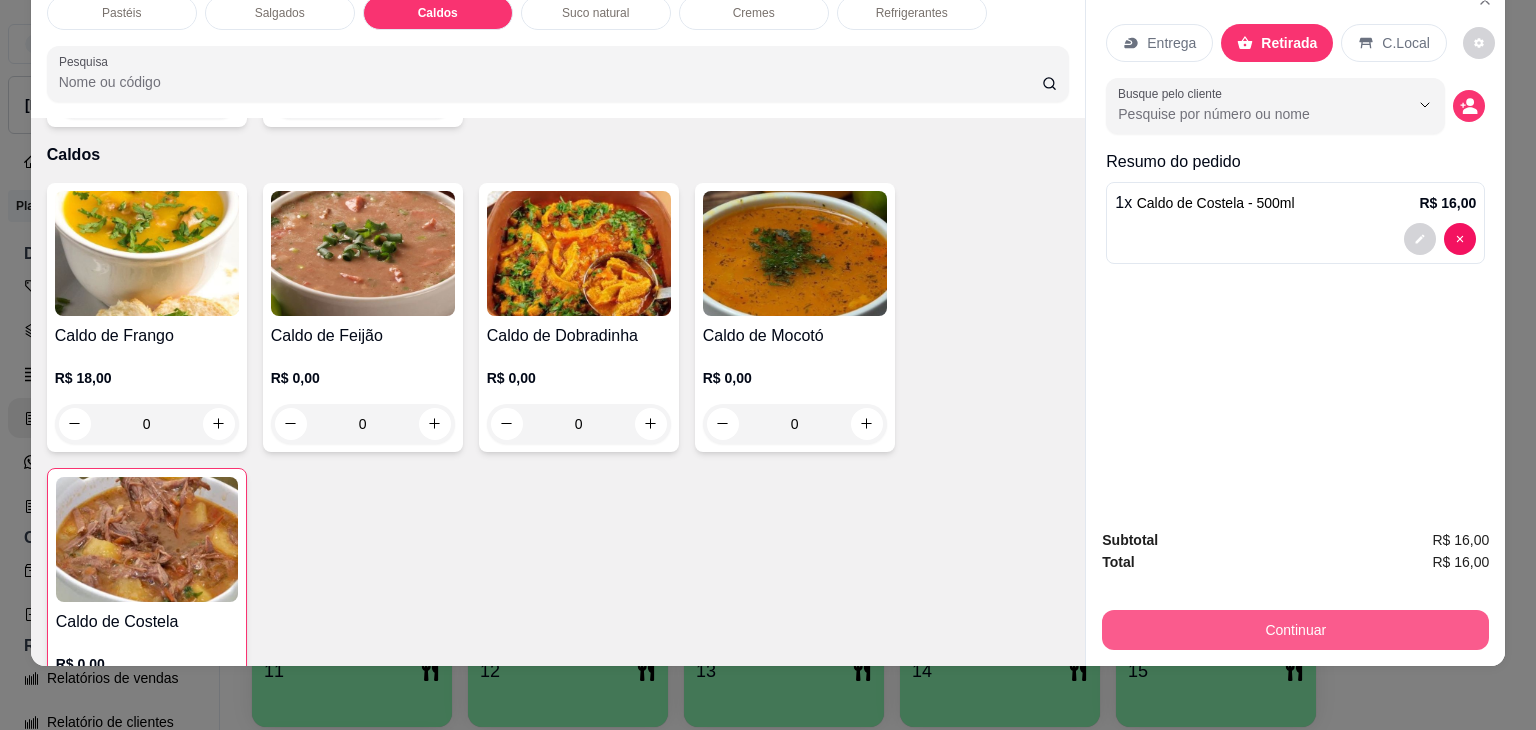 click on "Continuar" at bounding box center (1295, 630) 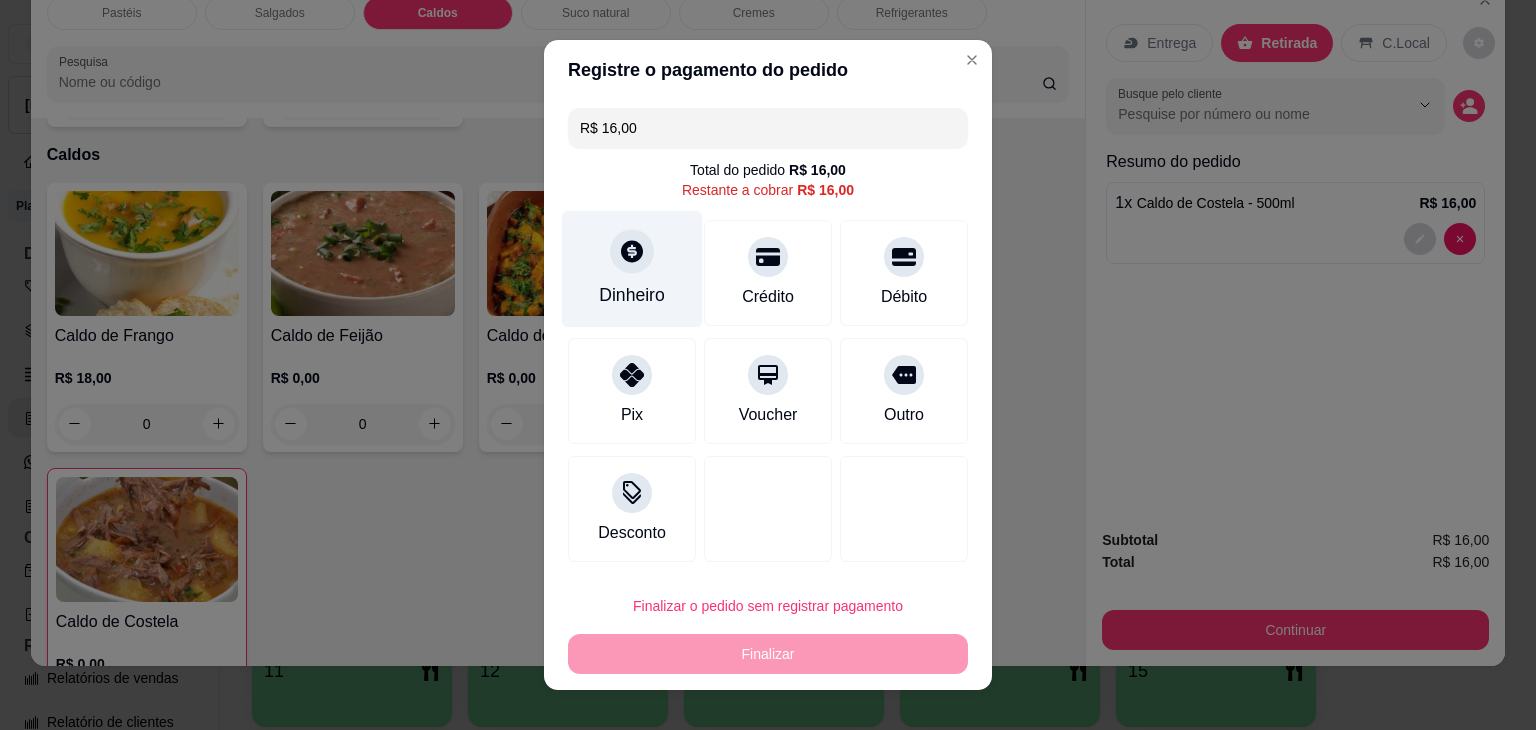 click 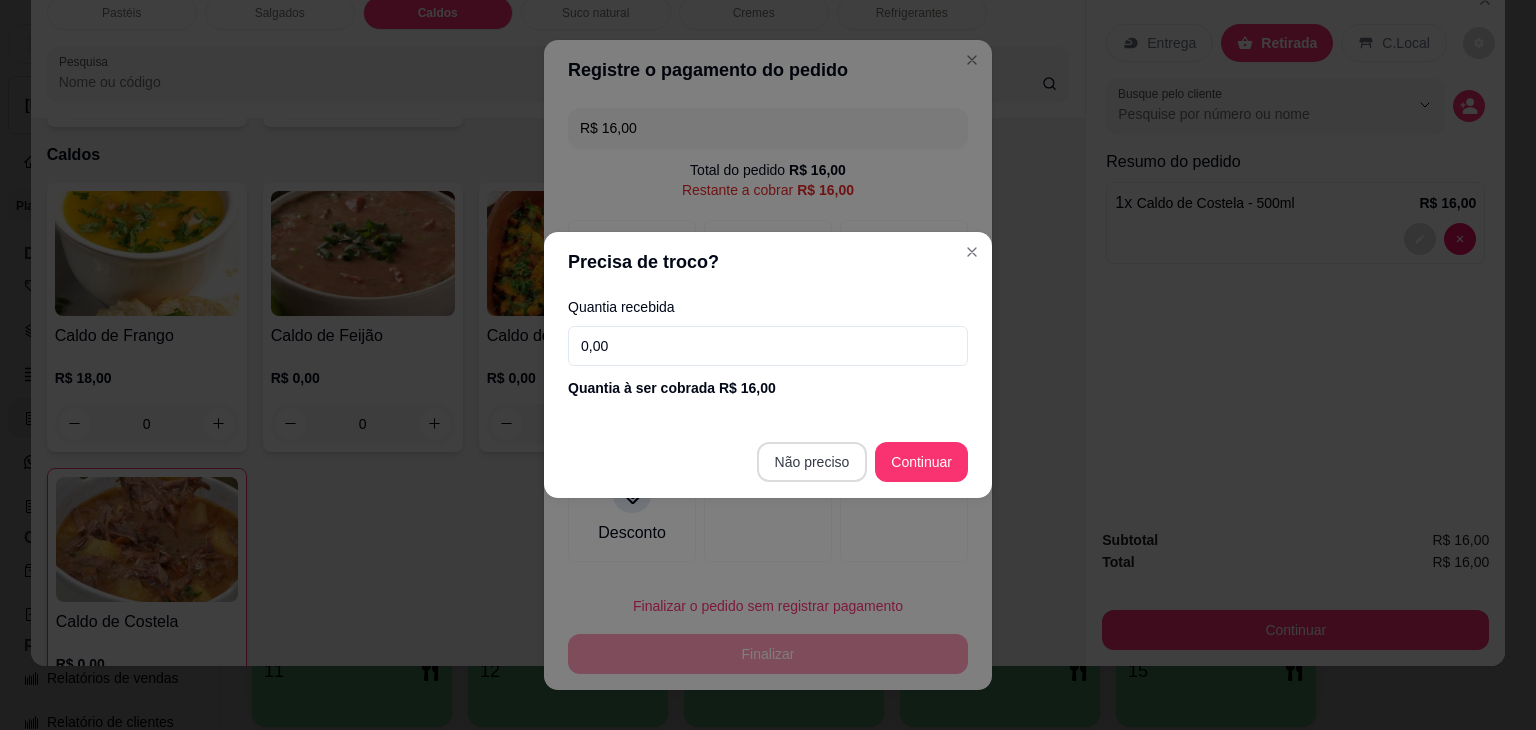 type on "R$ 0,00" 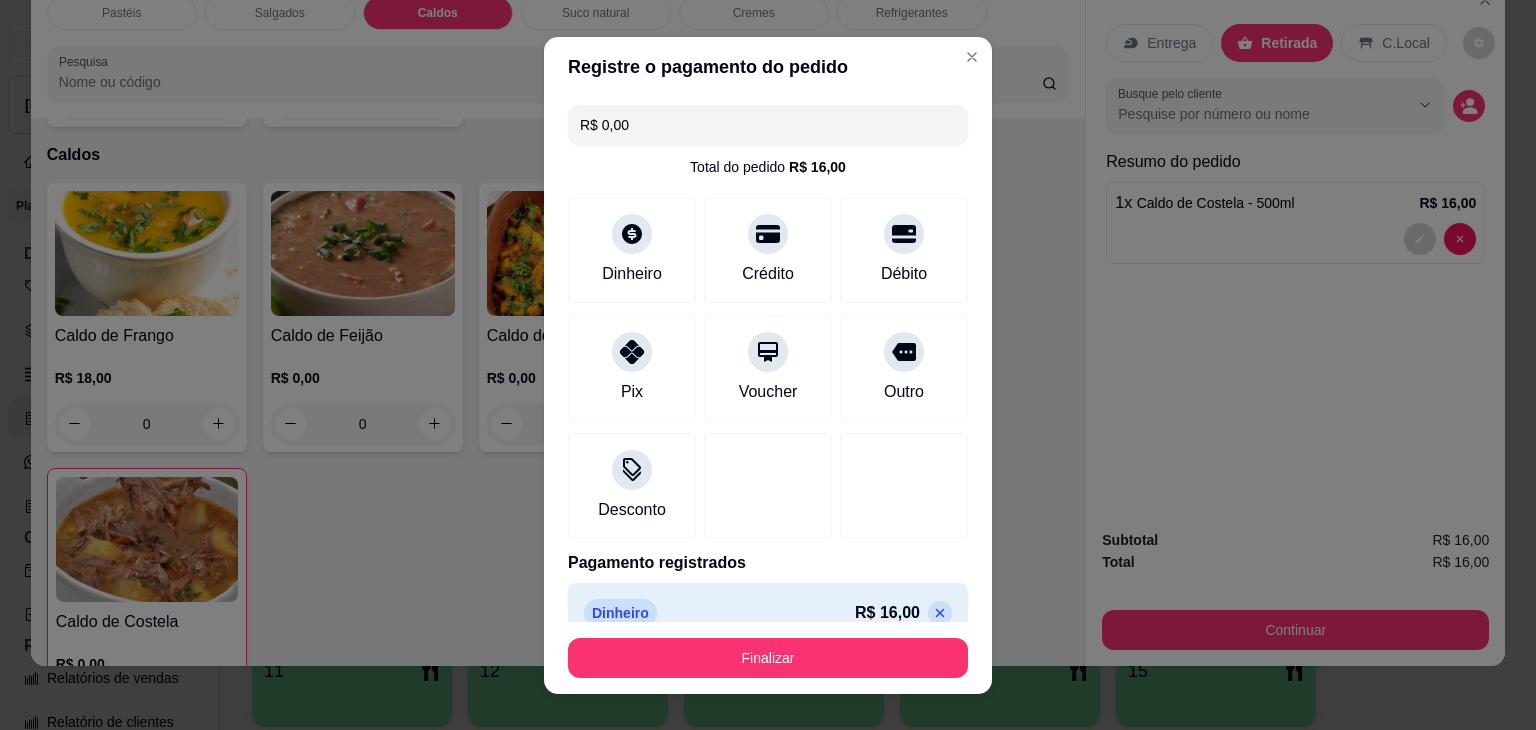 click on "Finalizar" at bounding box center [768, 658] 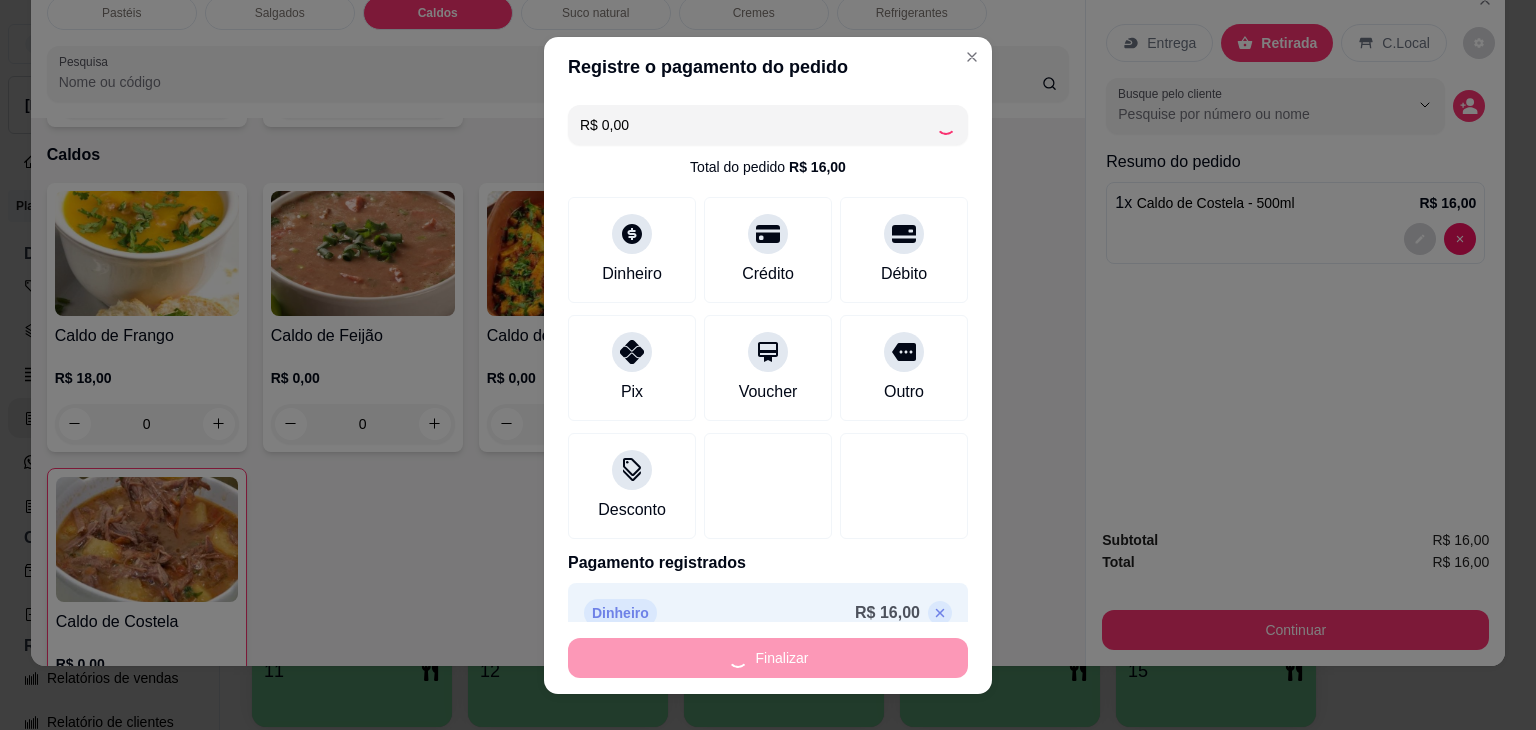 type on "0" 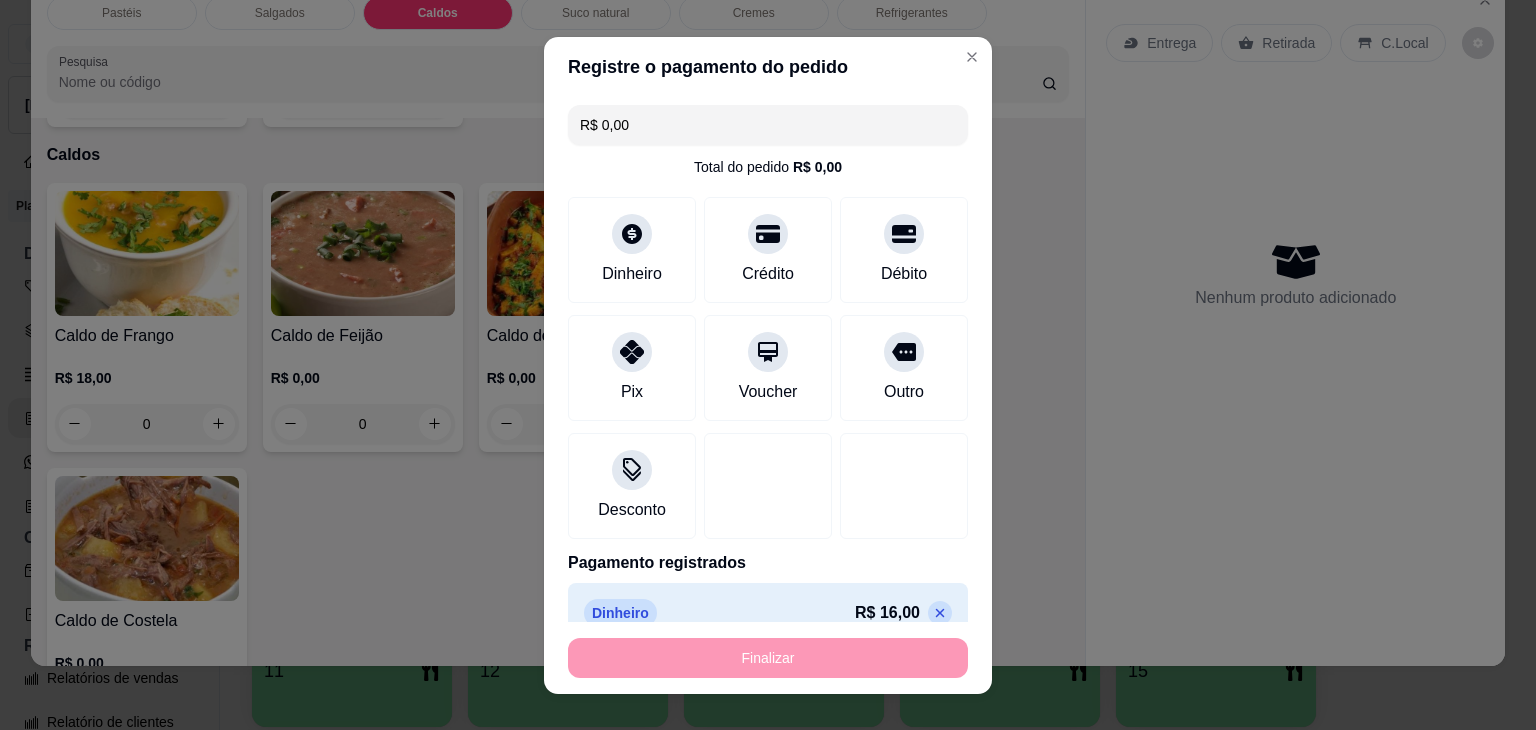 type on "-R$ 16,00" 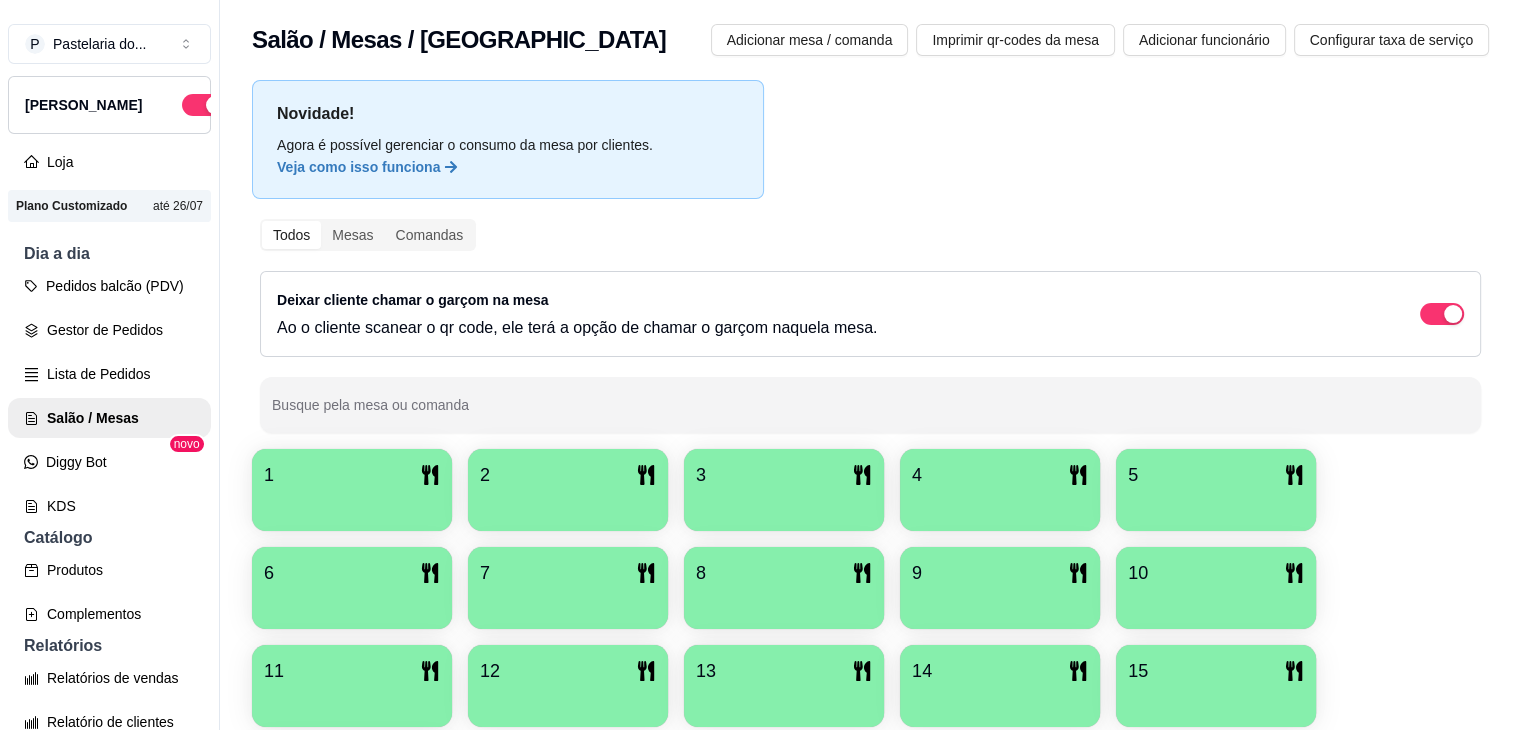 click on "3" at bounding box center (784, 475) 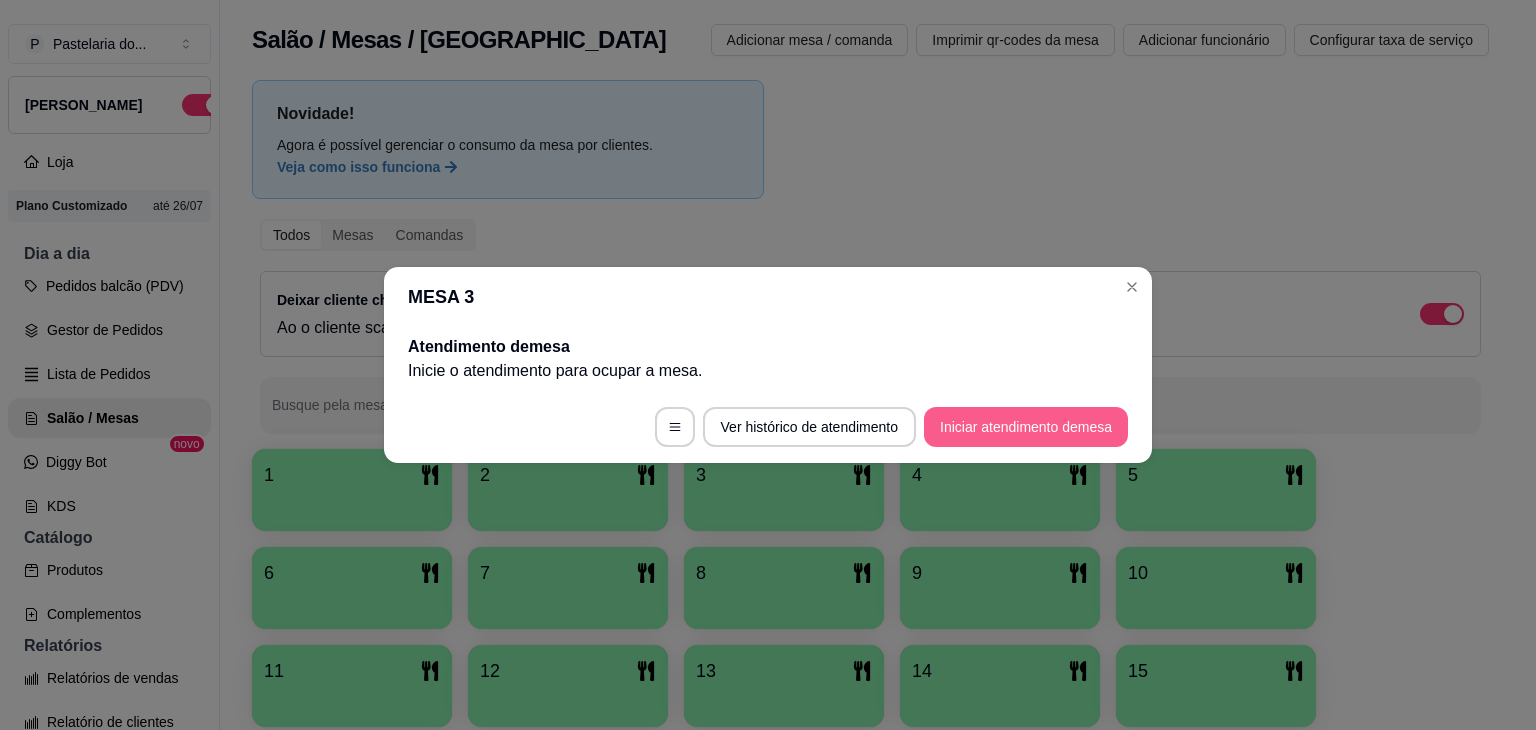 click on "Iniciar atendimento de  mesa" at bounding box center [1026, 427] 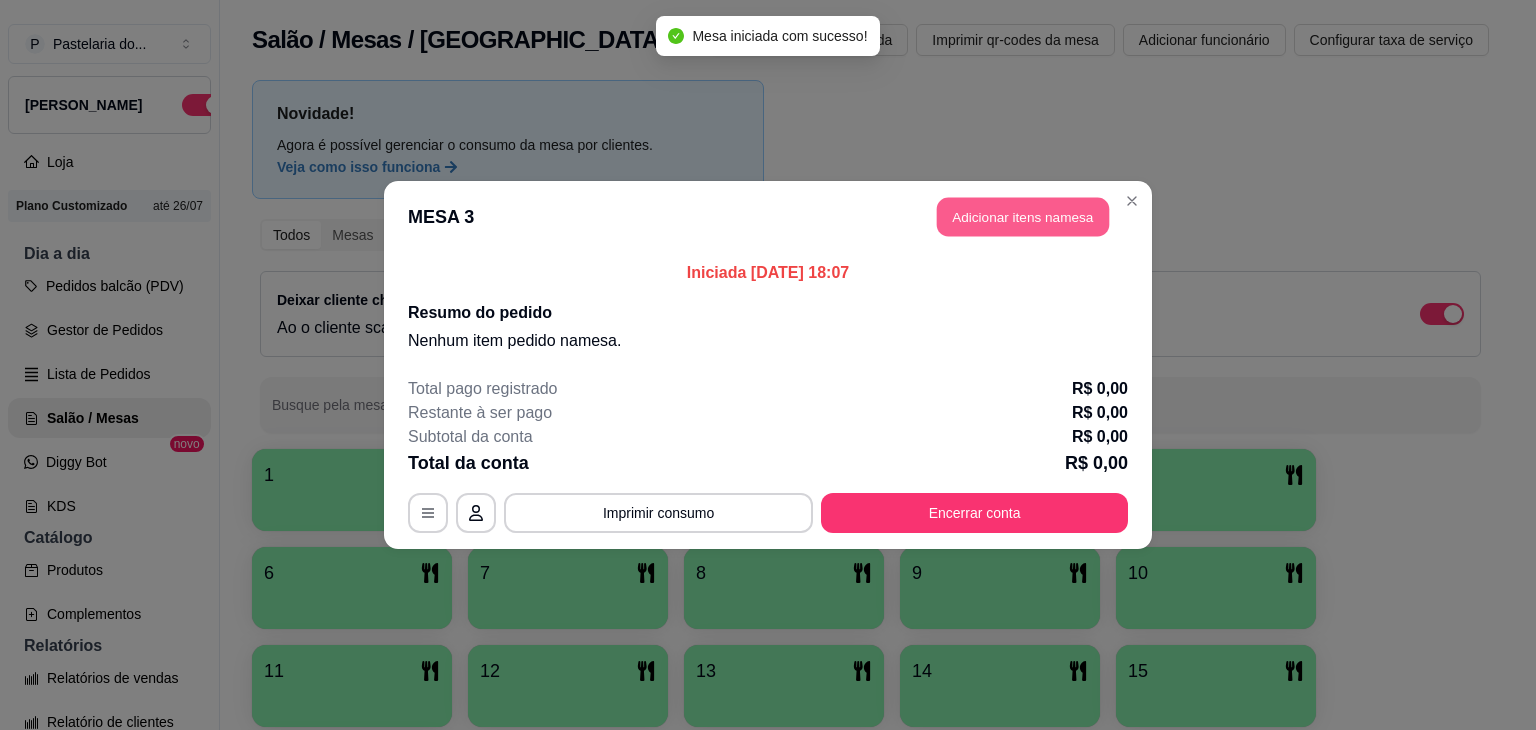 click on "Adicionar itens na  mesa" at bounding box center [1023, 217] 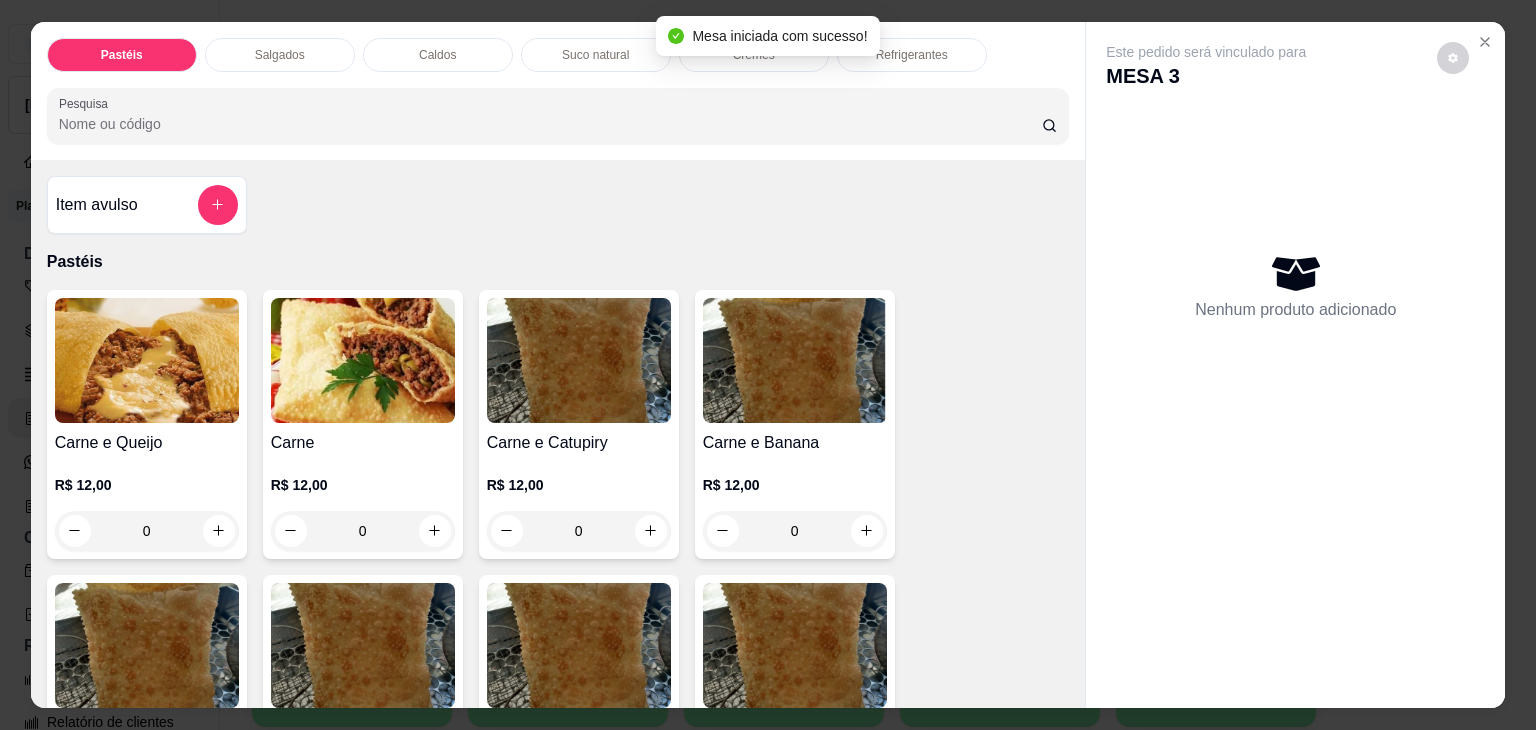 click on "Pastéis  Salgados  Caldos Suco natural Cremes Refrigerantes Pesquisa" at bounding box center [558, 91] 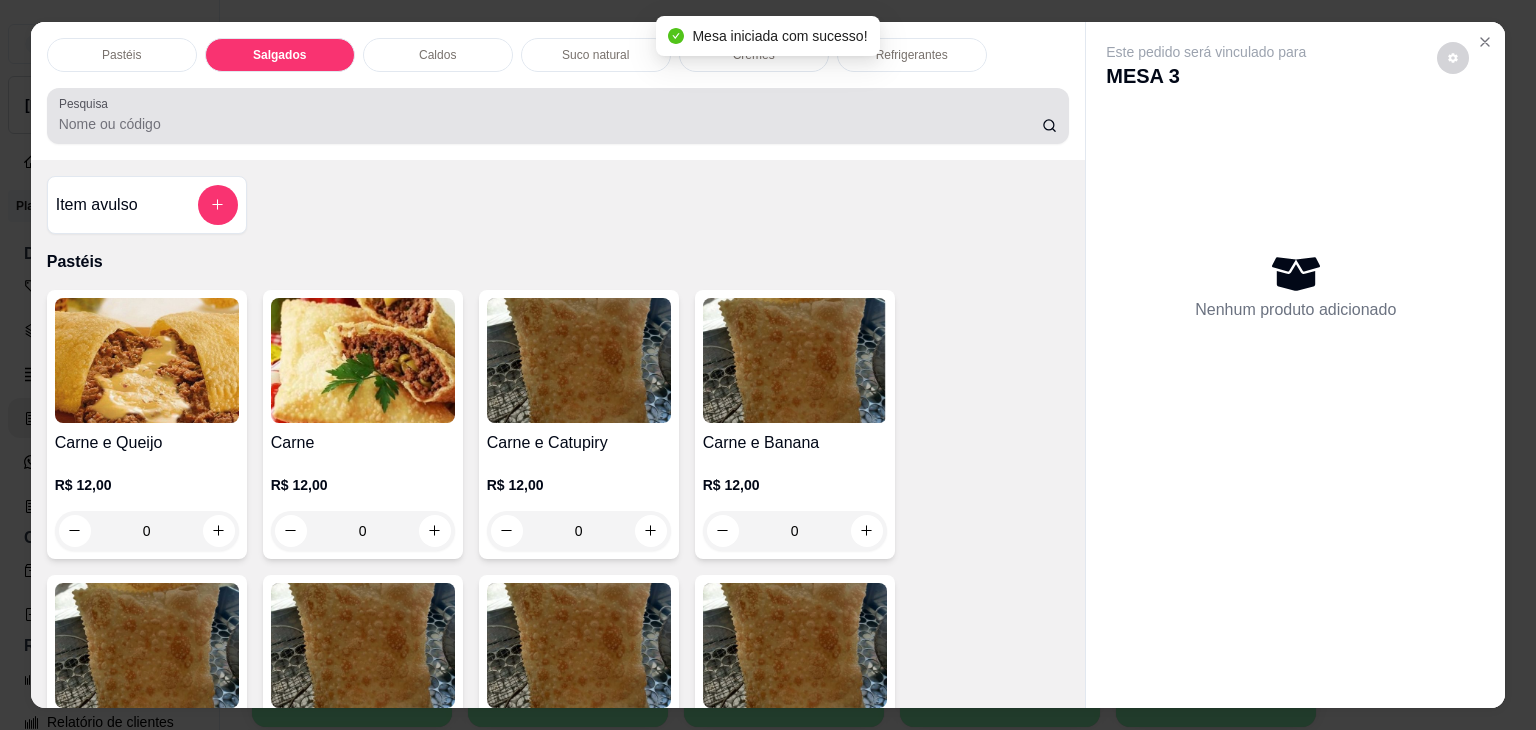 scroll, scrollTop: 2124, scrollLeft: 0, axis: vertical 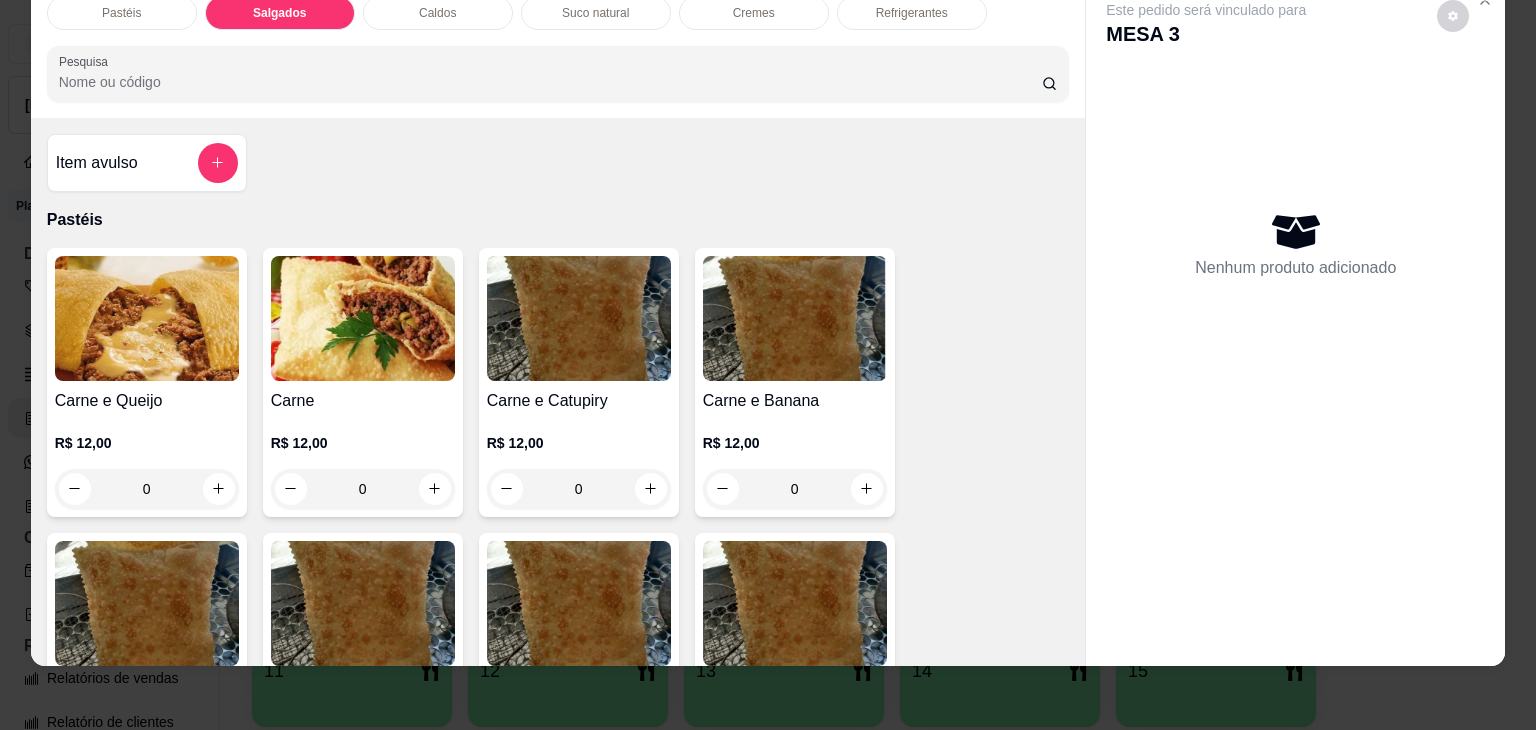 click on "Item avulso" at bounding box center [147, 163] 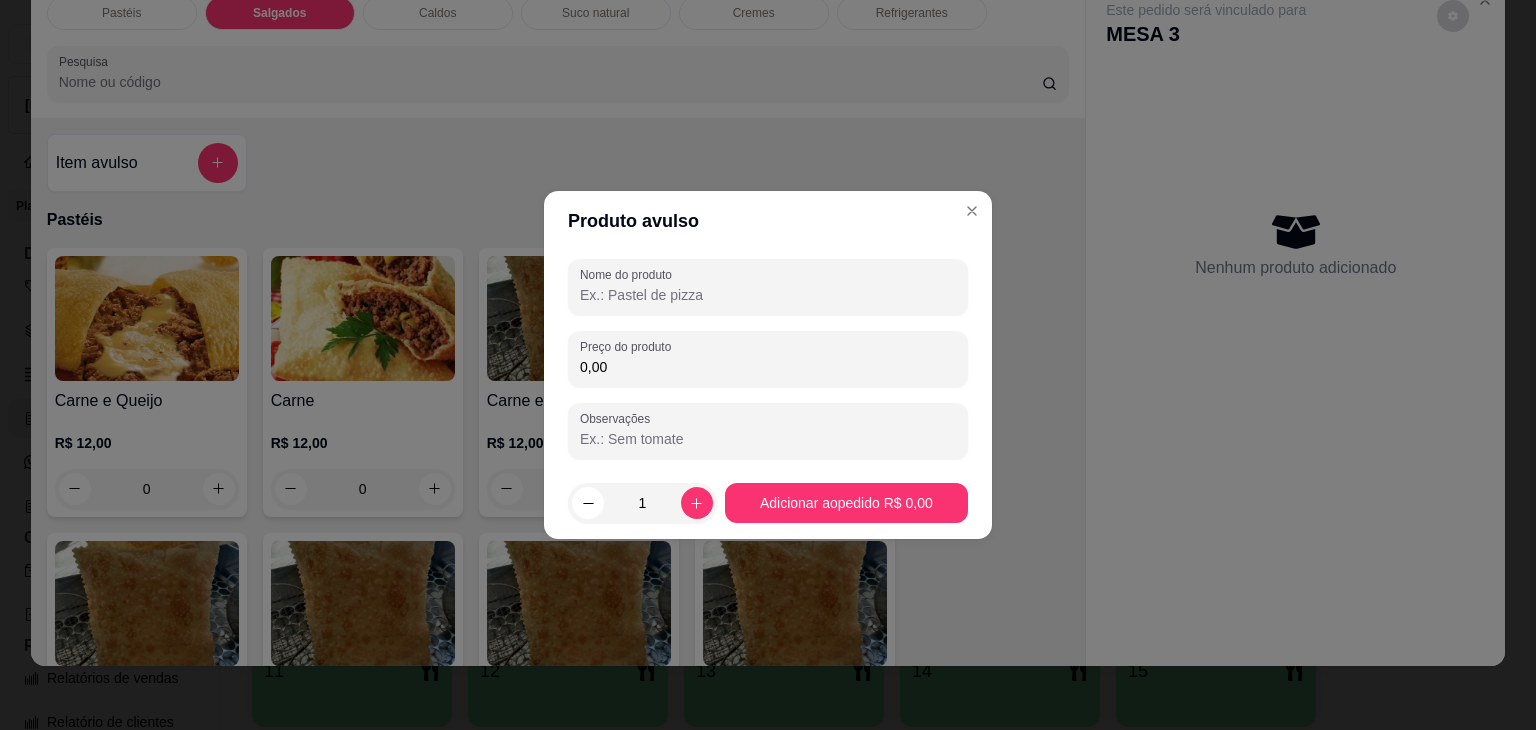 click on "Nome do produto Preço do produto 0,00 Observações" at bounding box center (768, 359) 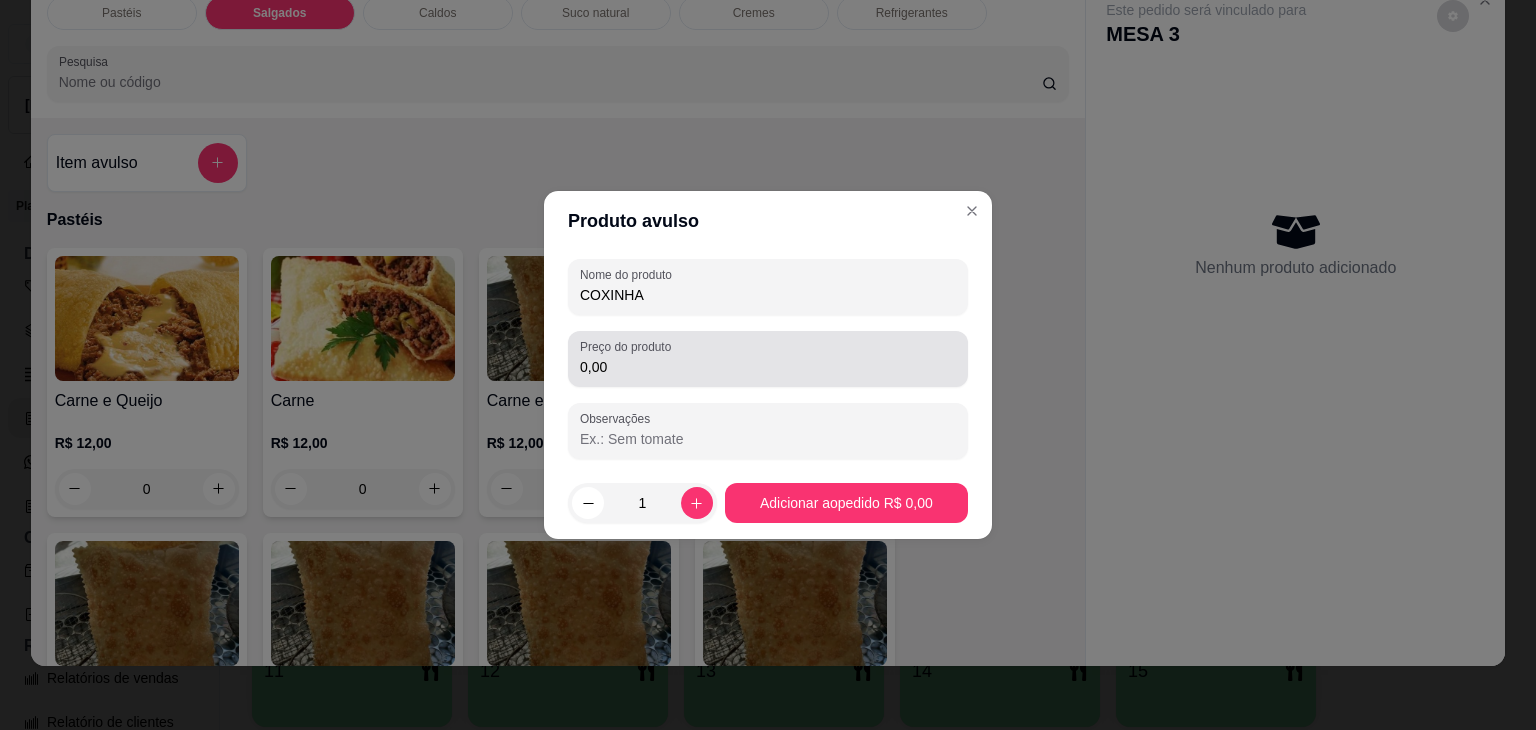 type on "COXINHA" 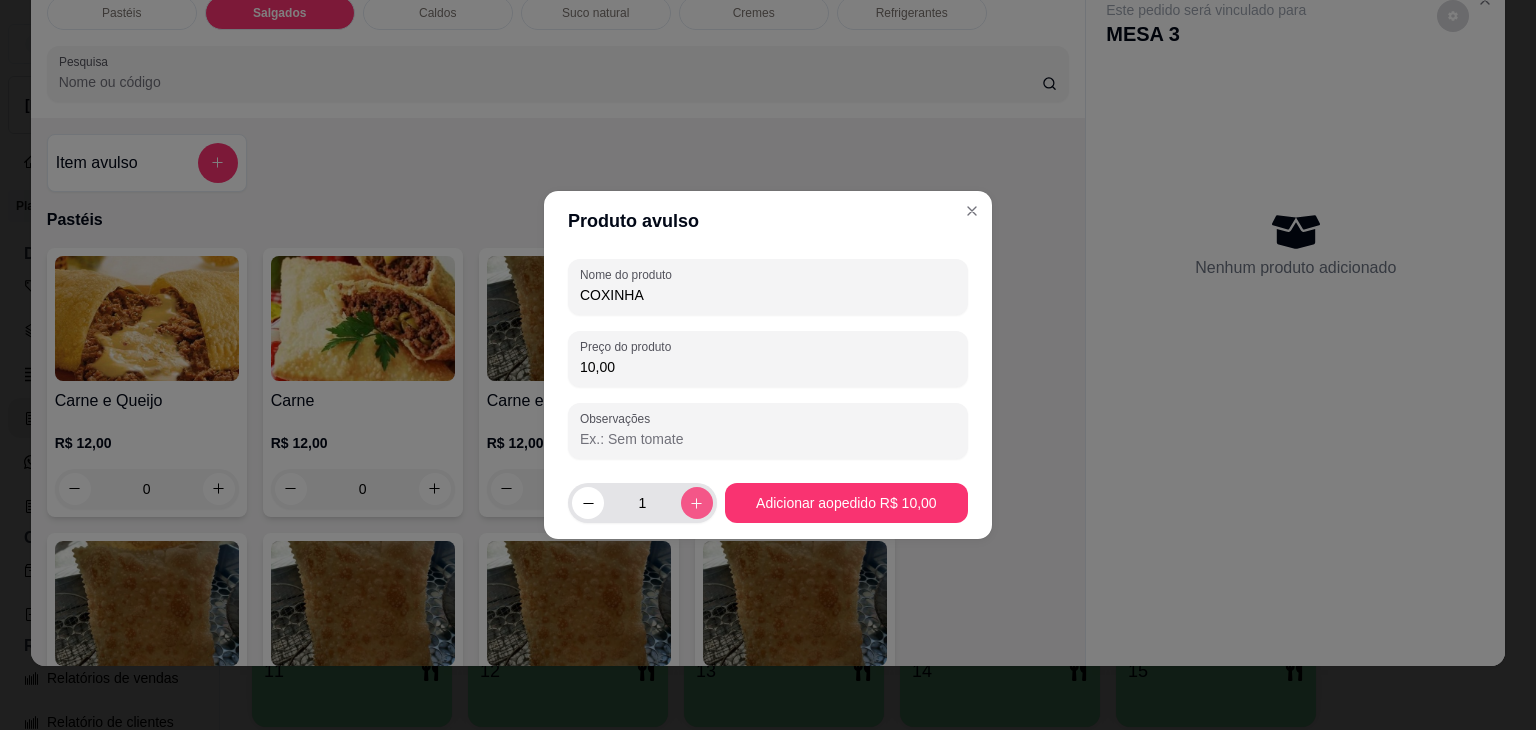 type on "10,00" 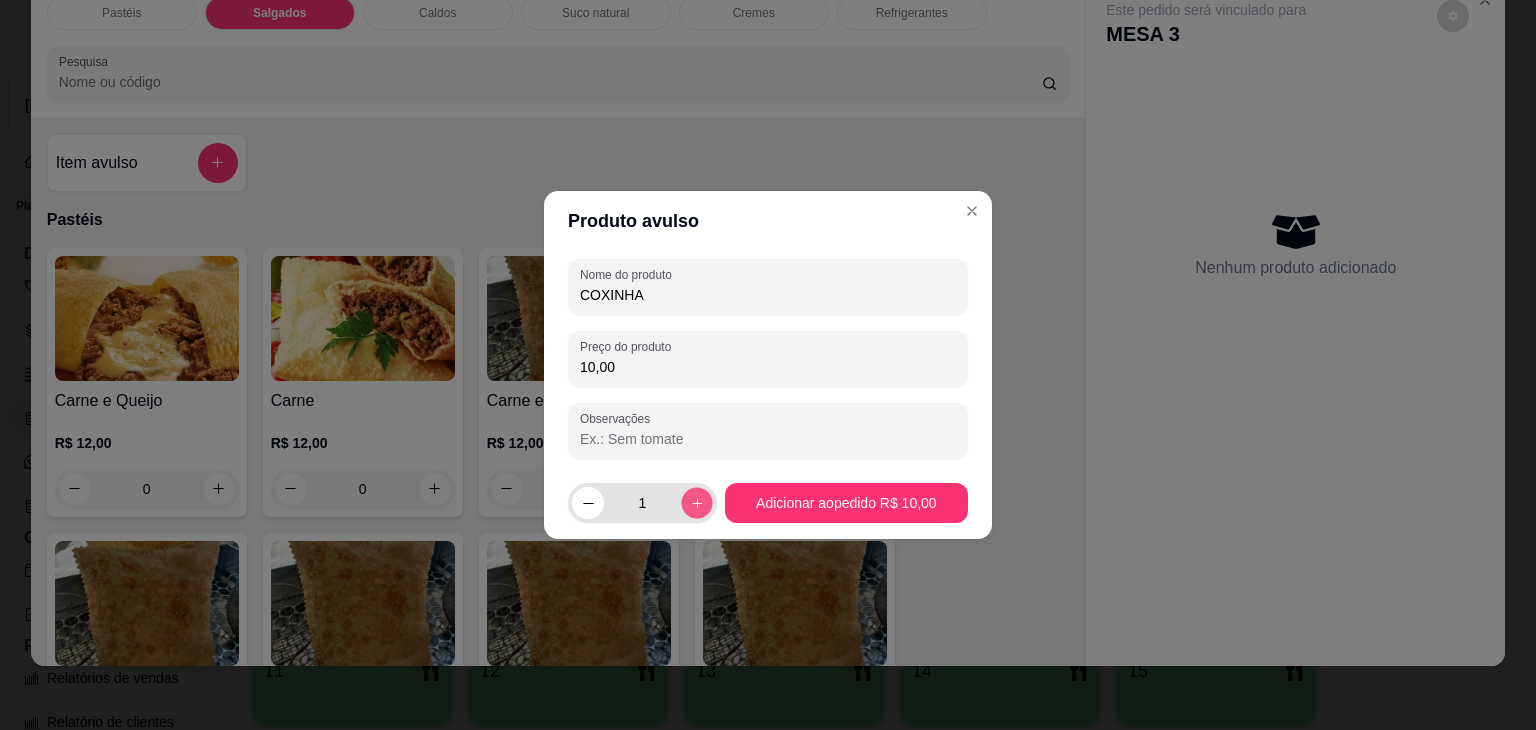 click at bounding box center [696, 502] 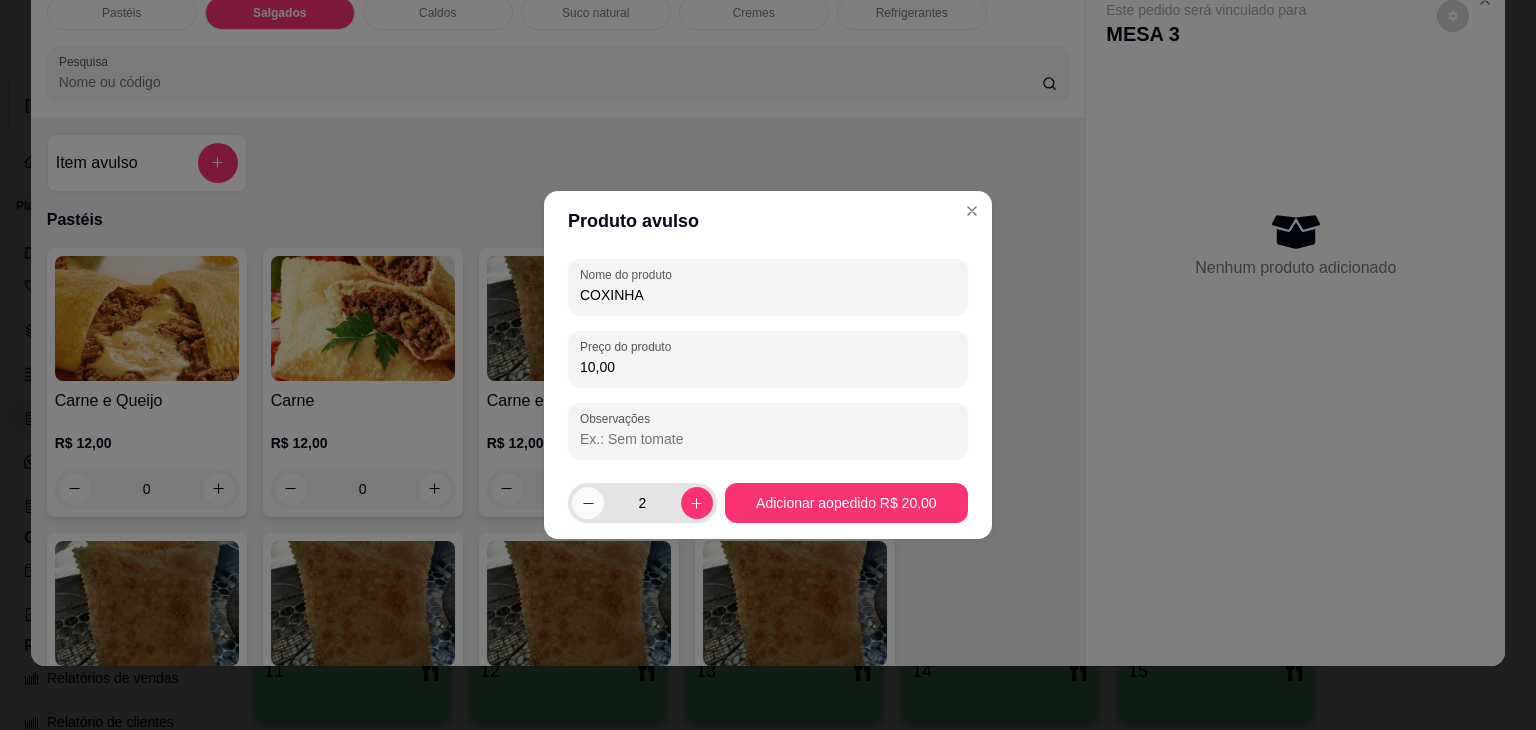 click 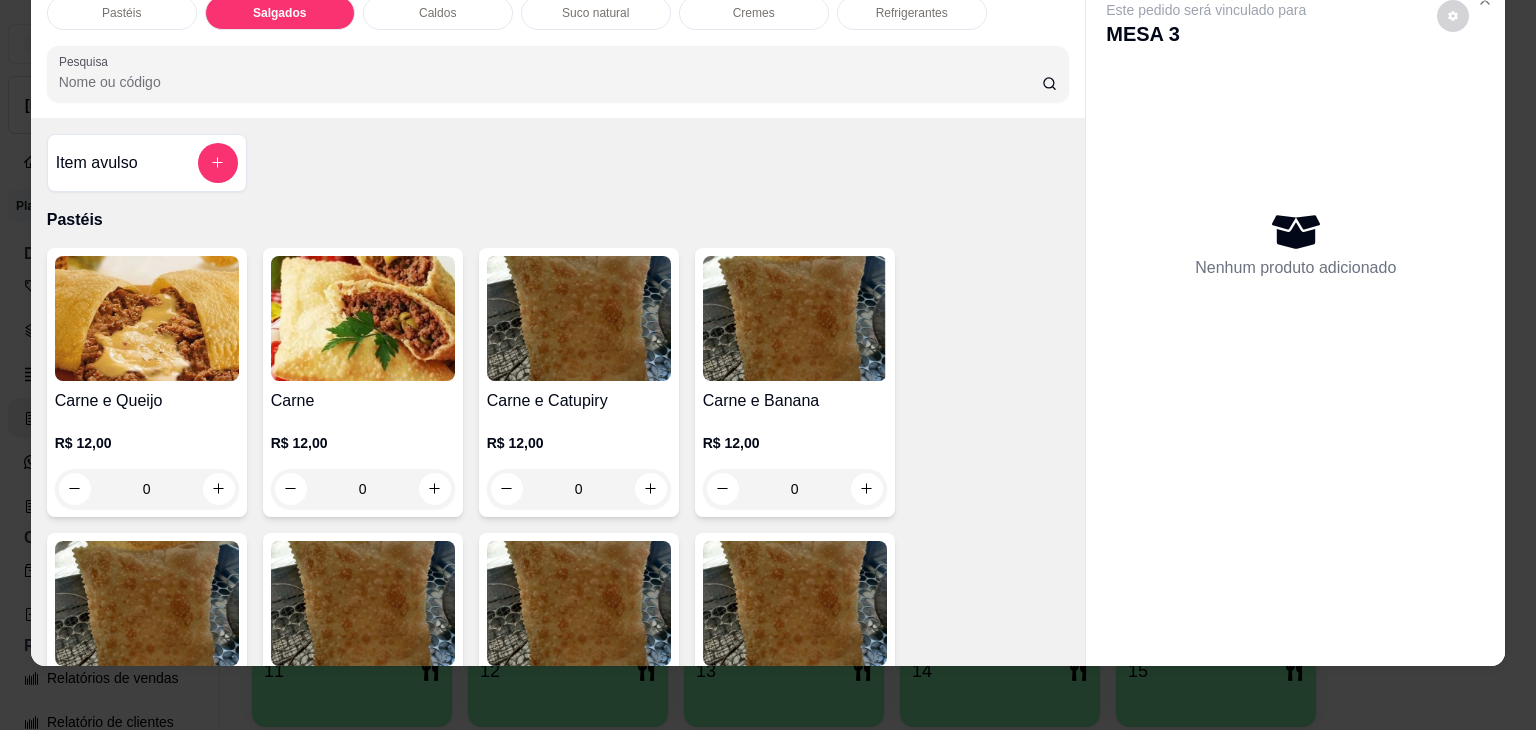 click at bounding box center (795, 603) 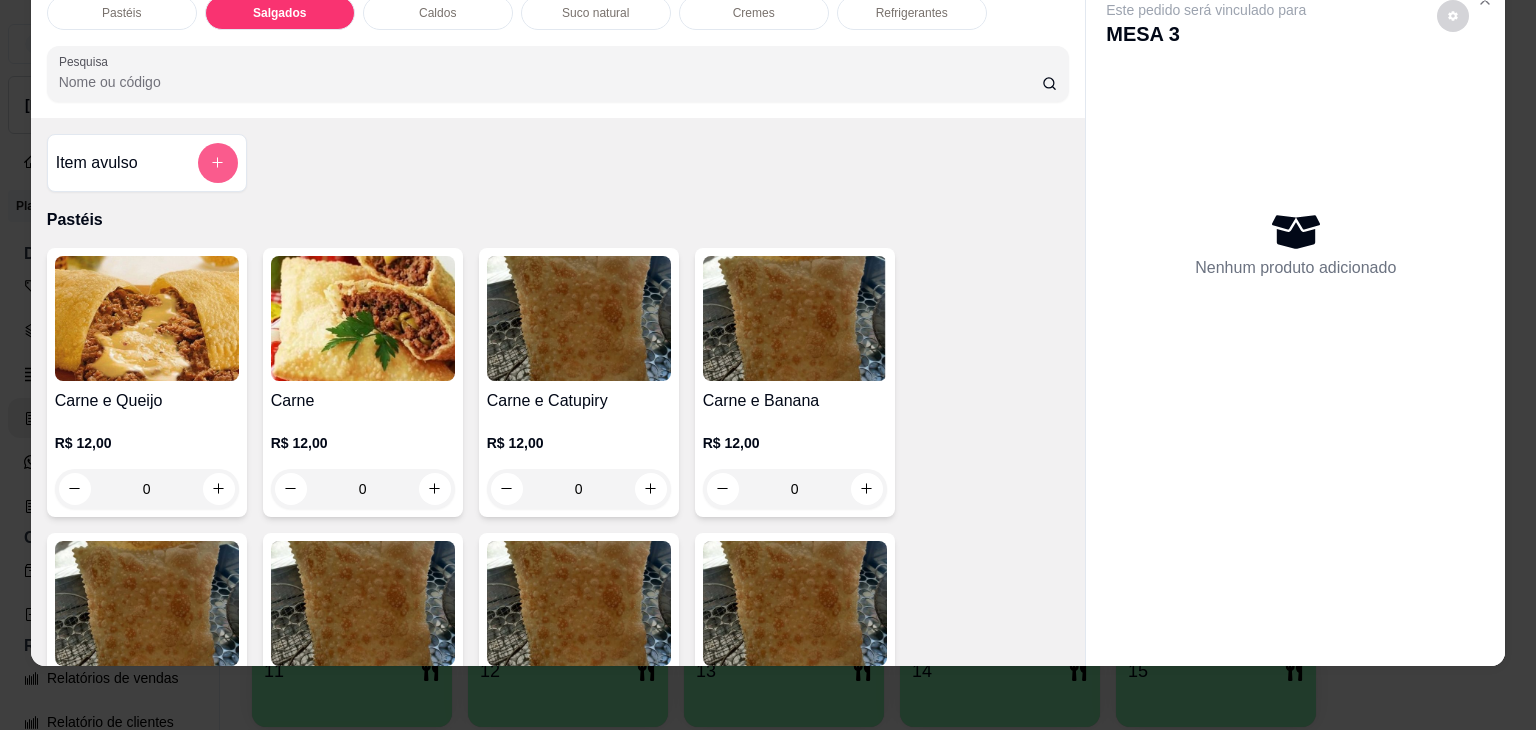 click at bounding box center [218, 163] 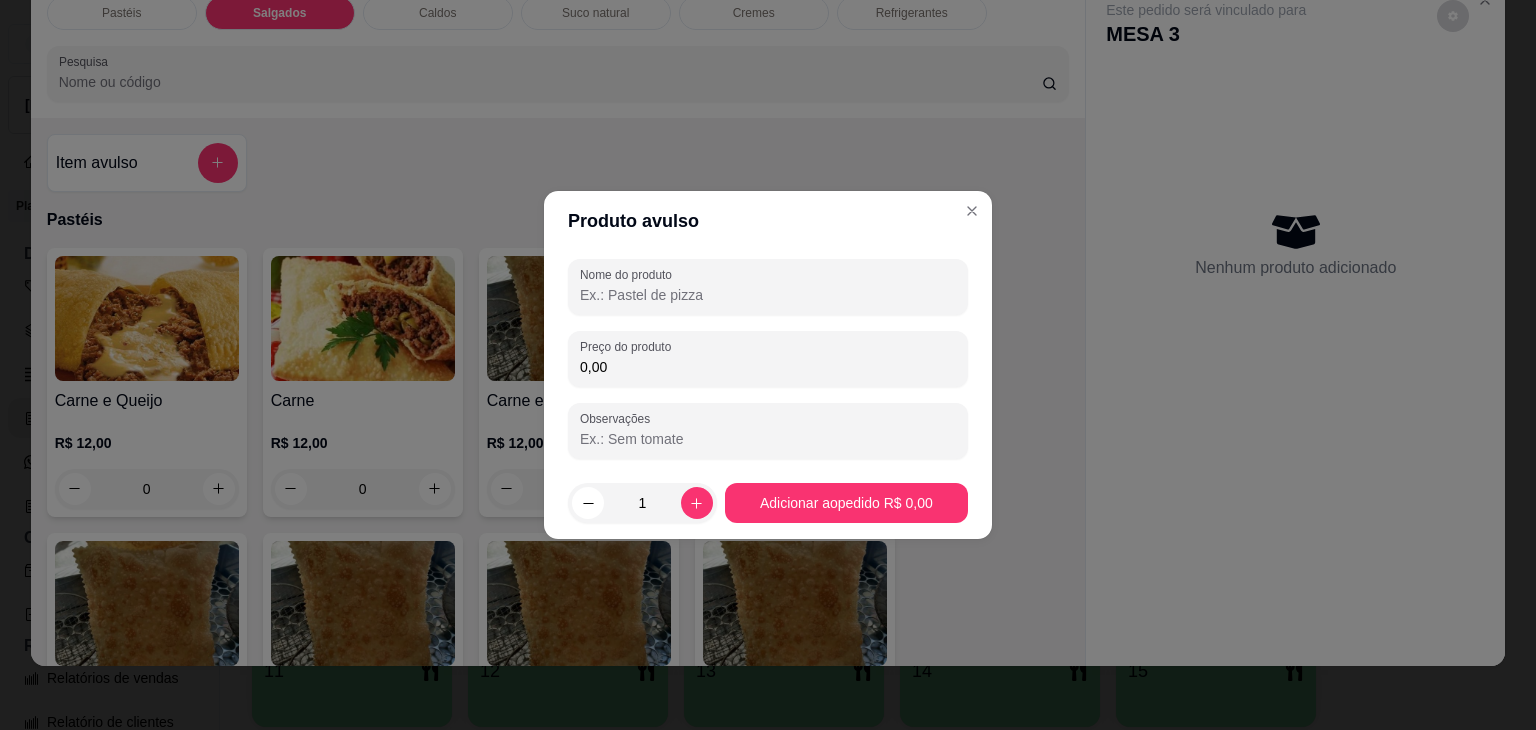 click on "Nome do produto" at bounding box center [768, 295] 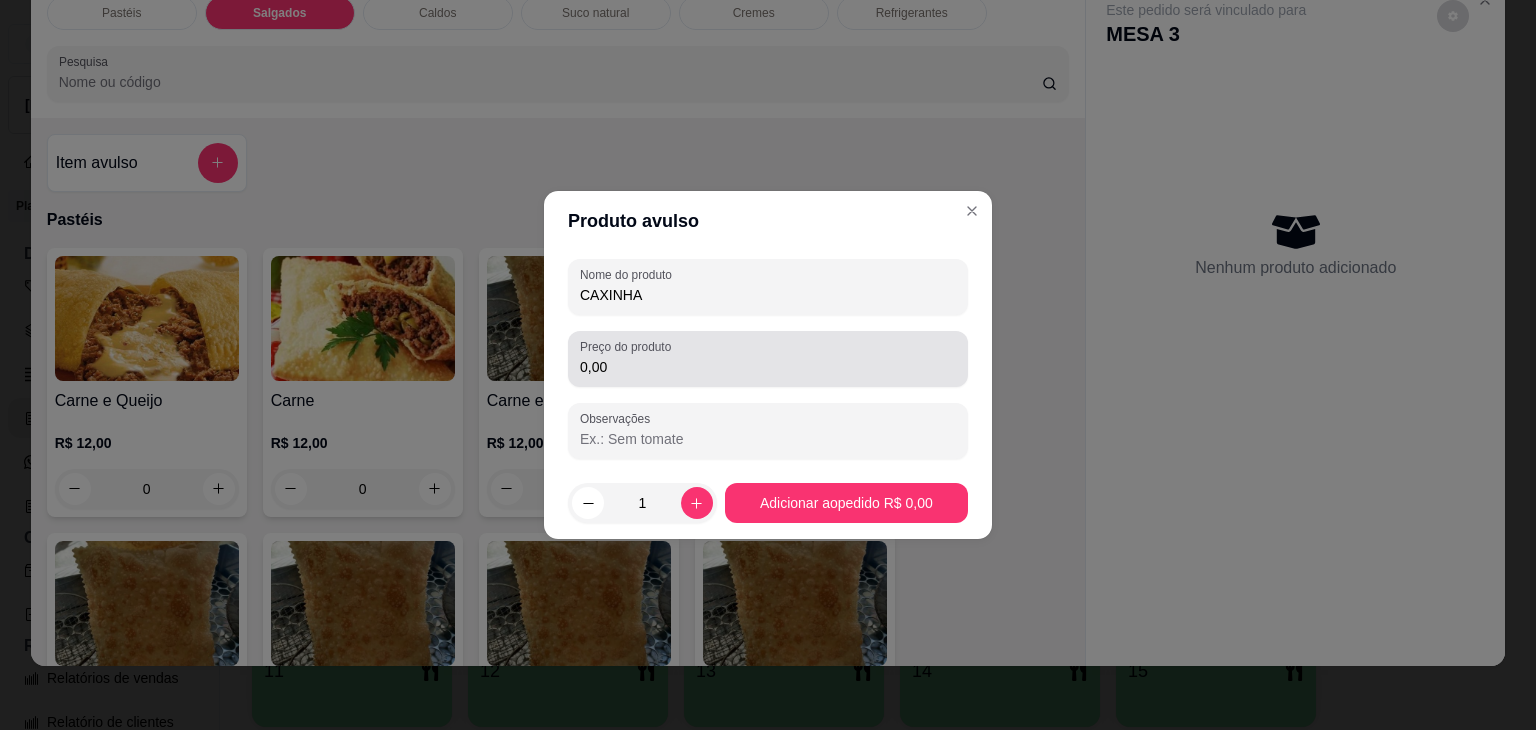 type on "CAXINHA" 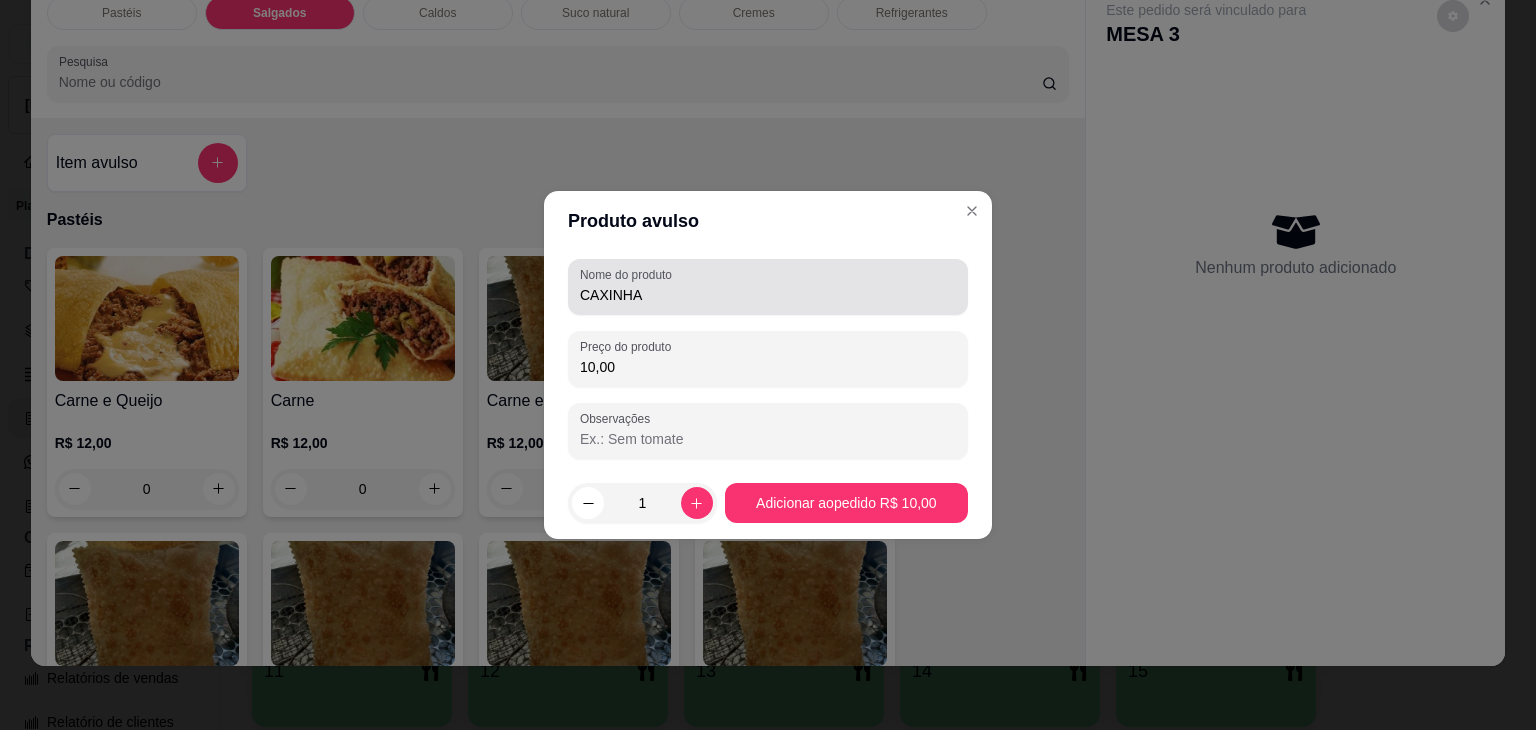 type on "10,00" 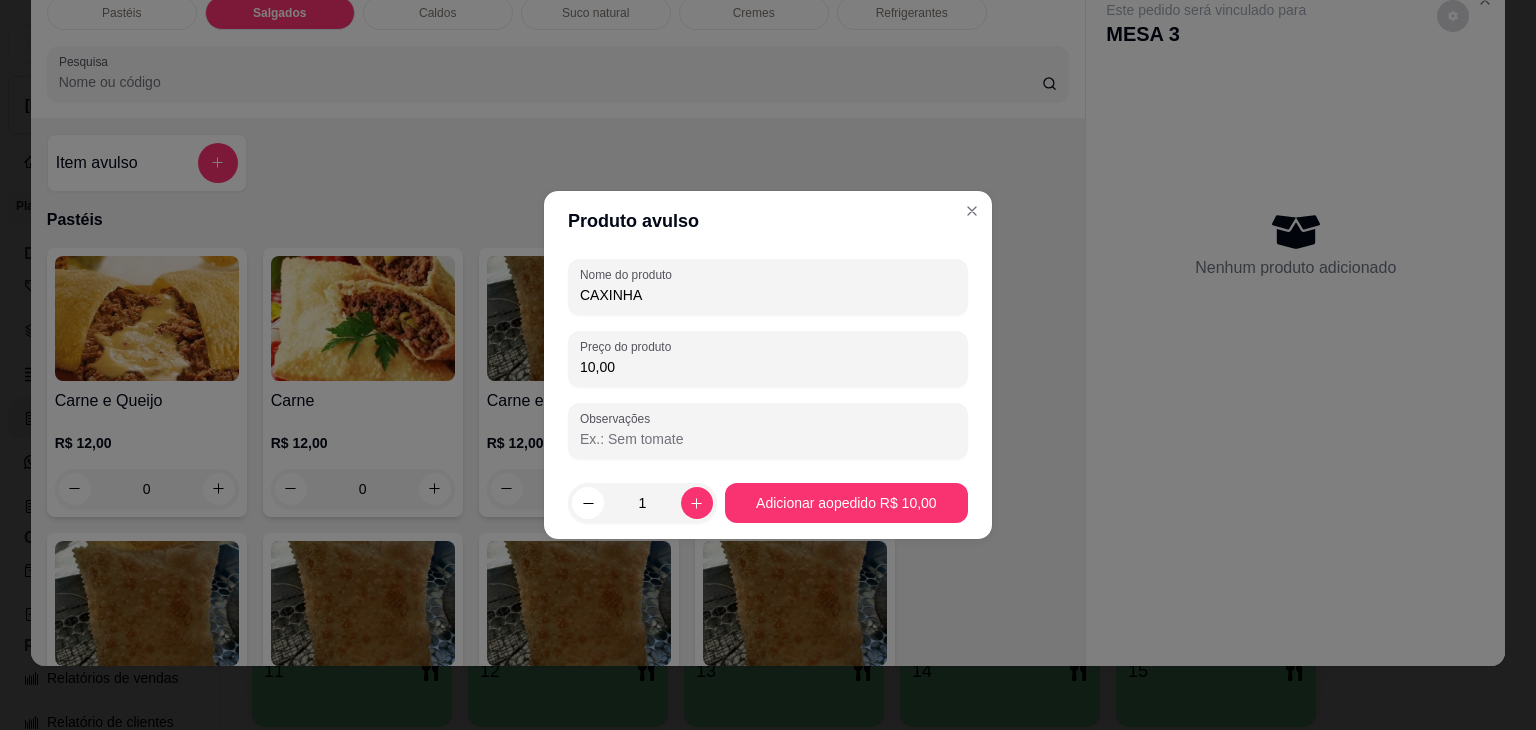 click on "CAXINHA" at bounding box center [768, 295] 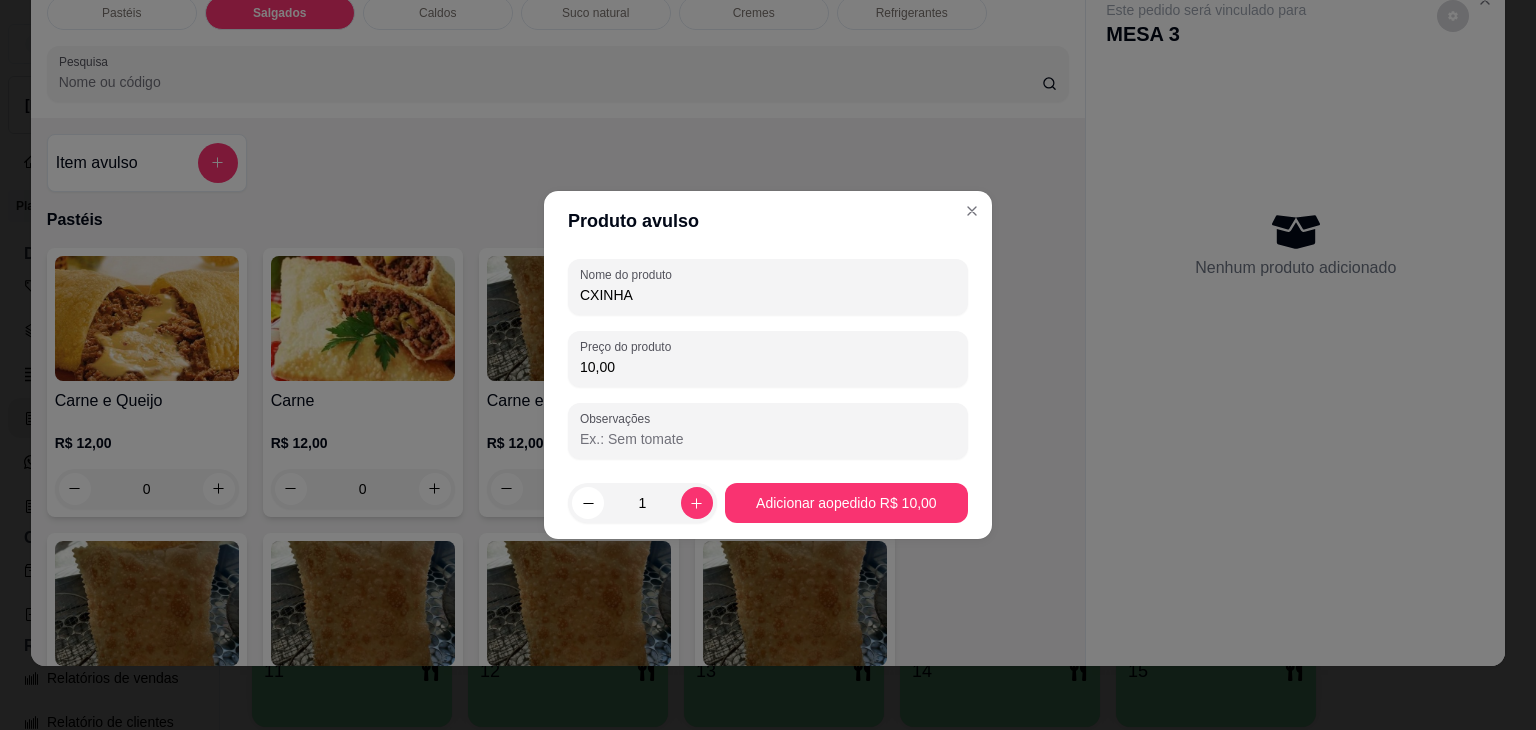 type on "COXINHA" 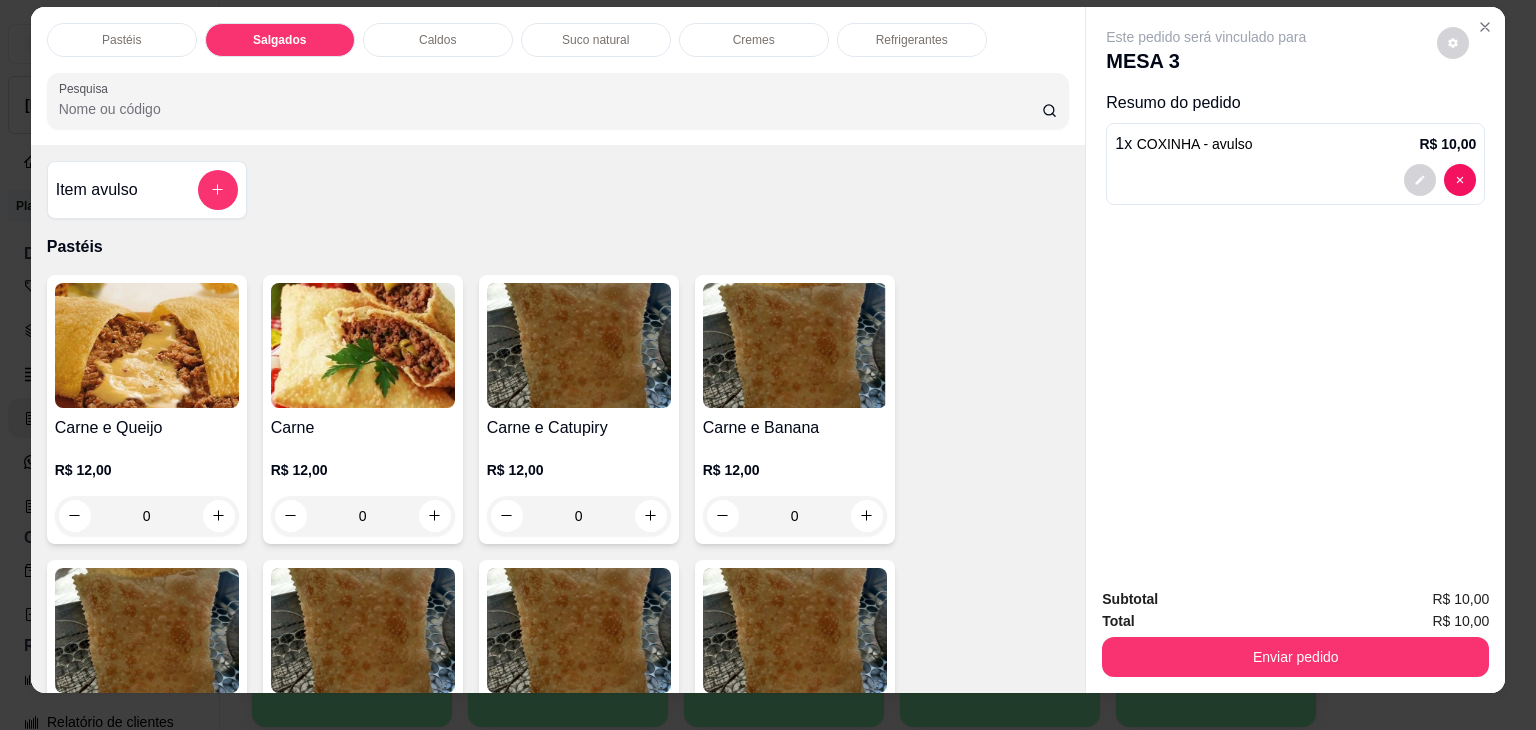 scroll, scrollTop: 0, scrollLeft: 0, axis: both 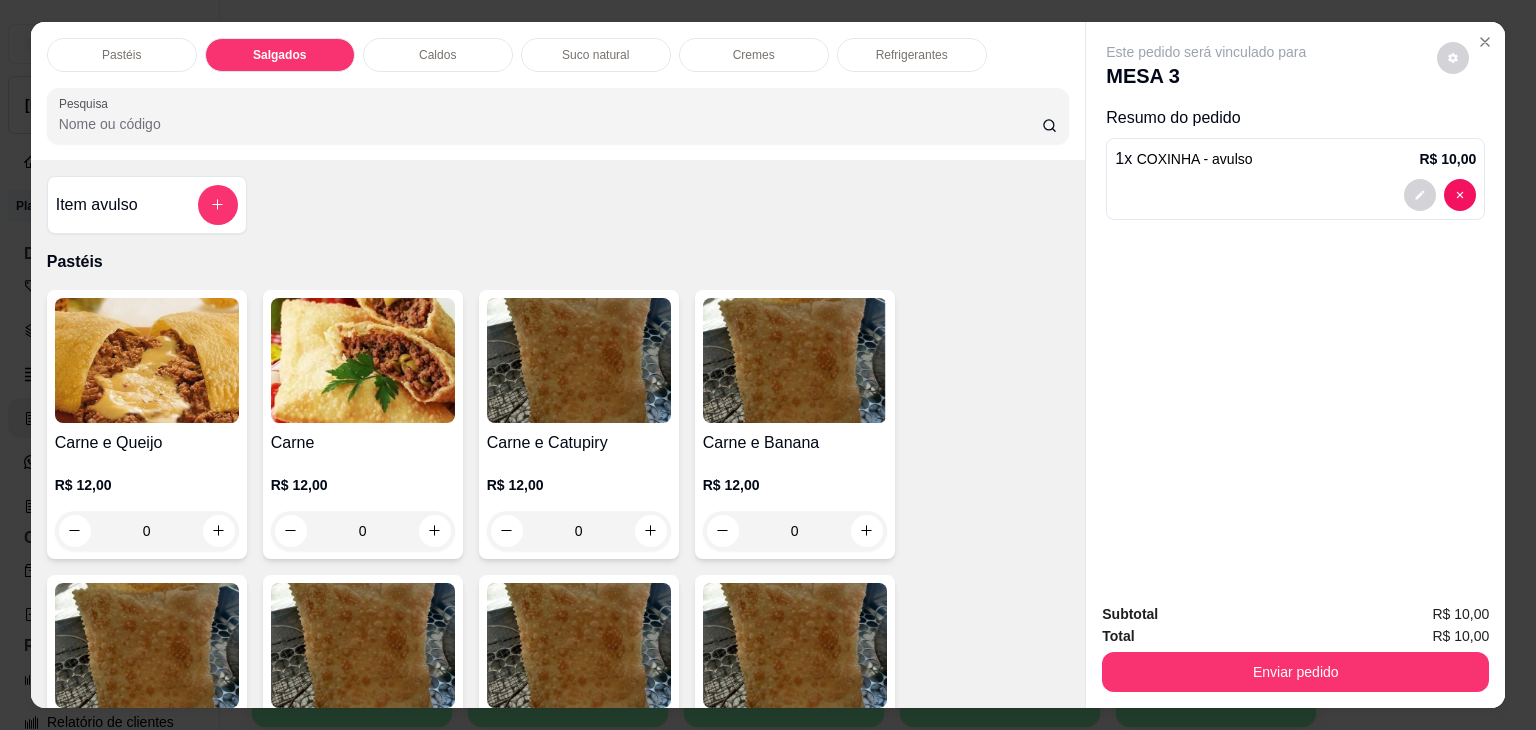 click on "Refrigerantes" at bounding box center (912, 55) 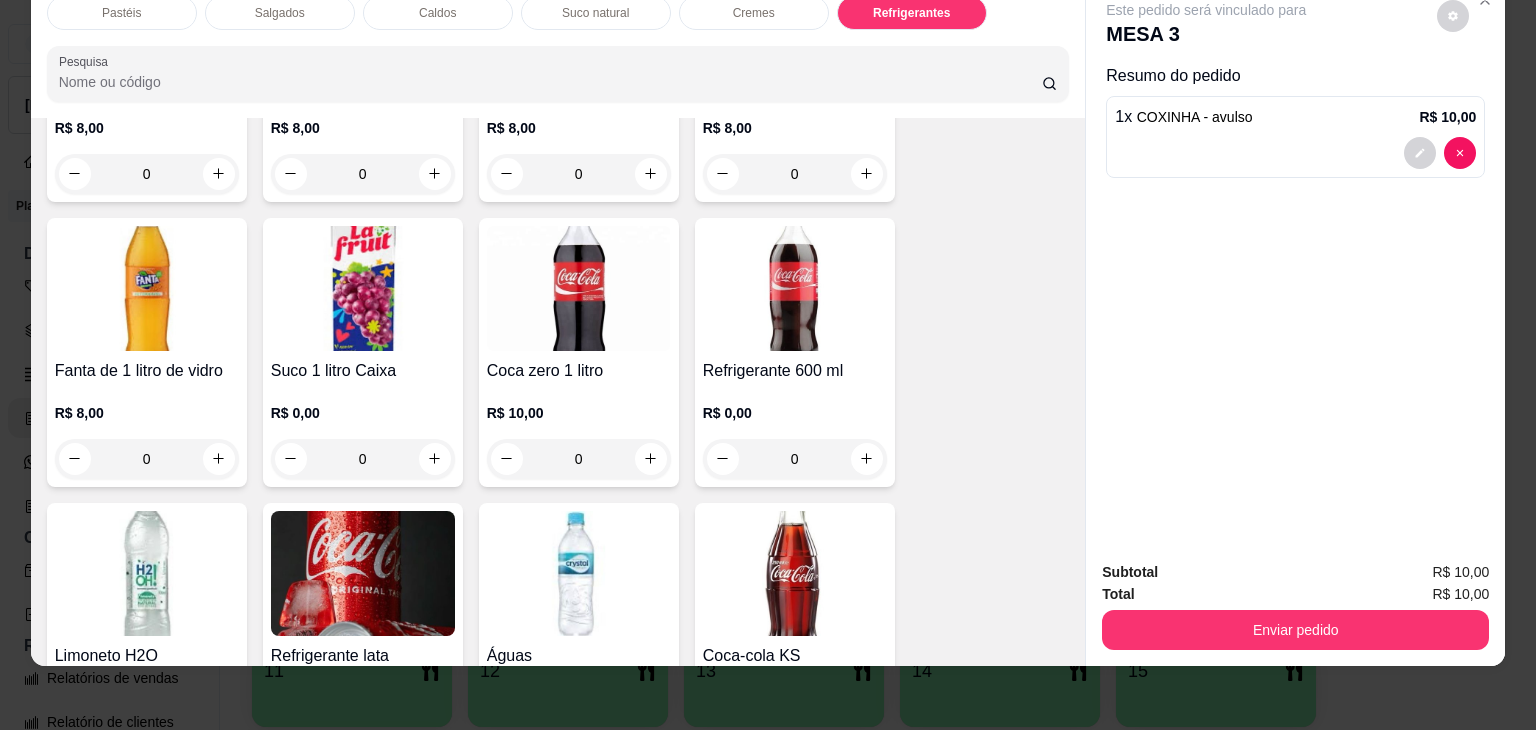 scroll, scrollTop: 5830, scrollLeft: 0, axis: vertical 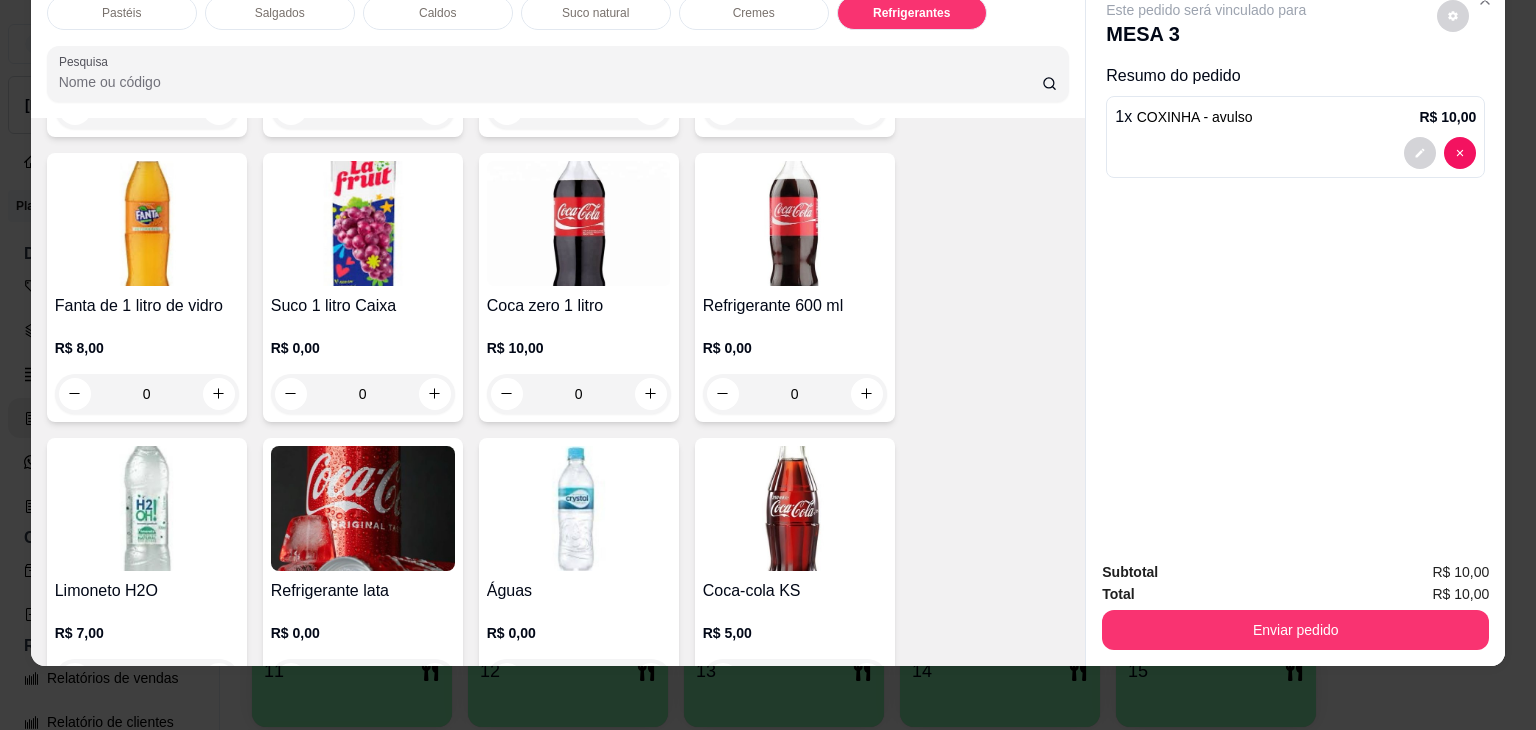 click at bounding box center [795, 508] 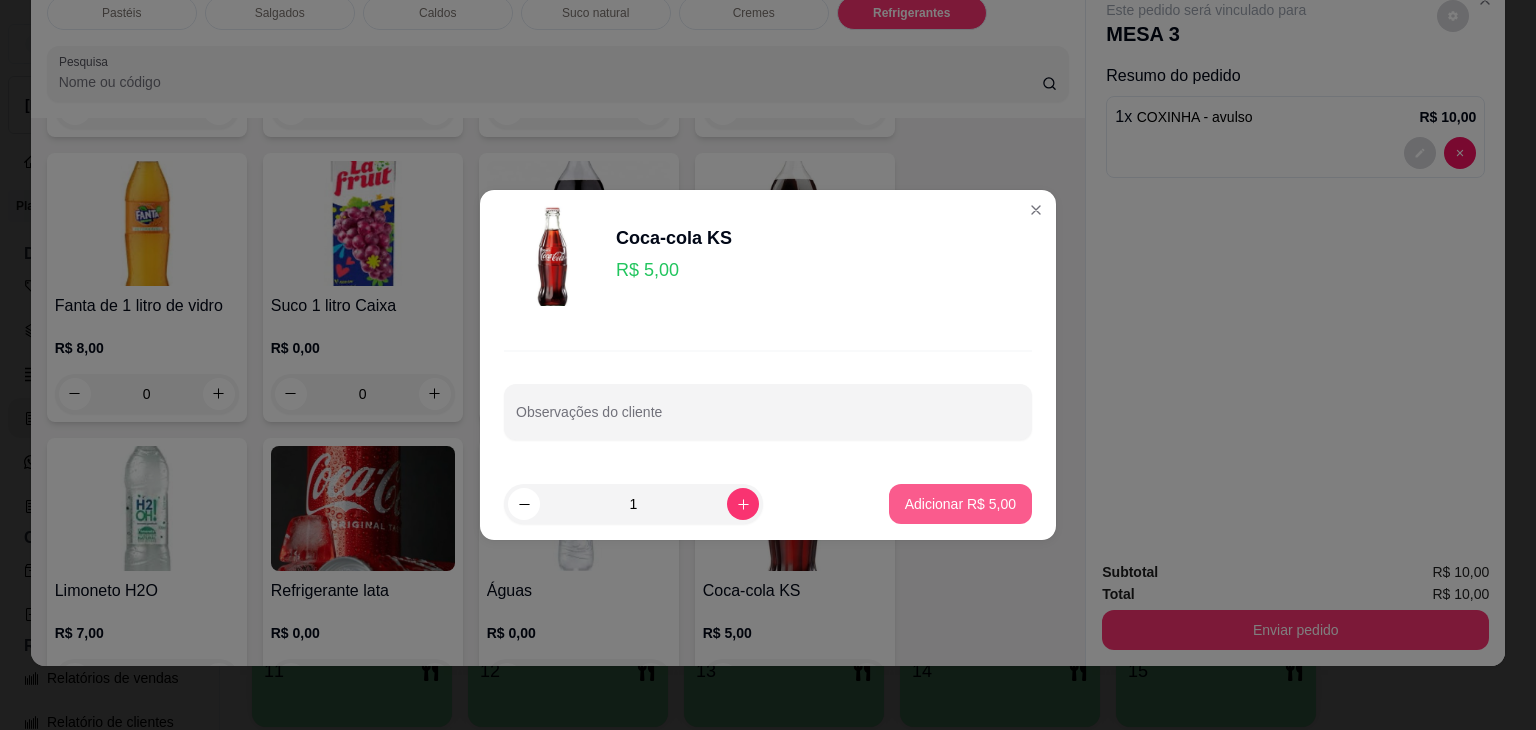 click on "Adicionar   R$ 5,00" at bounding box center [960, 504] 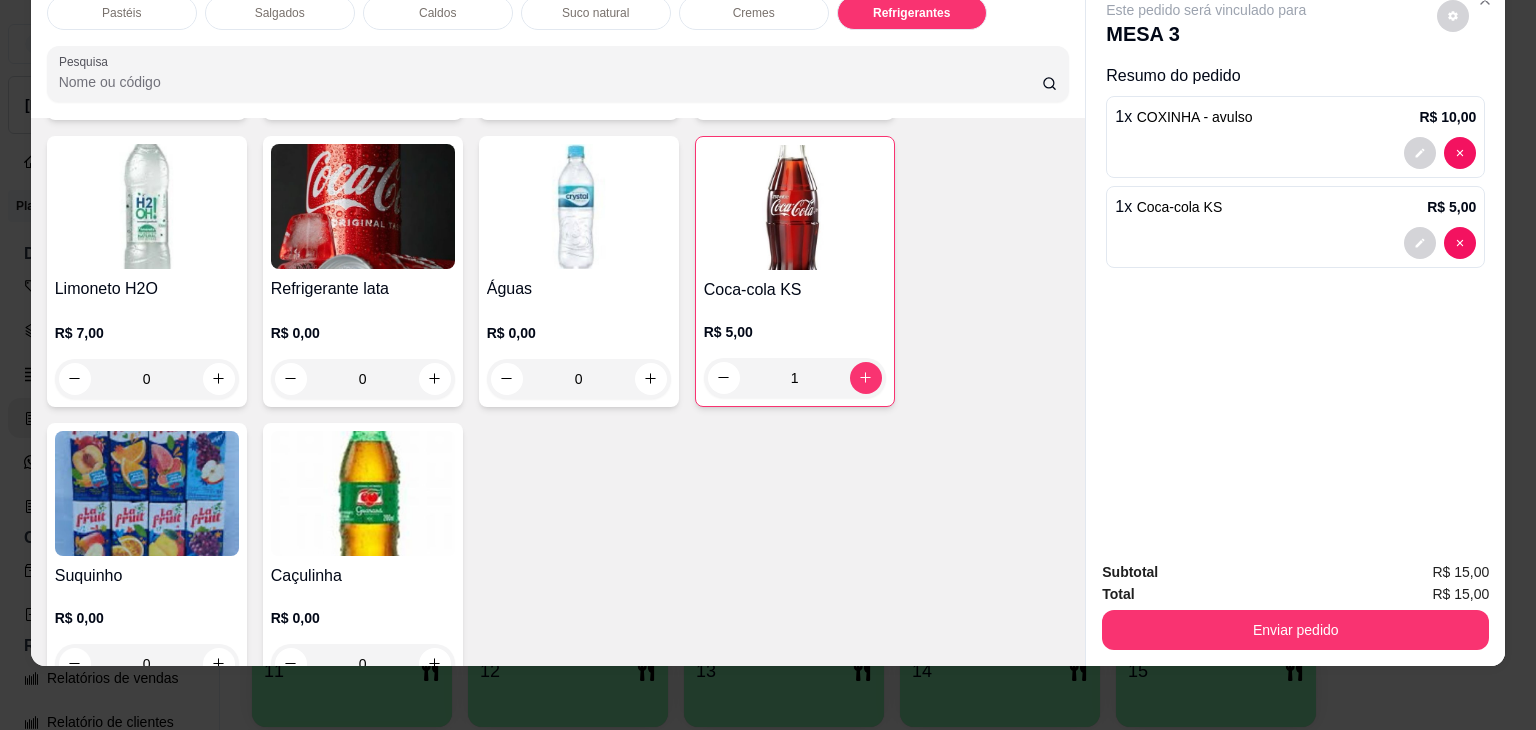 scroll, scrollTop: 6148, scrollLeft: 0, axis: vertical 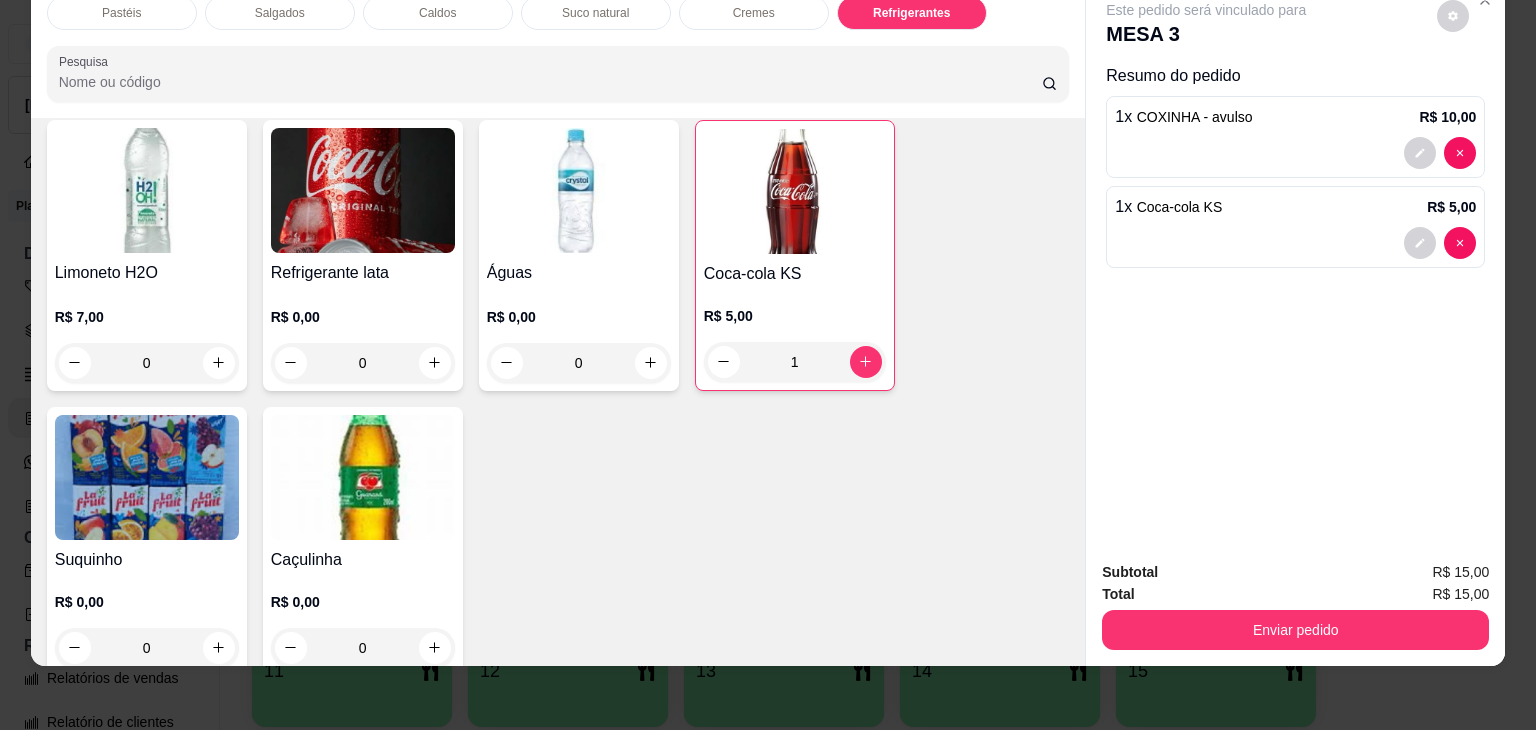 click at bounding box center [579, 190] 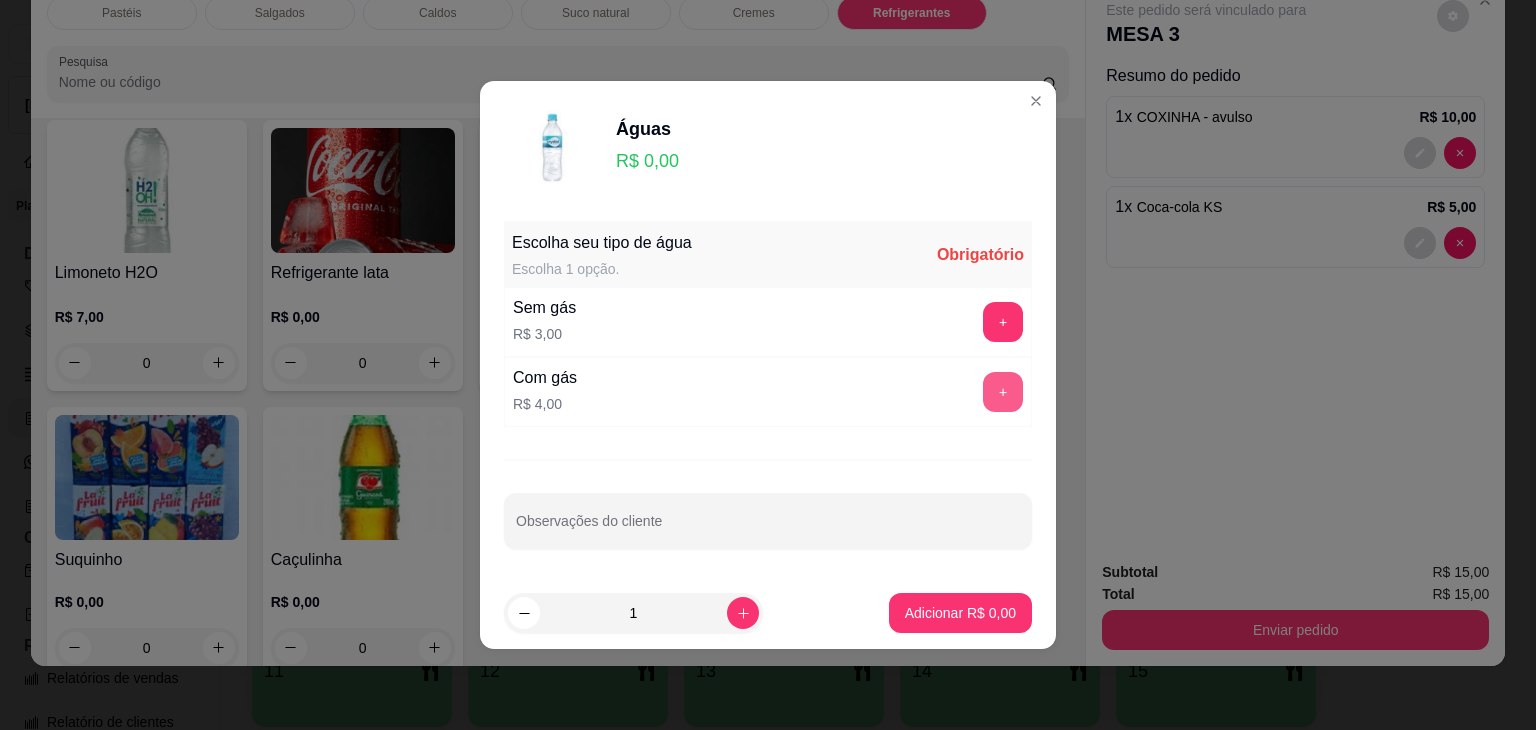 click on "+" at bounding box center [1003, 392] 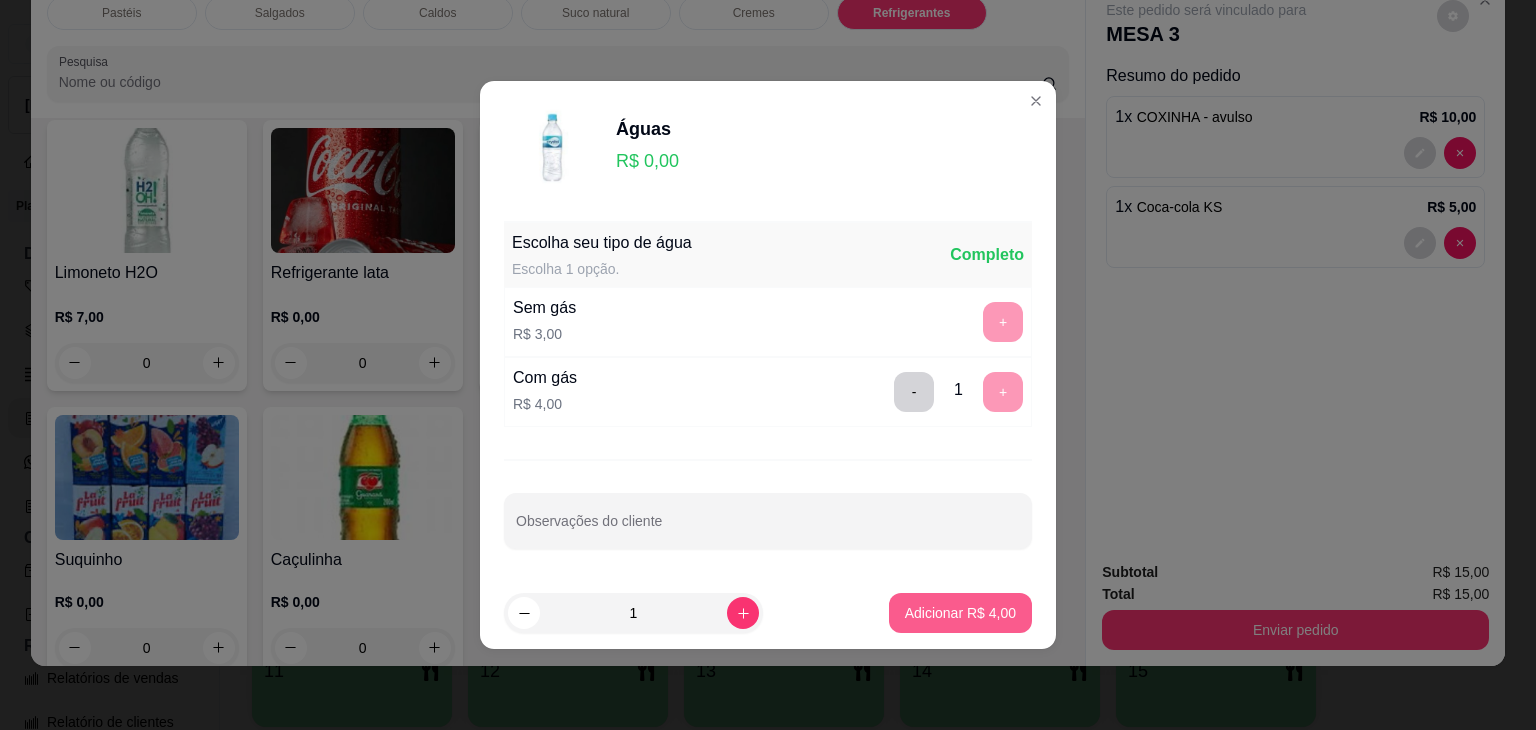 click on "Adicionar   R$ 4,00" at bounding box center (960, 613) 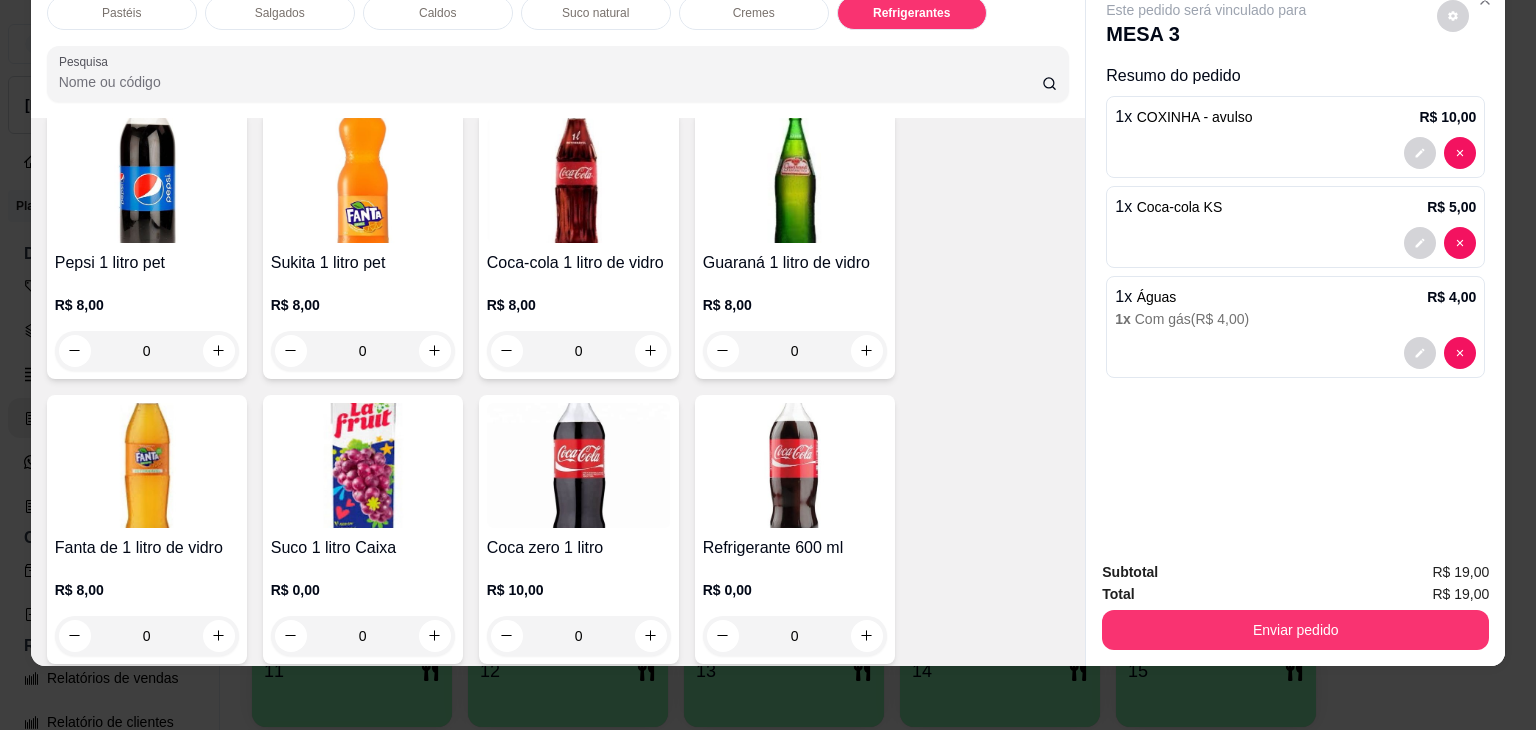 scroll, scrollTop: 5548, scrollLeft: 0, axis: vertical 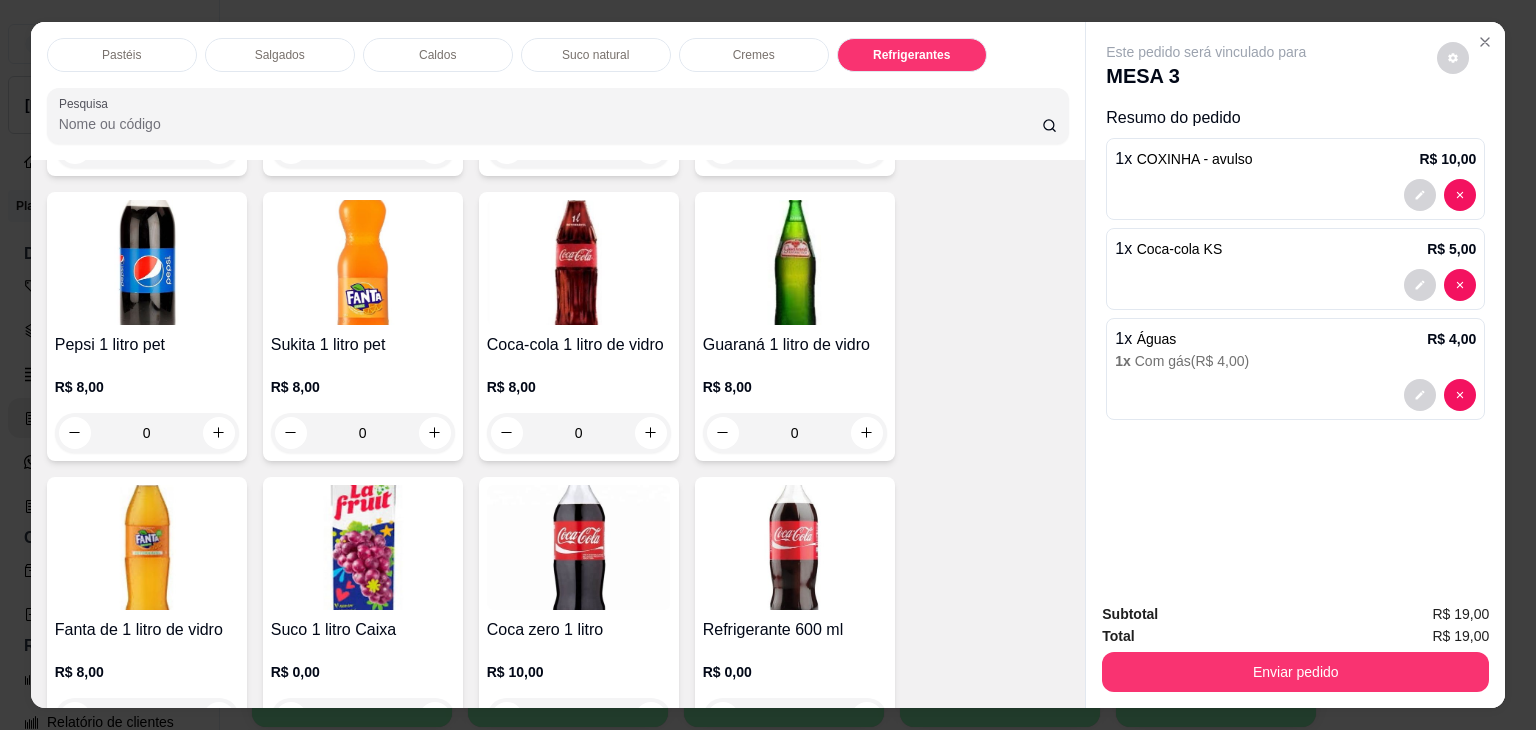 click on "Pastéis" at bounding box center [121, 55] 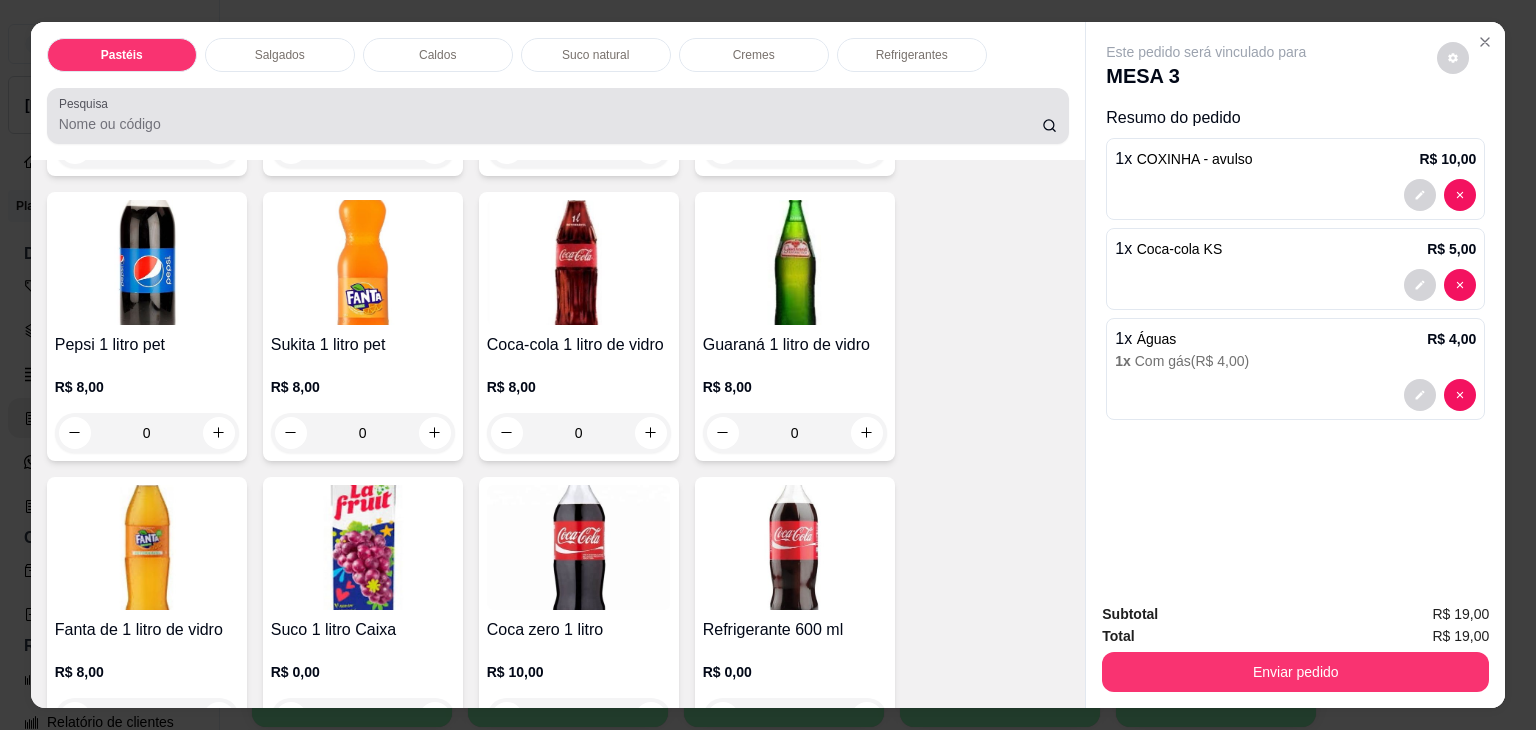 scroll, scrollTop: 89, scrollLeft: 0, axis: vertical 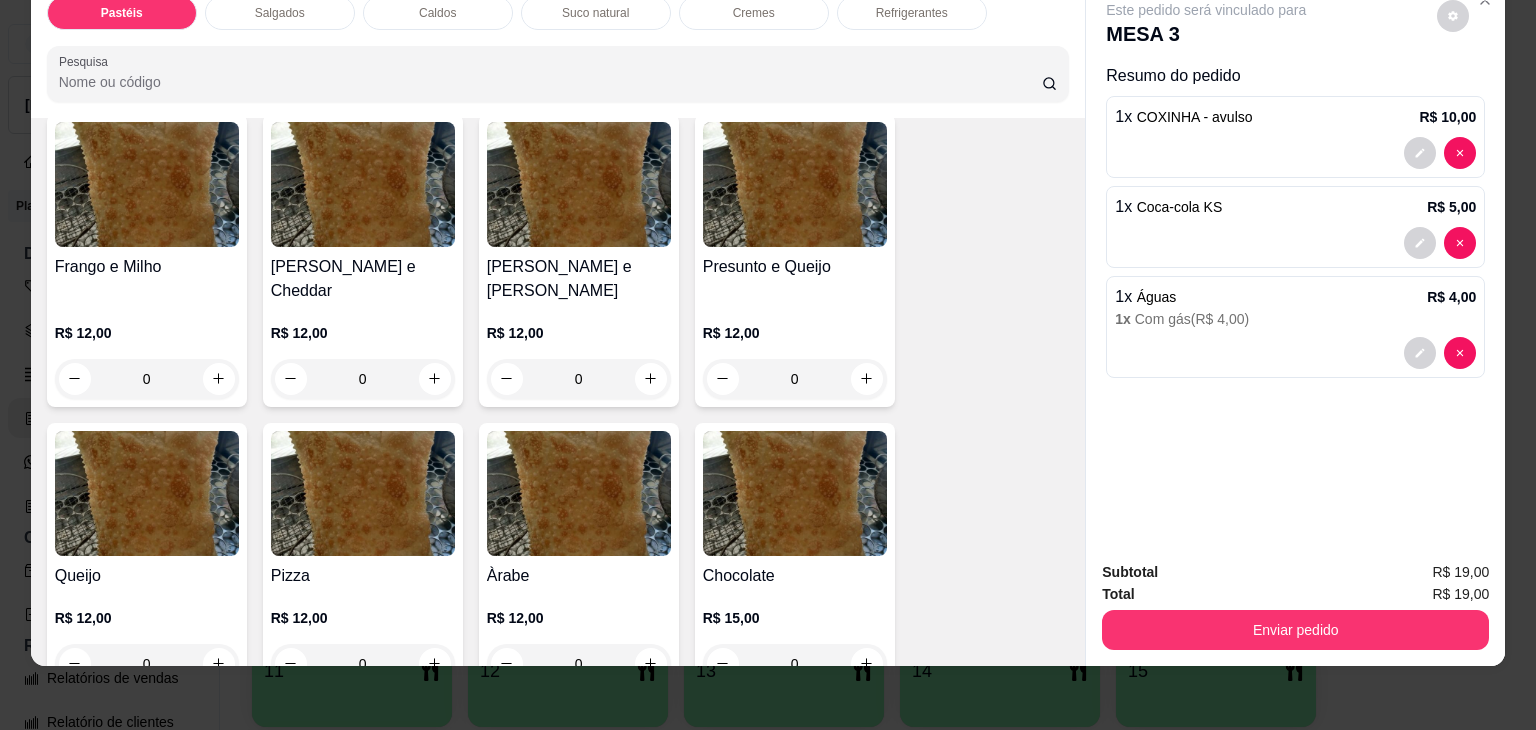click at bounding box center (579, 184) 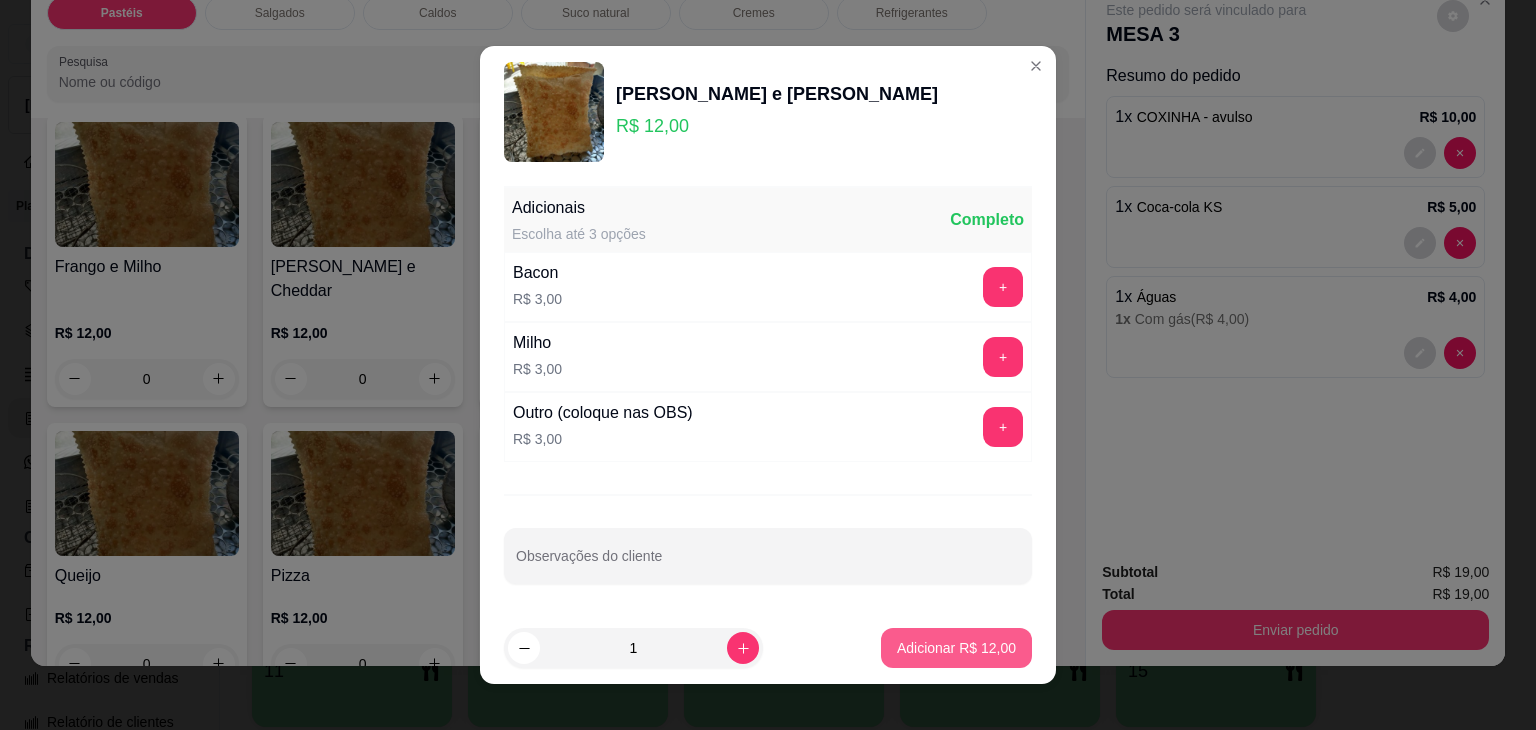 click on "Adicionar   R$ 12,00" at bounding box center (956, 648) 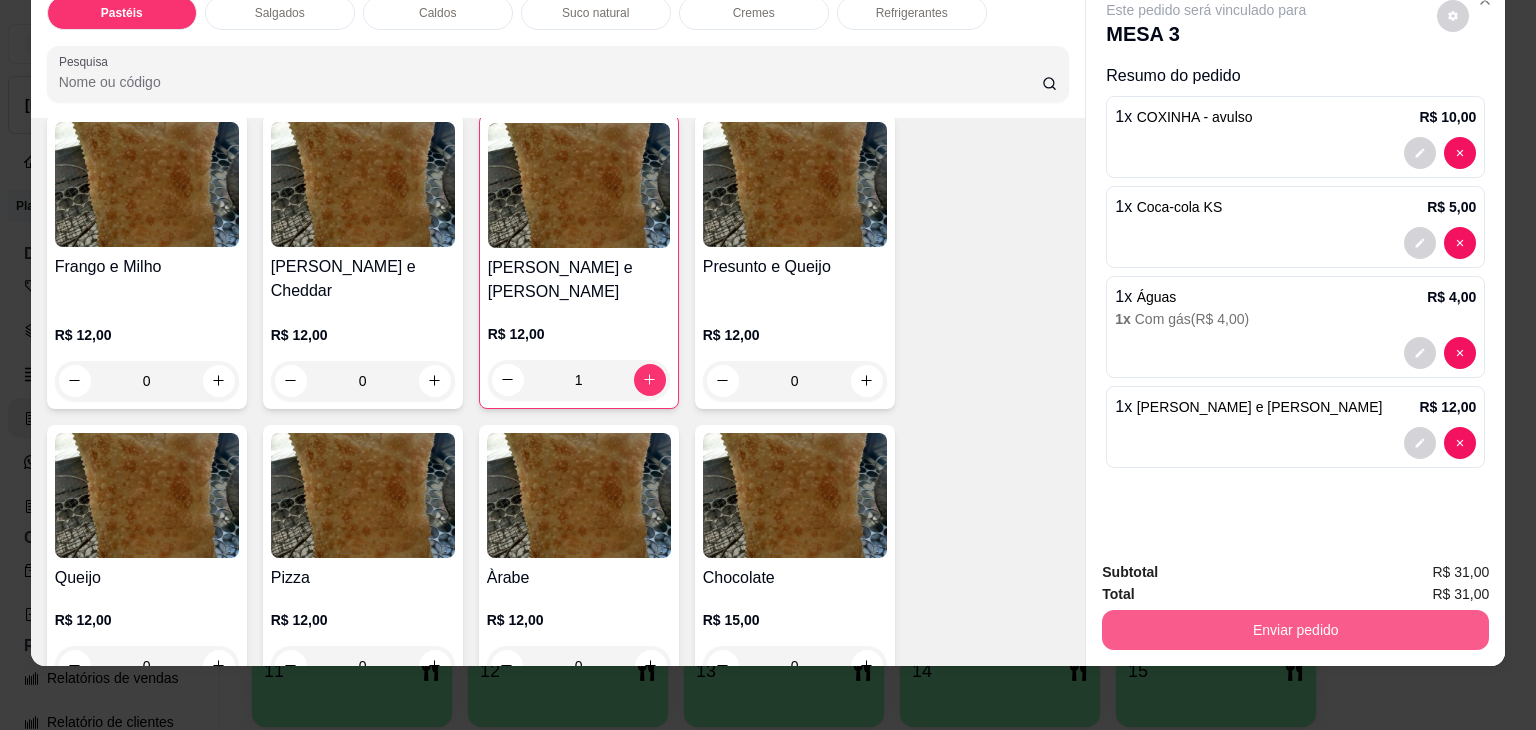 click on "Enviar pedido" at bounding box center [1295, 630] 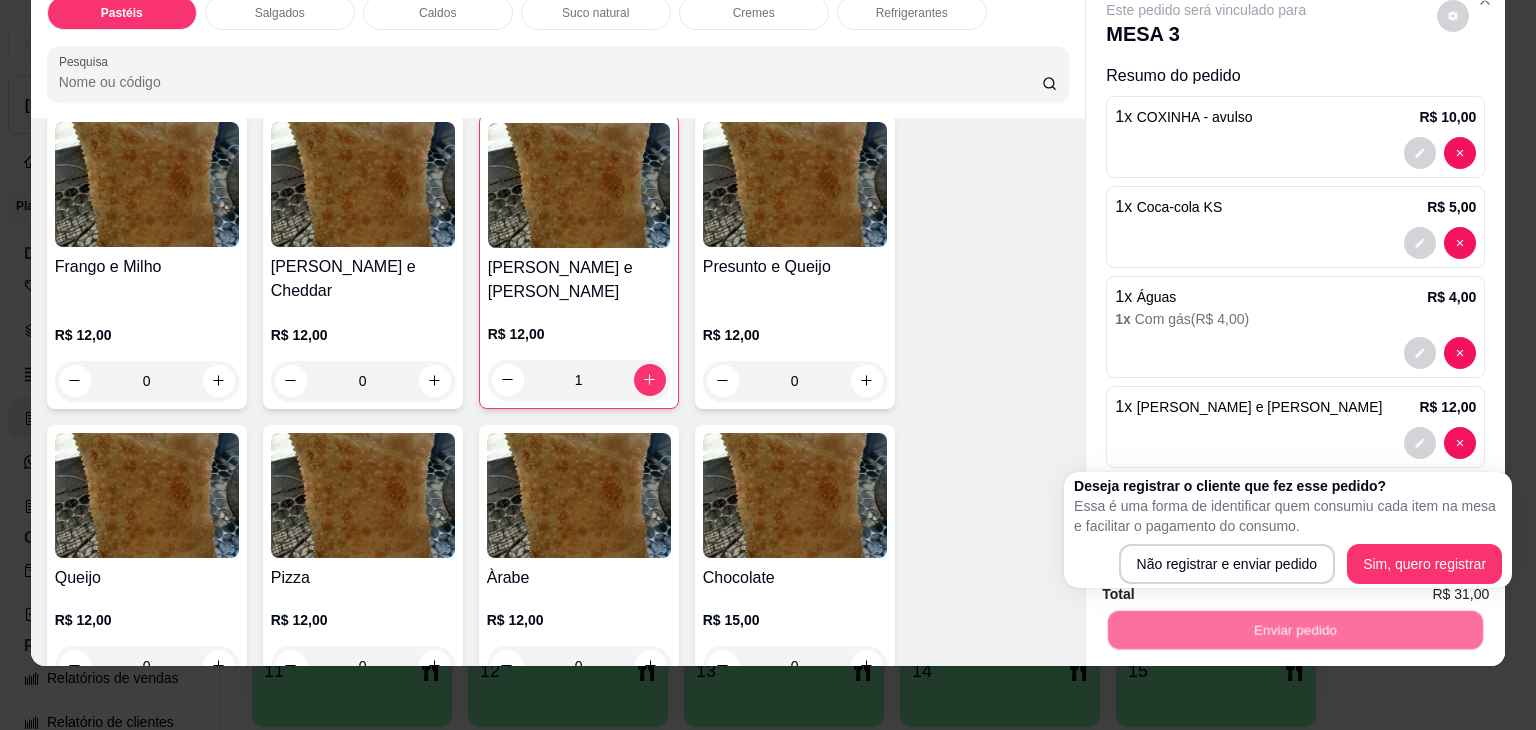 click on "Deseja registrar o cliente que fez esse pedido? Essa é uma forma de identificar quem consumiu cada item na mesa e facilitar o pagamento do consumo. Não registrar e enviar pedido Sim, quero registrar" at bounding box center [1288, 530] 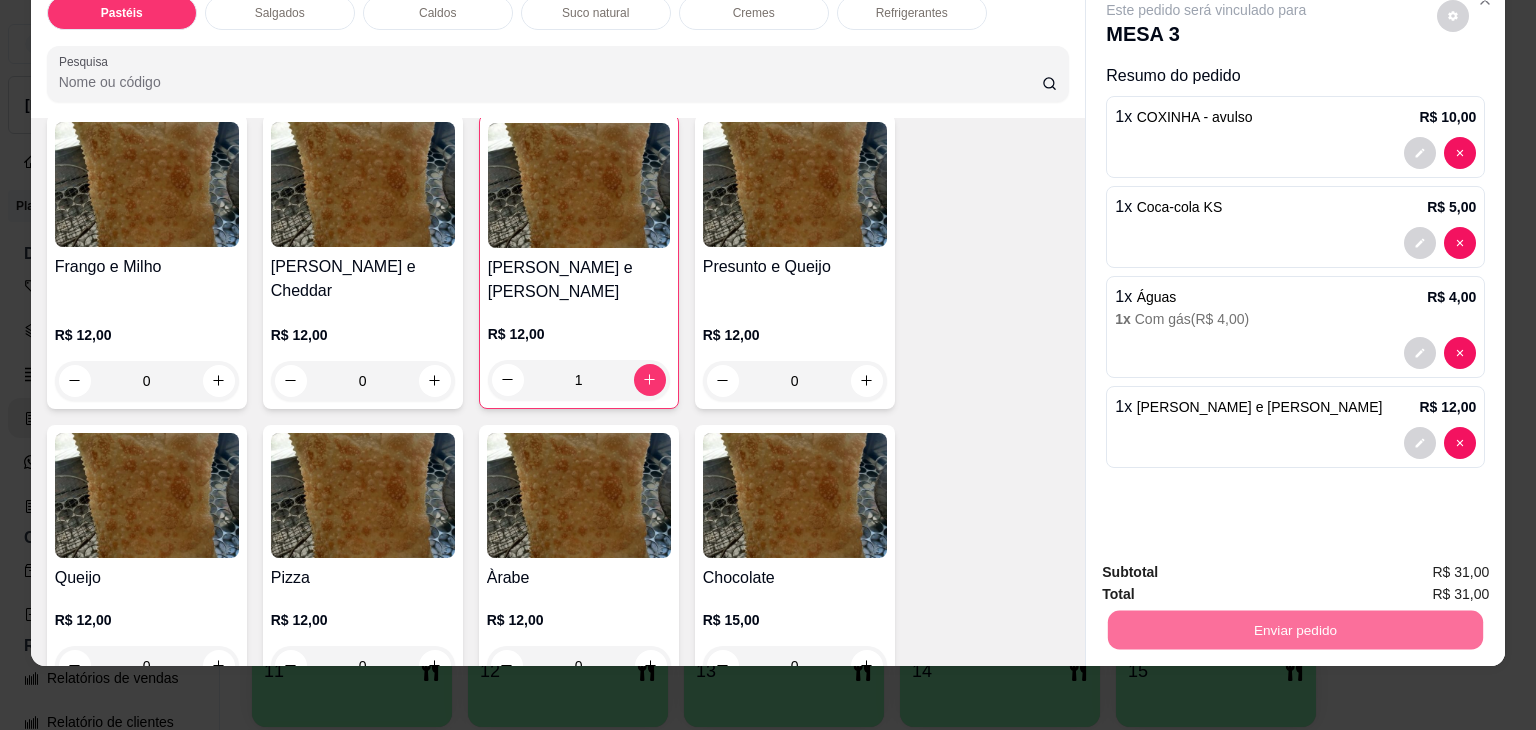 click on "Não registrar e enviar pedido" at bounding box center [1229, 565] 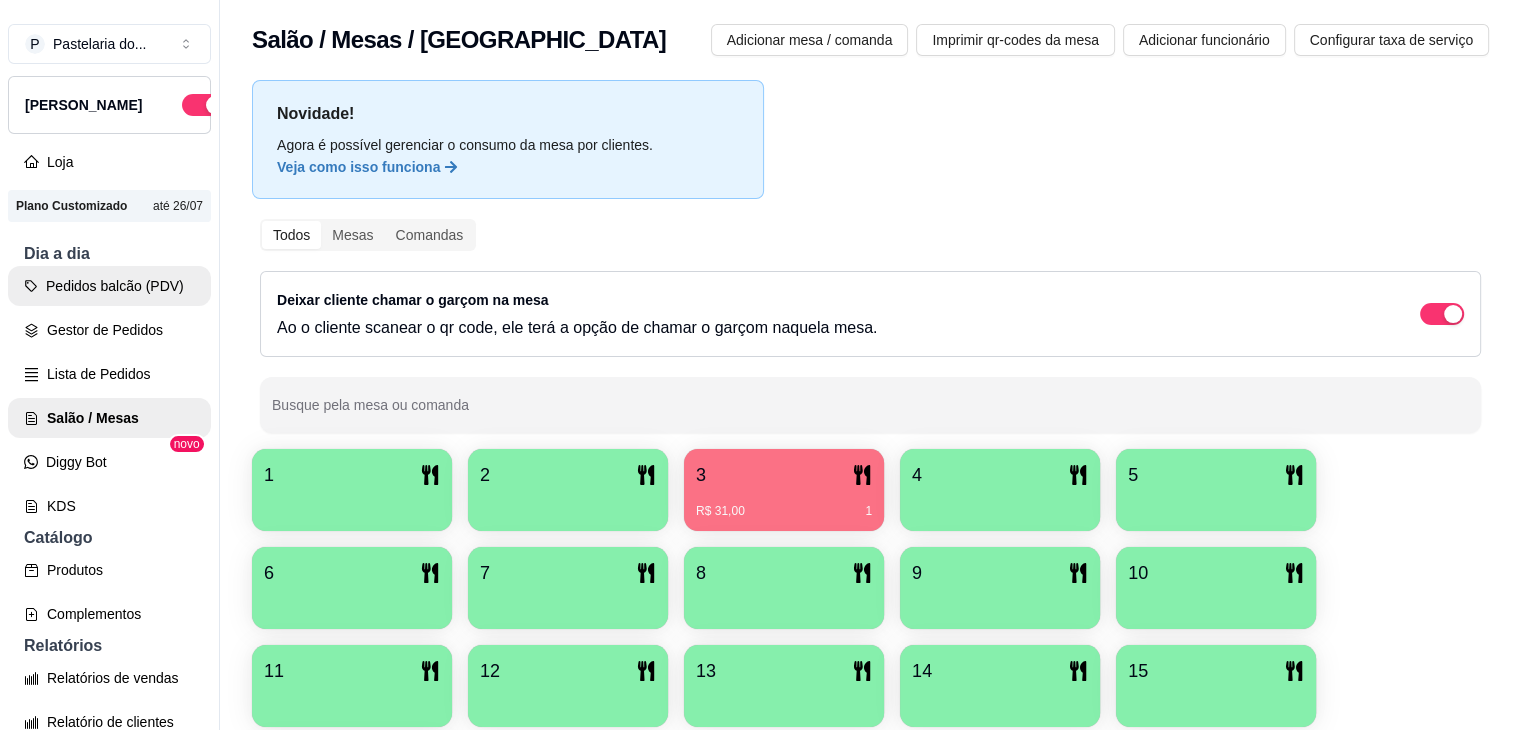 click on "Pedidos balcão (PDV)" at bounding box center (109, 286) 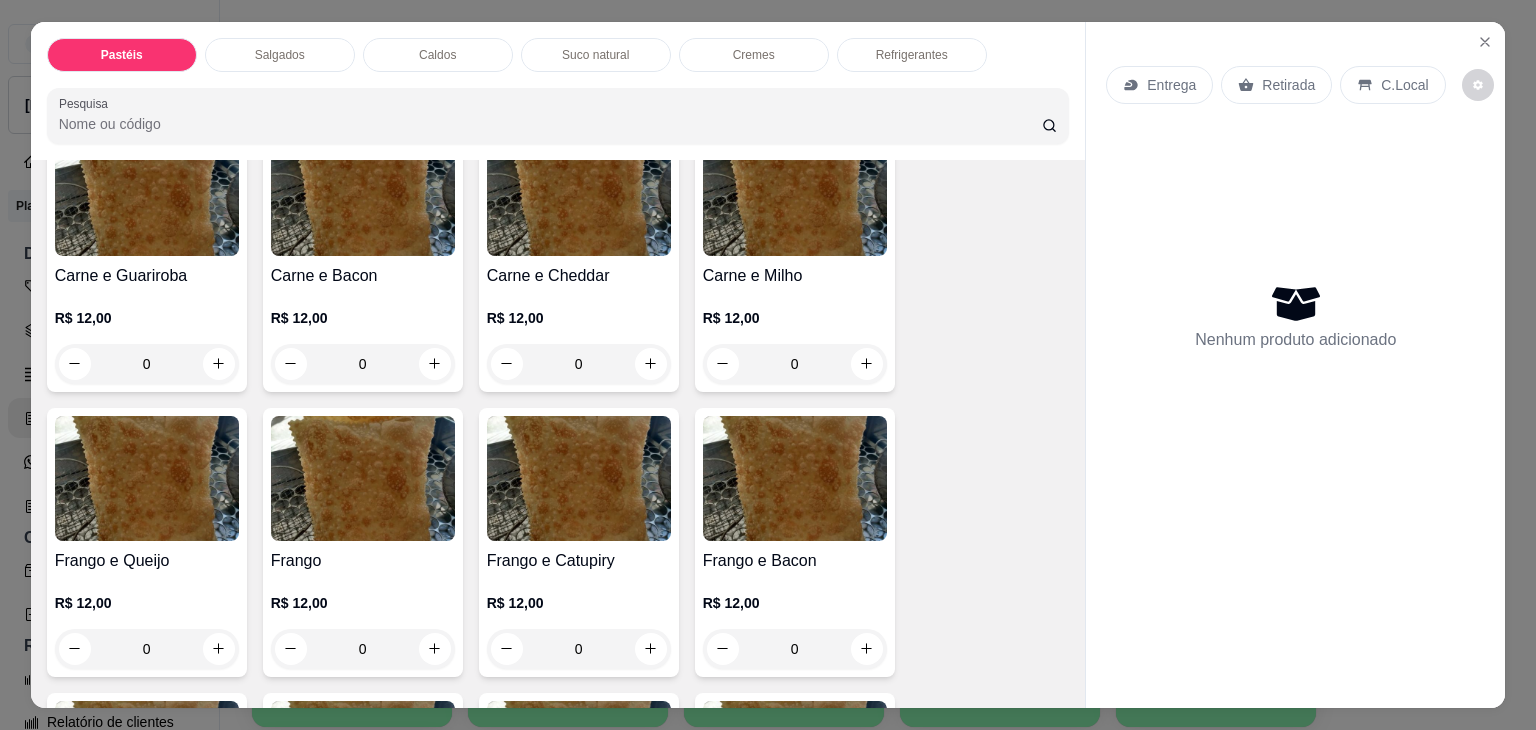 scroll, scrollTop: 500, scrollLeft: 0, axis: vertical 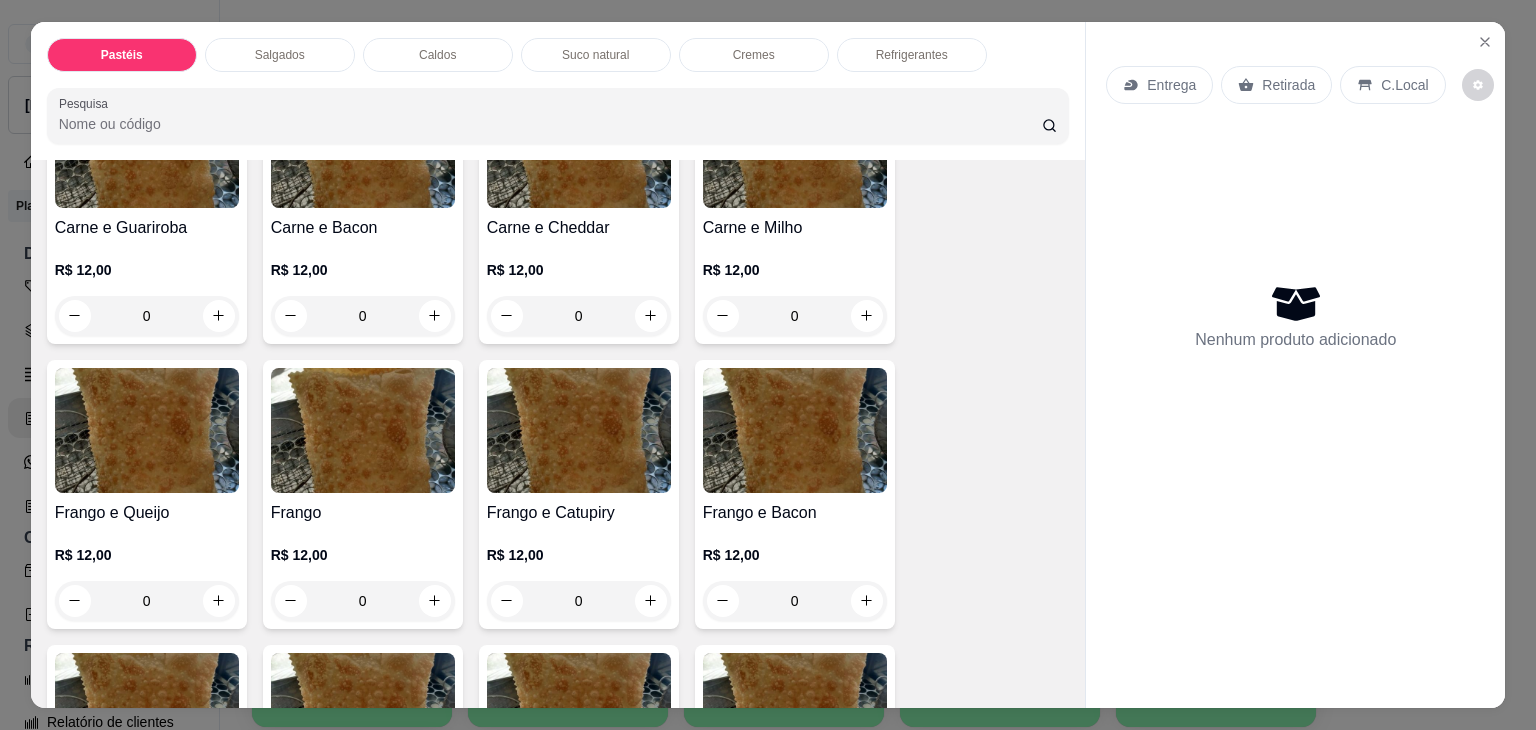 click on "Carne e Guariroba   R$ 12,00 0" at bounding box center [147, 209] 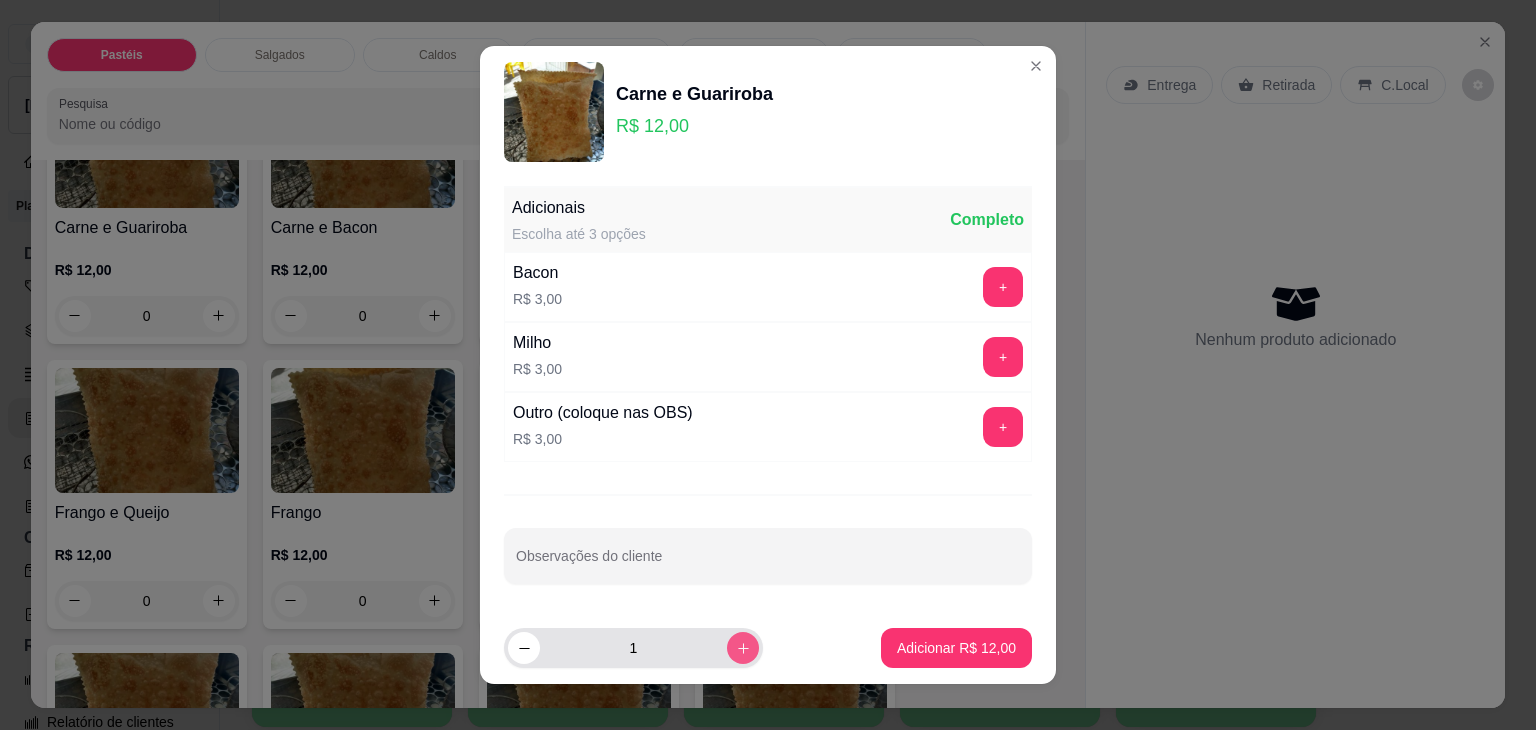 click 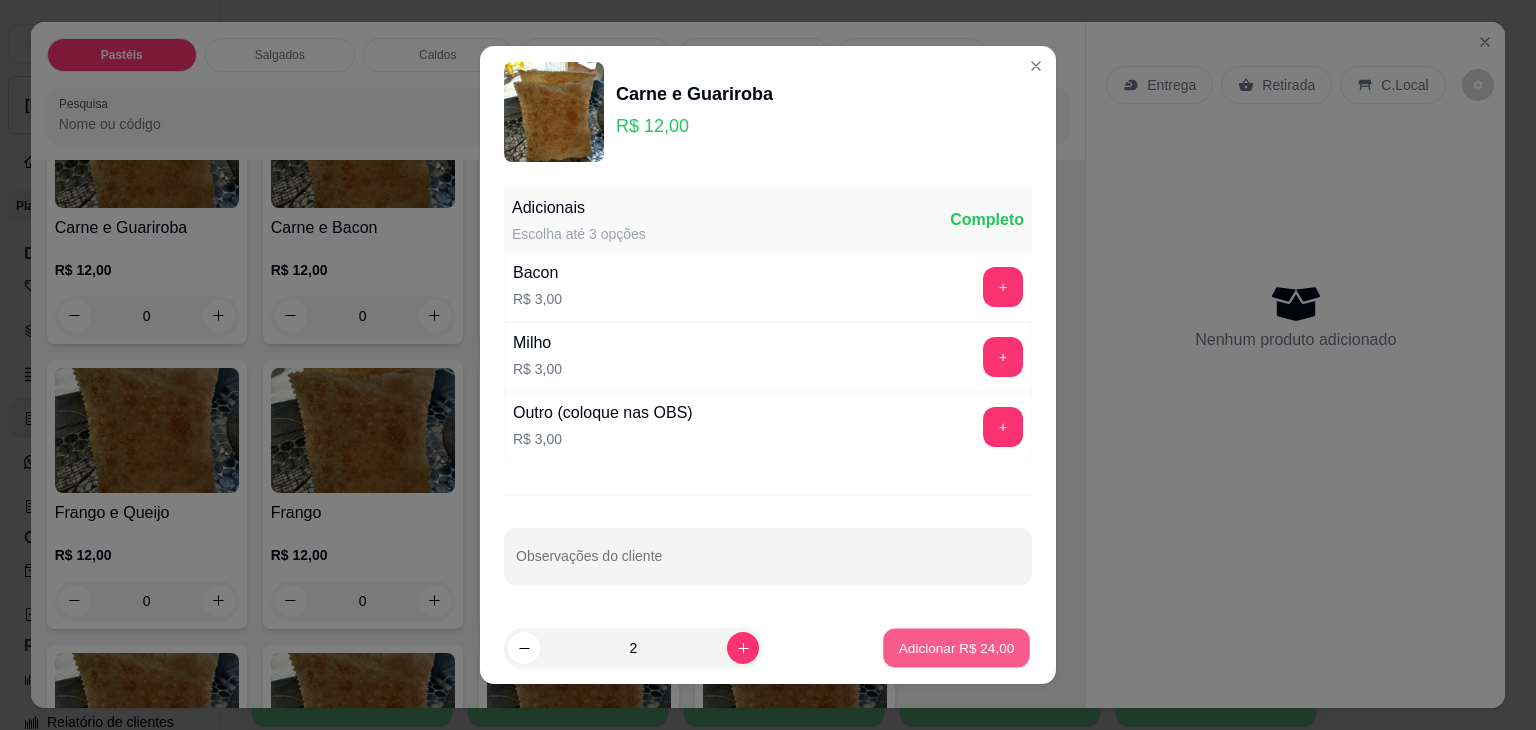 click on "Adicionar   R$ 24,00" at bounding box center [956, 648] 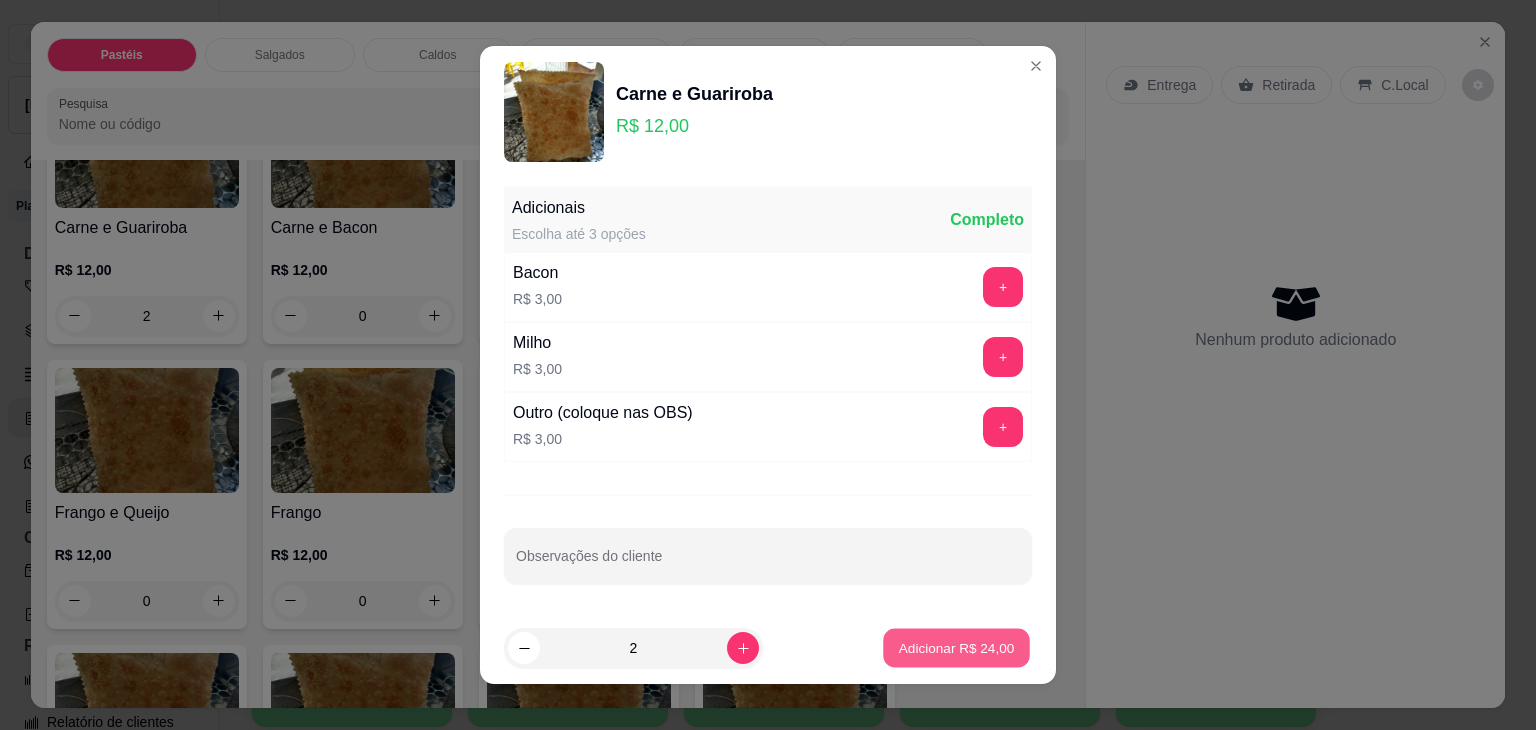 scroll, scrollTop: 500, scrollLeft: 0, axis: vertical 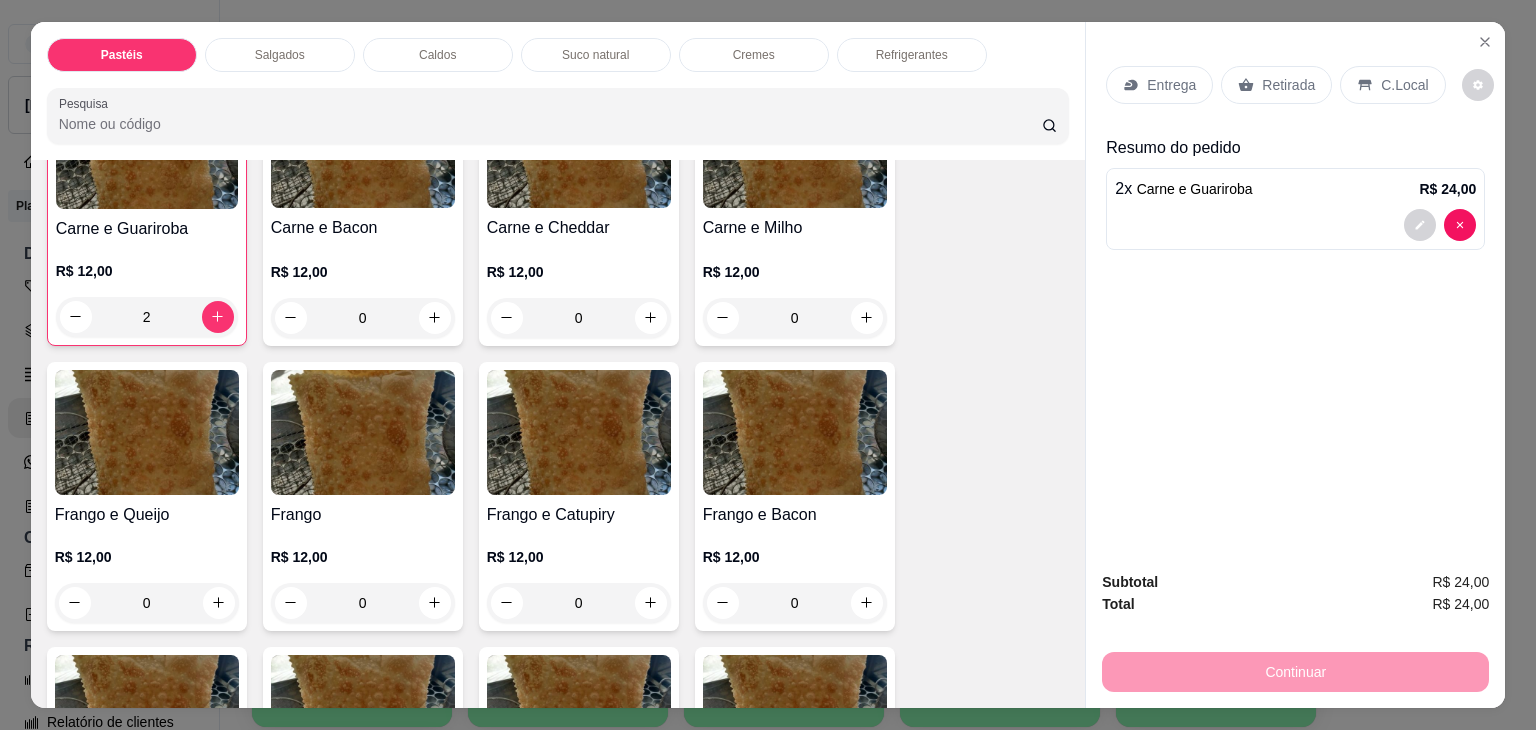 drag, startPoint x: 1244, startPoint y: 67, endPoint x: 1233, endPoint y: 105, distance: 39.56008 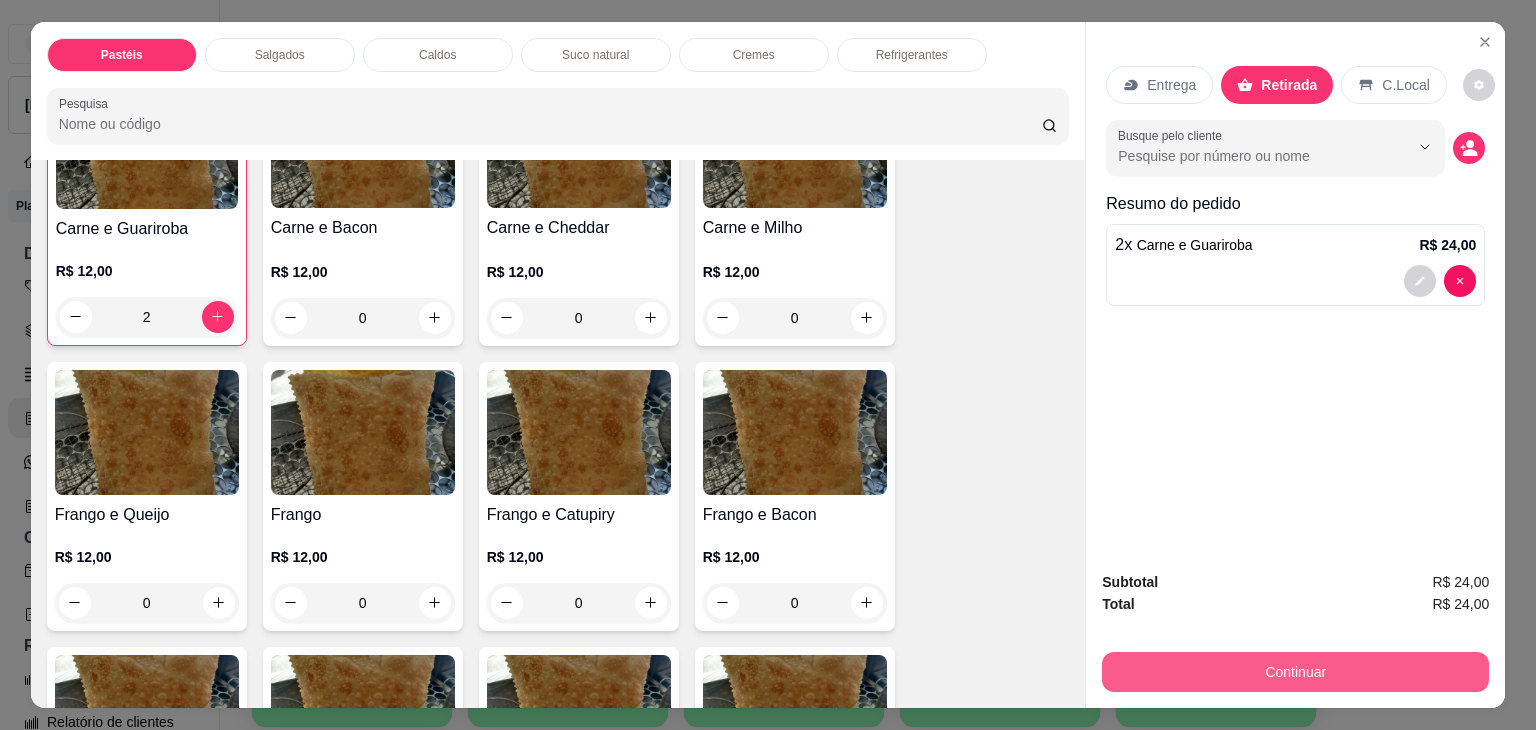 click on "Continuar" at bounding box center [1295, 672] 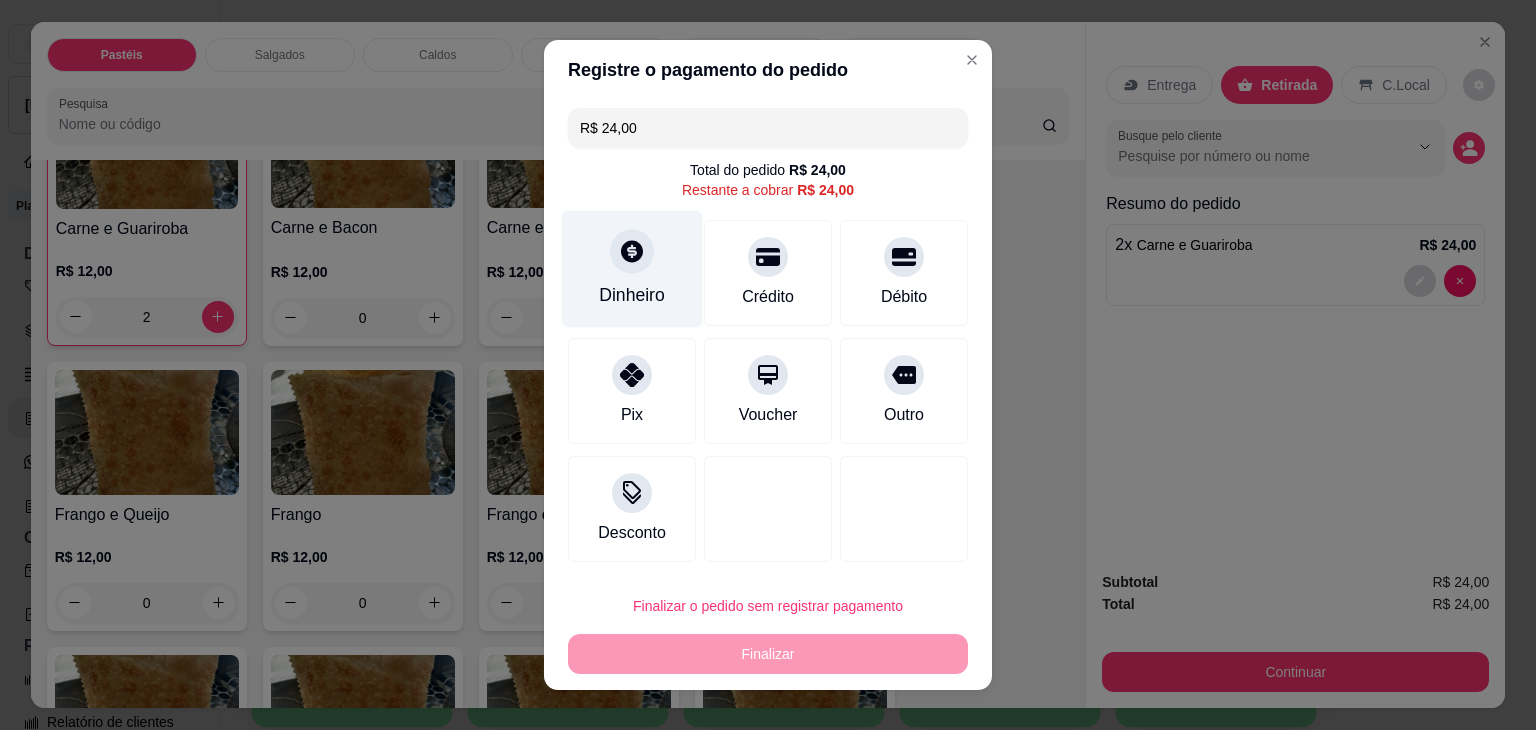click on "Dinheiro" at bounding box center [632, 295] 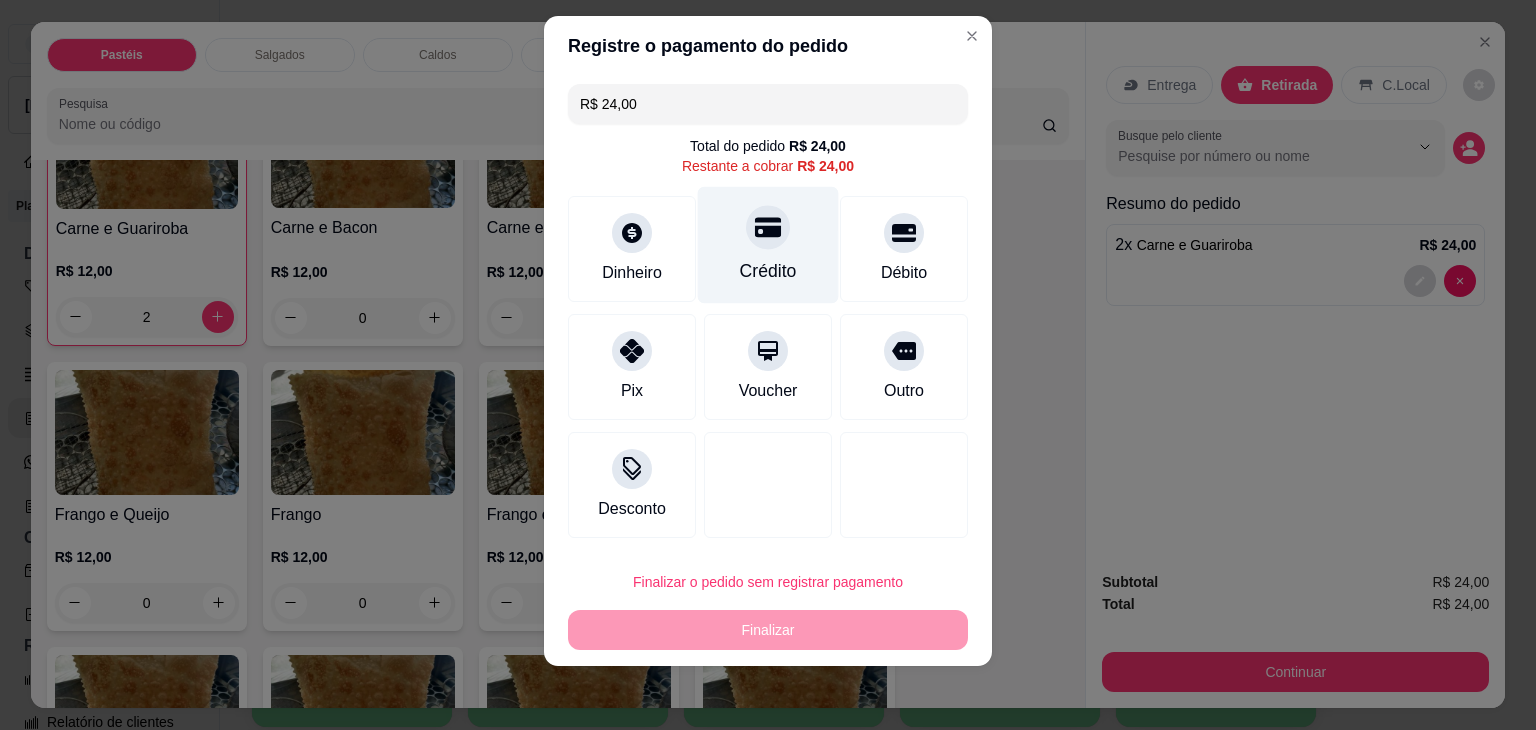 click on "Crédito" at bounding box center (768, 245) 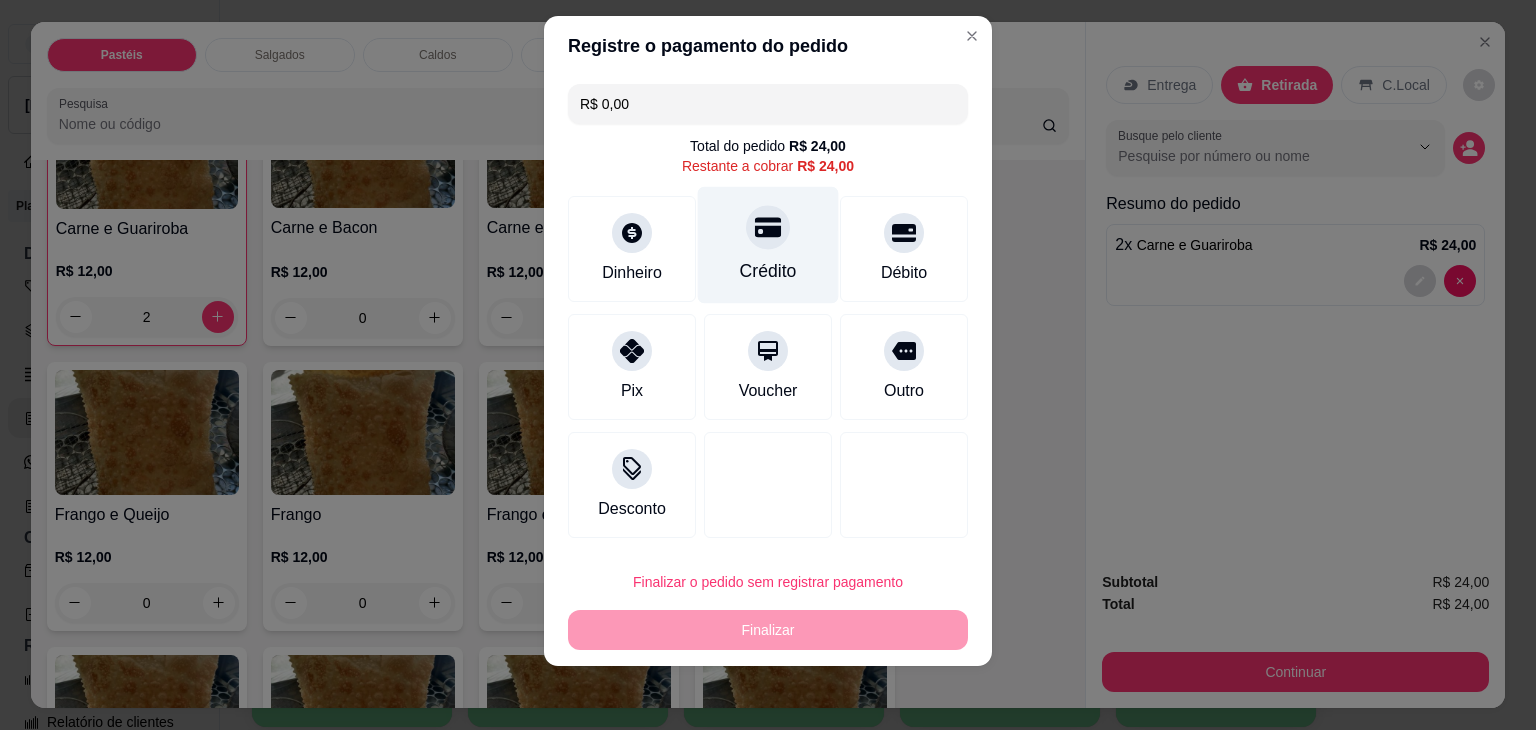 scroll, scrollTop: 20, scrollLeft: 0, axis: vertical 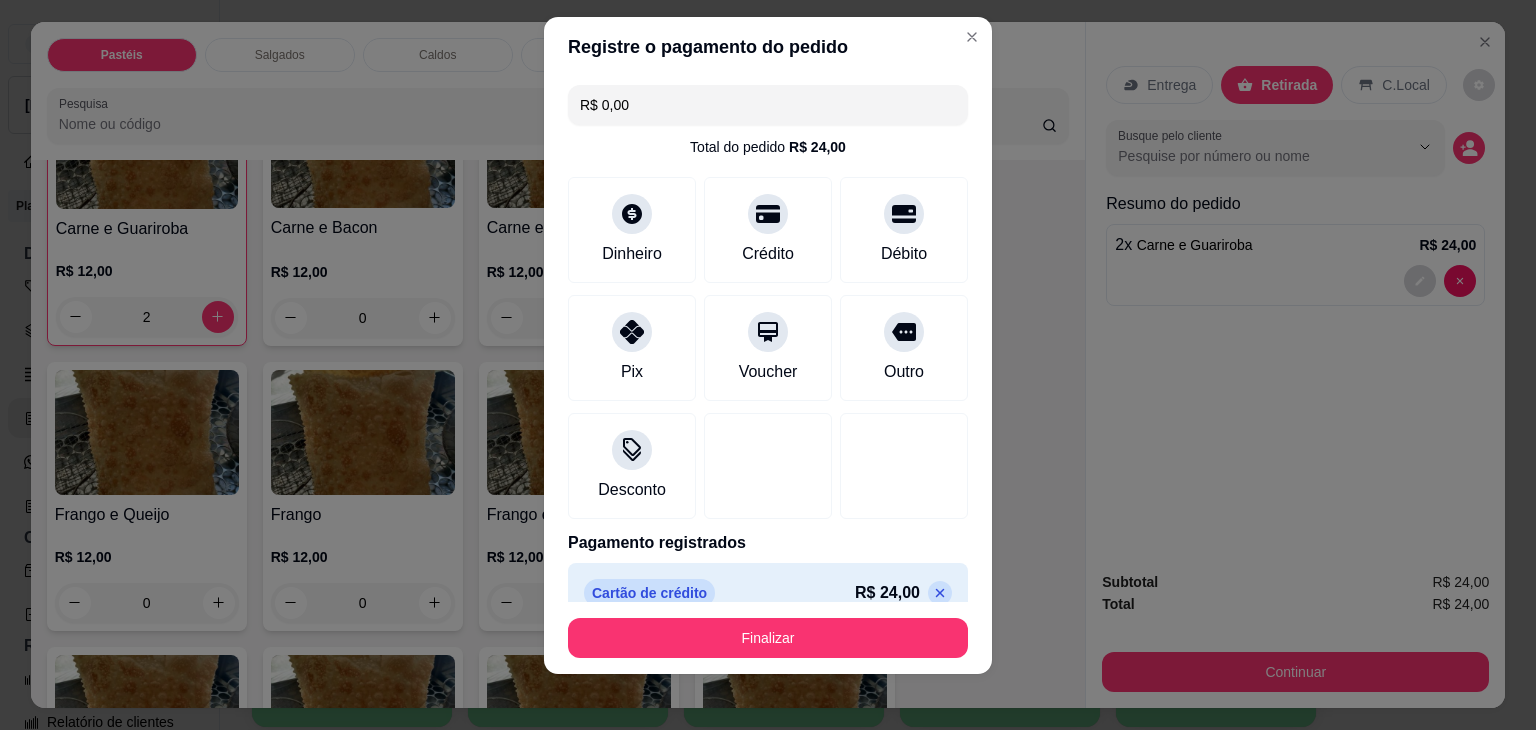 click on "Finalizar" at bounding box center [768, 638] 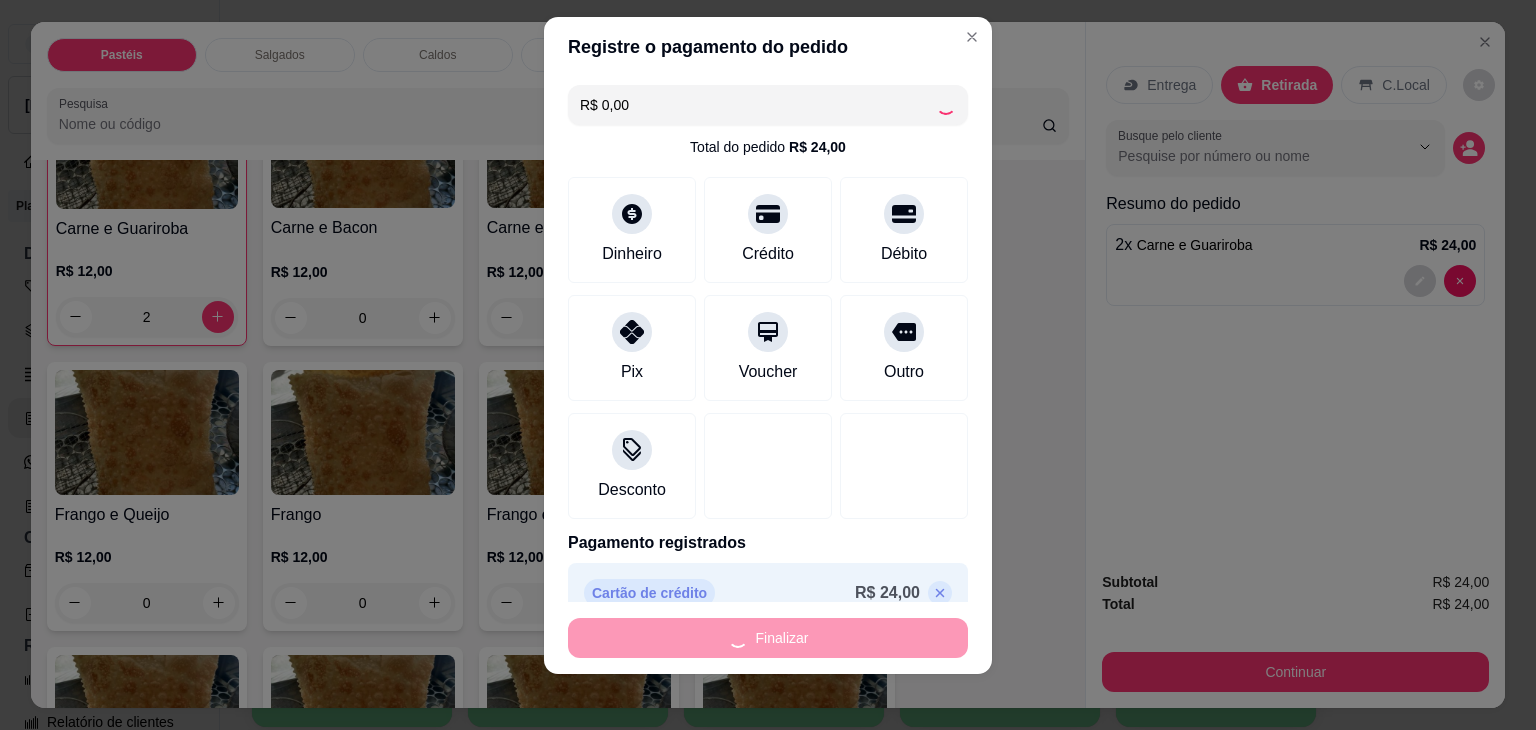 type on "0" 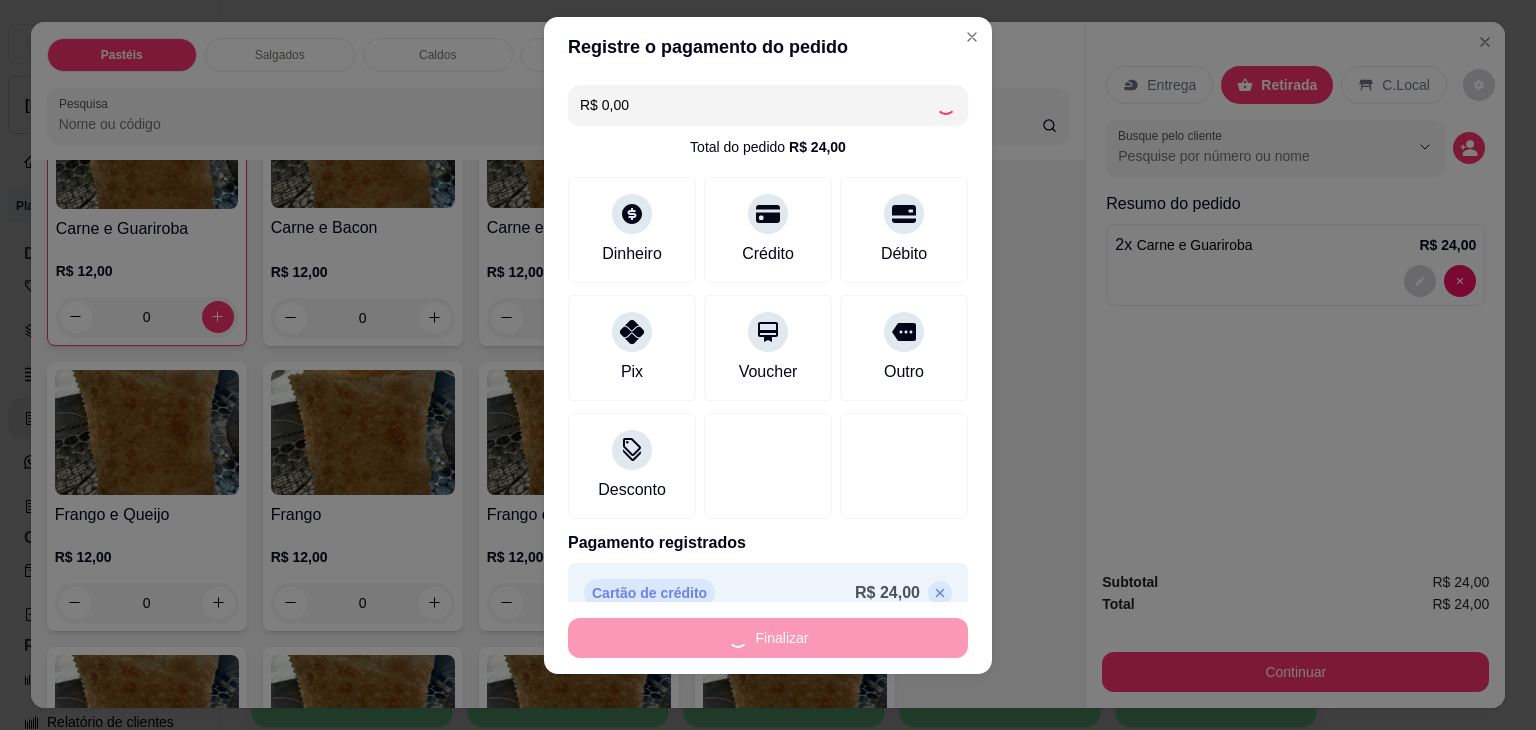 type on "-R$ 24,00" 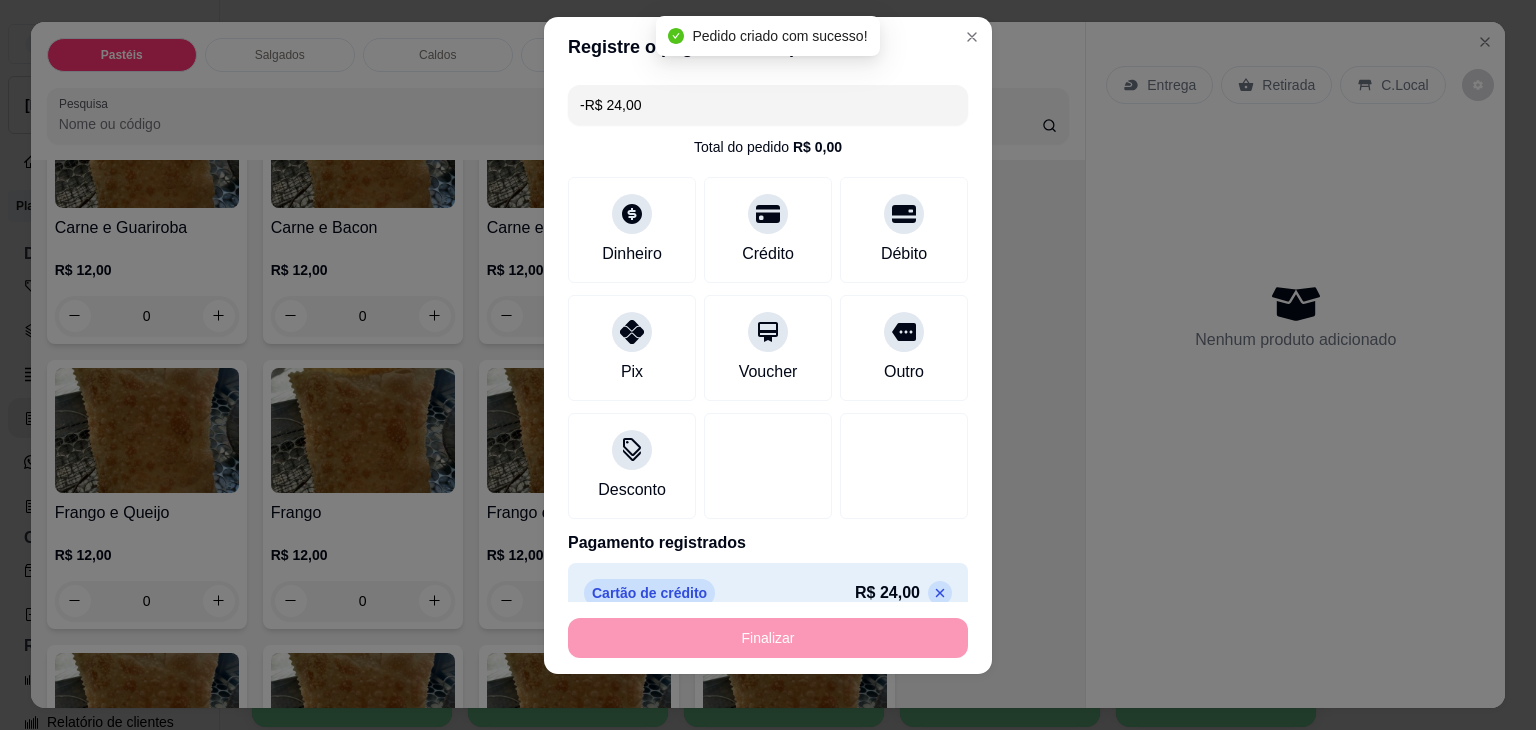 scroll, scrollTop: 500, scrollLeft: 0, axis: vertical 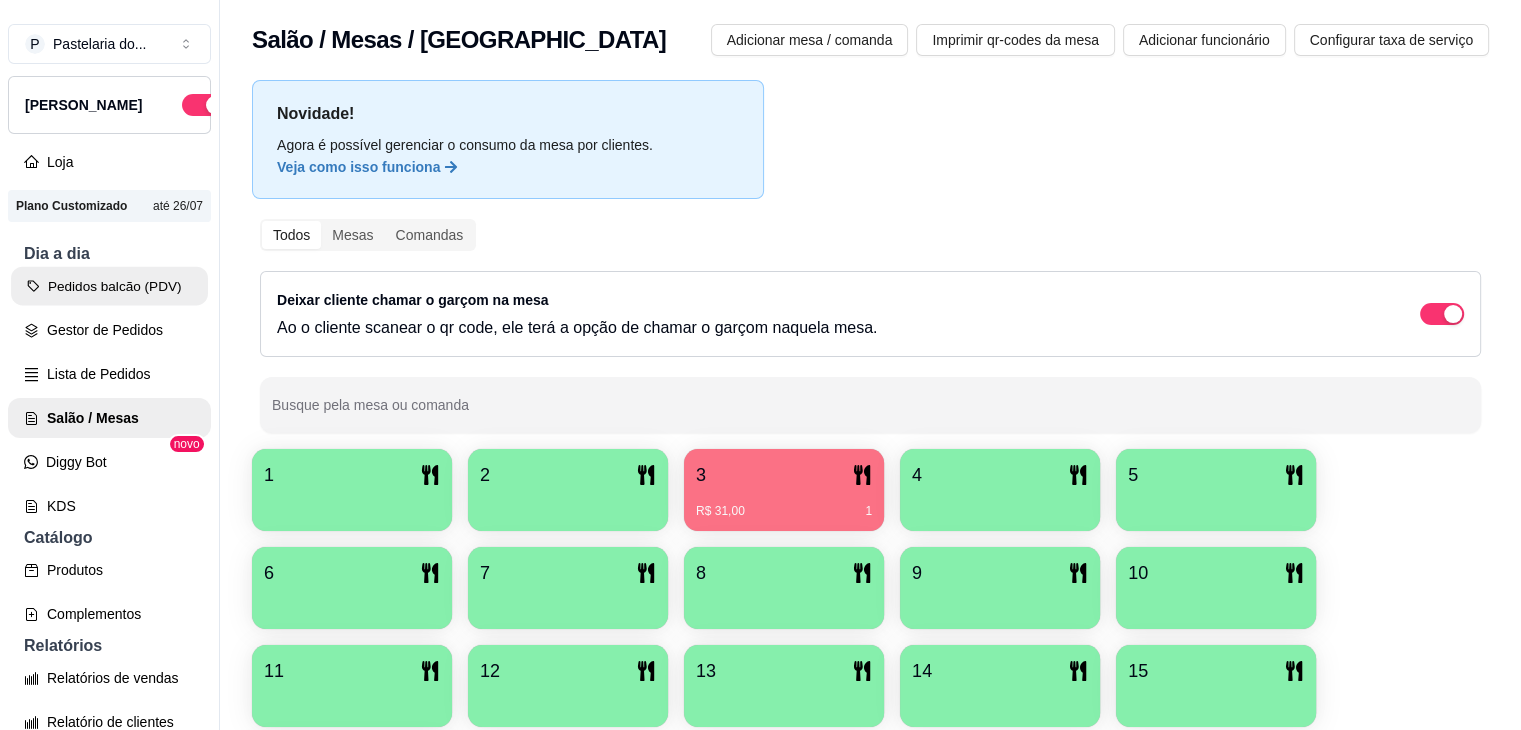 click on "Pedidos balcão (PDV)" at bounding box center (109, 286) 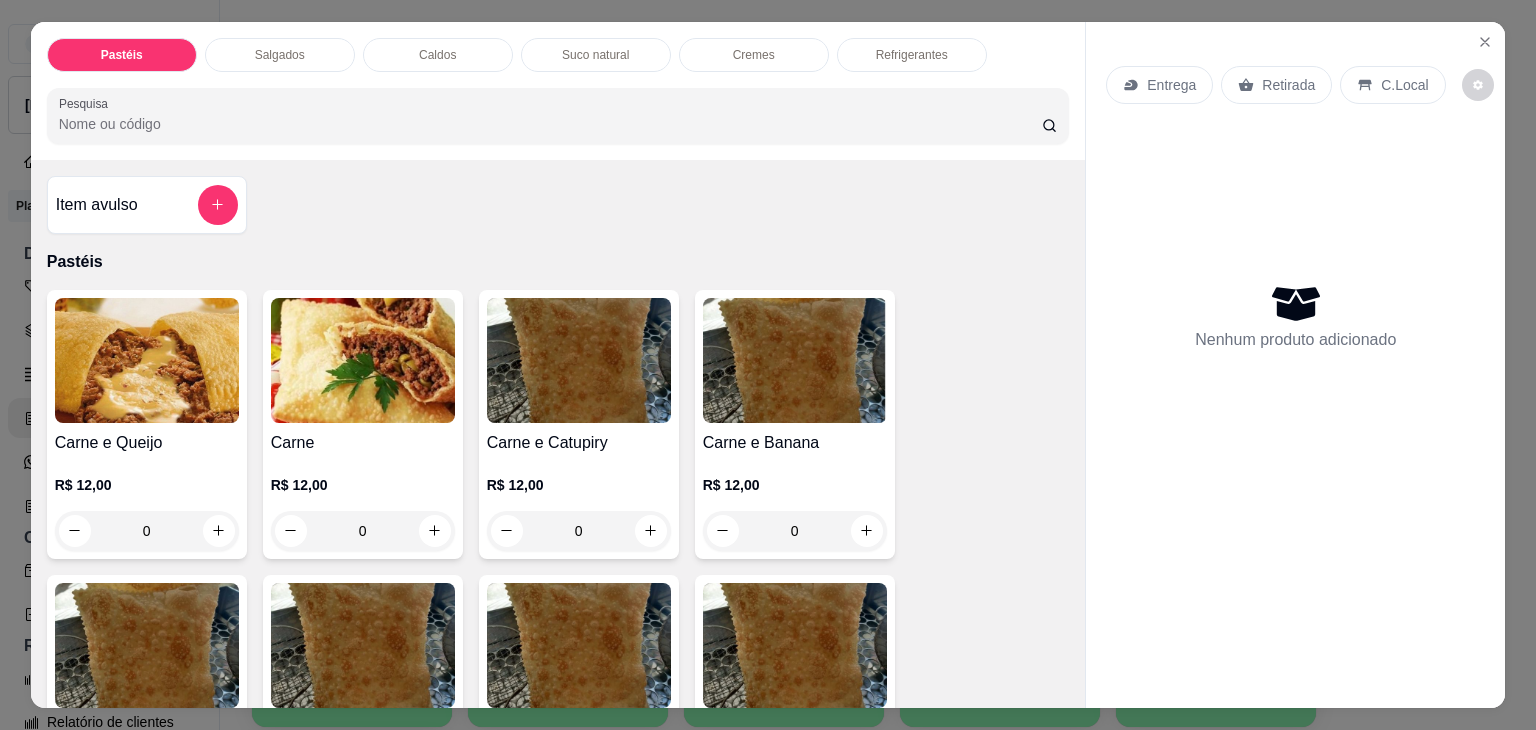 click on "Entrega Retirada C.Local" at bounding box center [1295, 85] 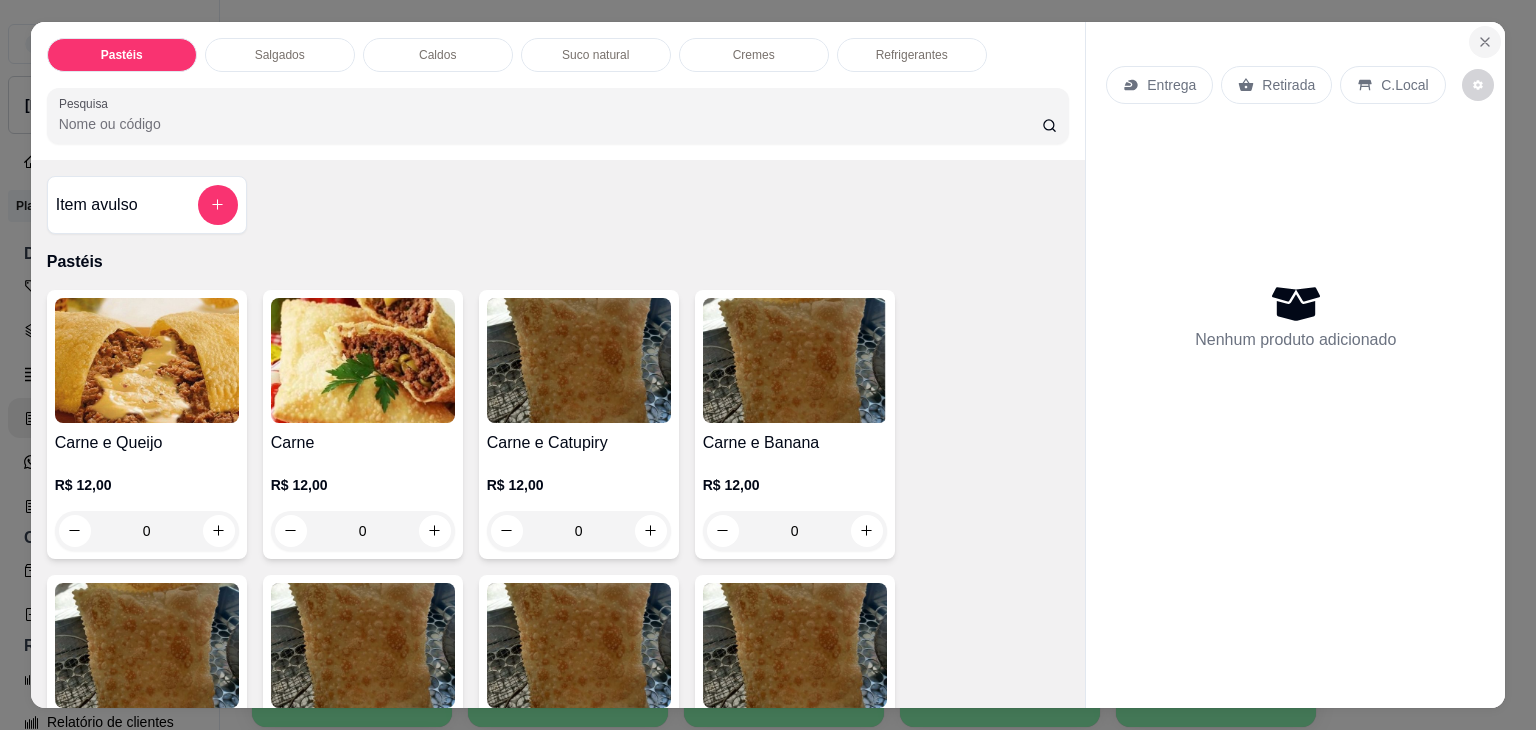 click 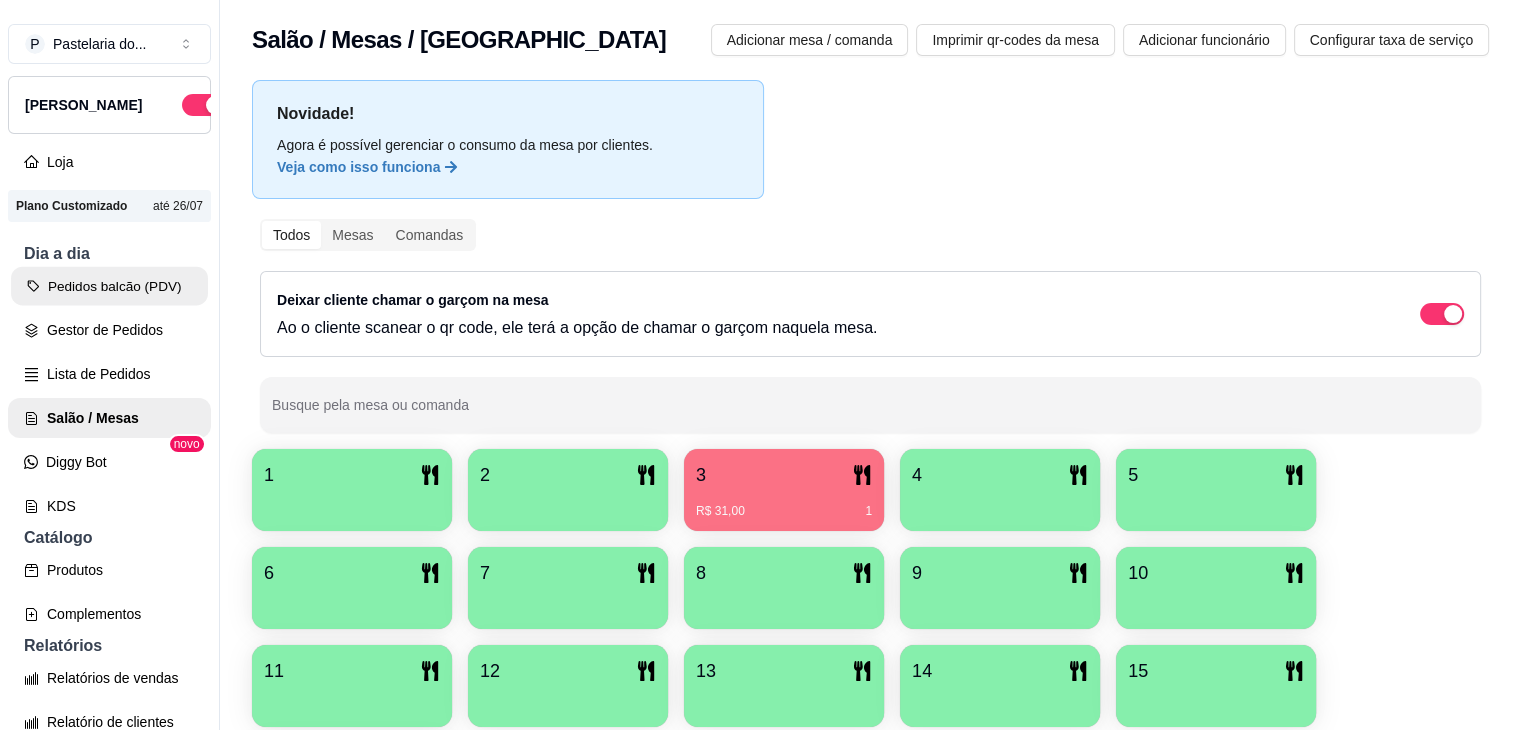 click on "Pedidos balcão (PDV)" at bounding box center [109, 286] 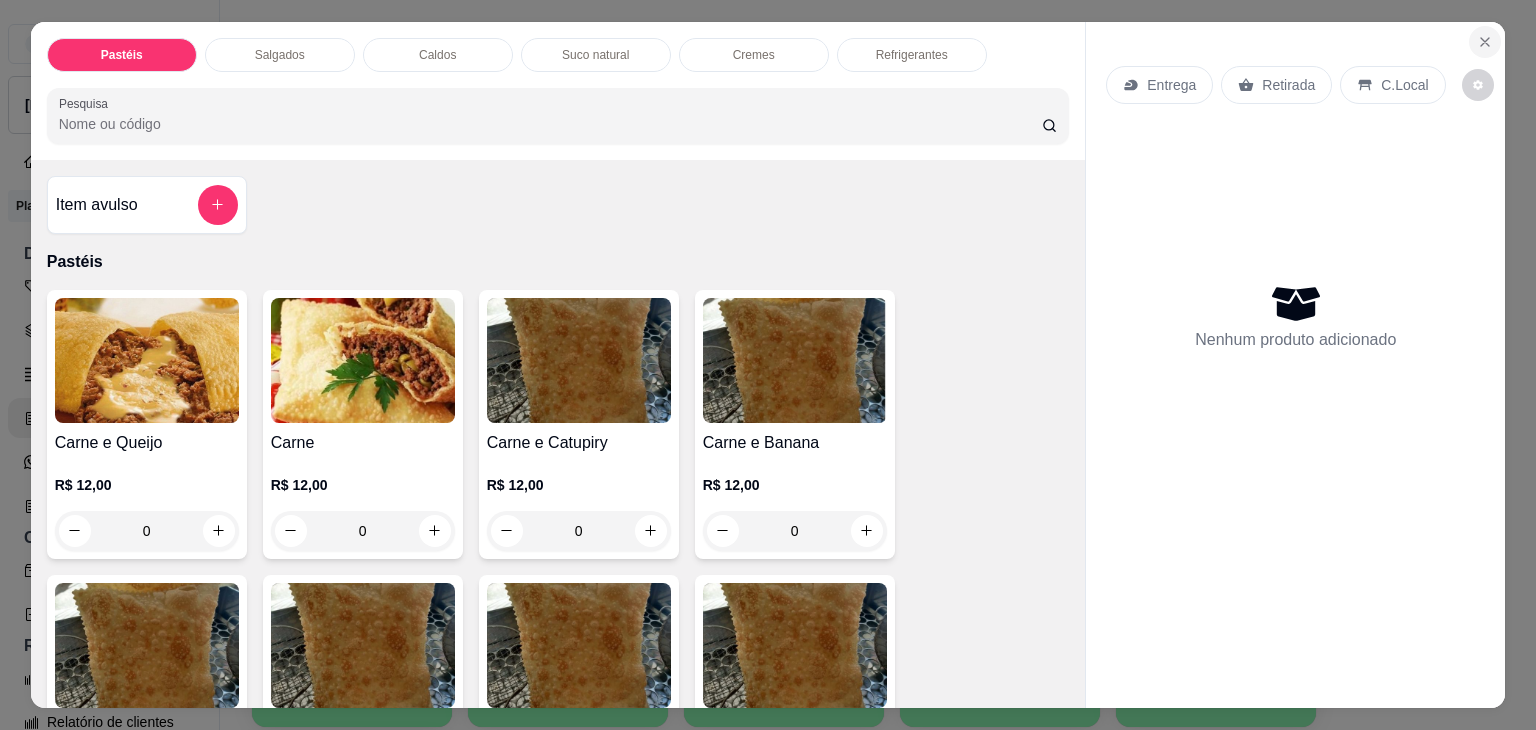 drag, startPoint x: 1456, startPoint y: 42, endPoint x: 1471, endPoint y: 37, distance: 15.811388 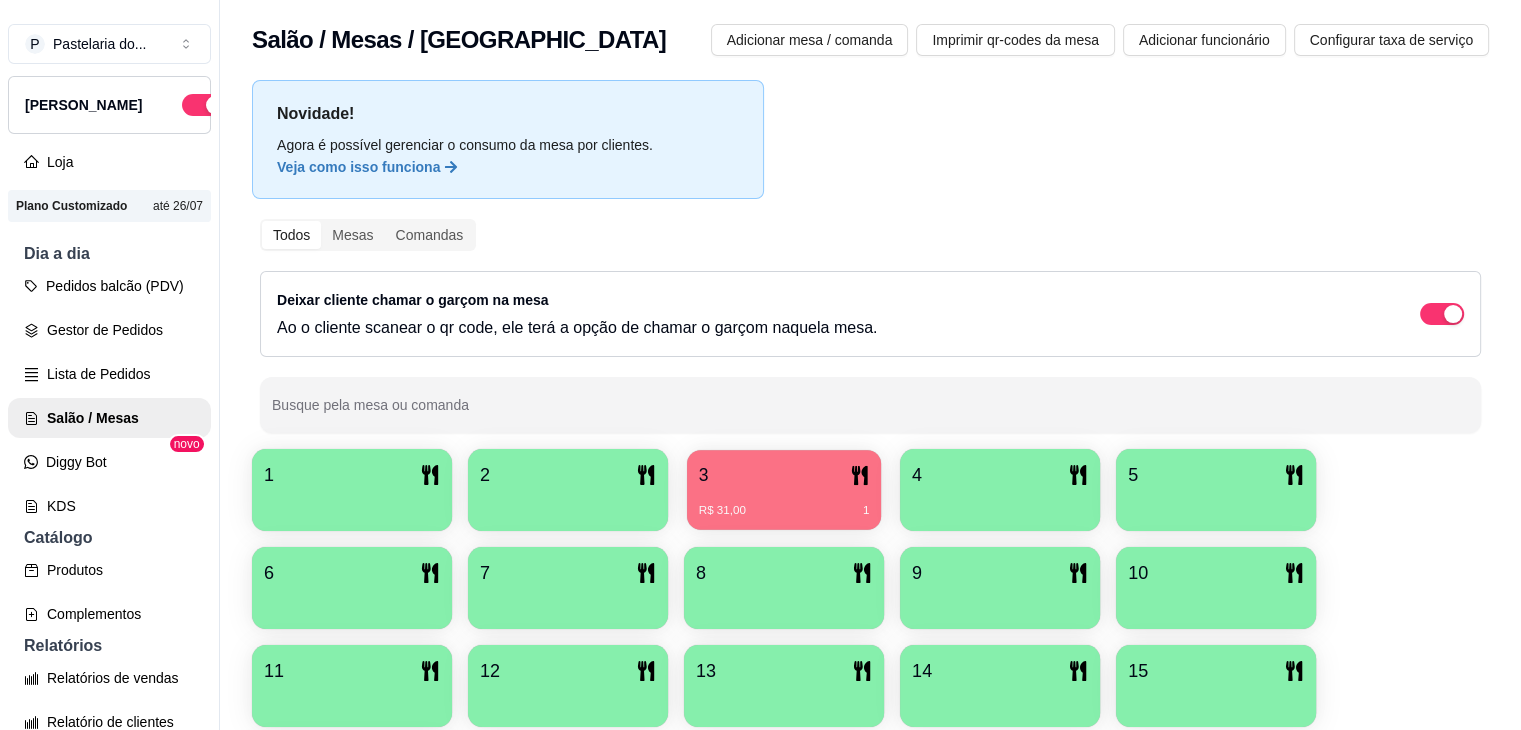 click on "3" at bounding box center (784, 475) 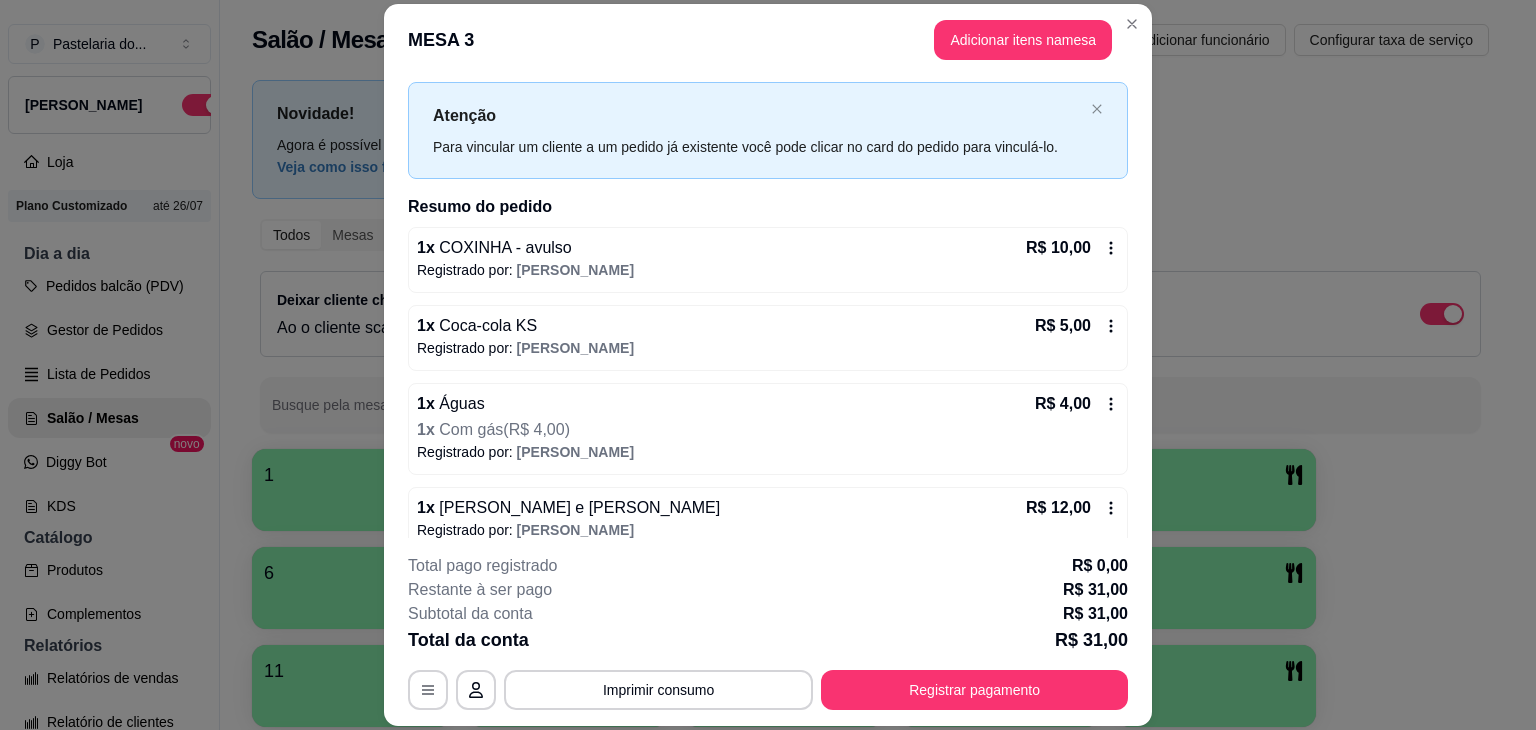 scroll, scrollTop: 58, scrollLeft: 0, axis: vertical 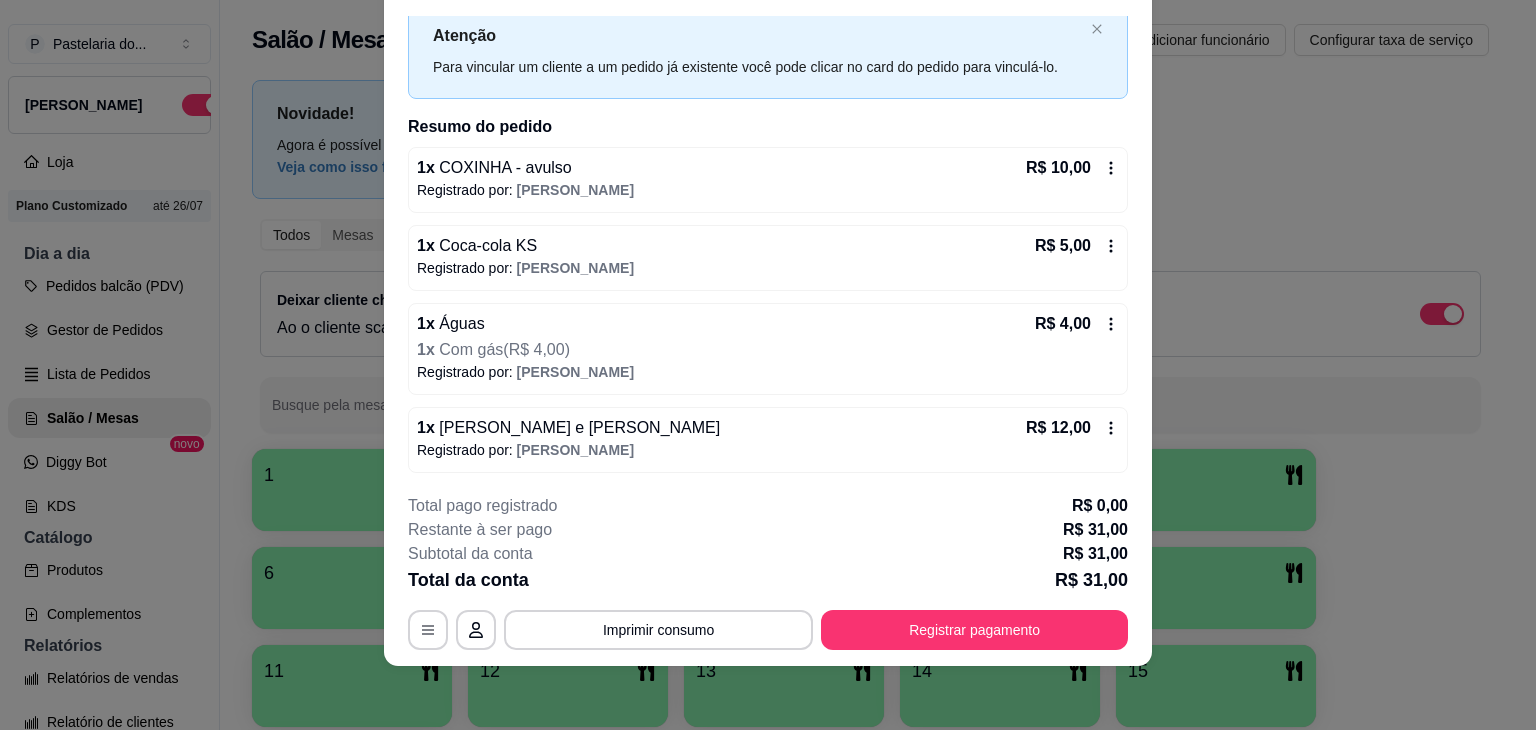 click on "[PERSON_NAME] e [PERSON_NAME]" at bounding box center [577, 427] 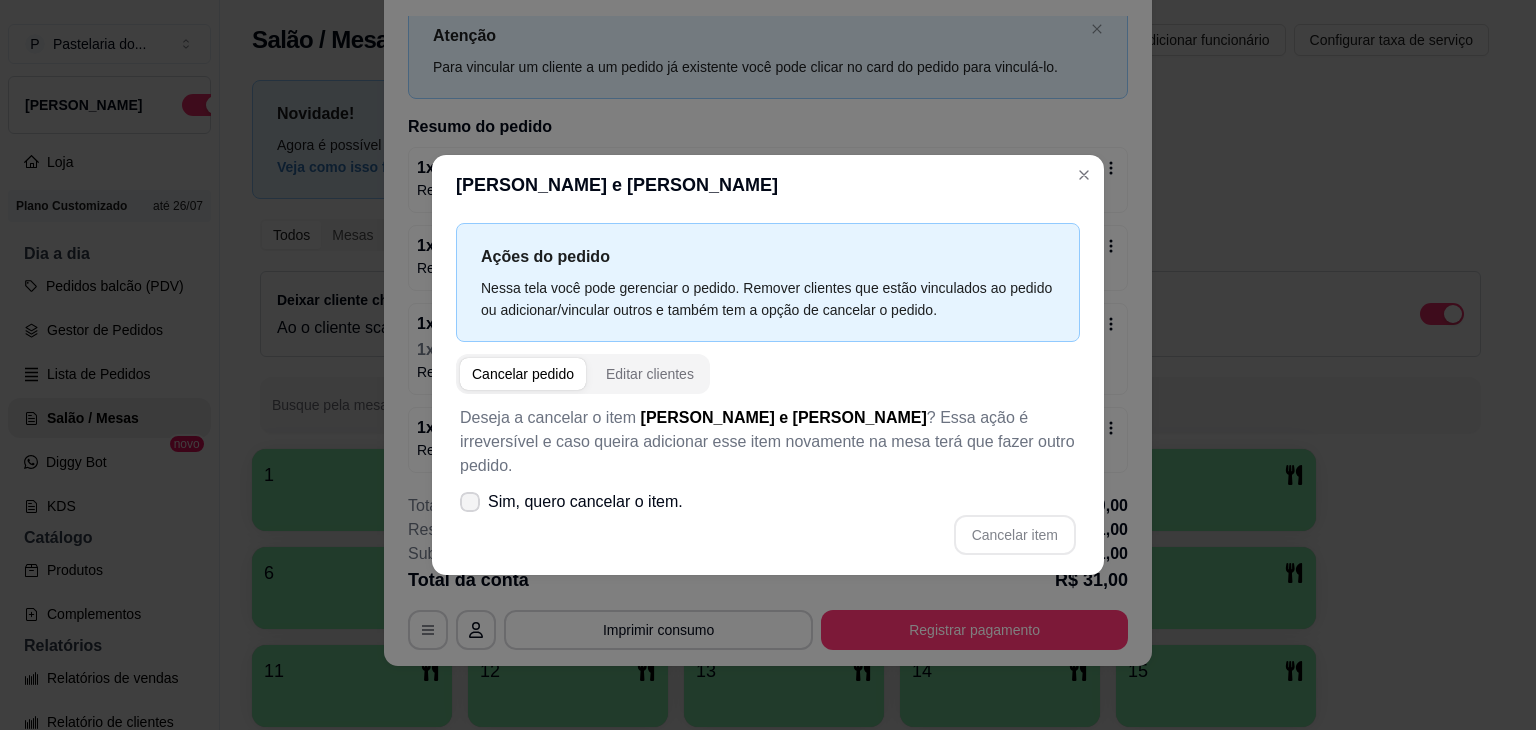click on "Sim, quero cancelar o item." at bounding box center [585, 502] 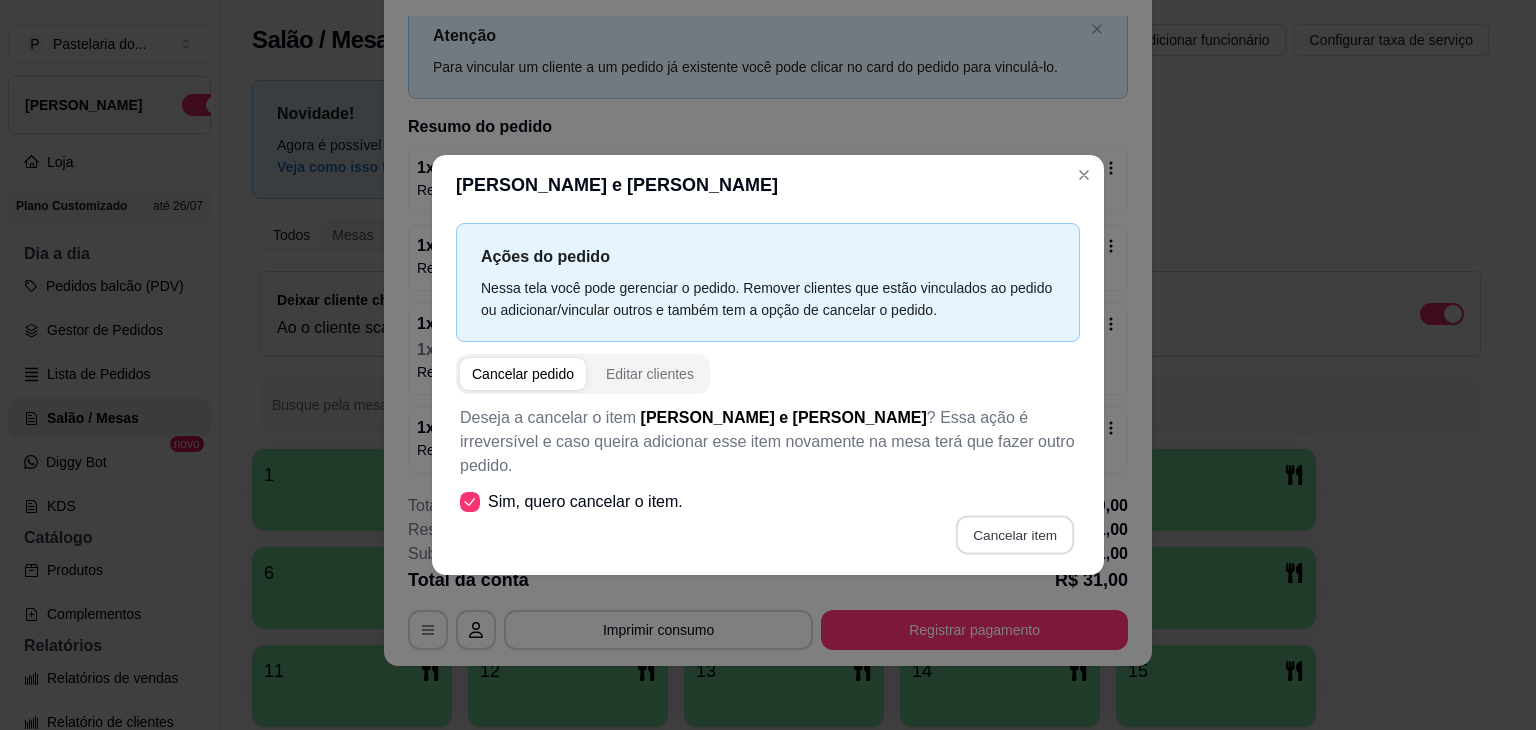 click on "Cancelar item" at bounding box center (1014, 535) 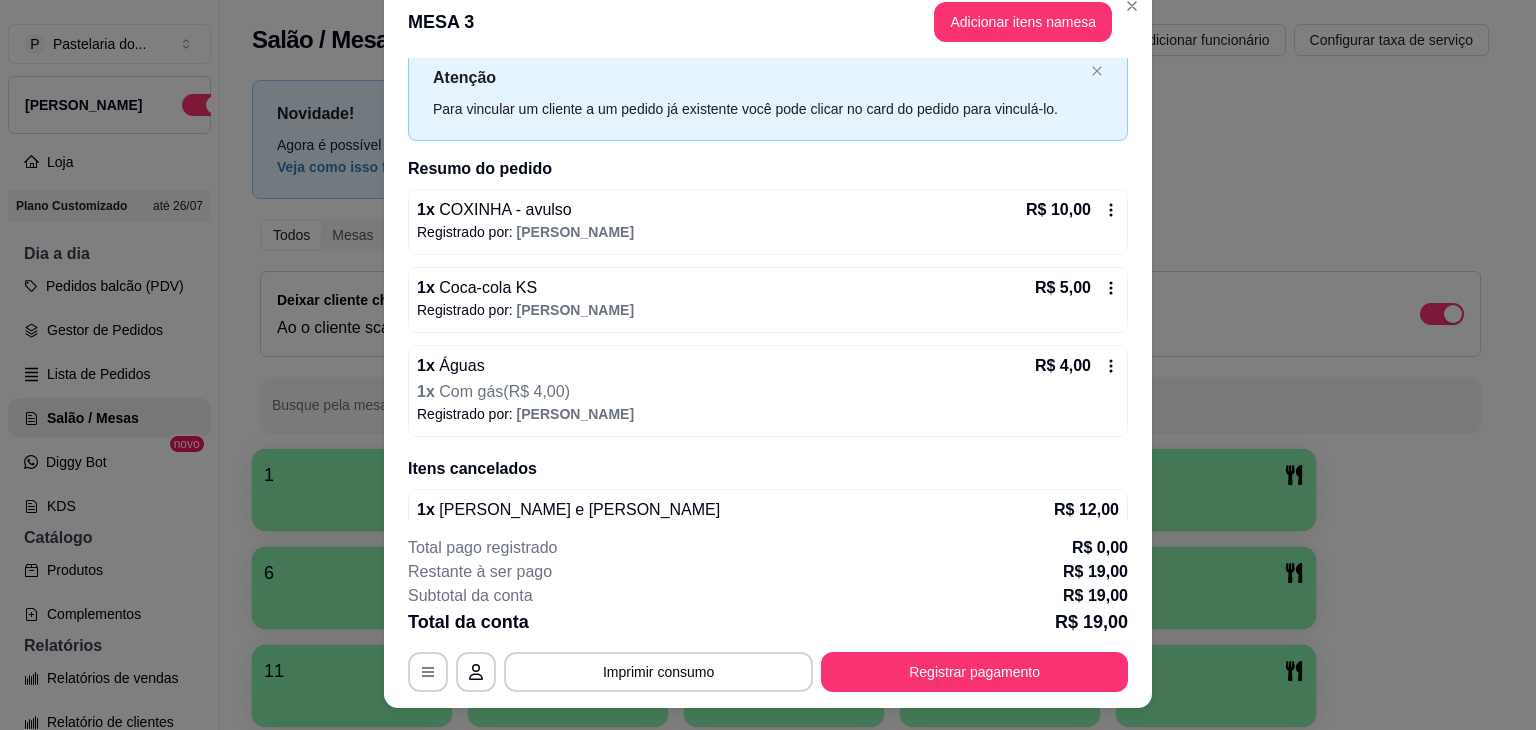 scroll, scrollTop: 0, scrollLeft: 0, axis: both 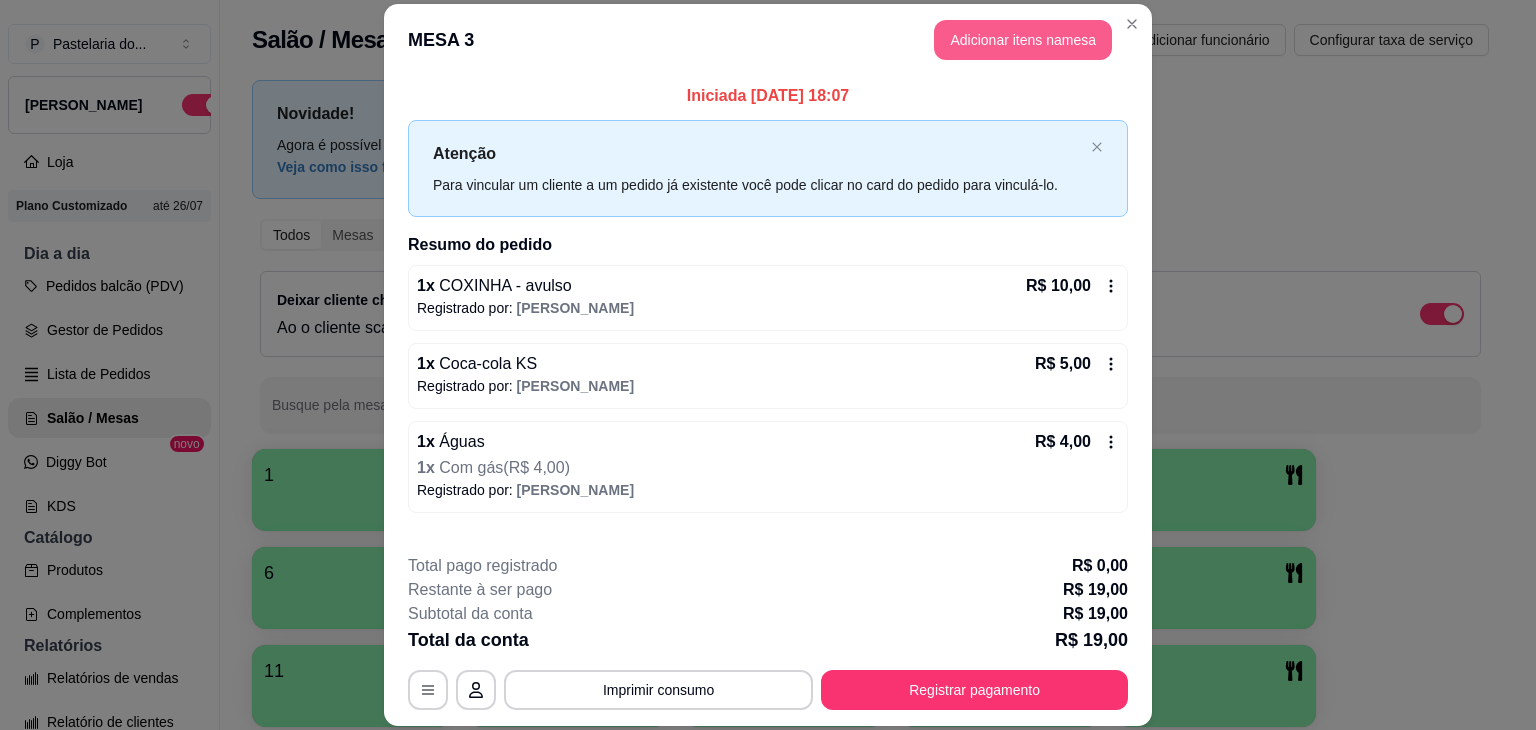 click on "Adicionar itens na  mesa" at bounding box center [1023, 40] 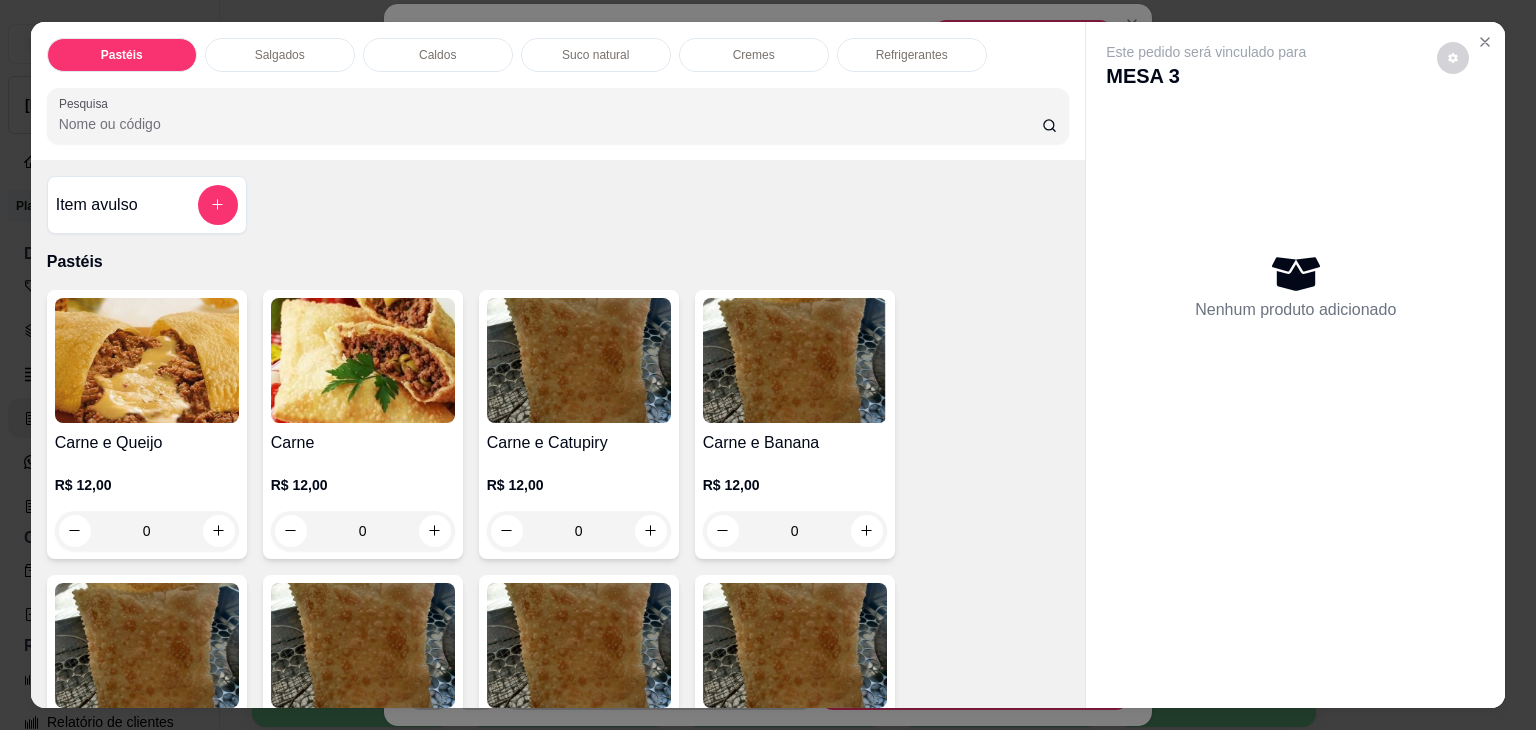 click at bounding box center (147, 360) 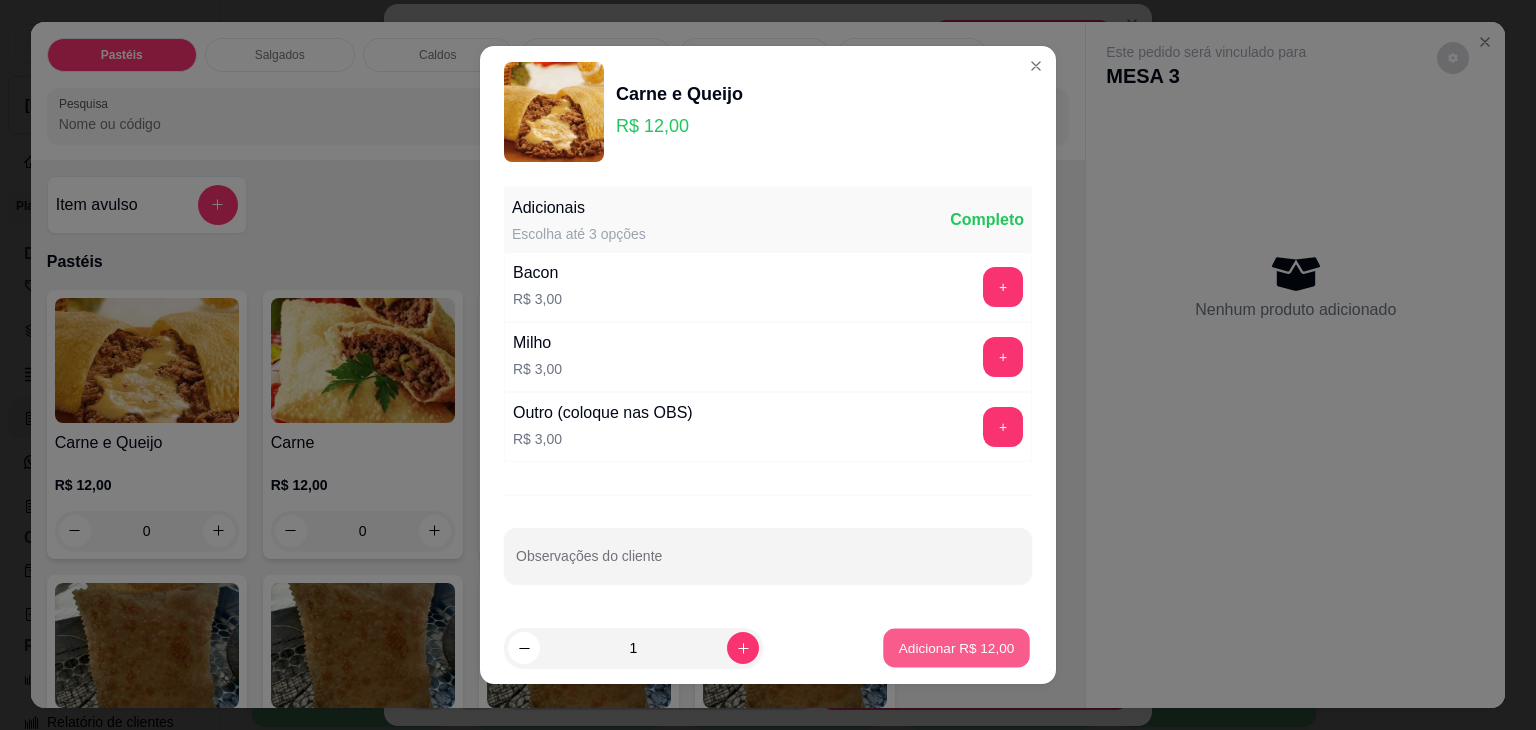 click on "Adicionar   R$ 12,00" at bounding box center [957, 647] 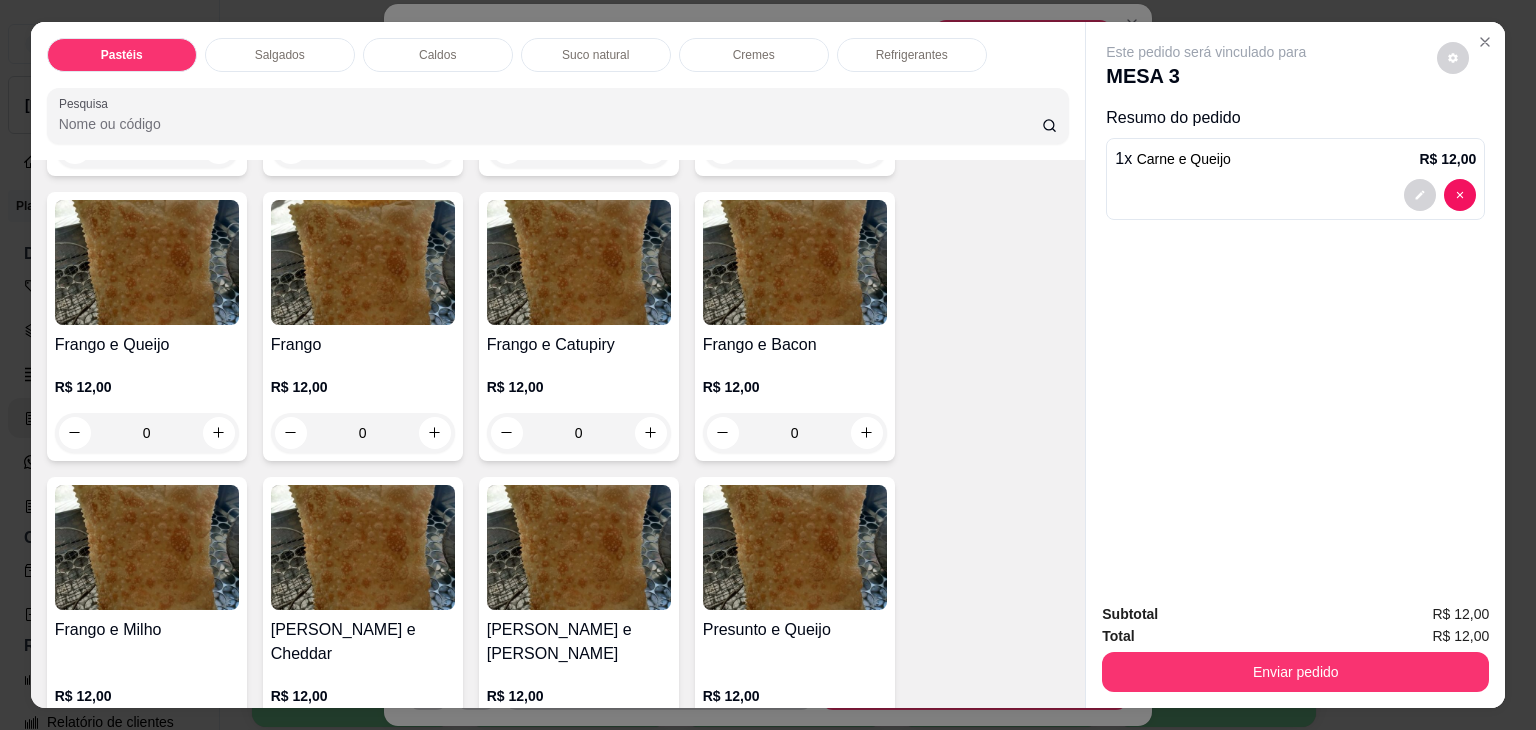 scroll, scrollTop: 700, scrollLeft: 0, axis: vertical 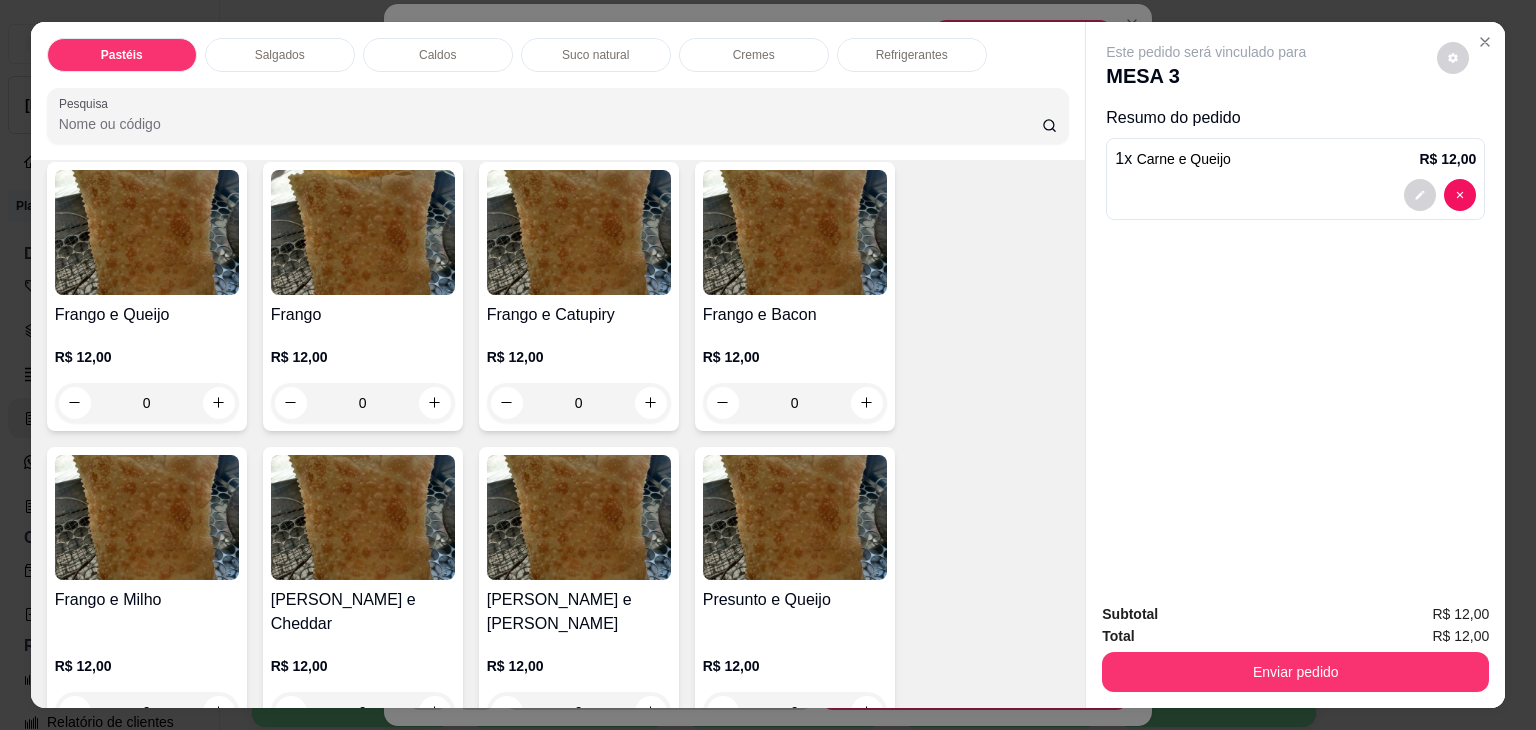 click at bounding box center [579, 517] 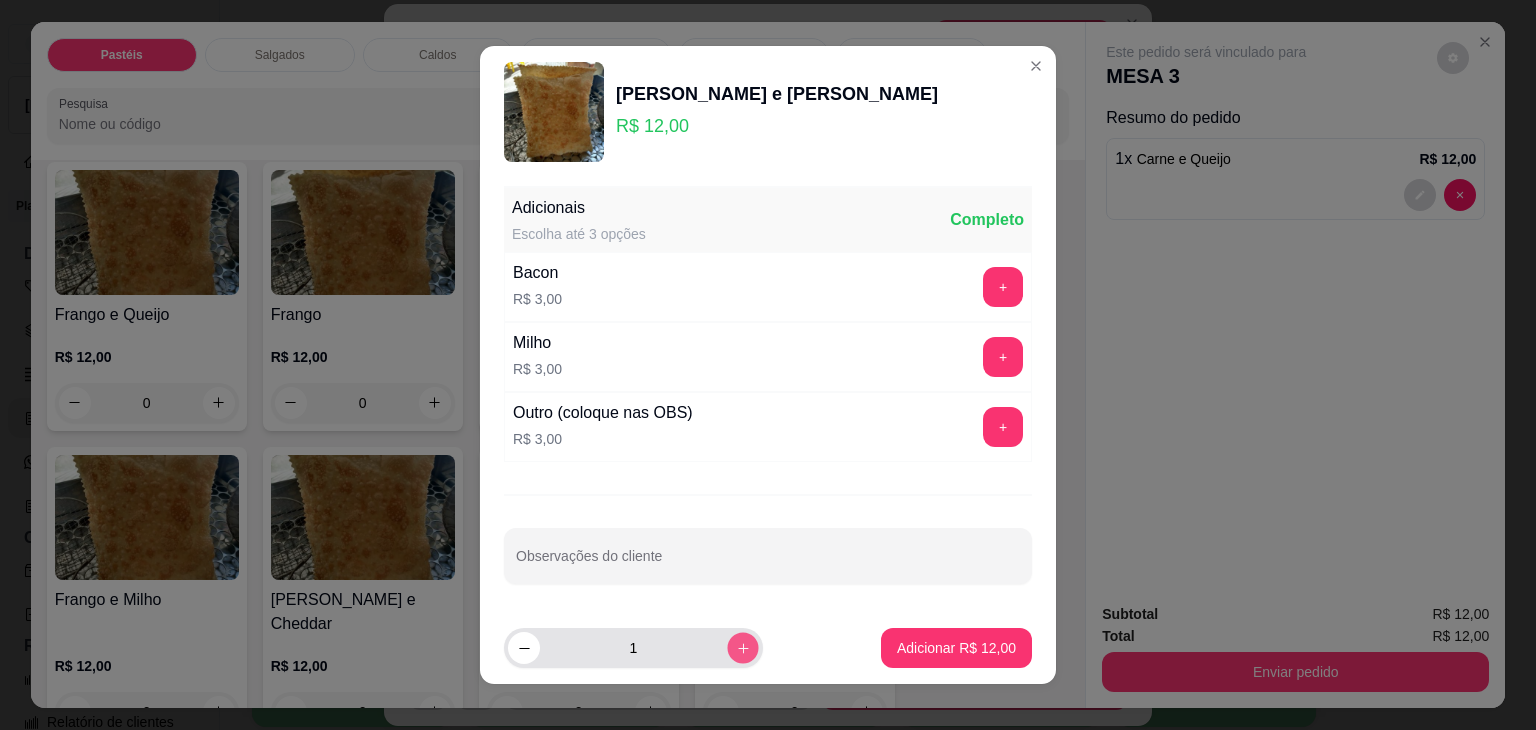 click at bounding box center (742, 647) 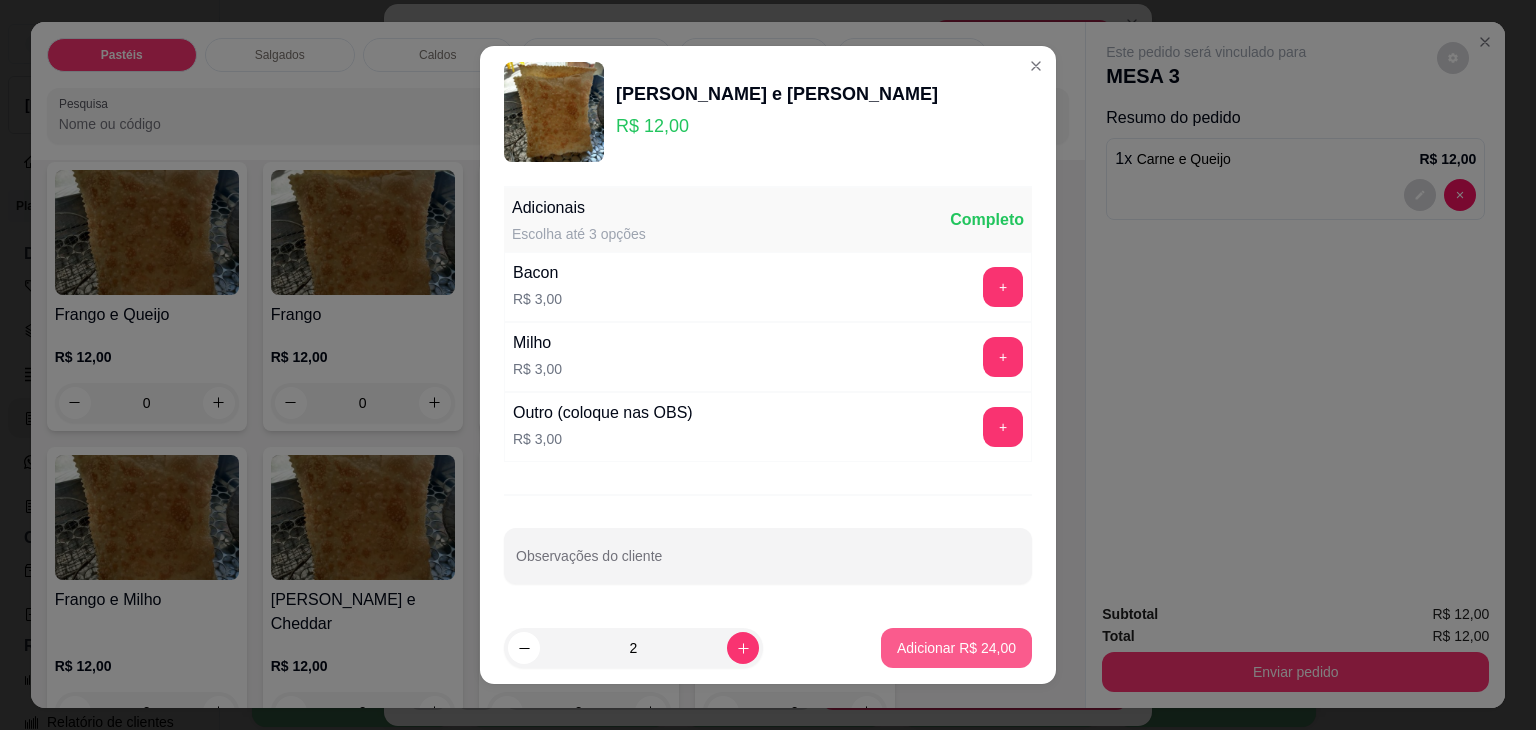 click on "Adicionar   R$ 24,00" at bounding box center [956, 648] 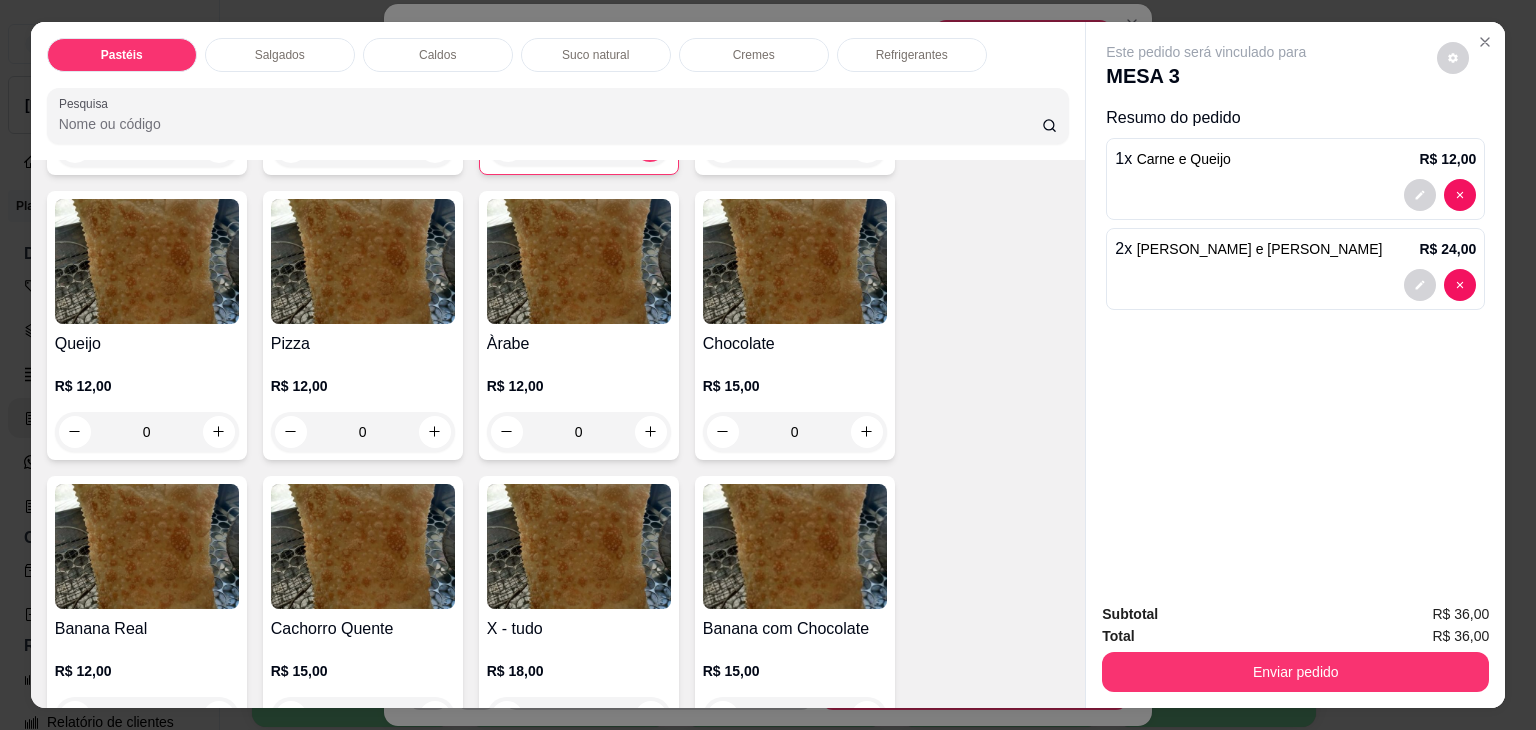 scroll, scrollTop: 1300, scrollLeft: 0, axis: vertical 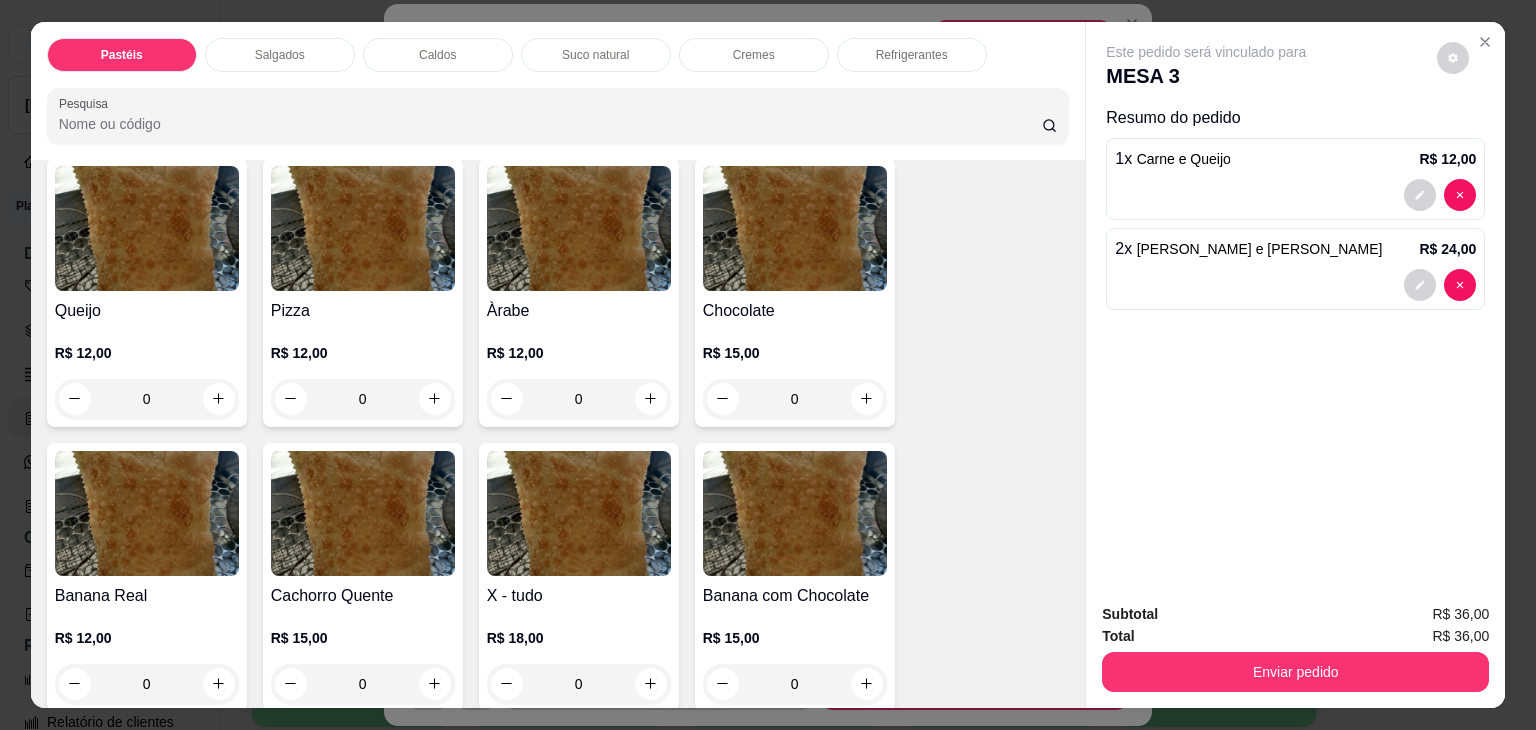click on "R$ 12,00" at bounding box center [363, 353] 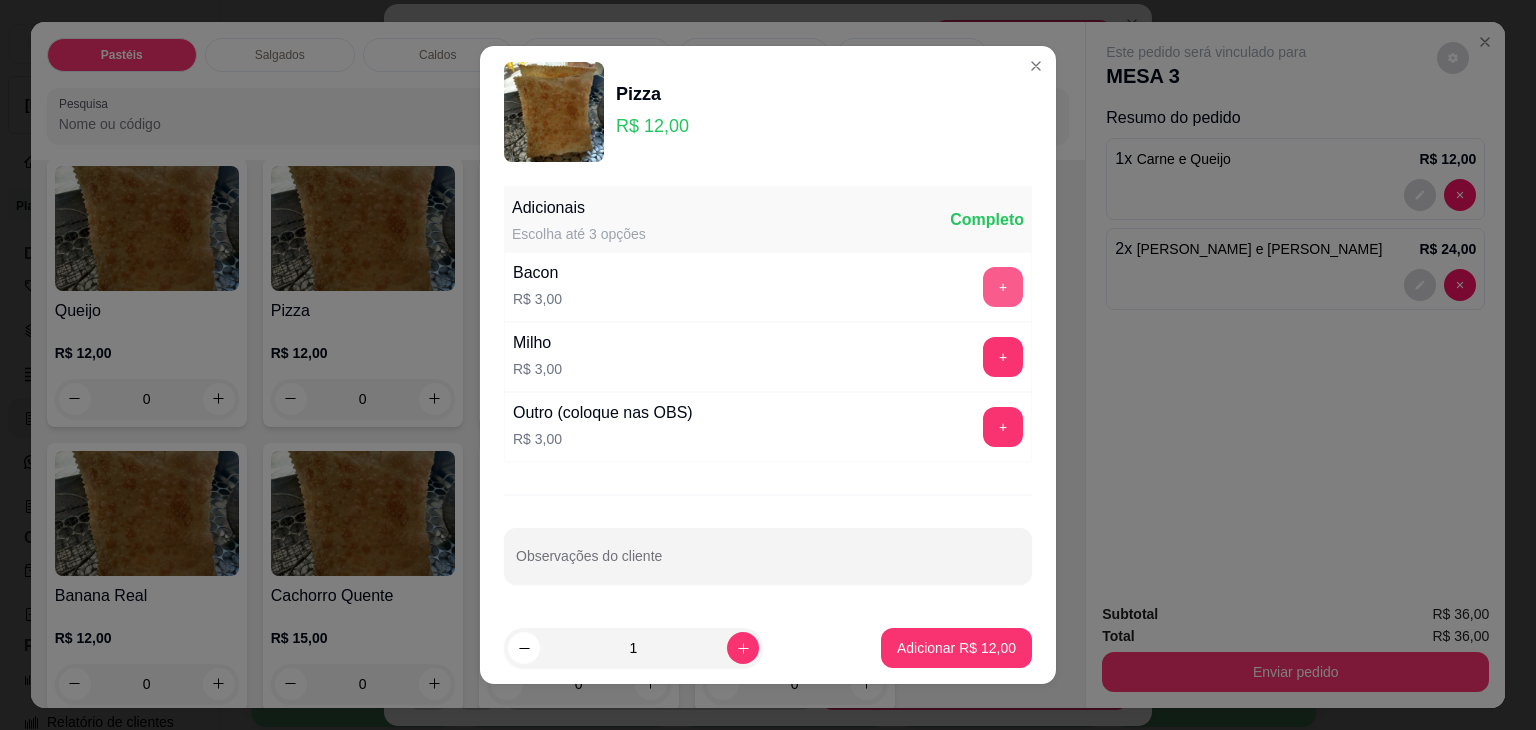 click on "+" at bounding box center [1003, 287] 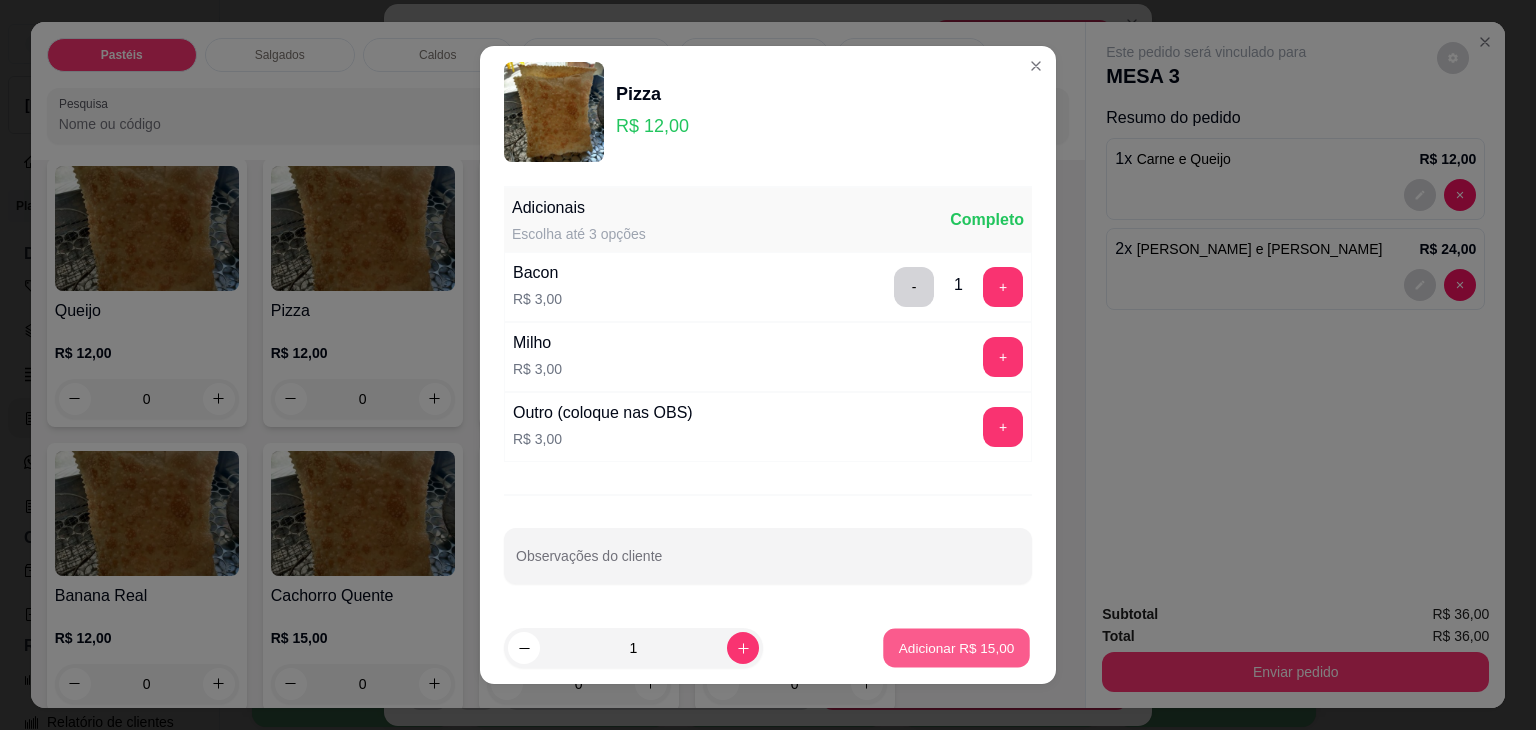 click on "Adicionar   R$ 15,00" at bounding box center [957, 647] 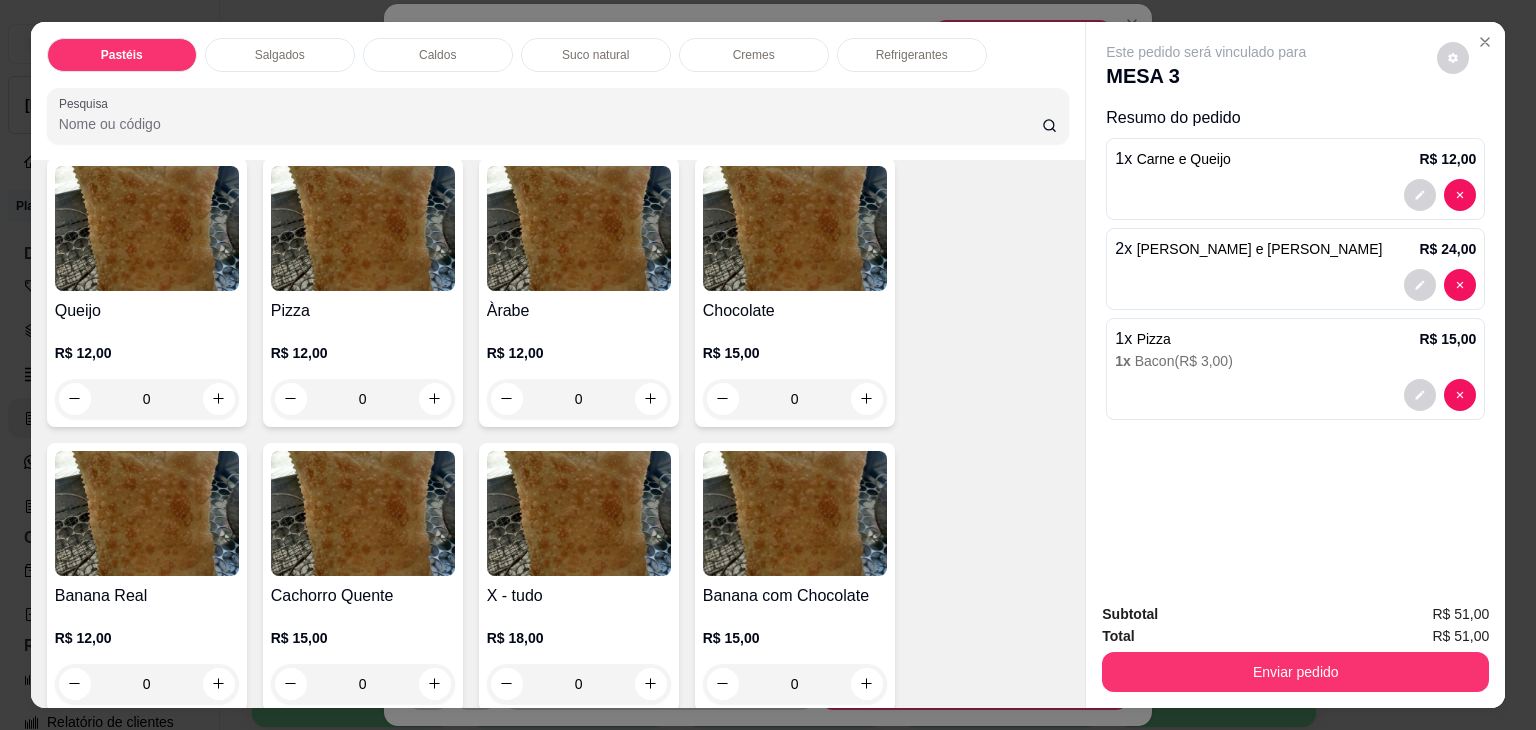click on "Enviar pedido" at bounding box center [1295, 672] 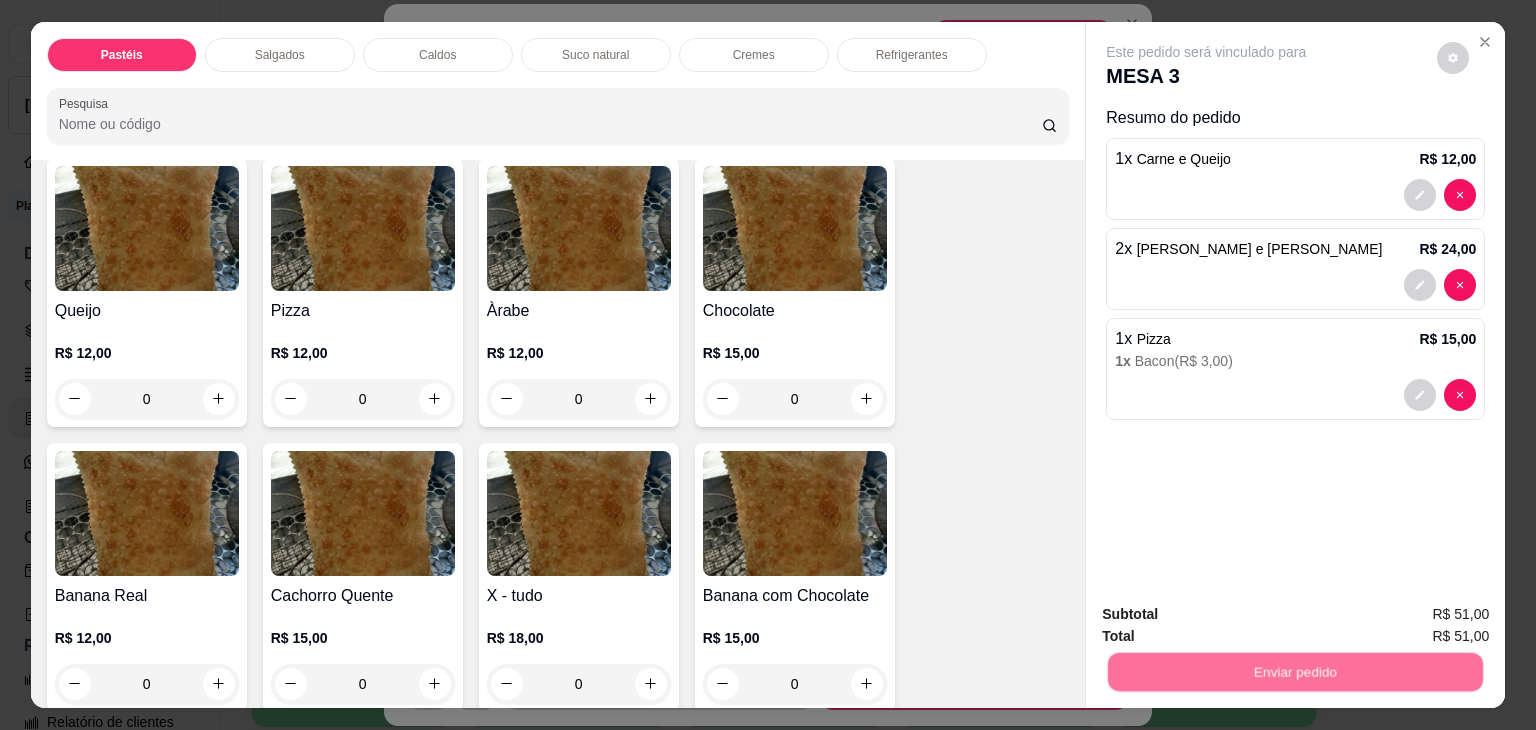click on "Não registrar e enviar pedido" at bounding box center (1229, 615) 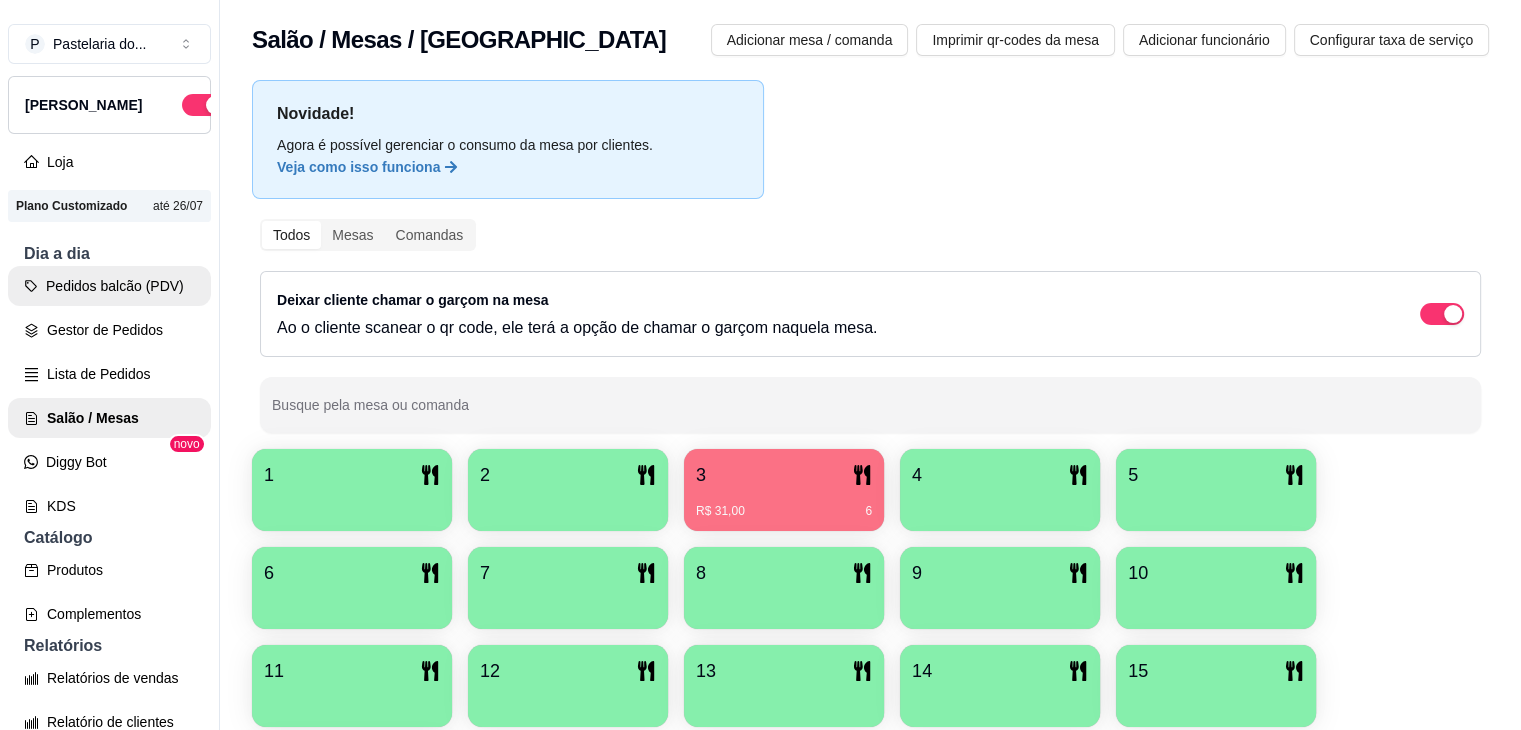 click on "Pedidos balcão (PDV)" at bounding box center [109, 286] 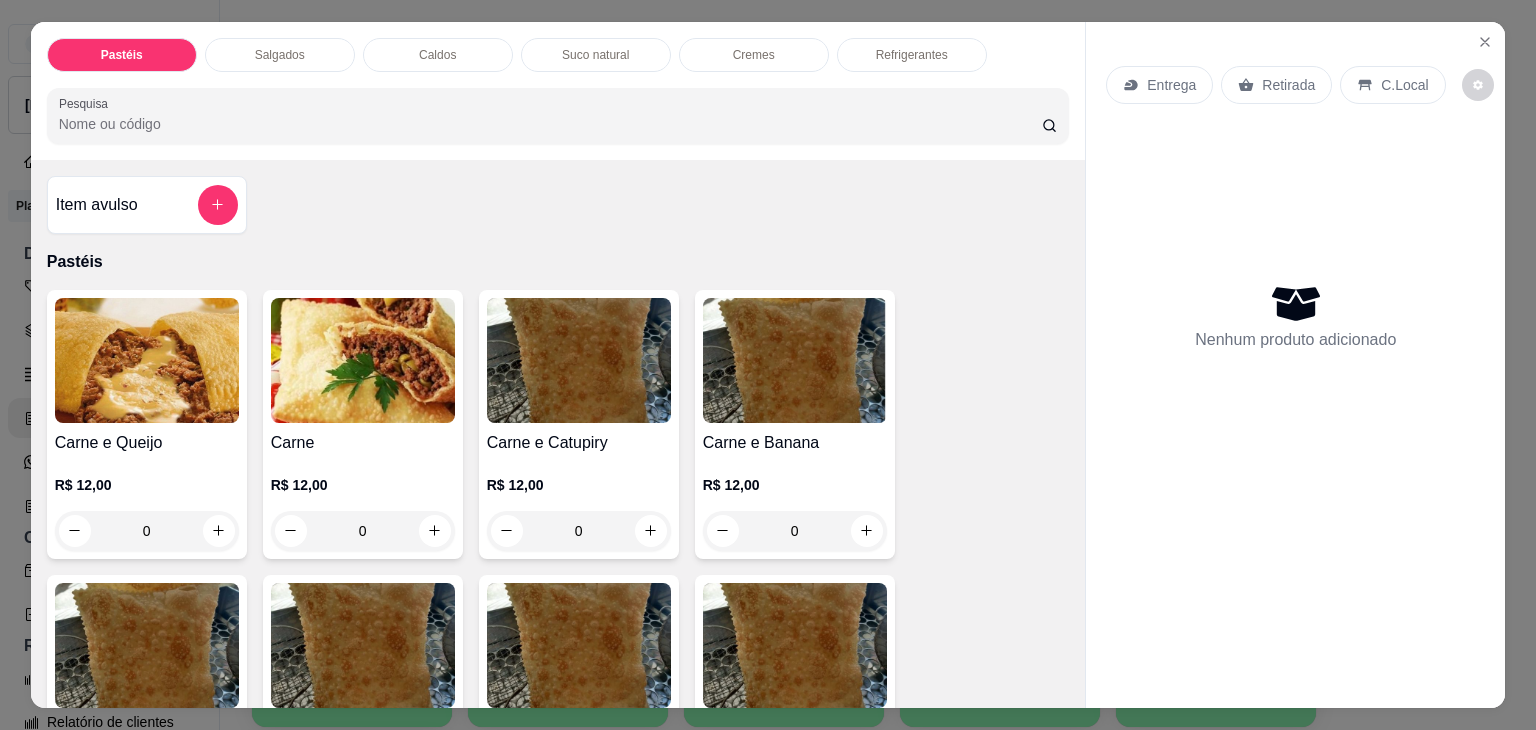 click on "Salgados" at bounding box center (280, 55) 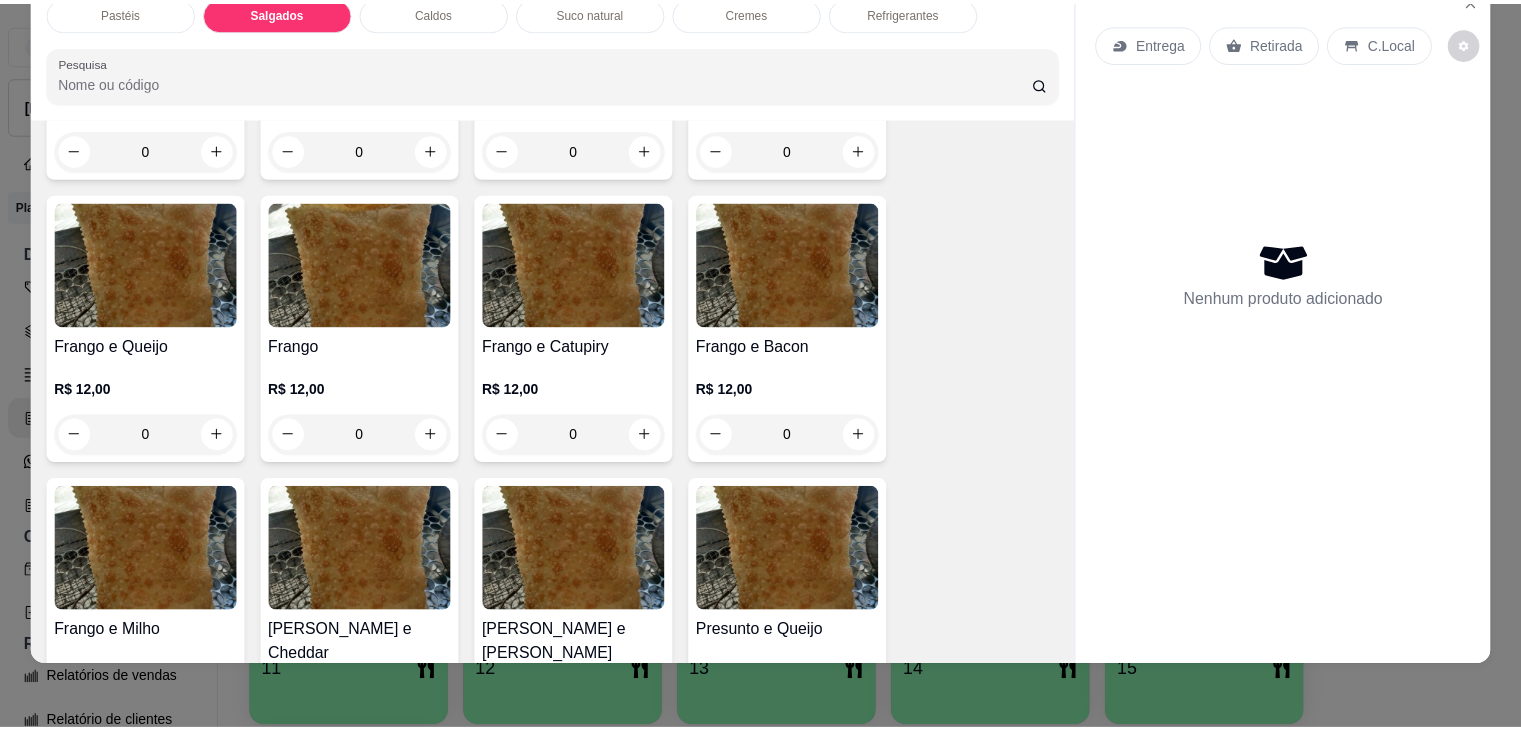 scroll, scrollTop: 24, scrollLeft: 0, axis: vertical 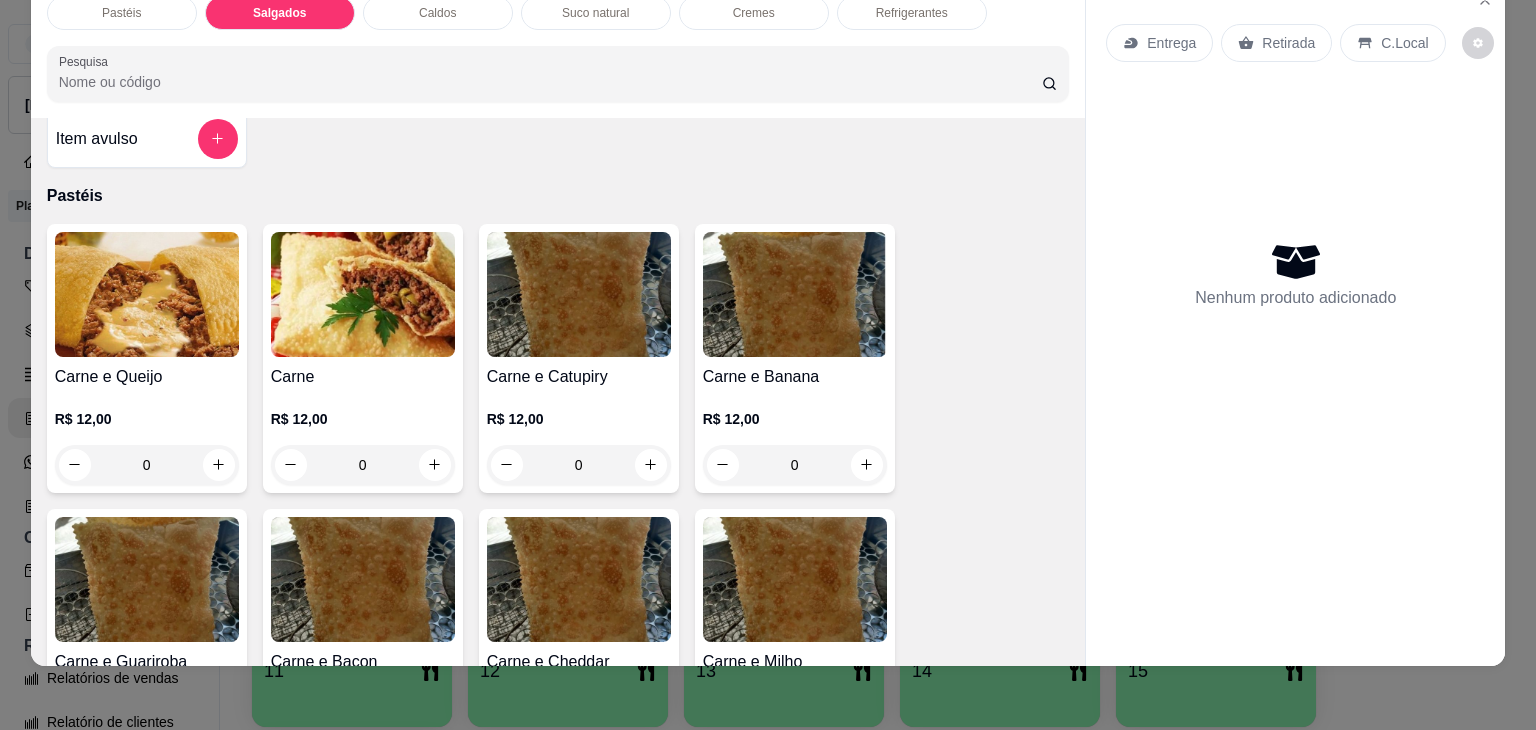click on "Item avulso" at bounding box center [147, 139] 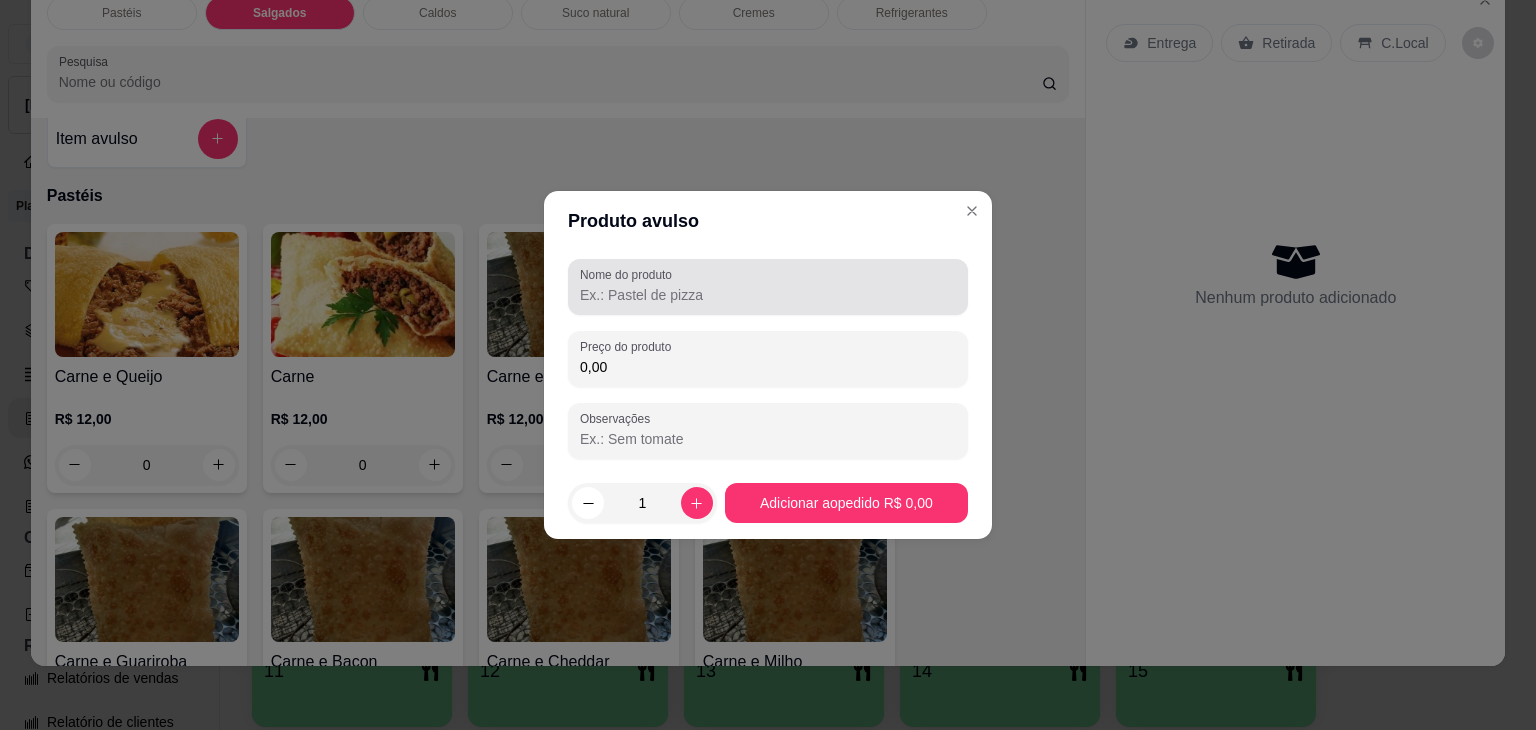 click on "Nome do produto" at bounding box center [768, 295] 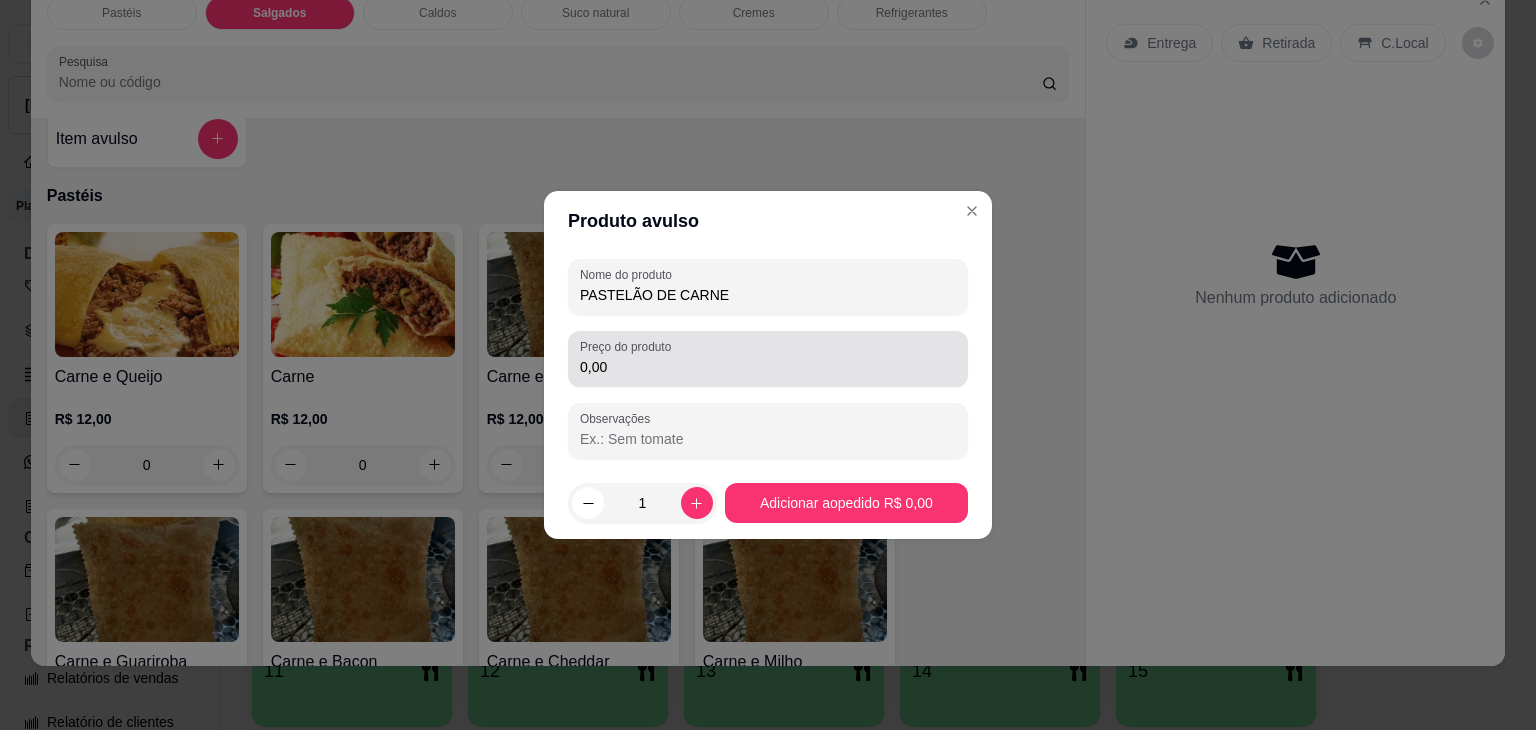 type on "PASTELÃO DE CARNE" 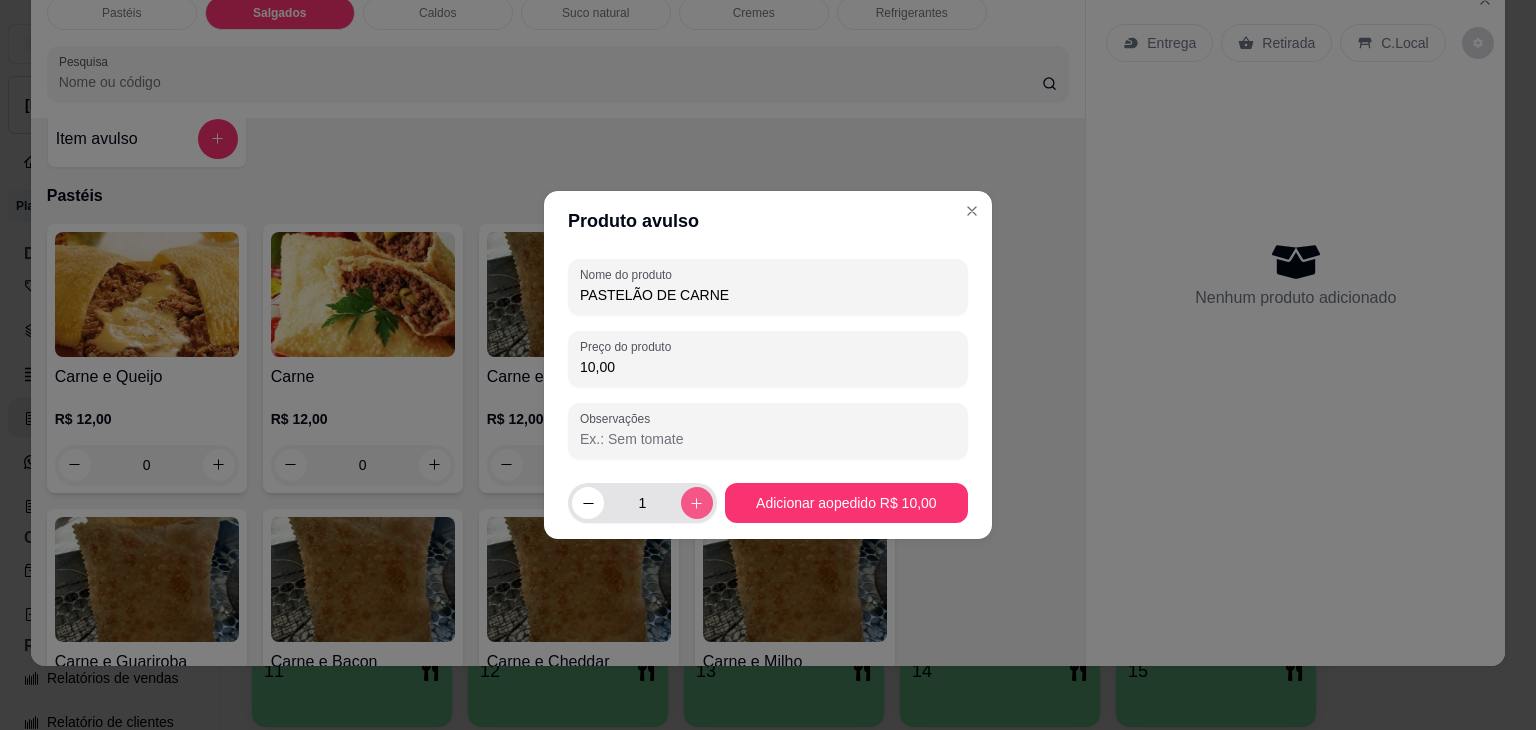 type on "10,00" 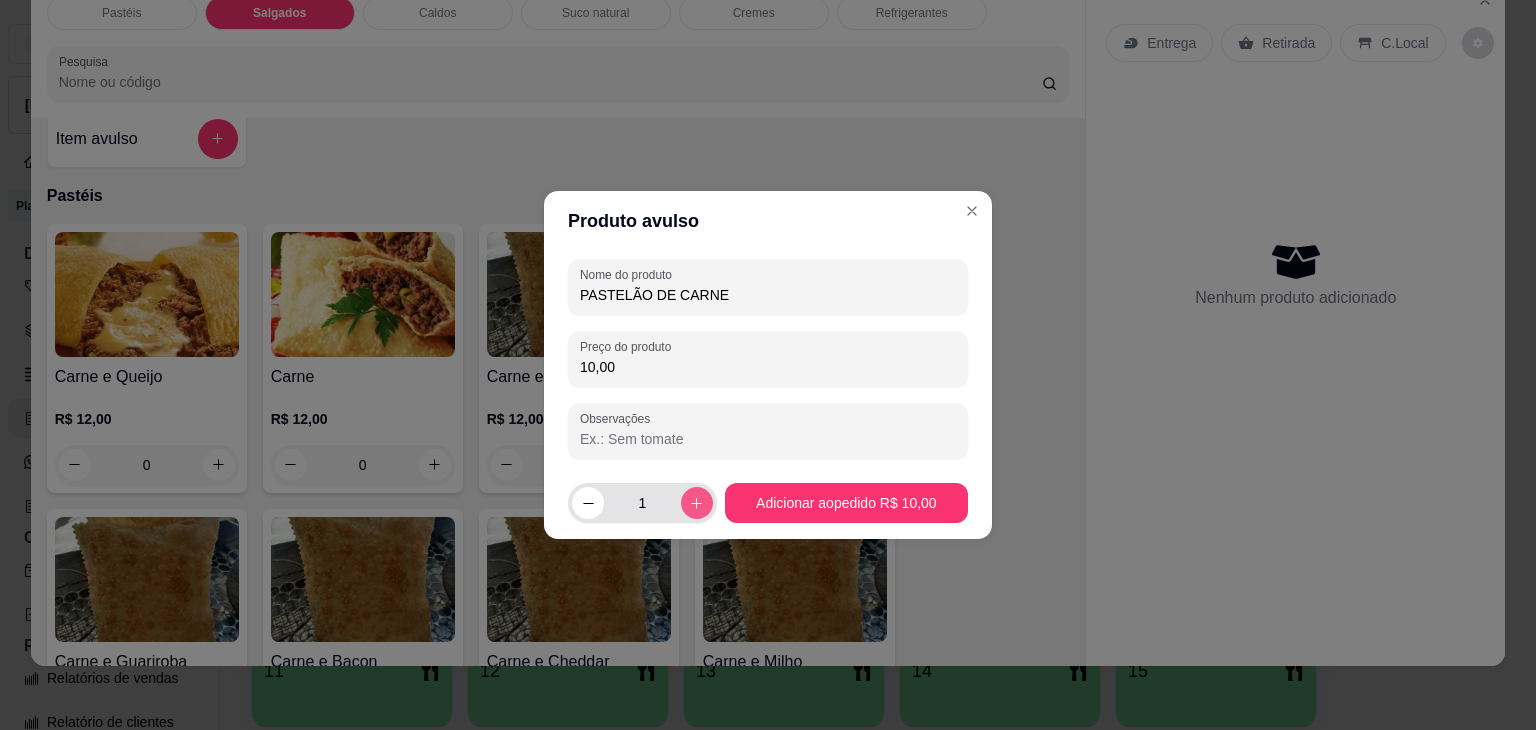 click at bounding box center (697, 503) 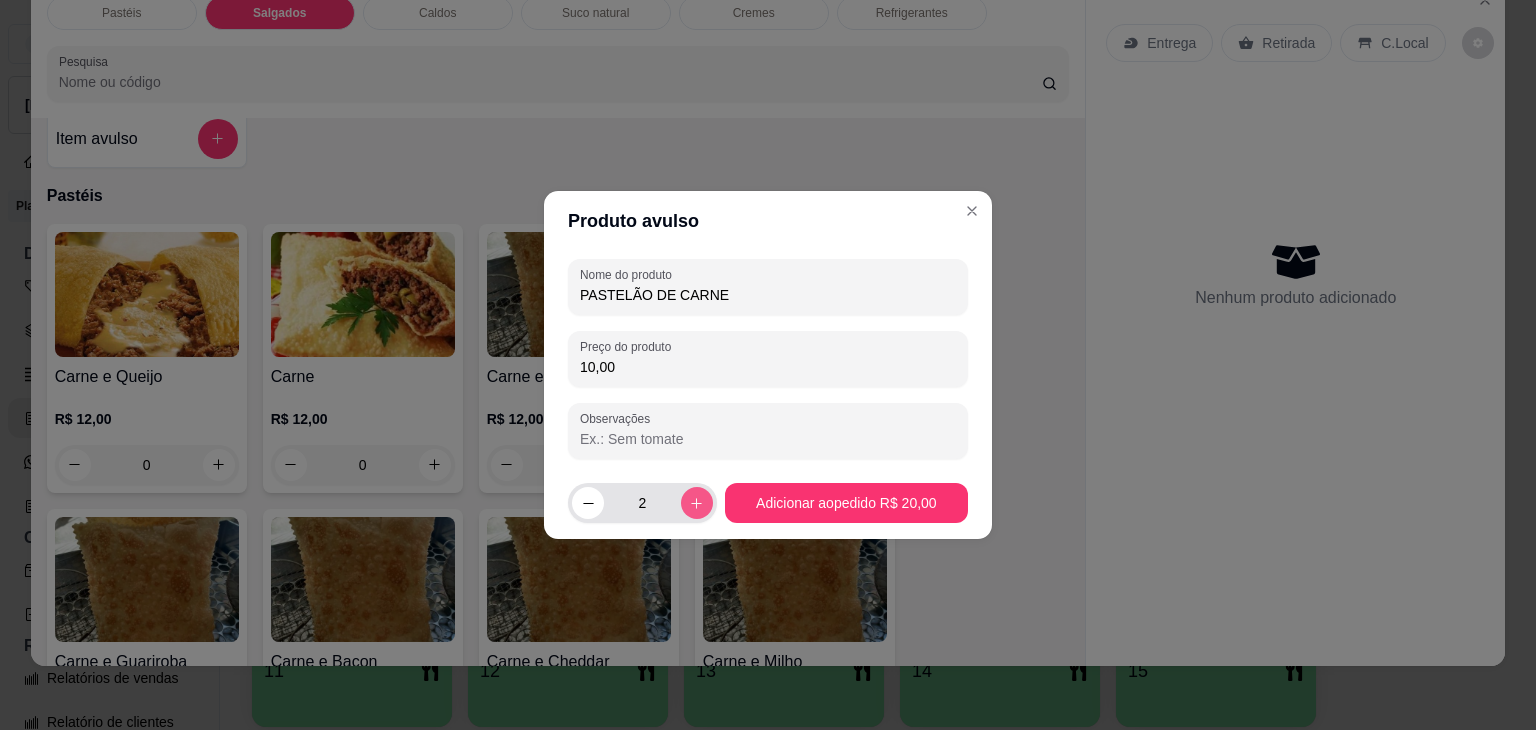 click at bounding box center (697, 503) 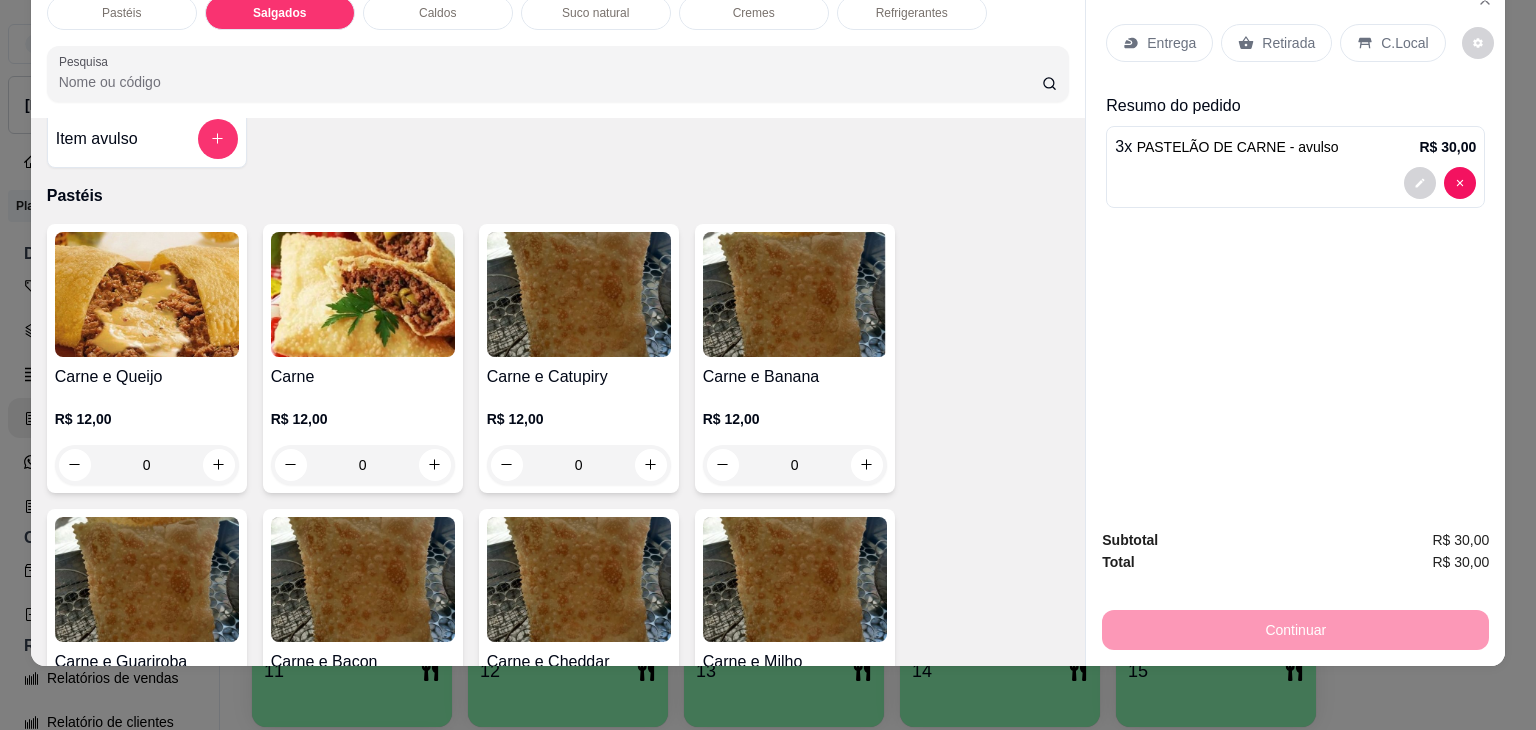 click on "Retirada" at bounding box center [1288, 43] 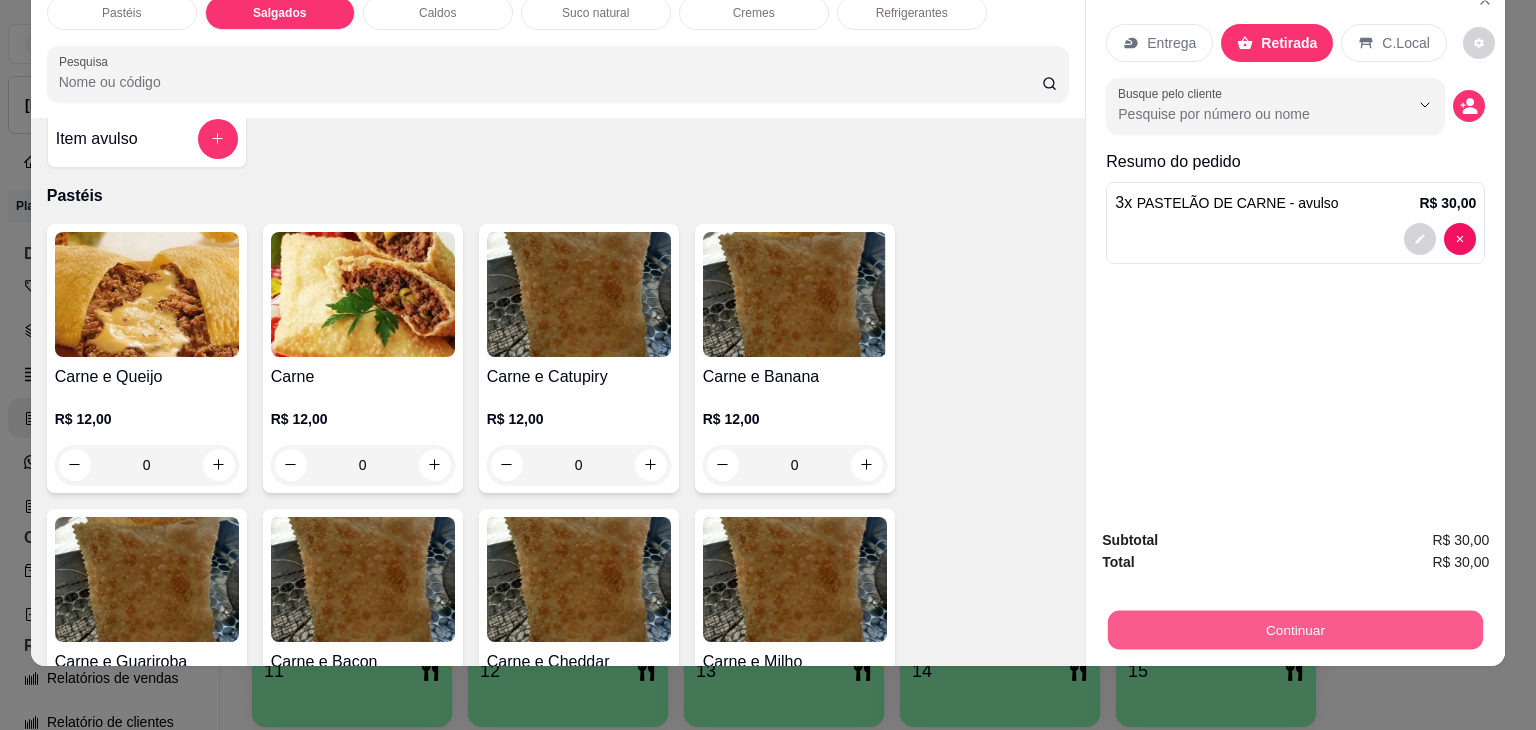 click on "Continuar" at bounding box center (1295, 630) 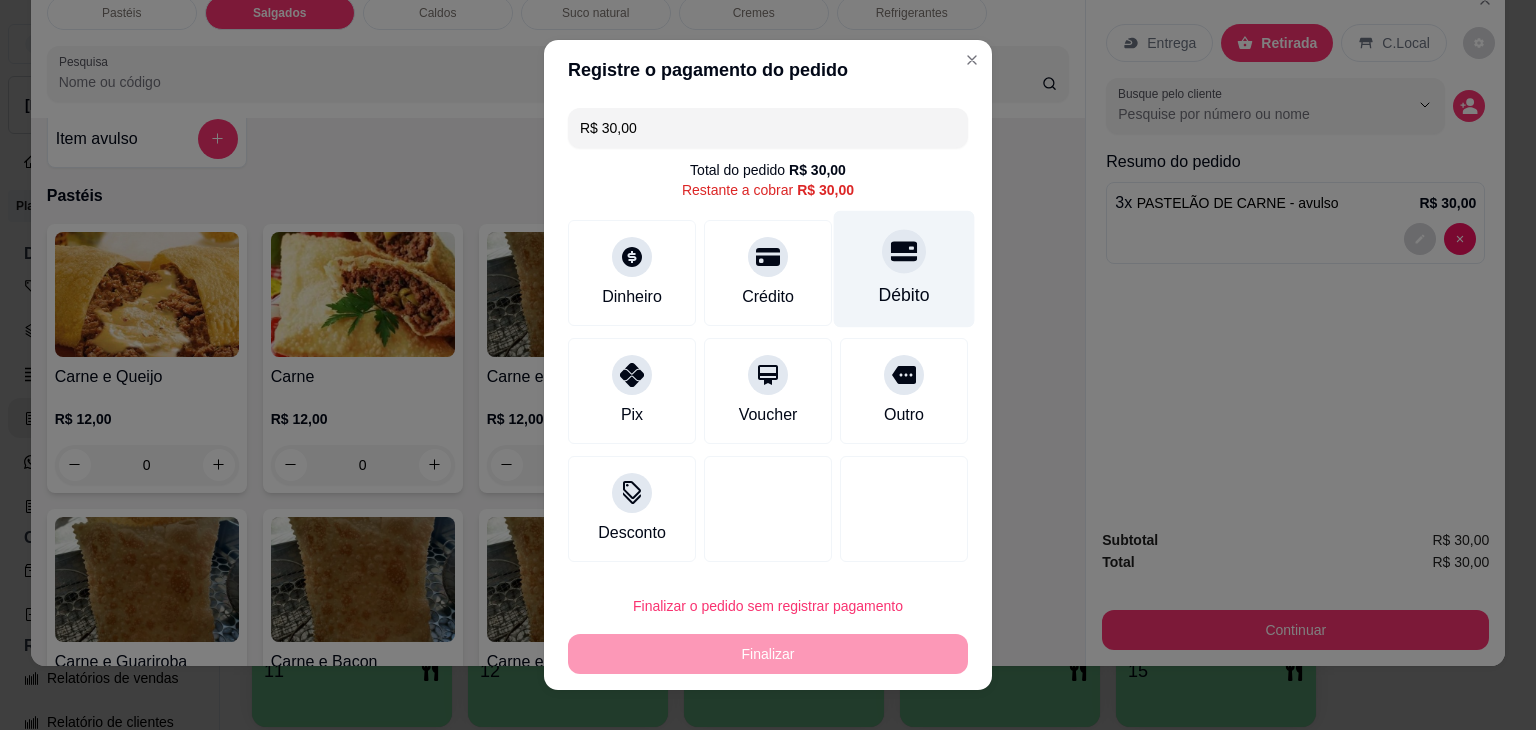 click on "Débito" at bounding box center [904, 269] 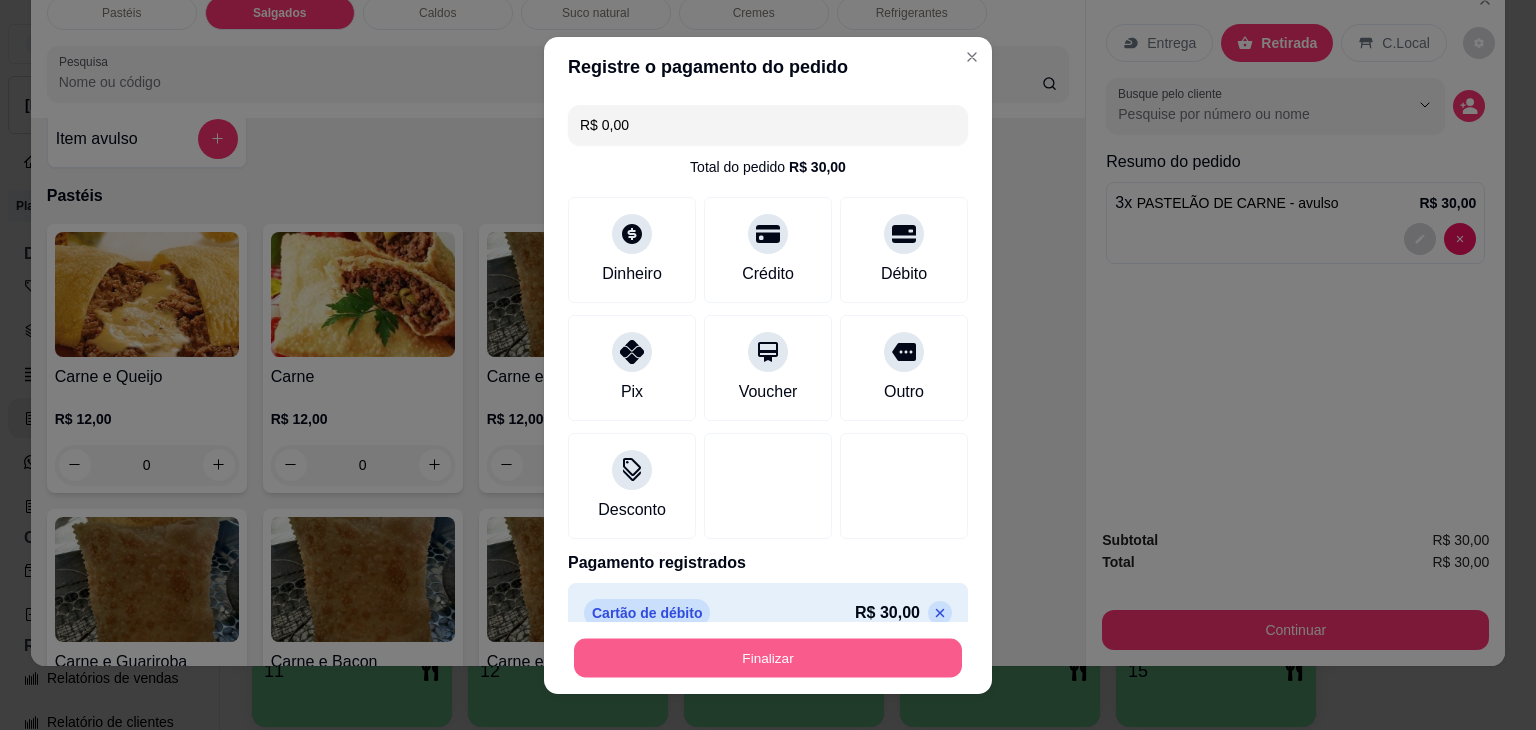 click on "Finalizar" at bounding box center (768, 657) 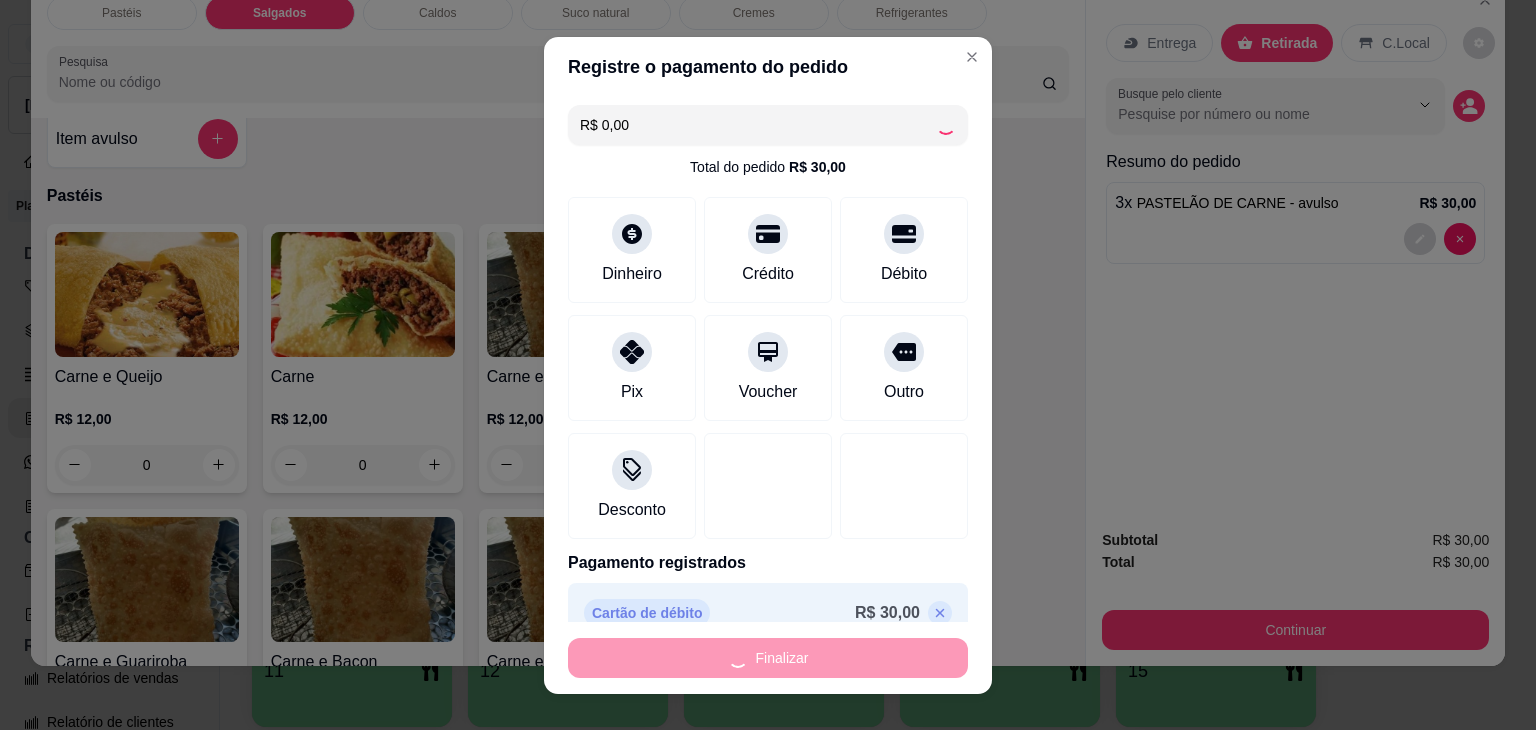 type on "-R$ 30,00" 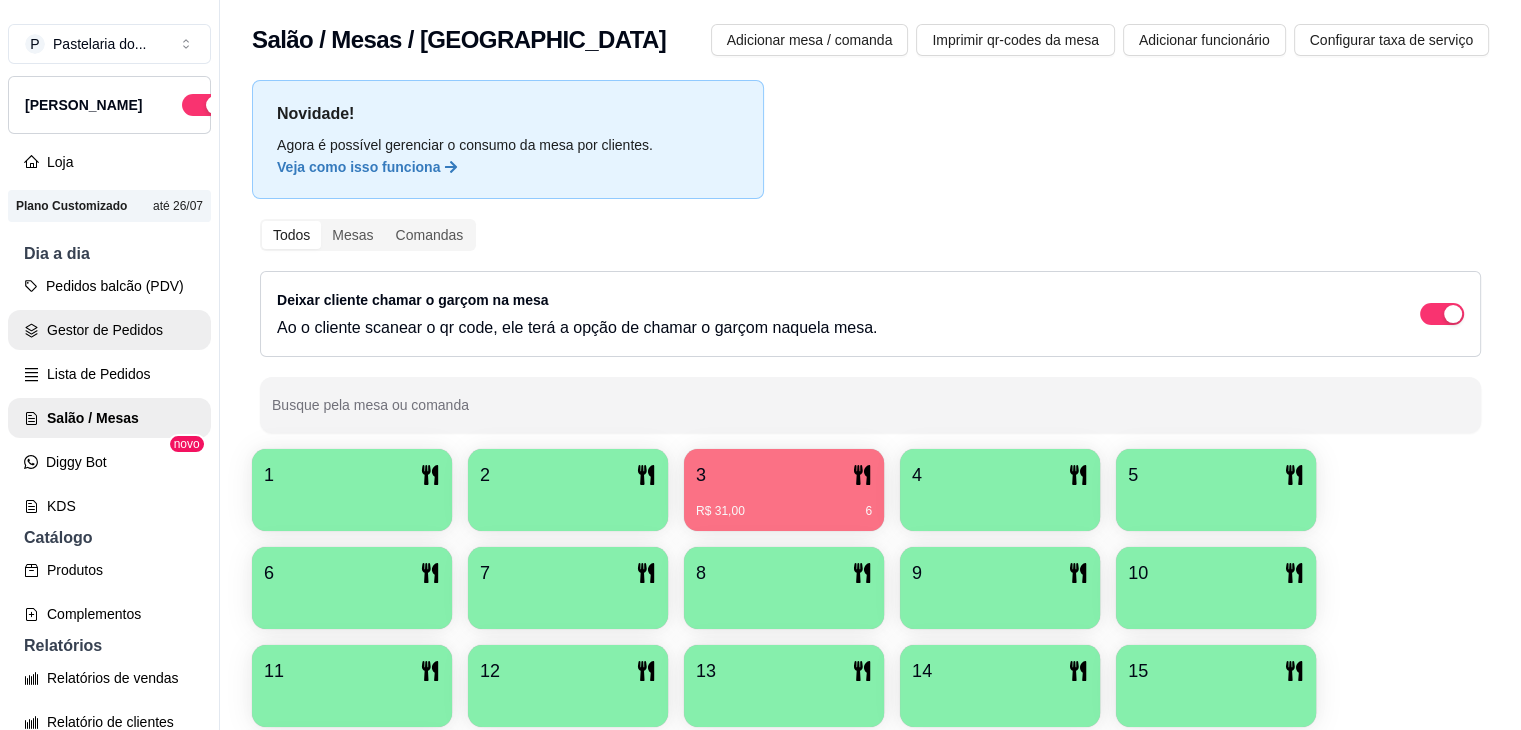 click on "Gestor de Pedidos" at bounding box center [109, 330] 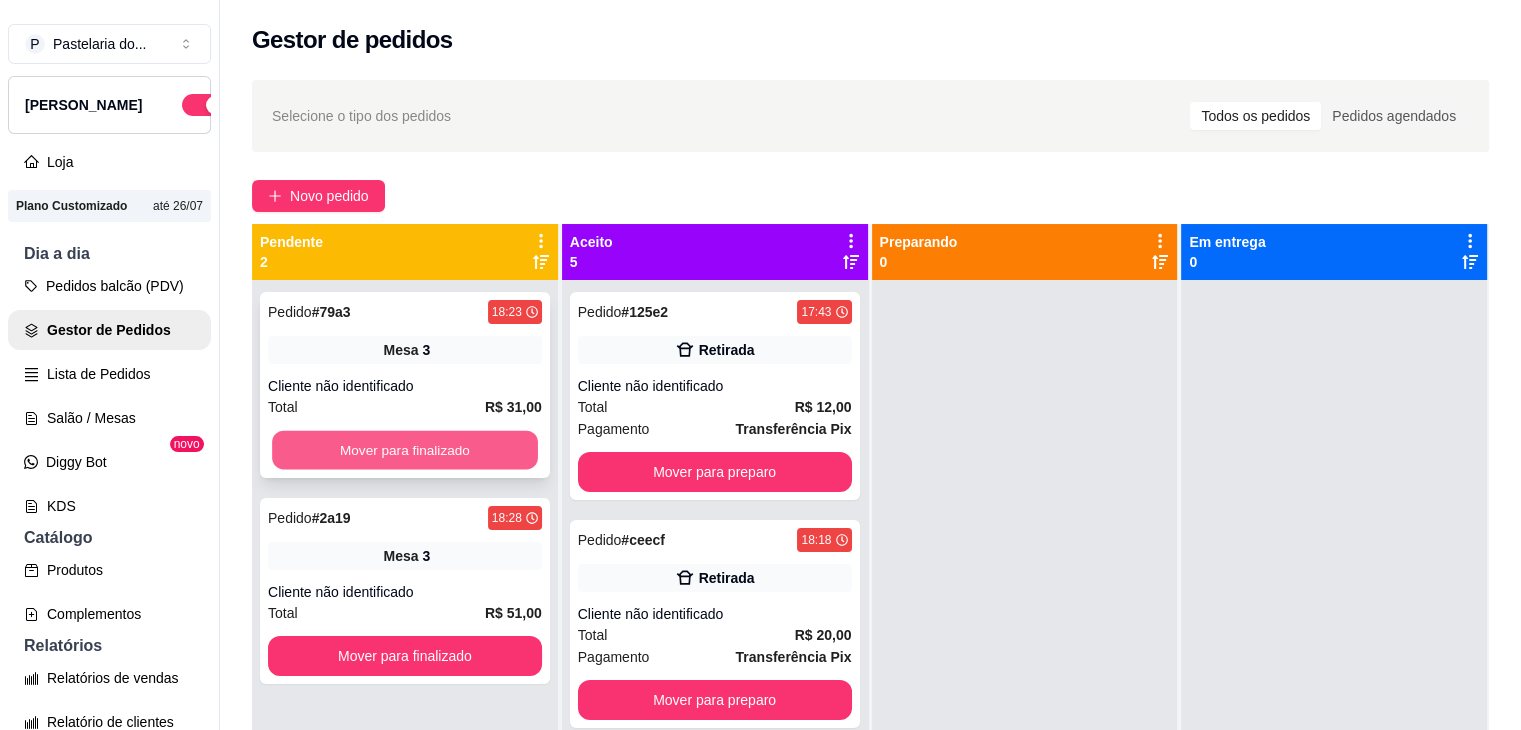 click on "Mover para finalizado" at bounding box center [405, 450] 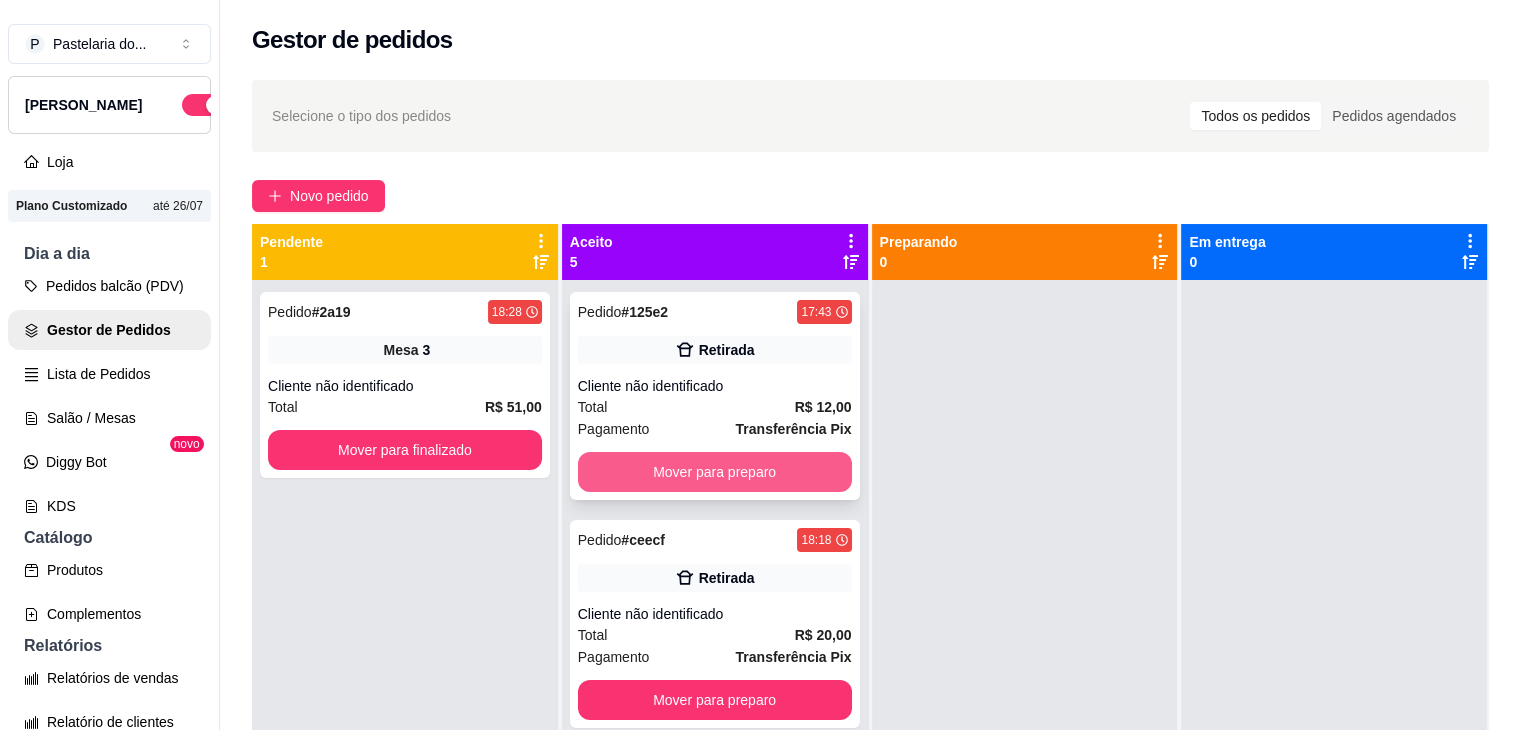 click on "Mover para preparo" at bounding box center [715, 472] 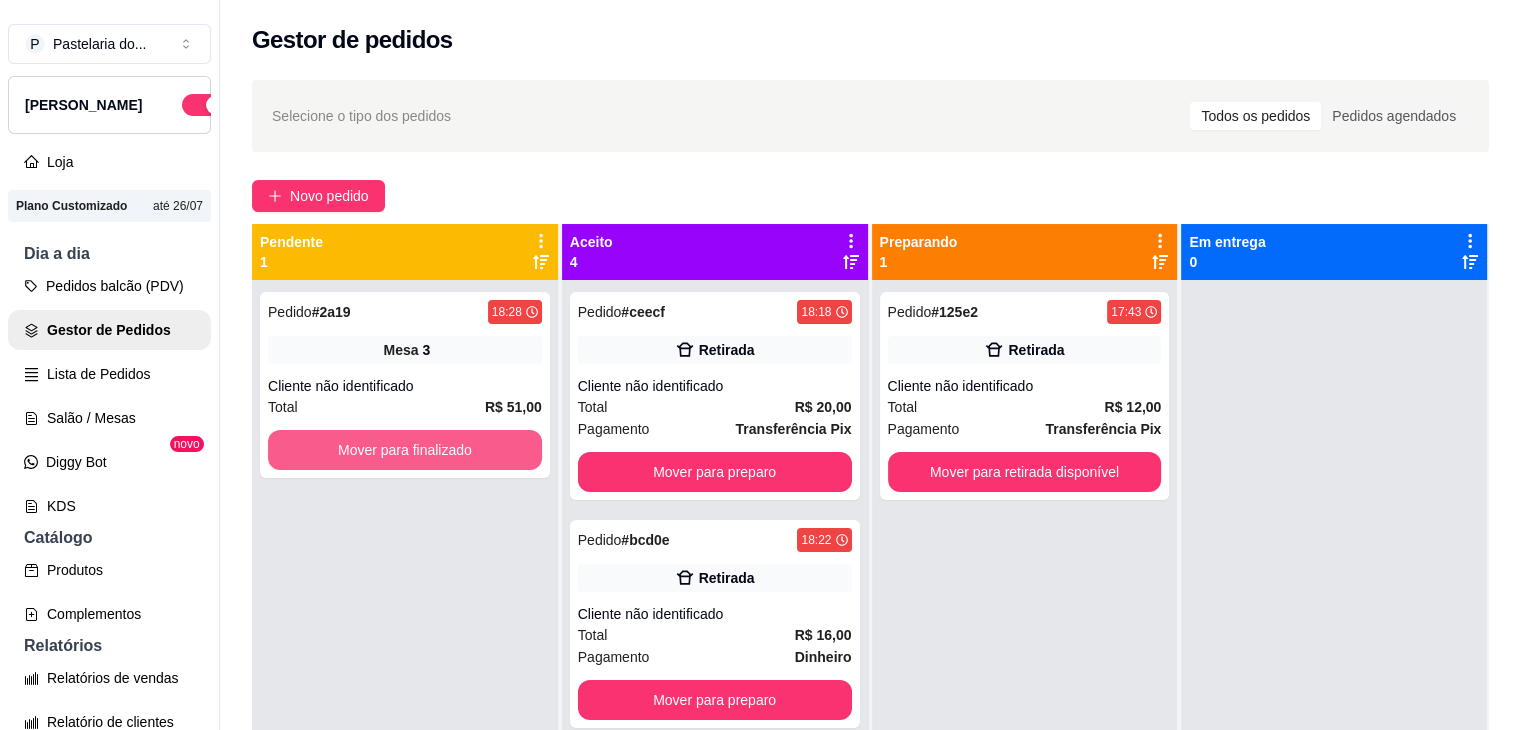 click on "Mover para finalizado" at bounding box center (405, 450) 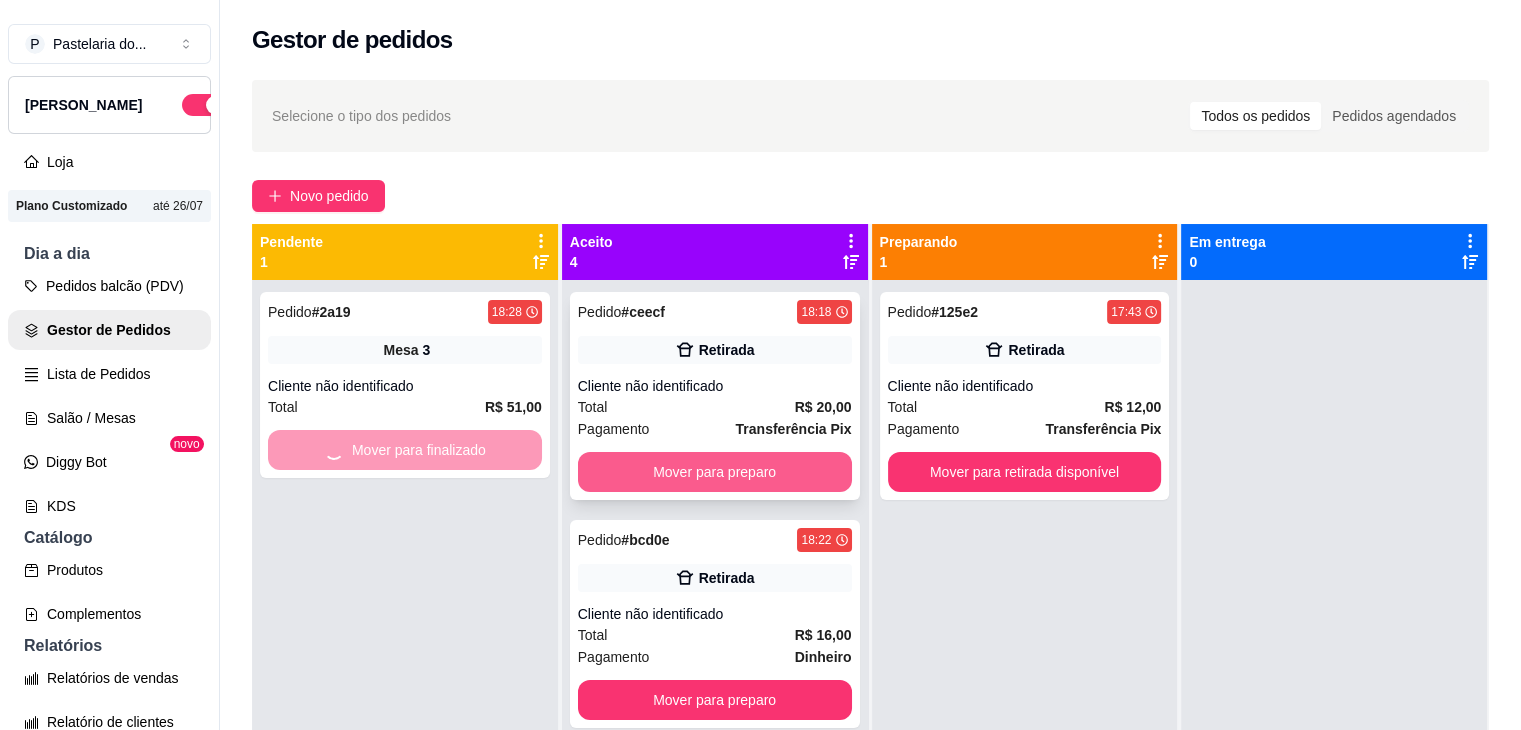 click on "Mover para preparo" at bounding box center (715, 472) 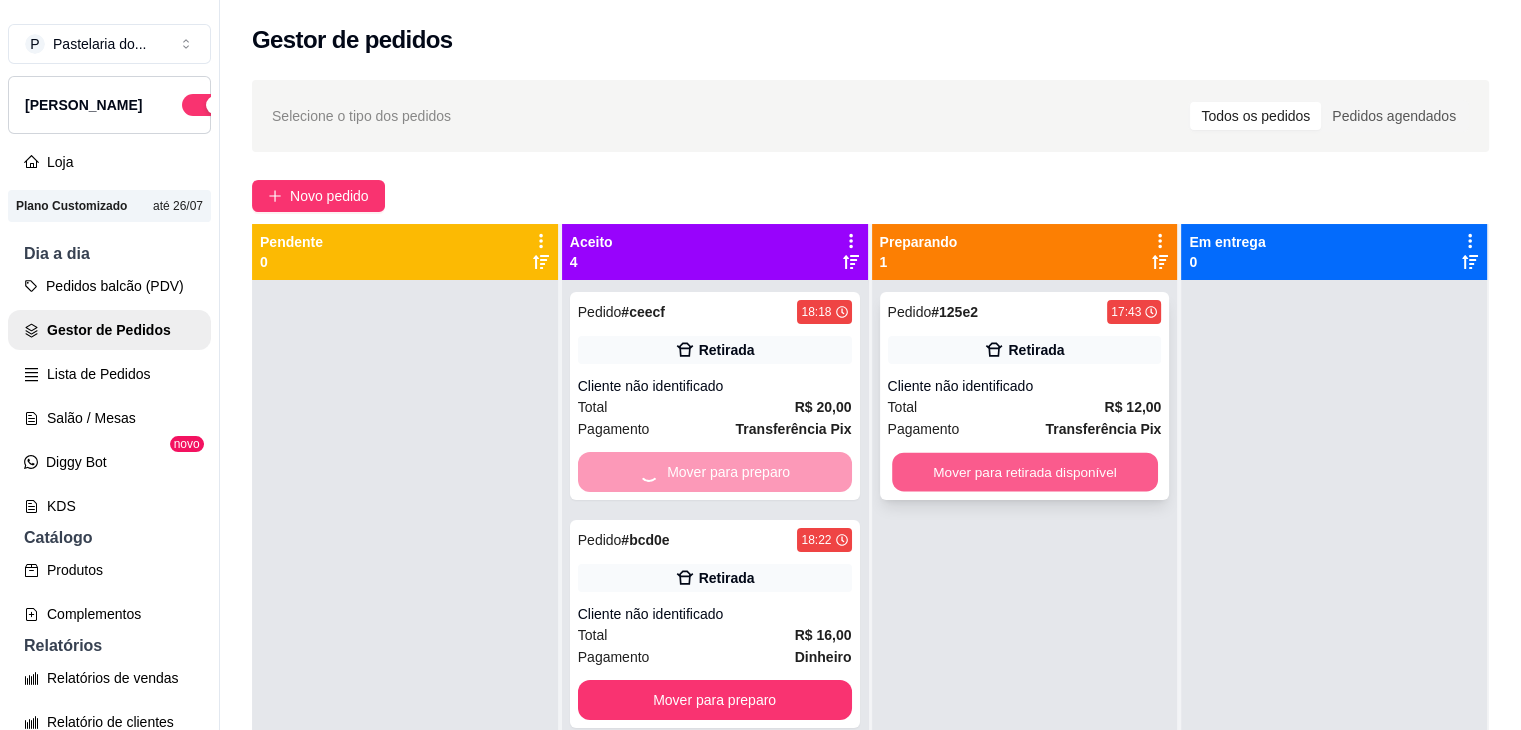 click on "Mover para retirada disponível" at bounding box center (1025, 472) 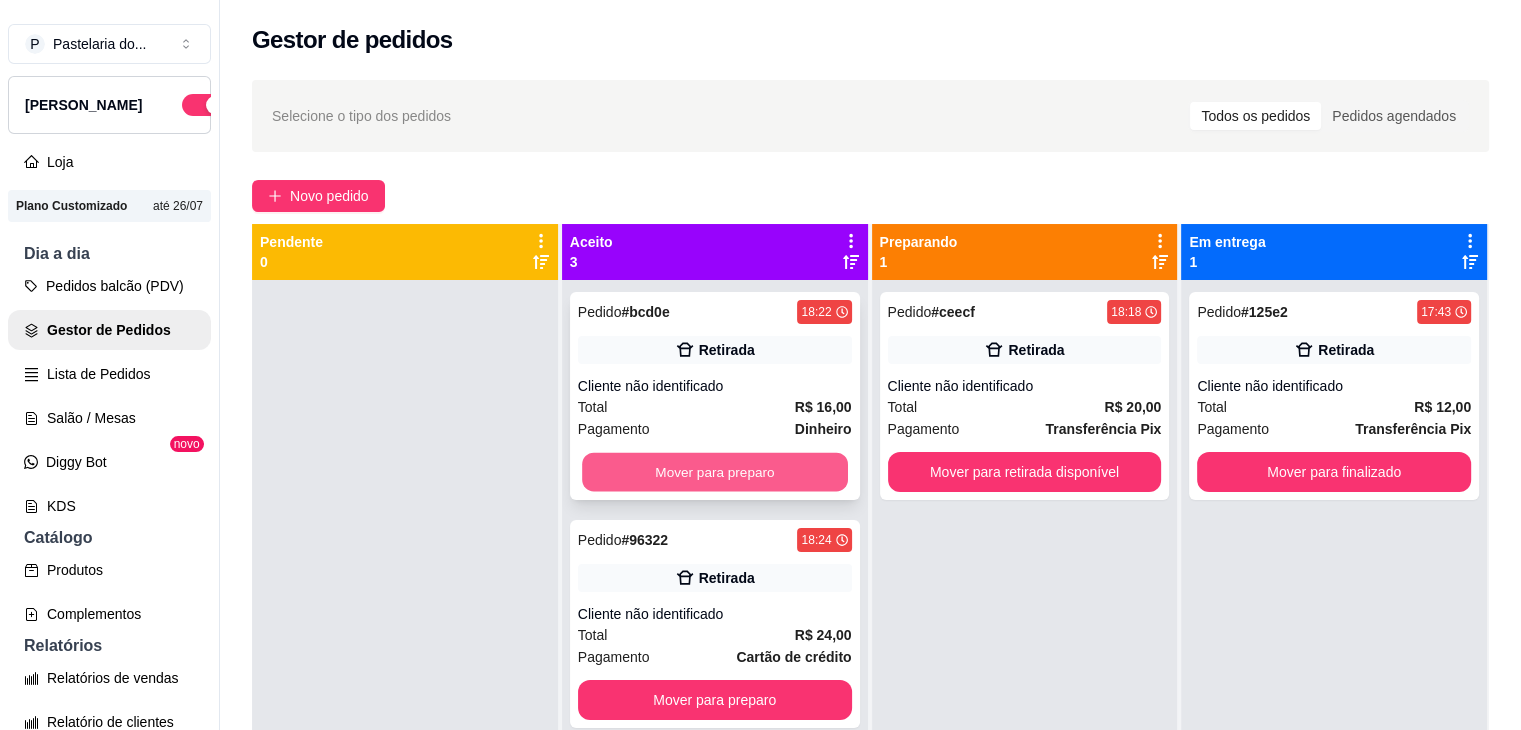 click on "Mover para preparo" at bounding box center [715, 472] 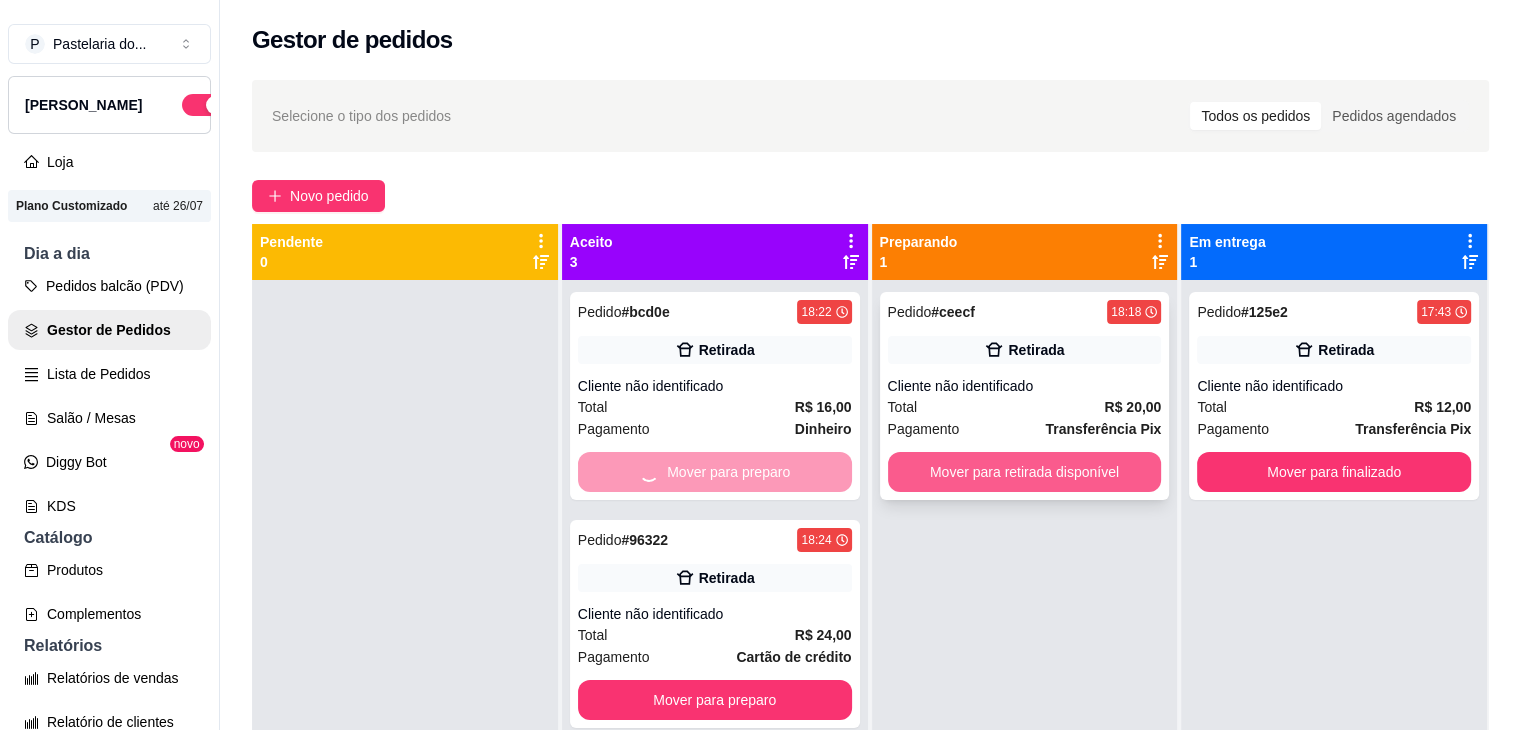 click on "Mover para retirada disponível" at bounding box center (1025, 472) 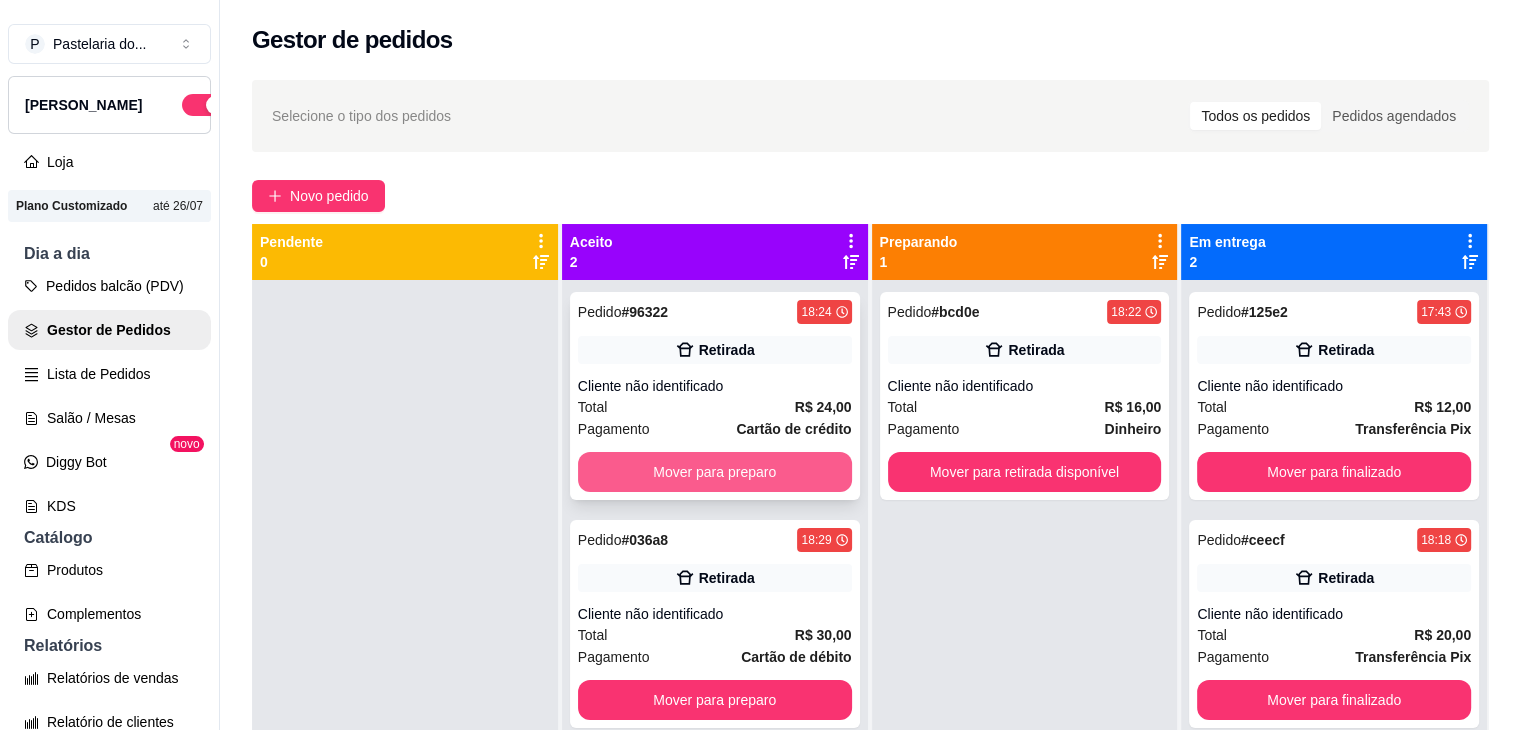 click on "Mover para preparo" at bounding box center (715, 472) 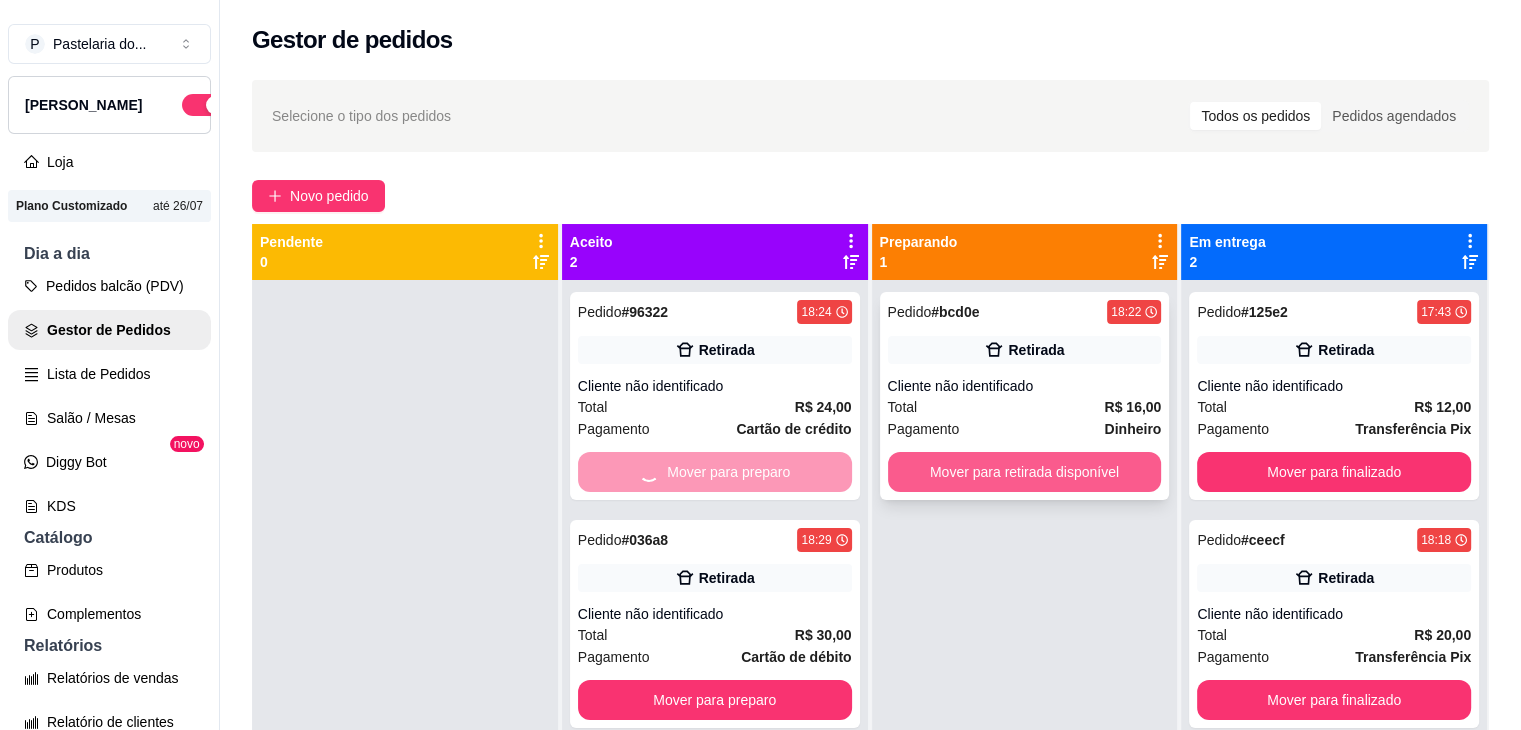 click on "Pedido  # bcd0e 18:22 Retirada Cliente não identificado Total R$ 16,00 Pagamento Dinheiro Mover para retirada disponível" at bounding box center (1025, 396) 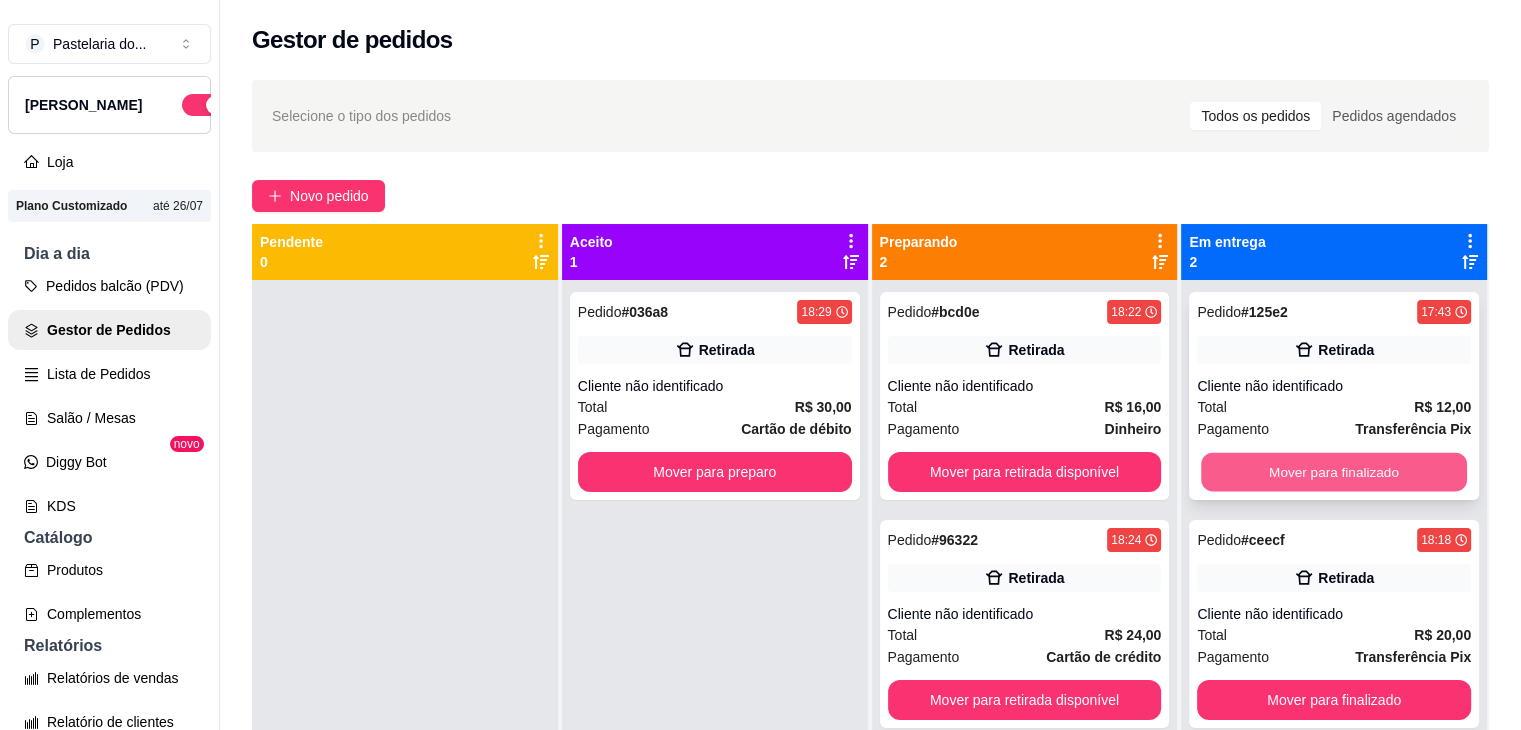 click on "Mover para finalizado" at bounding box center (1334, 472) 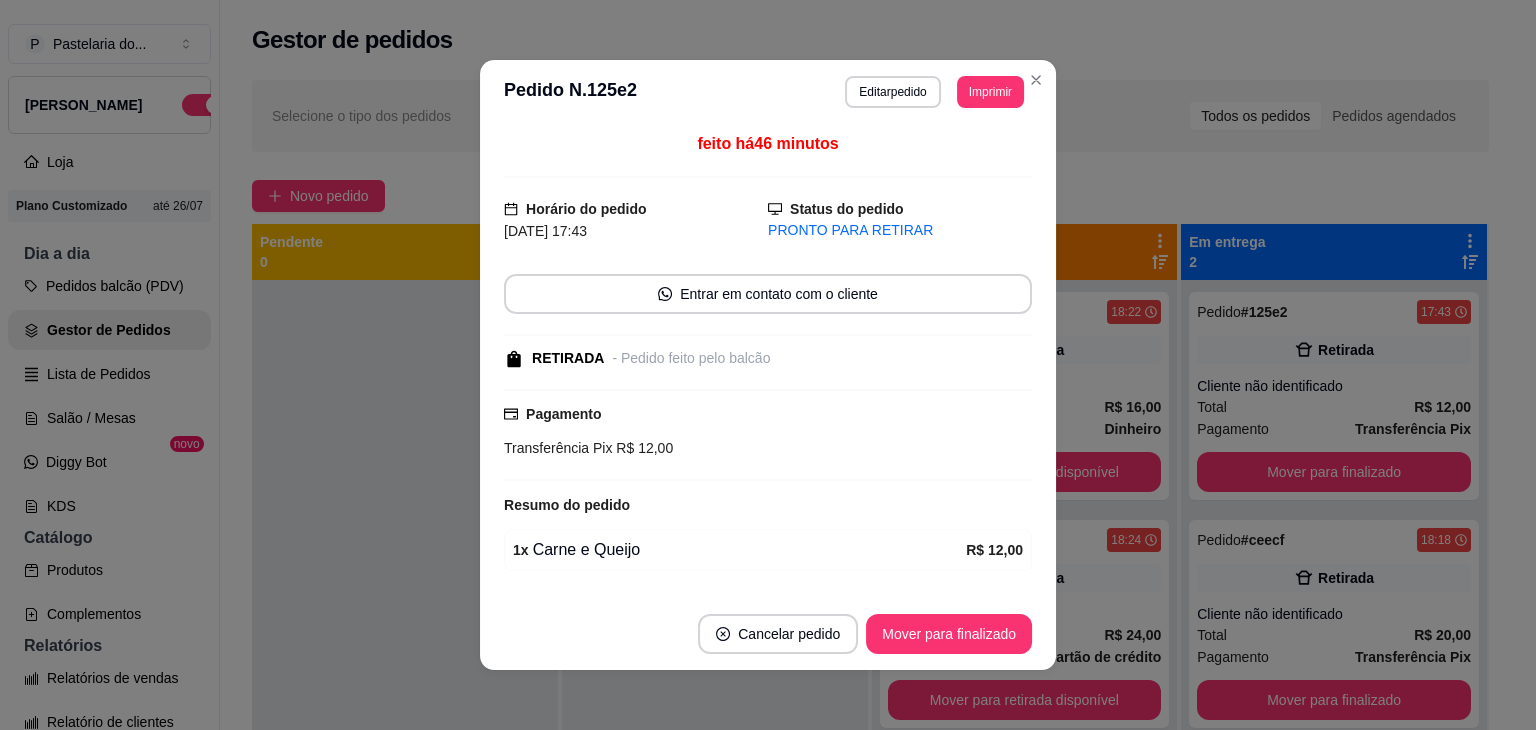 click on "Pagamento Transferência Pix   R$ 12,00" at bounding box center [768, 435] 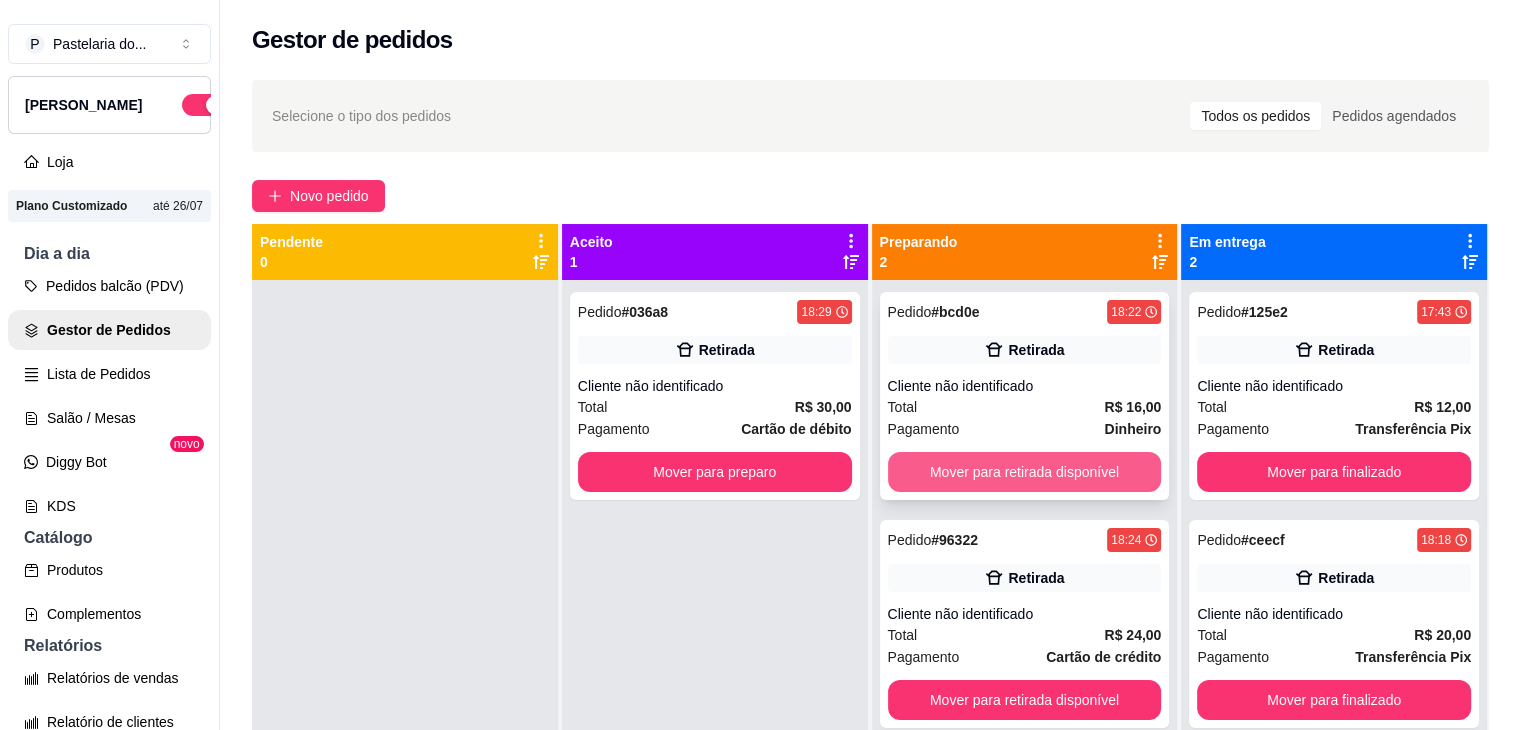 click on "Mover para retirada disponível" at bounding box center (1025, 472) 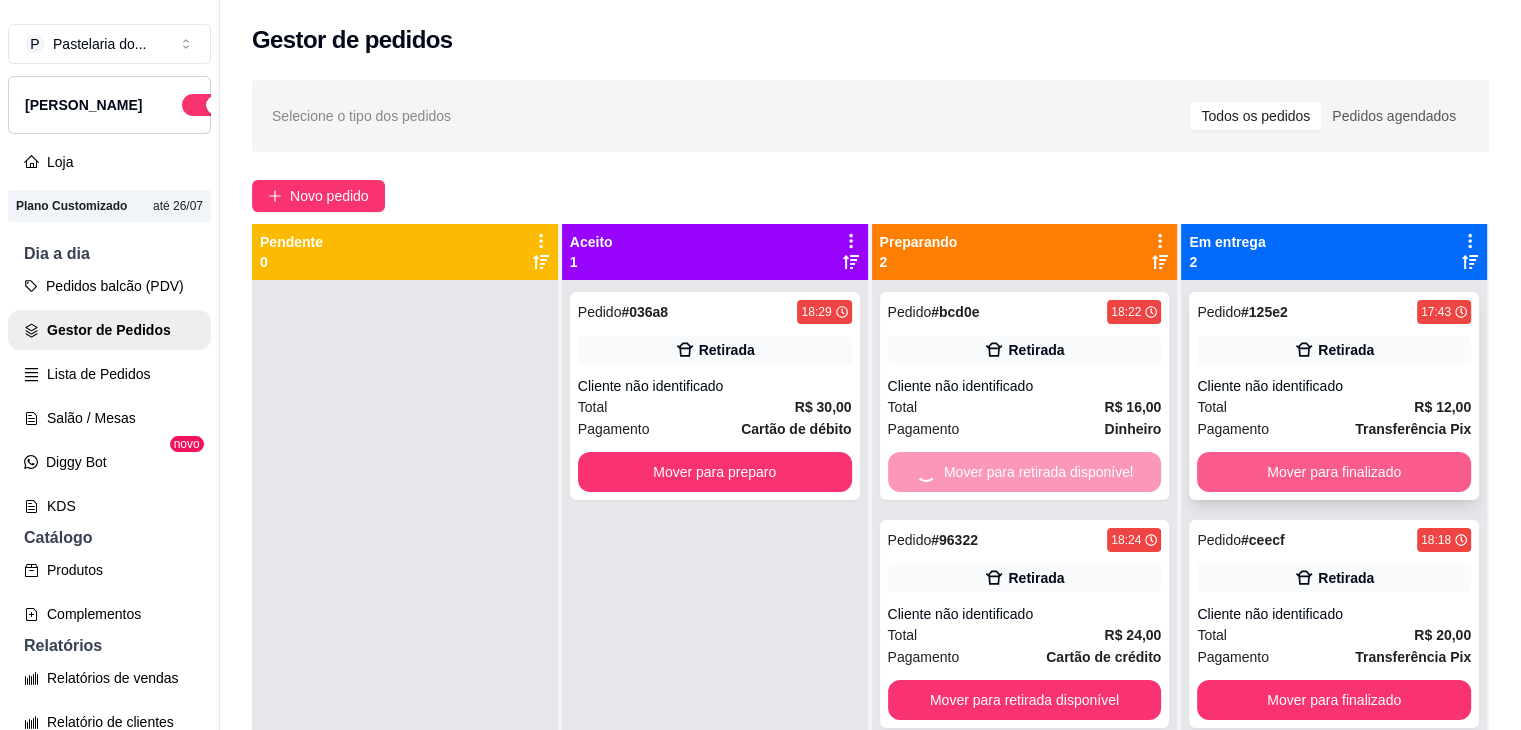click on "Mover para finalizado" at bounding box center [1334, 472] 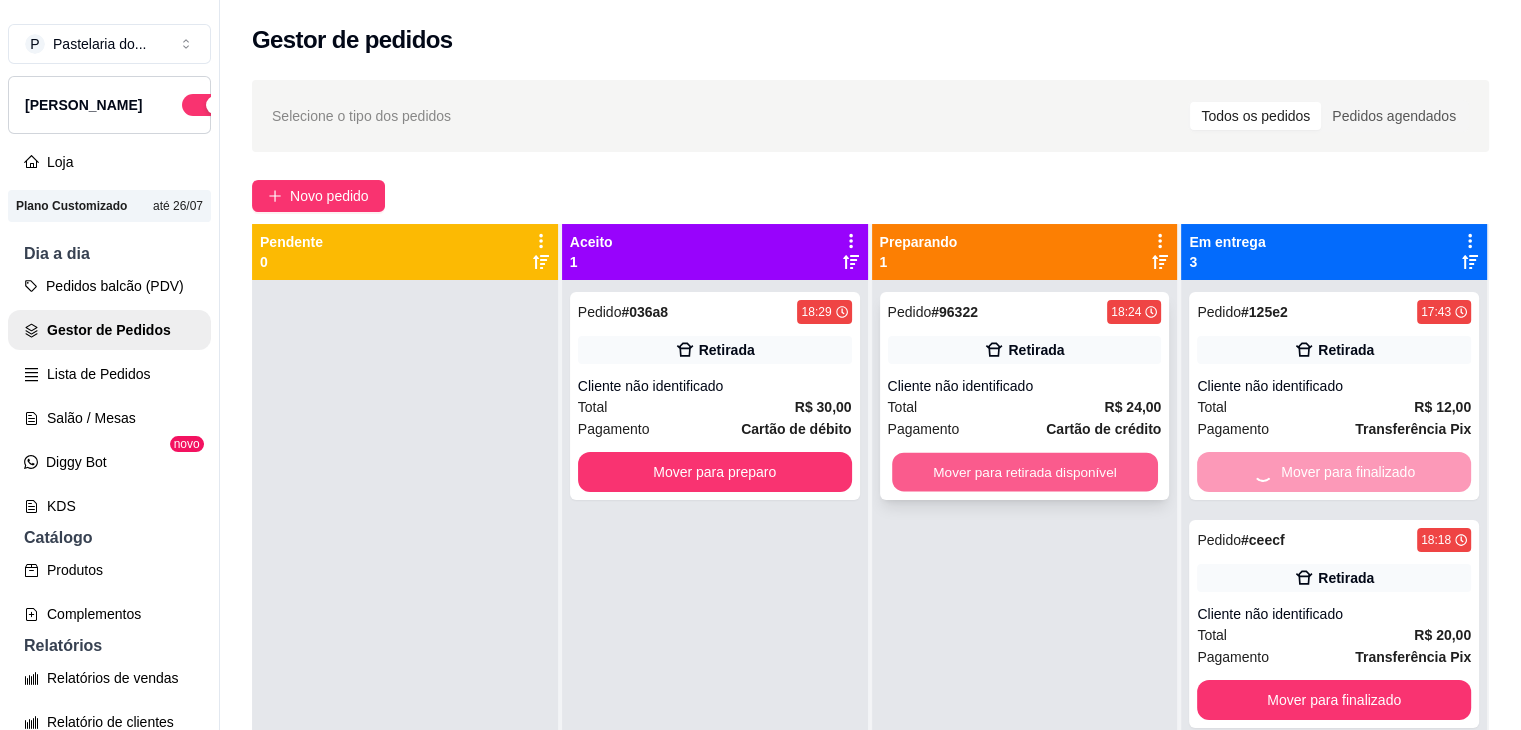 click on "Mover para retirada disponível" at bounding box center [1025, 472] 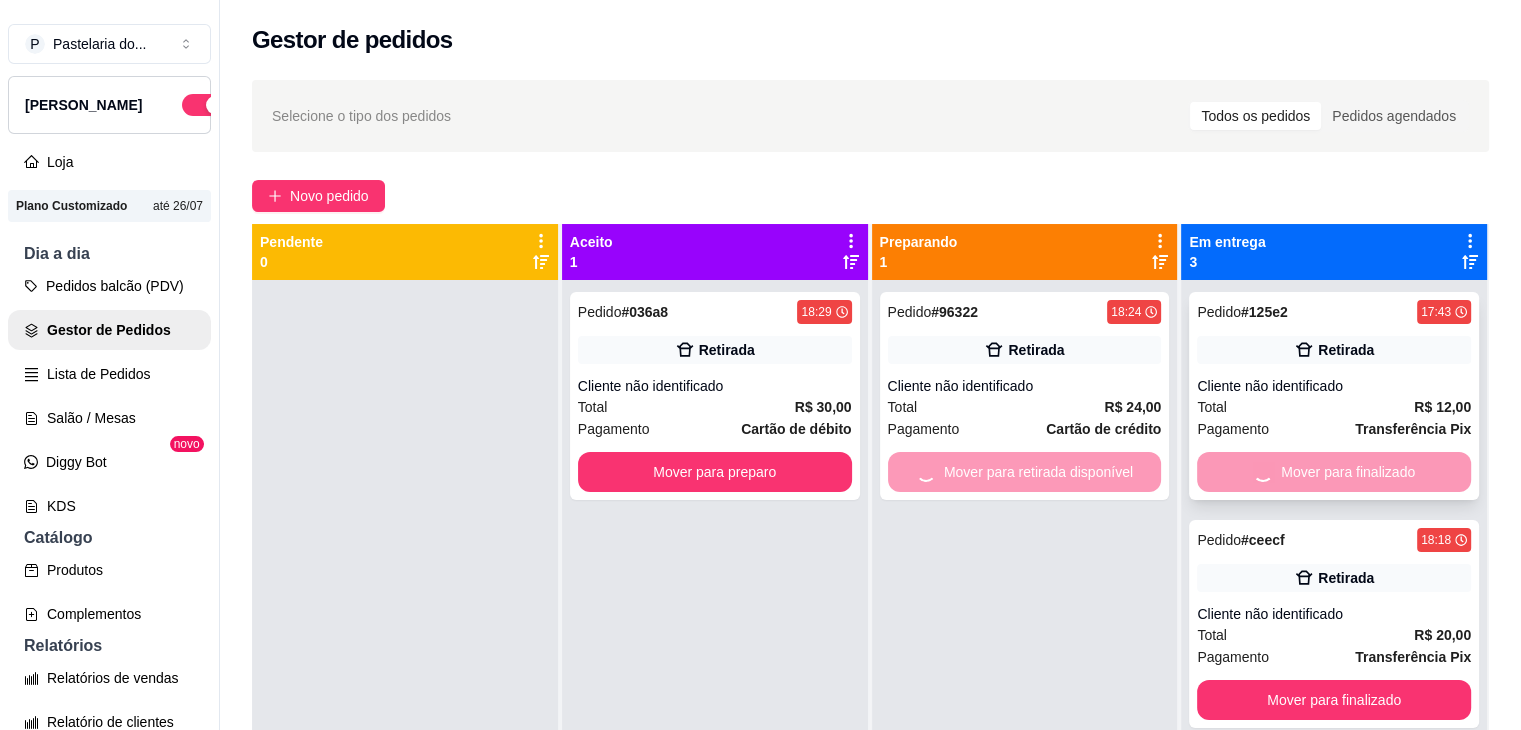click on "Mover para finalizado" at bounding box center [1334, 700] 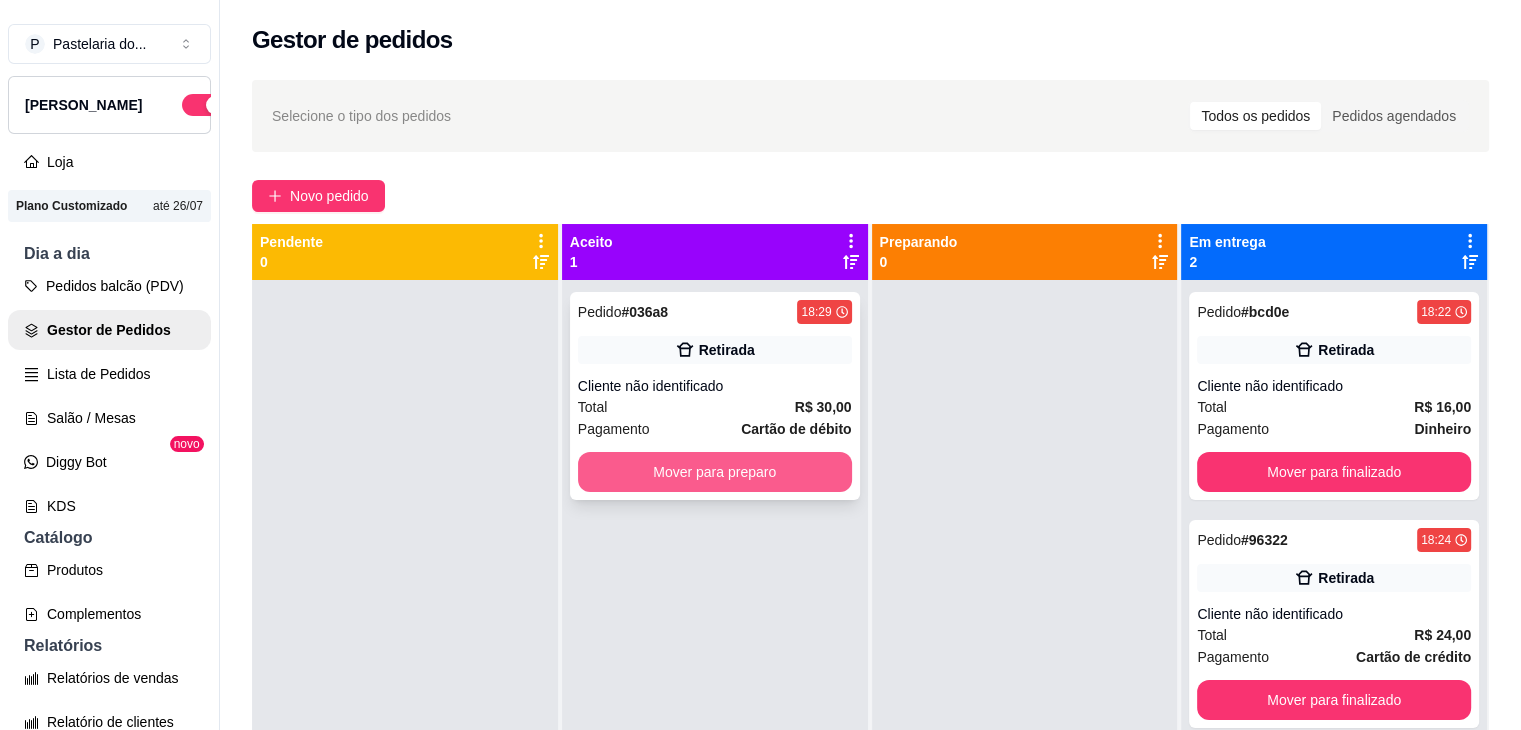 click on "Mover para preparo" at bounding box center (715, 472) 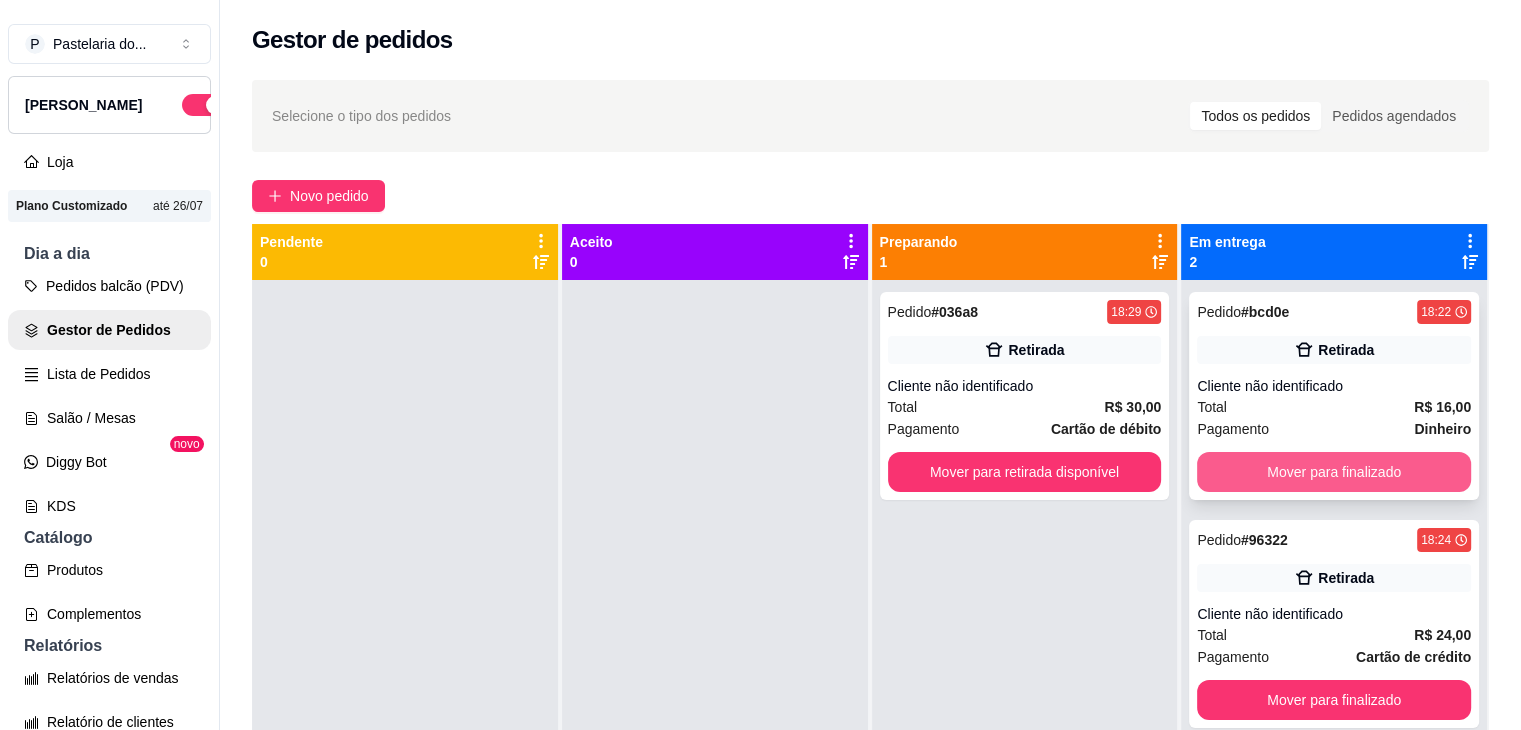 click on "Mover para finalizado" at bounding box center (1334, 472) 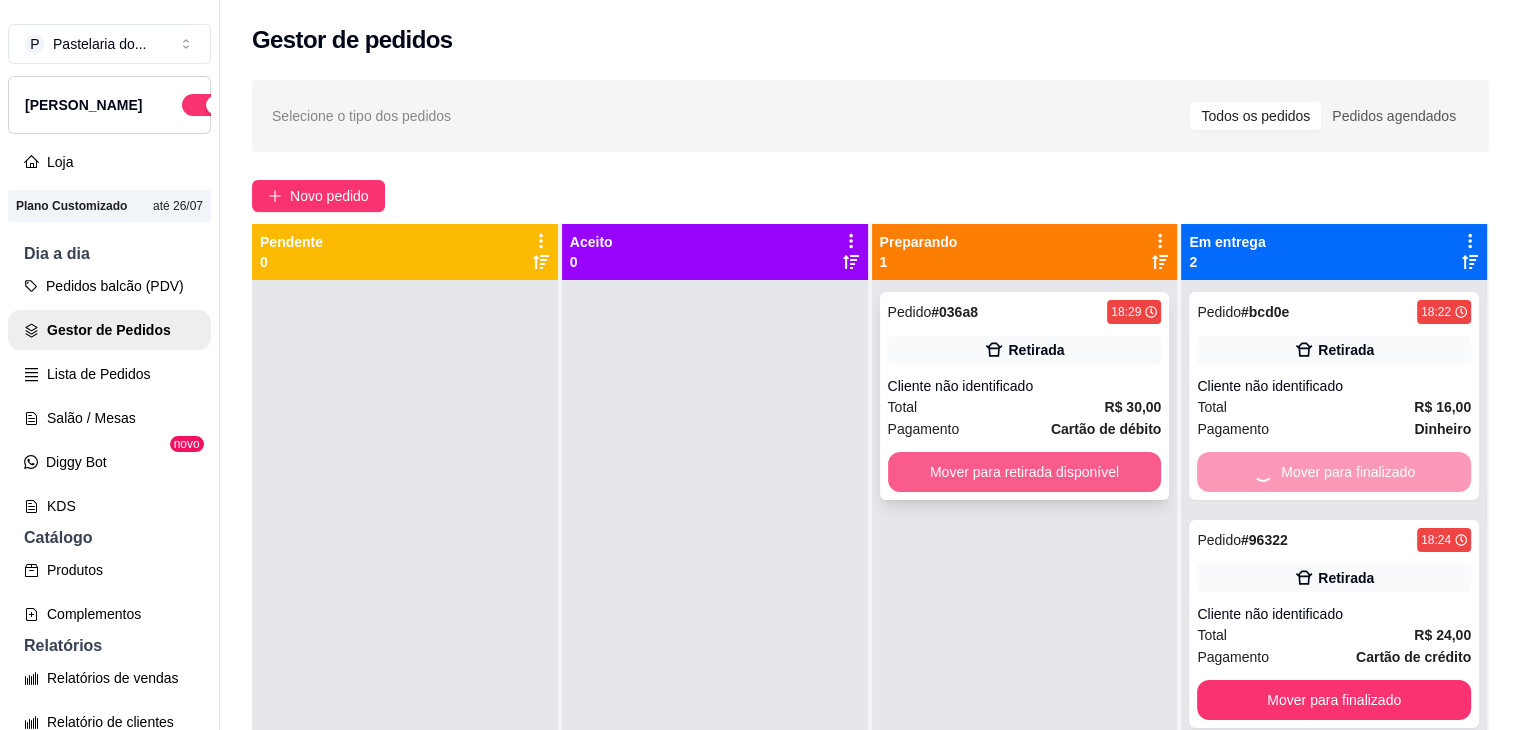 click on "Mover para retirada disponível" at bounding box center (1025, 472) 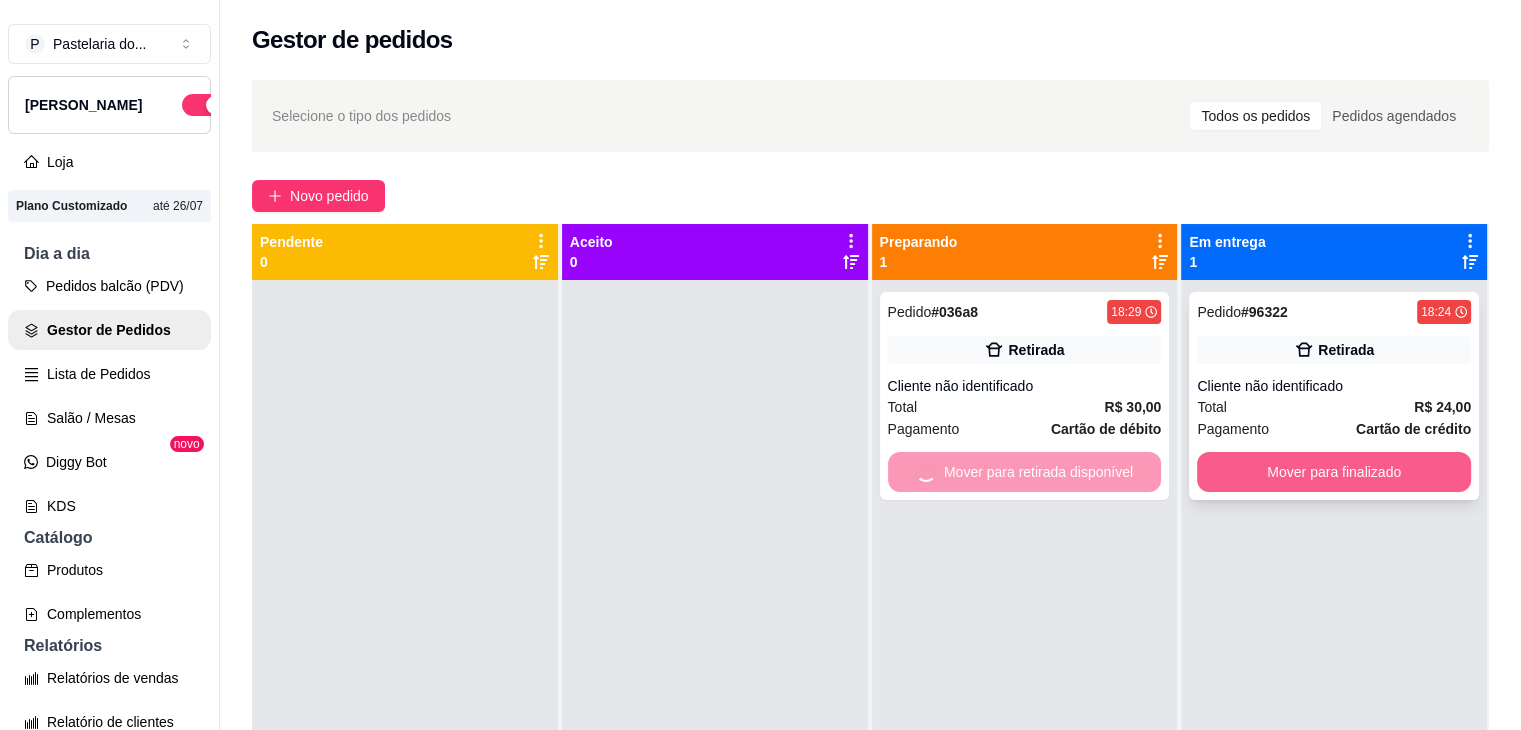 click on "Mover para finalizado" at bounding box center (1334, 472) 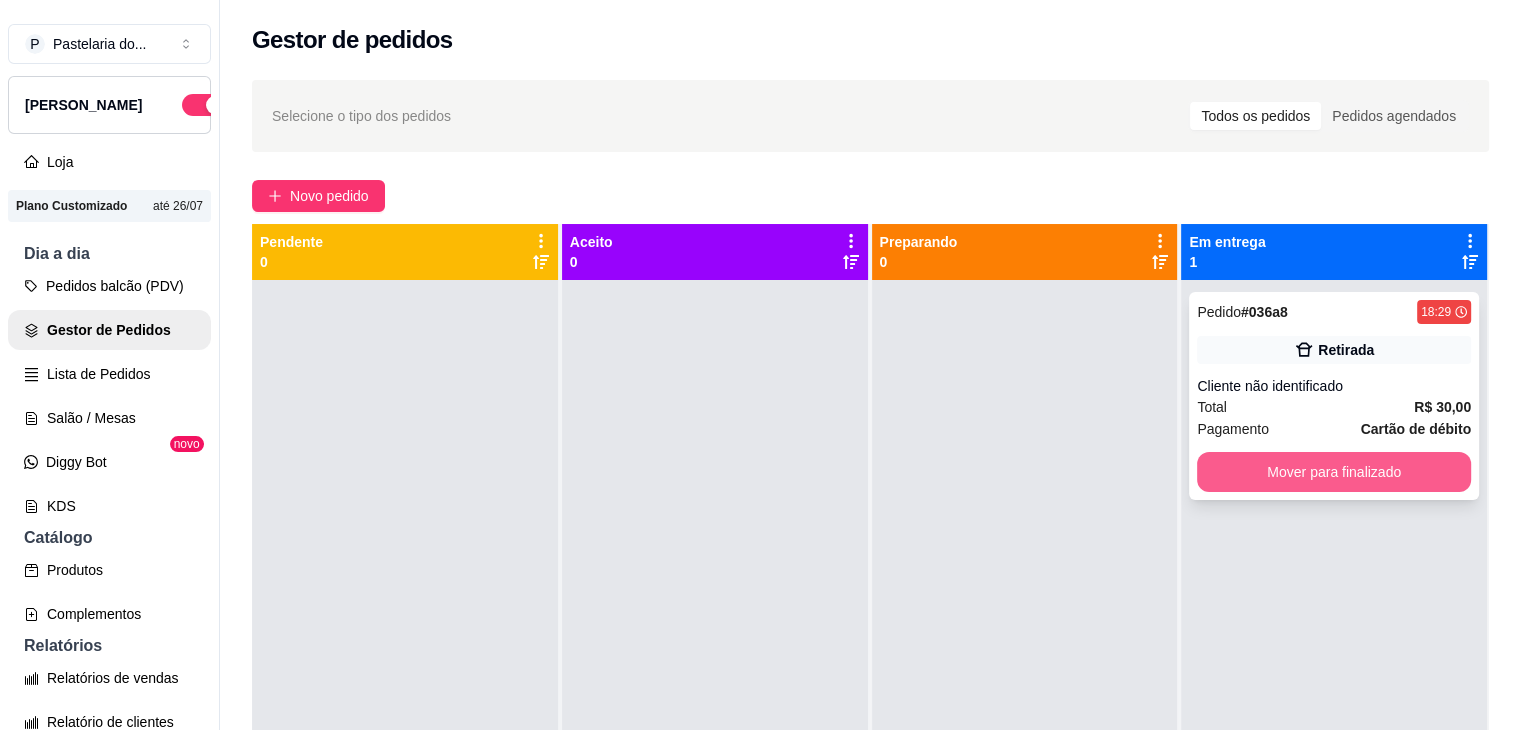 click on "Mover para finalizado" at bounding box center [1334, 472] 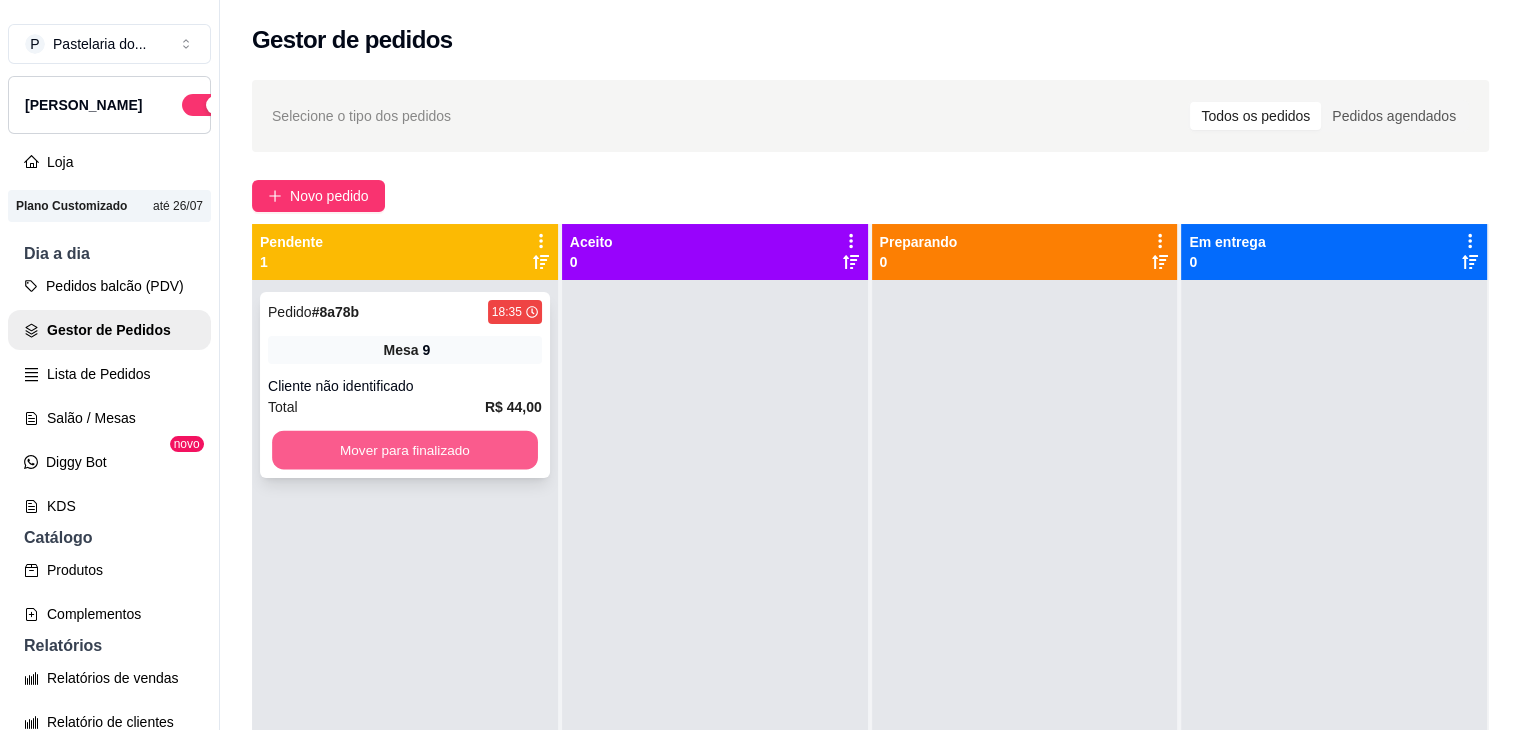 click on "Mover para finalizado" at bounding box center [405, 450] 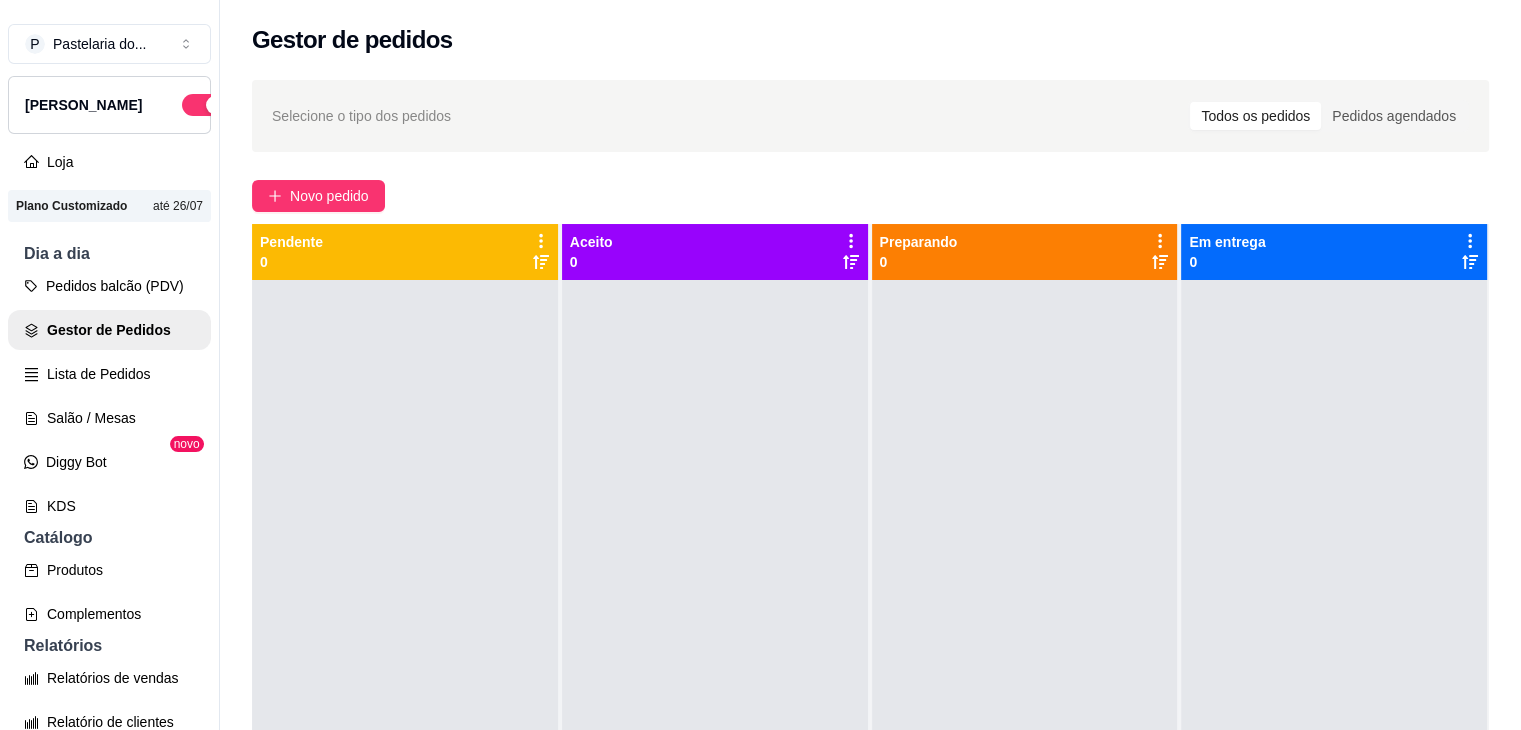 click on "Pedidos balcão (PDV) Gestor de Pedidos Lista de Pedidos Salão / Mesas Diggy Bot novo KDS" at bounding box center [109, 396] 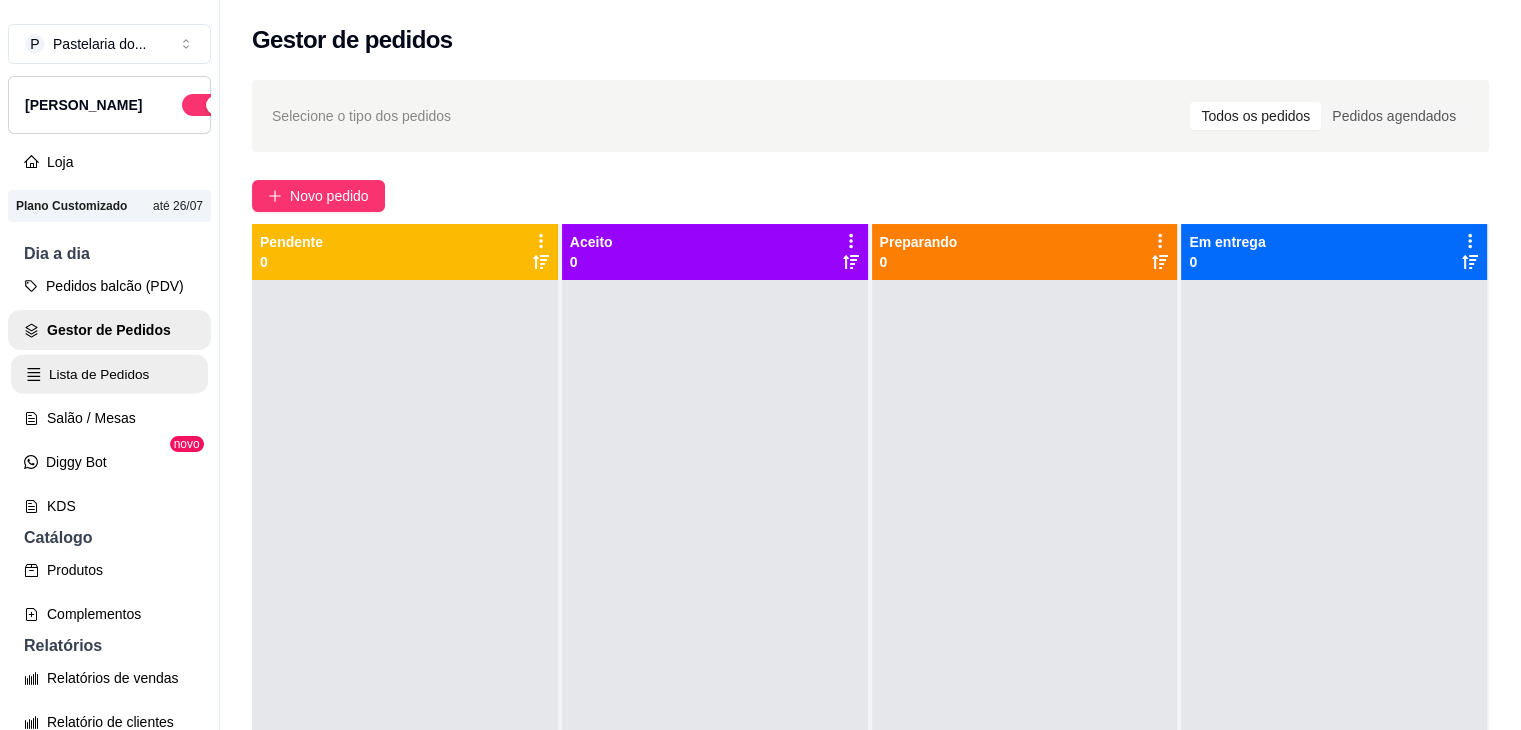 click on "Lista de Pedidos" at bounding box center (109, 374) 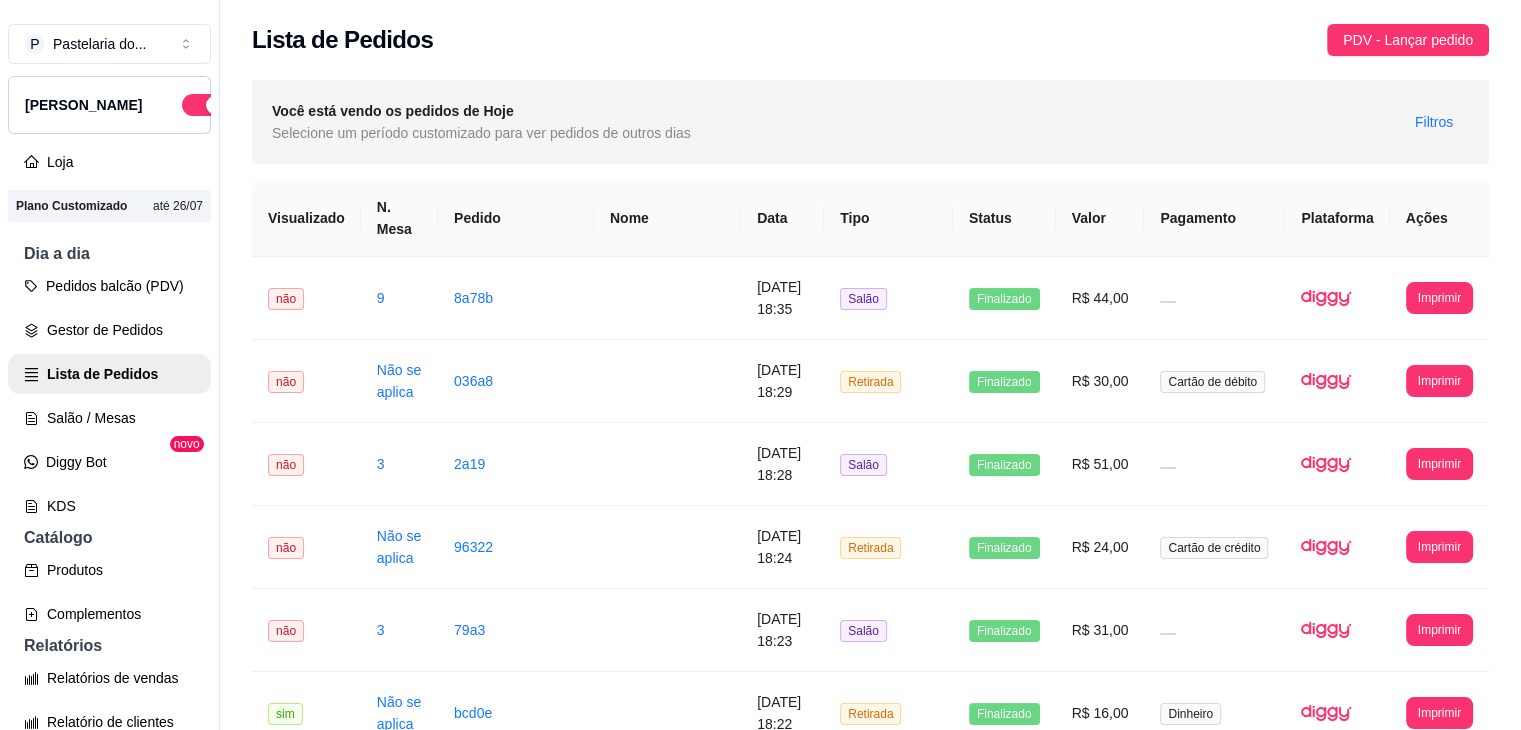 click on "até 26/07" at bounding box center [178, 206] 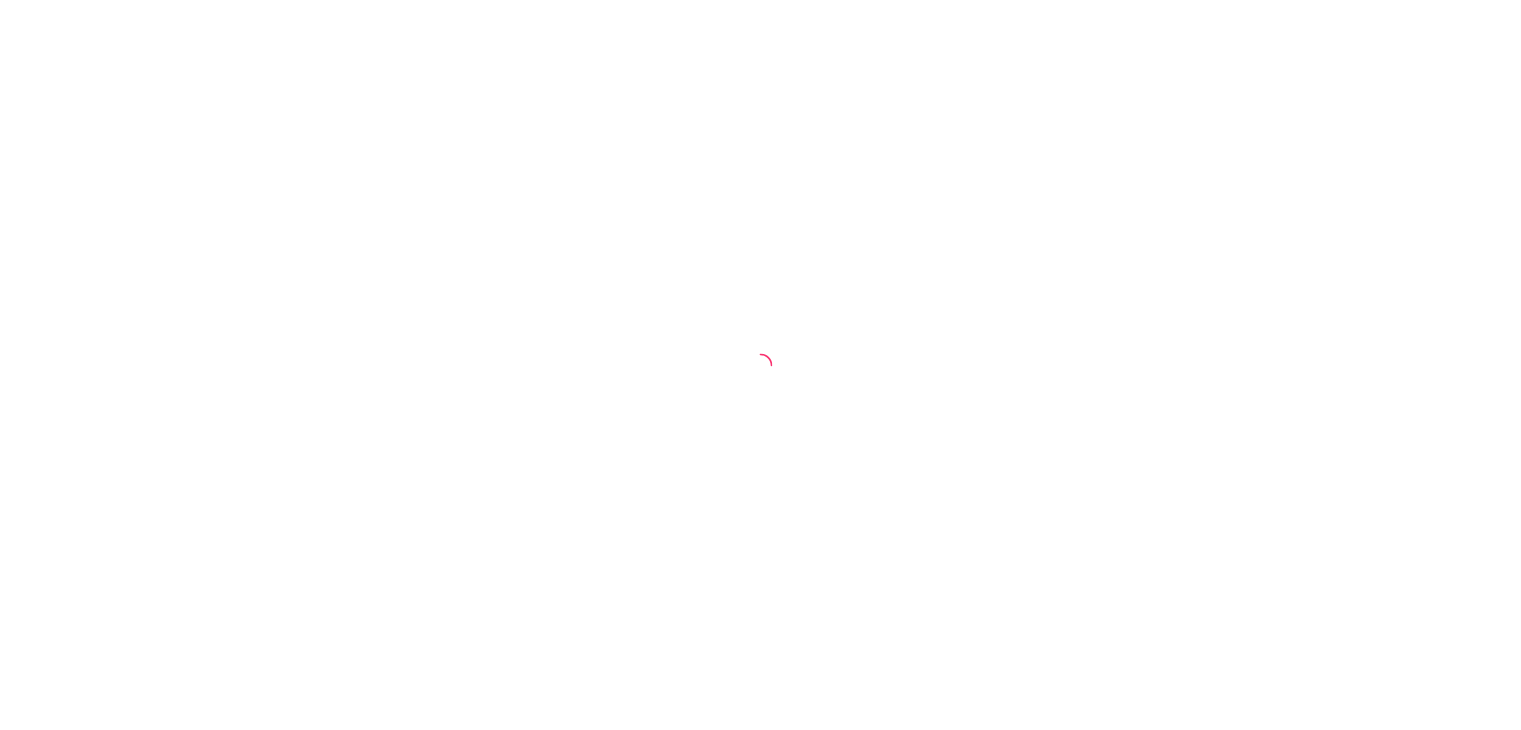 scroll, scrollTop: 0, scrollLeft: 0, axis: both 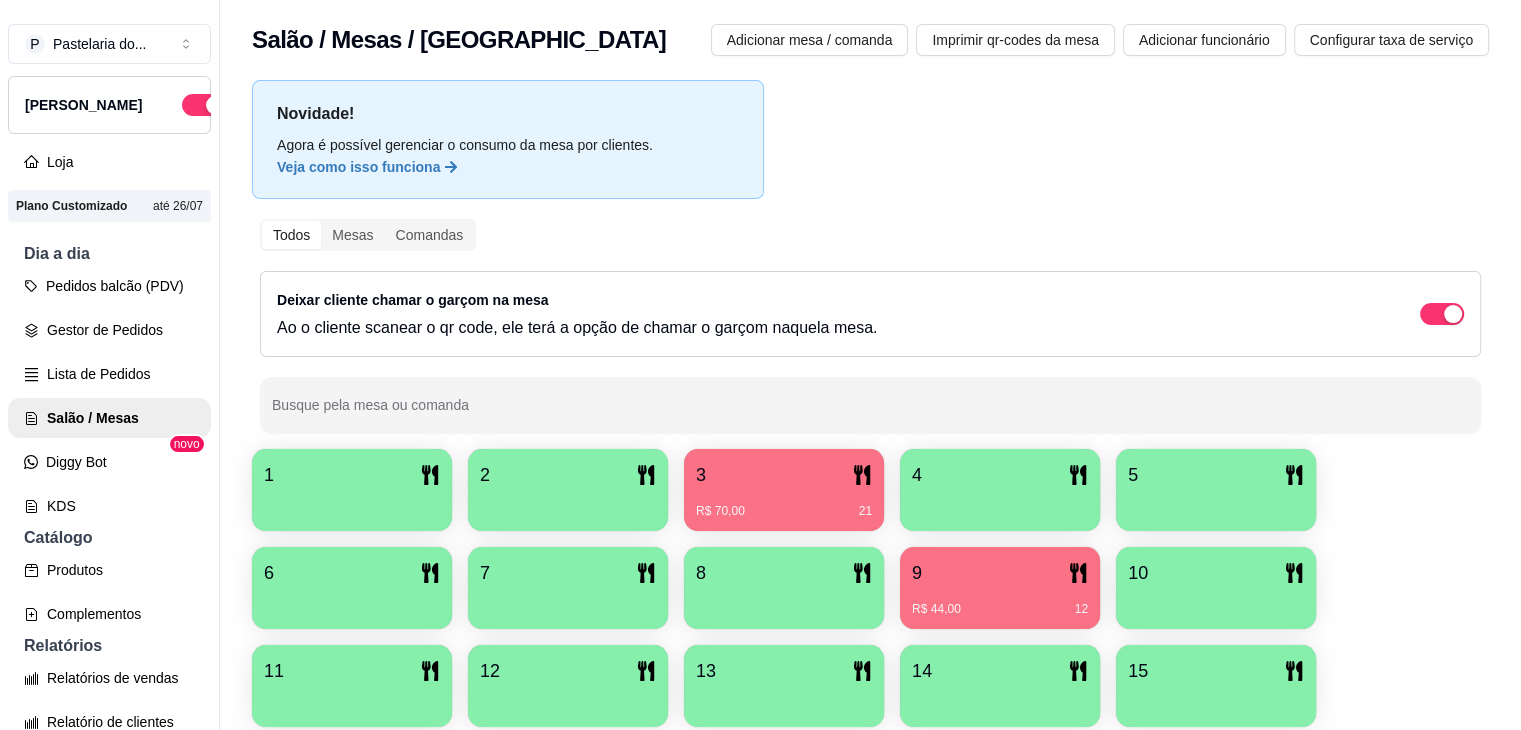 click on "3" at bounding box center (784, 475) 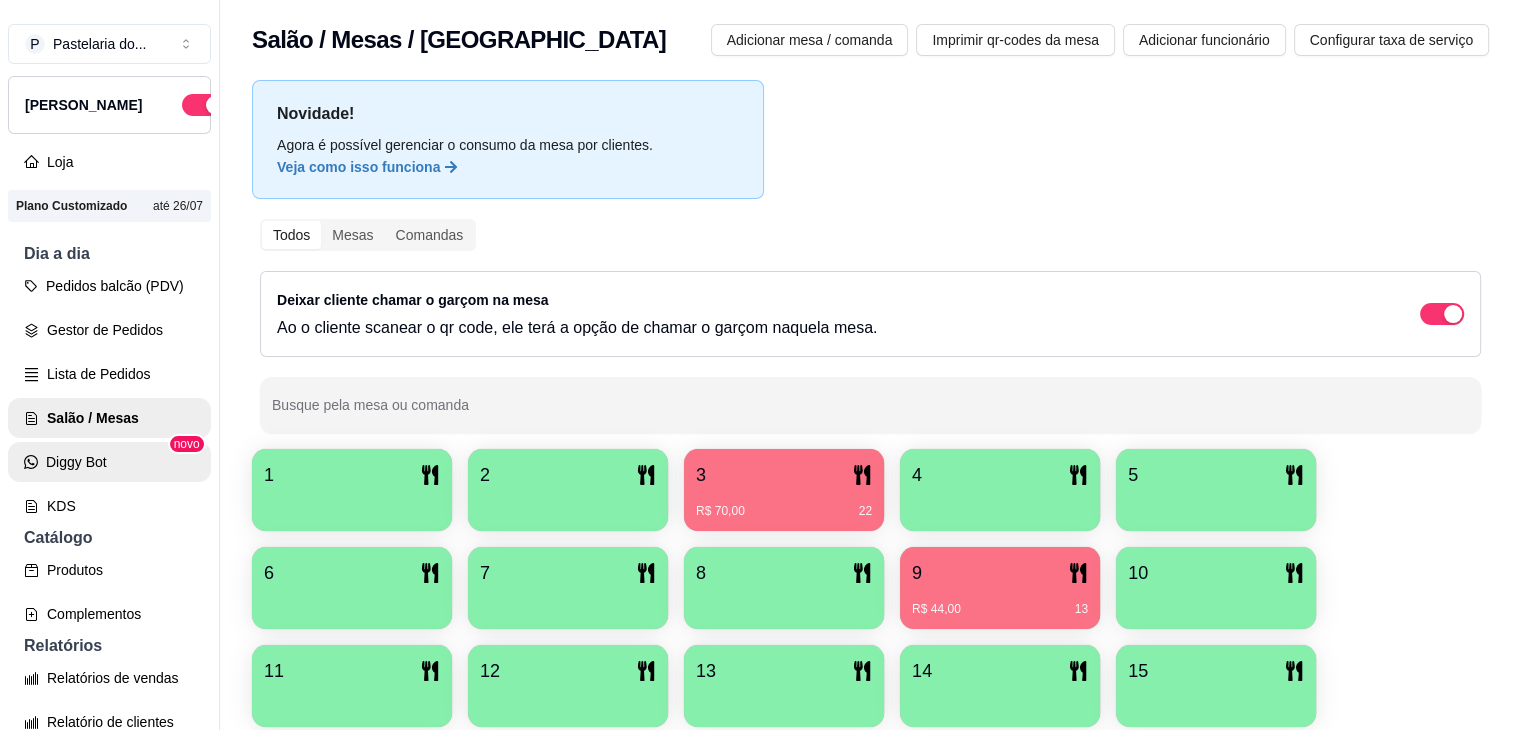 click on "Diggy Bot" at bounding box center (109, 462) 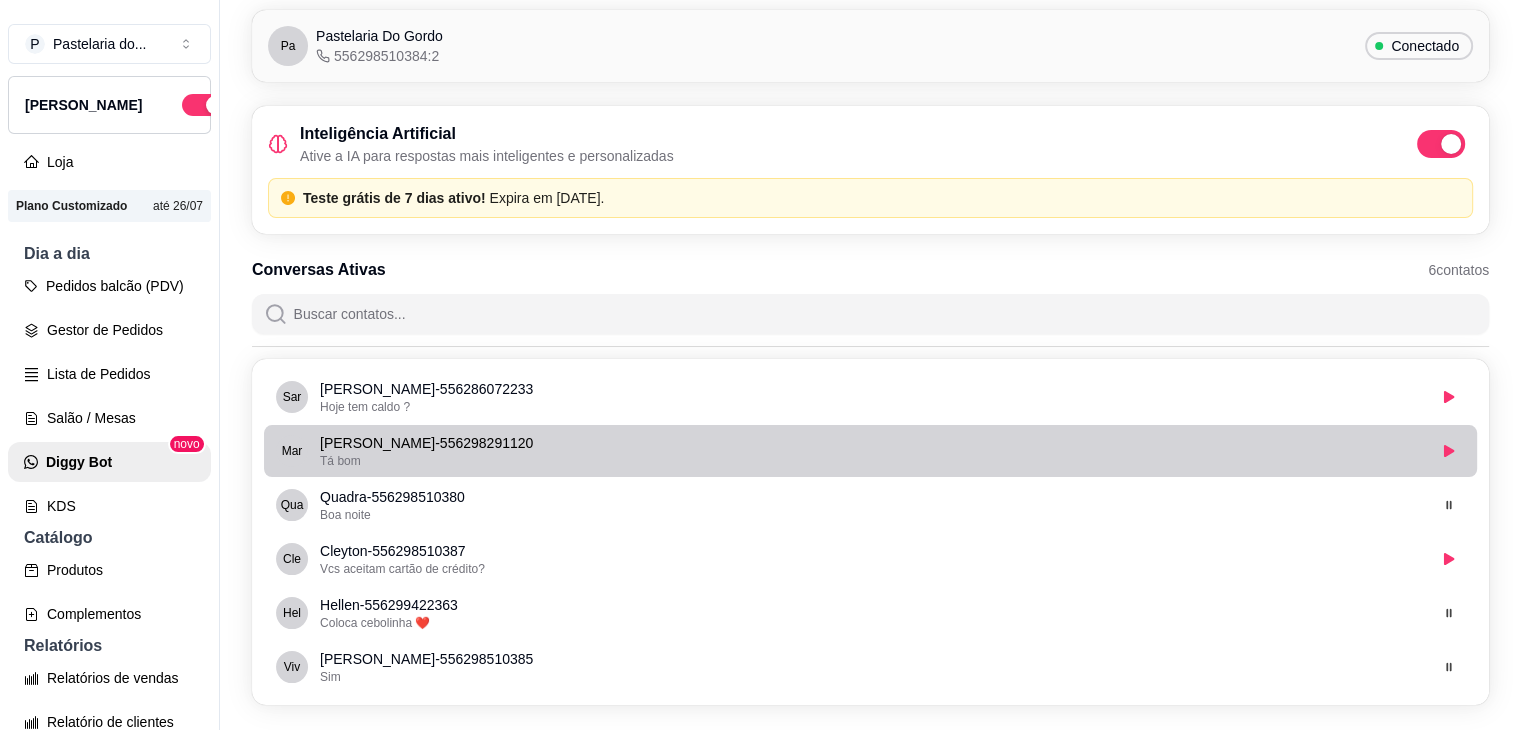 scroll, scrollTop: 148, scrollLeft: 0, axis: vertical 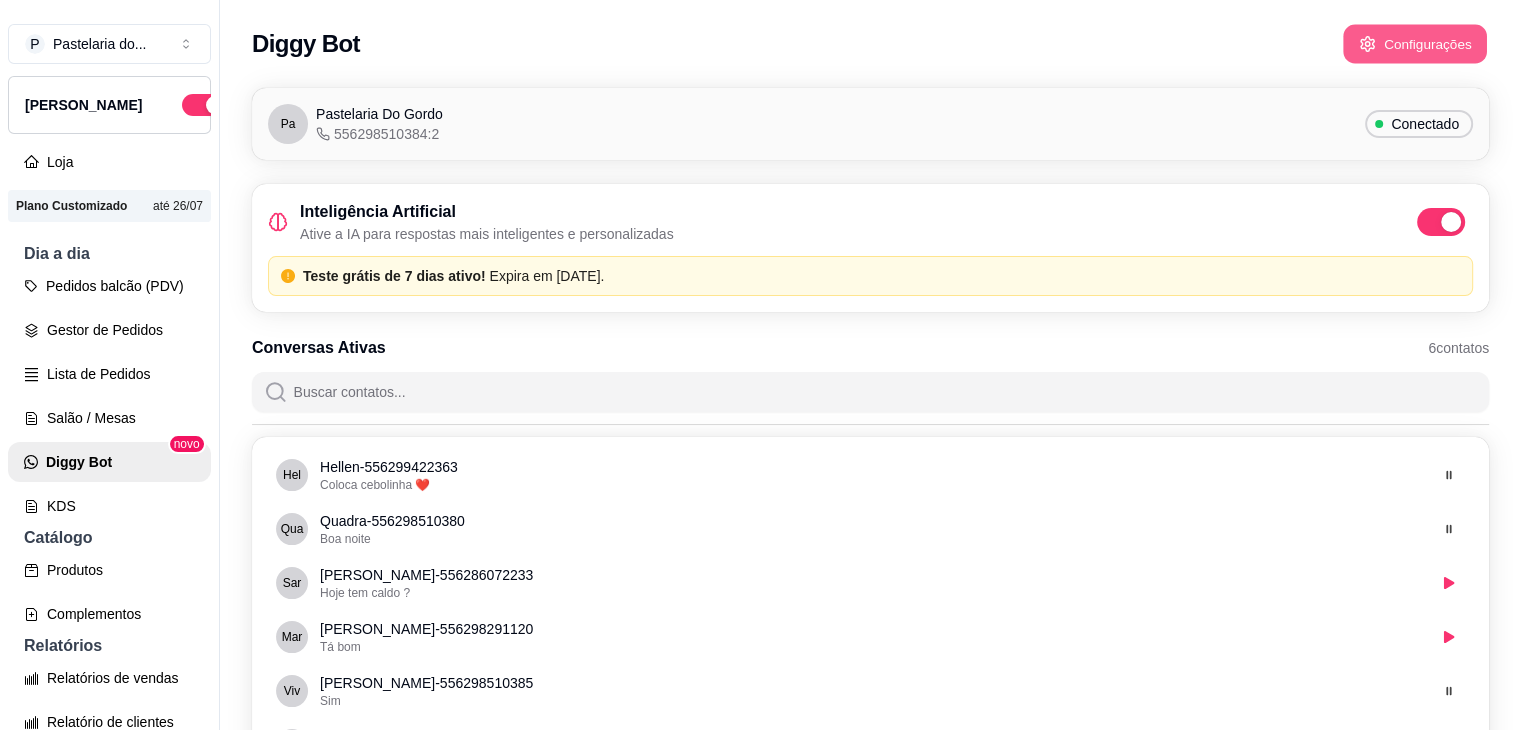 click on "Configurações" at bounding box center [1415, 44] 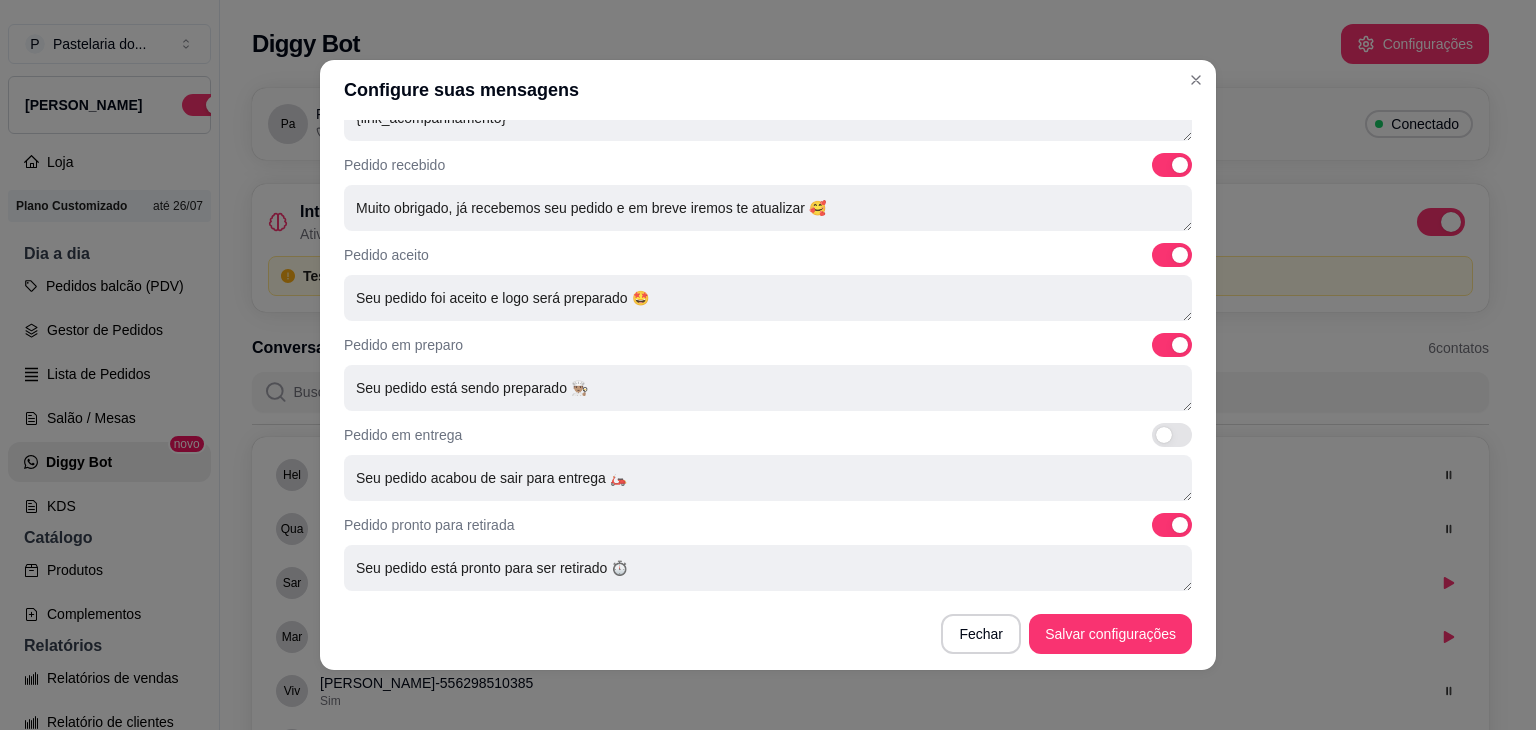 scroll, scrollTop: 682, scrollLeft: 0, axis: vertical 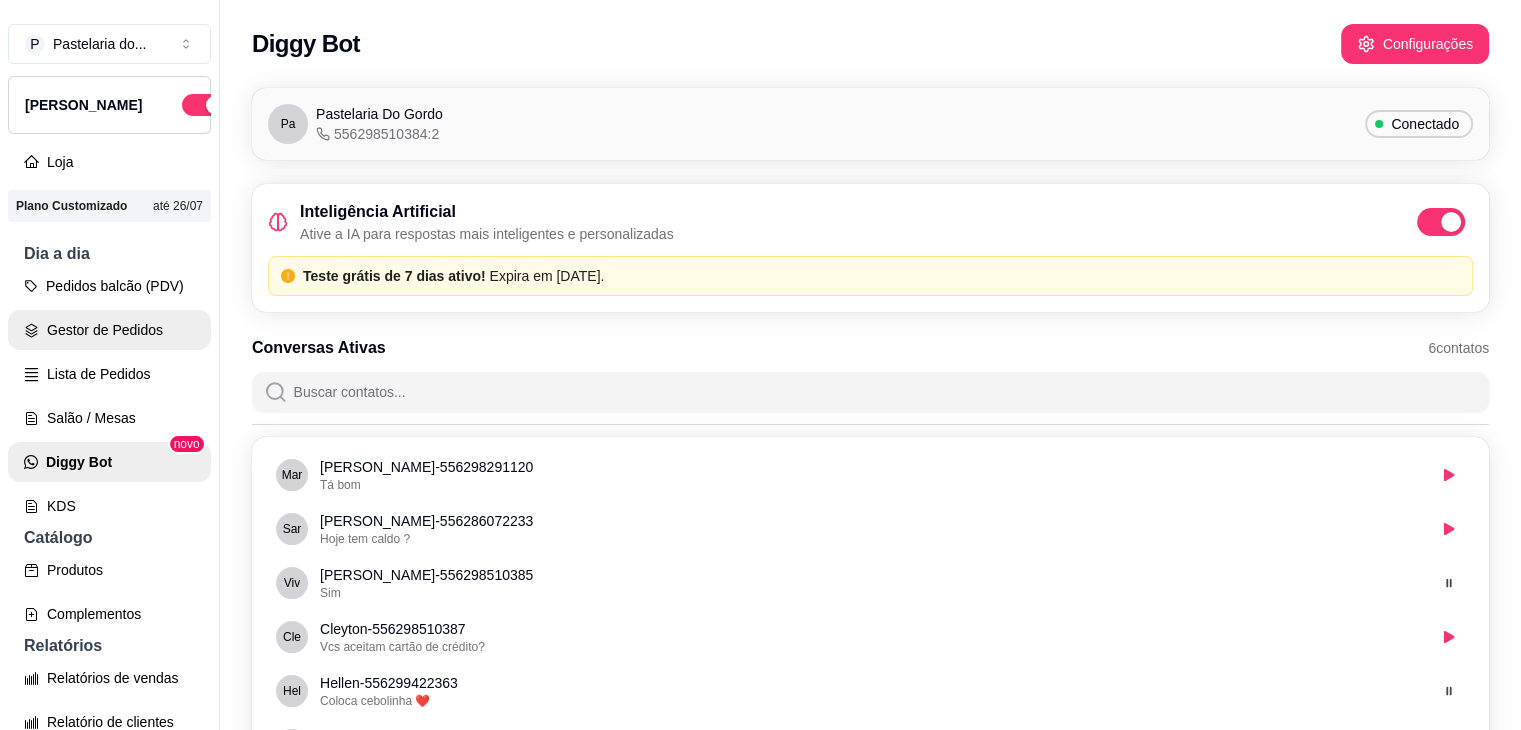 click on "Gestor de Pedidos" at bounding box center [109, 330] 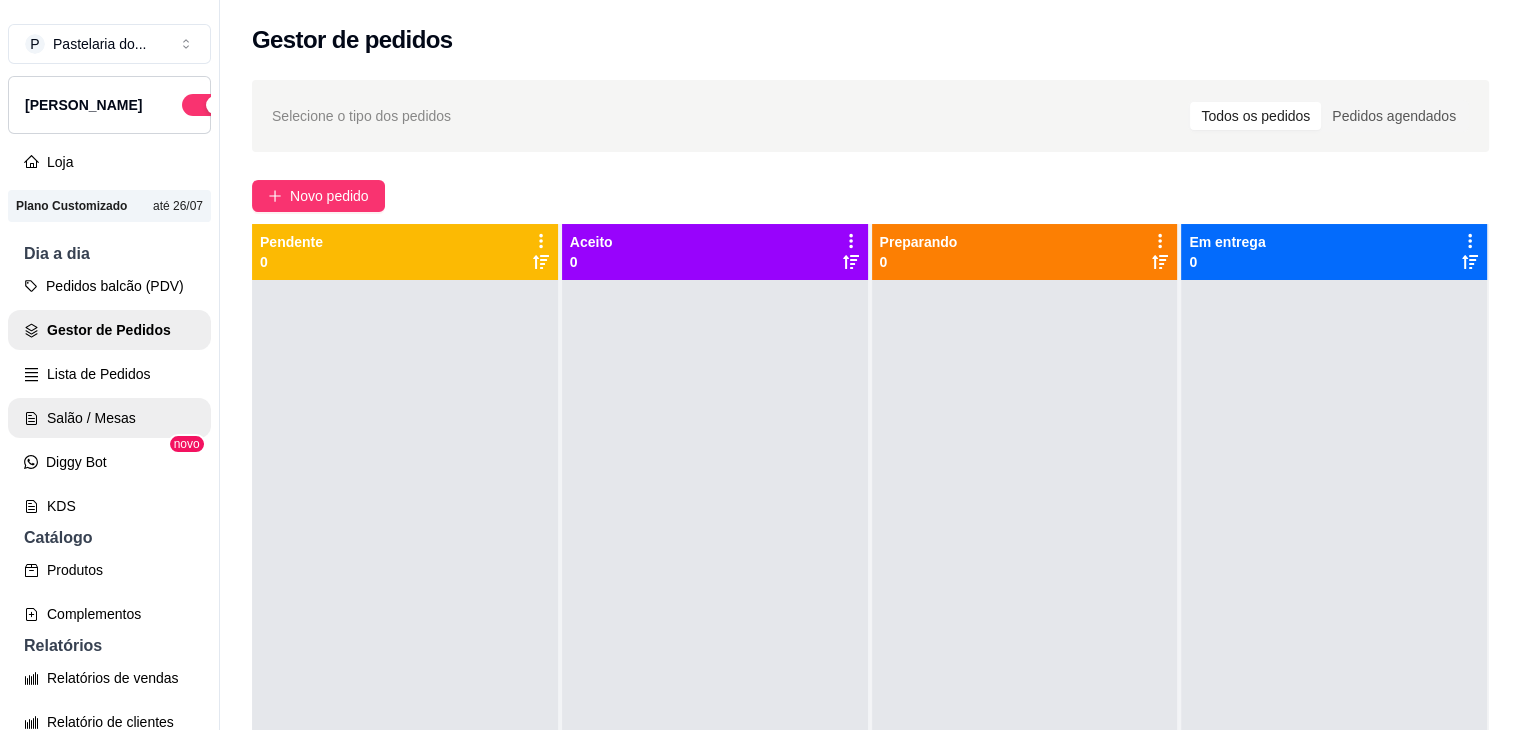 click on "Salão / Mesas" at bounding box center [109, 418] 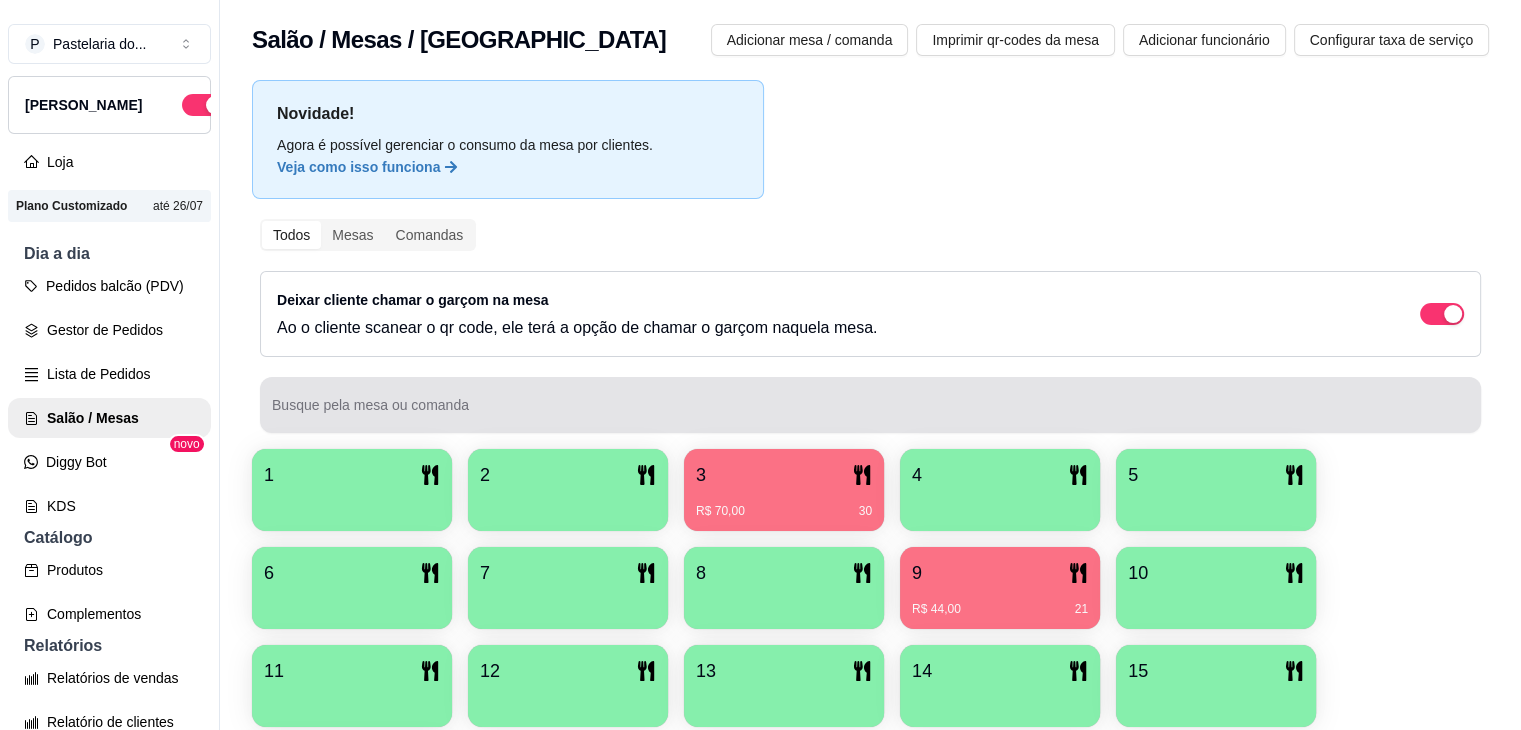 click on "1" at bounding box center [352, 475] 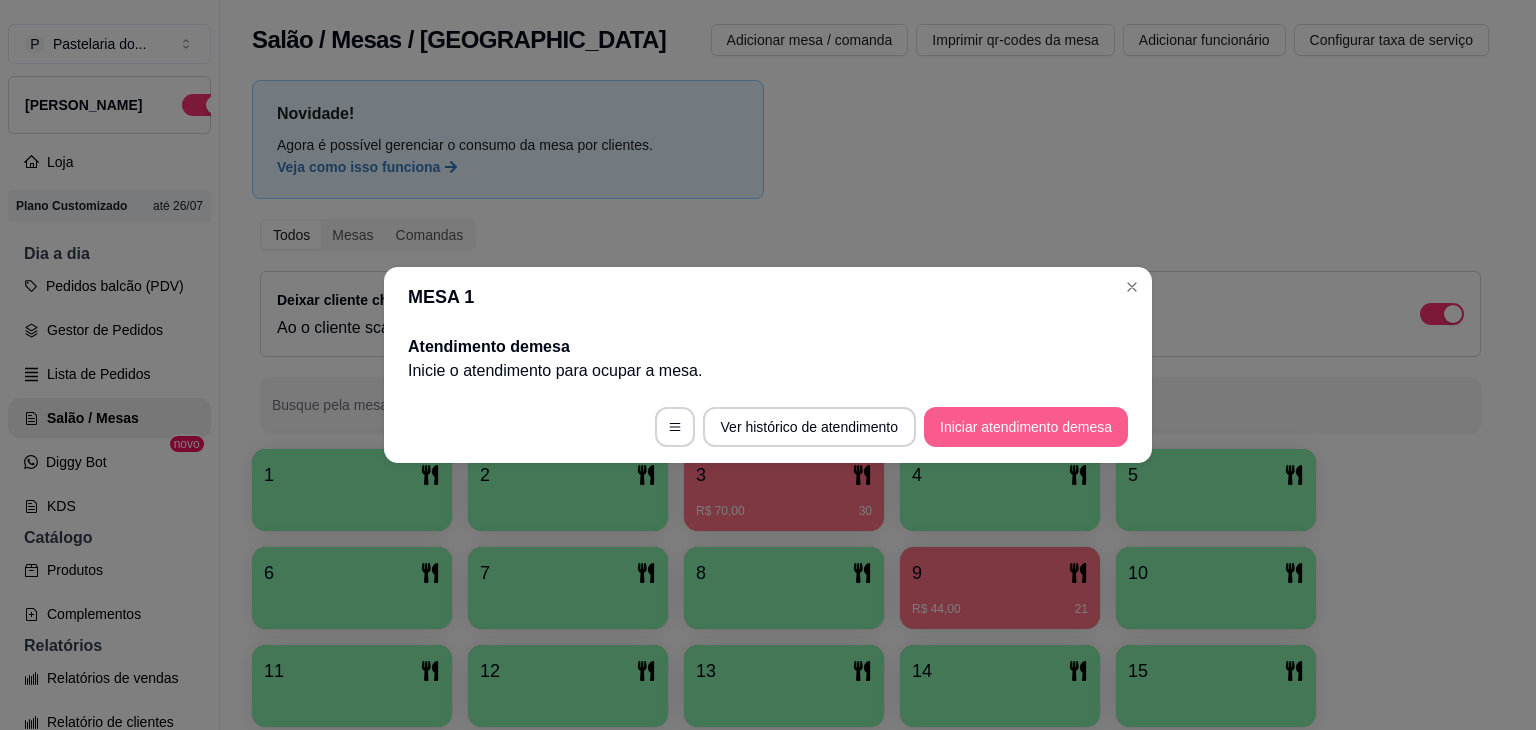 click on "Iniciar atendimento de  mesa" at bounding box center [1026, 427] 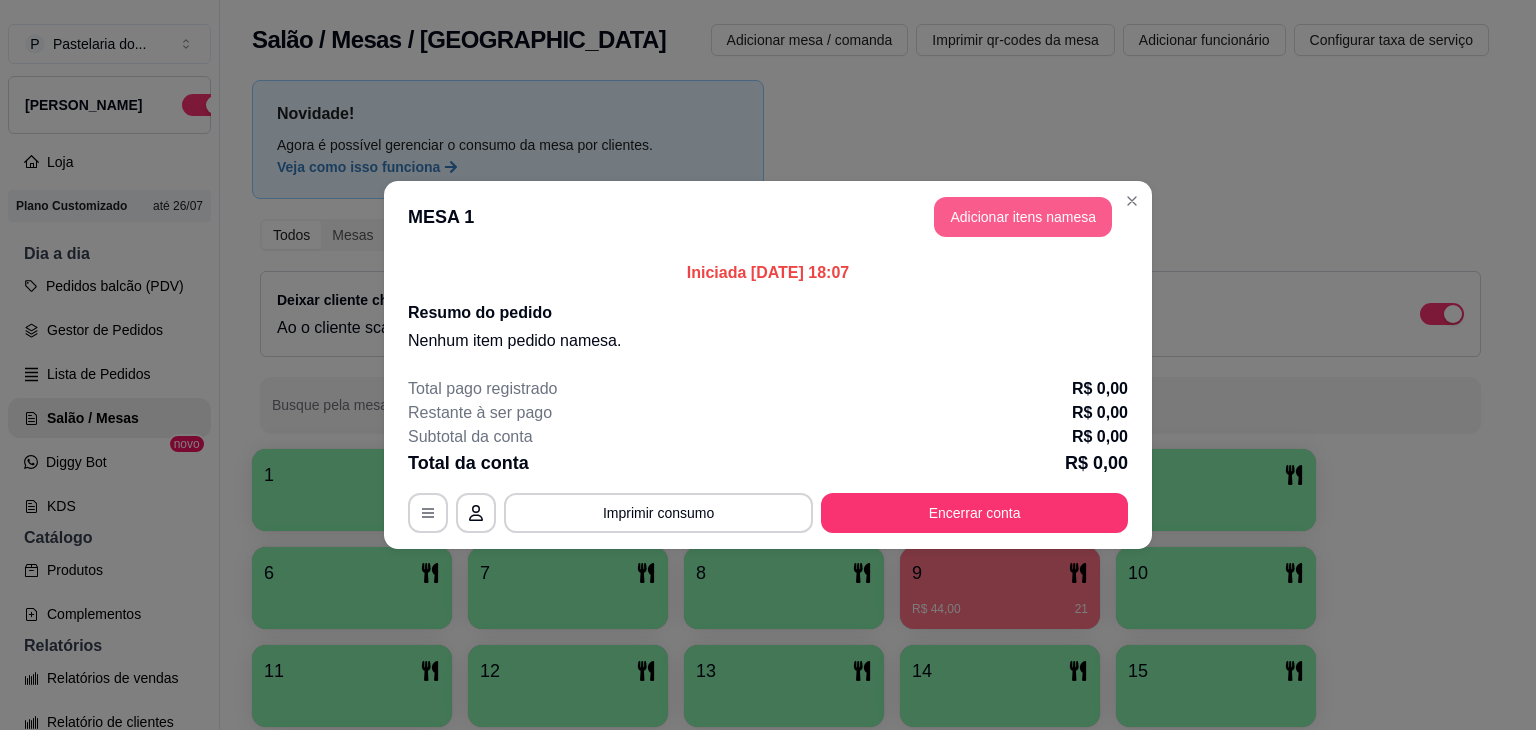 click on "Adicionar itens na  mesa" at bounding box center (1023, 217) 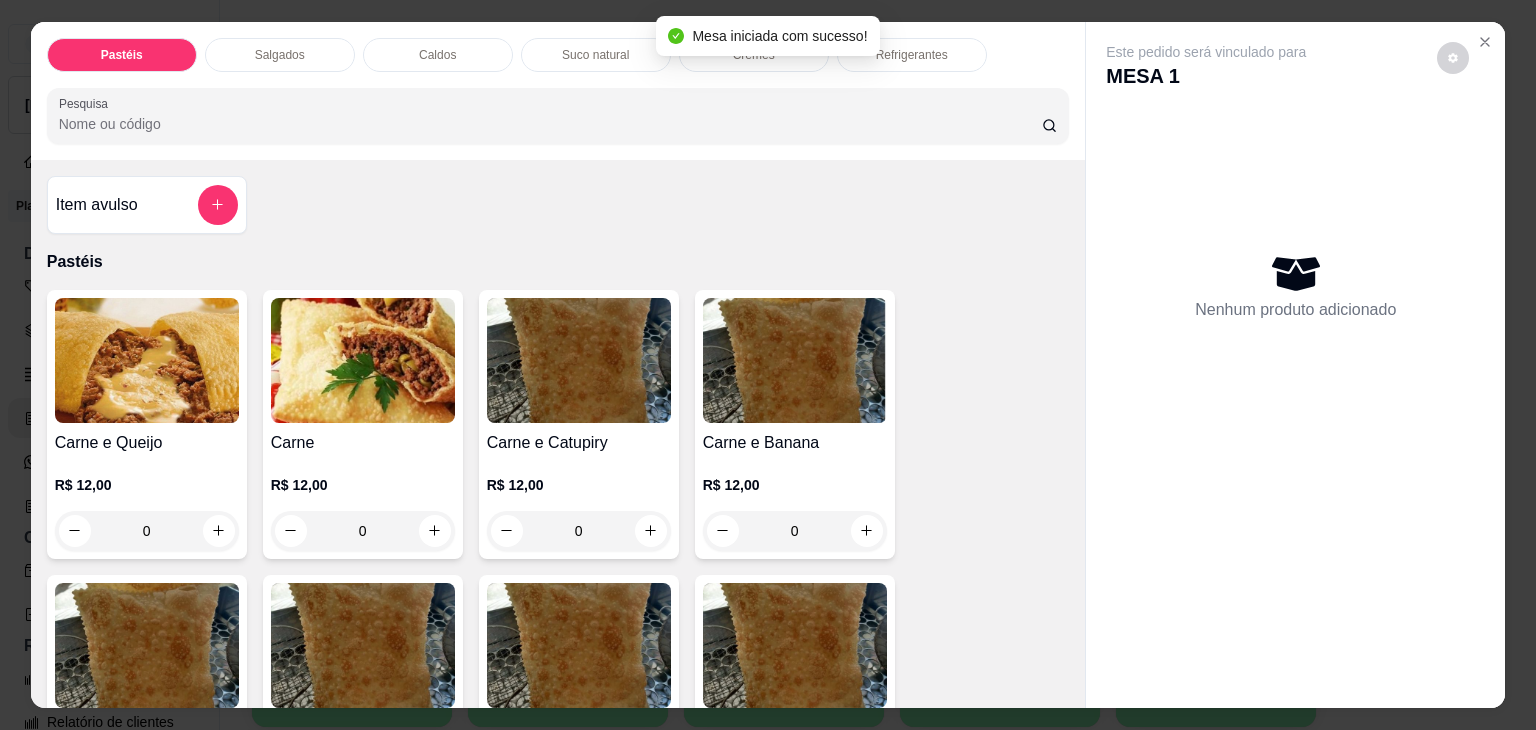 click at bounding box center [147, 360] 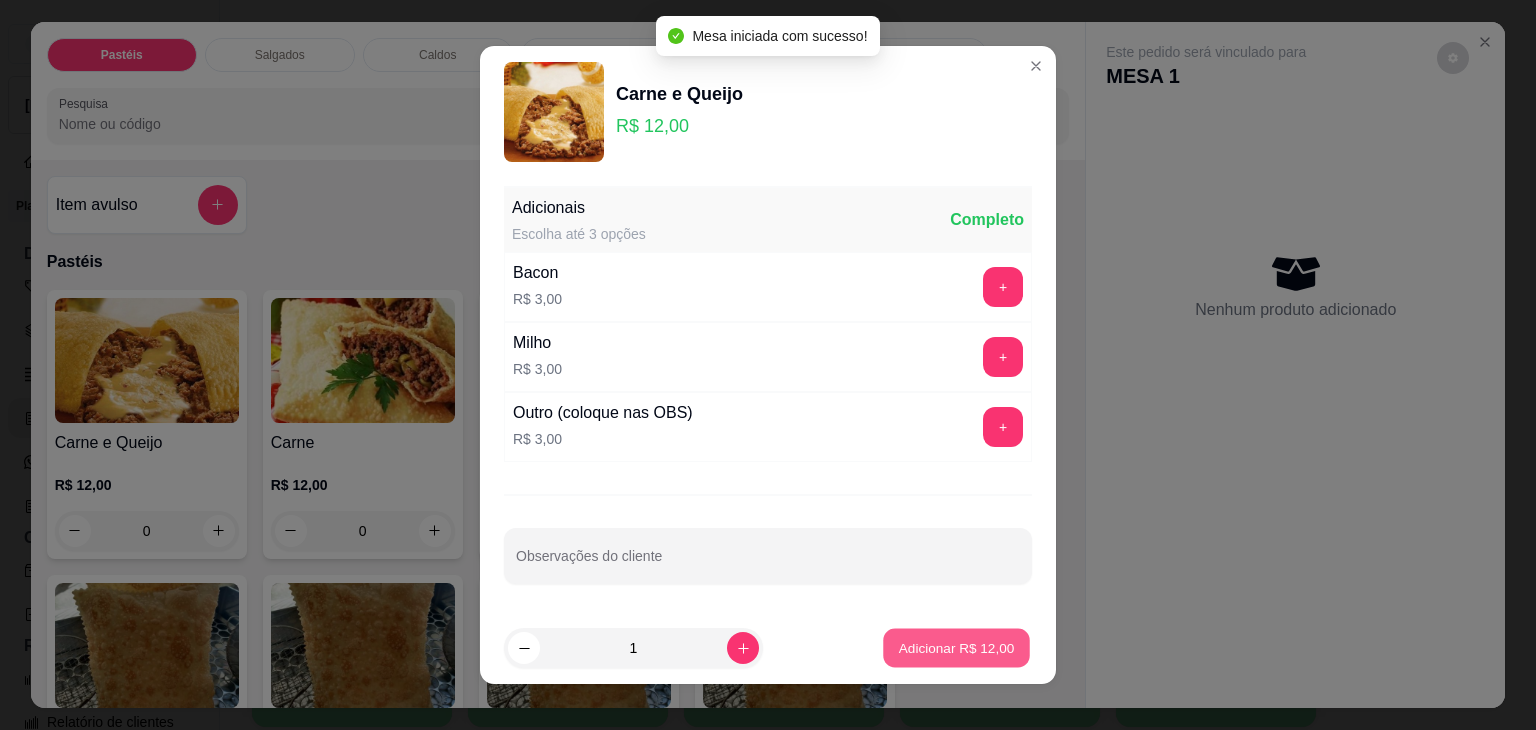 click on "Adicionar   R$ 12,00" at bounding box center (956, 648) 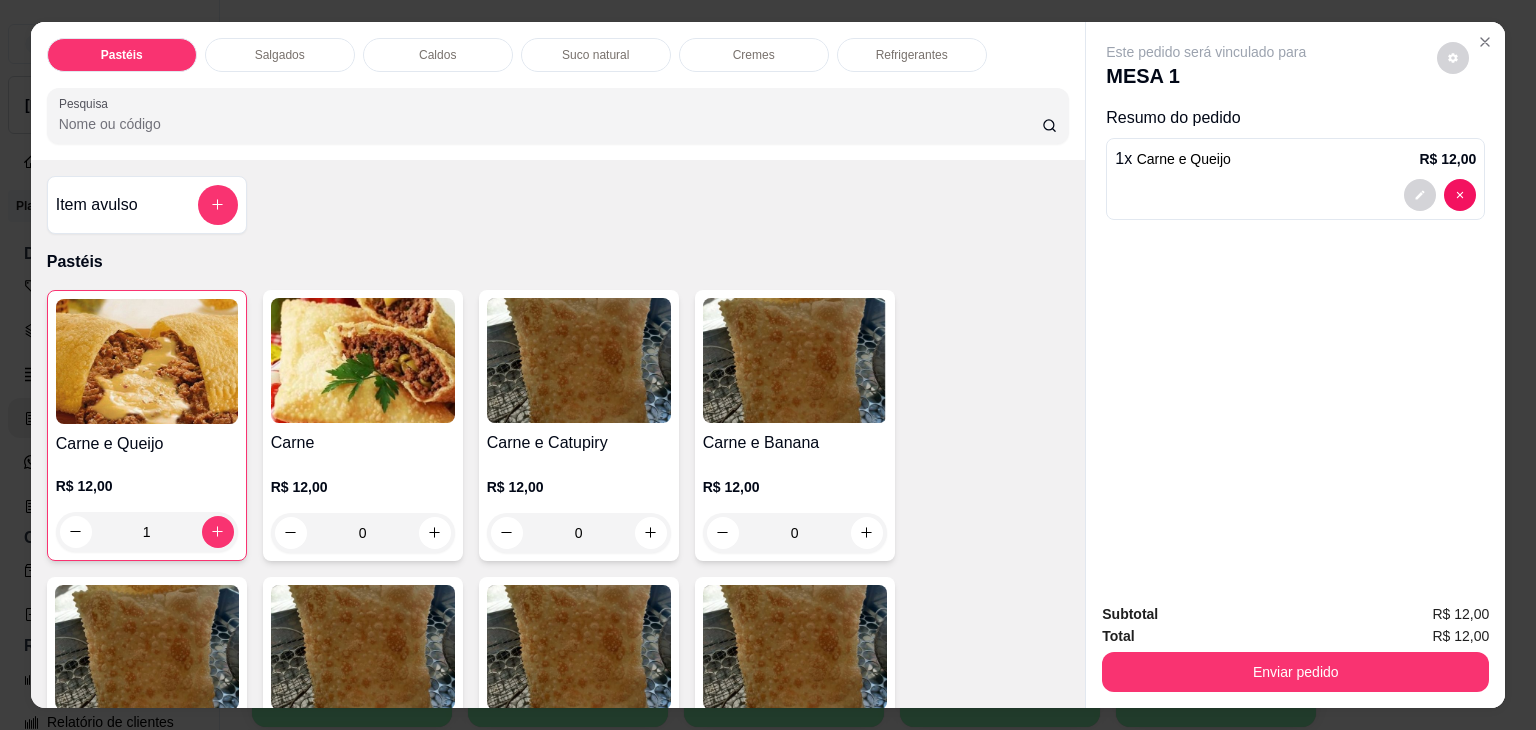 click on "Pastéis  Salgados  Caldos Suco natural Cremes Refrigerantes Pesquisa" at bounding box center (558, 91) 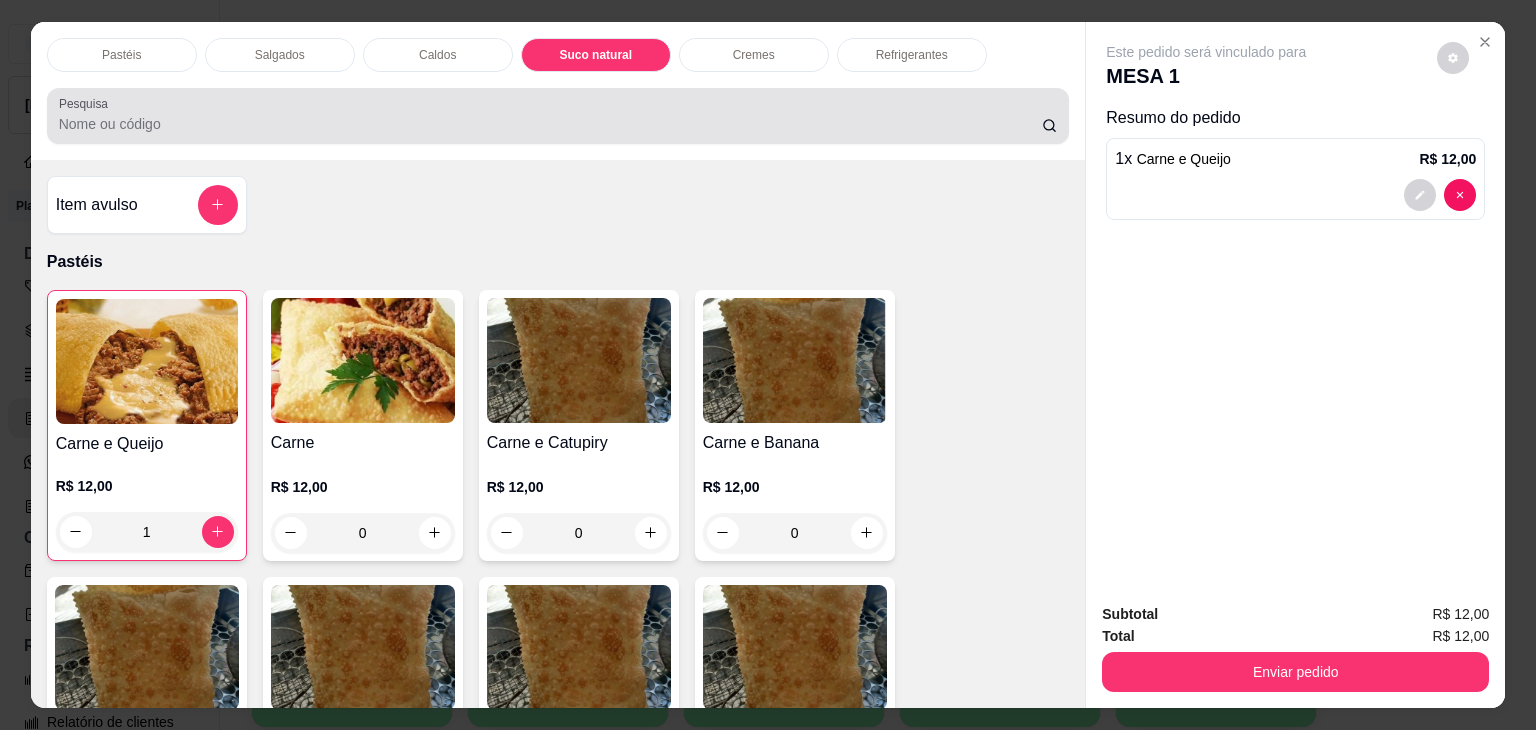 scroll, scrollTop: 3394, scrollLeft: 0, axis: vertical 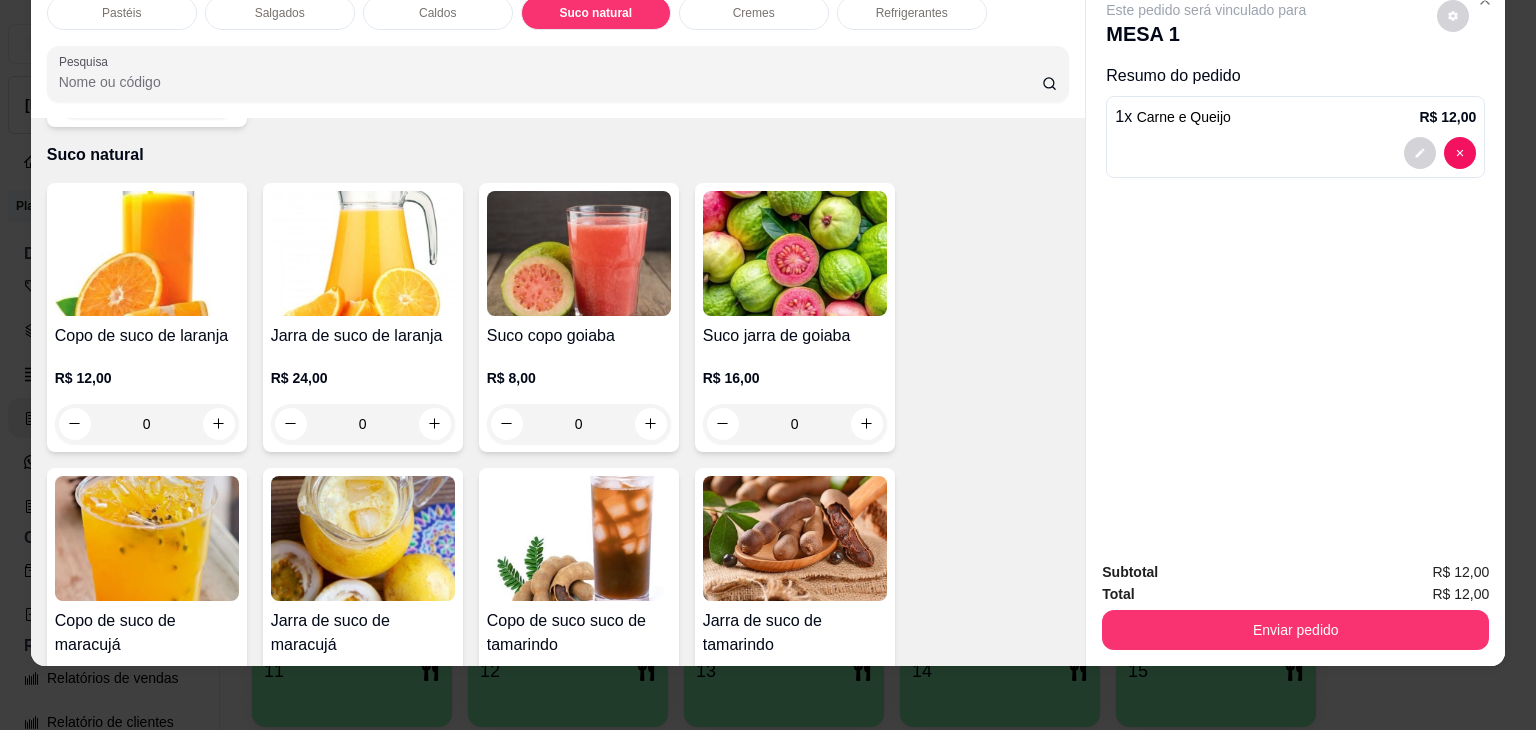 click on "R$ 12,00" at bounding box center (147, 378) 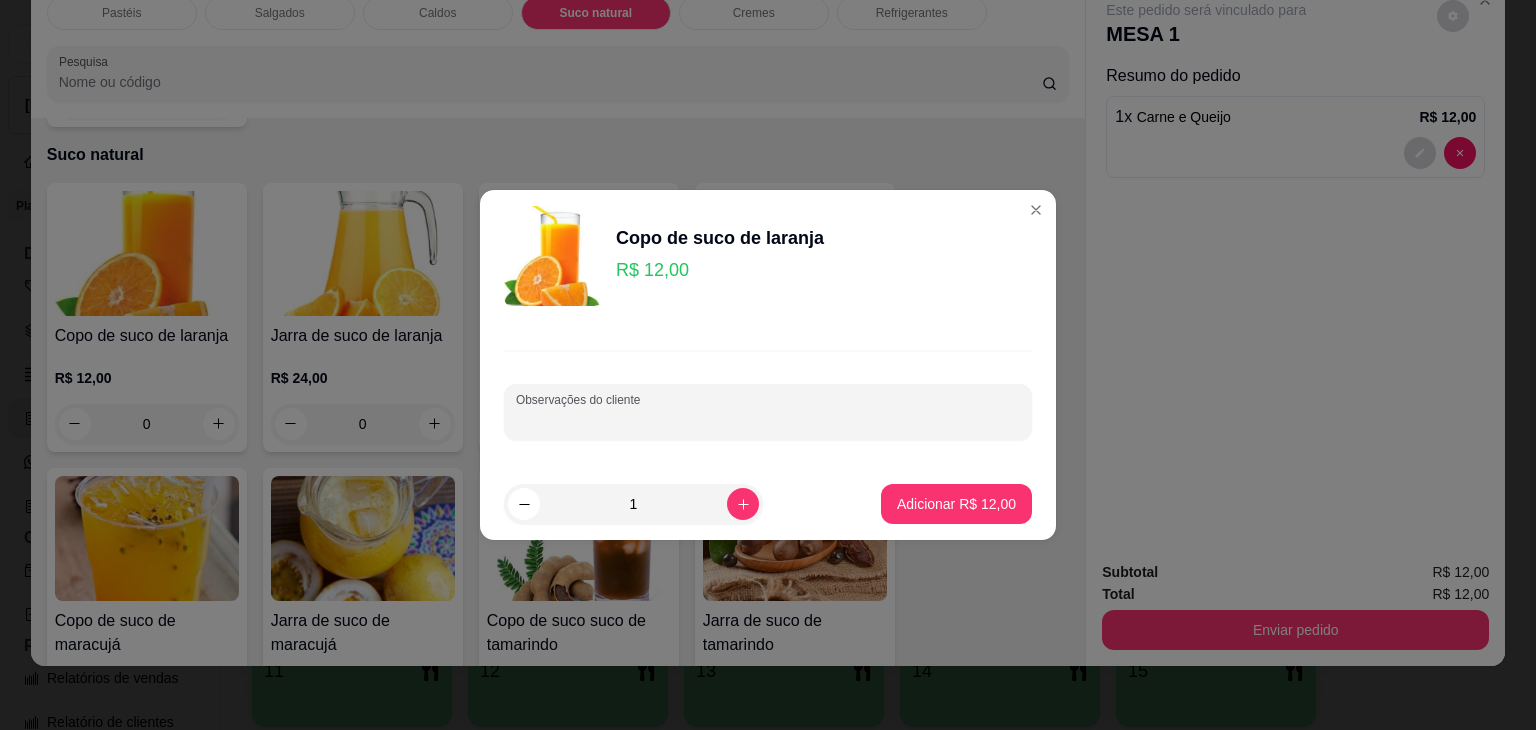 click on "Observações do cliente" at bounding box center (768, 420) 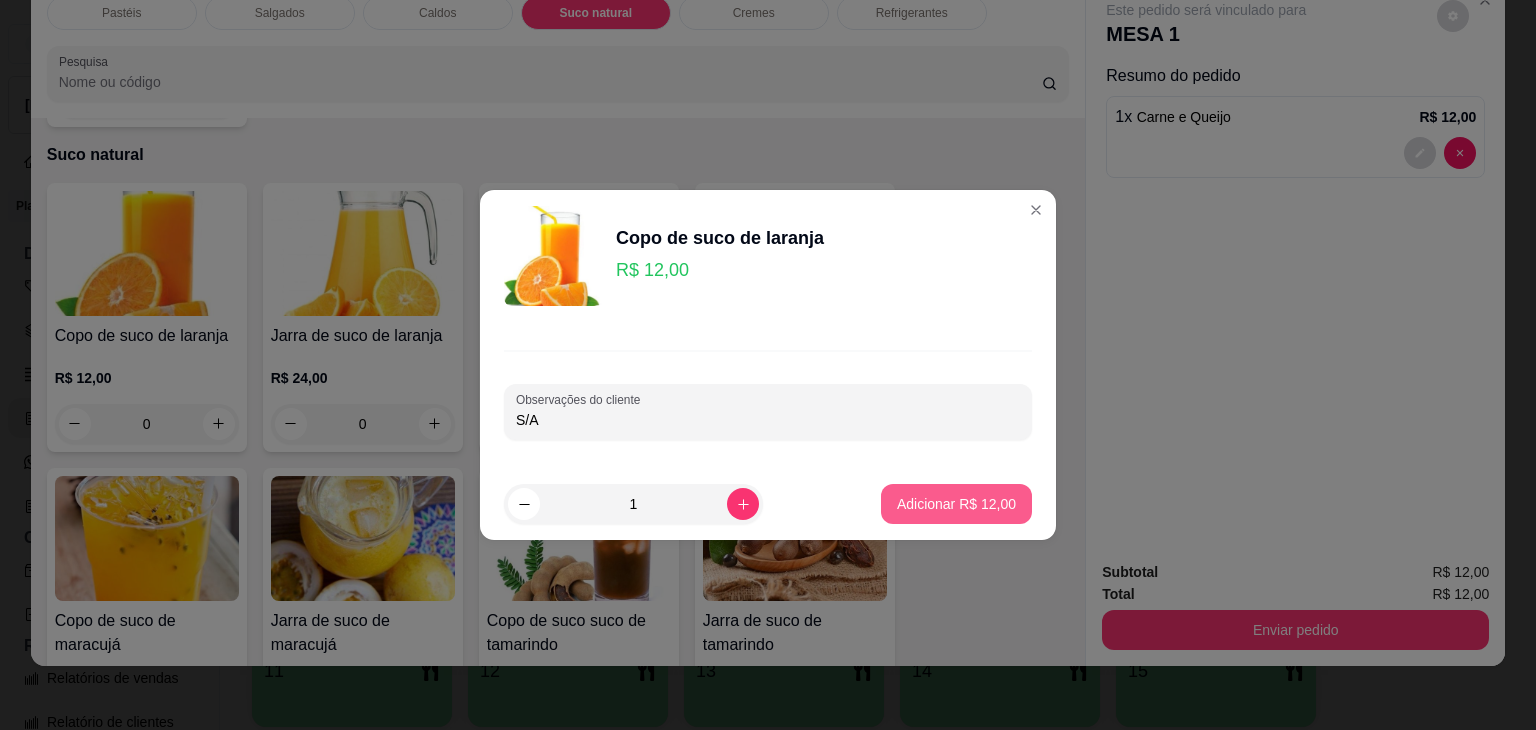 type on "S/A" 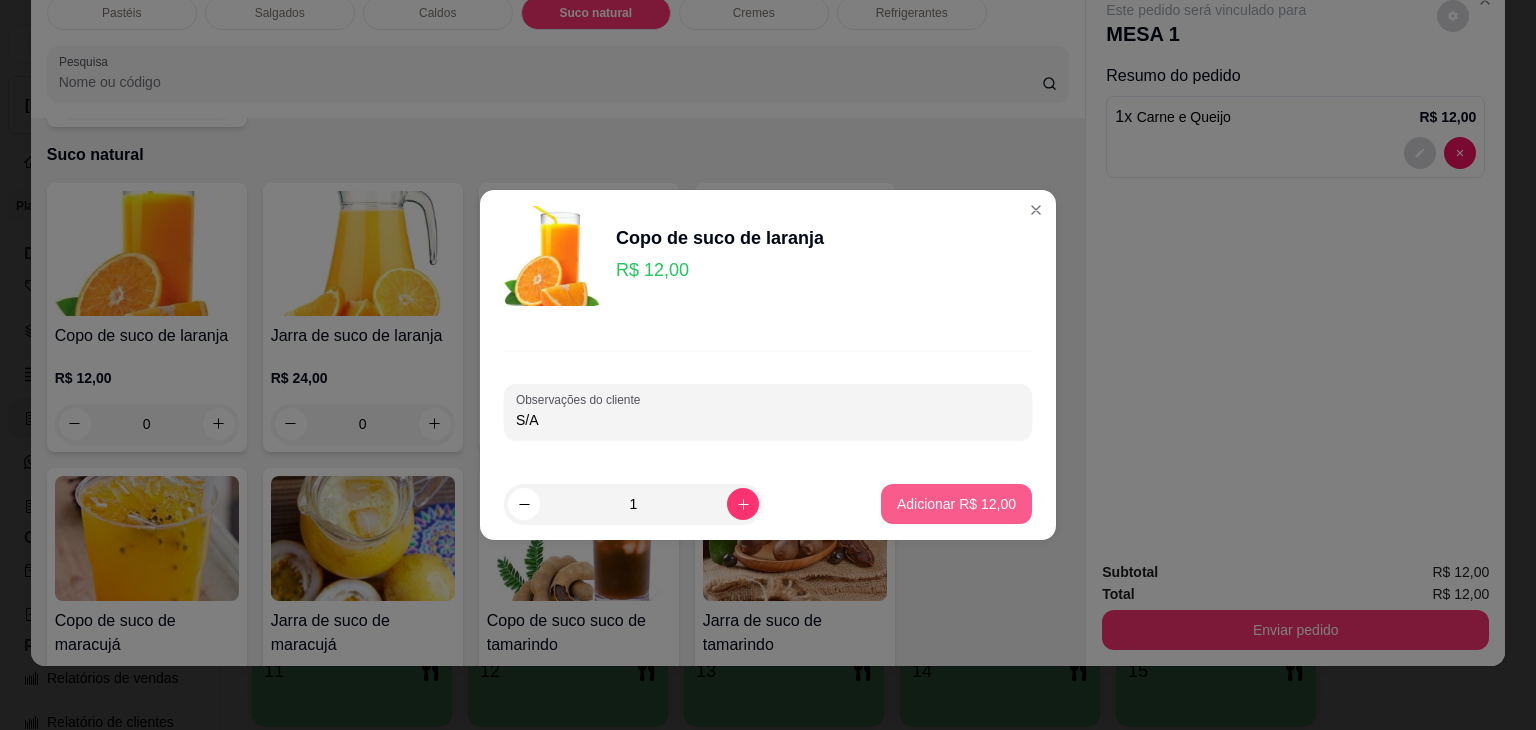 click on "Adicionar   R$ 12,00" at bounding box center [956, 504] 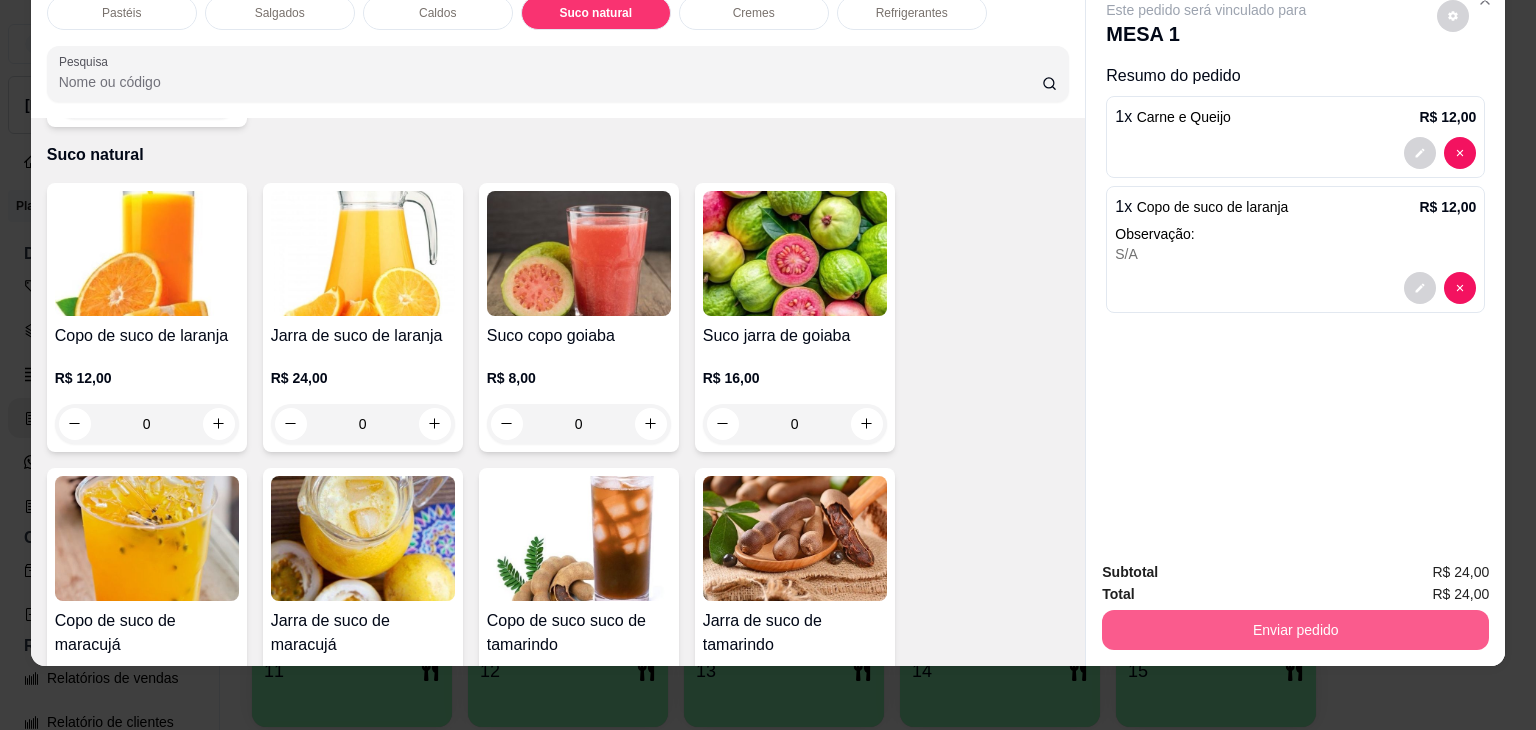 click on "Enviar pedido" at bounding box center [1295, 630] 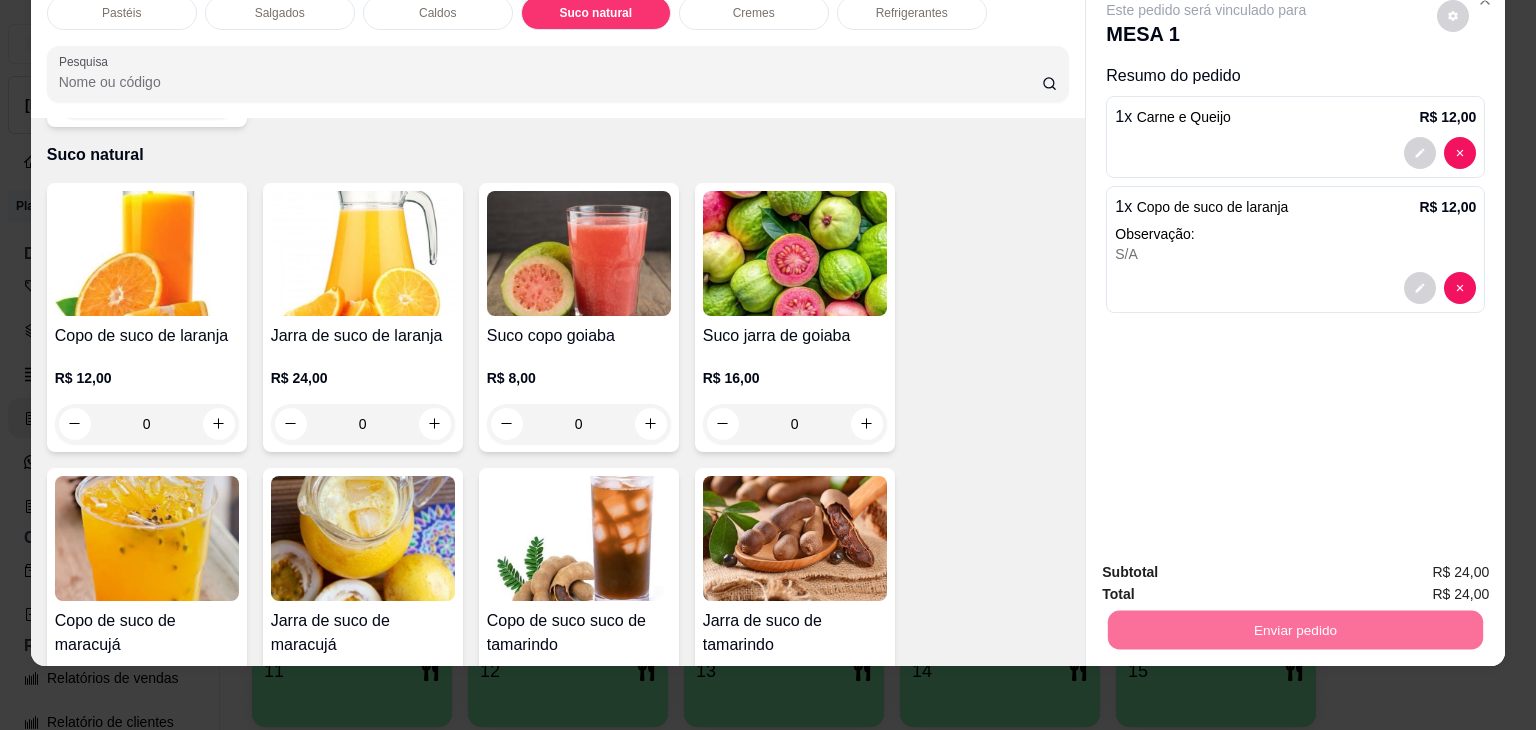 click on "Não registrar e enviar pedido" at bounding box center [1229, 564] 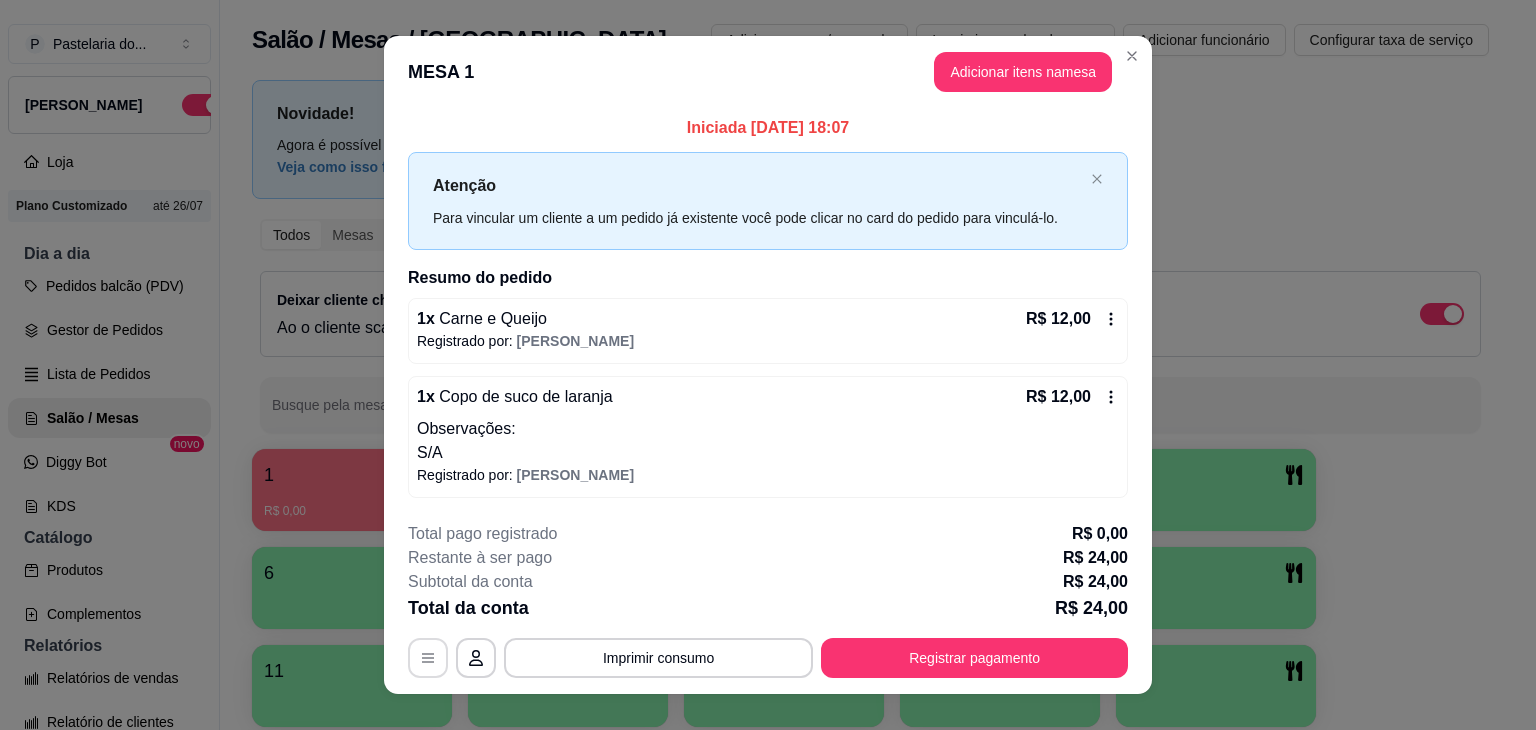 click at bounding box center (428, 658) 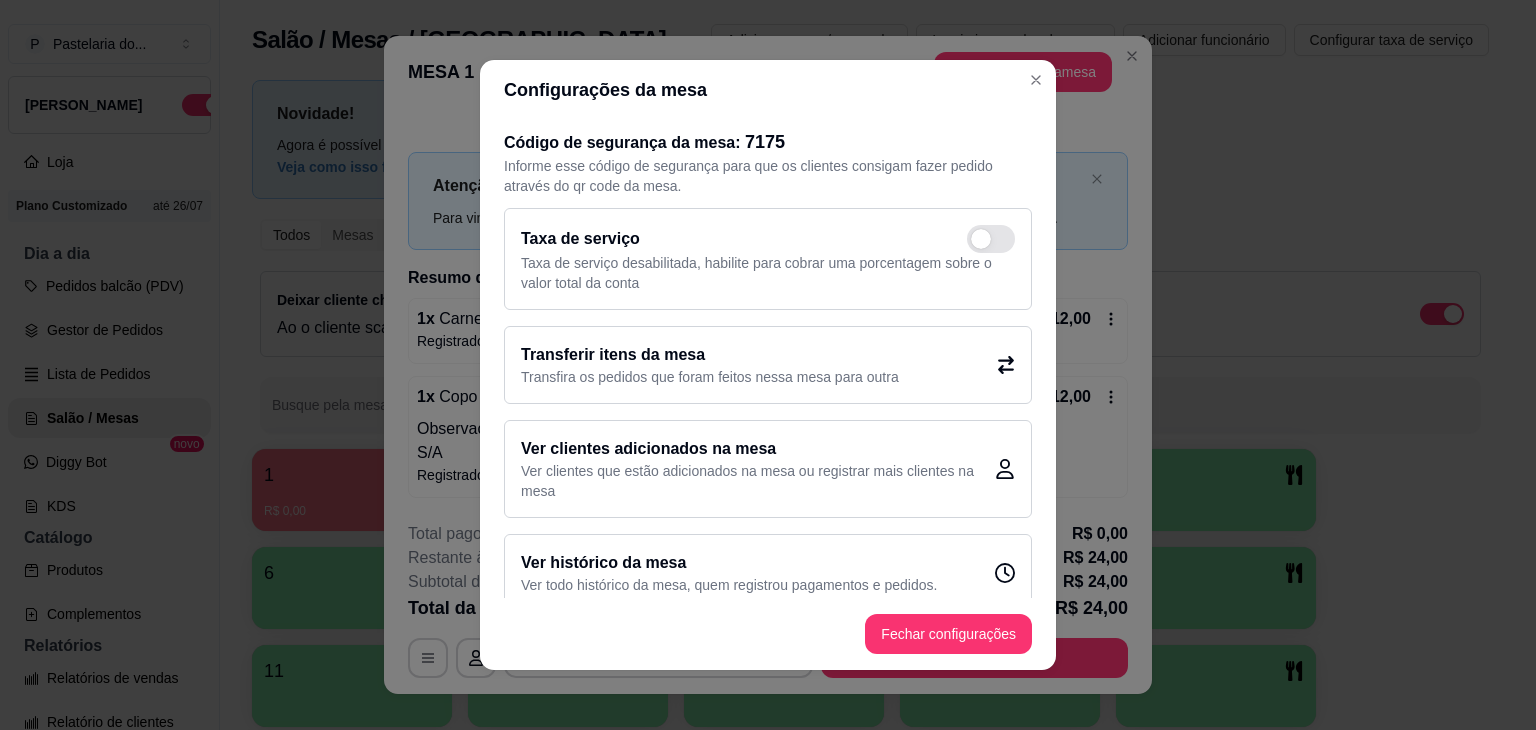 click on "Transfira os pedidos que foram feitos nessa mesa para outra" at bounding box center (710, 377) 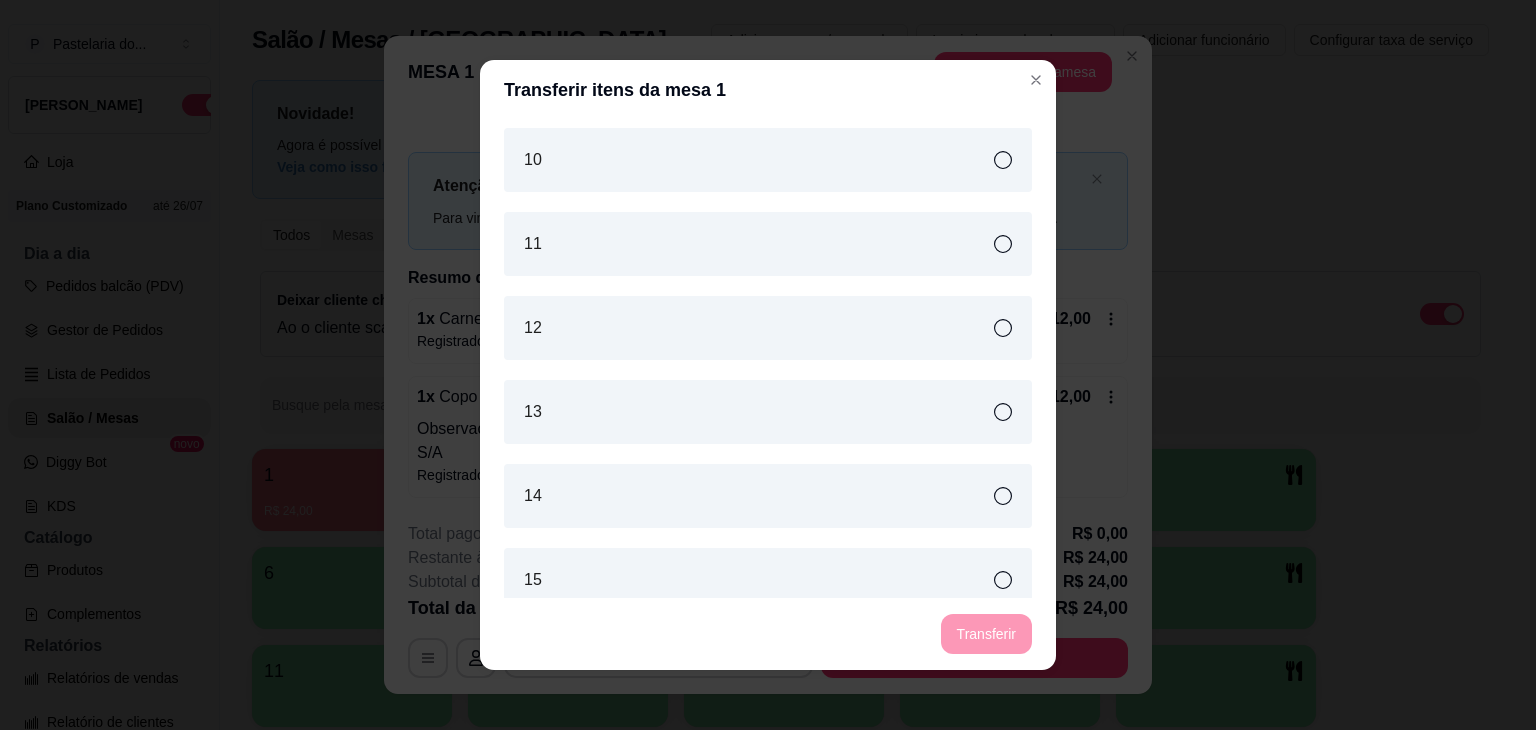 drag, startPoint x: 766, startPoint y: 245, endPoint x: 866, endPoint y: 337, distance: 135.88231 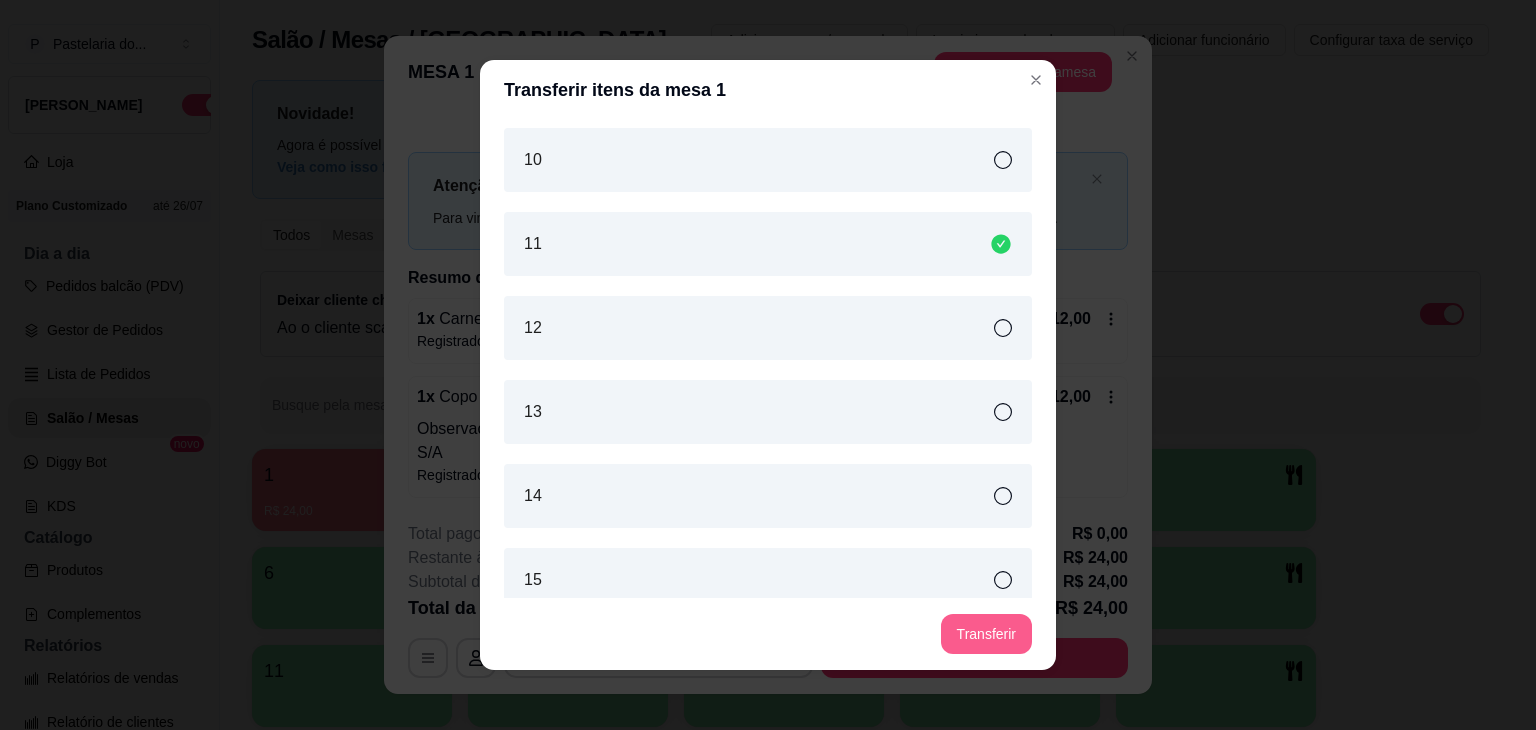 click on "Transferir" at bounding box center (986, 634) 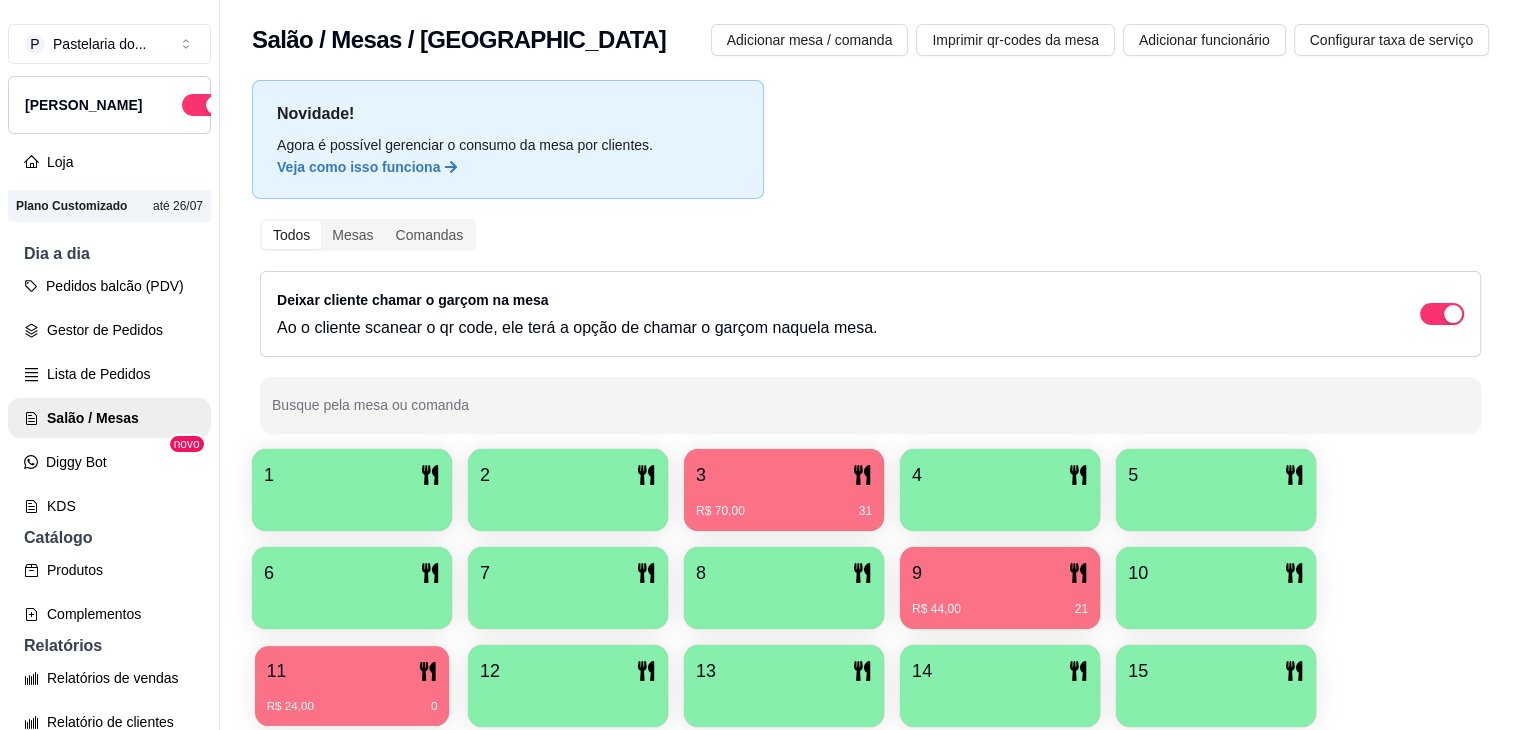 click on "11" at bounding box center (352, 671) 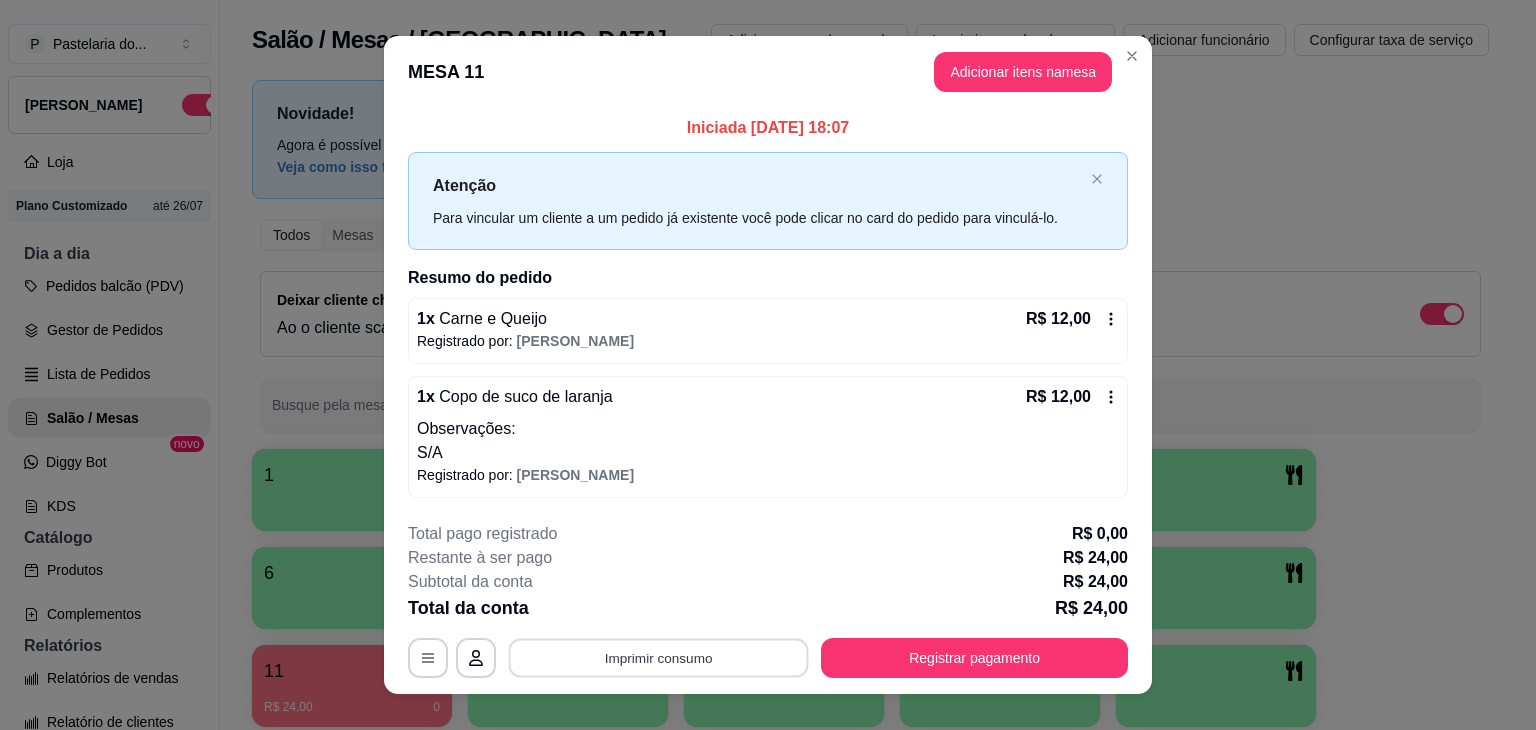 click on "Imprimir consumo" at bounding box center (659, 657) 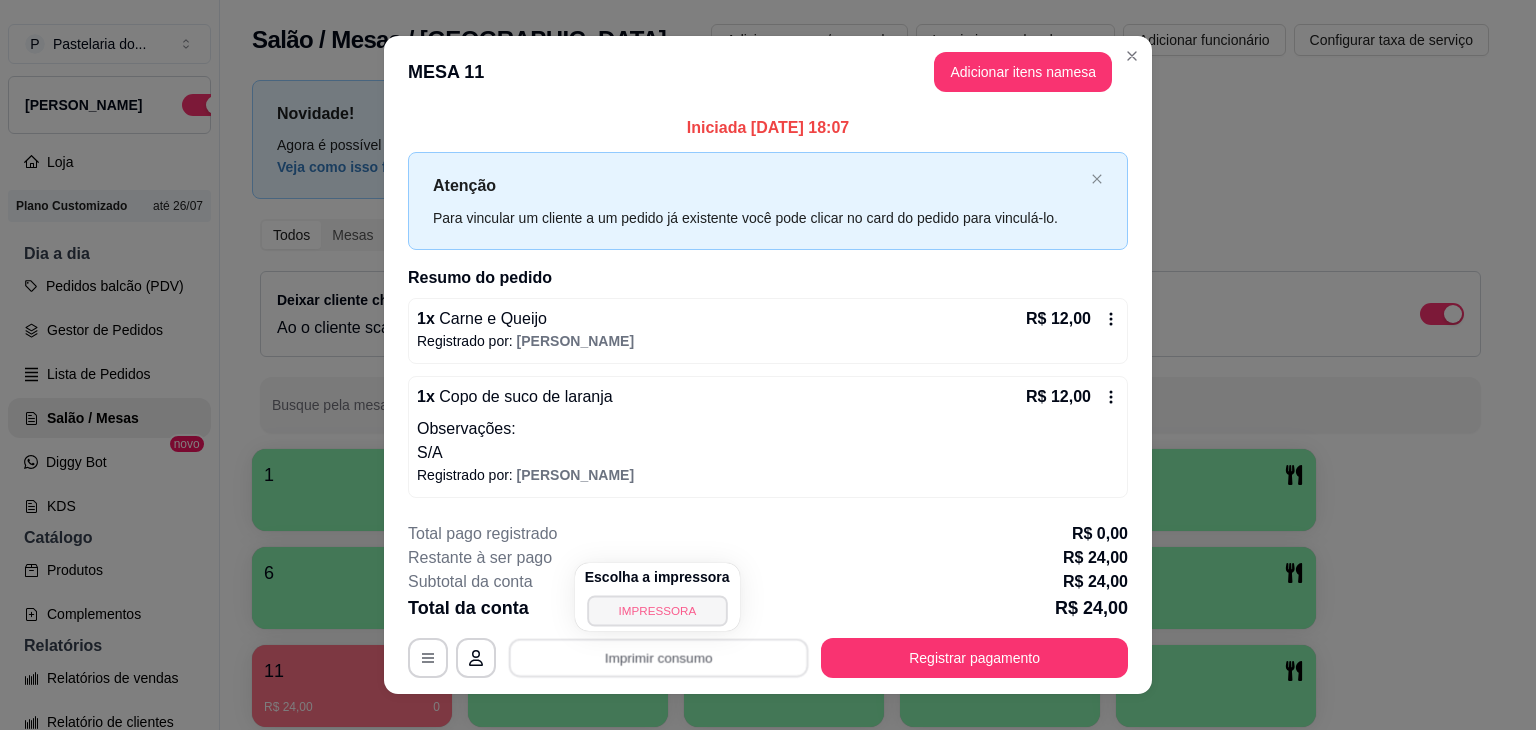 click on "IMPRESSORA" at bounding box center [657, 610] 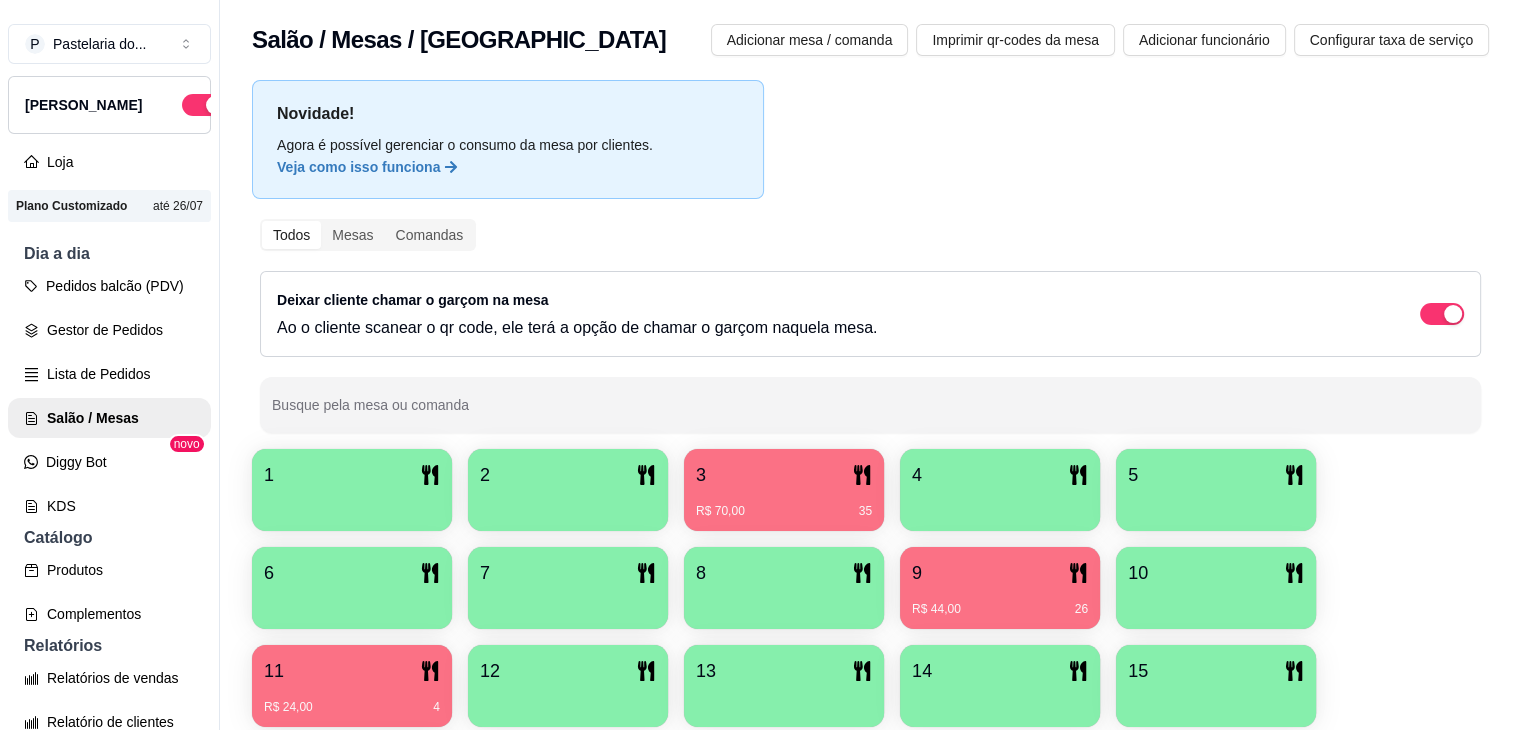 click on "3" at bounding box center (784, 475) 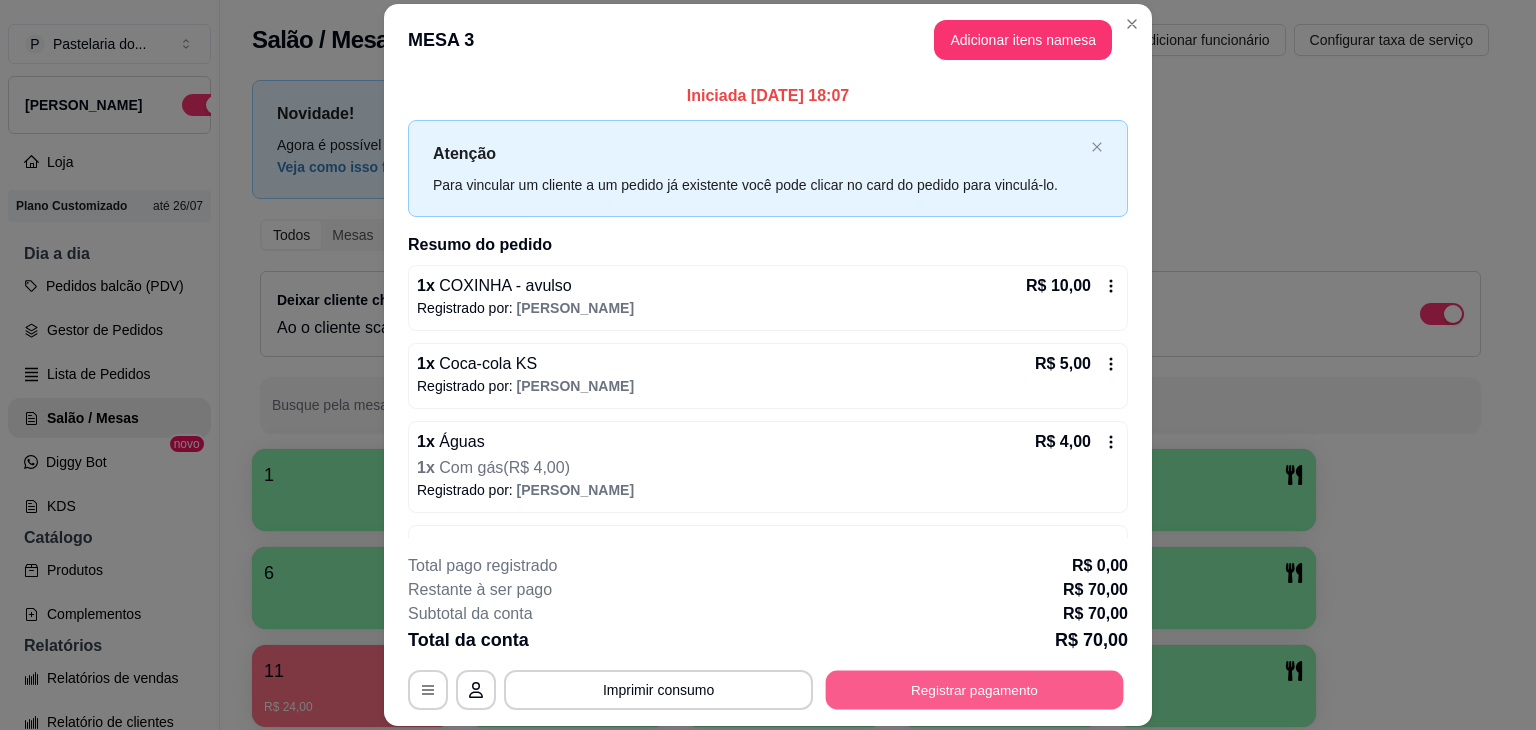 click on "Registrar pagamento" at bounding box center (975, 690) 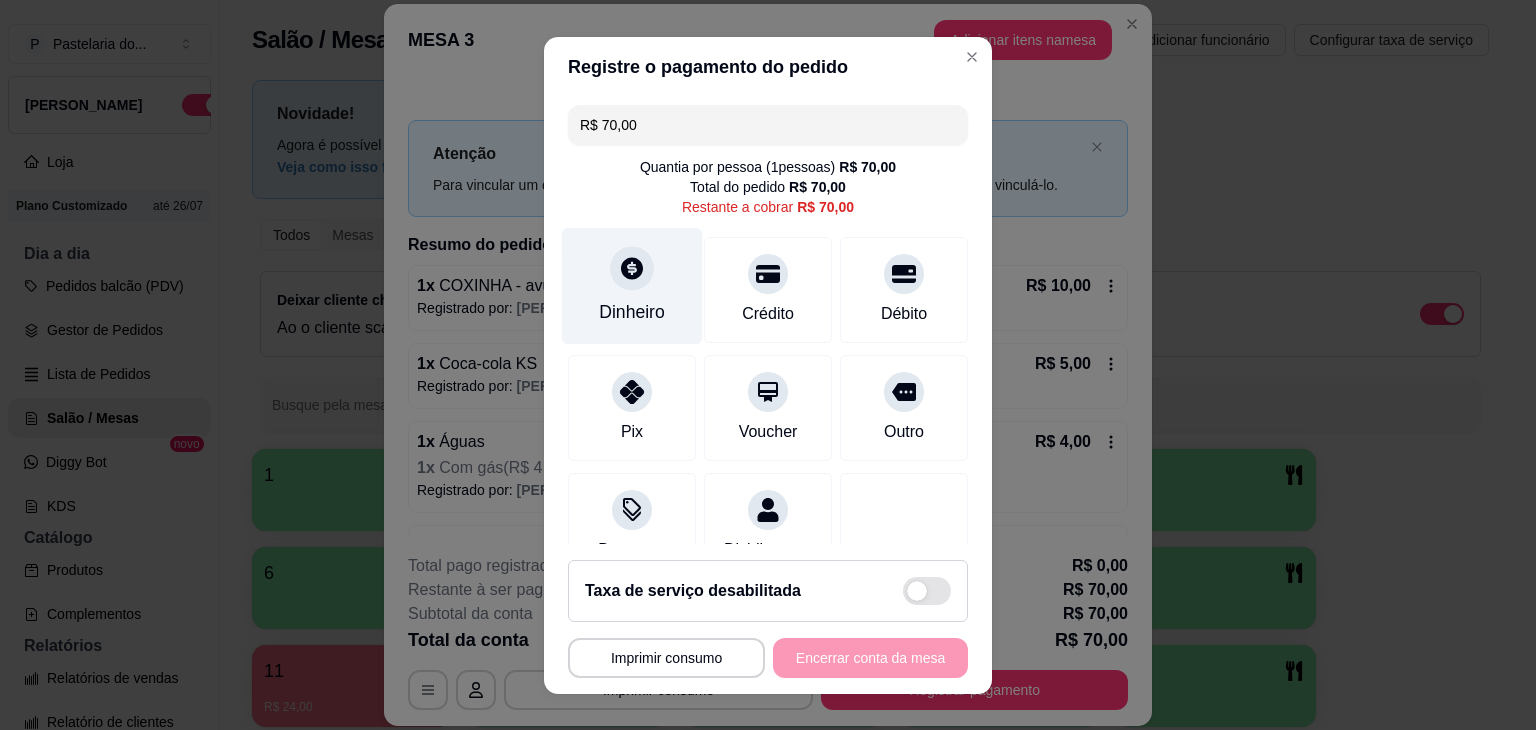 click on "Dinheiro" at bounding box center [632, 312] 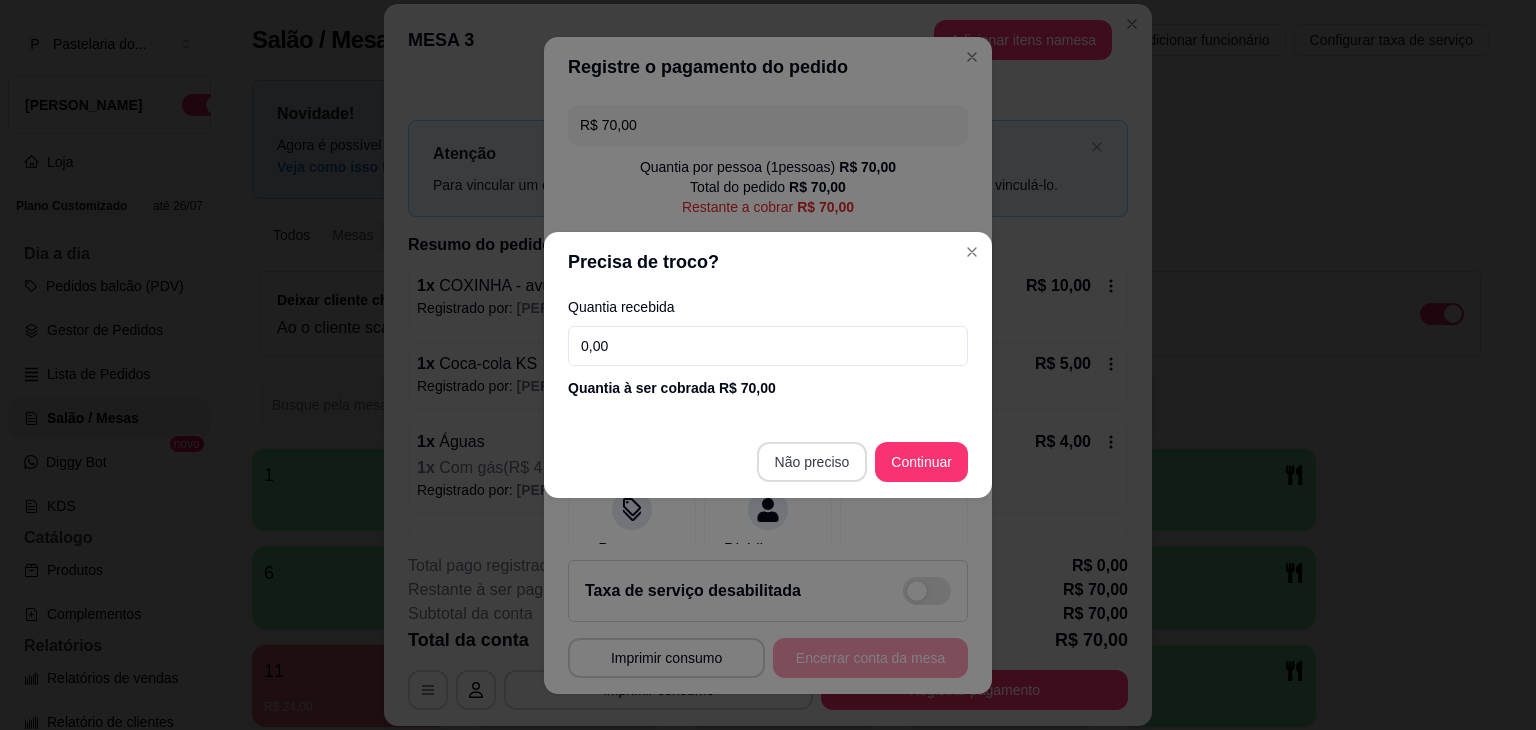 click on "Não preciso Continuar" at bounding box center [768, 462] 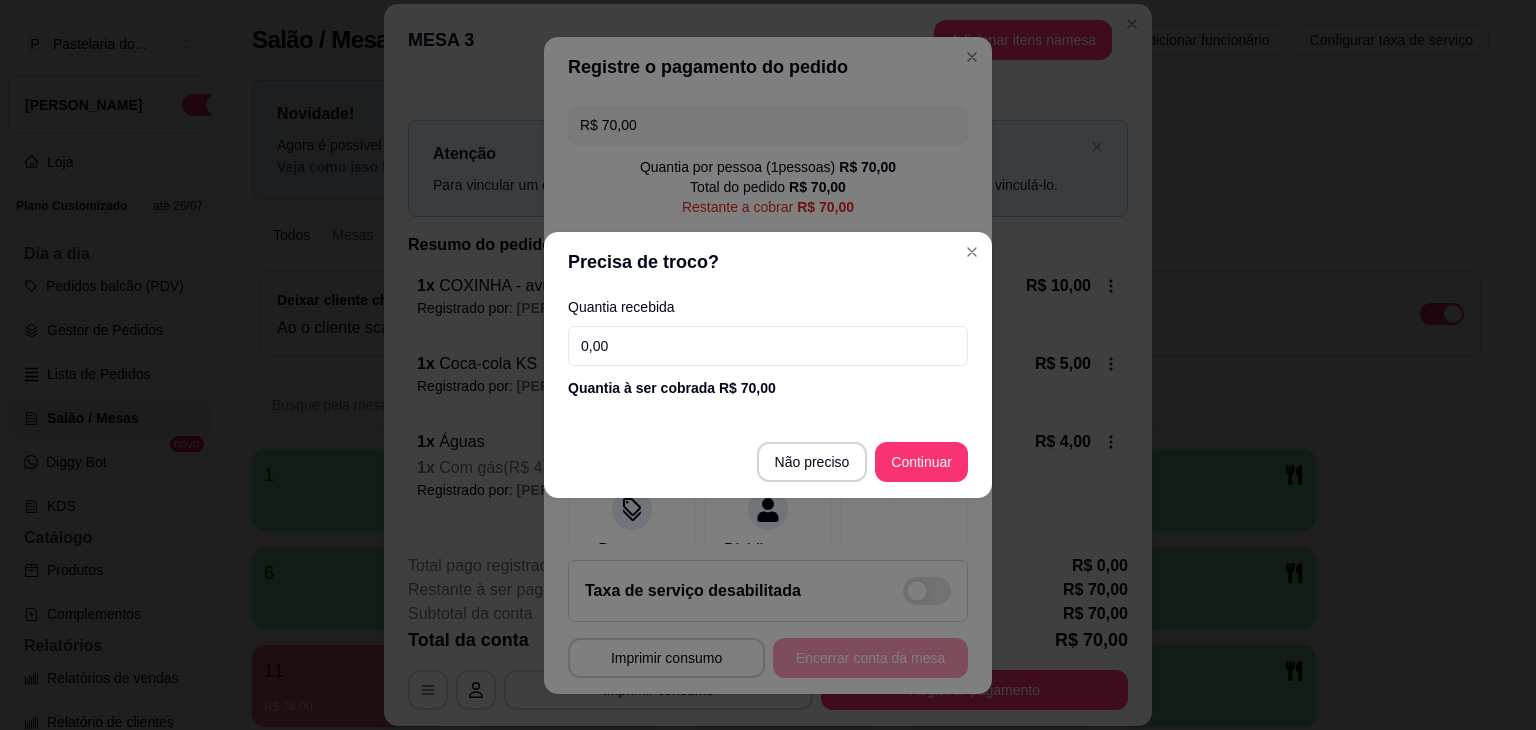 click on "Precisa de troco? Quantia recebida 0,00 Quantia à ser cobrada   R$ 70,00 Não preciso Continuar" at bounding box center (768, 365) 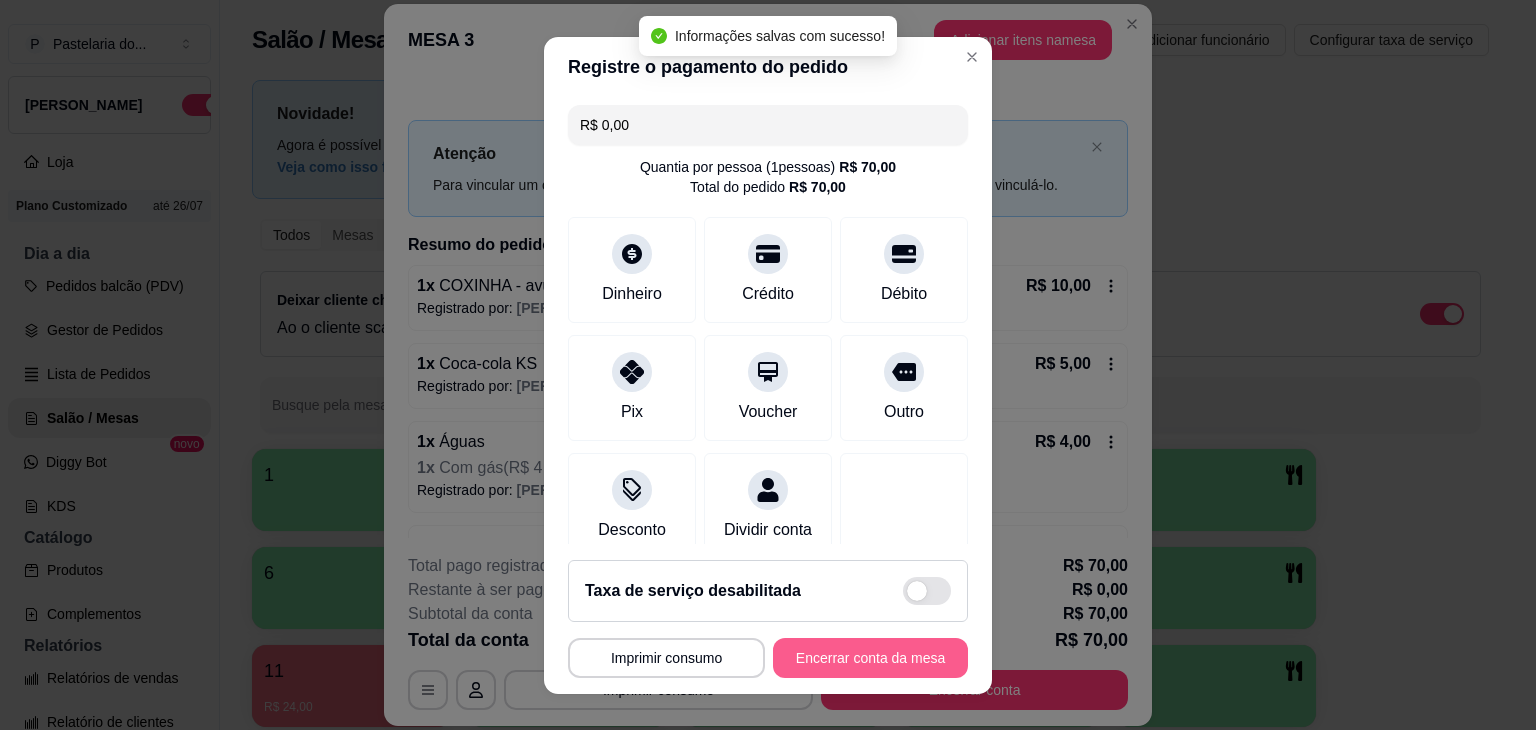 type on "R$ 0,00" 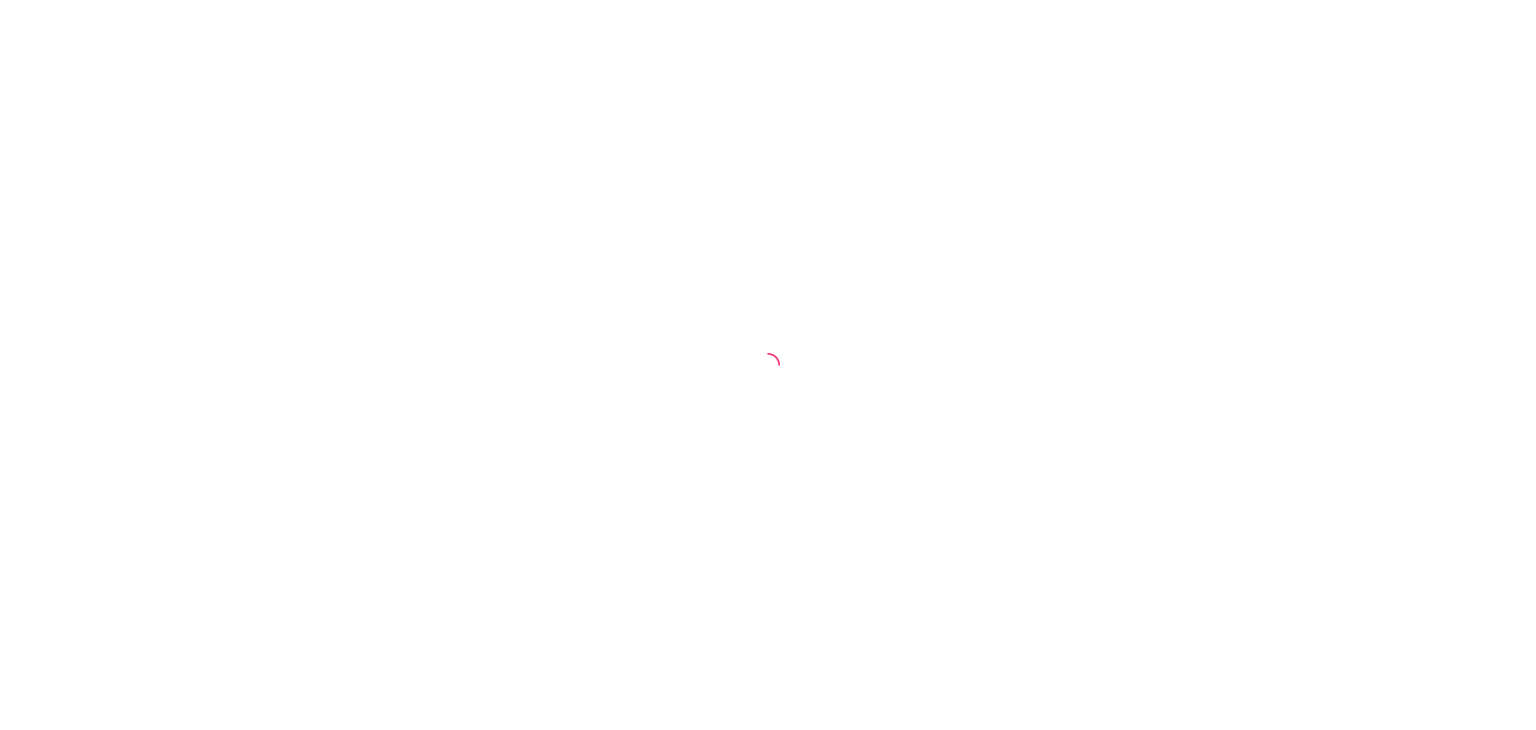 scroll, scrollTop: 0, scrollLeft: 0, axis: both 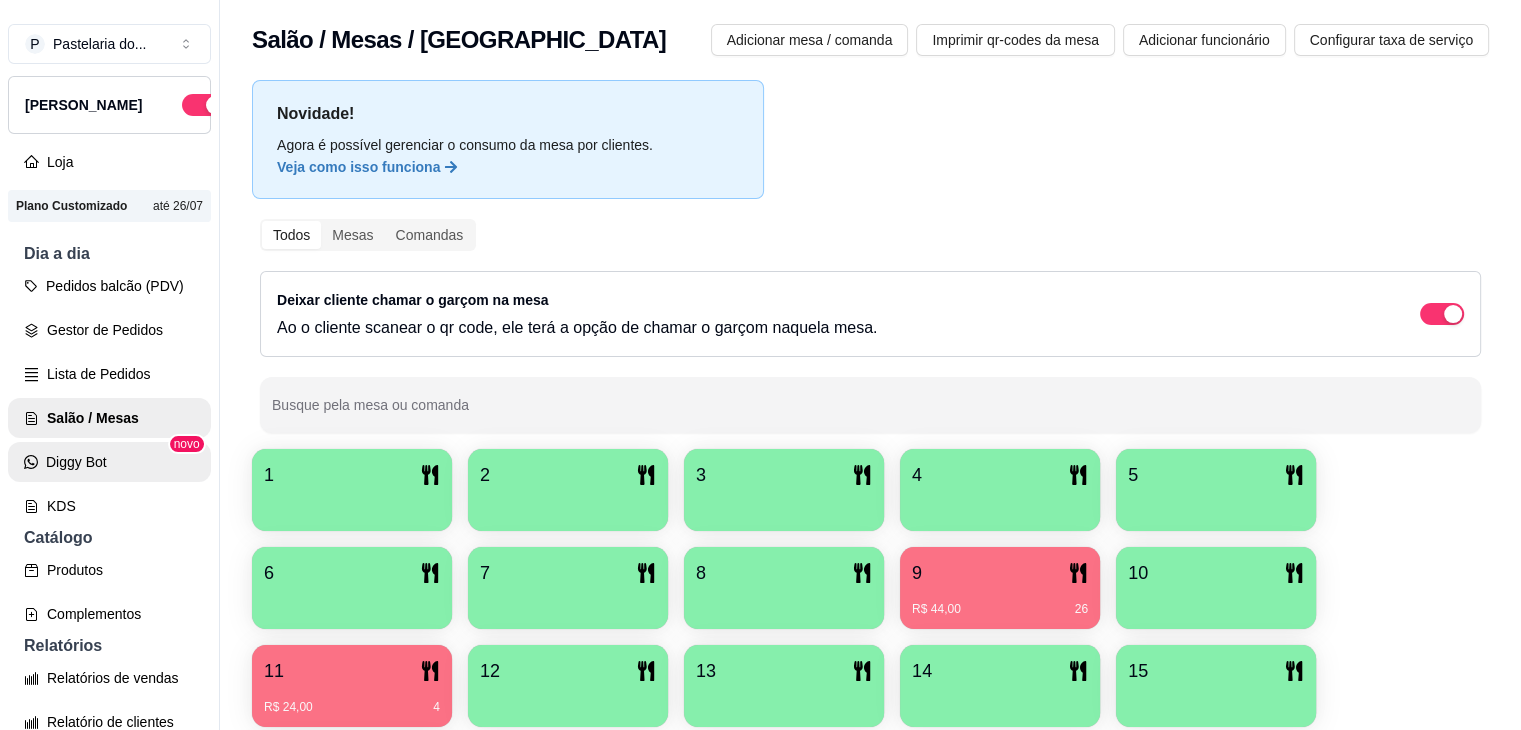 click on "Diggy Bot" at bounding box center [109, 462] 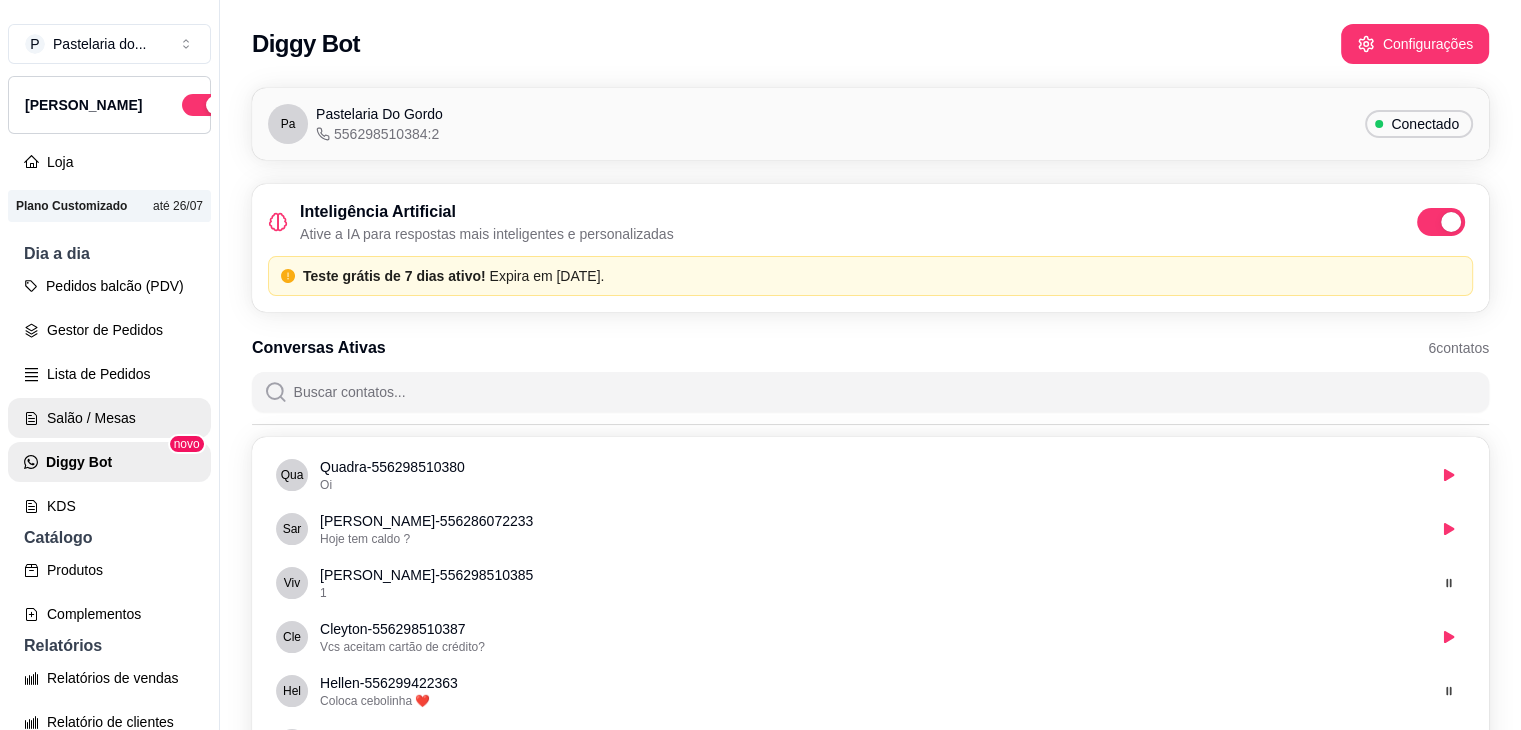 click on "Salão / Mesas" at bounding box center [109, 418] 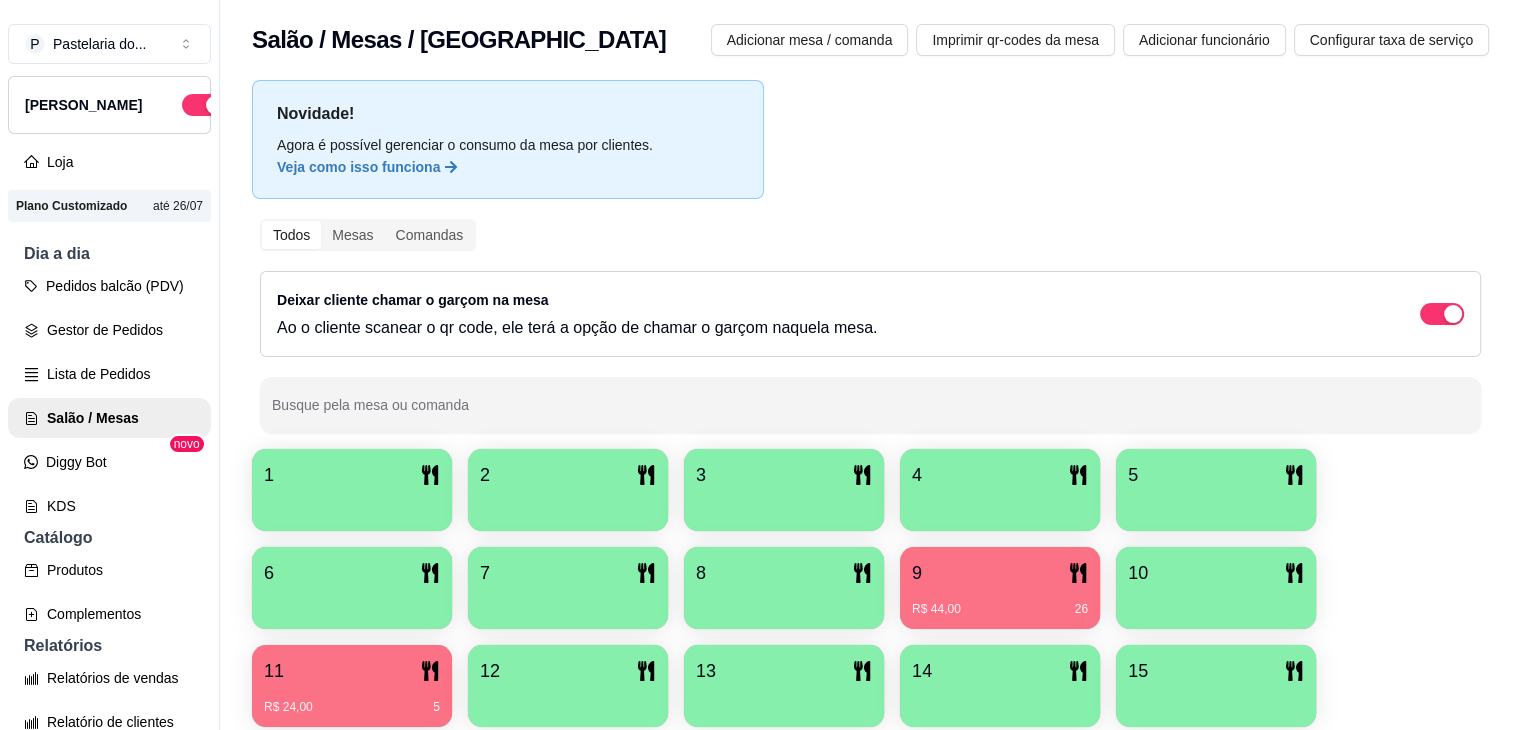 click at bounding box center [352, 504] 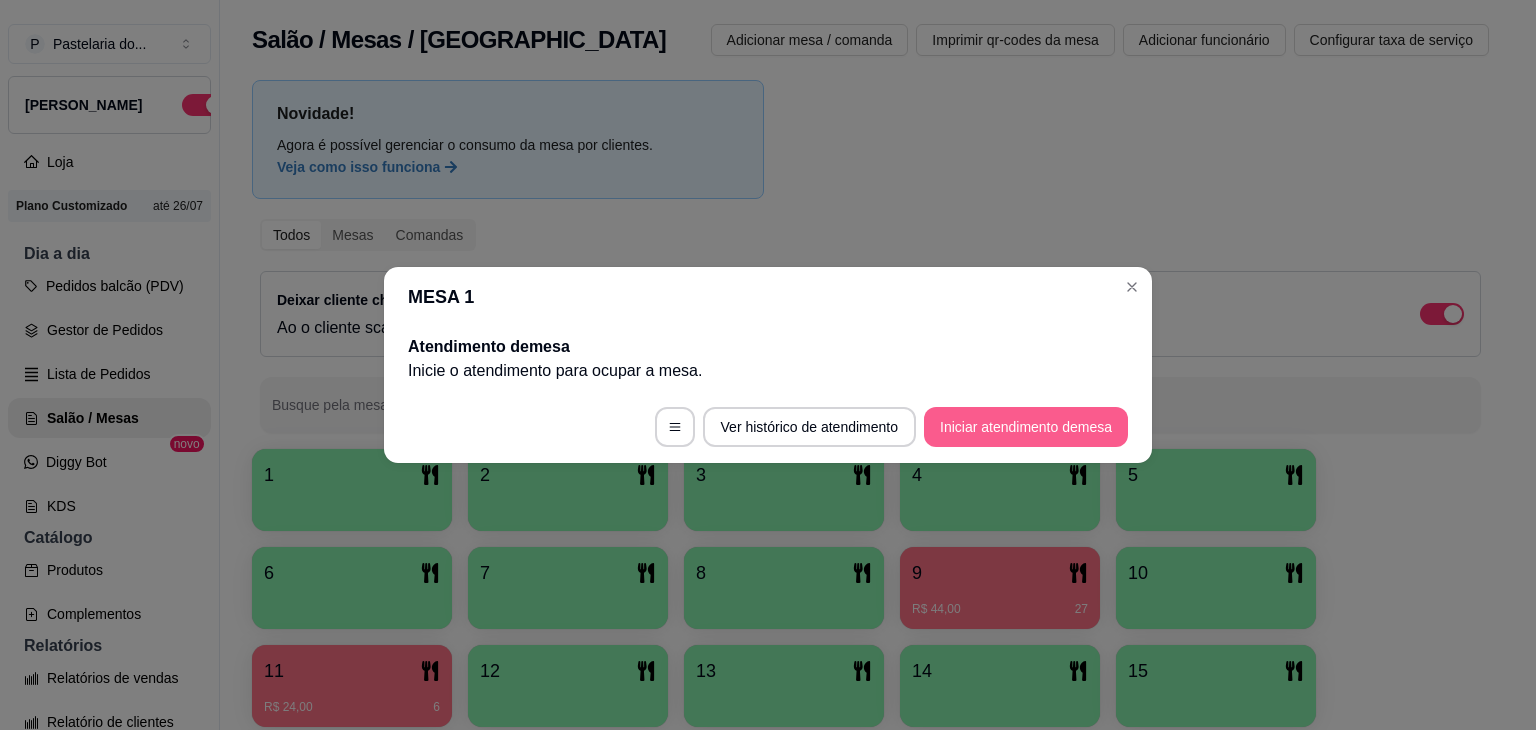click on "Iniciar atendimento de  mesa" at bounding box center [1026, 427] 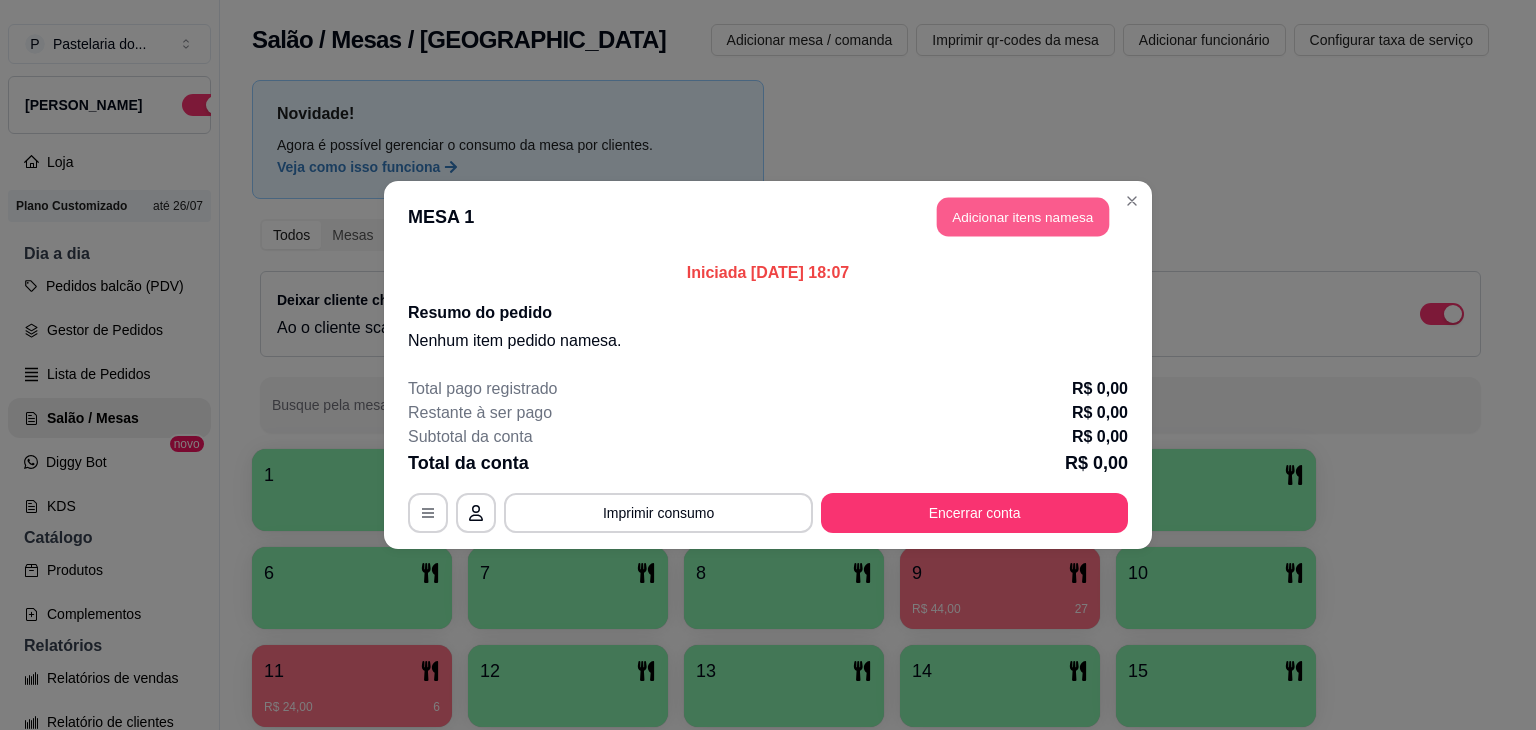 click on "Adicionar itens na  mesa" at bounding box center (1023, 217) 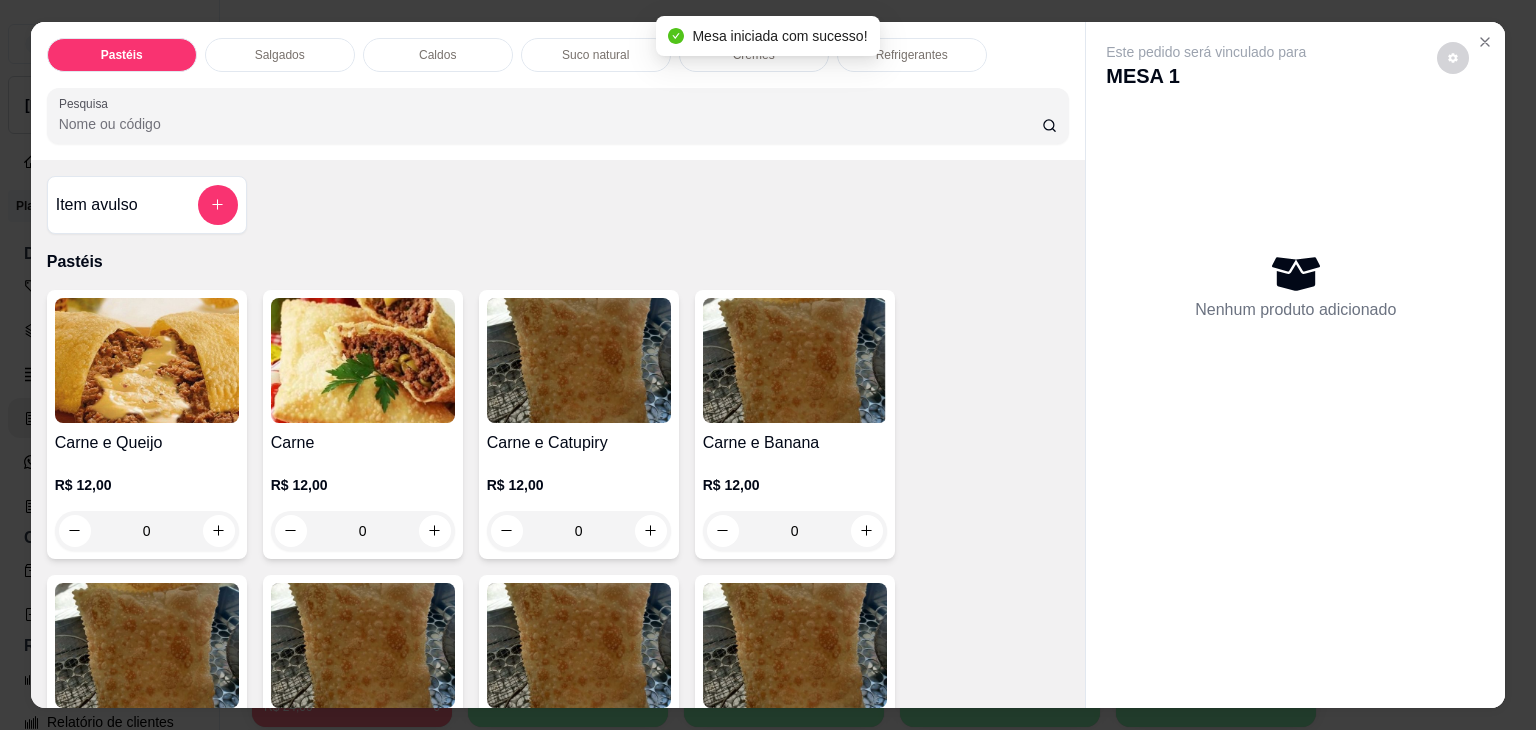 click on "Salgados" at bounding box center [280, 55] 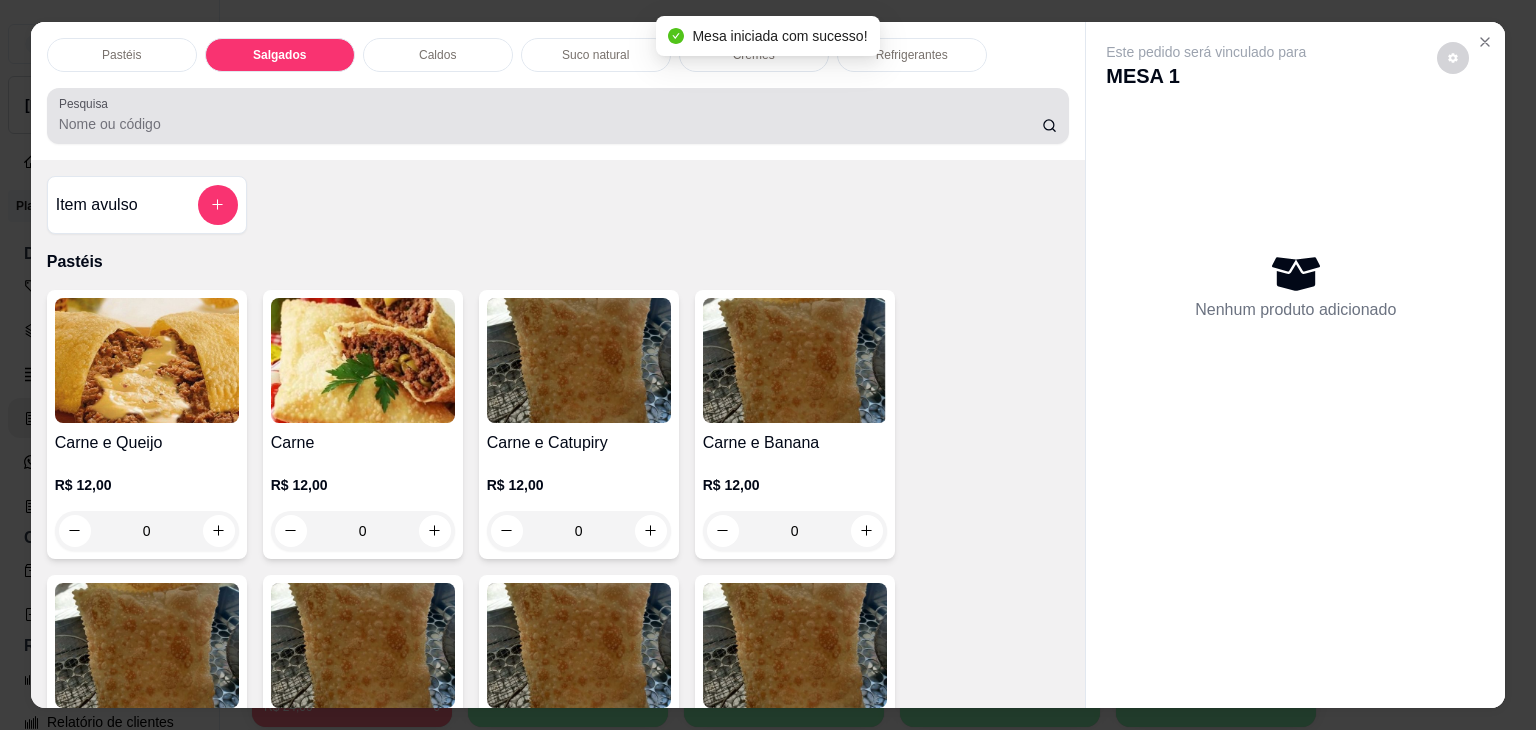 scroll, scrollTop: 2124, scrollLeft: 0, axis: vertical 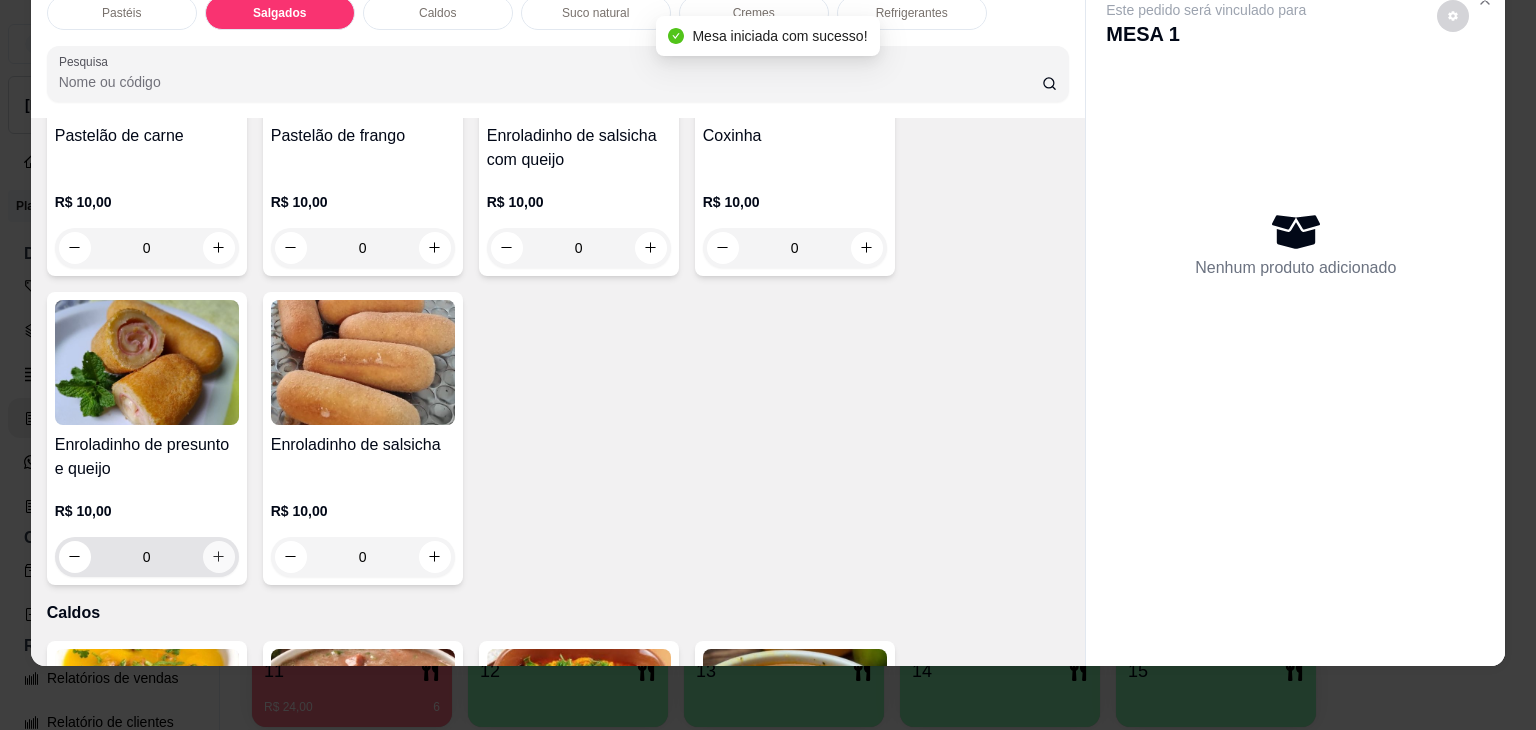 click at bounding box center [219, 557] 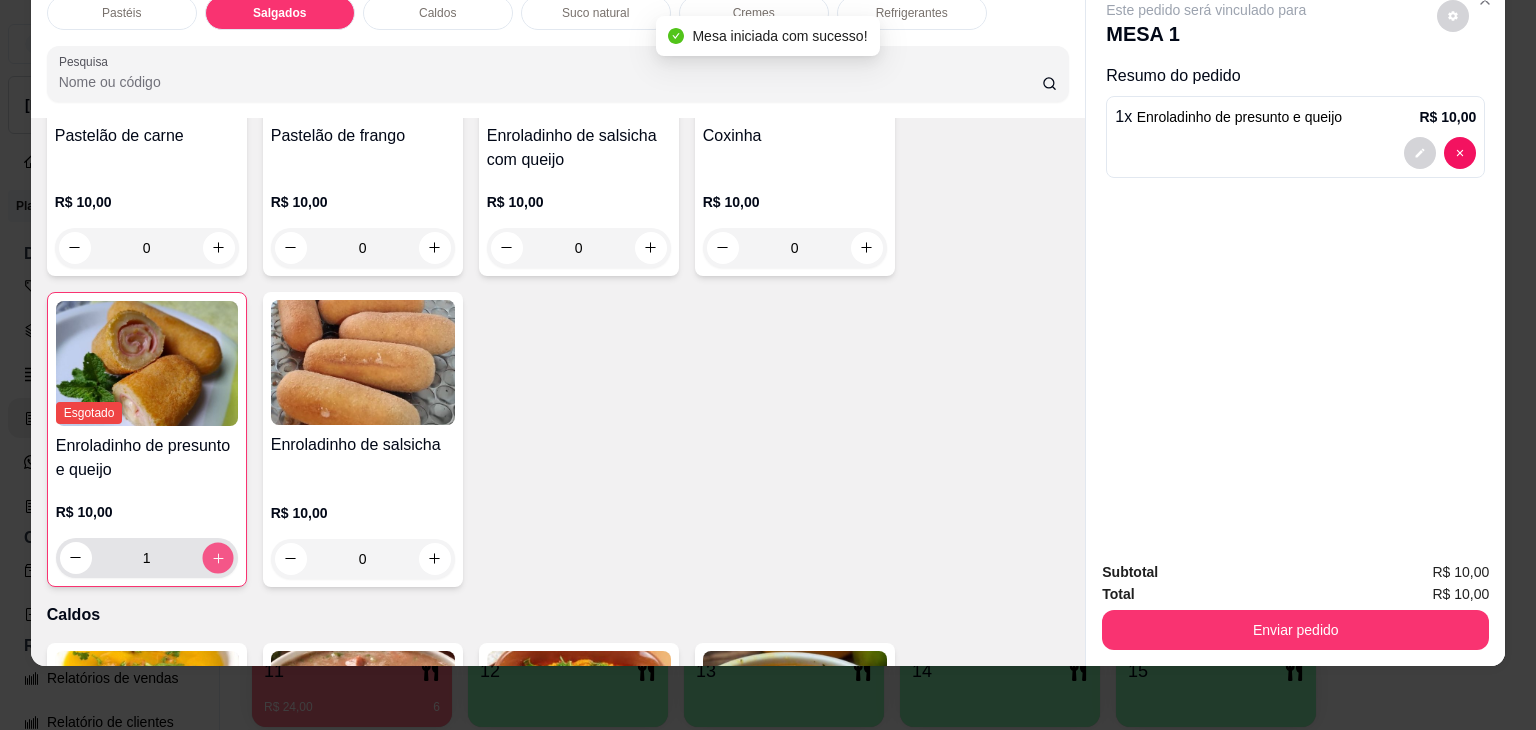click 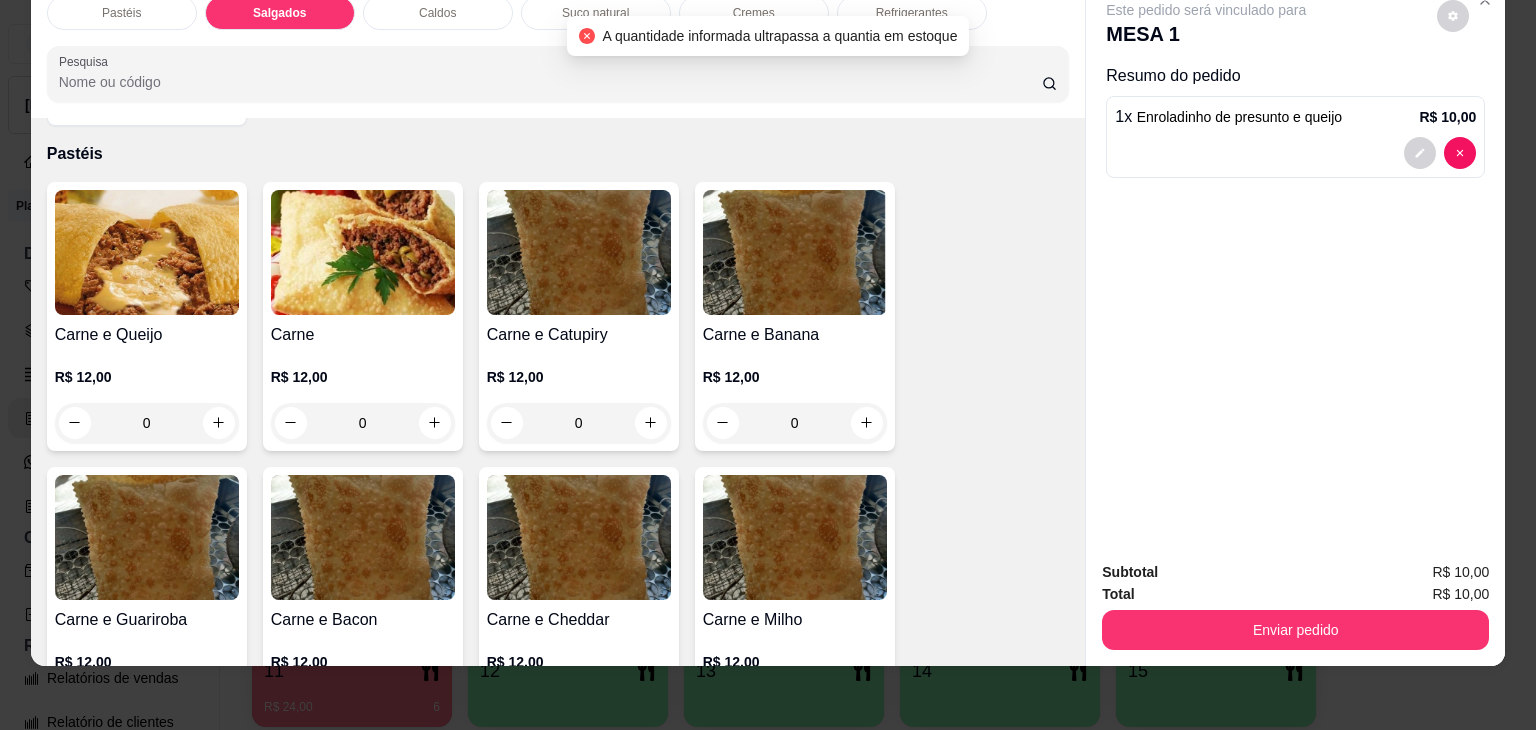 scroll, scrollTop: 0, scrollLeft: 0, axis: both 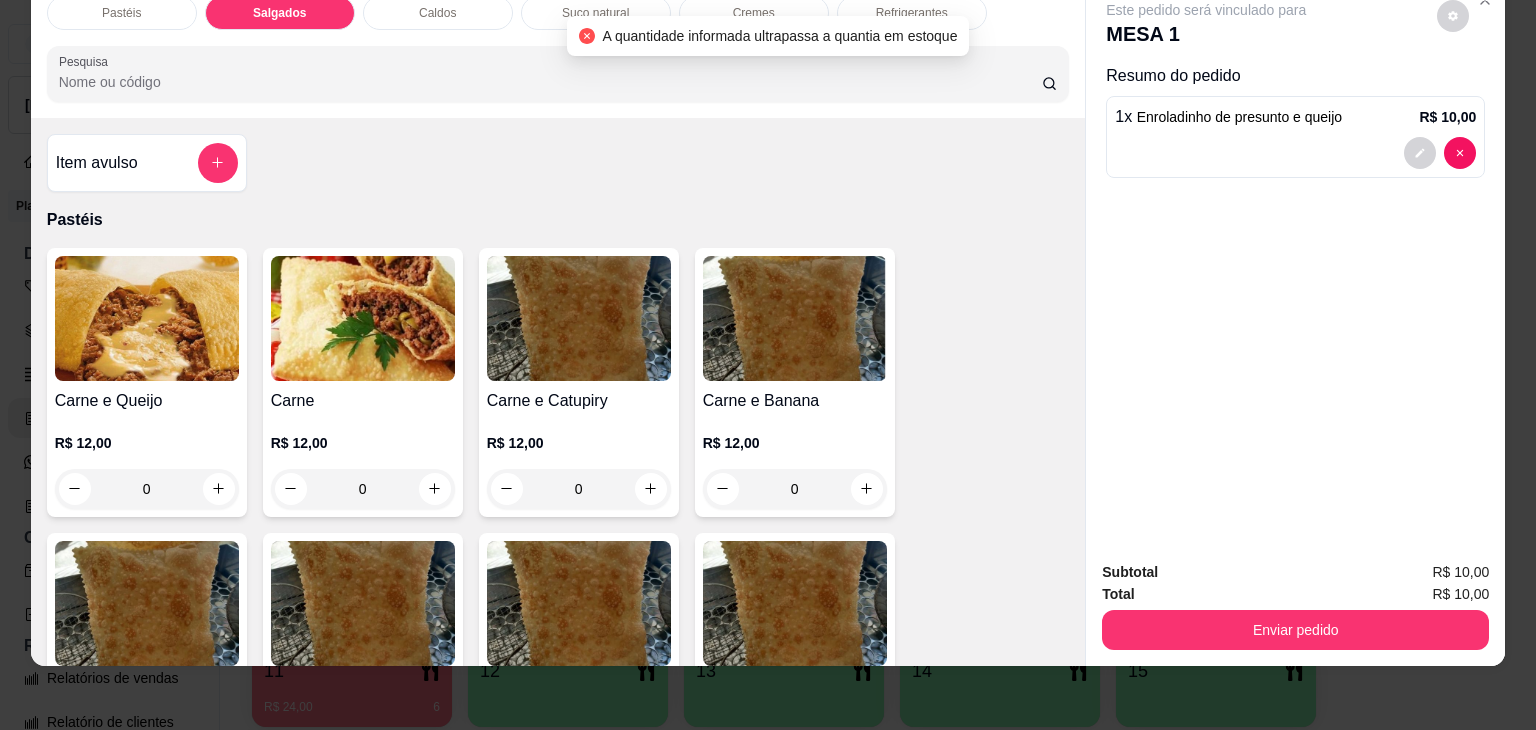 click on "Item avulso" at bounding box center (147, 163) 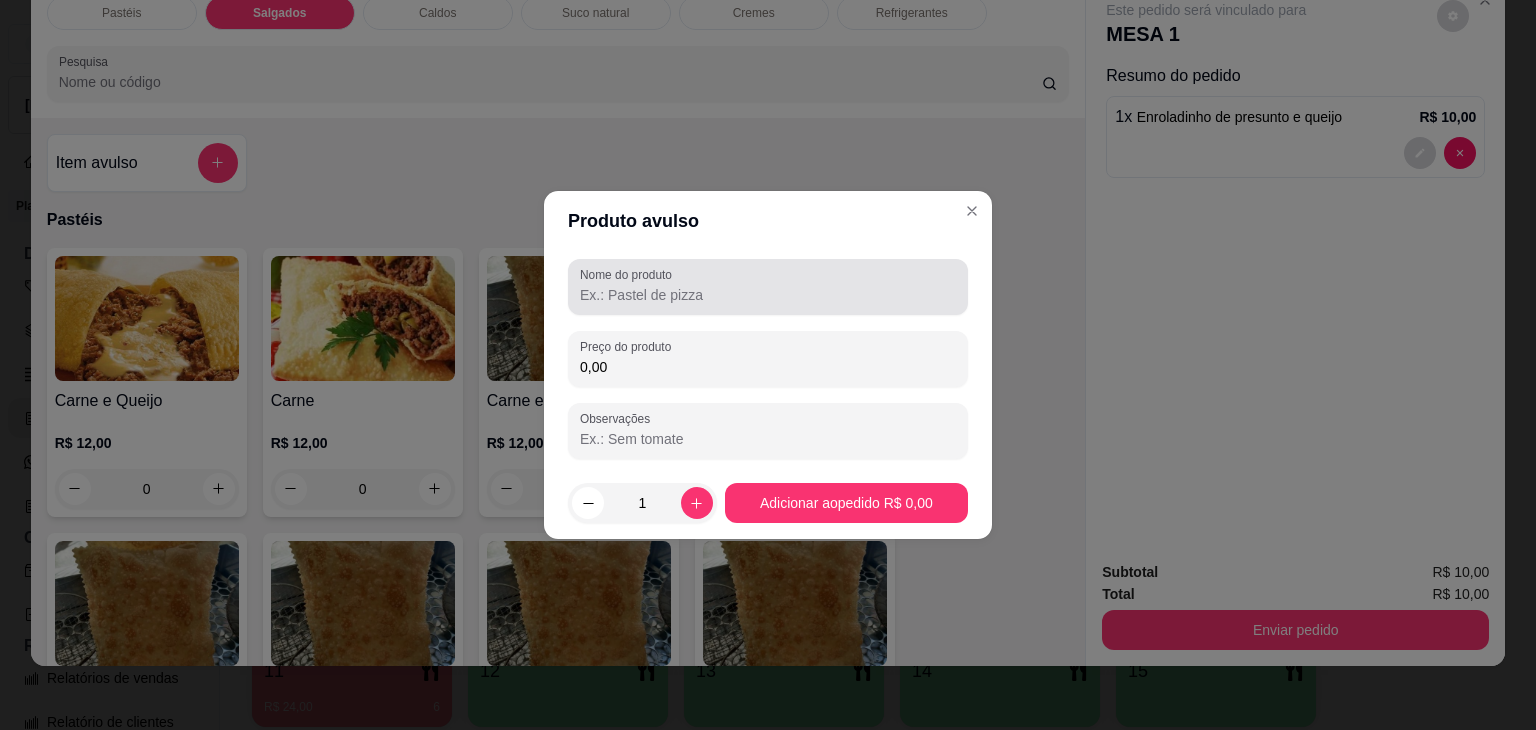 click on "Nome do produto" at bounding box center [629, 274] 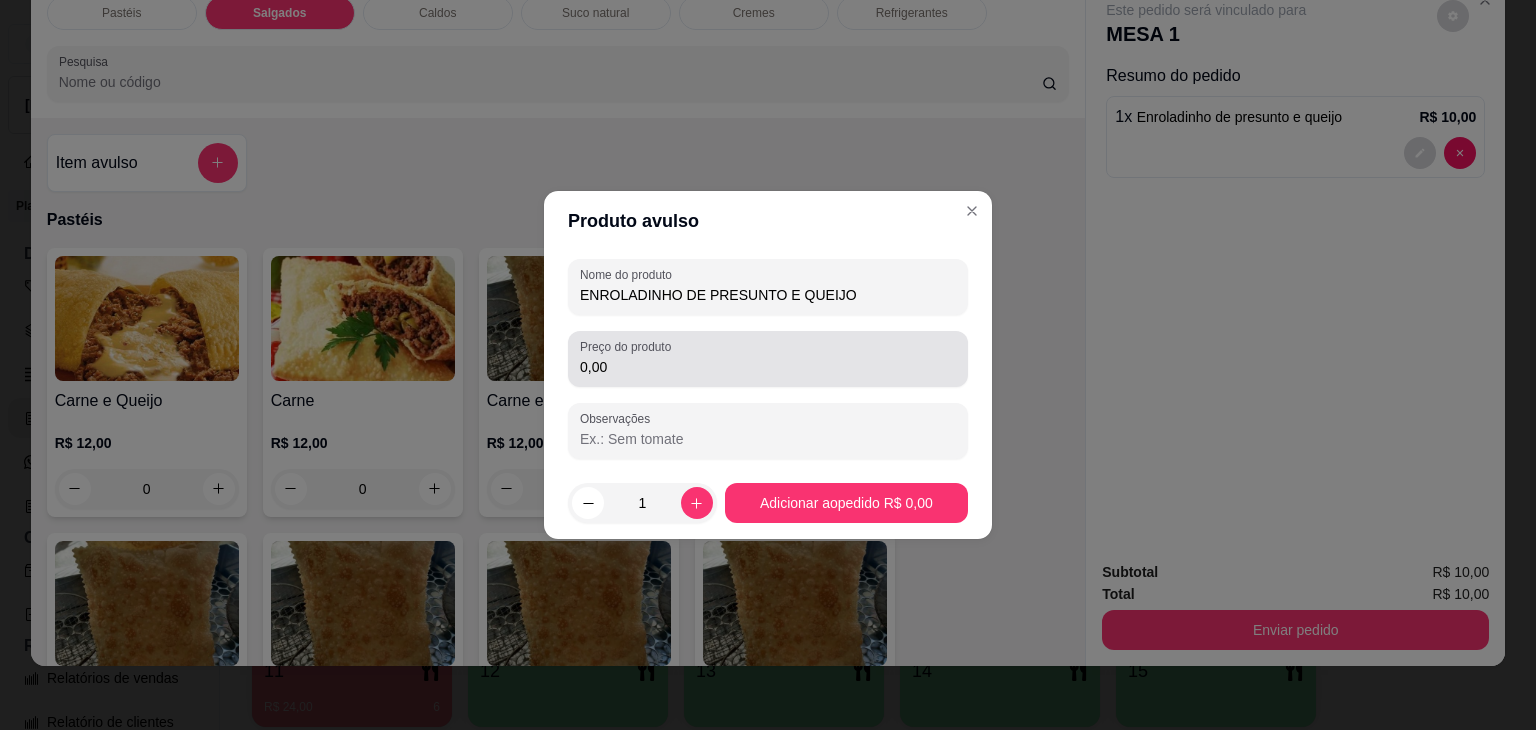 type on "ENROLADINHO DE PRESUNTO E QUEIJO" 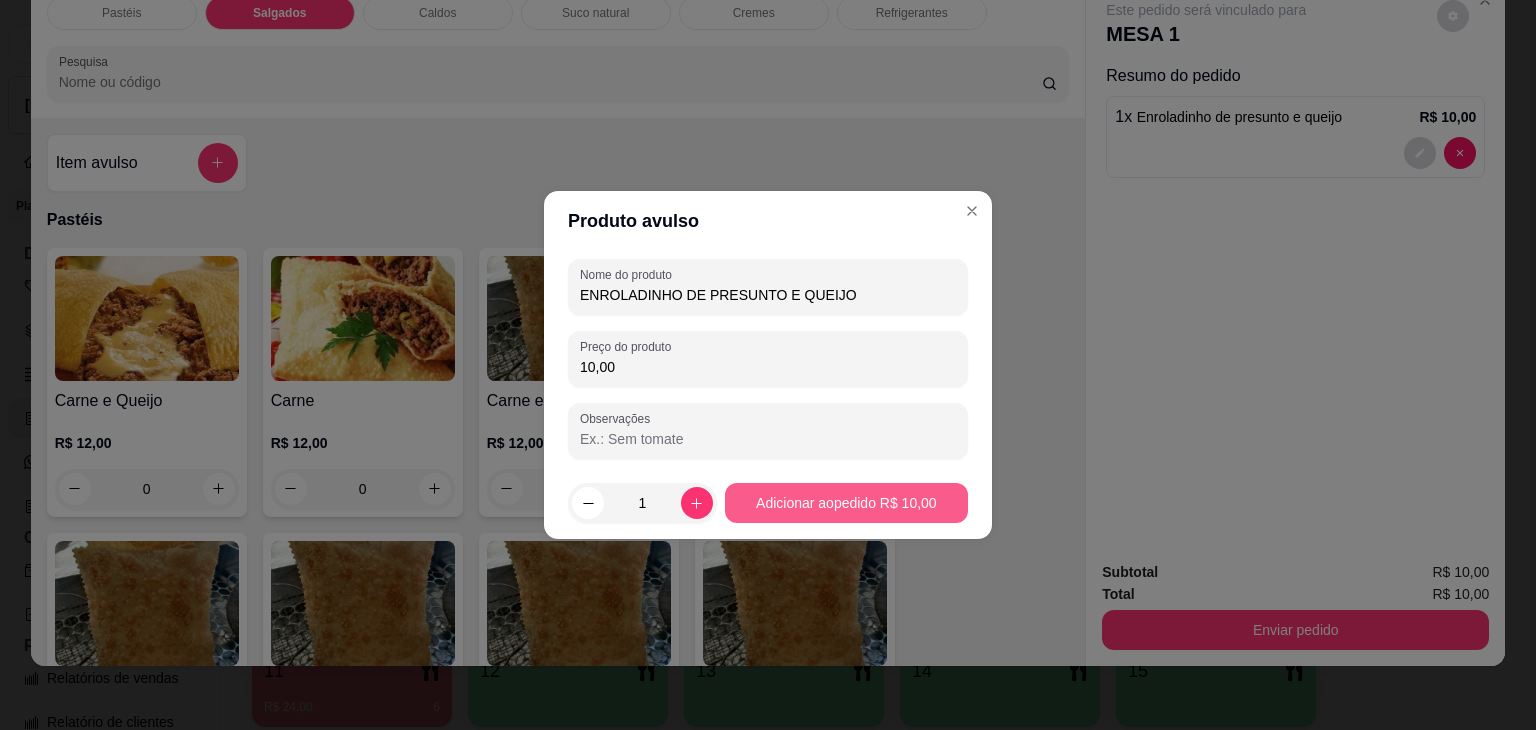 type on "10,00" 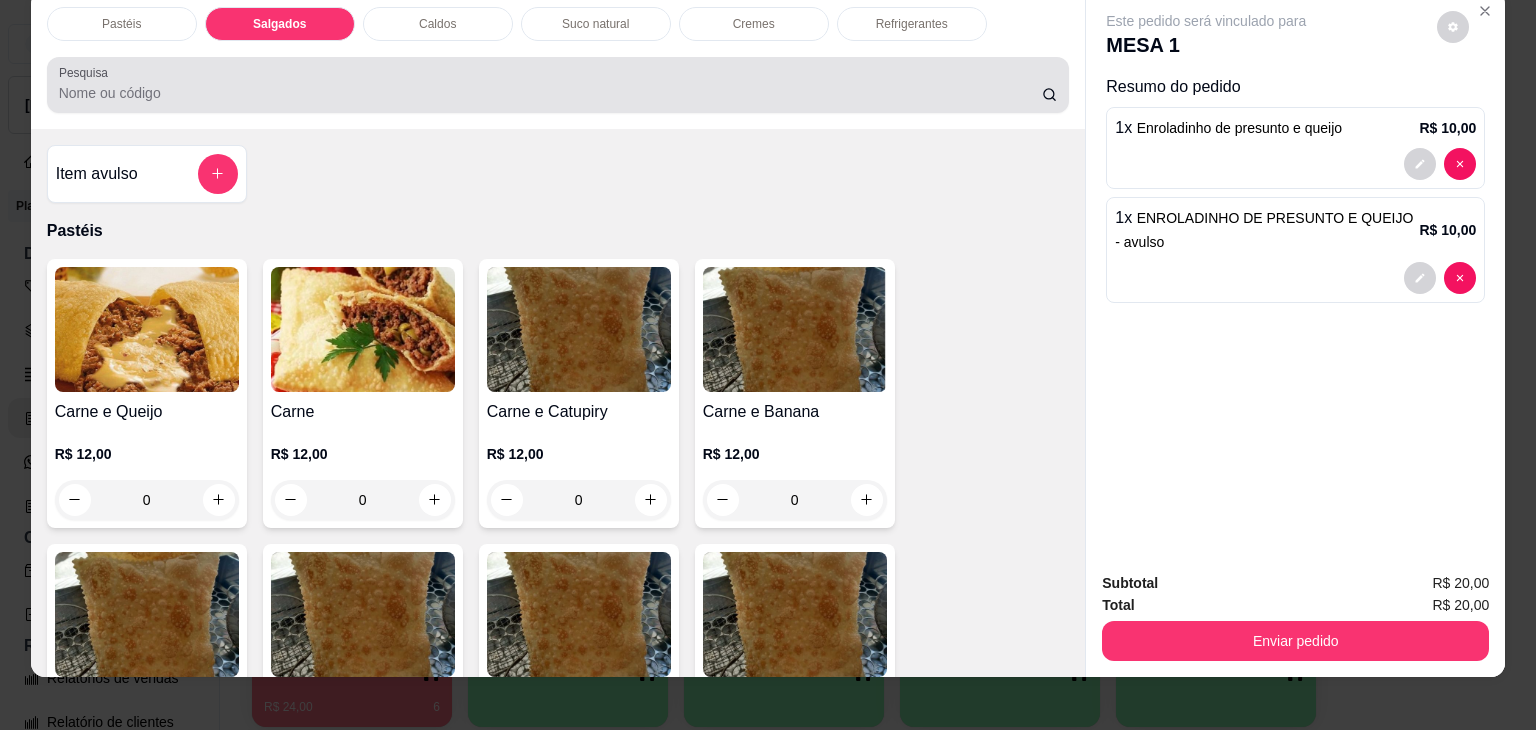 scroll, scrollTop: 0, scrollLeft: 0, axis: both 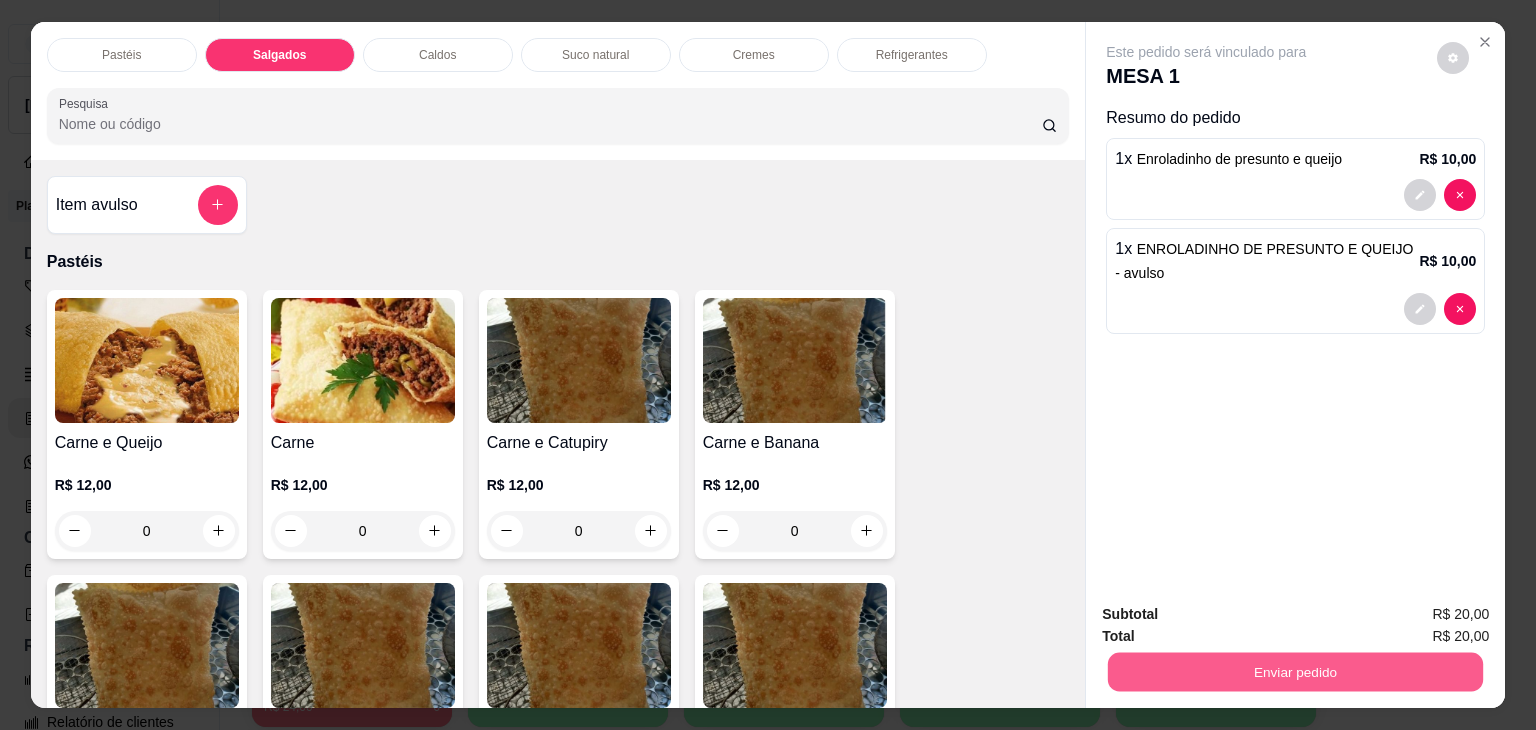 click on "Enviar pedido" at bounding box center [1295, 672] 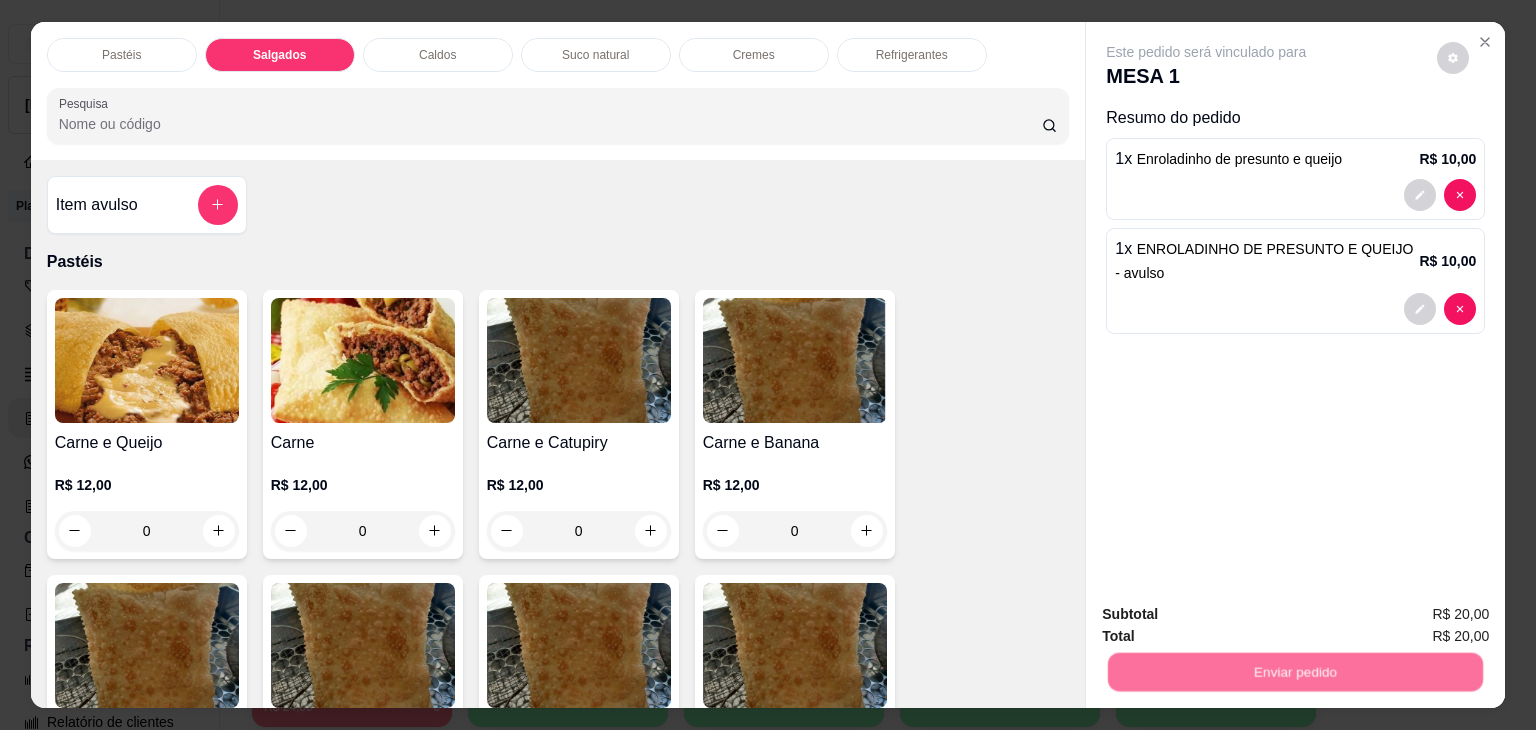 click on "Não registrar e enviar pedido" at bounding box center [1229, 614] 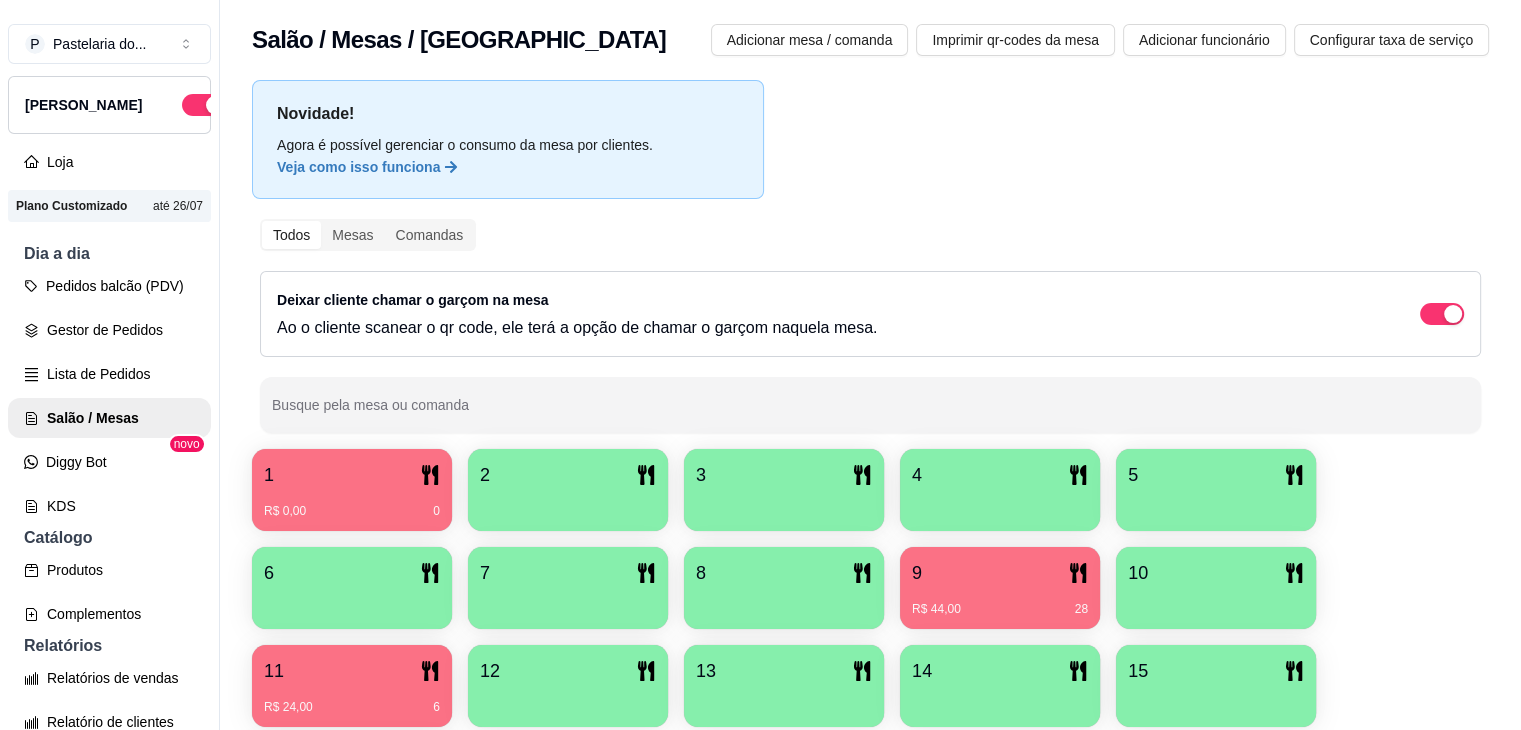 click at bounding box center (568, 504) 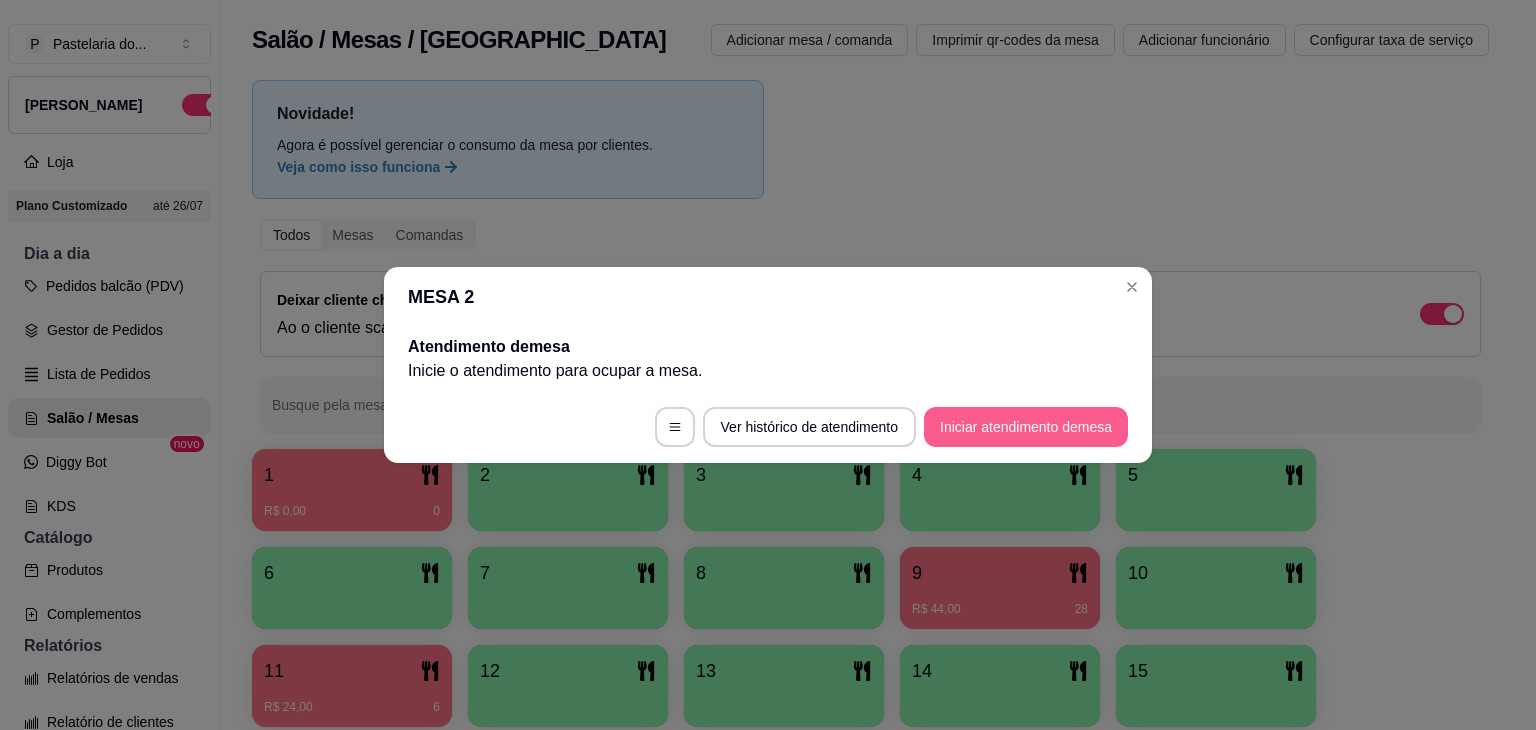 click on "Iniciar atendimento de  mesa" at bounding box center (1026, 427) 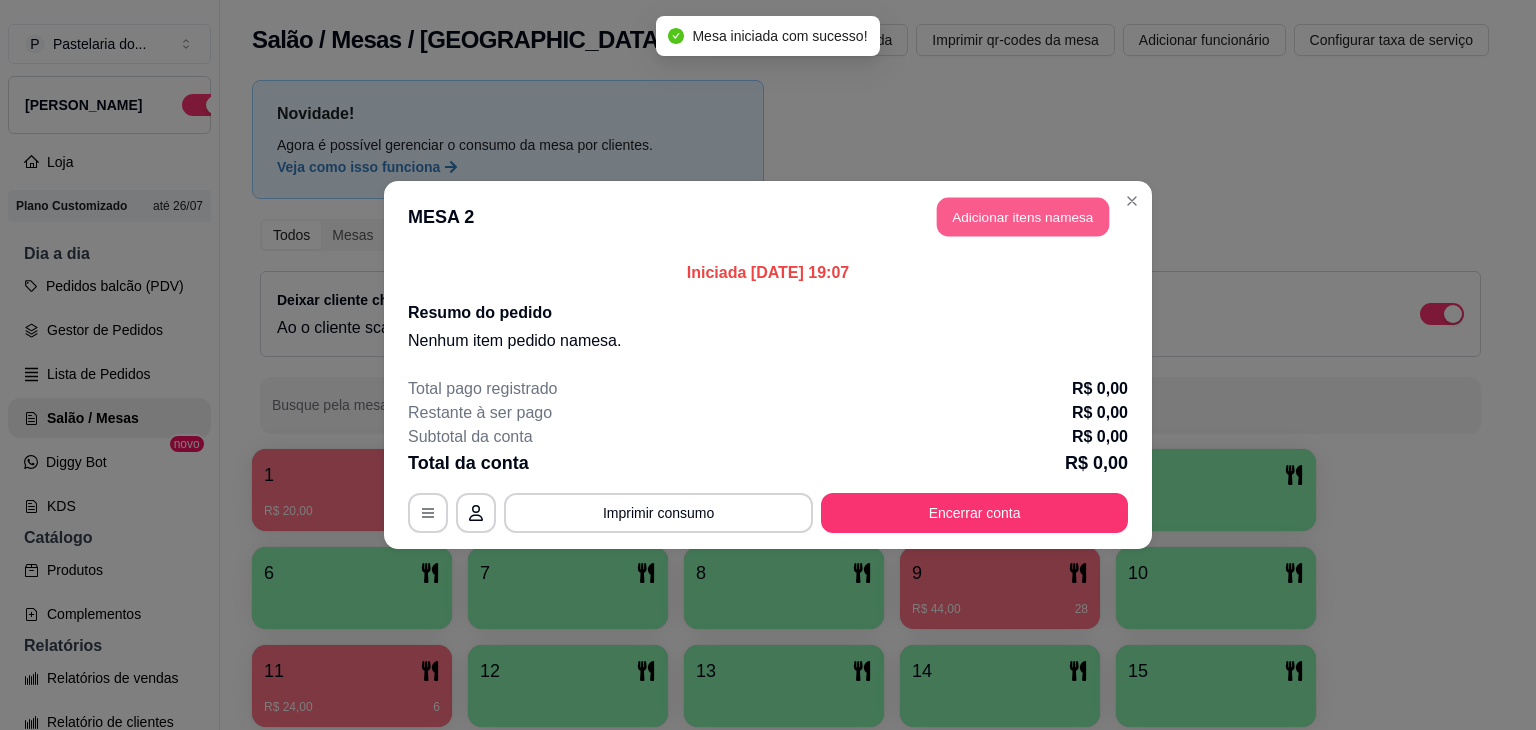 click on "Adicionar itens na  mesa" at bounding box center (1023, 217) 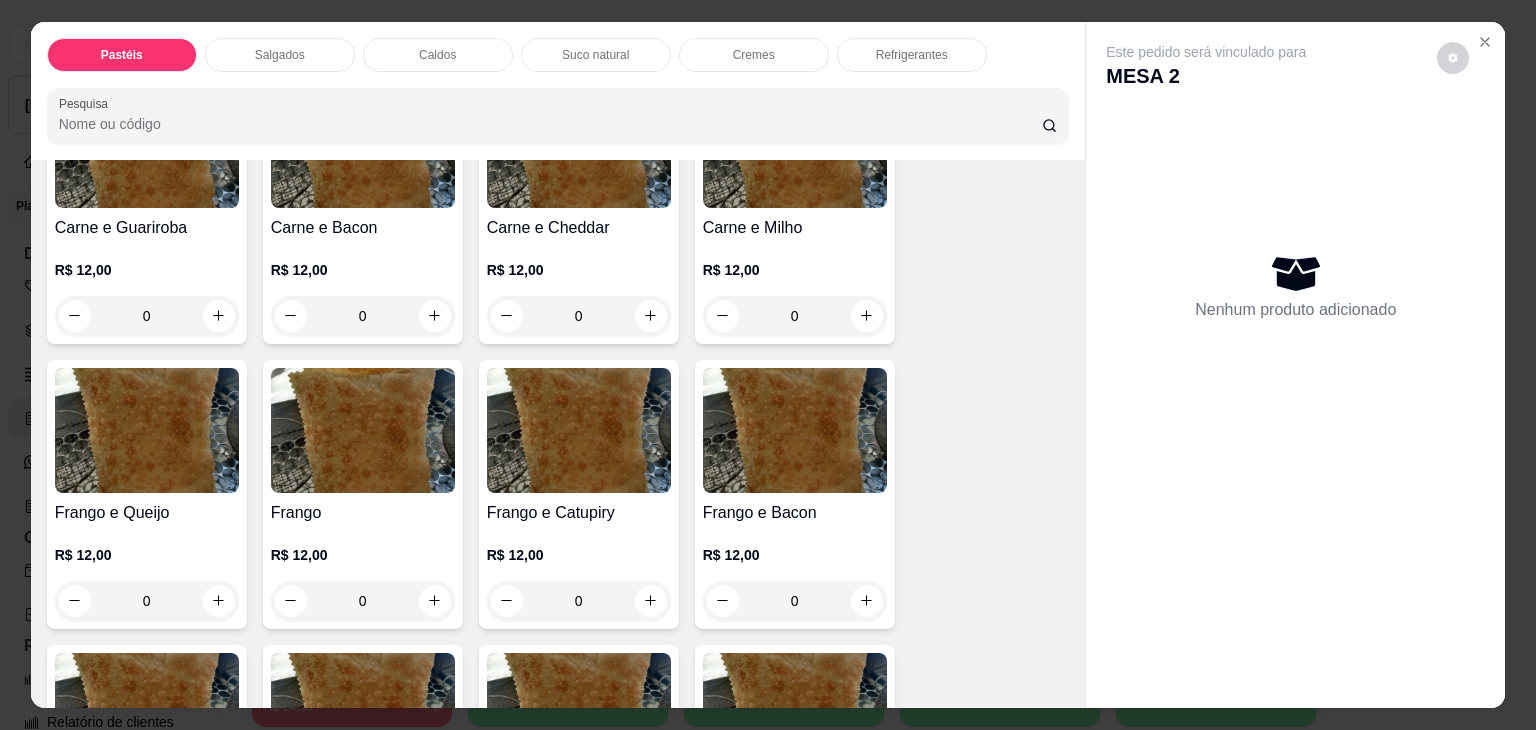 scroll, scrollTop: 100, scrollLeft: 0, axis: vertical 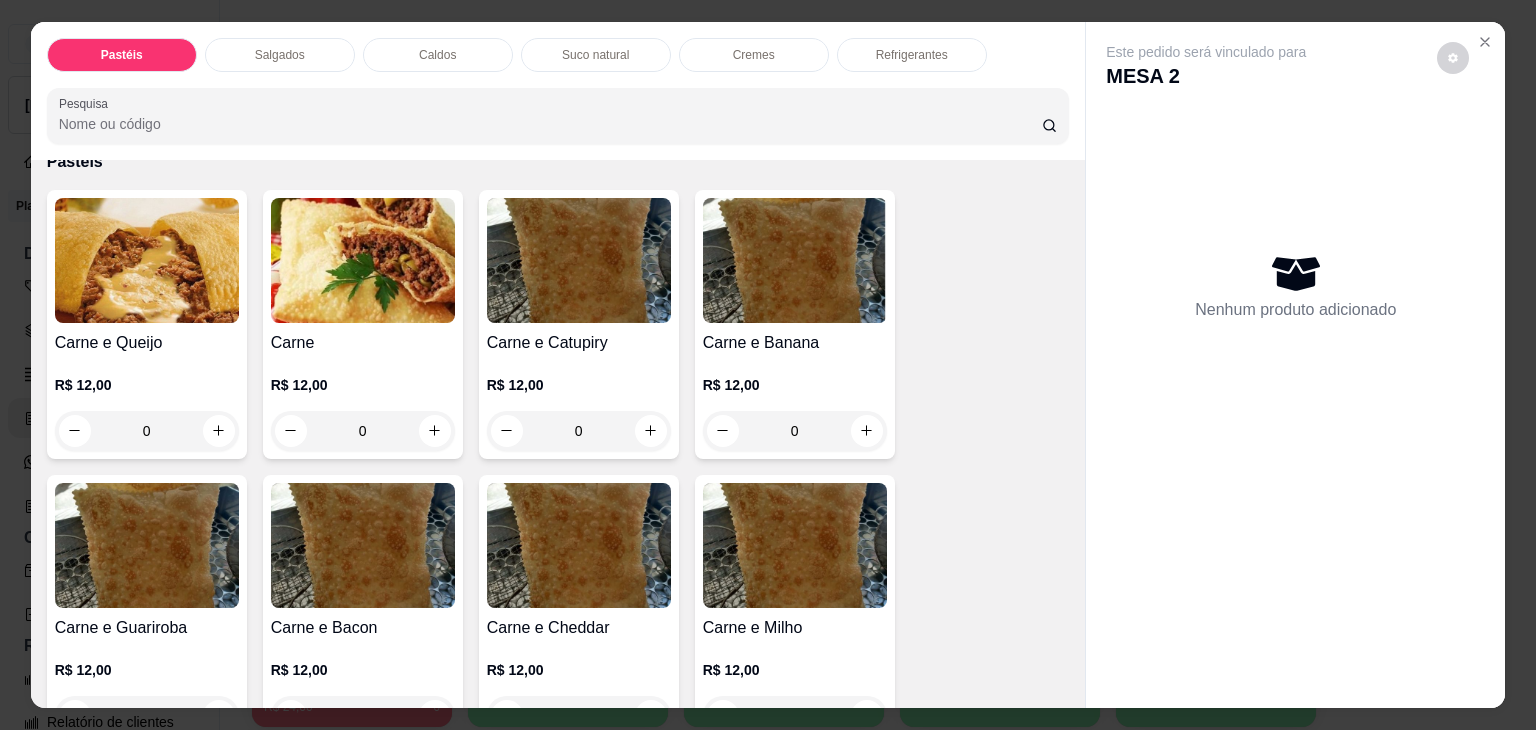 click at bounding box center [147, 260] 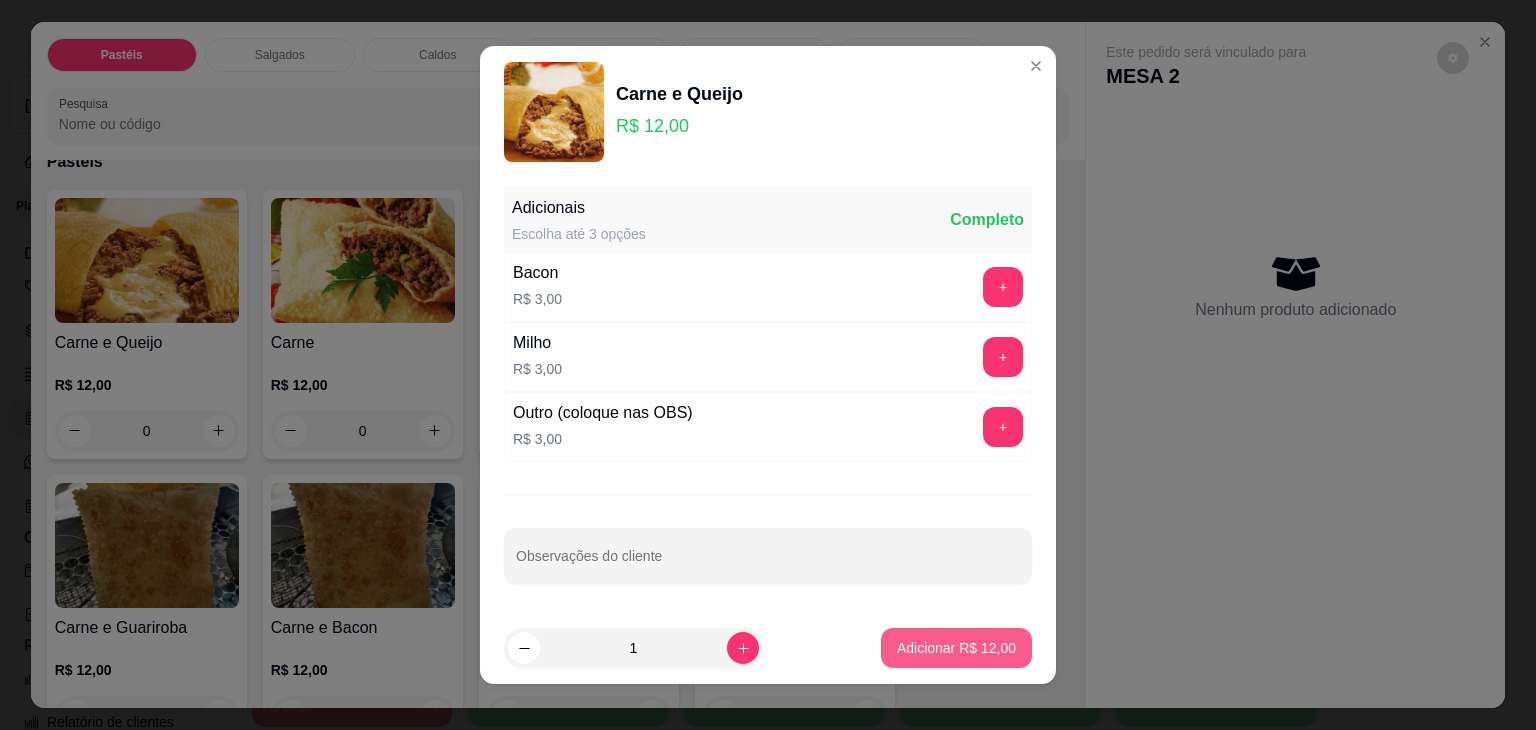 click on "Adicionar   R$ 12,00" at bounding box center [956, 648] 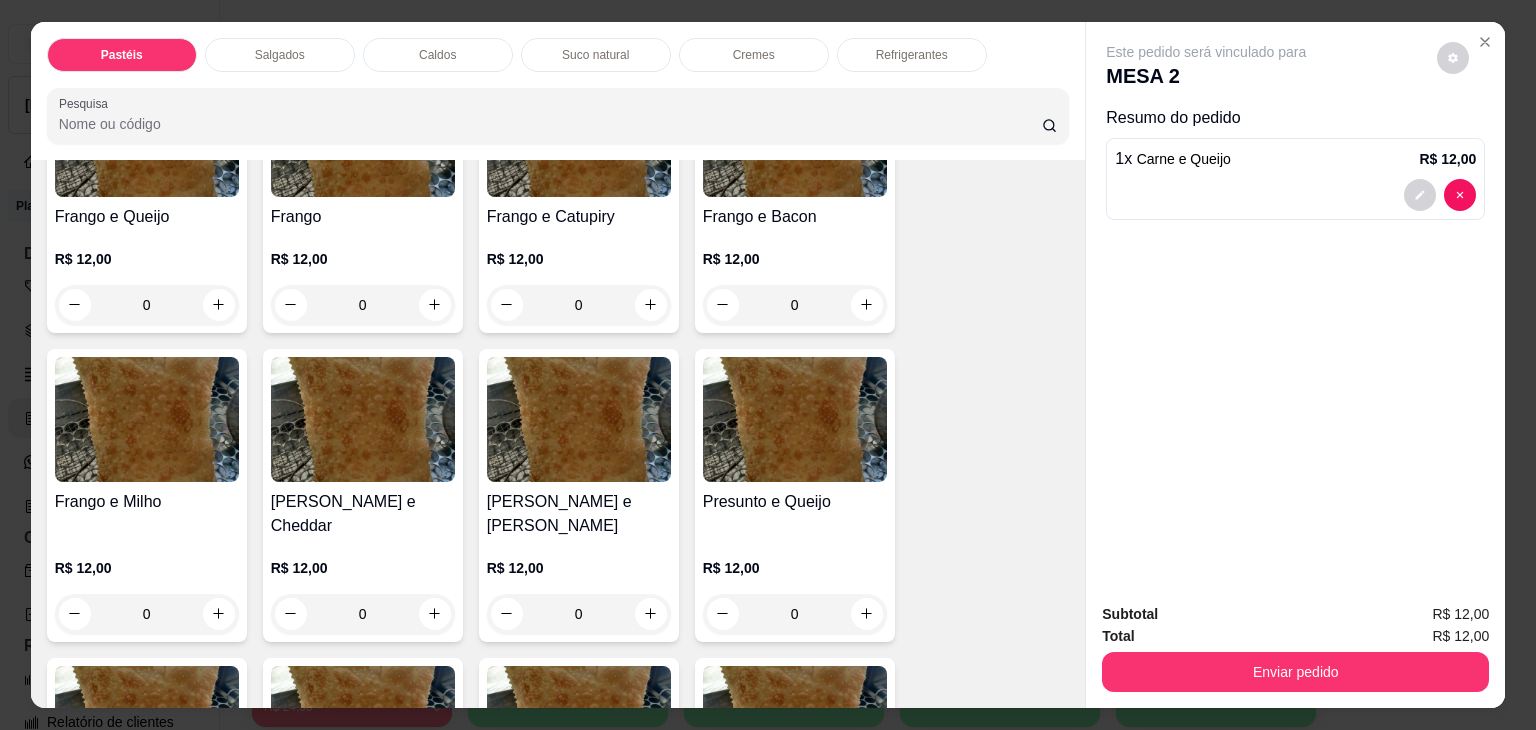 scroll, scrollTop: 800, scrollLeft: 0, axis: vertical 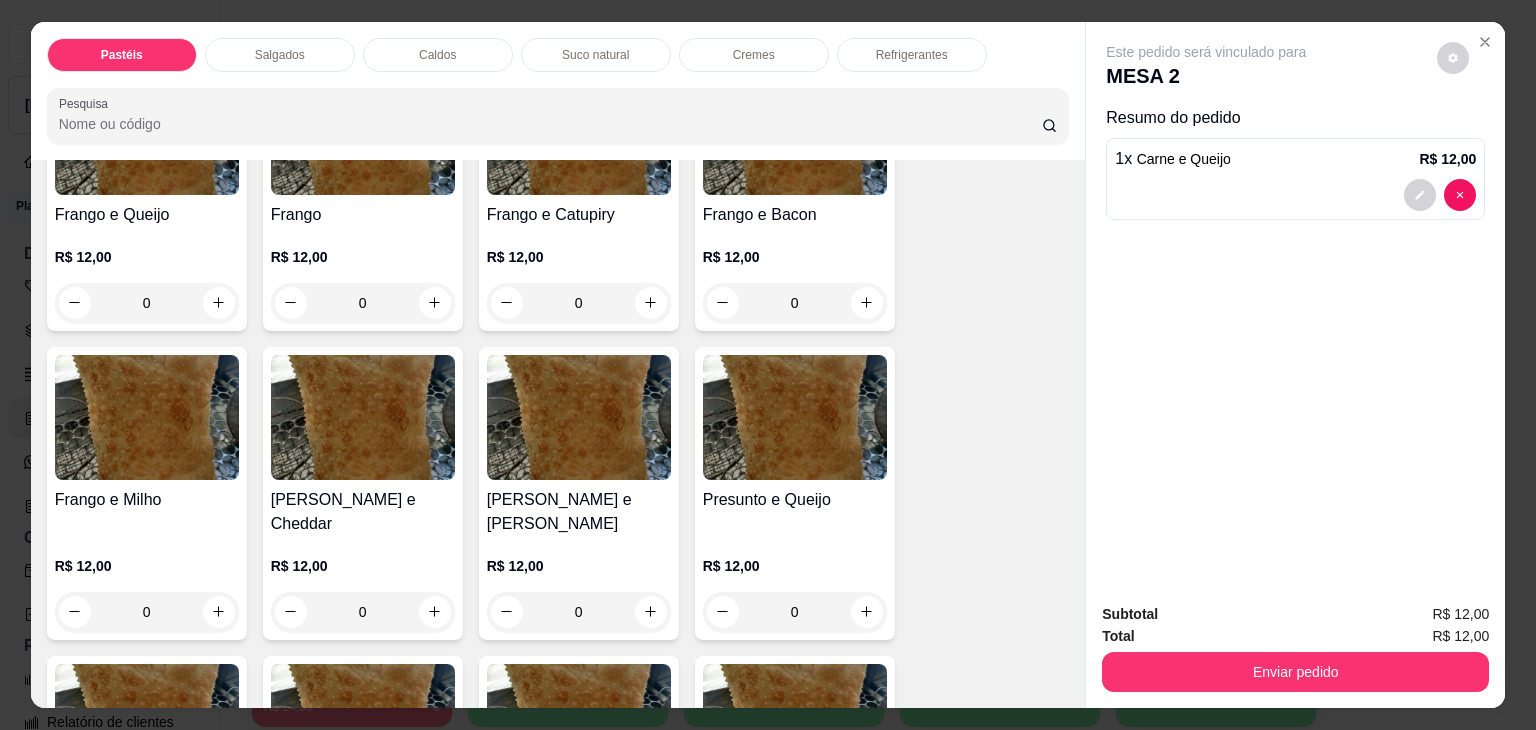 click at bounding box center (579, 417) 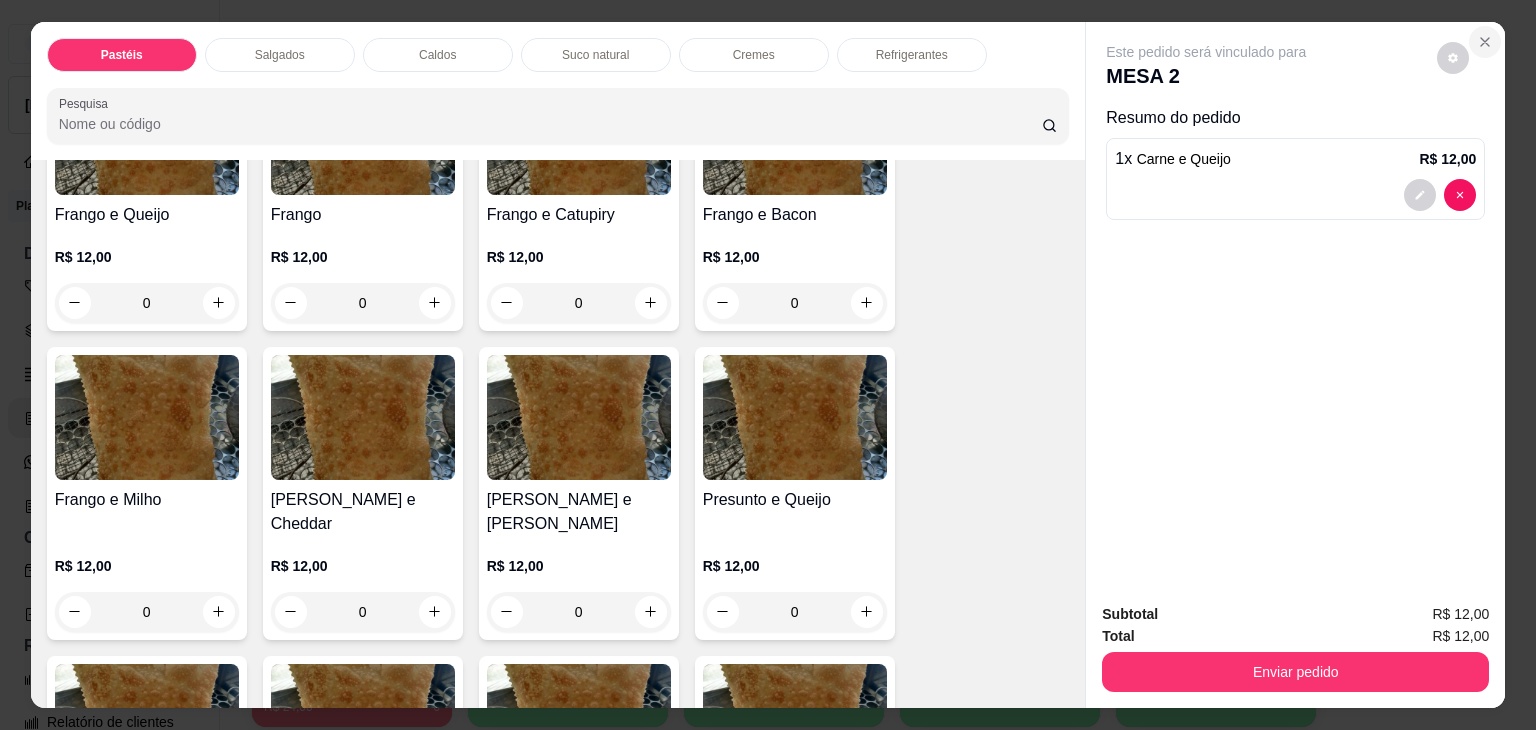 click at bounding box center (1485, 42) 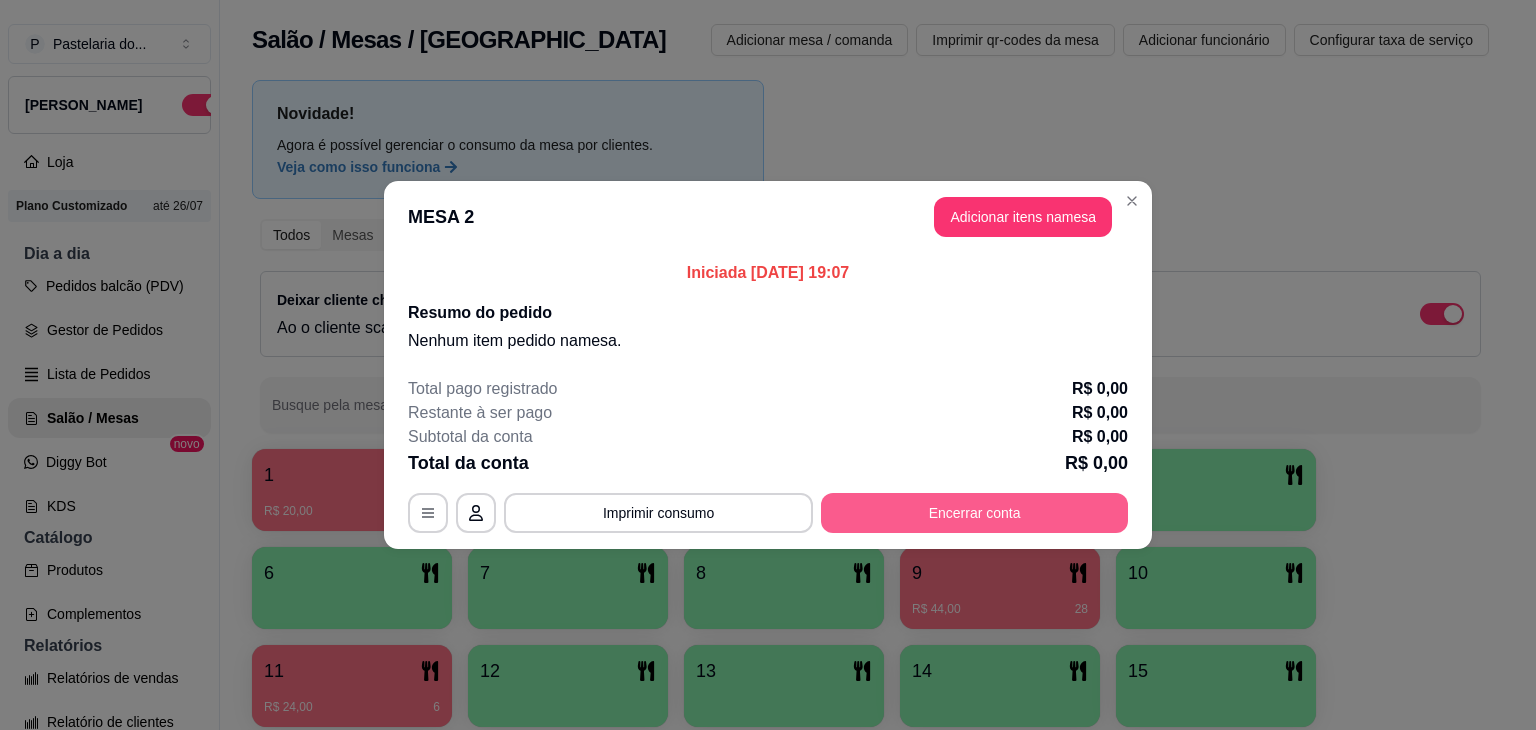 click on "Encerrar conta" at bounding box center (974, 513) 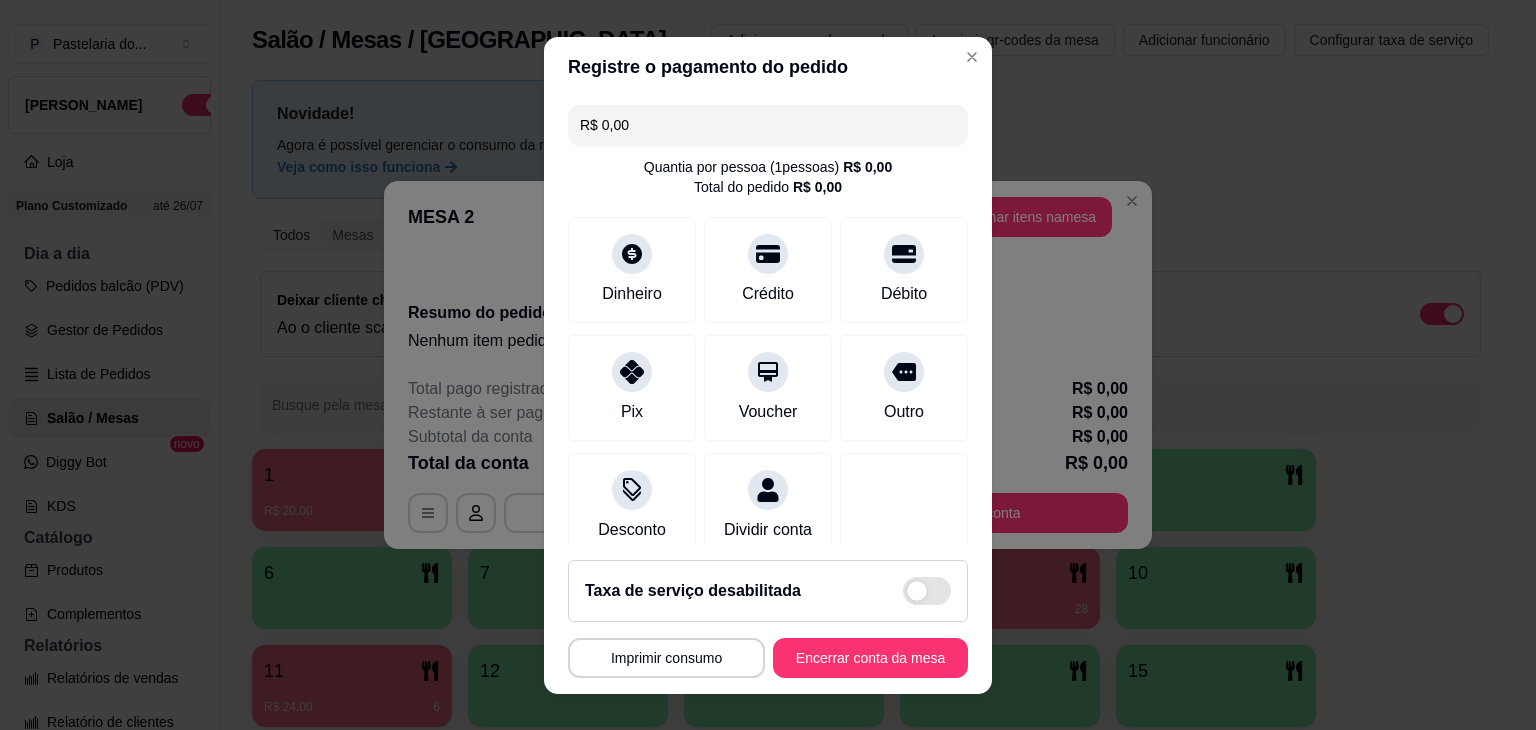 click on "Taxa de serviço   desabilitada MESA  2 Tempo de permanência:   0  minutos Cod. Segurança:   7961 Qtd. de Pedidos:   0 Clientes da mesa:   ** CONSUMO ** ** TOTAL ** Subtotal 0,00 Total 0,00 Imprimir consumo Encerrar conta da mesa" at bounding box center [768, 619] 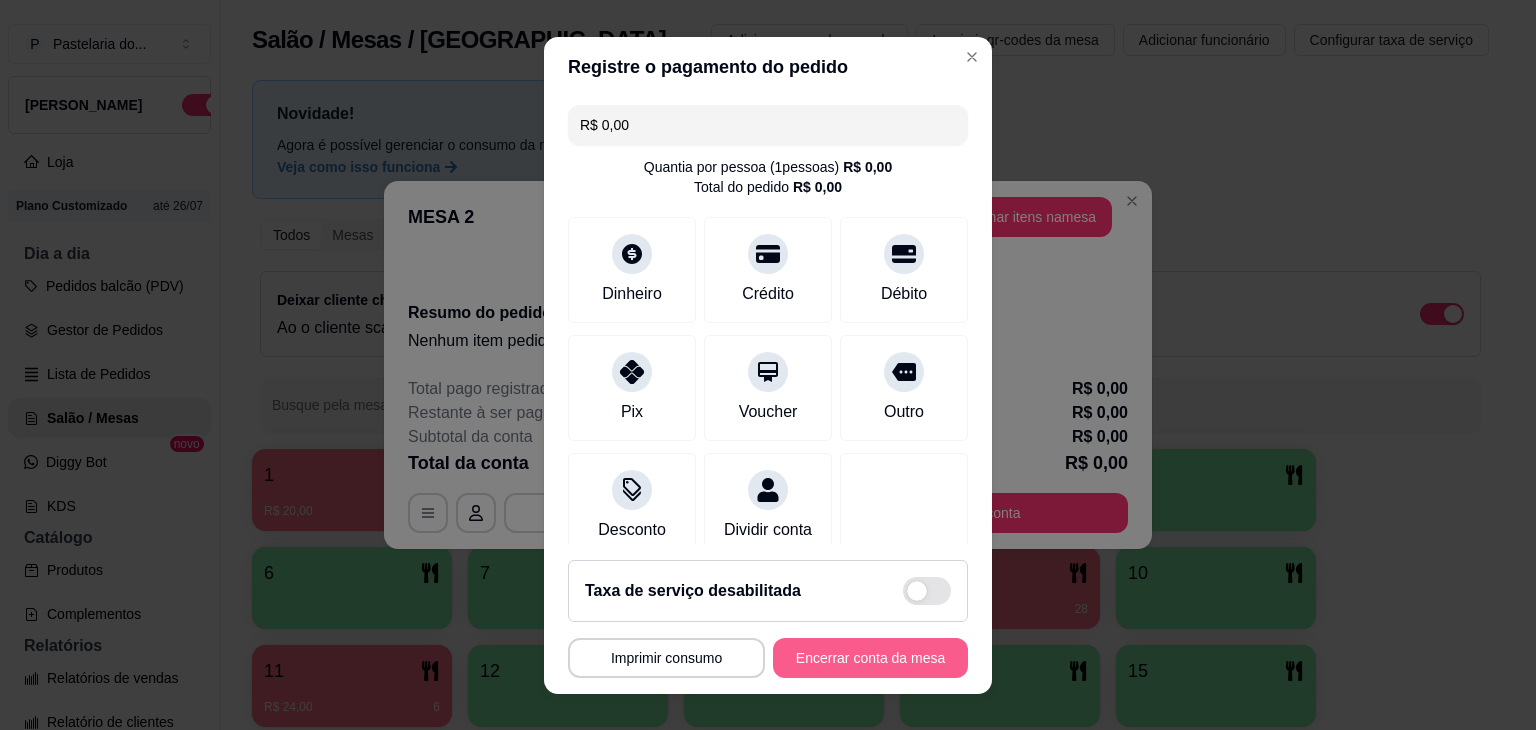 click on "Encerrar conta da mesa" at bounding box center (870, 658) 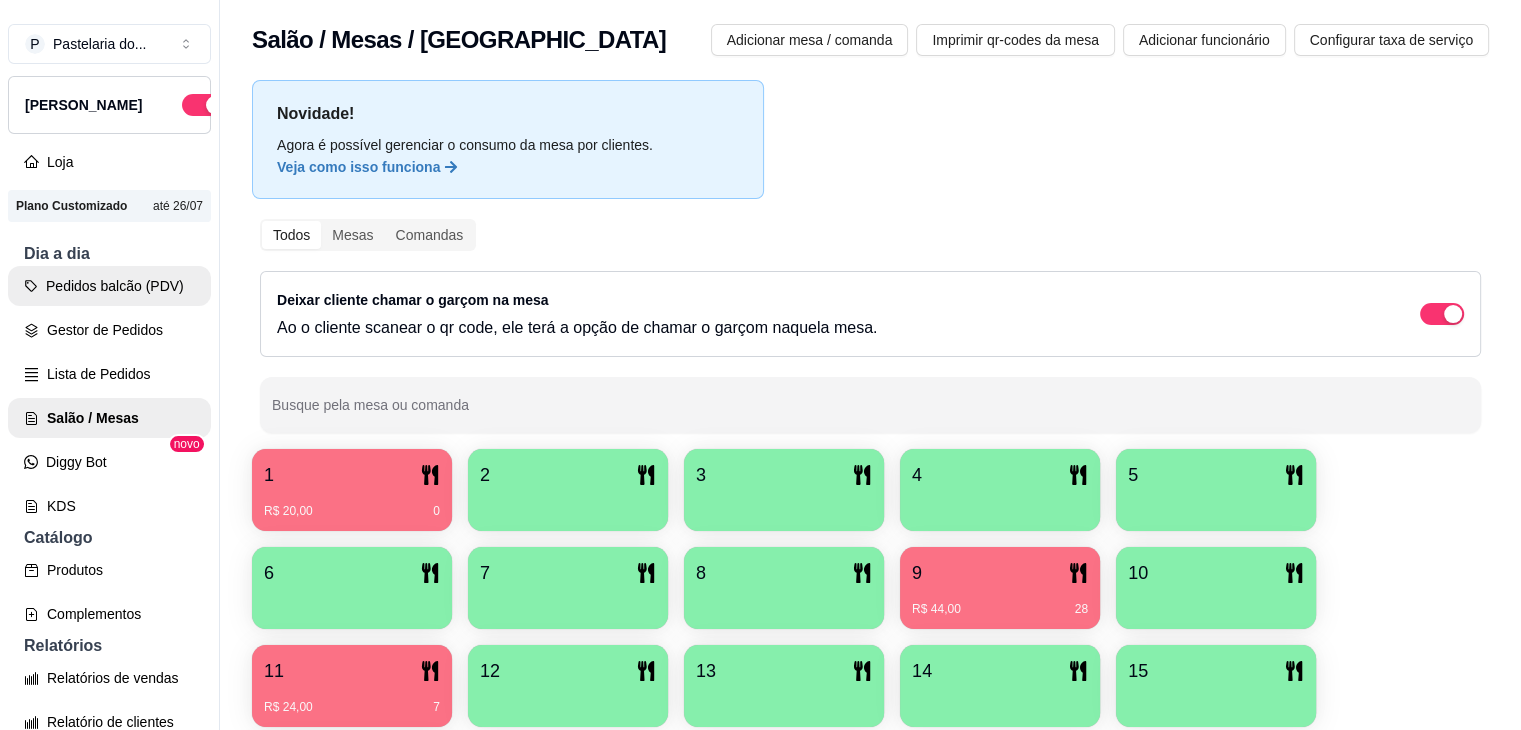 click on "Pedidos balcão (PDV)" at bounding box center (109, 286) 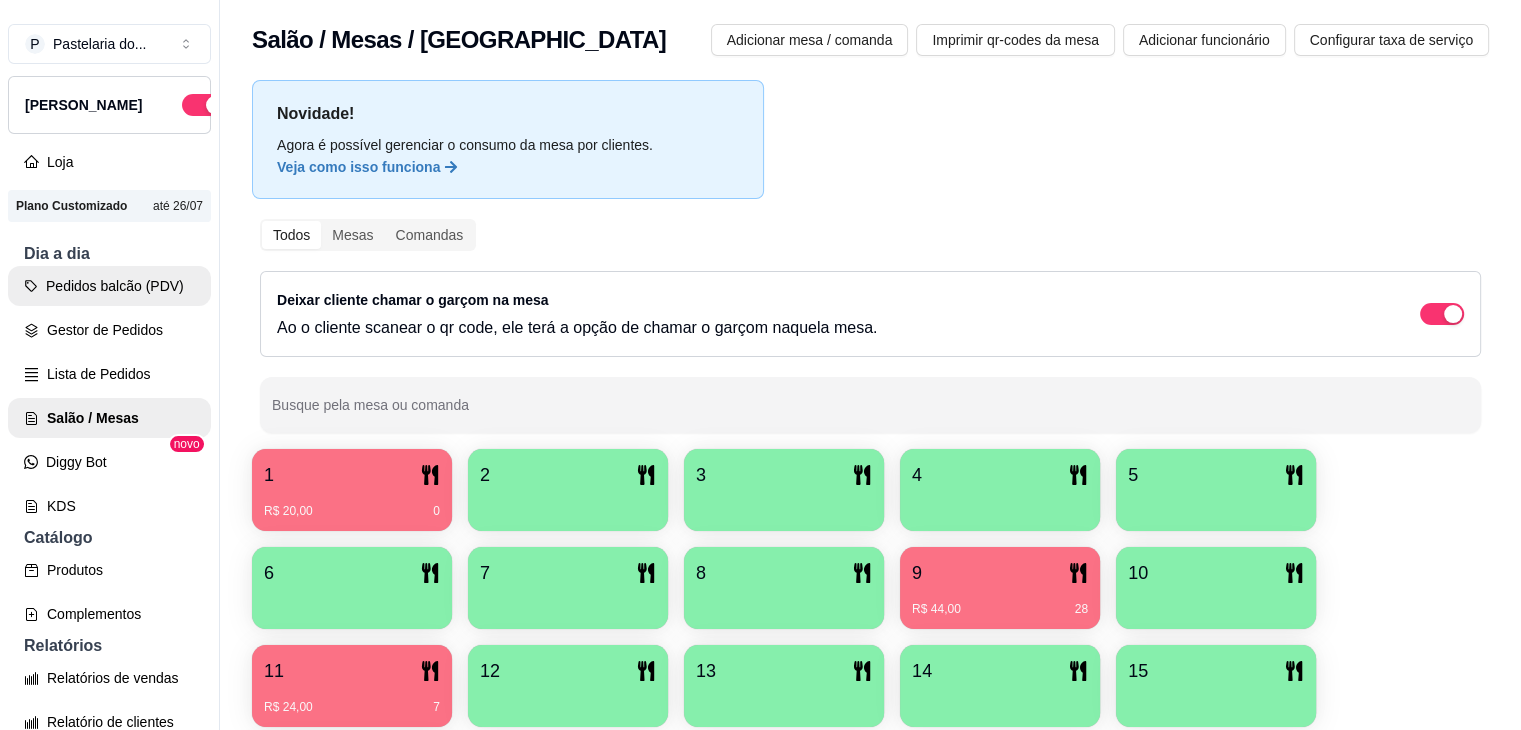 click on "Pedidos balcão (PDV)" at bounding box center [109, 286] 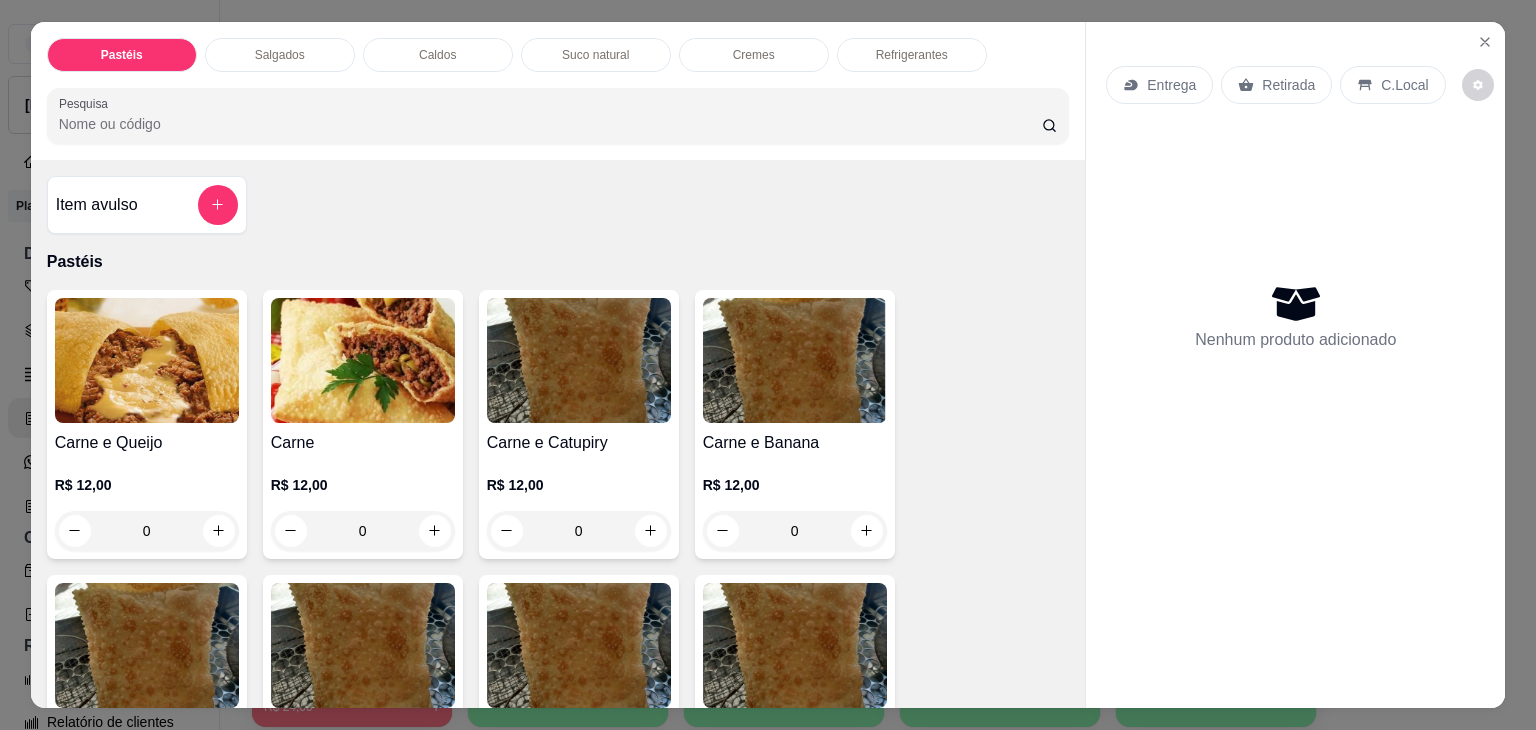 click at bounding box center (147, 360) 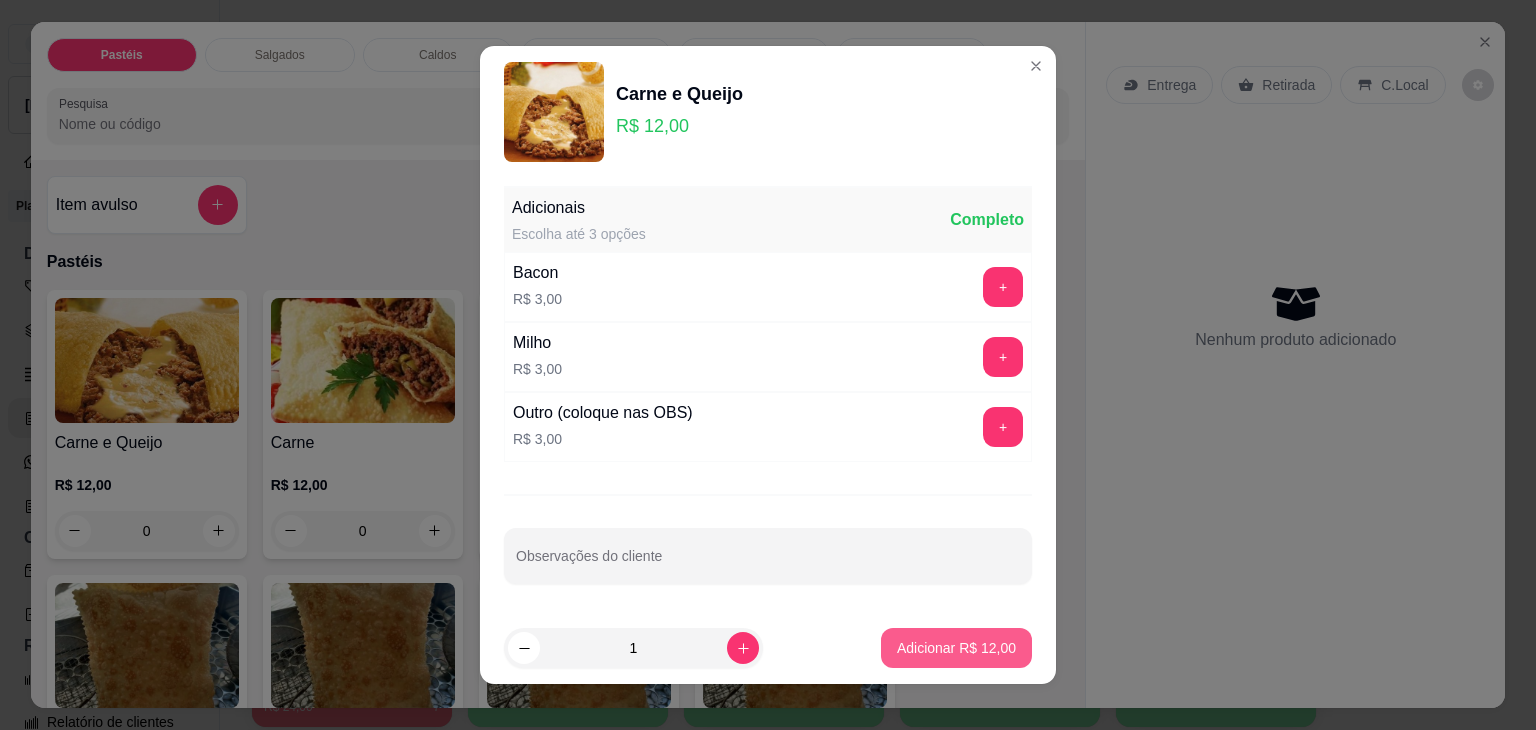 click on "Adicionar   R$ 12,00" at bounding box center [956, 648] 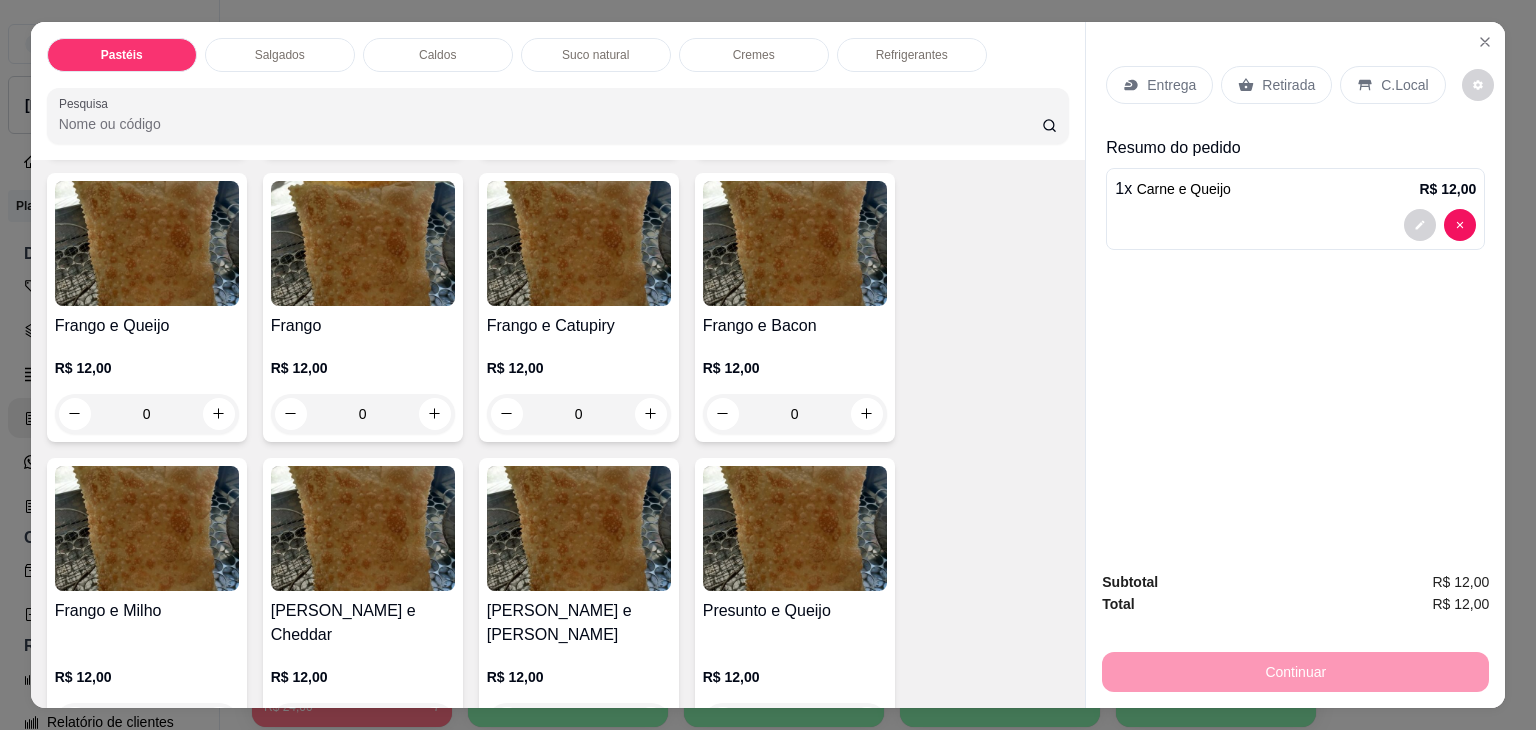 scroll, scrollTop: 700, scrollLeft: 0, axis: vertical 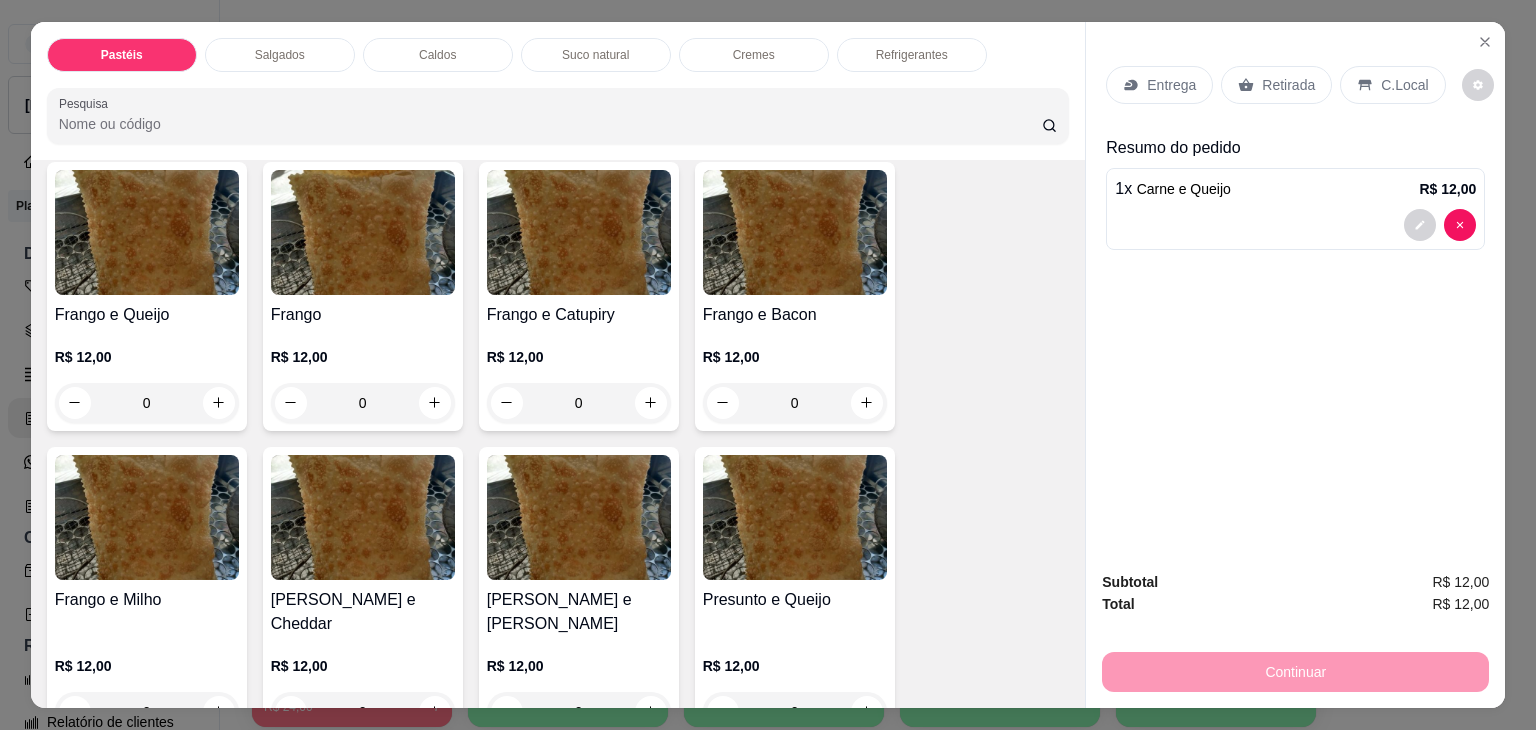 click at bounding box center [579, 517] 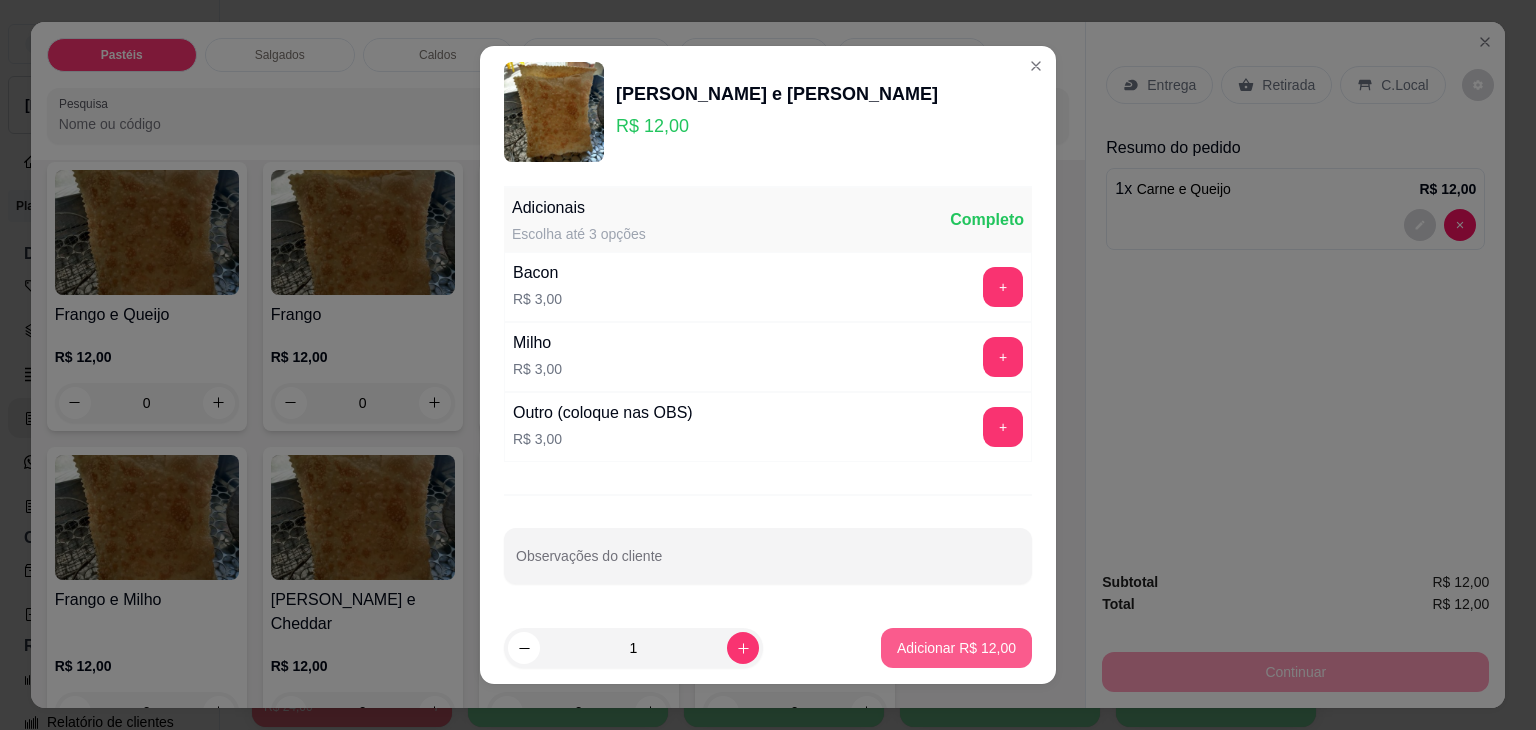 click on "Adicionar   R$ 12,00" at bounding box center [956, 648] 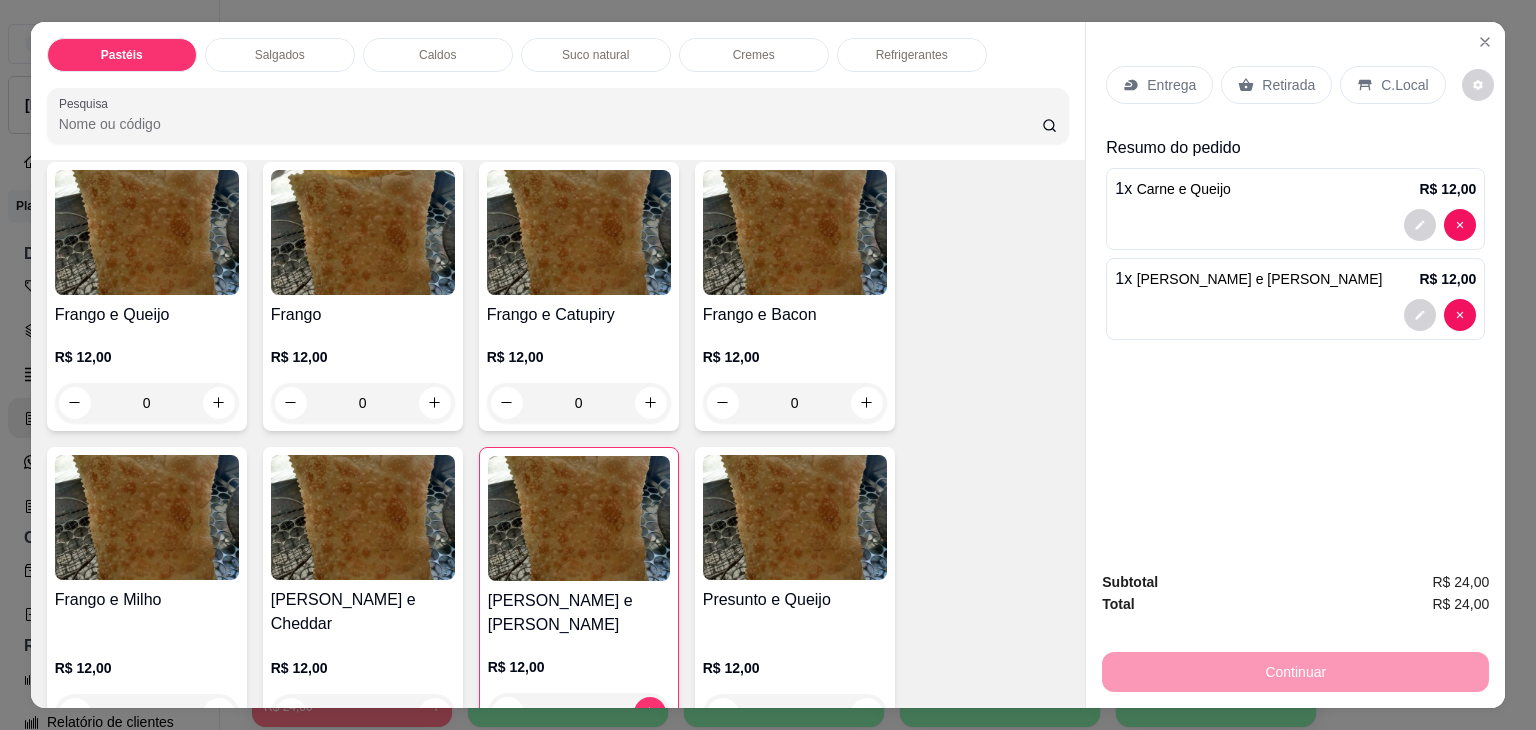 click on "Salgados" at bounding box center [280, 55] 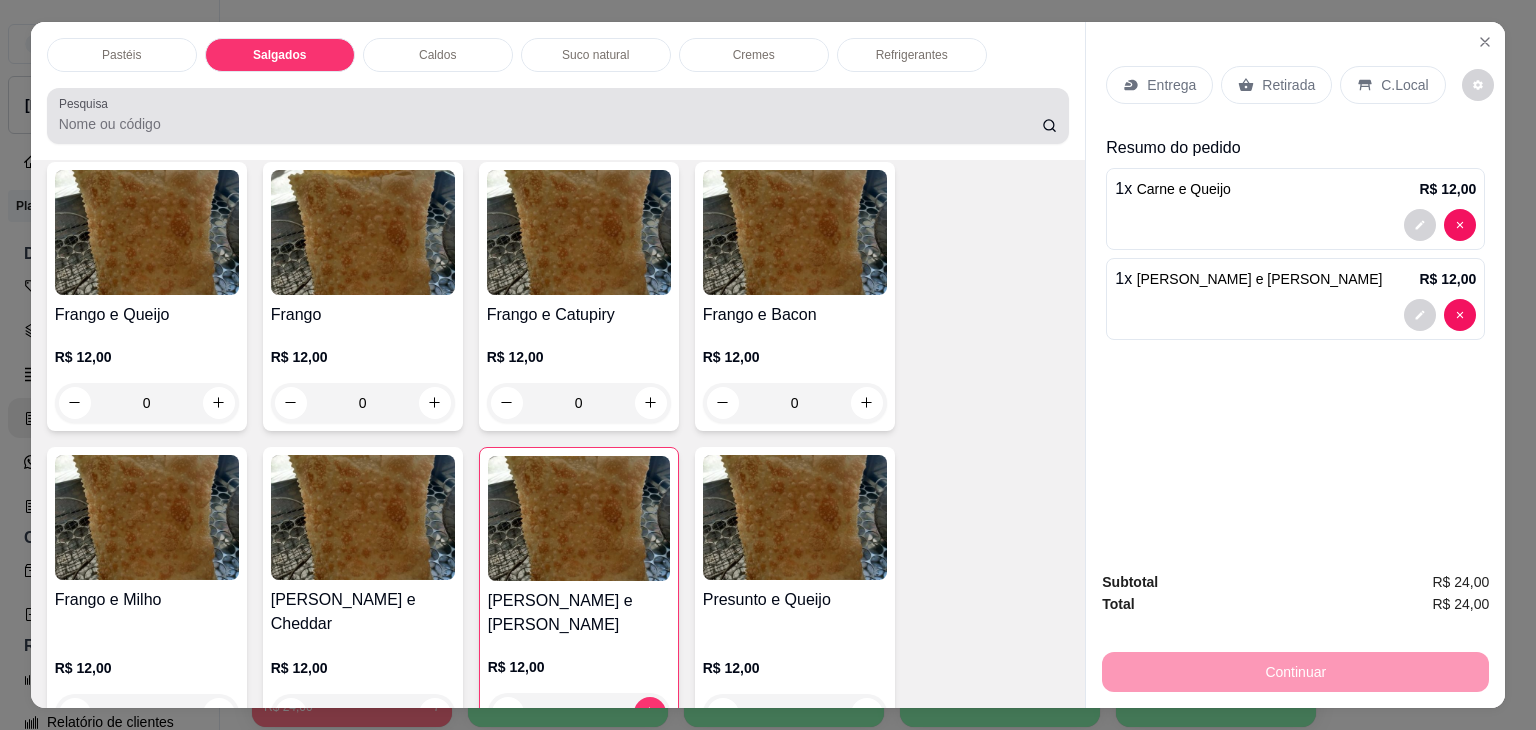 scroll, scrollTop: 2128, scrollLeft: 0, axis: vertical 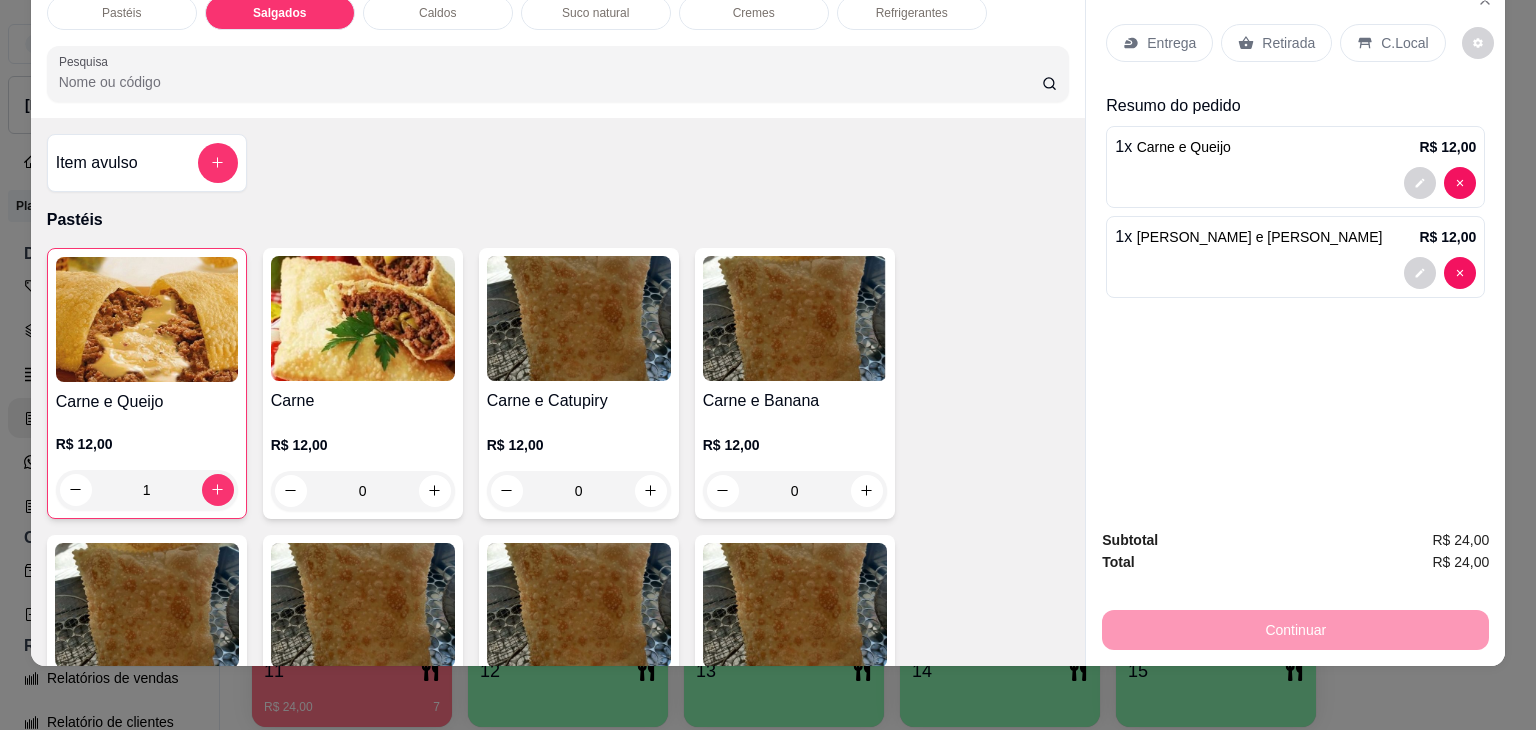 click on "R$ 12,00 0" at bounding box center (363, 463) 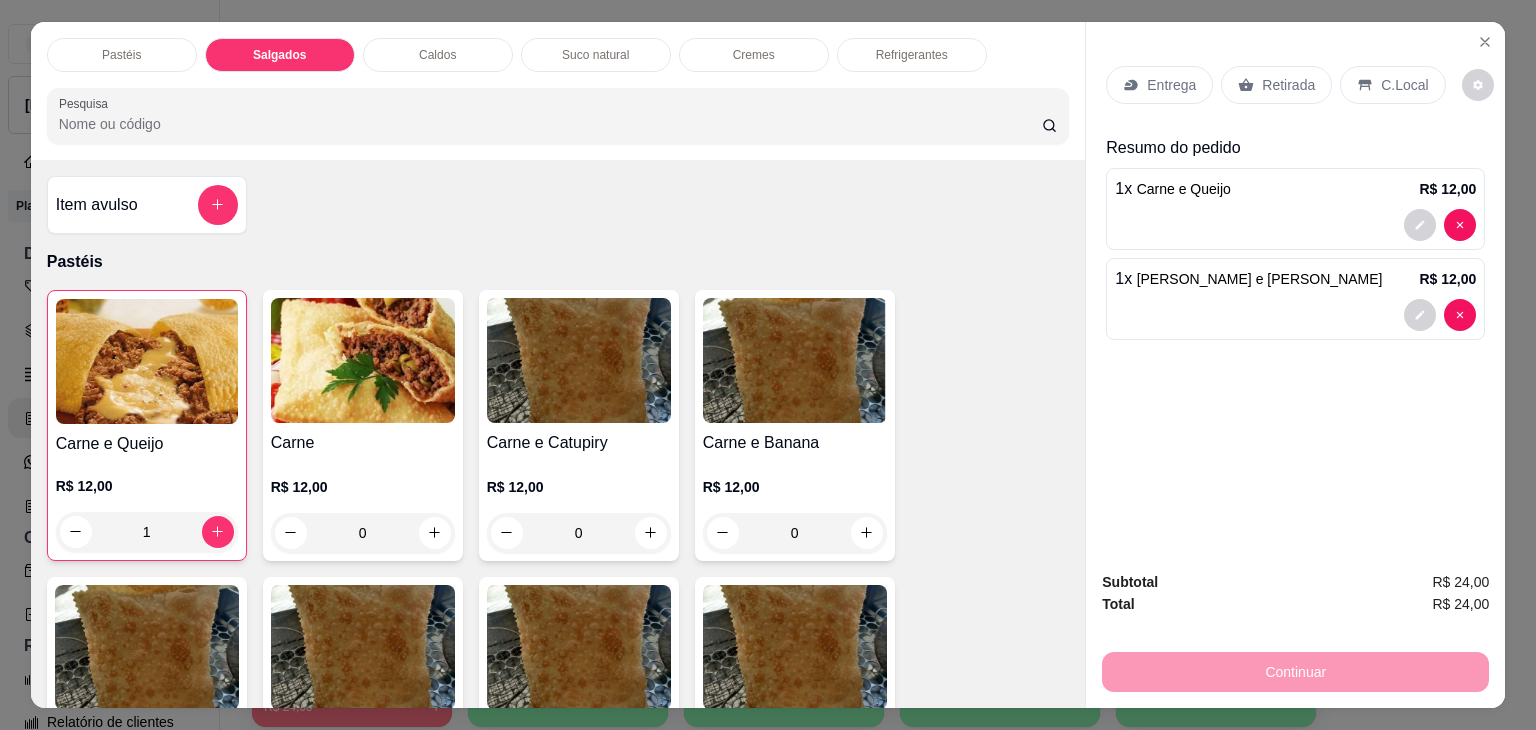 click on "Item avulso" at bounding box center [97, 205] 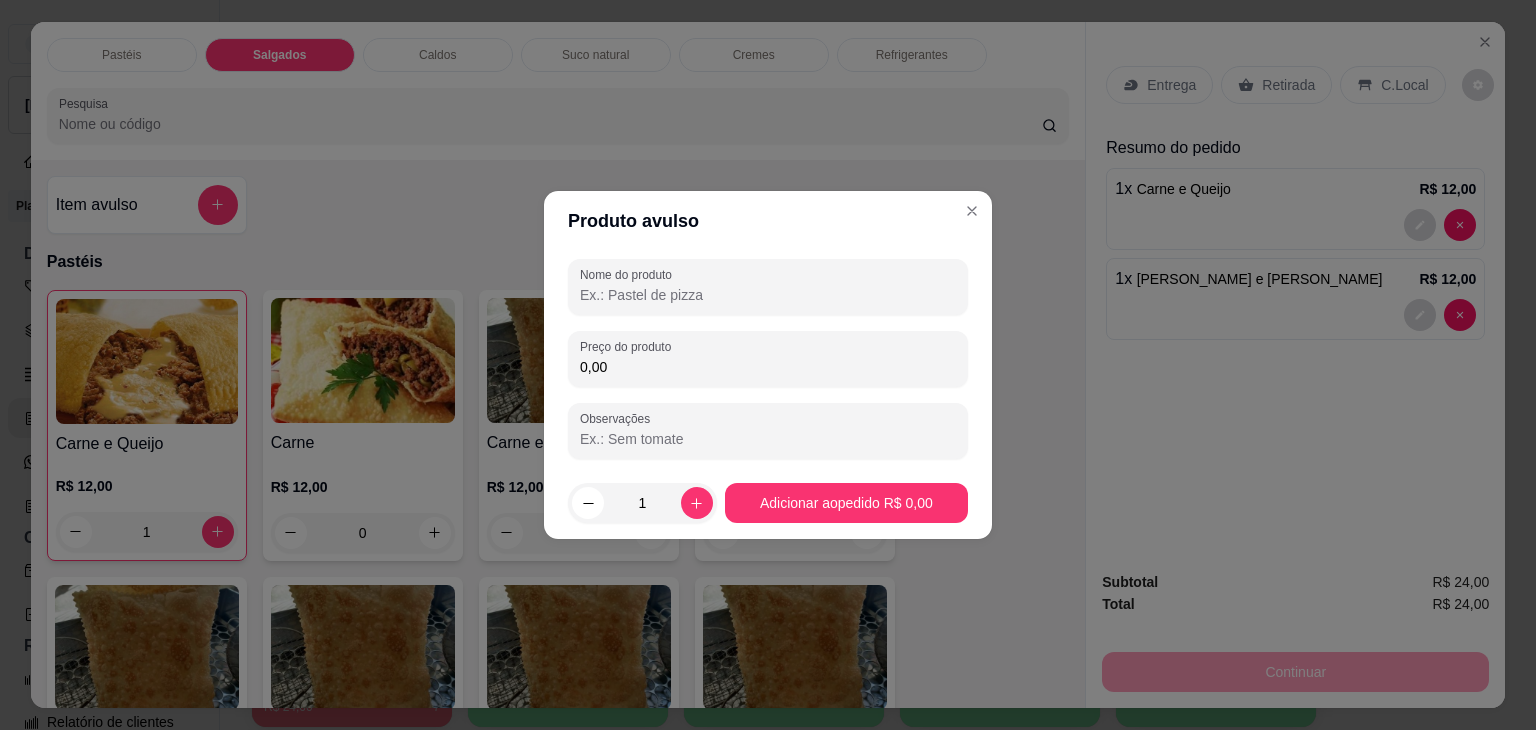 click on "Nome do produto" at bounding box center (768, 287) 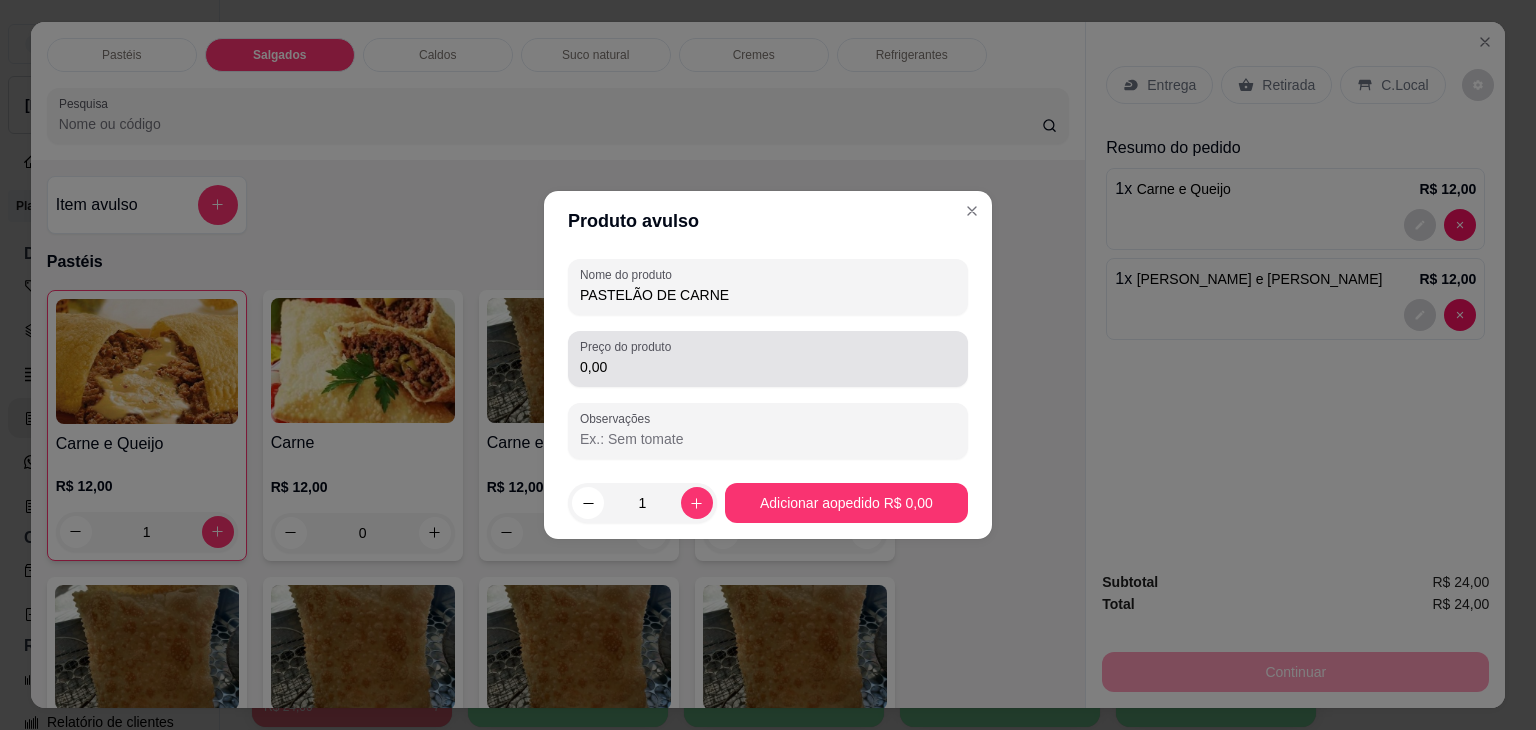 type on "PASTELÃO DE CARNE" 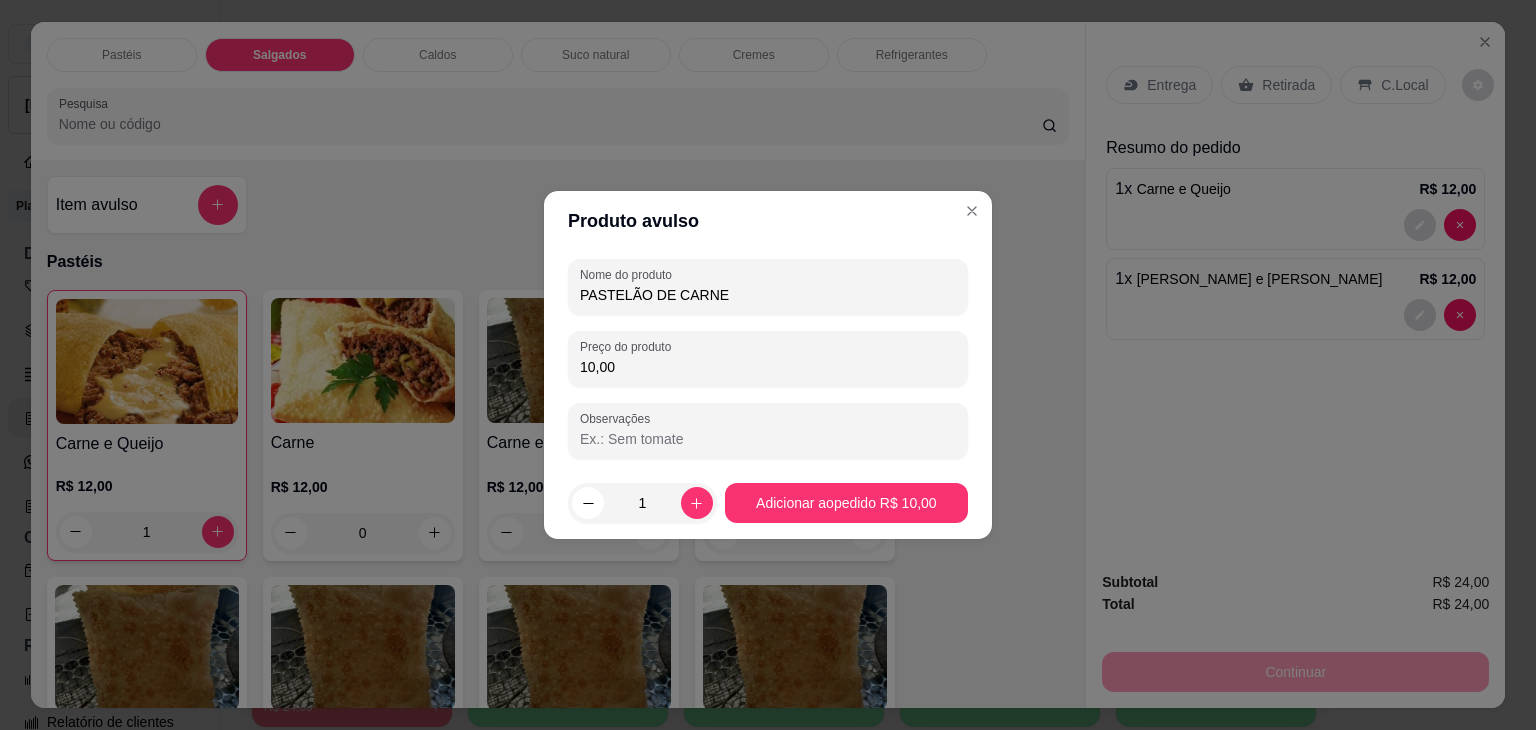 type on "10,00" 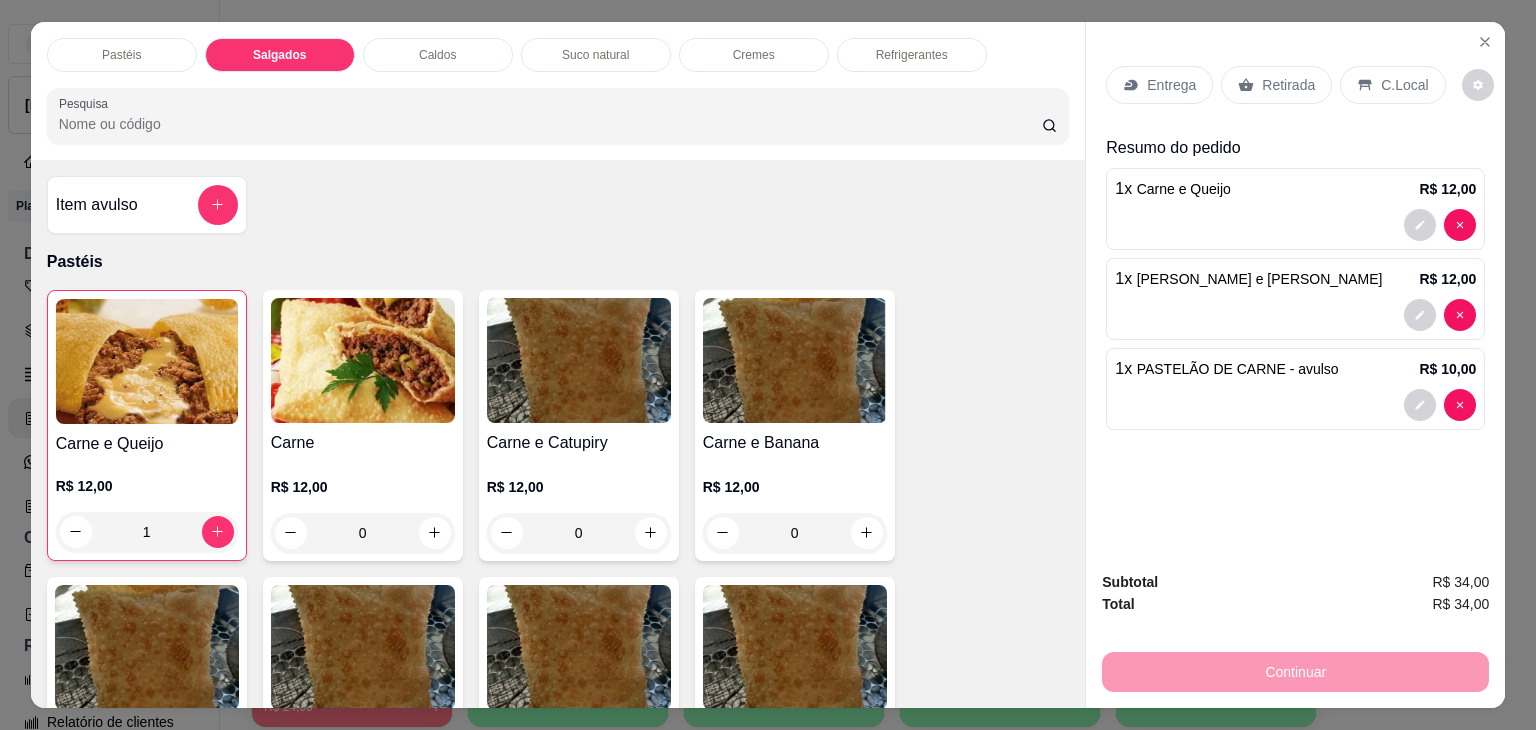 click on "Refrigerantes" at bounding box center [912, 55] 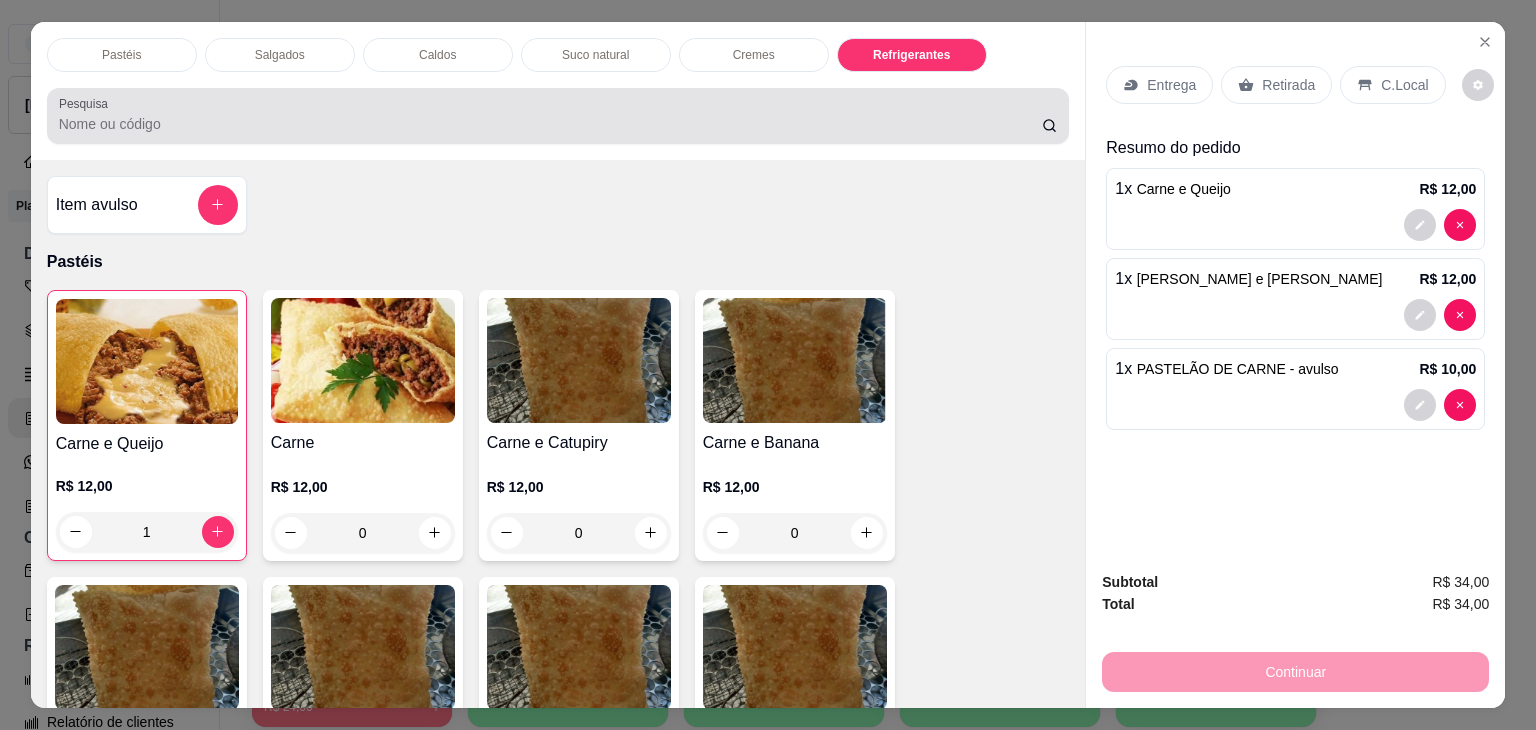 scroll, scrollTop: 5233, scrollLeft: 0, axis: vertical 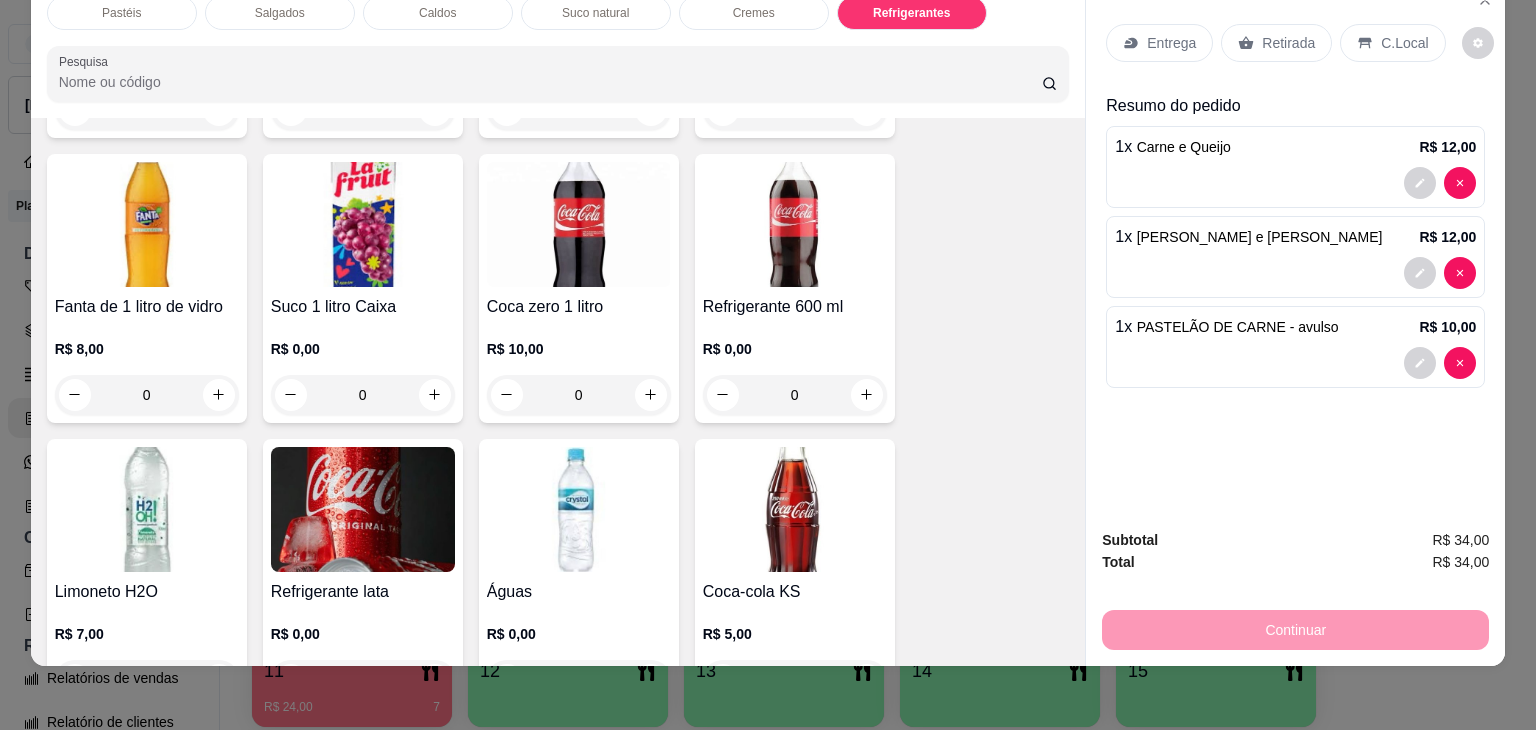 click at bounding box center (363, 509) 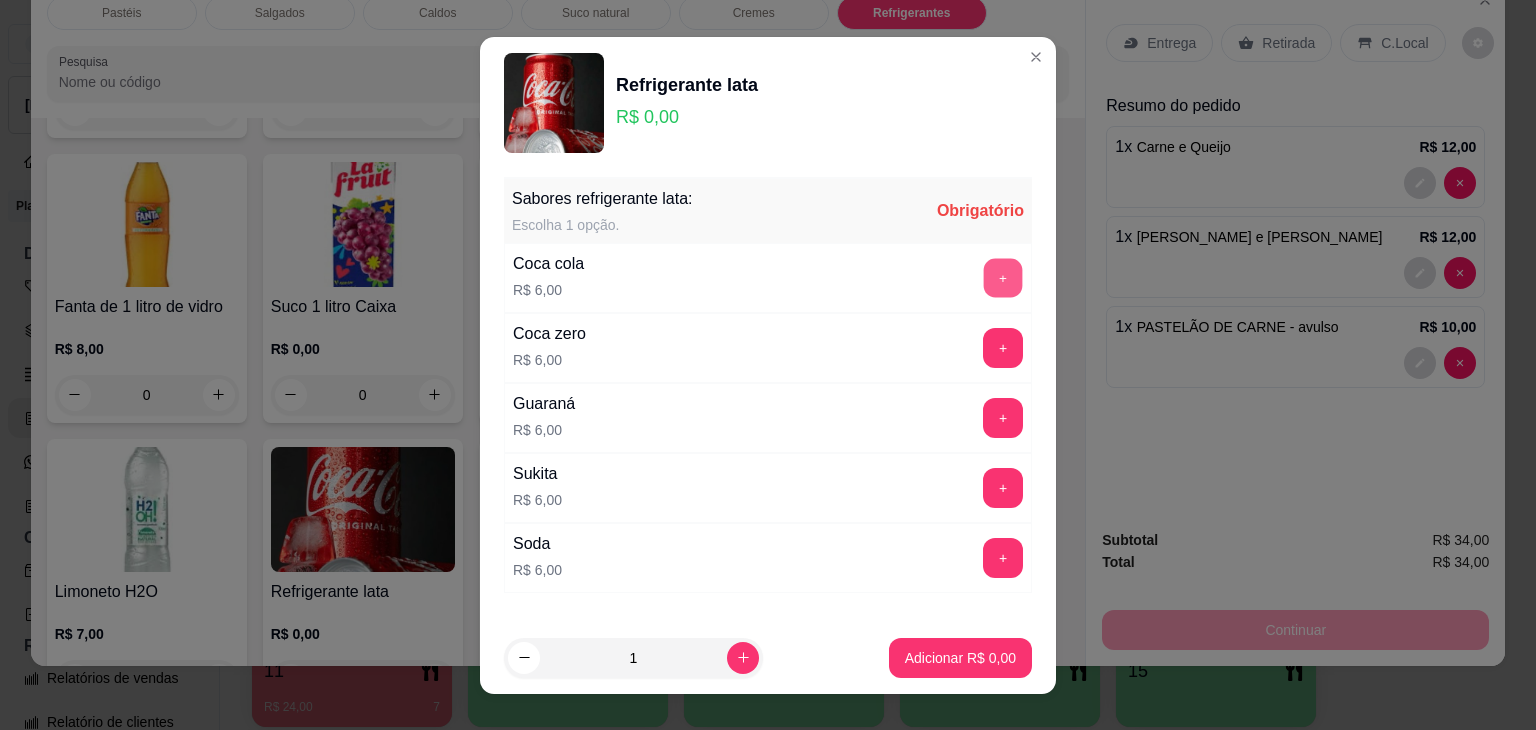 click on "+" at bounding box center [1003, 277] 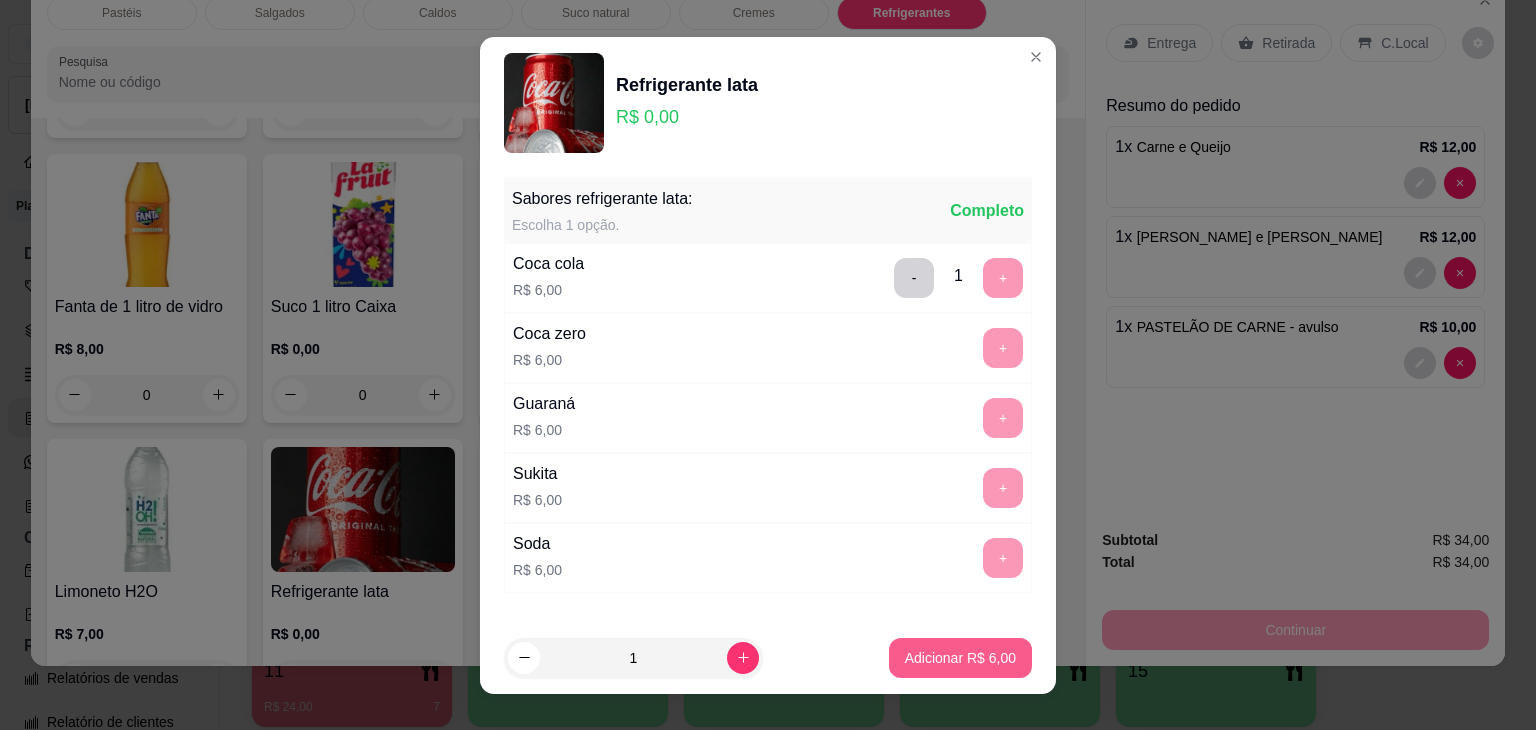 click on "Adicionar   R$ 6,00" at bounding box center (960, 658) 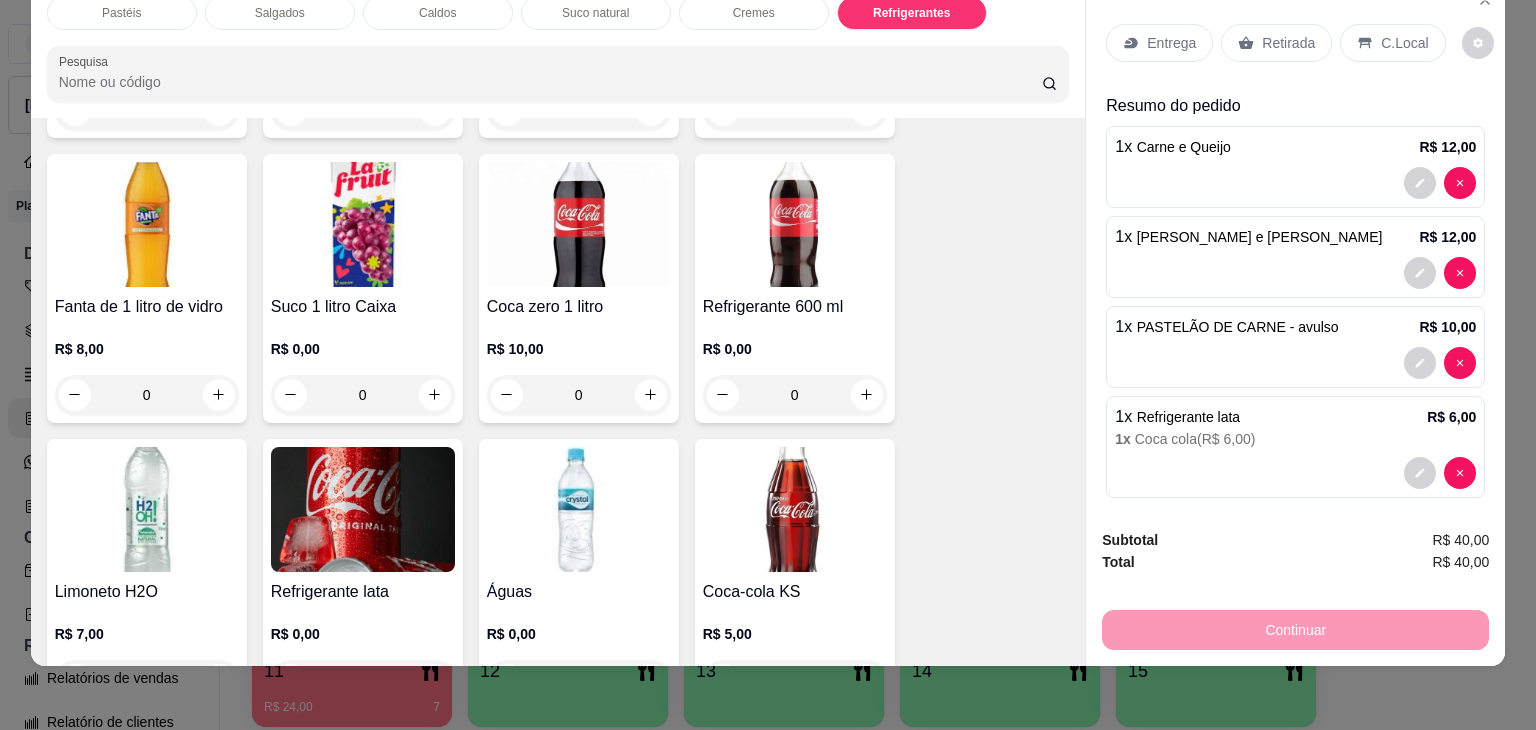 click on "Entrega Retirada C.Local" at bounding box center (1295, 43) 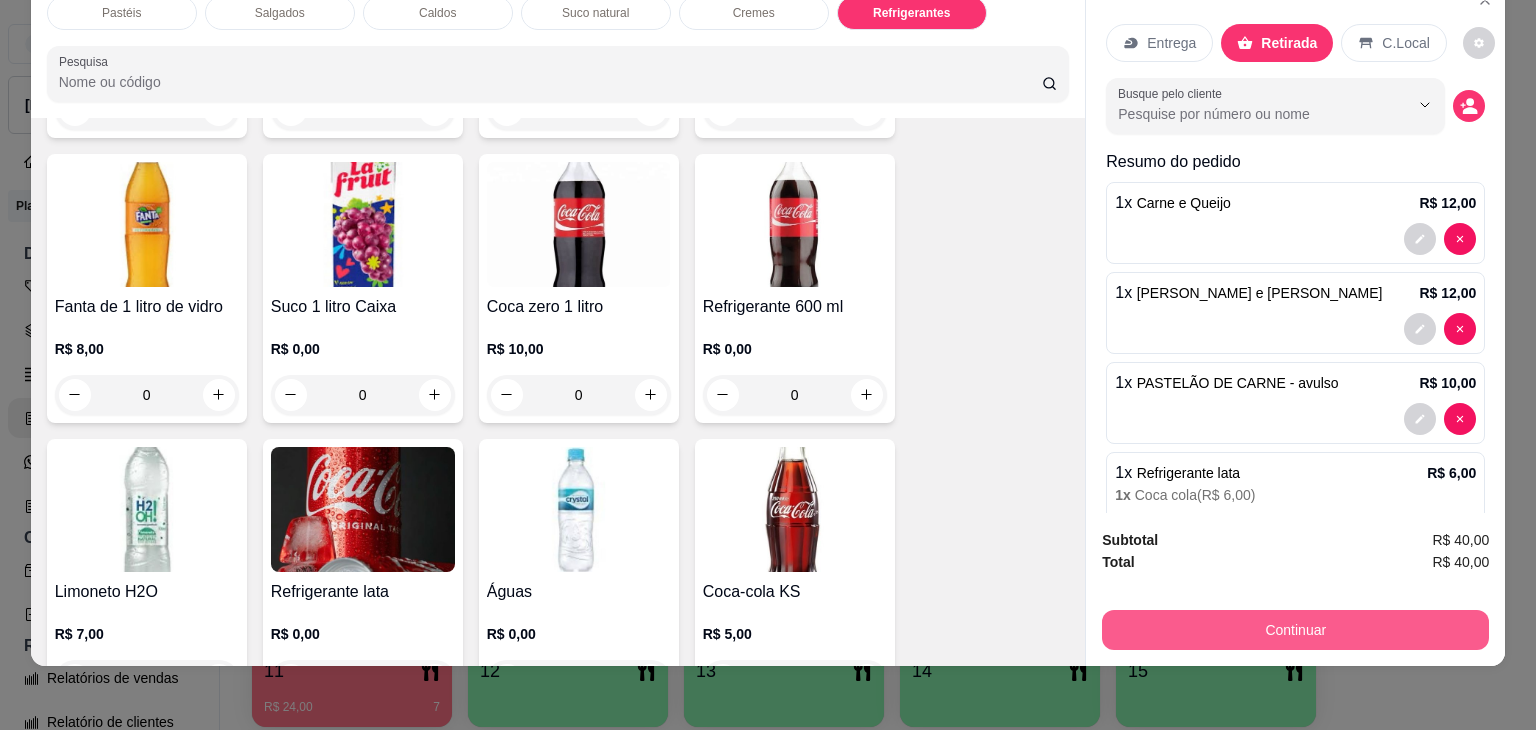 click on "Continuar" at bounding box center [1295, 630] 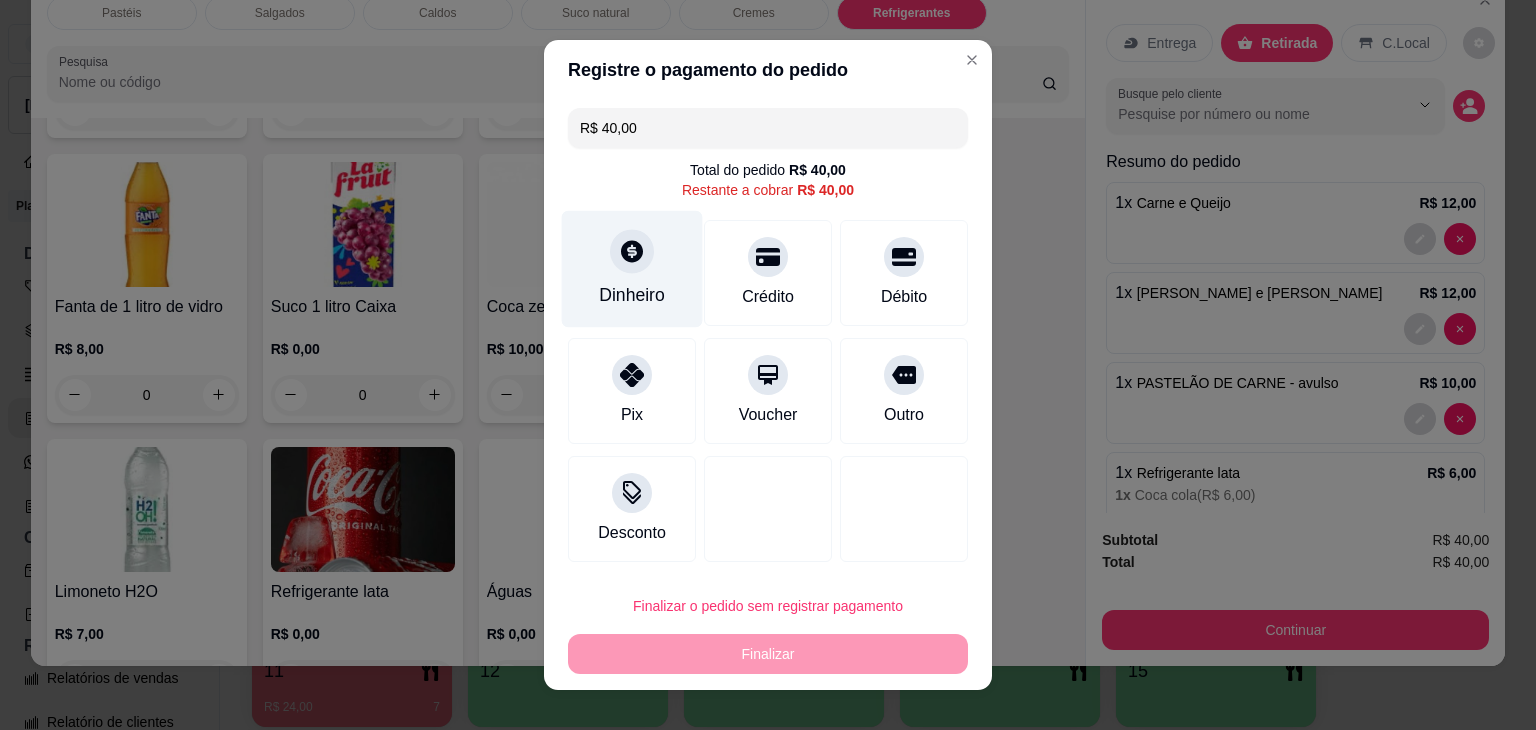 click 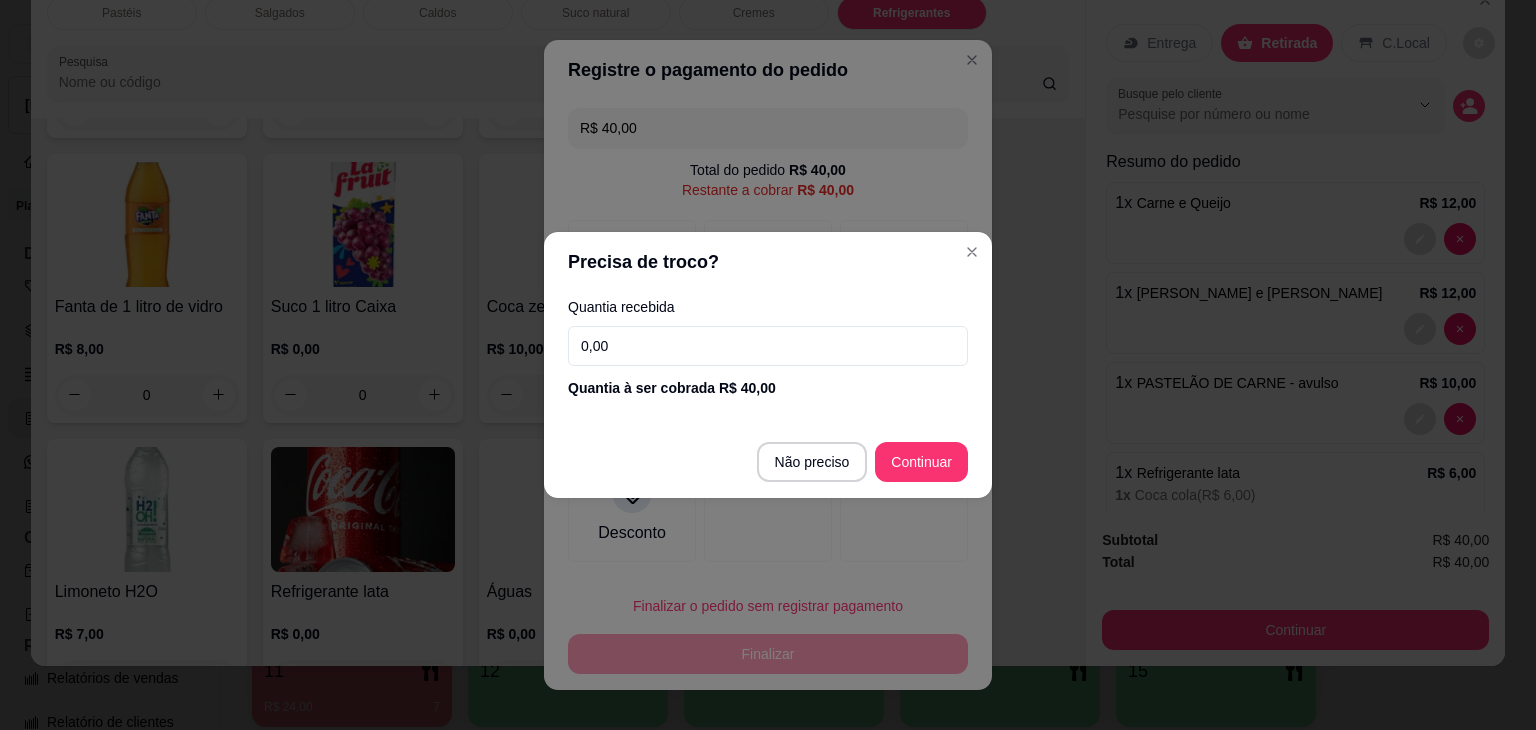 click on "Não preciso Continuar" at bounding box center [768, 462] 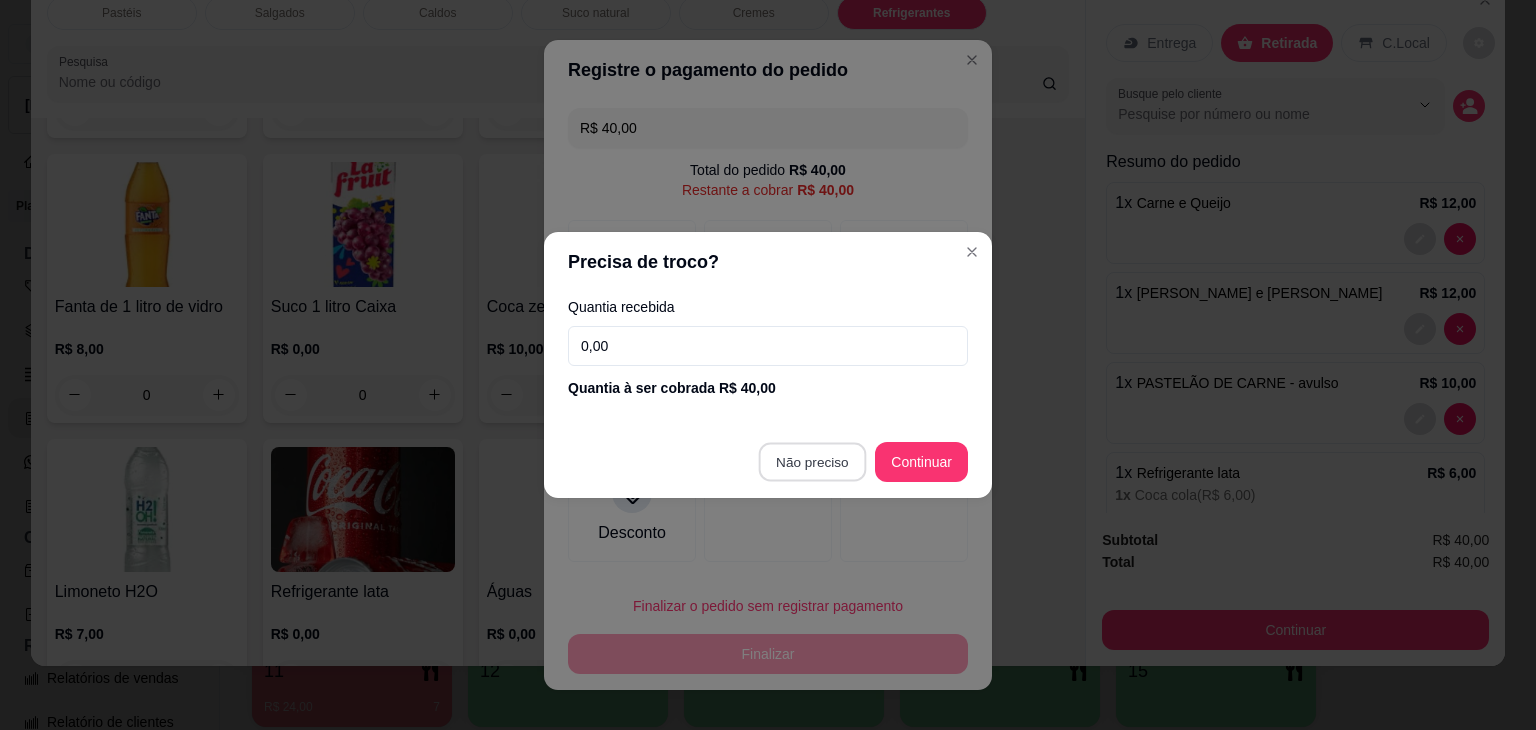 type on "R$ 0,00" 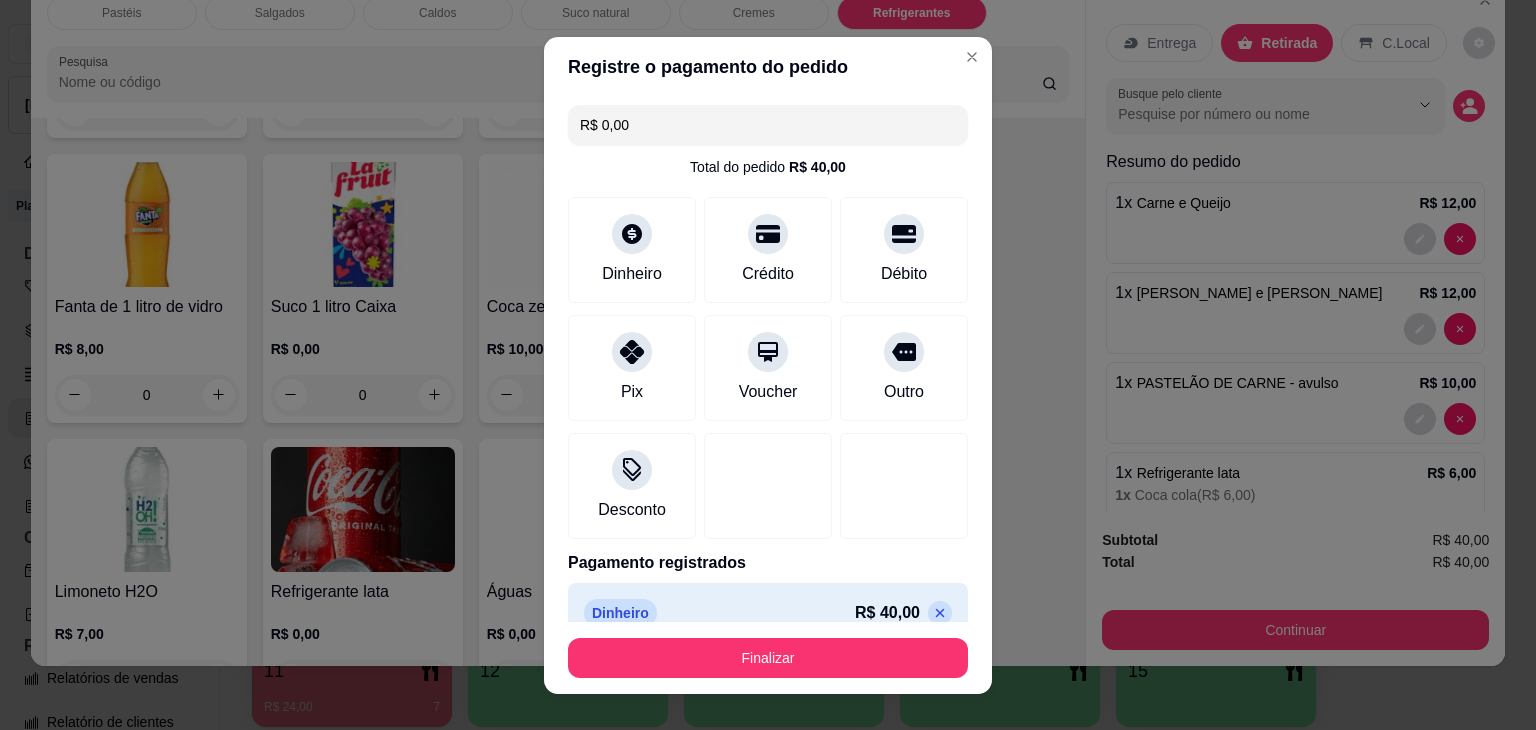 click on "Finalizar" at bounding box center (768, 658) 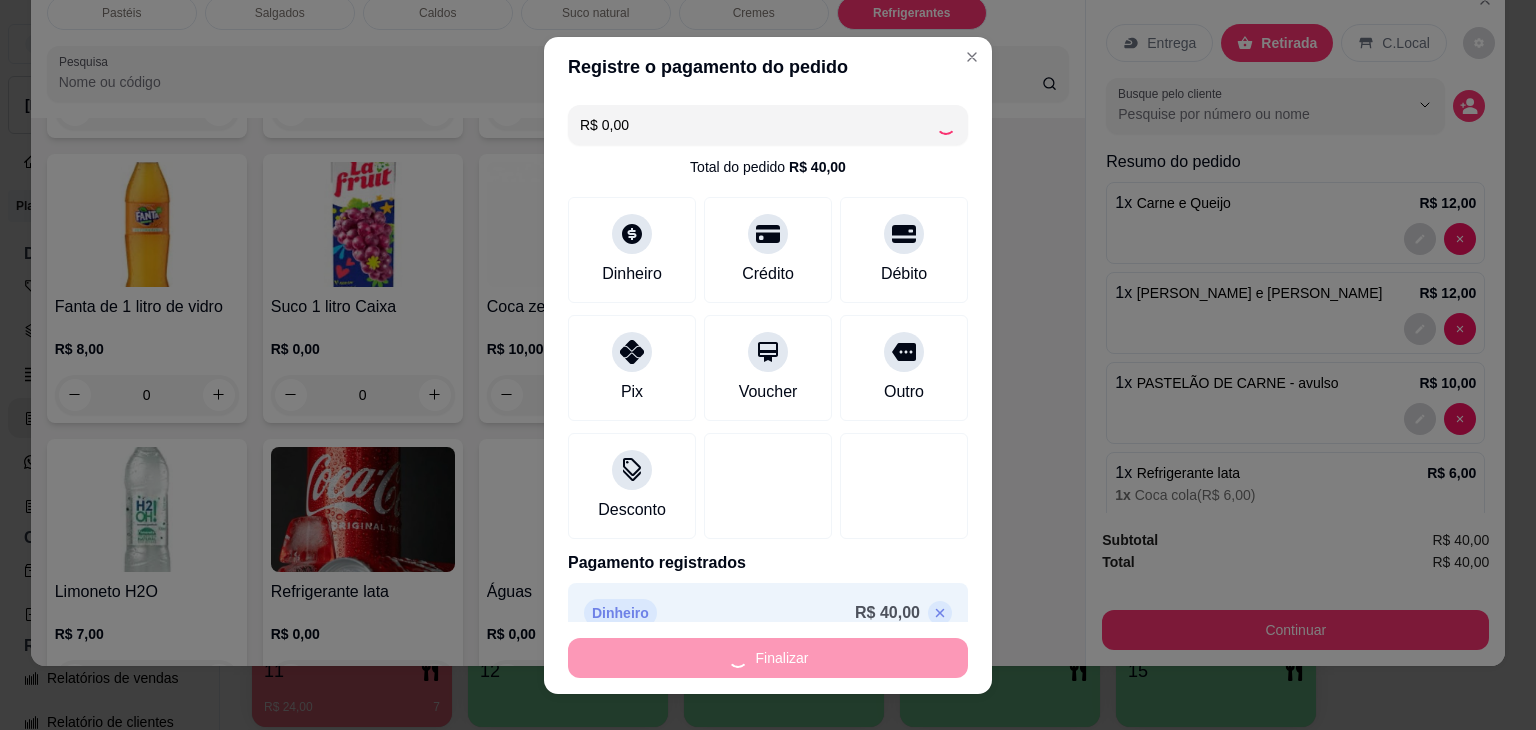 type on "0" 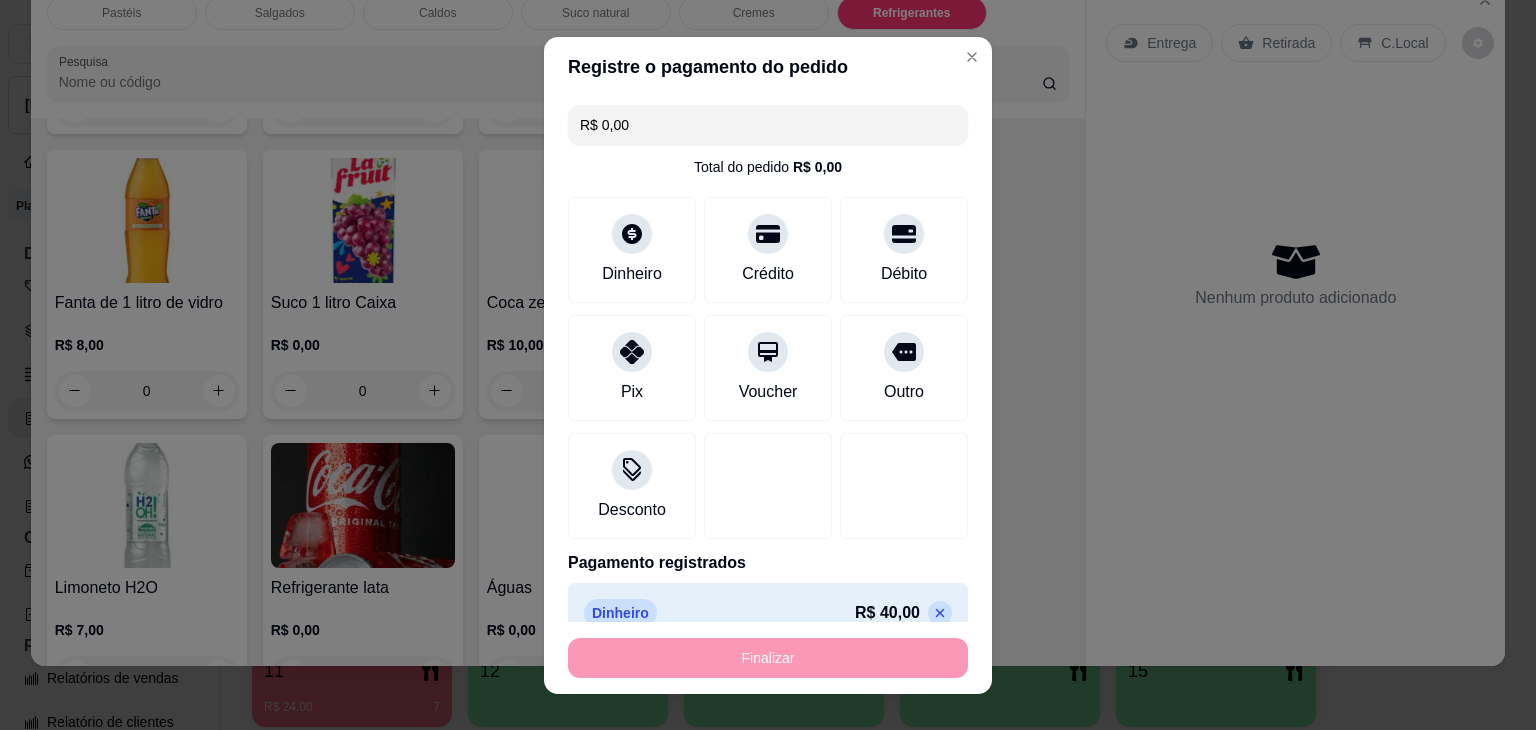 type on "-R$ 40,00" 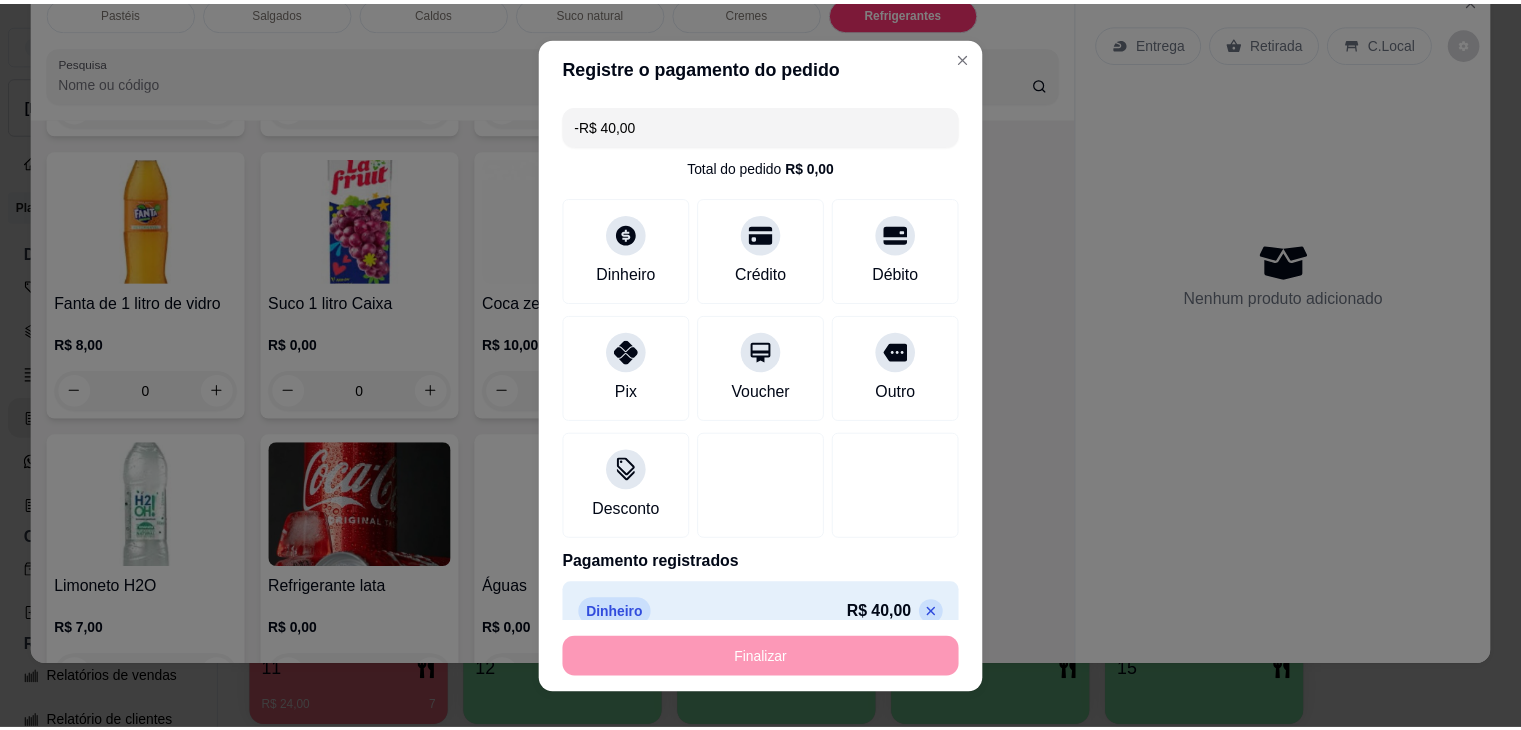 scroll, scrollTop: 5830, scrollLeft: 0, axis: vertical 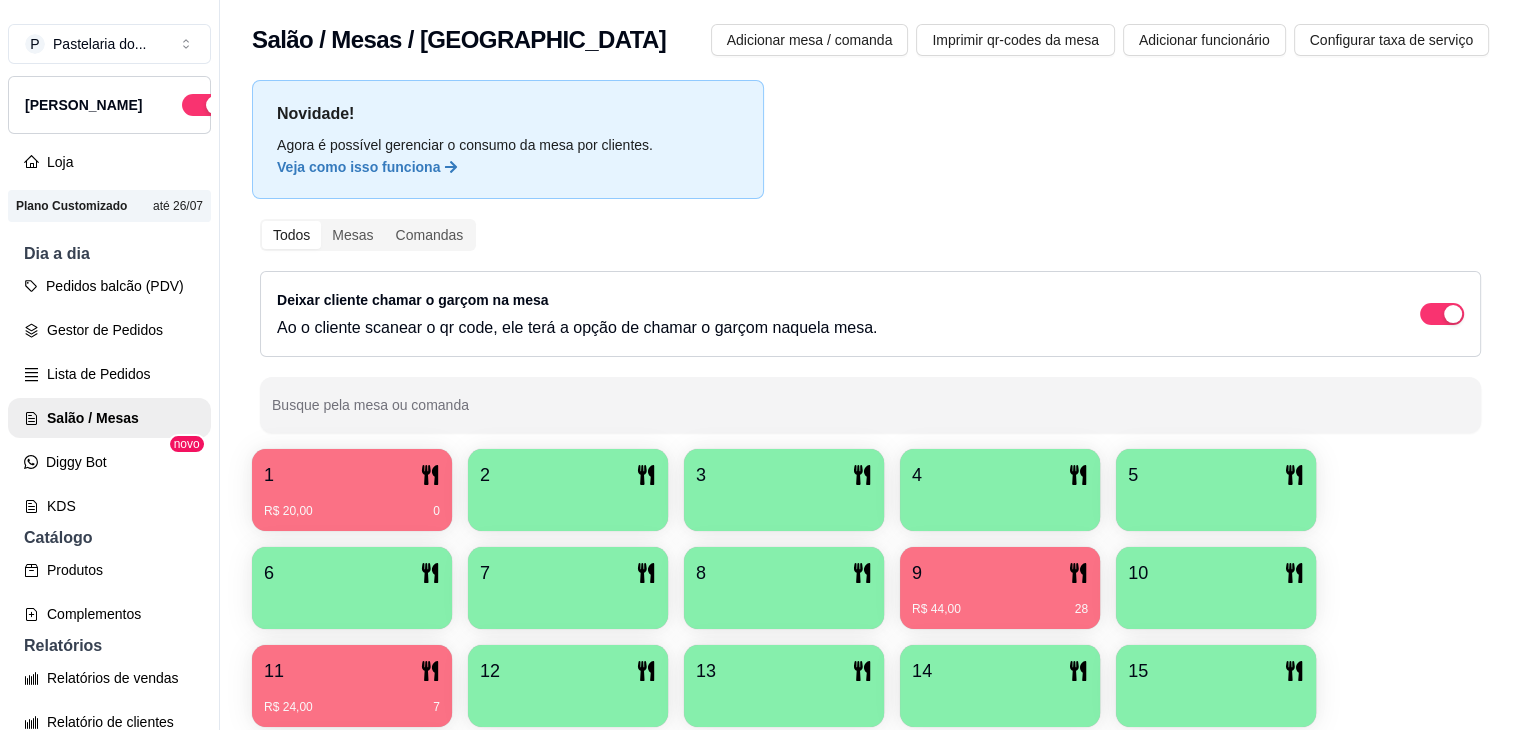 click on "R$ 44,00 28" at bounding box center (1000, 609) 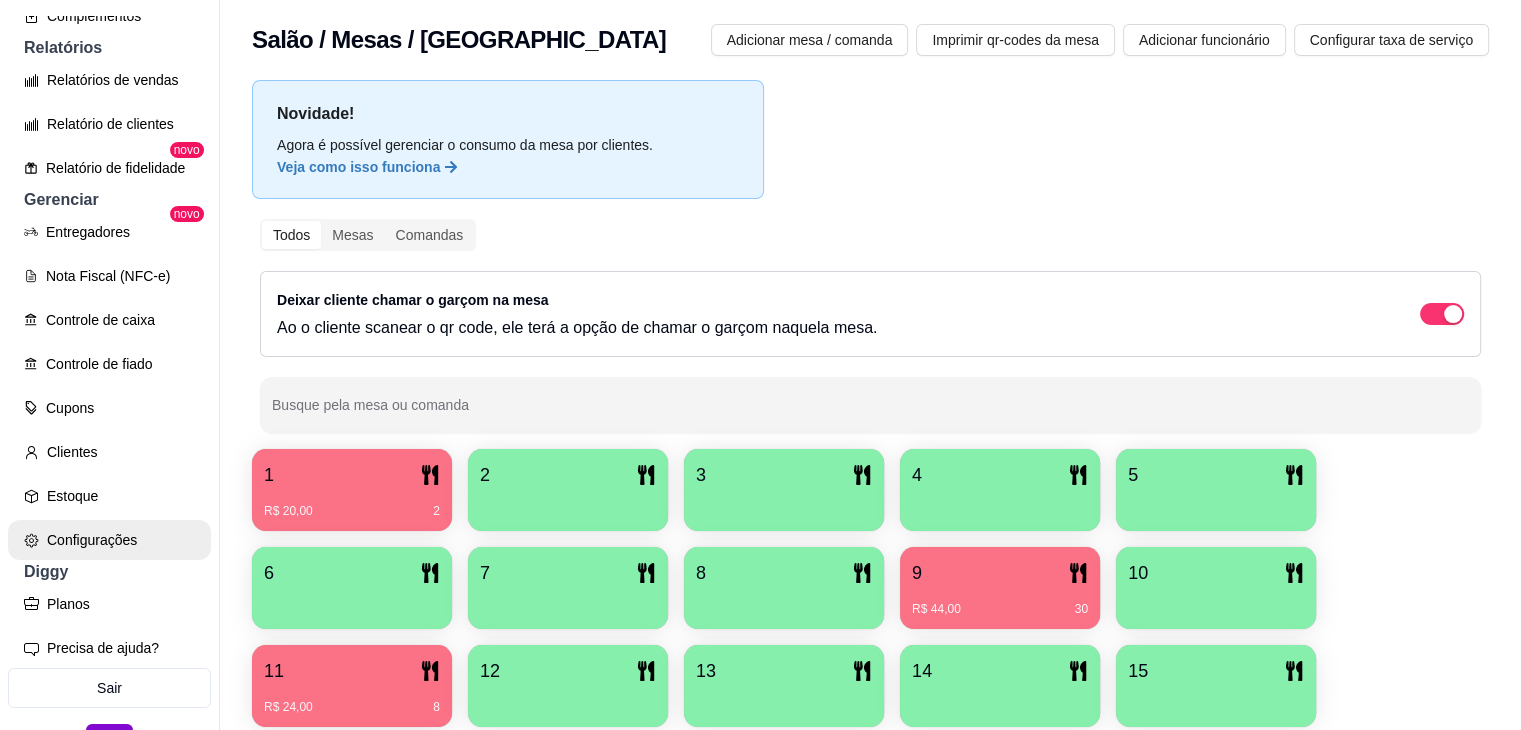 scroll, scrollTop: 600, scrollLeft: 0, axis: vertical 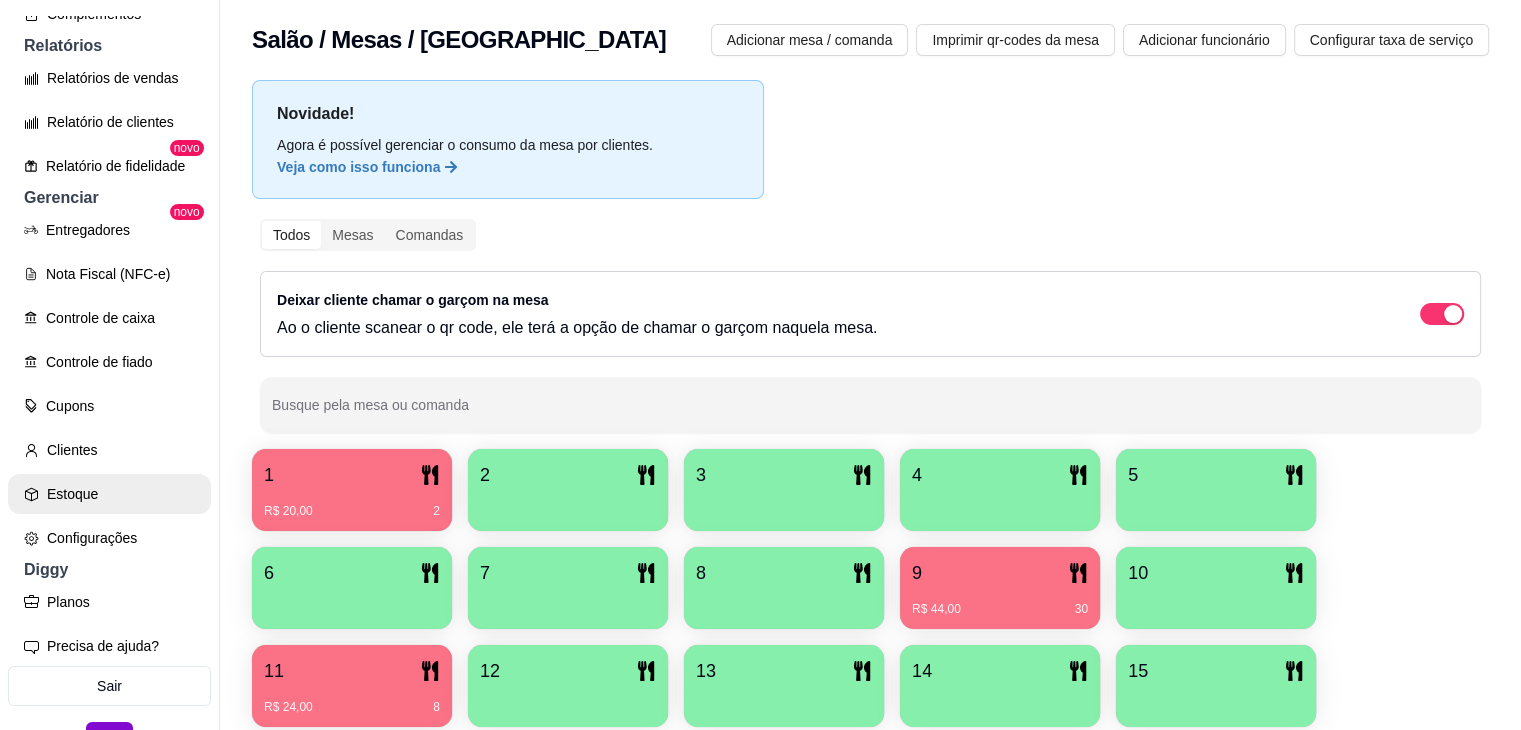 click on "Estoque" at bounding box center (109, 494) 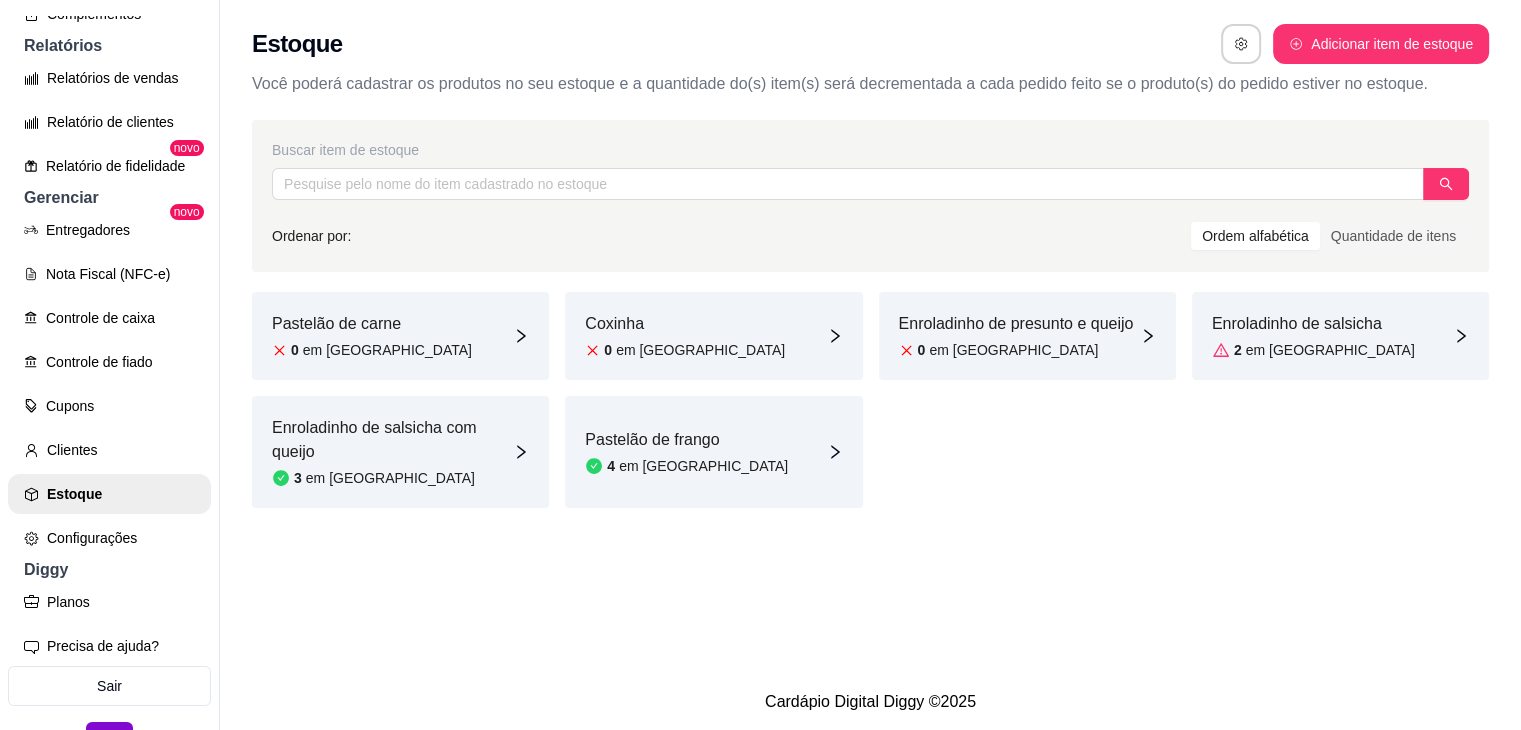 click on "0 em estoque" at bounding box center [1016, 350] 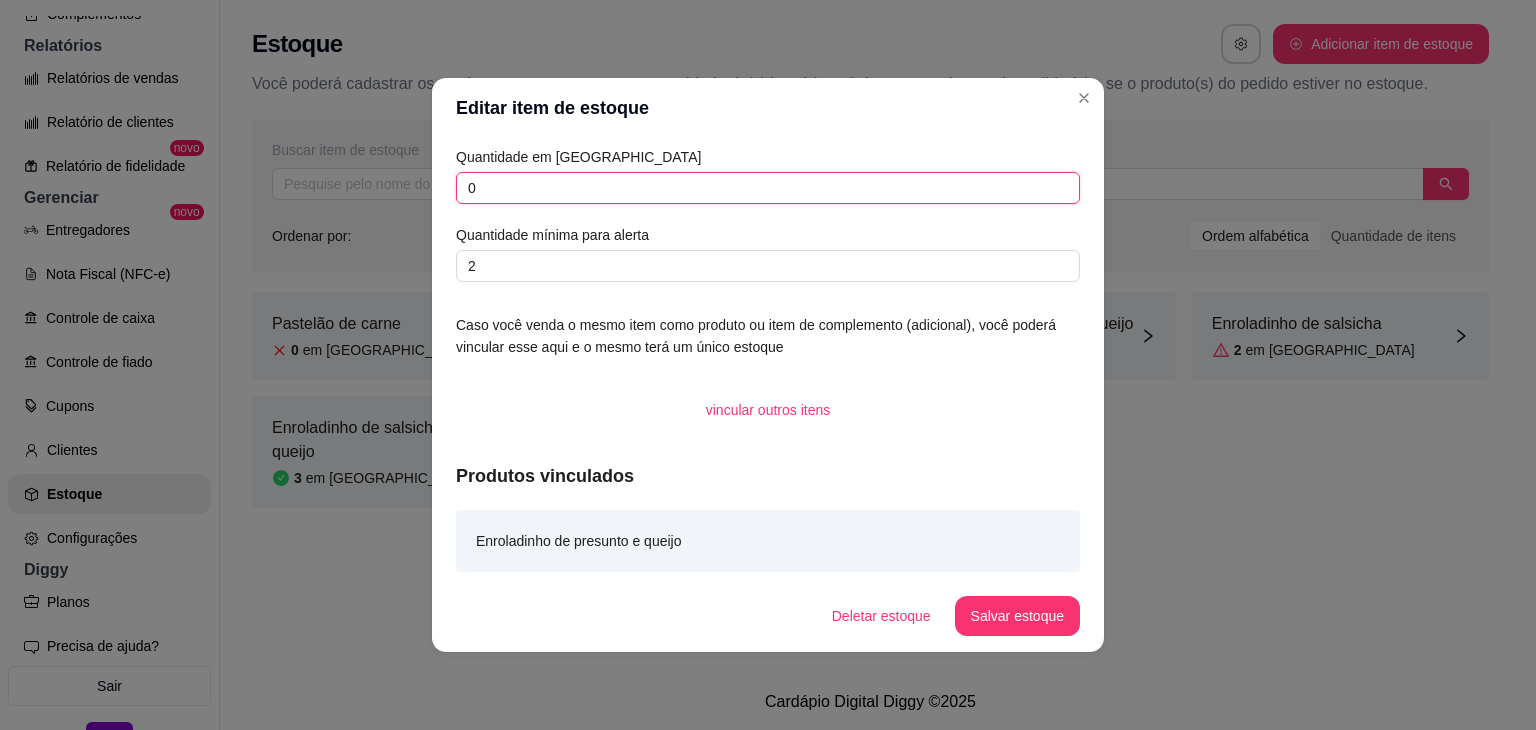 click on "0" at bounding box center (768, 188) 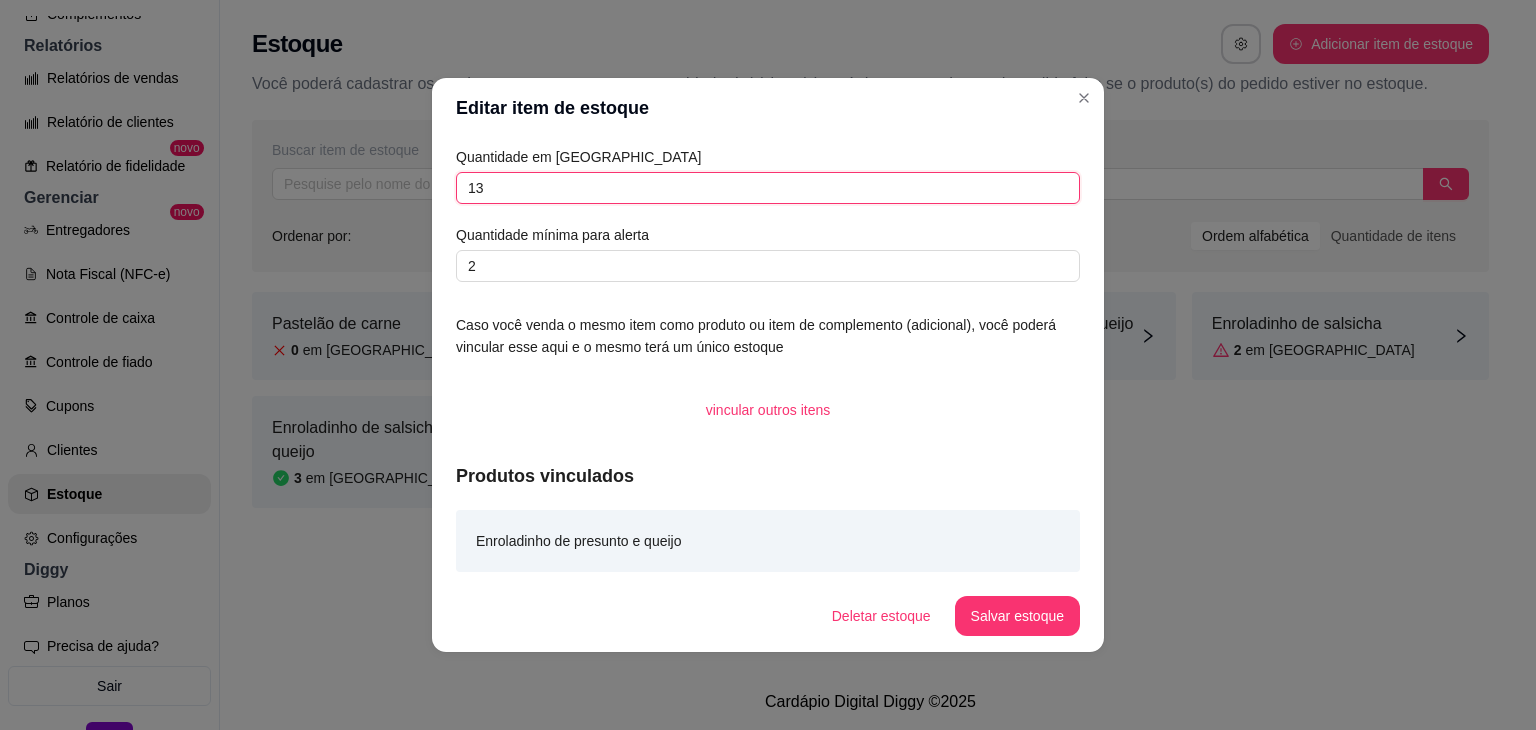 type on "13" 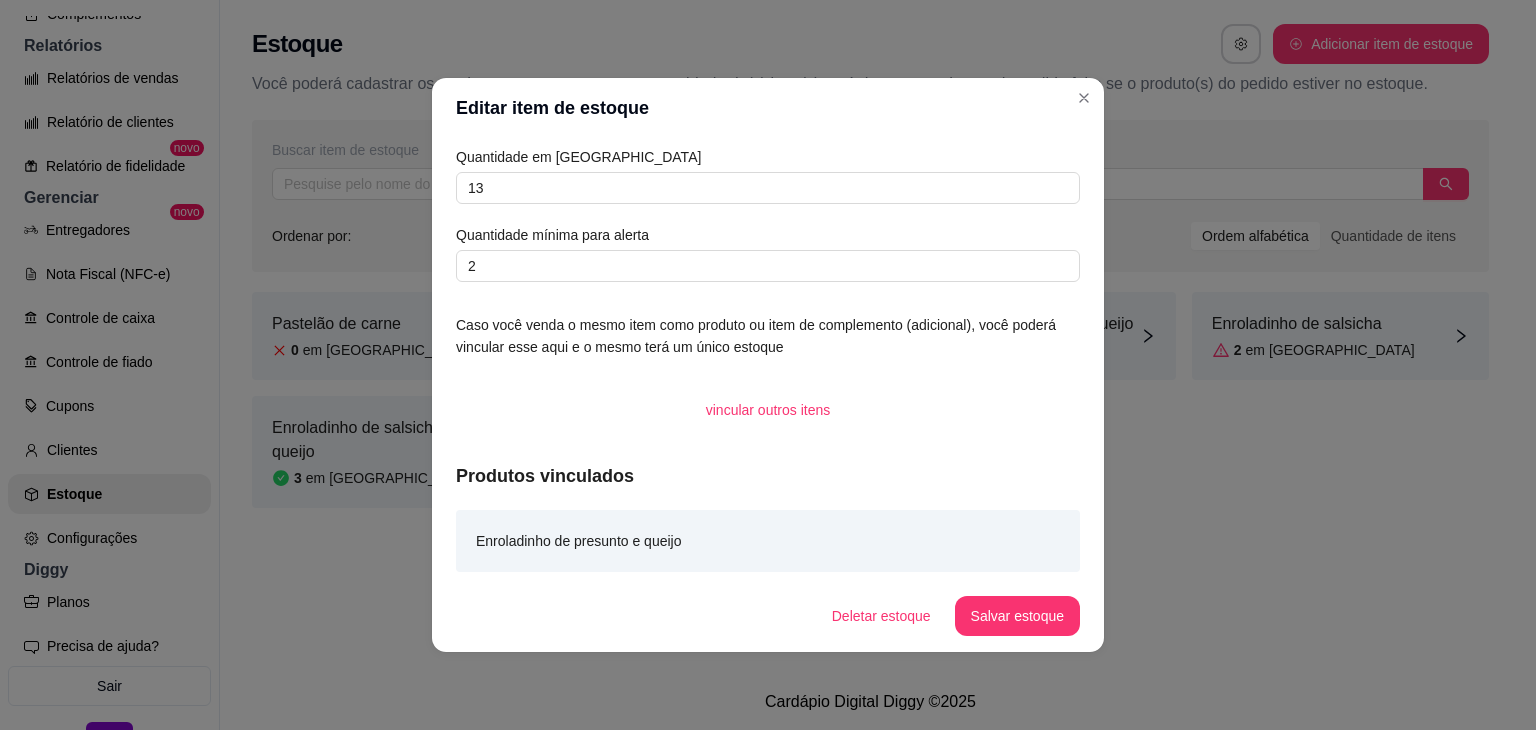 drag, startPoint x: 1044, startPoint y: 640, endPoint x: 1048, endPoint y: 614, distance: 26.305893 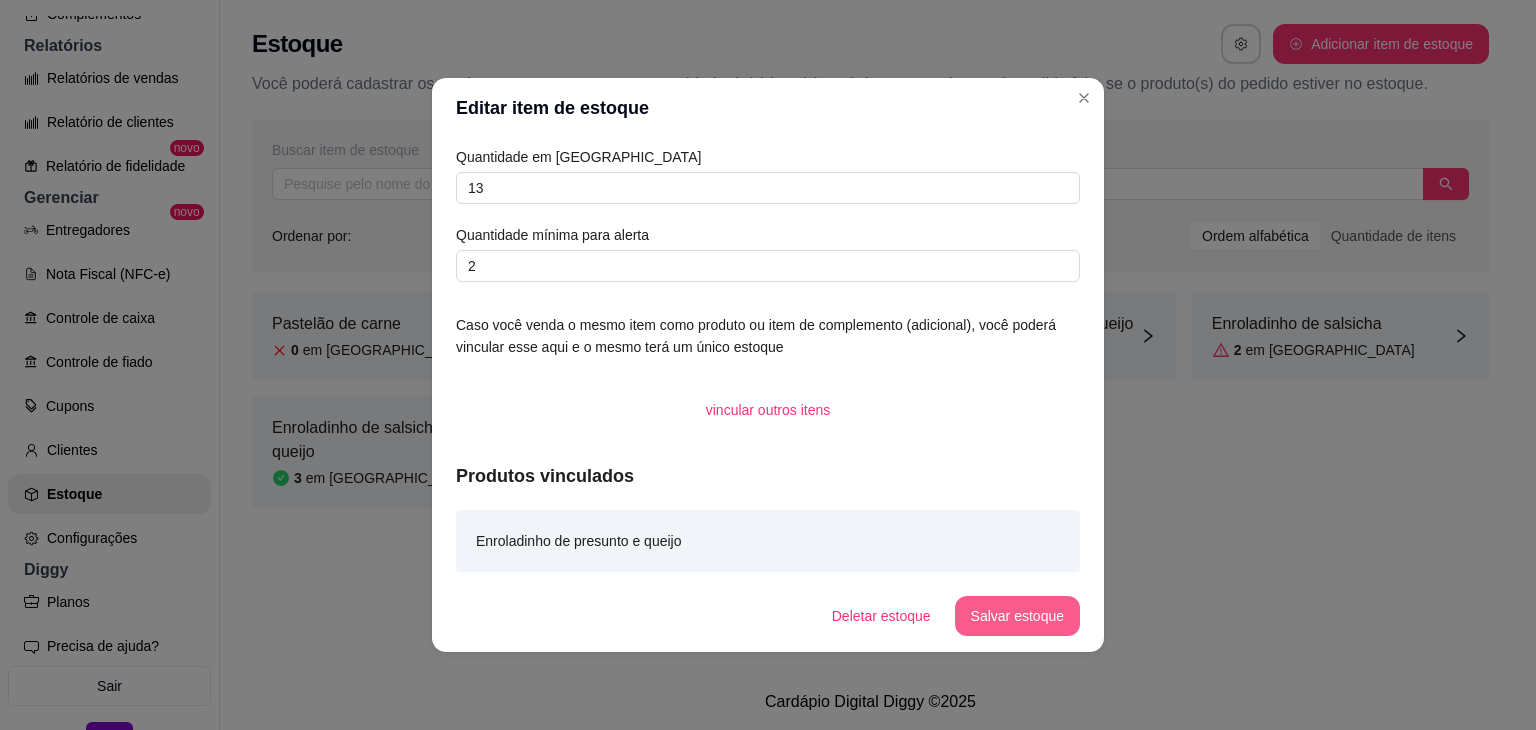 click on "Salvar estoque" at bounding box center [1017, 616] 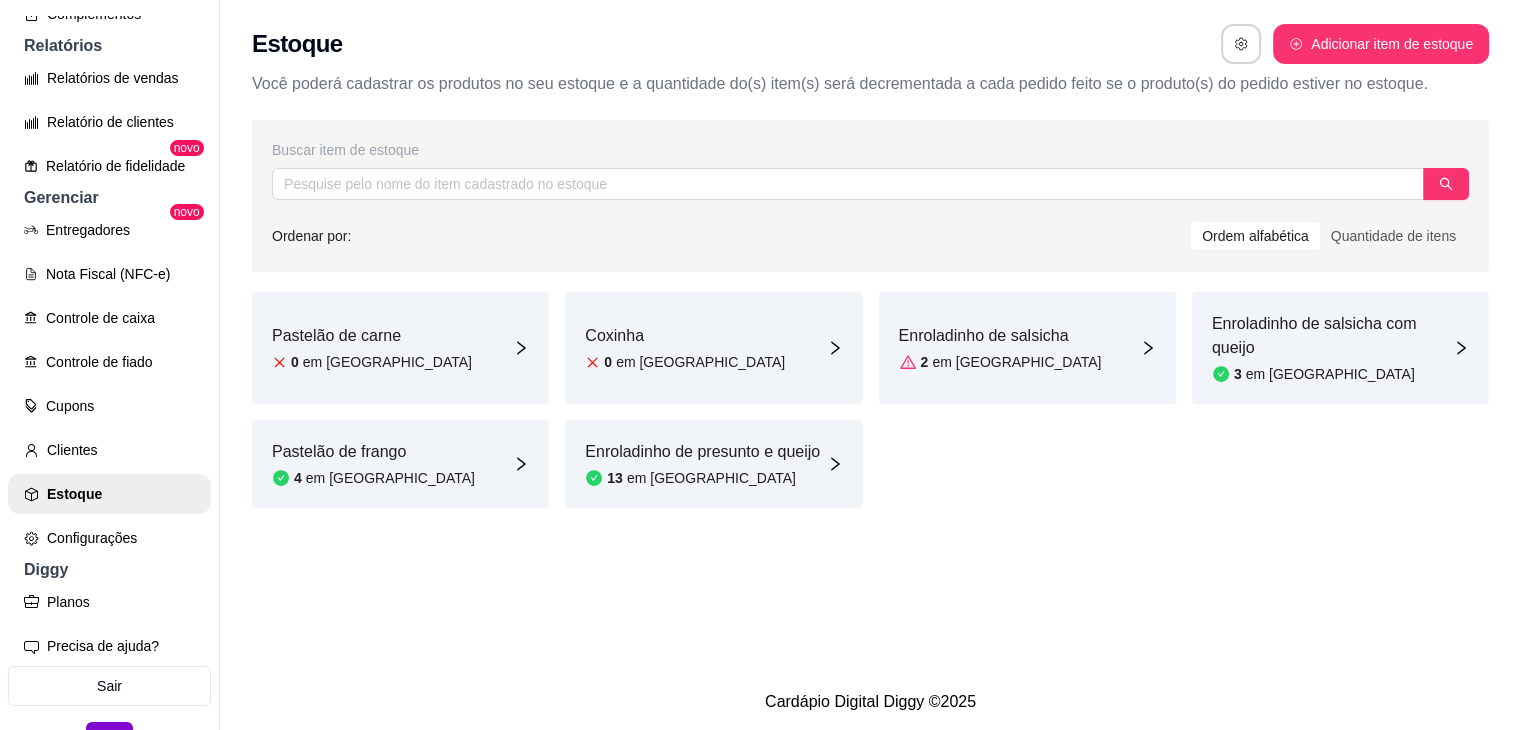 click on "Coxinha 0 em estoque" at bounding box center (713, 348) 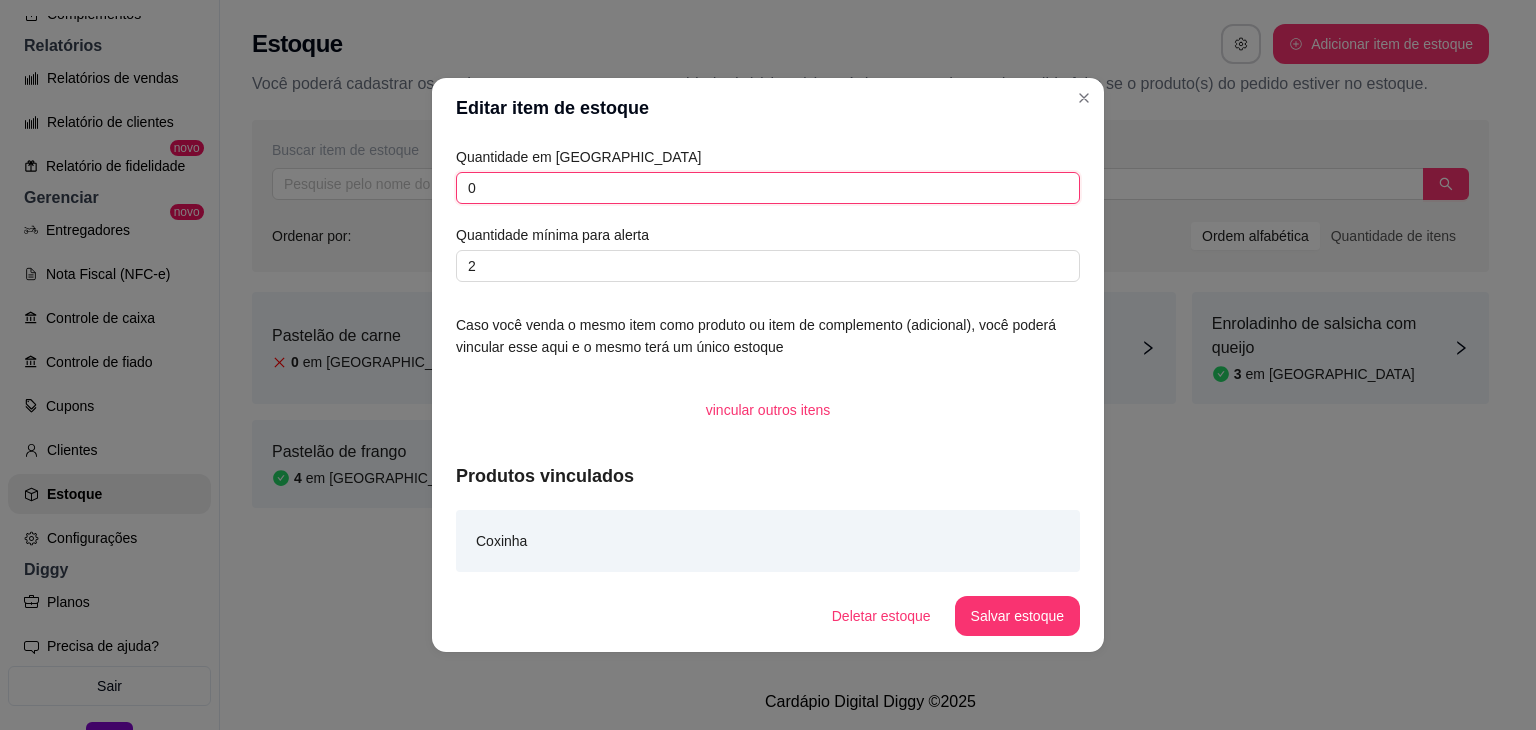 click on "0" at bounding box center (768, 188) 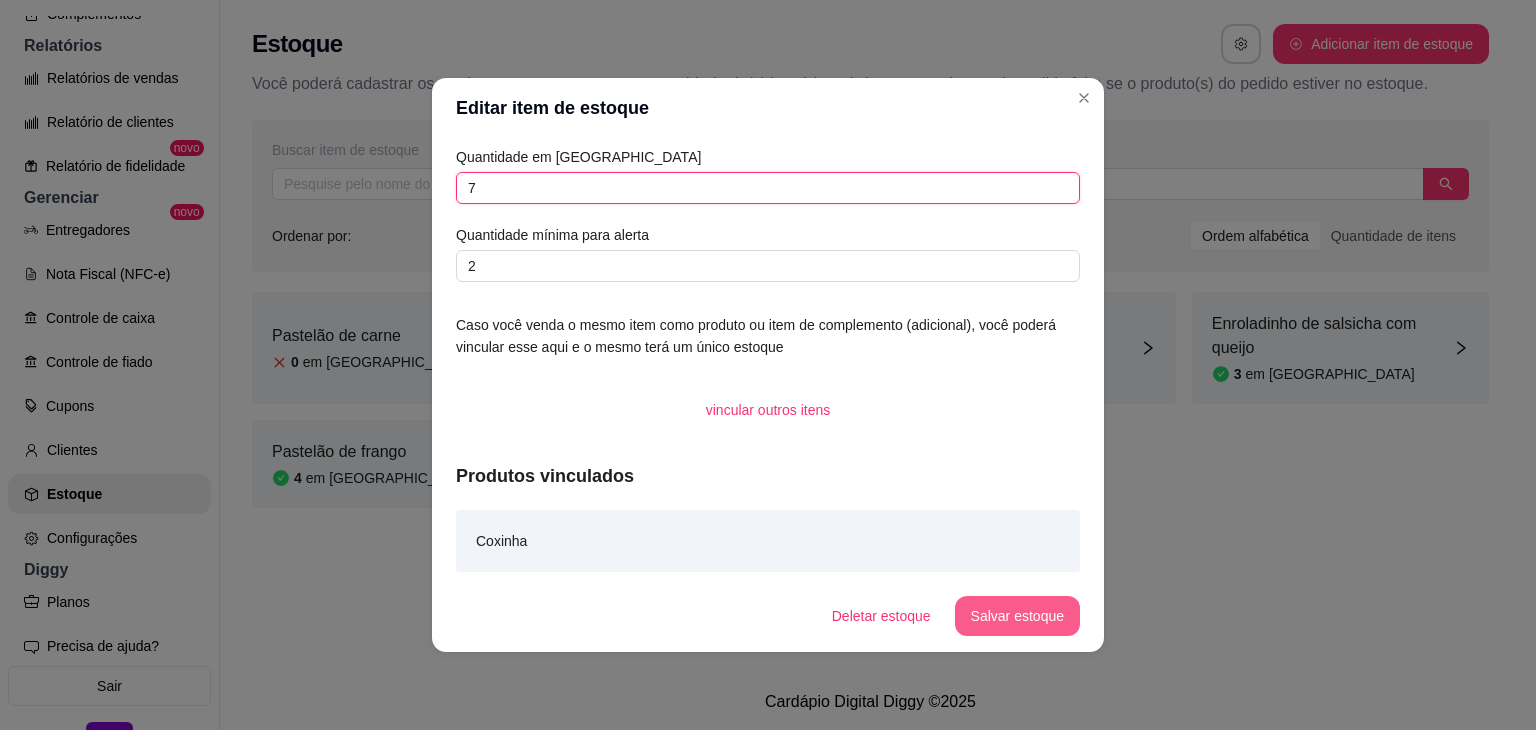 type on "7" 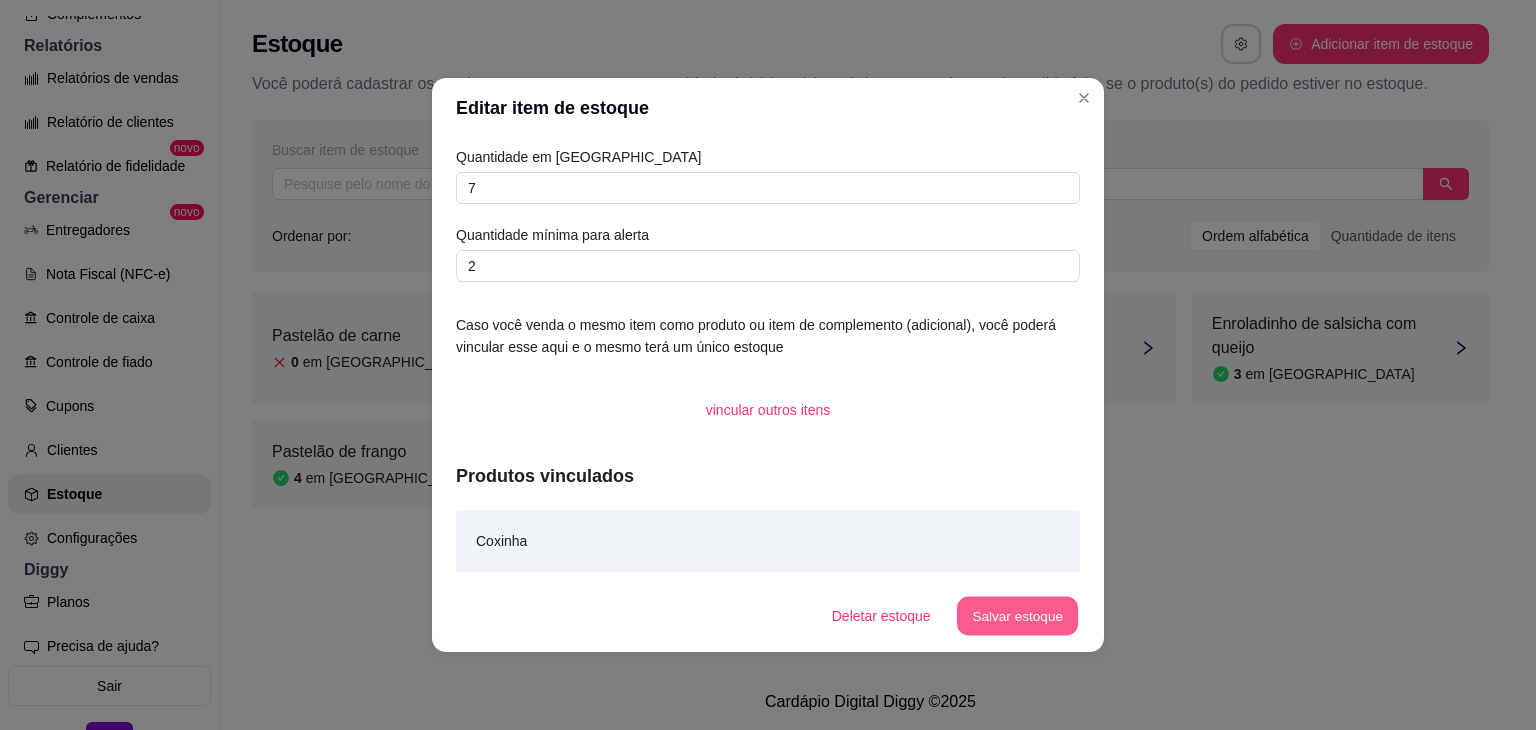 click on "Salvar estoque" at bounding box center [1017, 616] 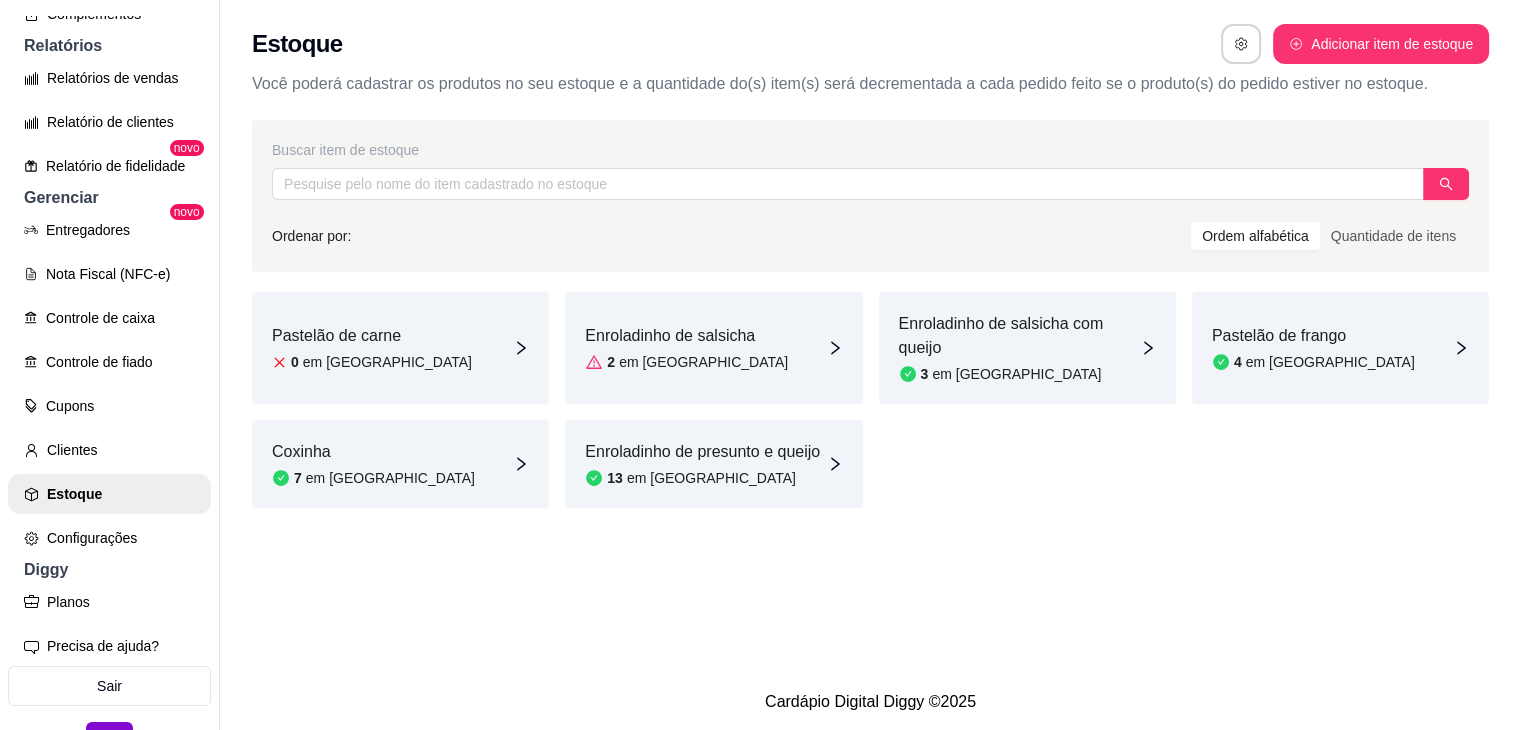 click on "3 em estoque" at bounding box center (1019, 374) 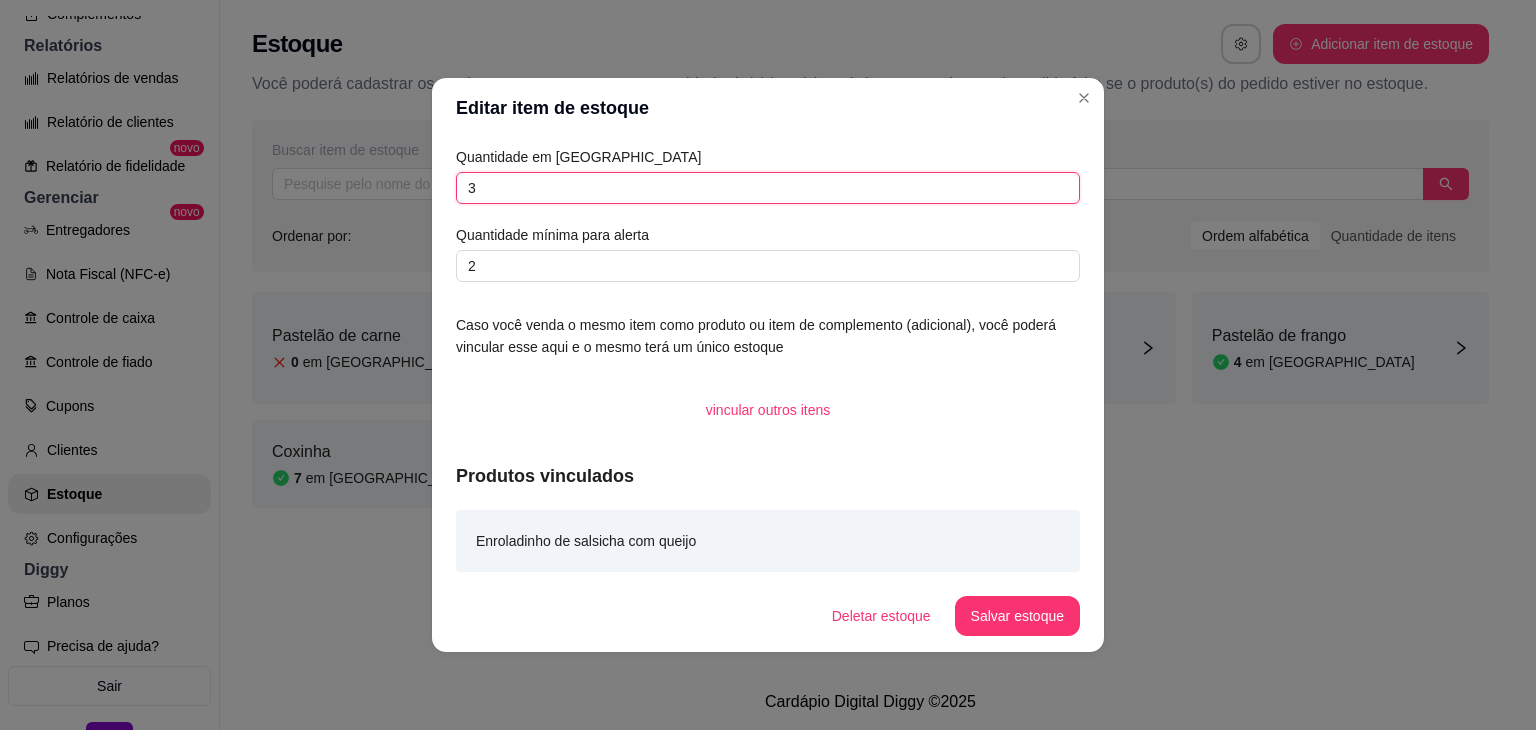 click on "3" at bounding box center (768, 188) 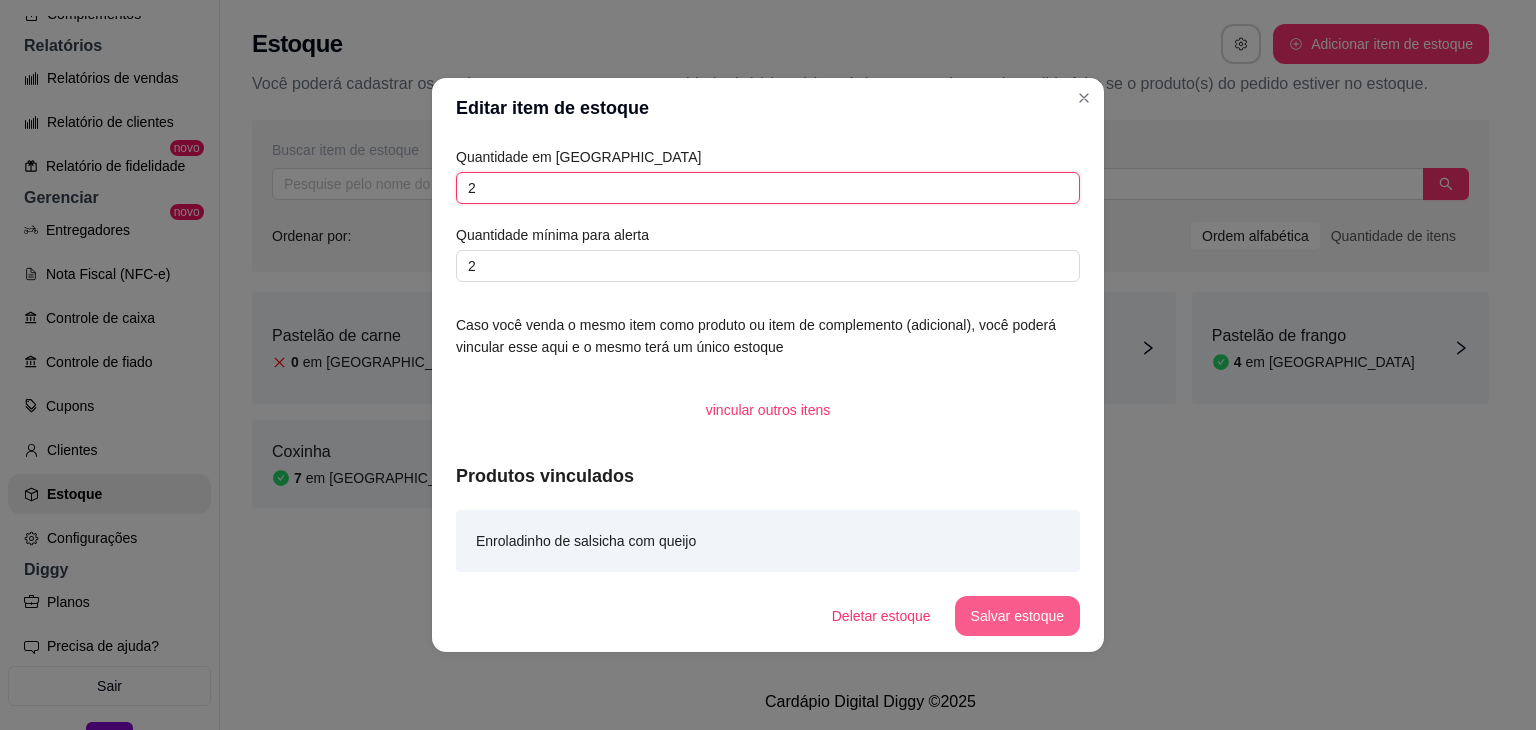 type on "2" 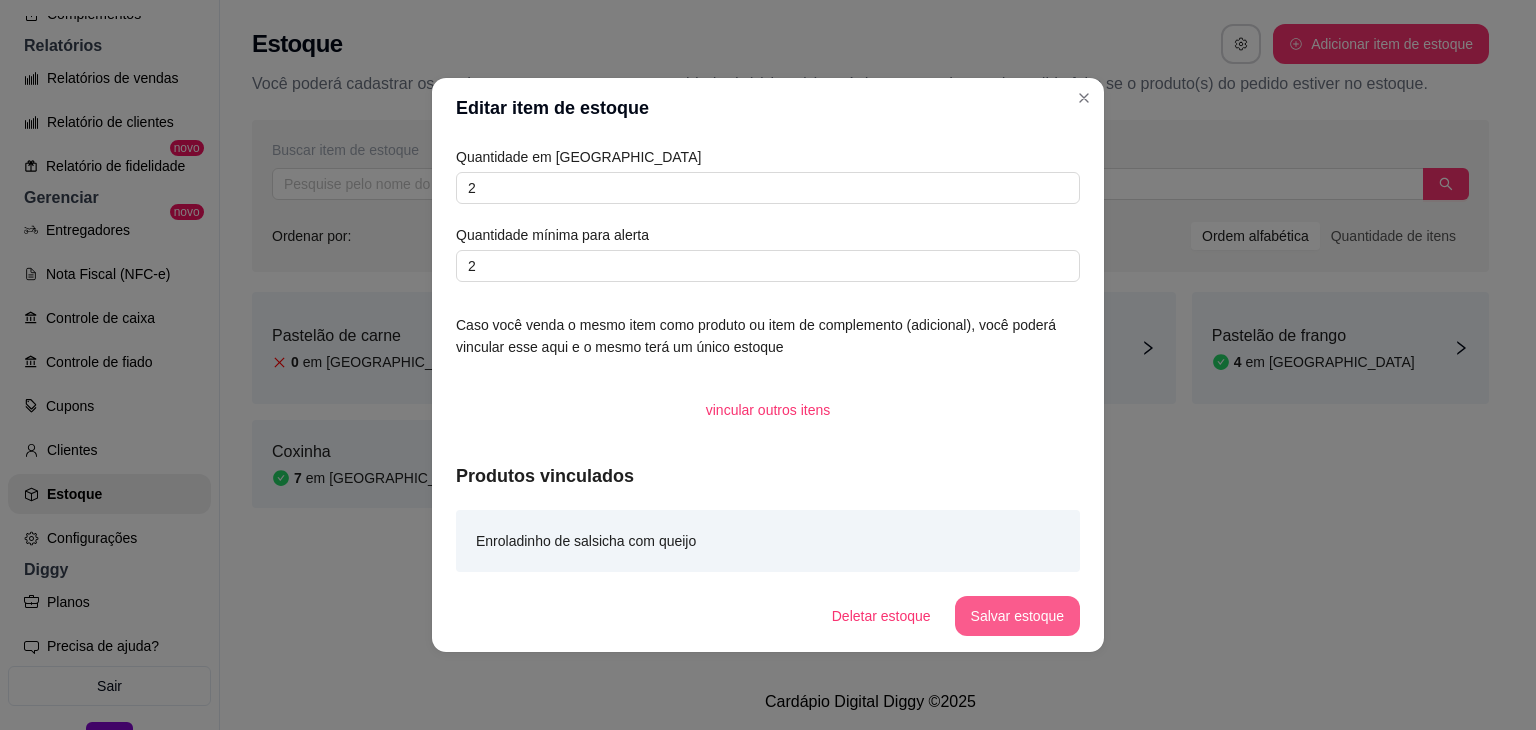 click on "Salvar estoque" at bounding box center (1017, 616) 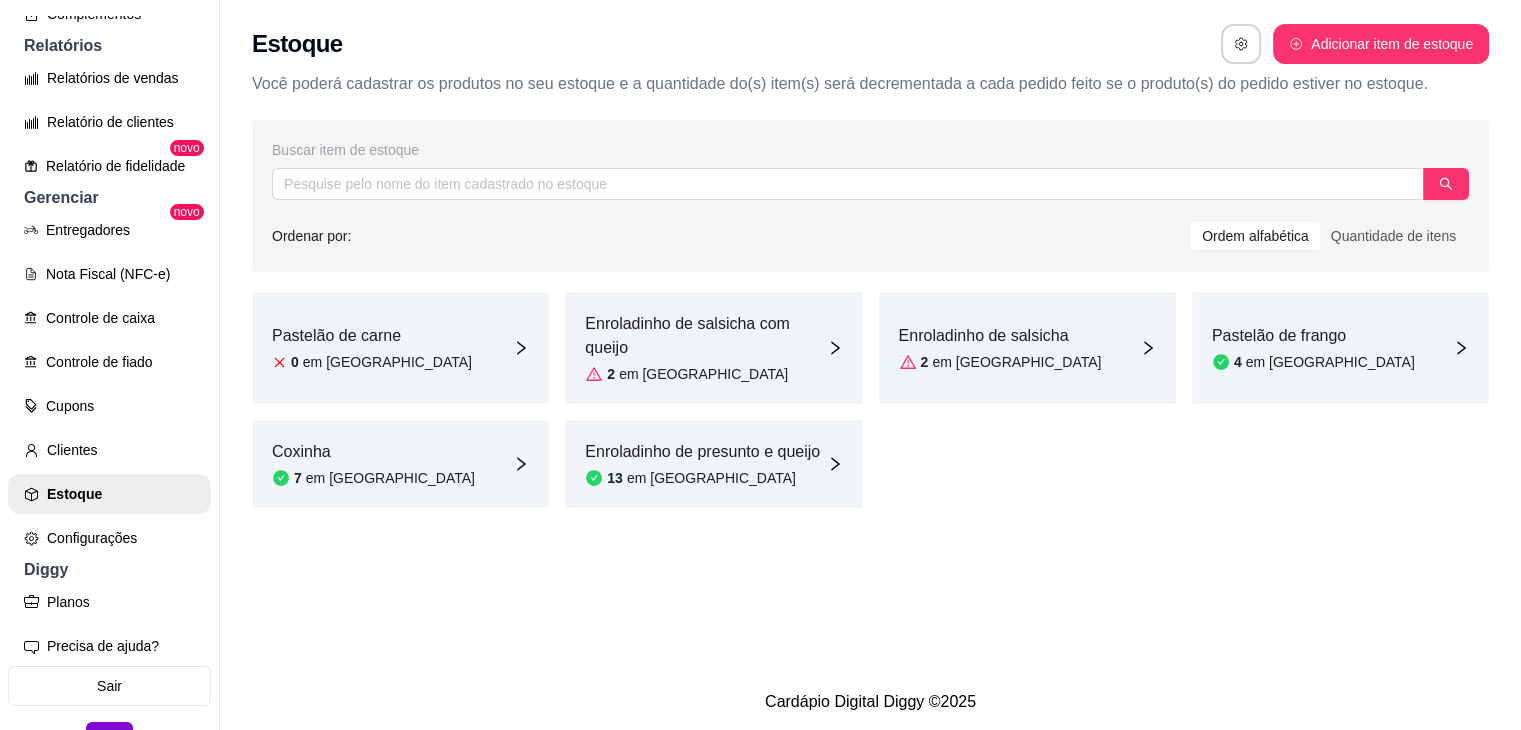 click on "Pastelão de frango" at bounding box center (1313, 336) 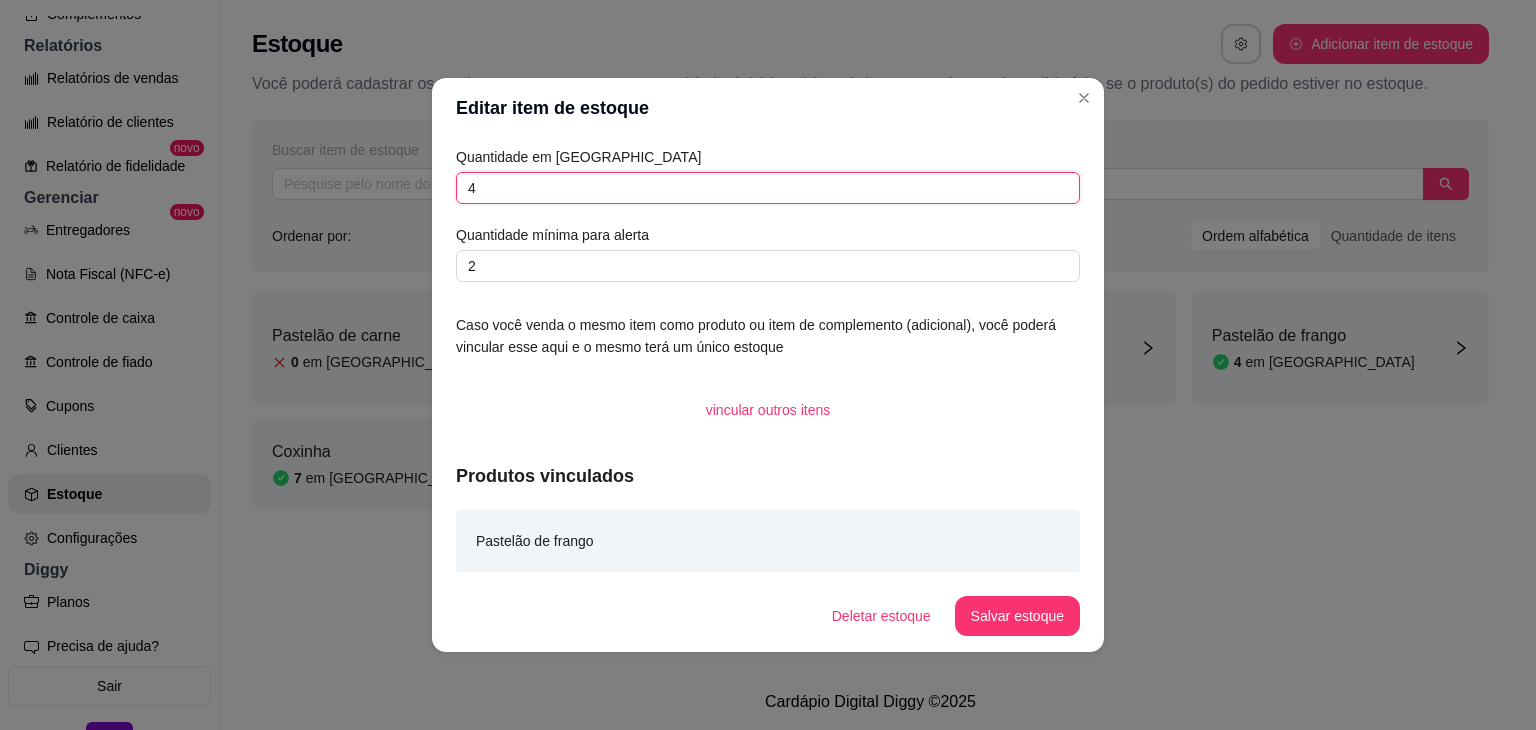 click on "4" at bounding box center (768, 188) 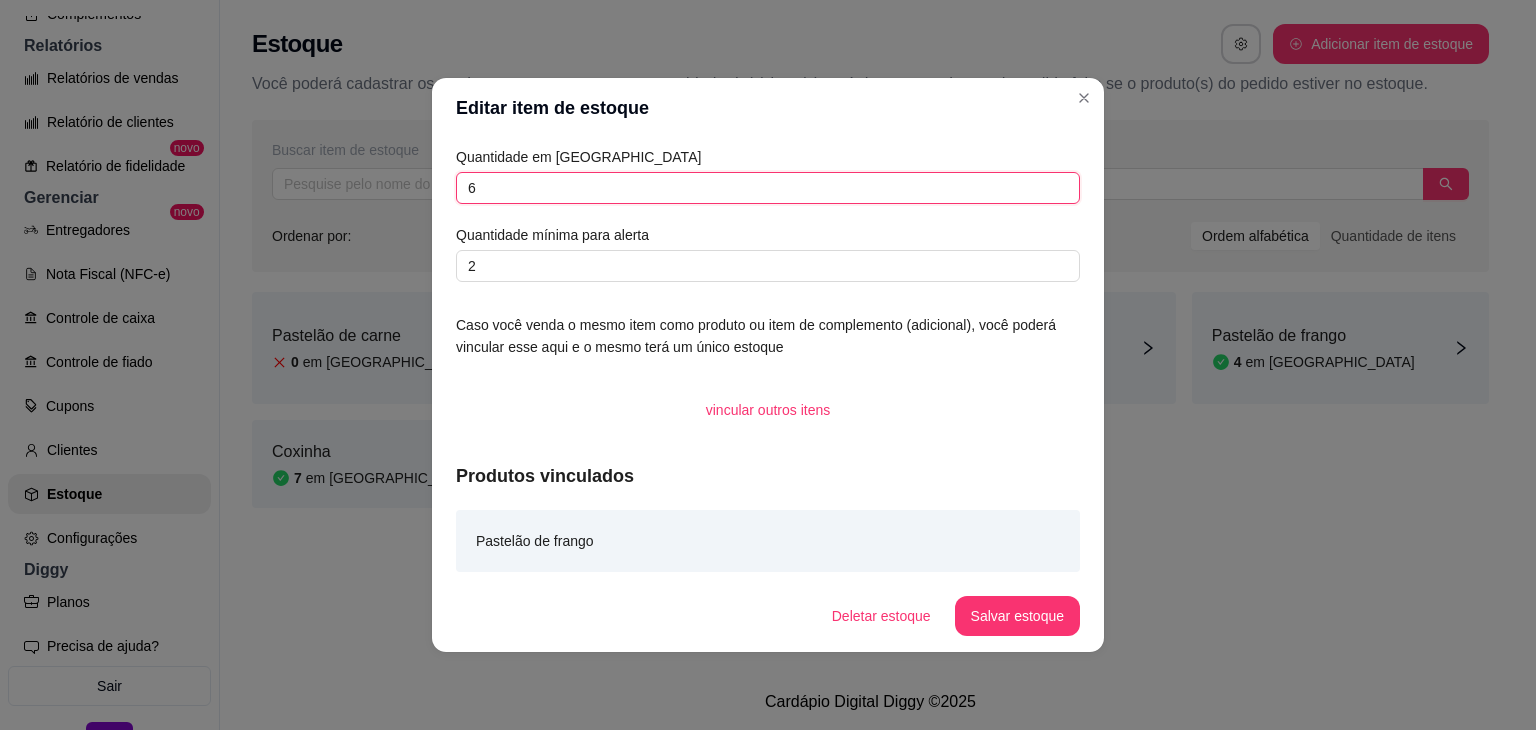 type on "6" 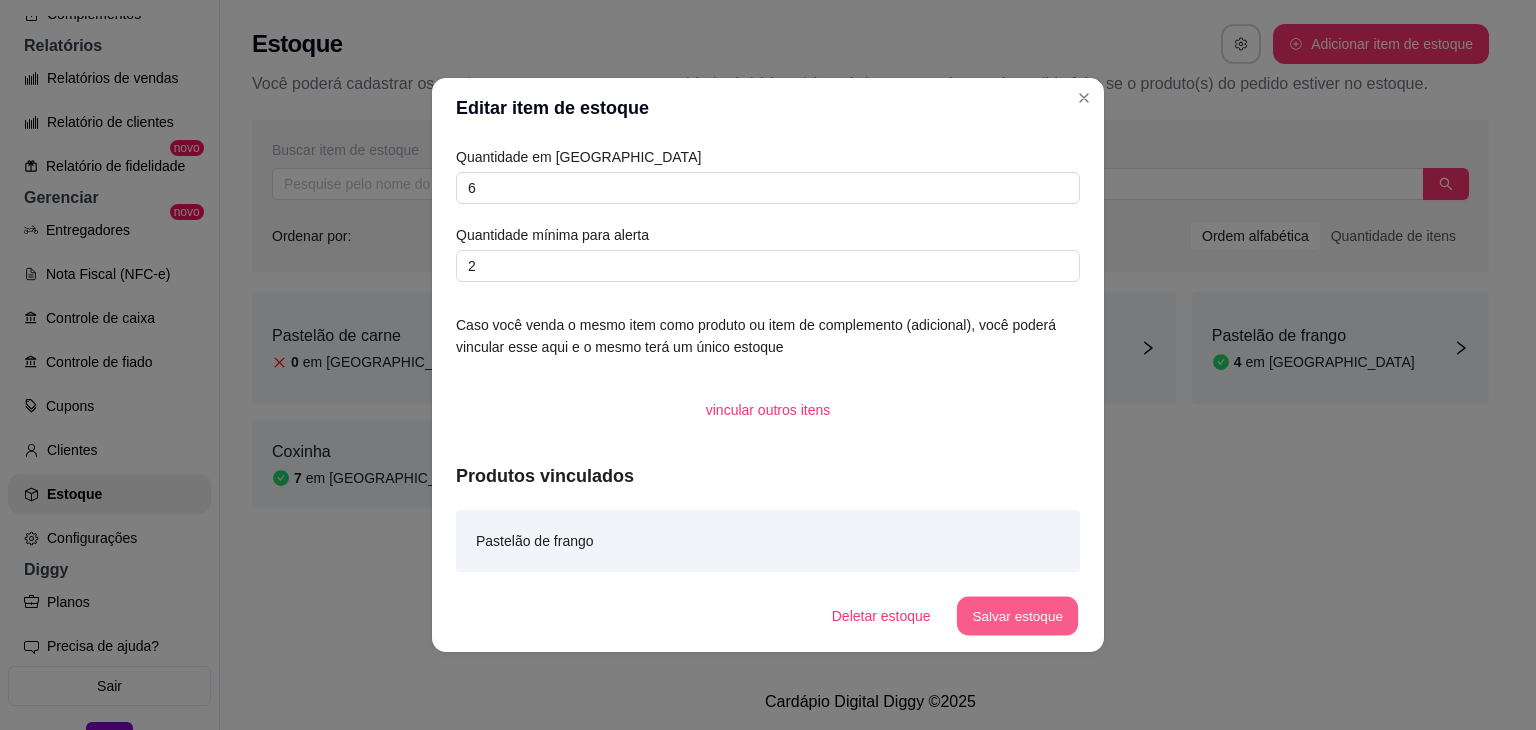 click on "Salvar estoque" at bounding box center (1017, 616) 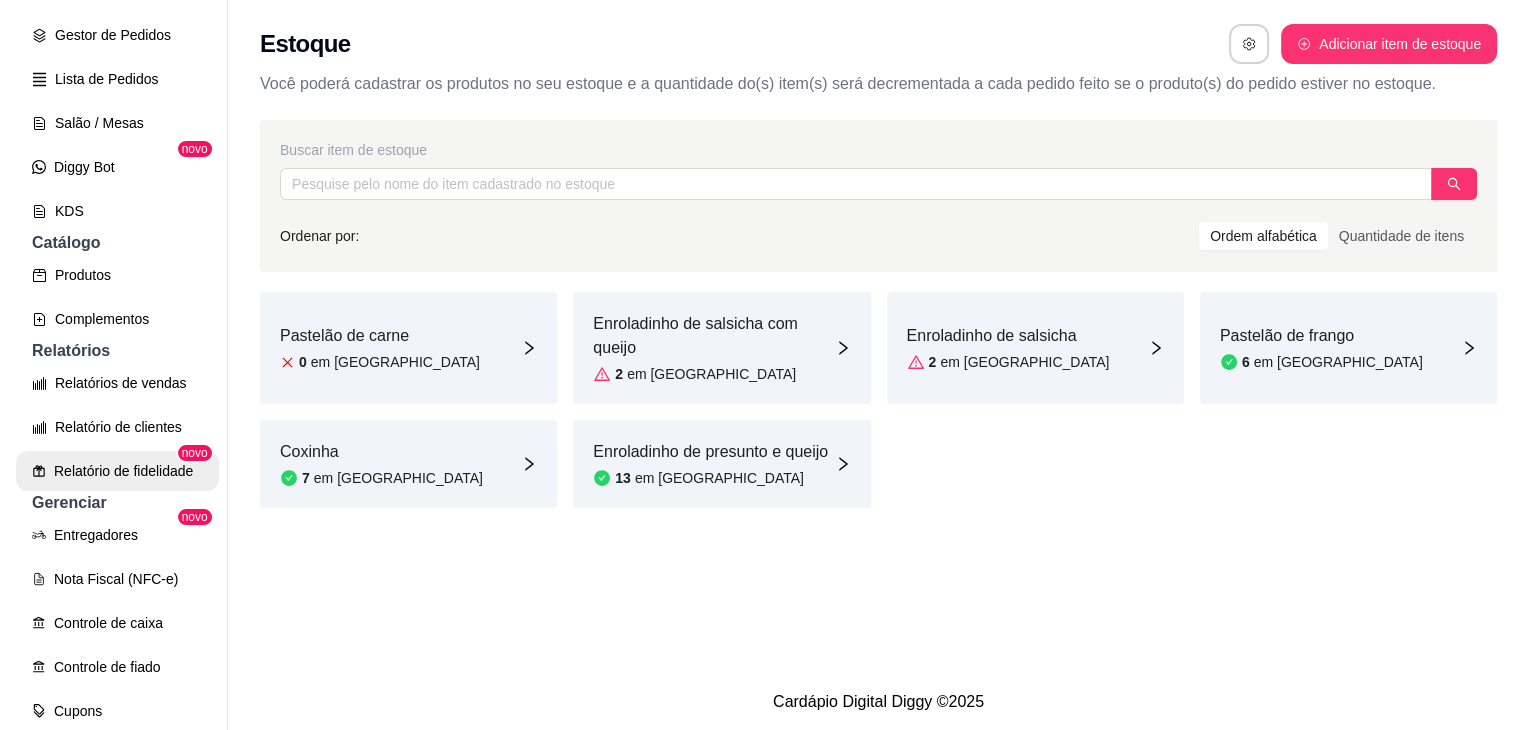 scroll, scrollTop: 0, scrollLeft: 0, axis: both 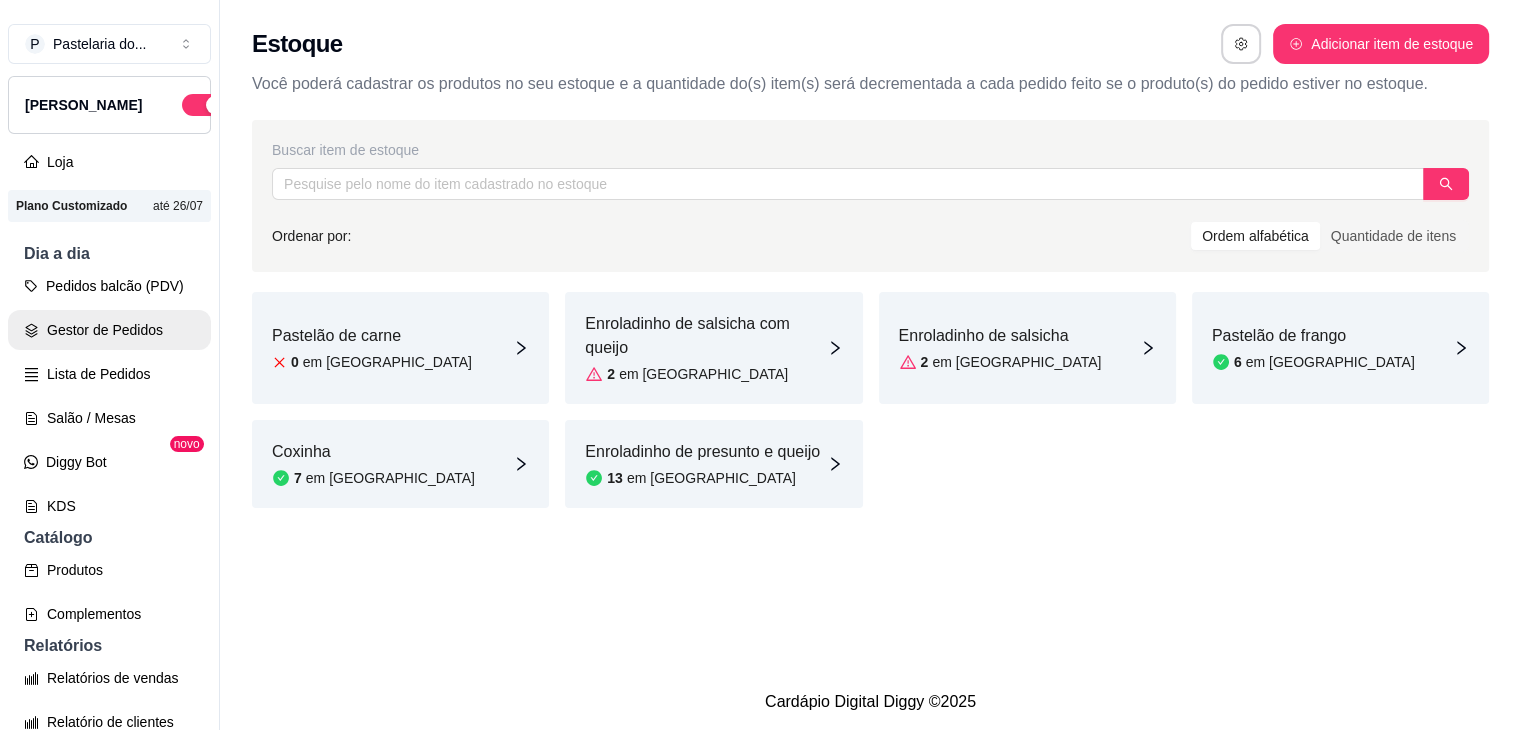click on "Pedidos balcão (PDV) Gestor de Pedidos Lista de Pedidos Salão / Mesas Diggy Bot novo KDS" at bounding box center [109, 396] 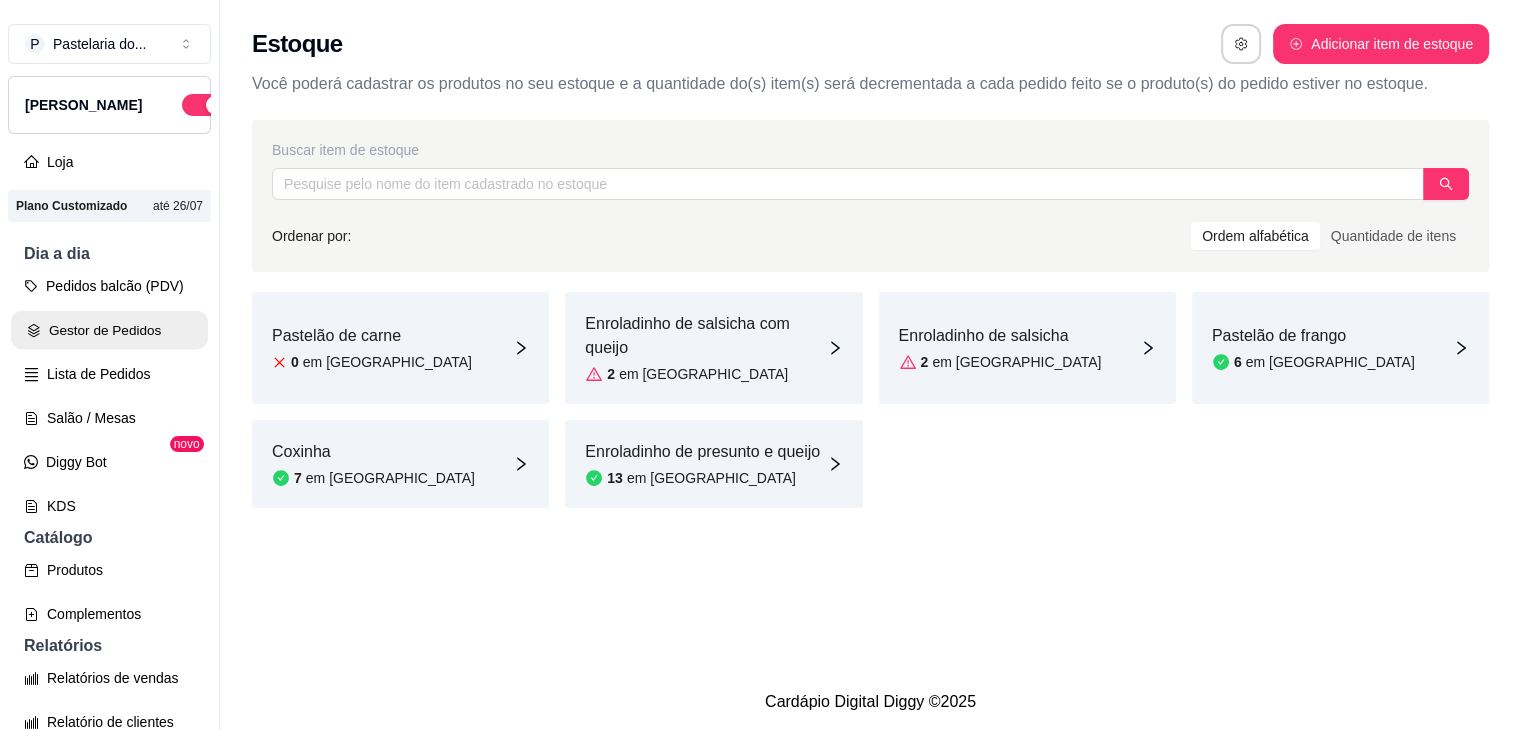 click on "Gestor de Pedidos" at bounding box center (109, 330) 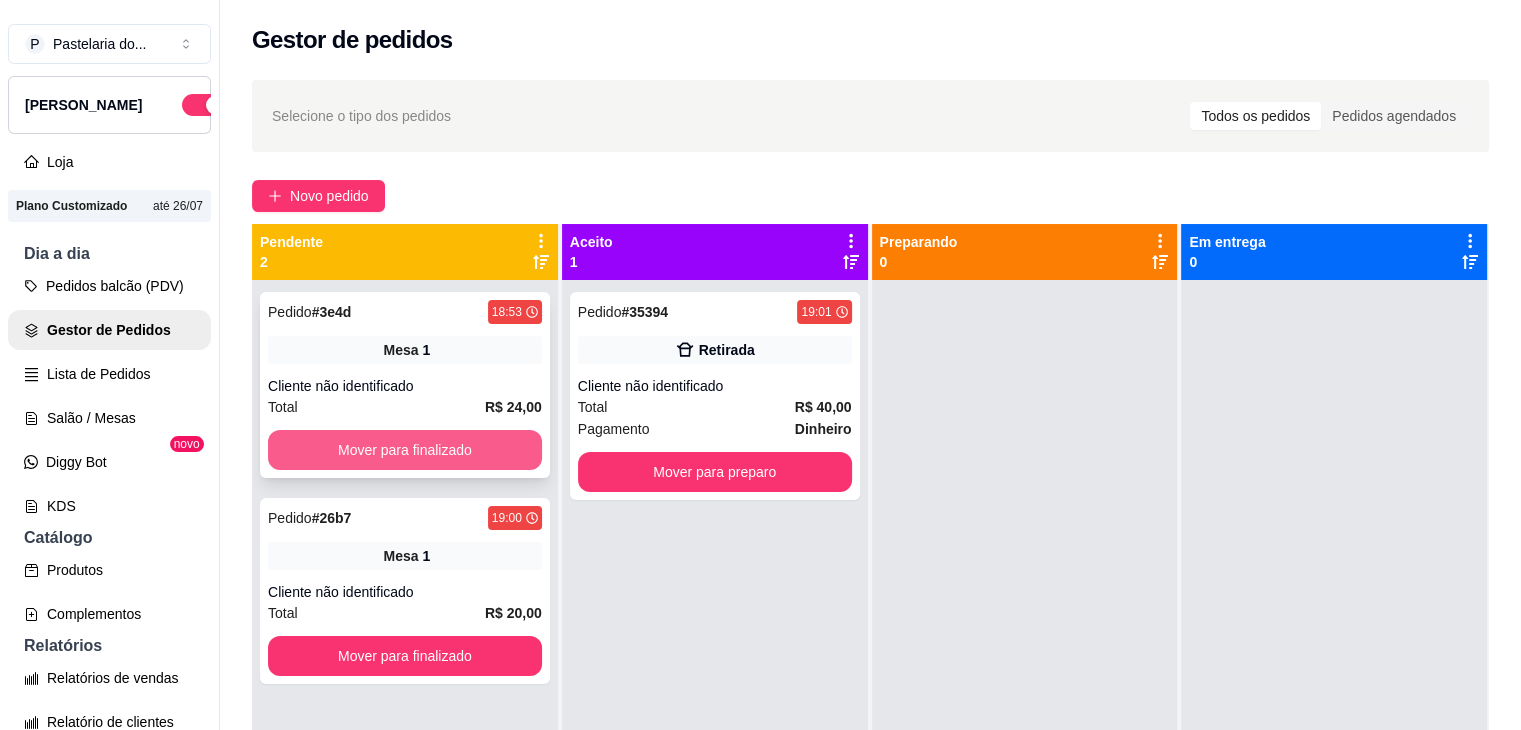 click on "Mover para finalizado" at bounding box center (405, 450) 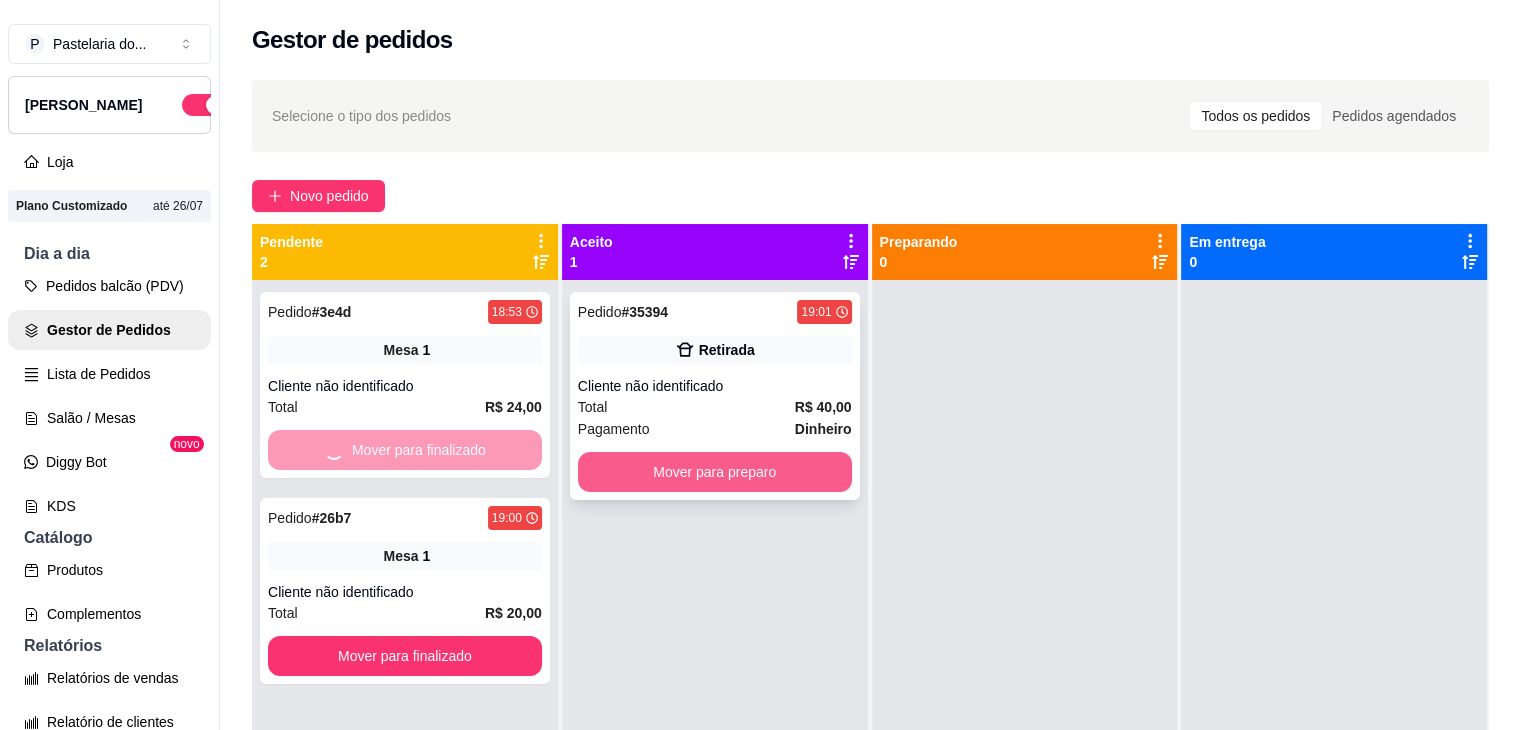 click on "Mover para preparo" at bounding box center [715, 472] 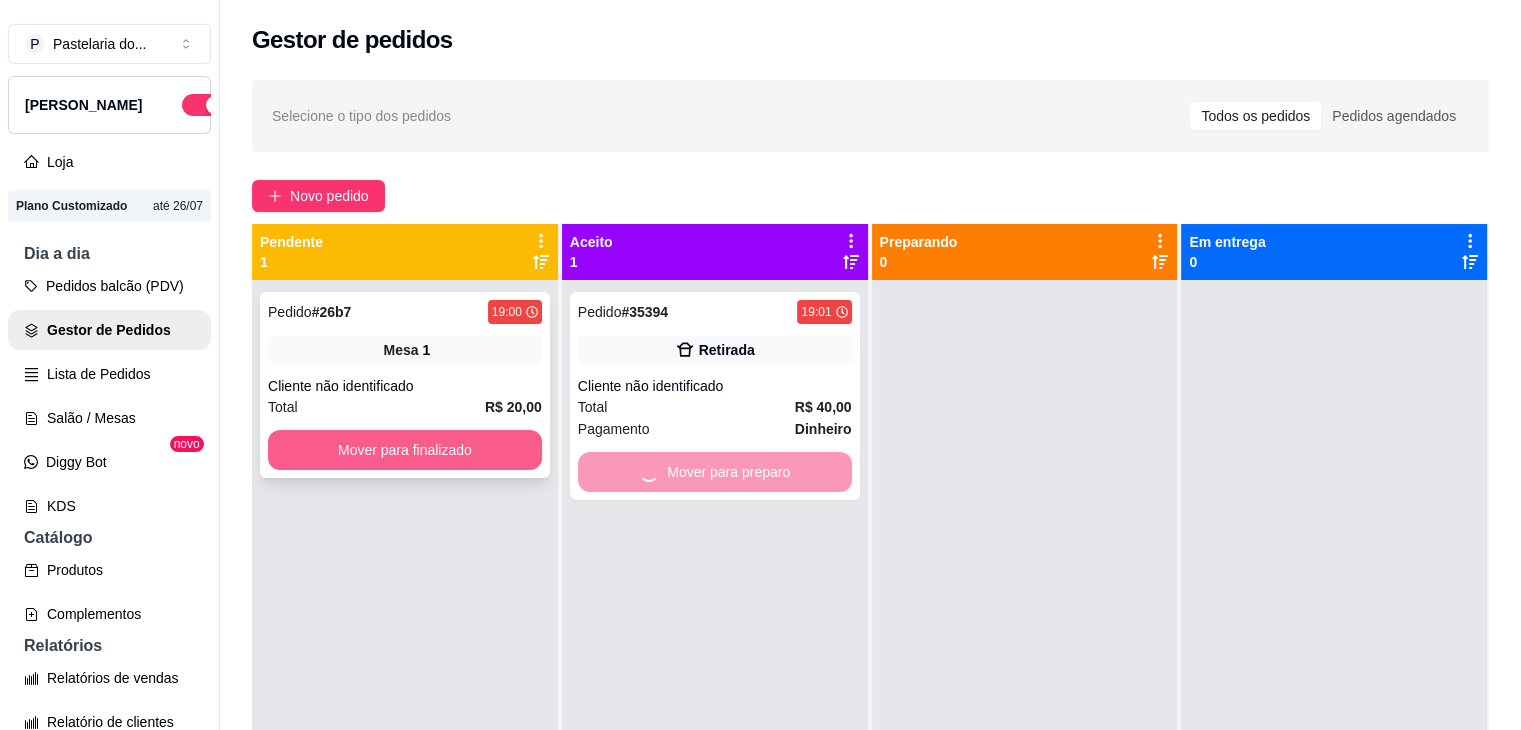 click on "Mover para finalizado" at bounding box center [405, 450] 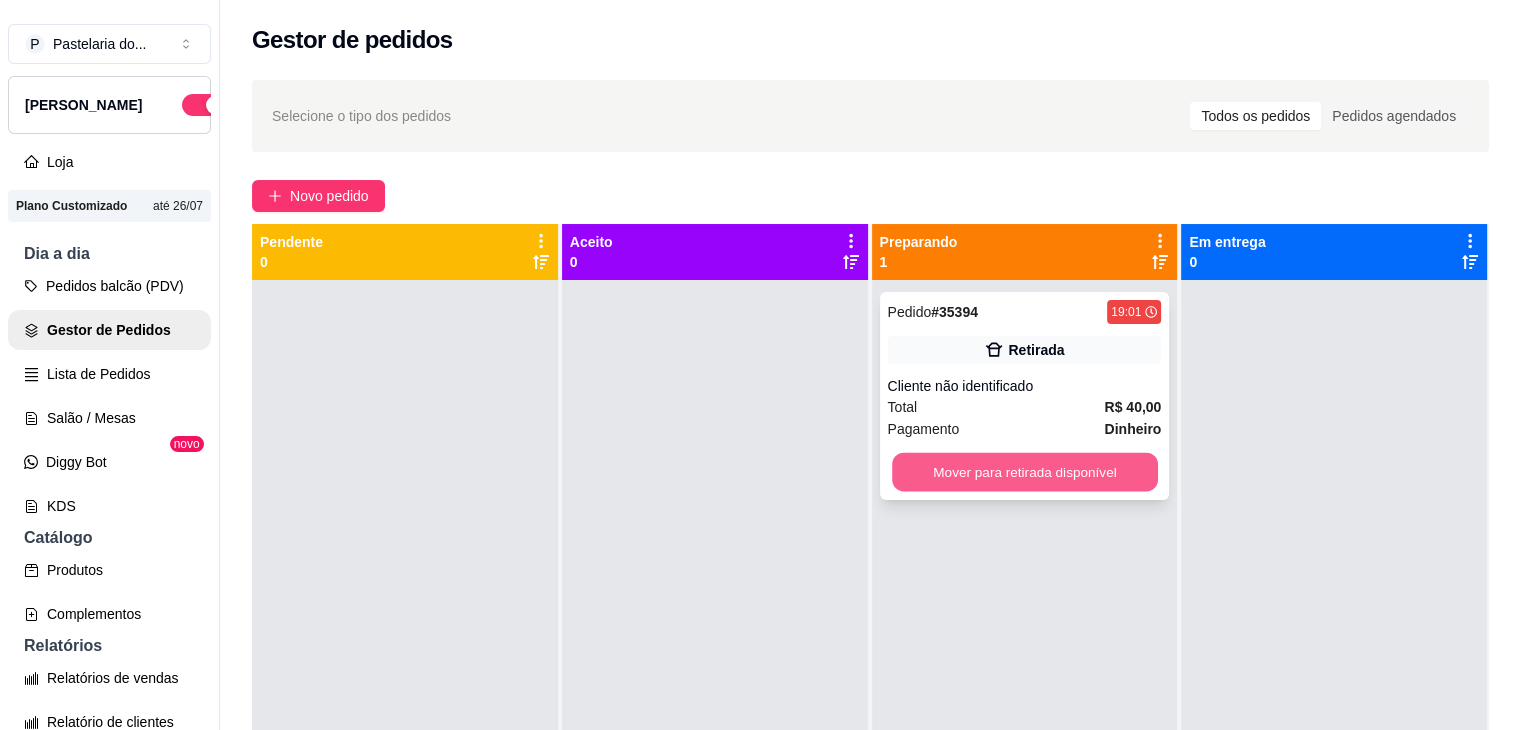 click on "Mover para retirada disponível" at bounding box center [1025, 472] 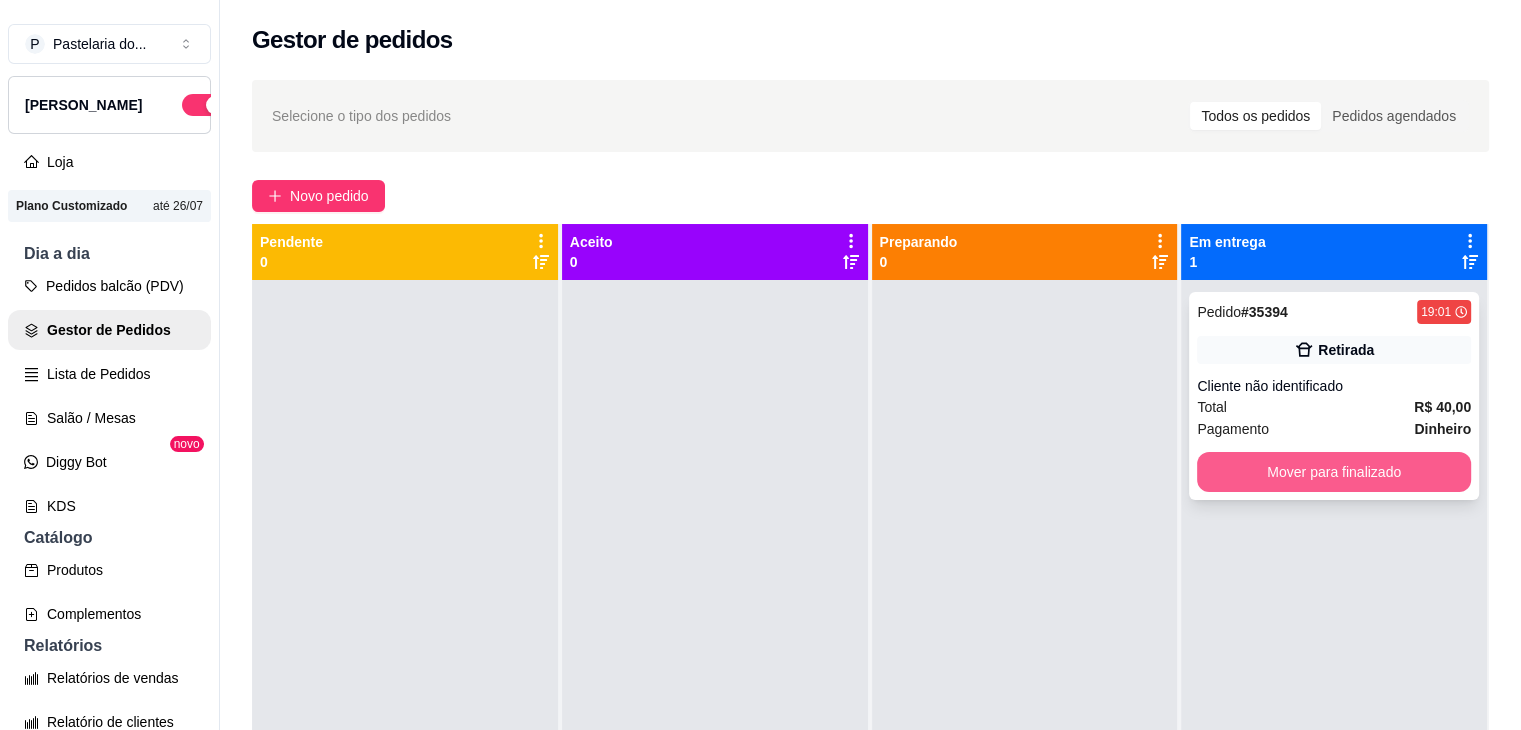 click on "Mover para finalizado" at bounding box center (1334, 472) 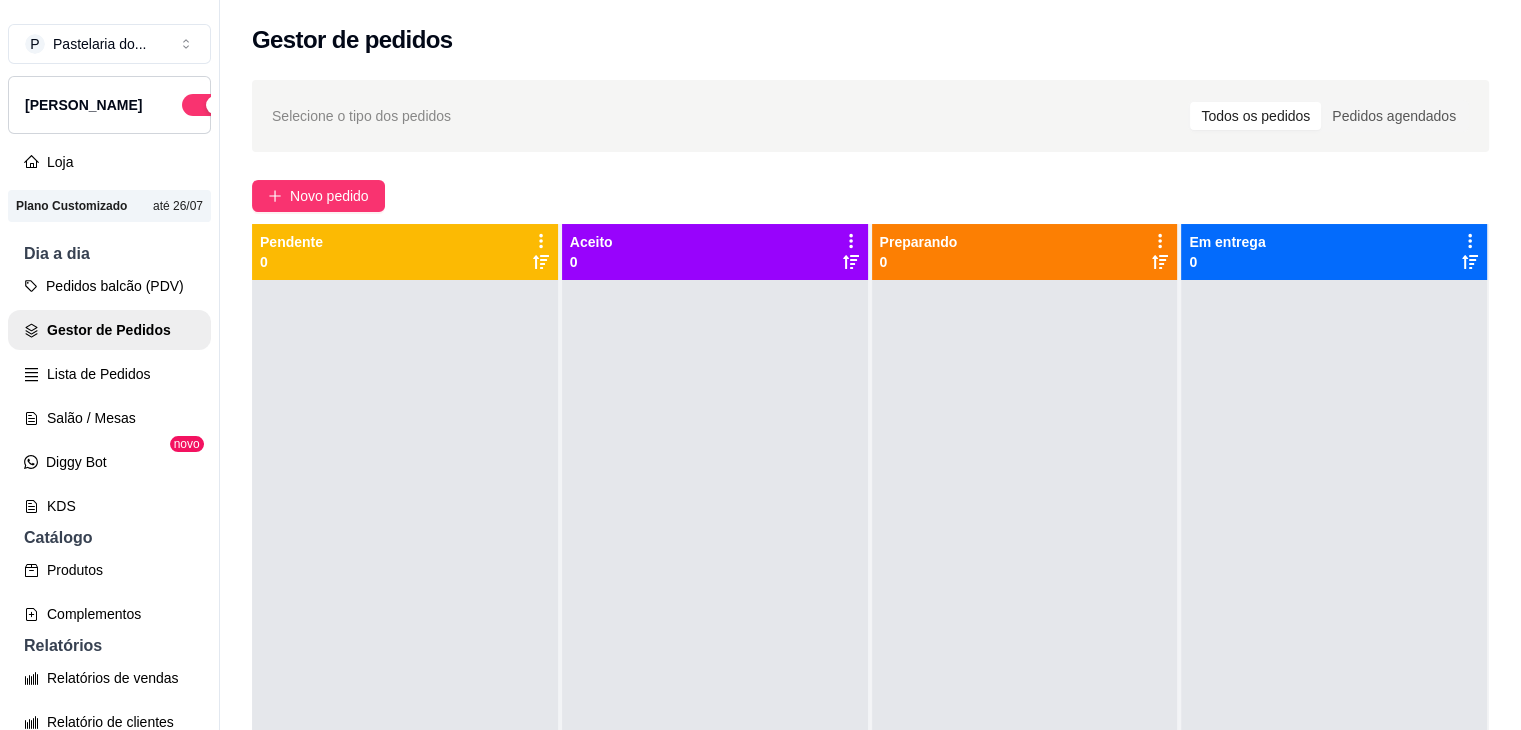 click on "Pedidos balcão (PDV)" at bounding box center (109, 286) 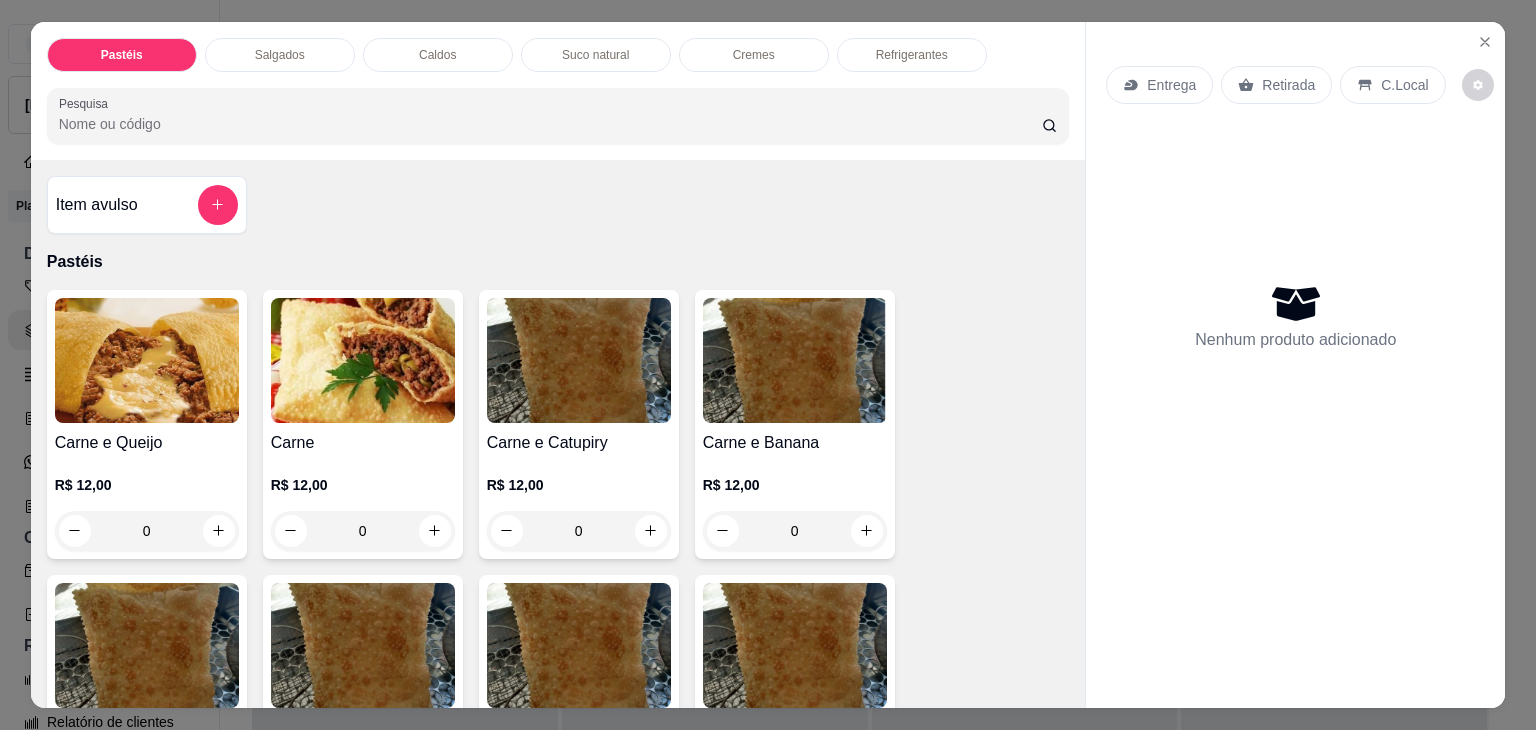 click on "Salgados" at bounding box center [280, 55] 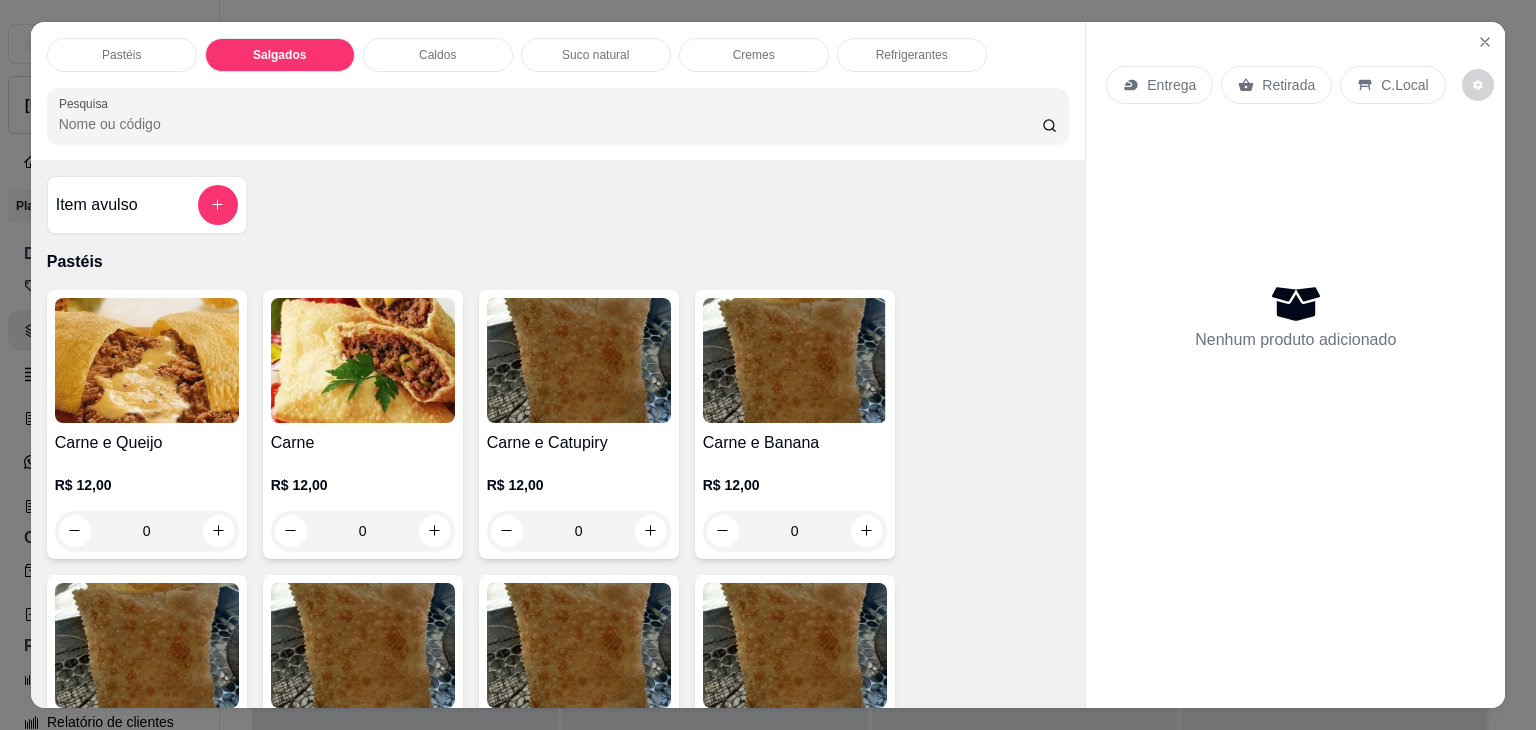 scroll, scrollTop: 2124, scrollLeft: 0, axis: vertical 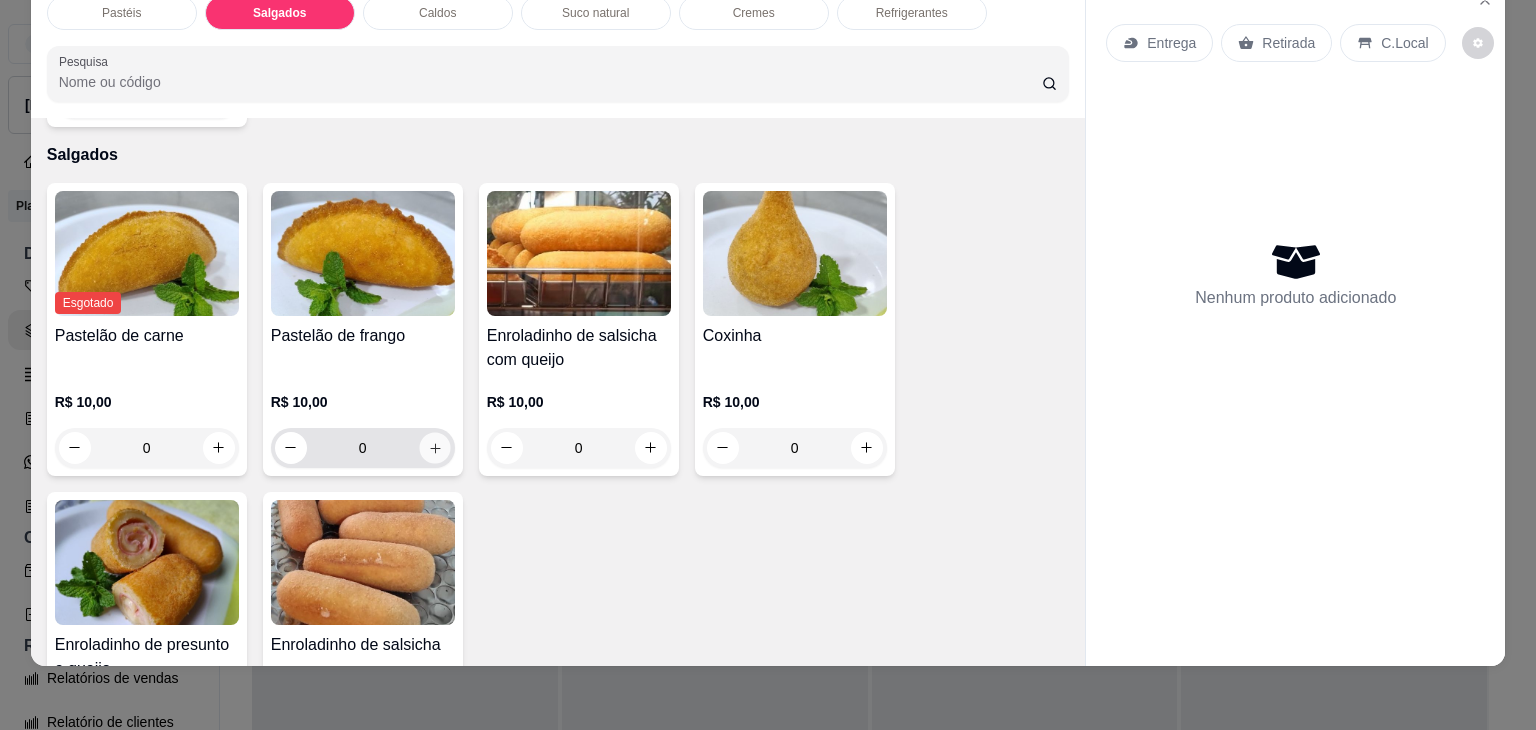 click at bounding box center [434, 447] 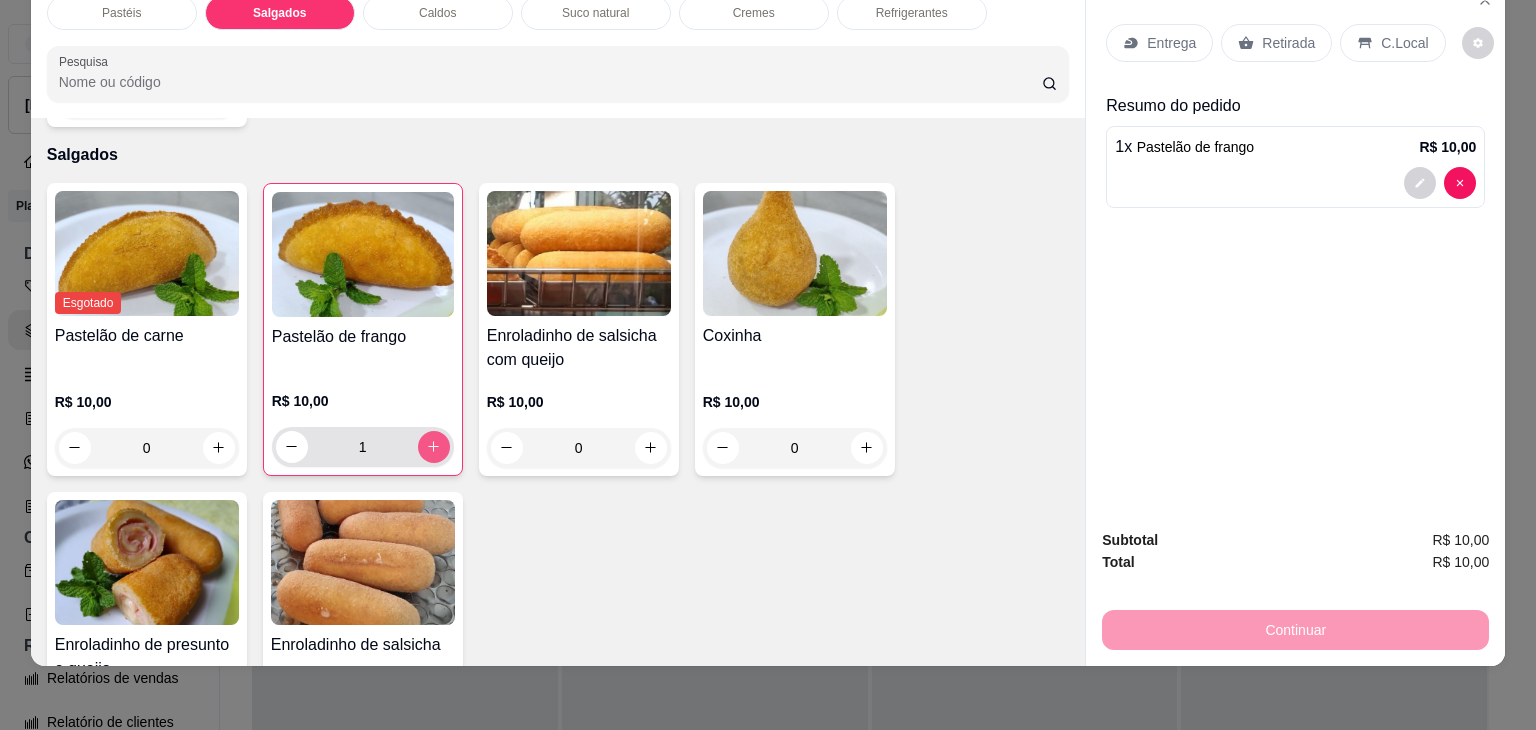 click at bounding box center [434, 447] 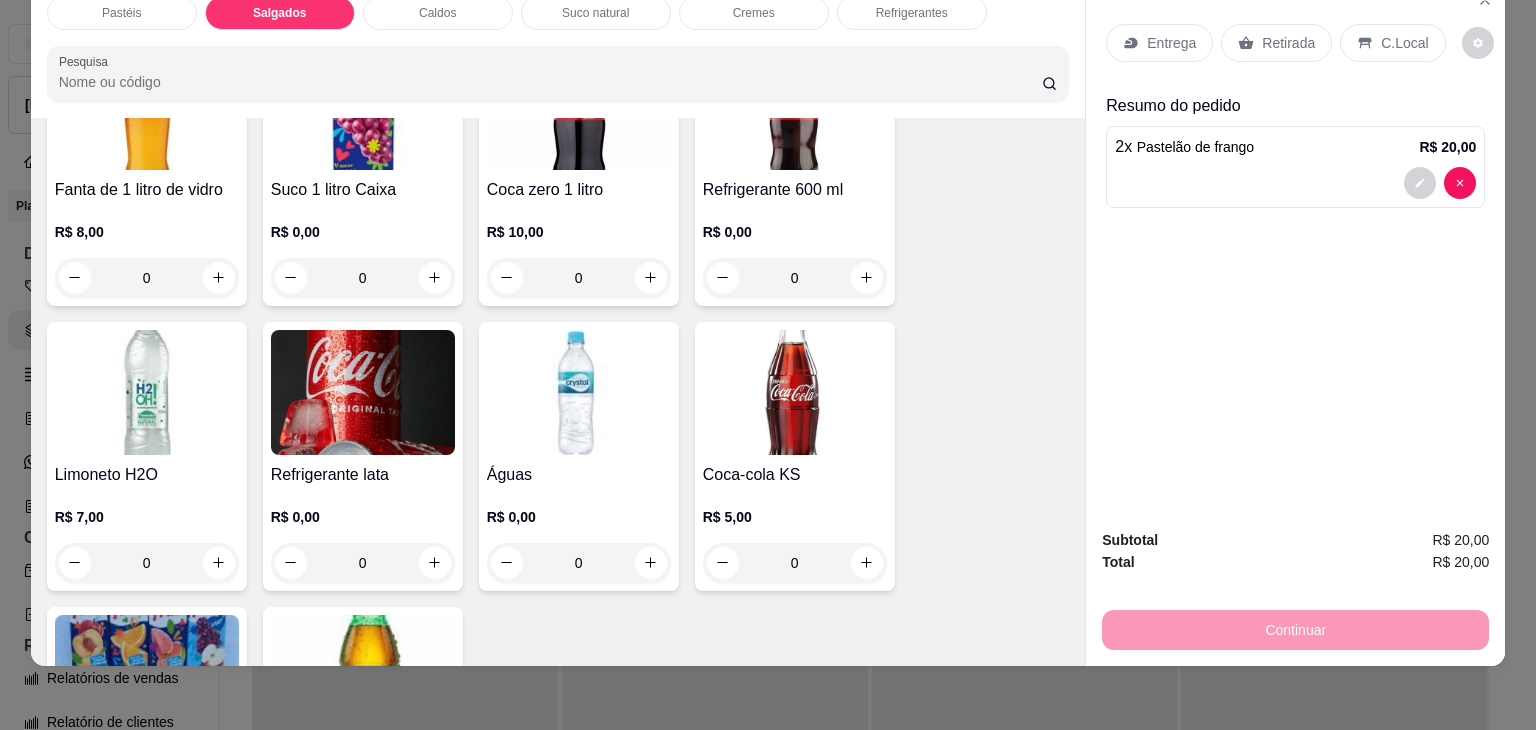 scroll, scrollTop: 6147, scrollLeft: 0, axis: vertical 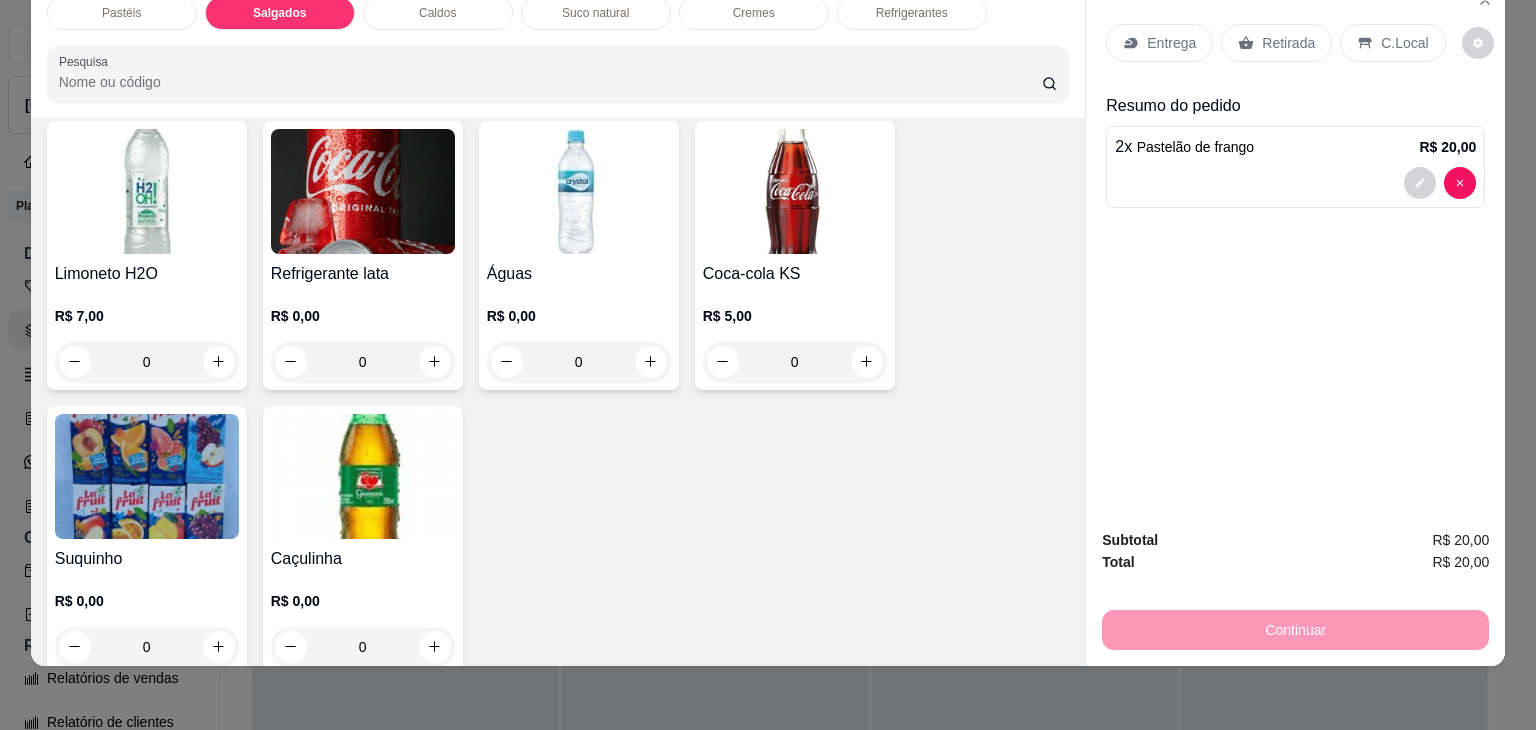 click at bounding box center [147, 476] 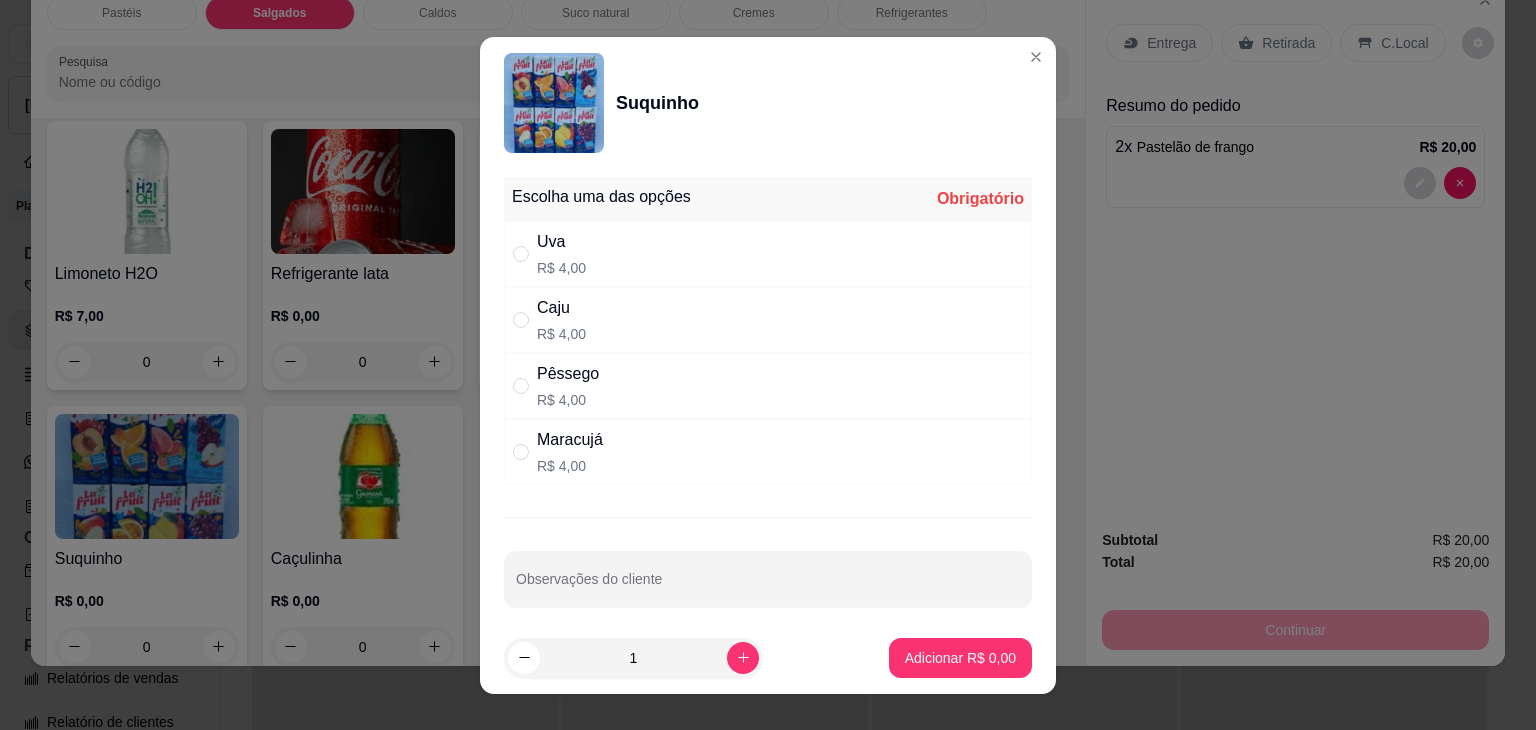 click on "Uva  R$ 4,00" at bounding box center [768, 254] 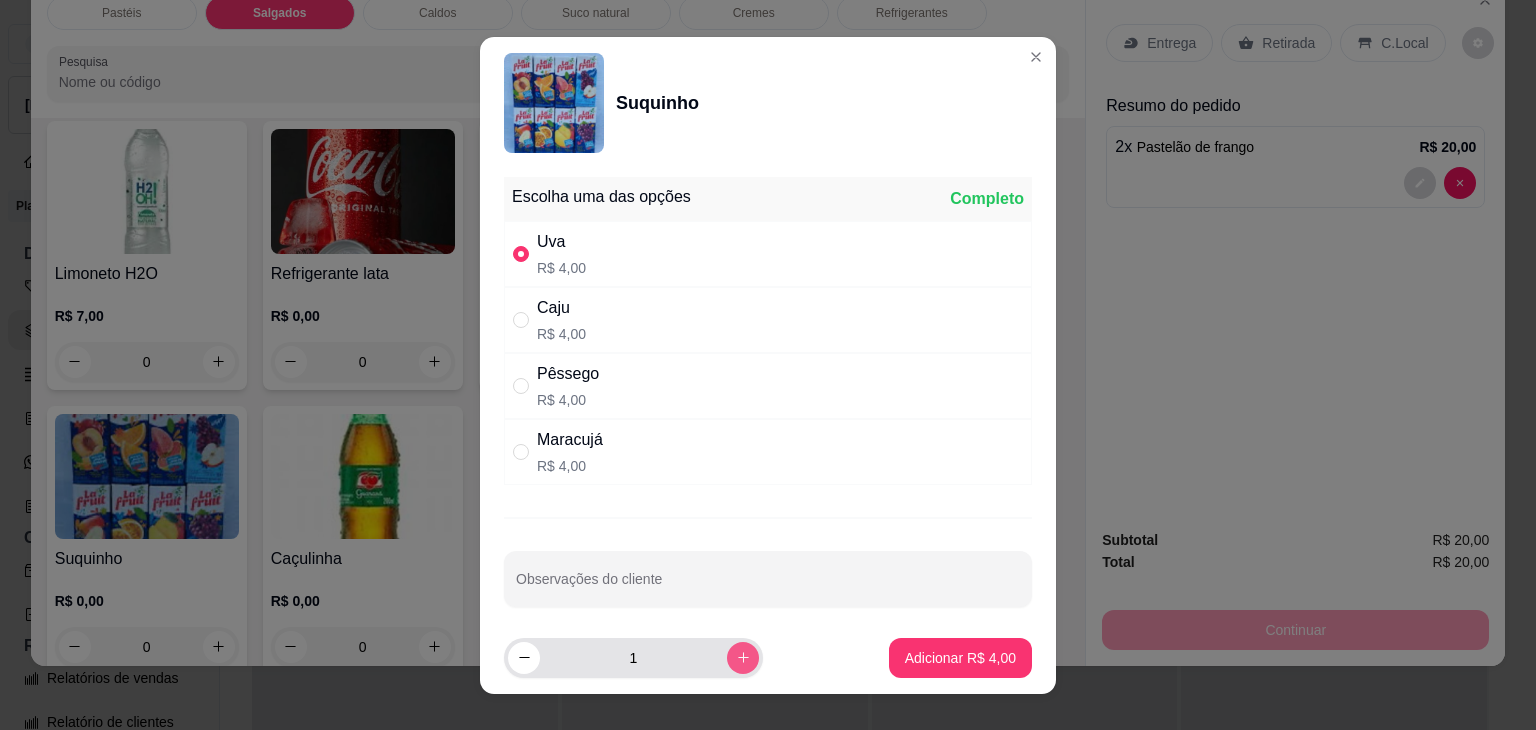 click at bounding box center [743, 658] 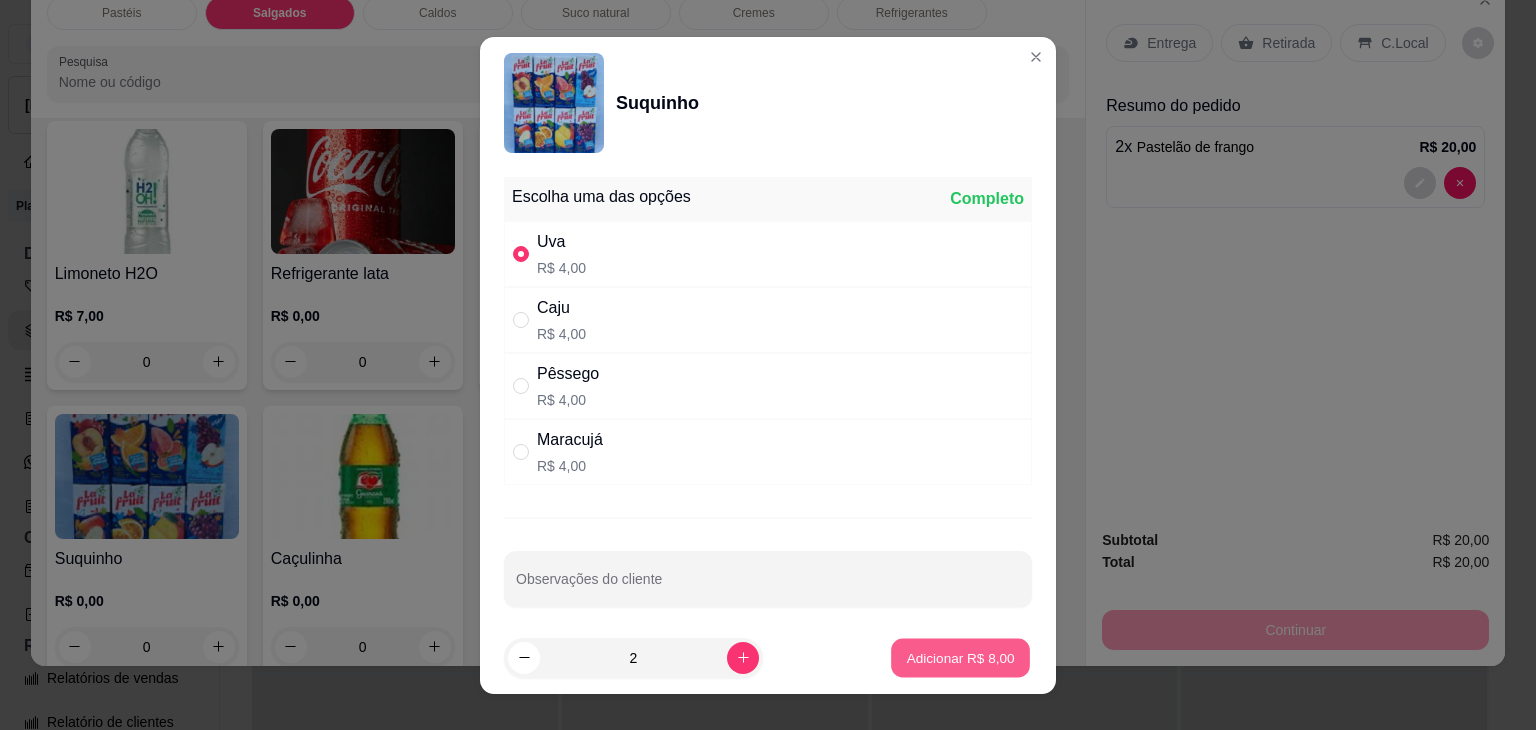 click on "Adicionar   R$ 8,00" at bounding box center (960, 657) 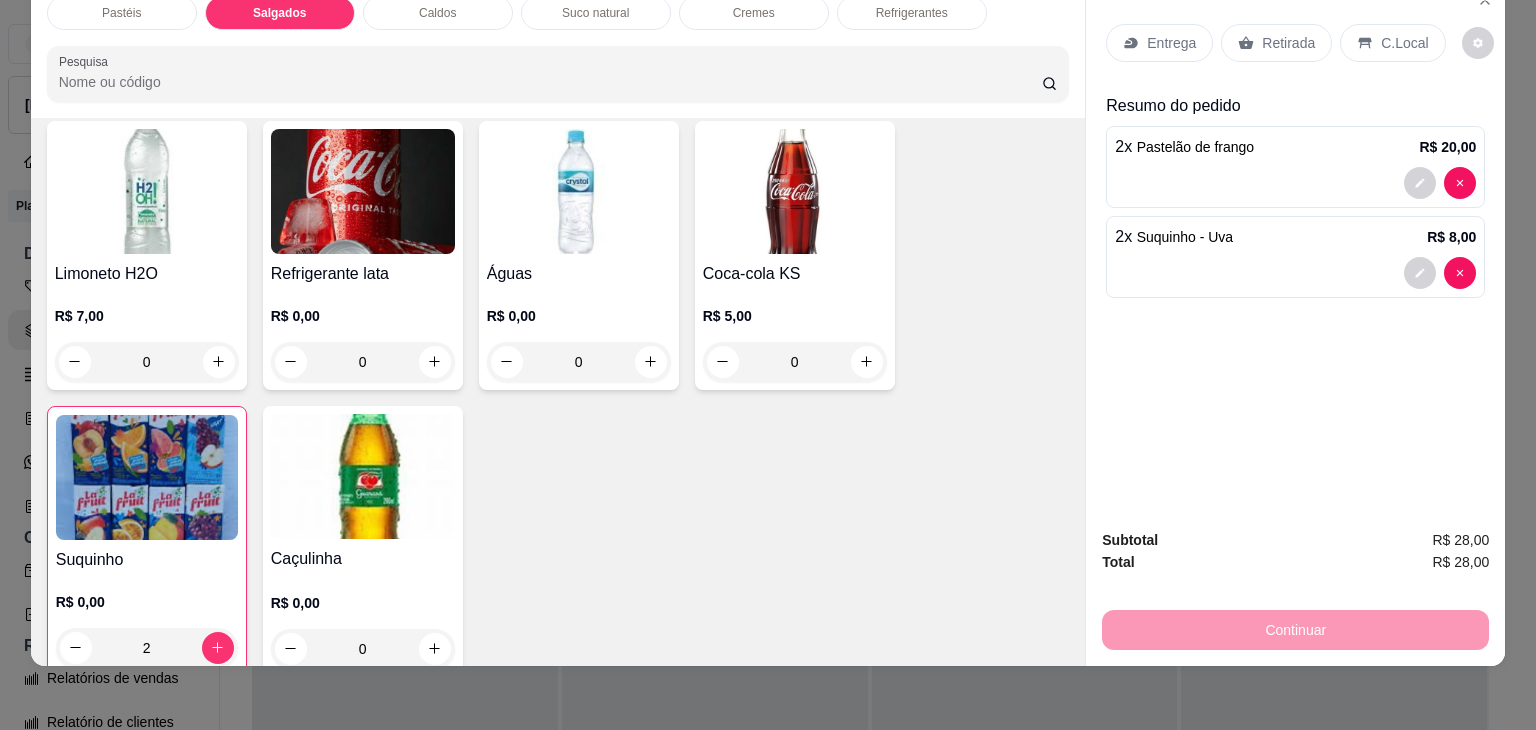 click on "Retirada" at bounding box center (1276, 43) 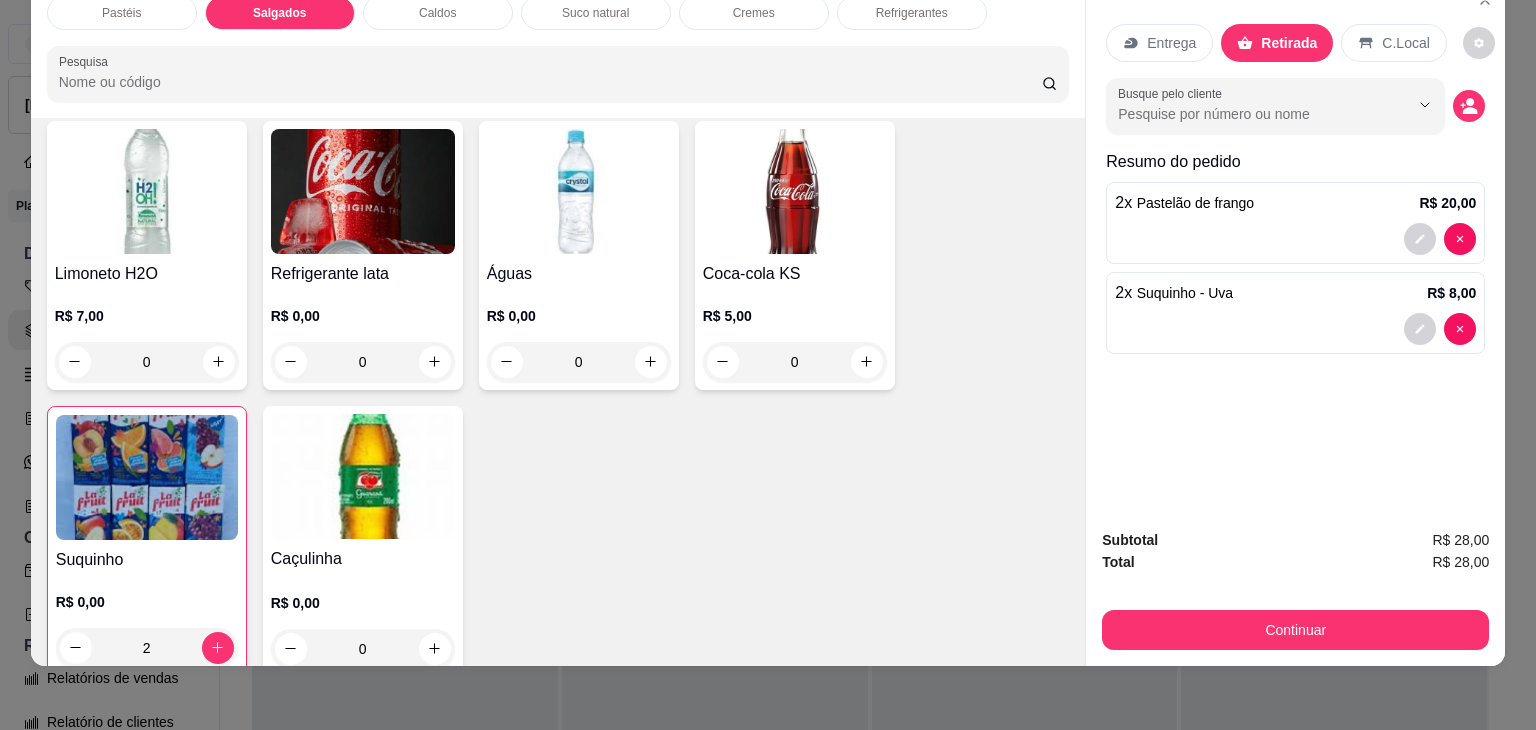 click on "Subtotal R$ 28,00 Total R$ 28,00 Continuar" at bounding box center [1295, 589] 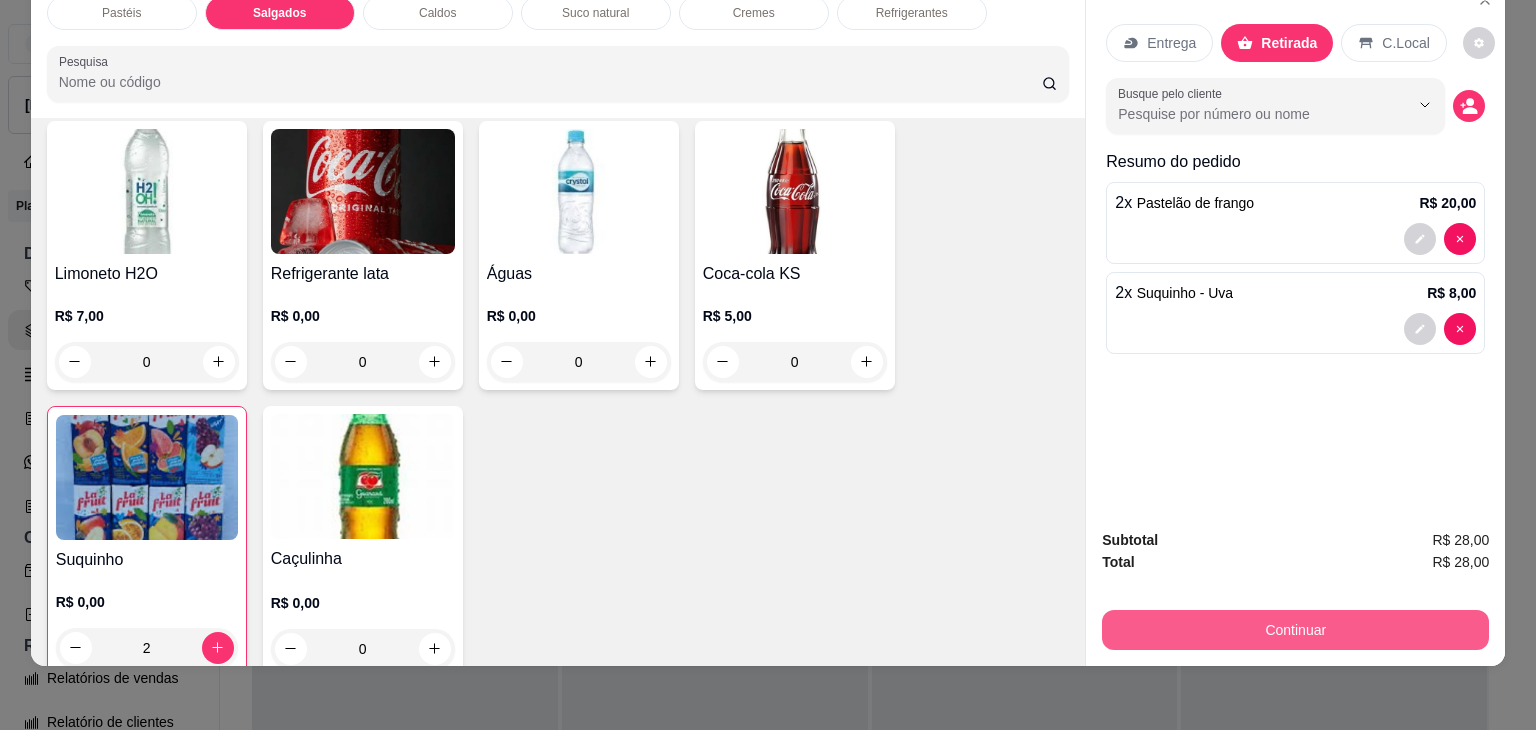 click on "Continuar" at bounding box center (1295, 630) 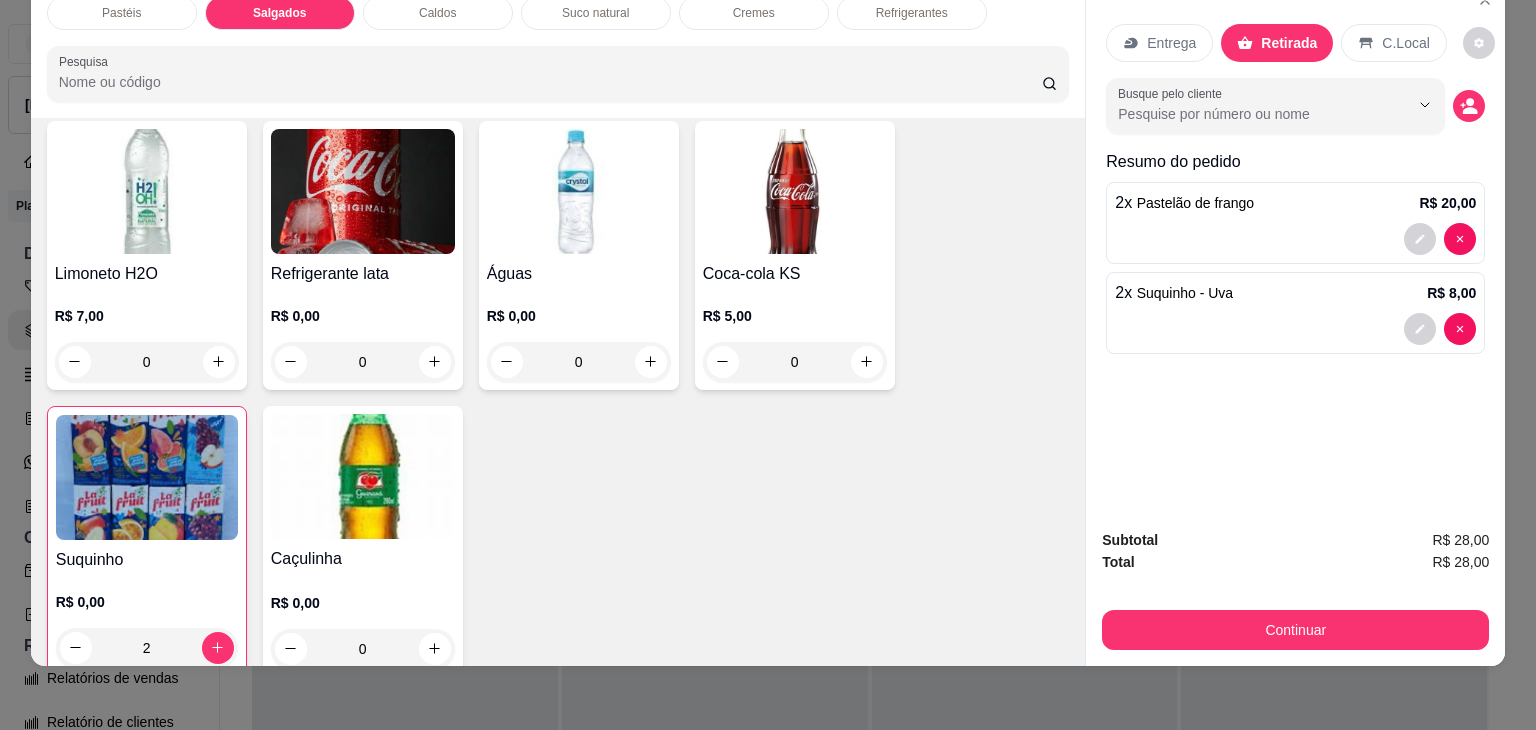 click on "Crédito" at bounding box center (768, 269) 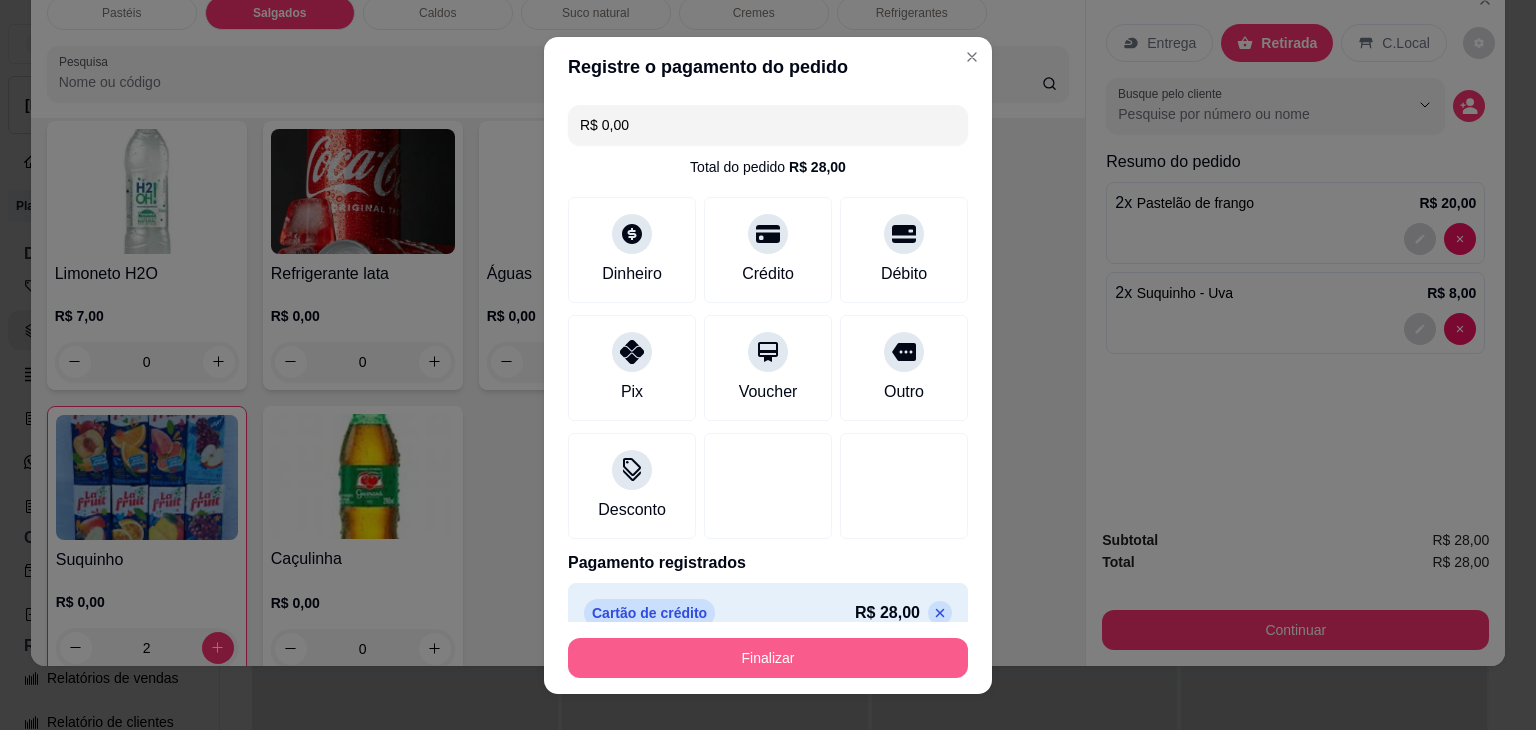 click on "Finalizar" at bounding box center (768, 658) 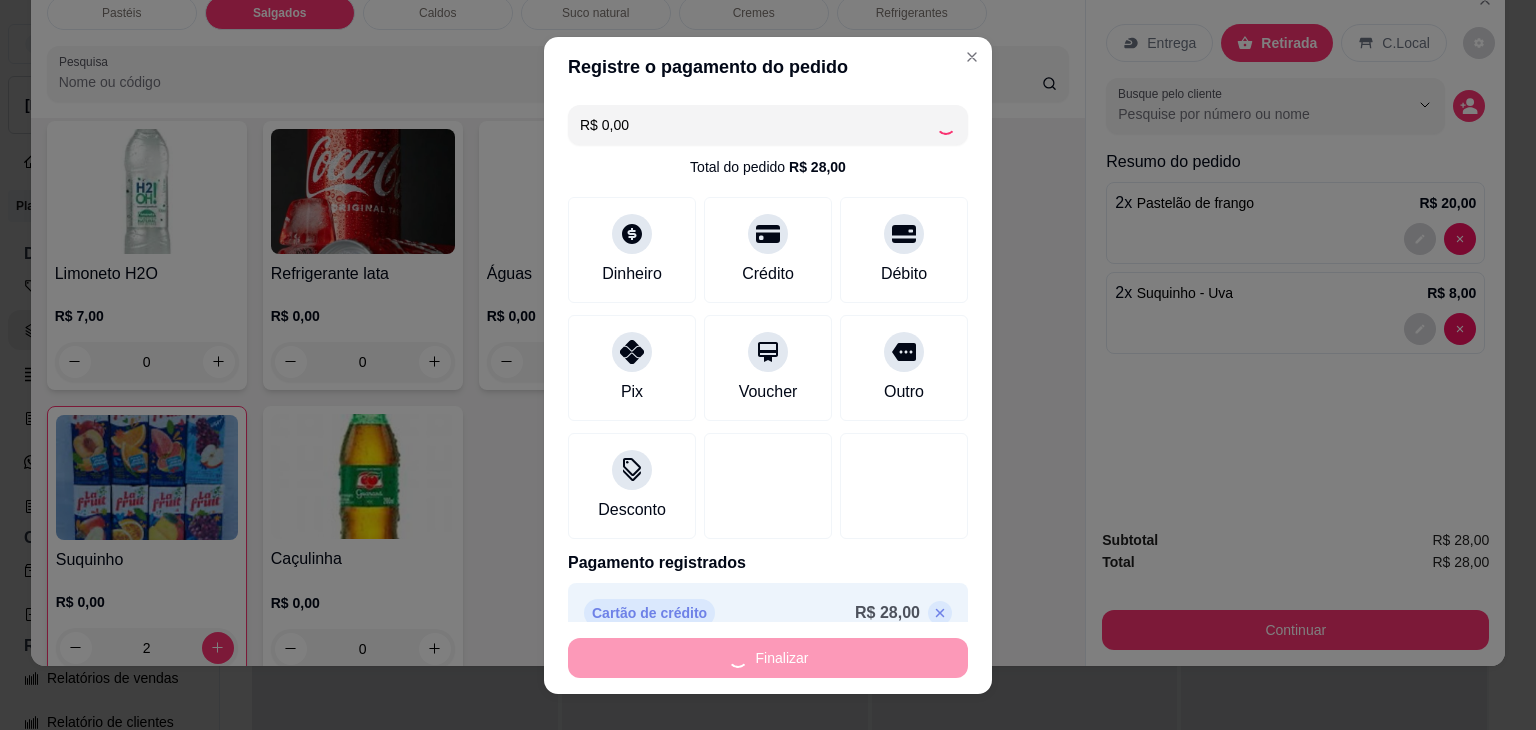 type on "0" 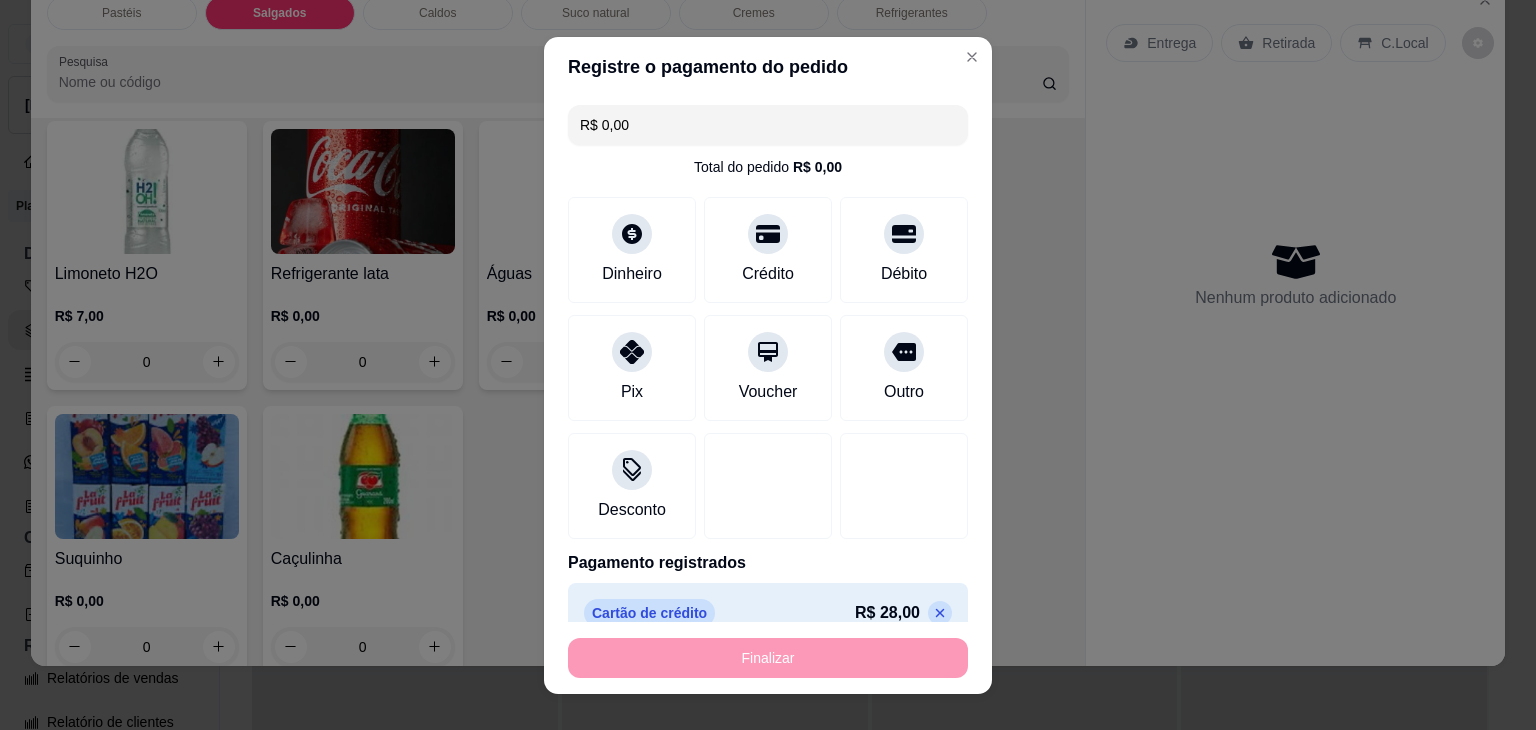 type on "-R$ 28,00" 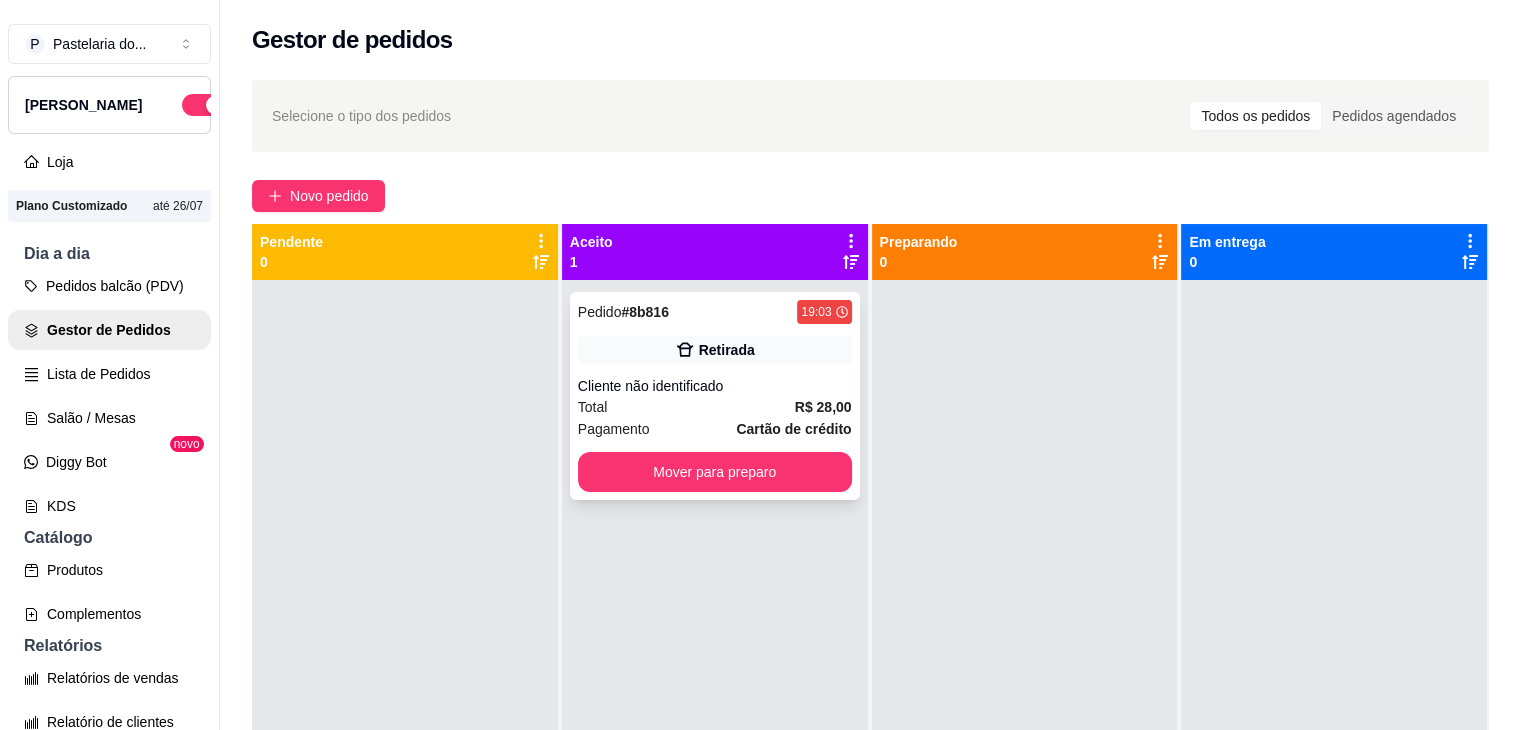 click on "Pedido  # 8b816 19:03 Retirada Cliente não identificado Total R$ 28,00 Pagamento Cartão de crédito Mover para preparo" at bounding box center (715, 396) 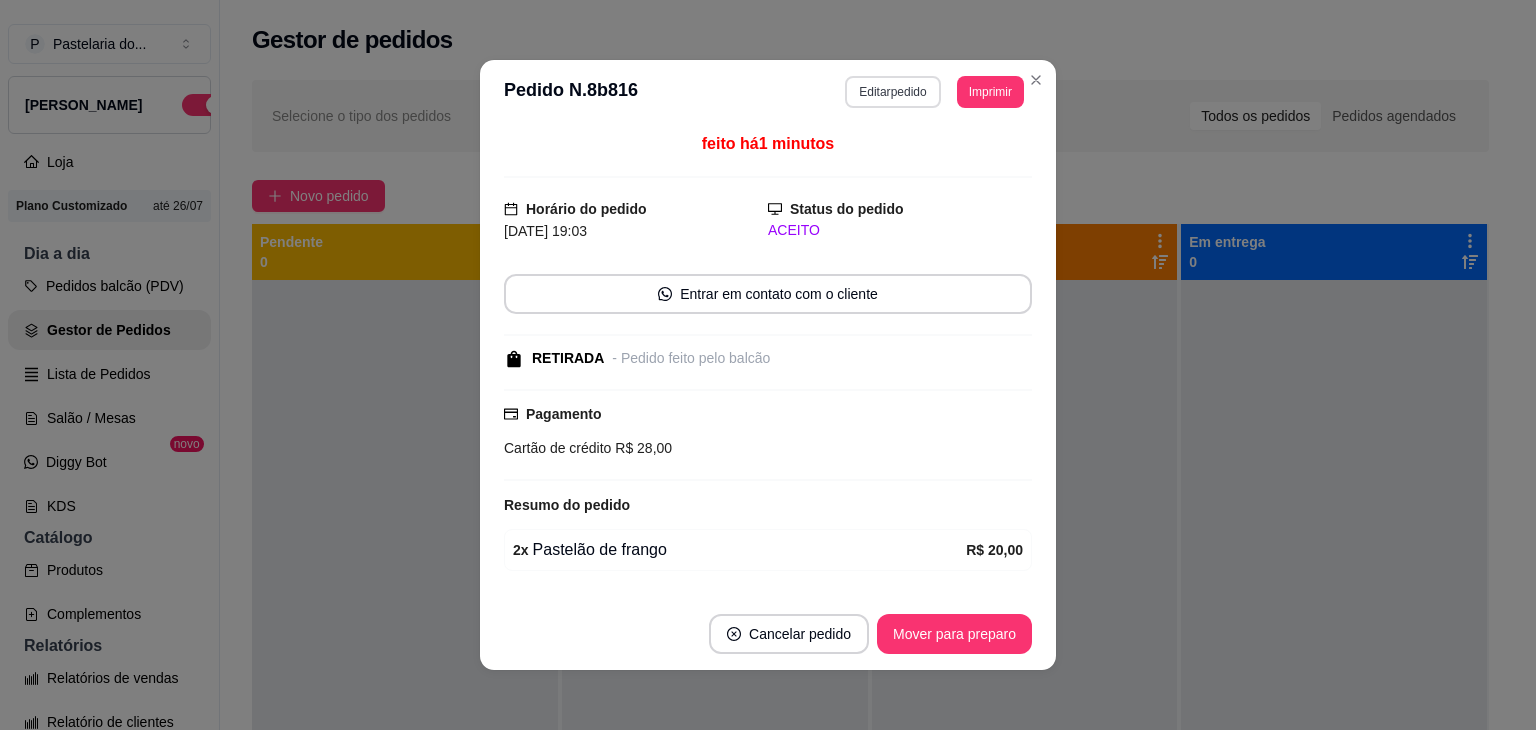 click on "Editar  pedido" at bounding box center (892, 92) 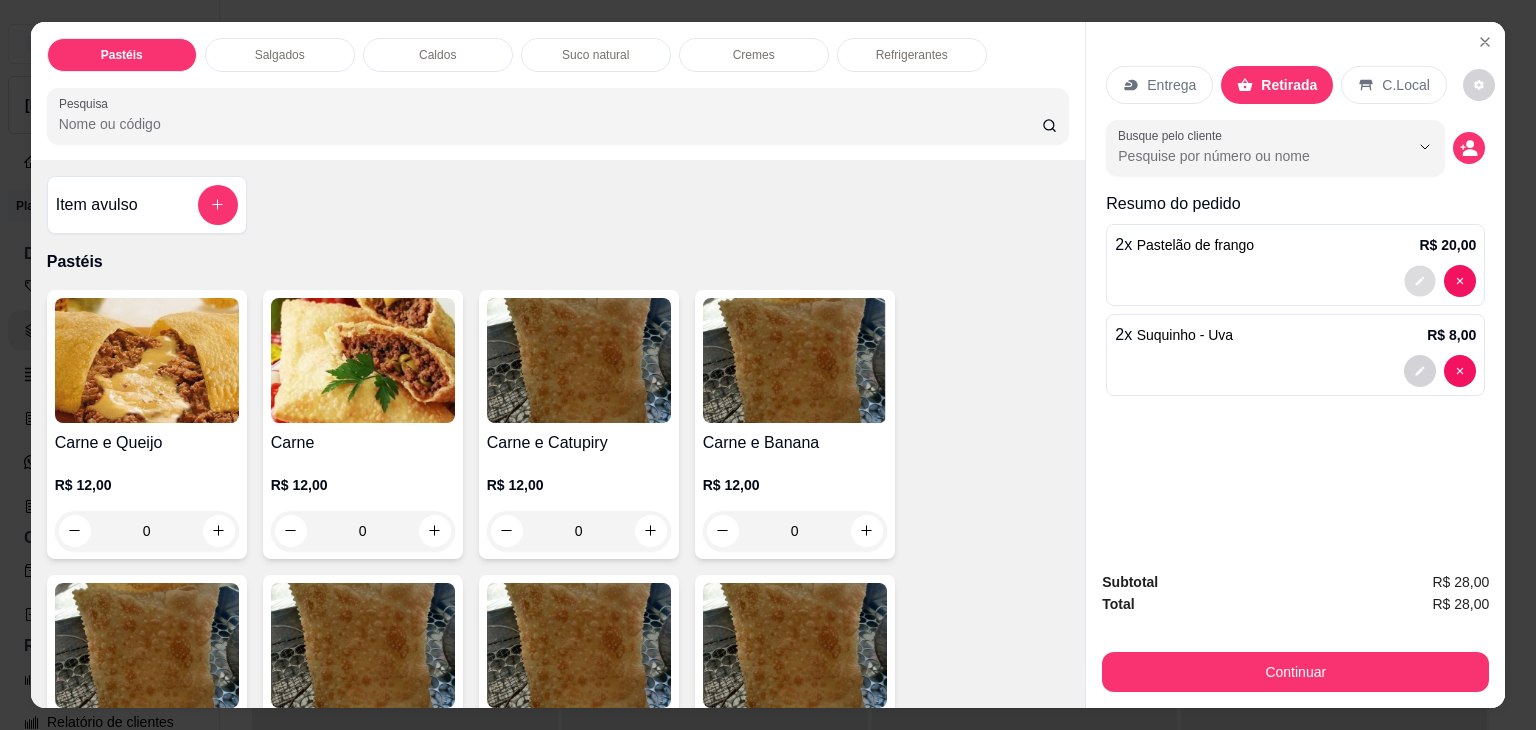 click at bounding box center [1420, 280] 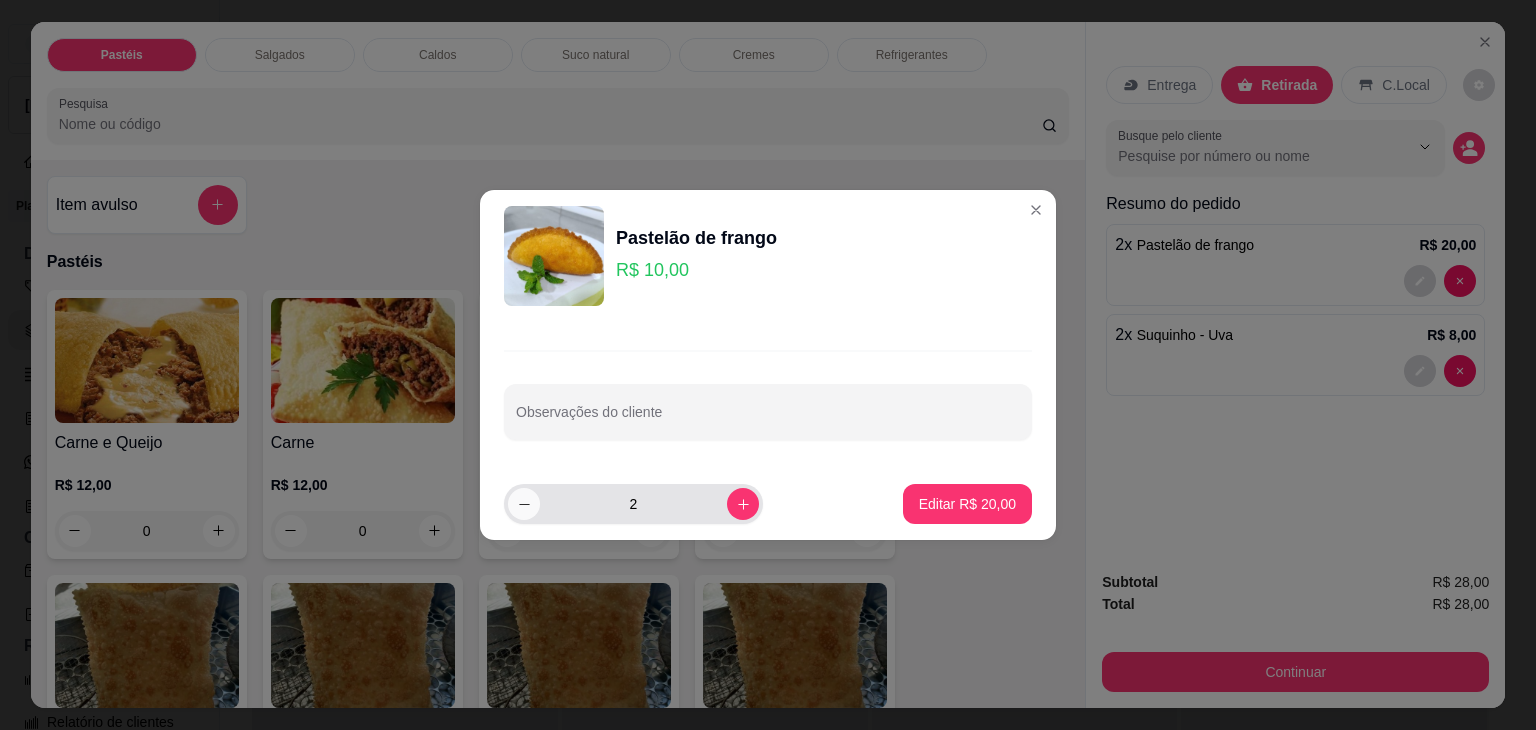 click 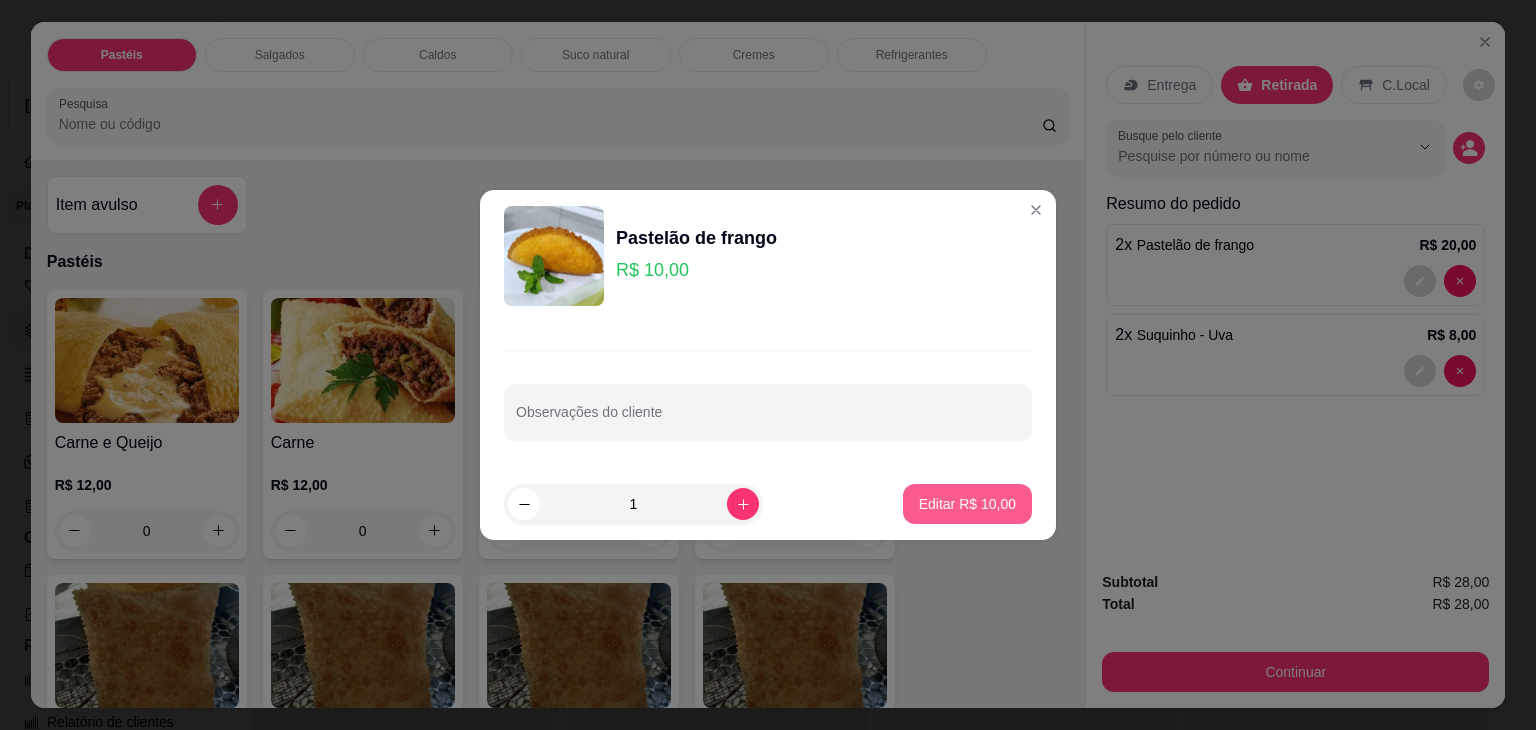 click on "Editar   R$ 10,00" at bounding box center (967, 504) 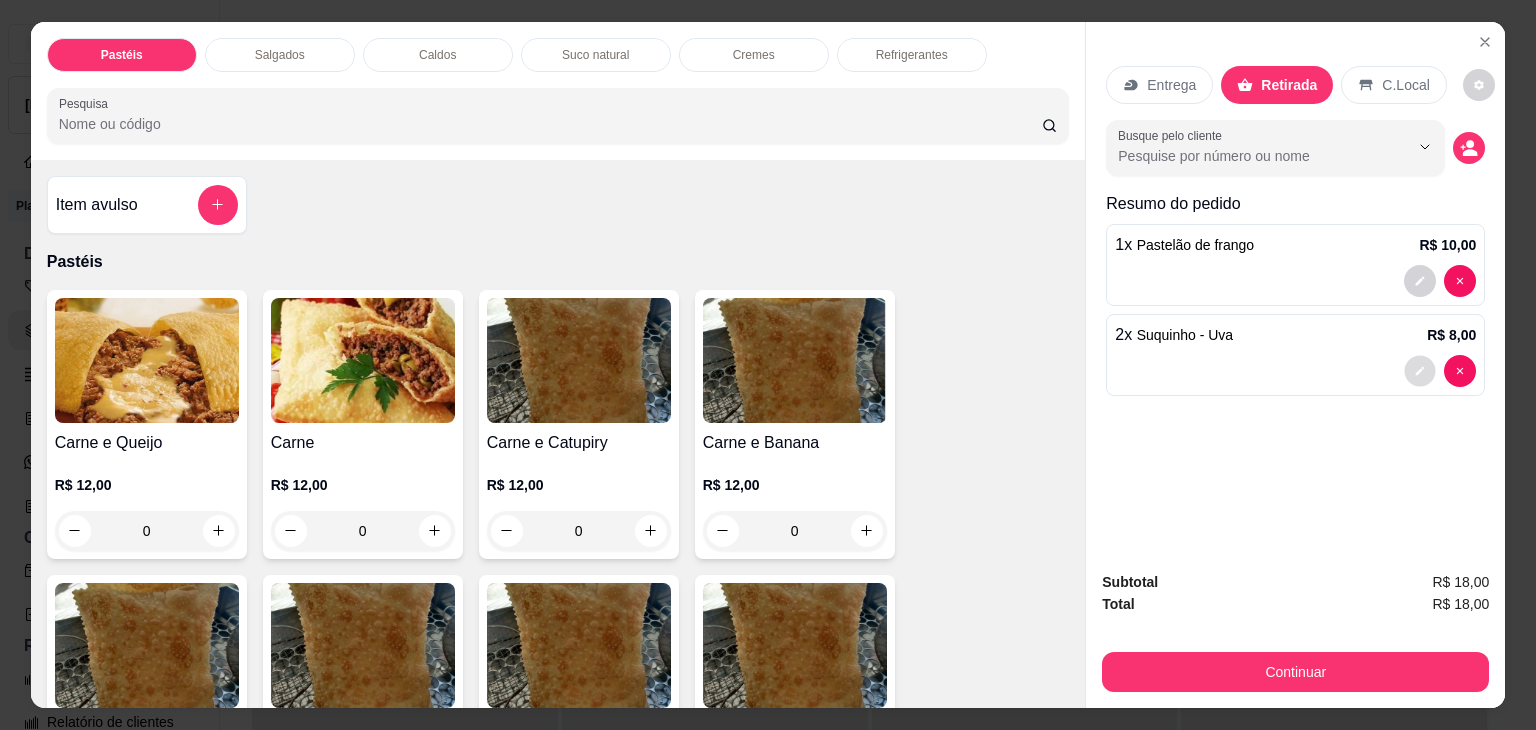 click at bounding box center (1420, 370) 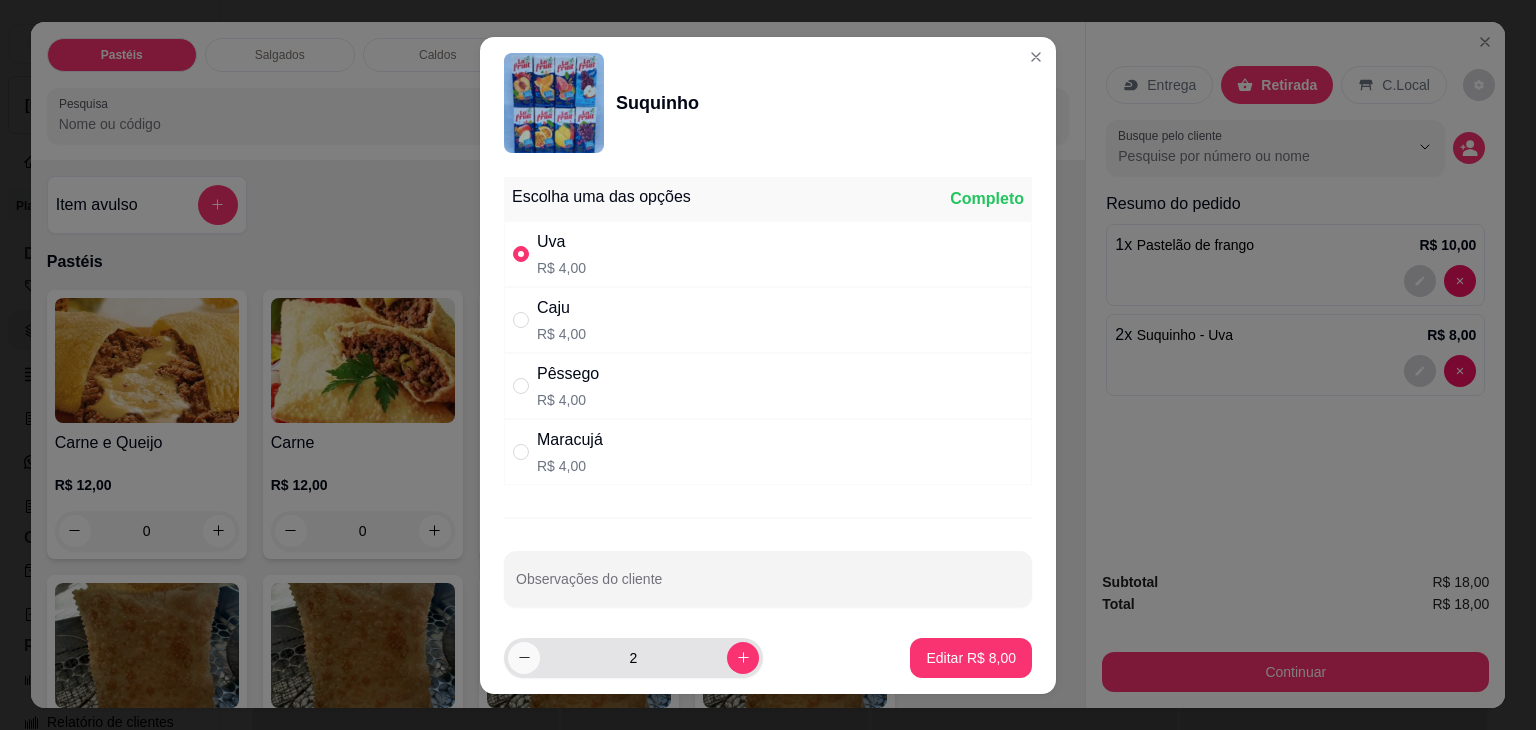 click at bounding box center [524, 658] 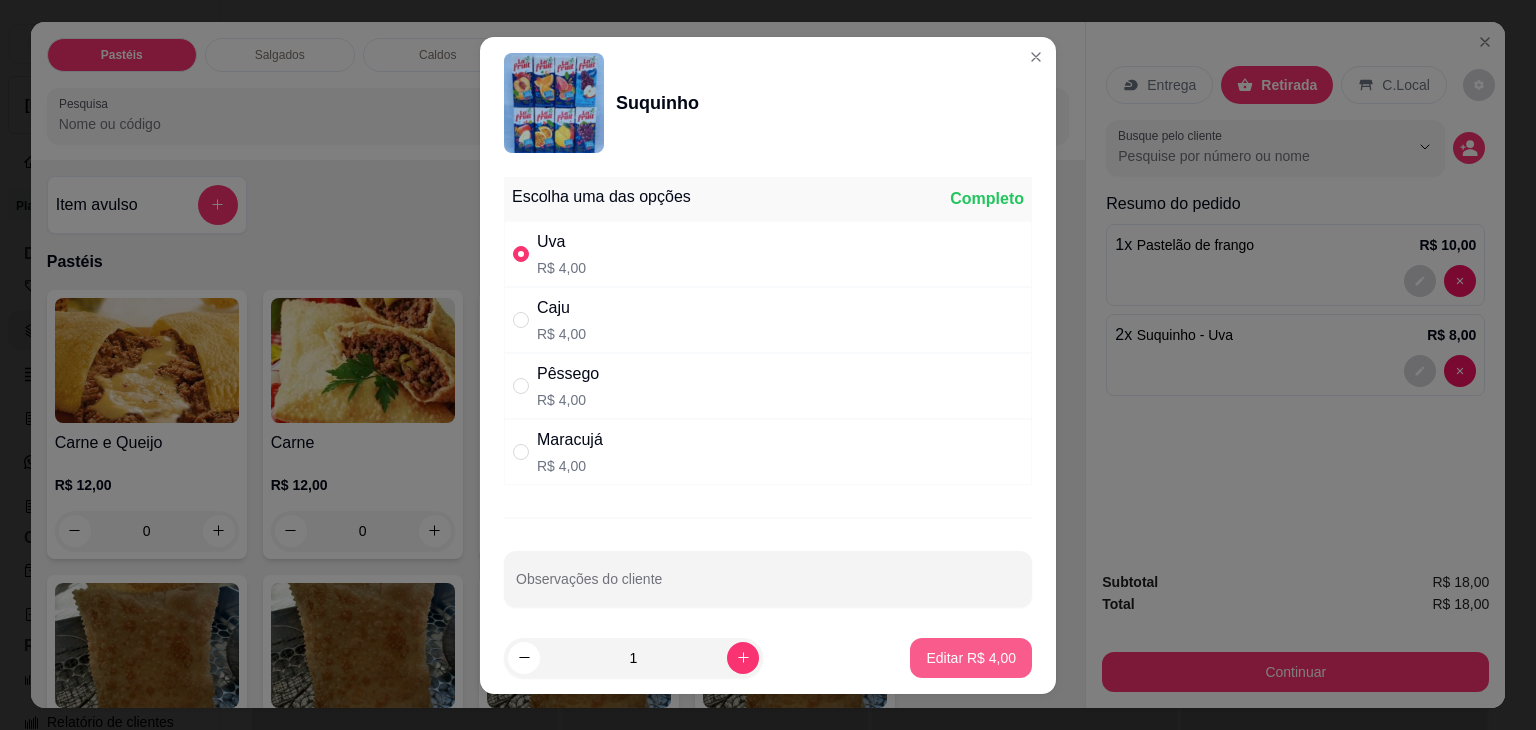 click on "Editar   R$ 4,00" at bounding box center [971, 658] 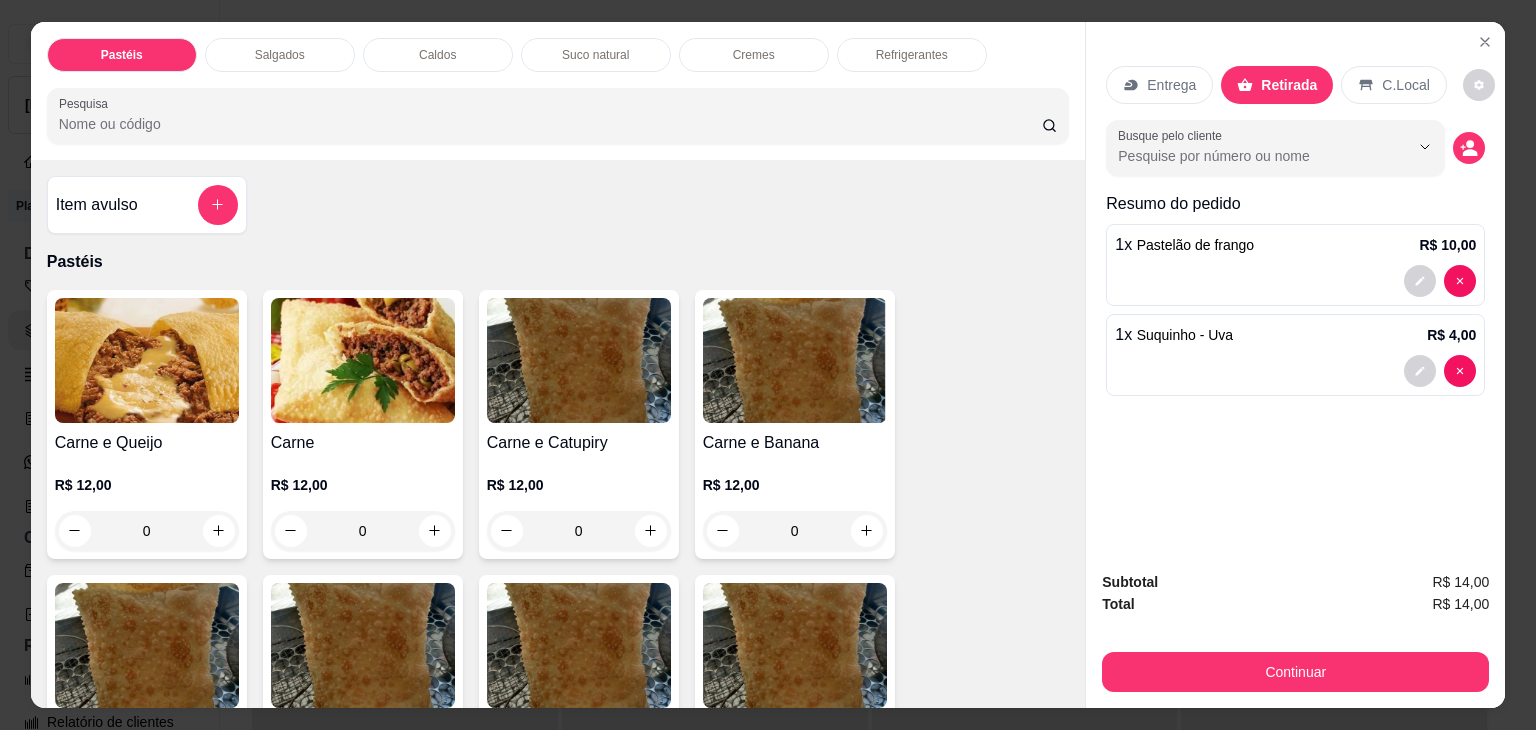 click on "Refrigerantes" at bounding box center [912, 55] 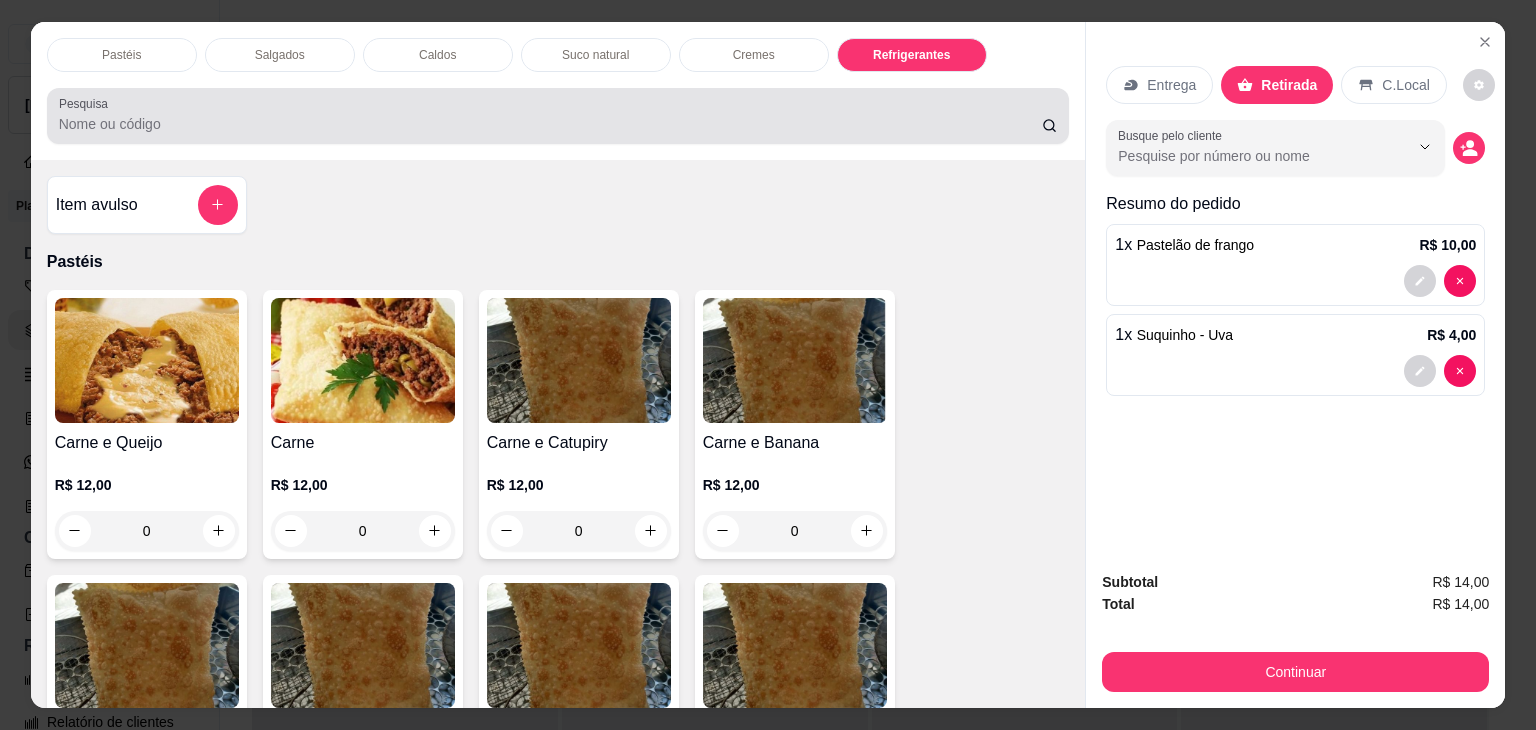 scroll, scrollTop: 5230, scrollLeft: 0, axis: vertical 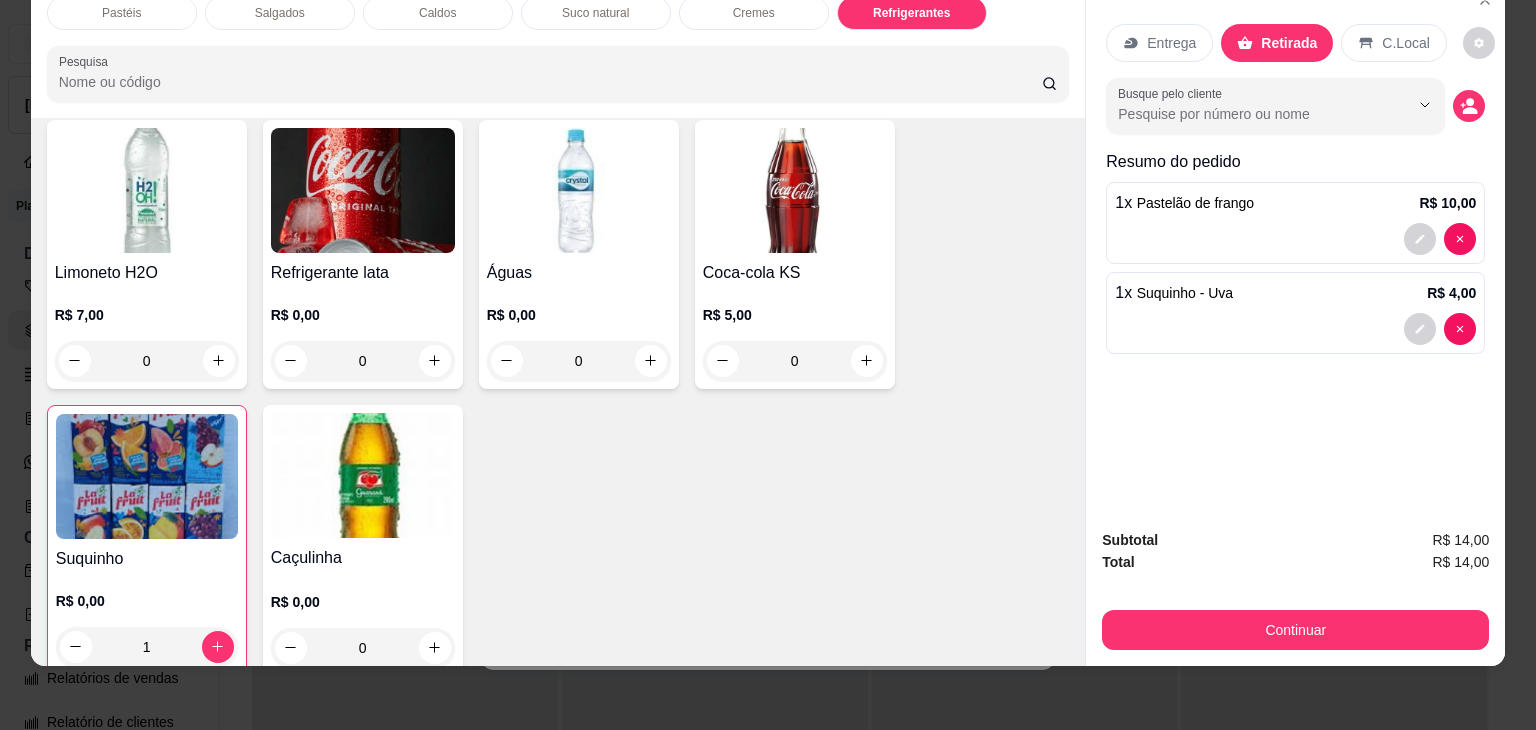 click at bounding box center [147, 476] 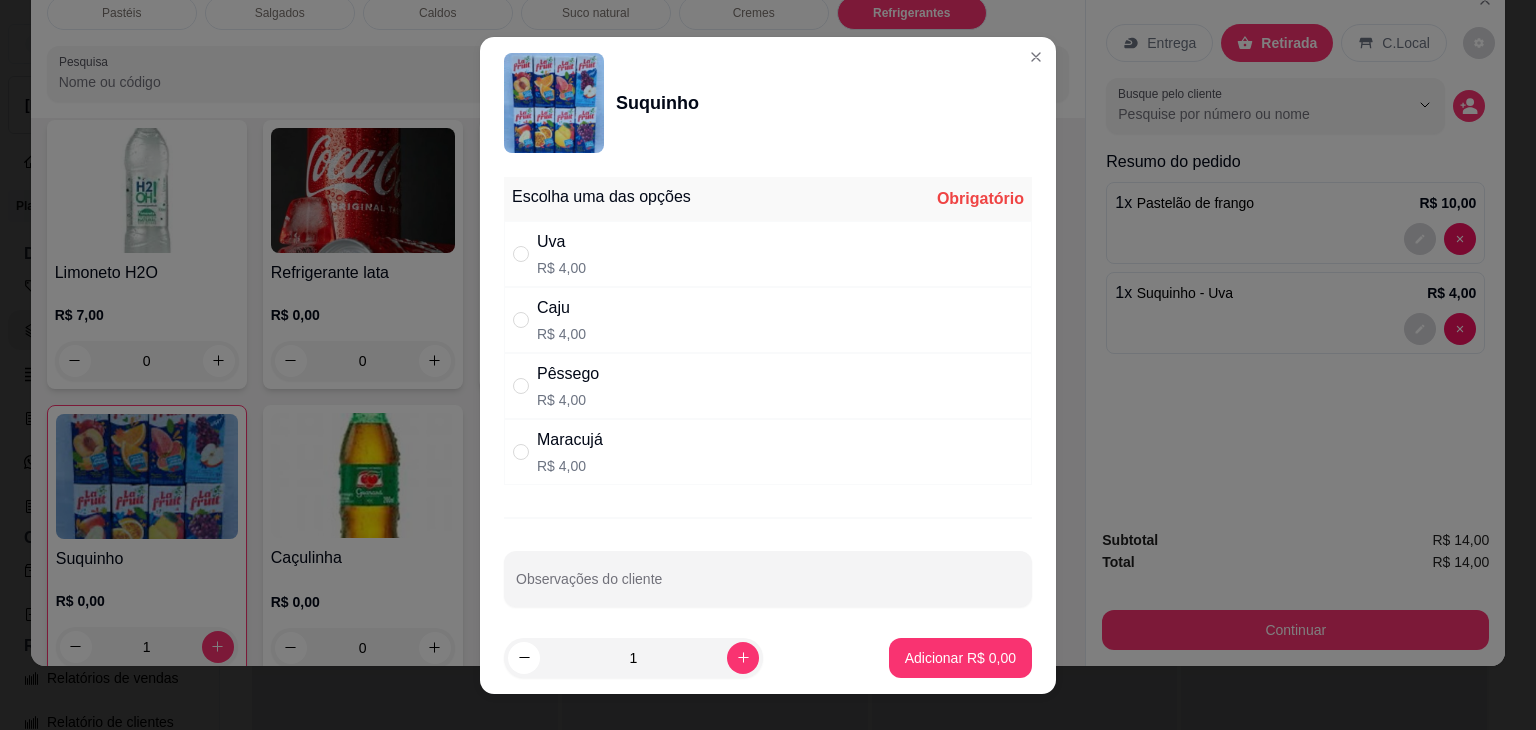 click on "Pêssego  R$ 4,00" at bounding box center [768, 386] 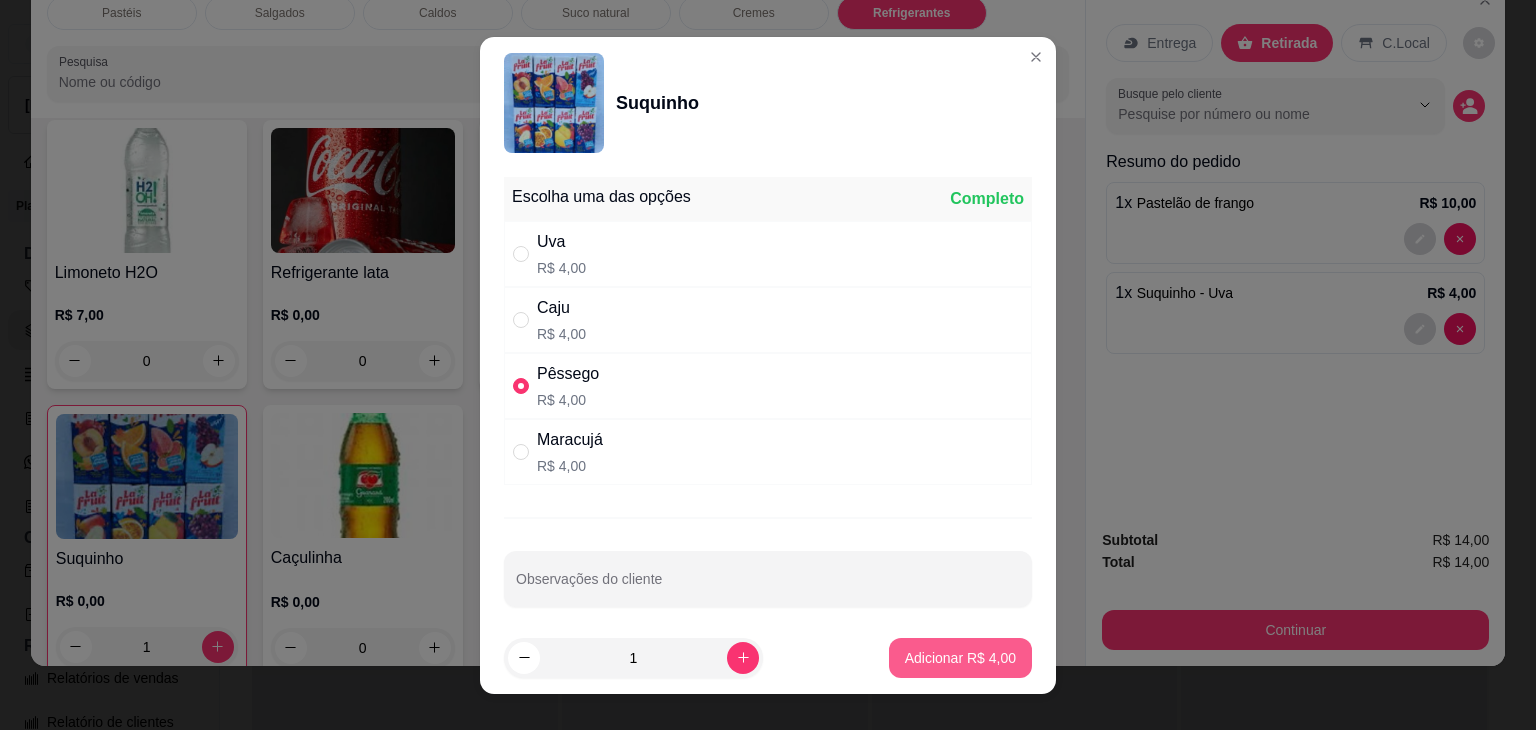 click on "Adicionar   R$ 4,00" at bounding box center (960, 658) 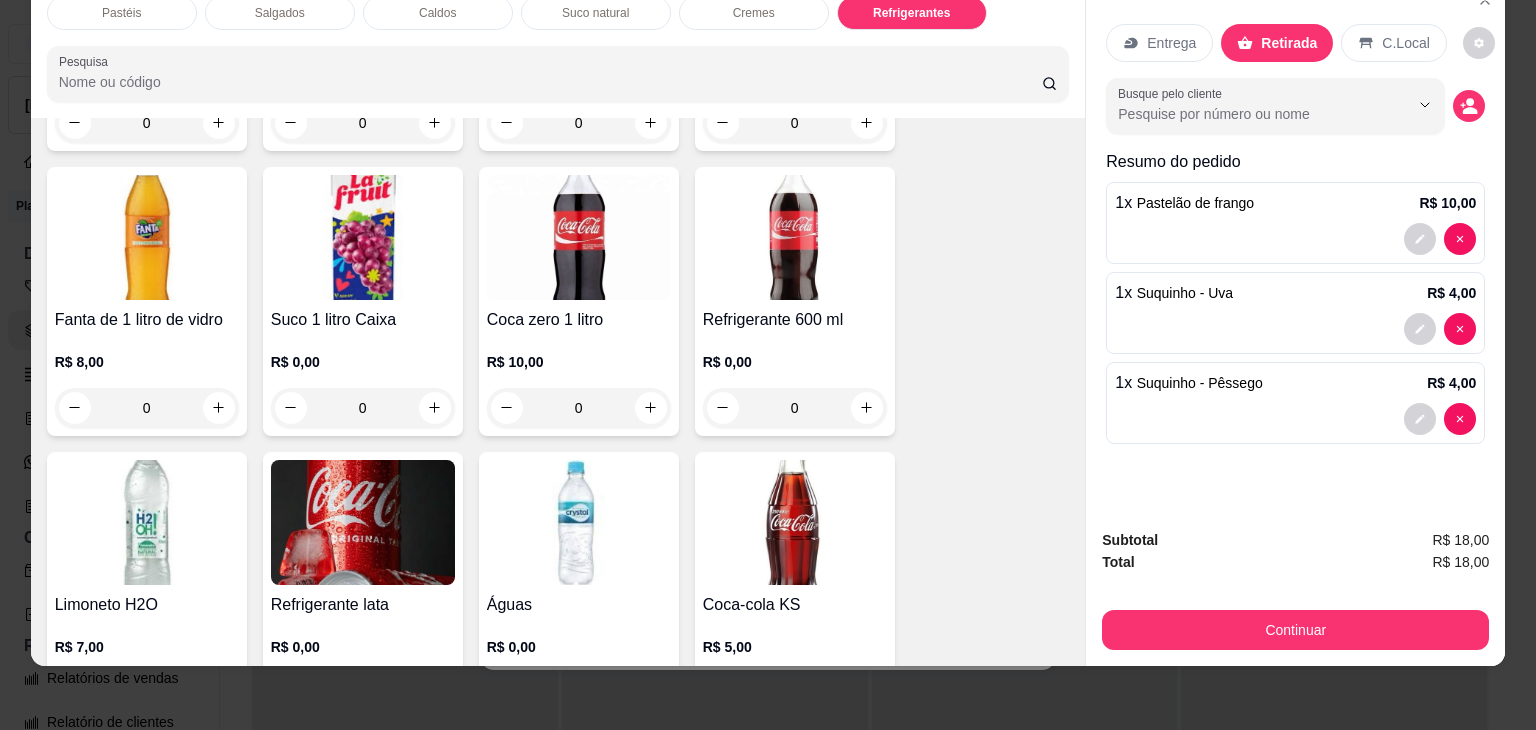 scroll, scrollTop: 5748, scrollLeft: 0, axis: vertical 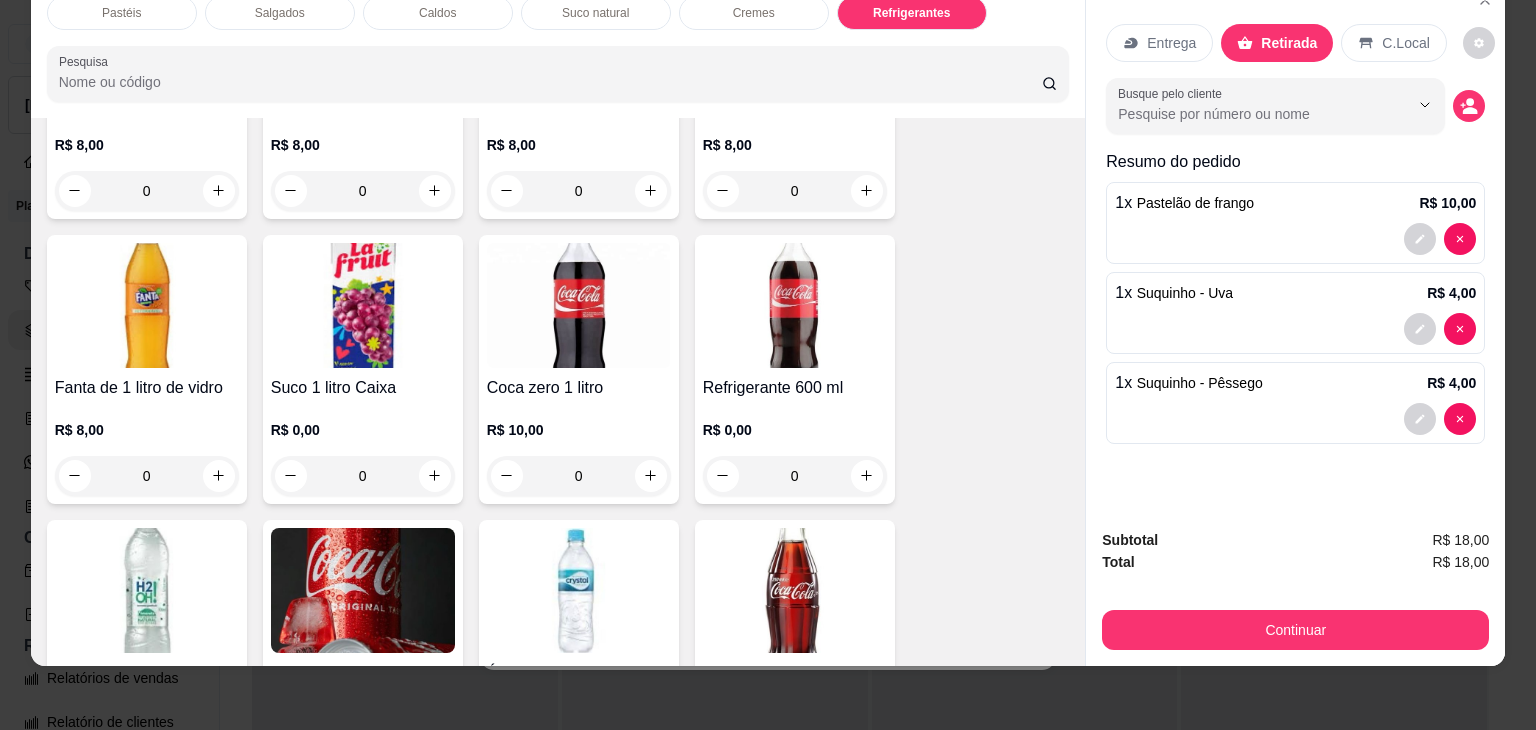 click on "Salgados" at bounding box center (280, 13) 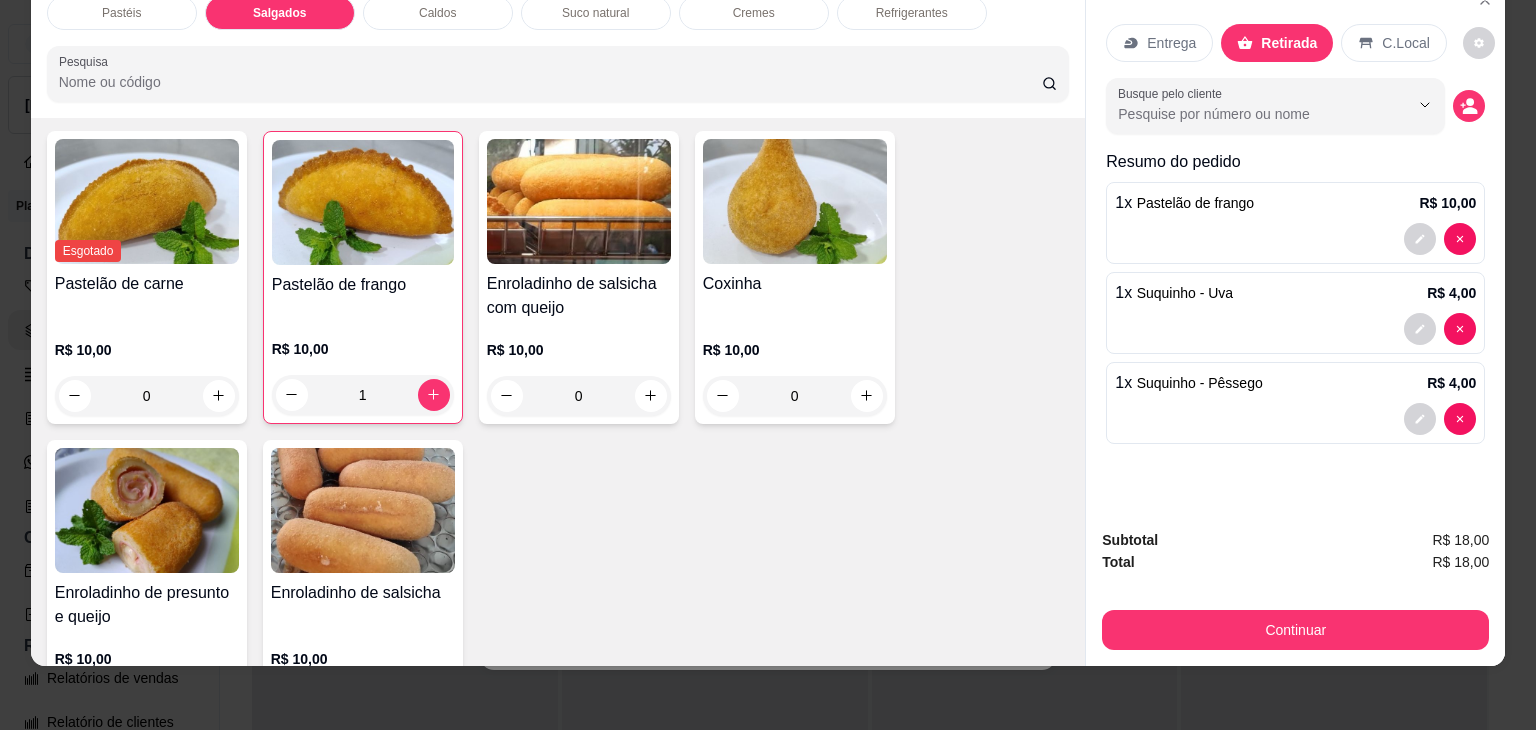 scroll, scrollTop: 2124, scrollLeft: 0, axis: vertical 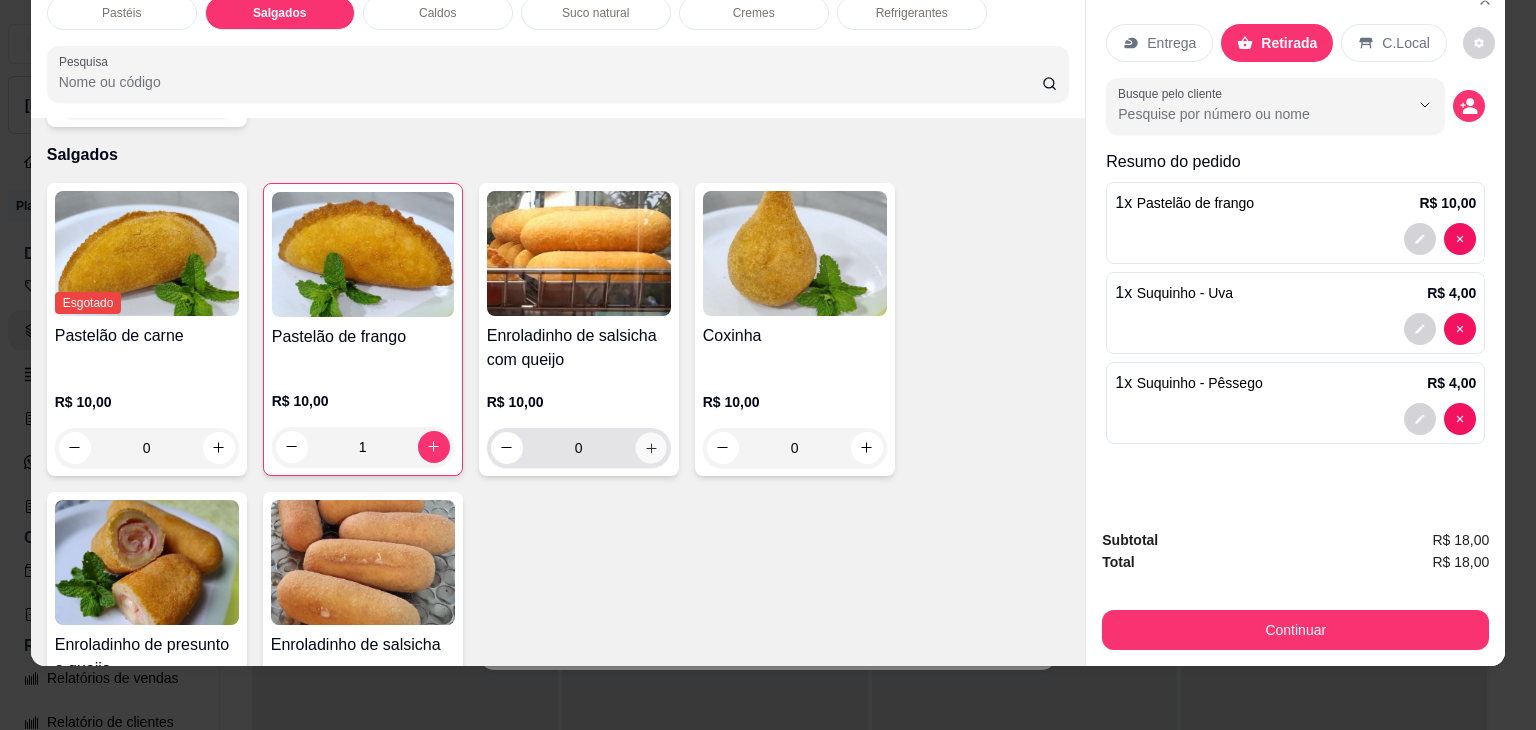click 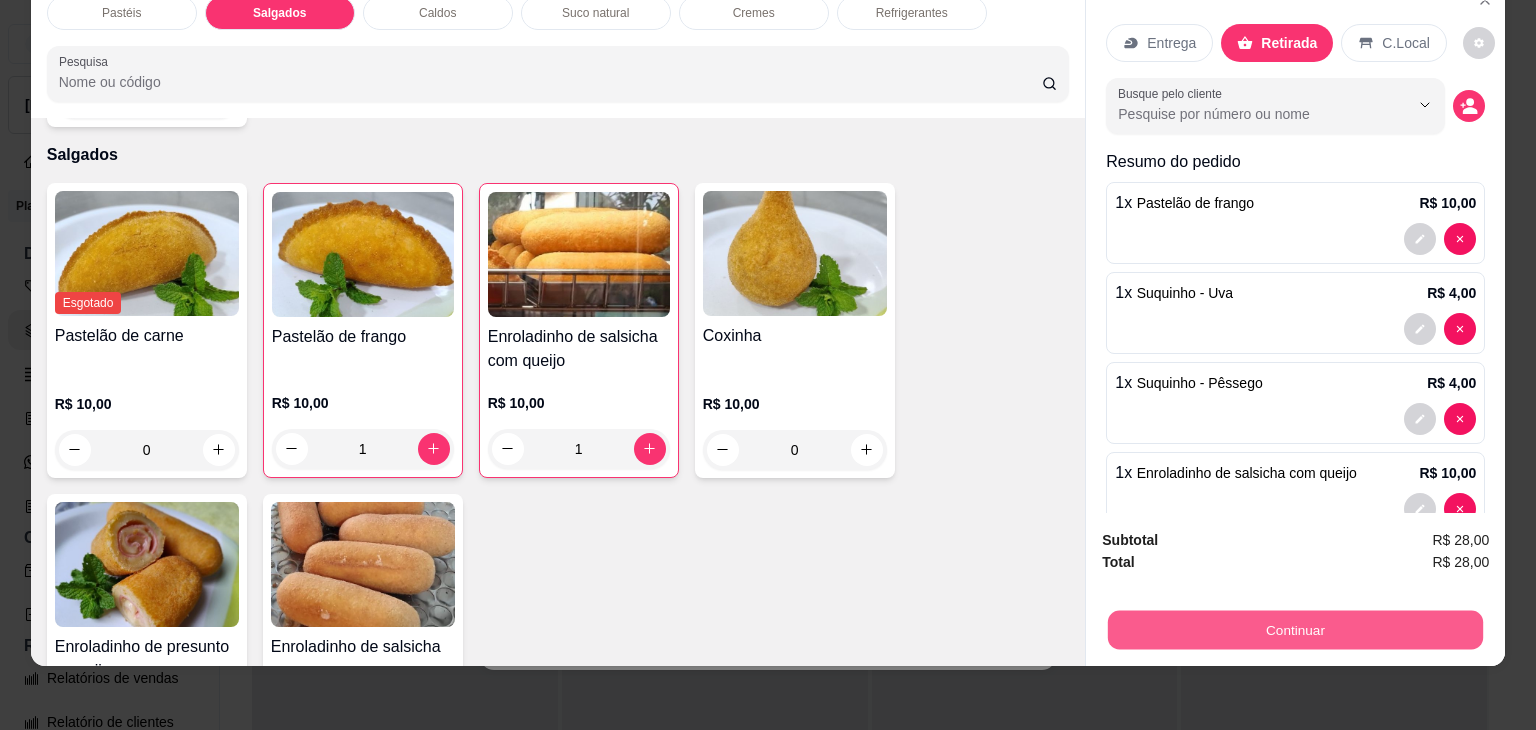 click on "Continuar" at bounding box center (1295, 630) 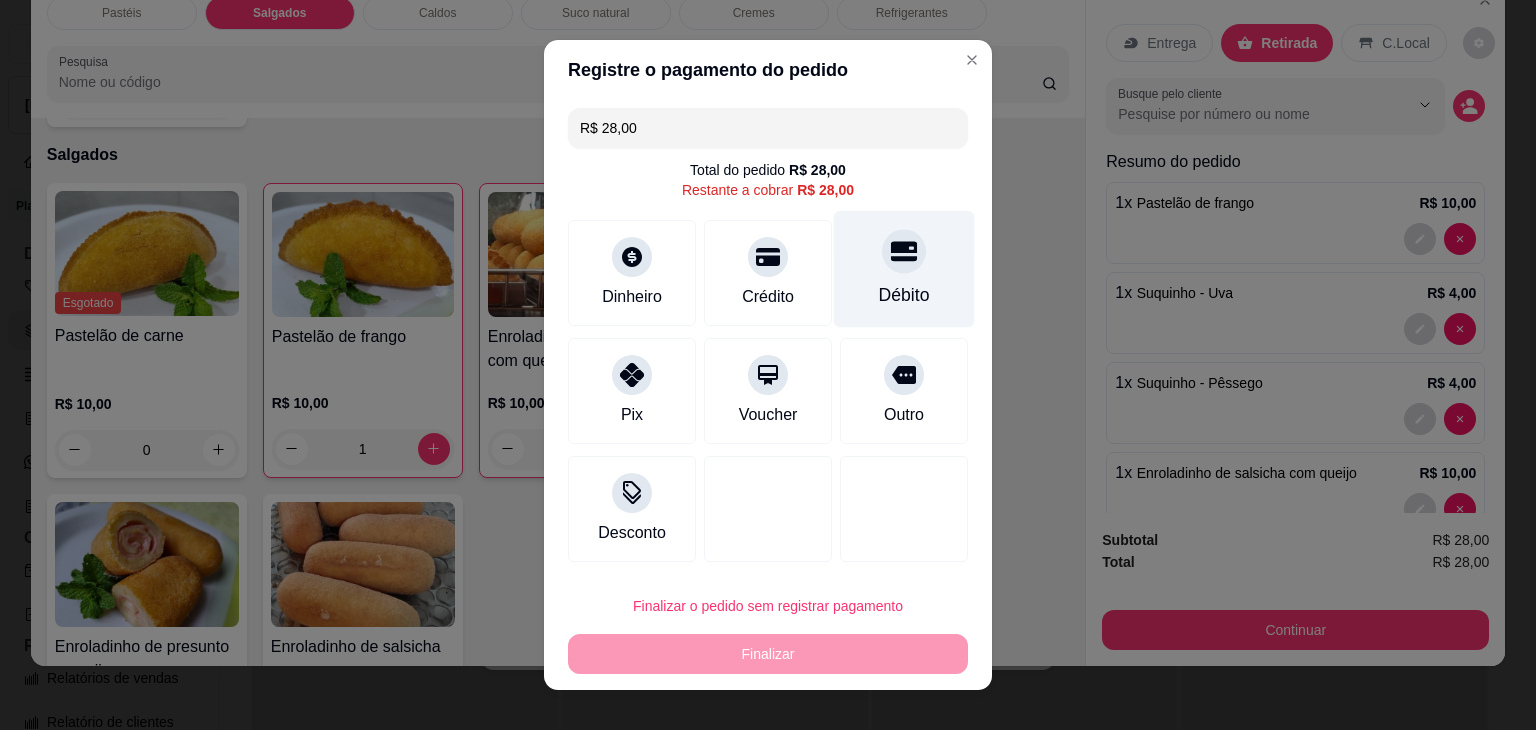 click 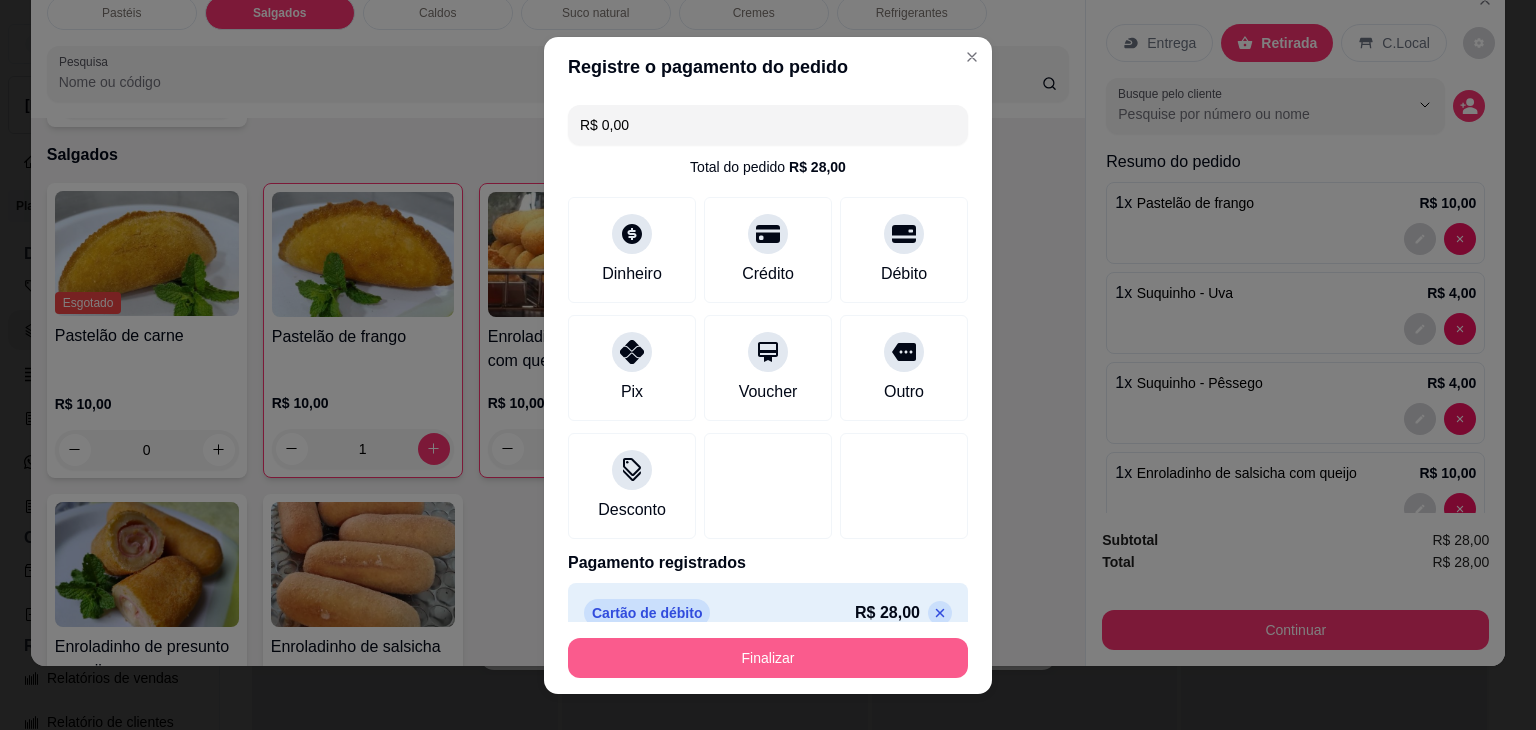 click on "Finalizar" at bounding box center [768, 658] 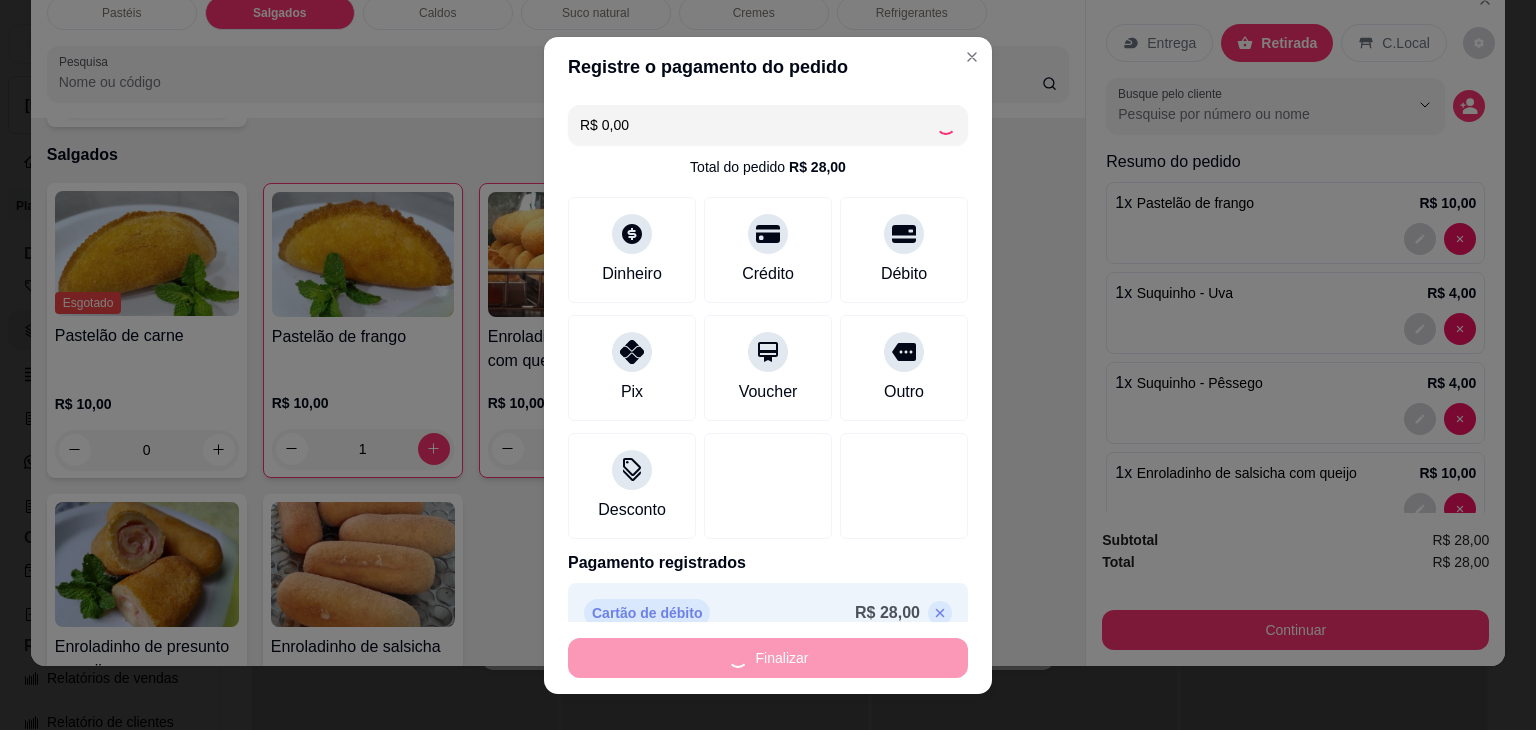 type on "0" 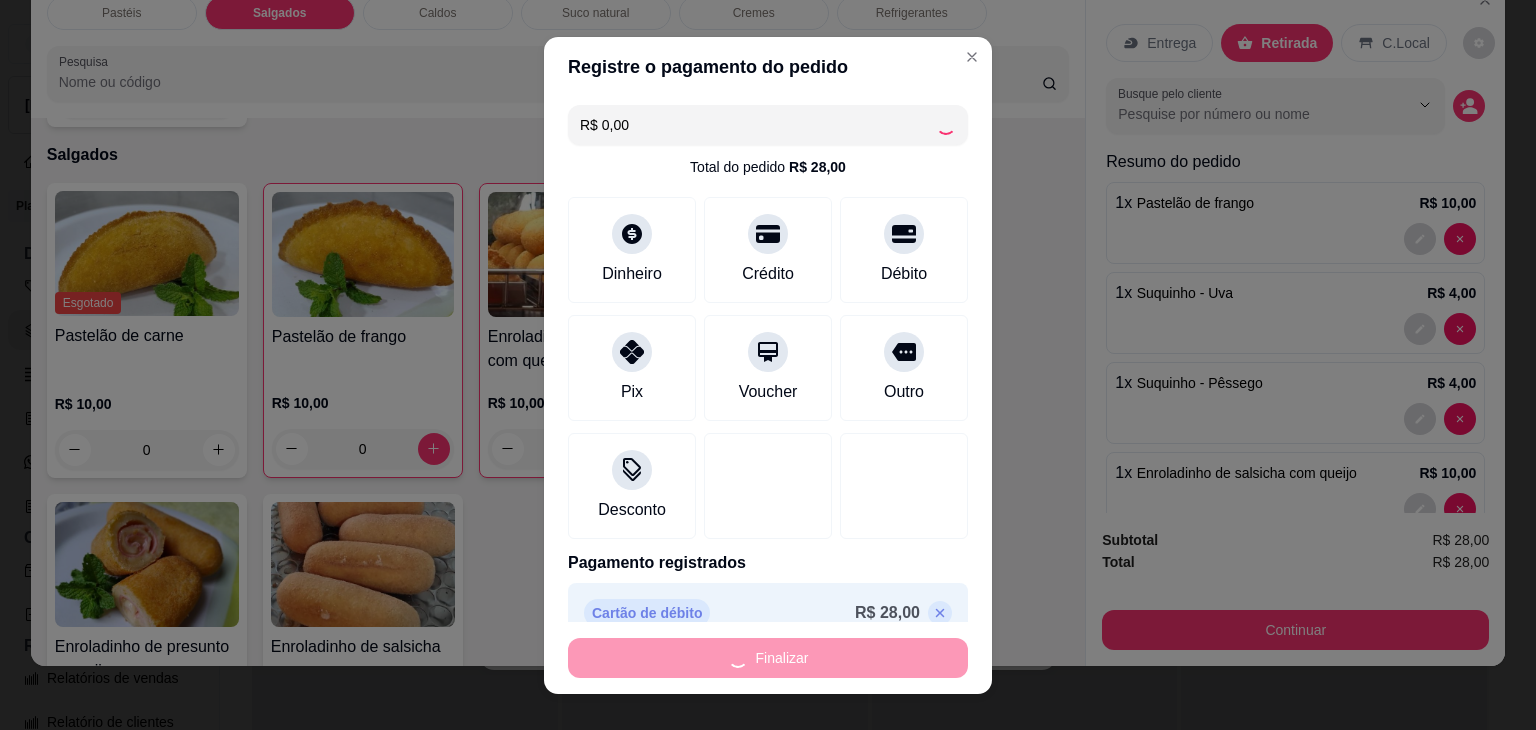 type on "-R$ 28,00" 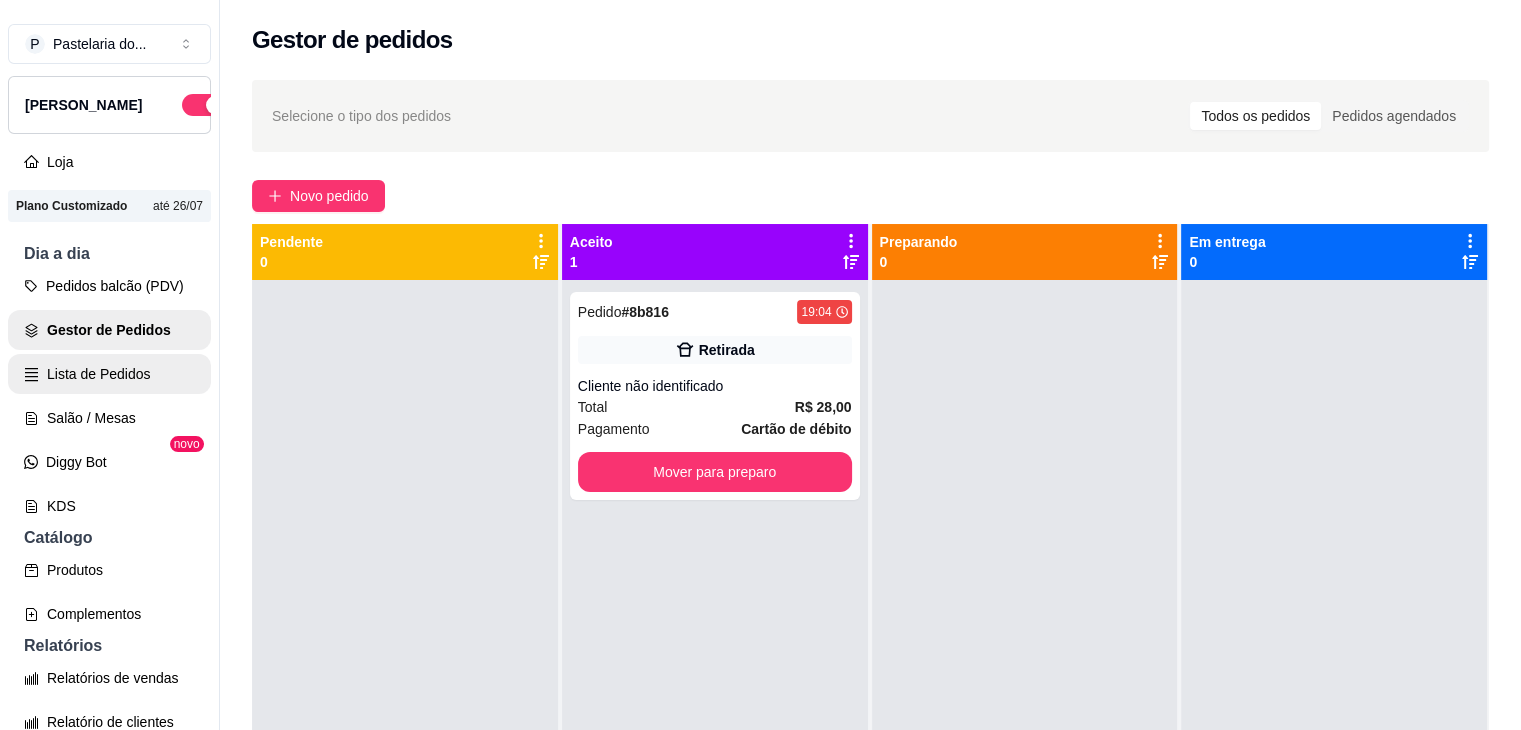 click on "Lista de Pedidos" at bounding box center [109, 374] 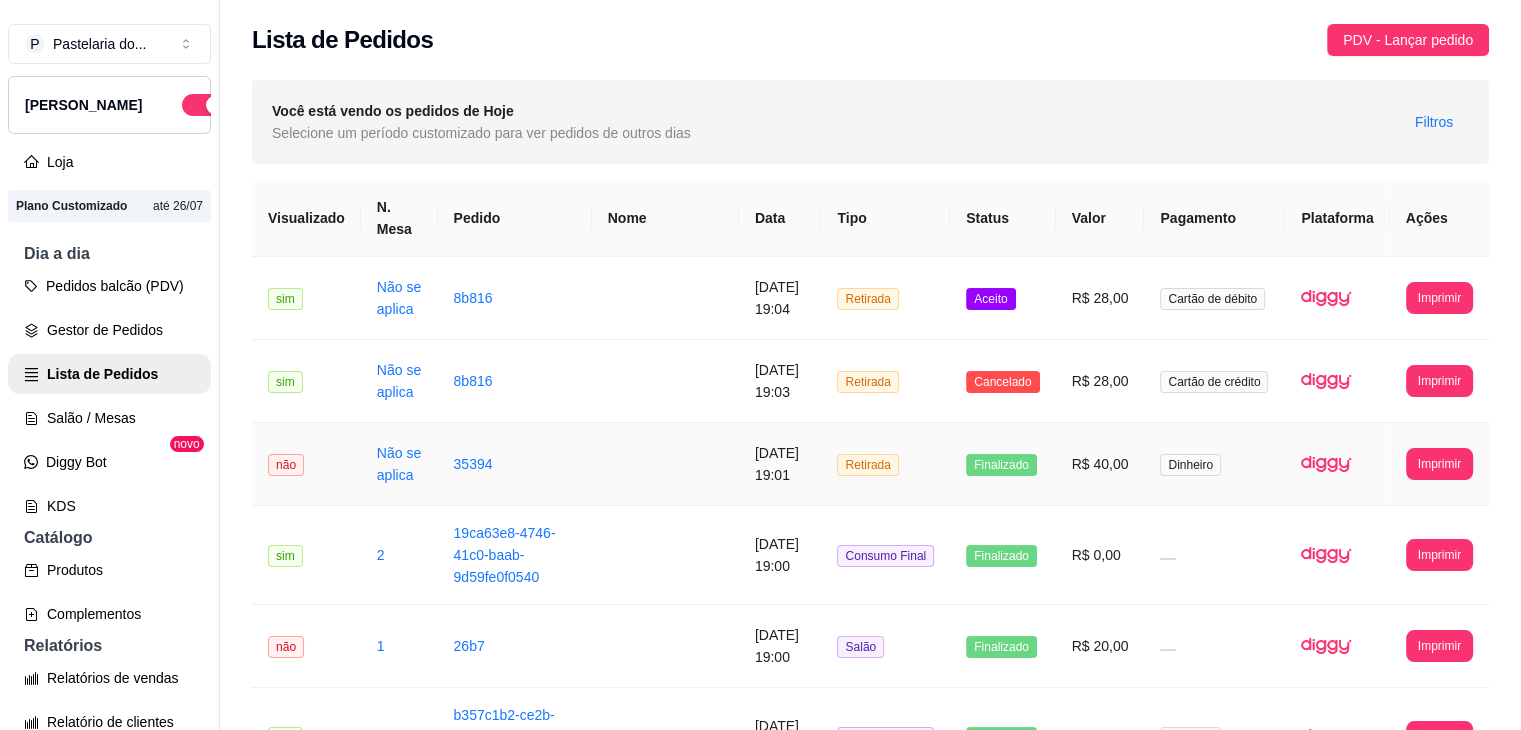 click on "R$ 28,00" at bounding box center (1100, 381) 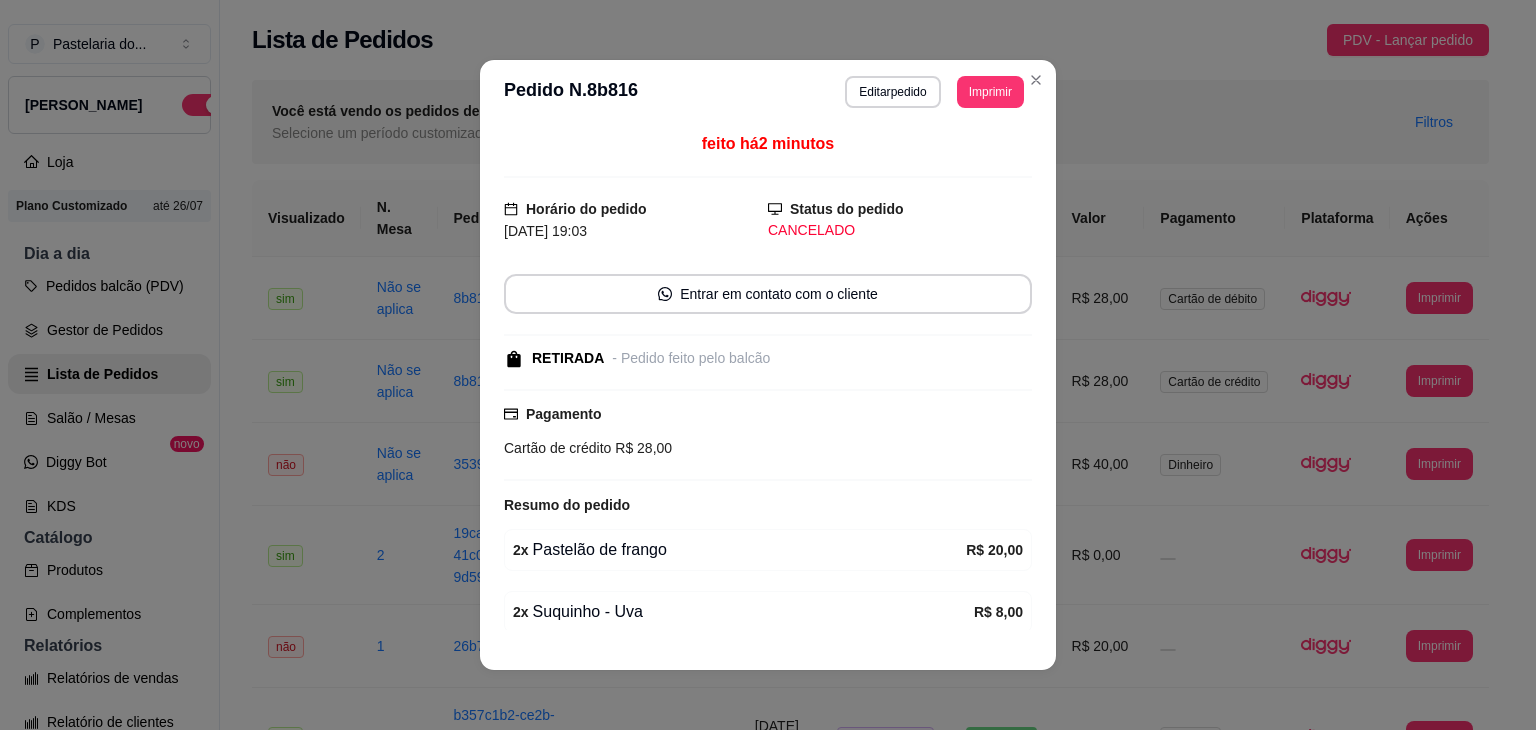 scroll, scrollTop: 78, scrollLeft: 0, axis: vertical 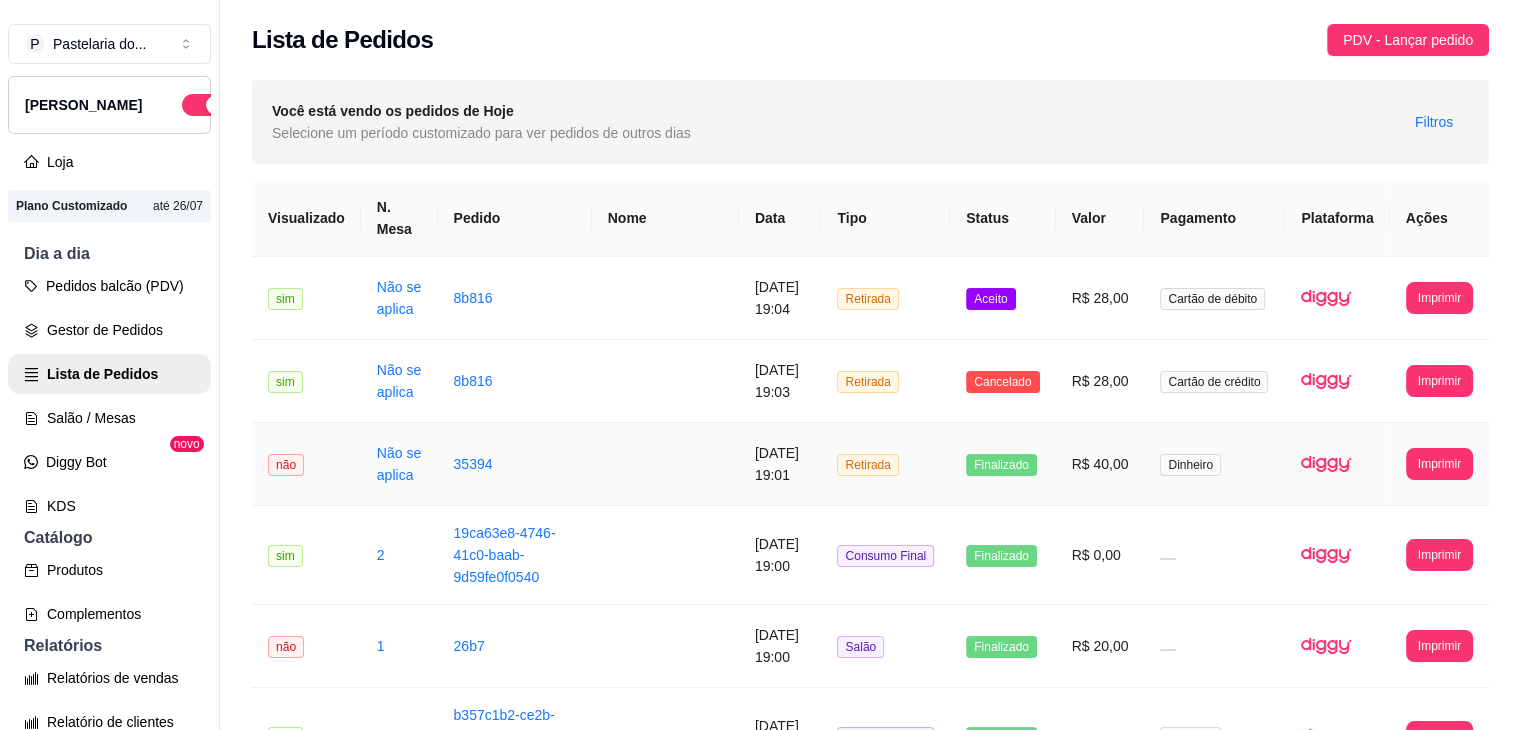 click on "R$ 40,00" at bounding box center [1100, 464] 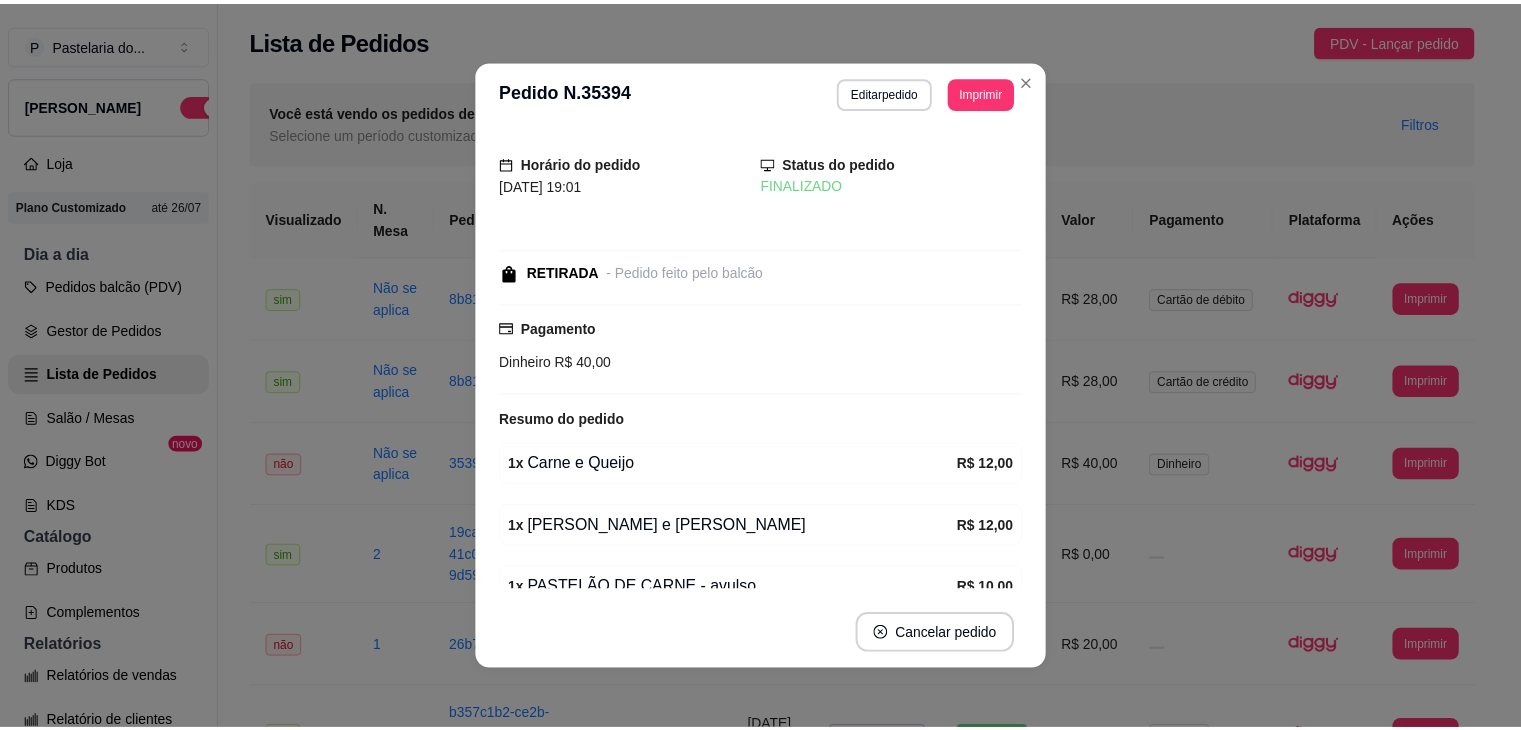 scroll, scrollTop: 182, scrollLeft: 0, axis: vertical 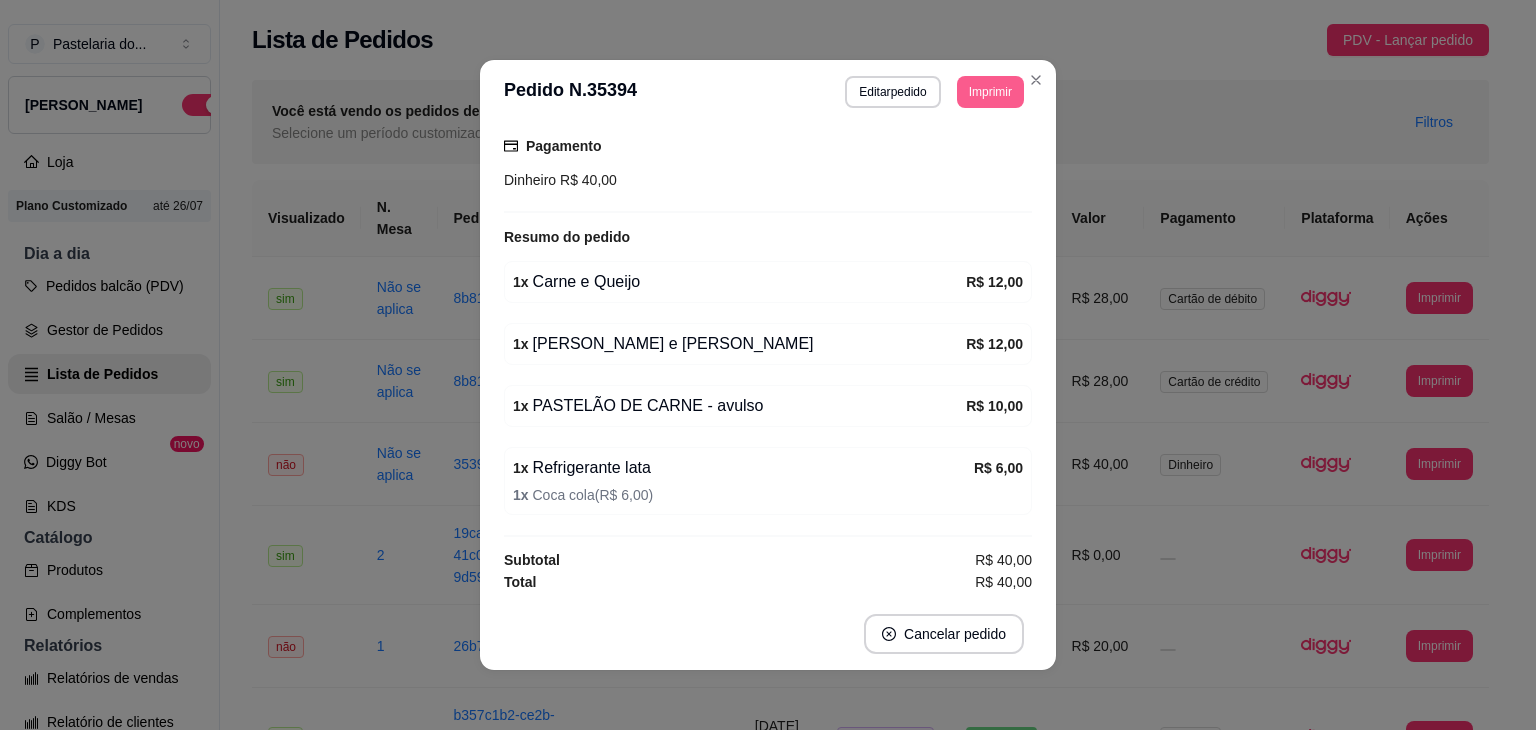 click on "Imprimir" at bounding box center (990, 92) 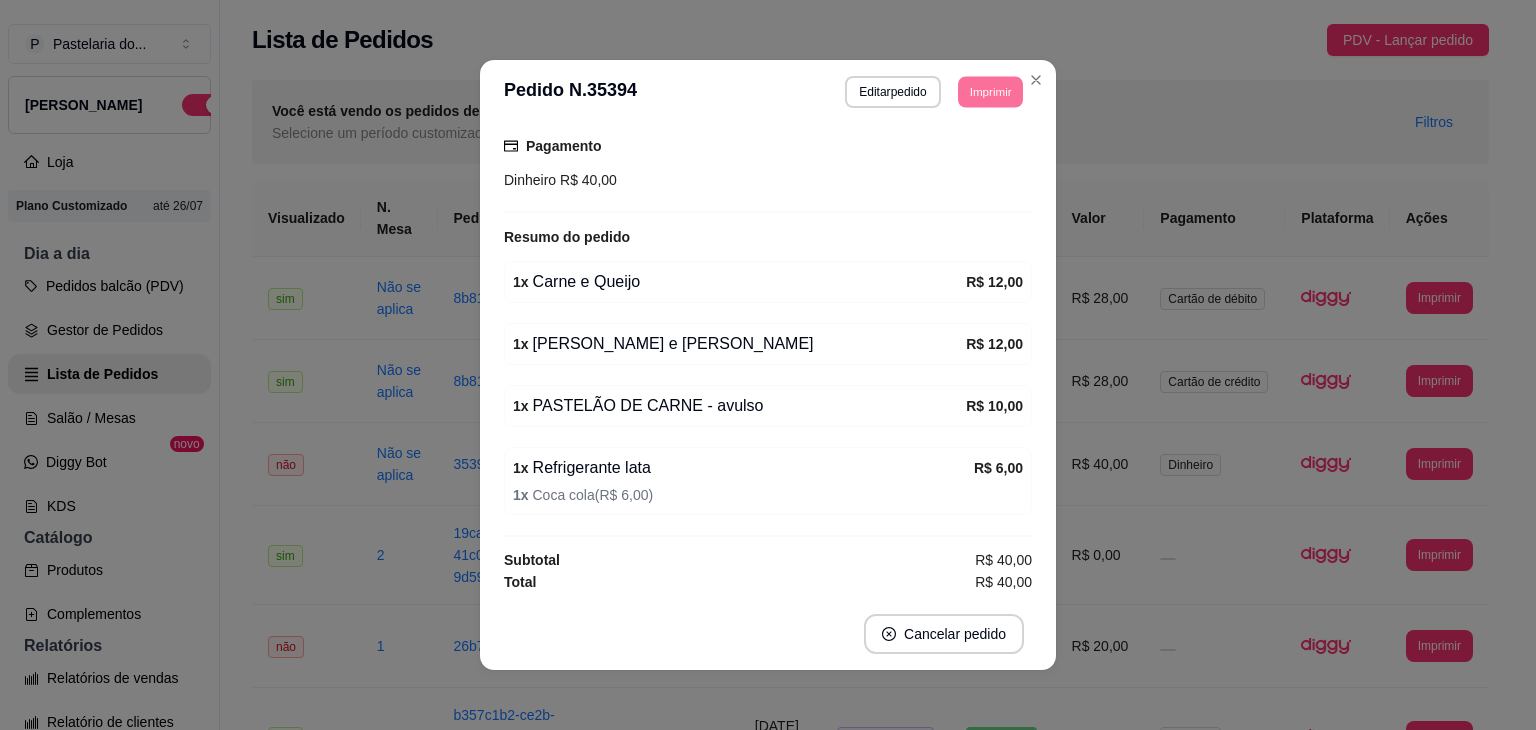 click on "IMPRESSORA" at bounding box center (963, 153) 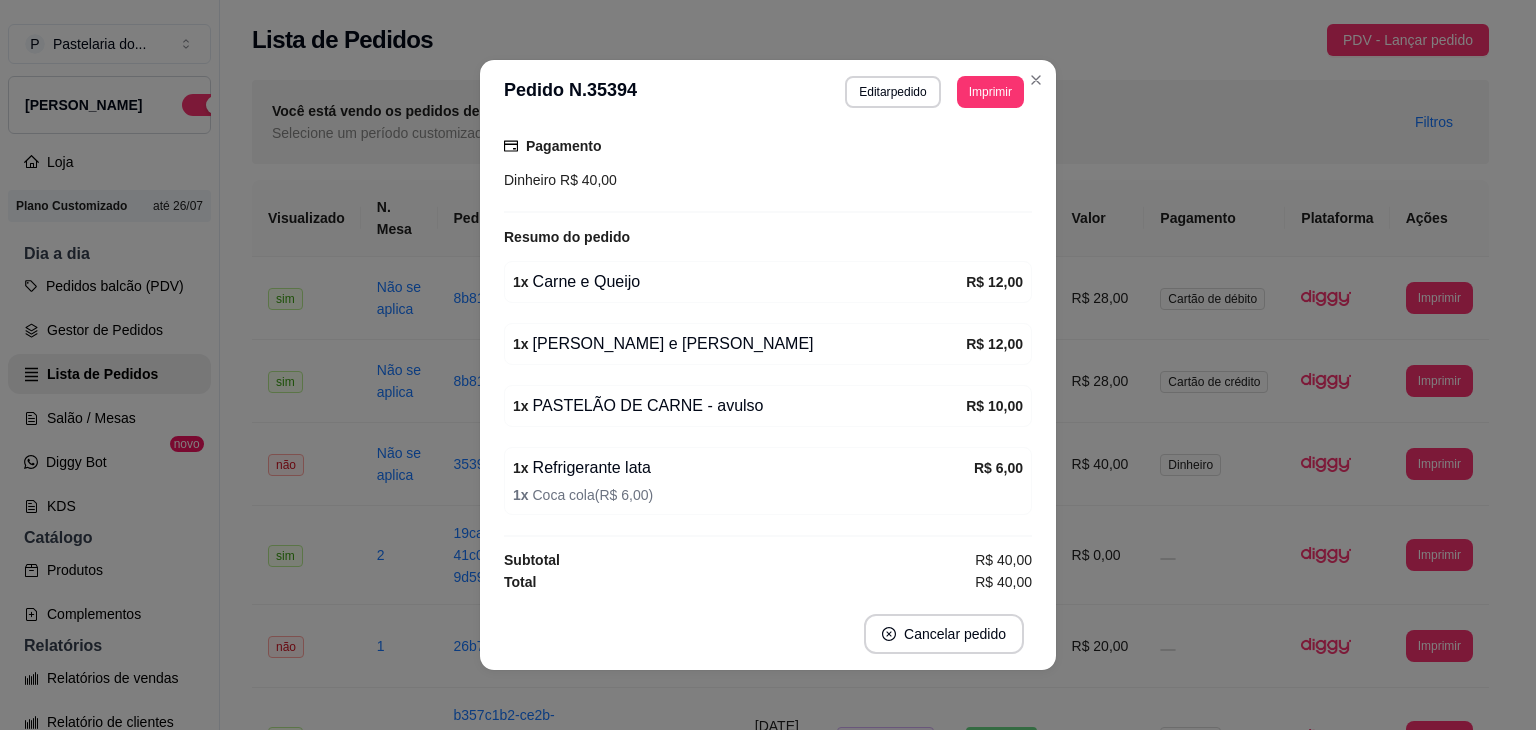click on "**********" at bounding box center [768, 92] 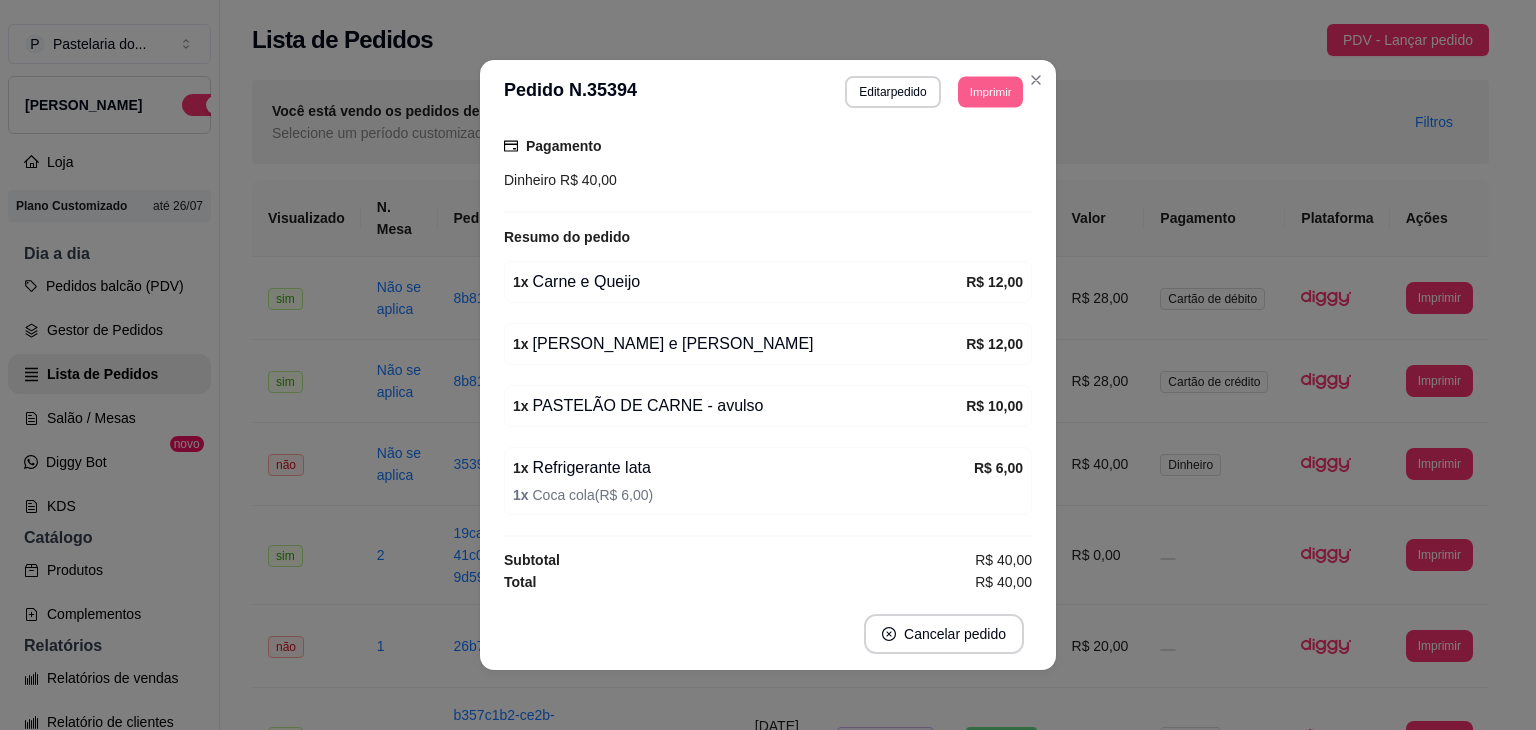 click on "Imprimir" at bounding box center (990, 91) 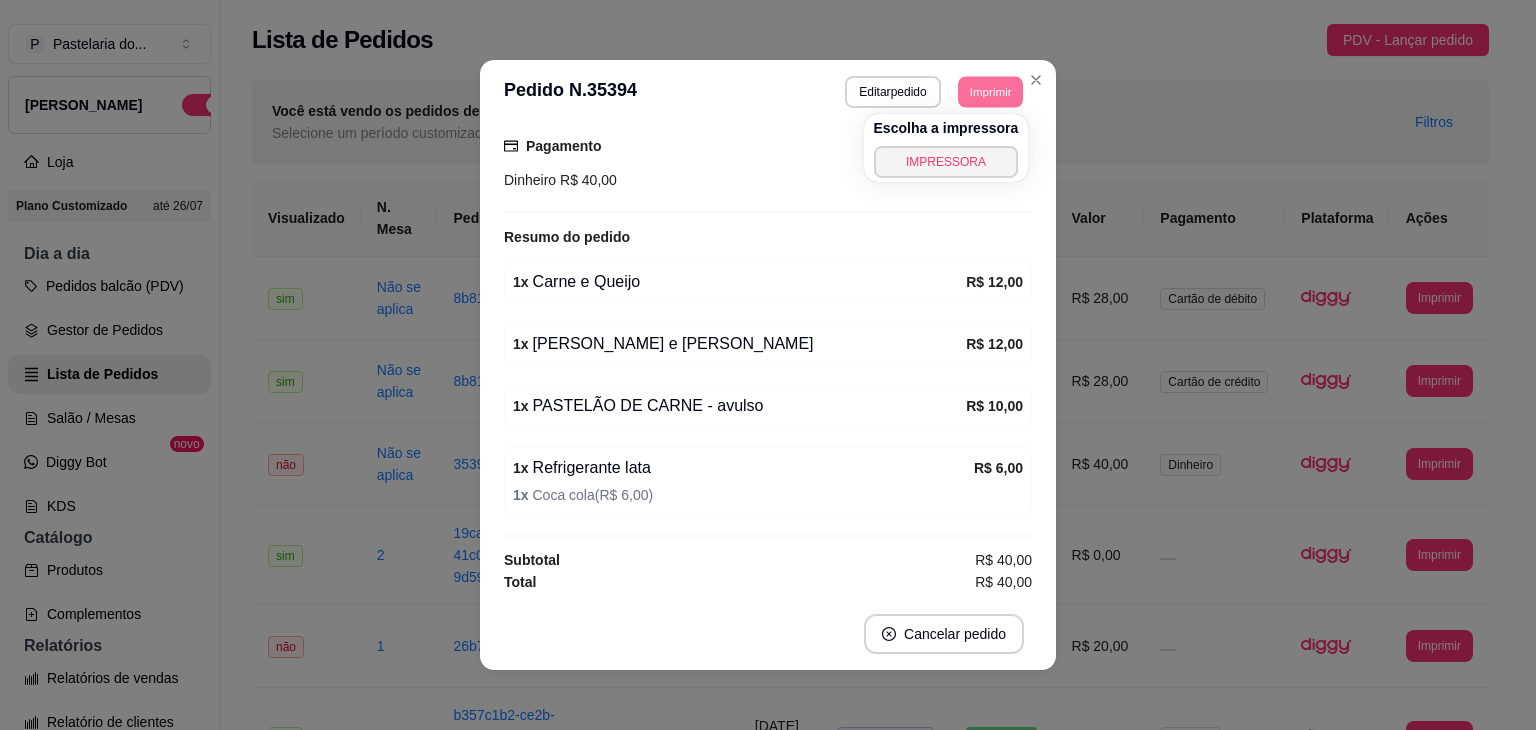 click on "IMPRESSORA" at bounding box center [946, 162] 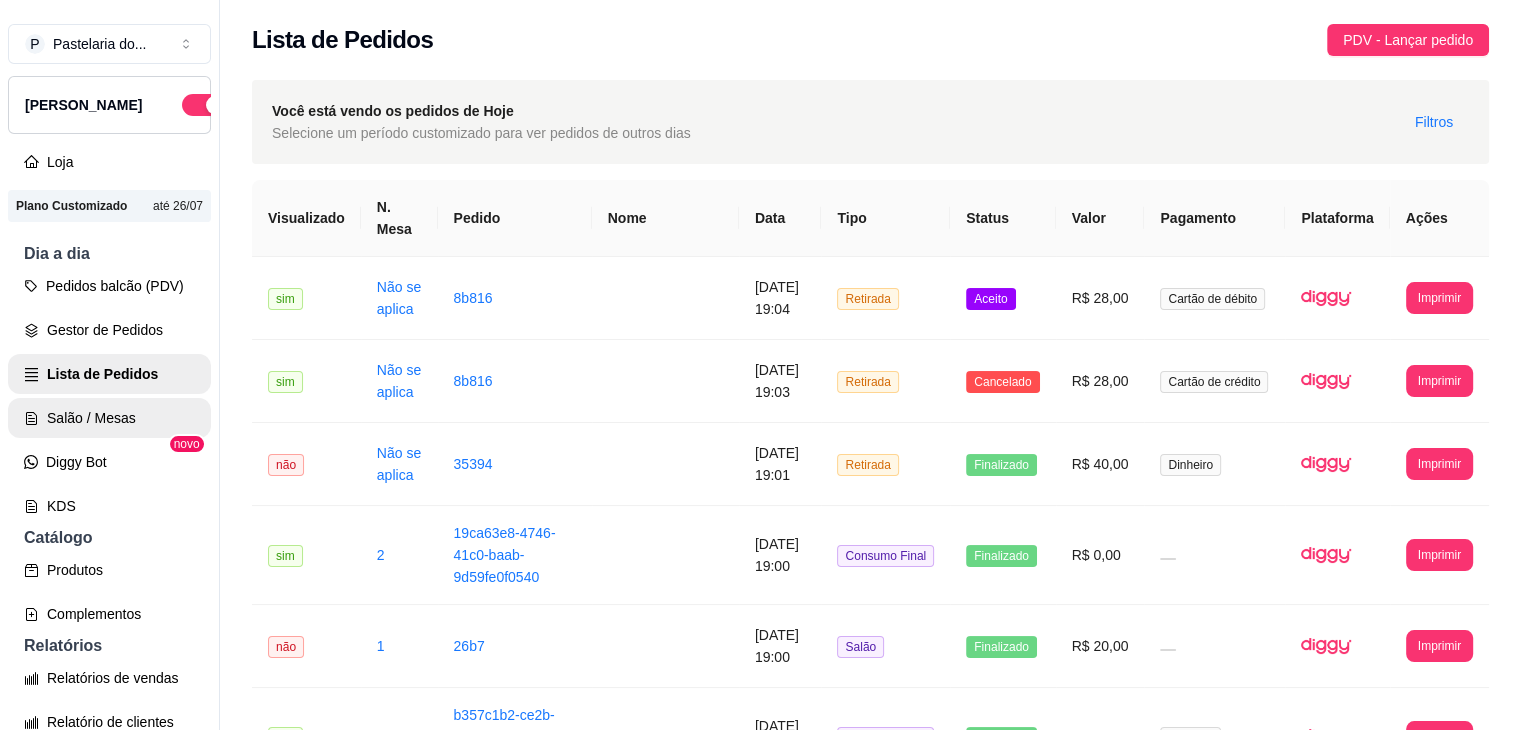 click on "Salão / Mesas" at bounding box center [109, 418] 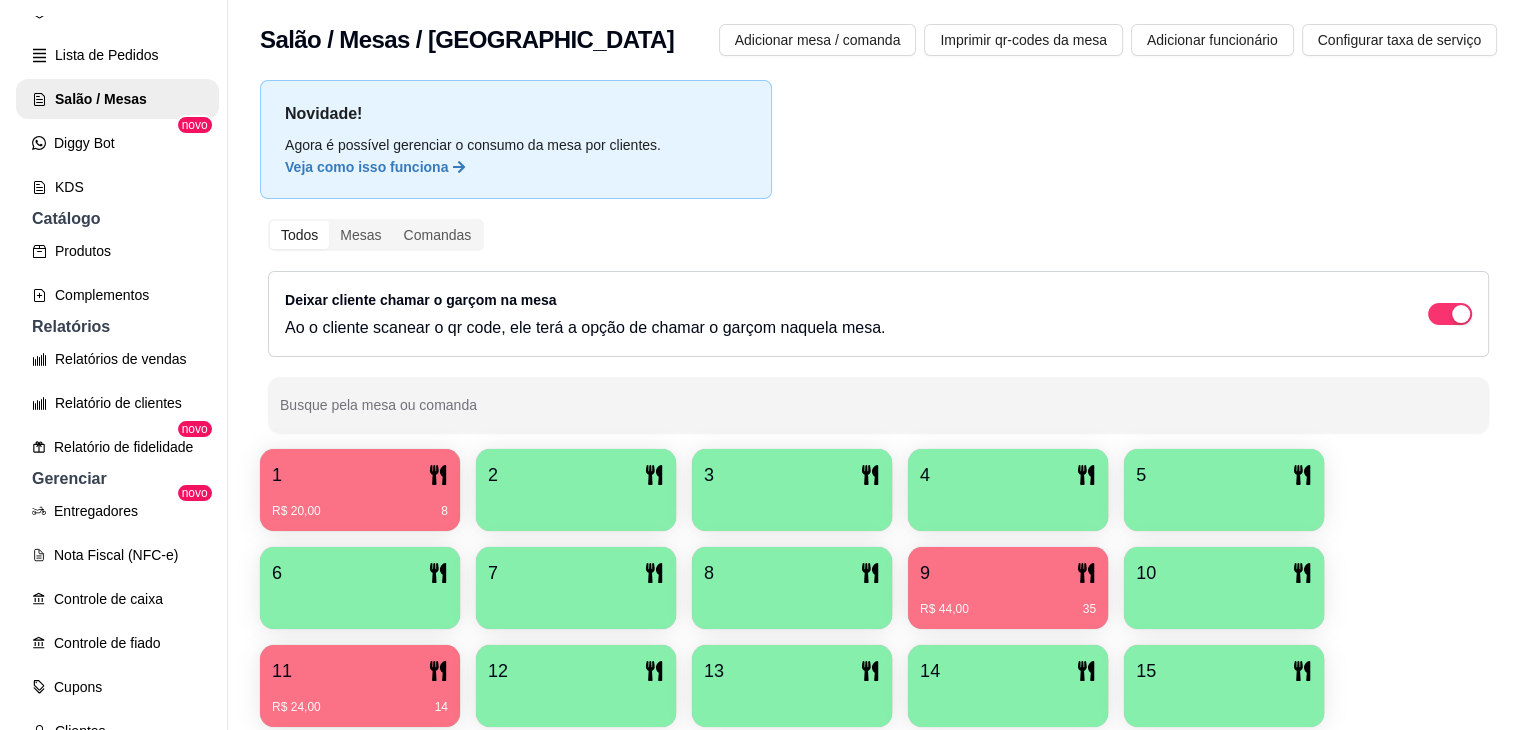 scroll, scrollTop: 0, scrollLeft: 0, axis: both 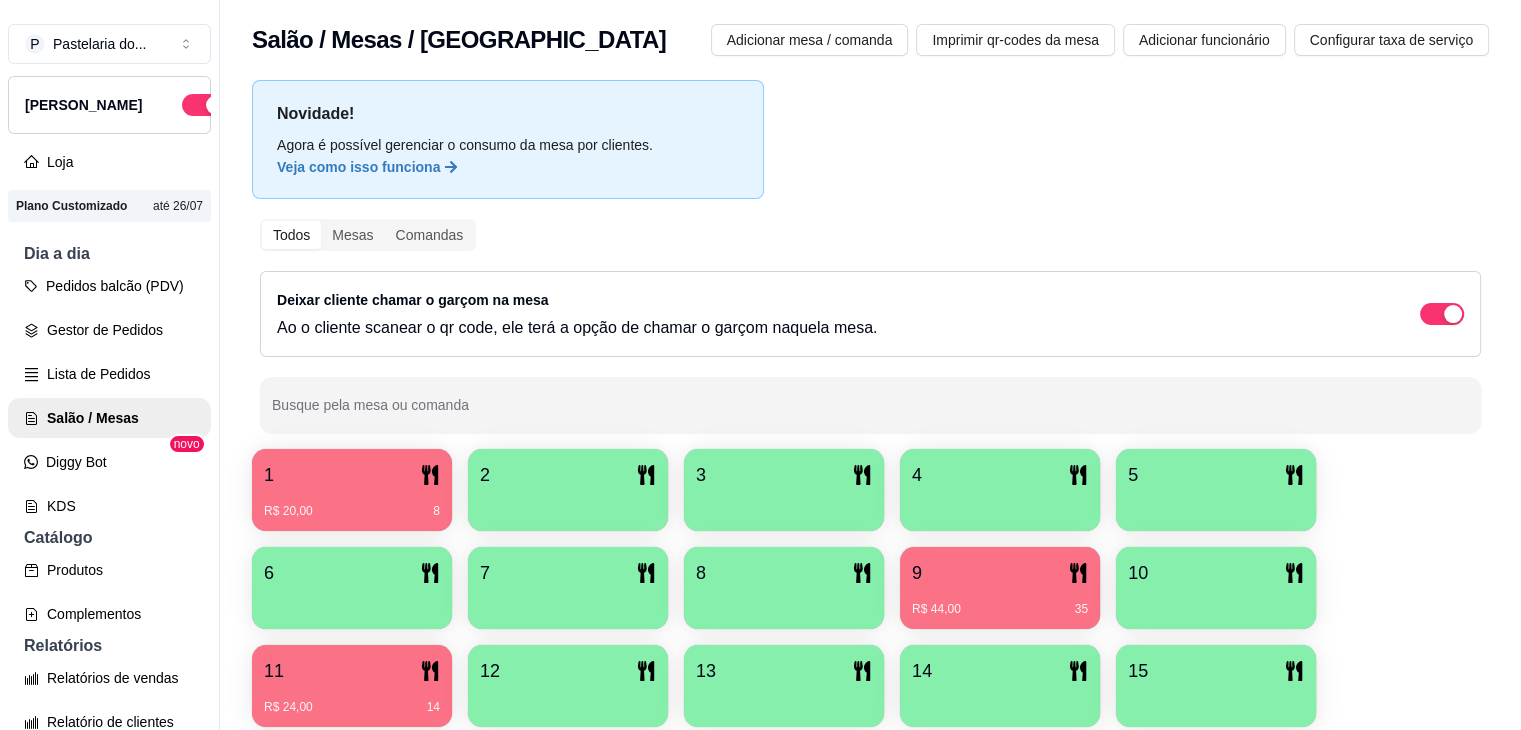 click on "3" at bounding box center (784, 475) 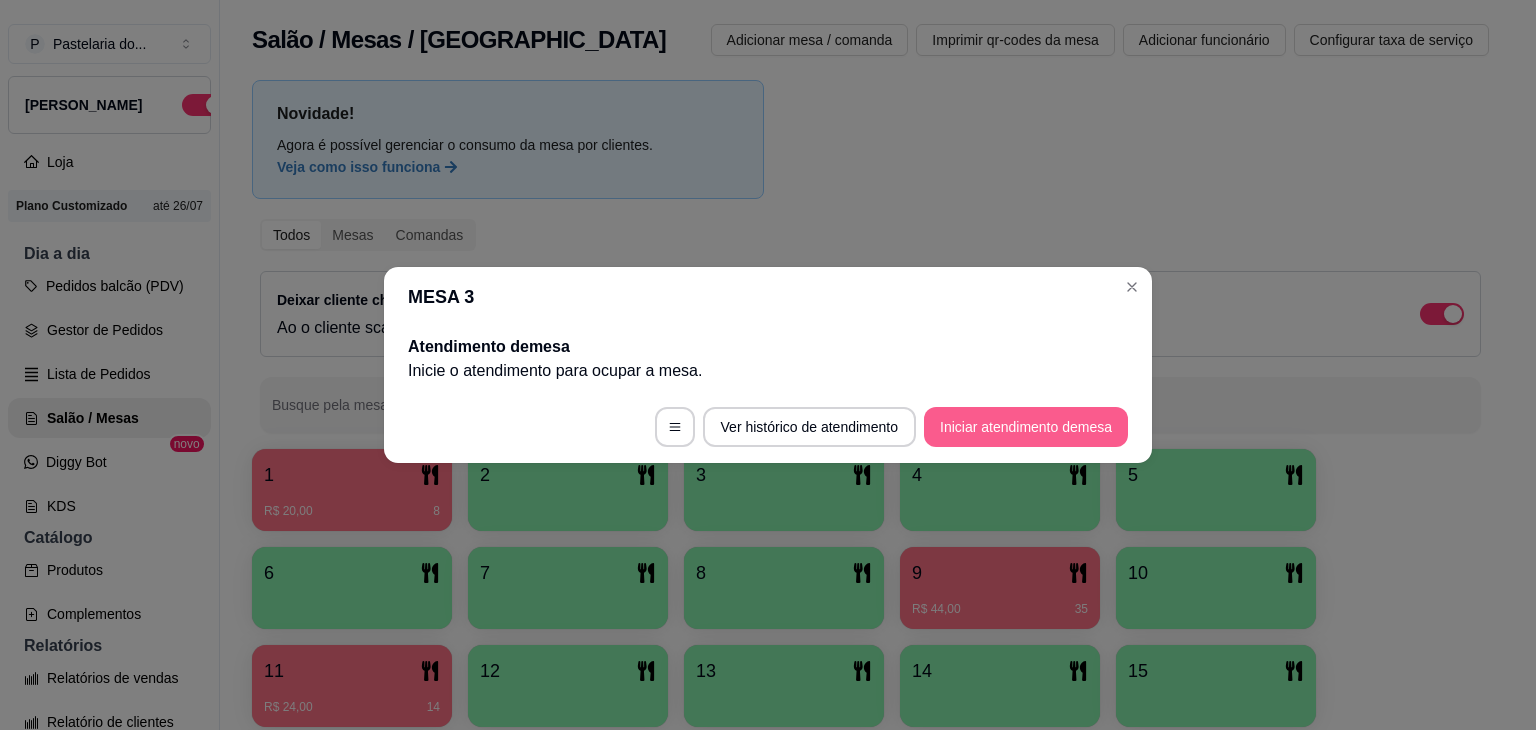 click on "Iniciar atendimento de  mesa" at bounding box center [1026, 427] 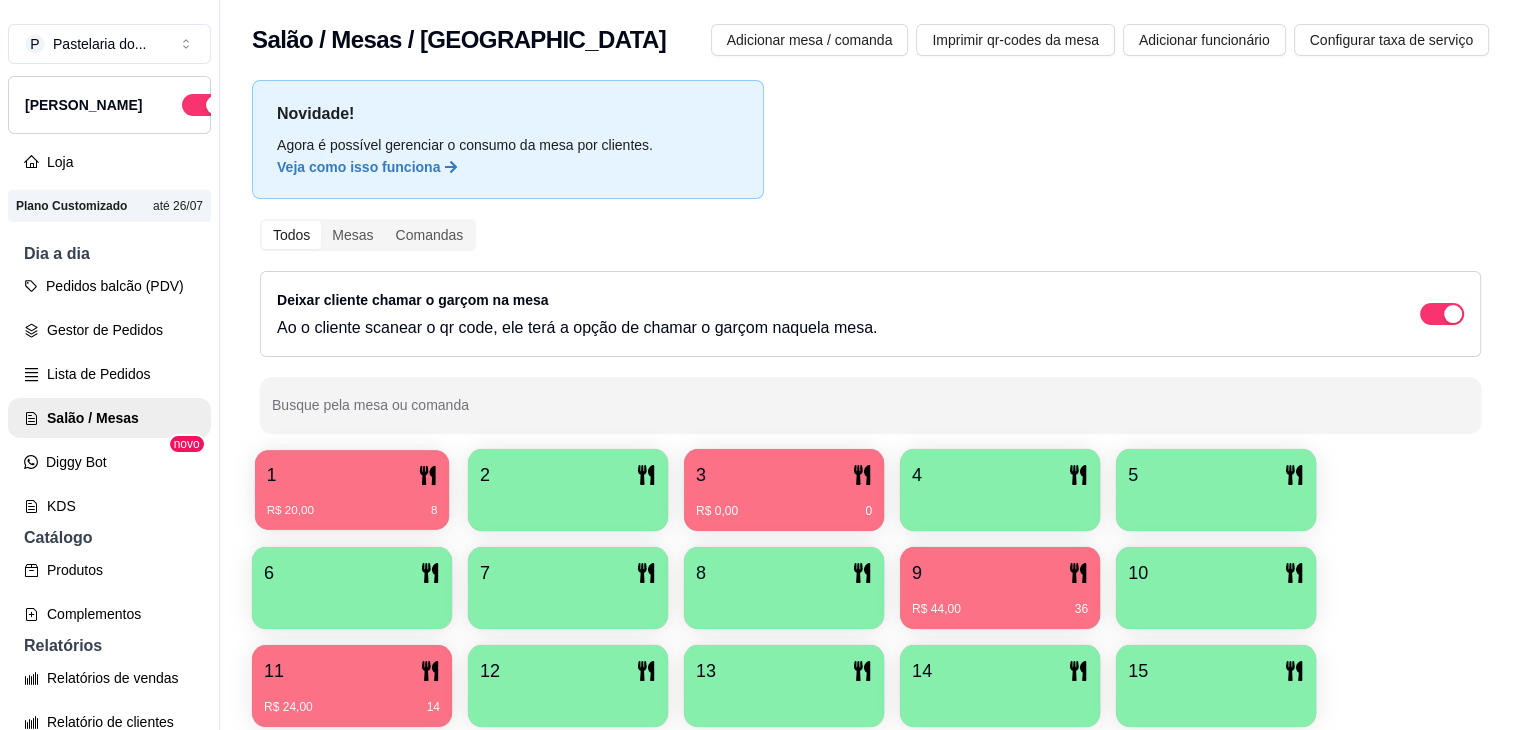 click on "1 R$ 20,00 8" at bounding box center (352, 490) 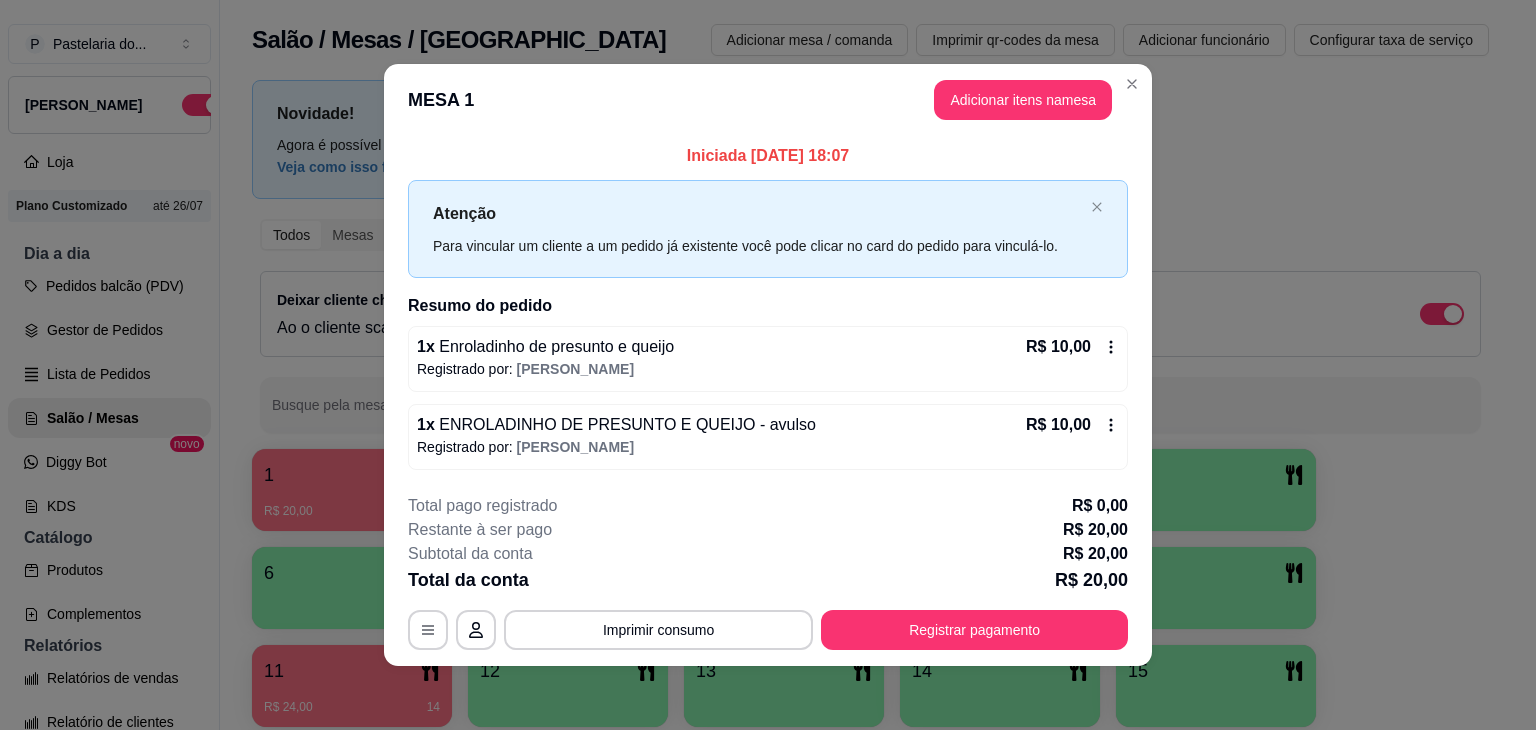 click on "Adicionar itens na  mesa" at bounding box center [1023, 100] 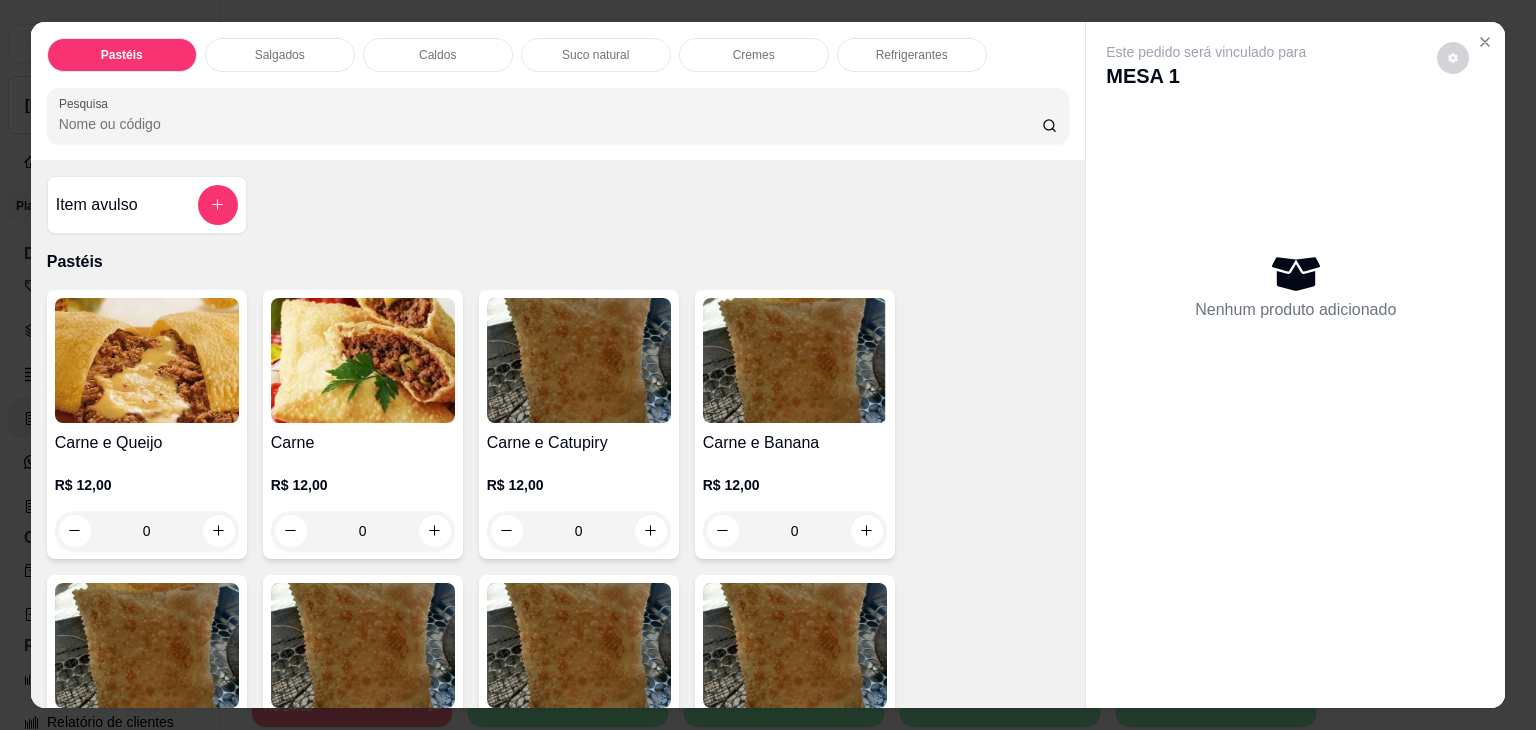 click at bounding box center (147, 360) 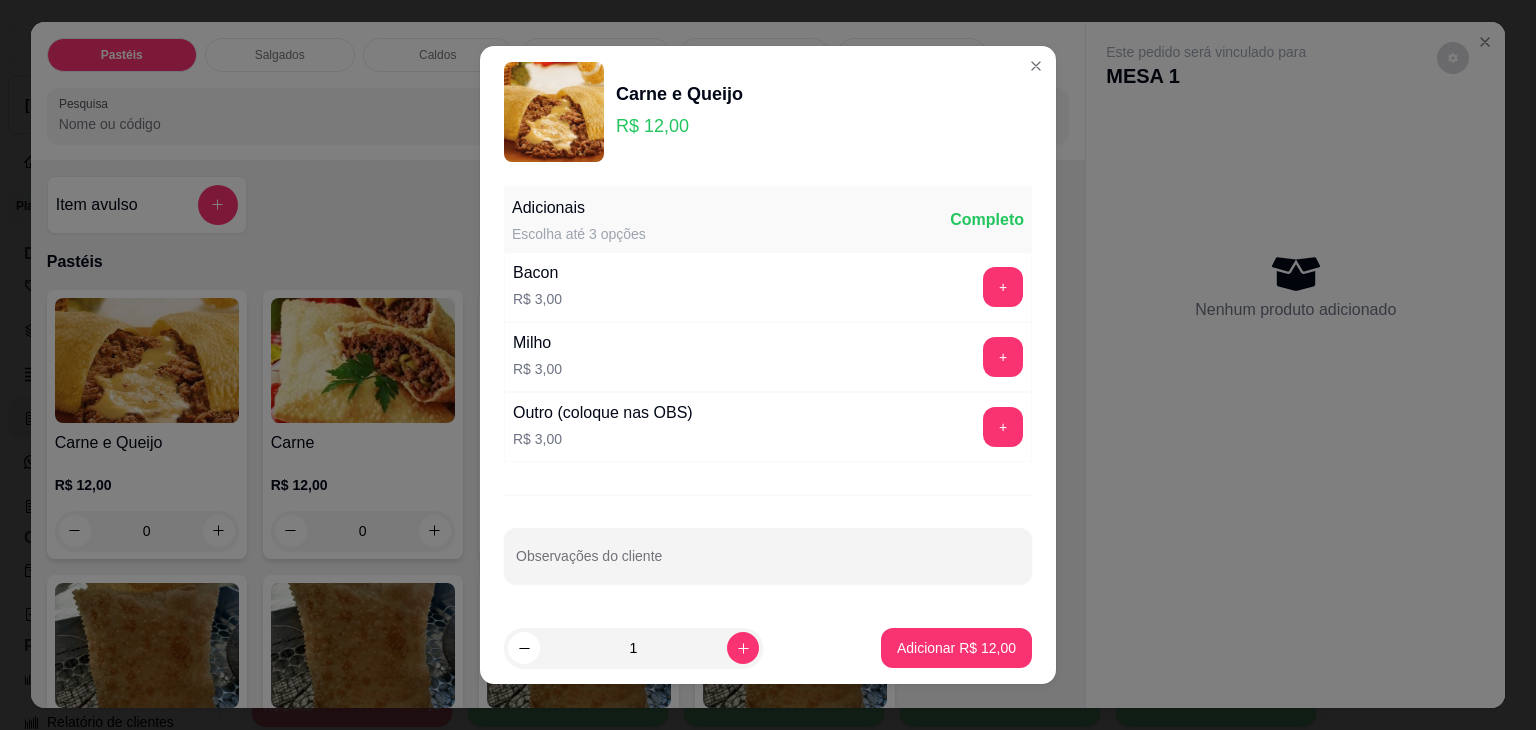 drag, startPoint x: 922, startPoint y: 668, endPoint x: 925, endPoint y: 651, distance: 17.262676 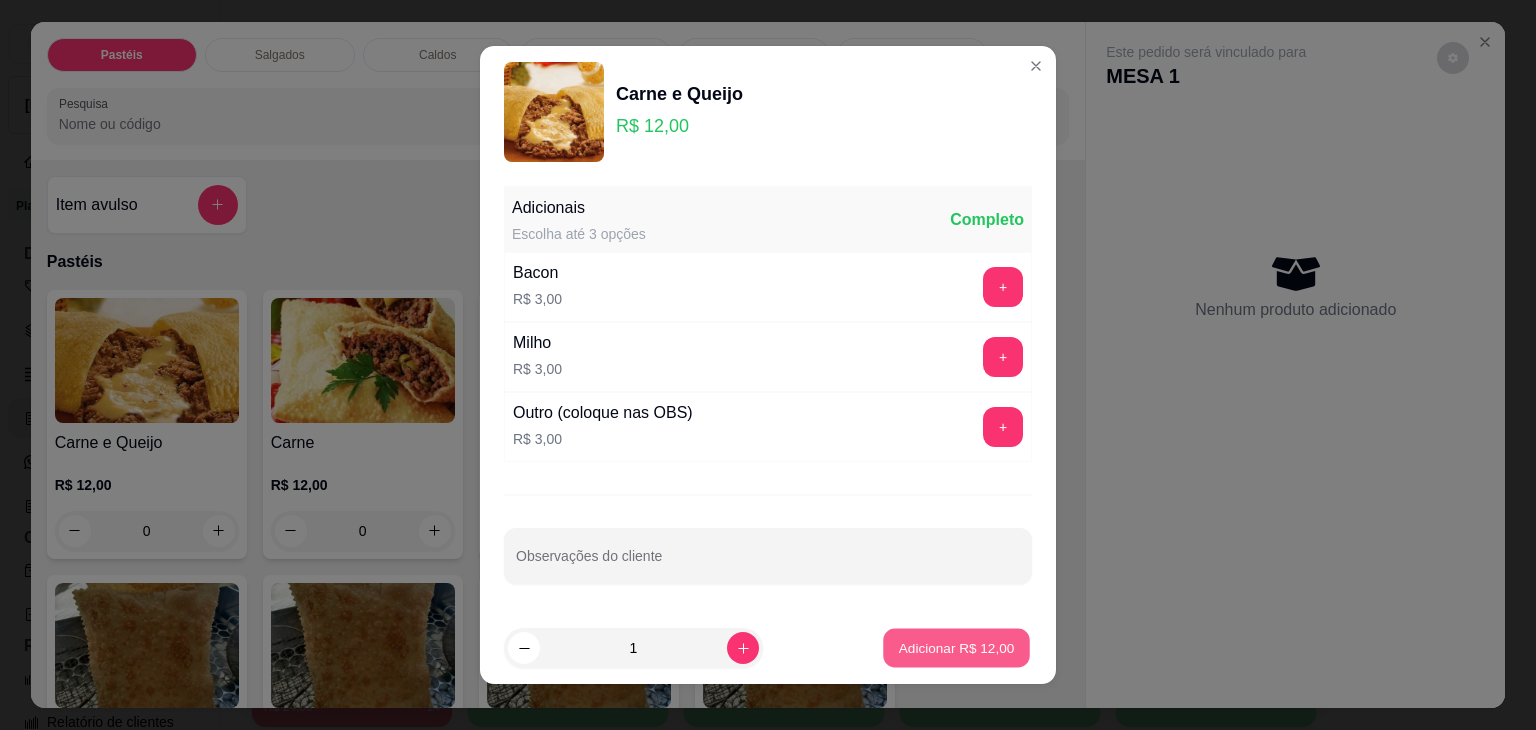 click on "Adicionar   R$ 12,00" at bounding box center [957, 647] 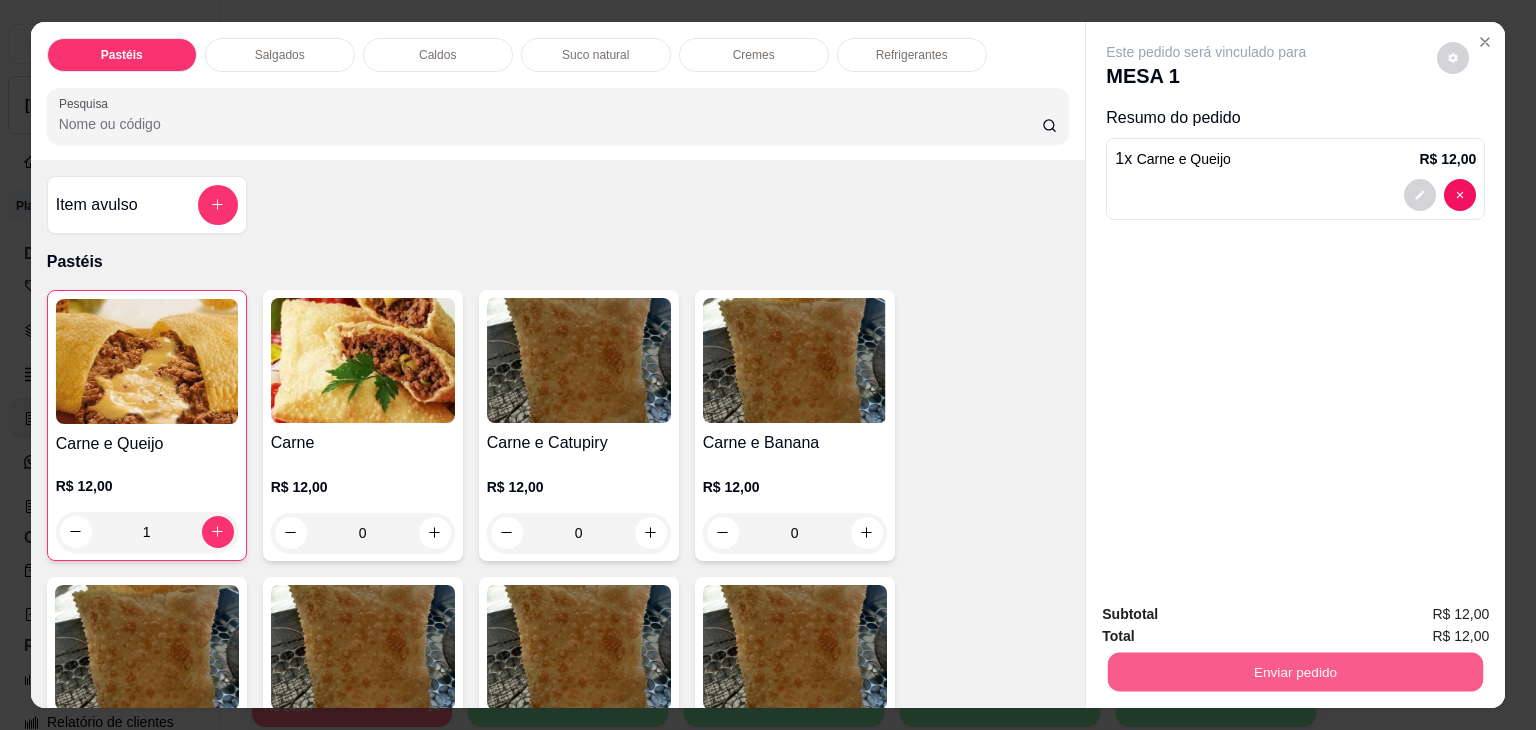 click on "Enviar pedido" at bounding box center [1295, 672] 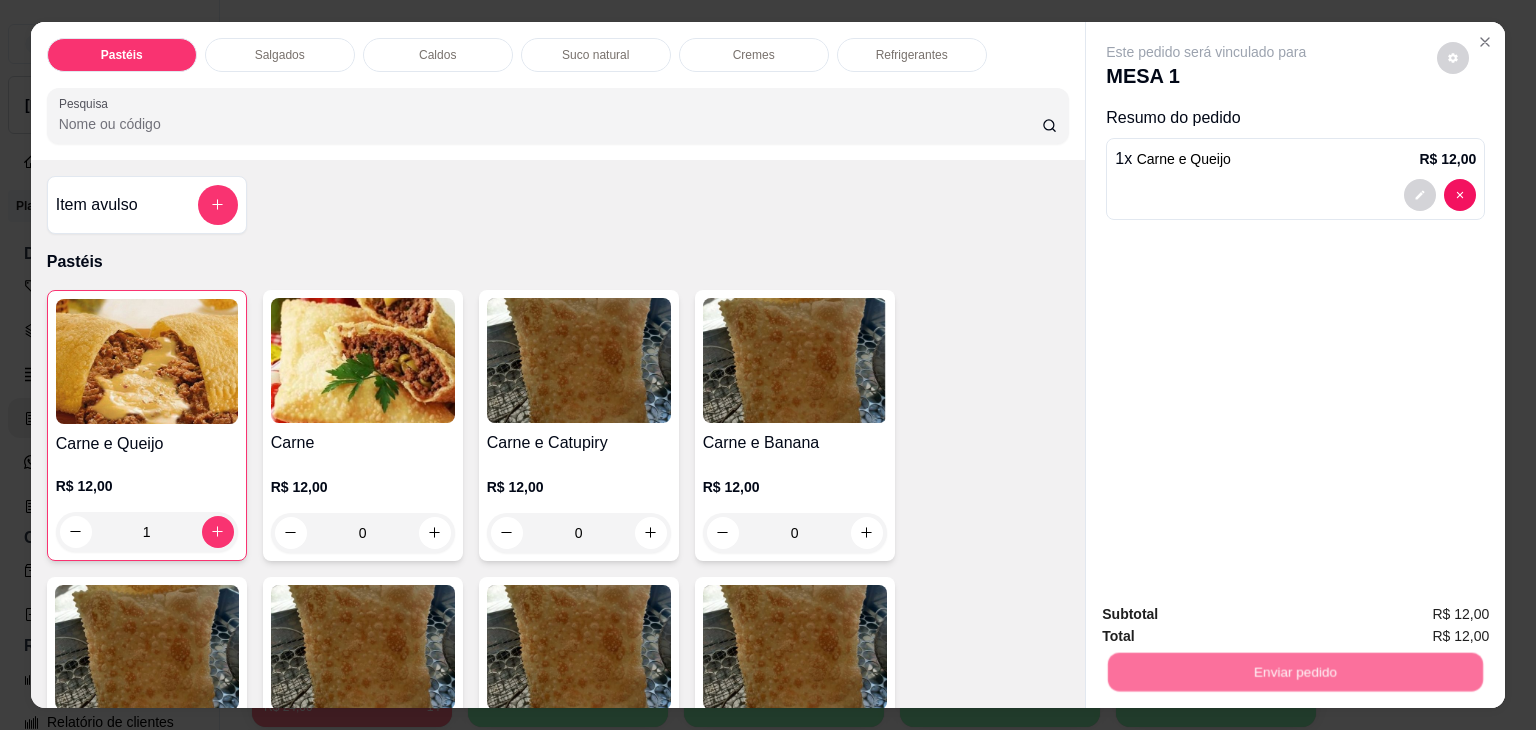 click on "Não registrar e enviar pedido" at bounding box center (1229, 615) 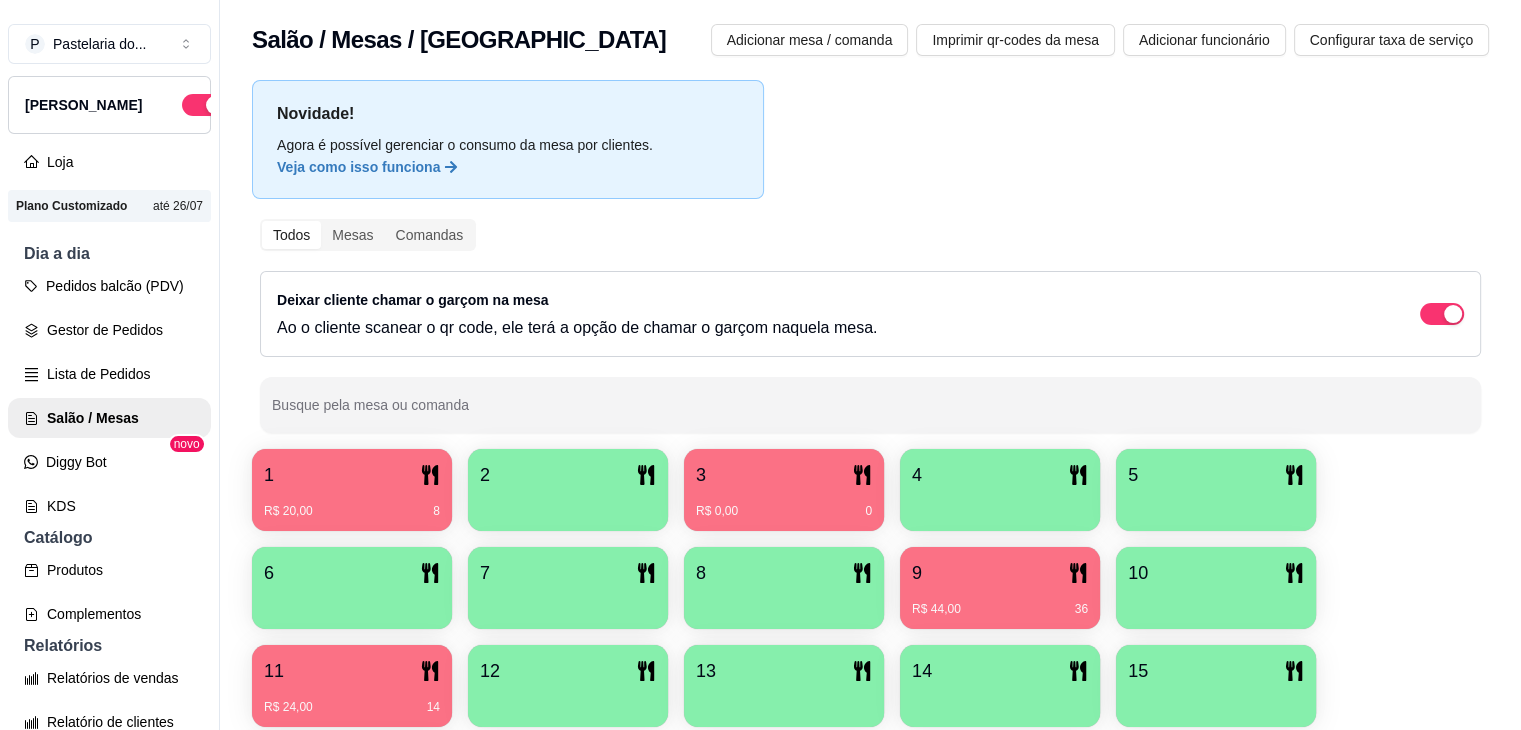 click on "3 R$ 0,00 0" at bounding box center (784, 490) 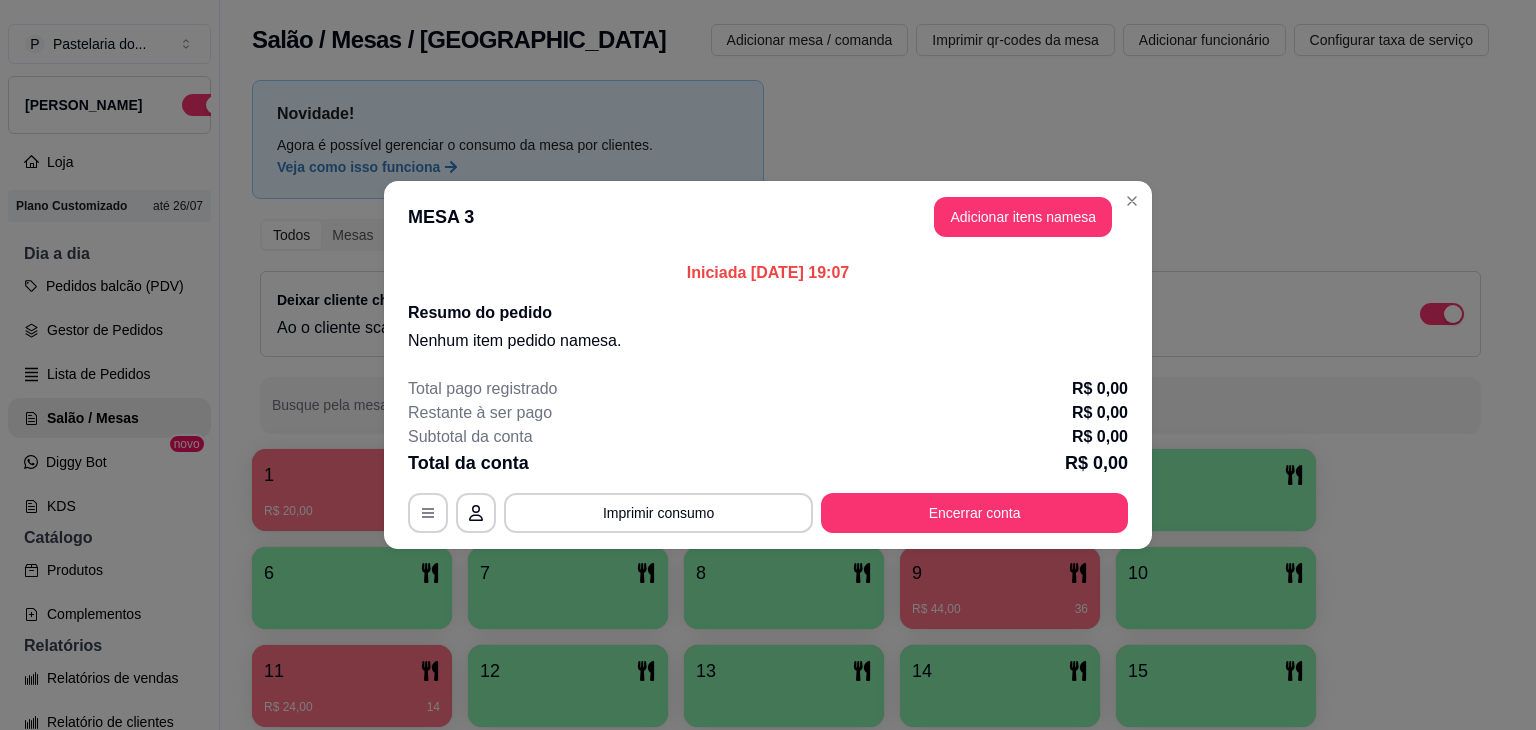click on "MESA 3 Adicionar itens na  mesa" at bounding box center [768, 217] 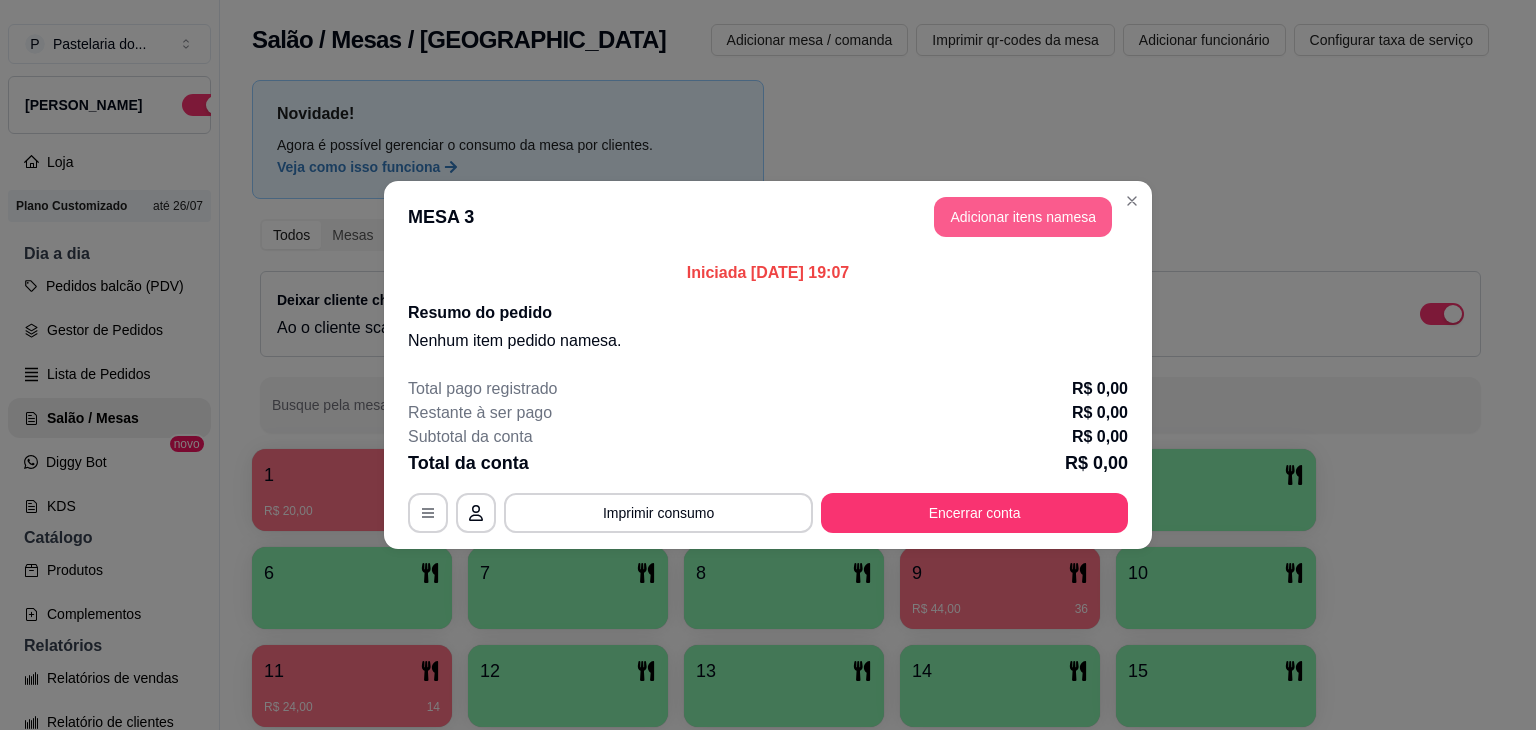 click on "Adicionar itens na  mesa" at bounding box center (1023, 217) 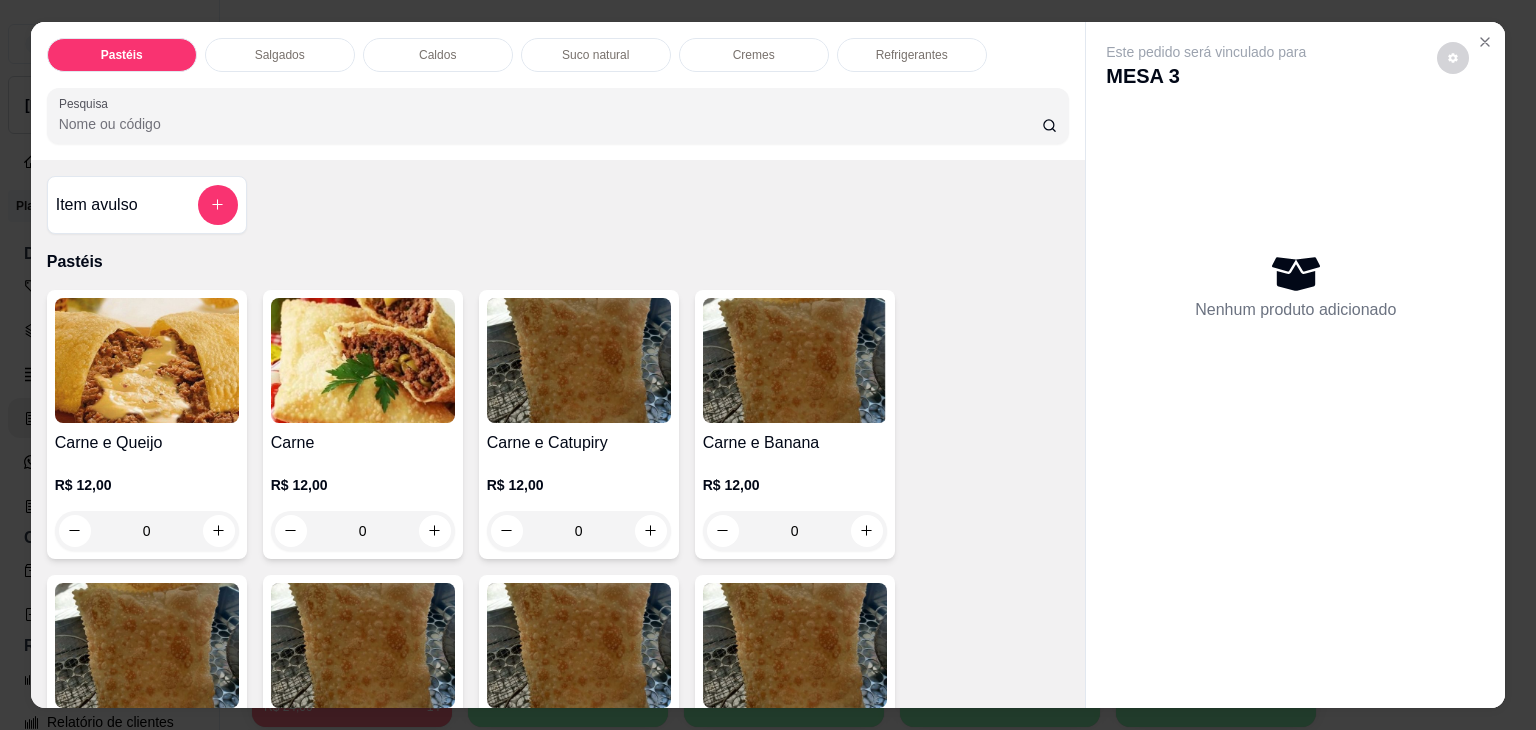 click at bounding box center (147, 360) 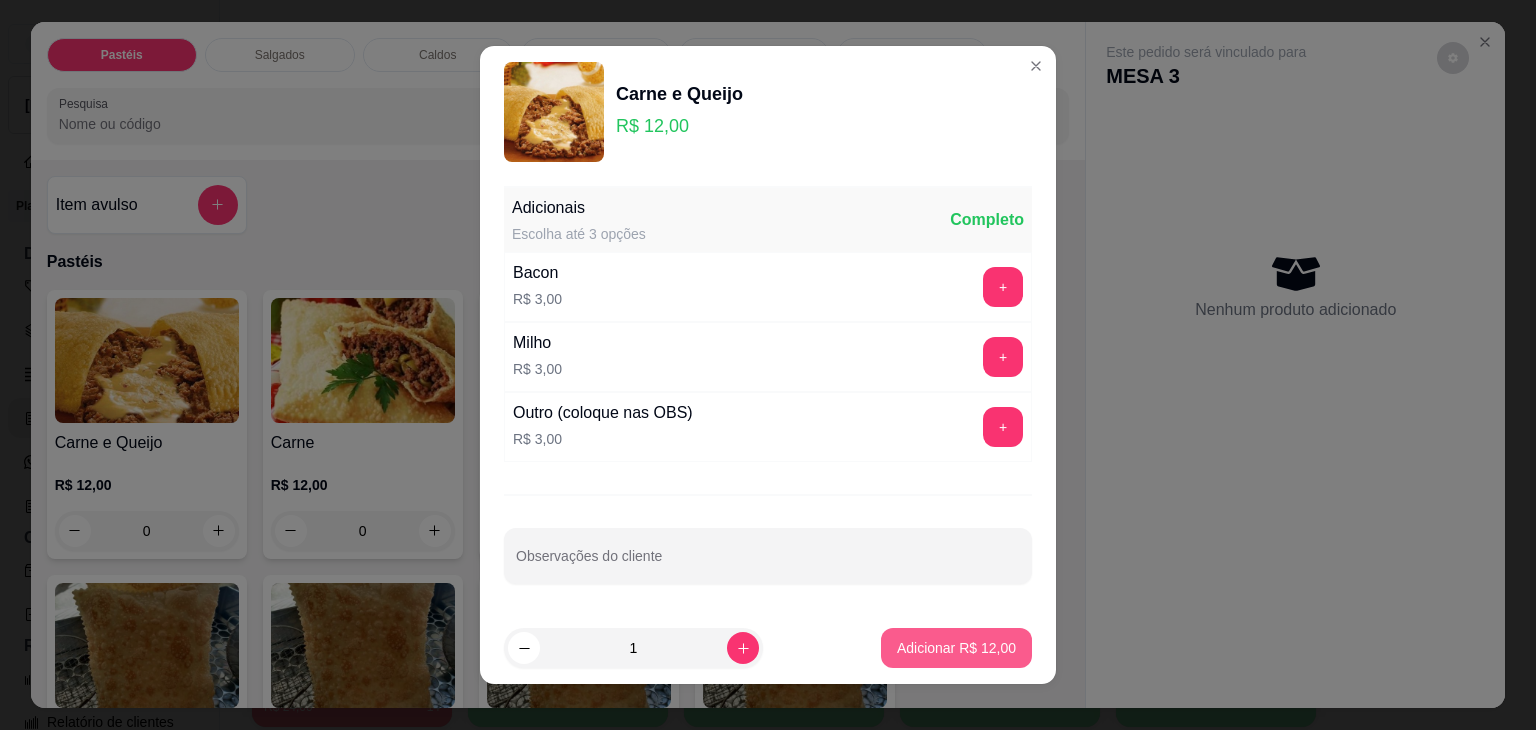 click on "Adicionar   R$ 12,00" at bounding box center [956, 648] 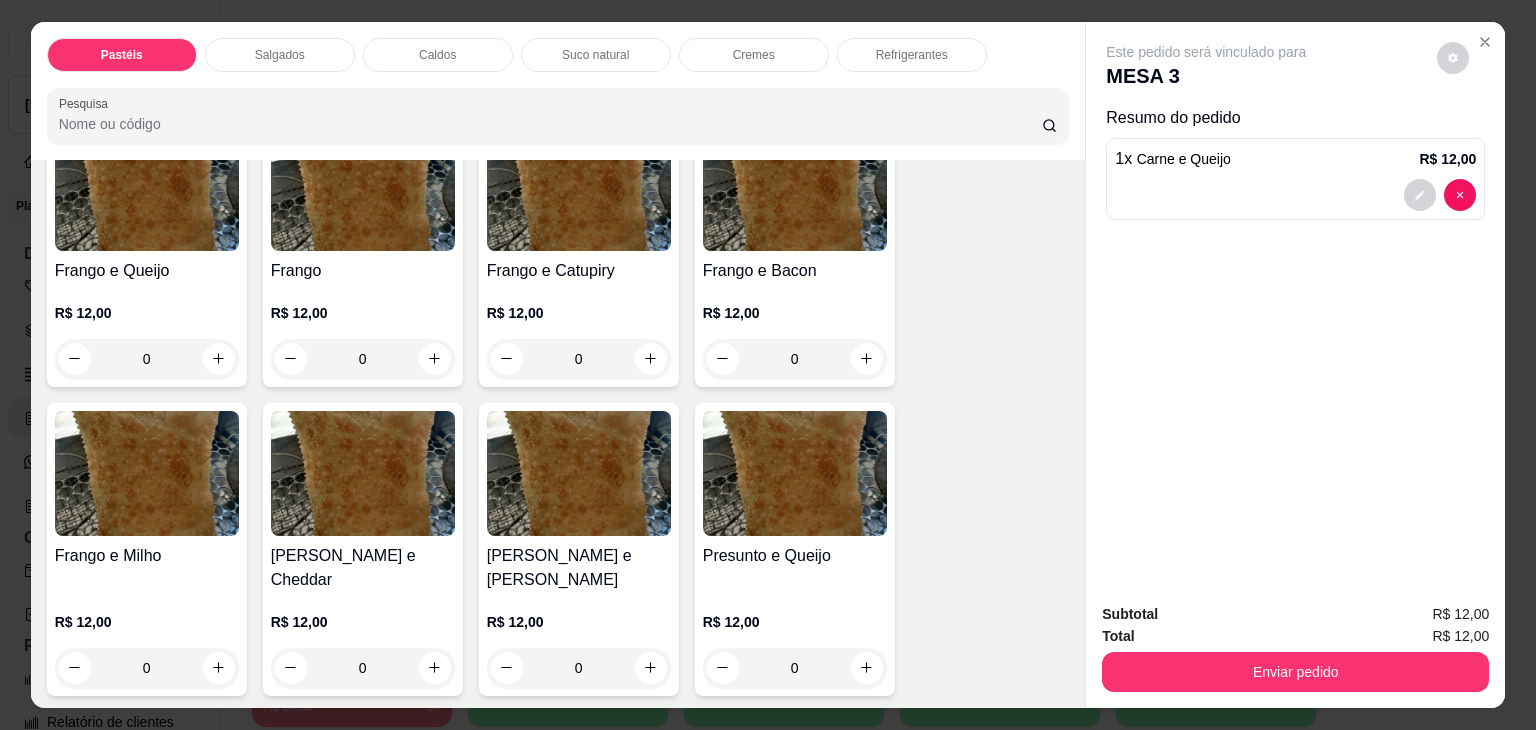 scroll, scrollTop: 800, scrollLeft: 0, axis: vertical 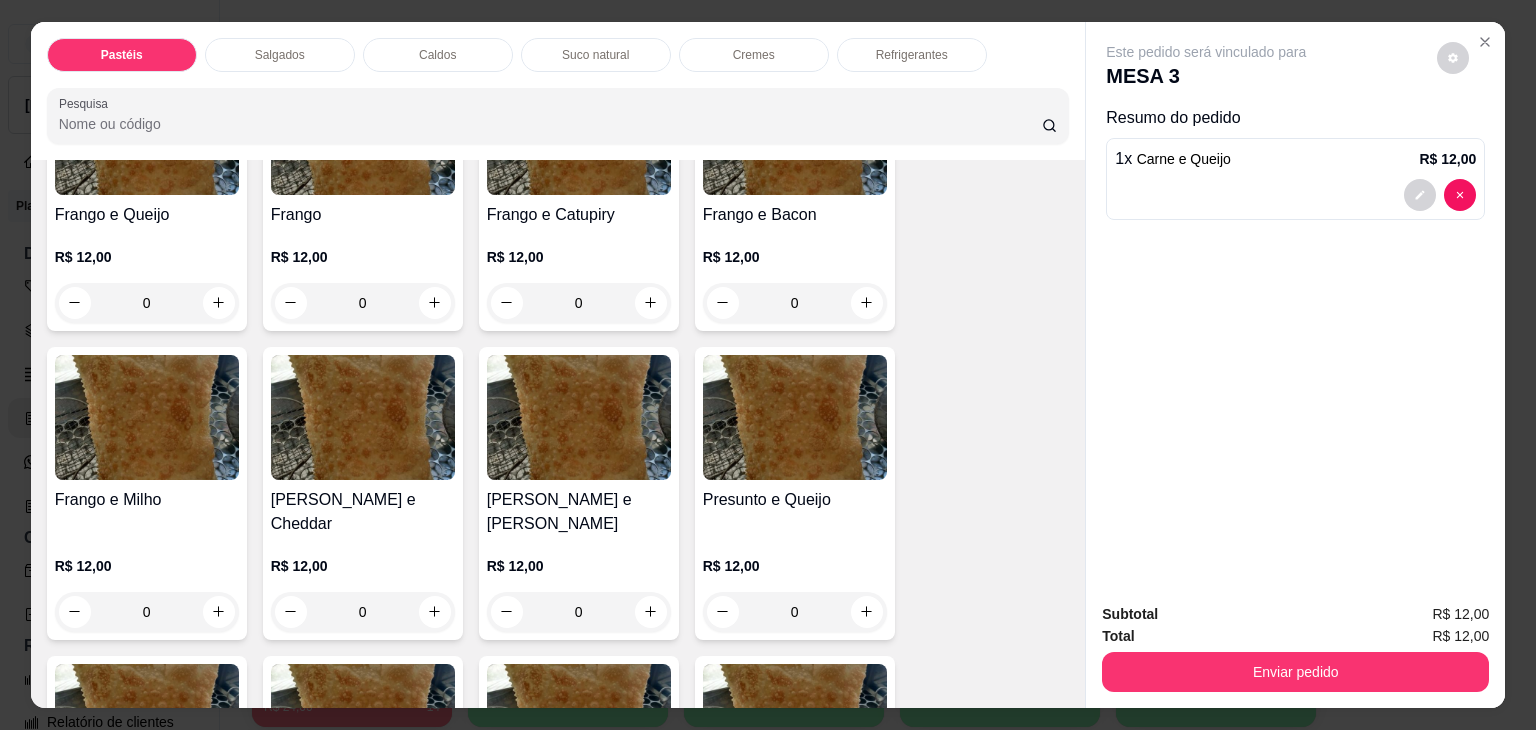 click at bounding box center (579, 417) 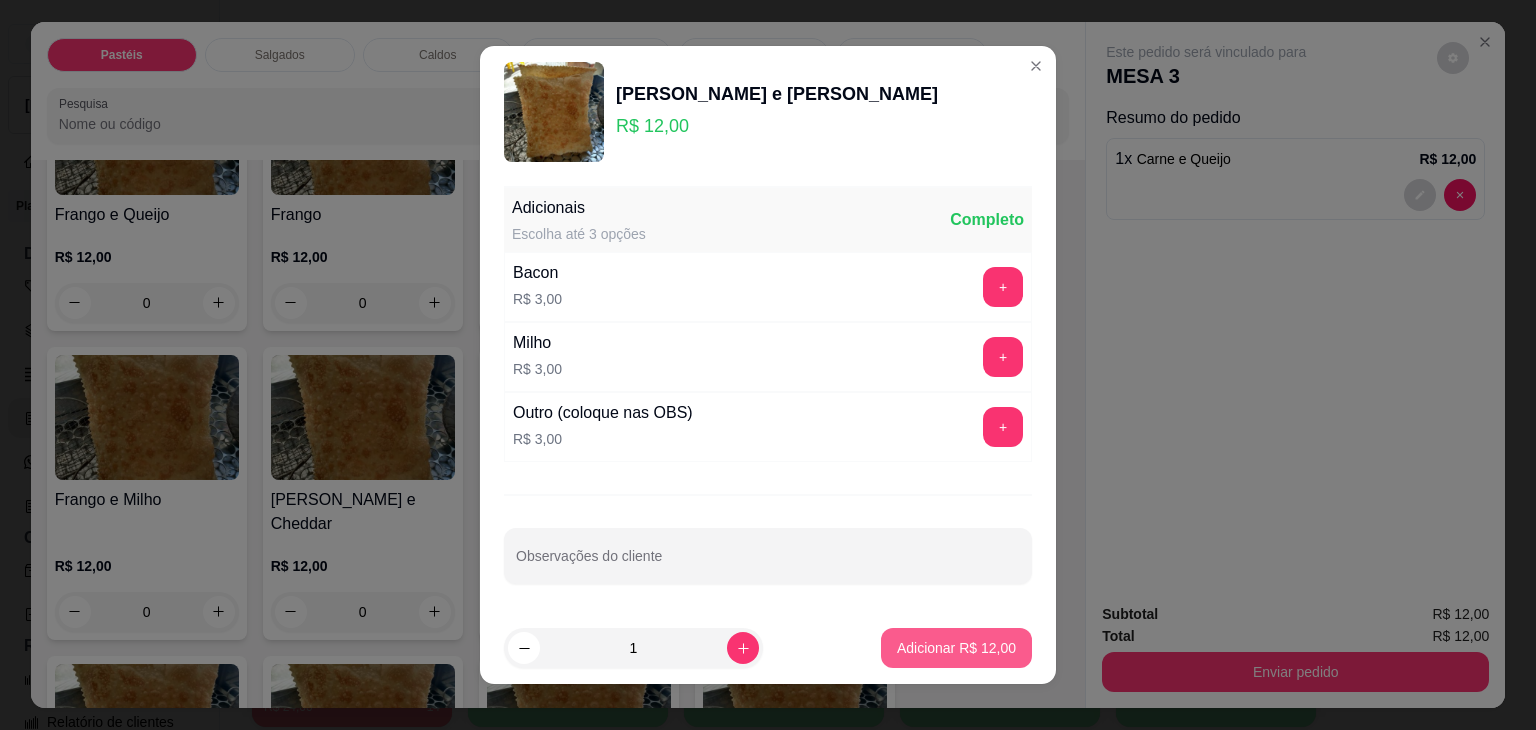 click on "Adicionar   R$ 12,00" at bounding box center [956, 648] 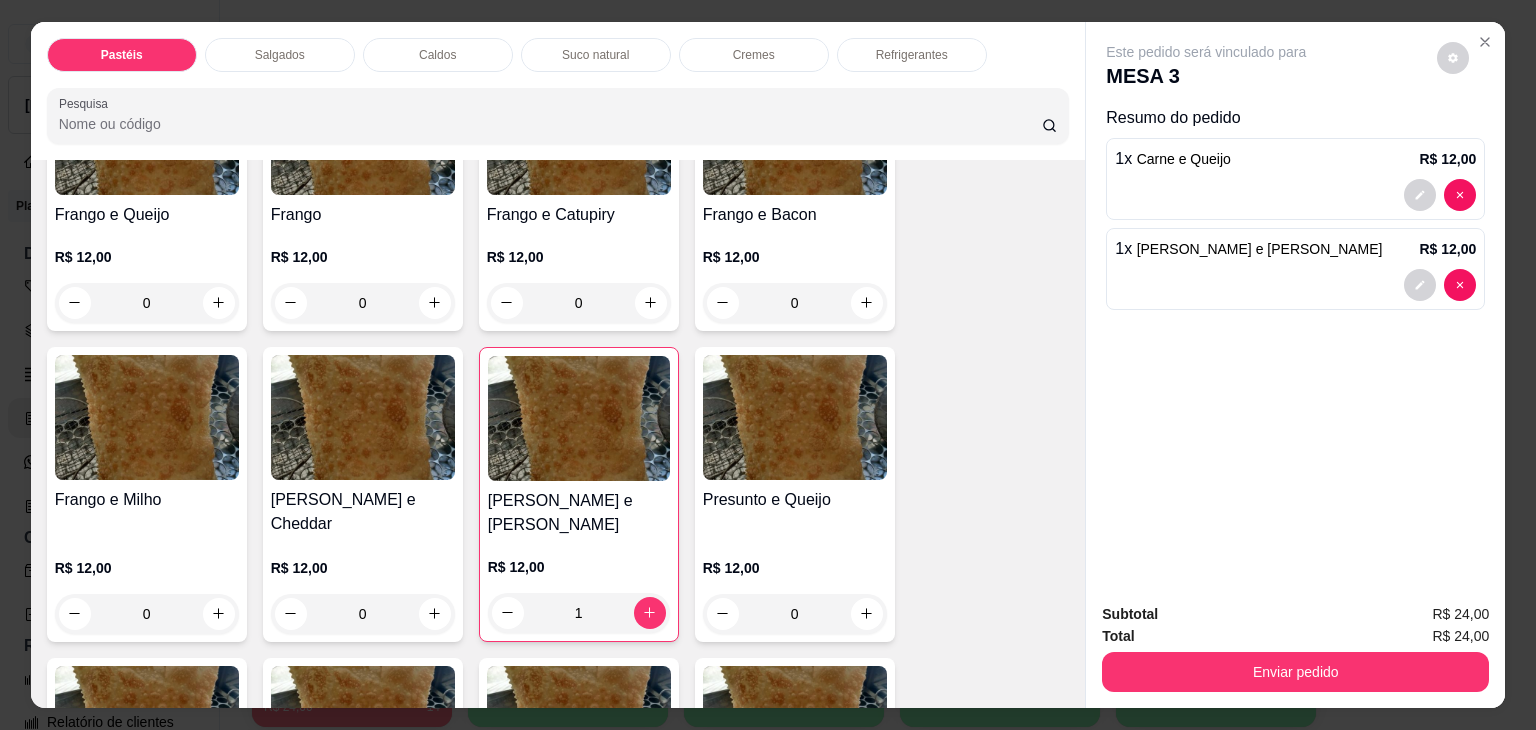 scroll, scrollTop: 500, scrollLeft: 0, axis: vertical 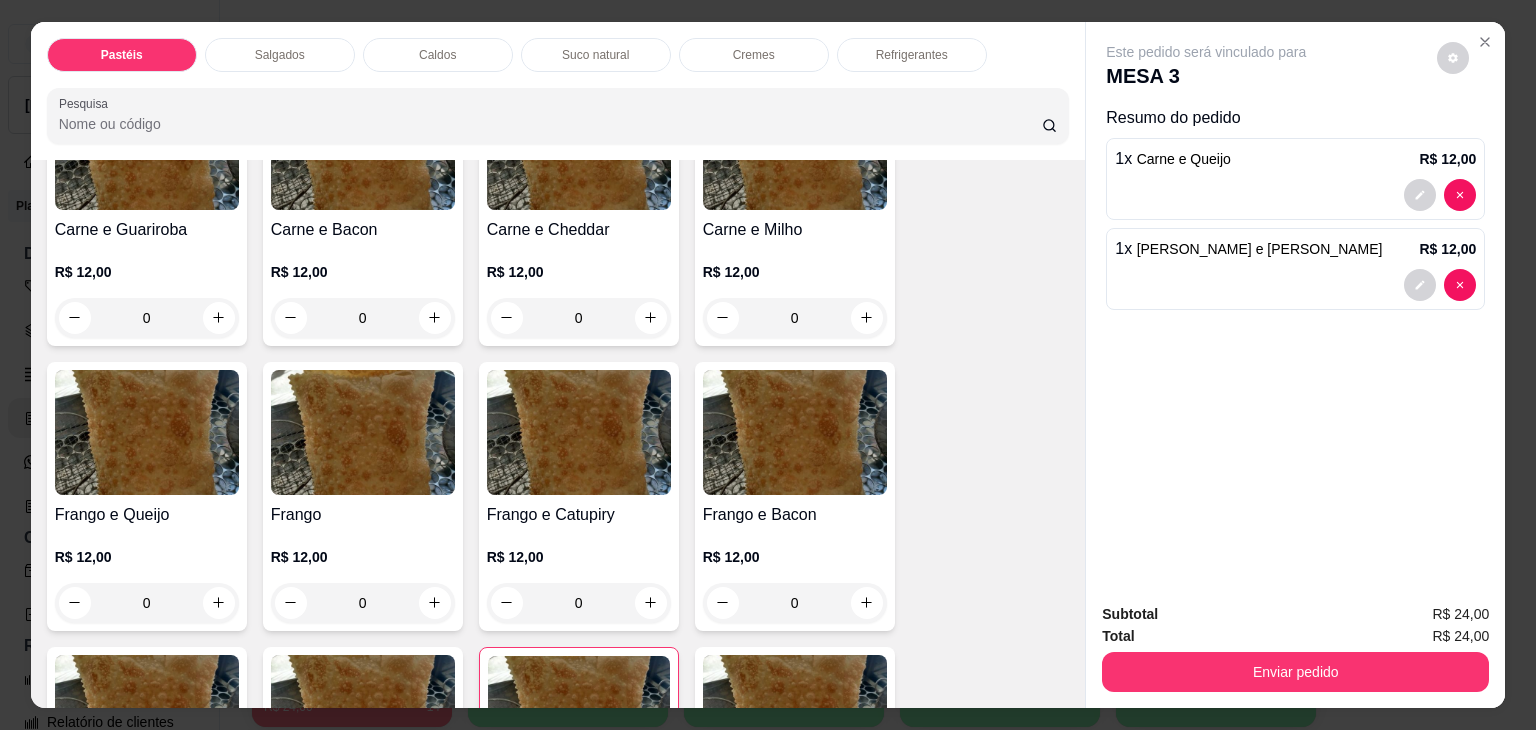 click on "Pastéis  Salgados  Caldos Suco natural Cremes Refrigerantes Pesquisa" at bounding box center [558, 91] 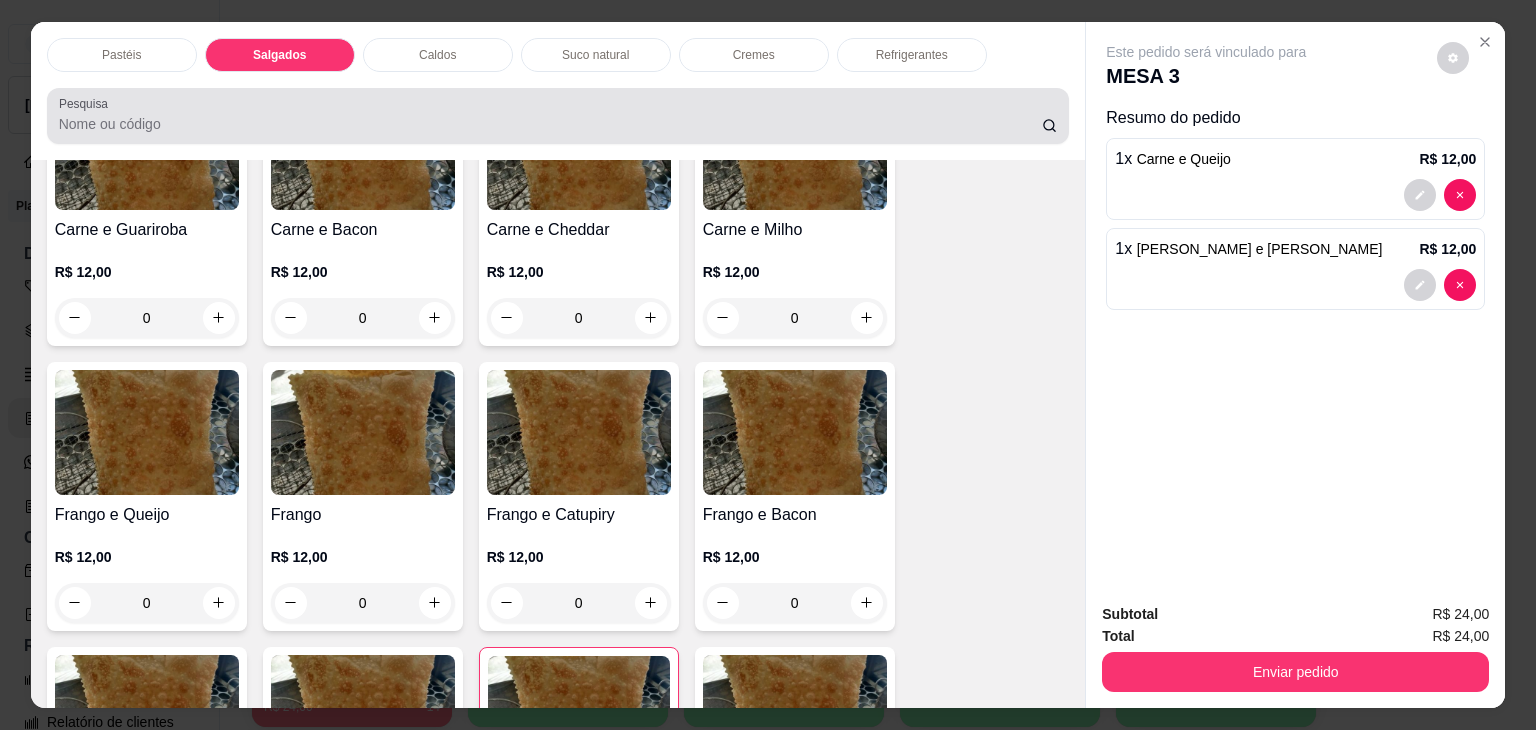 scroll, scrollTop: 2128, scrollLeft: 0, axis: vertical 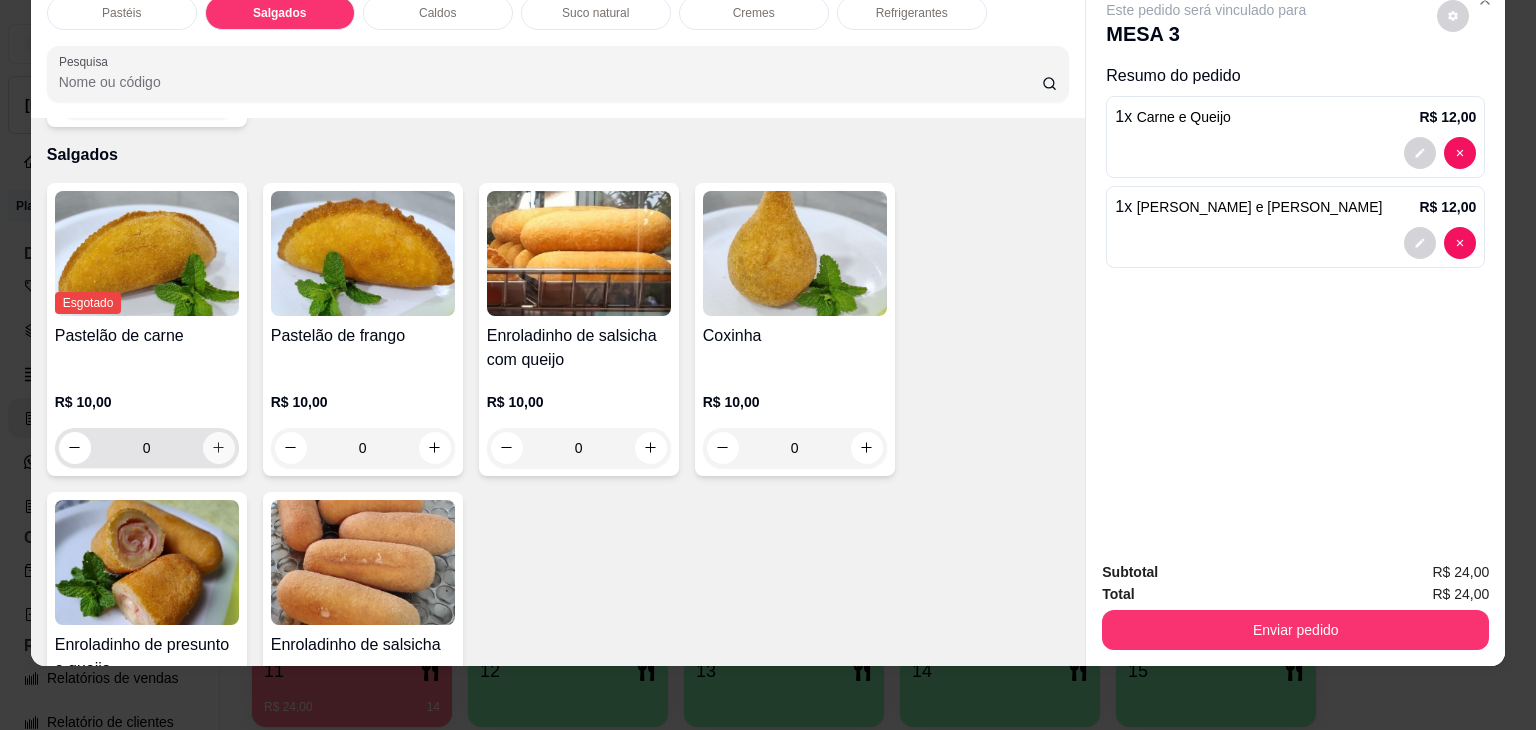 click 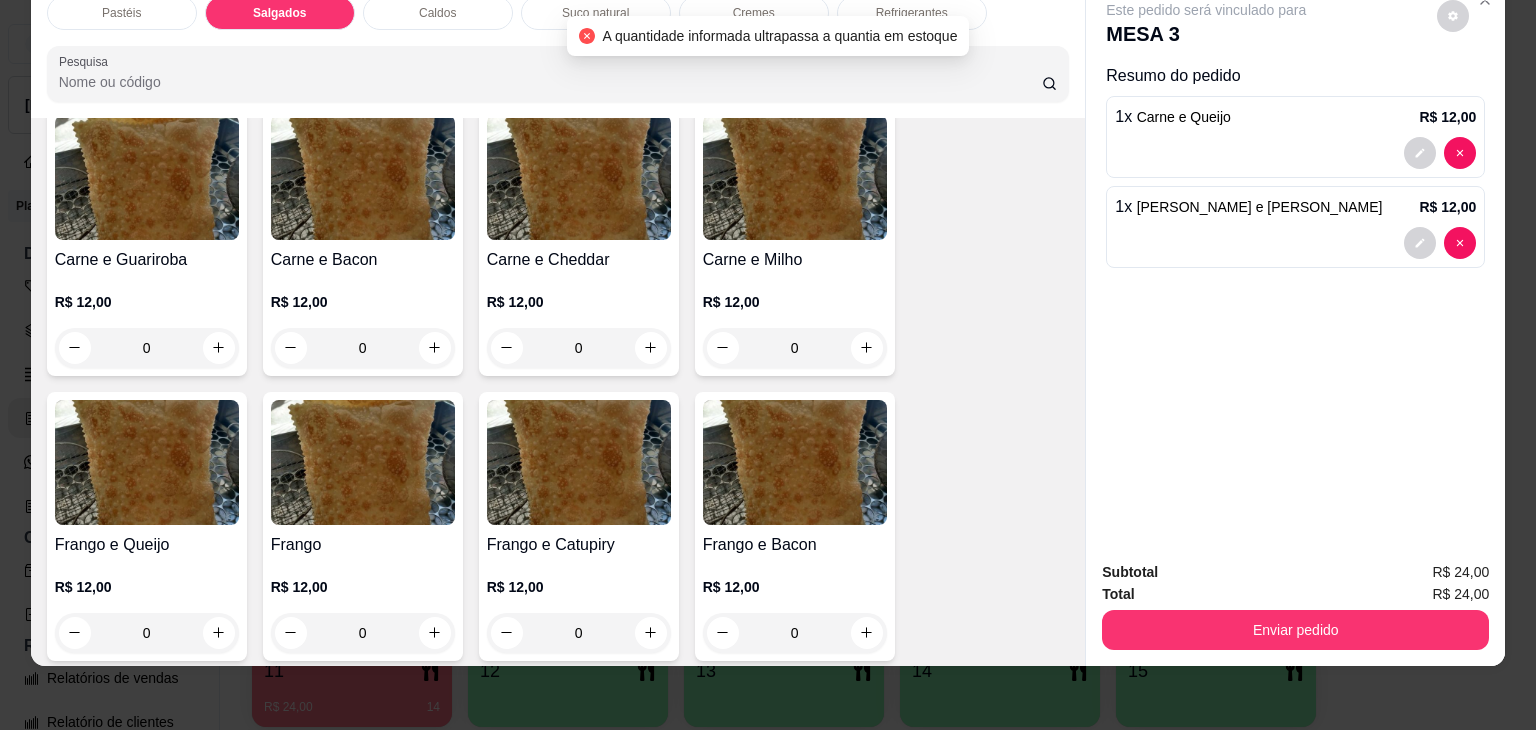 scroll, scrollTop: 0, scrollLeft: 0, axis: both 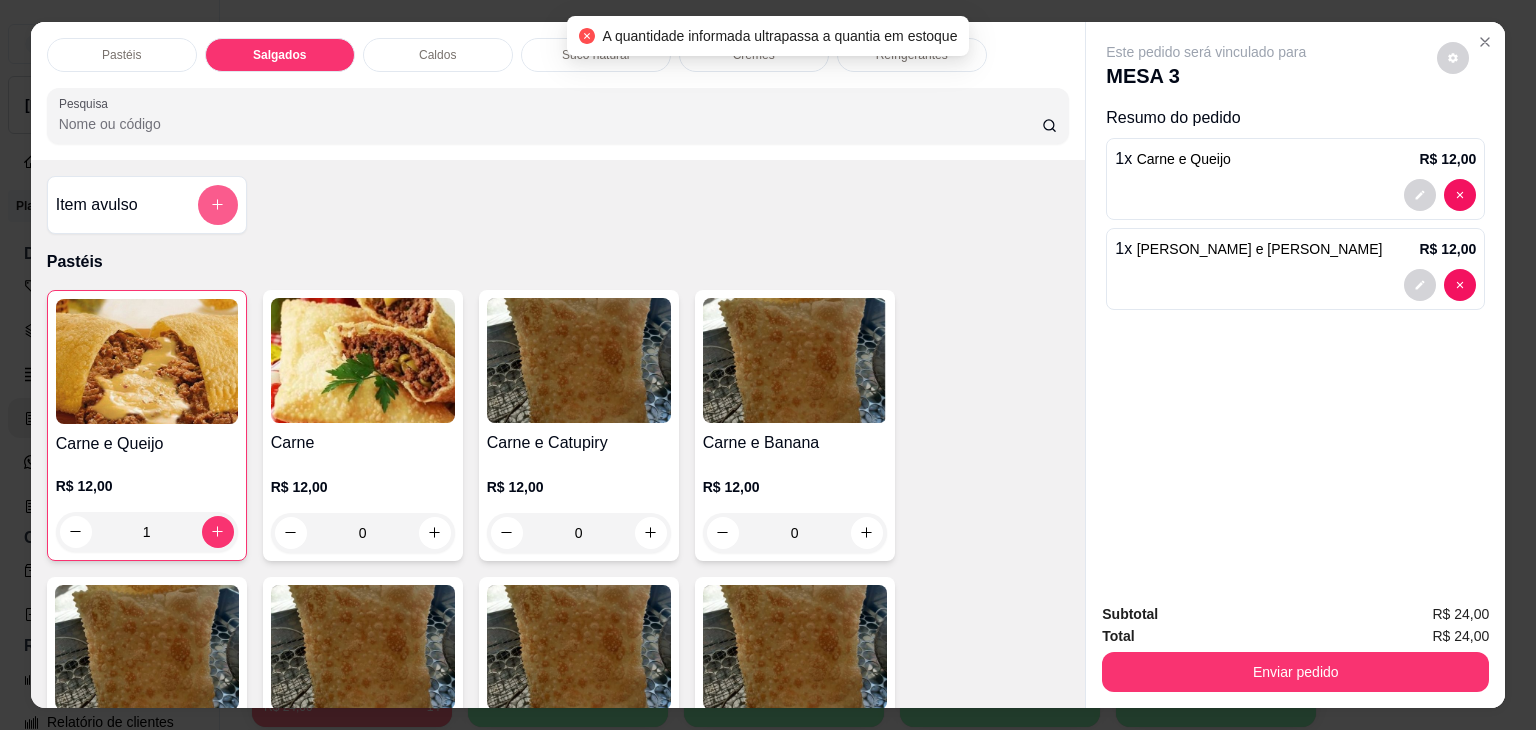 click 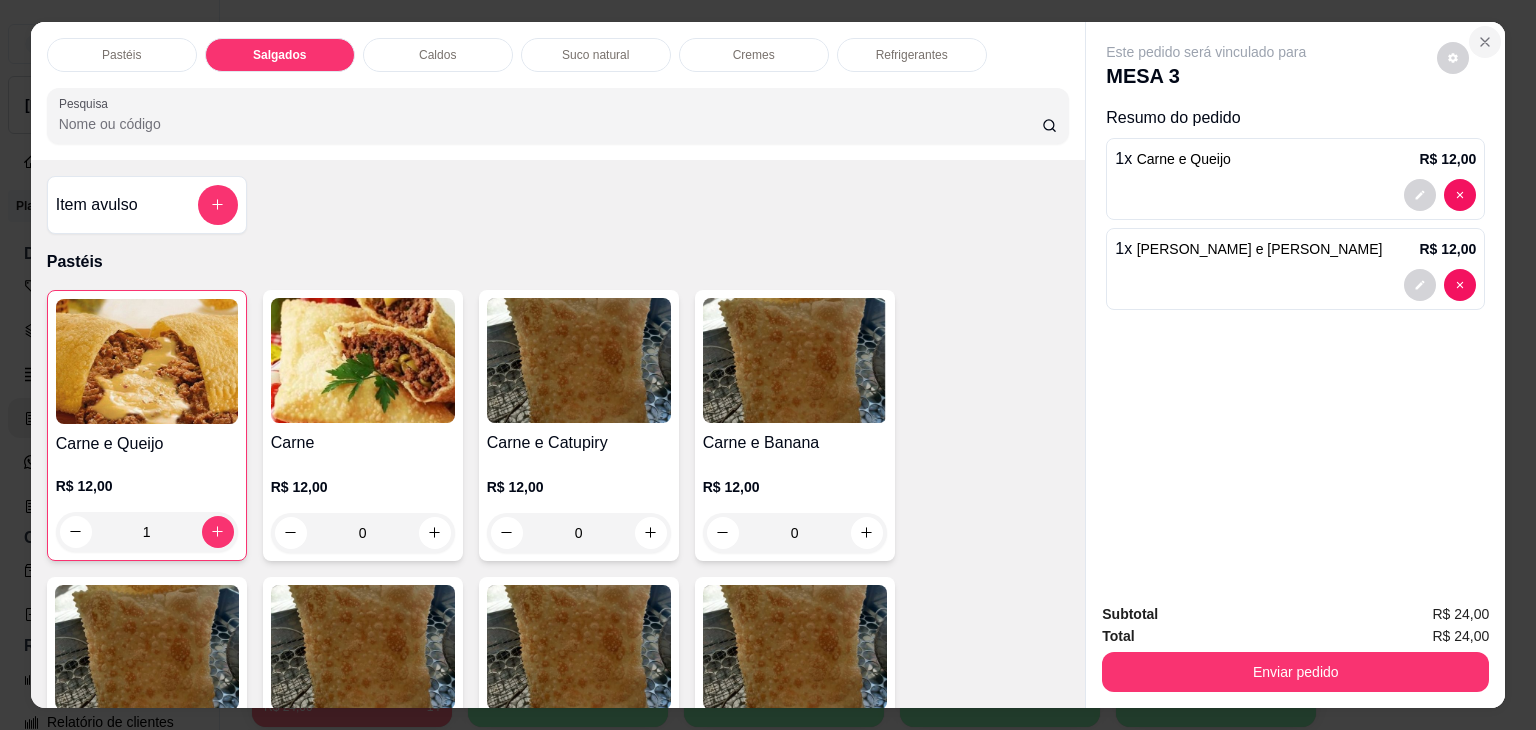 click at bounding box center [1485, 42] 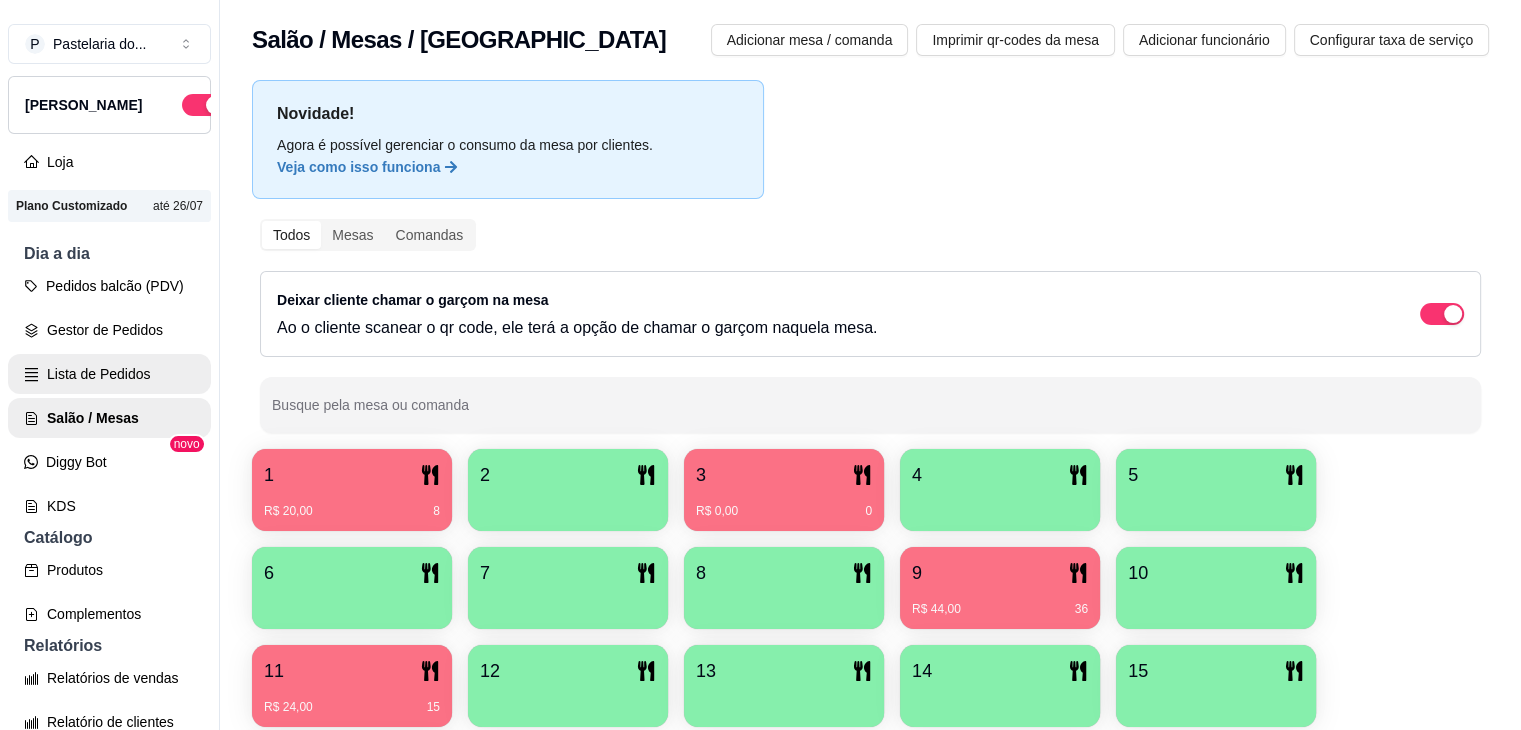 click on "Lista de Pedidos" at bounding box center (109, 374) 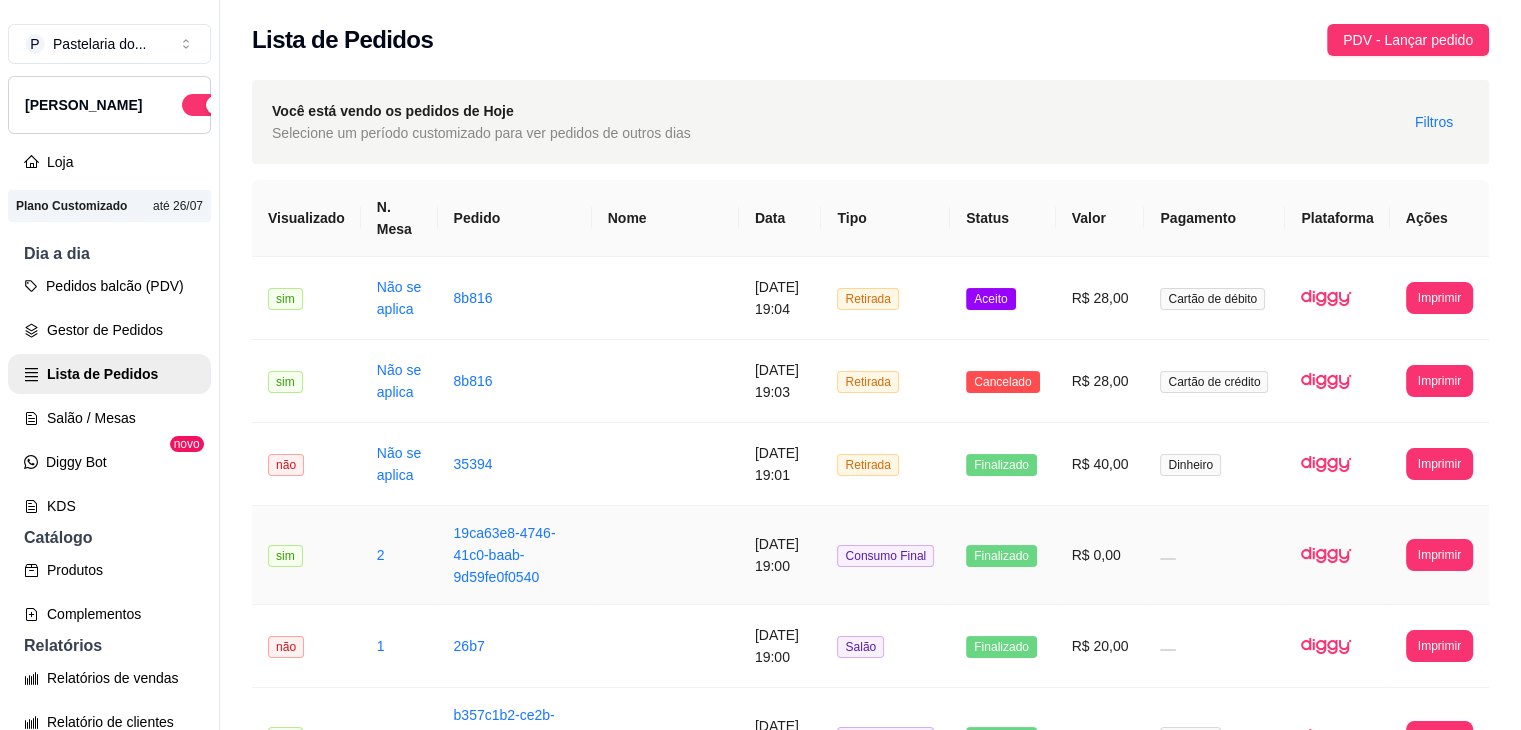 click on "Dinheiro" at bounding box center (1214, 464) 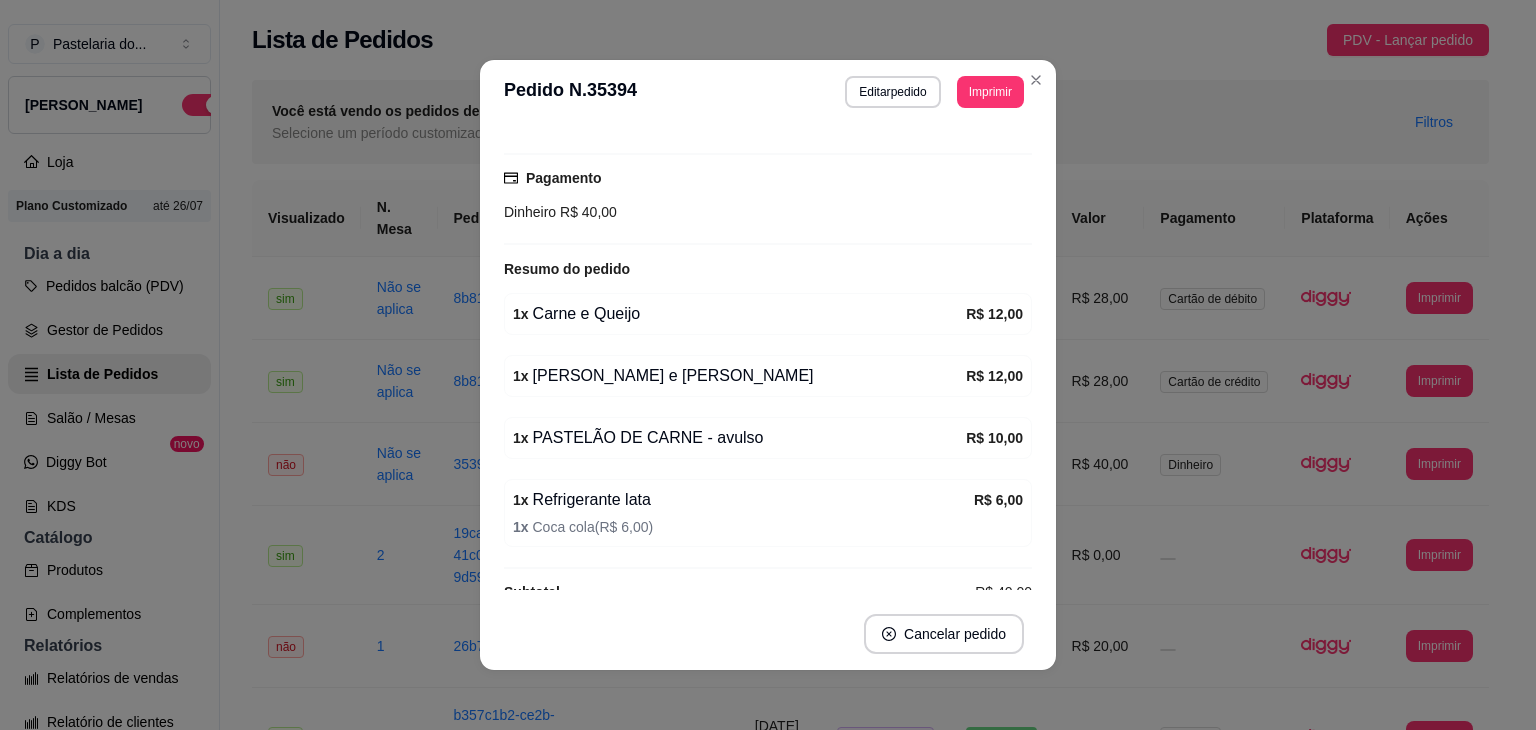 scroll, scrollTop: 182, scrollLeft: 0, axis: vertical 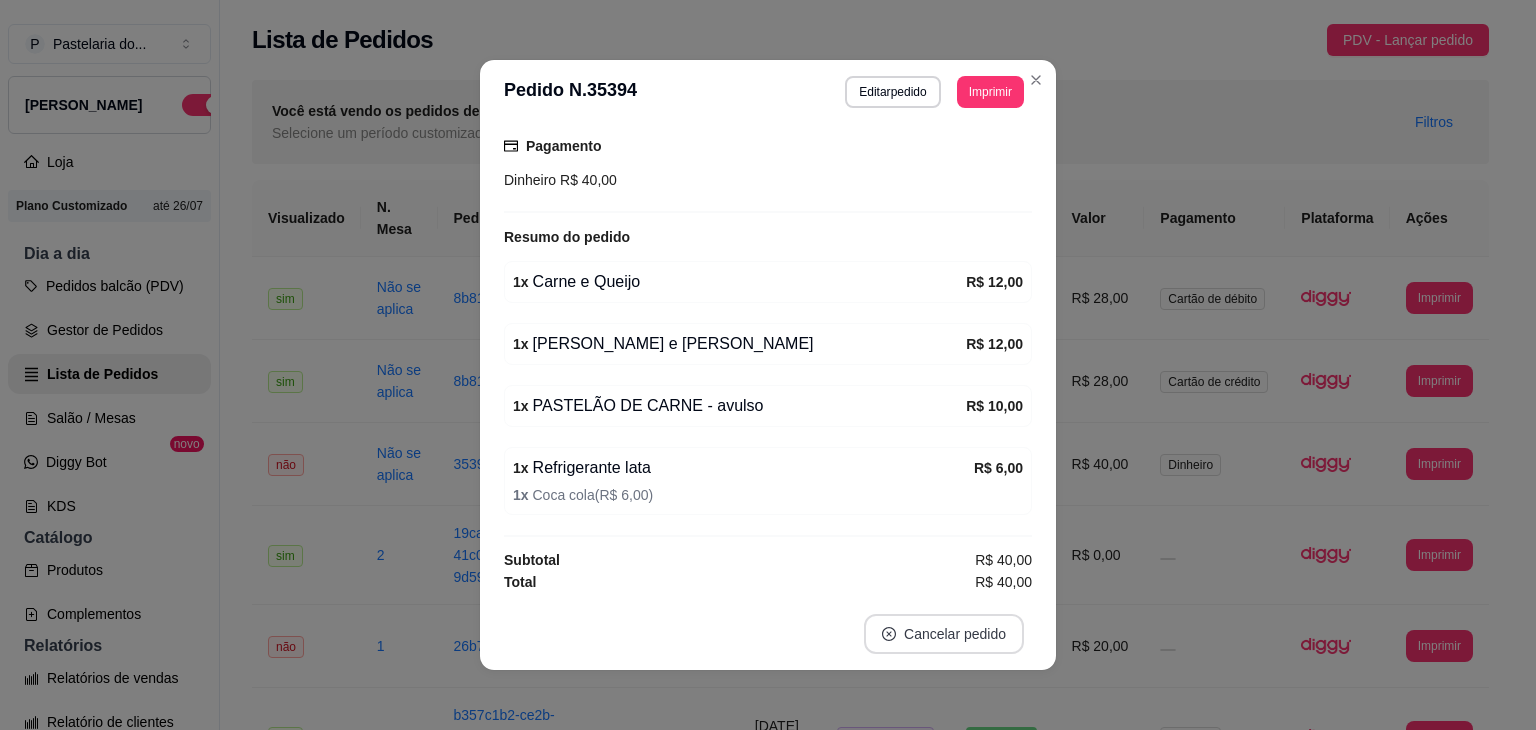 click on "Cancelar pedido" at bounding box center [944, 634] 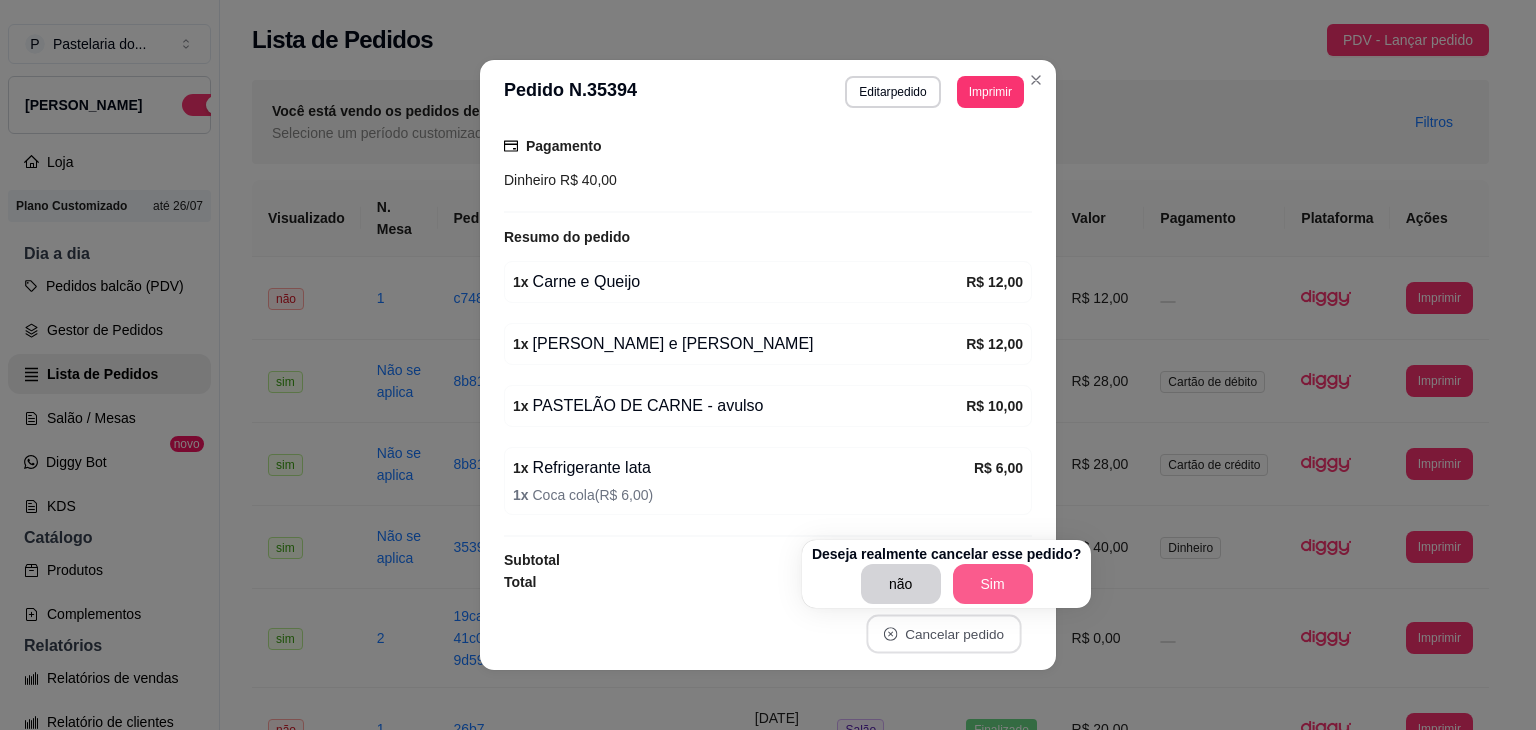 click on "Sim" at bounding box center [993, 584] 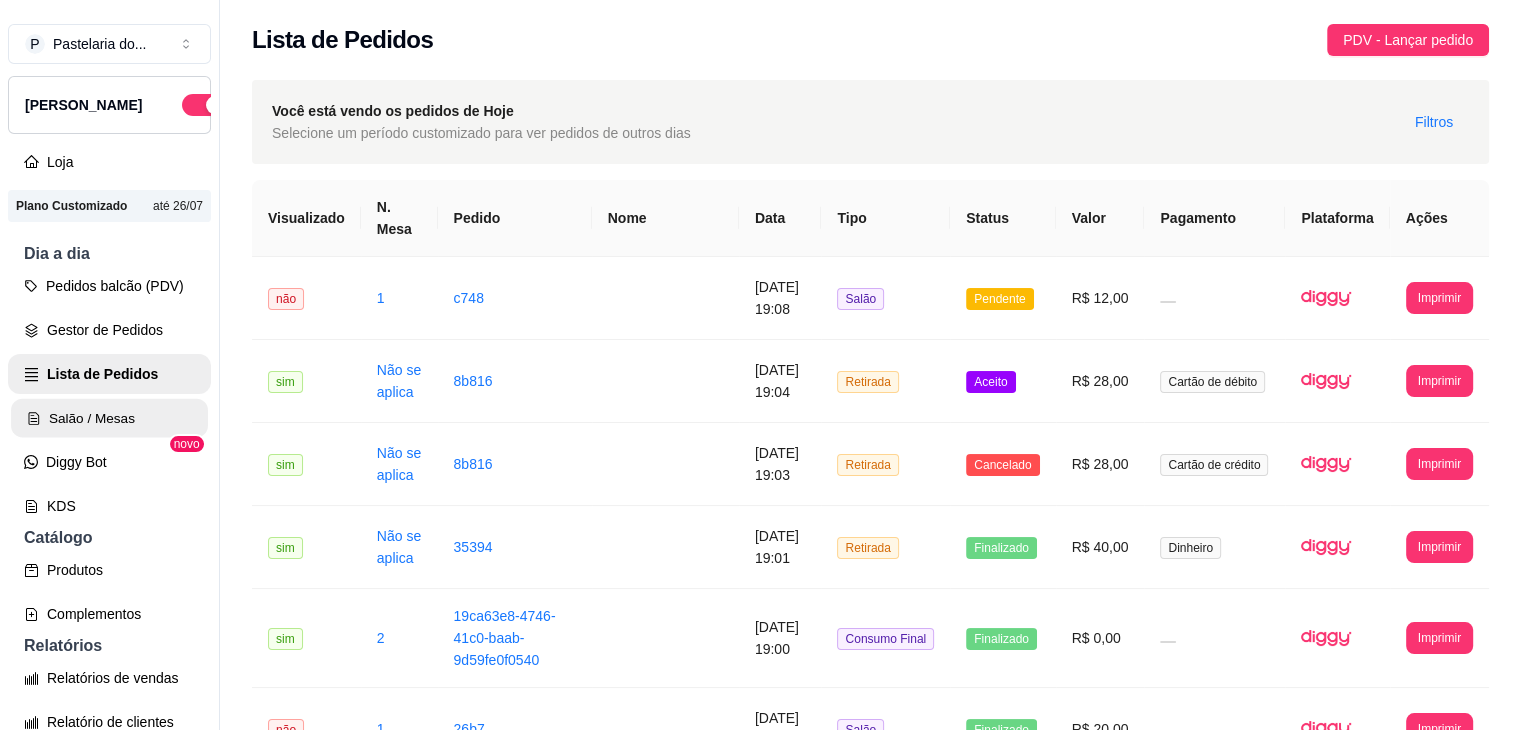 click on "Salão / Mesas" at bounding box center (109, 418) 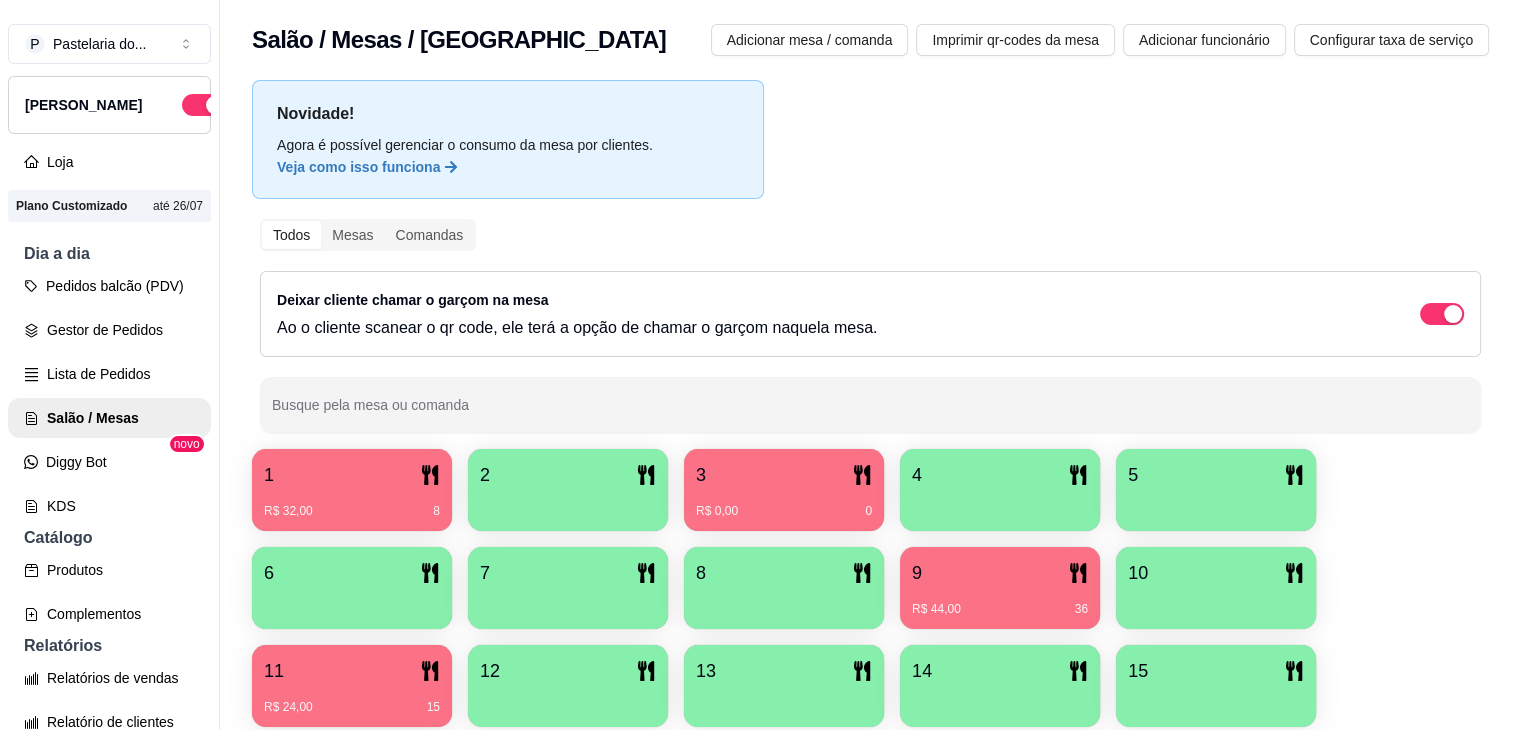click on "R$ 0,00 0" at bounding box center (784, 504) 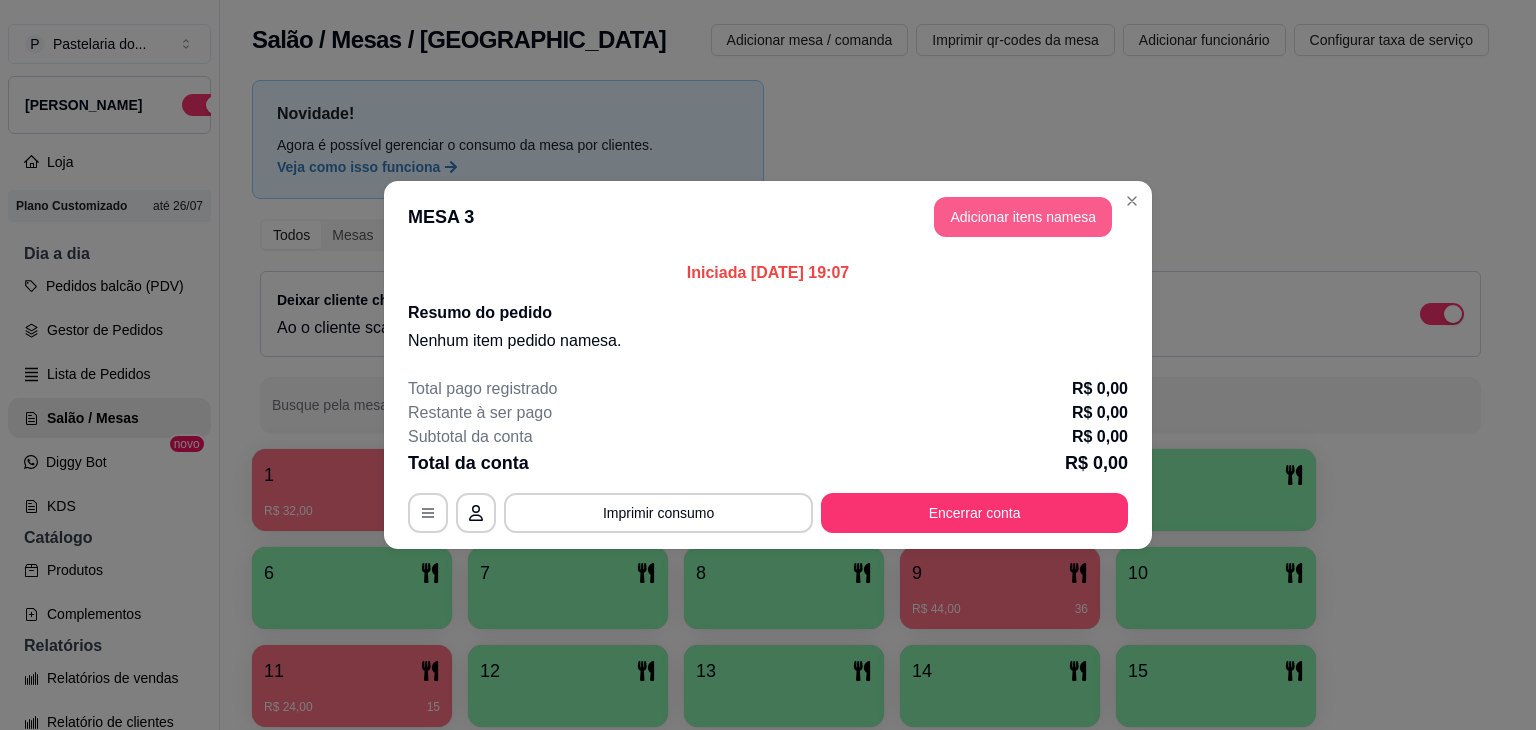 click on "Adicionar itens na  mesa" at bounding box center (1023, 217) 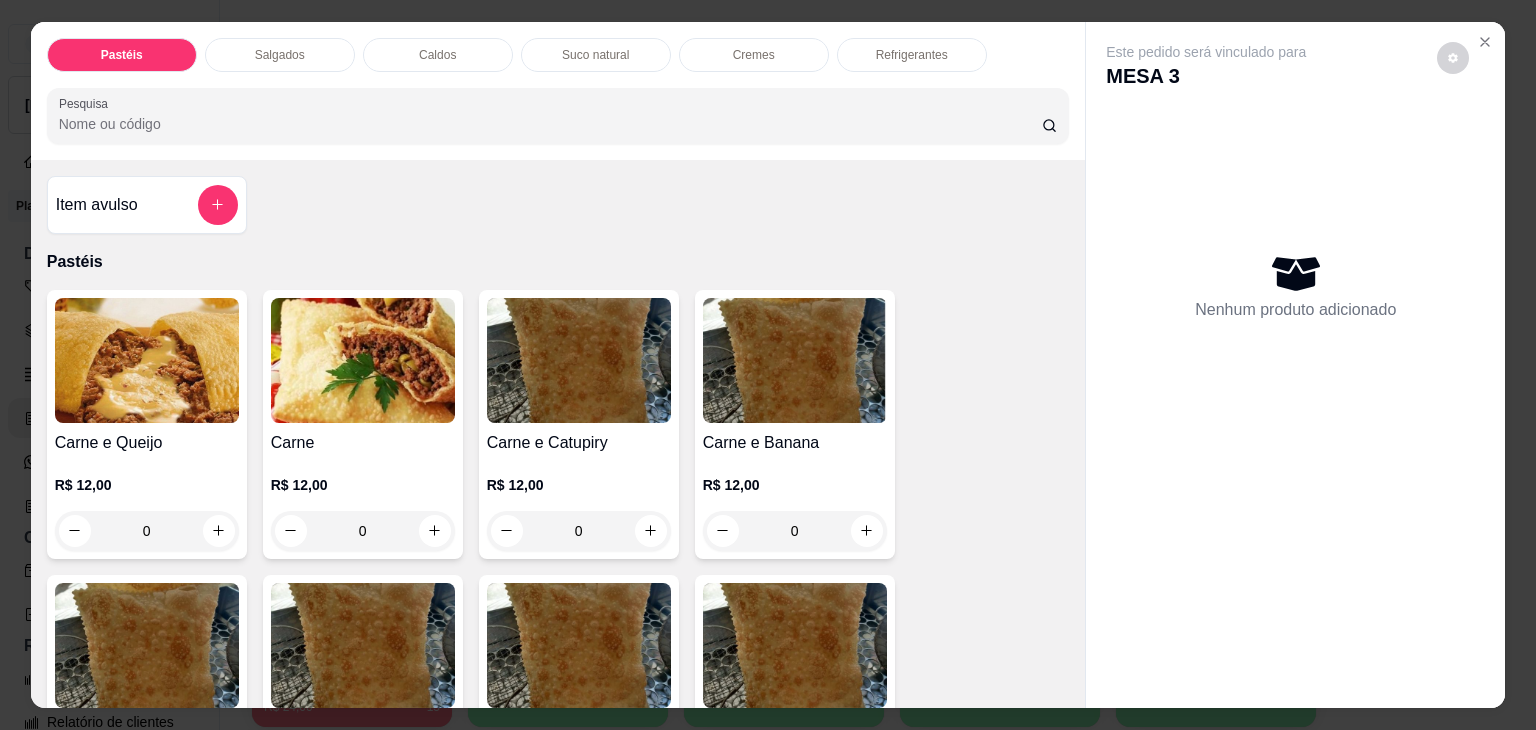 click at bounding box center [147, 360] 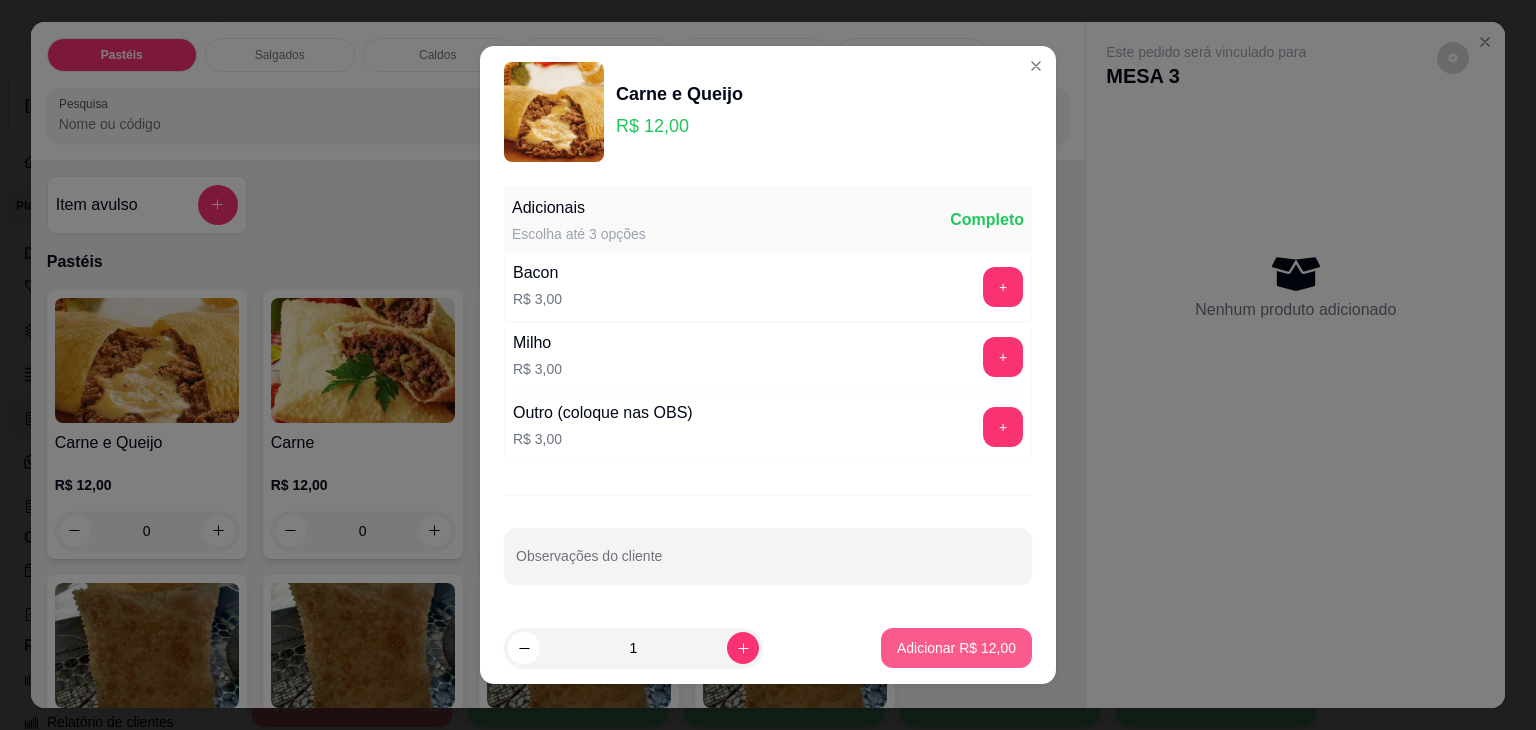 click on "Adicionar   R$ 12,00" at bounding box center [956, 648] 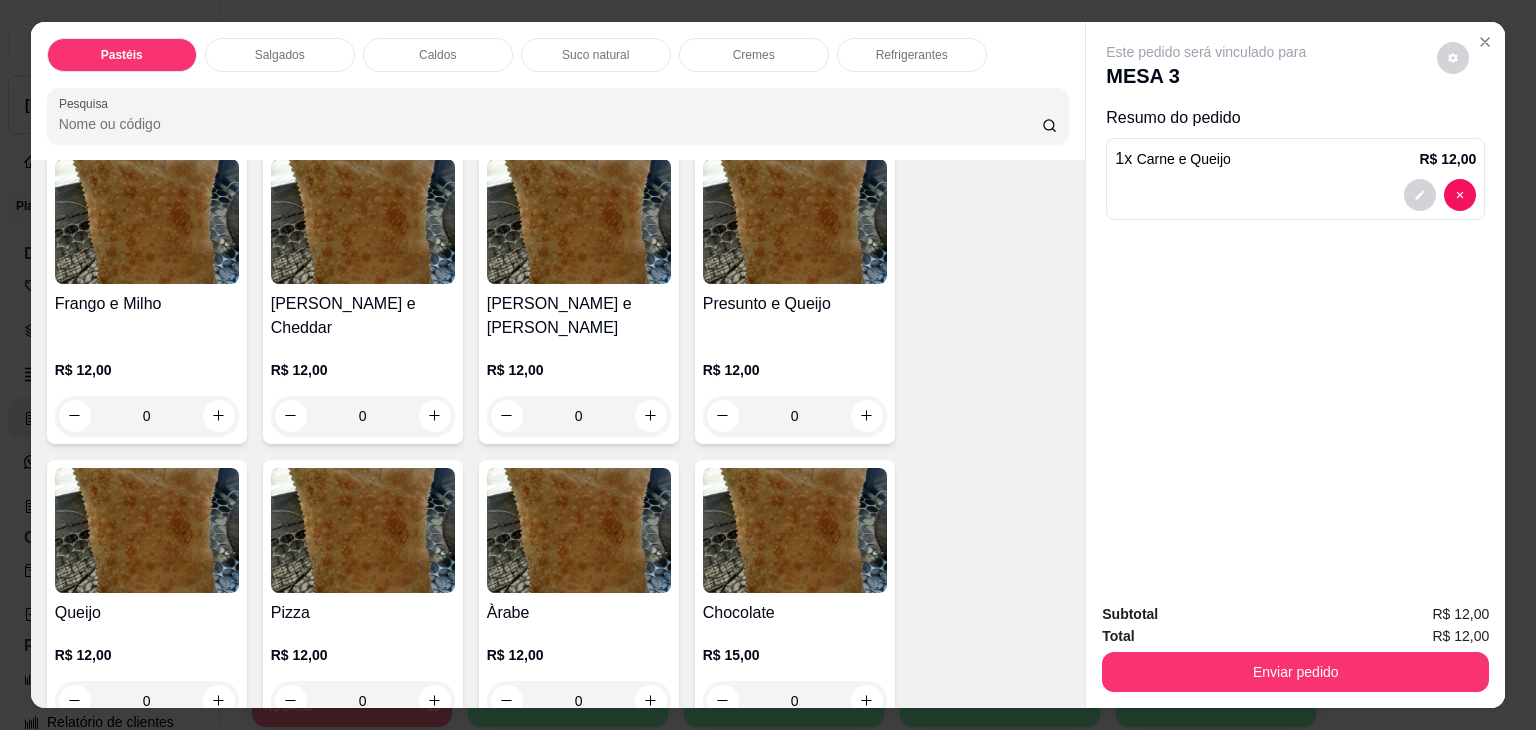scroll, scrollTop: 1000, scrollLeft: 0, axis: vertical 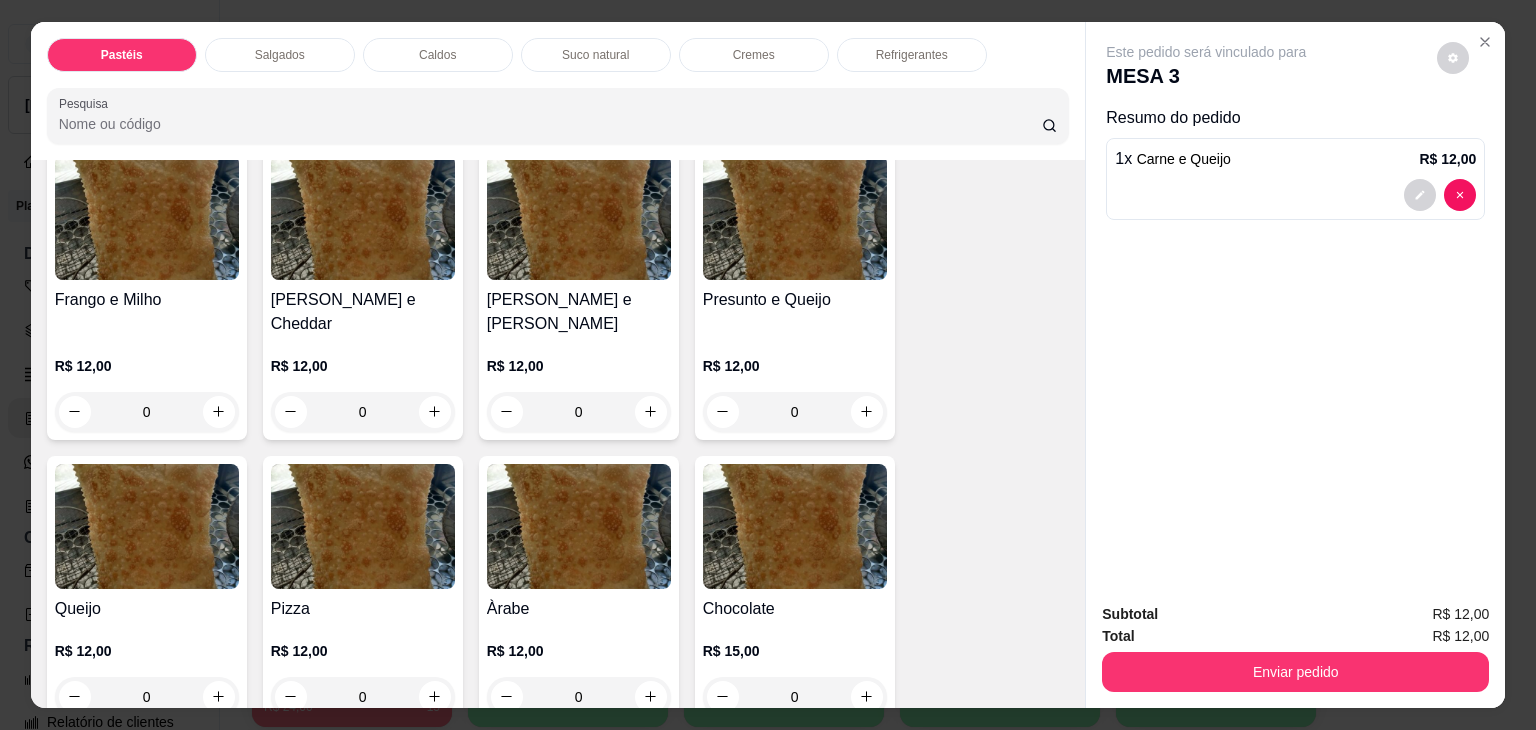 click at bounding box center (579, 217) 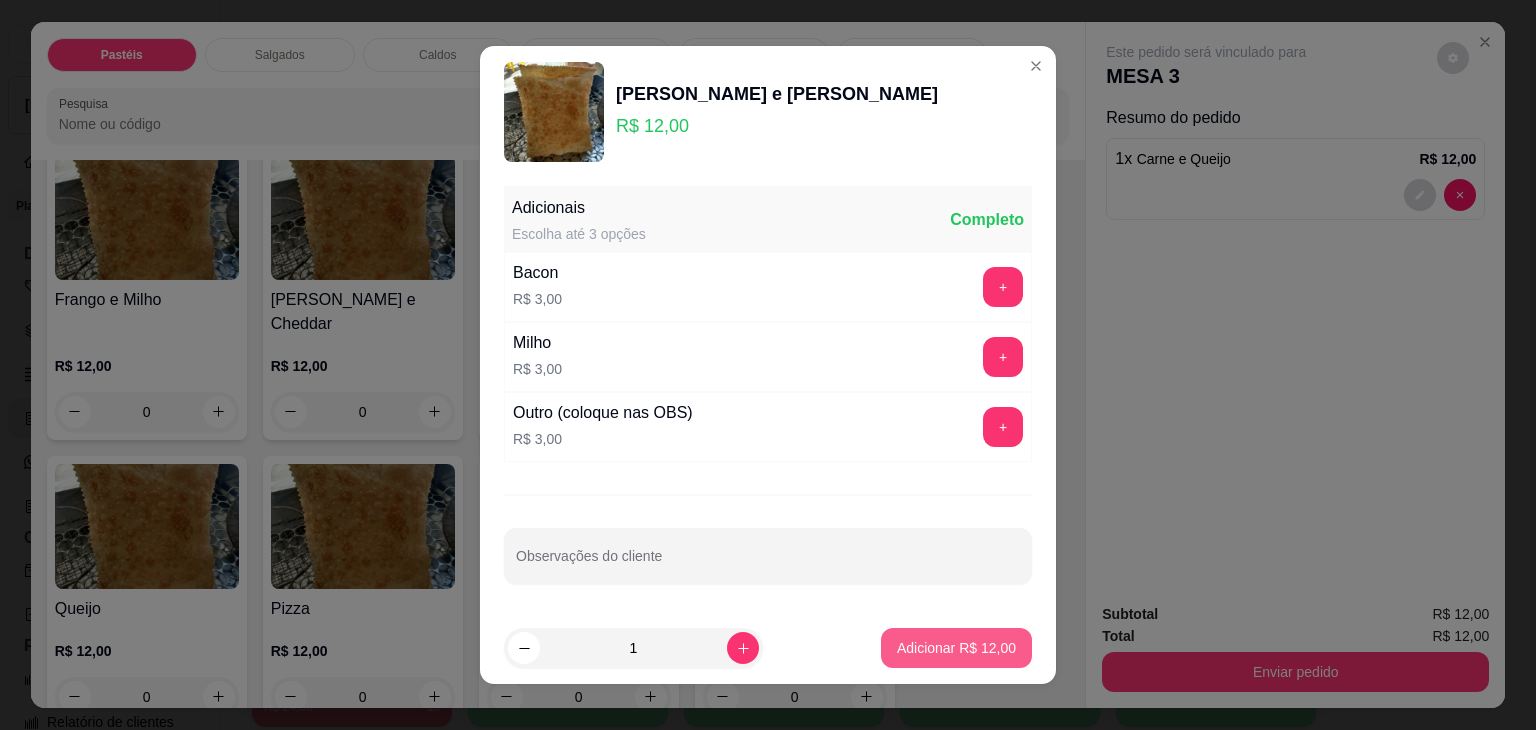 click on "Adicionar   R$ 12,00" at bounding box center (956, 648) 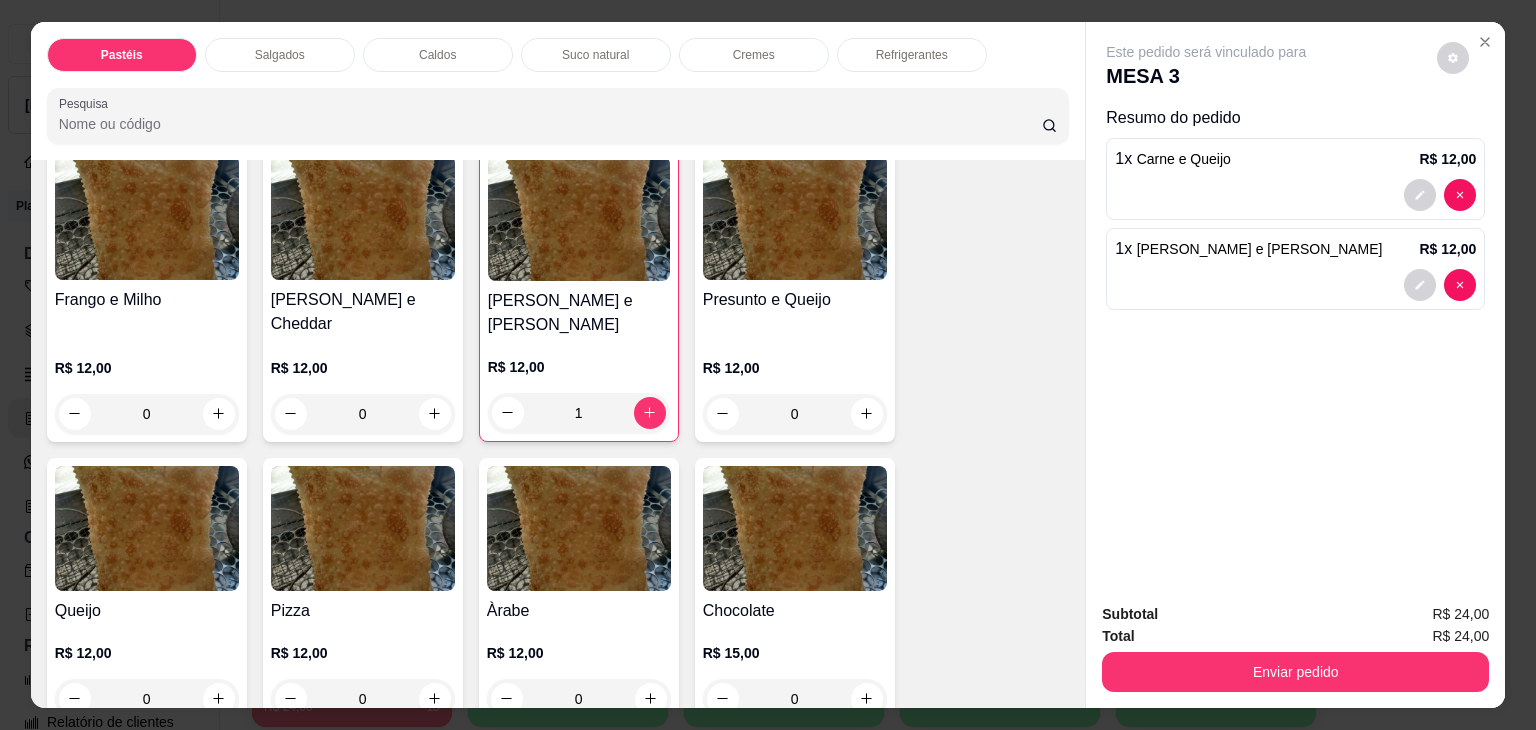 click on "Salgados" at bounding box center (280, 55) 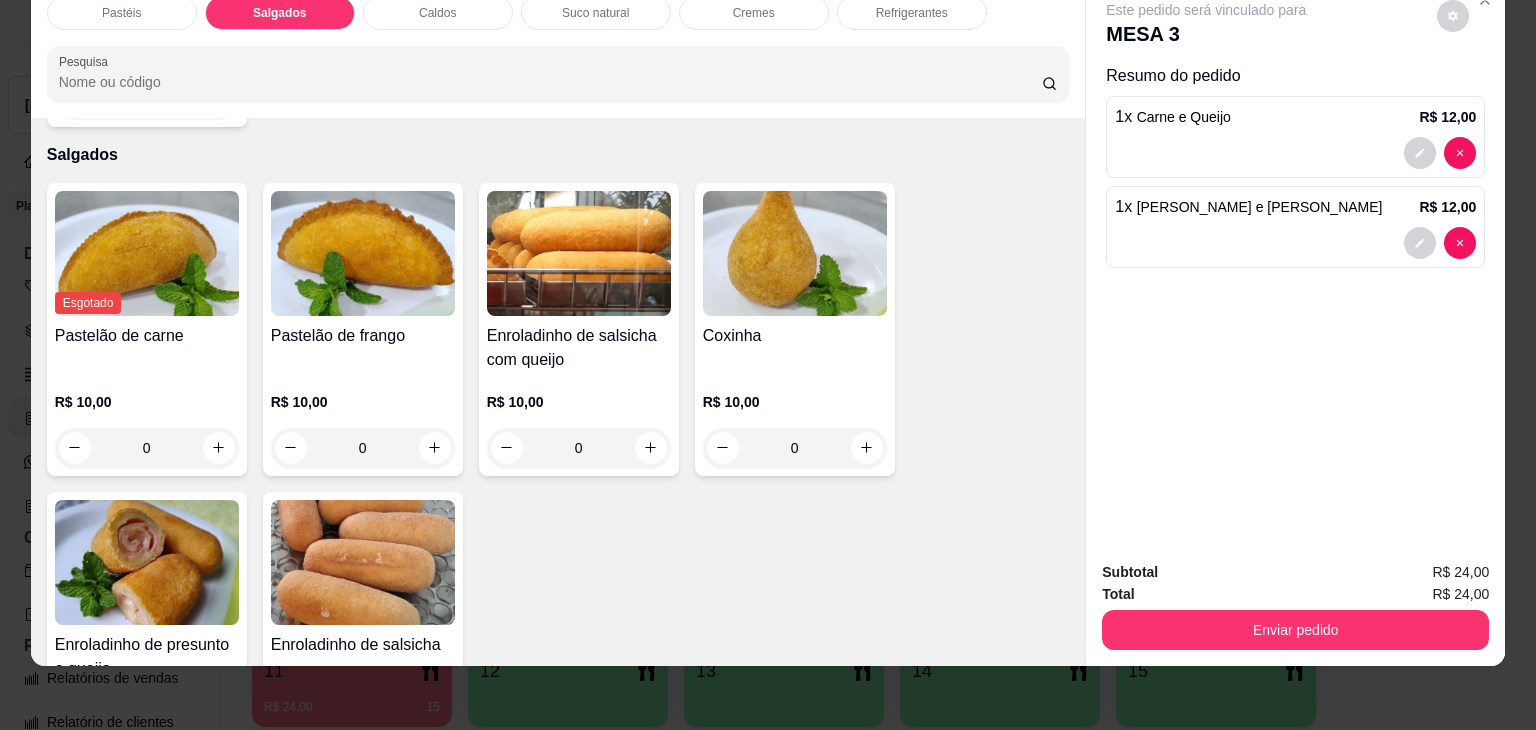click at bounding box center (147, 253) 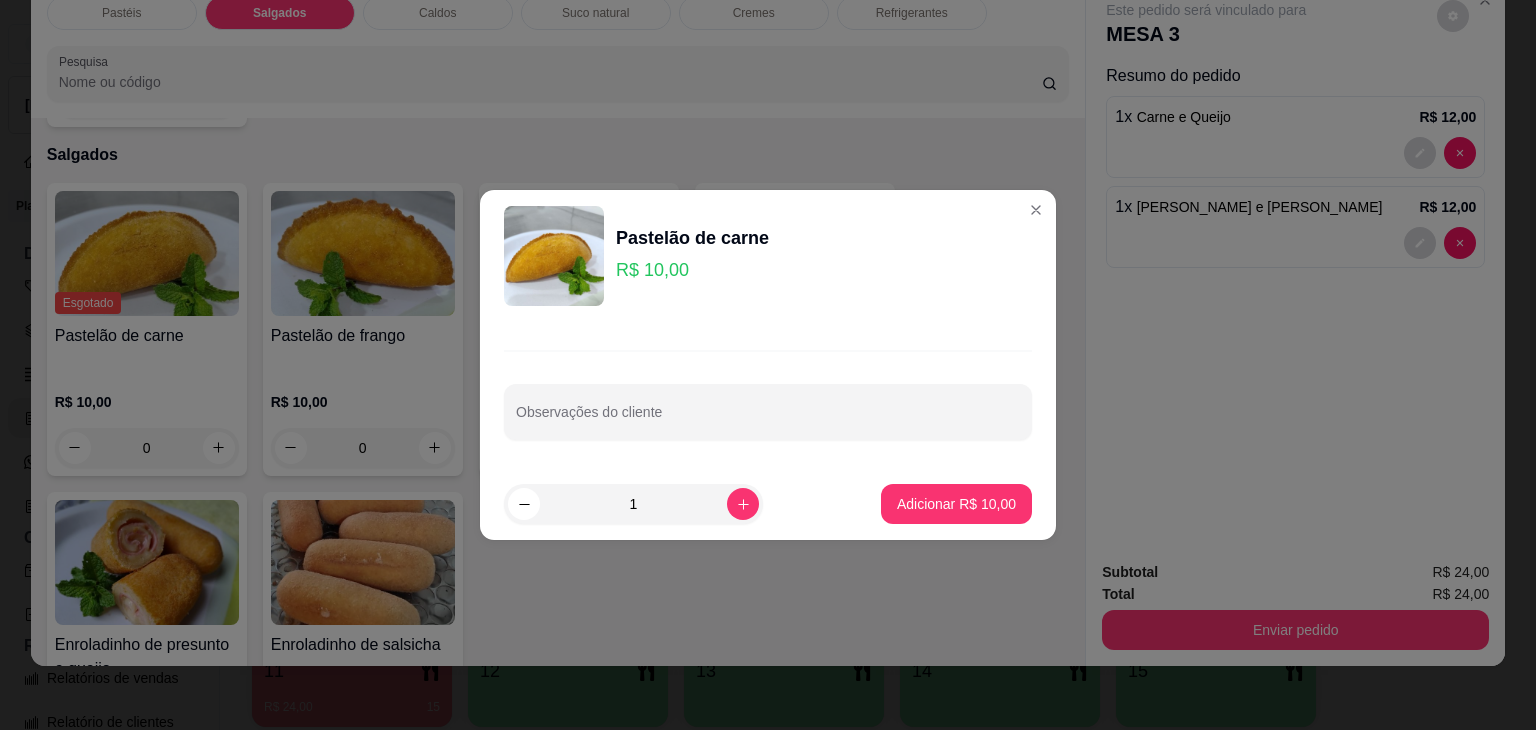 click on "Pastelão de carne  R$ 10,00" at bounding box center [692, 256] 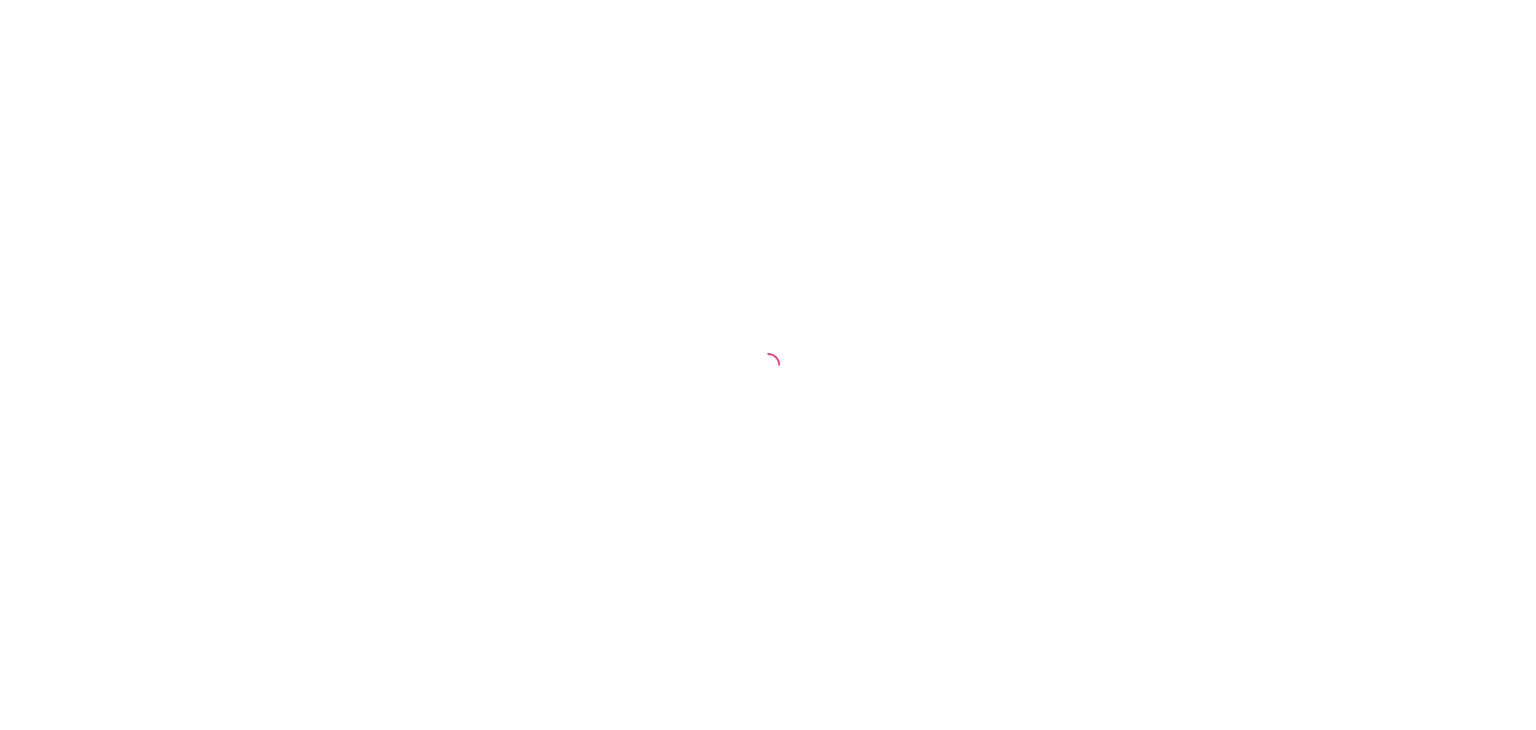 scroll, scrollTop: 0, scrollLeft: 0, axis: both 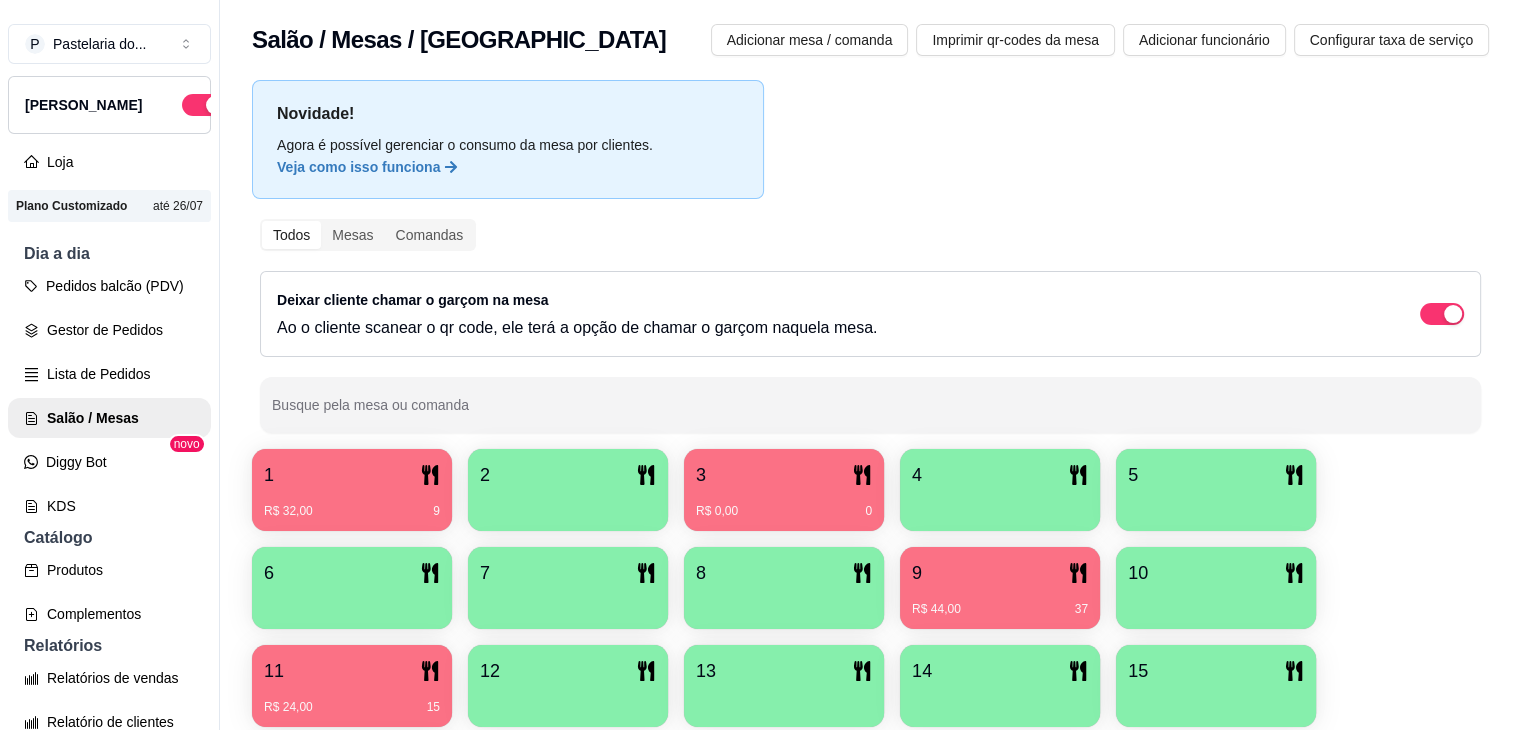 click on "3" at bounding box center (784, 475) 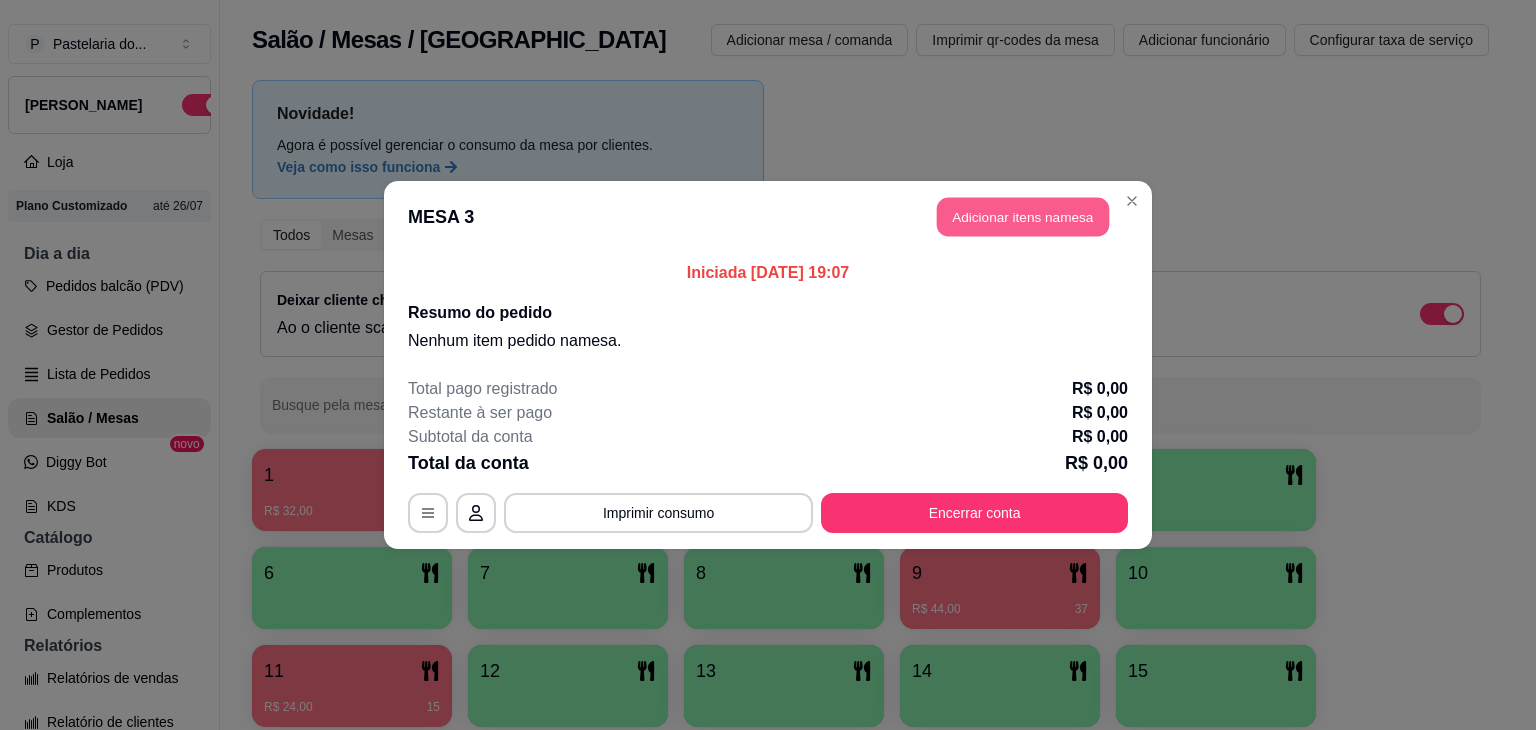 click on "Adicionar itens na  mesa" at bounding box center (1023, 217) 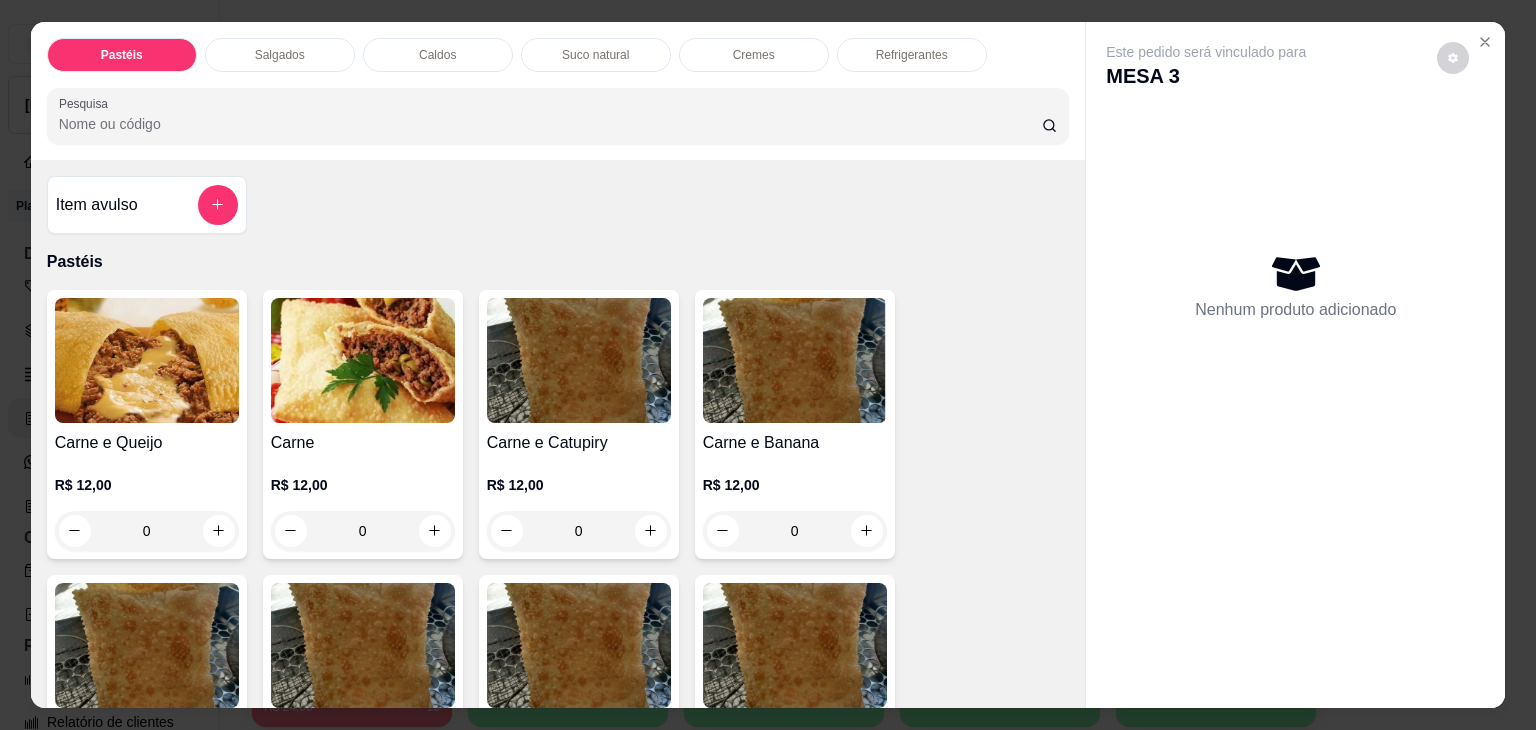 click at bounding box center (147, 360) 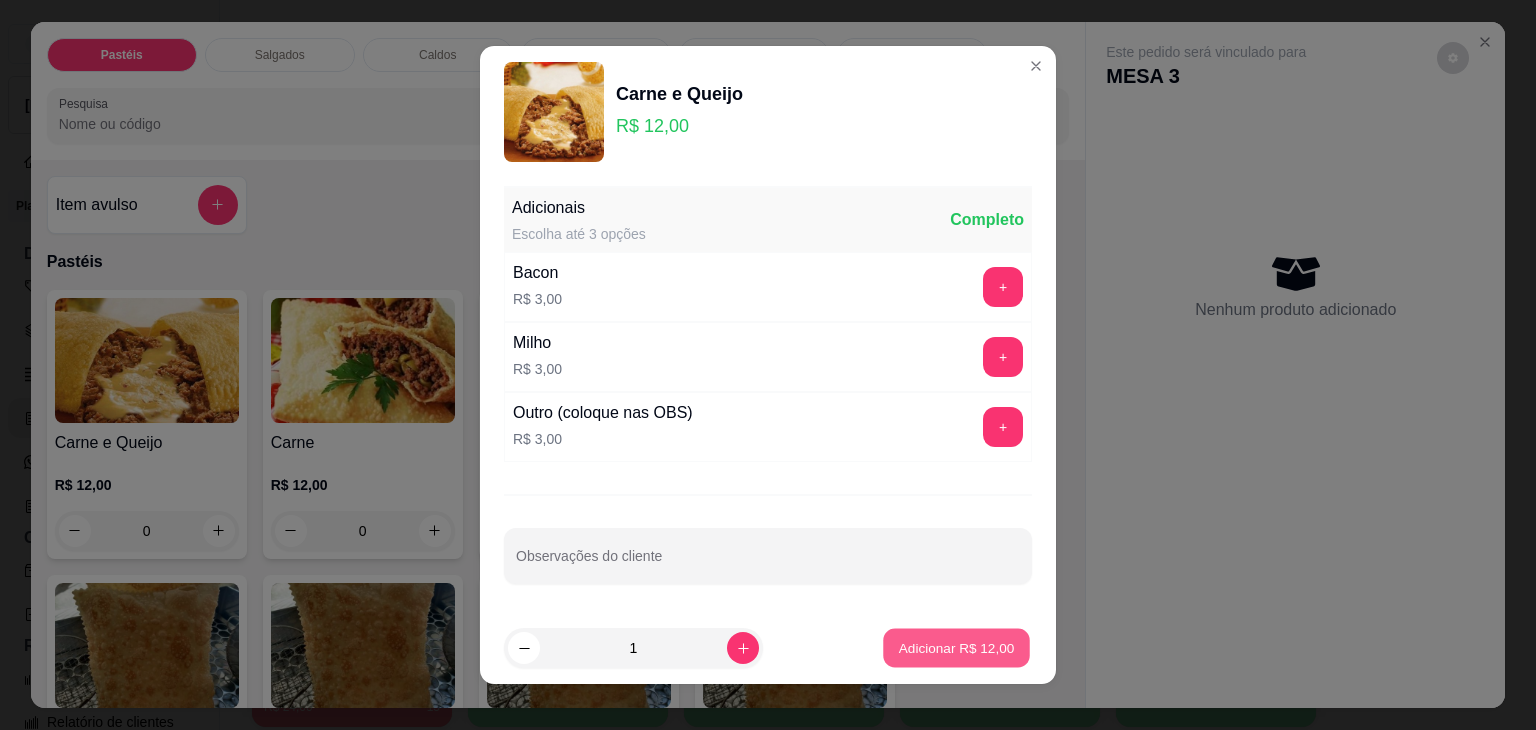 click on "Adicionar   R$ 12,00" at bounding box center [957, 647] 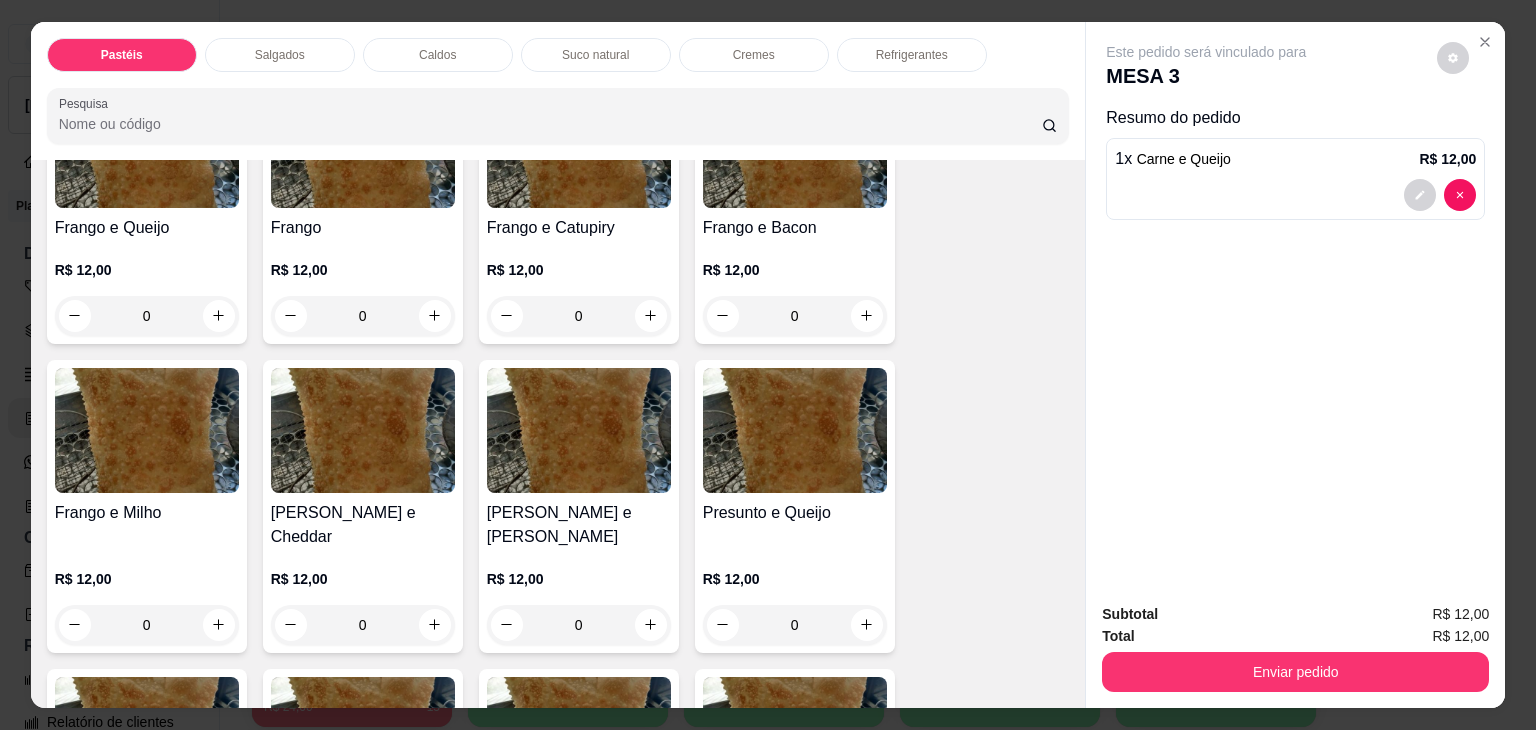 scroll, scrollTop: 800, scrollLeft: 0, axis: vertical 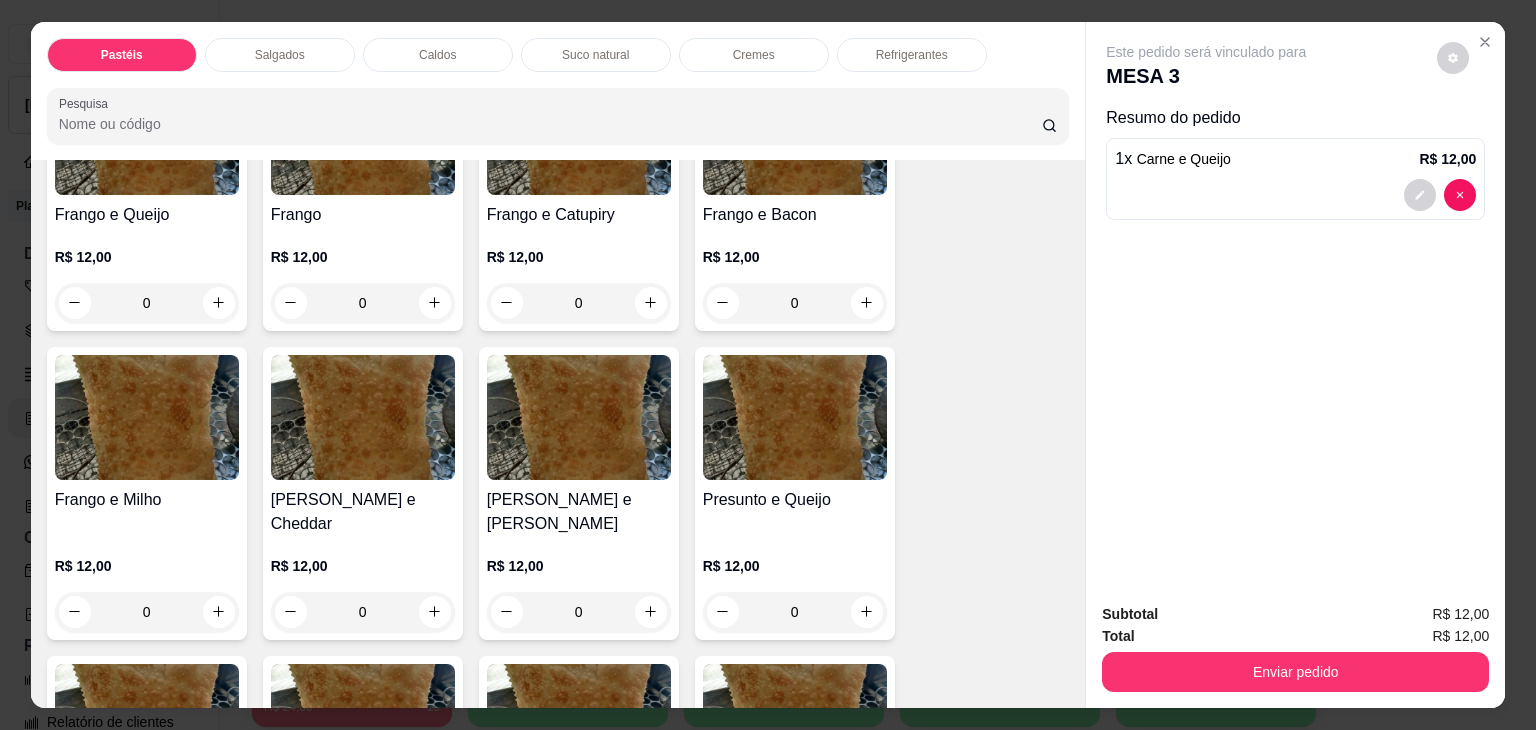 click at bounding box center [579, 417] 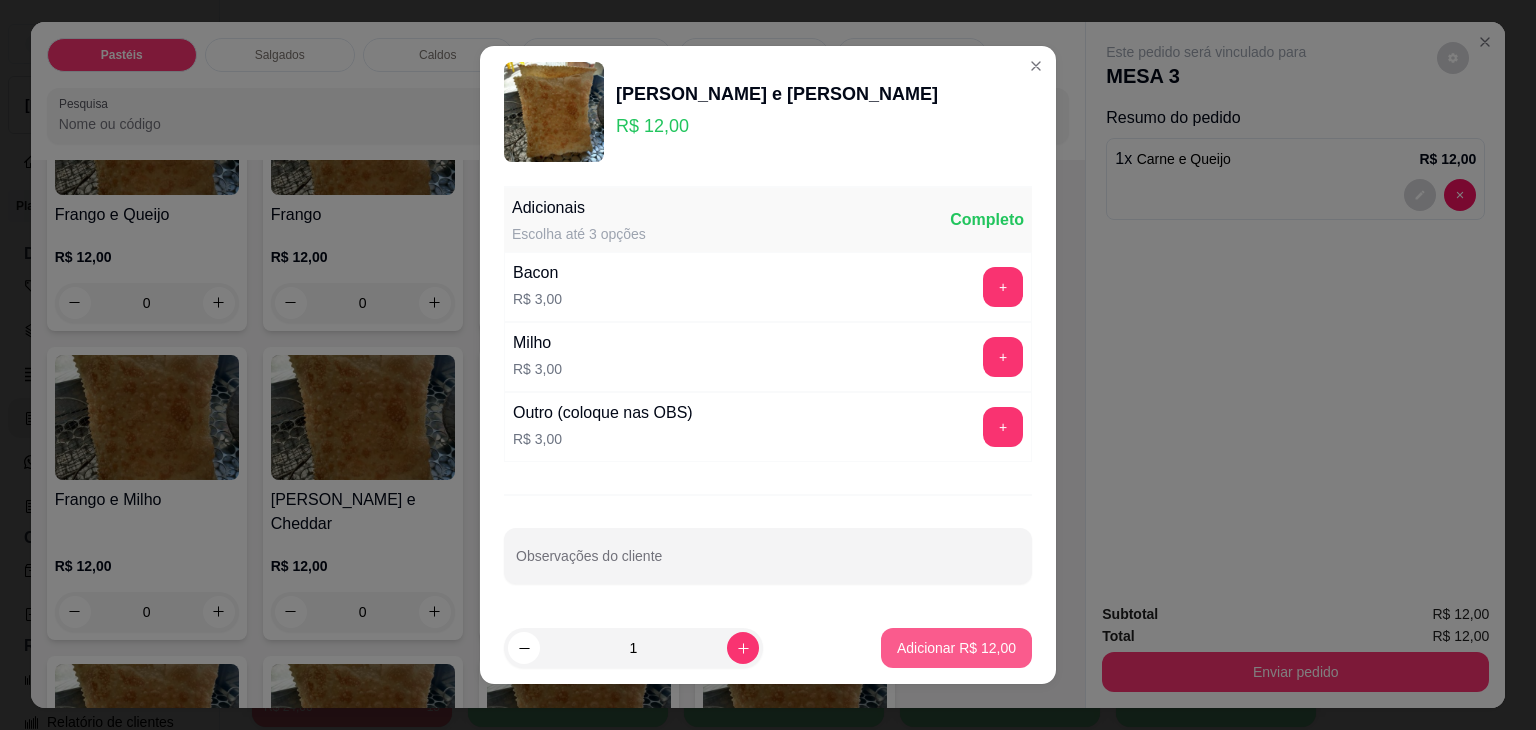 click on "Adicionais  Escolha até 3 opções Completo Bacon R$ 3,00 + Milho  R$ 3,00 + Outro (coloque nas OBS) R$ 3,00 + Observações do cliente" at bounding box center [768, 395] 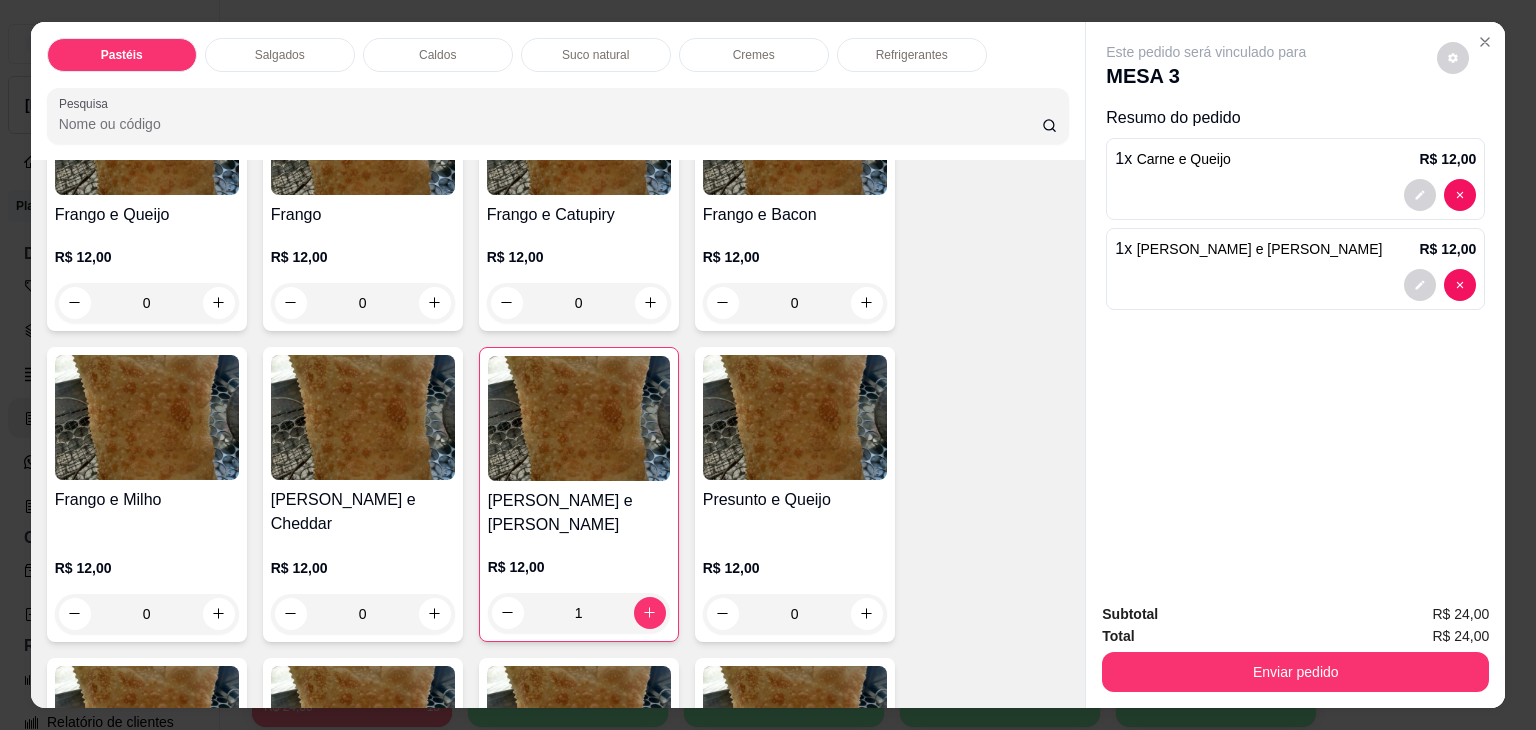 click on "Salgados" at bounding box center [280, 55] 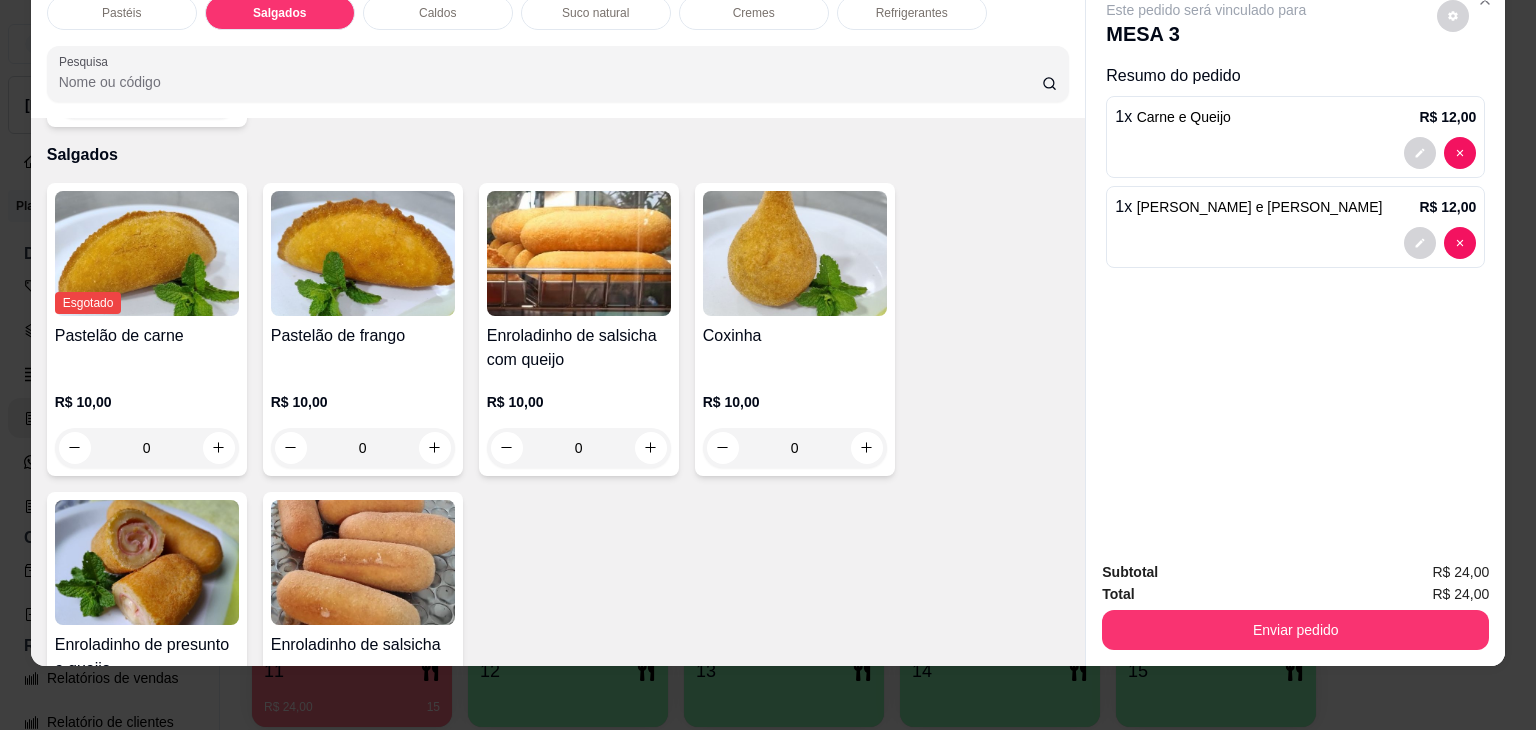 click on "Esgotado Pastelão de carne    R$ 10,00 0" at bounding box center (147, 329) 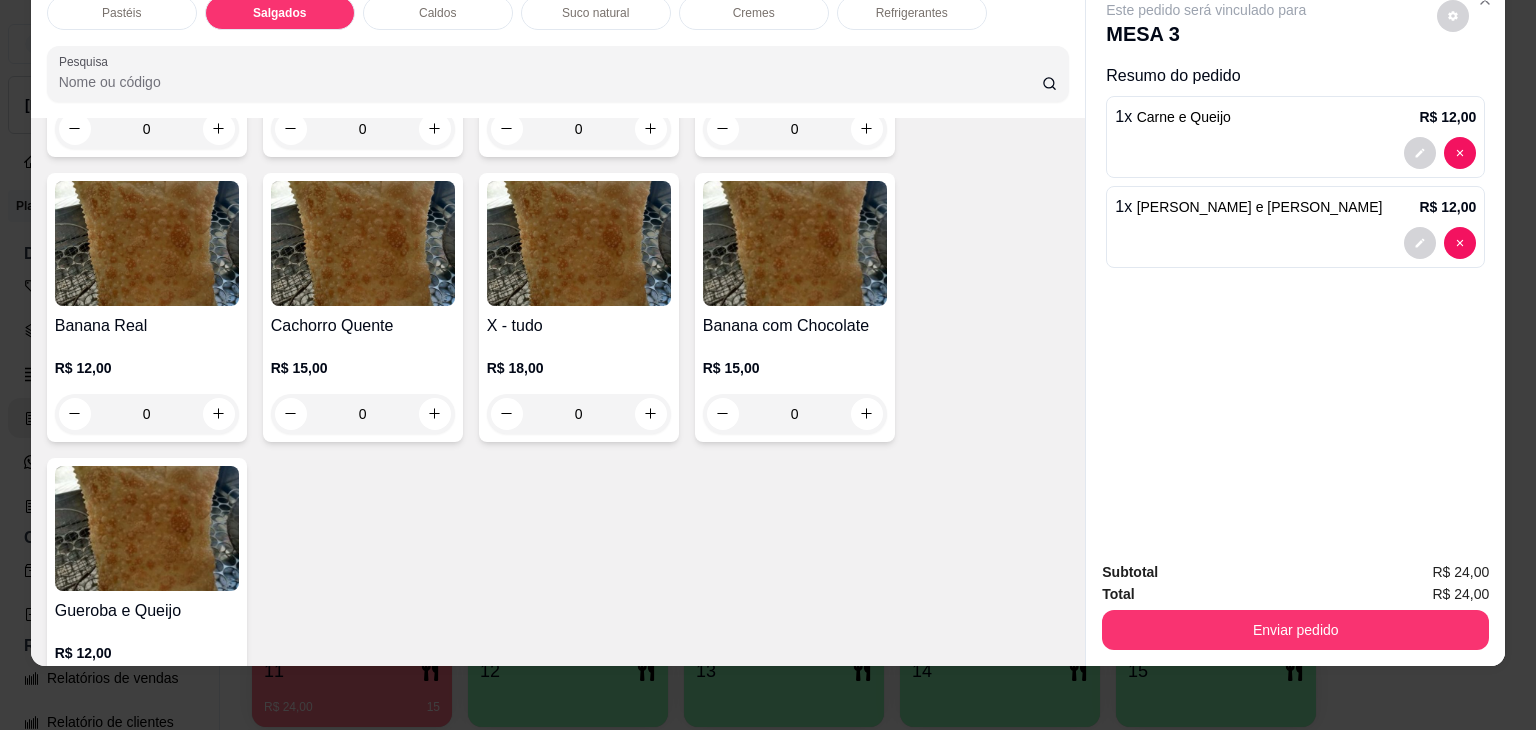 click on "Item avulso Pastéis  Carne e Queijo    R$ 12,00 1 Carne    R$ 12,00 0 Carne e Catupiry    R$ 12,00 0 Carne e Banana    R$ 12,00 0 Carne e Guariroba   R$ 12,00 0 Carne e Bacon    R$ 12,00 0 Carne e Cheddar    R$ 12,00 0 Carne e Milho    R$ 12,00 0 Frango e Queijo    R$ 12,00 0 Frango    R$ 12,00 0 Frango e Catupiry   R$ 12,00 0 Frango e Bacon    R$ 12,00 0 Frango e Milho   R$ 12,00 0 Frango e Cheddar    R$ 12,00 0 Frango e Guariroba     R$ 12,00 1 Presunto e Queijo   R$ 12,00 0 Queijo    R$ 12,00 0 Pizza   R$ 12,00 0 Àrabe   R$ 12,00 0 Chocolate   R$ 15,00 0 Banana Real   R$ 12,00 0 Cachorro Quente   R$ 15,00 0  X - tudo   R$ 18,00 0 Banana com Chocolate   R$ 15,00 0 Gueroba e Queijo   R$ 12,00 0 Salgados  Esgotado Pastelão de carne    R$ 10,00 0 Pastelão de frango    R$ 10,00 0 Enroladinho de salsicha com queijo    R$ 10,00 0 Coxinha   R$ 10,00 0 Enroladinho de presunto e queijo    R$ 10,00 0 Enroladinho de salsicha    R$ 10,00 0 Caldos Caldo de Frango   R$ 18,00 0   0   0" at bounding box center [558, 392] 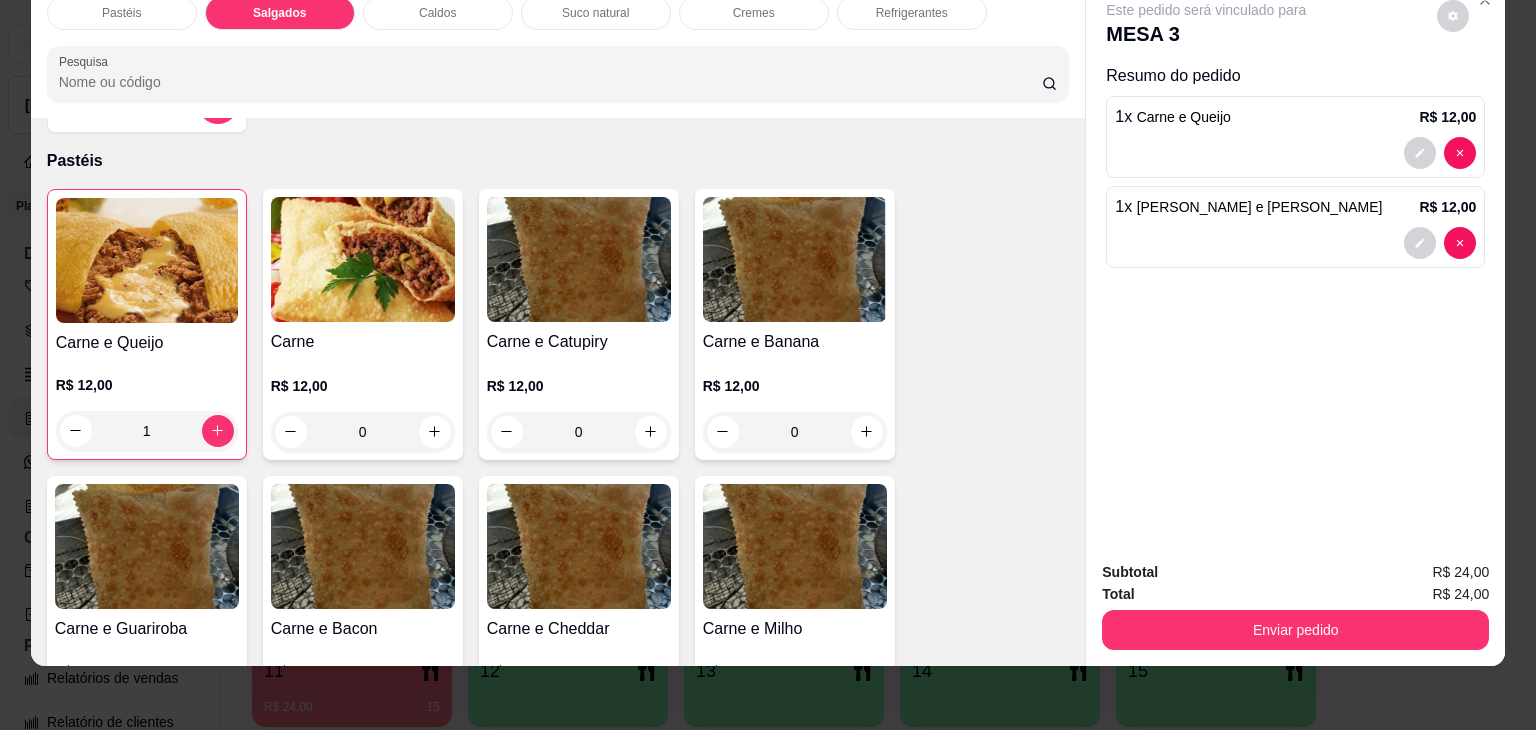 scroll, scrollTop: 0, scrollLeft: 0, axis: both 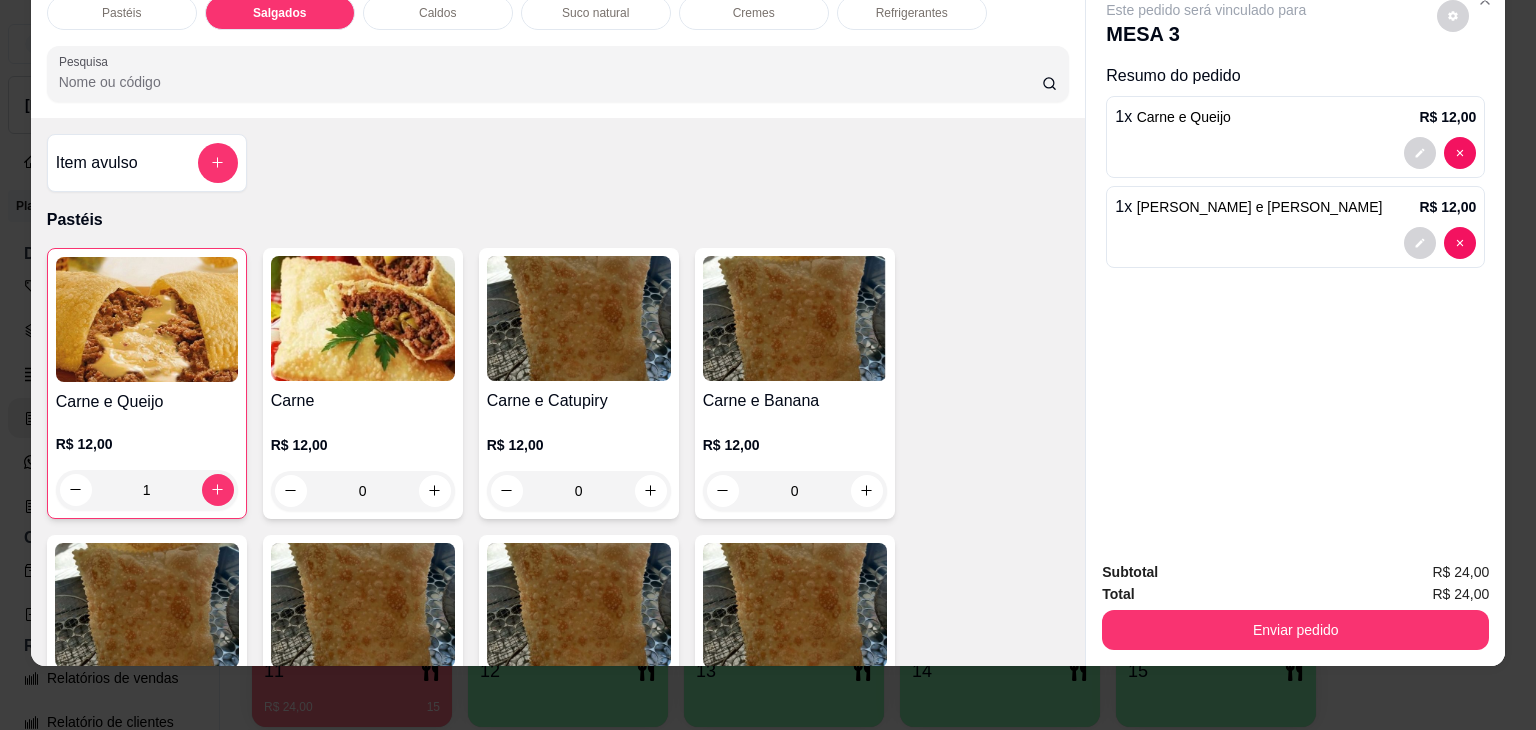 click on "Item avulso" at bounding box center (147, 163) 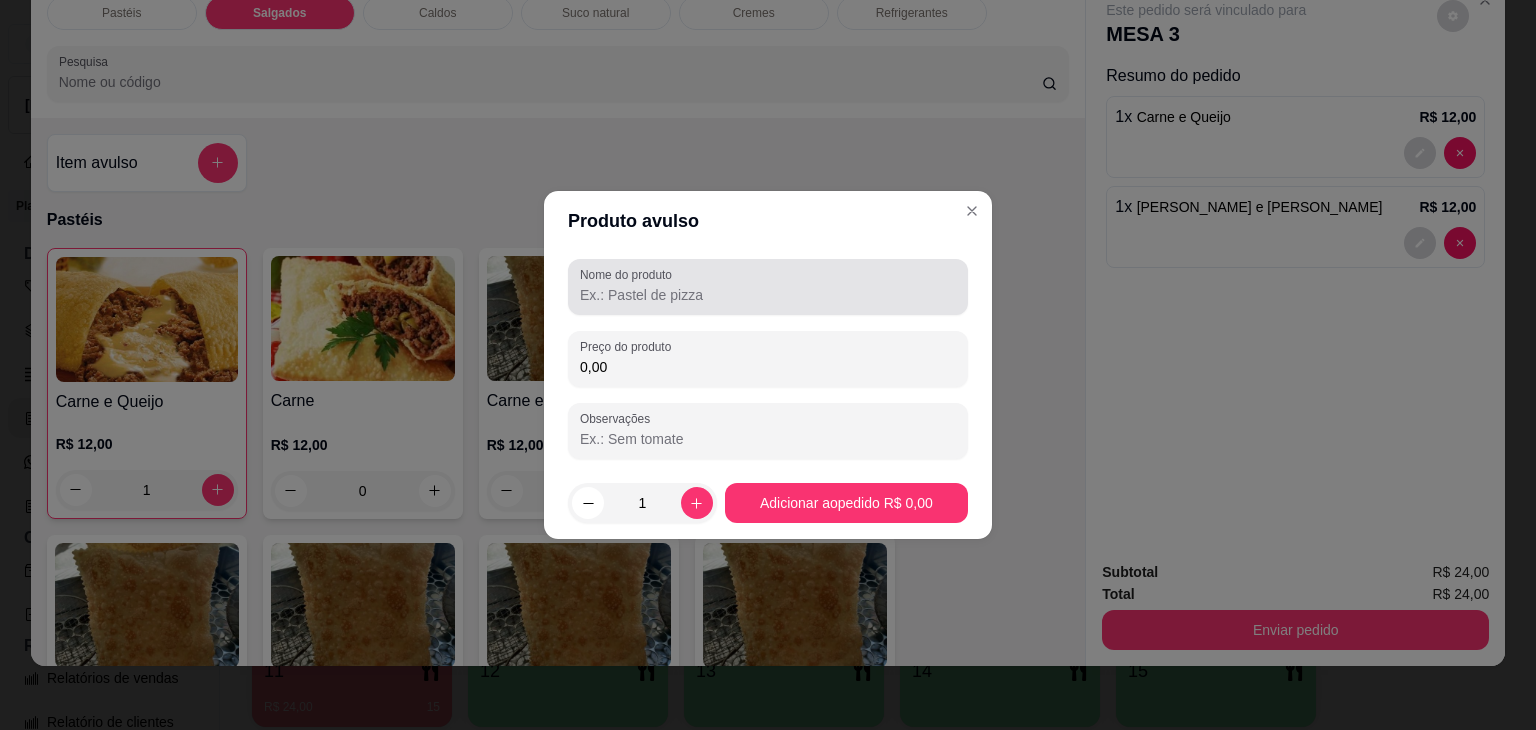 click on "Nome do produto" at bounding box center (768, 295) 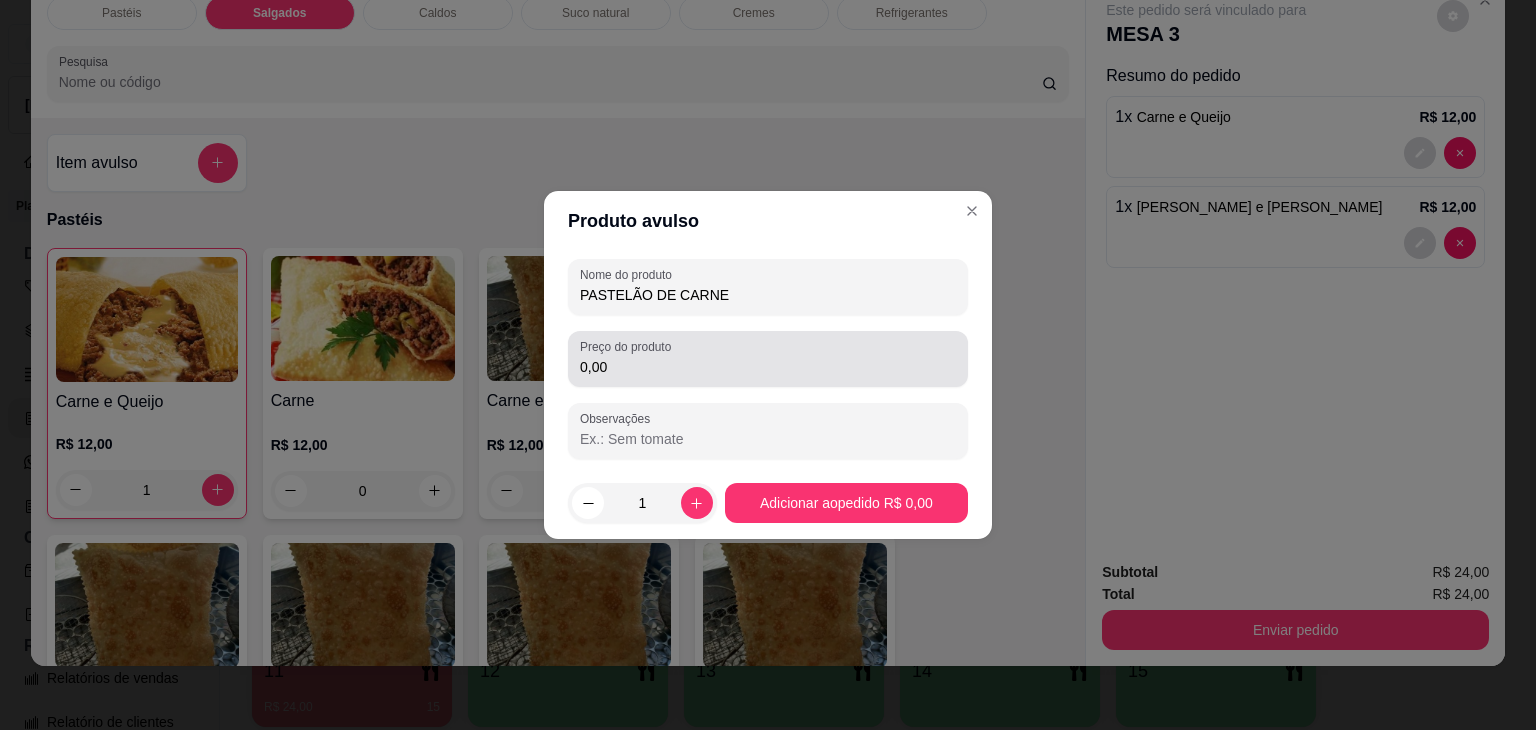 type on "PASTELÃO DE CARNE" 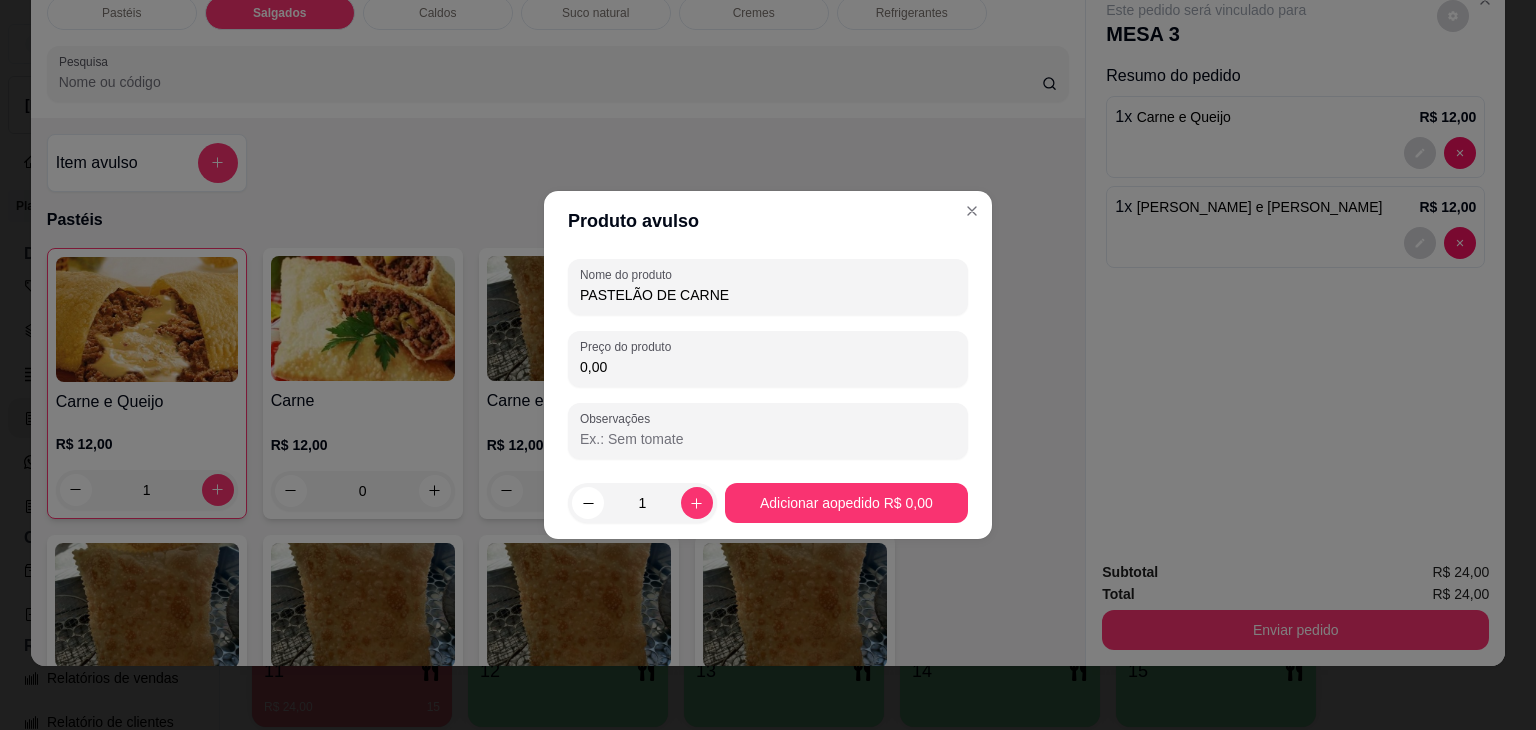 click on "Nome do produto PASTELÃO DE CARNE Preço do produto 0,00 Observações" at bounding box center (768, 359) 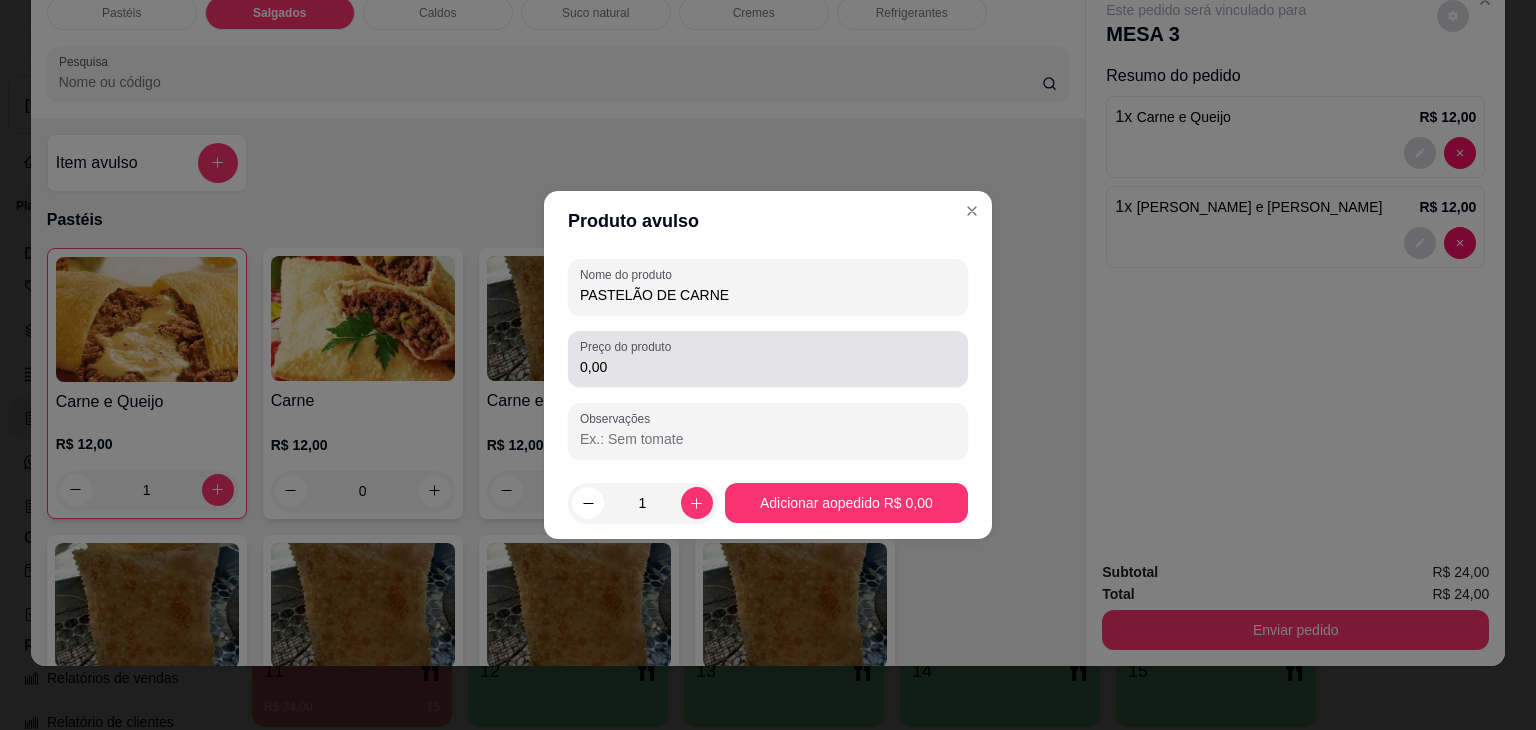 click on "0,00" at bounding box center [768, 359] 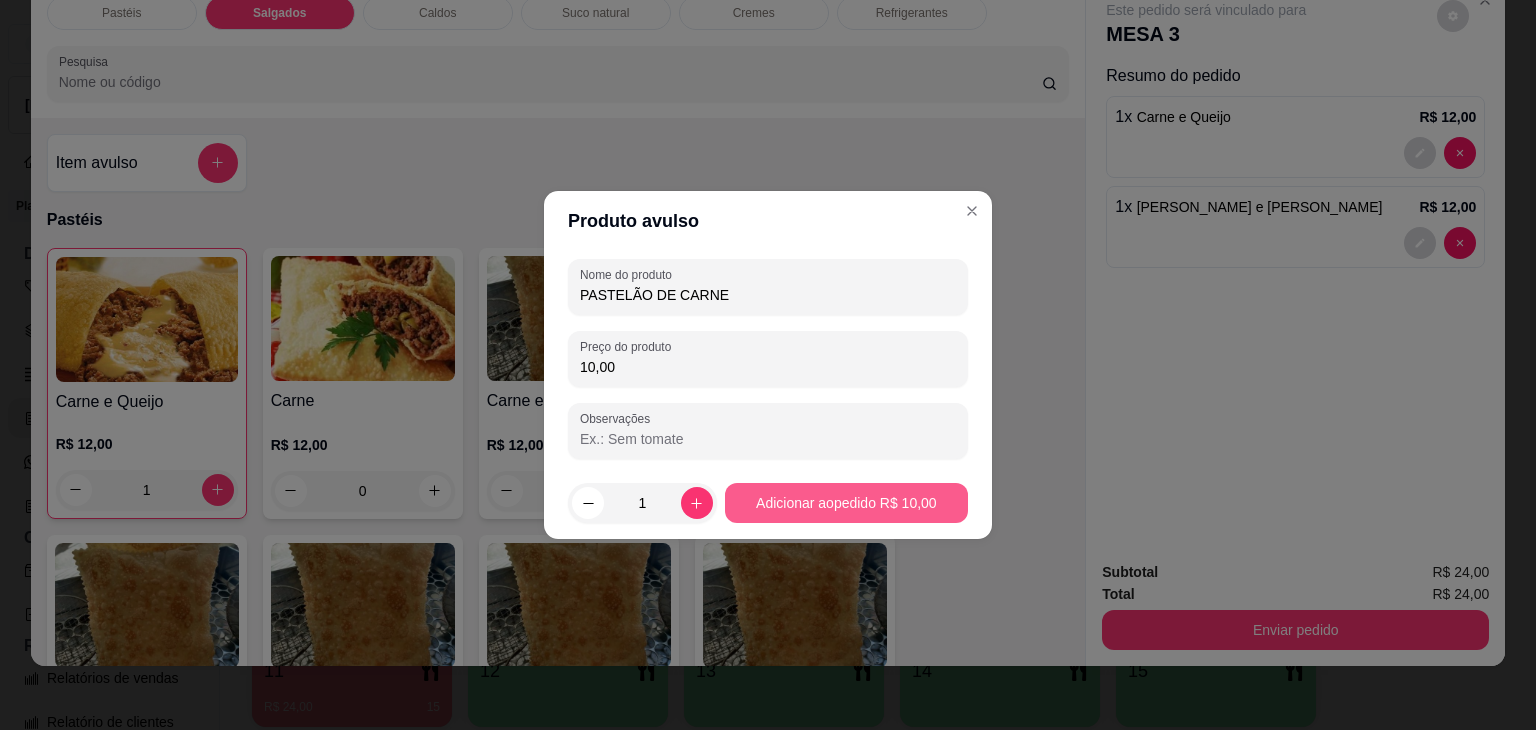 type on "10,00" 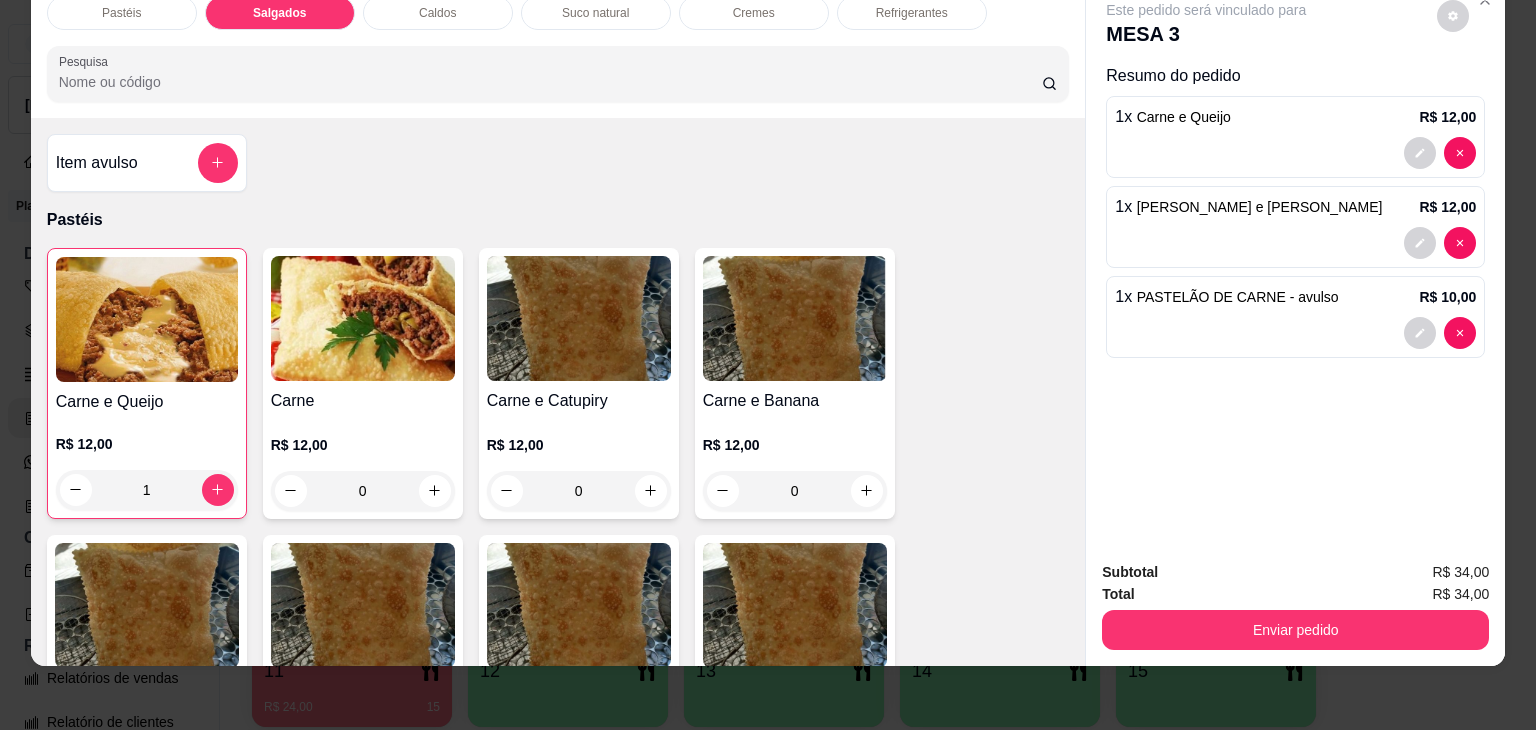 scroll, scrollTop: 0, scrollLeft: 0, axis: both 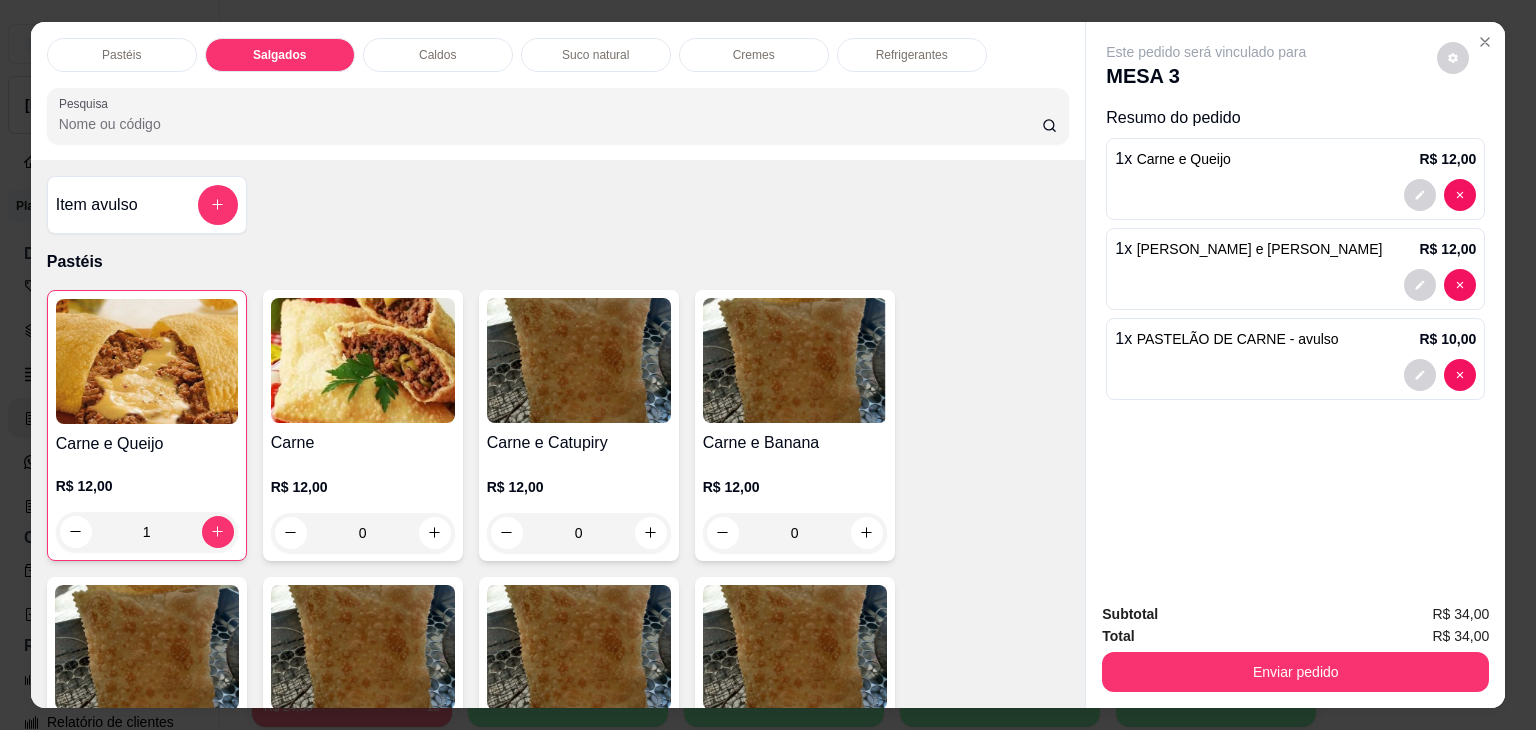 click on "Refrigerantes" at bounding box center [912, 55] 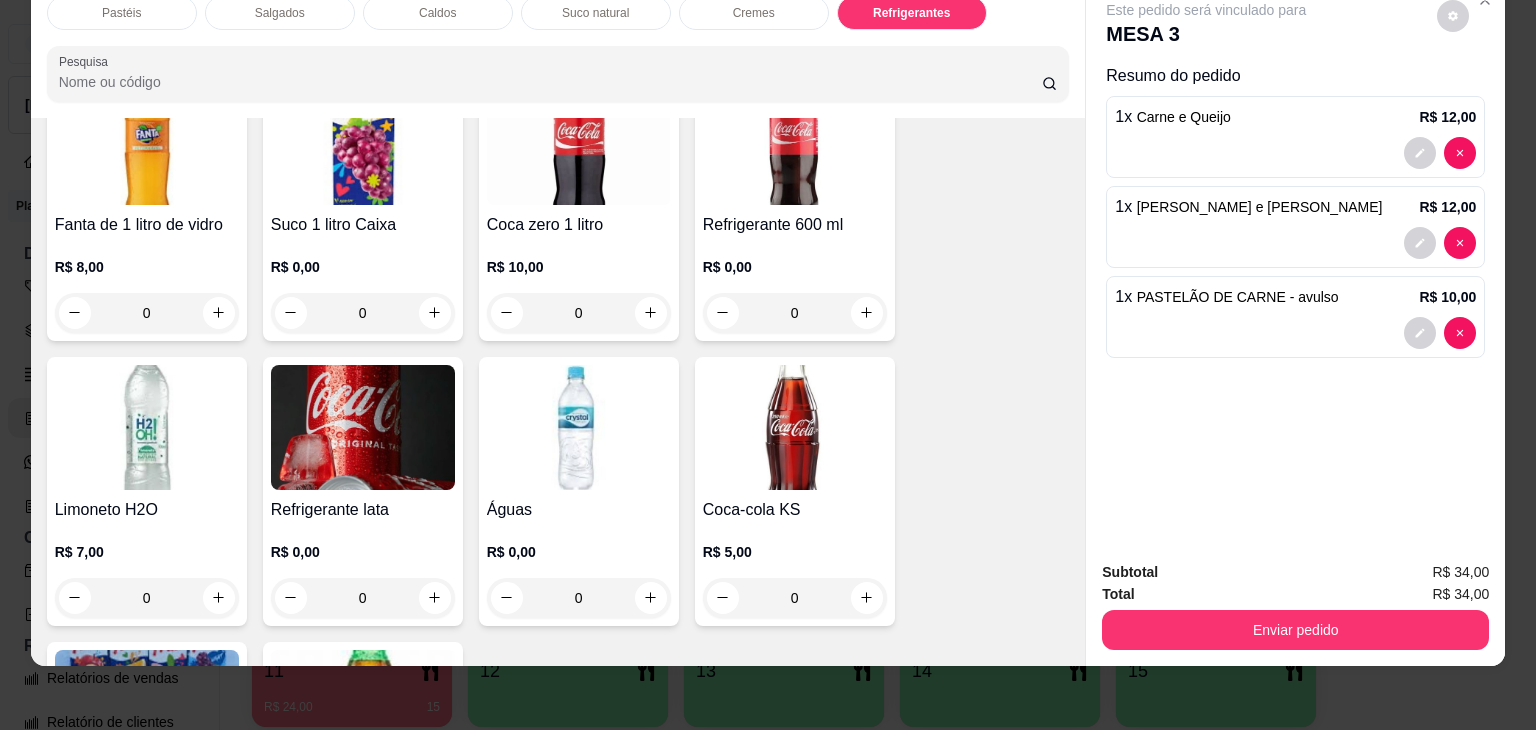 scroll, scrollTop: 5933, scrollLeft: 0, axis: vertical 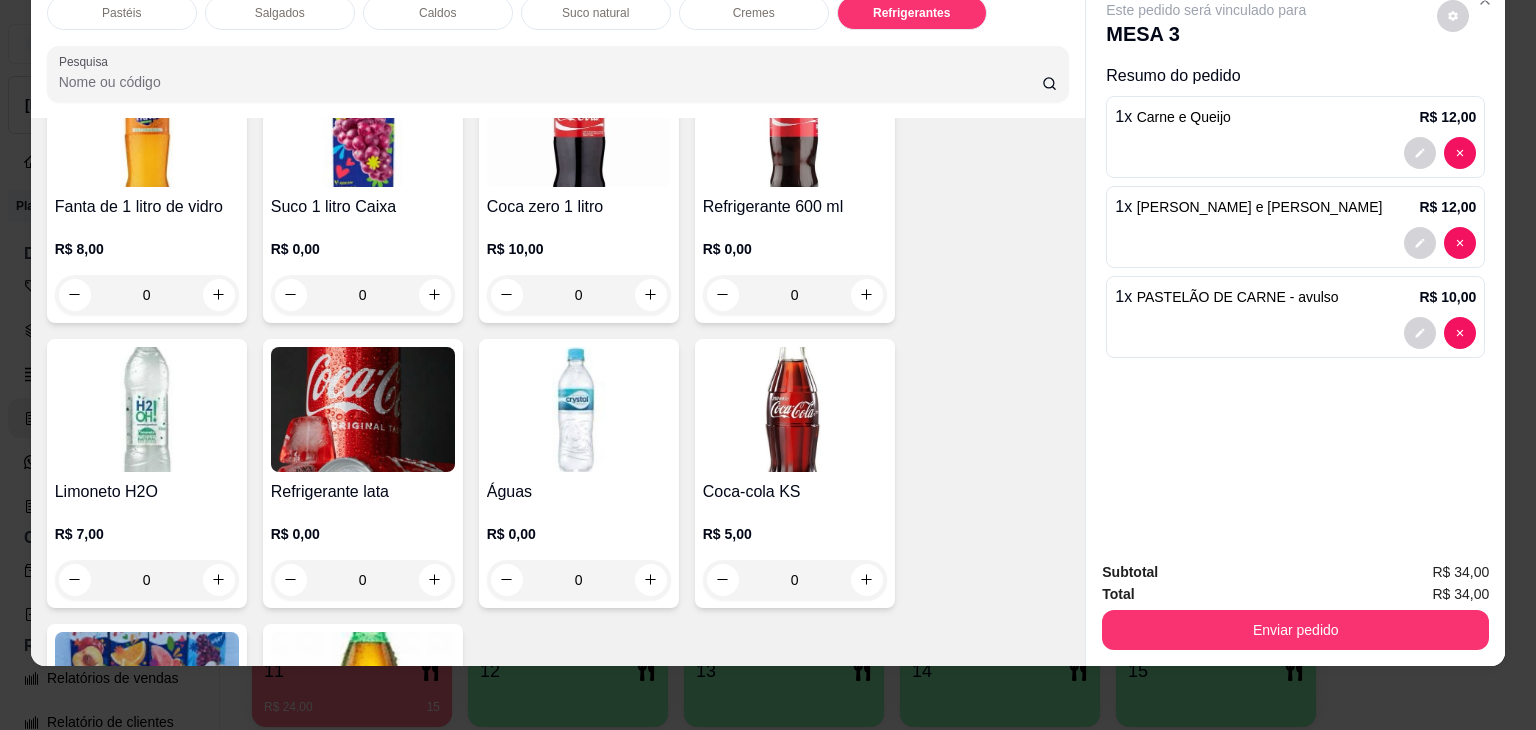 click at bounding box center (363, 409) 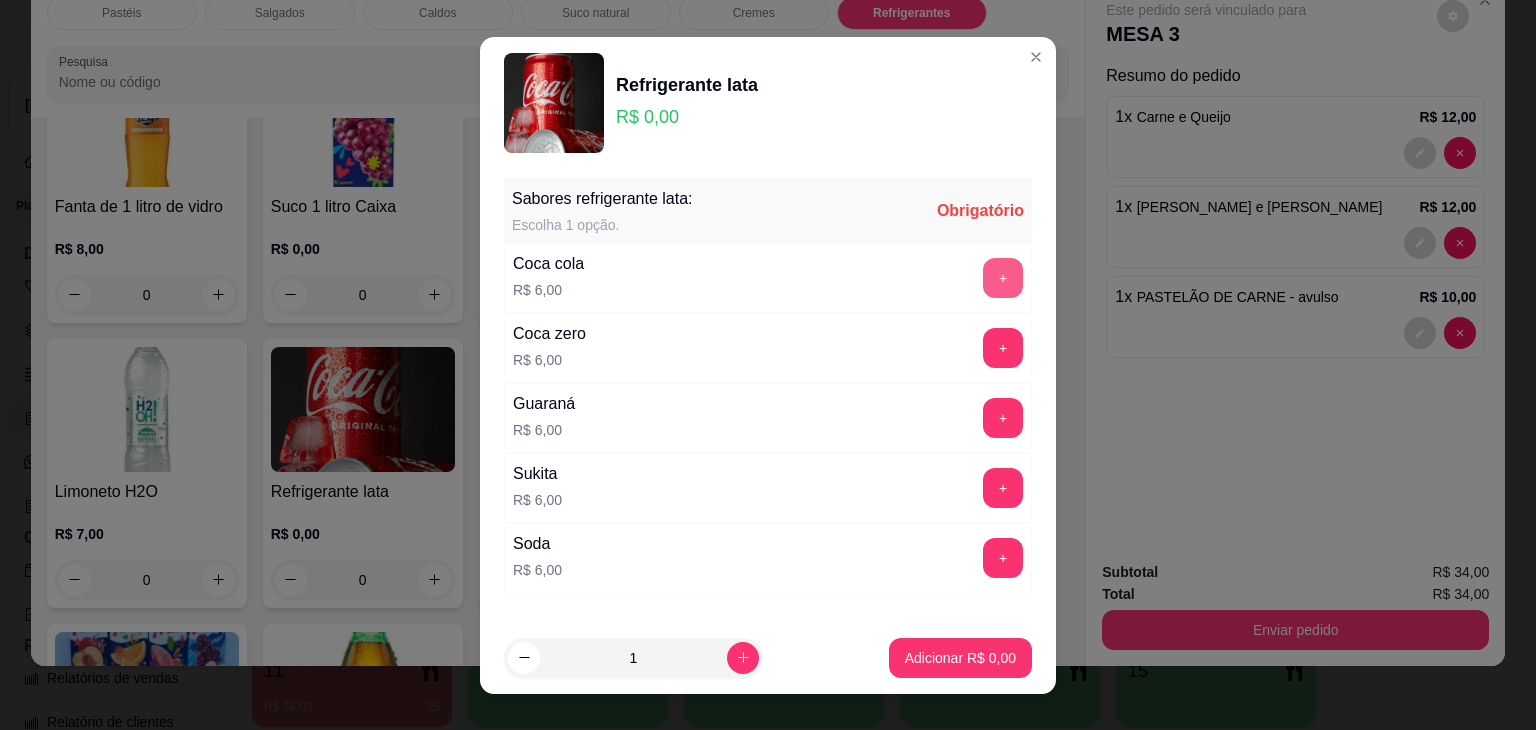 click on "+" at bounding box center [1003, 278] 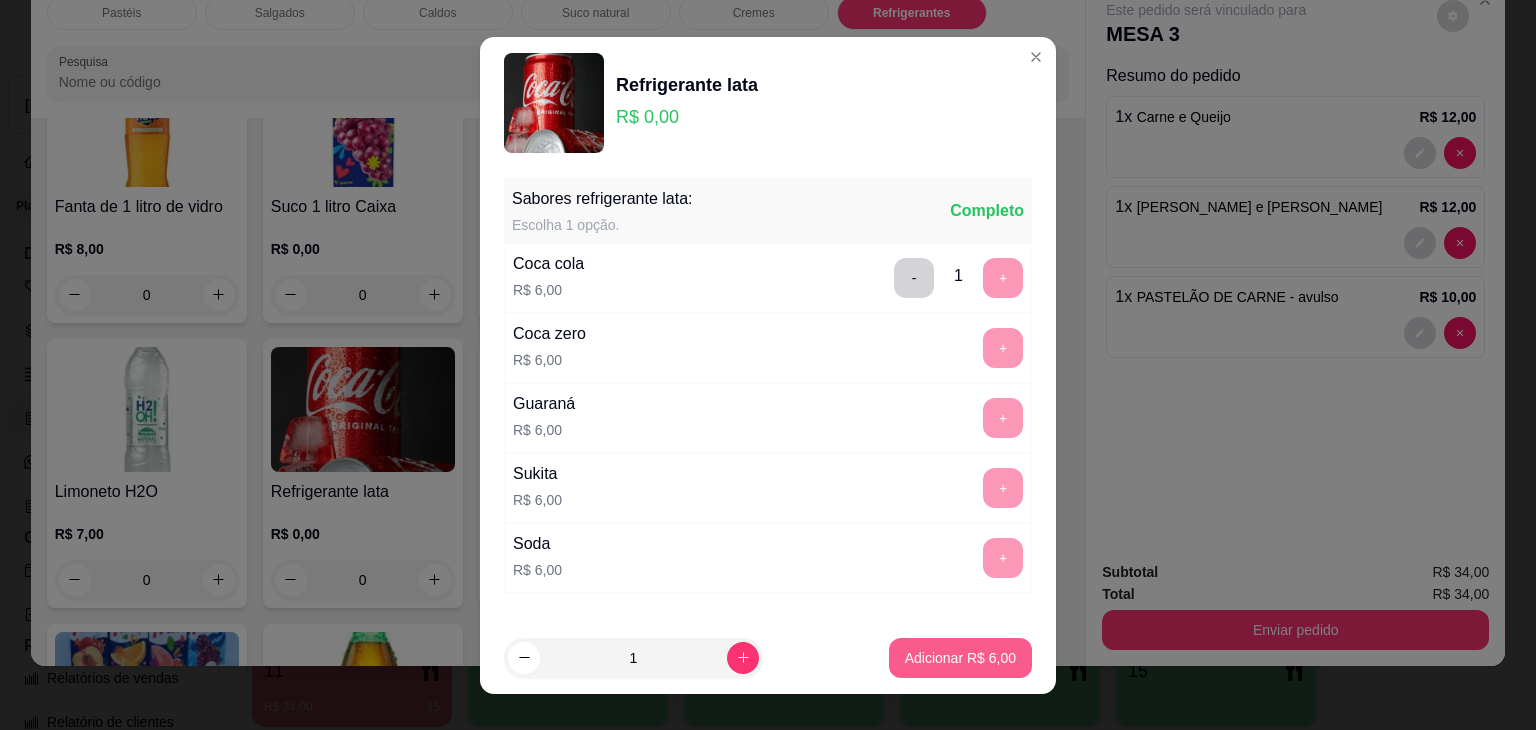 click on "Adicionar   R$ 6,00" at bounding box center (960, 658) 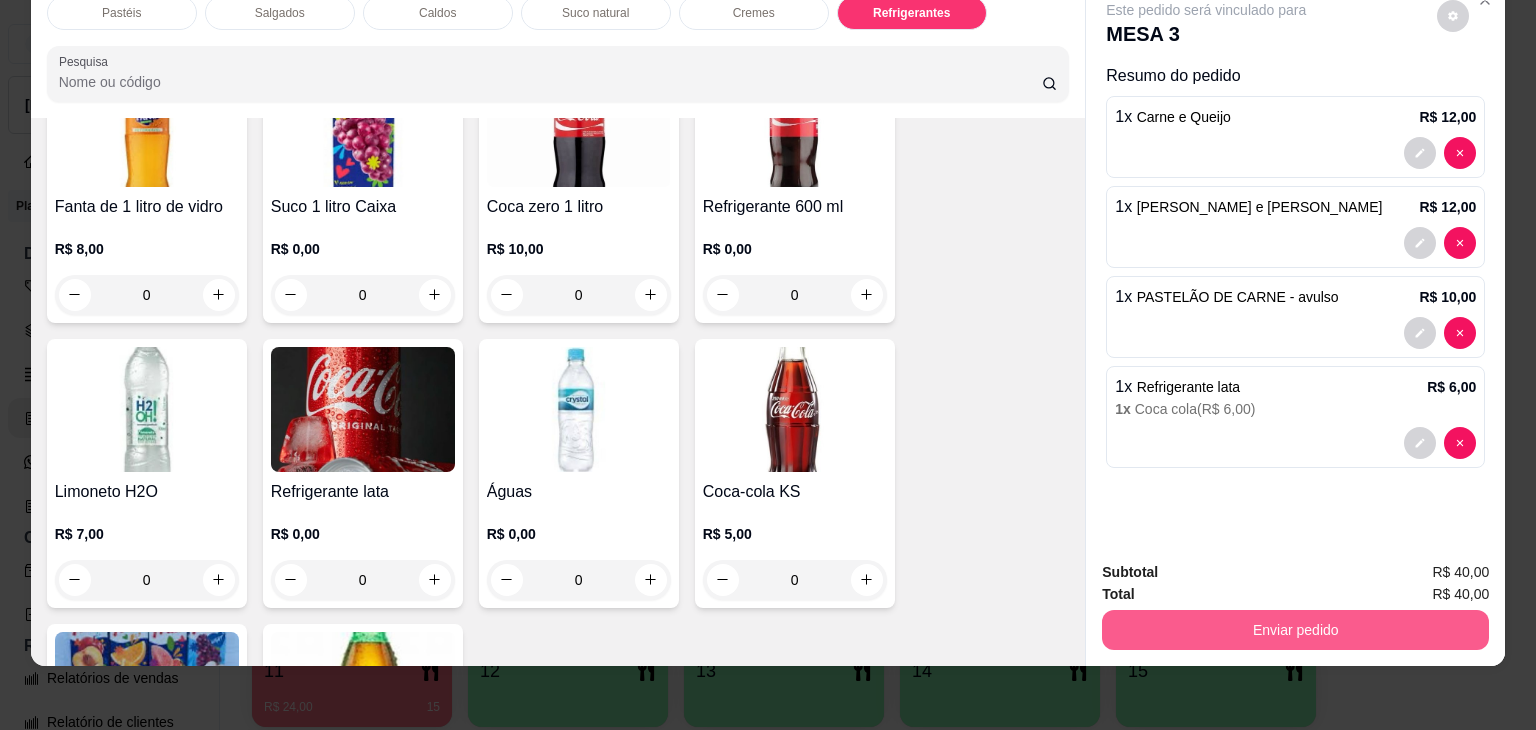 click on "Enviar pedido" at bounding box center [1295, 630] 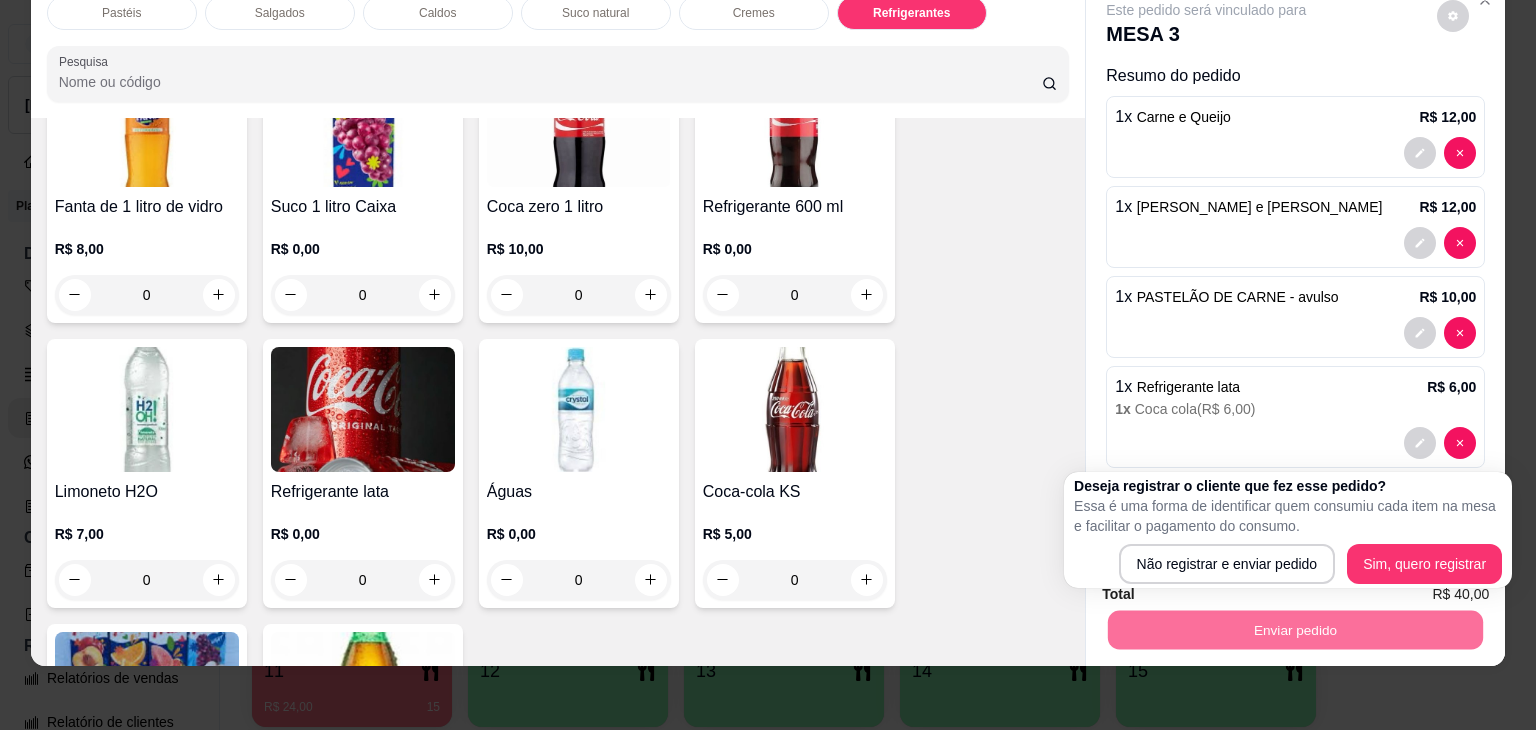 click on "Resumo do pedido 1 x   Carne e Queijo  R$ 12,00 1 x   Frango e Guariroba   R$ 12,00 1 x   PASTELÃO DE CARNE  - avulso R$ 10,00 1 x   Refrigerante lata R$ 6,00 1 x   Coca cola   ( R$ 6,00 )" at bounding box center (1295, 270) 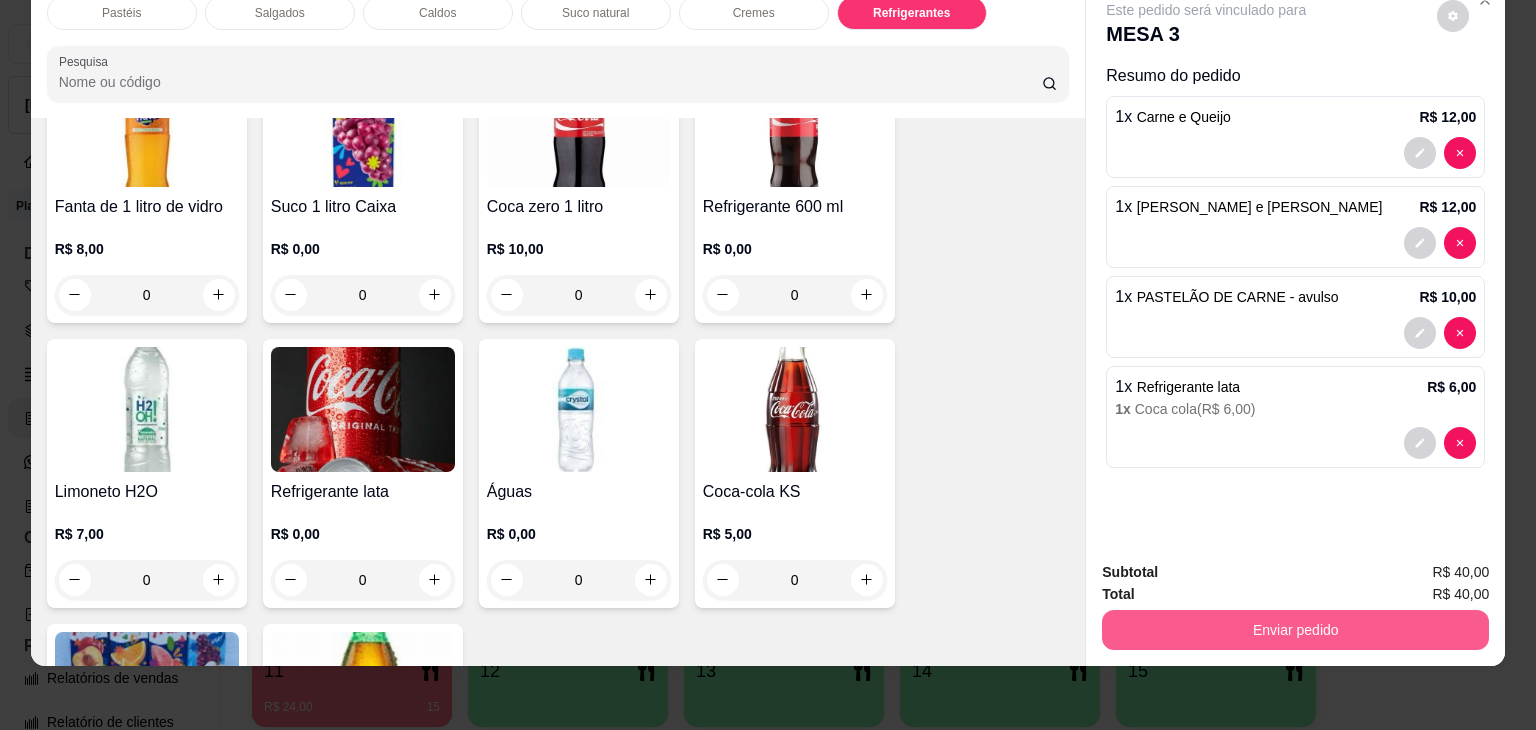 click on "Enviar pedido" at bounding box center (1295, 627) 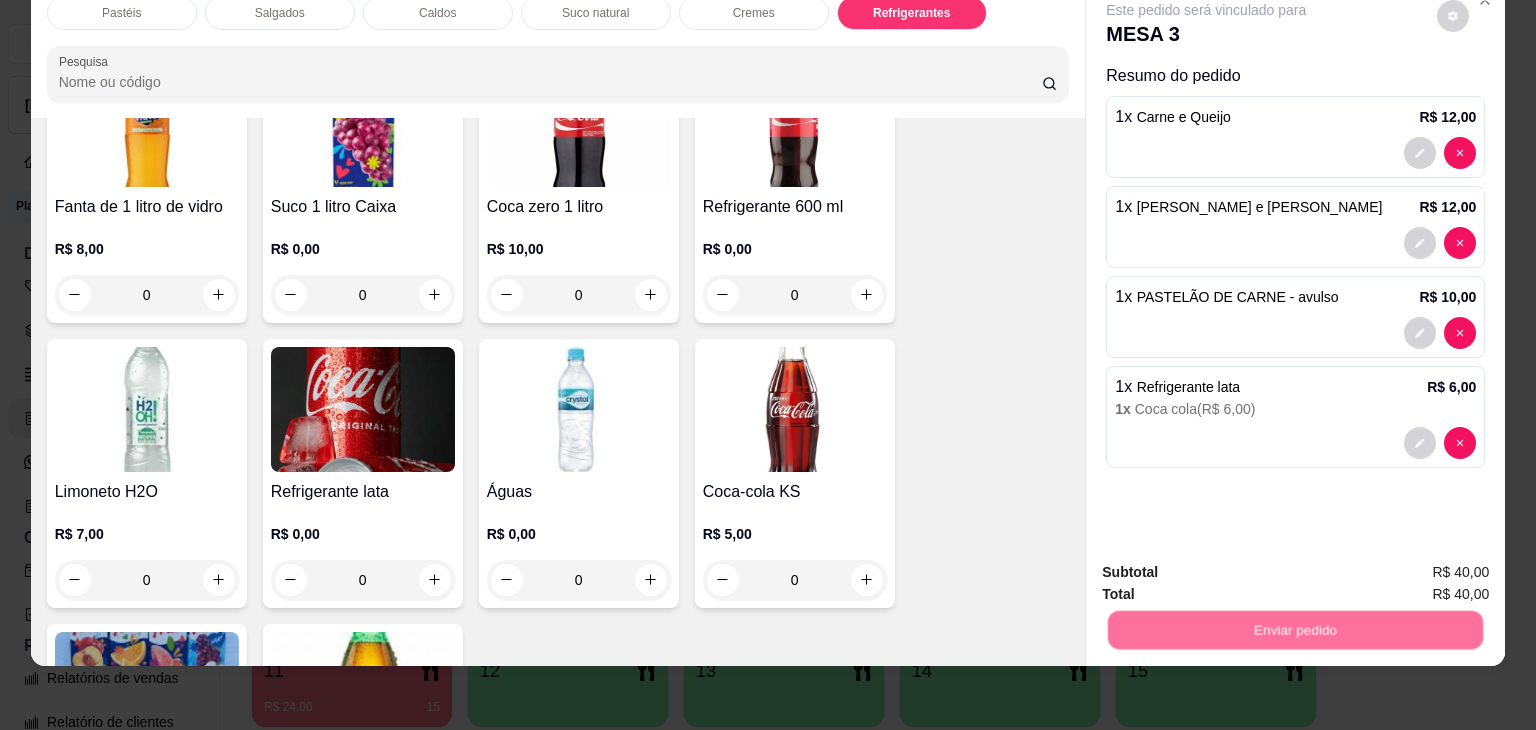 click on "Não registrar e enviar pedido" at bounding box center [1229, 564] 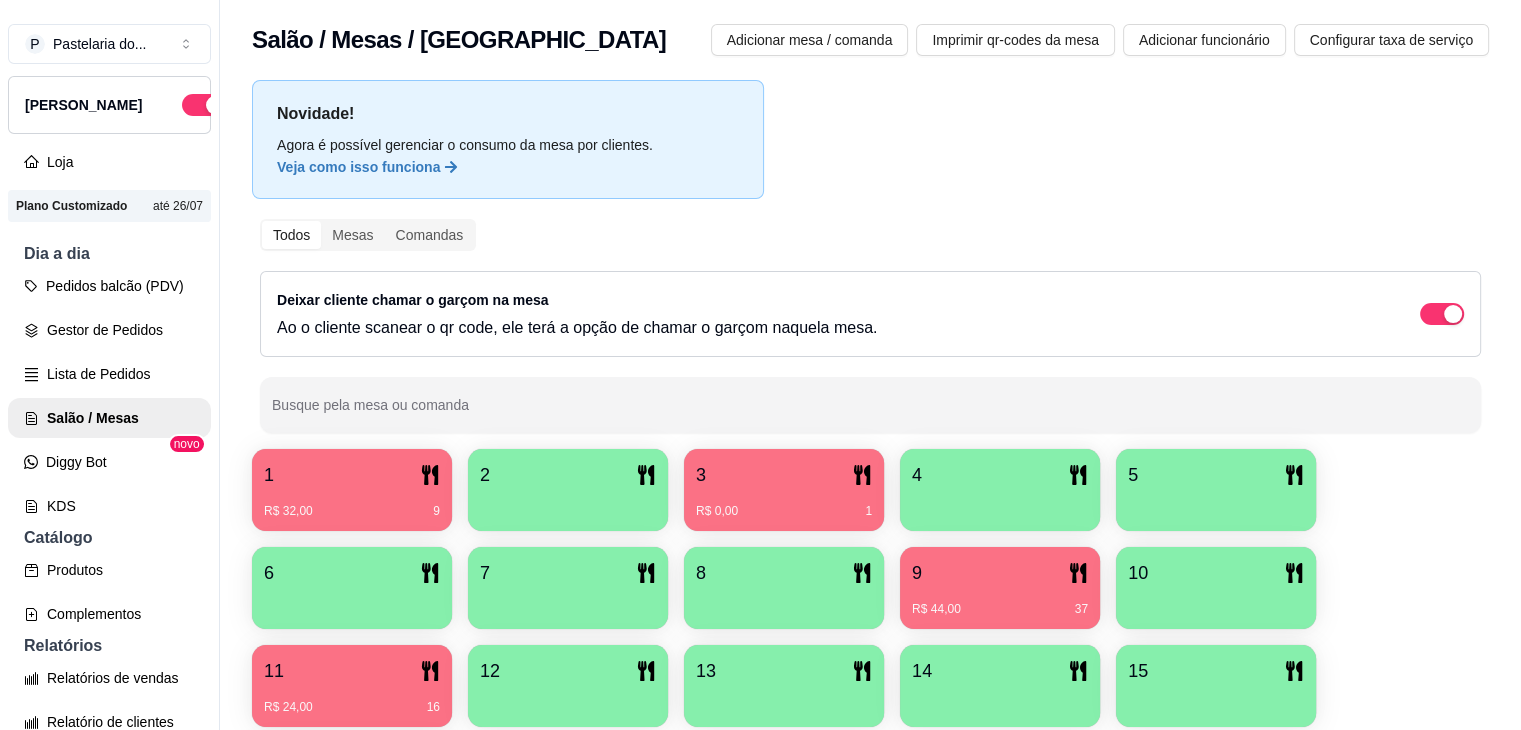 click on "1 R$ 32,00 9 2 3 R$ 0,00 1 4 5 6 7 8 9 R$ 44,00 37 10 11 R$ 24,00 16 12 13 14 15 16" at bounding box center [870, 637] 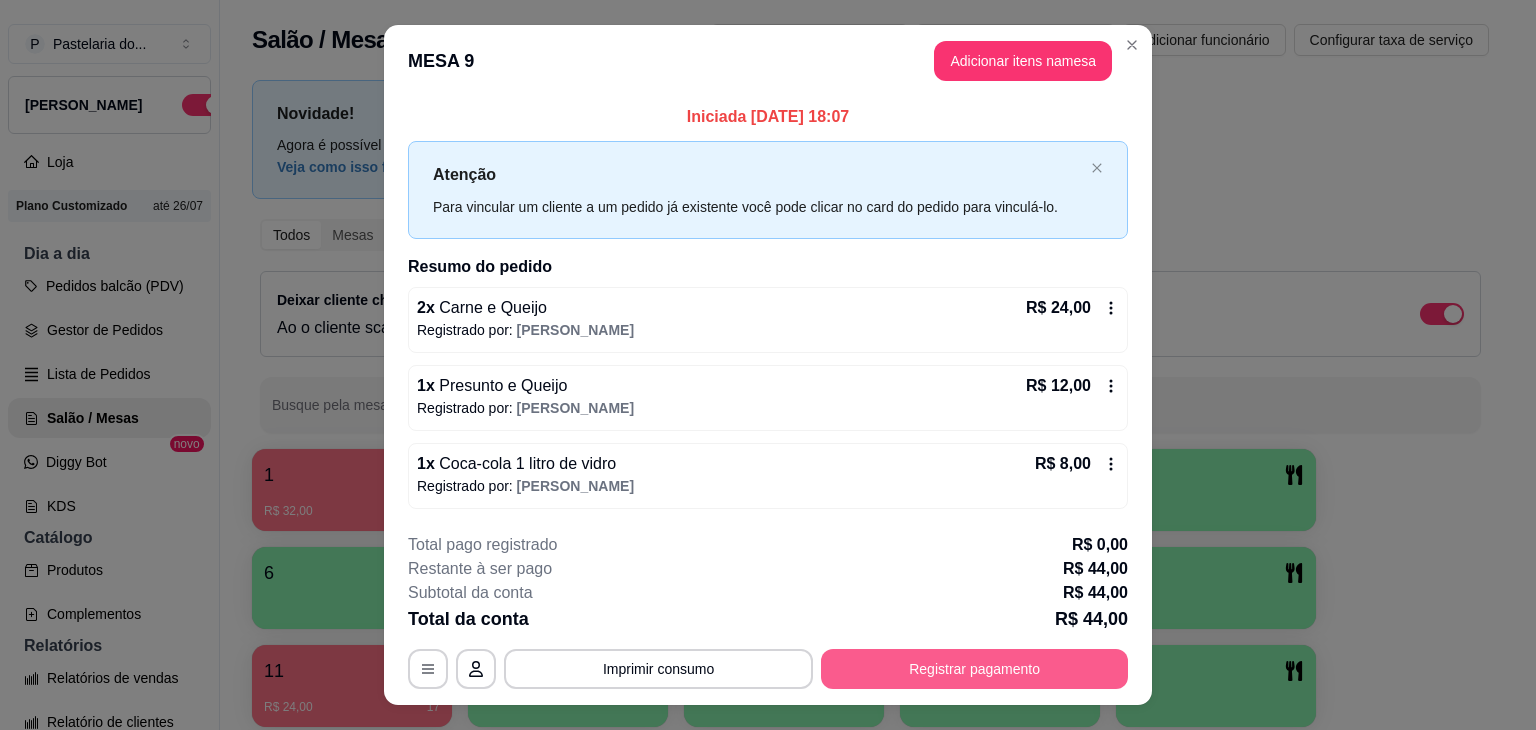 click on "Registrar pagamento" at bounding box center (974, 669) 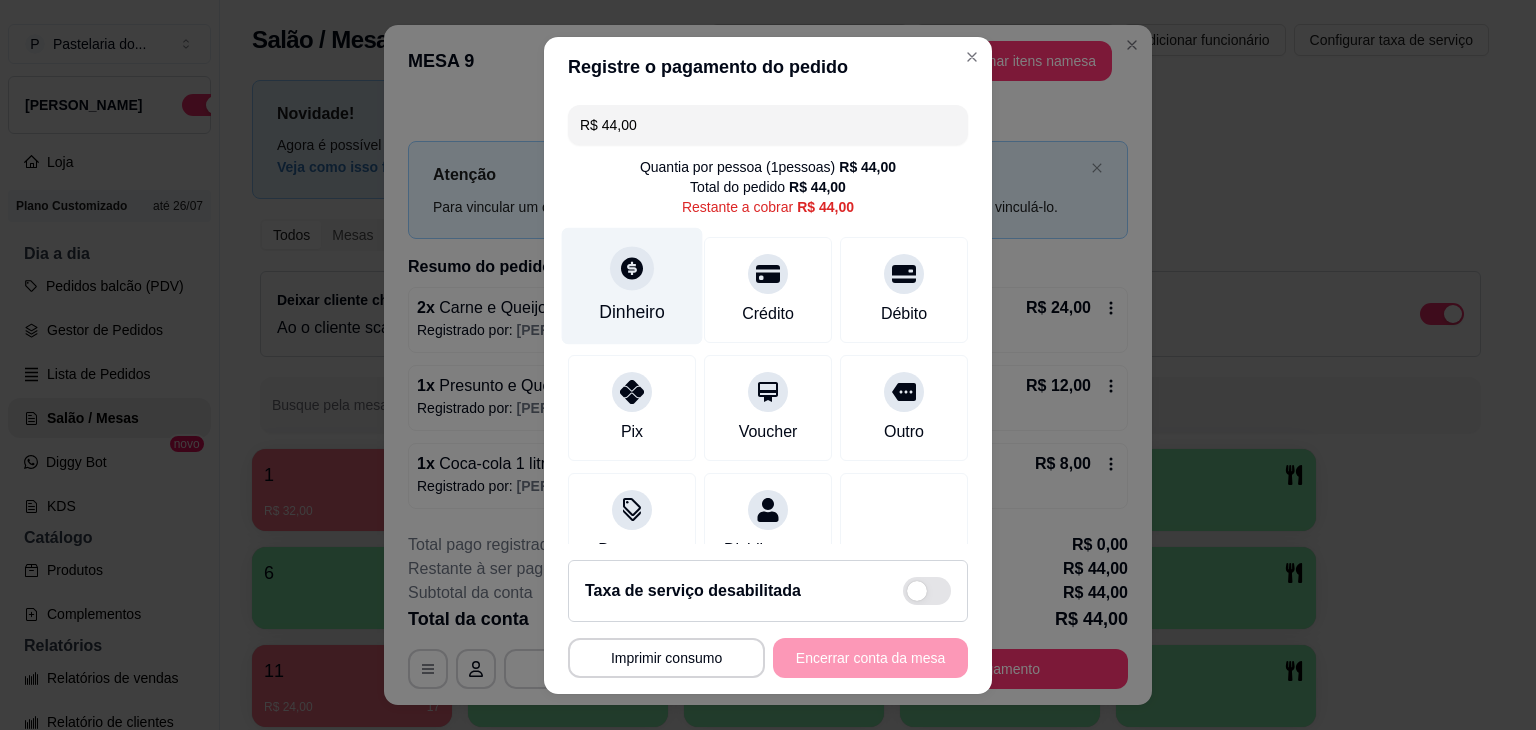 click on "Dinheiro" at bounding box center [632, 312] 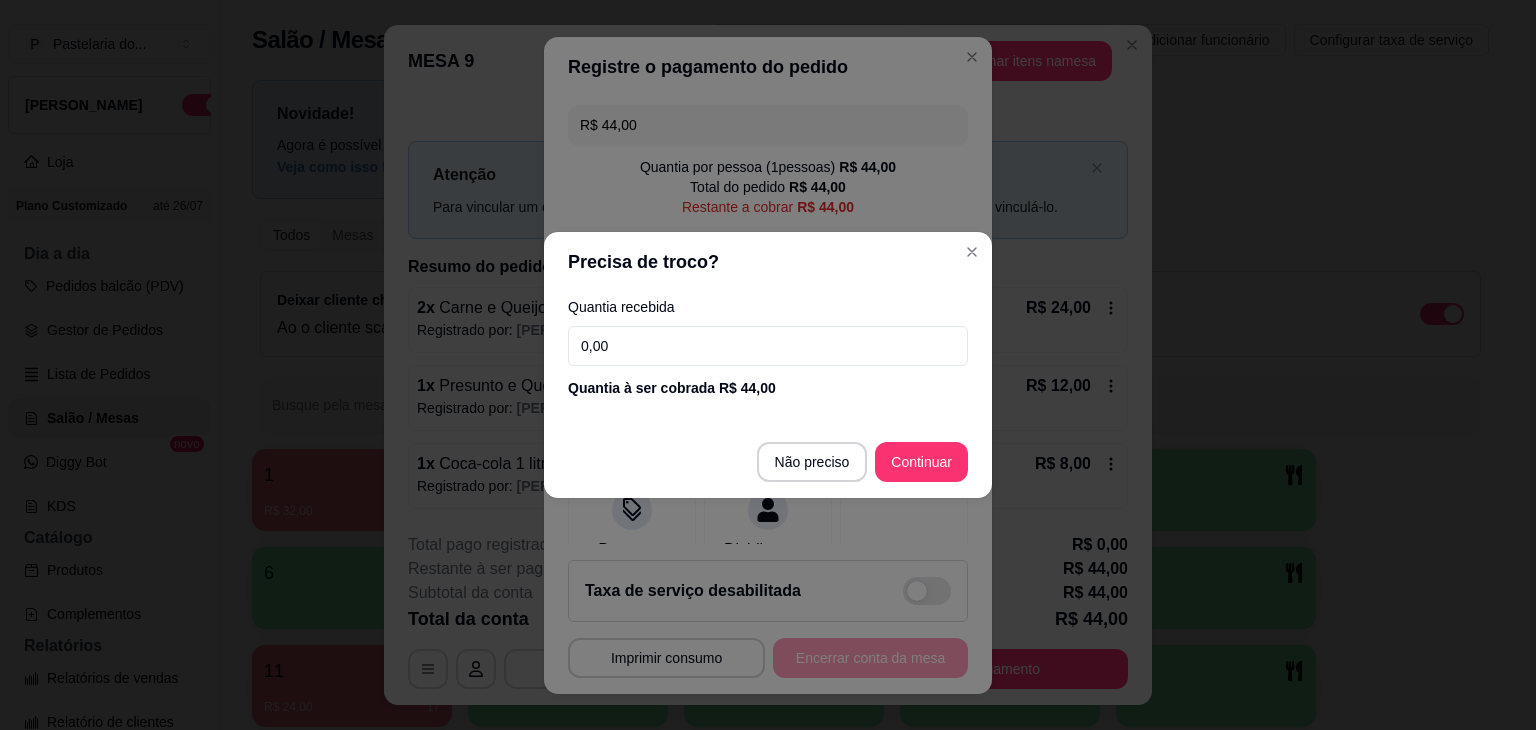 click on "0,00" at bounding box center [768, 346] 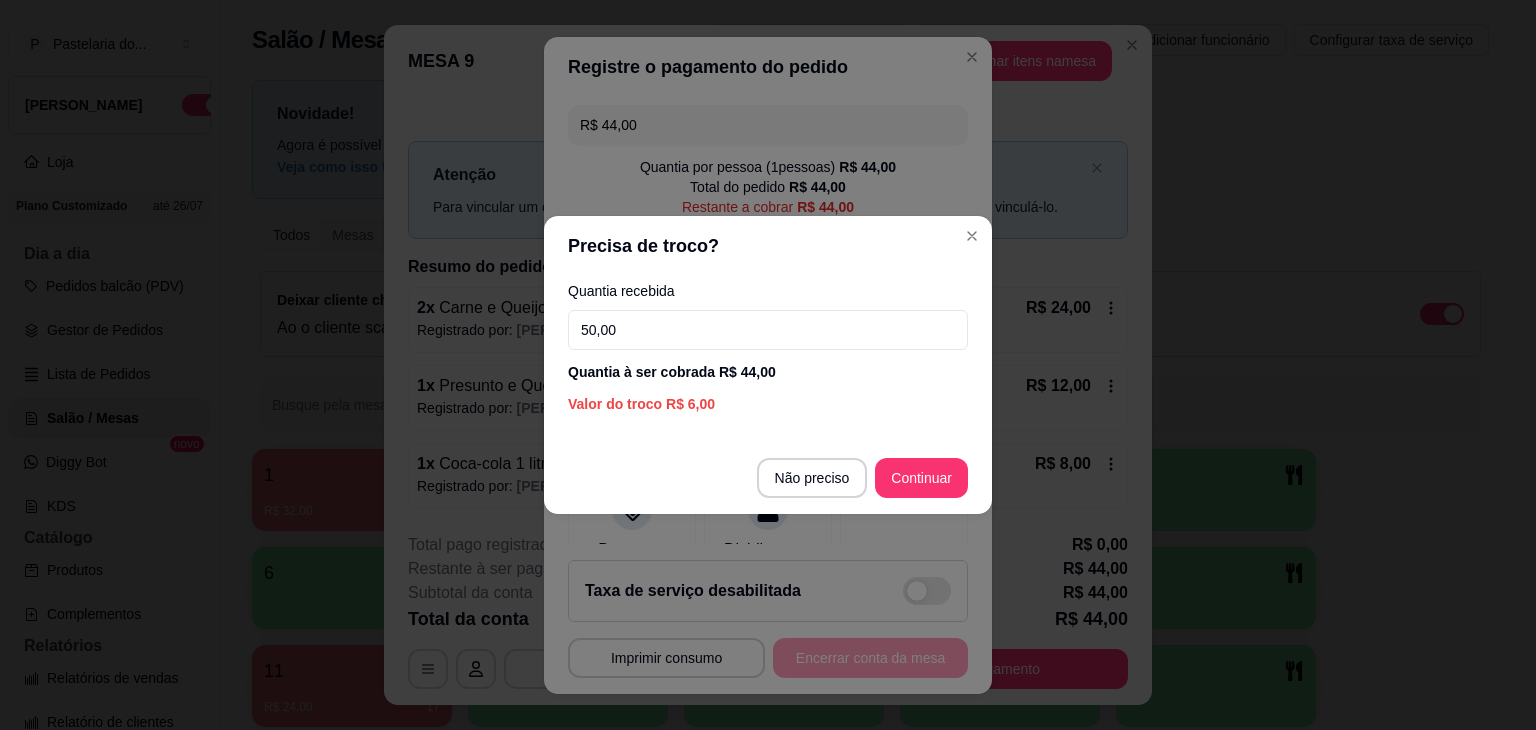 type on "50,00" 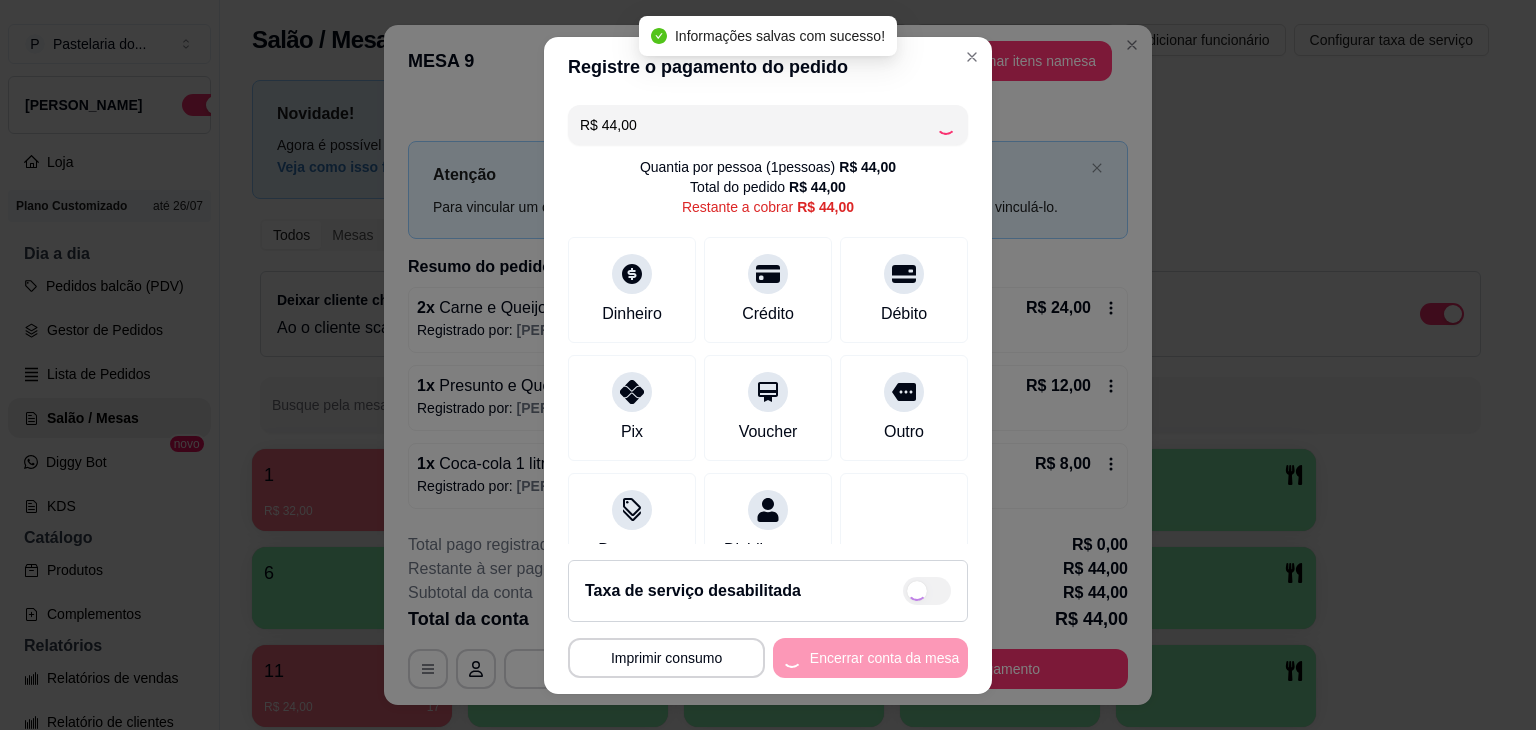 type on "R$ 0,00" 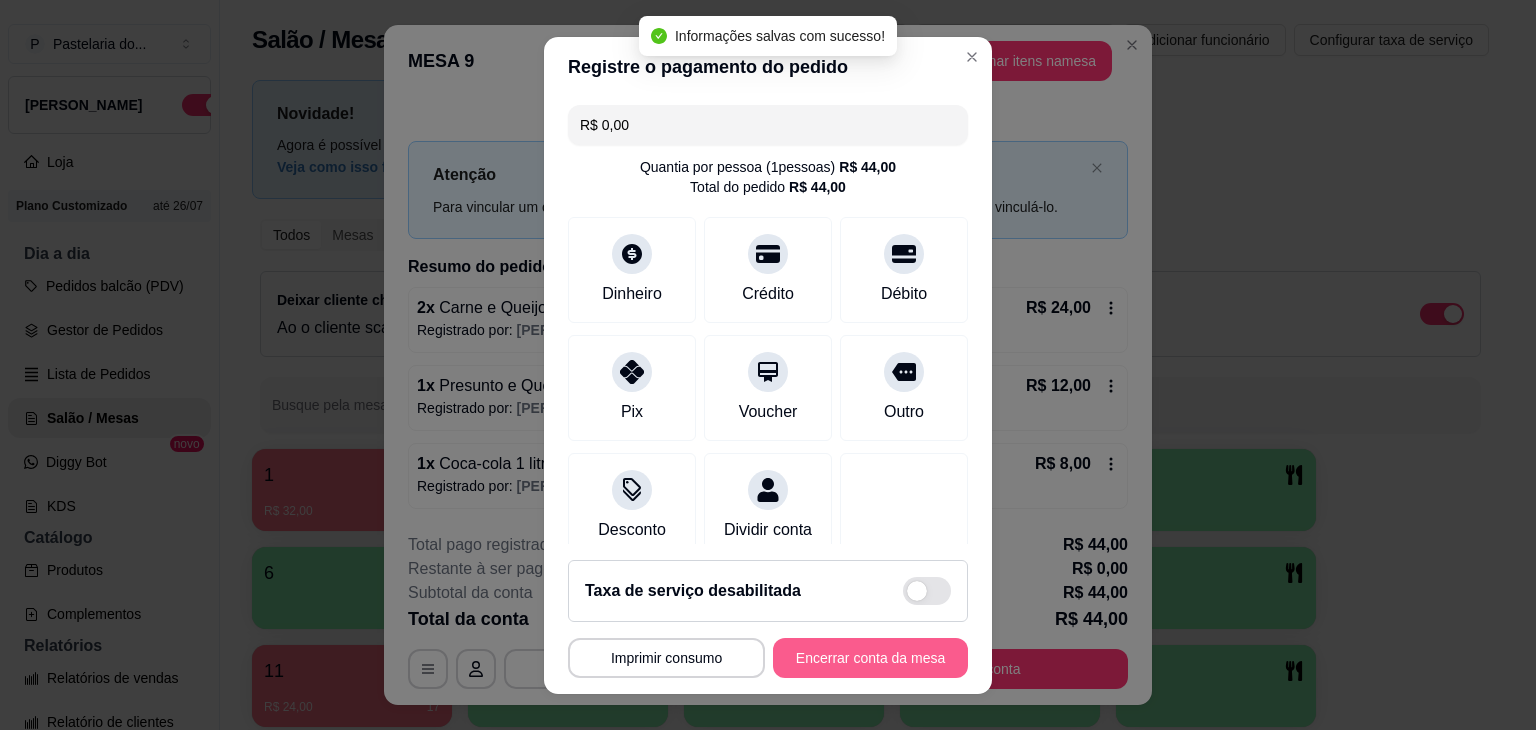 click on "Encerrar conta da mesa" at bounding box center (870, 658) 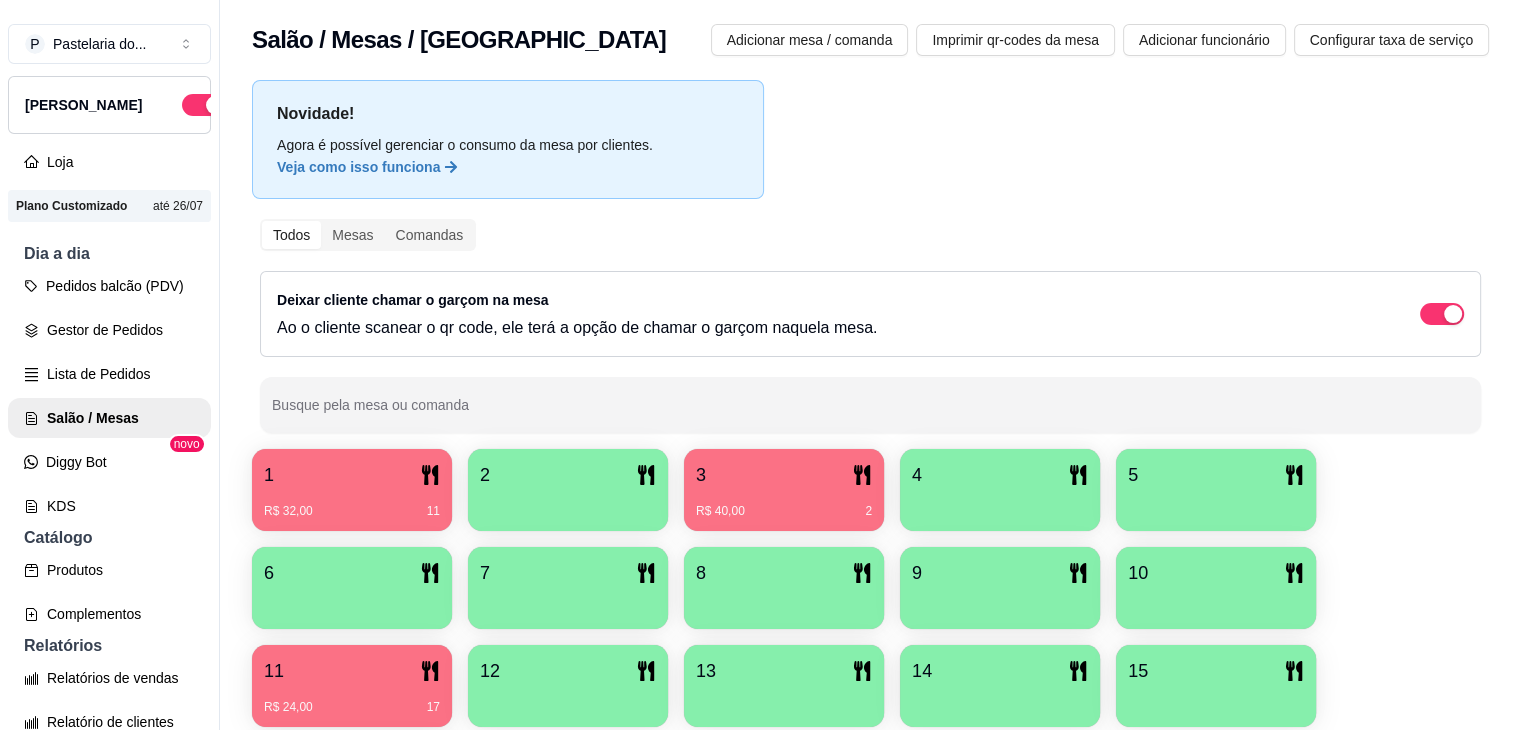 click on "3" at bounding box center [784, 475] 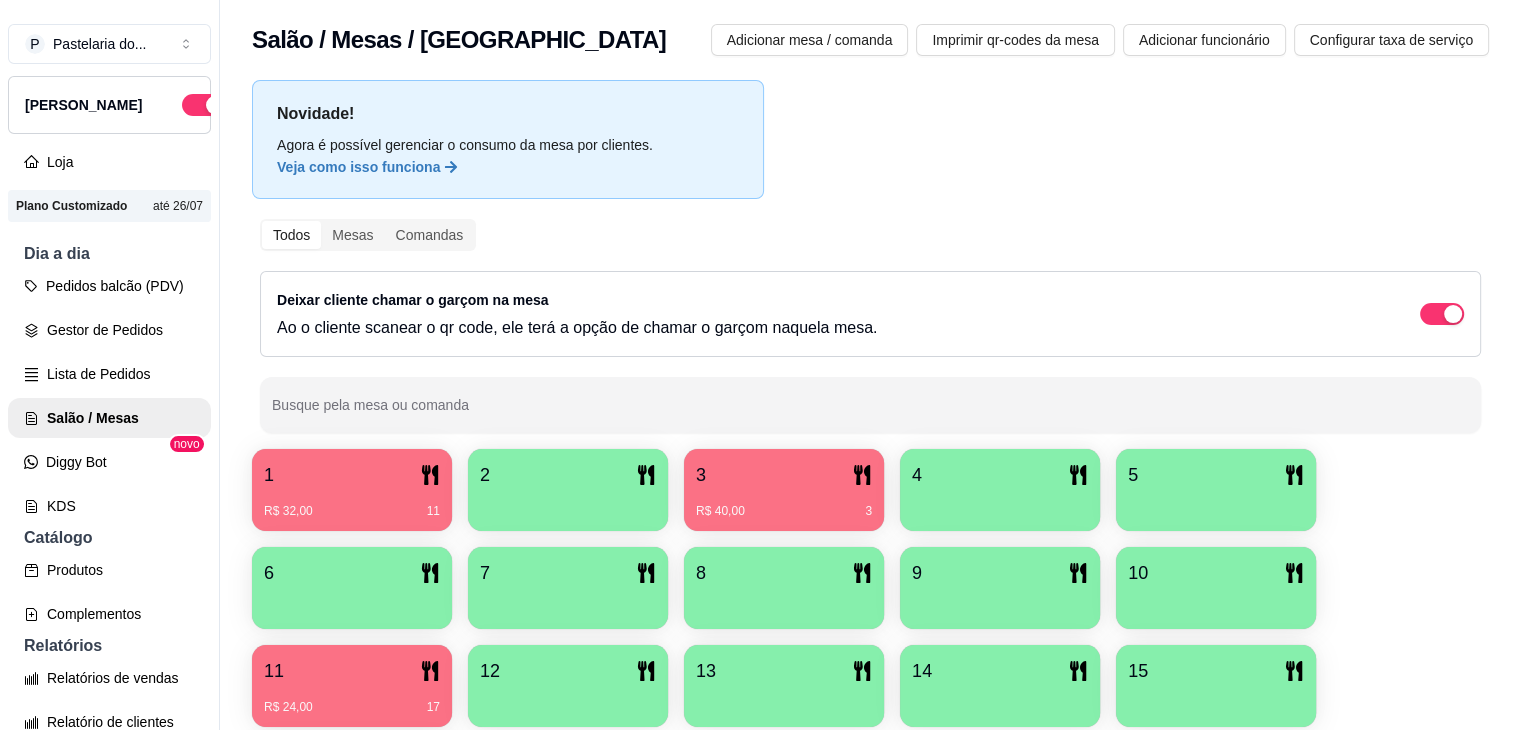 click on "5" at bounding box center (1216, 475) 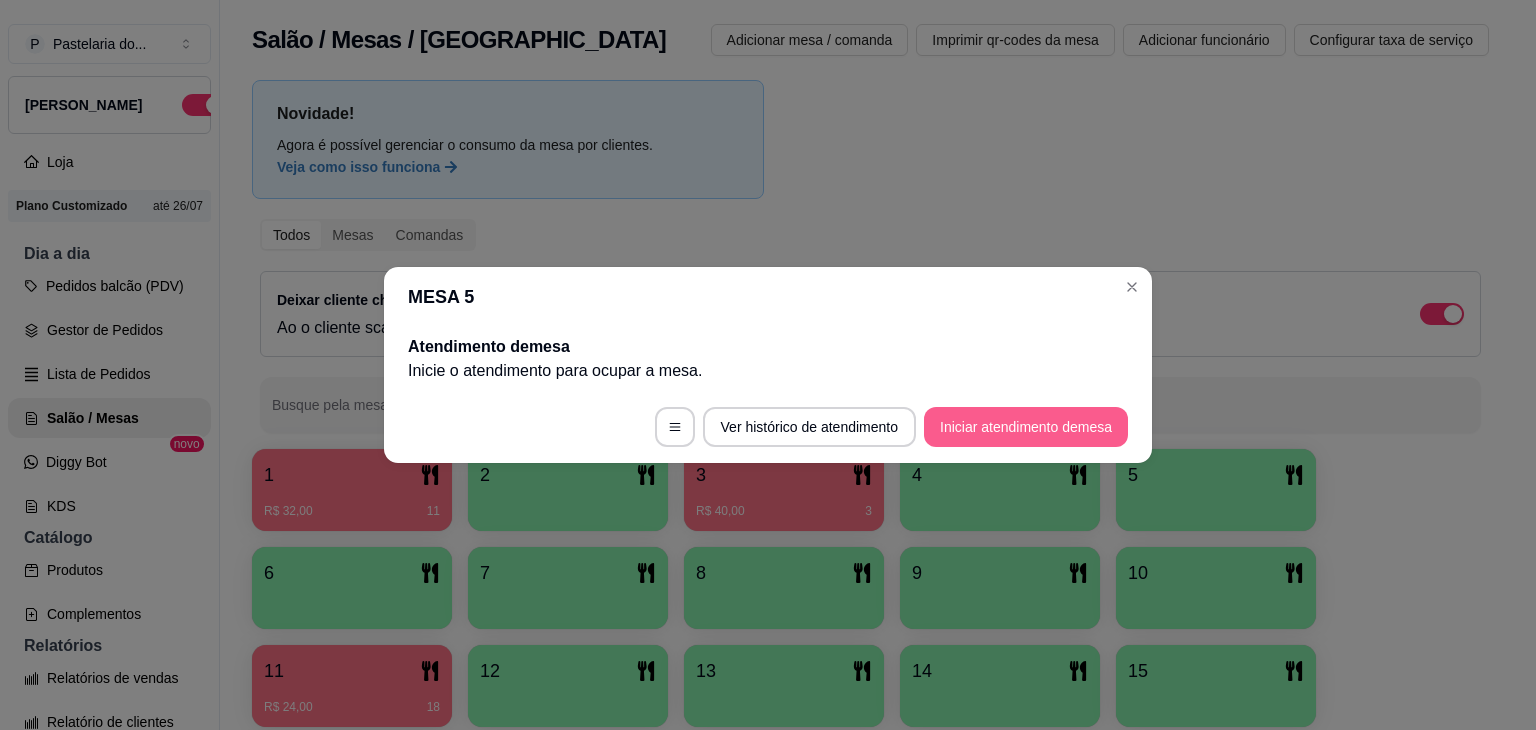 click on "Iniciar atendimento de  mesa" at bounding box center [1026, 427] 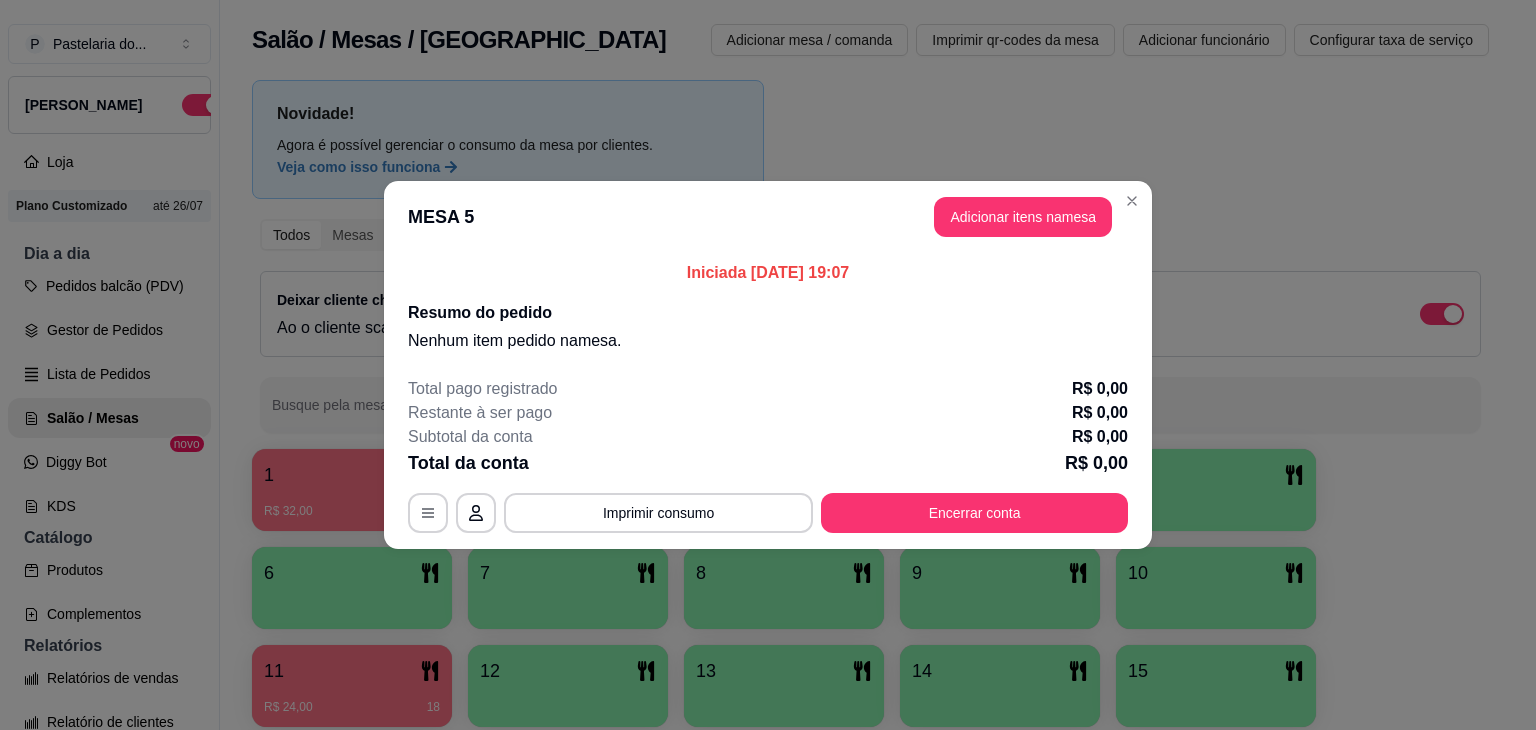 click on "Adicionar itens na  mesa" at bounding box center (1023, 217) 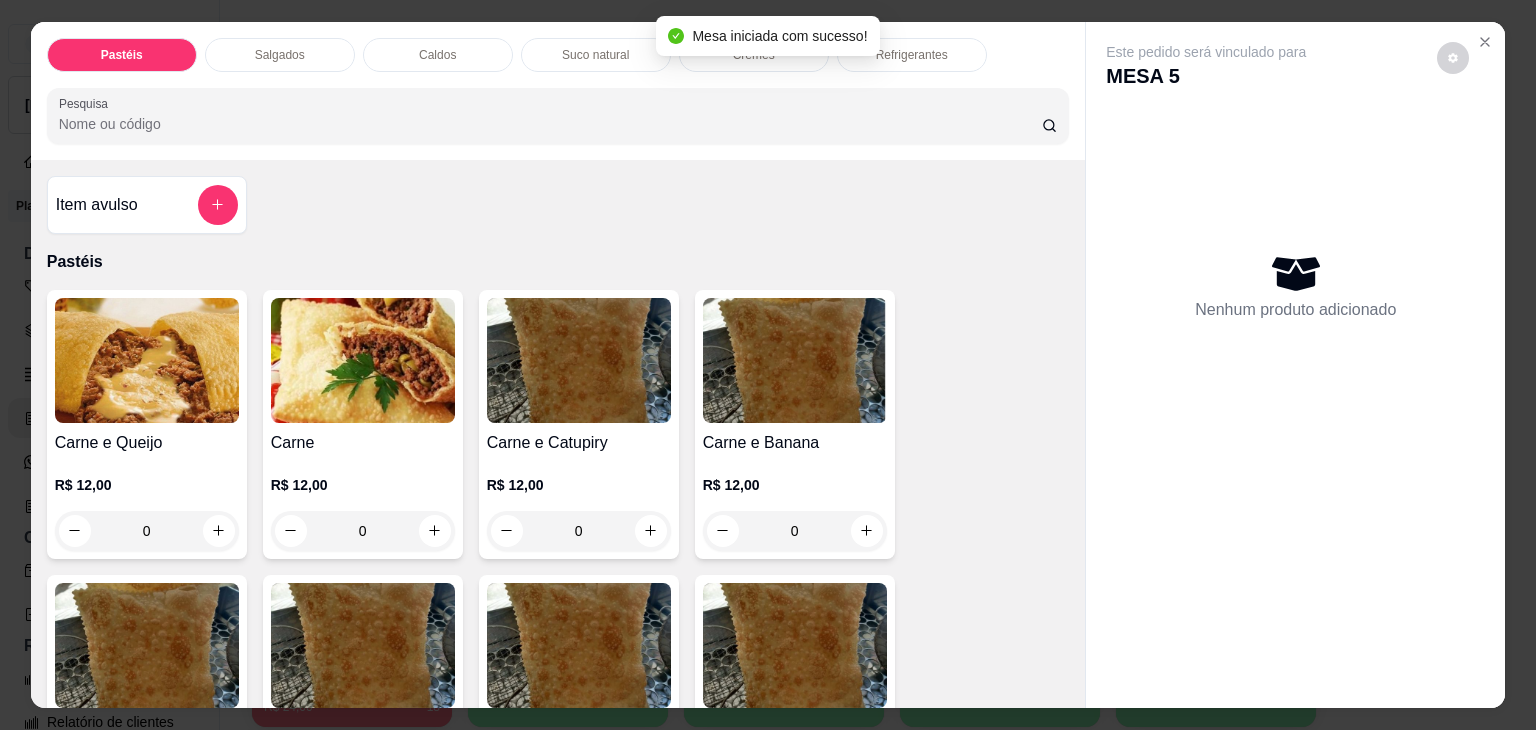 click on "Salgados" at bounding box center (280, 55) 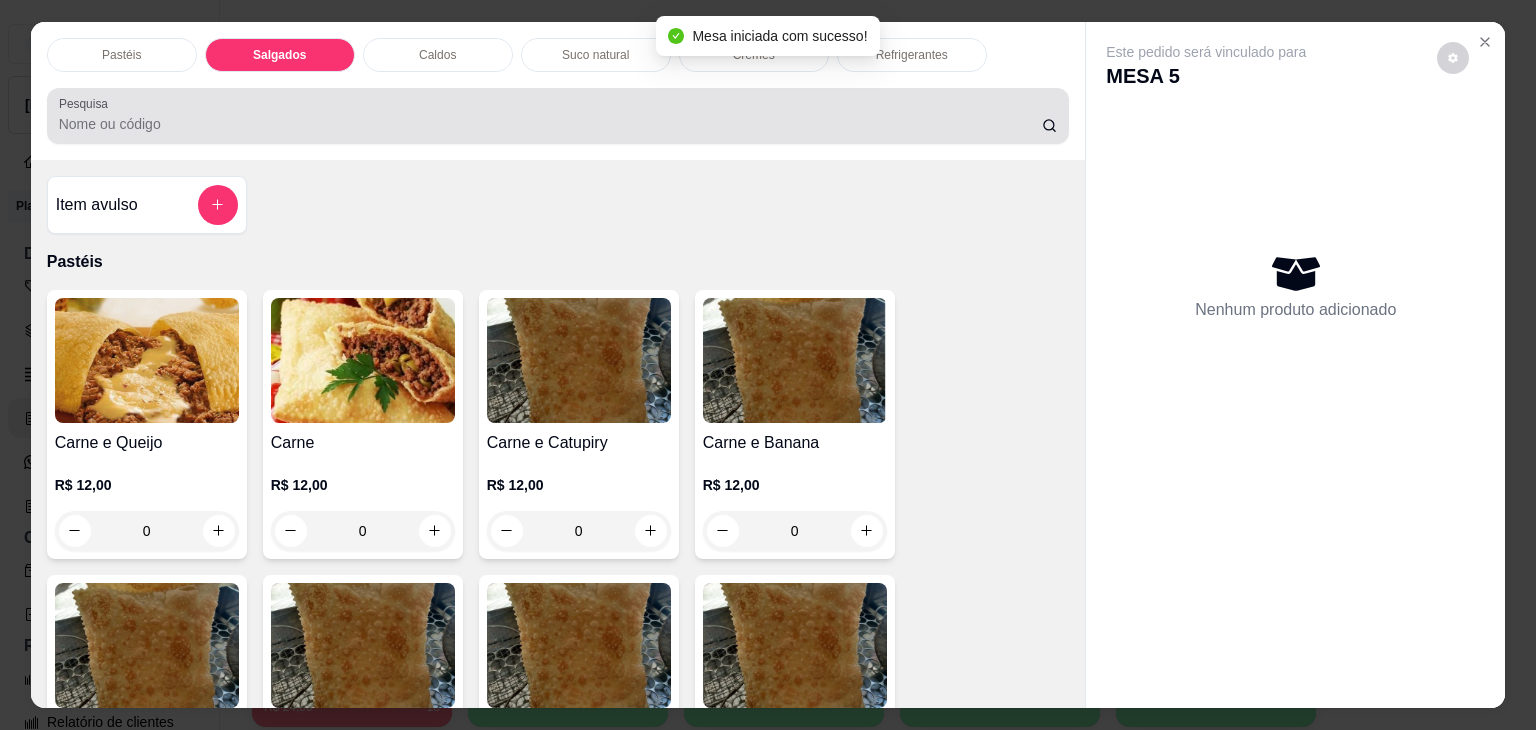 scroll, scrollTop: 2124, scrollLeft: 0, axis: vertical 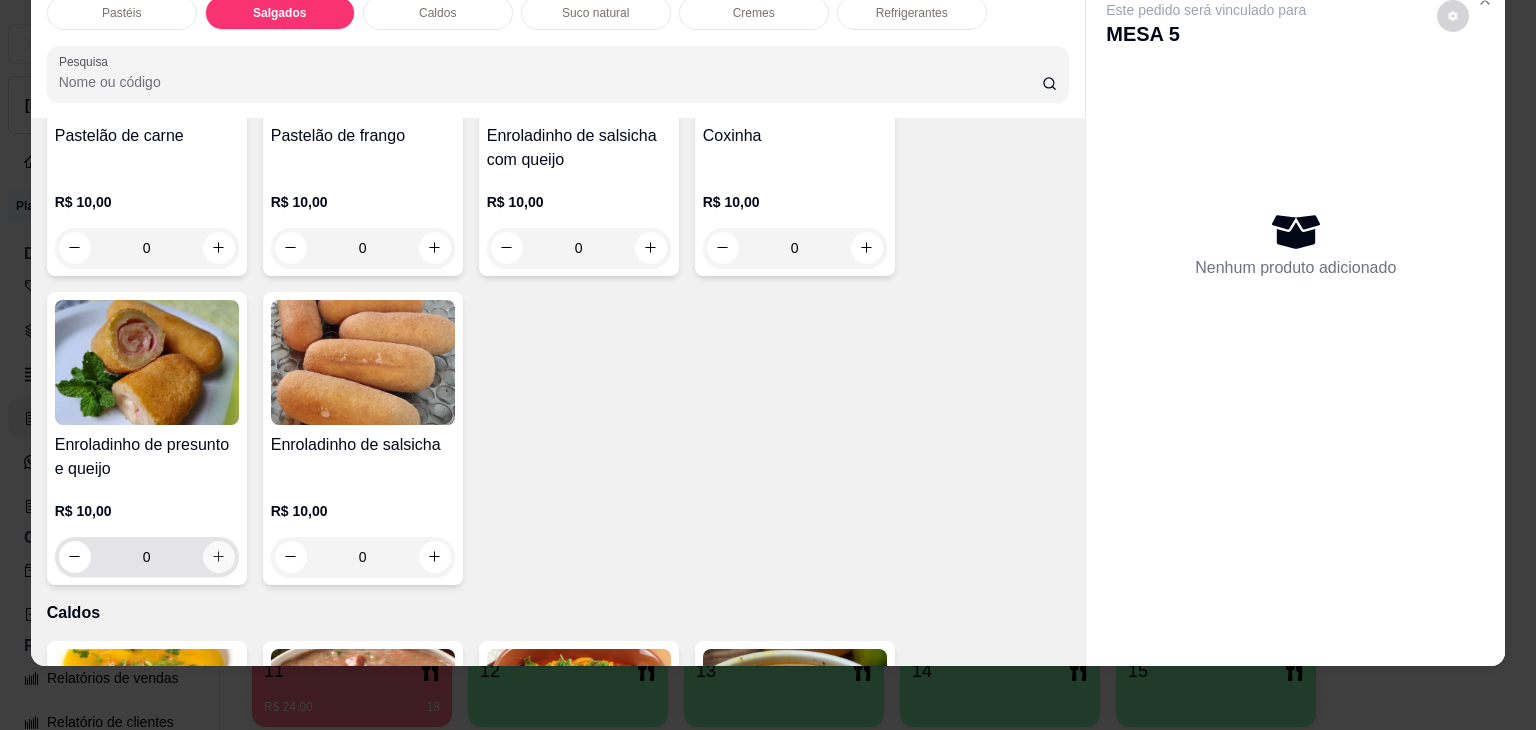 click 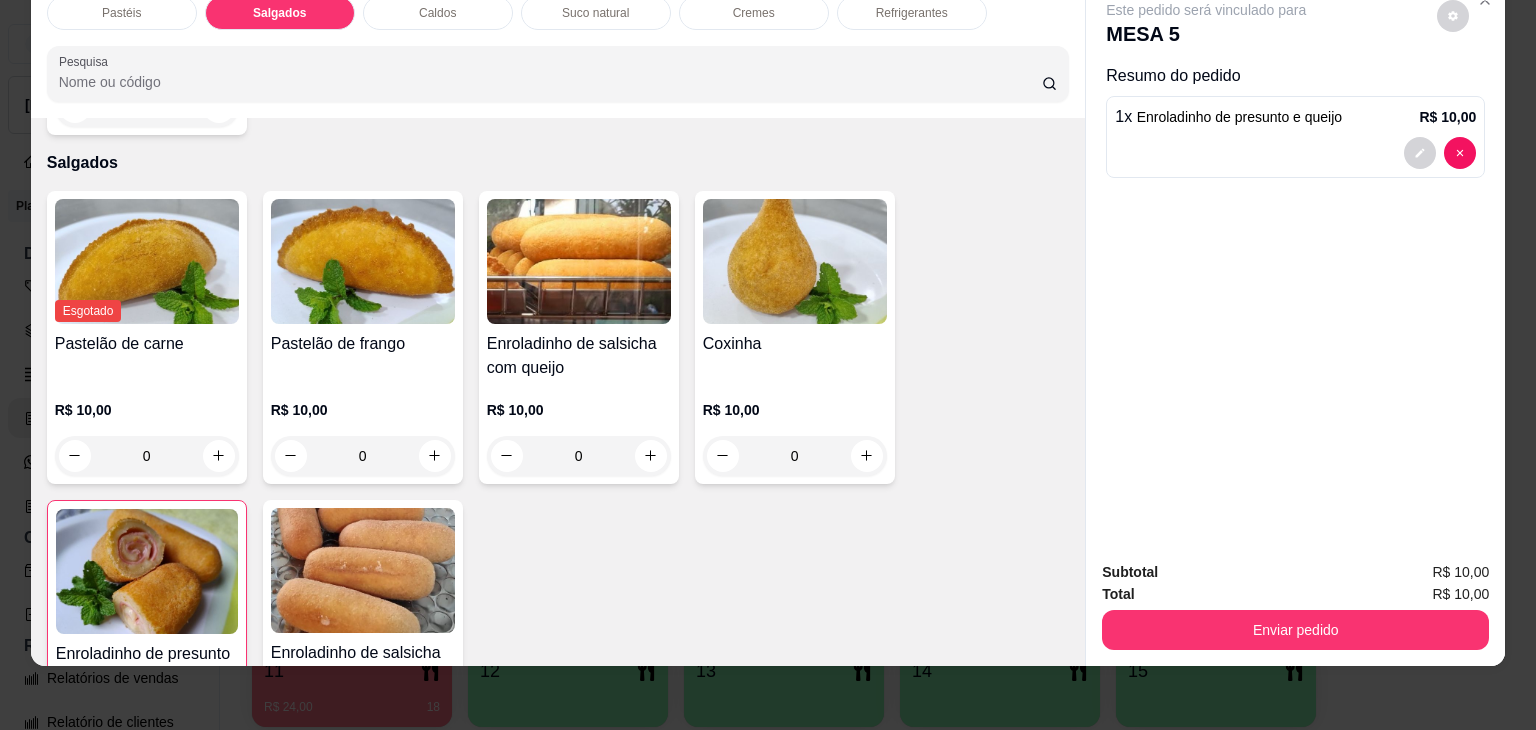 scroll, scrollTop: 2024, scrollLeft: 0, axis: vertical 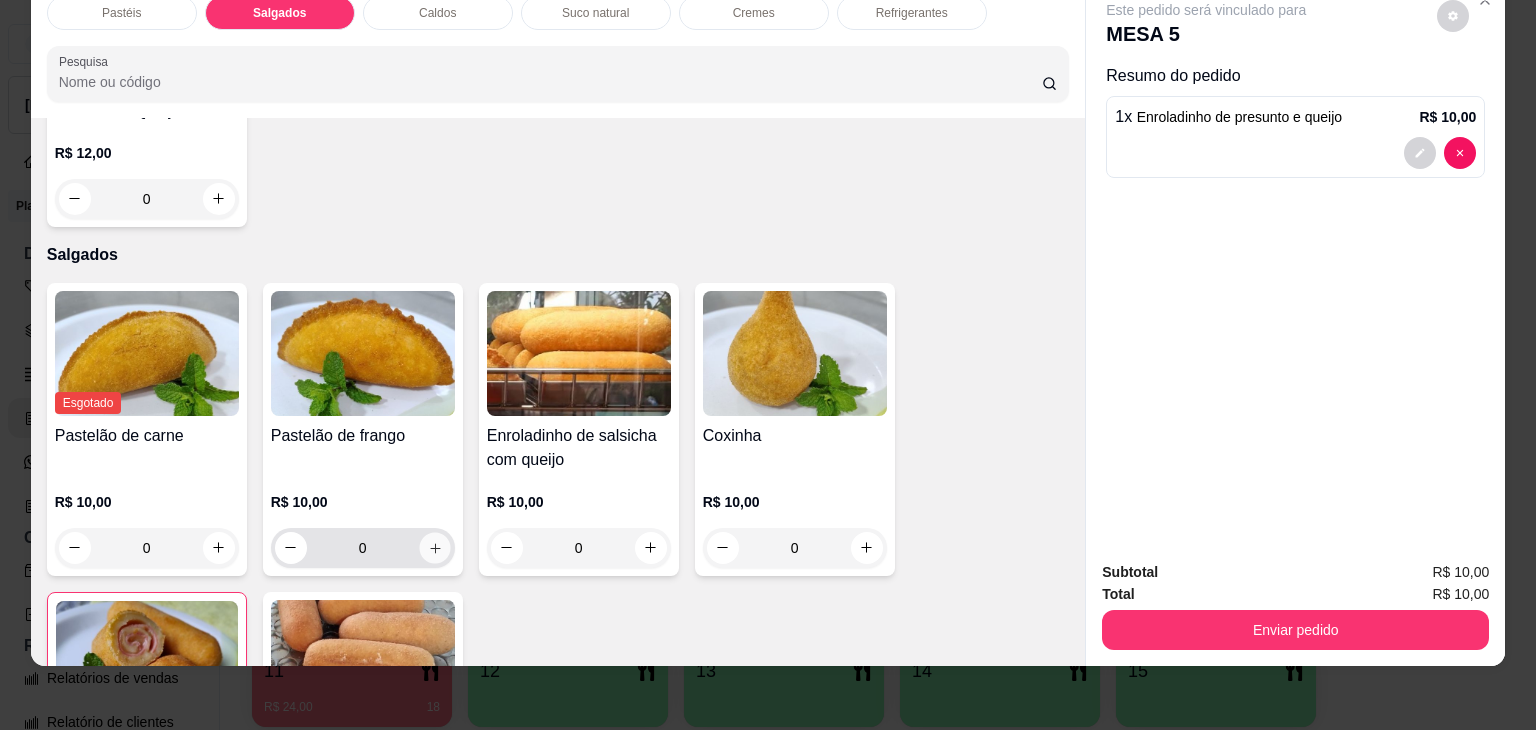 click 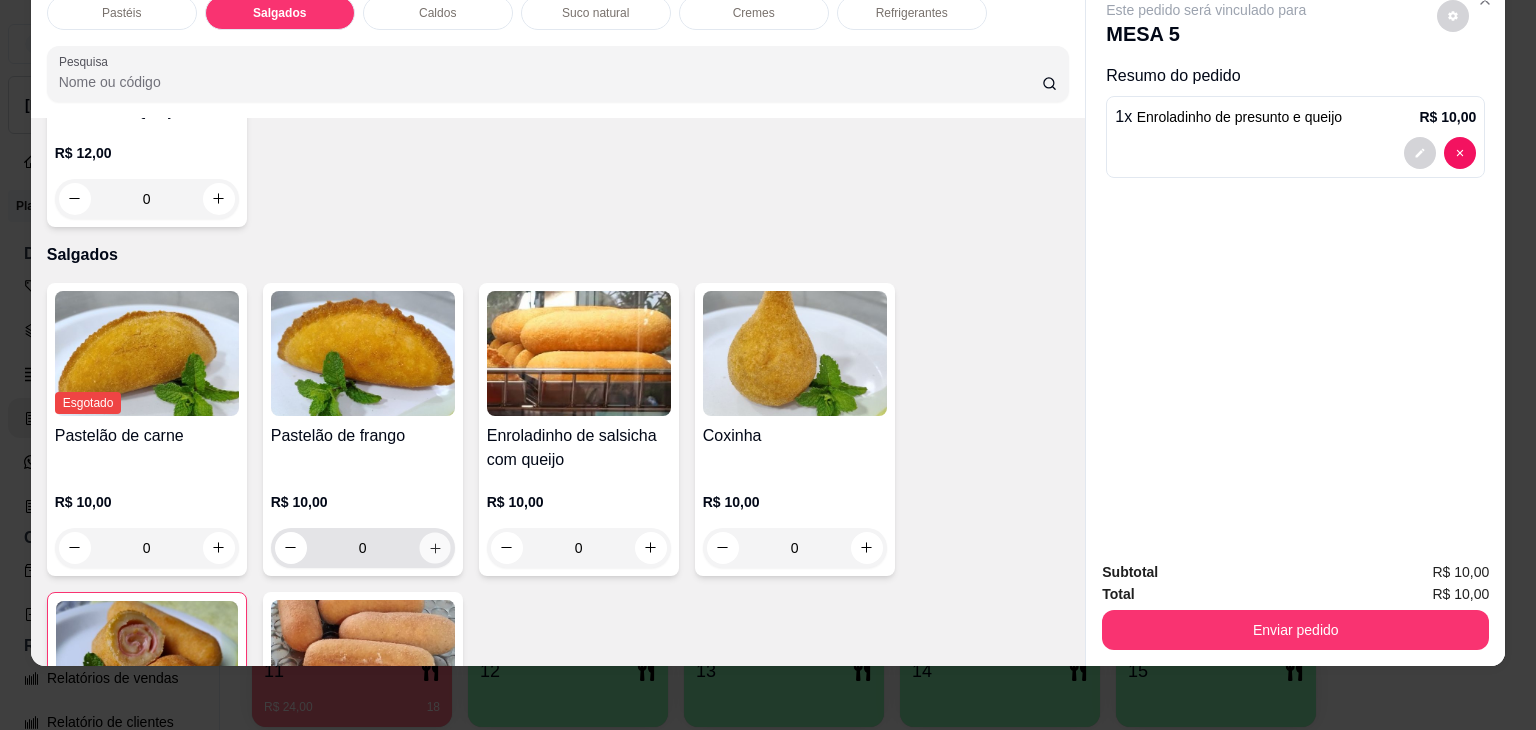 type on "1" 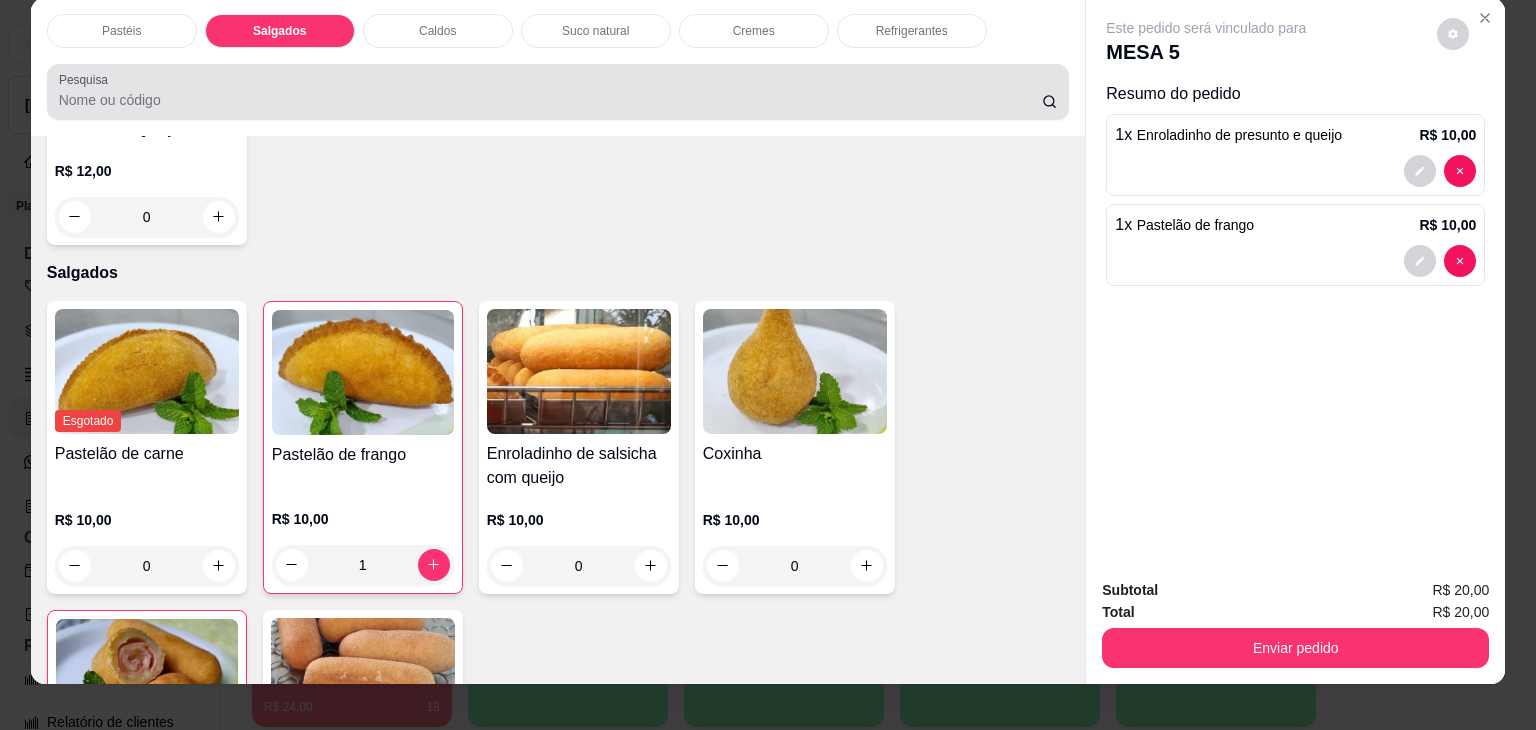 scroll, scrollTop: 0, scrollLeft: 0, axis: both 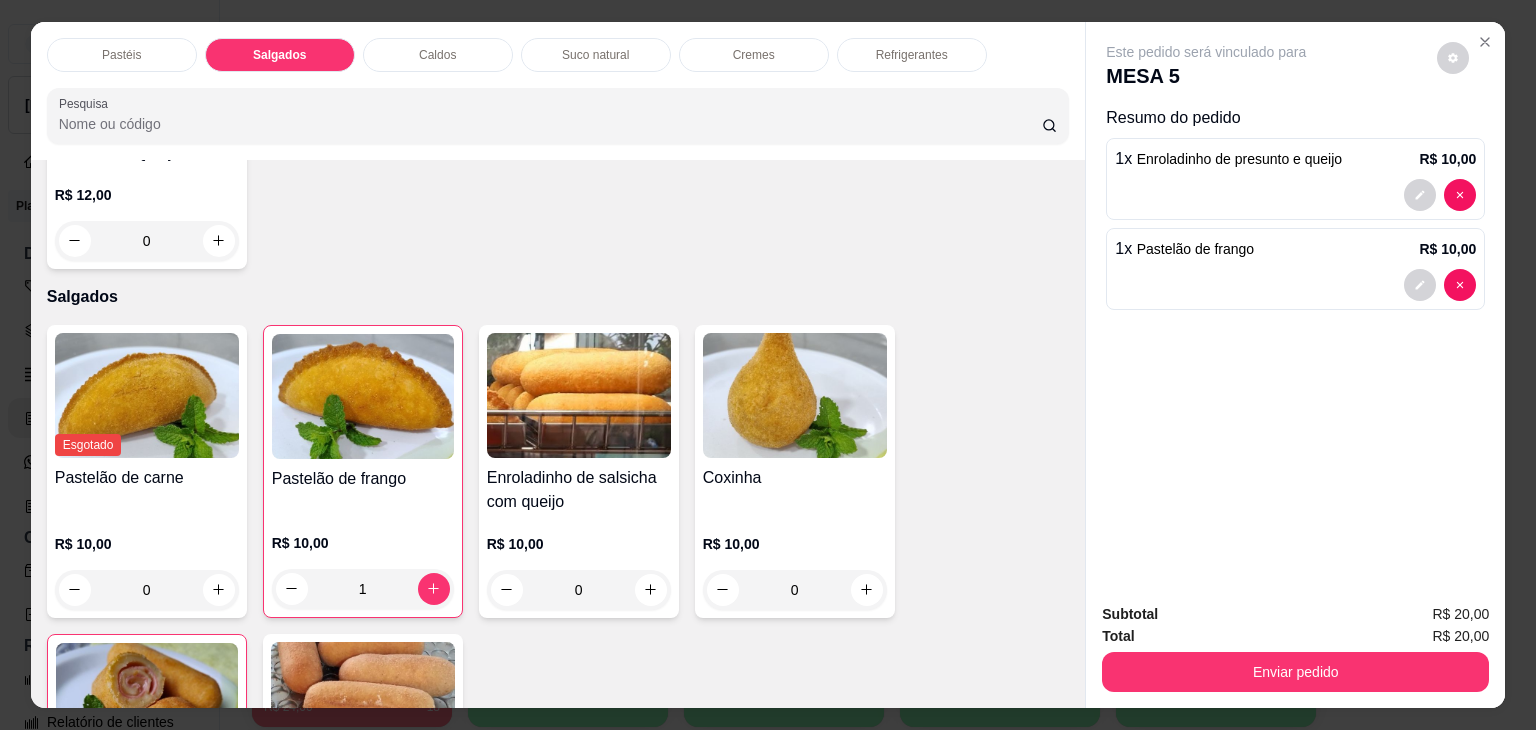 click on "Refrigerantes" at bounding box center [912, 55] 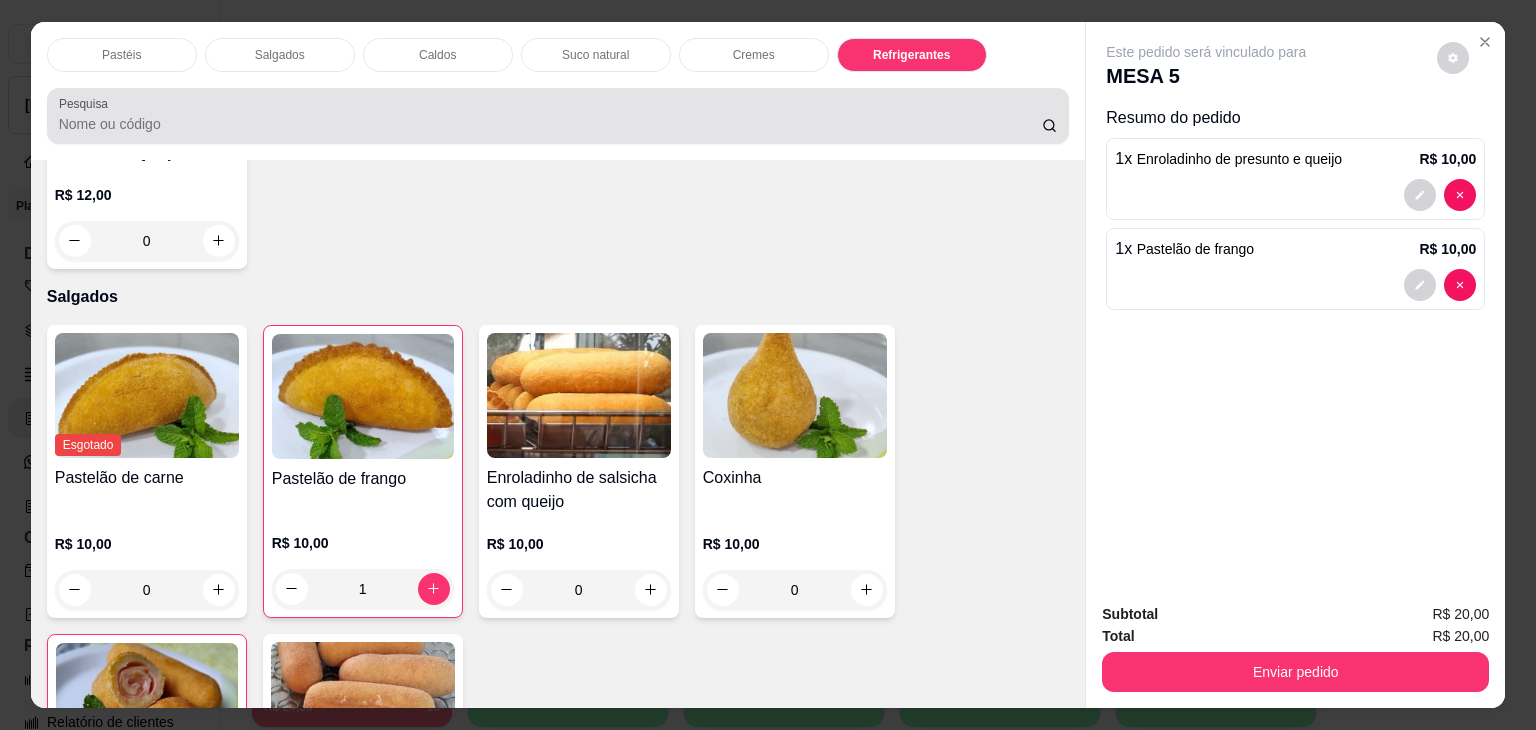 scroll, scrollTop: 5232, scrollLeft: 0, axis: vertical 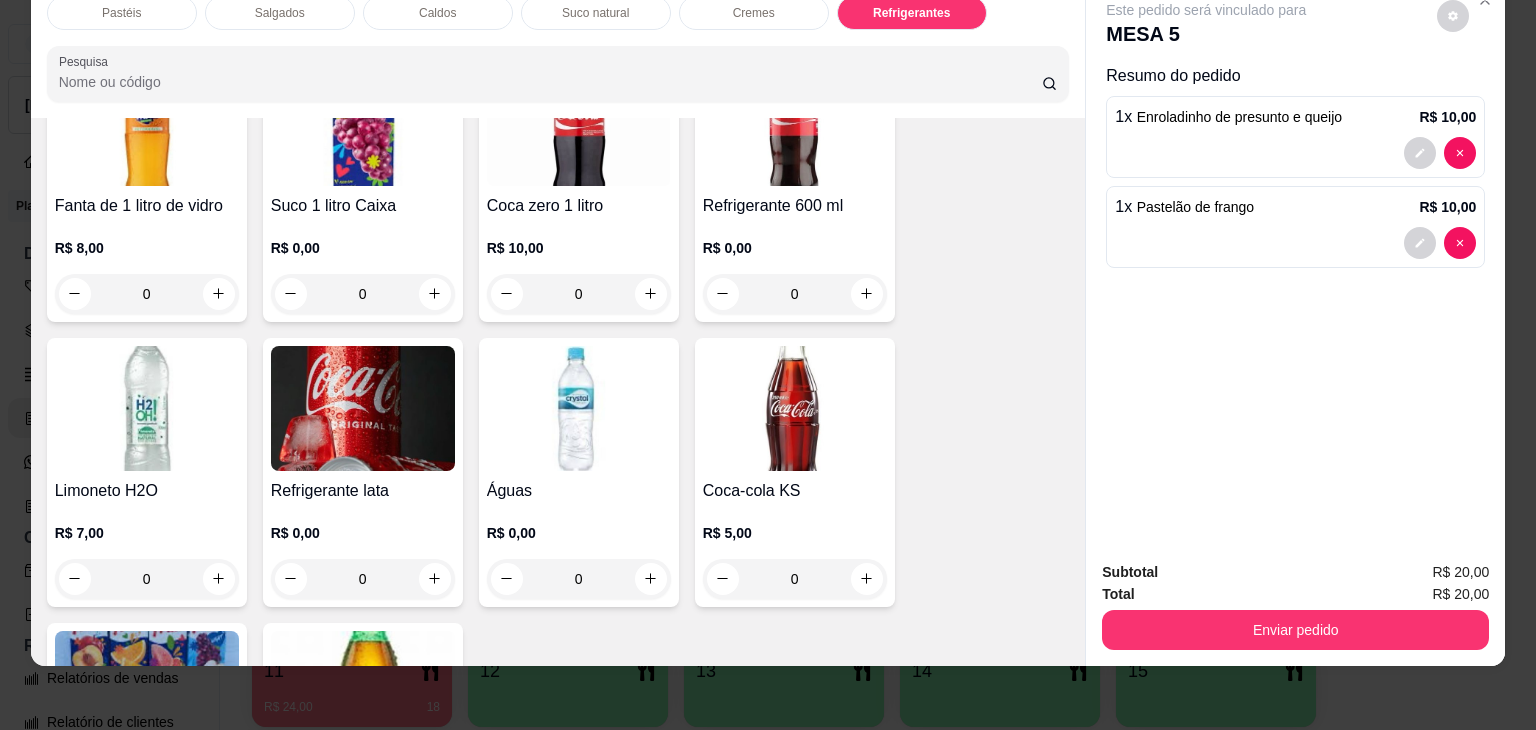 click on "Coca-cola KS" at bounding box center (795, 491) 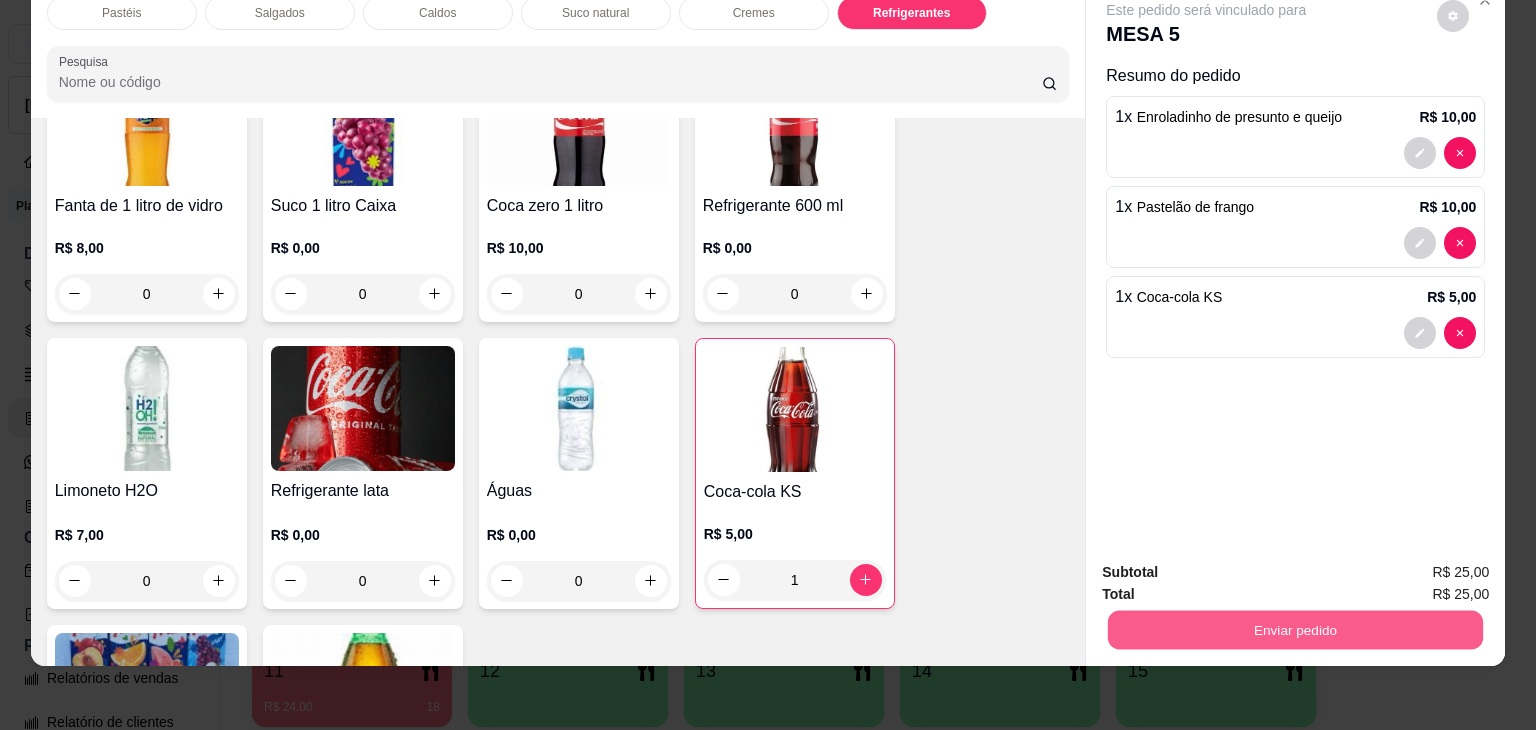 click on "Enviar pedido" at bounding box center (1295, 630) 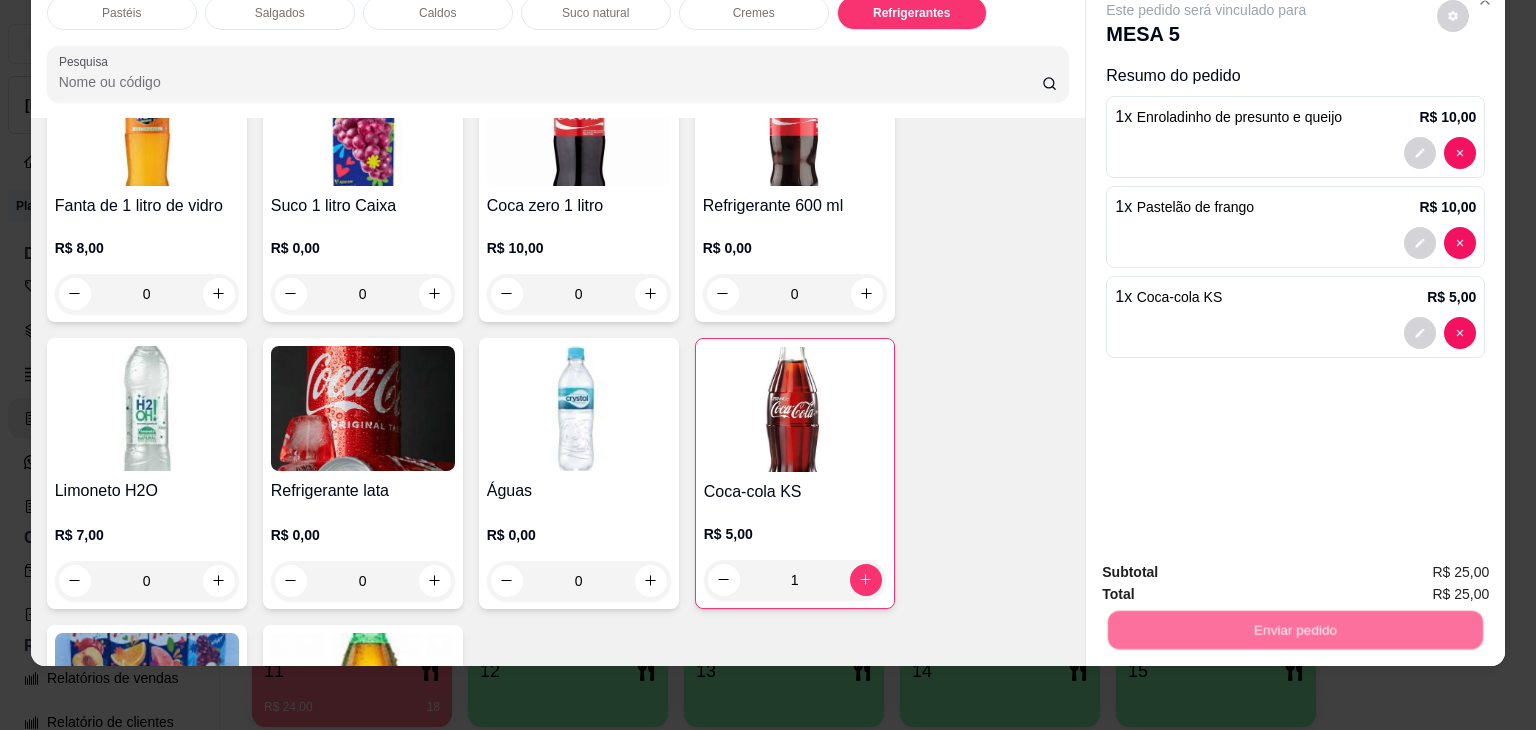 click on "Não registrar e enviar pedido" at bounding box center (1229, 565) 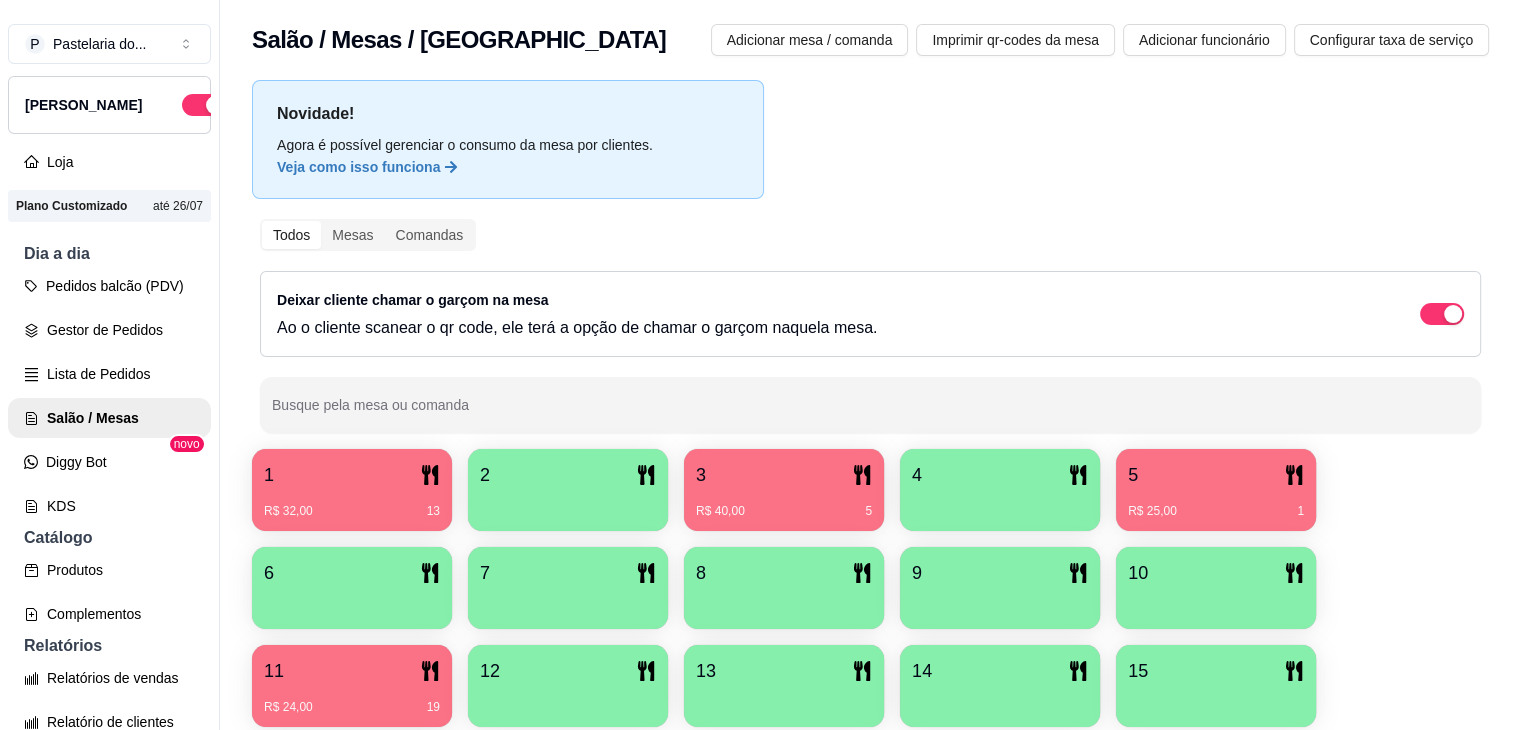 click on "5" at bounding box center [1133, 475] 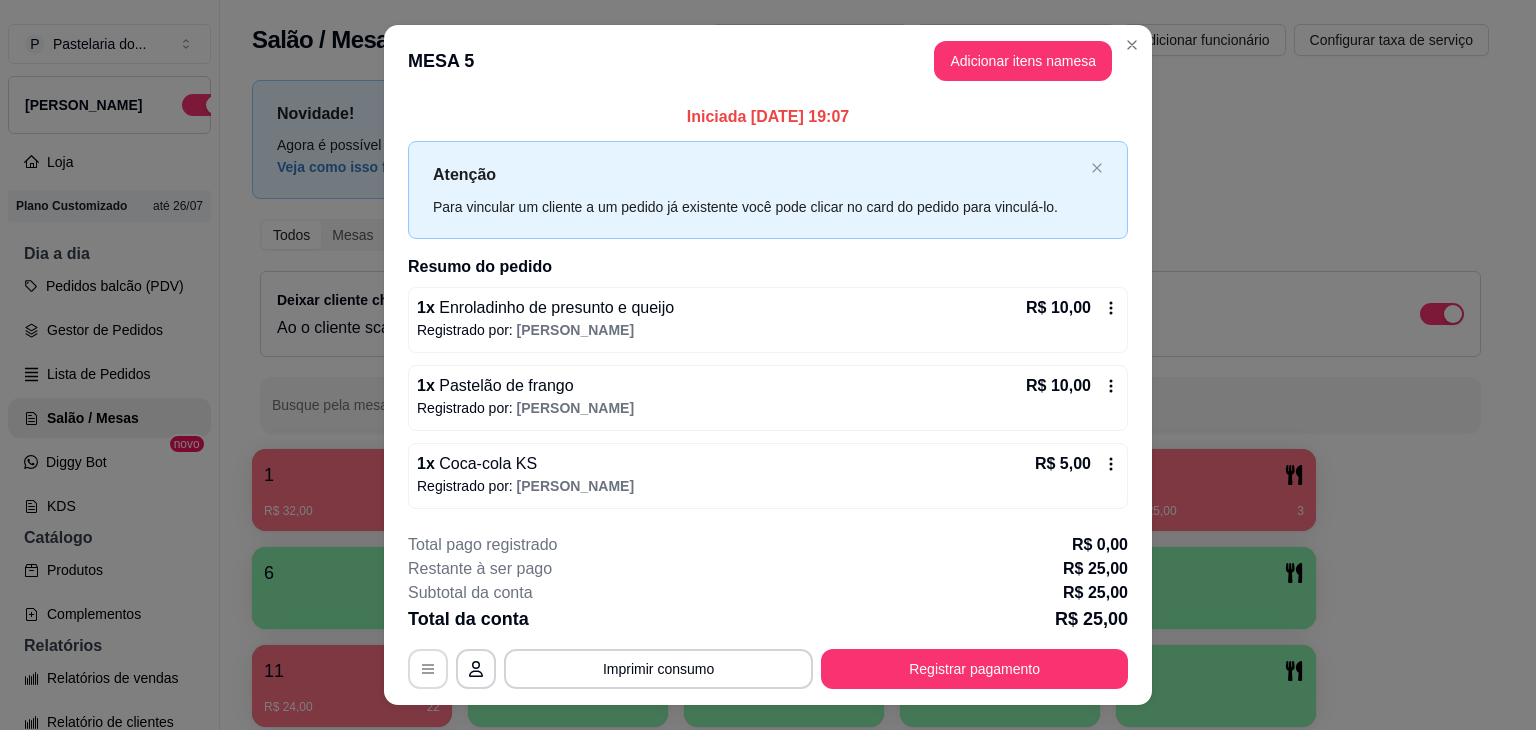 click at bounding box center [428, 669] 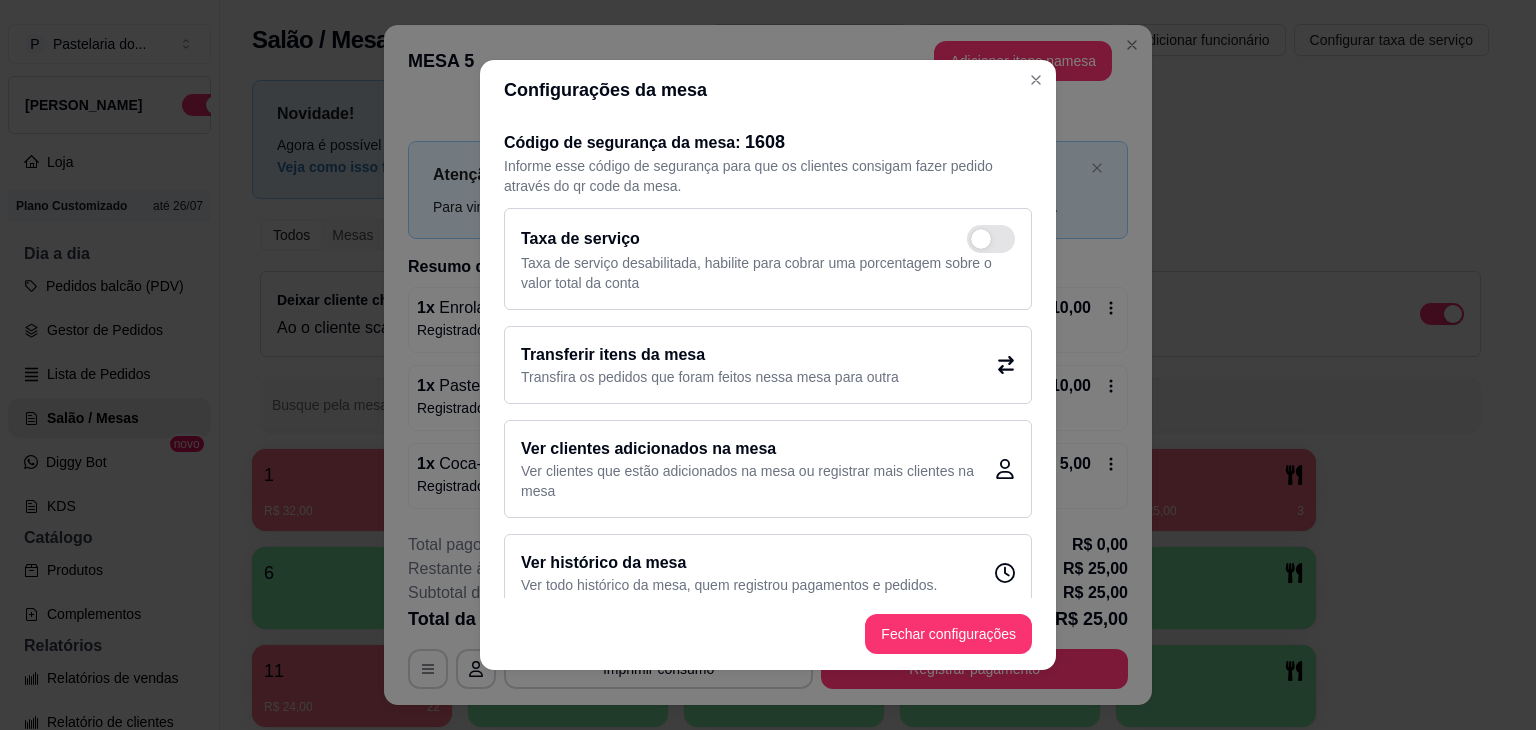click on "Transferir itens da mesa" at bounding box center [710, 355] 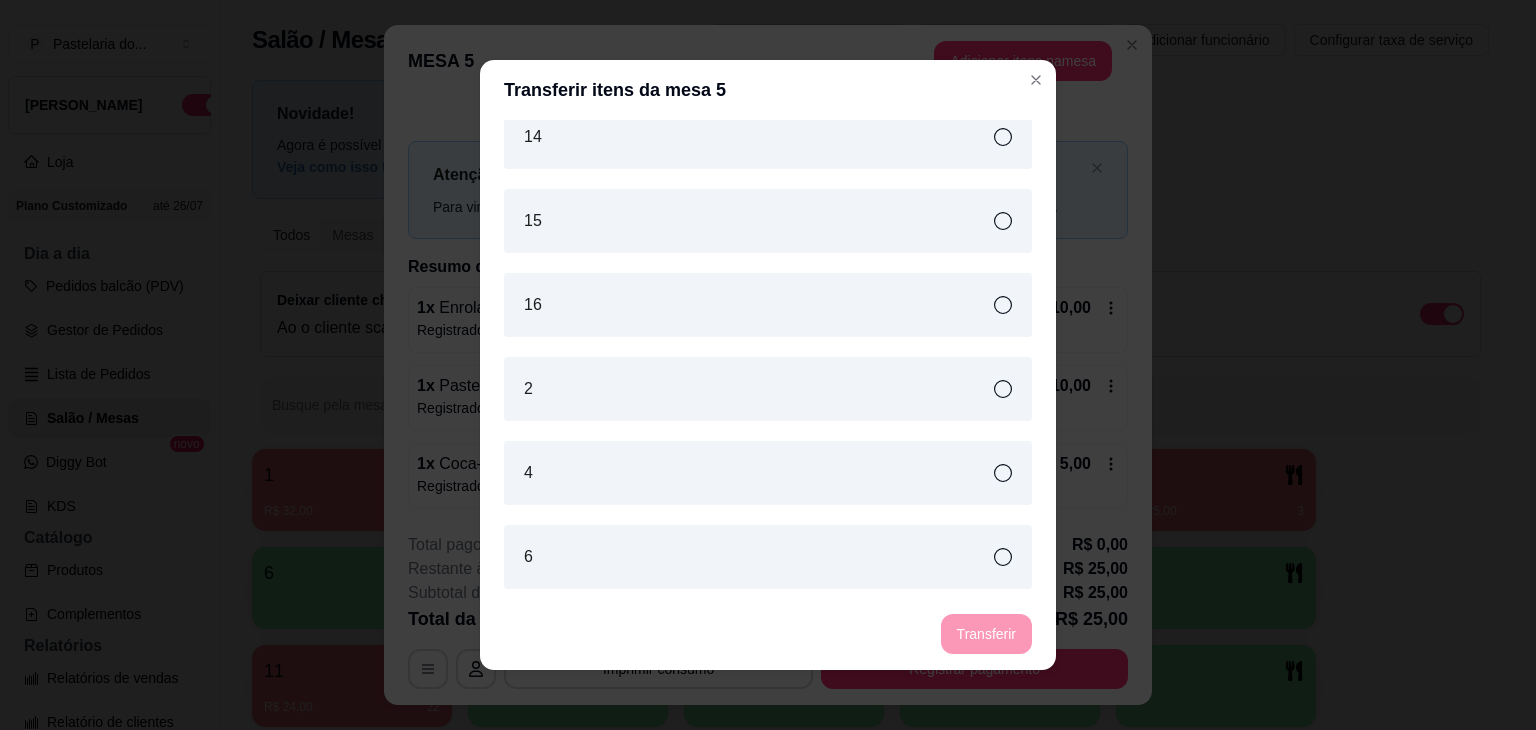 scroll, scrollTop: 526, scrollLeft: 0, axis: vertical 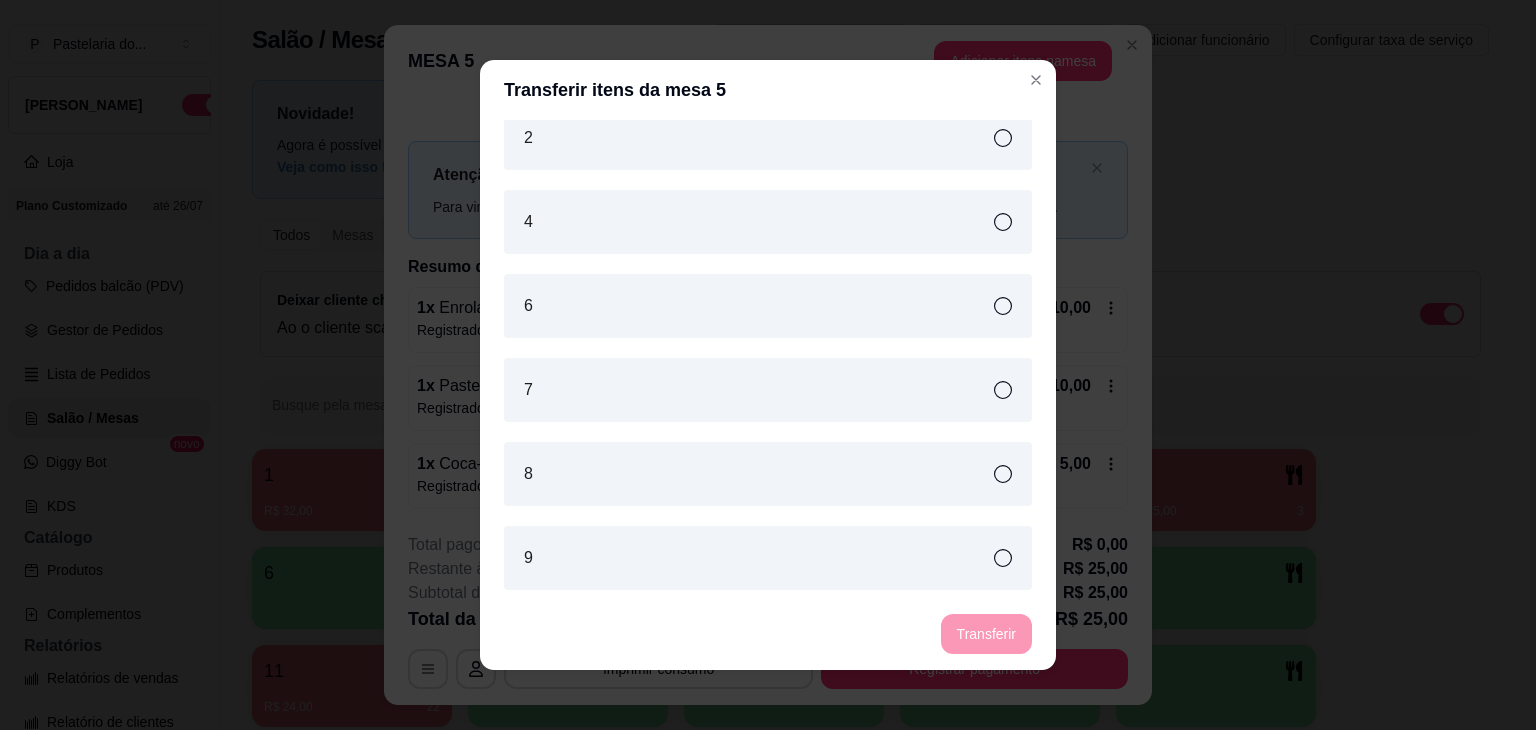 click on "6" at bounding box center [768, 306] 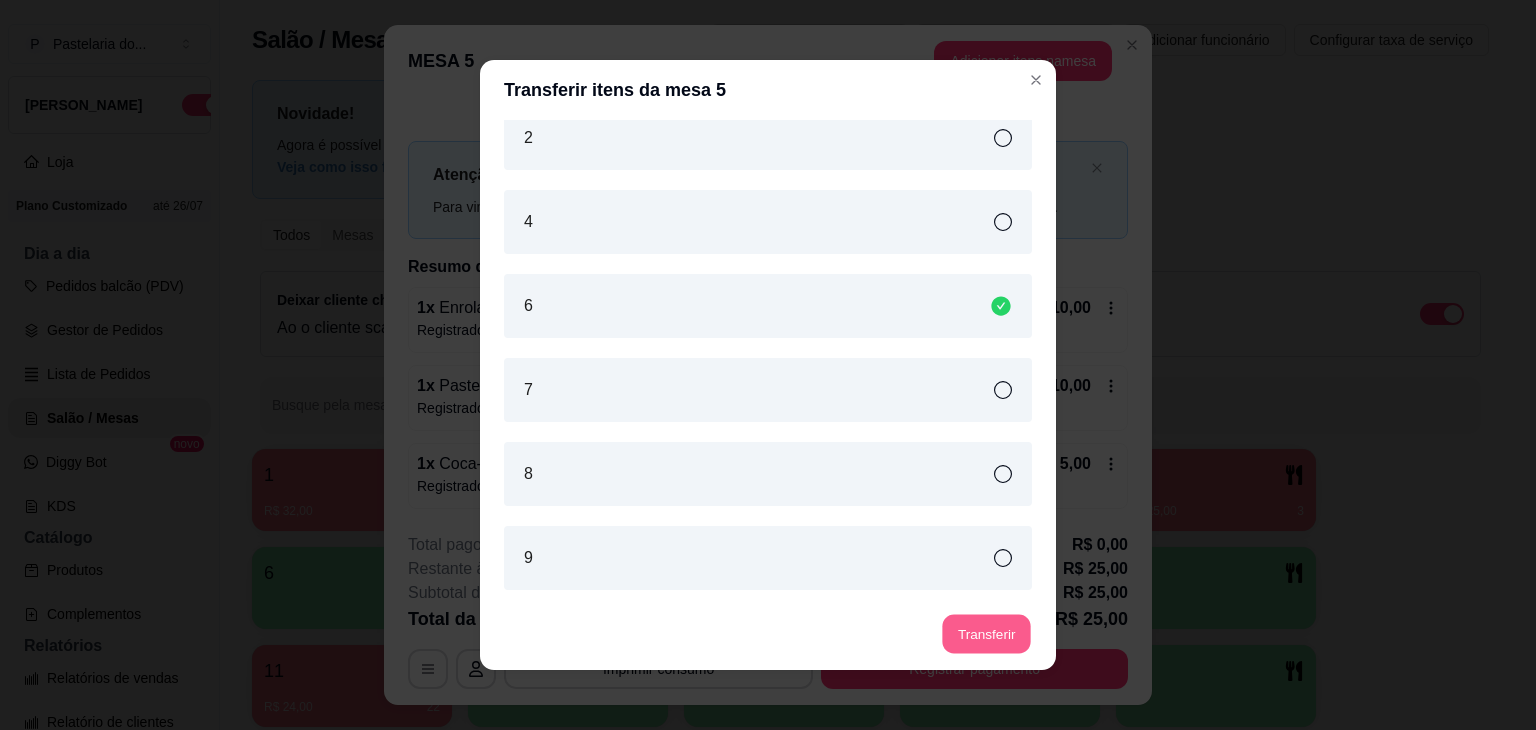 click on "Transferir" at bounding box center (986, 634) 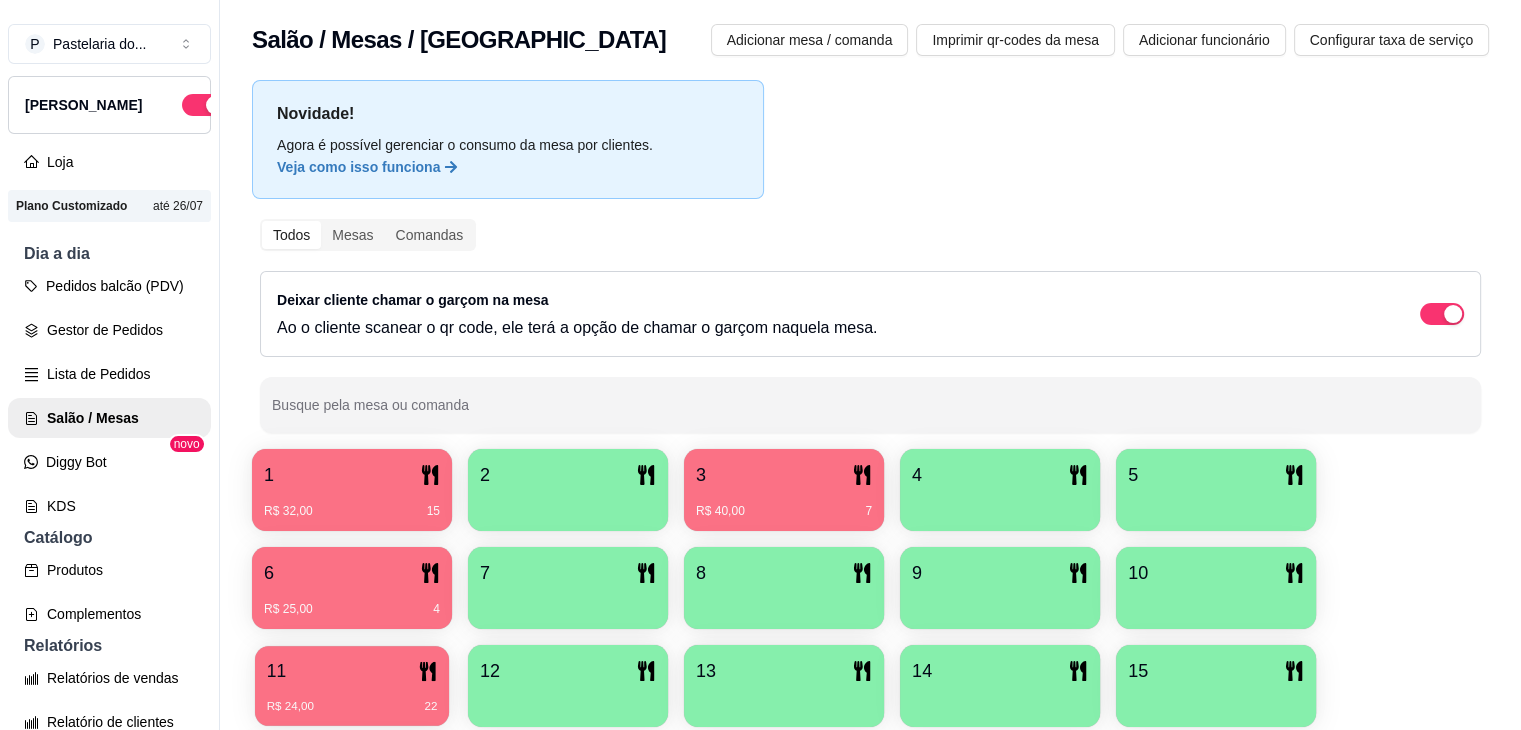 click on "R$ 24,00 22" at bounding box center (352, 699) 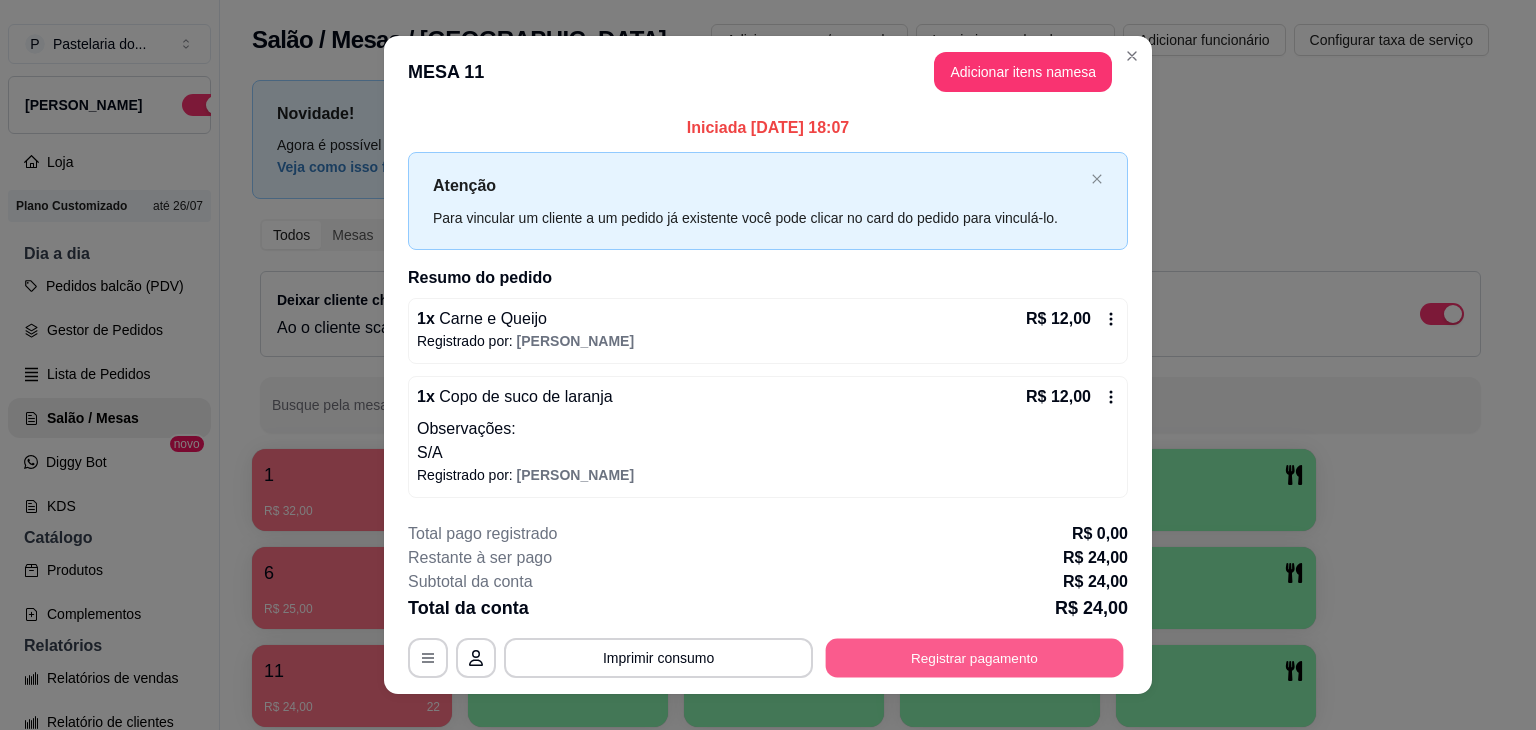 click on "Registrar pagamento" at bounding box center [975, 657] 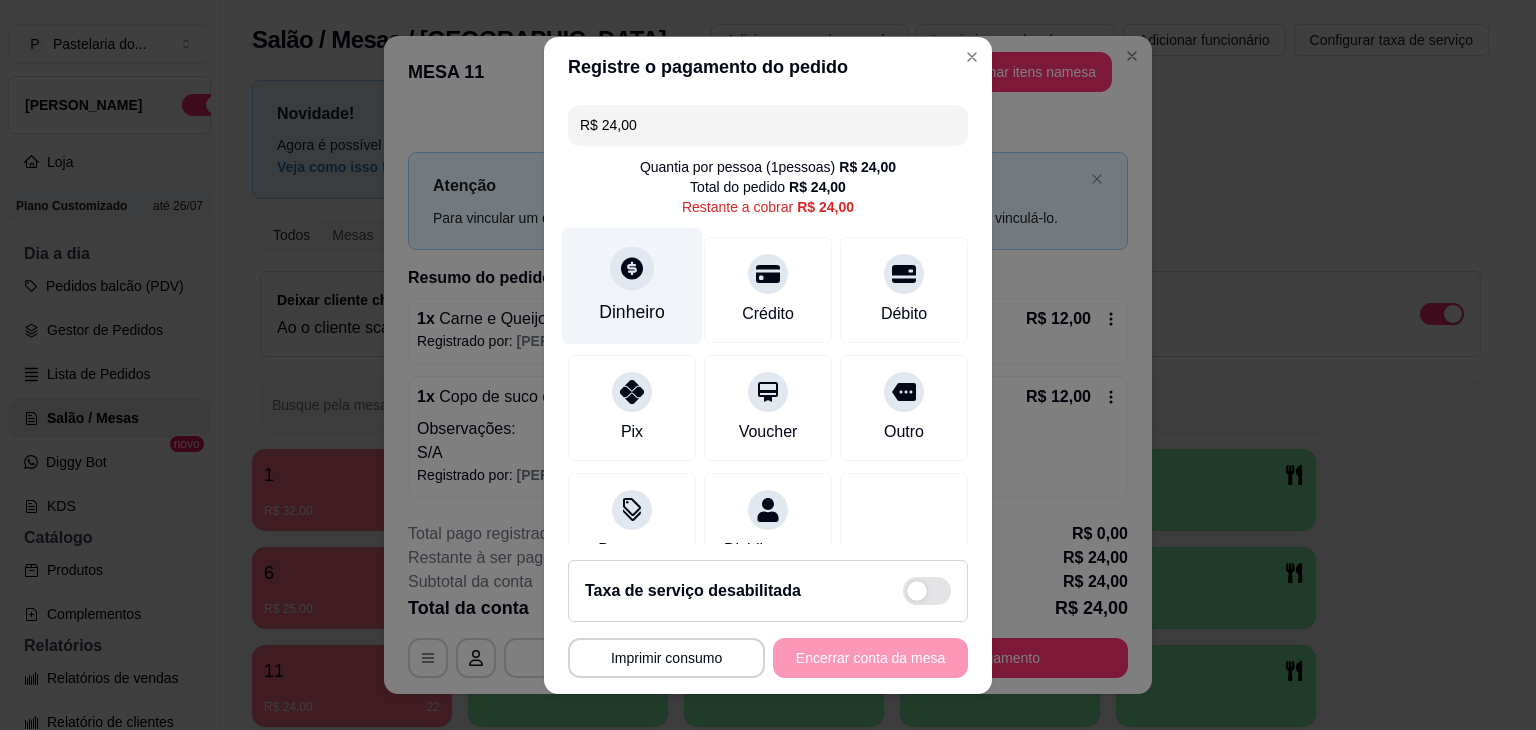 click on "Dinheiro" at bounding box center [632, 285] 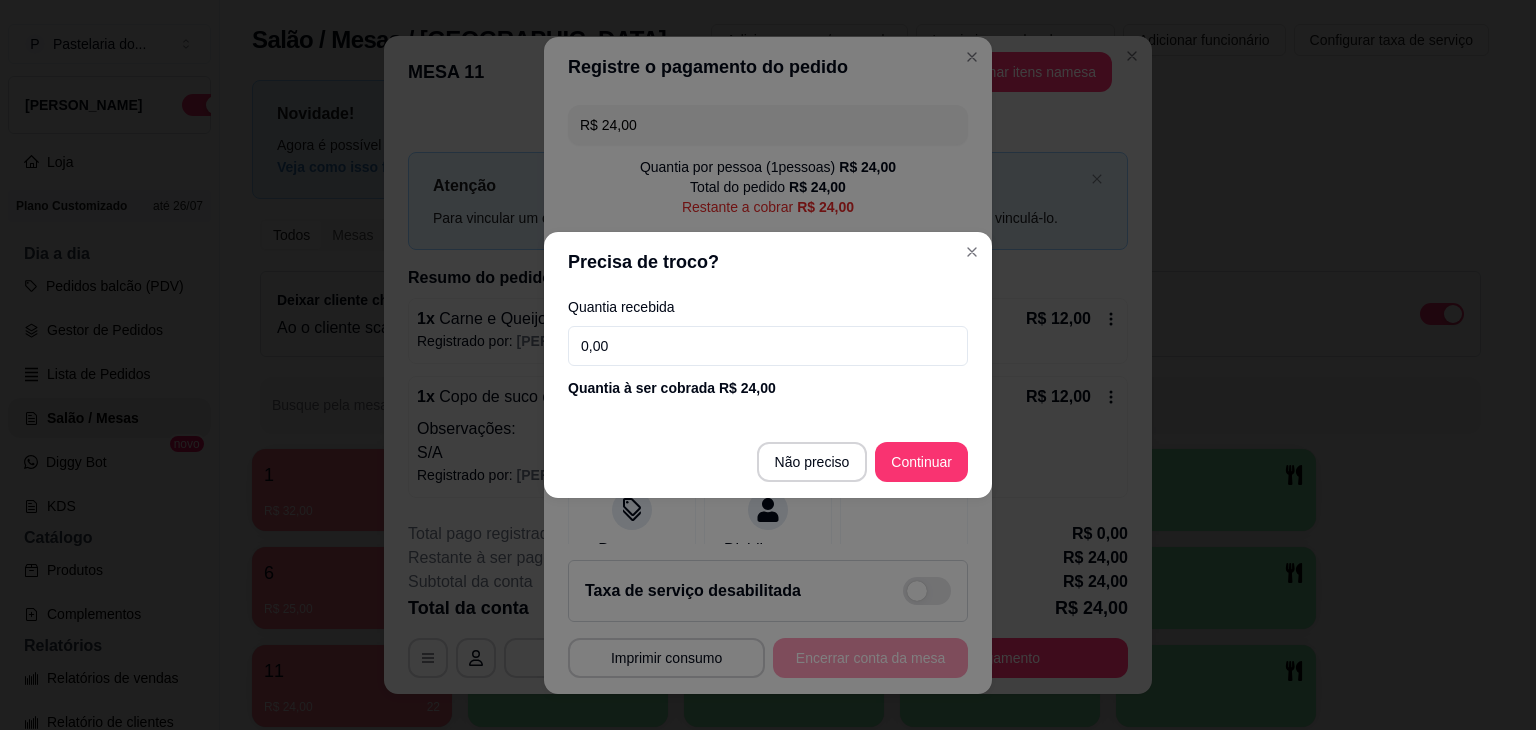 click on "0,00" at bounding box center [768, 346] 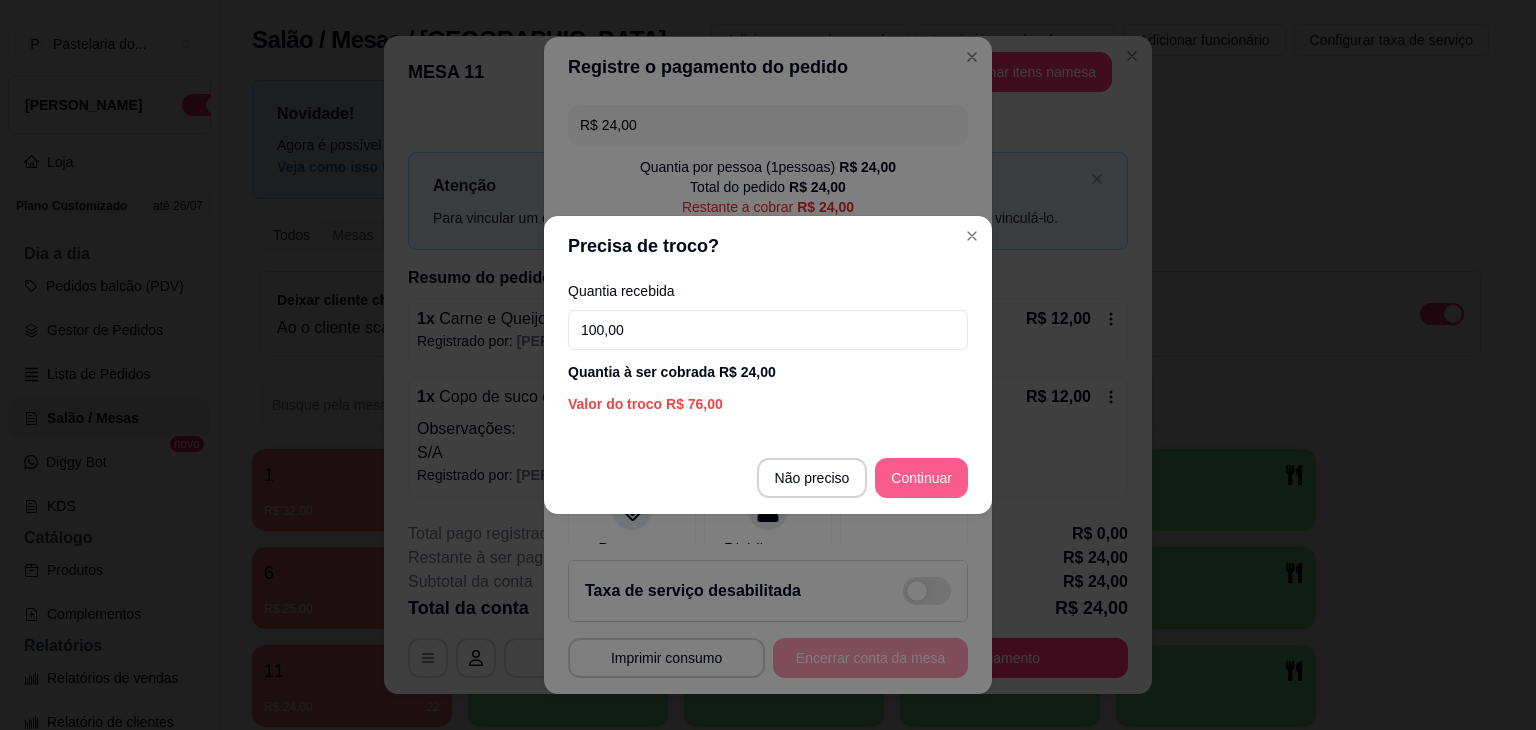 type on "100,00" 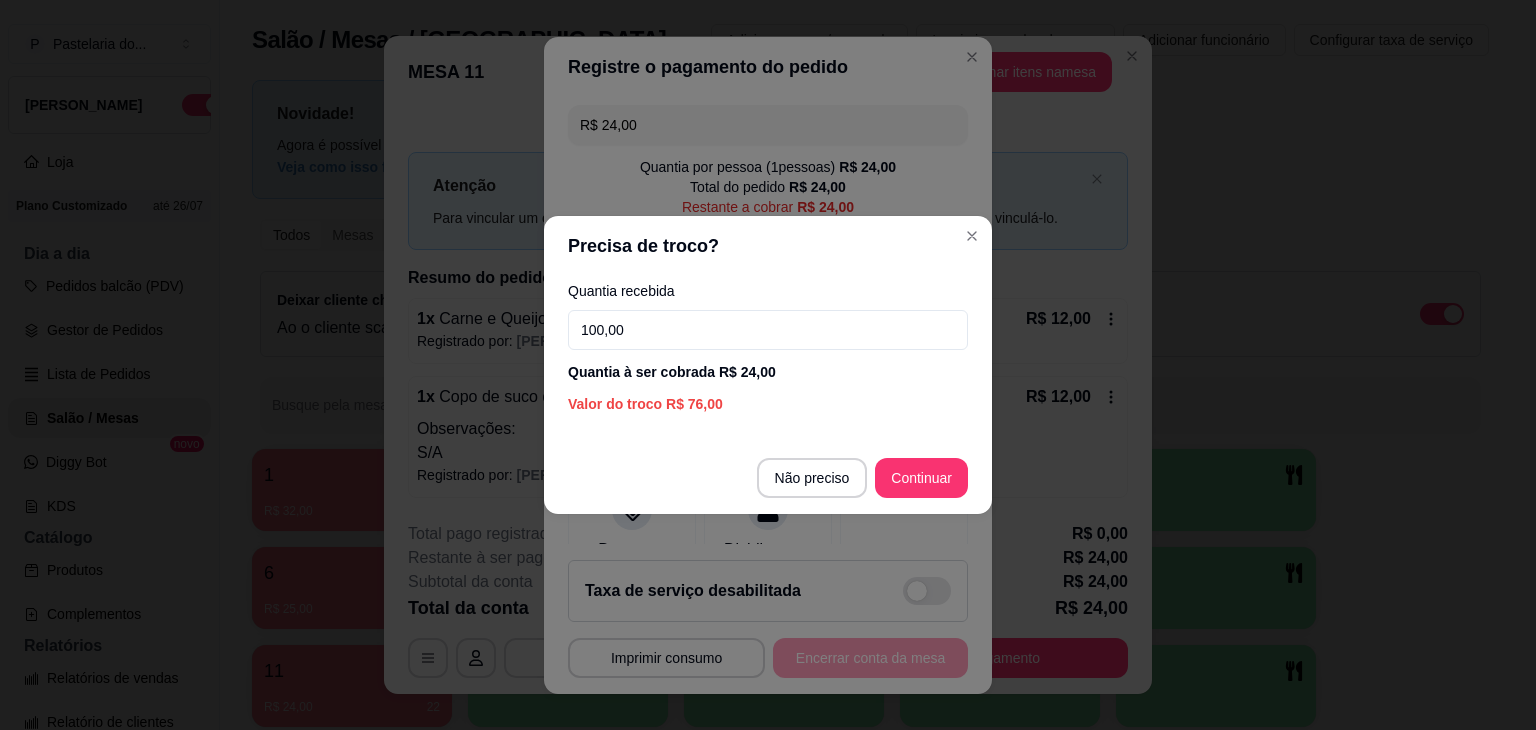click on "Não preciso Continuar" at bounding box center [768, 478] 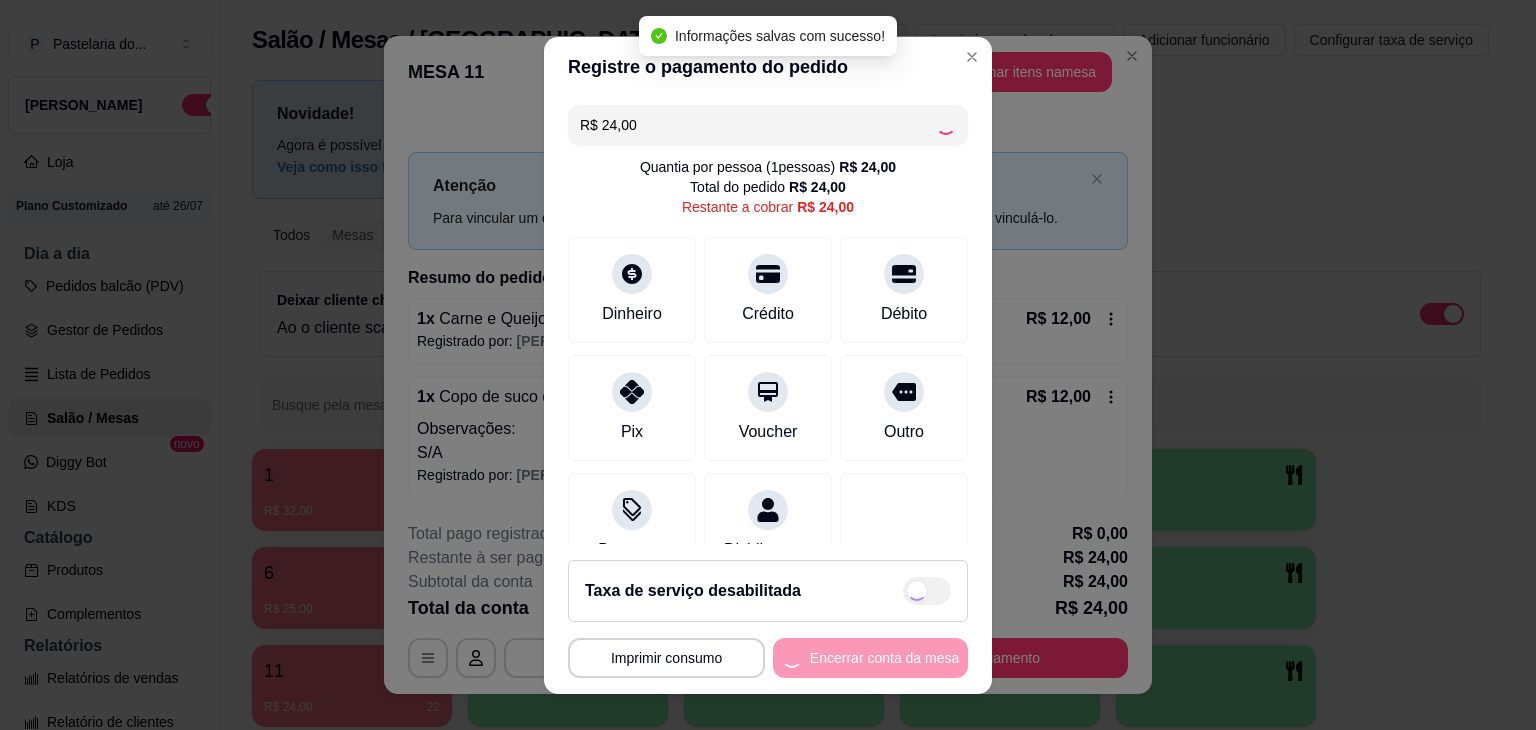 type on "R$ 0,00" 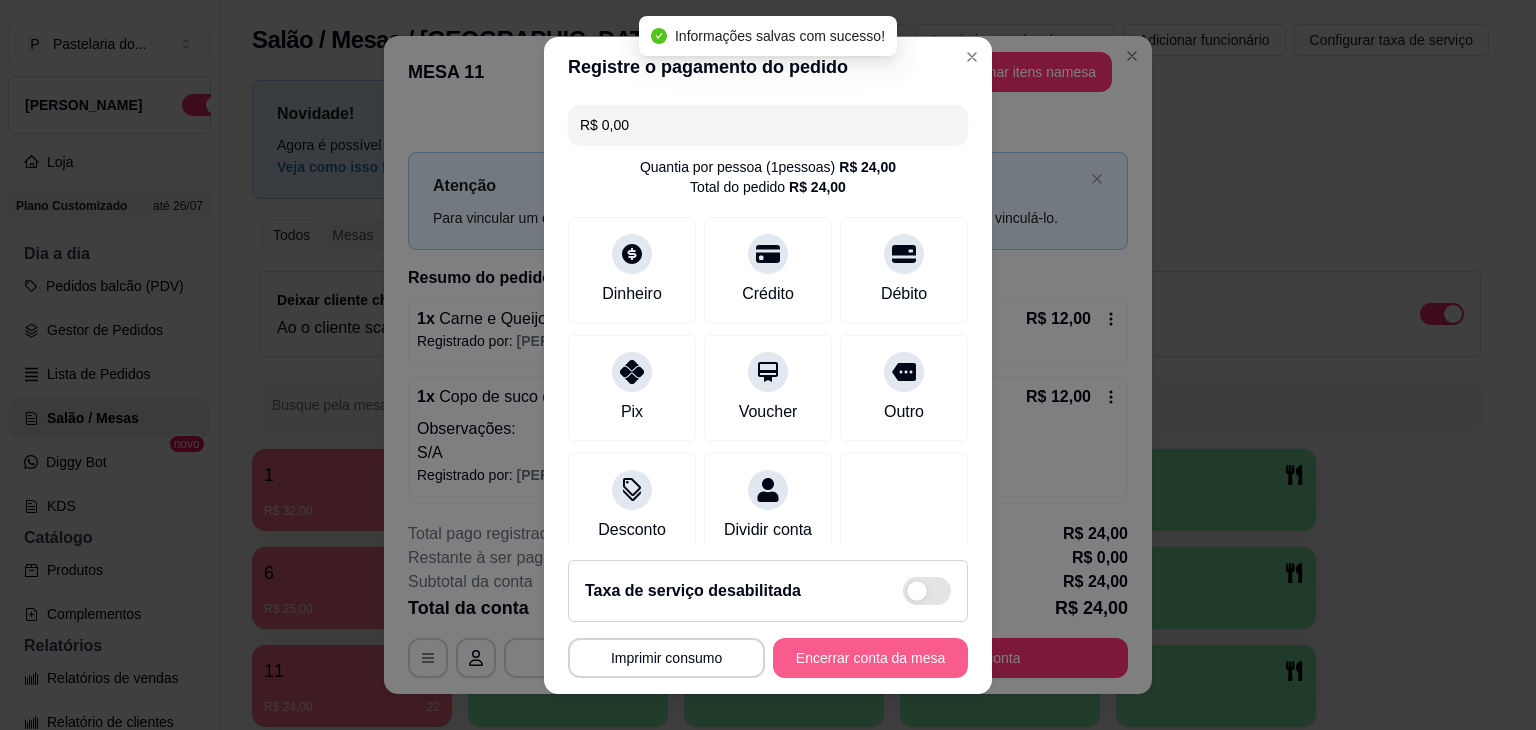 click on "Encerrar conta da mesa" at bounding box center [870, 658] 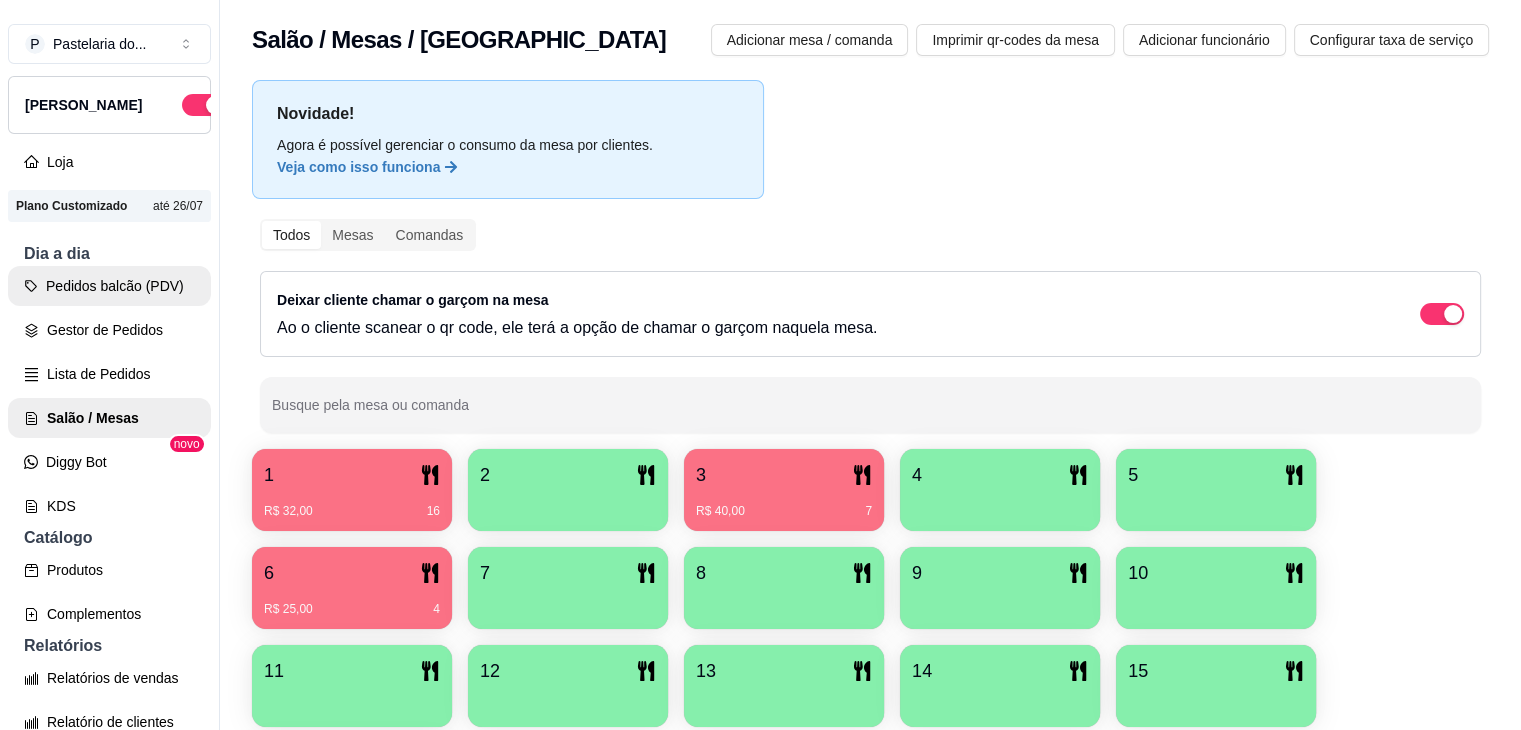 click on "Pedidos balcão (PDV)" at bounding box center [109, 286] 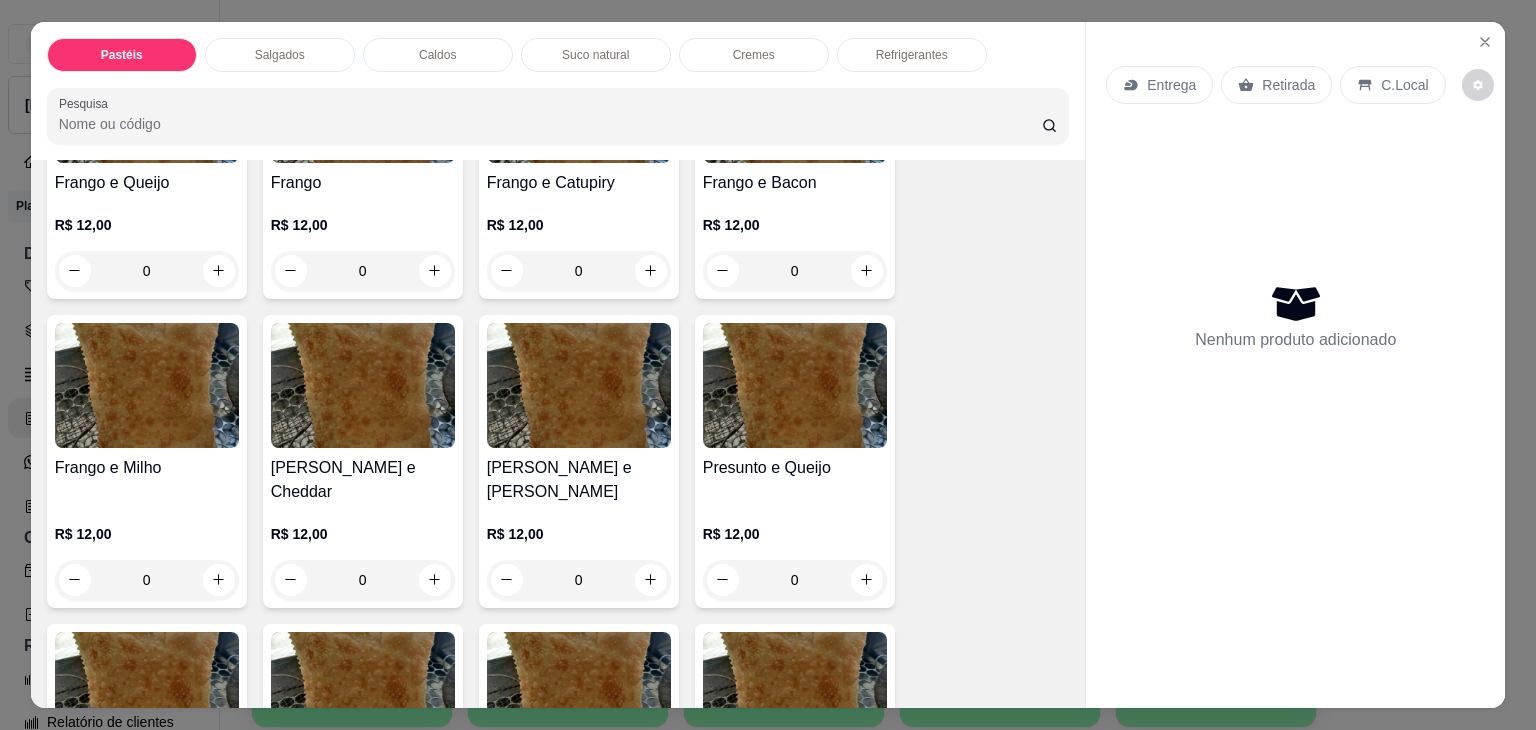 scroll, scrollTop: 800, scrollLeft: 0, axis: vertical 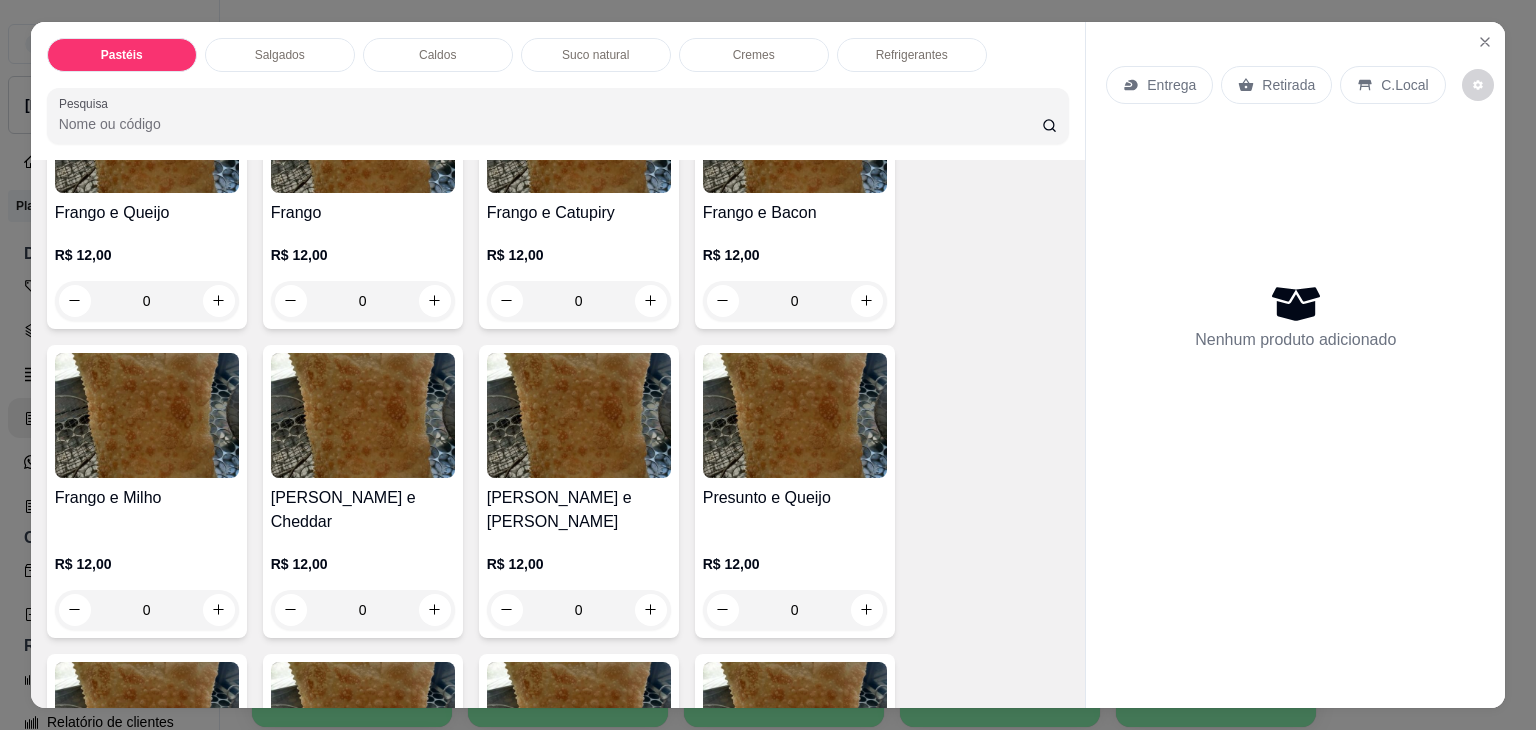 click on "0" at bounding box center (579, 610) 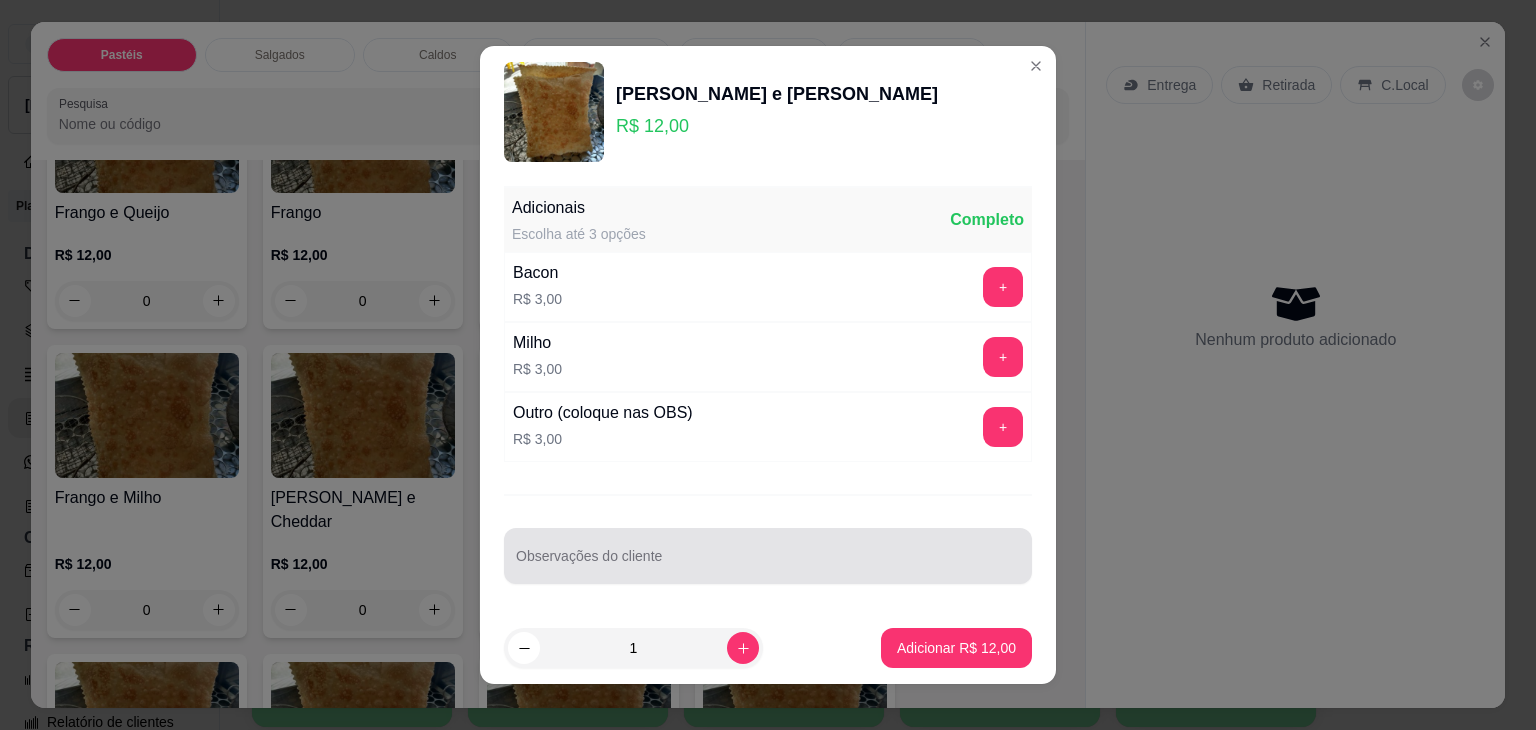 click on "Observações do cliente" at bounding box center [768, 556] 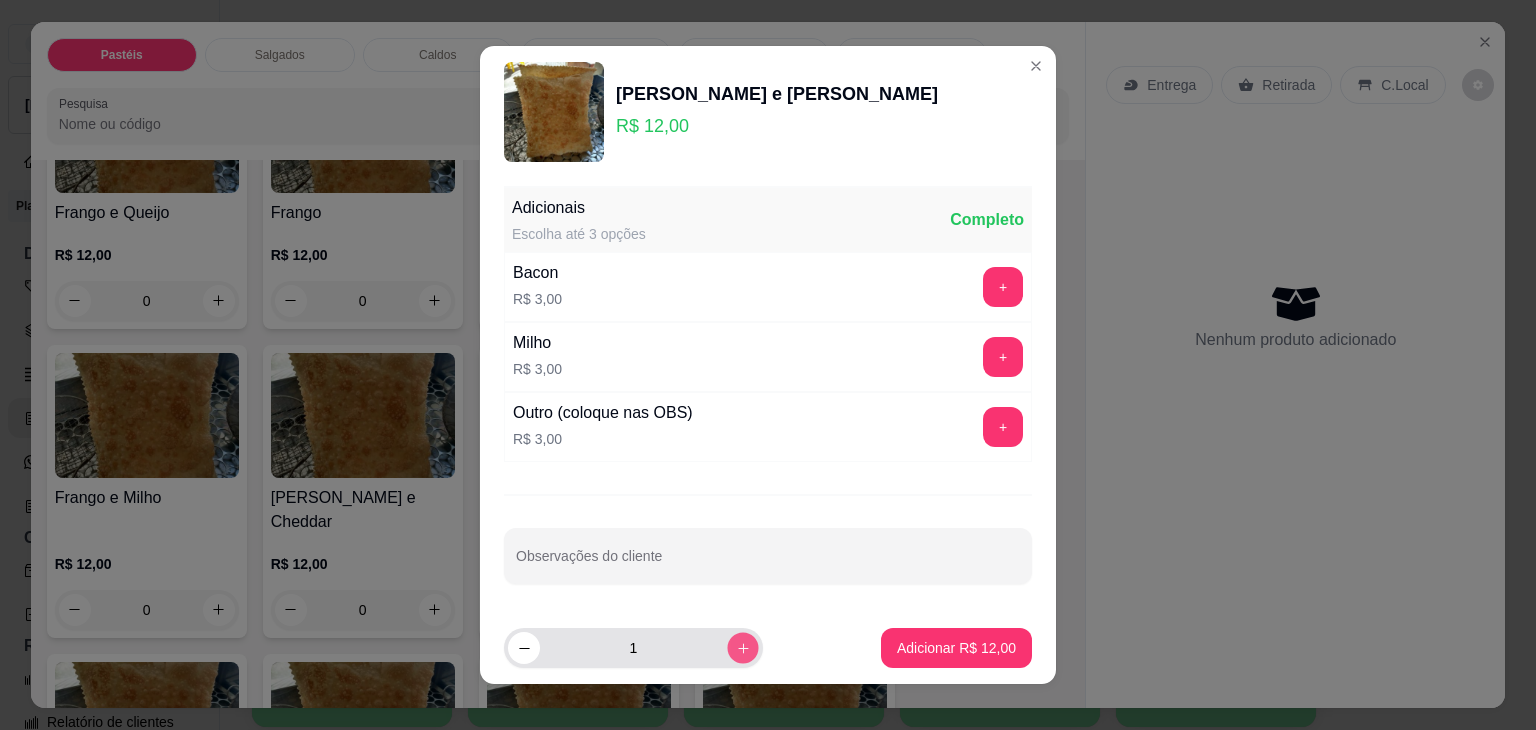 click 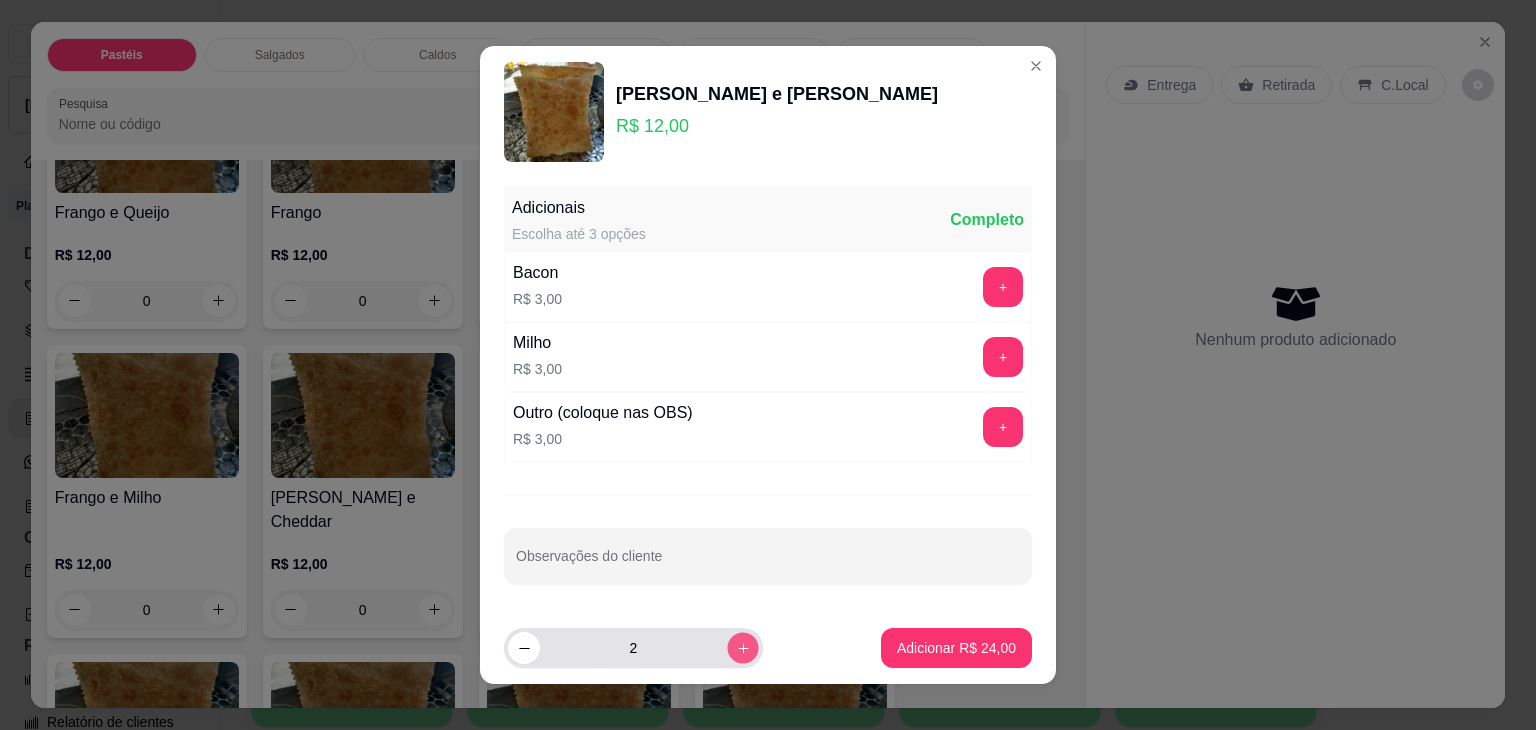 click 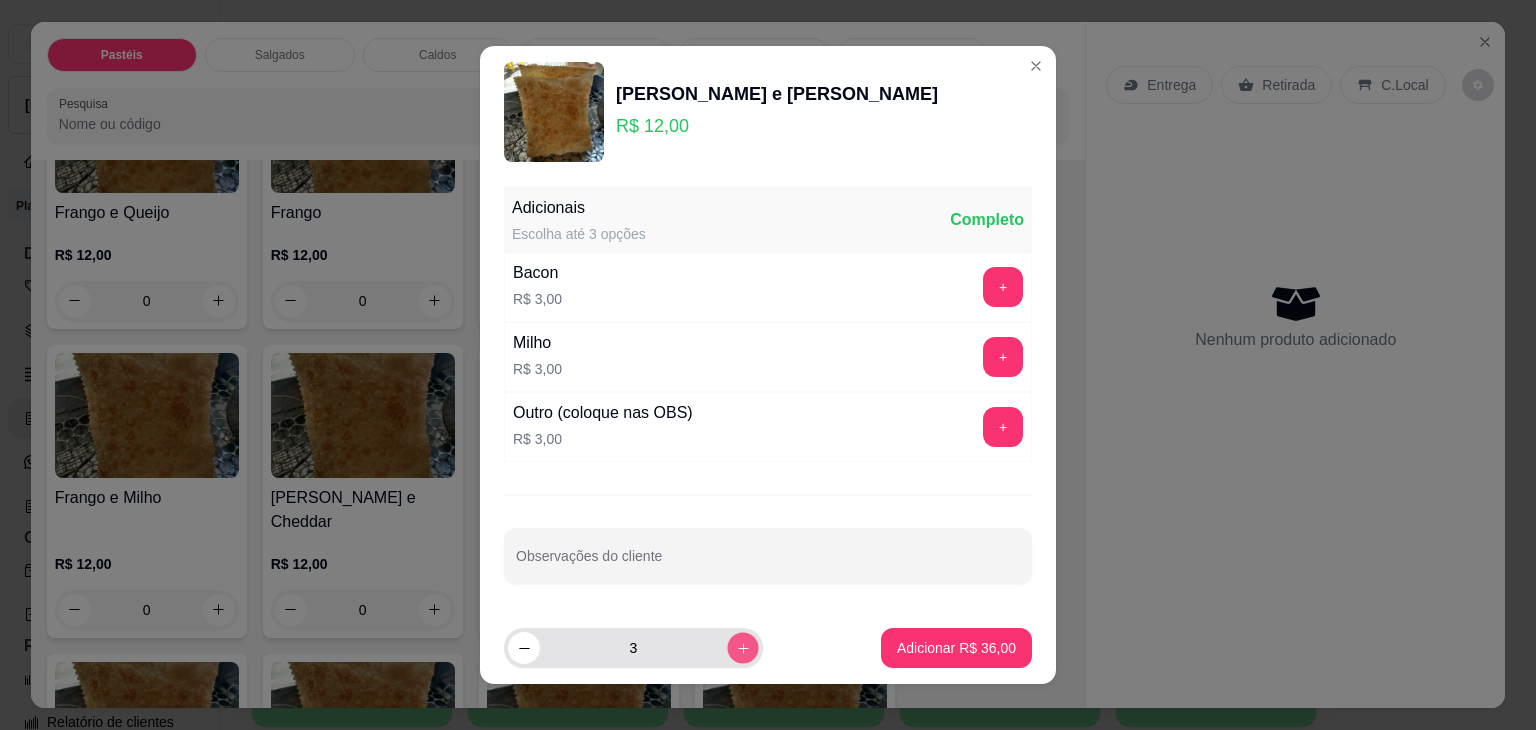 click 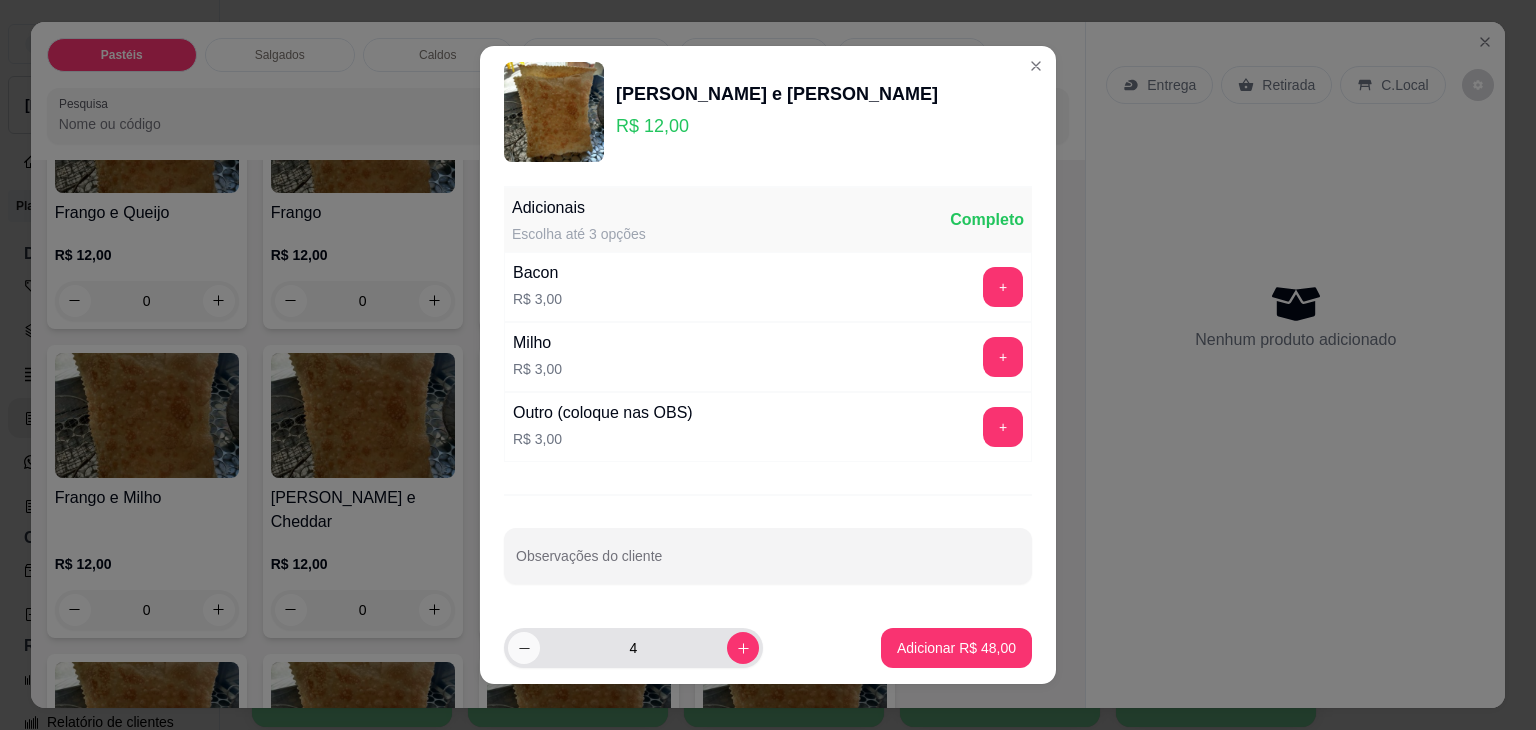 click 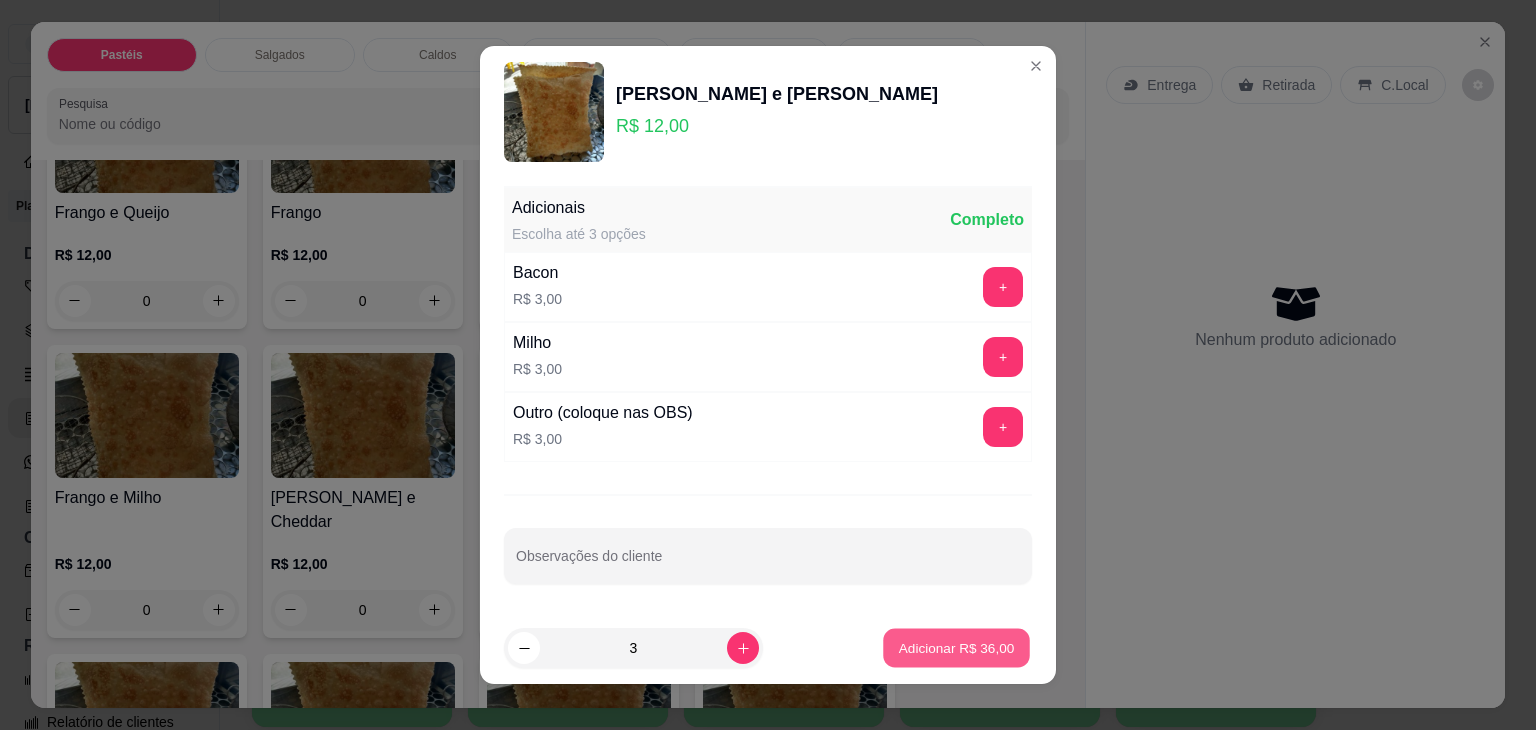 click on "Adicionar   R$ 36,00" at bounding box center [957, 647] 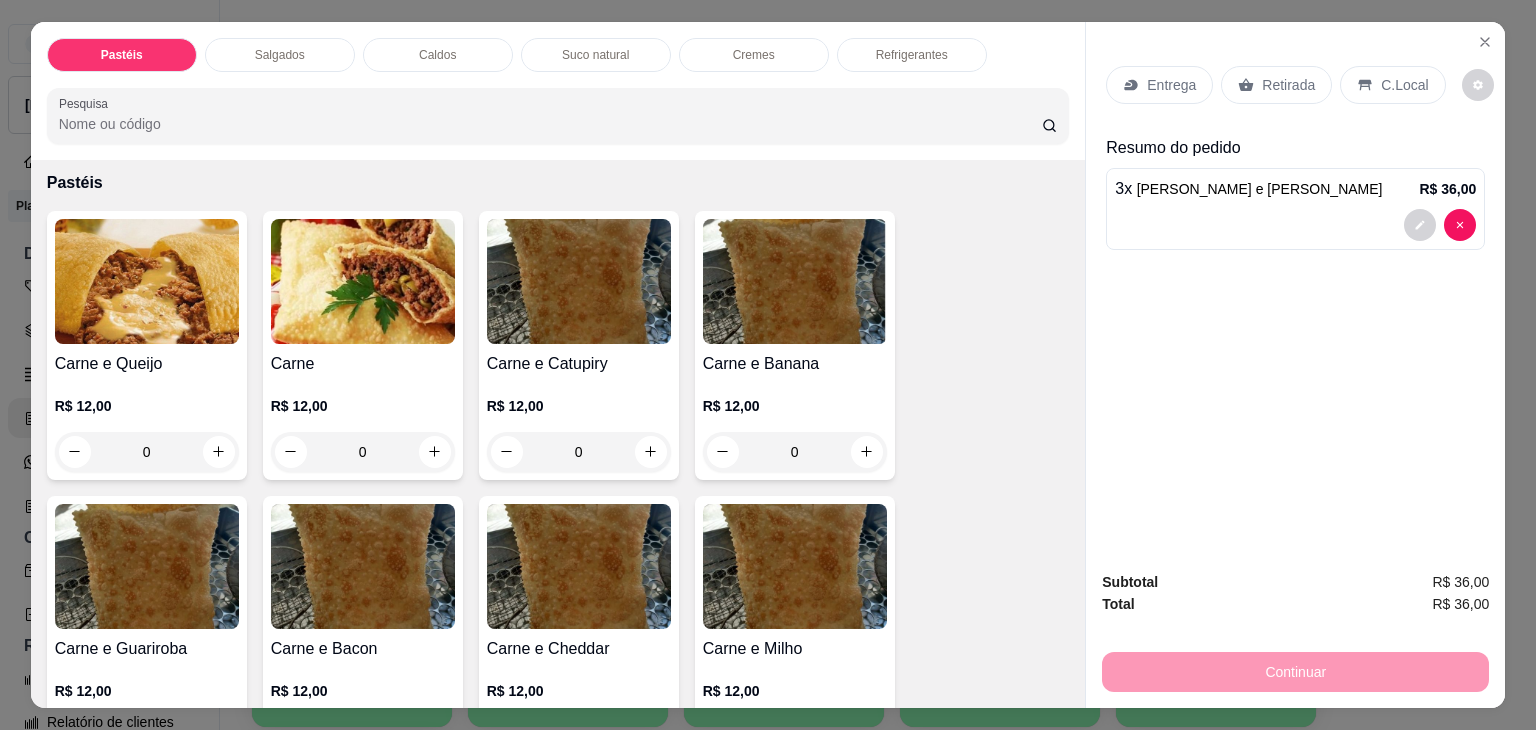 scroll, scrollTop: 0, scrollLeft: 0, axis: both 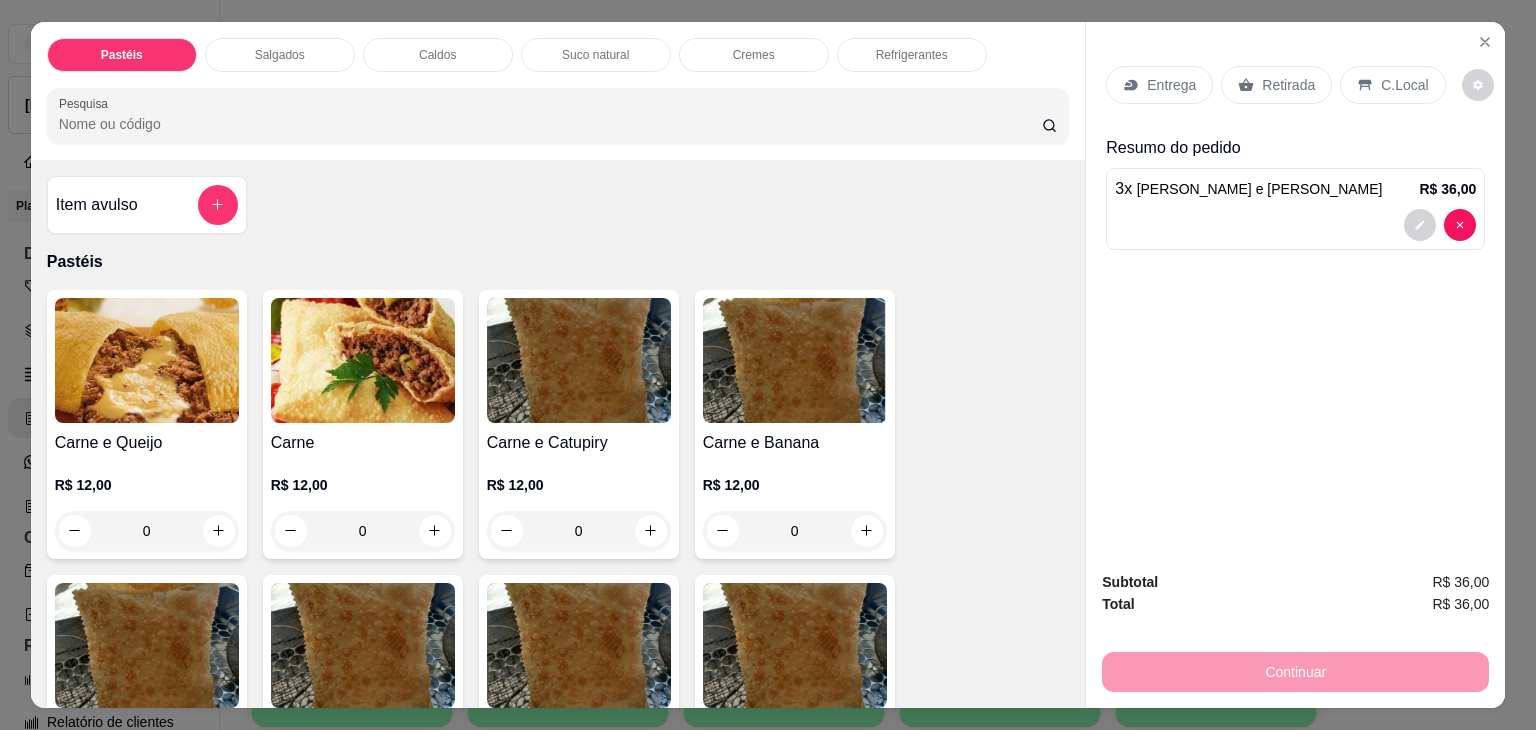 click on "Retirada" at bounding box center [1288, 85] 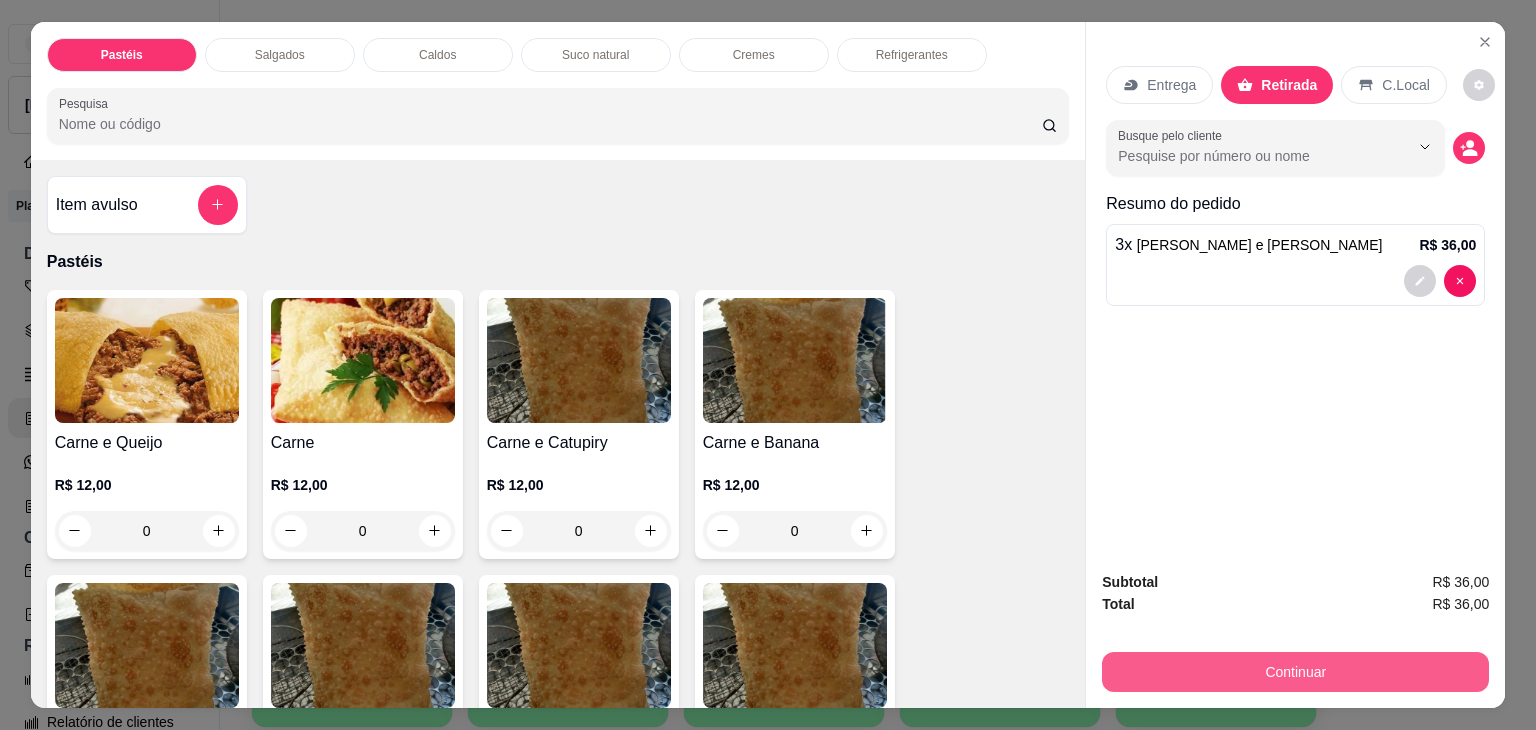 click on "Continuar" at bounding box center [1295, 672] 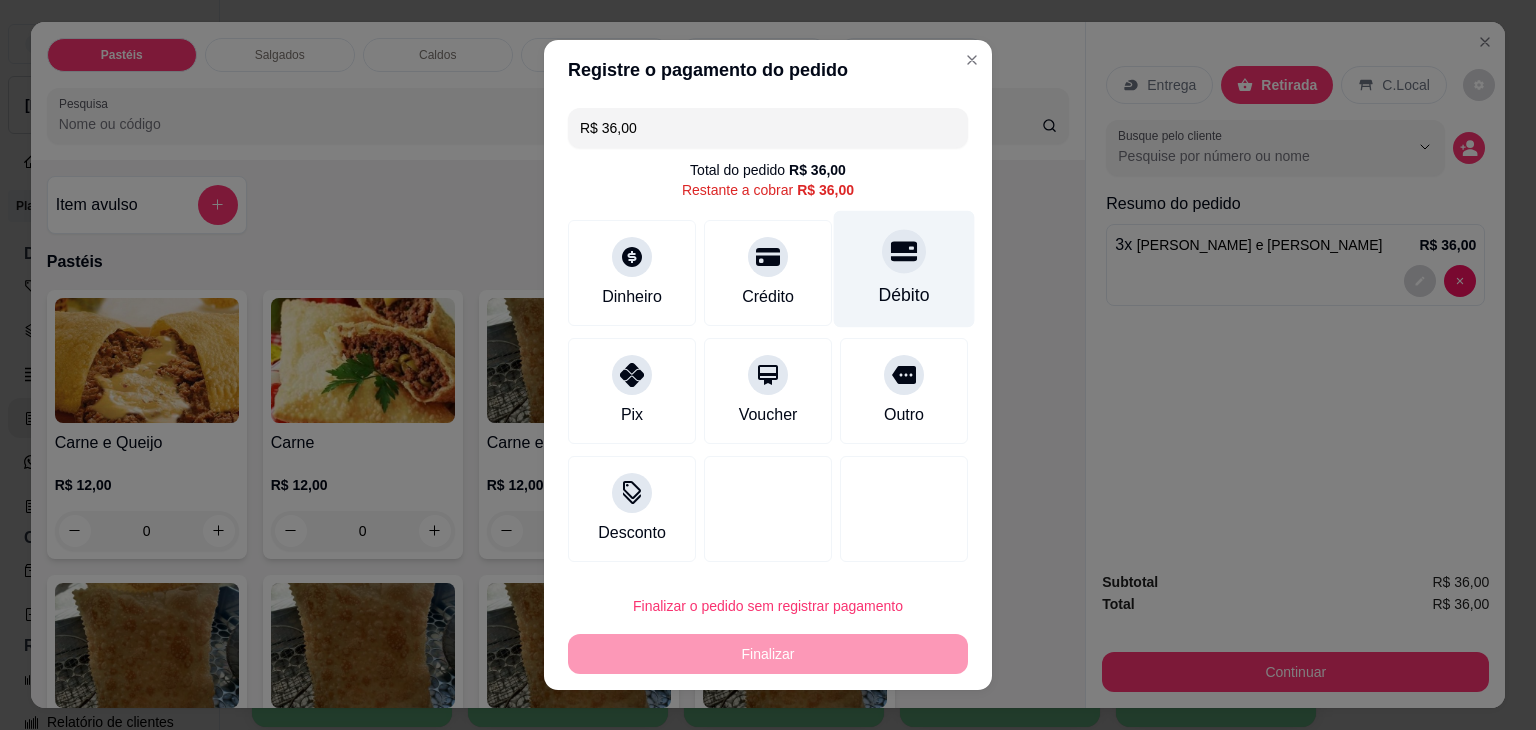 click on "Débito" at bounding box center (904, 295) 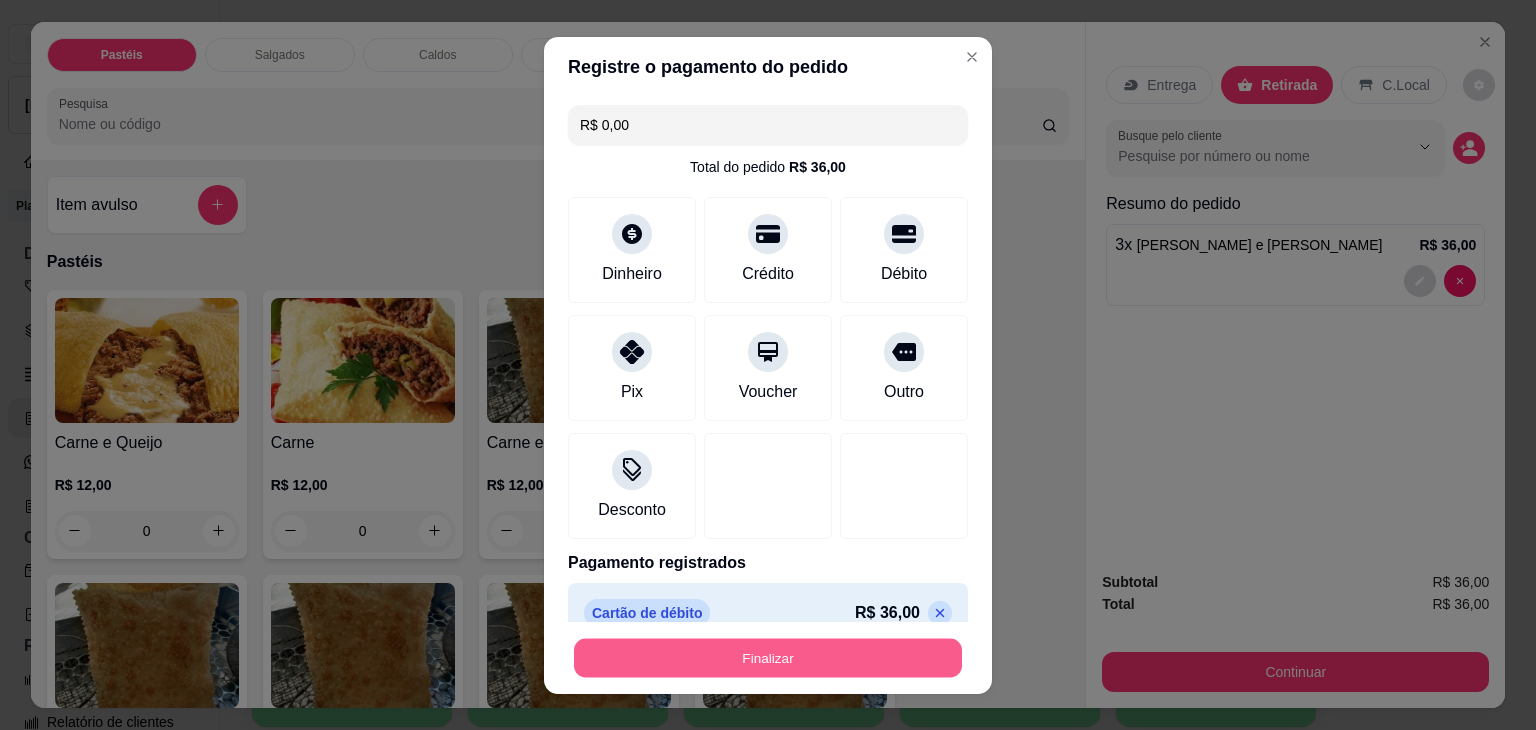 click on "Finalizar" at bounding box center (768, 657) 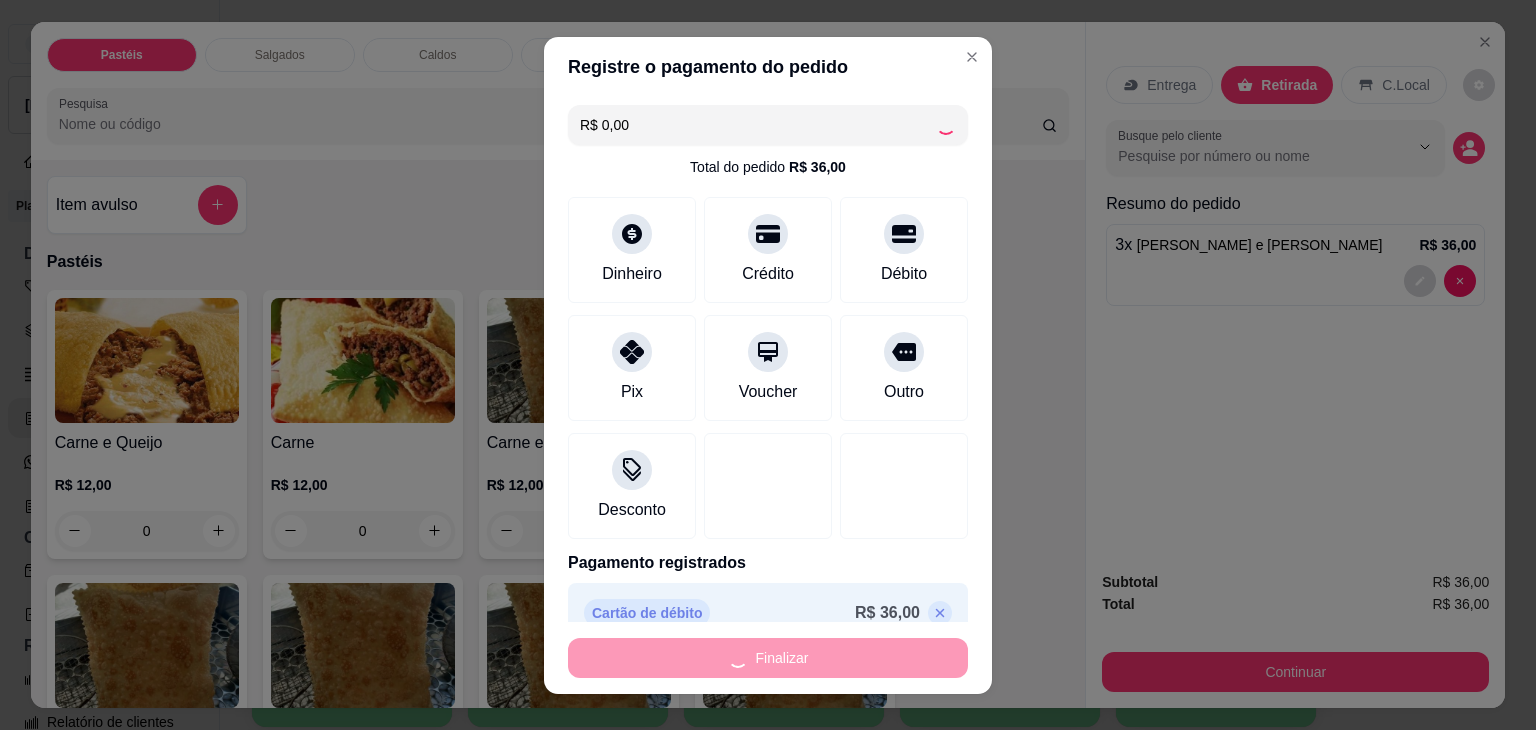 type on "0" 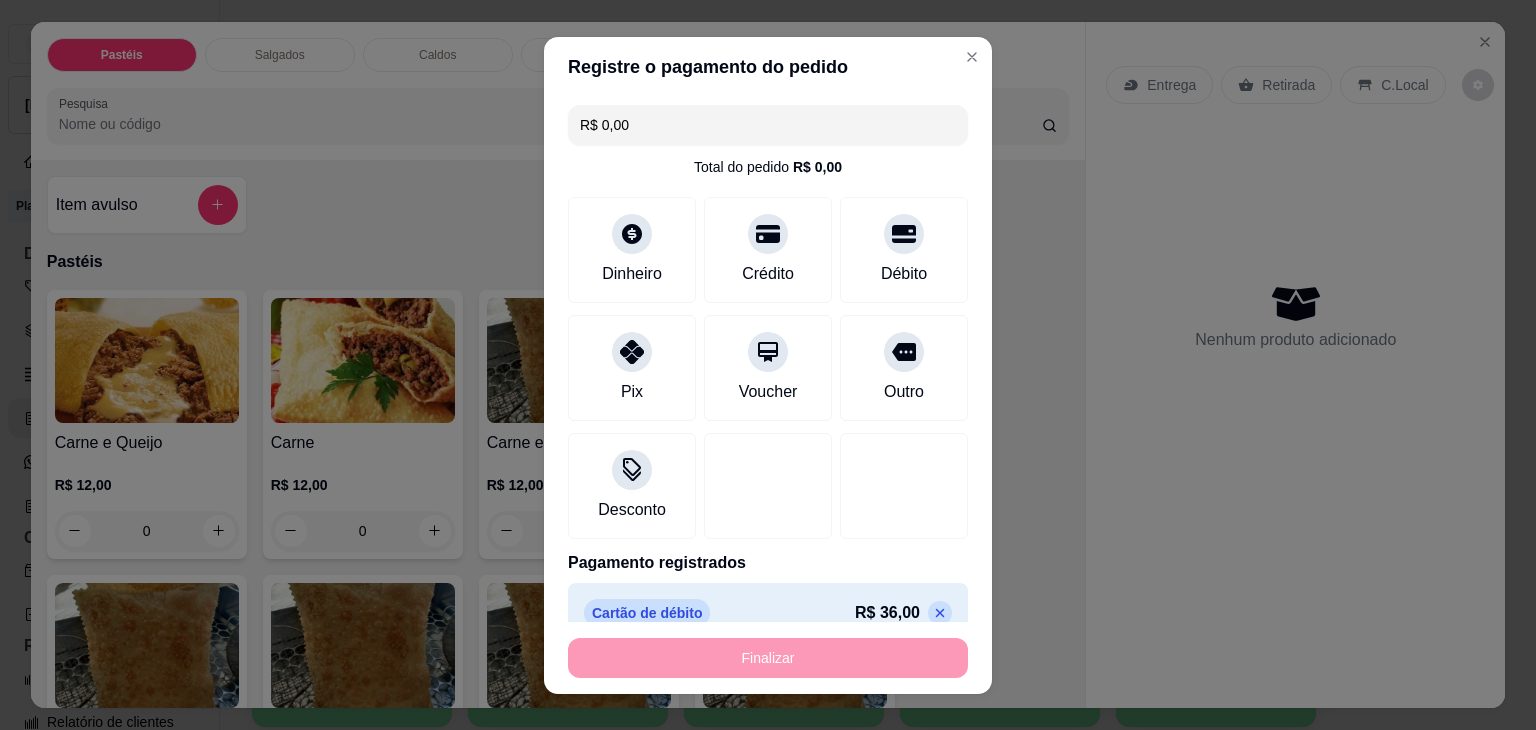 type on "-R$ 36,00" 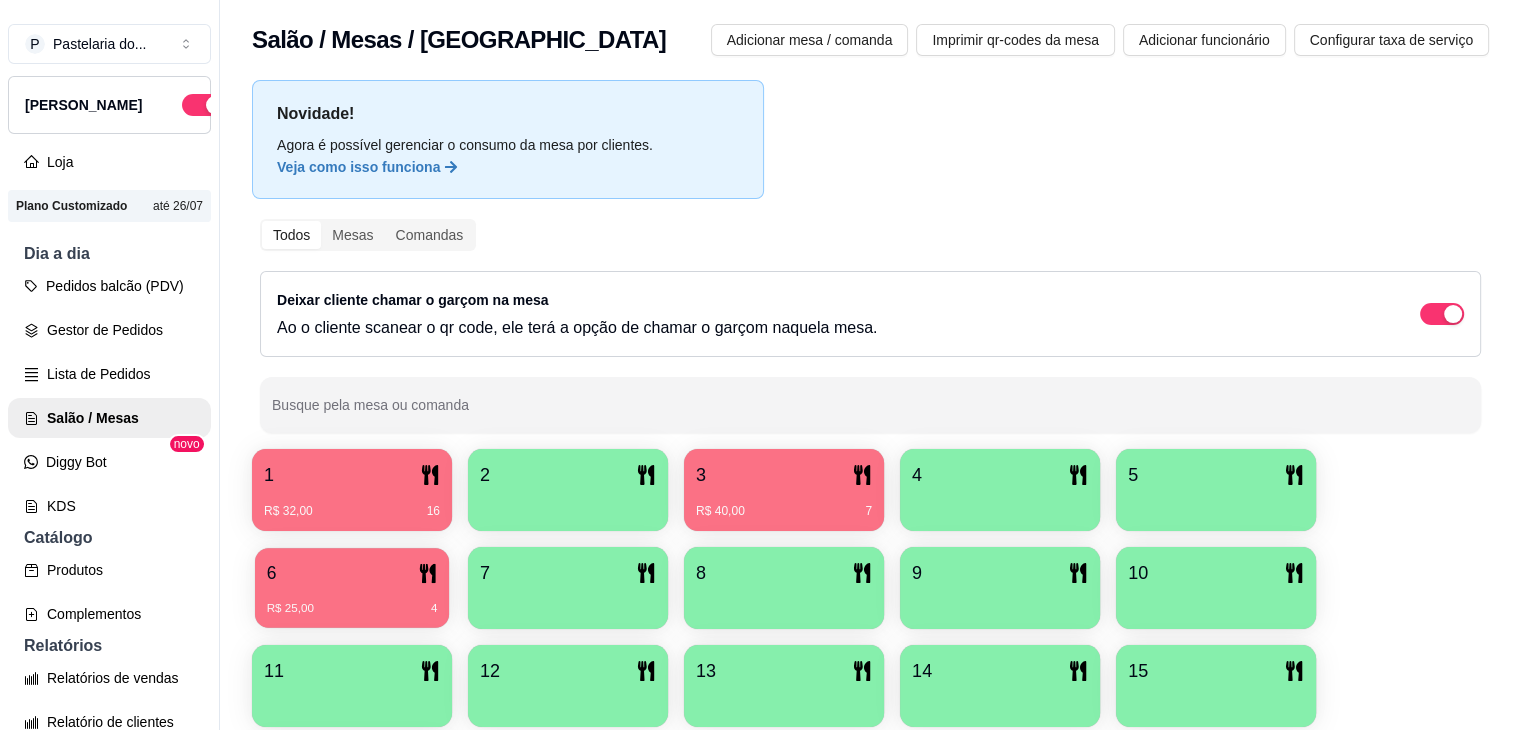 click on "6" at bounding box center (352, 573) 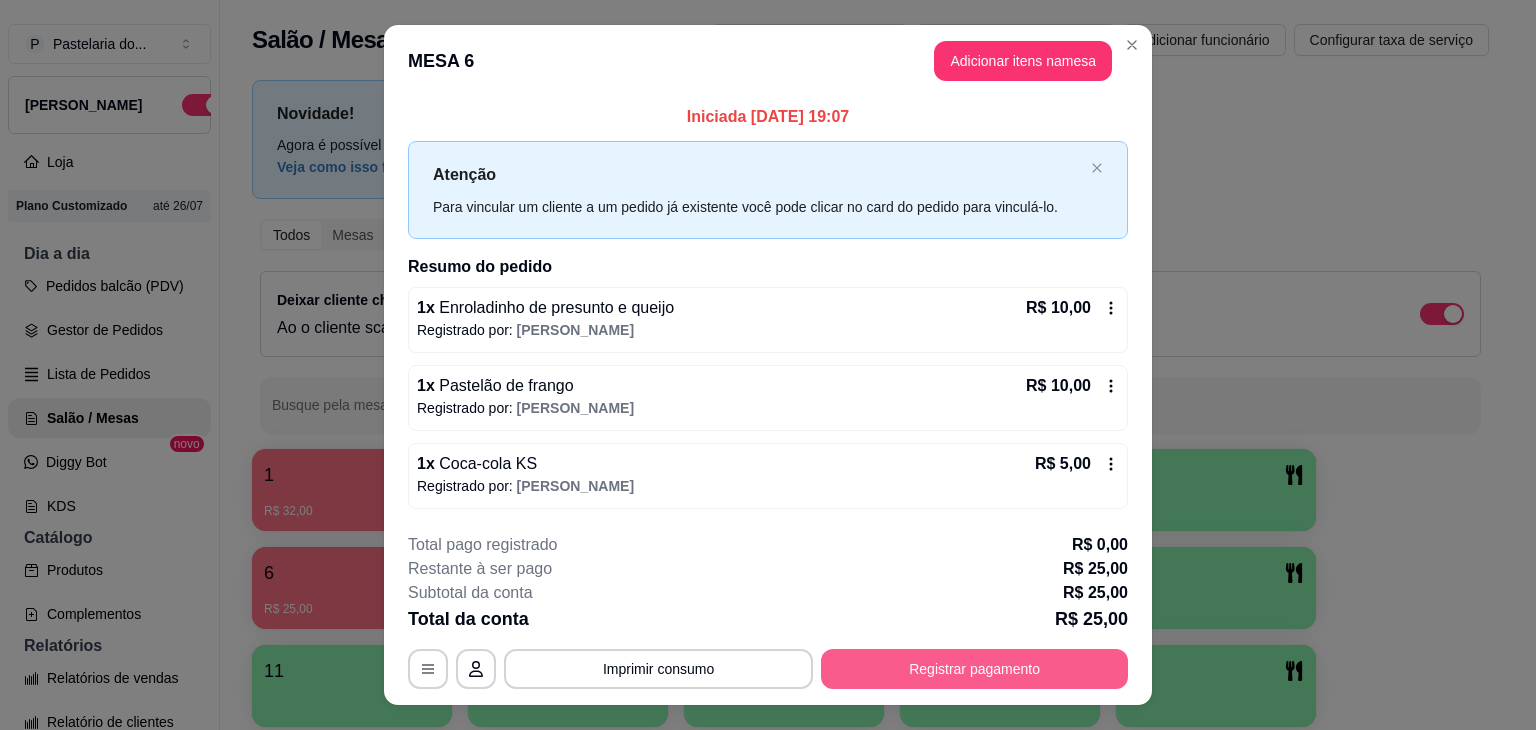 click on "Registrar pagamento" at bounding box center [974, 669] 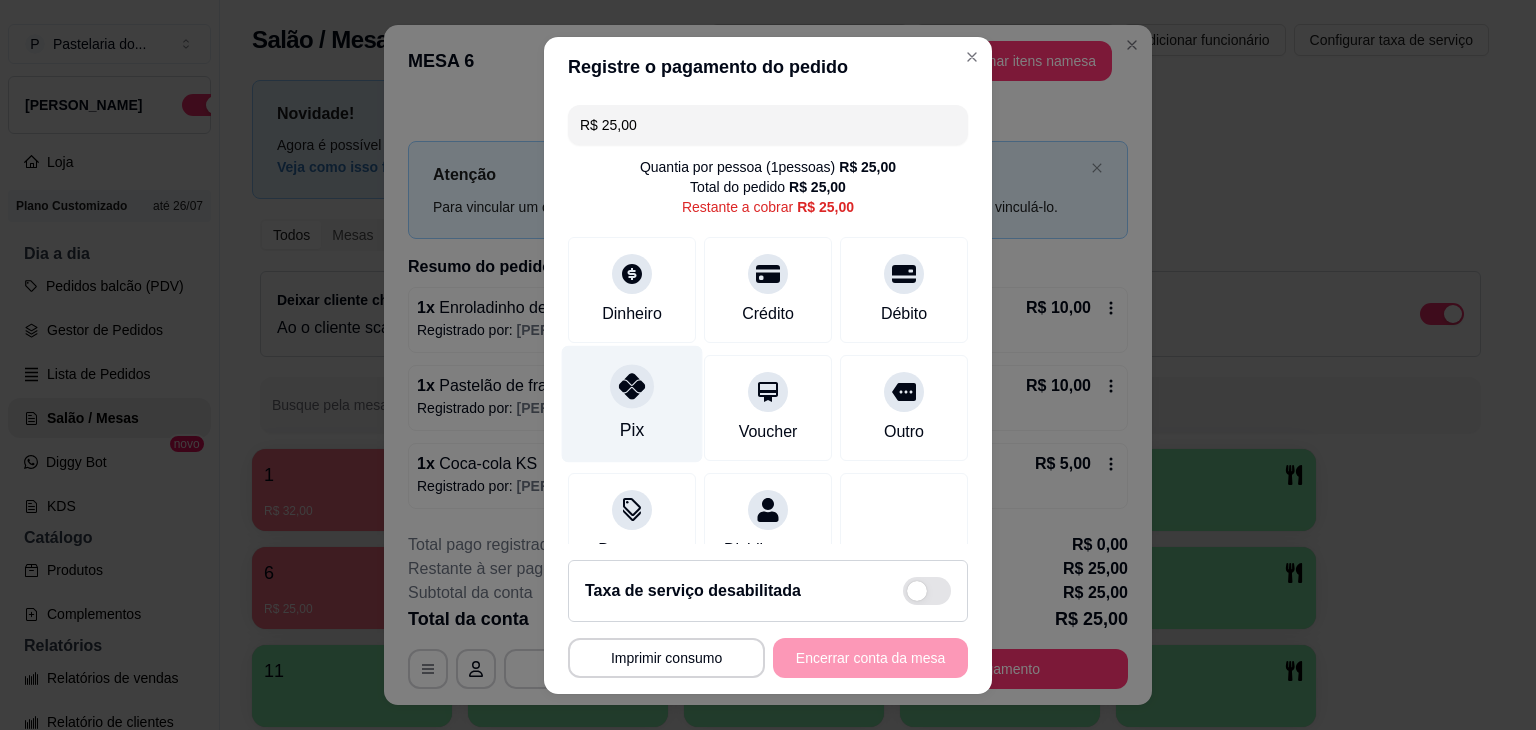 click at bounding box center (632, 386) 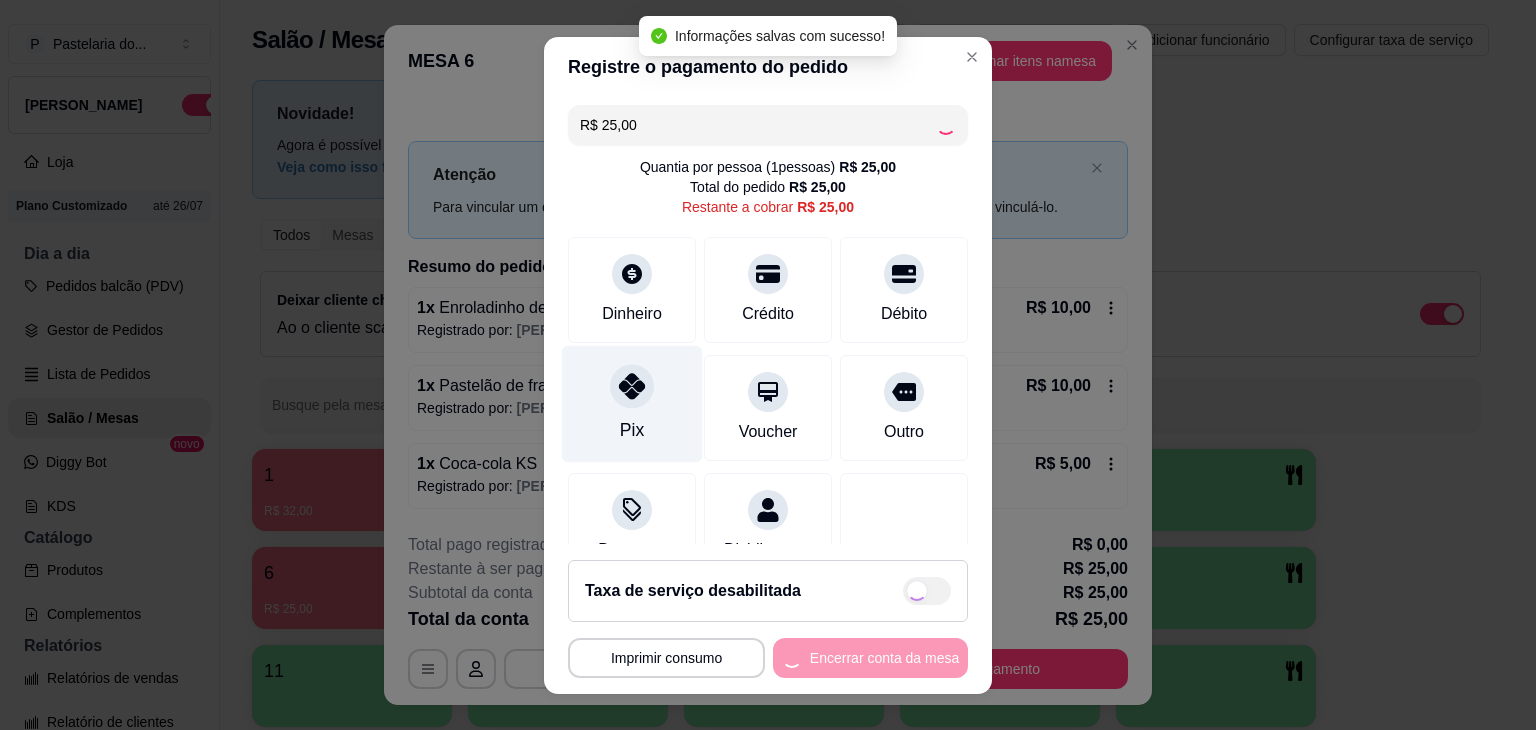 type on "R$ 0,00" 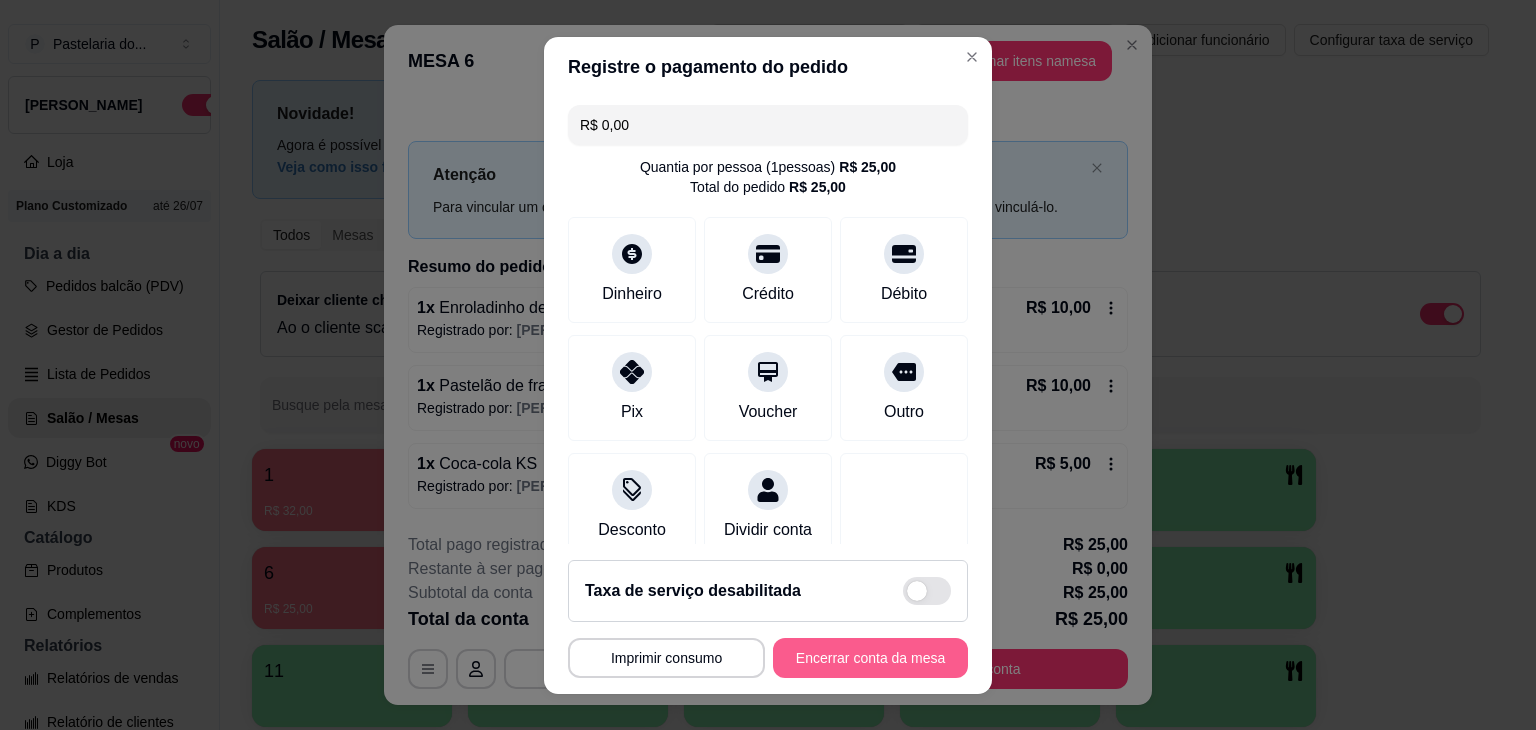 click on "Encerrar conta da mesa" at bounding box center (870, 658) 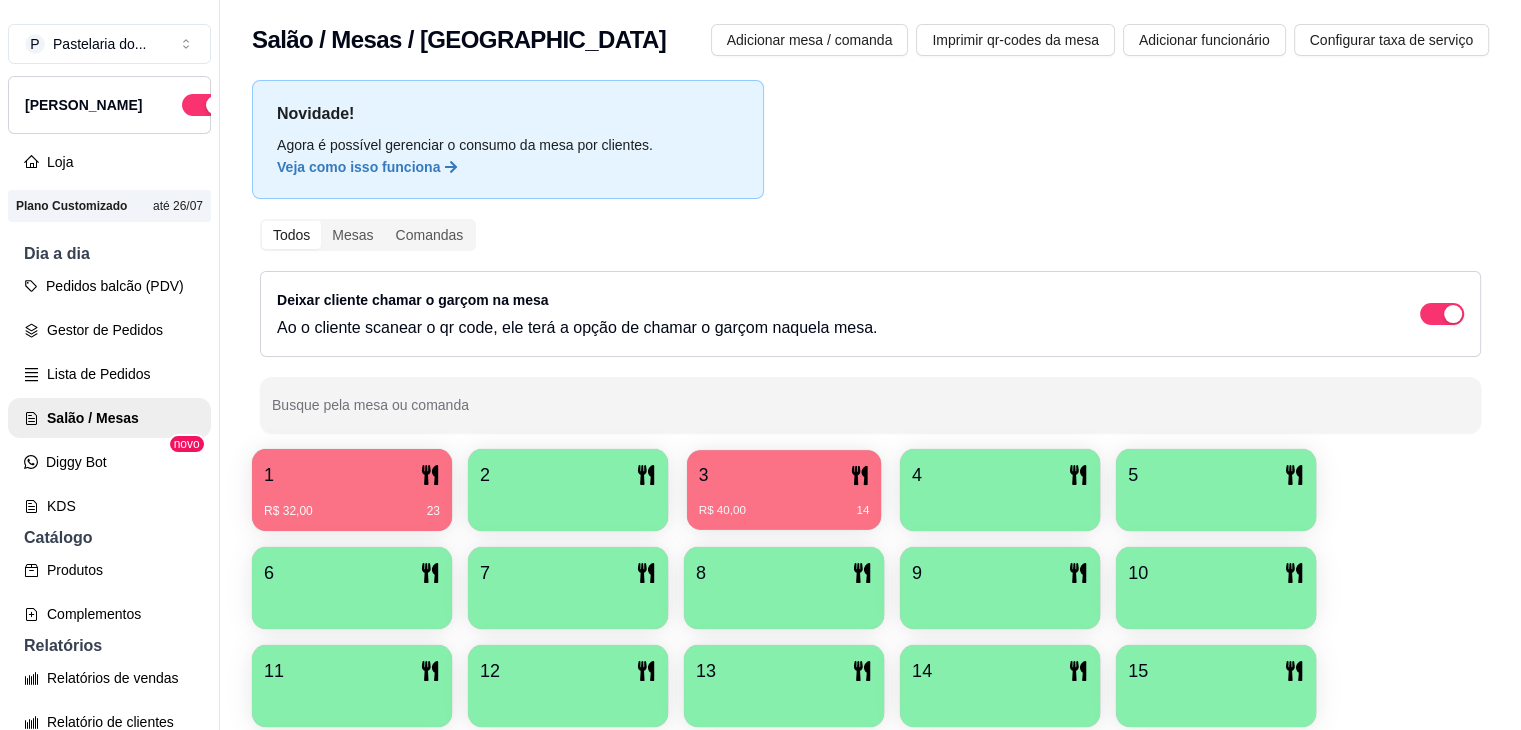 click on "R$ 40,00 14" at bounding box center (784, 503) 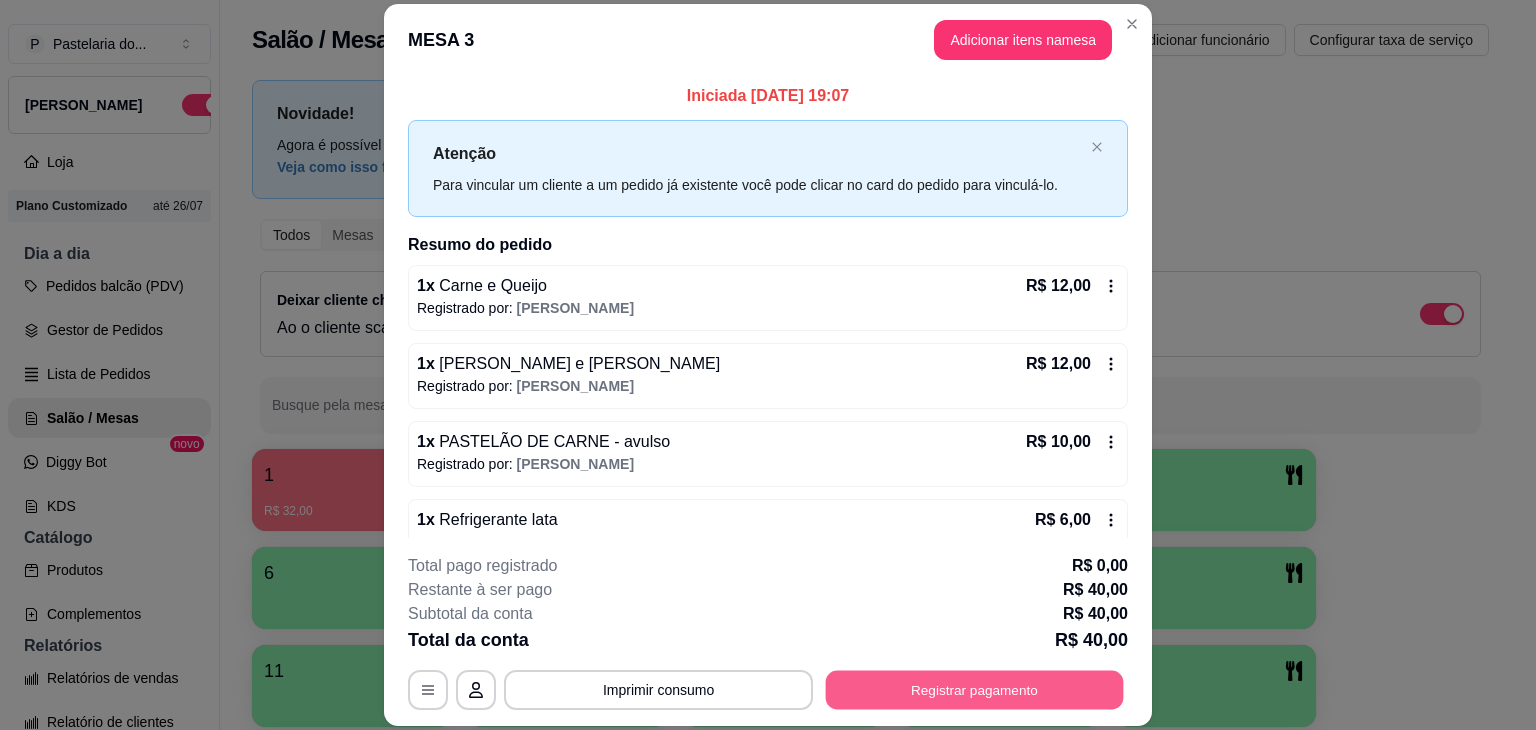 click on "Registrar pagamento" at bounding box center [975, 690] 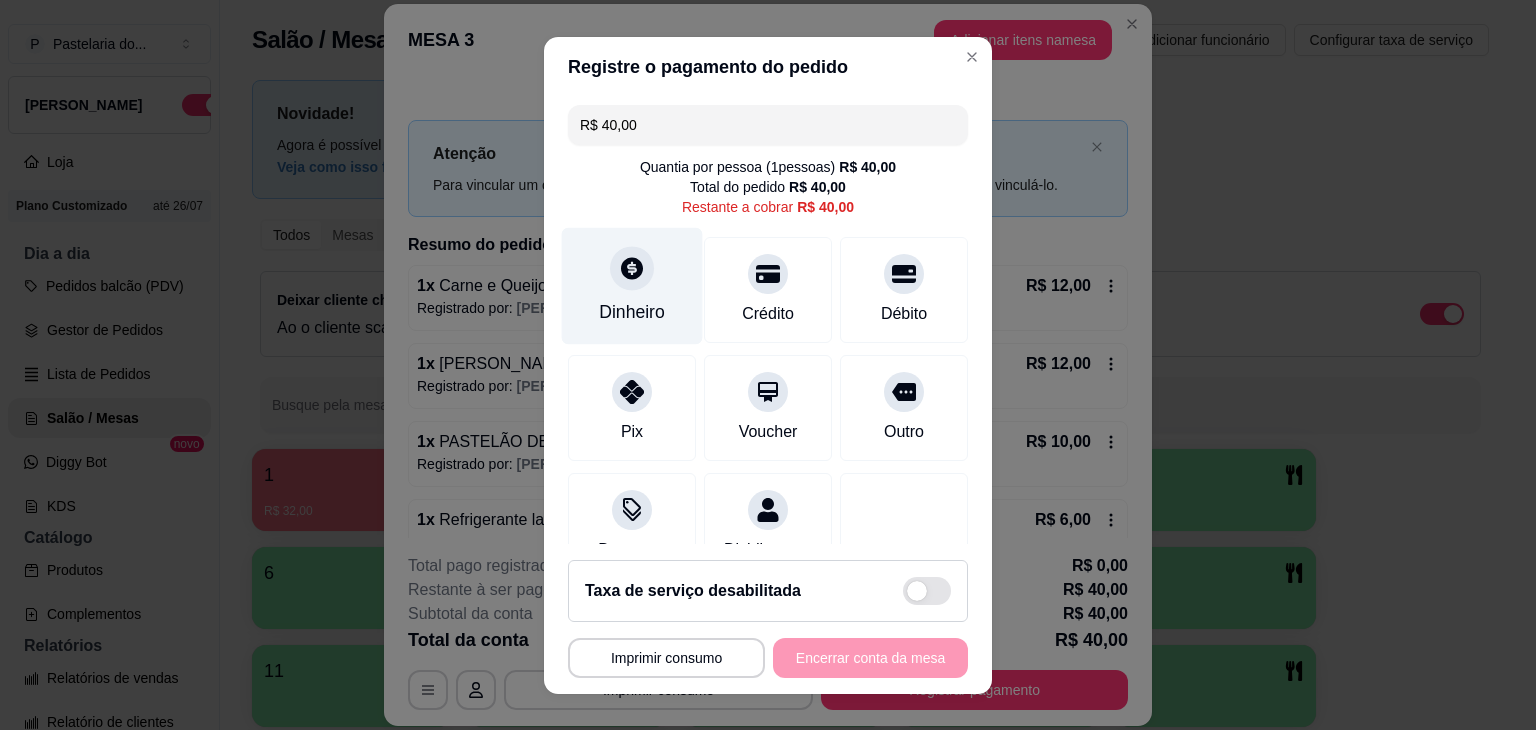click 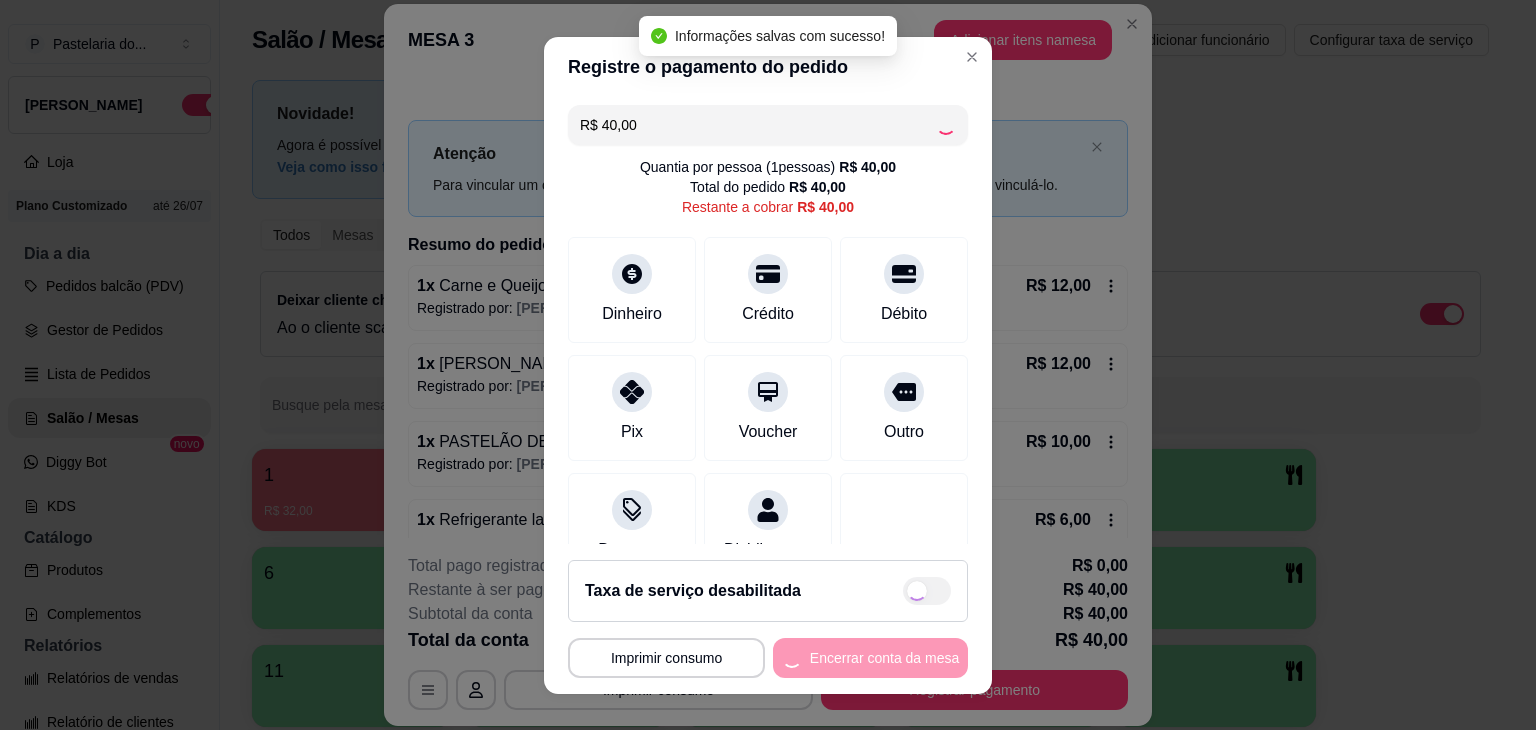 type on "R$ 0,00" 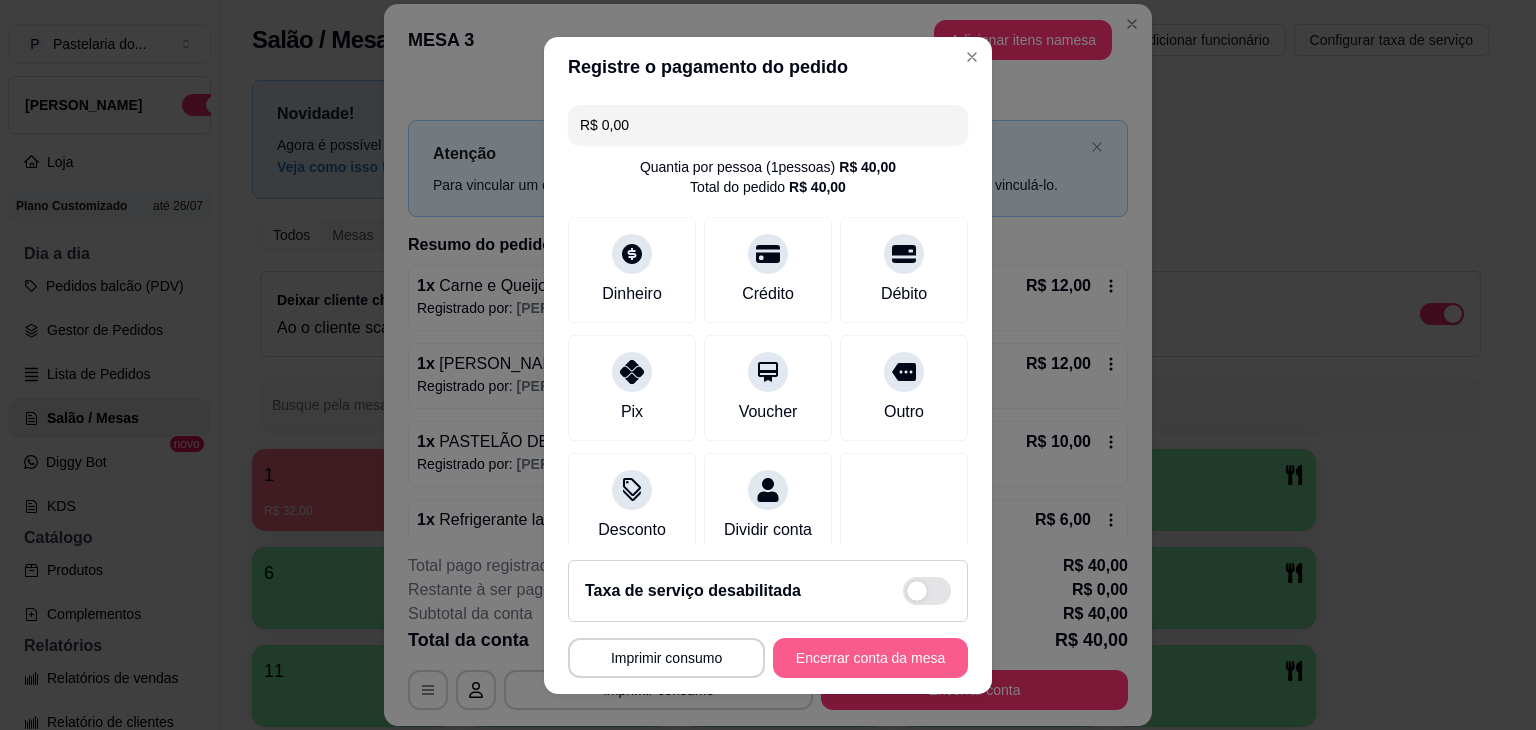 click on "Encerrar conta da mesa" at bounding box center (870, 658) 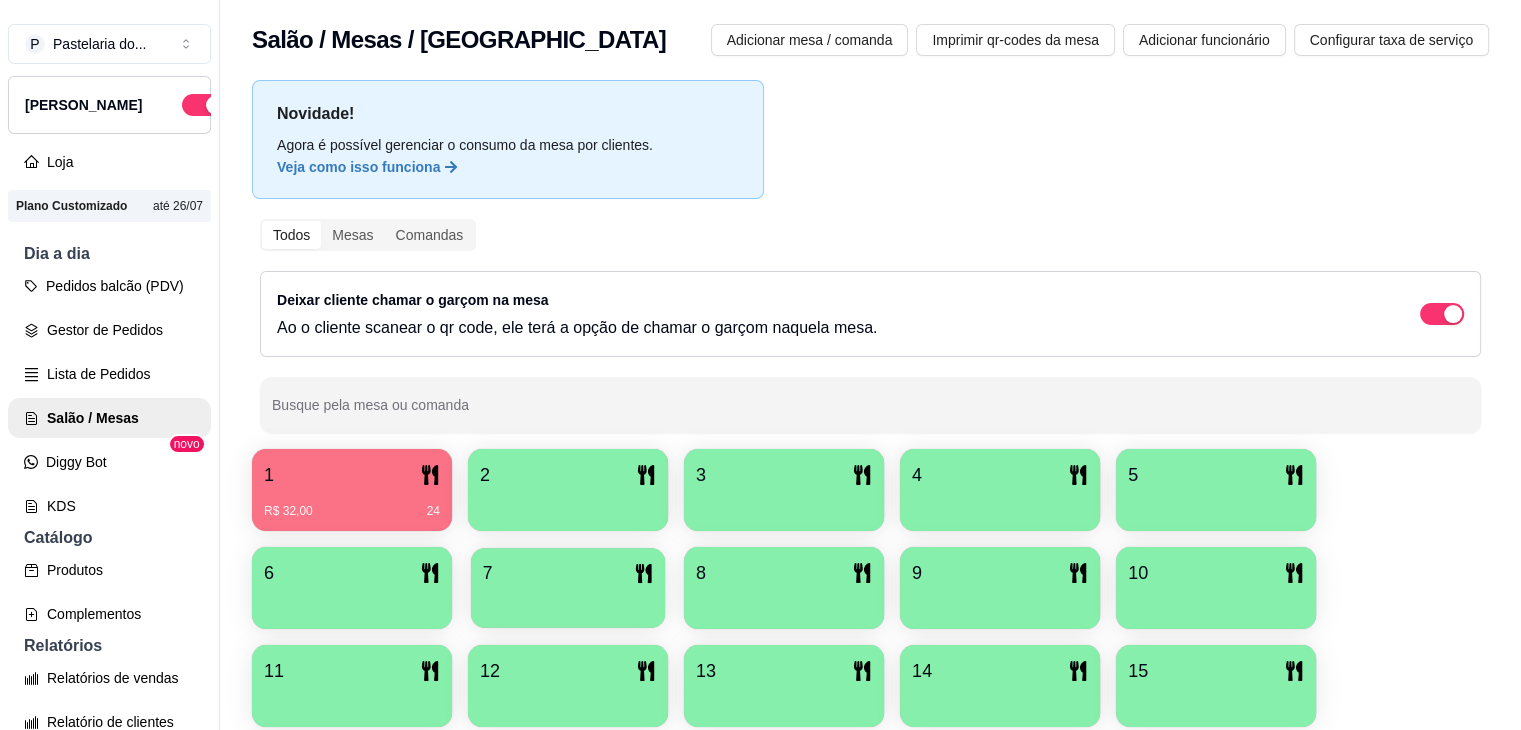 click on "7" at bounding box center [568, 573] 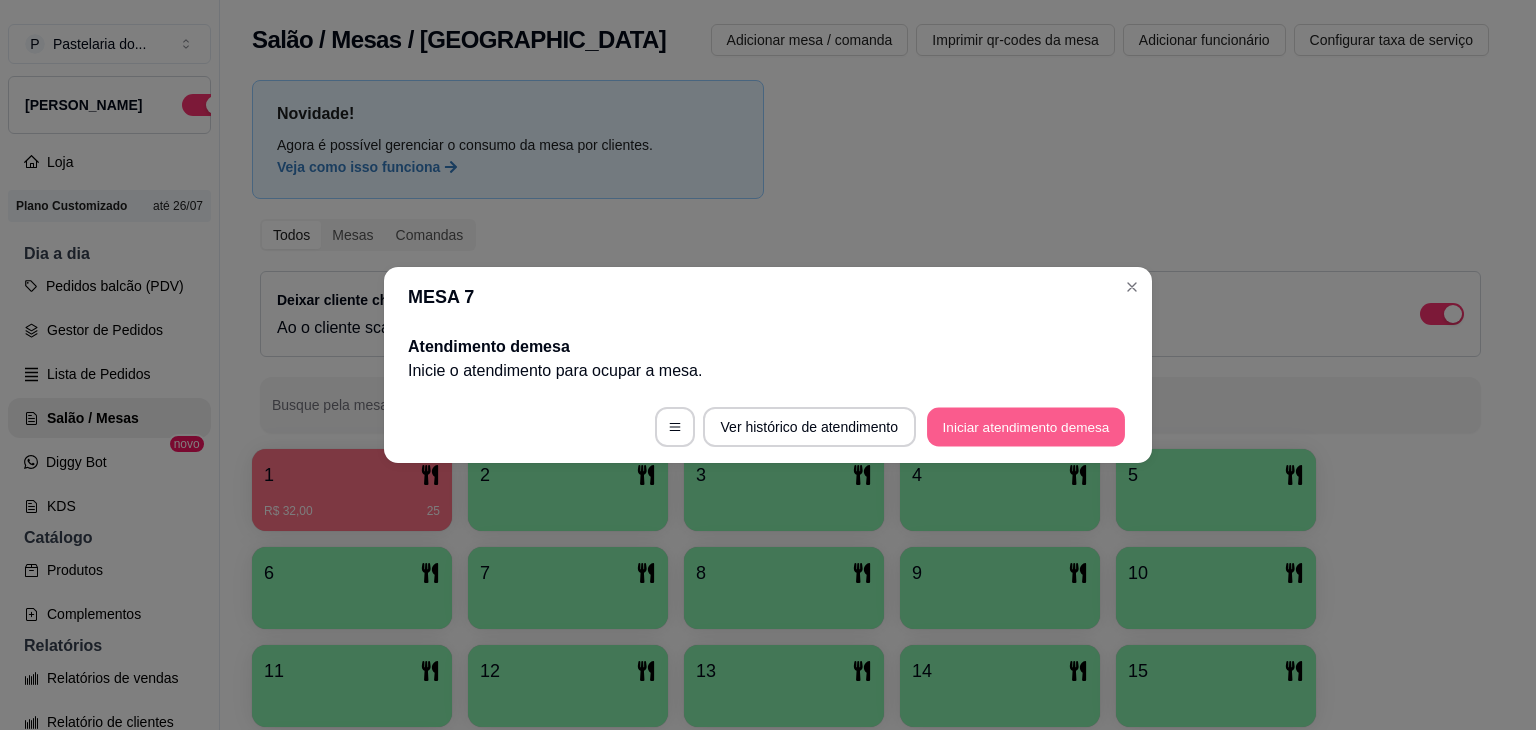 click on "Iniciar atendimento de  mesa" at bounding box center (1026, 427) 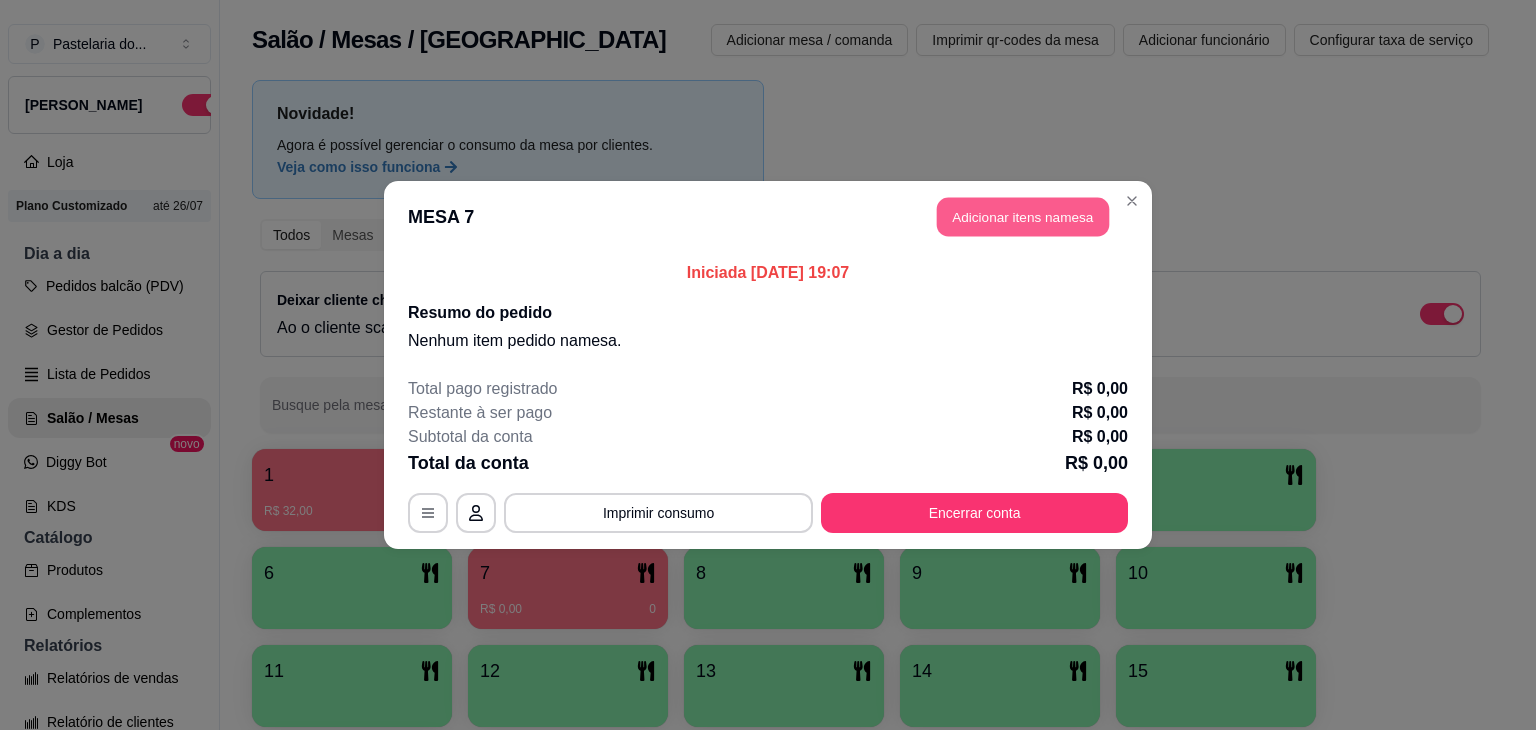 click on "Adicionar itens na  mesa" at bounding box center (1023, 217) 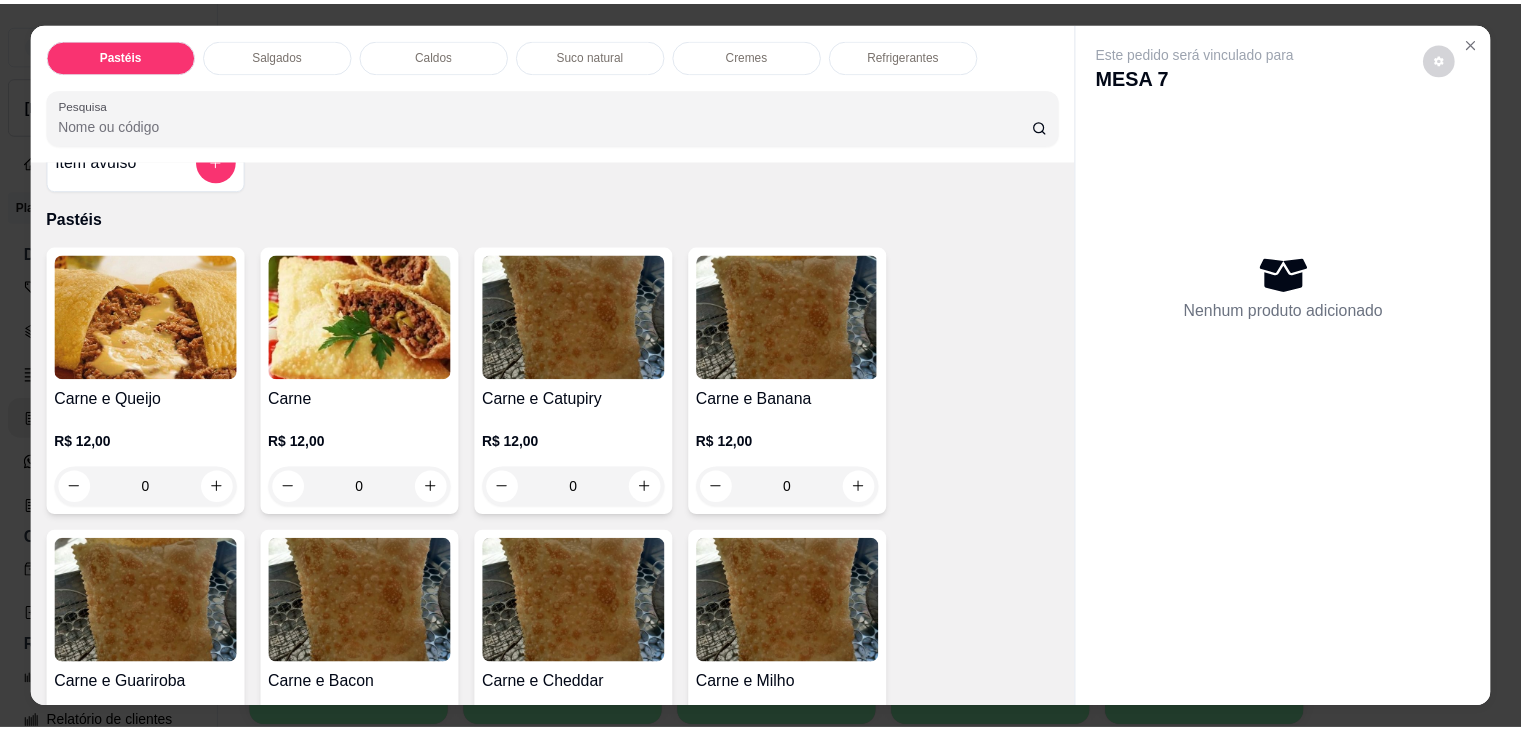 scroll, scrollTop: 0, scrollLeft: 0, axis: both 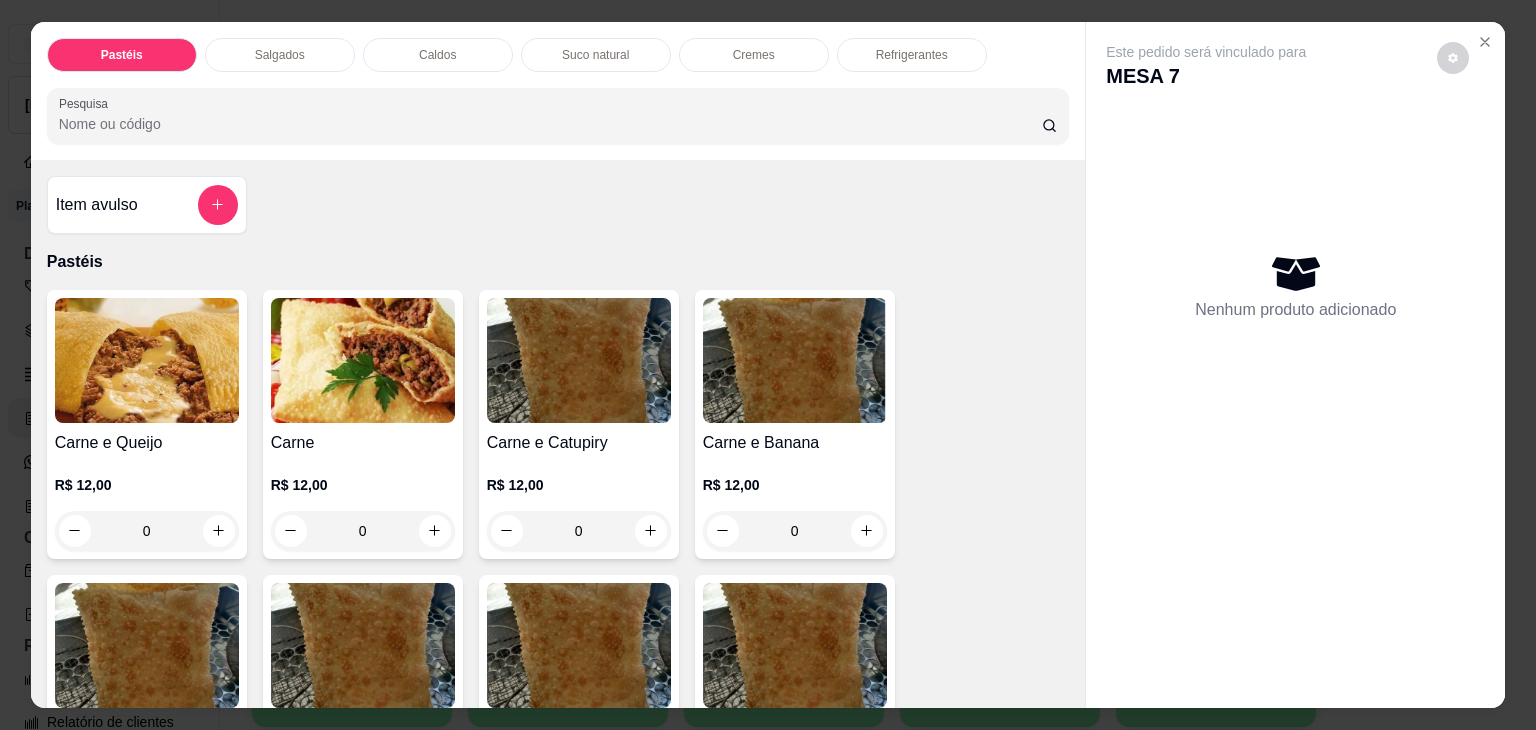 click on "0" at bounding box center [795, 531] 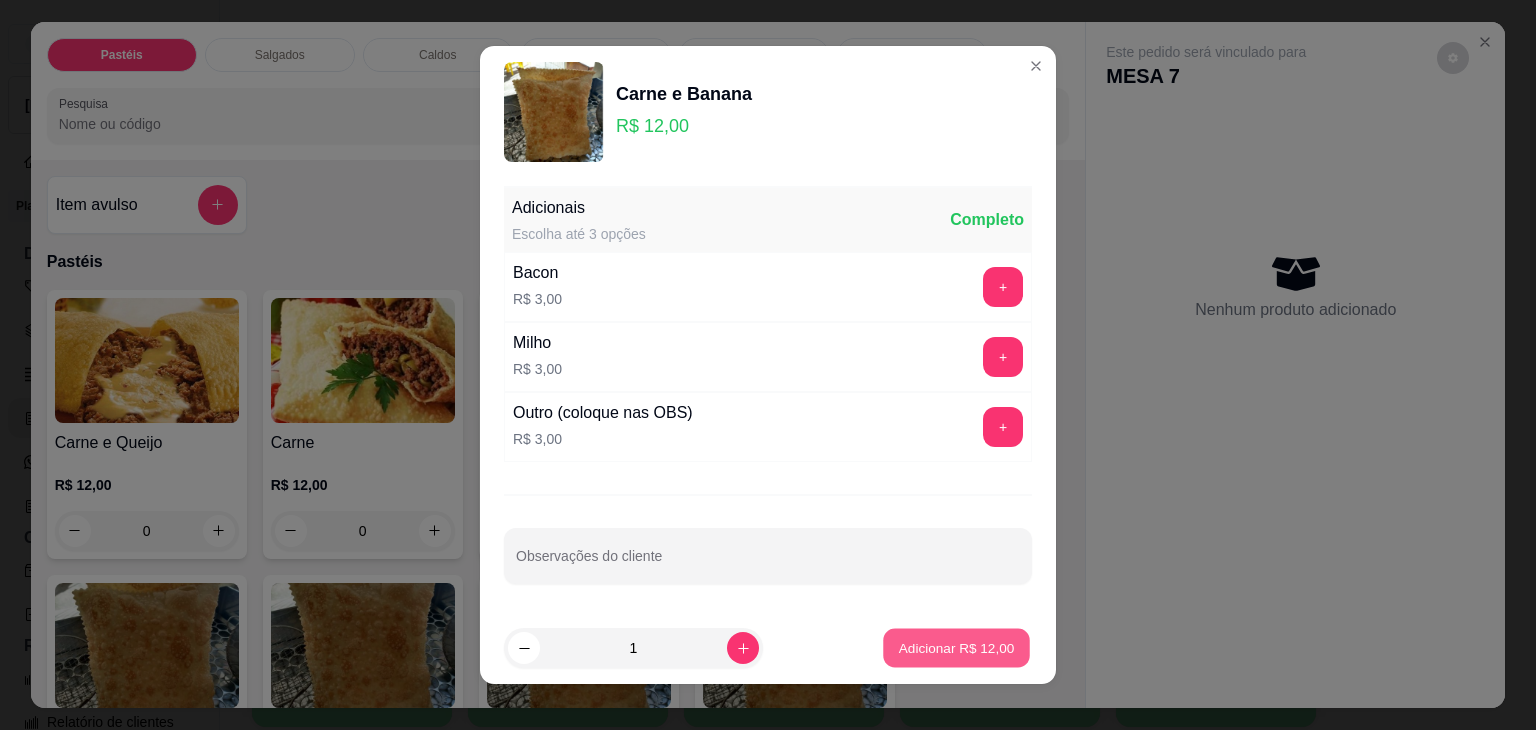 click on "Adicionar   R$ 12,00" at bounding box center (957, 647) 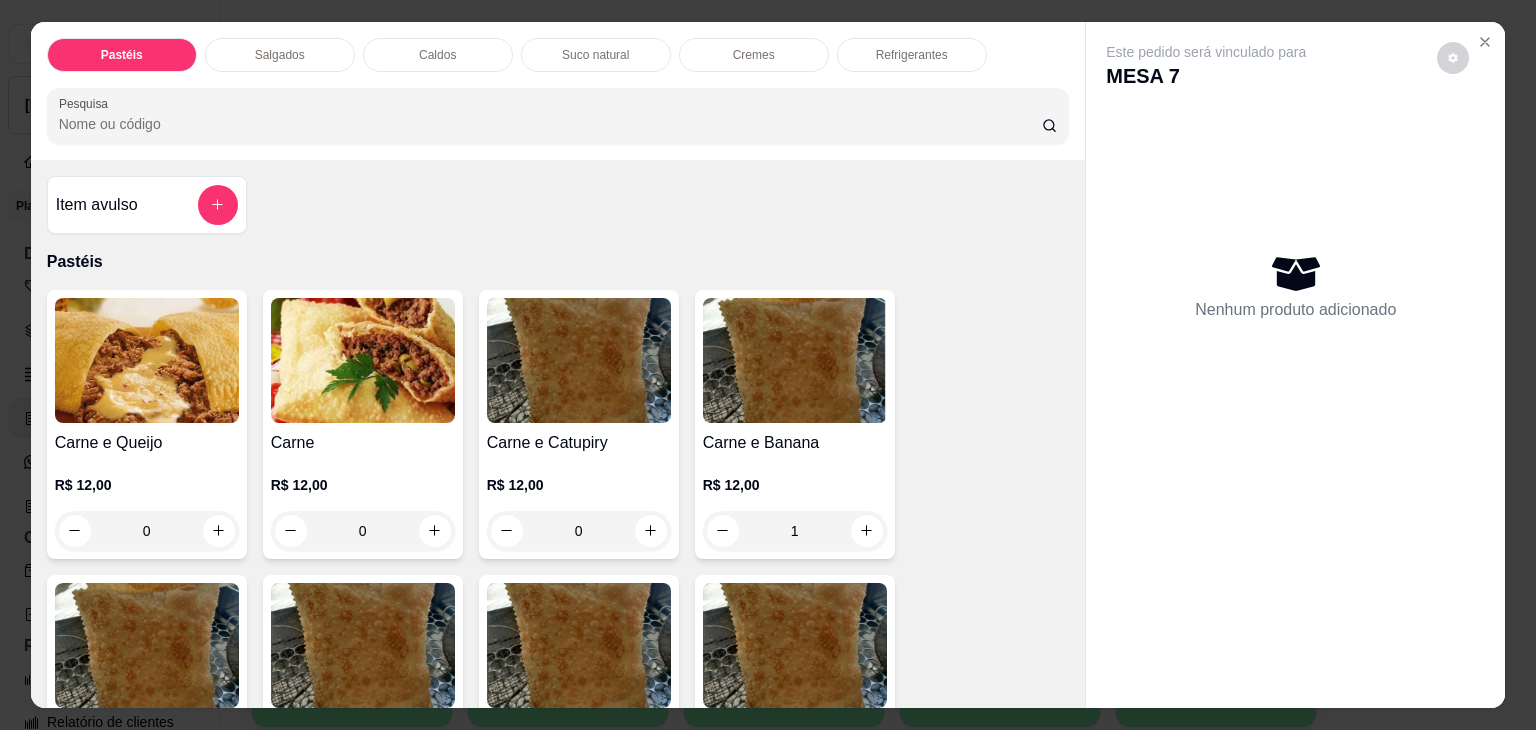 type on "0" 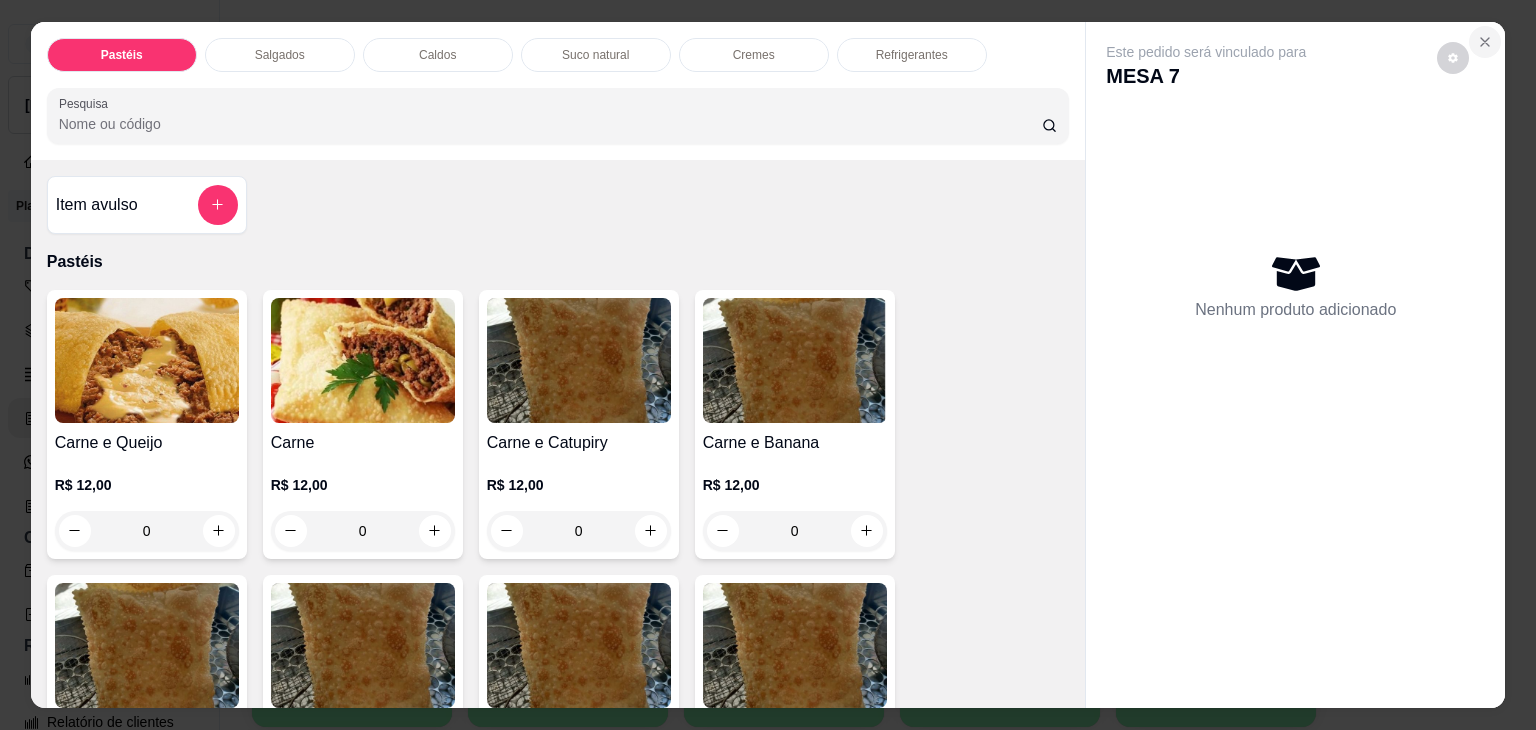 click at bounding box center [1485, 42] 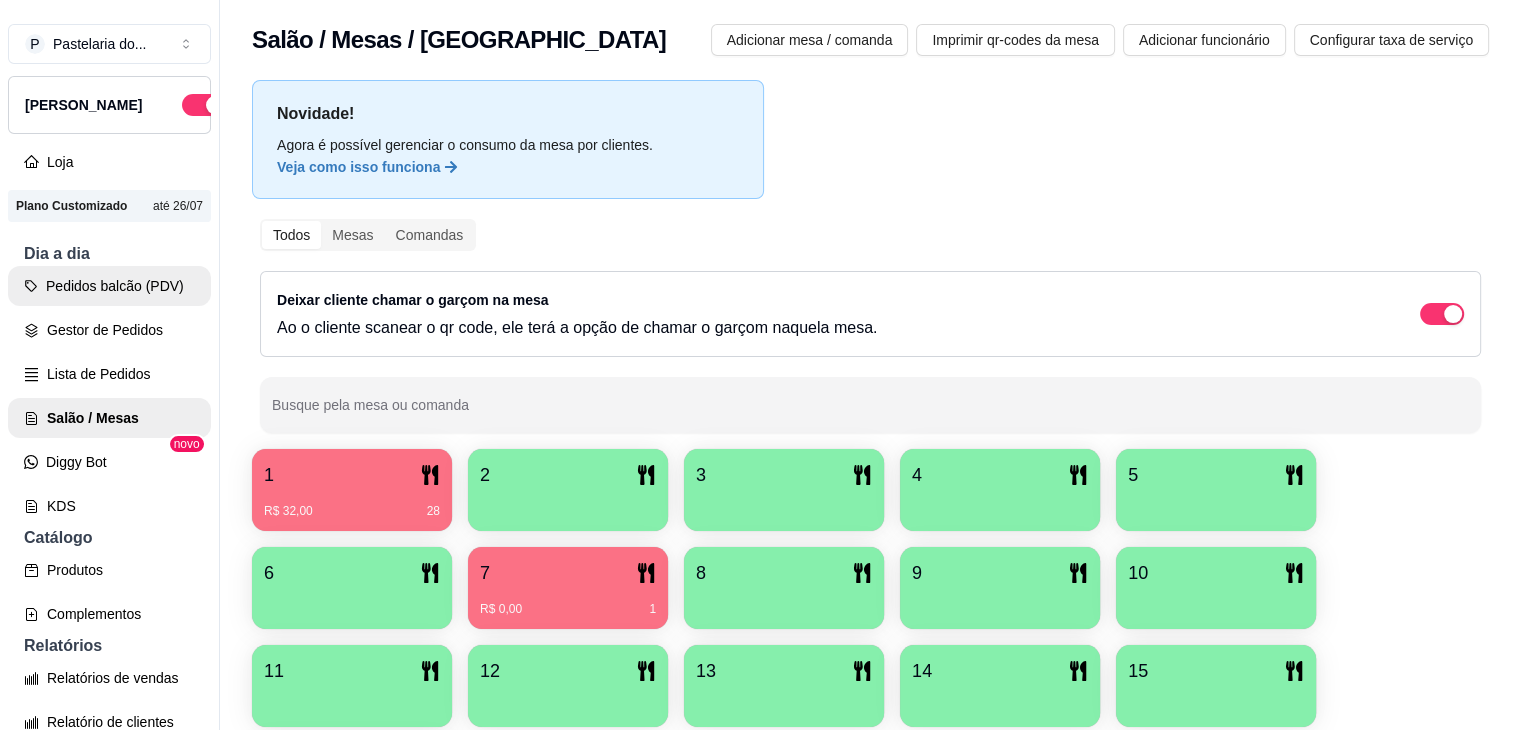 click on "Pedidos balcão (PDV)" at bounding box center [109, 286] 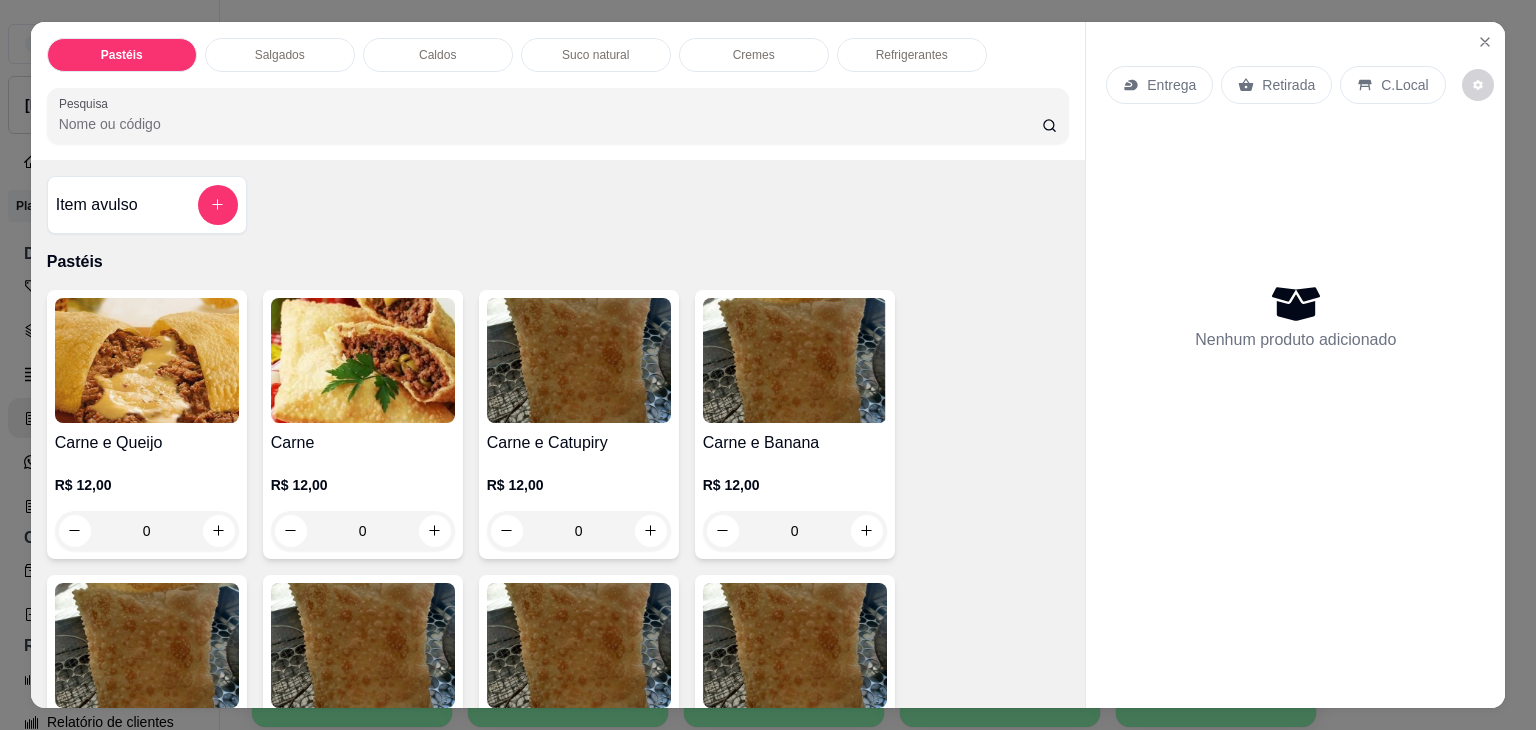 click on "0" at bounding box center (795, 531) 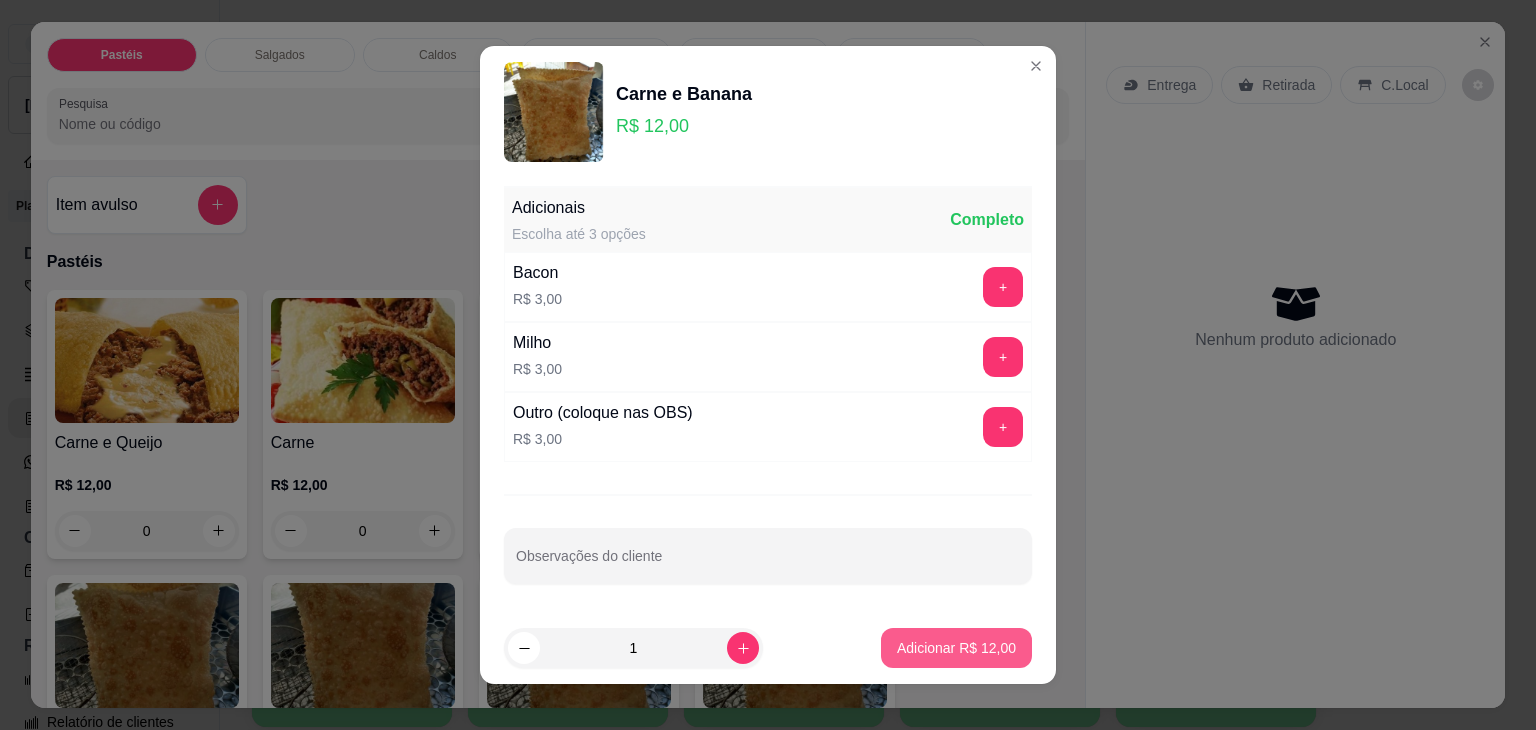 click on "Adicionar   R$ 12,00" at bounding box center [956, 648] 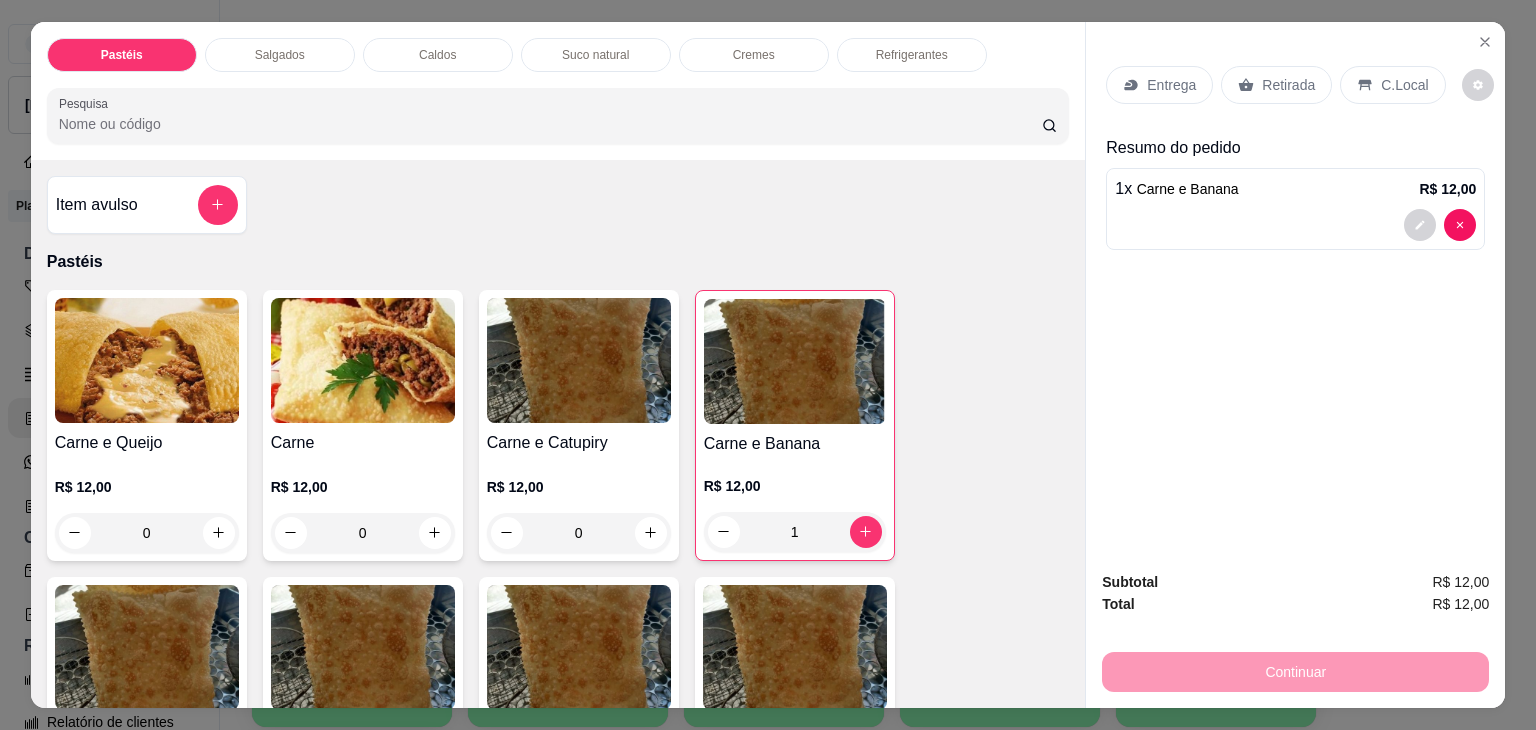 click on "Retirada" at bounding box center (1276, 85) 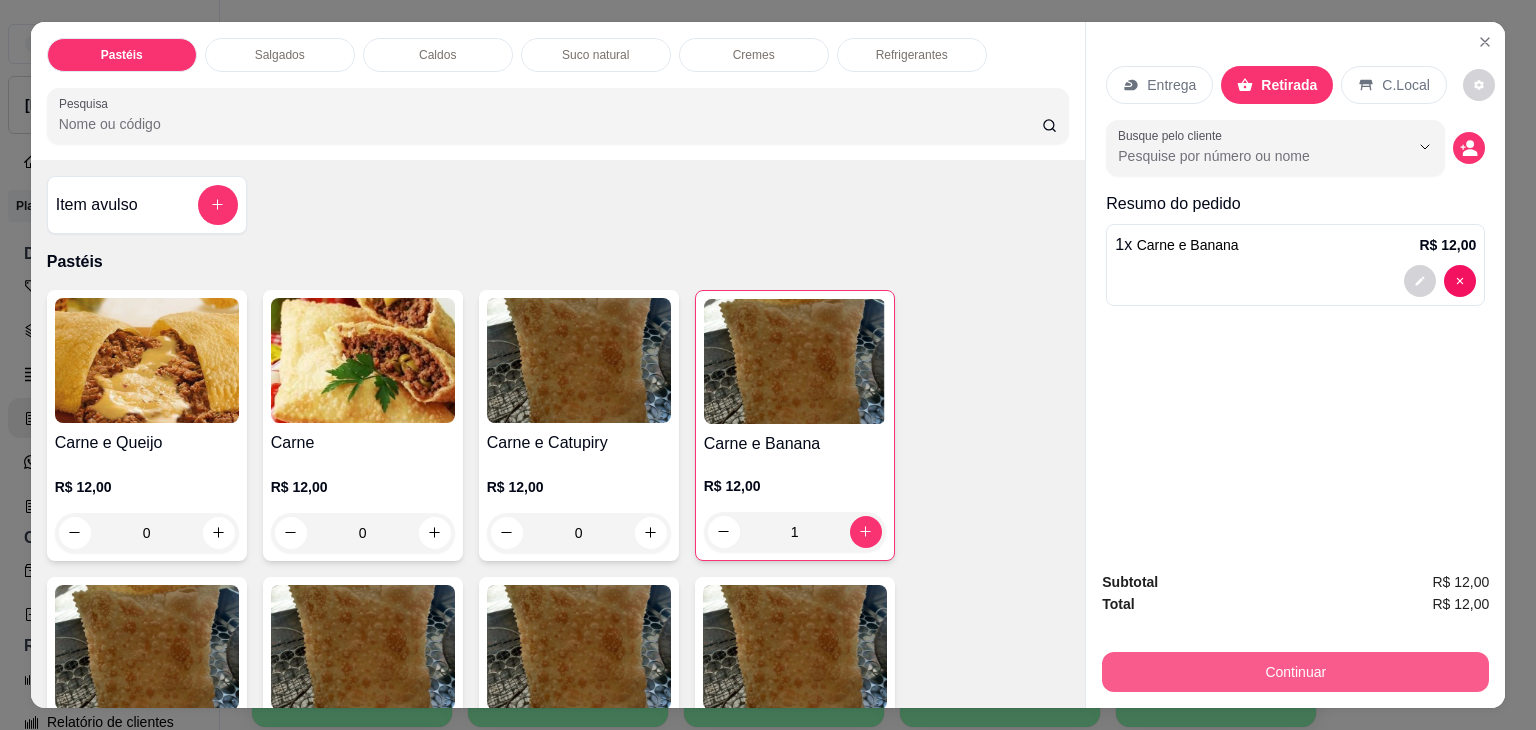 click on "Continuar" at bounding box center [1295, 672] 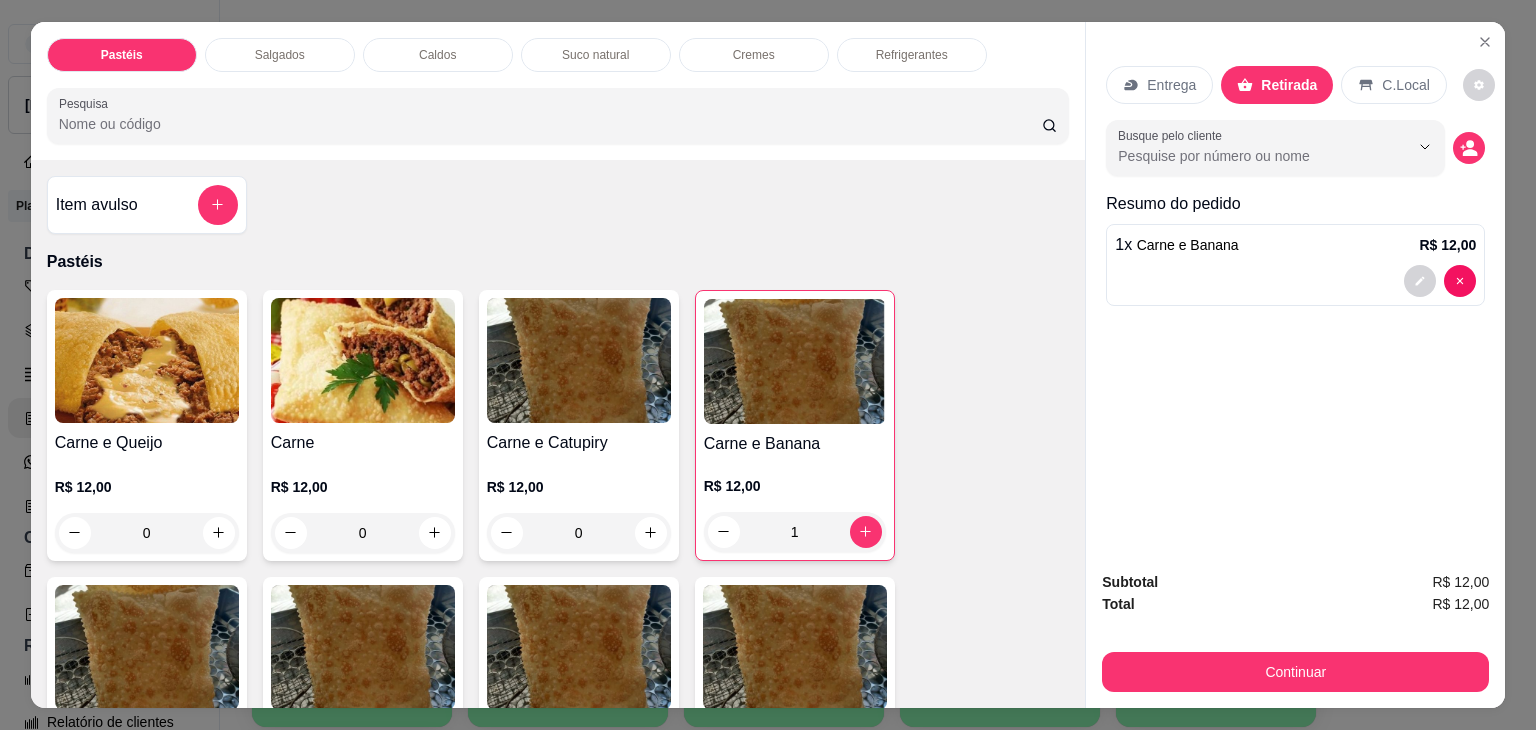 click on "Resumo do pedido 1 x   Carne e Banana  R$ 12,00" at bounding box center [1295, 253] 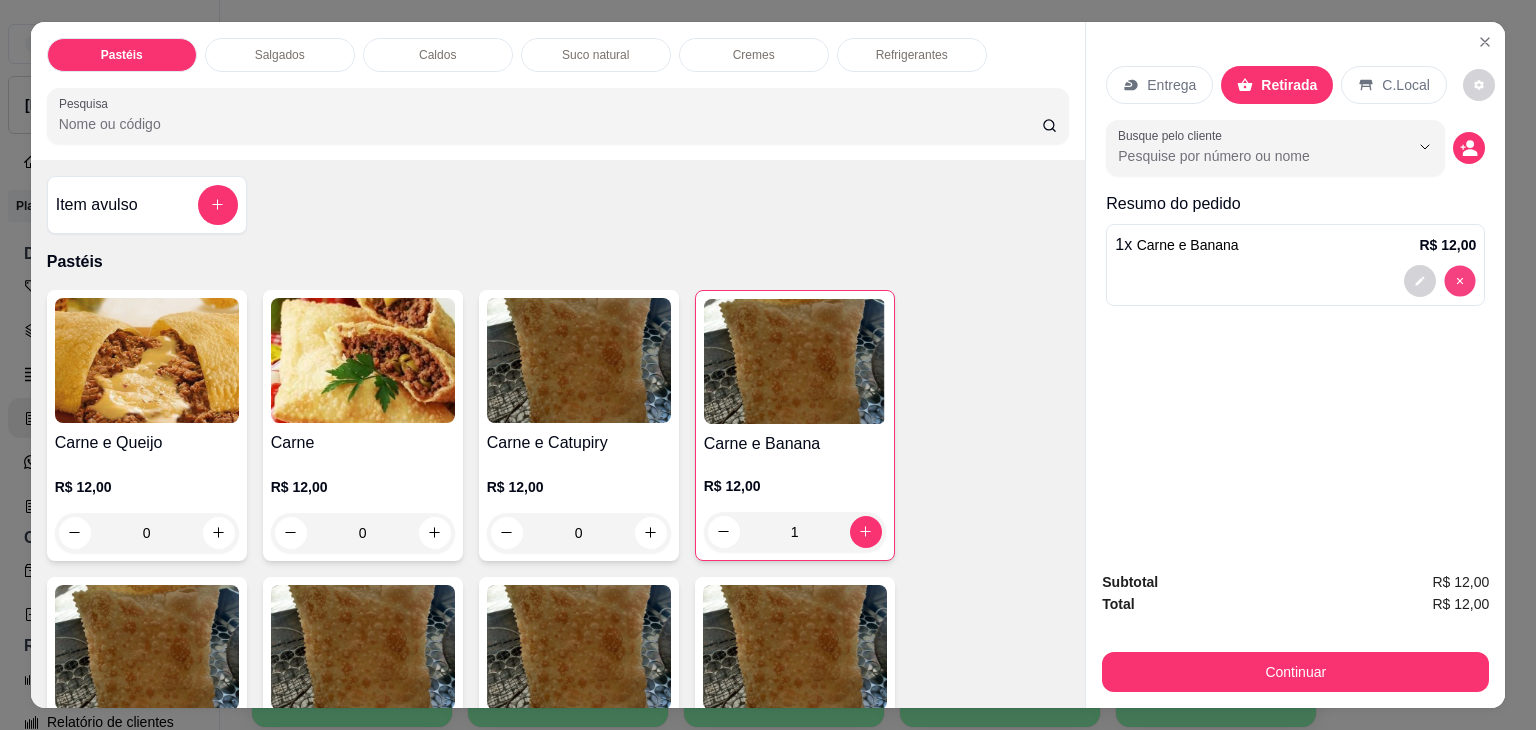 click on "Pastéis  Salgados  Caldos Suco natural Cremes Refrigerantes Pesquisa Item avulso Pastéis  Carne e Queijo    R$ 12,00 0 Carne    R$ 12,00 0 Carne e Catupiry    R$ 12,00 0 Carne e Banana    R$ 12,00 1 Carne e Guariroba   R$ 12,00 0 Carne e Bacon    R$ 12,00 0 Carne e Cheddar    R$ 12,00 0 Carne e Milho    R$ 12,00 0 Frango e Queijo    R$ 12,00 0 Frango    R$ 12,00 0 Frango e Catupiry   R$ 12,00 0 Frango e Bacon    R$ 12,00 0 Frango e Milho   R$ 12,00 0 Frango e Cheddar    R$ 12,00 0 Frango e Guariroba     R$ 12,00 0 Presunto e Queijo   R$ 12,00 0 Queijo    R$ 12,00 0 Pizza   R$ 12,00 0 Àrabe   R$ 12,00 0 Chocolate   R$ 15,00 0 Banana Real   R$ 12,00 0 Cachorro Quente   R$ 15,00 0  X - tudo   R$ 18,00 0 Banana com Chocolate   R$ 15,00 0 Gueroba e Queijo   R$ 12,00 0 Salgados  Esgotado Pastelão de carne    R$ 10,00 0 Pastelão de frango    R$ 10,00 0 Enroladinho de salsicha com queijo    R$ 10,00 0 Coxinha   R$ 10,00 0 Enroladinho de presunto e queijo    R$ 10,00 0   R$ 10,00 0" at bounding box center [768, 365] 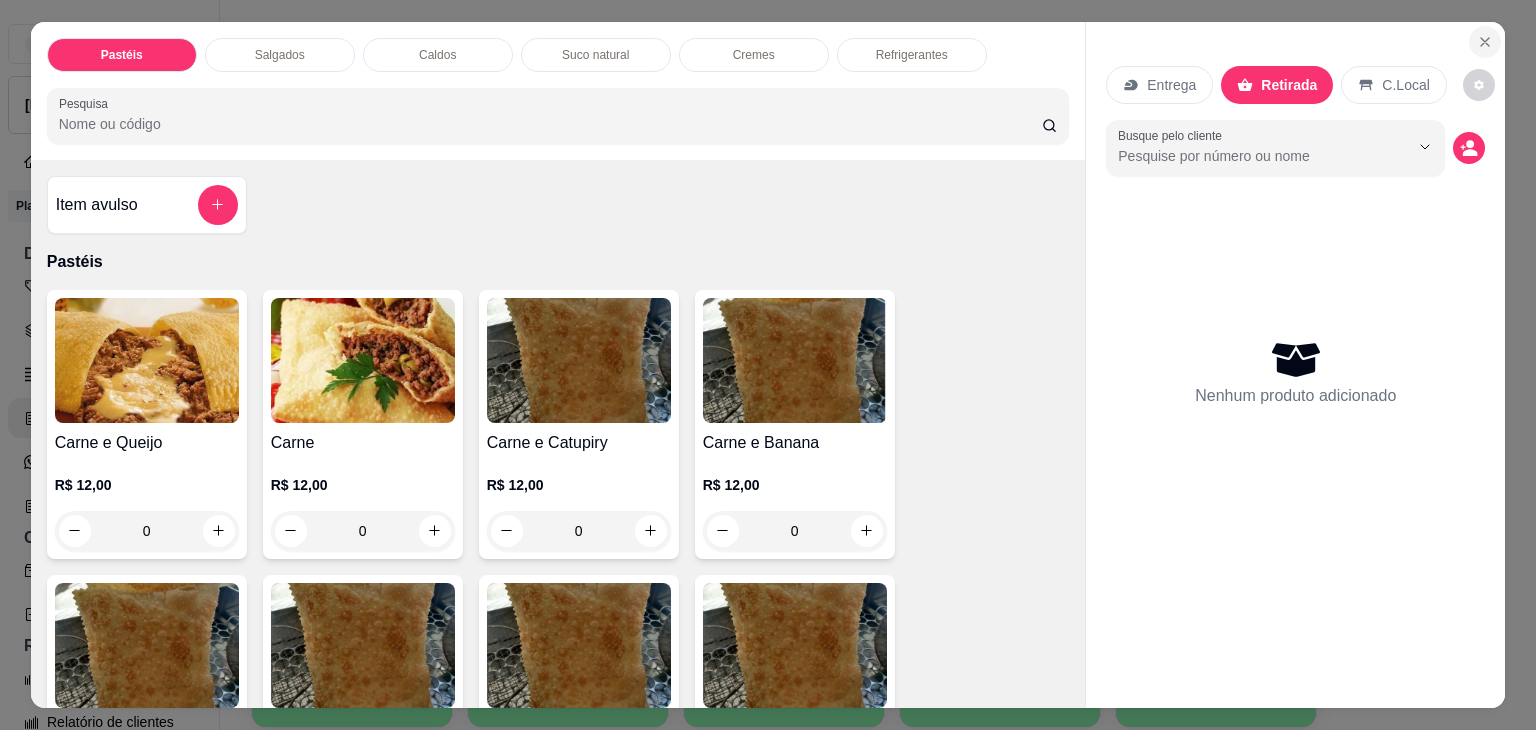 click at bounding box center (1485, 42) 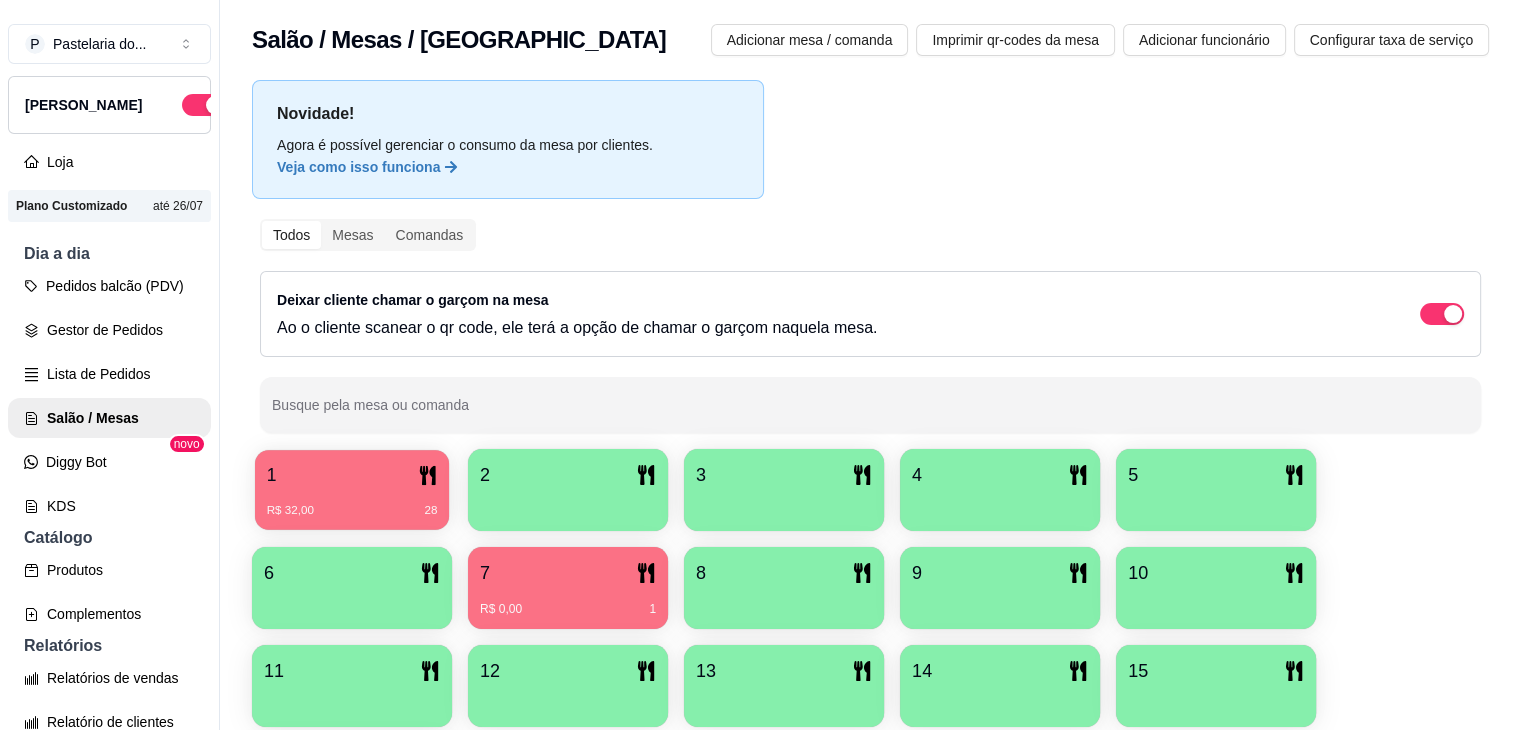 click on "1" at bounding box center [352, 475] 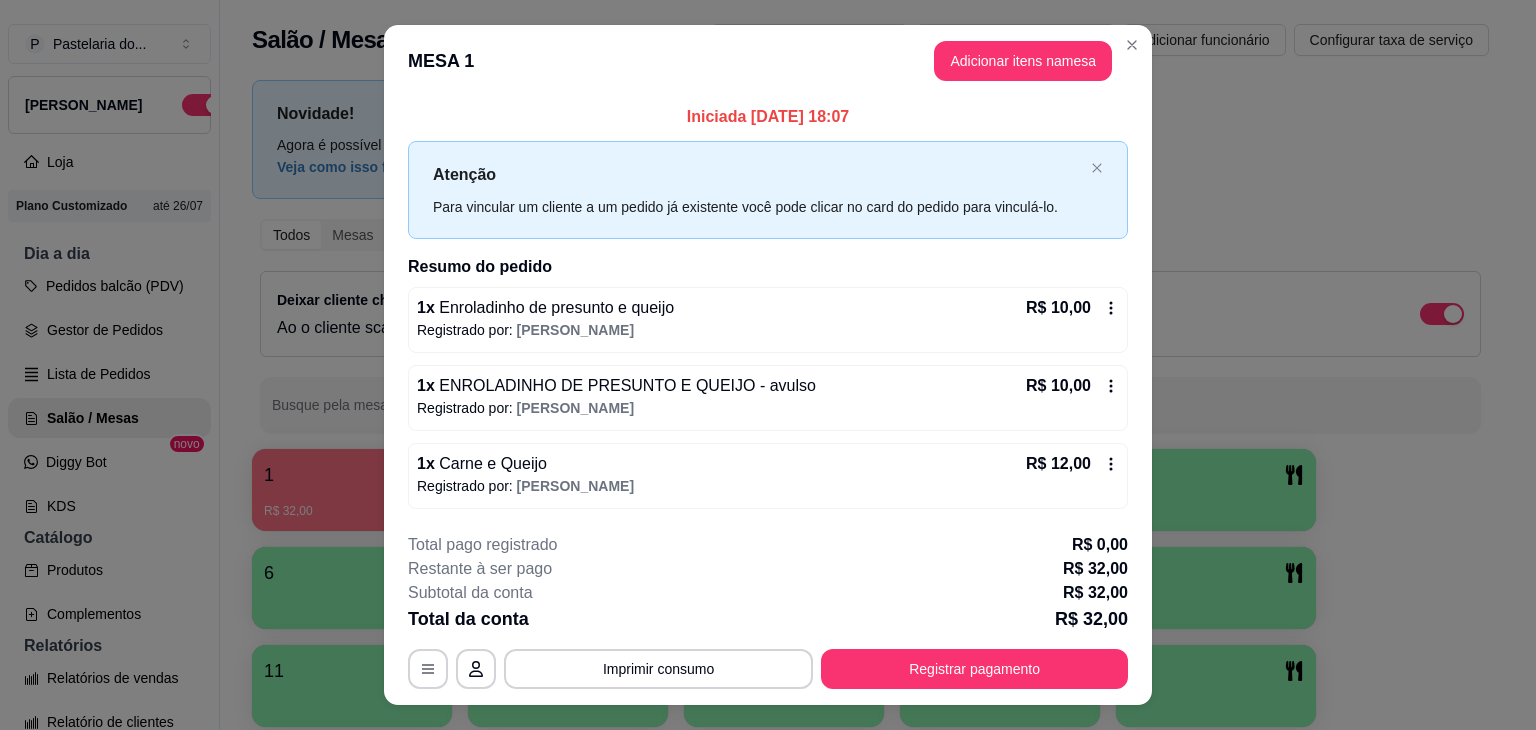 click on "**********" at bounding box center [768, 611] 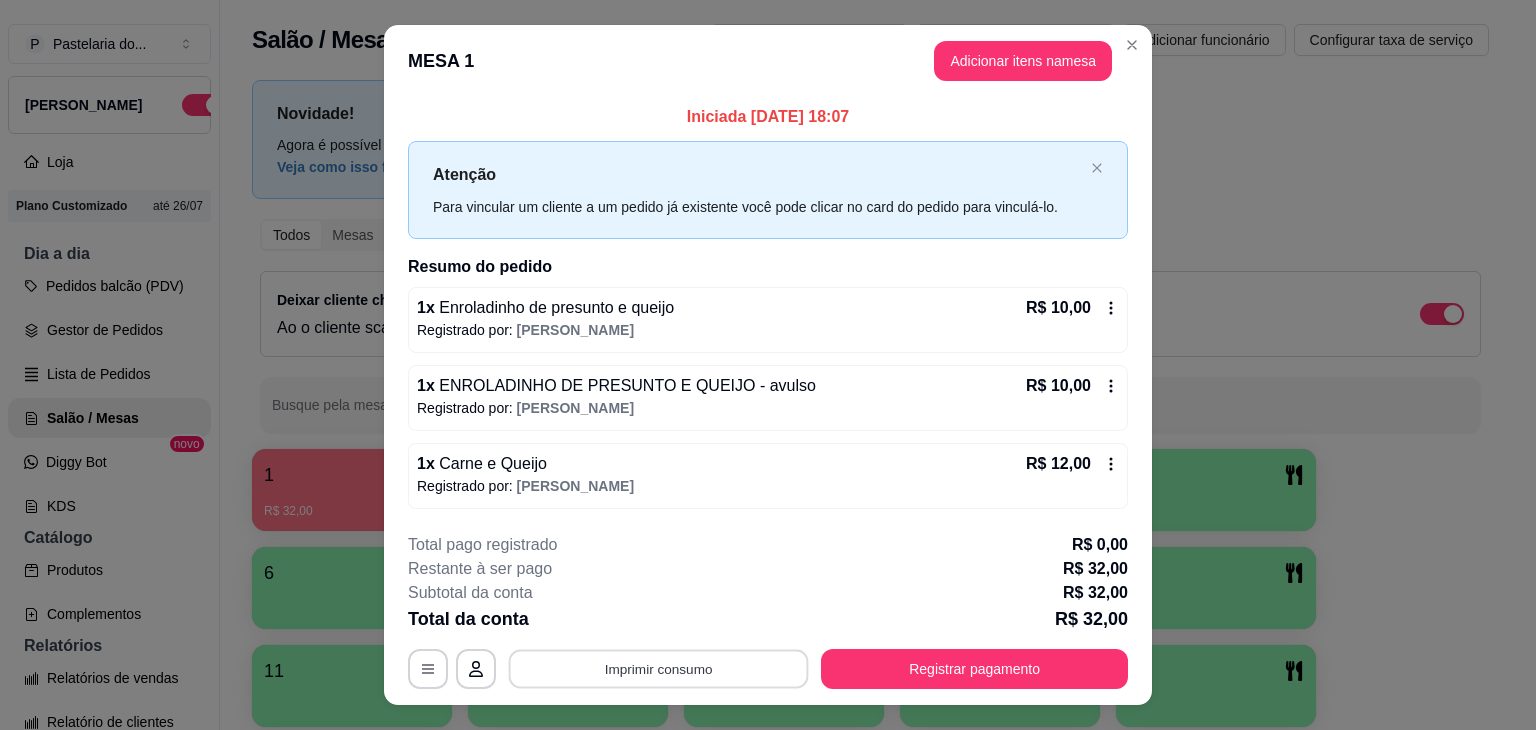 click on "Imprimir consumo" at bounding box center (659, 668) 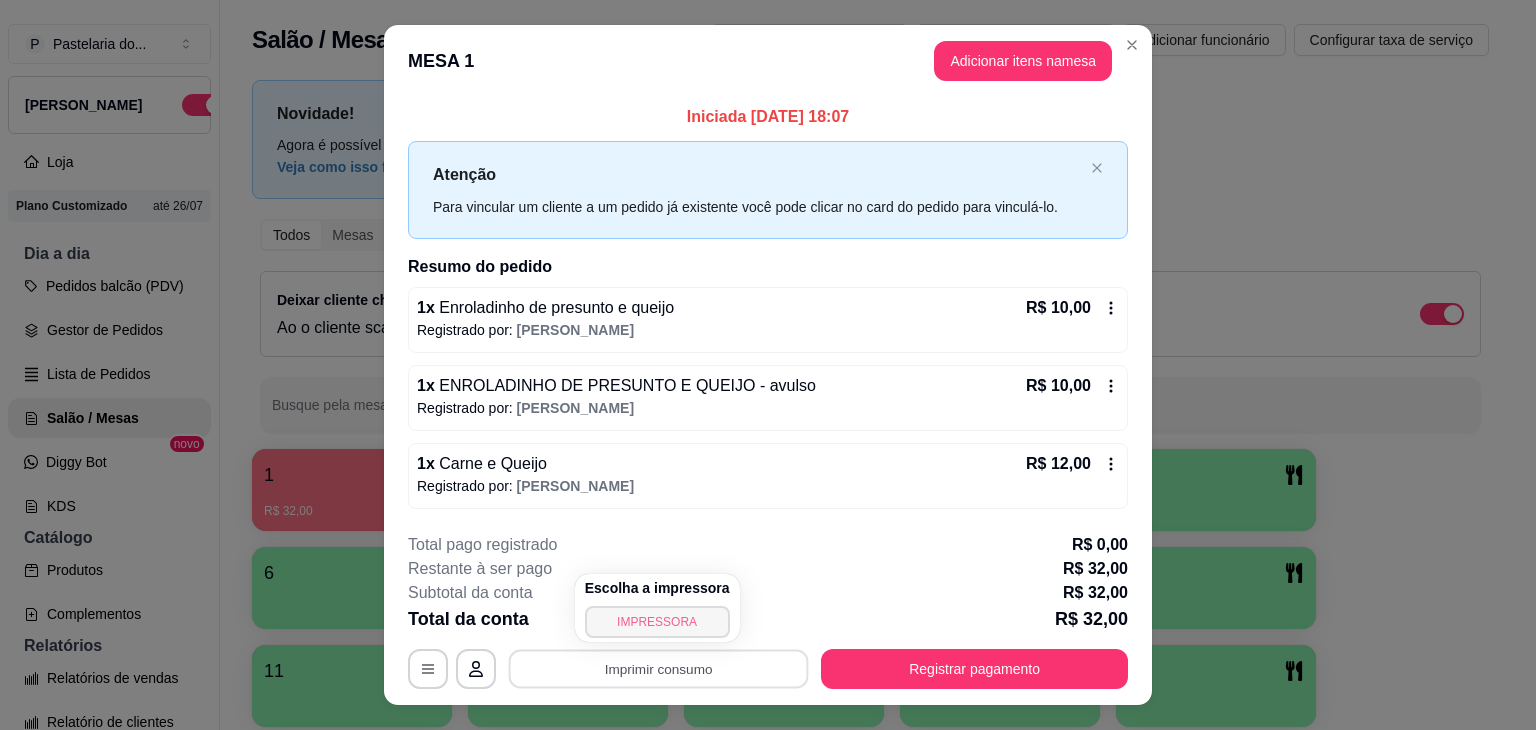 click on "IMPRESSORA" at bounding box center [657, 622] 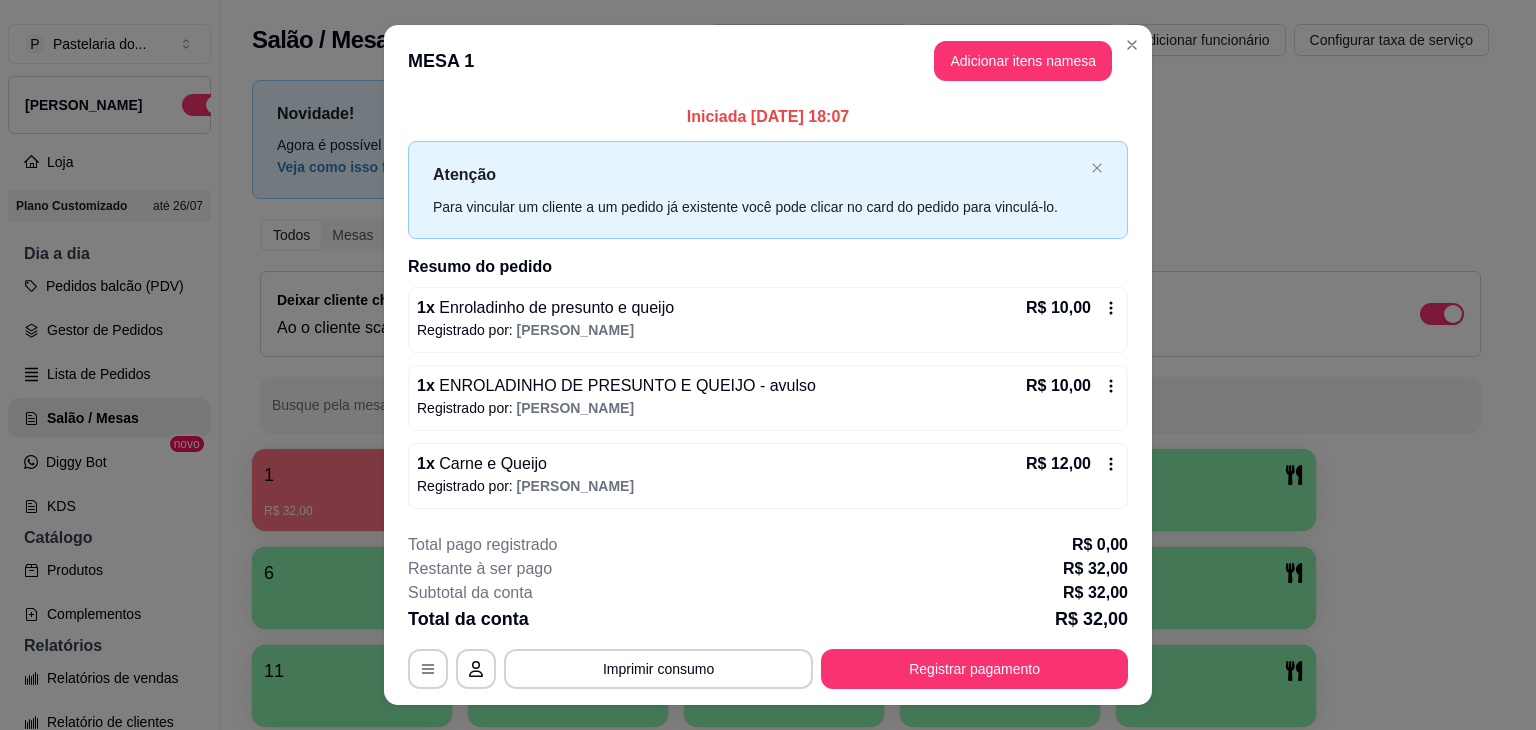 click on "1 x   ENROLADINHO DE PRESUNTO E QUEIJO - avulso R$ 10,00 Registrado por:   [PERSON_NAME]" at bounding box center (768, 398) 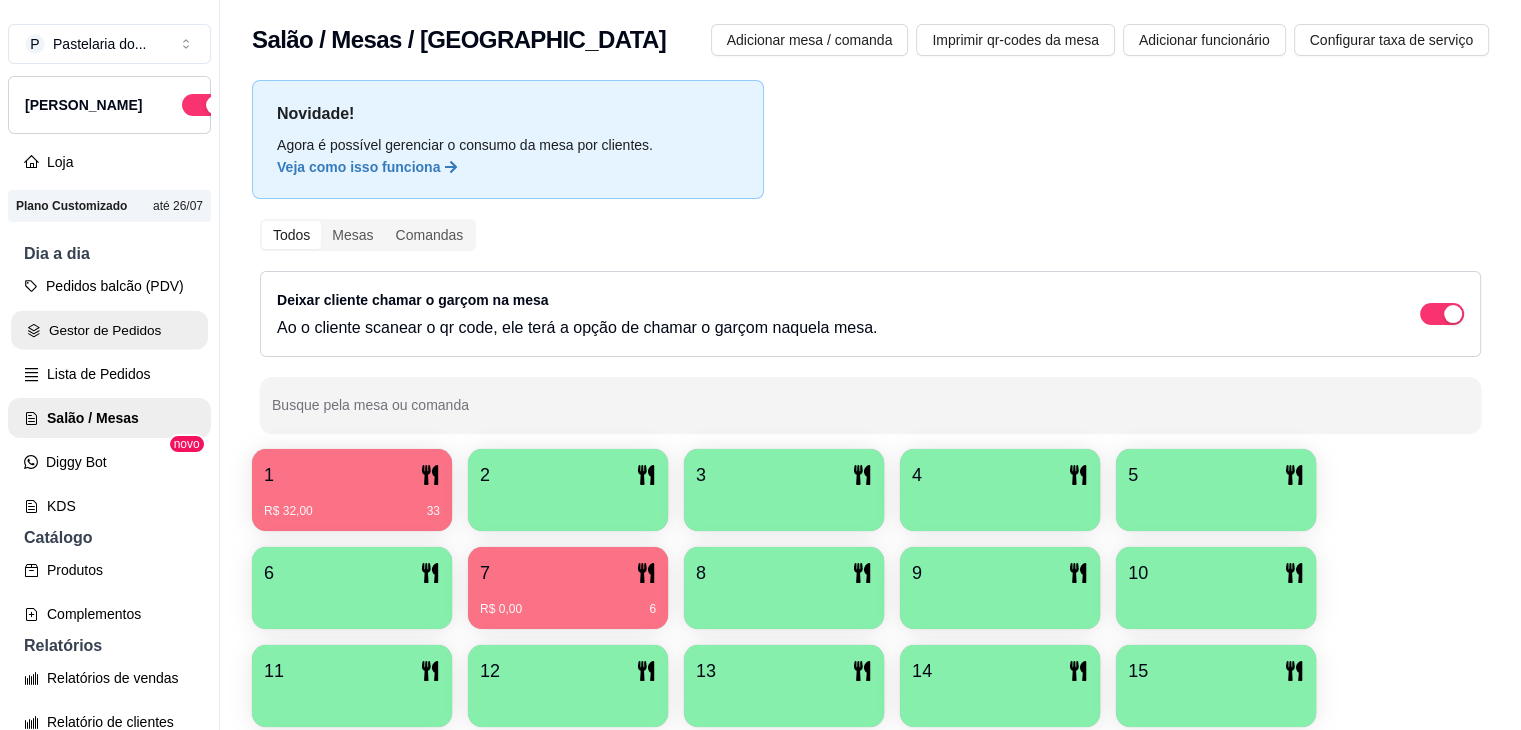 click on "Gestor de Pedidos" at bounding box center (109, 330) 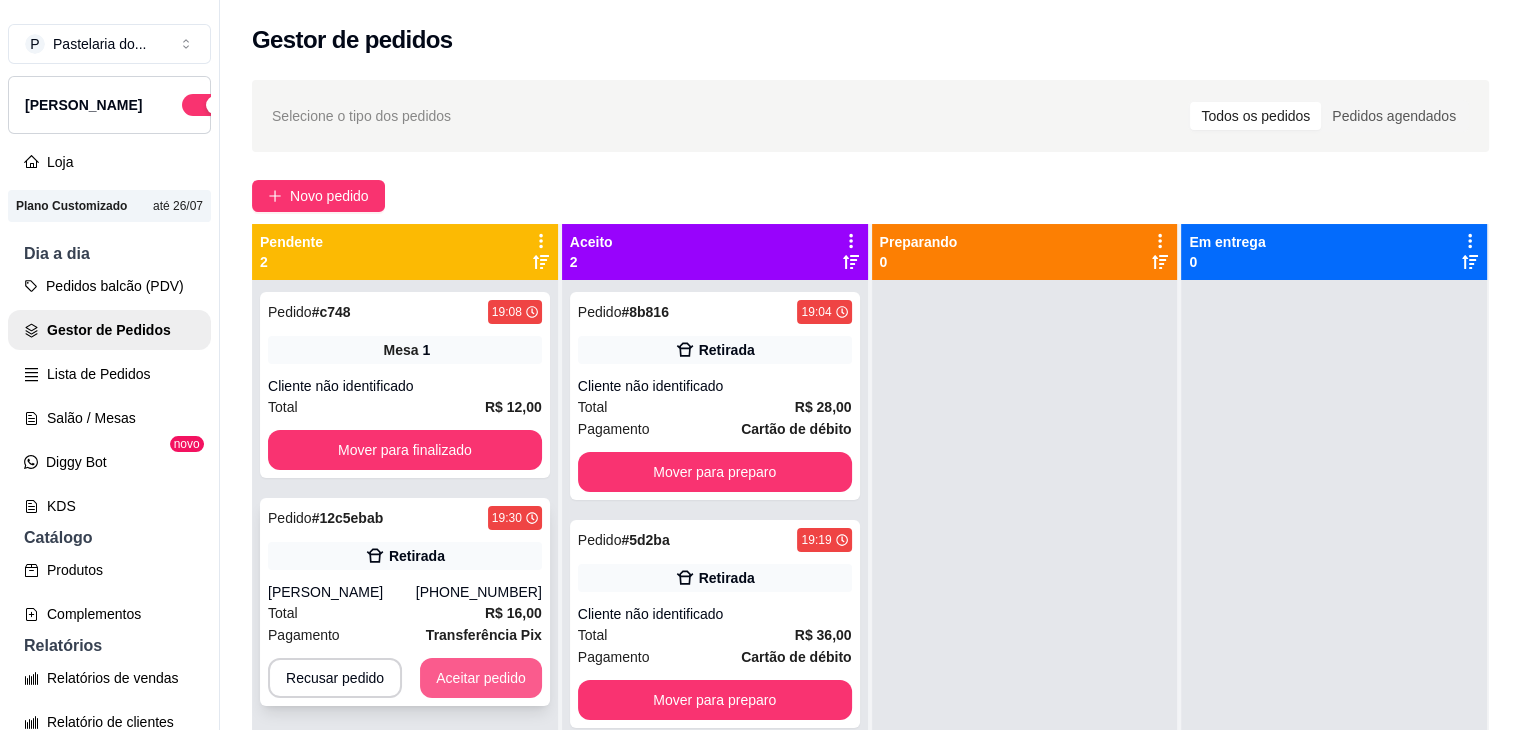 click on "Aceitar pedido" at bounding box center [481, 678] 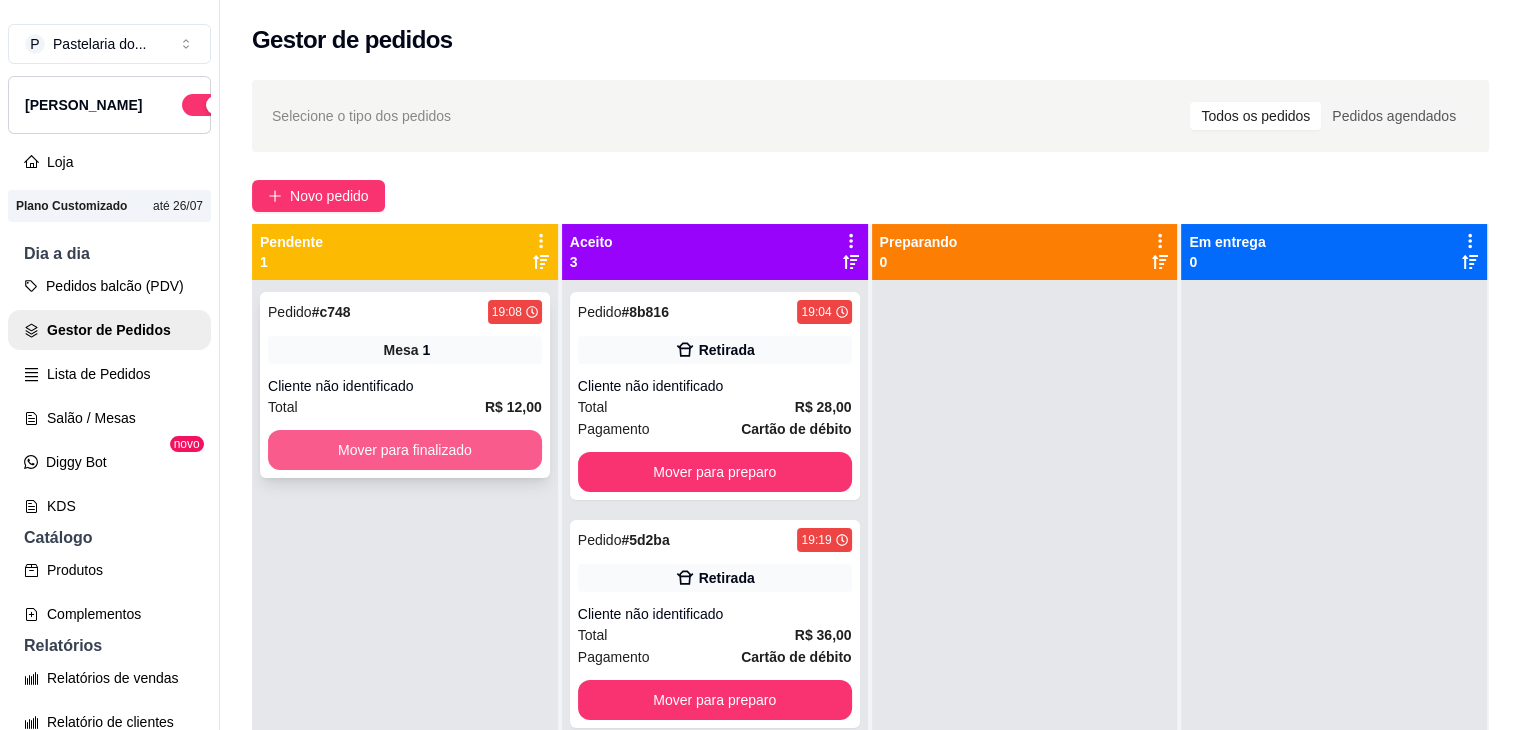 scroll, scrollTop: 56, scrollLeft: 0, axis: vertical 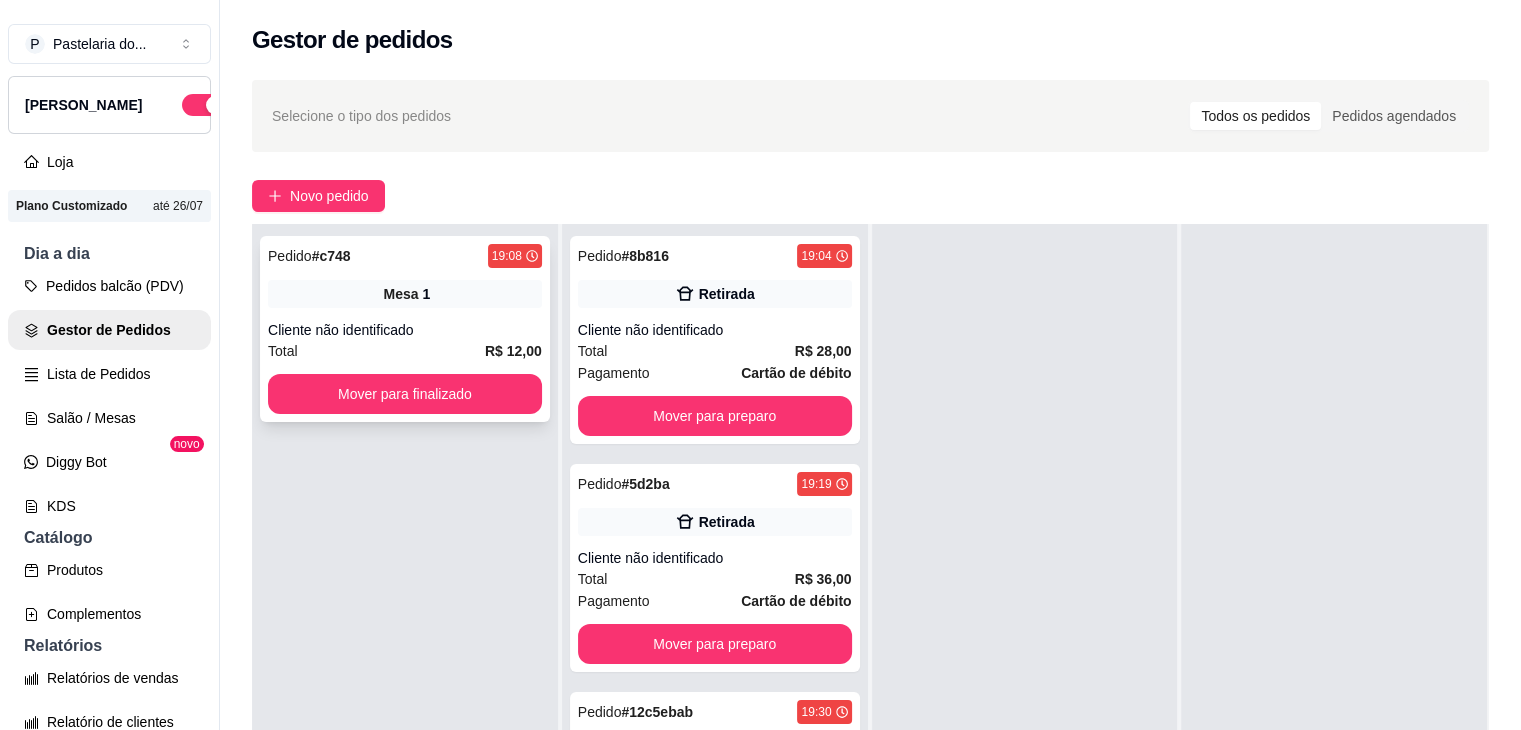 click on "Pedido  # c748 19:08 Mesa 1 Cliente não identificado Total R$ 12,00 Mover para finalizado" at bounding box center [405, 329] 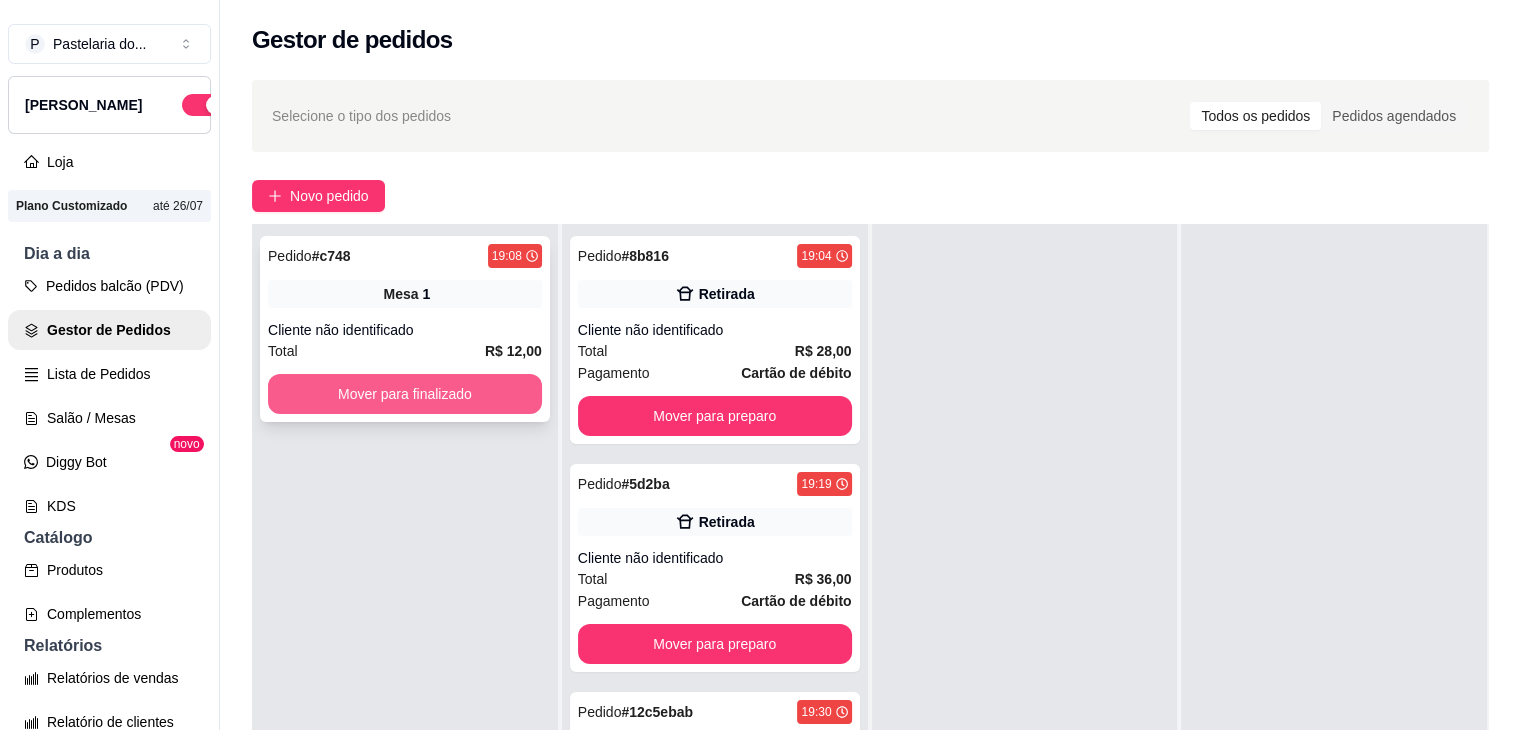 click on "Mover para finalizado" at bounding box center [405, 394] 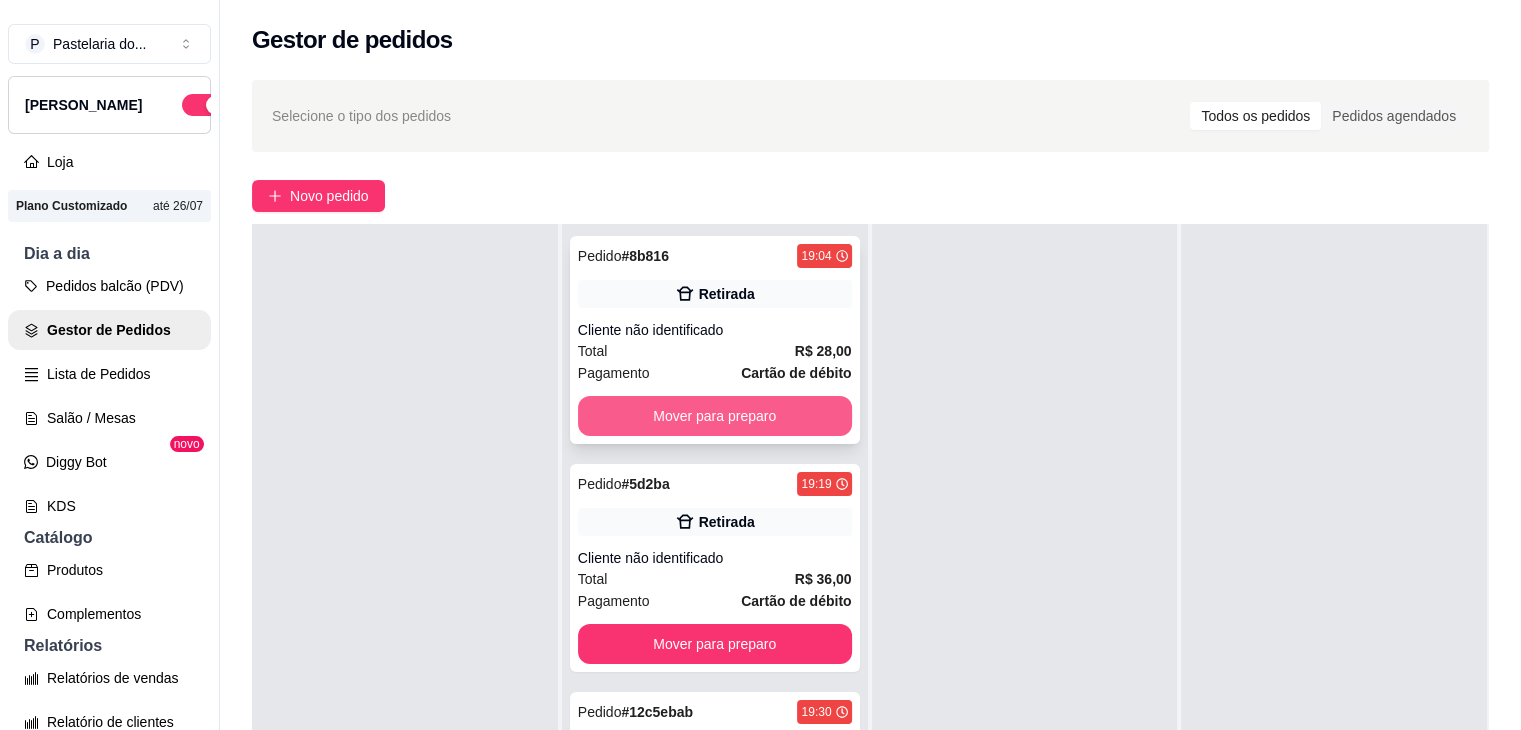 click on "Mover para preparo" at bounding box center [715, 416] 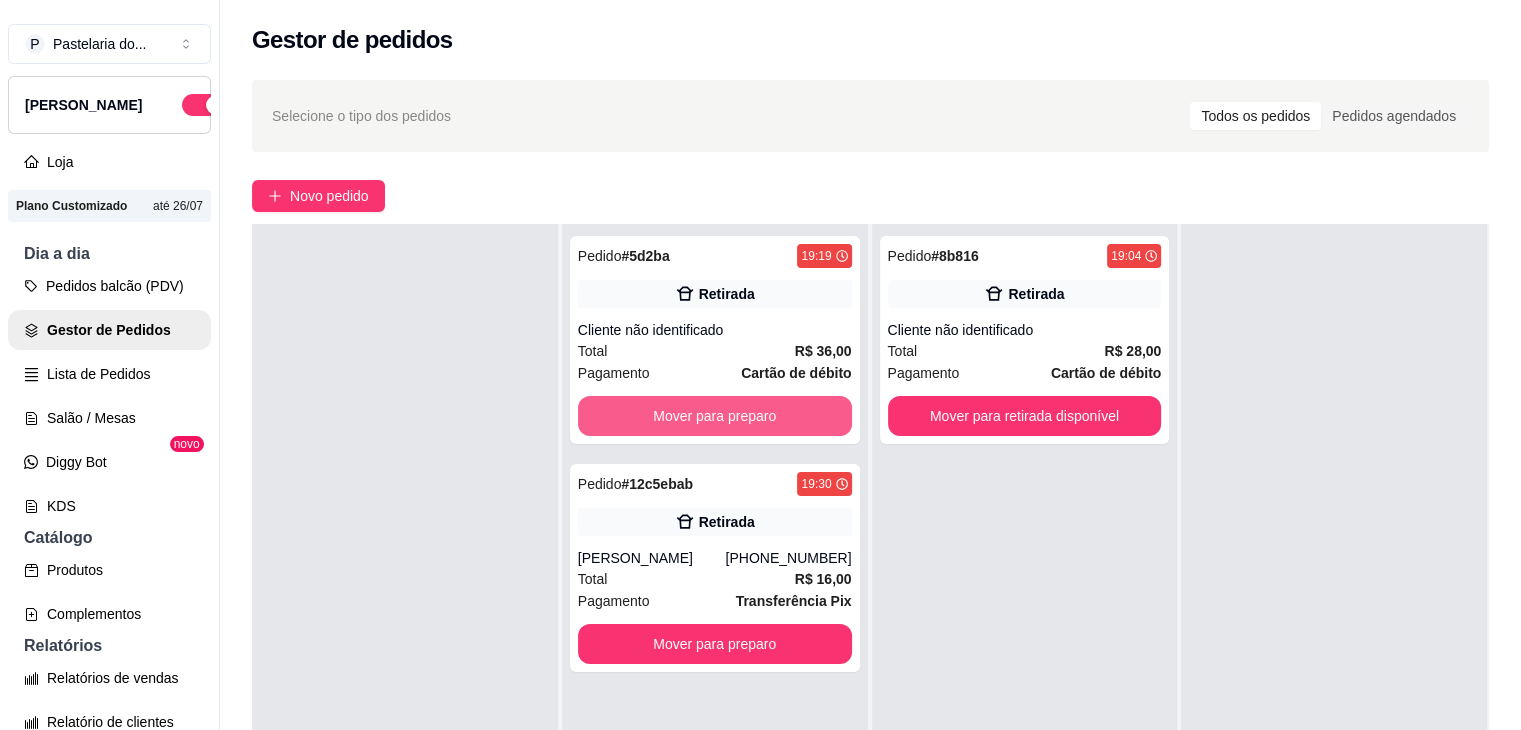 click on "Mover para preparo" at bounding box center [715, 416] 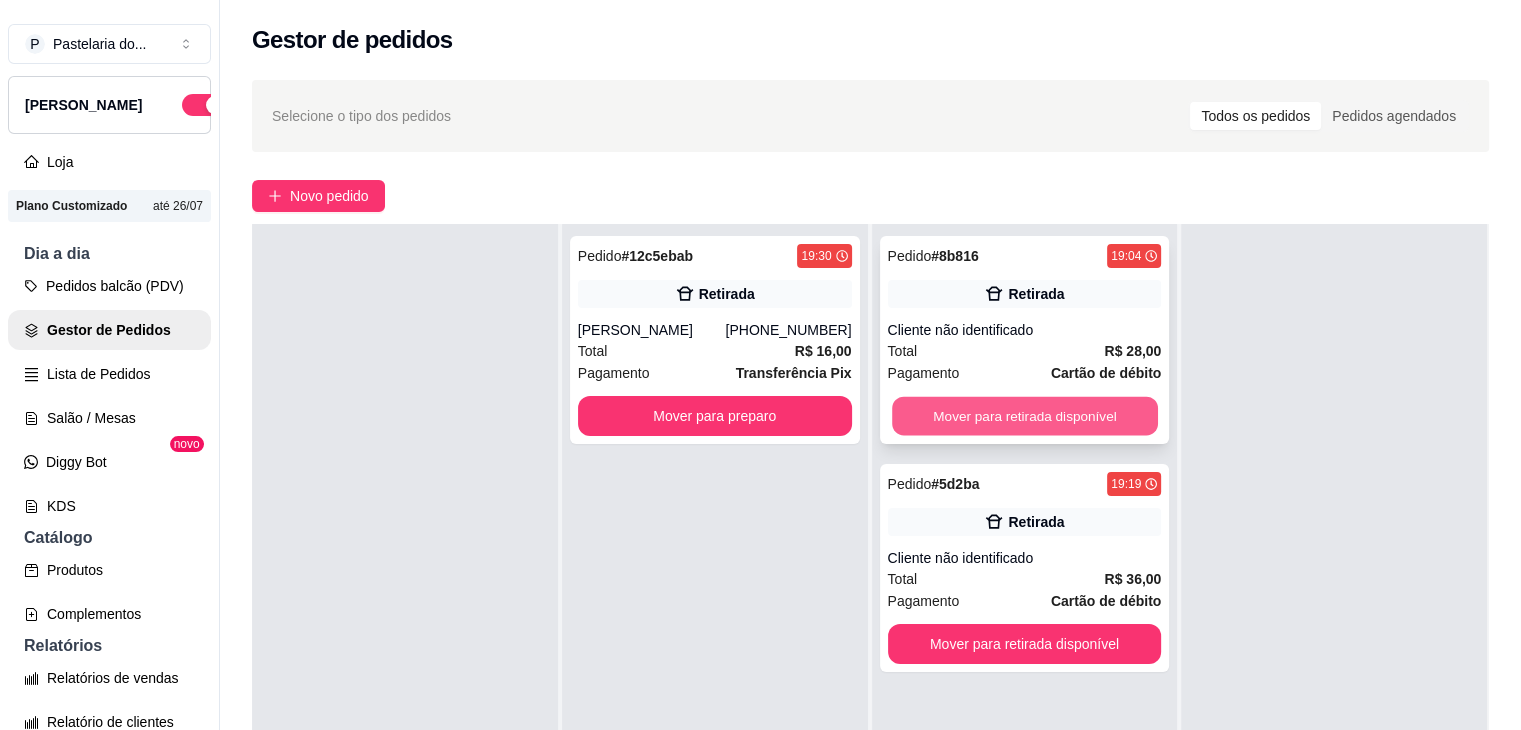 click on "Mover para retirada disponível" at bounding box center (1025, 416) 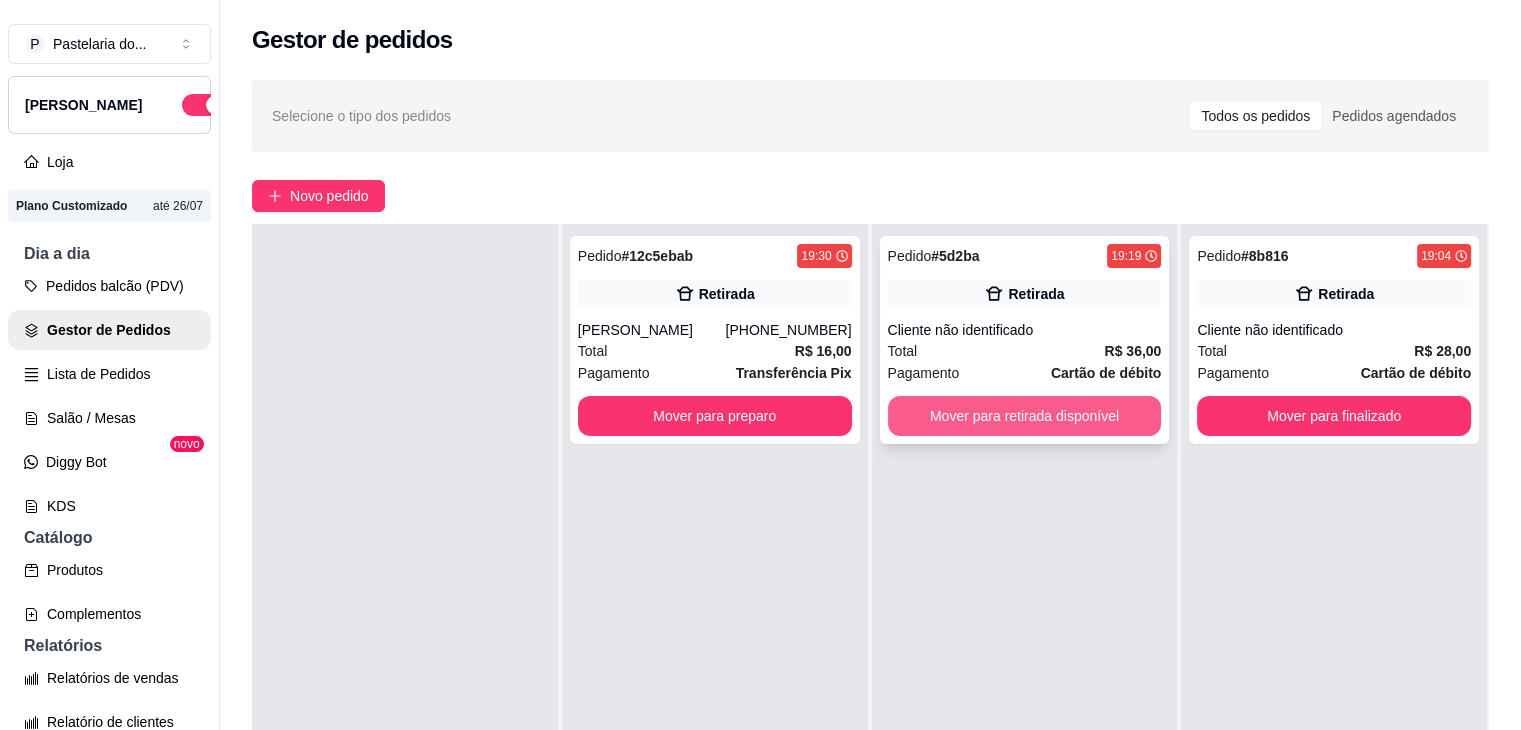 click on "Mover para retirada disponível" at bounding box center [1025, 416] 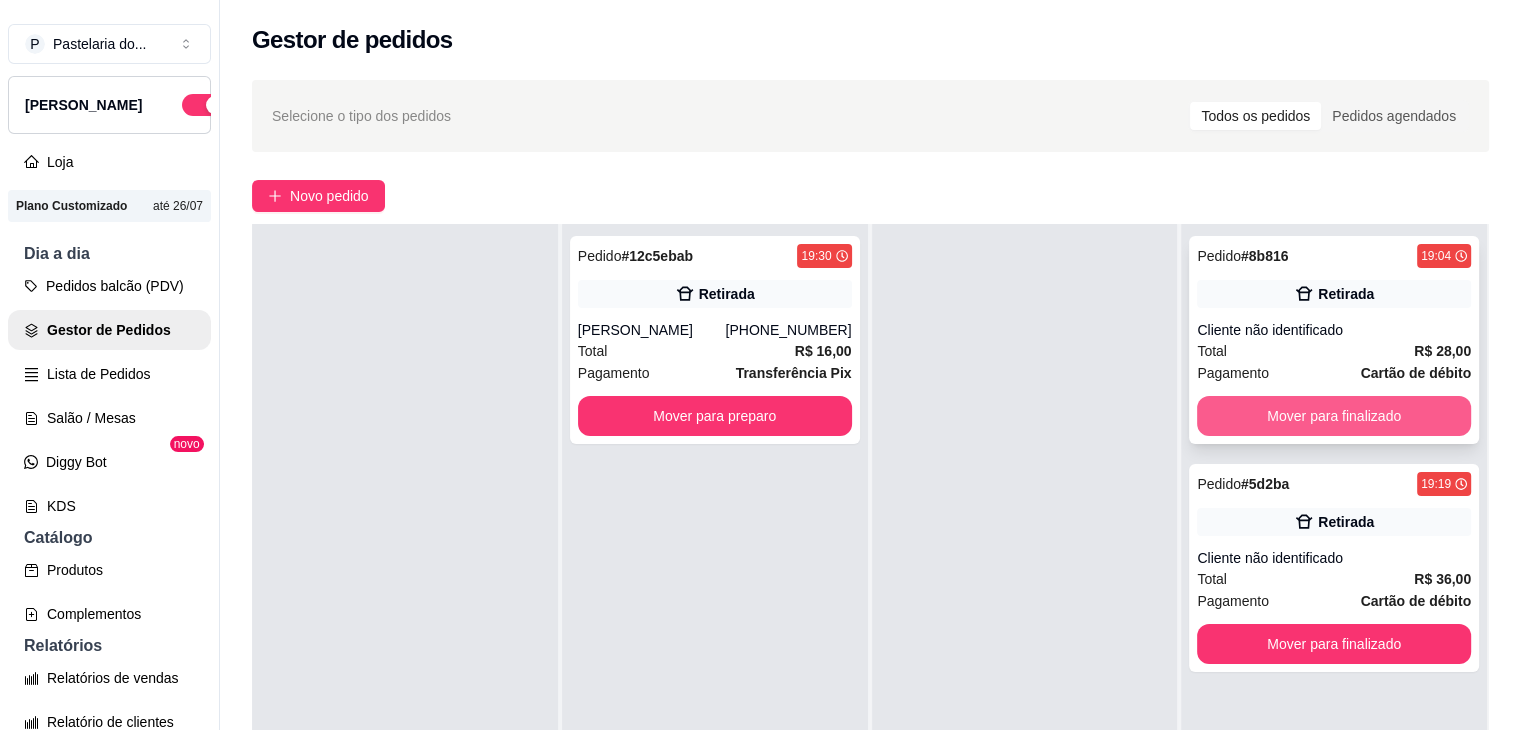 click on "Mover para finalizado" at bounding box center (1334, 416) 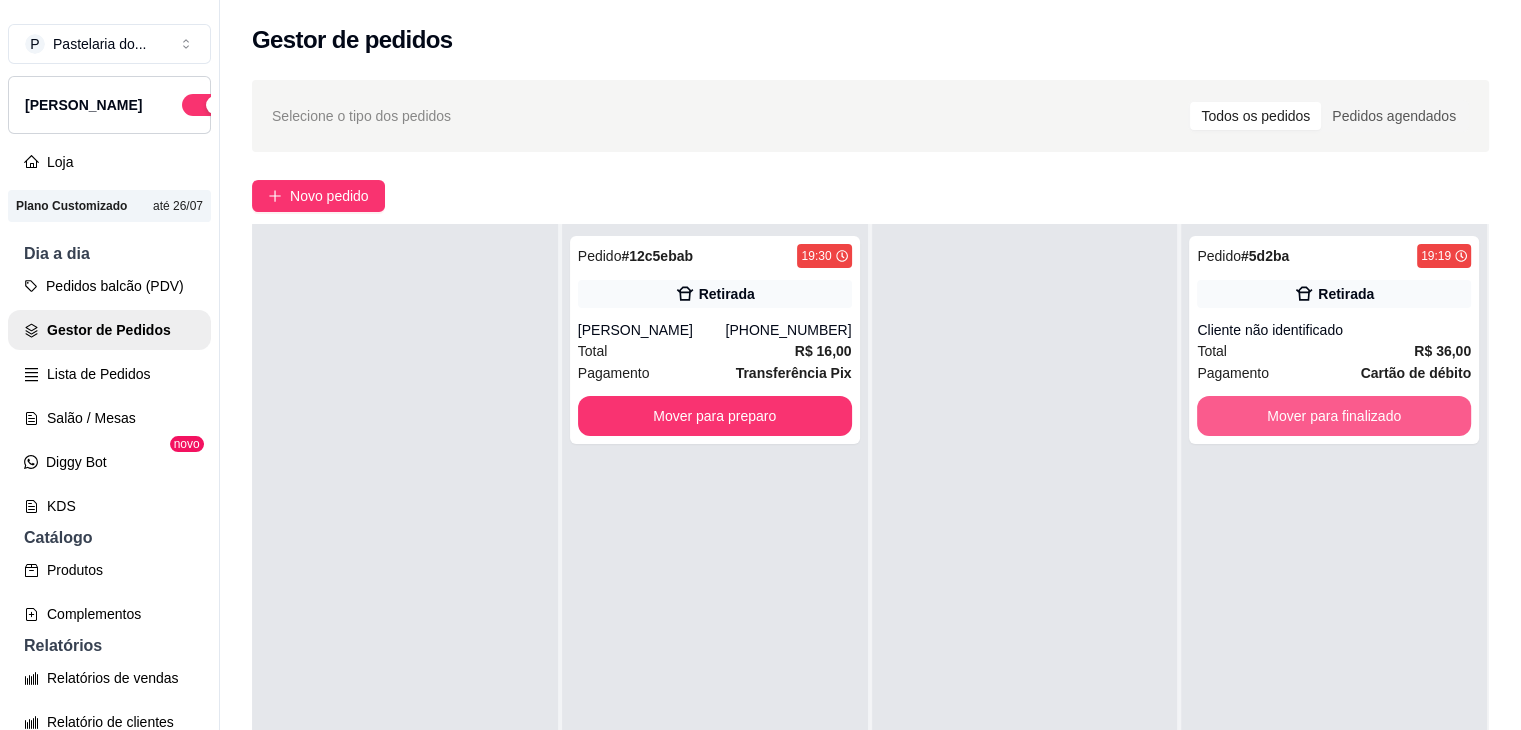 click on "Mover para finalizado" at bounding box center [1334, 416] 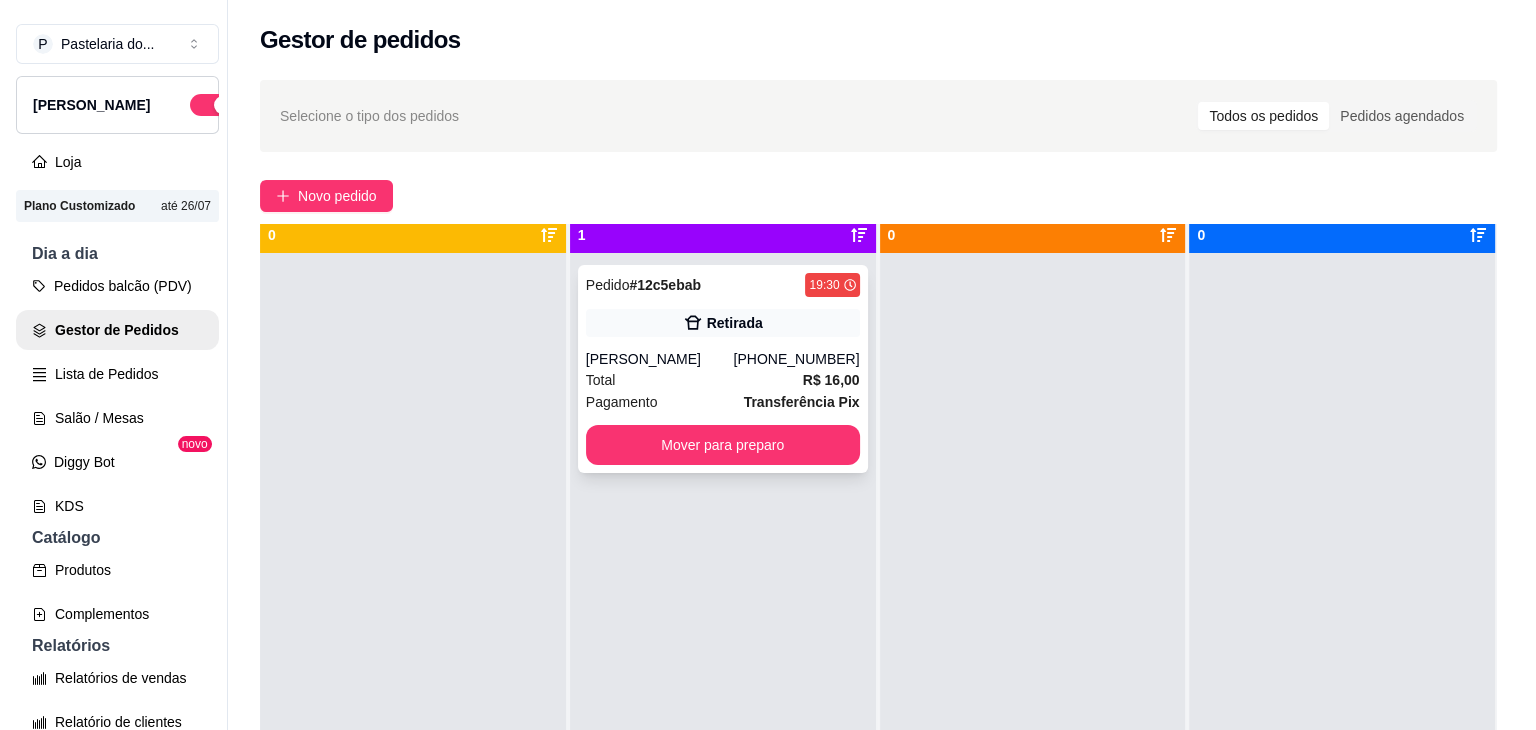 scroll, scrollTop: 0, scrollLeft: 0, axis: both 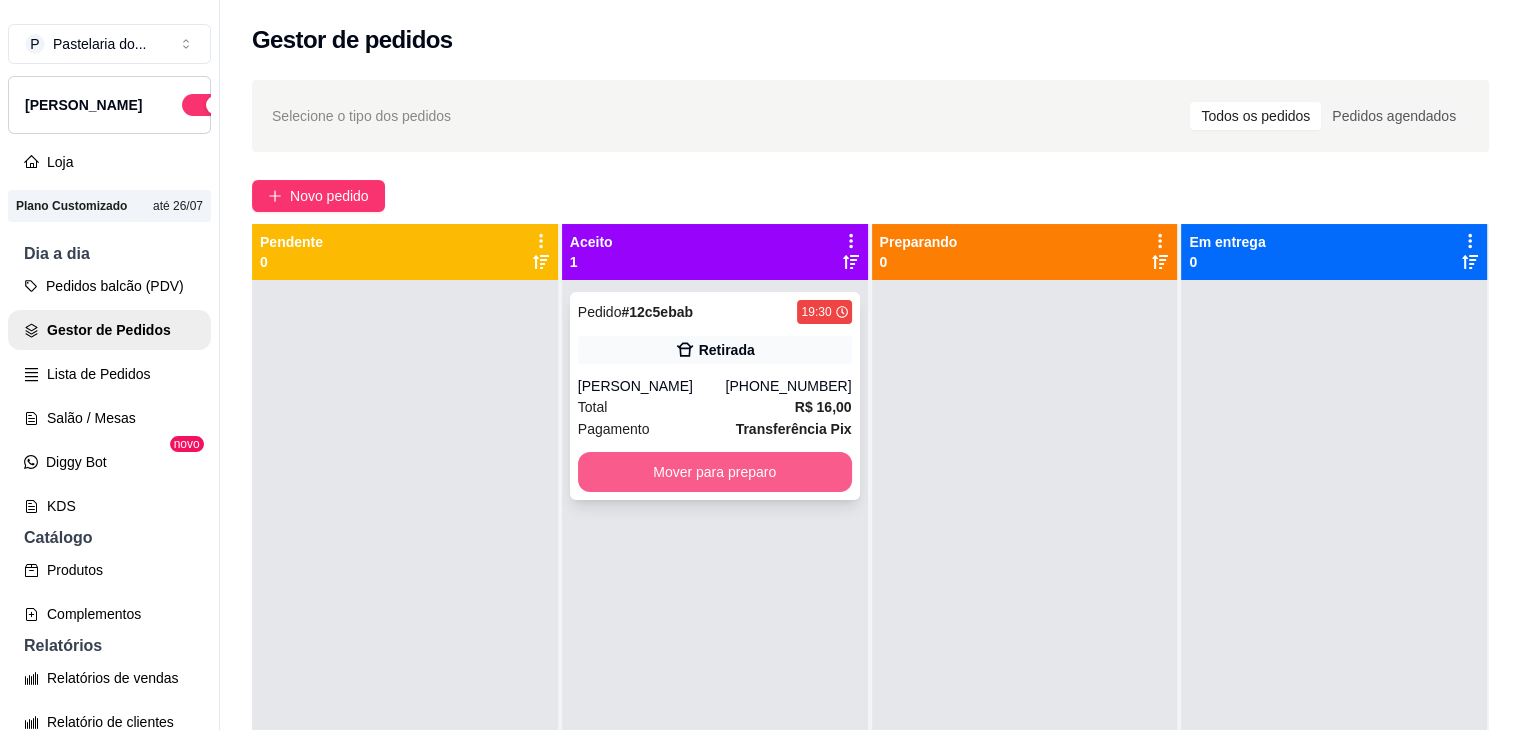 click on "Mover para preparo" at bounding box center (715, 472) 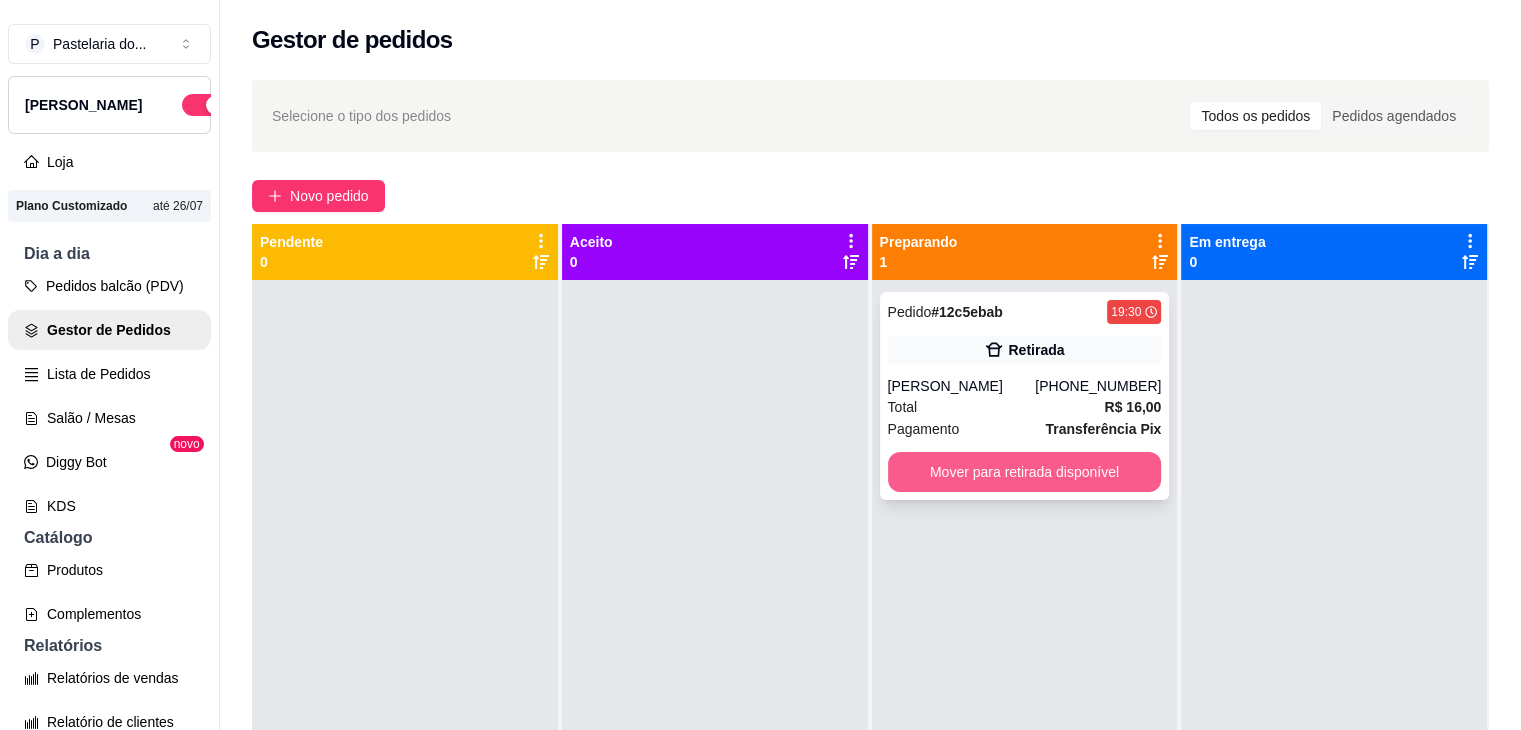 click on "Mover para retirada disponível" at bounding box center (1025, 472) 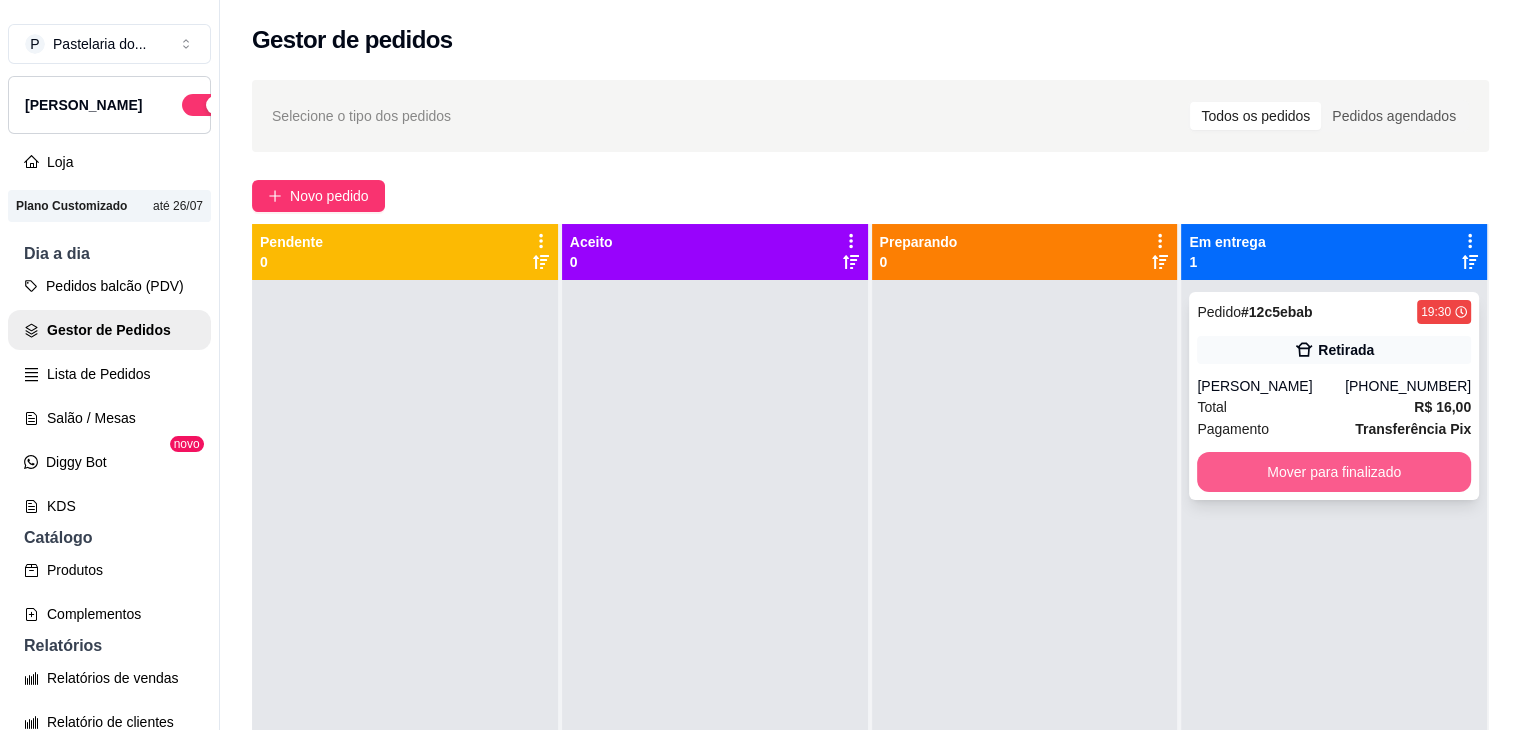 click on "Mover para finalizado" at bounding box center (1334, 472) 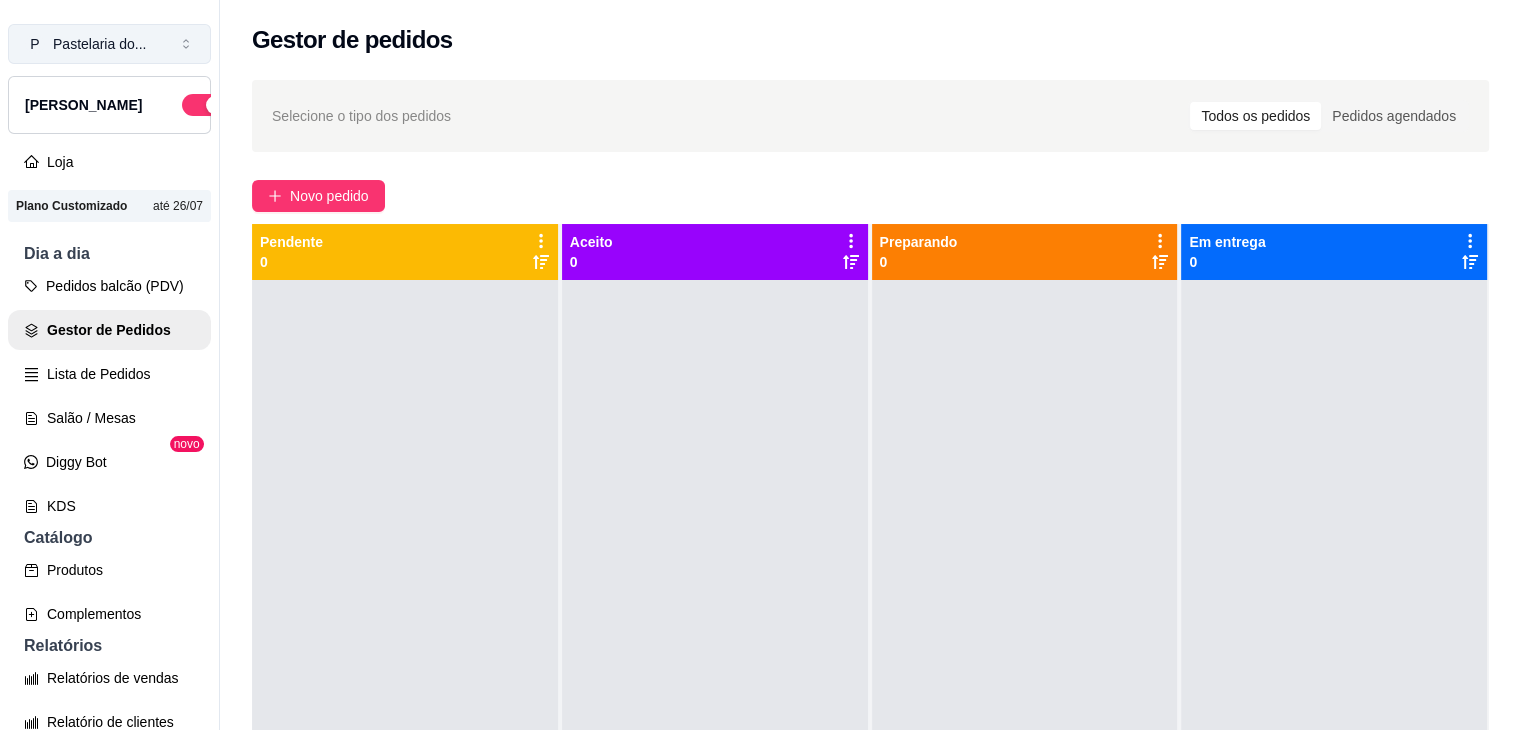 click on "P Pastelaria do ..." at bounding box center [109, 44] 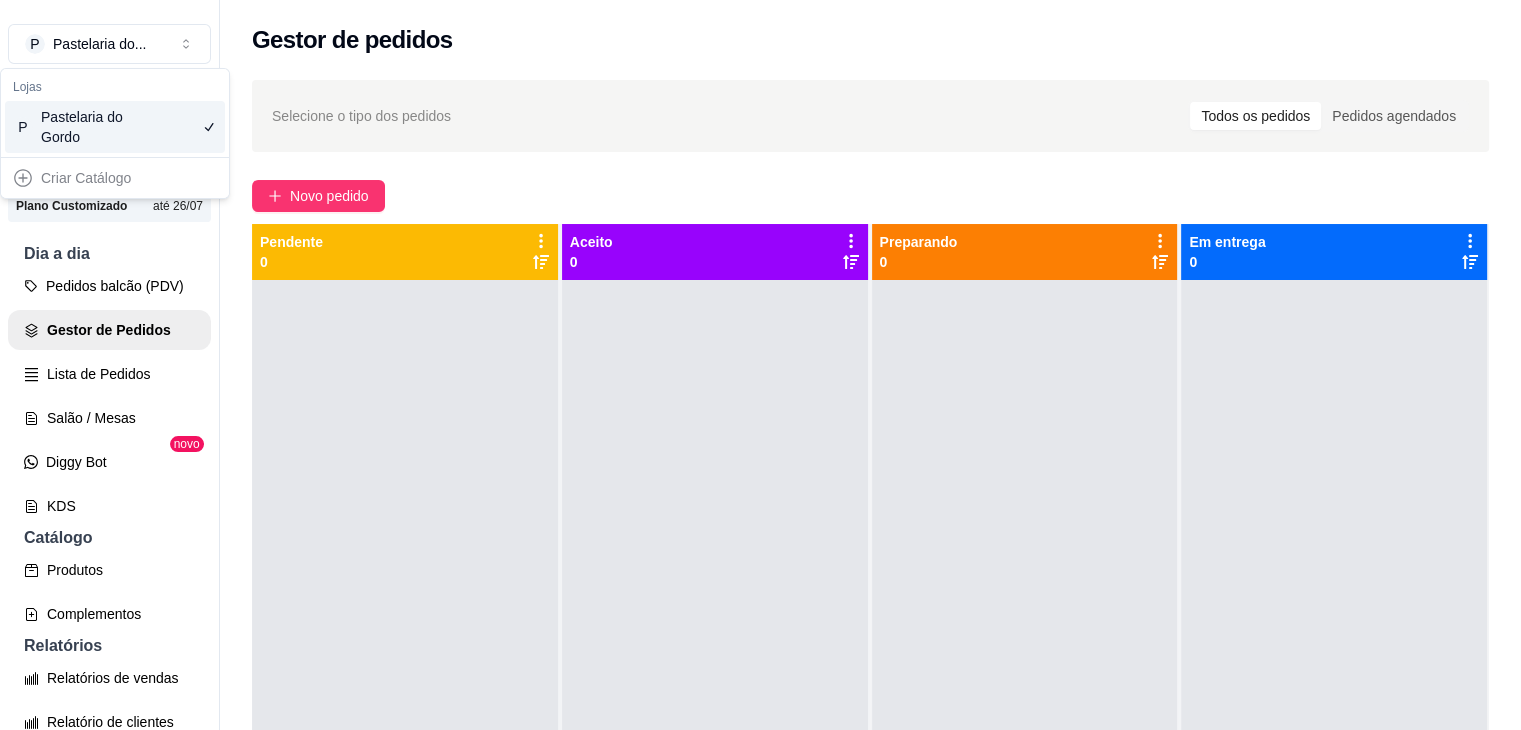 click at bounding box center (405, 645) 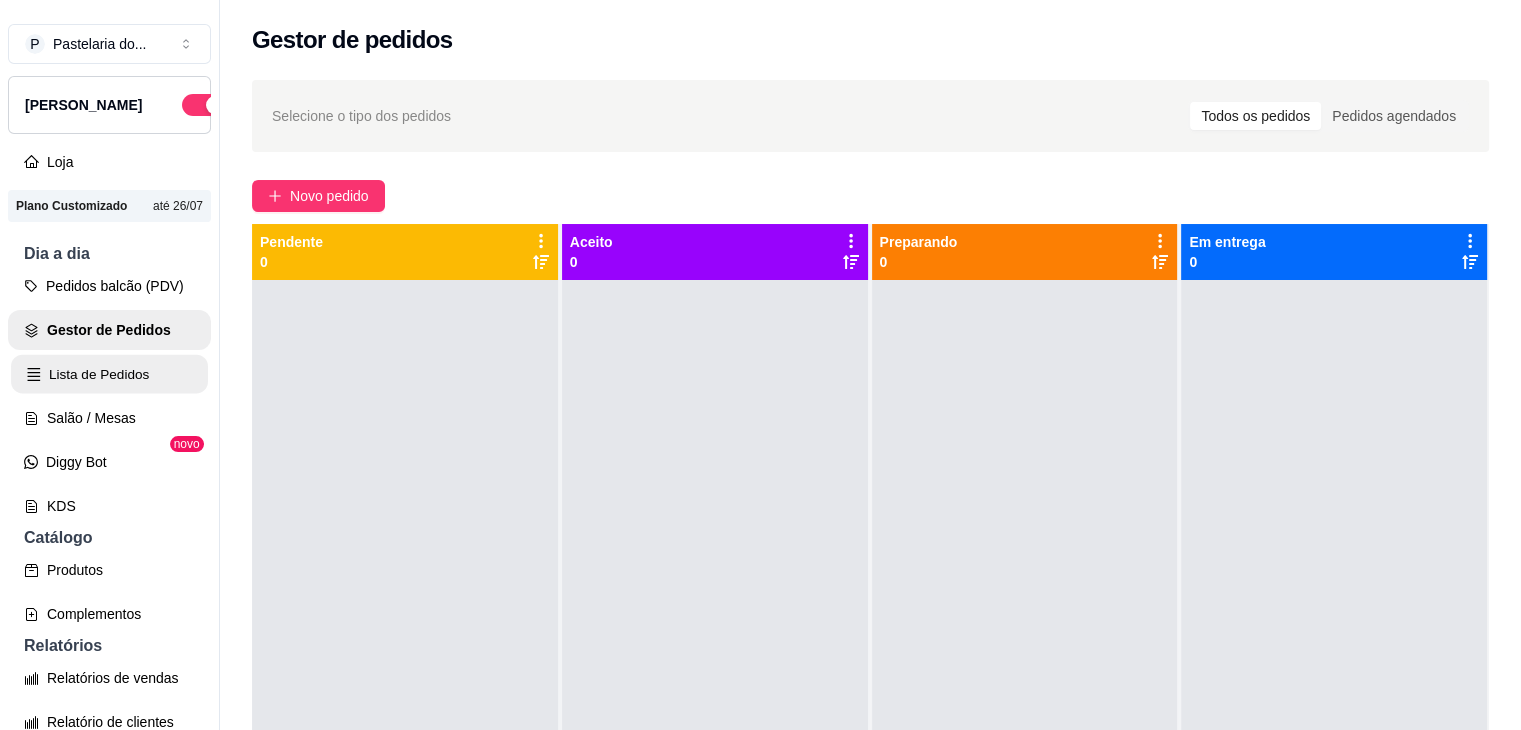 click on "Lista de Pedidos" at bounding box center (109, 374) 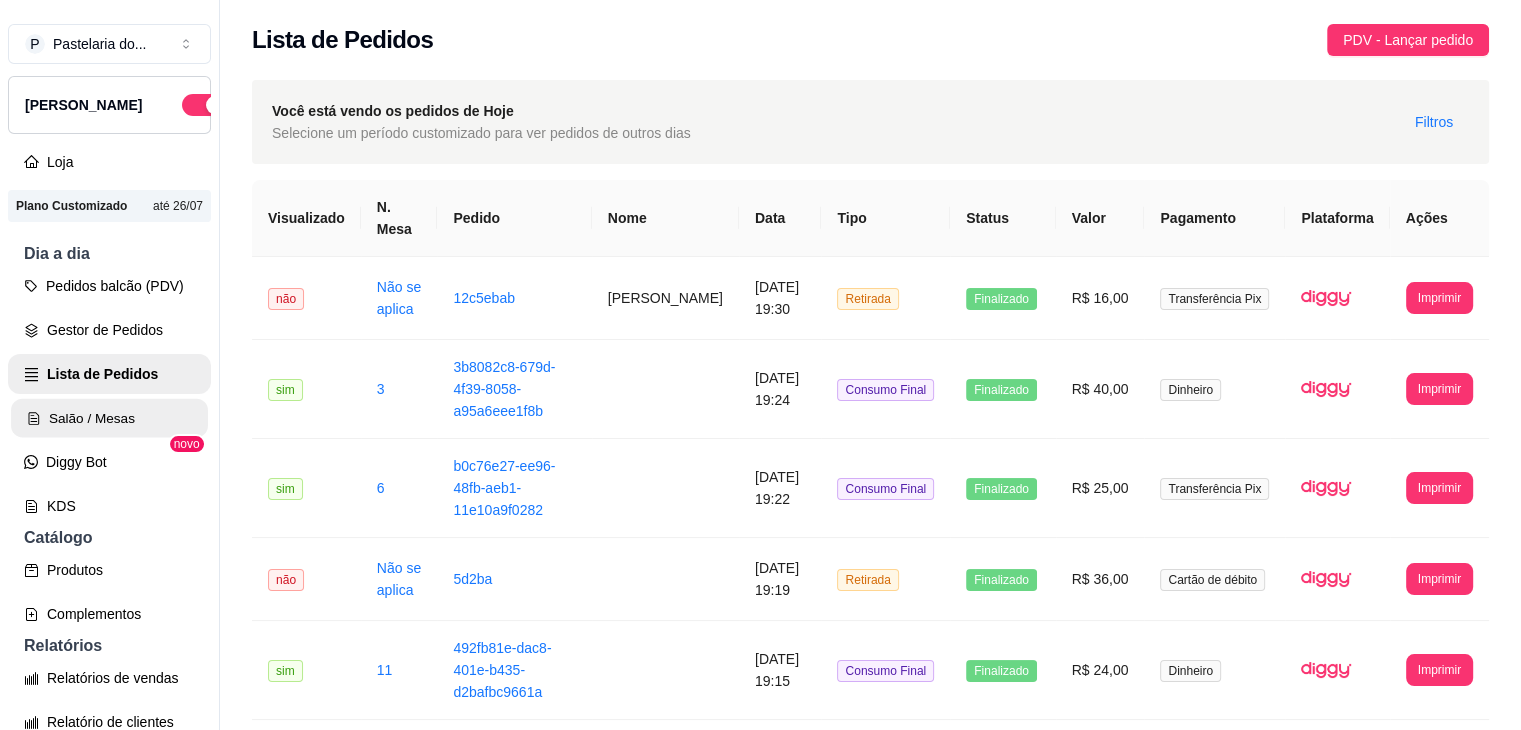 click on "Salão / Mesas" at bounding box center [109, 418] 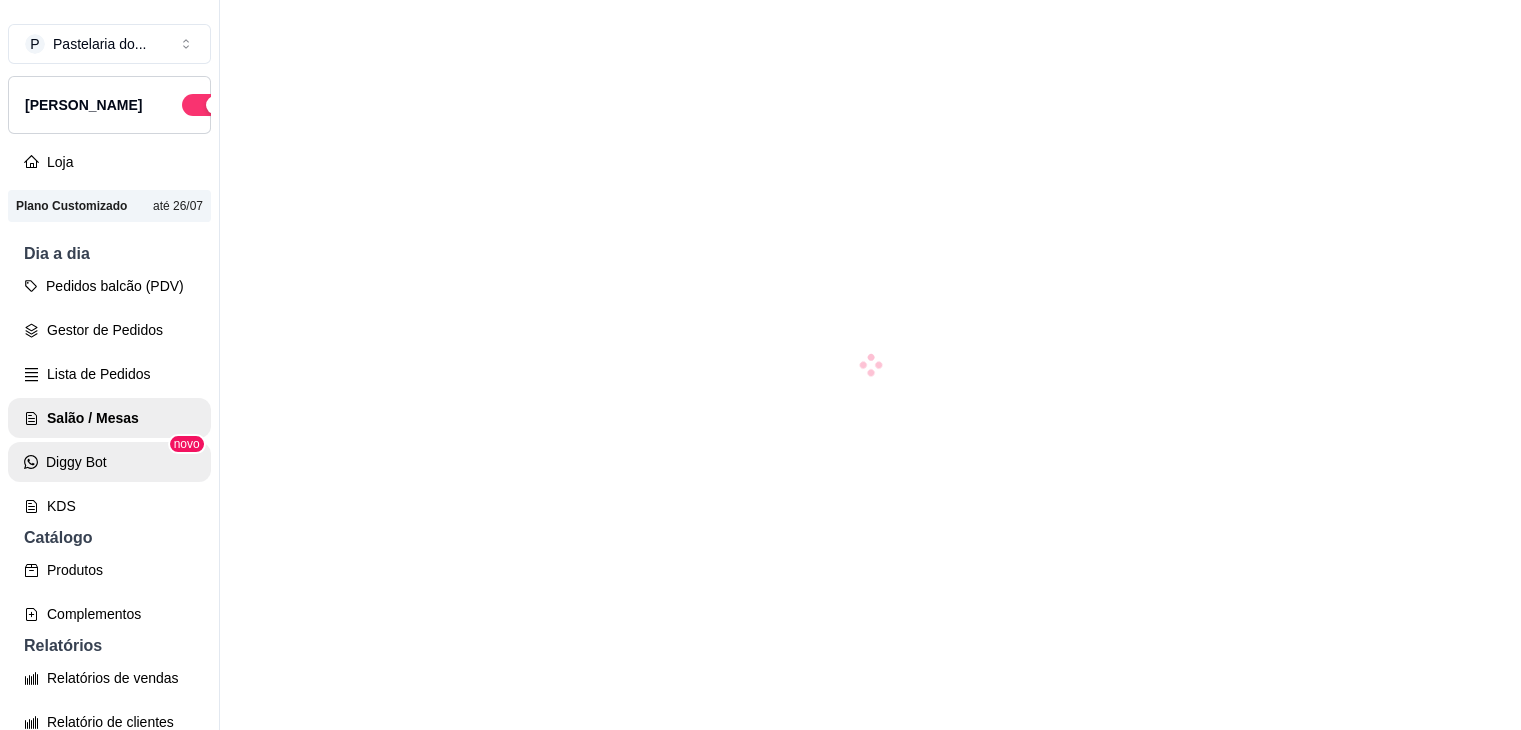 click on "Diggy Bot" at bounding box center [109, 462] 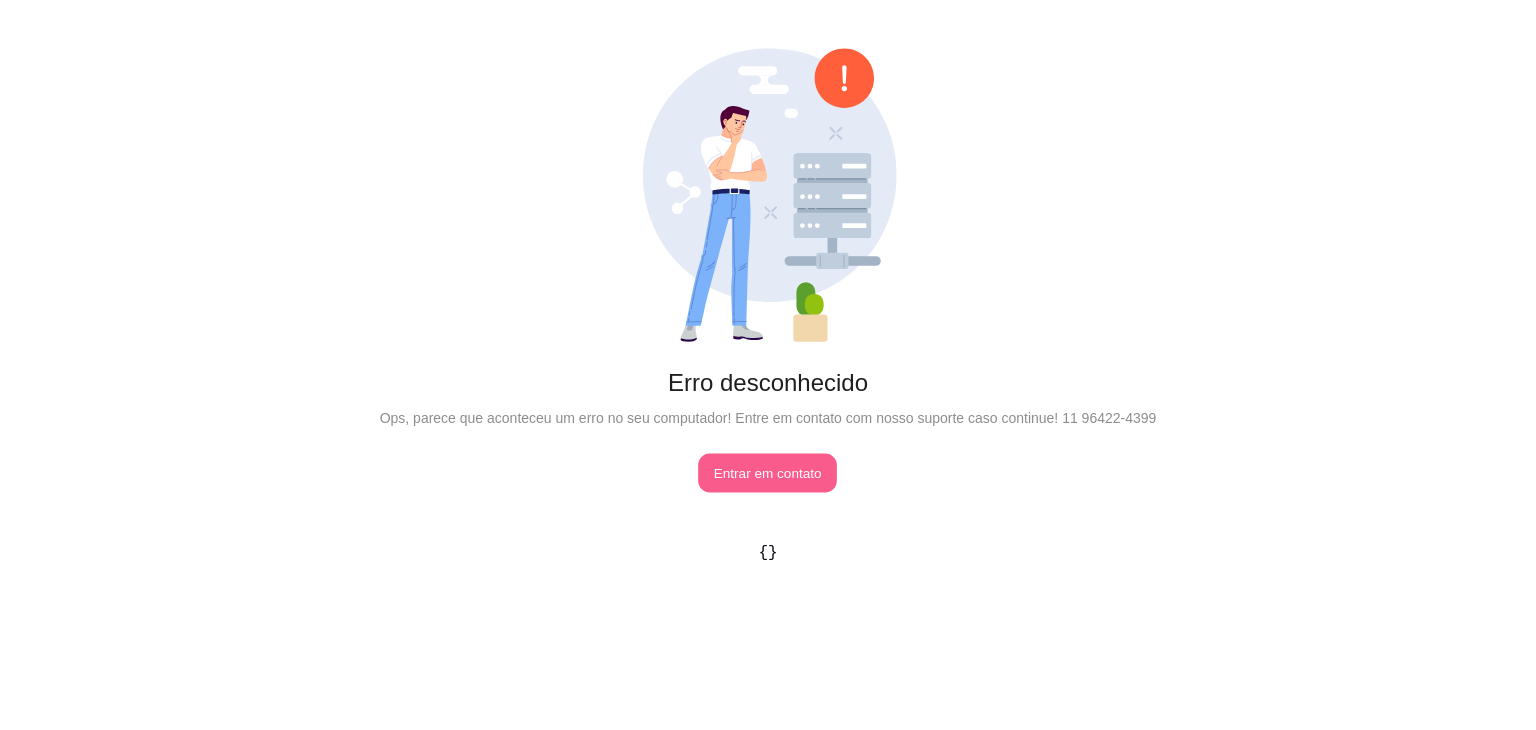 click on "Entrar em contato" at bounding box center [768, 473] 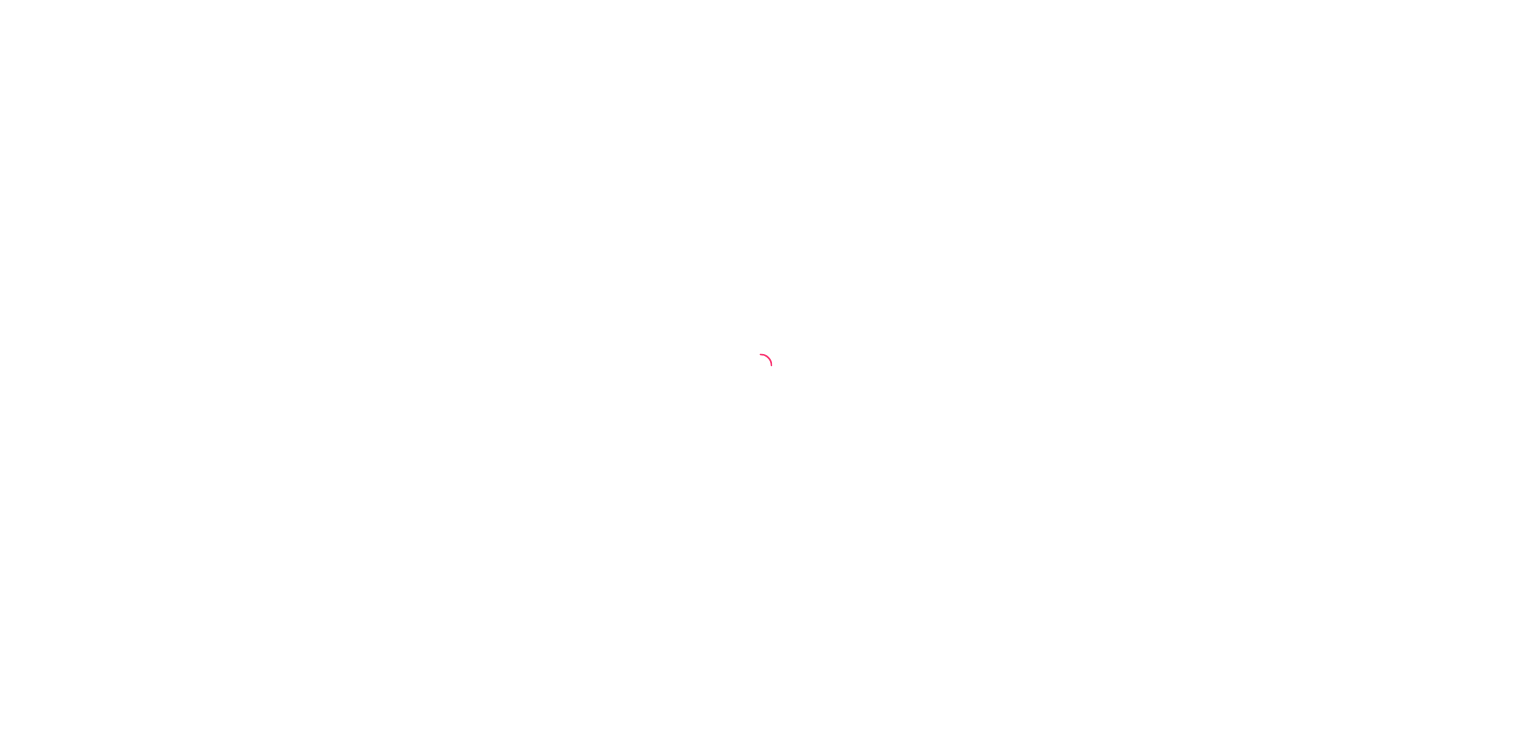 scroll, scrollTop: 0, scrollLeft: 0, axis: both 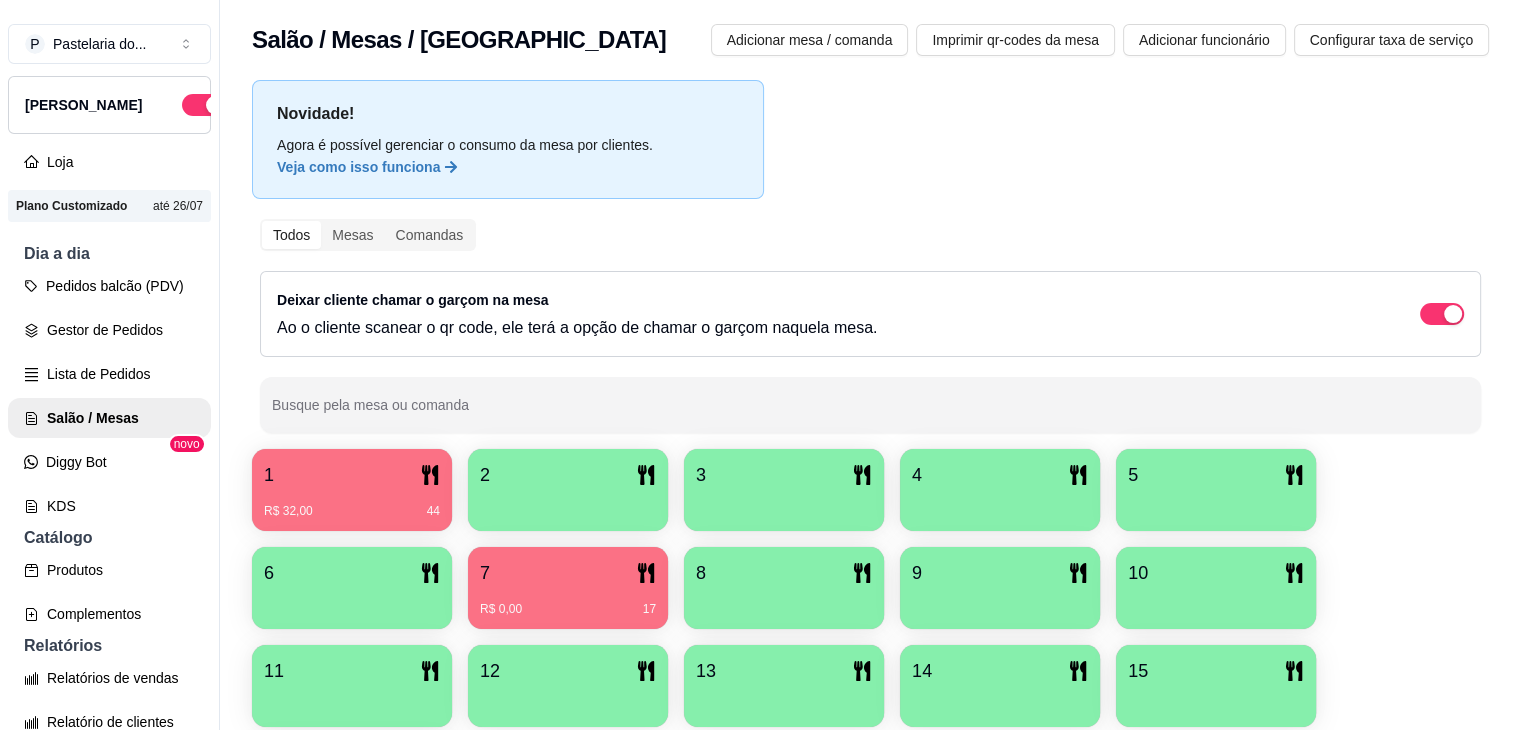 click on "Todos Mesas Comandas Deixar cliente chamar o garçom na mesa Ao o cliente scanear o qr code, ele terá a opção de chamar o garçom naquela mesa. Busque pela mesa ou comanda" at bounding box center (870, 326) 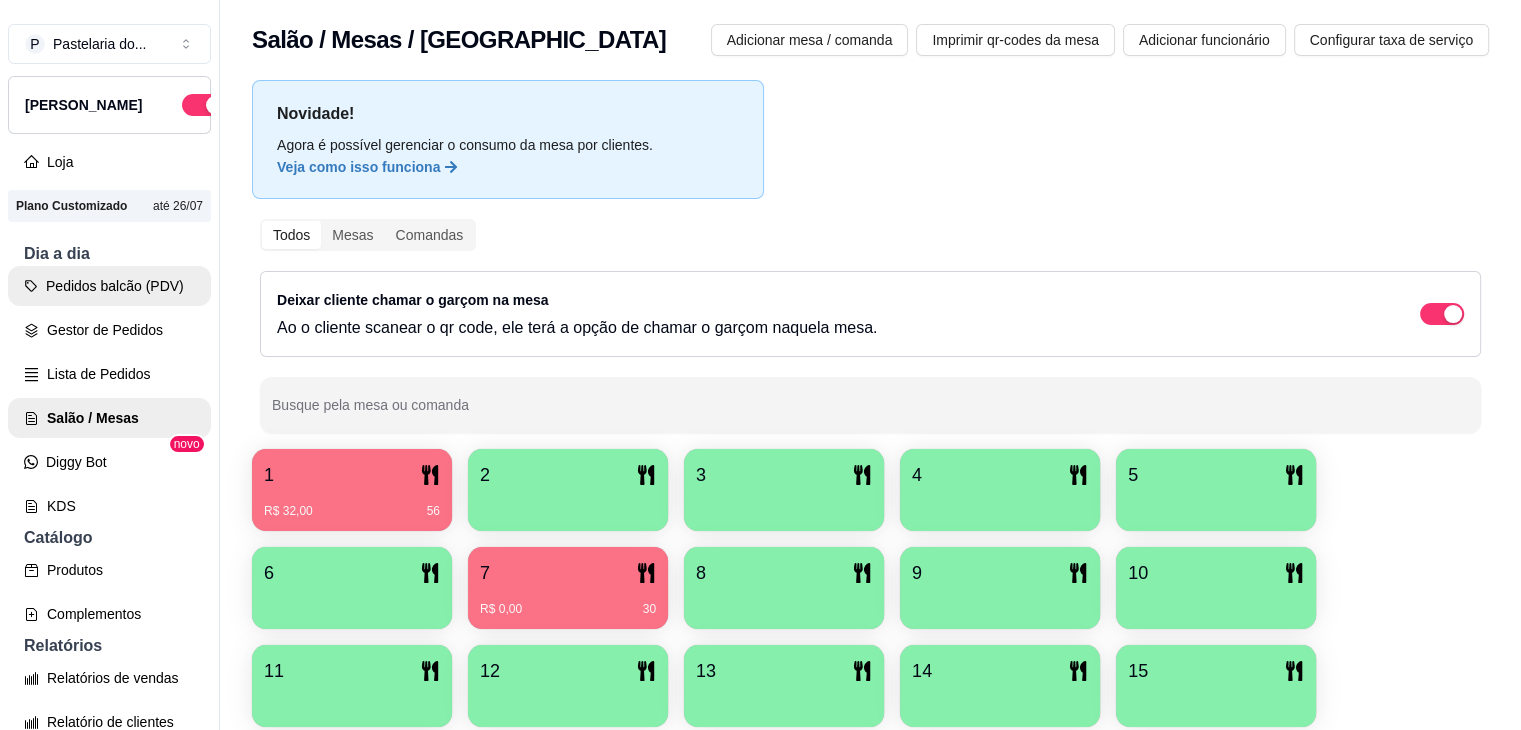 click on "Pedidos balcão (PDV)" at bounding box center (109, 286) 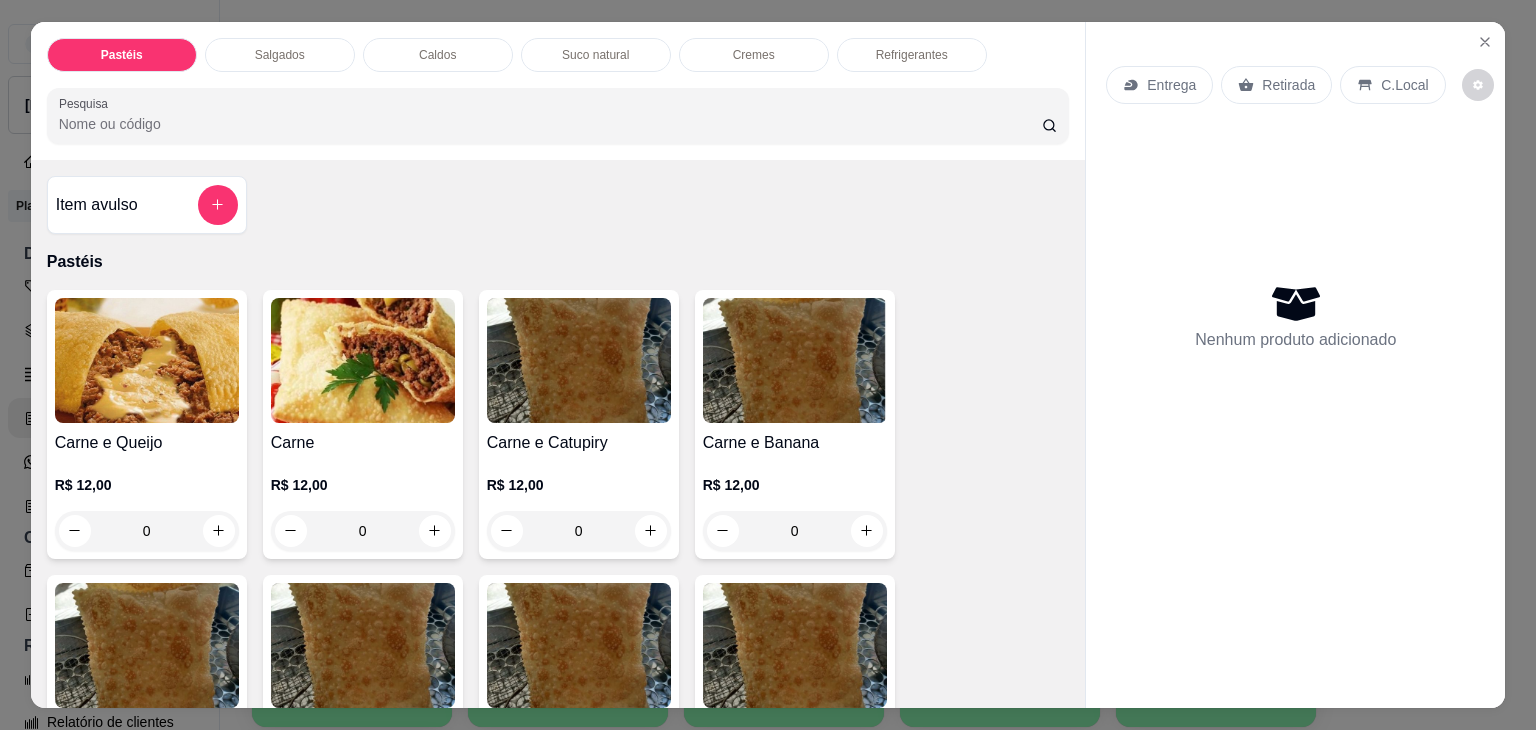 click on "Salgados" at bounding box center (280, 55) 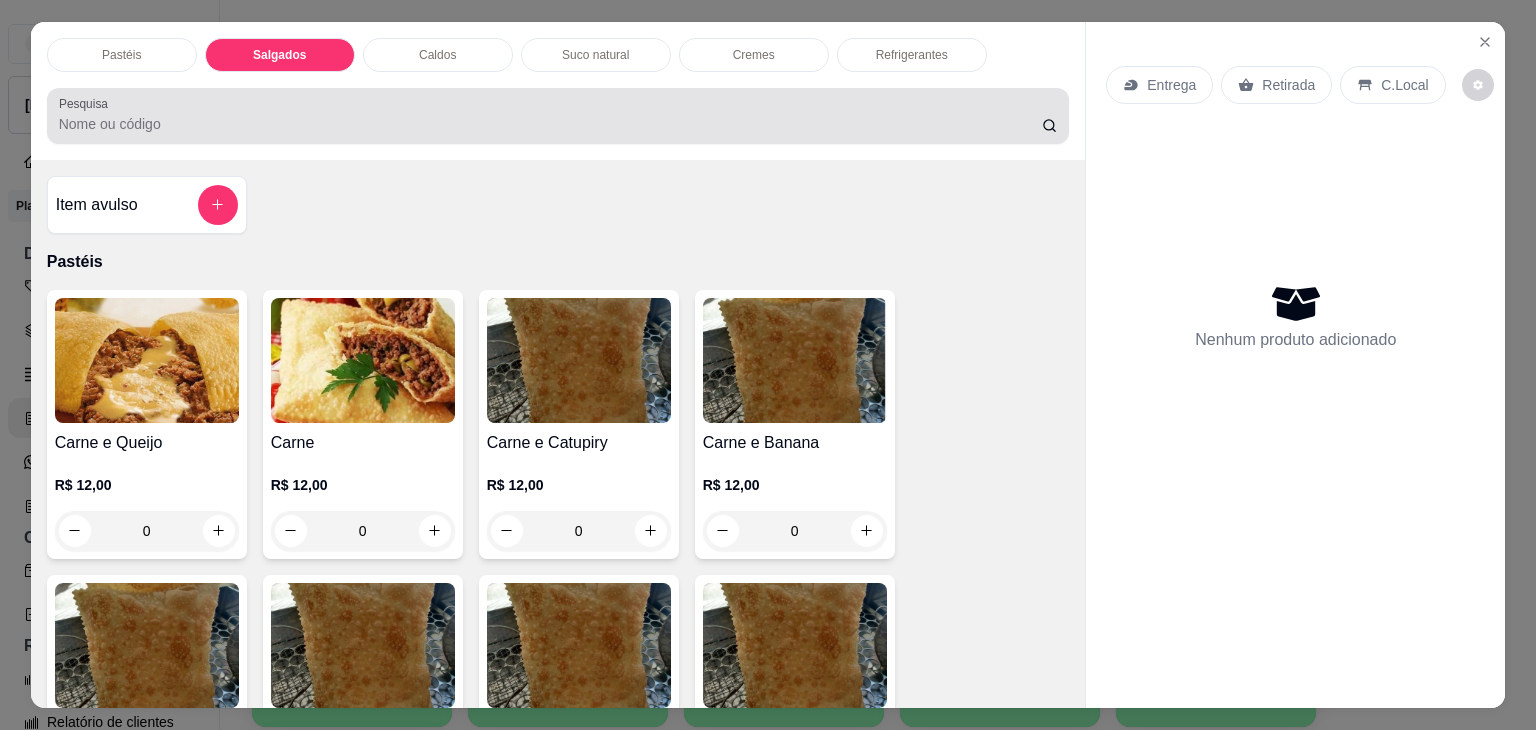 scroll, scrollTop: 2124, scrollLeft: 0, axis: vertical 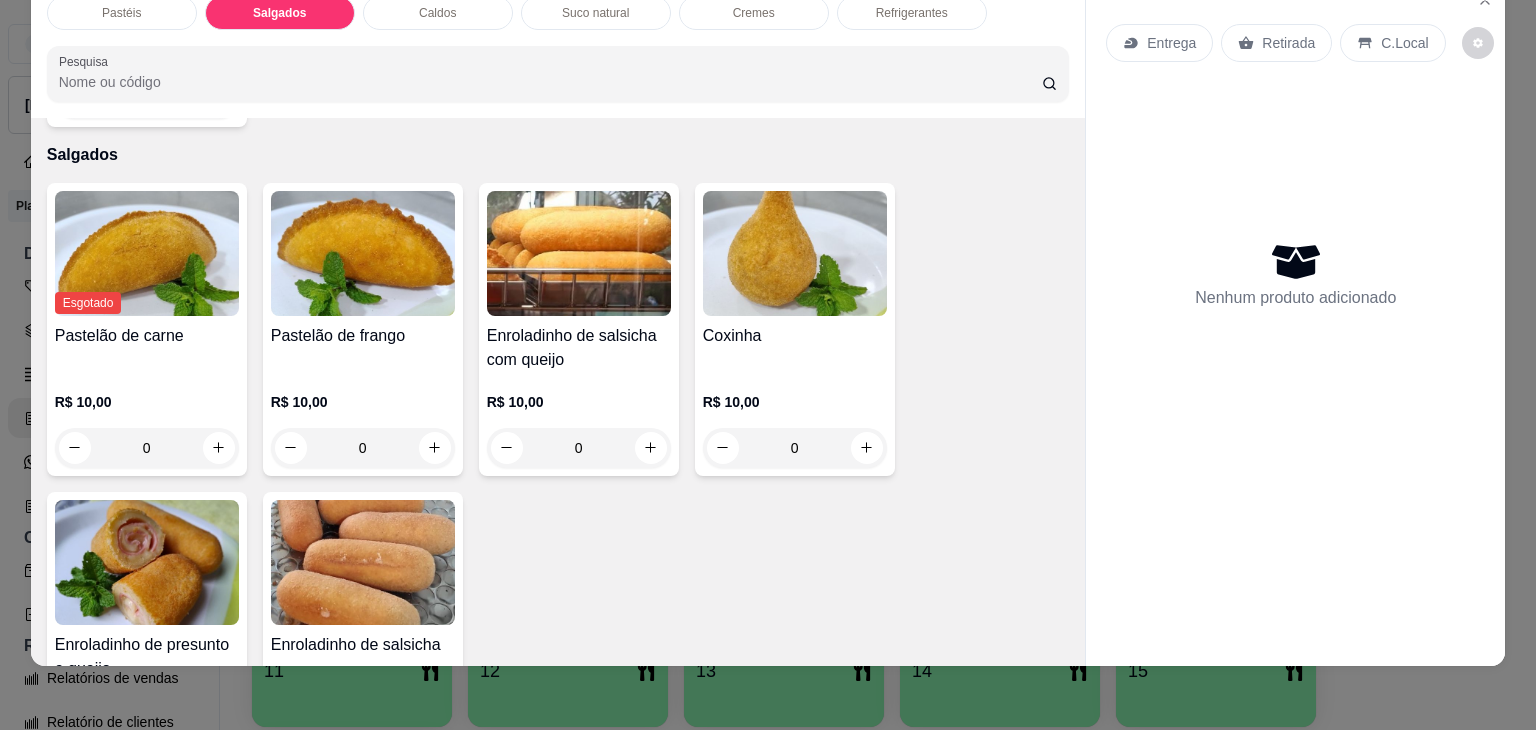 click at bounding box center [147, 562] 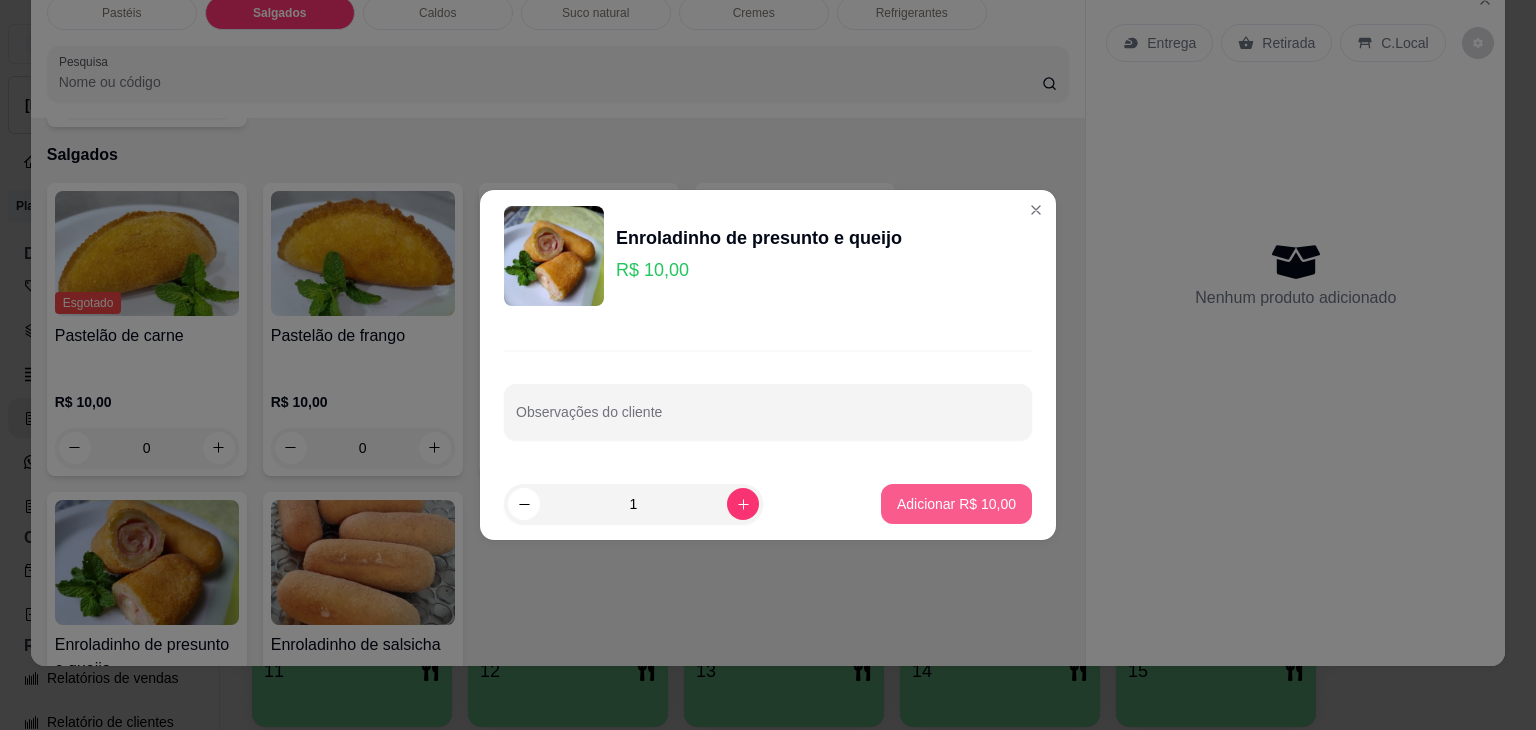 click on "Adicionar   R$ 10,00" at bounding box center (956, 504) 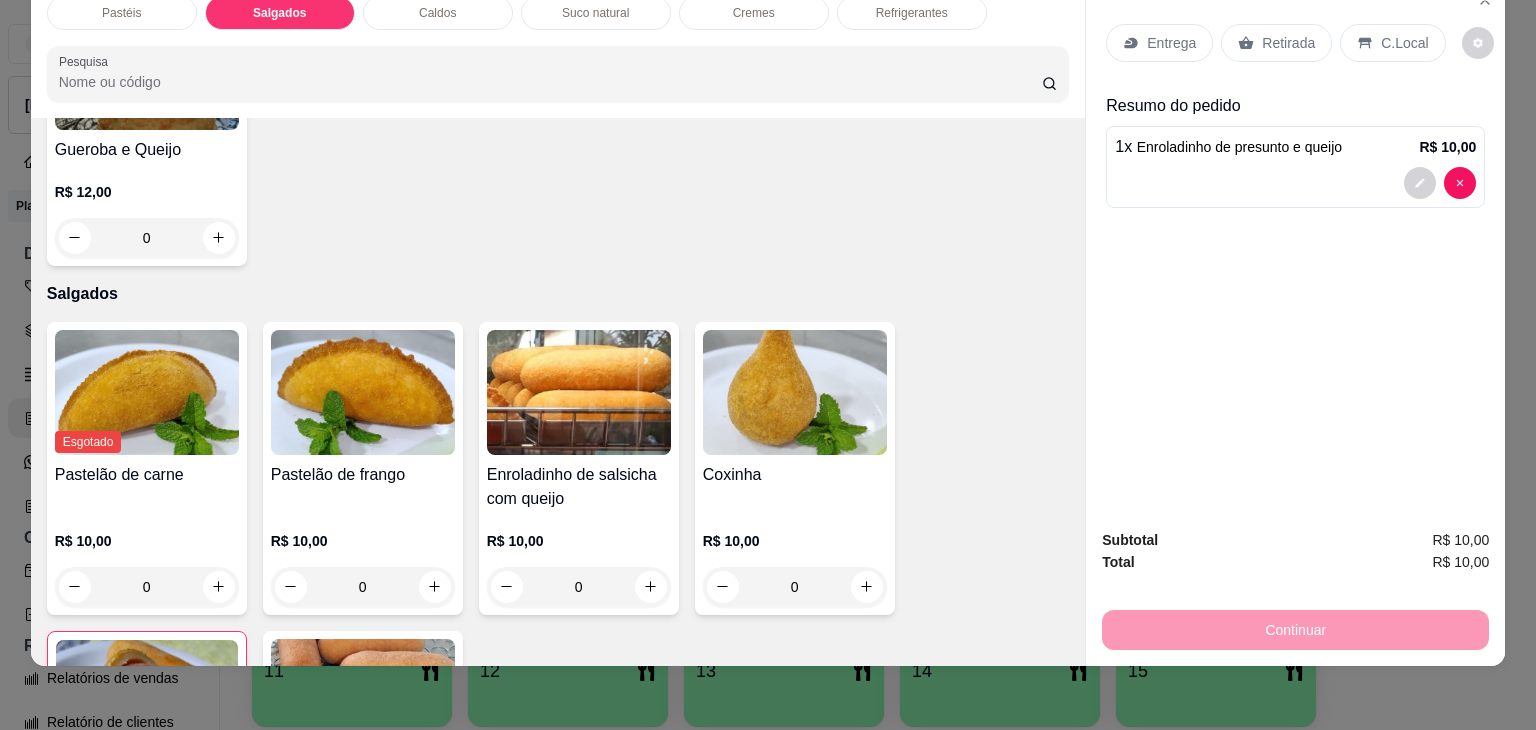 scroll, scrollTop: 1824, scrollLeft: 0, axis: vertical 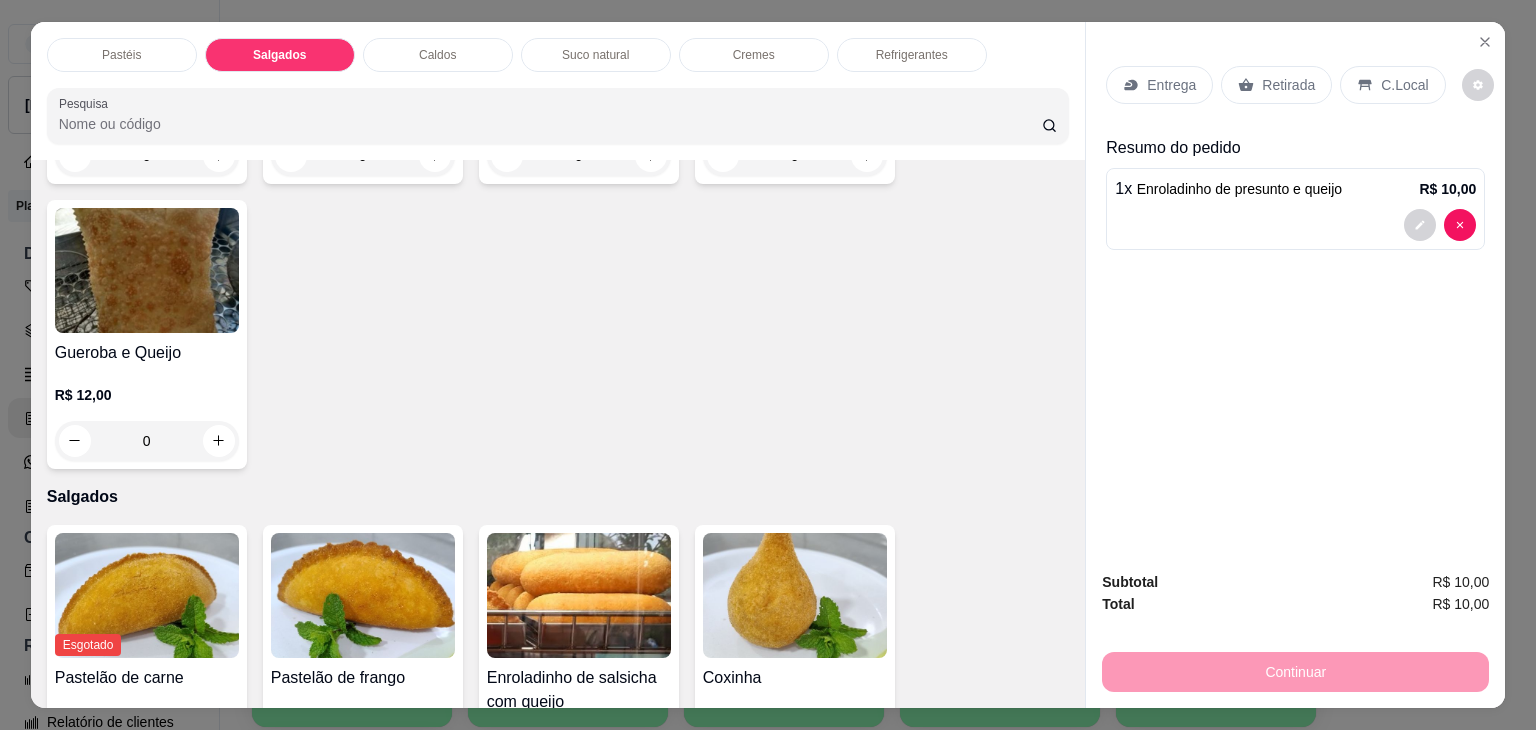 click on "Refrigerantes" at bounding box center (912, 55) 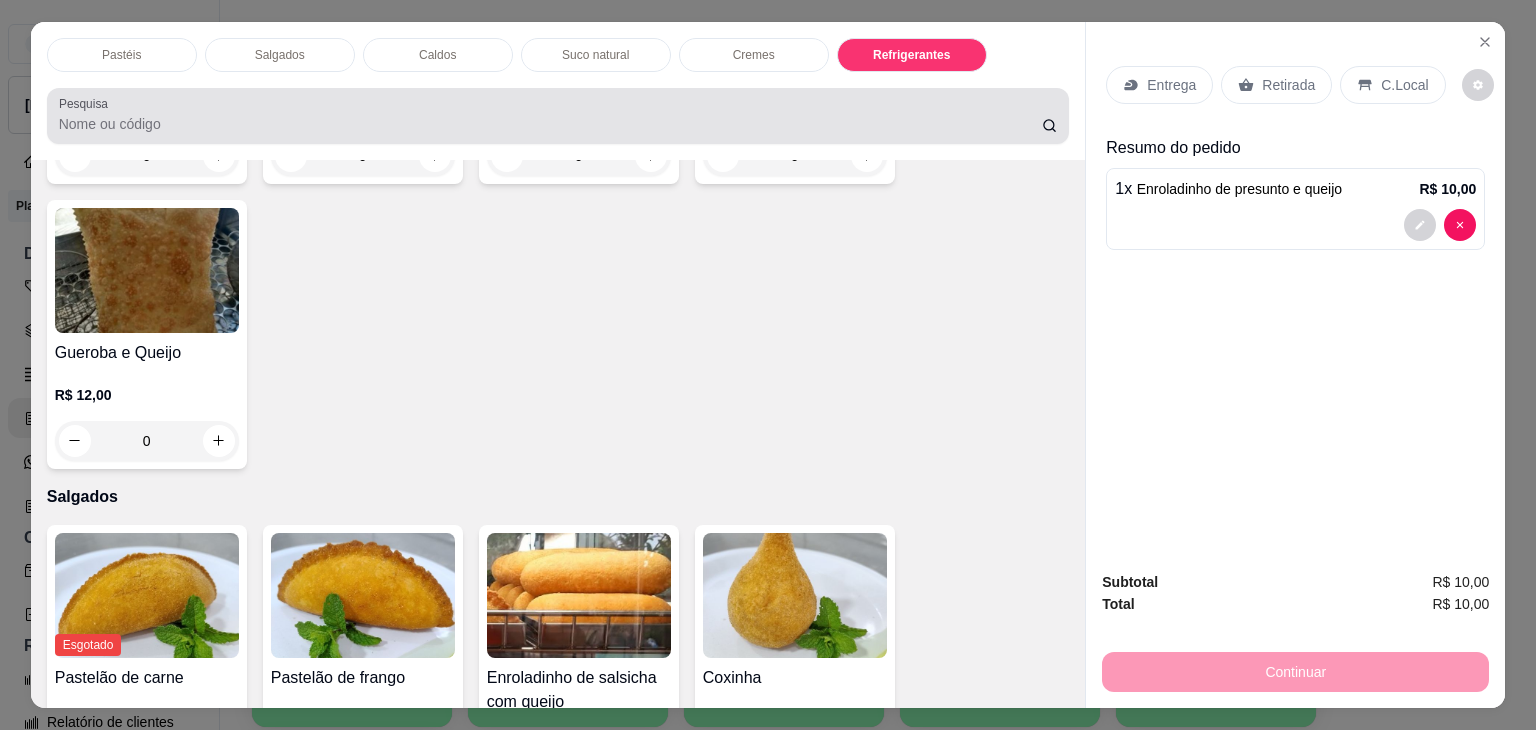 scroll, scrollTop: 5232, scrollLeft: 0, axis: vertical 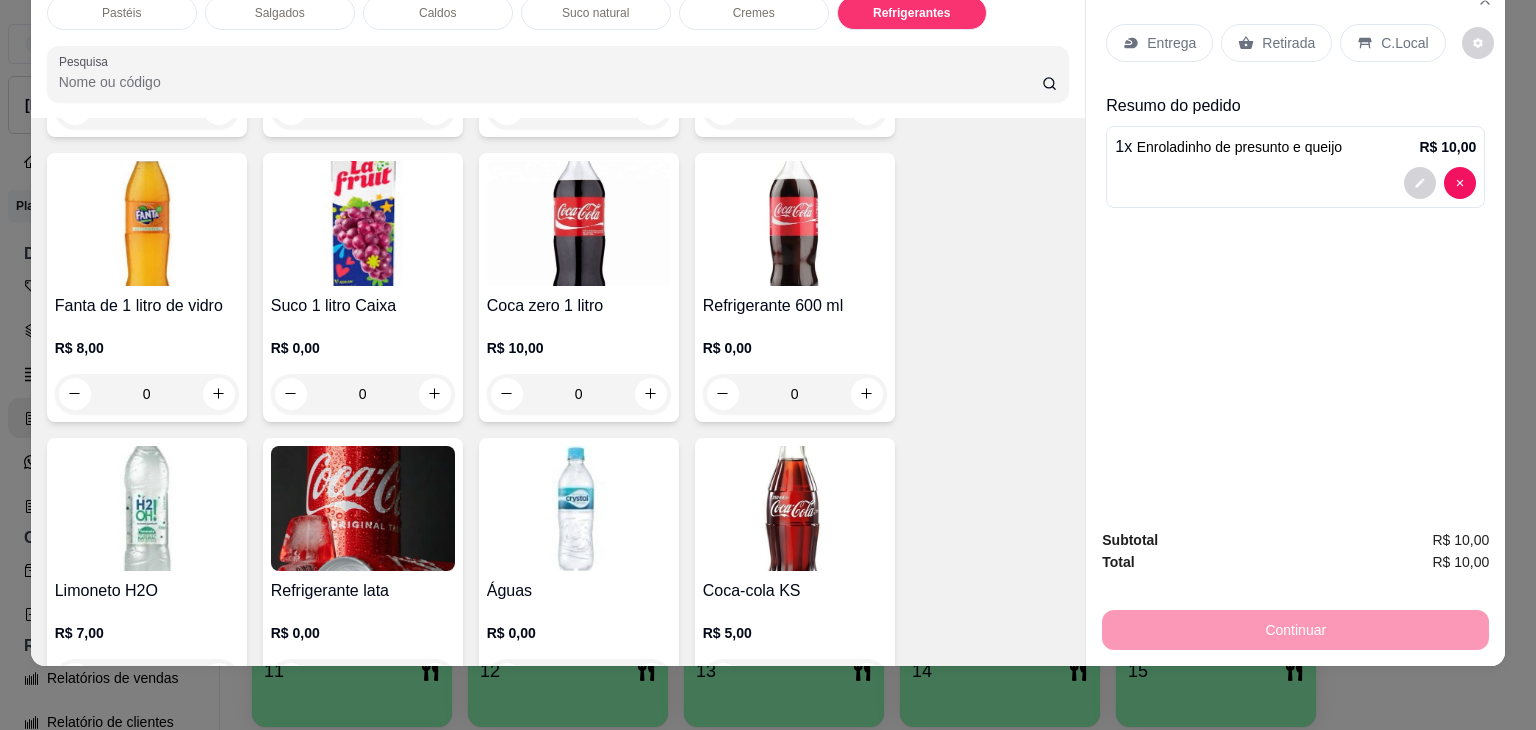 click at bounding box center [363, 508] 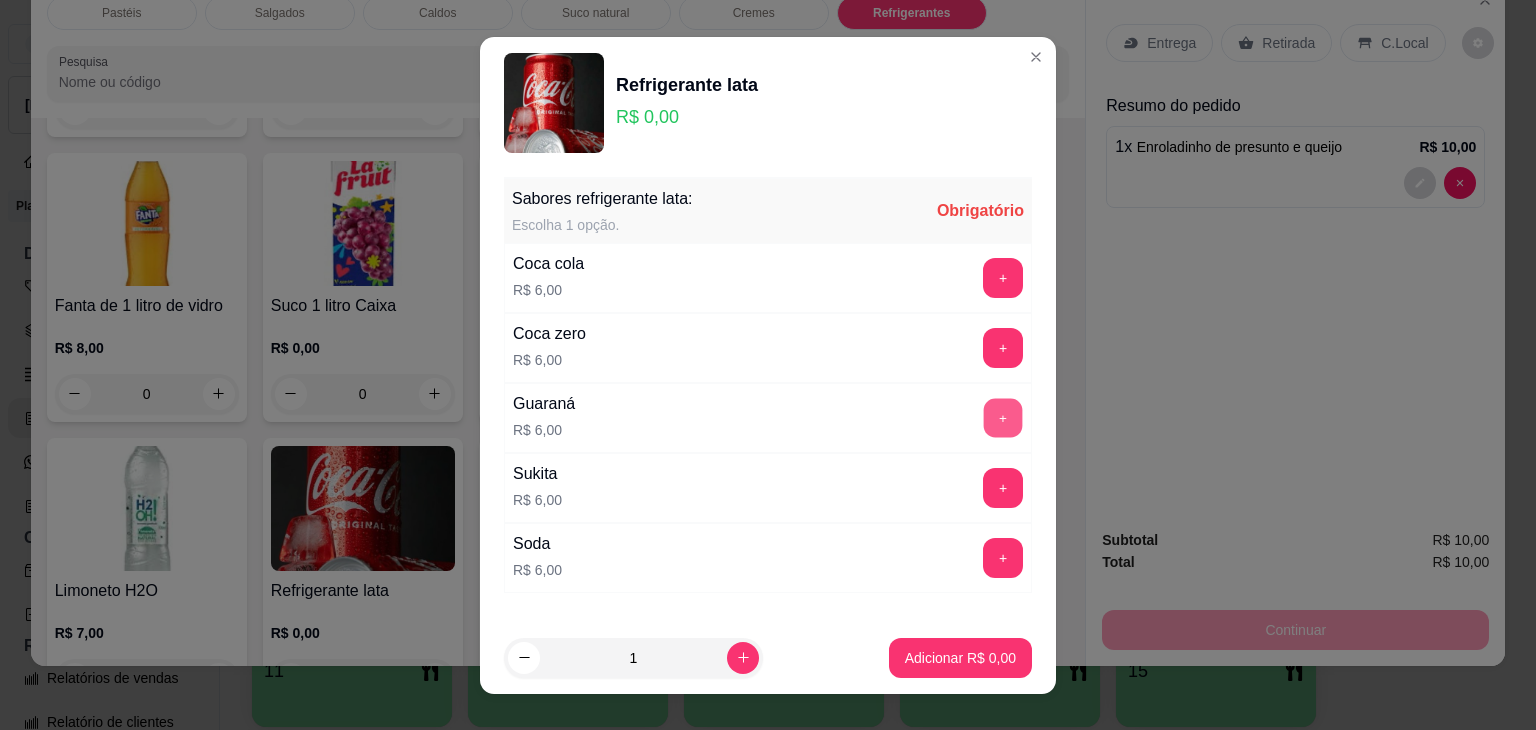 click on "+" at bounding box center [1003, 417] 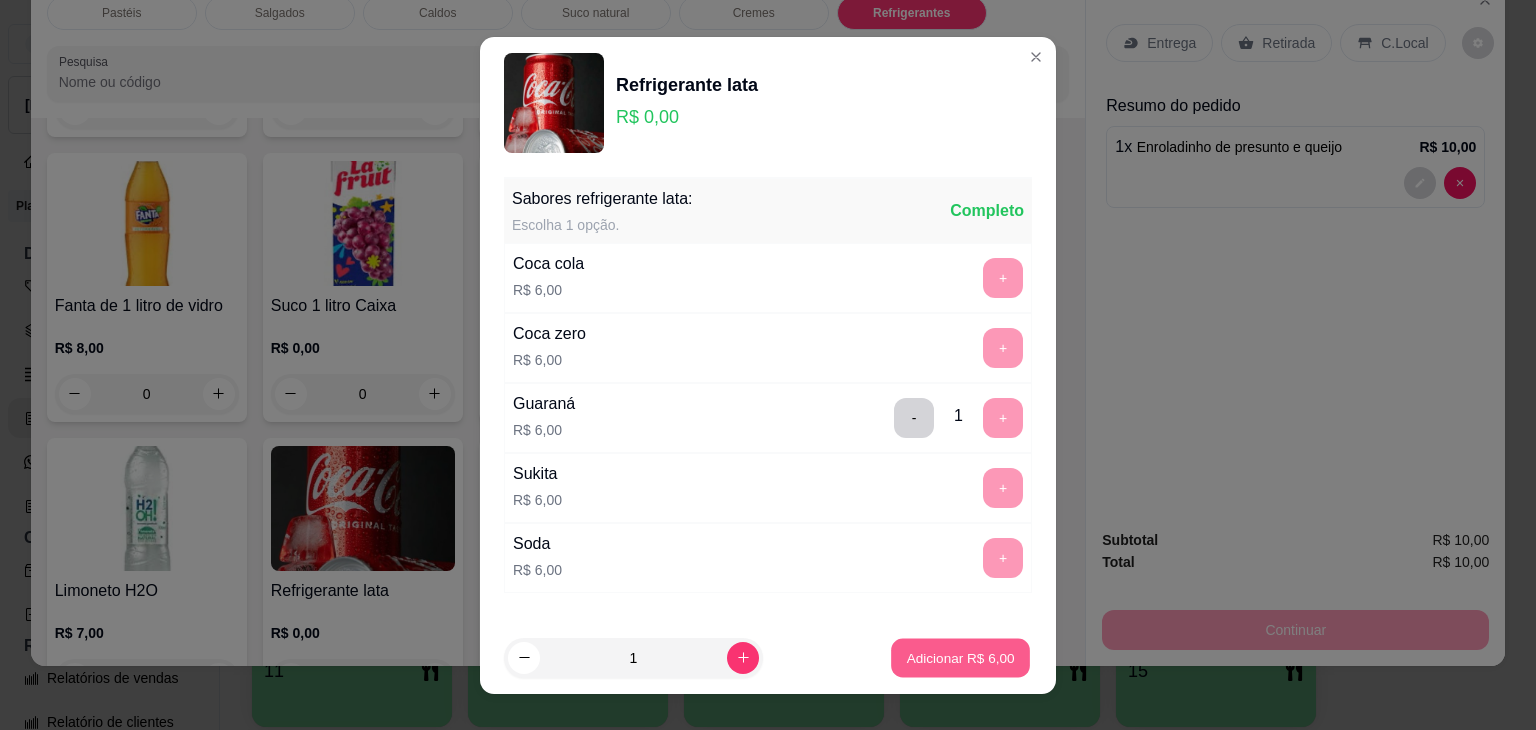 click on "Adicionar   R$ 6,00" at bounding box center (960, 657) 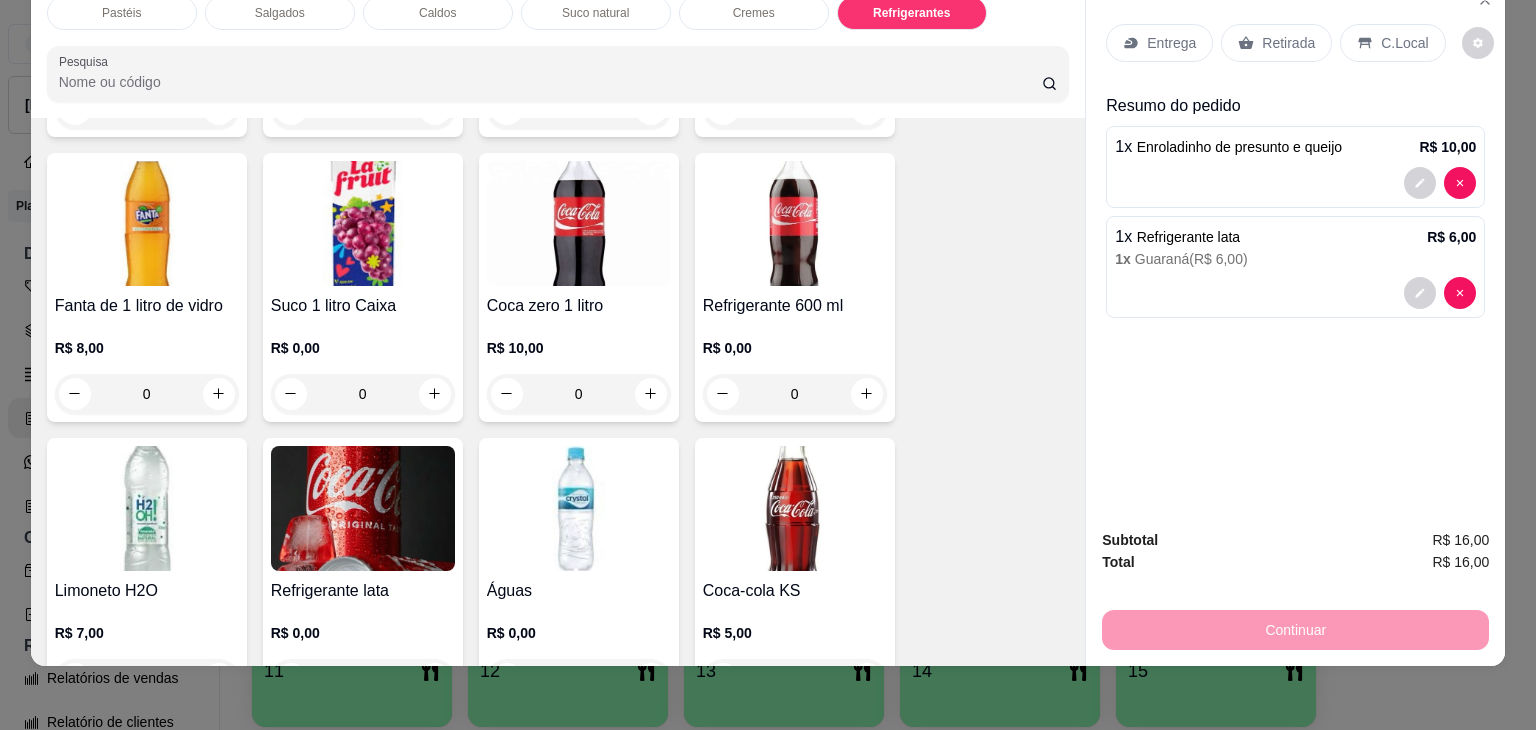 click on "Retirada" at bounding box center [1288, 43] 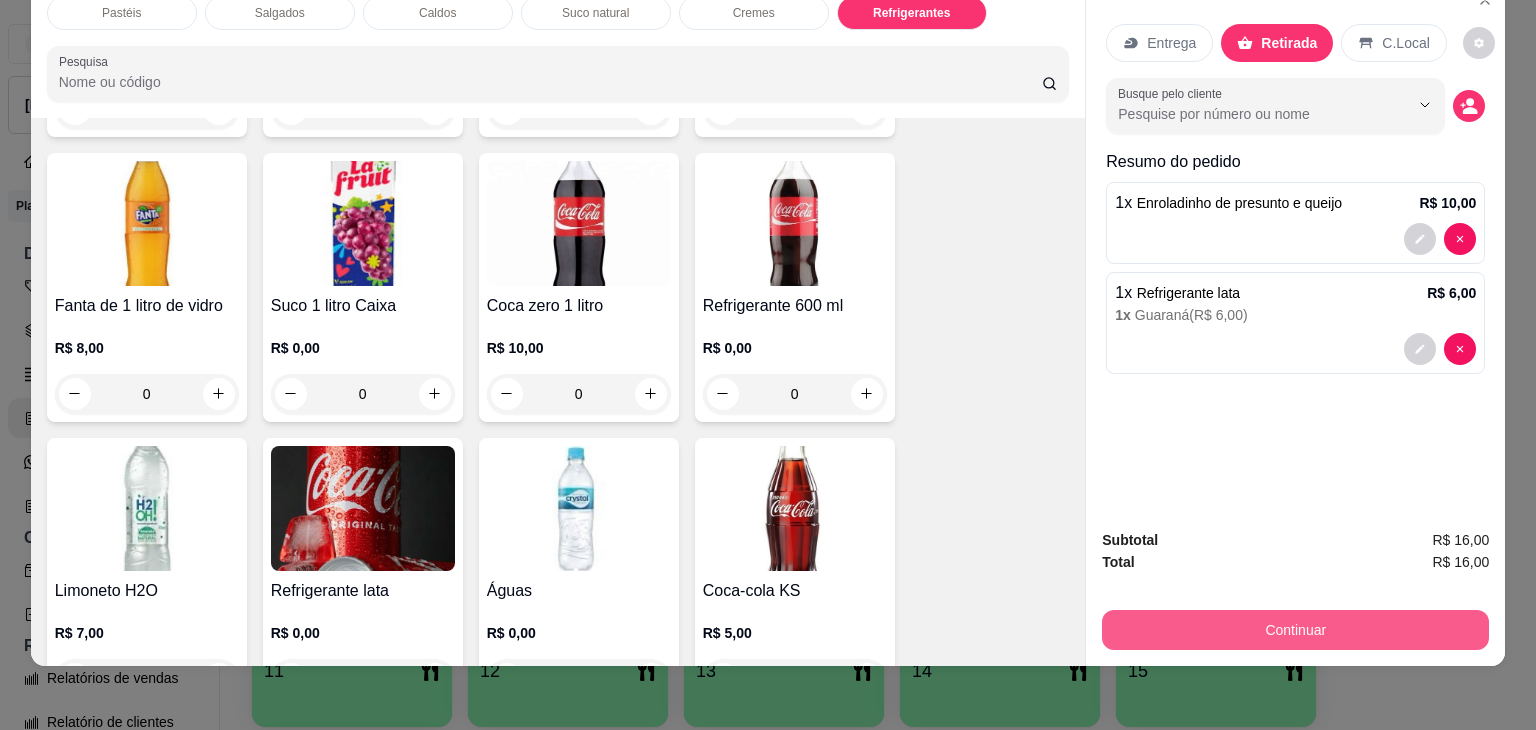 click on "Continuar" at bounding box center (1295, 630) 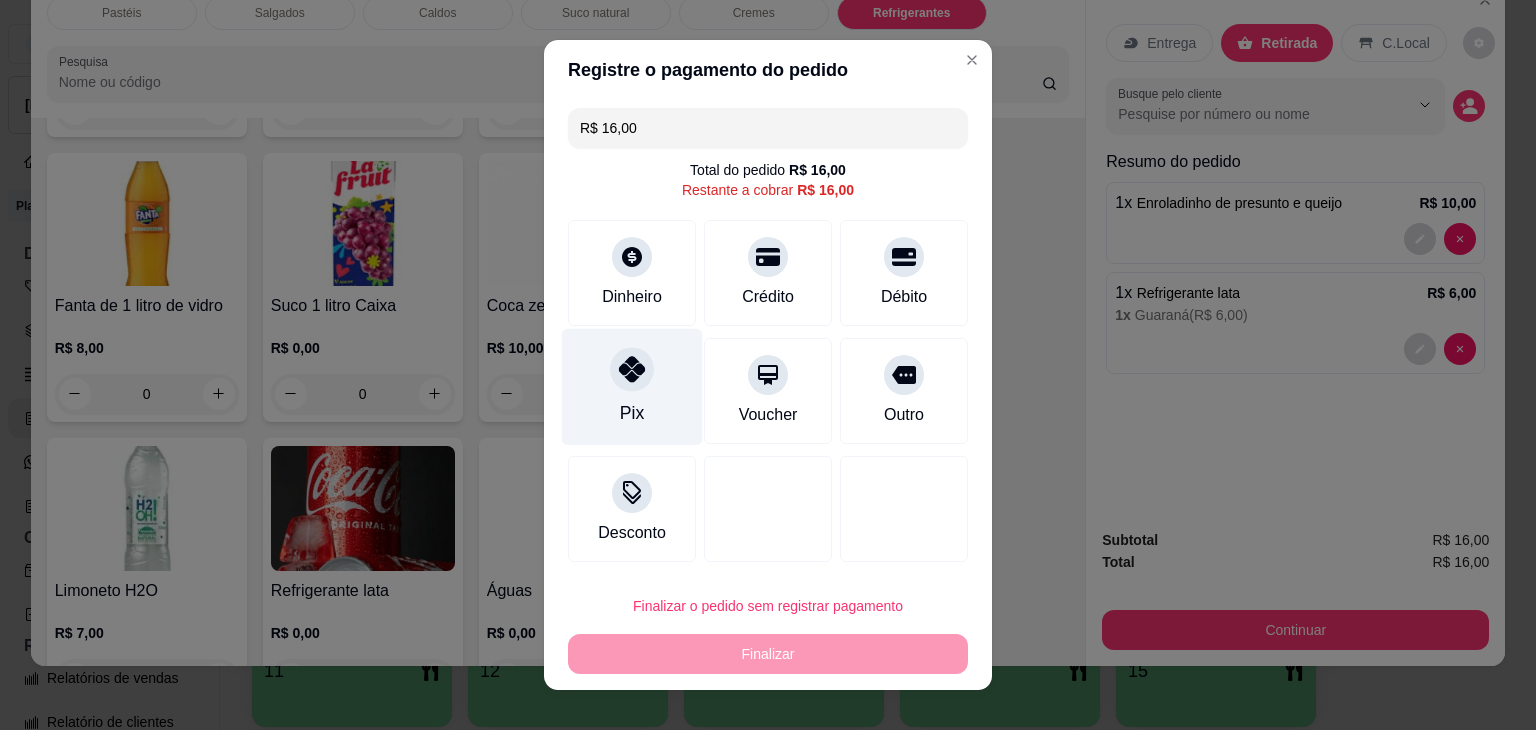 click on "Pix" at bounding box center (632, 387) 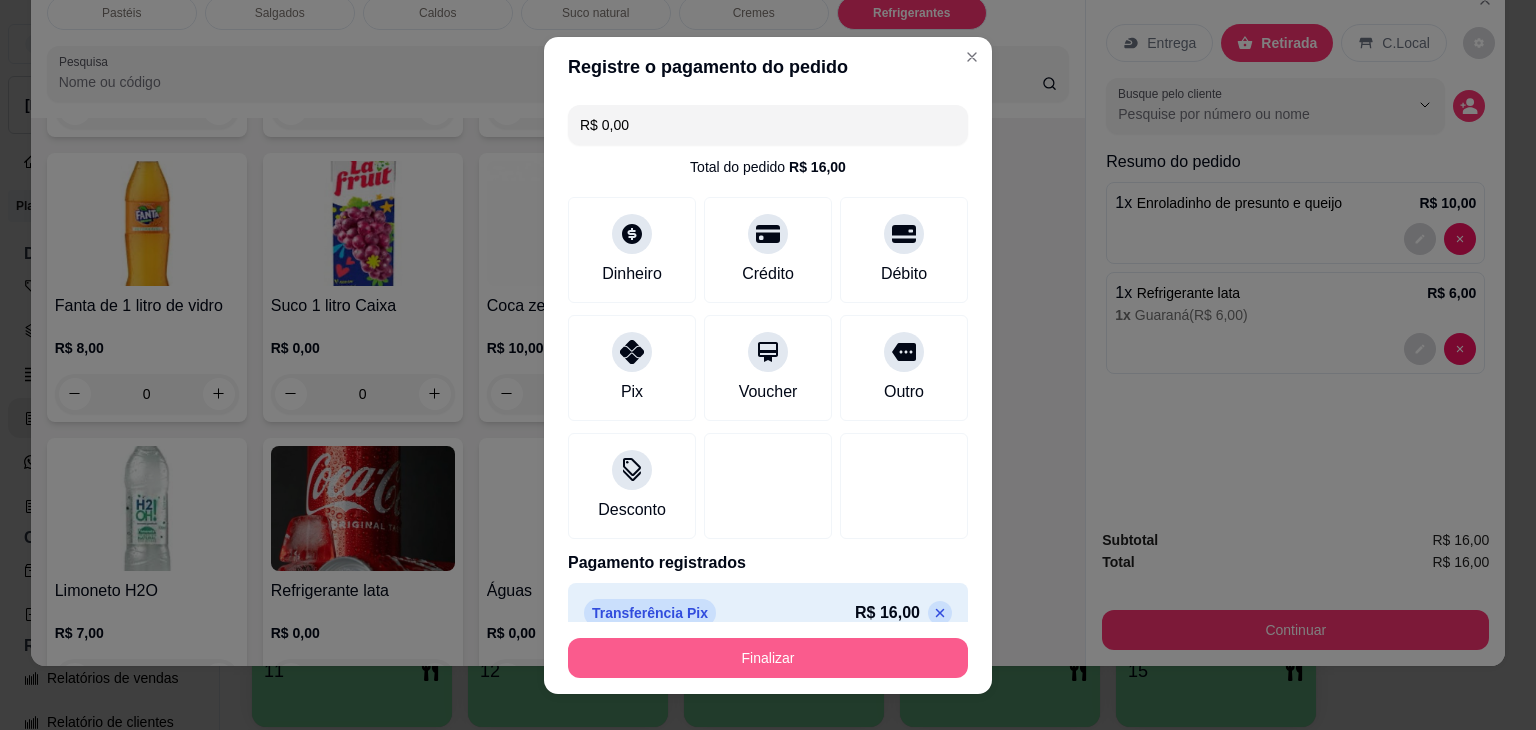 click on "Finalizar" at bounding box center [768, 658] 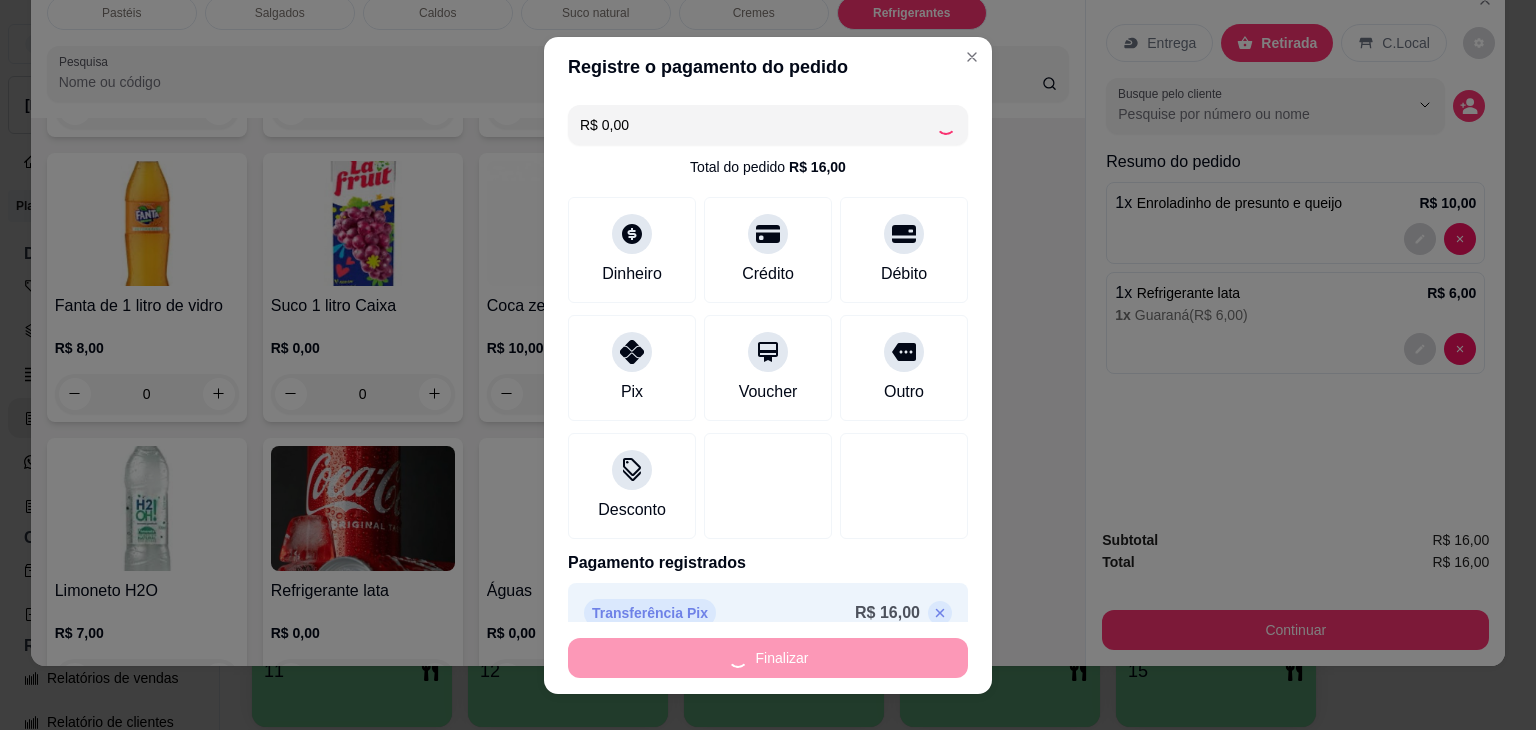 type on "0" 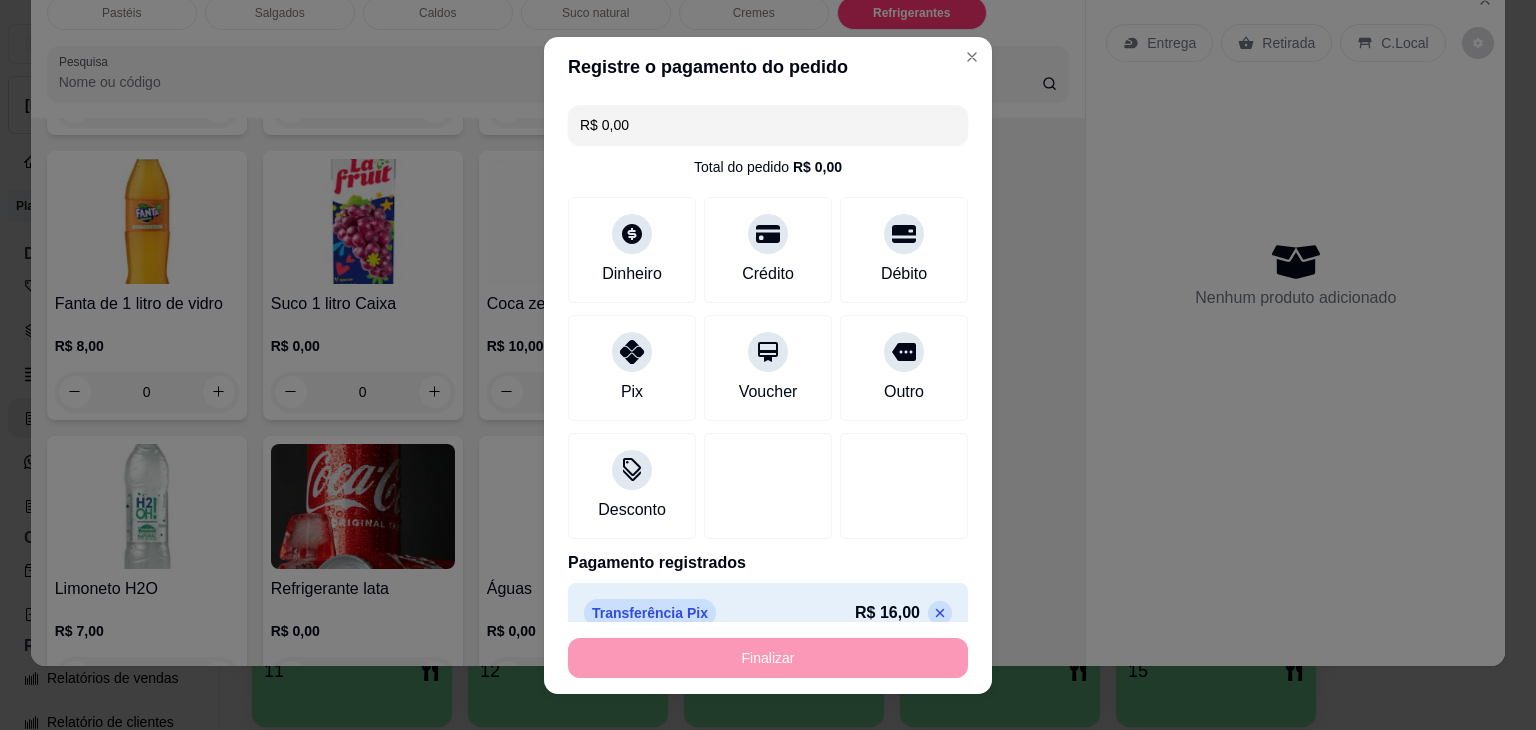 type on "-R$ 16,00" 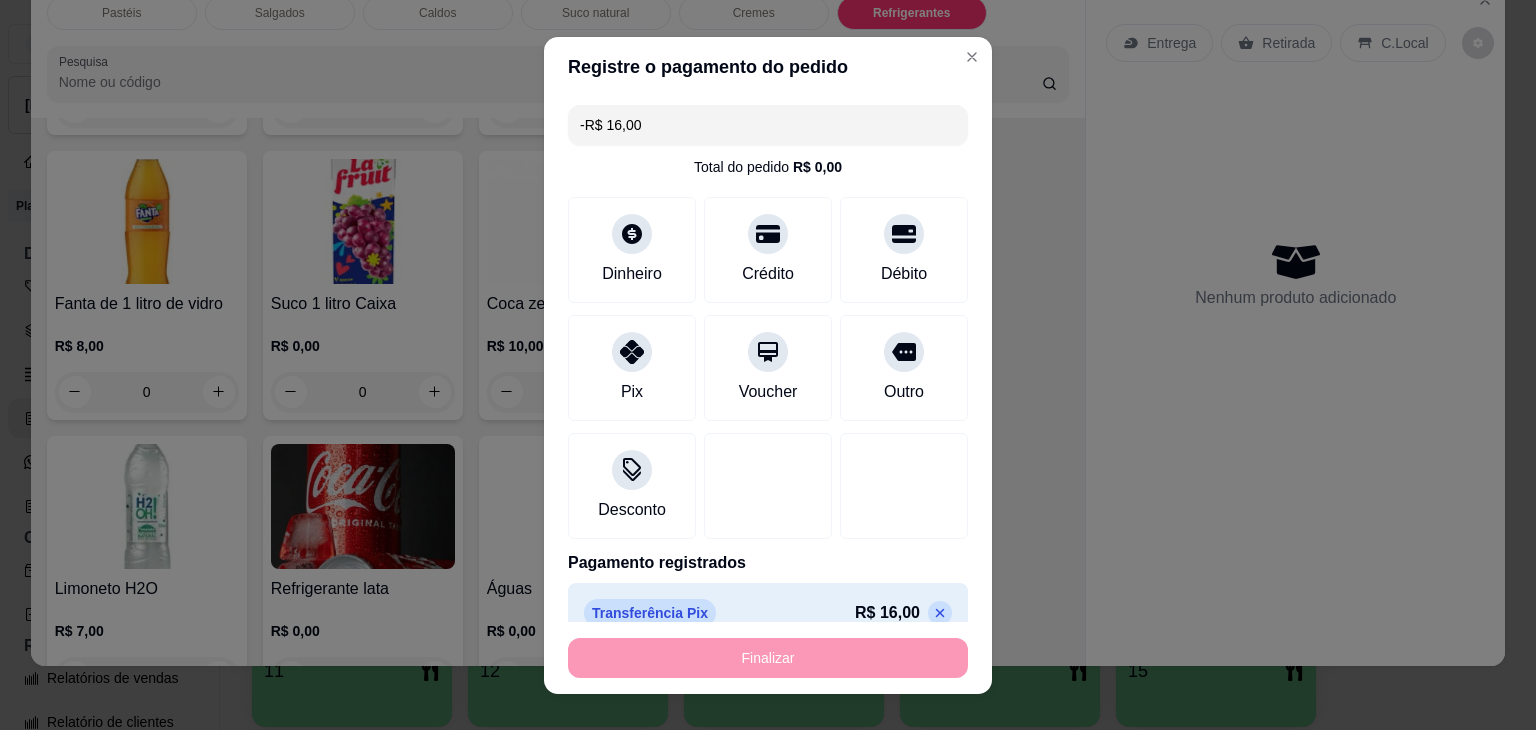 scroll, scrollTop: 5830, scrollLeft: 0, axis: vertical 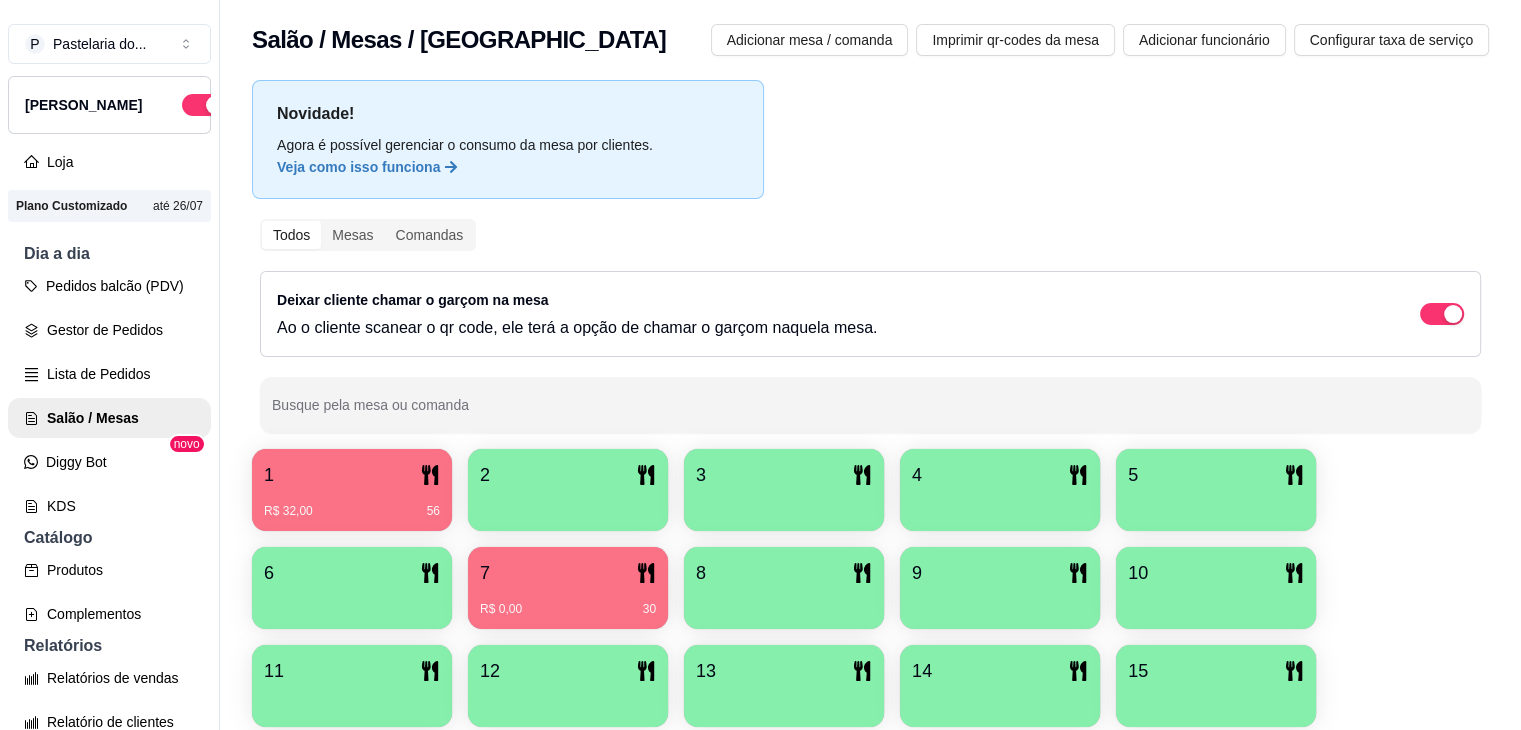 click on "Novidade! Agora é possível gerenciar o consumo da mesa por clientes.   Veja como isso funciona Todos Mesas Comandas Deixar cliente chamar o garçom na mesa Ao o cliente scanear o qr code, ele terá a opção de chamar o garçom naquela mesa. Busque pela mesa ou comanda
1 R$ 32,00 56 2 3 4 5 6 7 R$ 0,00 30 8 9 10 11 12 13 14 15 16" at bounding box center (870, 458) 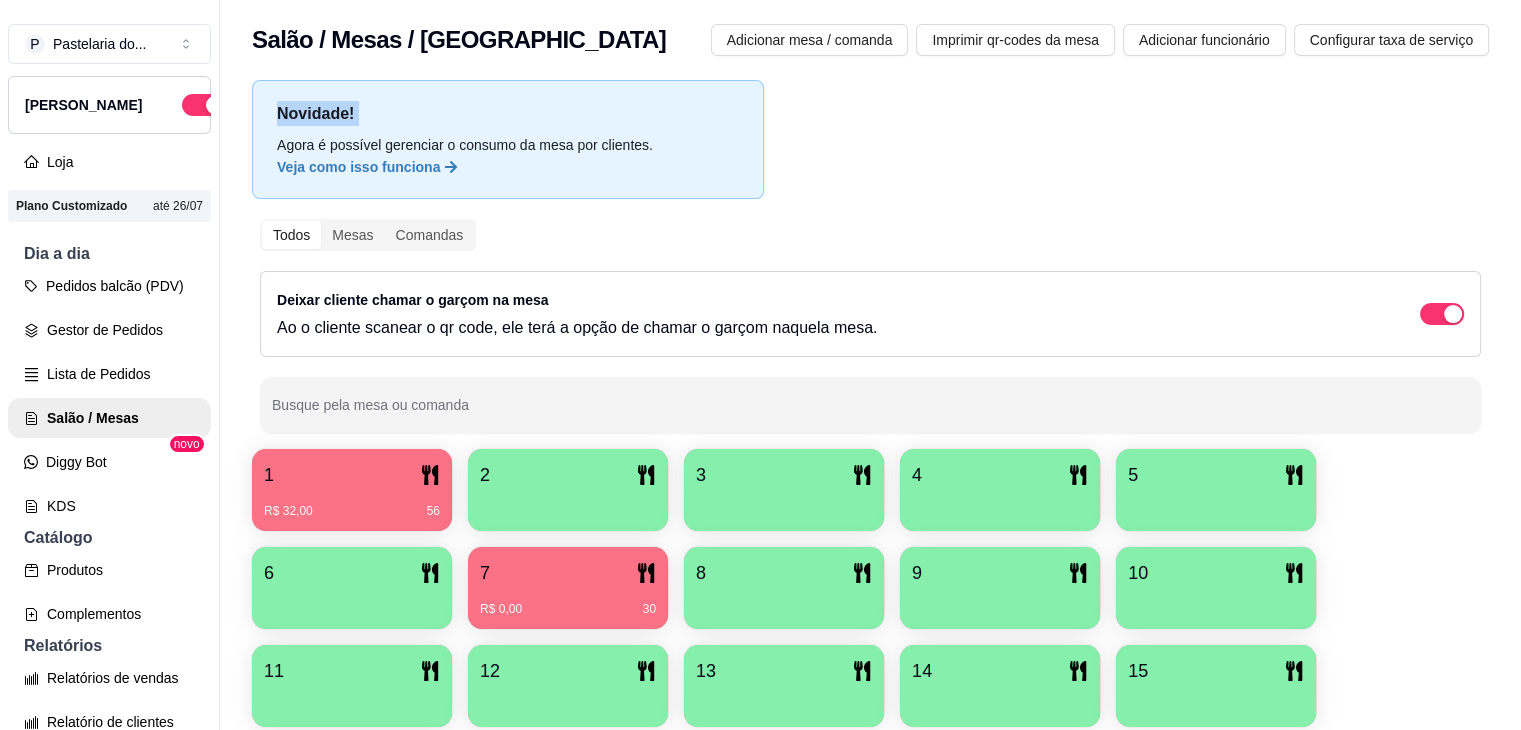 click on "Novidade! Agora é possível gerenciar o consumo da mesa por clientes.   Veja como isso funciona Todos Mesas Comandas Deixar cliente chamar o garçom na mesa Ao o cliente scanear o qr code, ele terá a opção de chamar o garçom naquela mesa. Busque pela mesa ou comanda
1 R$ 32,00 56 2 3 4 5 6 7 R$ 0,00 30 8 9 10 11 12 13 14 15 16" at bounding box center [870, 458] 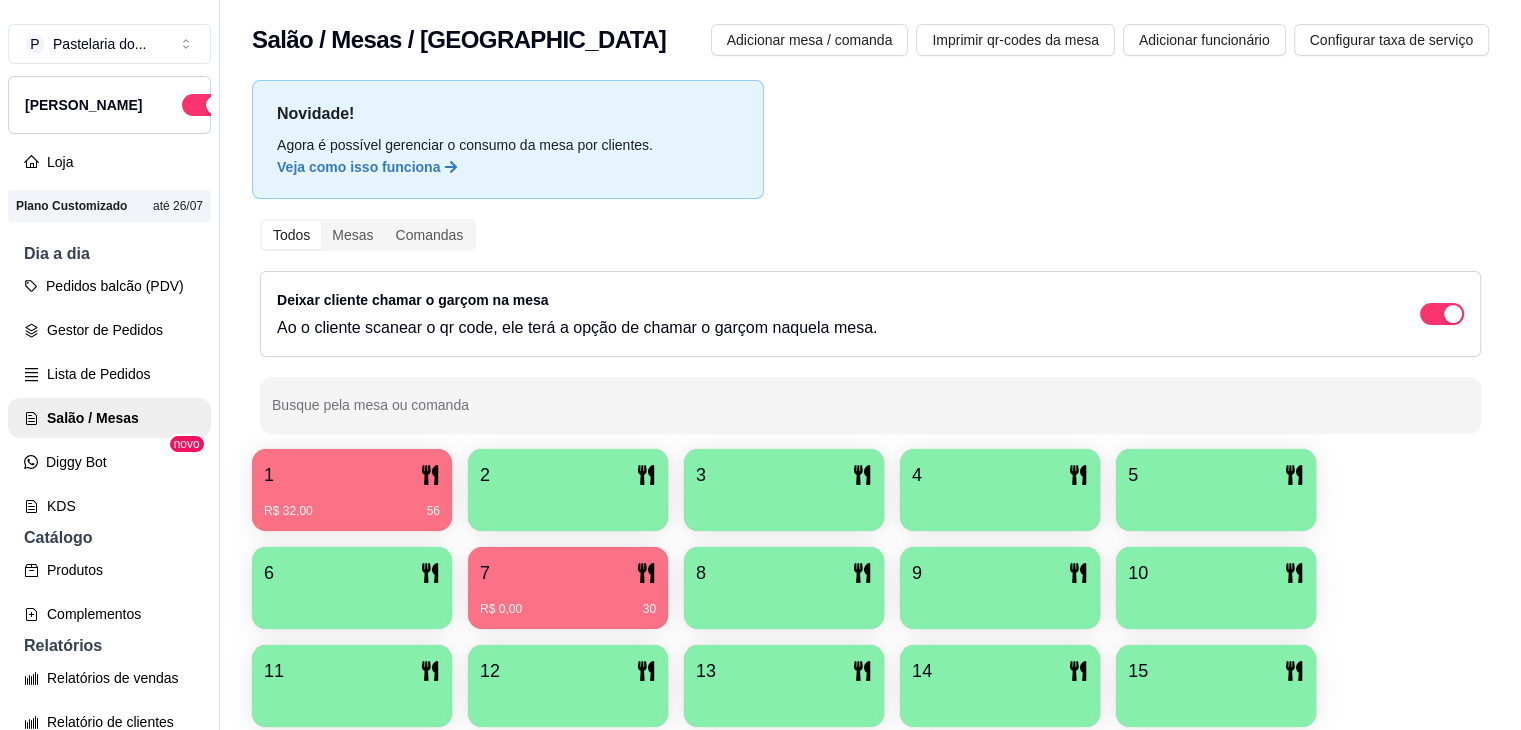click on "Novidade! Agora é possível gerenciar o consumo da mesa por clientes.   Veja como isso funciona Todos Mesas Comandas Deixar cliente chamar o garçom na mesa Ao o cliente scanear o qr code, ele terá a opção de chamar o garçom naquela mesa. Busque pela mesa ou comanda
1 R$ 32,00 56 2 3 4 5 6 7 R$ 0,00 30 8 9 10 11 12 13 14 15 16" at bounding box center [870, 458] 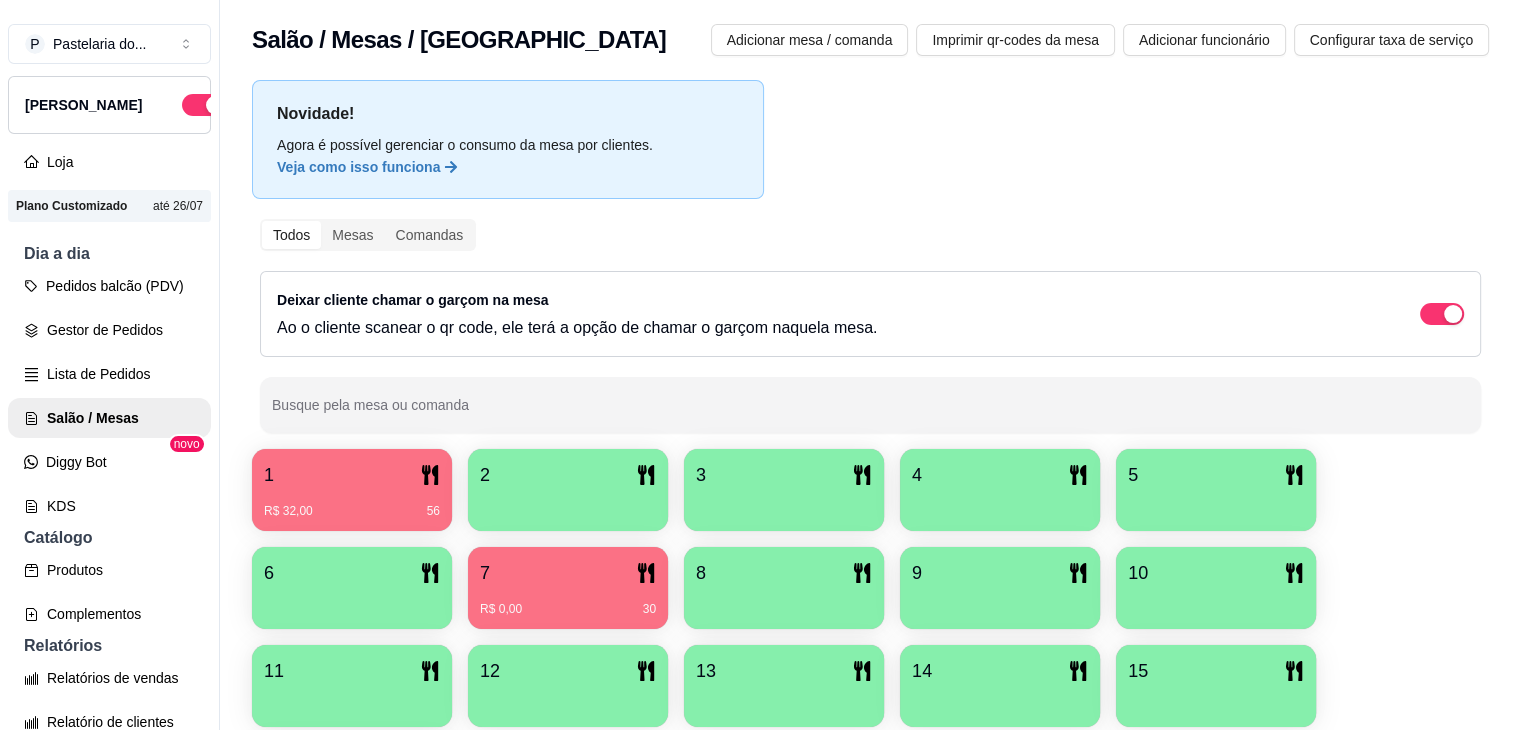click on "Novidade!" at bounding box center [508, 113] 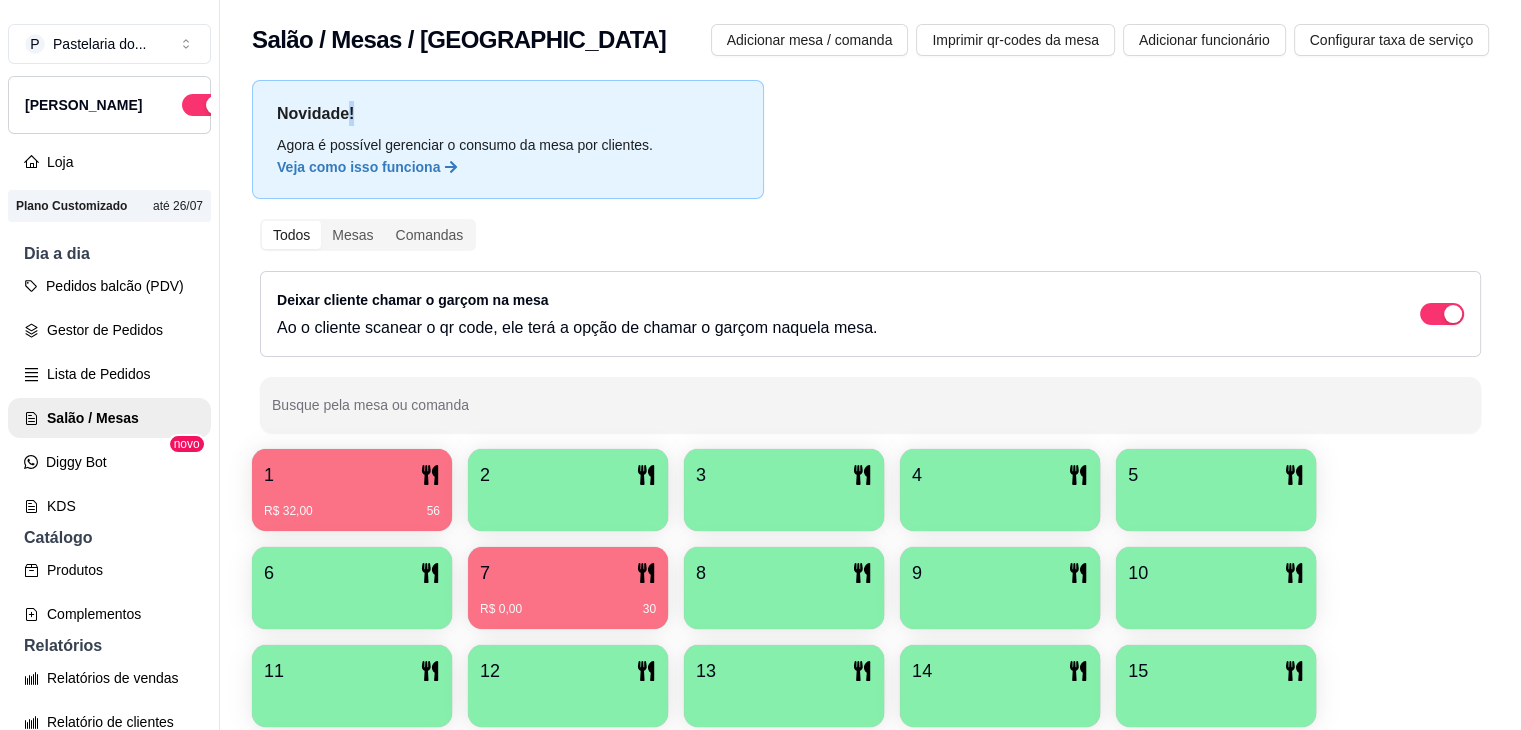 click on "Novidade!" at bounding box center [508, 113] 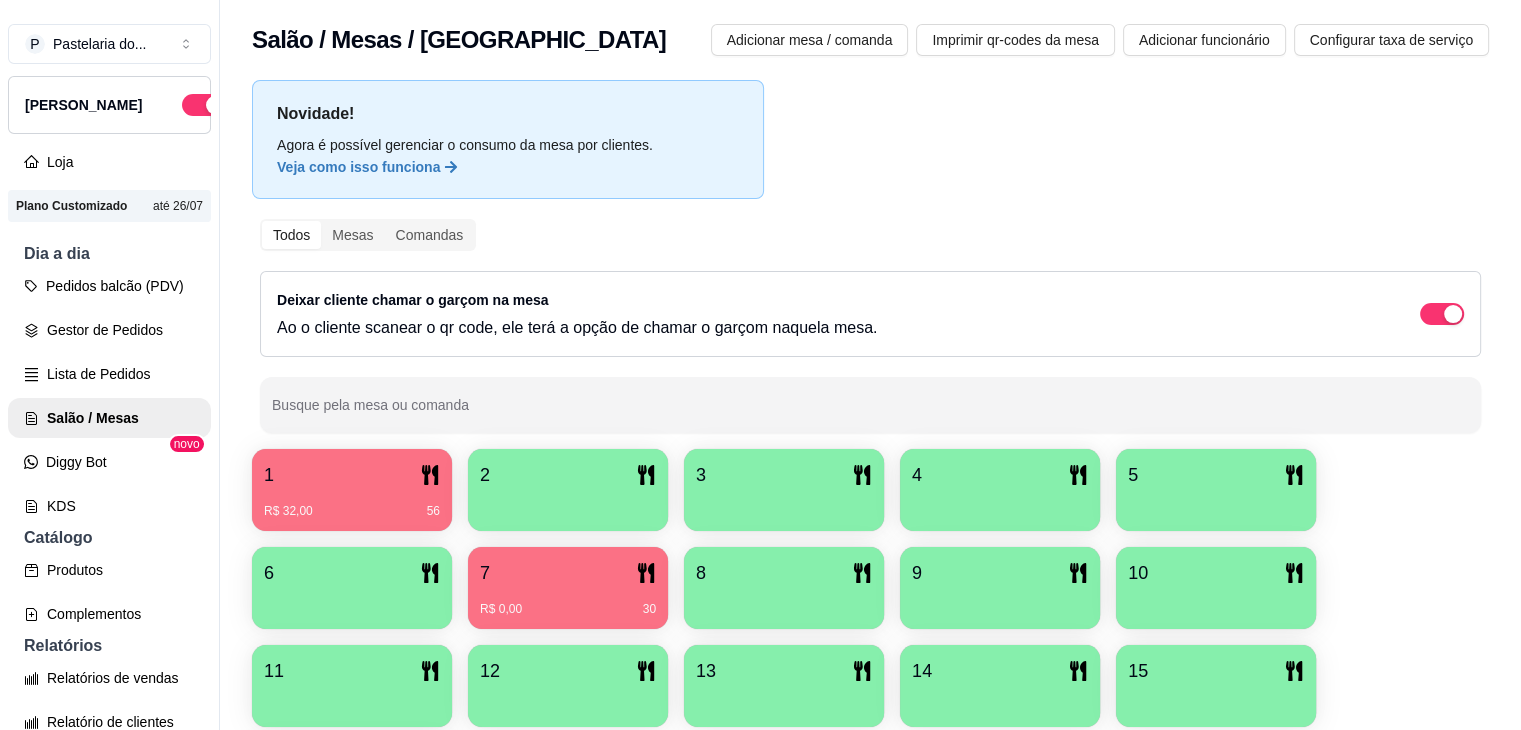 click on "Salão / Mesas / [GEOGRAPHIC_DATA]" at bounding box center (459, 40) 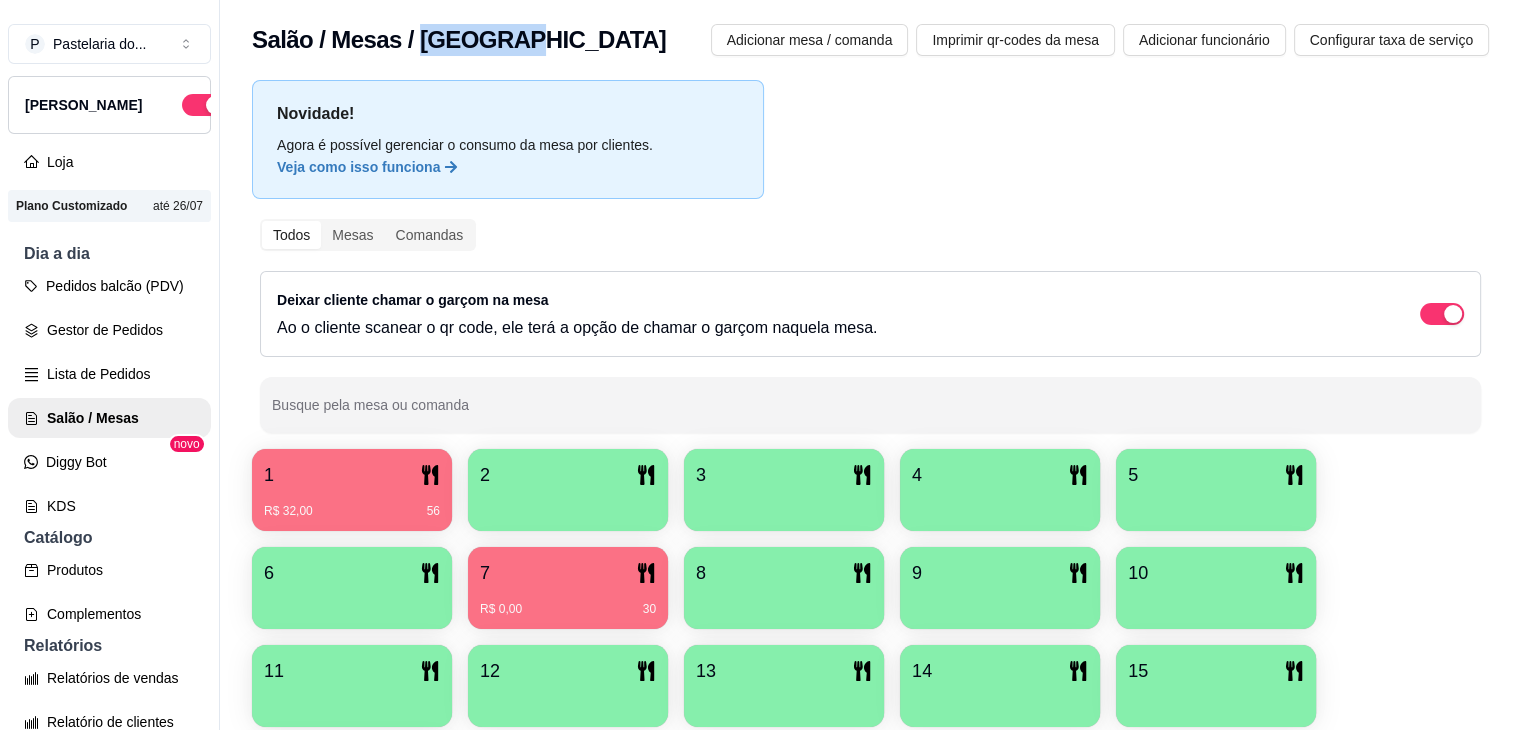 click on "Salão / Mesas / [GEOGRAPHIC_DATA]" at bounding box center [459, 40] 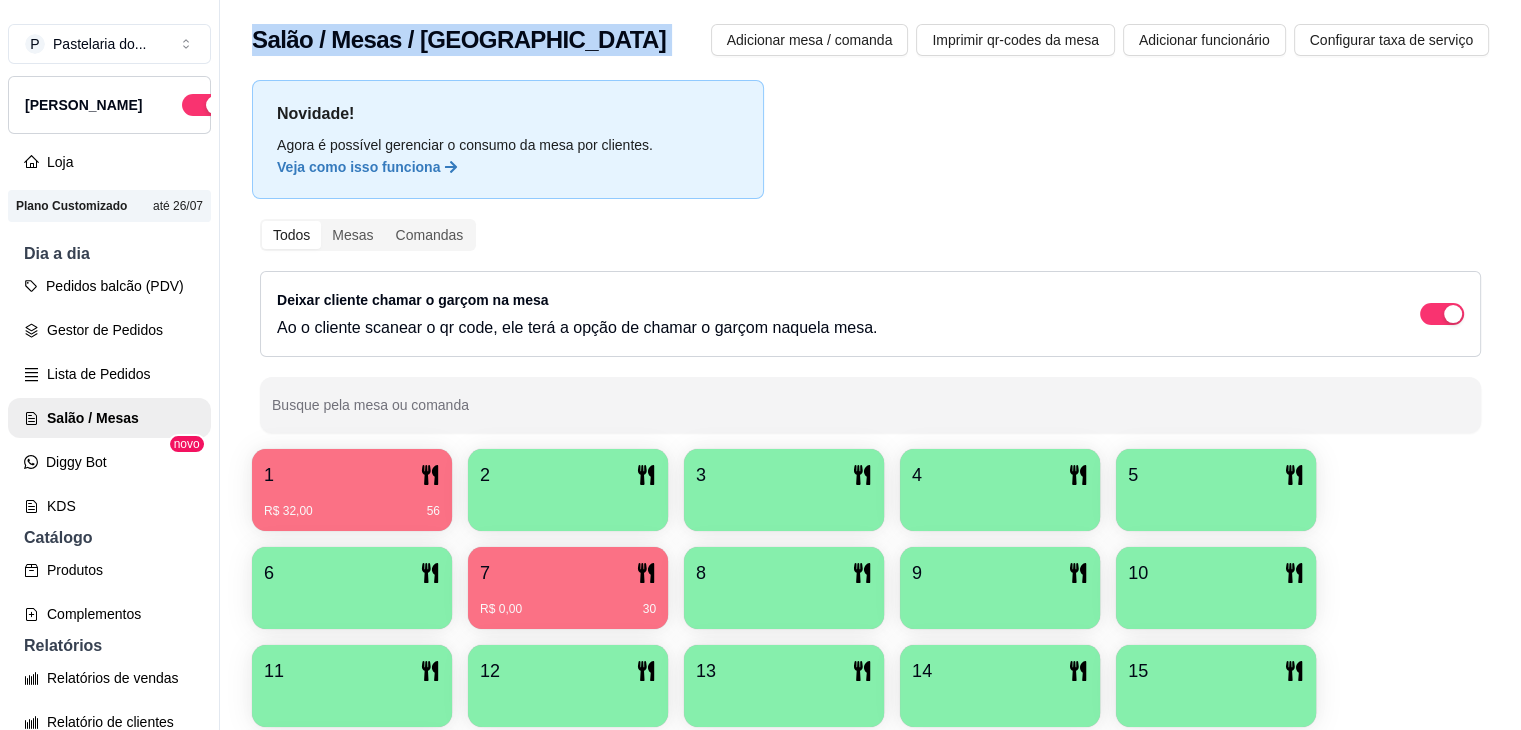 click on "Salão / Mesas / [GEOGRAPHIC_DATA]" at bounding box center [459, 40] 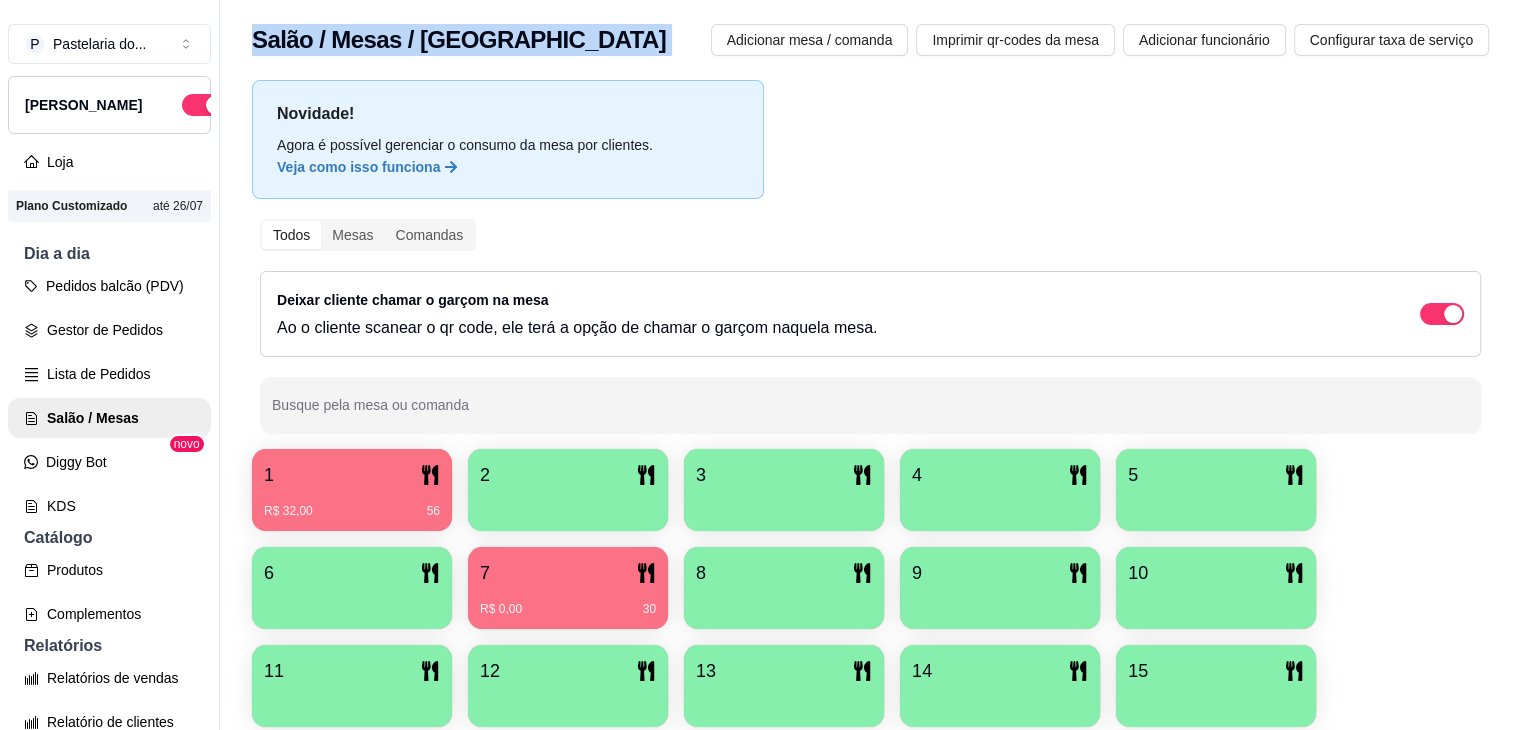 drag, startPoint x: 634, startPoint y: 61, endPoint x: 547, endPoint y: 61, distance: 87 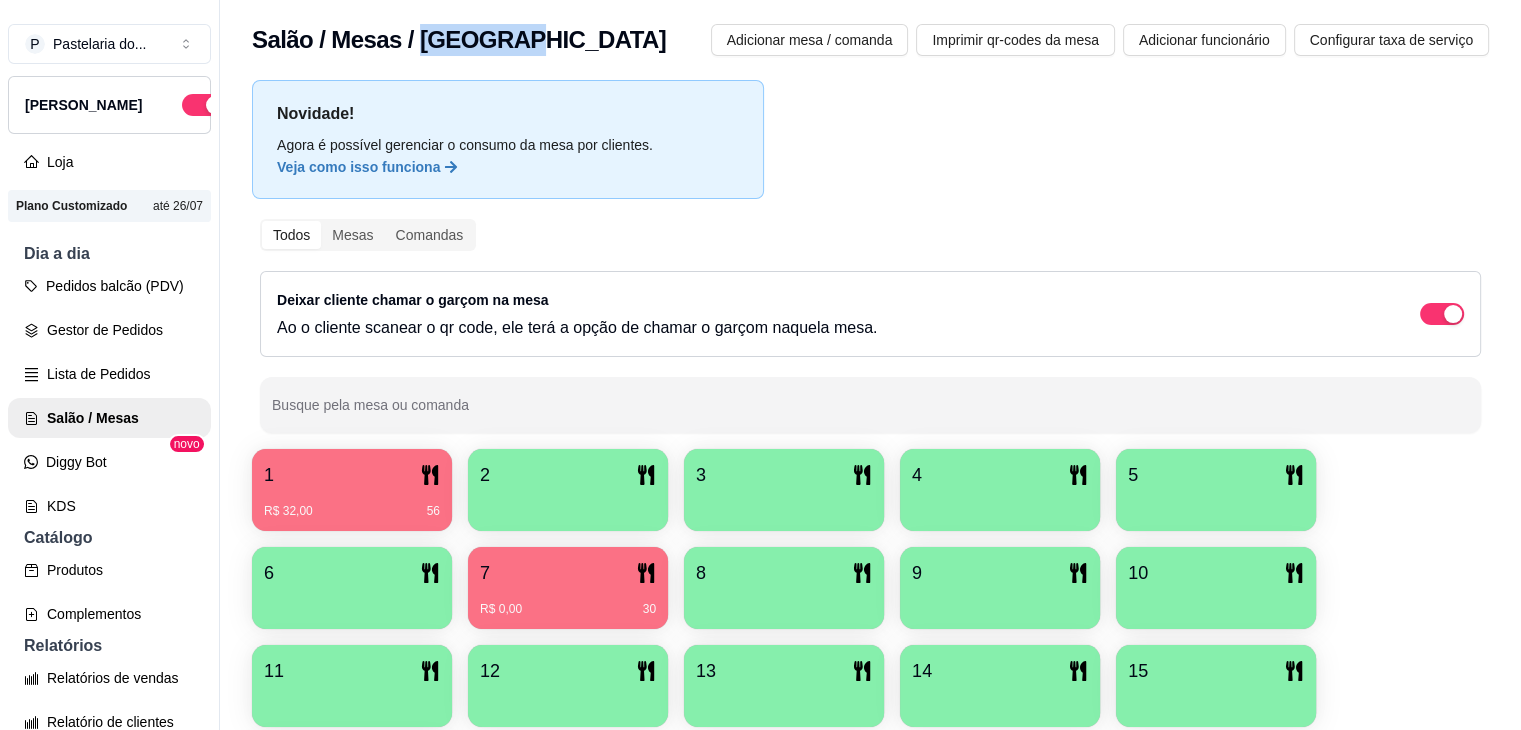 click on "Salão / Mesas / Comandas Adicionar mesa / comanda Imprimir qr-codes da mesa Adicionar funcionário Configurar taxa de serviço" at bounding box center [870, 34] 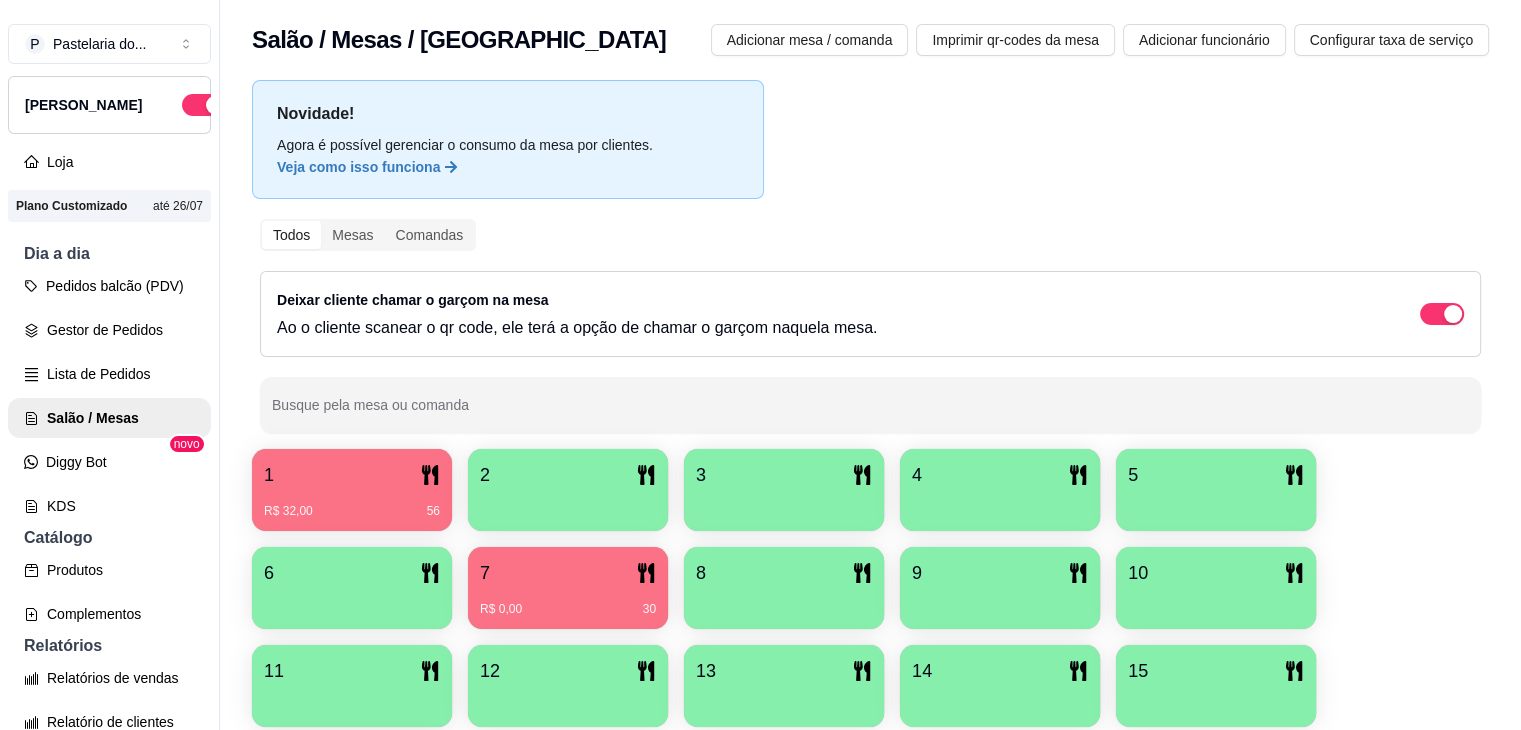 click on "Salão / Mesas / [GEOGRAPHIC_DATA]" at bounding box center (459, 40) 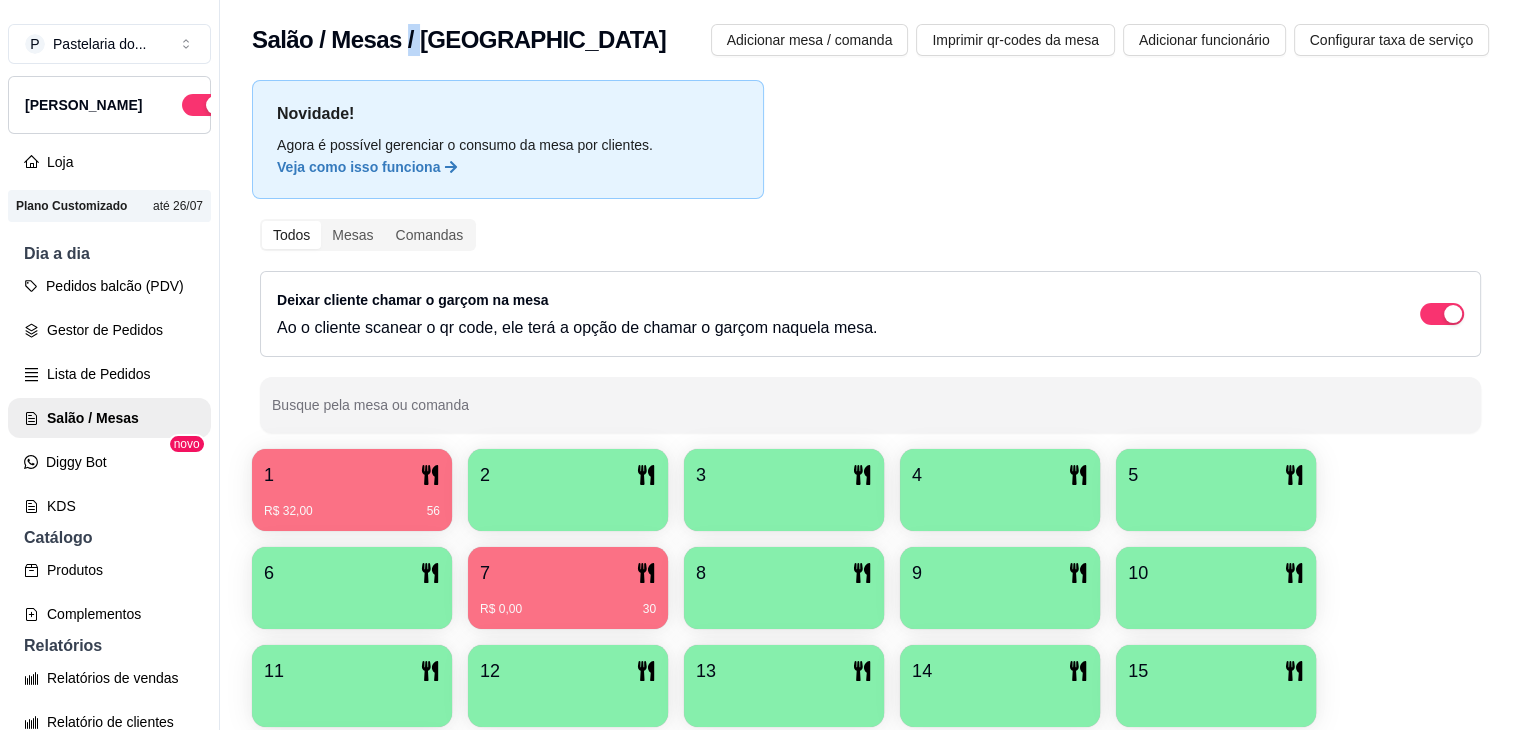 click on "Salão / Mesas / [GEOGRAPHIC_DATA]" at bounding box center (459, 40) 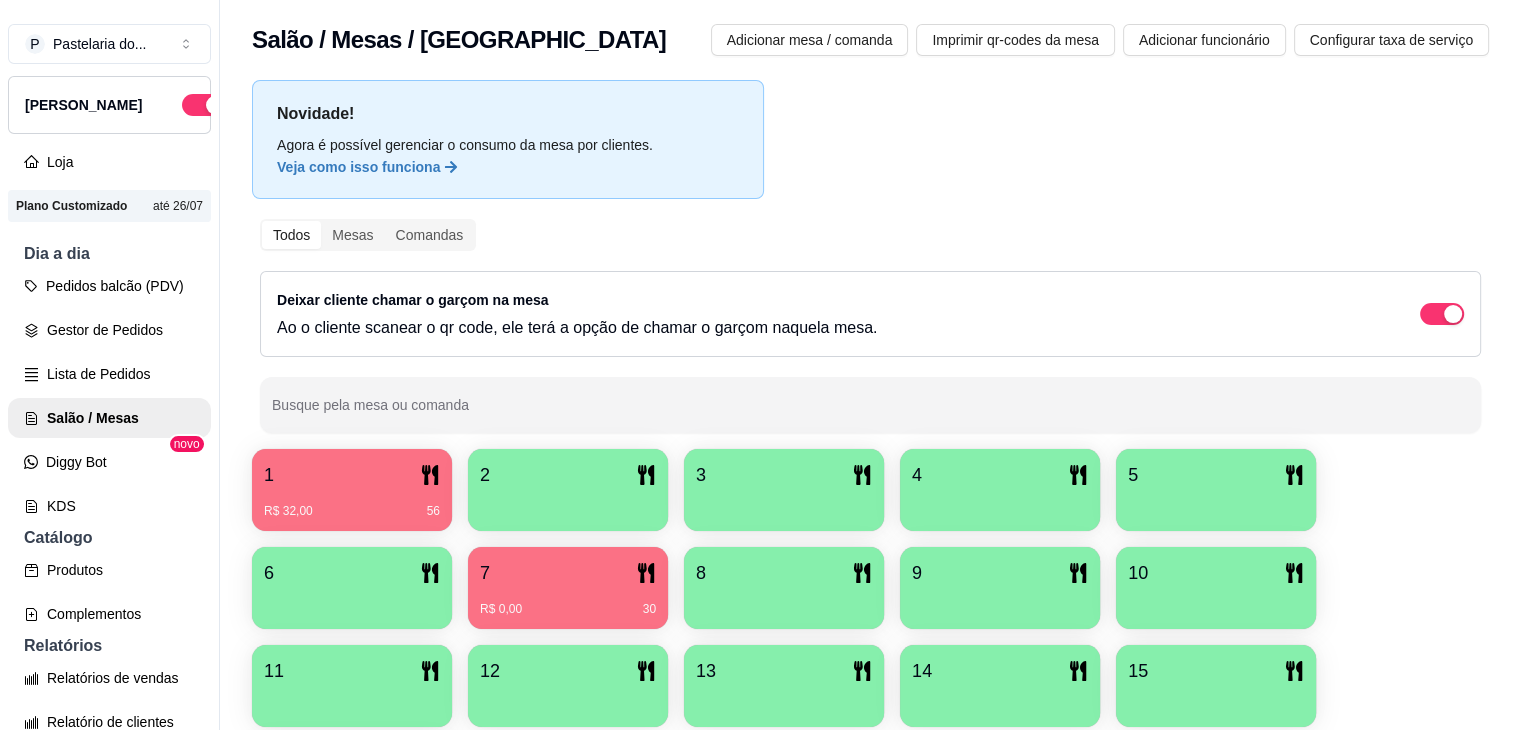 click on "Salão / Mesas / [GEOGRAPHIC_DATA]" at bounding box center (459, 40) 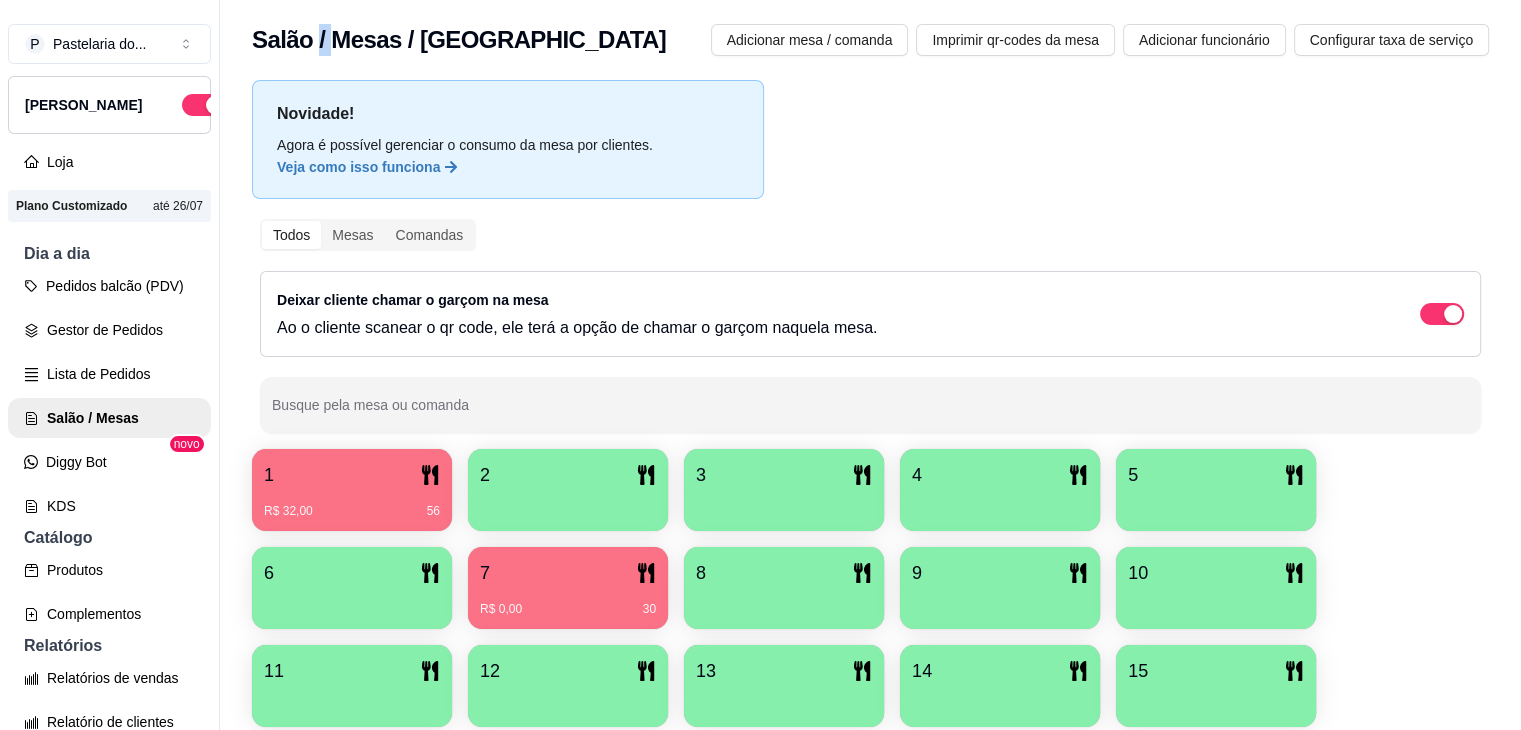 click on "Salão / Mesas / [GEOGRAPHIC_DATA]" at bounding box center (459, 40) 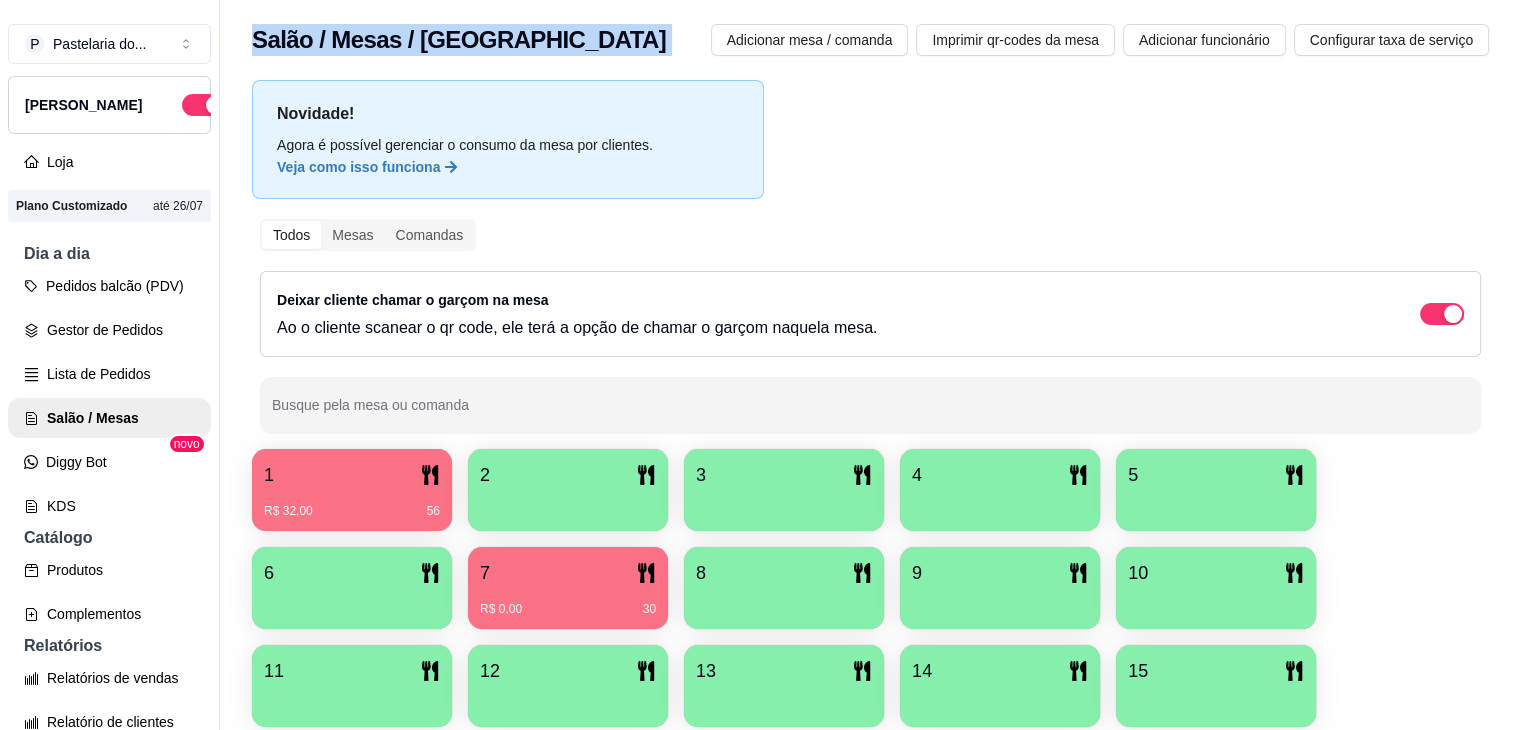 click on "Salão / Mesas / [GEOGRAPHIC_DATA]" at bounding box center (459, 40) 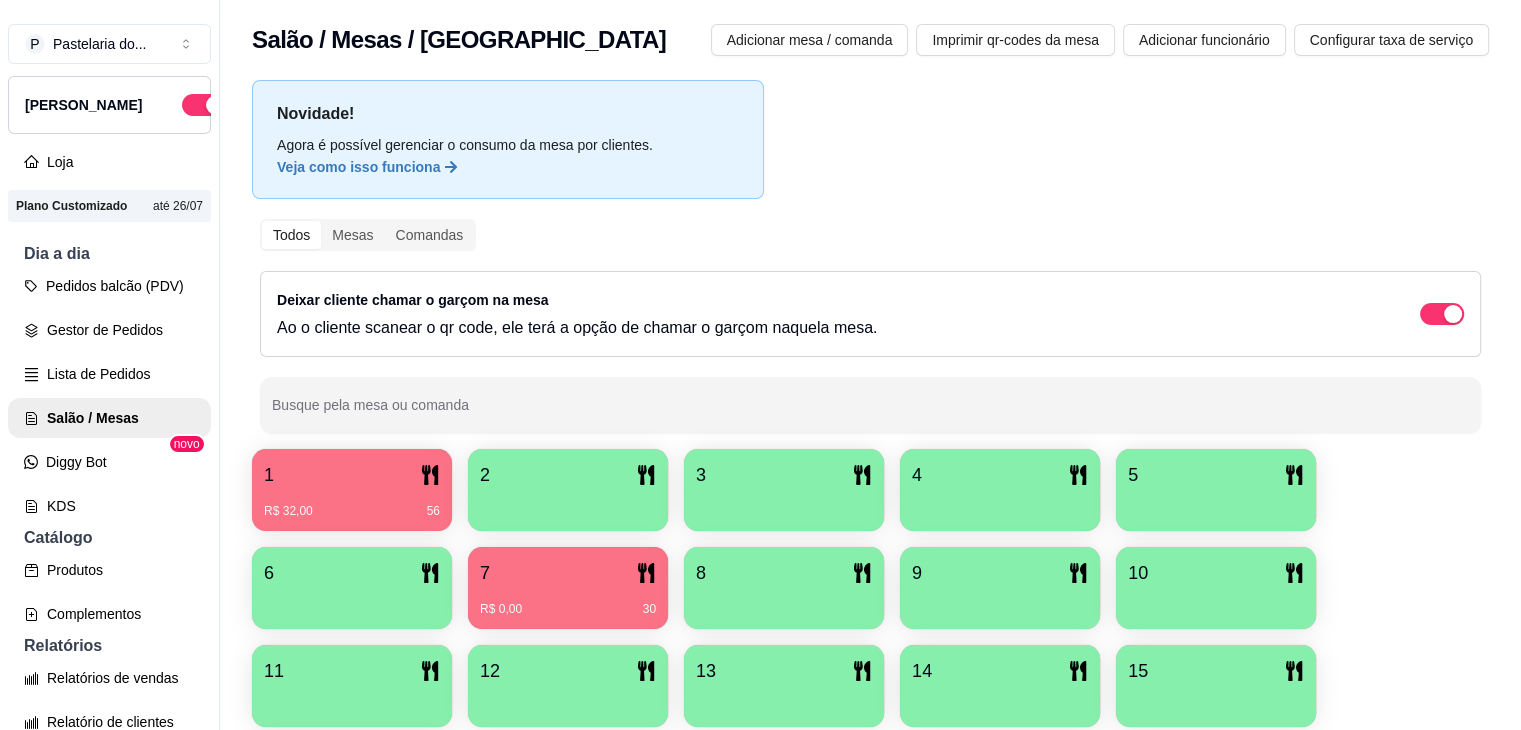click on "Salão / Mesas / [GEOGRAPHIC_DATA]" at bounding box center [459, 40] 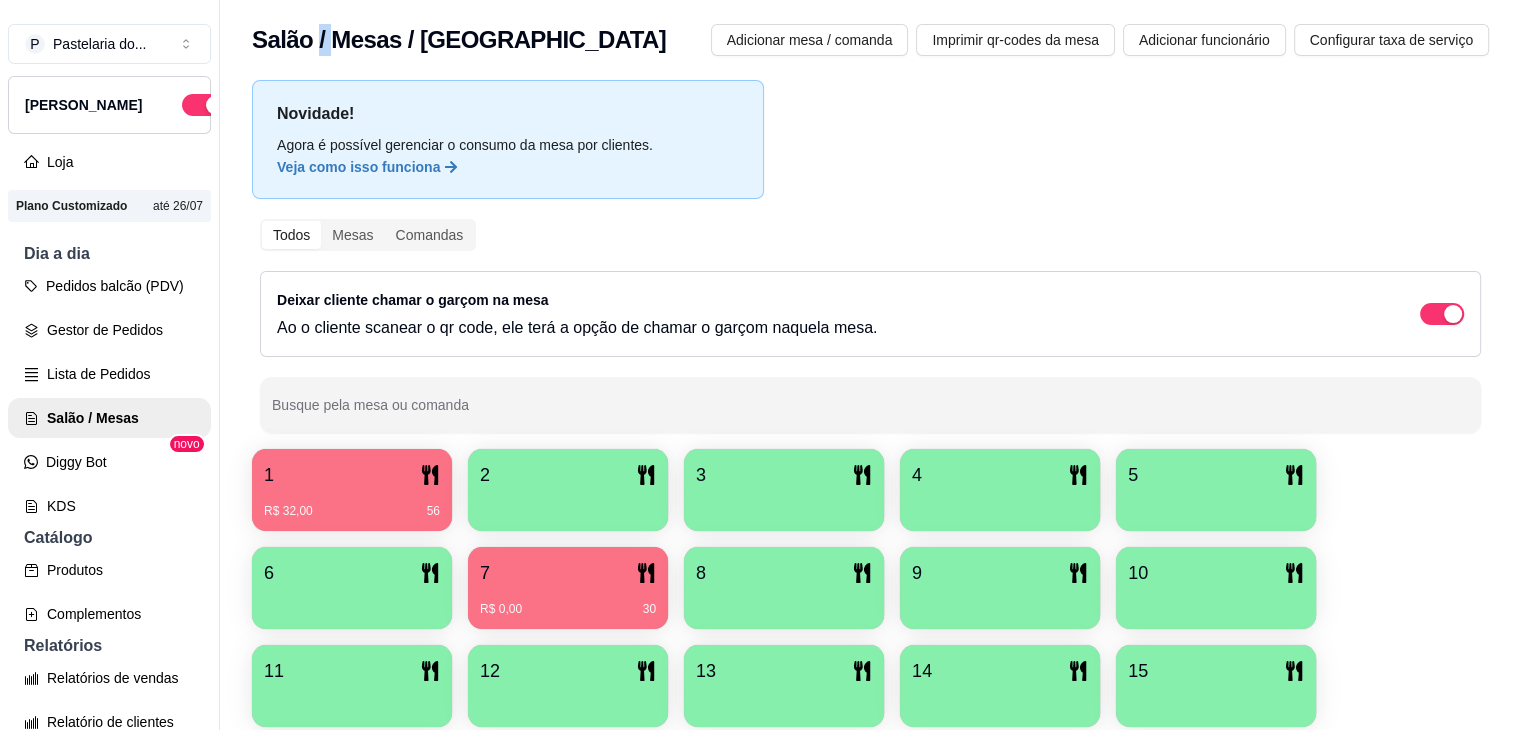 click on "Salão / Mesas / [GEOGRAPHIC_DATA]" at bounding box center [459, 40] 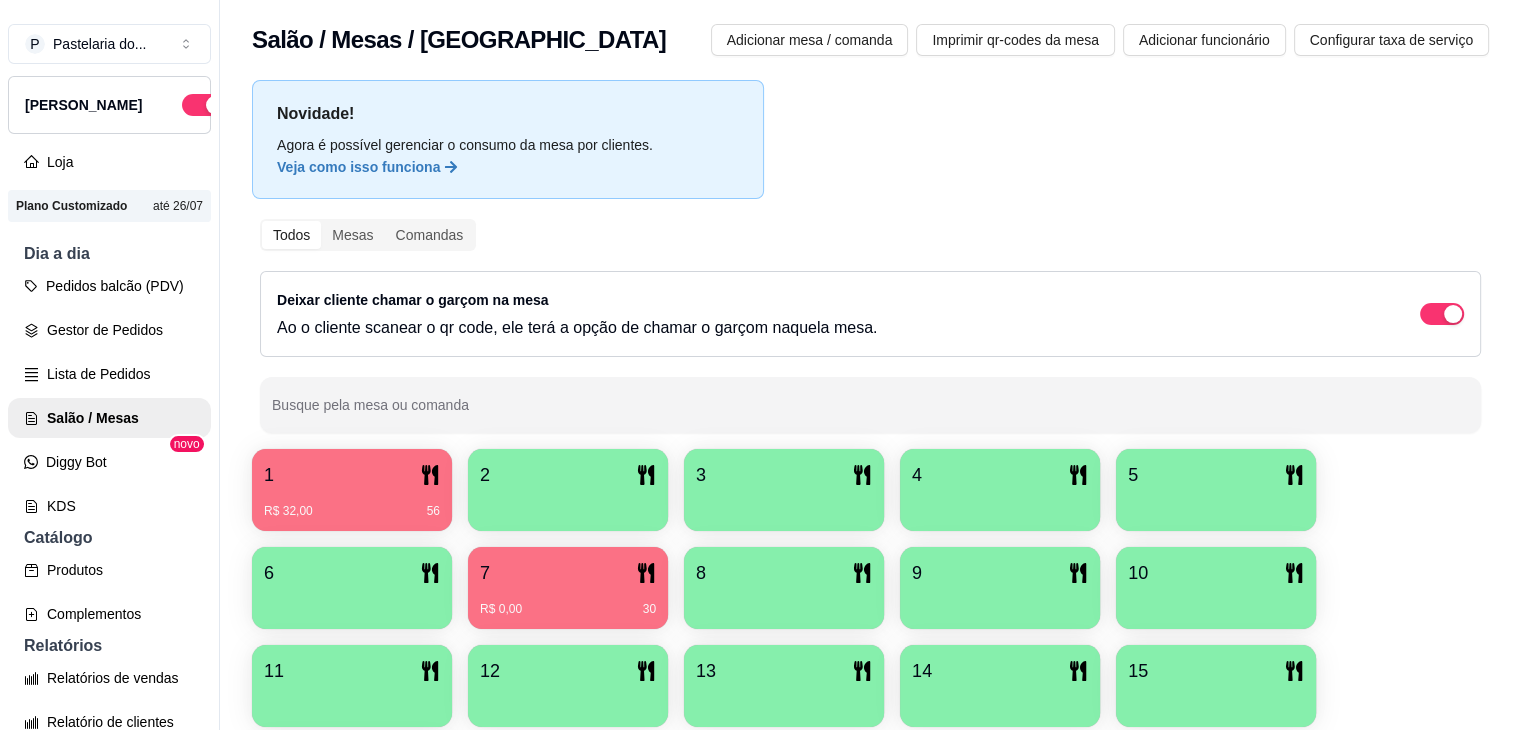 click on "Salão / Mesas / [GEOGRAPHIC_DATA]" at bounding box center (459, 40) 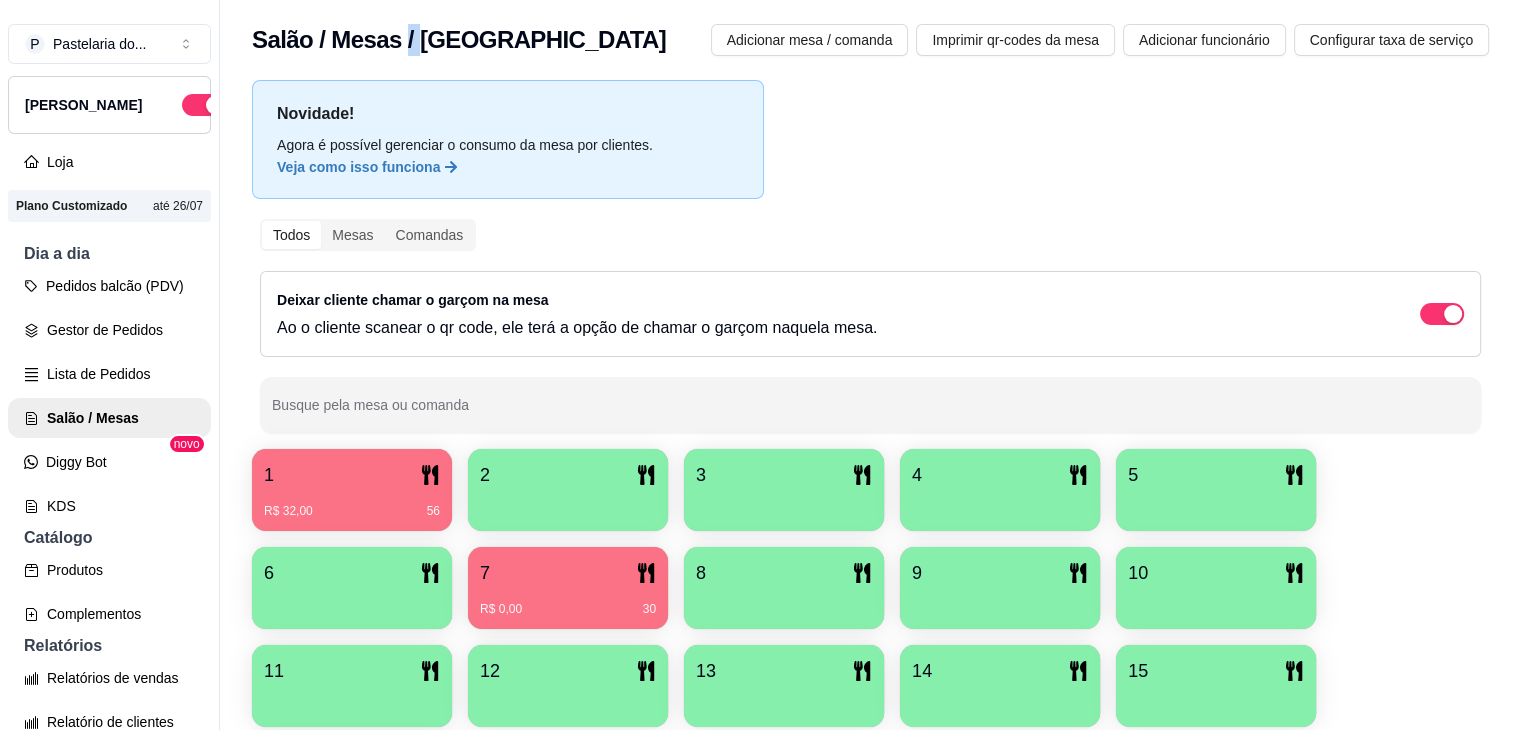 click on "Salão / Mesas / [GEOGRAPHIC_DATA]" at bounding box center [459, 40] 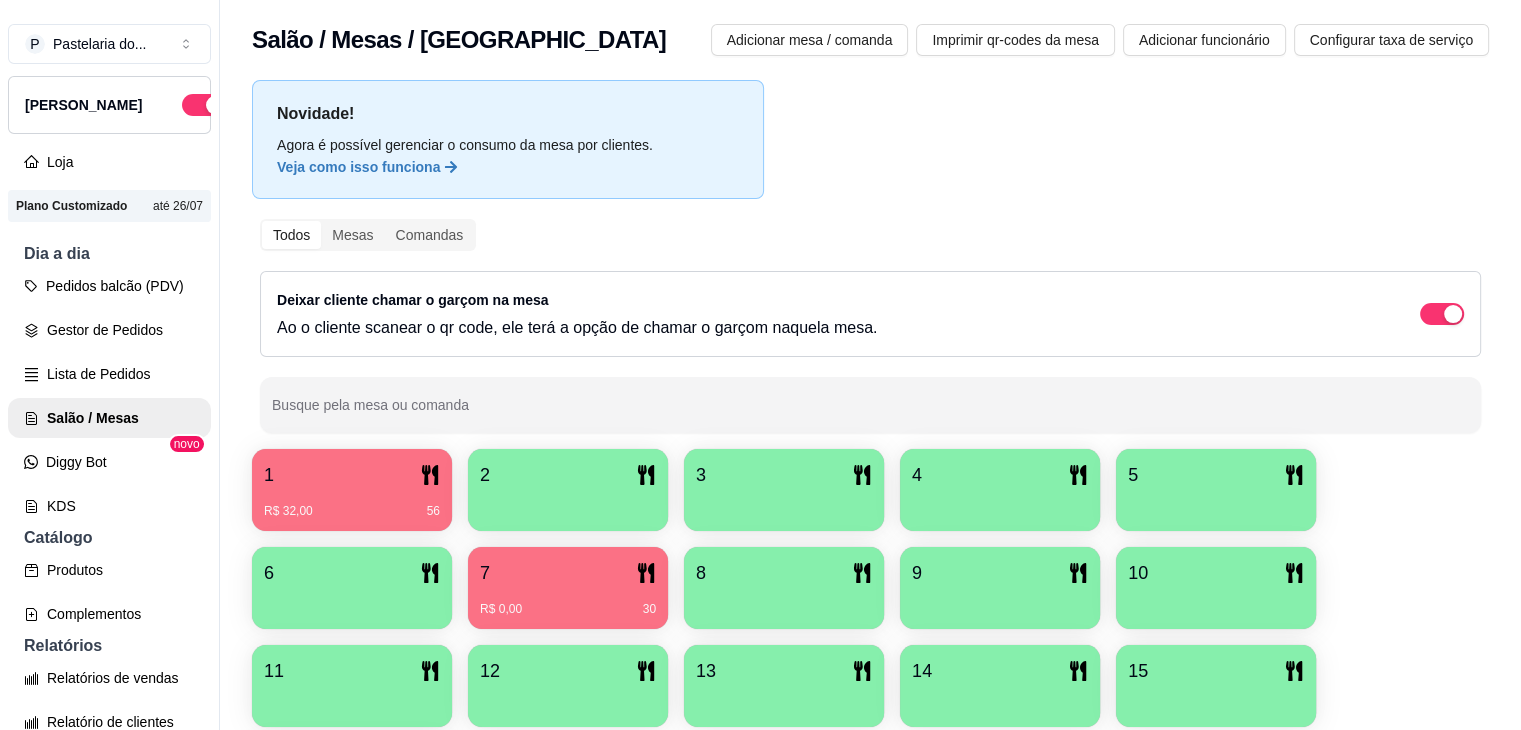 click on "Salão / Mesas / [GEOGRAPHIC_DATA]" at bounding box center (459, 40) 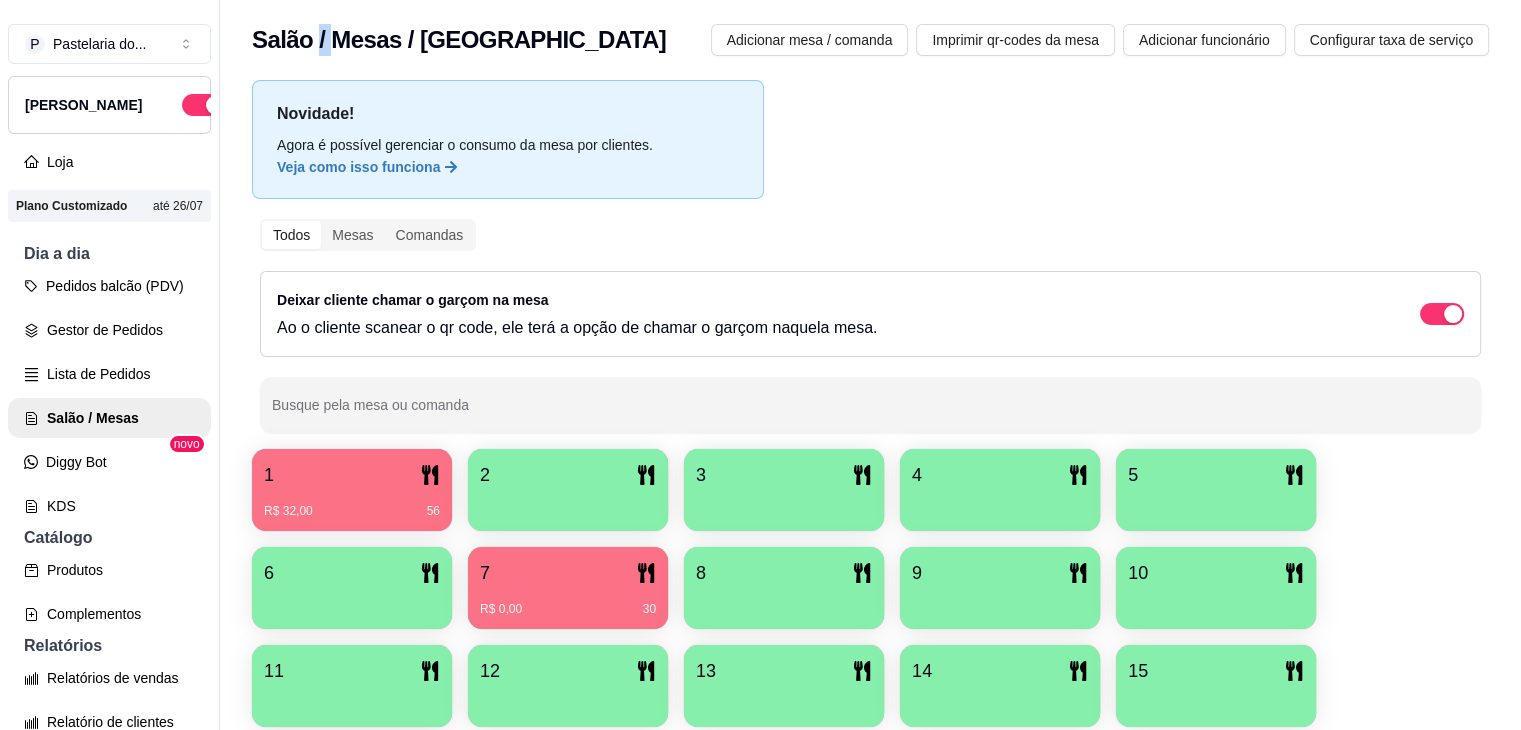 click on "Salão / Mesas / [GEOGRAPHIC_DATA]" at bounding box center (459, 40) 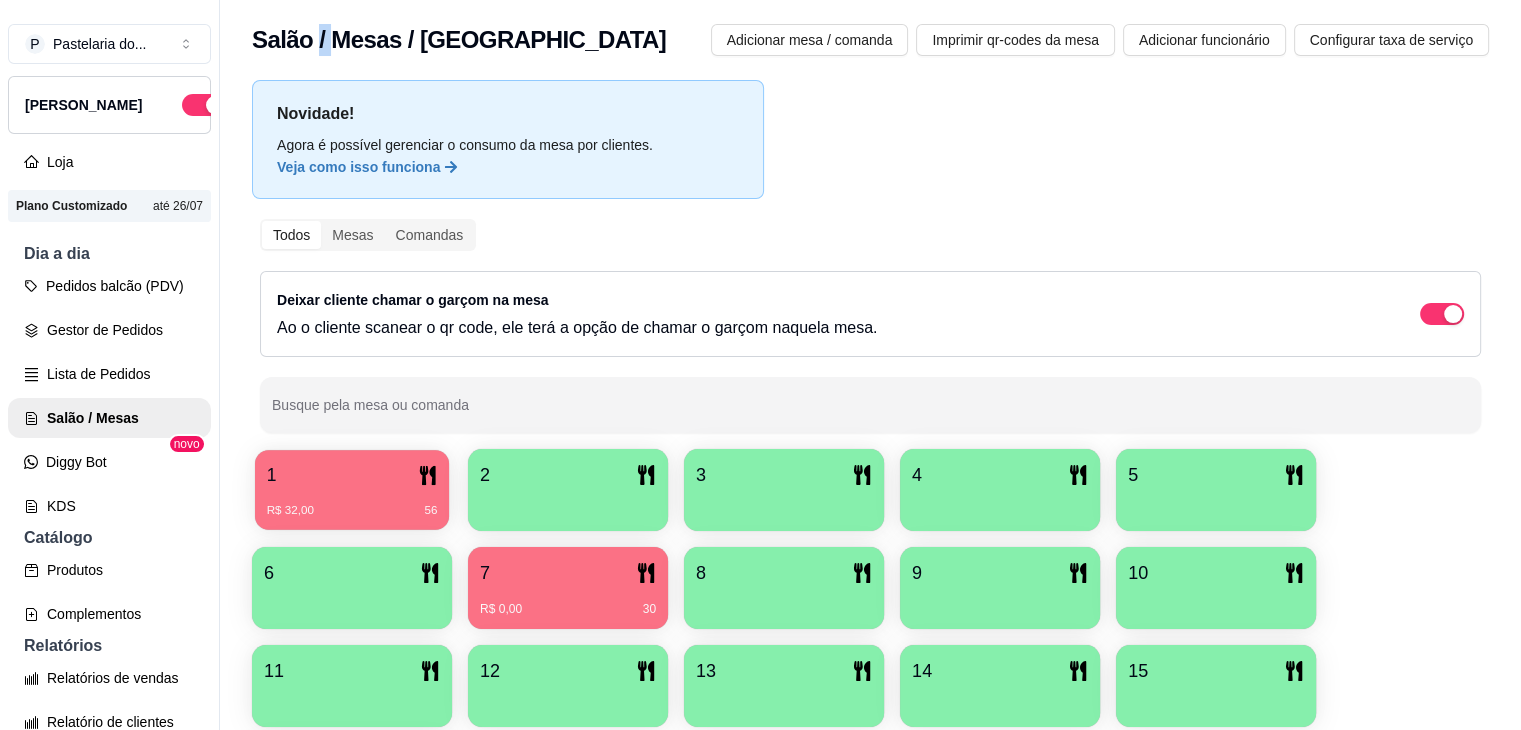 click on "1 R$ 32,00 56" at bounding box center [352, 490] 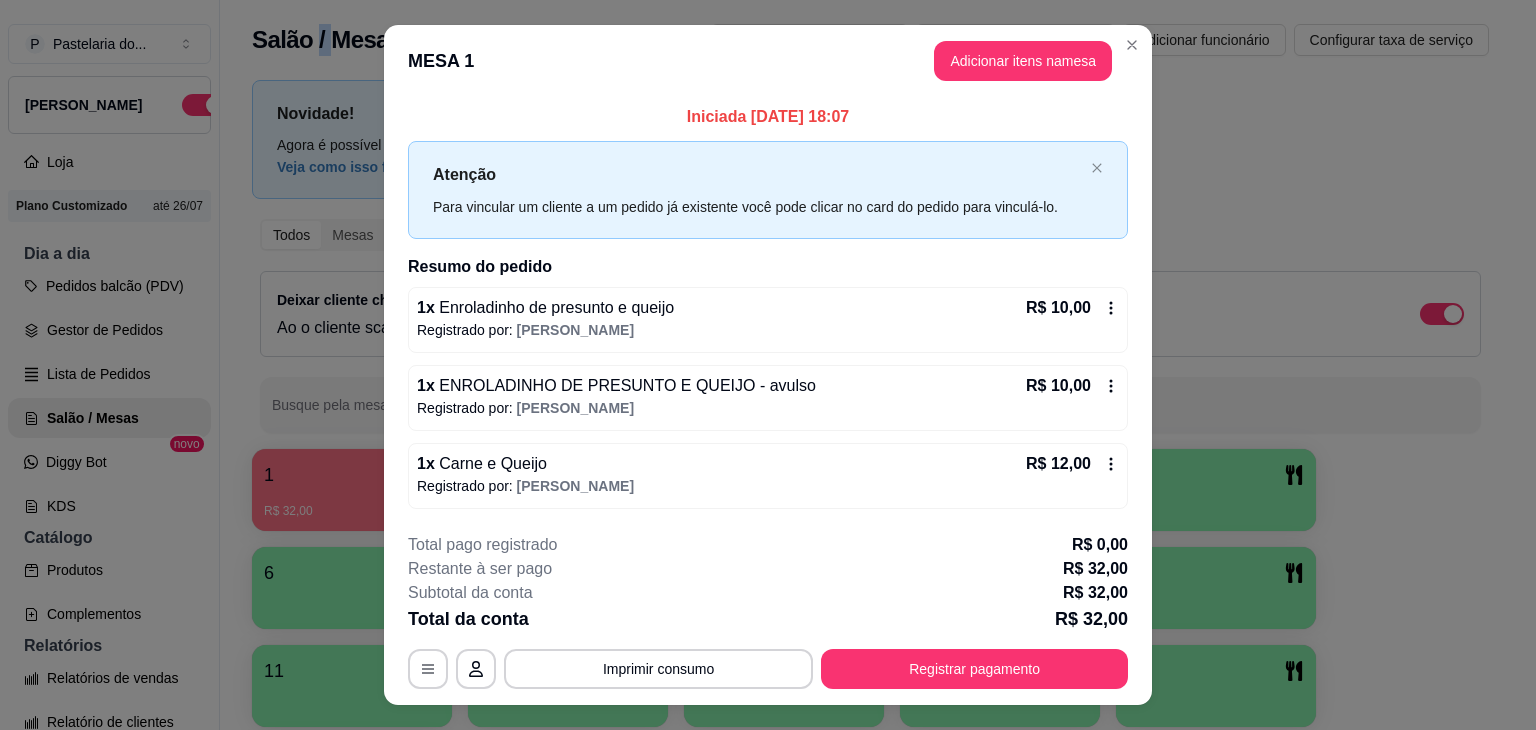scroll, scrollTop: 37, scrollLeft: 0, axis: vertical 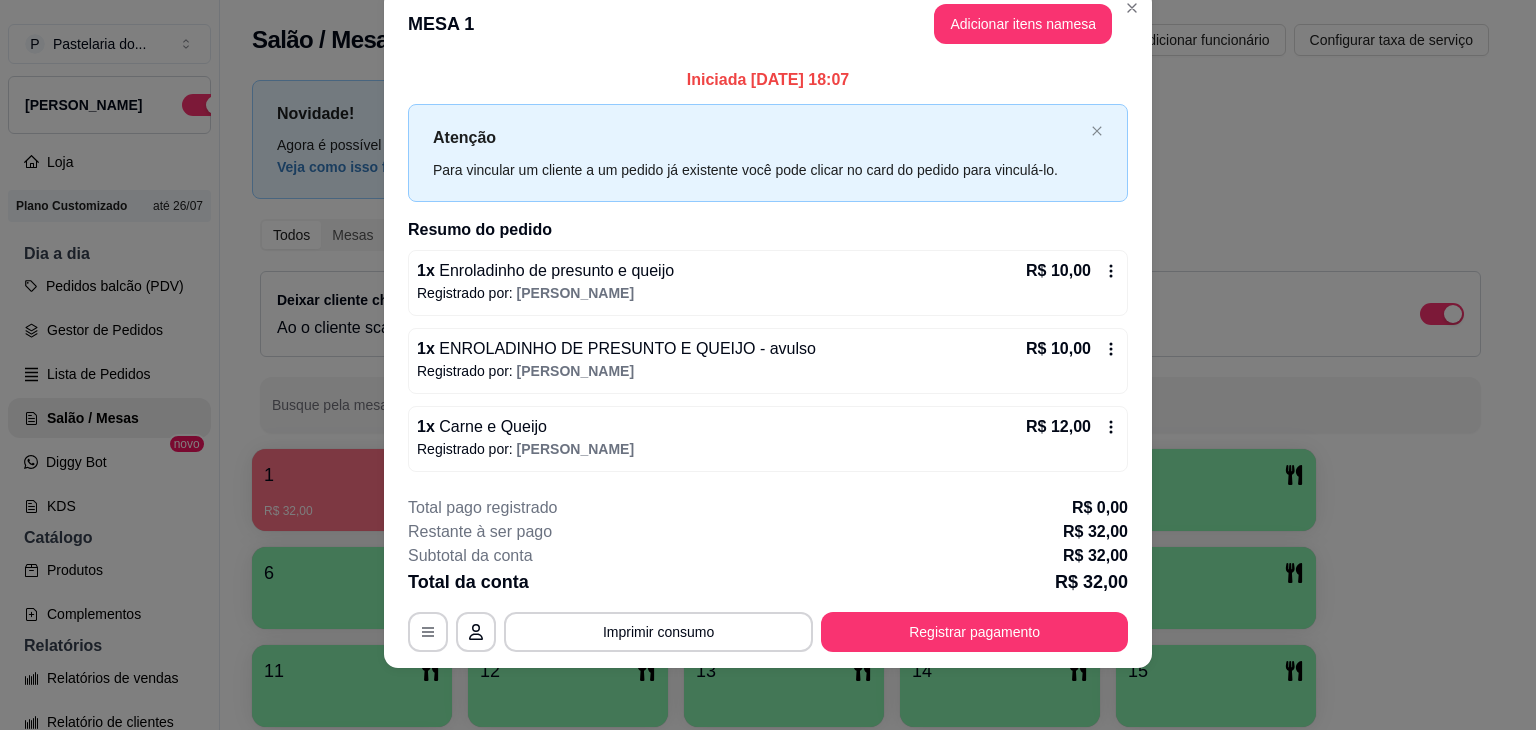 click on "**********" at bounding box center (768, 574) 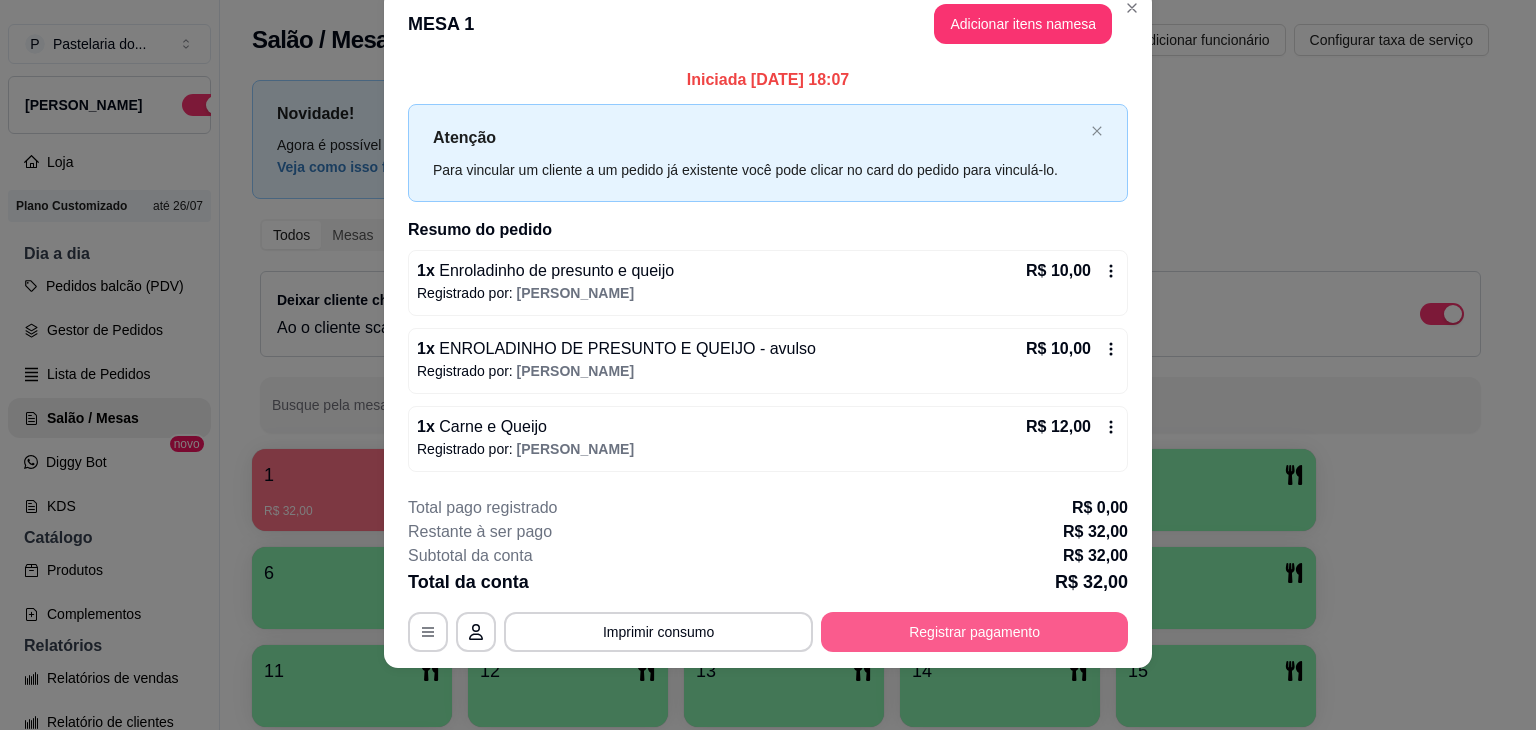 click on "Registrar pagamento" at bounding box center [974, 632] 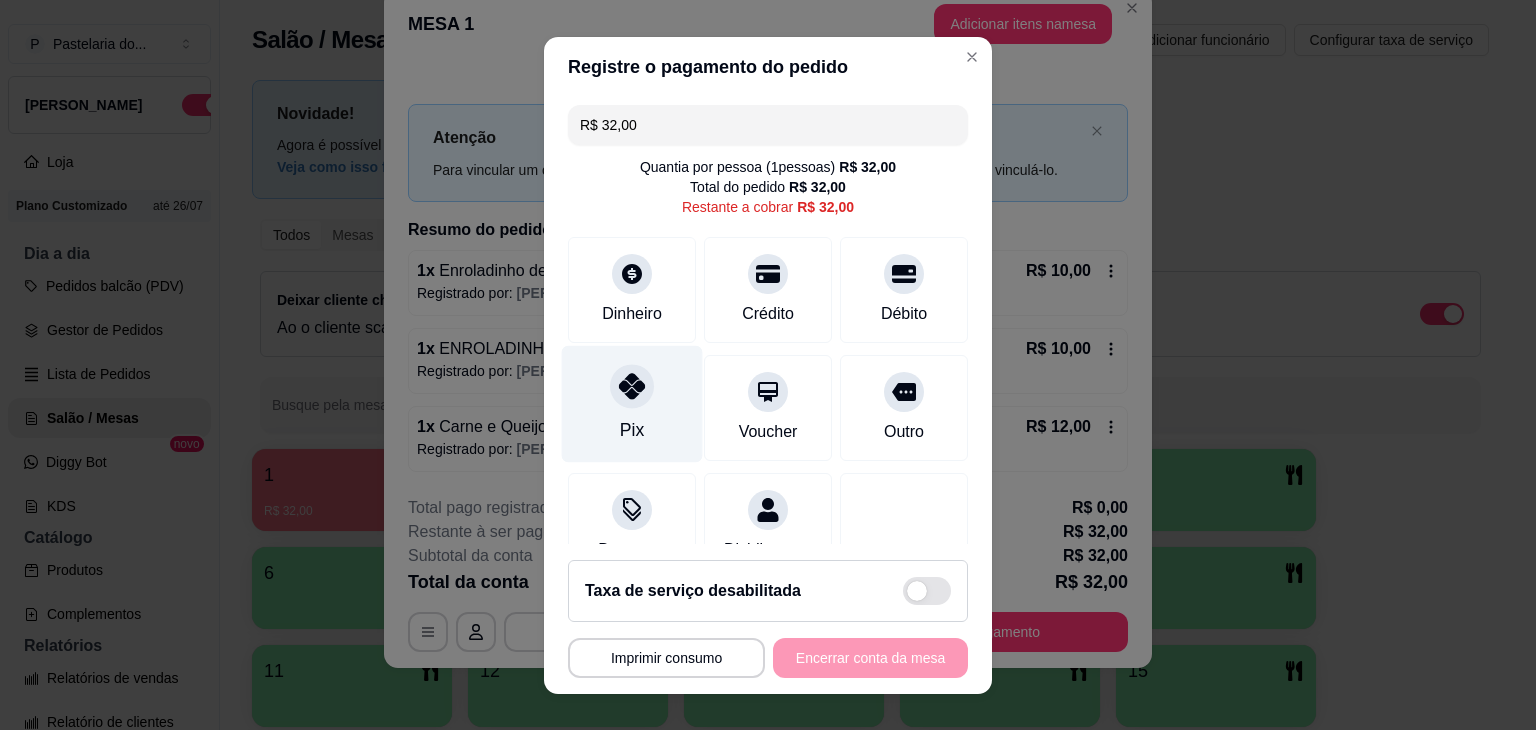 drag, startPoint x: 570, startPoint y: 365, endPoint x: 652, endPoint y: 390, distance: 85.72631 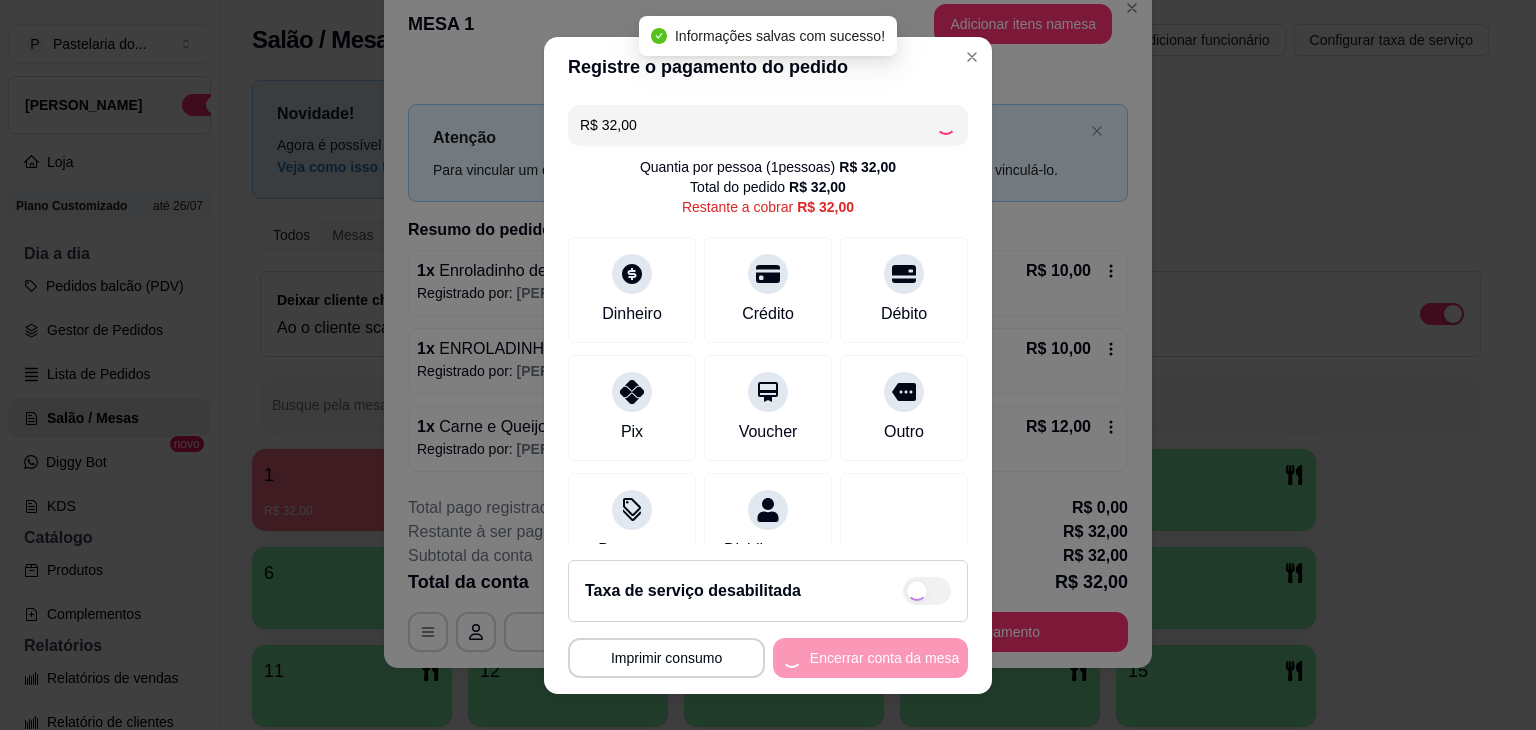 type on "R$ 0,00" 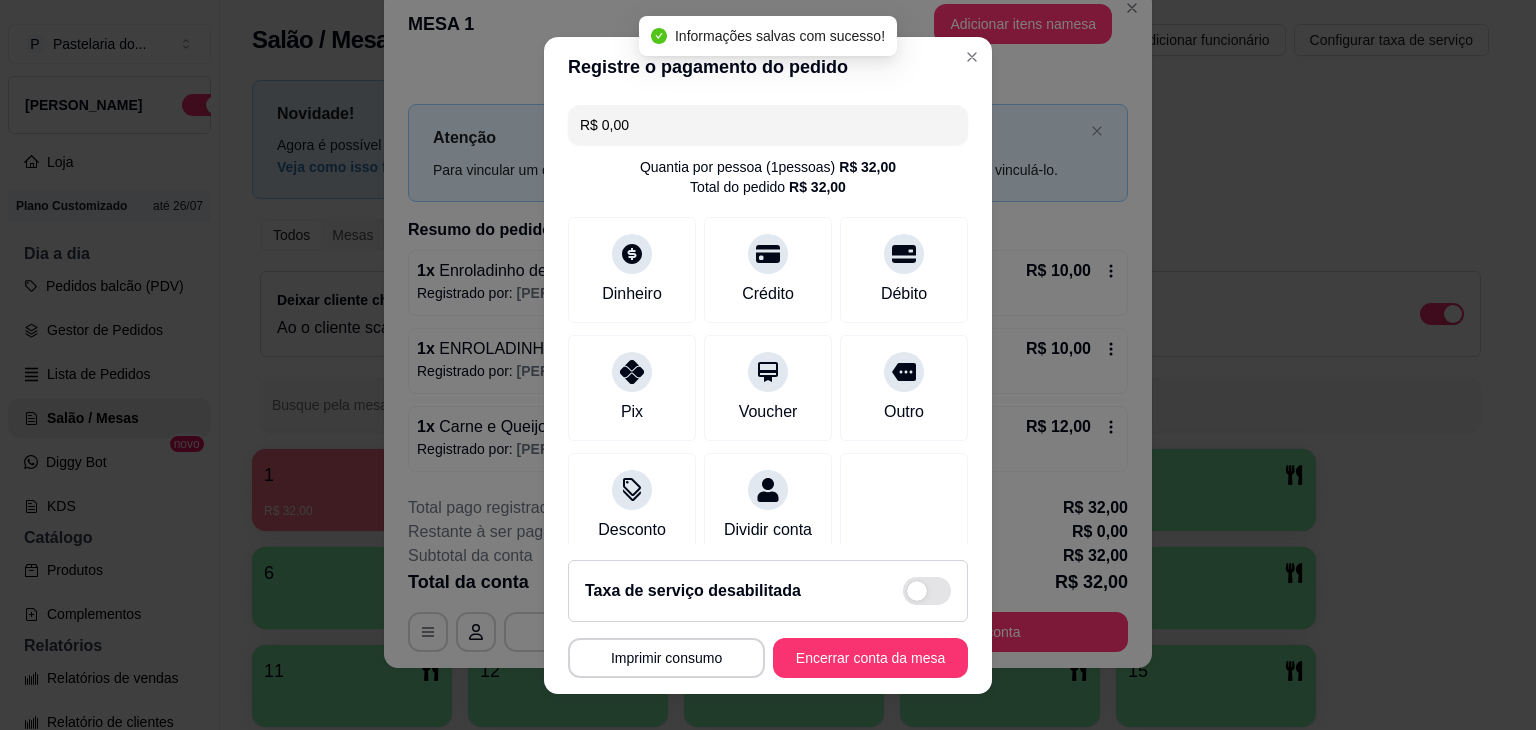 click on "Encerrar conta da mesa" at bounding box center [870, 658] 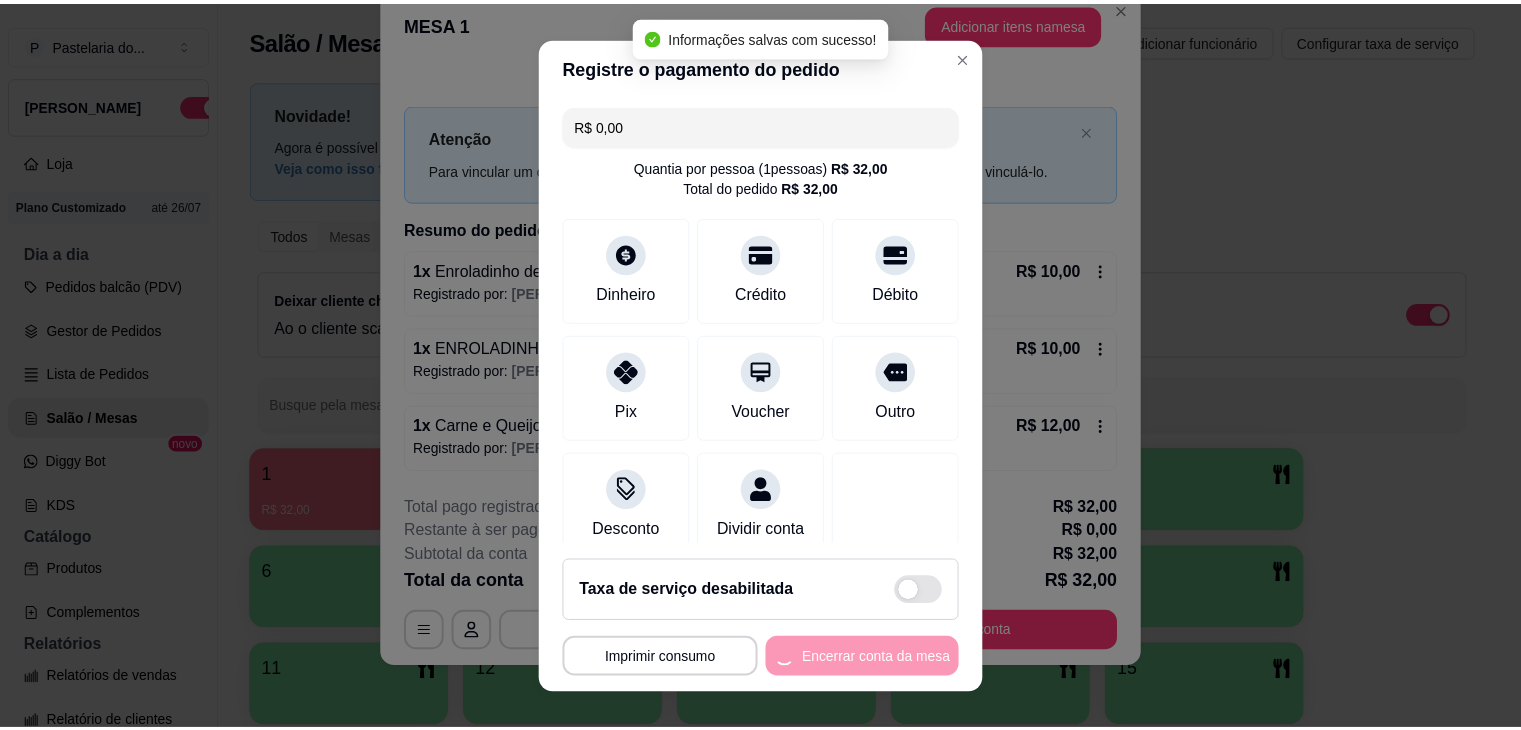 scroll, scrollTop: 0, scrollLeft: 0, axis: both 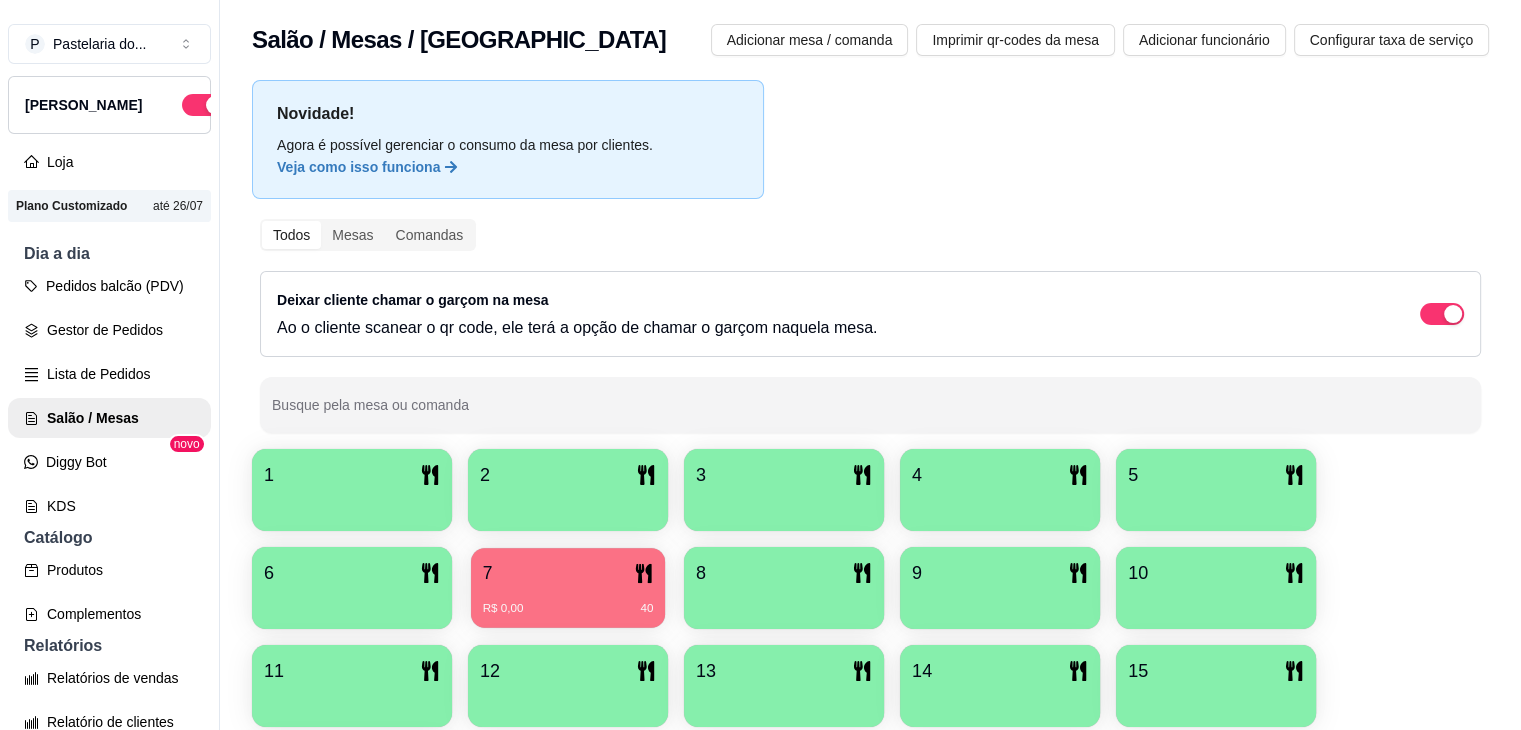 click on "7" at bounding box center [568, 573] 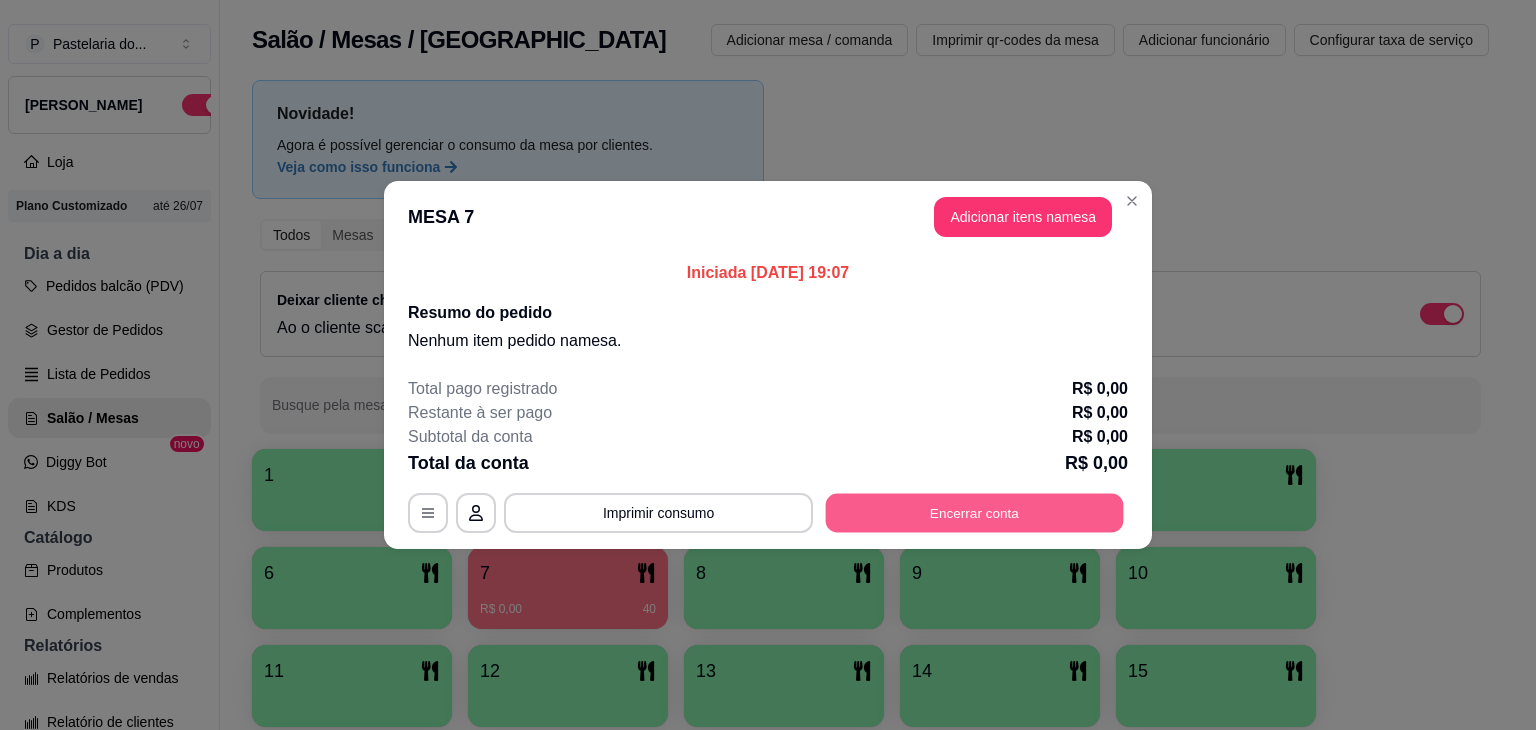 click on "Encerrar conta" at bounding box center [975, 513] 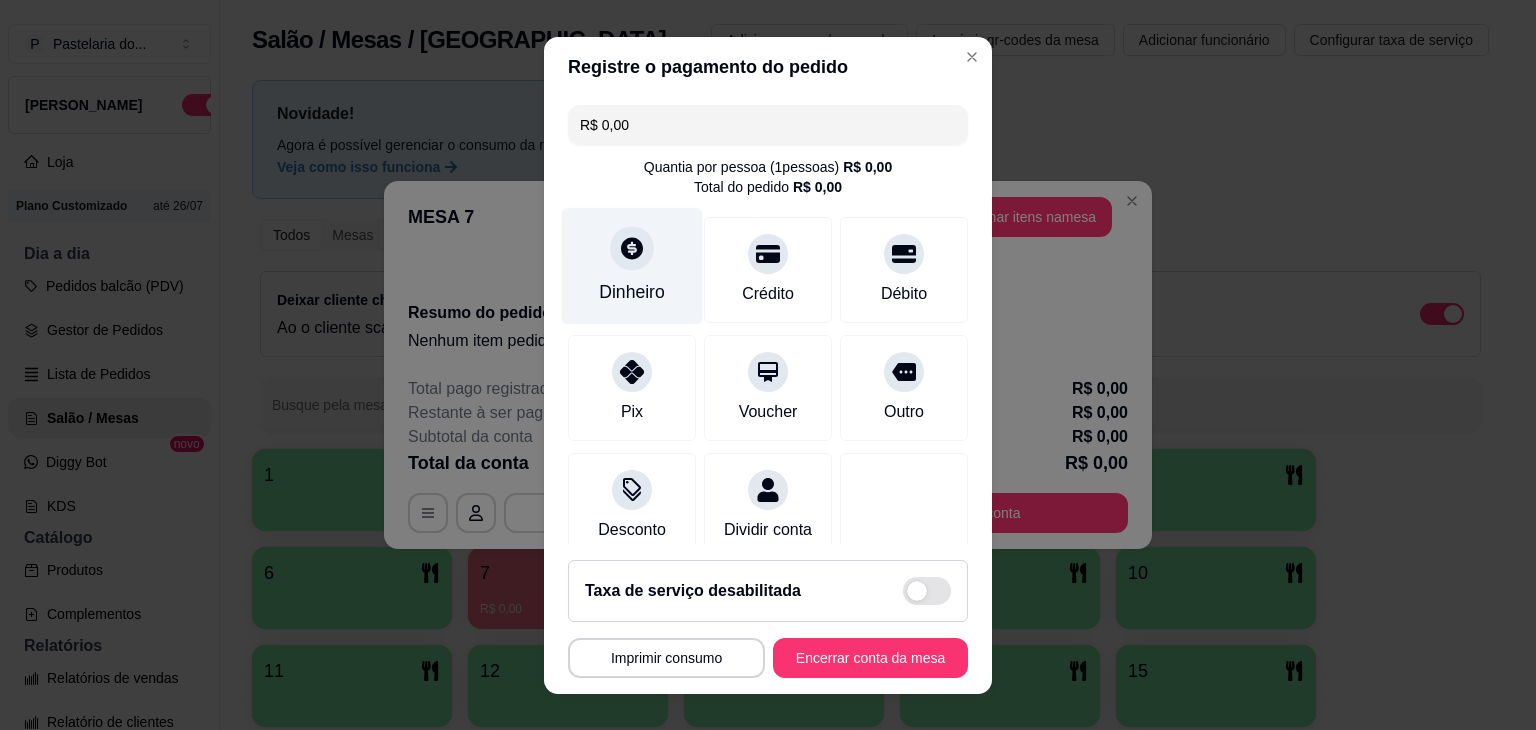 click at bounding box center (632, 248) 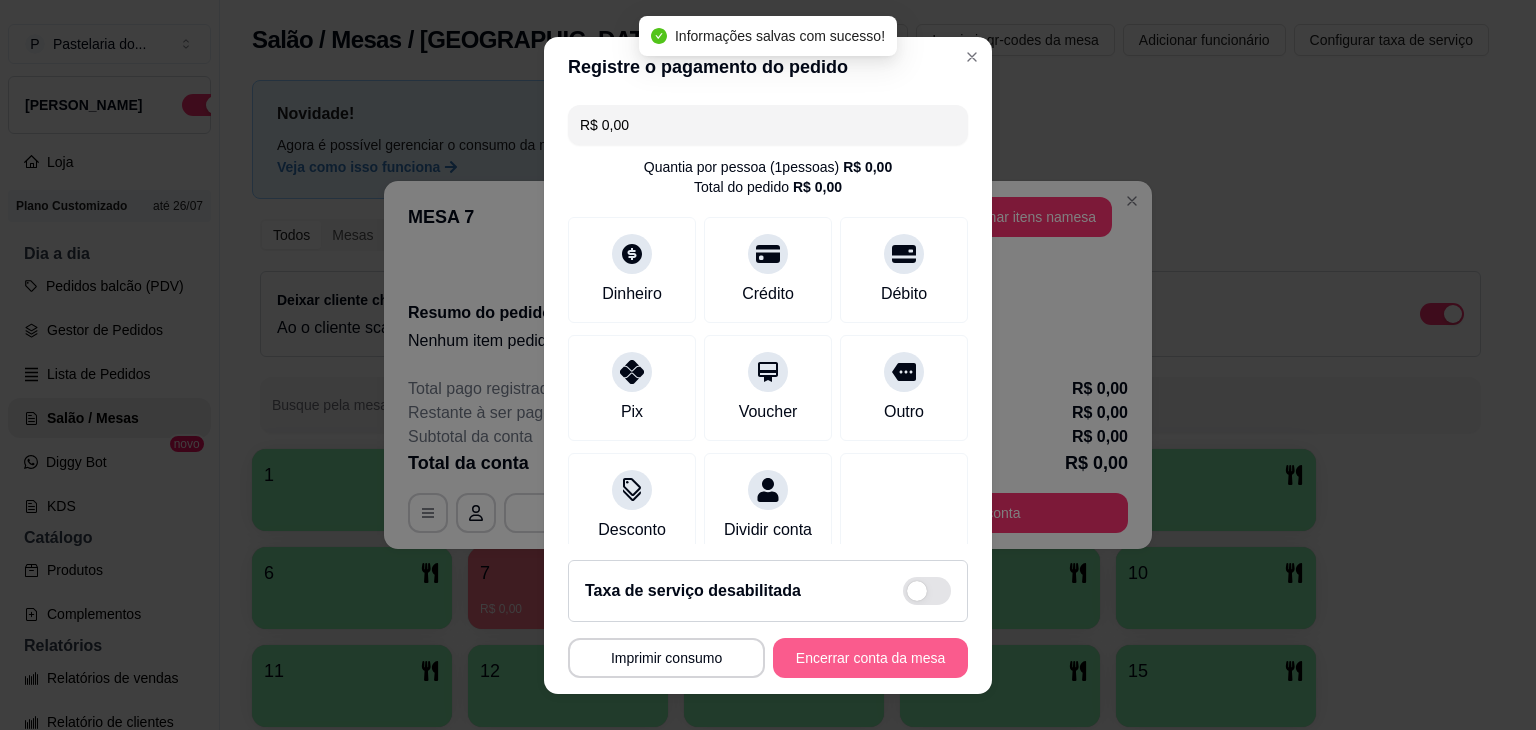 click on "Encerrar conta da mesa" at bounding box center [870, 658] 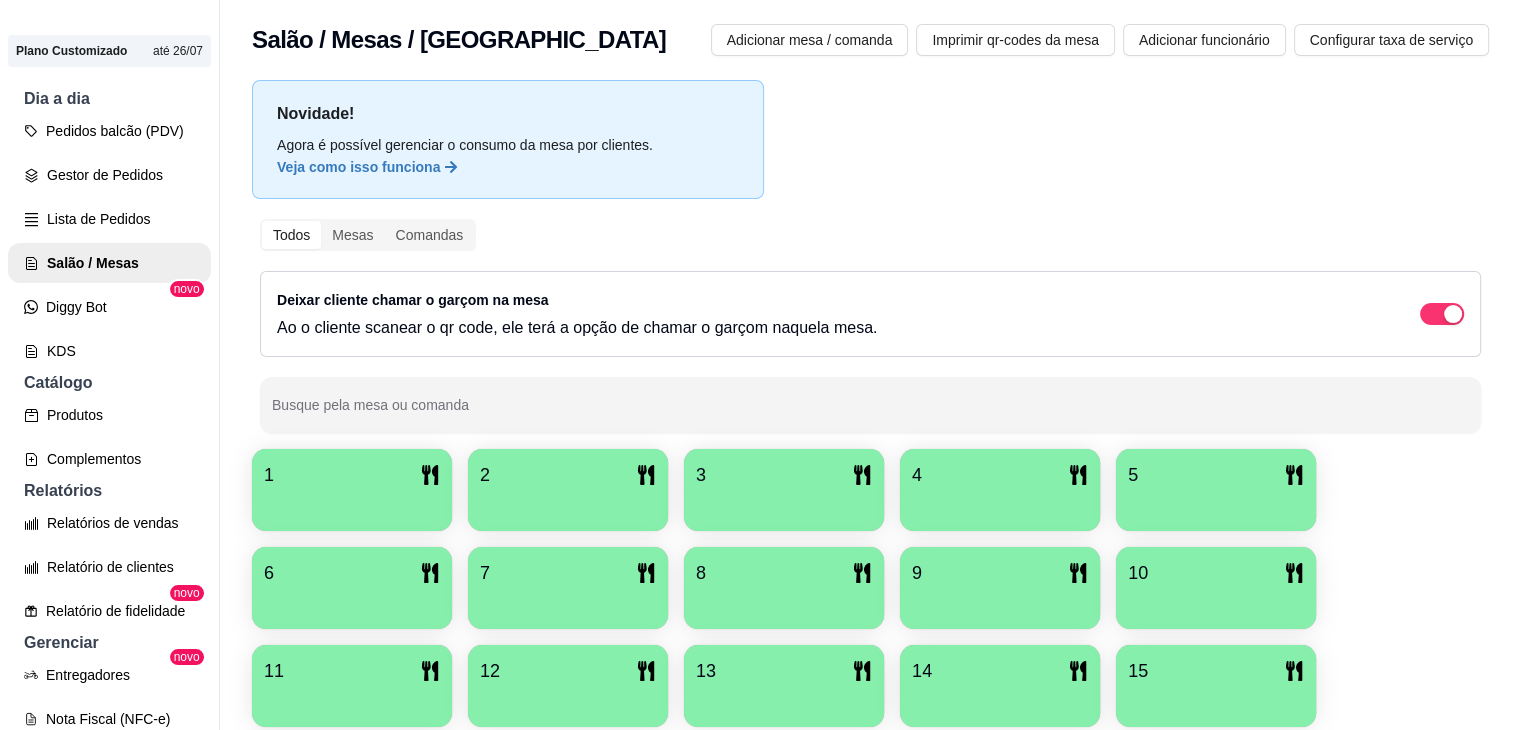 scroll, scrollTop: 500, scrollLeft: 0, axis: vertical 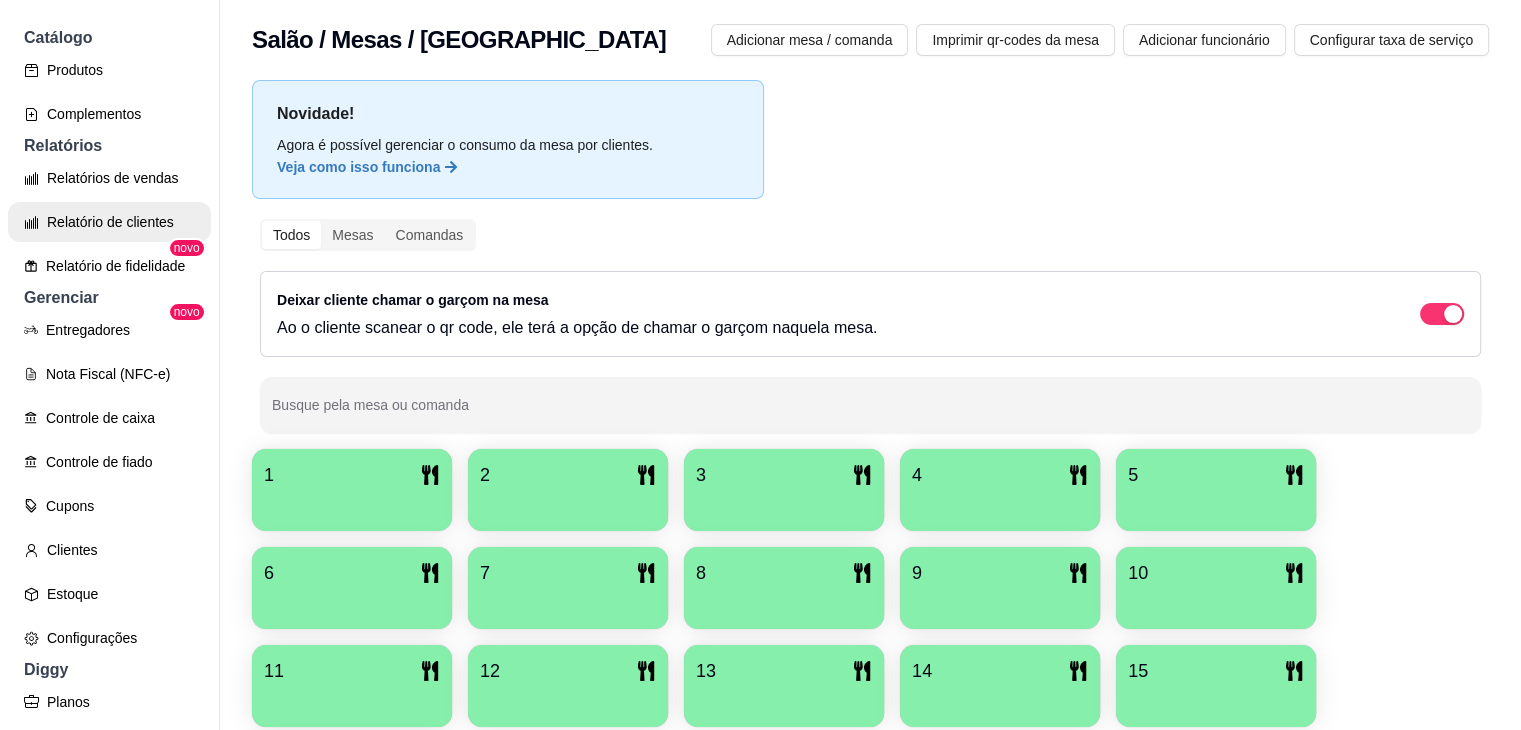 click on "Relatório de clientes" at bounding box center [109, 222] 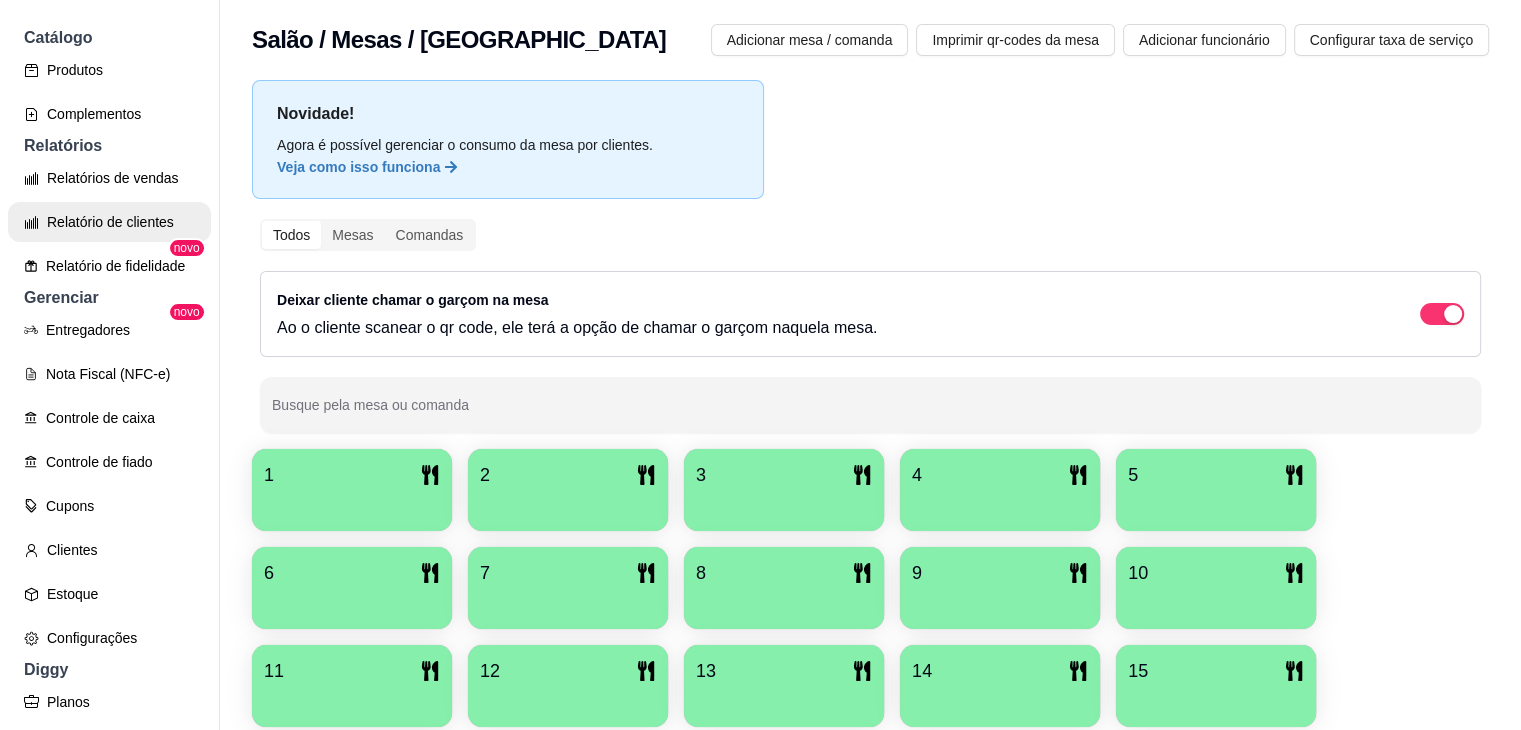 select on "30" 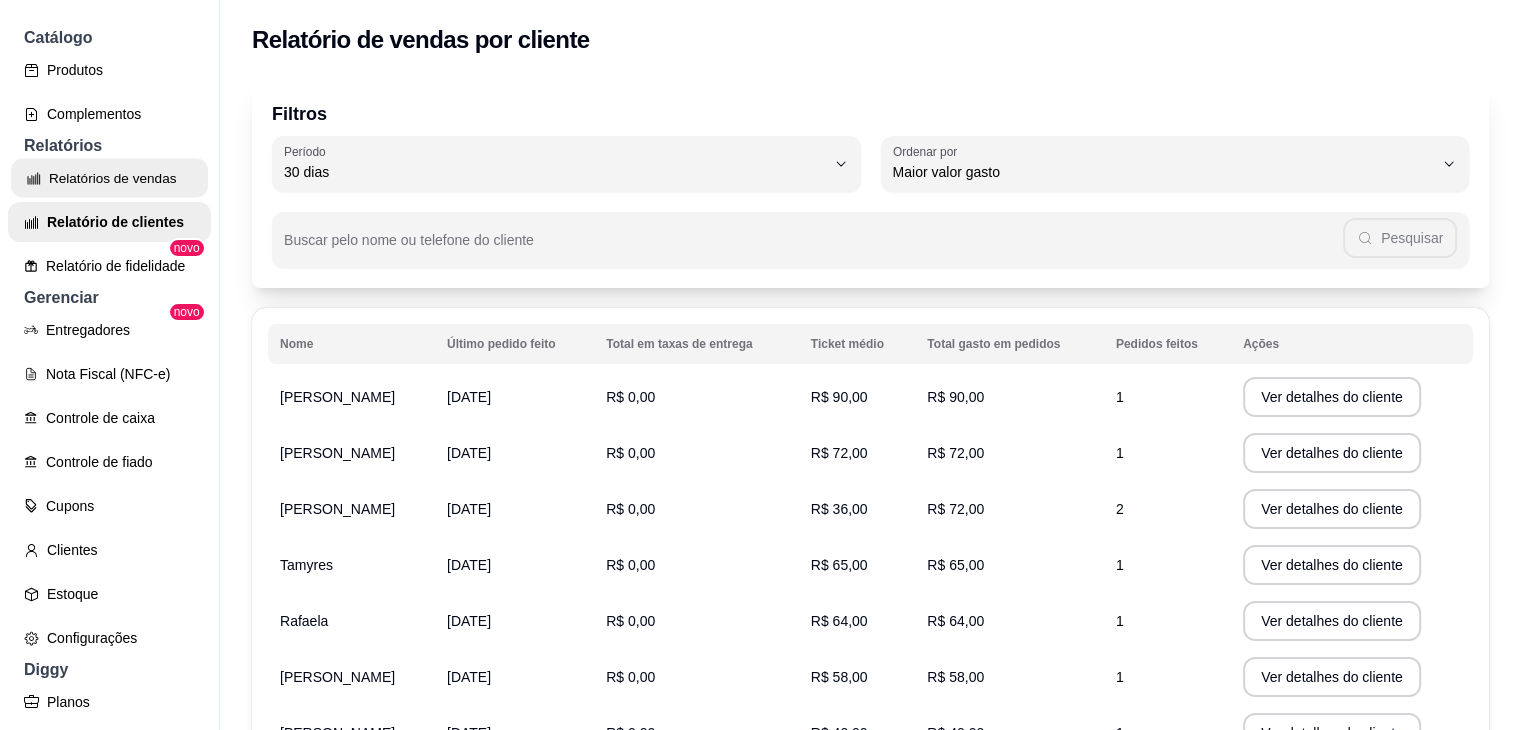 click on "Relatórios de vendas" at bounding box center [109, 178] 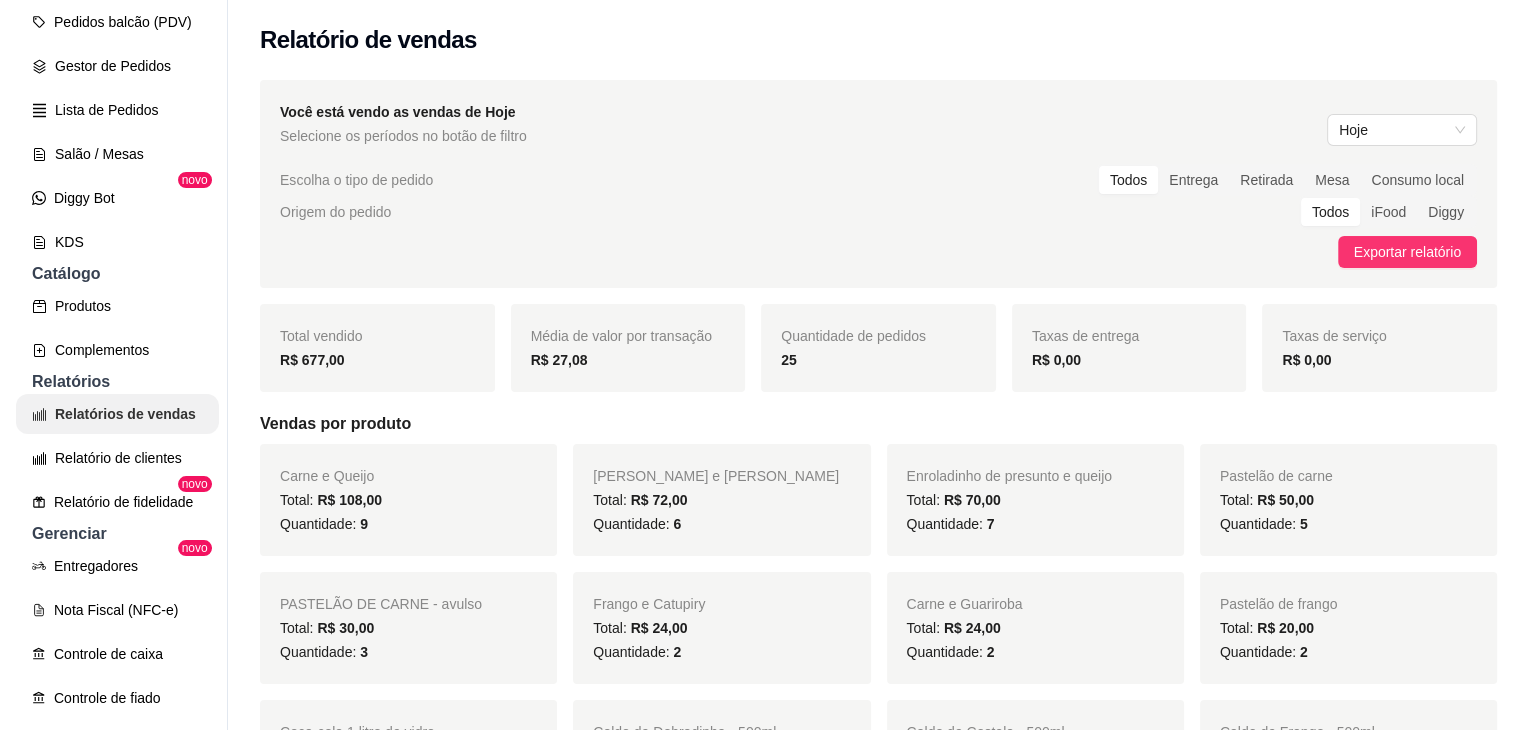 scroll, scrollTop: 0, scrollLeft: 0, axis: both 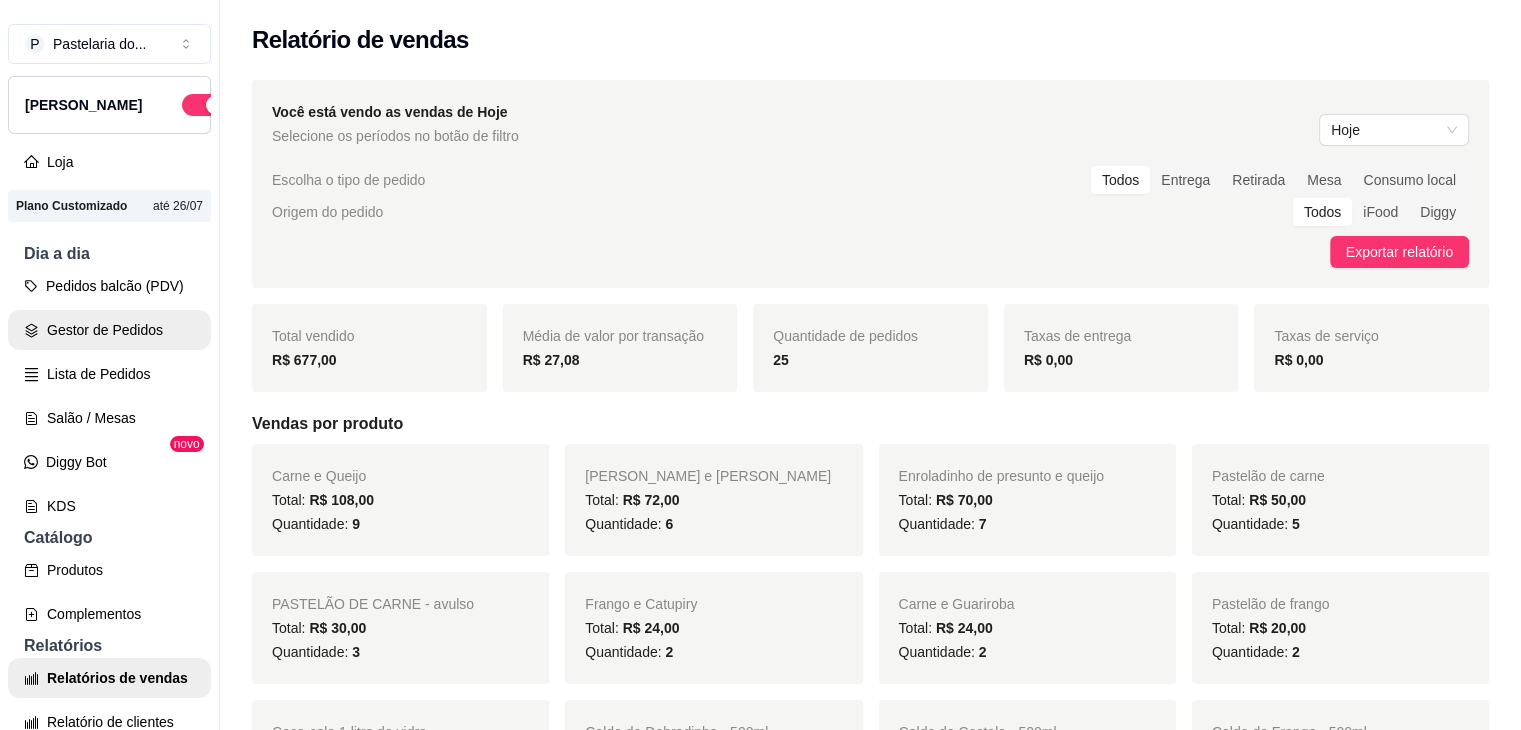 click on "Gestor de Pedidos" at bounding box center (109, 330) 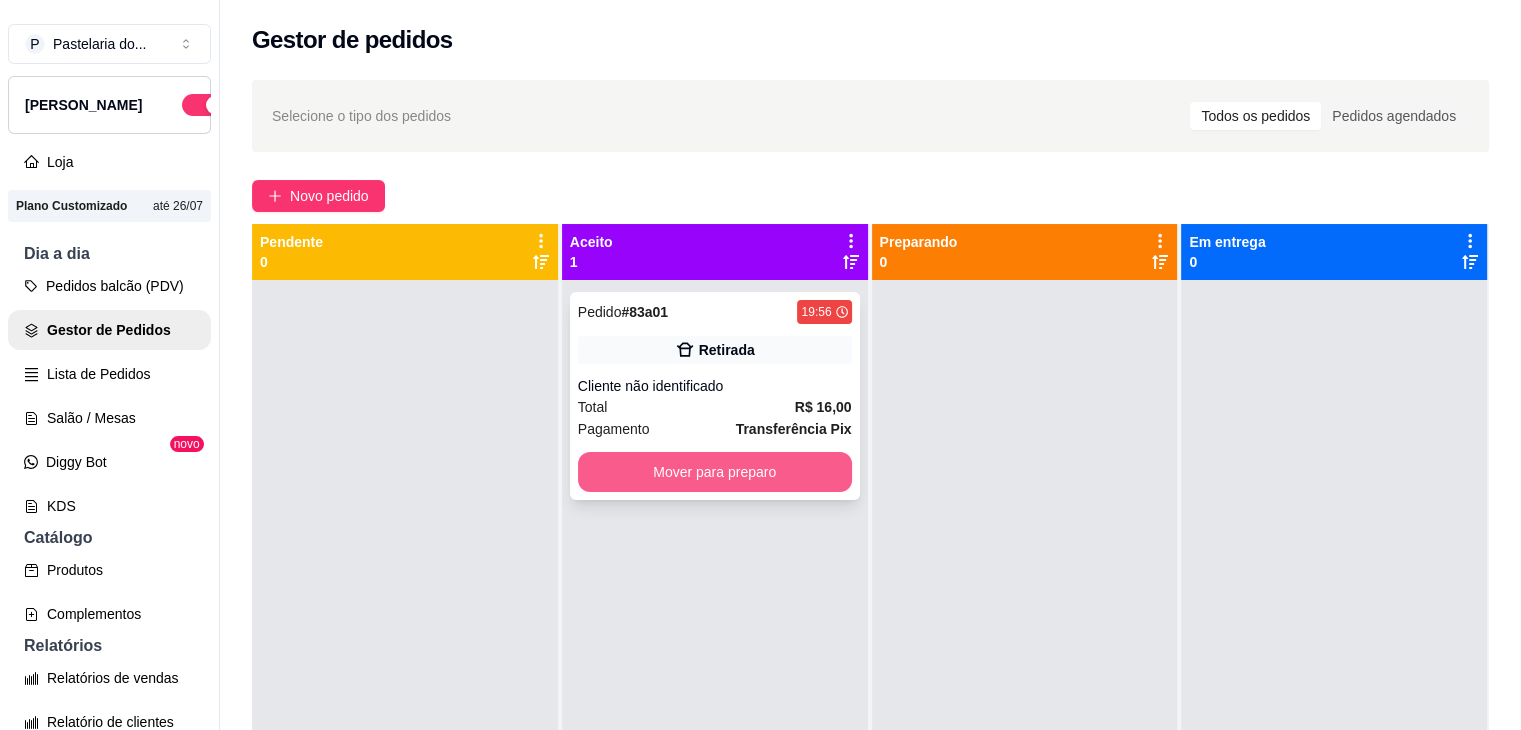 click on "Mover para preparo" at bounding box center [715, 472] 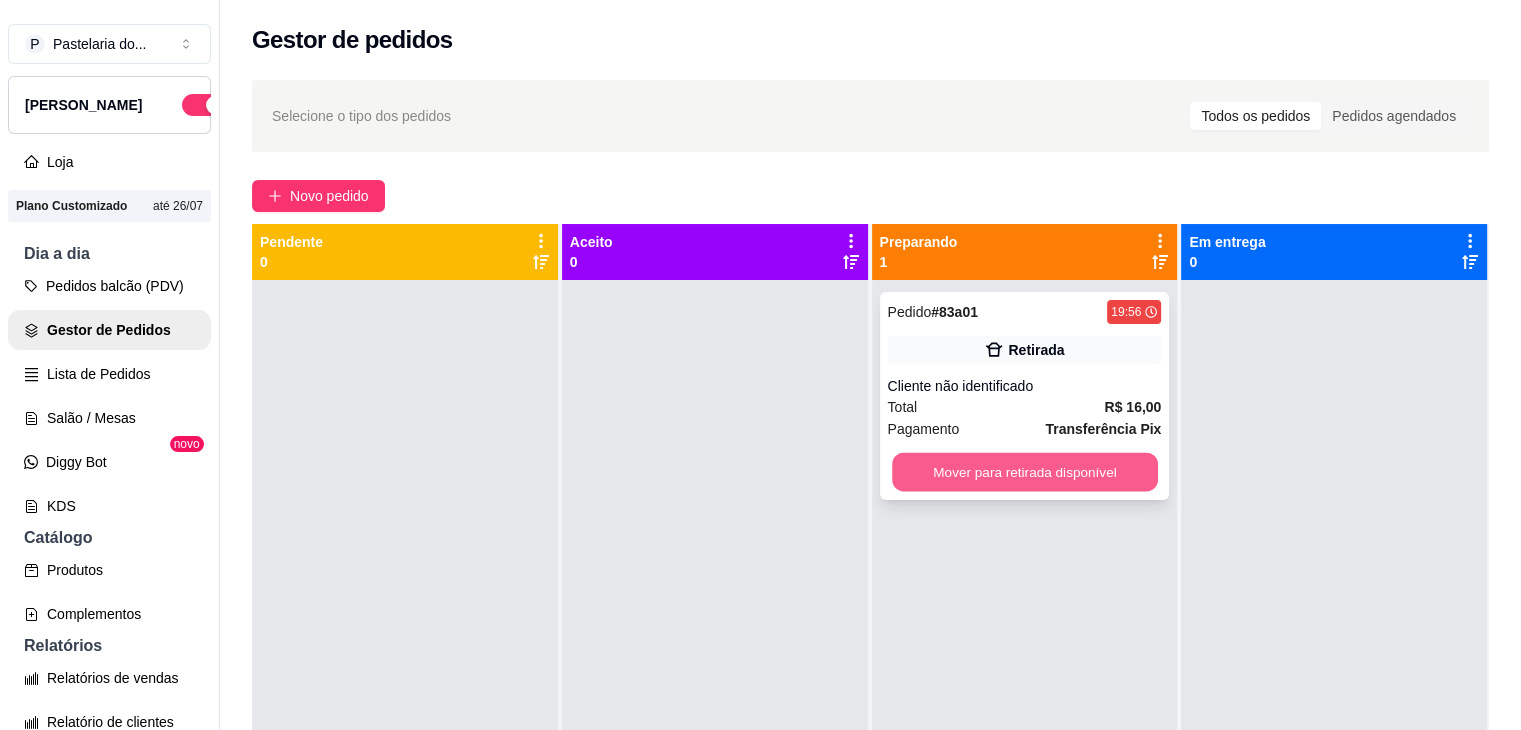 click on "Mover para retirada disponível" at bounding box center (1025, 472) 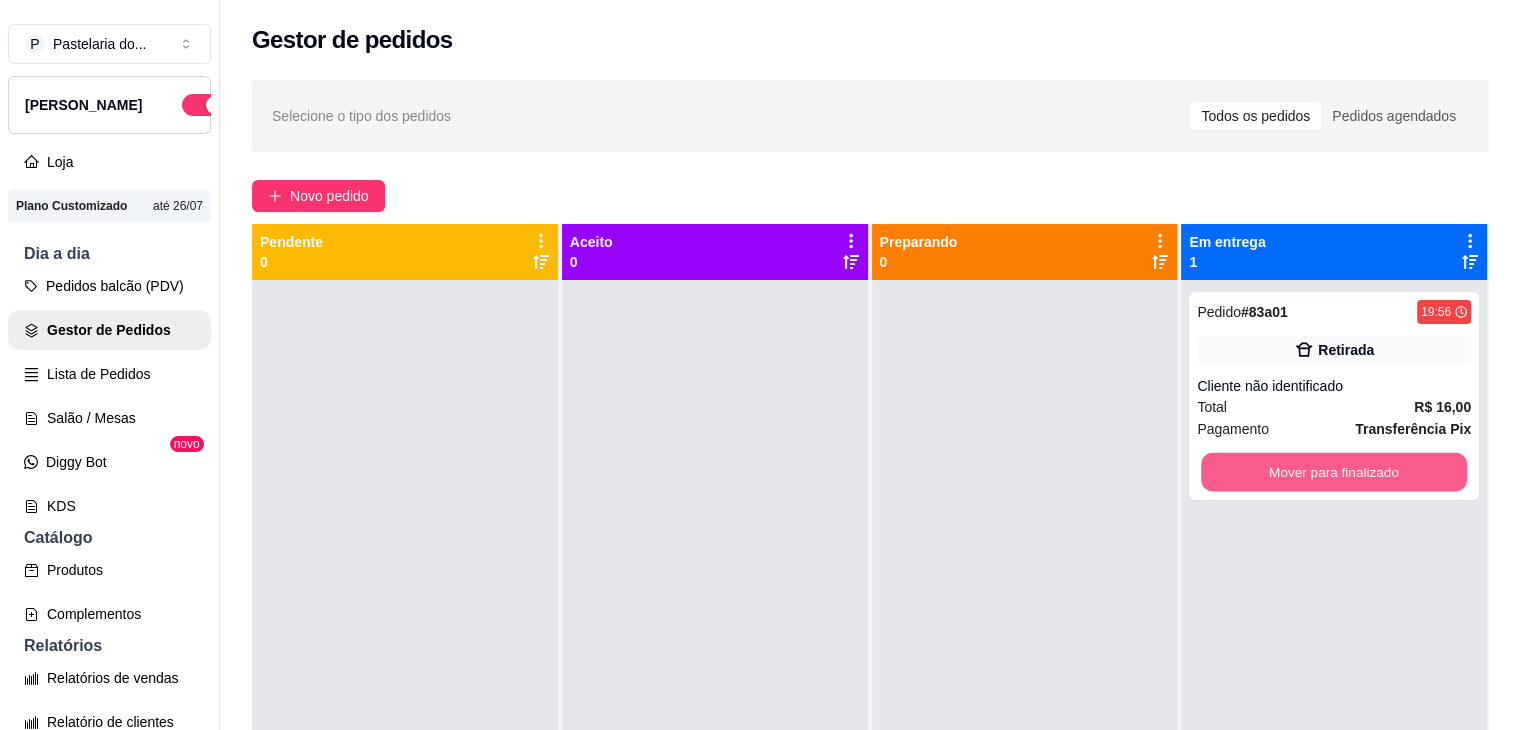 click on "Mover para finalizado" at bounding box center [1334, 472] 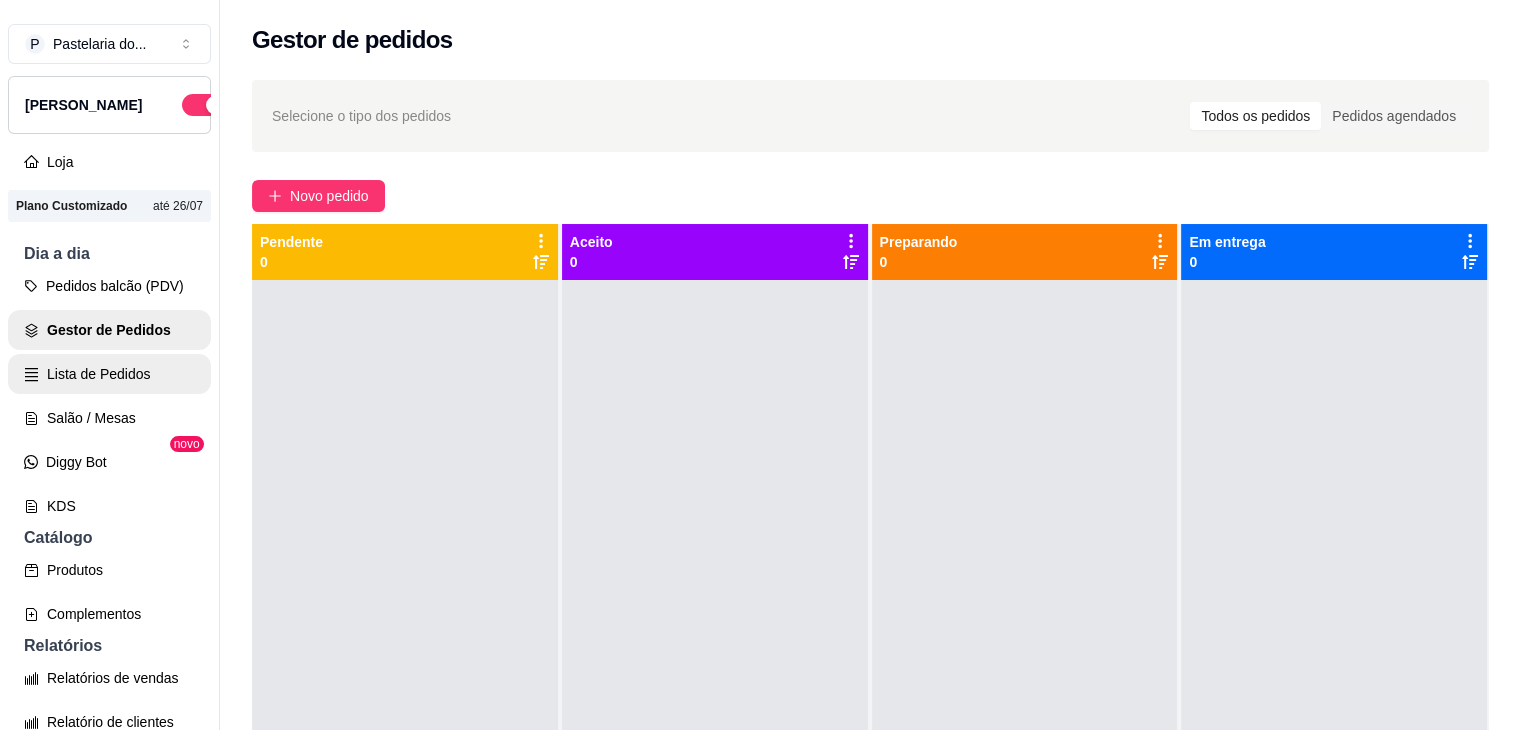 click on "Lista de Pedidos" at bounding box center [109, 374] 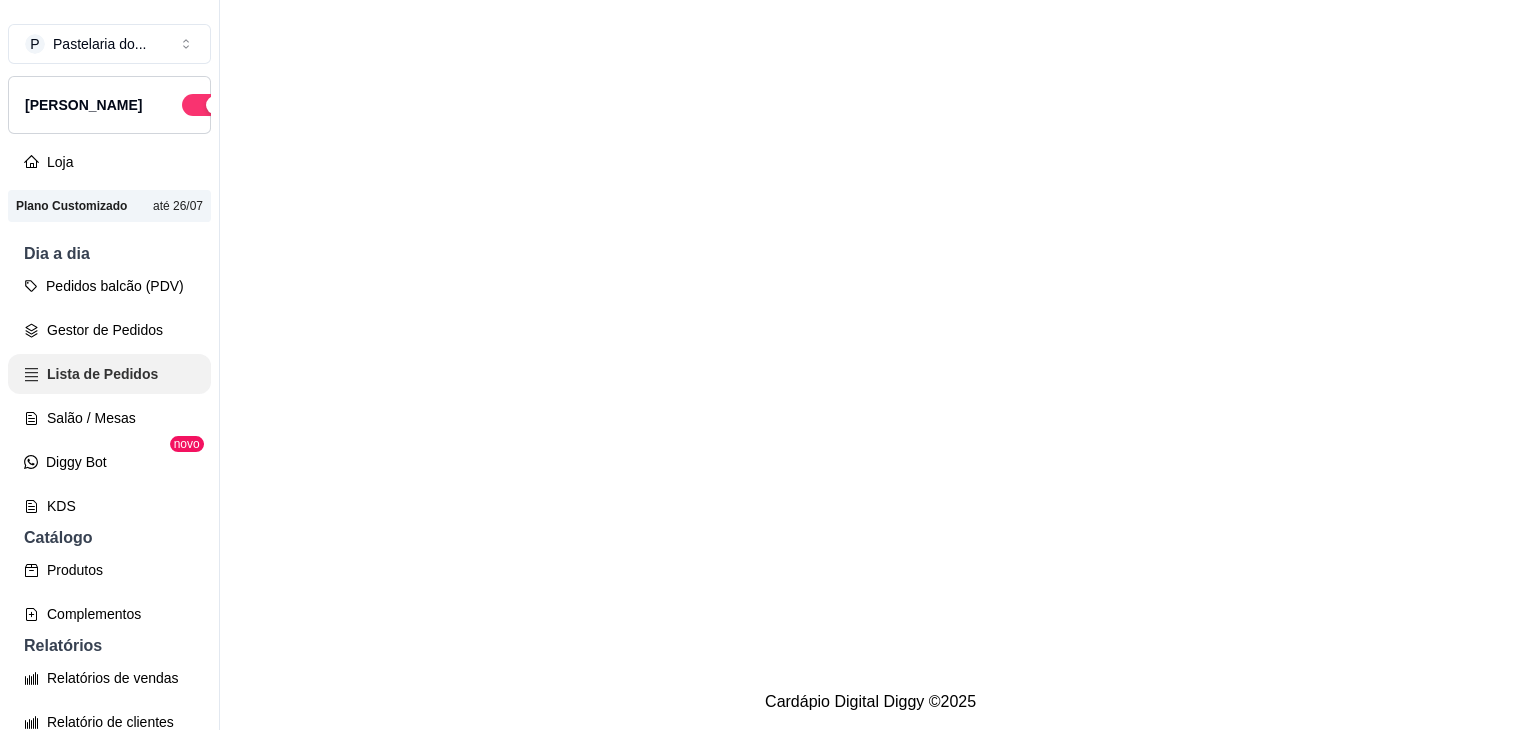 click on "Salão / Mesas" at bounding box center [109, 418] 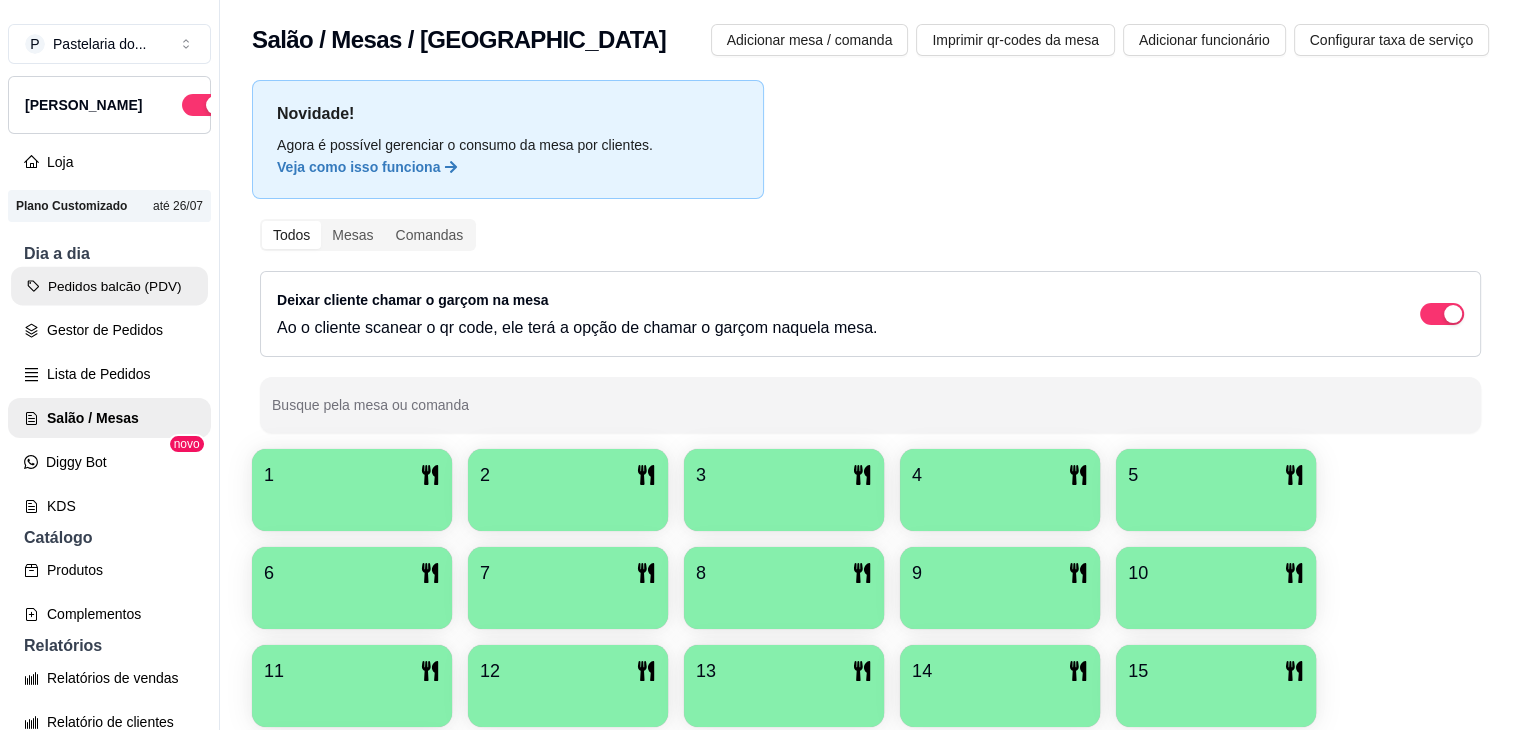click on "Pedidos balcão (PDV)" at bounding box center (109, 286) 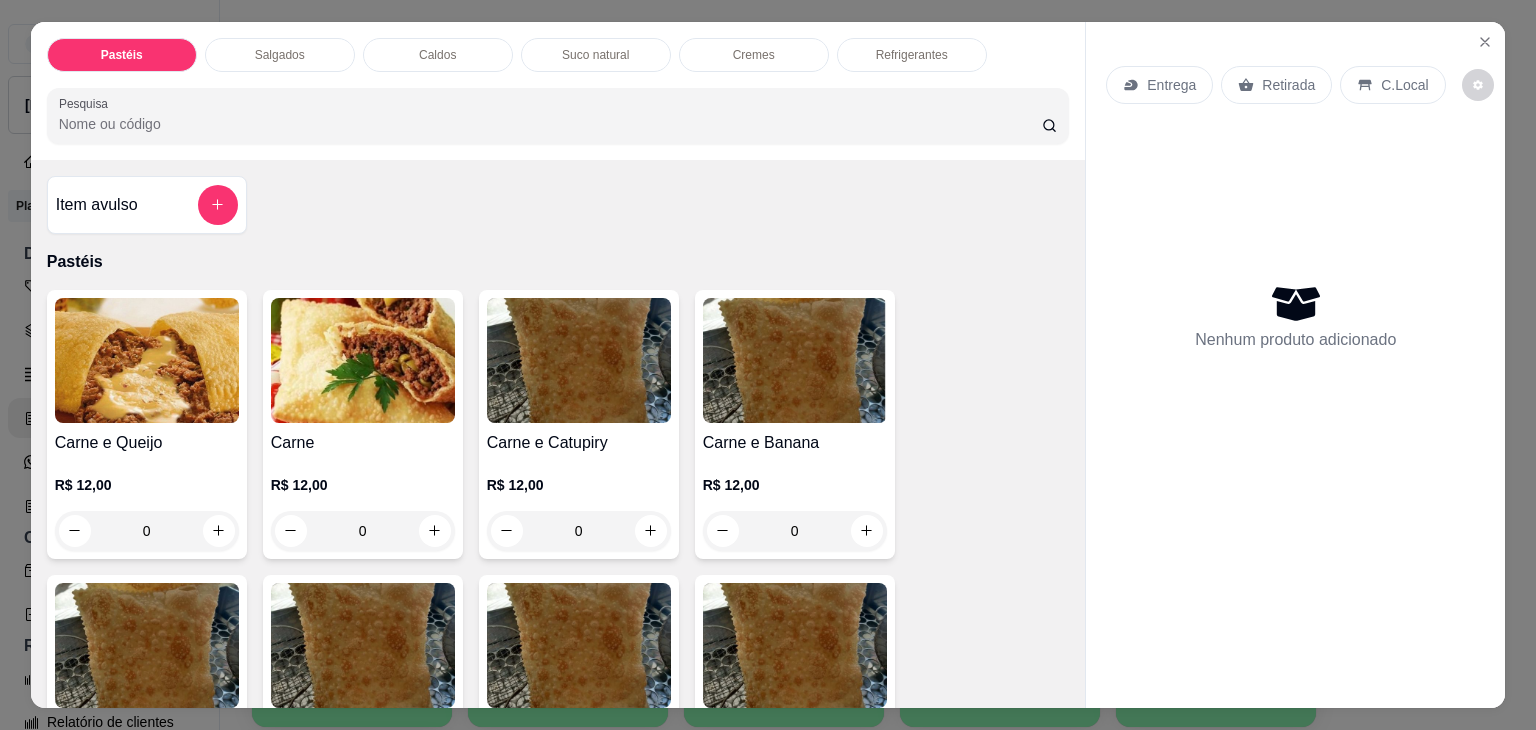 click on "Salgados" at bounding box center [280, 55] 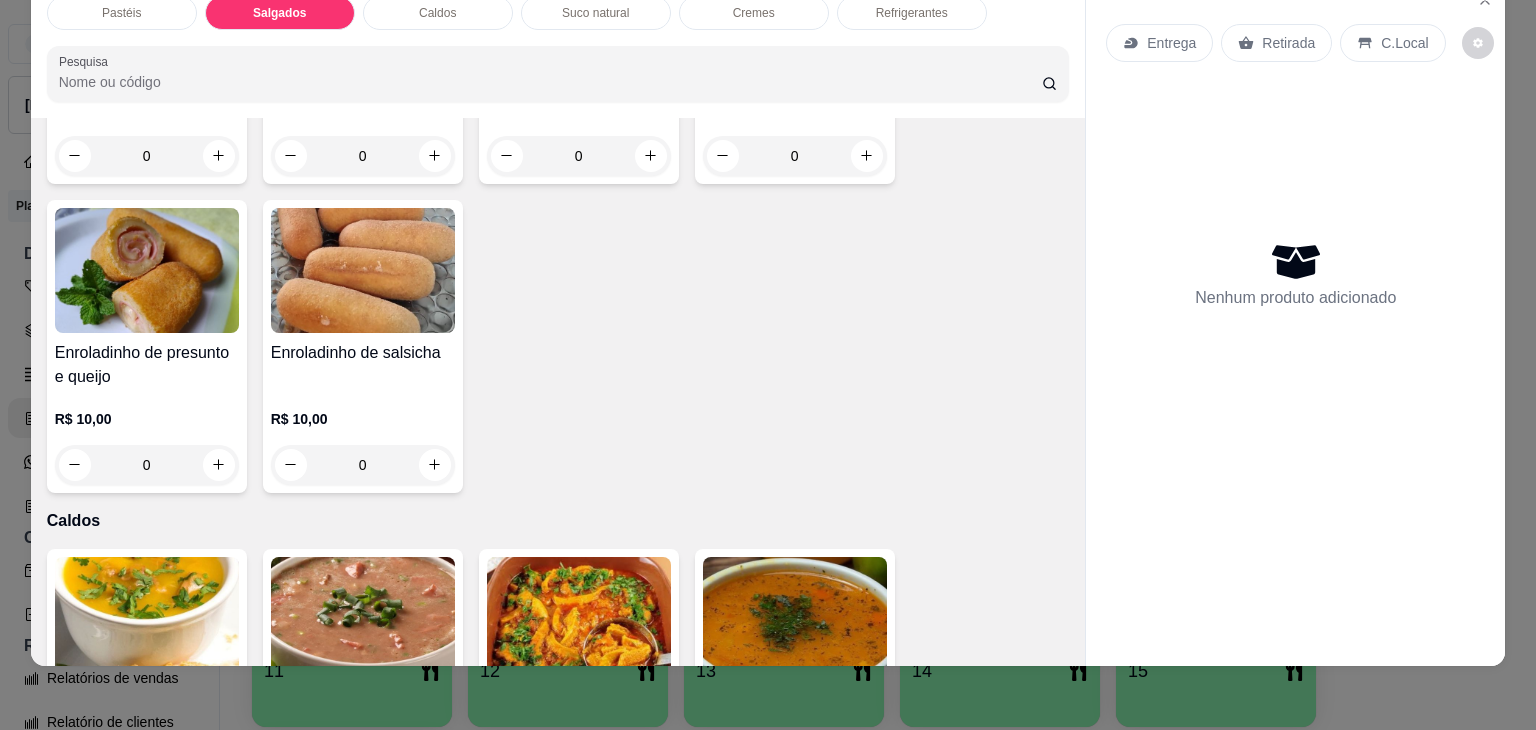 scroll, scrollTop: 2424, scrollLeft: 0, axis: vertical 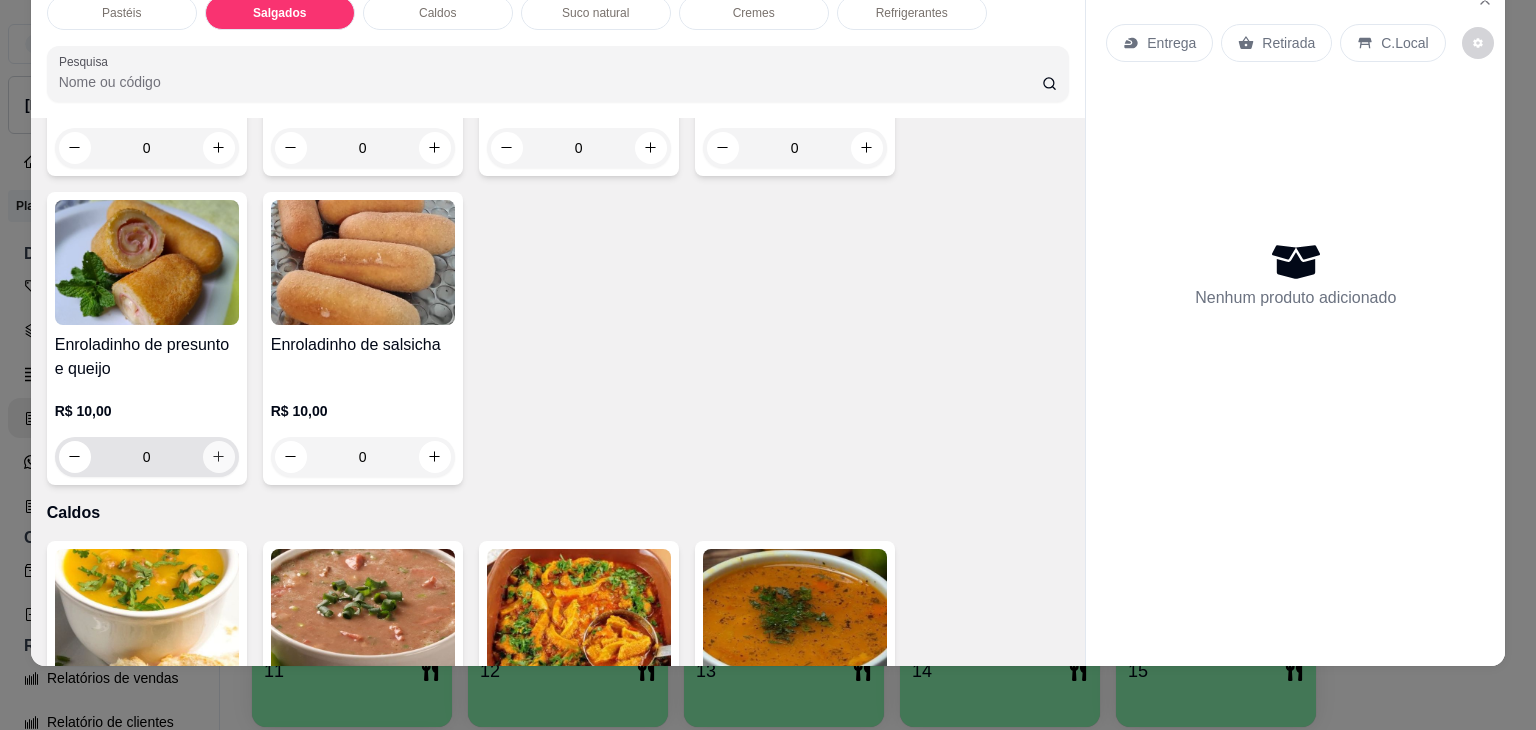 click at bounding box center (219, 457) 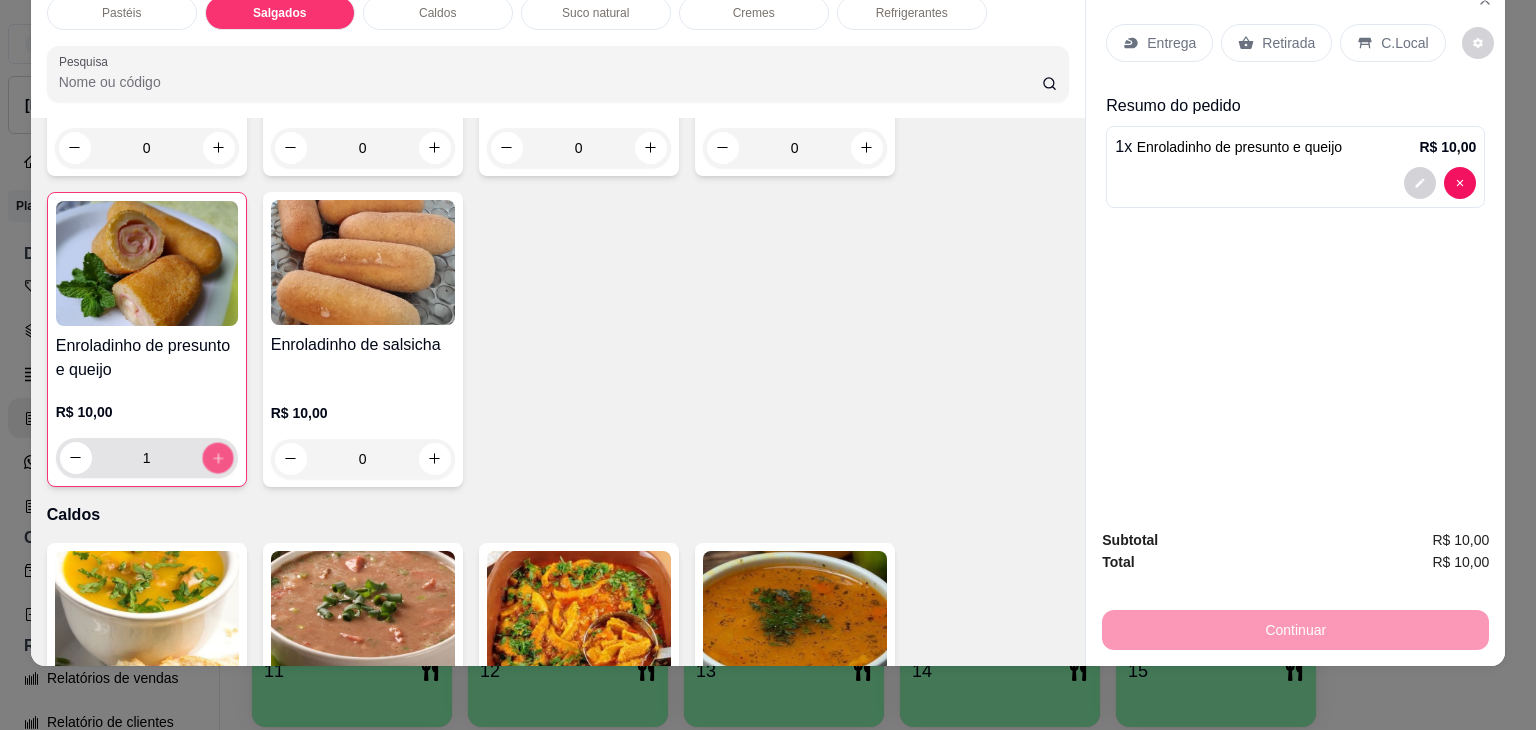click at bounding box center (217, 457) 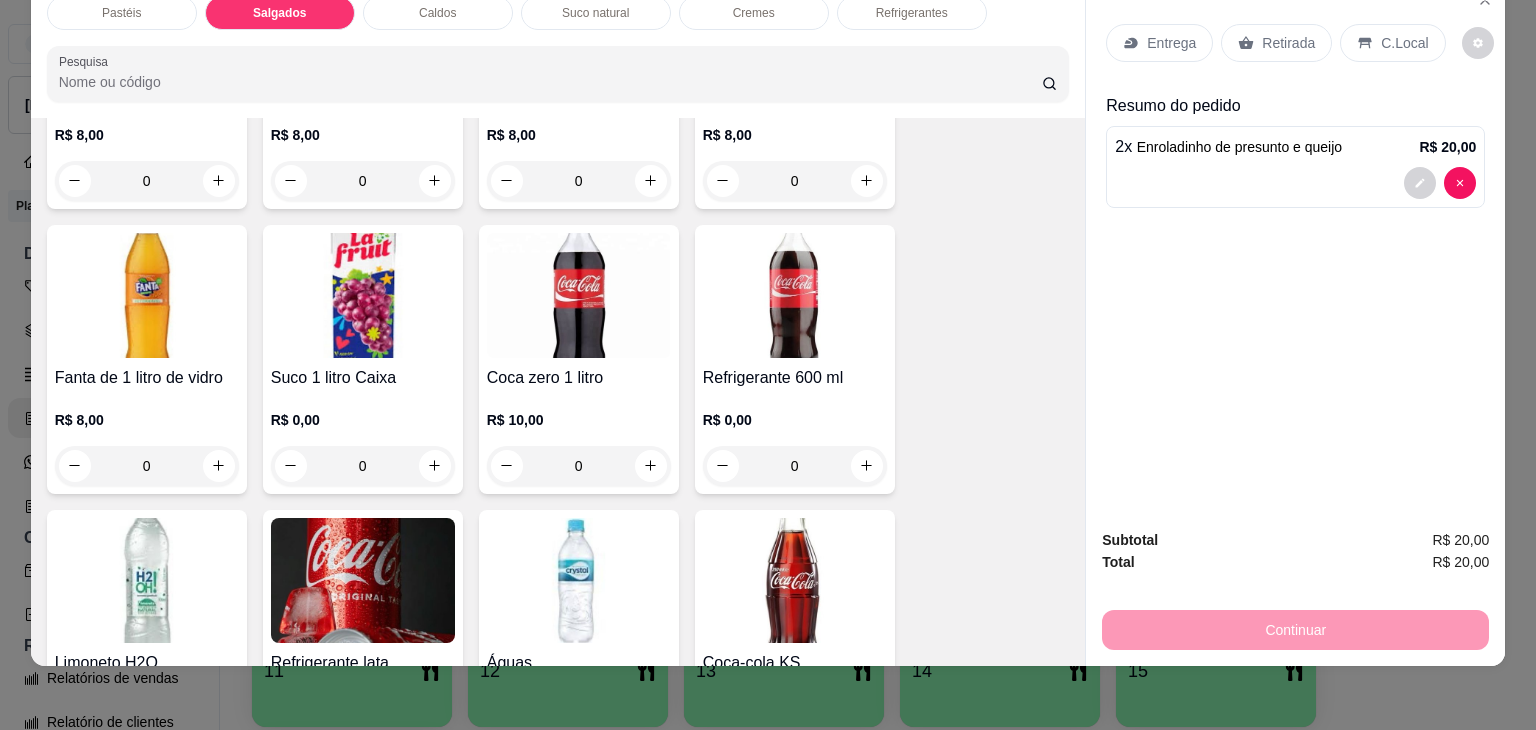 scroll, scrollTop: 5824, scrollLeft: 0, axis: vertical 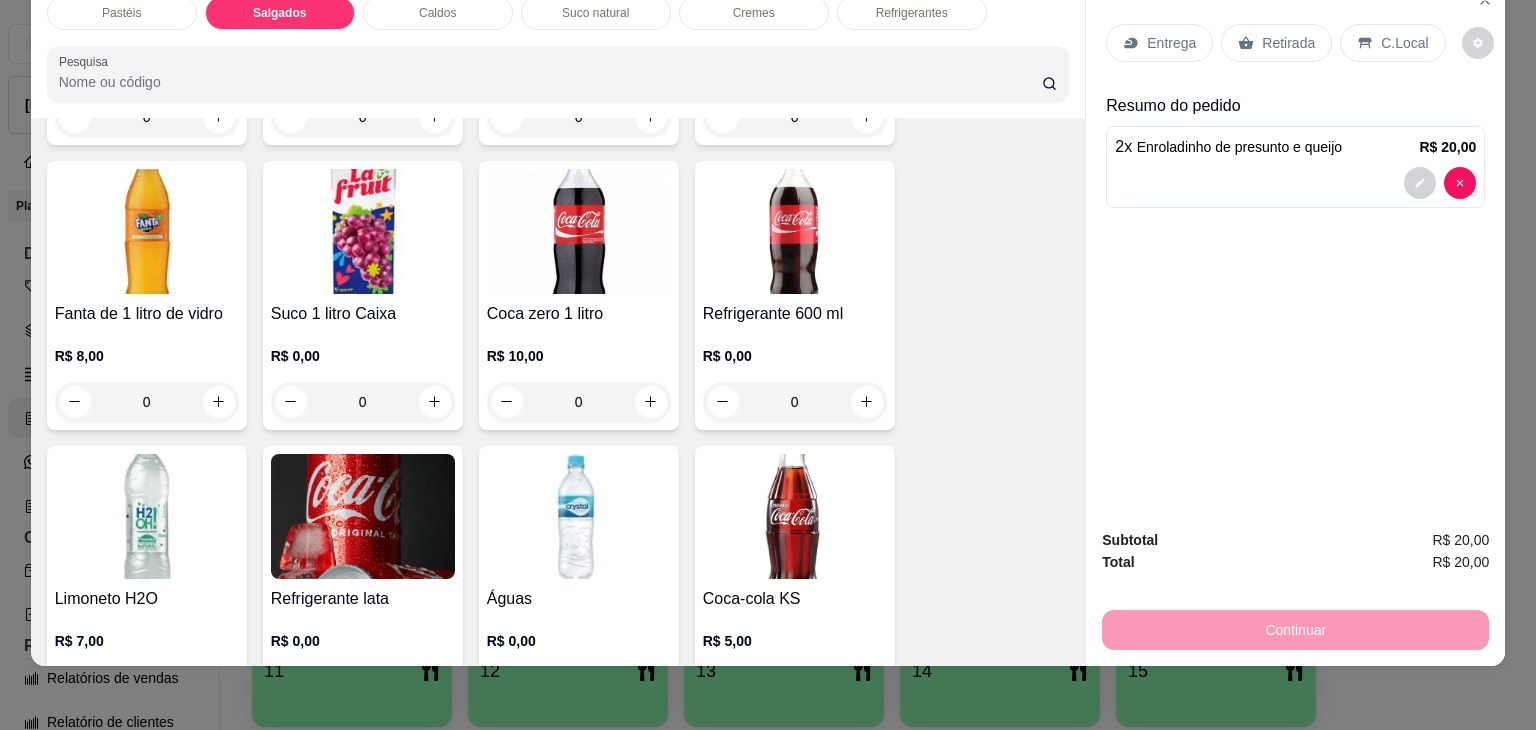 click on "Coca-cola KS   R$ 5,00 0" at bounding box center [795, 580] 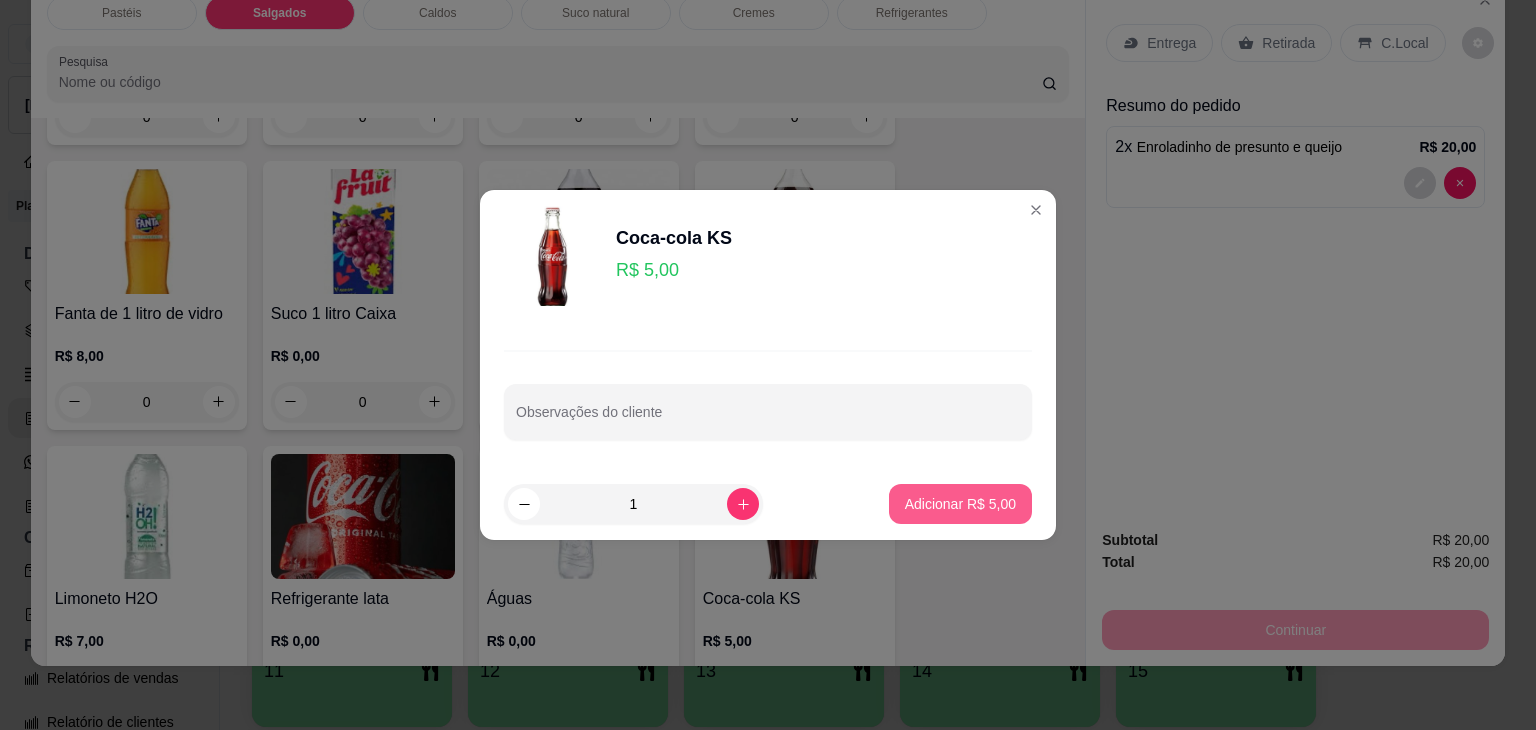 click on "Adicionar   R$ 5,00" at bounding box center (960, 504) 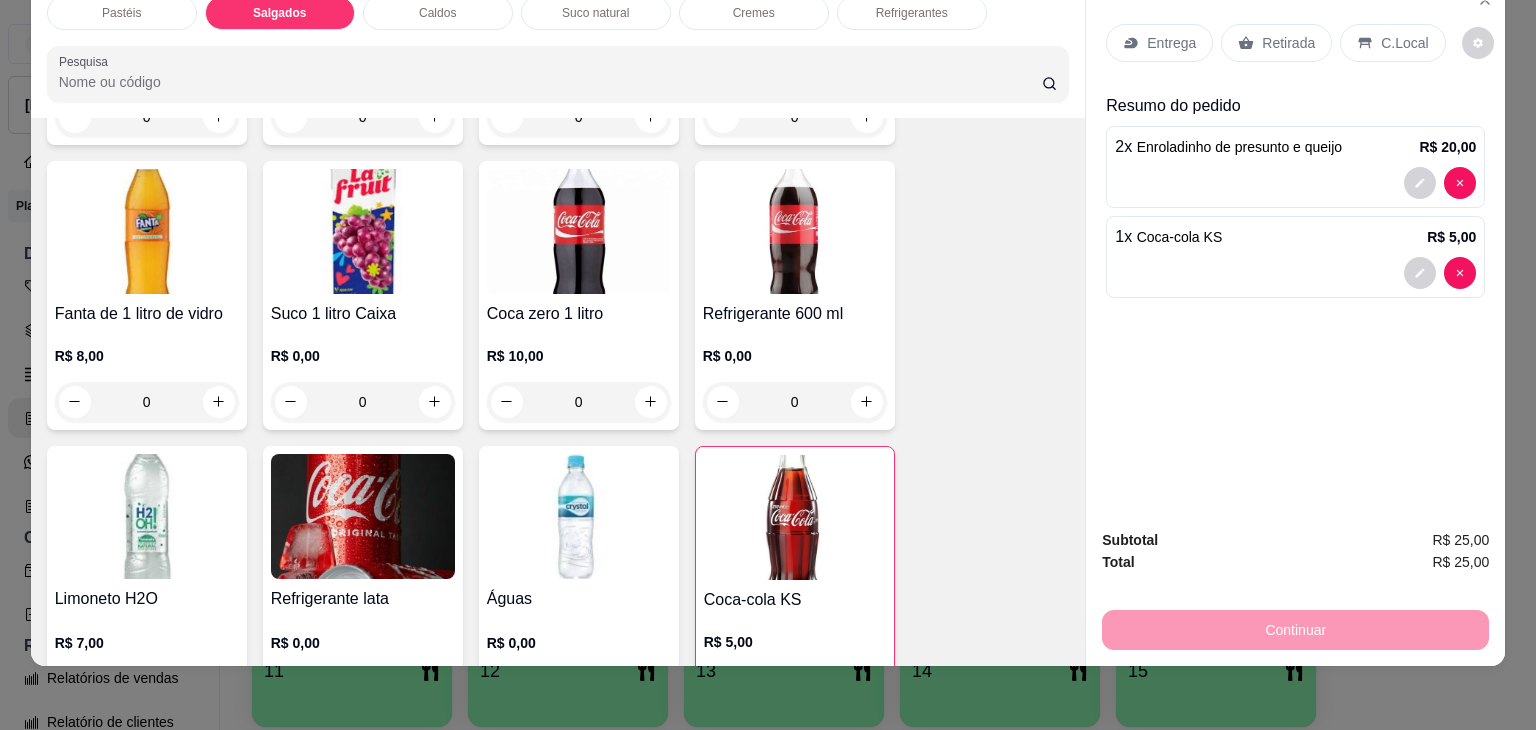 click on "Retirada" at bounding box center [1288, 43] 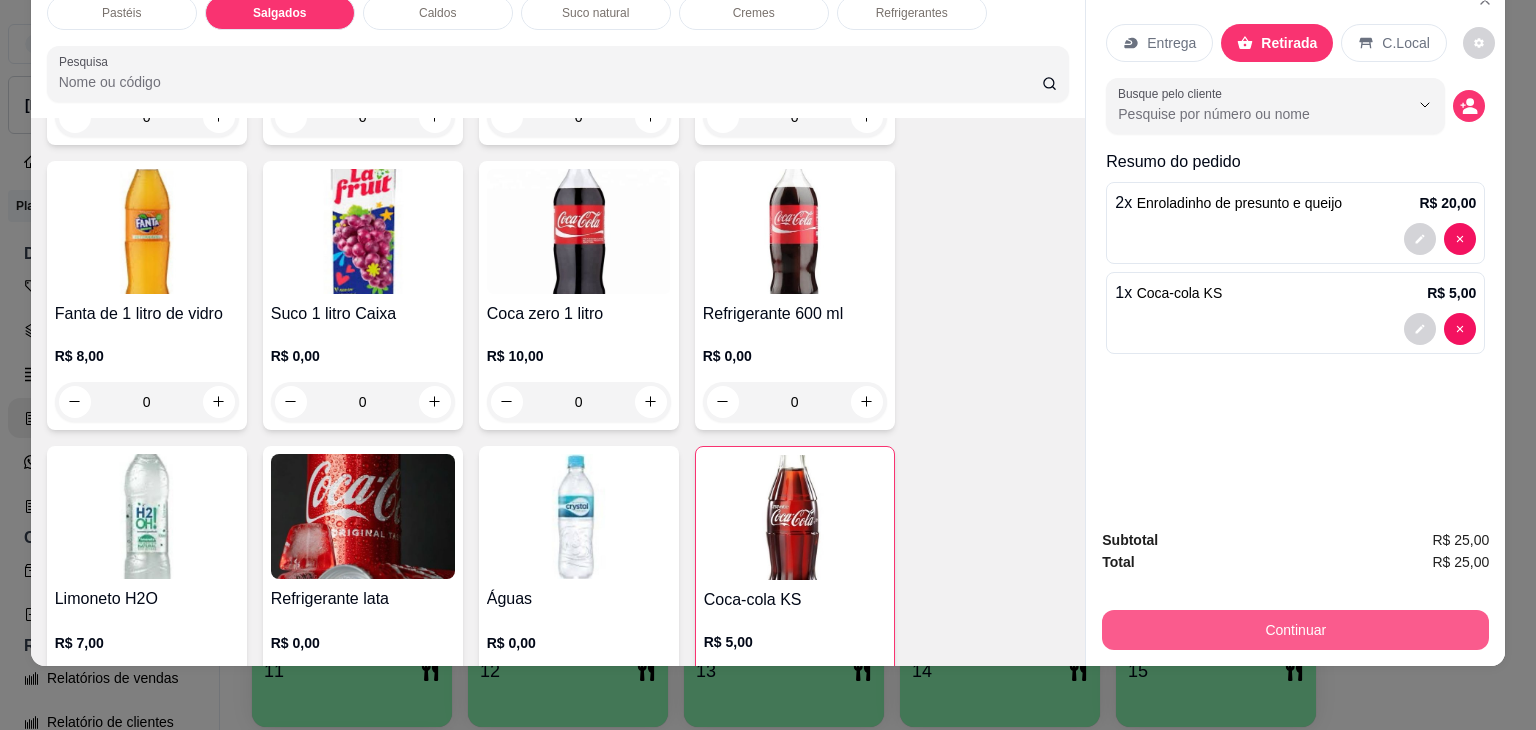 click on "Continuar" at bounding box center [1295, 630] 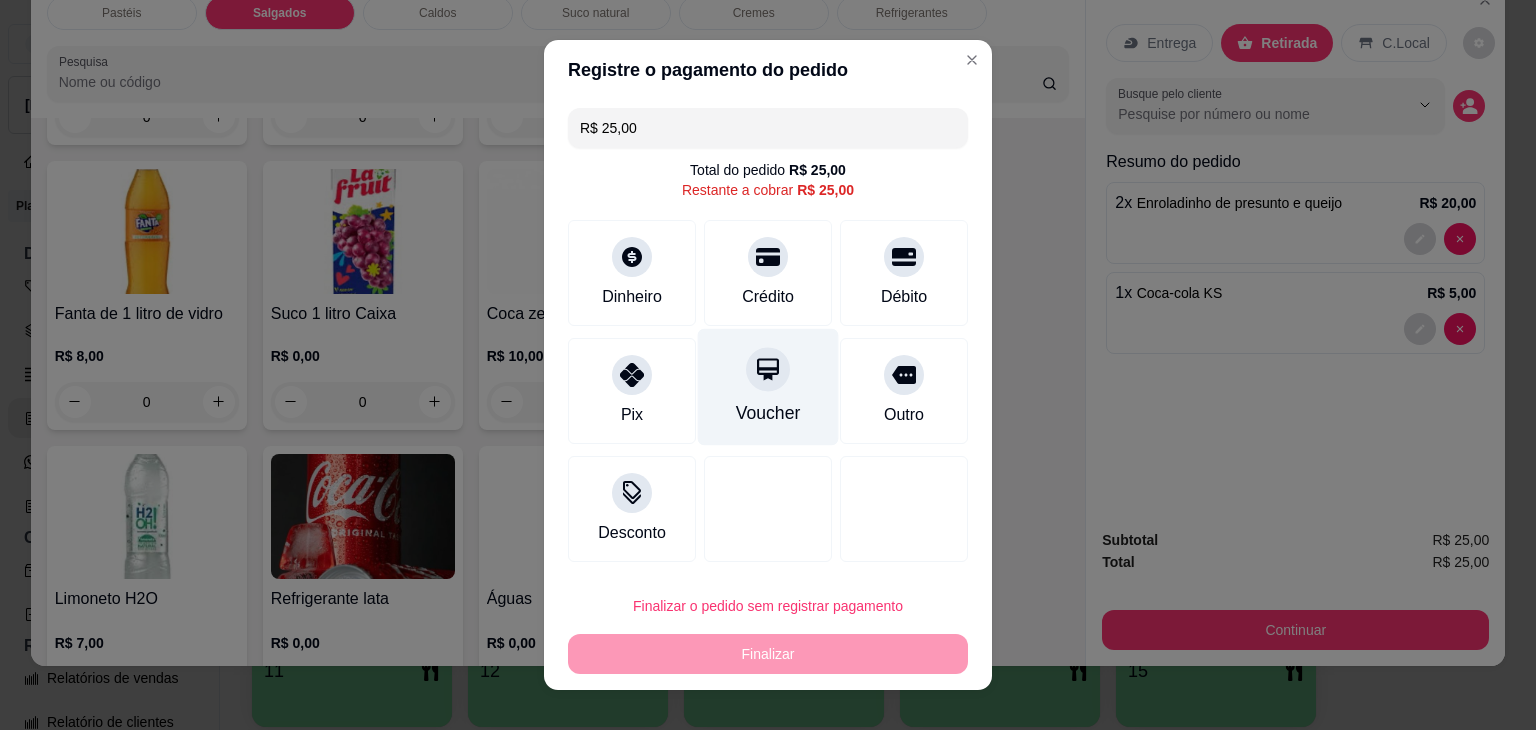 click at bounding box center [768, 369] 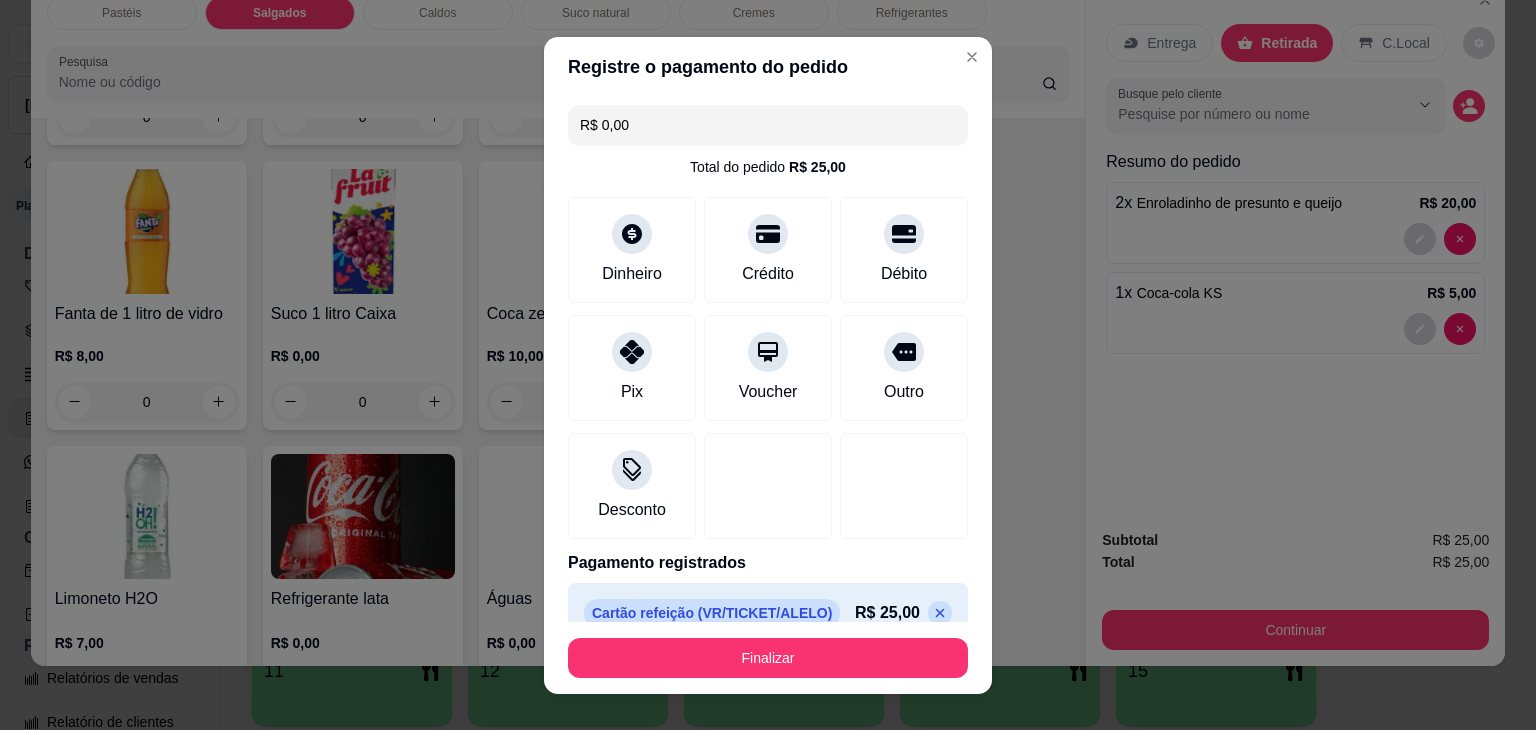click at bounding box center (940, 613) 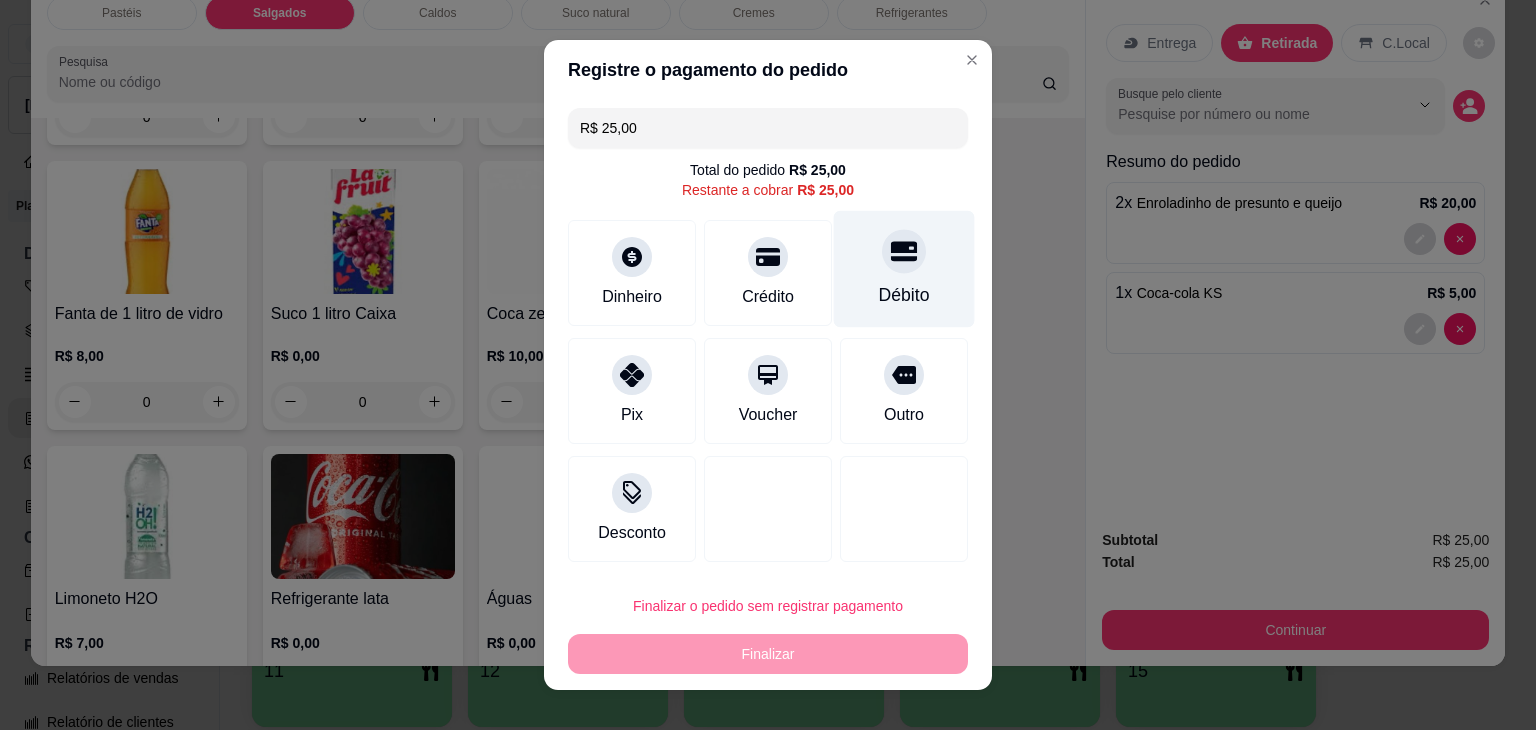 click on "Débito" at bounding box center [904, 295] 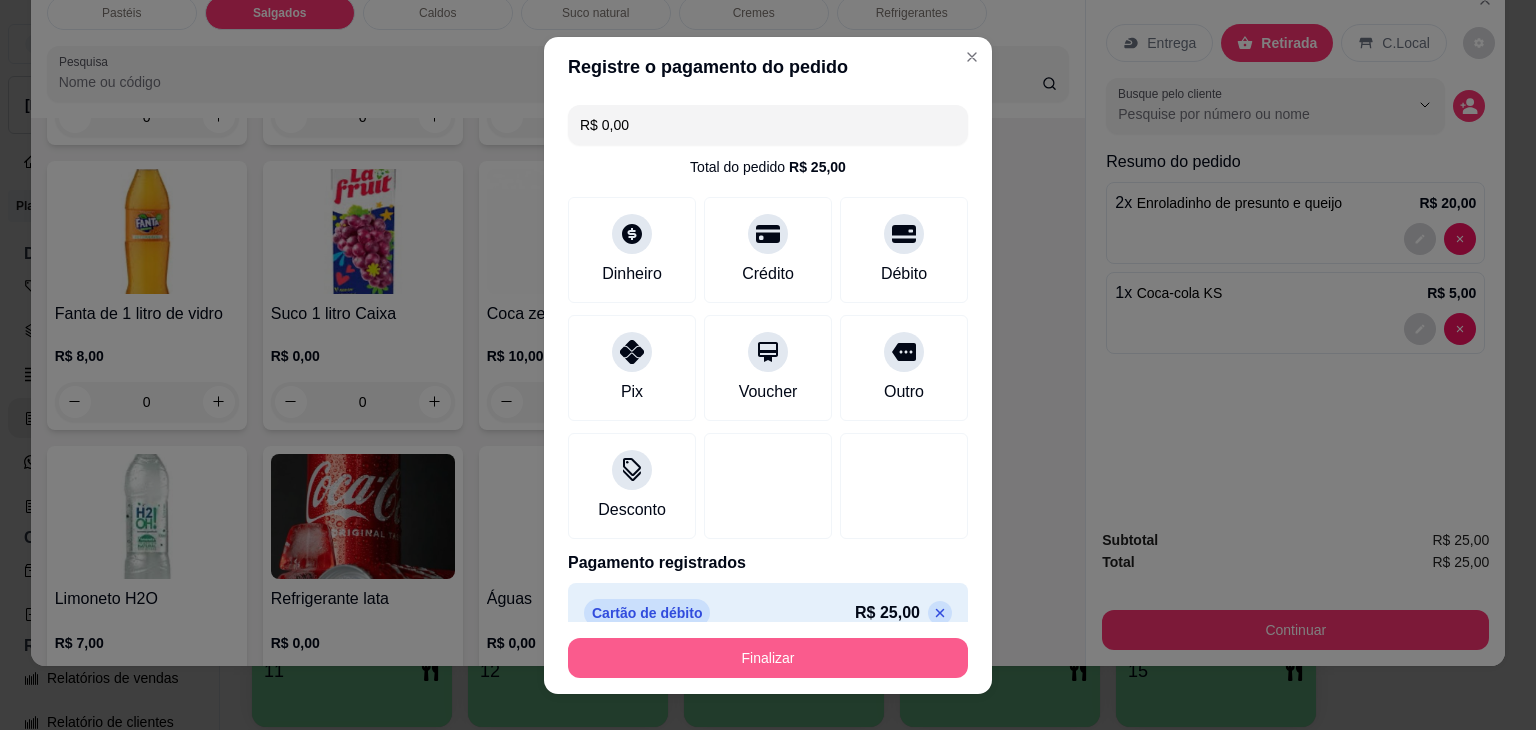 click on "Finalizar" at bounding box center (768, 658) 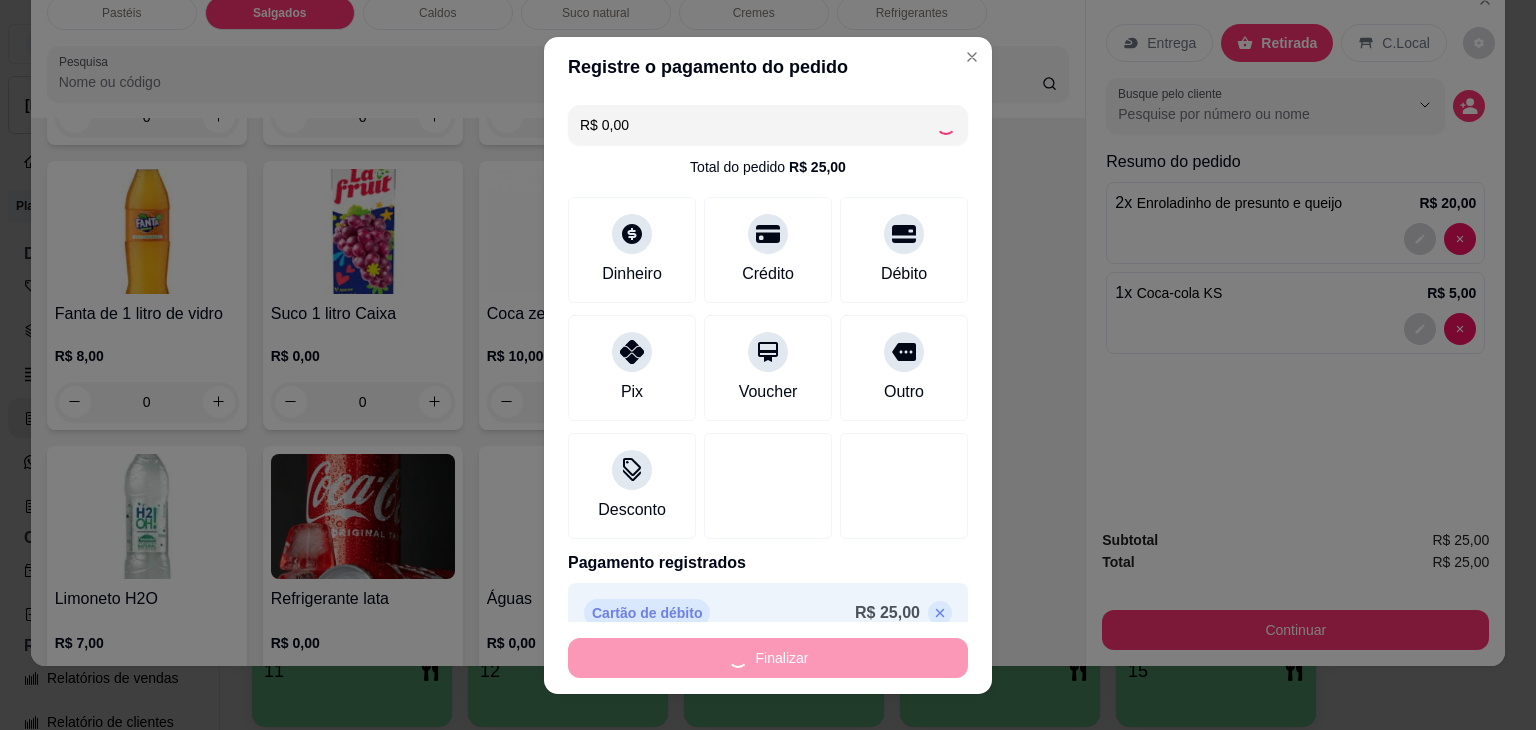 type on "0" 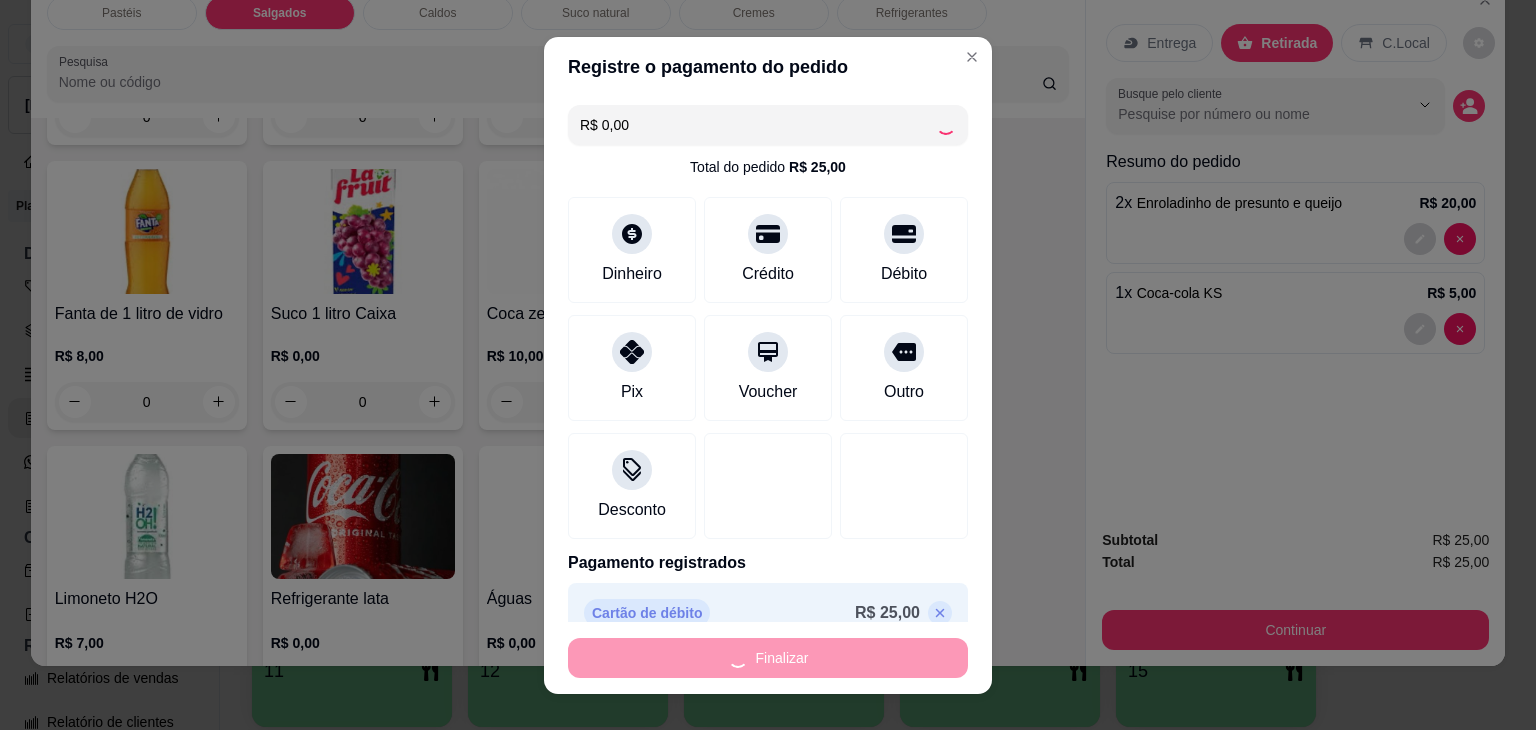type on "0" 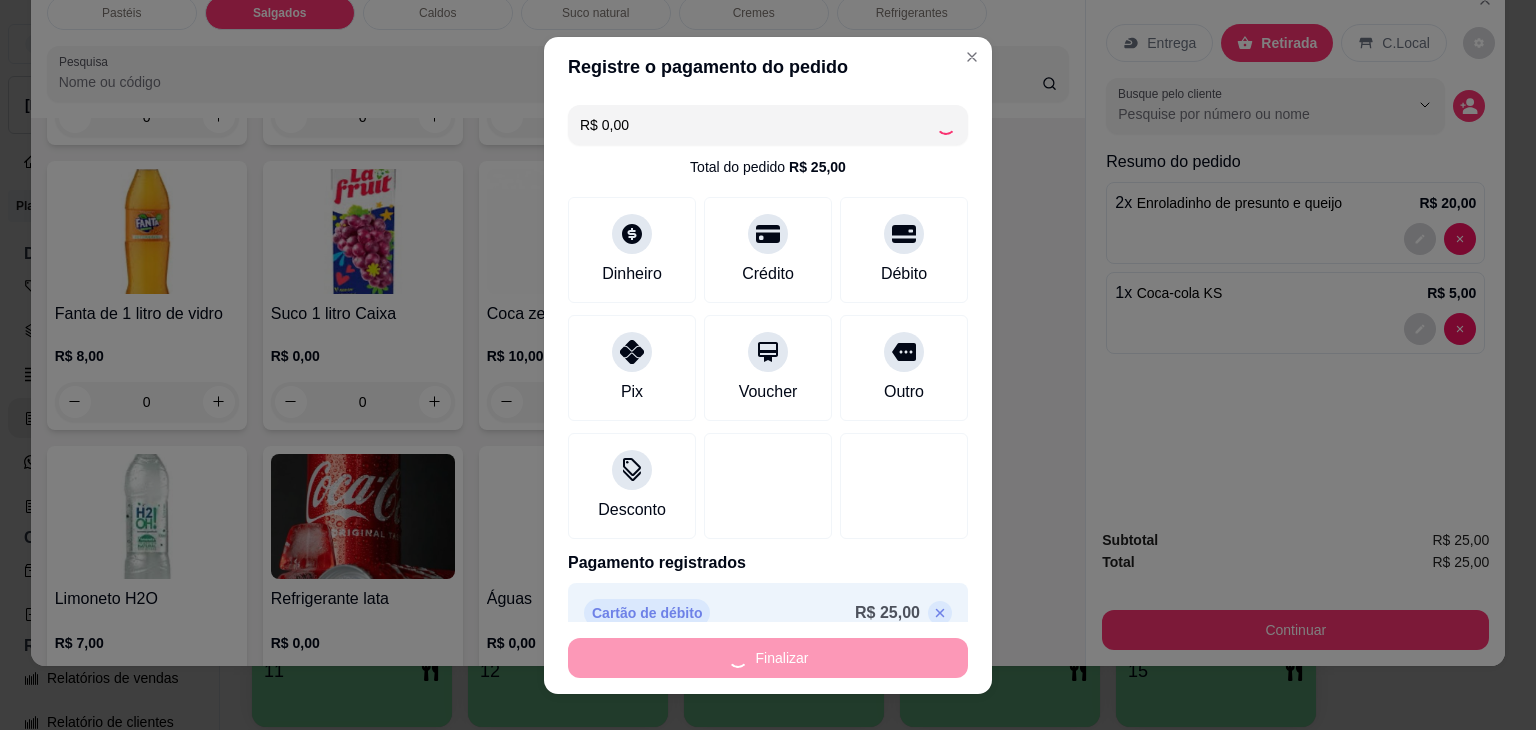 type on "-R$ 25,00" 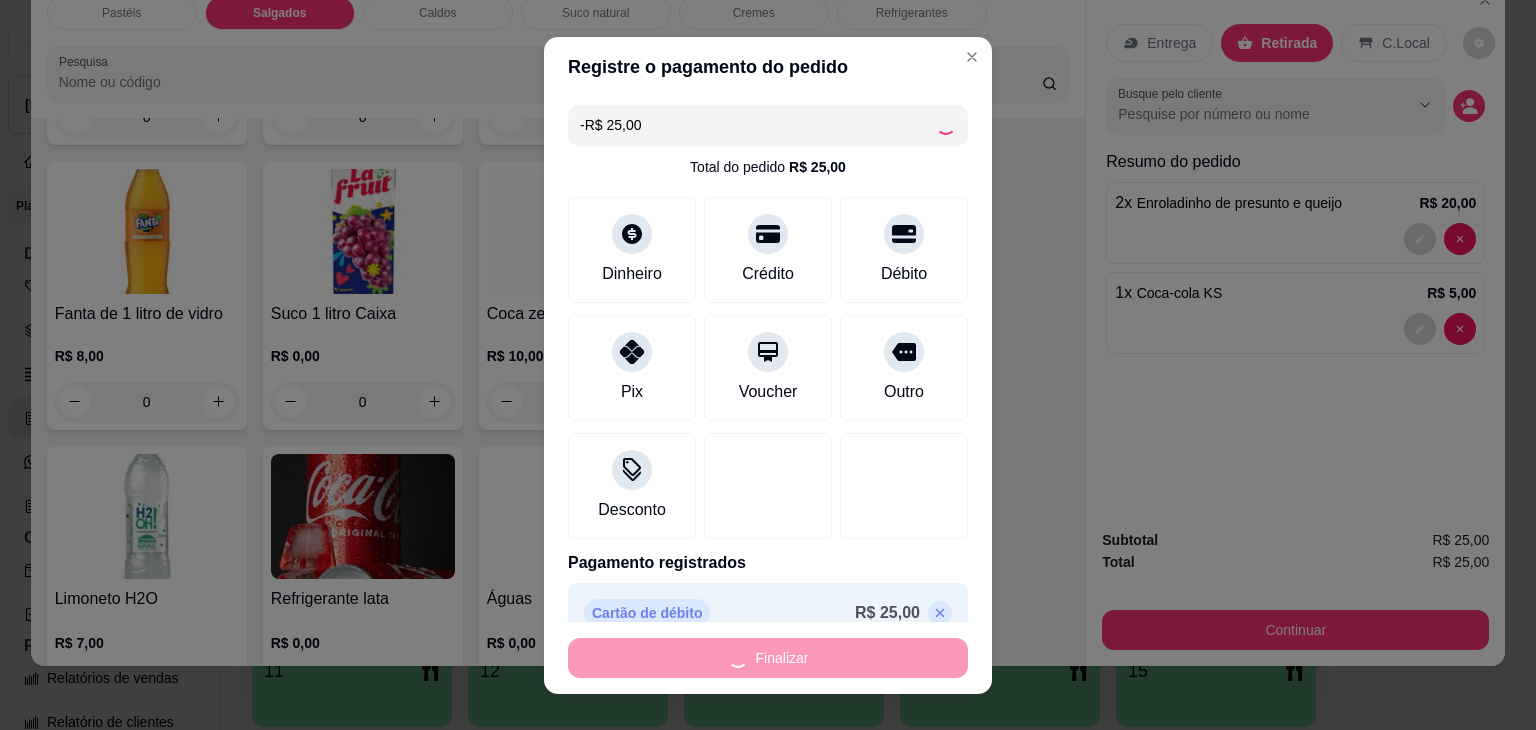 scroll, scrollTop: 5823, scrollLeft: 0, axis: vertical 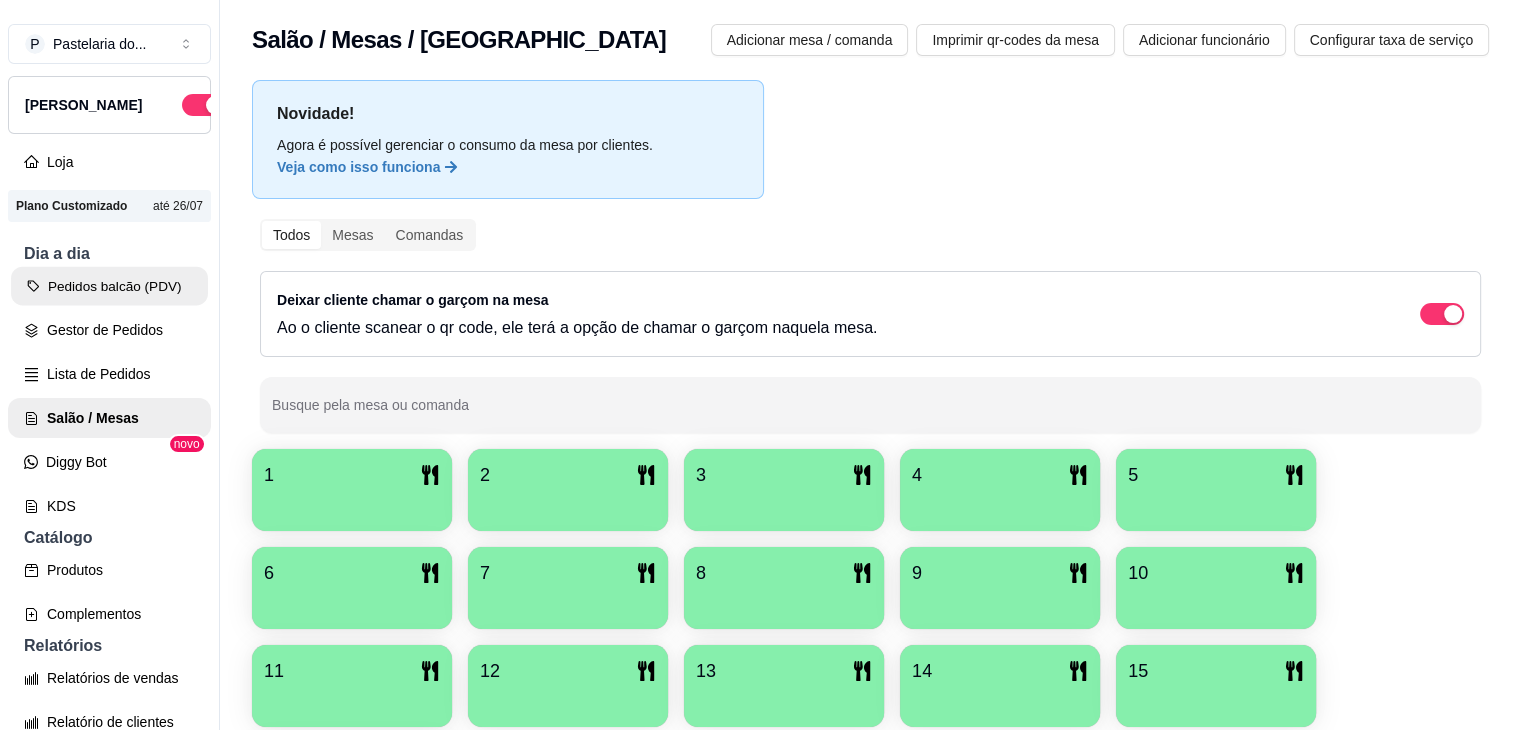click on "Pedidos balcão (PDV)" at bounding box center [109, 286] 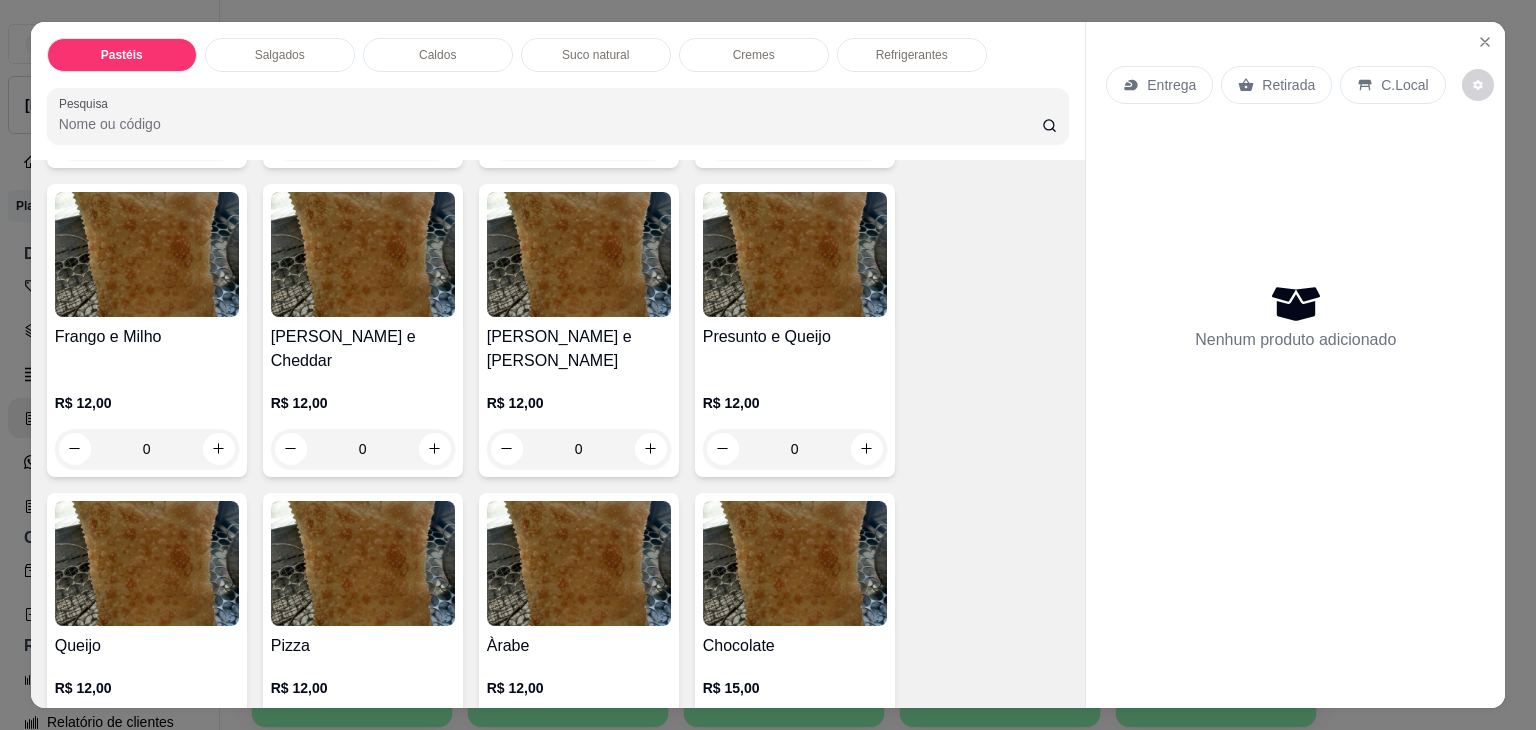 scroll, scrollTop: 1000, scrollLeft: 0, axis: vertical 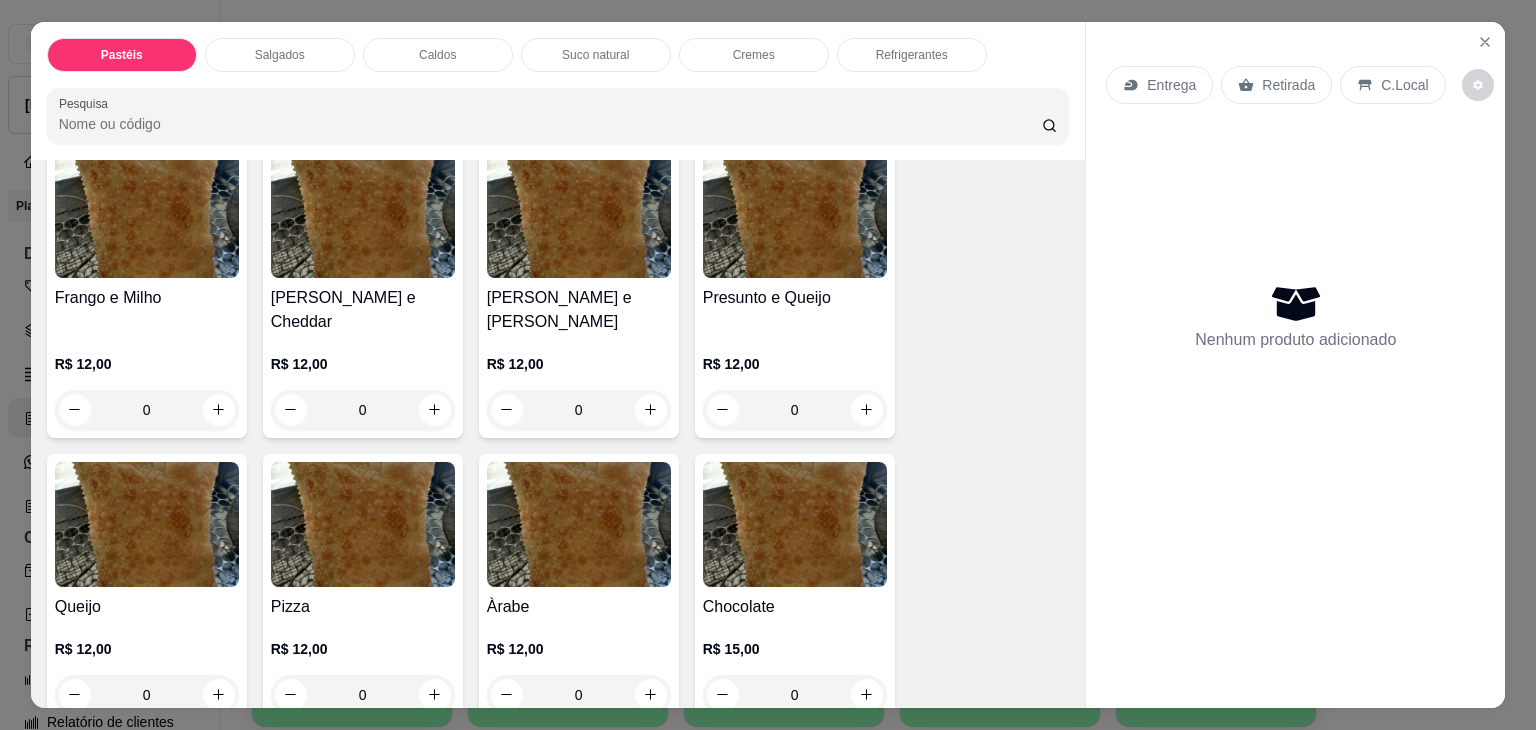 click at bounding box center [795, 215] 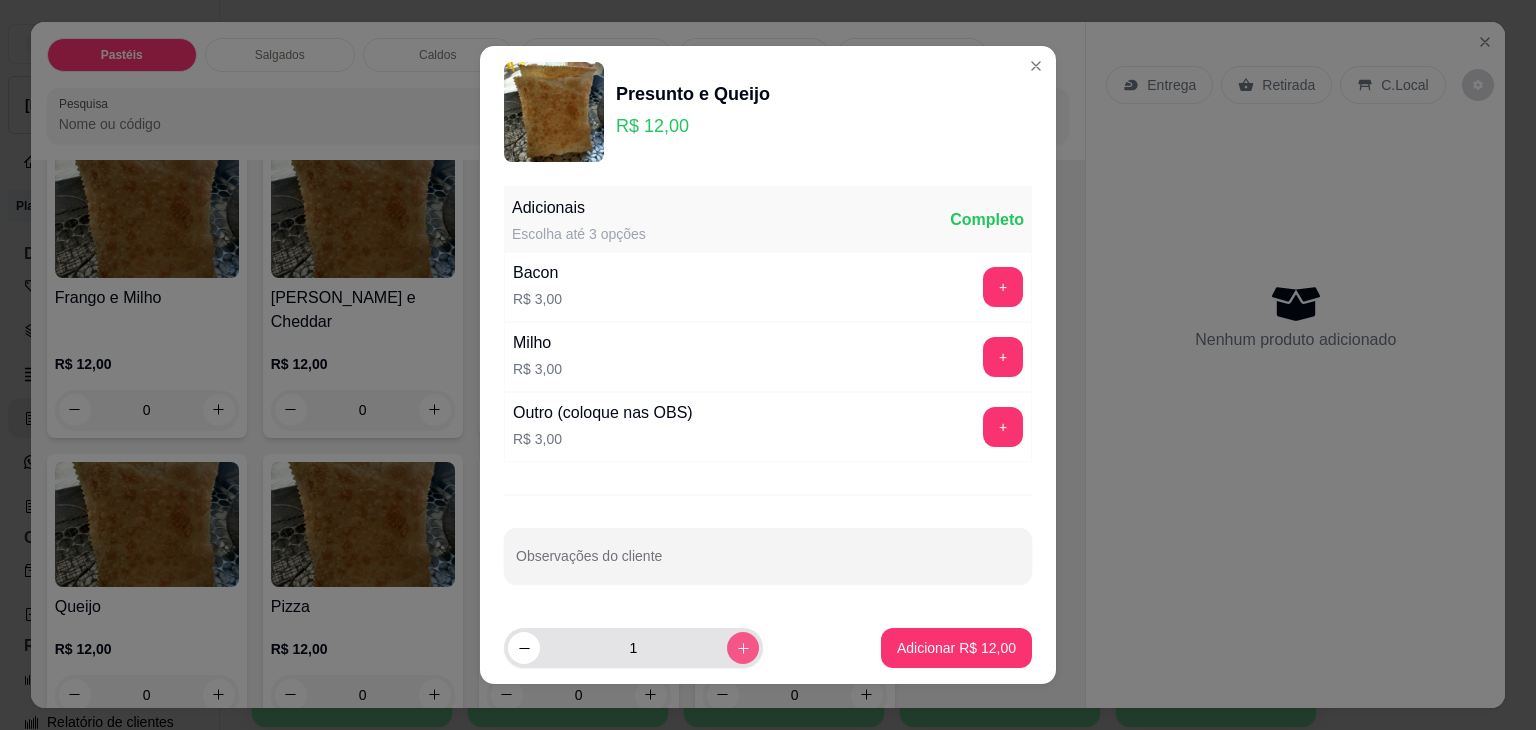 click at bounding box center (743, 648) 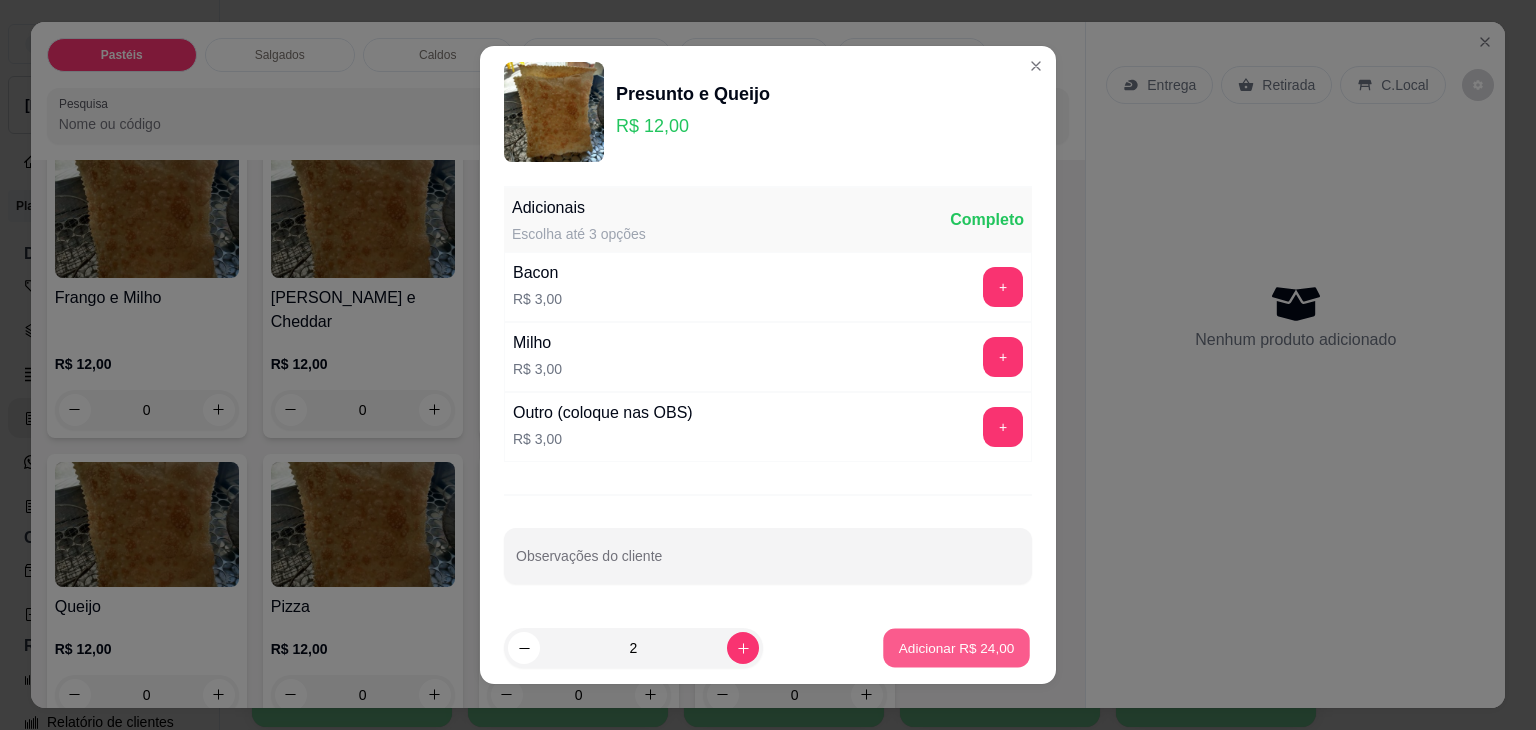 click on "Adicionar   R$ 24,00" at bounding box center [956, 648] 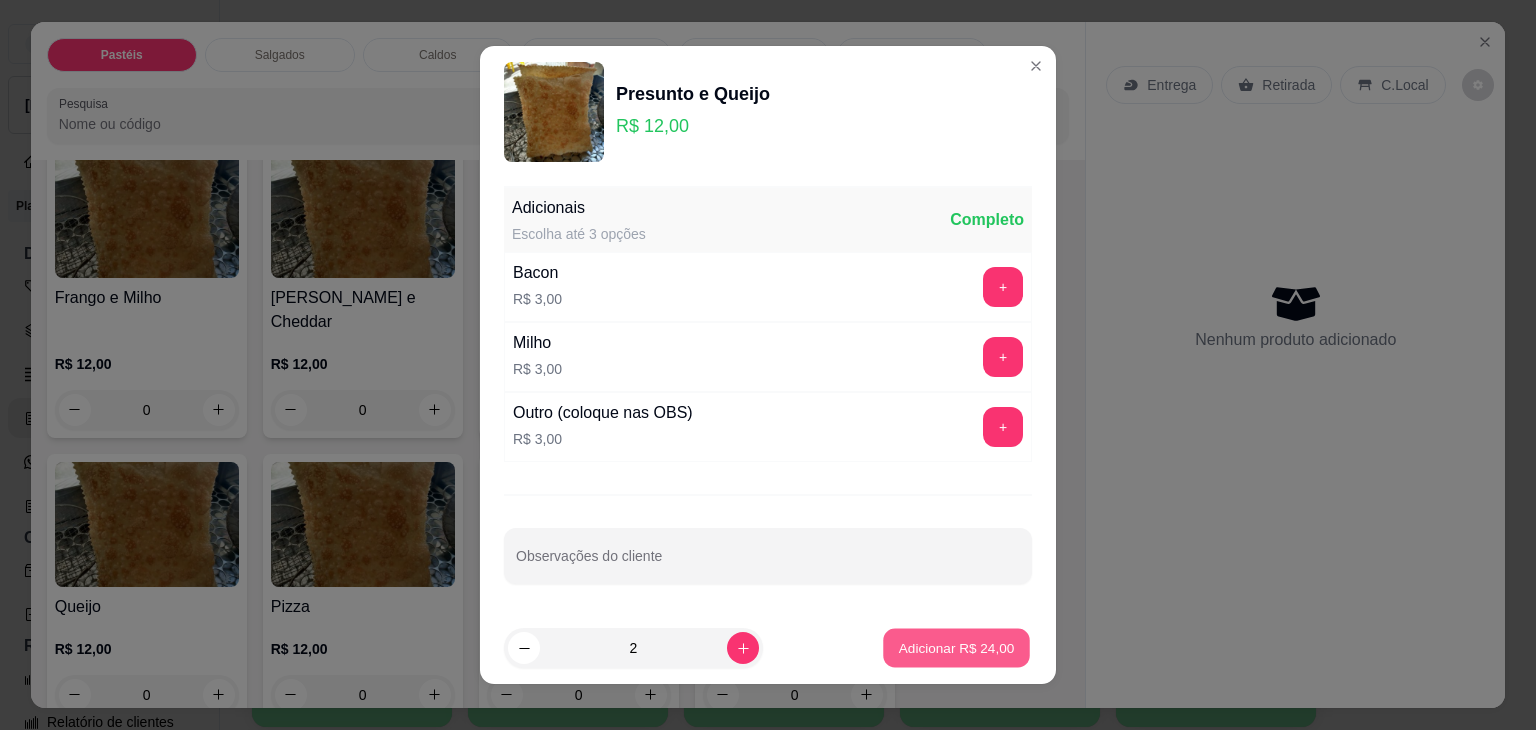 type on "2" 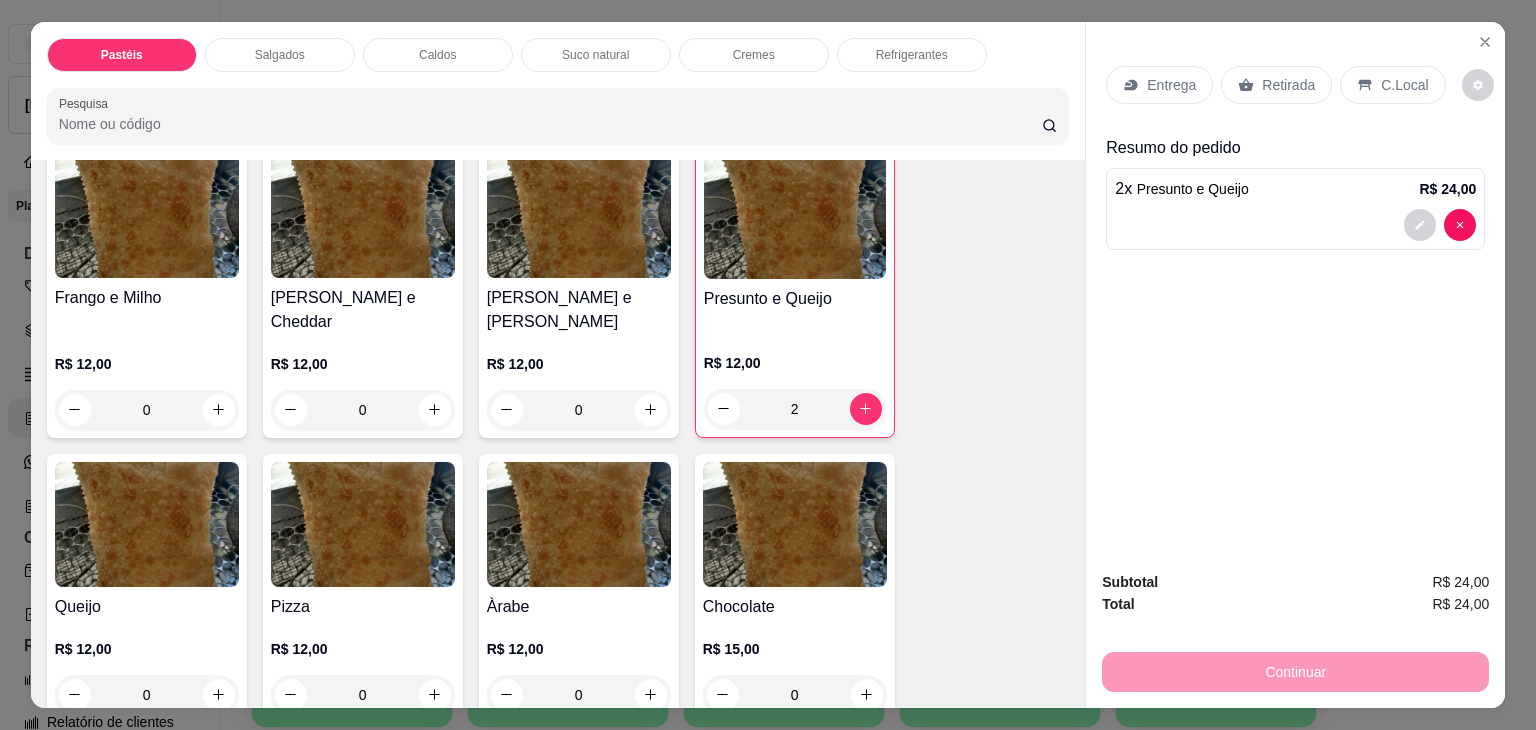 click on "Retirada" at bounding box center [1288, 85] 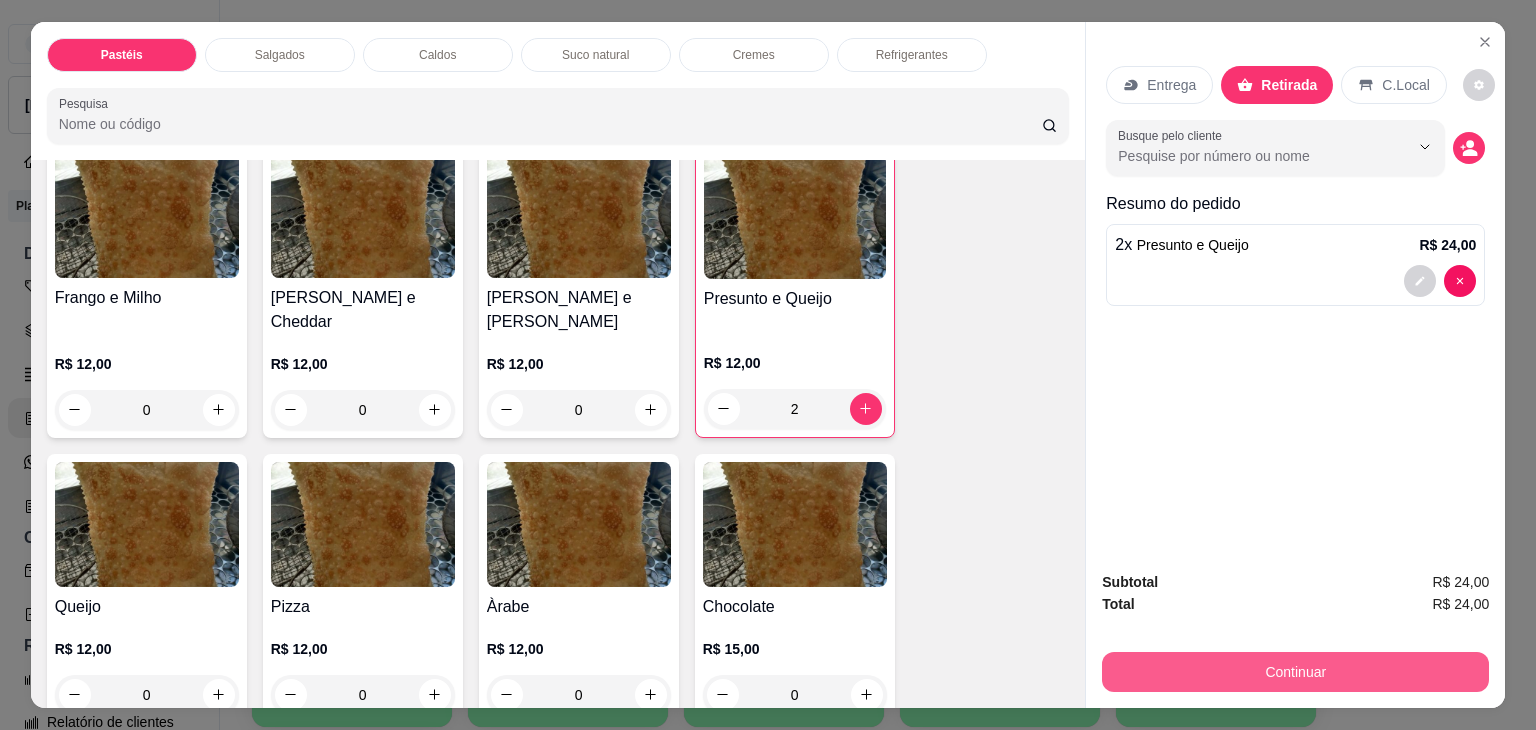 click on "Continuar" at bounding box center [1295, 672] 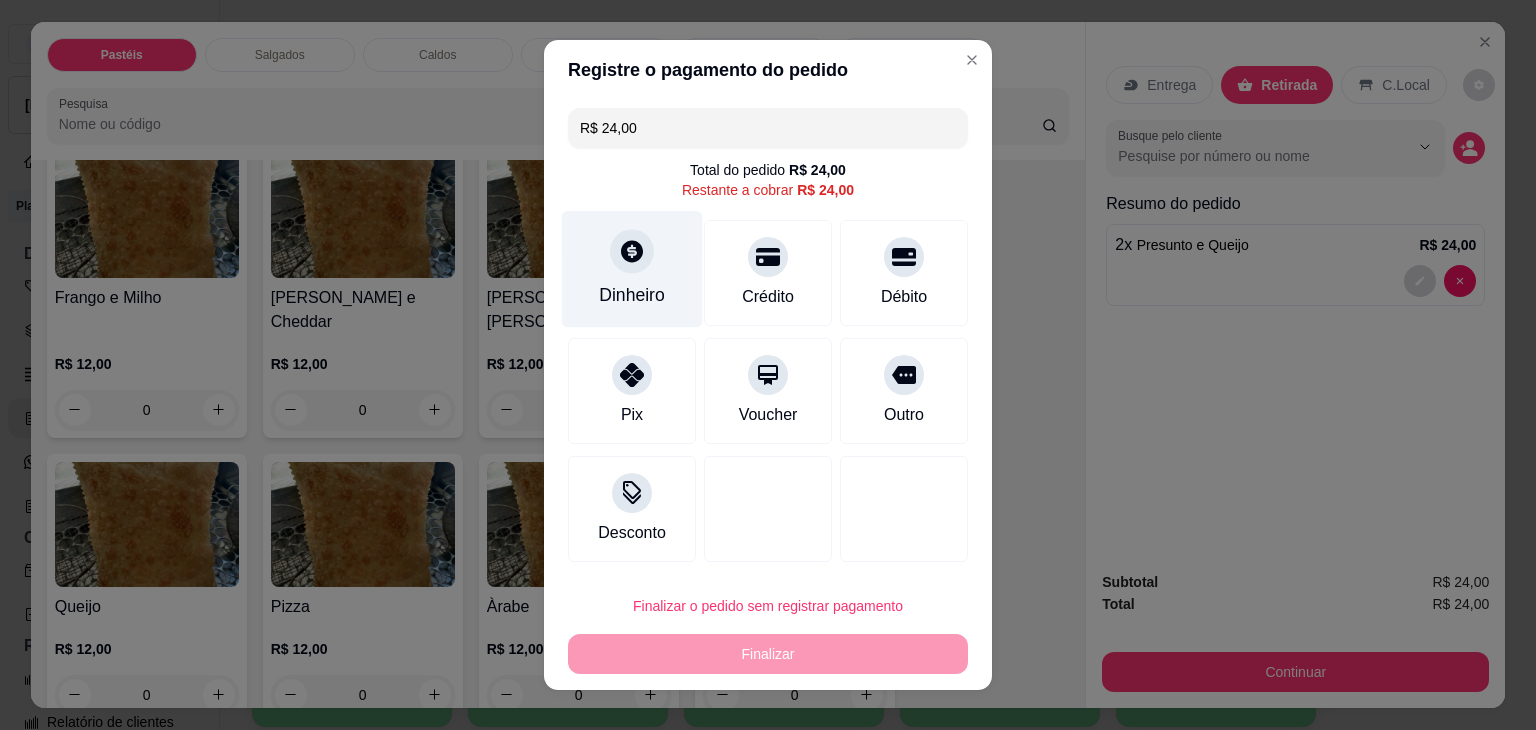 click on "Dinheiro" at bounding box center [632, 295] 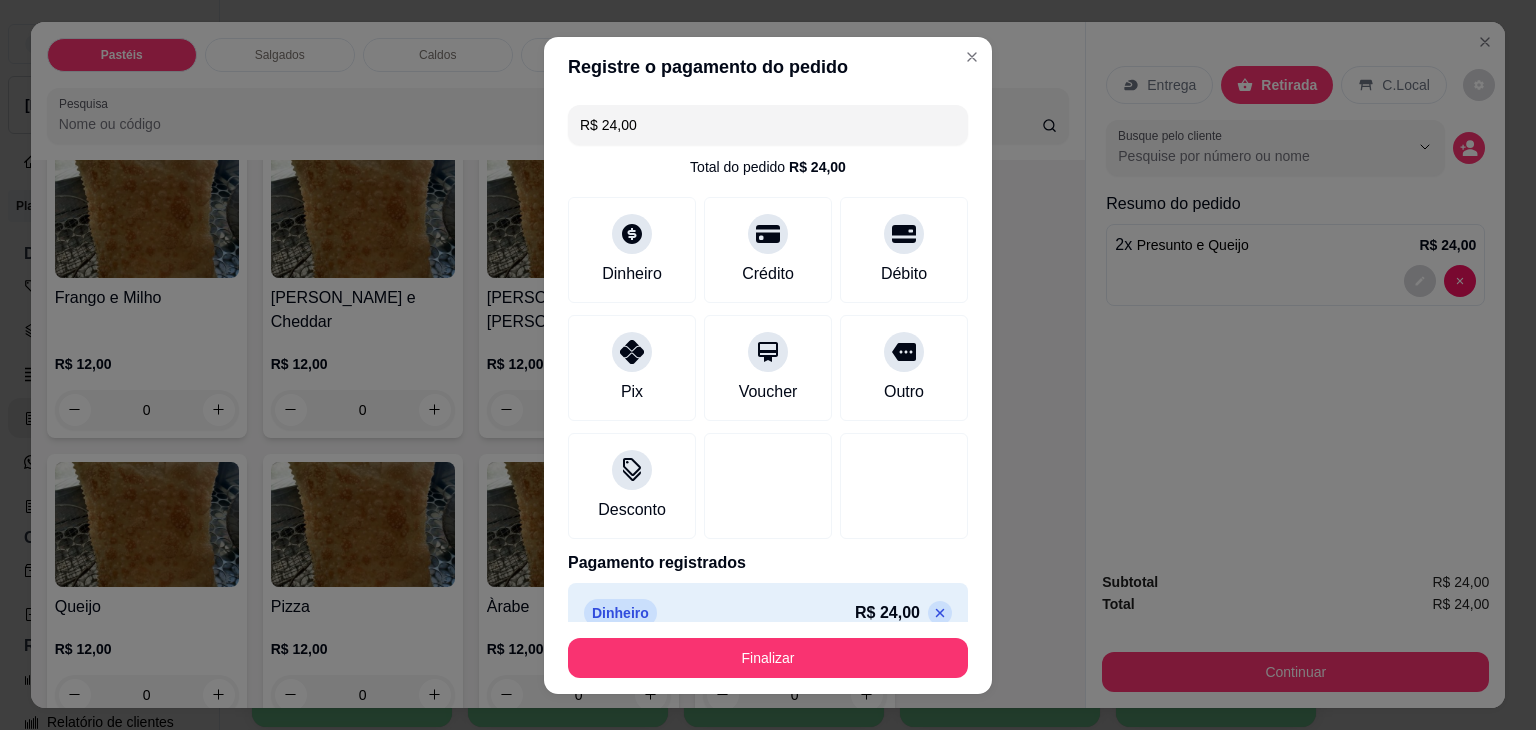 type on "R$ 0,00" 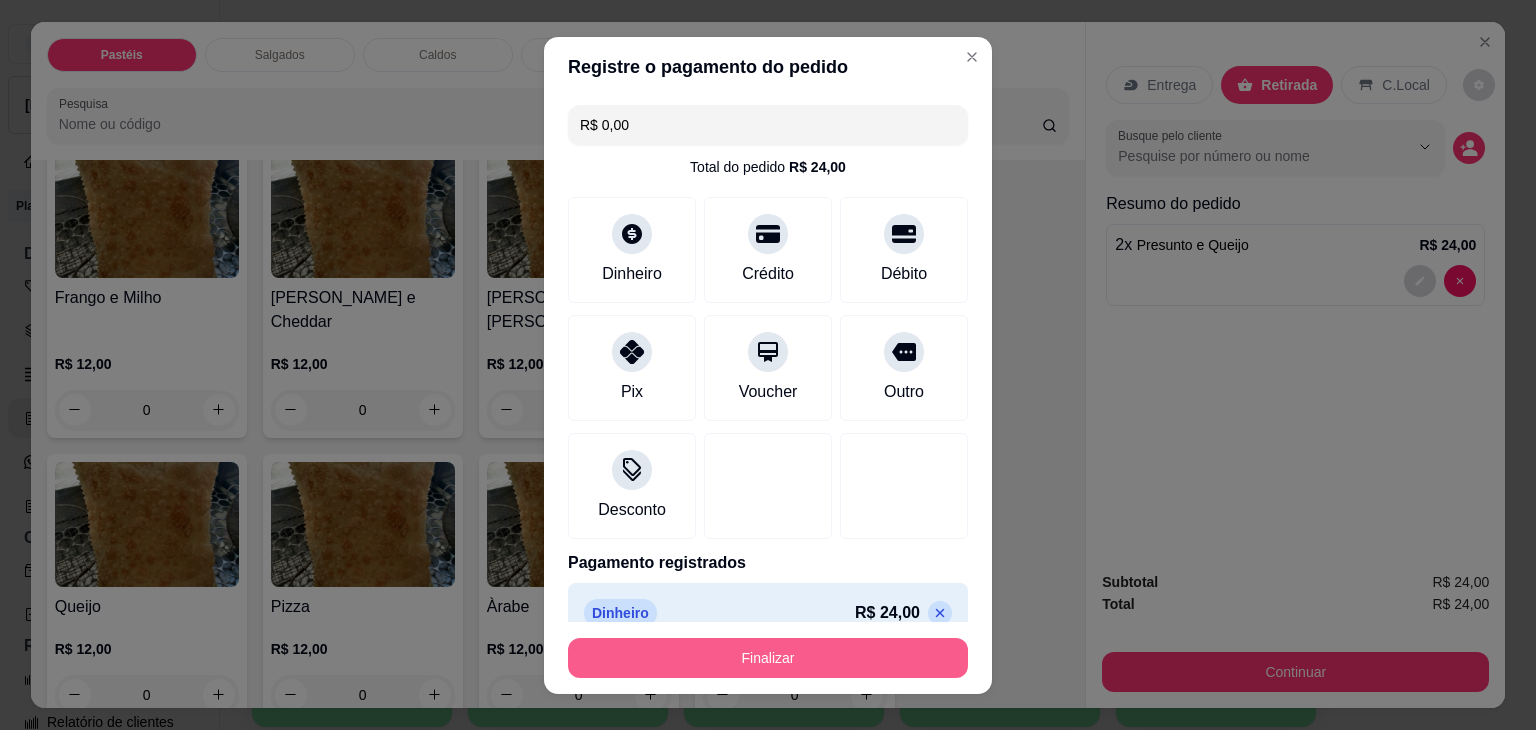 click on "Finalizar" at bounding box center (768, 658) 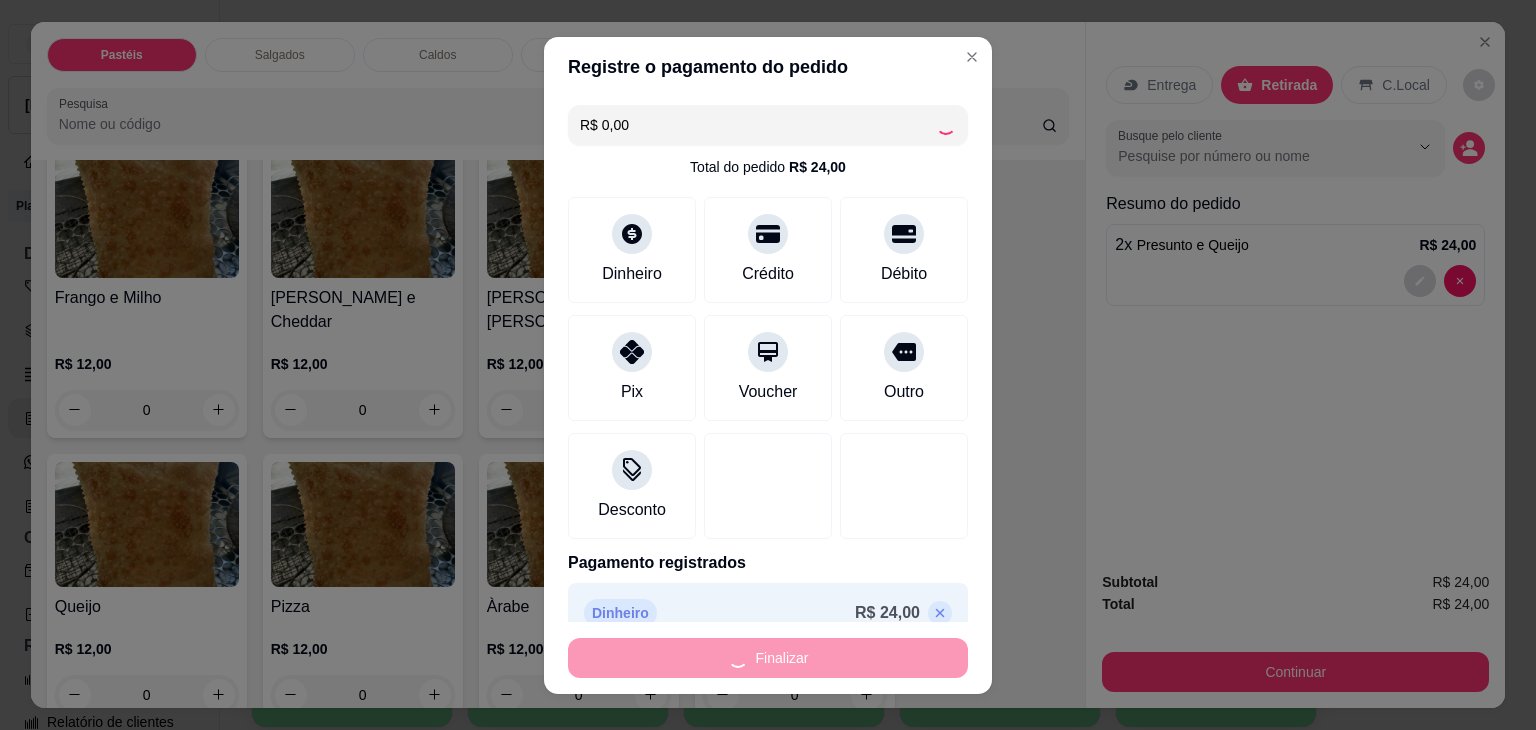 type on "0" 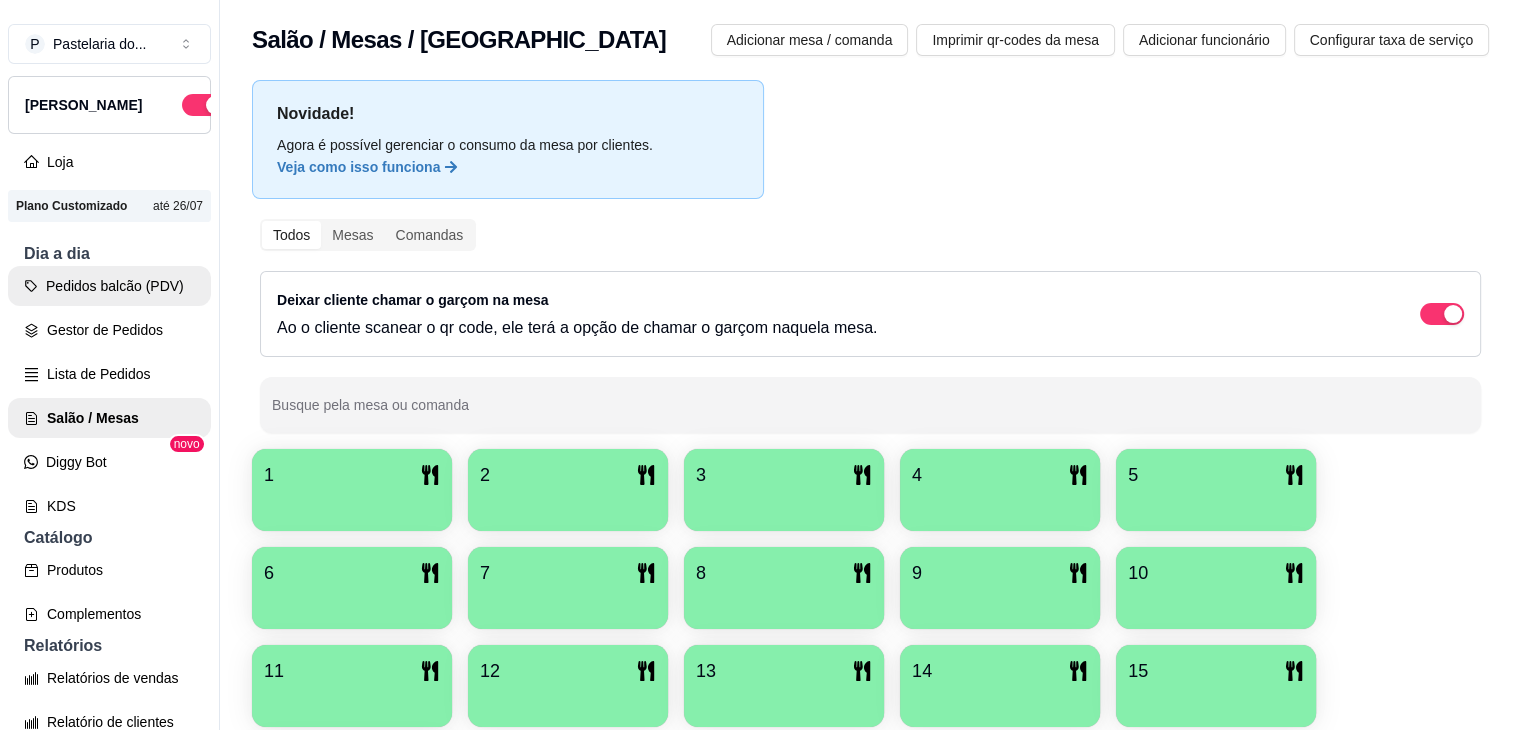 click on "Pedidos balcão (PDV)" at bounding box center [109, 286] 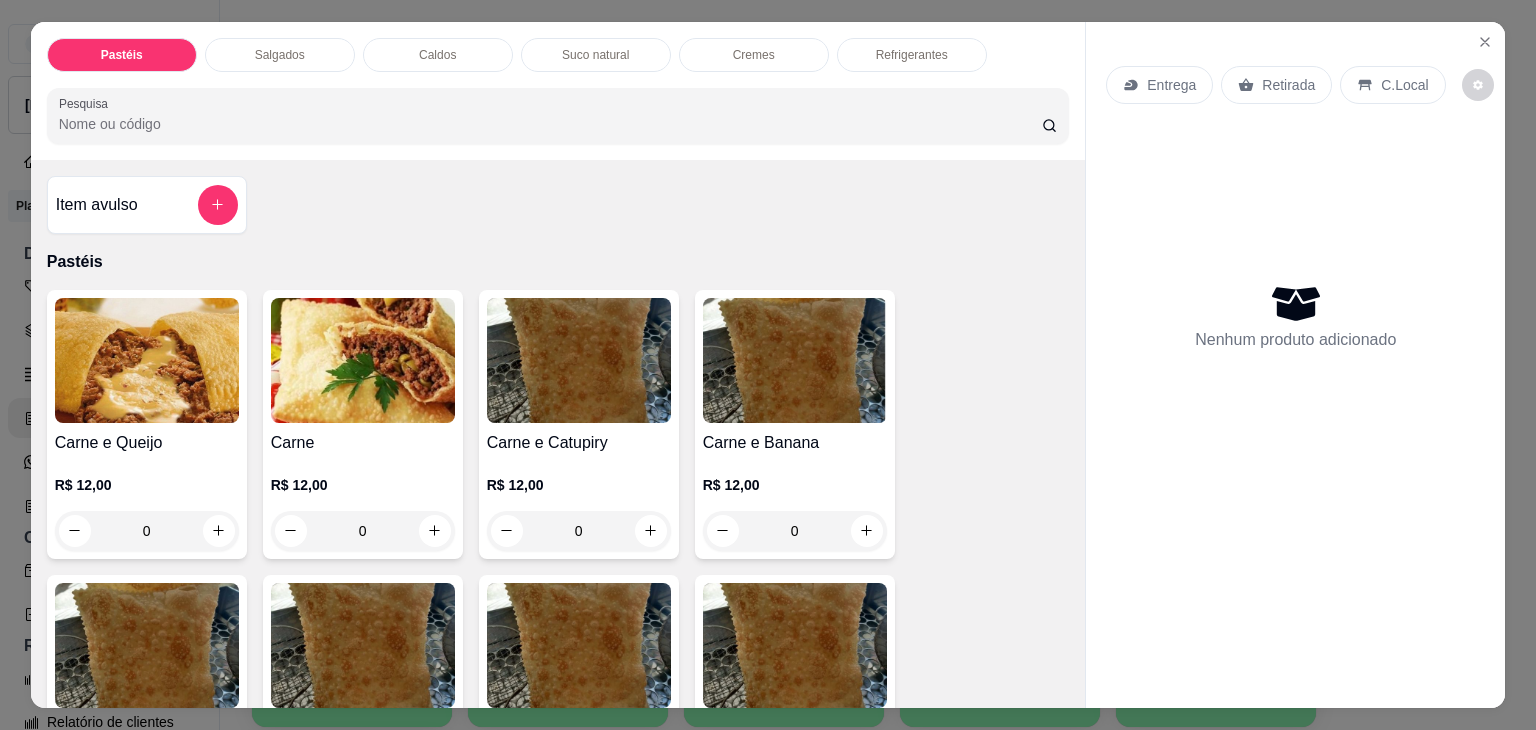 click on "Pastéis  Salgados  Caldos Suco natural Cremes Refrigerantes Pesquisa" at bounding box center [558, 91] 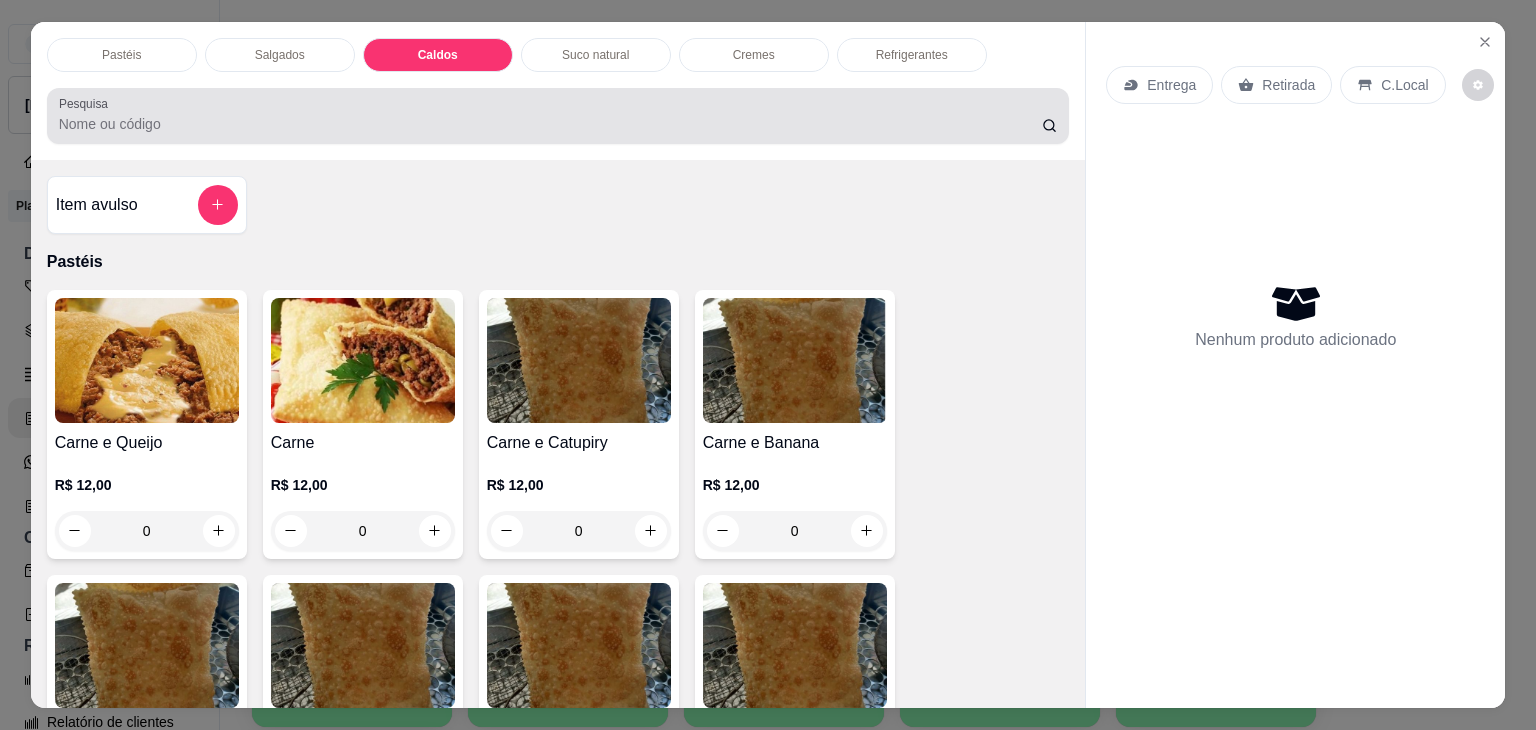 scroll, scrollTop: 2782, scrollLeft: 0, axis: vertical 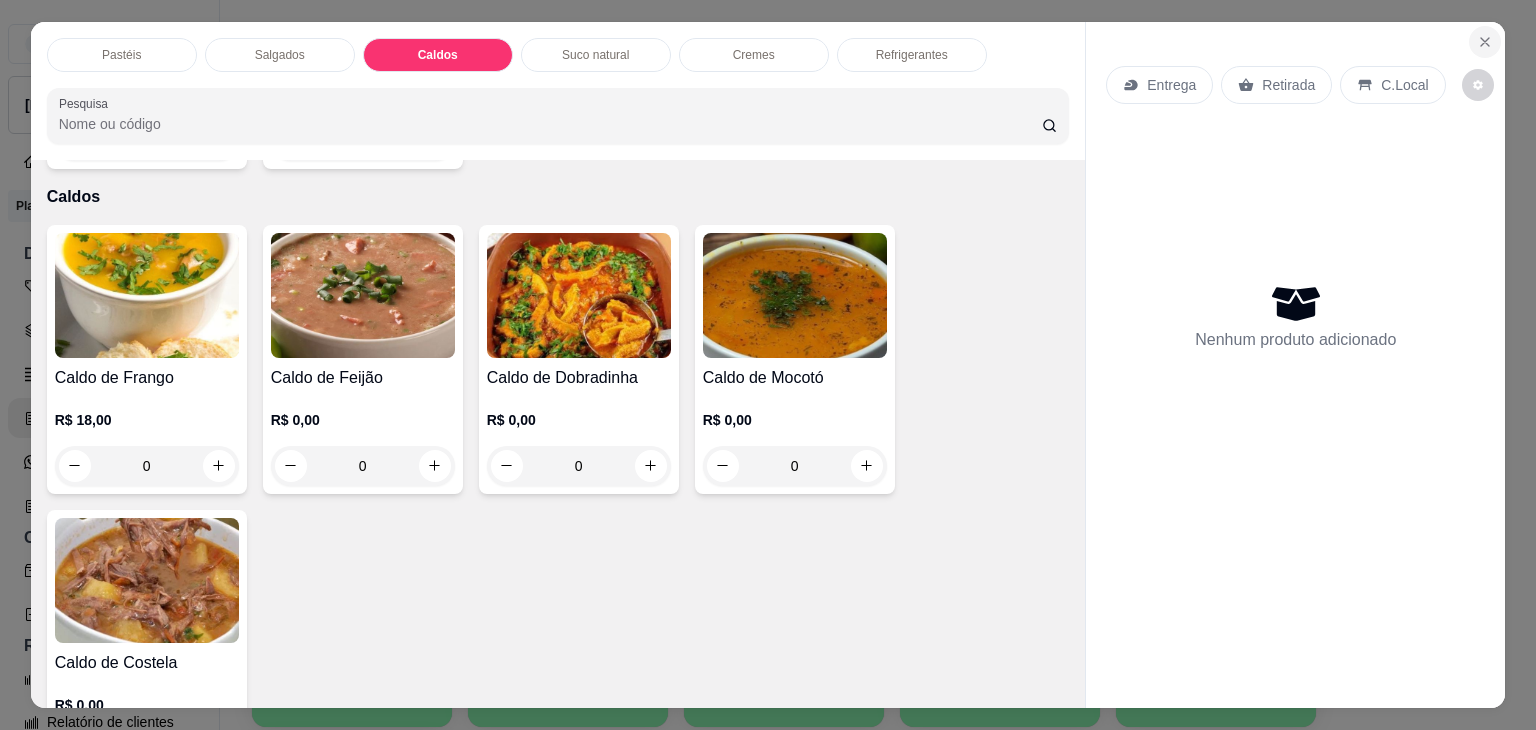 drag, startPoint x: 1459, startPoint y: 36, endPoint x: 1475, endPoint y: 21, distance: 21.931713 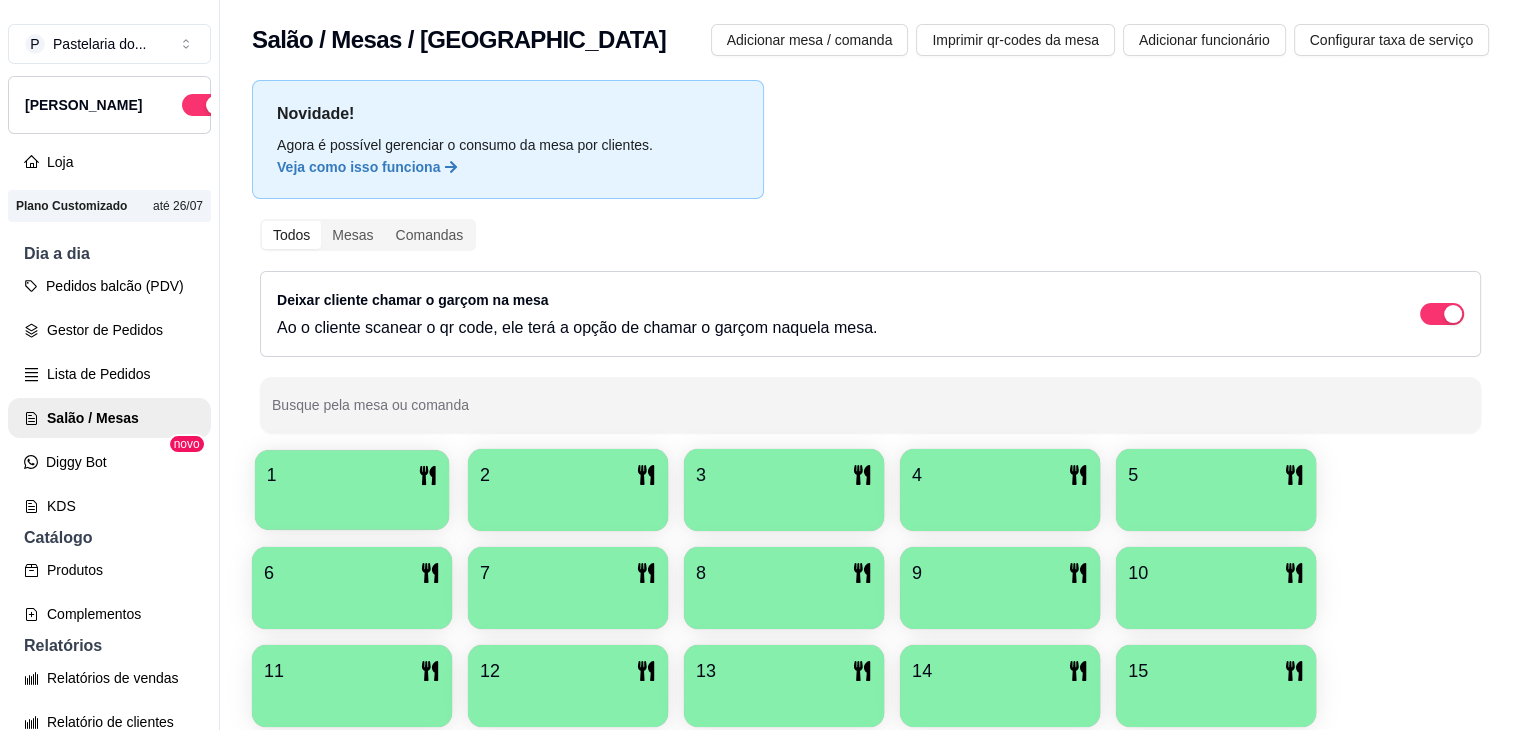 click on "1" at bounding box center [352, 475] 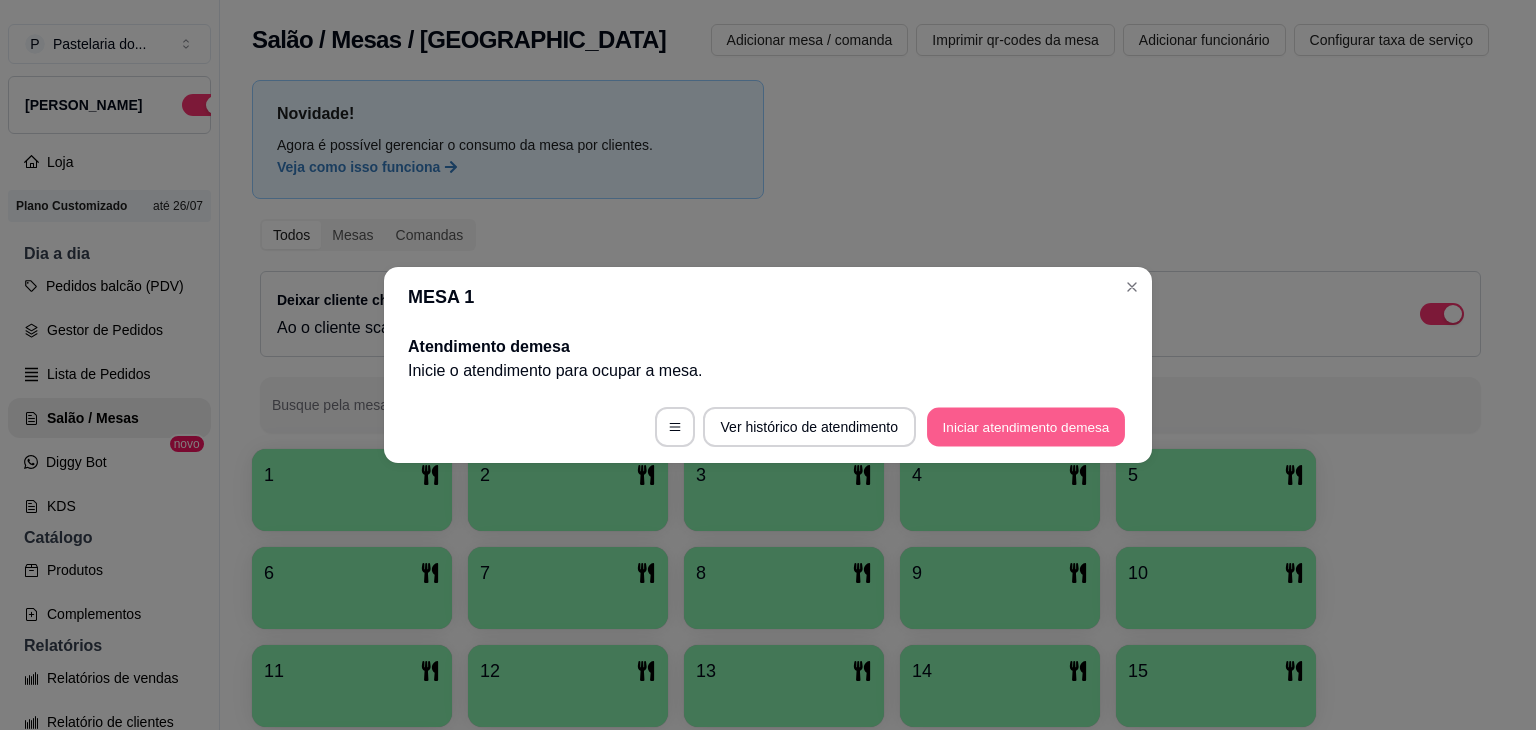 click on "Iniciar atendimento de  mesa" at bounding box center (1026, 427) 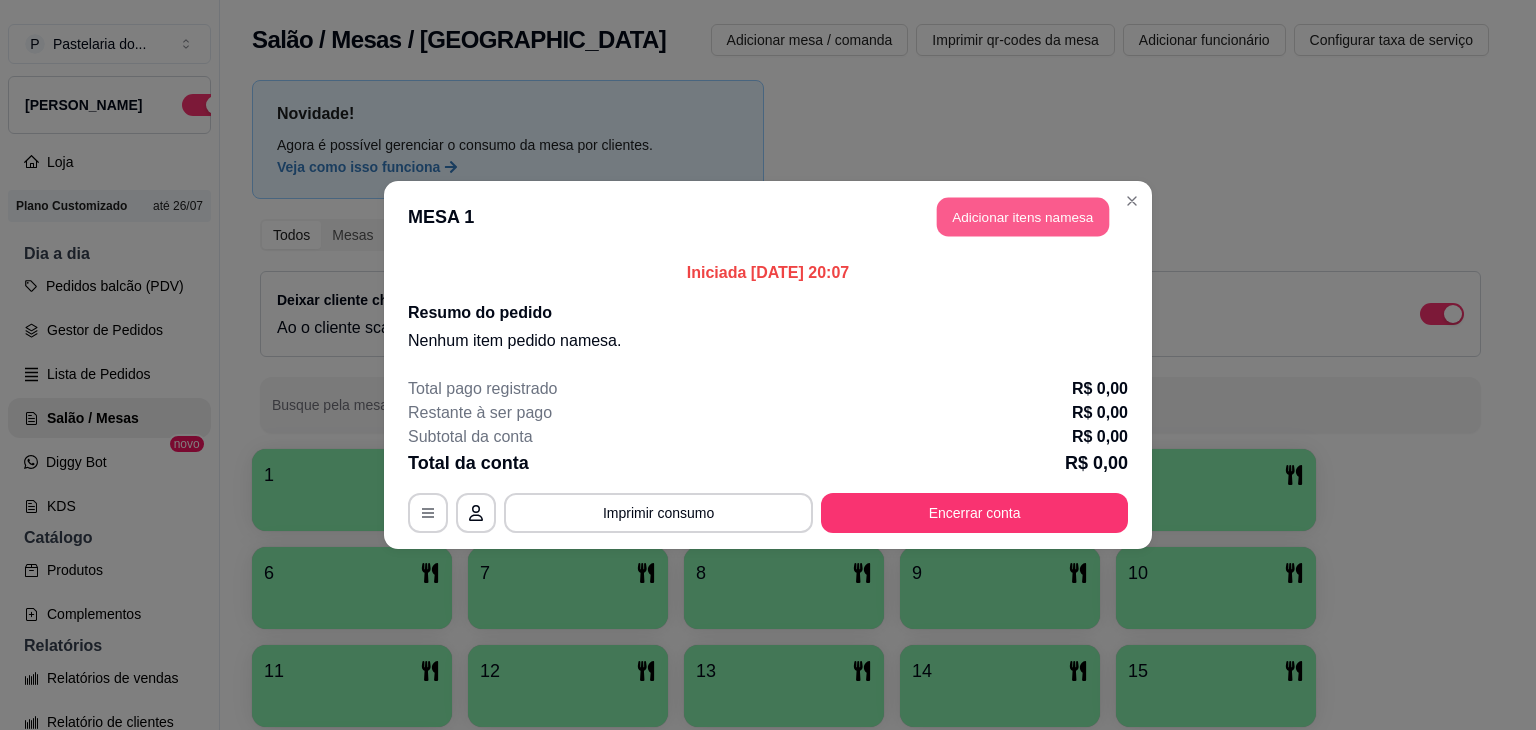 click on "Adicionar itens na  mesa" at bounding box center (1023, 217) 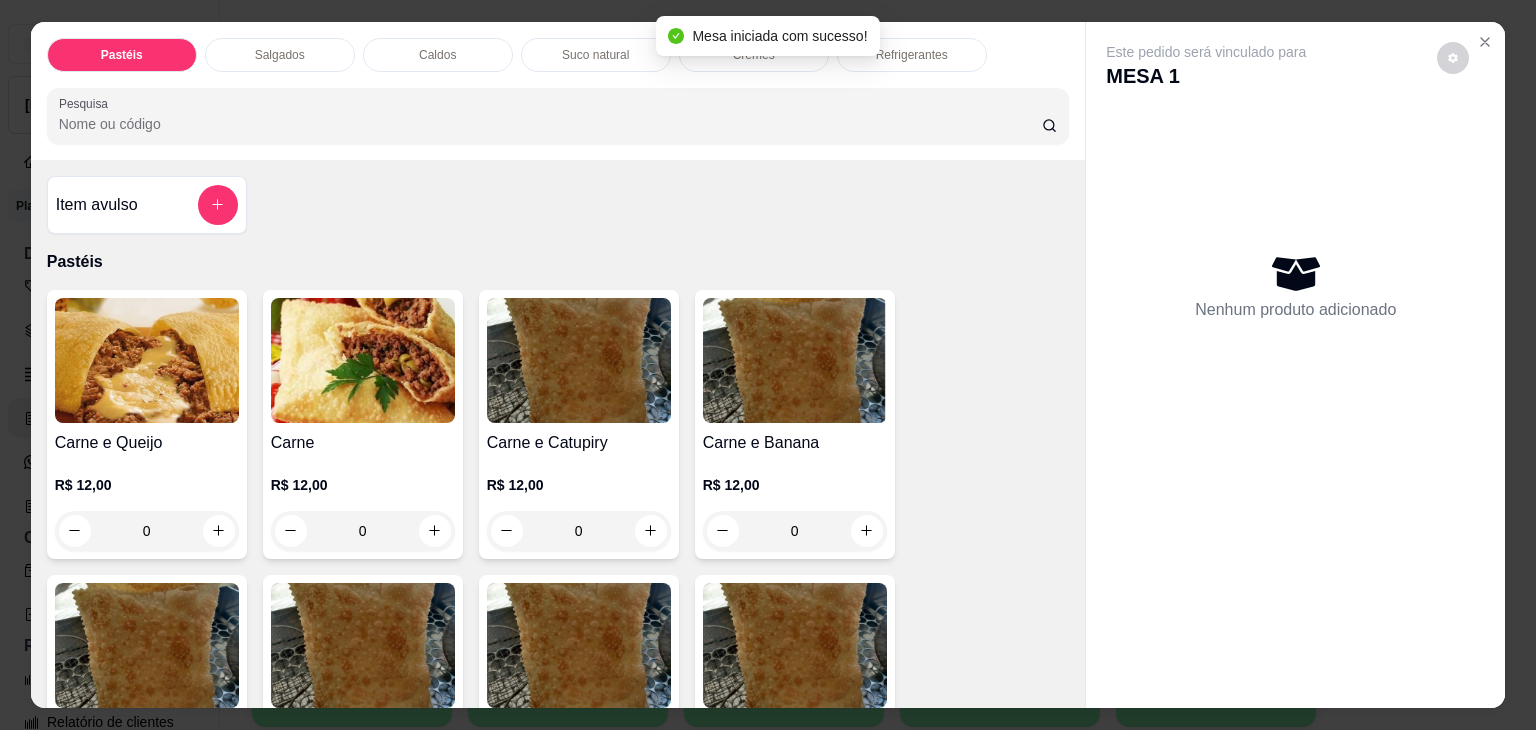 click on "Caldos" at bounding box center (438, 55) 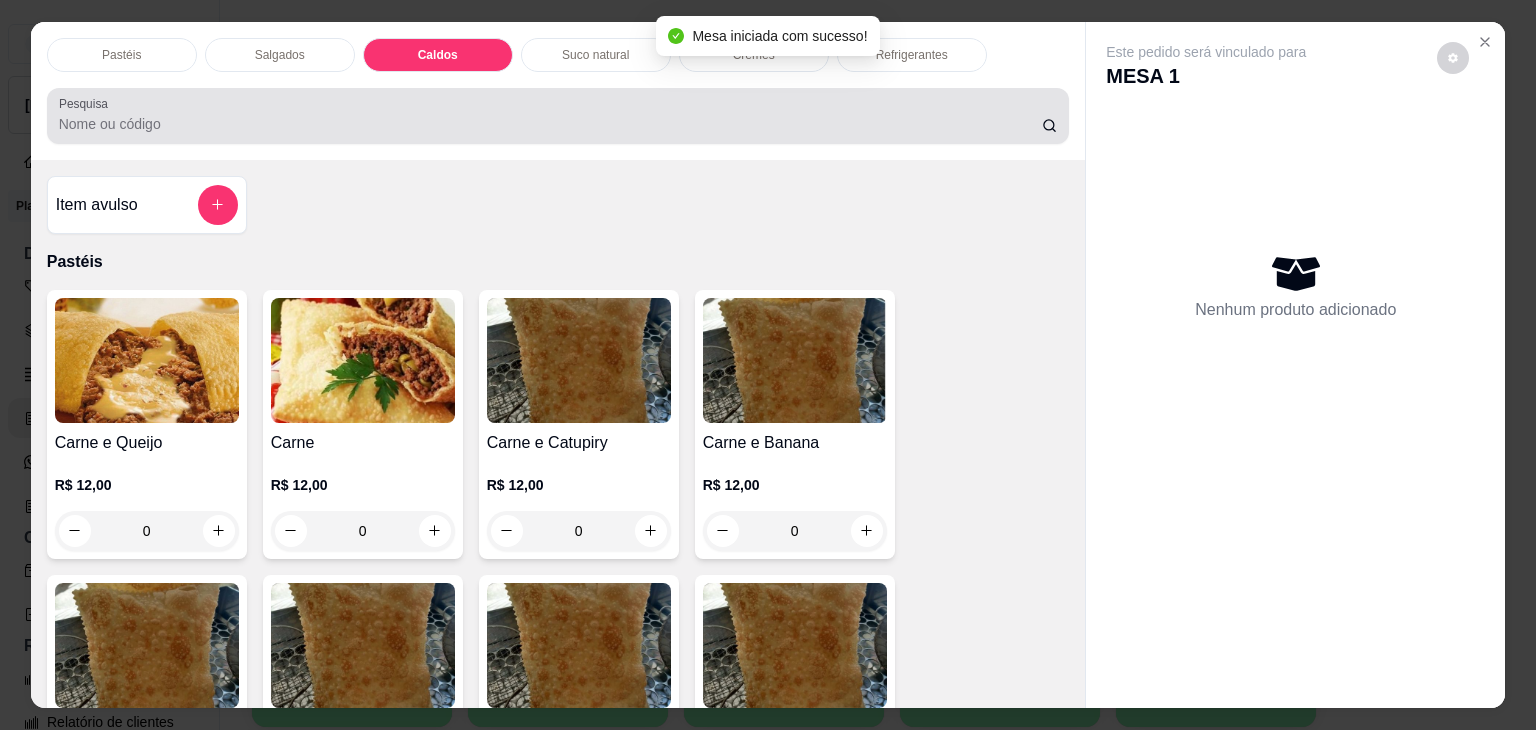 scroll, scrollTop: 2782, scrollLeft: 0, axis: vertical 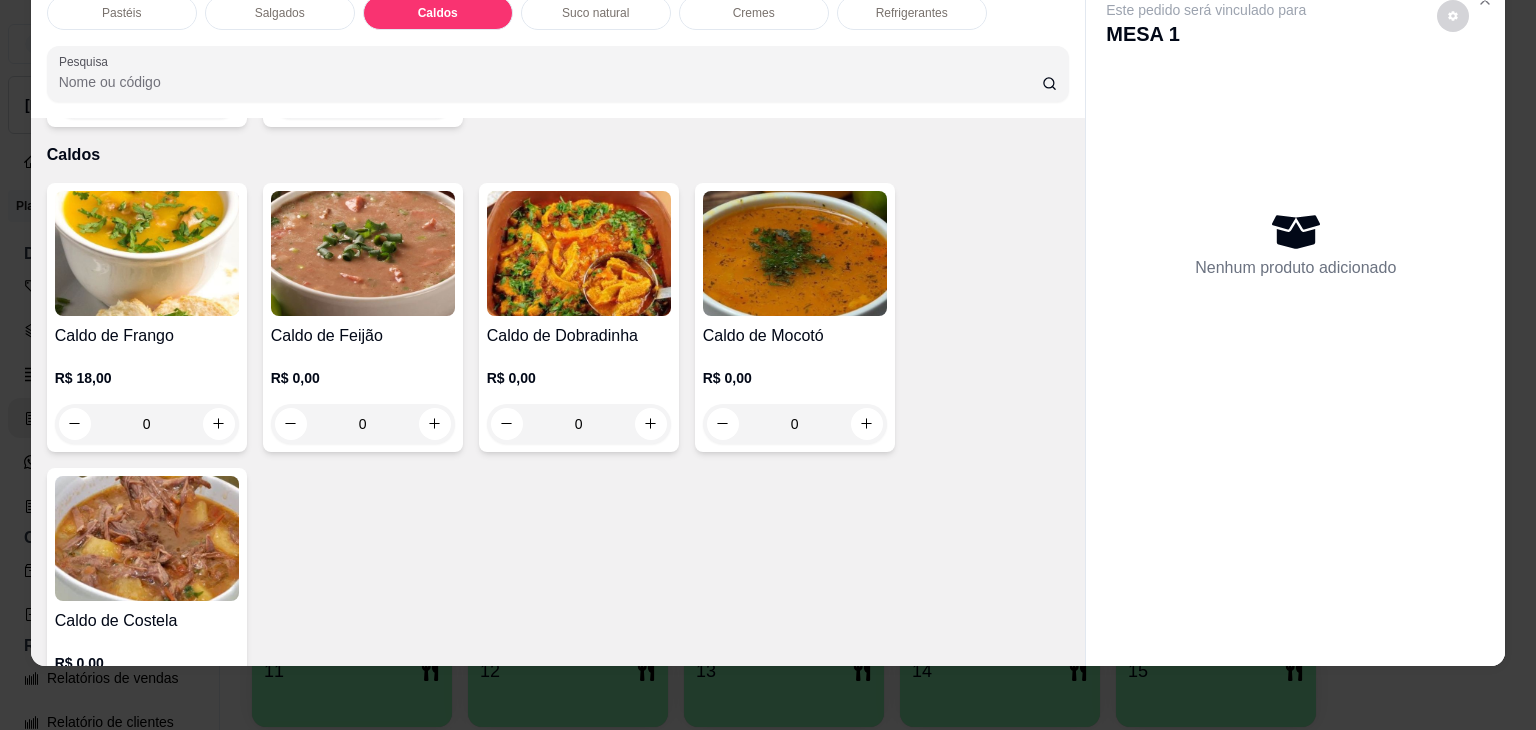 click at bounding box center (795, 253) 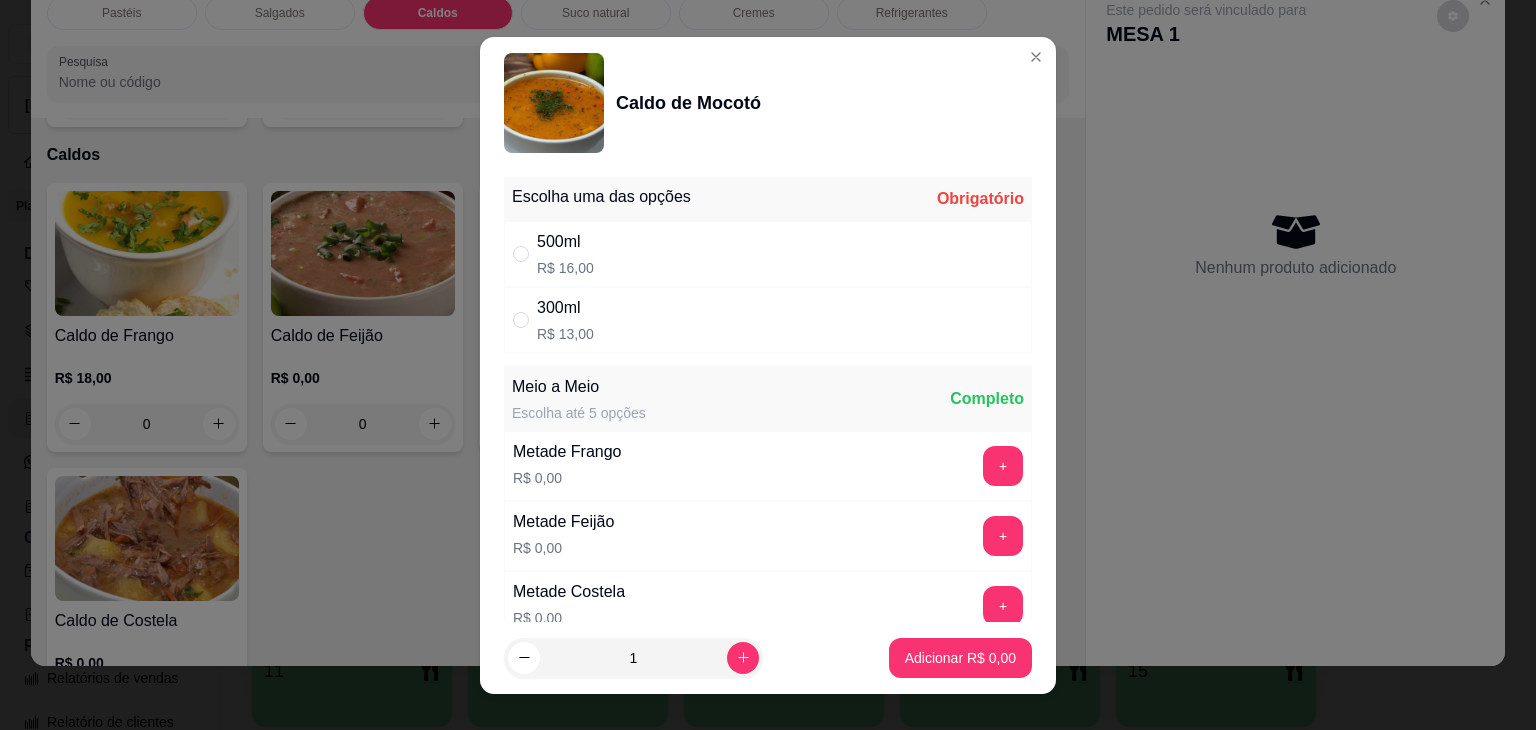 click on "500ml R$ 16,00" at bounding box center (768, 254) 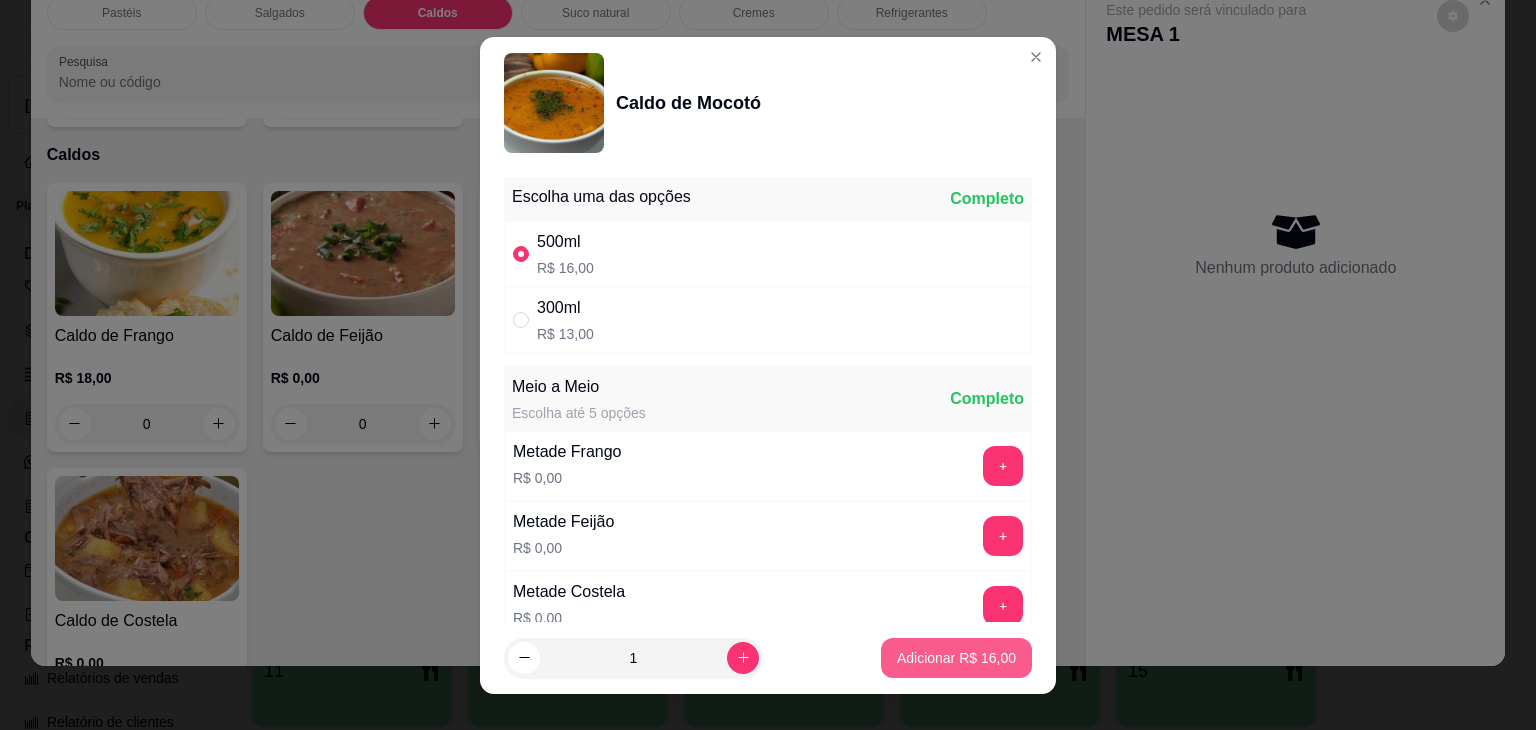 click on "Adicionar   R$ 16,00" at bounding box center (956, 658) 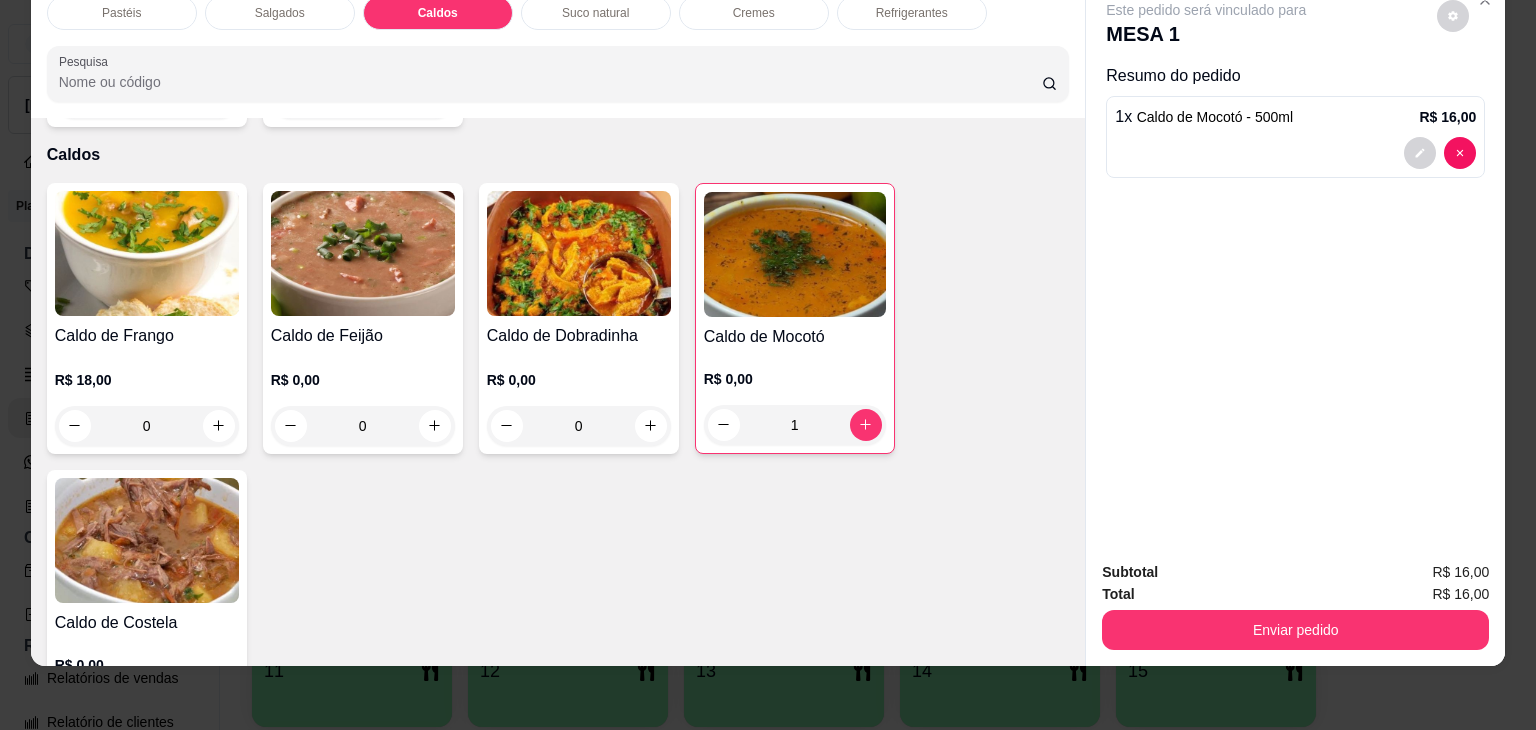 click at bounding box center [147, 253] 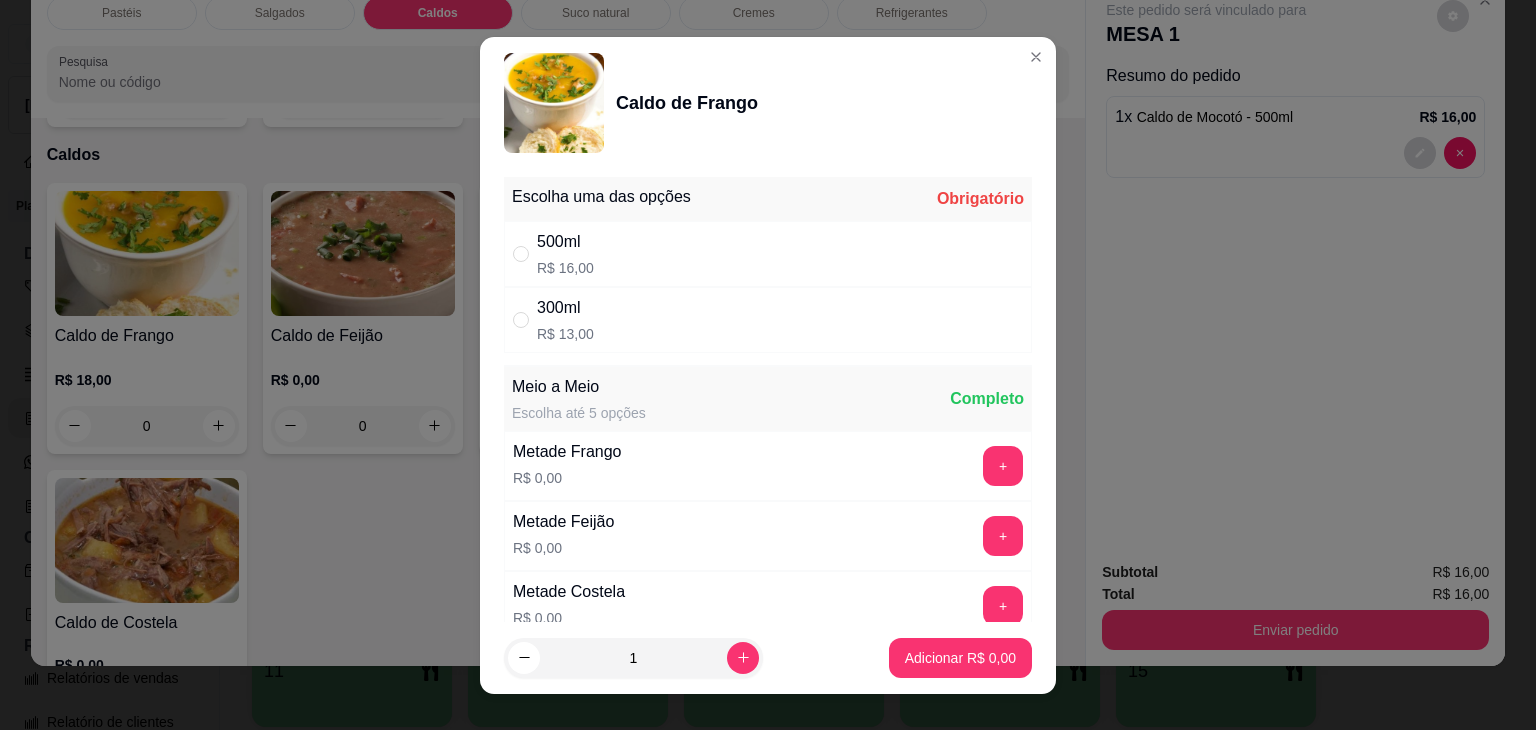 click on "500ml R$ 16,00" at bounding box center [768, 254] 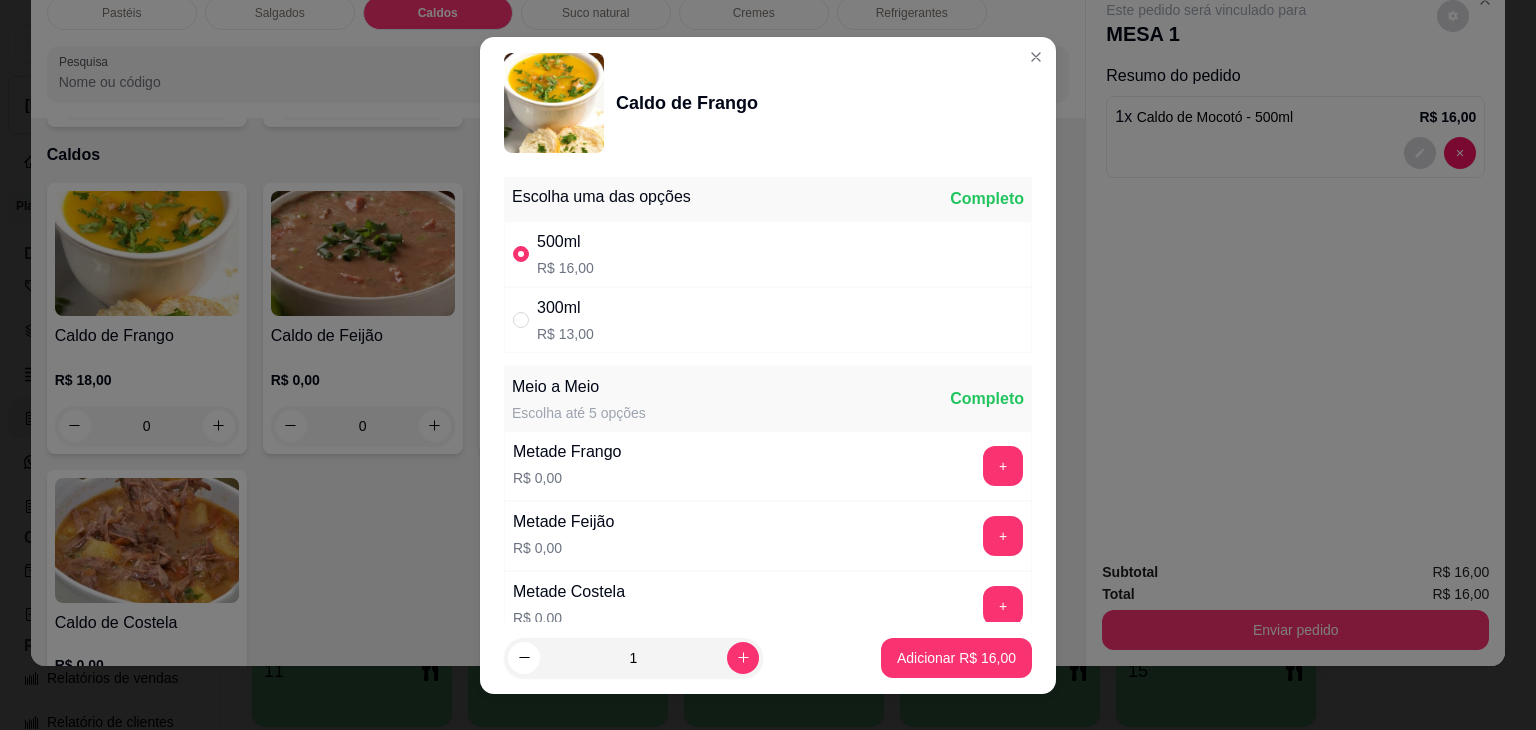click on "1 Adicionar   R$ 16,00" at bounding box center (768, 658) 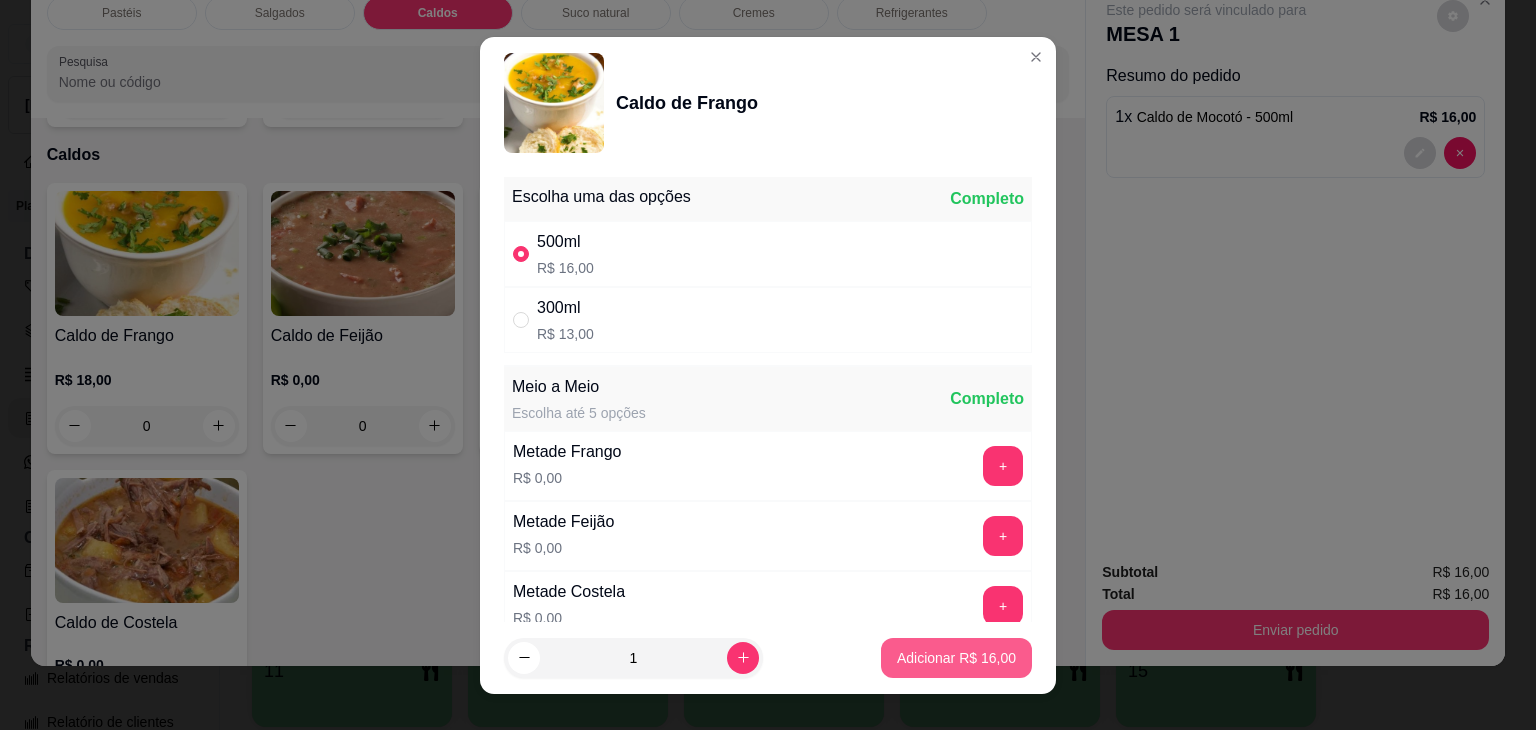 click on "Adicionar   R$ 16,00" at bounding box center [956, 658] 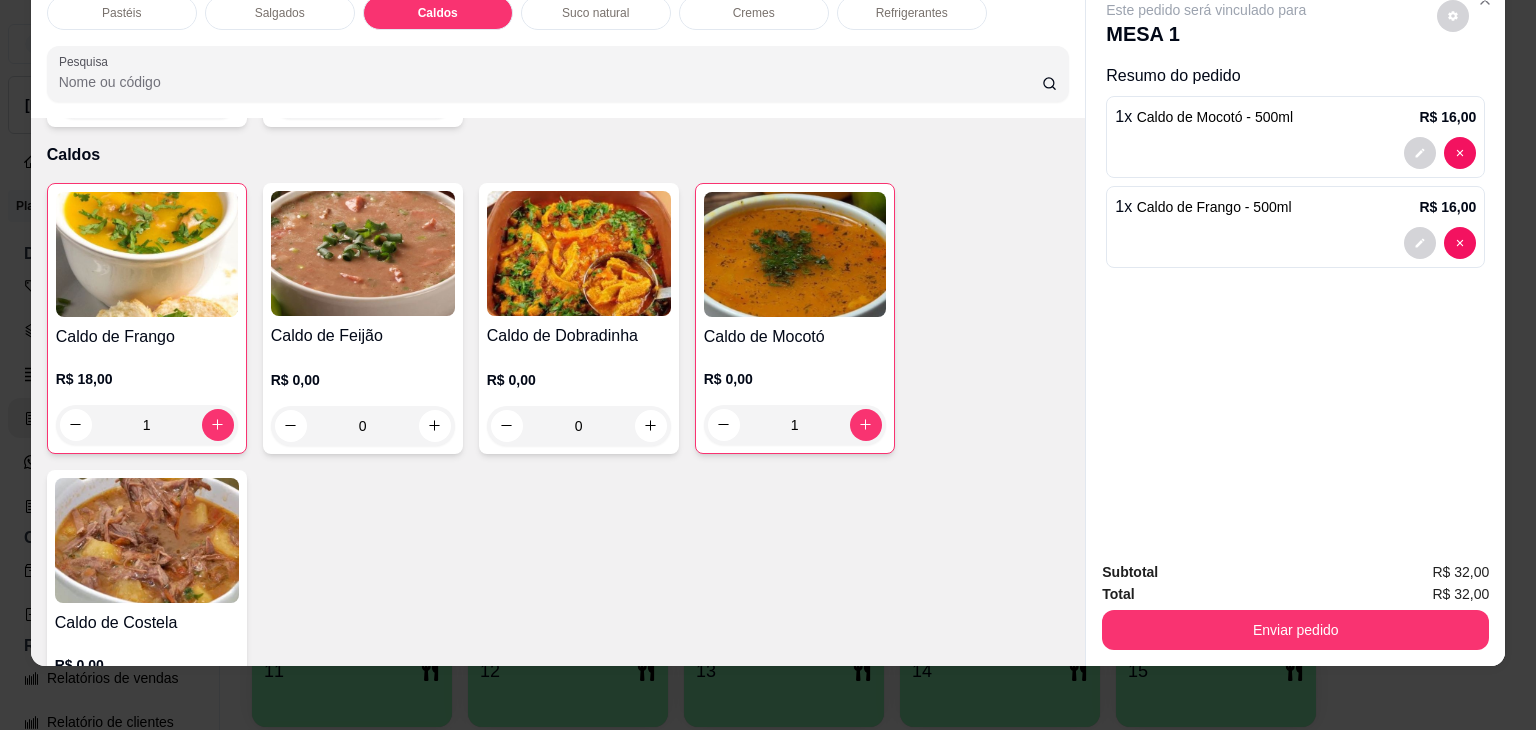 click on "Enviar pedido" at bounding box center (1295, 630) 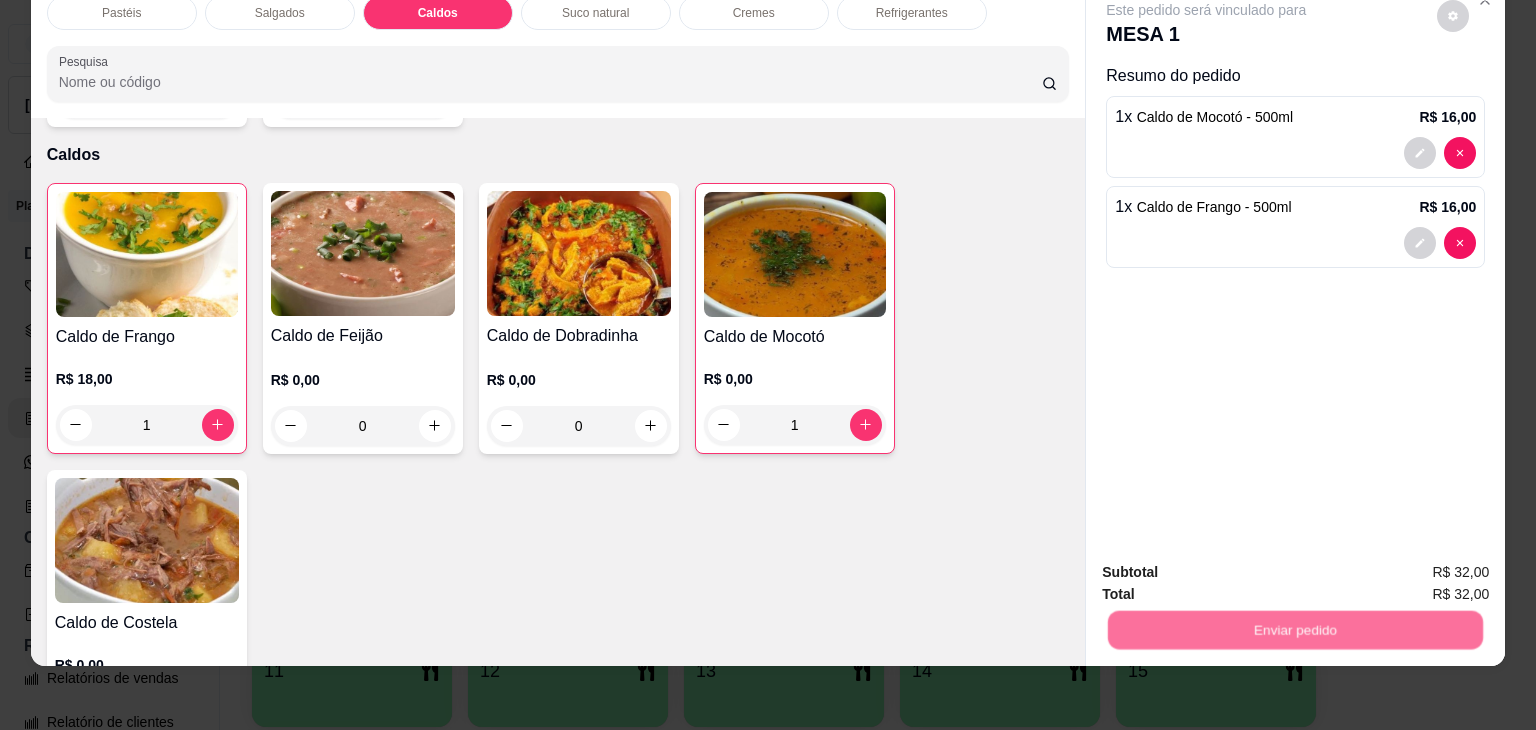 click on "Não registrar e enviar pedido" at bounding box center (1229, 565) 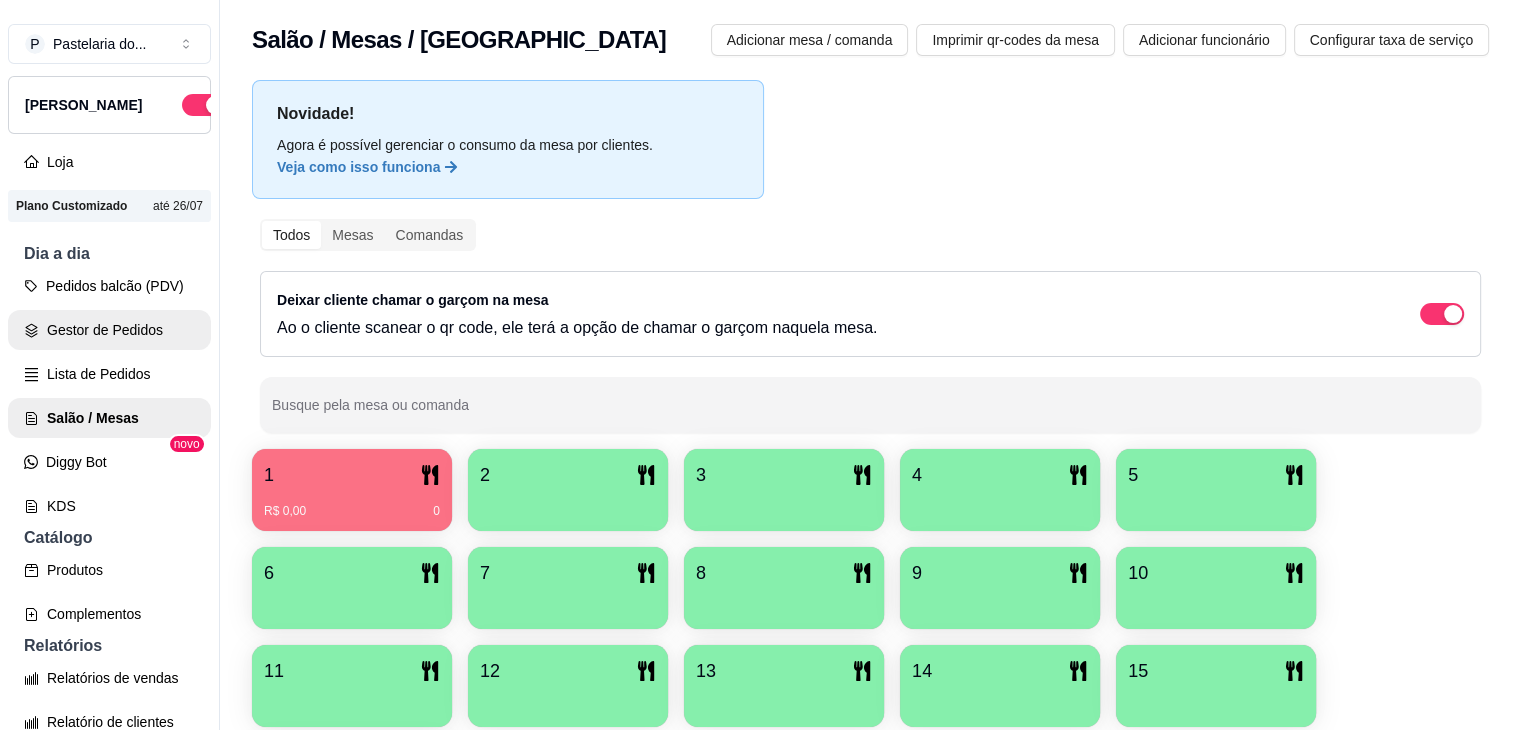 click on "Gestor de Pedidos" at bounding box center [109, 330] 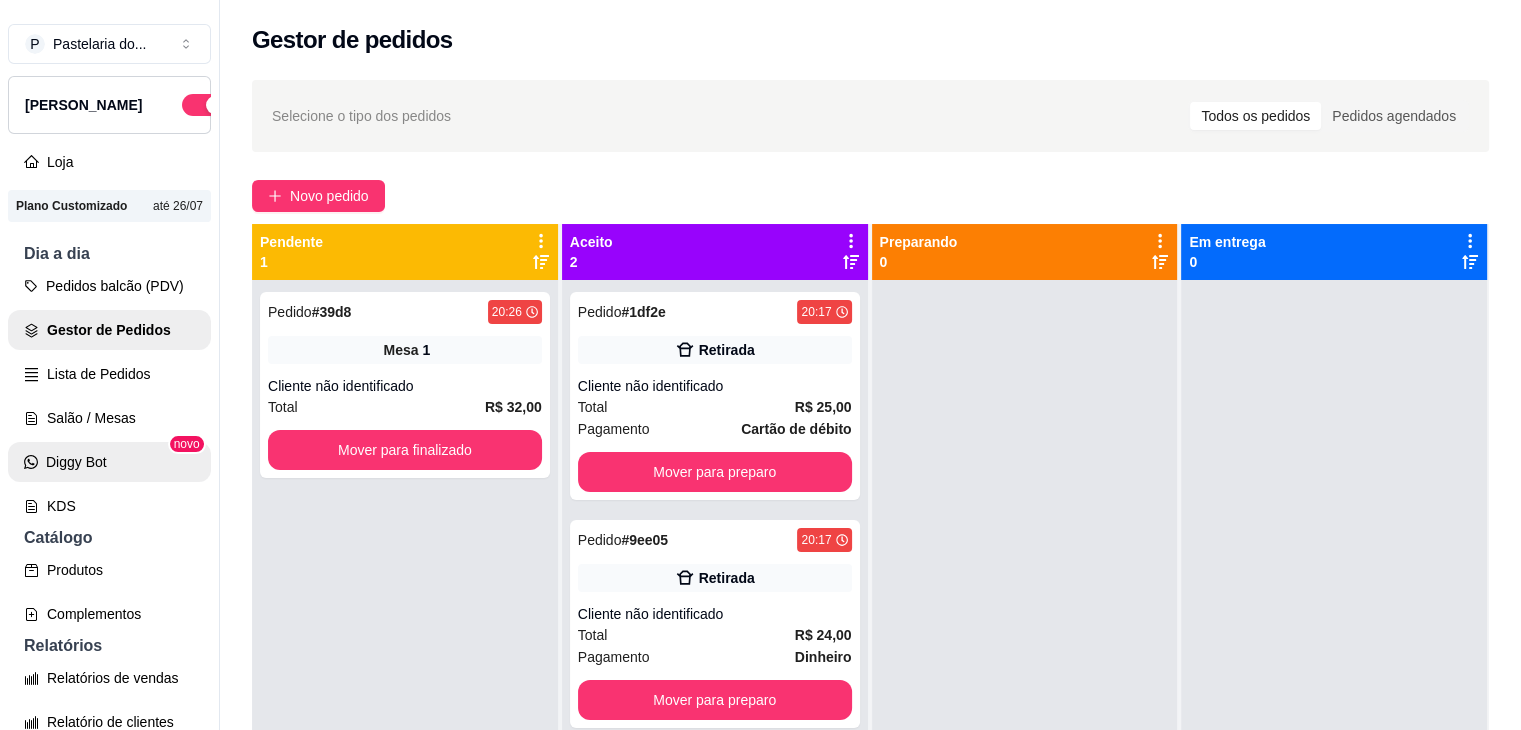 click on "Salão / Mesas" at bounding box center [109, 418] 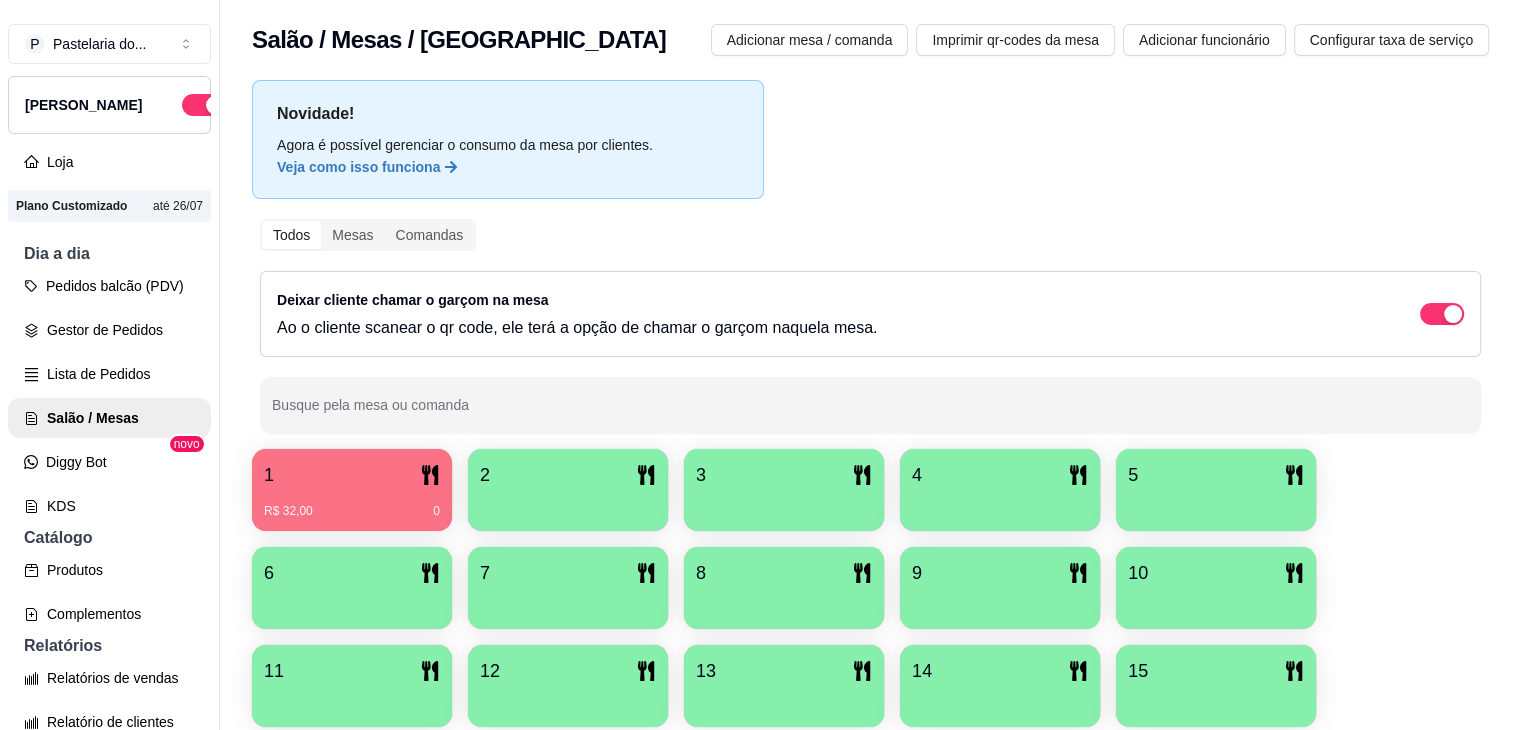 drag, startPoint x: 376, startPoint y: 501, endPoint x: 1011, endPoint y: 169, distance: 716.5535 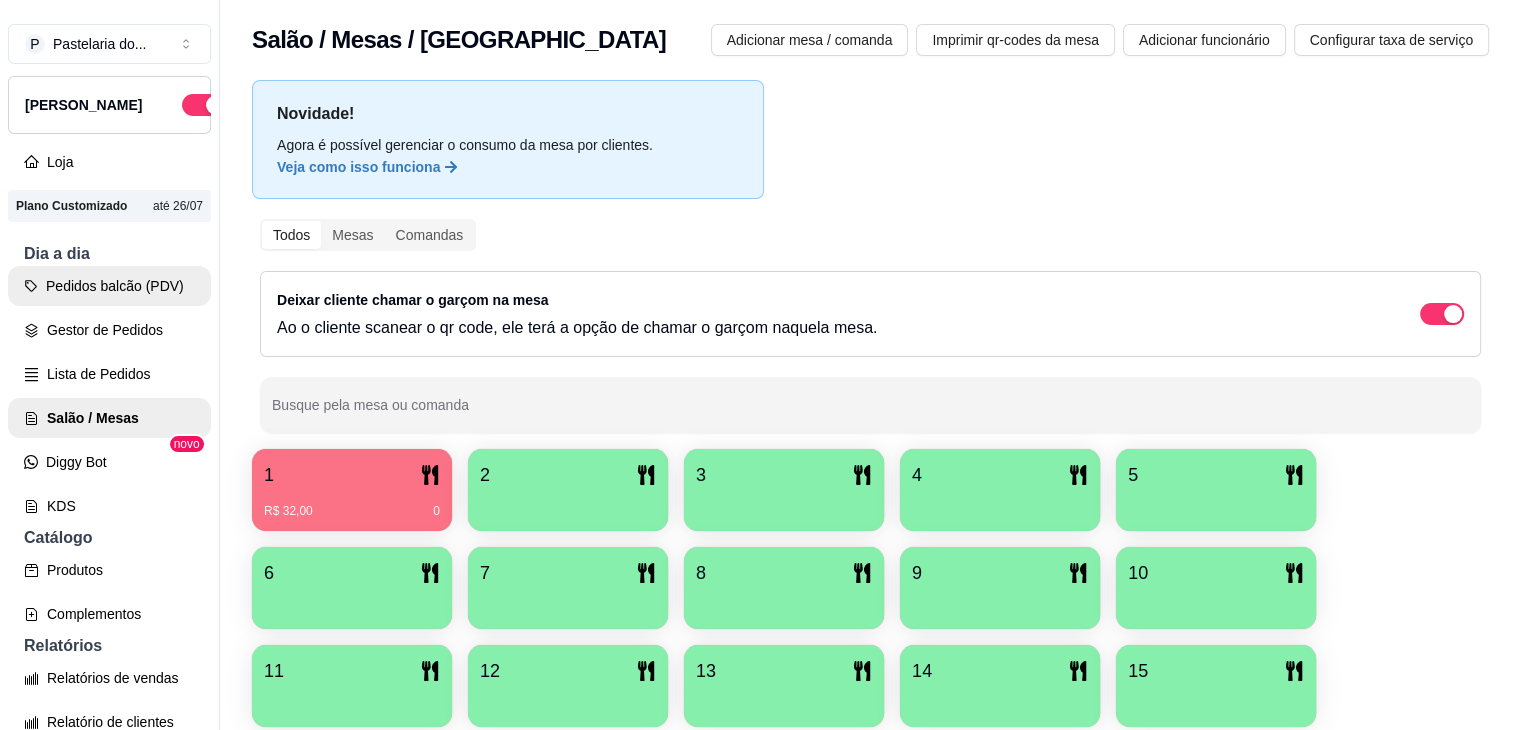 click on "Pedidos balcão (PDV)" at bounding box center [109, 286] 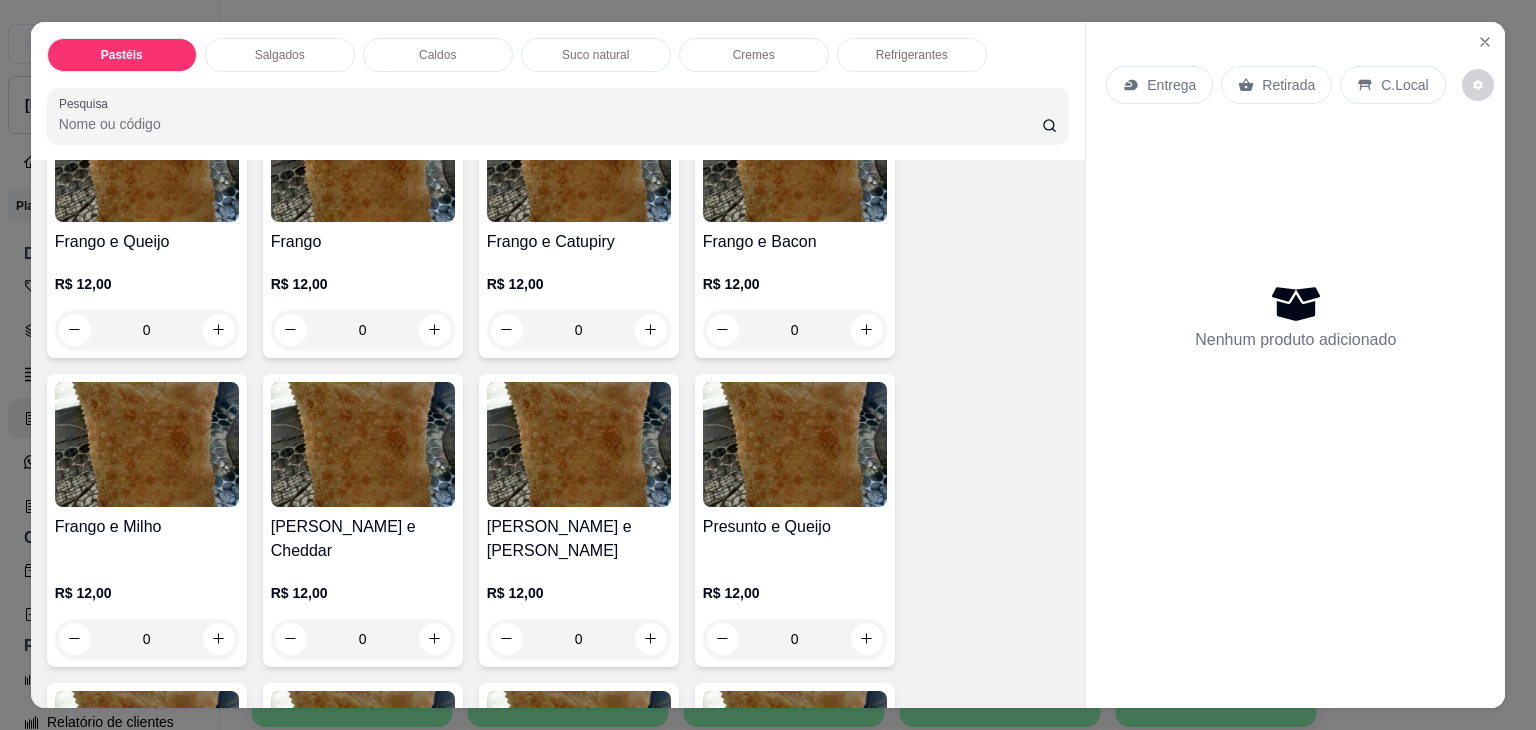 scroll, scrollTop: 800, scrollLeft: 0, axis: vertical 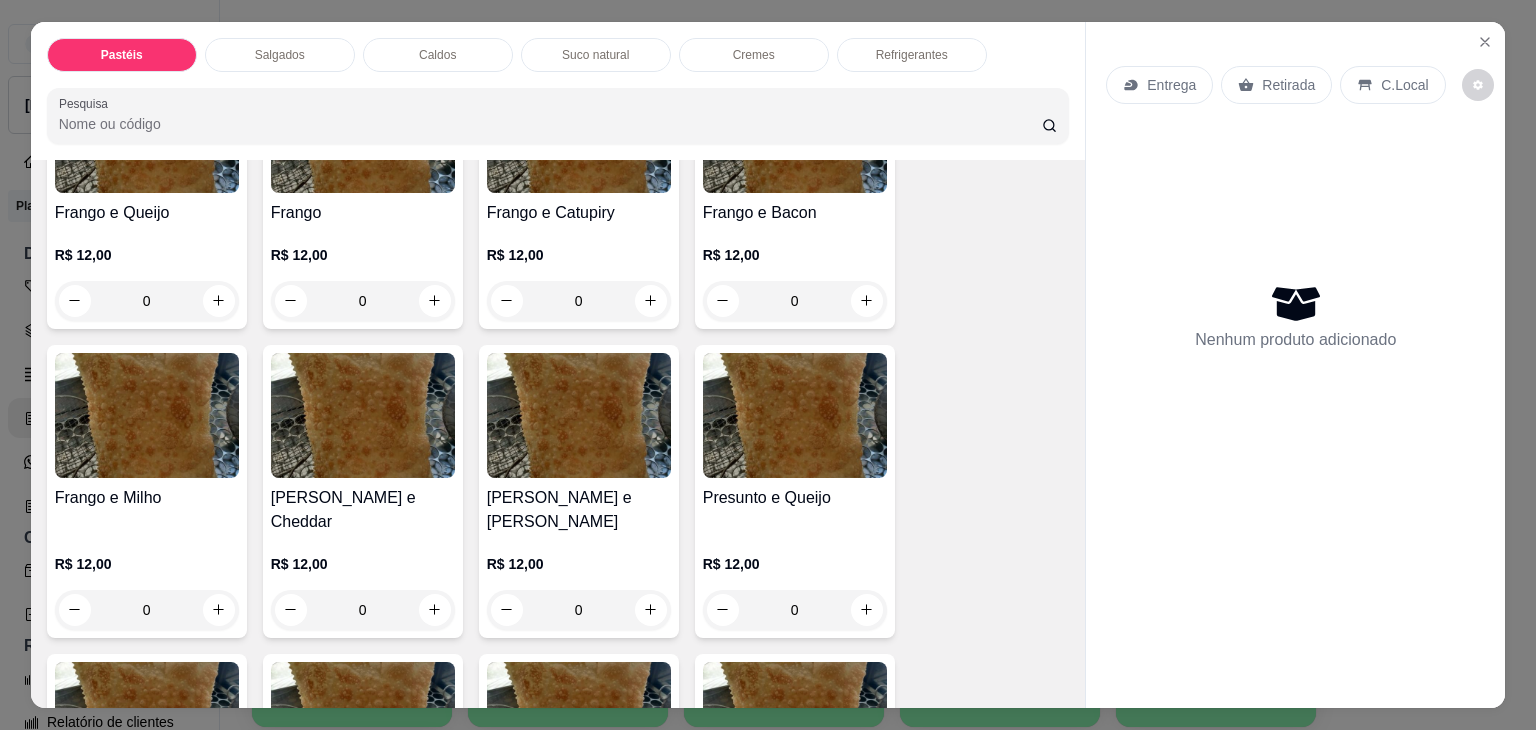 click at bounding box center (795, 415) 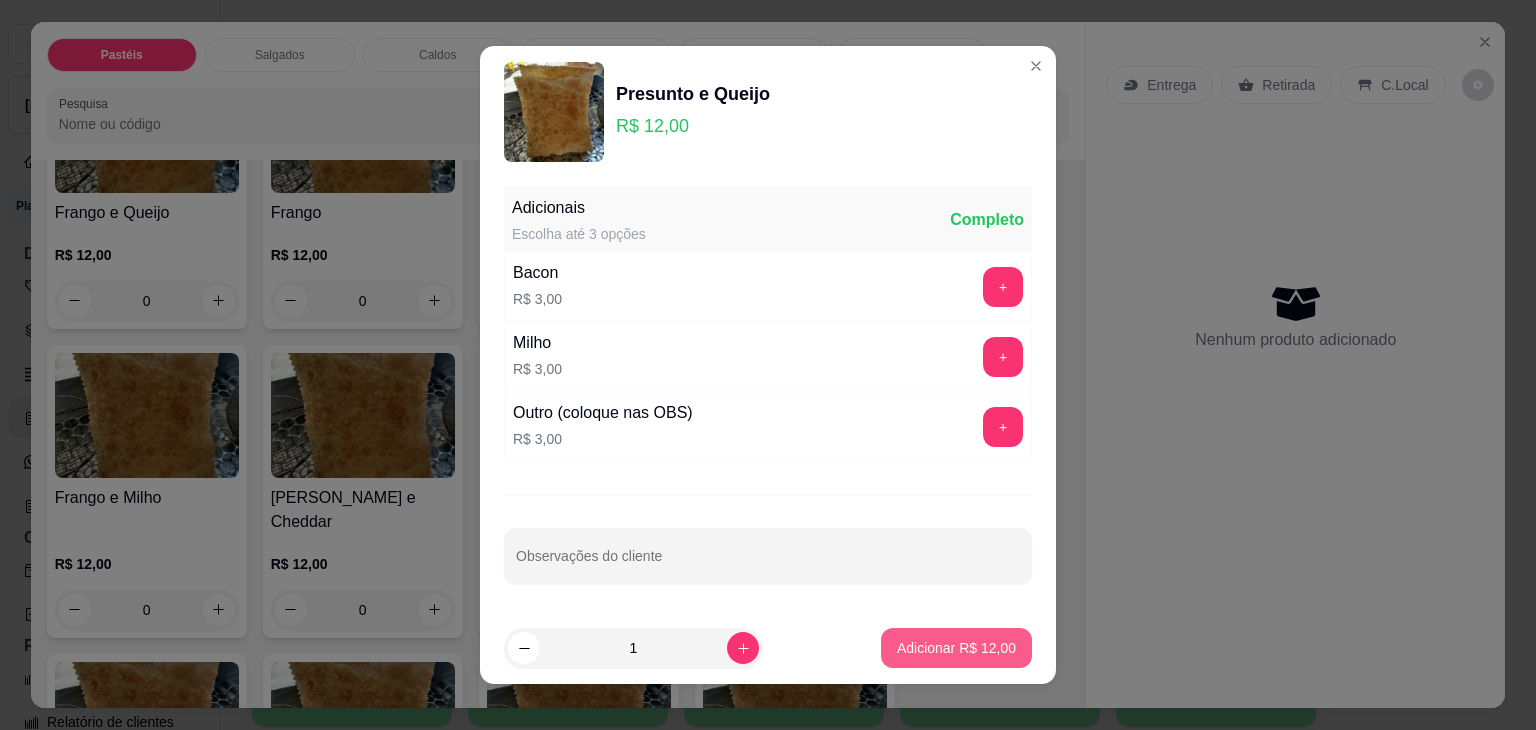 click on "Adicionar   R$ 12,00" at bounding box center (956, 648) 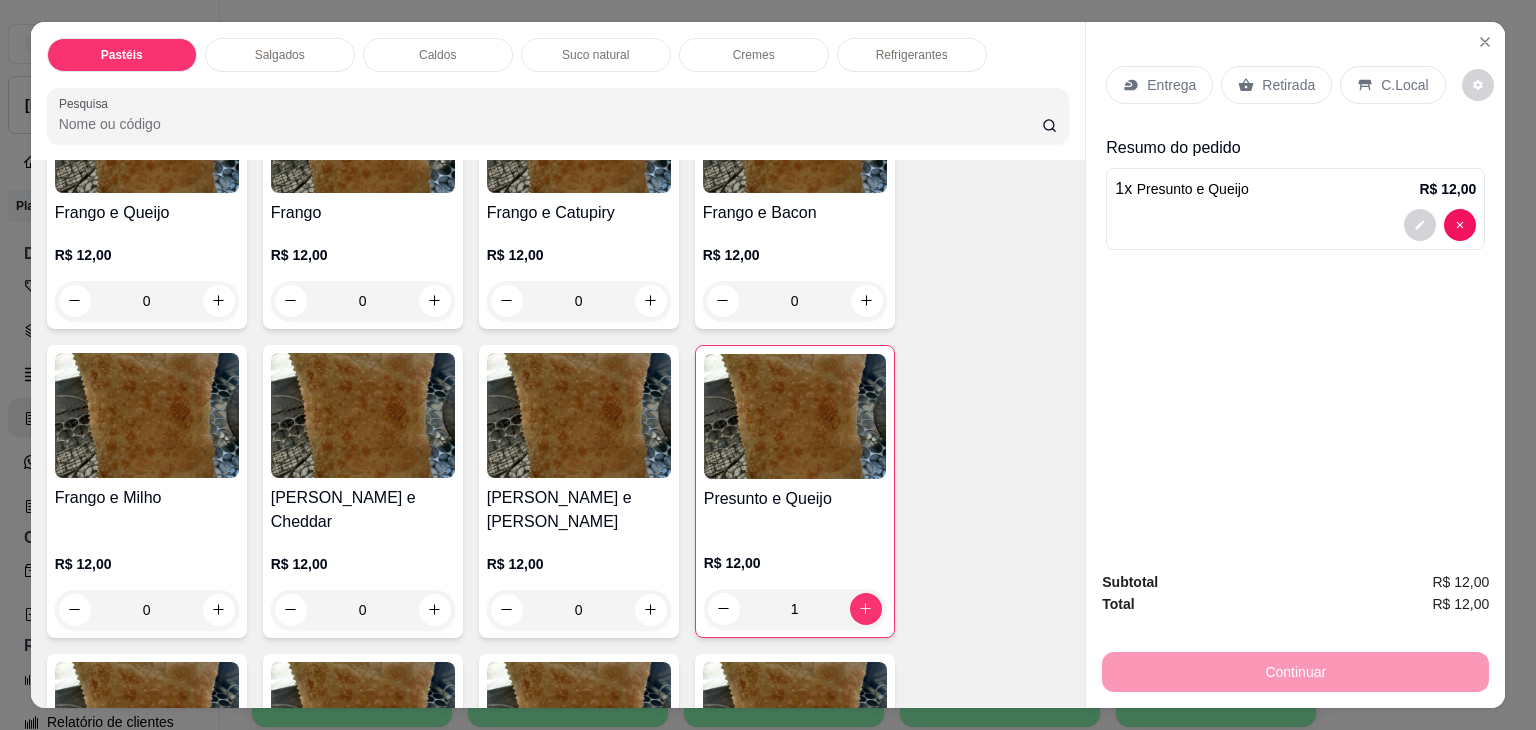 click on "Retirada" at bounding box center [1288, 85] 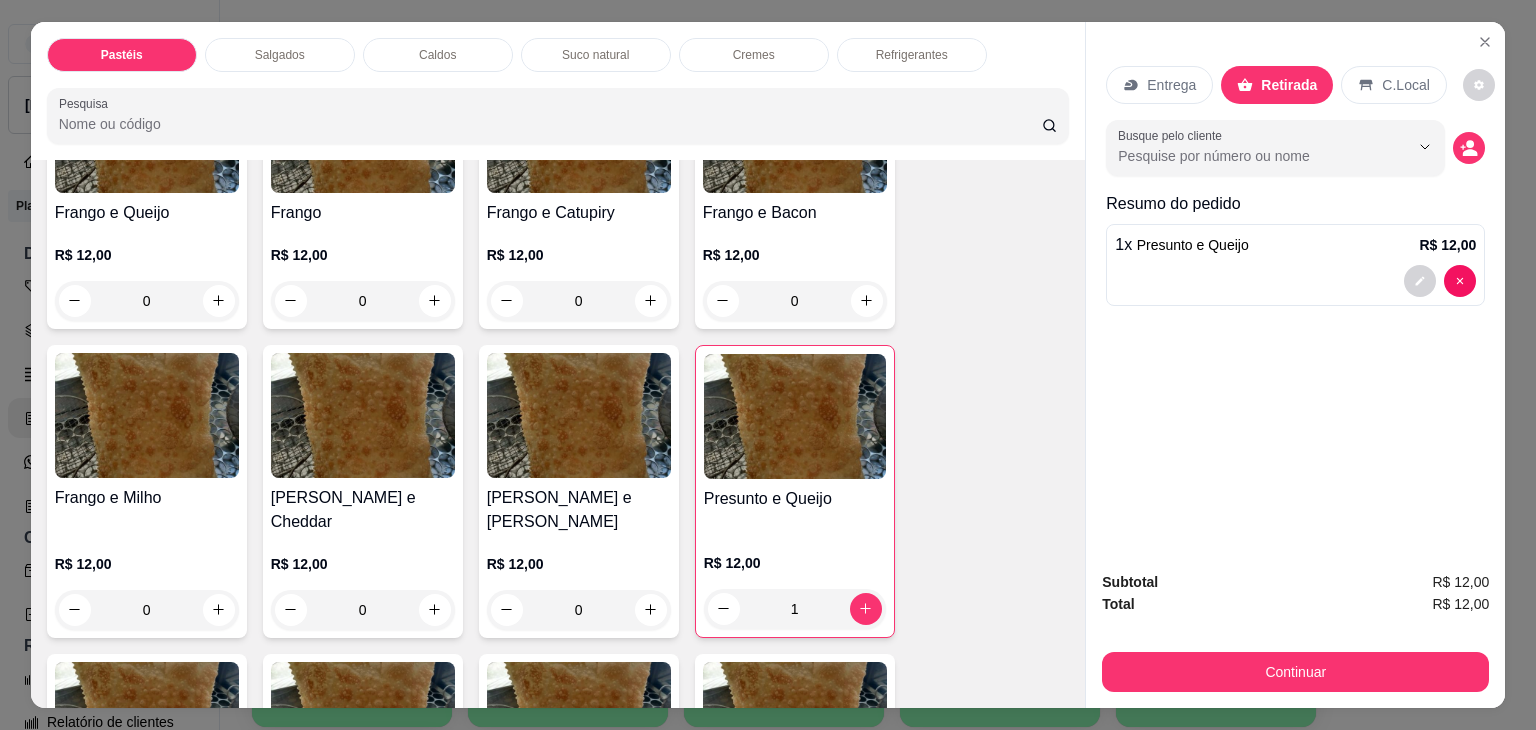 click on "Refrigerantes" at bounding box center (912, 55) 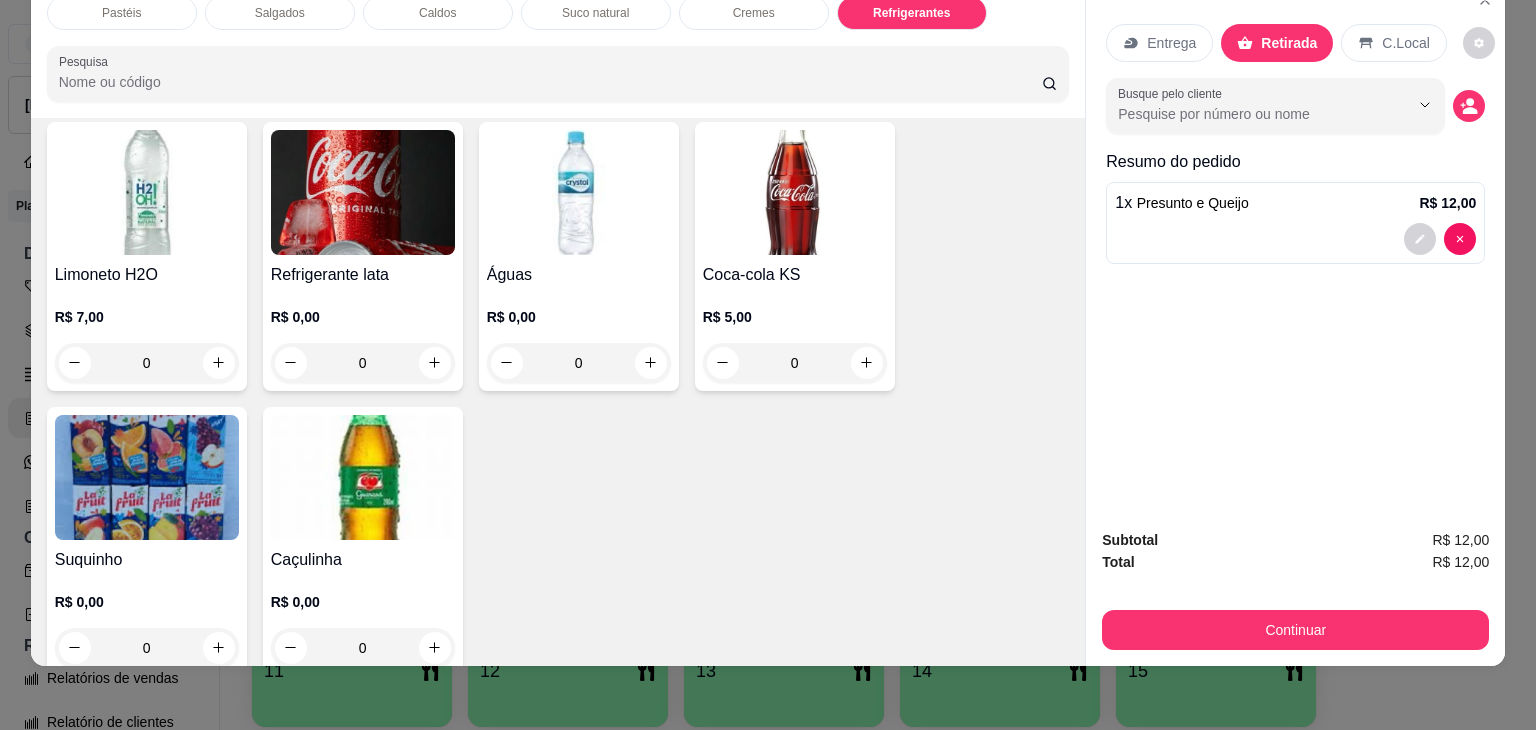 scroll, scrollTop: 6148, scrollLeft: 0, axis: vertical 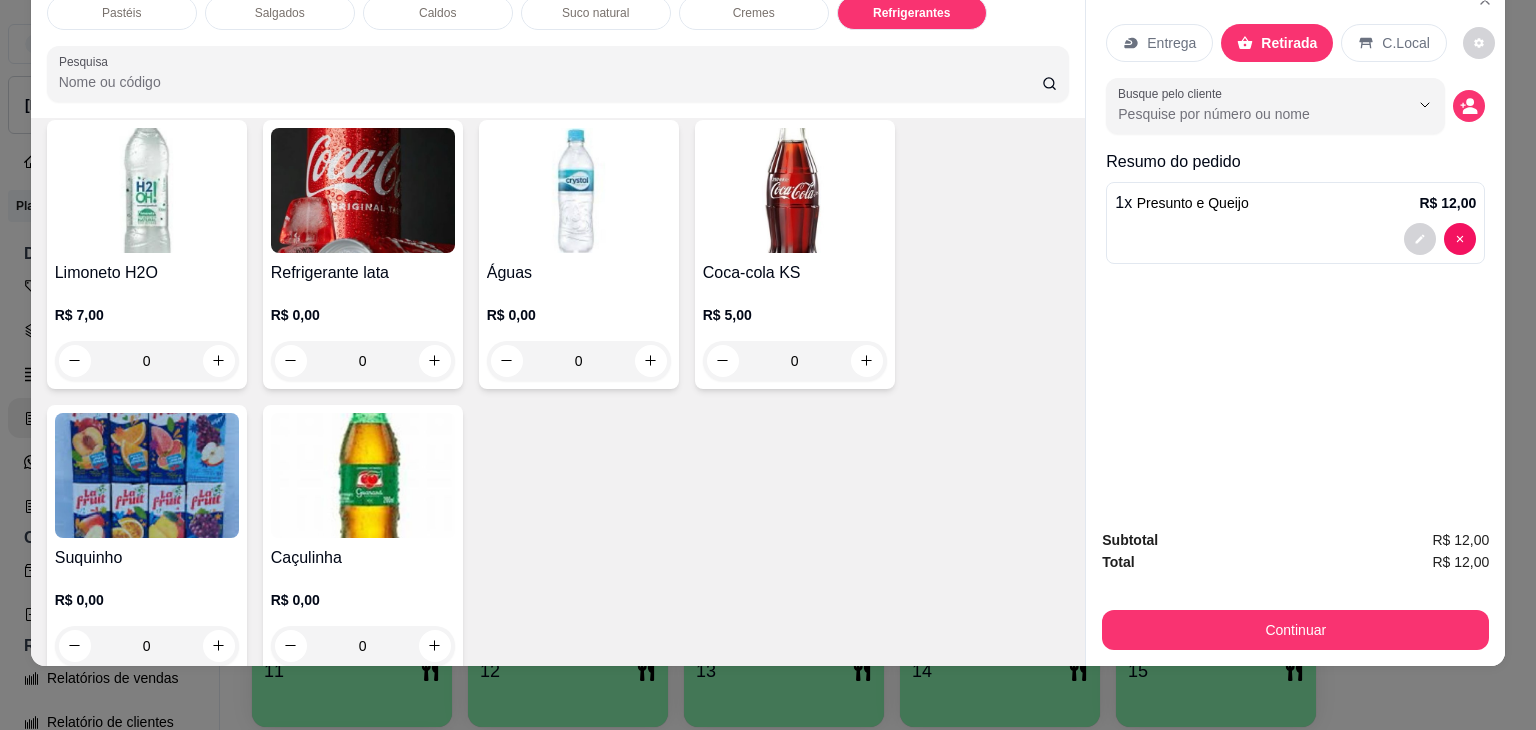 click at bounding box center (147, 475) 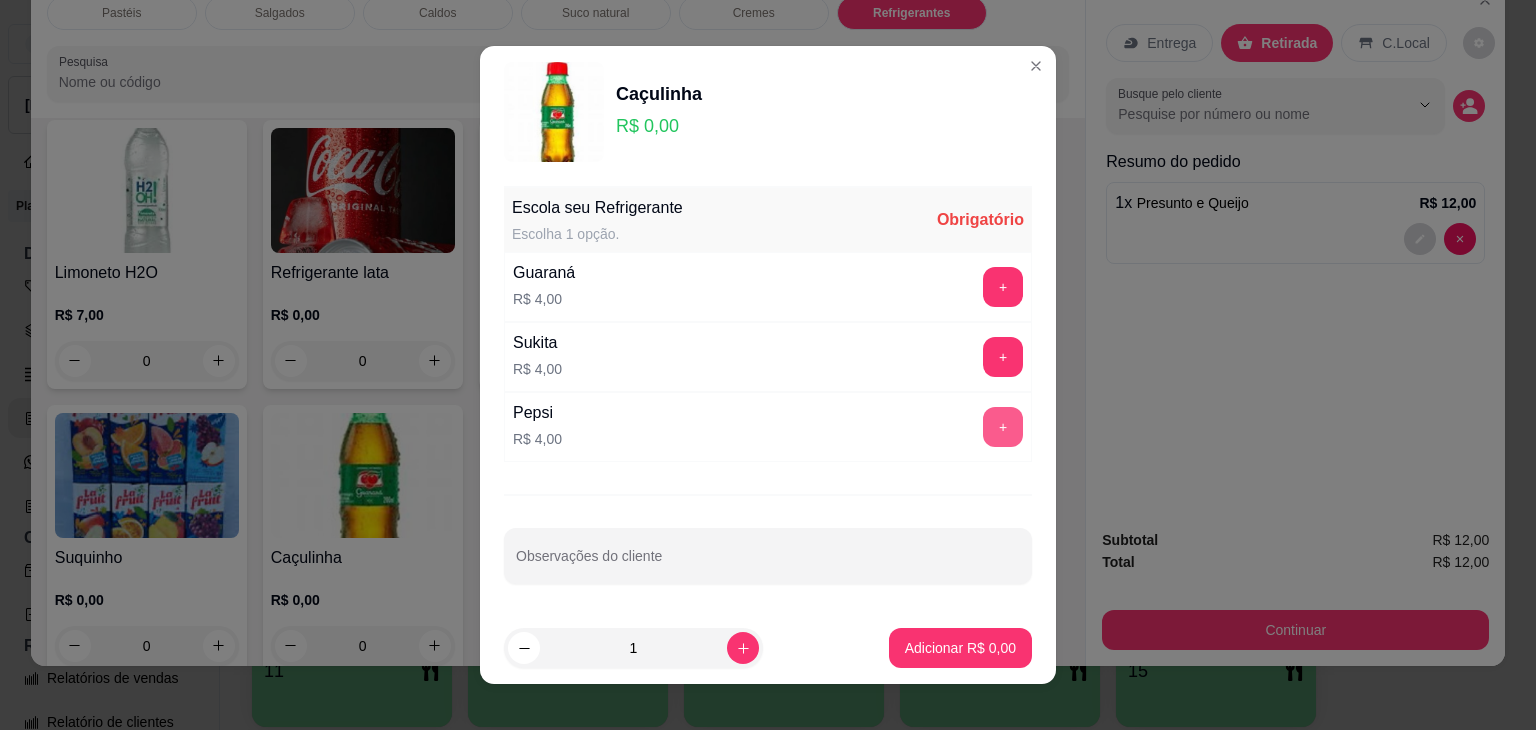 click on "+" at bounding box center (1003, 427) 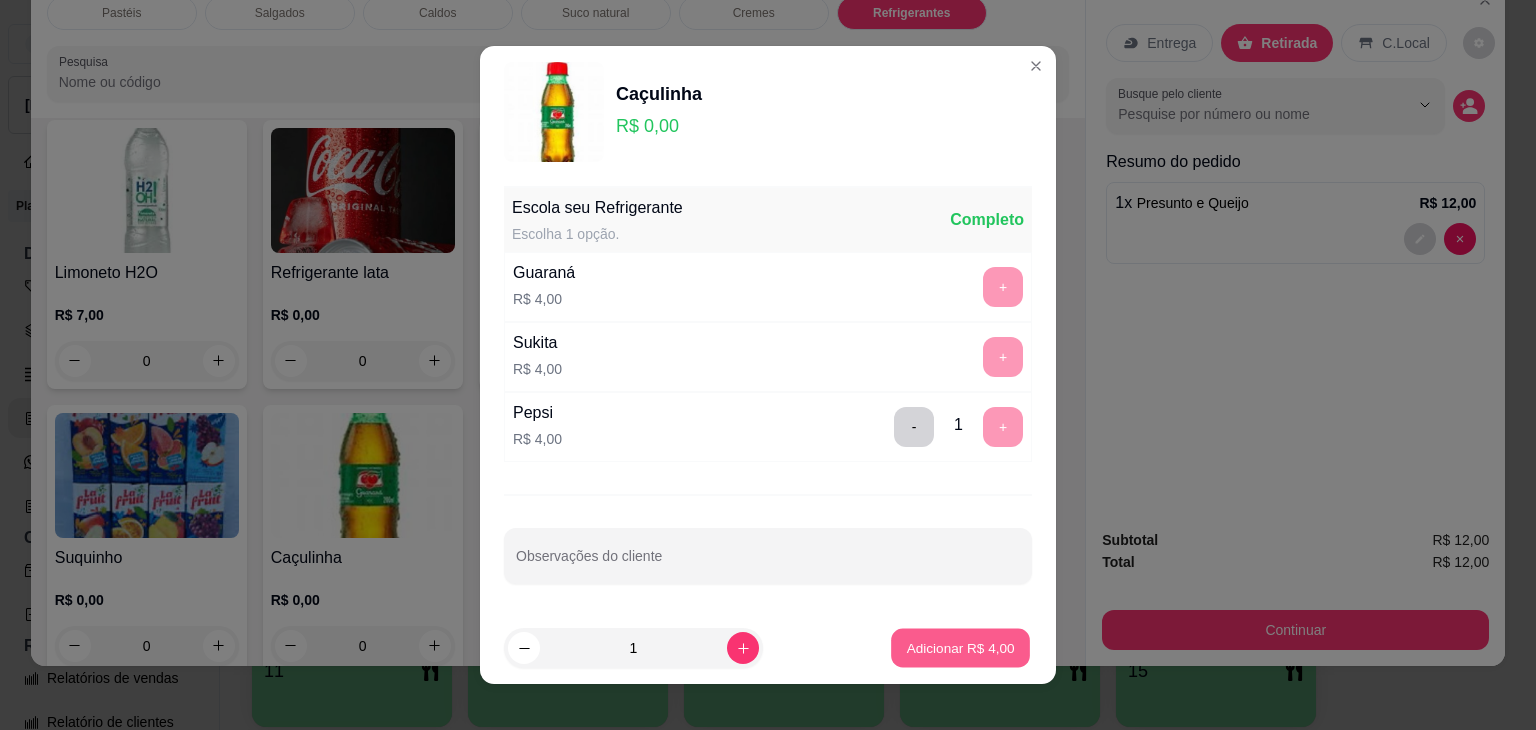 click on "Adicionar   R$ 4,00" at bounding box center [960, 648] 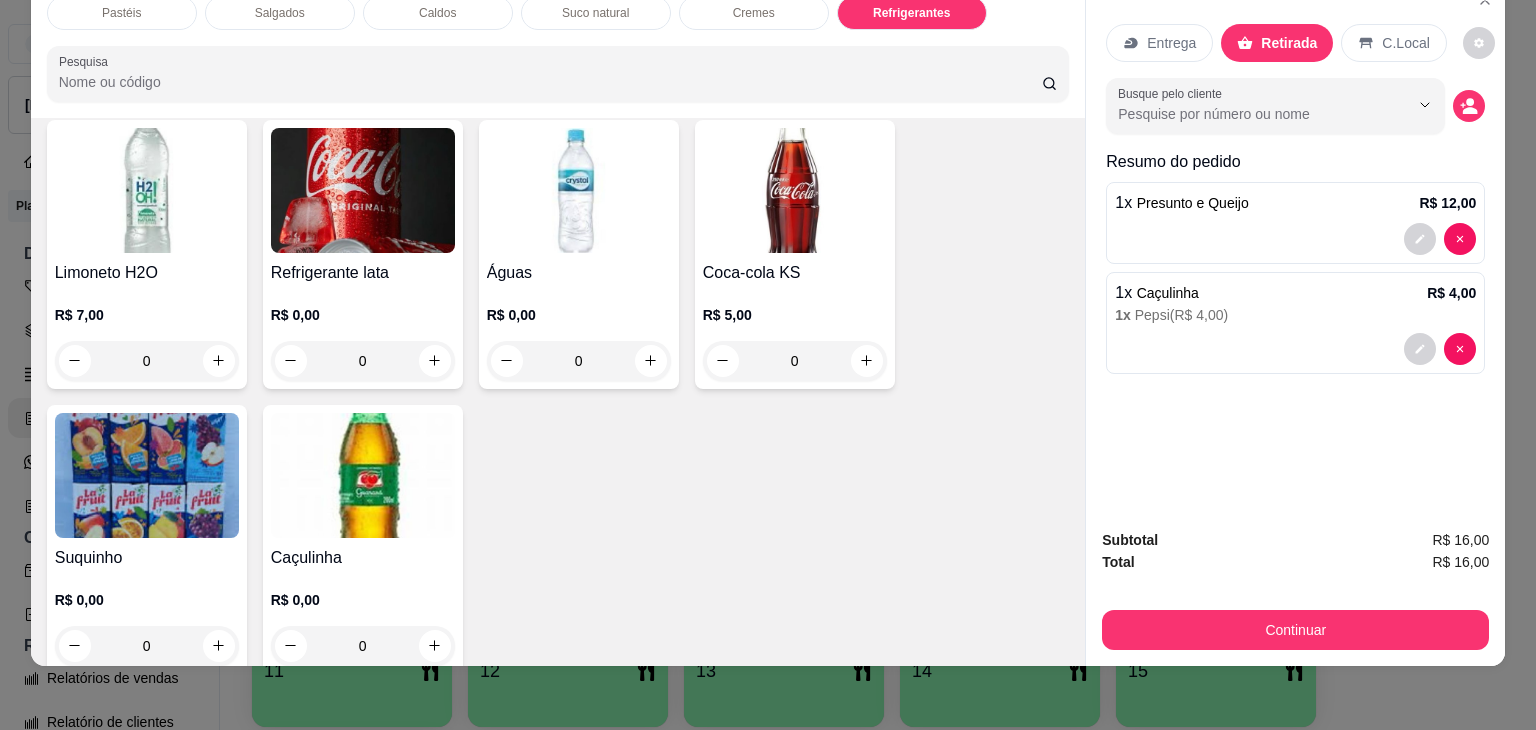 click at bounding box center [363, 475] 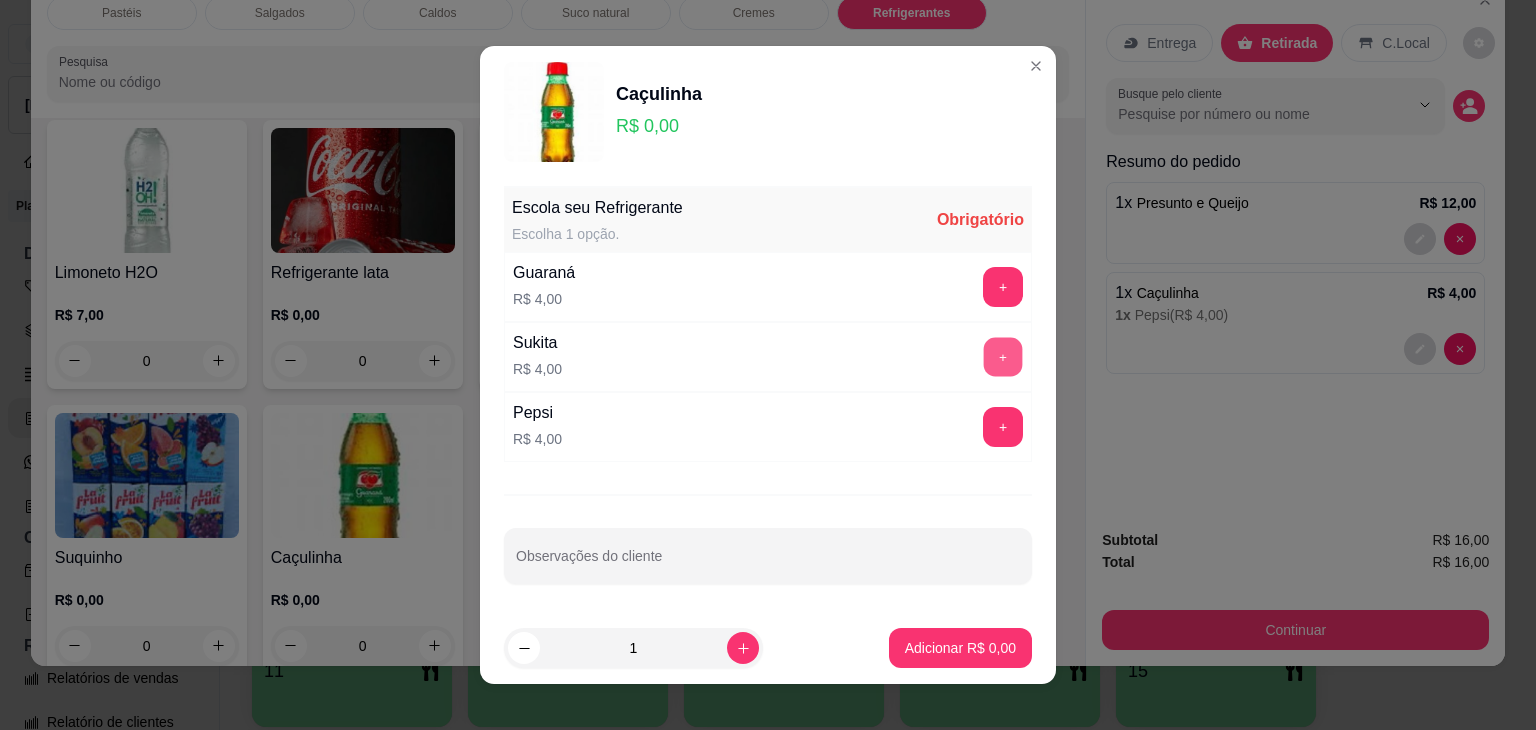click on "+" at bounding box center [1003, 357] 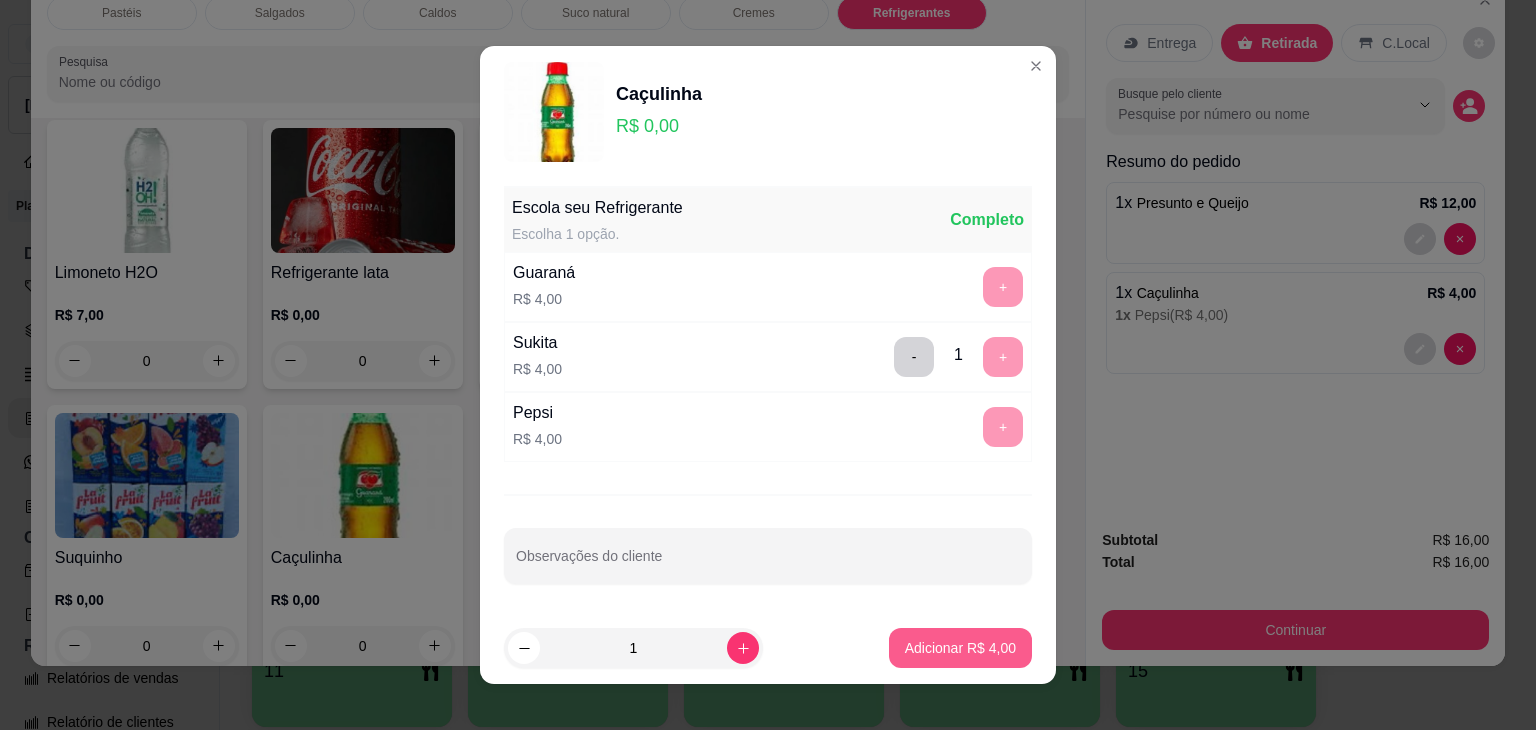 click on "Adicionar   R$ 4,00" at bounding box center [960, 648] 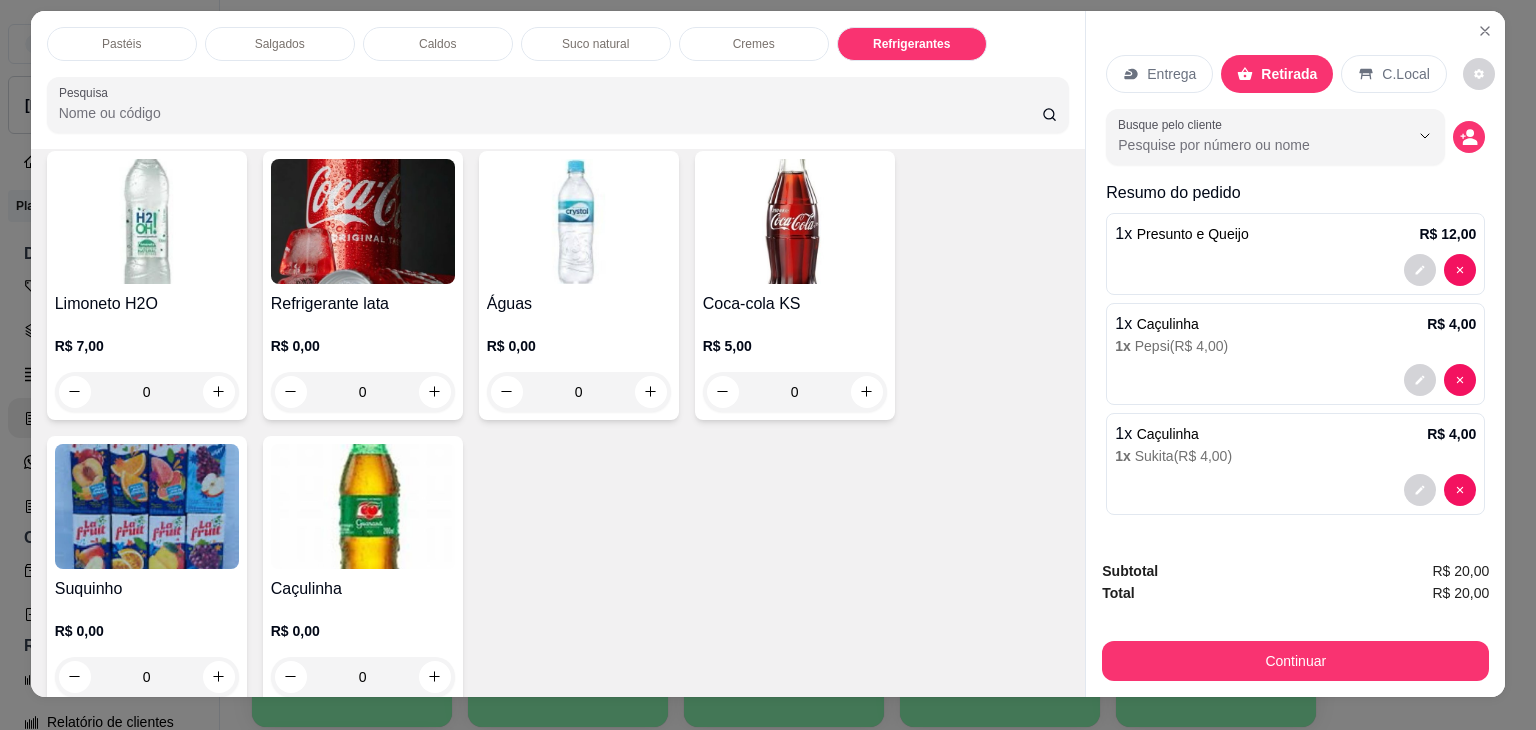 scroll, scrollTop: 0, scrollLeft: 0, axis: both 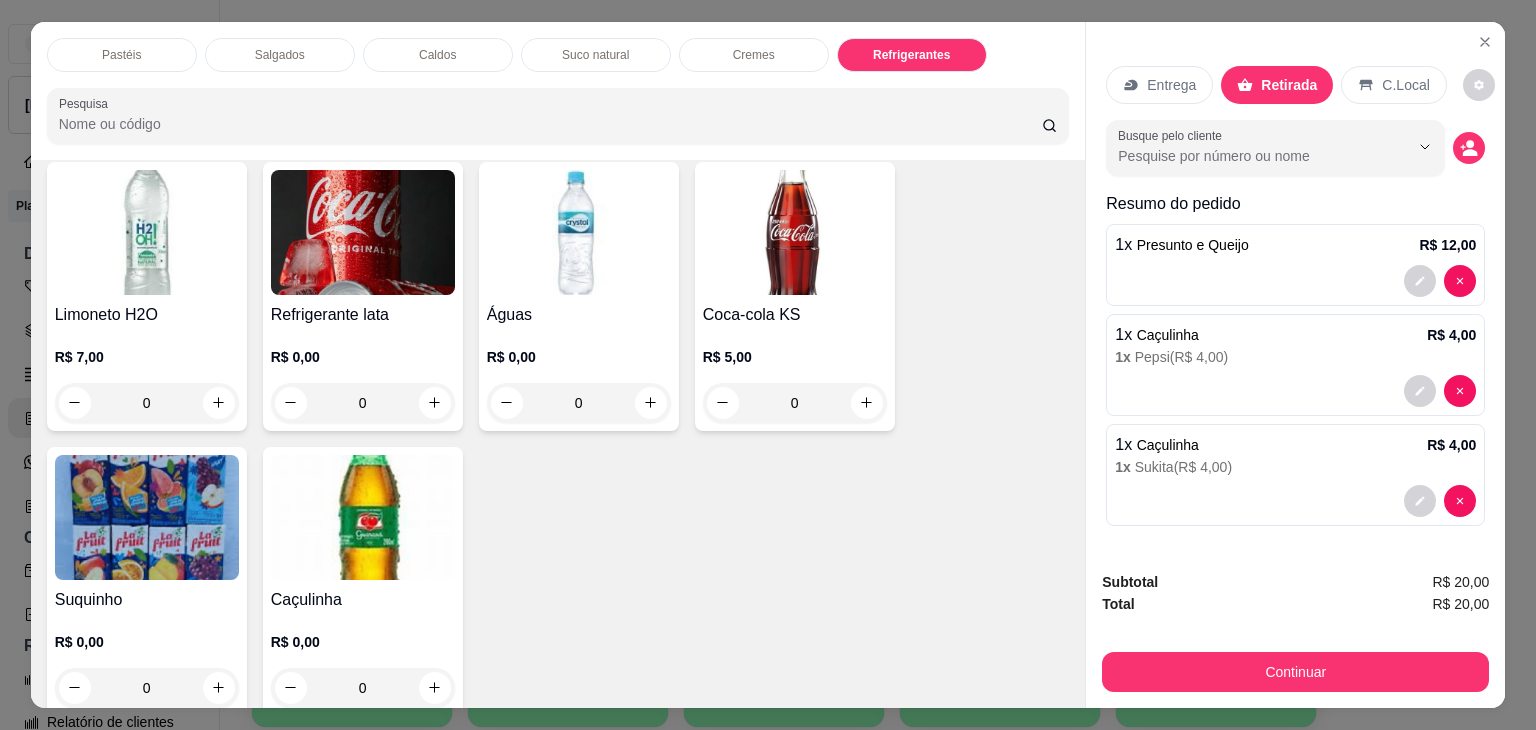 click on "Continuar" at bounding box center [1295, 669] 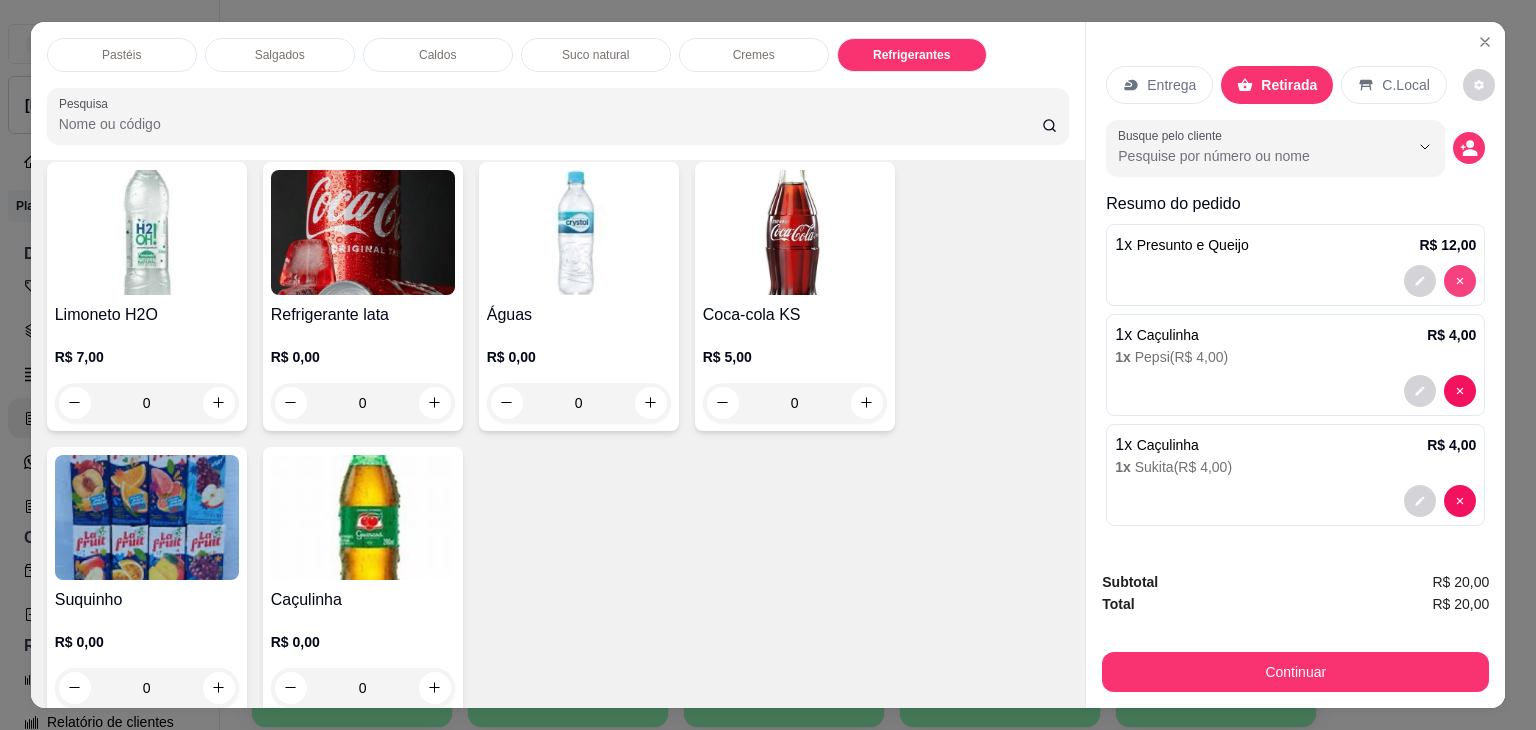 type on "0" 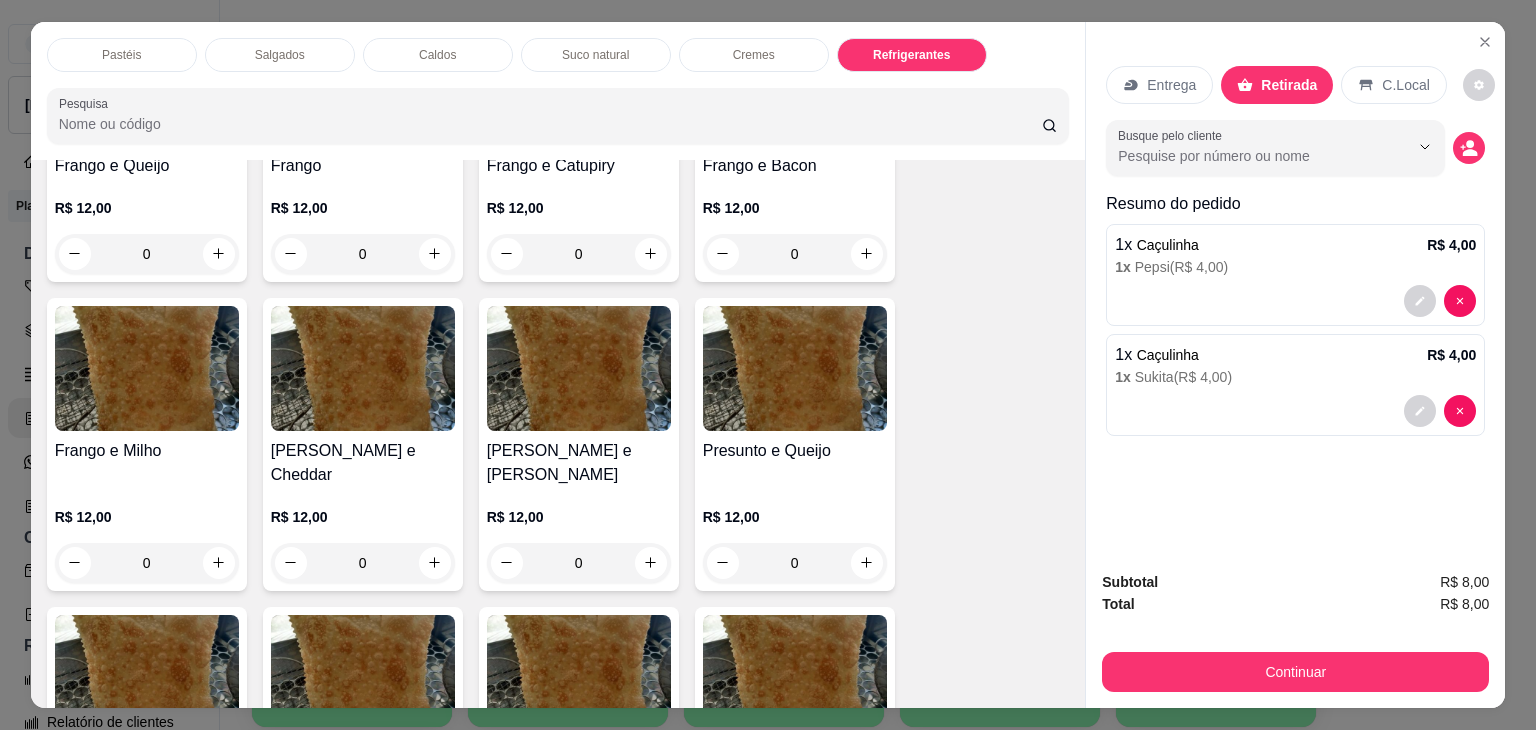 scroll, scrollTop: 647, scrollLeft: 0, axis: vertical 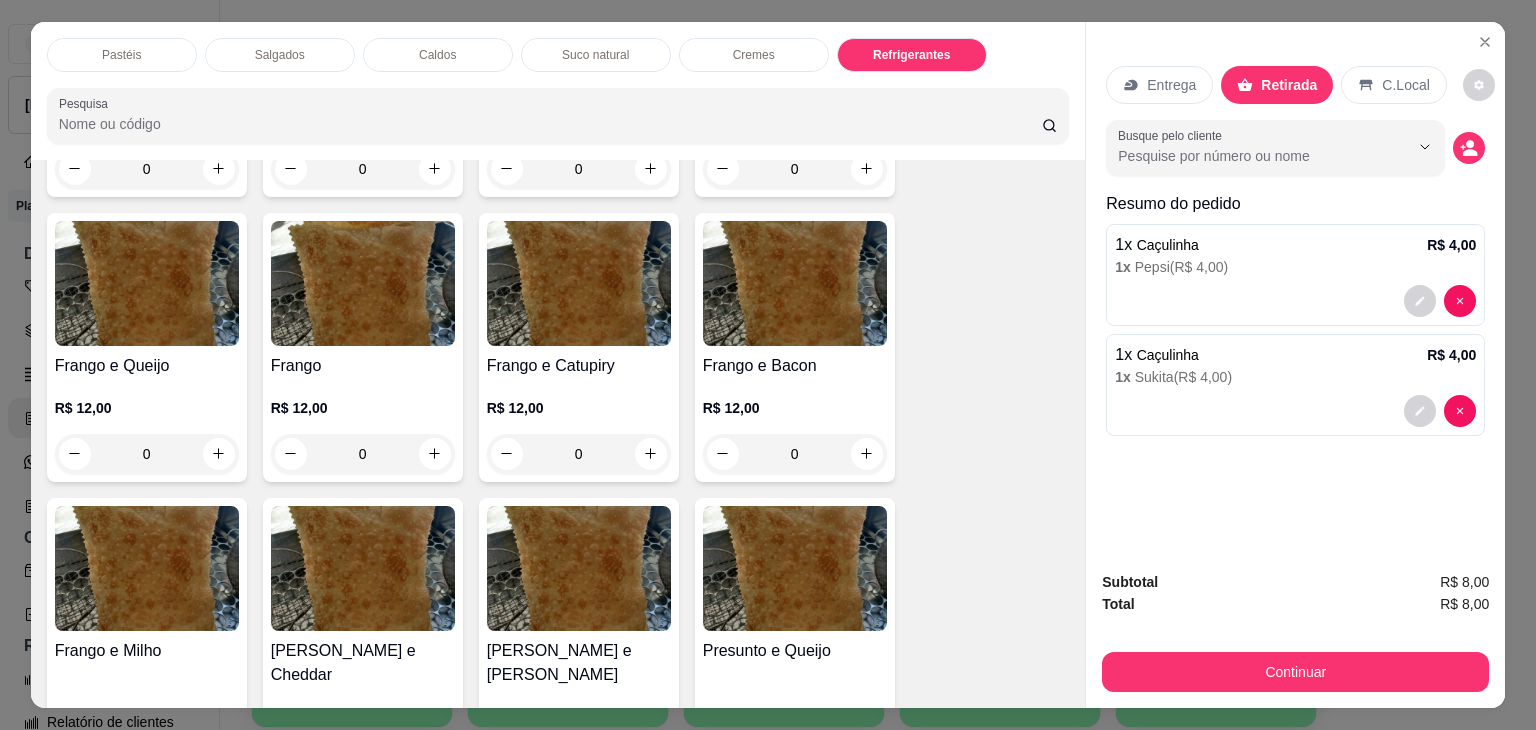 click at bounding box center (147, 283) 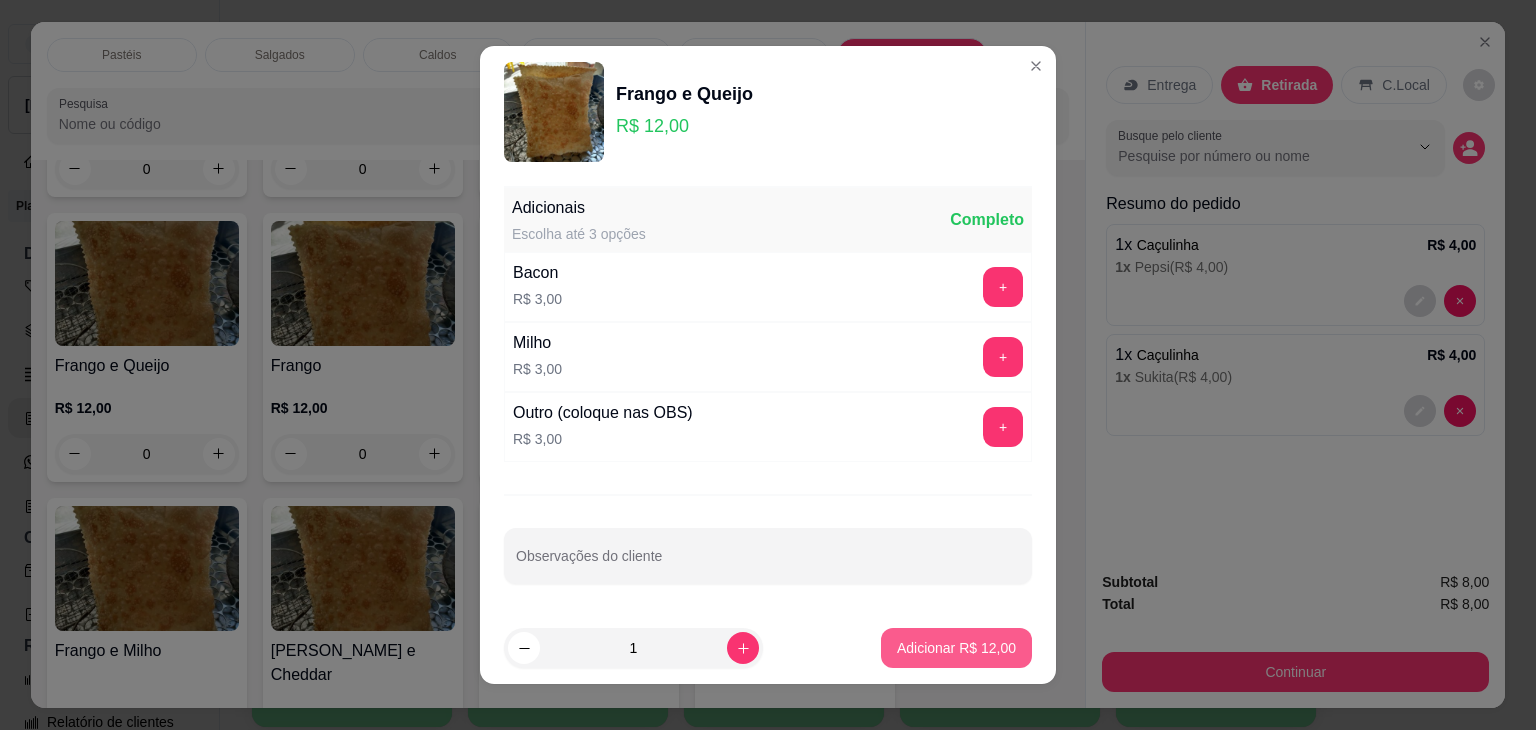 click on "Adicionar   R$ 12,00" at bounding box center (956, 648) 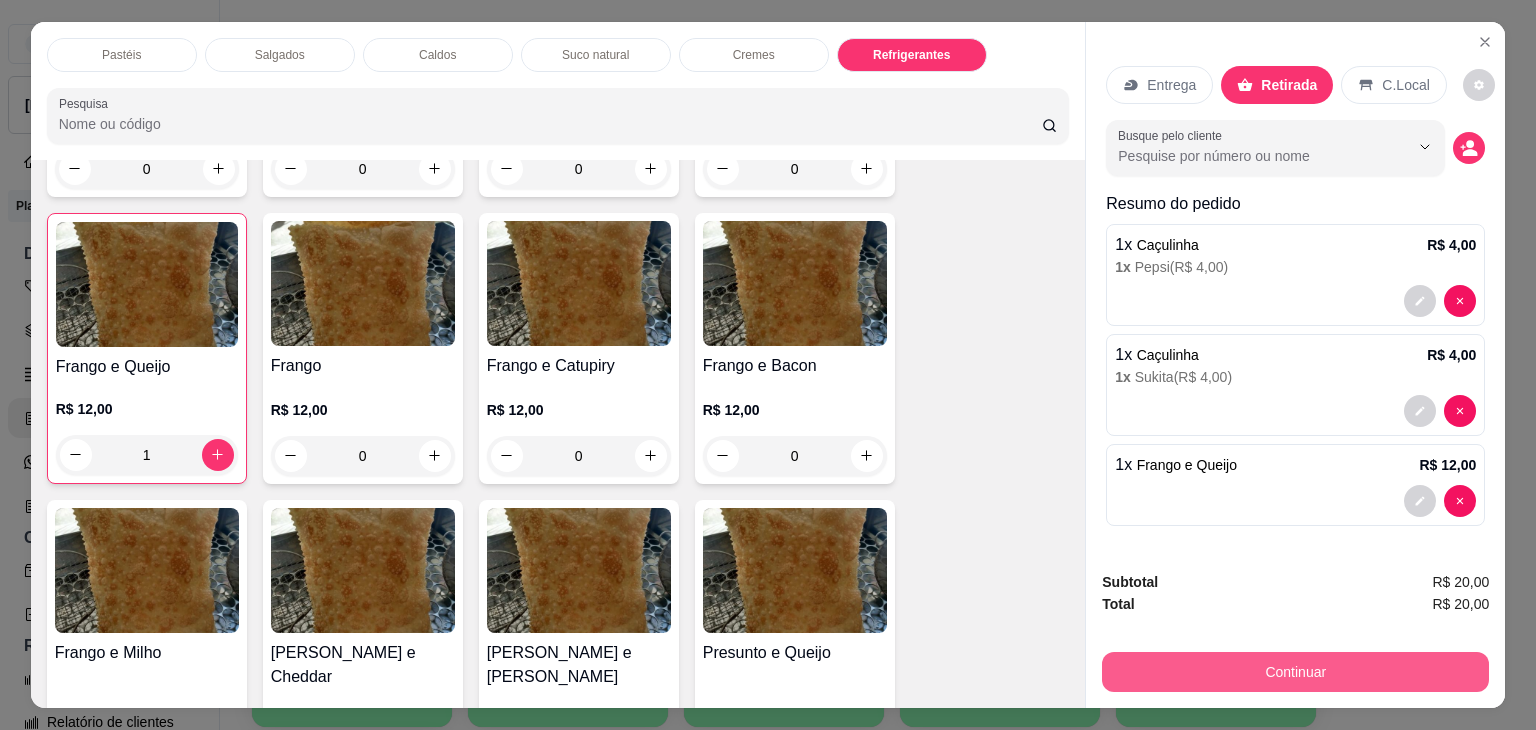 click on "Continuar" at bounding box center (1295, 672) 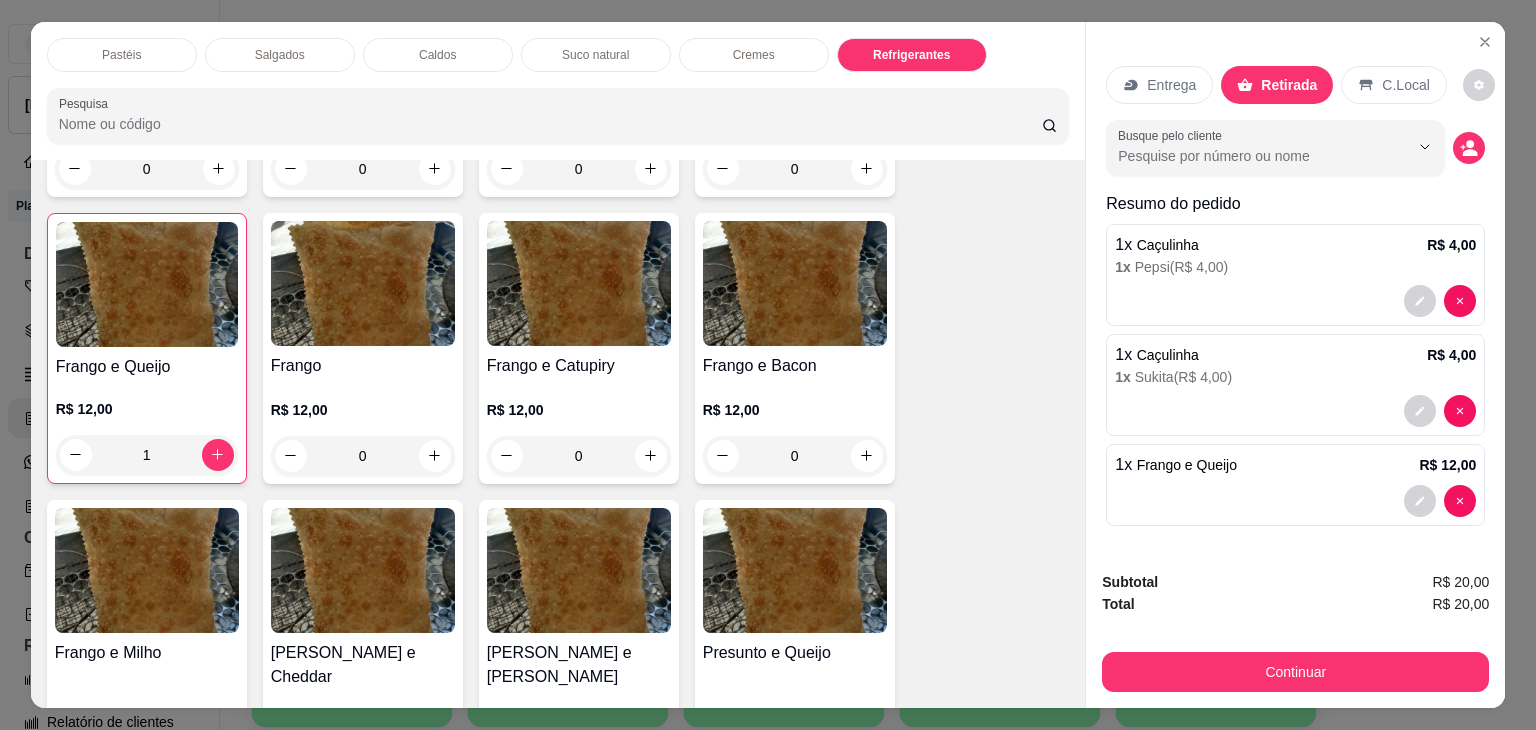 click on "Subtotal R$ 20,00 Total R$ 20,00 Continuar" at bounding box center (1295, 631) 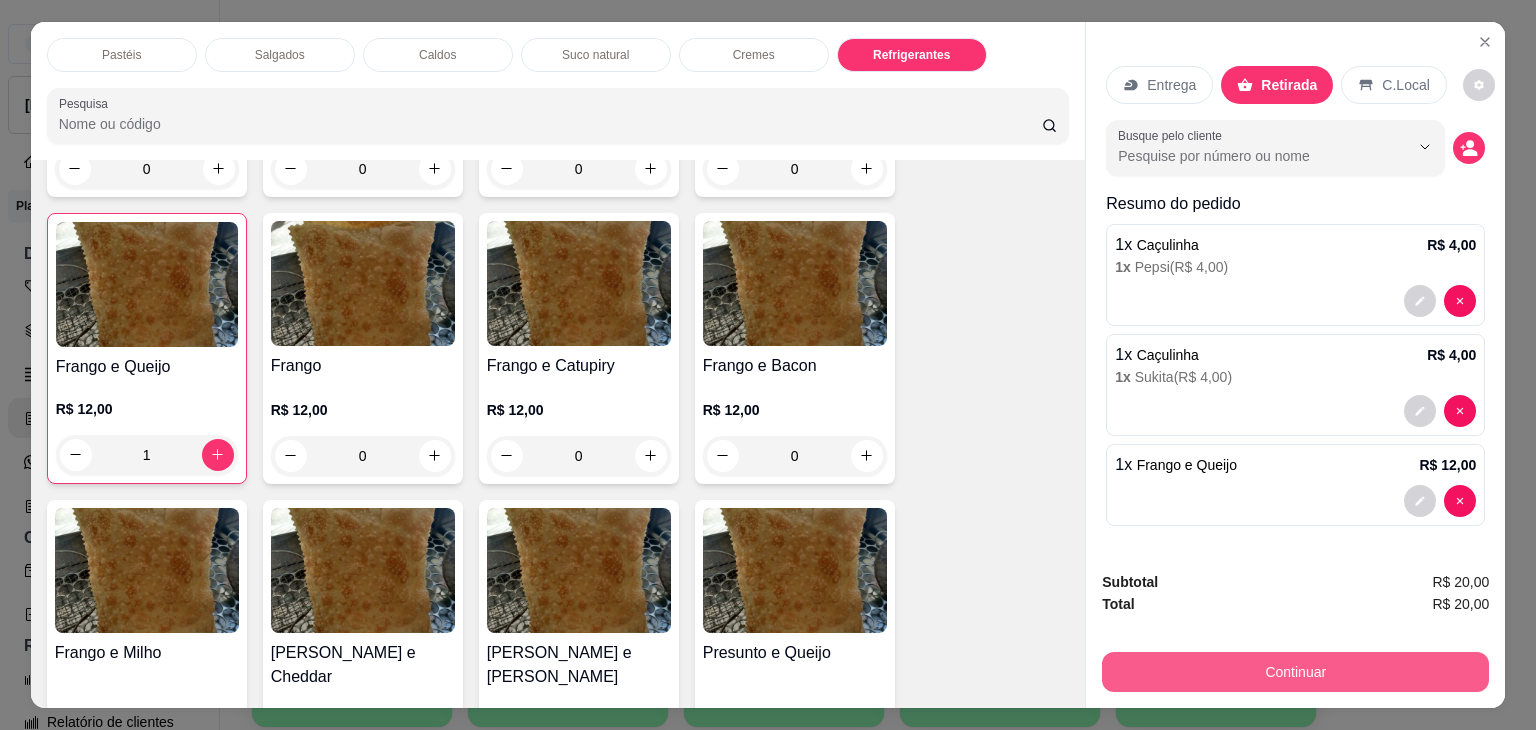 click on "Continuar" at bounding box center [1295, 672] 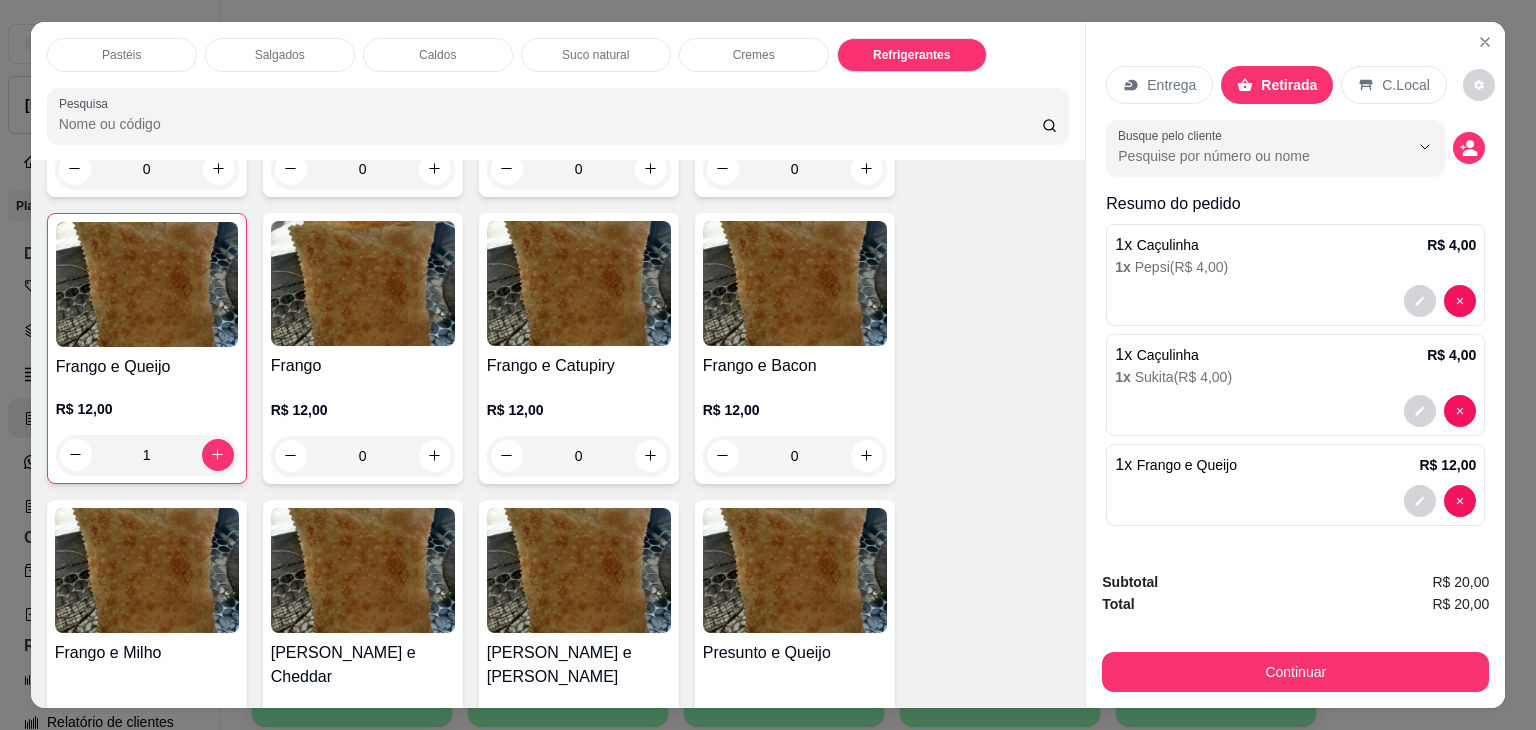 click at bounding box center (795, 283) 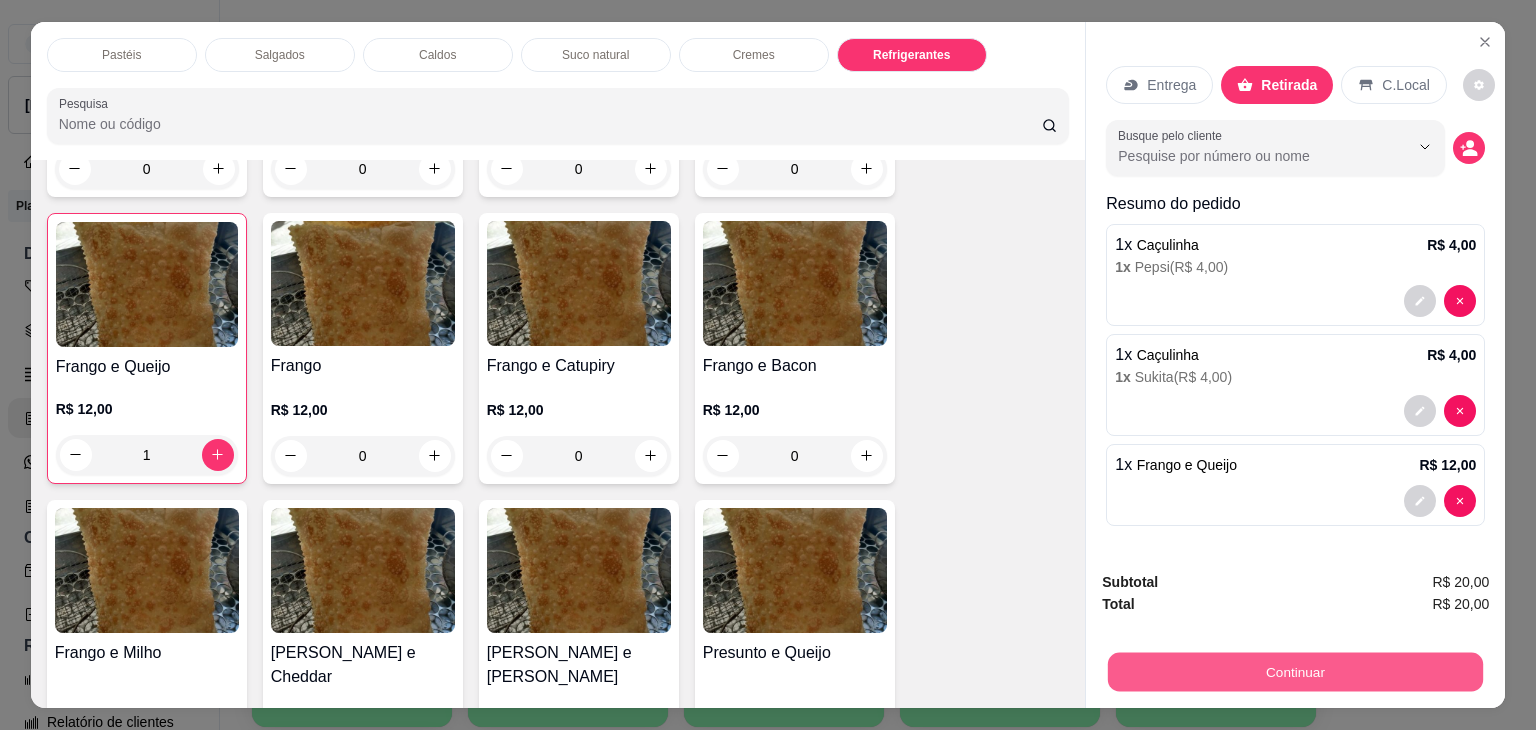 click on "Continuar" at bounding box center [1295, 672] 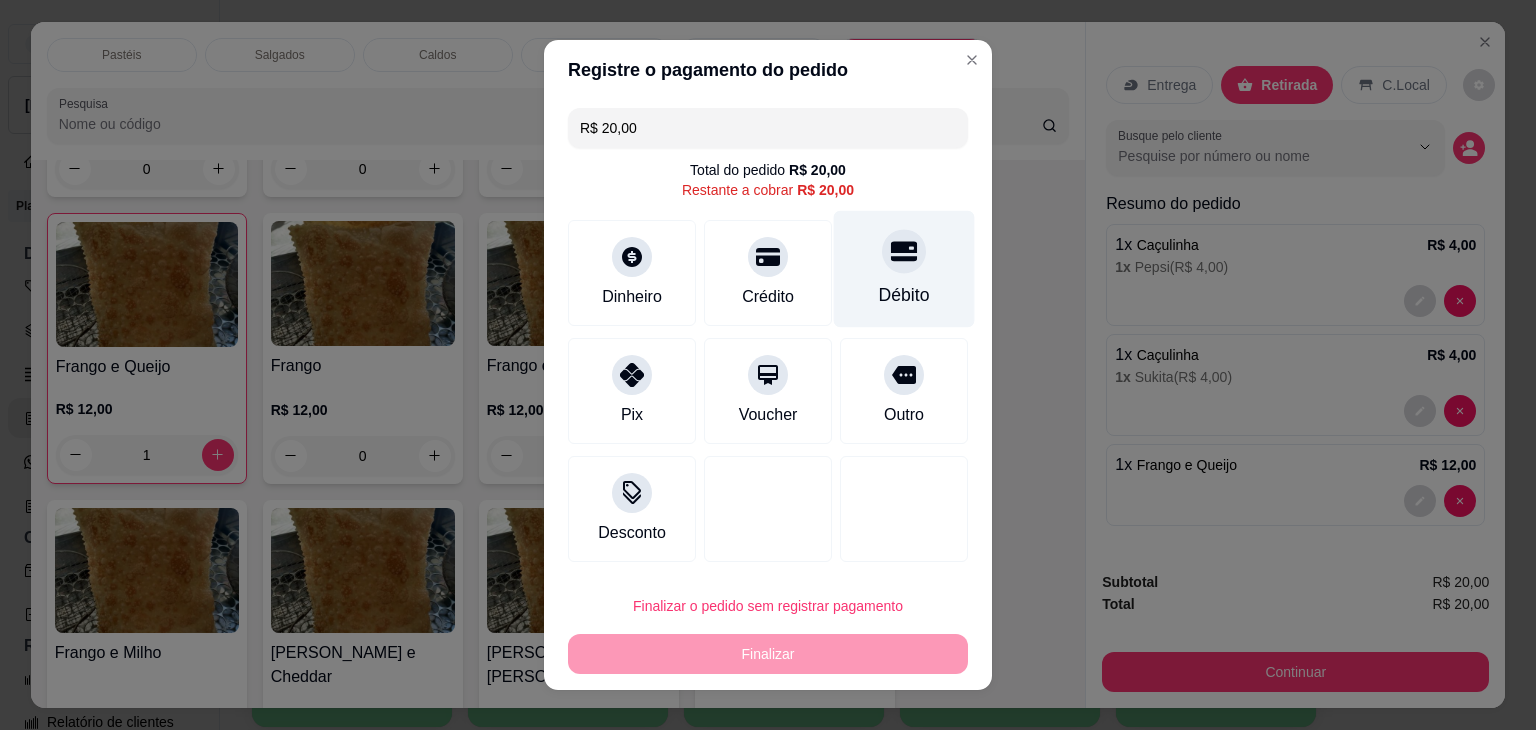 click on "Débito" at bounding box center (904, 269) 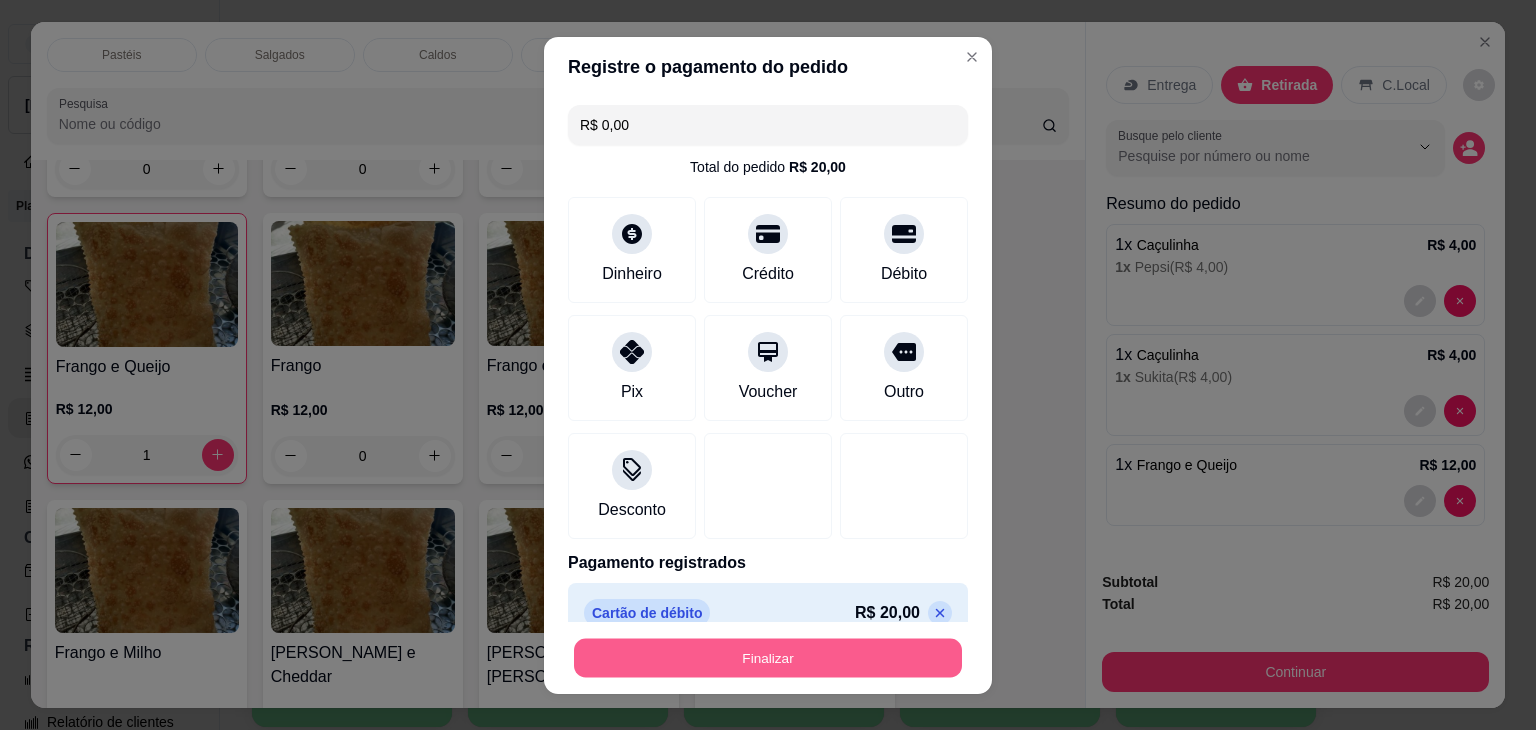 click on "Finalizar" at bounding box center [768, 657] 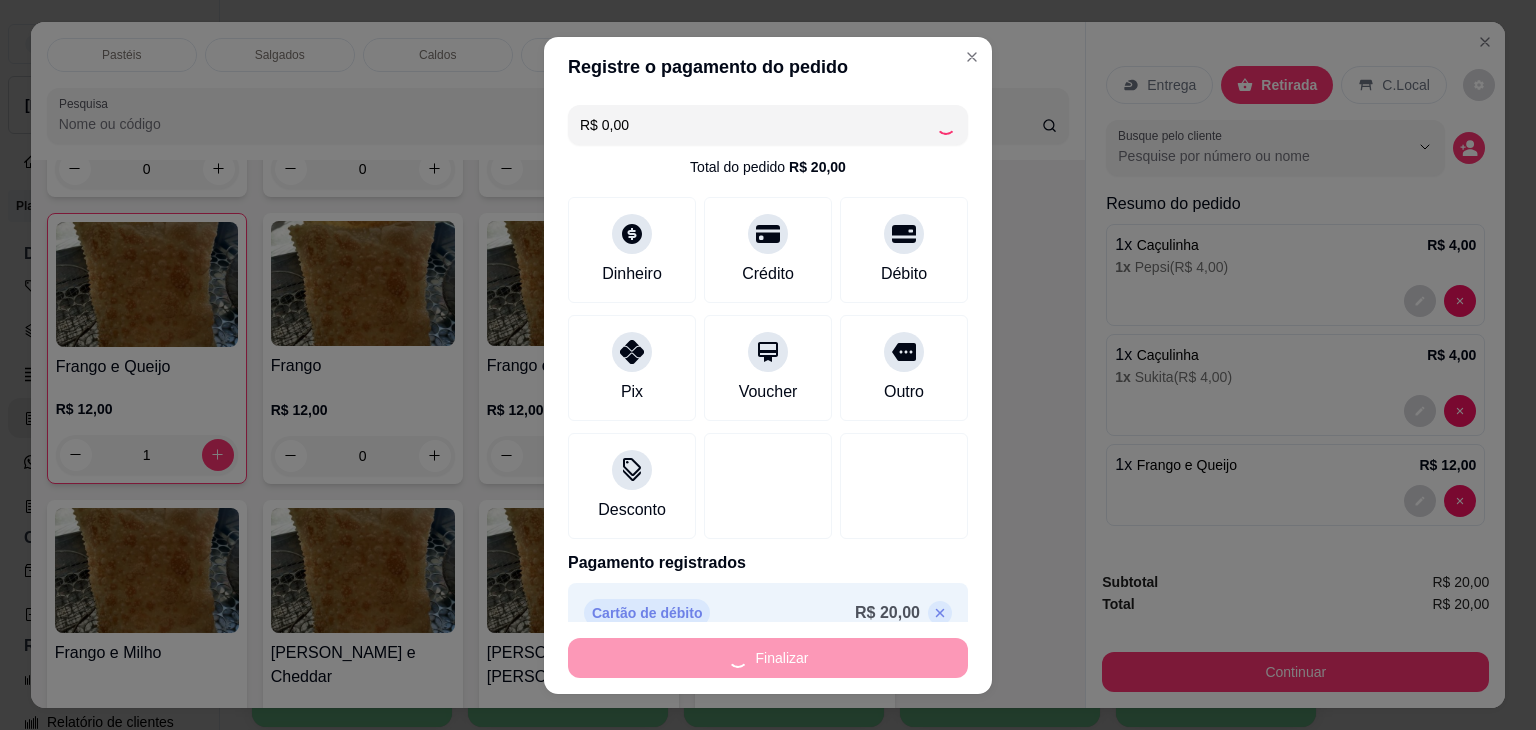 type on "0" 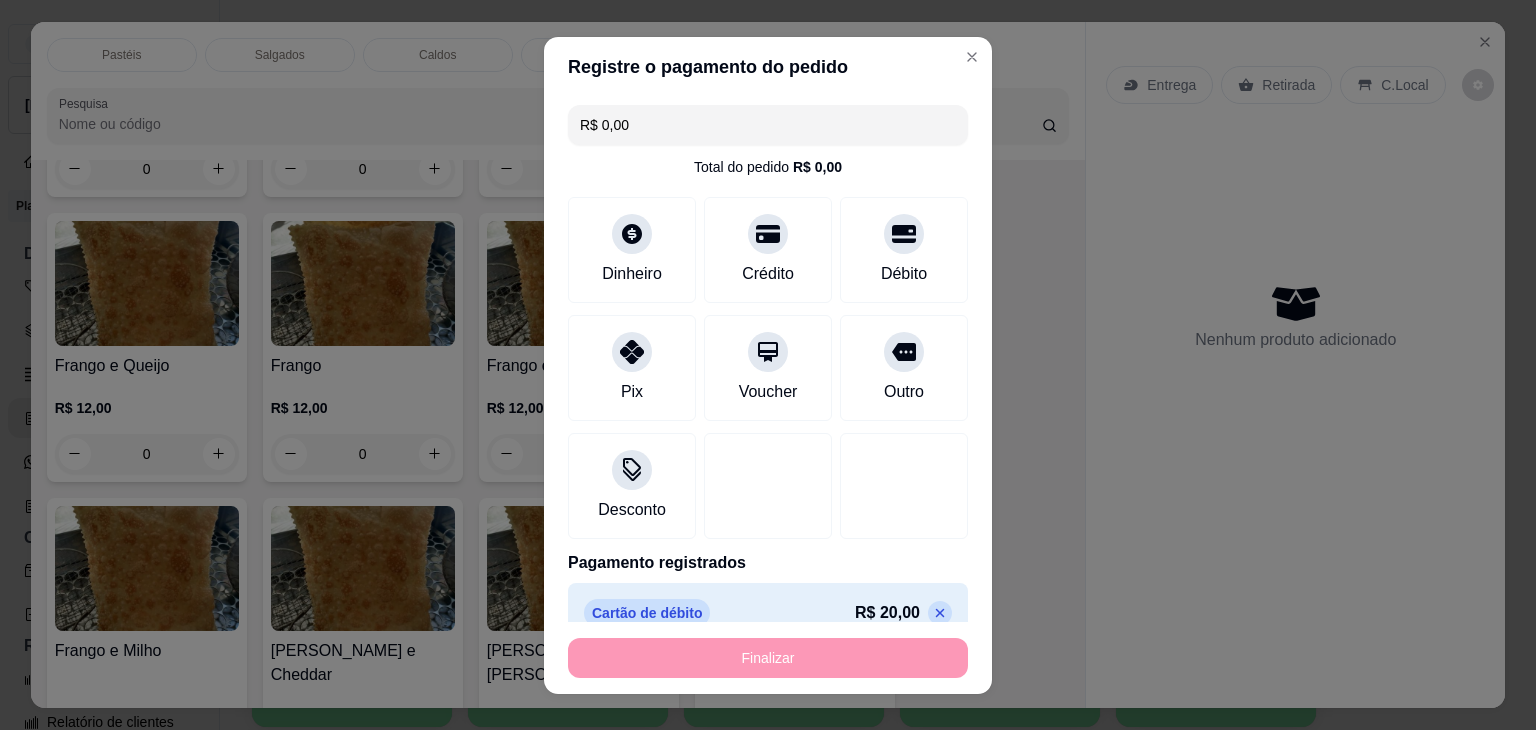 type on "-R$ 20,00" 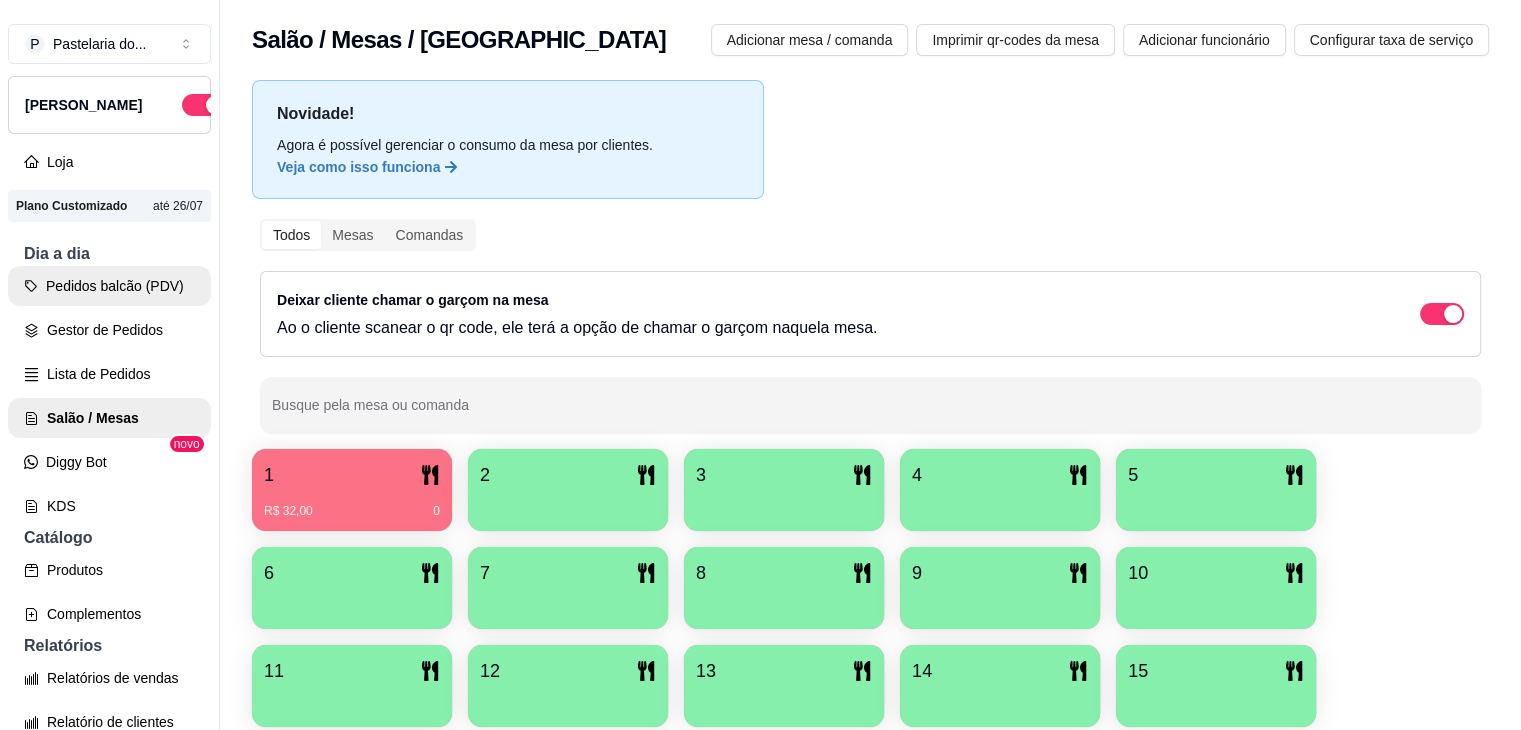 click on "Pedidos balcão (PDV)" at bounding box center [109, 286] 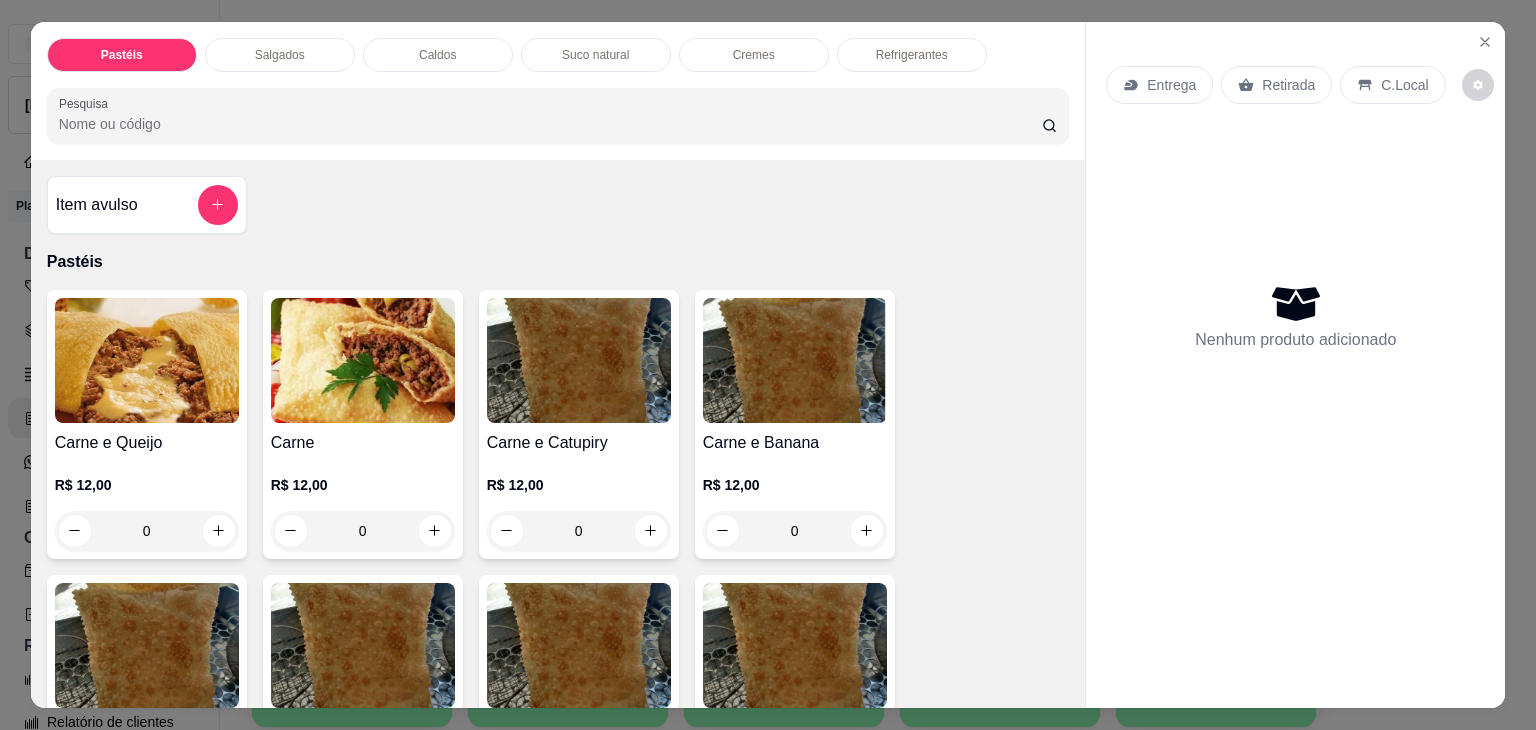 click on "Refrigerantes" at bounding box center [912, 55] 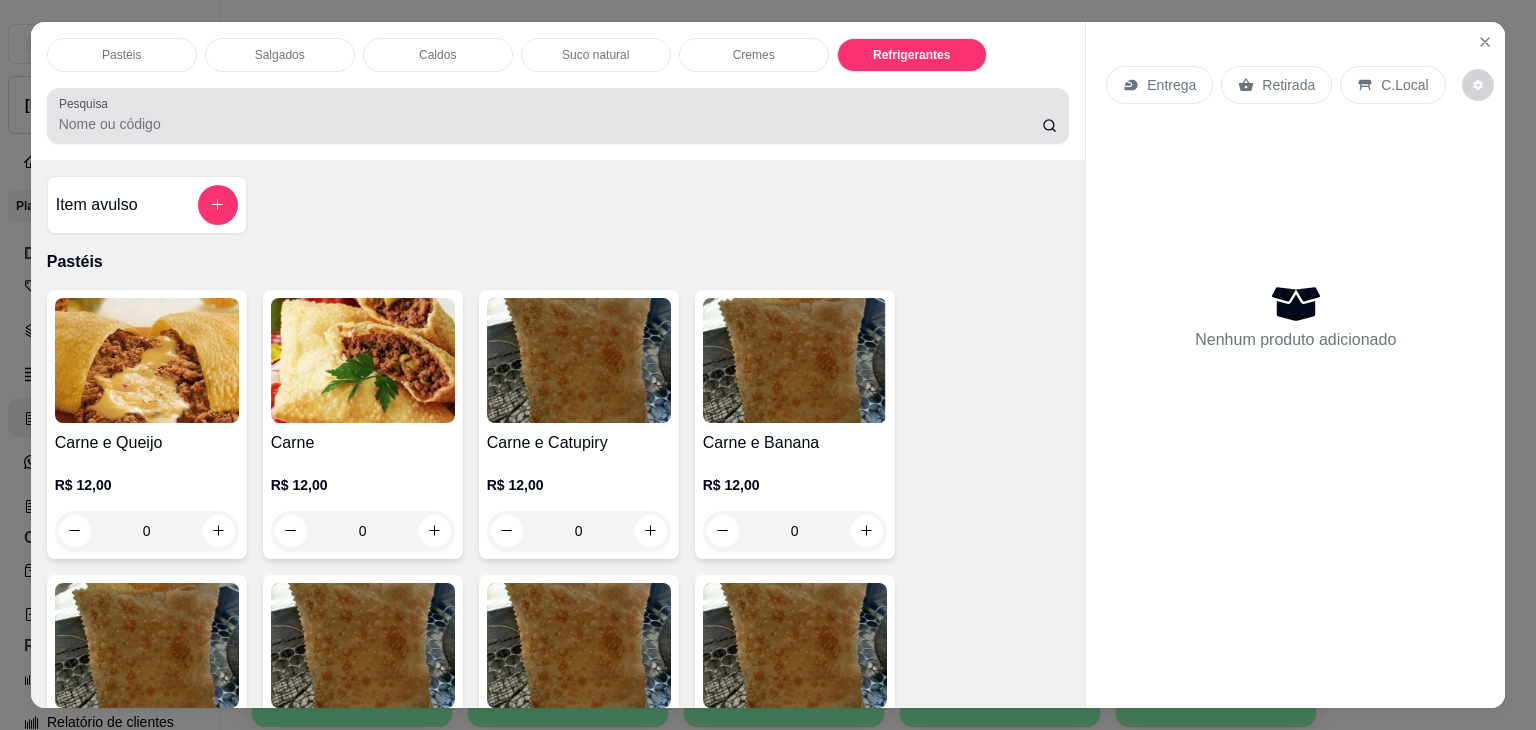 scroll, scrollTop: 5230, scrollLeft: 0, axis: vertical 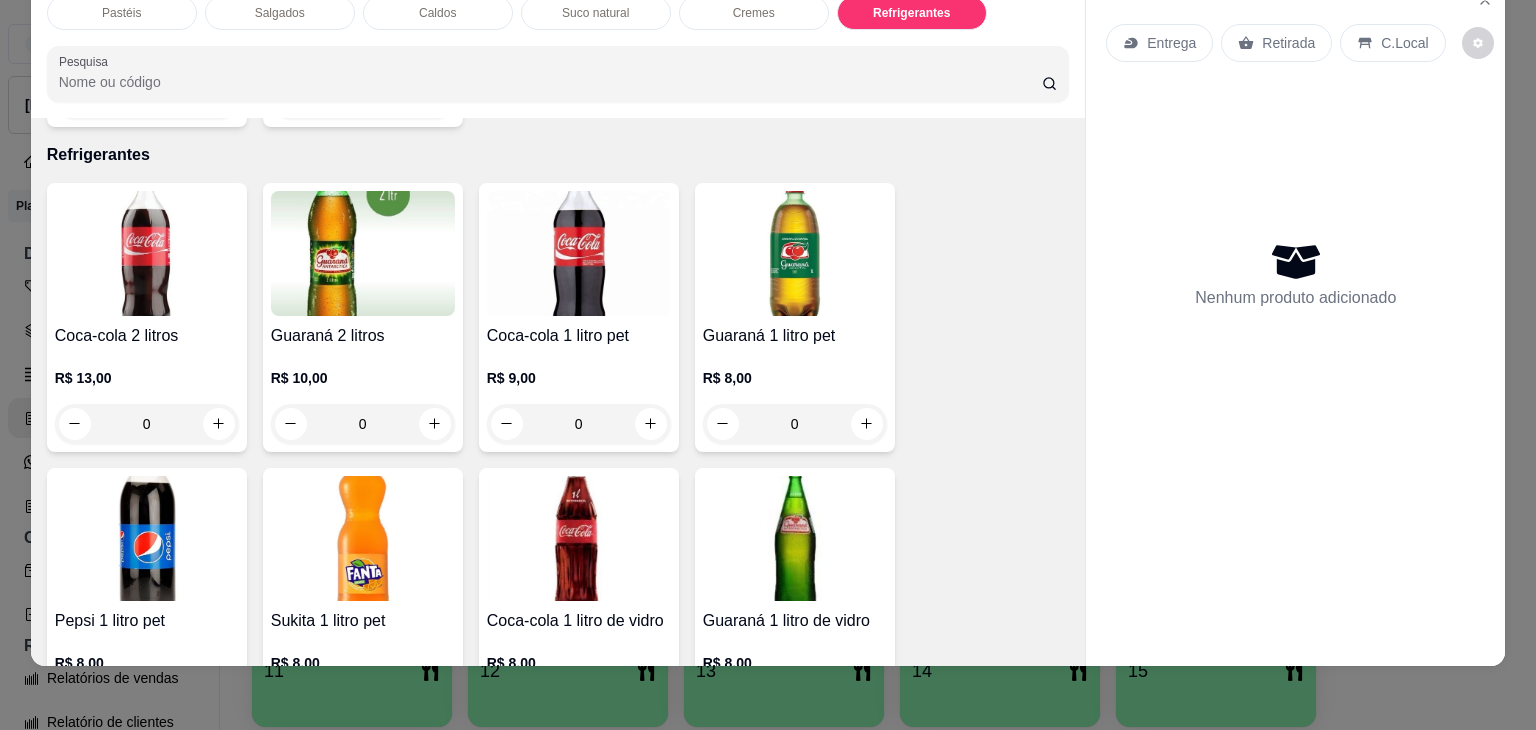 click on "Suco natural" at bounding box center (595, 13) 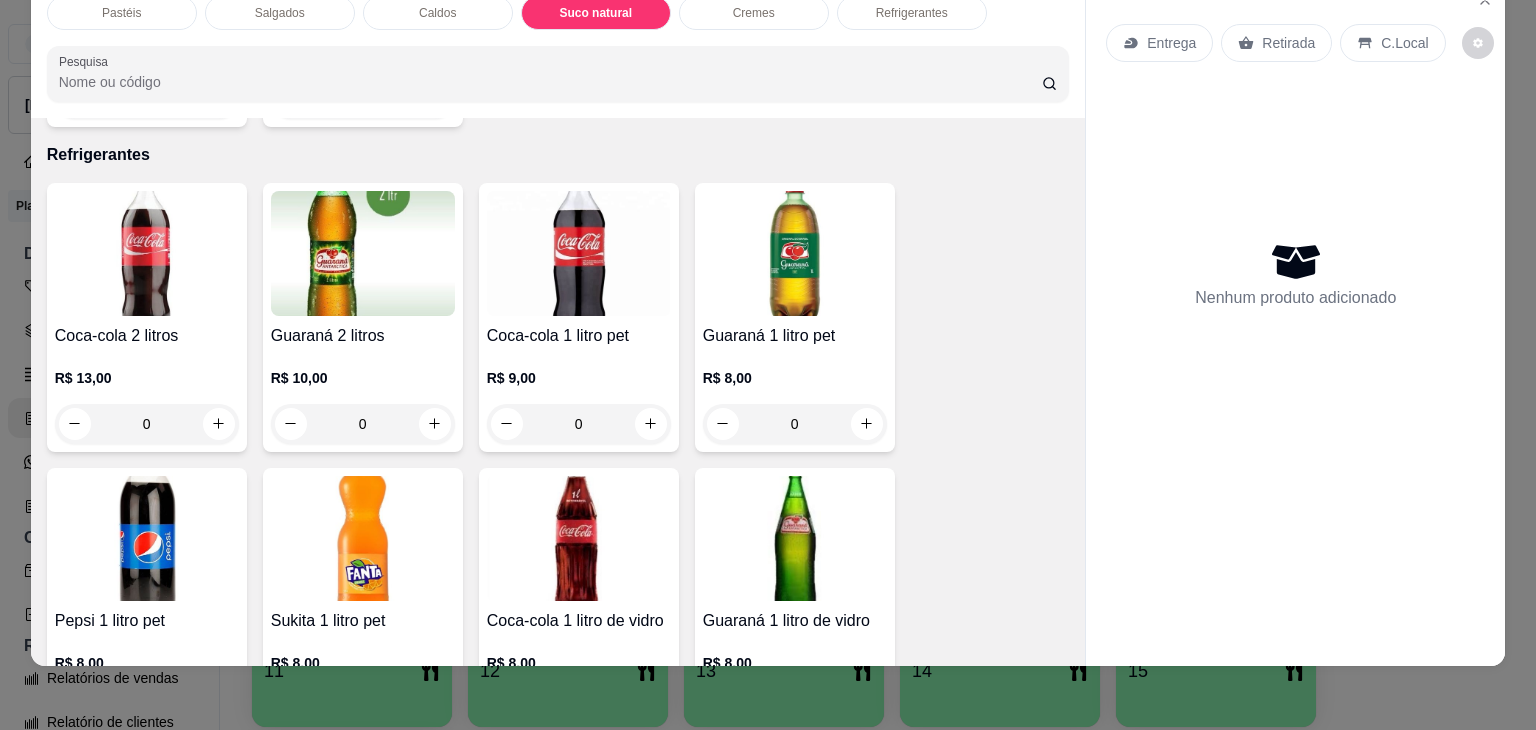 scroll, scrollTop: 3392, scrollLeft: 0, axis: vertical 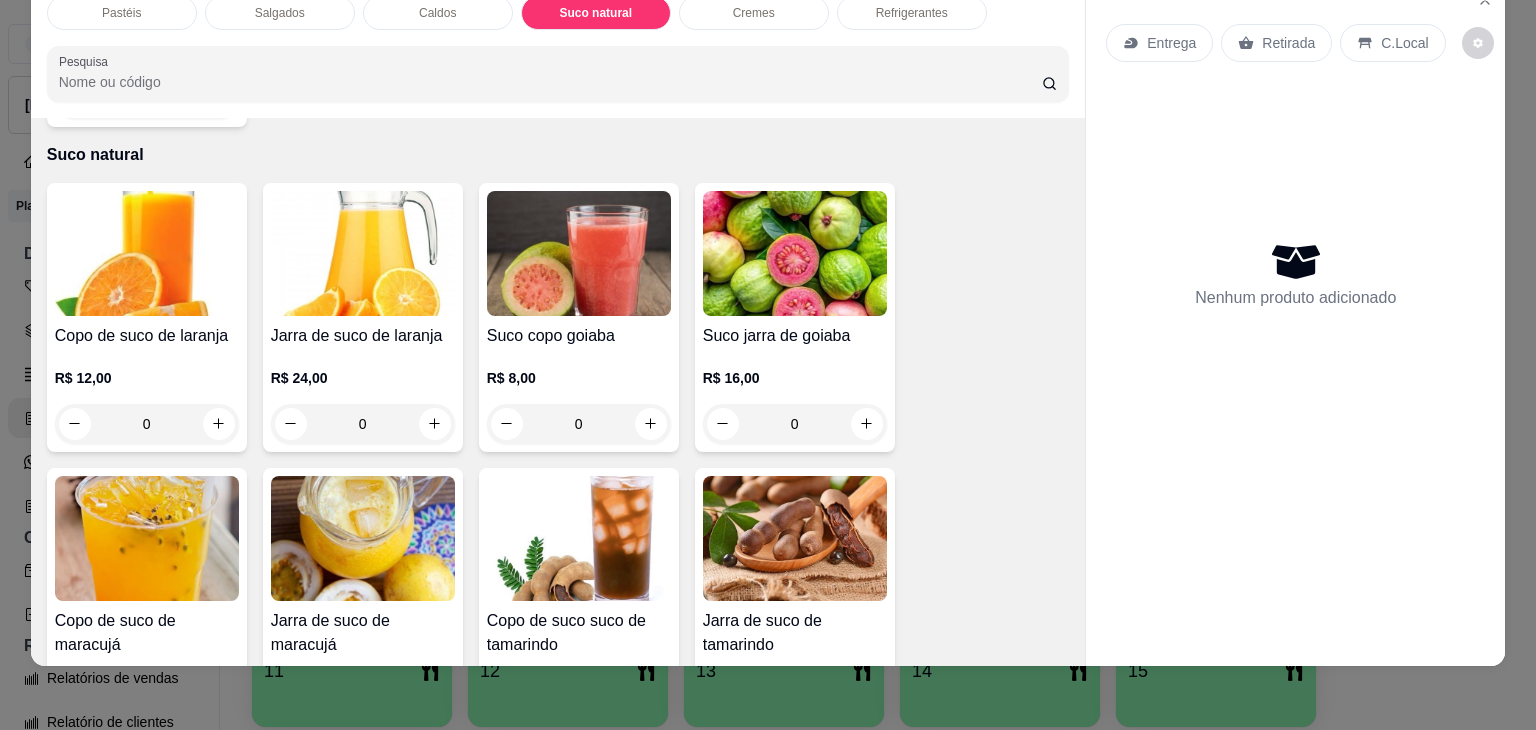 click at bounding box center [363, 253] 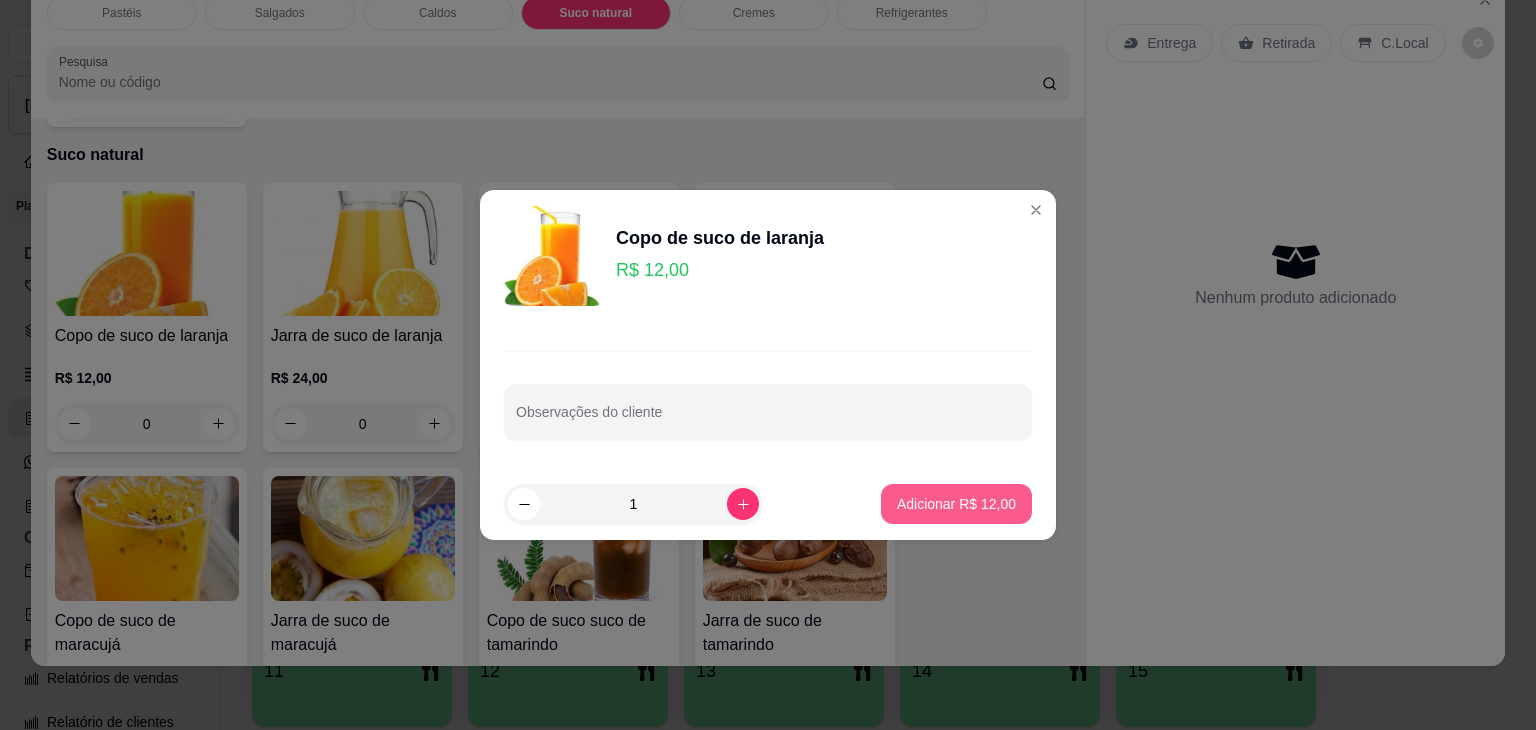 click on "Adicionar   R$ 12,00" at bounding box center (956, 504) 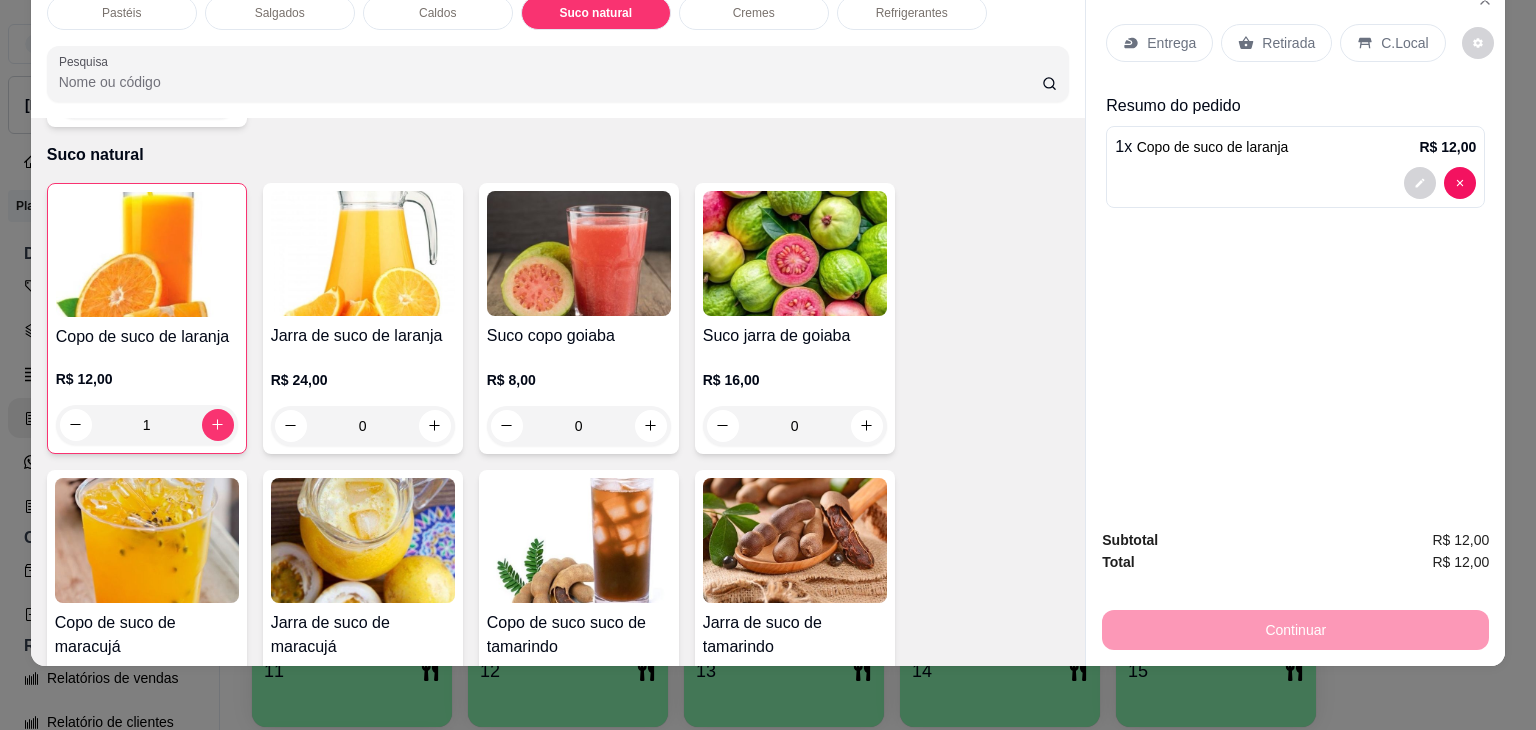 click on "Retirada" at bounding box center (1288, 43) 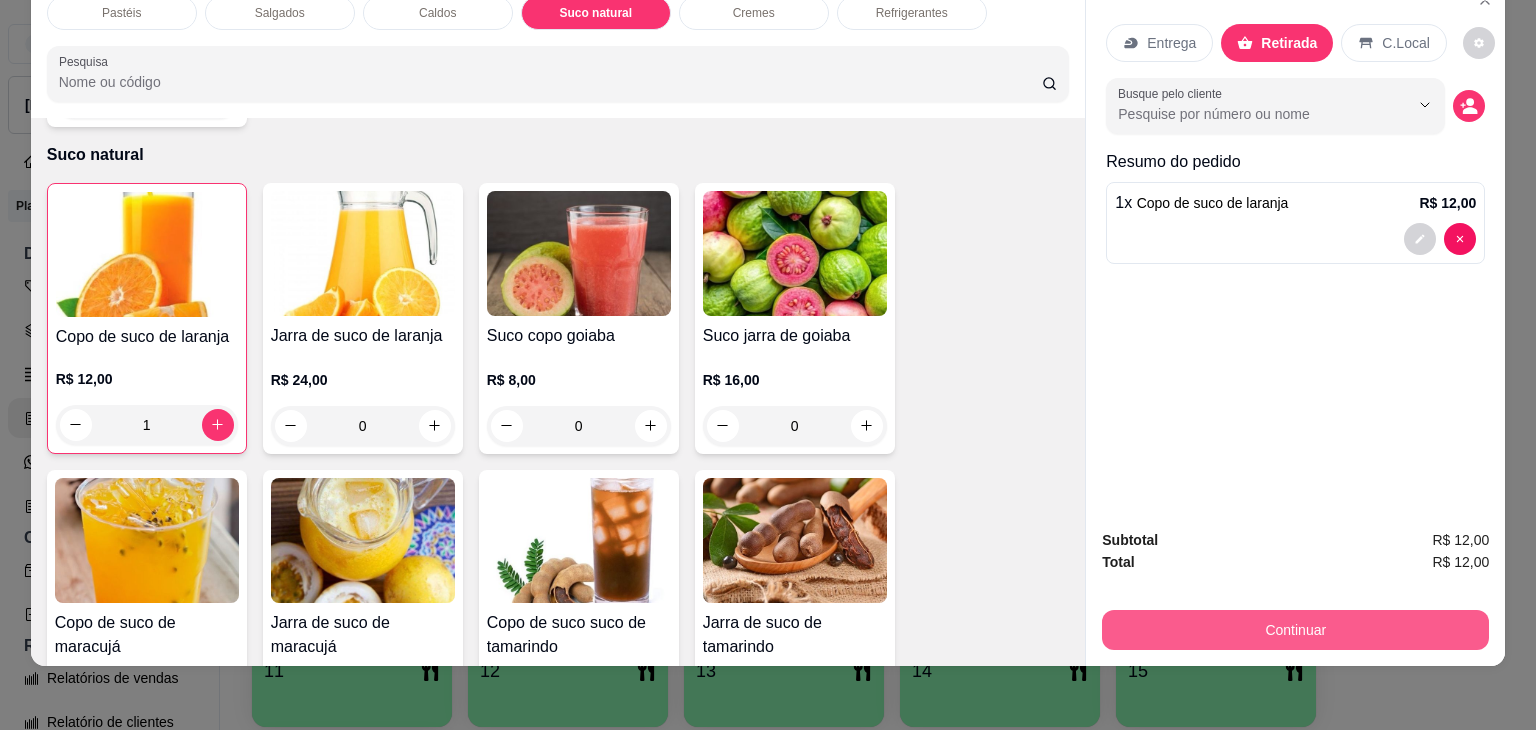 click on "Continuar" at bounding box center (1295, 630) 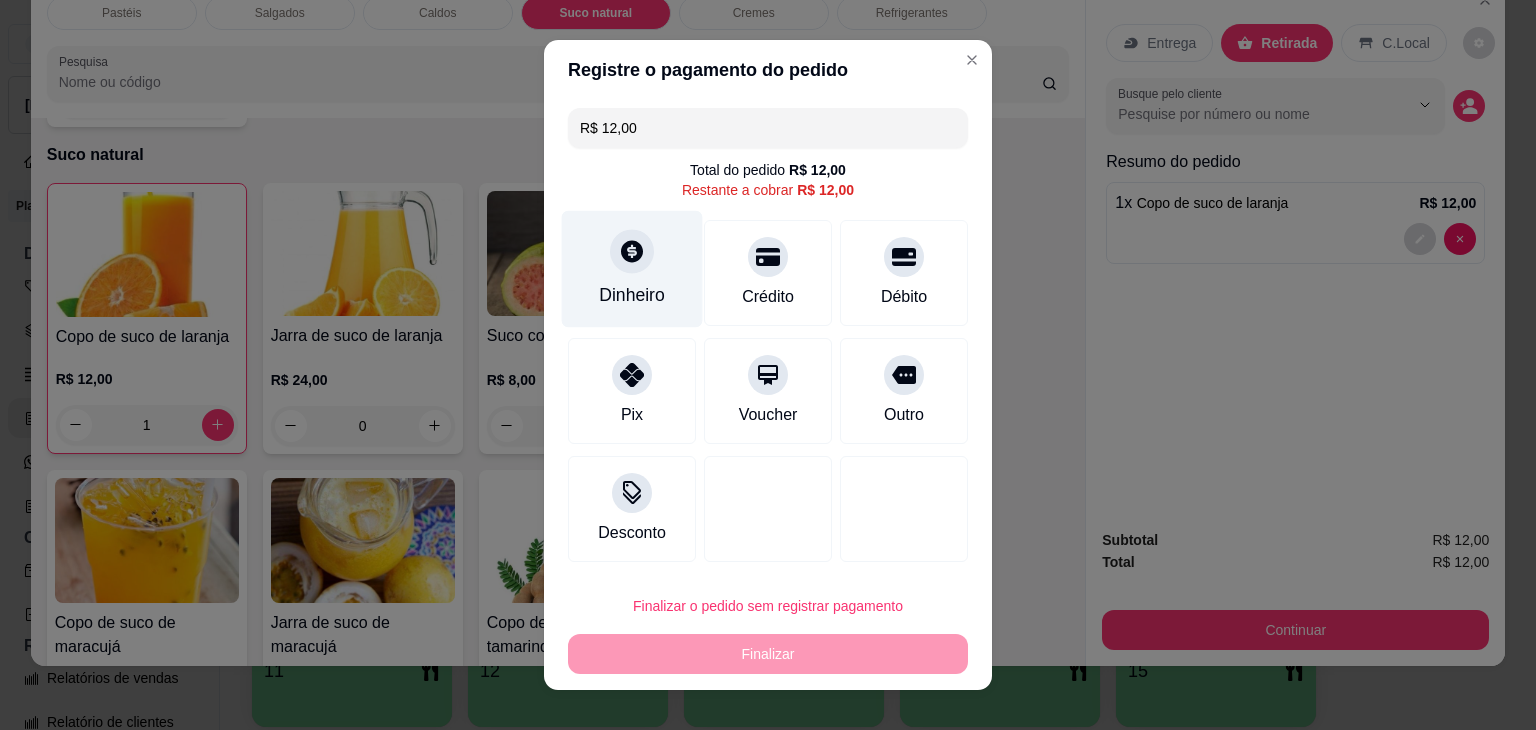 click on "Dinheiro" at bounding box center (632, 295) 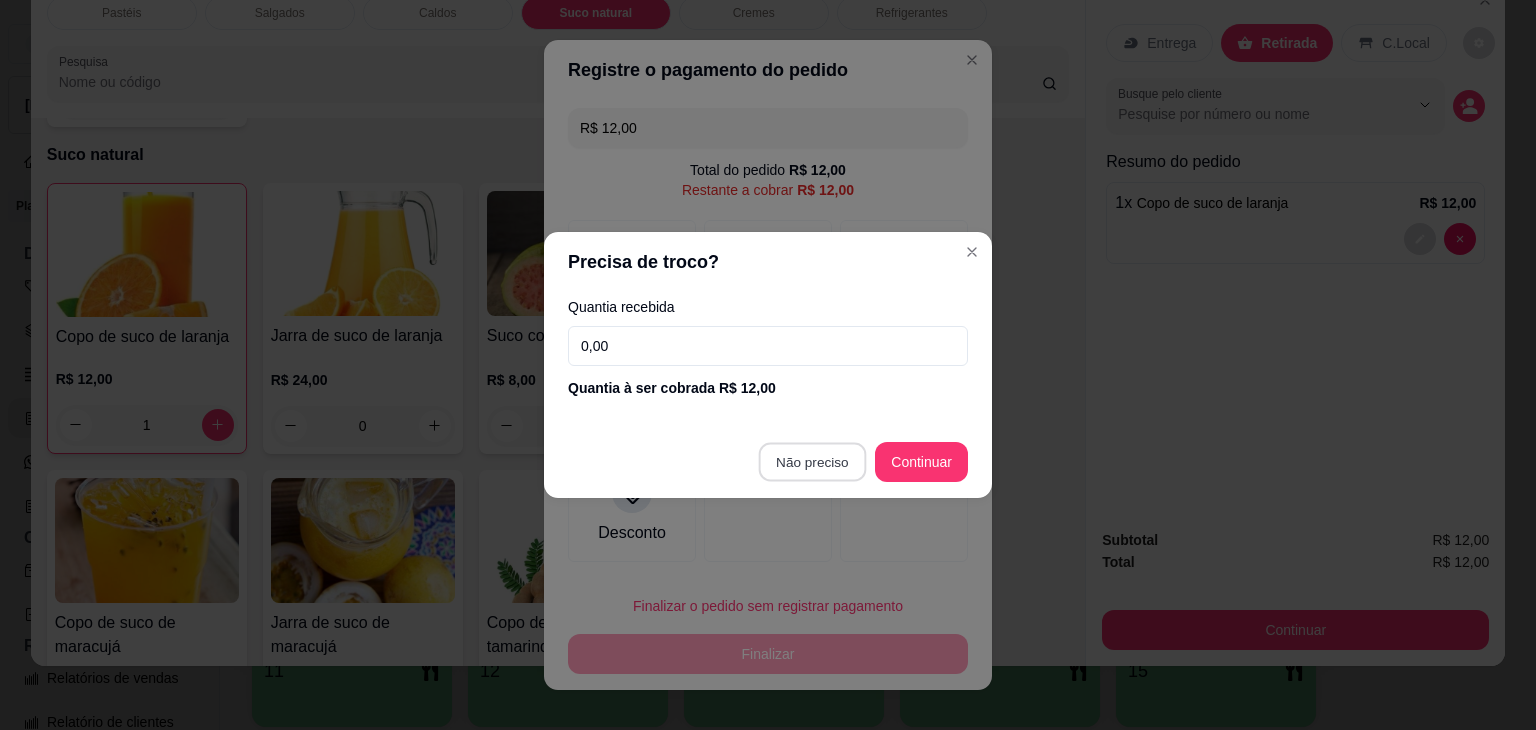 type on "R$ 0,00" 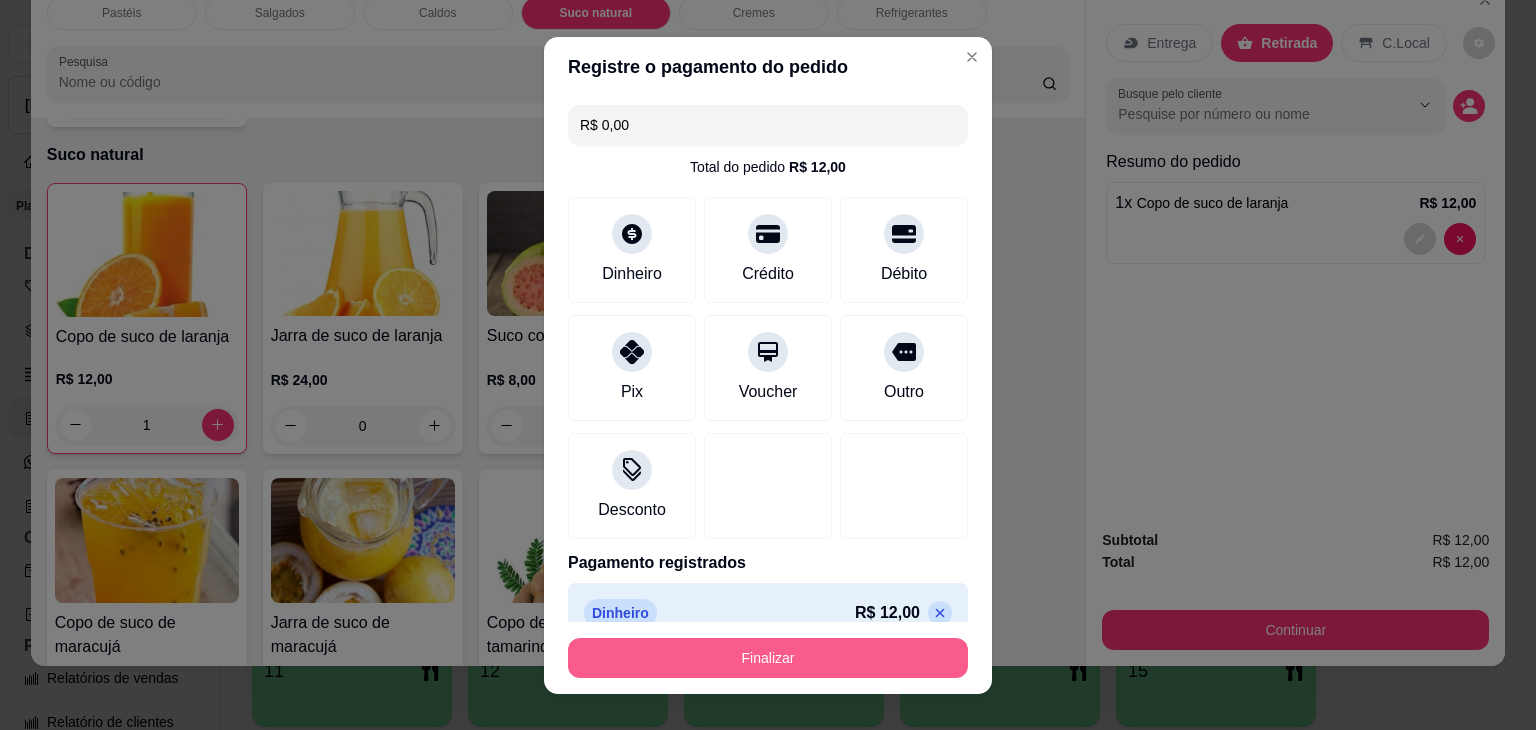click on "Finalizar" at bounding box center (768, 658) 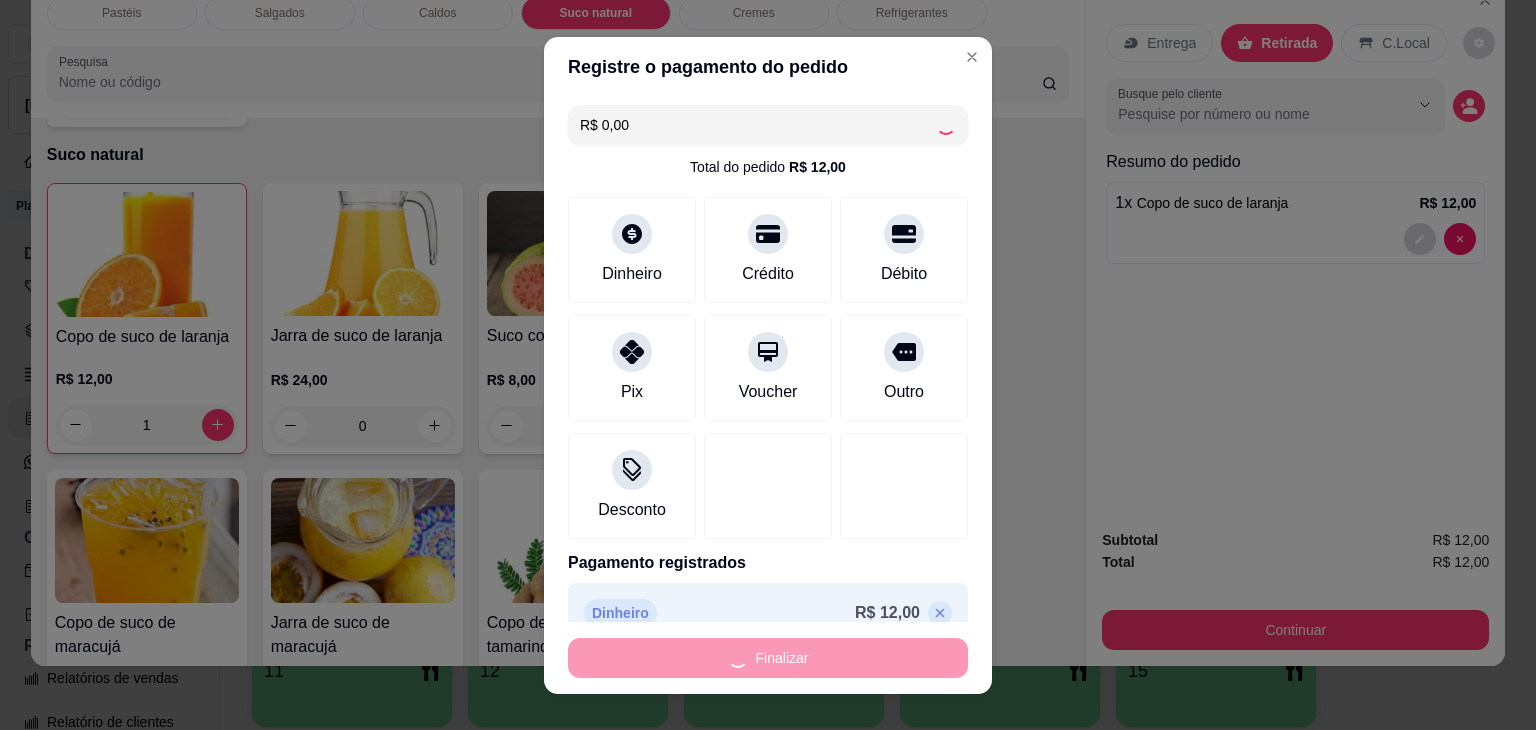 type on "0" 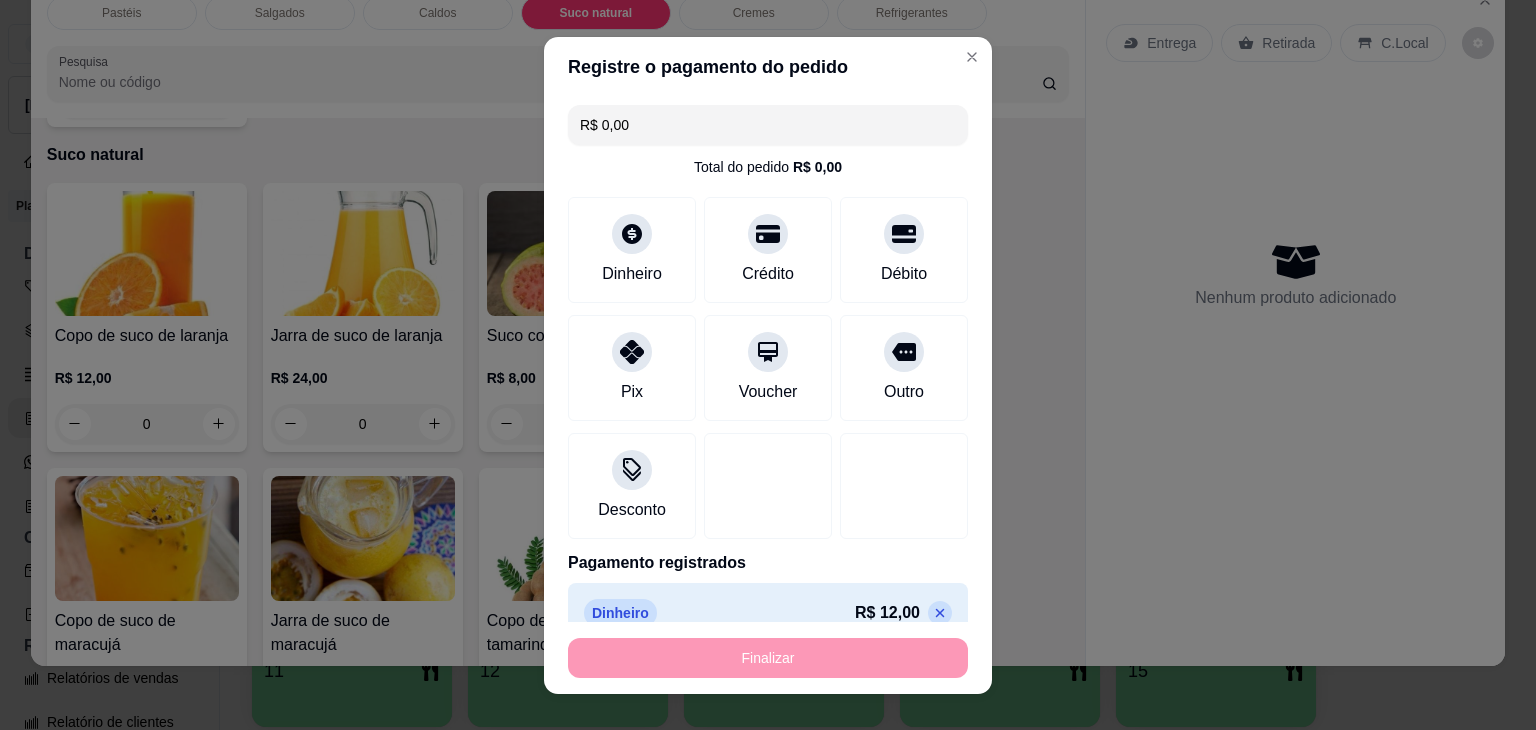 type on "-R$ 12,00" 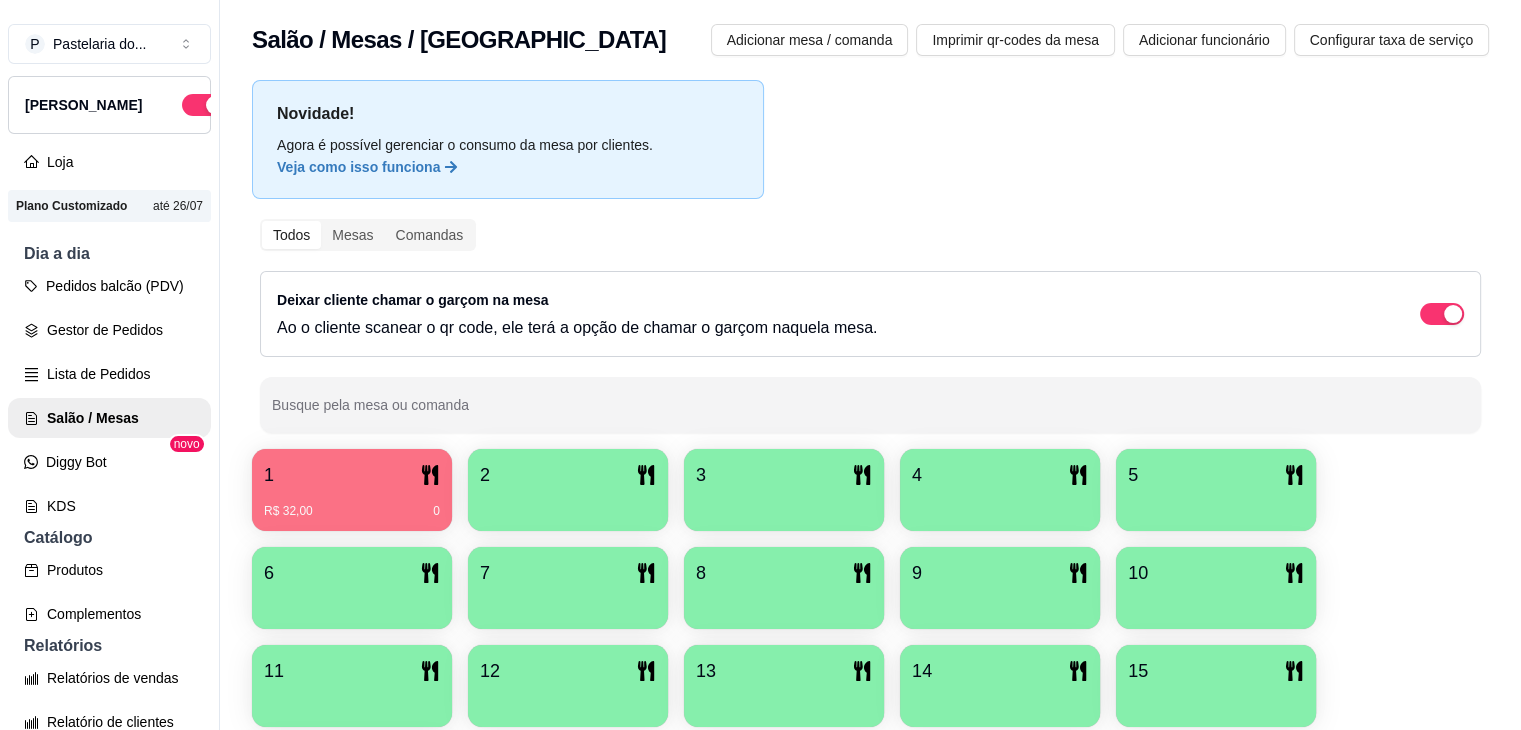 click at bounding box center [568, 602] 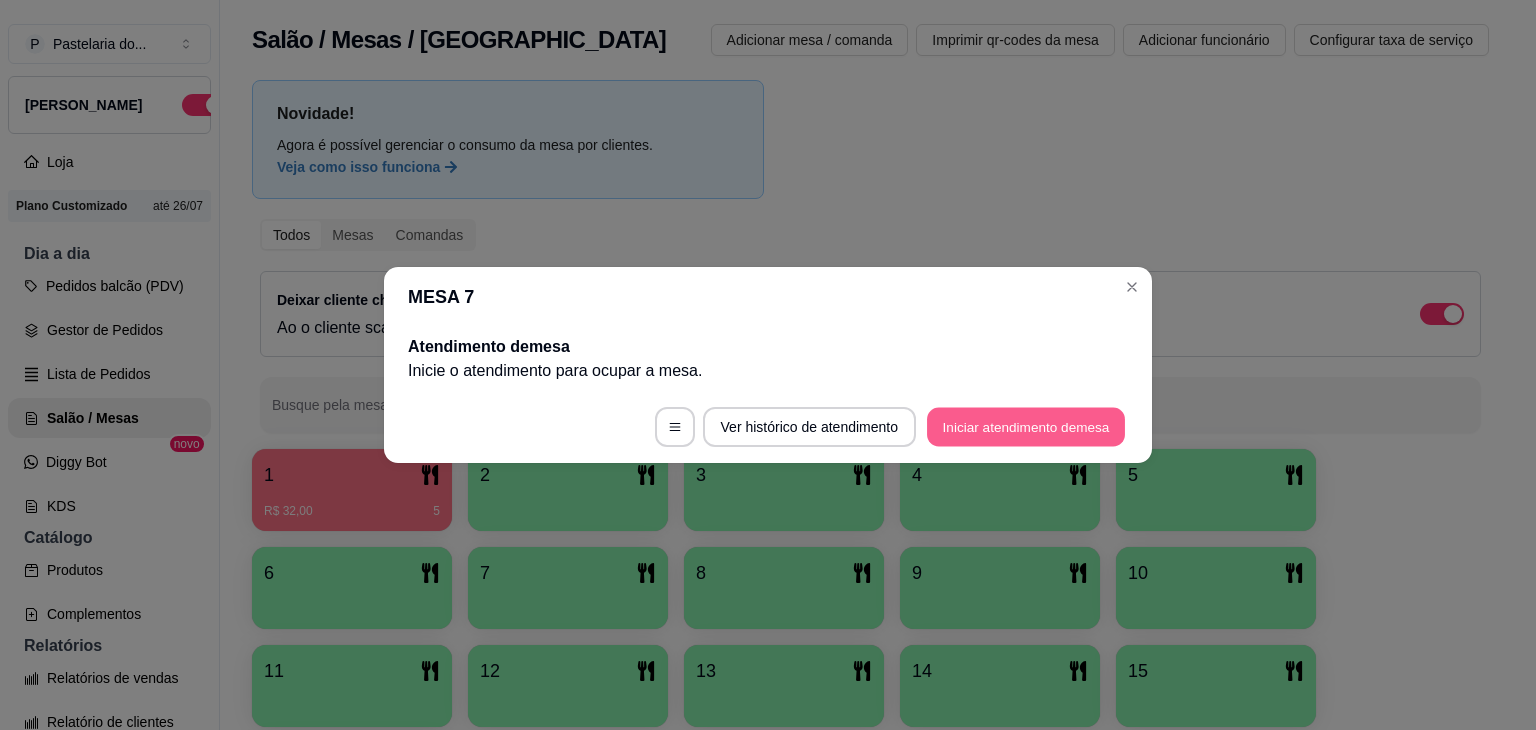 click on "Iniciar atendimento de  mesa" at bounding box center (1026, 427) 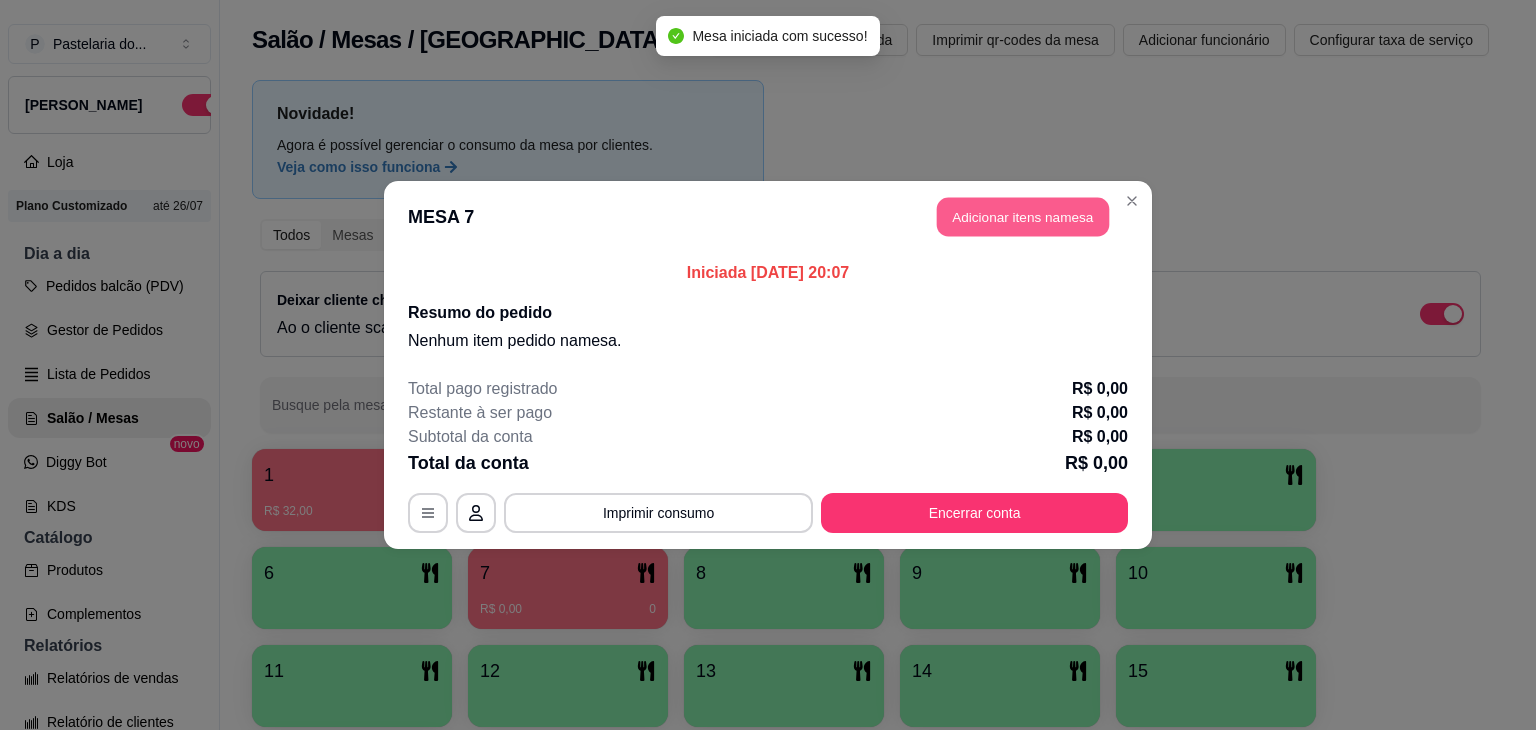 click on "Adicionar itens na  mesa" at bounding box center (1023, 217) 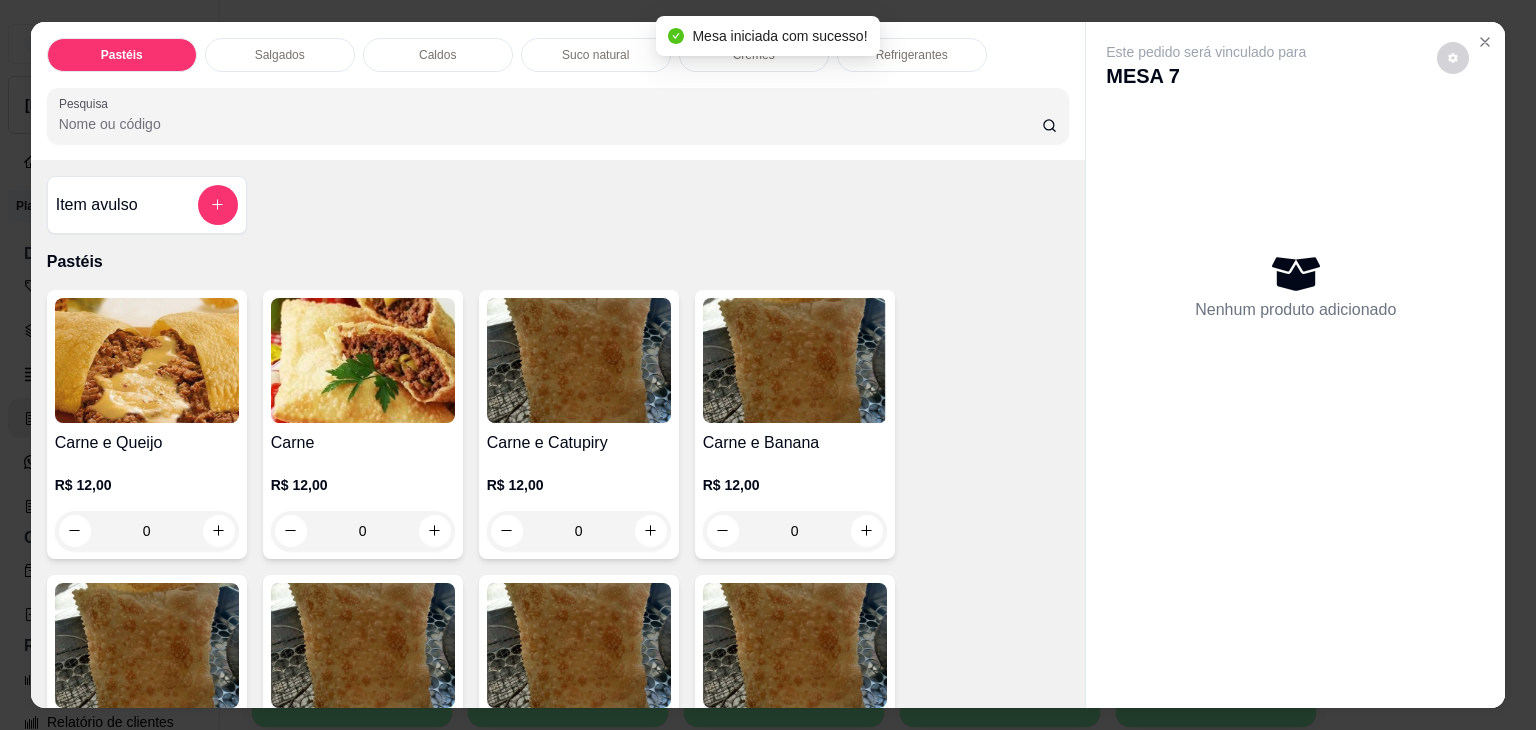 click at bounding box center [147, 360] 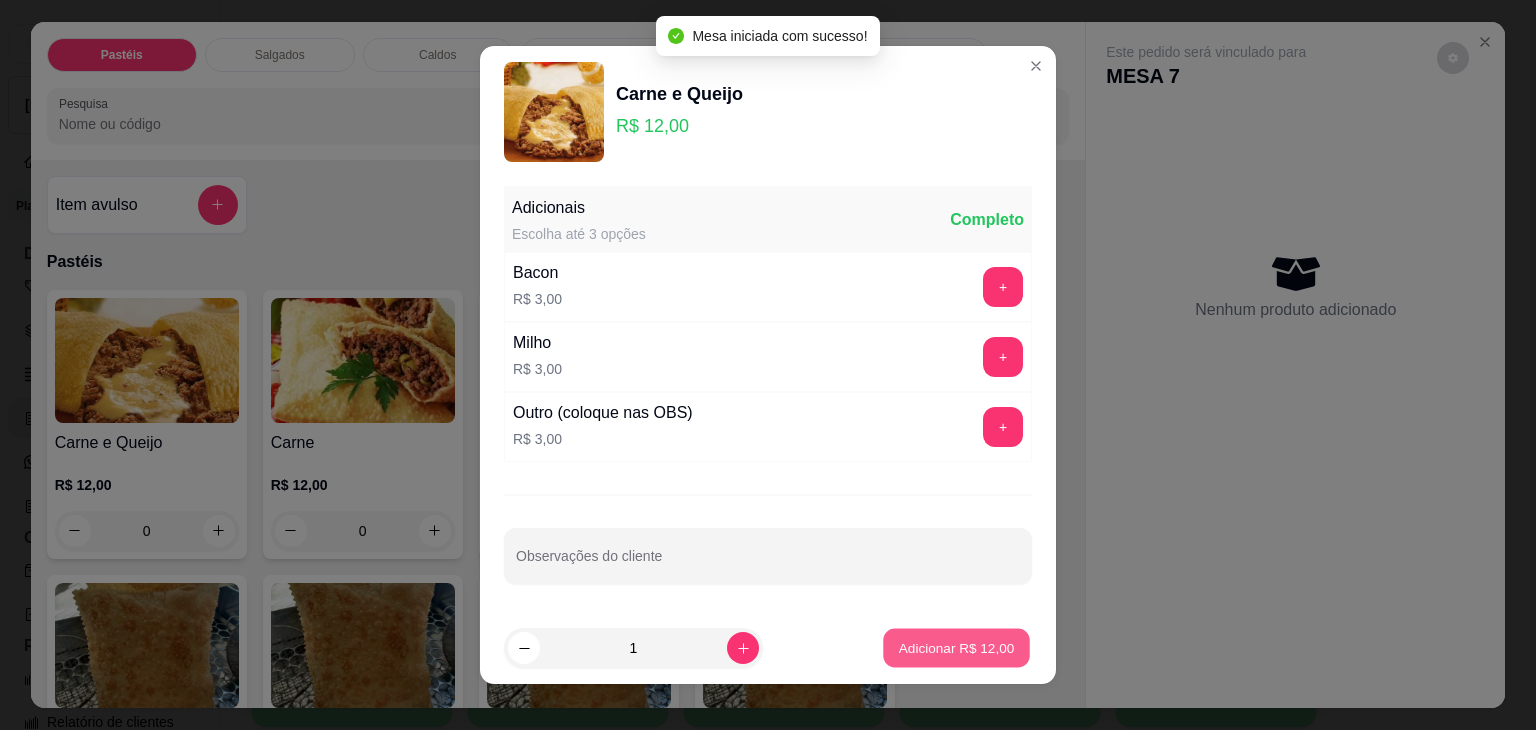 click on "Adicionar   R$ 12,00" at bounding box center [956, 648] 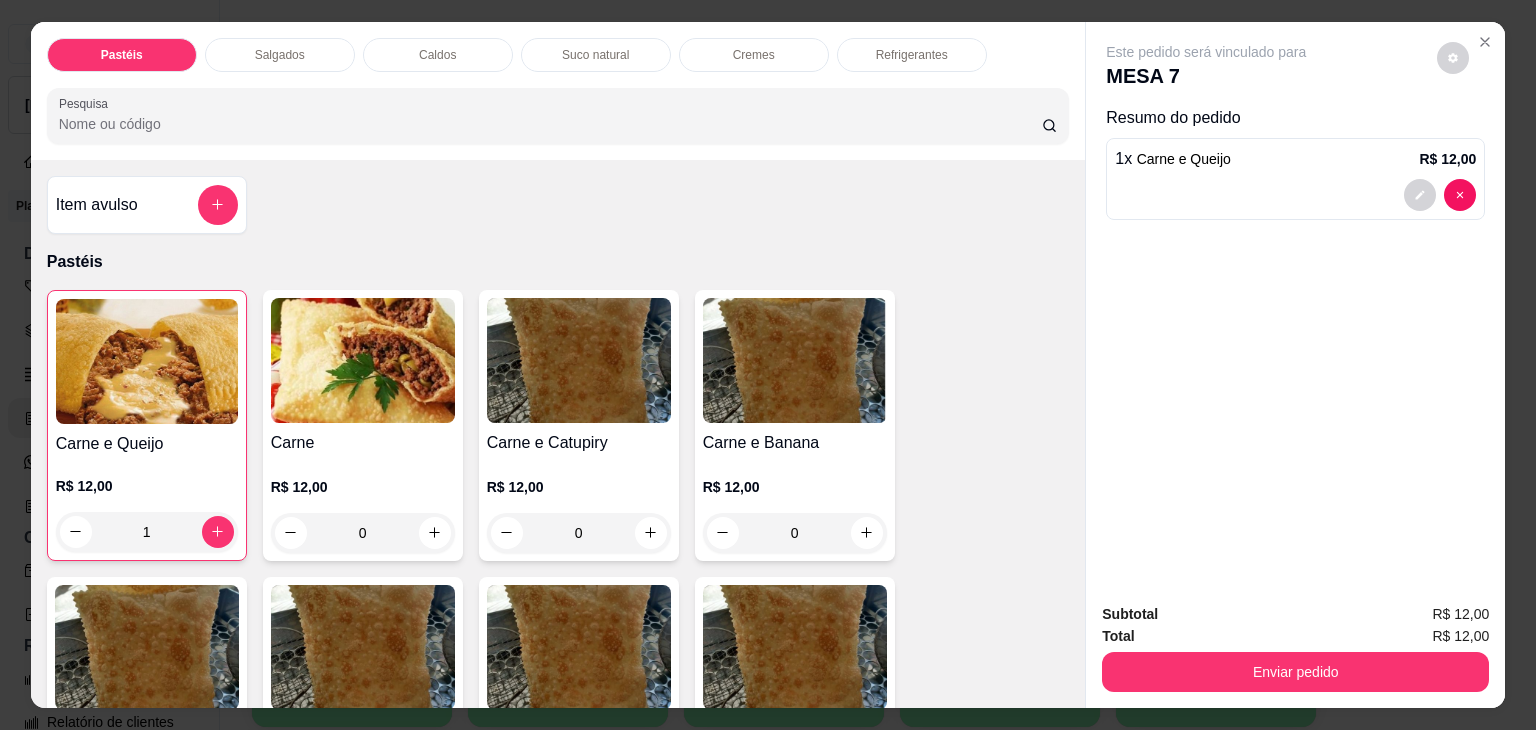 click on "Salgados" at bounding box center [280, 55] 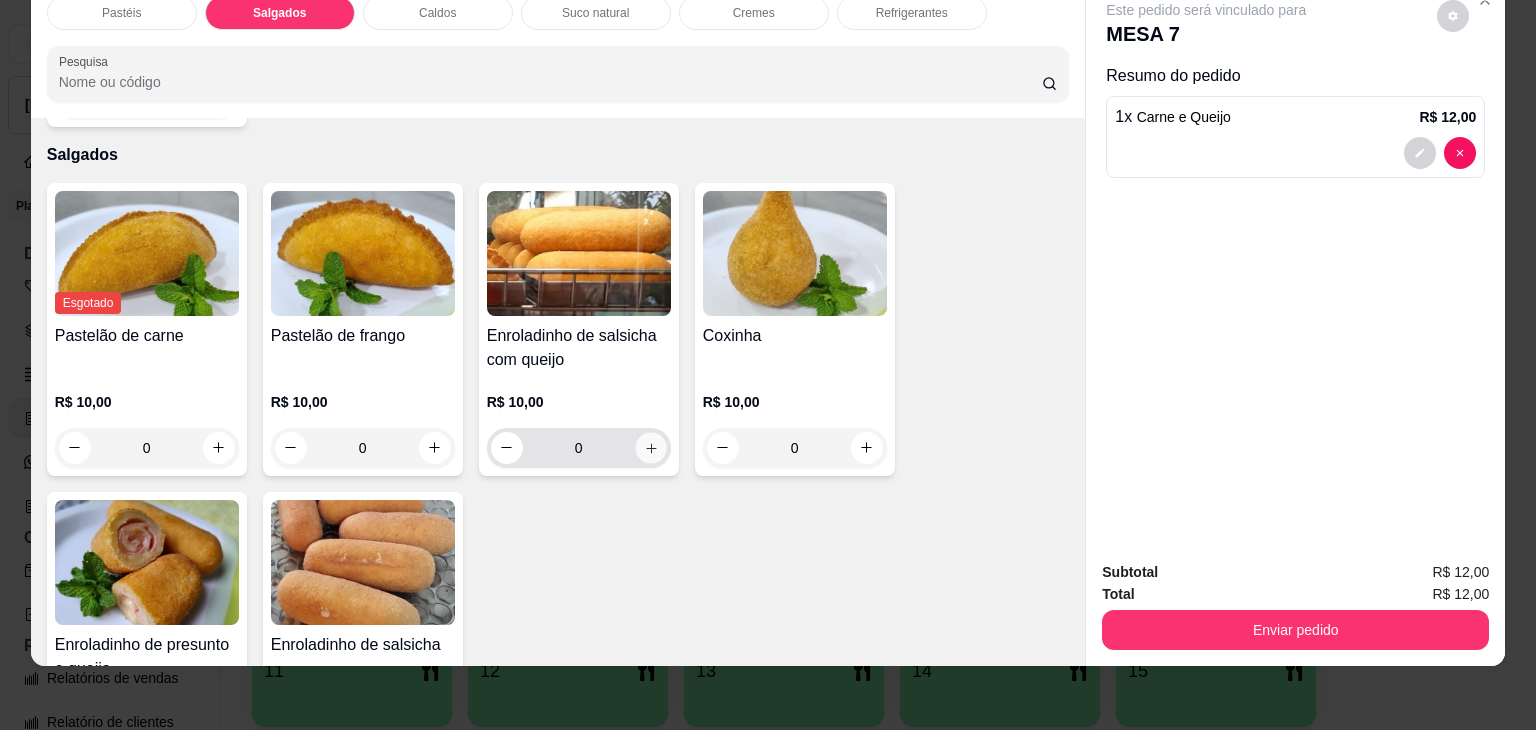 click 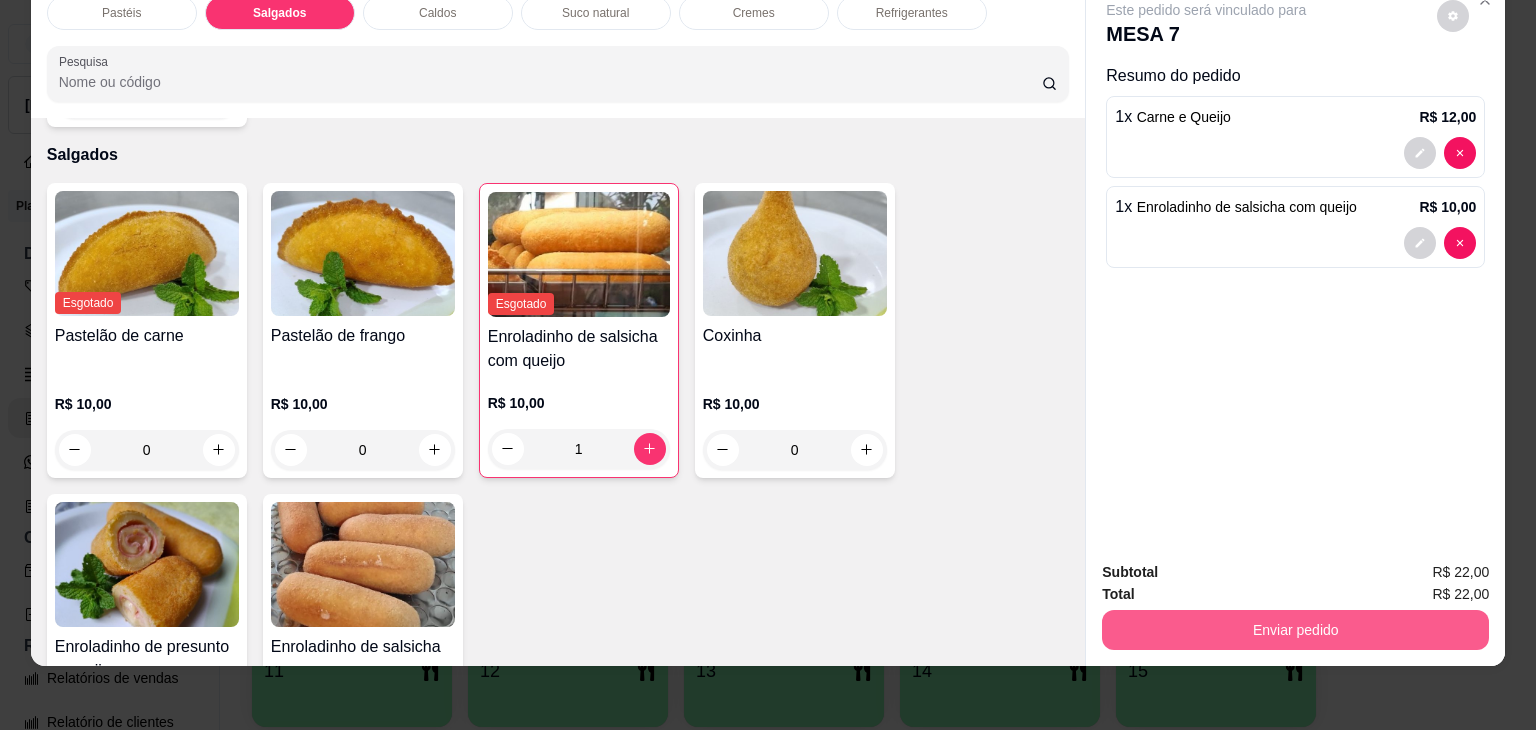 click on "Enviar pedido" at bounding box center (1295, 630) 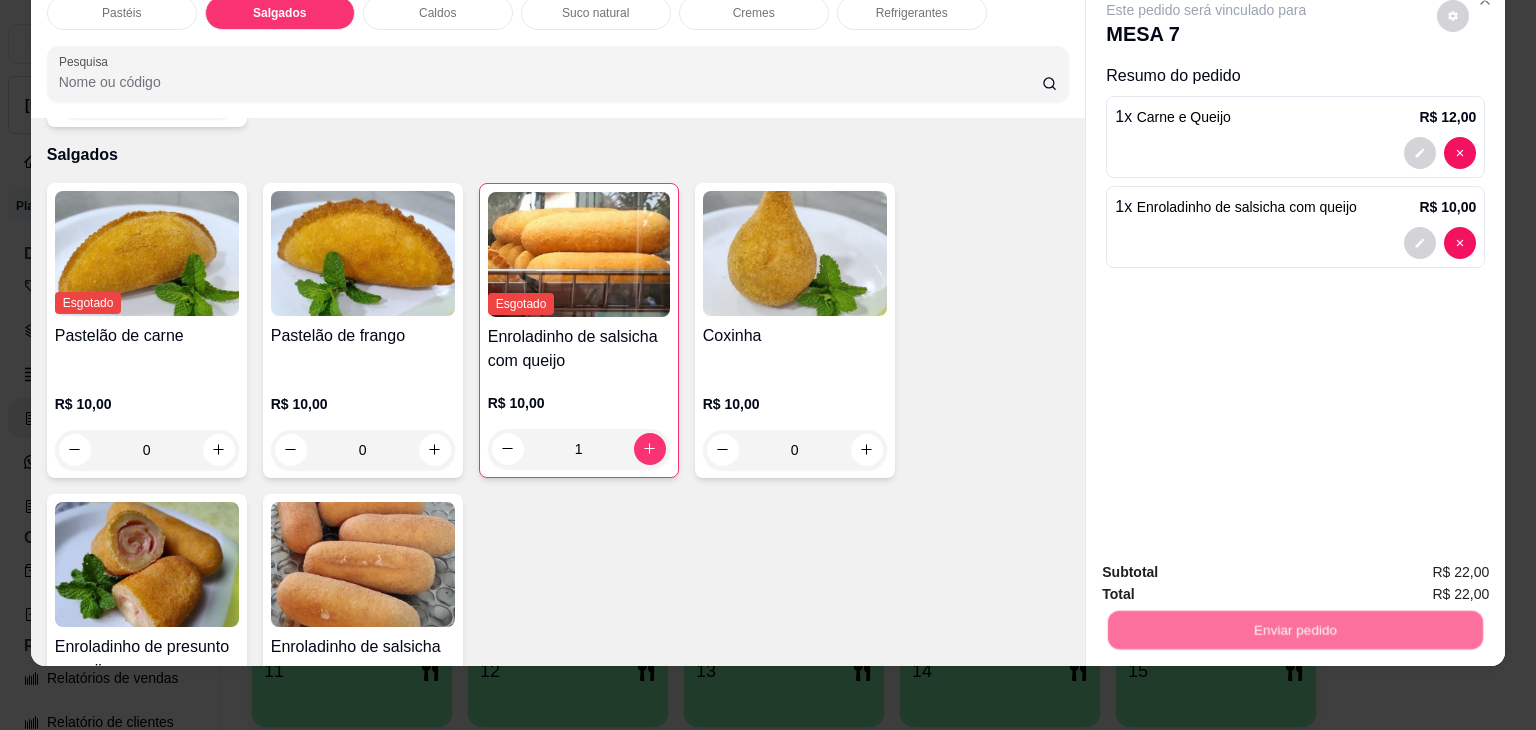 click on "Não registrar e enviar pedido" at bounding box center [1229, 565] 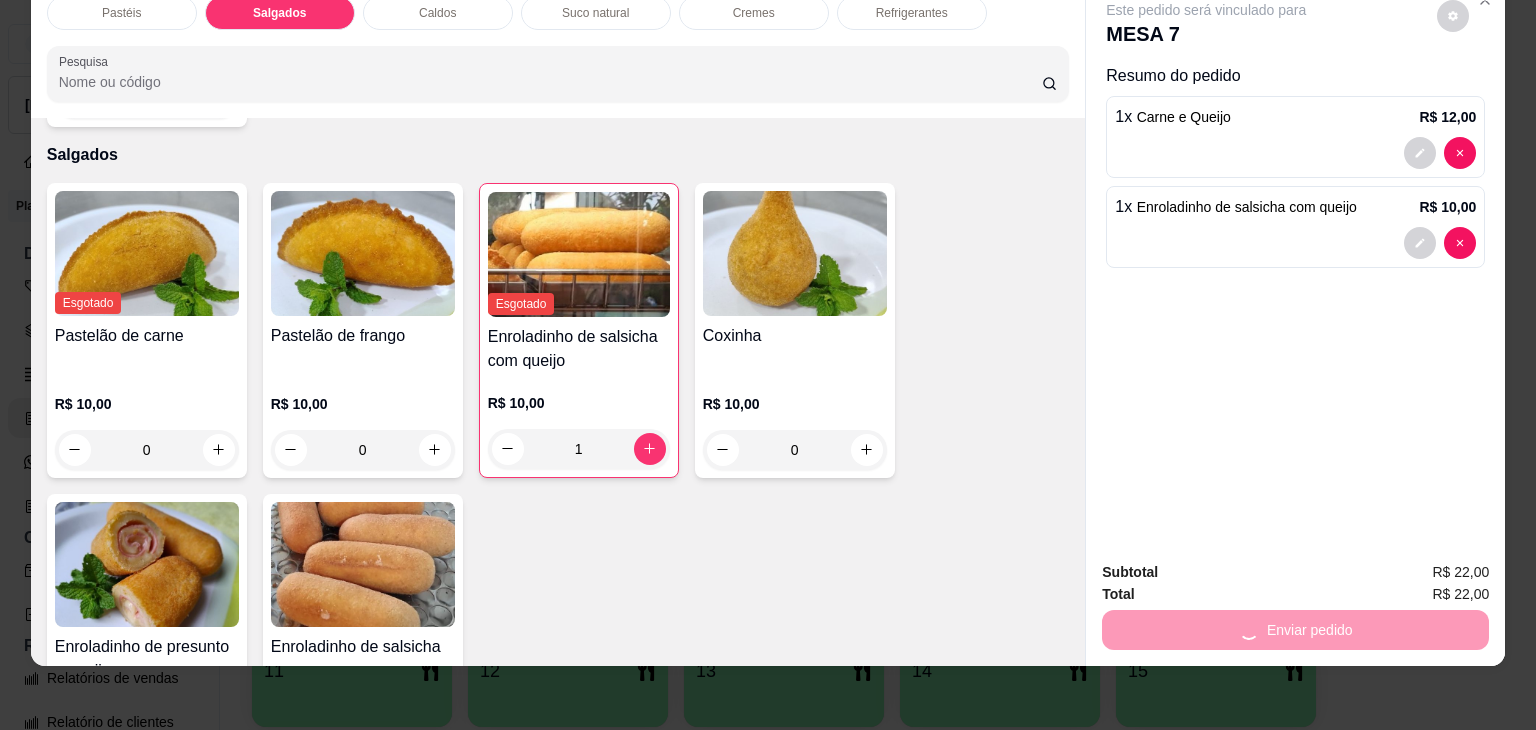 click on "Total R$ 22,00" at bounding box center (1295, 594) 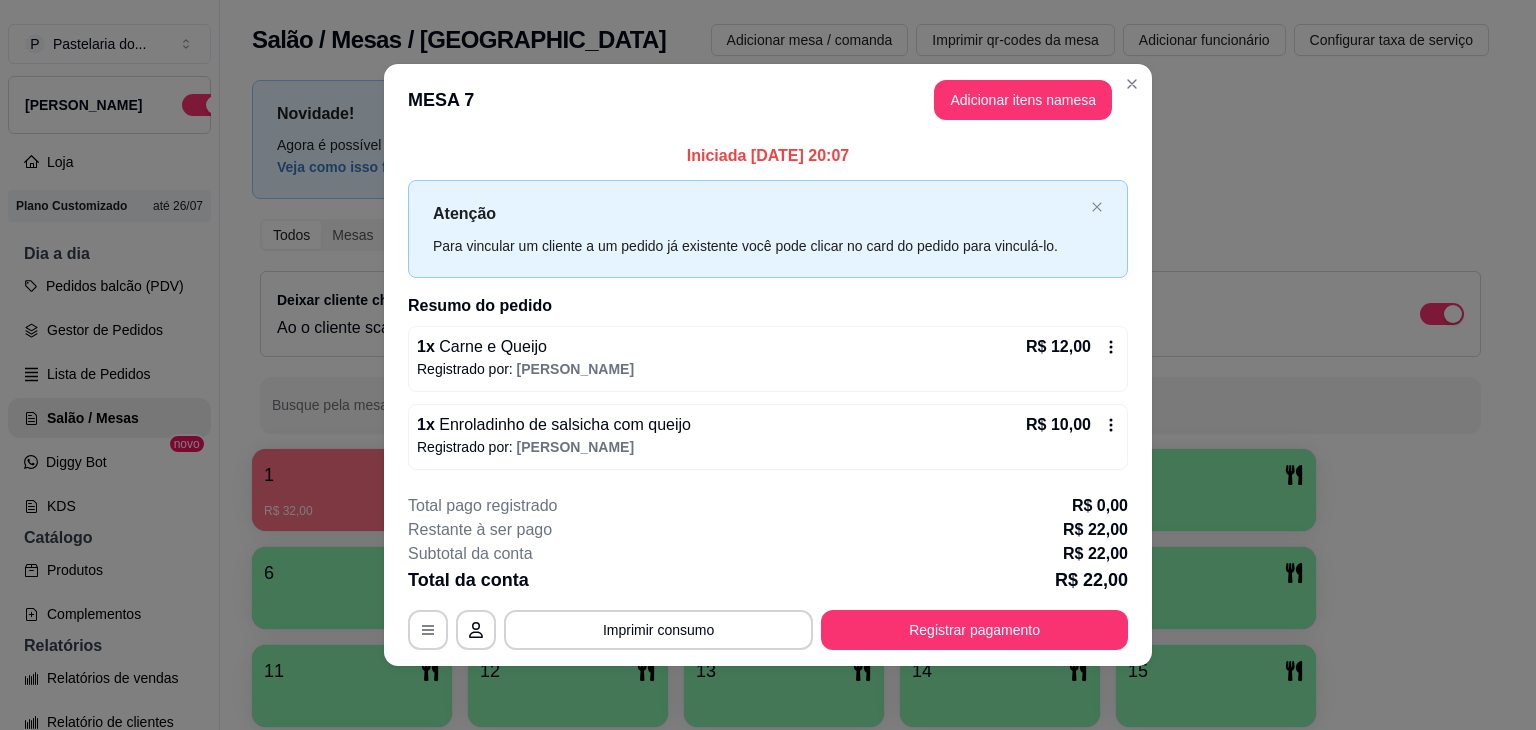 click on "1 x   Enroladinho de salsicha com queijo  R$ 10,00 Registrado por:   Samuel" at bounding box center [768, 437] 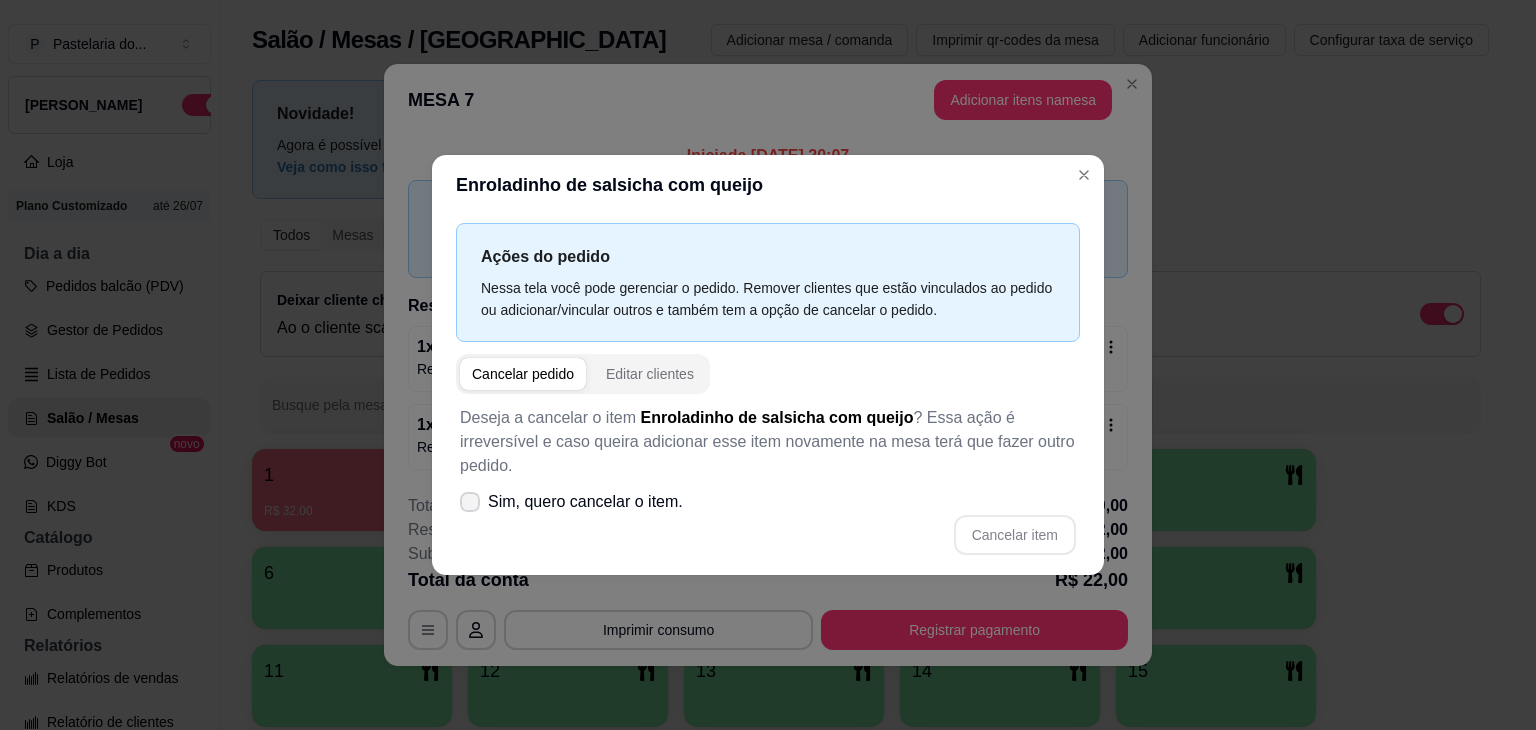 click on "Sim, quero cancelar o item." at bounding box center [585, 502] 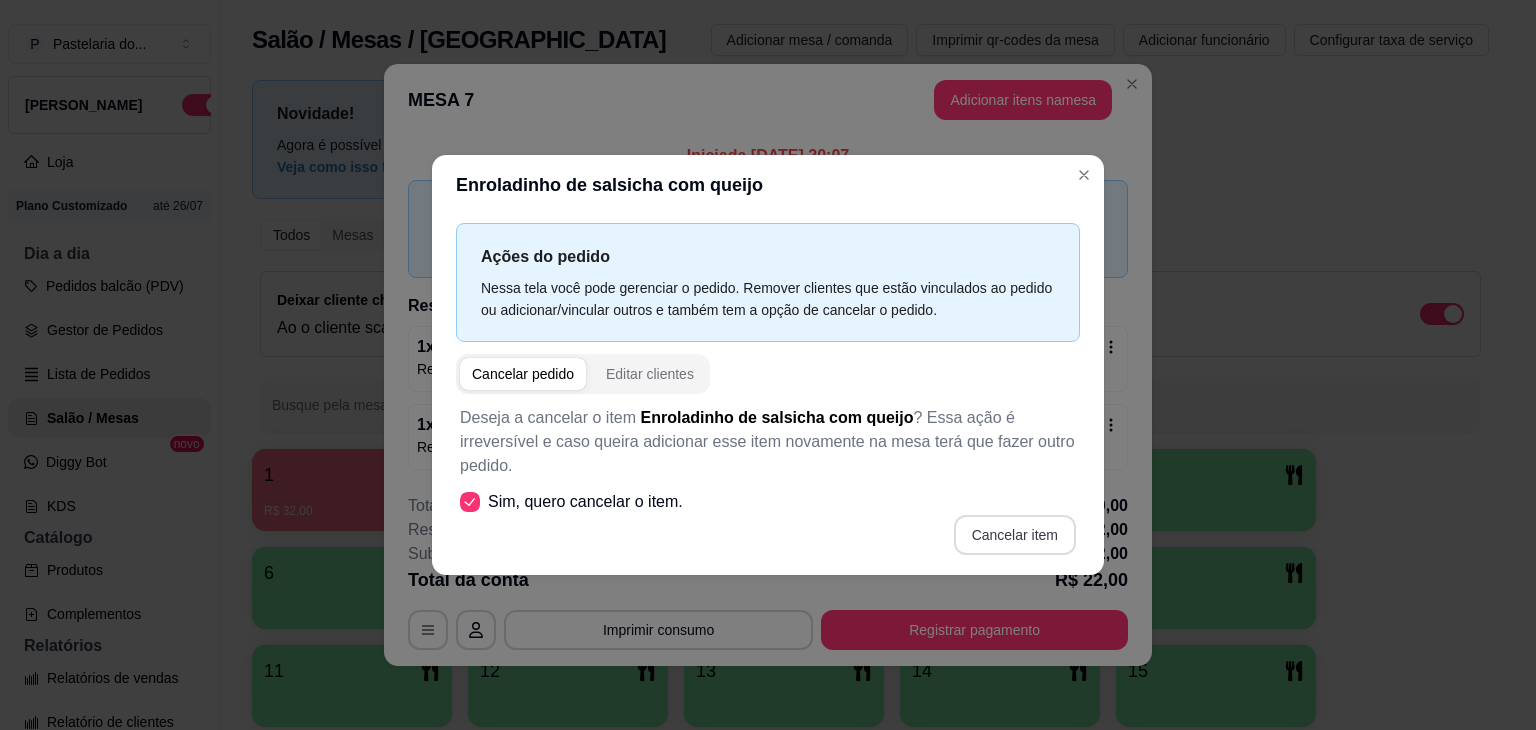 click on "Cancelar item" at bounding box center (1015, 535) 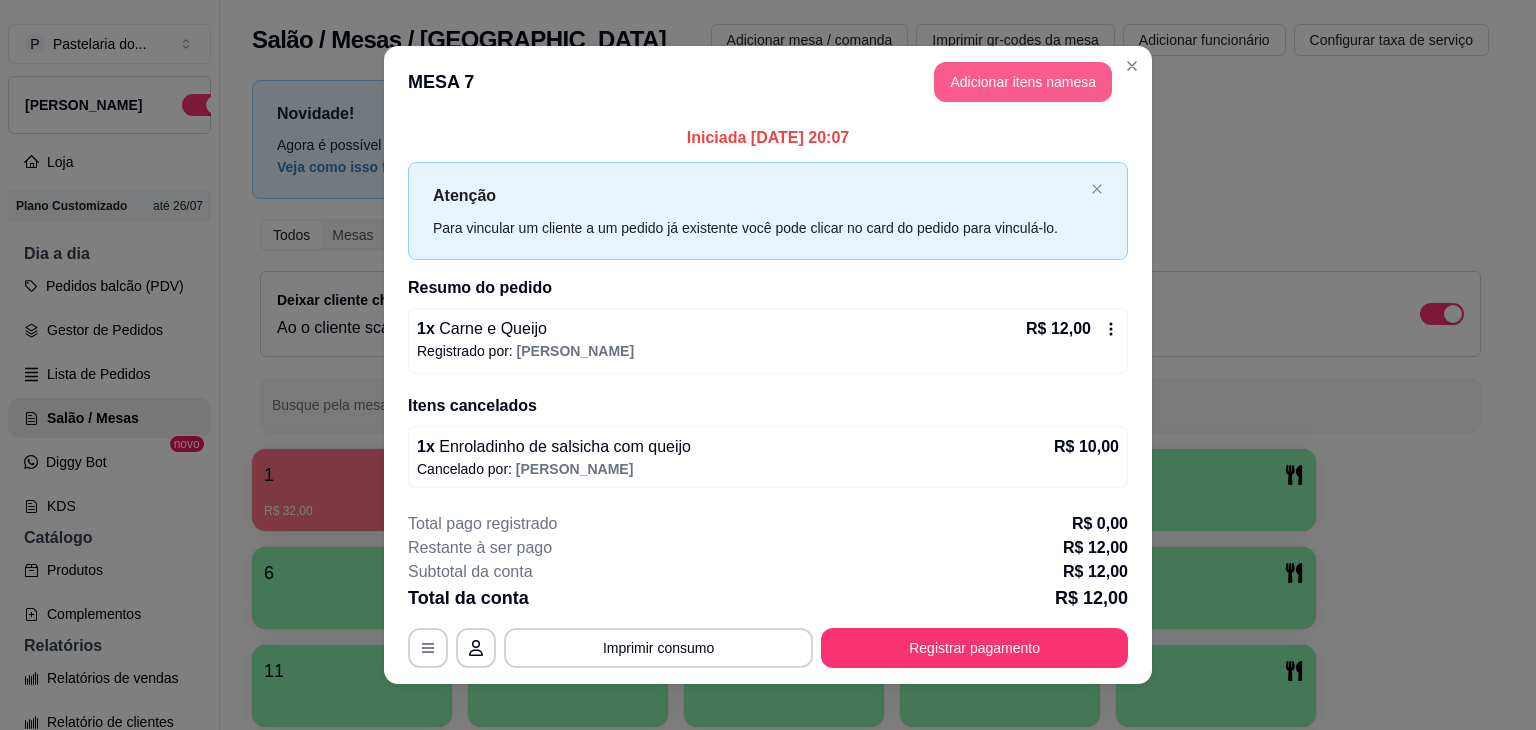 click on "Adicionar itens na  mesa" at bounding box center [1023, 82] 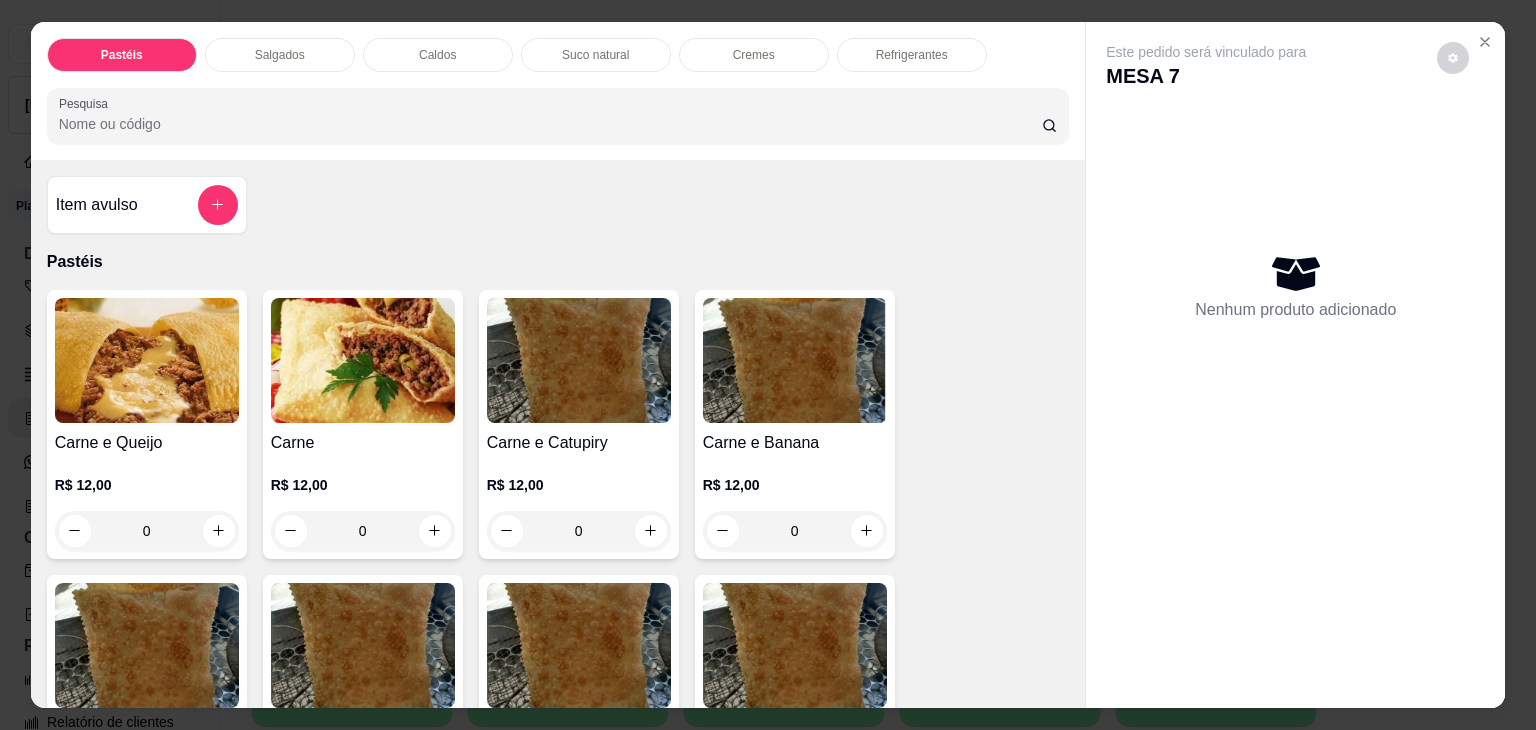 click on "Salgados" at bounding box center [280, 55] 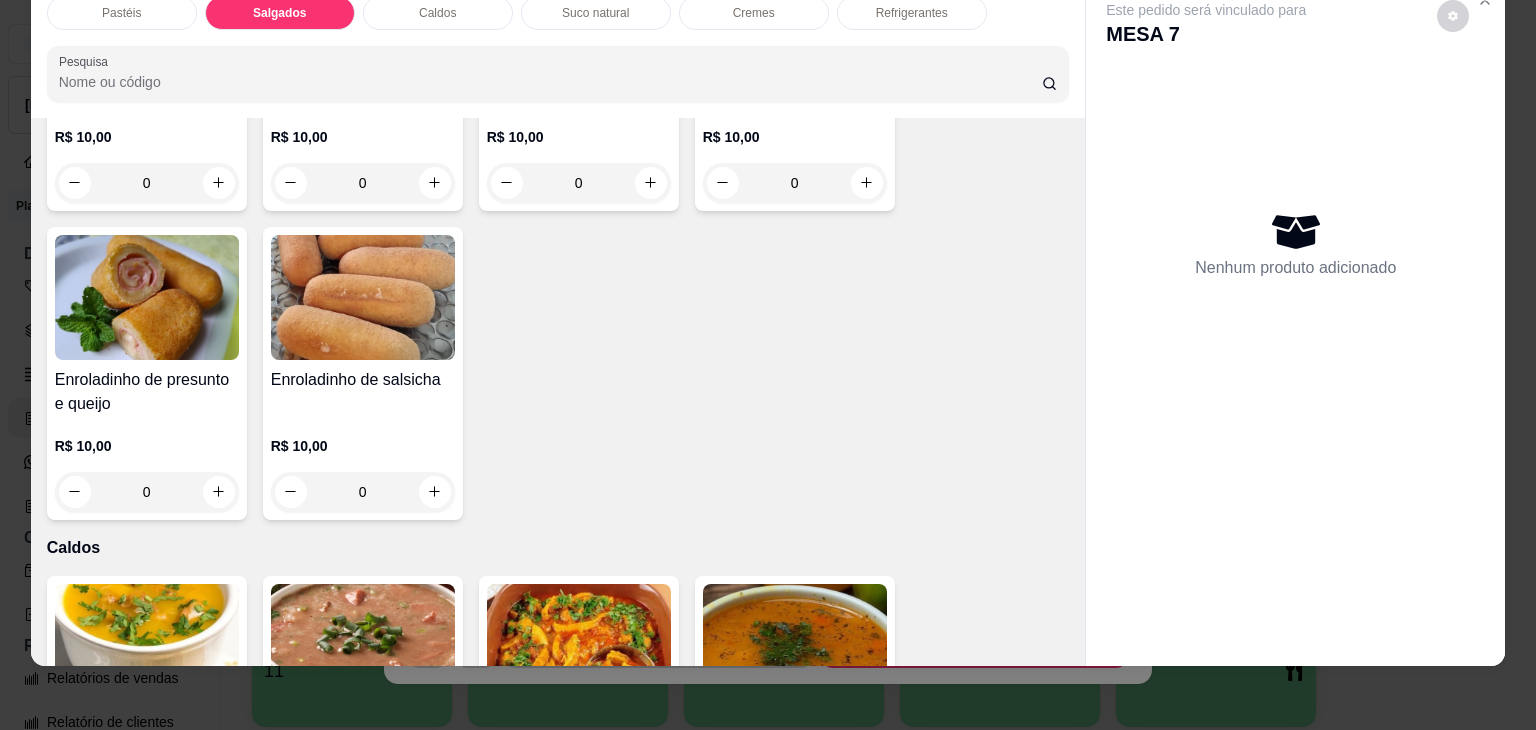 scroll, scrollTop: 2424, scrollLeft: 0, axis: vertical 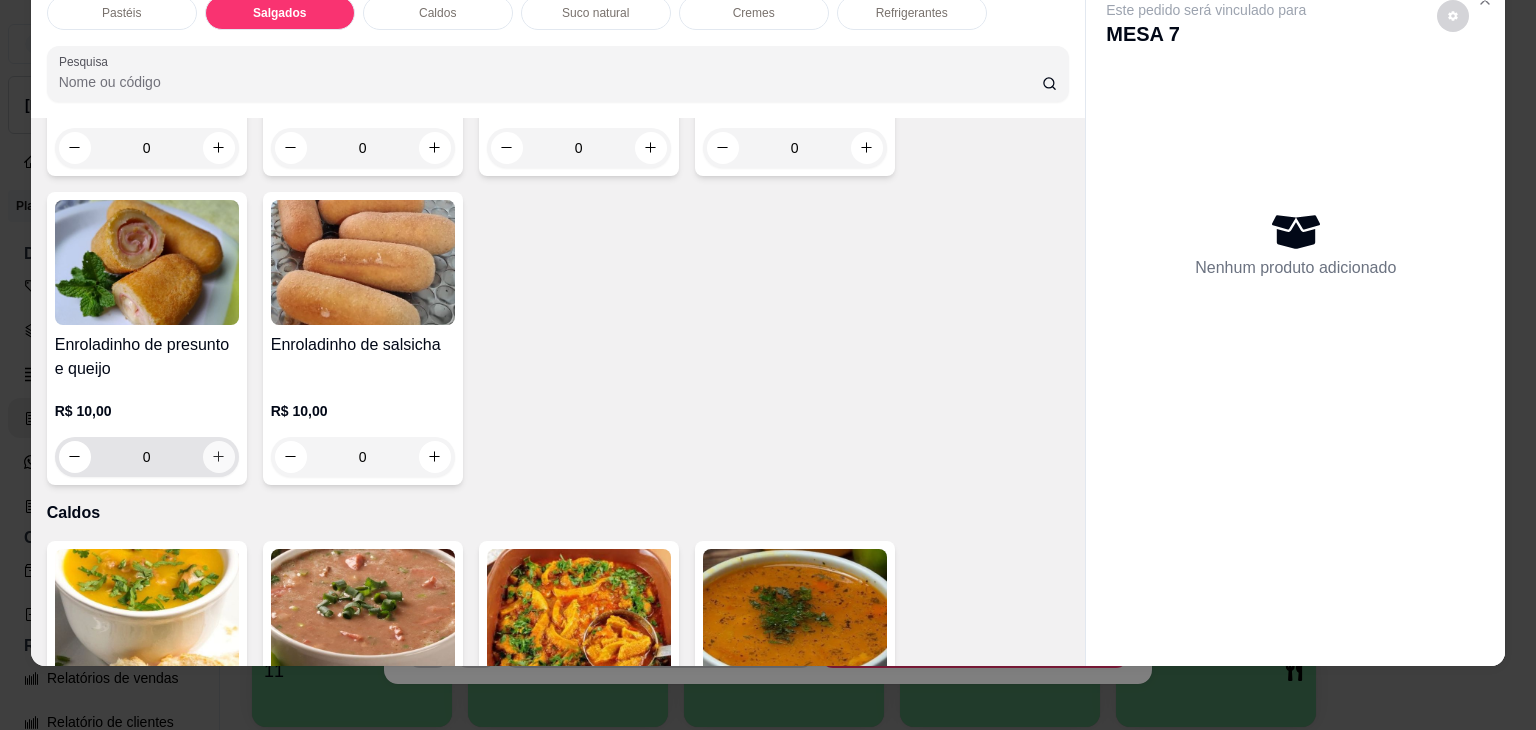 click at bounding box center [219, 457] 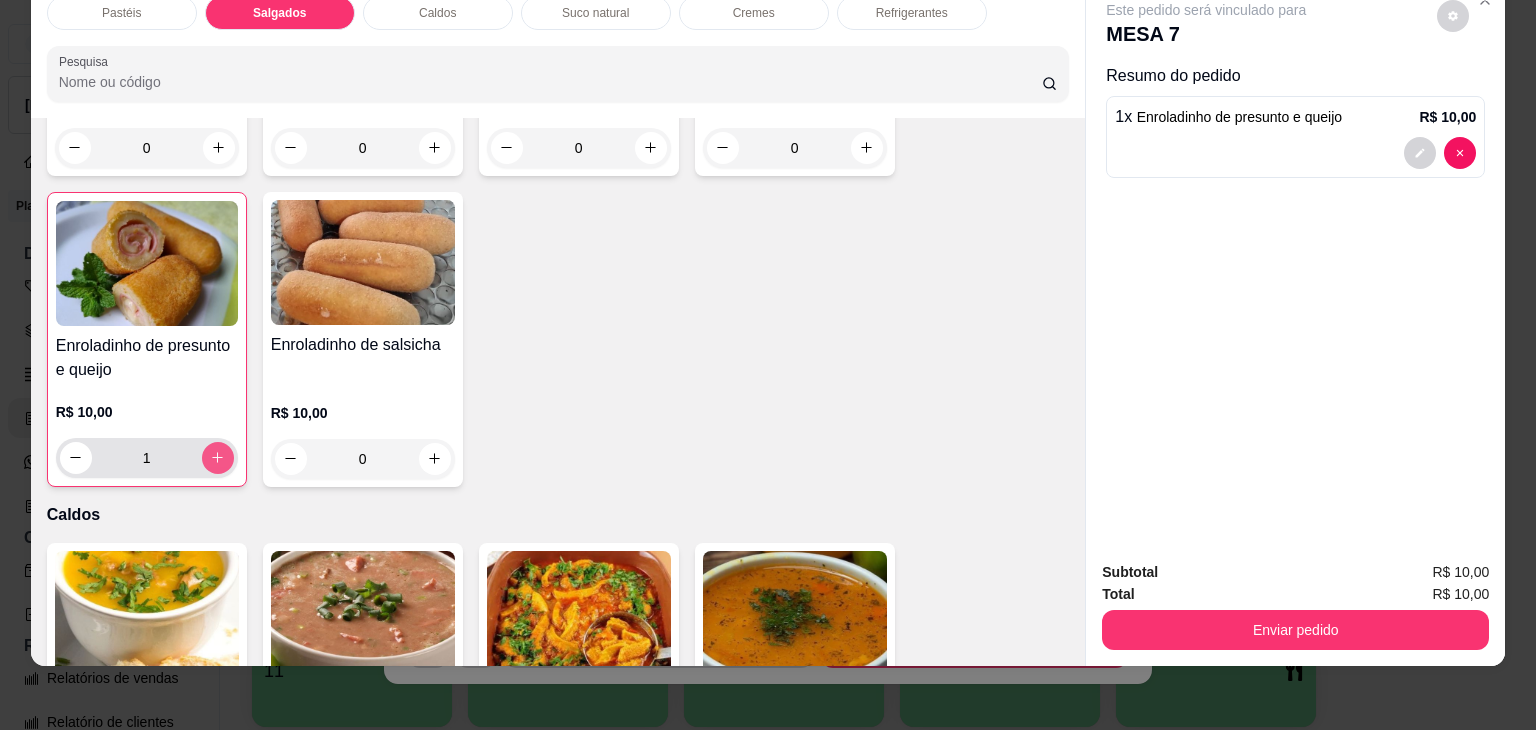 type on "1" 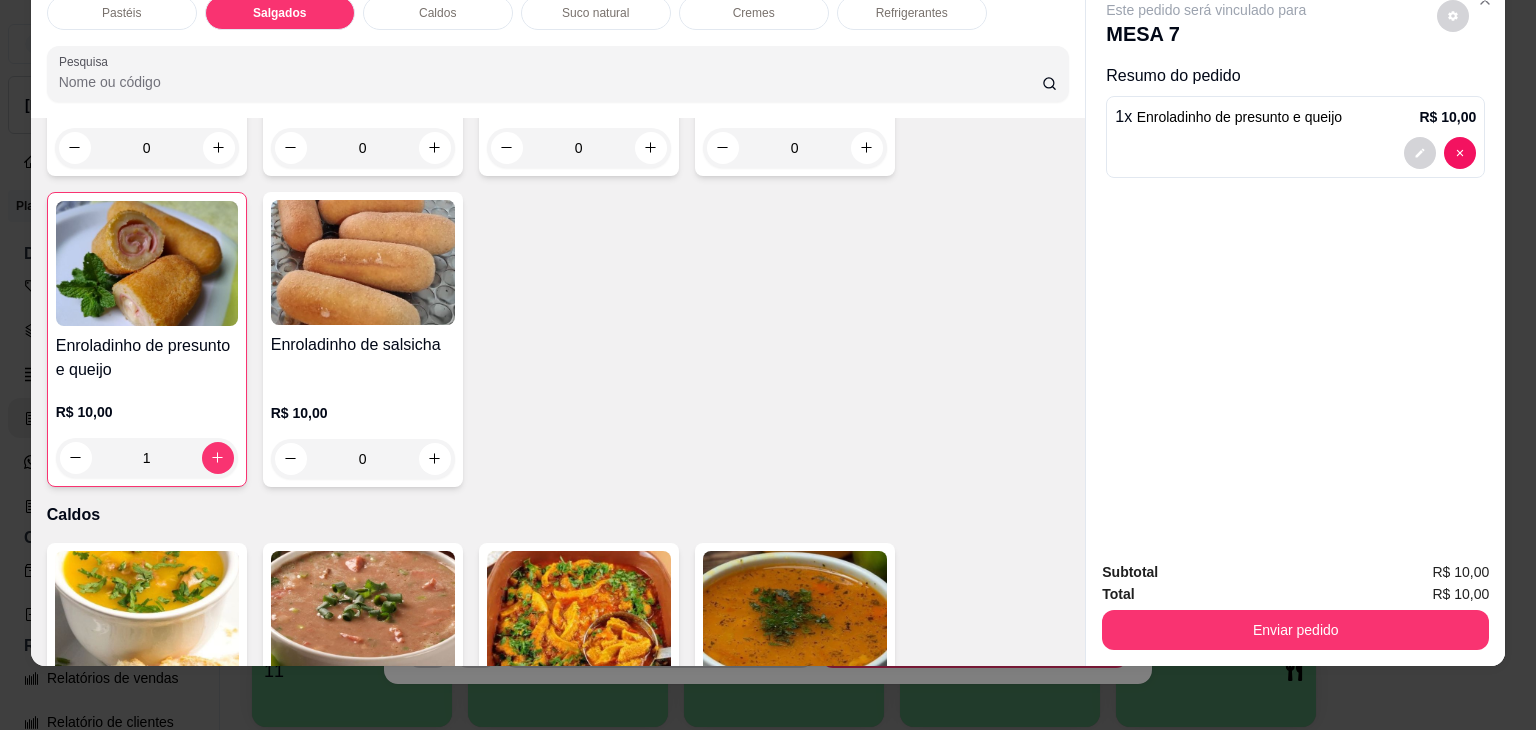 drag, startPoint x: 1170, startPoint y: 575, endPoint x: 1164, endPoint y: 597, distance: 22.803509 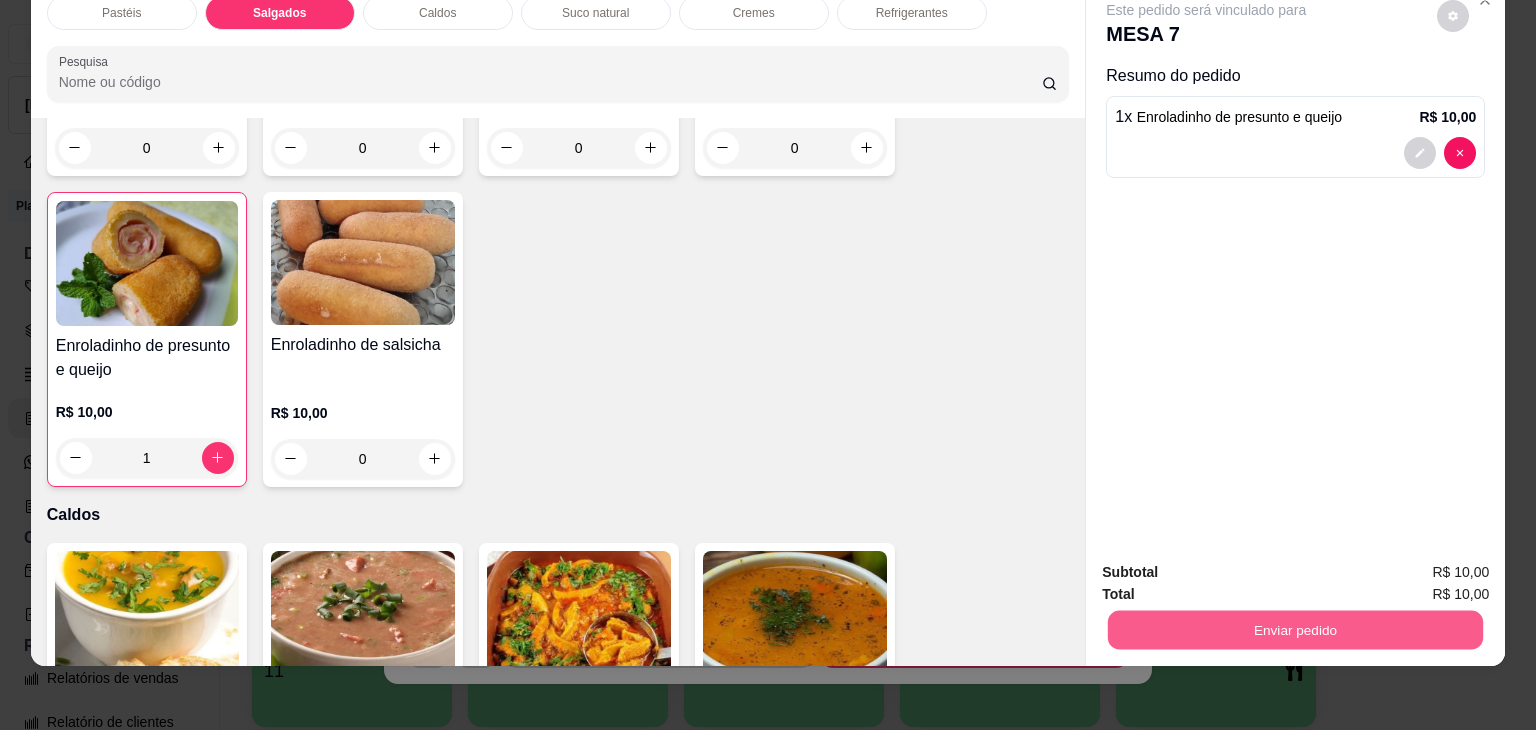 click on "Enviar pedido" at bounding box center (1295, 630) 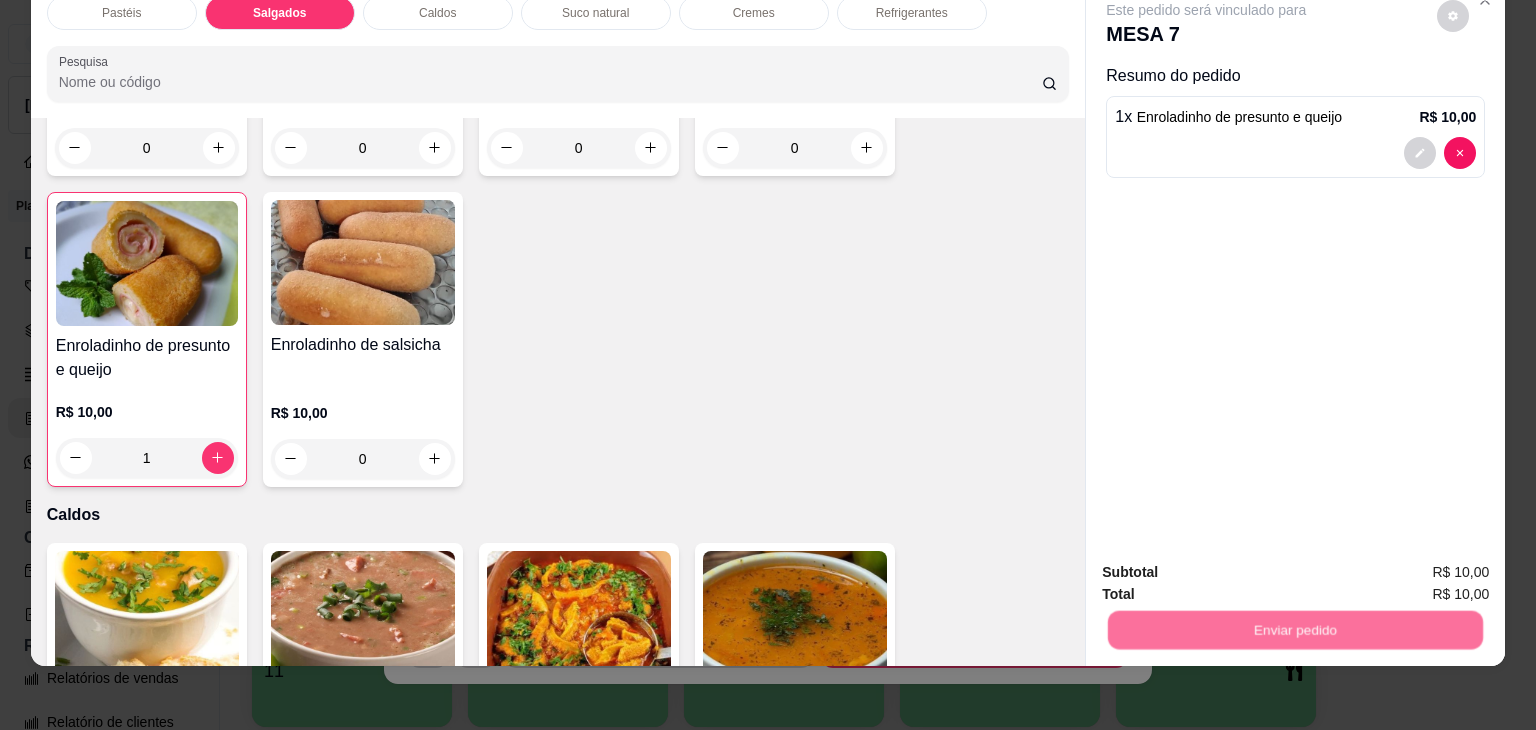 click on "Não registrar e enviar pedido" at bounding box center [1229, 565] 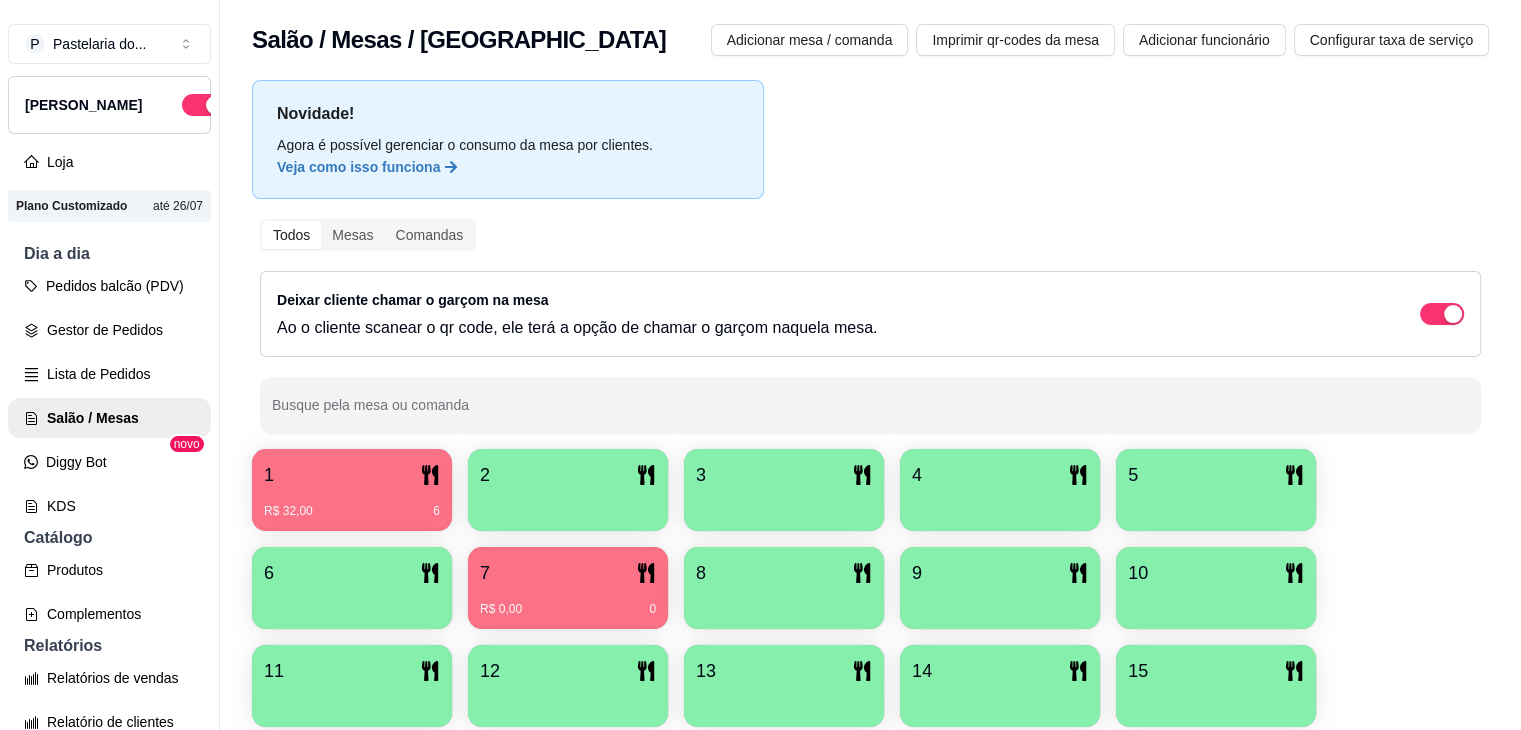 click on "7 R$ 0,00 0" at bounding box center [568, 588] 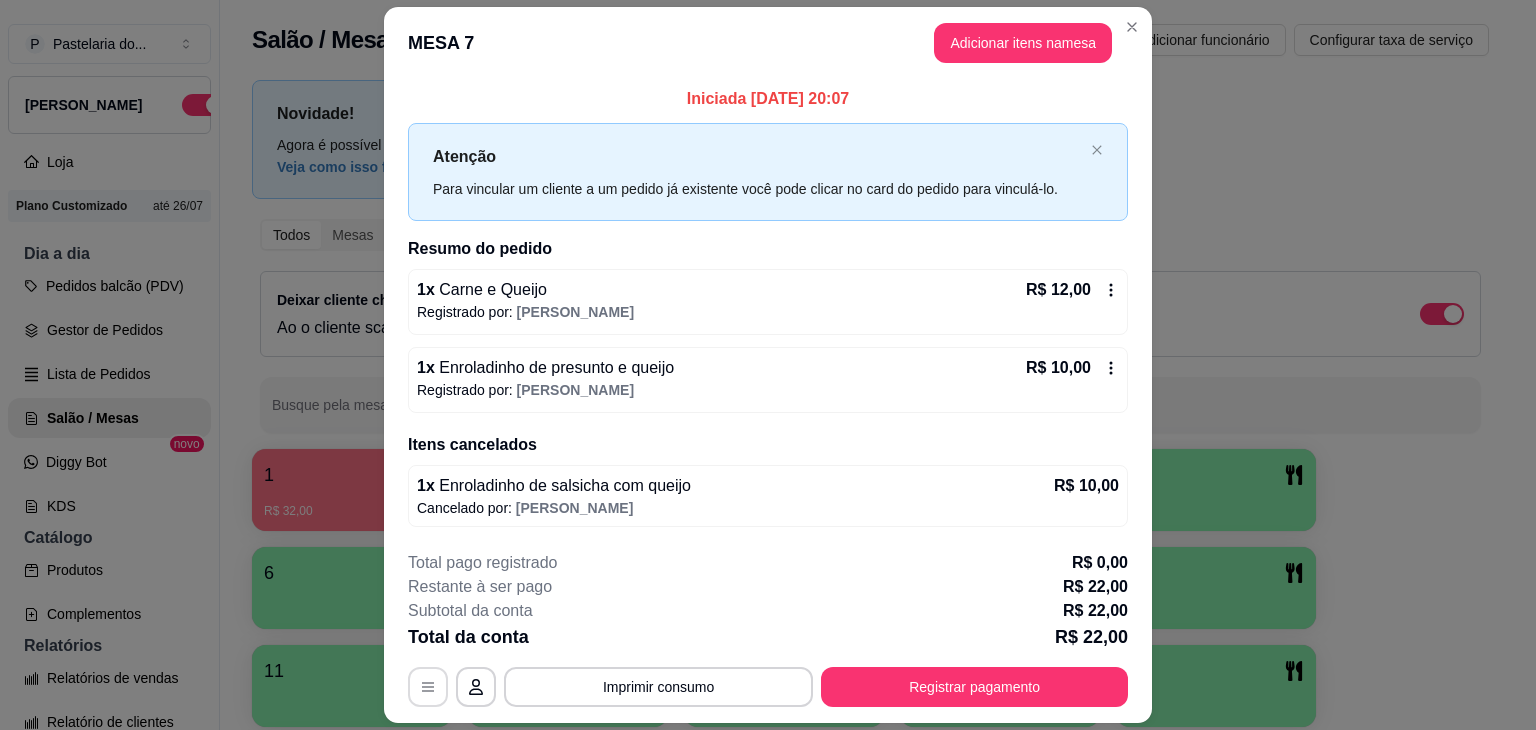 click at bounding box center [428, 687] 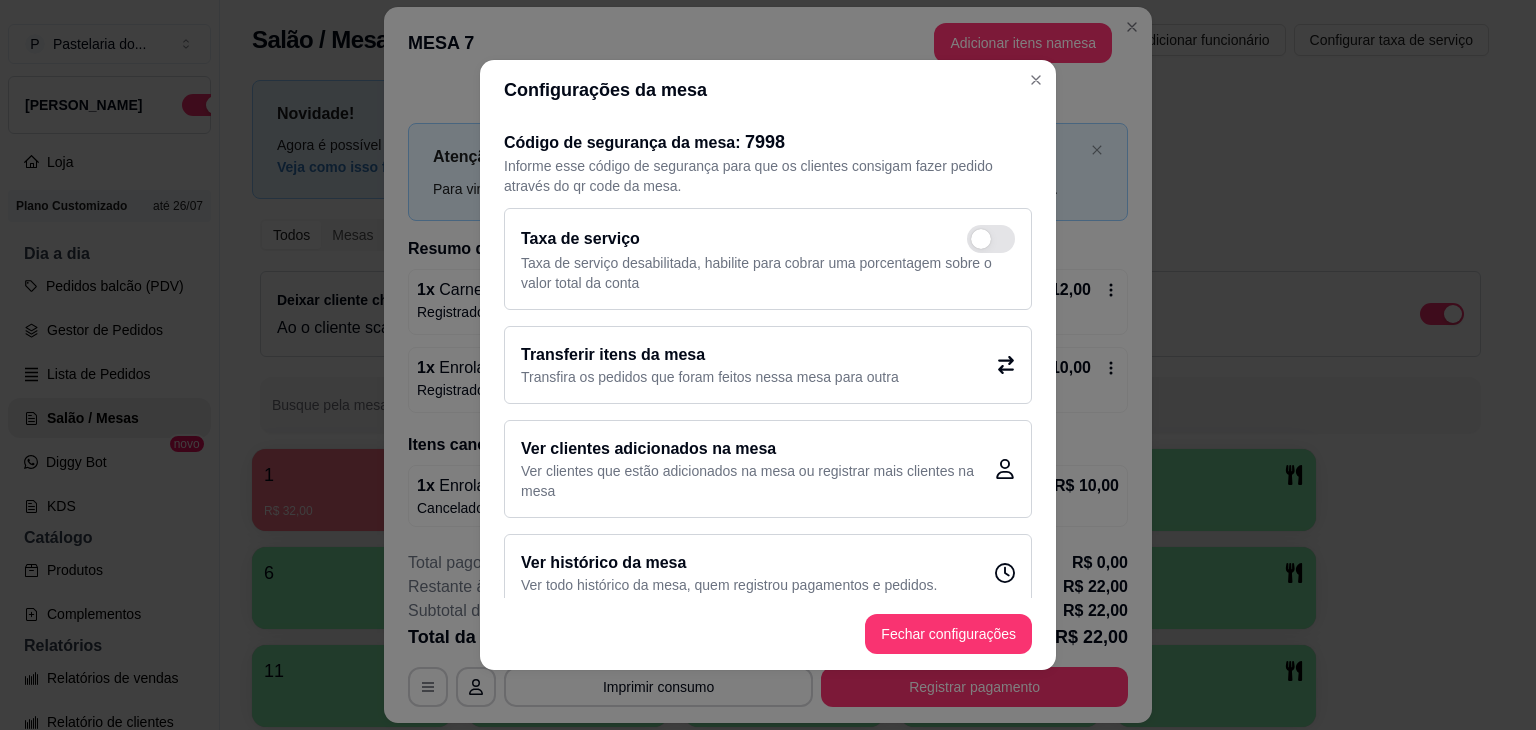 click on "Transferir itens da mesa" at bounding box center [710, 355] 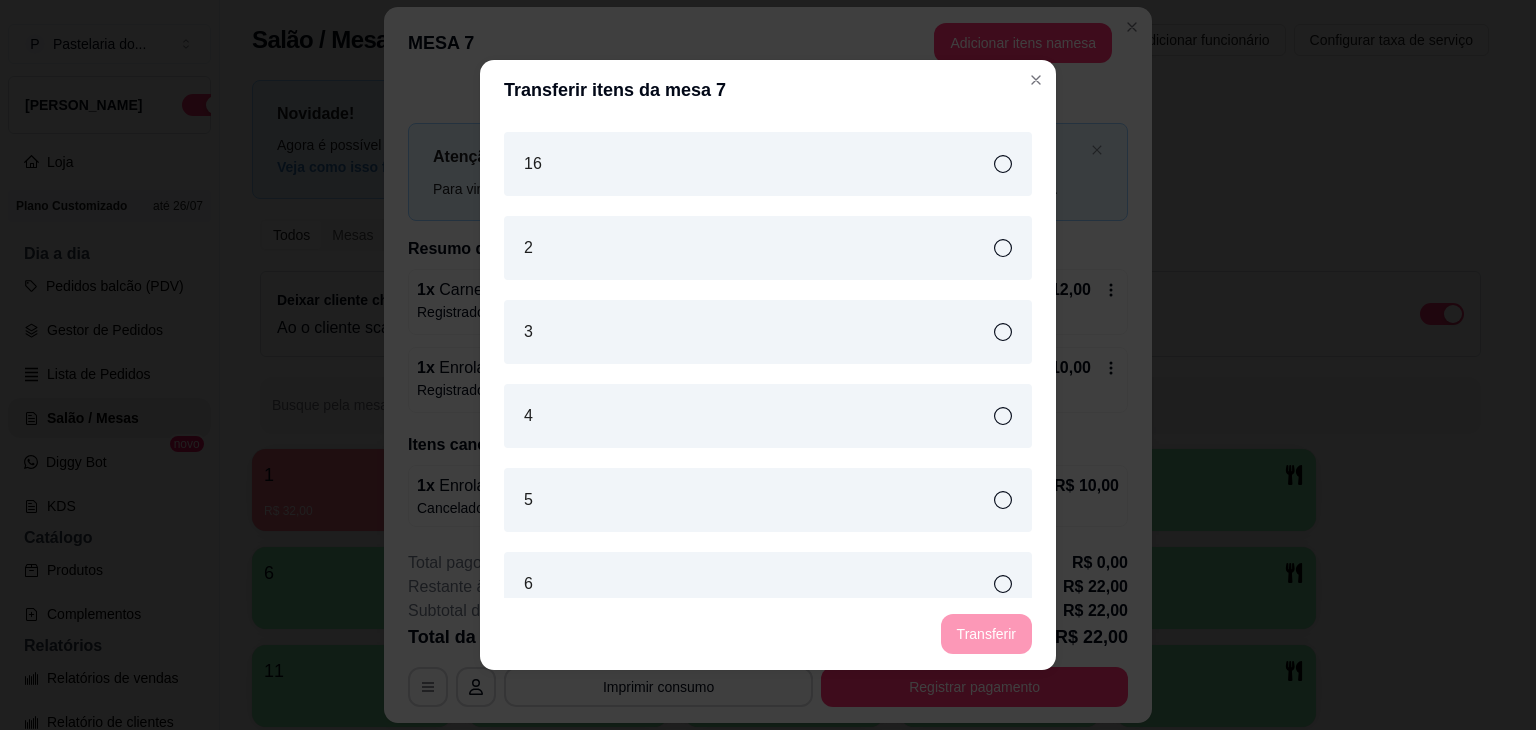 scroll, scrollTop: 694, scrollLeft: 0, axis: vertical 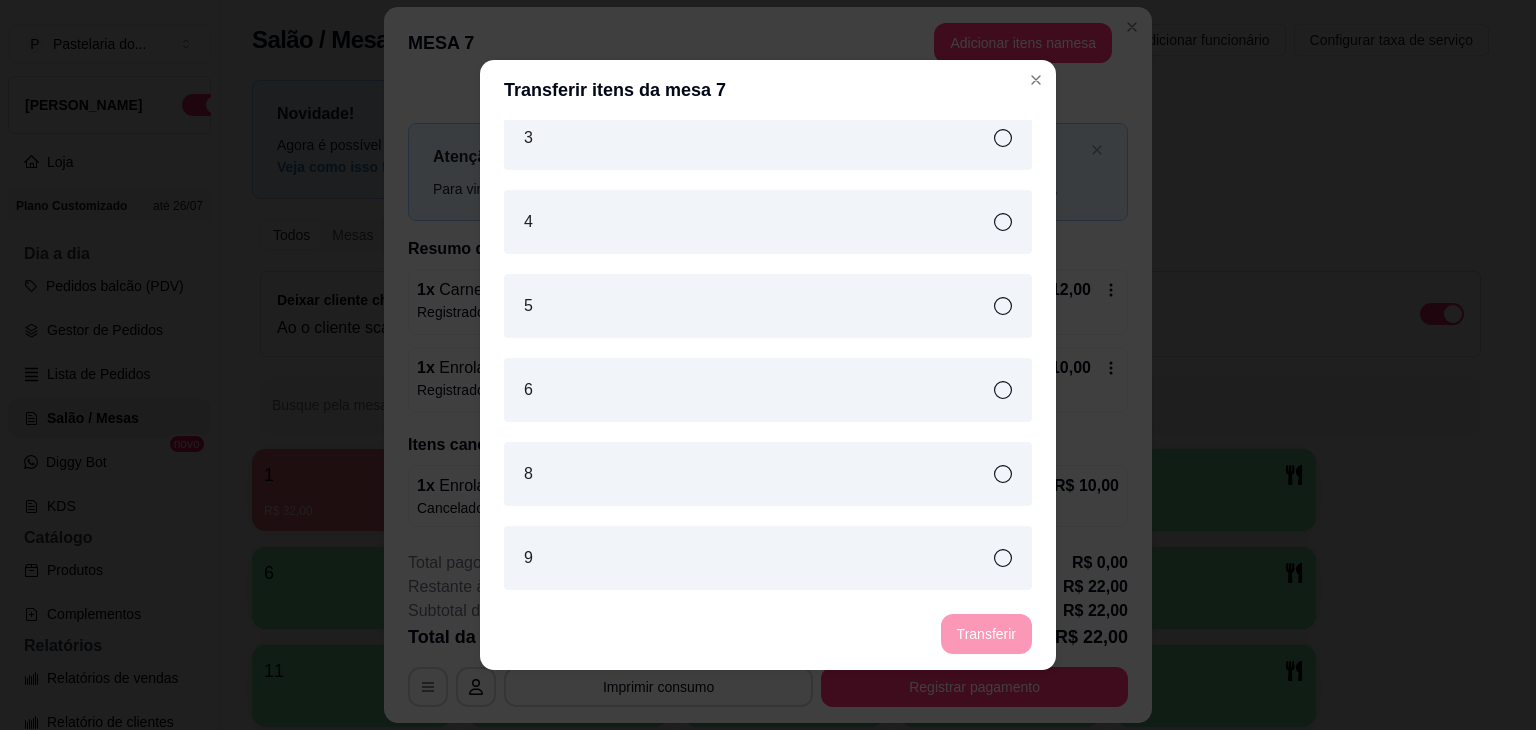 click on "8" at bounding box center [768, 474] 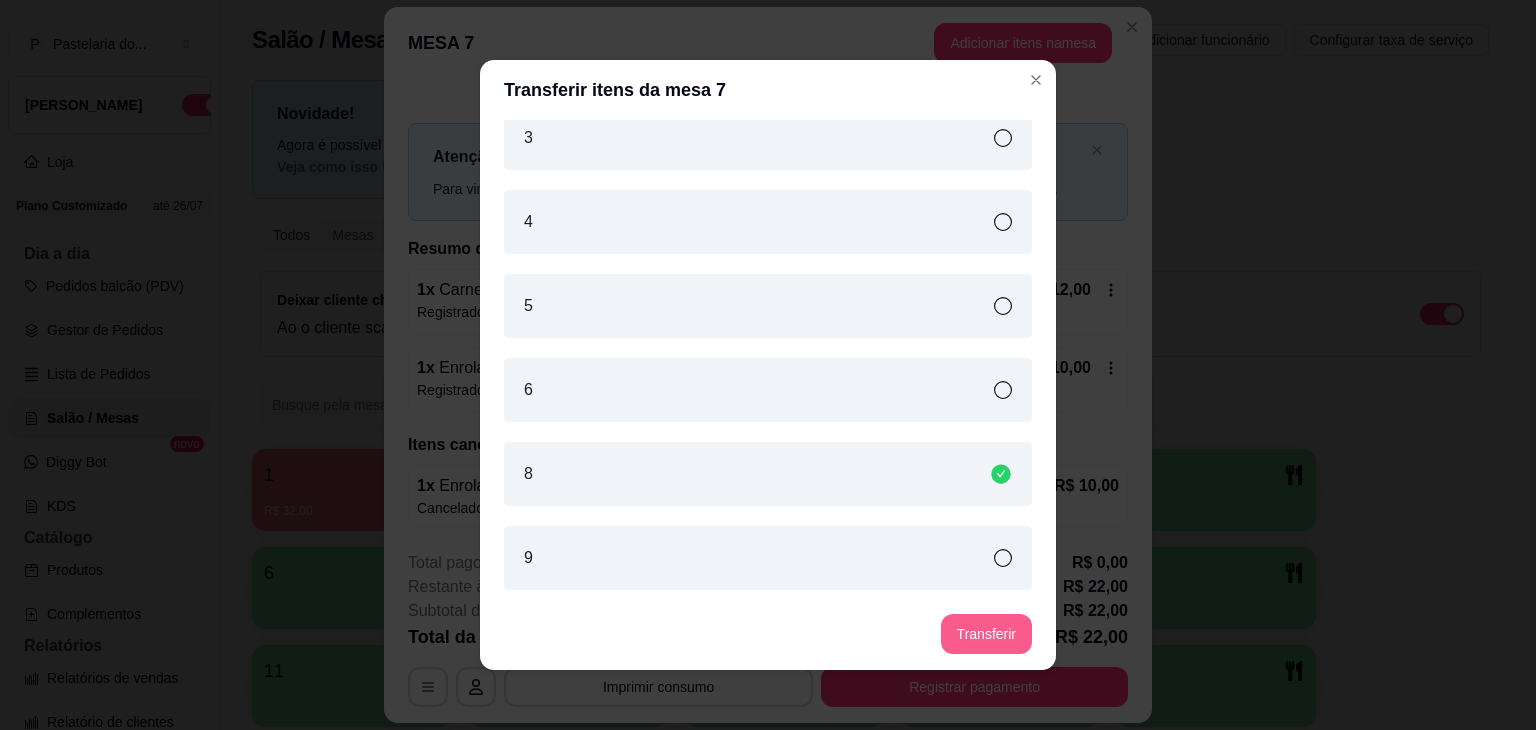 click on "Transferir" at bounding box center [986, 634] 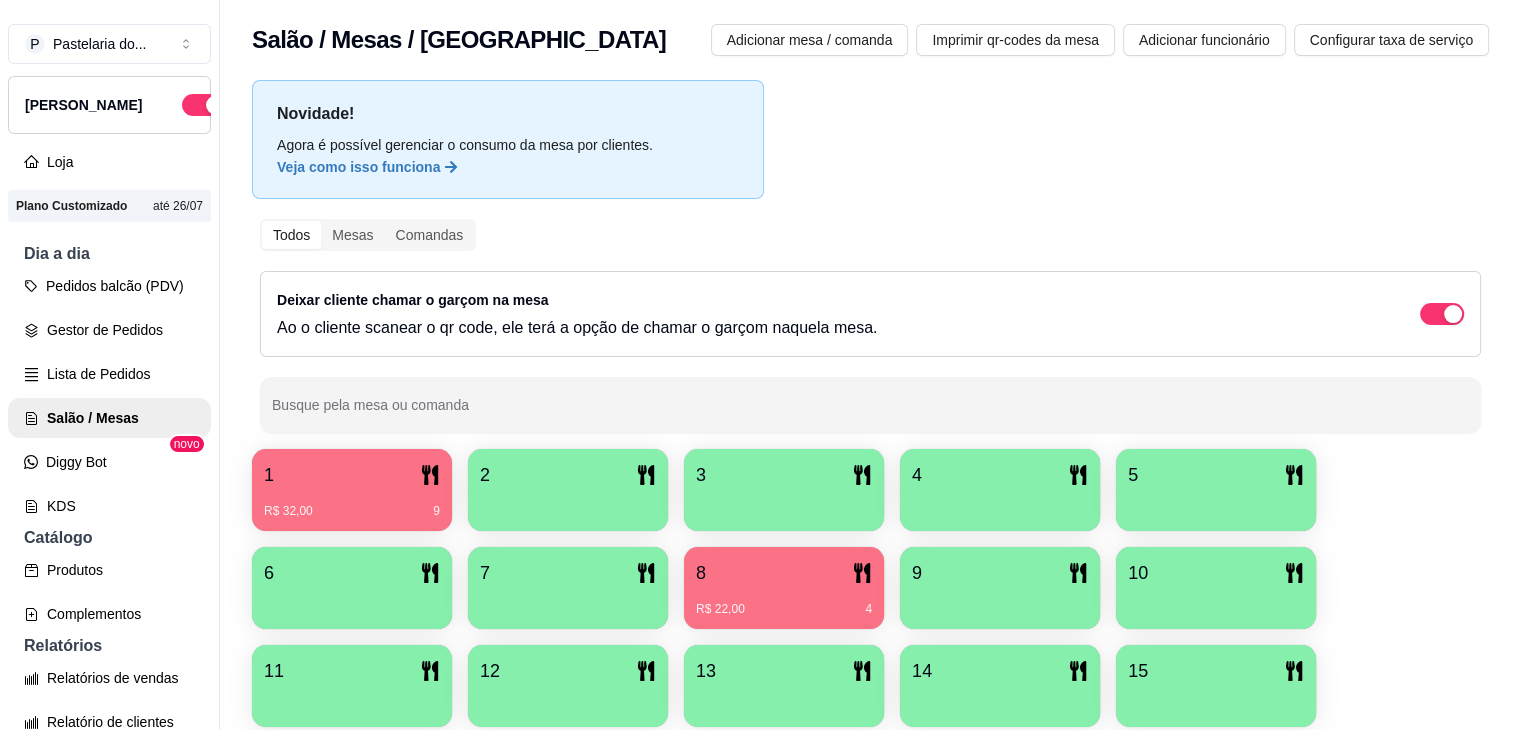 click on "R$ 22,00 4" at bounding box center (784, 602) 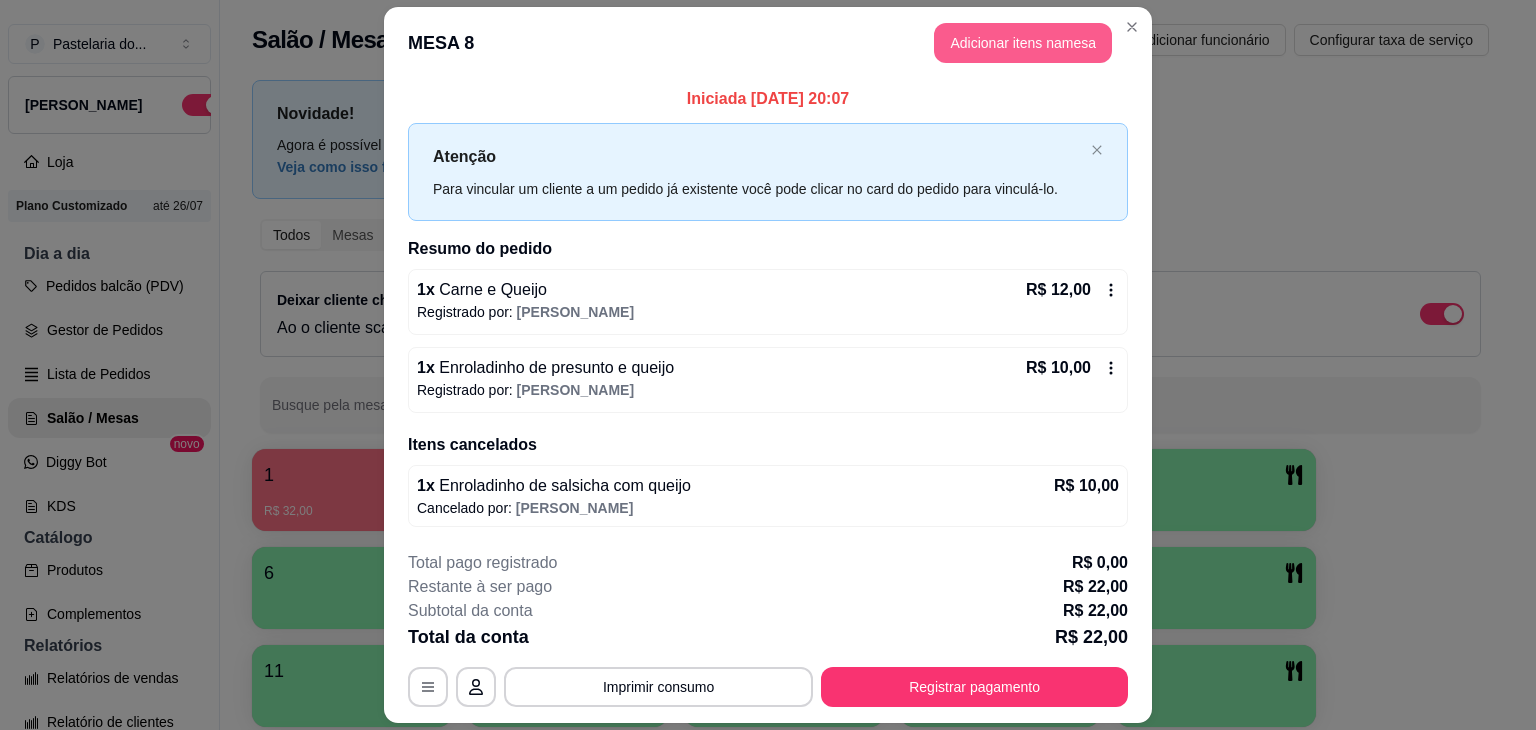 click on "Adicionar itens na  mesa" at bounding box center [1023, 43] 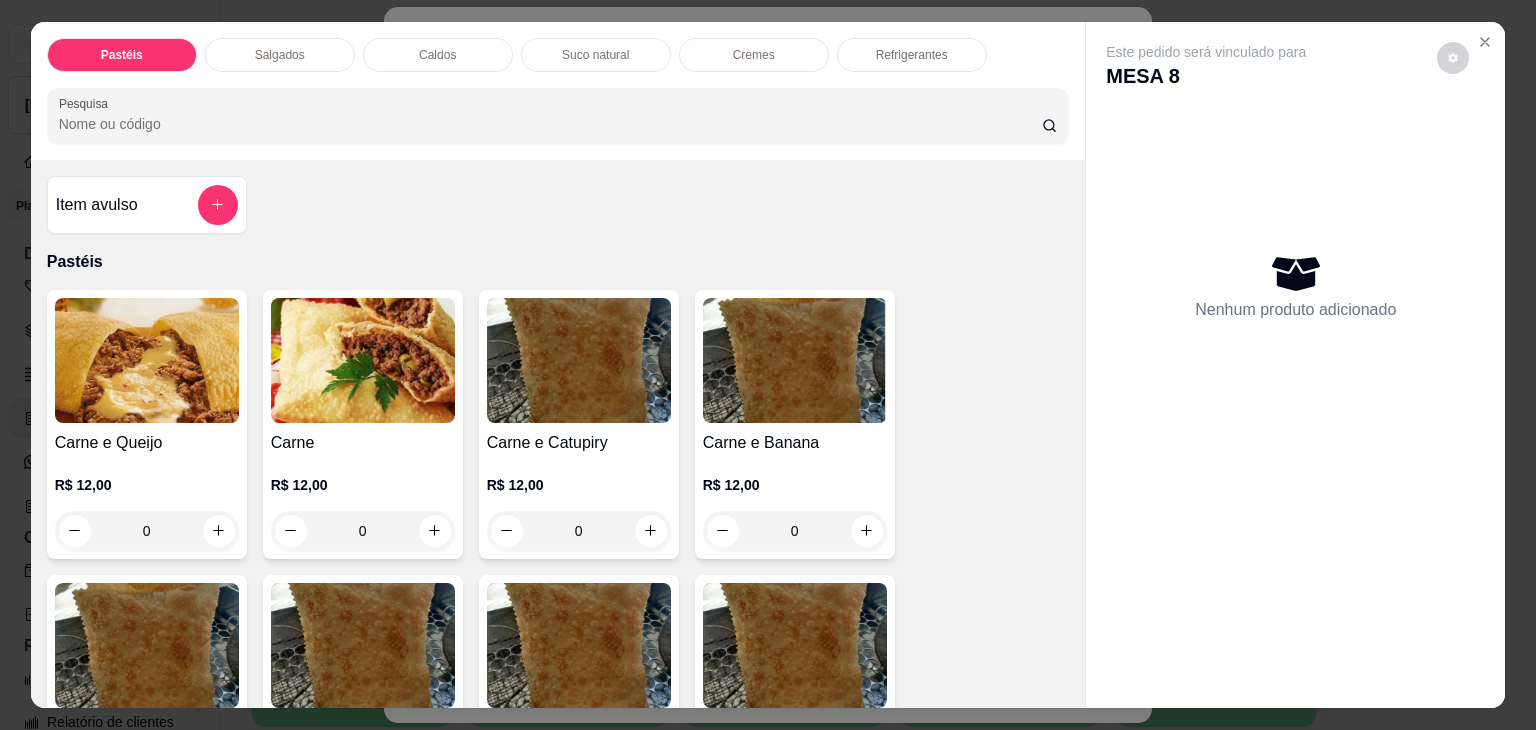 click on "Refrigerantes" at bounding box center (912, 55) 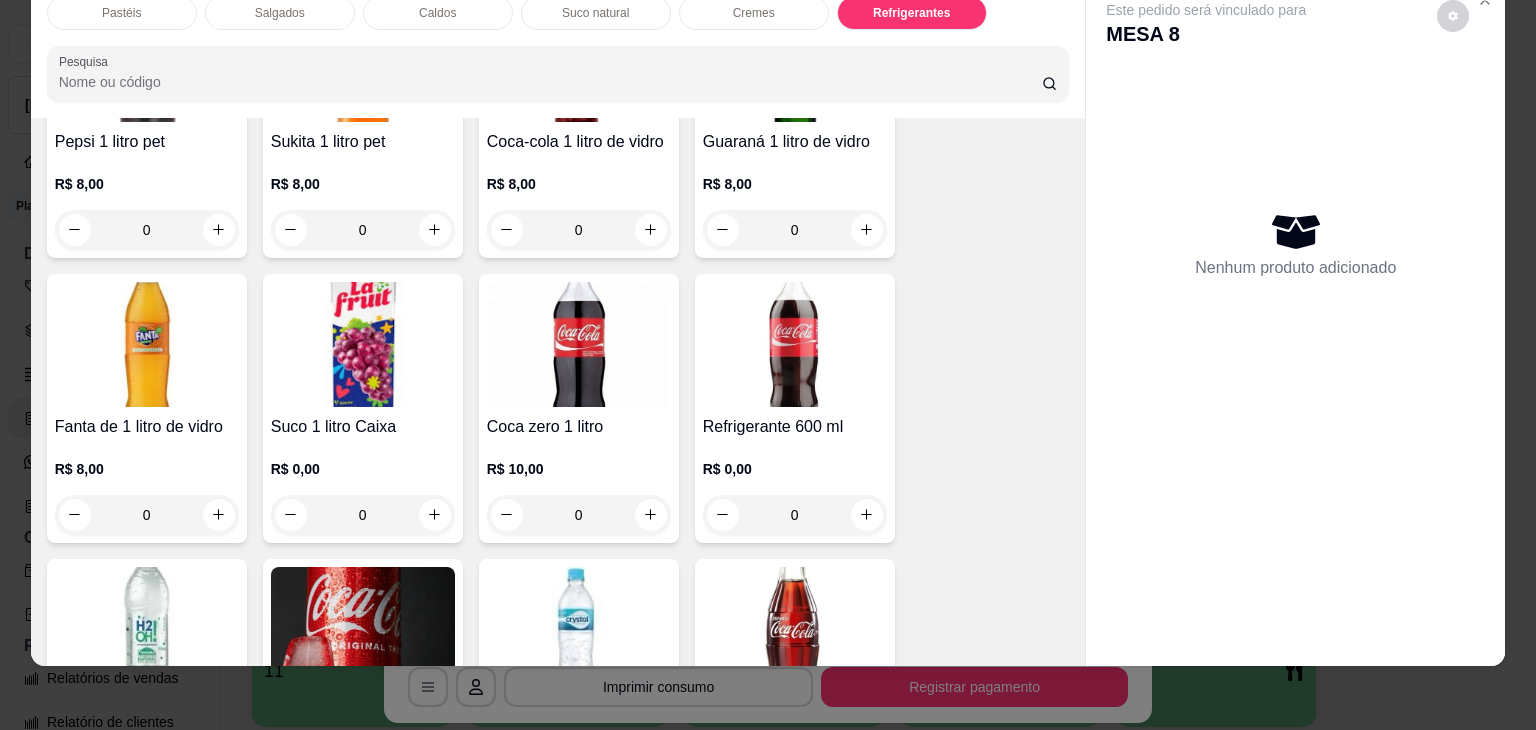 scroll, scrollTop: 5730, scrollLeft: 0, axis: vertical 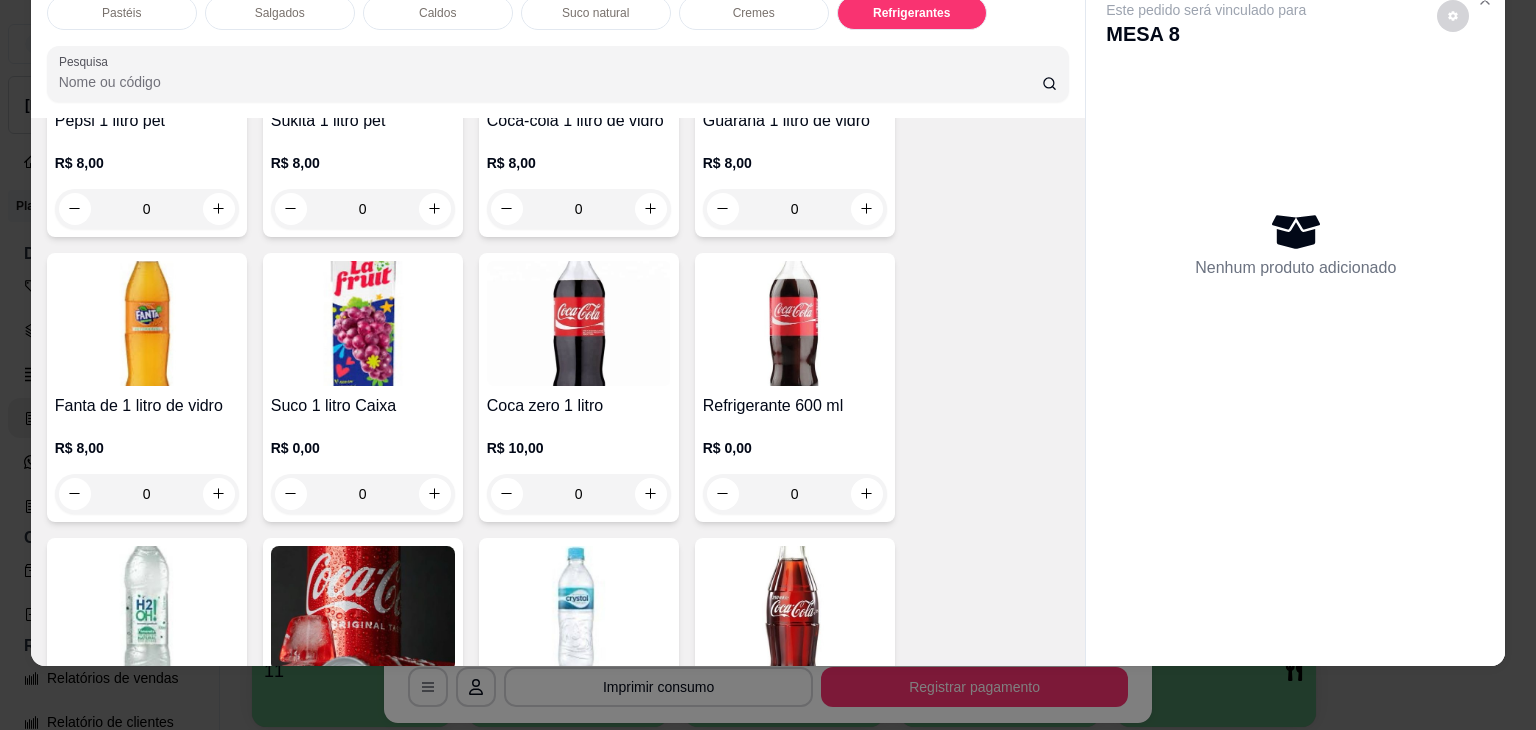 click at bounding box center (363, 608) 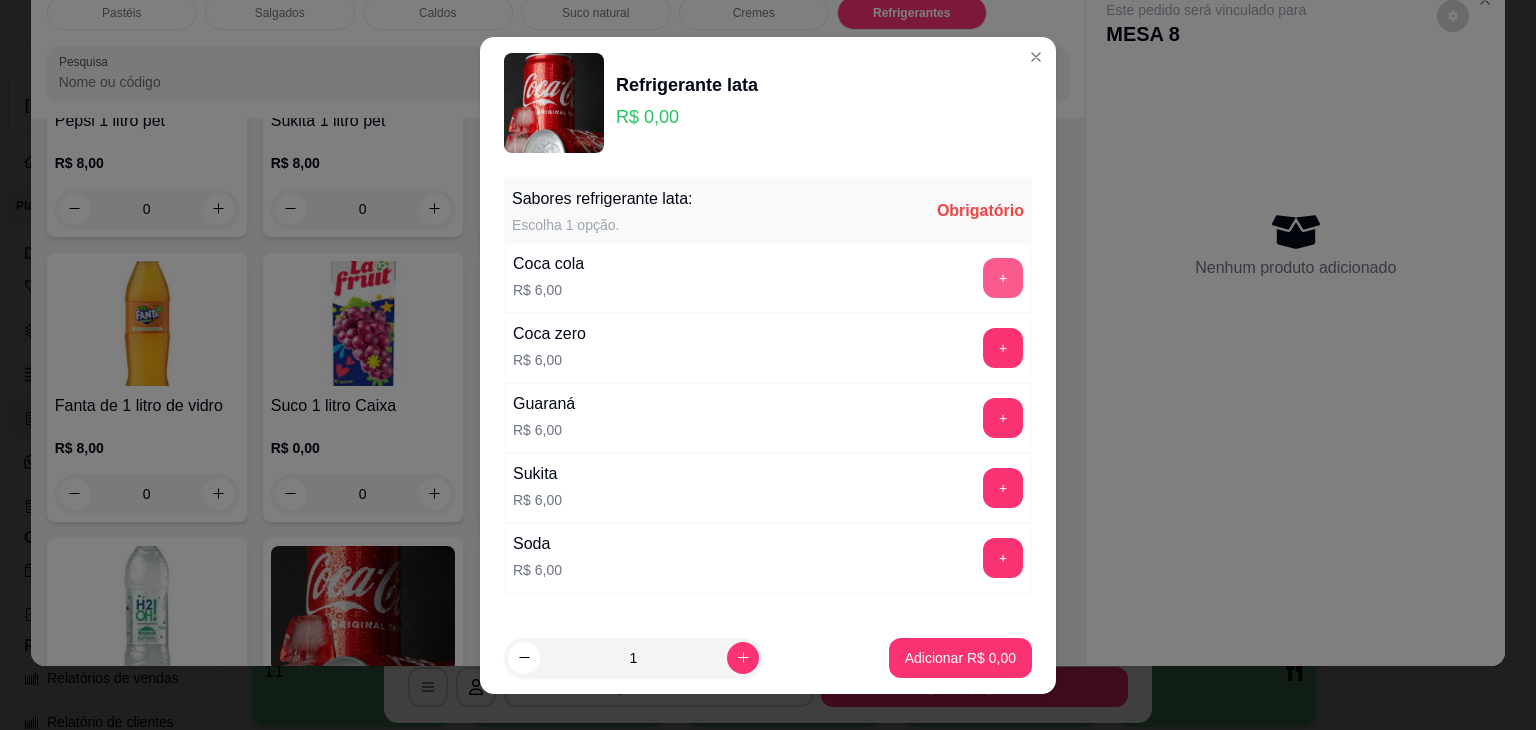 click on "+" at bounding box center [1003, 278] 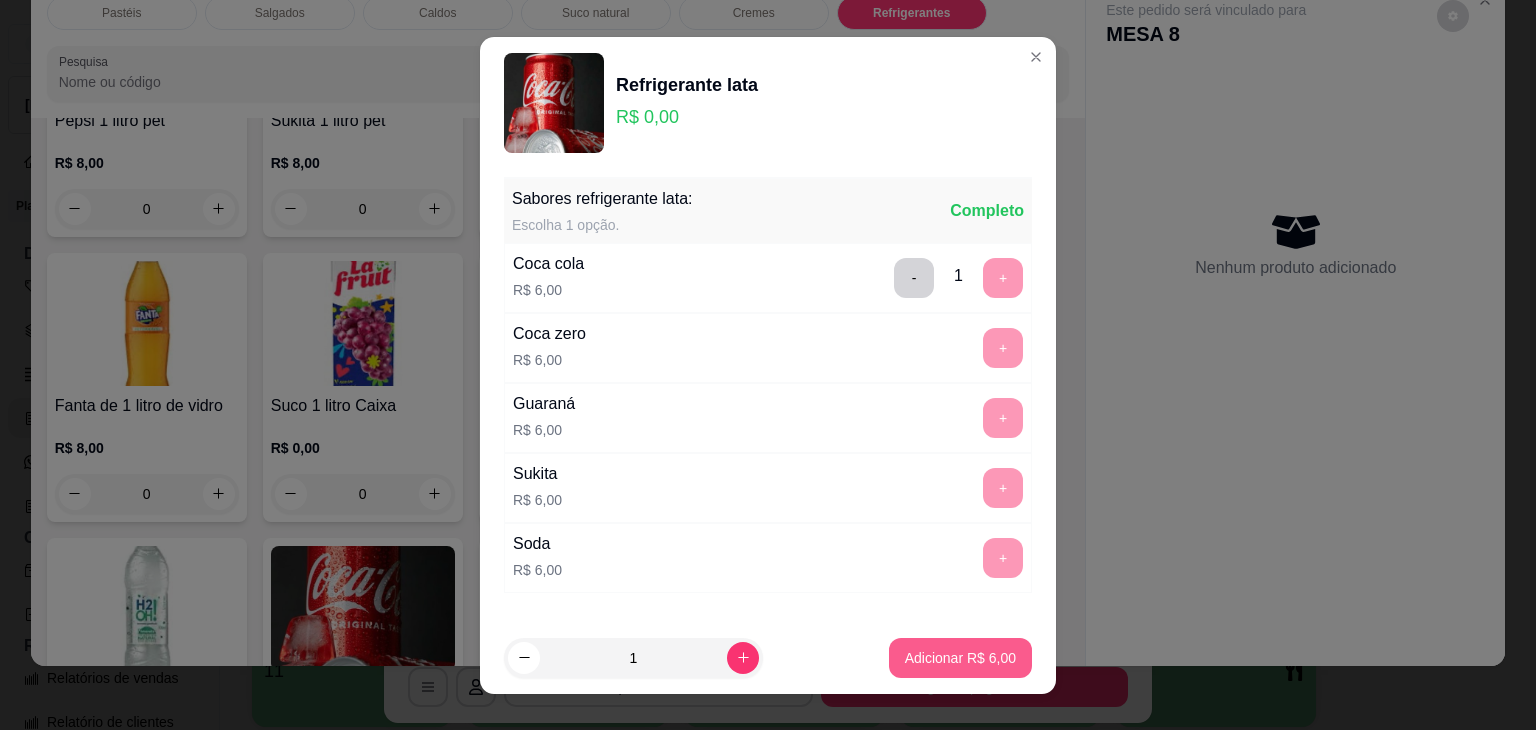 click on "Adicionar   R$ 6,00" at bounding box center (960, 658) 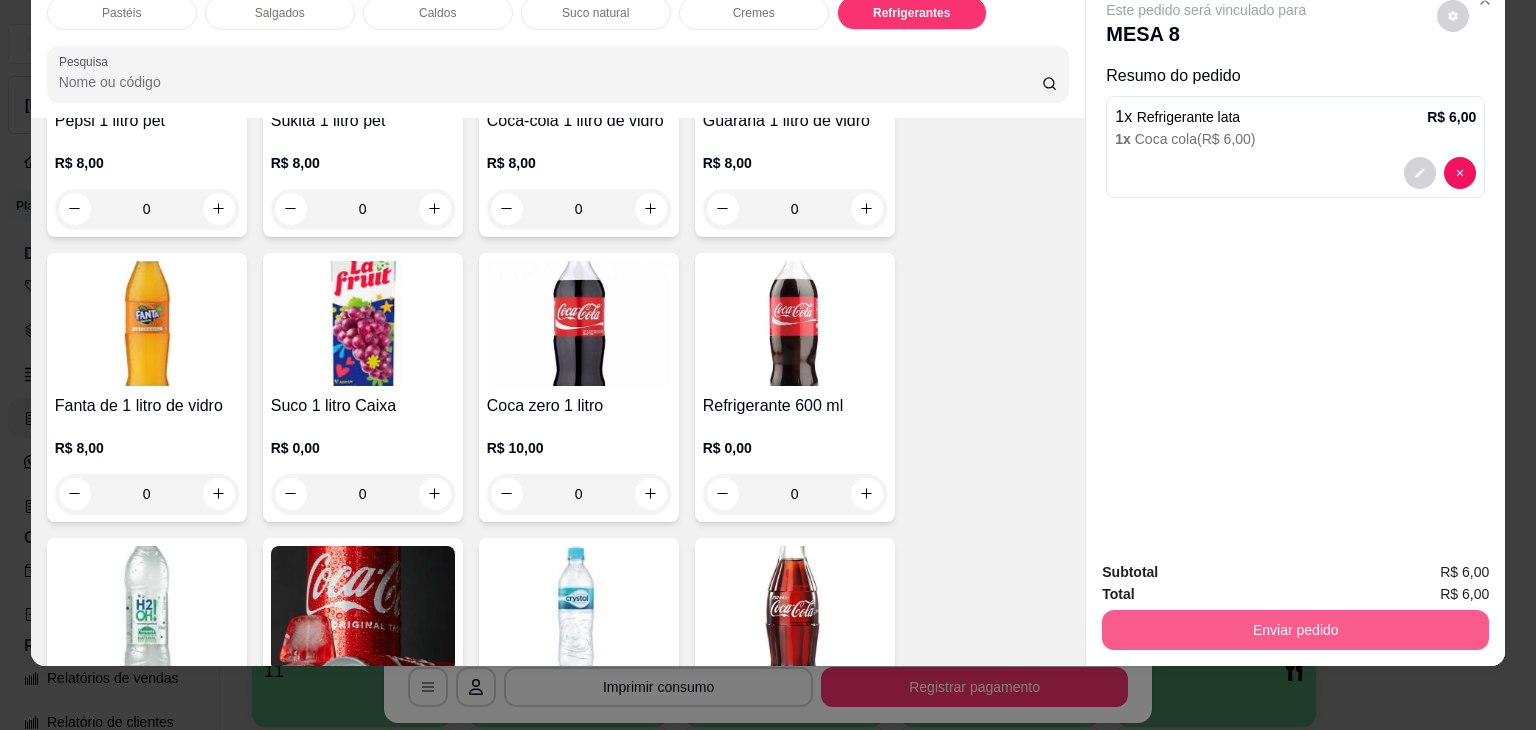 click on "Enviar pedido" at bounding box center [1295, 630] 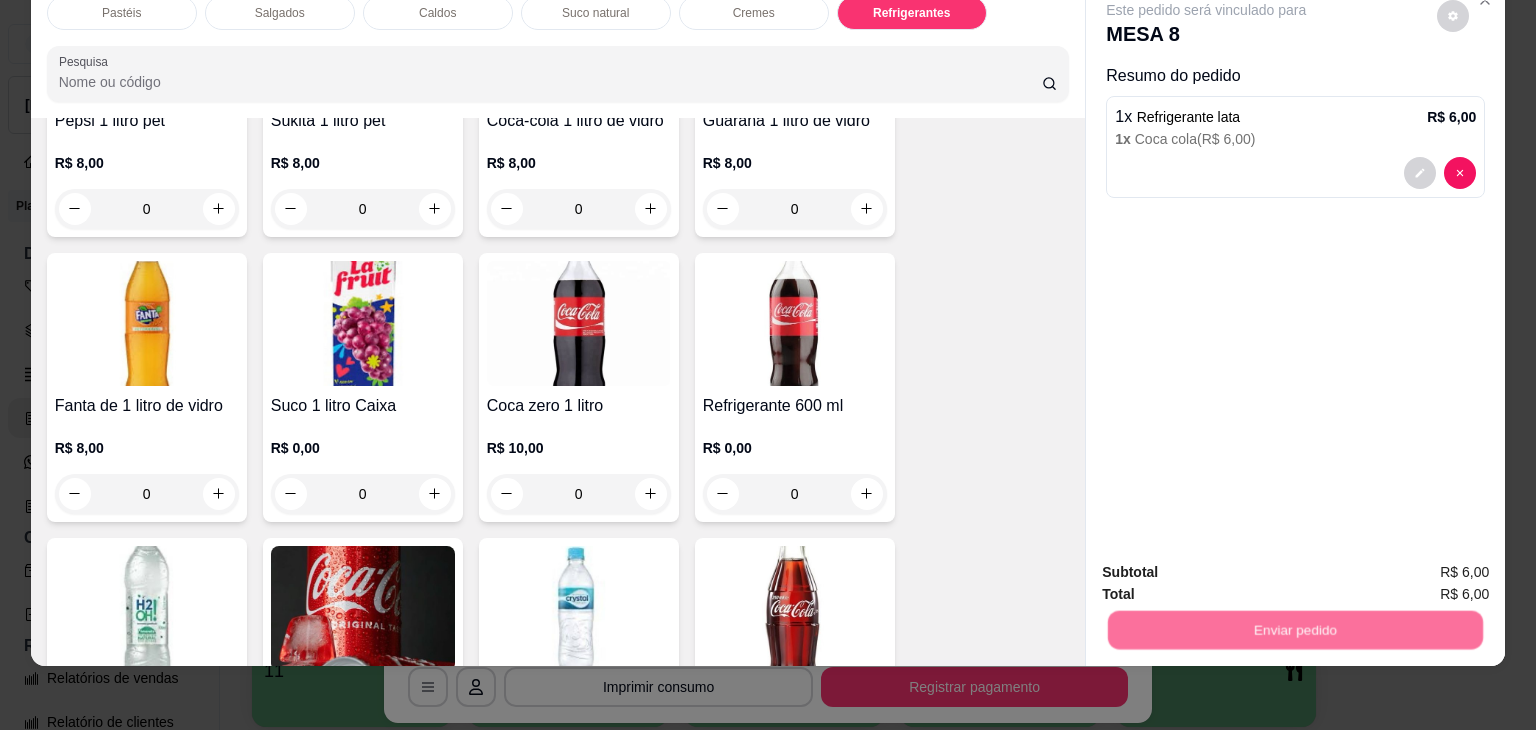click on "Não registrar e enviar pedido" at bounding box center [1229, 564] 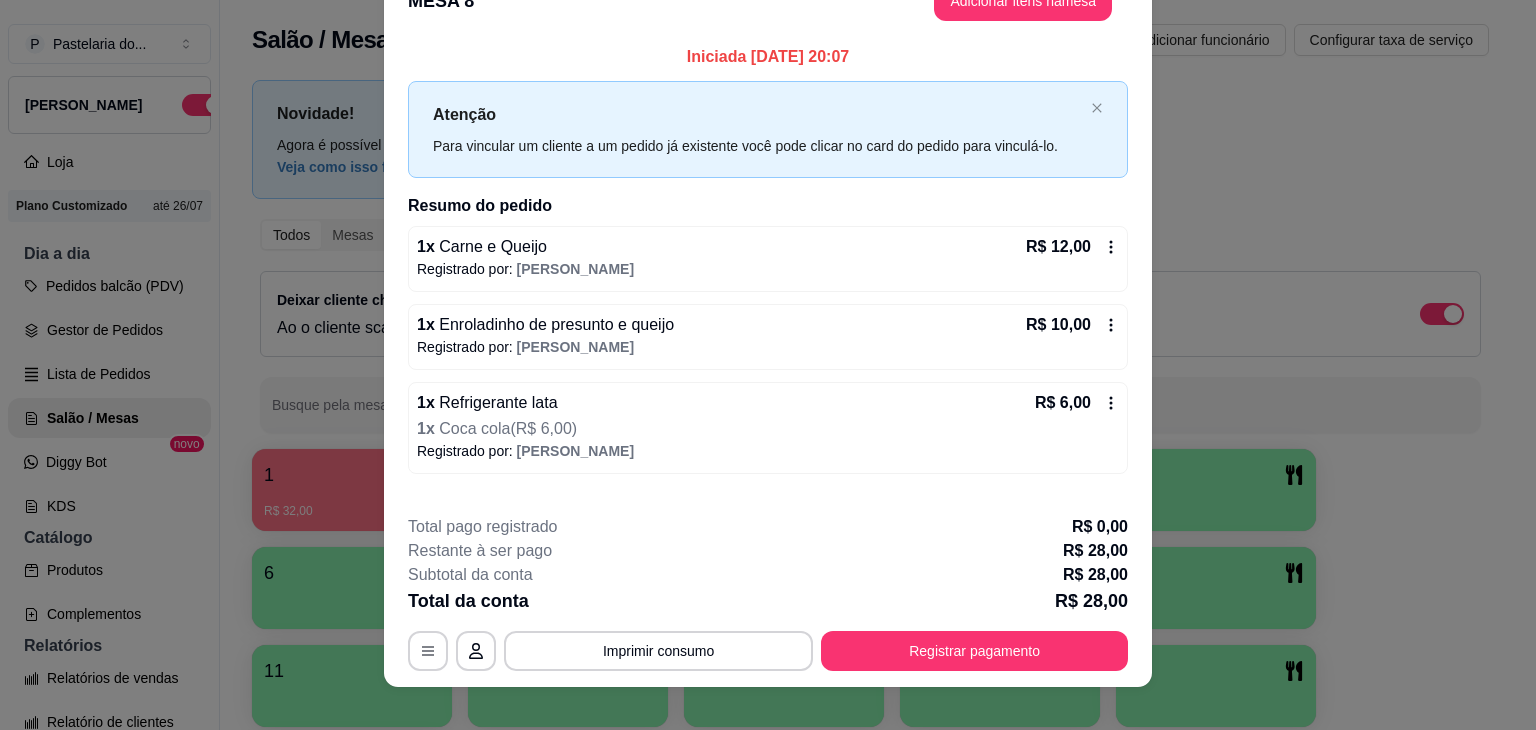 scroll, scrollTop: 60, scrollLeft: 0, axis: vertical 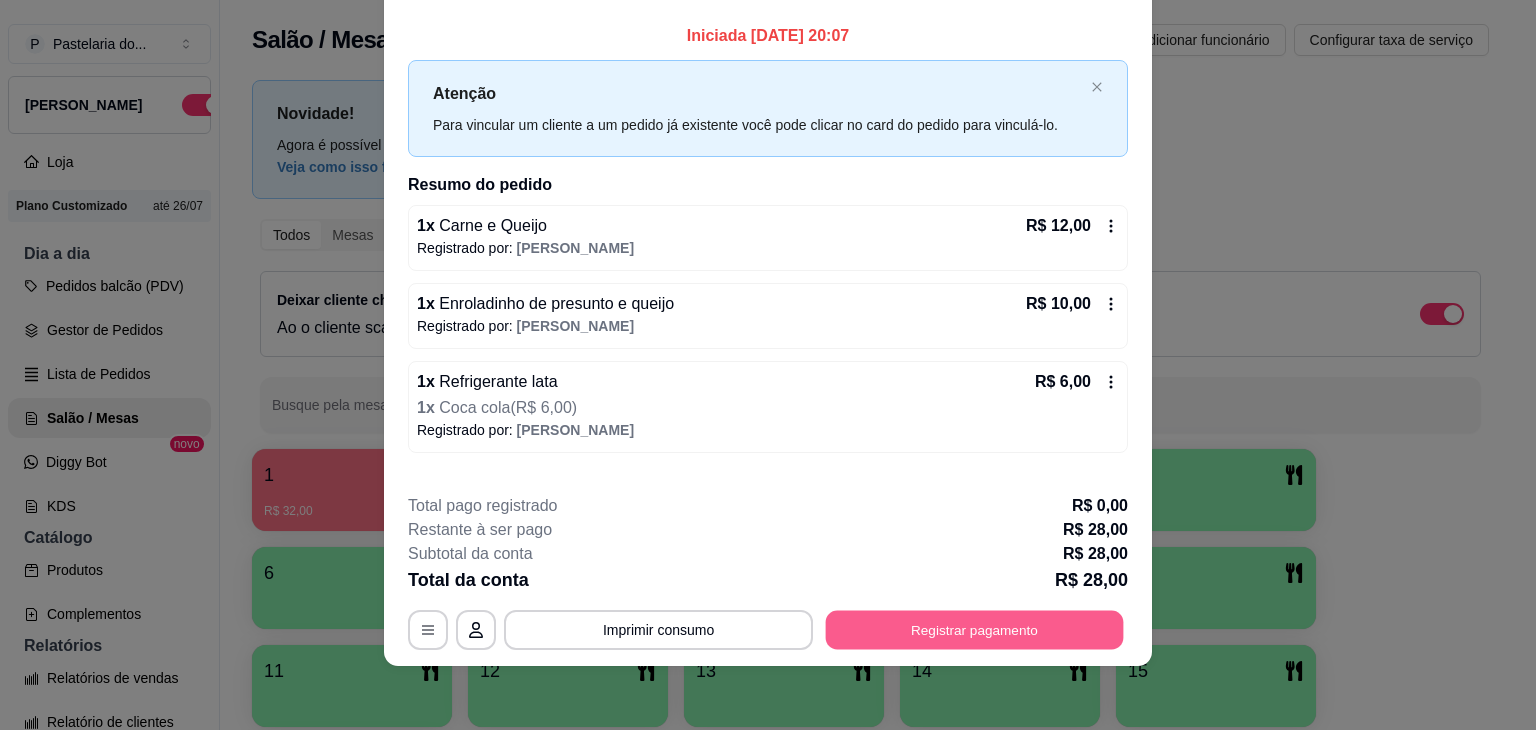 click on "Registrar pagamento" at bounding box center (975, 630) 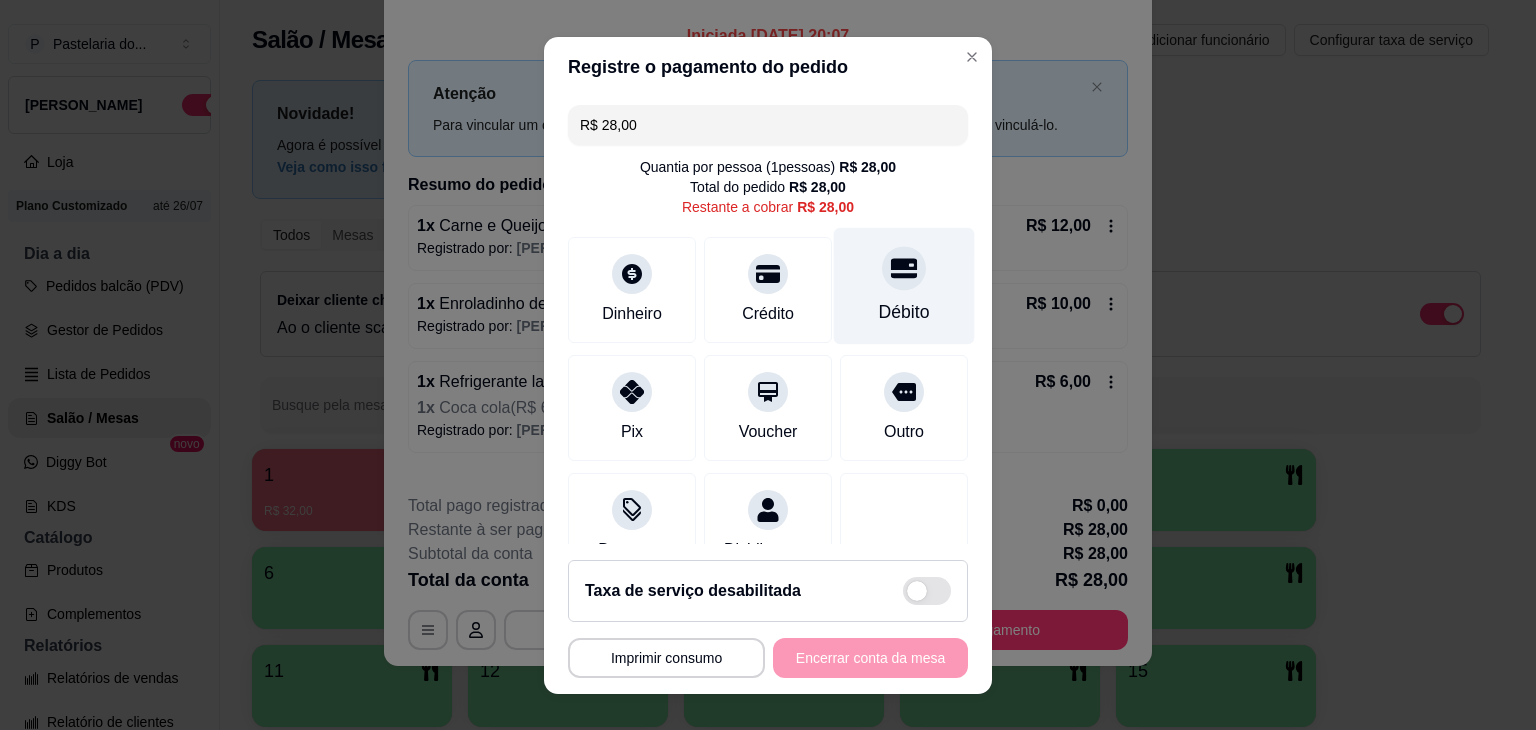 click on "Débito" at bounding box center (904, 285) 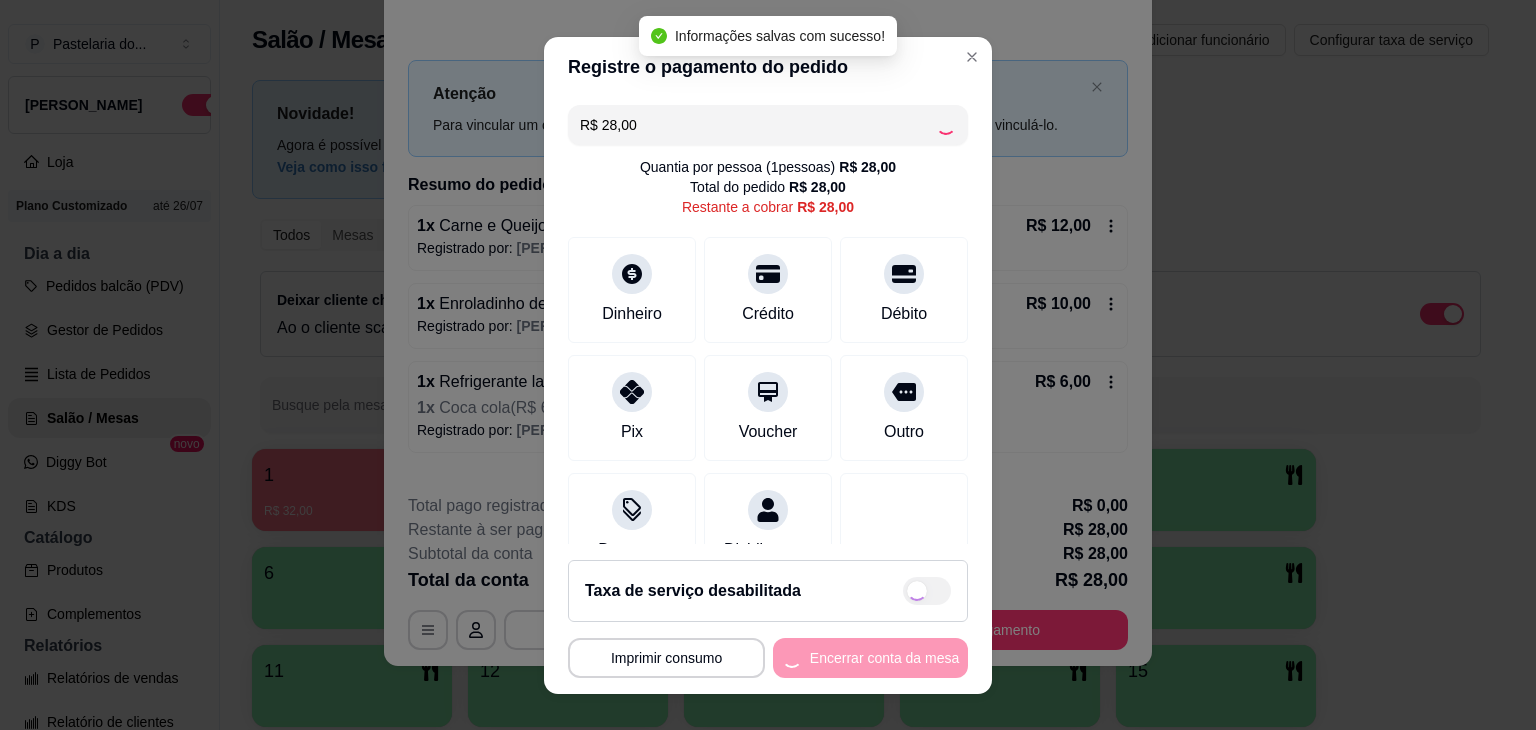 type on "R$ 0,00" 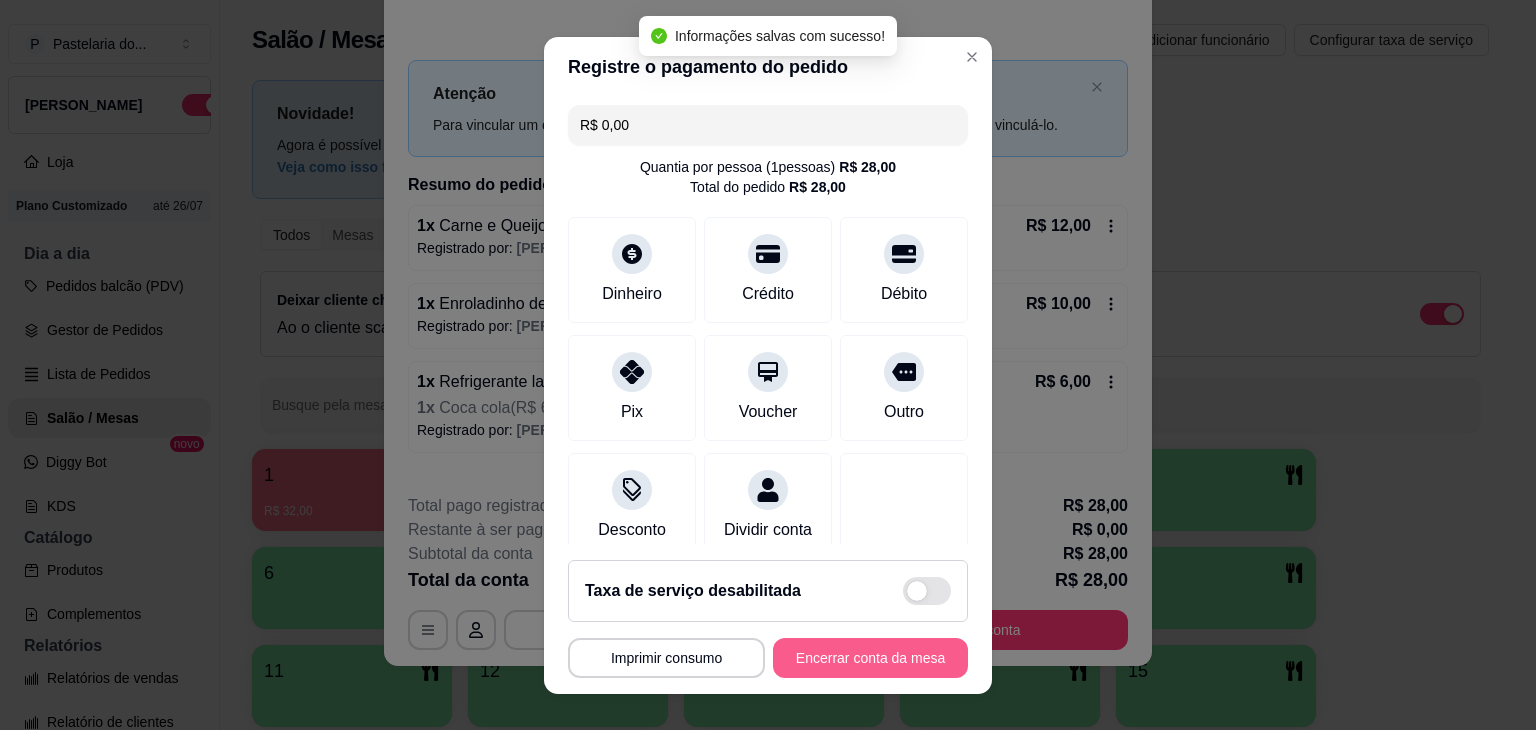 click on "Encerrar conta da mesa" at bounding box center [870, 658] 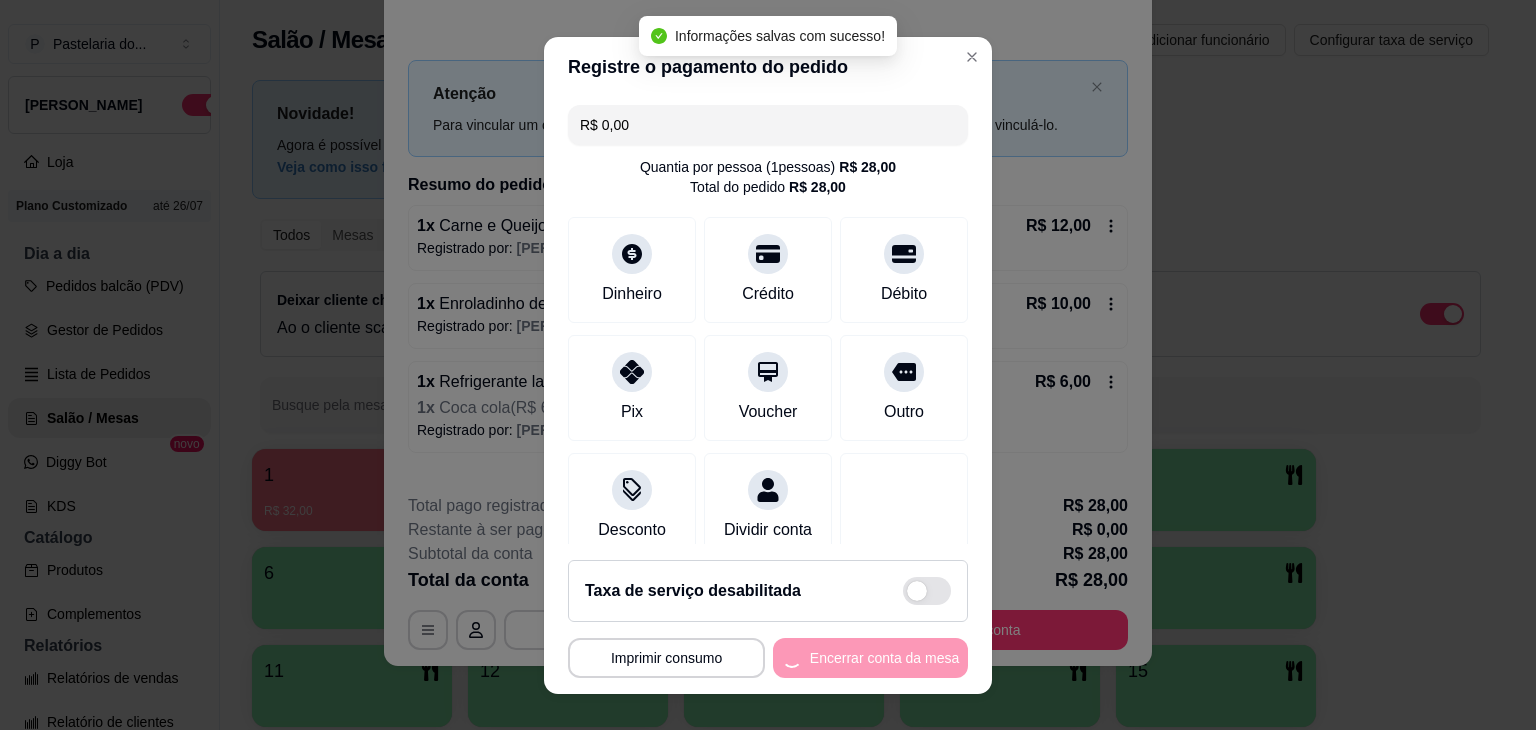 scroll, scrollTop: 0, scrollLeft: 0, axis: both 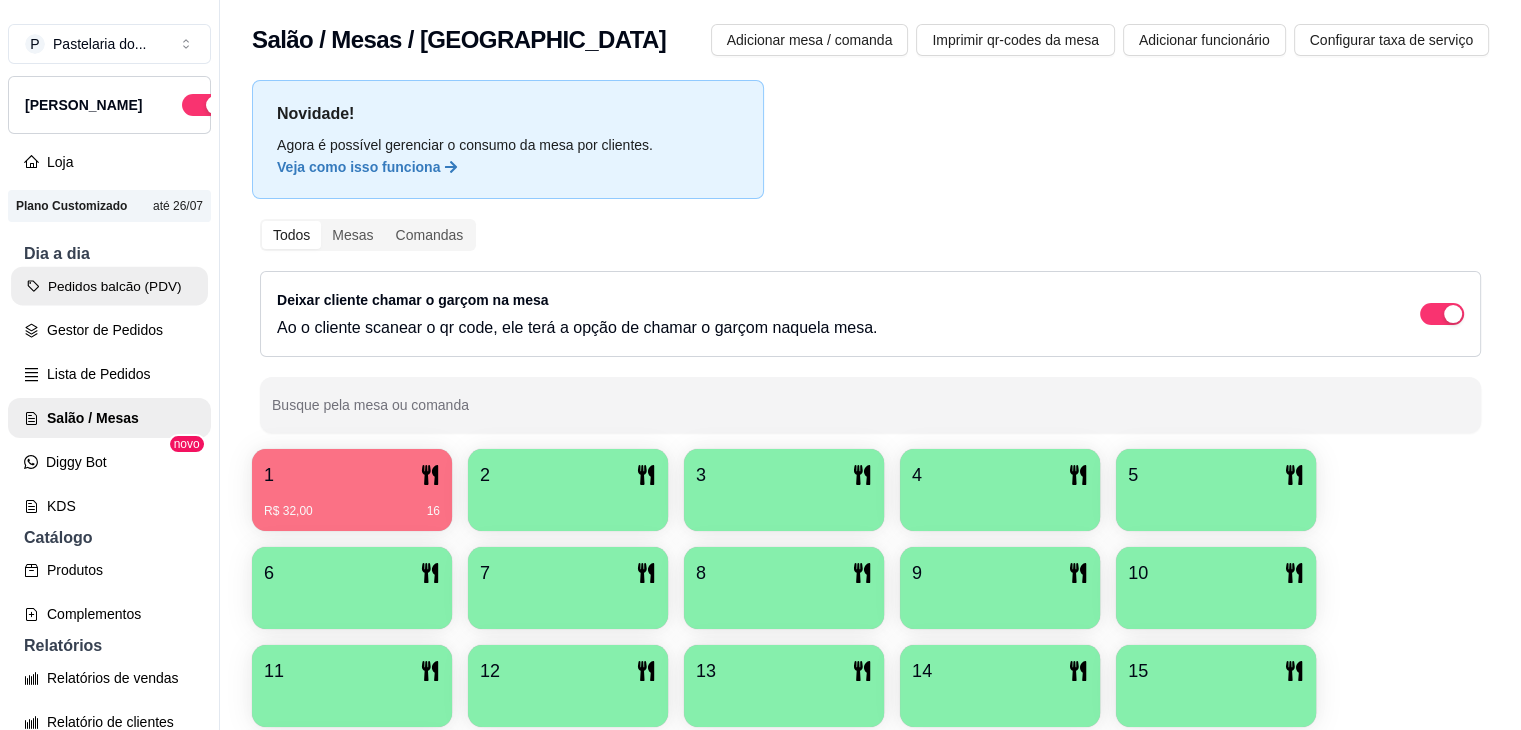 click on "Pedidos balcão (PDV)" at bounding box center [109, 286] 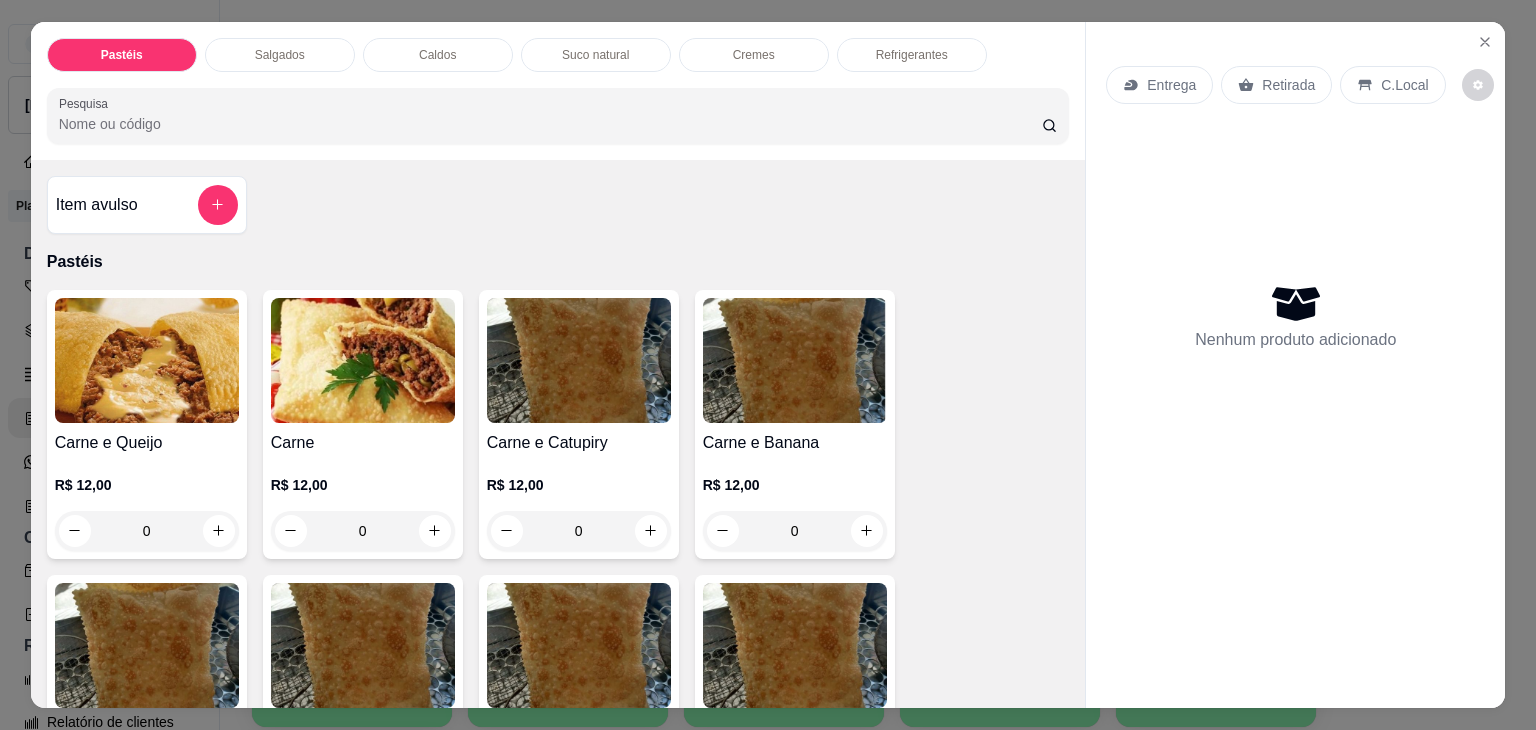 drag, startPoint x: 172, startPoint y: 17, endPoint x: 206, endPoint y: 47, distance: 45.343136 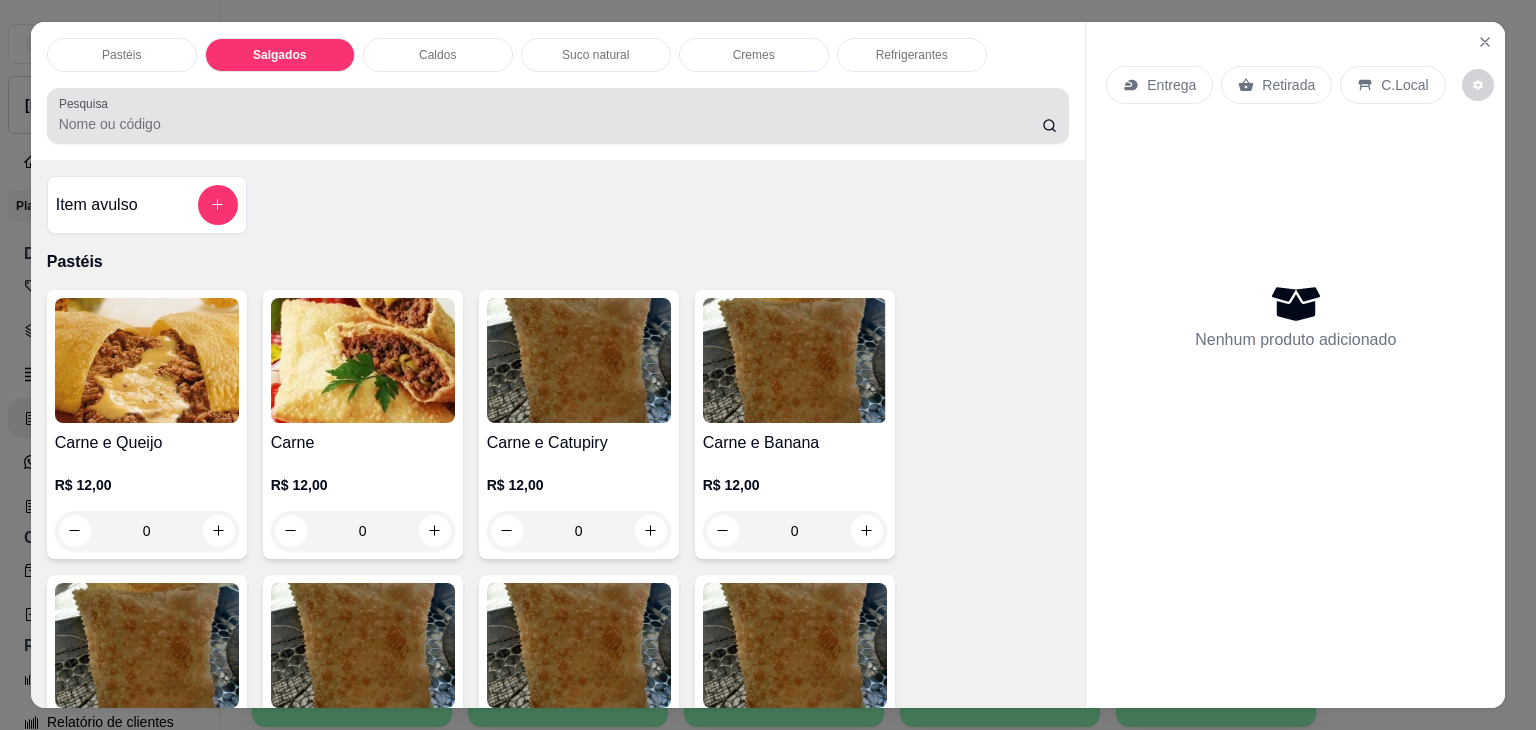scroll, scrollTop: 2124, scrollLeft: 0, axis: vertical 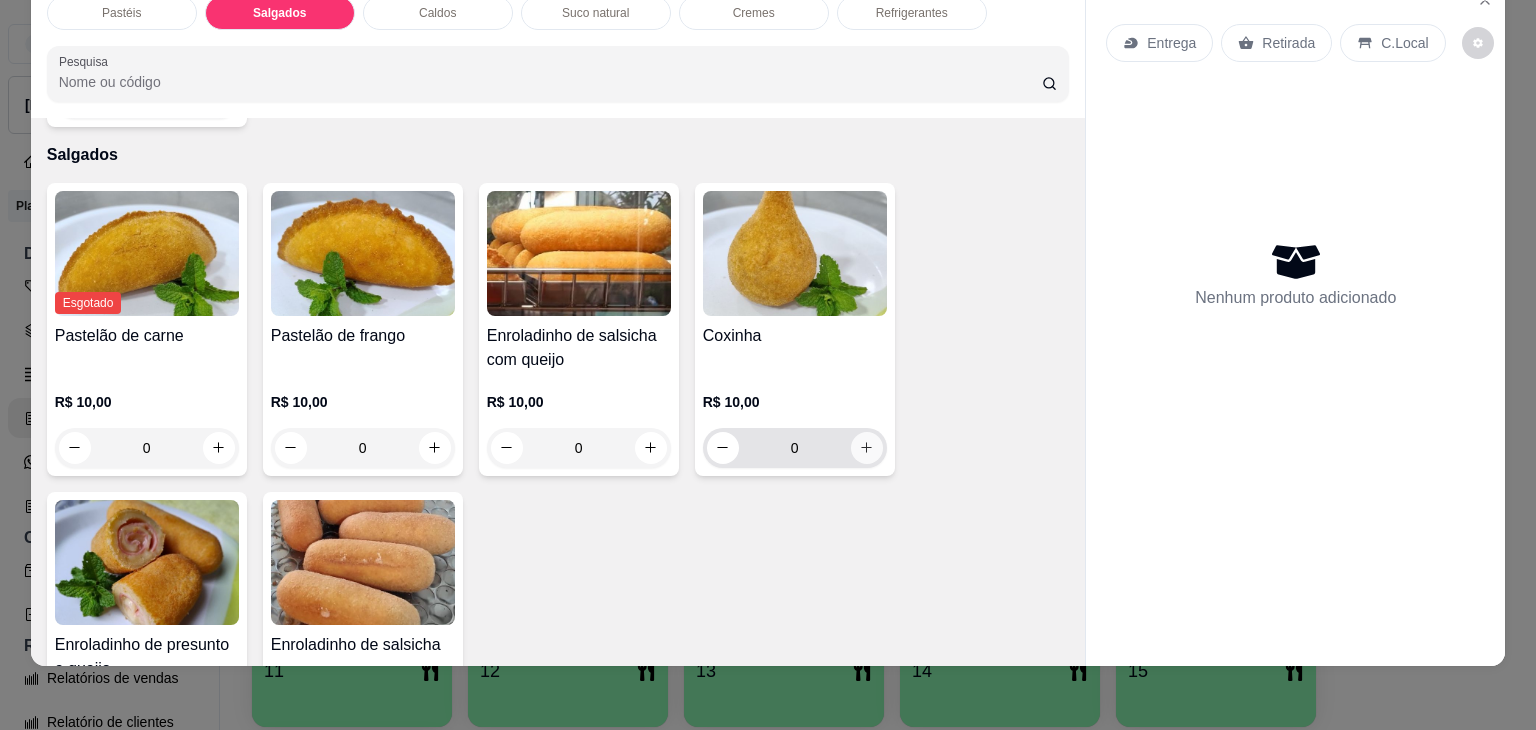 click 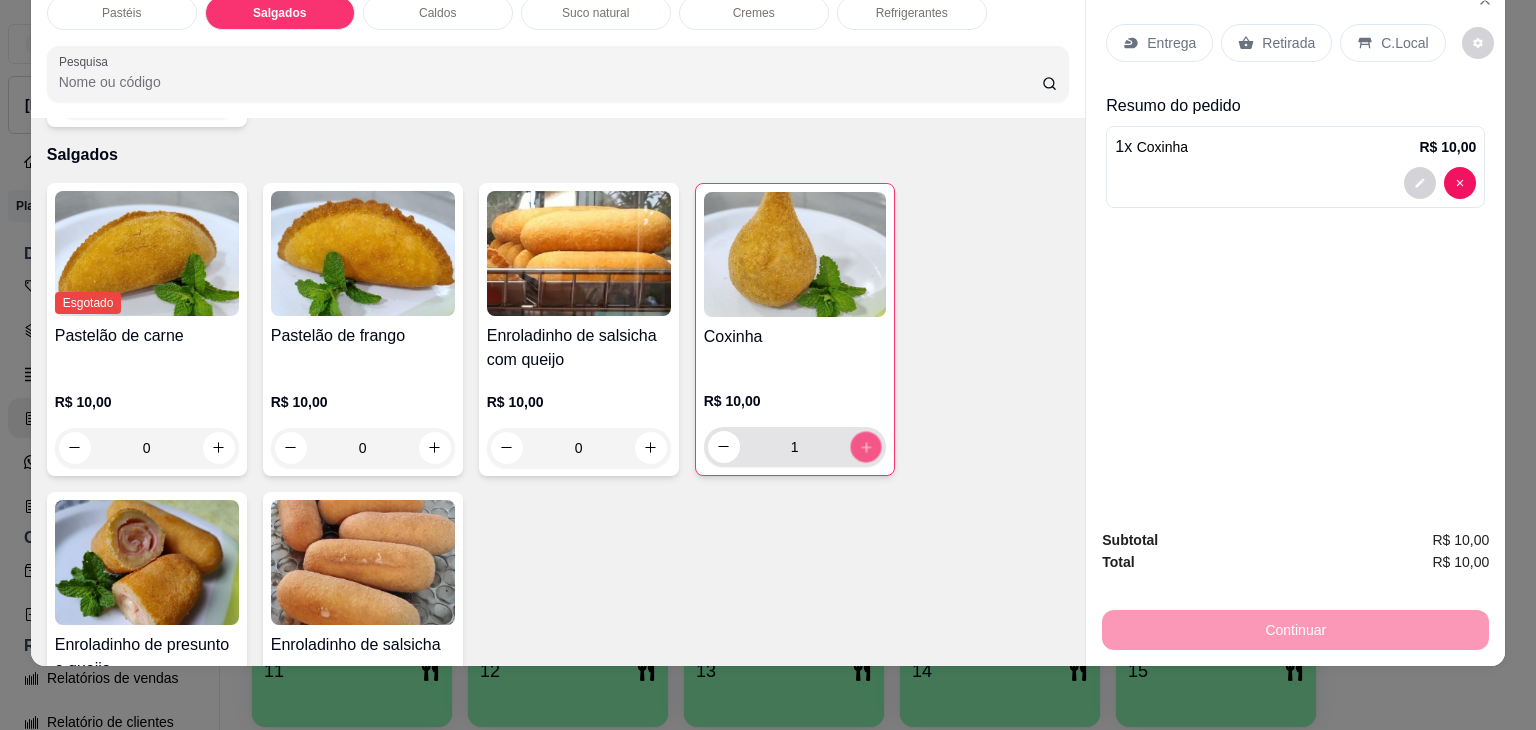 click 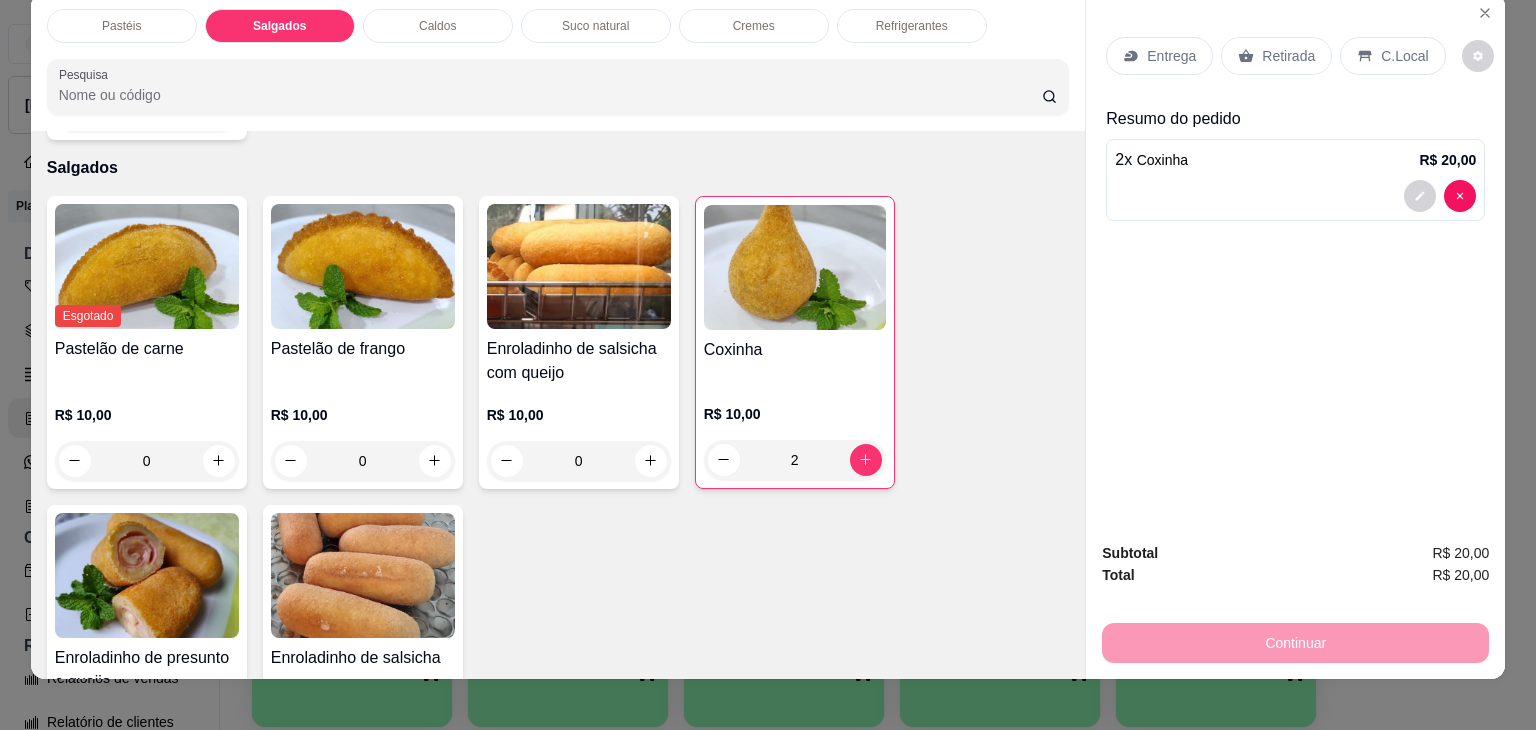 scroll, scrollTop: 0, scrollLeft: 0, axis: both 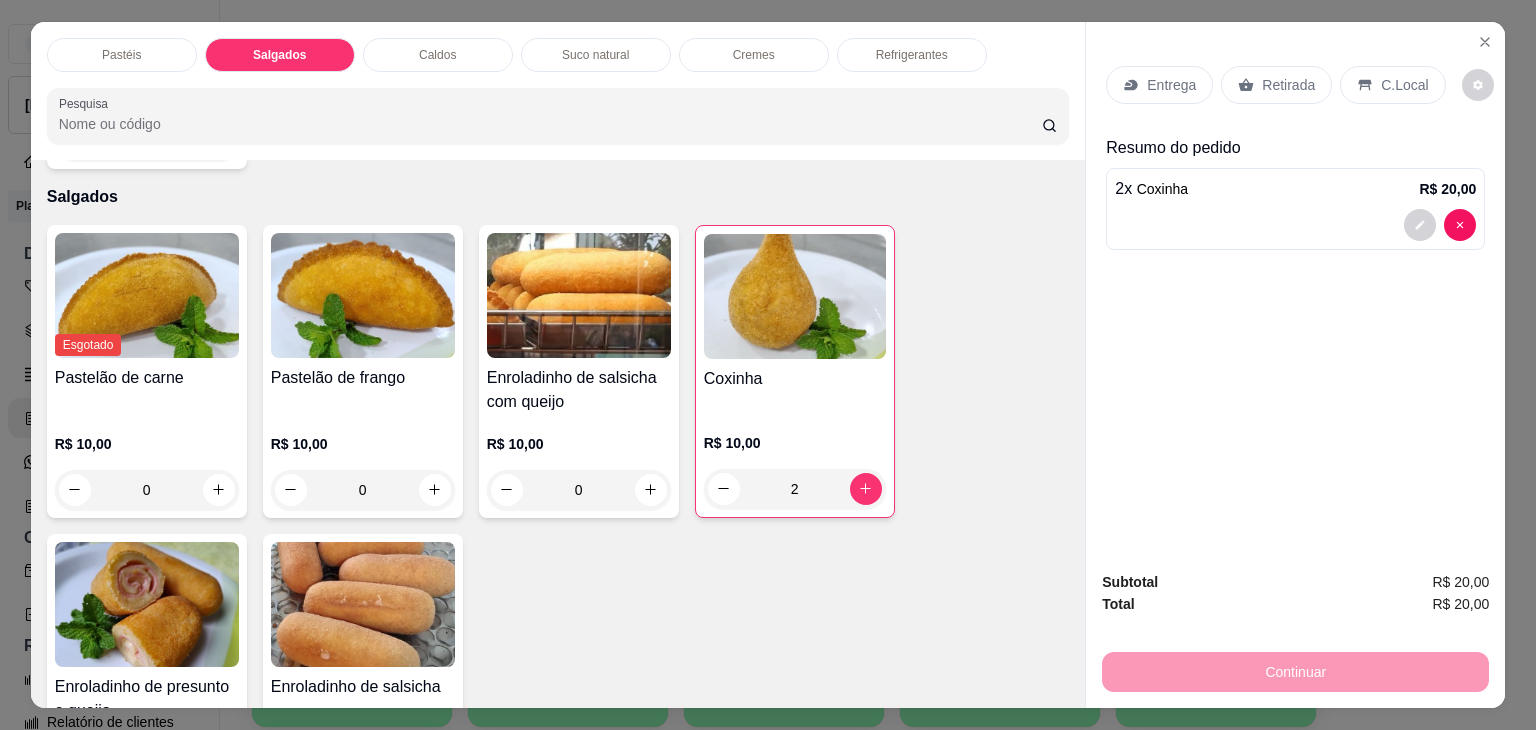 click on "Entrega Retirada C.Local" at bounding box center (1295, 85) 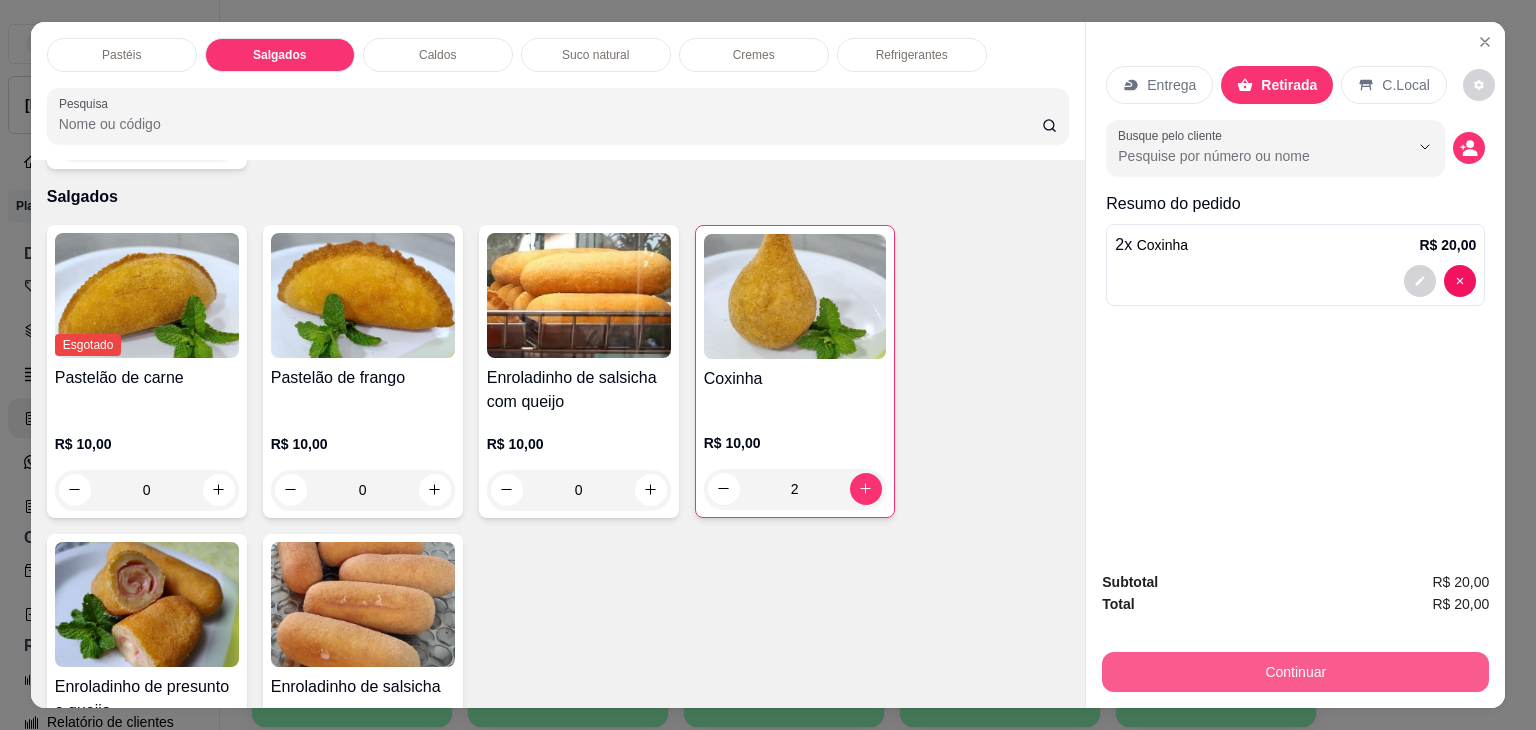 click on "Continuar" at bounding box center (1295, 672) 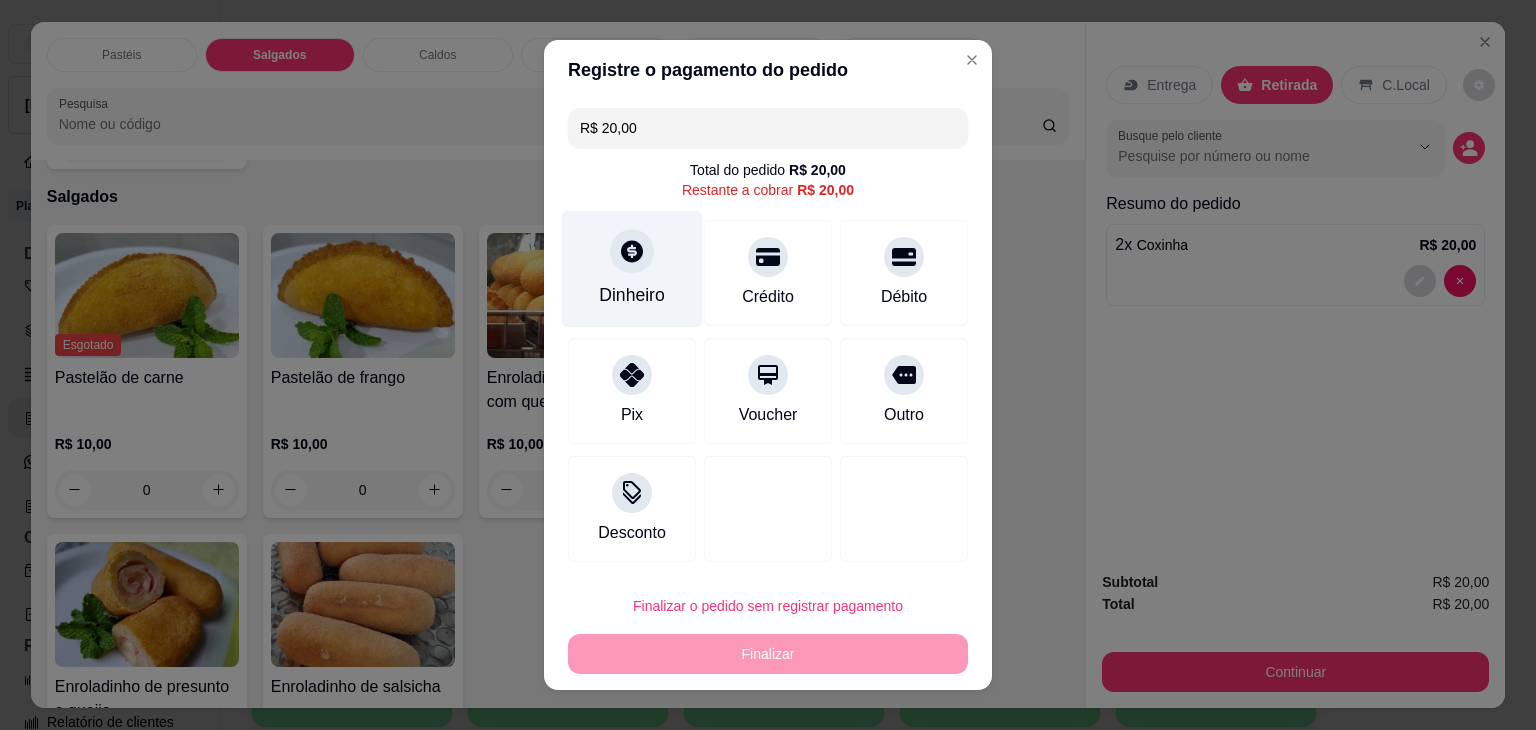 click on "Dinheiro" at bounding box center (632, 269) 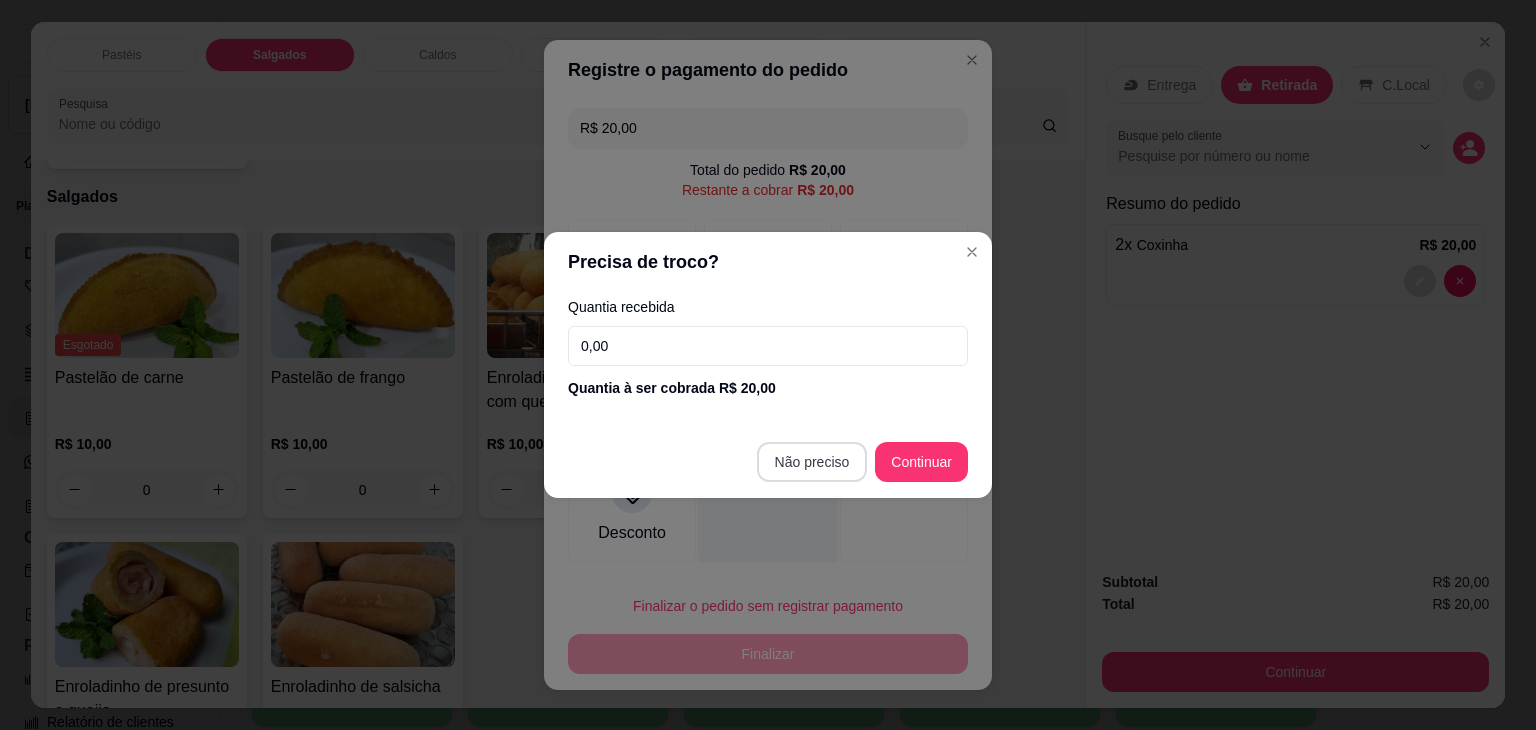 type on "R$ 0,00" 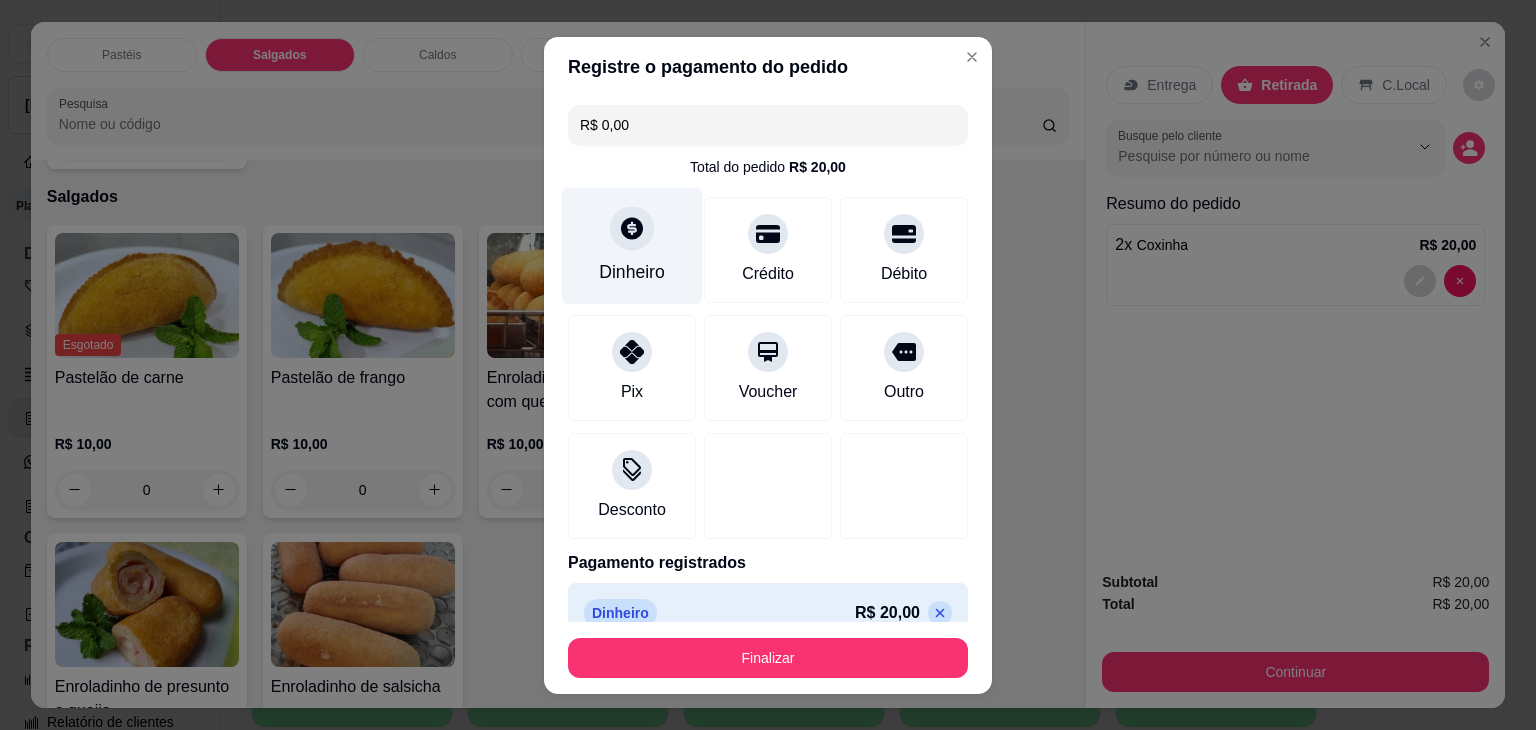 click 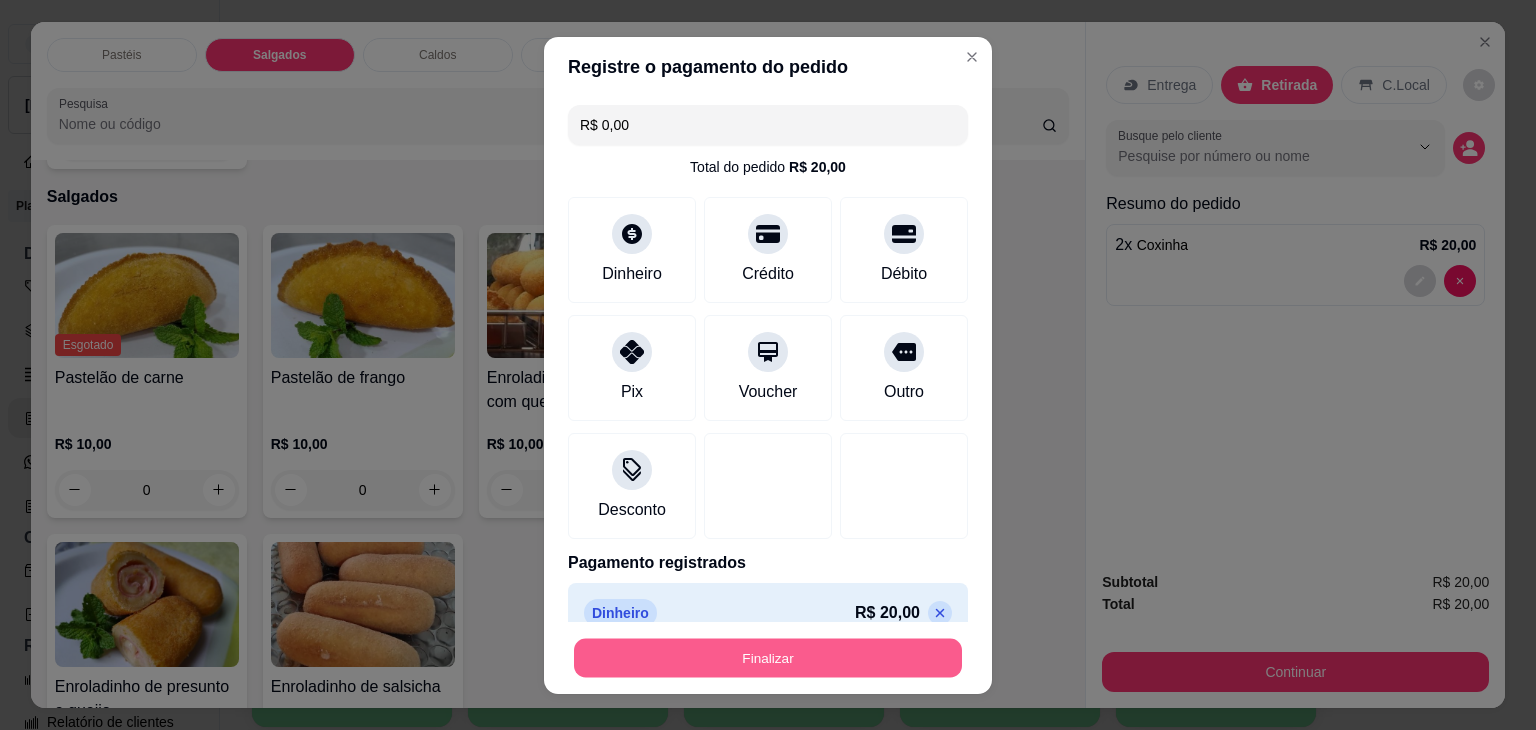 click on "Finalizar" at bounding box center [768, 657] 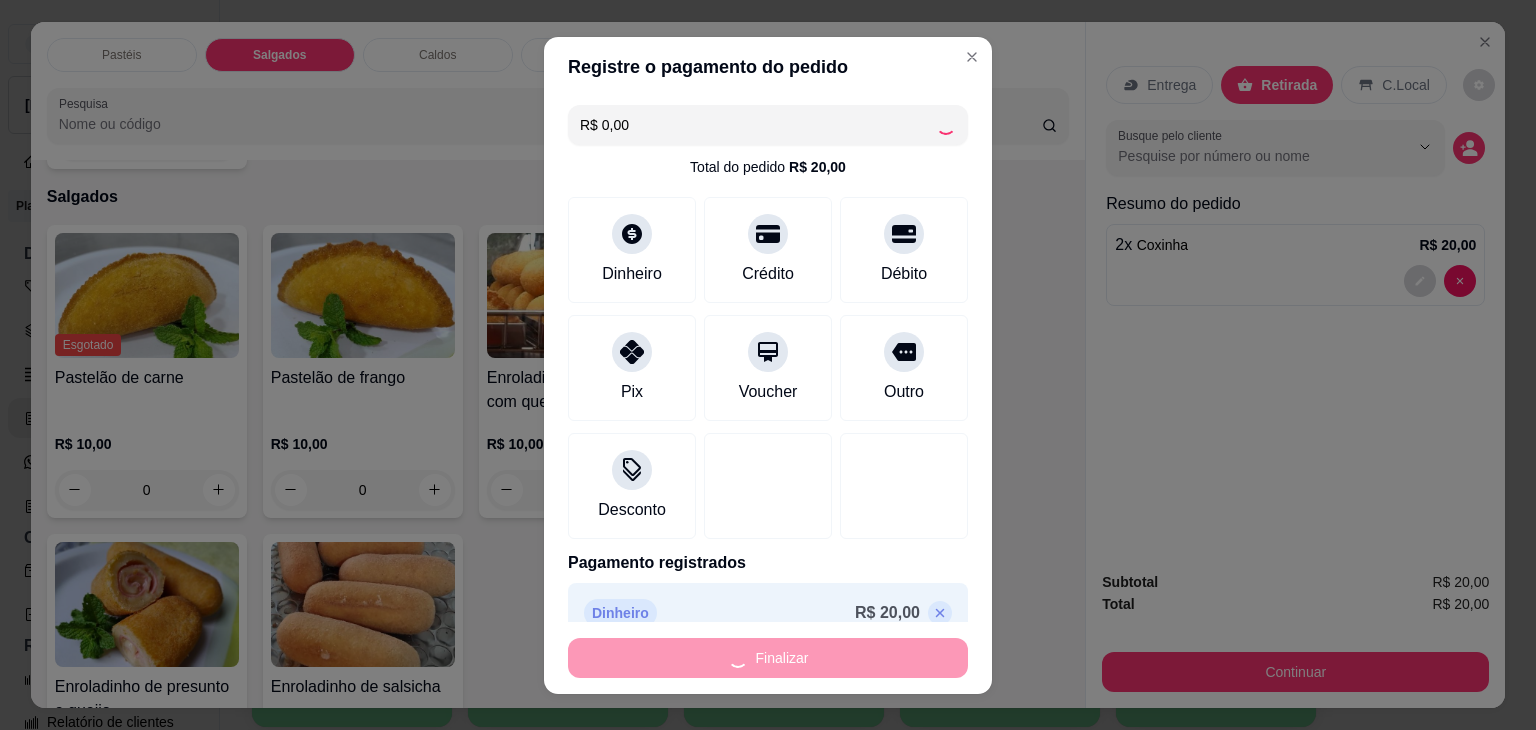 type on "0" 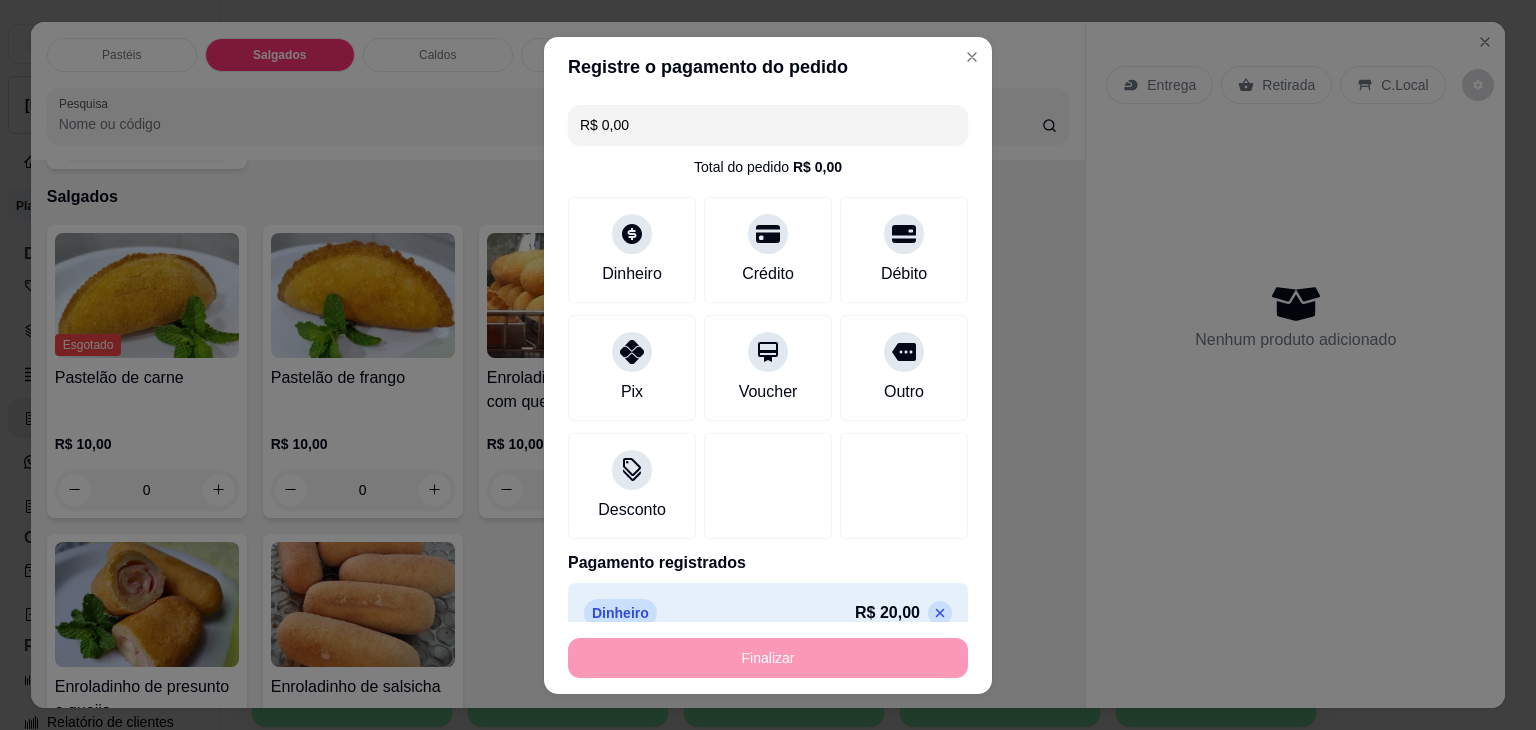 type on "-R$ 20,00" 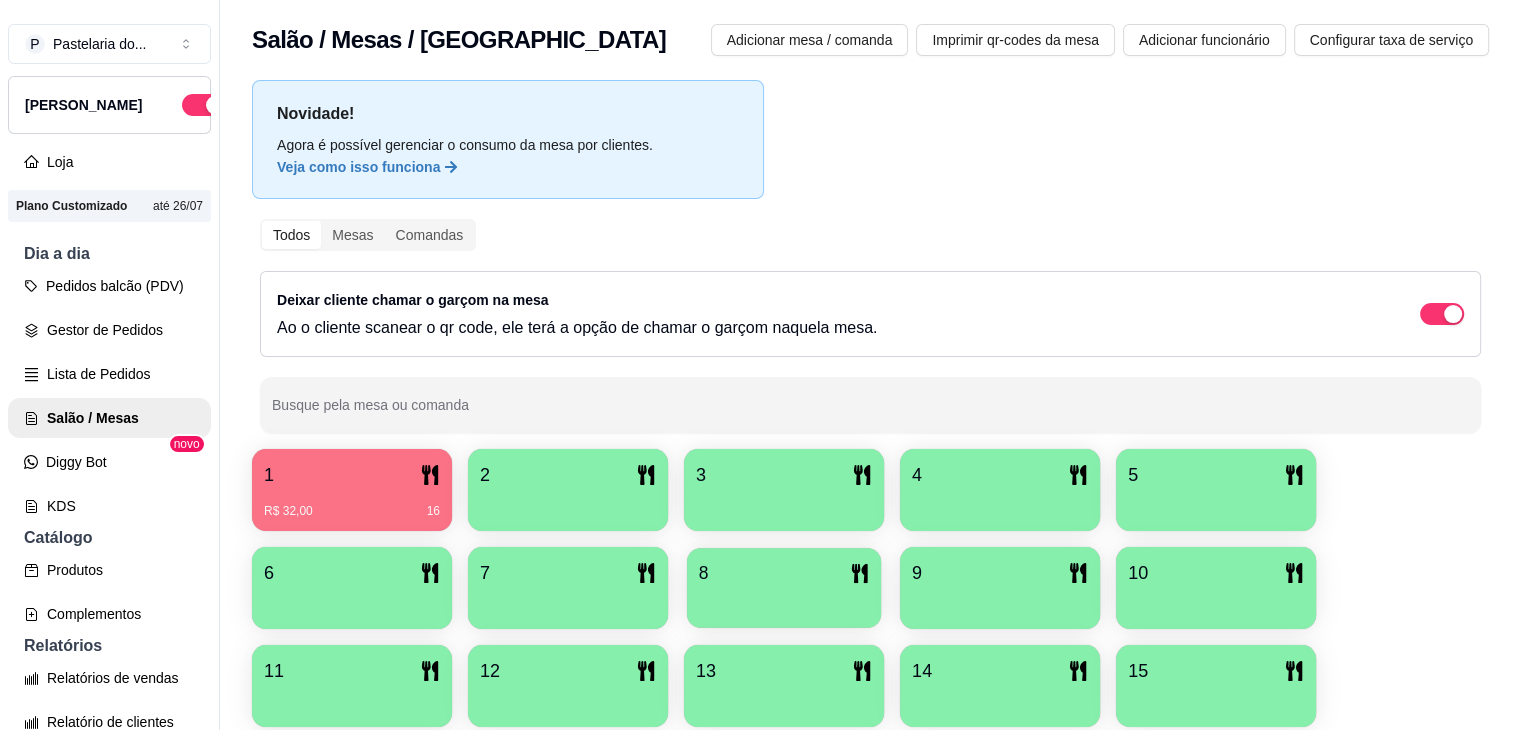 click on "8" at bounding box center (784, 573) 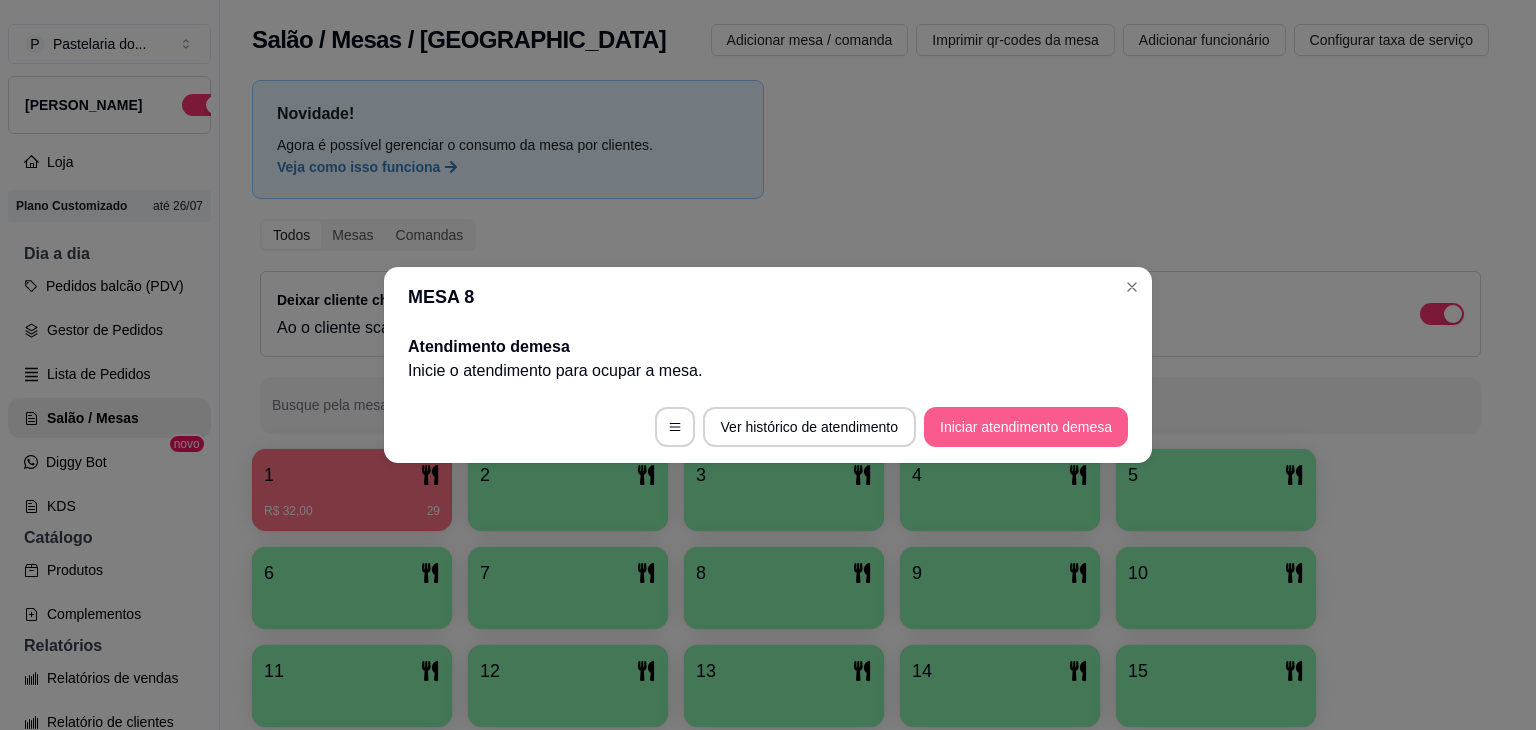 click on "Iniciar atendimento de  mesa" at bounding box center [1026, 427] 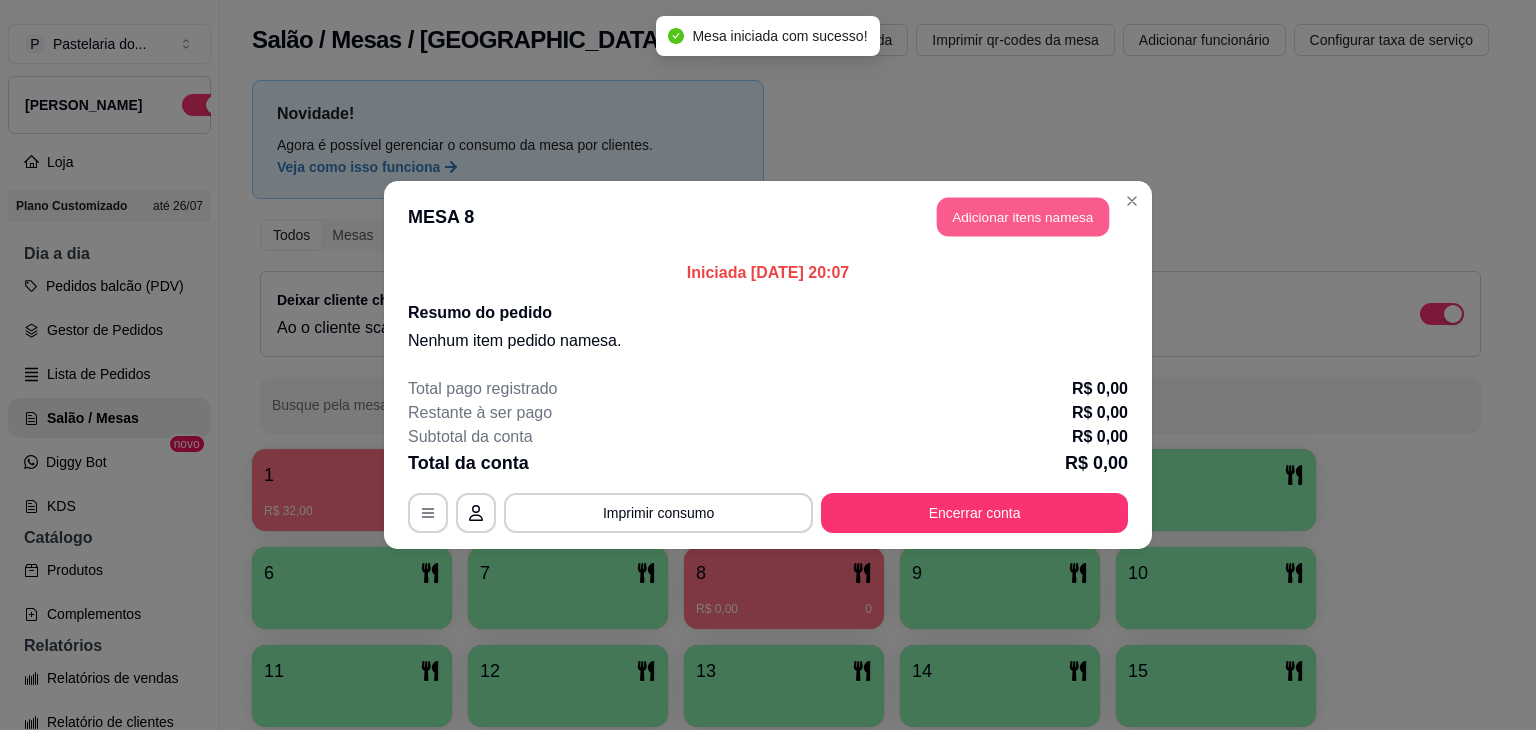 click on "Adicionar itens na  mesa" at bounding box center (1023, 217) 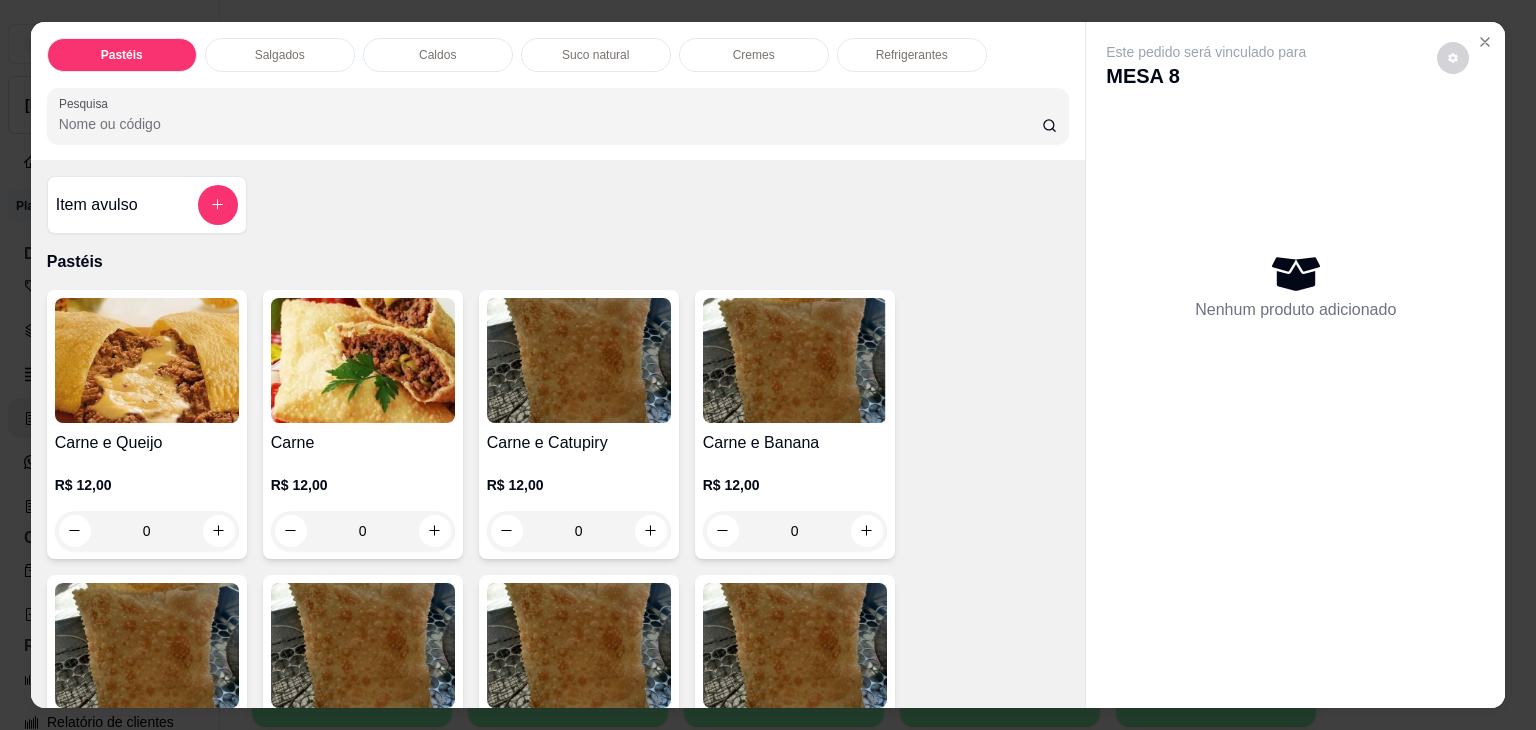 click at bounding box center (147, 360) 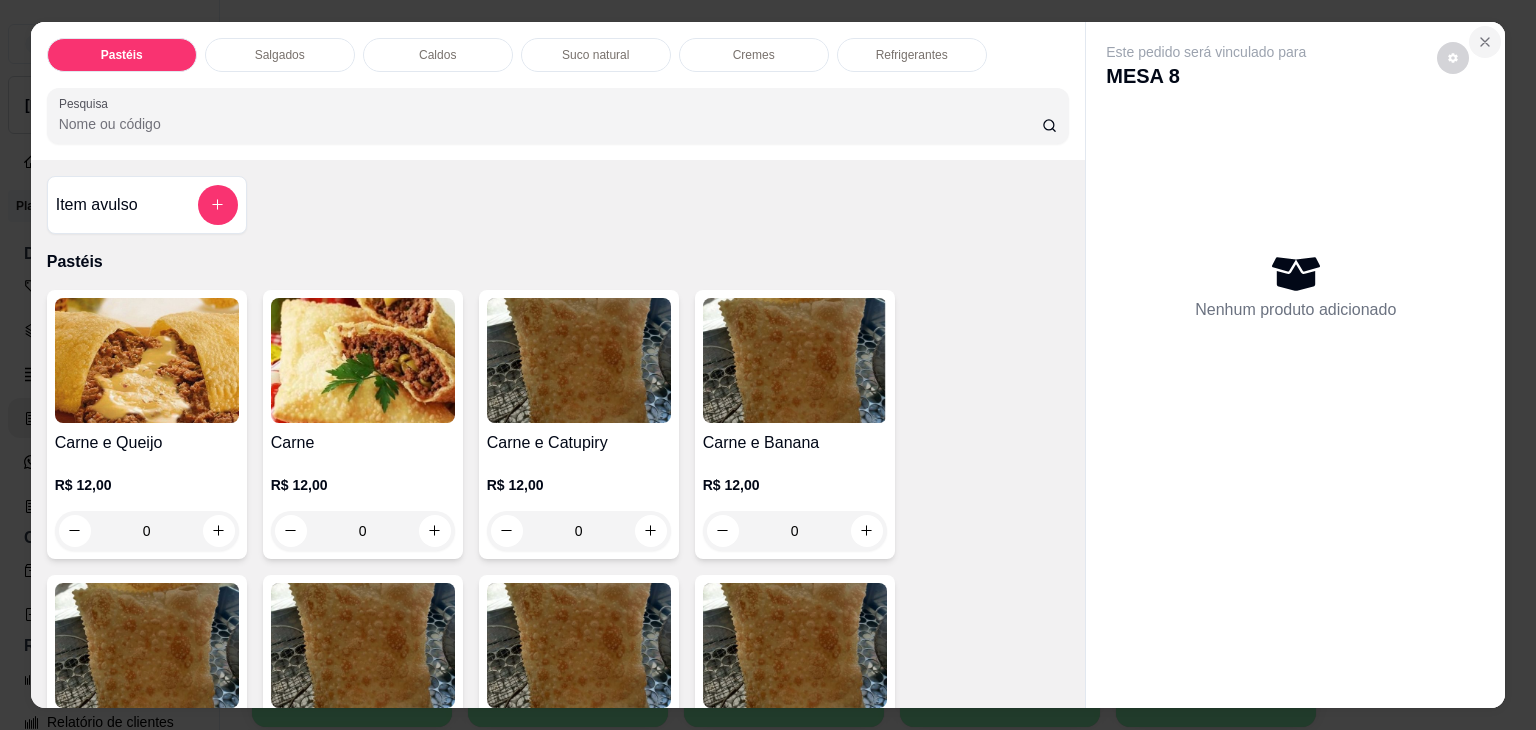 click at bounding box center [1485, 42] 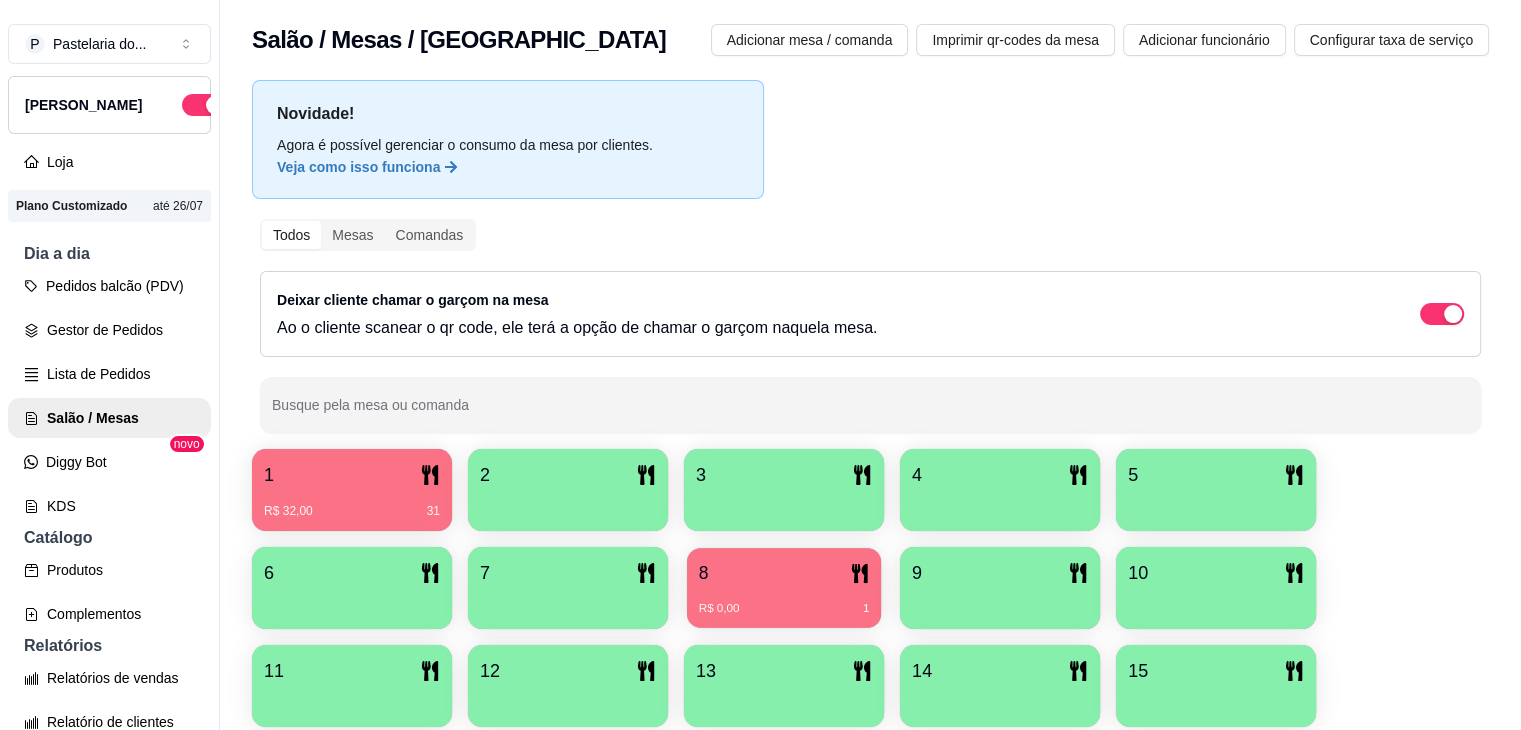 click on "8" at bounding box center (784, 573) 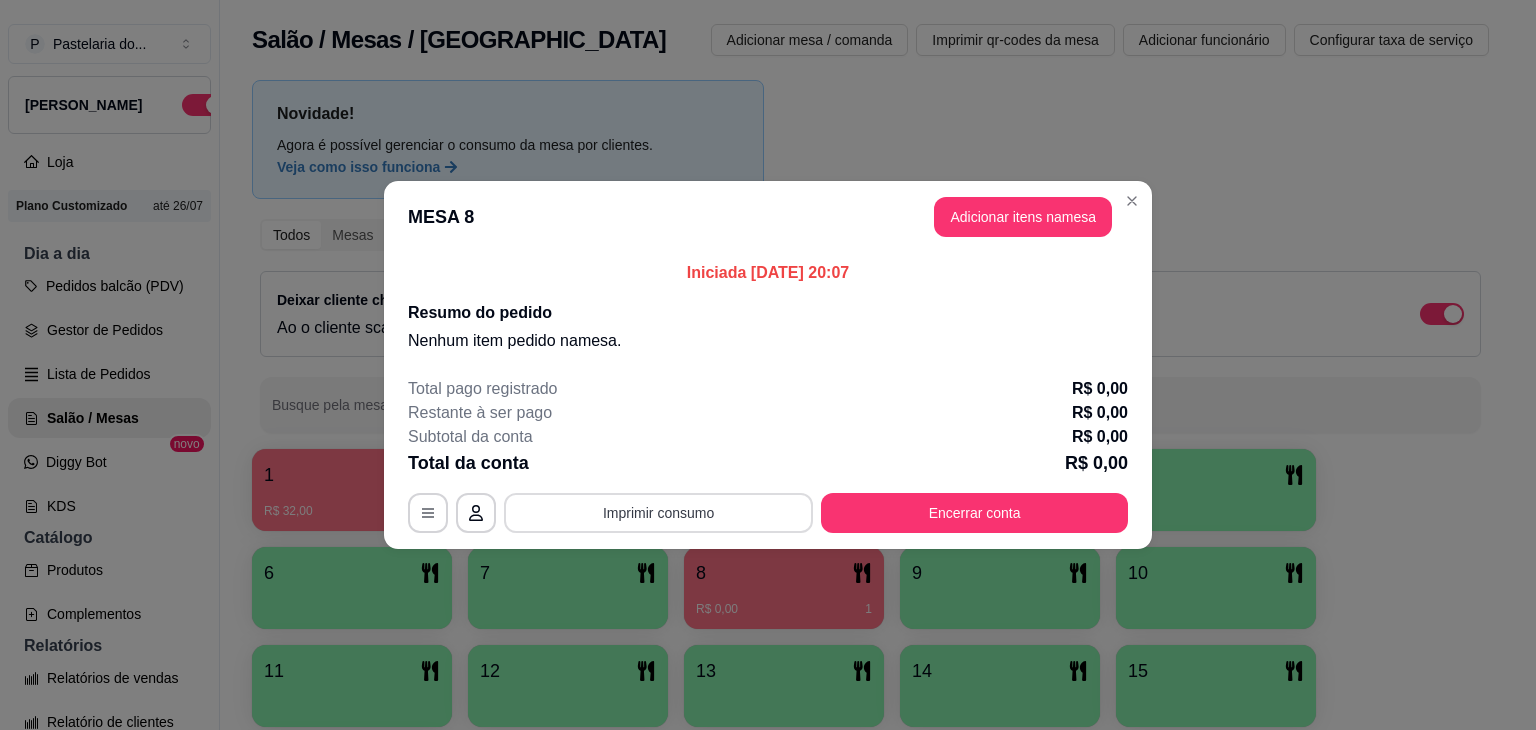 click on "Imprimir consumo" at bounding box center (658, 513) 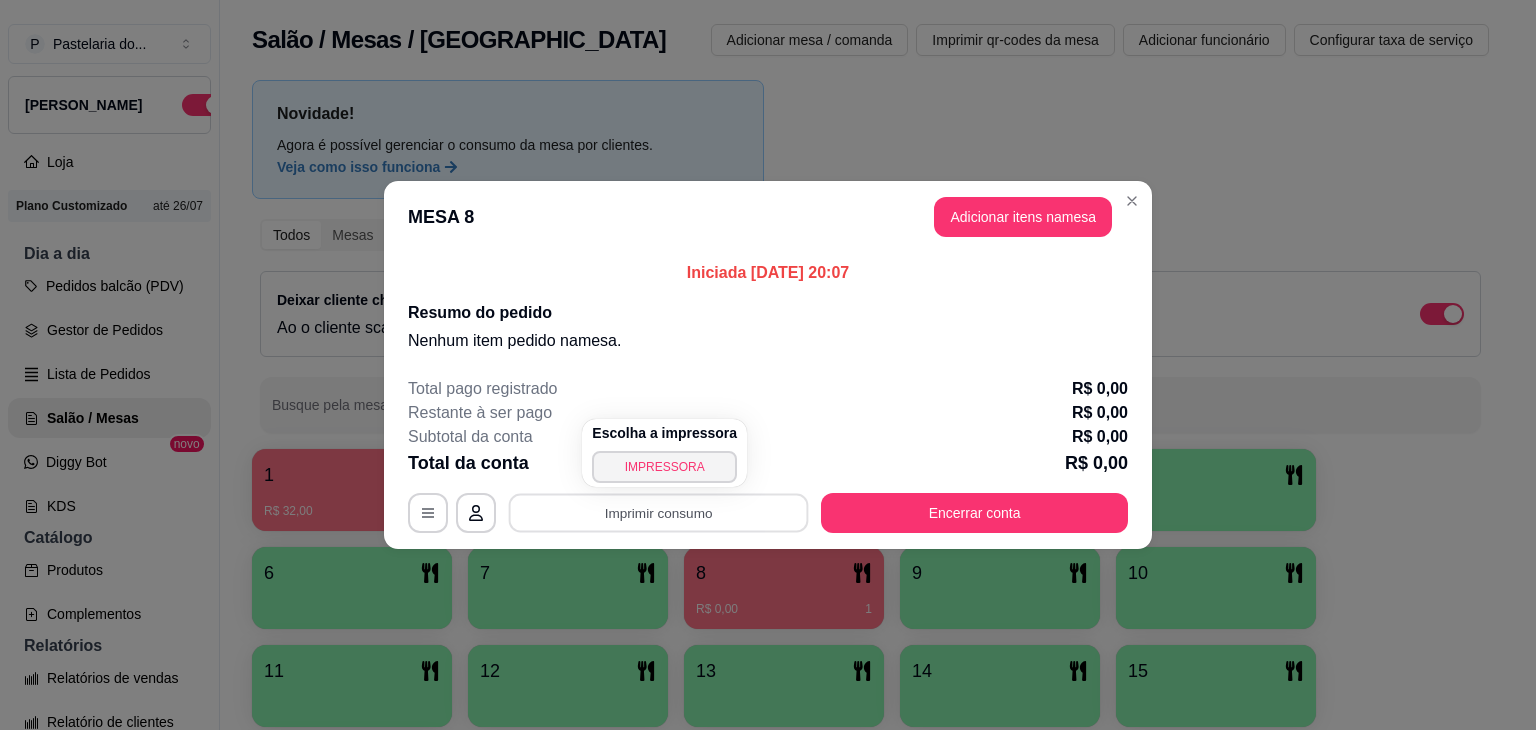 click on "Restante à ser pago R$ 0,00" at bounding box center [768, 413] 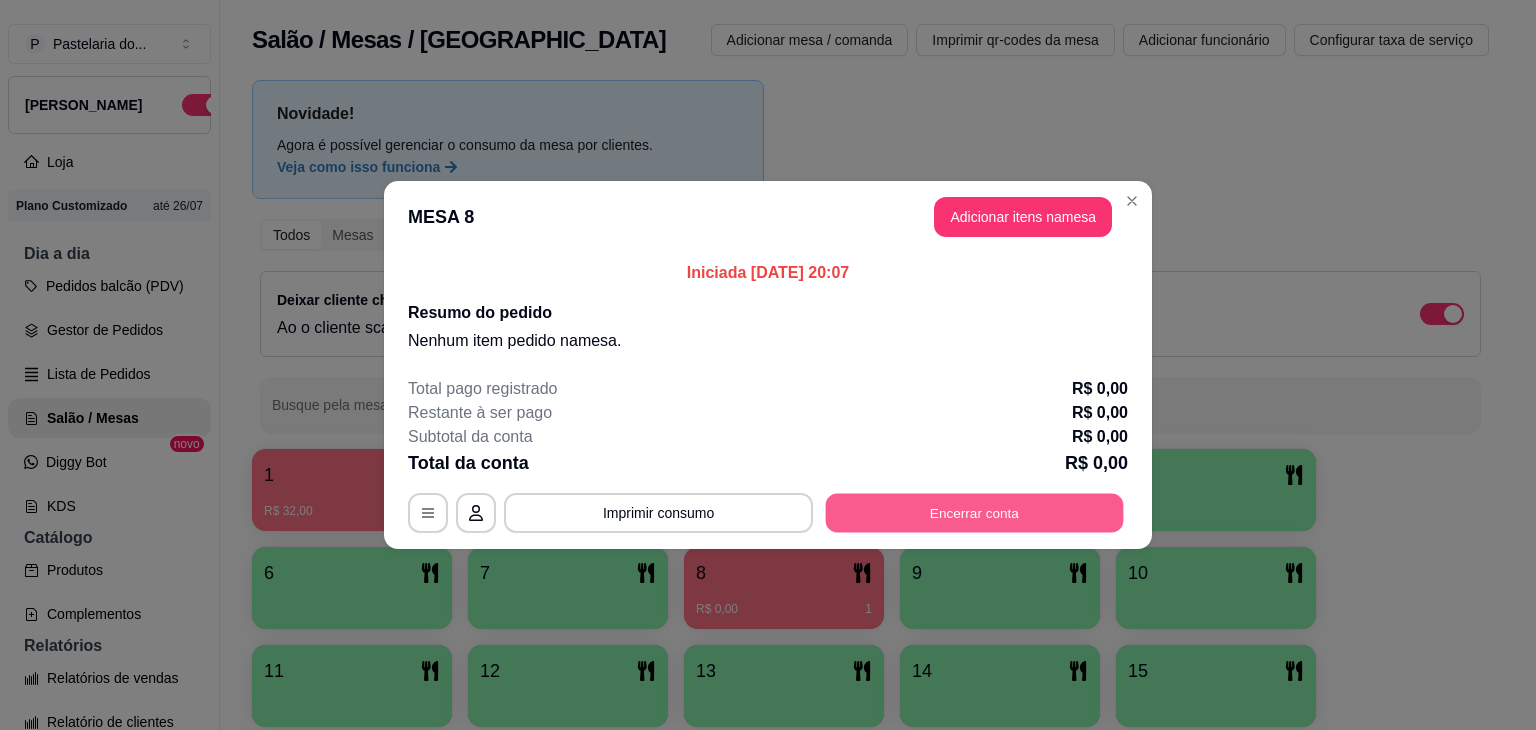 click on "Encerrar conta" at bounding box center [975, 513] 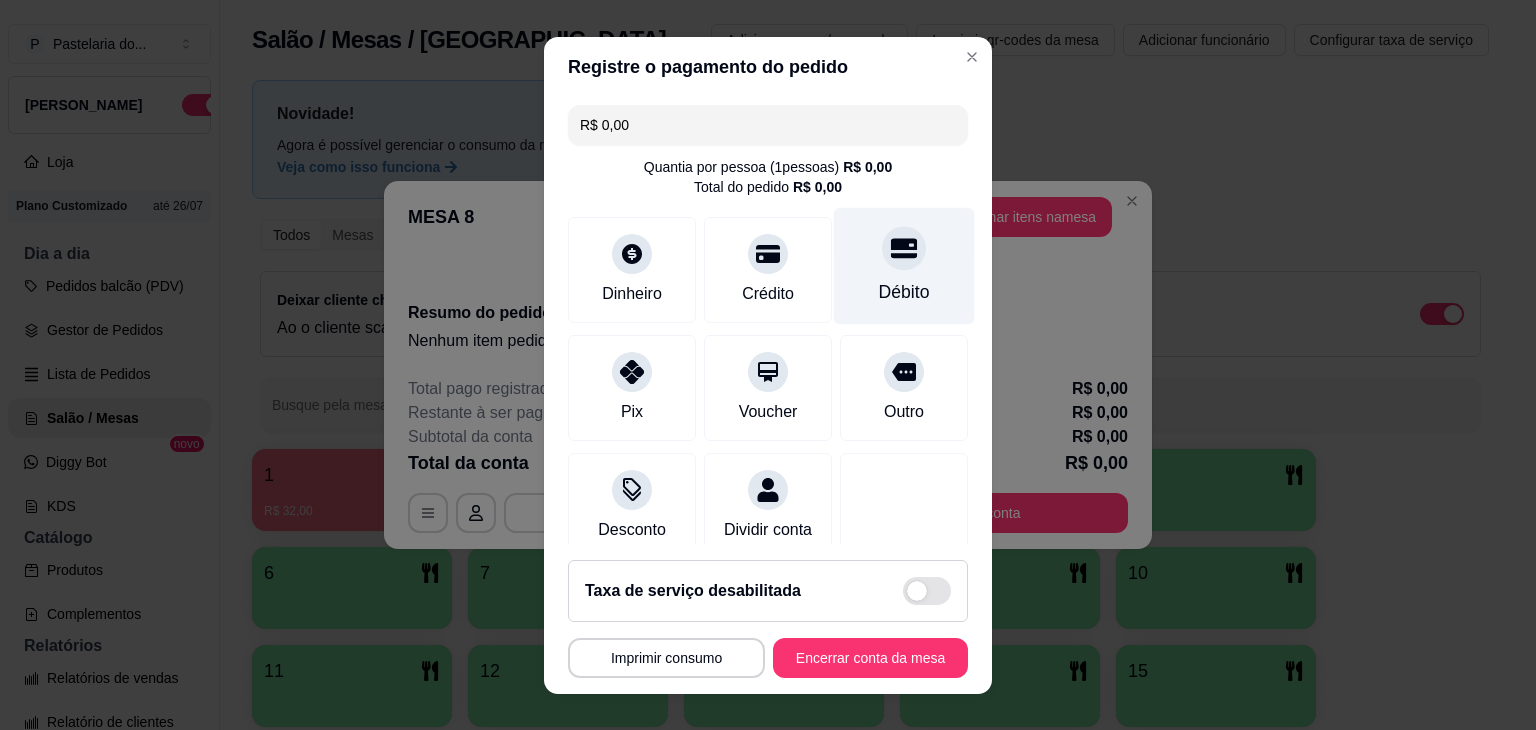 click on "Débito" at bounding box center (904, 265) 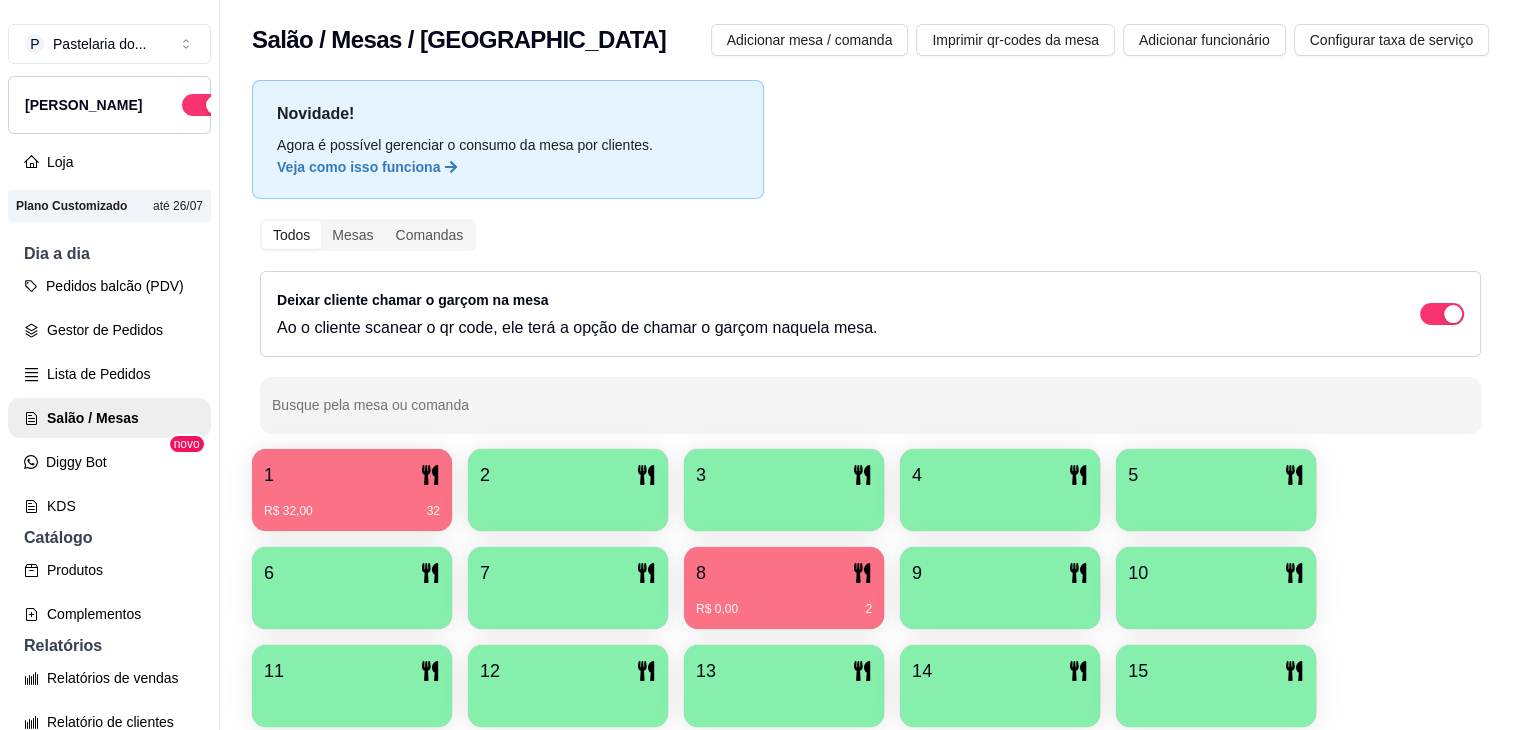 click on "Deixar cliente chamar o garçom na mesa Ao o cliente scanear o qr code, ele terá a opção de chamar o garçom naquela mesa." at bounding box center [870, 314] 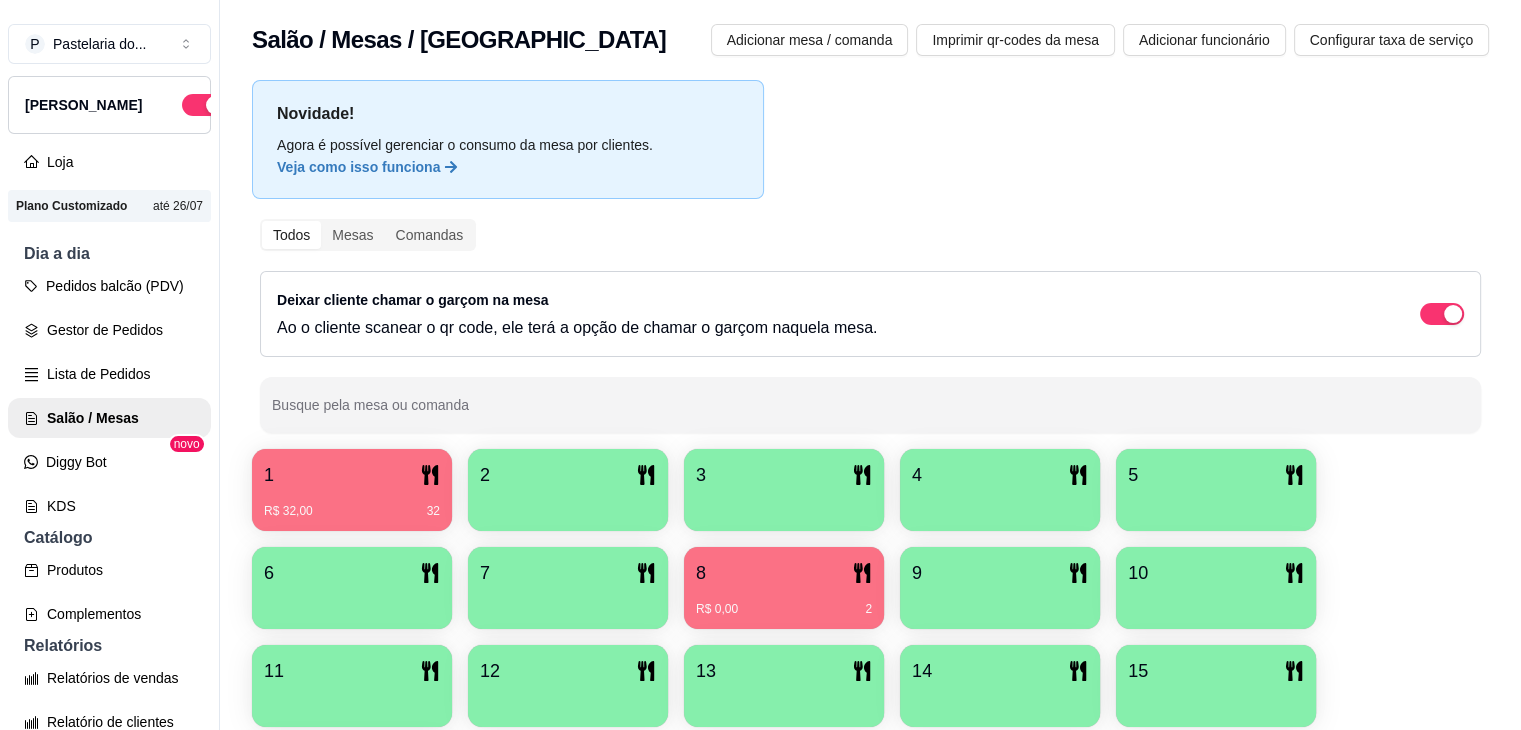 click on "1 R$ 32,00 32 2 3 4 5 6 7 8 R$ 0,00 2 9 10 11 12 13 14 15 16" at bounding box center [870, 637] 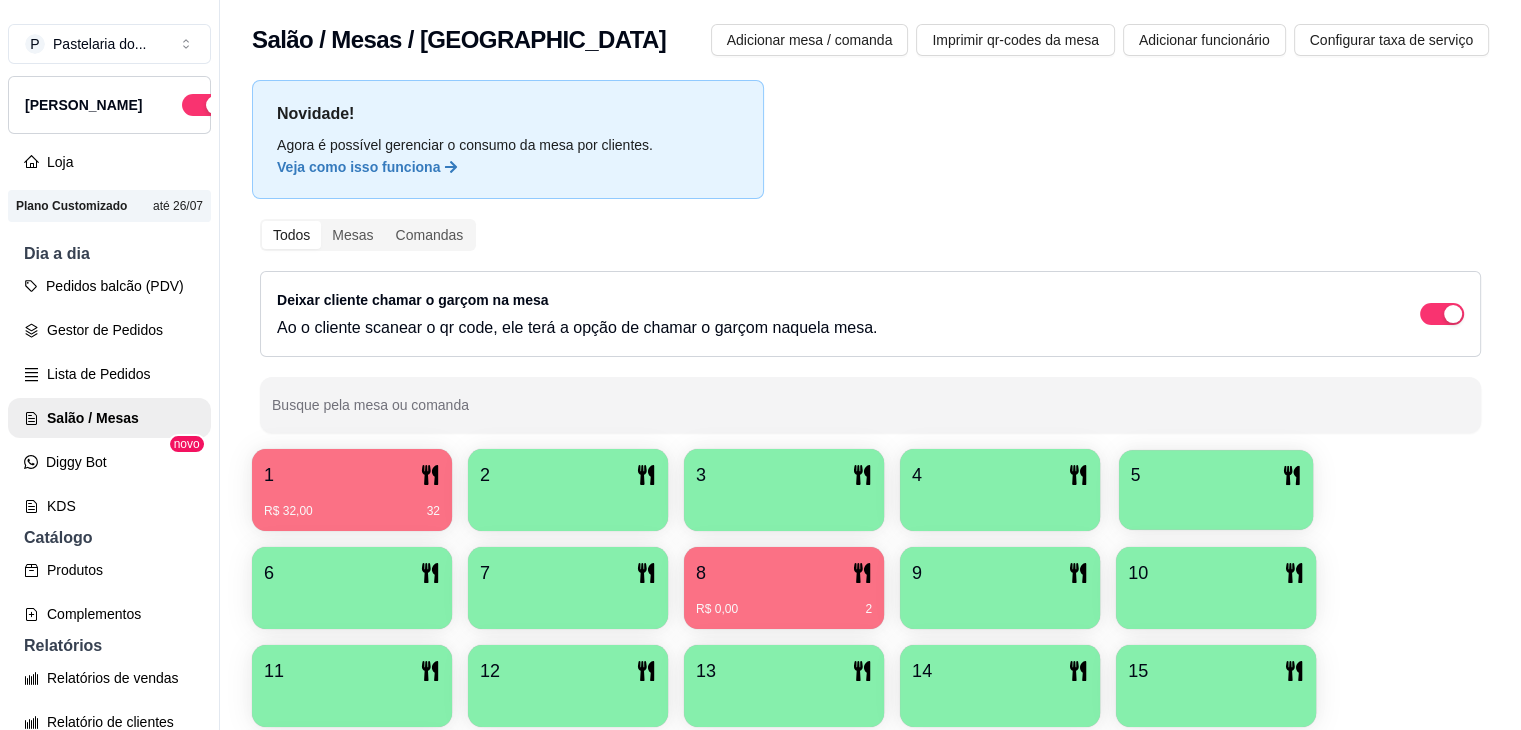 click at bounding box center (1216, 503) 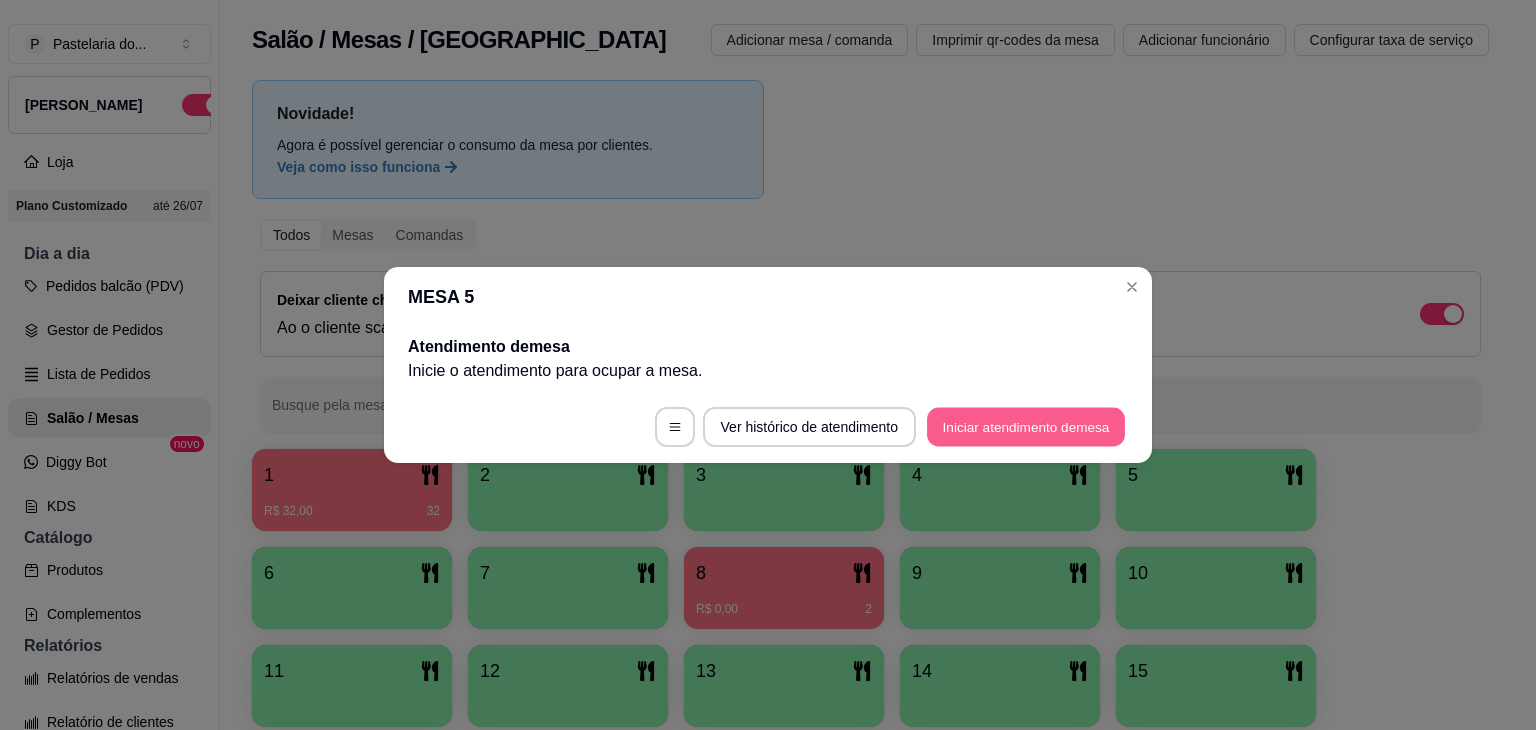 click on "Iniciar atendimento de  mesa" at bounding box center (1026, 427) 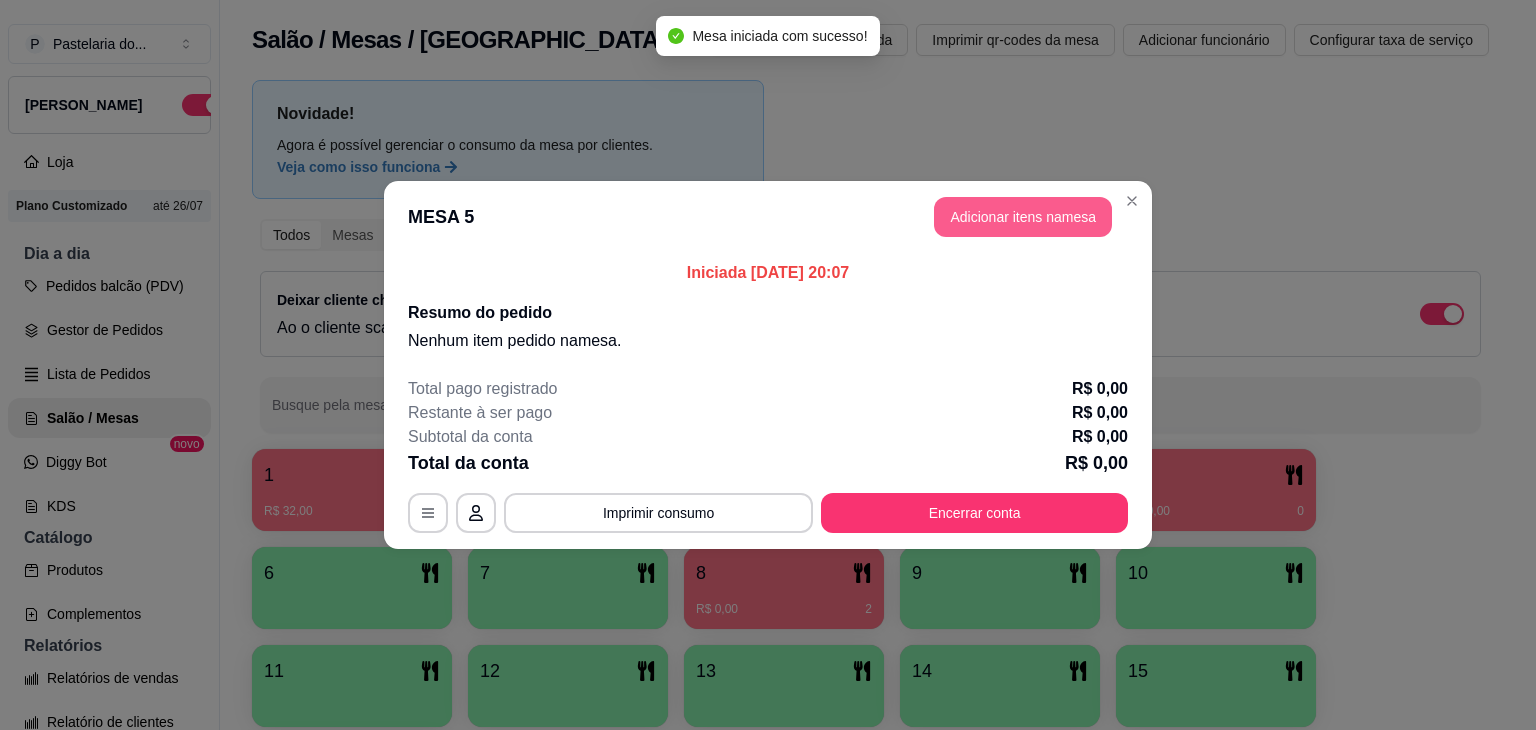 click on "Adicionar itens na  mesa" at bounding box center (1023, 217) 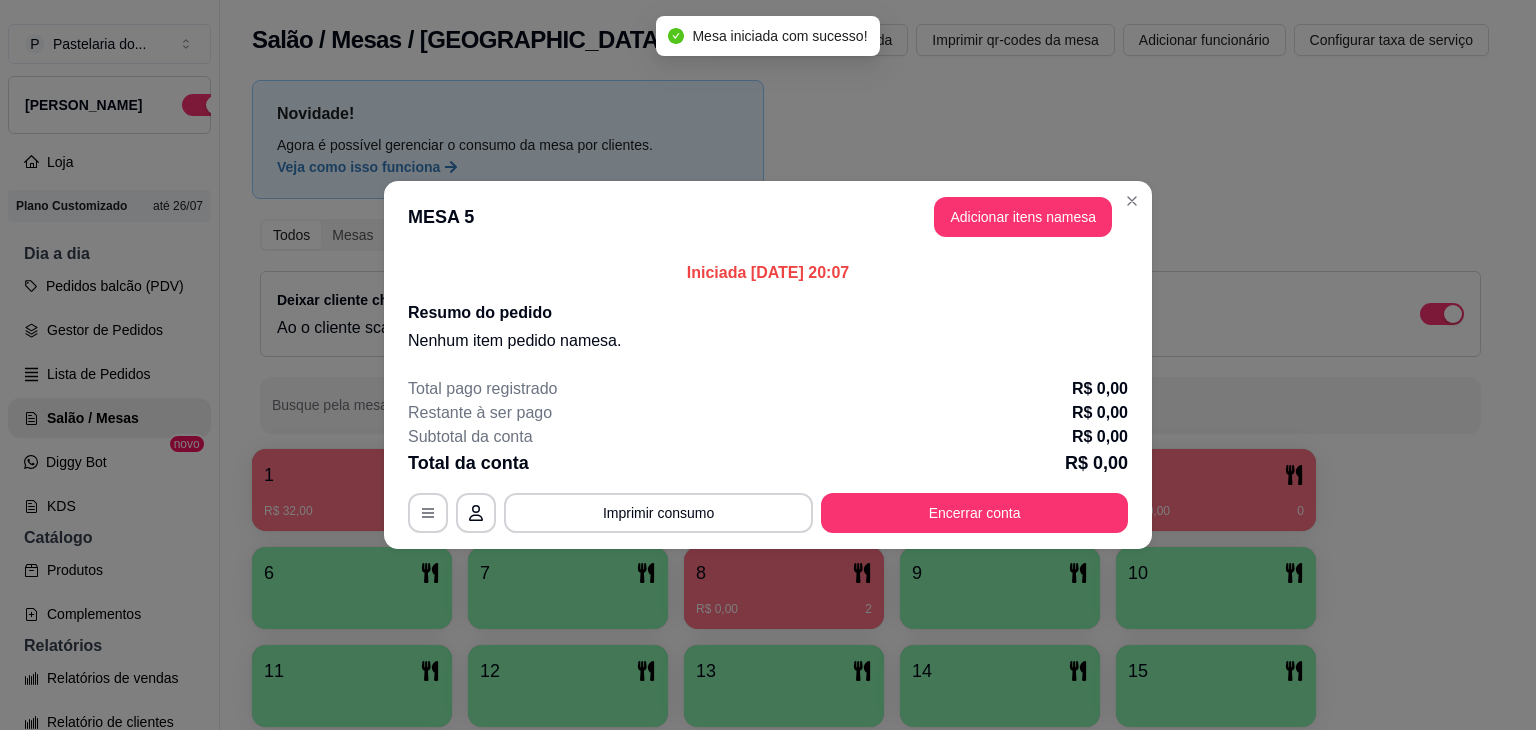 click on "Item avulso Pastéis  Carne e Queijo    R$ 12,00 0 Carne    R$ 12,00 0 Carne e Catupiry    R$ 12,00 0 Carne e Banana    R$ 12,00 0 Carne e Guariroba   R$ 12,00 0 Carne e Bacon    R$ 12,00 0 Carne e Cheddar    R$ 12,00 0 Carne e Milho    R$ 12,00 0 Frango e Queijo    R$ 12,00 0 Frango    R$ 12,00 0 Frango e Catupiry   R$ 12,00 0 Frango e Bacon    R$ 12,00 0 Frango e Milho   R$ 12,00 0 Frango e Cheddar    R$ 12,00 0 Frango e Guariroba     R$ 12,00 0 Presunto e Queijo   R$ 12,00 0 Queijo    R$ 12,00 0 Pizza   R$ 12,00 0 Àrabe   R$ 12,00 0 Chocolate   R$ 15,00 0 Banana Real   R$ 12,00 0 Cachorro Quente   R$ 15,00 0  X - tudo   R$ 18,00 0 Banana com Chocolate   R$ 15,00 0 Gueroba e Queijo   R$ 12,00 0 Salgados  Esgotado Pastelão de carne    R$ 10,00 0 Pastelão de frango    R$ 10,00 0 Enroladinho de salsicha com queijo    R$ 10,00 0 Coxinha   R$ 10,00 0 Enroladinho de presunto e queijo    R$ 10,00 0 Enroladinho de salsicha    R$ 10,00 0 Caldos Caldo de Frango   R$ 18,00 0   0   0" at bounding box center (558, 434) 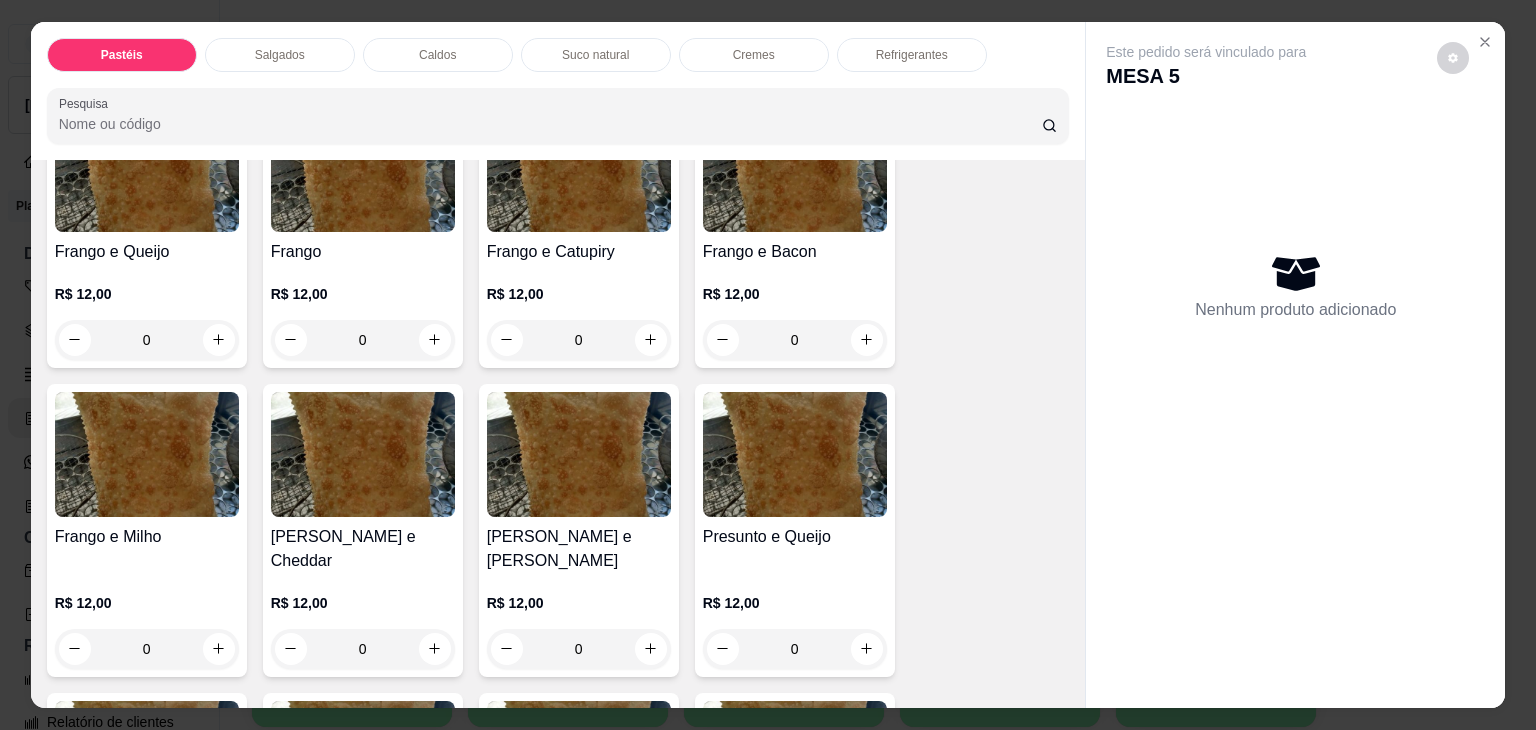 scroll, scrollTop: 700, scrollLeft: 0, axis: vertical 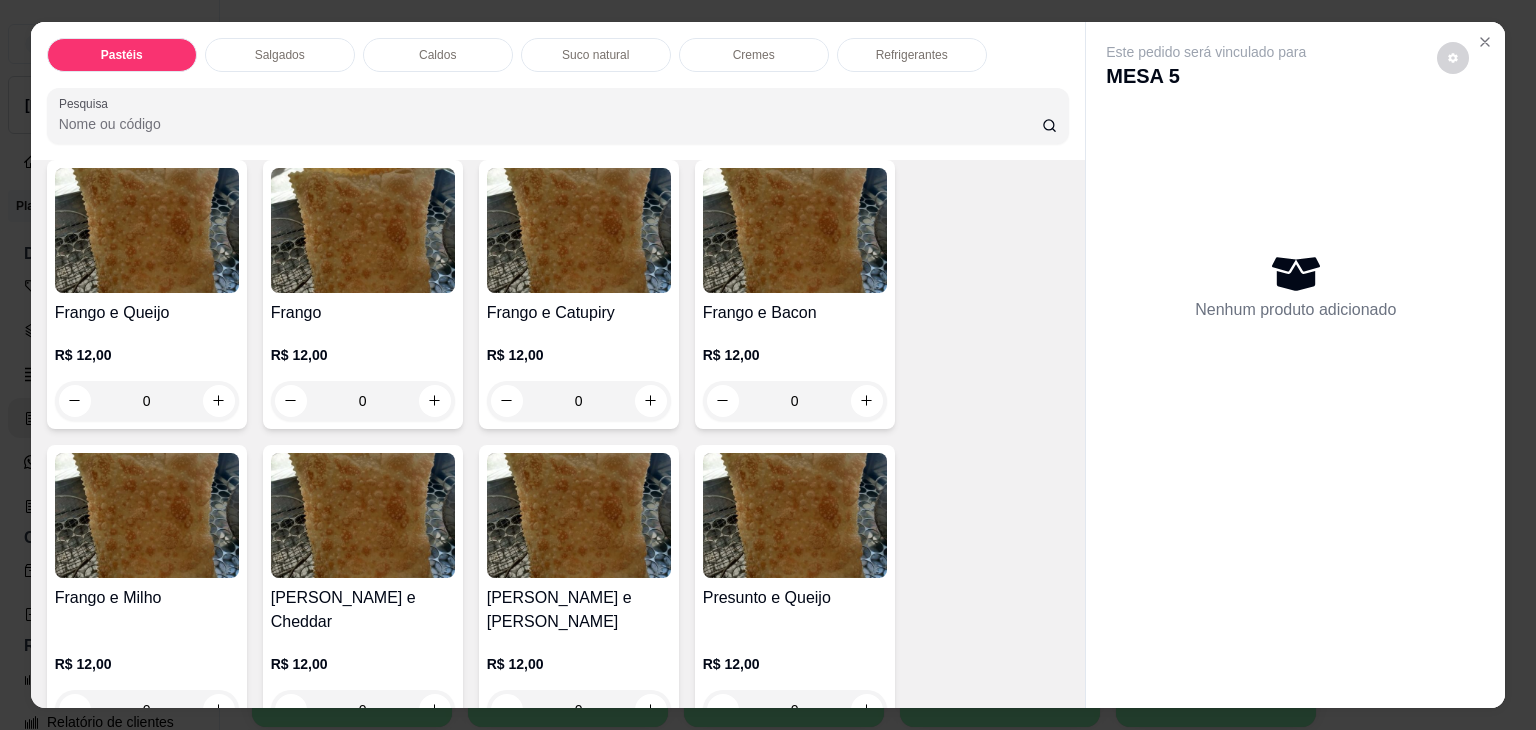 click on "0" at bounding box center [795, 401] 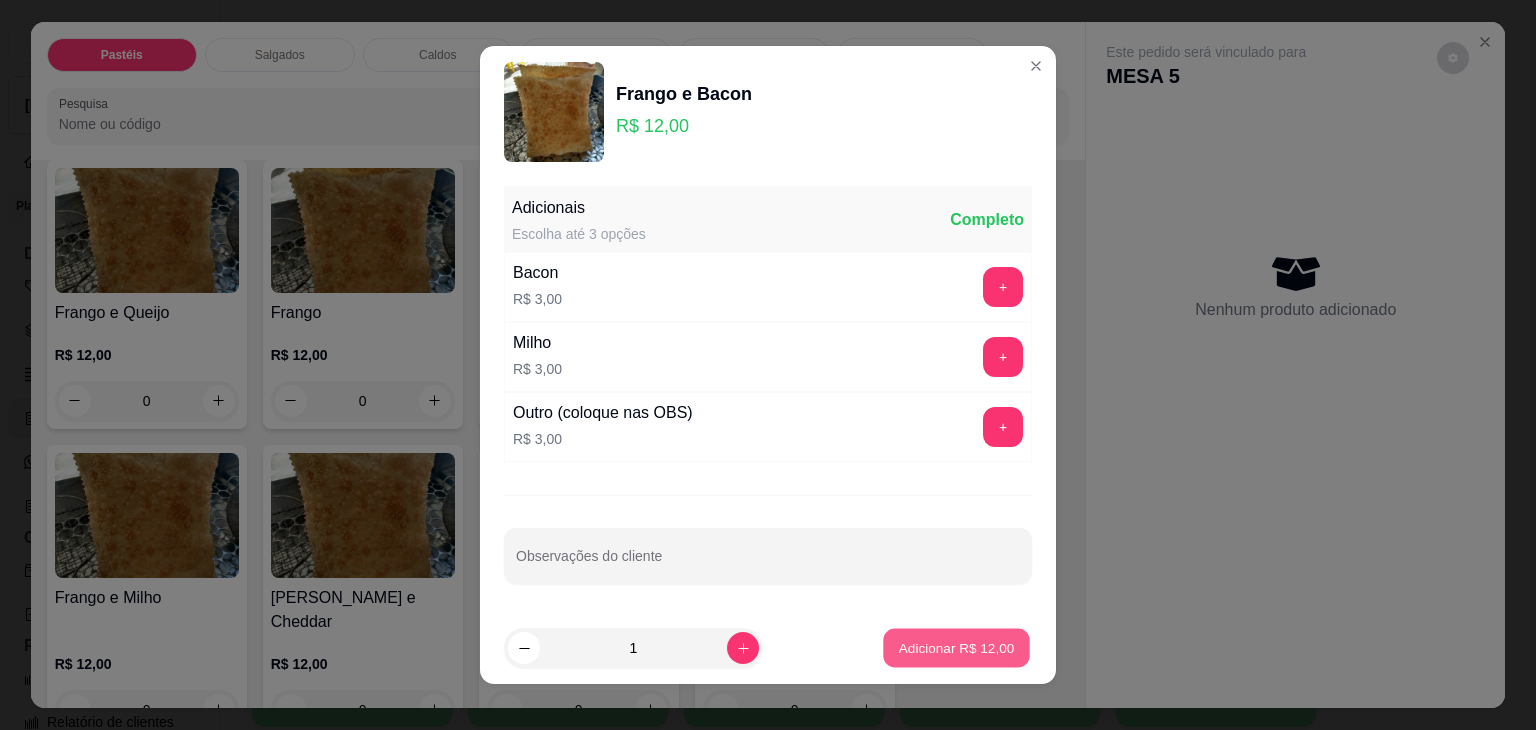 click on "Adicionar   R$ 12,00" at bounding box center (957, 647) 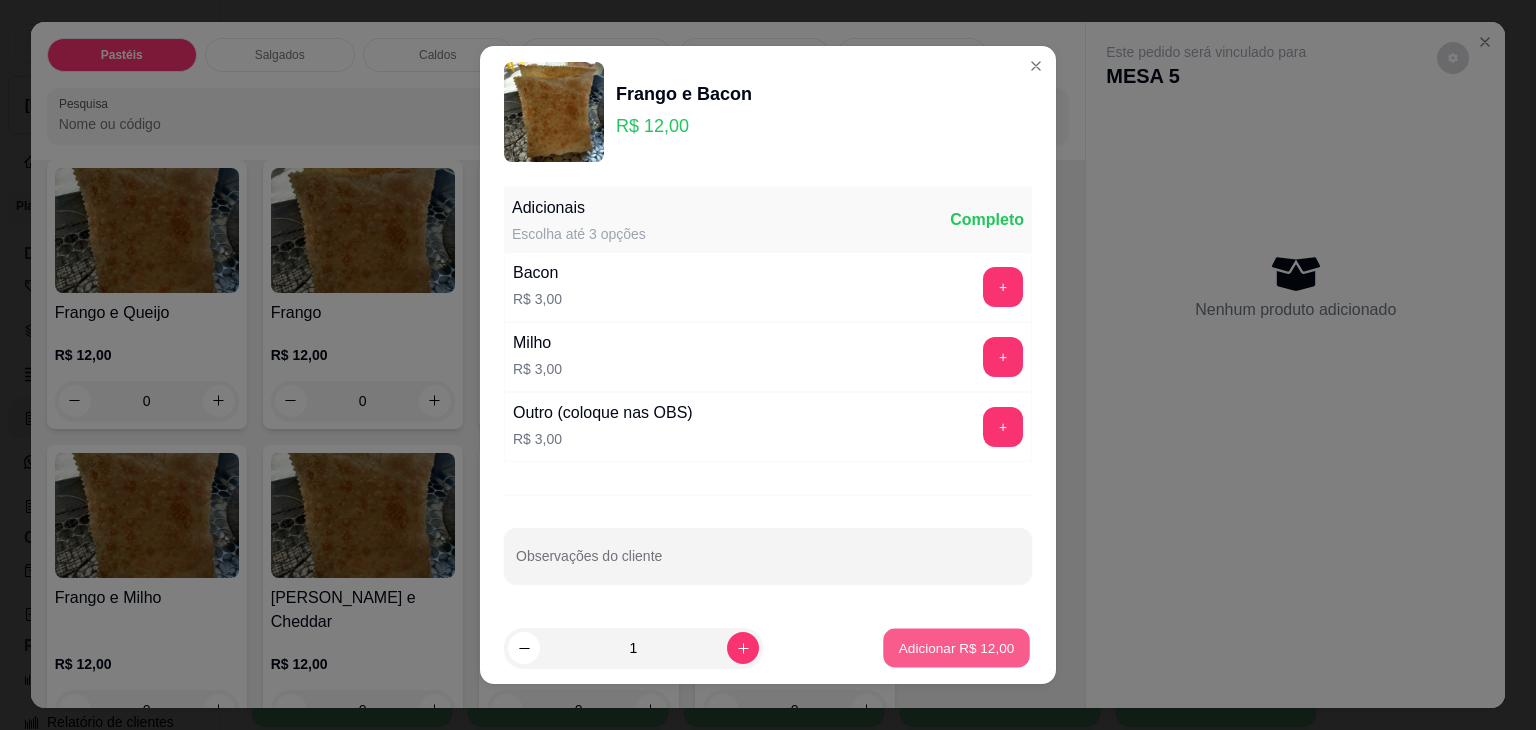 type on "1" 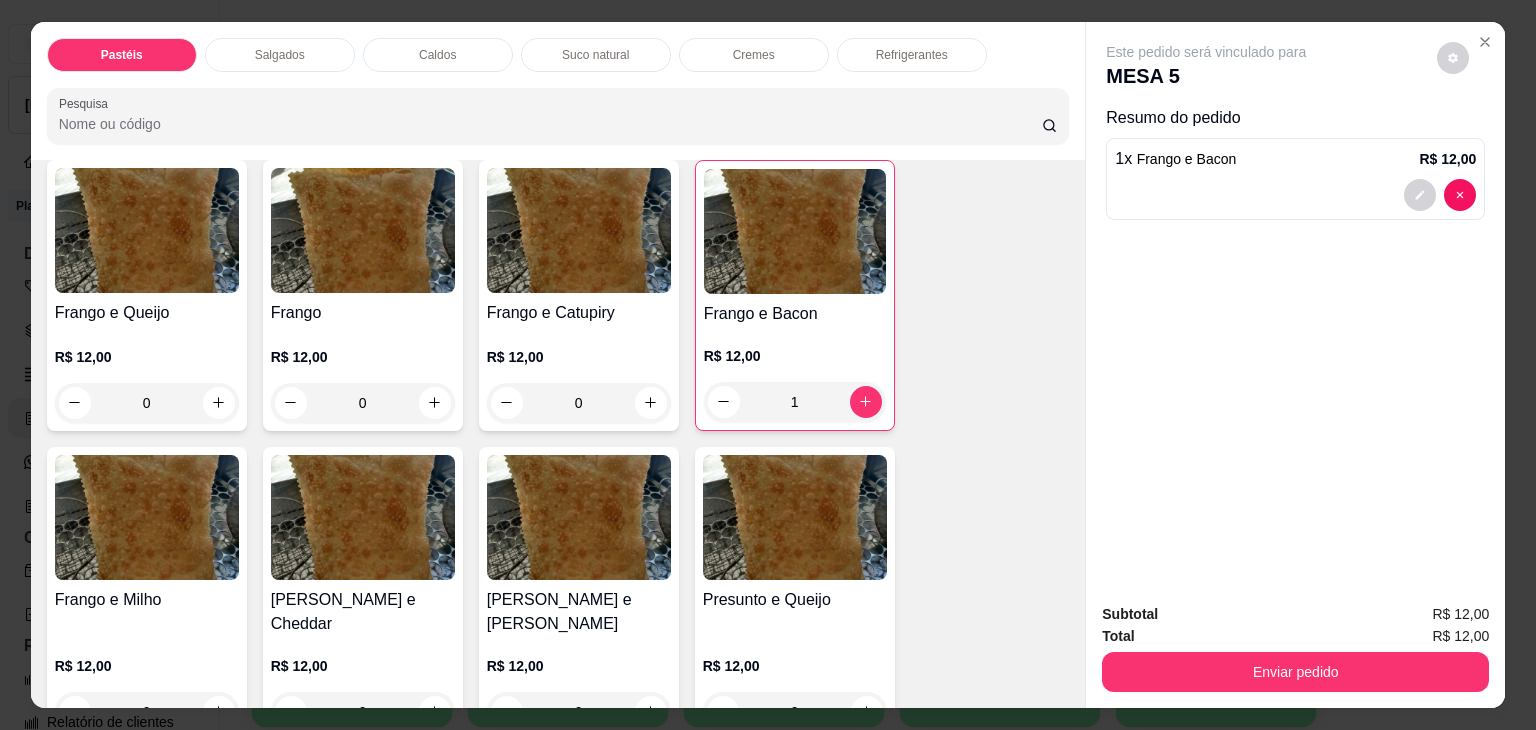 click on "Refrigerantes" at bounding box center [912, 55] 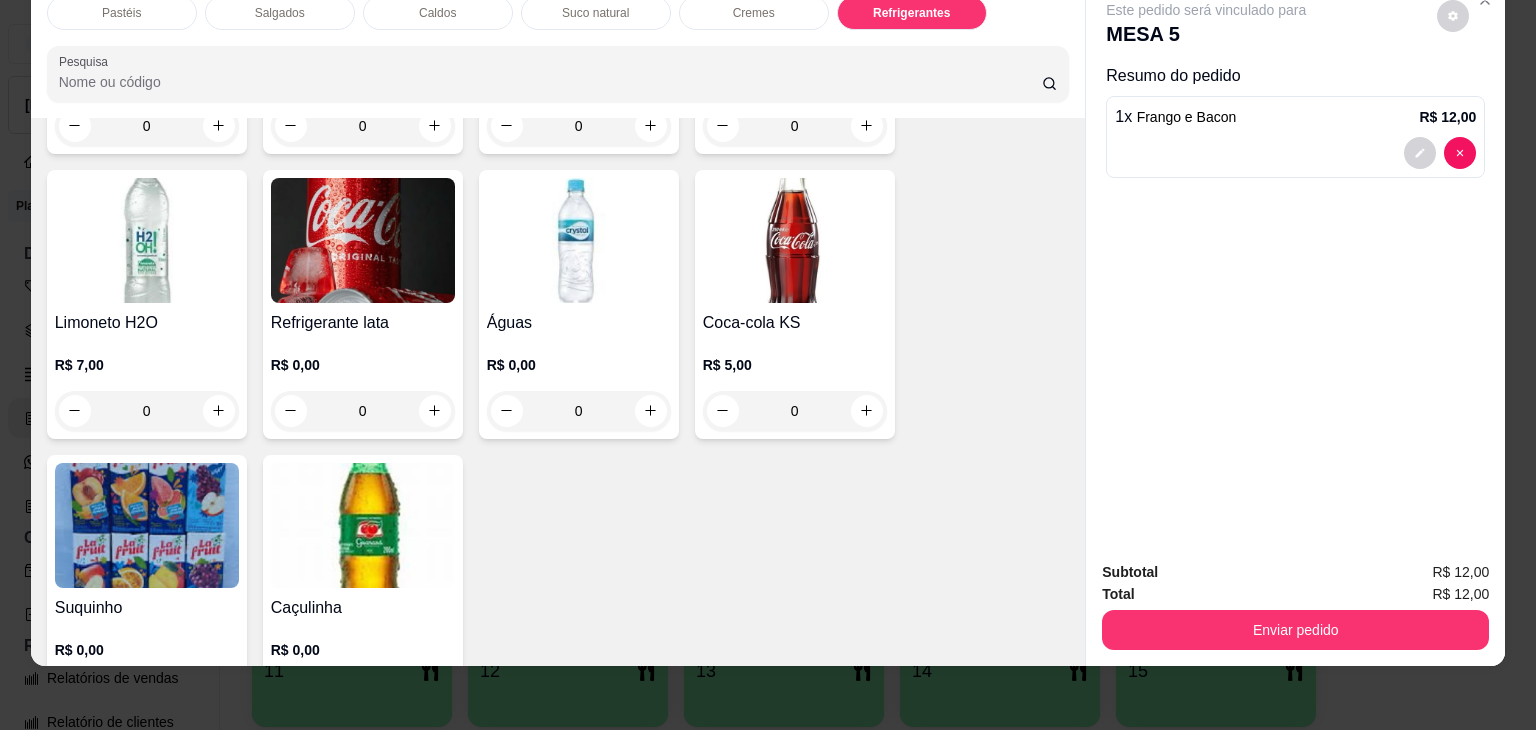 scroll, scrollTop: 6132, scrollLeft: 0, axis: vertical 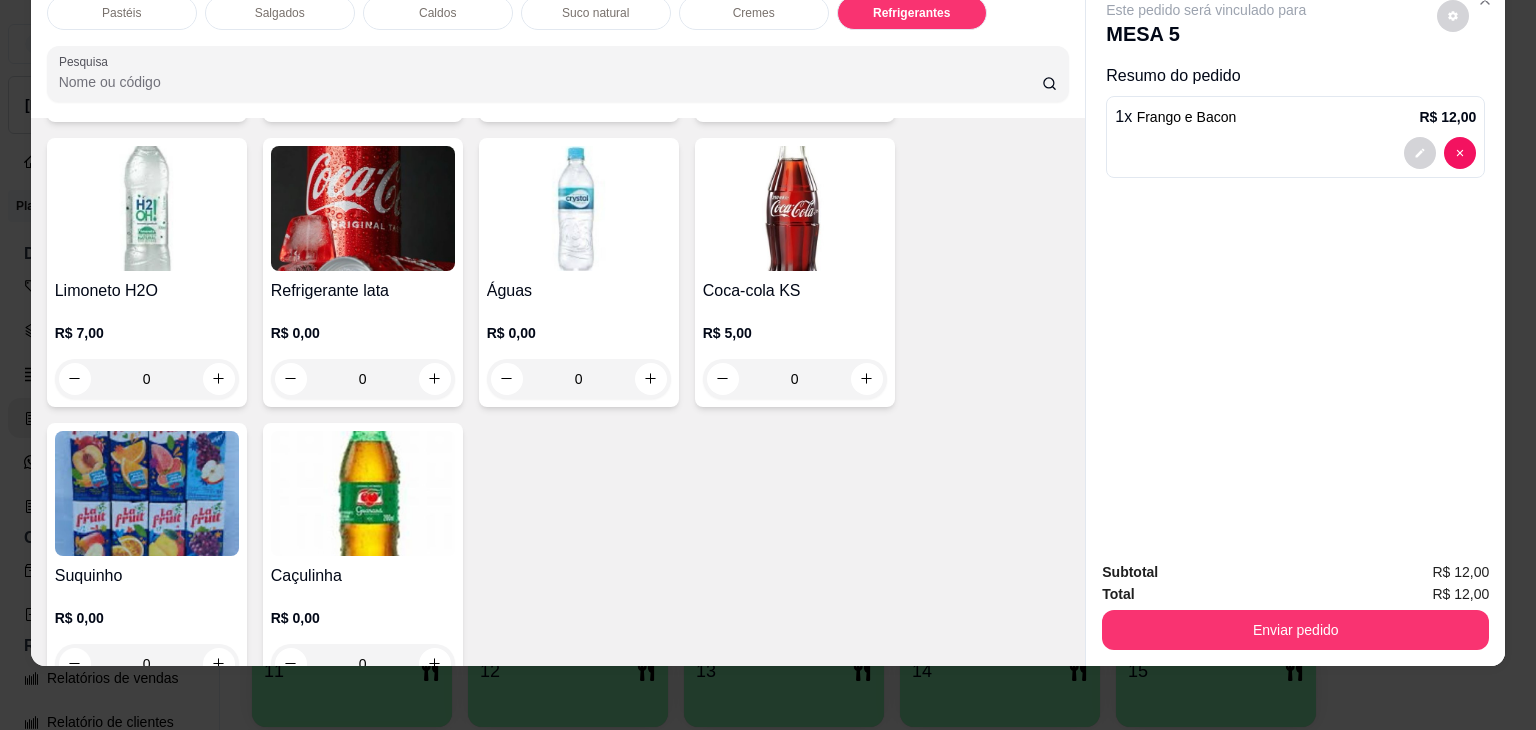 click on "0" at bounding box center [579, 379] 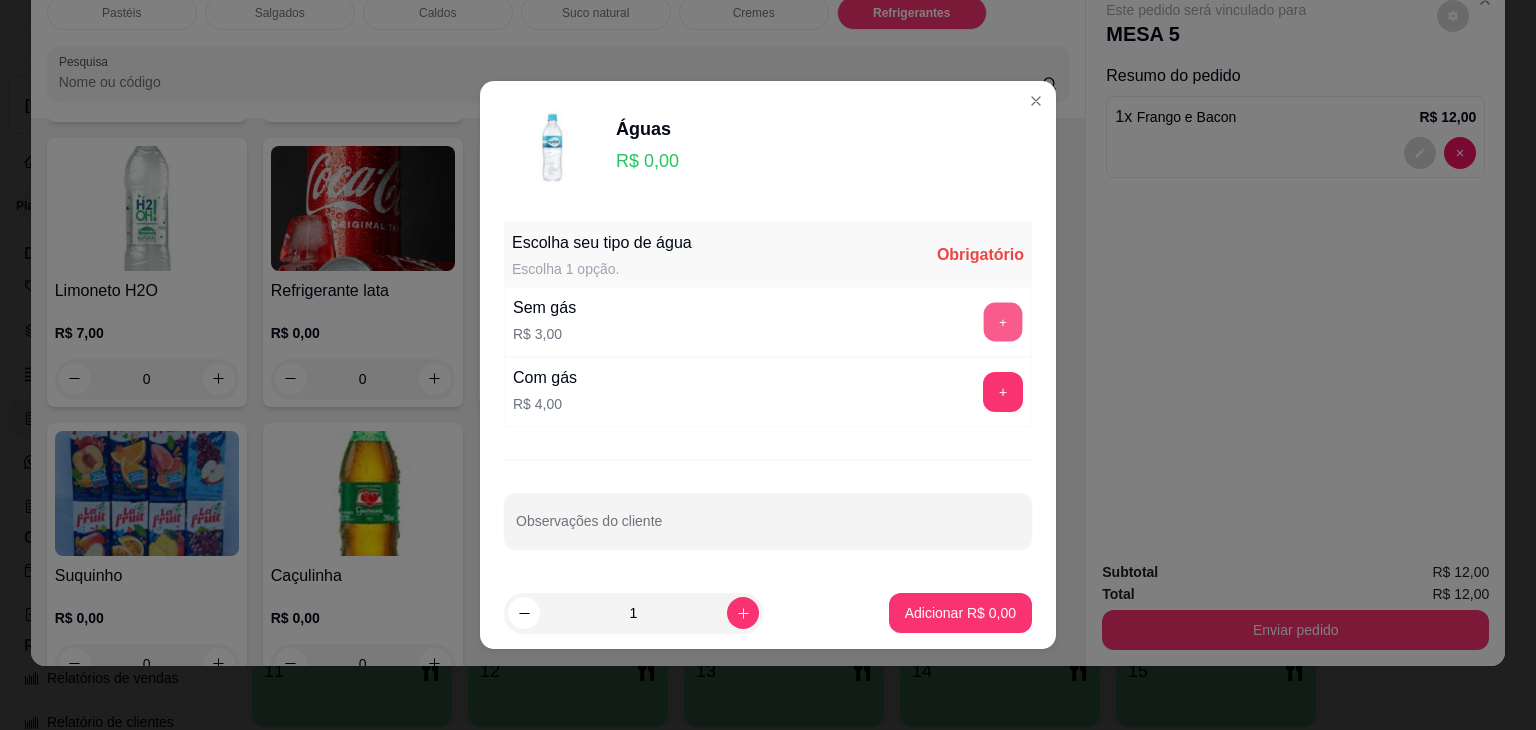 click on "+" at bounding box center (1003, 322) 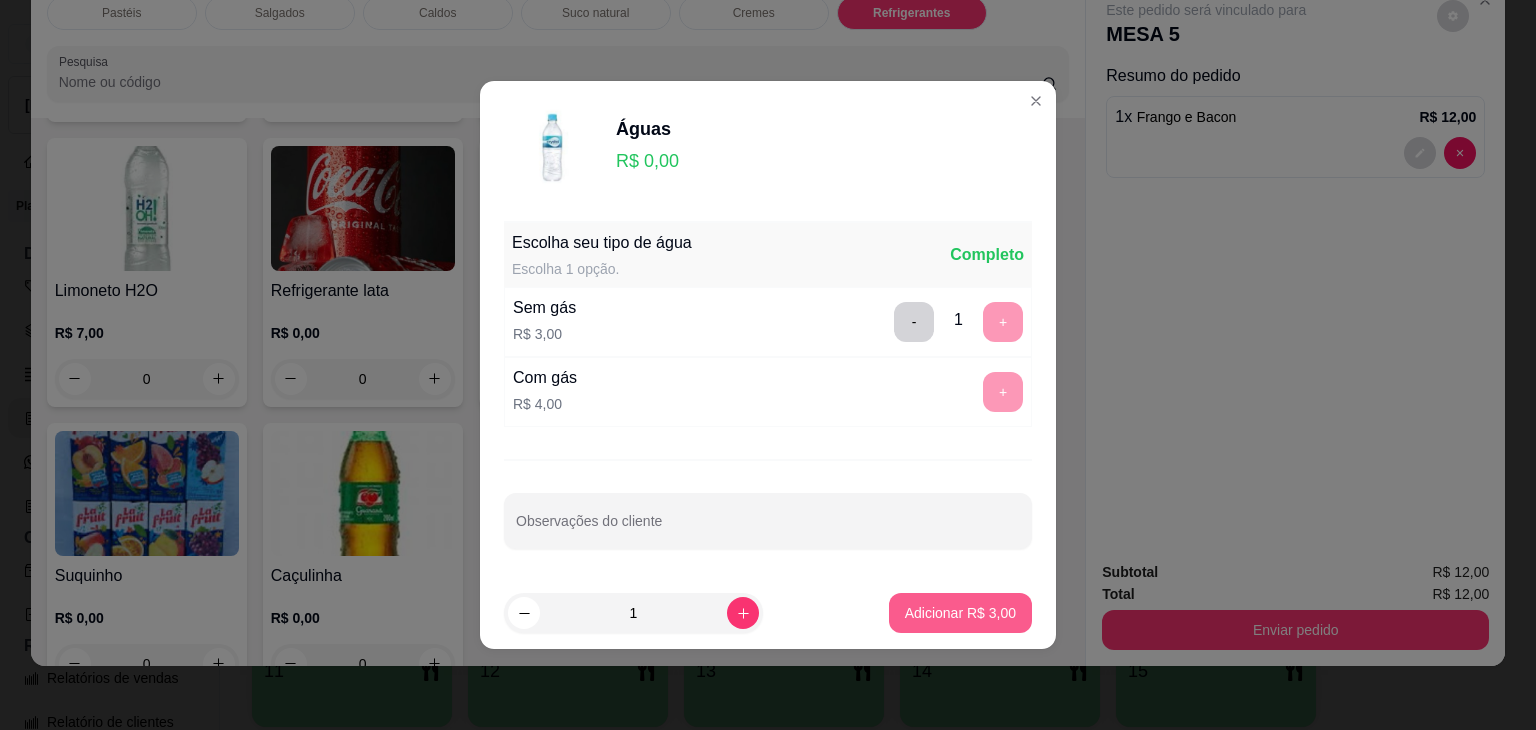 click on "Adicionar   R$ 3,00" at bounding box center (960, 613) 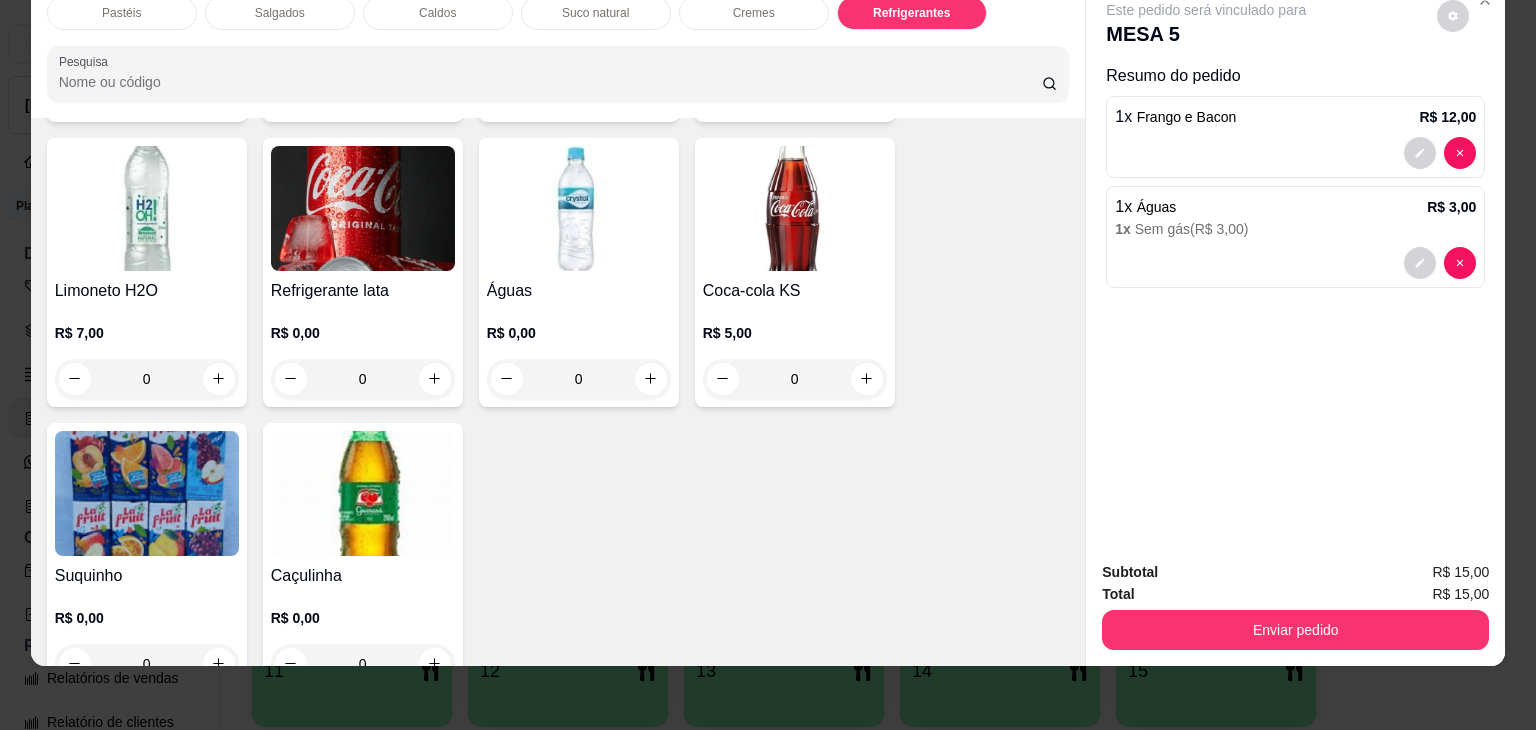 click on "Cremes" at bounding box center [754, 13] 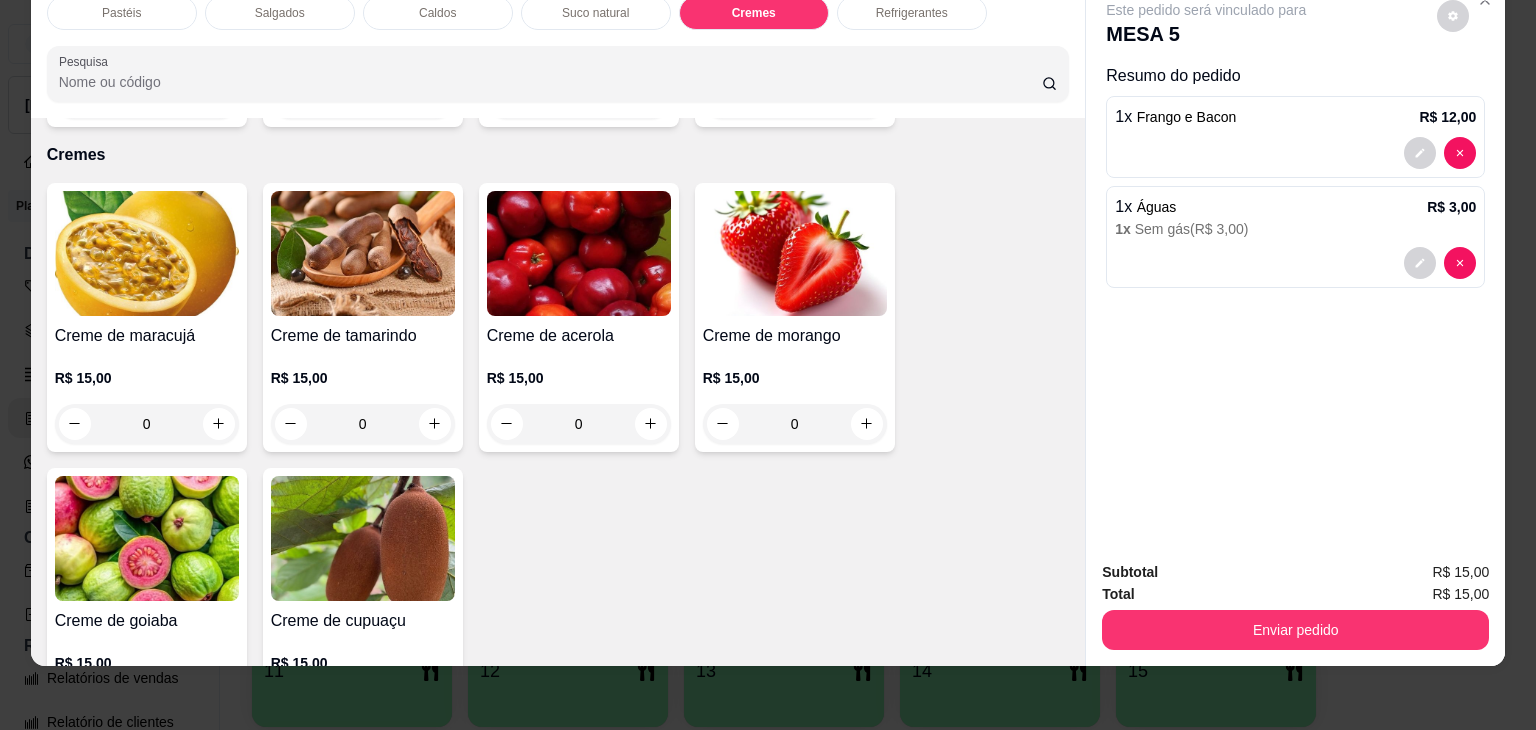 click on "Pastéis  Salgados  Caldos Suco natural Cremes Refrigerantes Pesquisa" at bounding box center (558, 49) 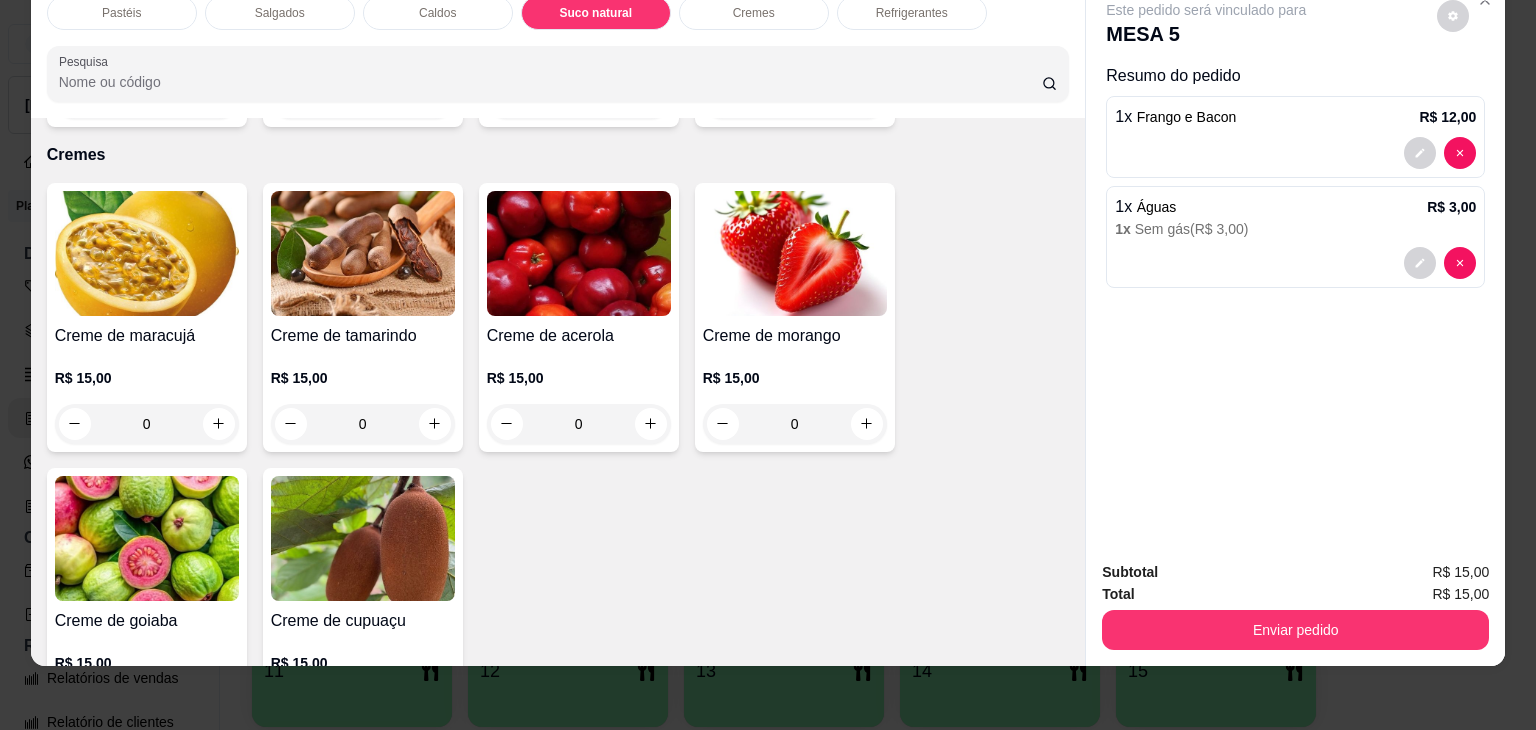 scroll, scrollTop: 3394, scrollLeft: 0, axis: vertical 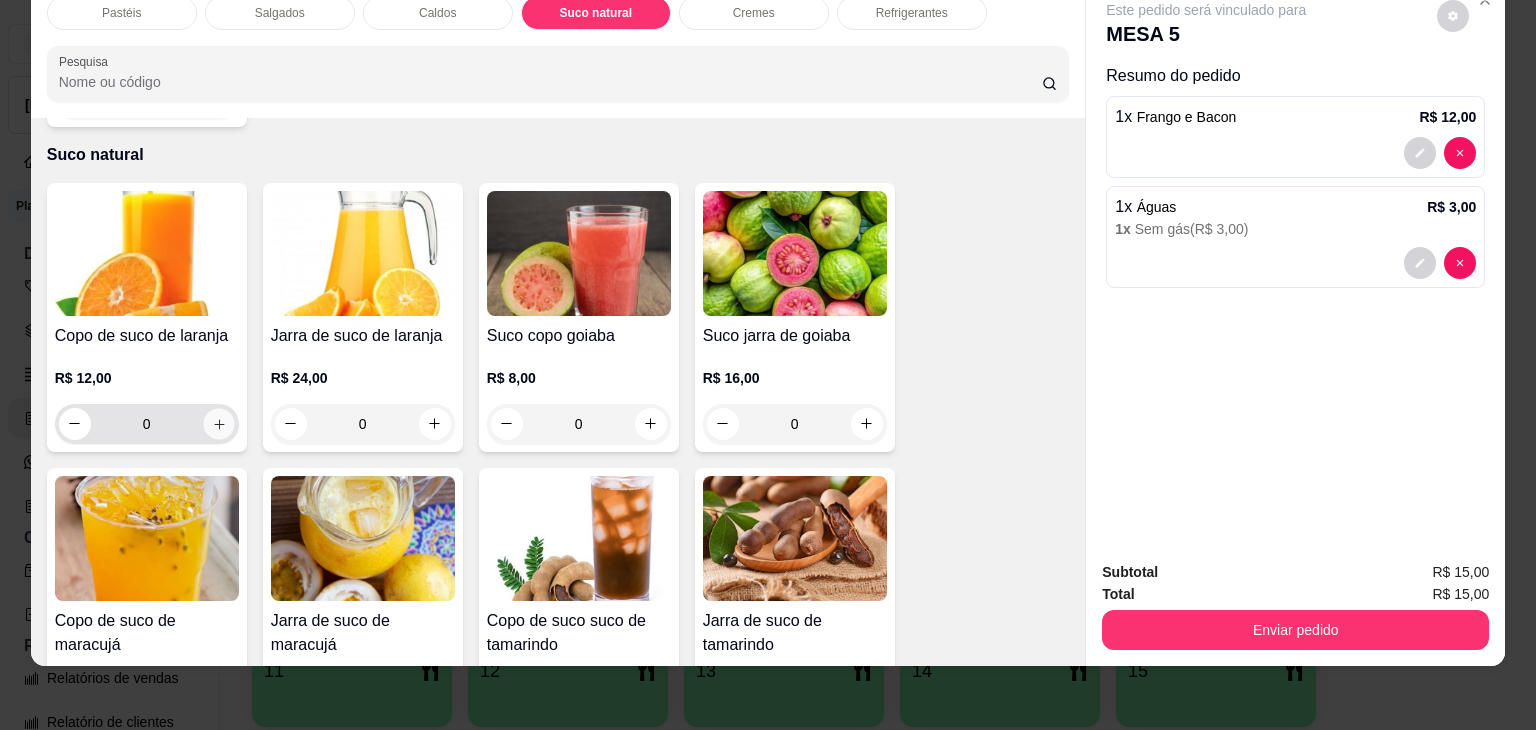click 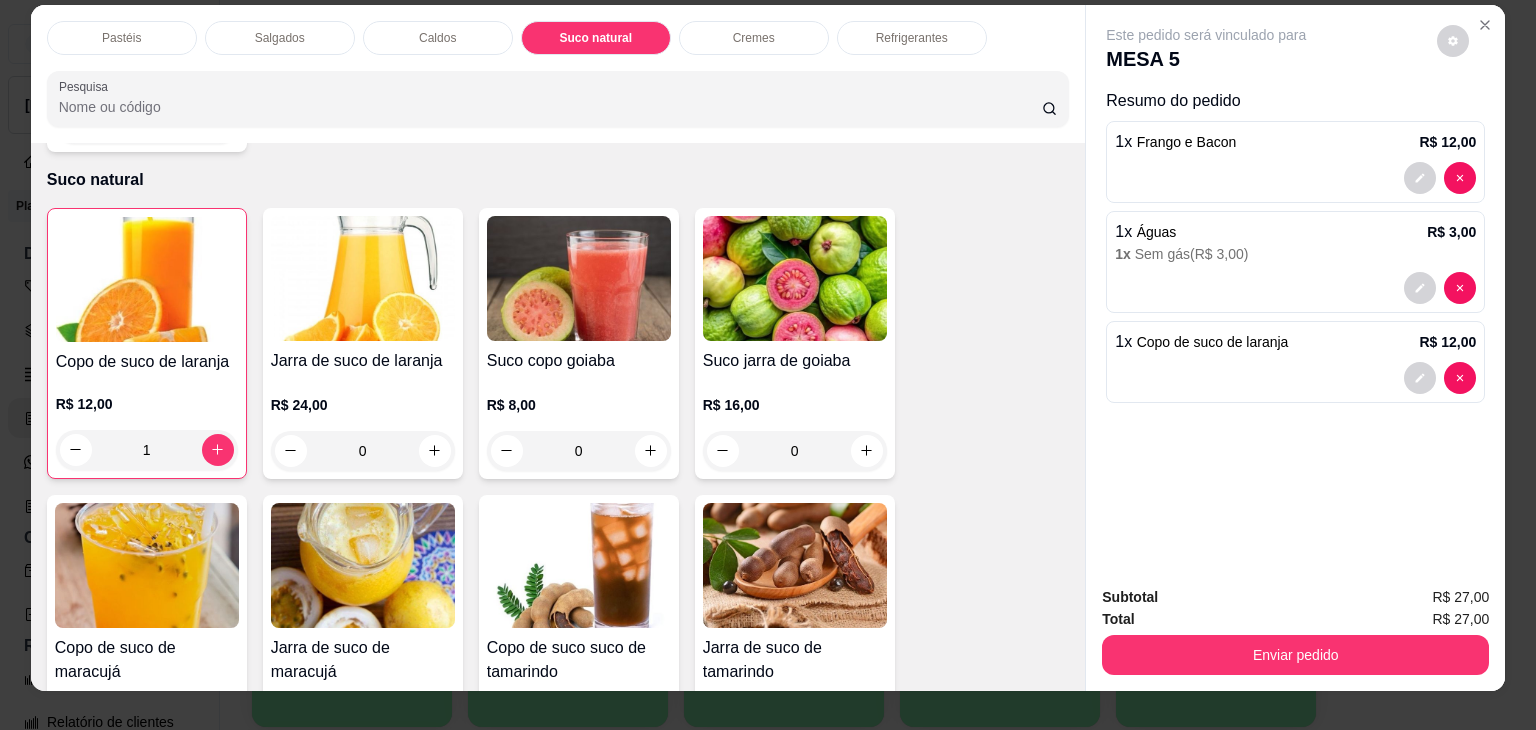 scroll, scrollTop: 0, scrollLeft: 0, axis: both 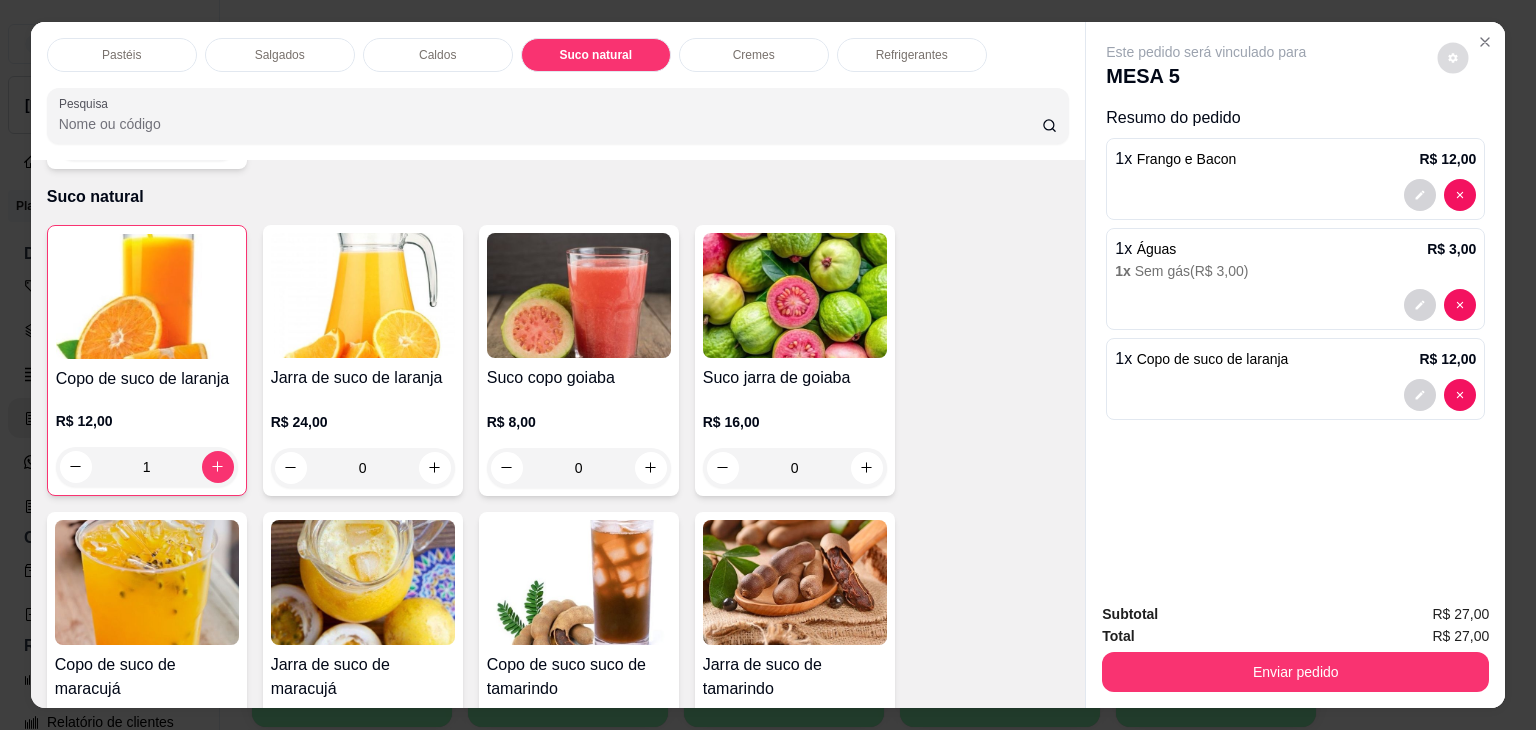 click at bounding box center [1453, 57] 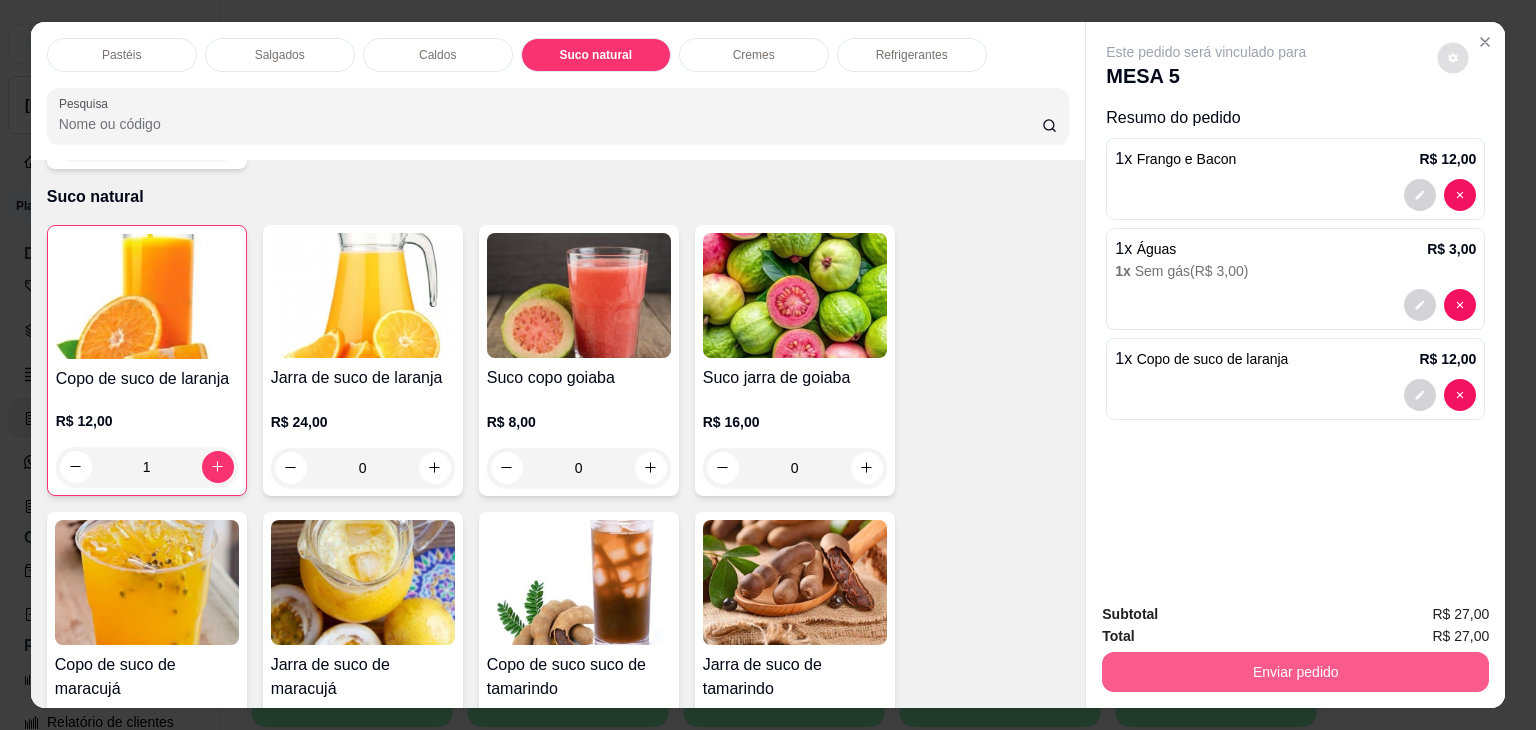 click on "Enviar pedido" at bounding box center [1295, 672] 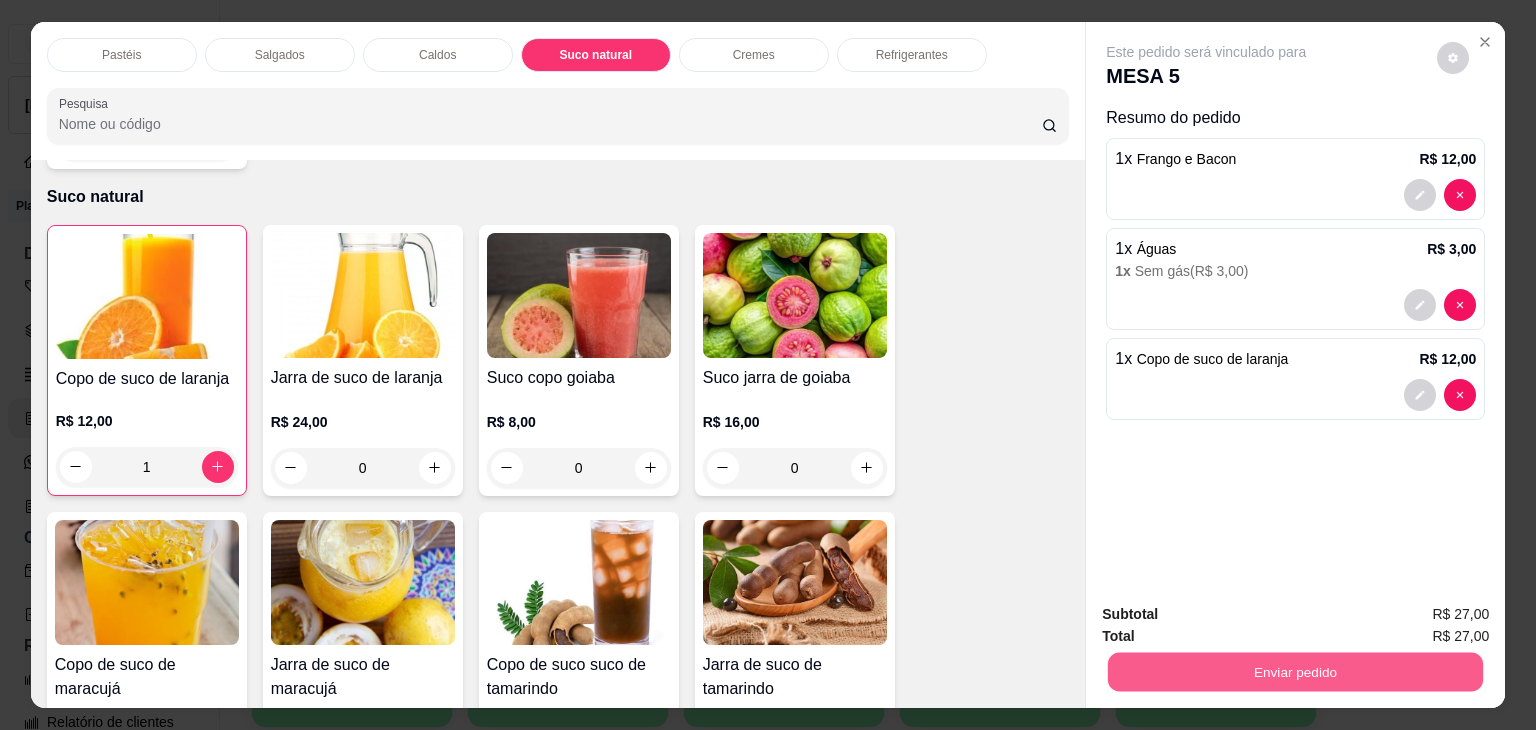 click on "Enviar pedido" at bounding box center [1295, 672] 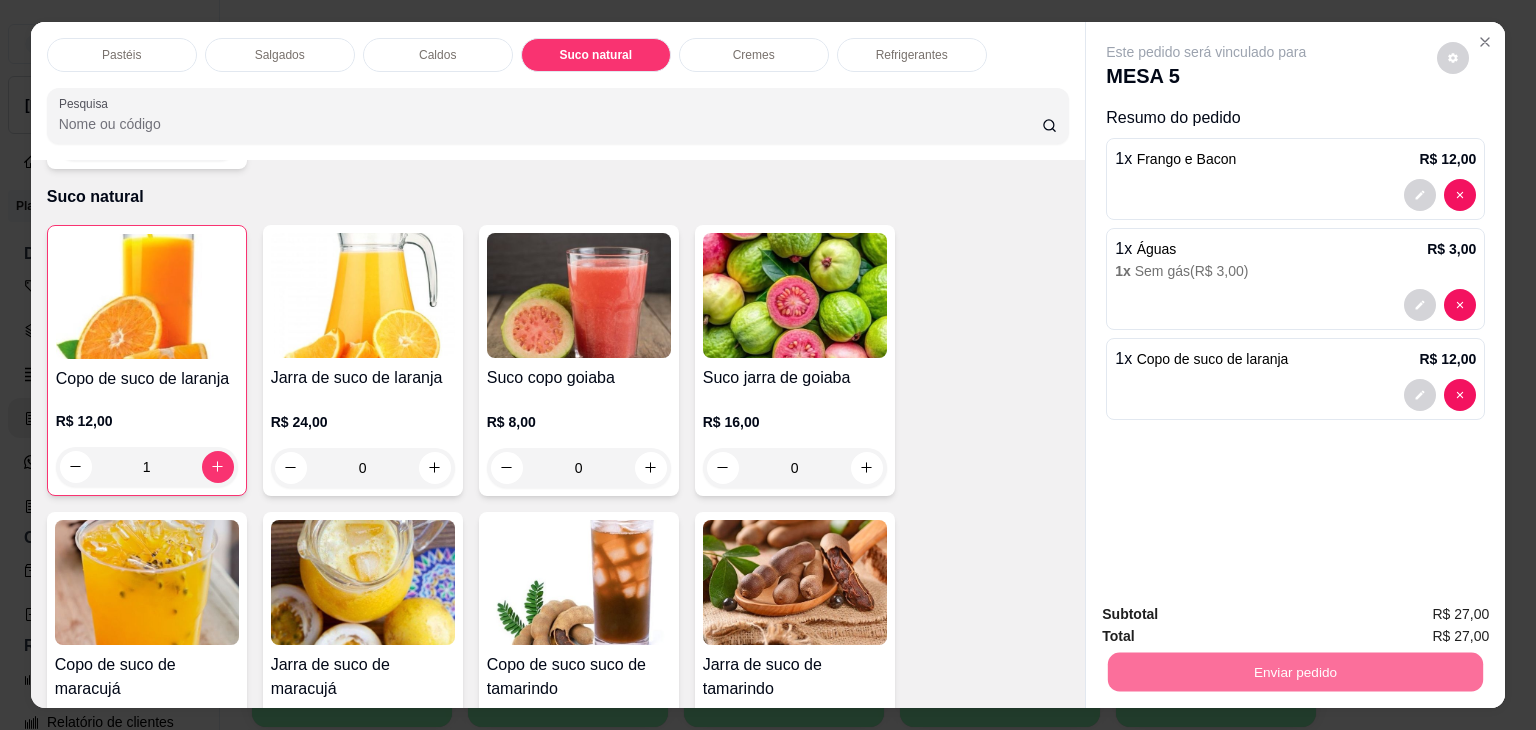 click on "Não registrar e enviar pedido" at bounding box center [1229, 615] 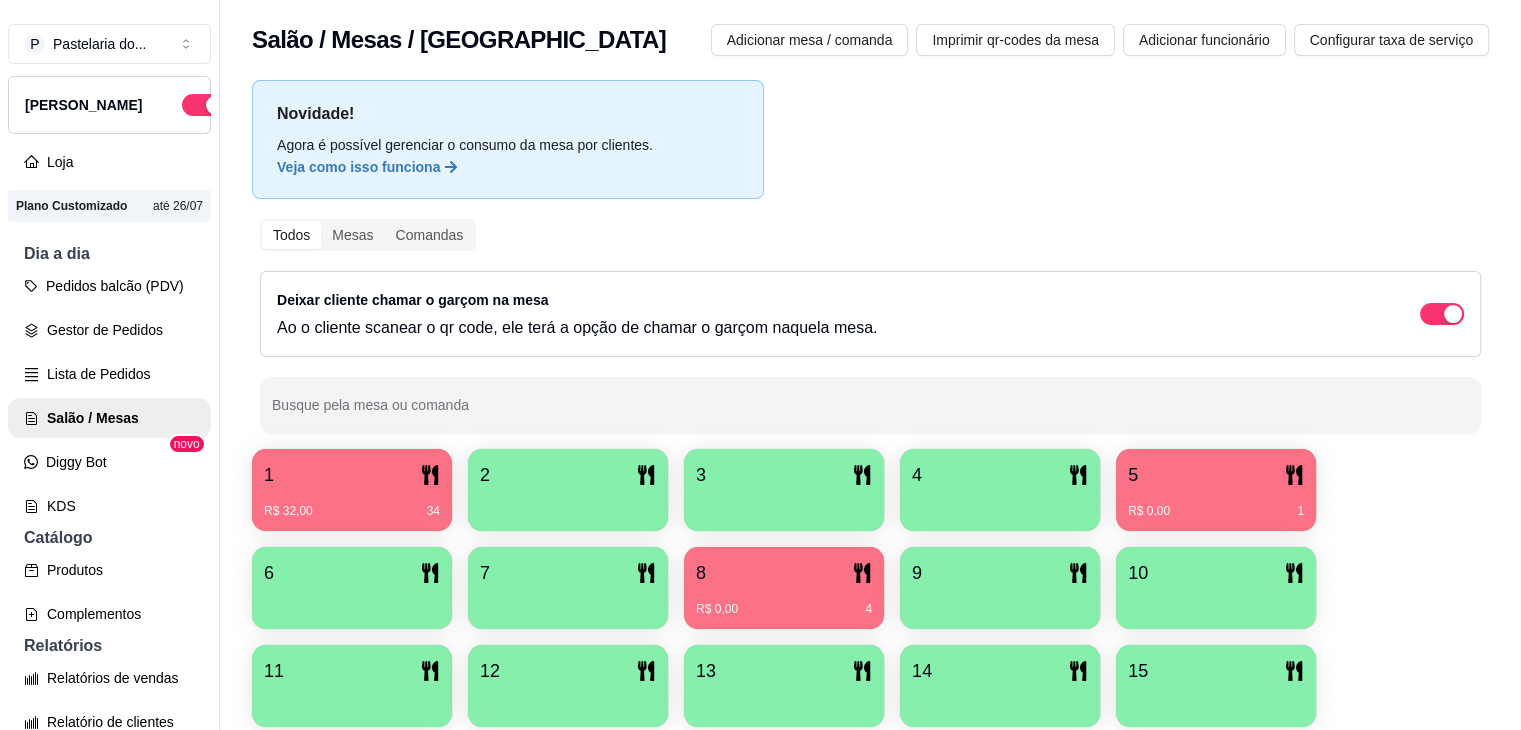 click at bounding box center [784, 504] 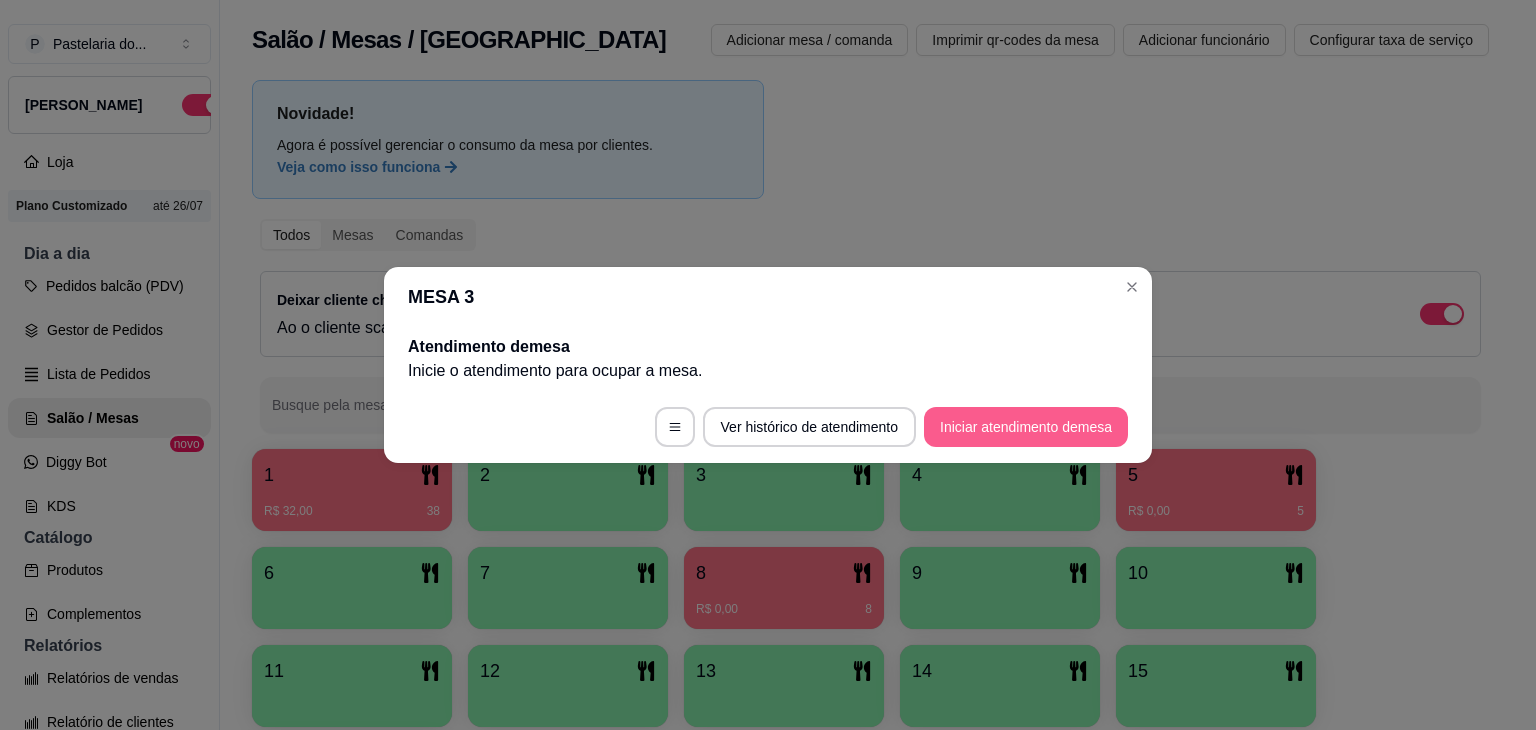 click on "Iniciar atendimento de  mesa" at bounding box center [1026, 427] 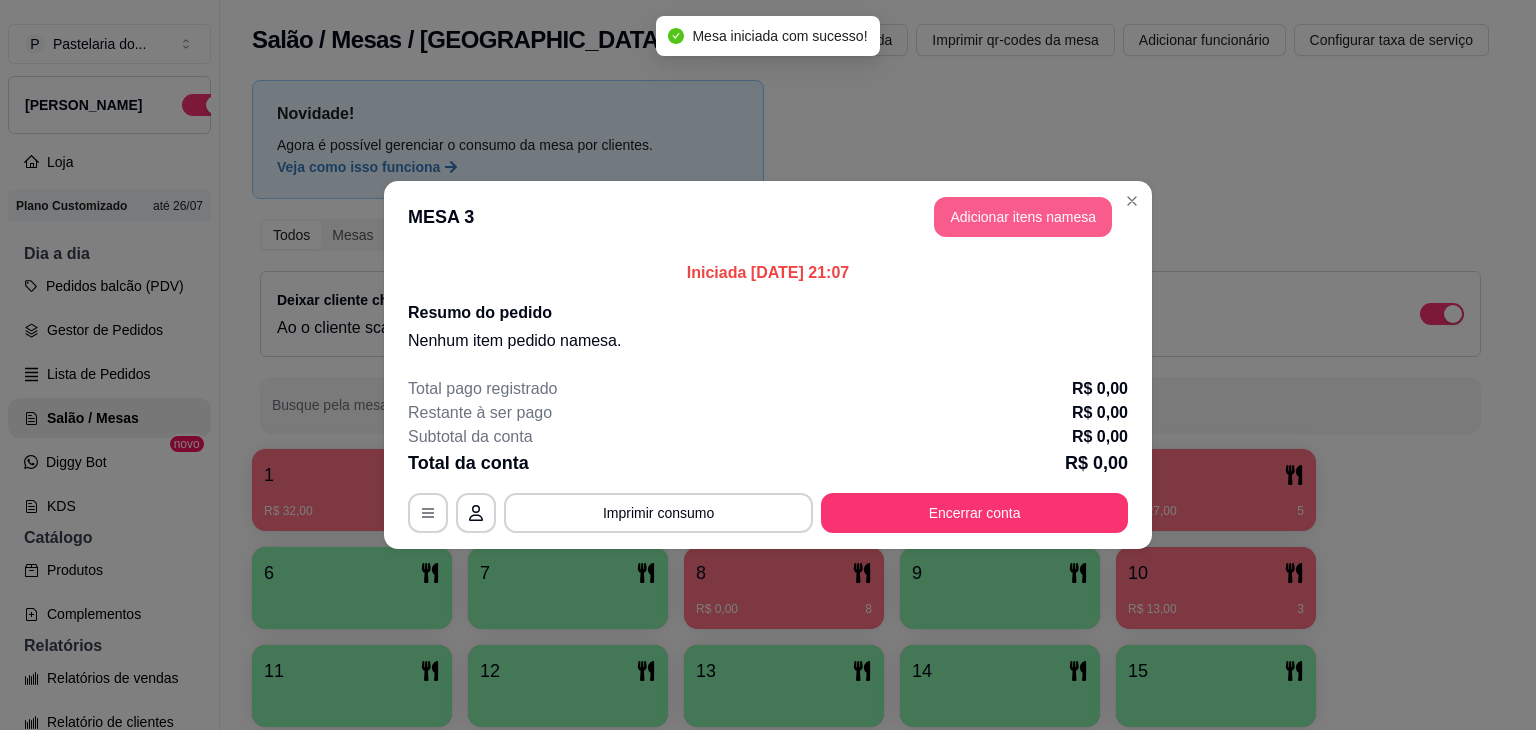 click on "Adicionar itens na  mesa" at bounding box center (1023, 217) 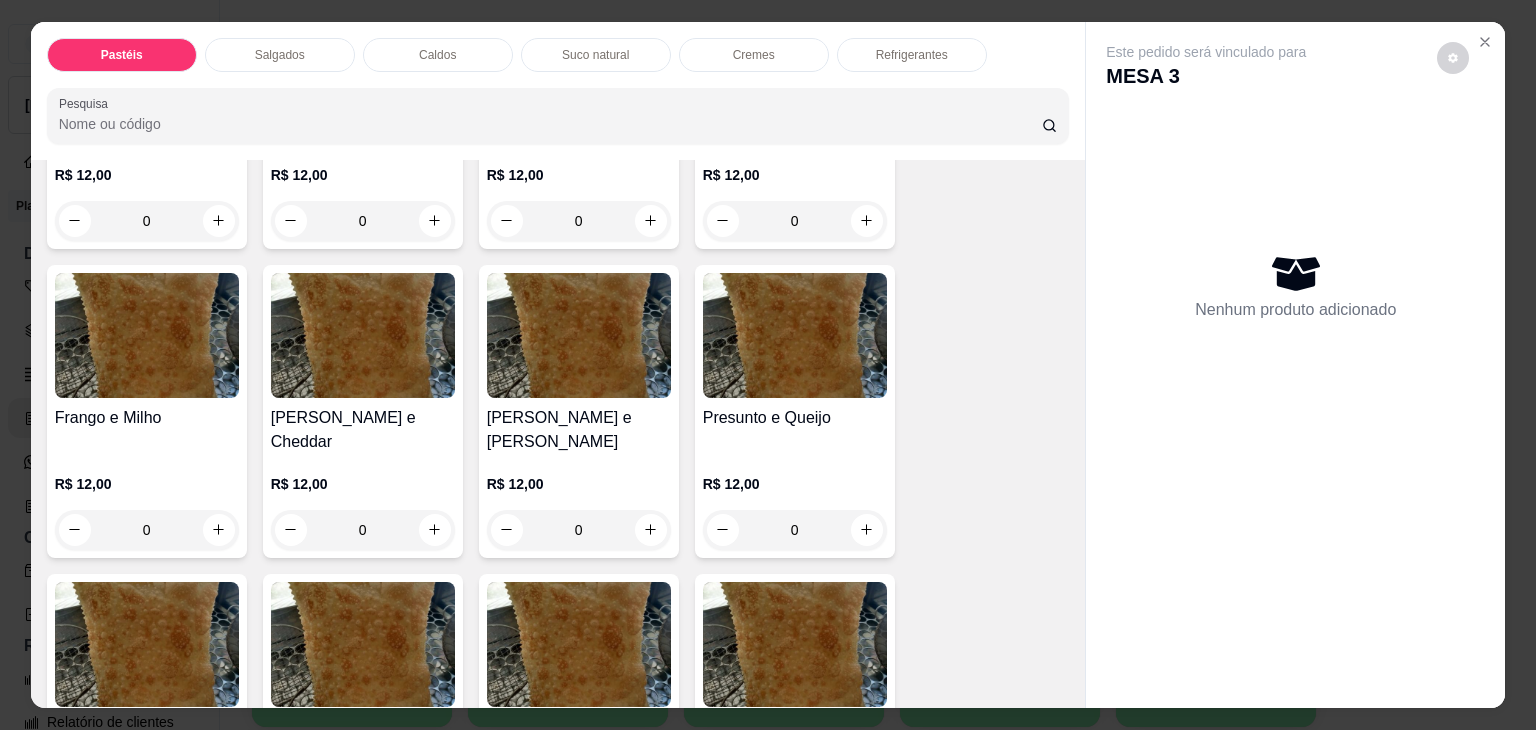 scroll, scrollTop: 900, scrollLeft: 0, axis: vertical 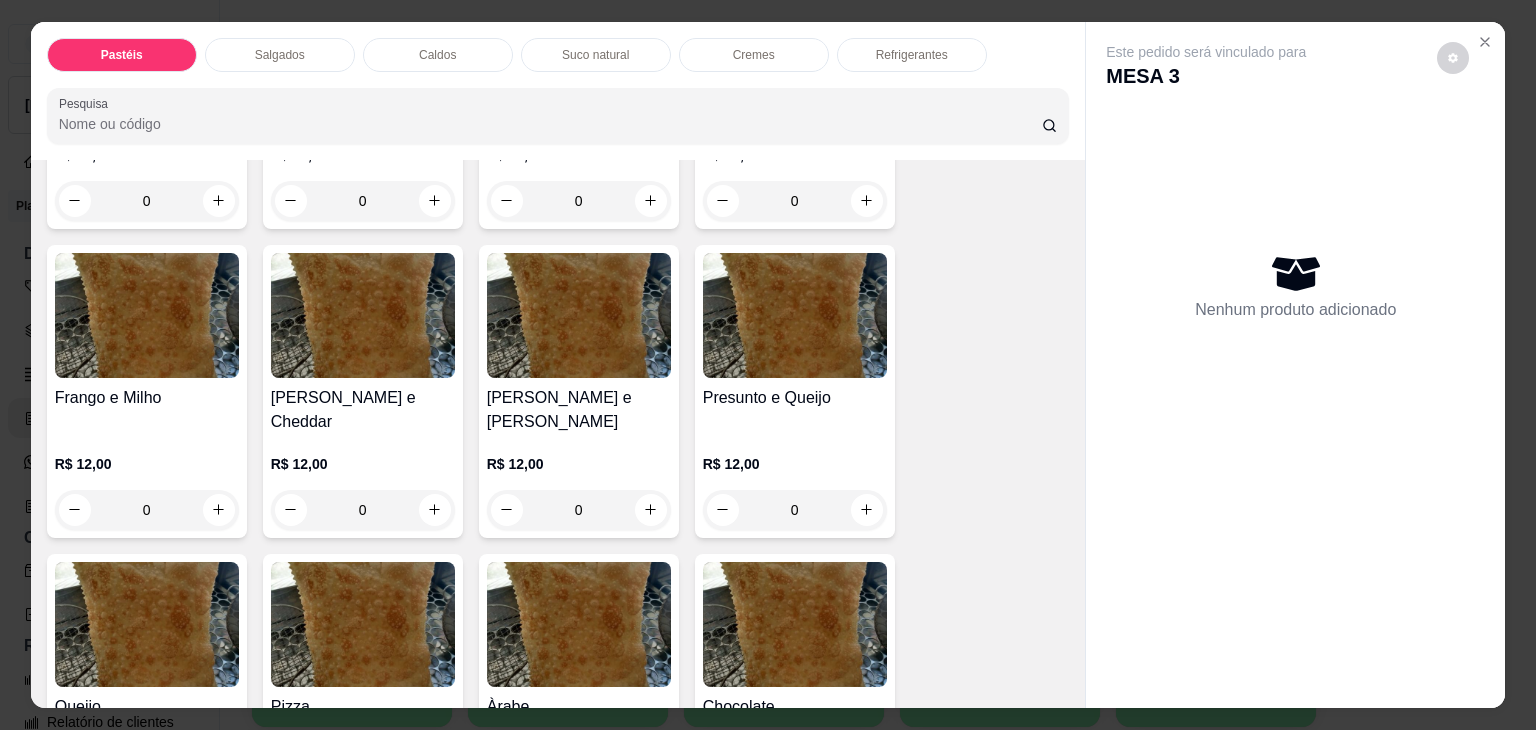 click on "0" at bounding box center [795, 510] 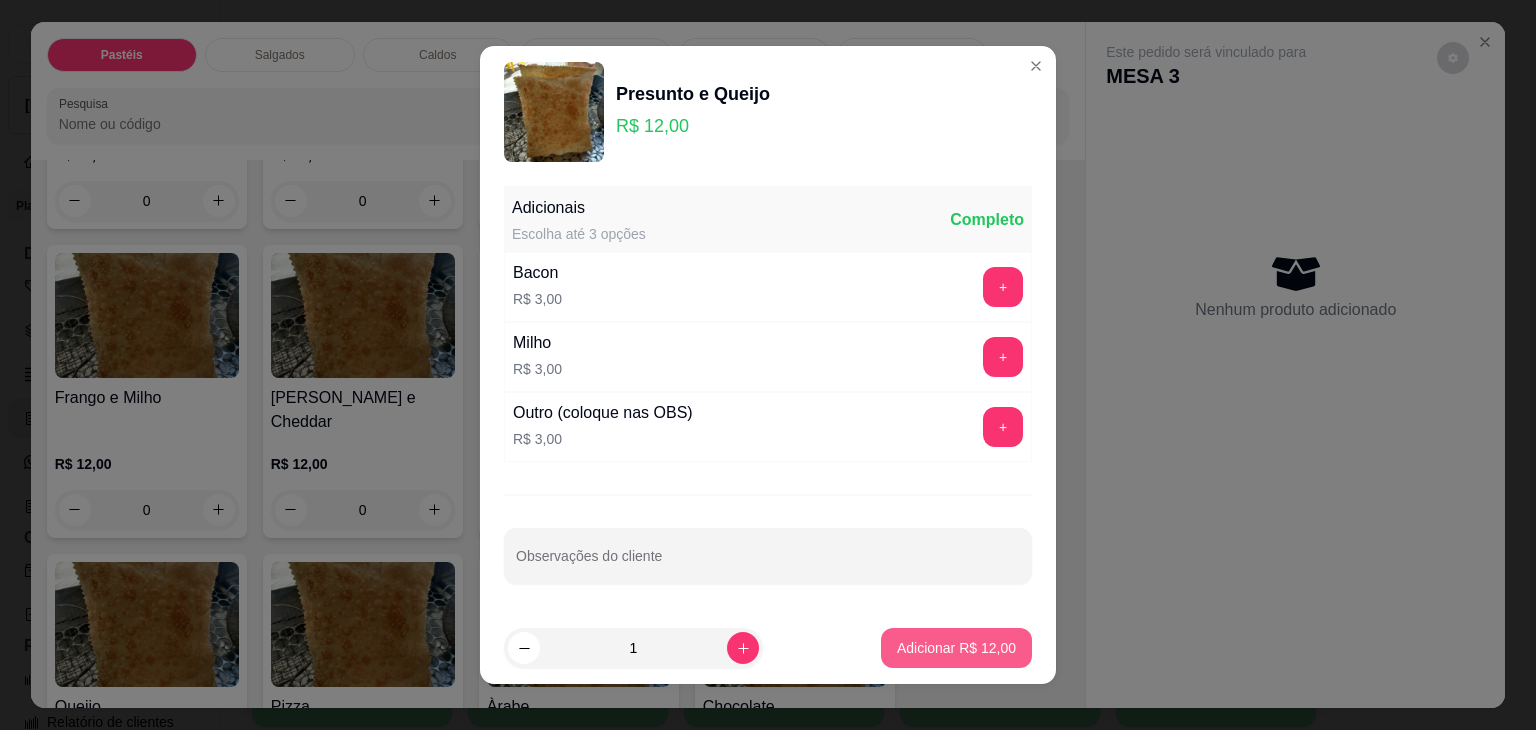 click on "Adicionar   R$ 12,00" at bounding box center (956, 648) 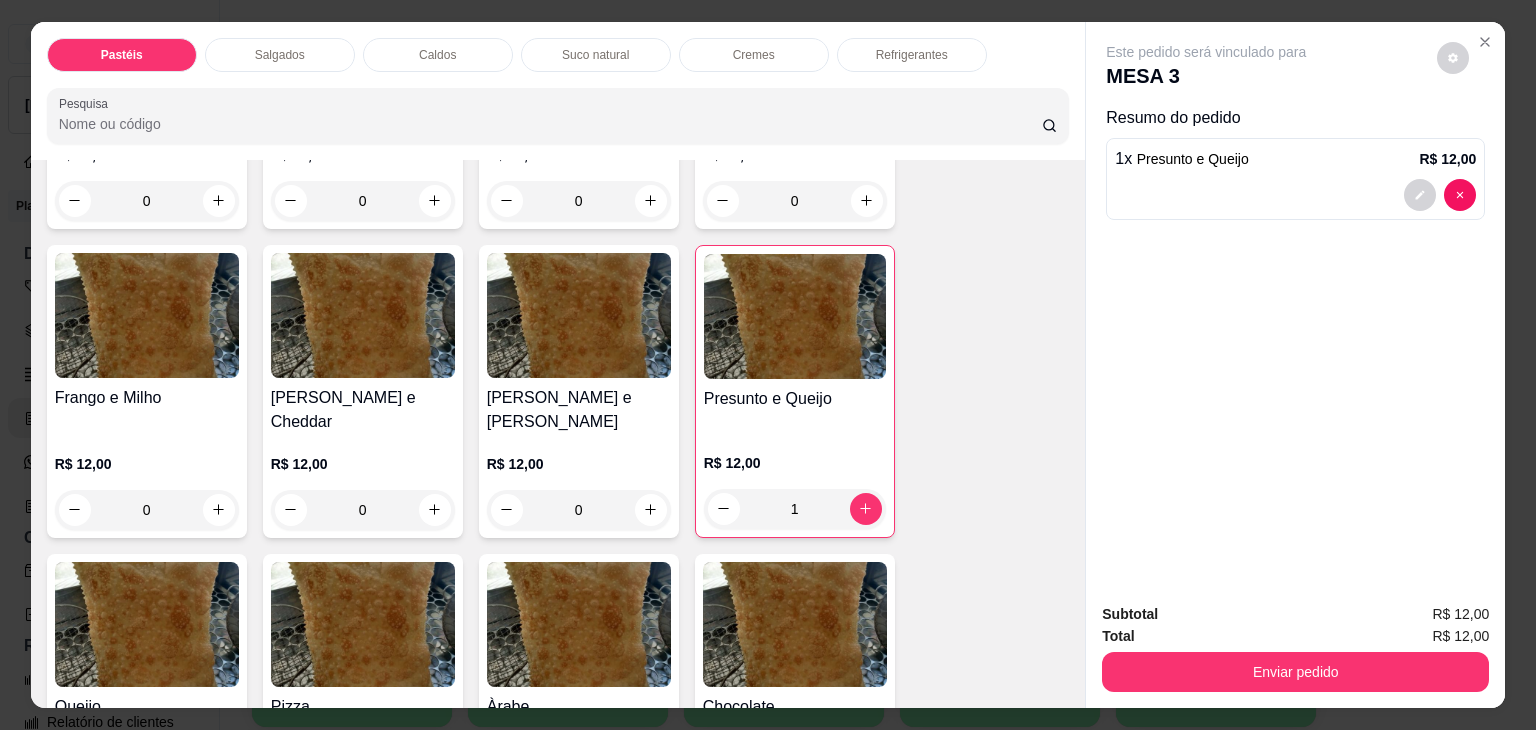 click on "Caldos" at bounding box center (438, 55) 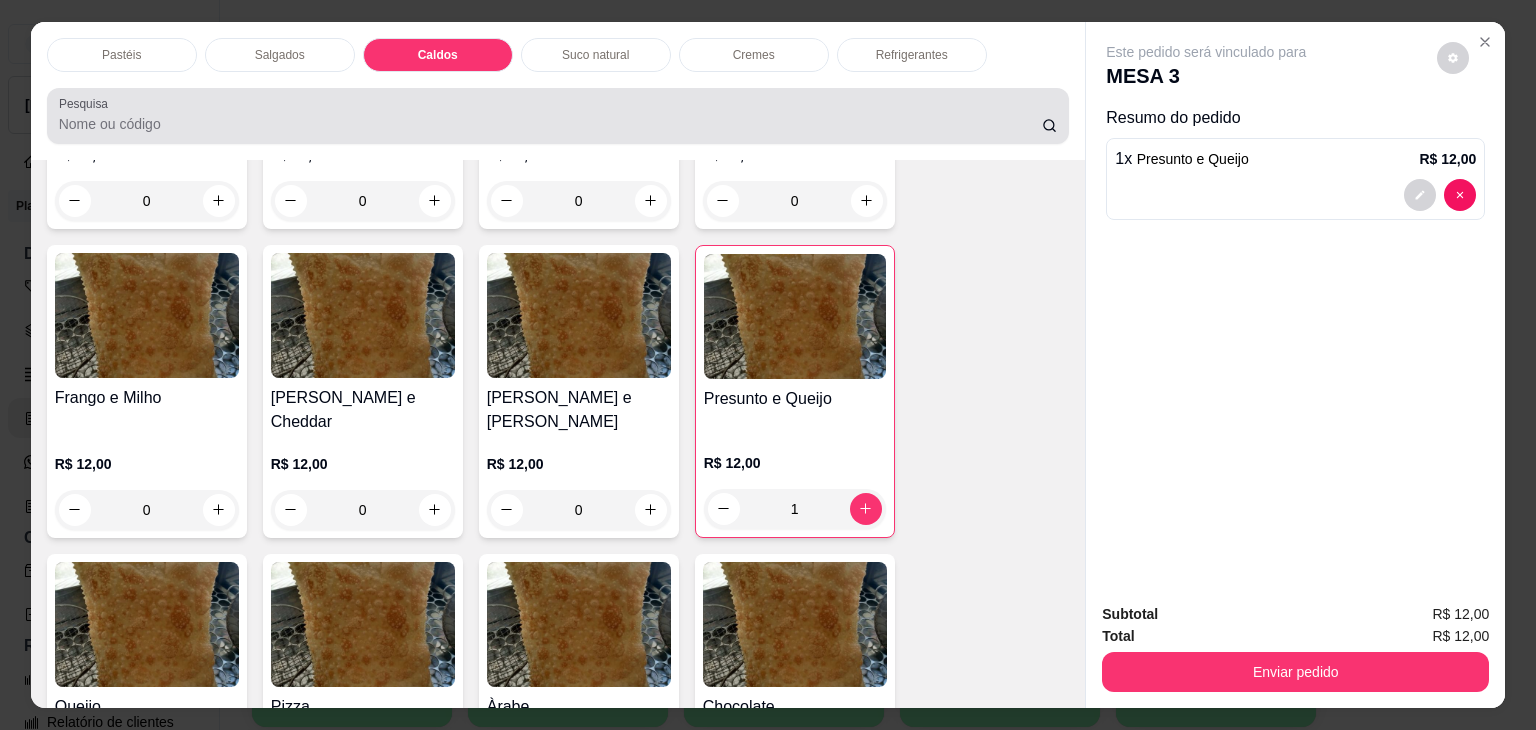 scroll, scrollTop: 2784, scrollLeft: 0, axis: vertical 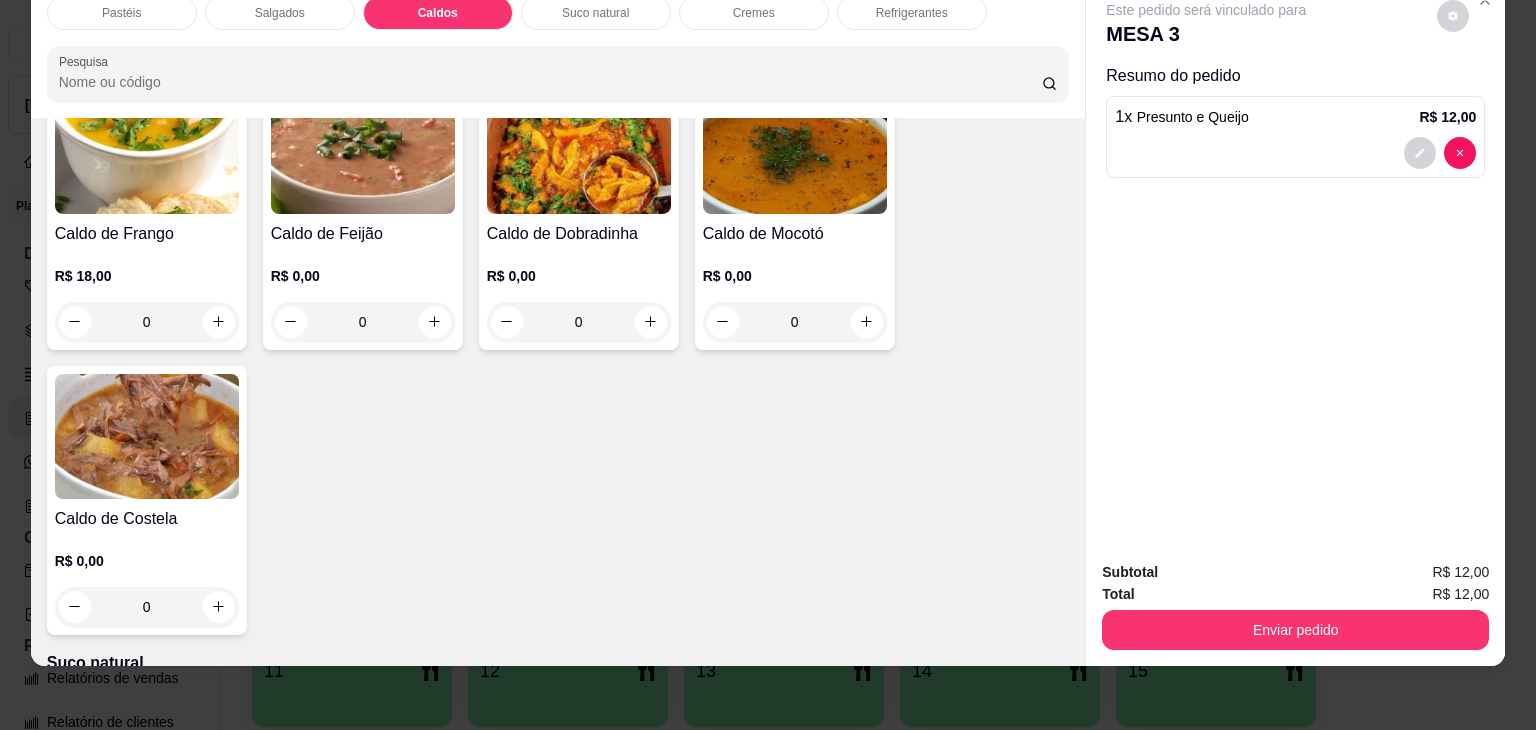 click on "0" at bounding box center (147, 607) 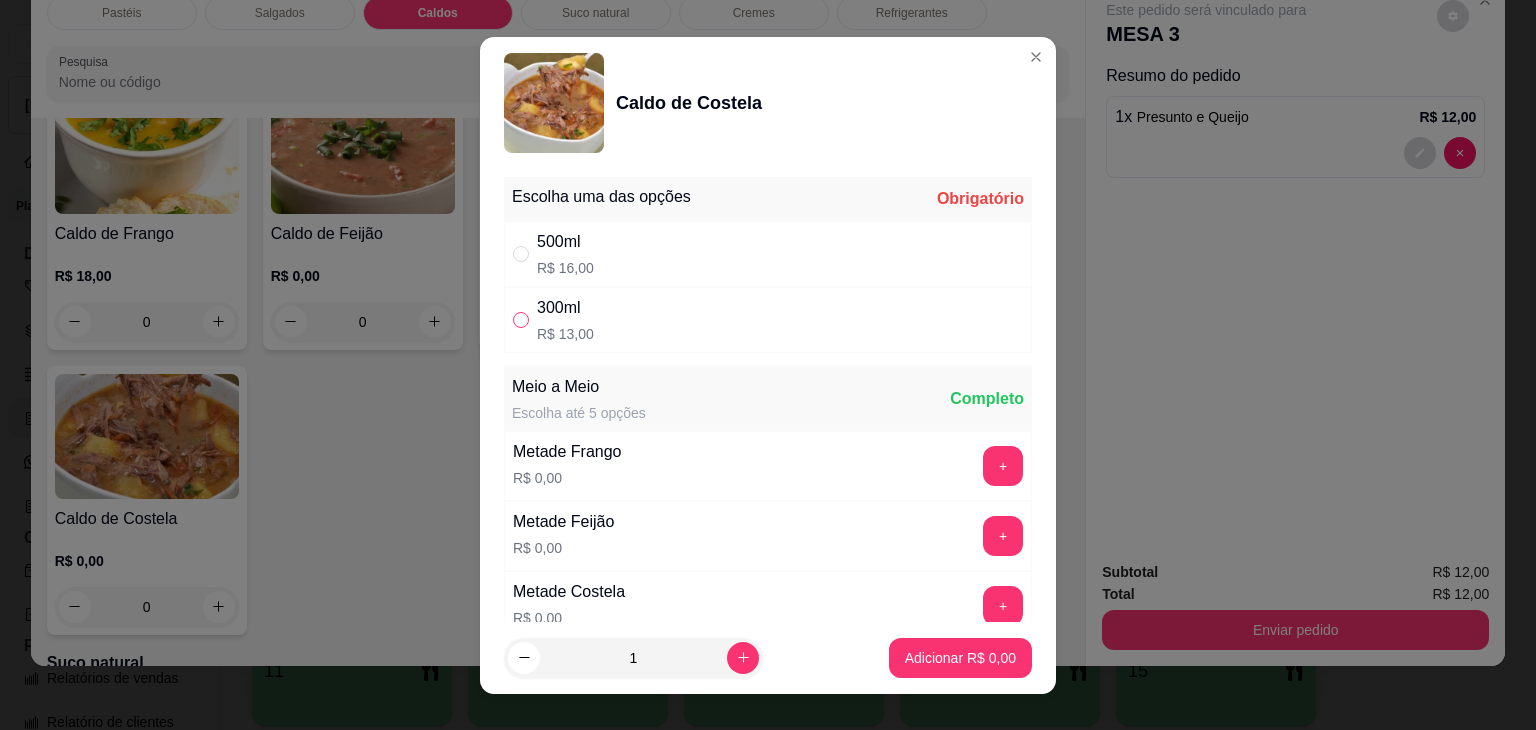 click at bounding box center (521, 320) 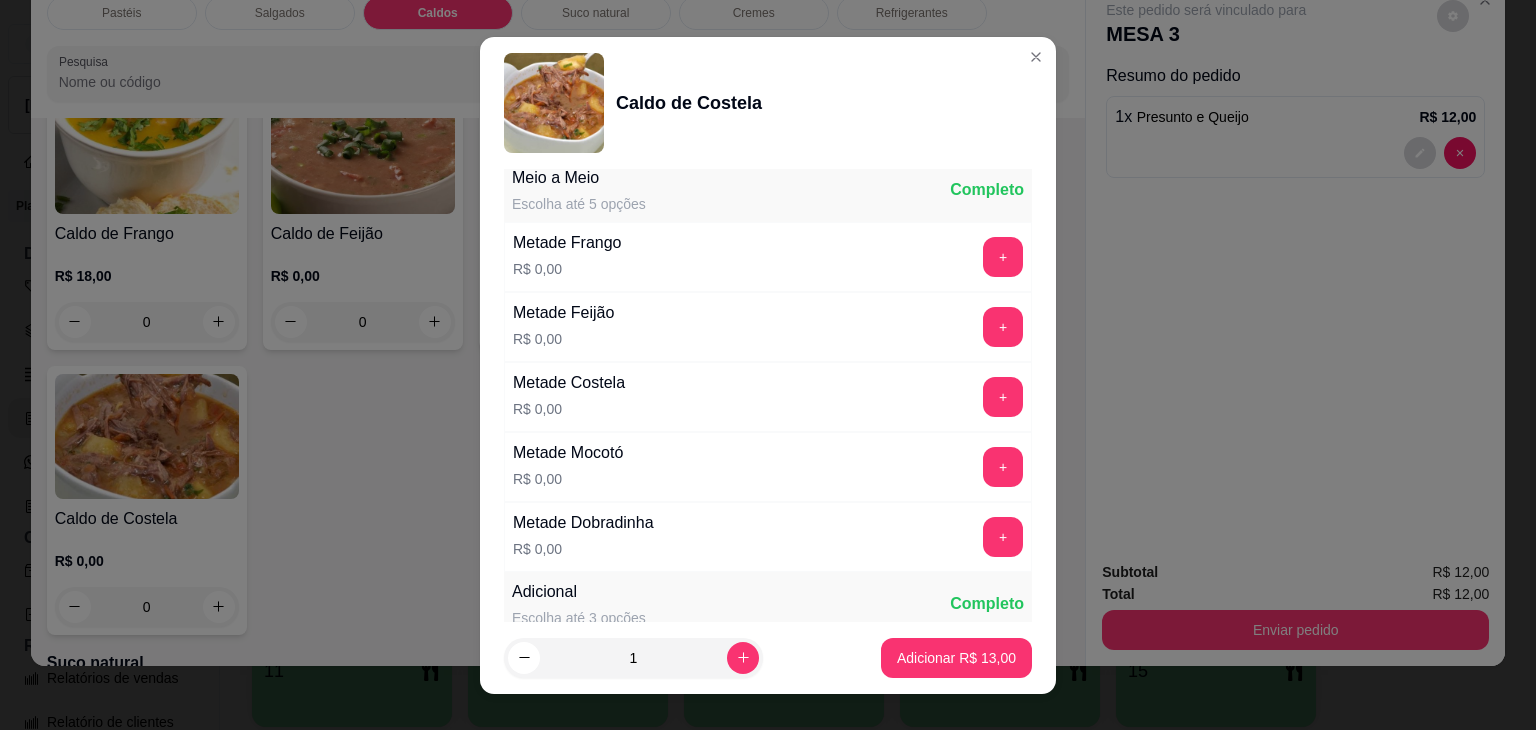 scroll, scrollTop: 240, scrollLeft: 0, axis: vertical 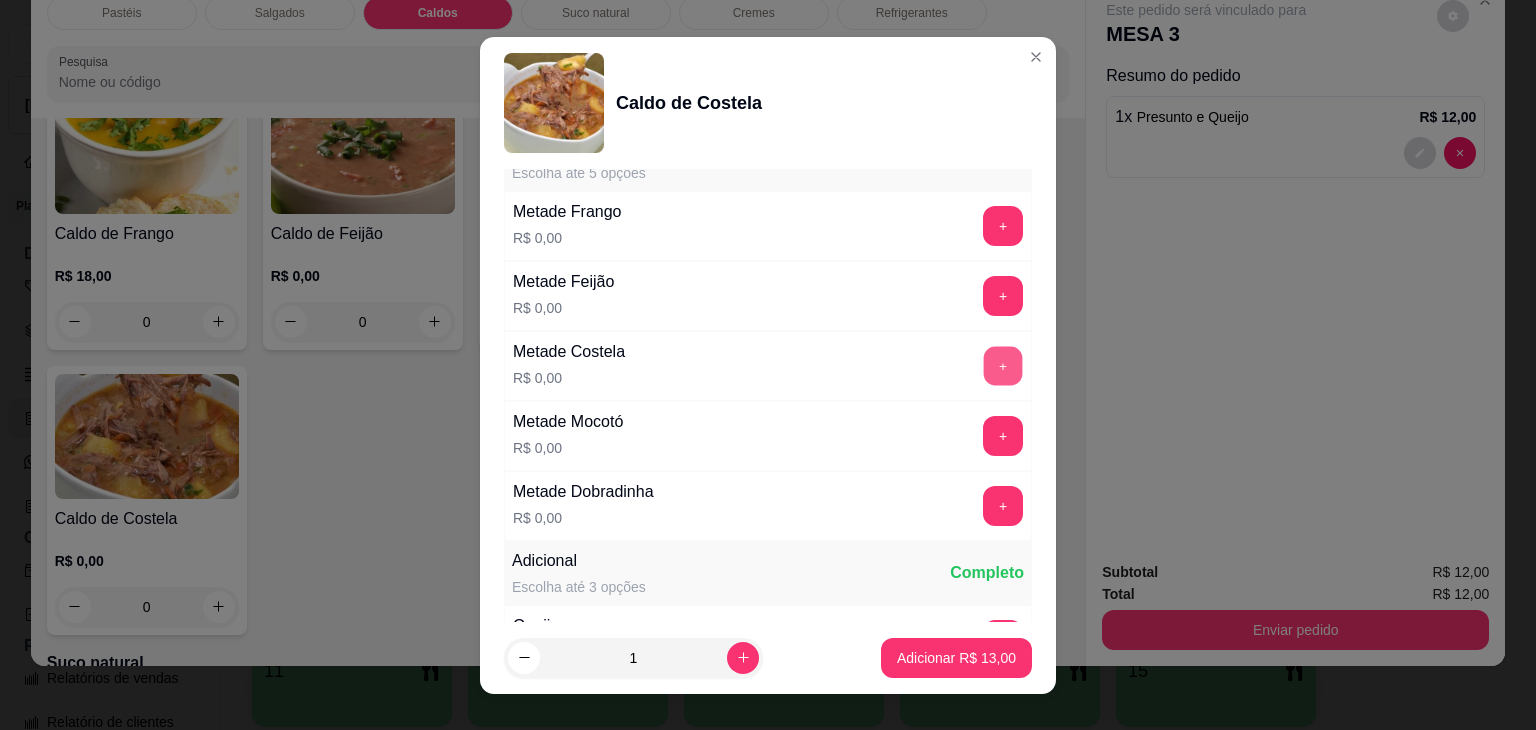 click on "+" at bounding box center [1003, 365] 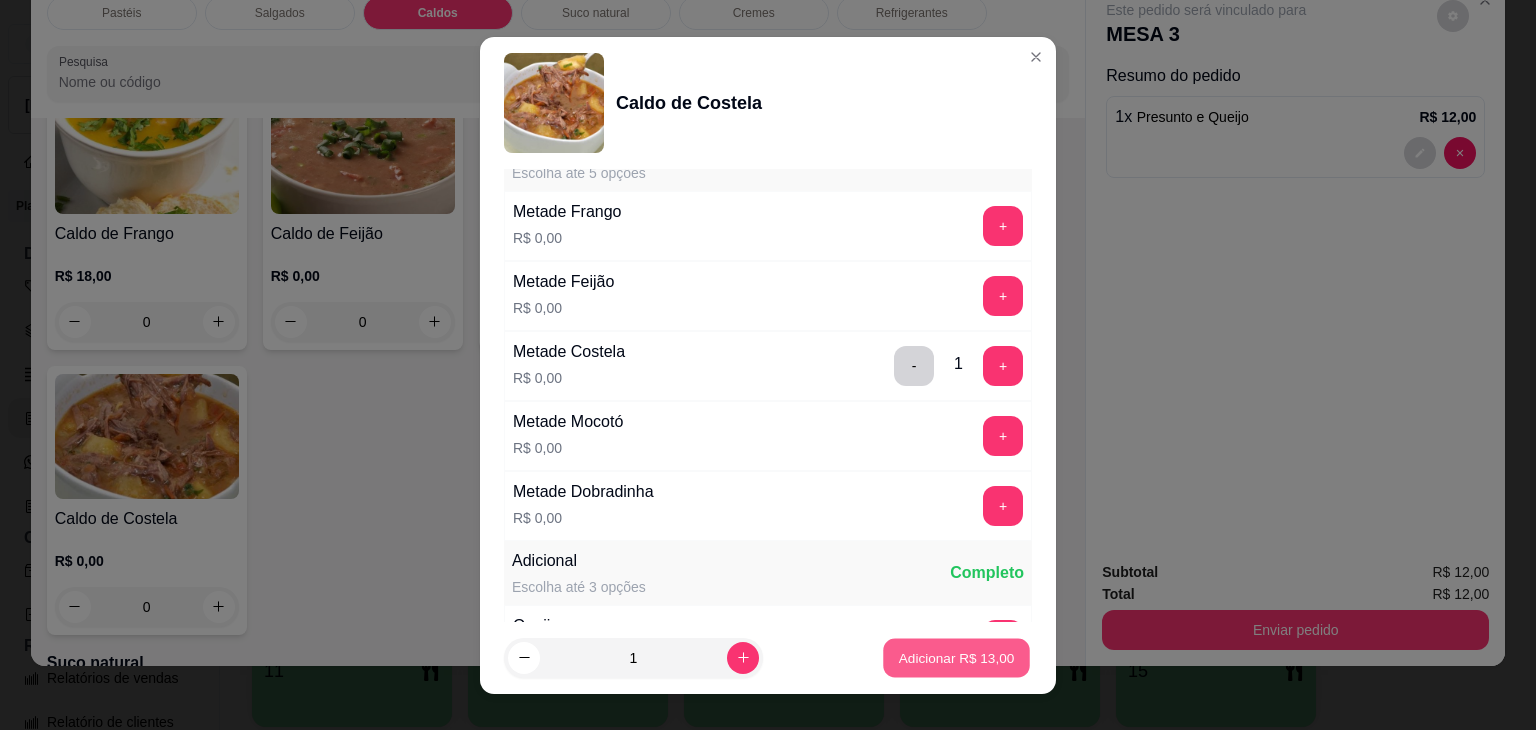 click on "Adicionar   R$ 13,00" at bounding box center [957, 657] 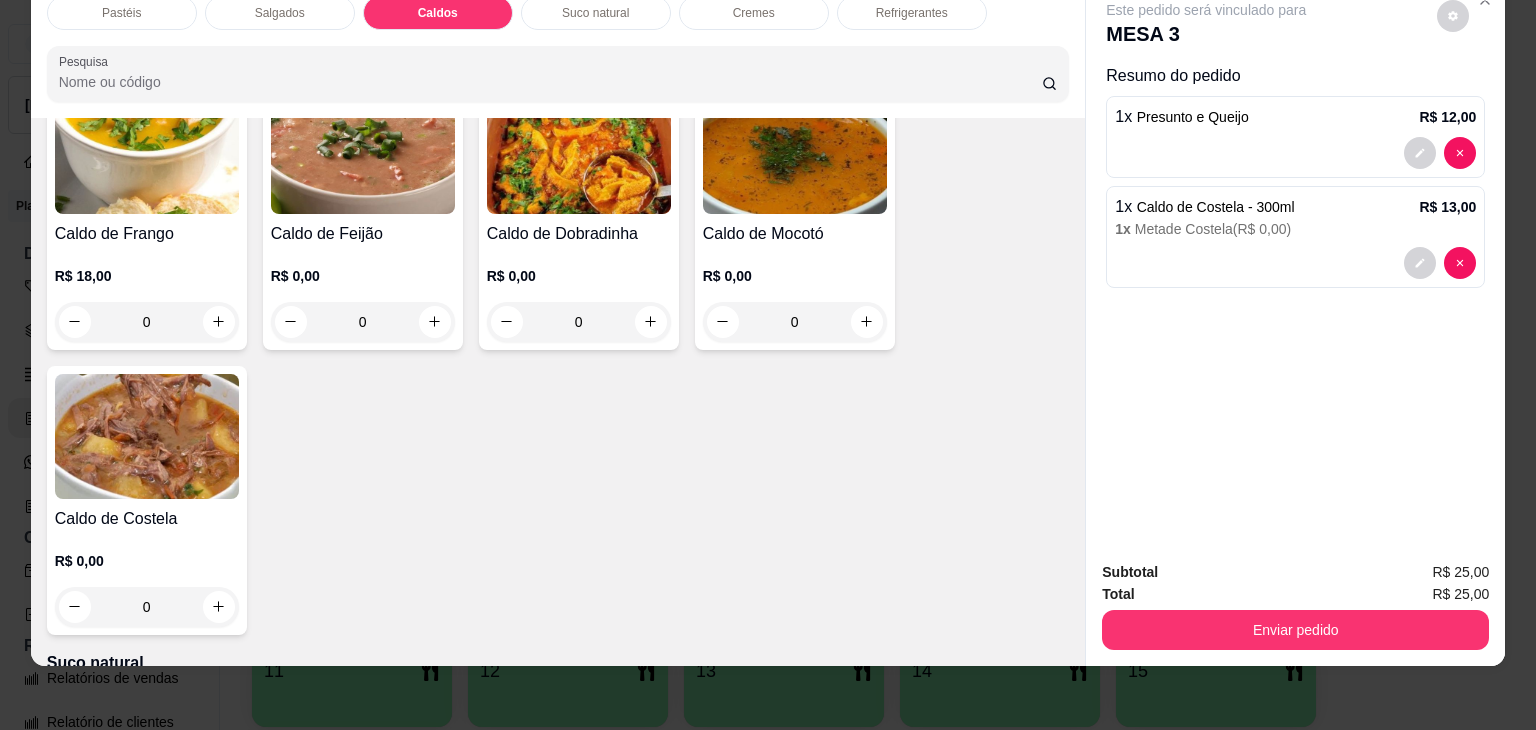 scroll, scrollTop: 0, scrollLeft: 0, axis: both 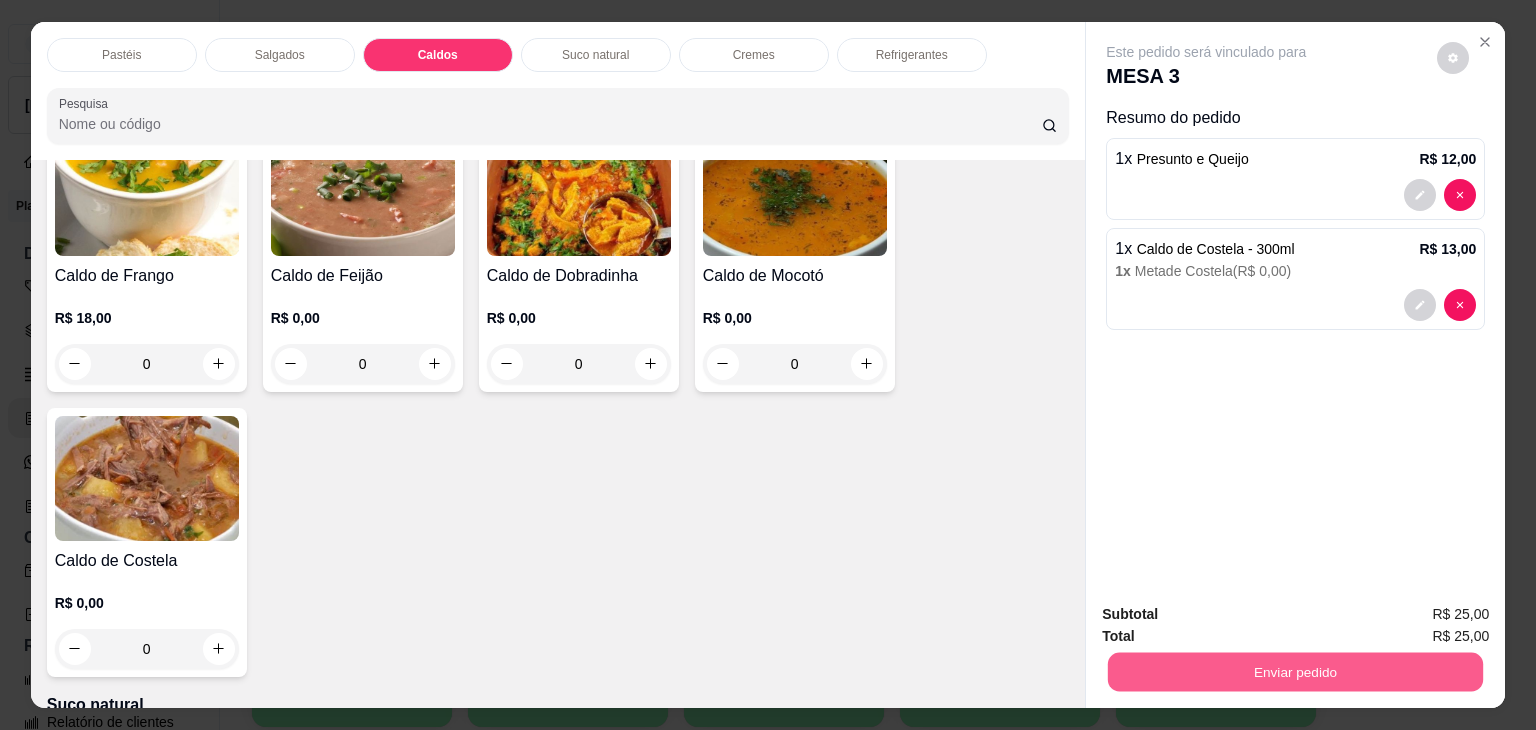 click on "Enviar pedido" at bounding box center [1295, 672] 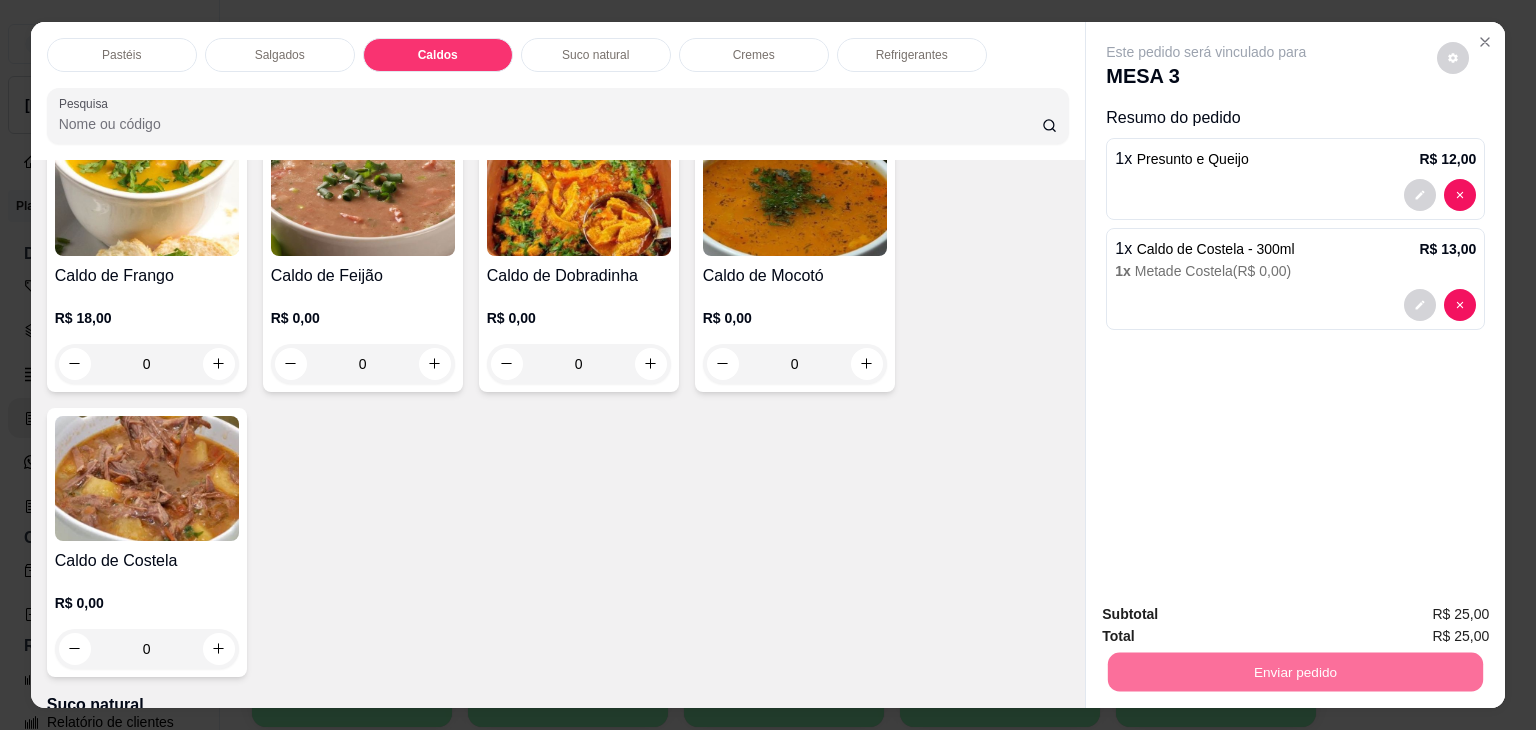 click on "Não registrar e enviar pedido" at bounding box center [1229, 614] 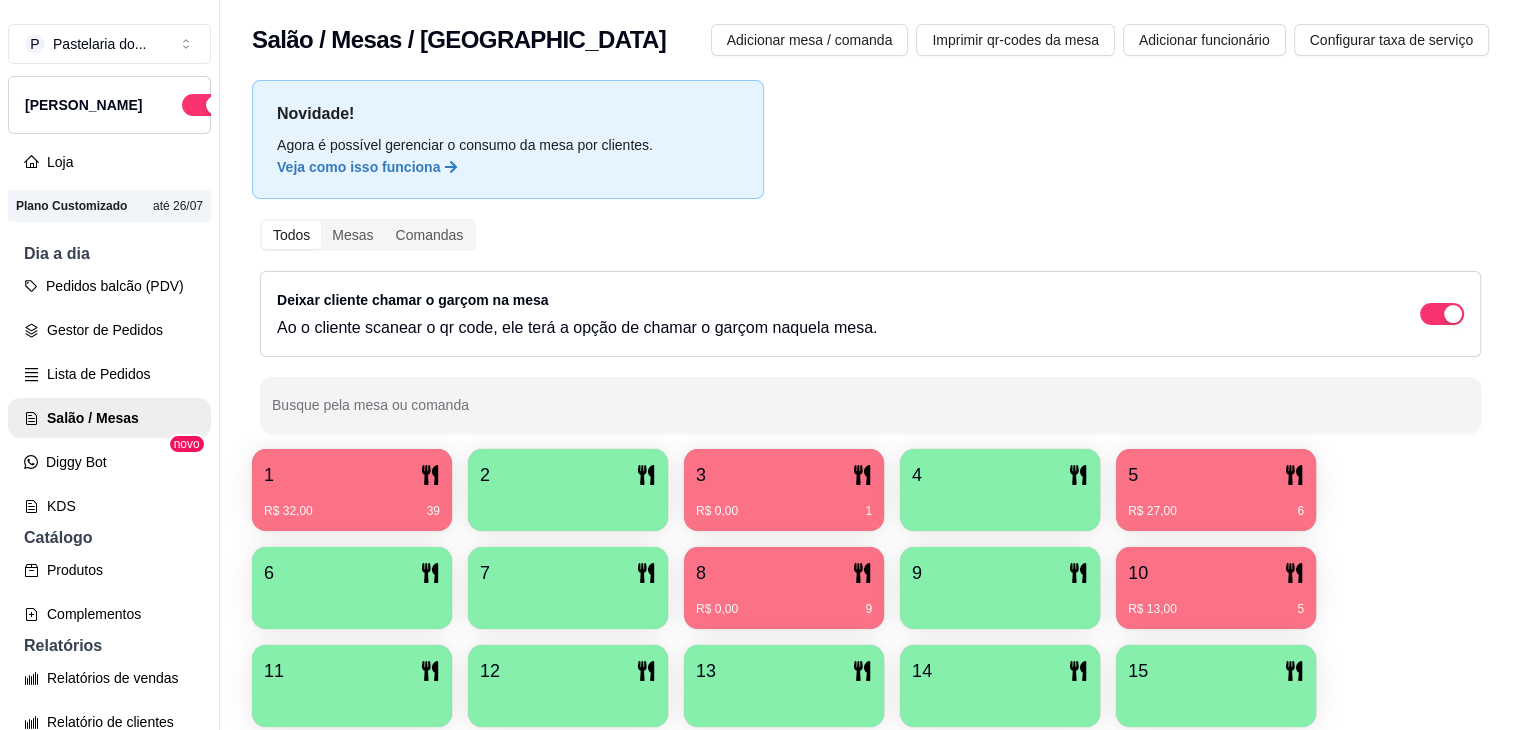 click on "R$ 13,00 5" at bounding box center (1216, 602) 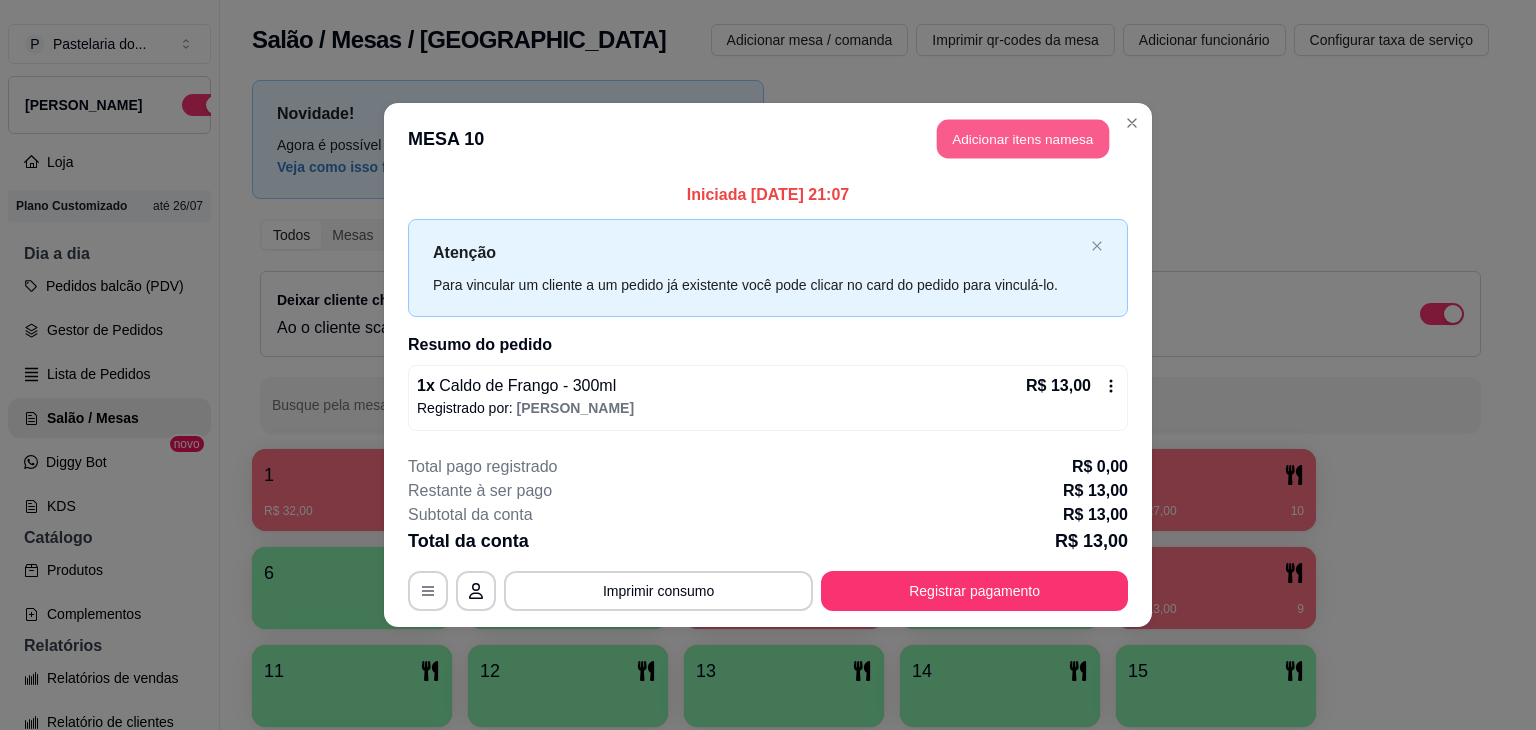 click on "Adicionar itens na  mesa" at bounding box center [1023, 139] 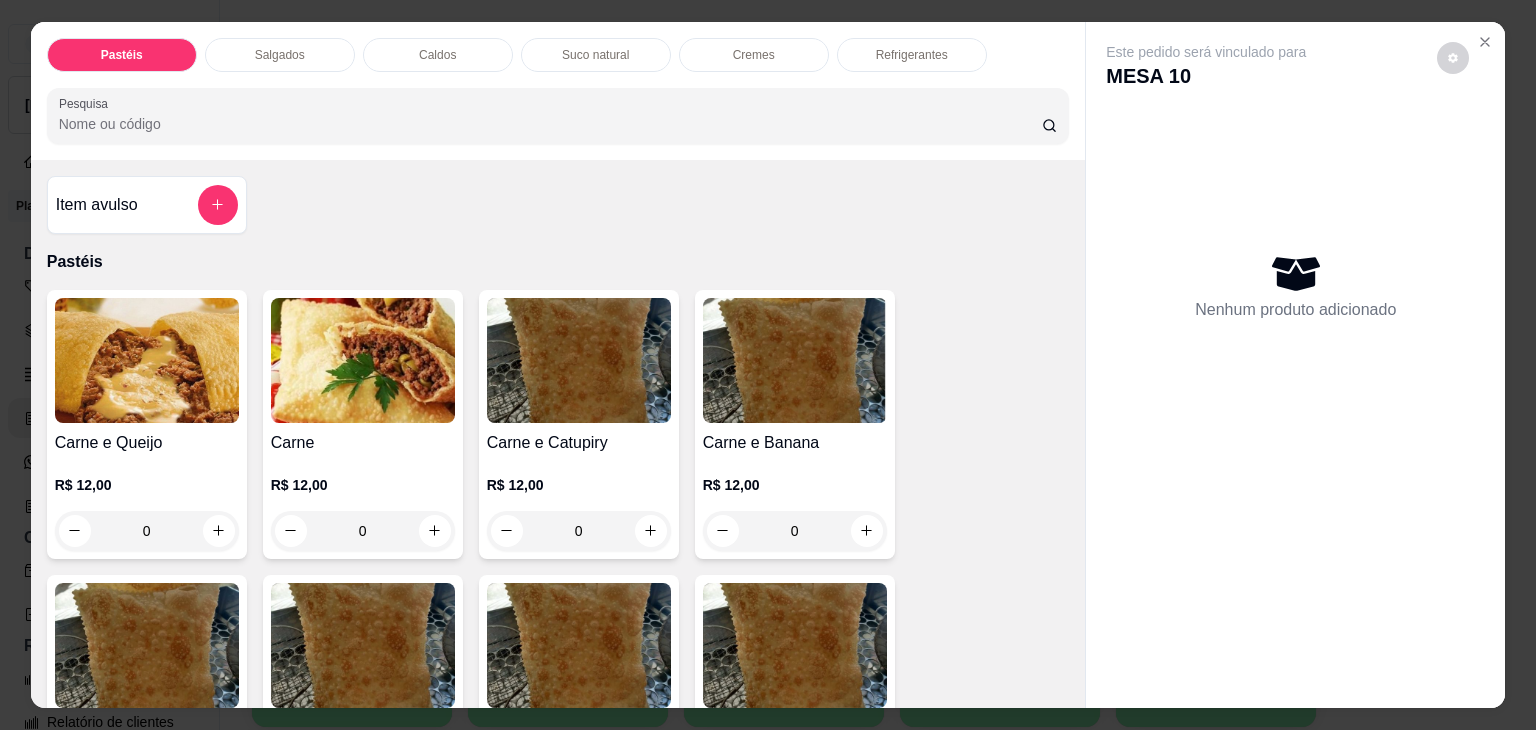 click on "0" at bounding box center (363, 531) 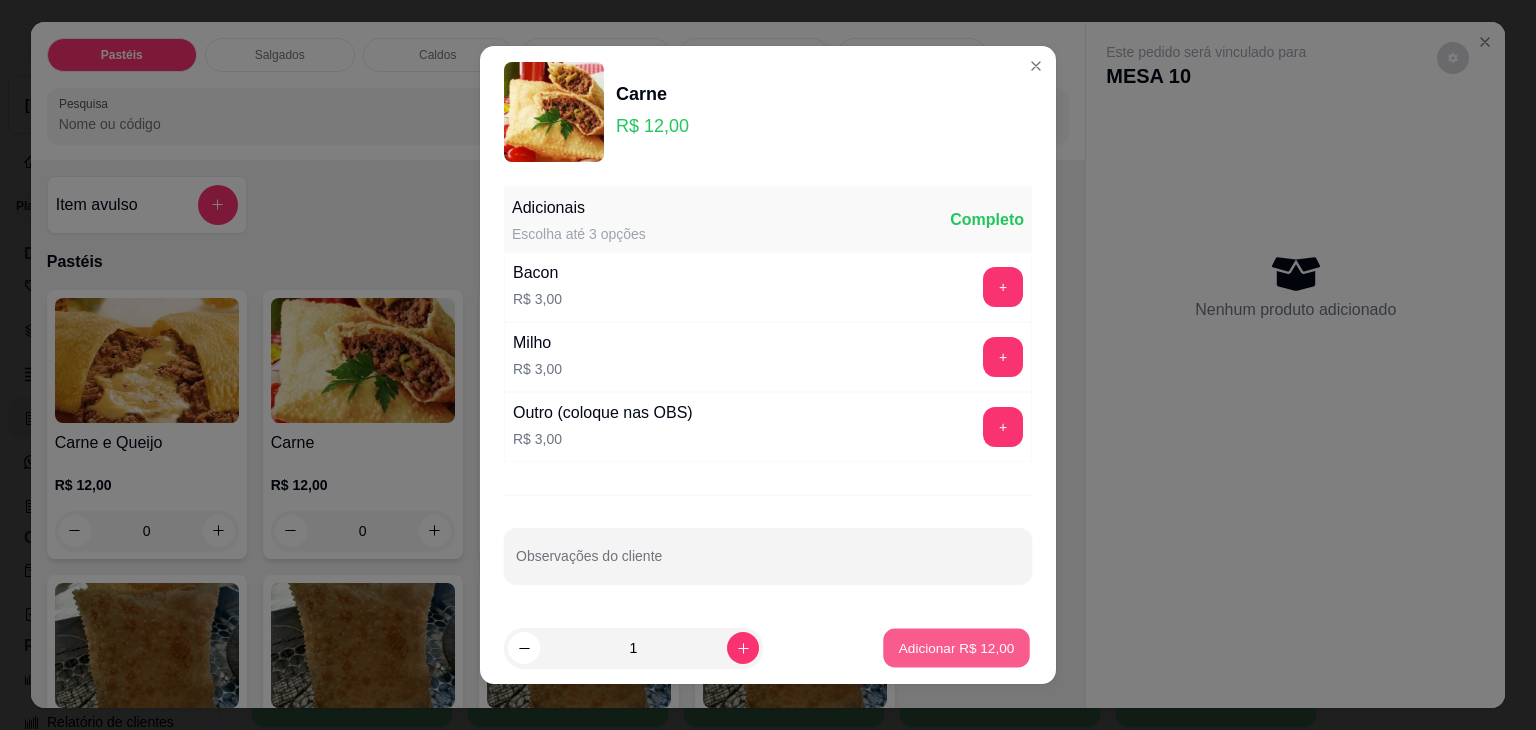 click on "Adicionar   R$ 12,00" at bounding box center (957, 647) 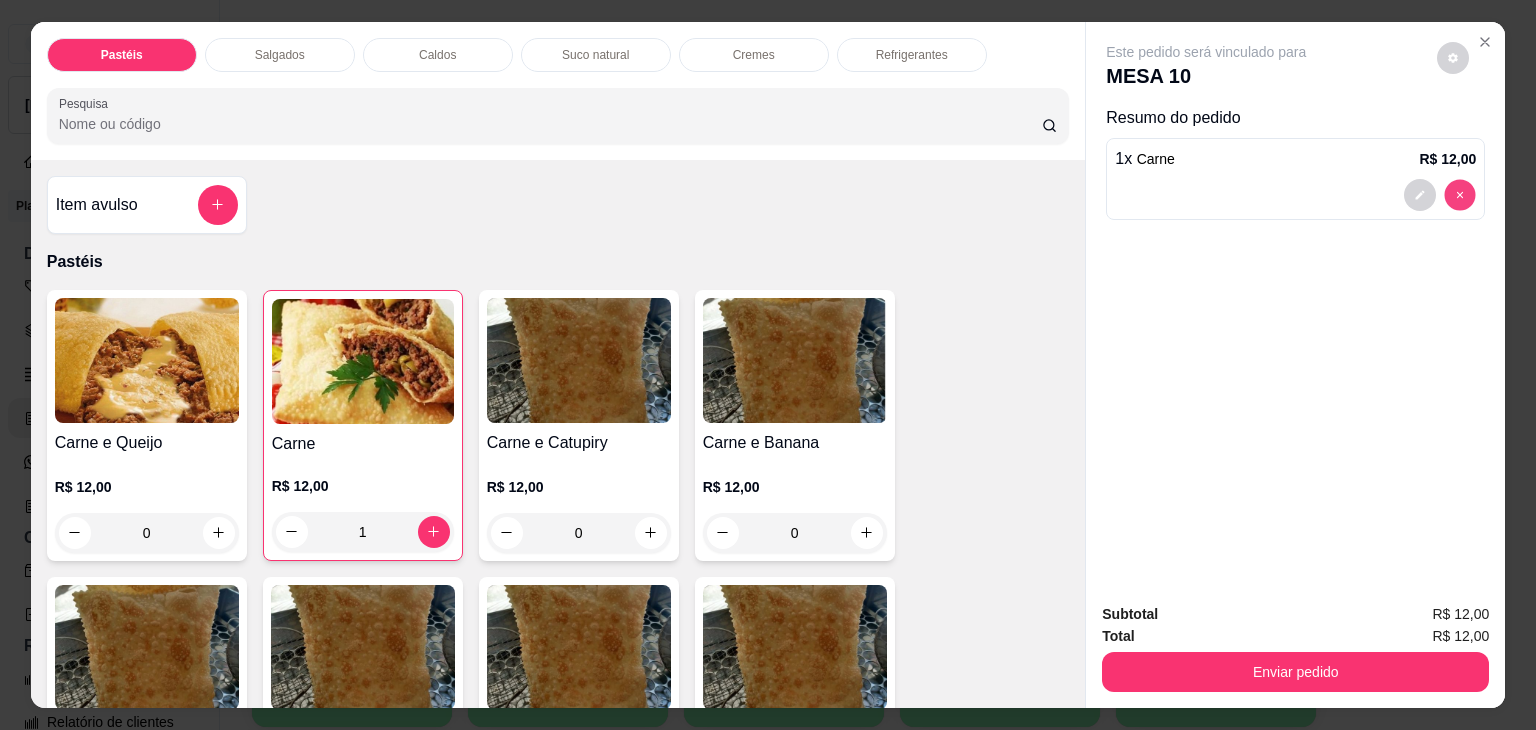 type on "0" 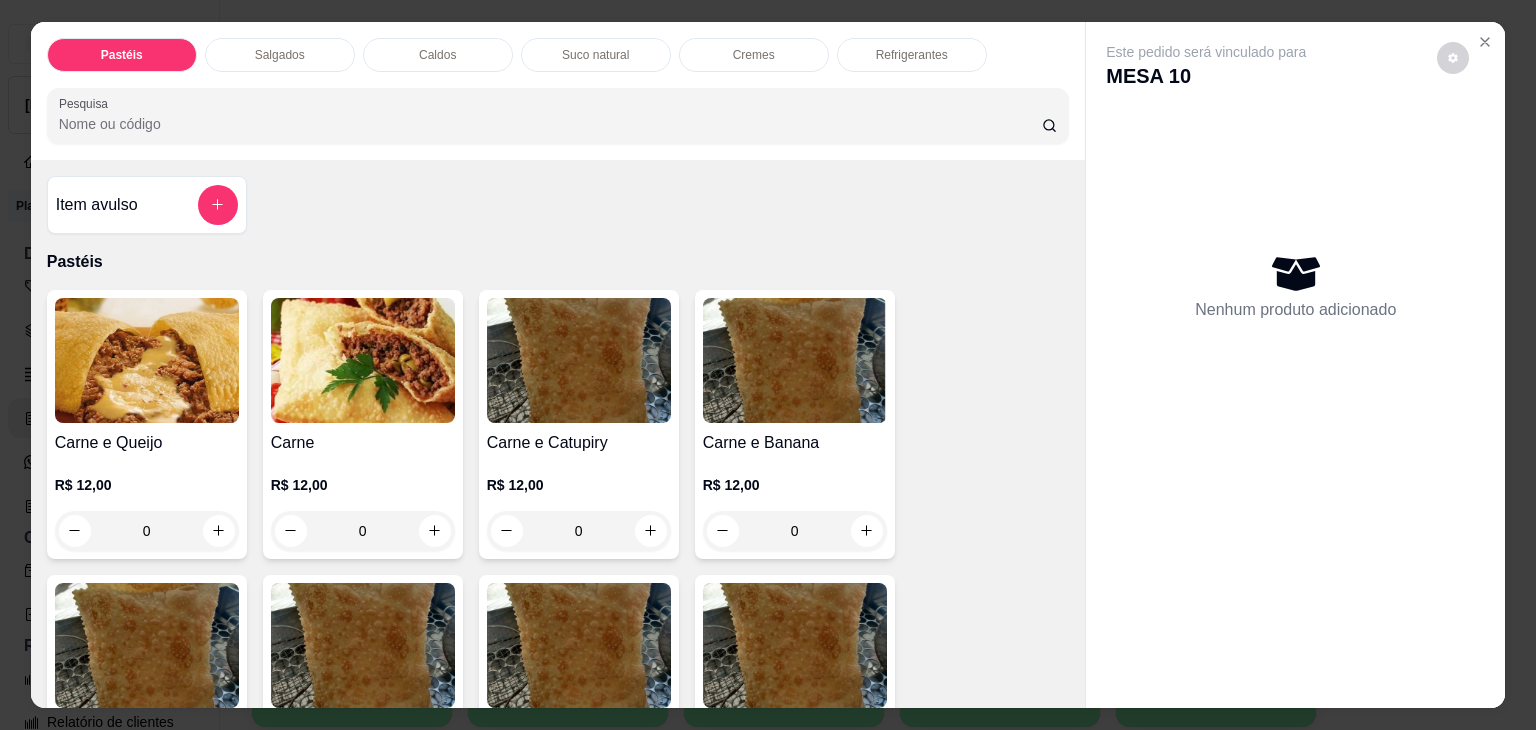 click on "Salgados" at bounding box center [280, 55] 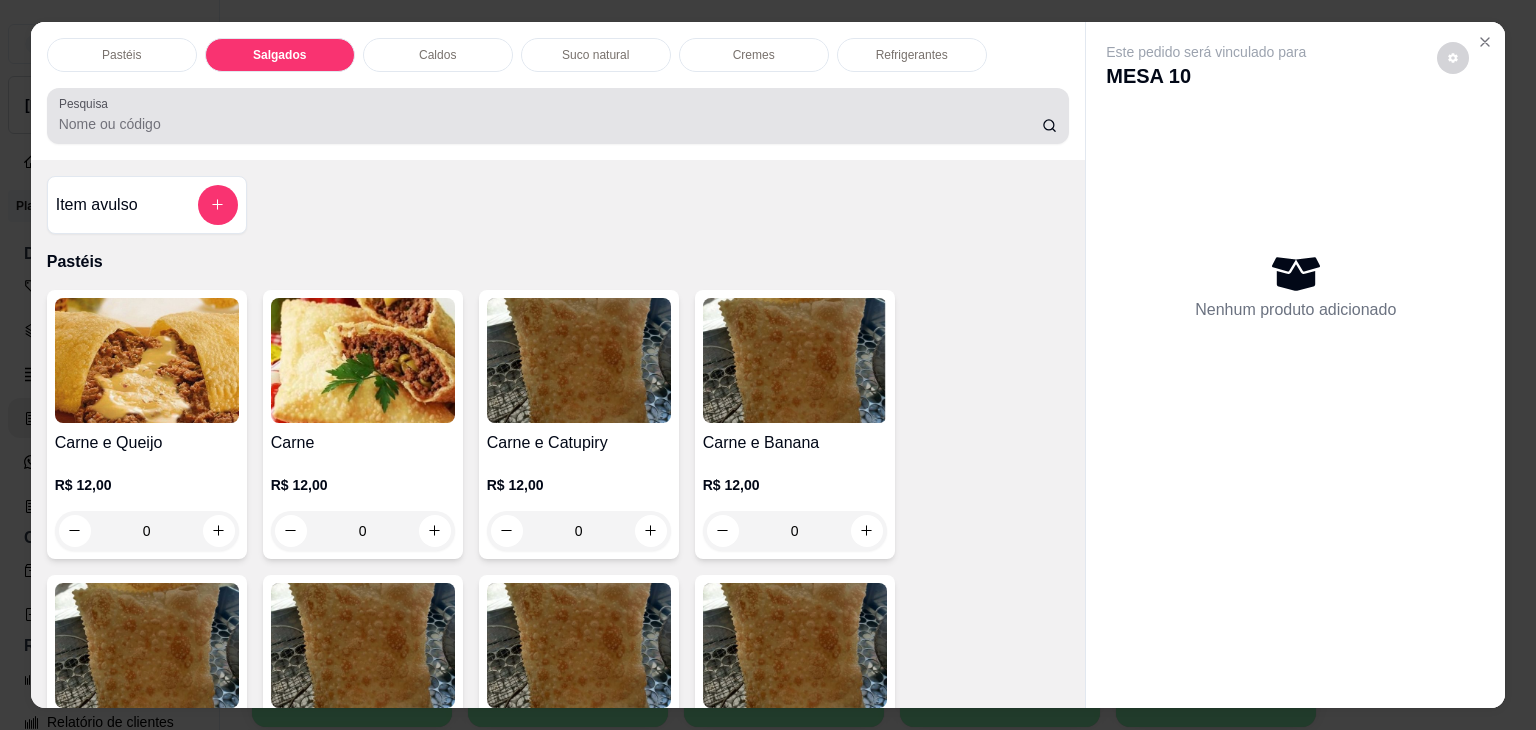 scroll, scrollTop: 2124, scrollLeft: 0, axis: vertical 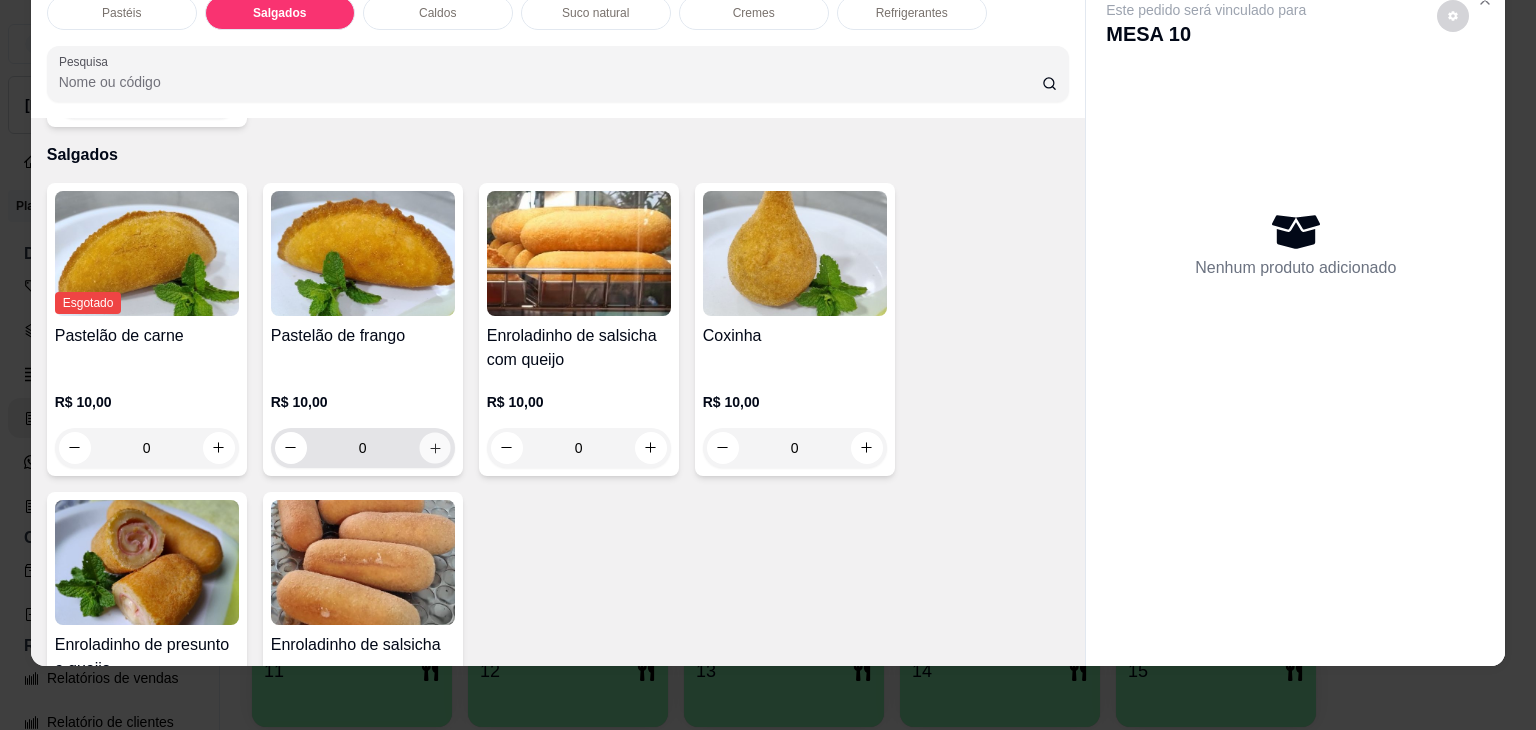 click at bounding box center (434, 447) 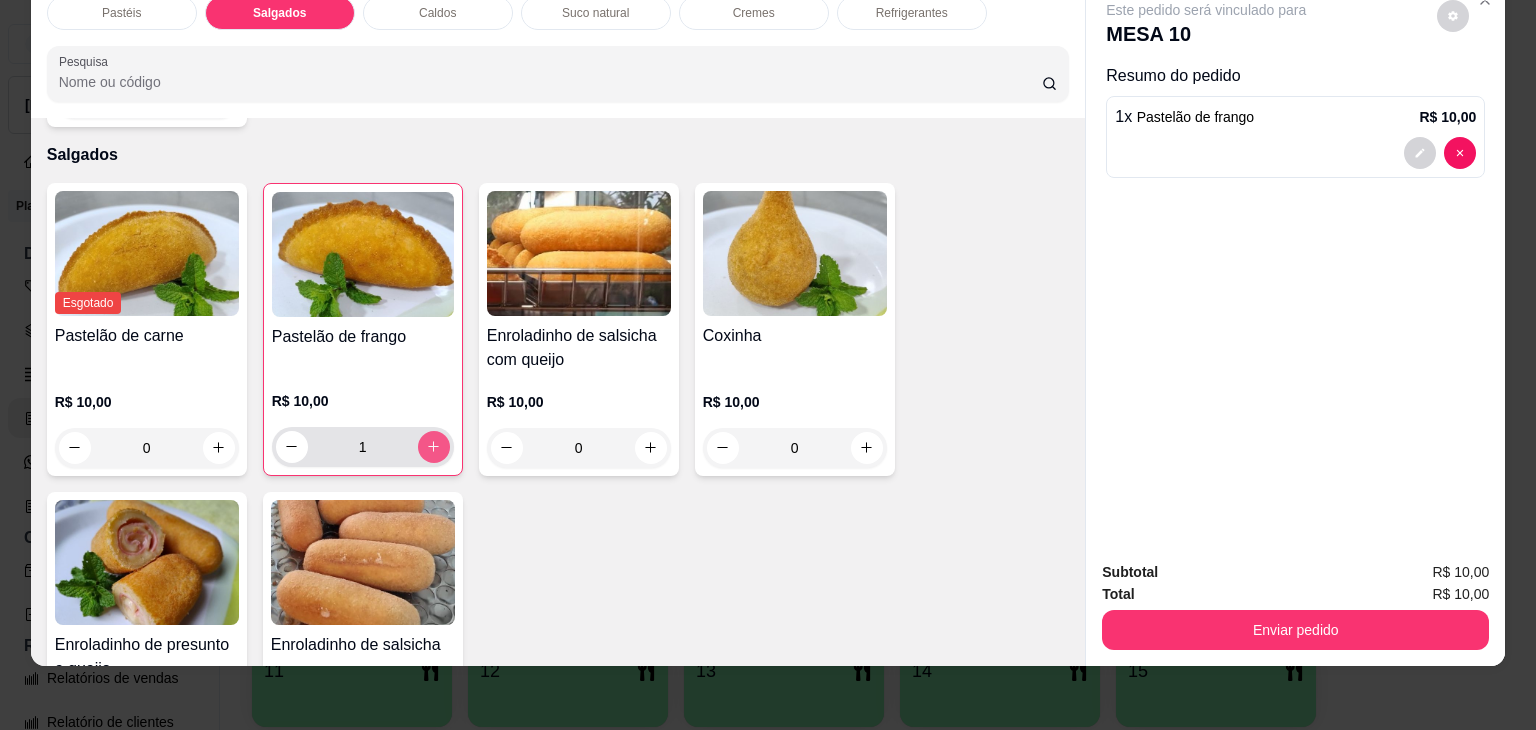 click at bounding box center [434, 447] 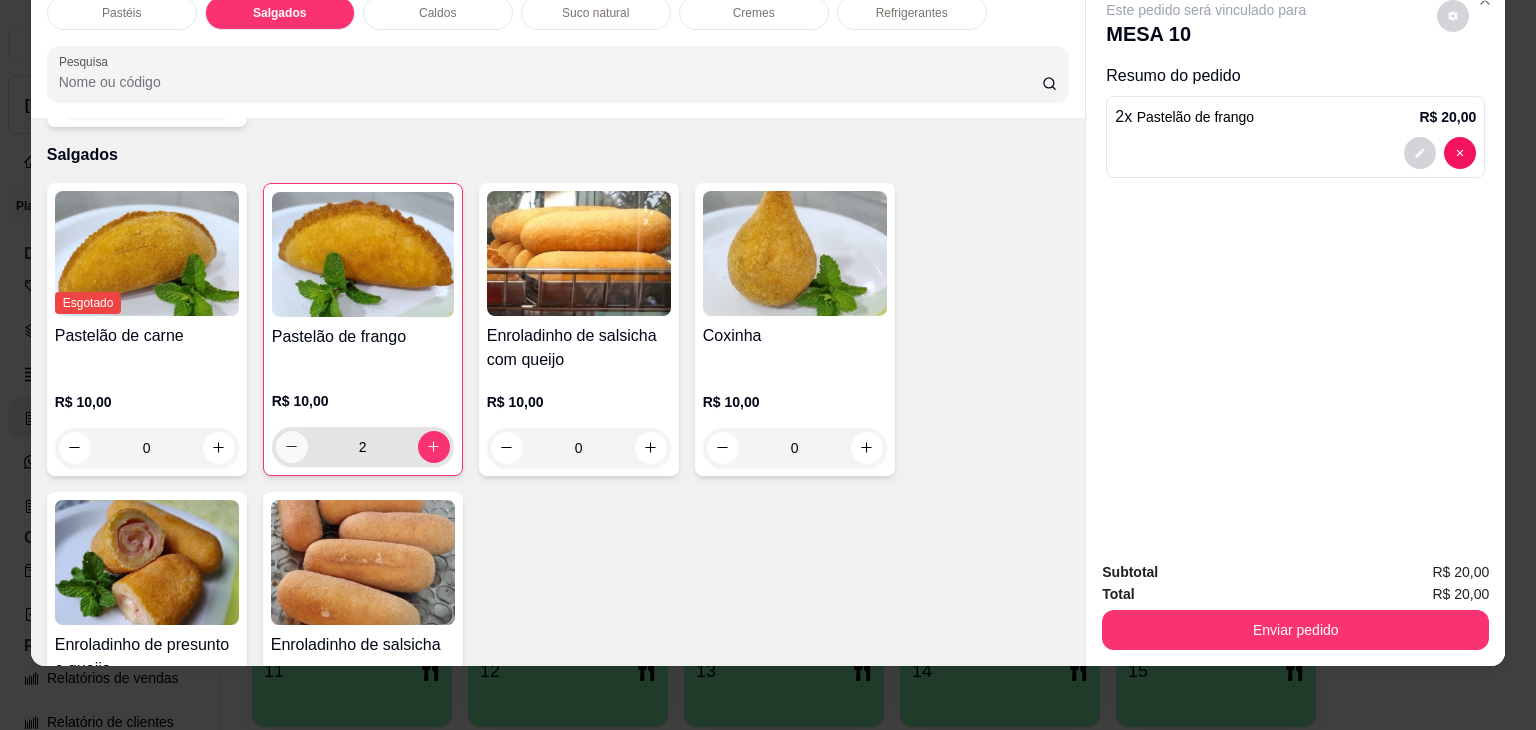 click at bounding box center [292, 447] 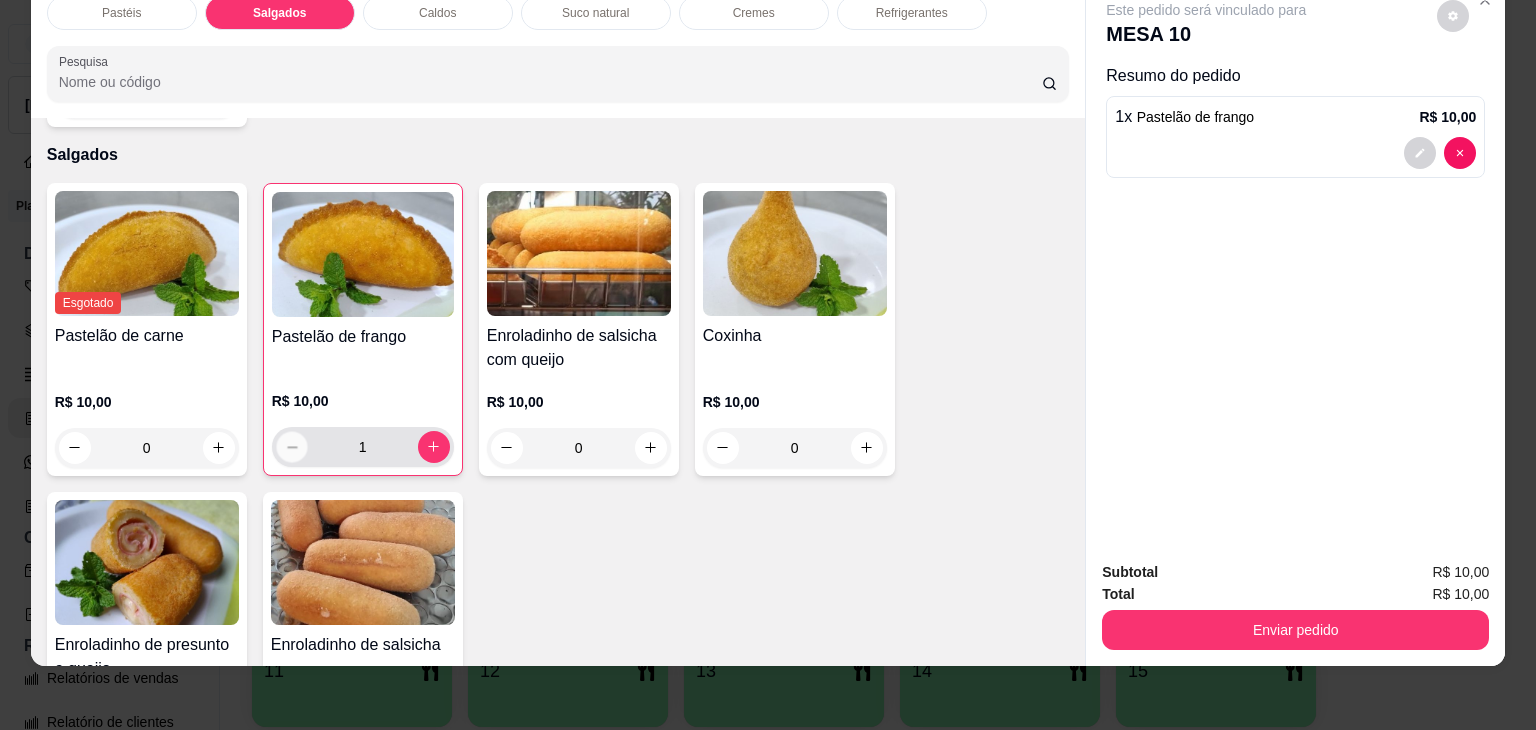 click at bounding box center (291, 446) 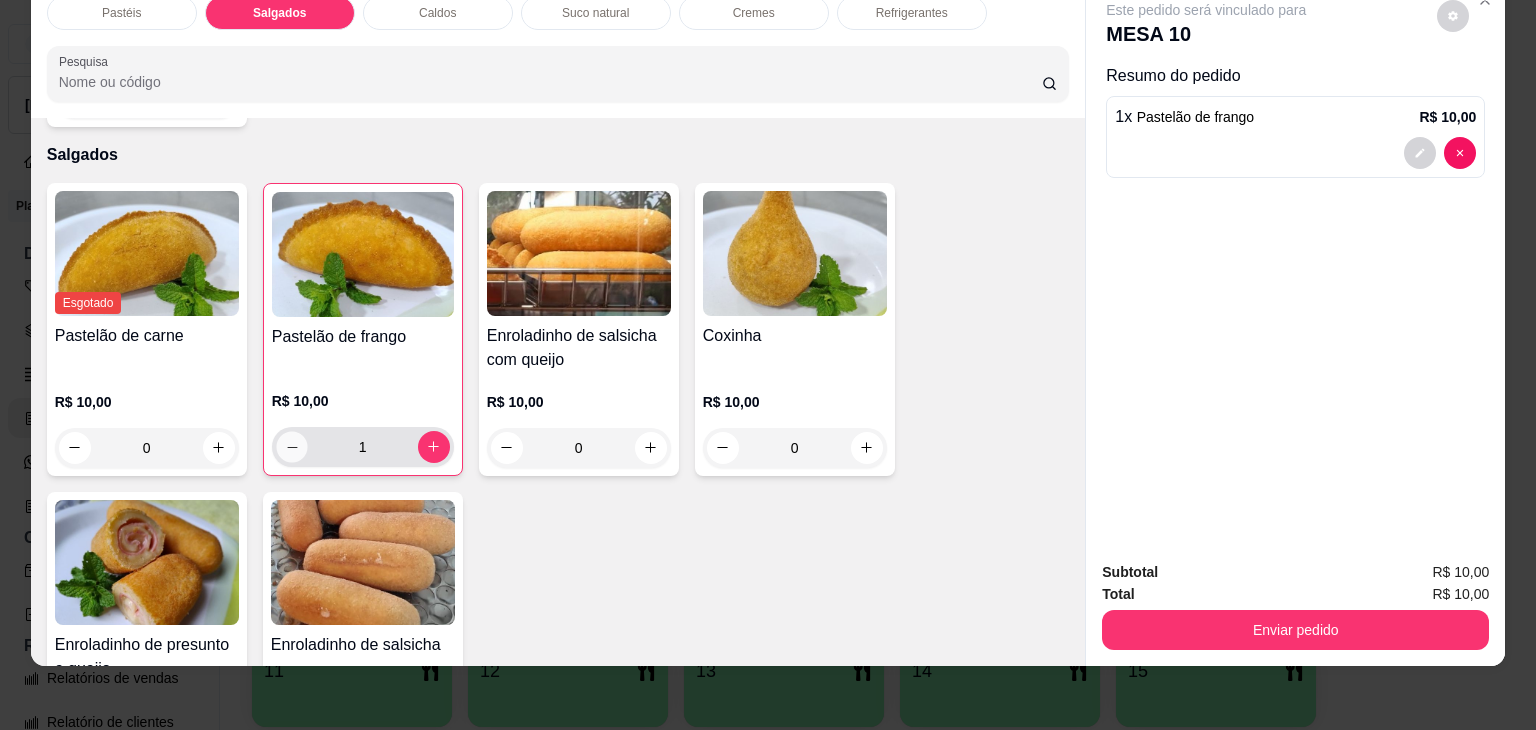 type on "0" 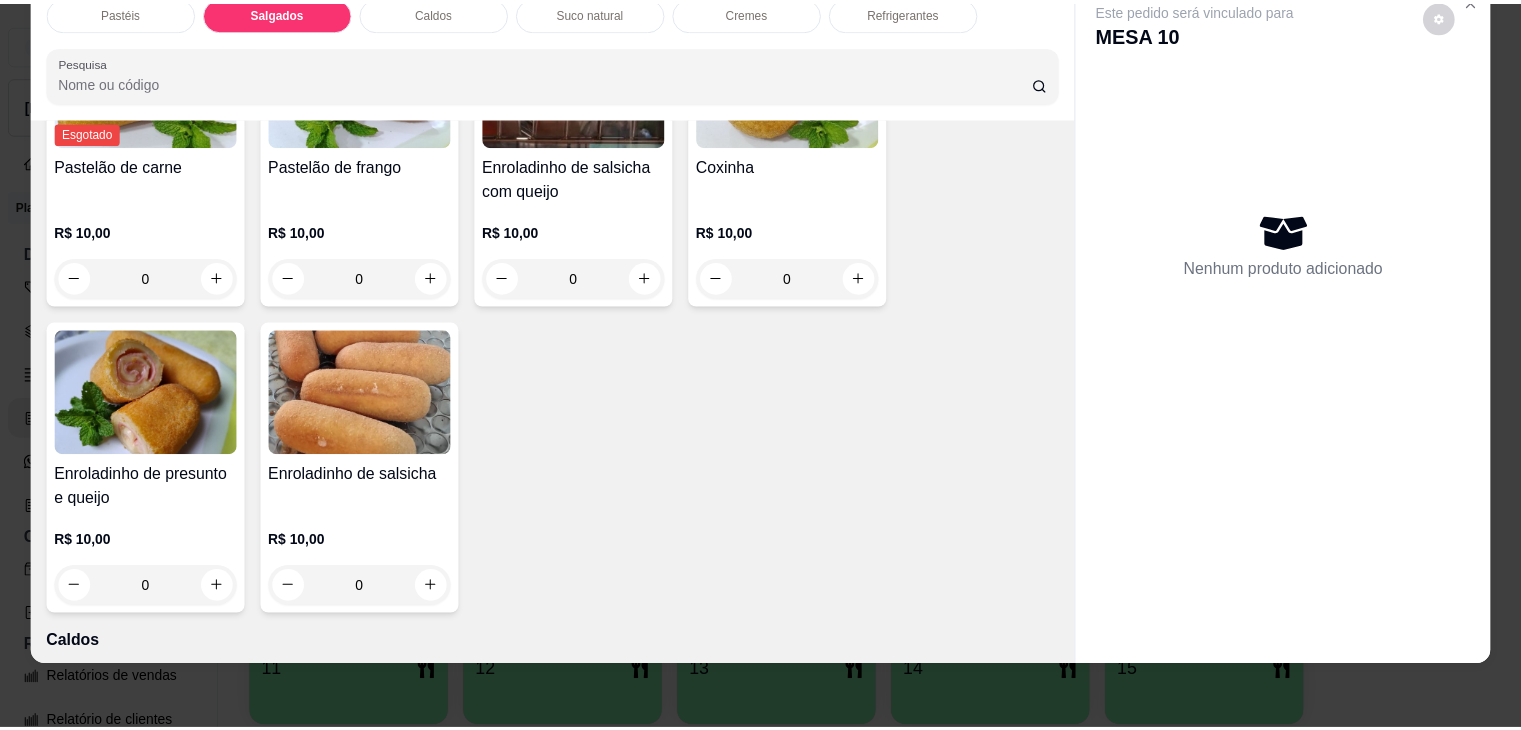 scroll, scrollTop: 2324, scrollLeft: 0, axis: vertical 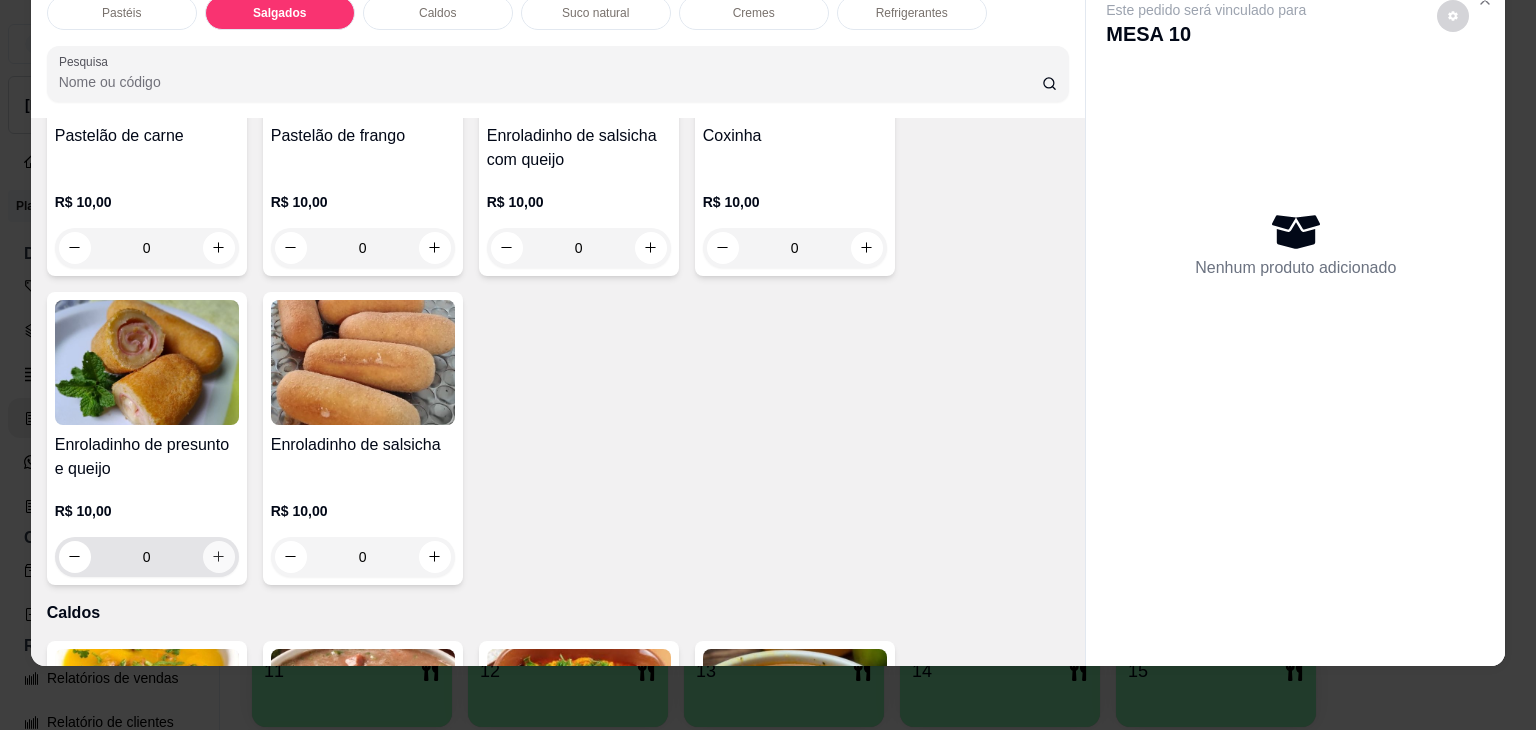 click 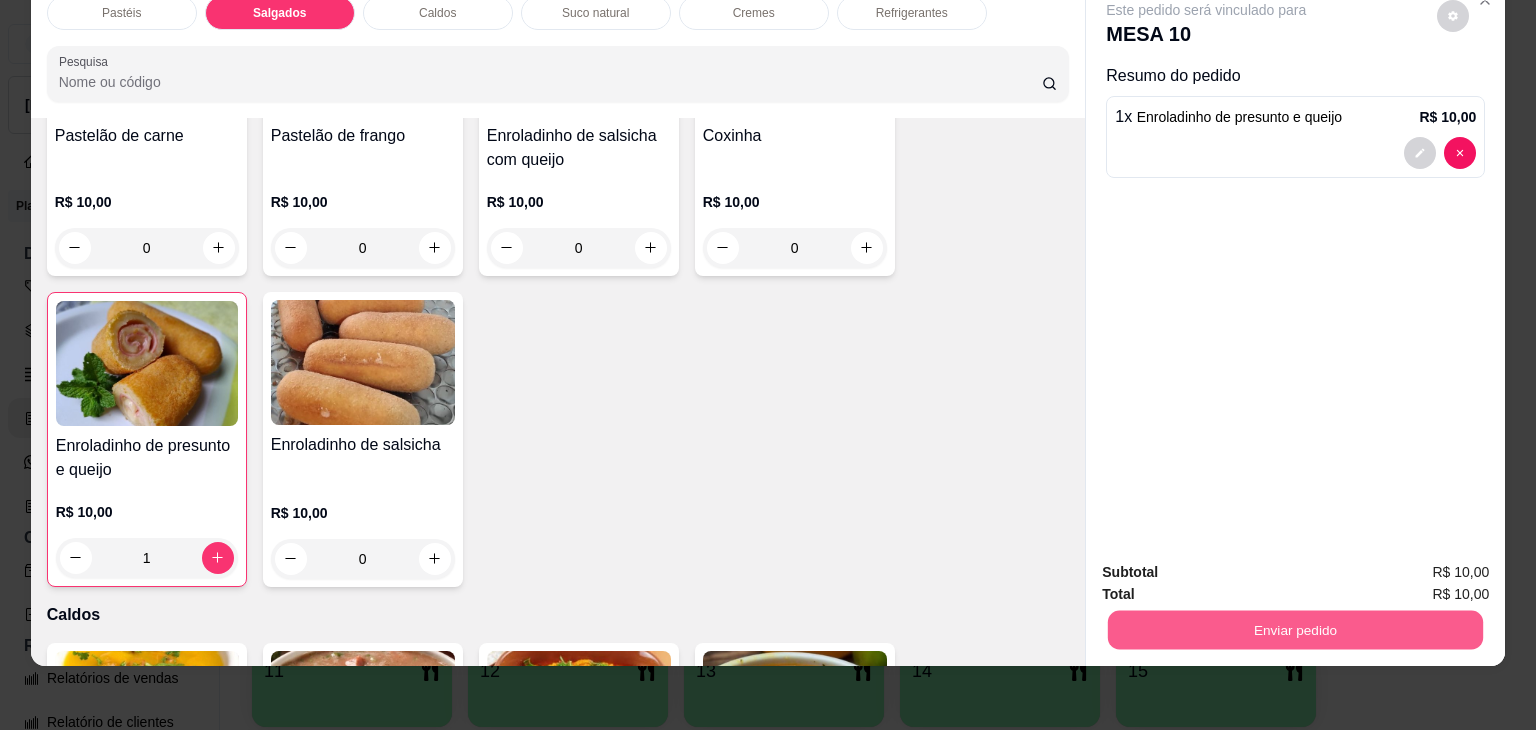 click on "Enviar pedido" at bounding box center (1295, 630) 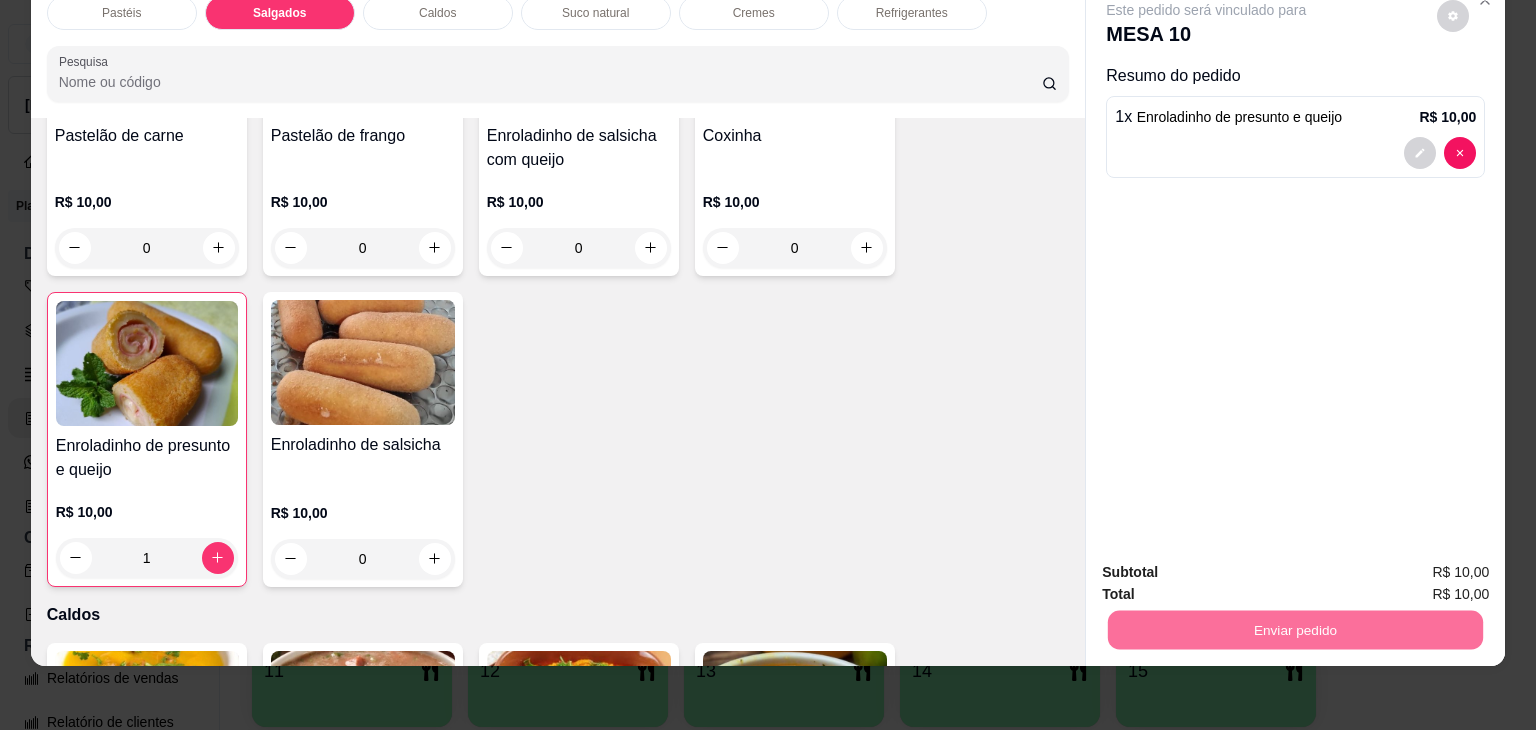 click on "Não registrar e enviar pedido" at bounding box center (1229, 565) 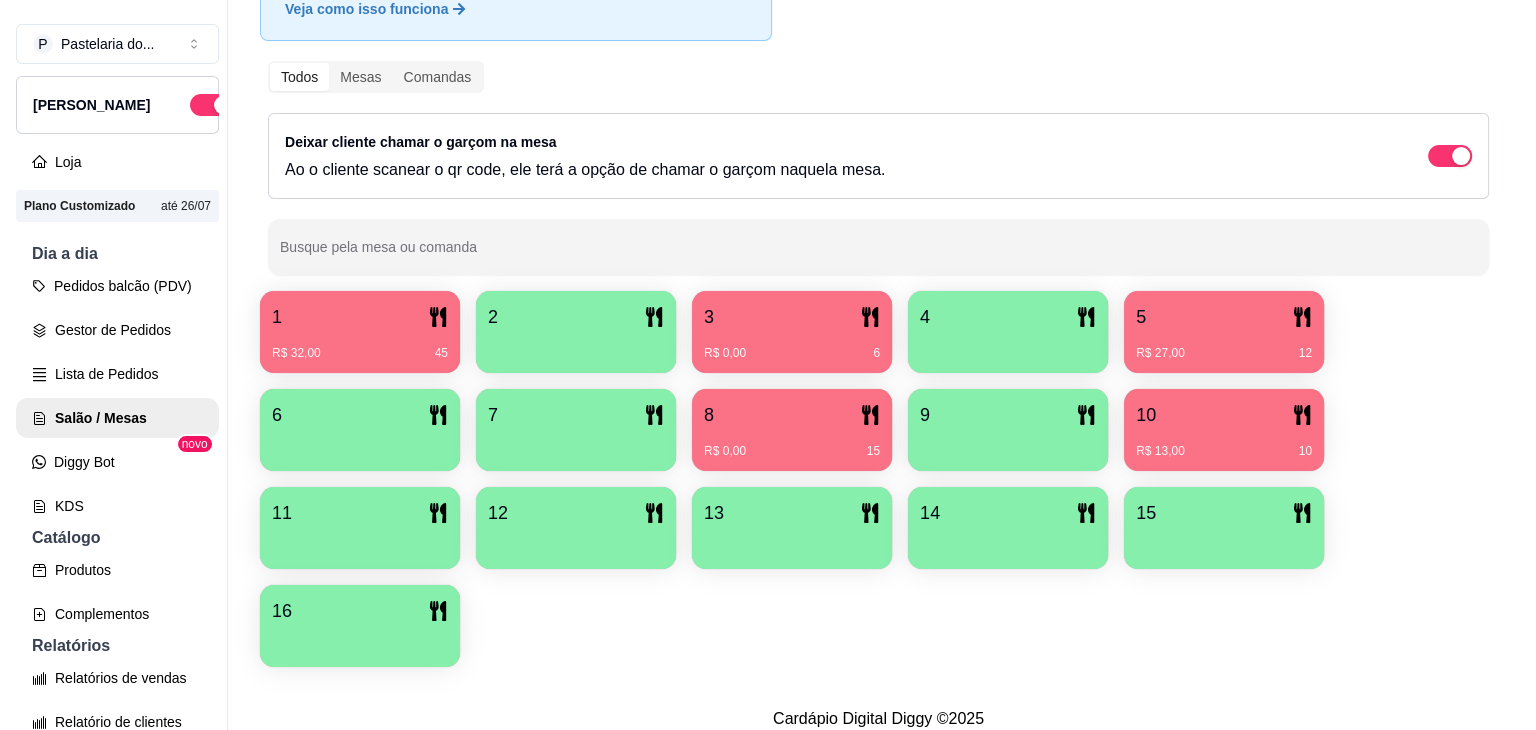 scroll, scrollTop: 189, scrollLeft: 0, axis: vertical 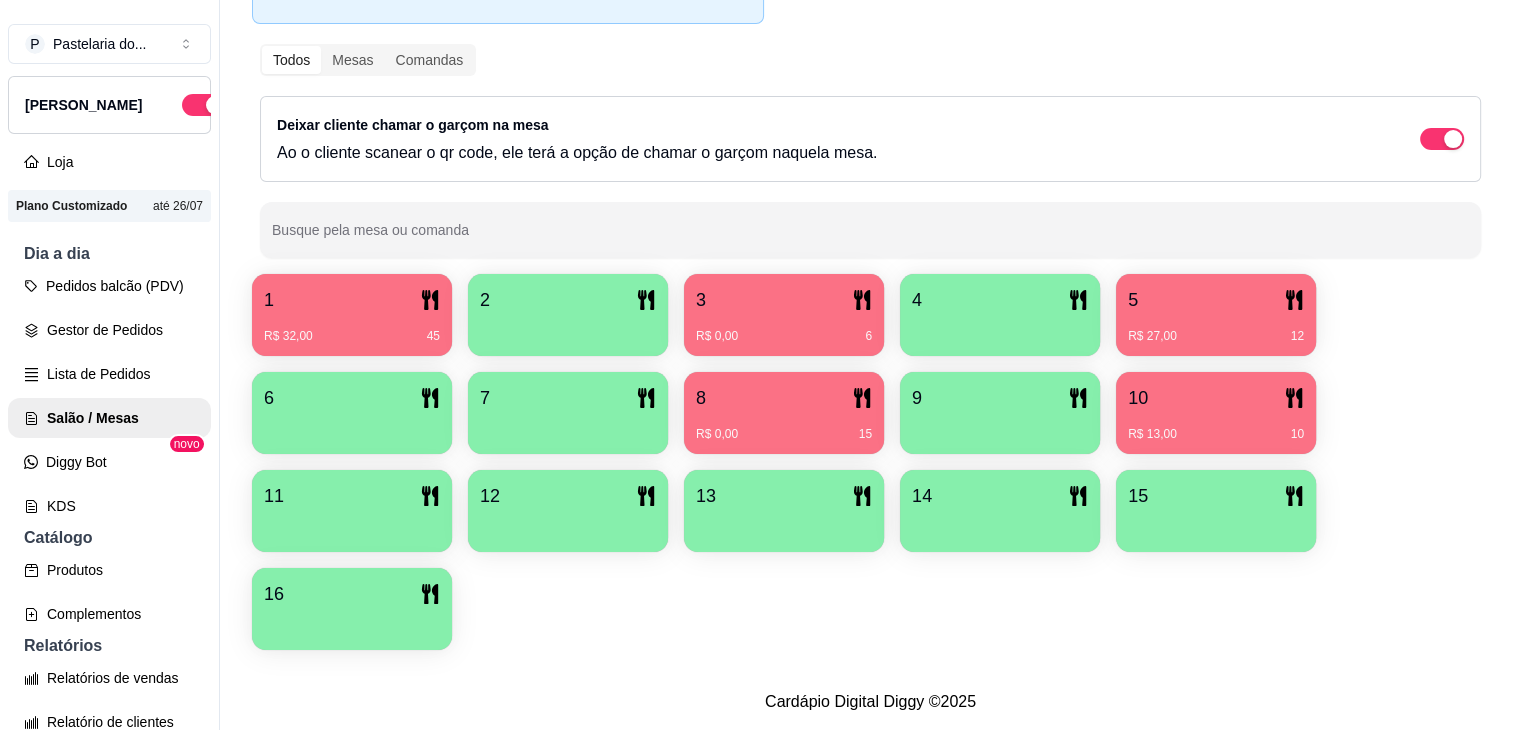 click at bounding box center (352, 525) 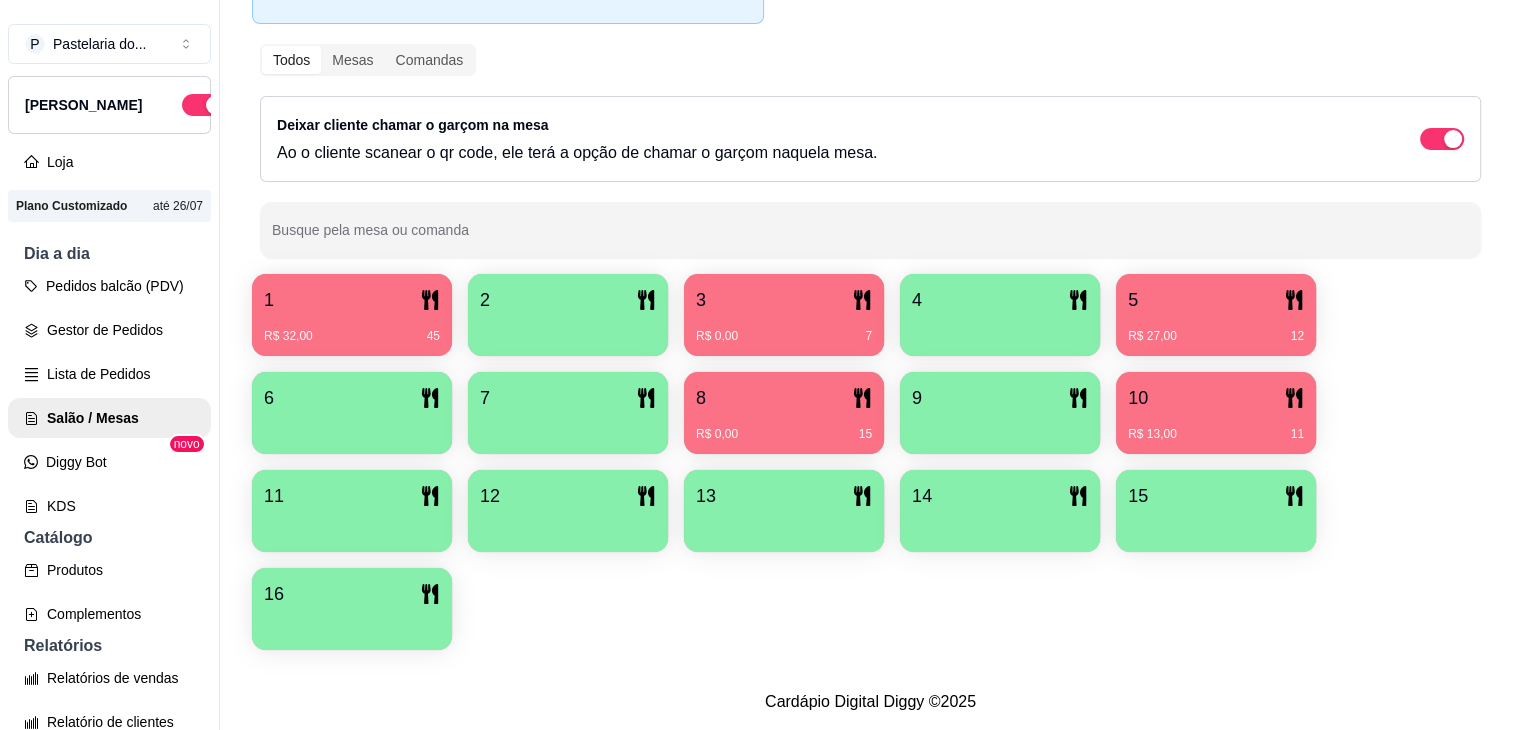click at bounding box center (352, 427) 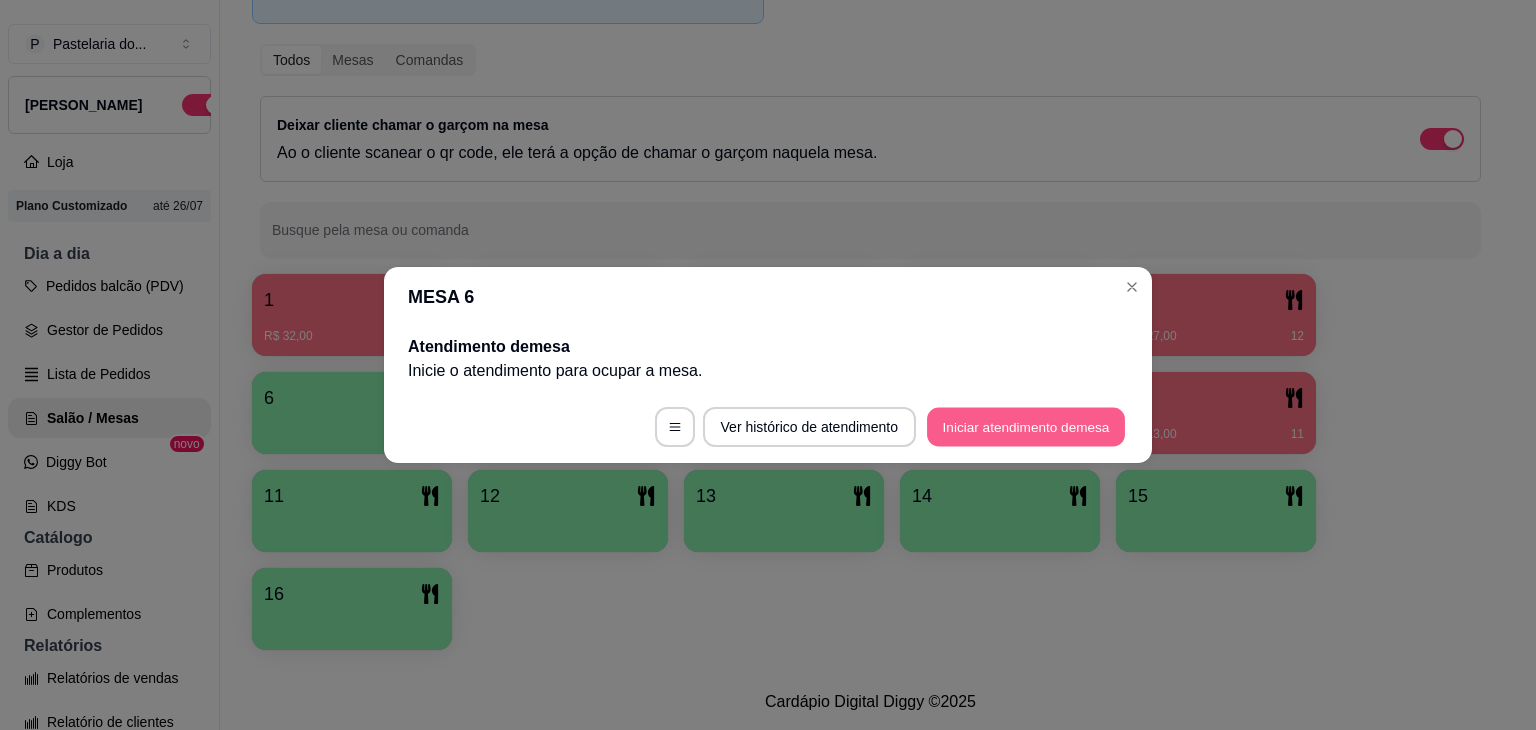 click on "Iniciar atendimento de  mesa" at bounding box center [1026, 427] 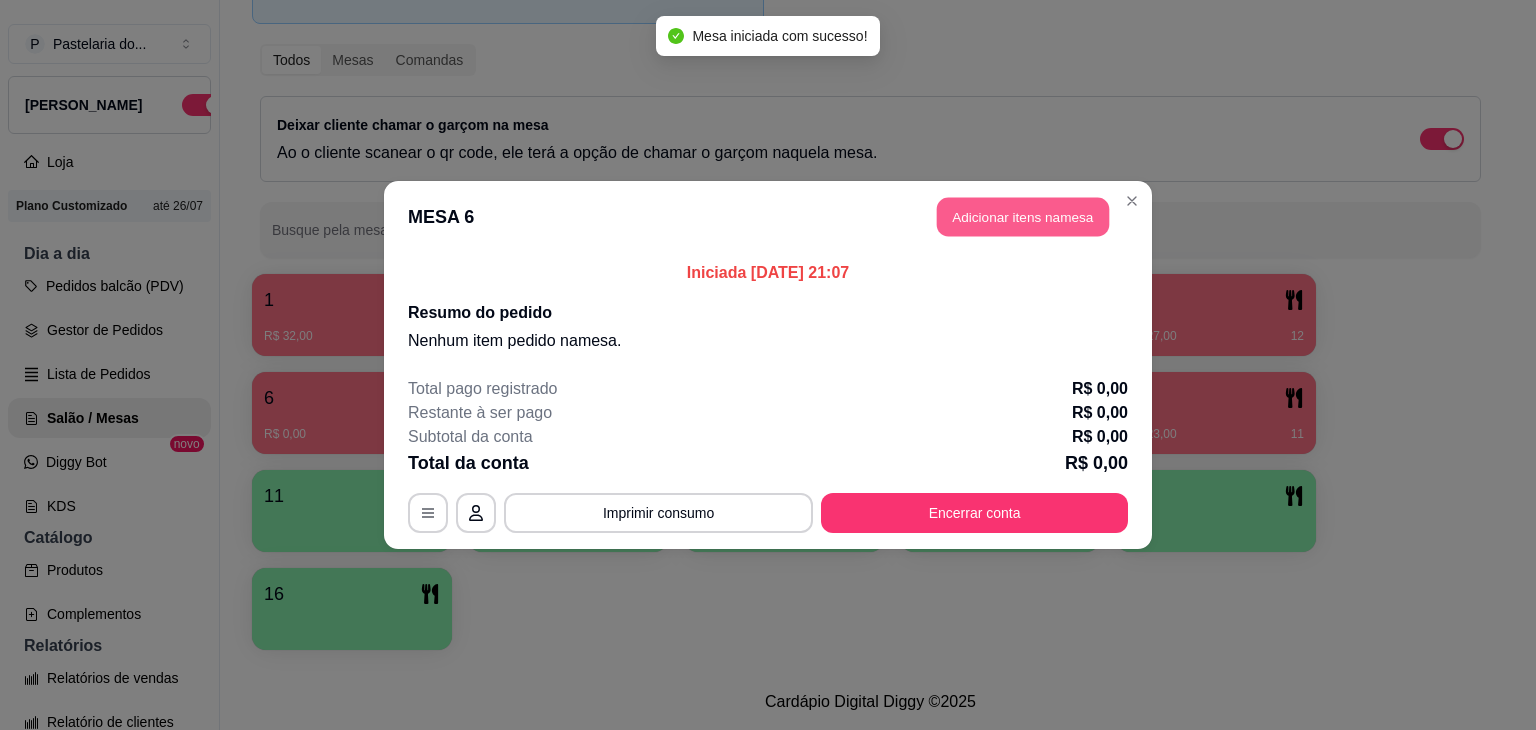 click on "Adicionar itens na  mesa" at bounding box center (1023, 217) 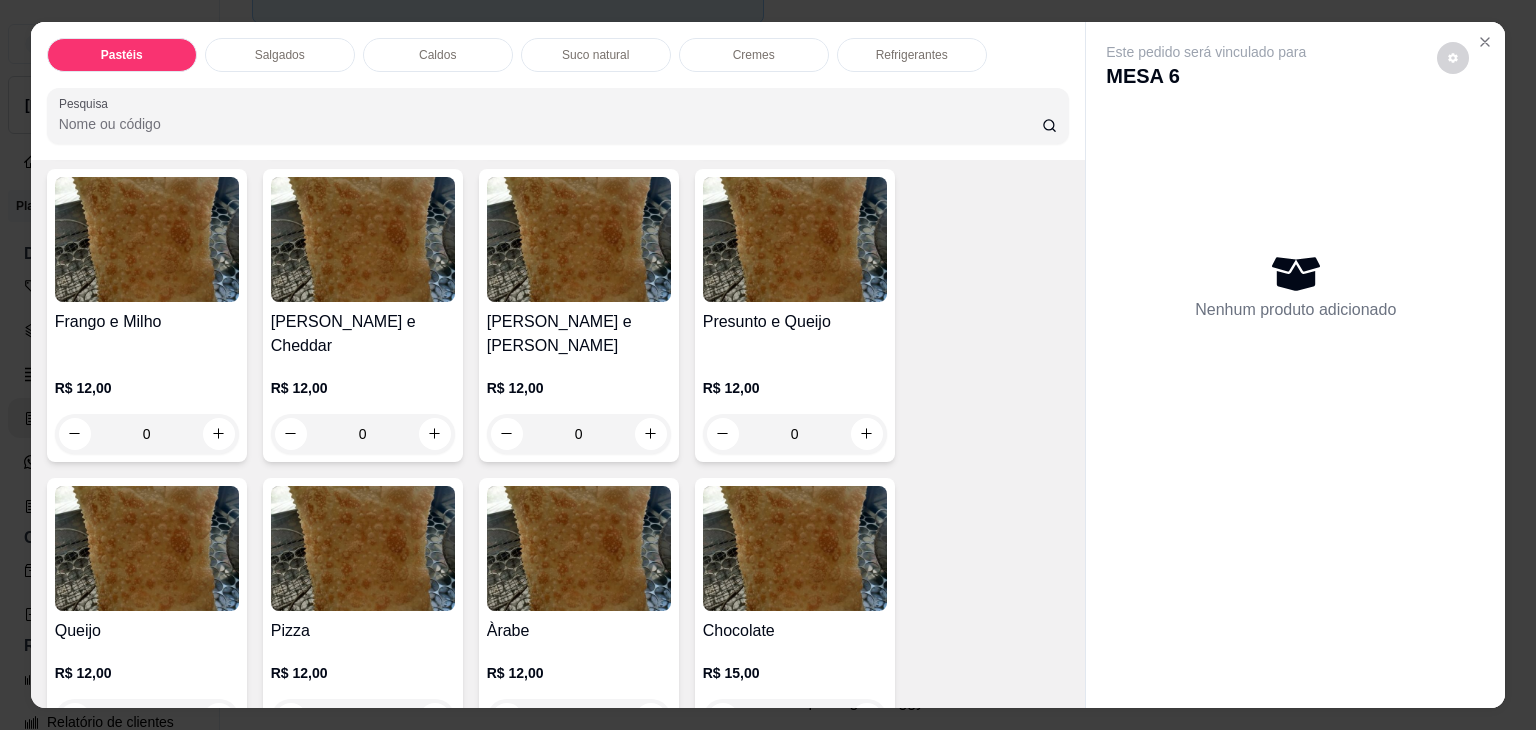 scroll, scrollTop: 1000, scrollLeft: 0, axis: vertical 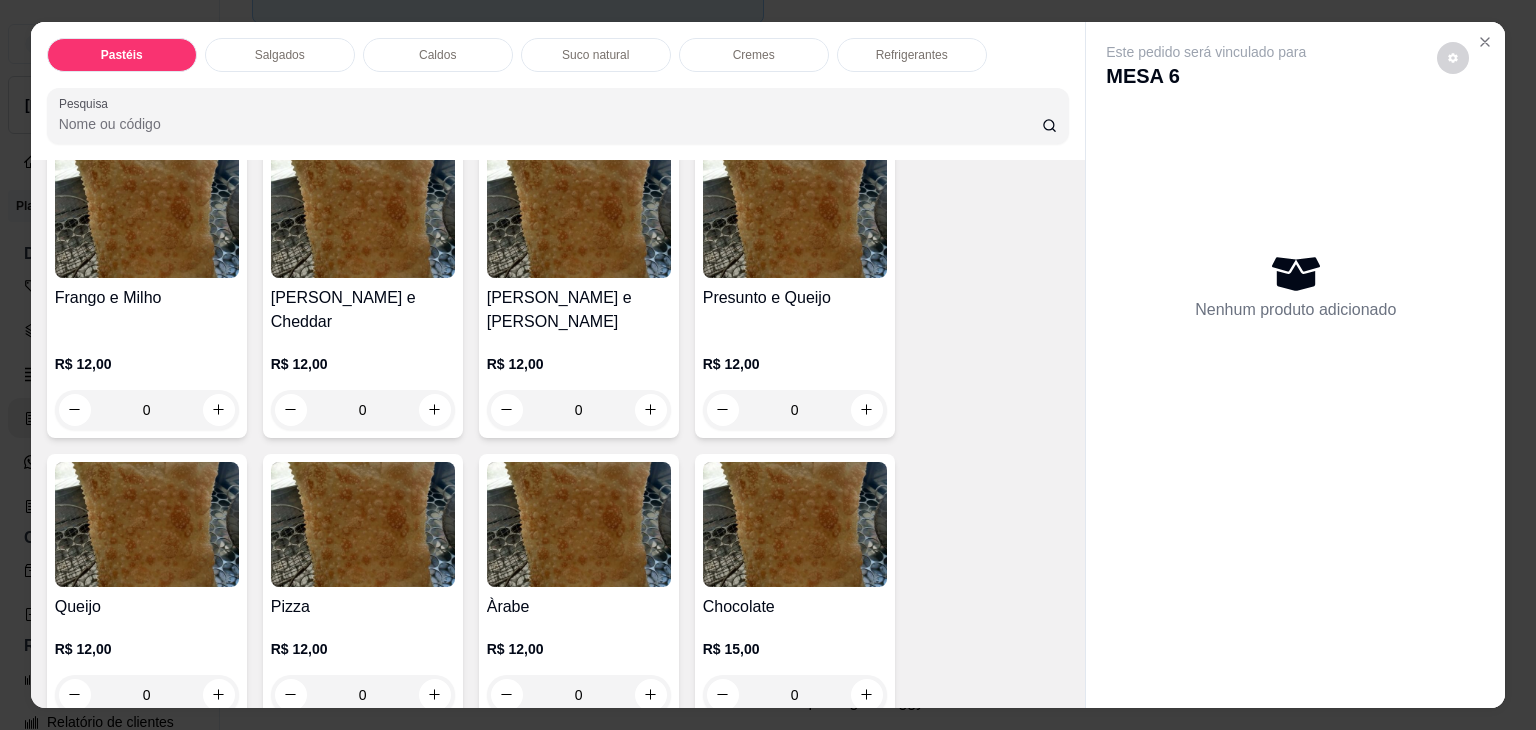 click on "0" at bounding box center (795, 410) 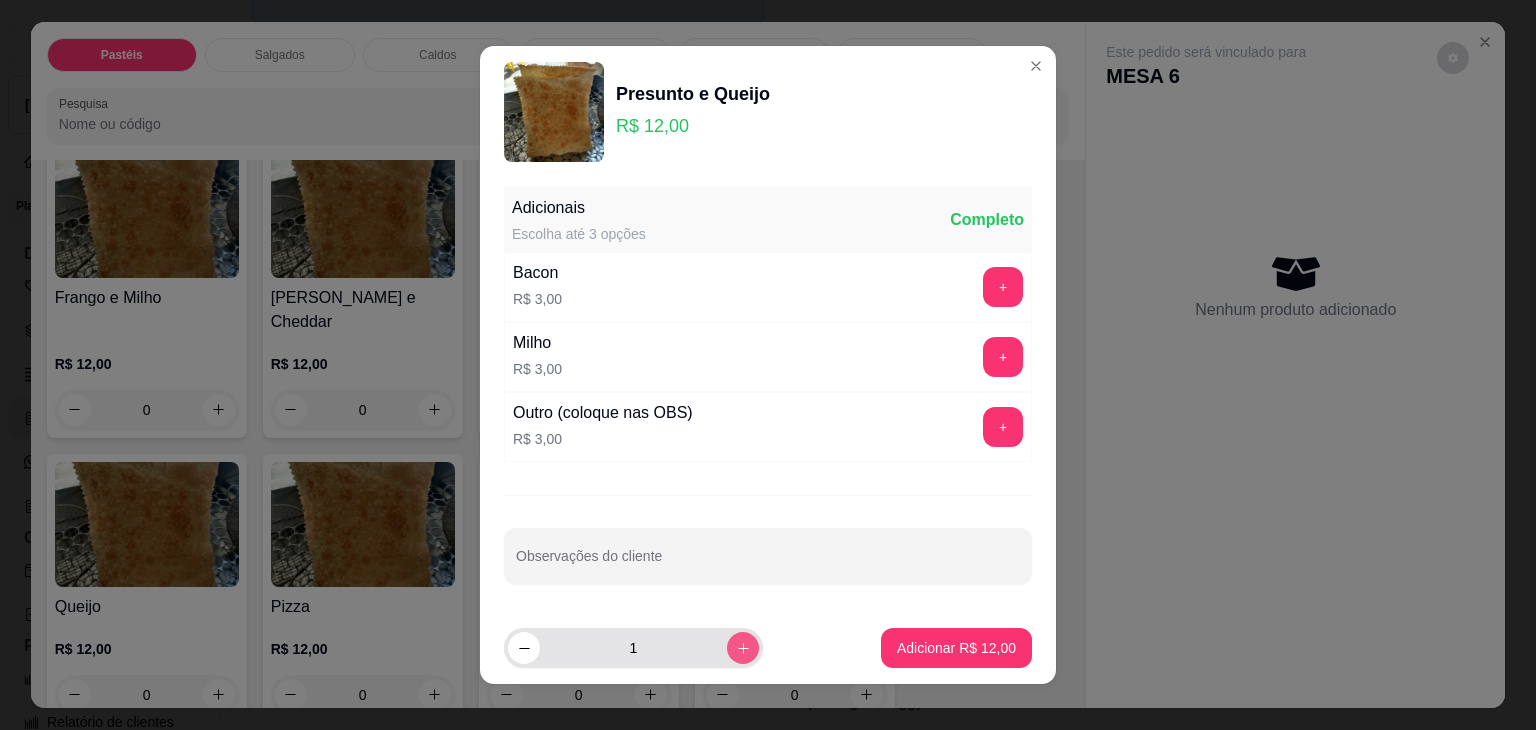 click 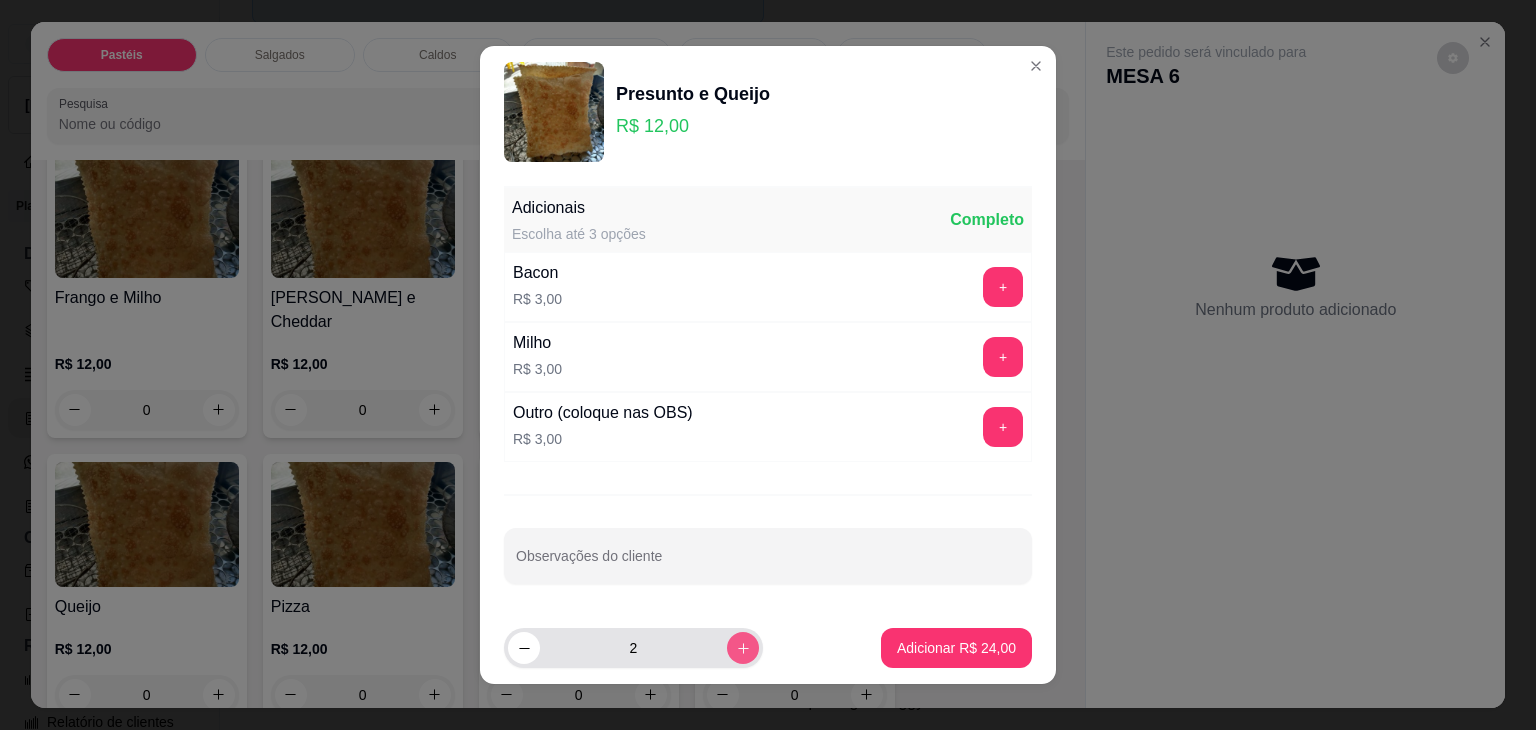 click 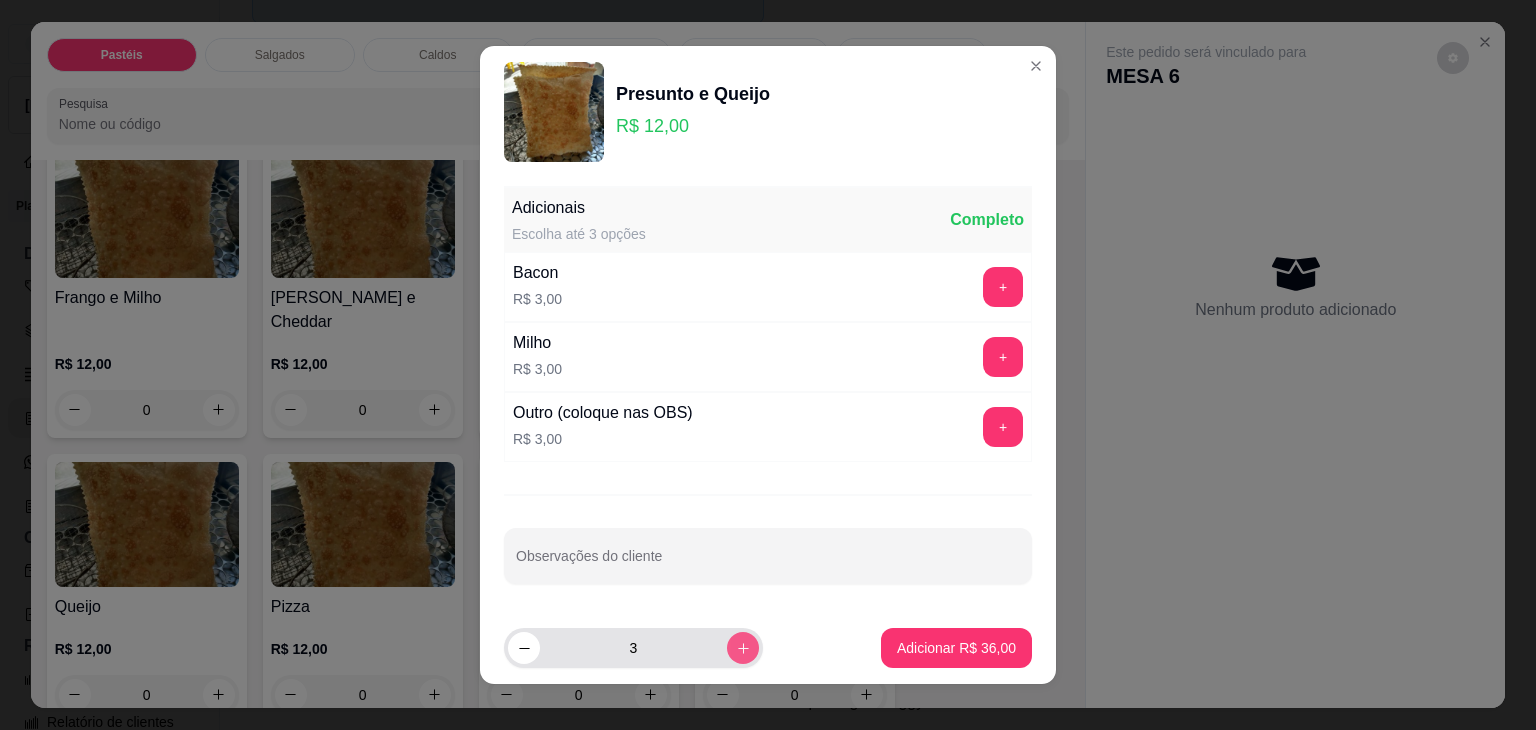 click 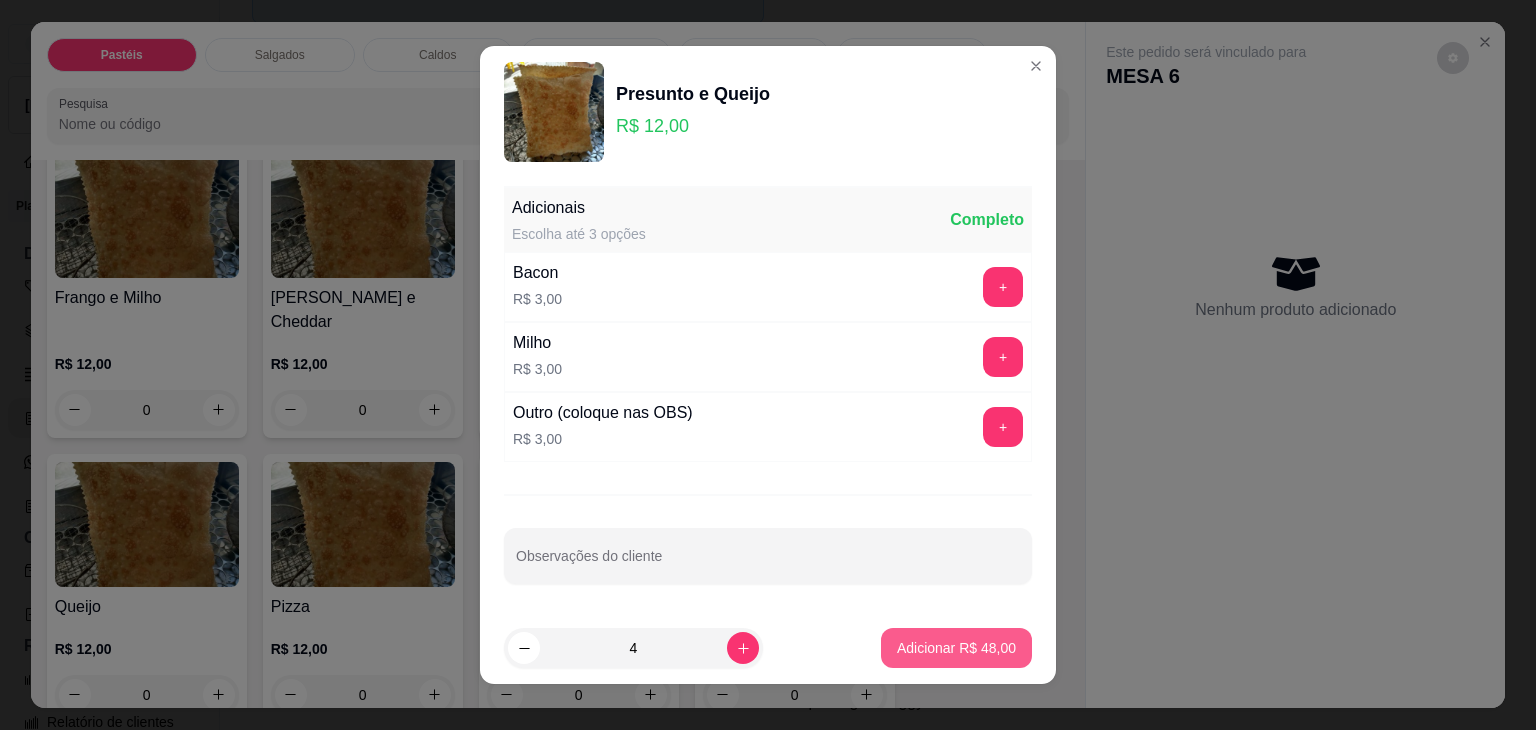 click on "Adicionar   R$ 48,00" at bounding box center [956, 648] 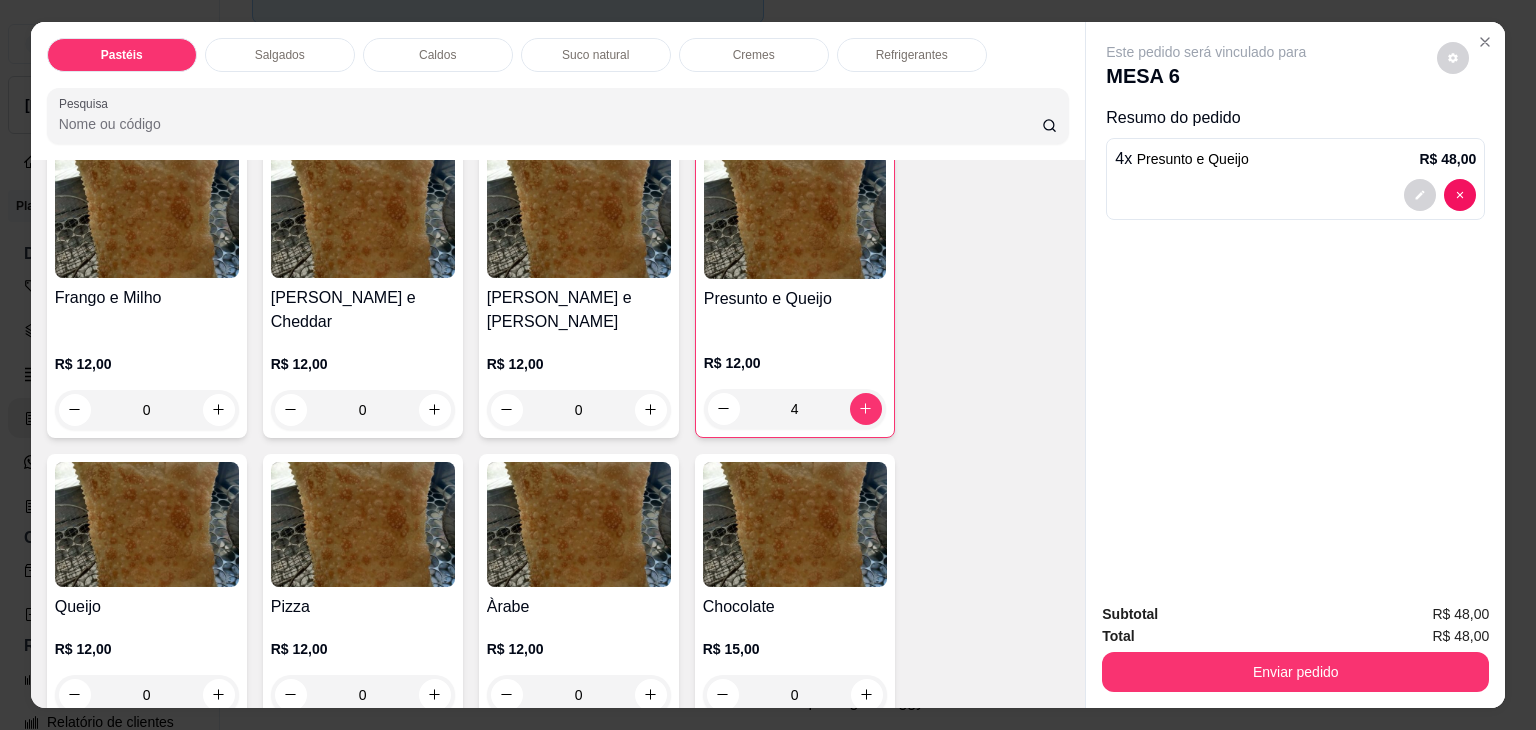 click on "Caldos" at bounding box center (437, 55) 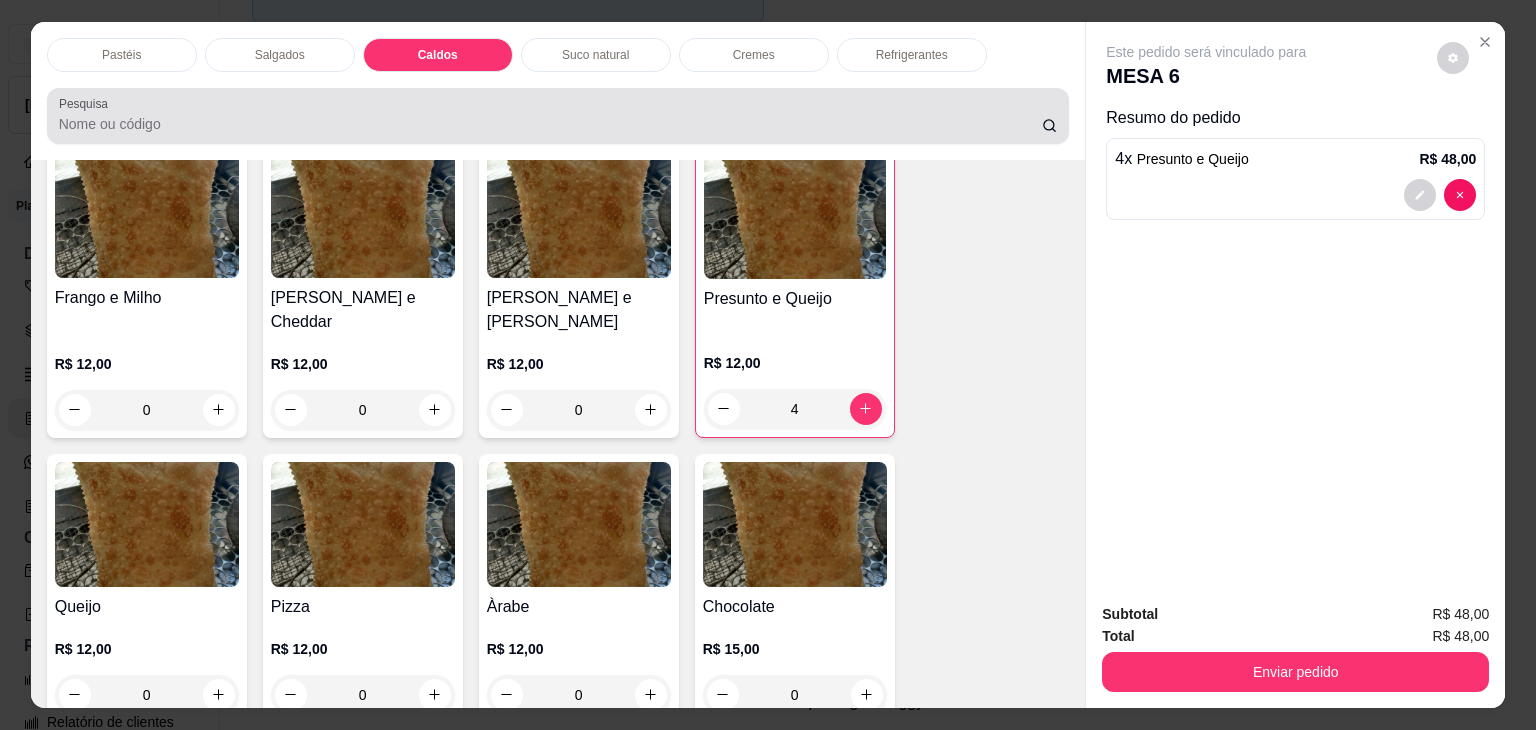scroll, scrollTop: 2784, scrollLeft: 0, axis: vertical 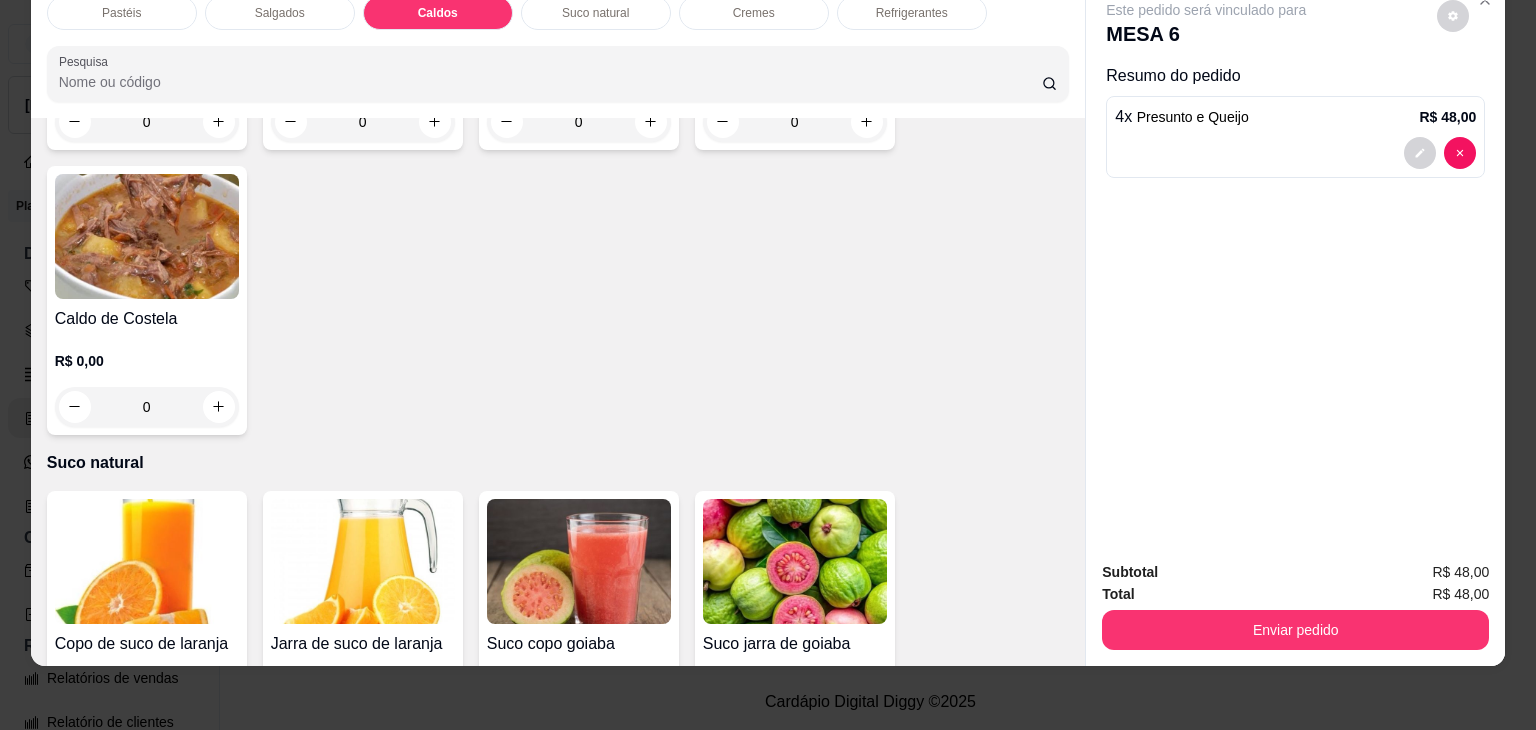 click on "0" at bounding box center (147, 407) 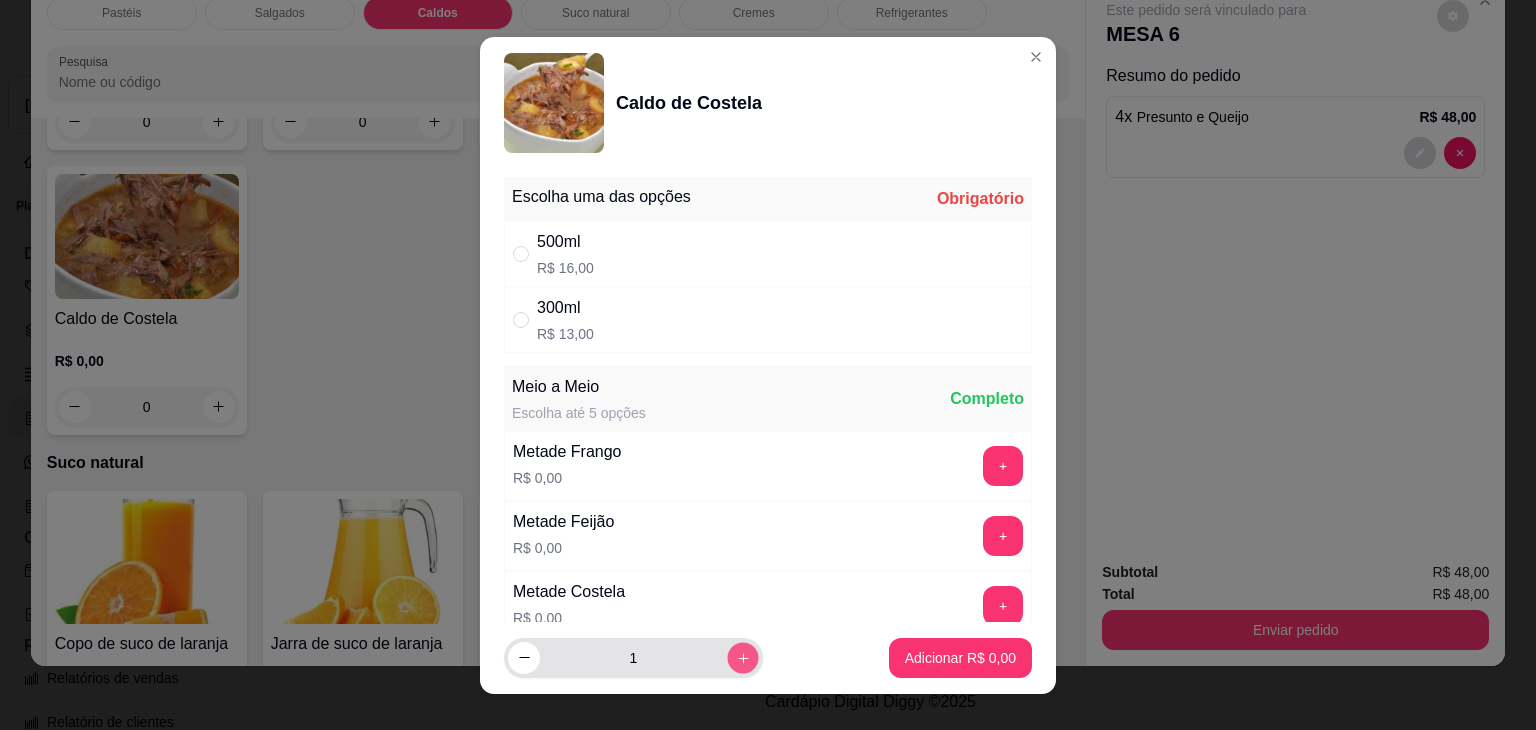click at bounding box center (742, 657) 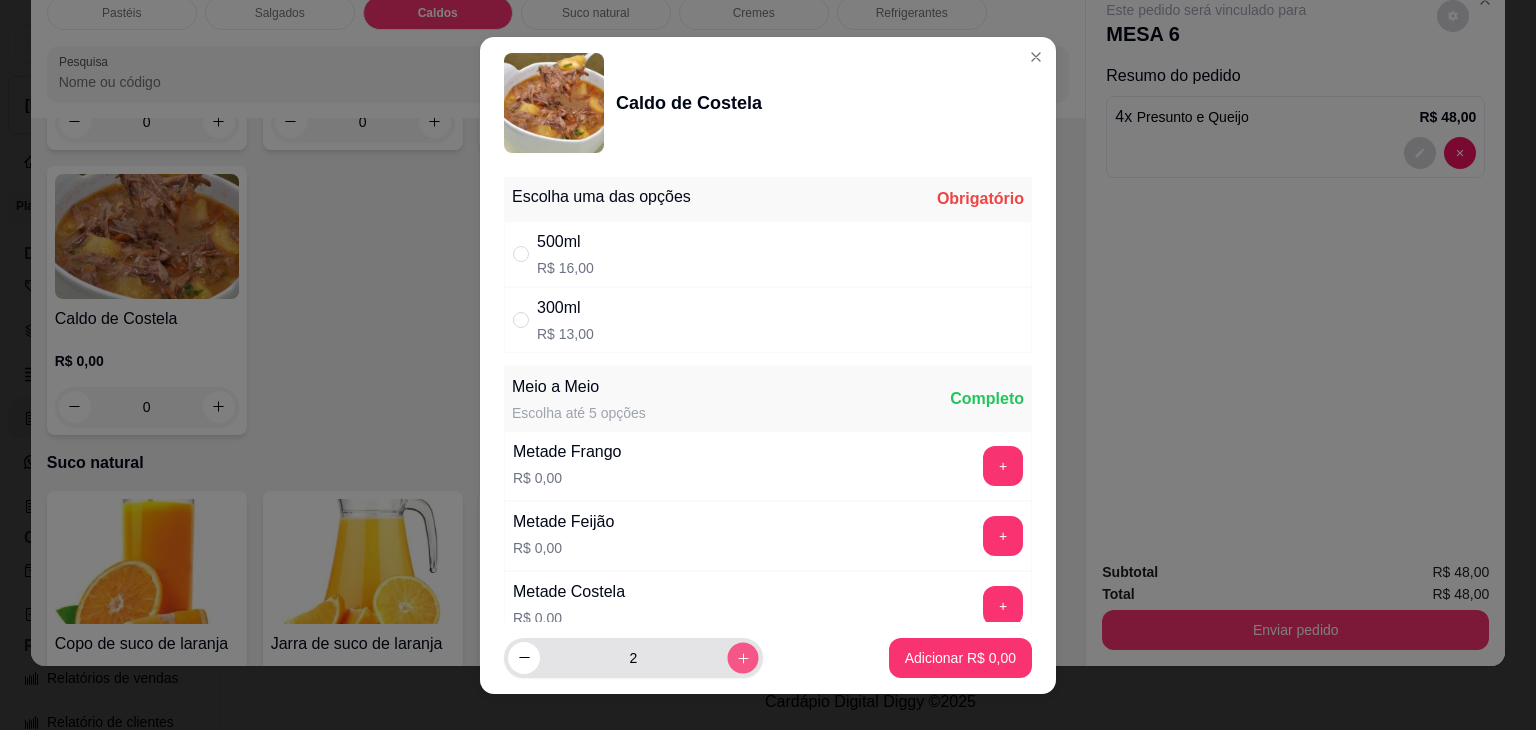 click 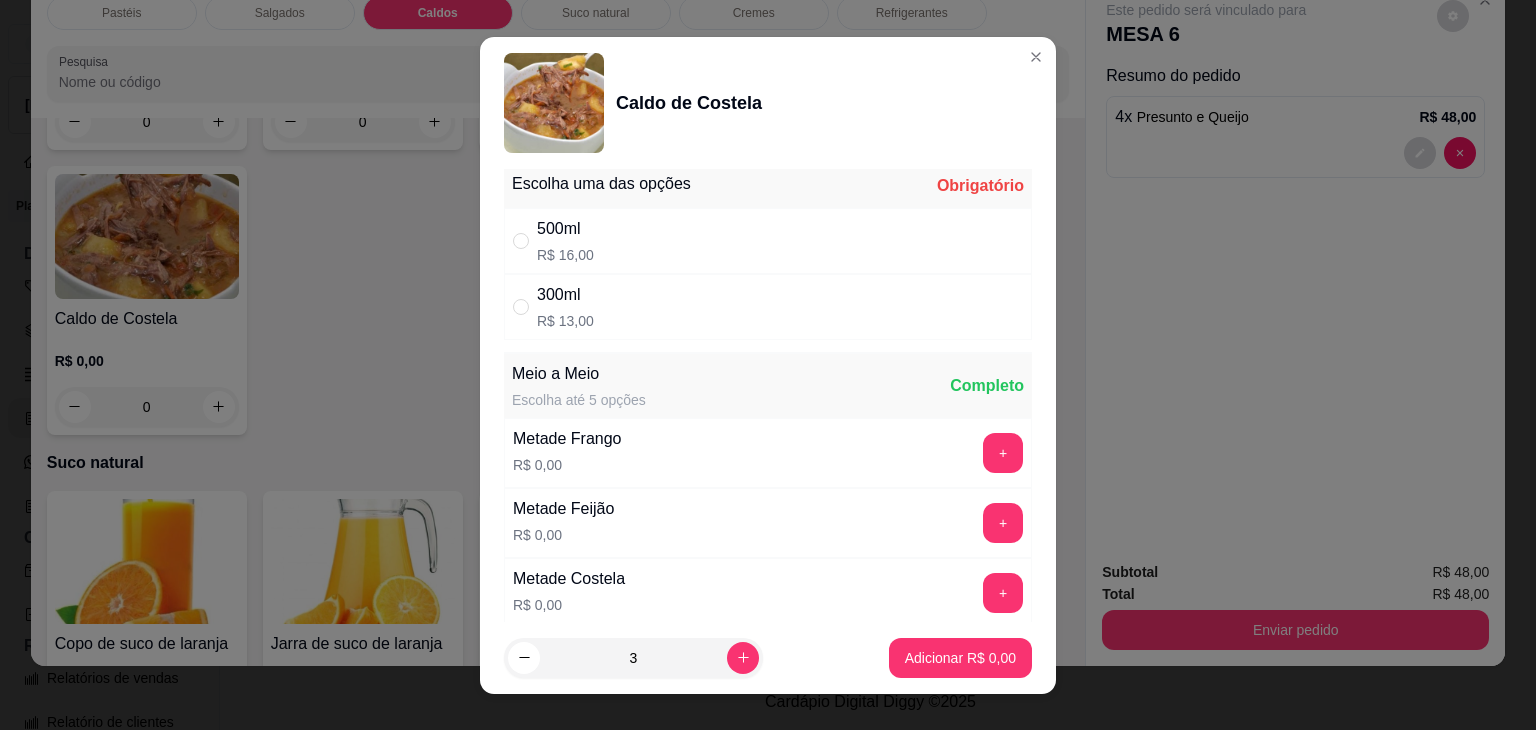 scroll, scrollTop: 0, scrollLeft: 0, axis: both 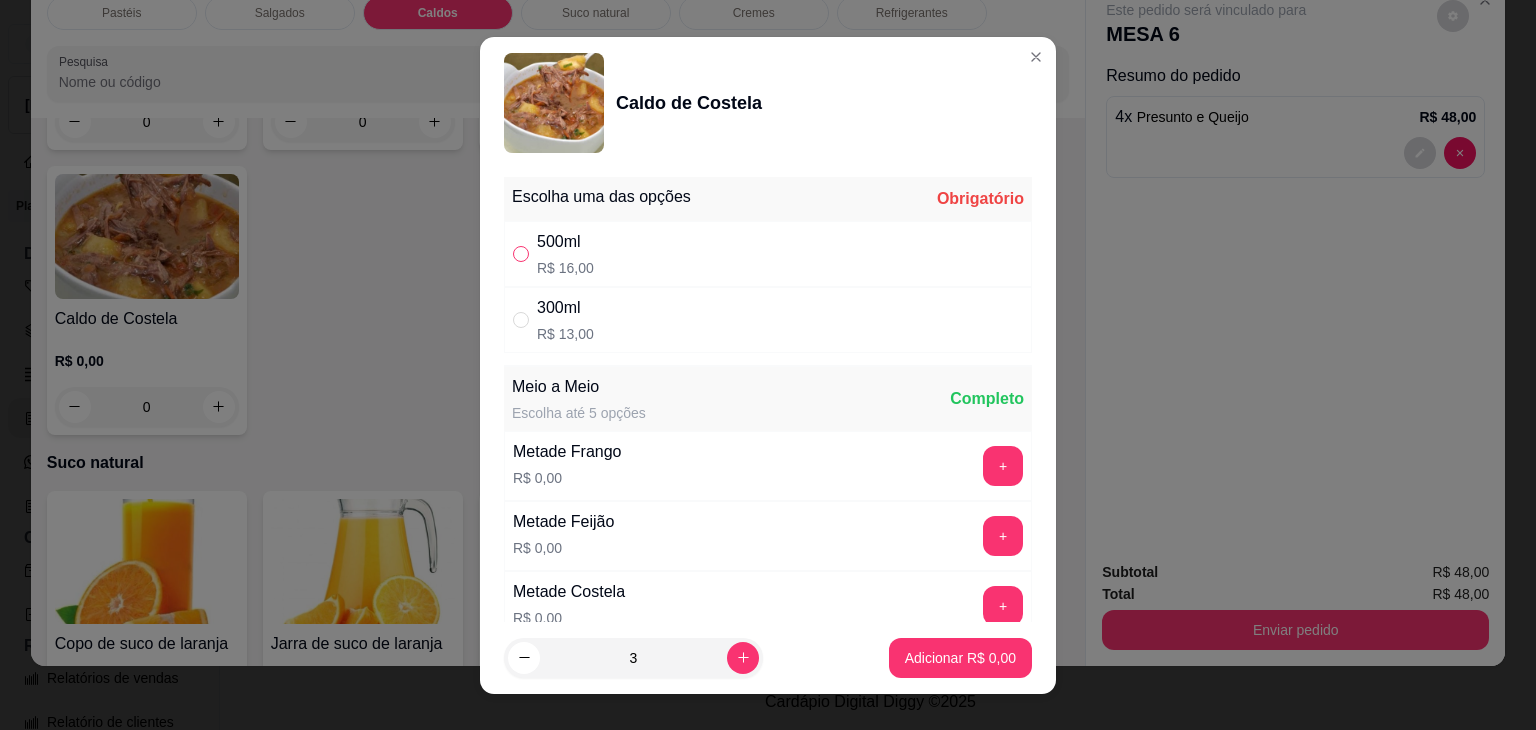 click at bounding box center [521, 254] 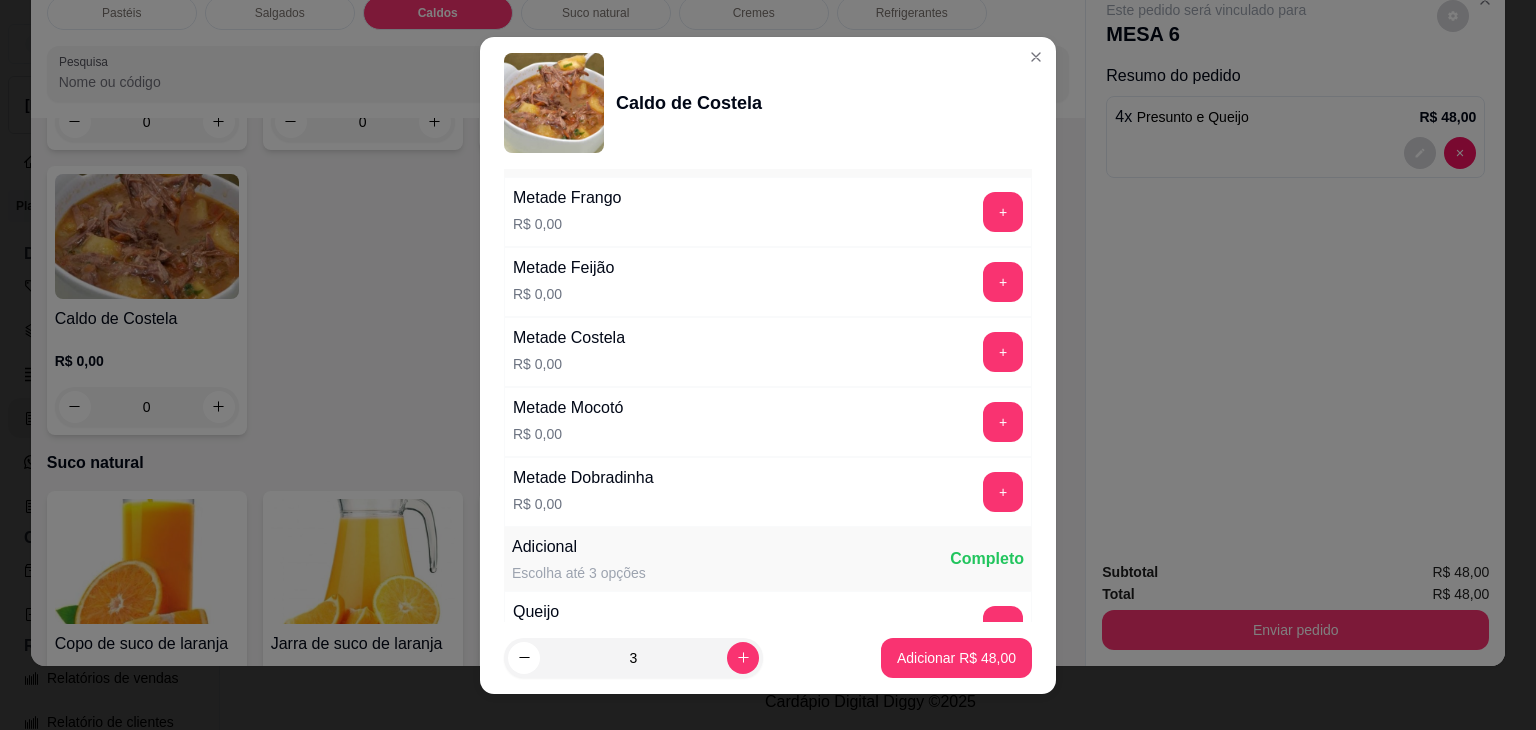 scroll, scrollTop: 300, scrollLeft: 0, axis: vertical 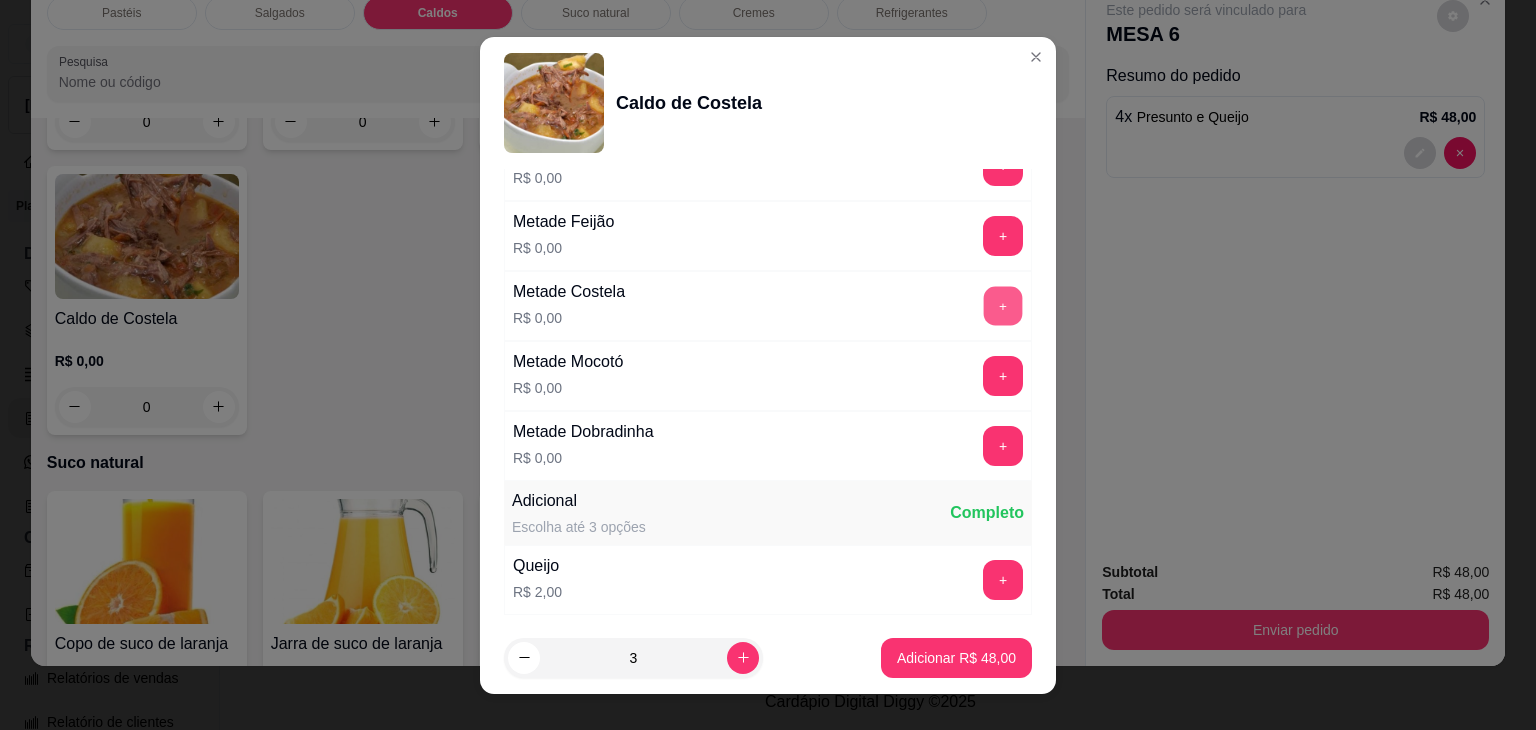 click on "+" at bounding box center [1003, 305] 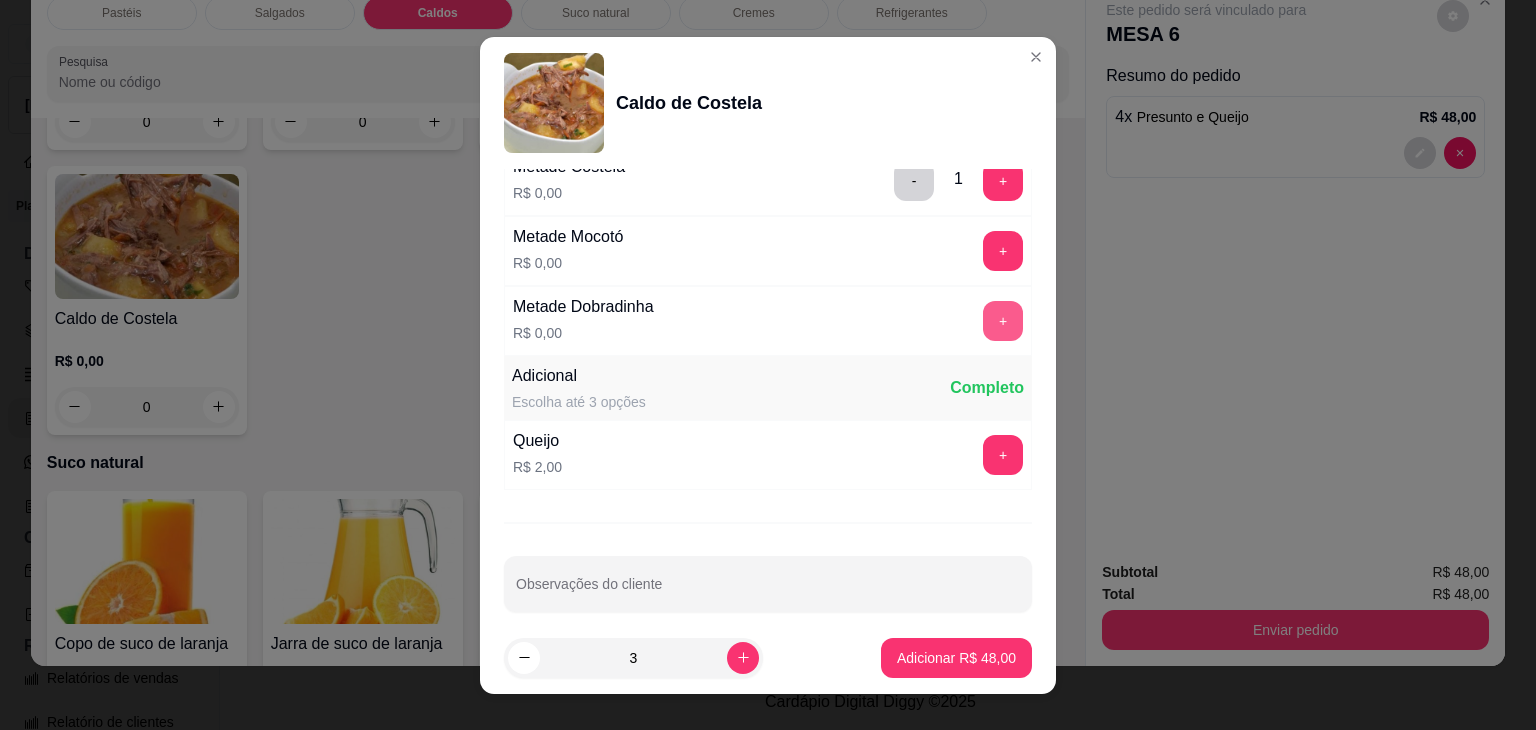 scroll, scrollTop: 439, scrollLeft: 0, axis: vertical 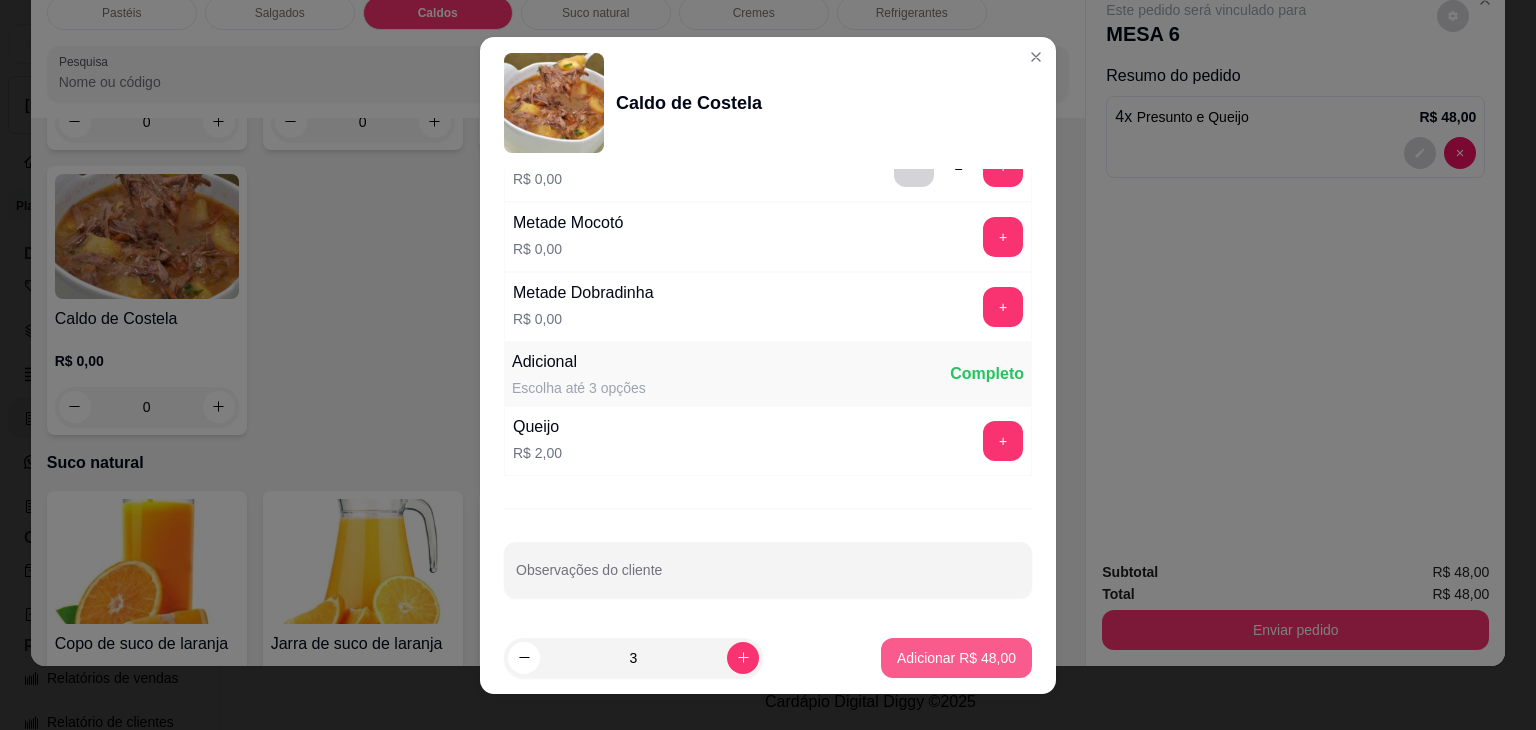 click on "Adicionar   R$ 48,00" at bounding box center (956, 658) 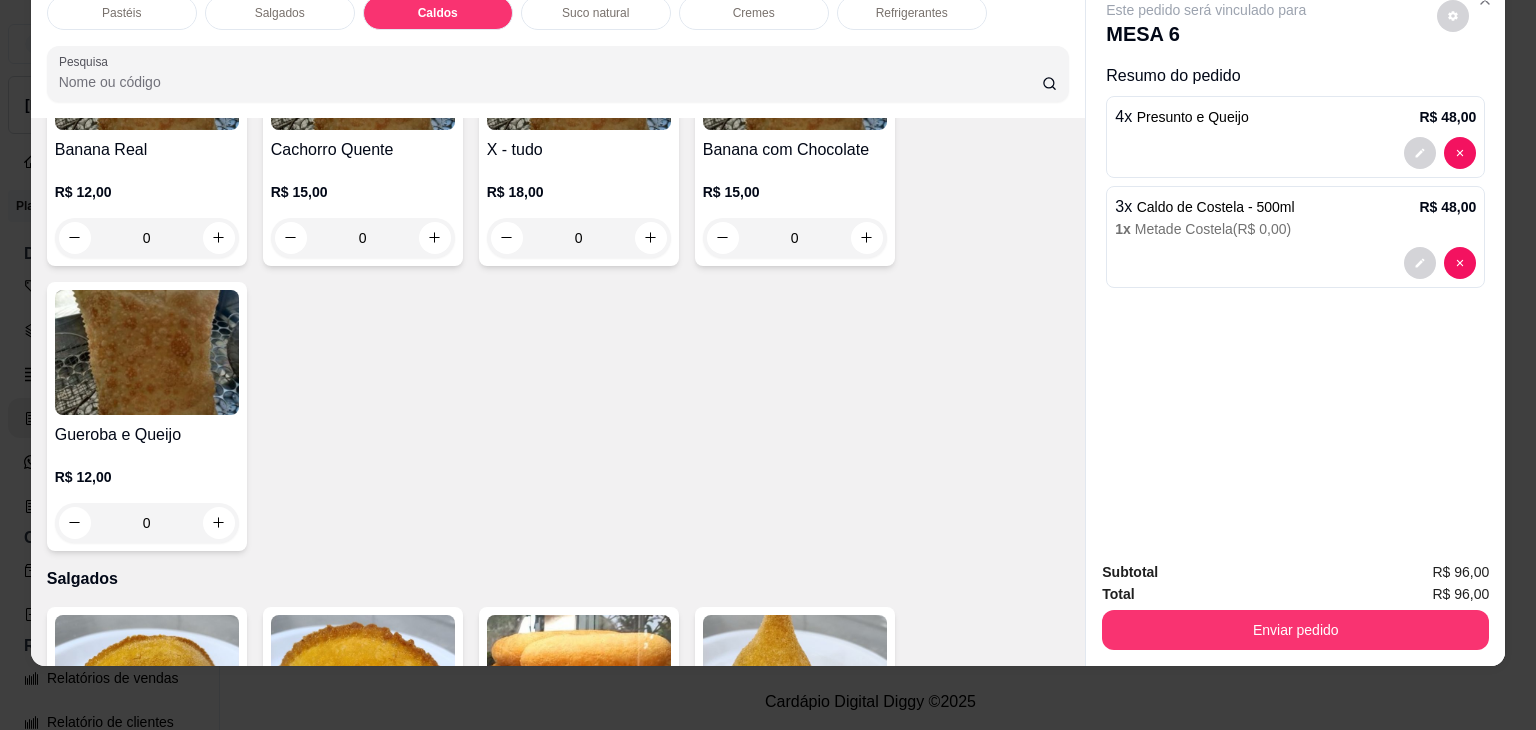 scroll, scrollTop: 1584, scrollLeft: 0, axis: vertical 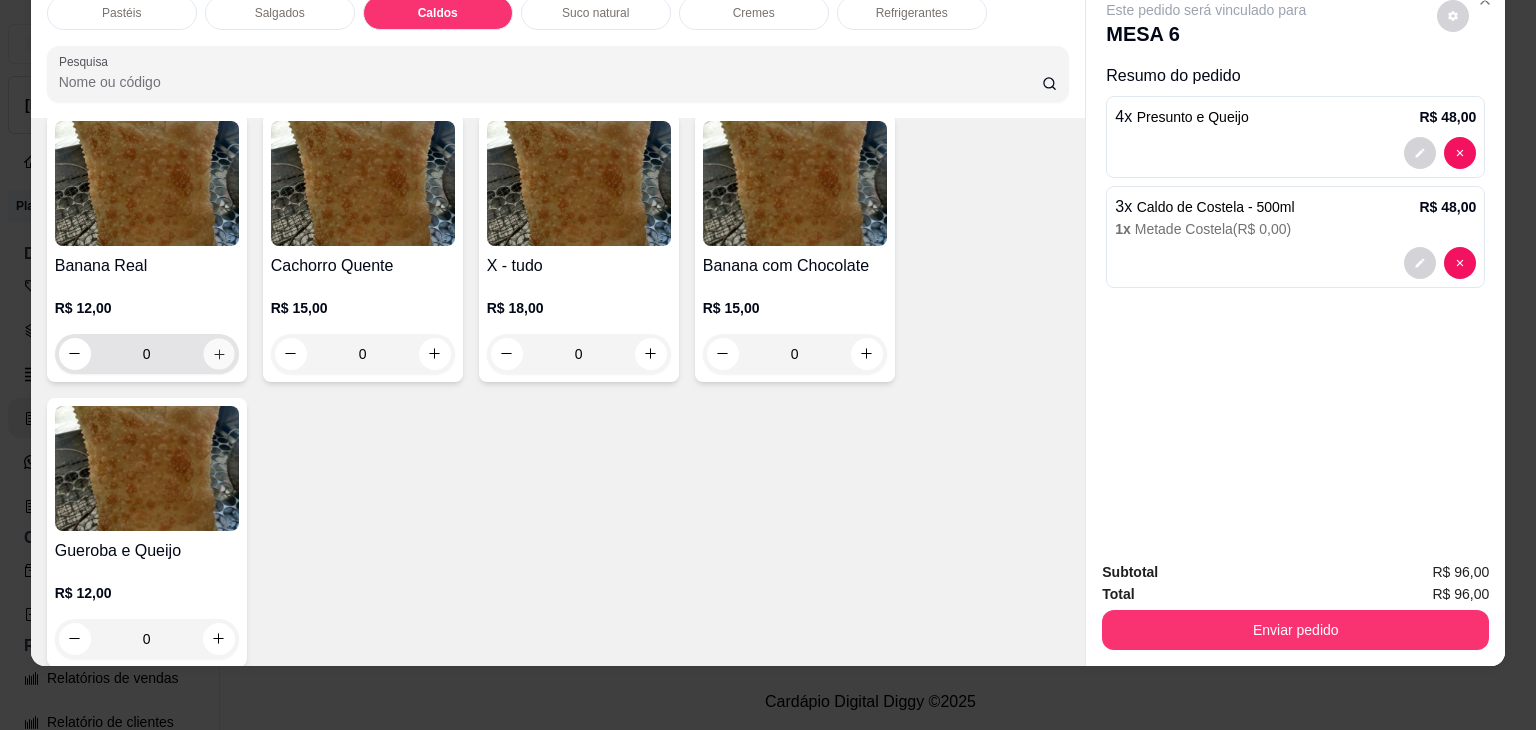 click at bounding box center (218, 353) 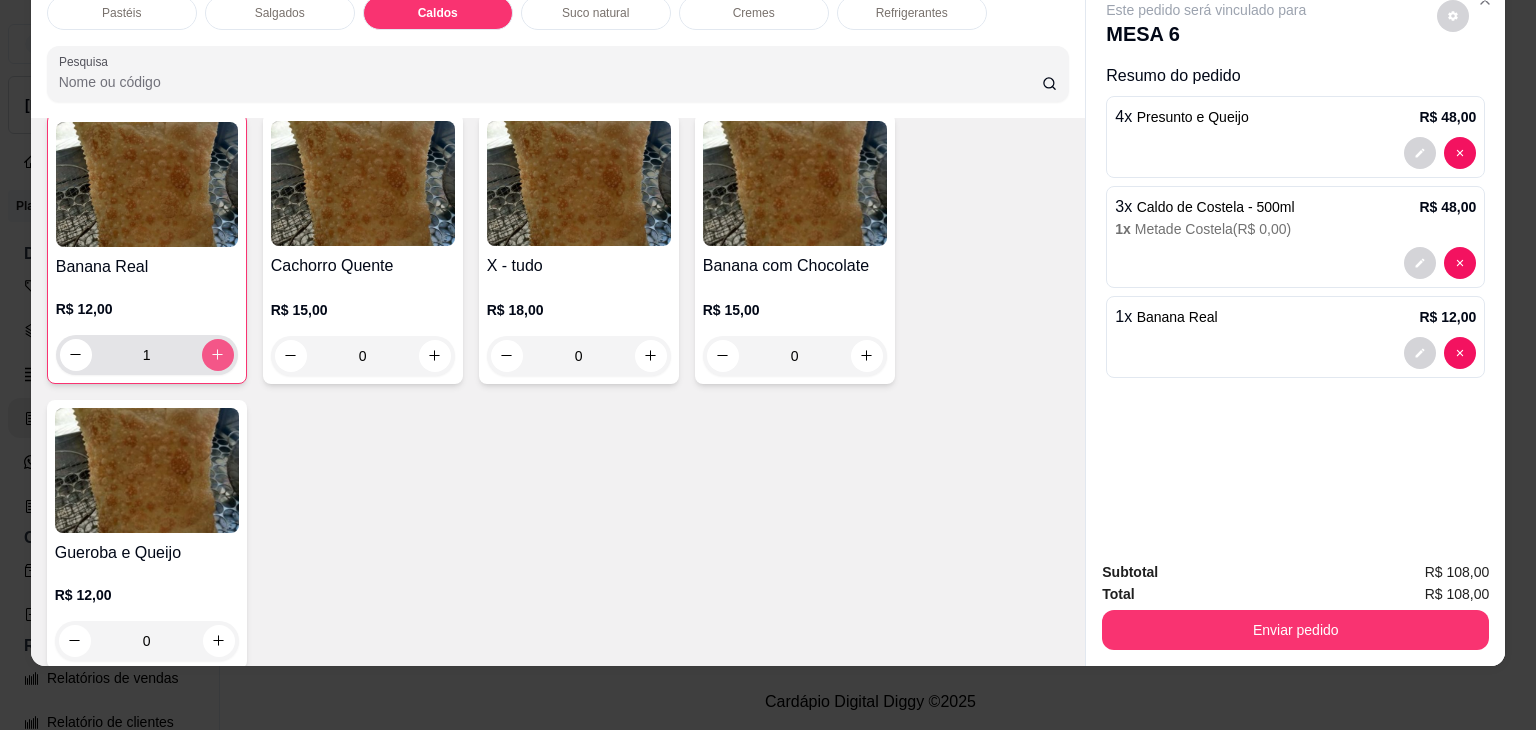 scroll, scrollTop: 1584, scrollLeft: 0, axis: vertical 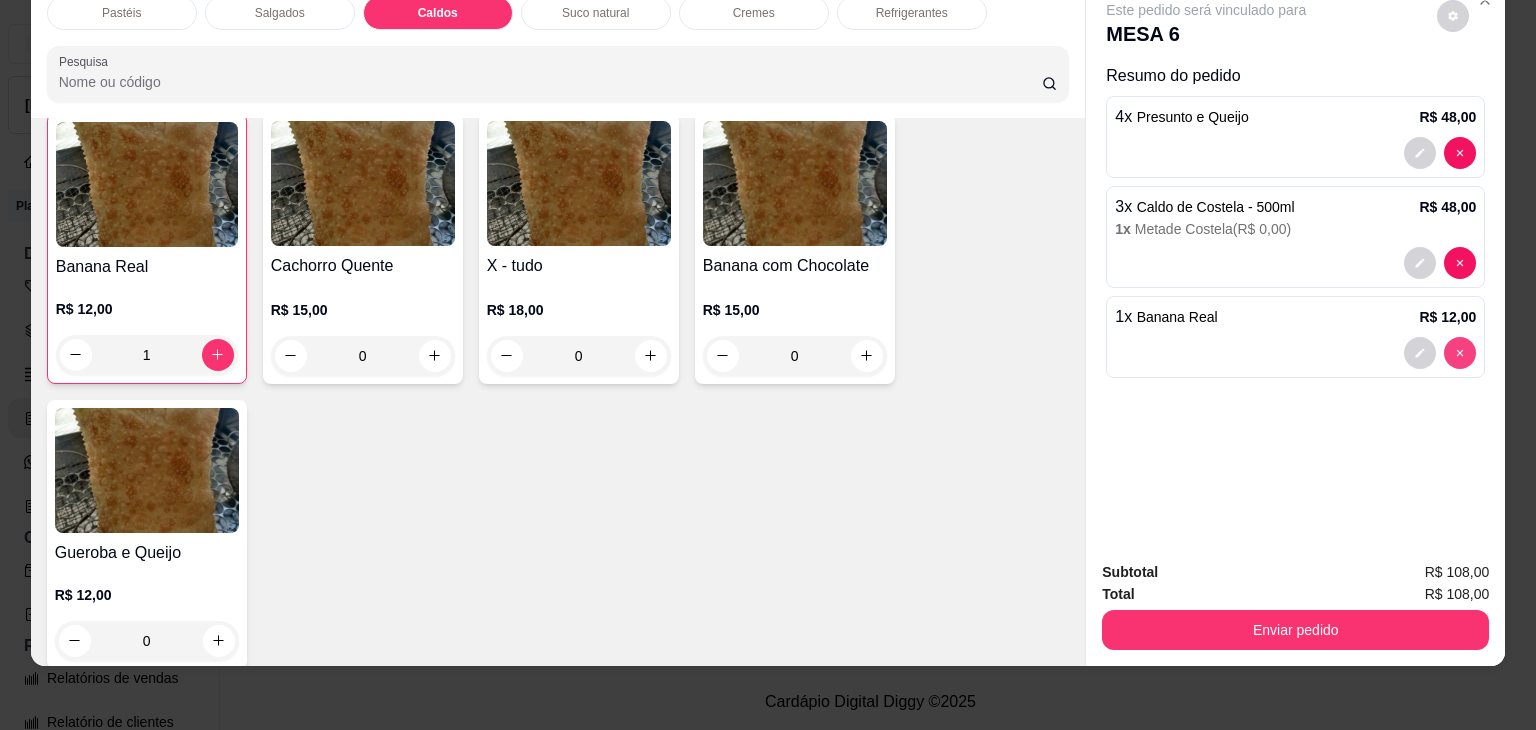 type on "0" 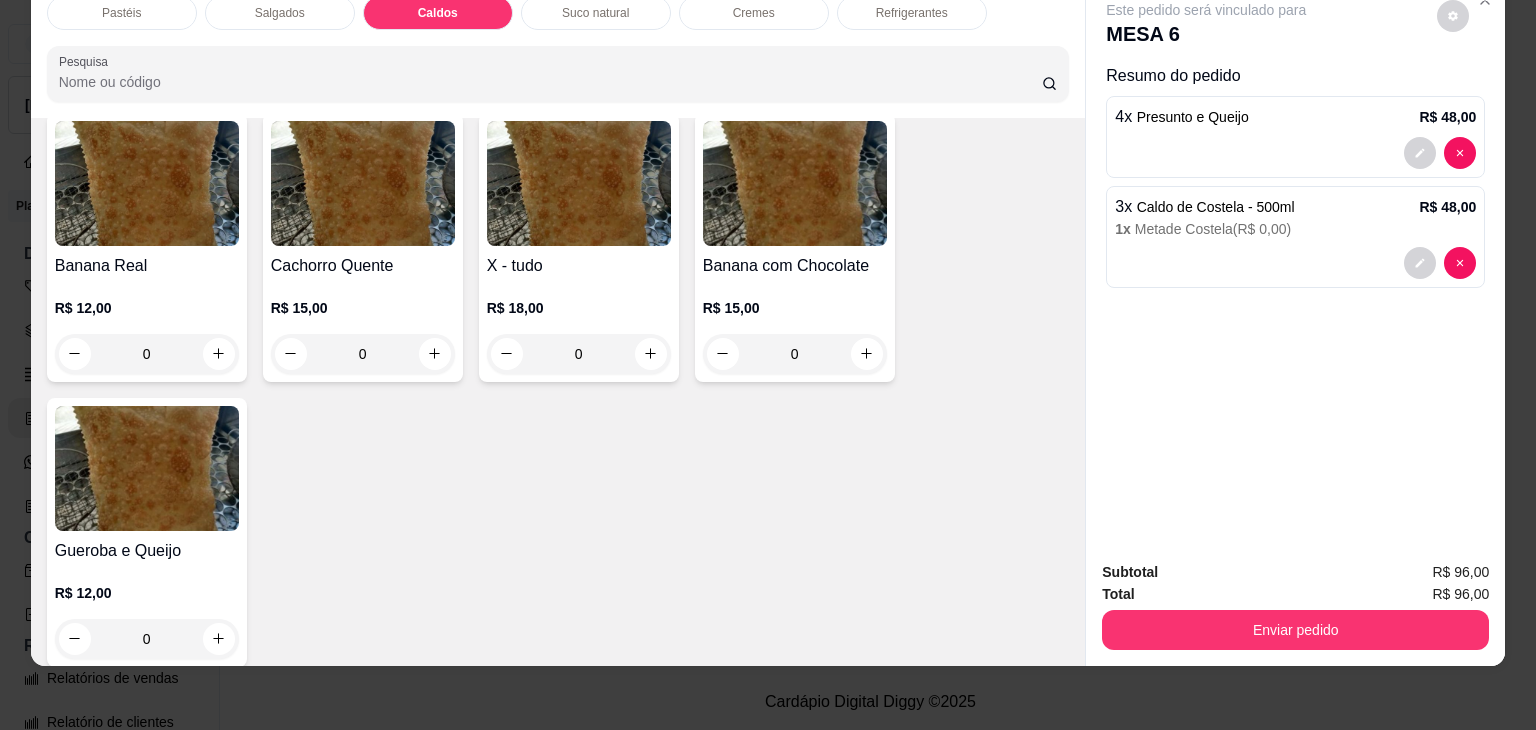 scroll, scrollTop: 1584, scrollLeft: 0, axis: vertical 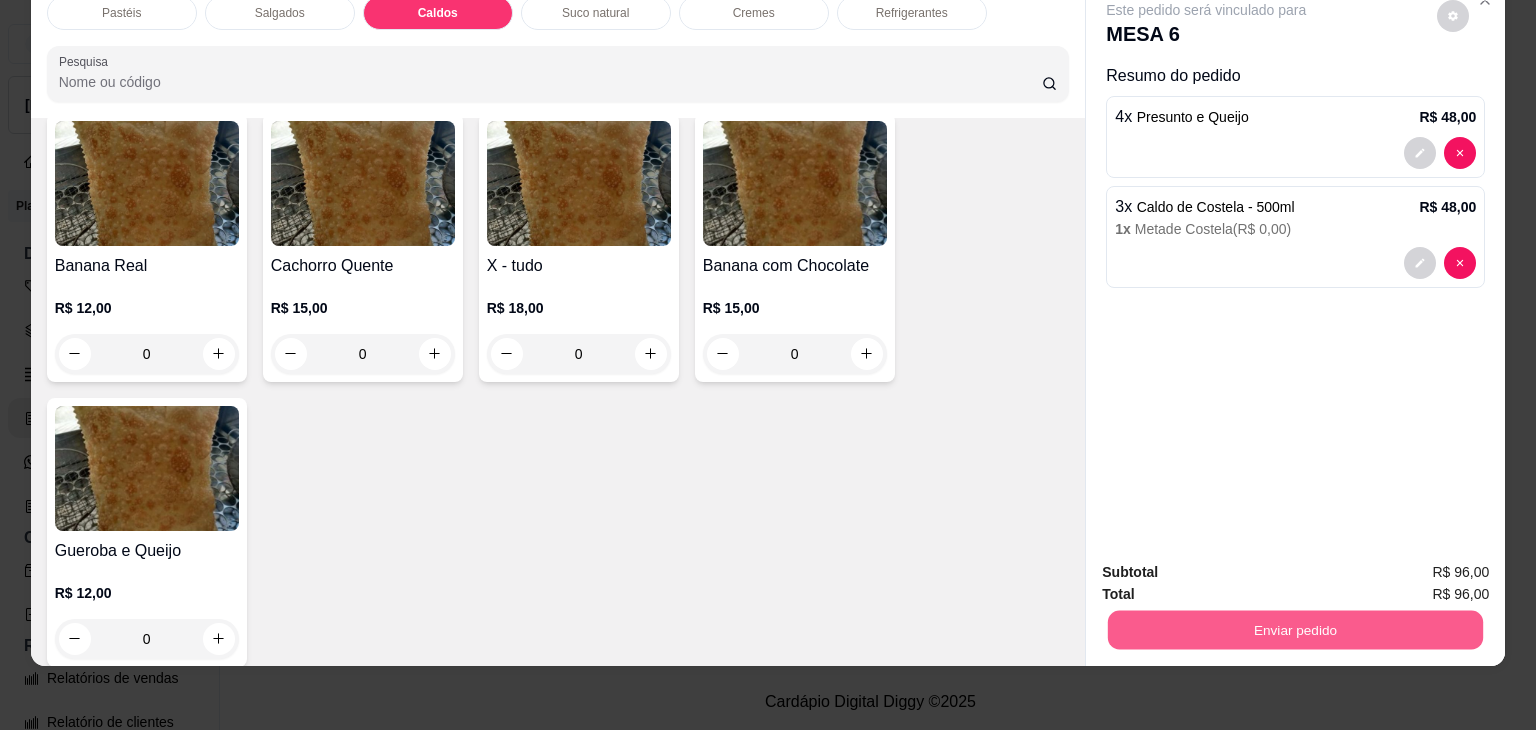 click on "Enviar pedido" at bounding box center [1295, 630] 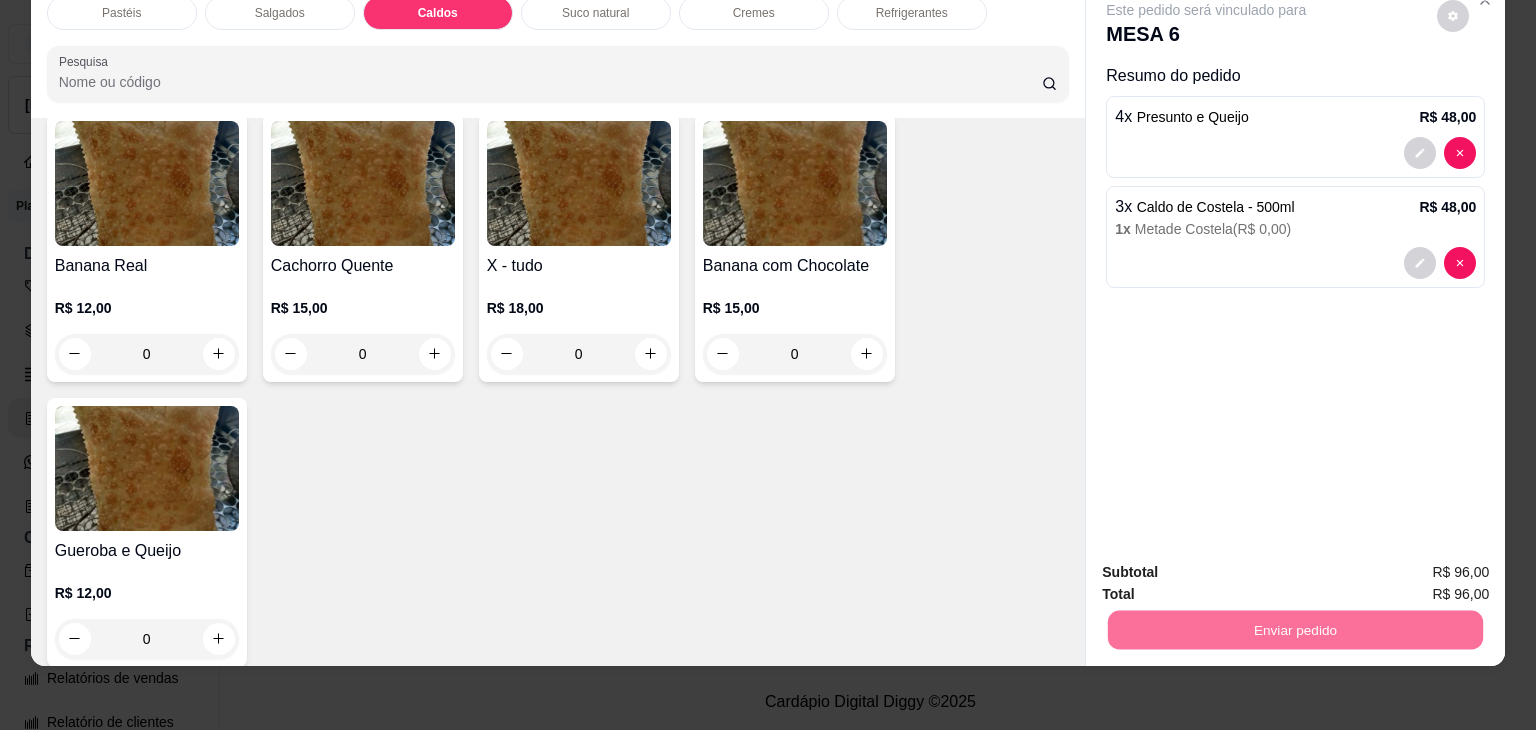 click on "Não registrar e enviar pedido" at bounding box center [1229, 566] 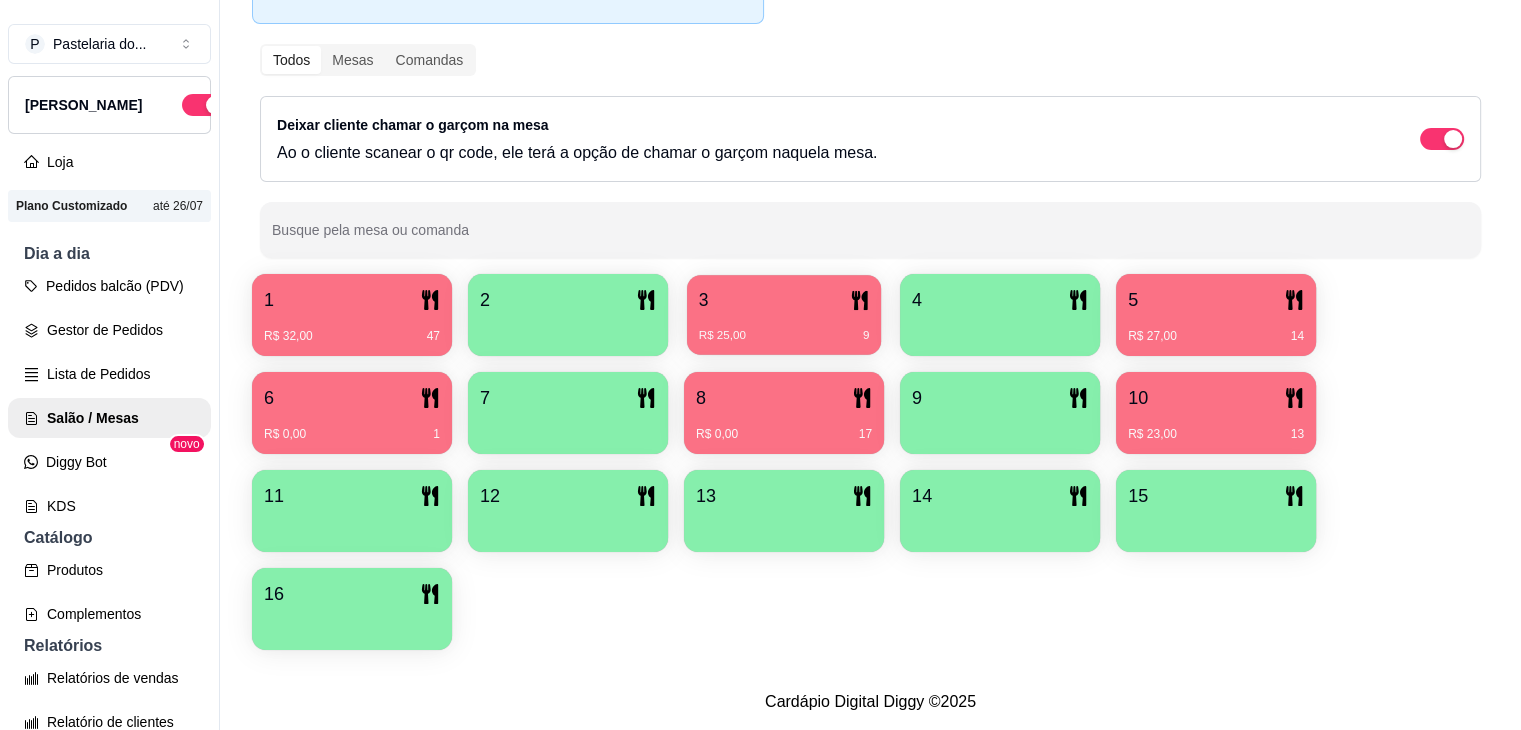 click on "R$ 25,00 9" at bounding box center [784, 336] 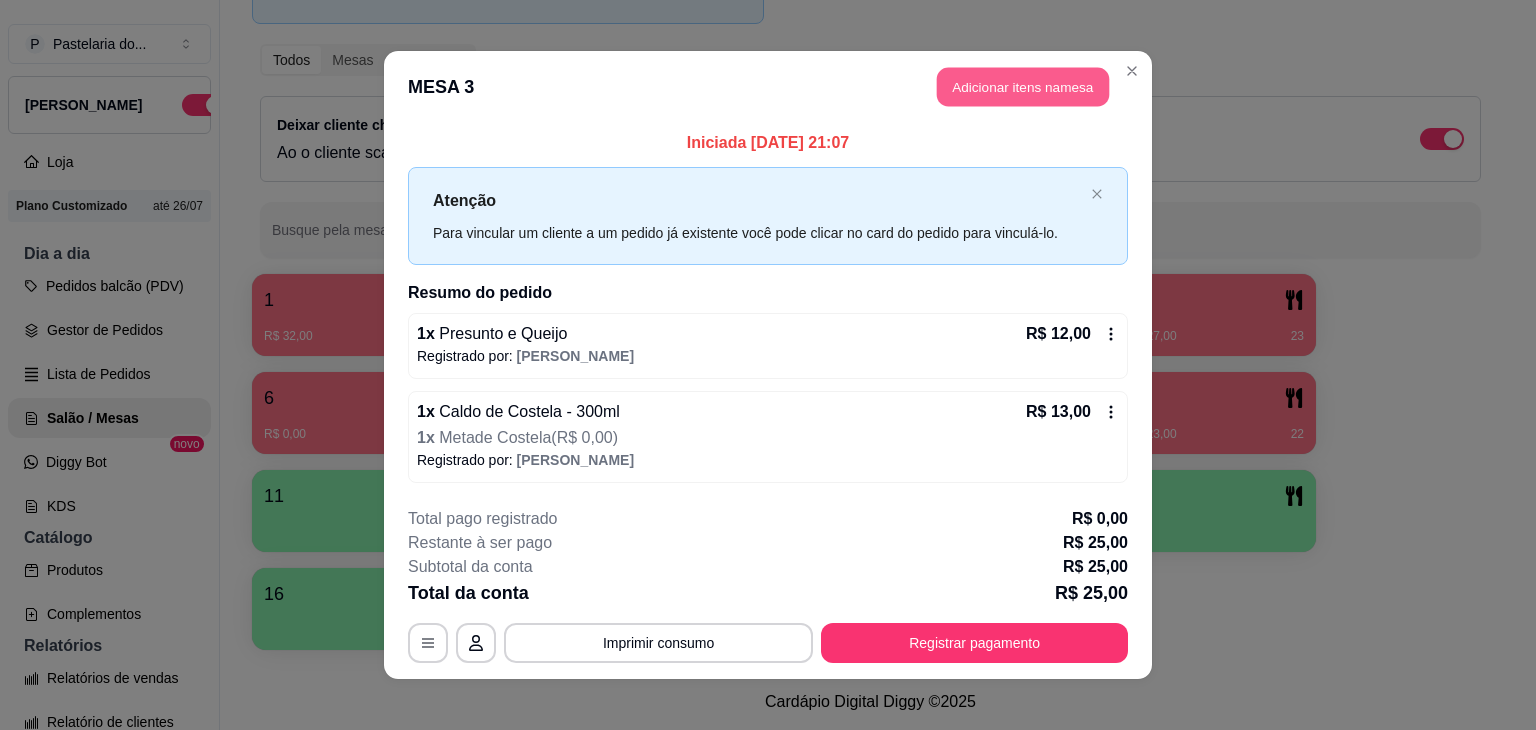 click on "Adicionar itens na  mesa" at bounding box center (1023, 87) 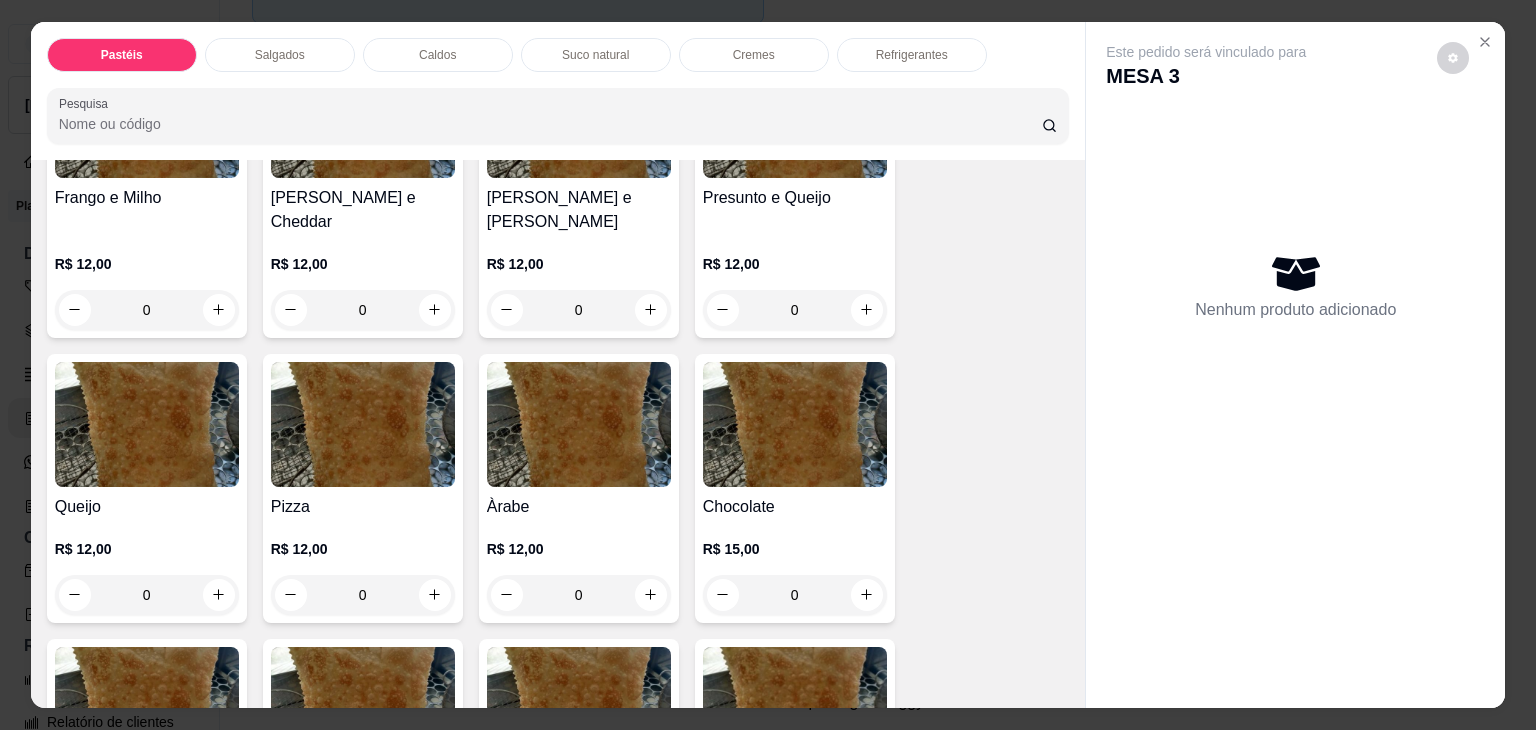 scroll, scrollTop: 1200, scrollLeft: 0, axis: vertical 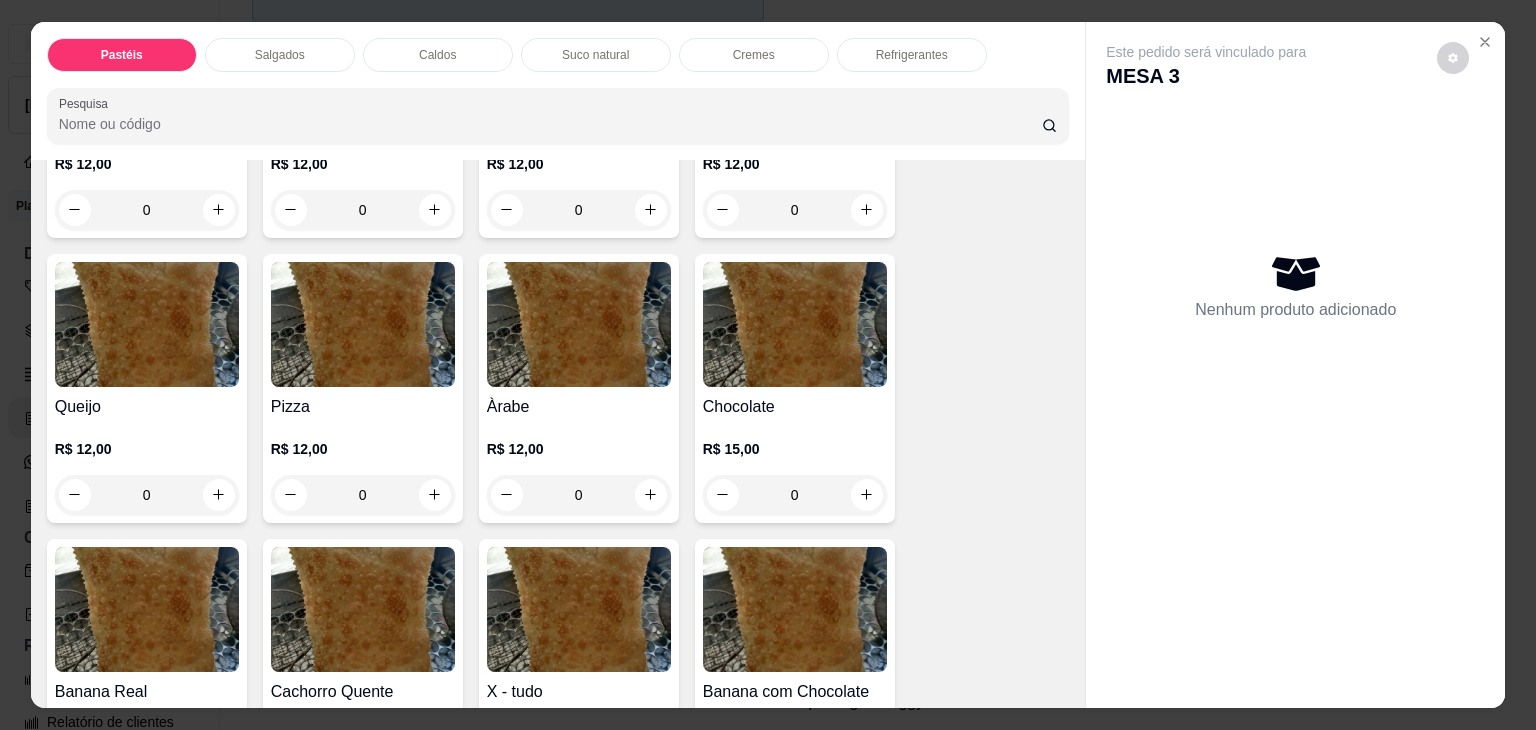 click on "0" at bounding box center [363, 495] 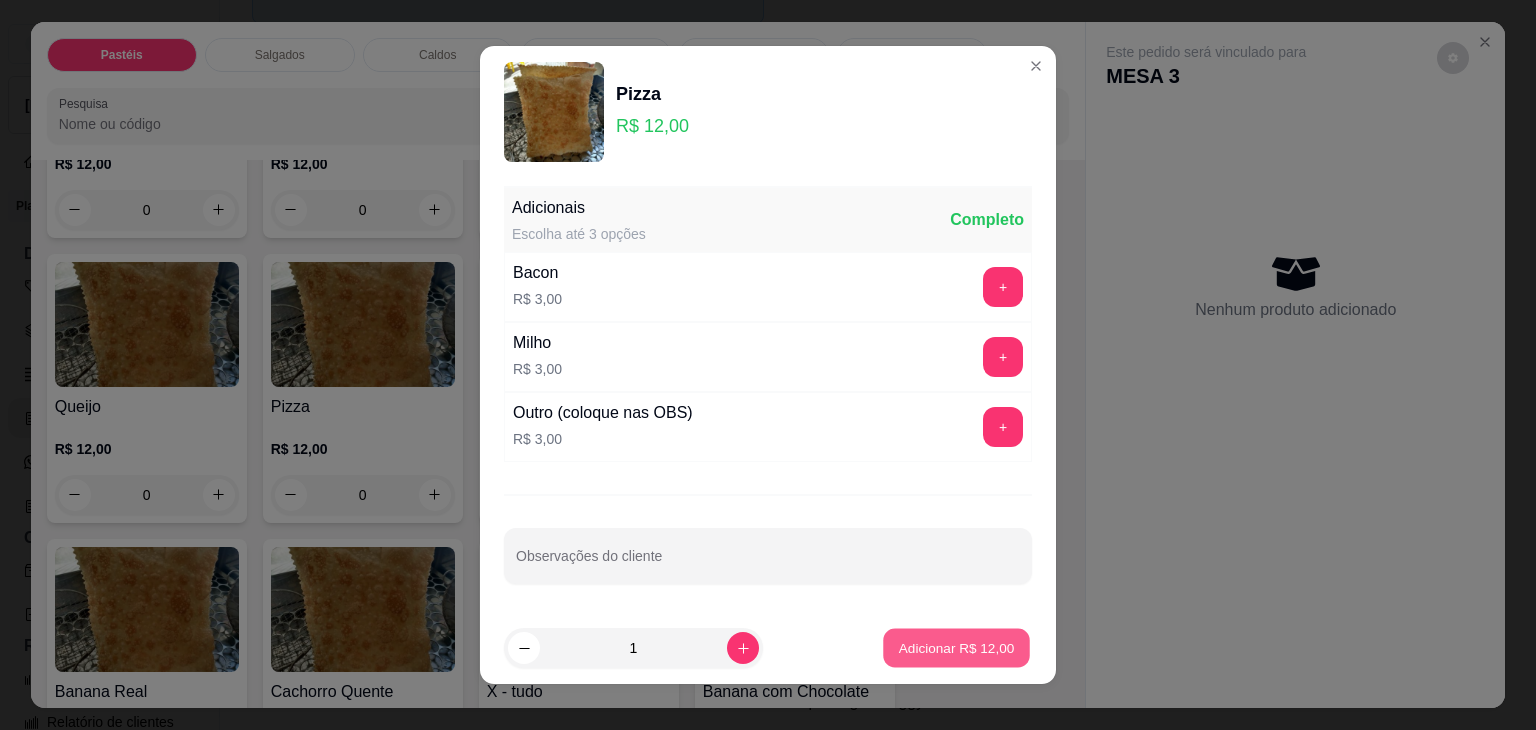 click on "Adicionar   R$ 12,00" at bounding box center [957, 647] 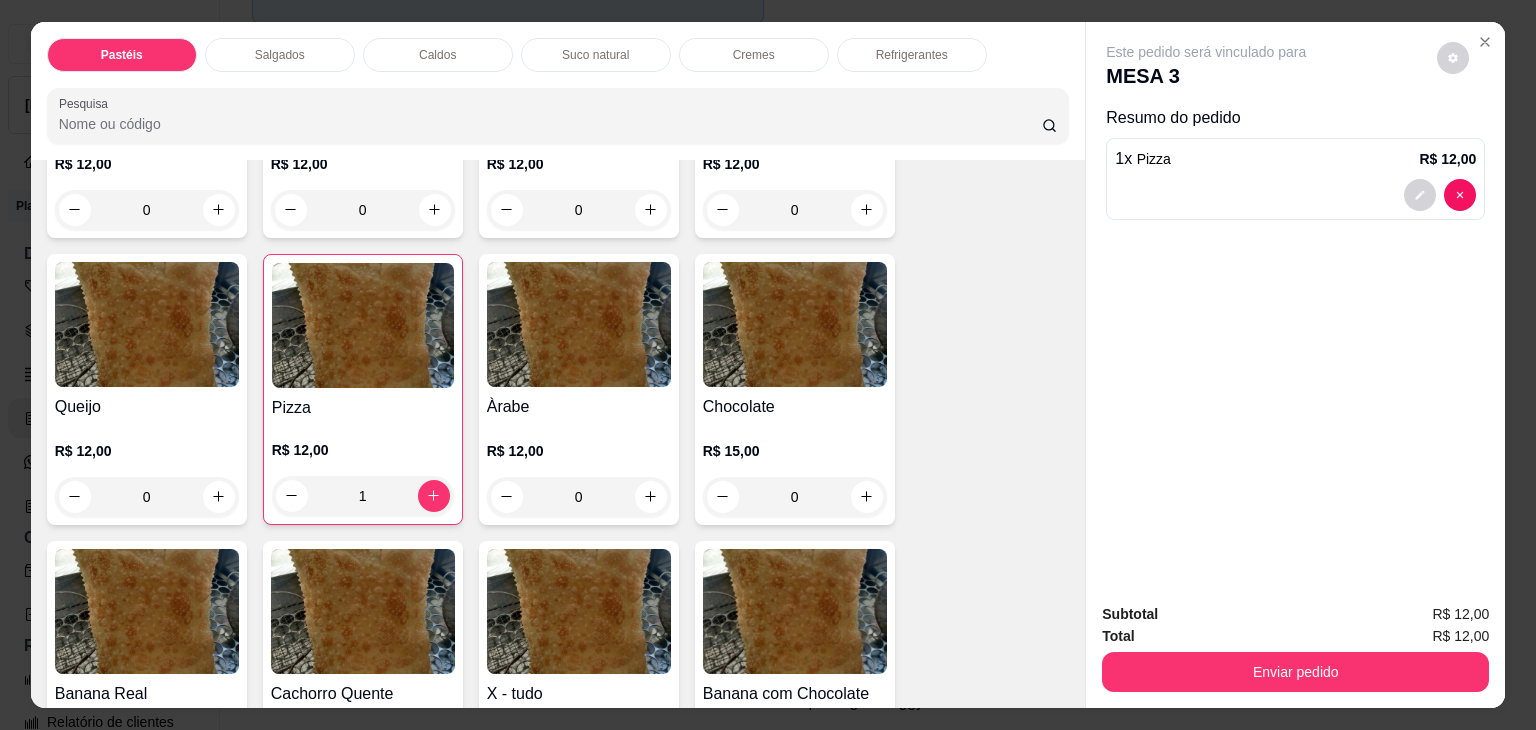 click on "0" at bounding box center (579, 497) 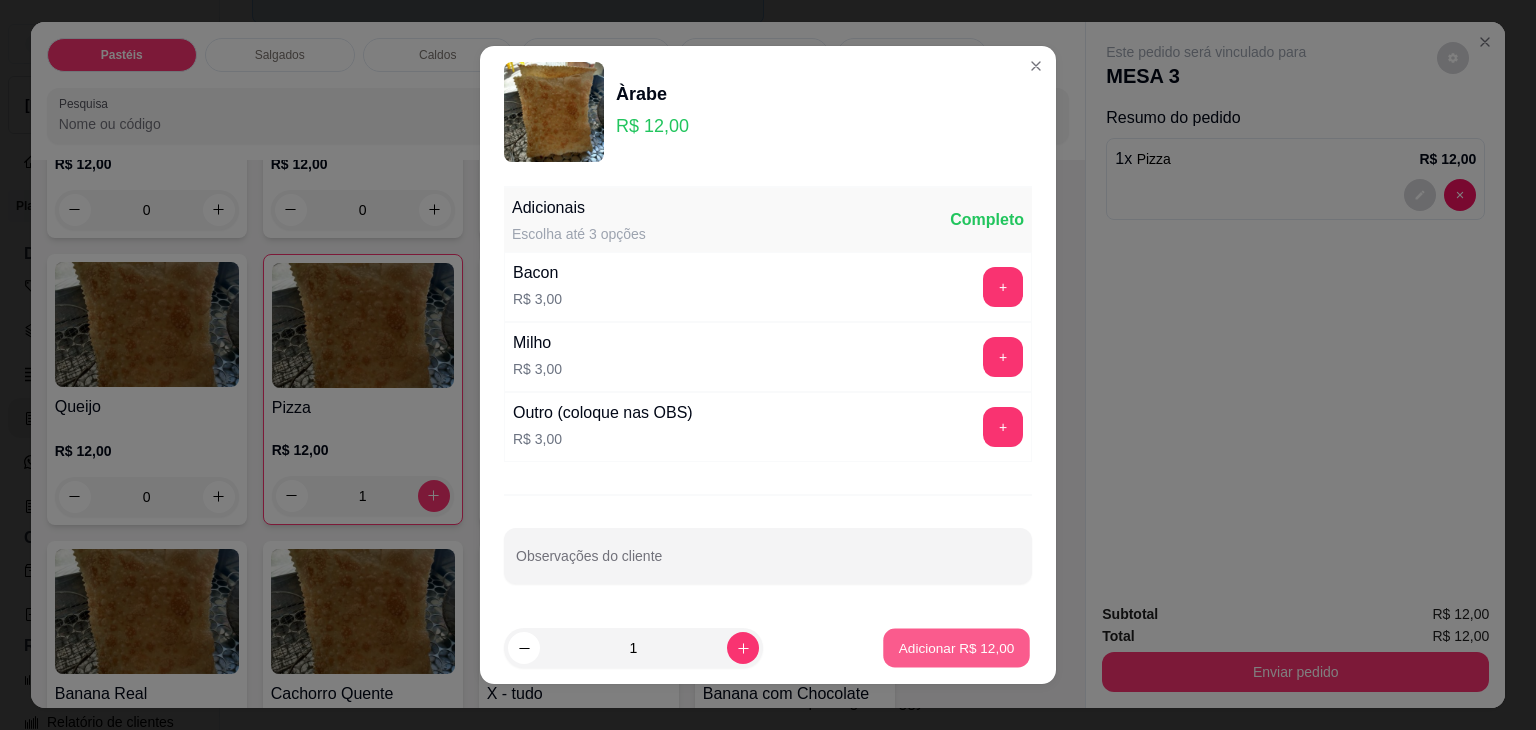 click on "Adicionar   R$ 12,00" at bounding box center [957, 647] 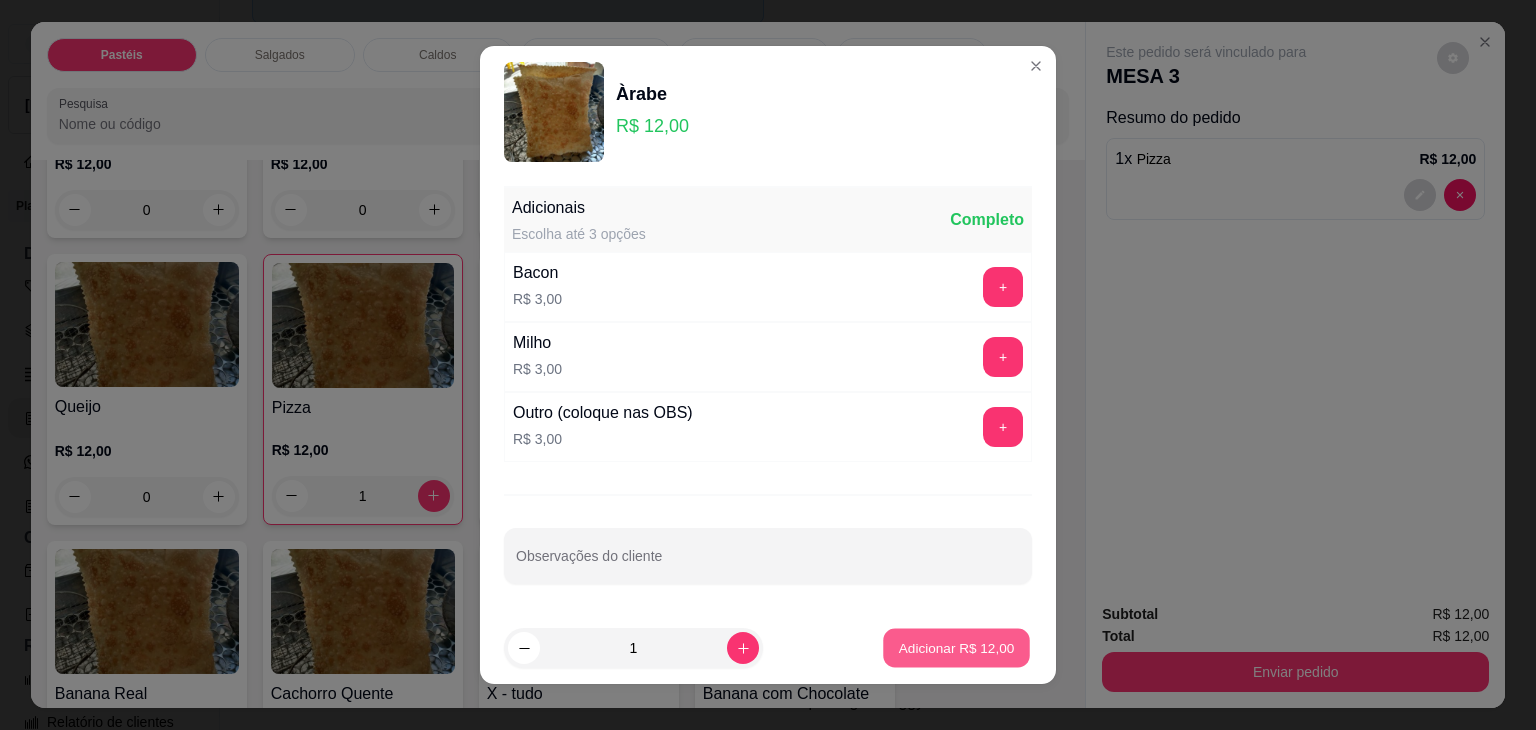 type on "1" 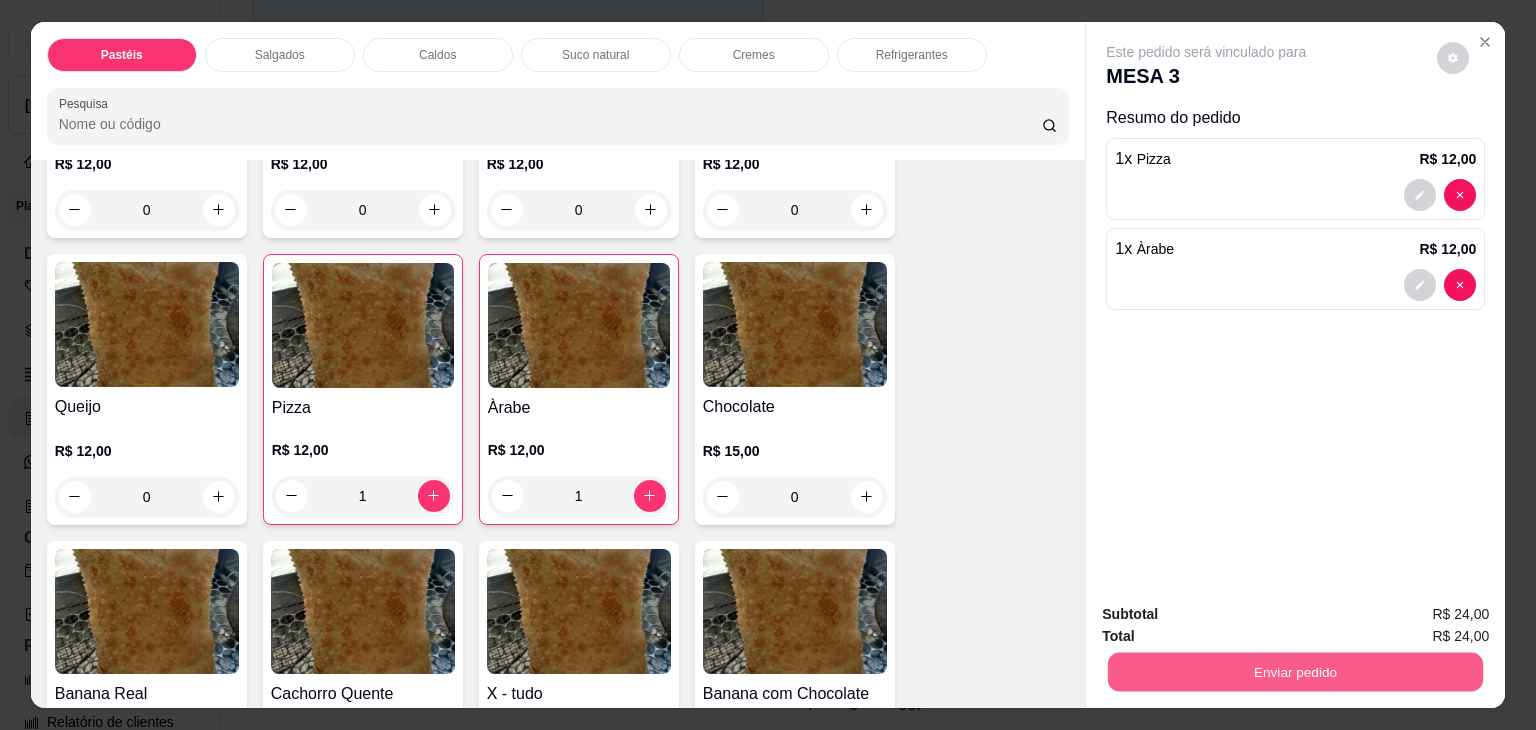 click on "Enviar pedido" at bounding box center [1295, 672] 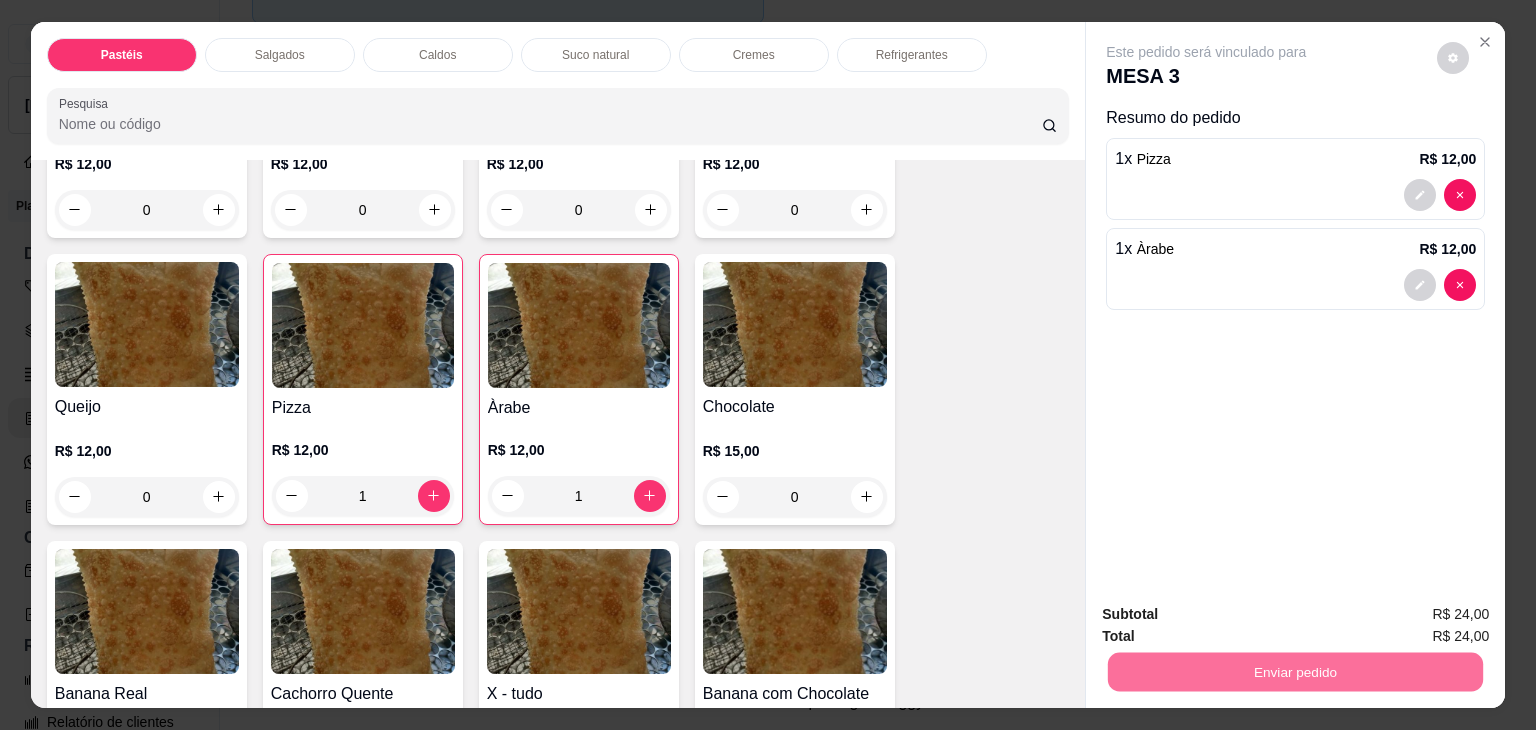 click on "Não registrar e enviar pedido" at bounding box center (1229, 614) 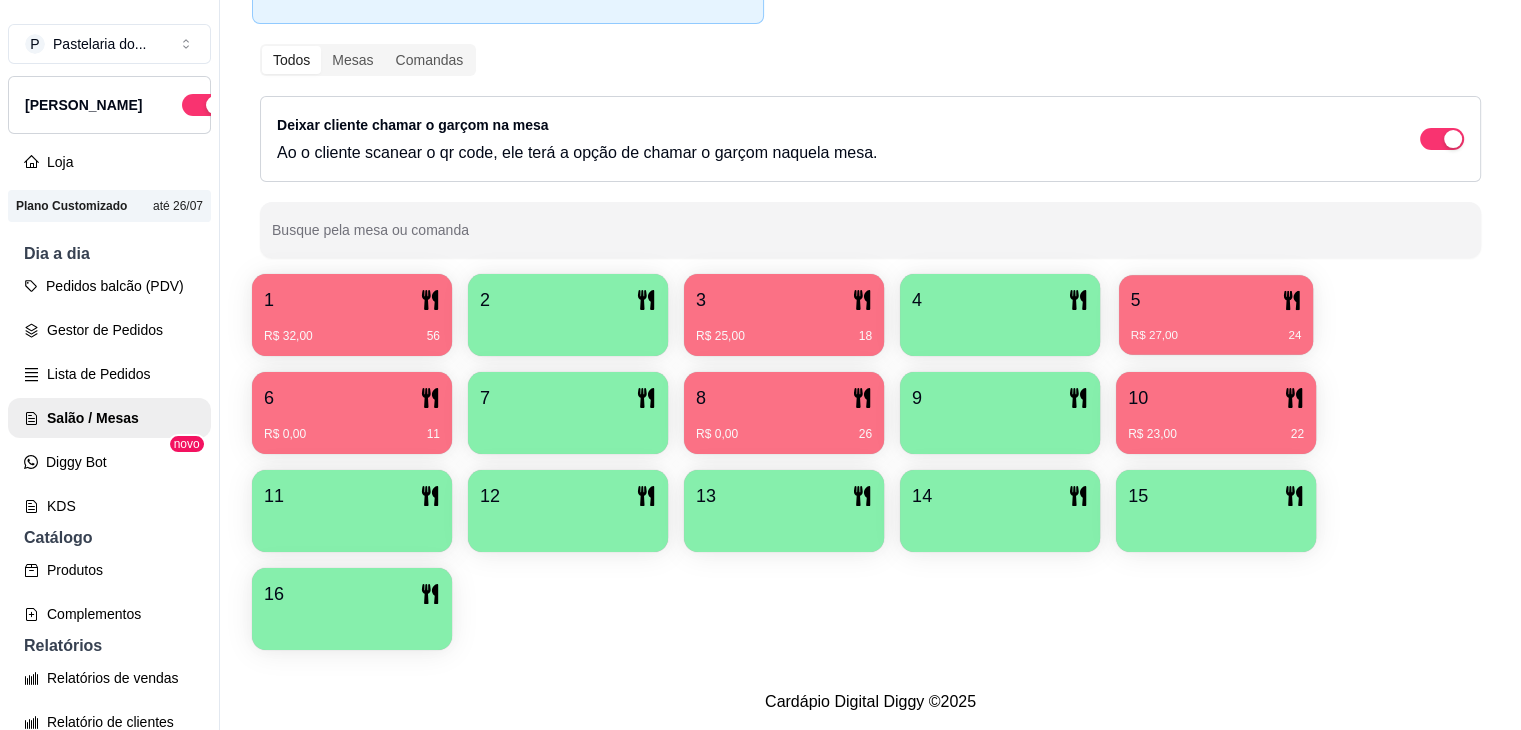 click on "5 R$ 27,00 24" at bounding box center [1216, 315] 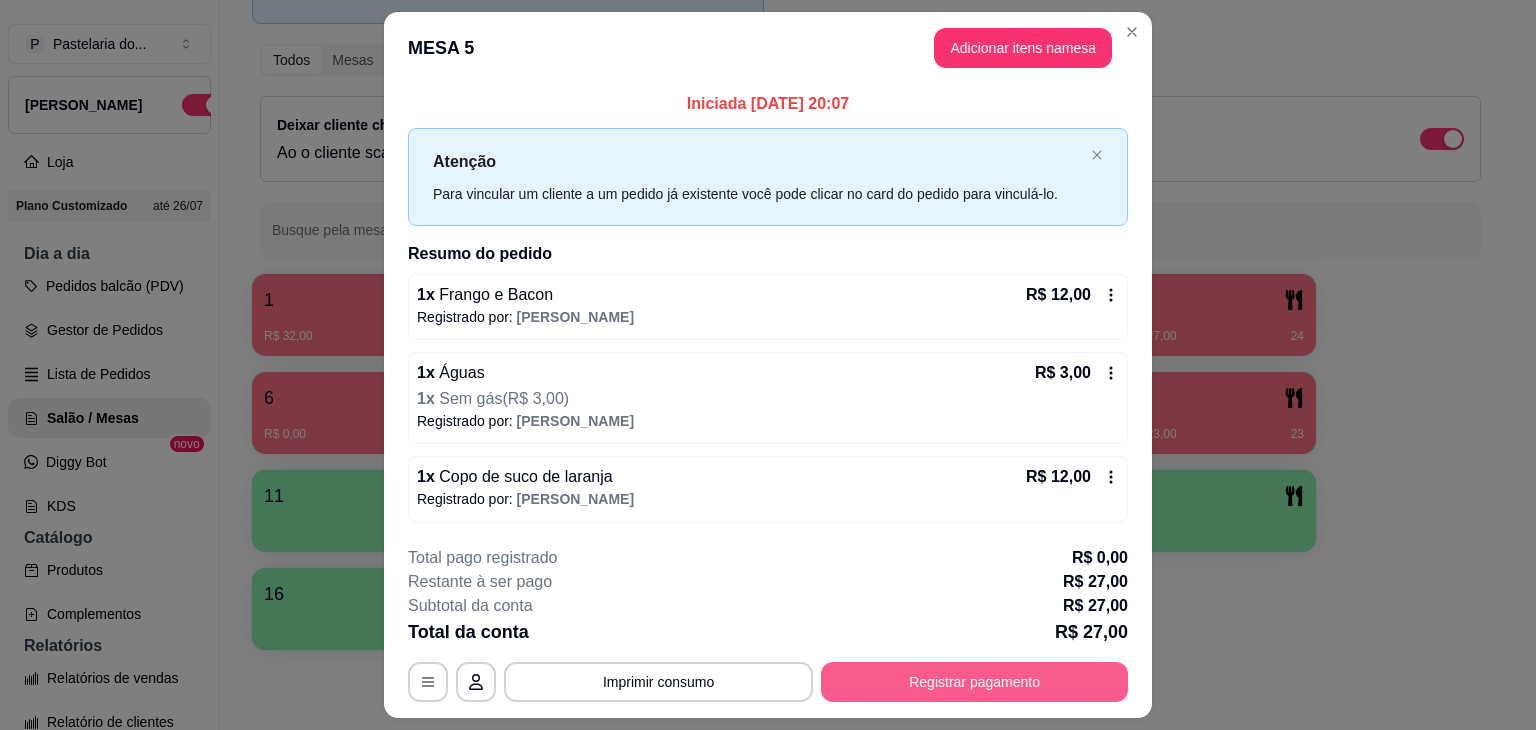 click on "Registrar pagamento" at bounding box center (974, 682) 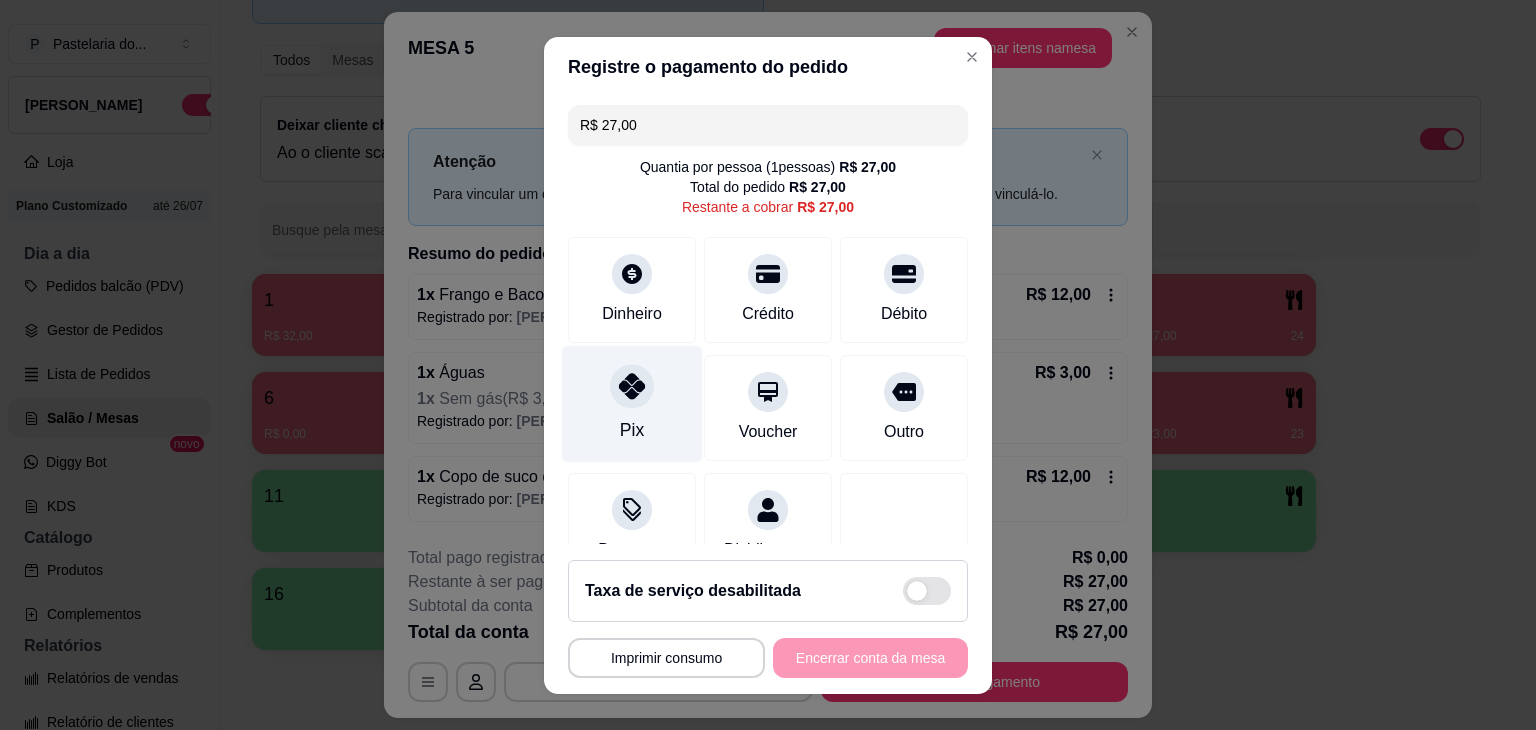 click on "Pix" at bounding box center (632, 403) 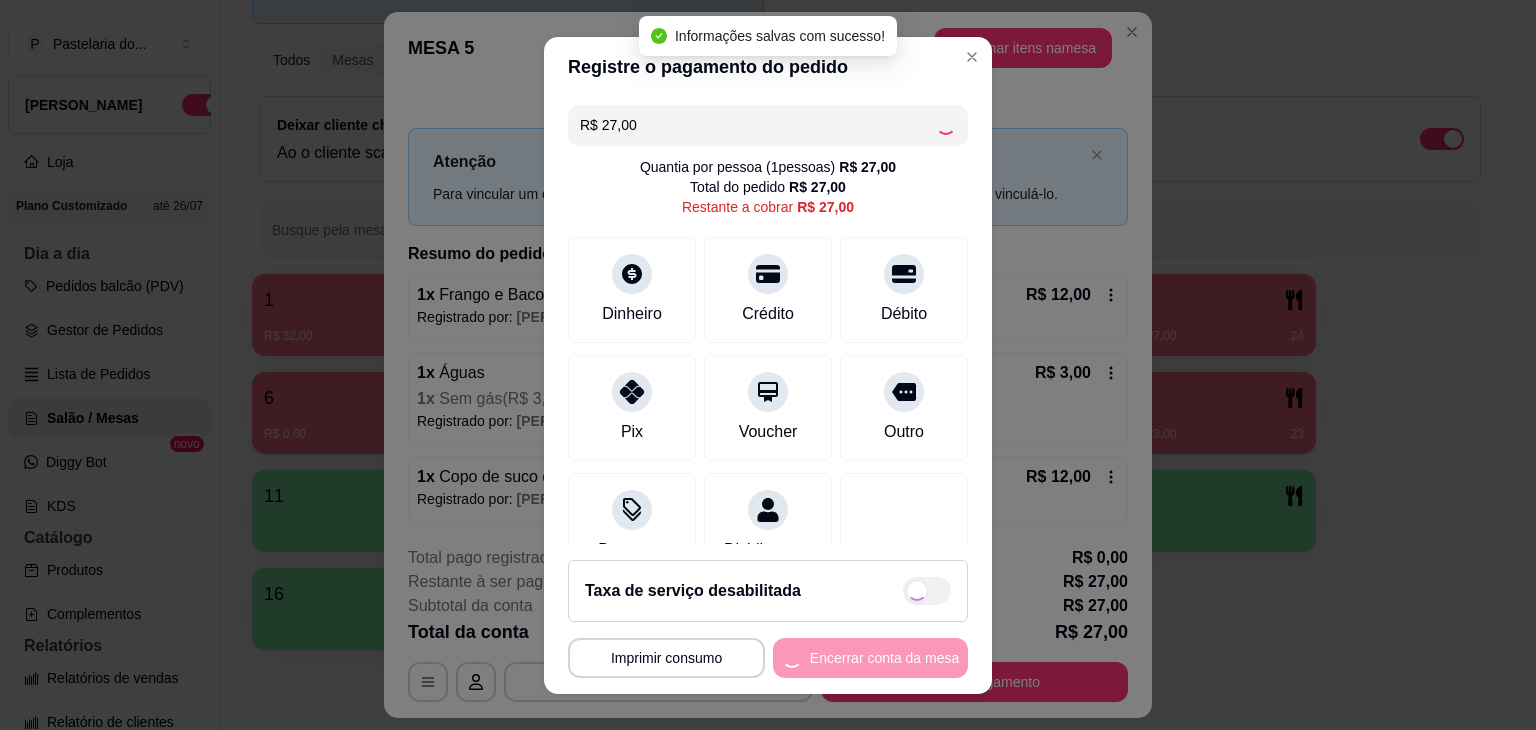 type on "R$ 0,00" 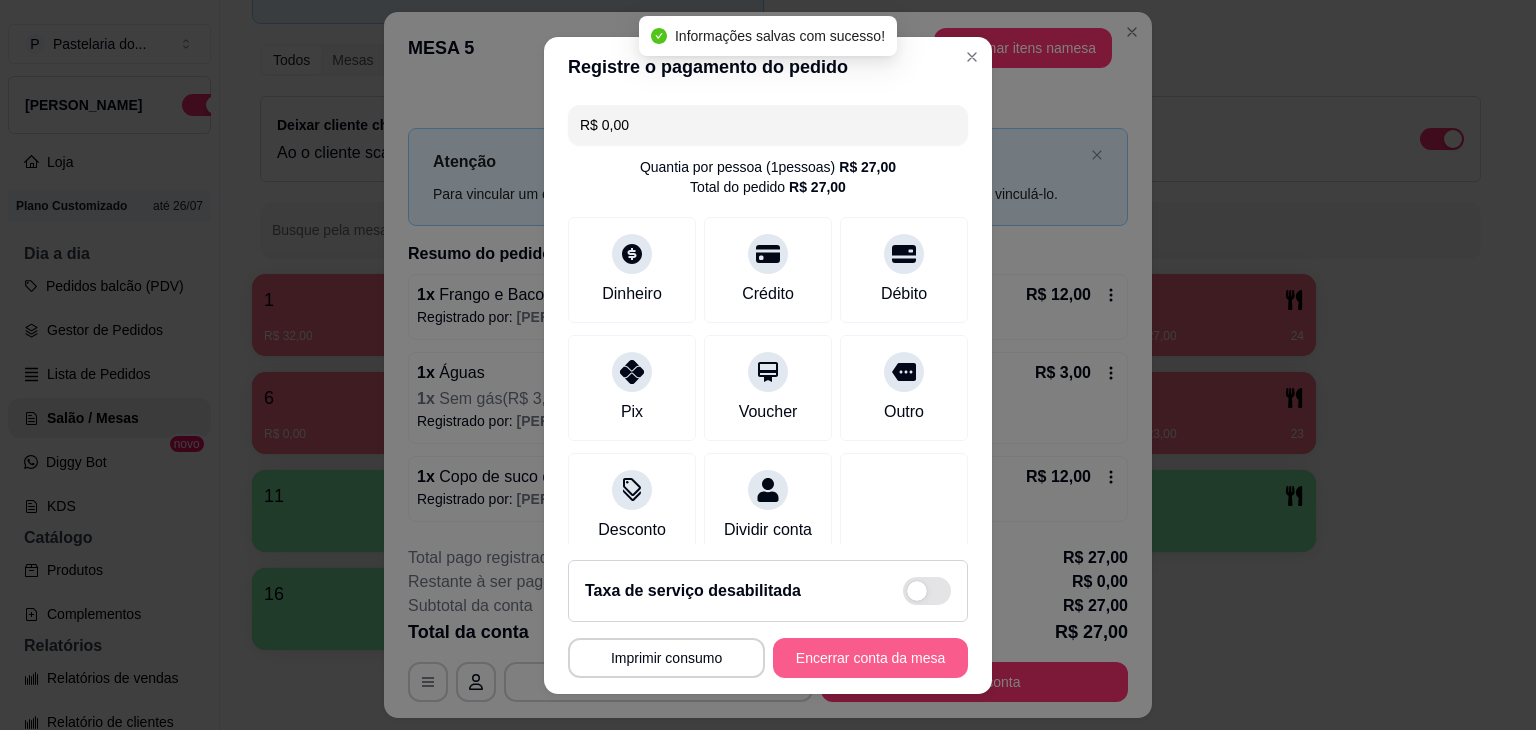 click on "Encerrar conta da mesa" at bounding box center [870, 658] 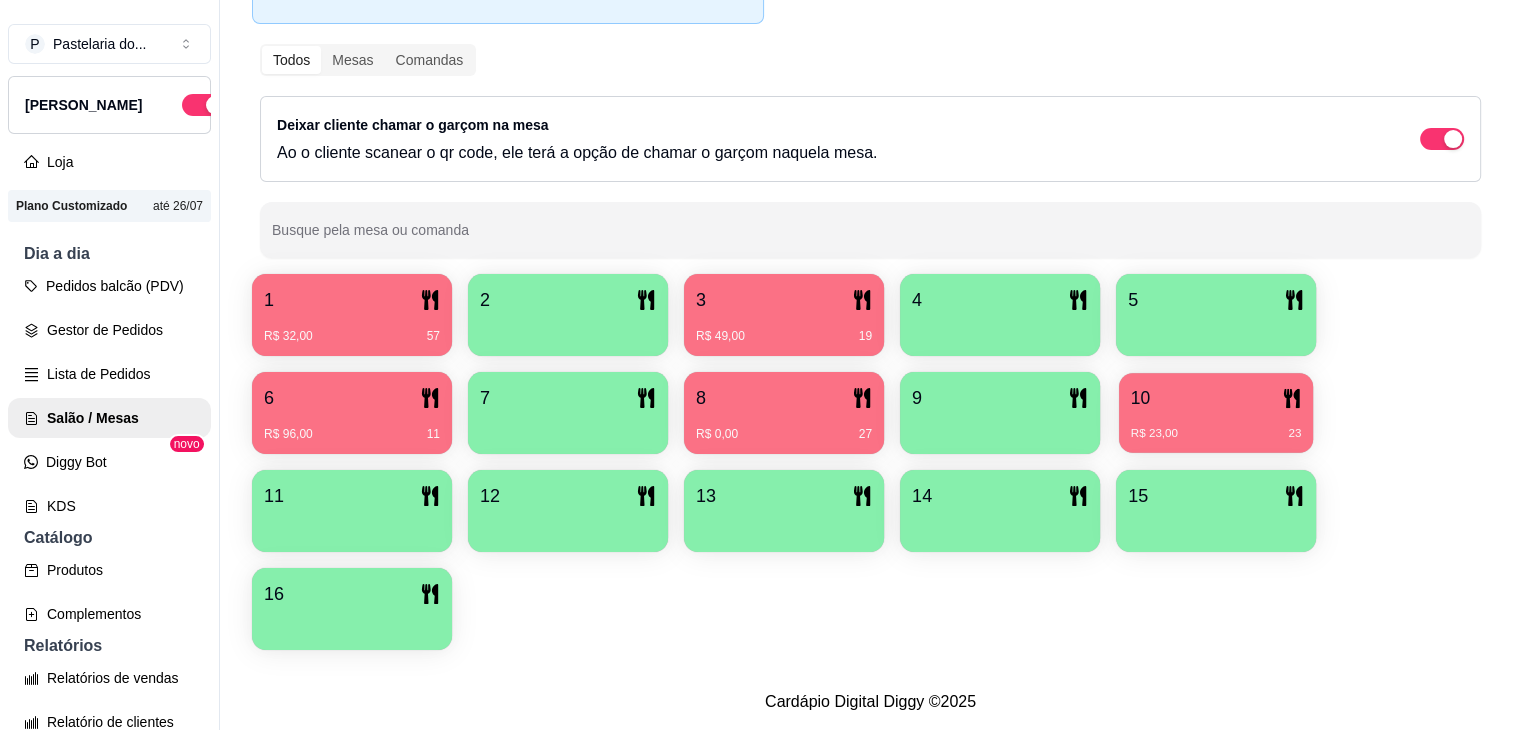 click on "R$ 23,00 23" at bounding box center (1216, 434) 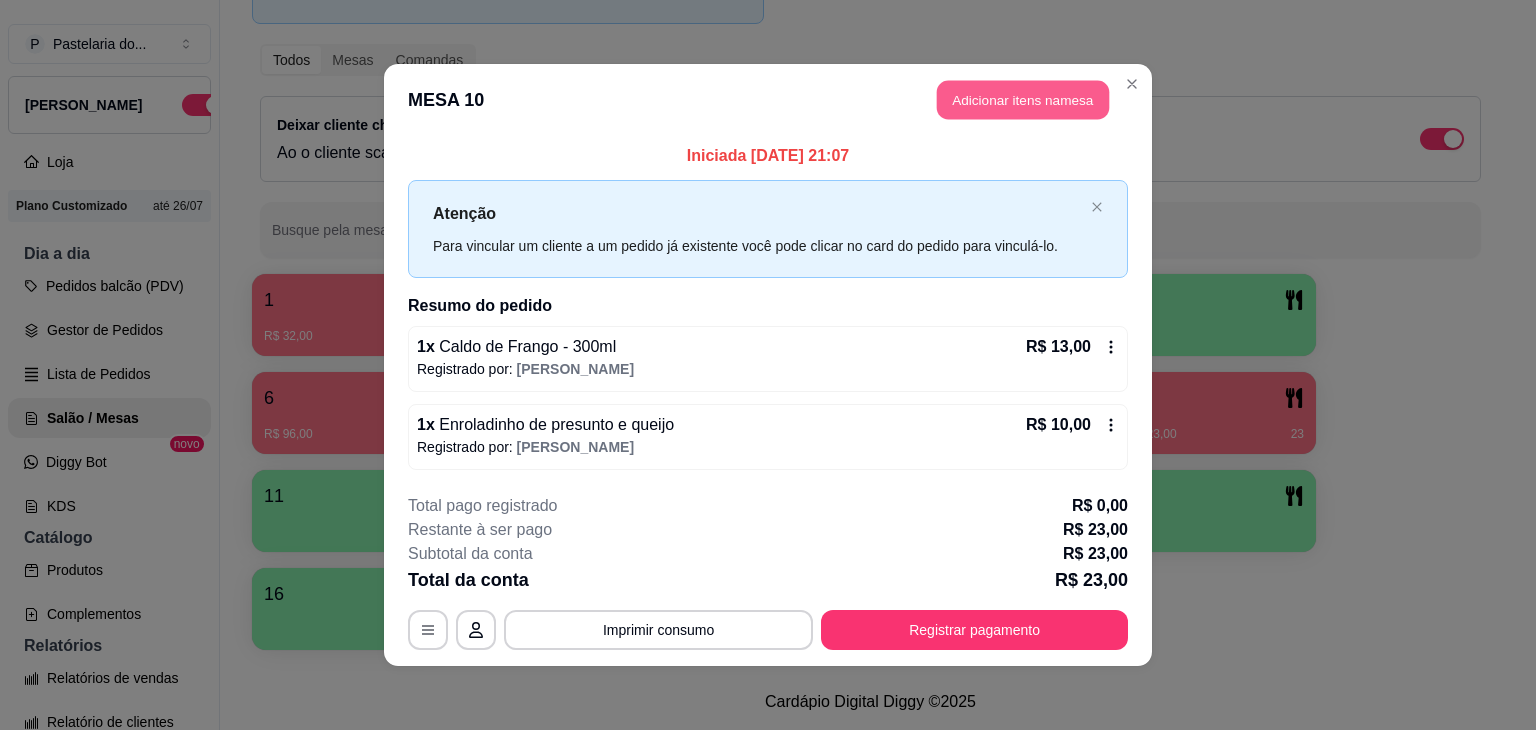 click on "Adicionar itens na  mesa" at bounding box center (1023, 100) 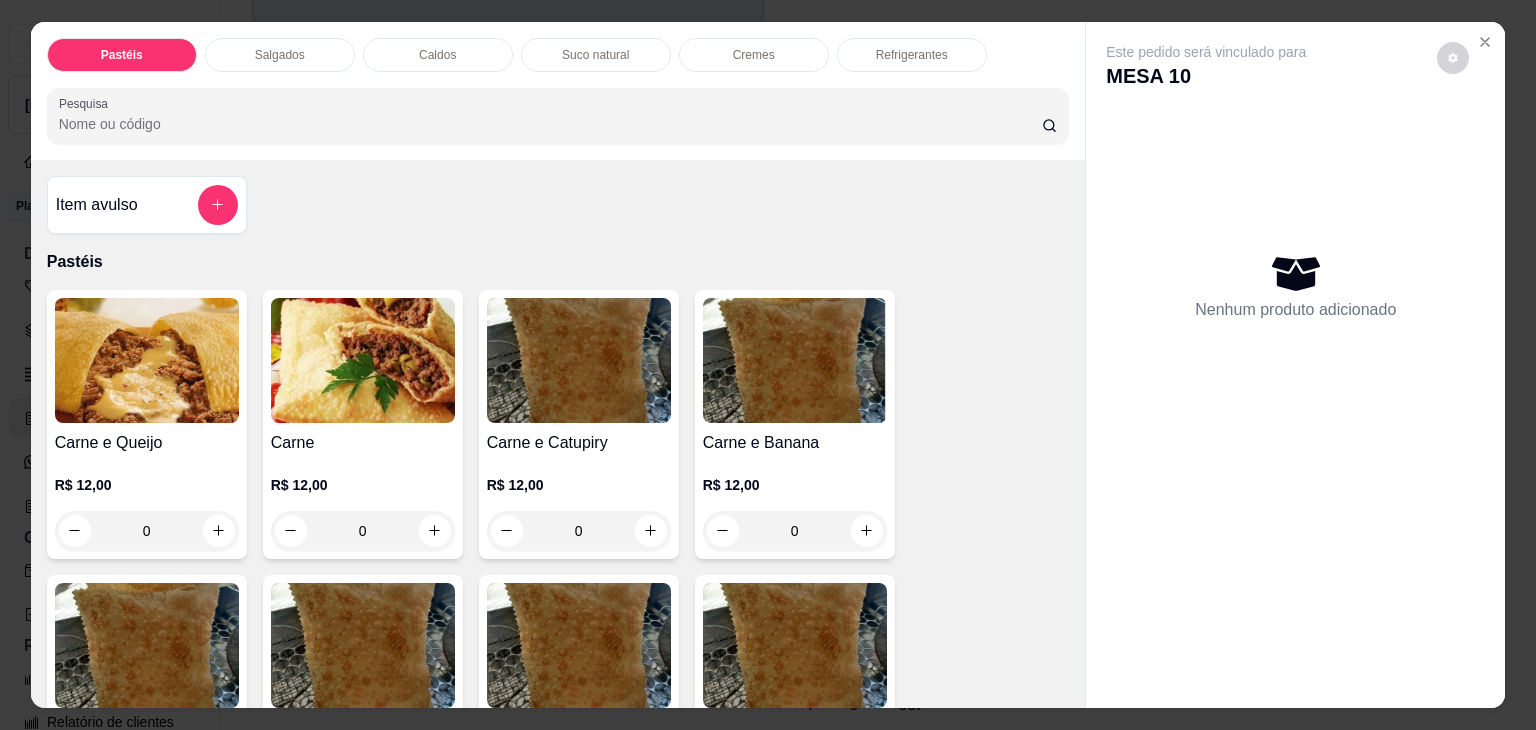 click on "Refrigerantes" at bounding box center (912, 55) 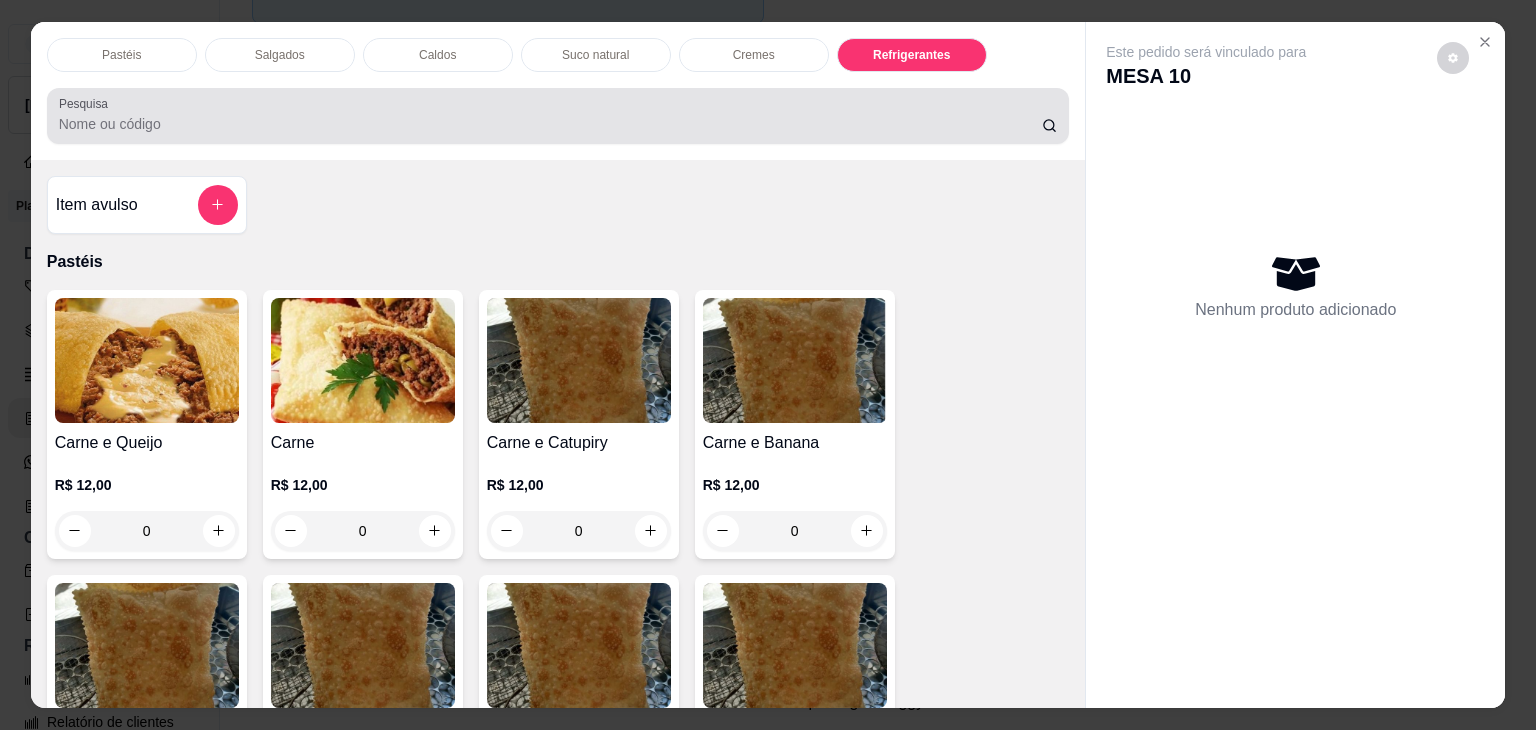 scroll, scrollTop: 5230, scrollLeft: 0, axis: vertical 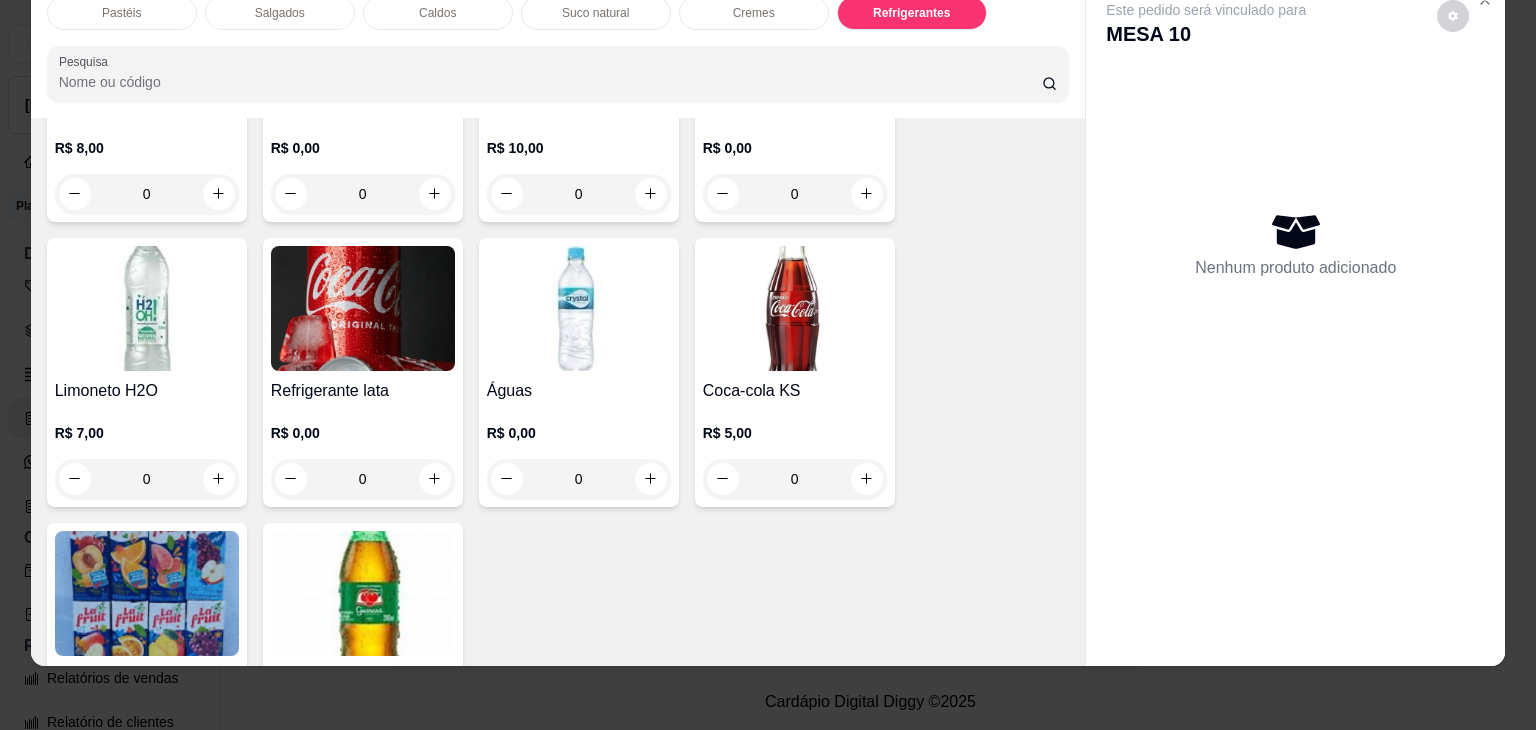 click on "0" at bounding box center [363, 479] 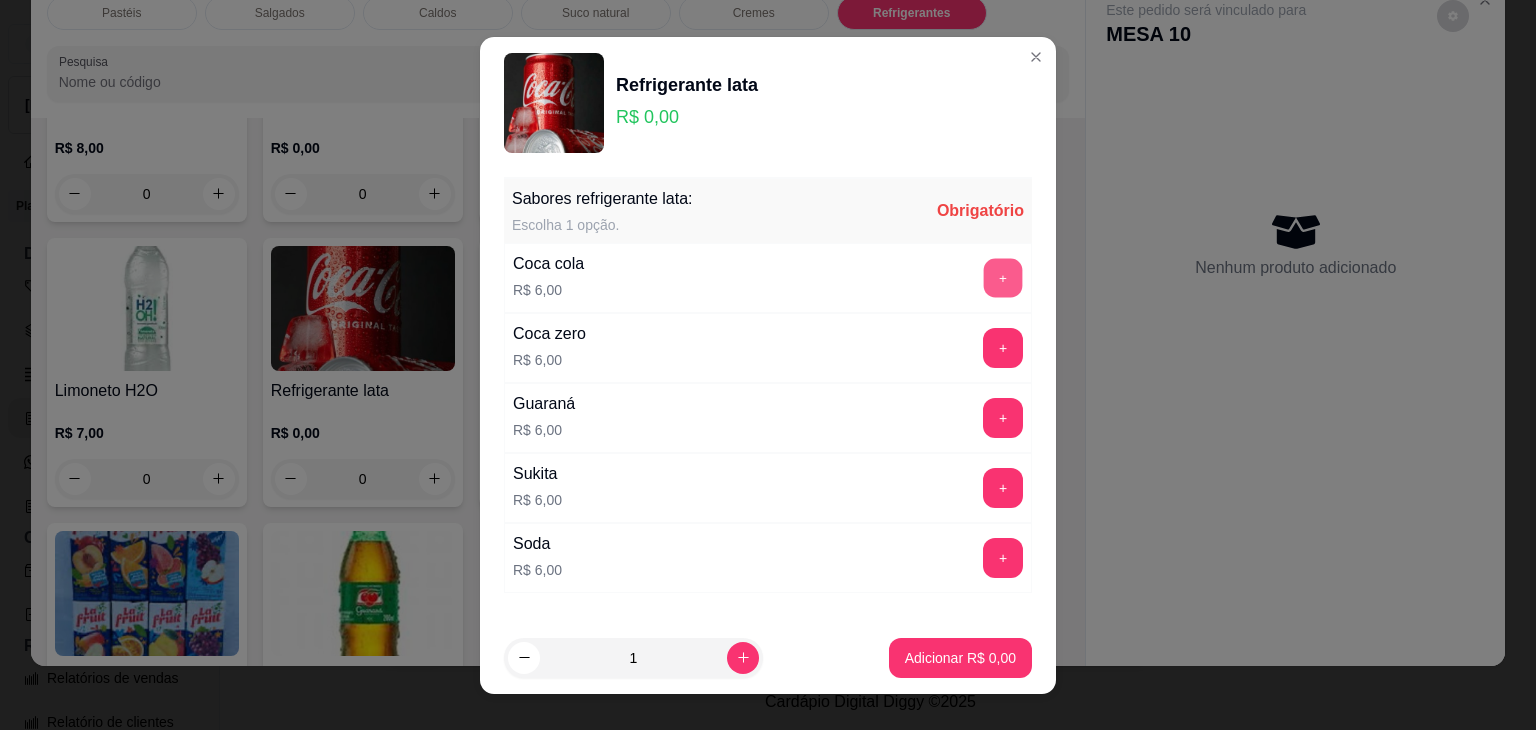 click on "+" at bounding box center [1003, 277] 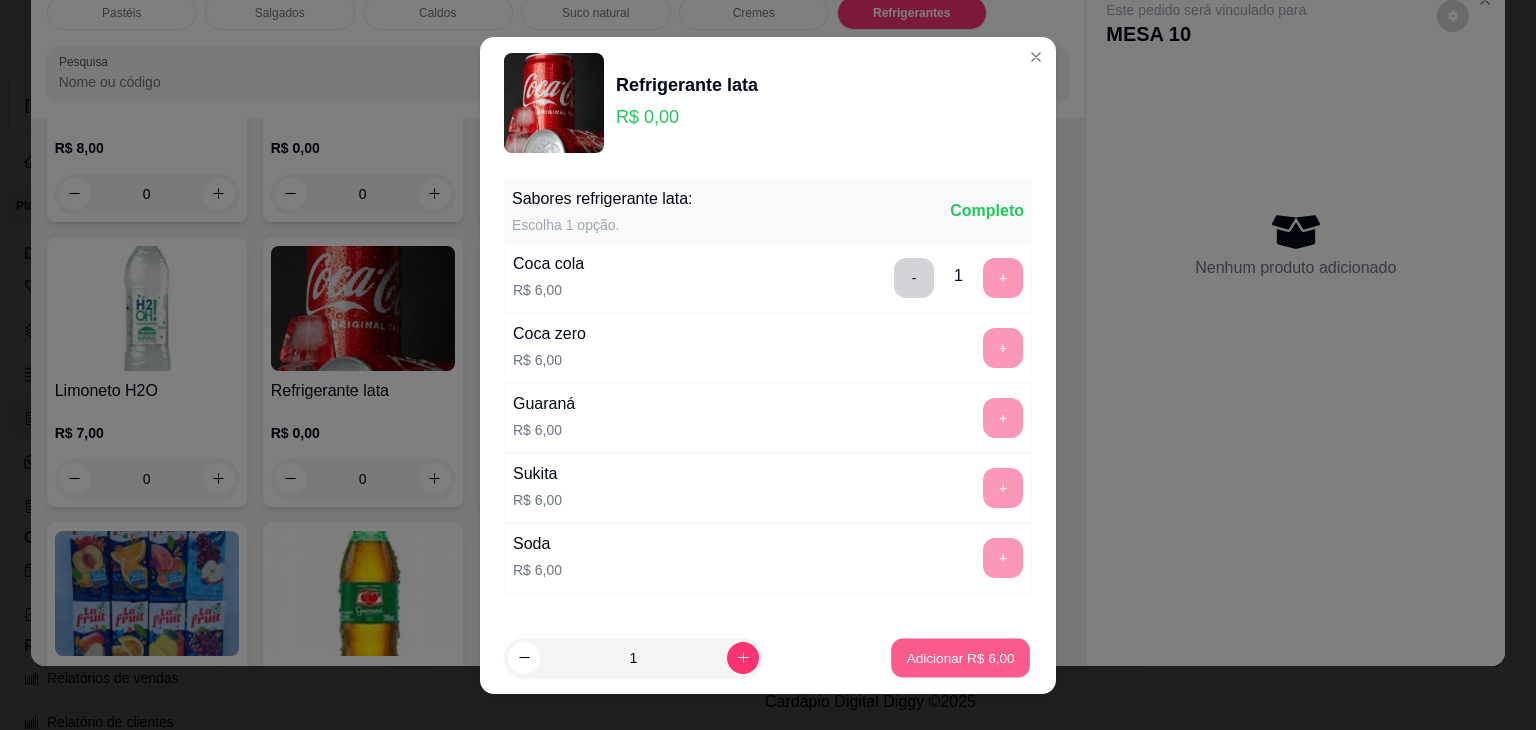 click on "Adicionar   R$ 6,00" at bounding box center [960, 657] 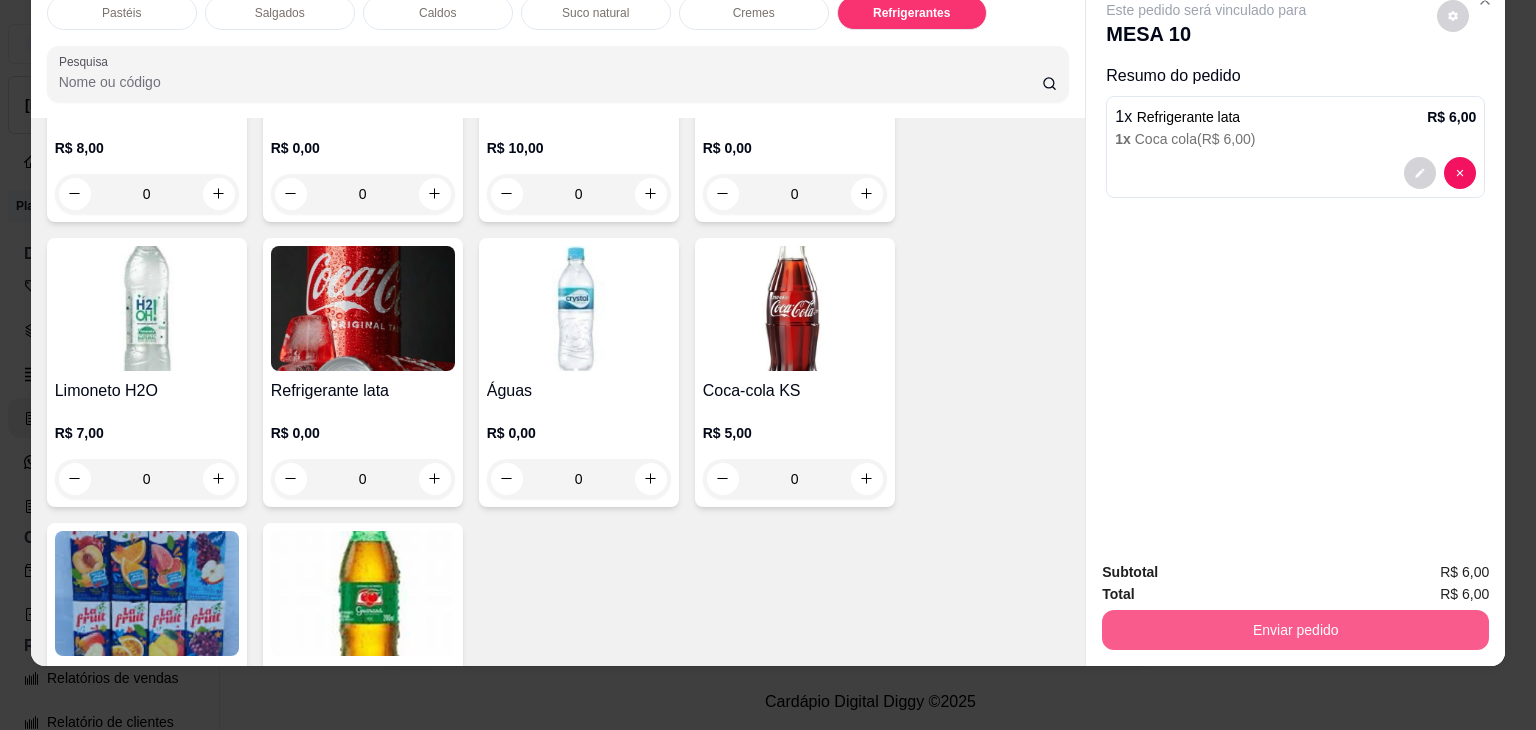 click on "Enviar pedido" at bounding box center (1295, 630) 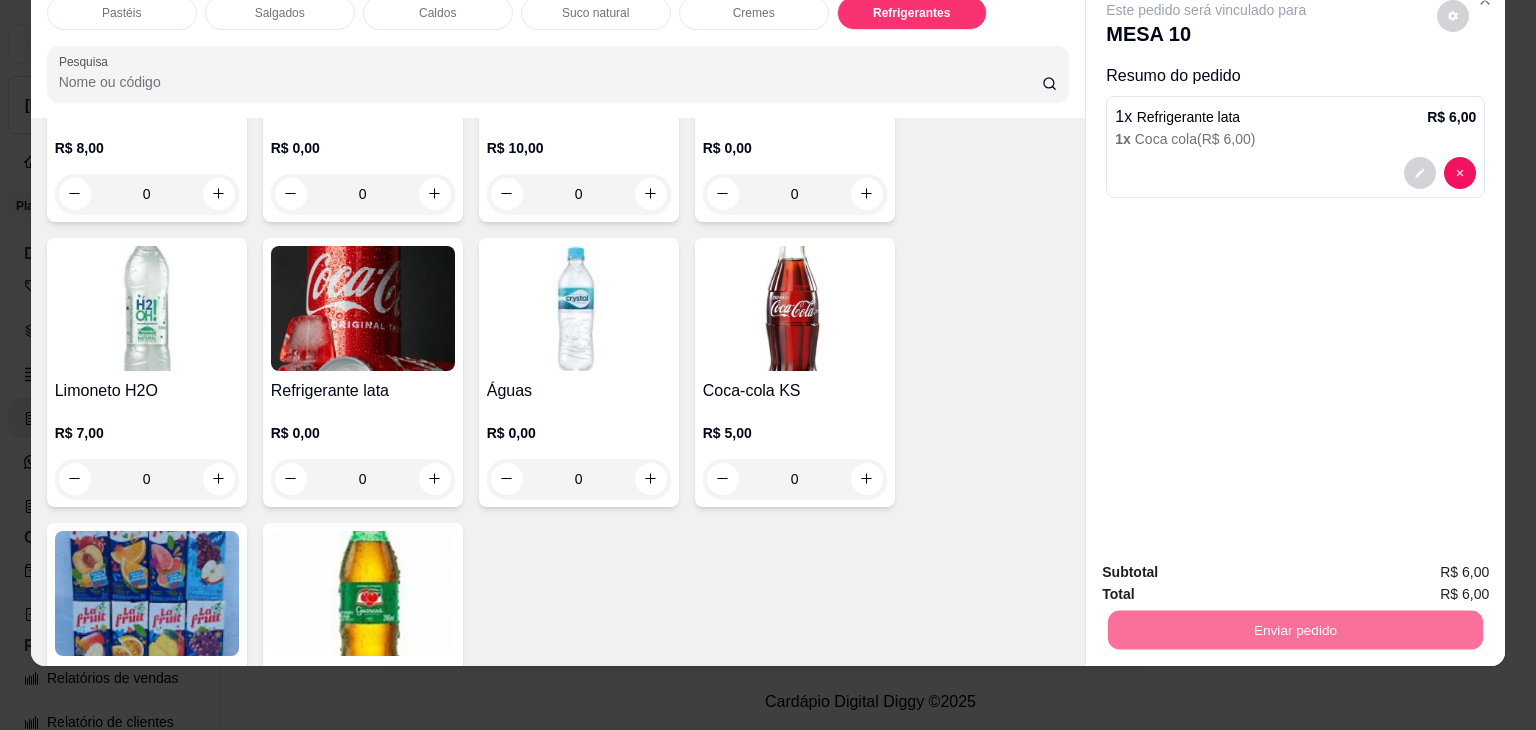 click on "Não registrar e enviar pedido" at bounding box center (1229, 565) 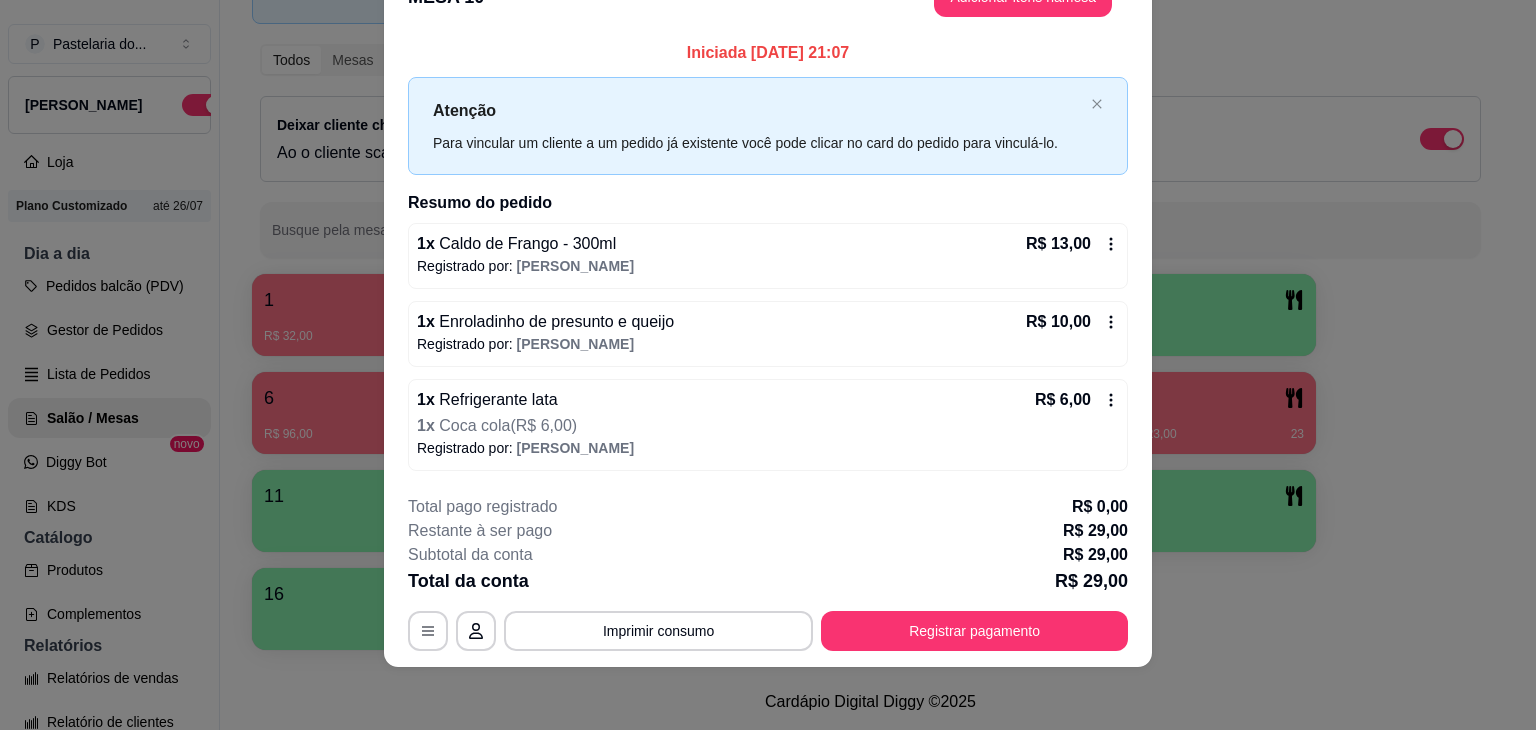 scroll, scrollTop: 0, scrollLeft: 0, axis: both 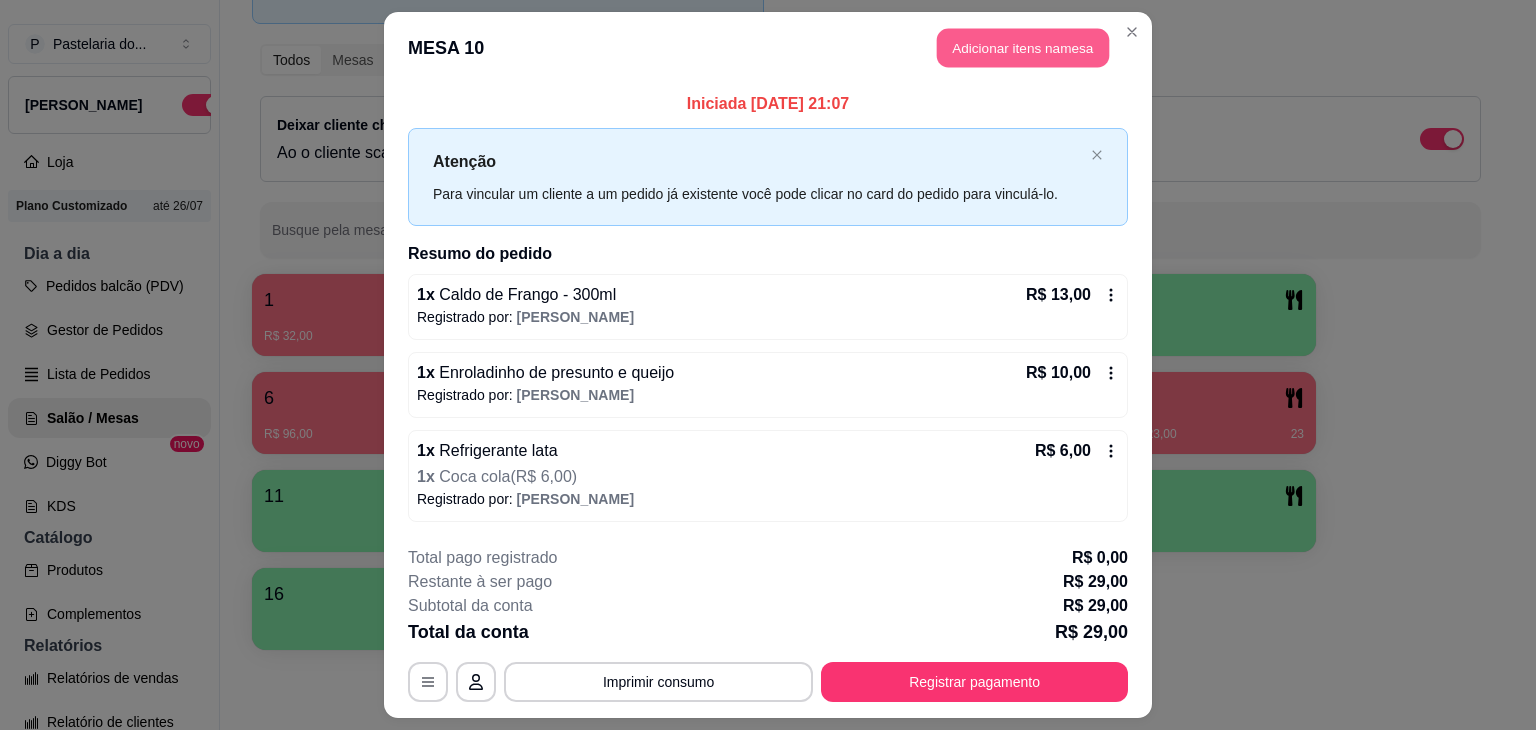 click on "Adicionar itens na  mesa" at bounding box center (1023, 48) 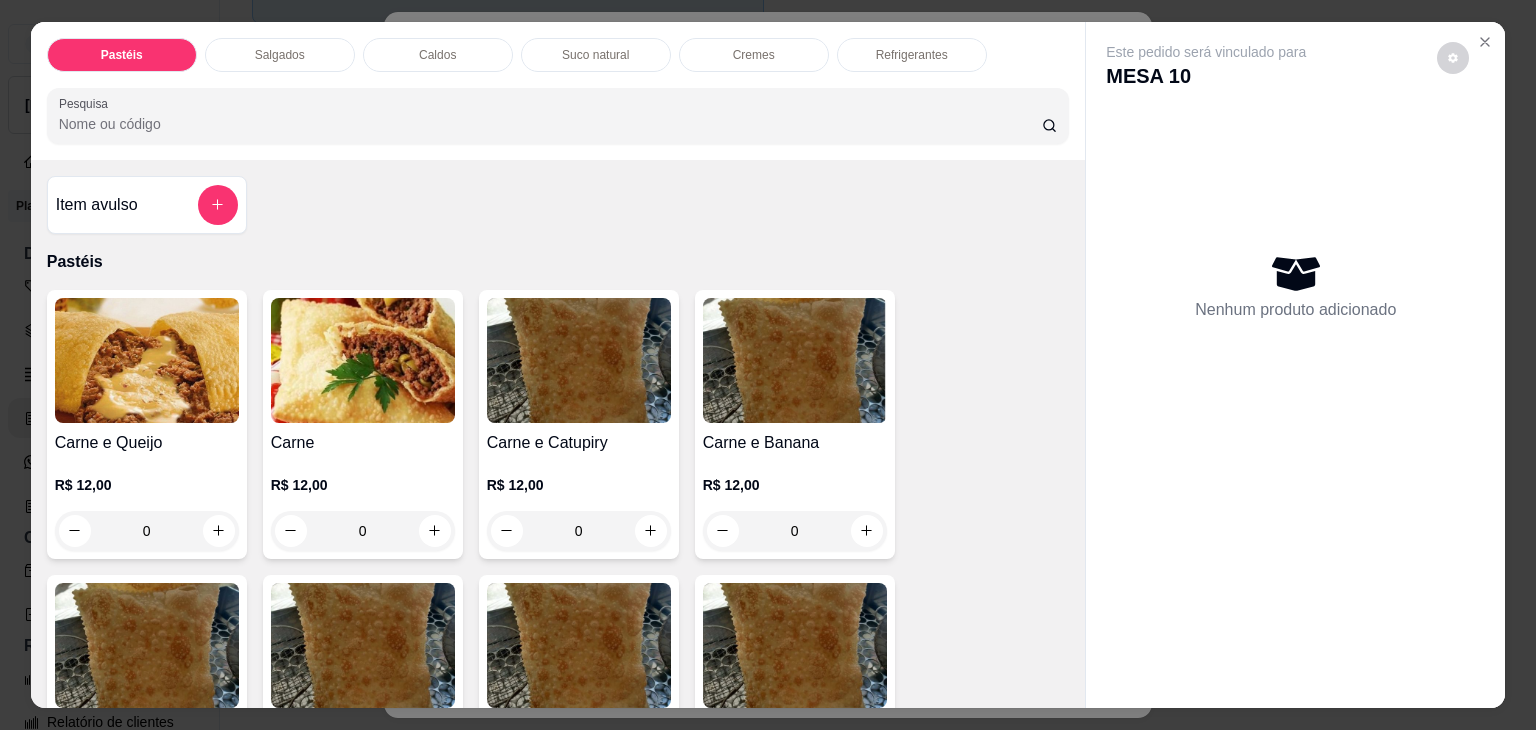 click on "Caldos" at bounding box center (438, 55) 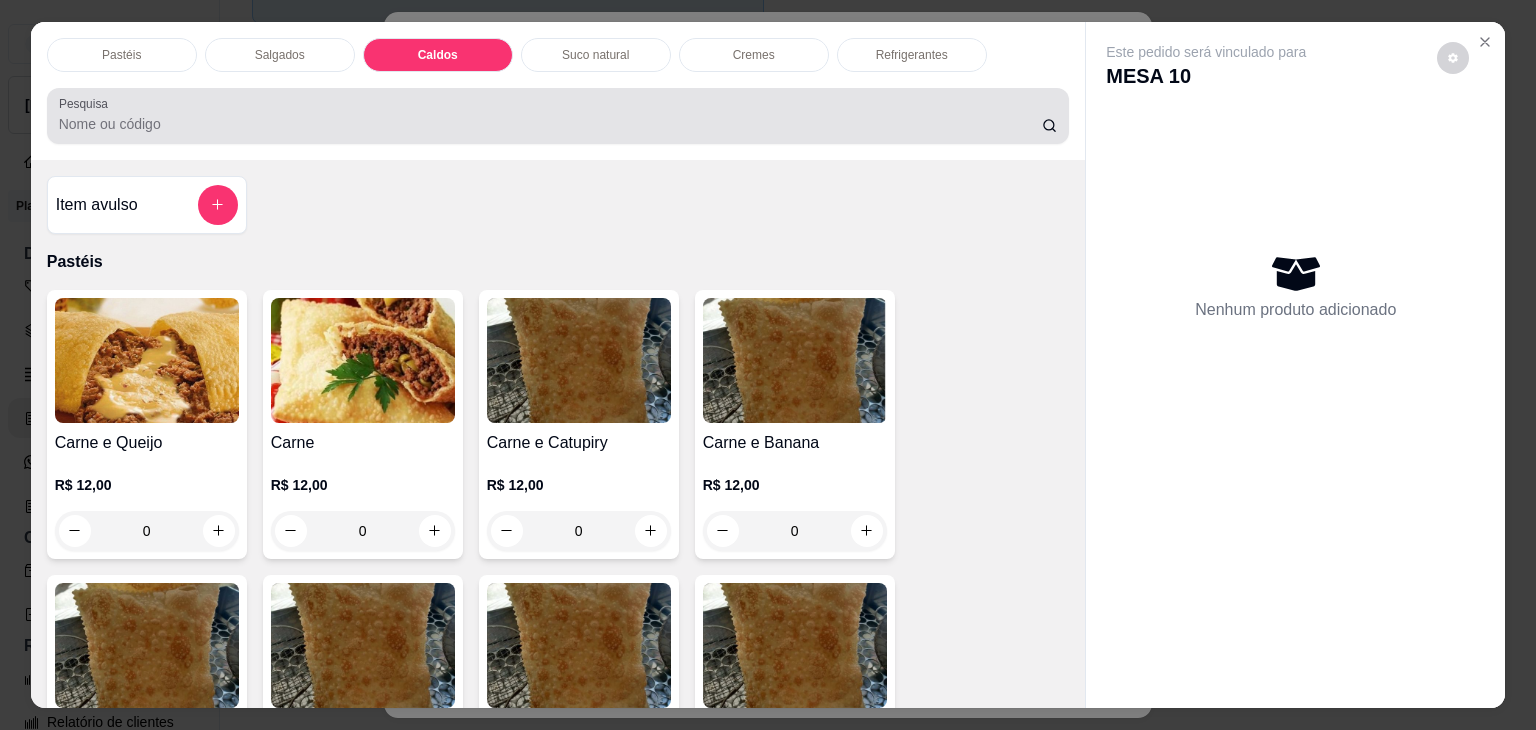 scroll, scrollTop: 2782, scrollLeft: 0, axis: vertical 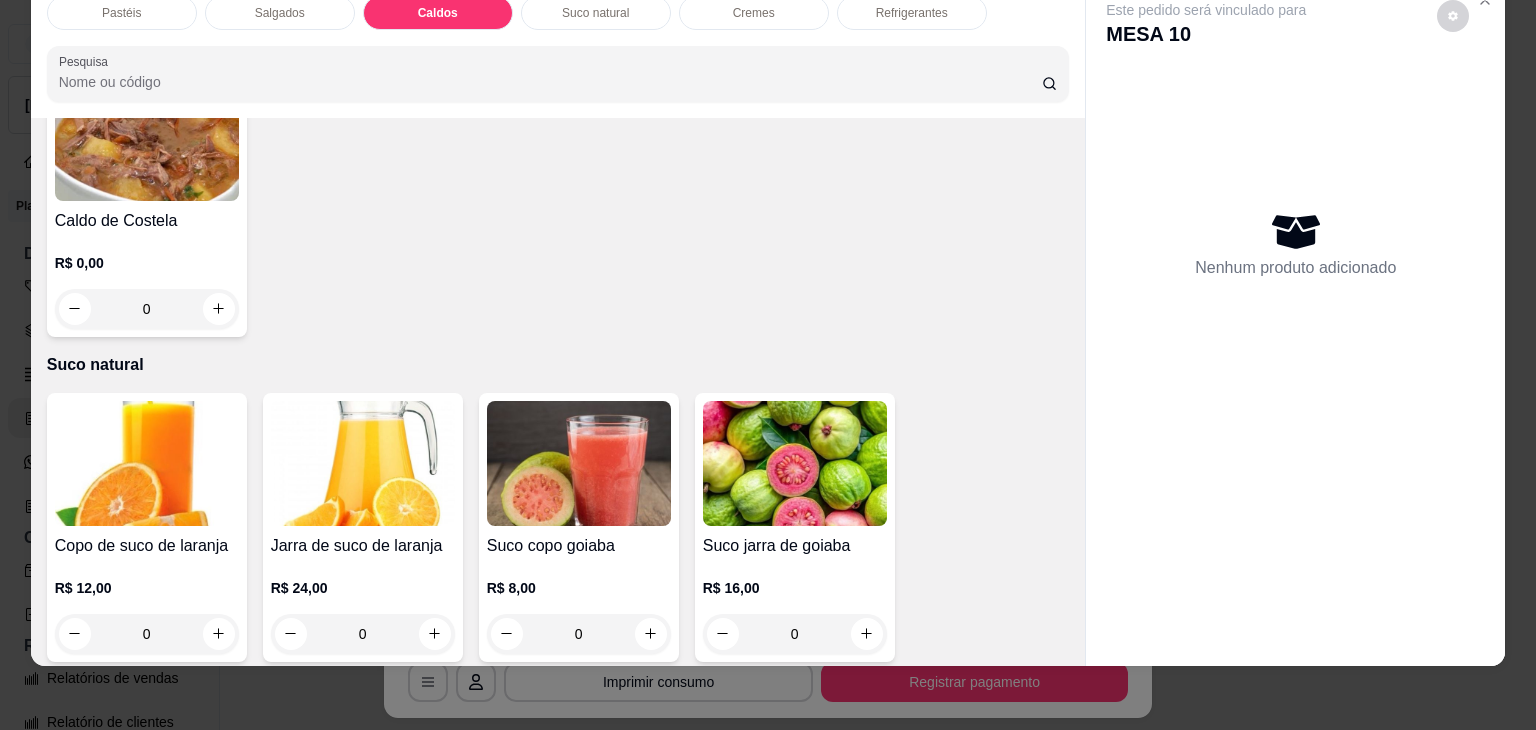 click on "0" at bounding box center [147, 309] 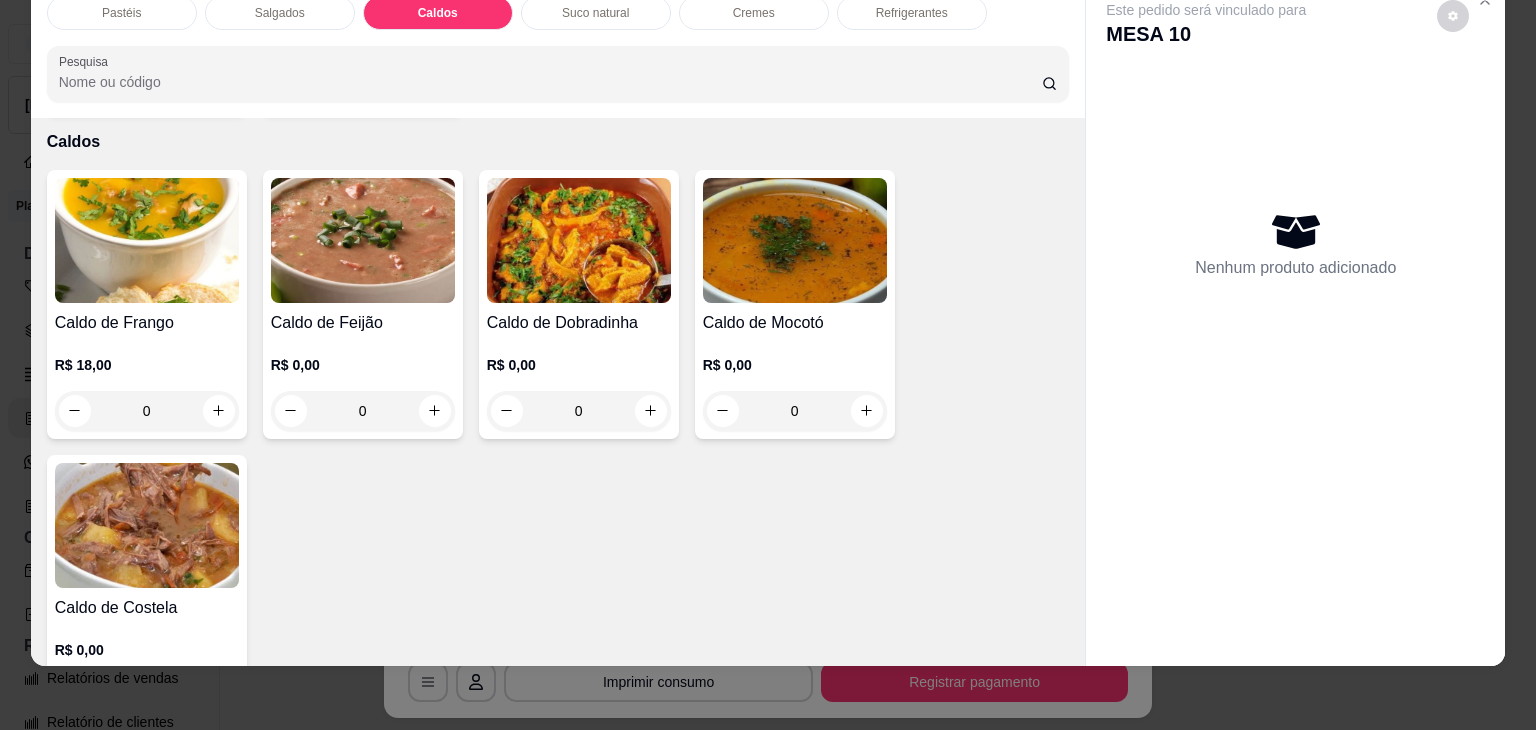 scroll, scrollTop: 2782, scrollLeft: 0, axis: vertical 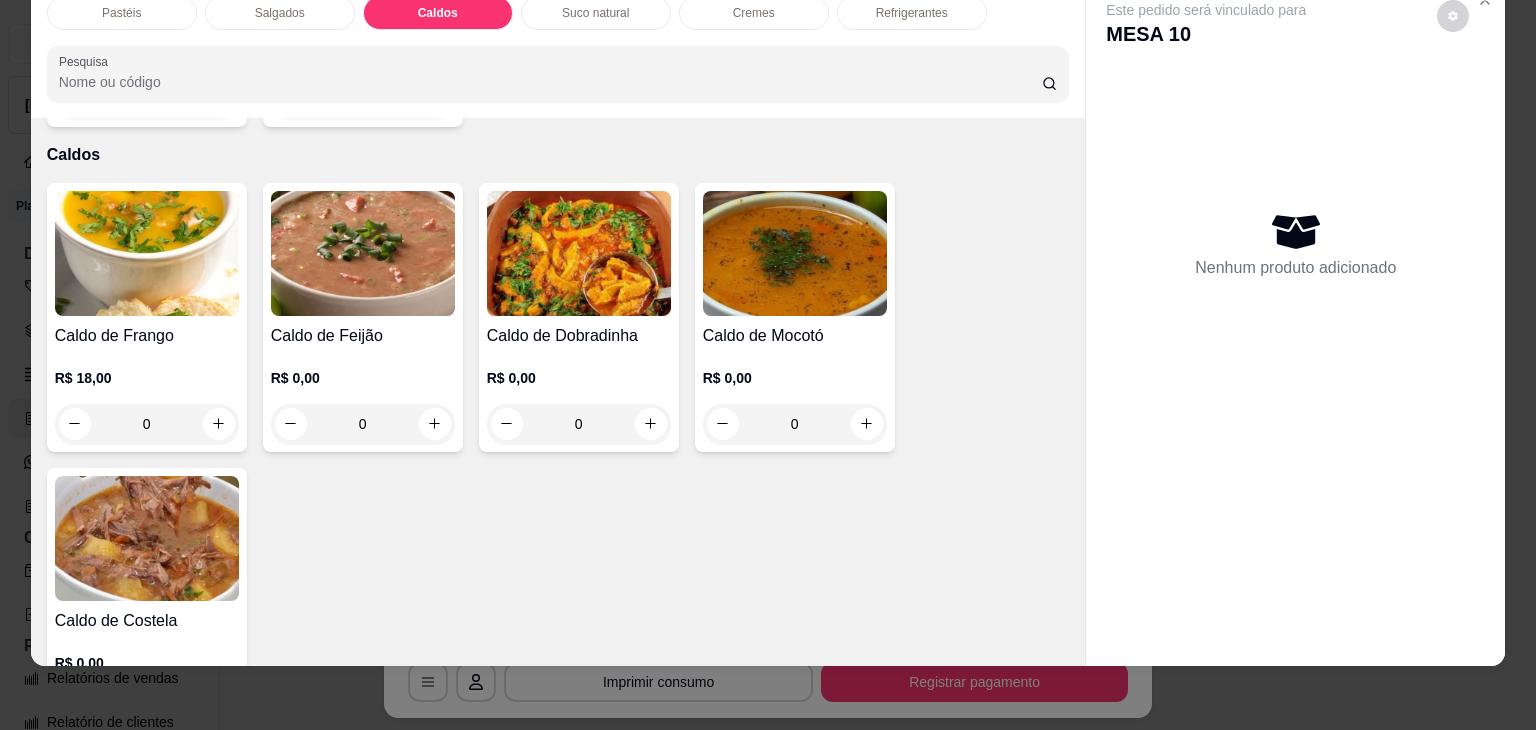 click on "0" at bounding box center (147, 424) 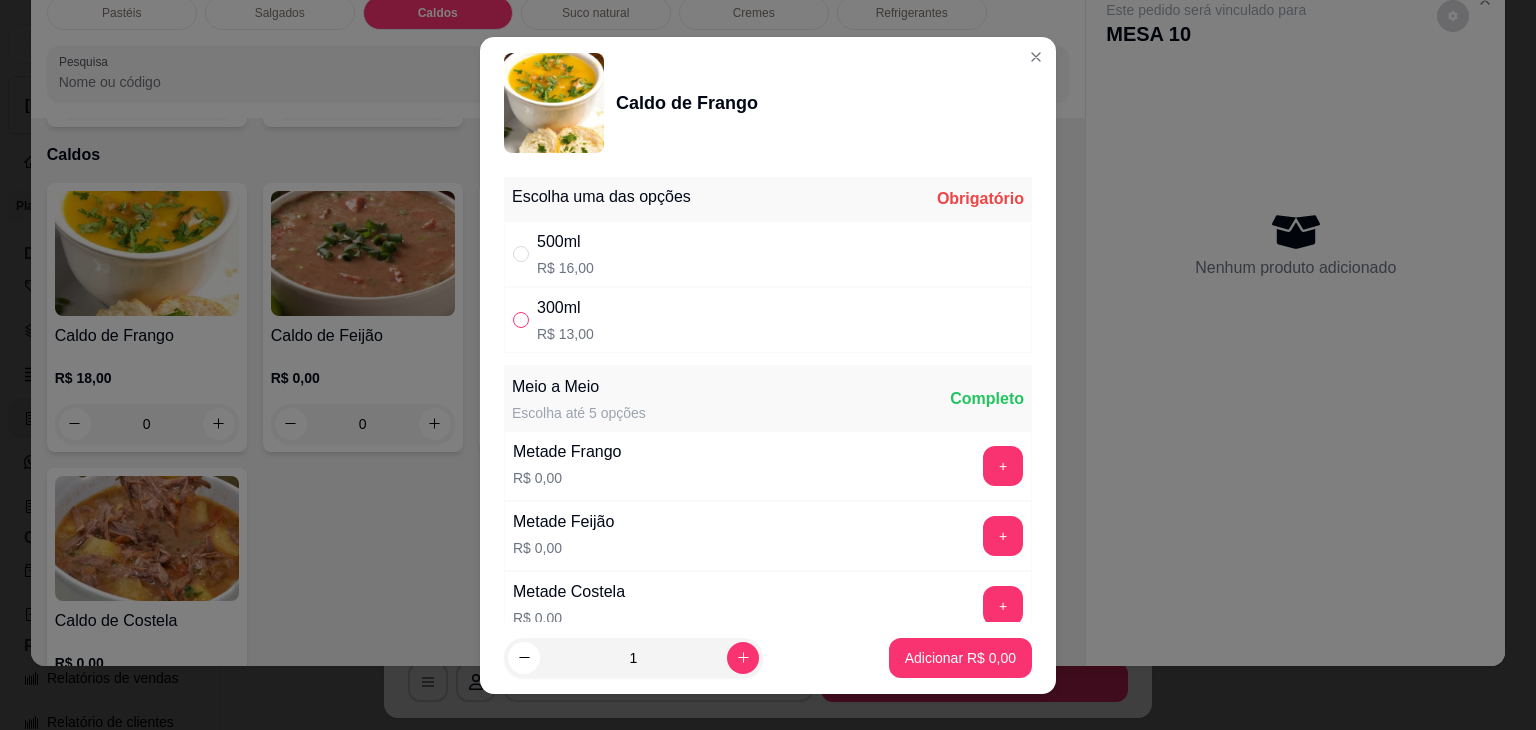 click at bounding box center (521, 320) 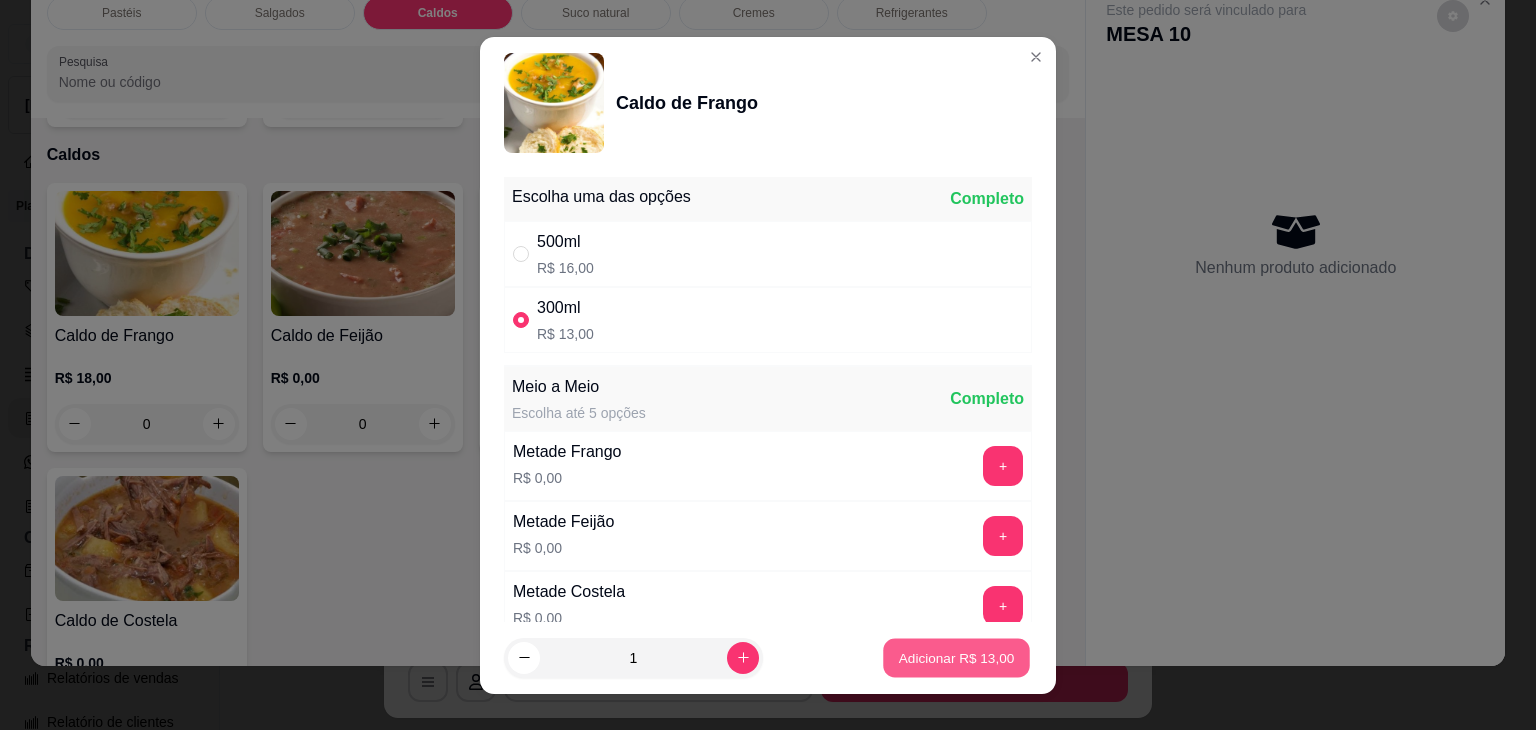 click on "Adicionar   R$ 13,00" at bounding box center (957, 657) 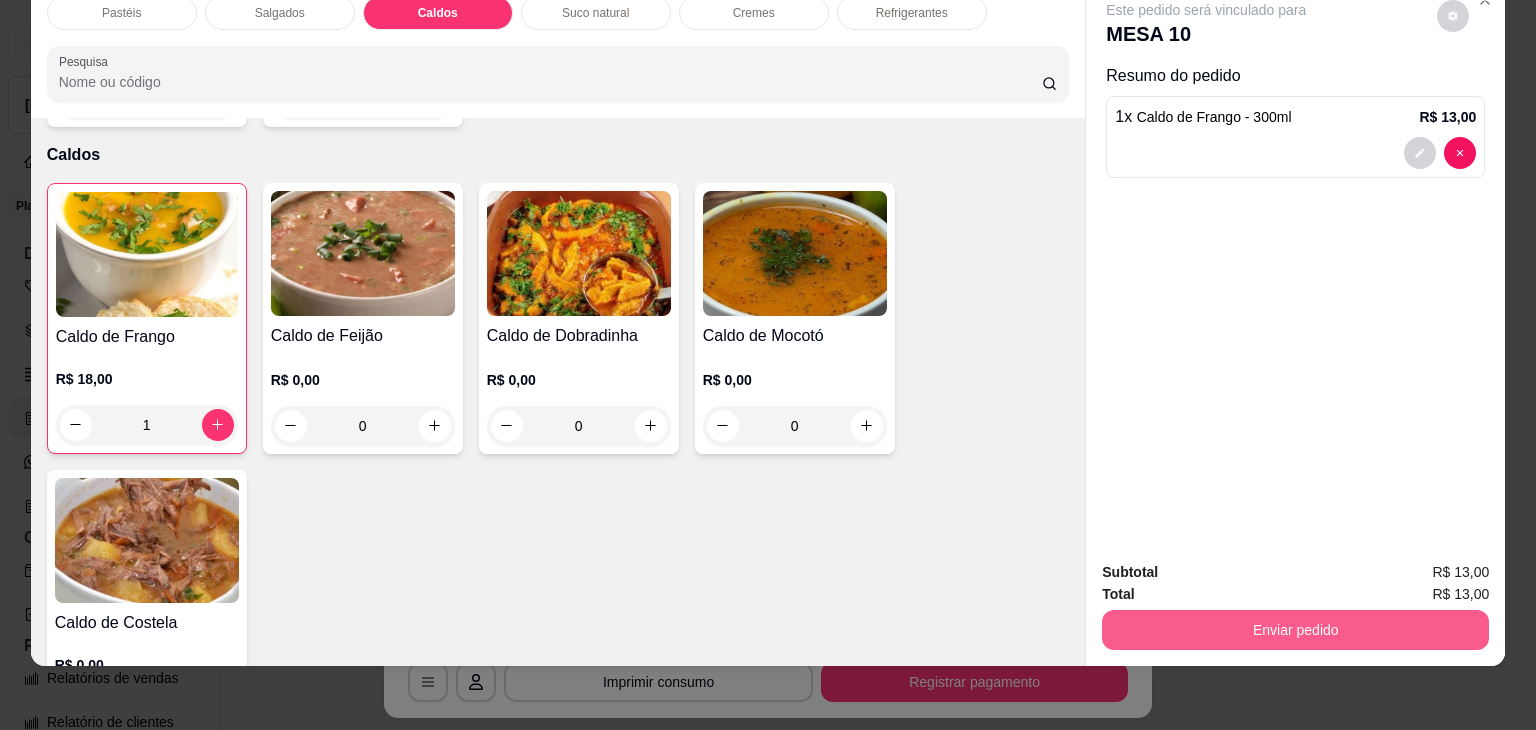 click on "Enviar pedido" at bounding box center [1295, 630] 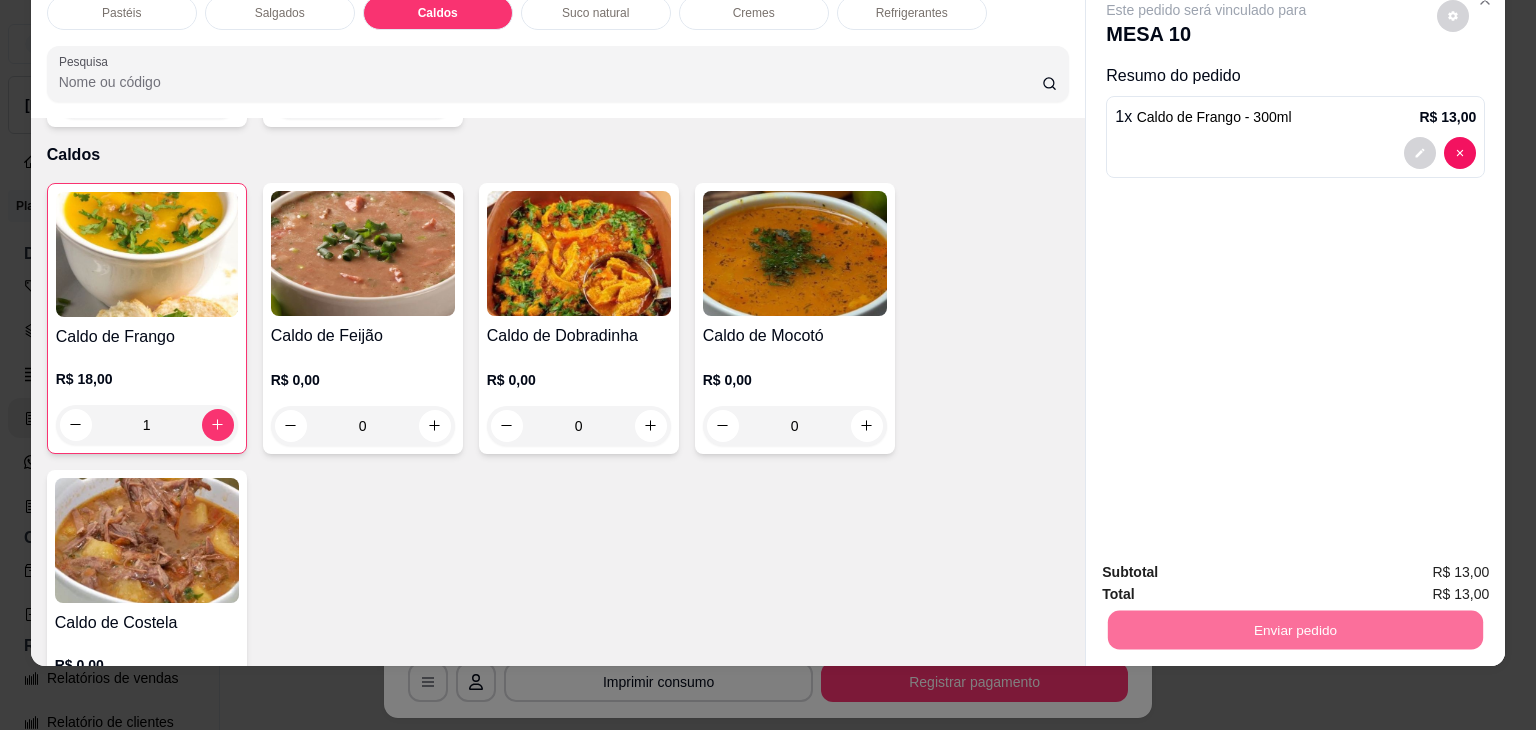 click on "Não registrar e enviar pedido" at bounding box center [1229, 565] 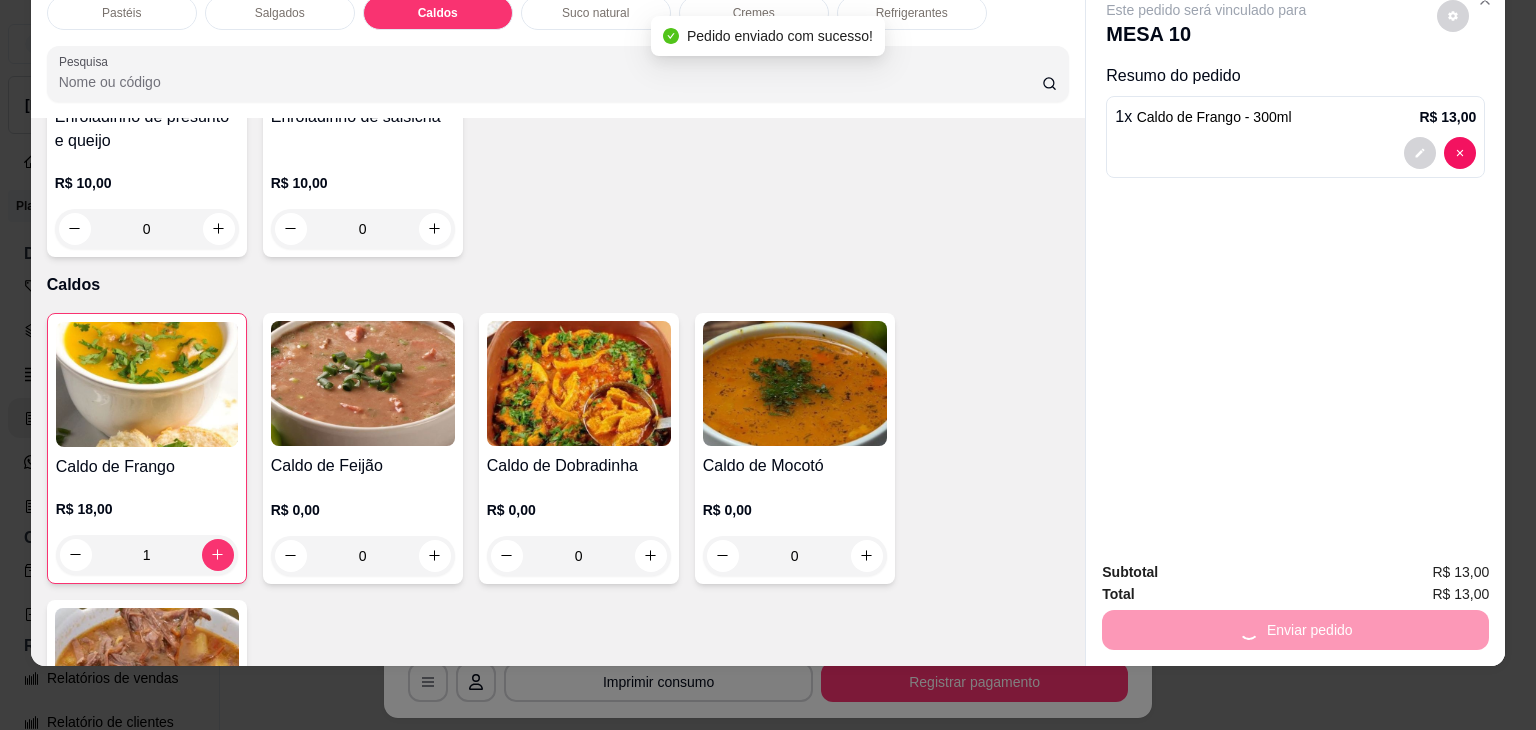 scroll, scrollTop: 2582, scrollLeft: 0, axis: vertical 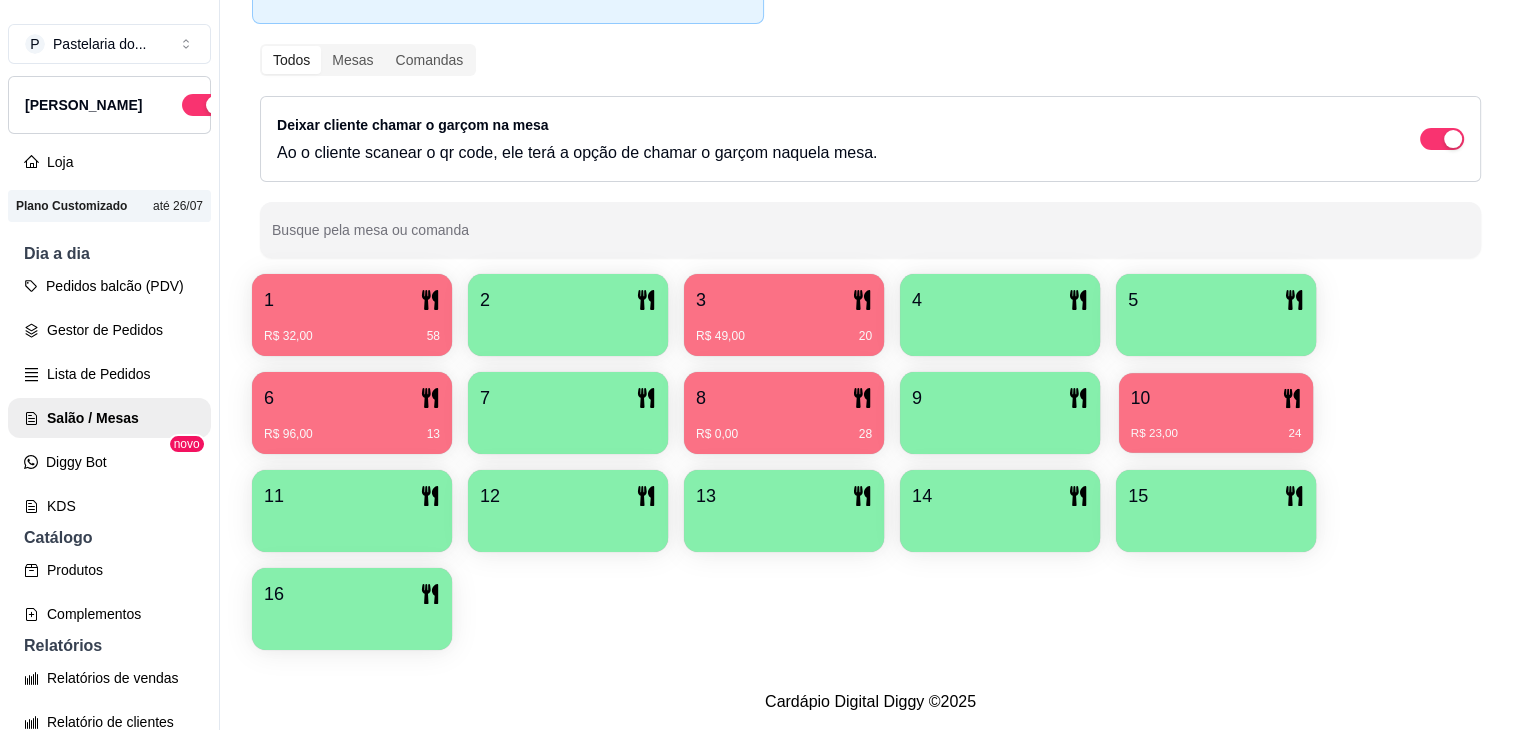 click on "10" at bounding box center [1216, 398] 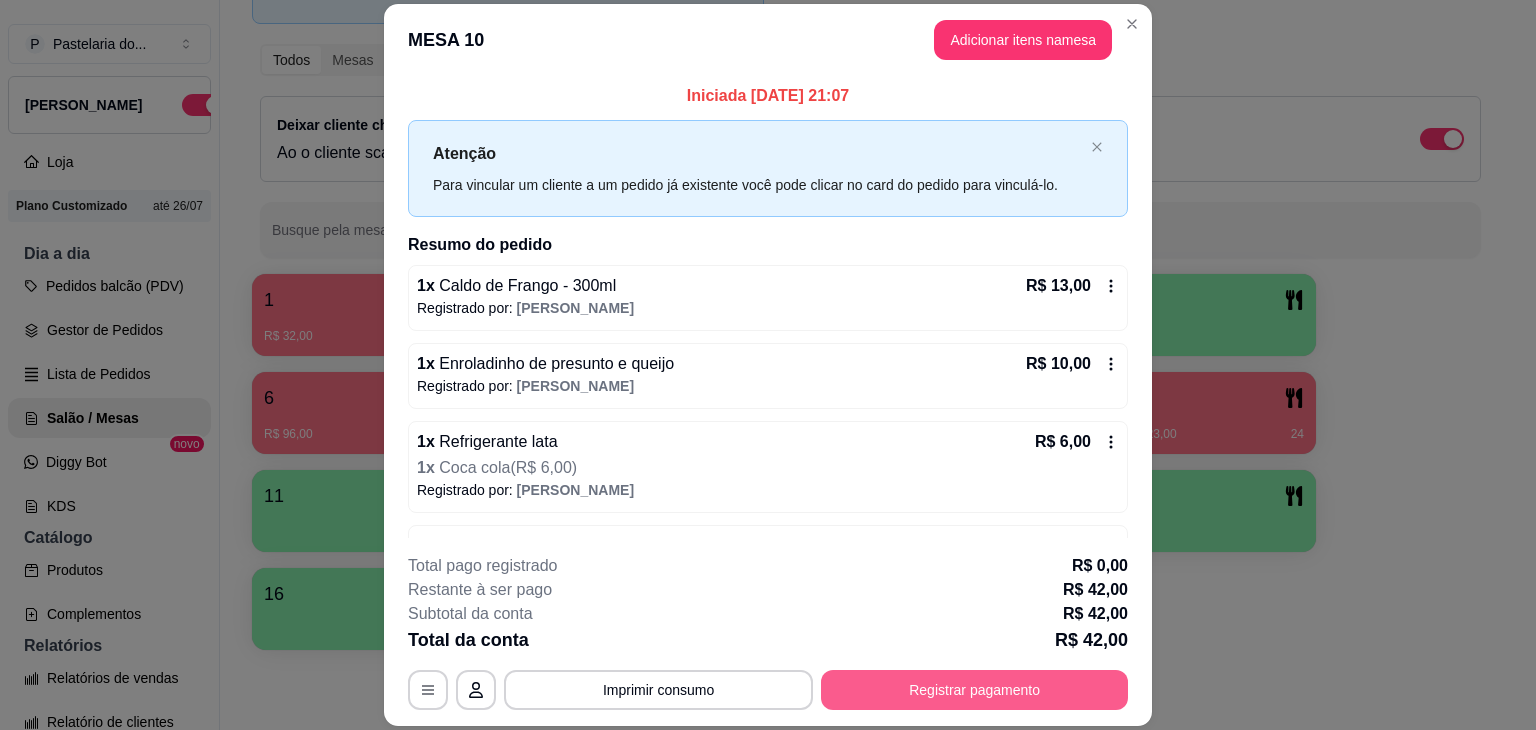 click on "Registrar pagamento" at bounding box center [974, 690] 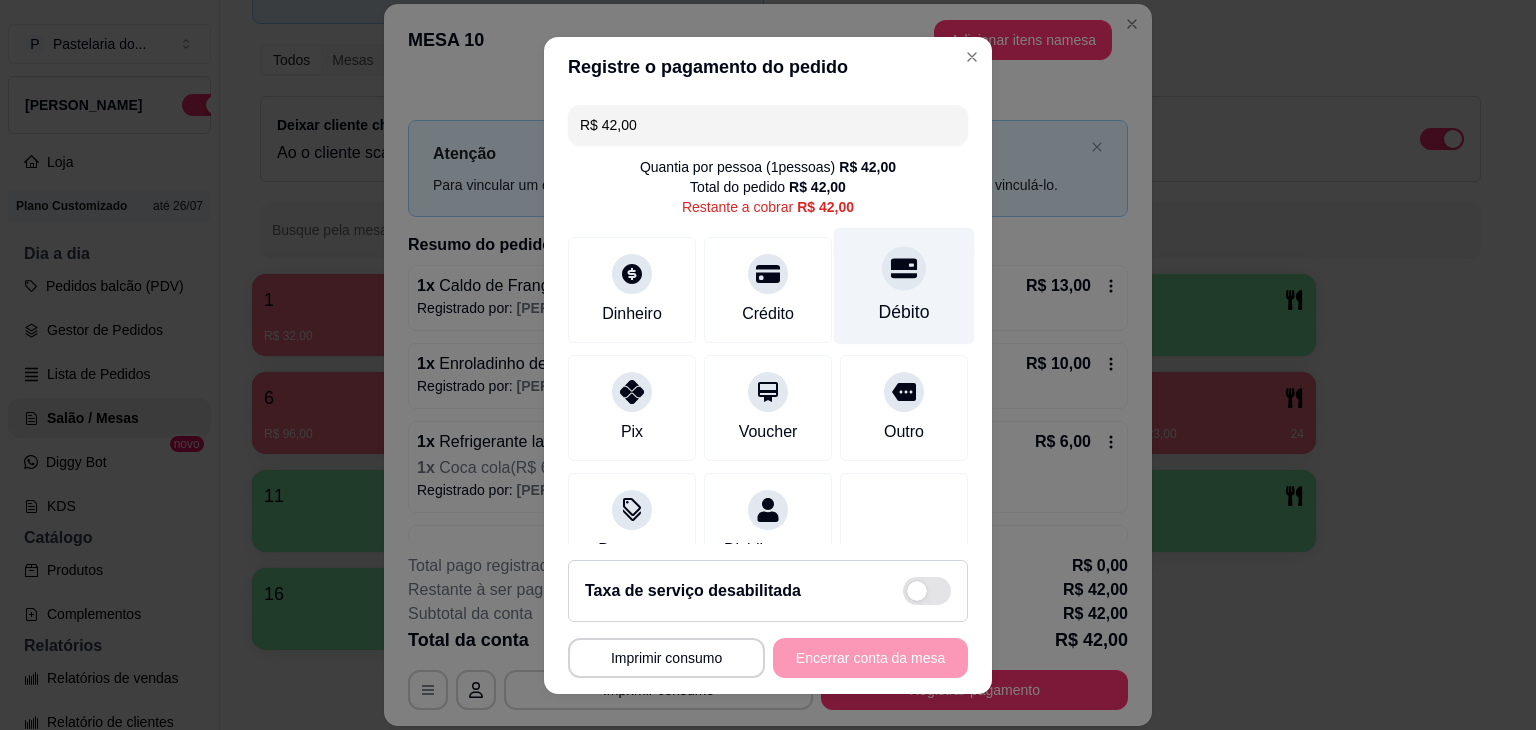 click on "Débito" at bounding box center [904, 285] 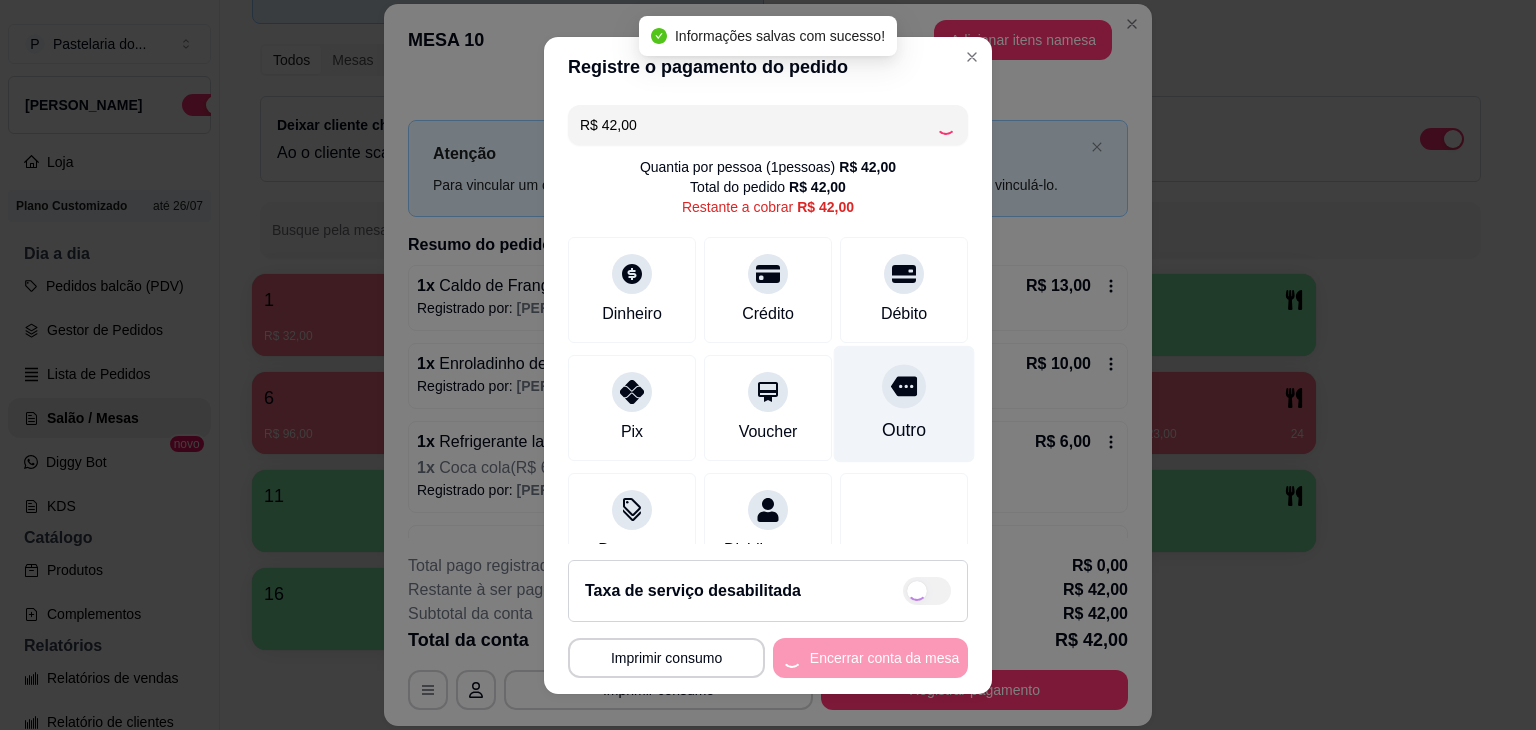 type on "R$ 0,00" 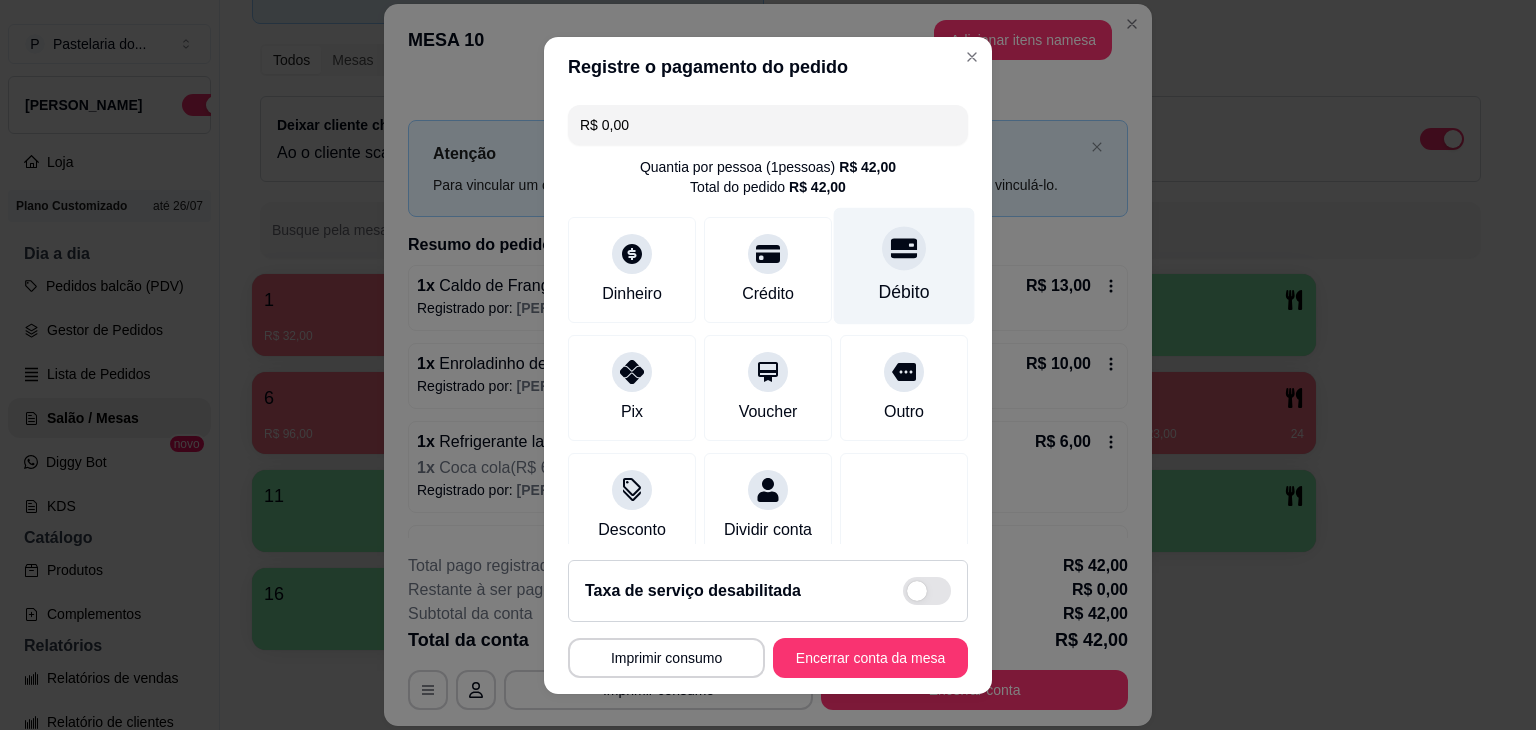 click 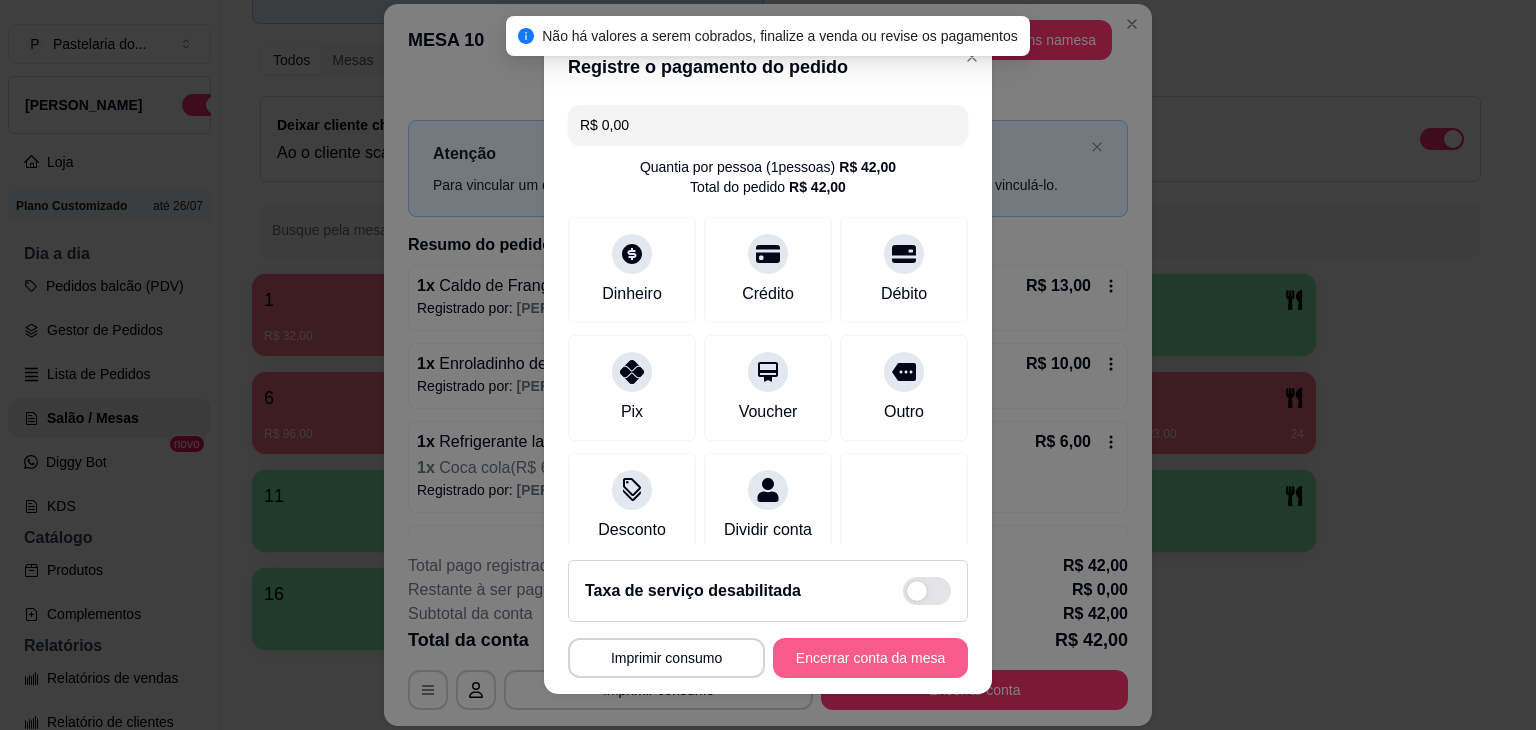 click on "Encerrar conta da mesa" at bounding box center [870, 658] 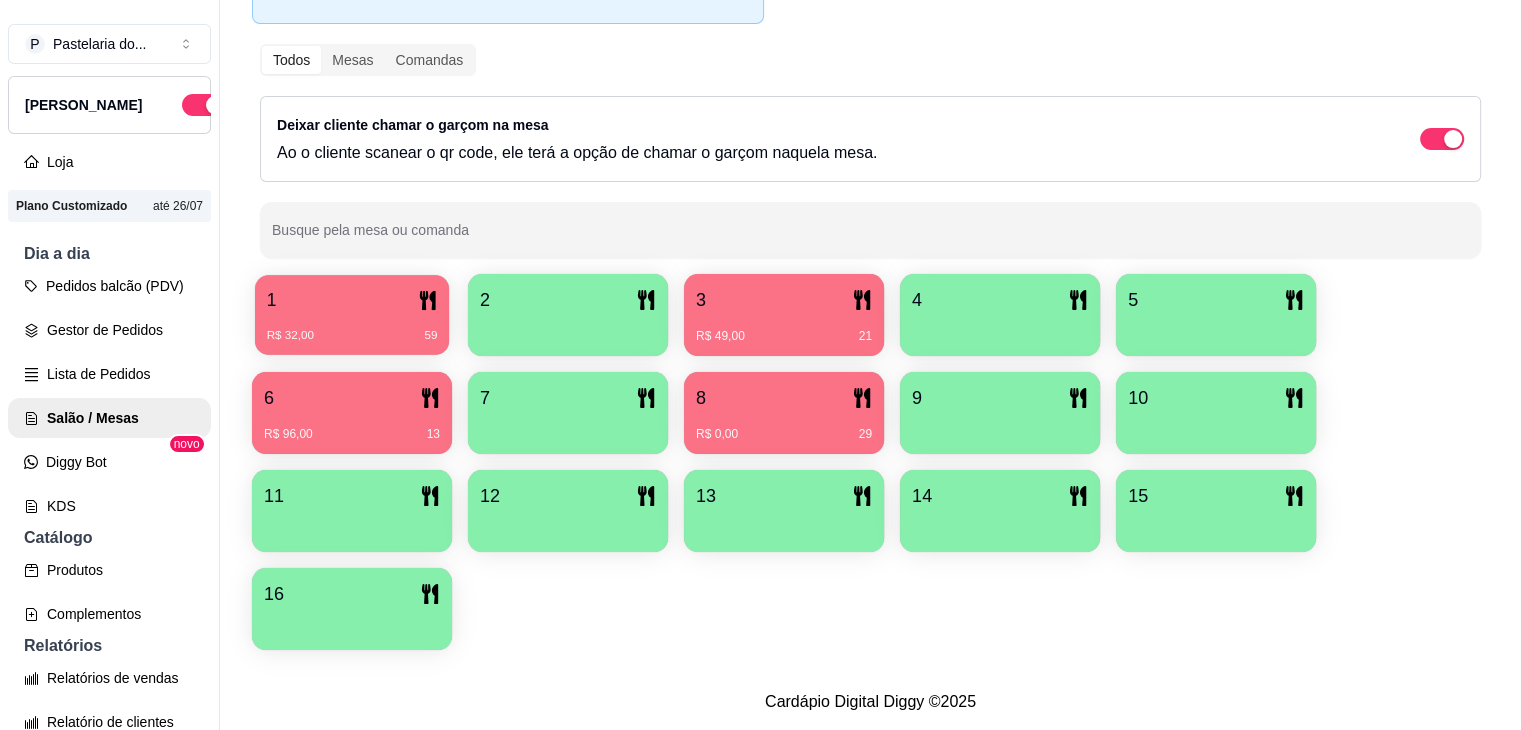 click on "R$ 32,00 59" at bounding box center (352, 328) 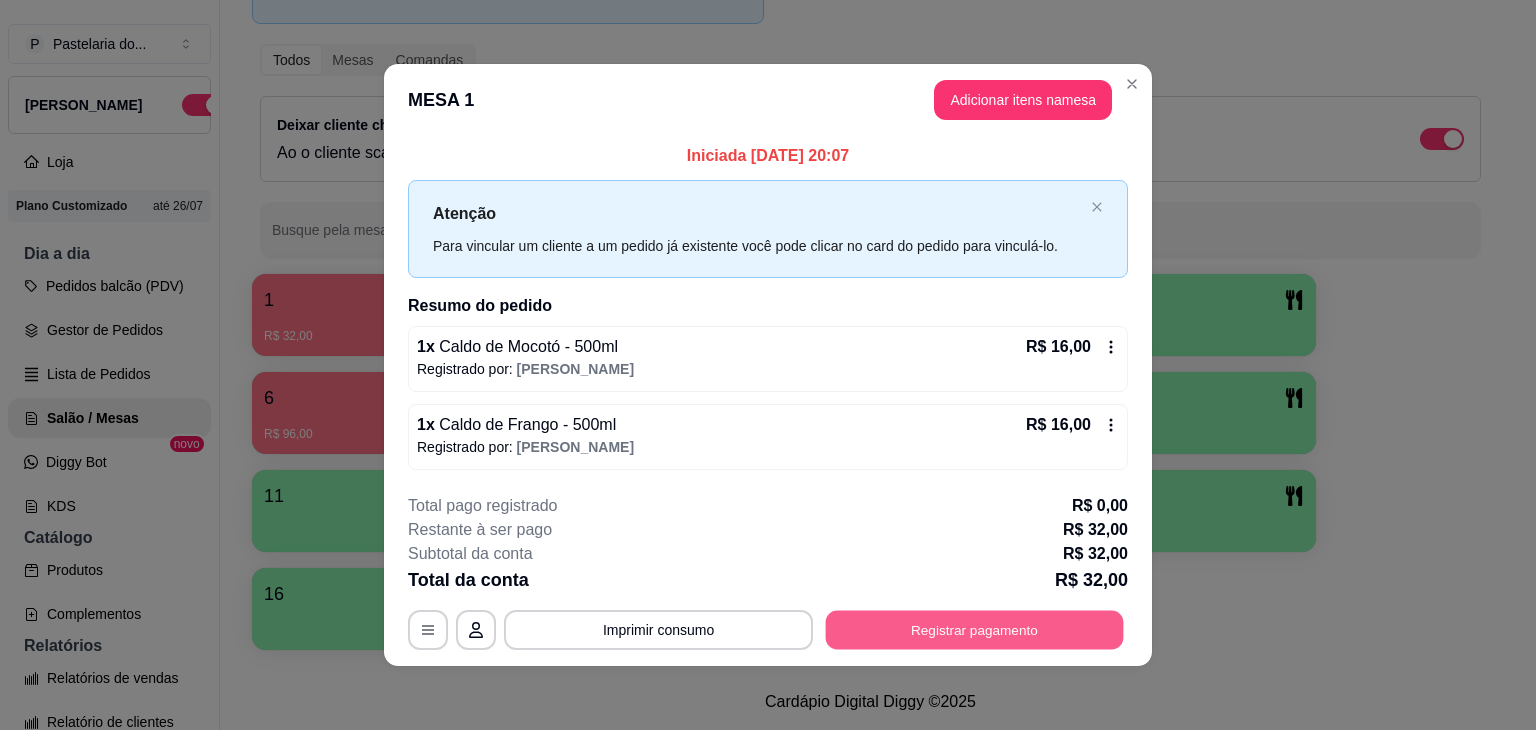 click on "Registrar pagamento" at bounding box center (975, 629) 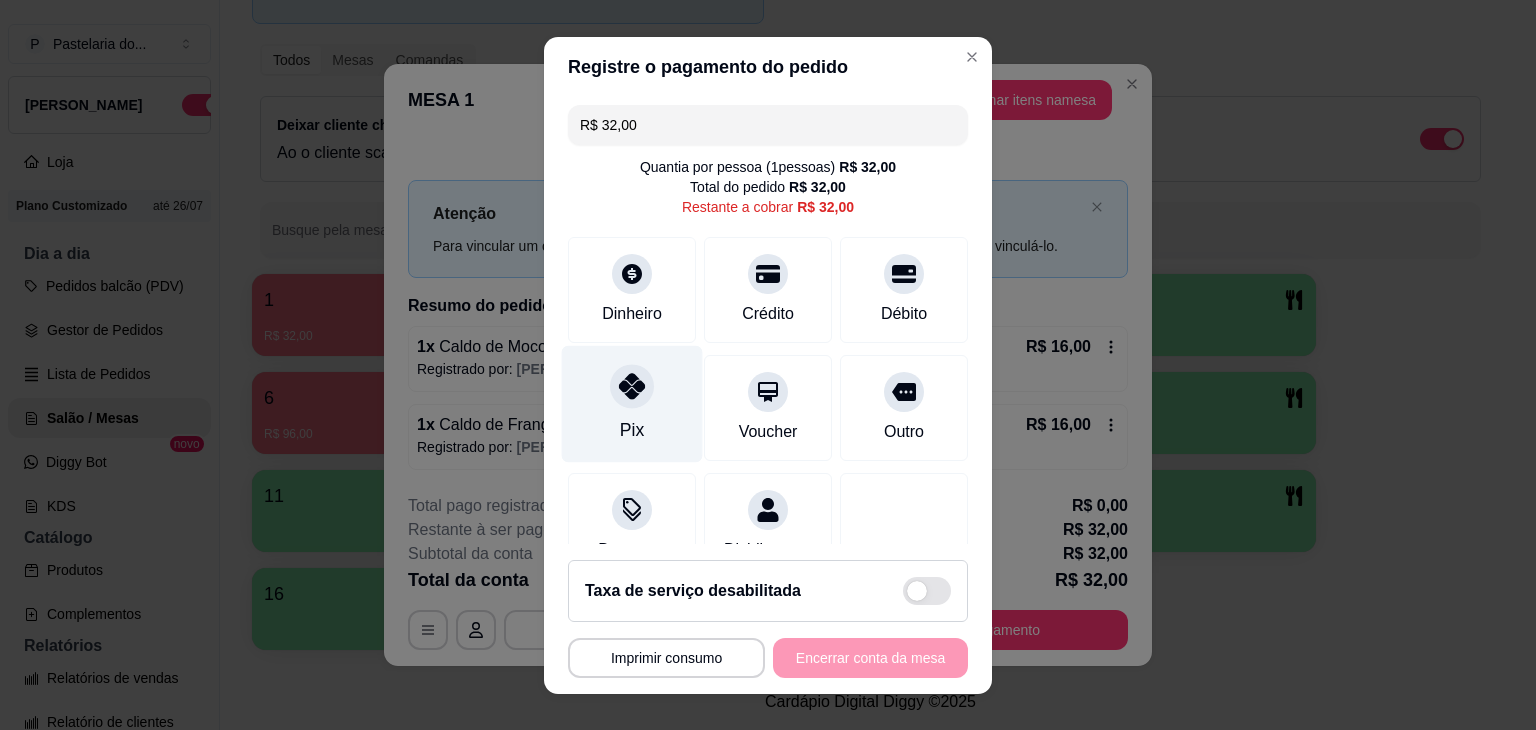 click on "Pix" at bounding box center [632, 403] 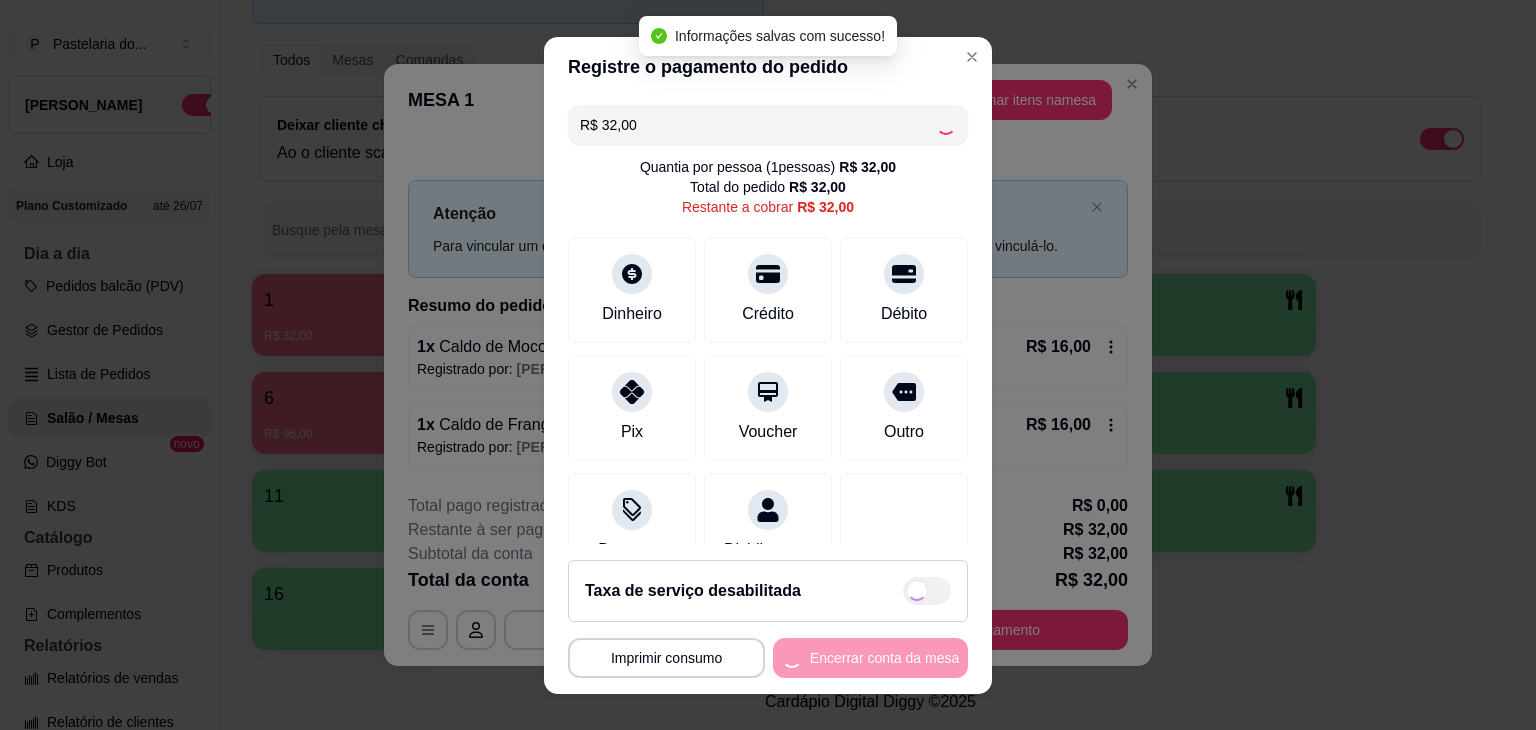 type on "R$ 0,00" 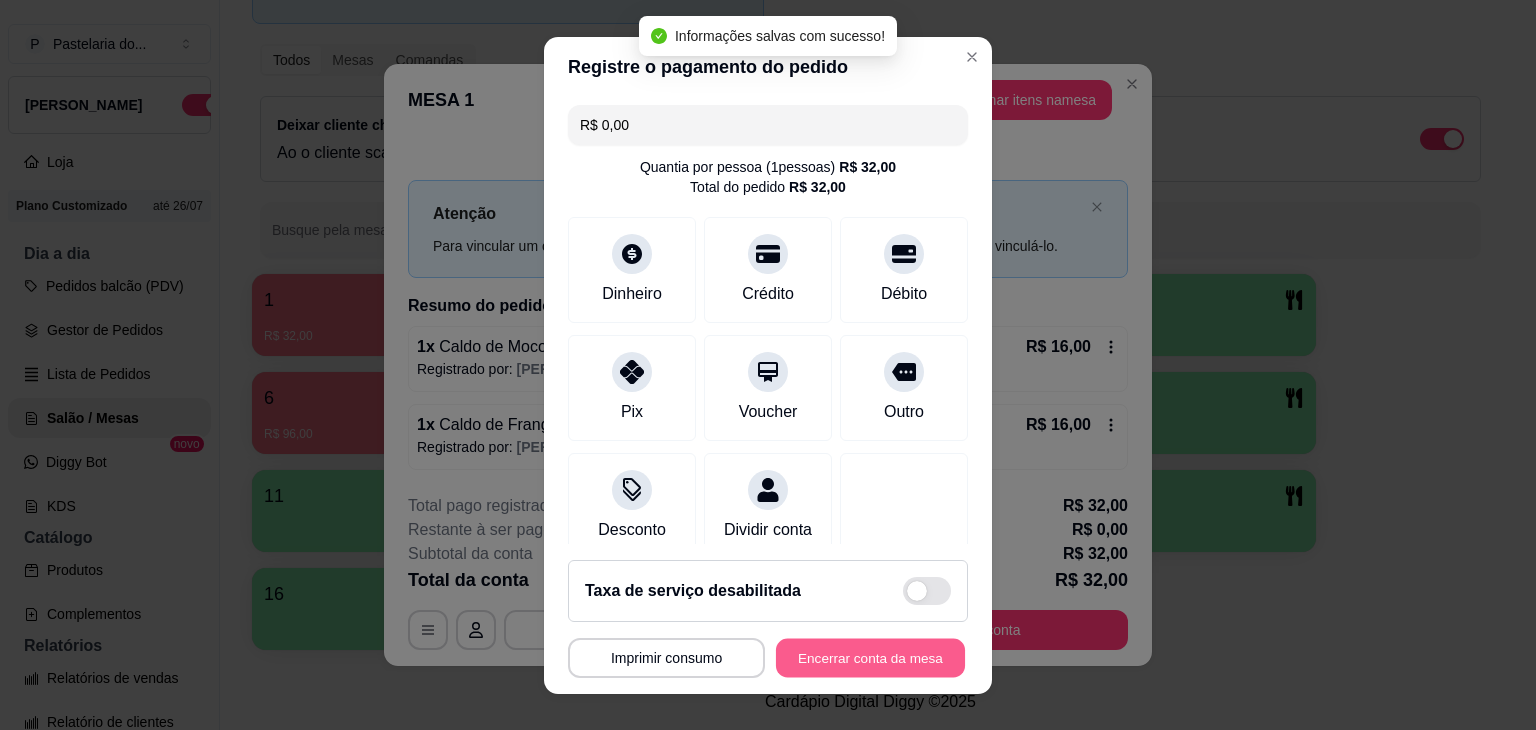 click on "Encerrar conta da mesa" at bounding box center [870, 657] 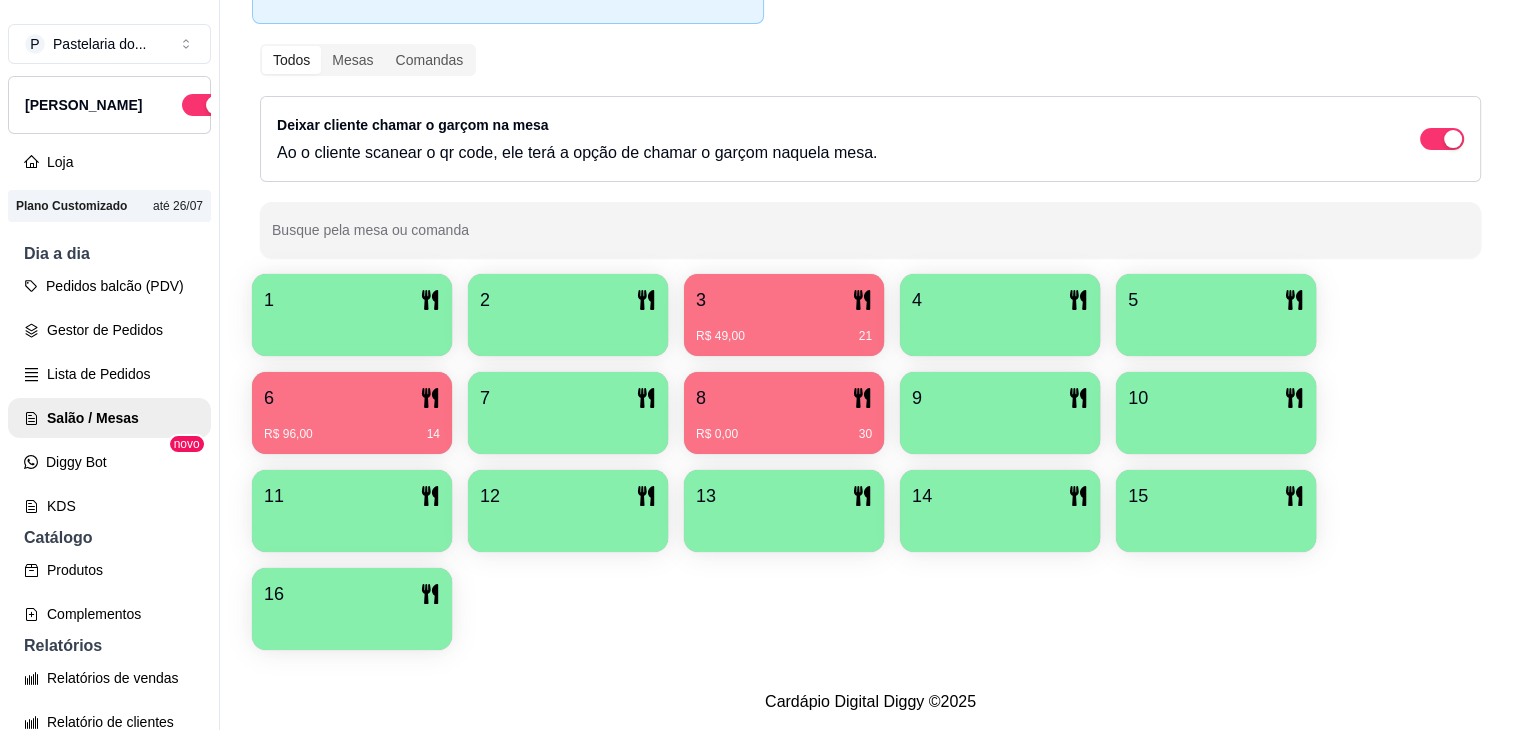 click on "8" at bounding box center (784, 398) 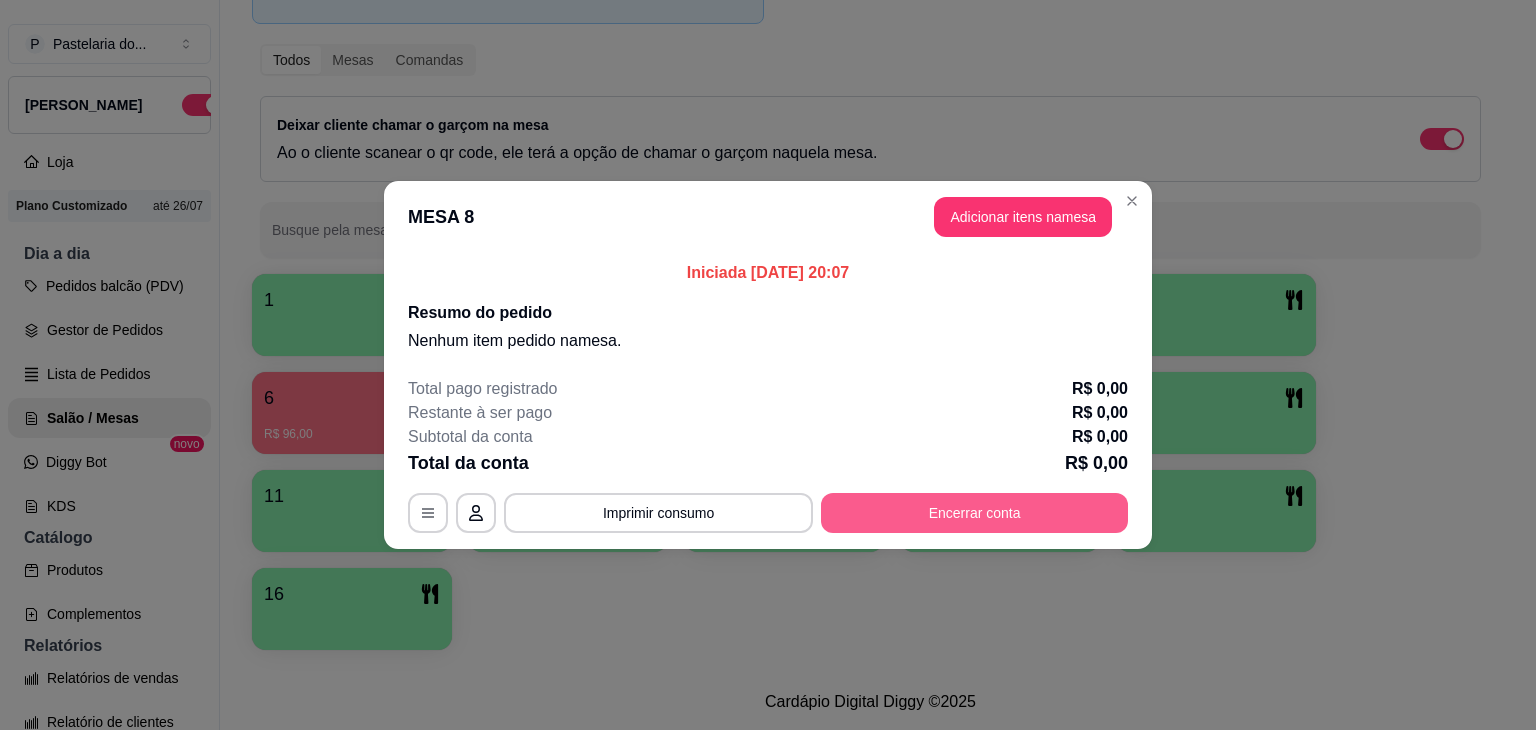 click on "Encerrar conta" at bounding box center (974, 513) 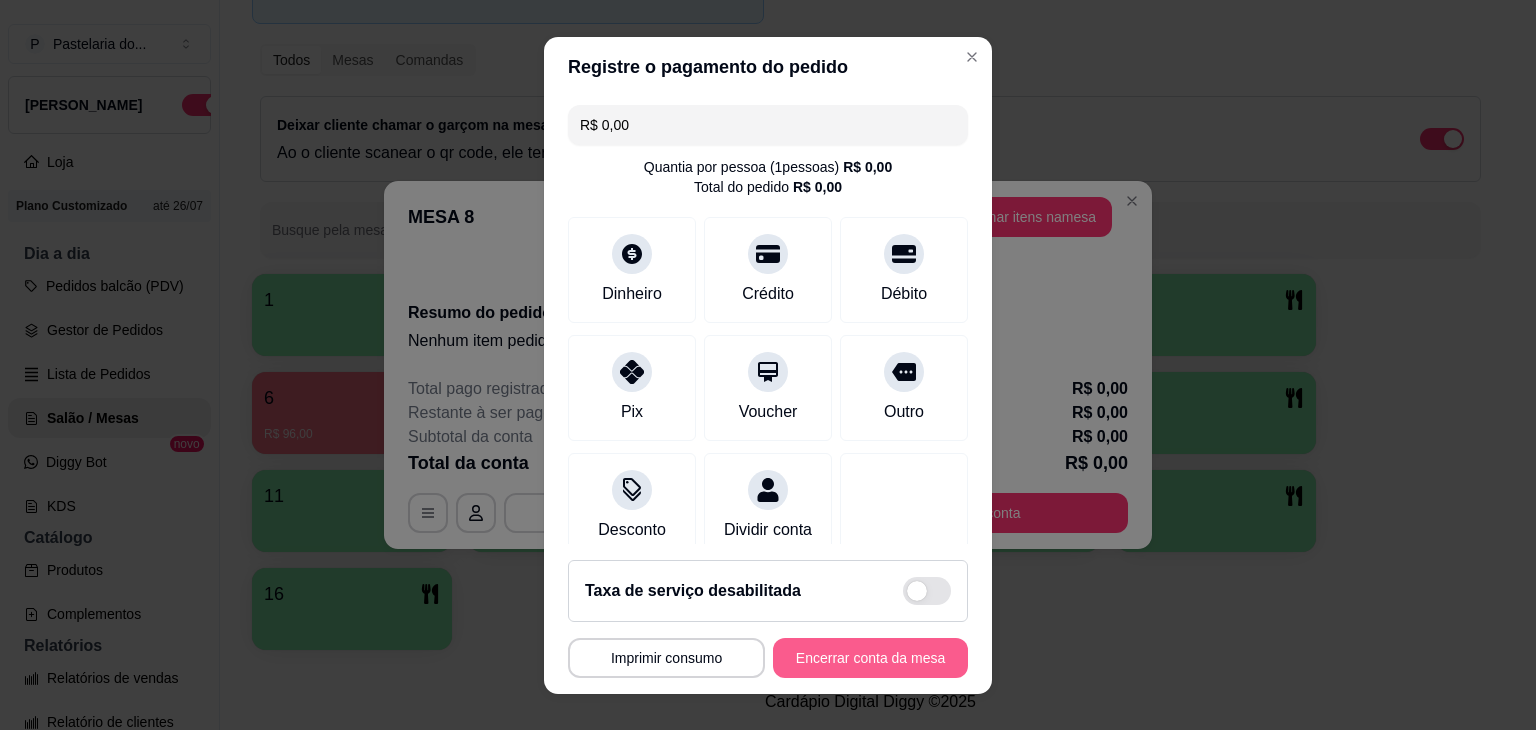 click on "Encerrar conta da mesa" at bounding box center (870, 658) 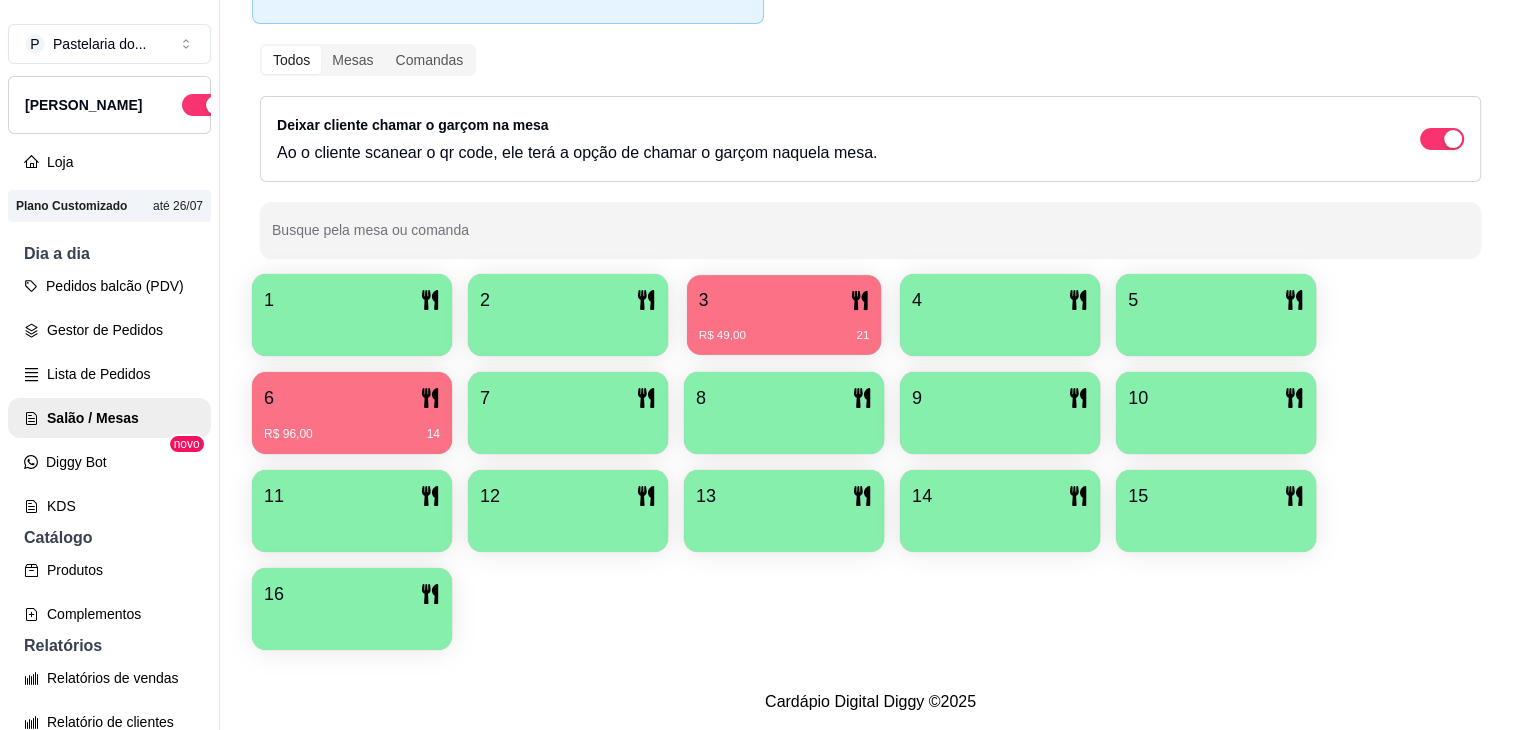 click on "R$ 49,00 21" at bounding box center (784, 336) 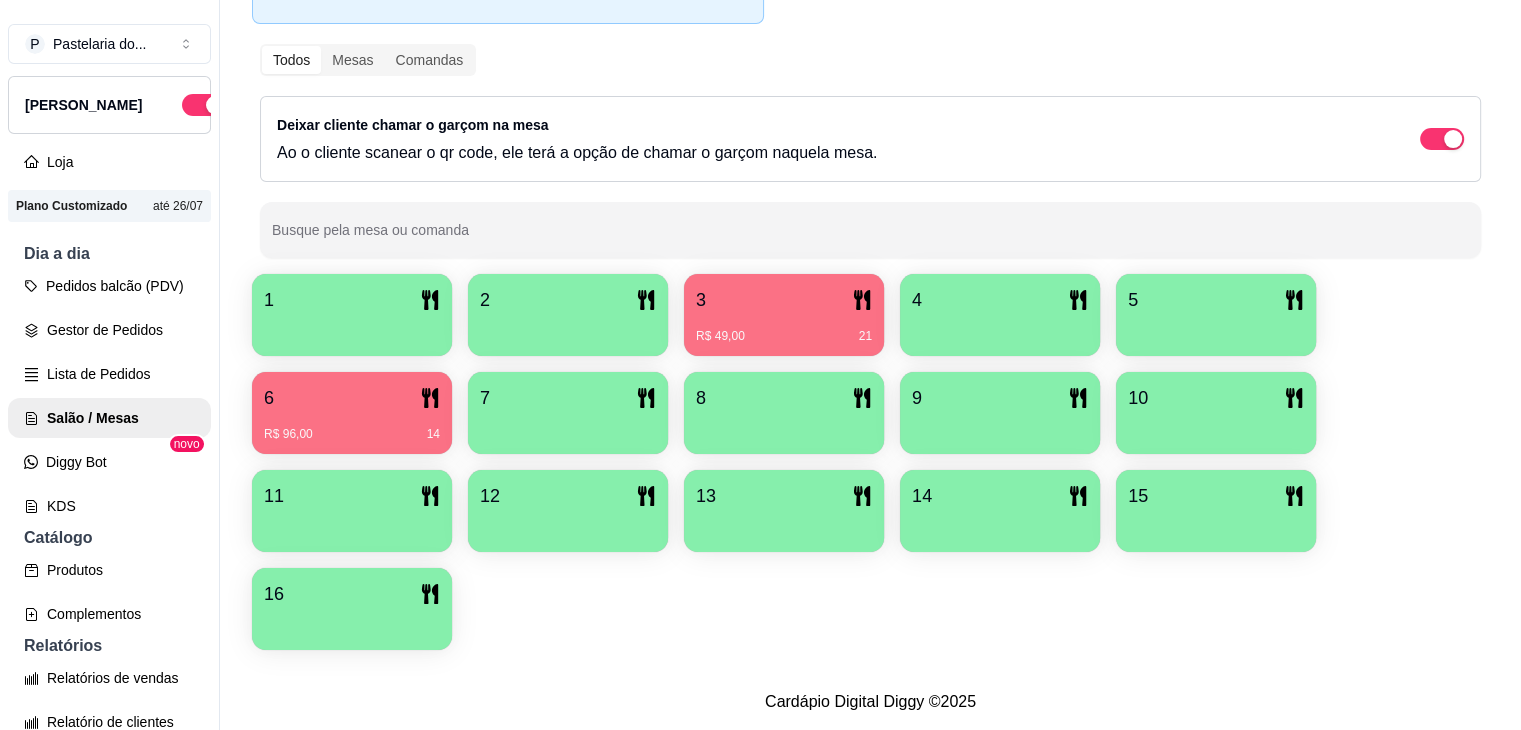 type 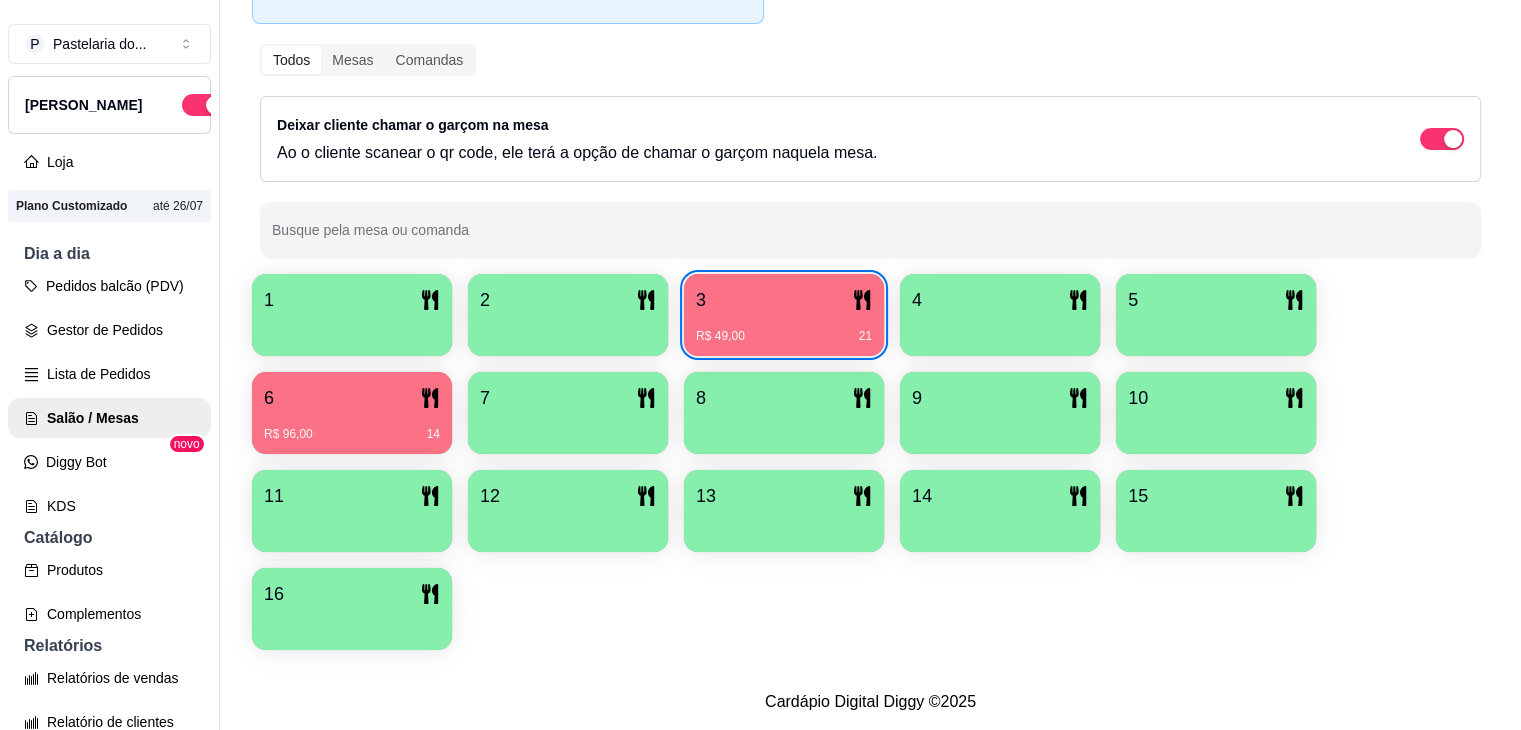click on "1" at bounding box center [352, 300] 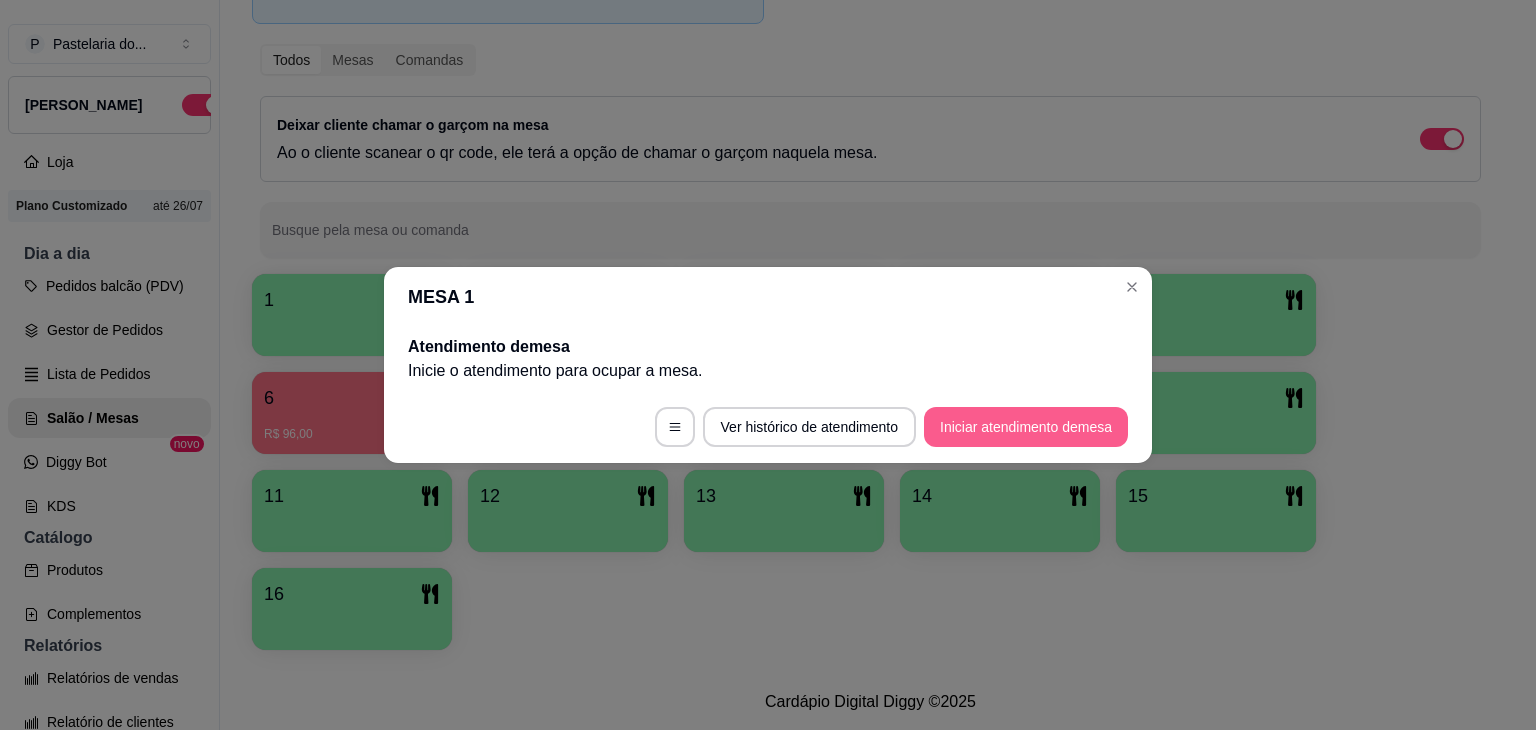 click on "Iniciar atendimento de  mesa" at bounding box center [1026, 427] 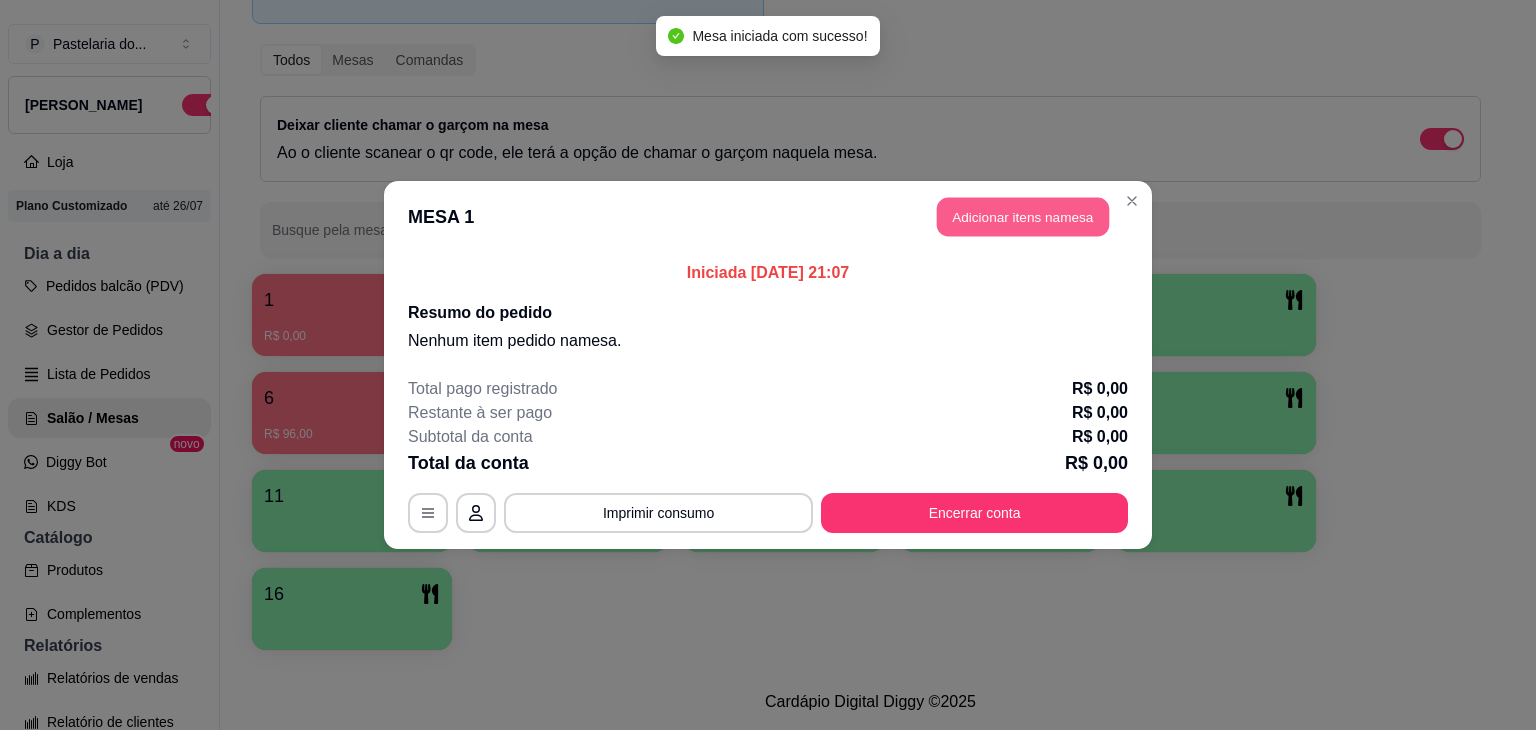 click on "Adicionar itens na  mesa" at bounding box center (1023, 217) 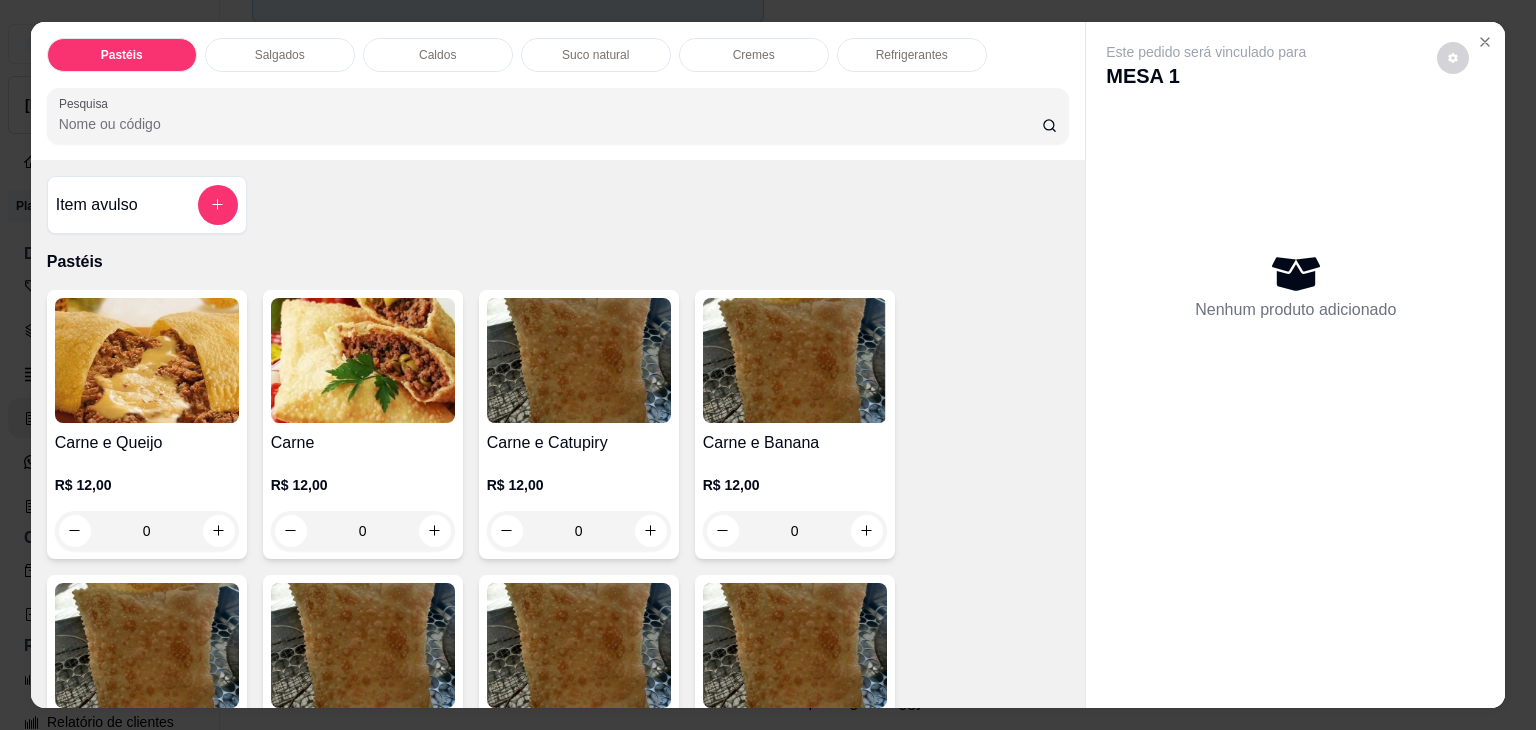click on "Caldos" at bounding box center [438, 55] 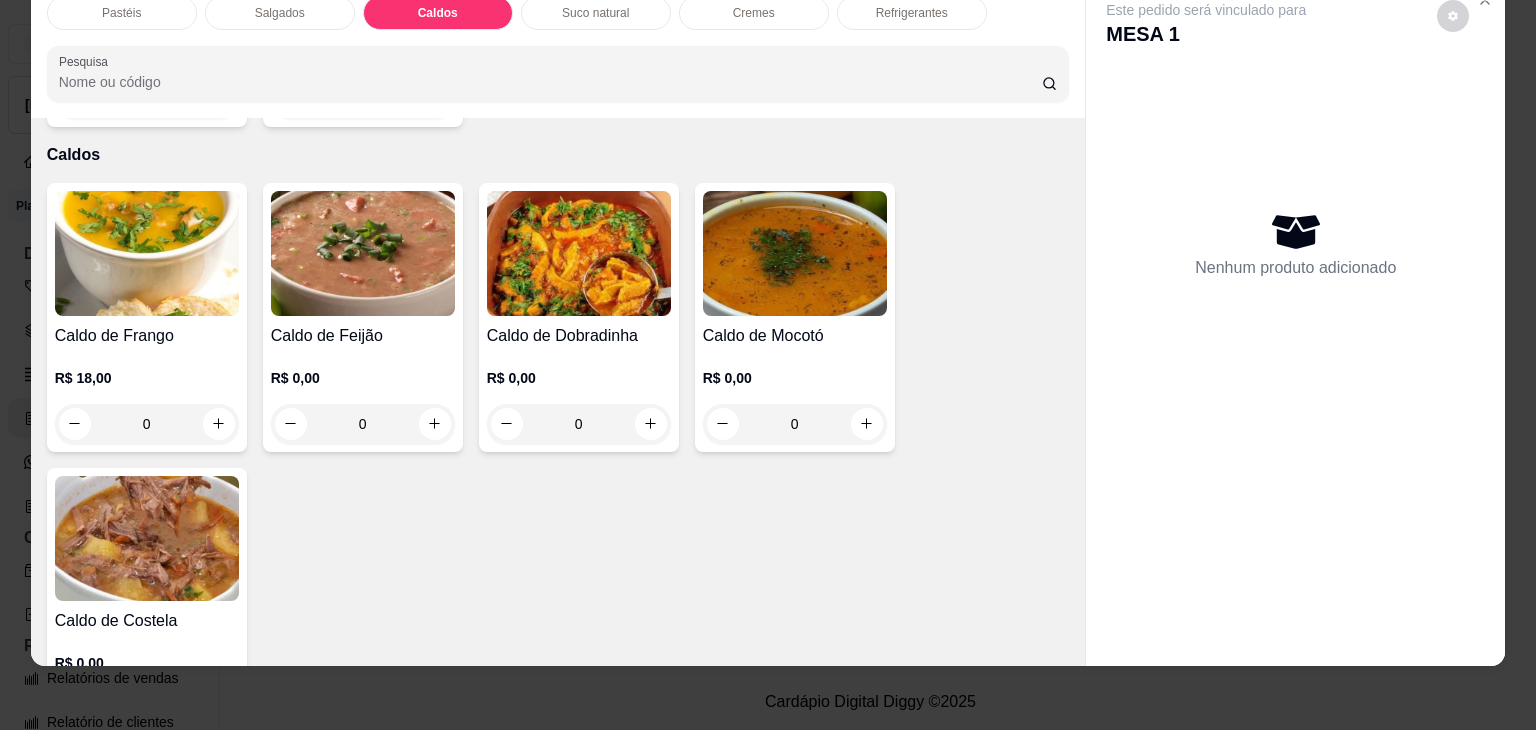 click on "0" at bounding box center [579, 424] 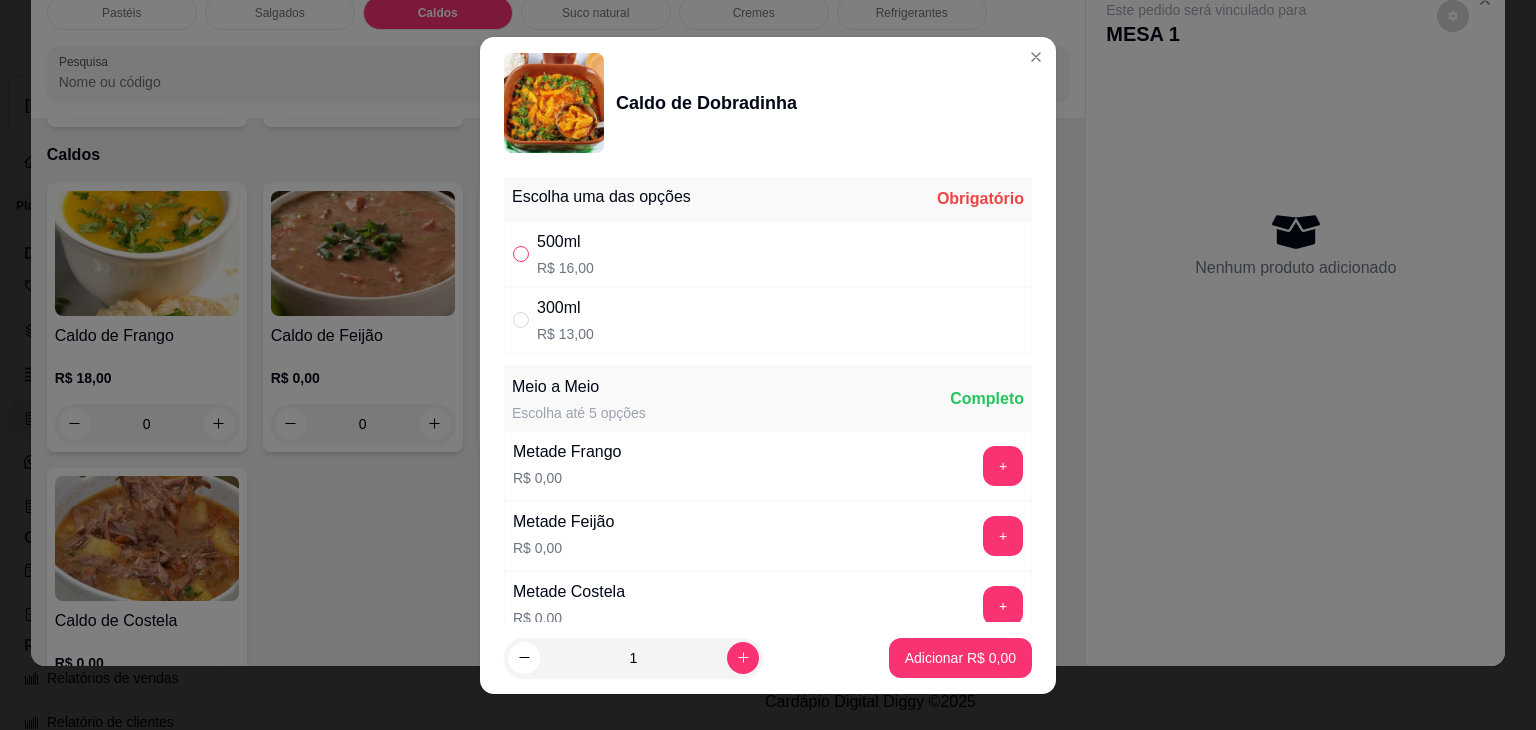 click at bounding box center [521, 254] 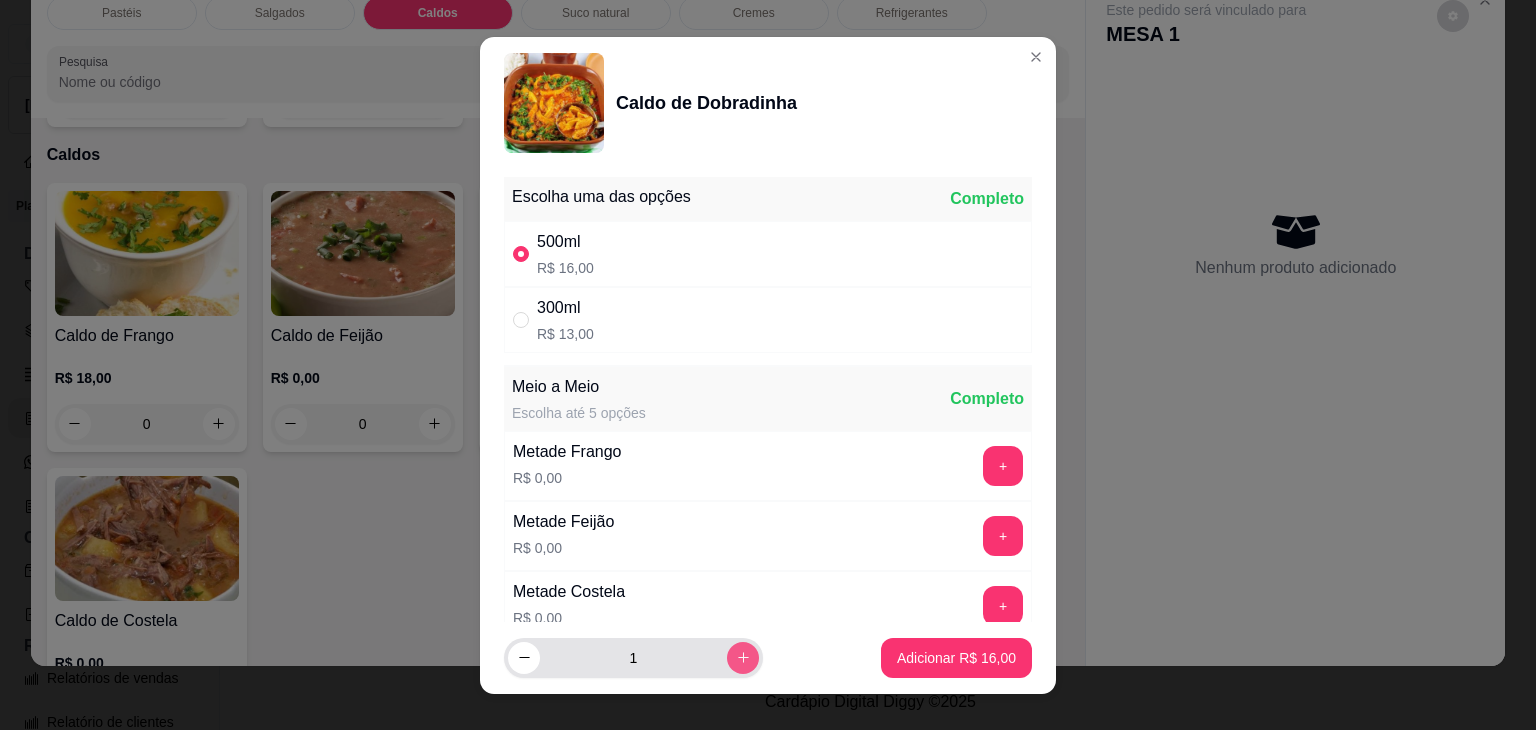 click at bounding box center [743, 658] 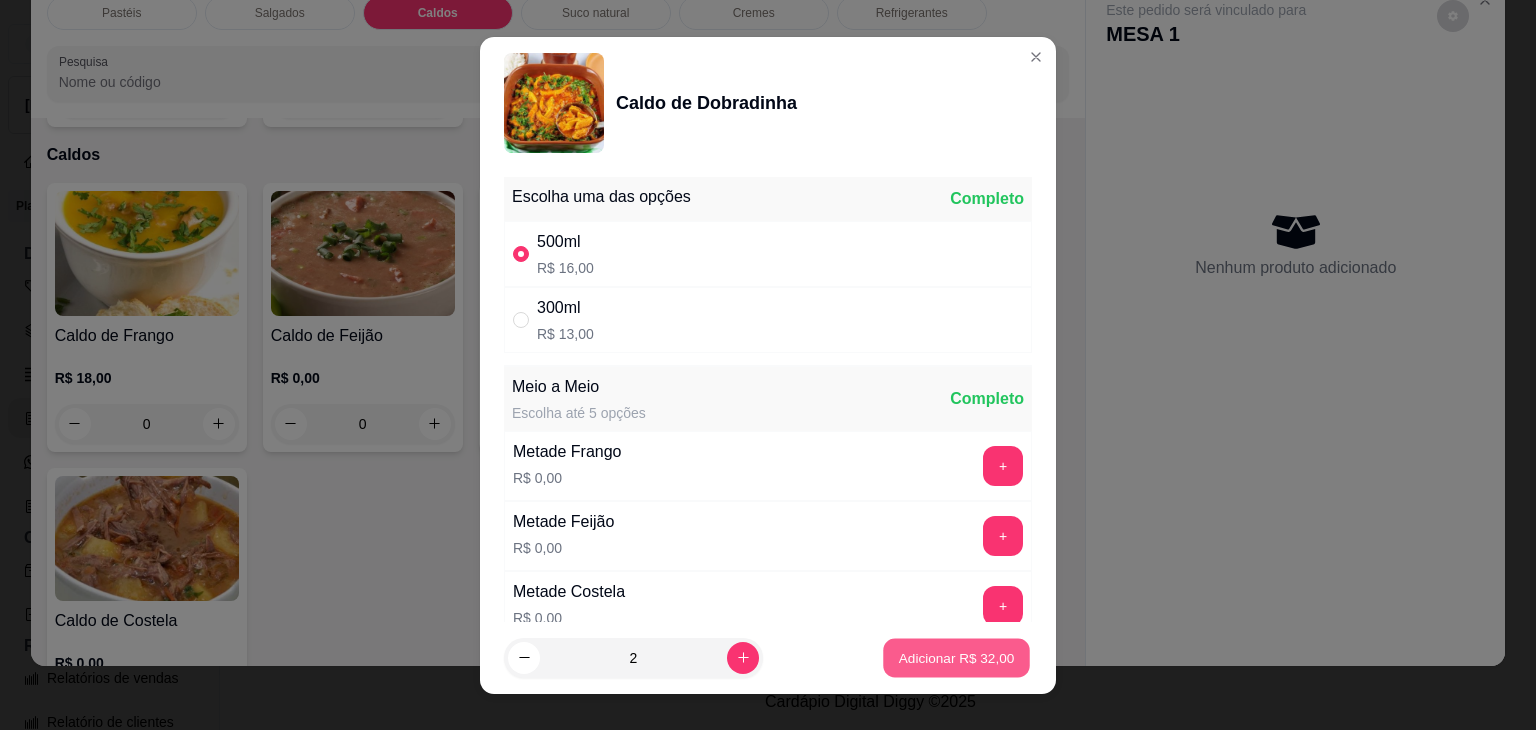 click on "Adicionar   R$ 32,00" at bounding box center (957, 657) 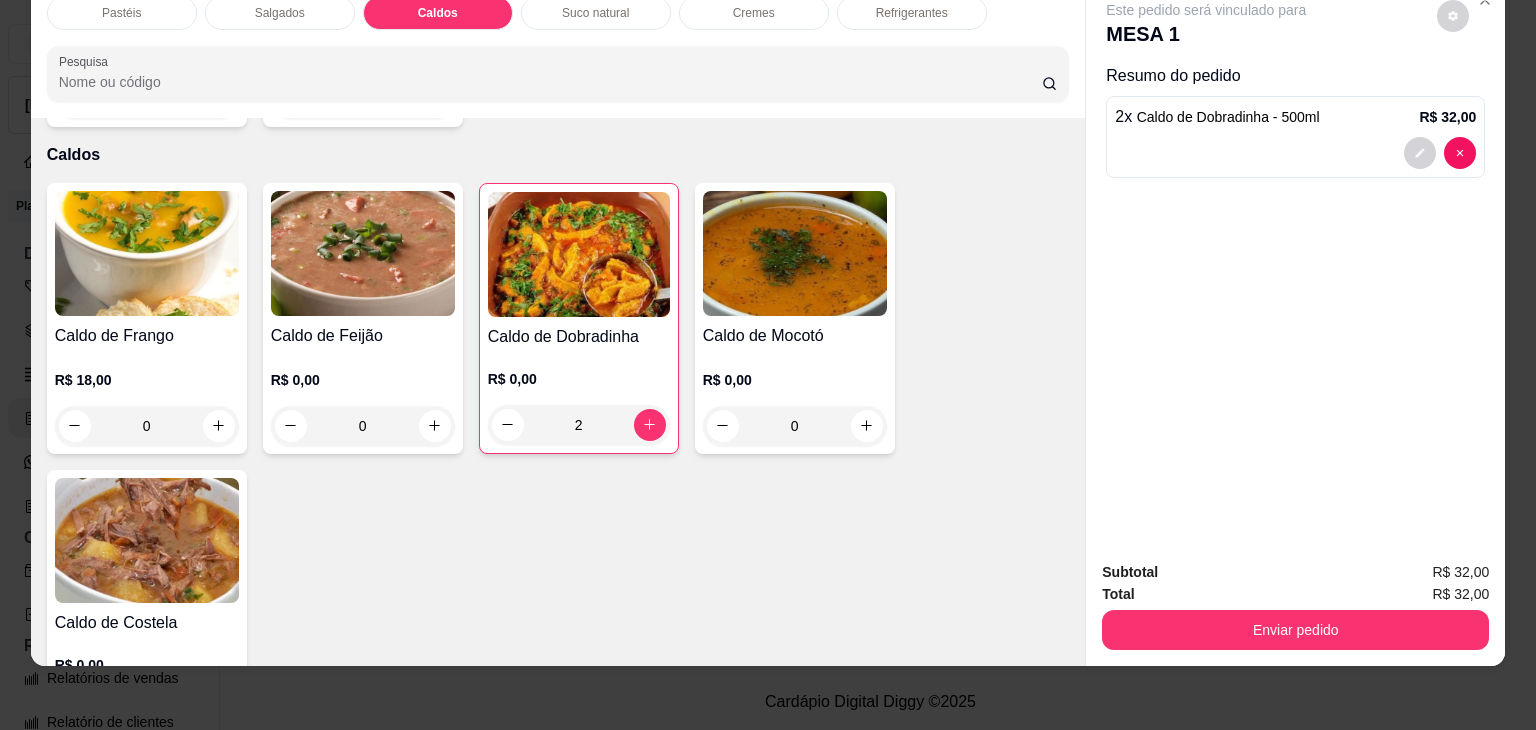 click on "0" at bounding box center (795, 426) 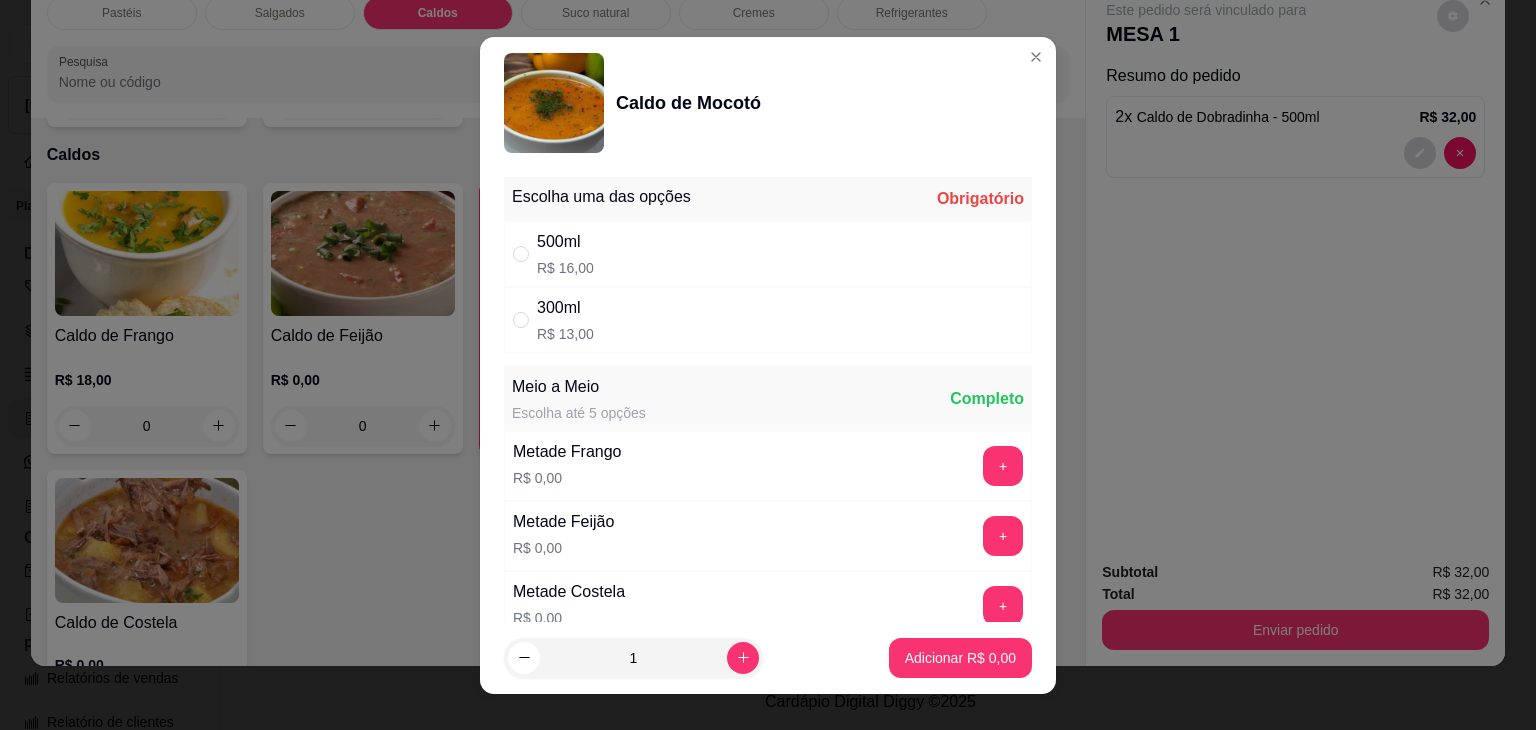 click on "R$ 16,00" at bounding box center [565, 268] 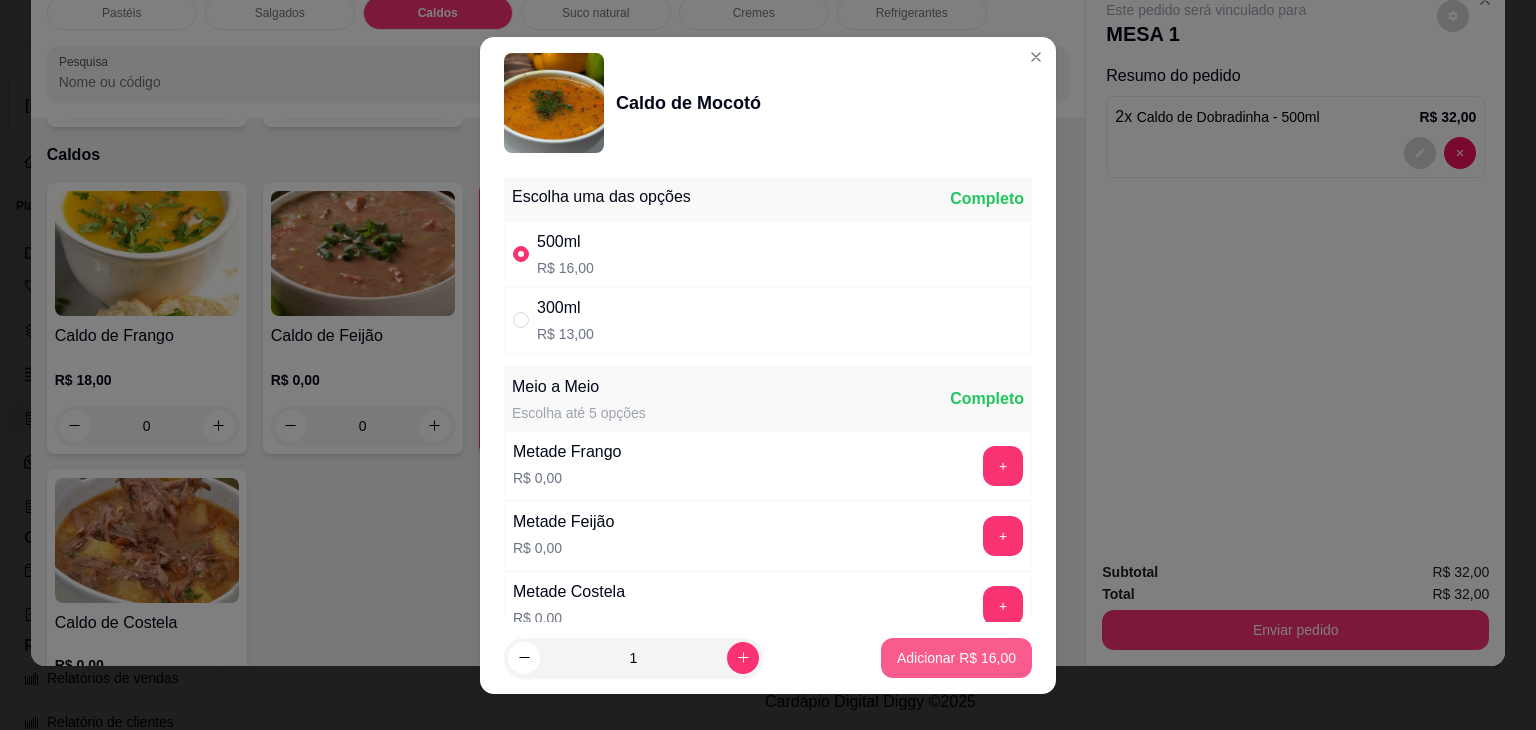 click on "Adicionar   R$ 16,00" at bounding box center (956, 658) 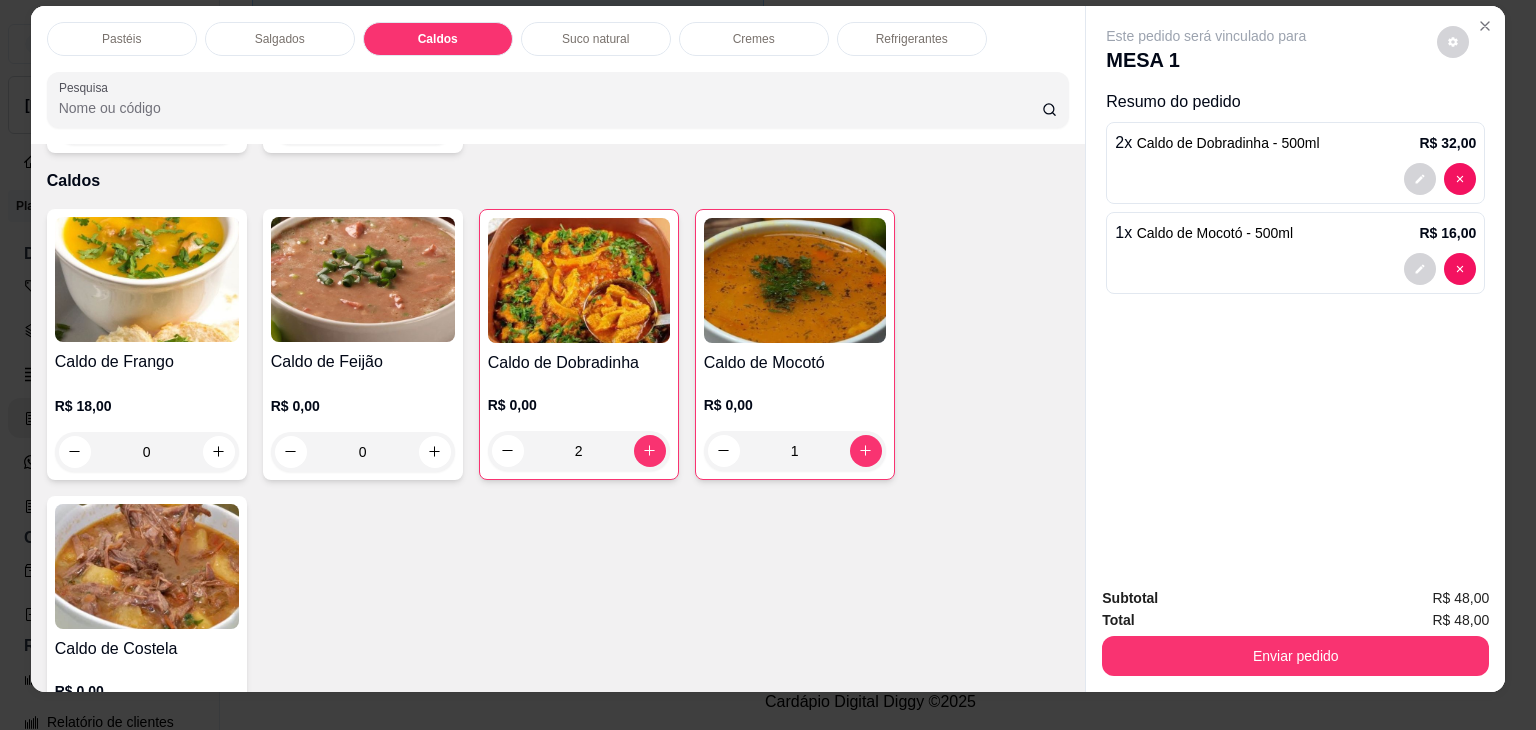 scroll, scrollTop: 0, scrollLeft: 0, axis: both 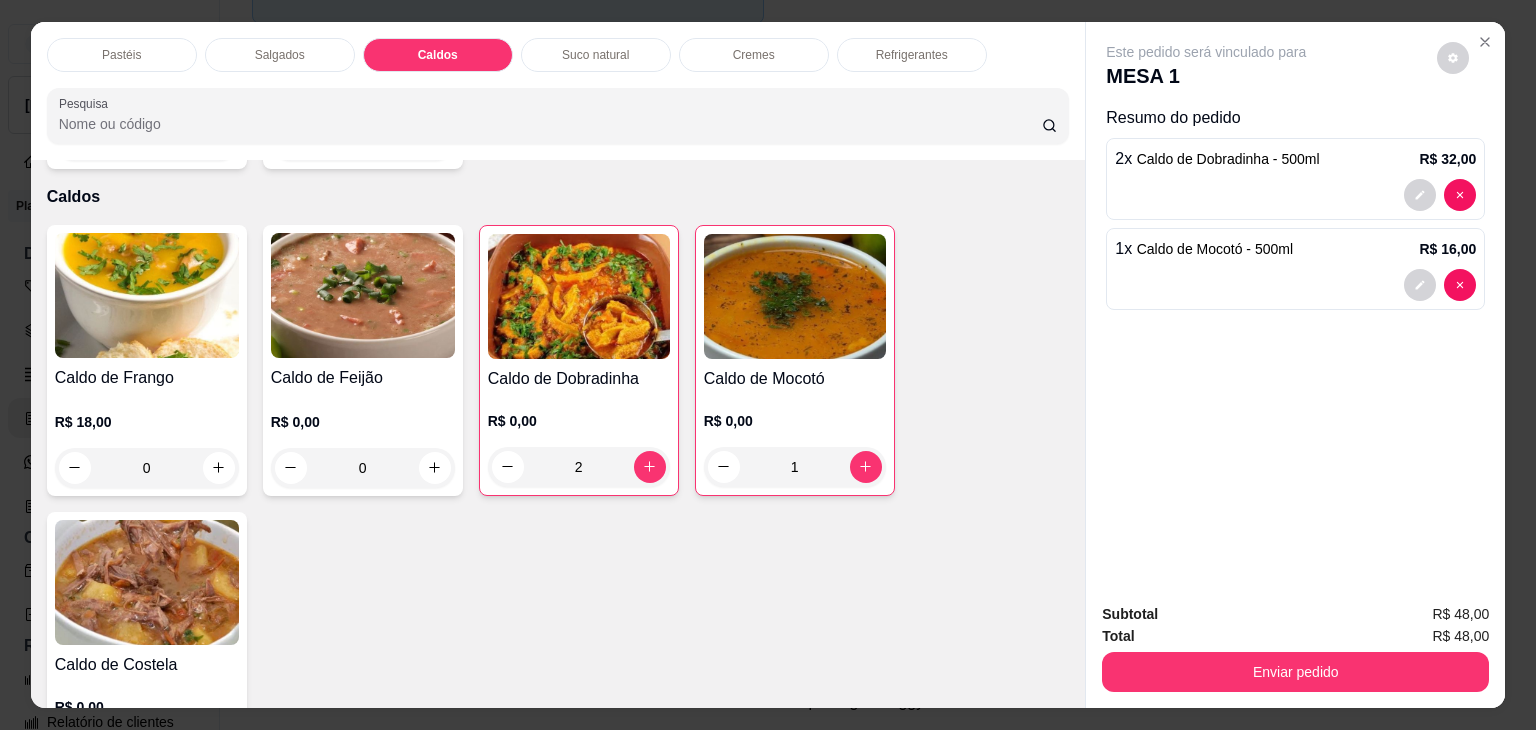 click on "Salgados" at bounding box center (280, 55) 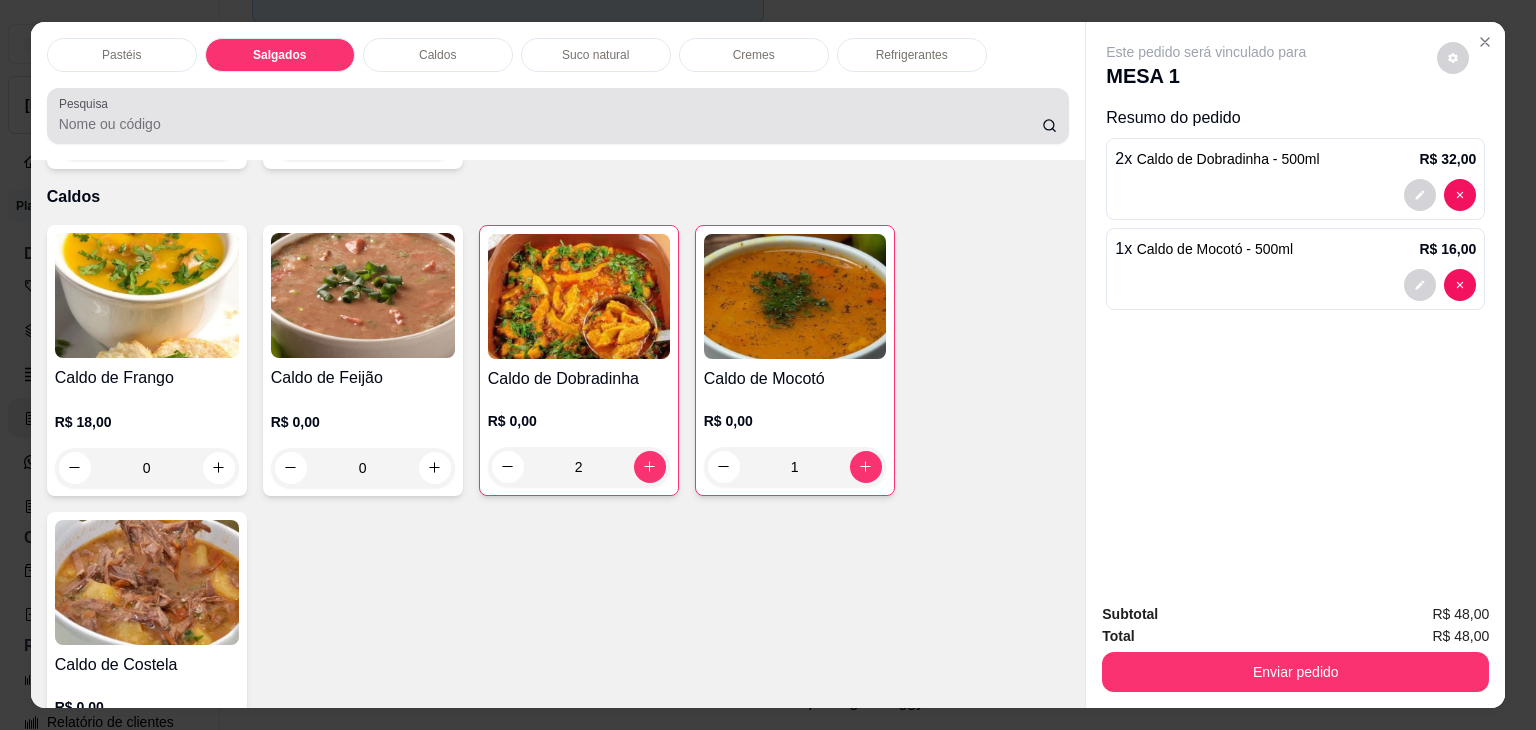 scroll, scrollTop: 2124, scrollLeft: 0, axis: vertical 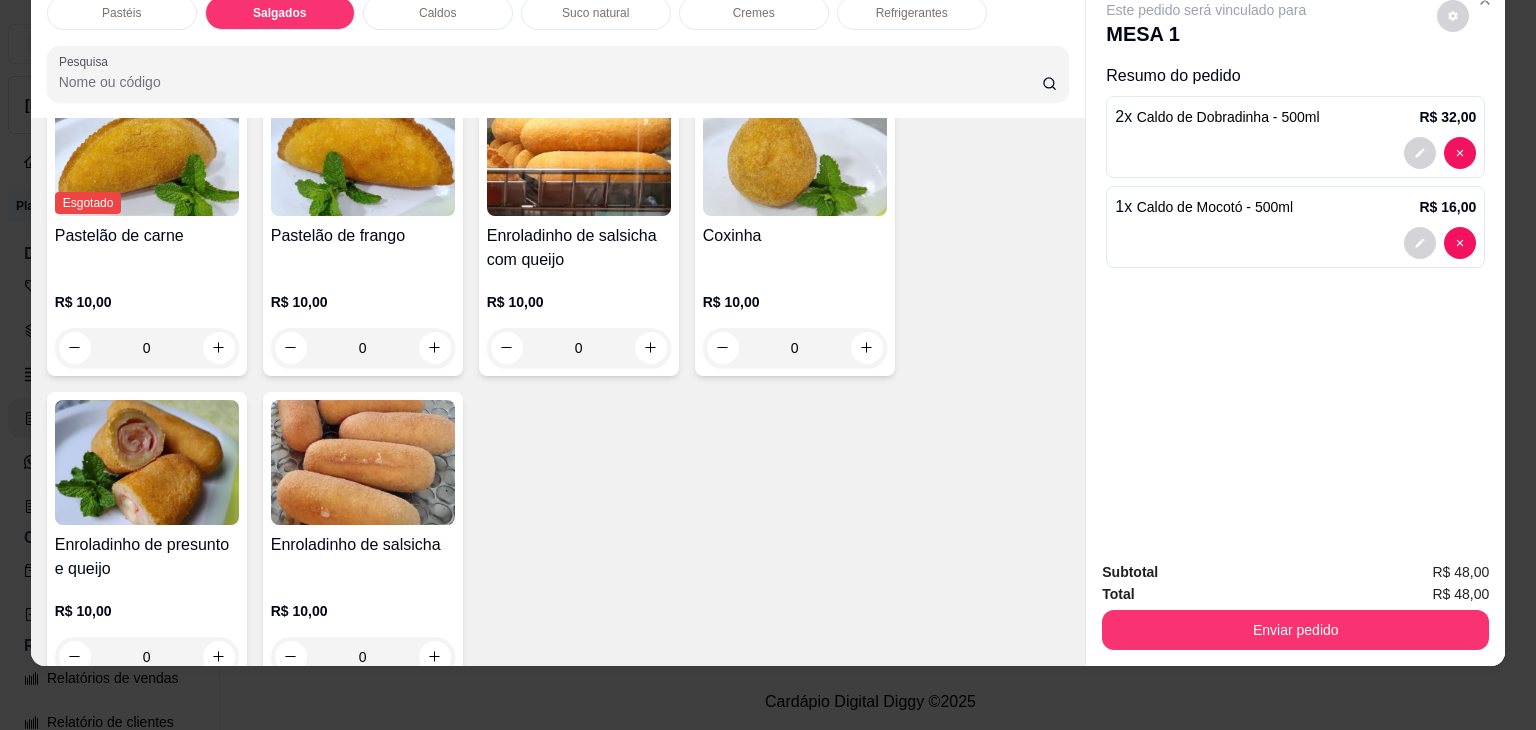 click at bounding box center (147, 462) 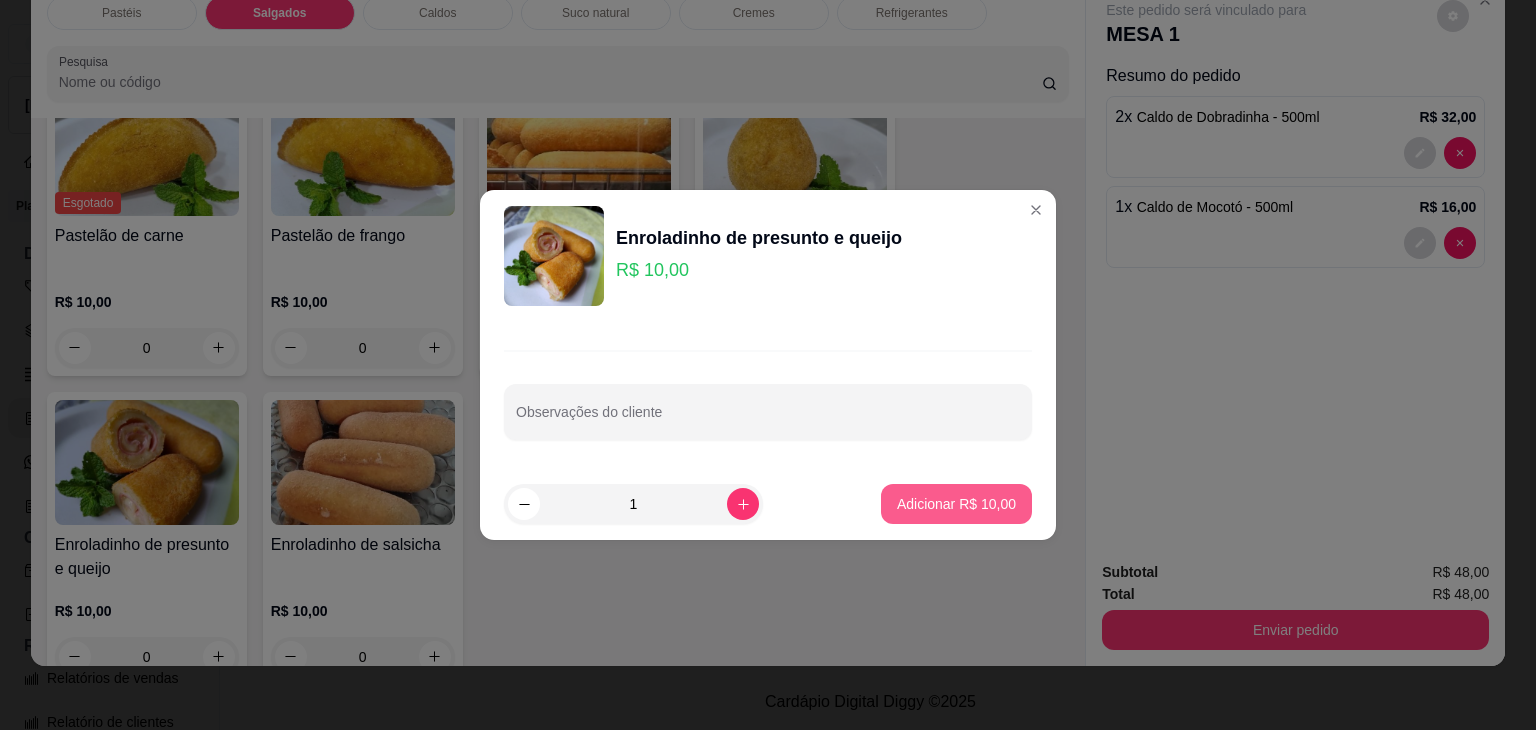 click on "Adicionar   R$ 10,00" at bounding box center (956, 504) 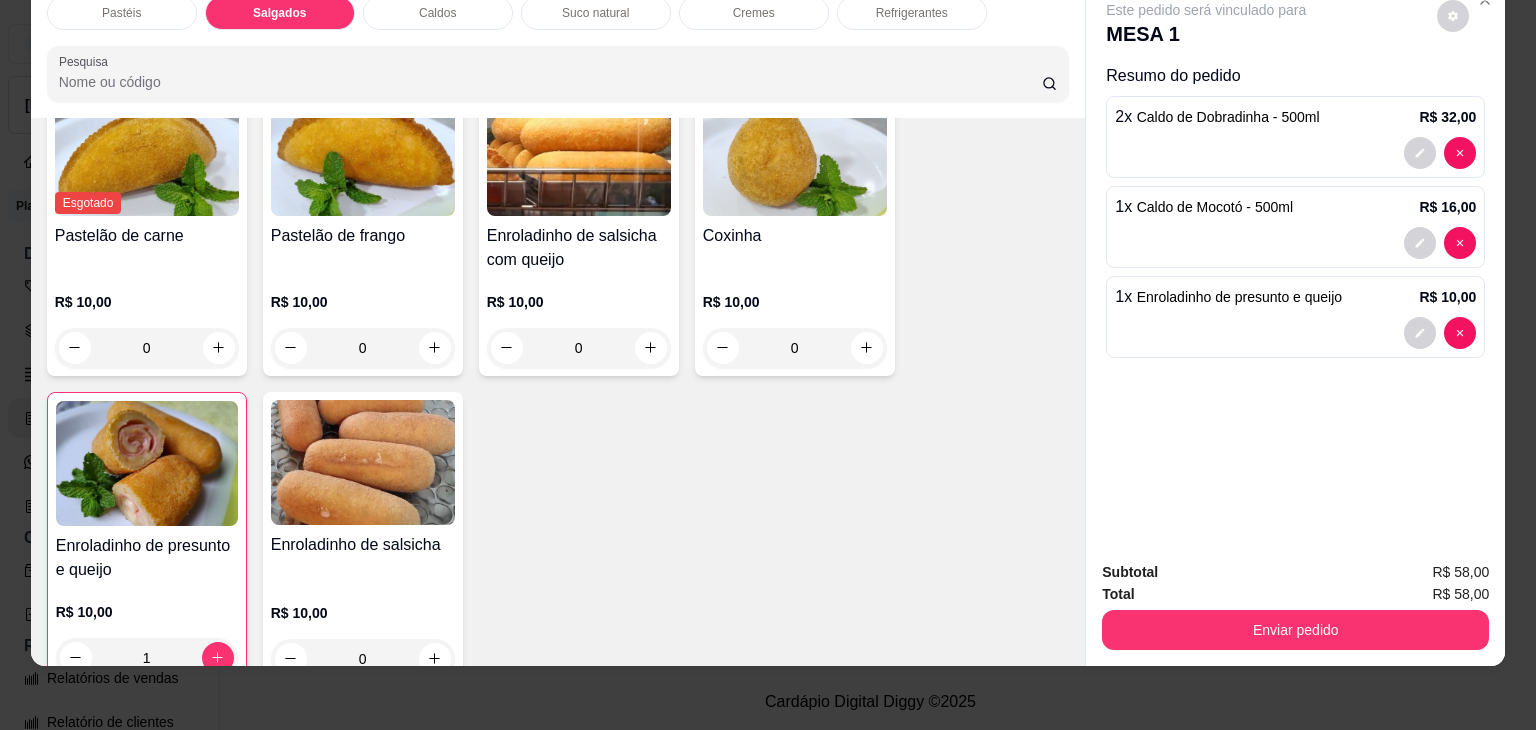 click on "Enroladinho de presunto e queijo" at bounding box center [147, 558] 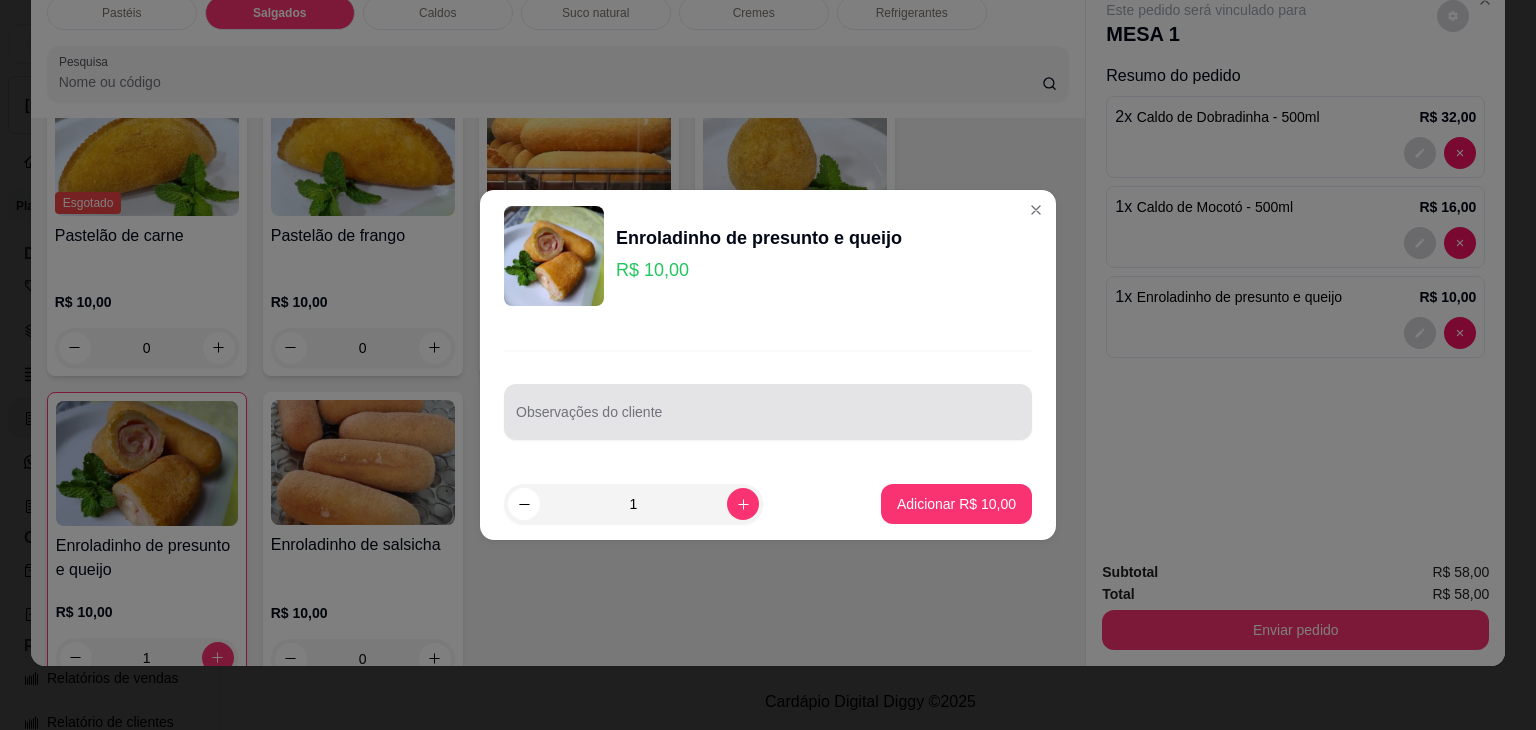 click on "Observações do cliente" at bounding box center (768, 420) 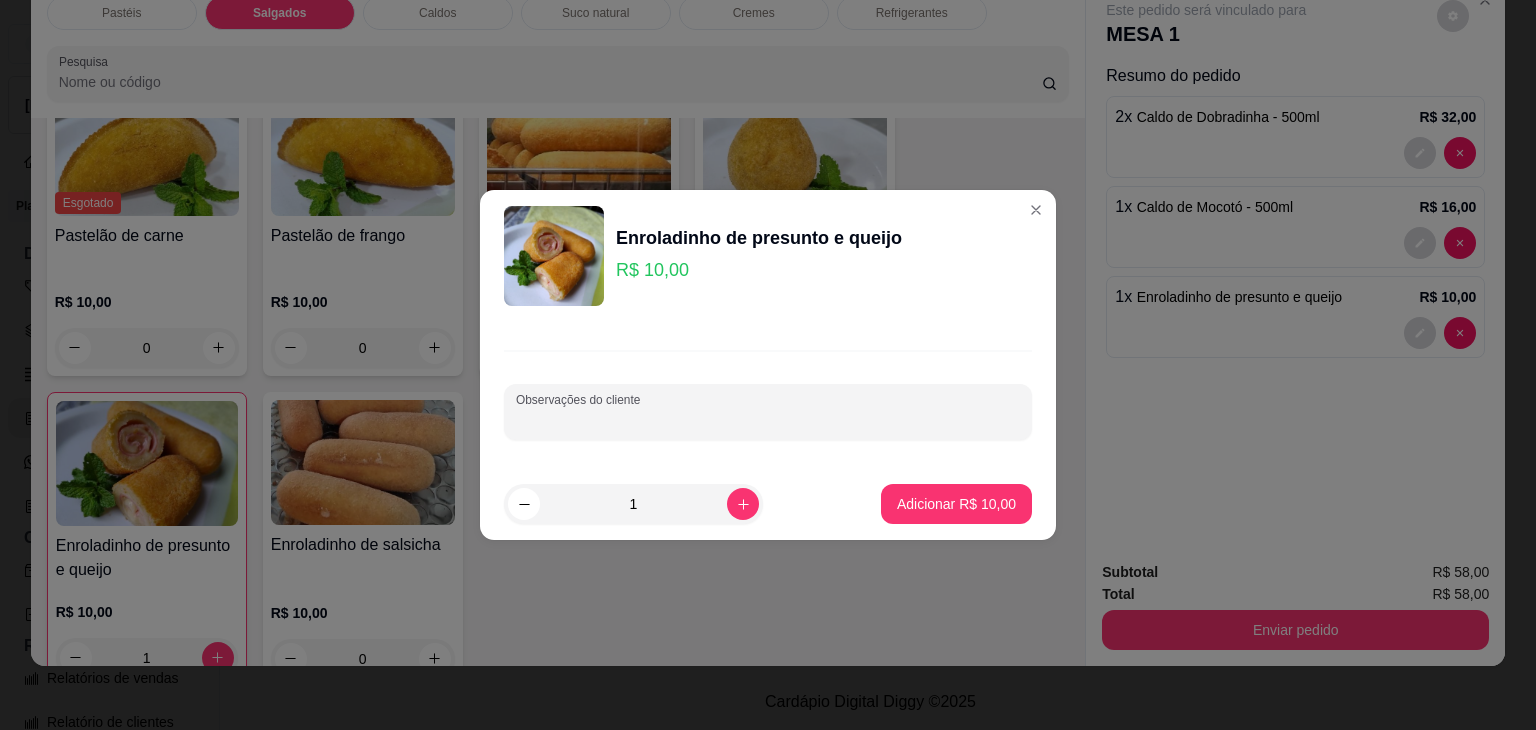 type on "P" 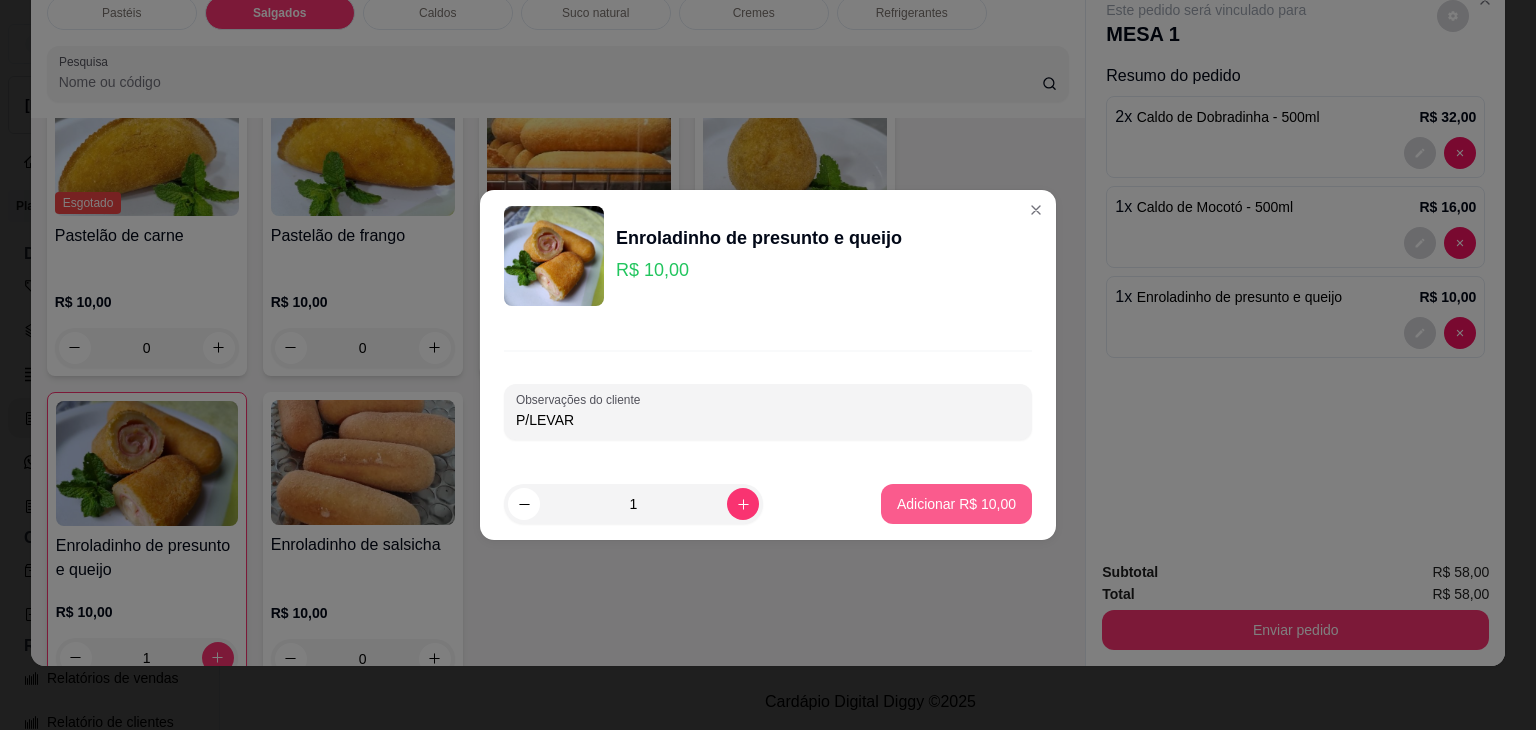 type on "P/LEVAR" 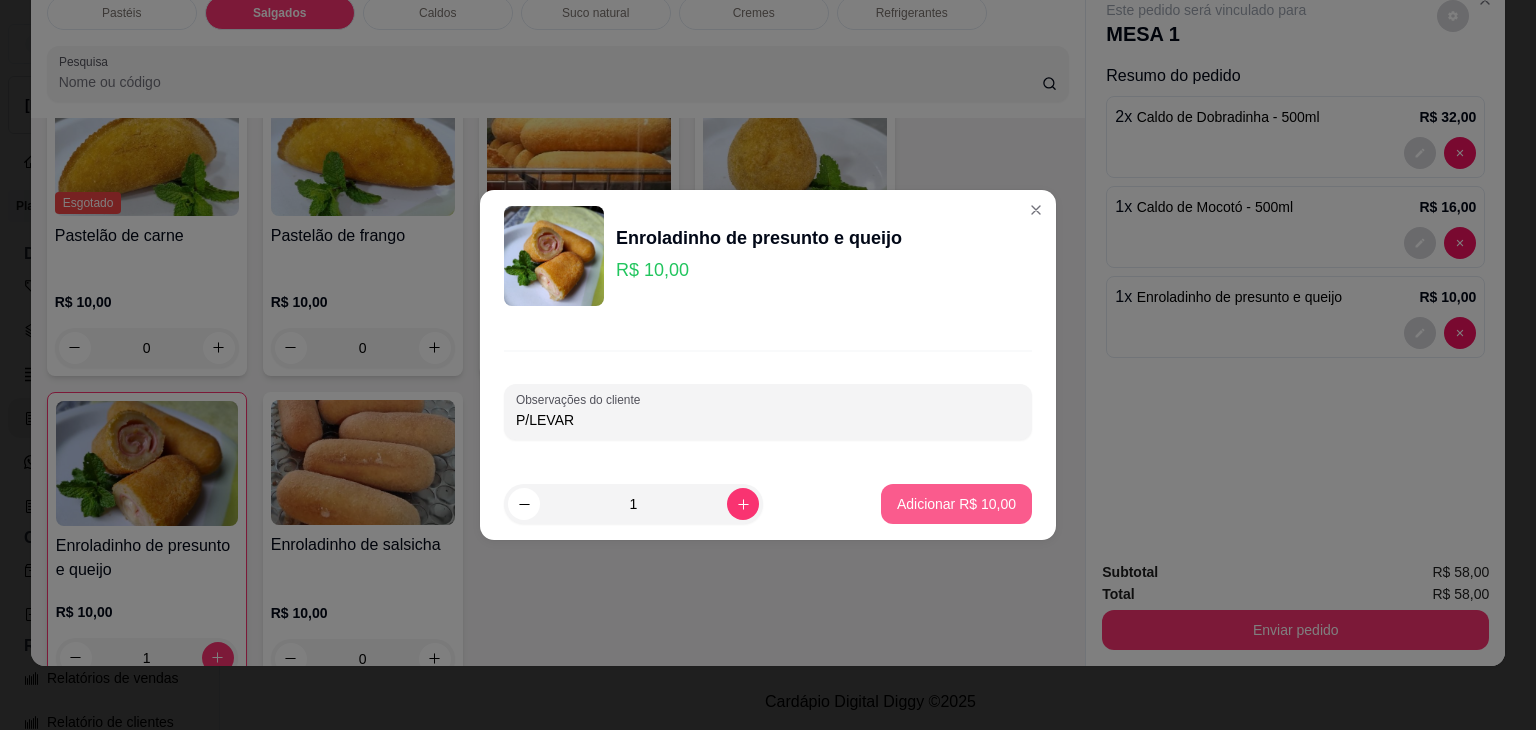 click on "Adicionar   R$ 10,00" at bounding box center [956, 504] 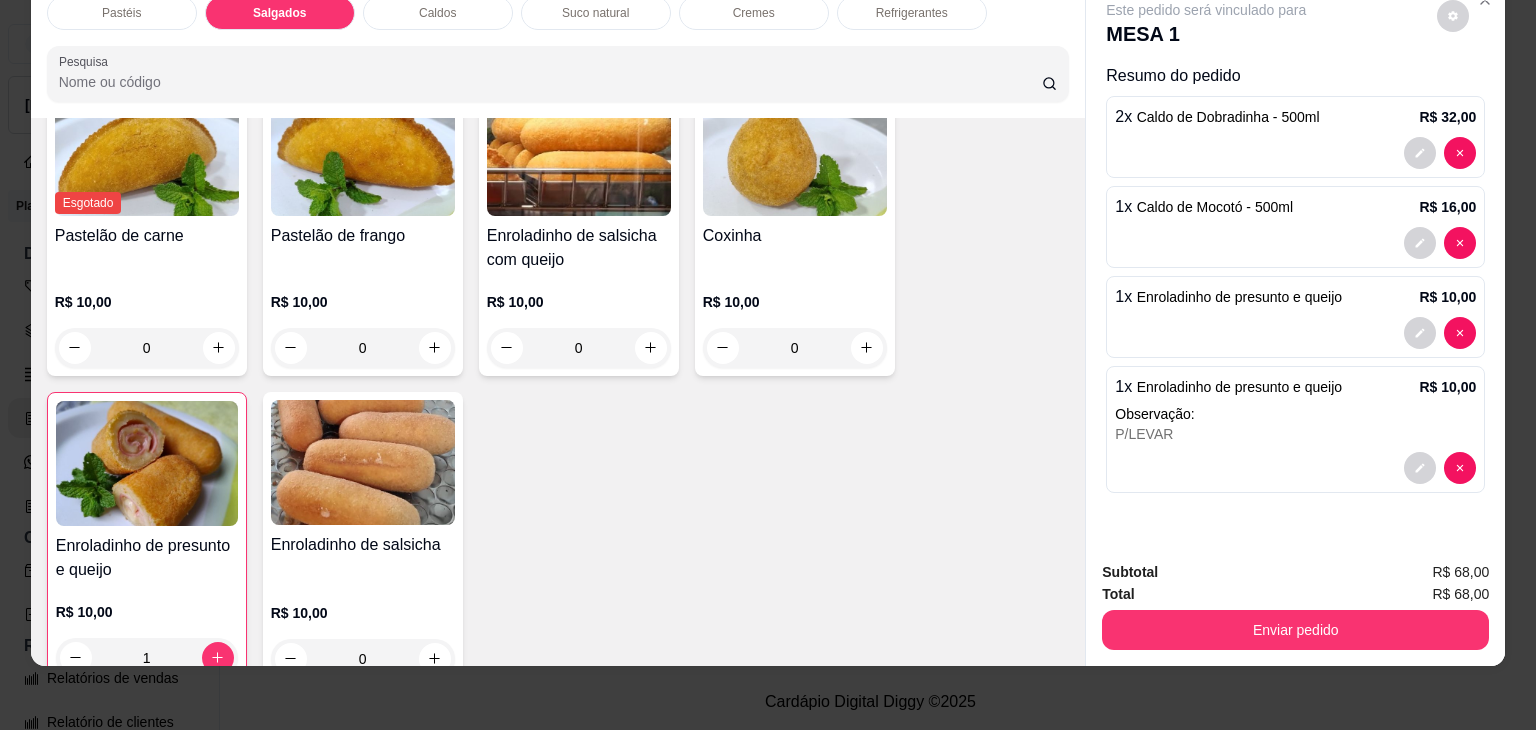 click at bounding box center [795, 153] 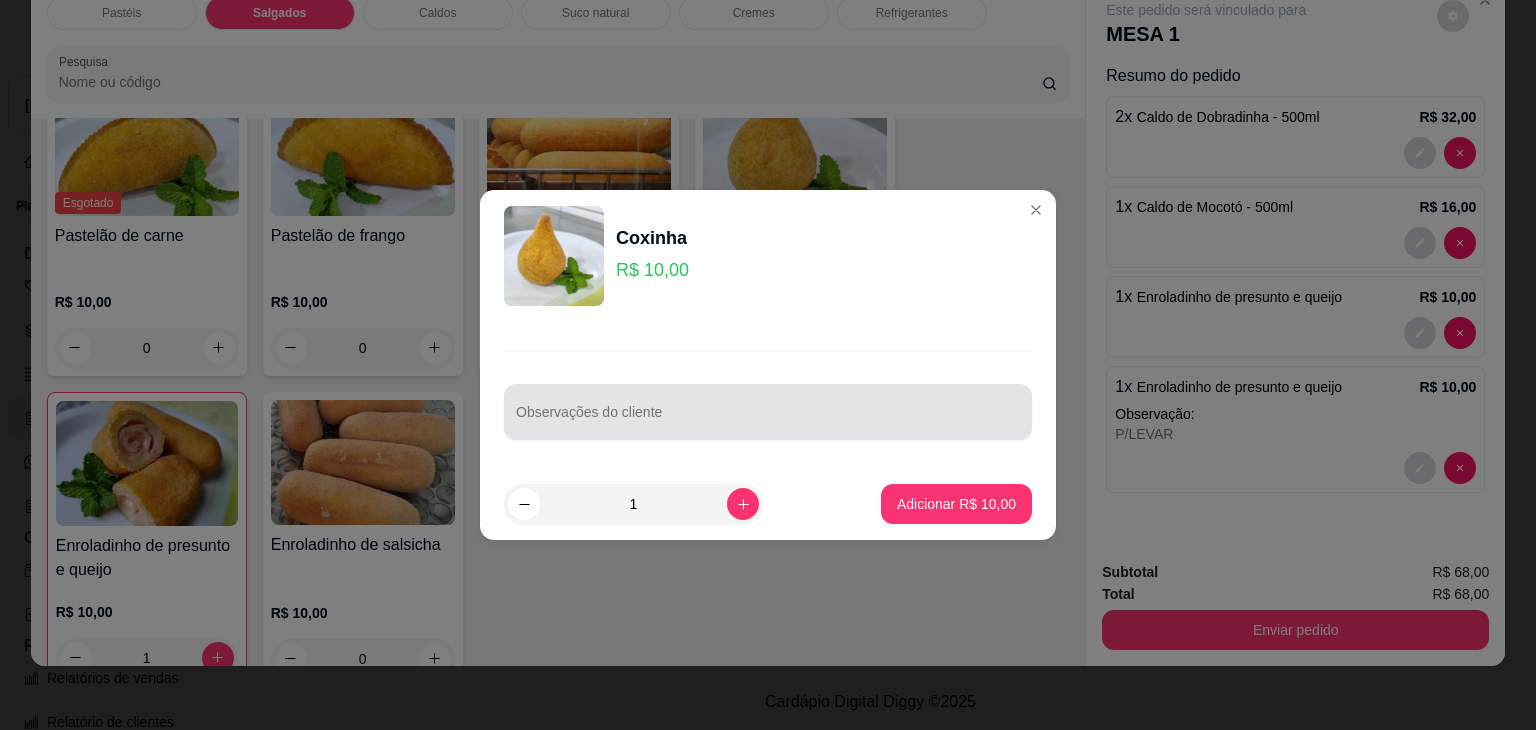 click on "Observações do cliente" at bounding box center (768, 420) 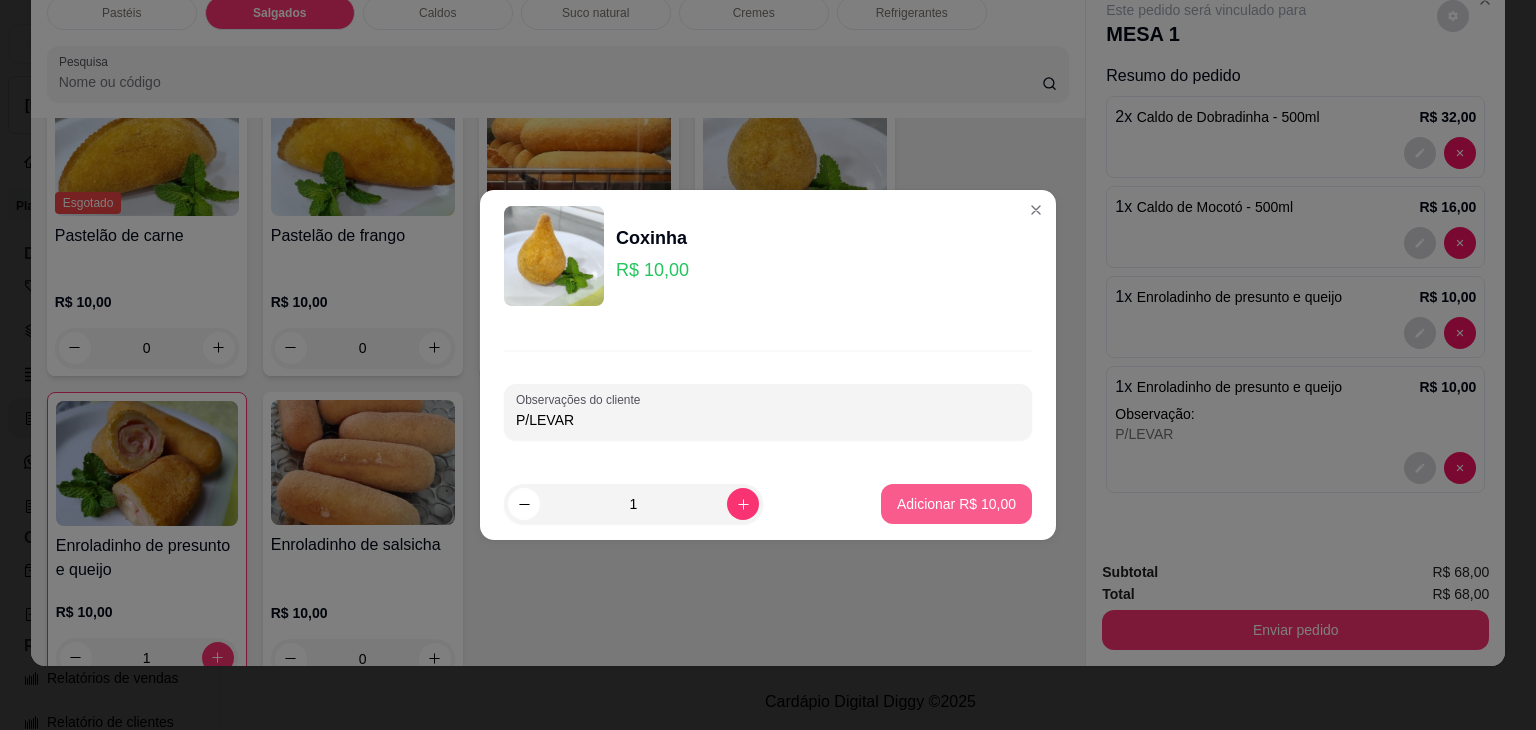 type on "P/LEVAR" 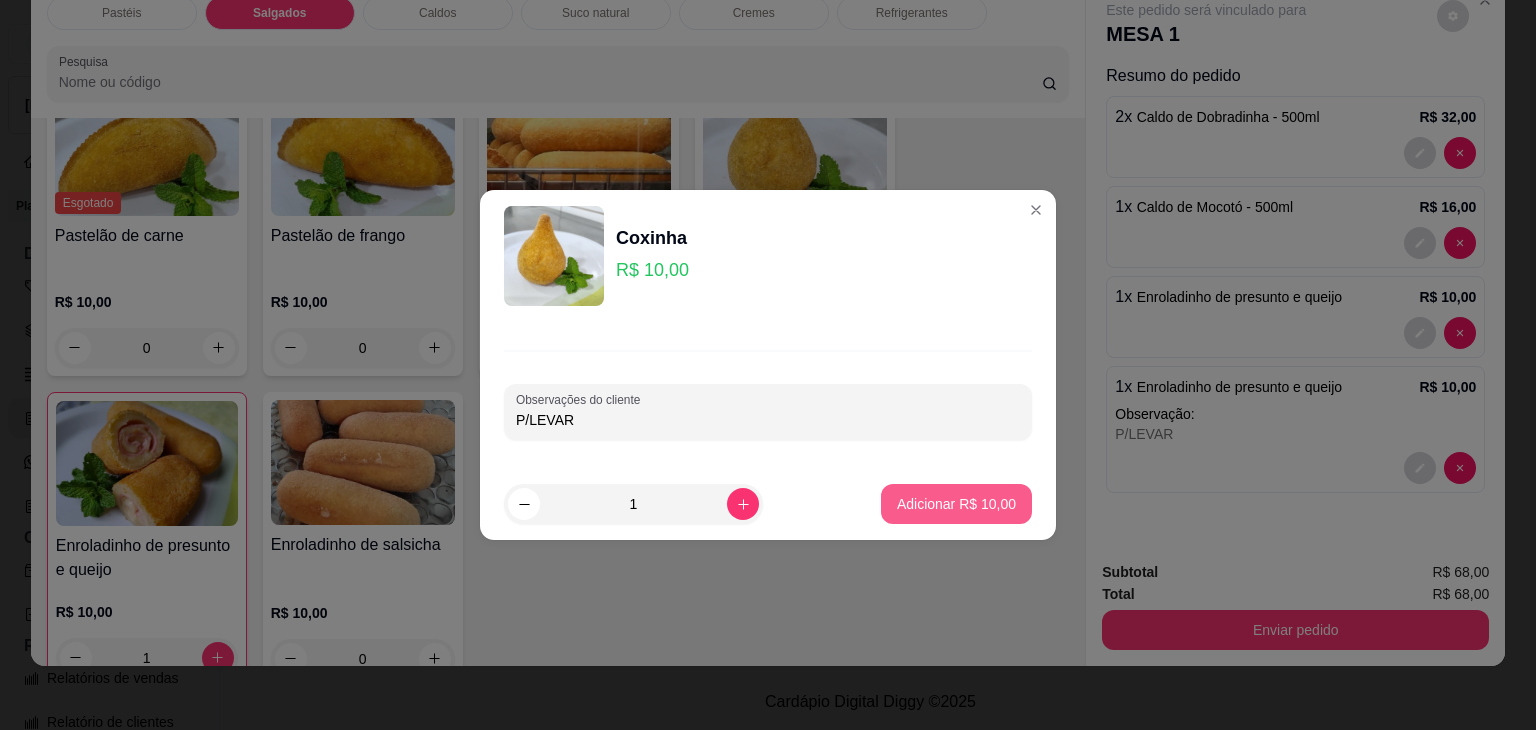 click on "Adicionar   R$ 10,00" at bounding box center (956, 504) 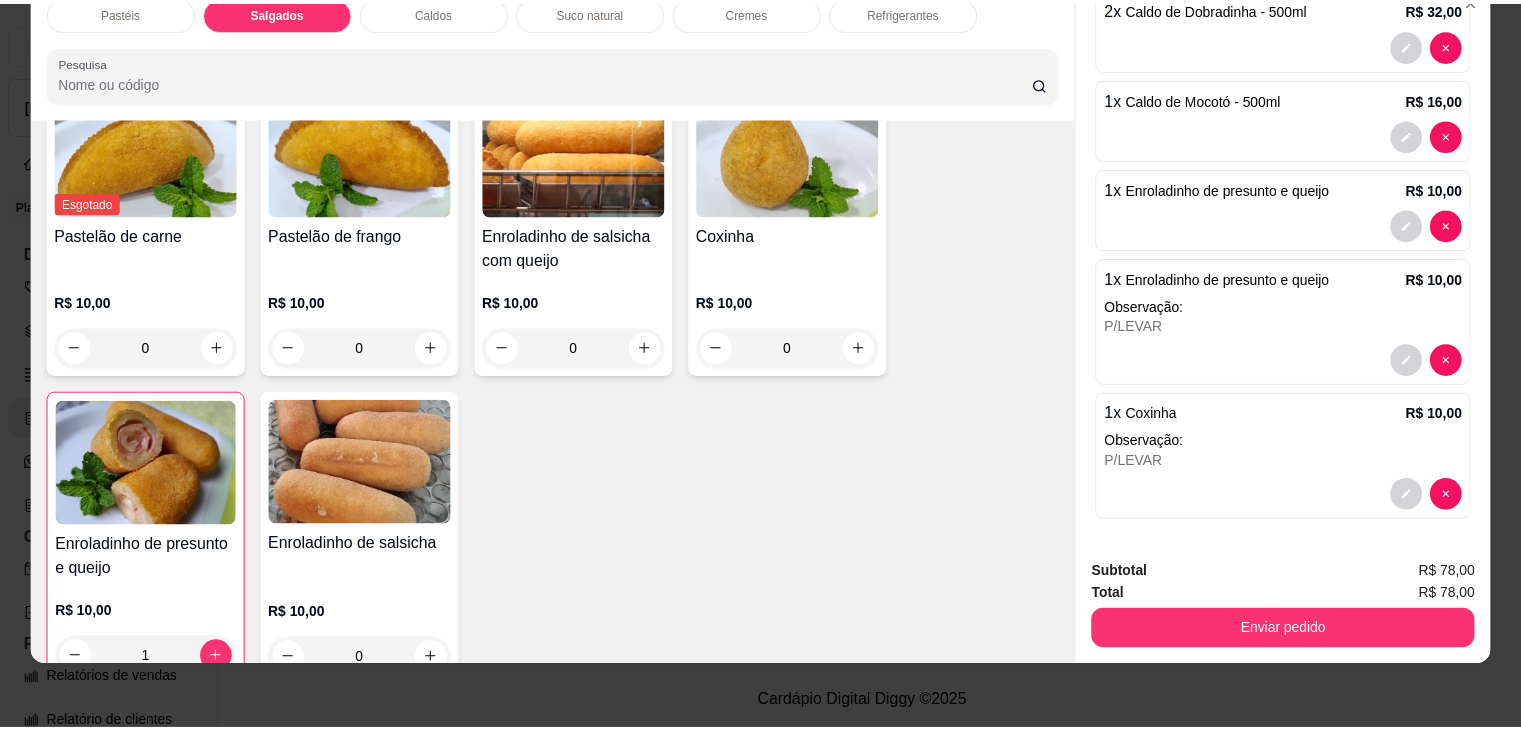 scroll, scrollTop: 108, scrollLeft: 0, axis: vertical 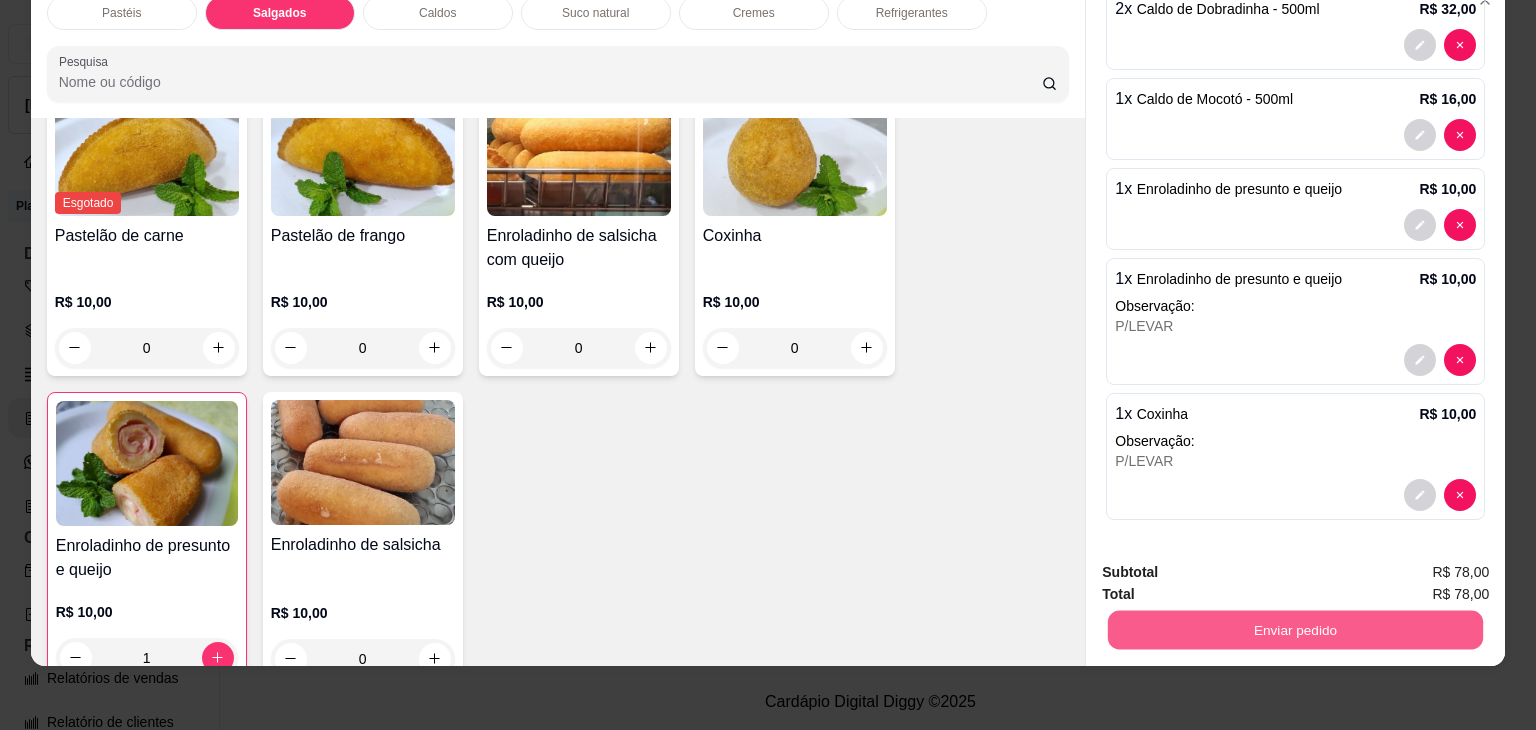 click on "Enviar pedido" at bounding box center (1295, 630) 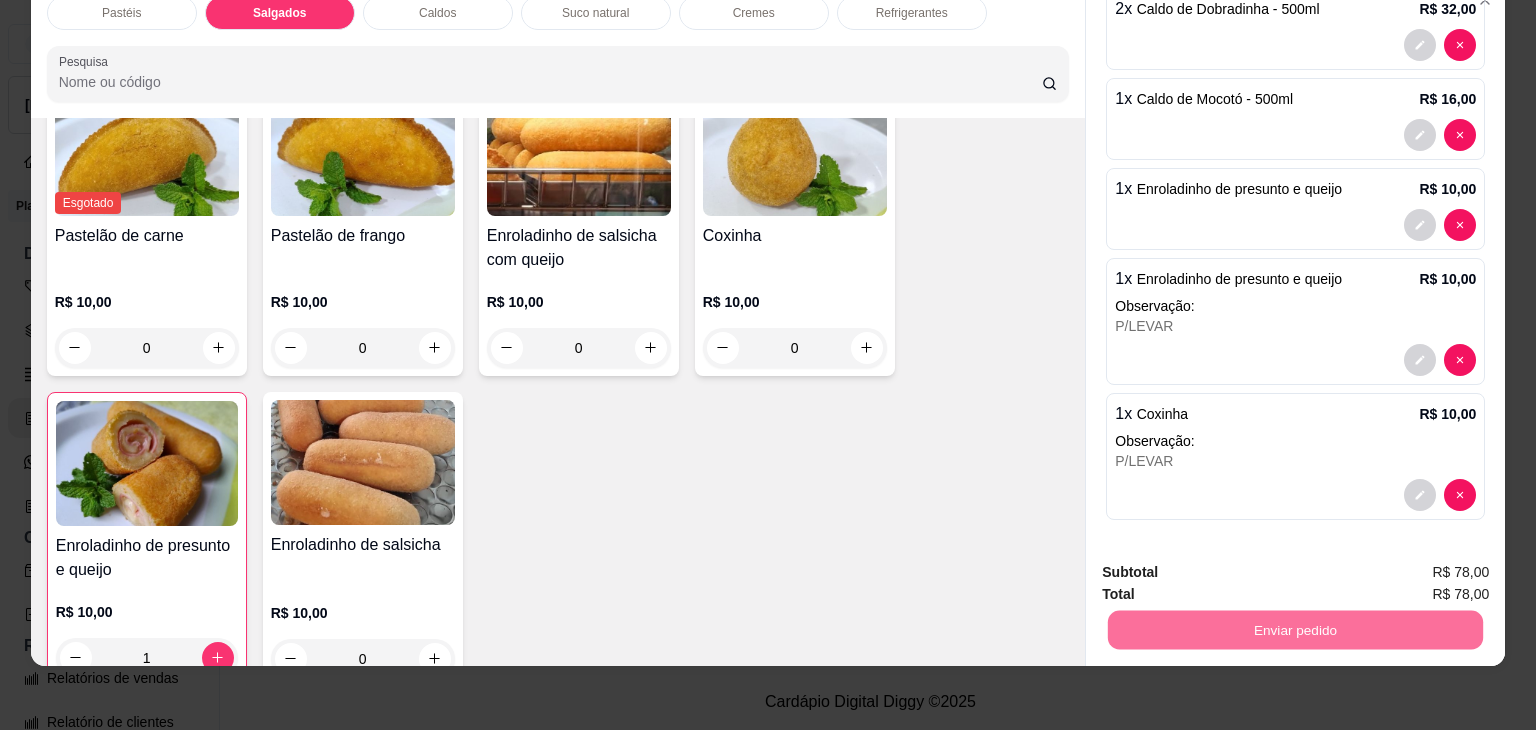 click on "Não registrar e enviar pedido" at bounding box center (1229, 565) 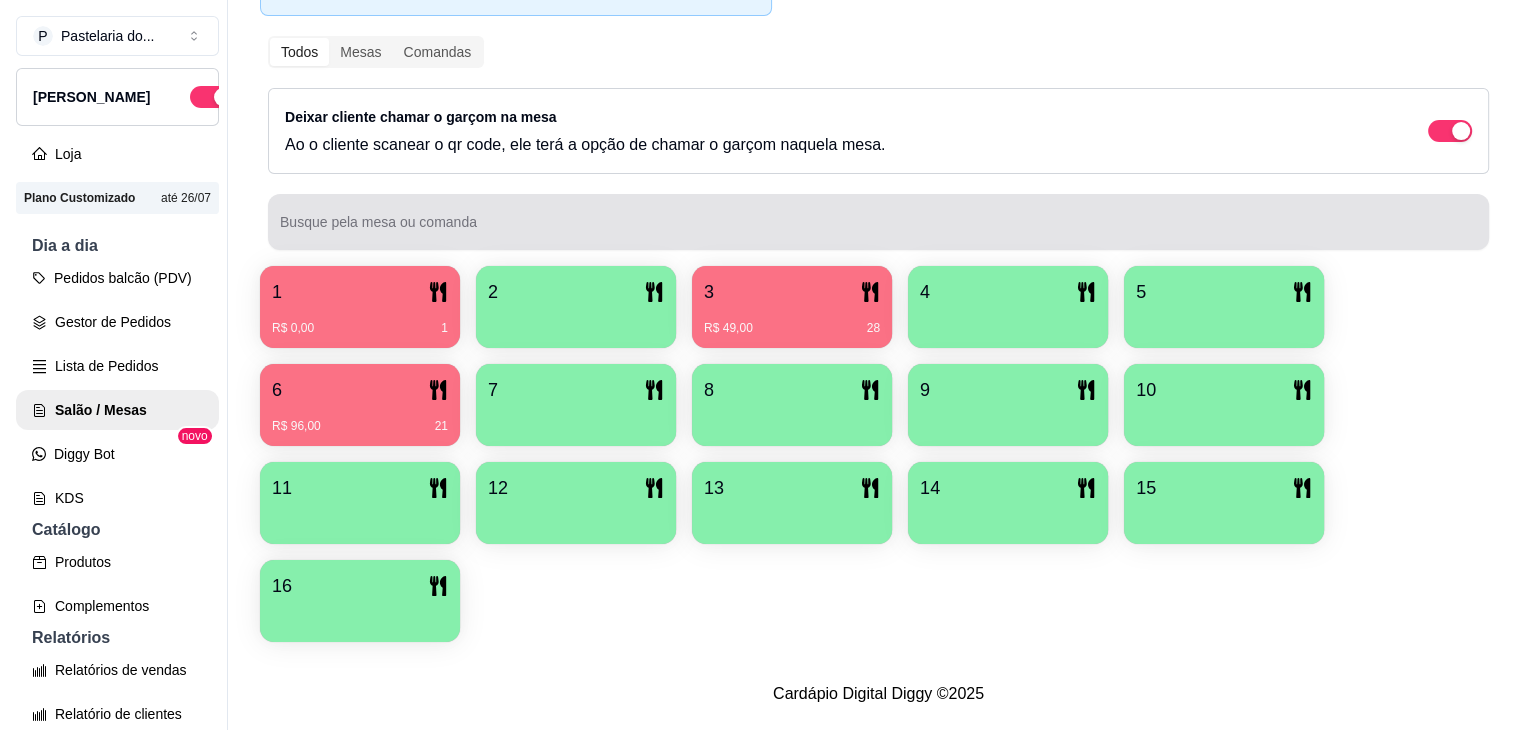 scroll, scrollTop: 0, scrollLeft: 0, axis: both 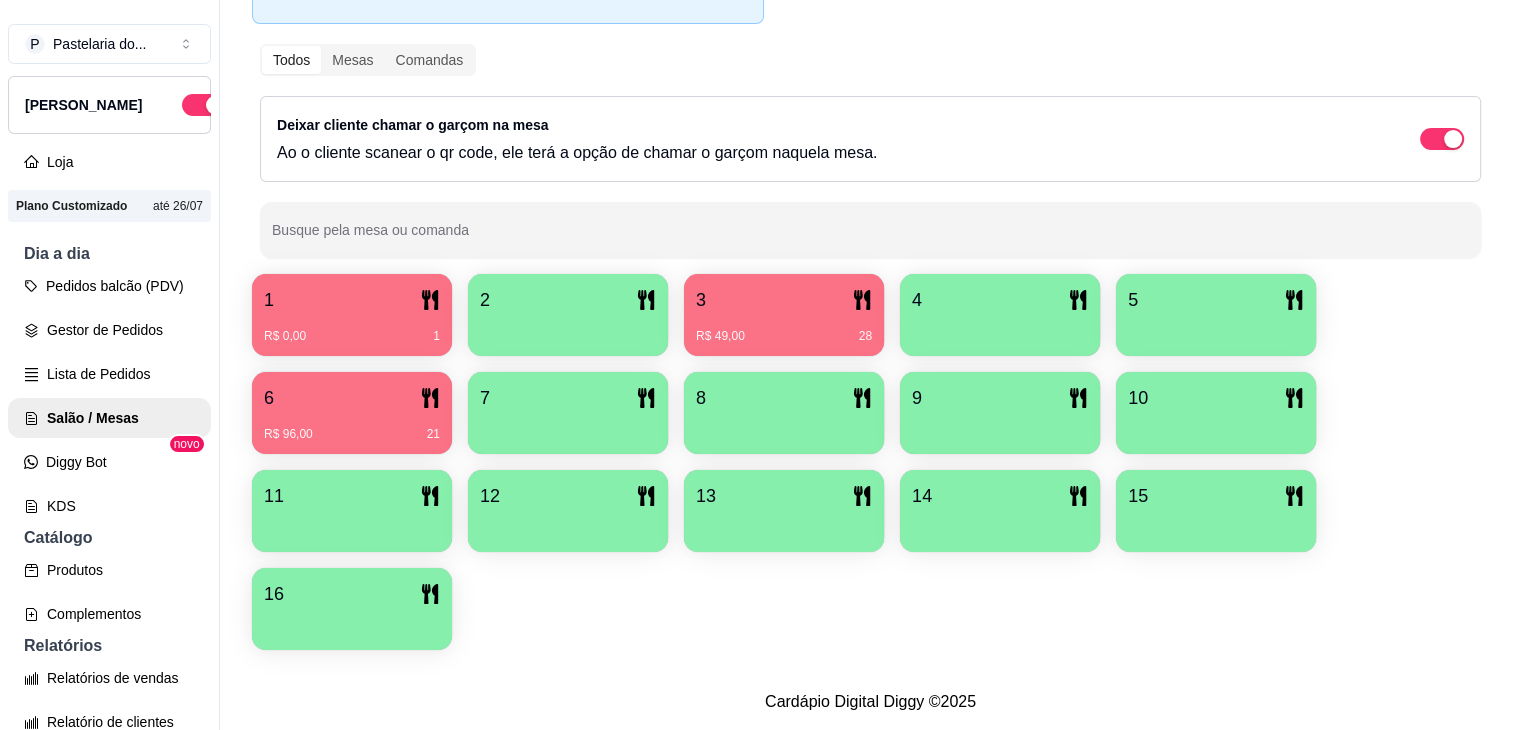 click on "1" at bounding box center (352, 300) 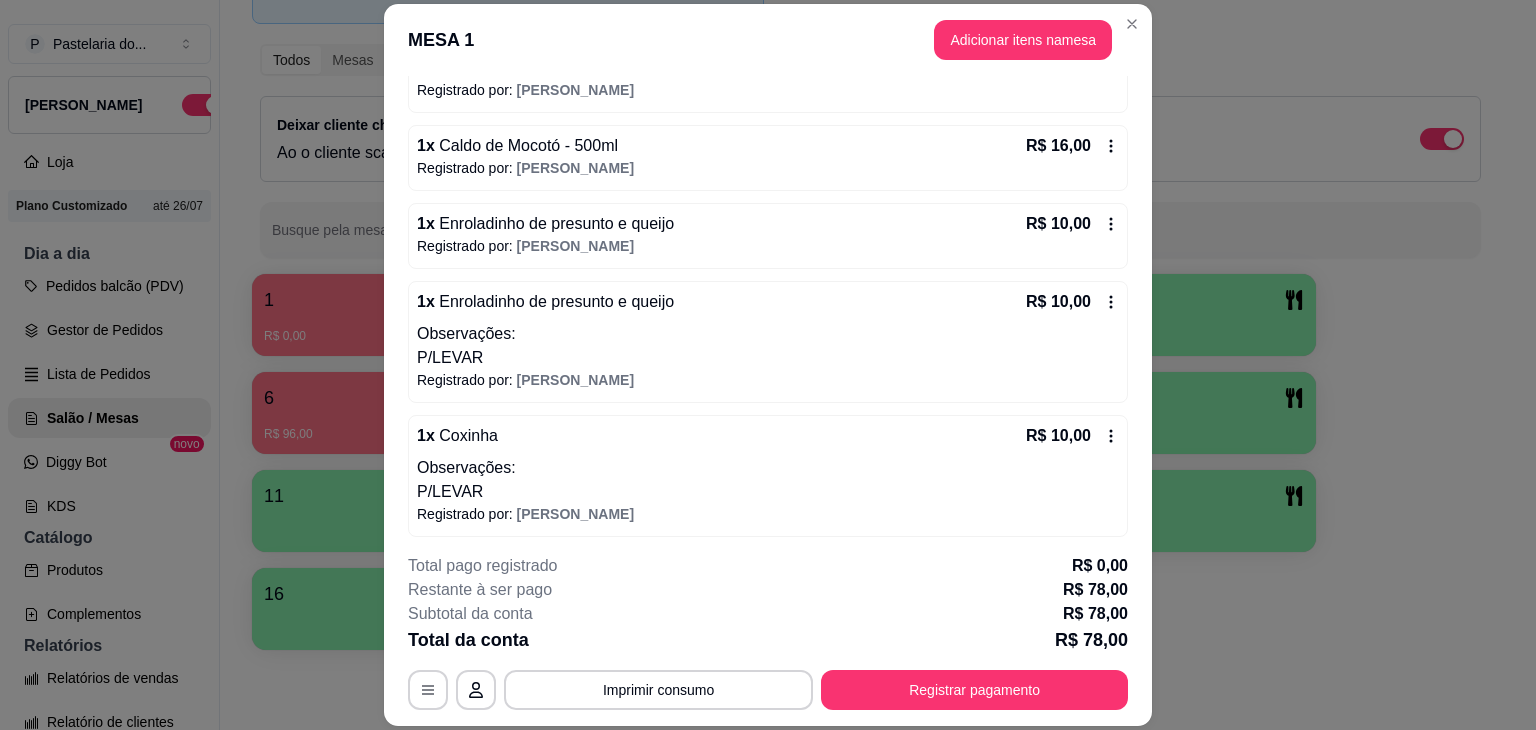 scroll, scrollTop: 222, scrollLeft: 0, axis: vertical 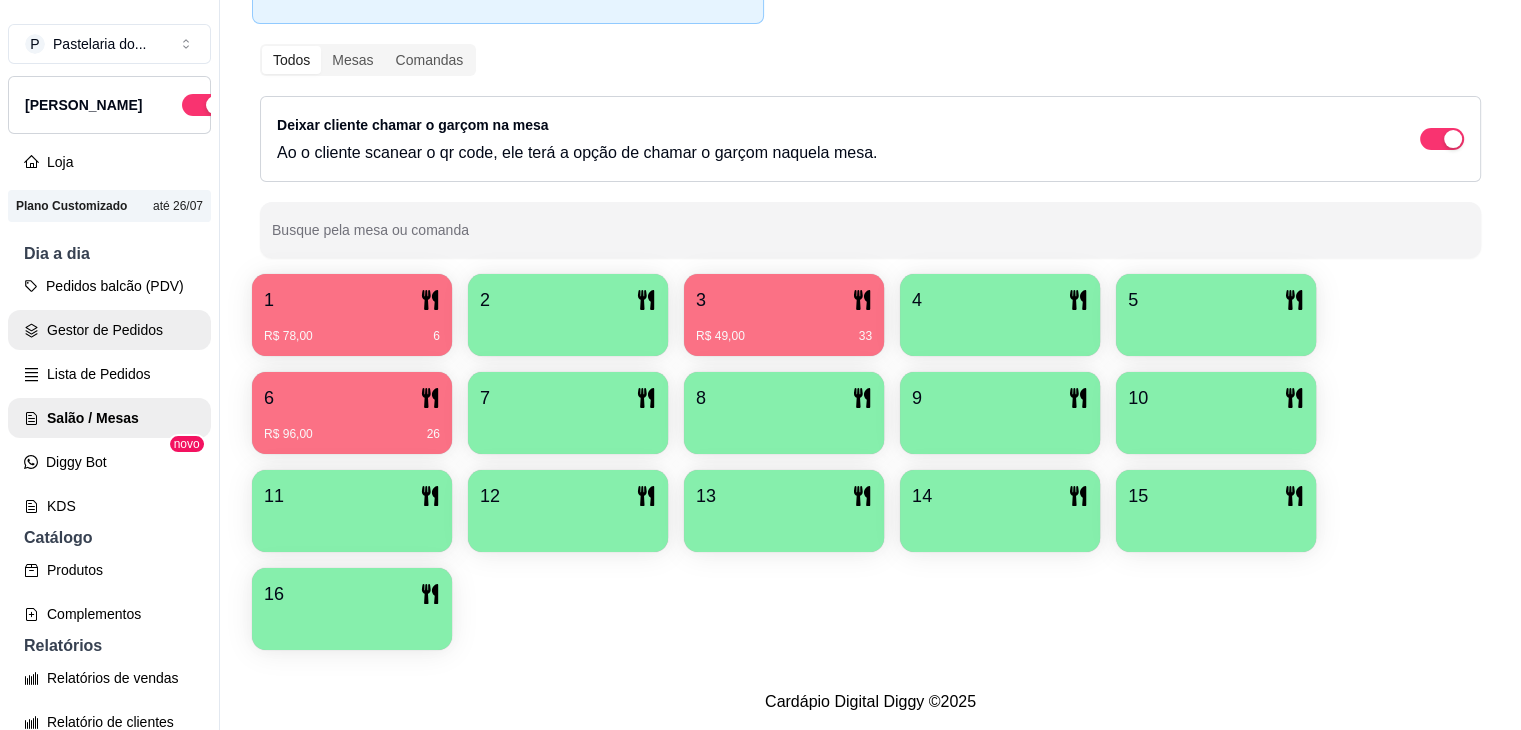 click on "Pedidos balcão (PDV)" at bounding box center (109, 286) 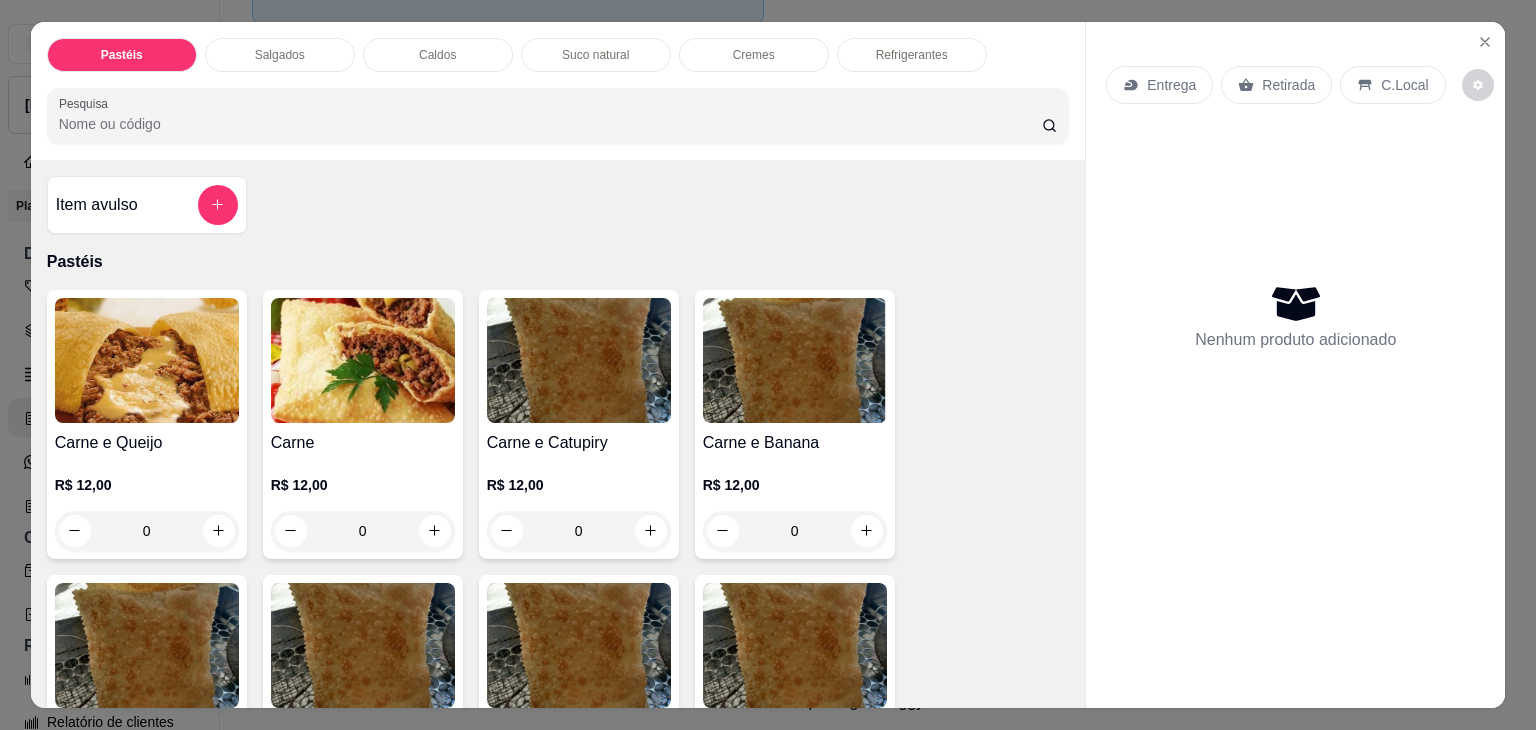 click on "Salgados" at bounding box center (280, 55) 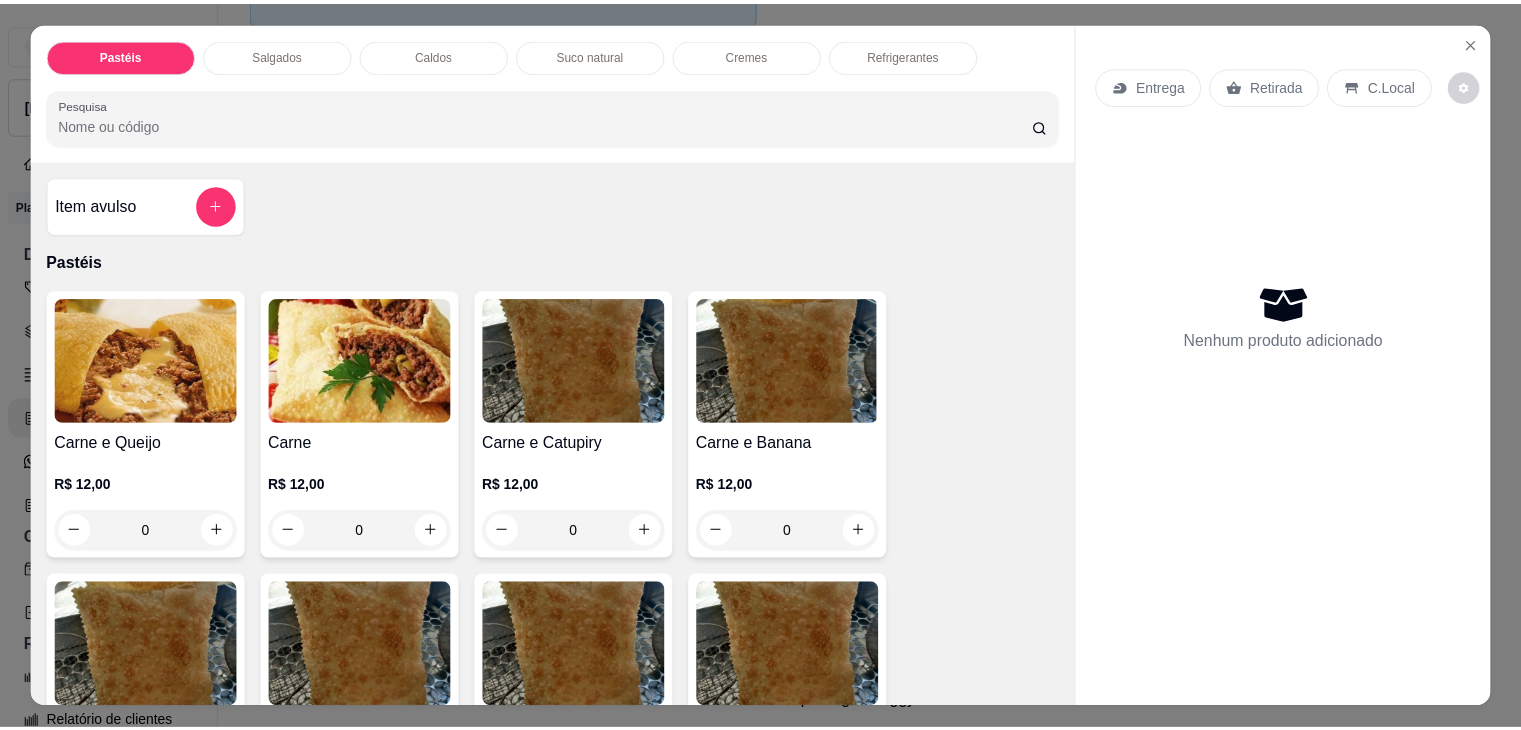 scroll, scrollTop: 49, scrollLeft: 0, axis: vertical 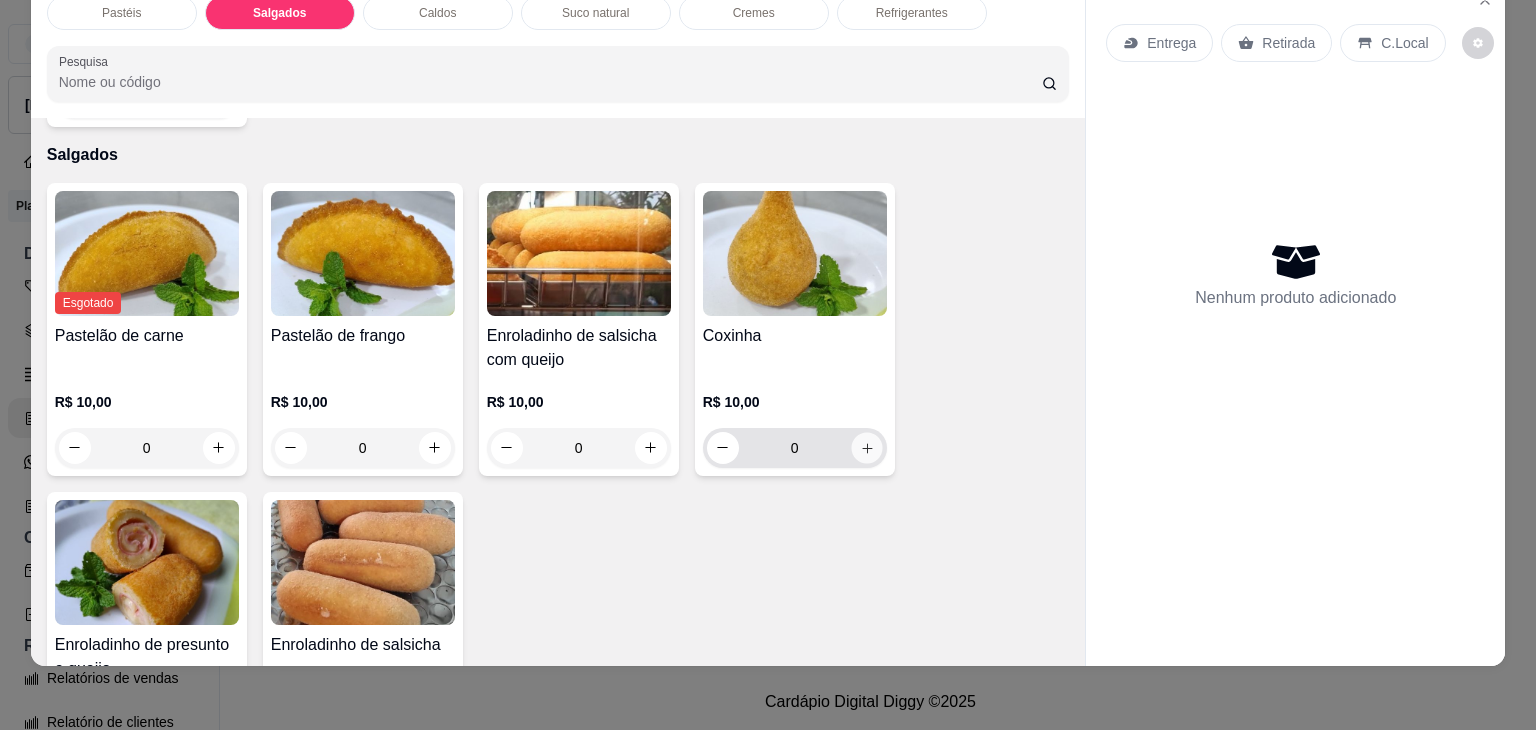 click at bounding box center [866, 447] 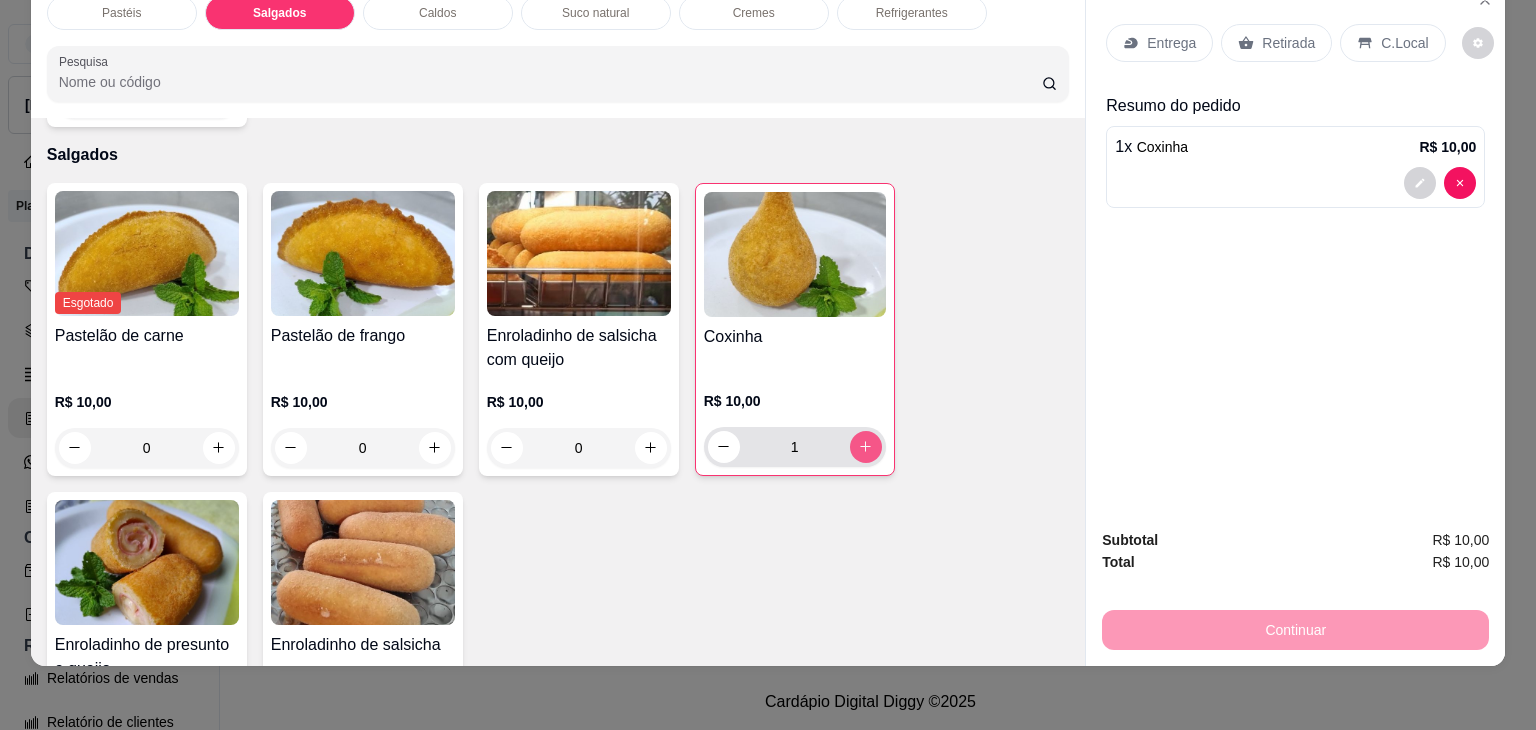 click at bounding box center [866, 447] 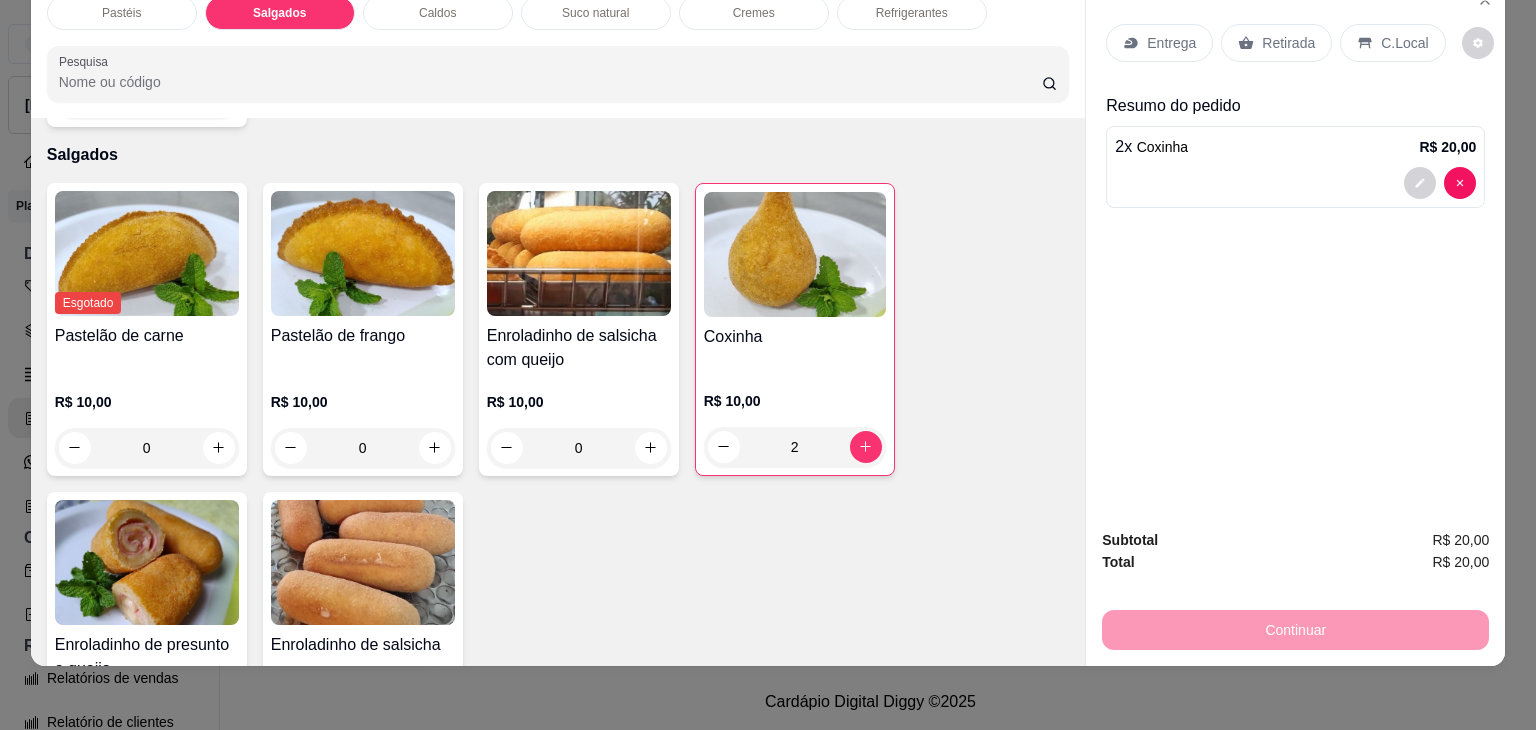 click on "Entrega Retirada C.Local" at bounding box center (1295, 43) 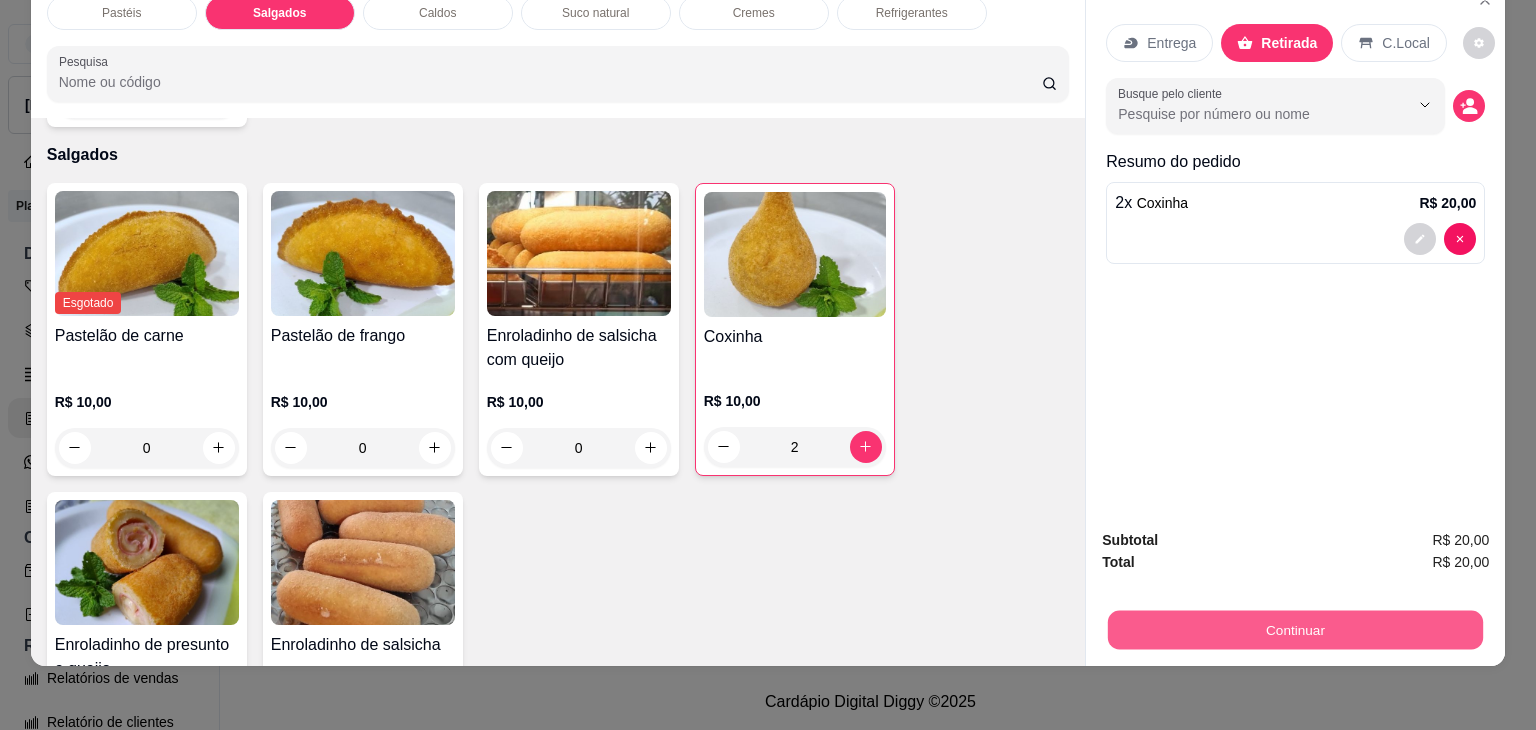 click on "Continuar" at bounding box center (1295, 630) 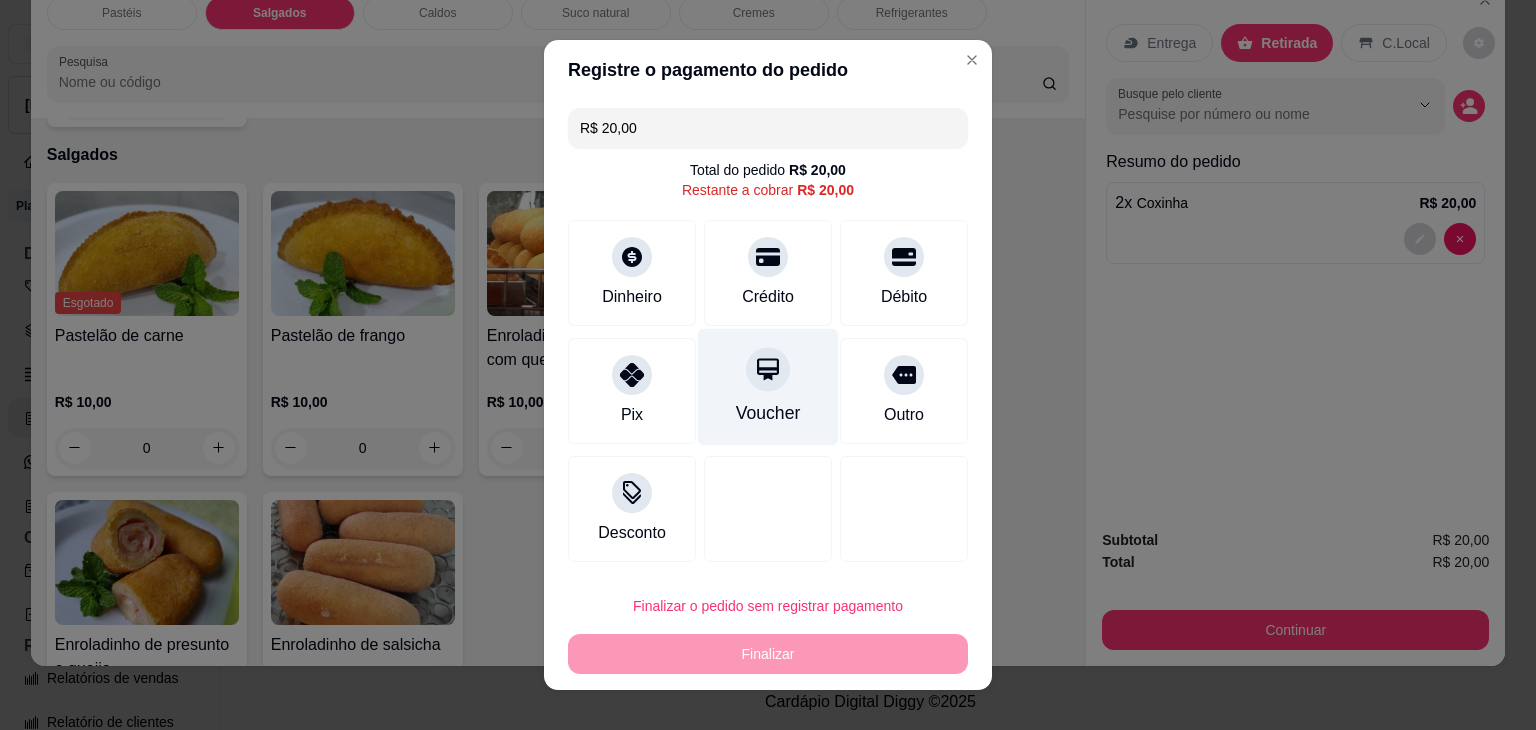 click on "Voucher" at bounding box center [768, 387] 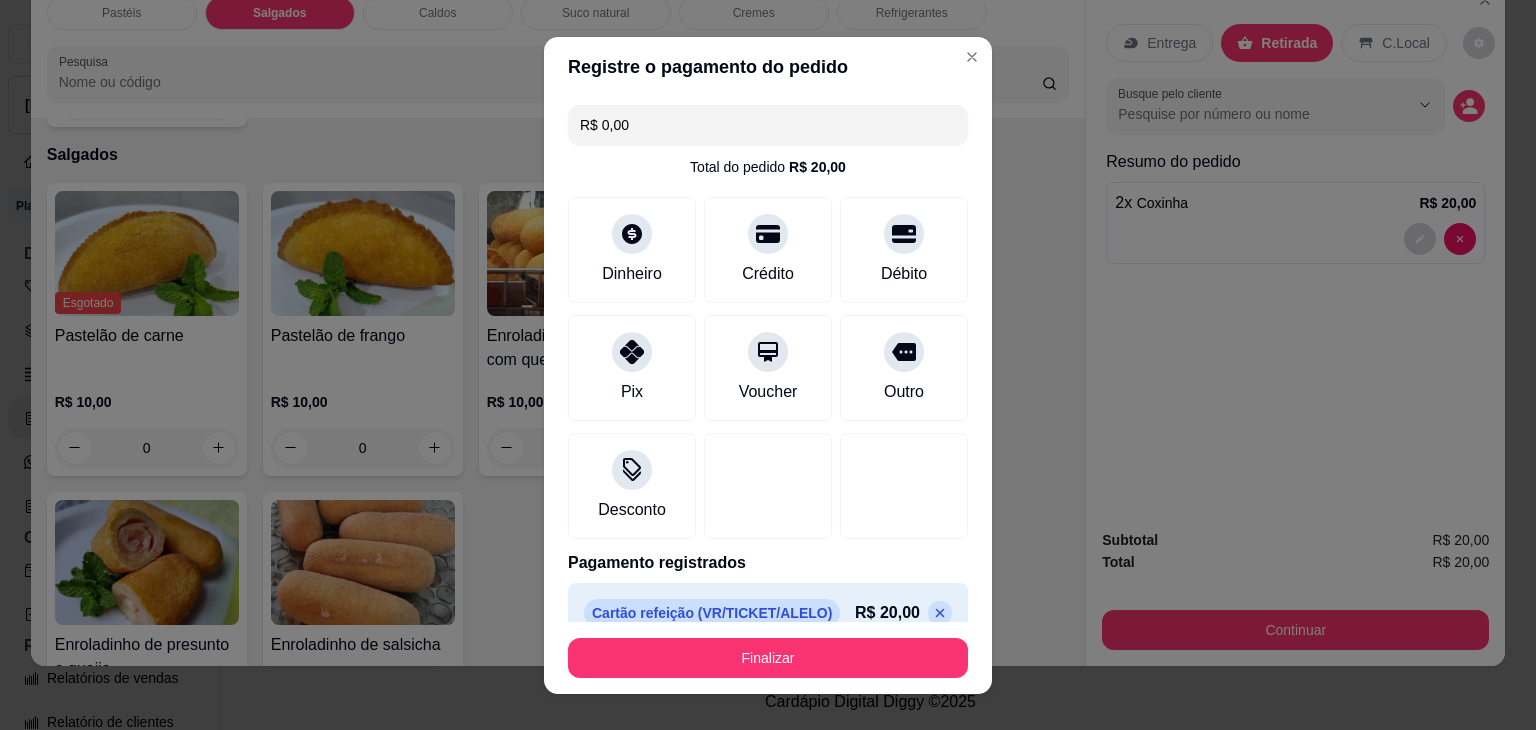click 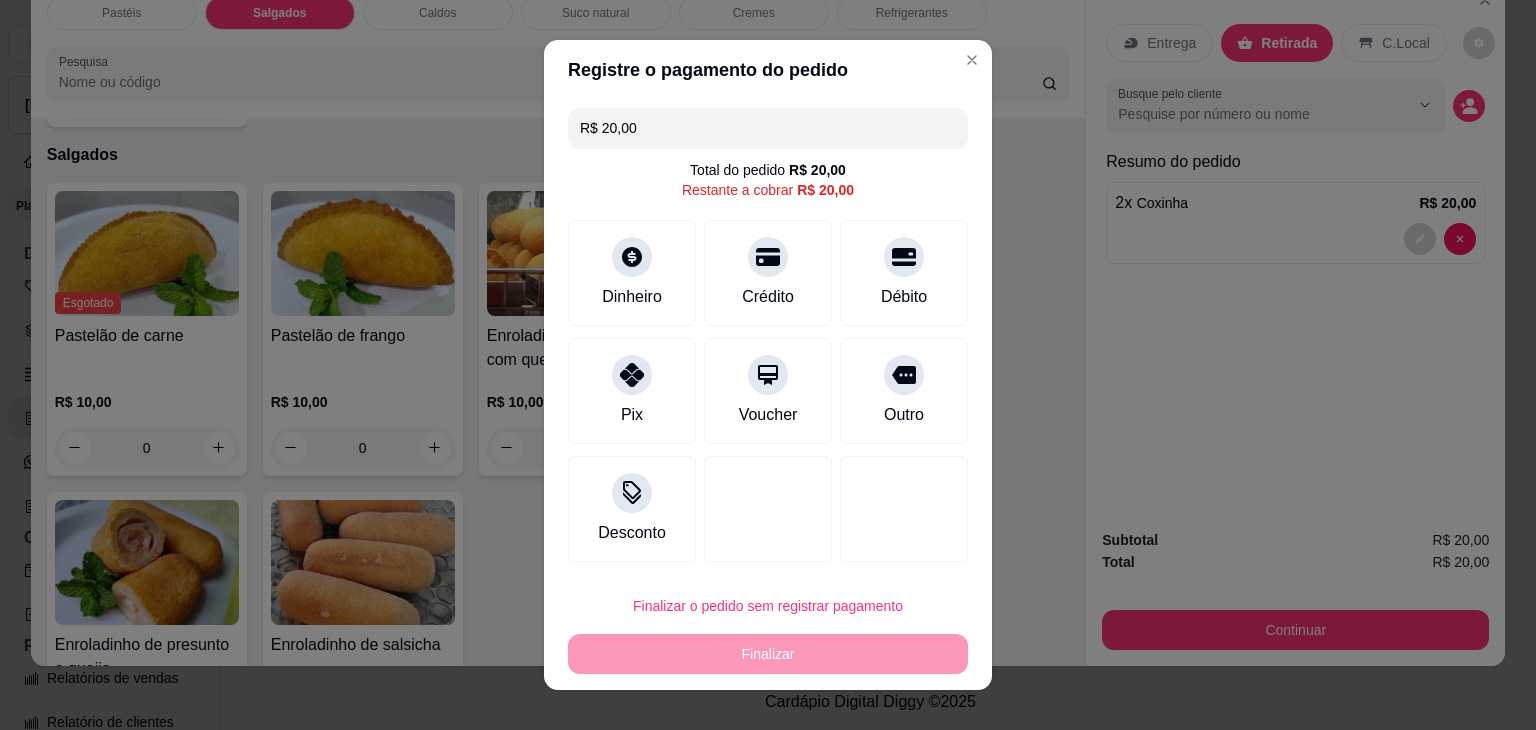 click on "Dinheiro Crédito Débito" at bounding box center (768, 273) 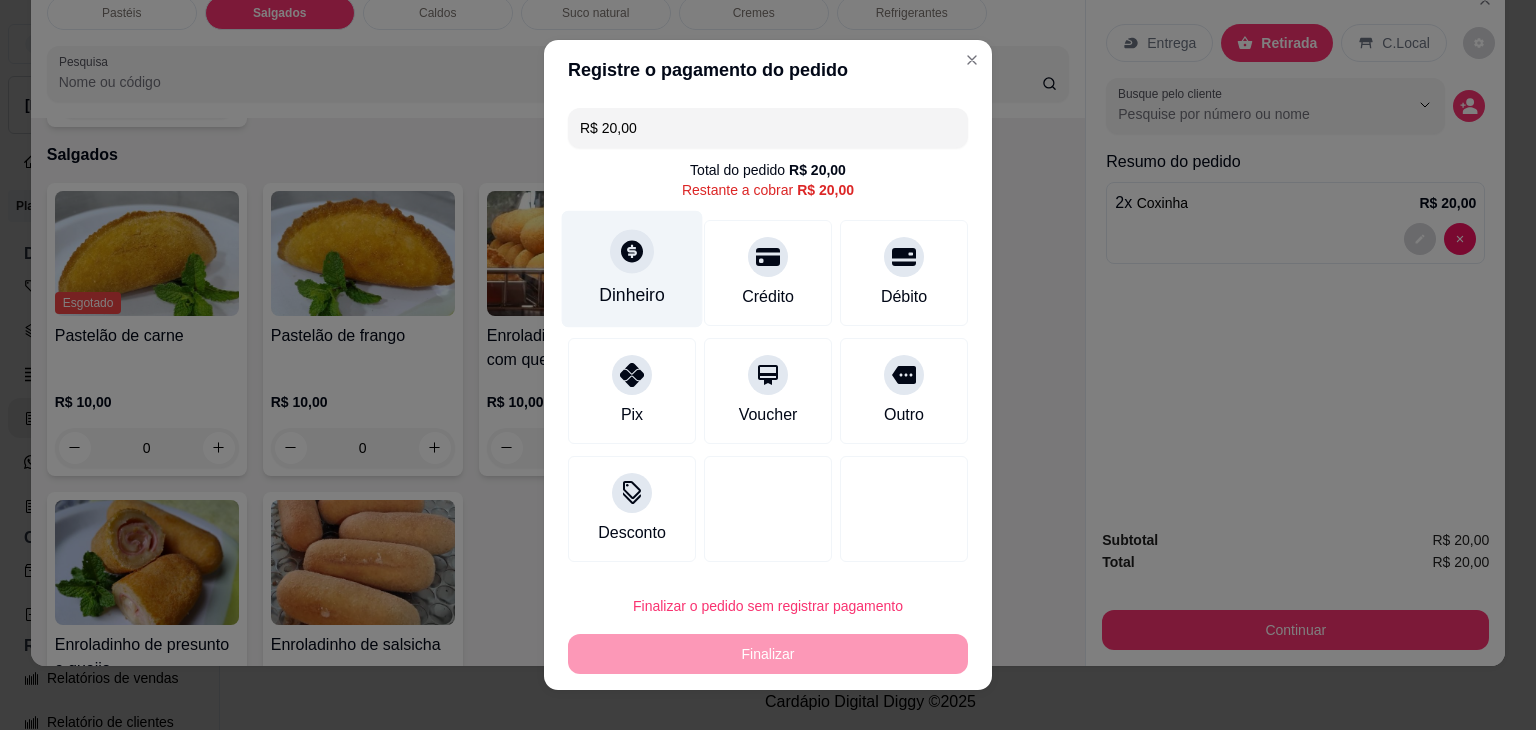 click on "Dinheiro" at bounding box center (632, 295) 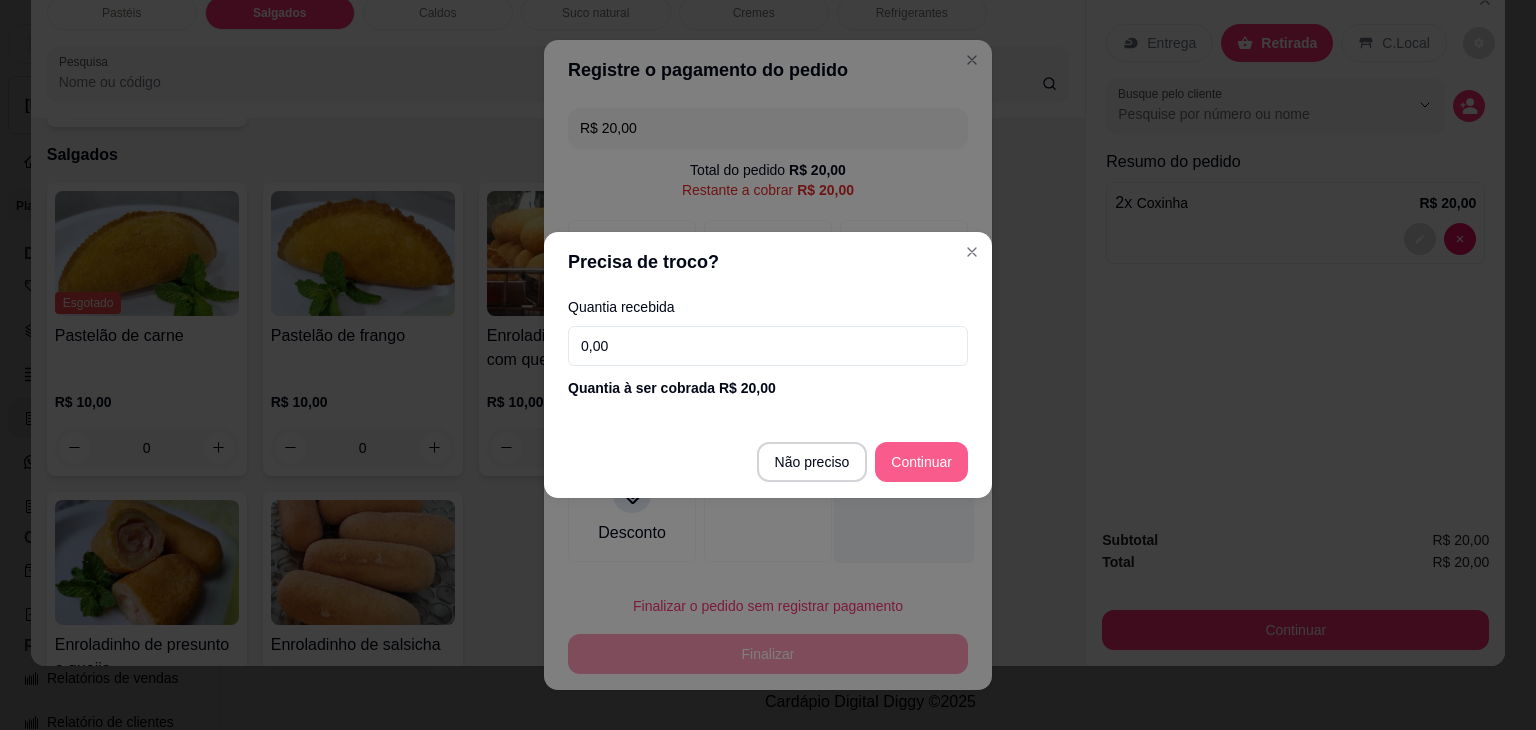 type on "R$ 0,00" 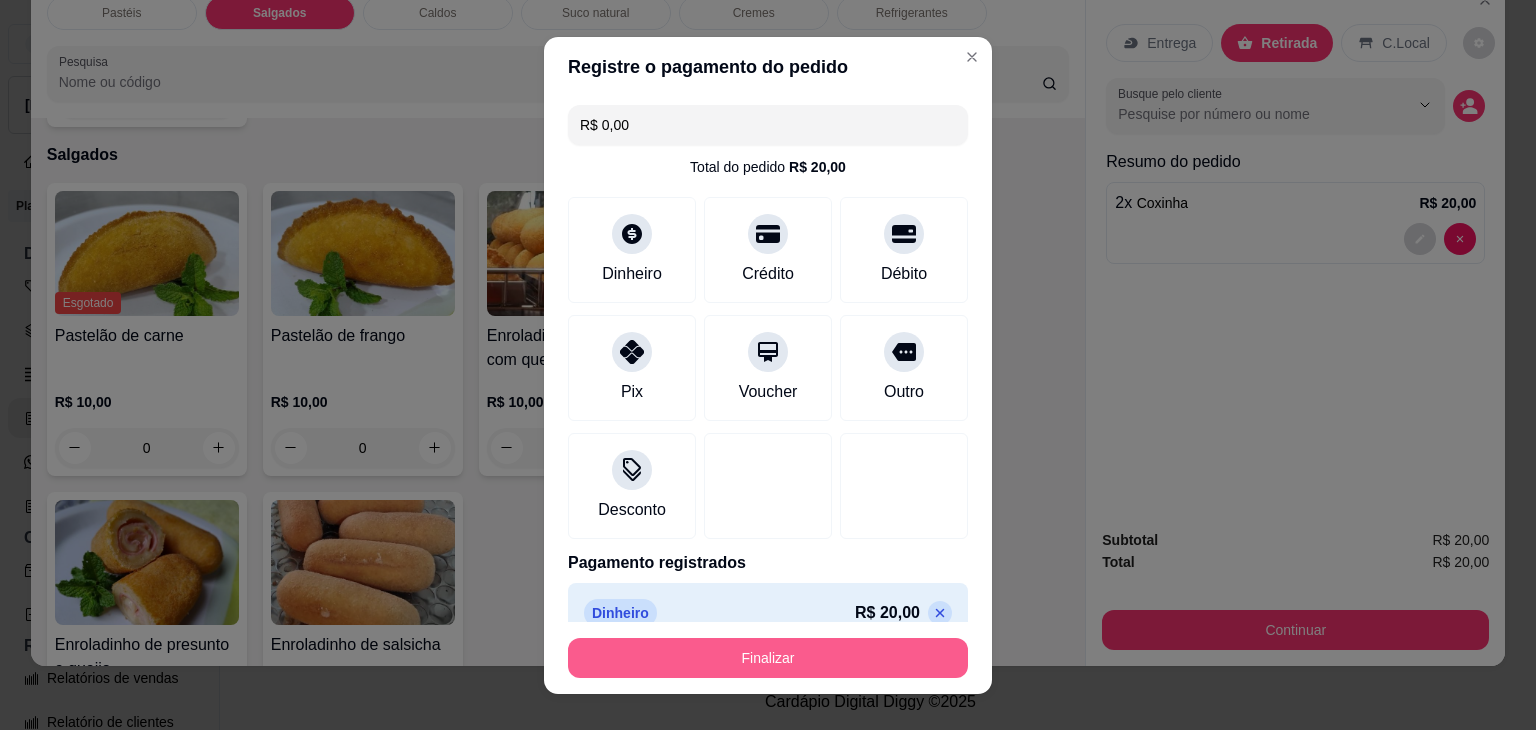 click on "Finalizar" at bounding box center (768, 658) 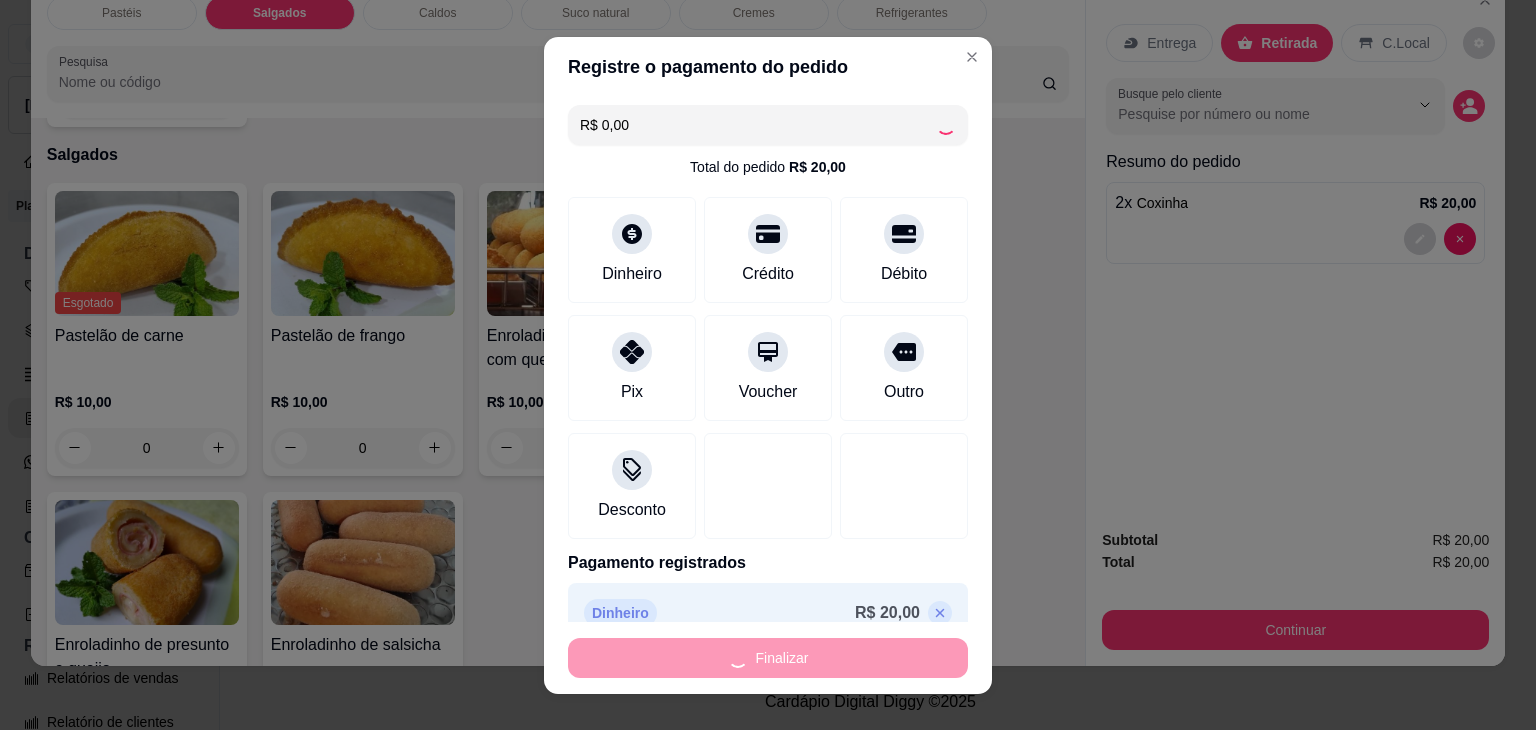 type on "0" 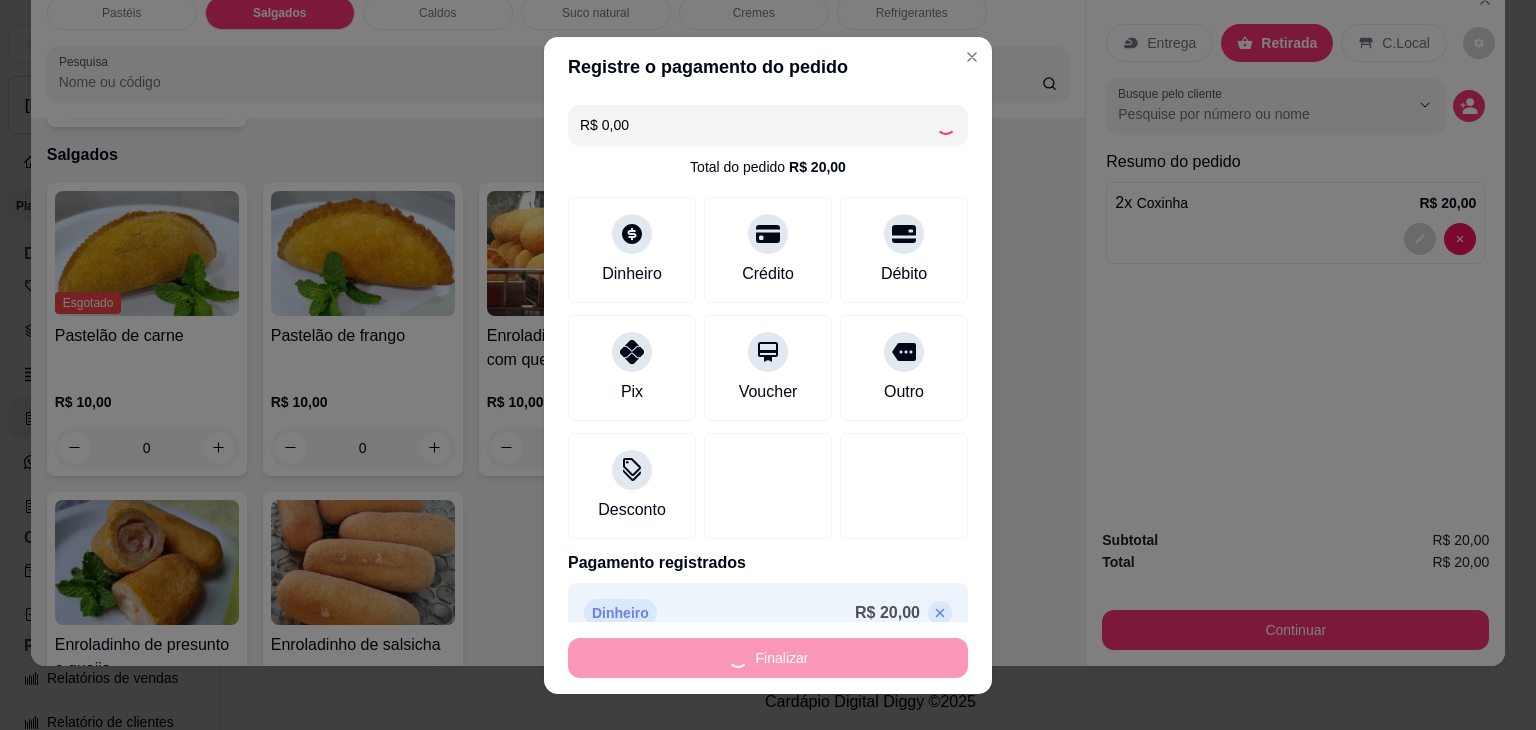 type on "-R$ 20,00" 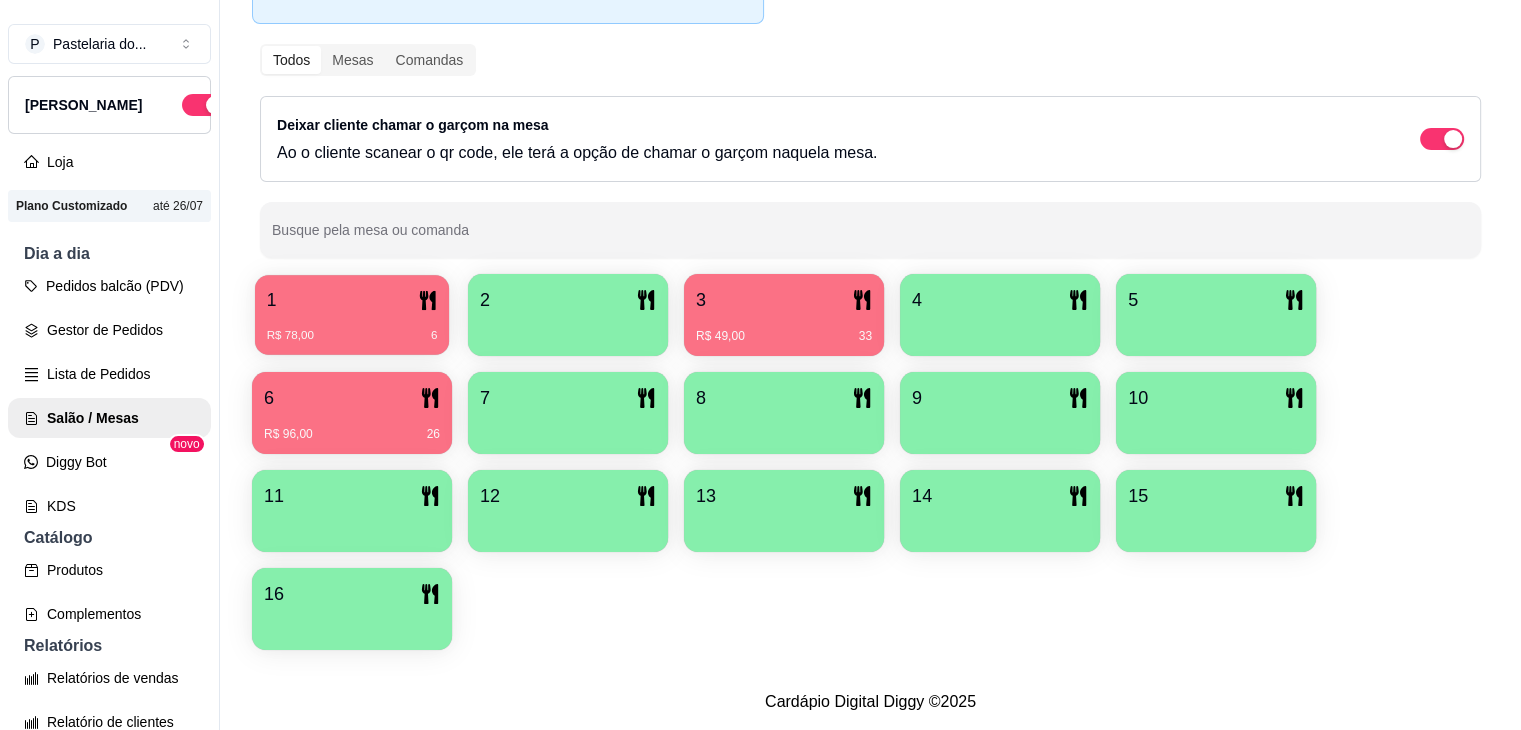 click on "1" at bounding box center (352, 300) 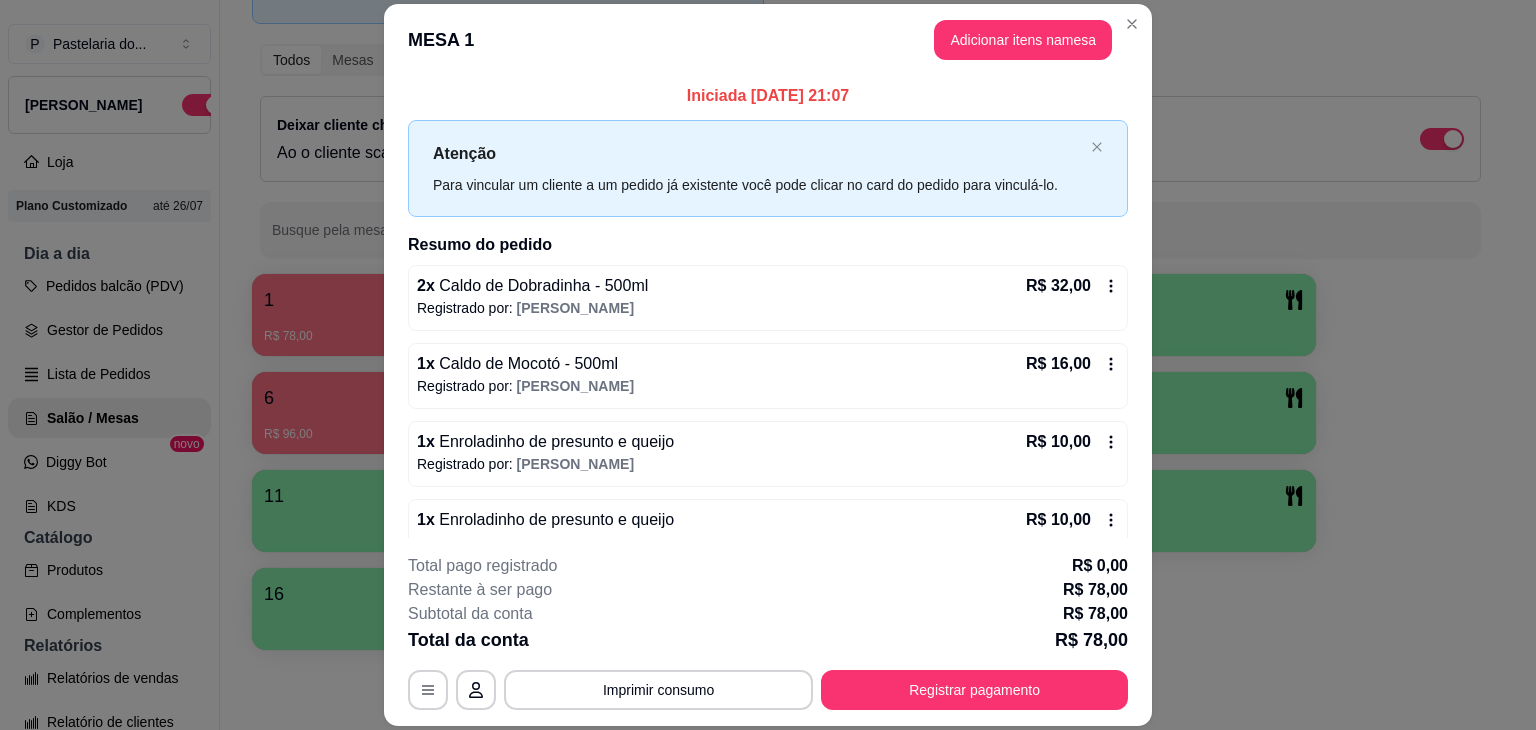 click on "**********" at bounding box center [768, 632] 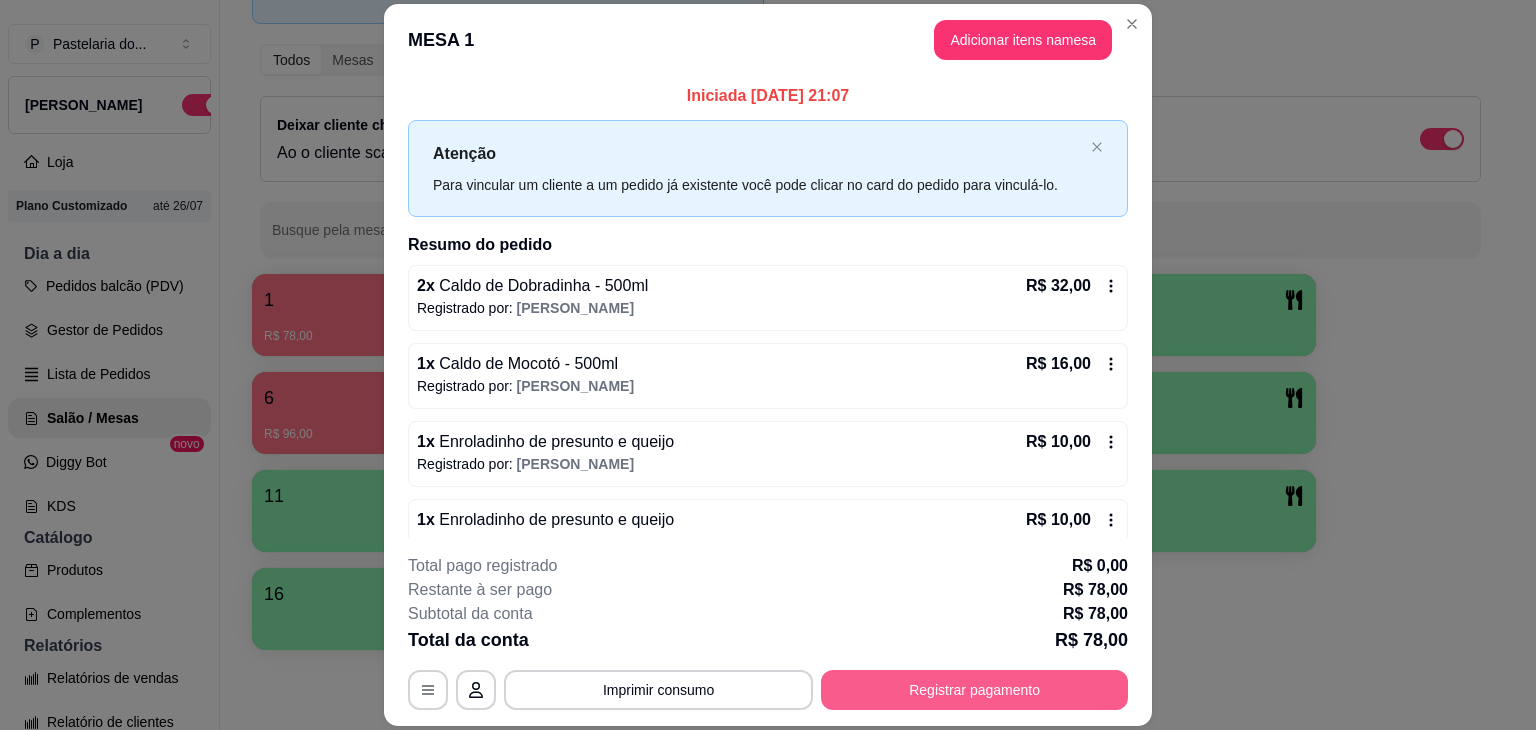 click on "Registrar pagamento" at bounding box center (974, 690) 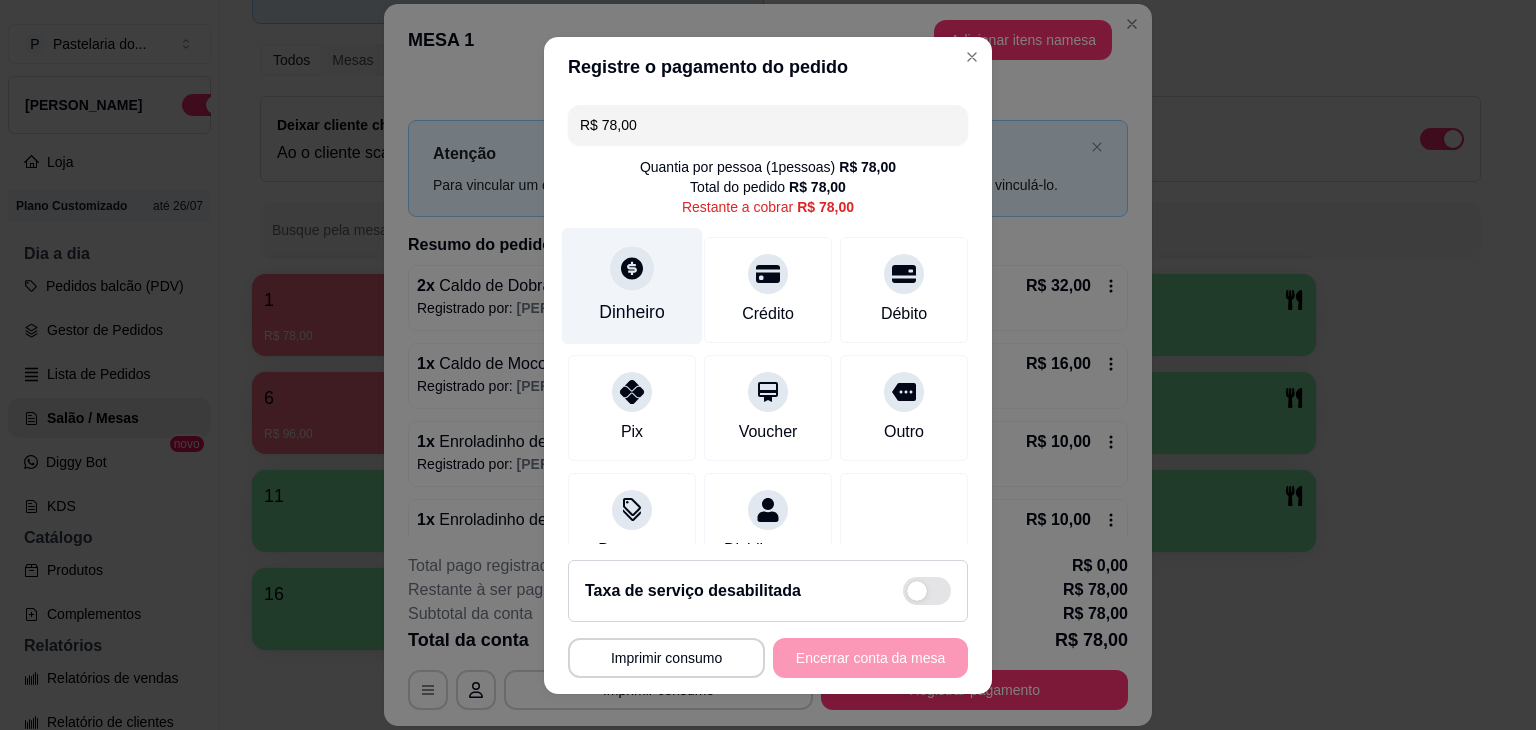 click on "Dinheiro" at bounding box center (632, 312) 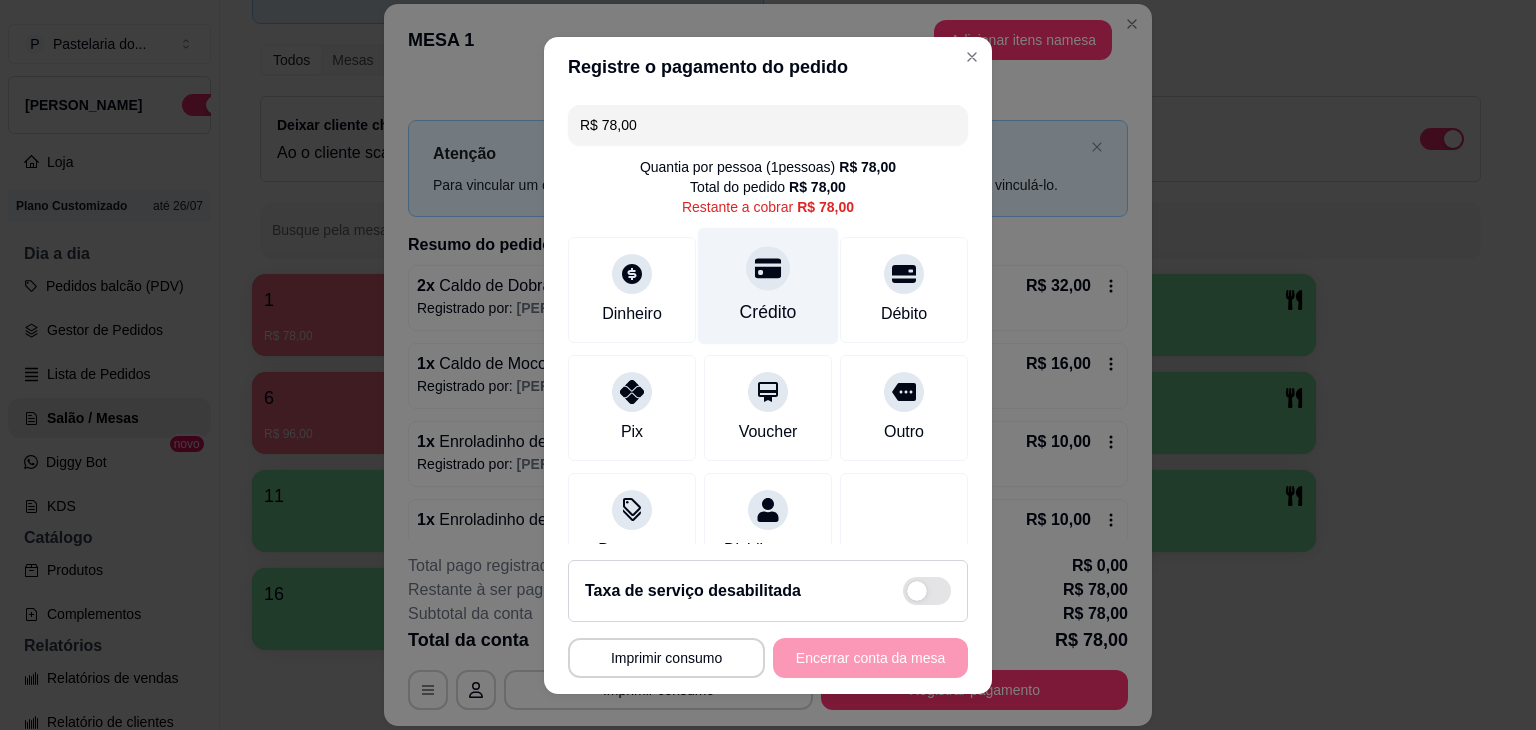 click on "Crédito" at bounding box center (768, 285) 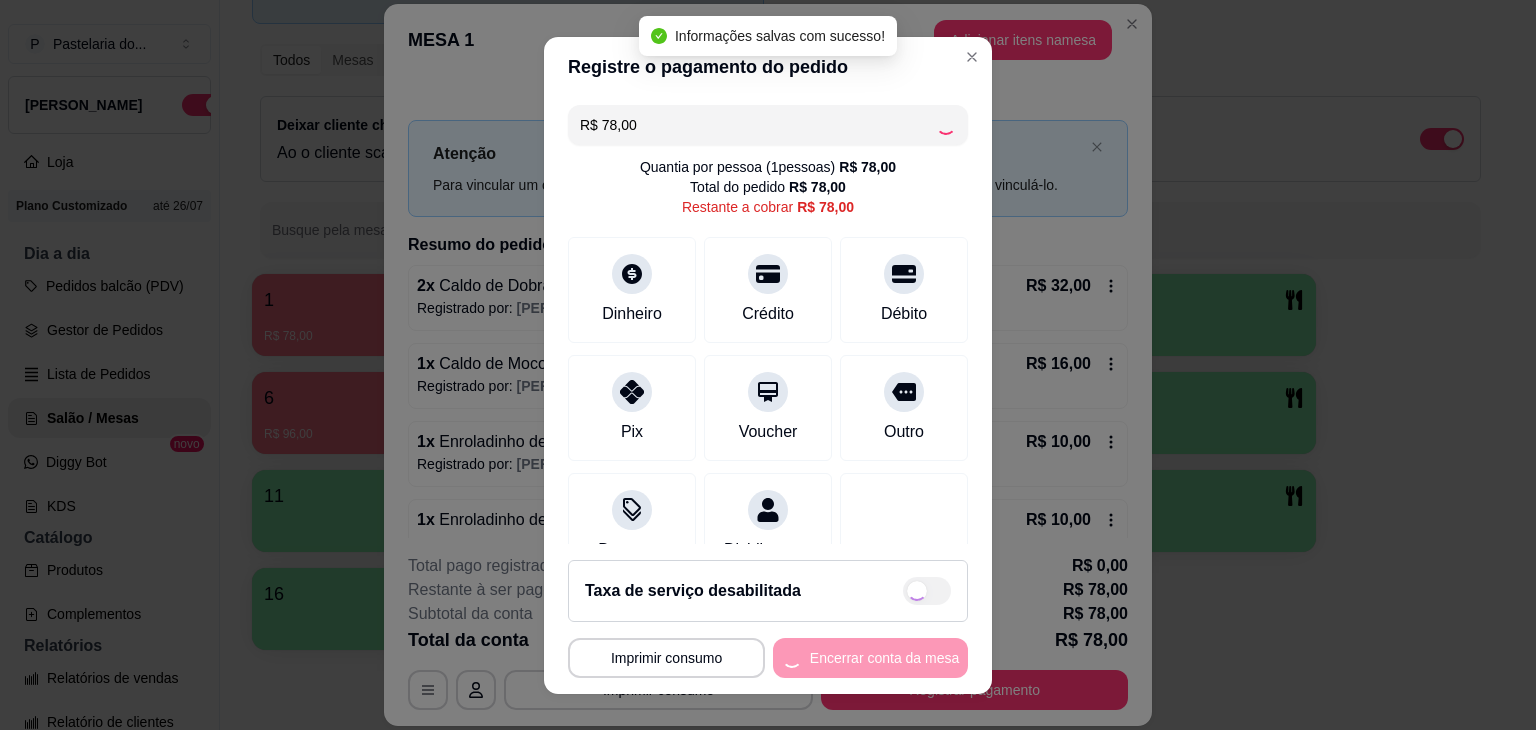 type on "R$ 0,00" 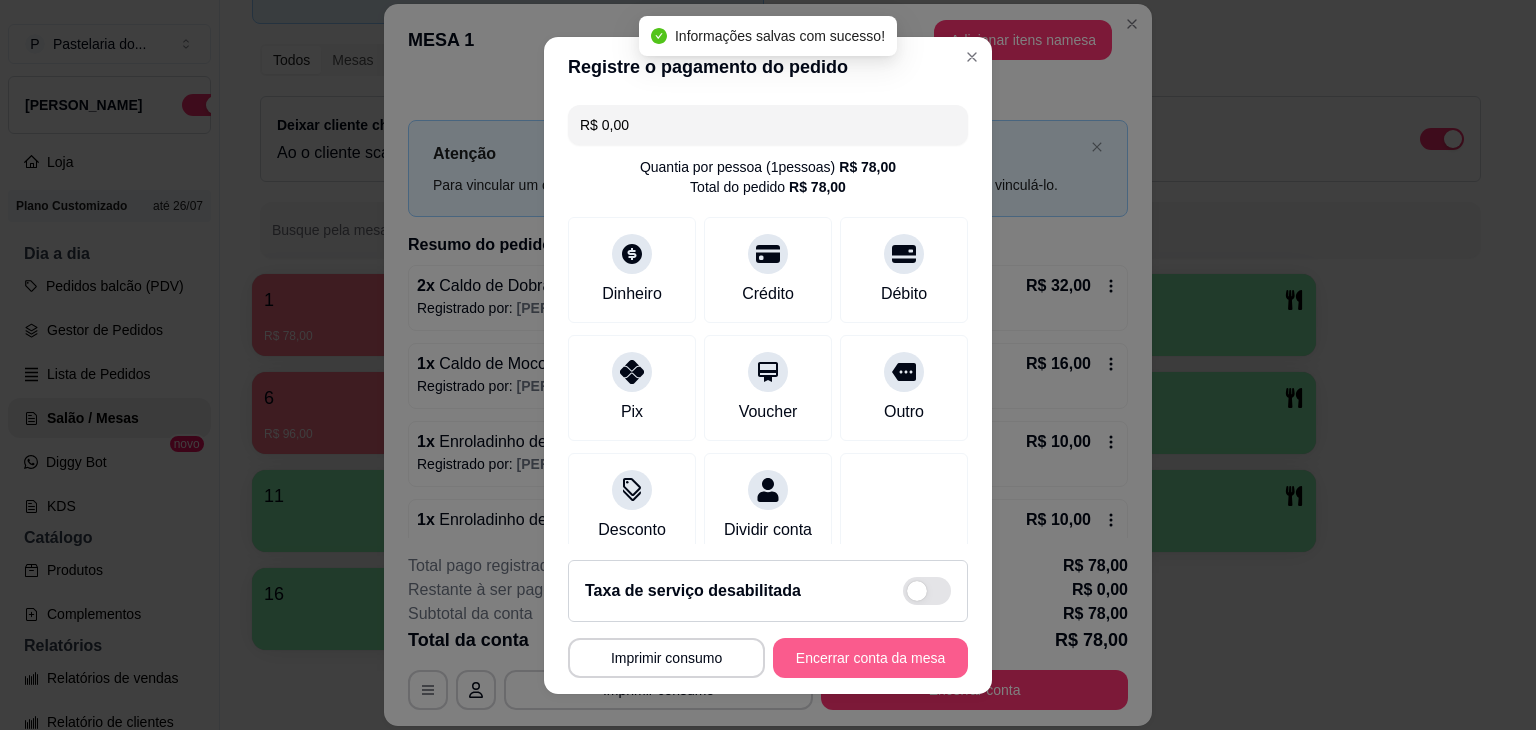 click on "Encerrar conta da mesa" at bounding box center (870, 658) 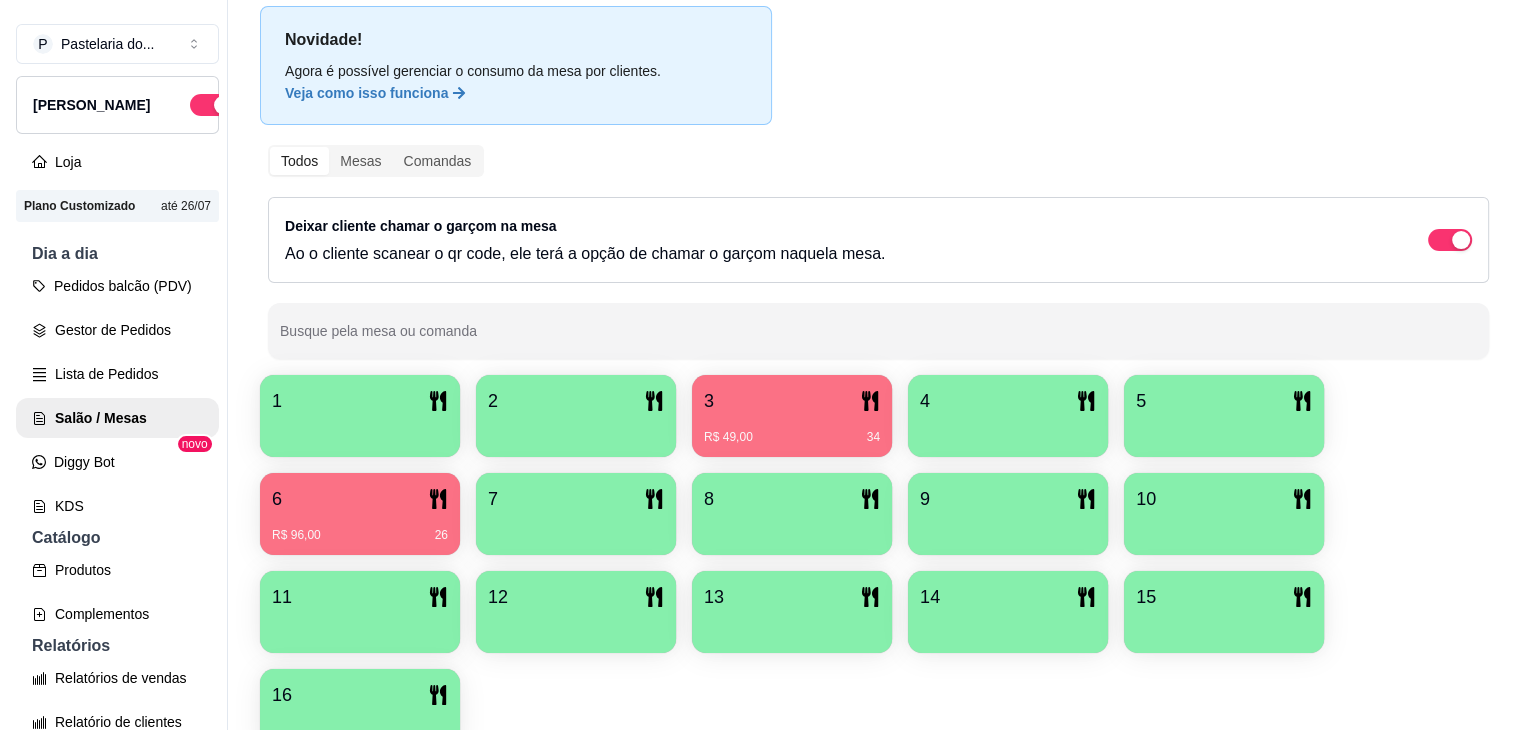 scroll, scrollTop: 0, scrollLeft: 0, axis: both 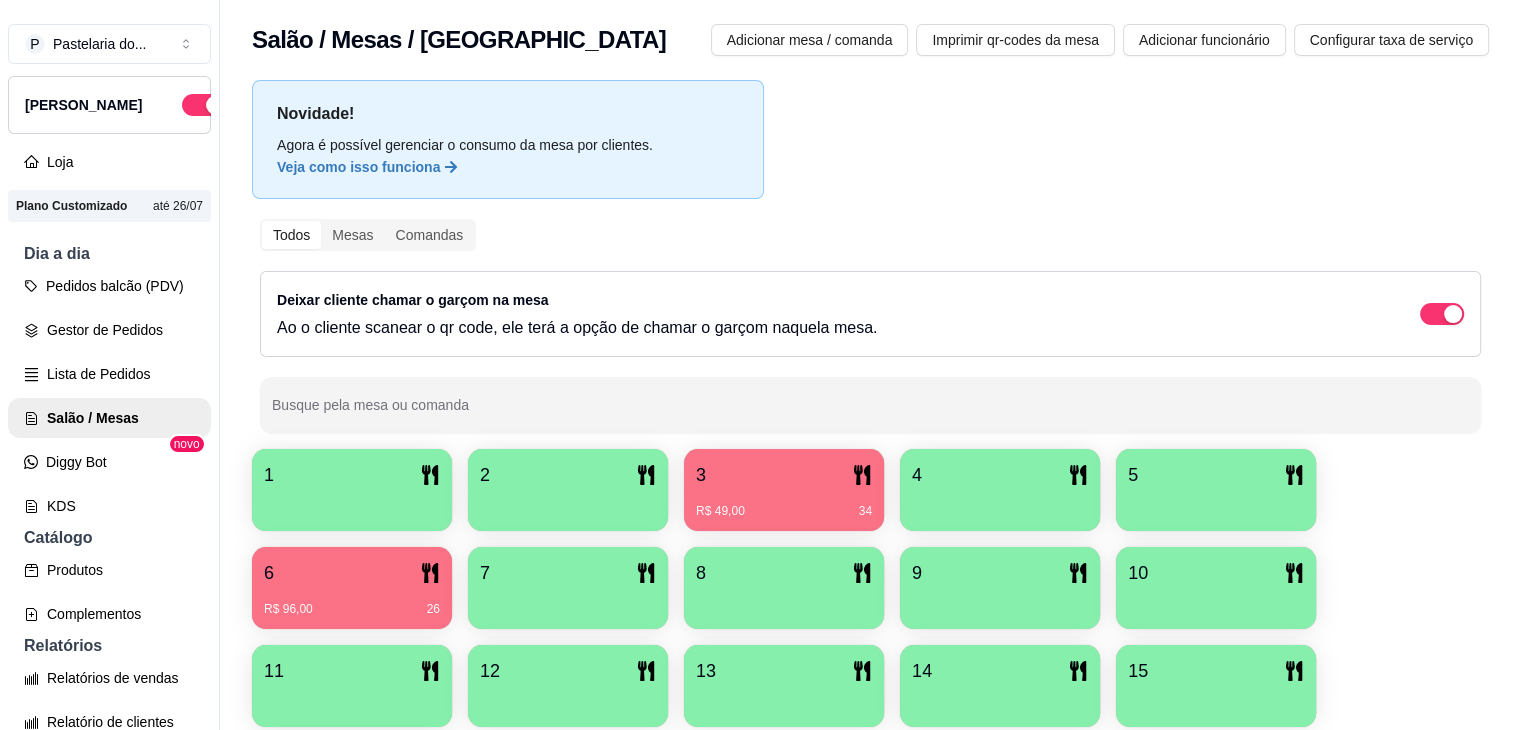 click on "6" at bounding box center (352, 573) 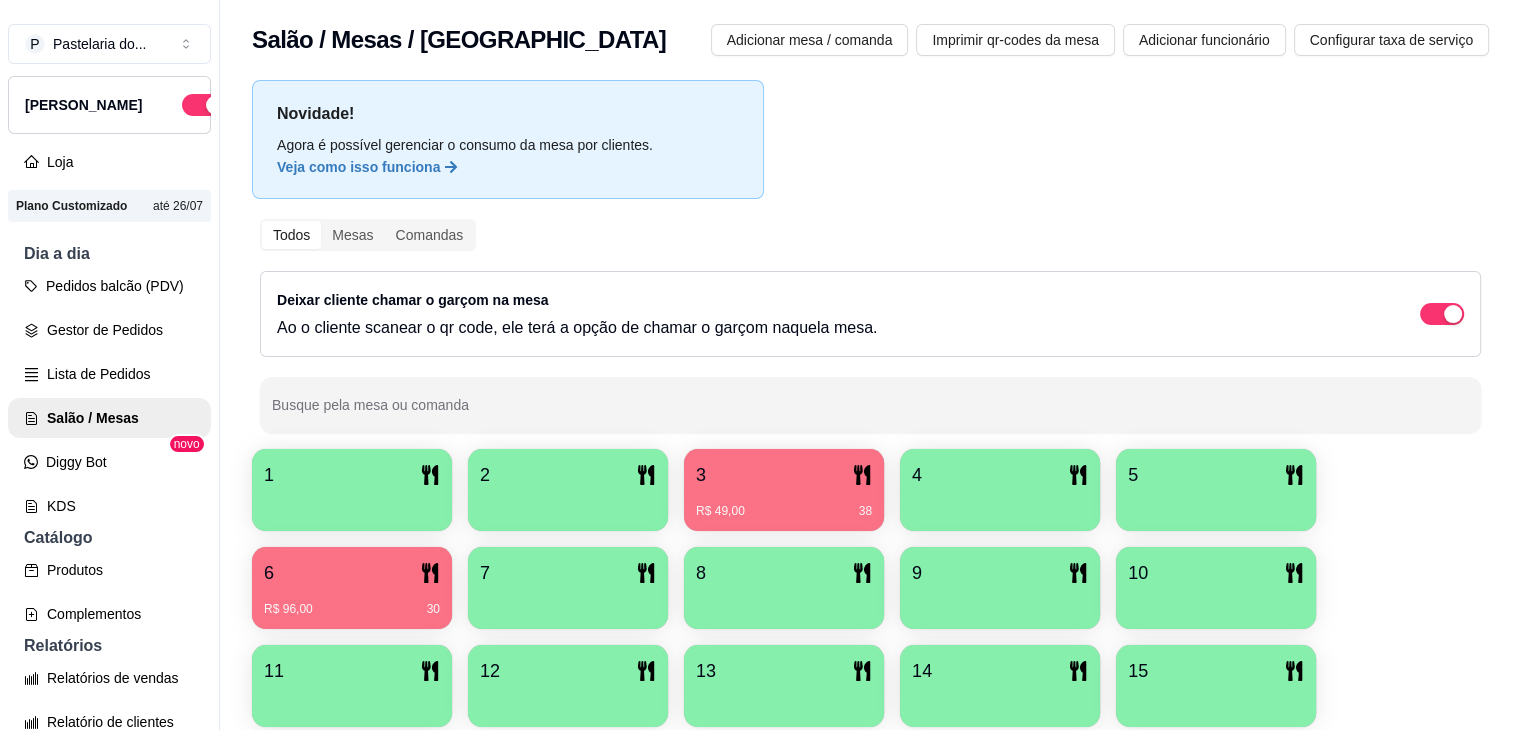 click on "2" at bounding box center (568, 490) 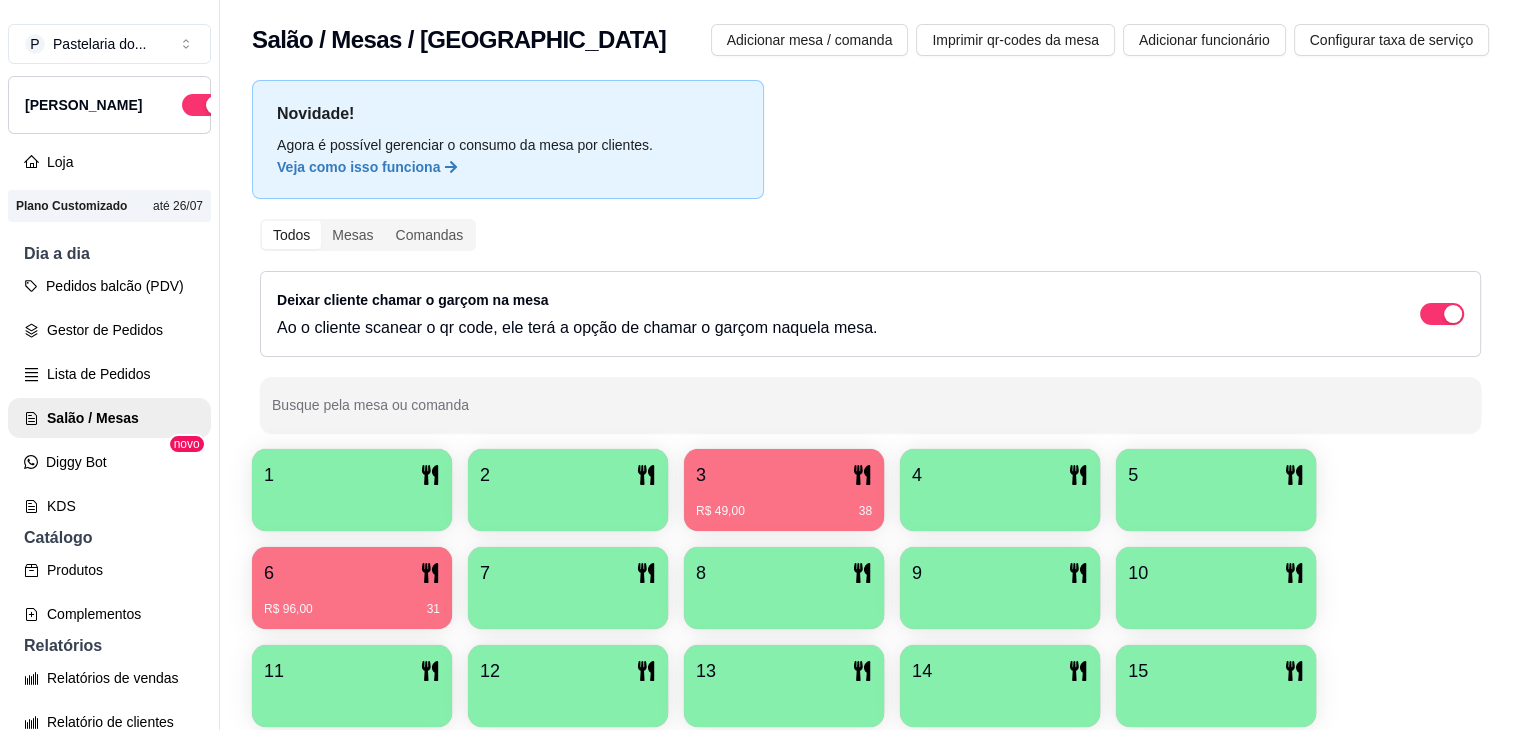 click on "R$ 49,00 38" at bounding box center [784, 511] 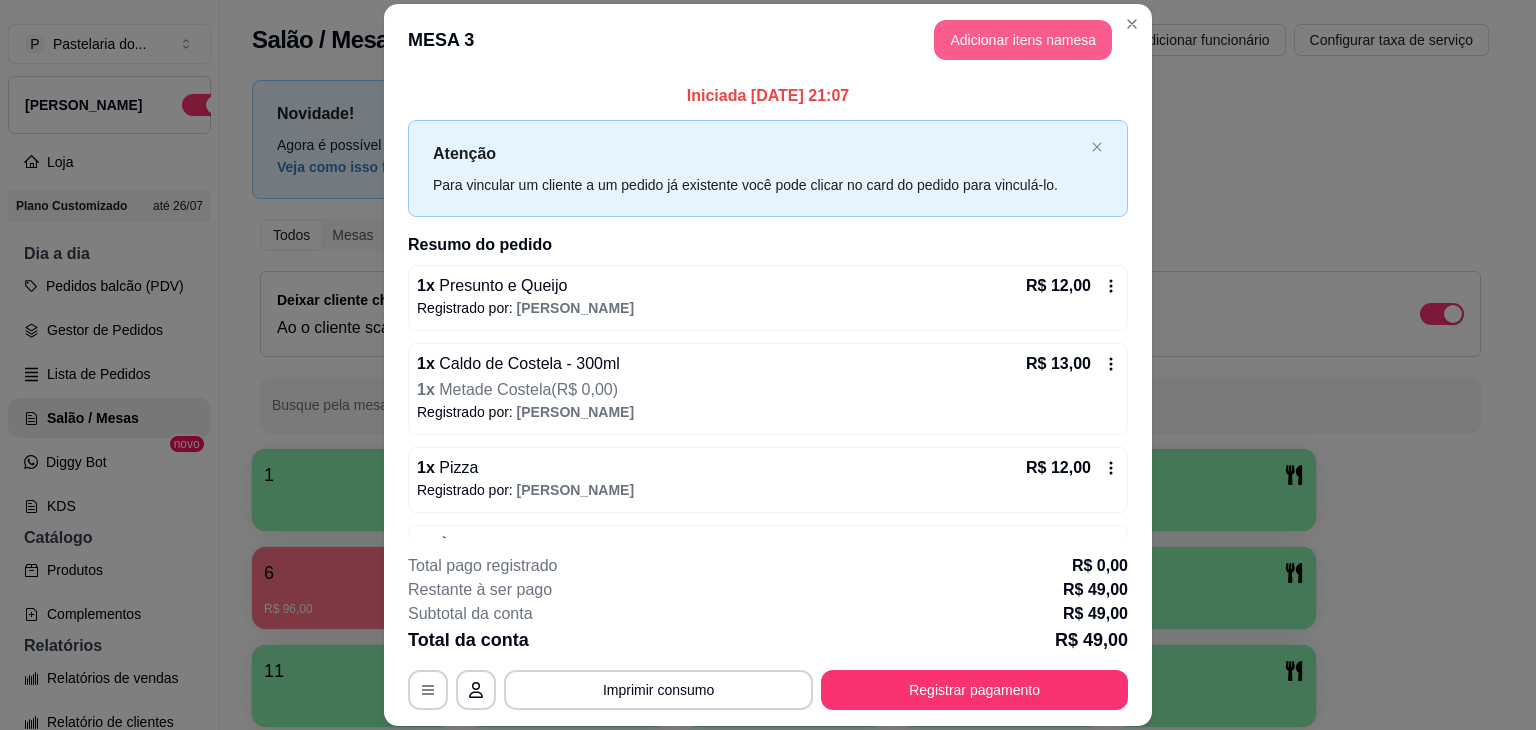 click on "Adicionar itens na  mesa" at bounding box center [1023, 40] 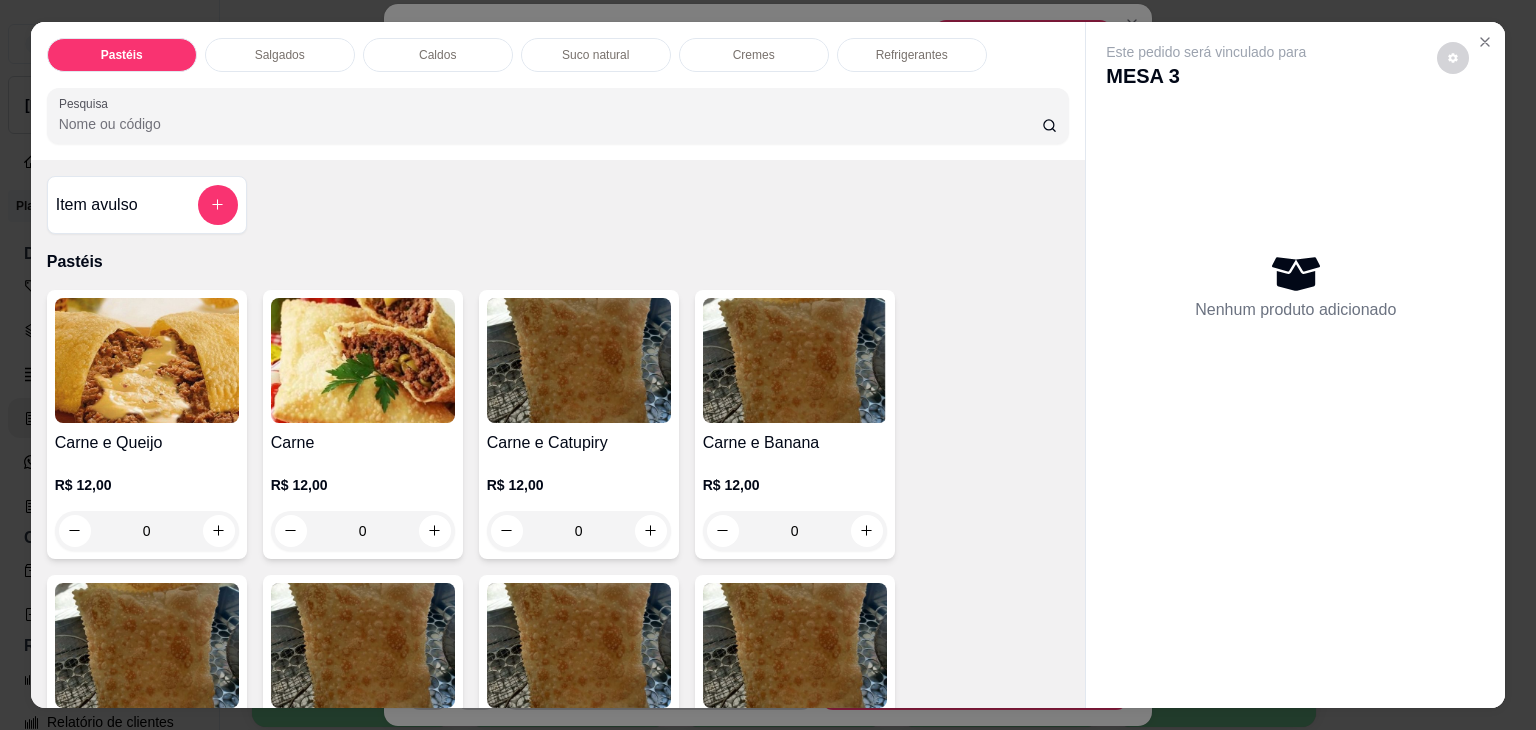 click on "Refrigerantes" at bounding box center [912, 55] 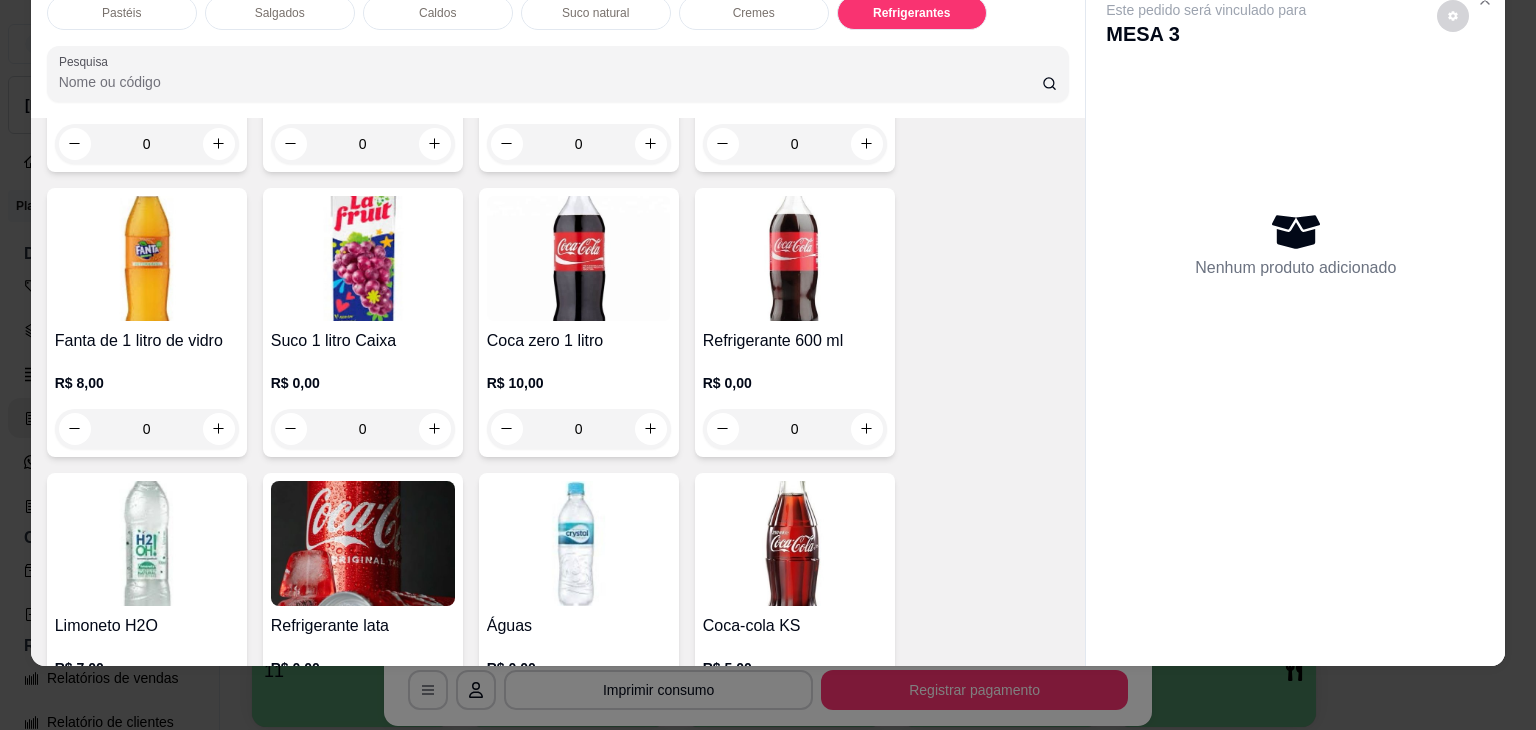scroll, scrollTop: 5830, scrollLeft: 0, axis: vertical 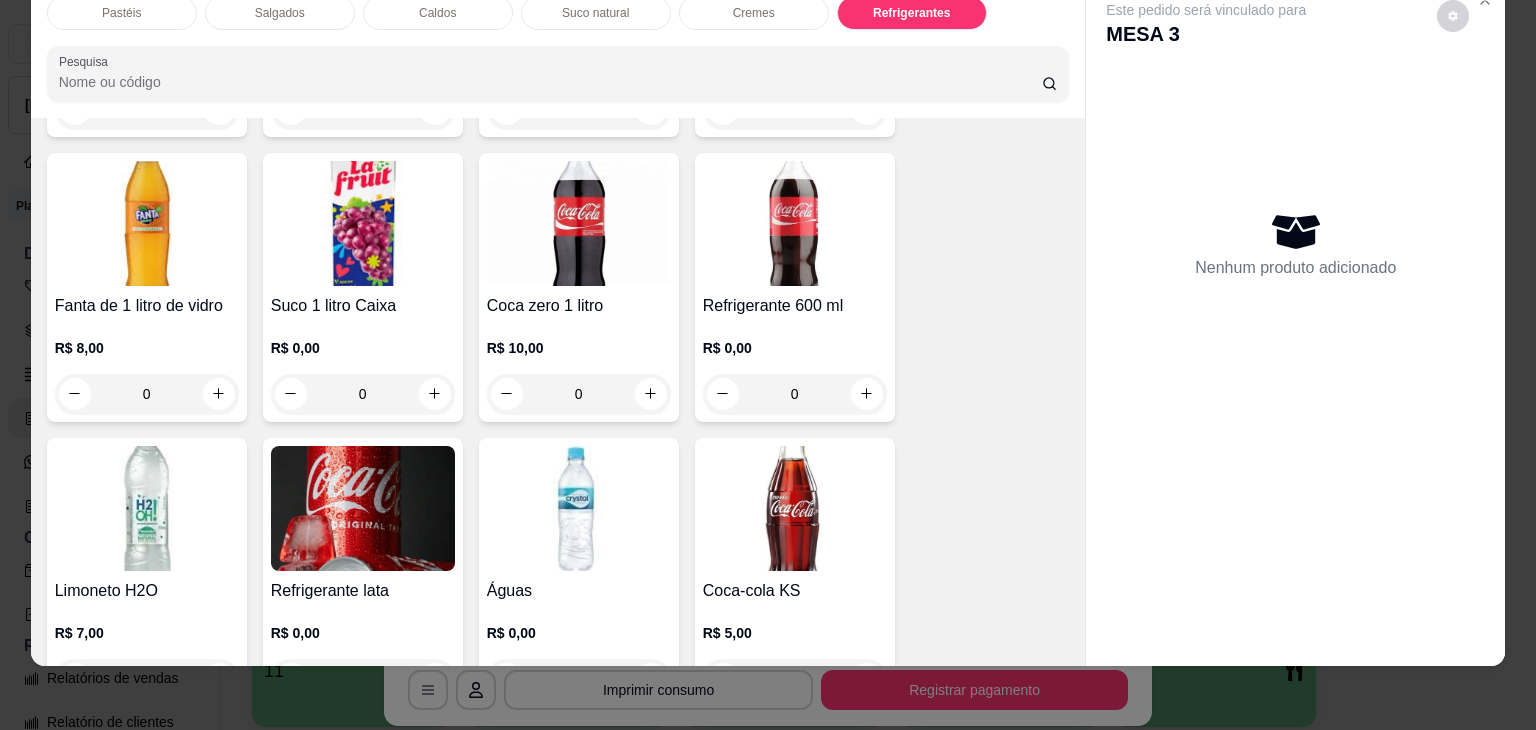 click at bounding box center [795, 223] 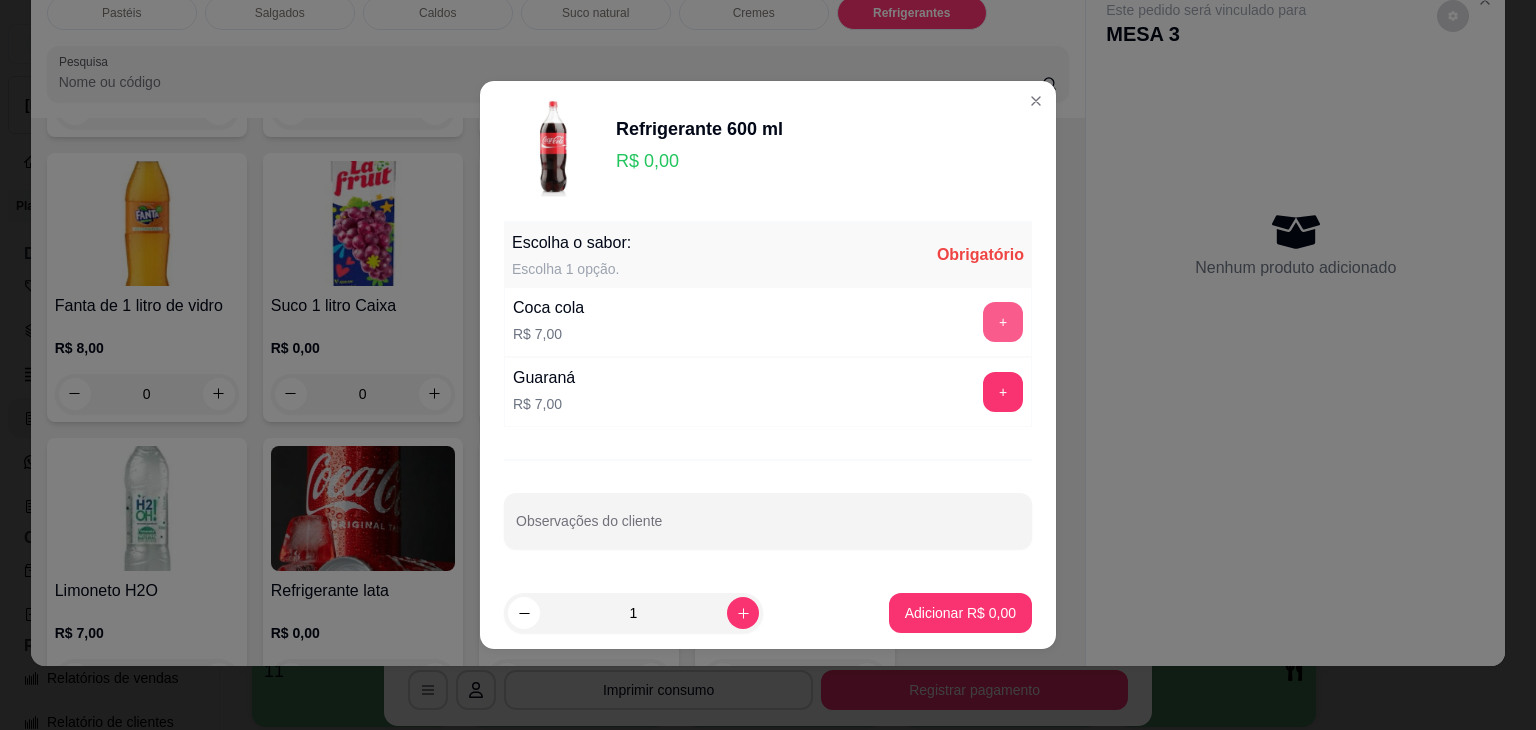 click on "+" at bounding box center [1003, 322] 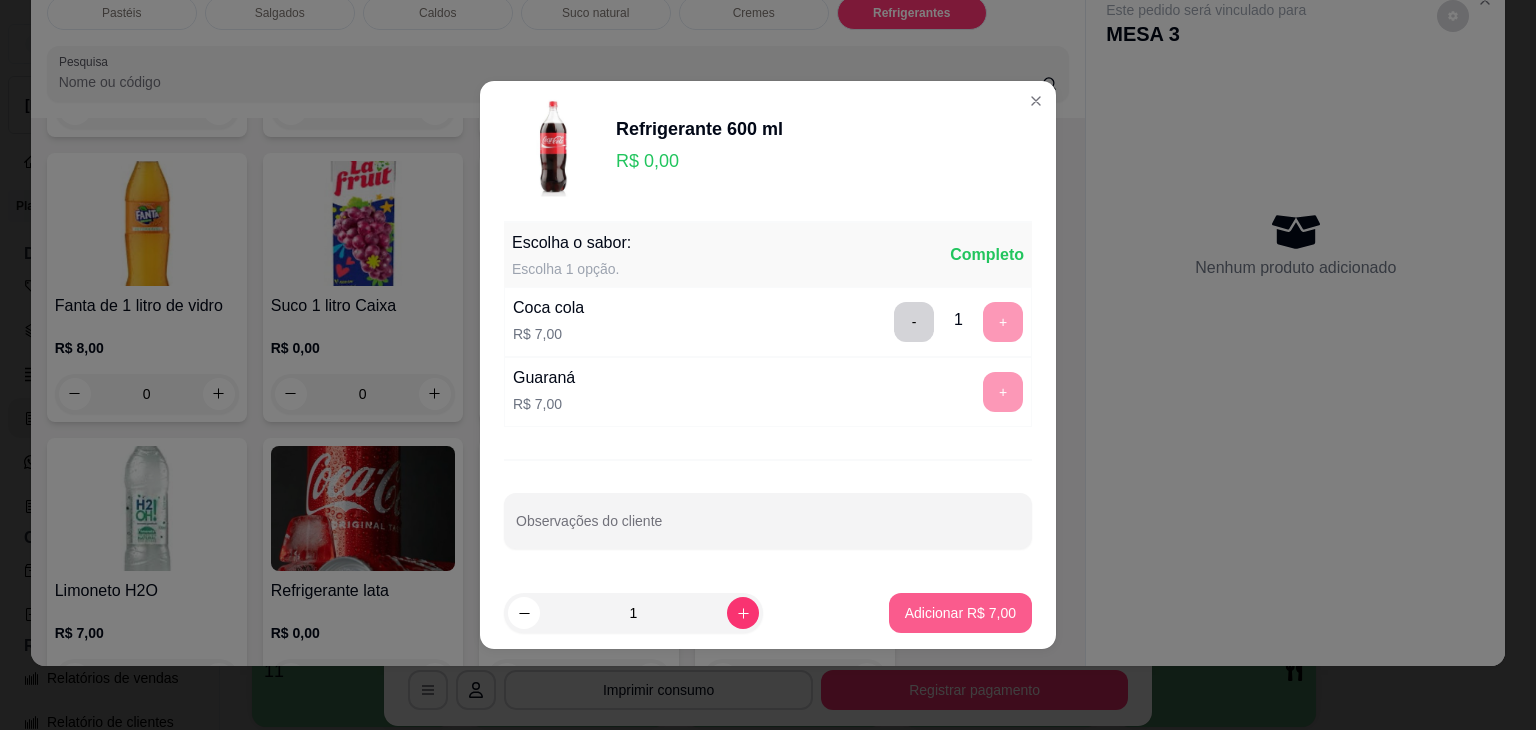 click on "Adicionar   R$ 7,00" at bounding box center (960, 613) 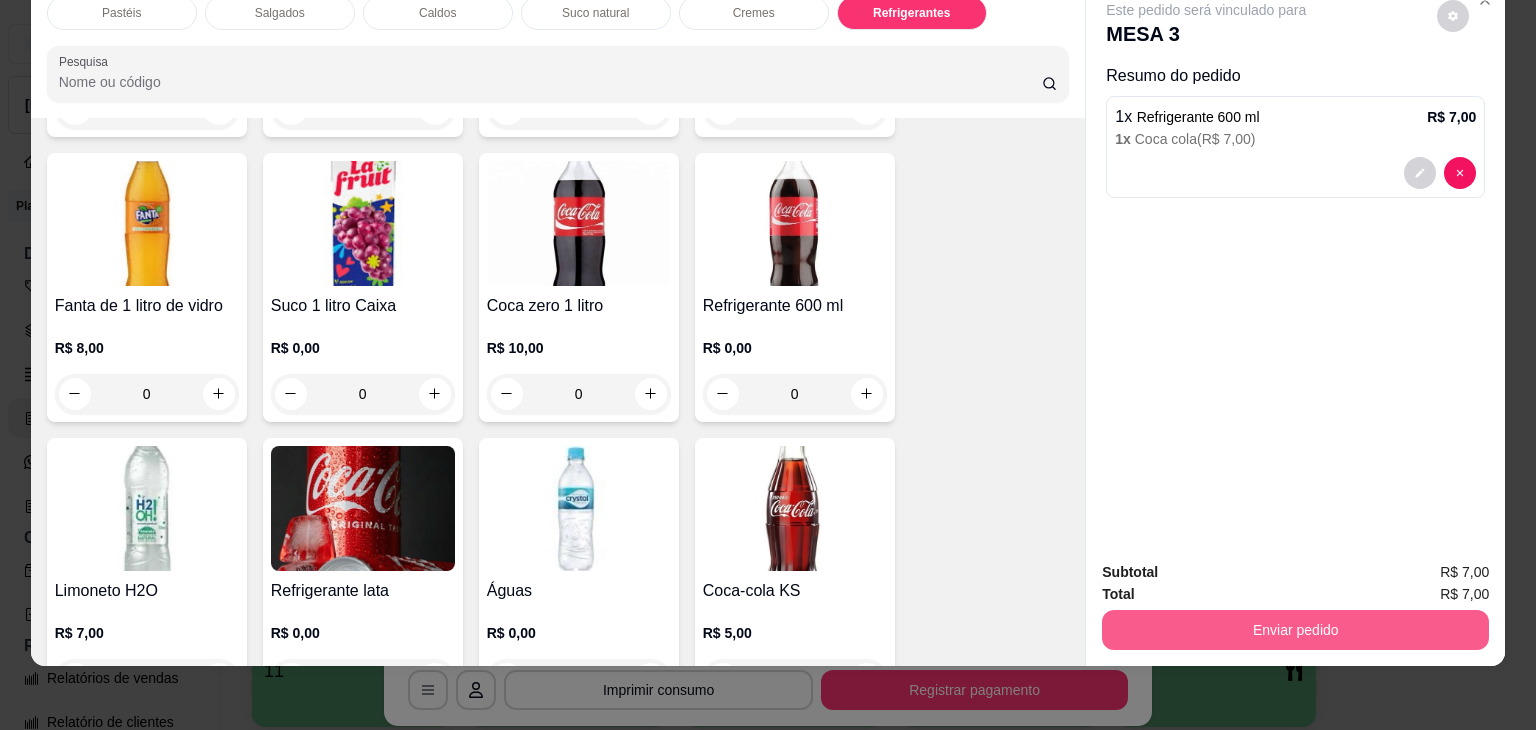 click on "Enviar pedido" at bounding box center (1295, 630) 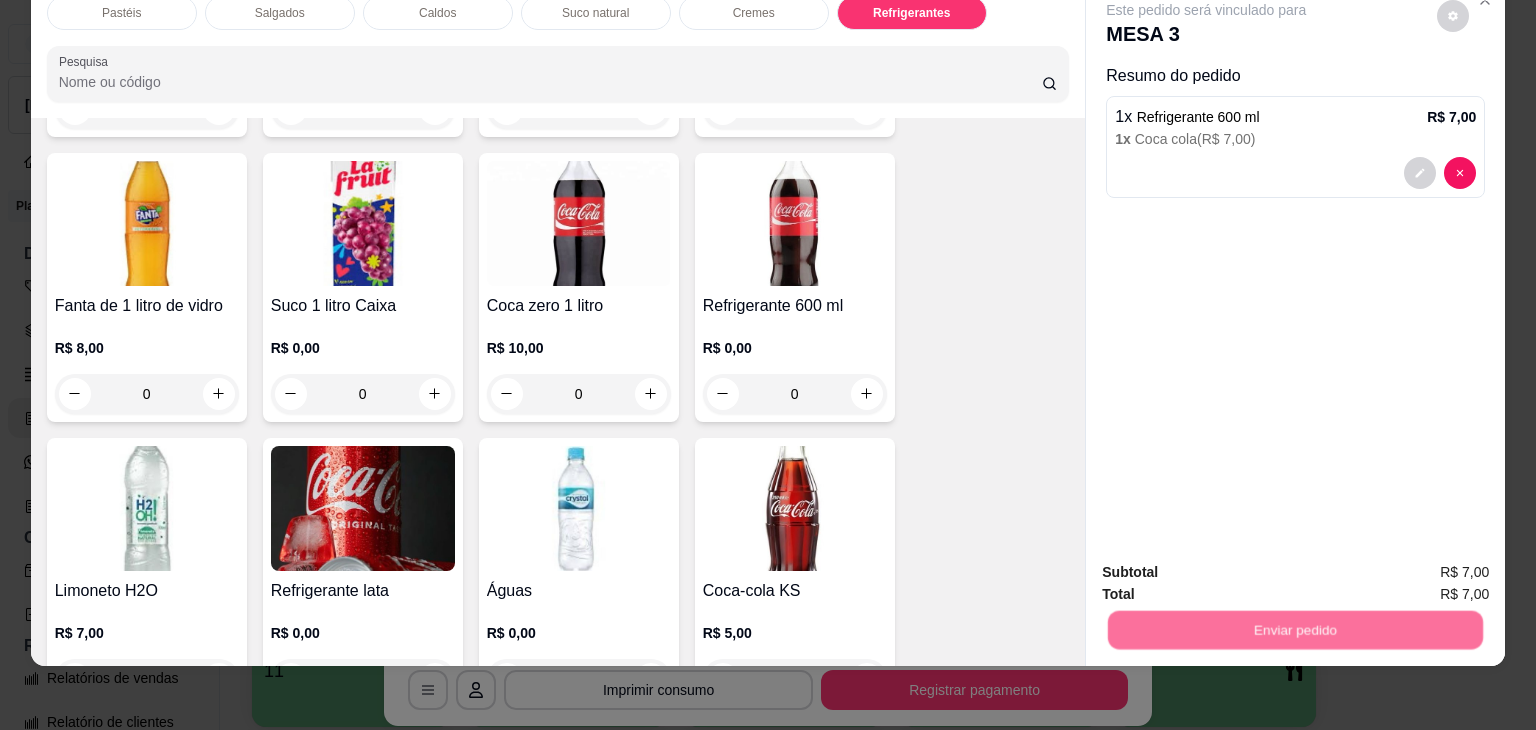 click on "Não registrar e enviar pedido" at bounding box center [1229, 565] 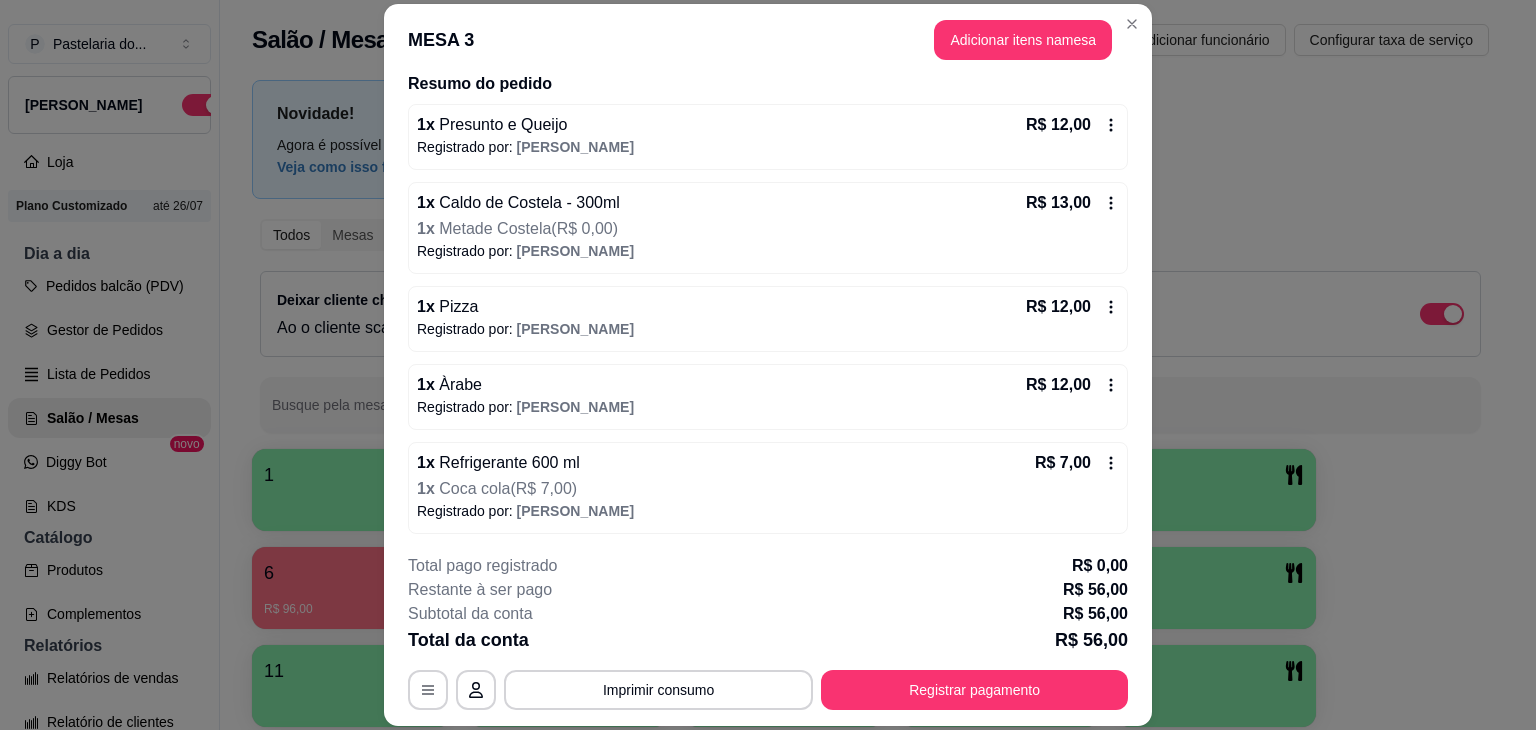 scroll, scrollTop: 162, scrollLeft: 0, axis: vertical 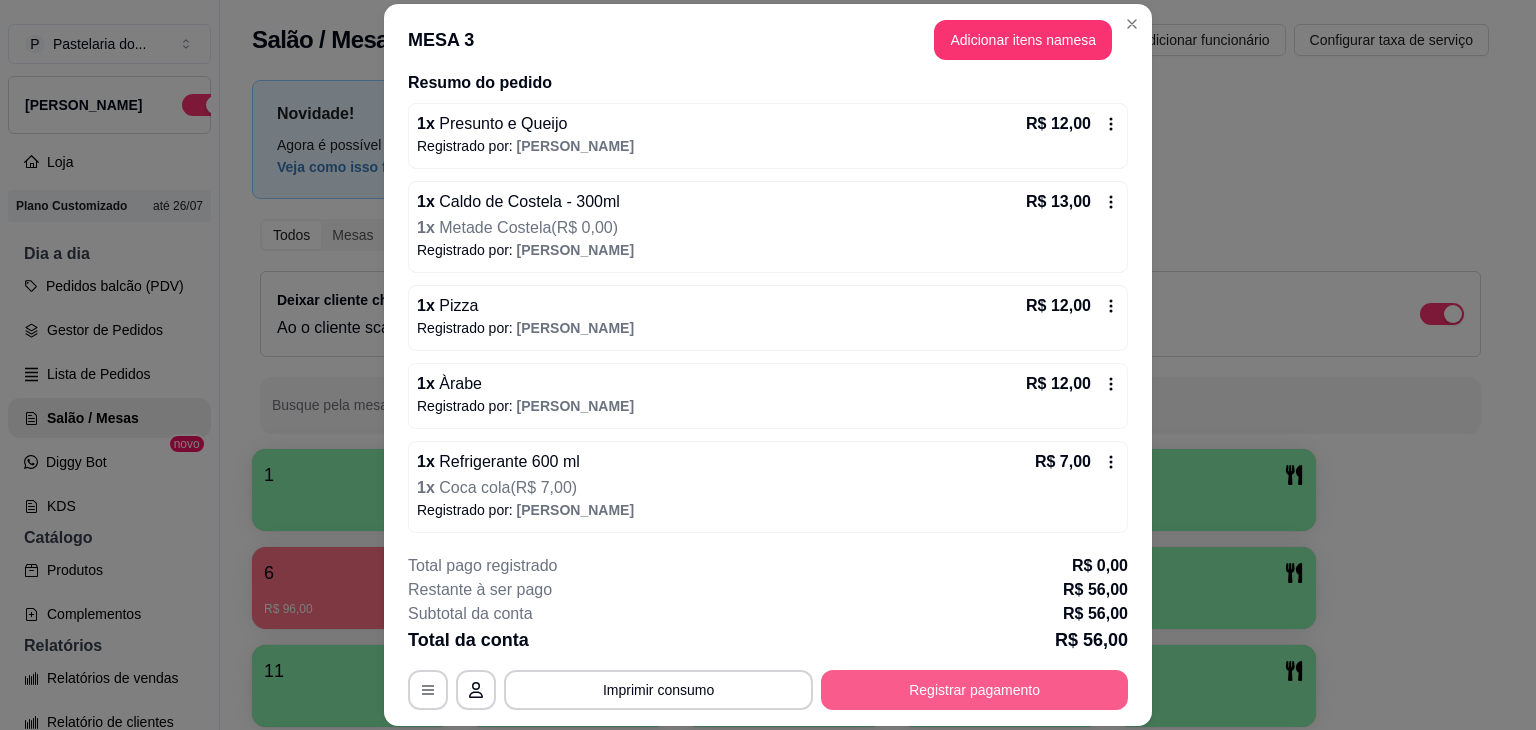 click on "Registrar pagamento" at bounding box center [974, 690] 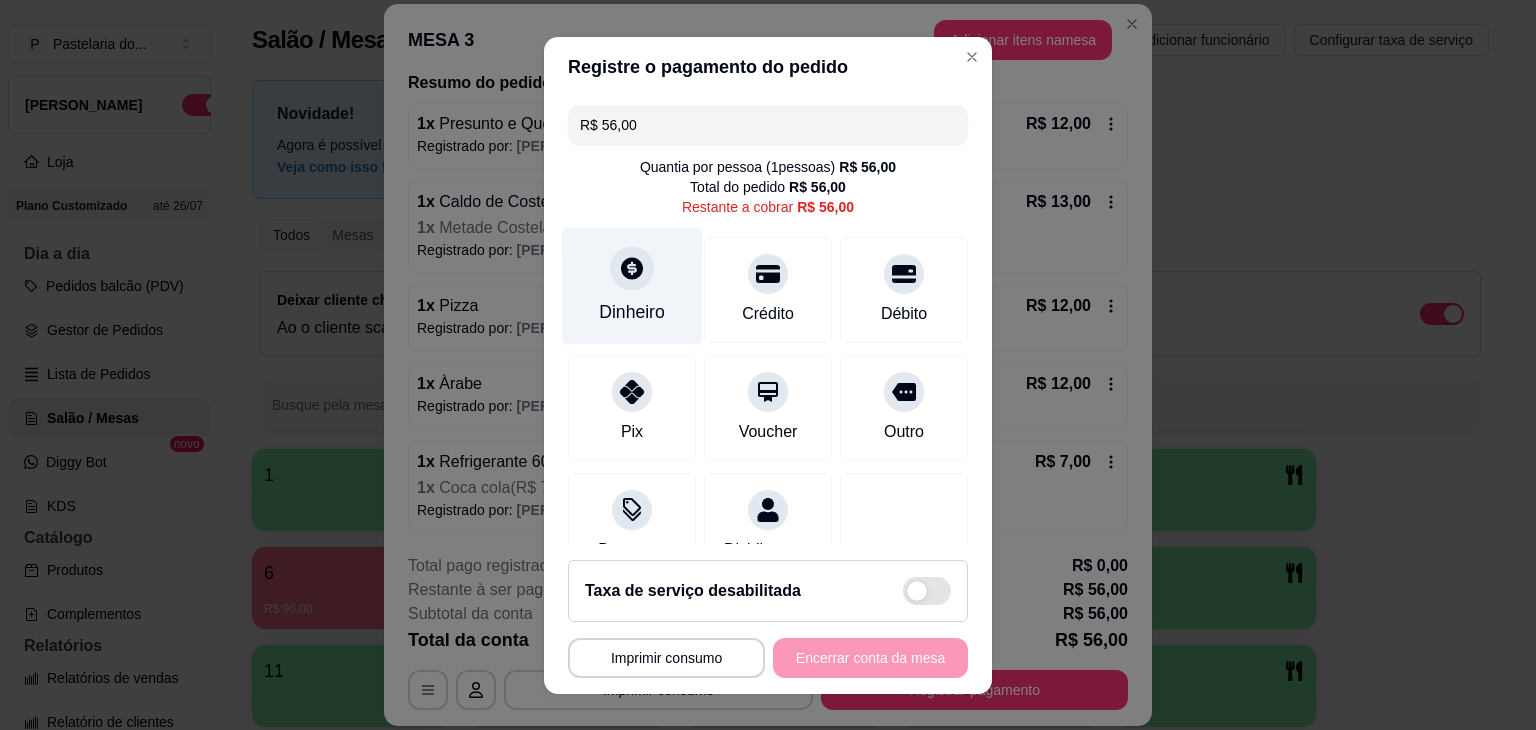 click 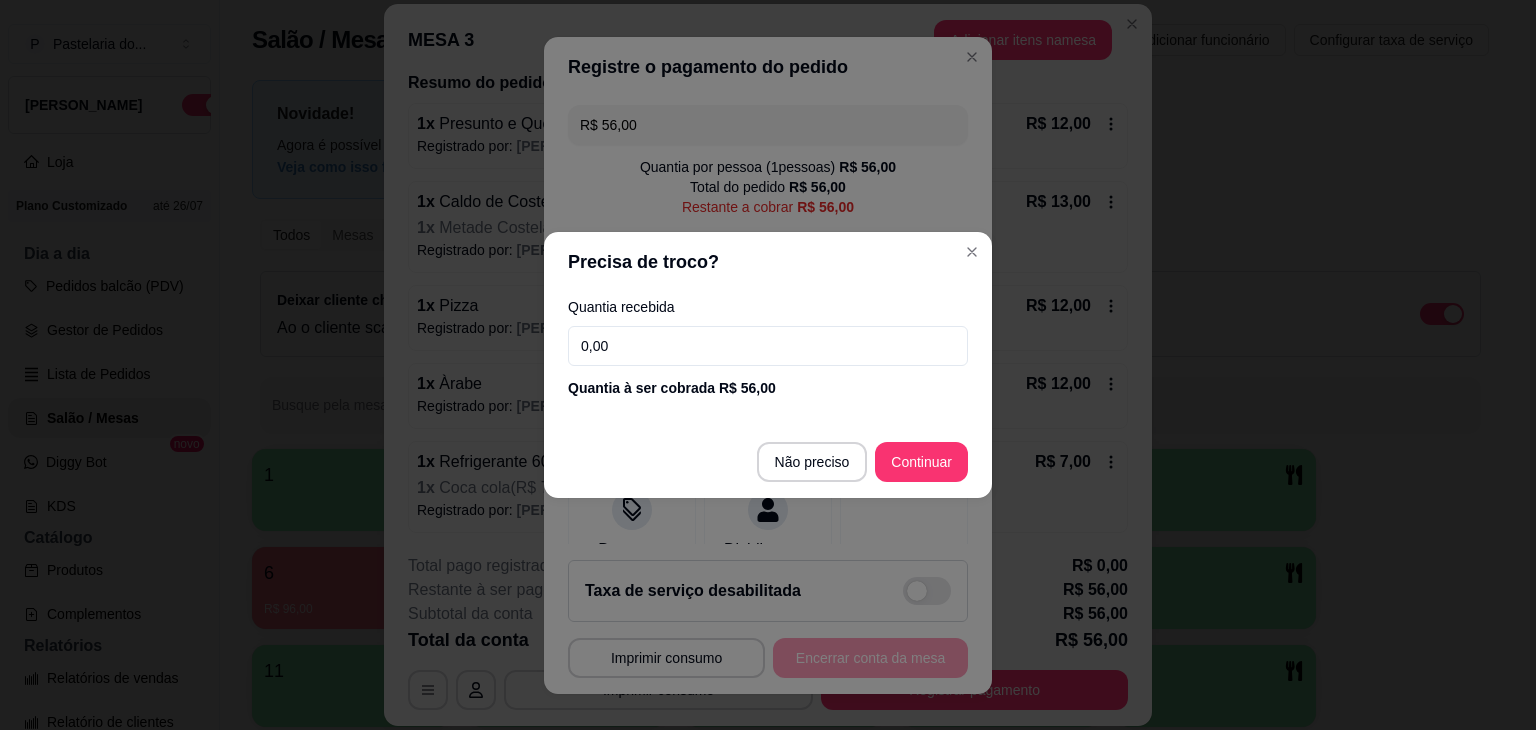 click on "0,00" at bounding box center [768, 346] 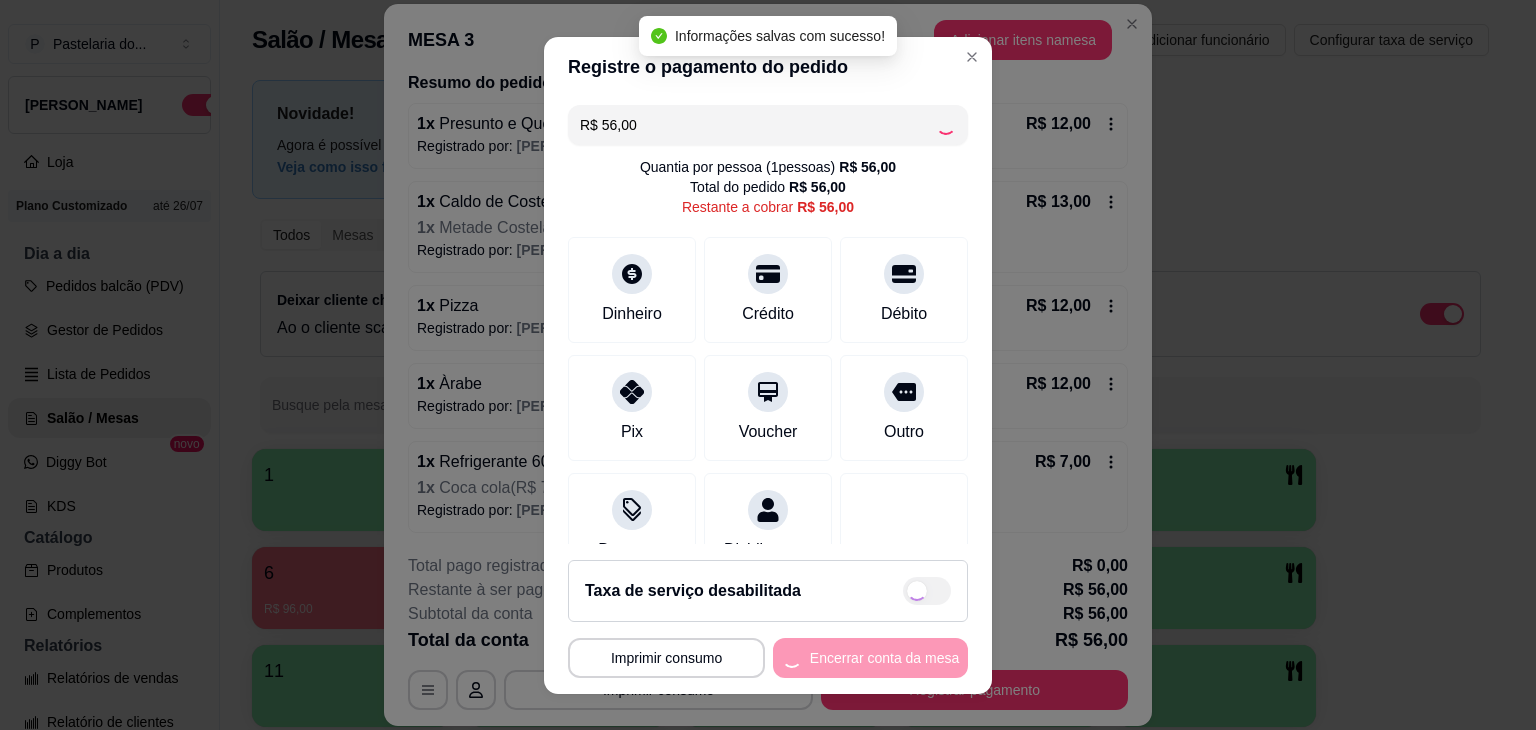 type on "R$ 0,00" 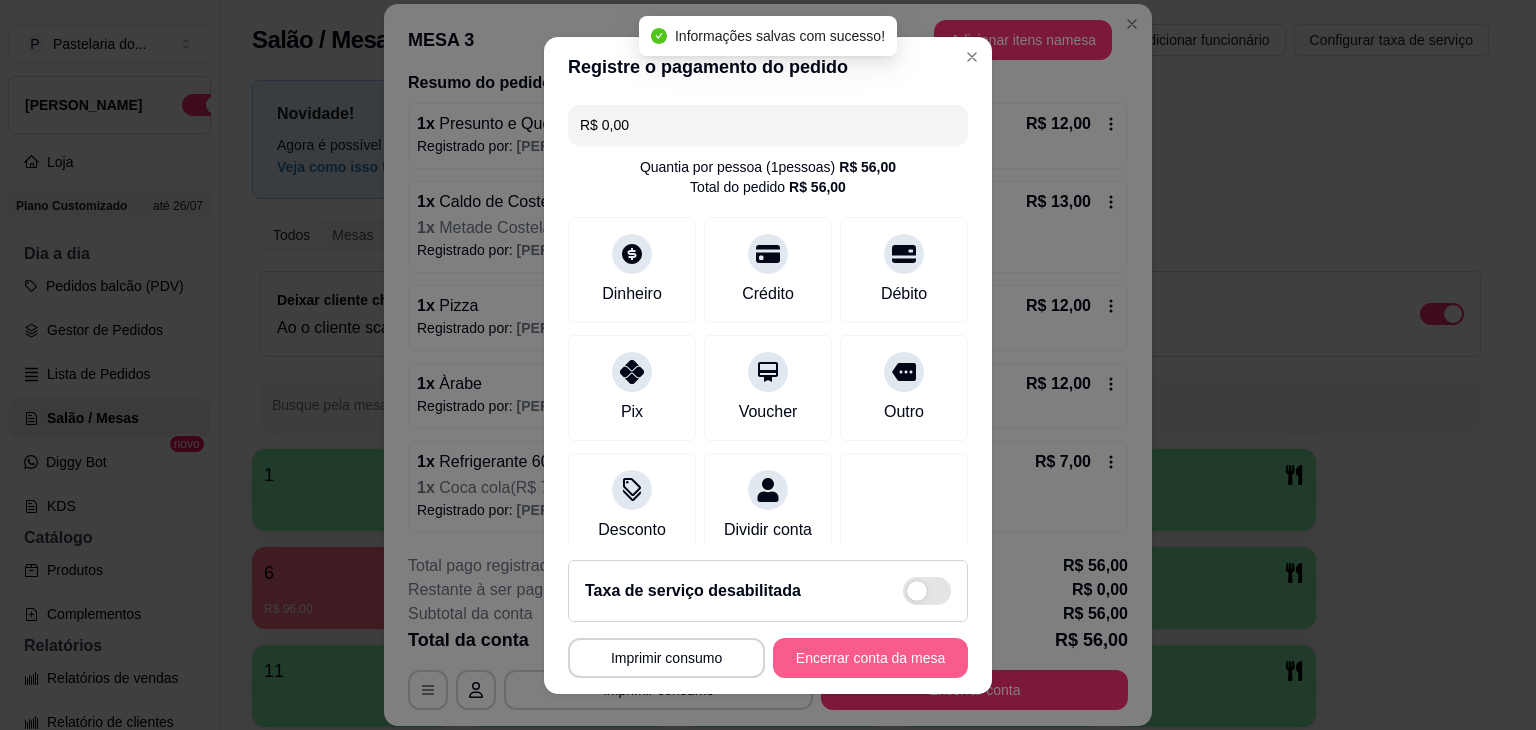 click on "Encerrar conta da mesa" at bounding box center [870, 658] 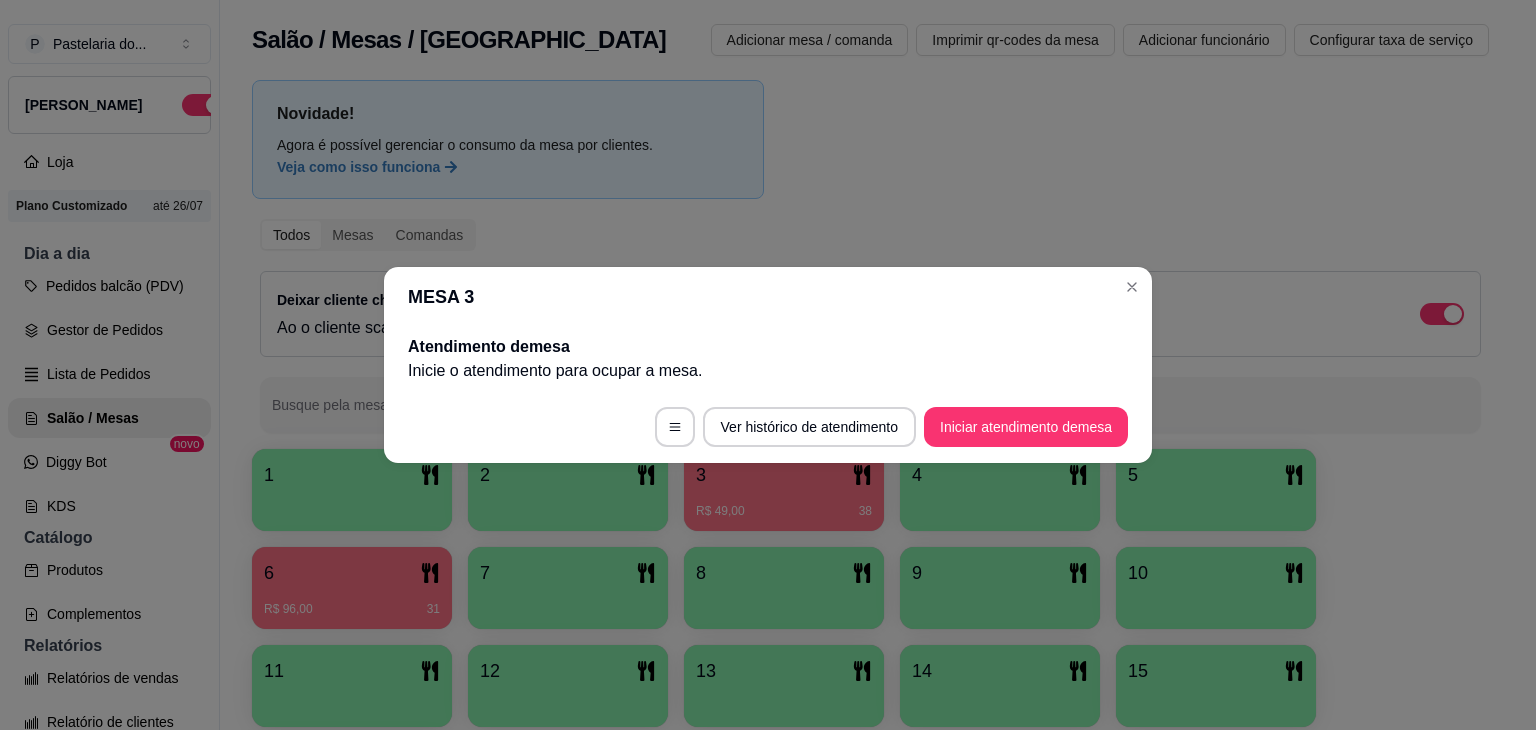 scroll, scrollTop: 0, scrollLeft: 0, axis: both 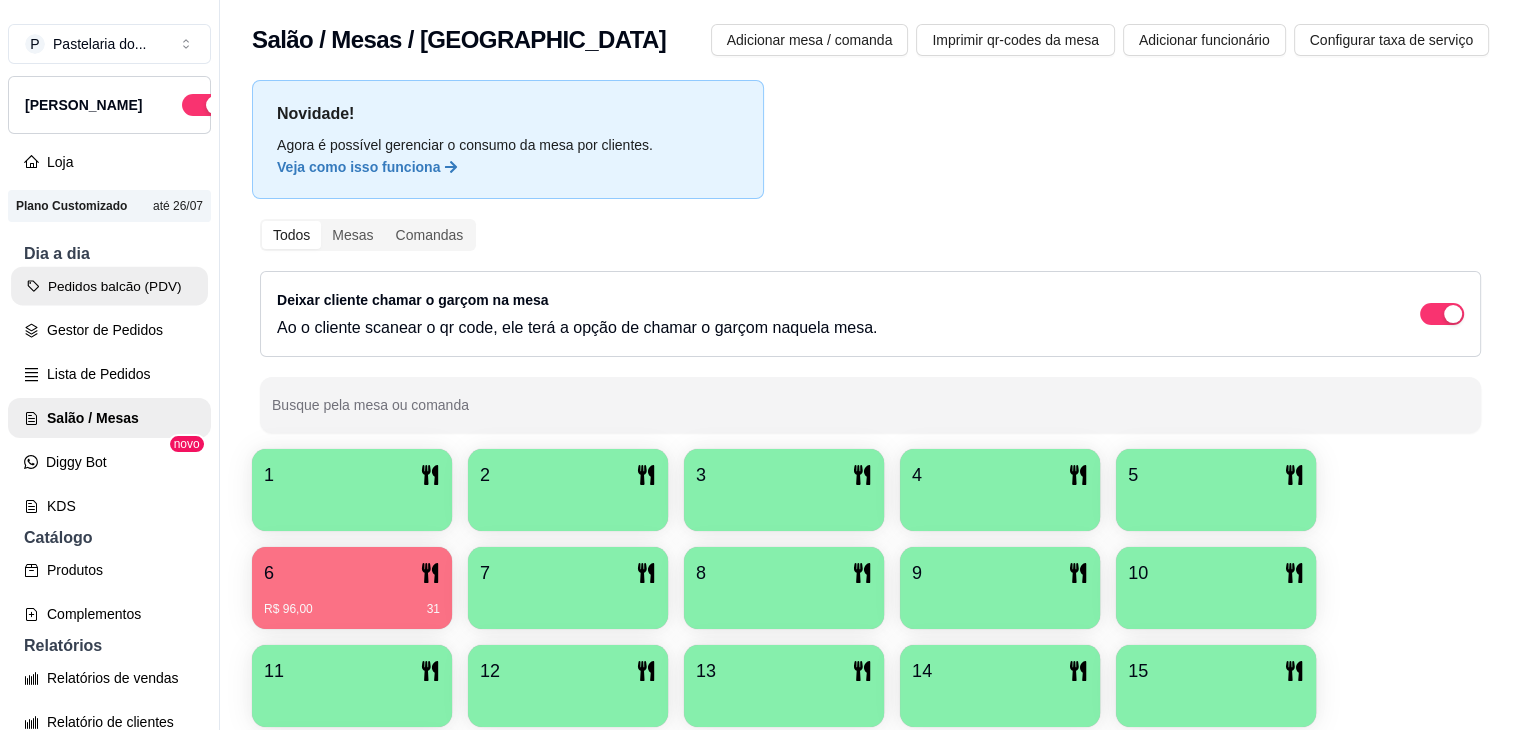 click on "Pedidos balcão (PDV)" at bounding box center [109, 286] 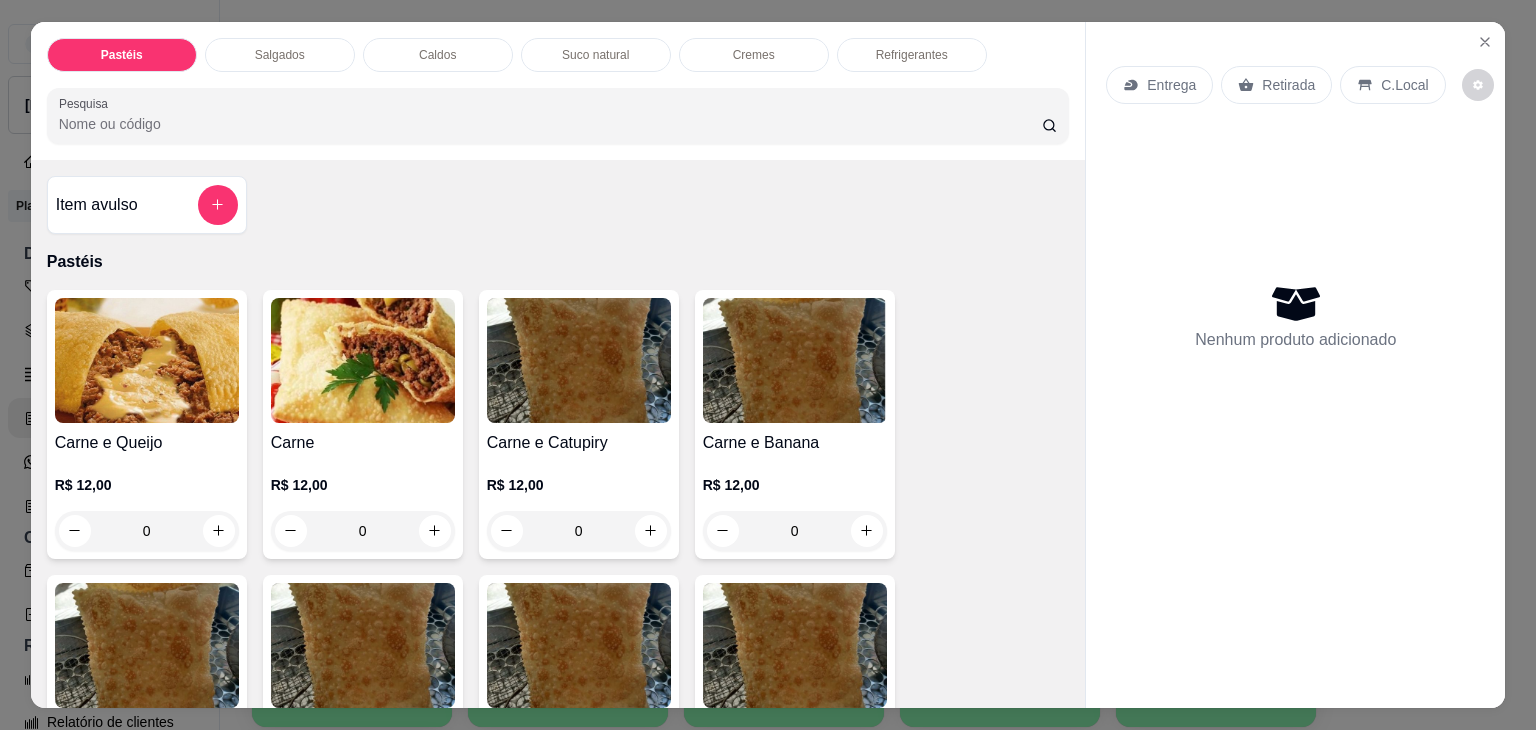 click on "Item avulso" at bounding box center (147, 205) 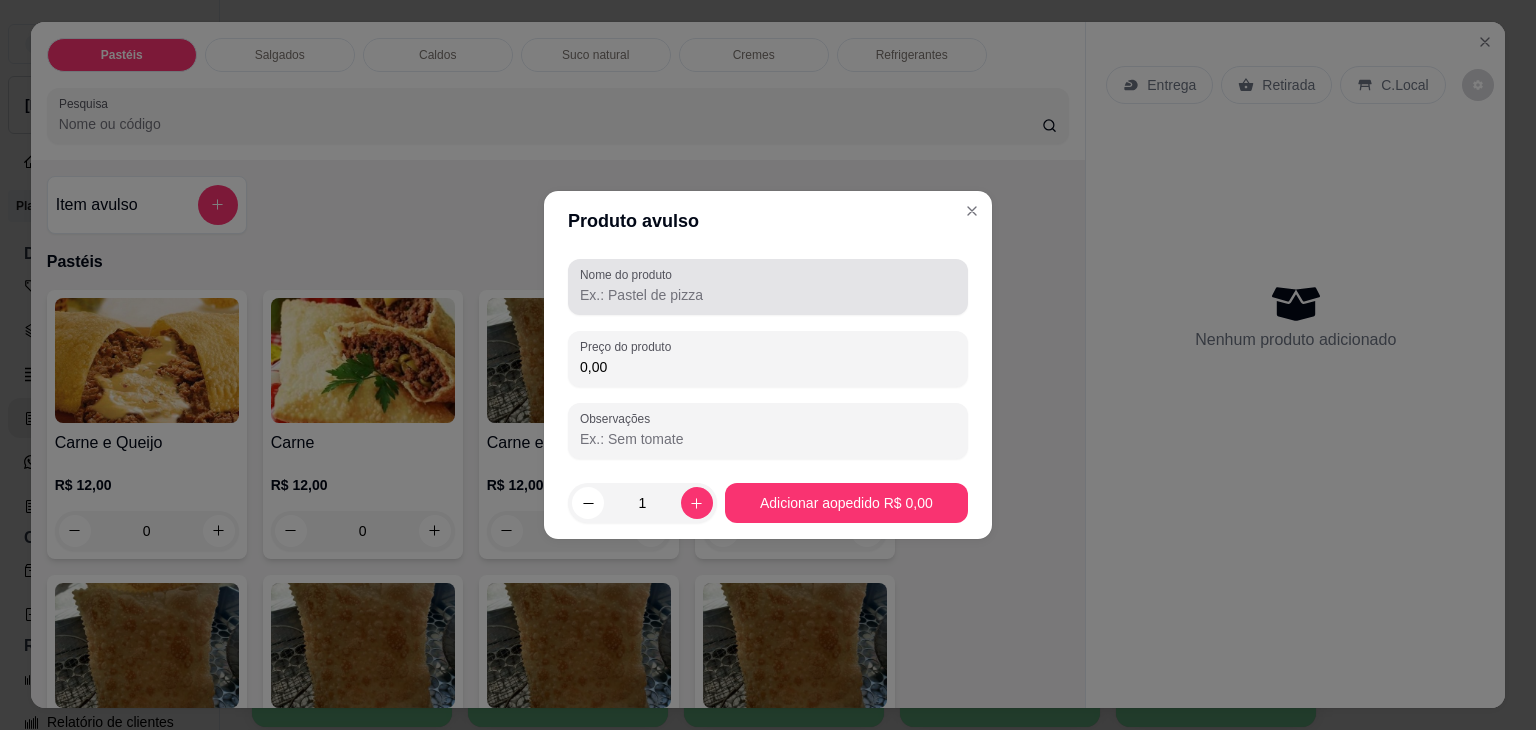 click on "Nome do produto" at bounding box center (768, 295) 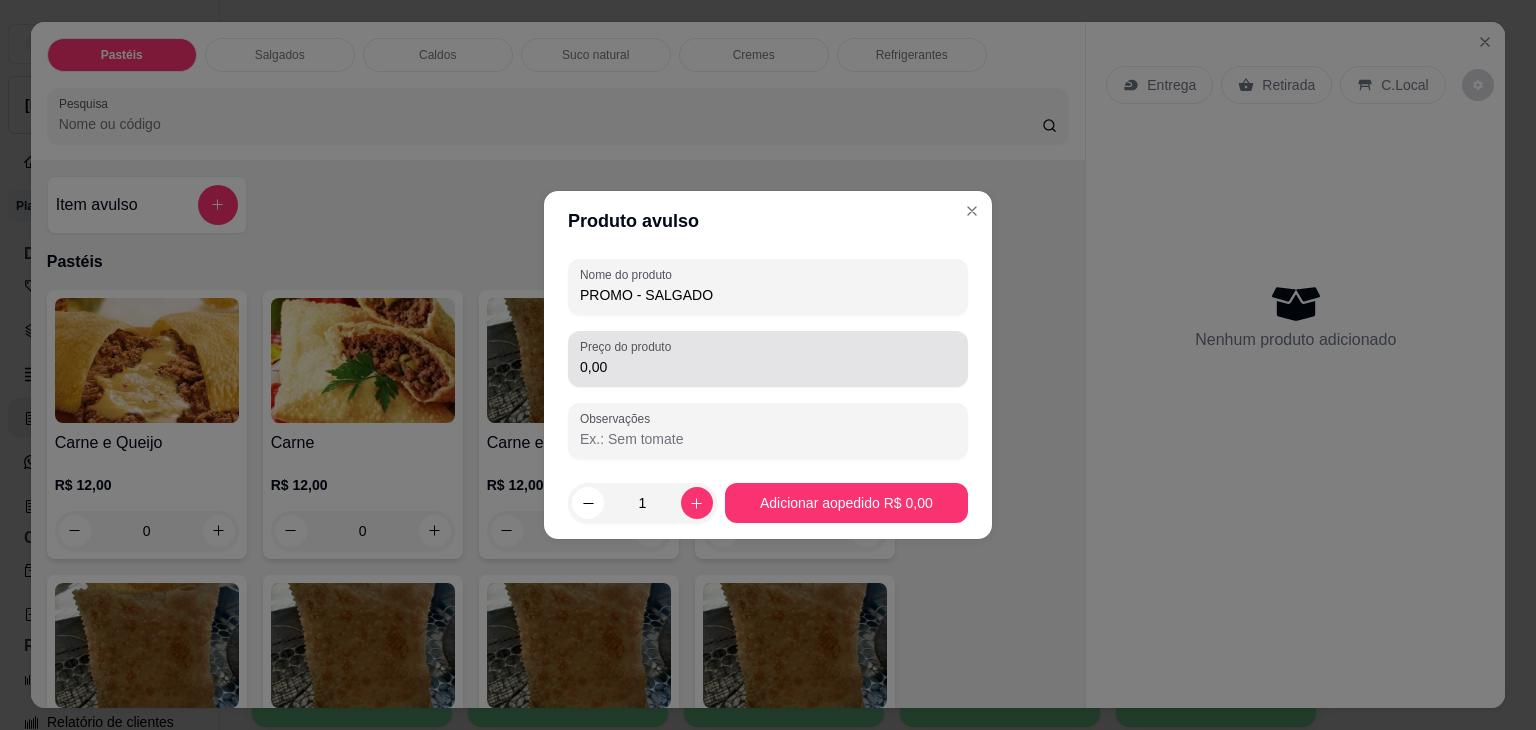 type on "PROMO - SALGADO" 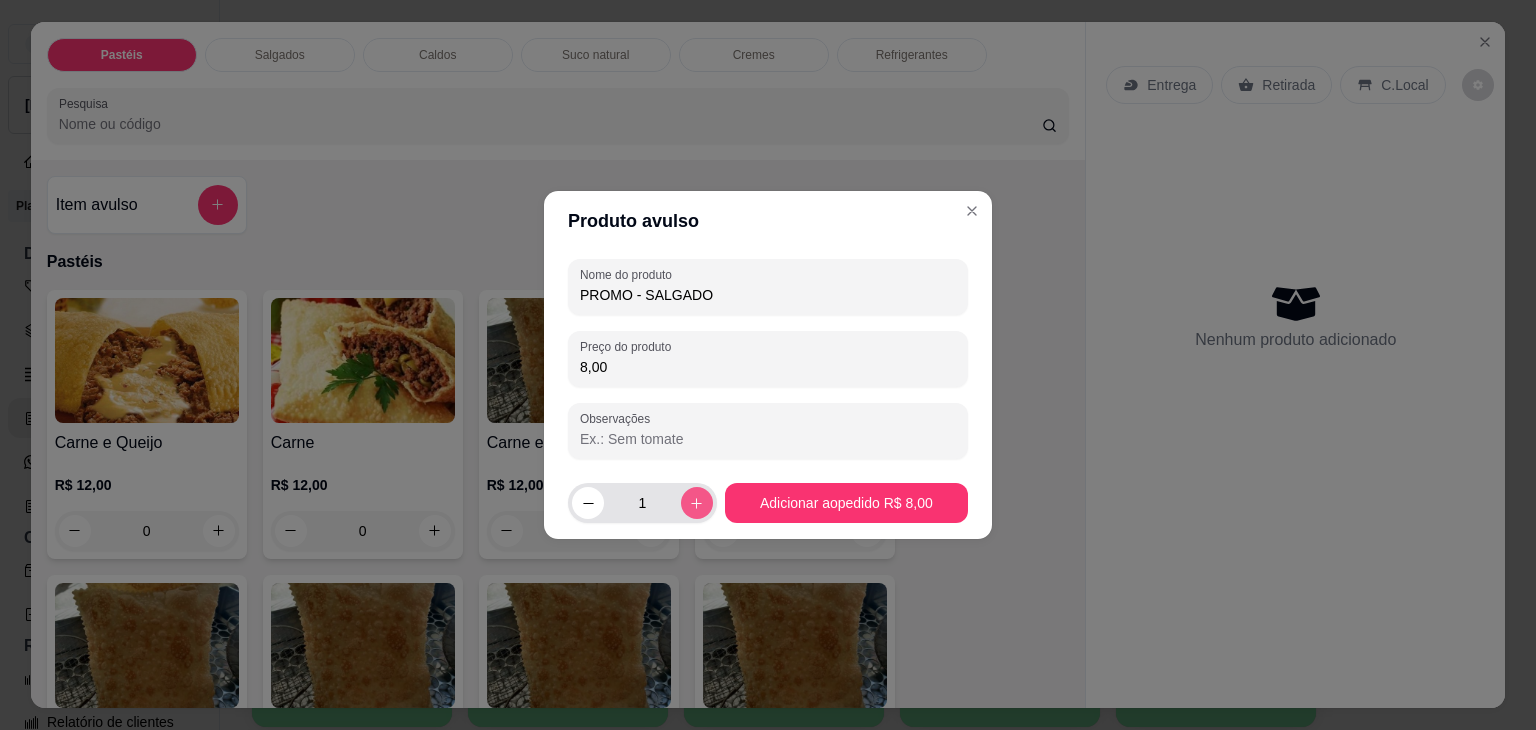 type on "8,00" 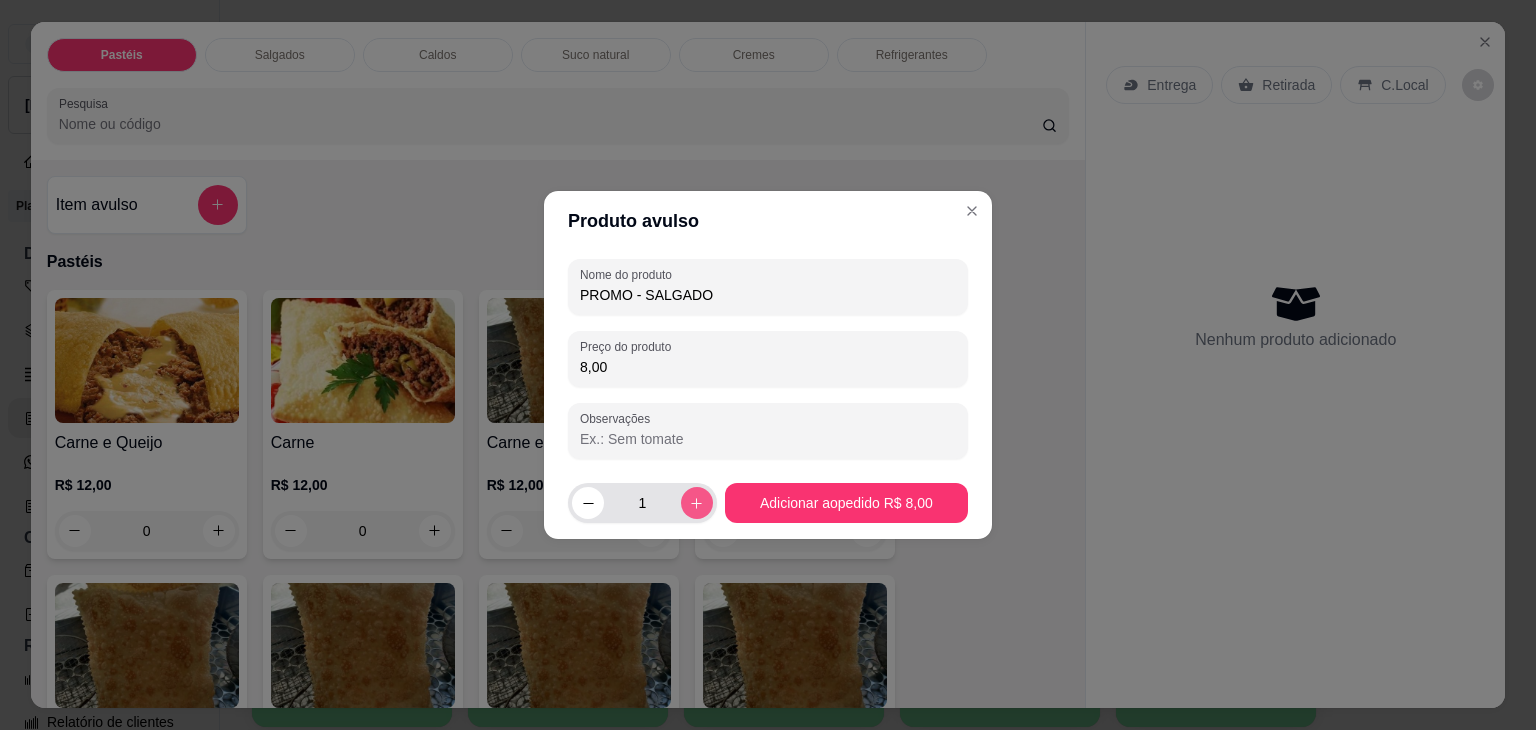 click 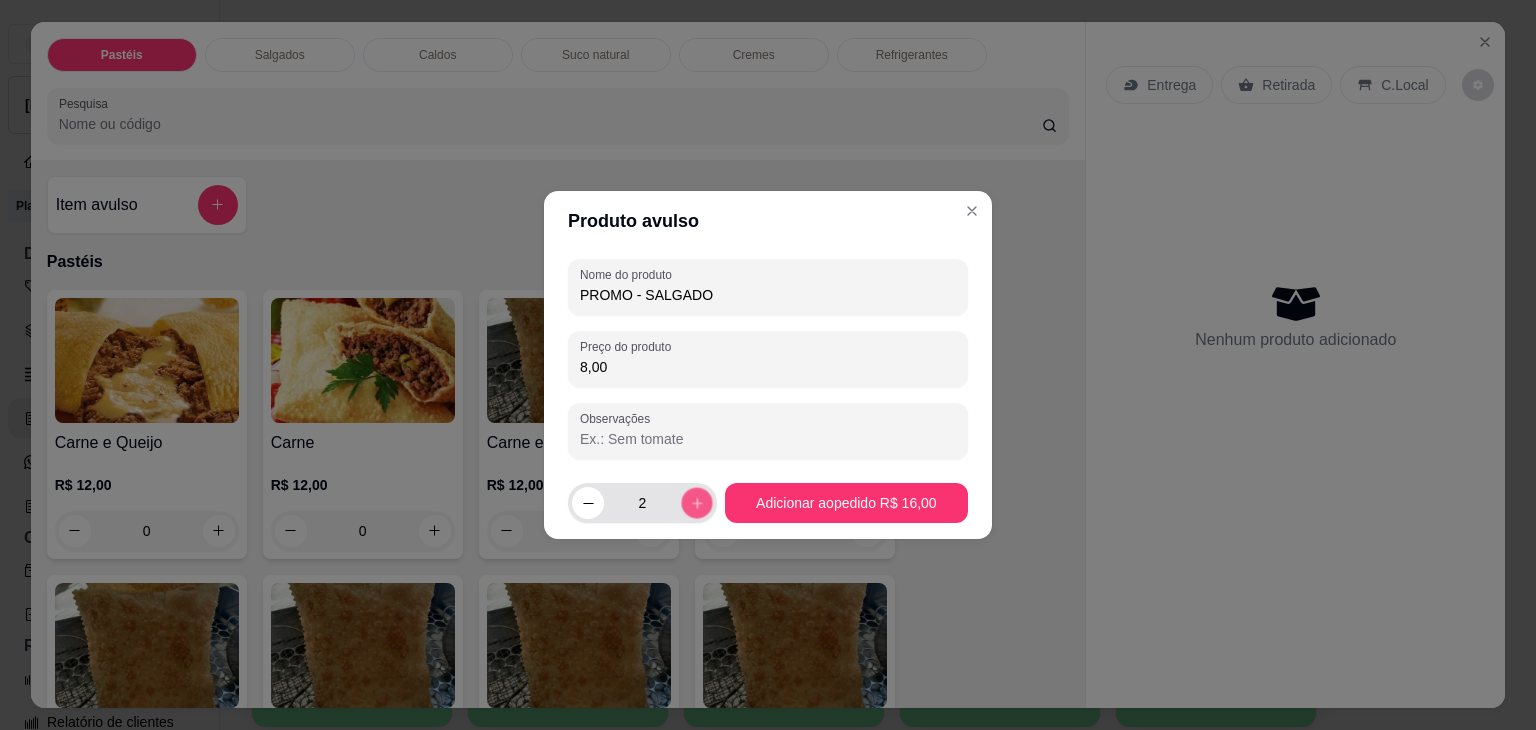 click 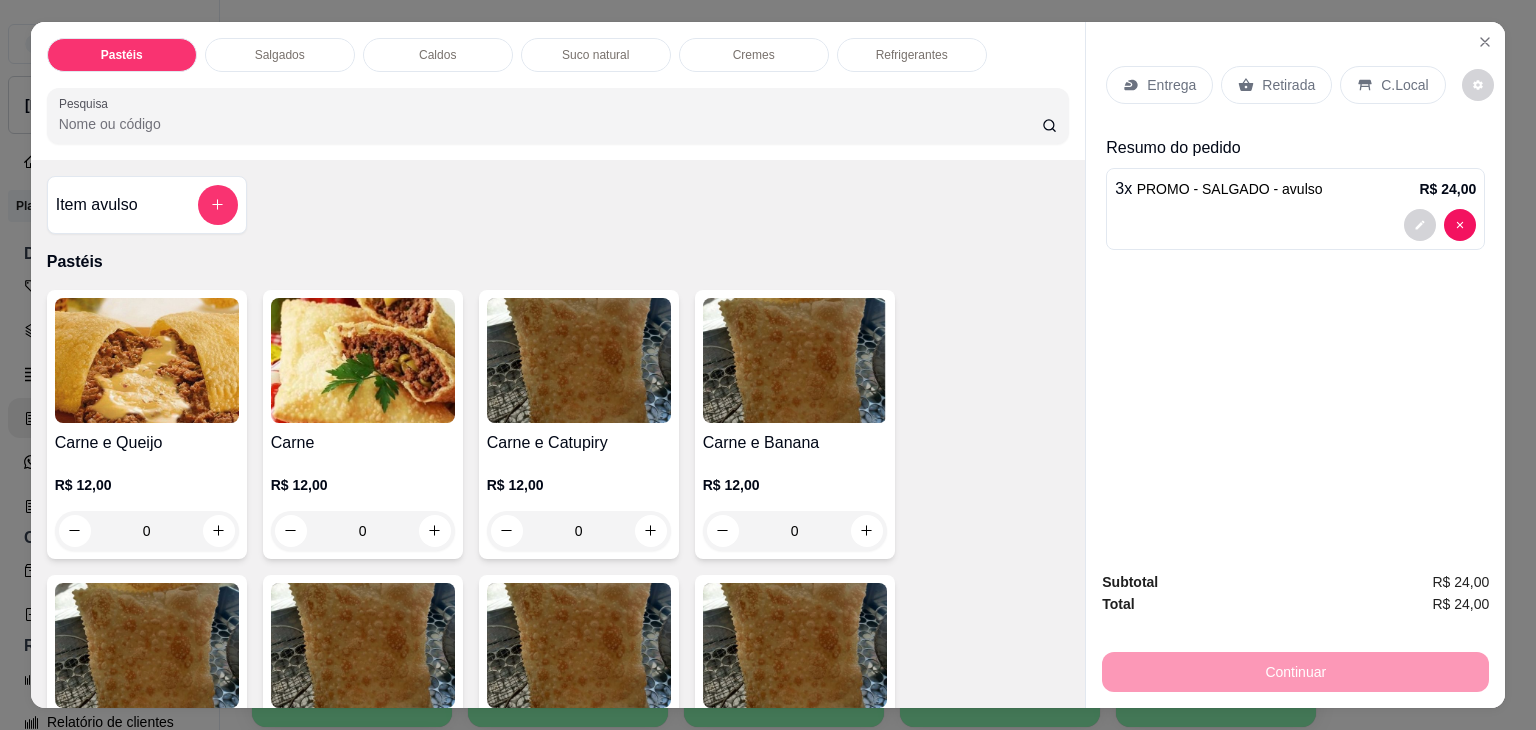 click on "Retirada" at bounding box center (1288, 85) 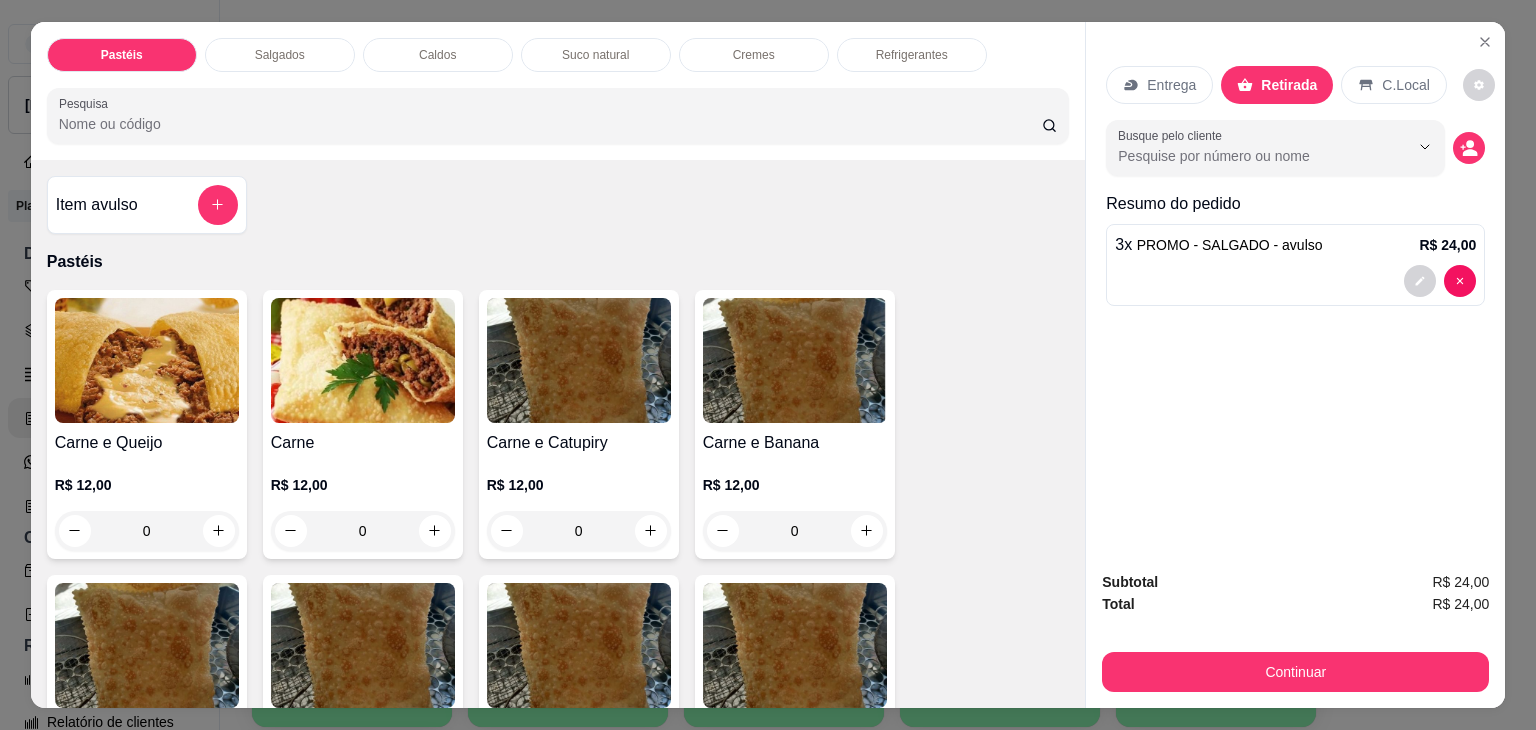 click on "Pastéis  Salgados  Caldos Suco natural Cremes Refrigerantes Pesquisa Item avulso Pastéis  Carne e Queijo    R$ 12,00 0 Carne    R$ 12,00 0 Carne e Catupiry    R$ 12,00 0 Carne e Banana    R$ 12,00 0 Carne e Guariroba   R$ 12,00 0 Carne e Bacon    R$ 12,00 0 Carne e Cheddar    R$ 12,00 0 Carne e Milho    R$ 12,00 0 Frango e Queijo    R$ 12,00 0 Frango    R$ 12,00 0 Frango e Catupiry   R$ 12,00 0 Frango e Bacon    R$ 12,00 0 Frango e Milho   R$ 12,00 0 Frango e Cheddar    R$ 12,00 0 Frango e Guariroba     R$ 12,00 0 Presunto e Queijo   R$ 12,00 0 Queijo    R$ 12,00 0 Pizza   R$ 12,00 0 Àrabe   R$ 12,00 0 Chocolate   R$ 15,00 0 Banana Real   R$ 12,00 0 Cachorro Quente   R$ 15,00 0  X - tudo   R$ 18,00 0 Banana com Chocolate   R$ 15,00 0 Gueroba e Queijo   R$ 12,00 0 Salgados  Esgotado Pastelão de carne    R$ 10,00 0 Pastelão de frango    R$ 10,00 0 Enroladinho de salsicha com queijo    R$ 10,00 0 Coxinha   R$ 10,00 0 Enroladinho de presunto e queijo    R$ 10,00 0   R$ 10,00 0" at bounding box center [768, 365] 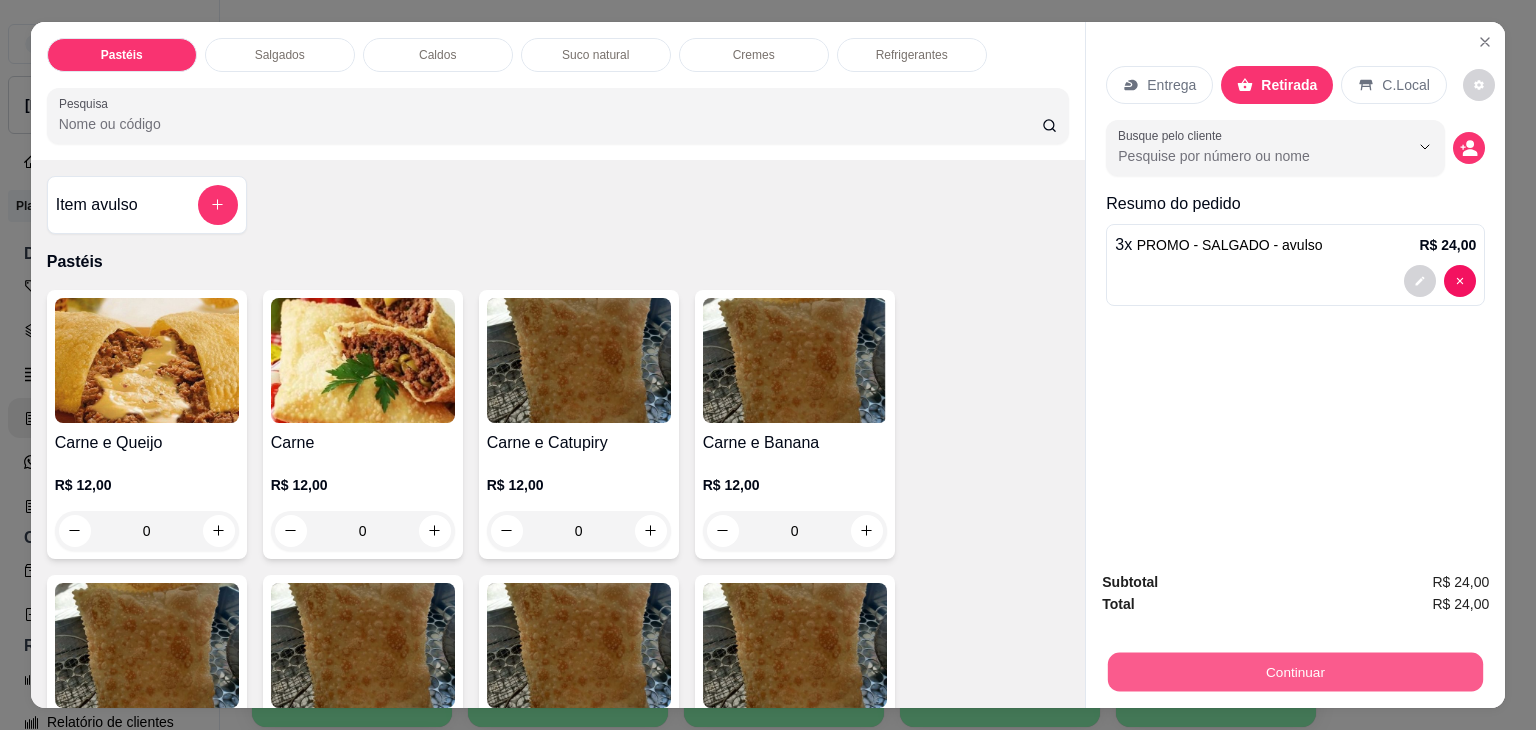 click on "Continuar" at bounding box center (1295, 672) 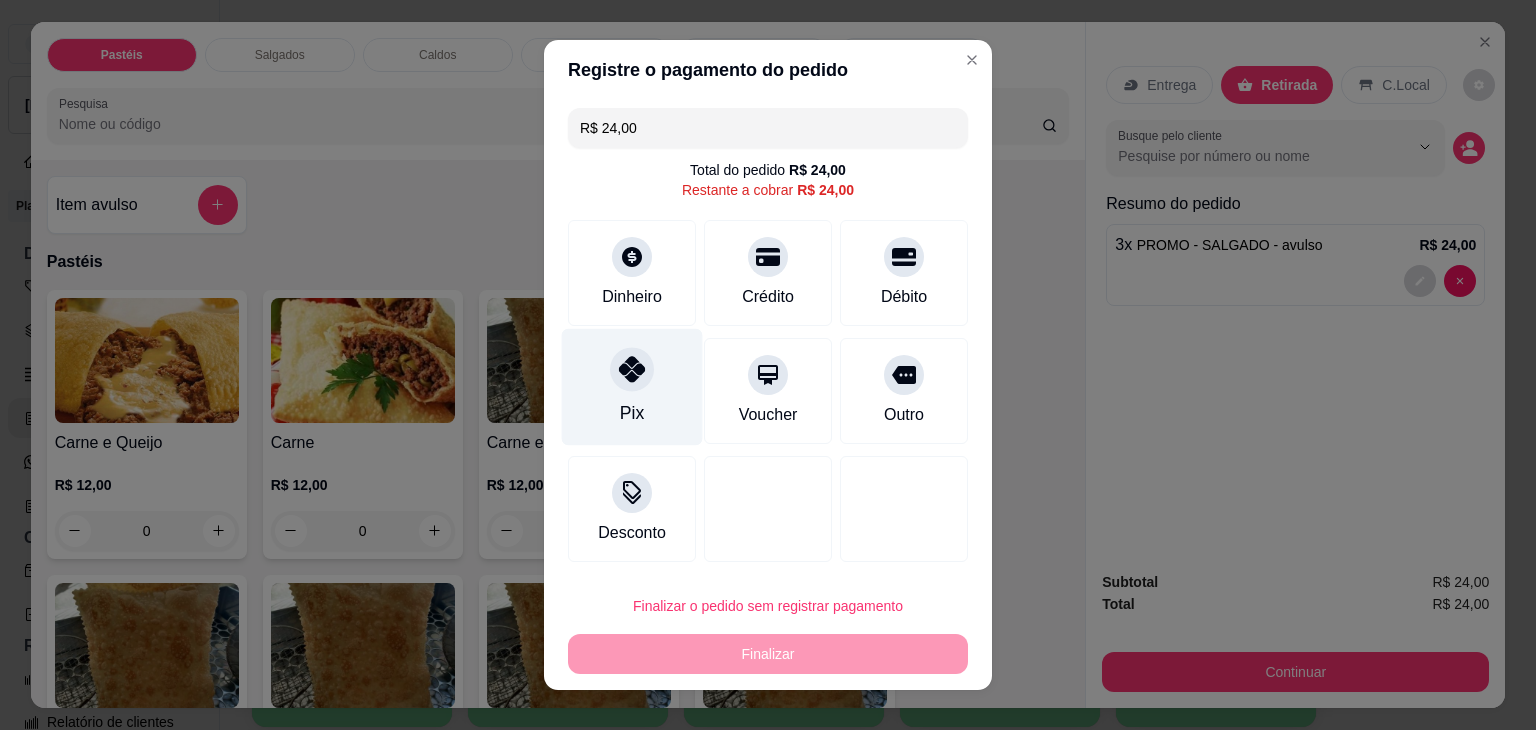 click on "Pix" at bounding box center (632, 387) 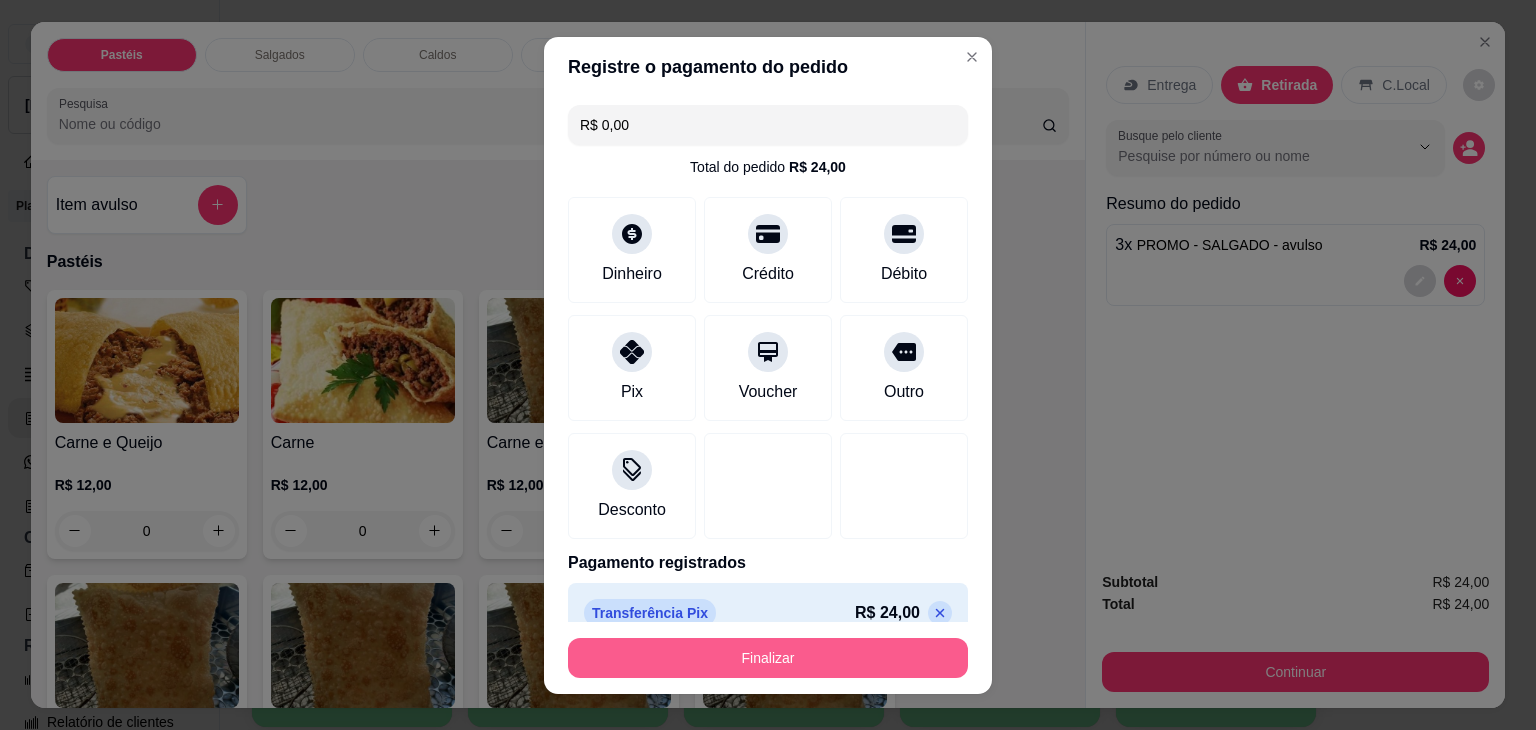 click on "Finalizar" at bounding box center (768, 658) 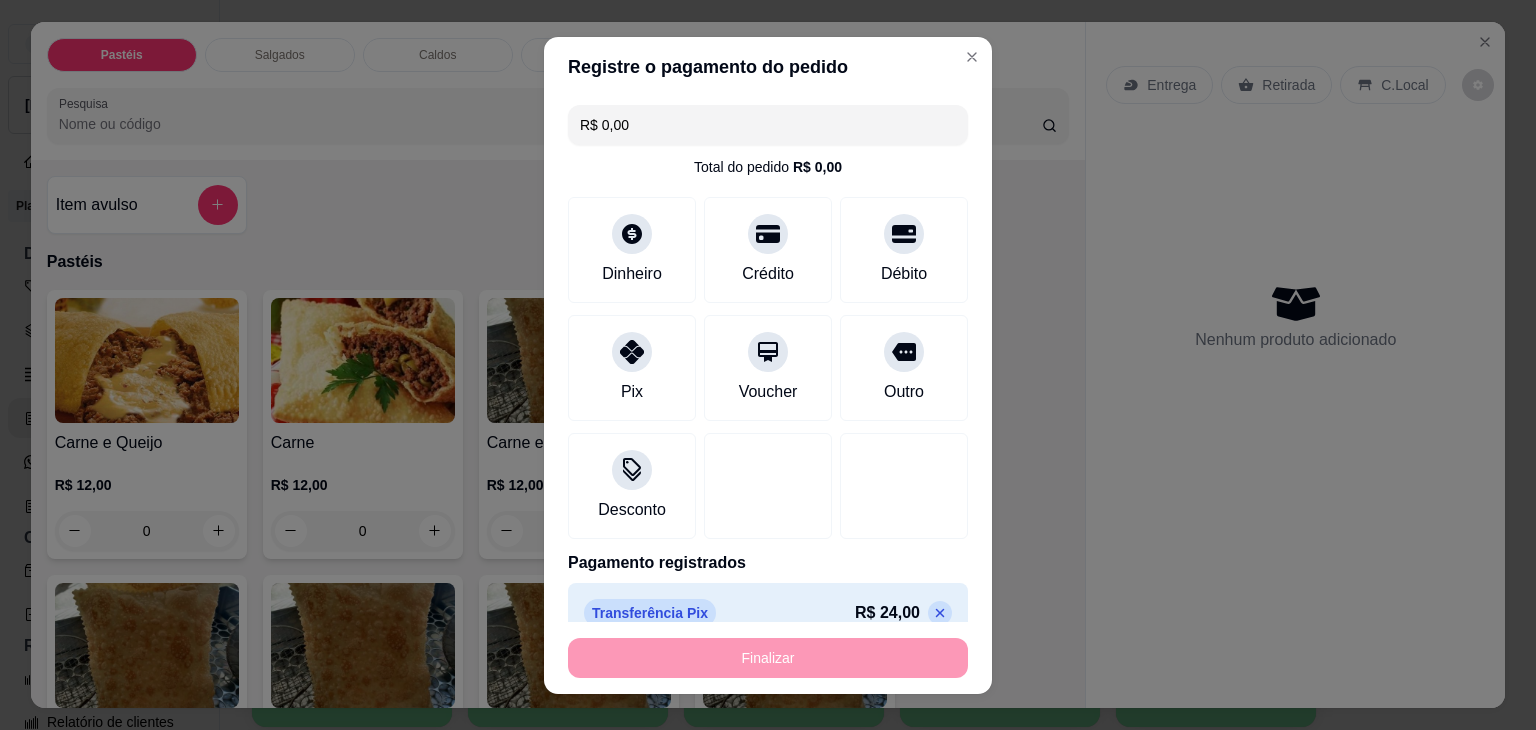 type on "-R$ 24,00" 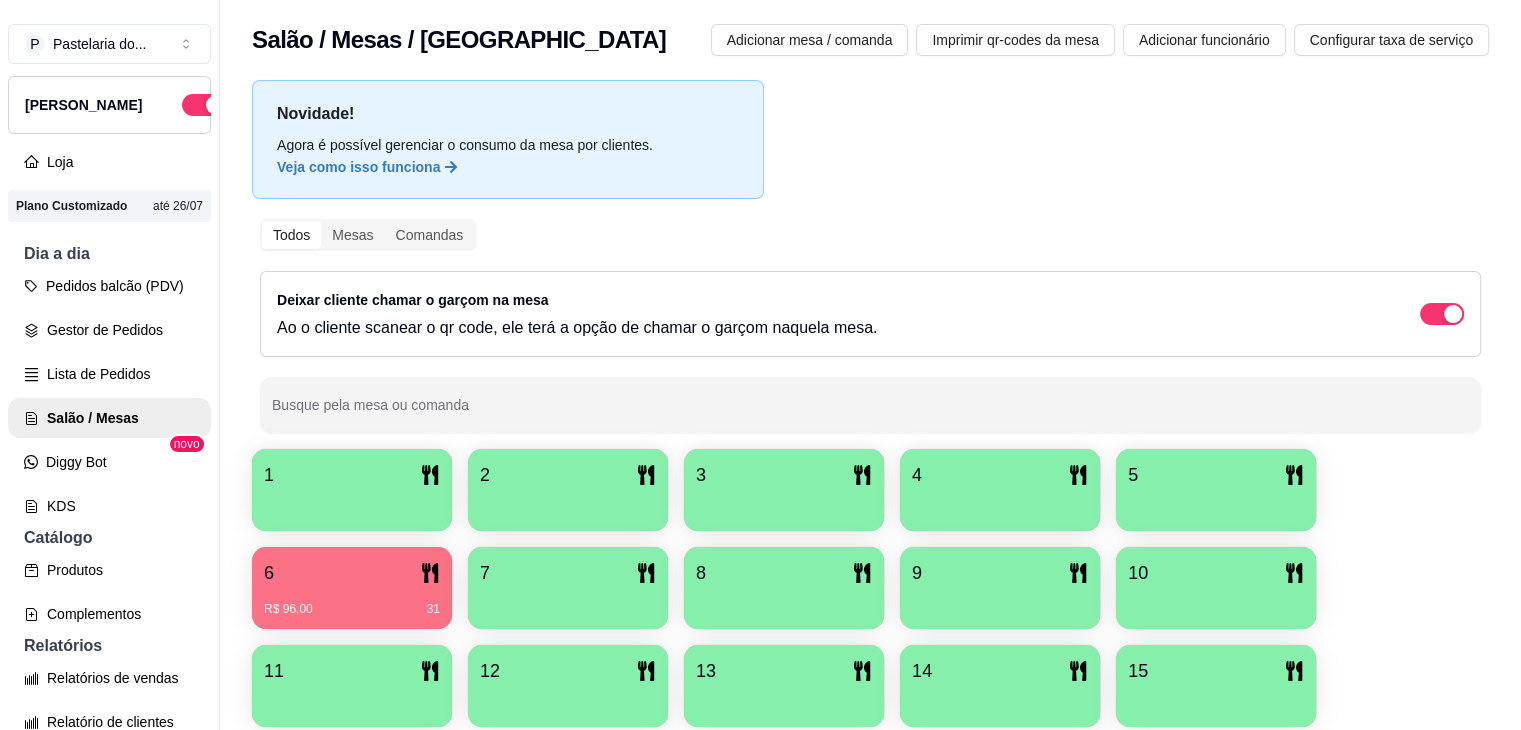 click on "R$ 96,00 31" at bounding box center [352, 602] 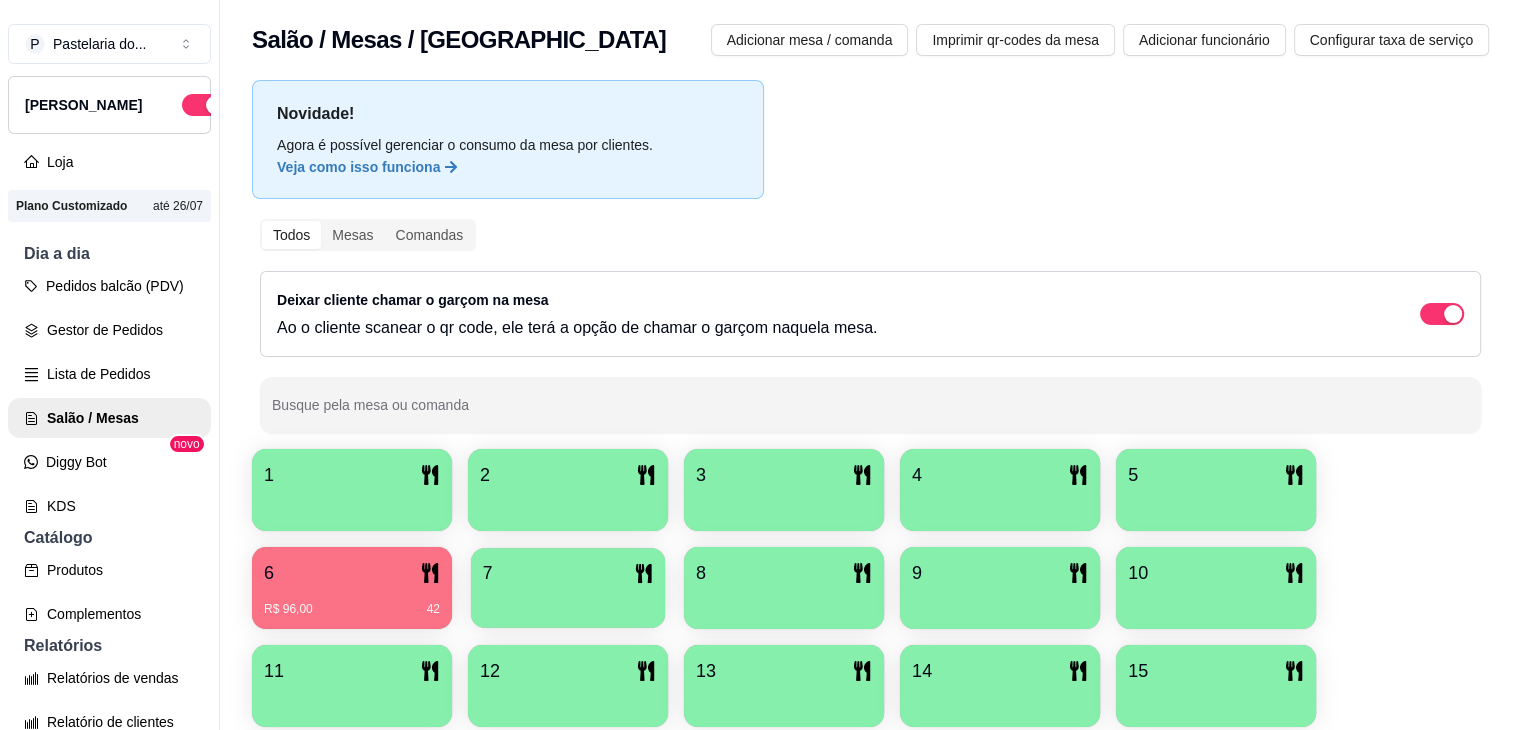 click on "7" at bounding box center (568, 573) 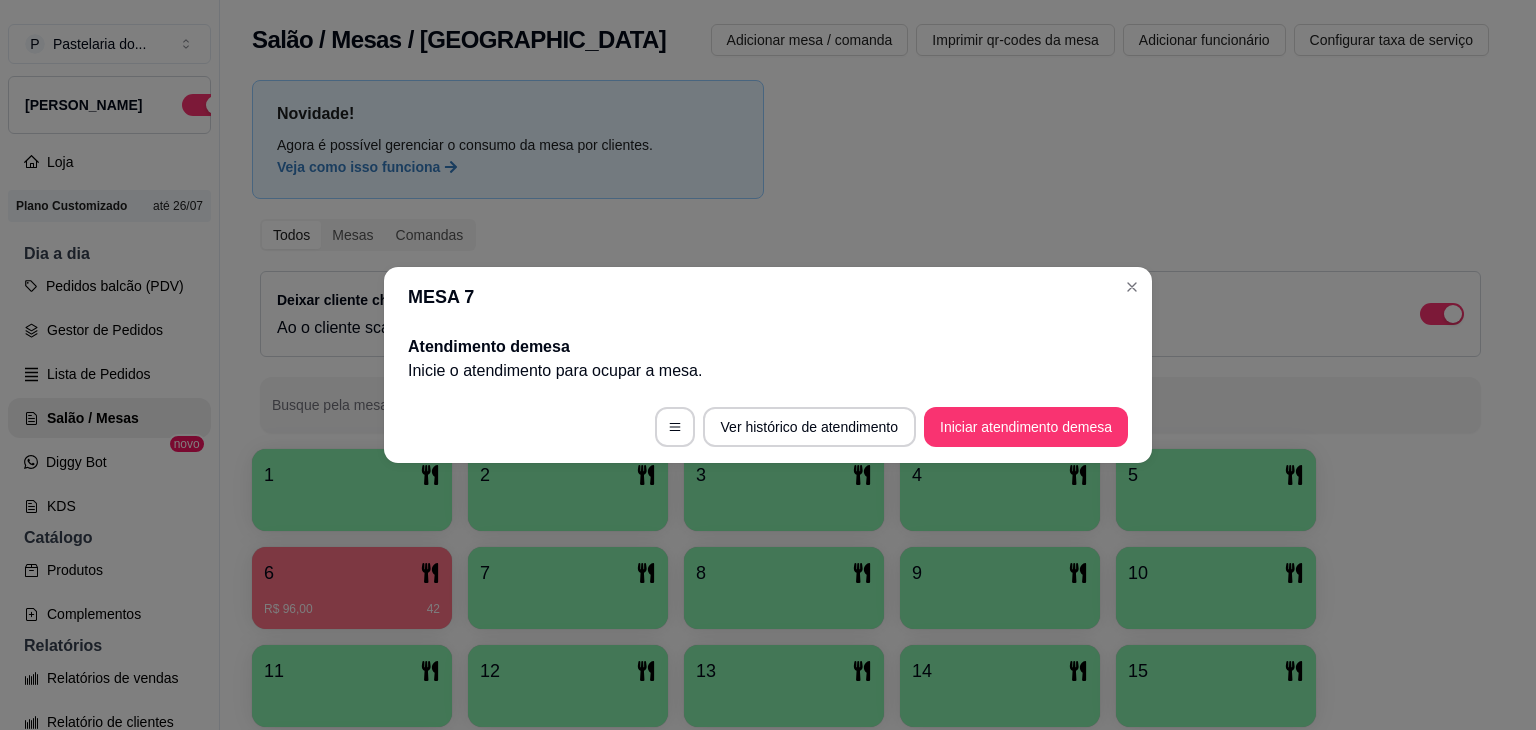 click on "Iniciar atendimento de  mesa" at bounding box center (1026, 427) 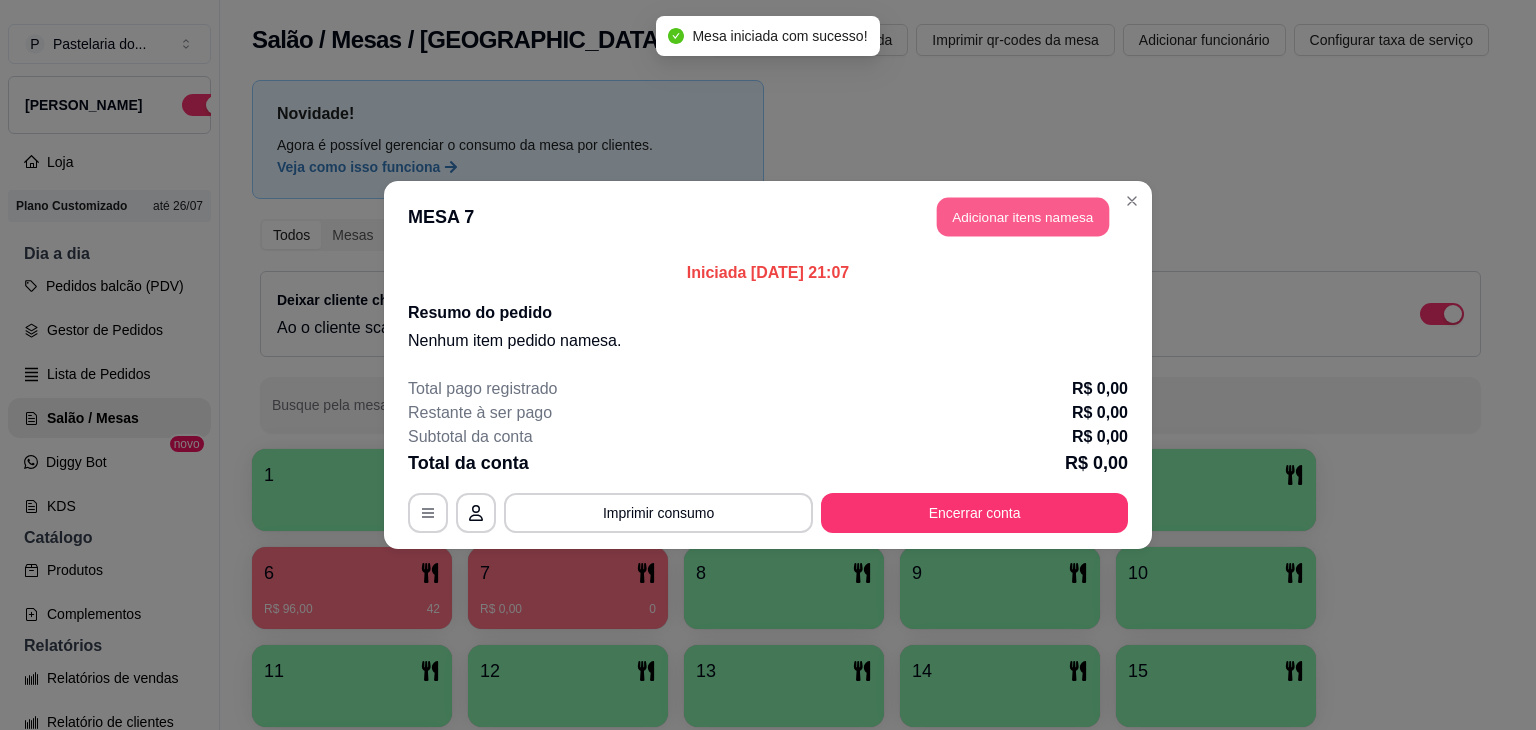 click on "Adicionar itens na  mesa" at bounding box center [1023, 217] 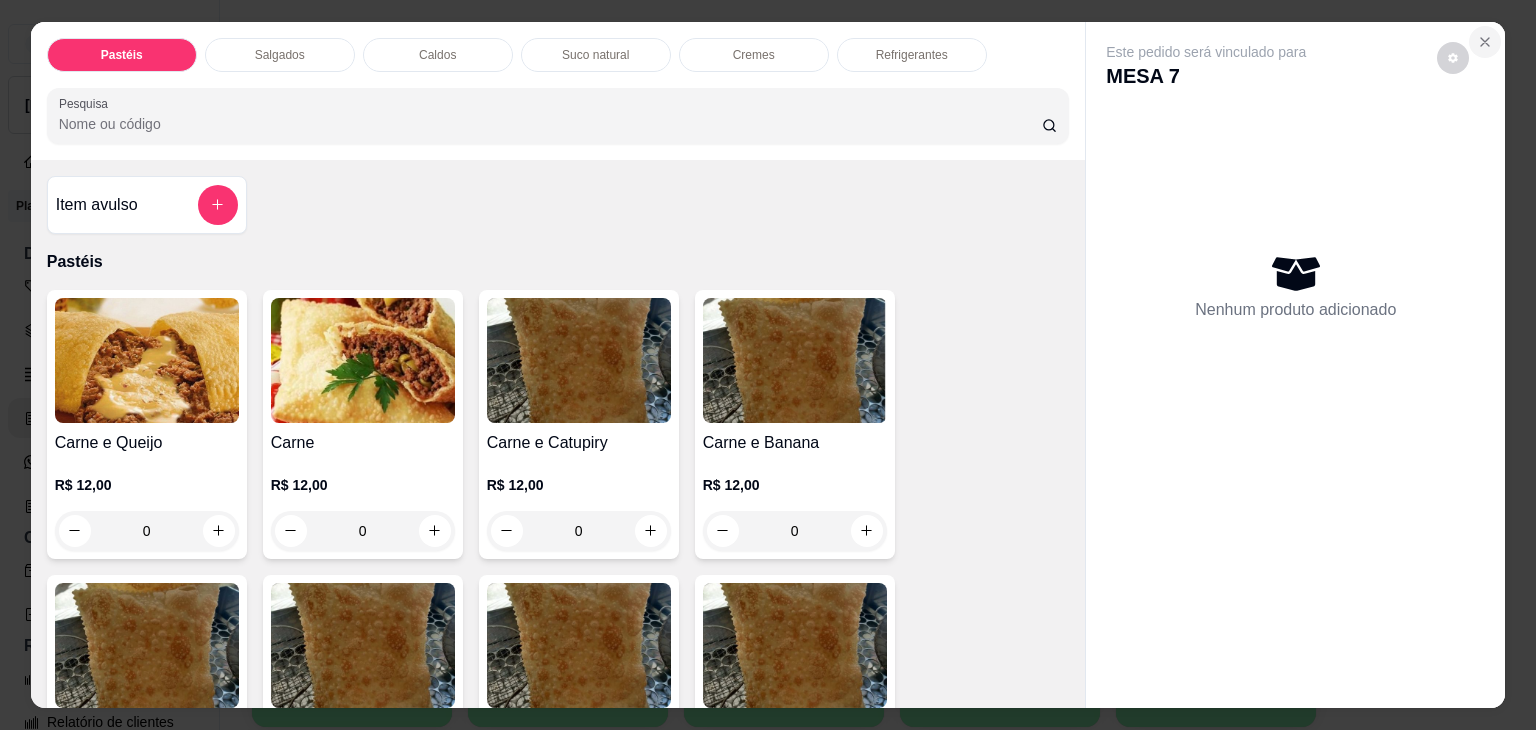 click at bounding box center (1485, 42) 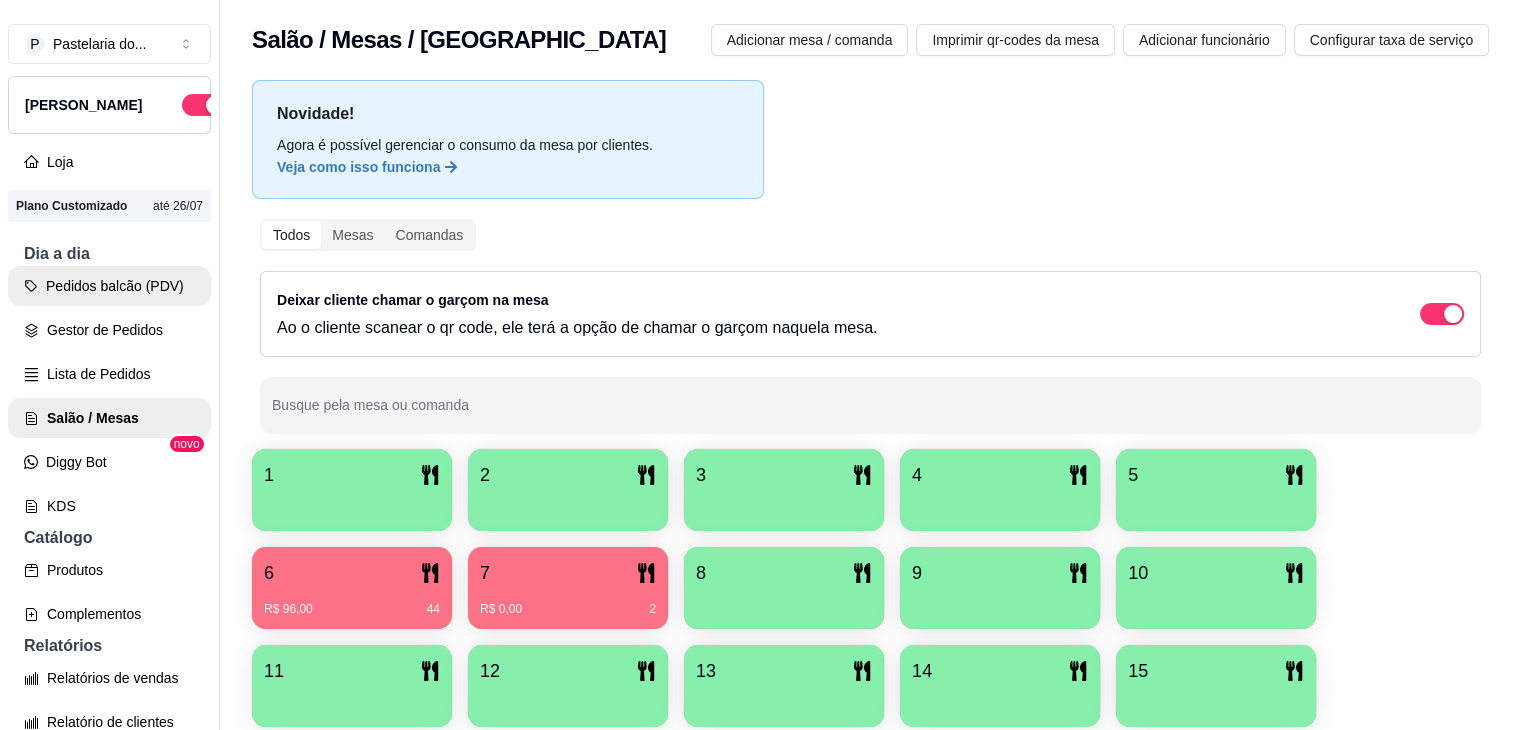 click on "Pedidos balcão (PDV)" at bounding box center [109, 286] 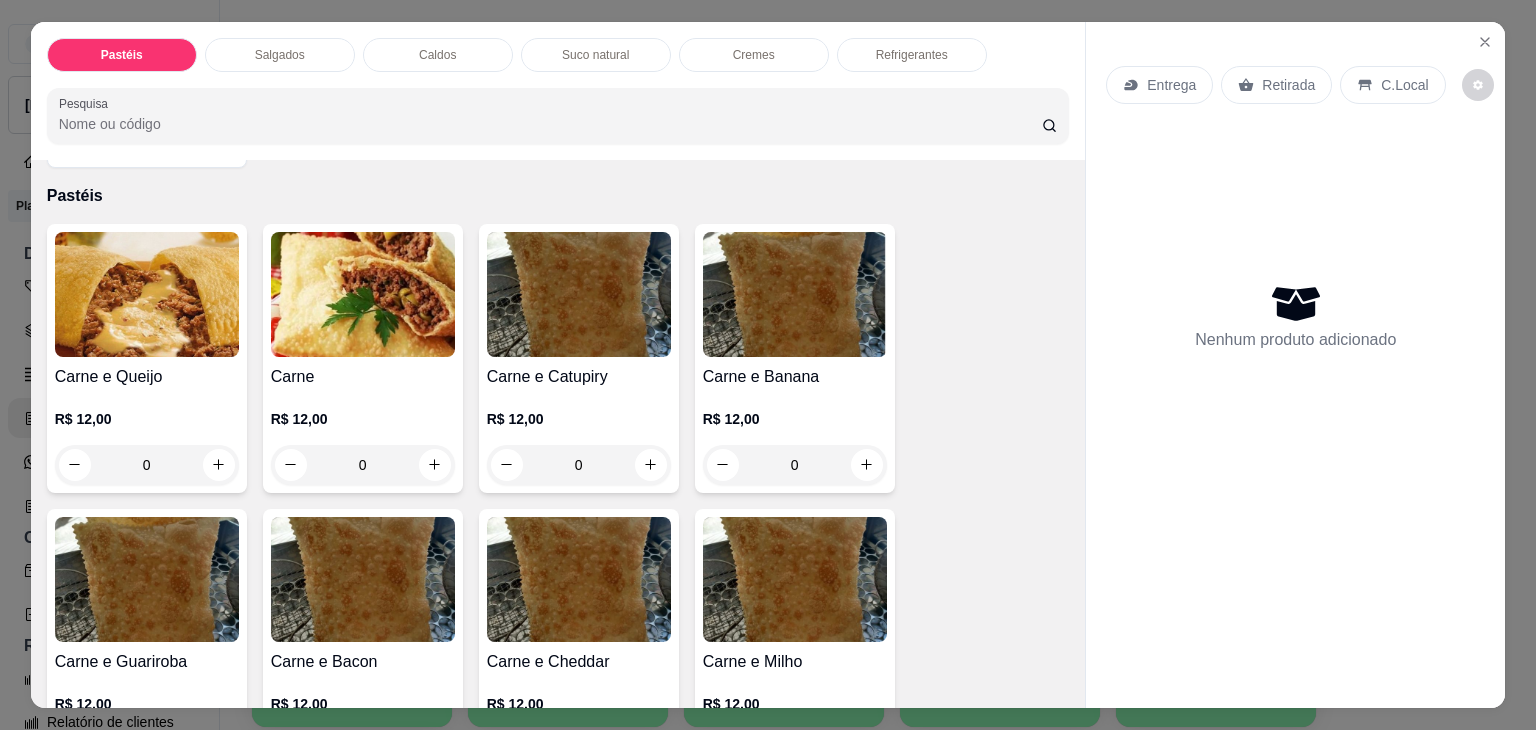 scroll, scrollTop: 200, scrollLeft: 0, axis: vertical 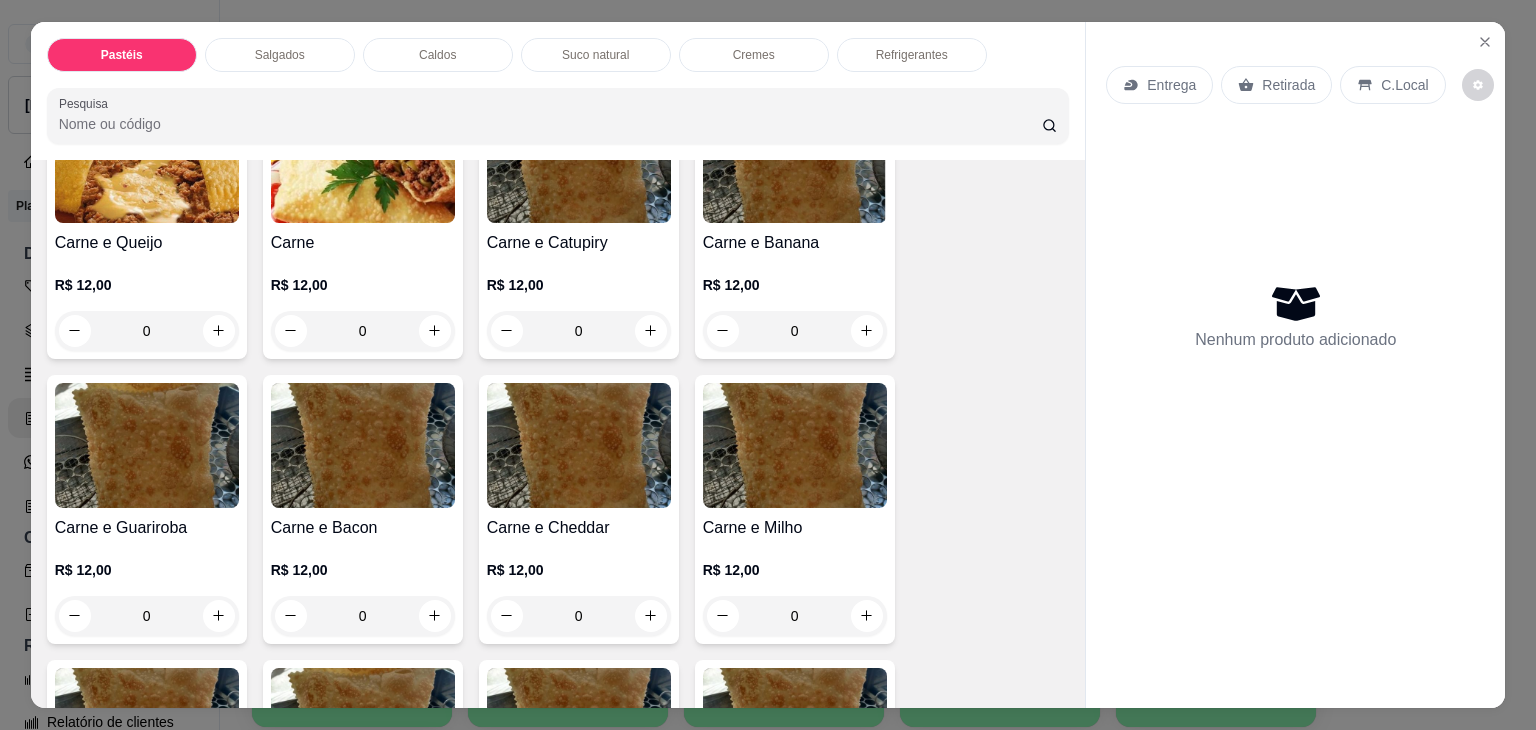 click on "0" at bounding box center [363, 331] 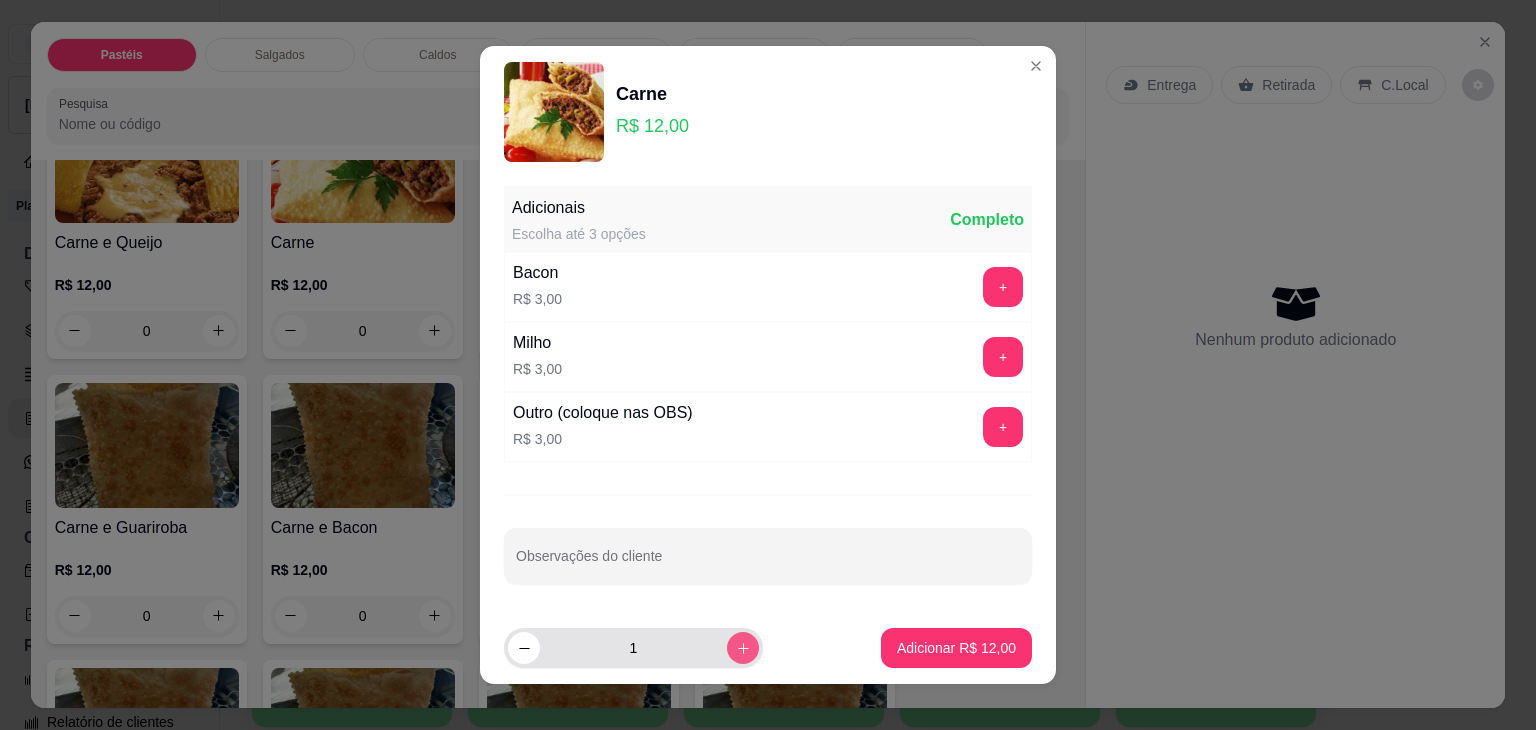 click at bounding box center (743, 648) 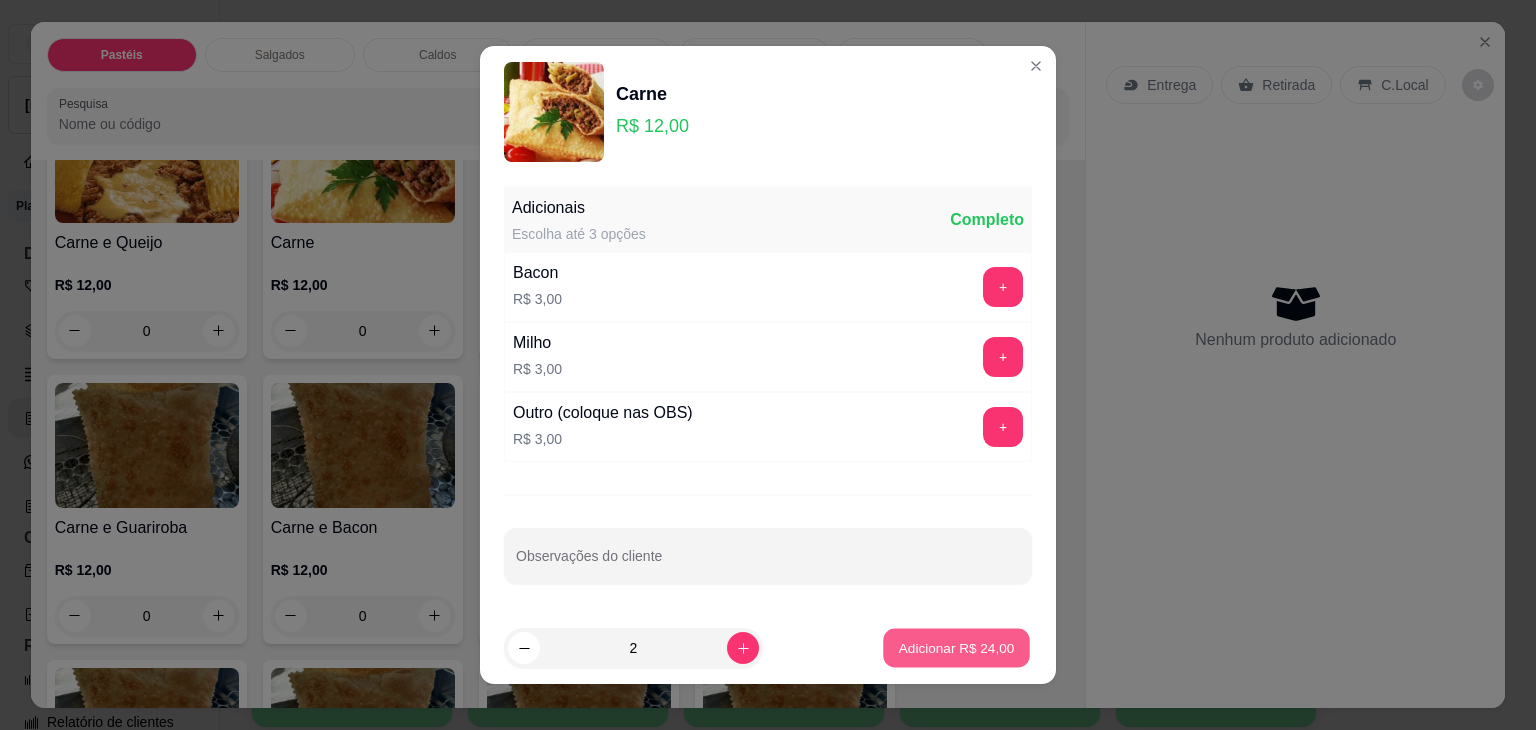 click on "Adicionar   R$ 24,00" at bounding box center (957, 647) 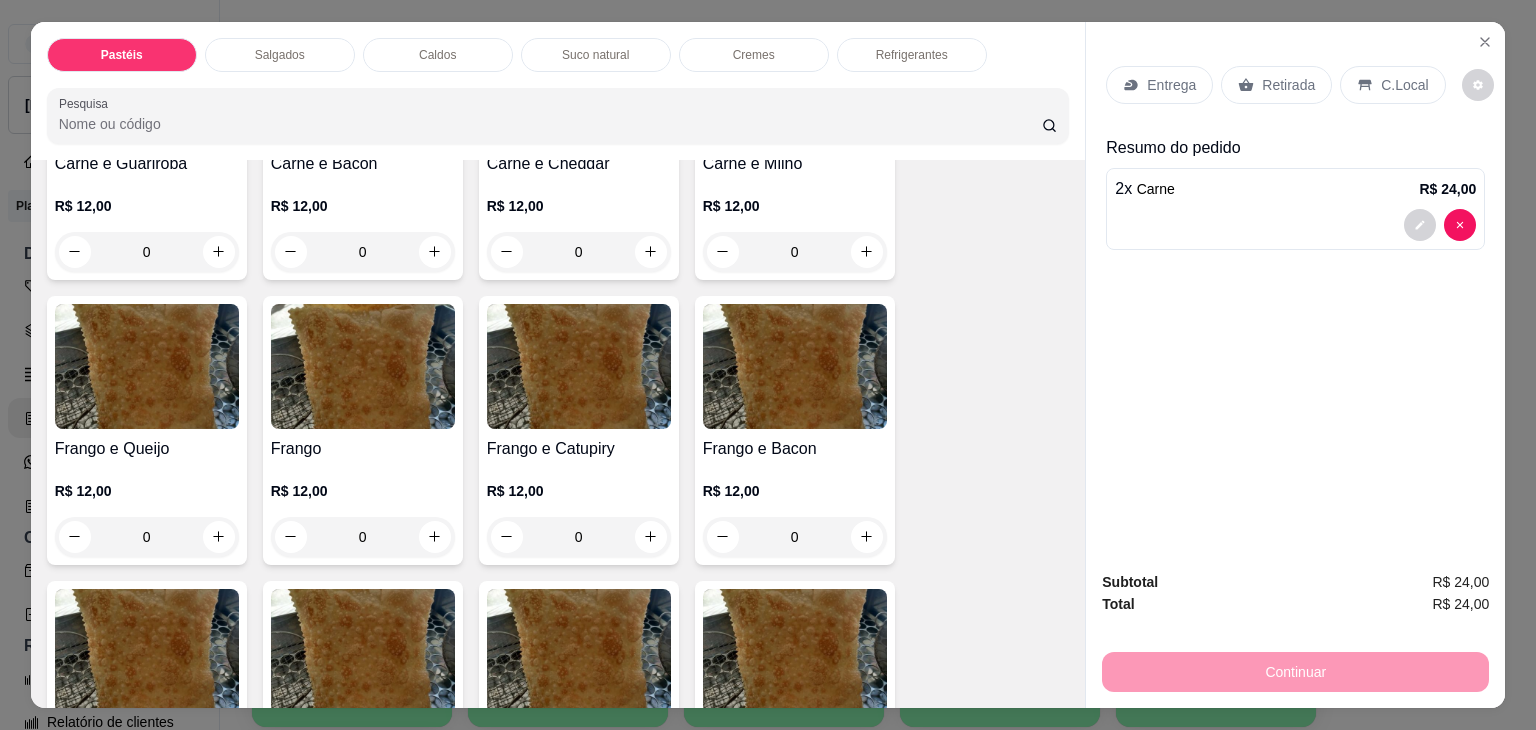 scroll, scrollTop: 600, scrollLeft: 0, axis: vertical 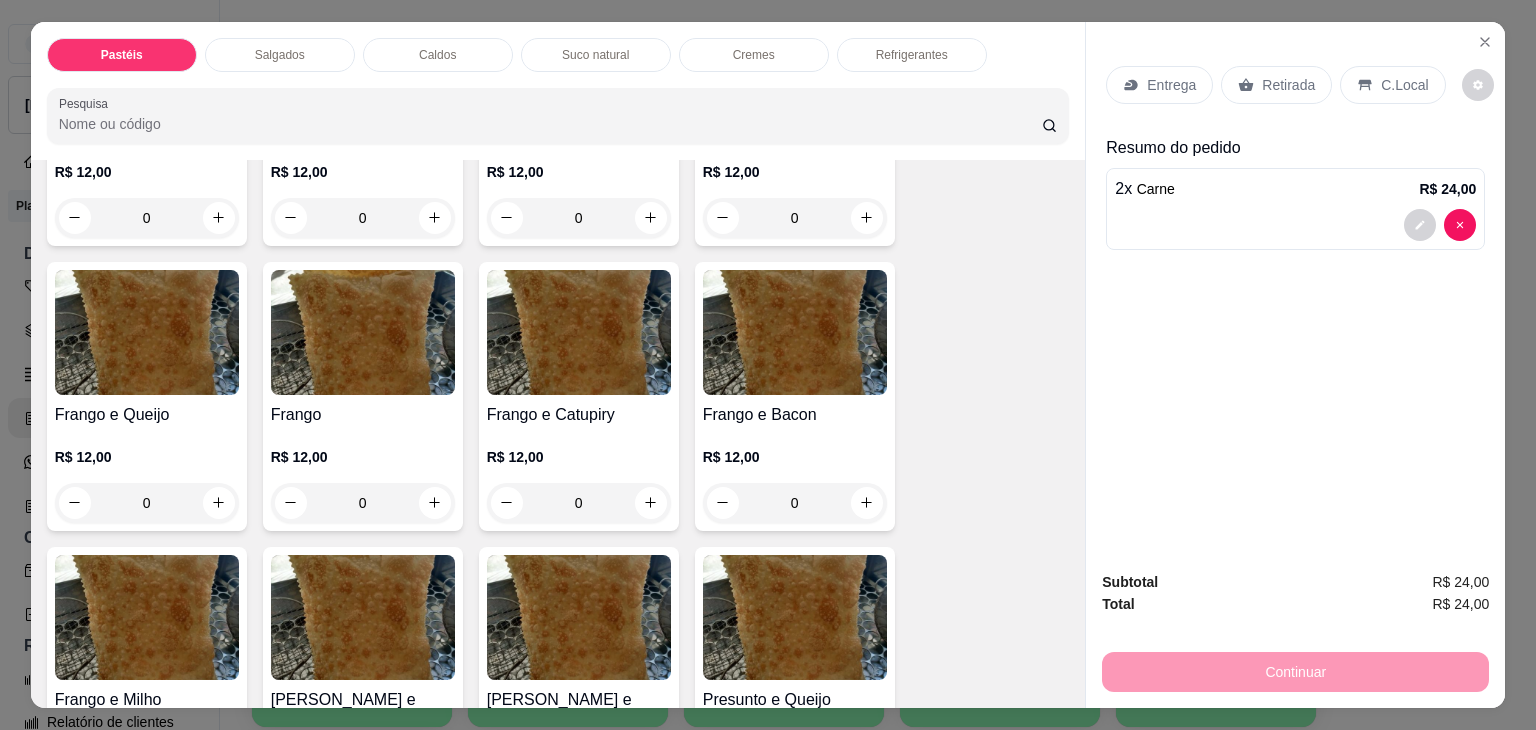 click on "0" at bounding box center (363, 503) 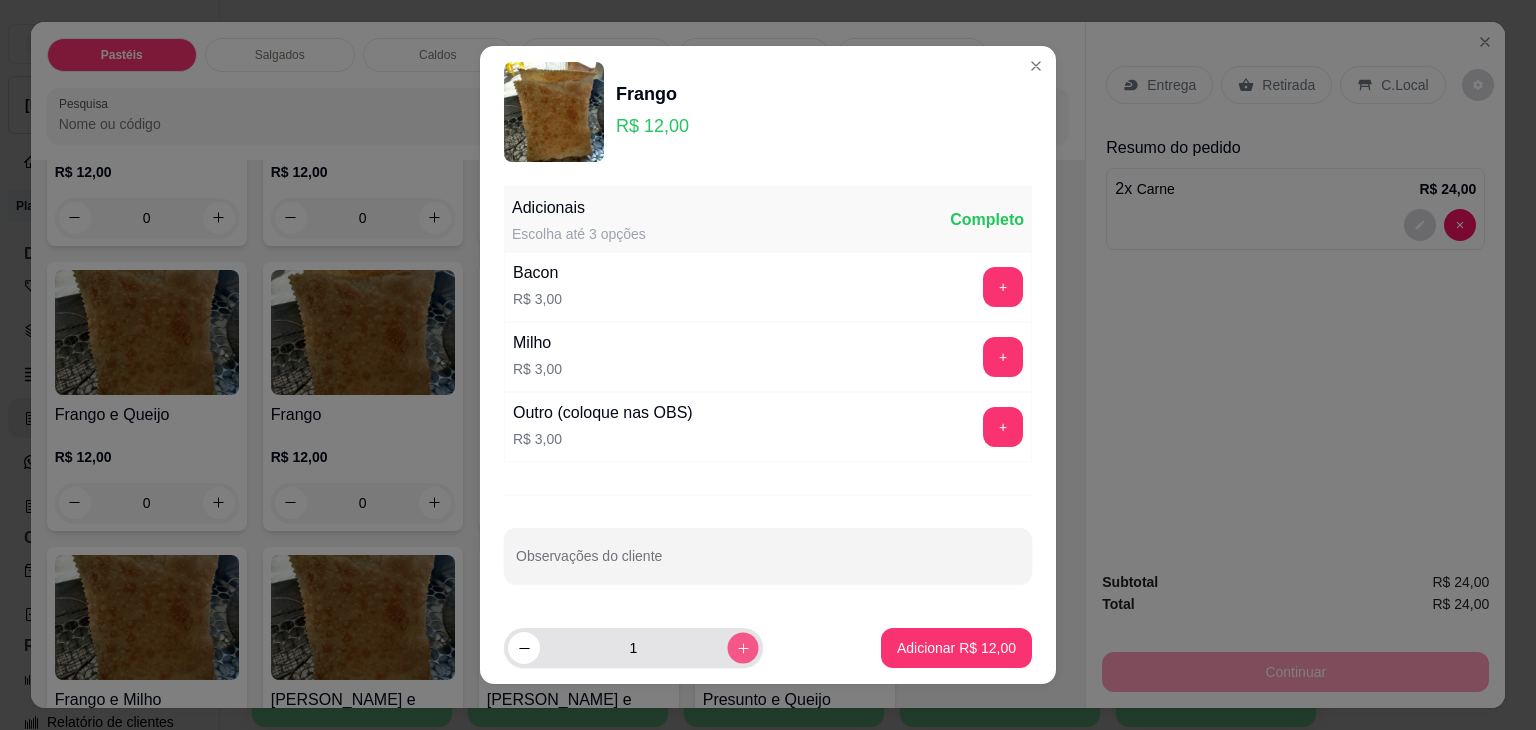 click 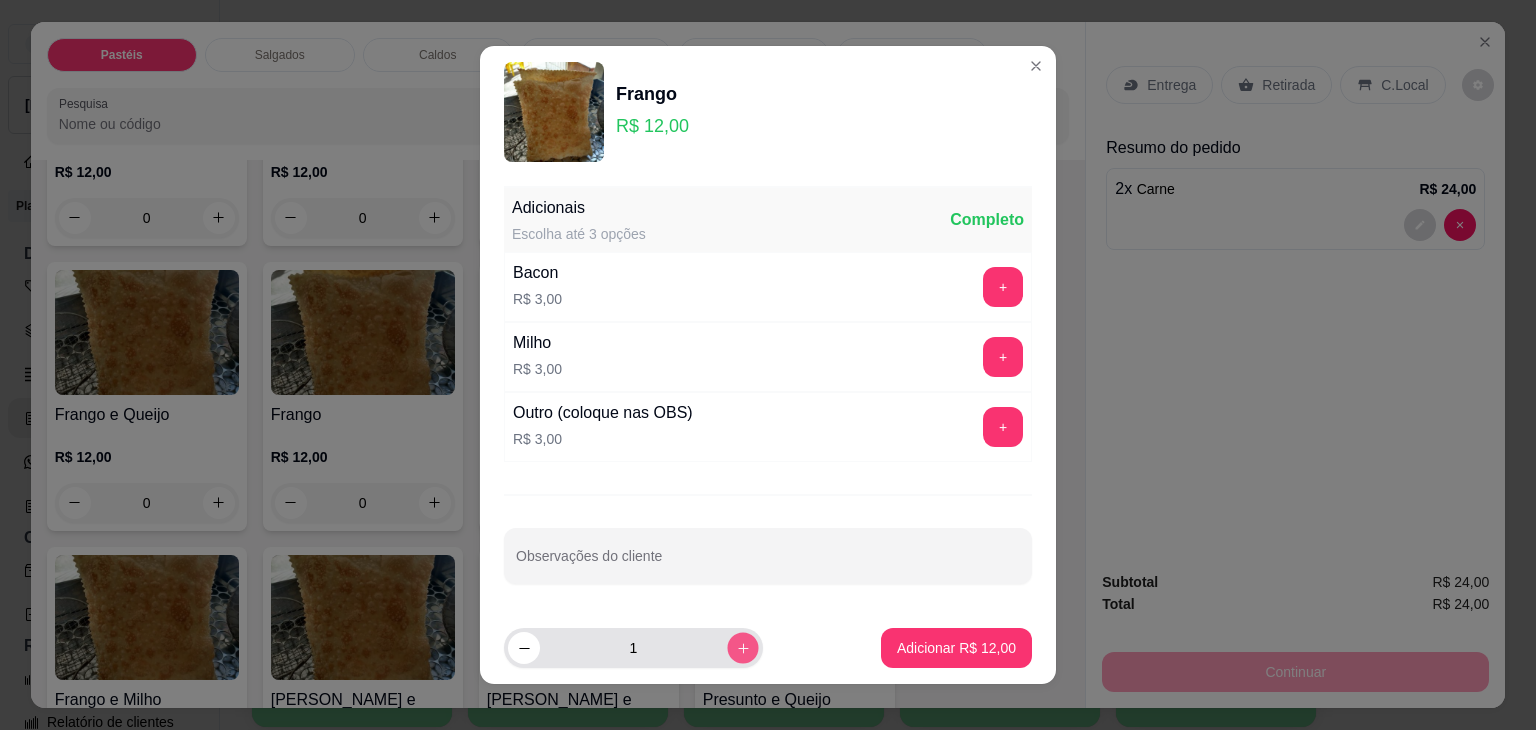 type on "2" 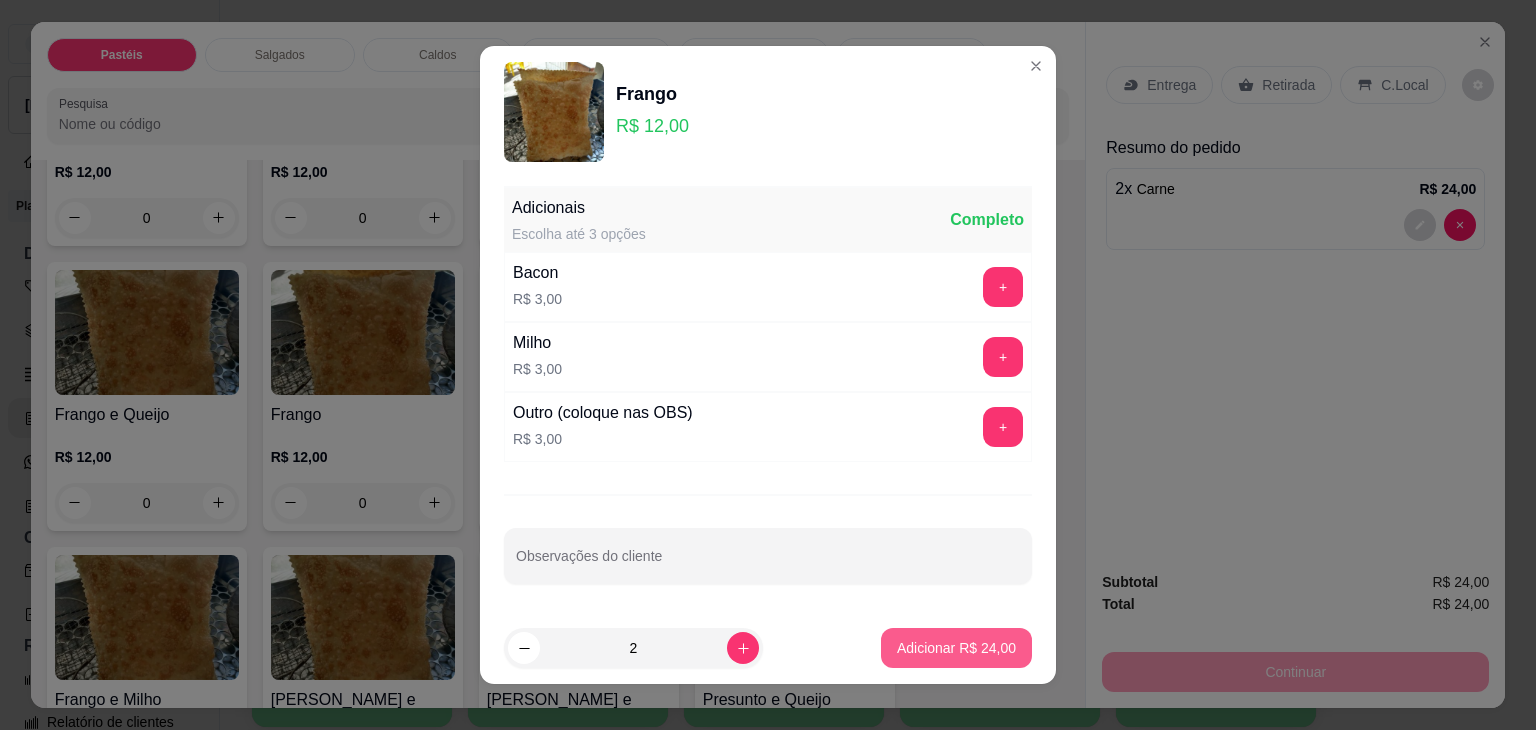 click on "Adicionar   R$ 24,00" at bounding box center (956, 648) 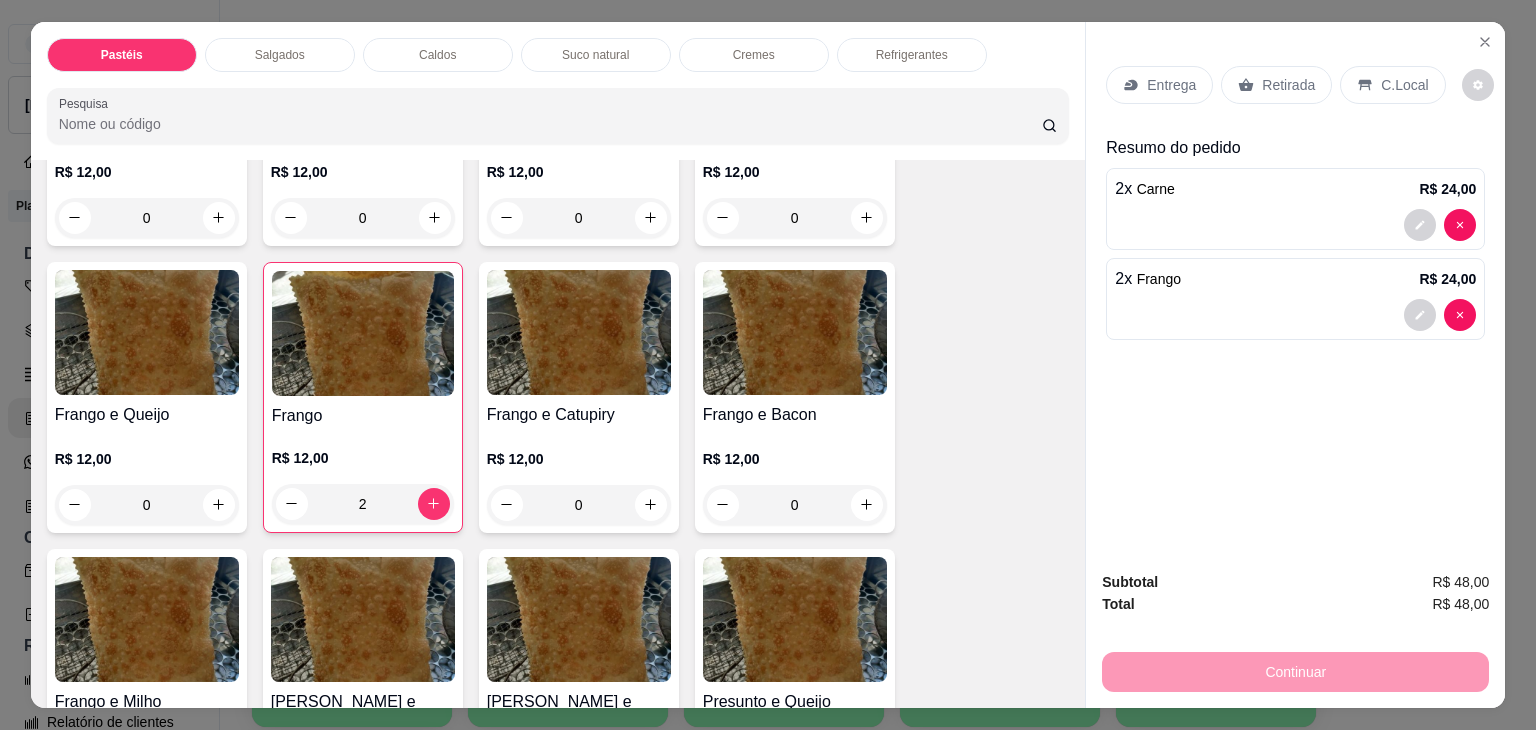 click on "Pastéis  Salgados  Caldos Suco natural Cremes Refrigerantes Pesquisa Item avulso Pastéis  Carne e Queijo    R$ 12,00 0 Carne    R$ 12,00 2 Carne e Catupiry    R$ 12,00 0 Carne e Banana    R$ 12,00 0 Carne e Guariroba   R$ 12,00 0 Carne e Bacon    R$ 12,00 0 Carne e Cheddar    R$ 12,00 0 Carne e Milho    R$ 12,00 0 Frango e Queijo    R$ 12,00 0 Frango    R$ 12,00 2 Frango e Catupiry   R$ 12,00 0 Frango e Bacon    R$ 12,00 0 Frango e Milho   R$ 12,00 0 Frango e Cheddar    R$ 12,00 0 Frango e Guariroba     R$ 12,00 0 Presunto e Queijo   R$ 12,00 0 Queijo    R$ 12,00 0 Pizza   R$ 12,00 0 Àrabe   R$ 12,00 0 Chocolate   R$ 15,00 0 Banana Real   R$ 12,00 0 Cachorro Quente   R$ 15,00 0  X - tudo   R$ 18,00 0 Banana com Chocolate   R$ 15,00 0 Gueroba e Queijo   R$ 12,00 0 Salgados  Esgotado Pastelão de carne    R$ 10,00 0 Pastelão de frango    R$ 10,00 0 Enroladinho de salsicha com queijo    R$ 10,00 0 Coxinha   R$ 10,00 0 Enroladinho de presunto e queijo    R$ 10,00 0   R$ 10,00 0" at bounding box center [768, 365] 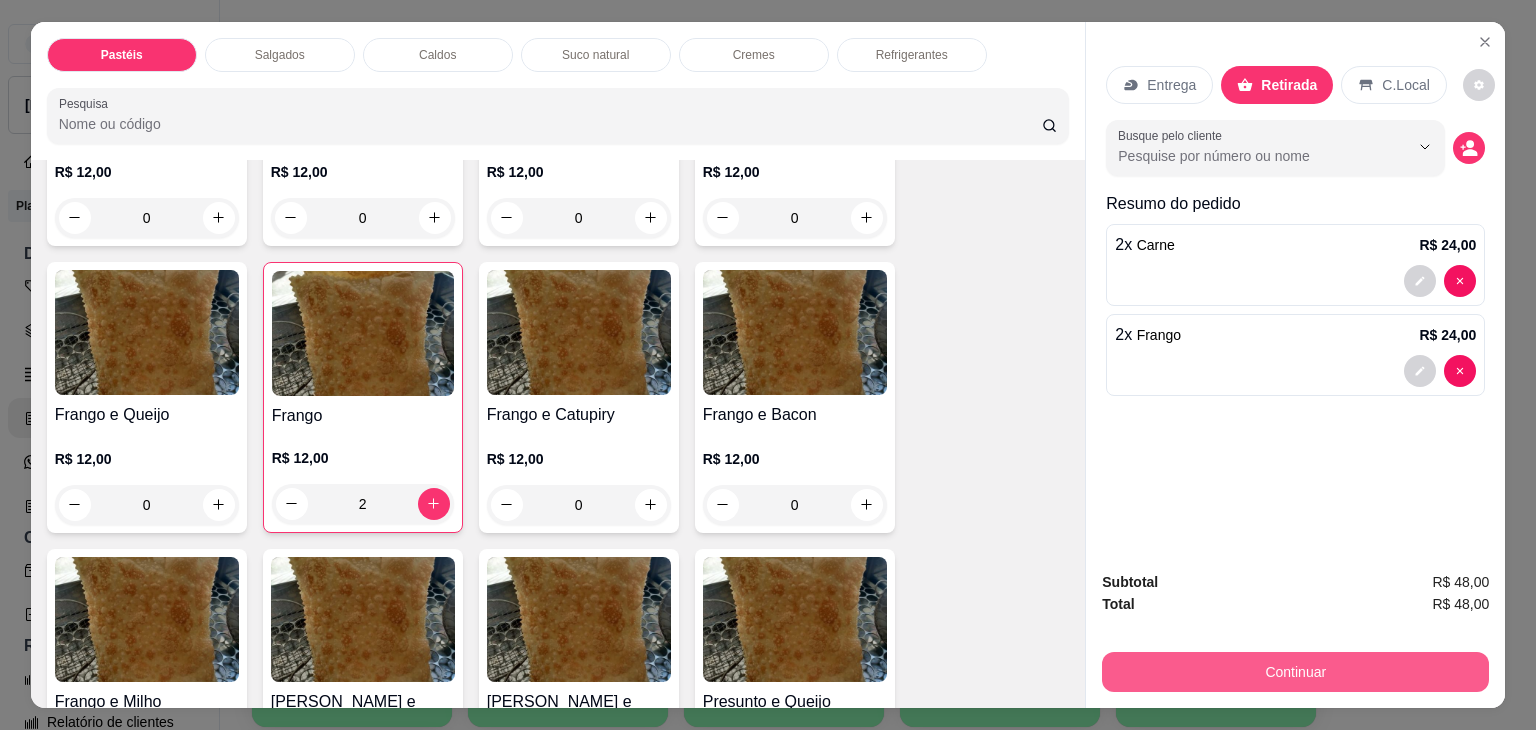 click on "Continuar" at bounding box center (1295, 672) 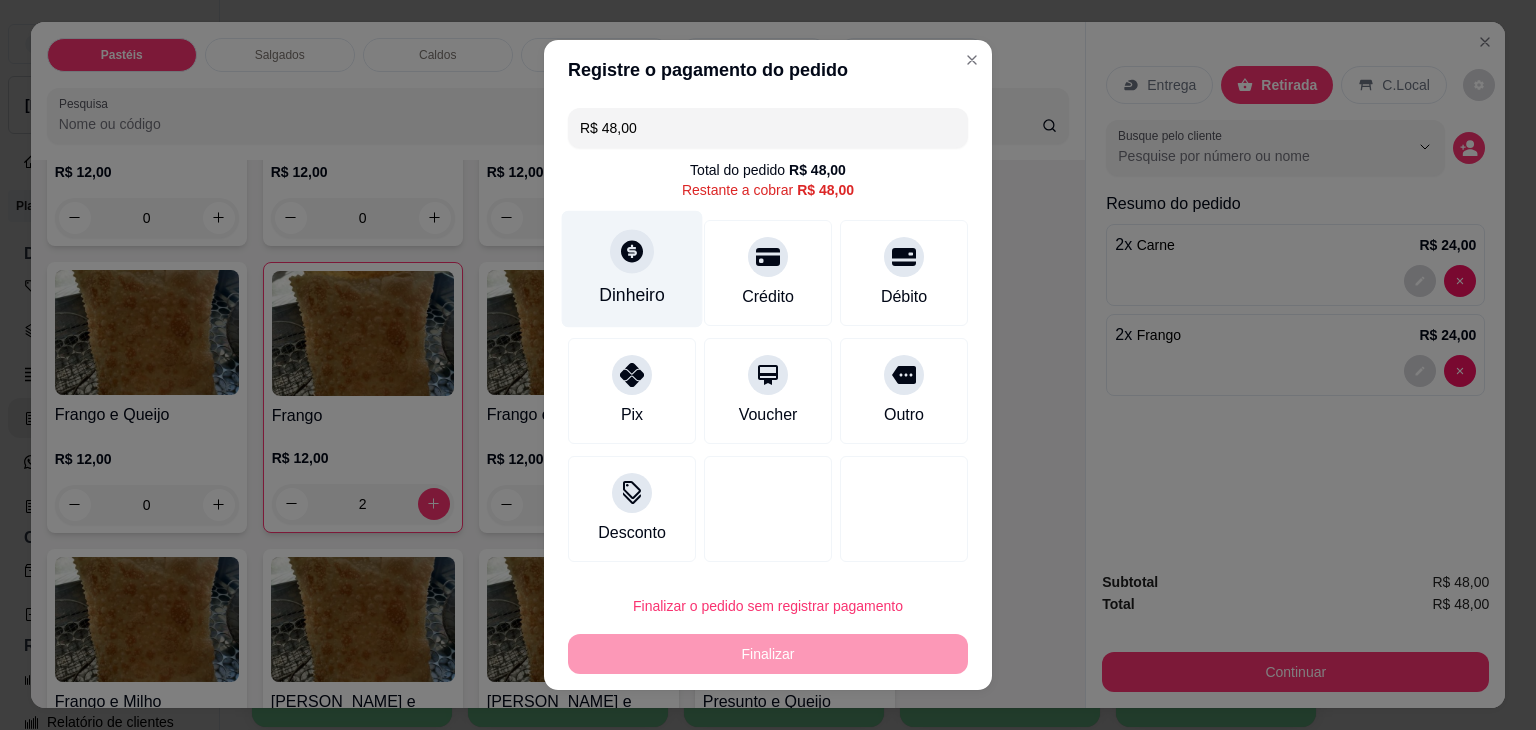 click on "Dinheiro" at bounding box center (632, 269) 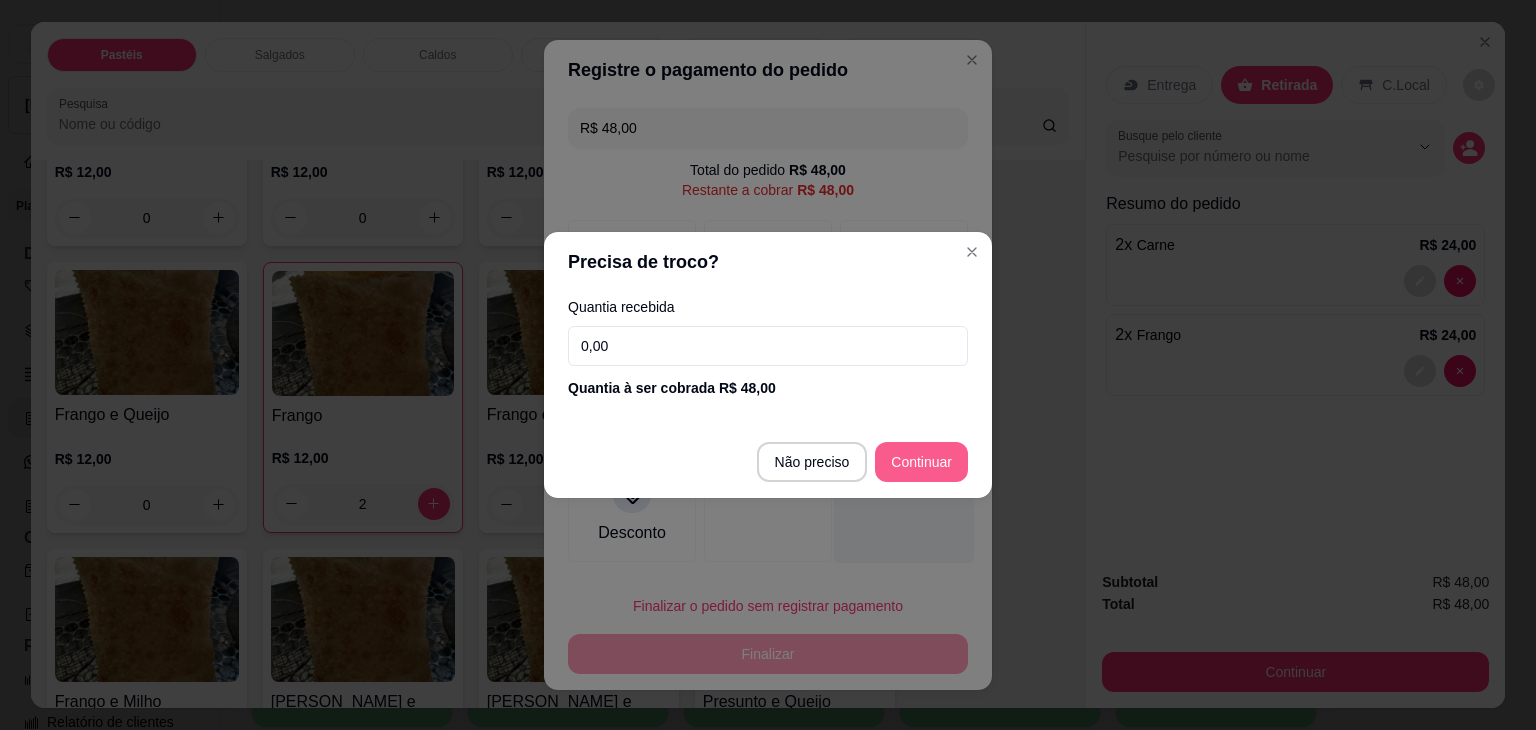 type on "R$ 0,00" 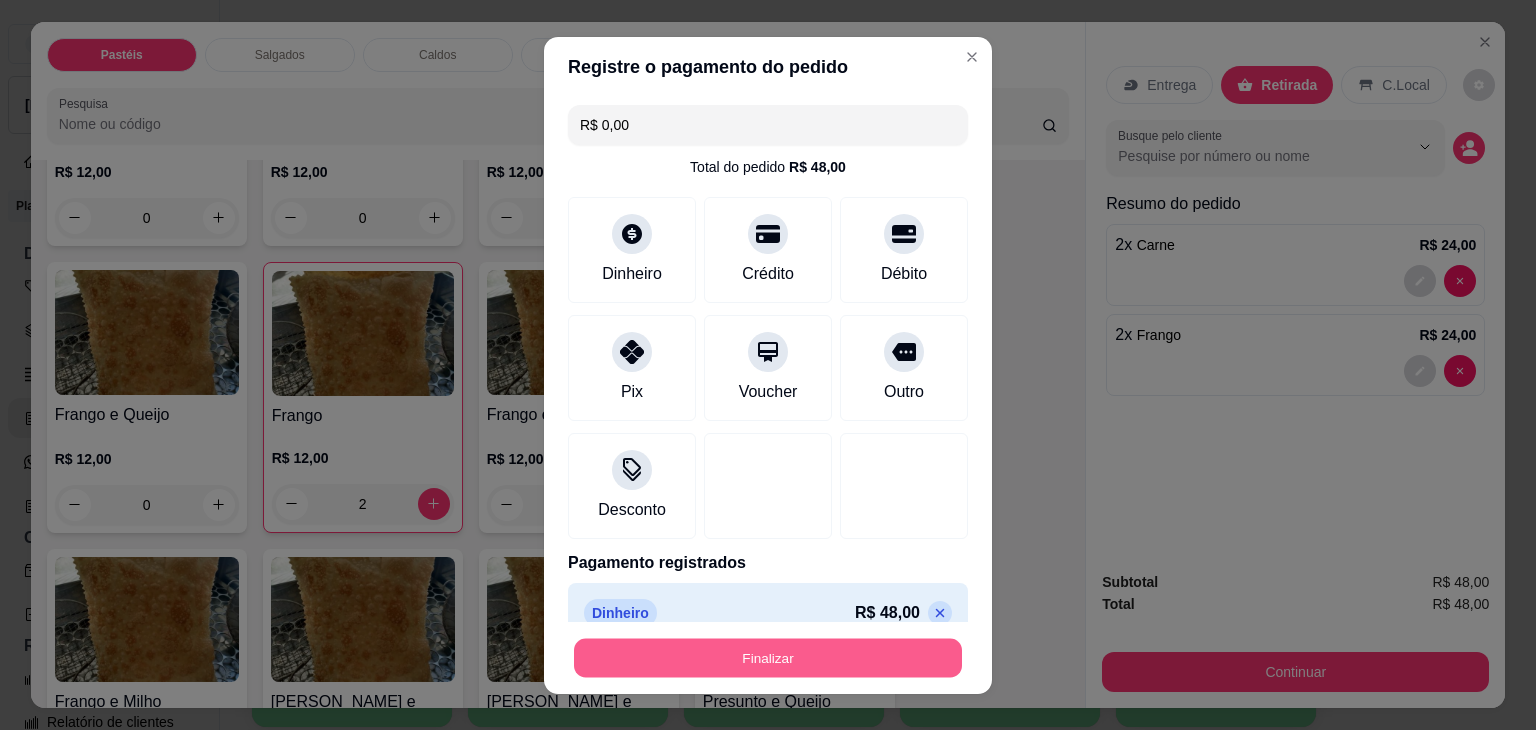 click on "Finalizar" at bounding box center (768, 657) 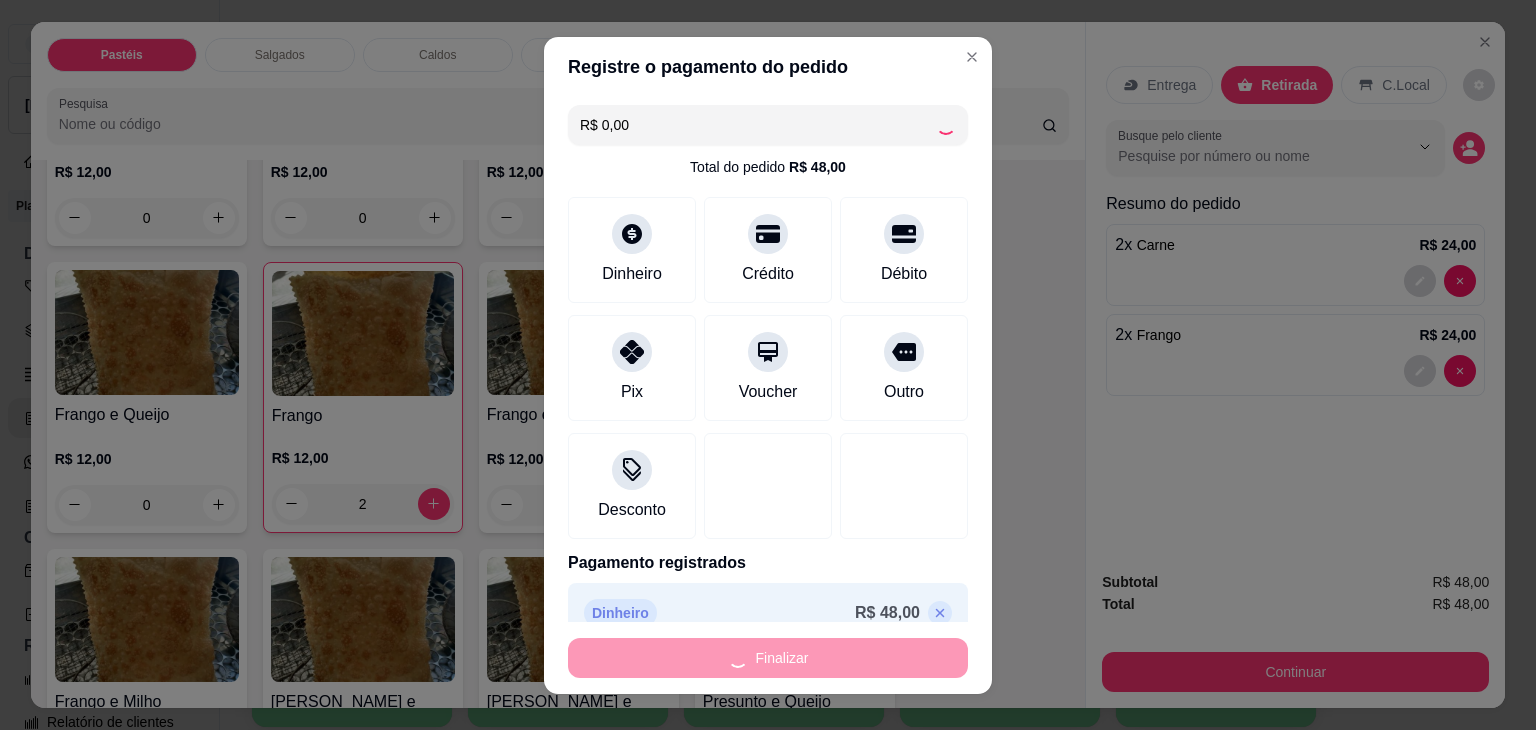 type on "0" 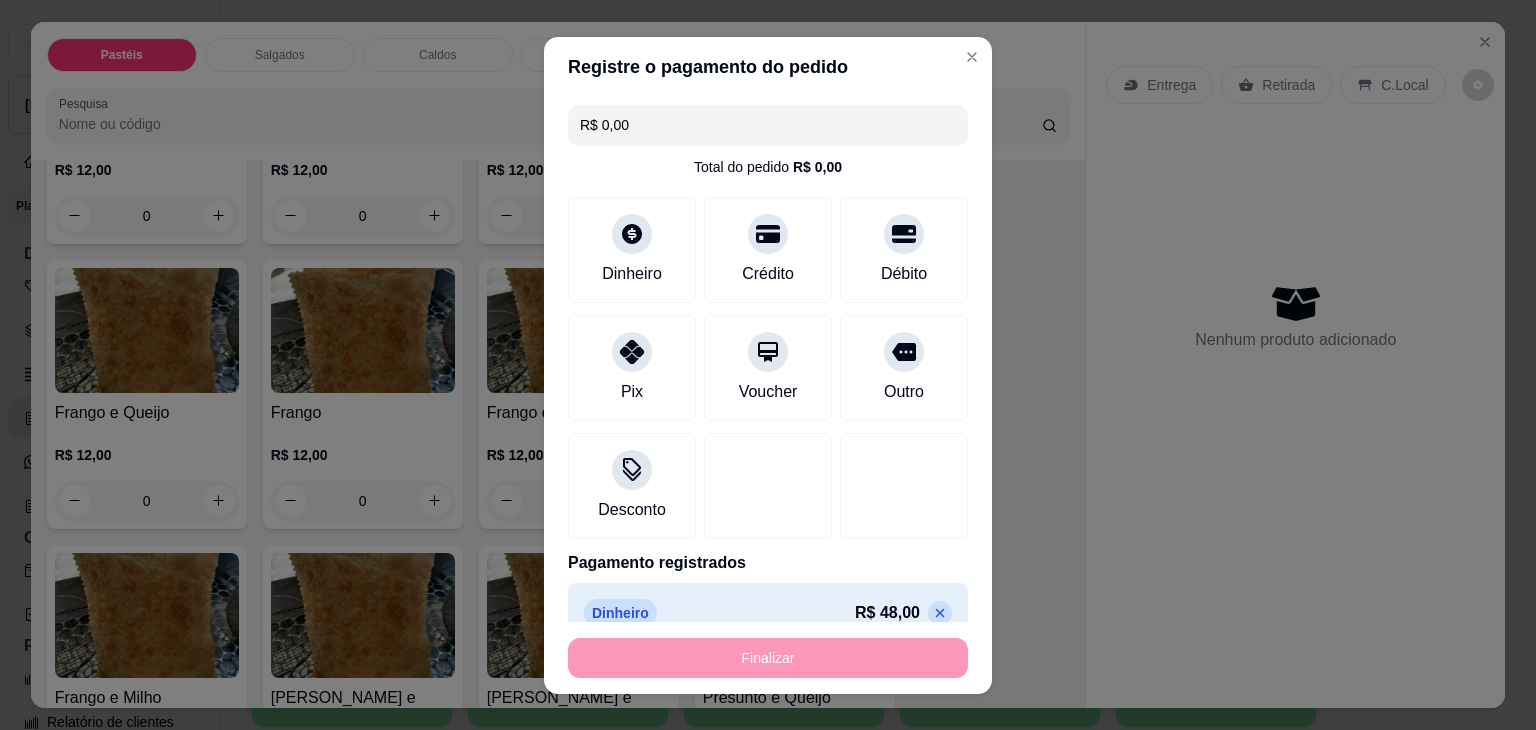 type on "-R$ 48,00" 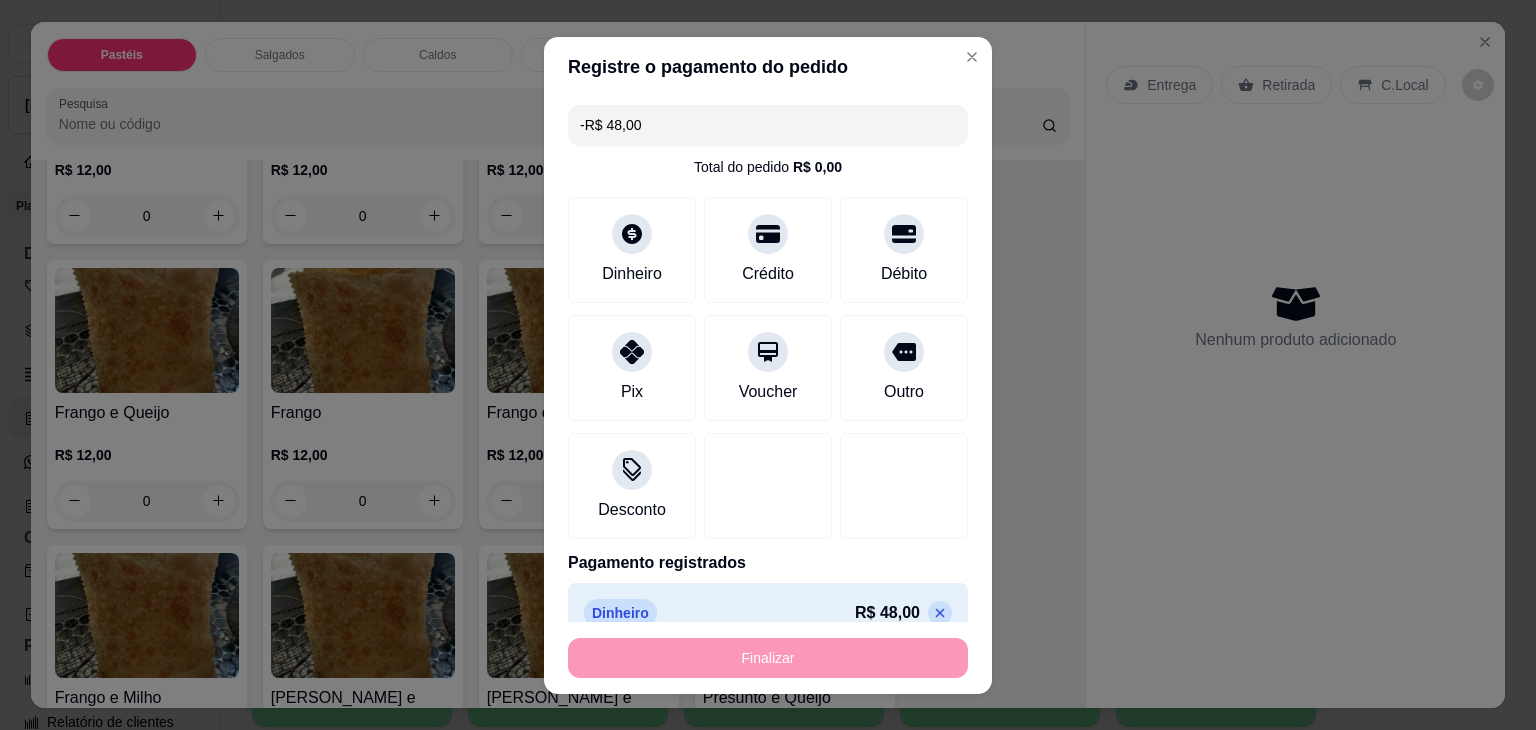 scroll, scrollTop: 598, scrollLeft: 0, axis: vertical 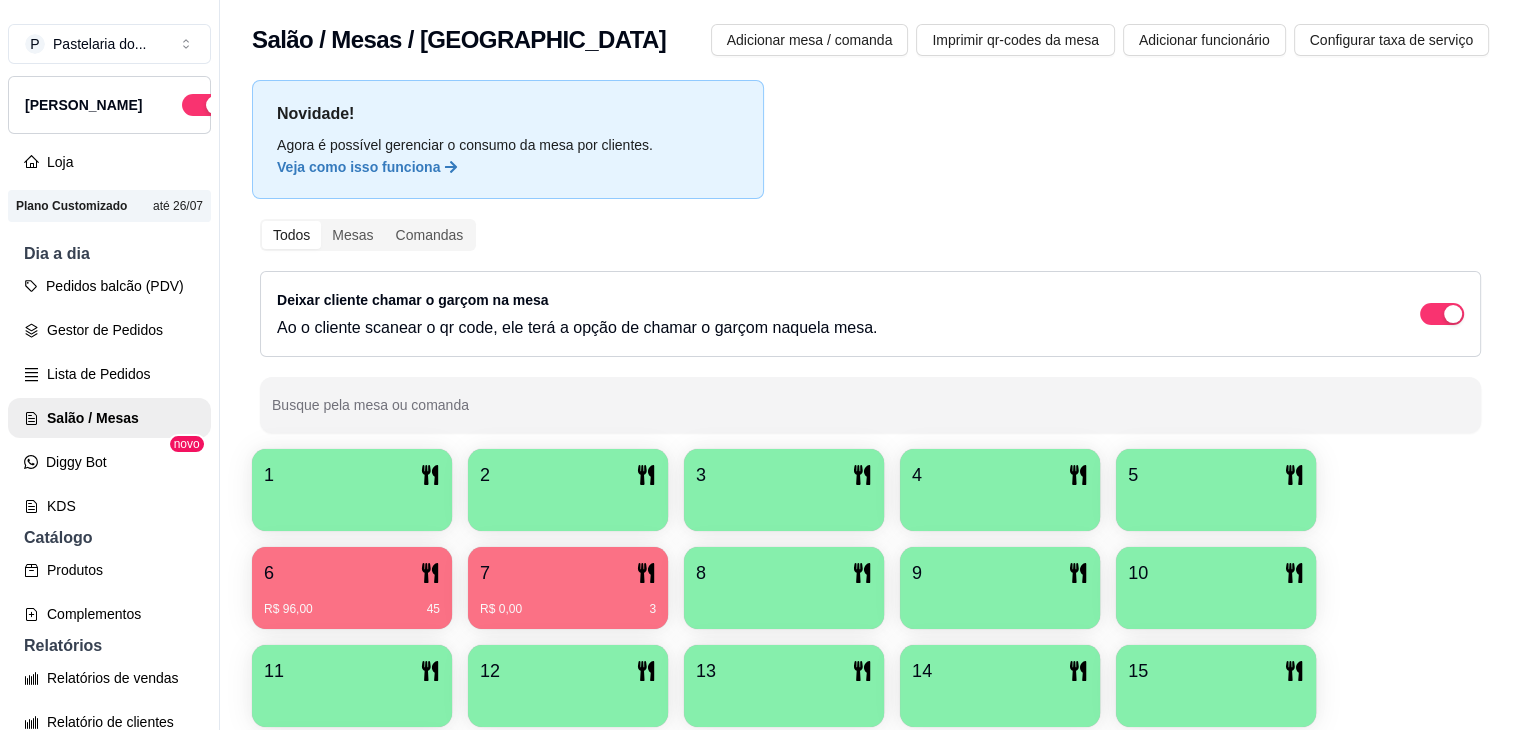 click on "1 2 3 4 5 6 R$ 96,00 45 7 R$ 0,00 3 8 9 10 11 12 13 14 15 16" at bounding box center (870, 637) 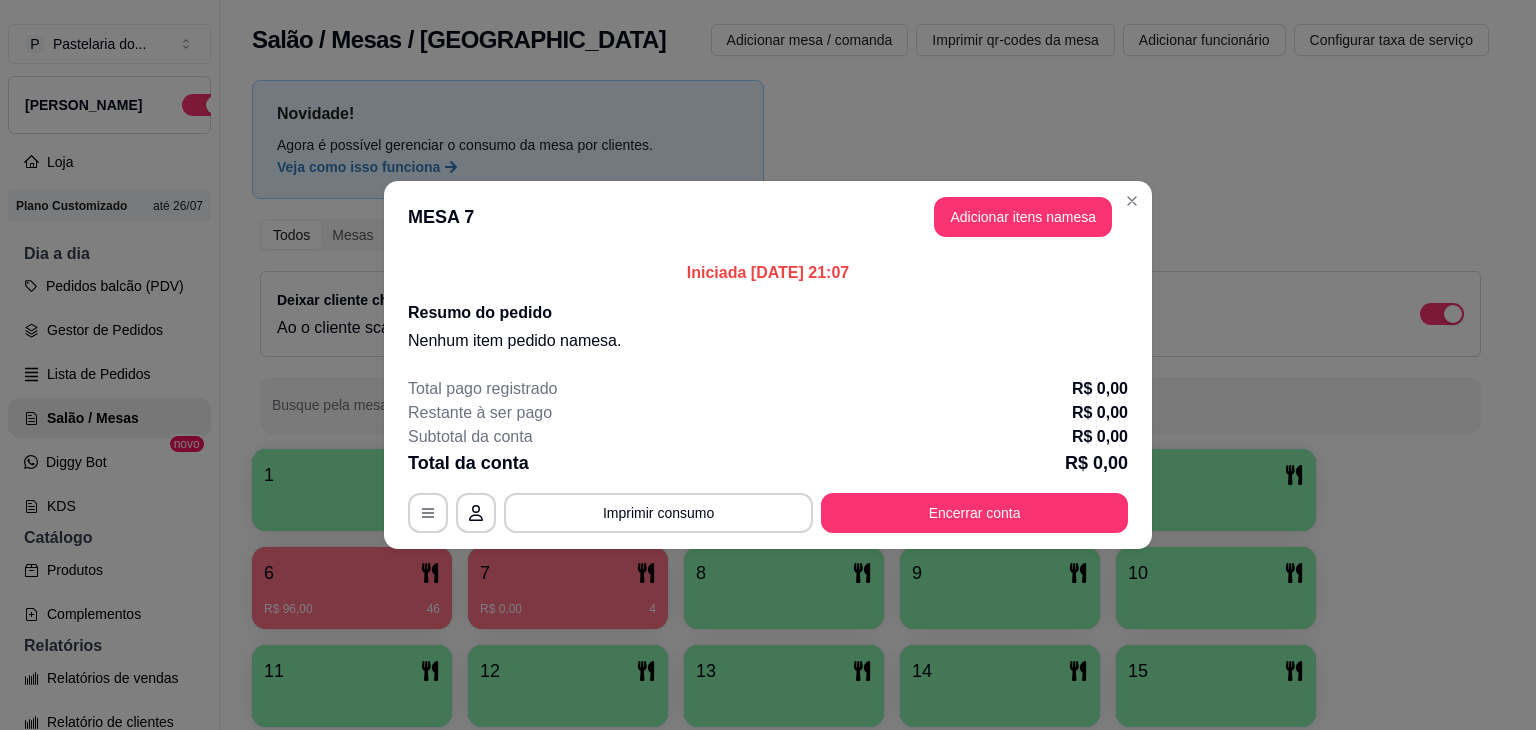 drag, startPoint x: 488, startPoint y: 509, endPoint x: 6, endPoint y: 209, distance: 567.73584 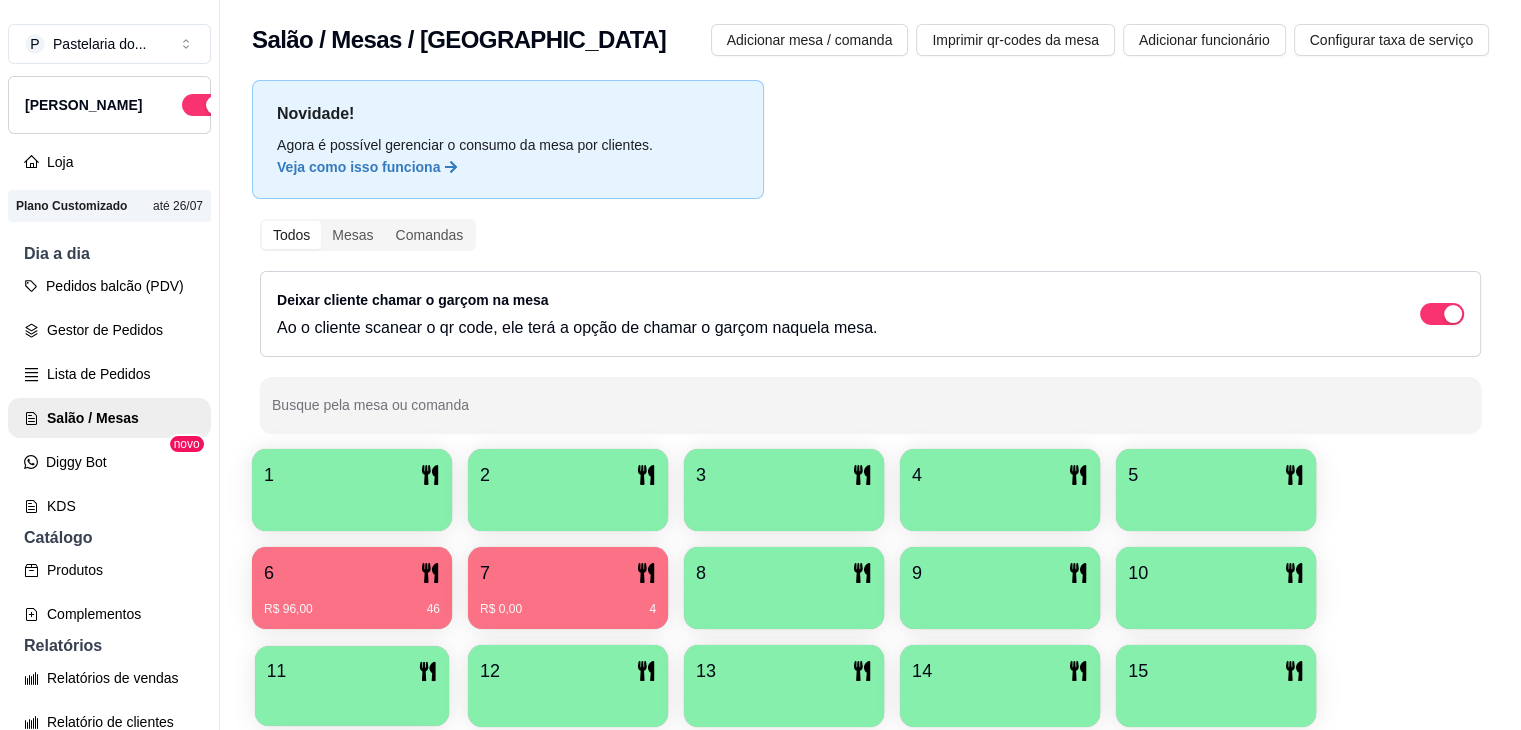 click on "11" at bounding box center (352, 686) 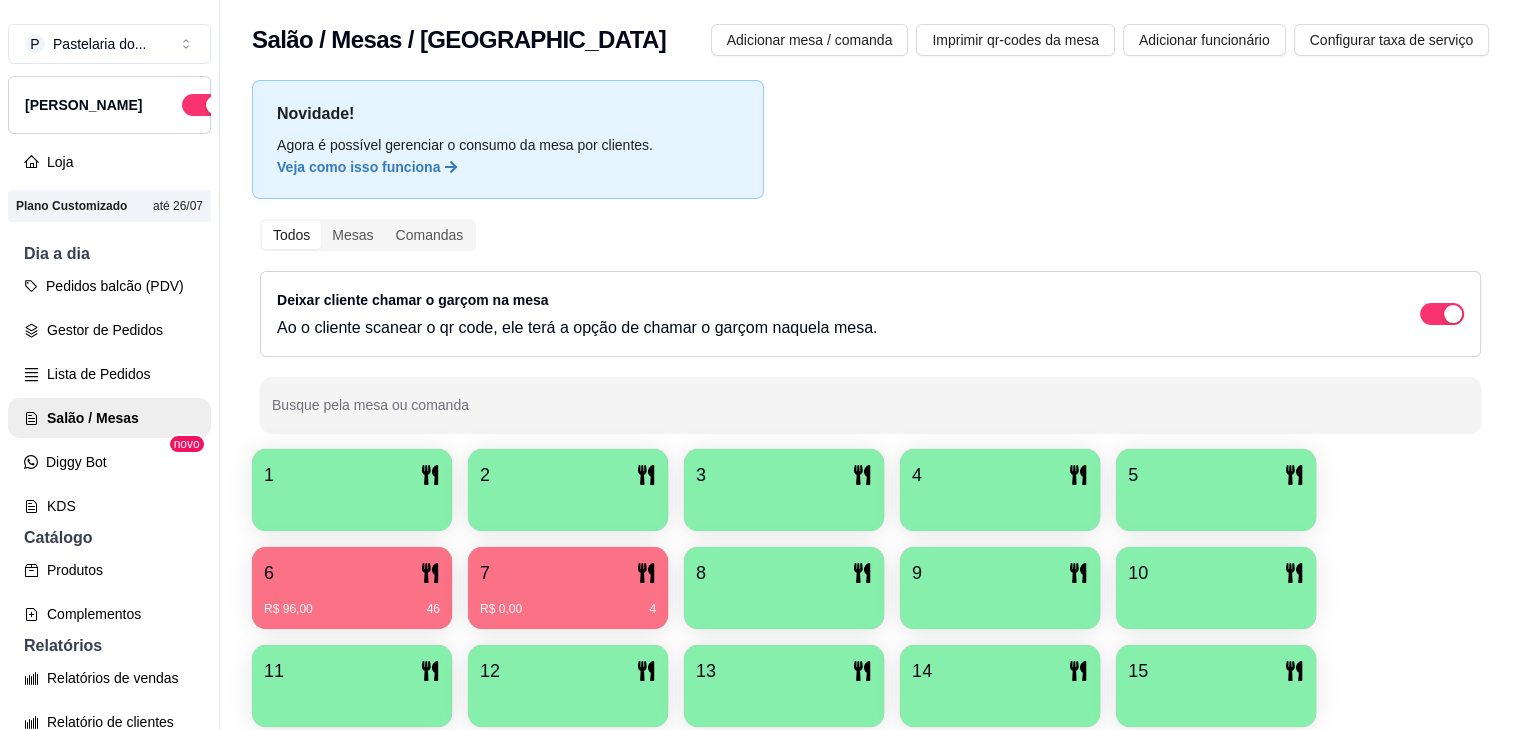 click on "R$ 96,00 46" at bounding box center (352, 609) 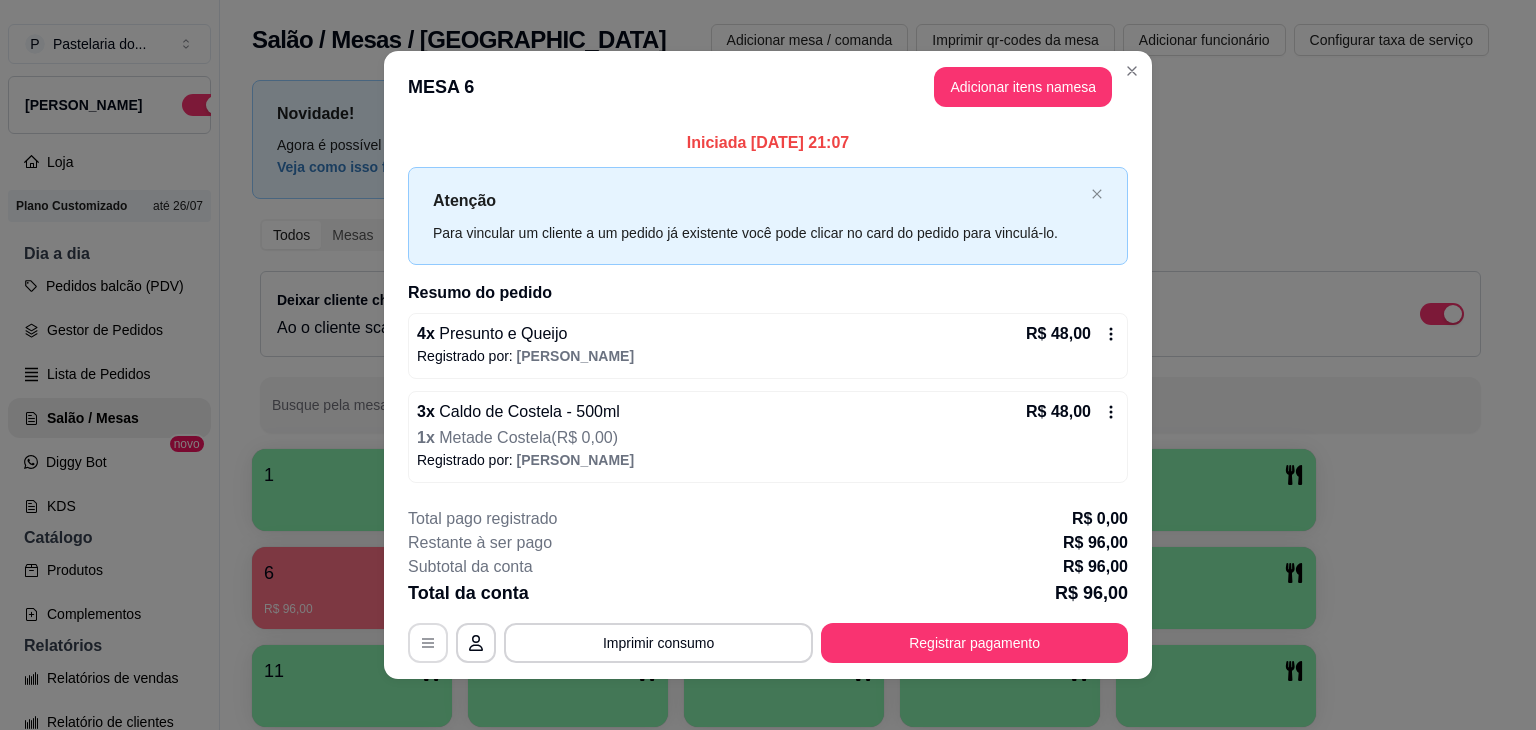 click at bounding box center (428, 643) 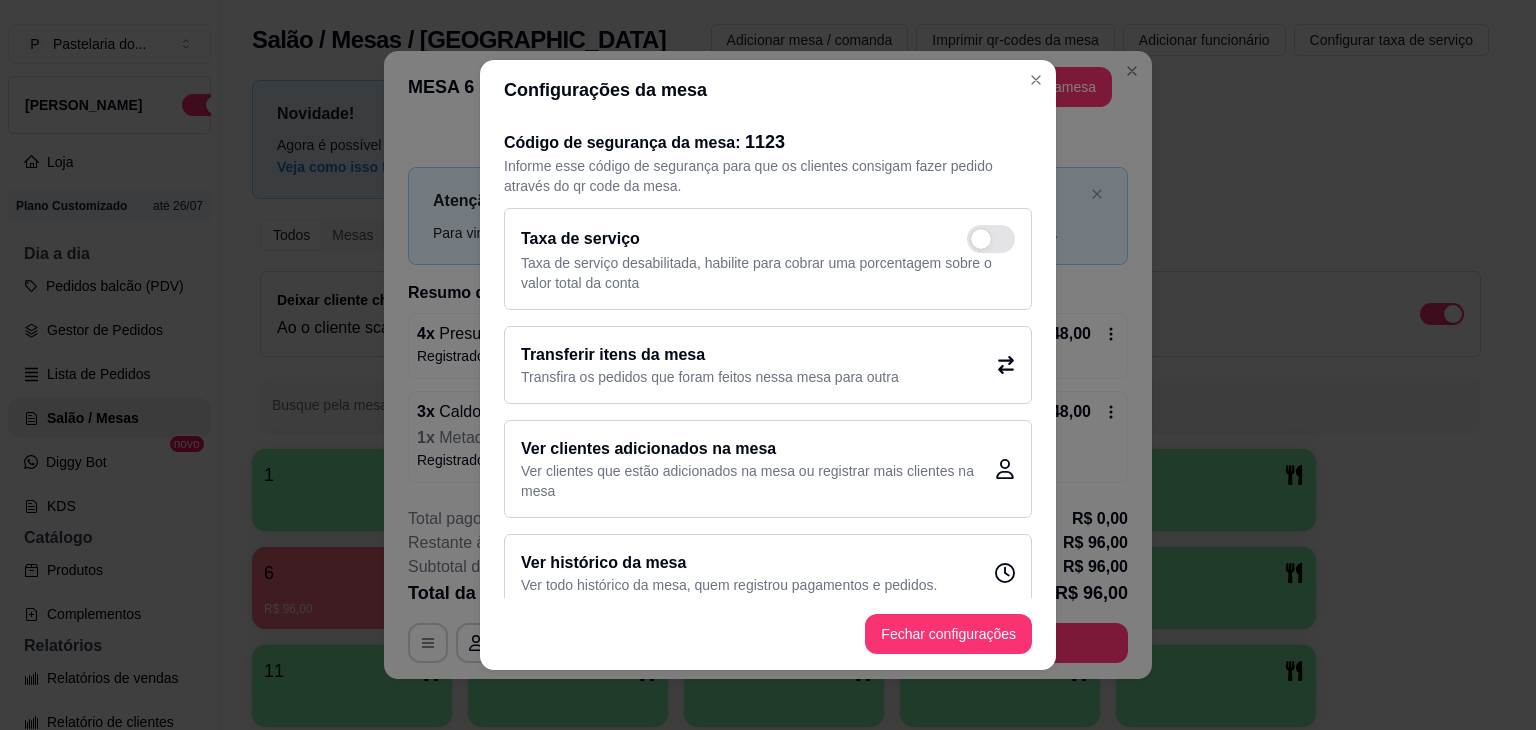 click on "Transferir itens da mesa" at bounding box center (710, 355) 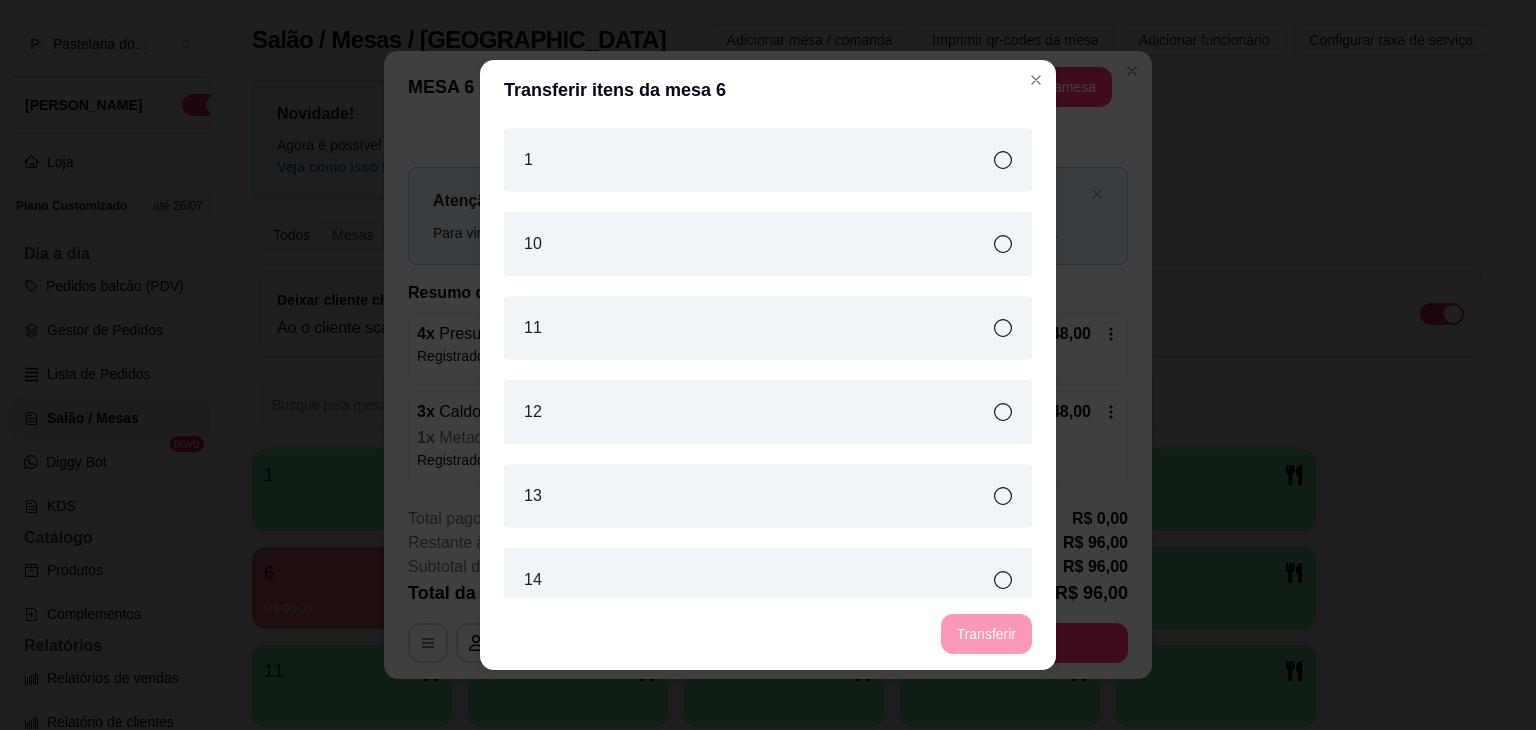 click on "1" at bounding box center (768, 160) 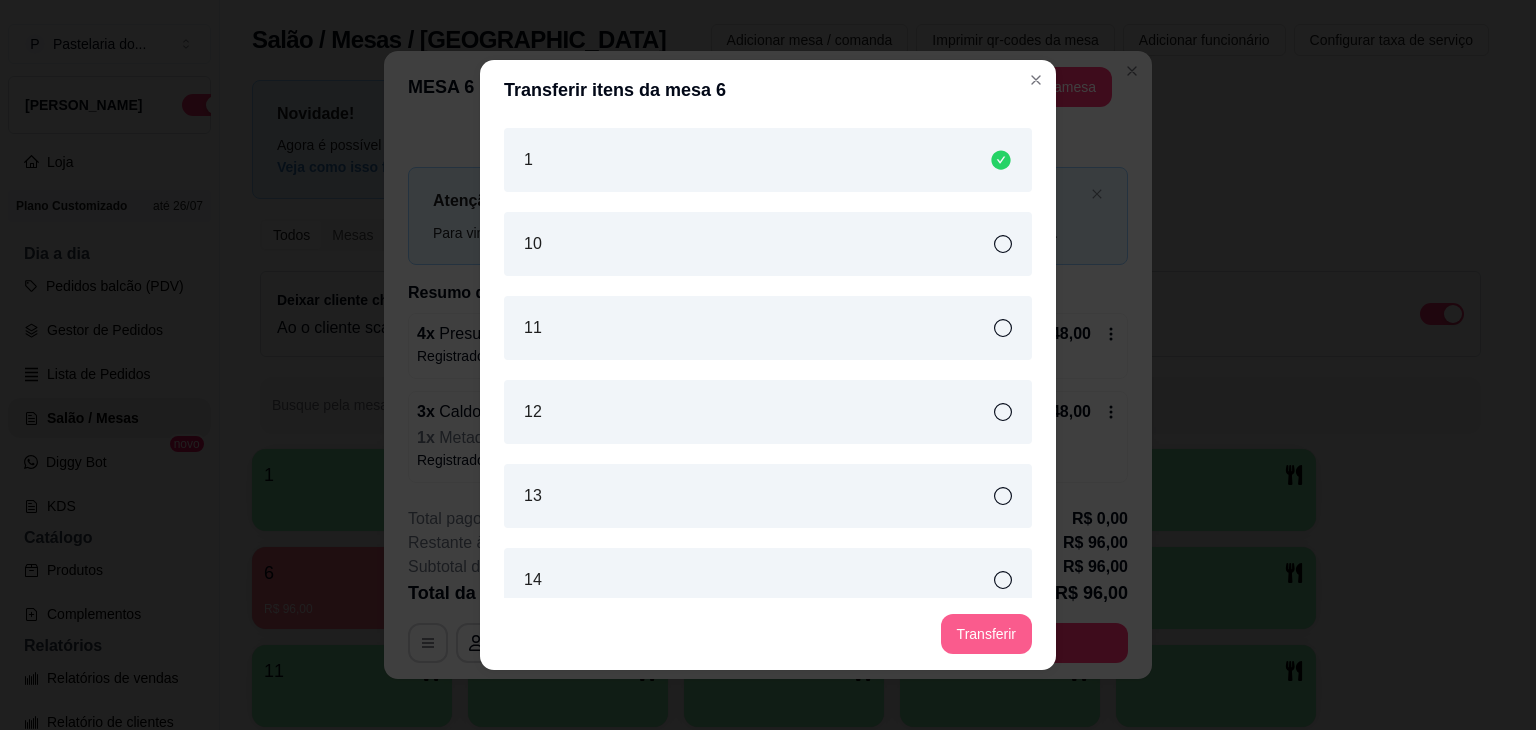 click on "Transferir" at bounding box center (986, 634) 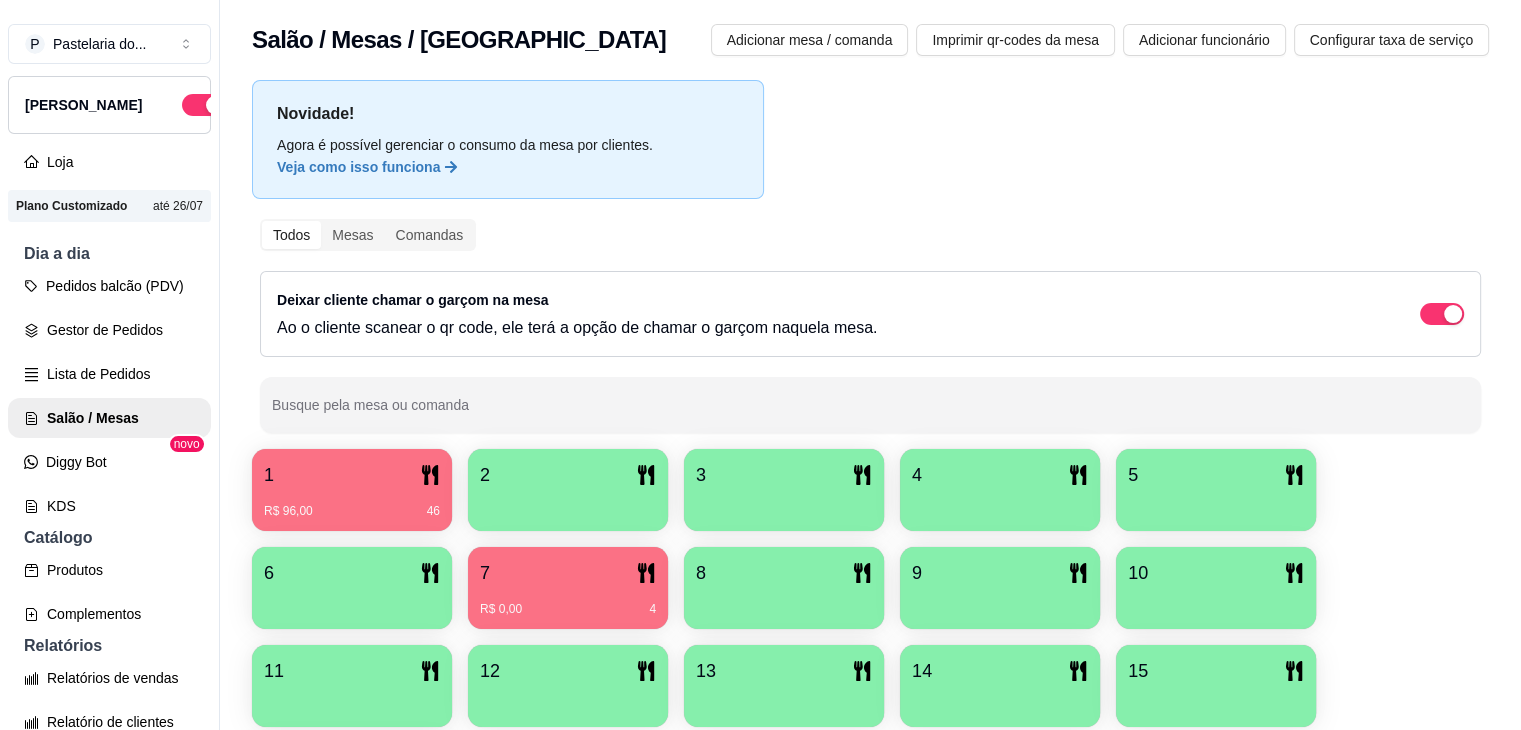 click on "R$ 0,00 4" at bounding box center [568, 609] 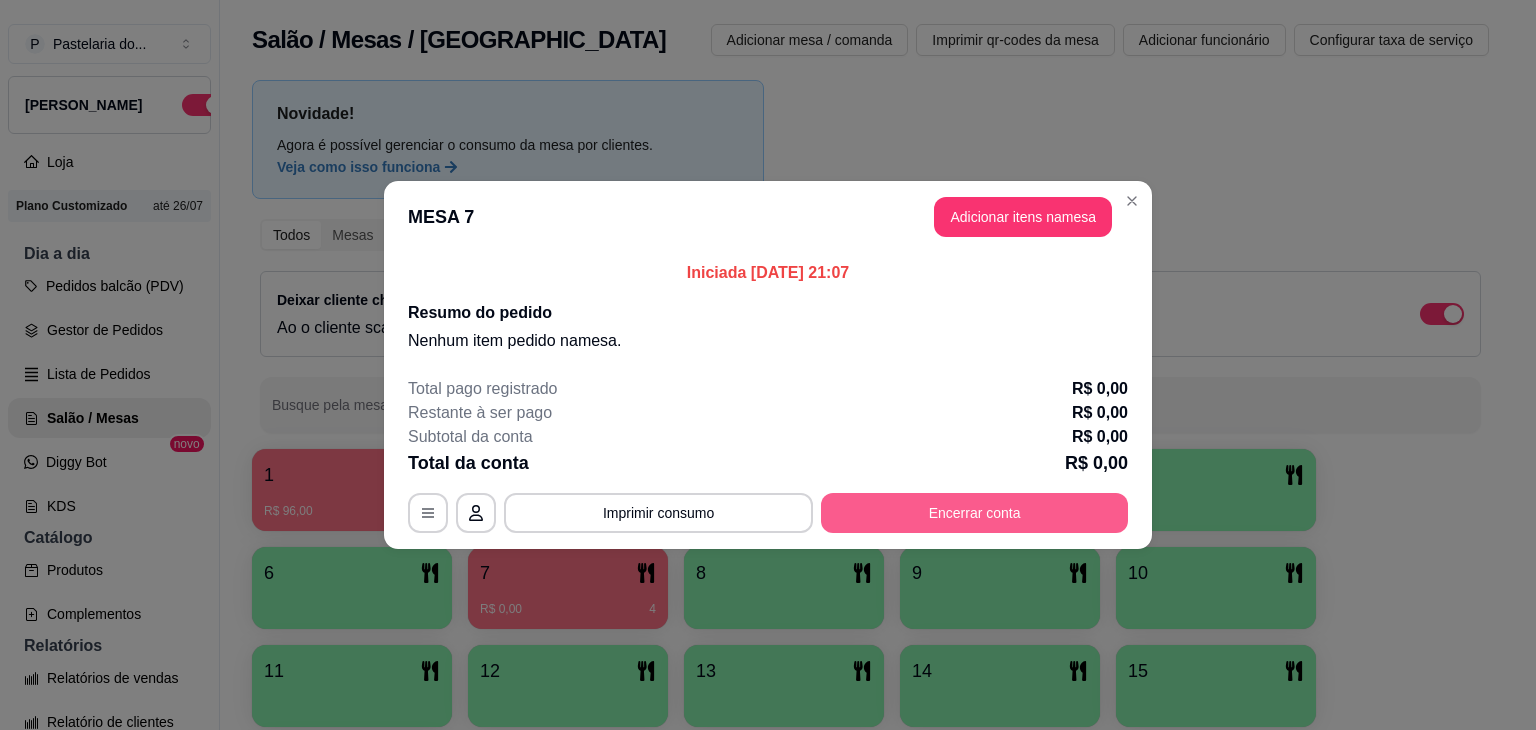 click on "Encerrar conta" at bounding box center (974, 513) 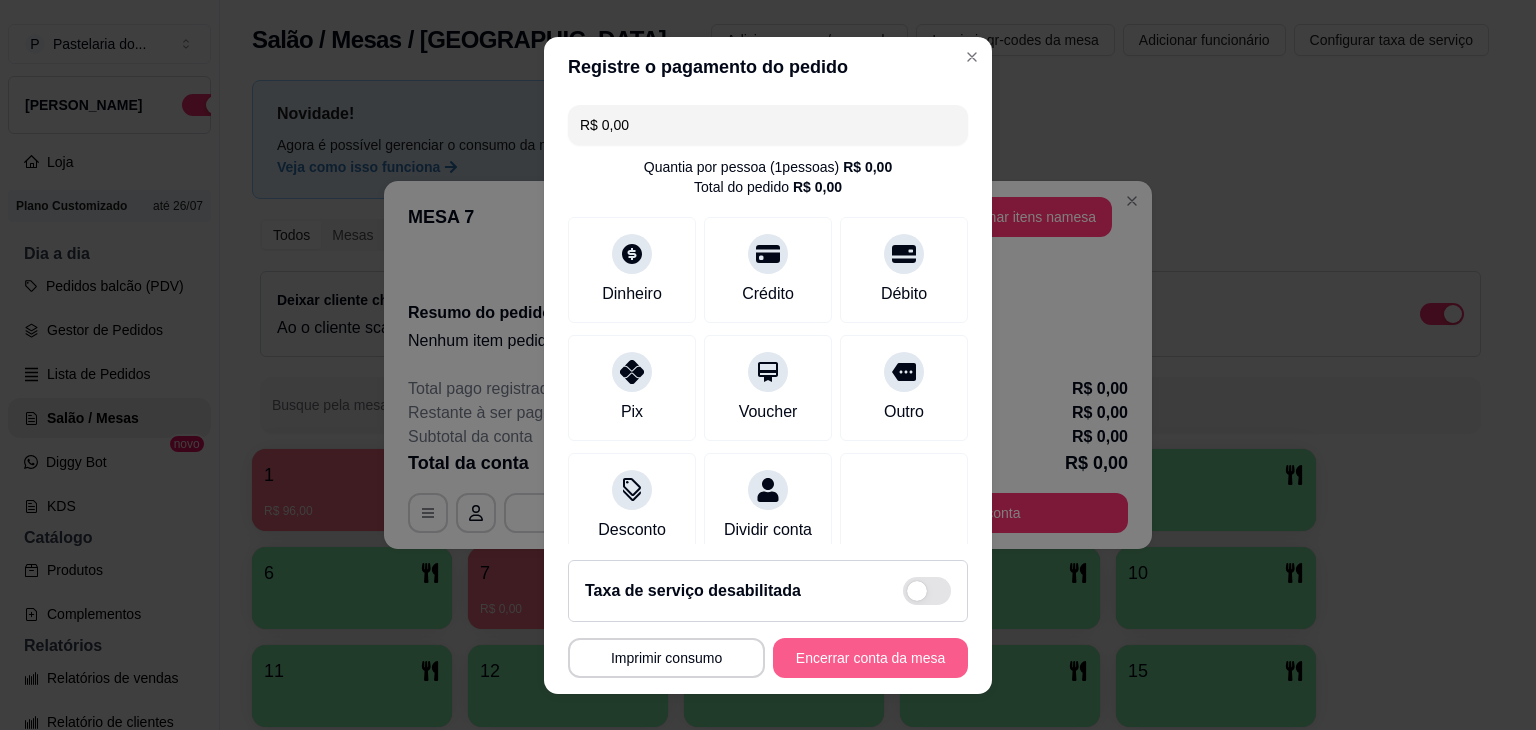 click on "Encerrar conta da mesa" at bounding box center (870, 658) 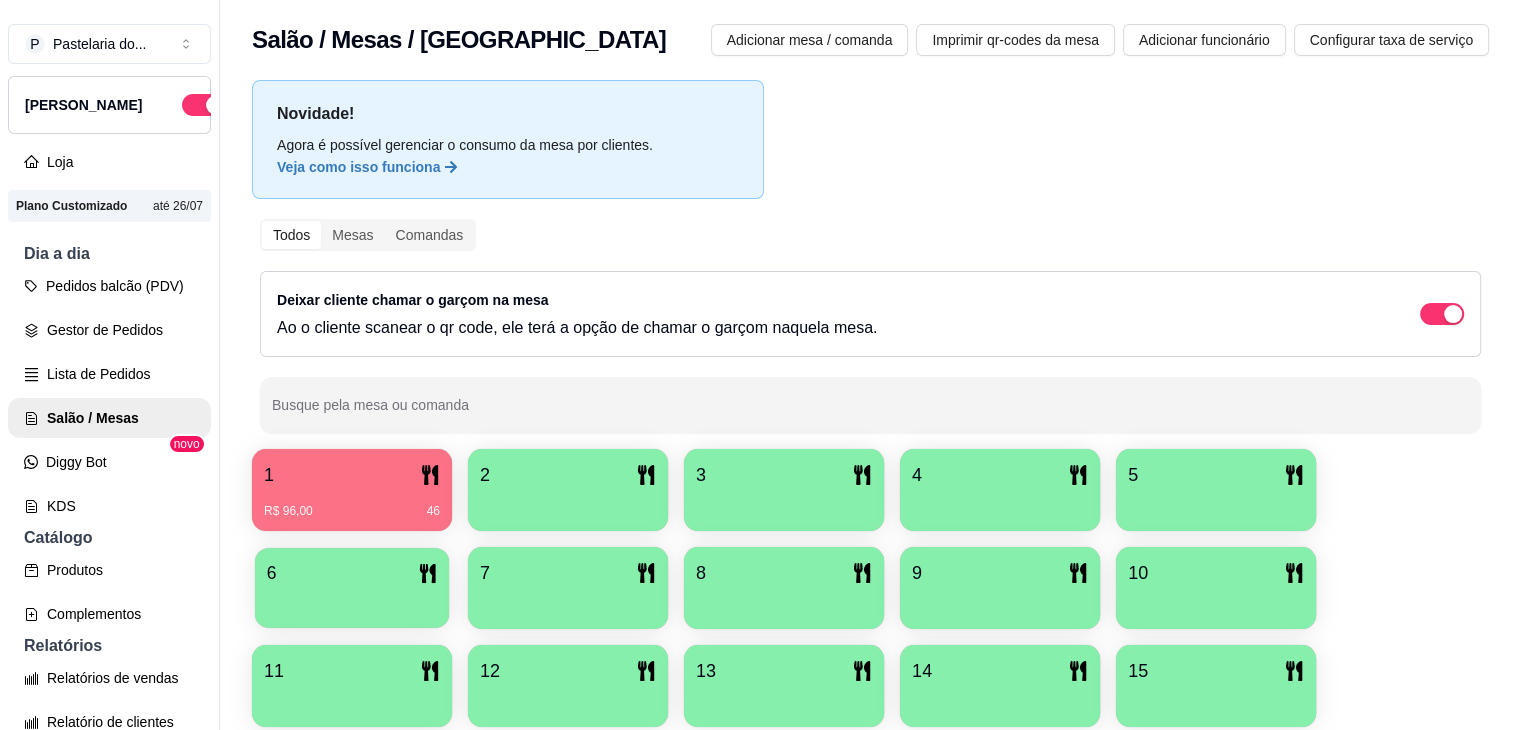 click at bounding box center (352, 601) 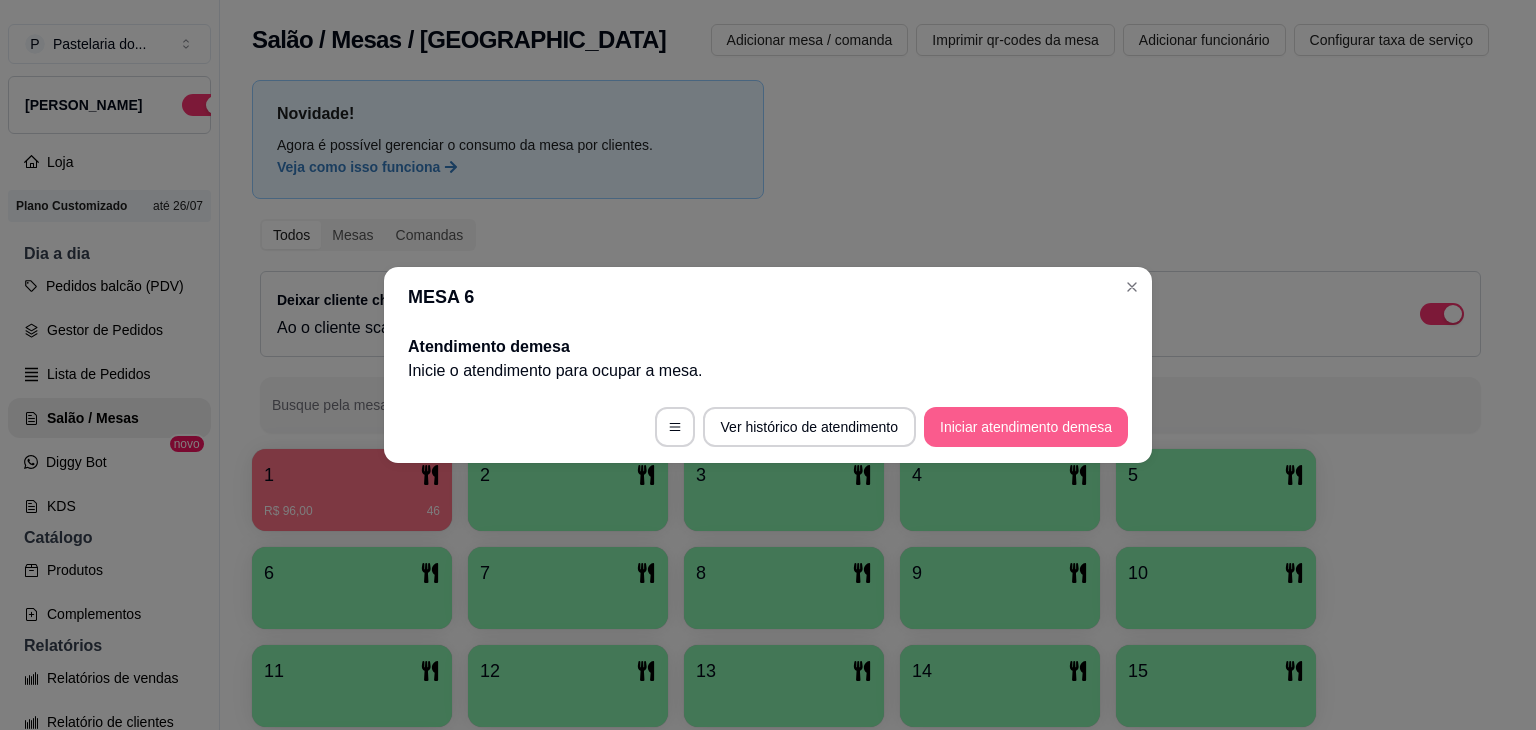 click on "Iniciar atendimento de  mesa" at bounding box center (1026, 427) 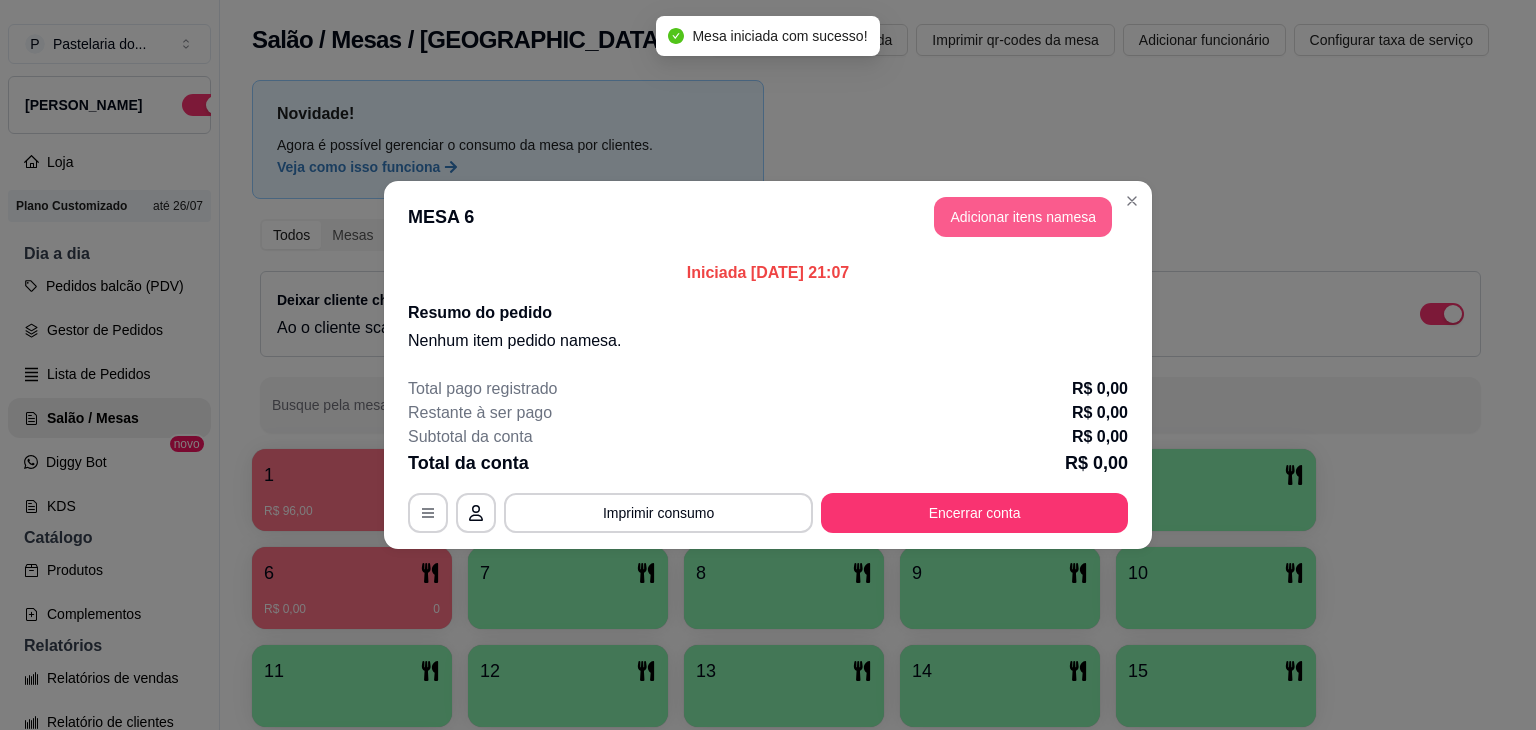click on "Adicionar itens na  mesa" at bounding box center (1023, 217) 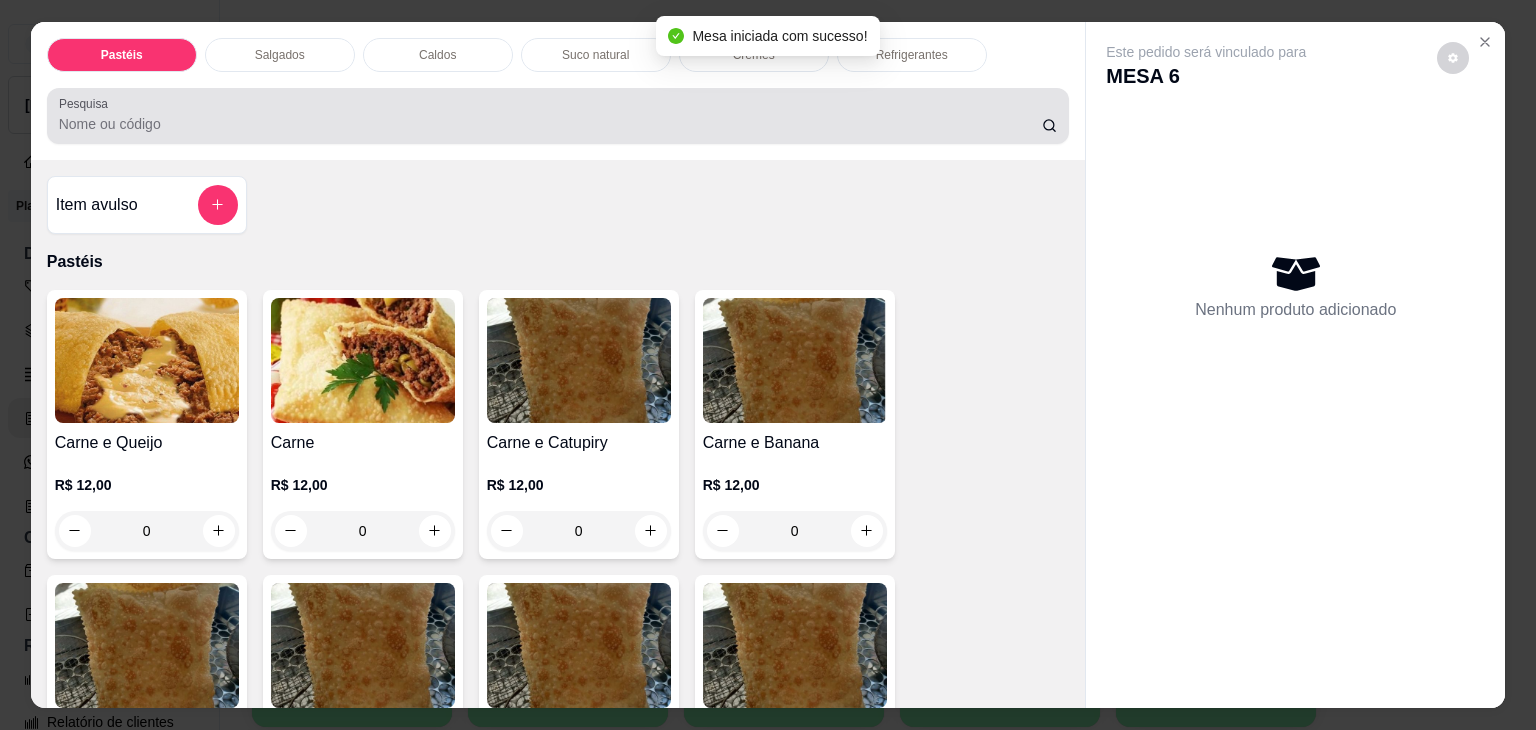 click at bounding box center [558, 116] 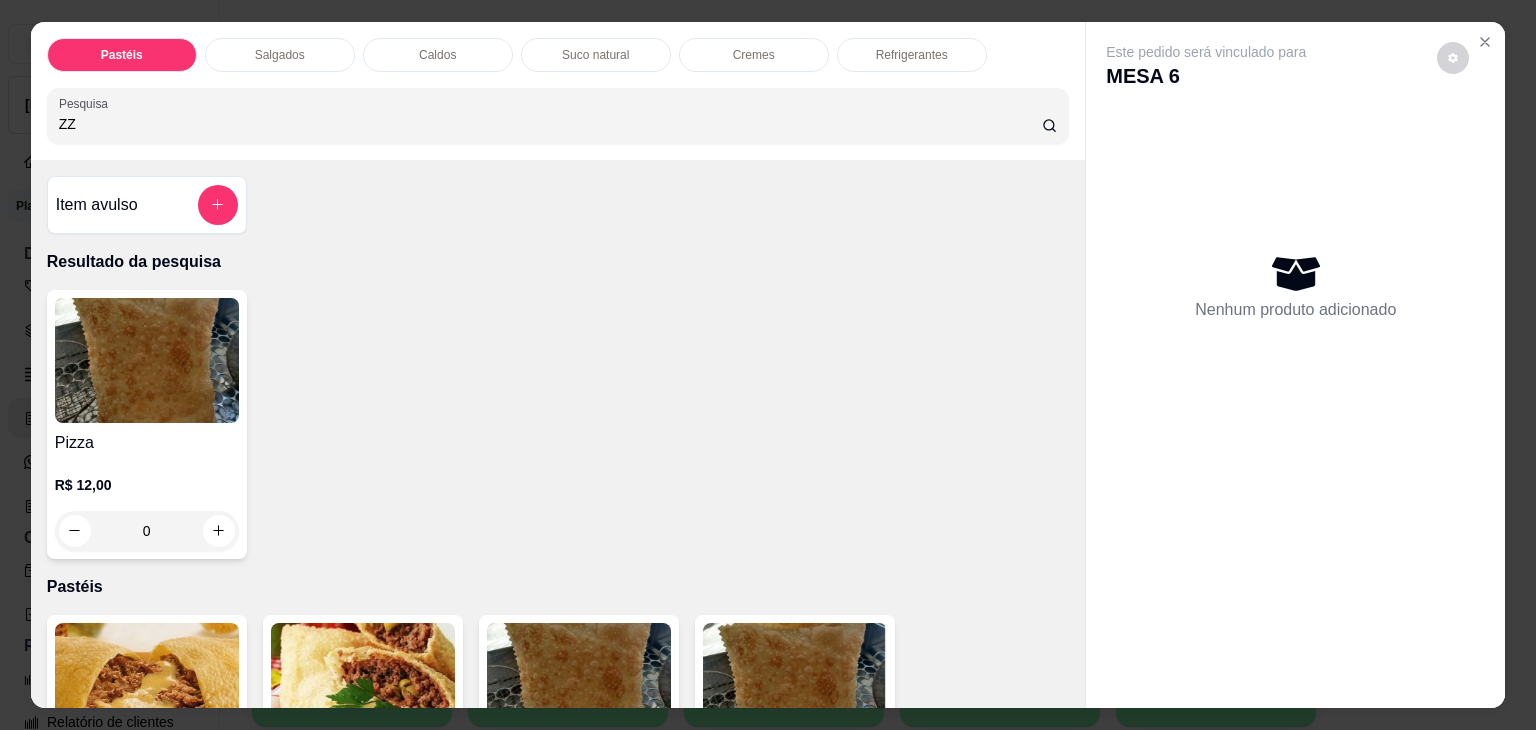 type on "ZZ" 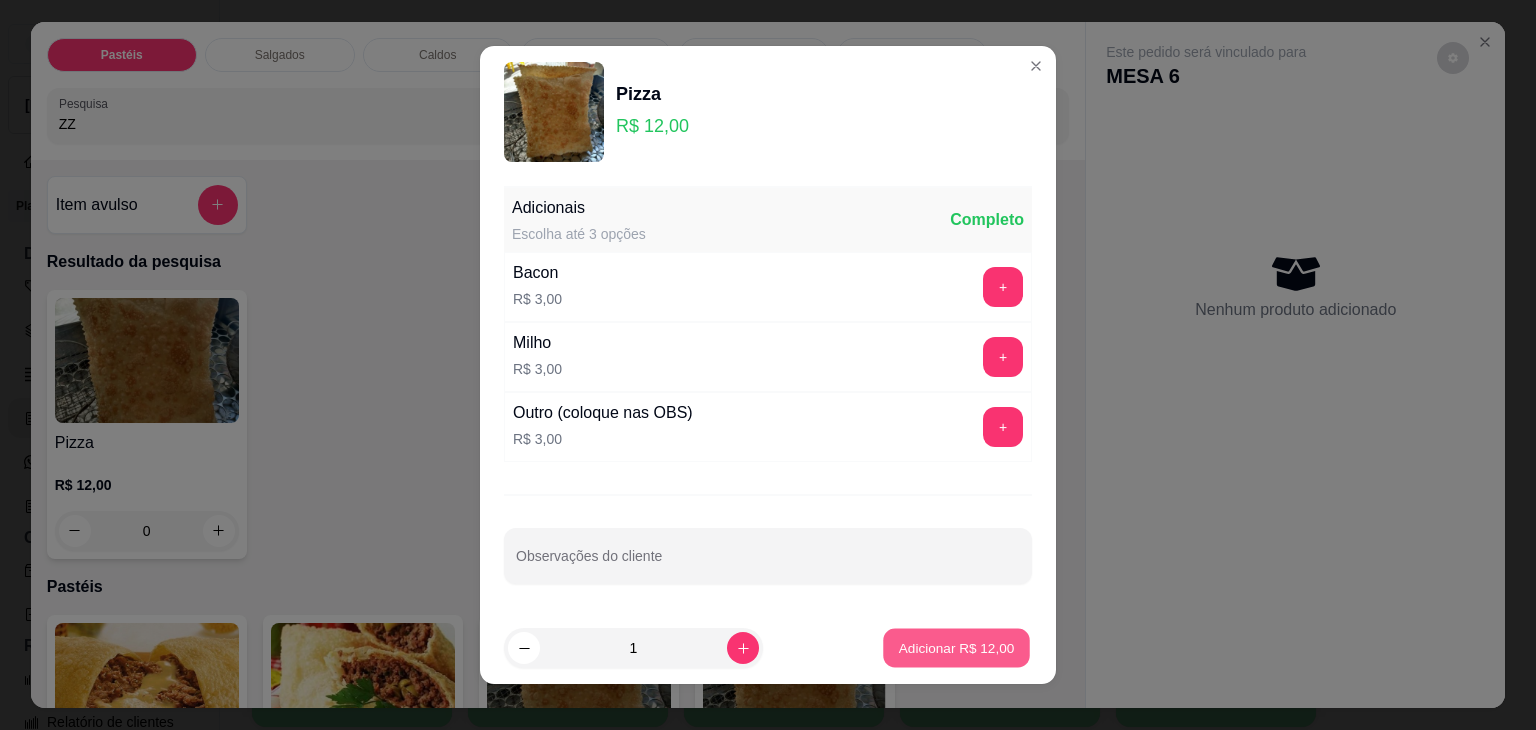 click on "Adicionar   R$ 12,00" at bounding box center (956, 648) 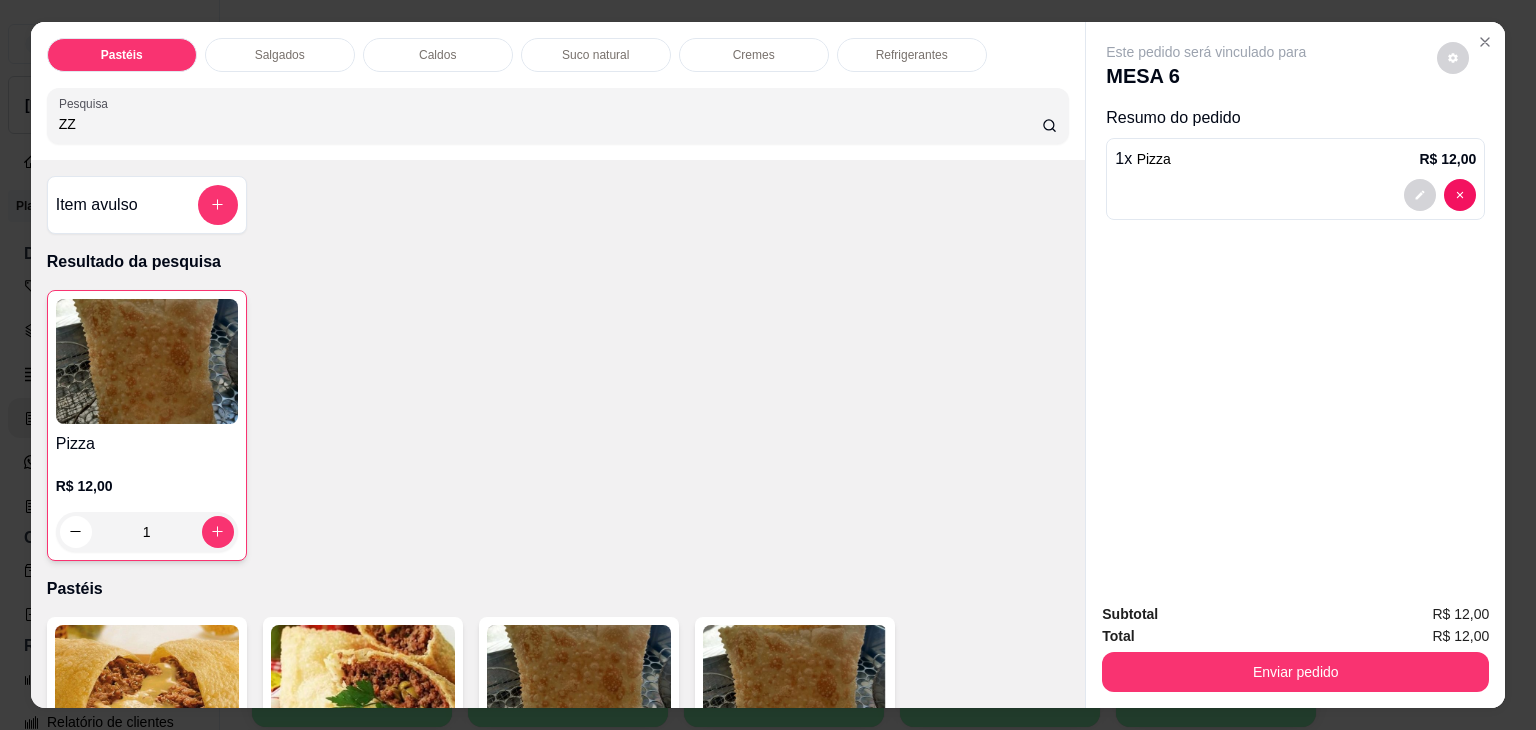 click on "ZZ" at bounding box center [550, 124] 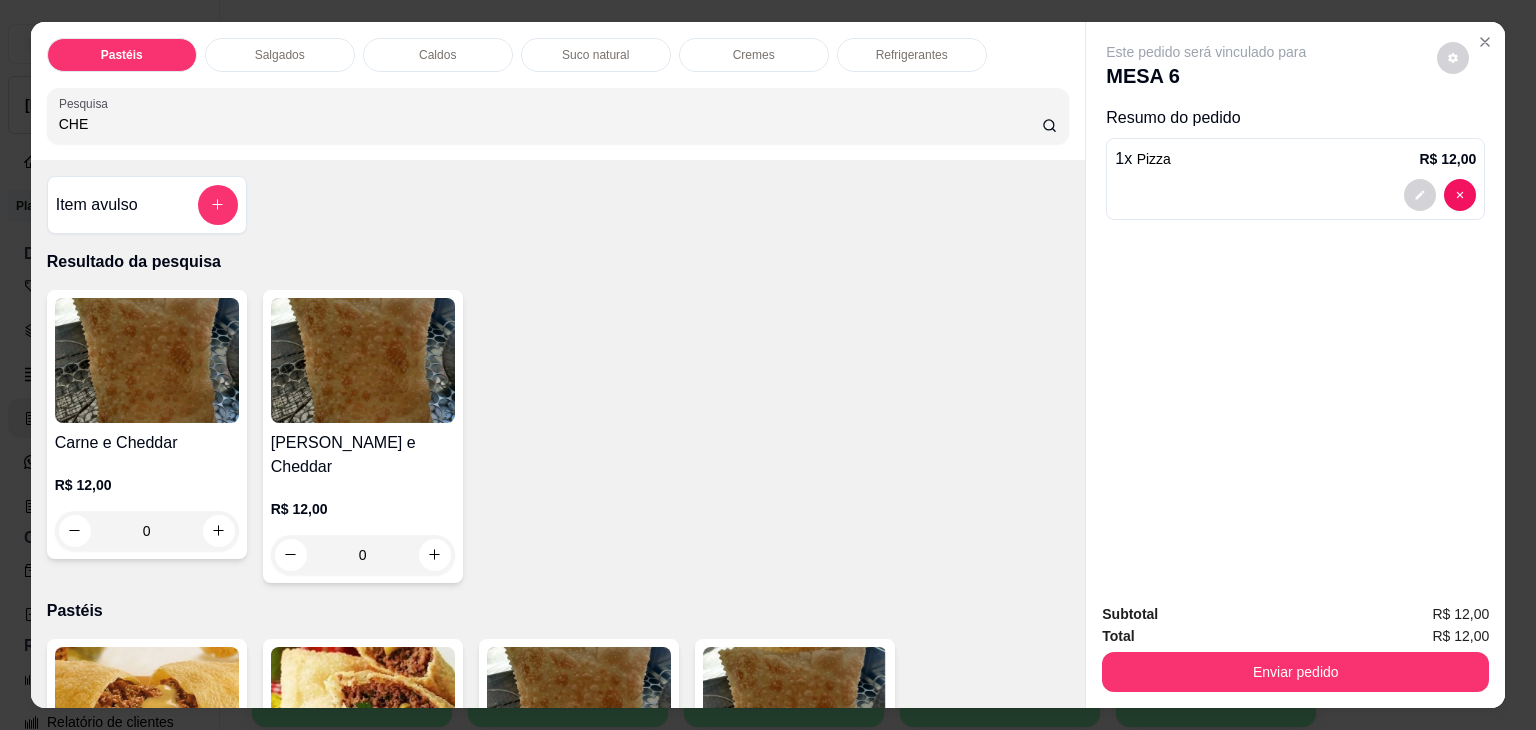 type on "CHE" 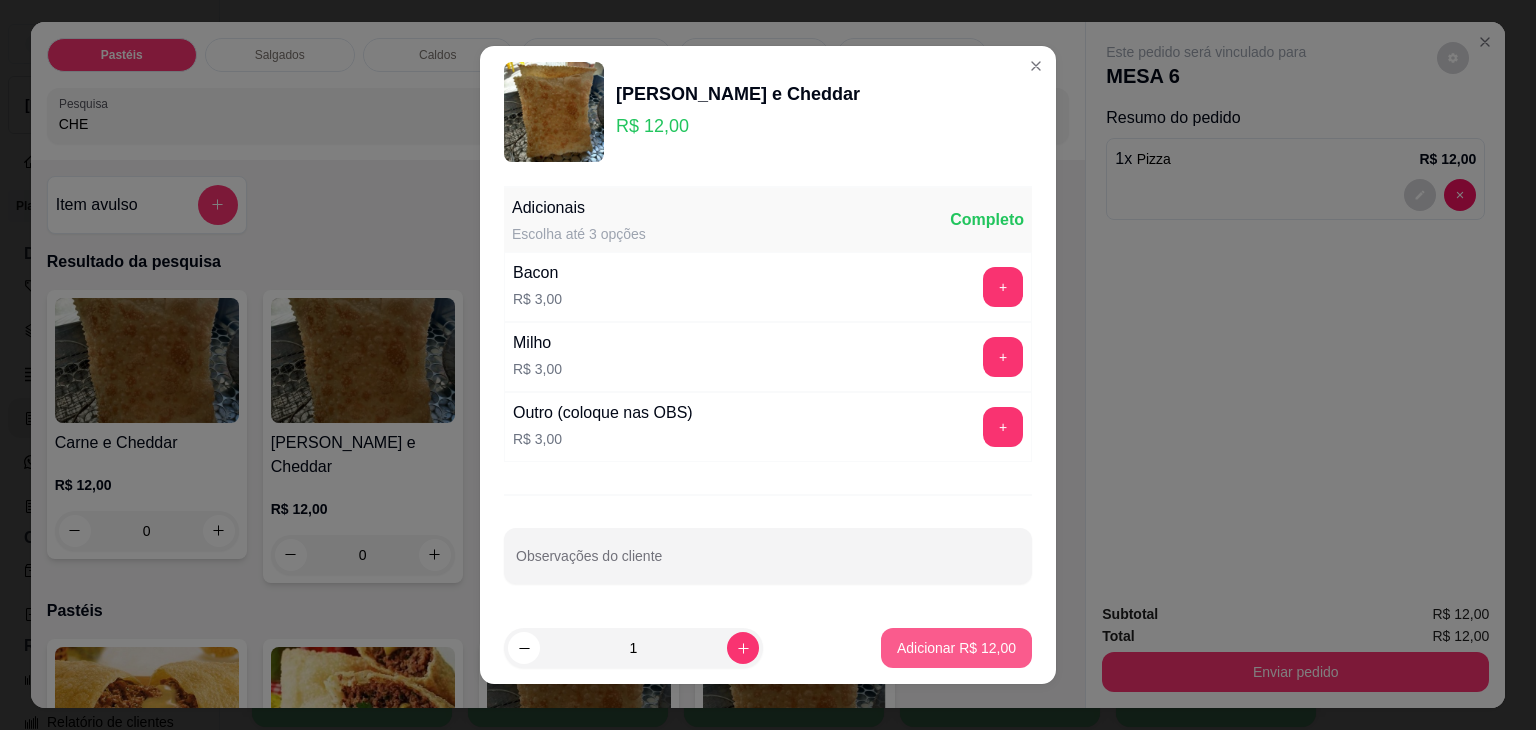 click on "Adicionar   R$ 12,00" at bounding box center [956, 648] 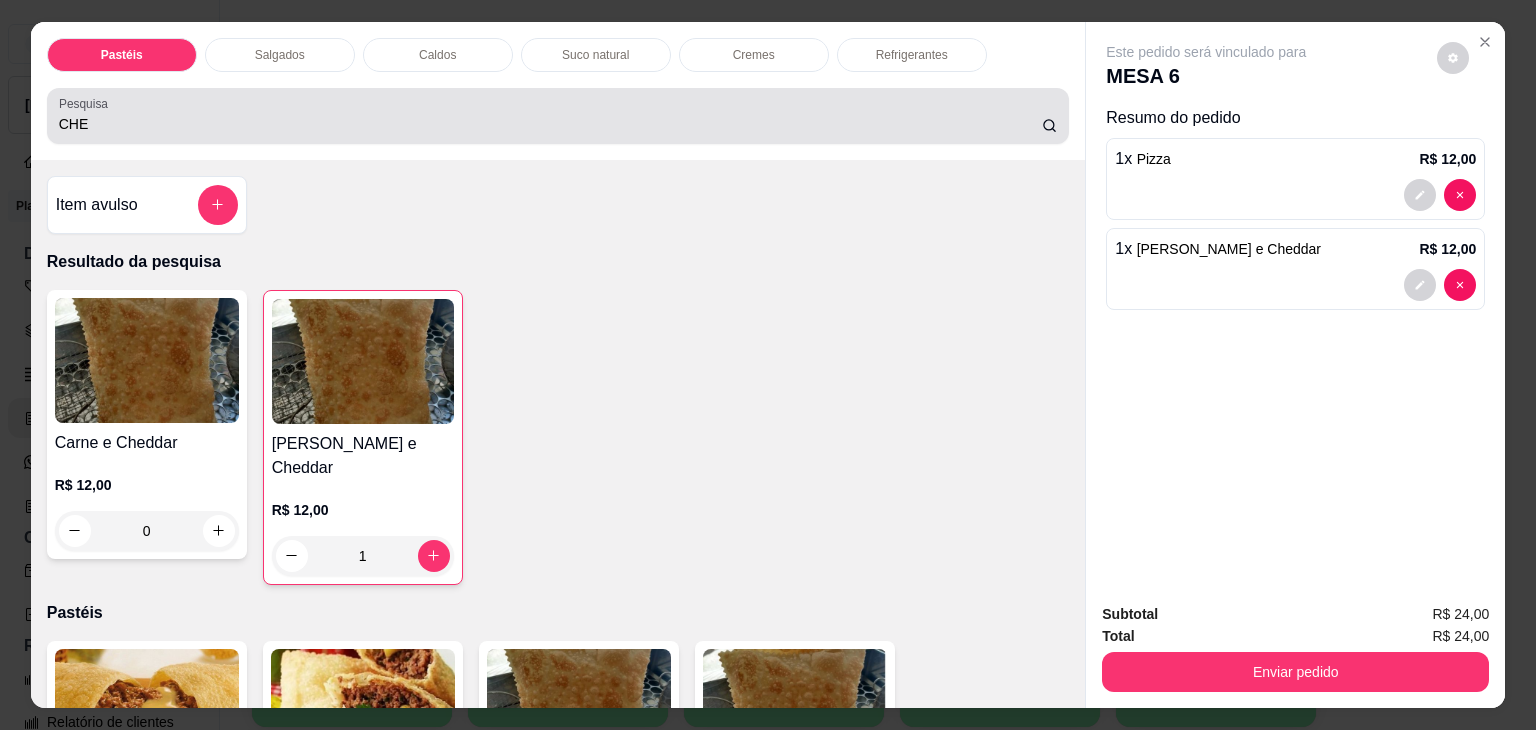 click on "Pesquisa CHE" at bounding box center (558, 116) 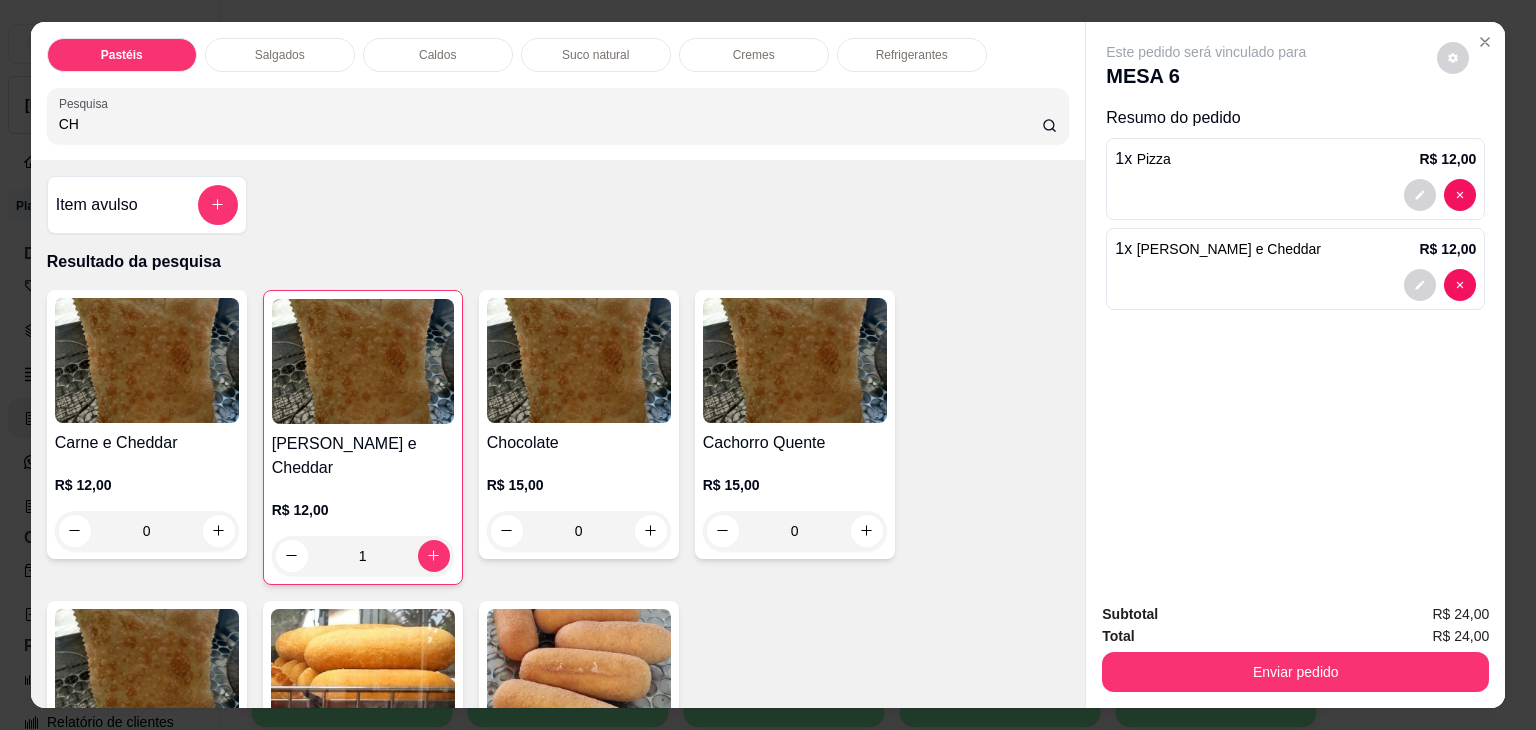 type on "C" 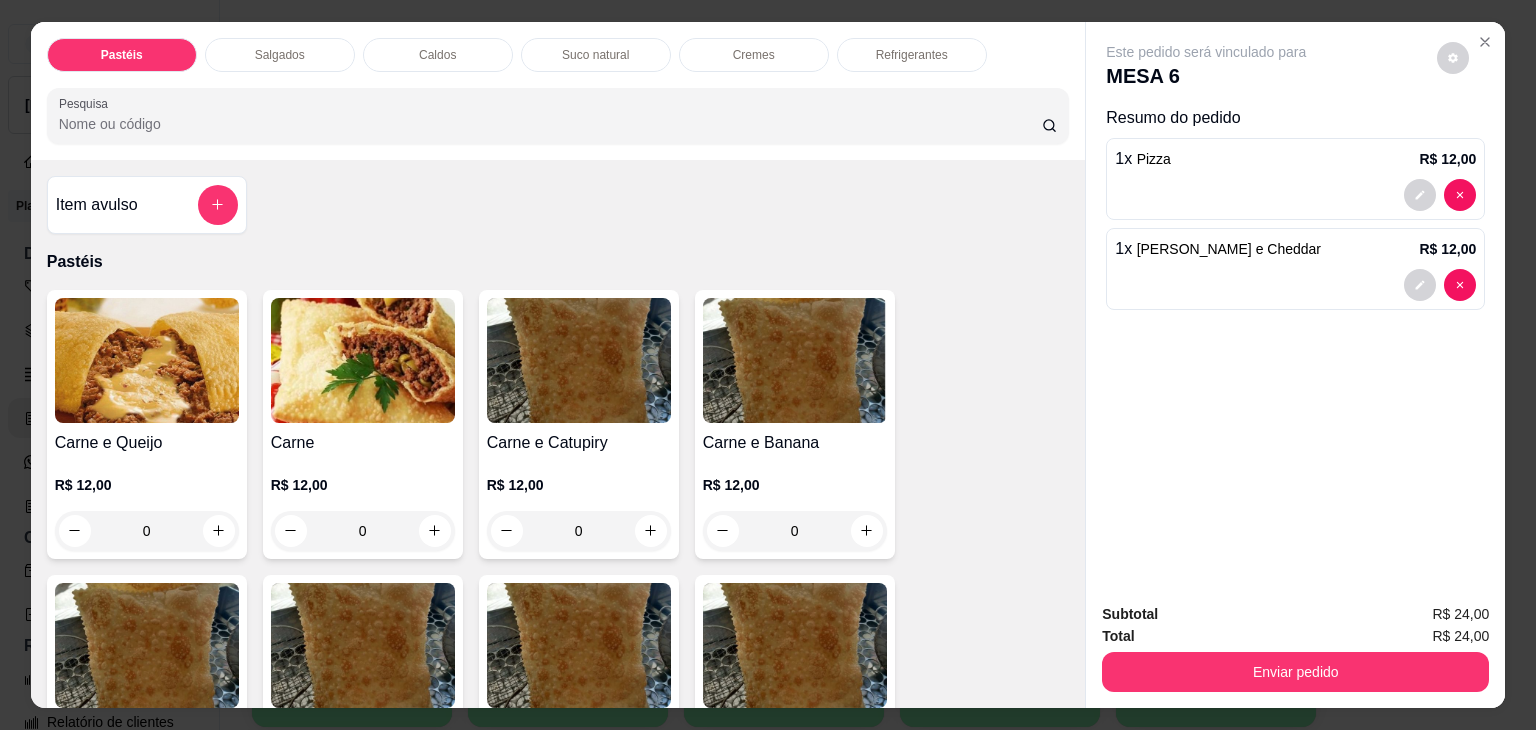 type on "R" 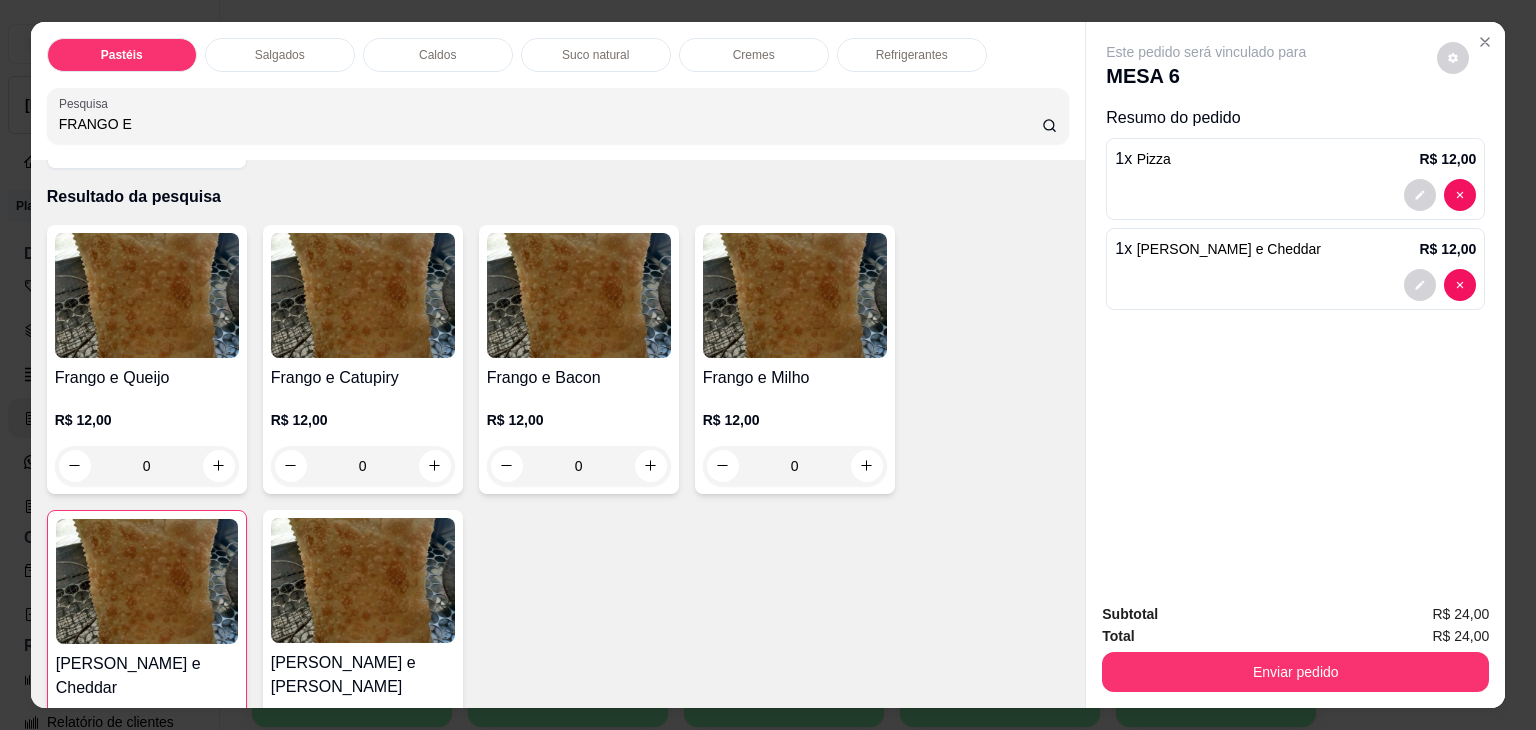 scroll, scrollTop: 100, scrollLeft: 0, axis: vertical 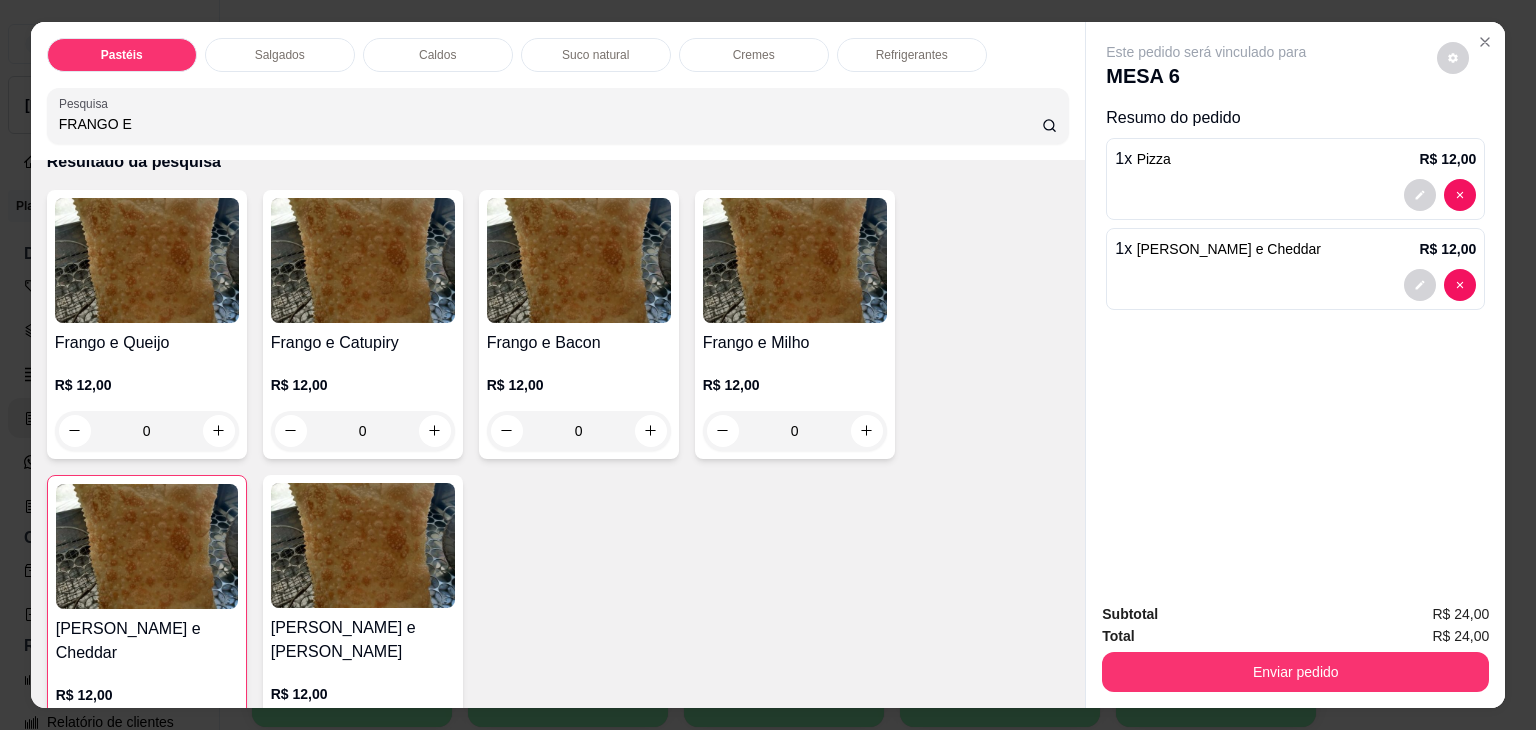 type on "FRANGO E" 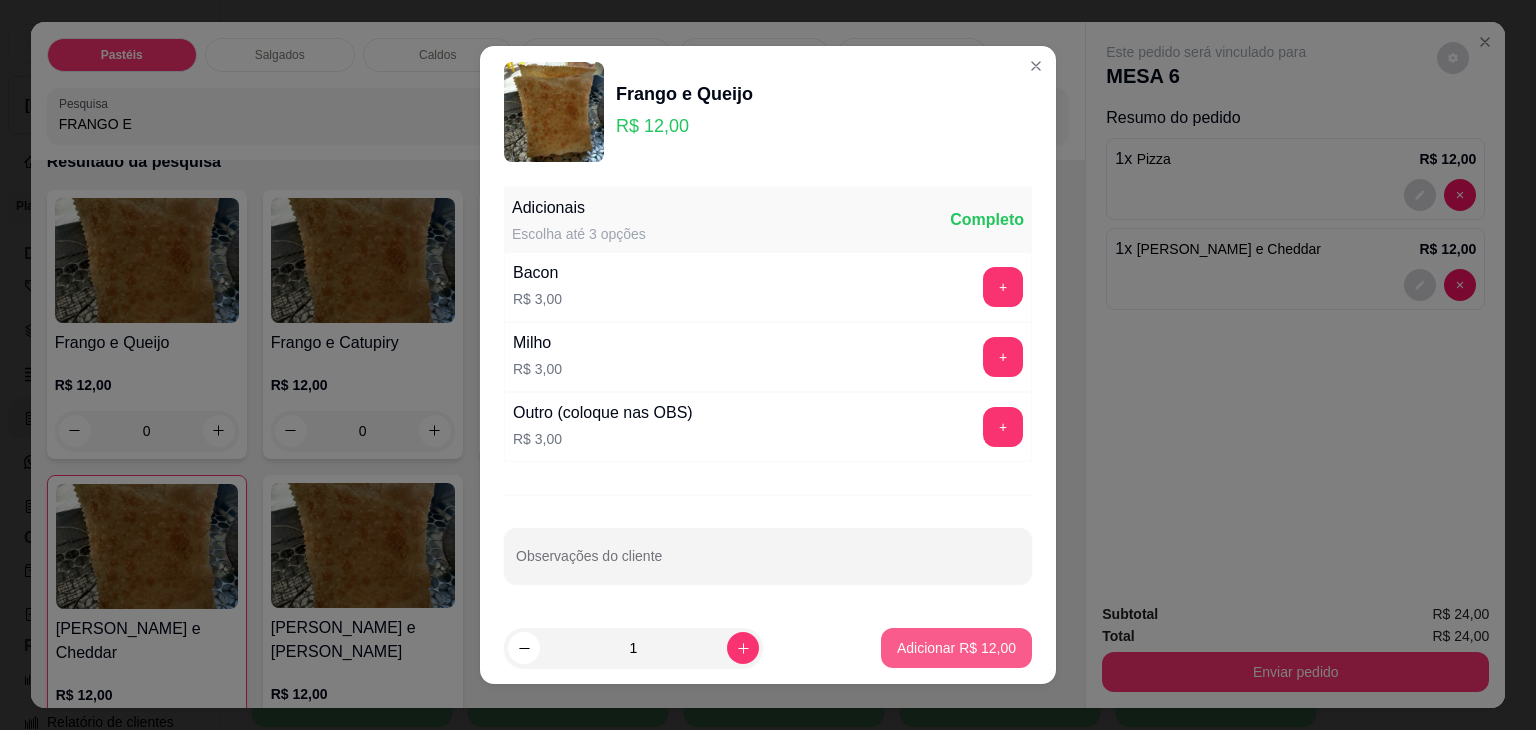 click on "Adicionar   R$ 12,00" at bounding box center (956, 648) 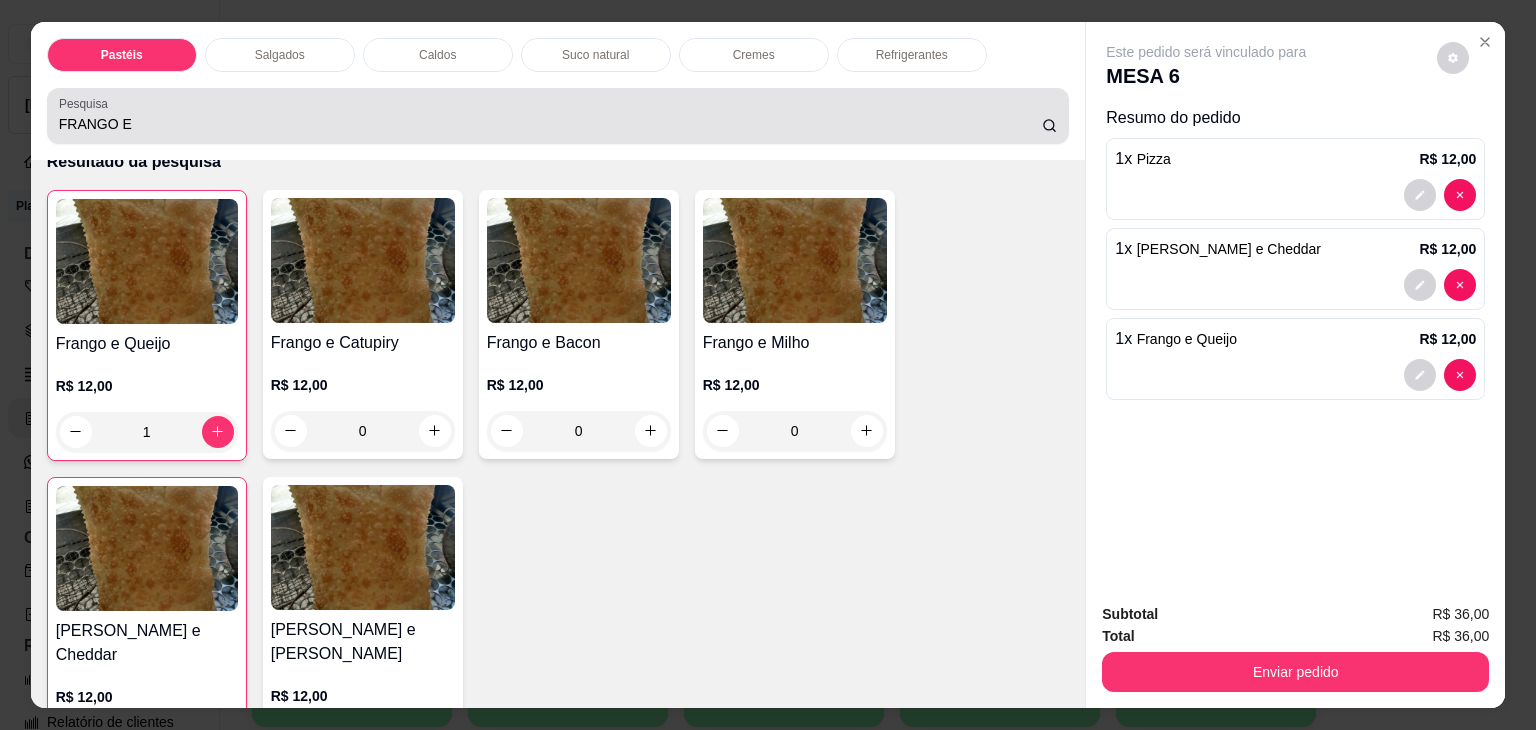 click on "FRANGO E" at bounding box center [550, 124] 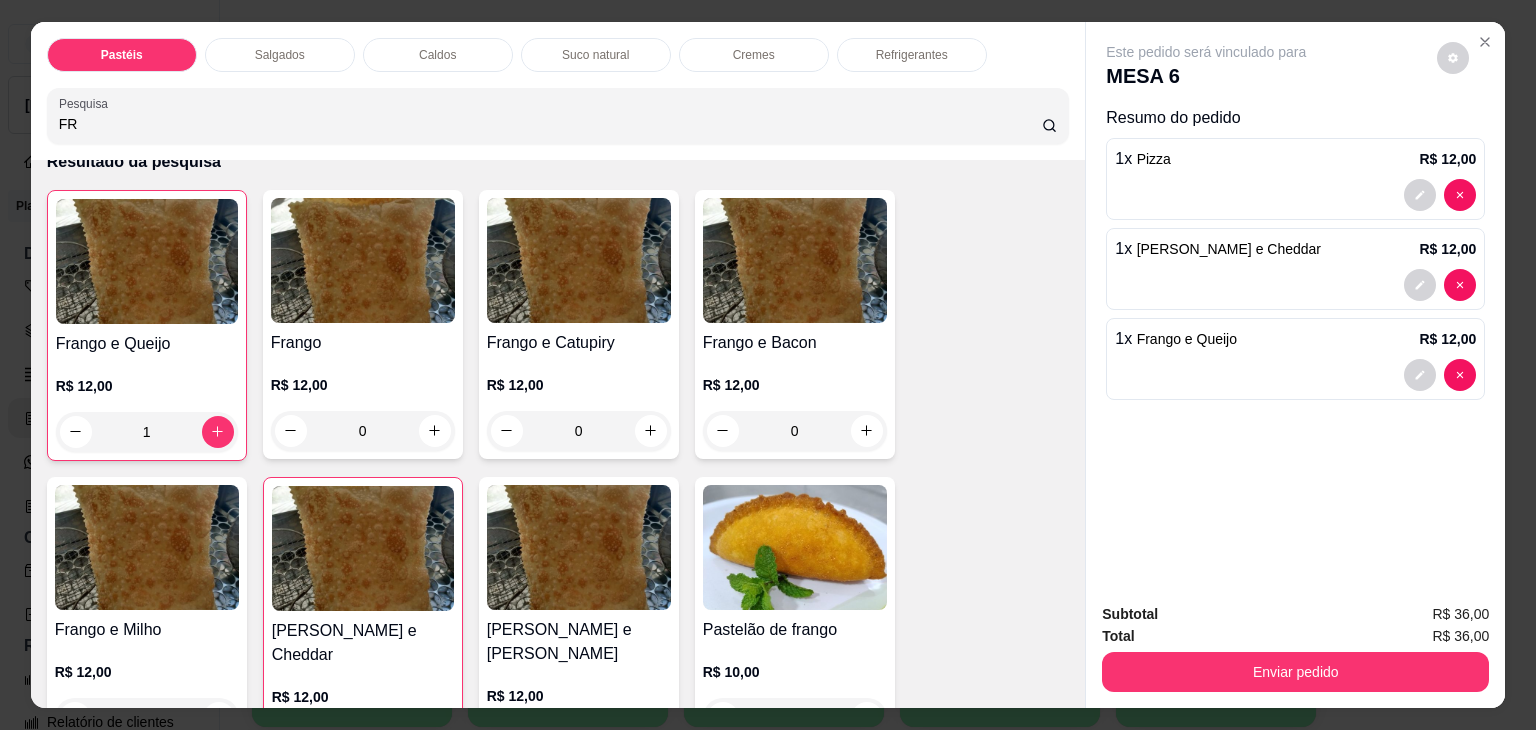 type on "F" 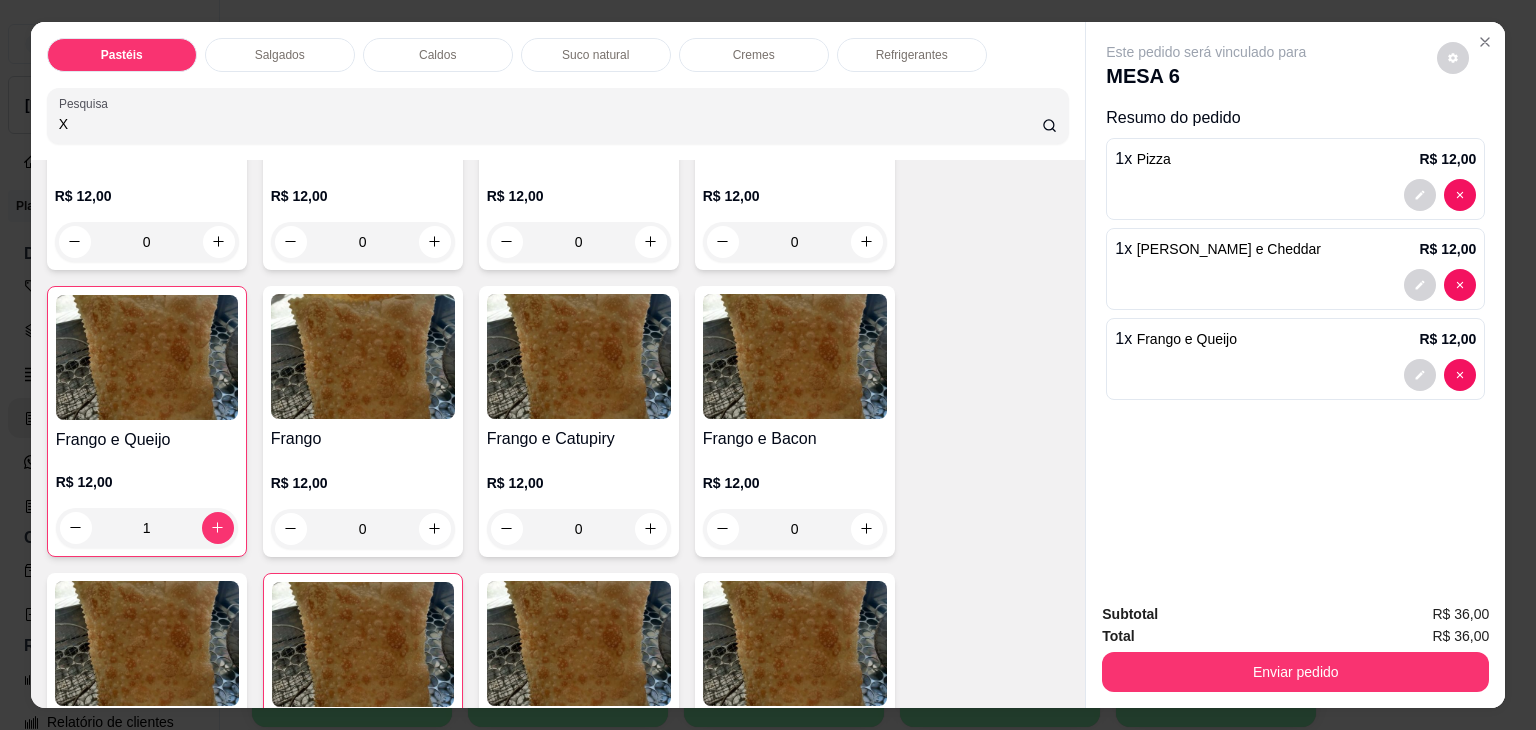 scroll, scrollTop: 1234, scrollLeft: 0, axis: vertical 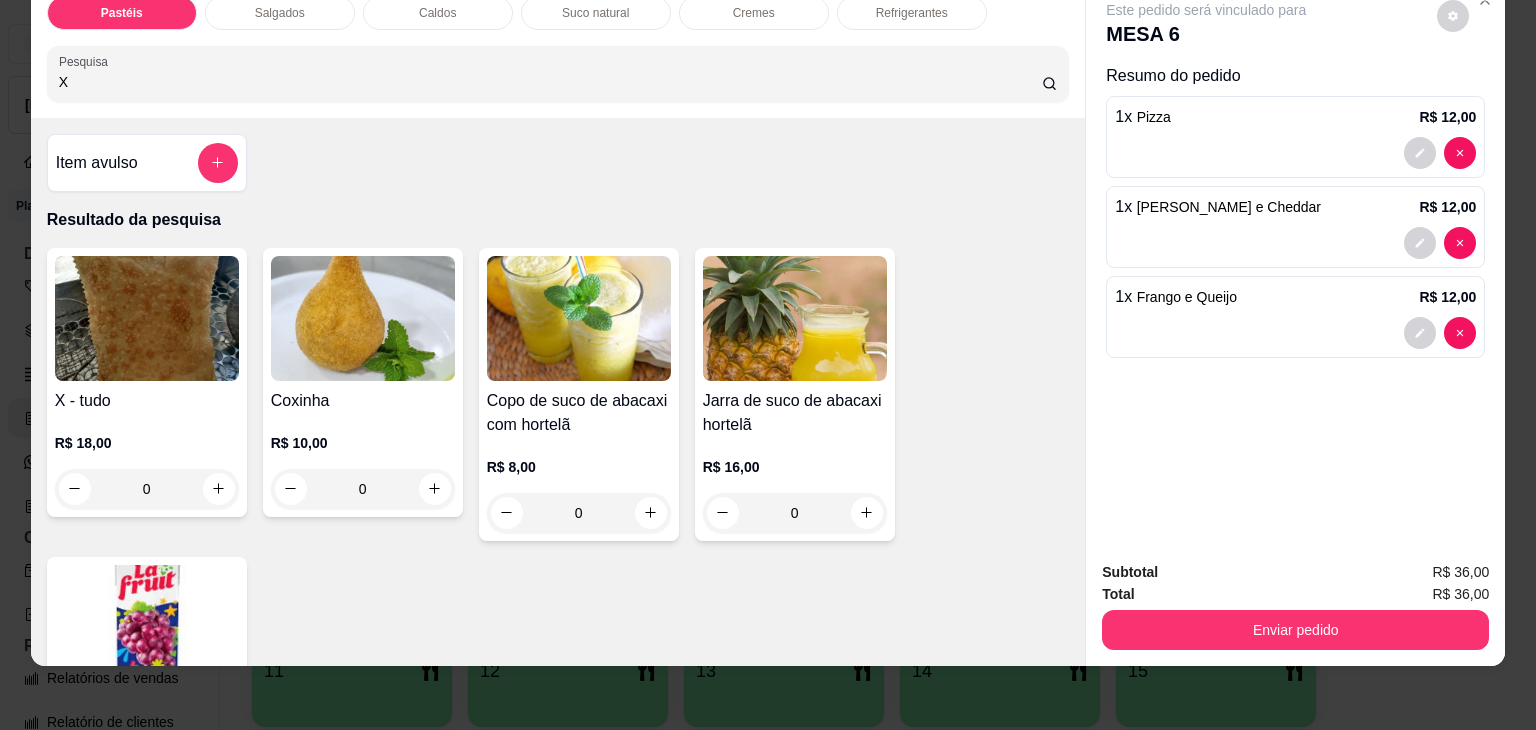 type on "X" 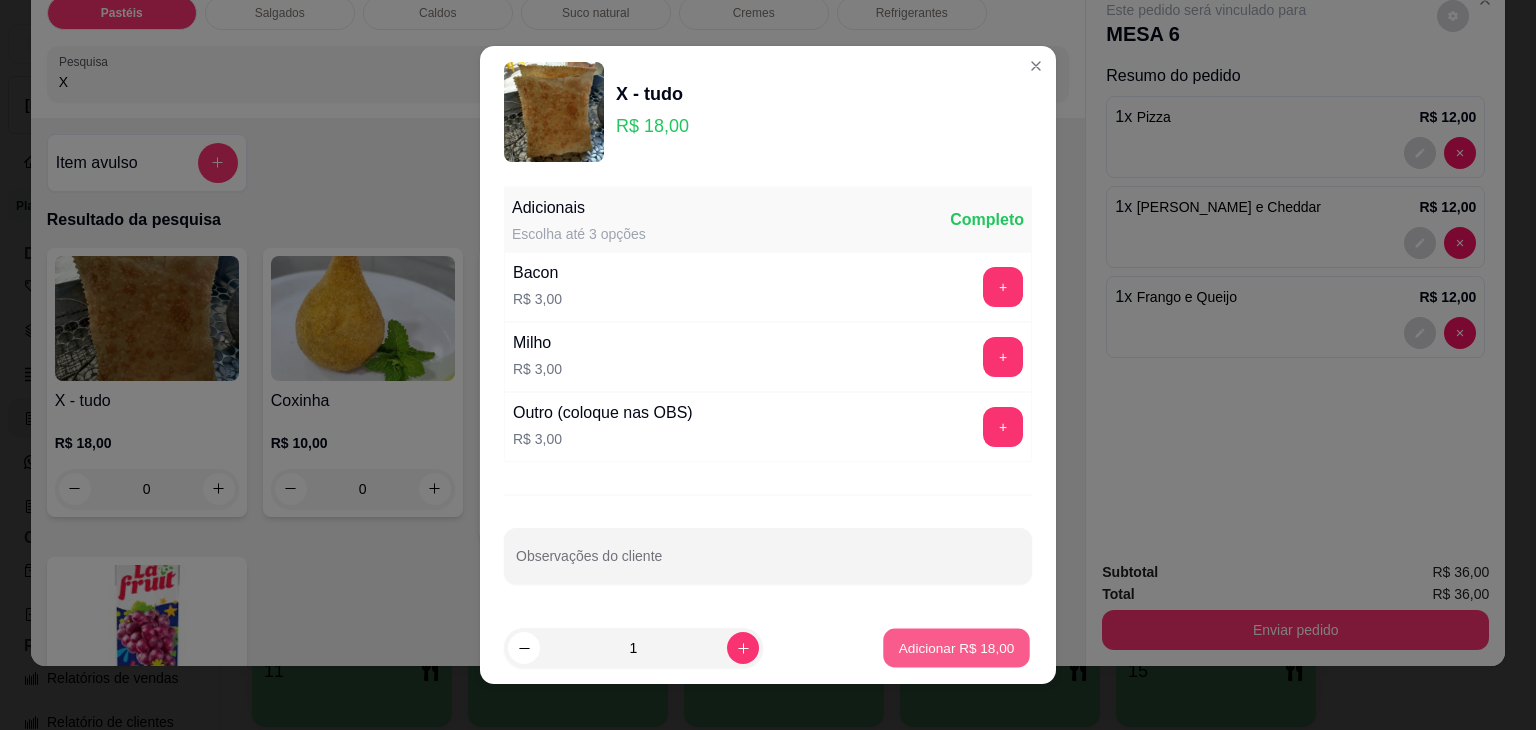 click on "Adicionar   R$ 18,00" at bounding box center [956, 648] 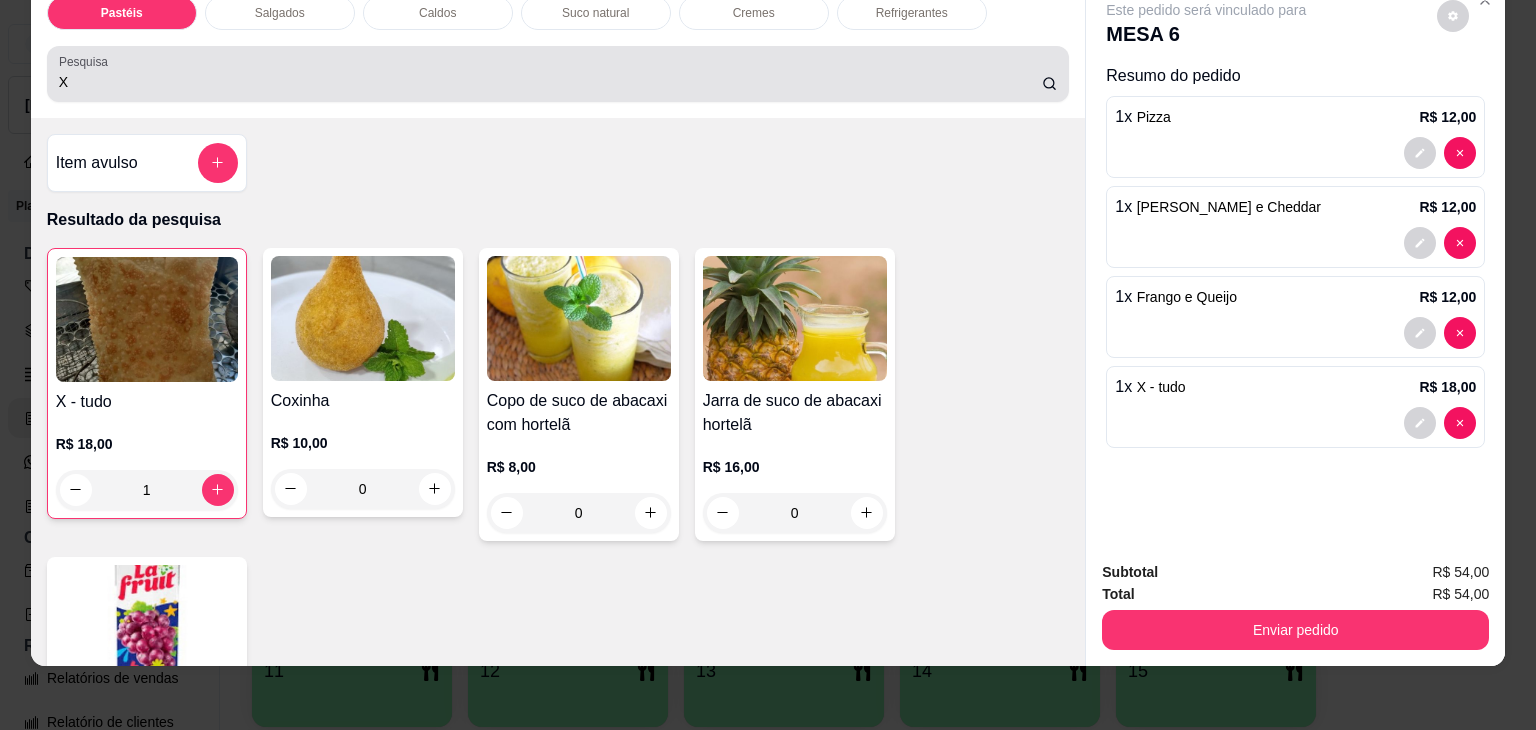 click on "X" at bounding box center (558, 74) 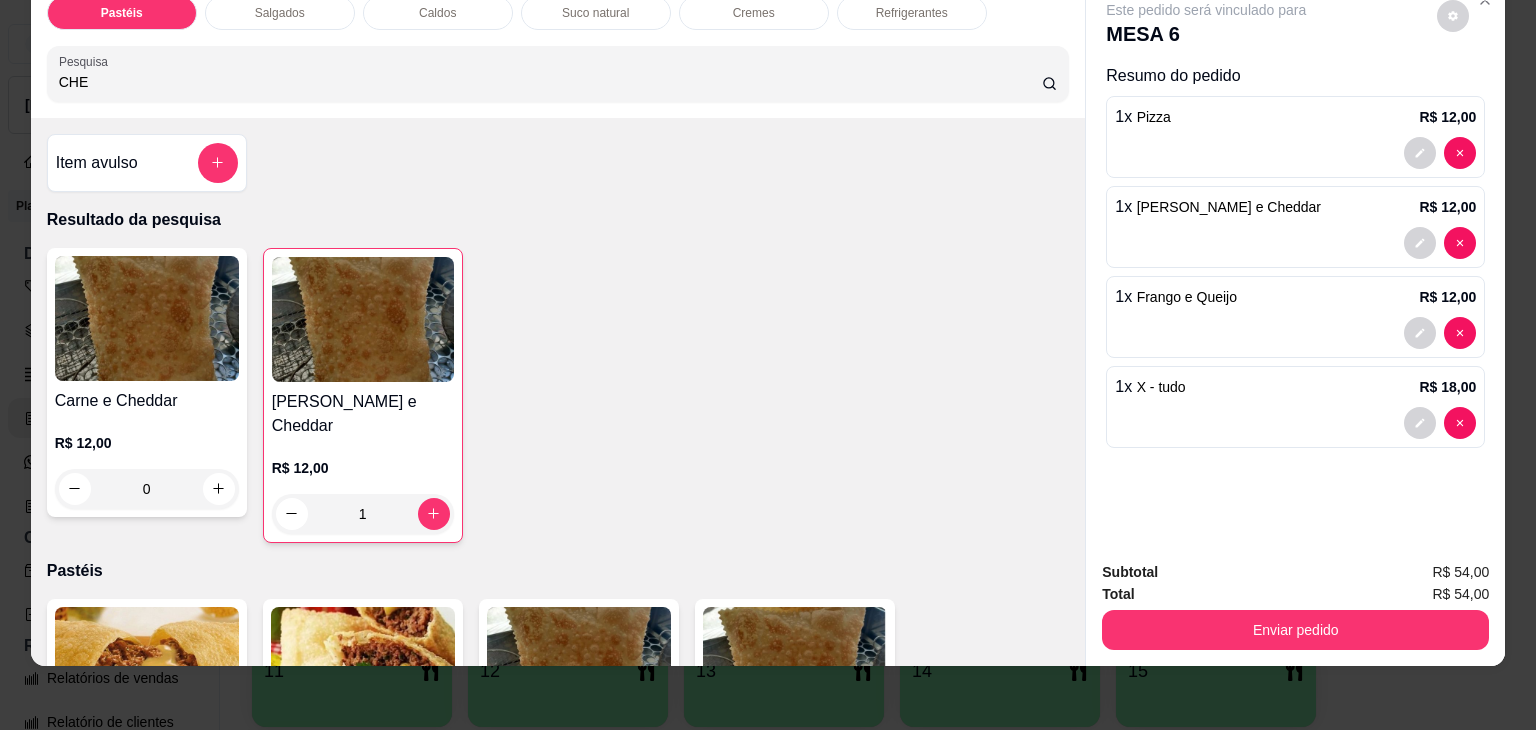 type on "CHE" 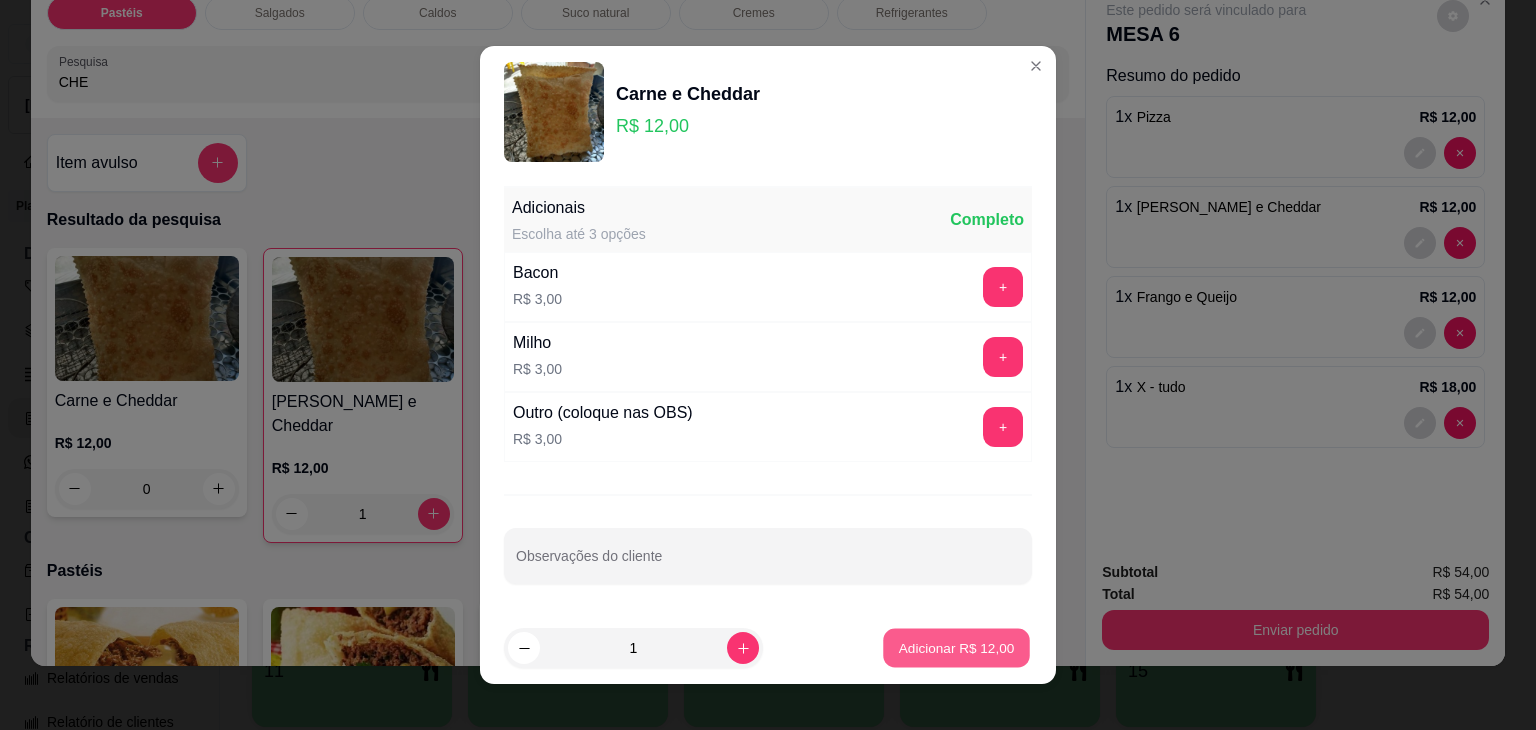 click on "Adicionar   R$ 12,00" at bounding box center [956, 648] 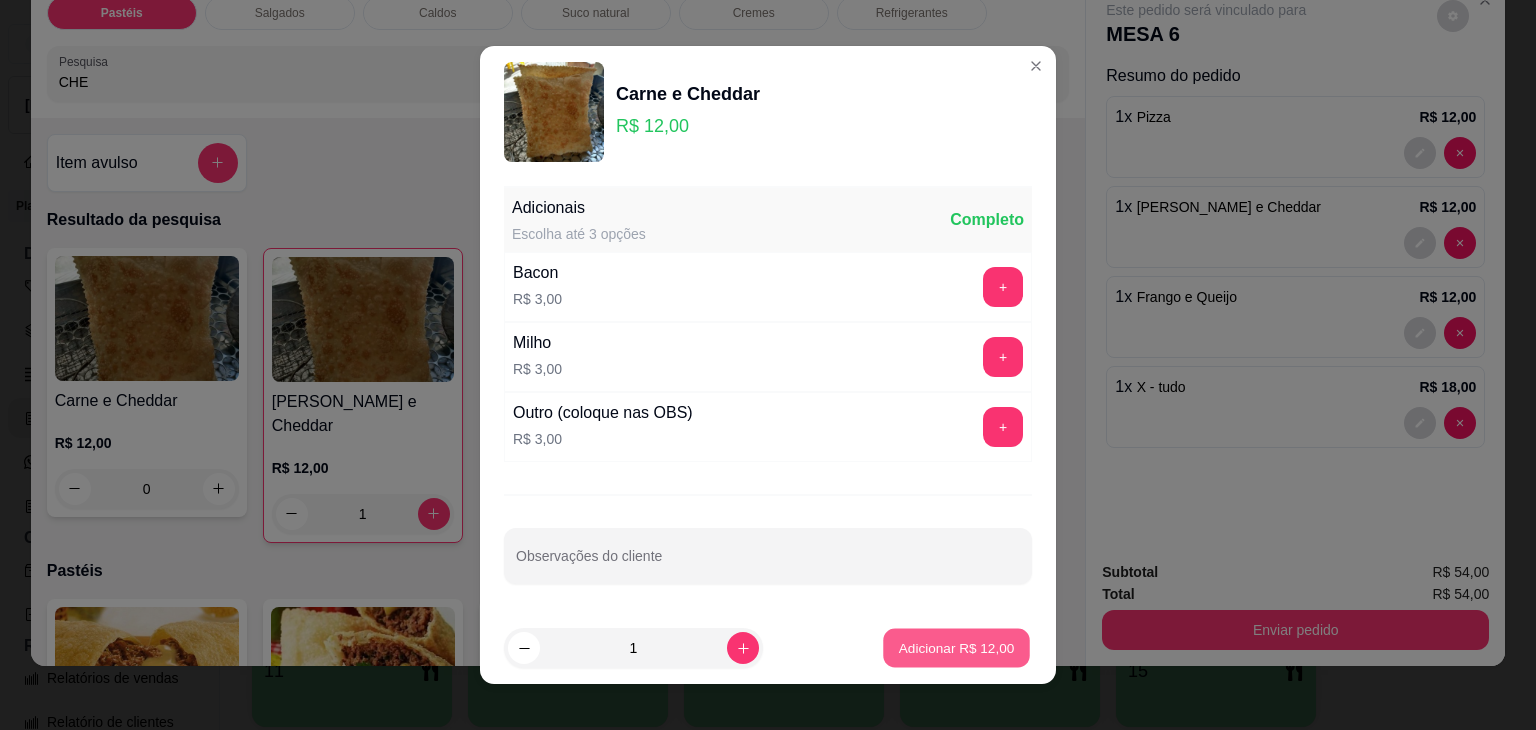 type on "1" 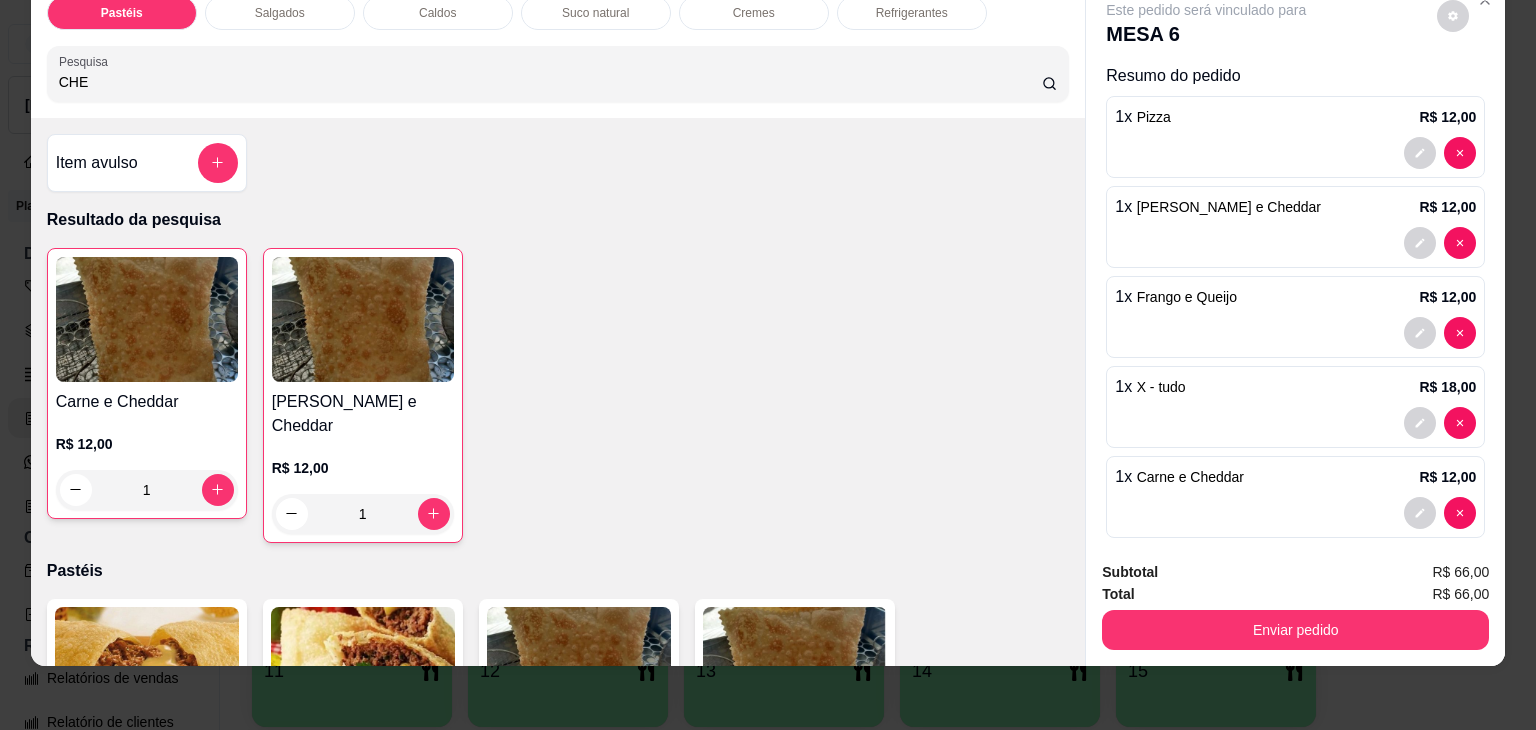 click on "CHE" at bounding box center [550, 82] 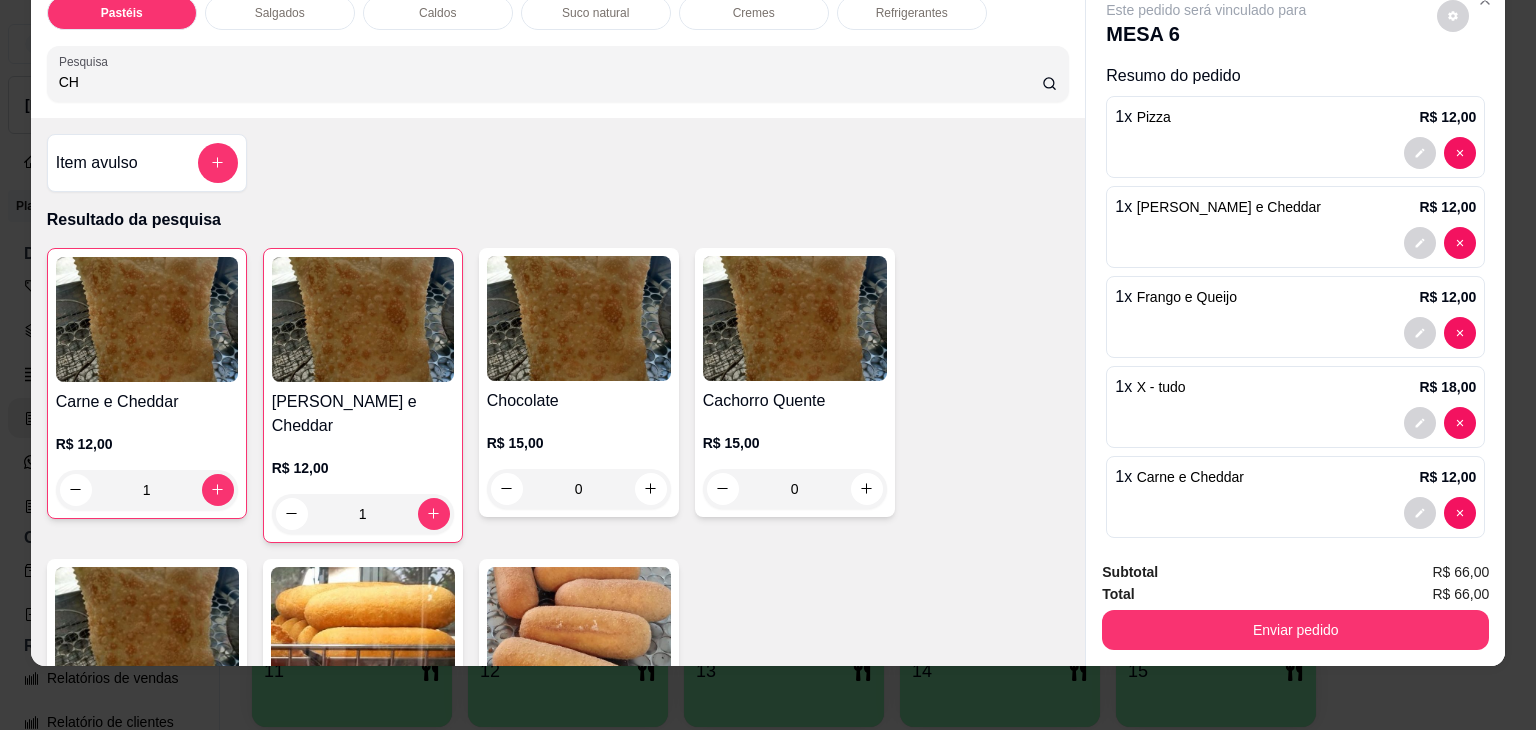type on "C" 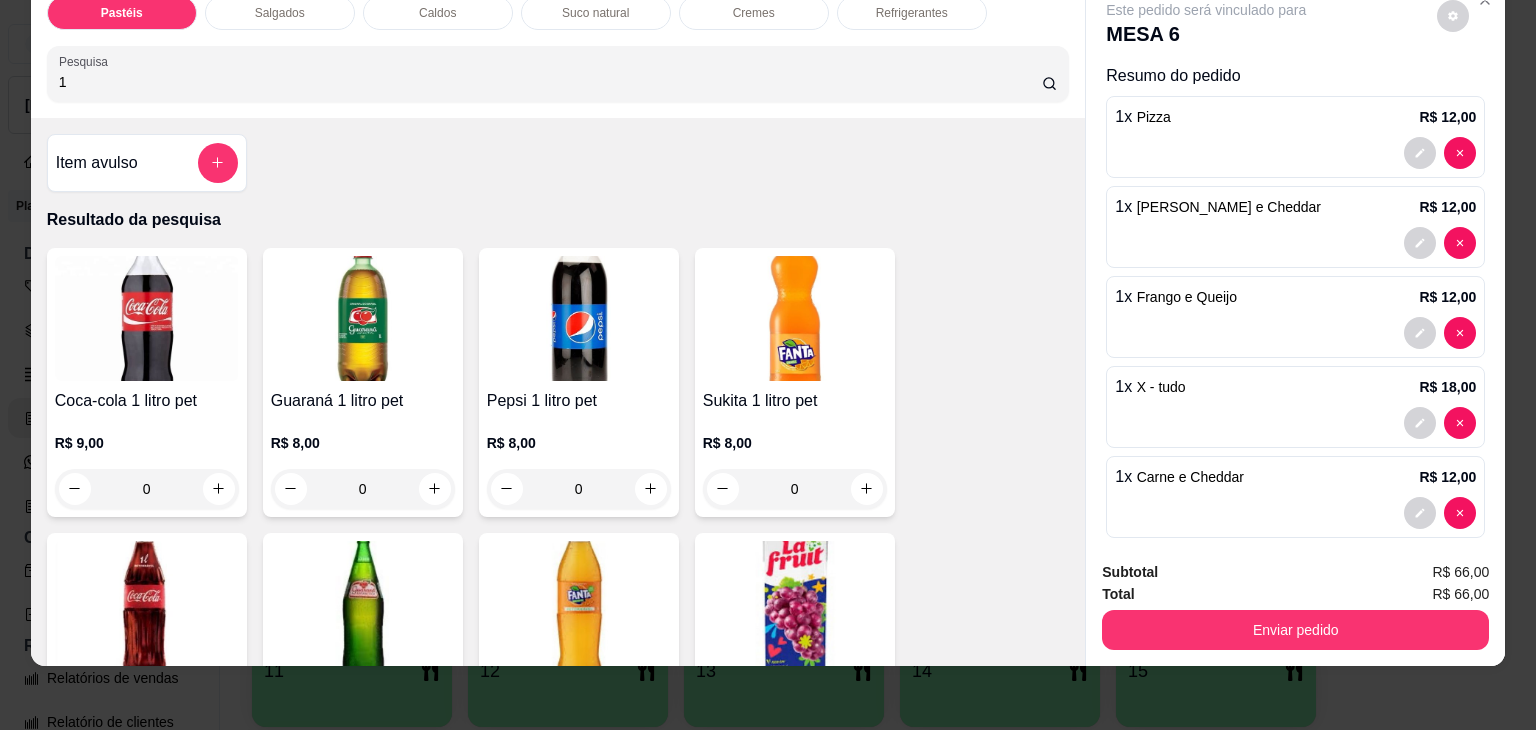type on "1" 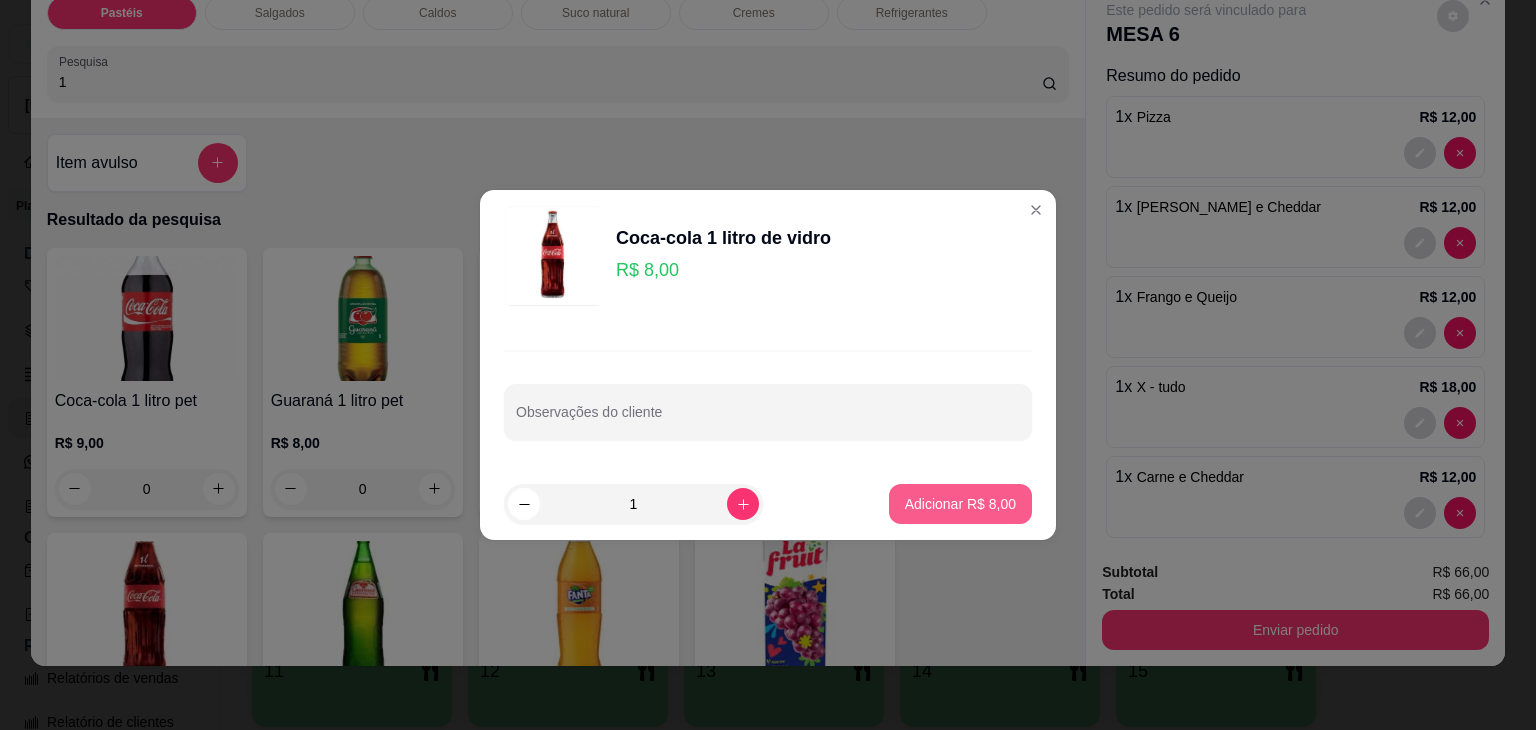 click on "Adicionar   R$ 8,00" at bounding box center [960, 504] 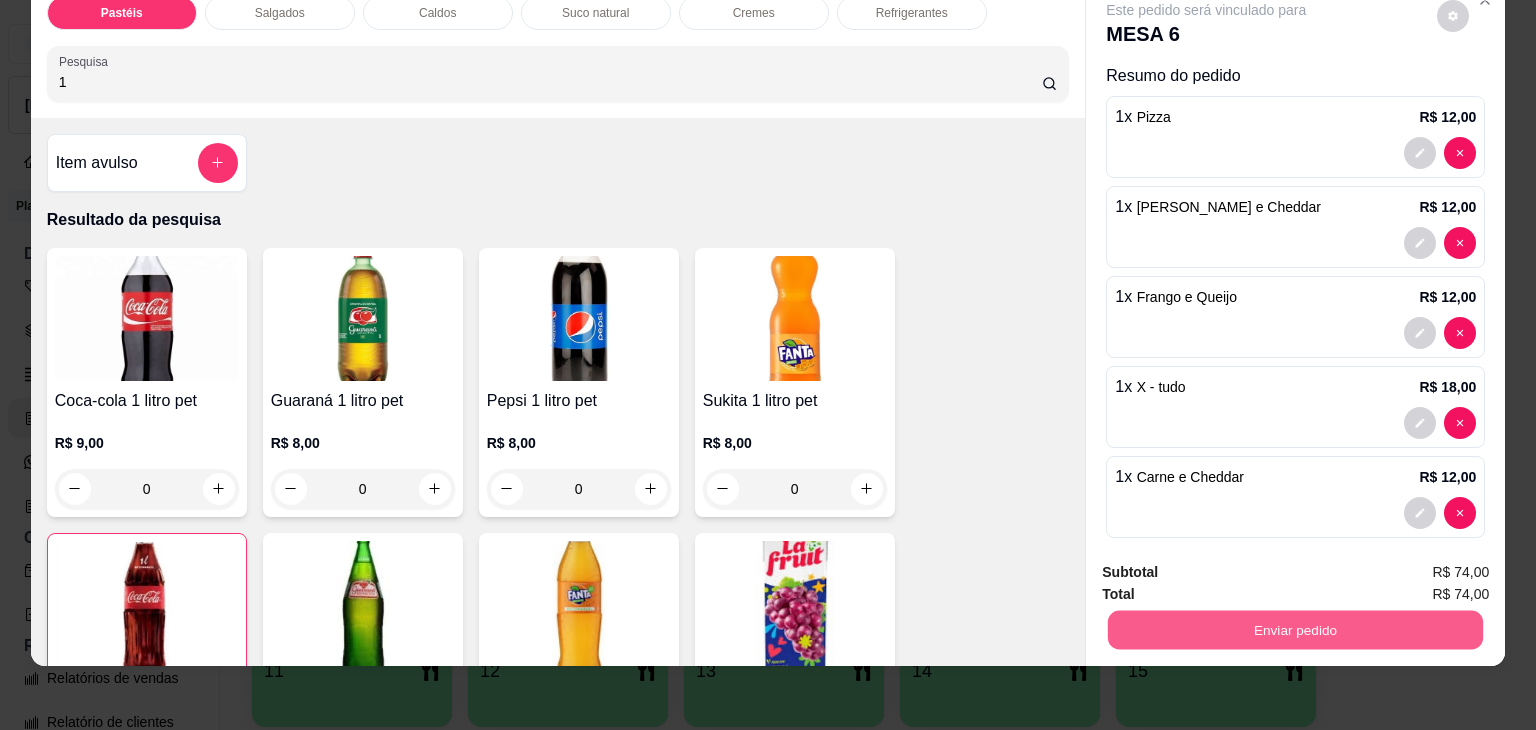click on "Enviar pedido" at bounding box center [1295, 630] 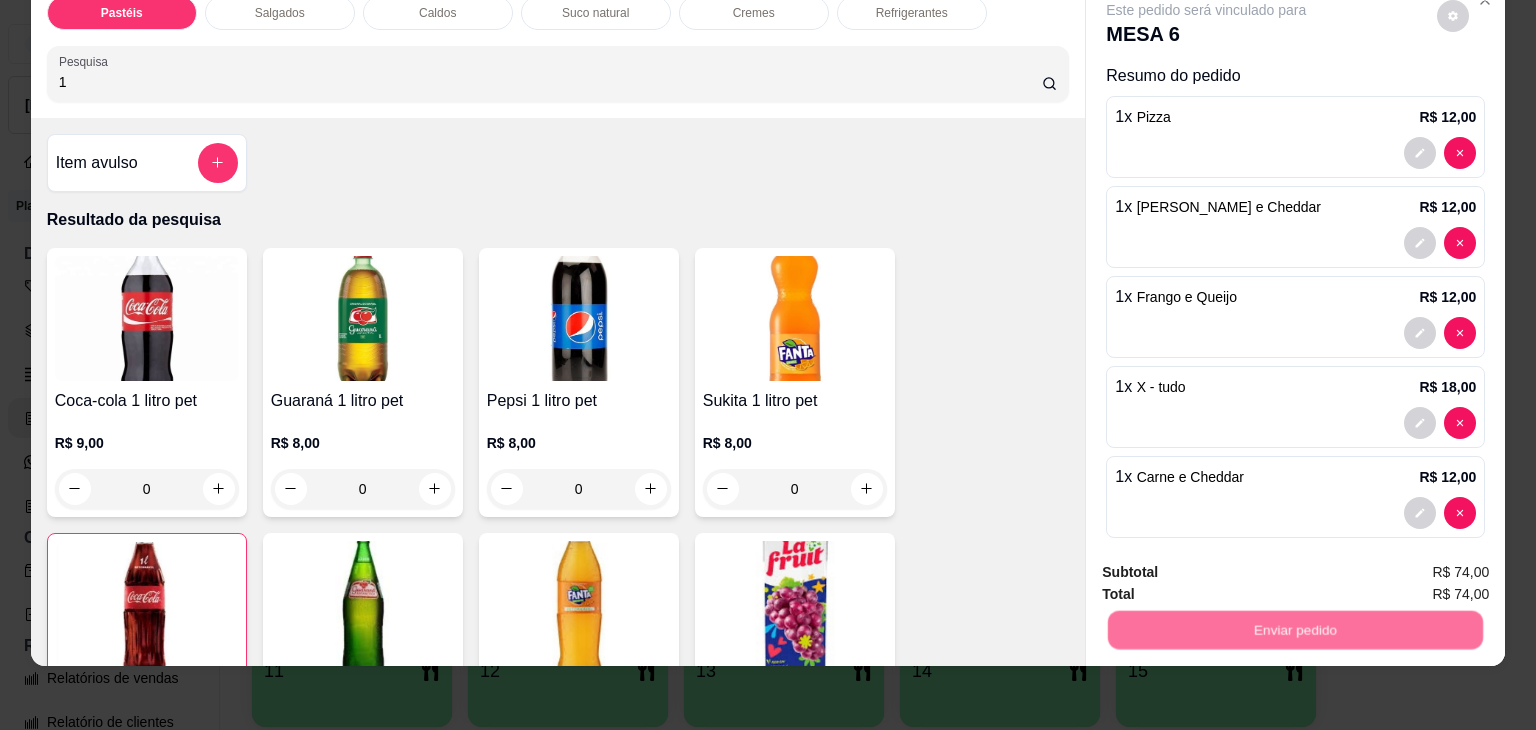 click on "Não registrar e enviar pedido" at bounding box center (1229, 564) 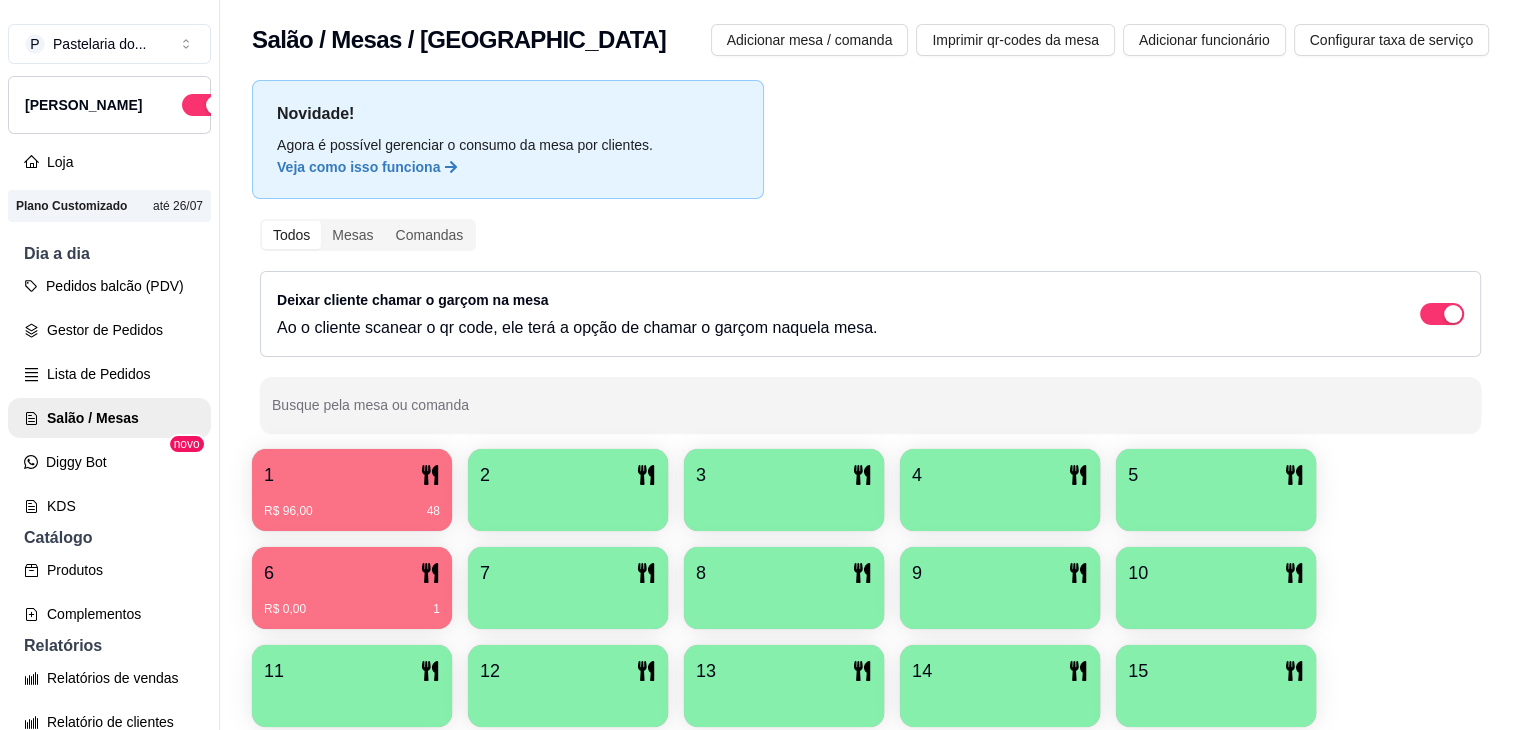drag, startPoint x: 444, startPoint y: 449, endPoint x: 1163, endPoint y: 120, distance: 790.69714 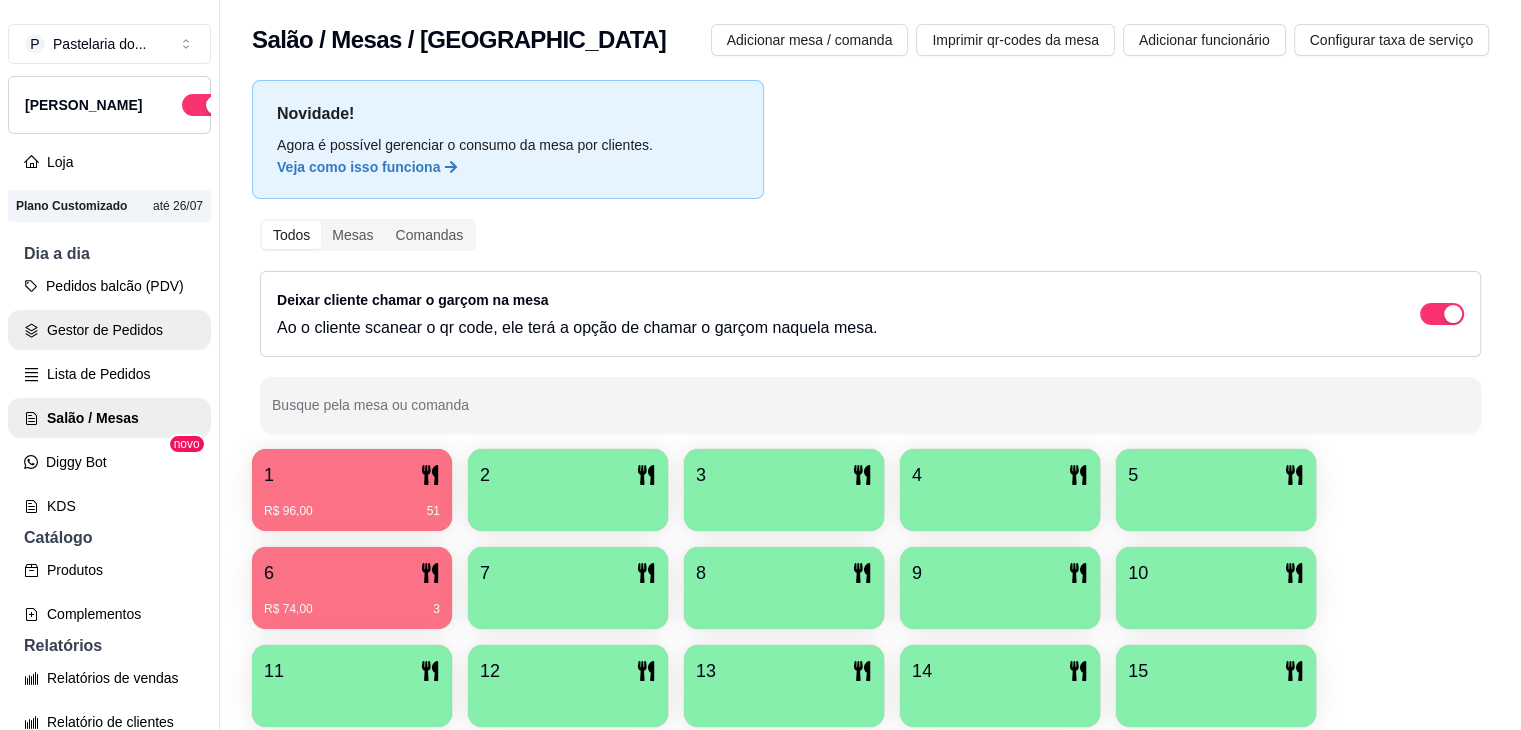 click on "Gestor de Pedidos" at bounding box center (109, 330) 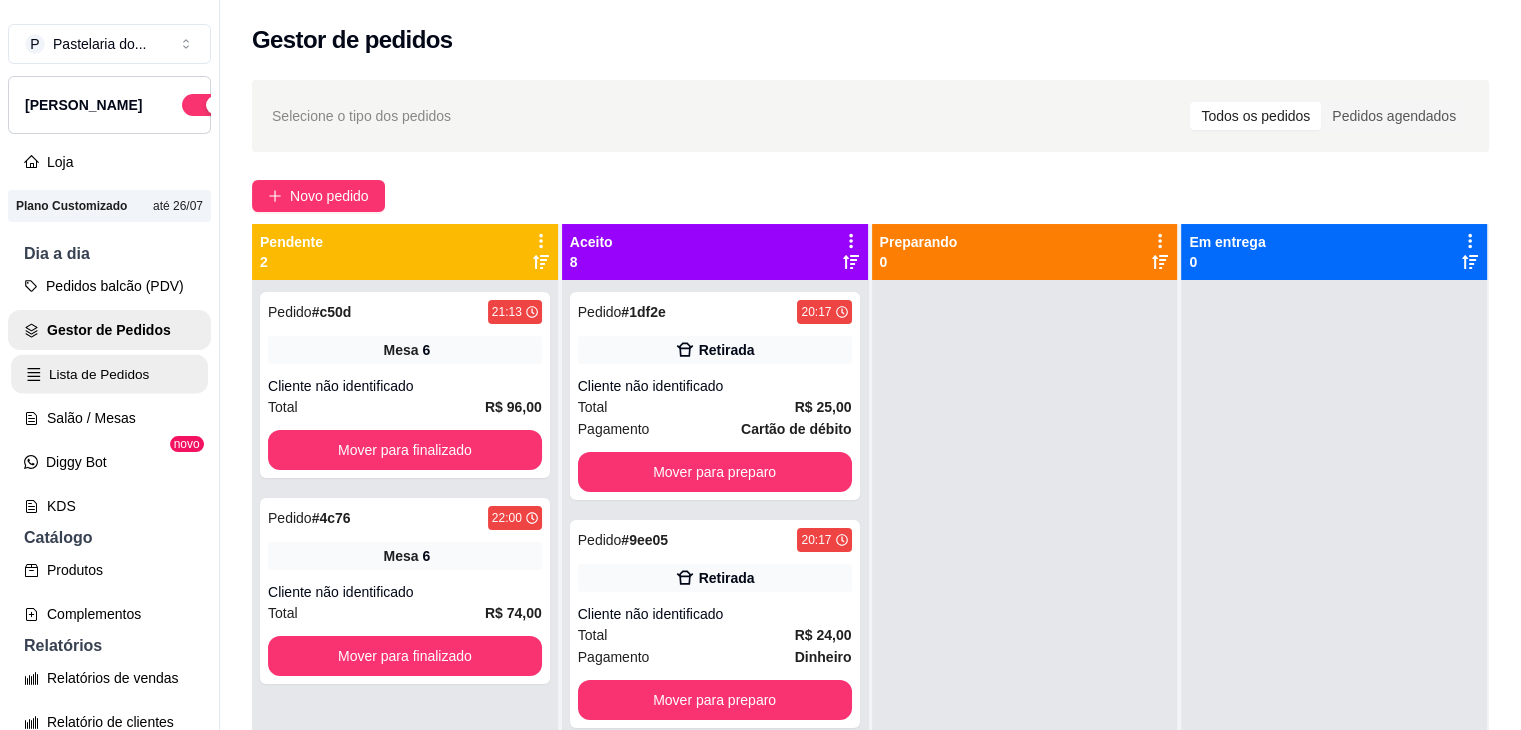click on "Lista de Pedidos" at bounding box center [109, 374] 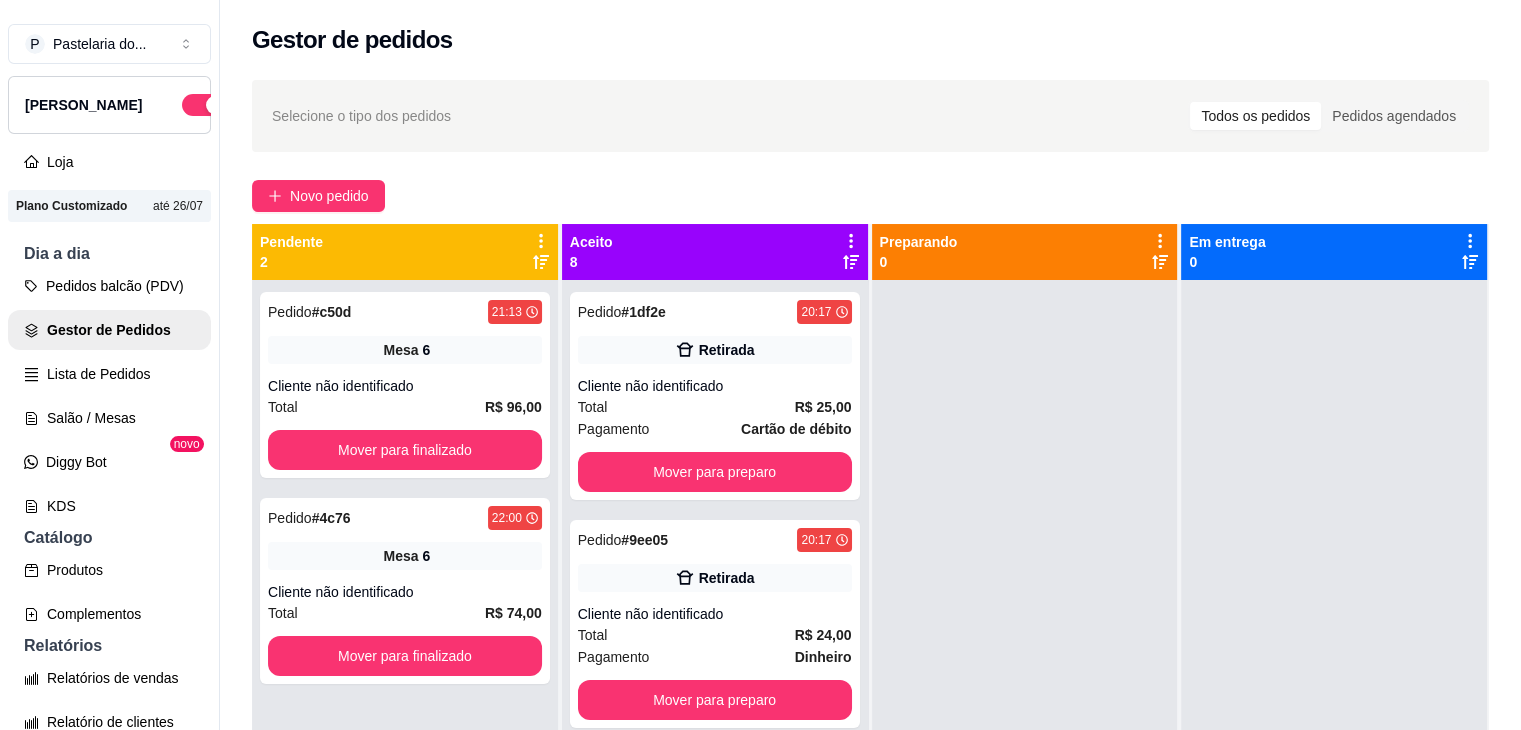 click on "Lista de Pedidos" at bounding box center [109, 374] 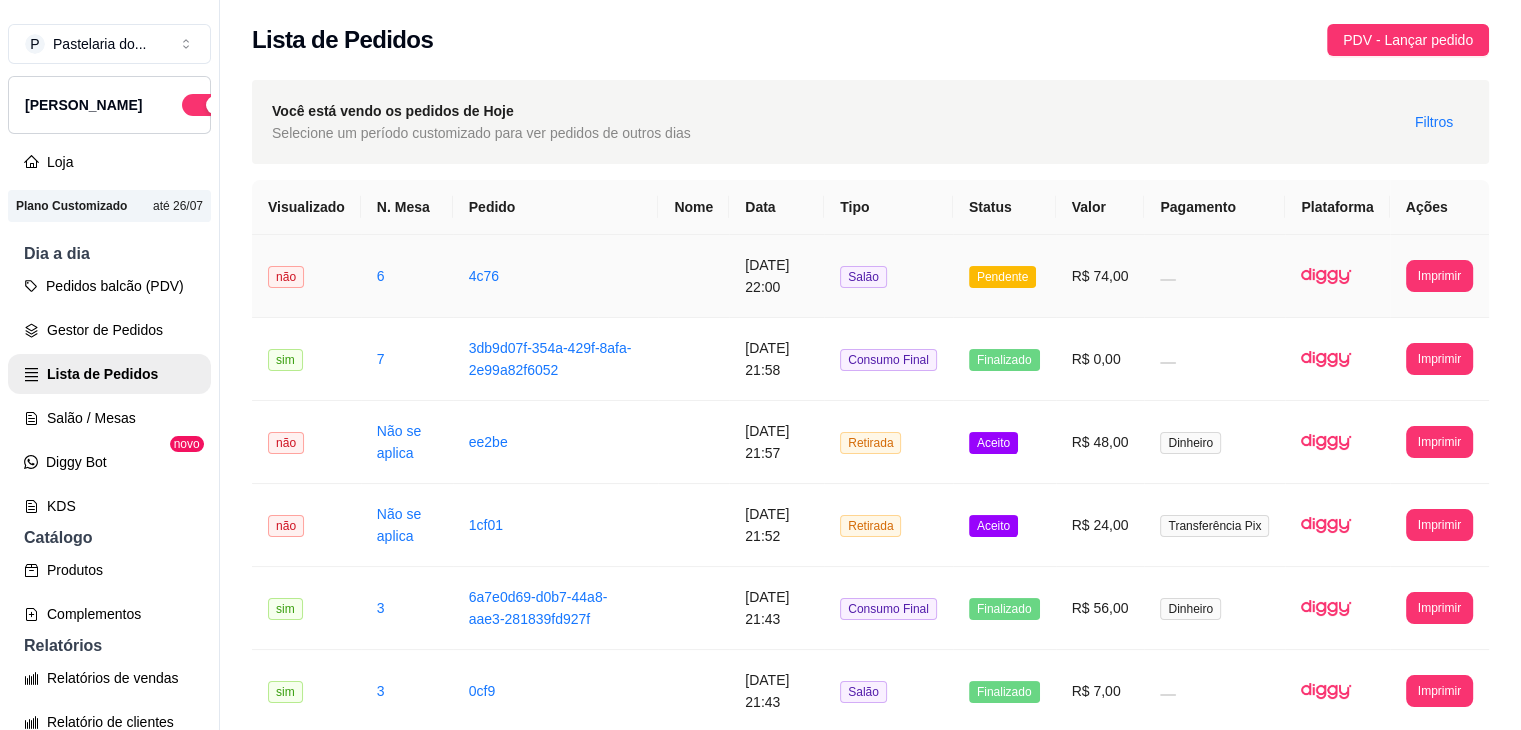 click on "R$ 74,00" at bounding box center (1100, 276) 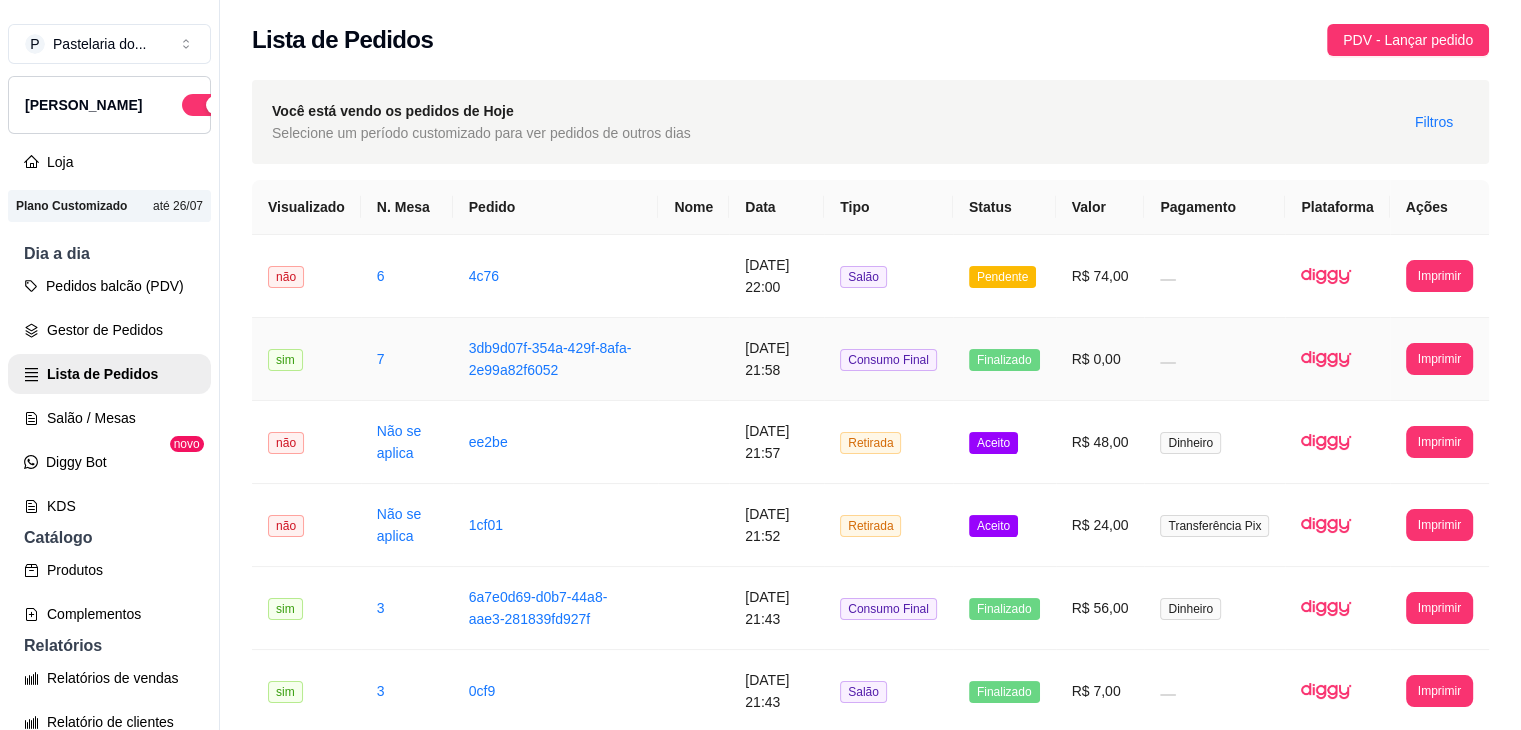 click on "R$ 0,00" at bounding box center (1100, 359) 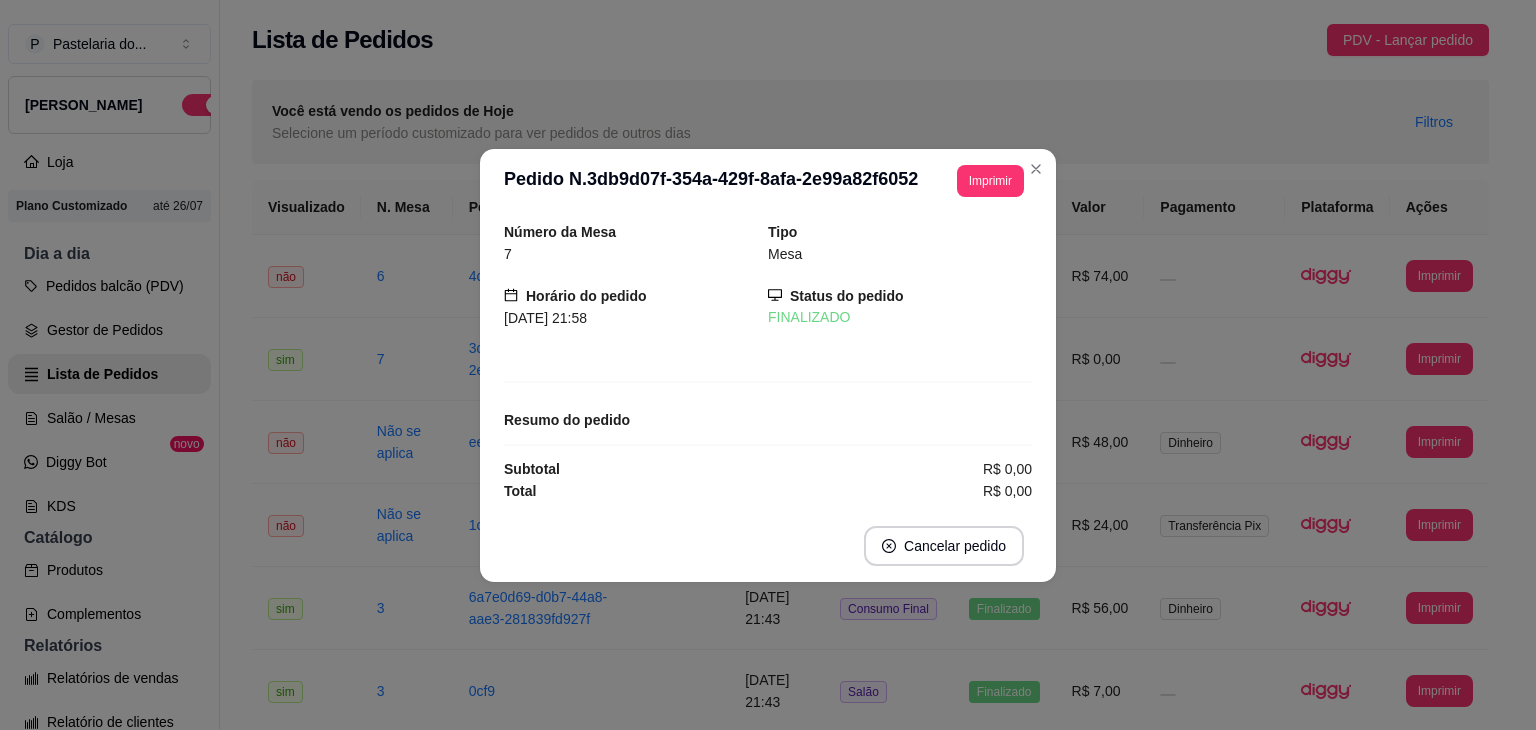 click on "Número da   Mesa 7 Tipo Mesa Horário do pedido 11/07/2025 21:58 Status do pedido FINALIZADO Resumo do pedido Subtotal R$ 0,00 Total R$ 0,00" at bounding box center [768, 361] 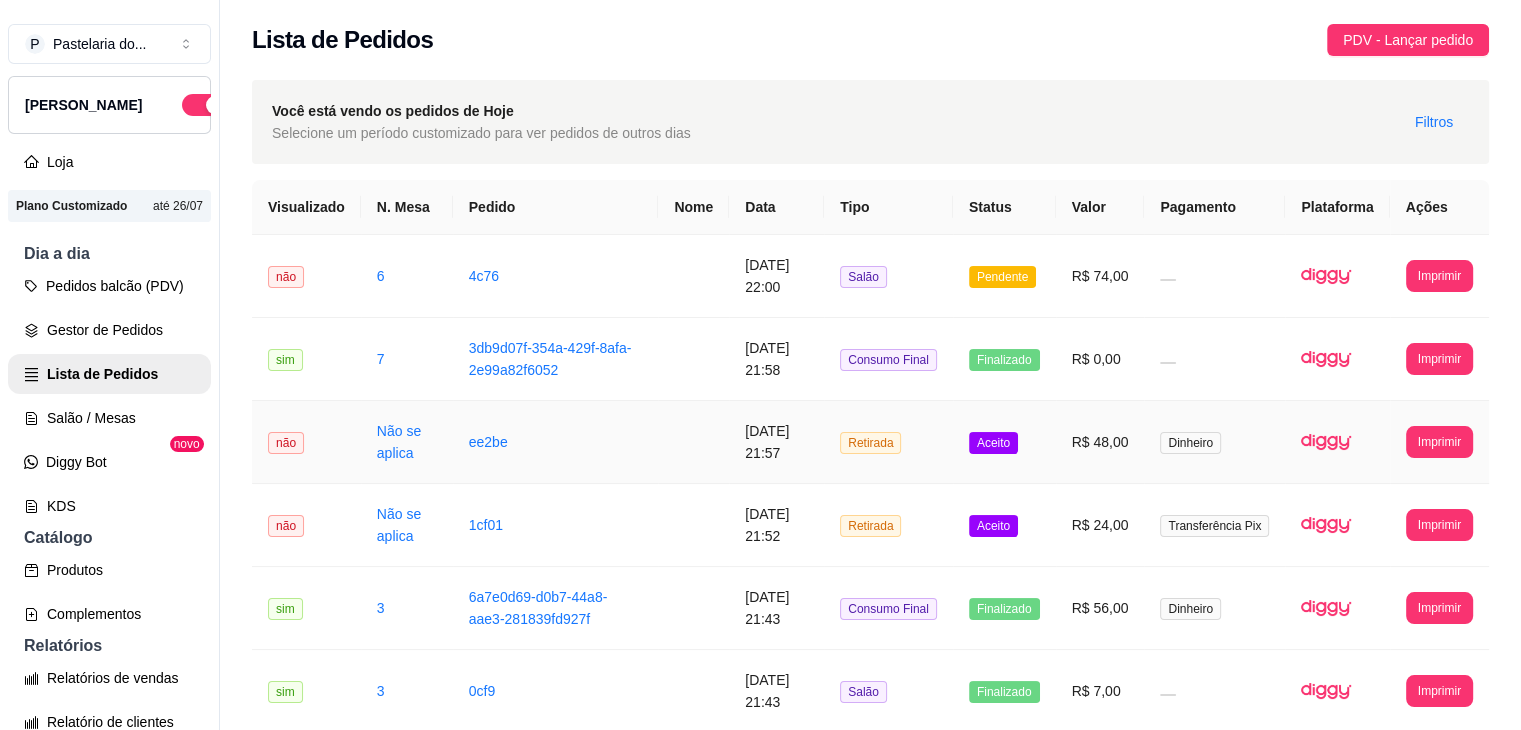click on "R$ 48,00" at bounding box center [1100, 442] 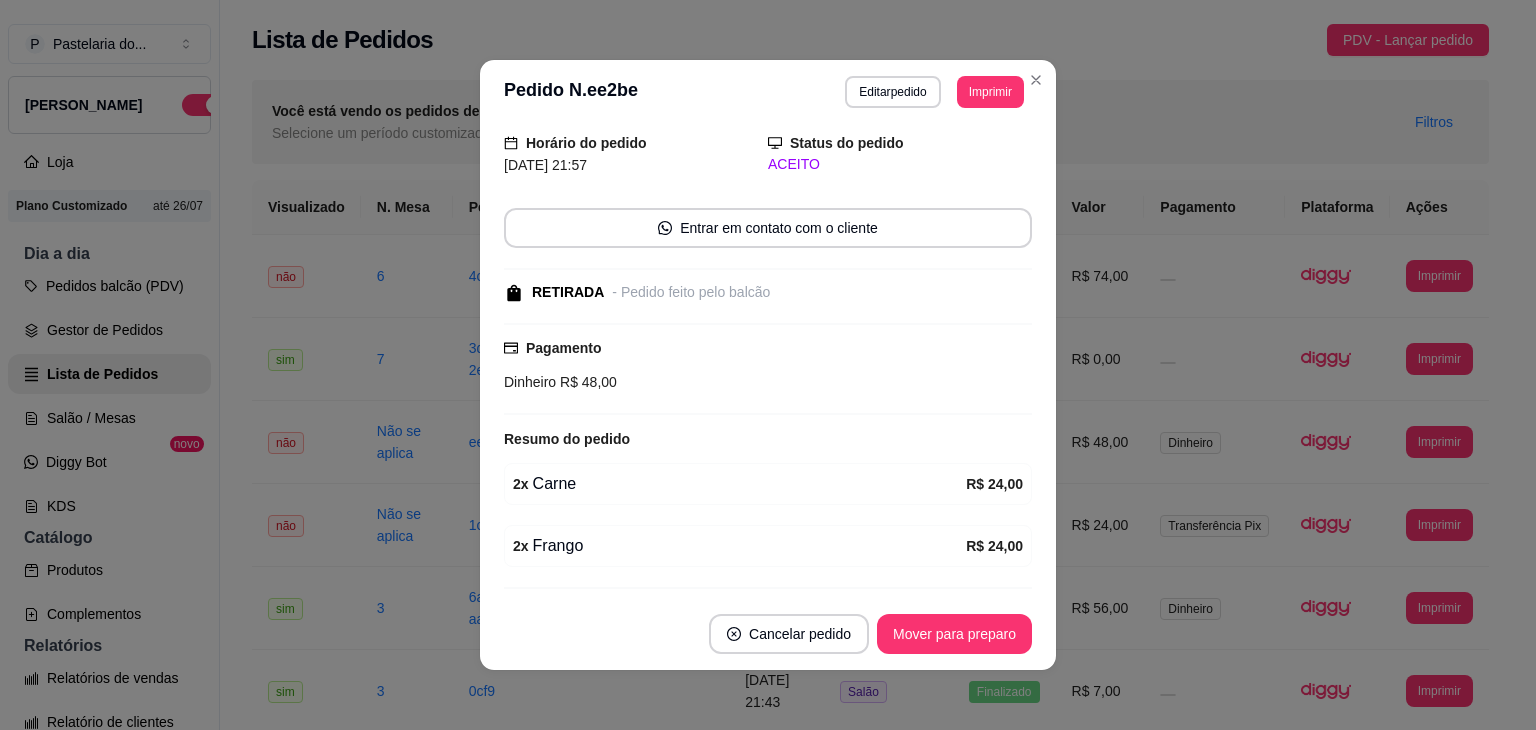 scroll, scrollTop: 118, scrollLeft: 0, axis: vertical 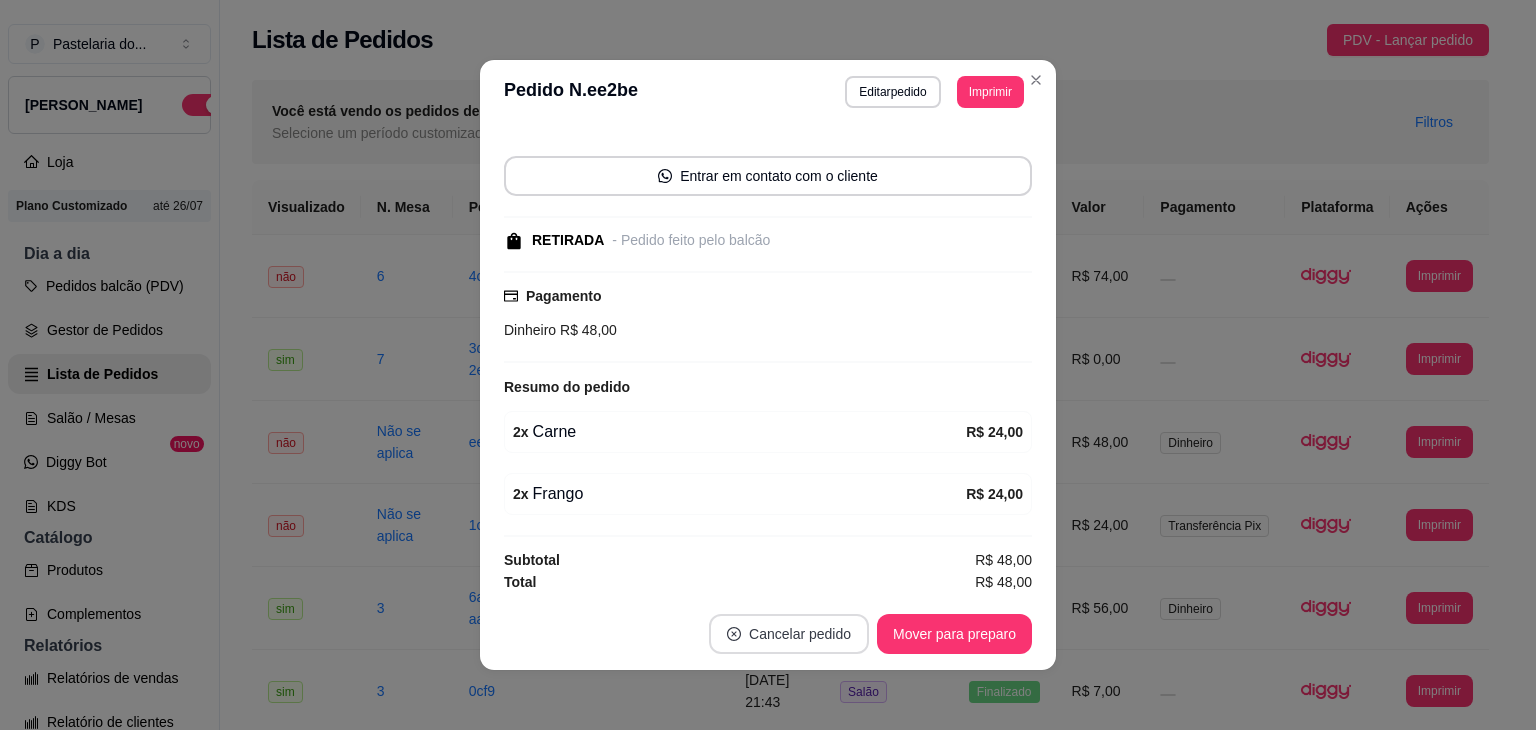 click on "Cancelar pedido" at bounding box center (789, 634) 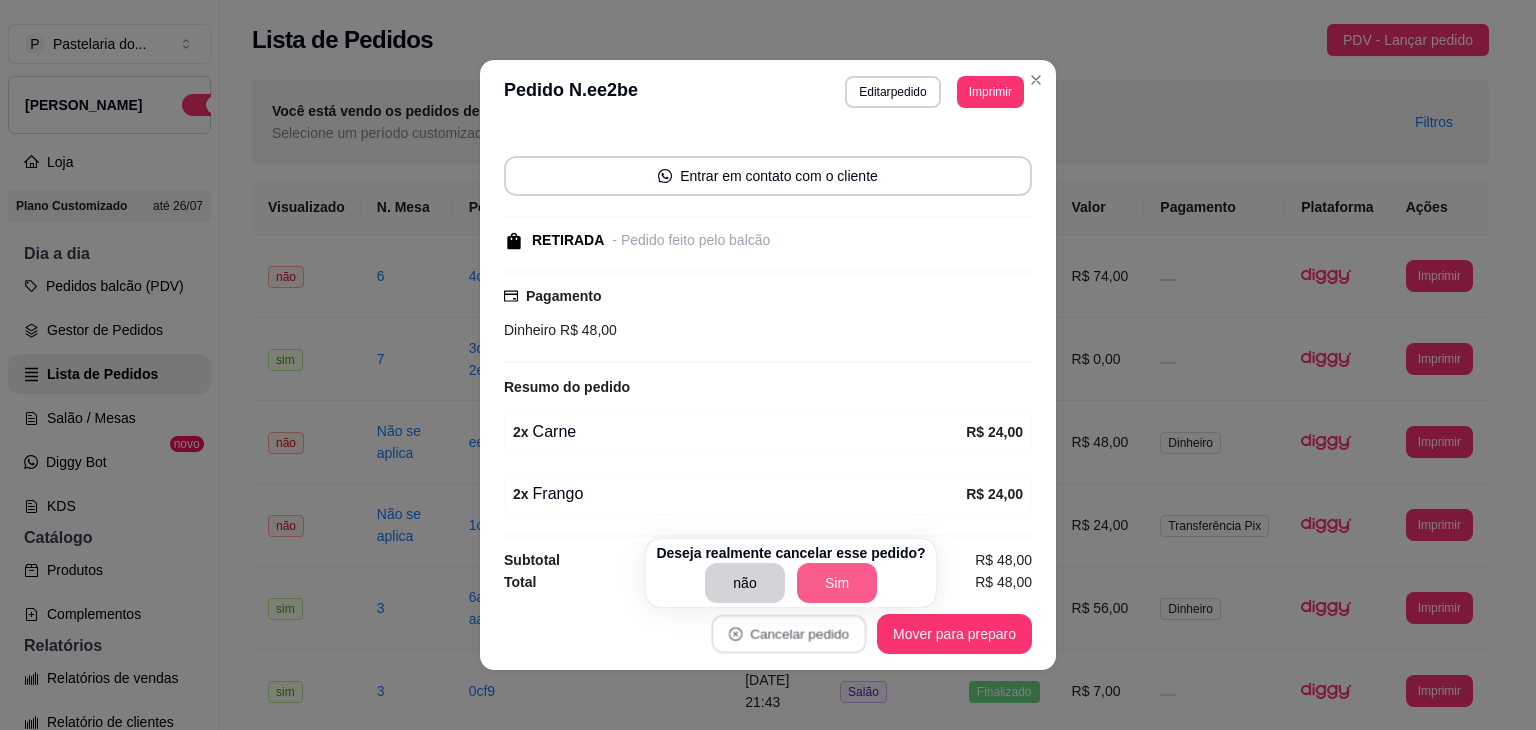 click on "Deseja realmente cancelar esse pedido? não Sim" at bounding box center [790, 573] 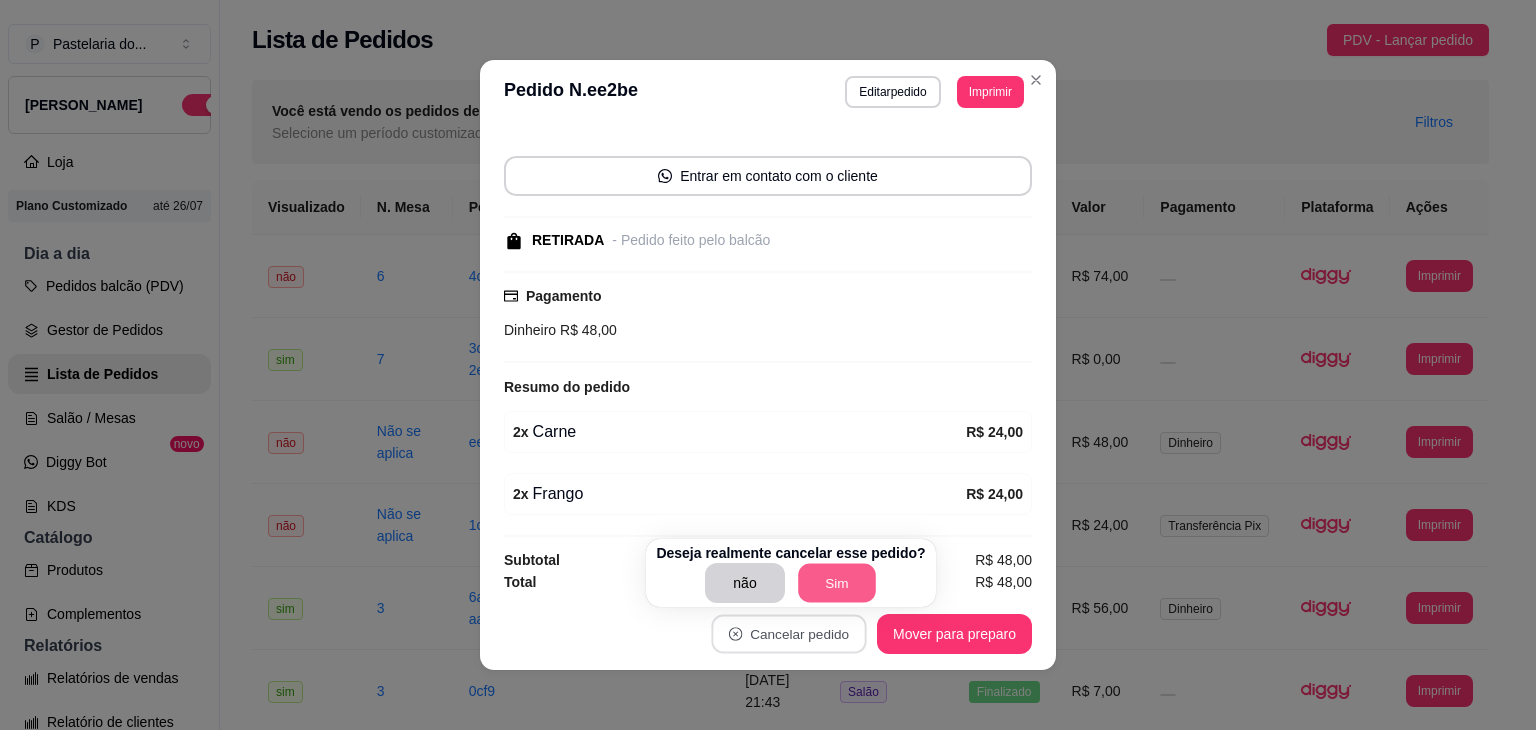 click on "Sim" at bounding box center [837, 583] 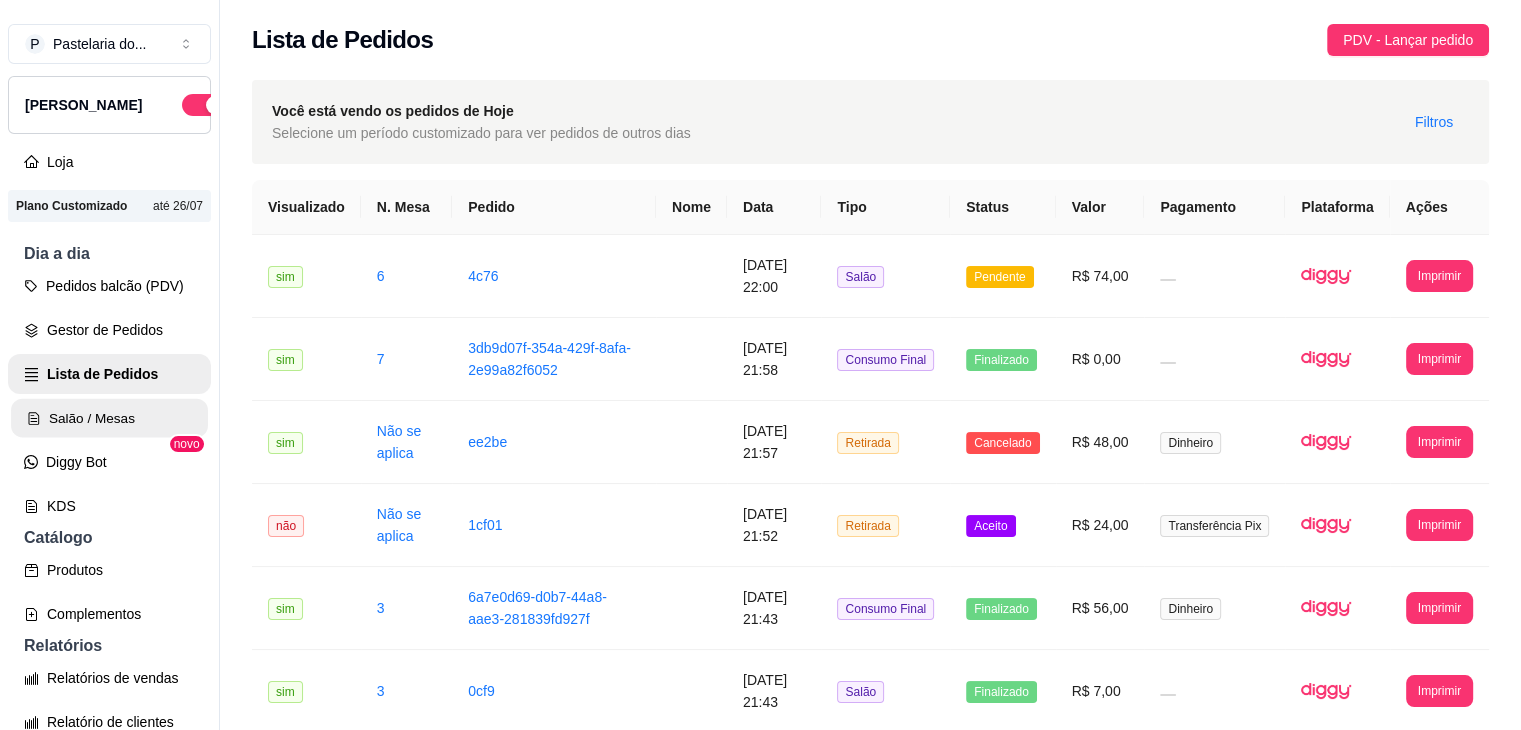 click on "Salão / Mesas" at bounding box center [109, 418] 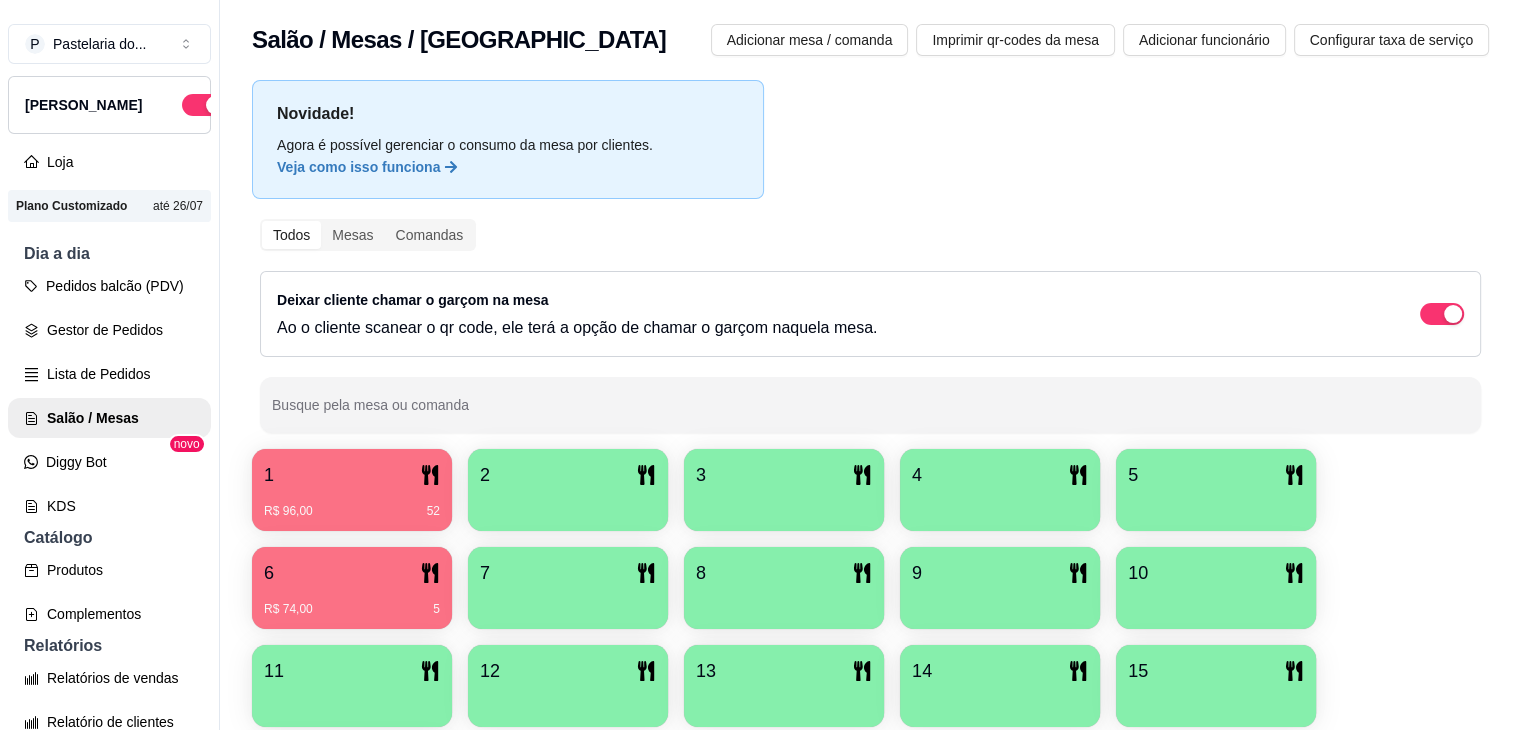 click on "3" at bounding box center [784, 475] 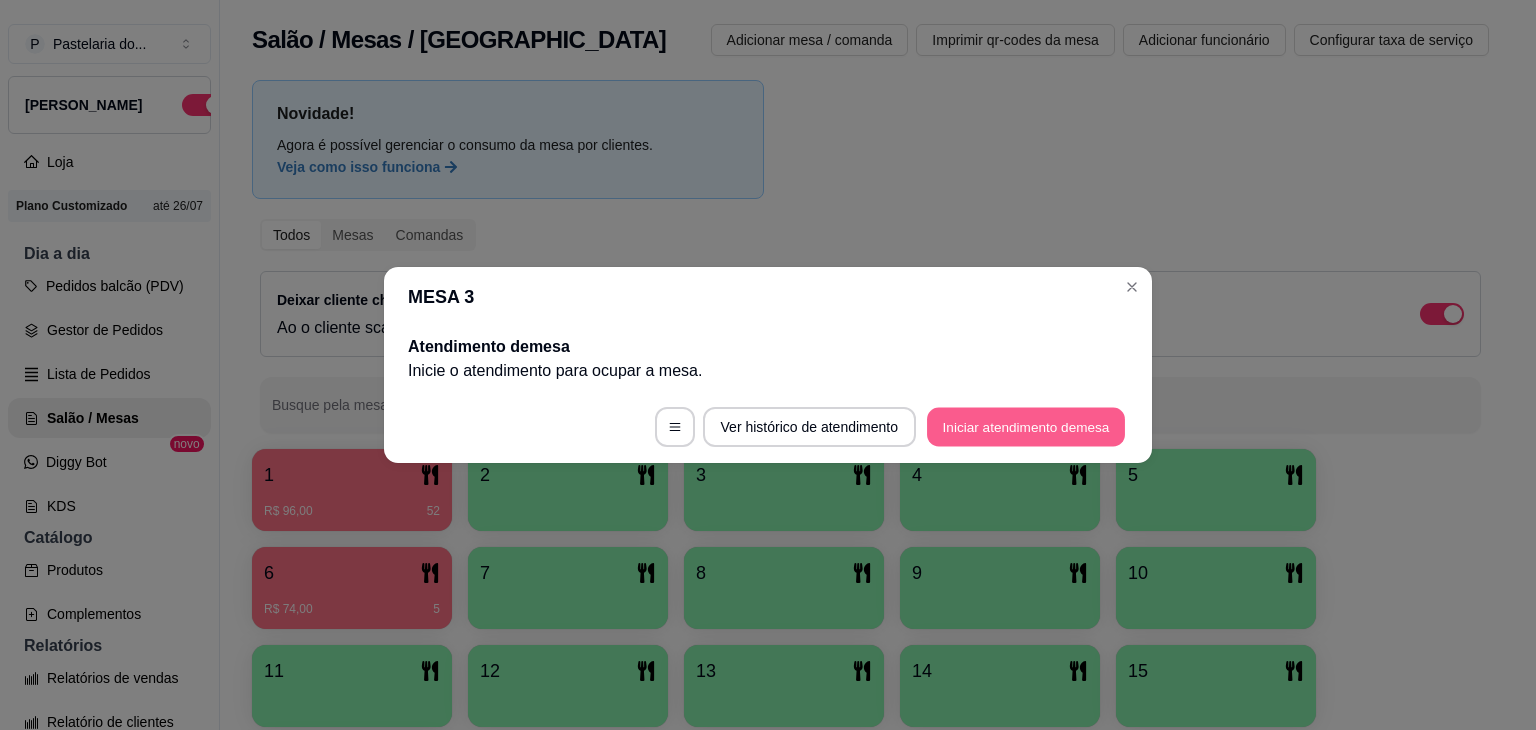 click on "Iniciar atendimento de  mesa" at bounding box center [1026, 427] 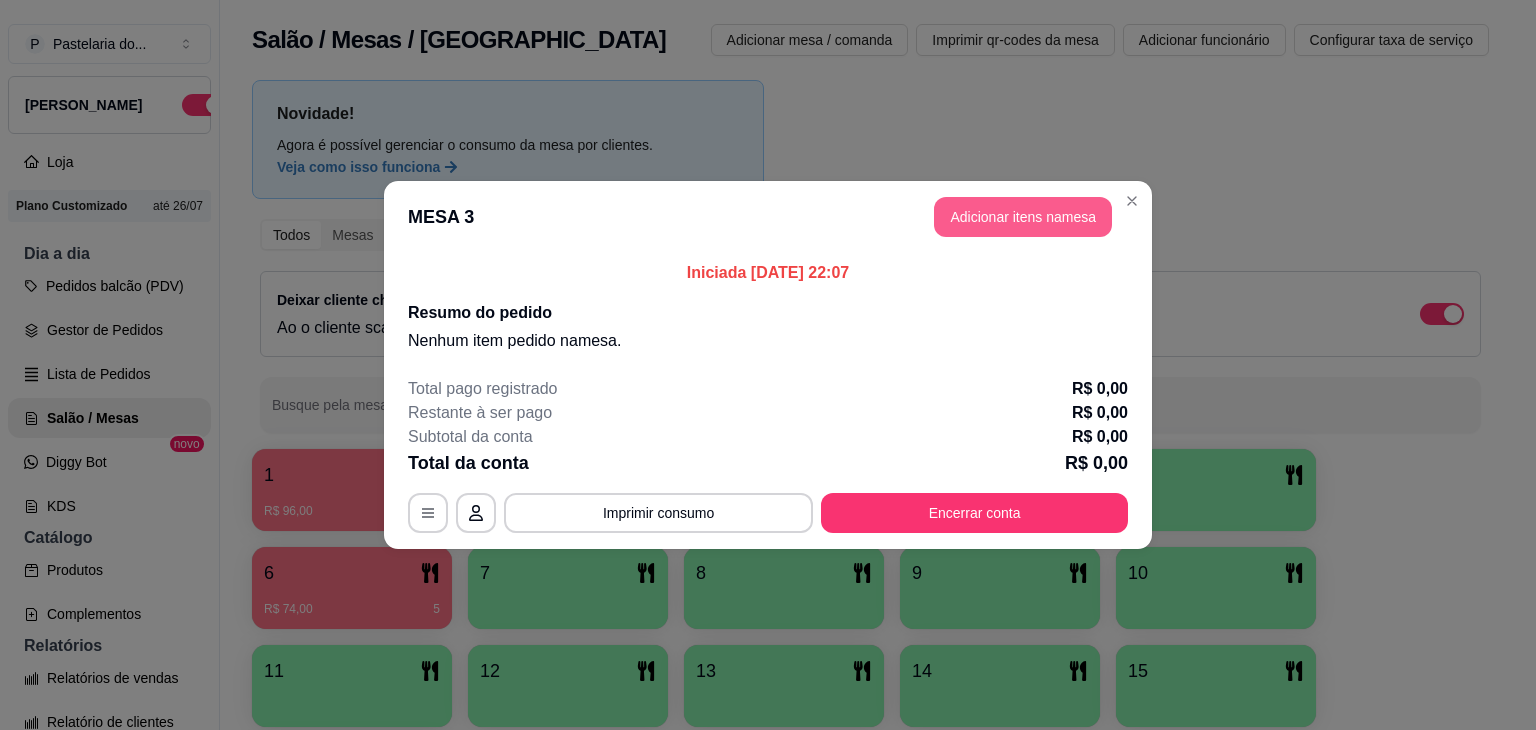 click on "Adicionar itens na  mesa" at bounding box center [1023, 217] 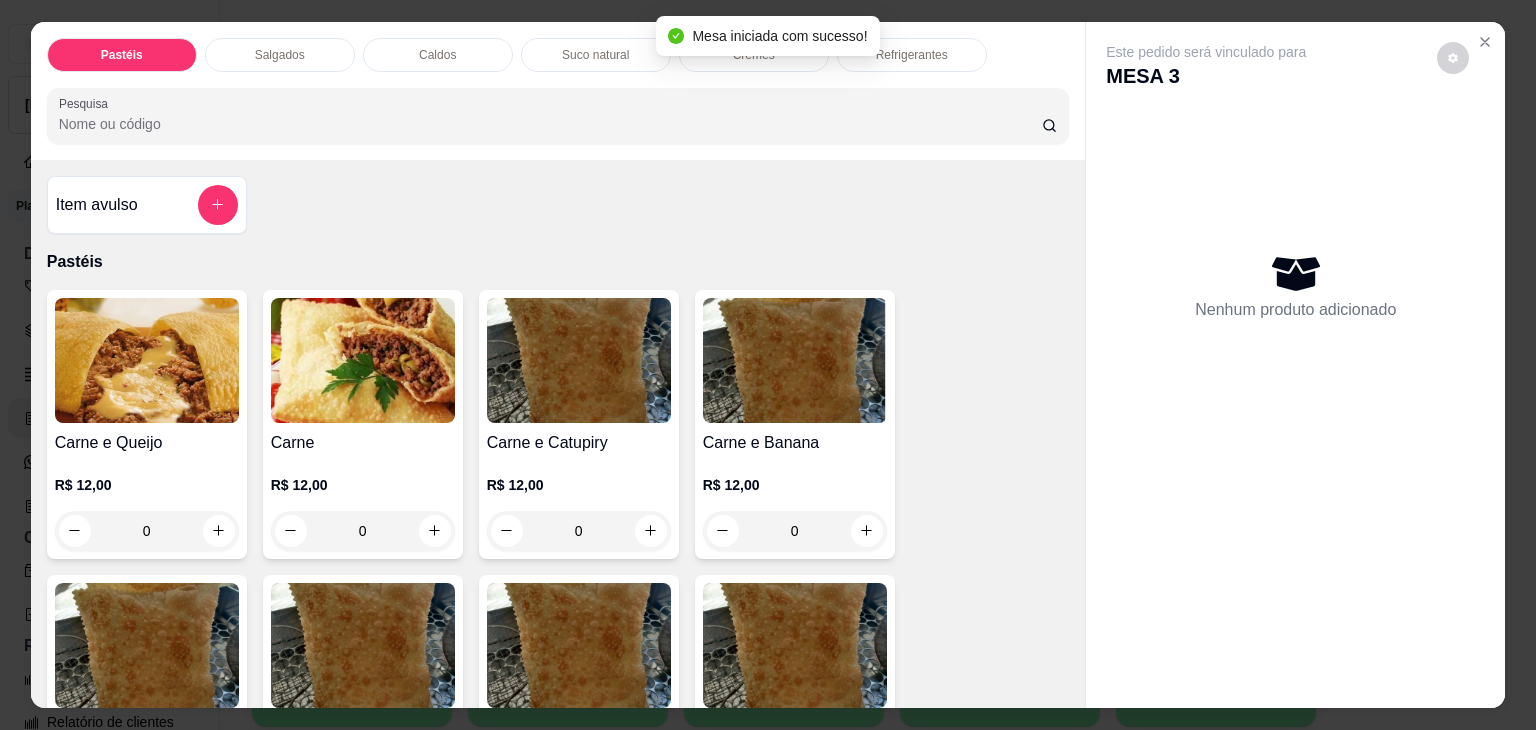 click on "Carne e Queijo" at bounding box center [147, 443] 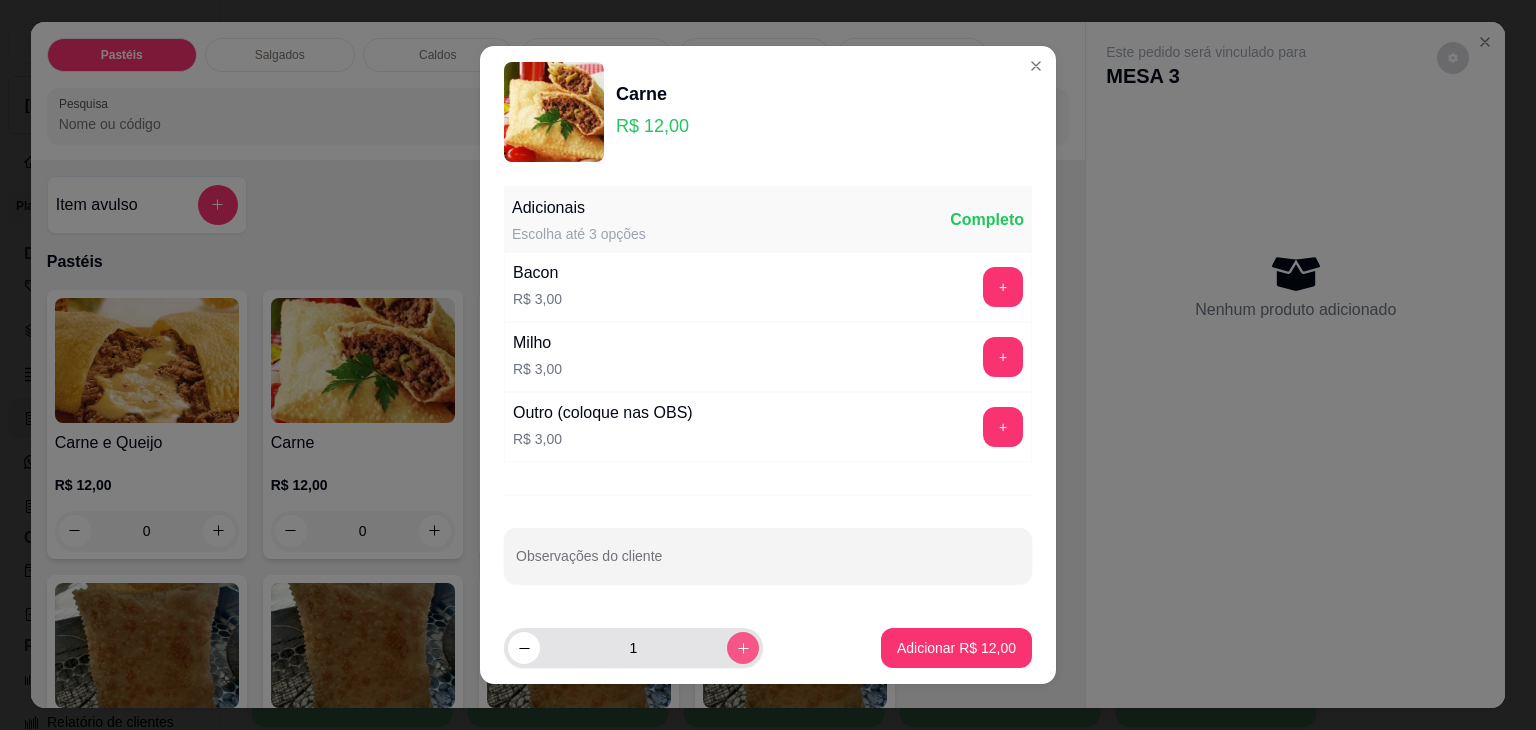 click 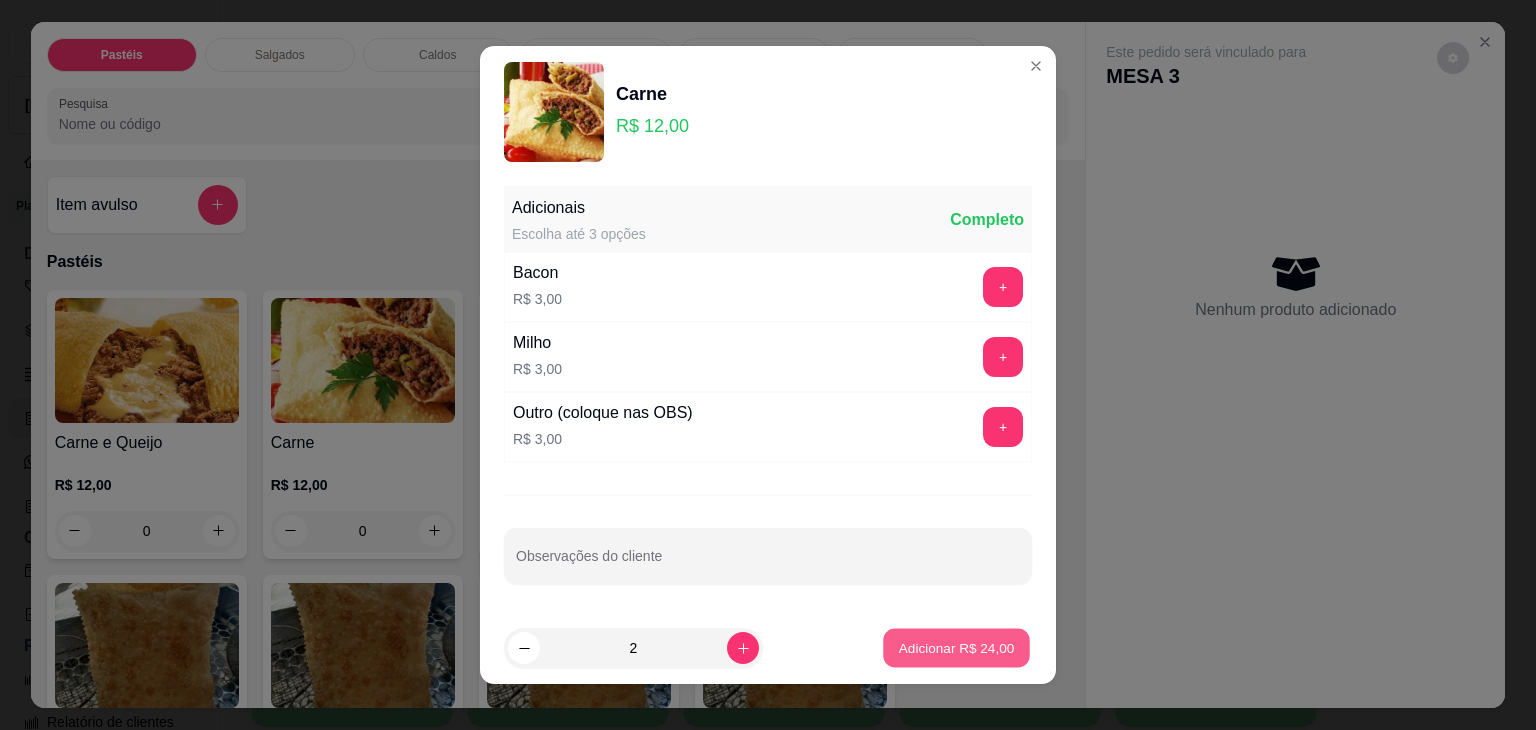 click on "Adicionar   R$ 24,00" at bounding box center (956, 648) 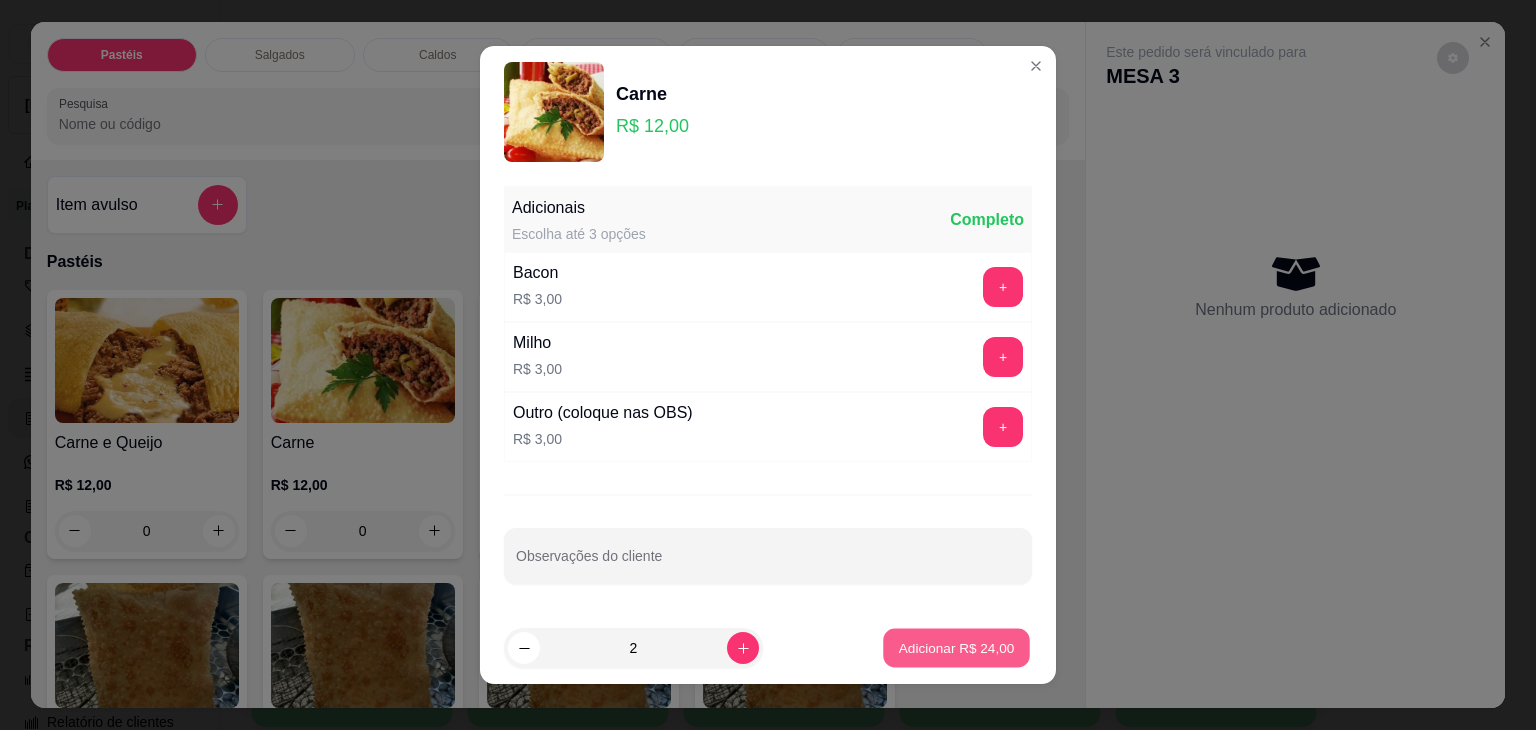 type on "2" 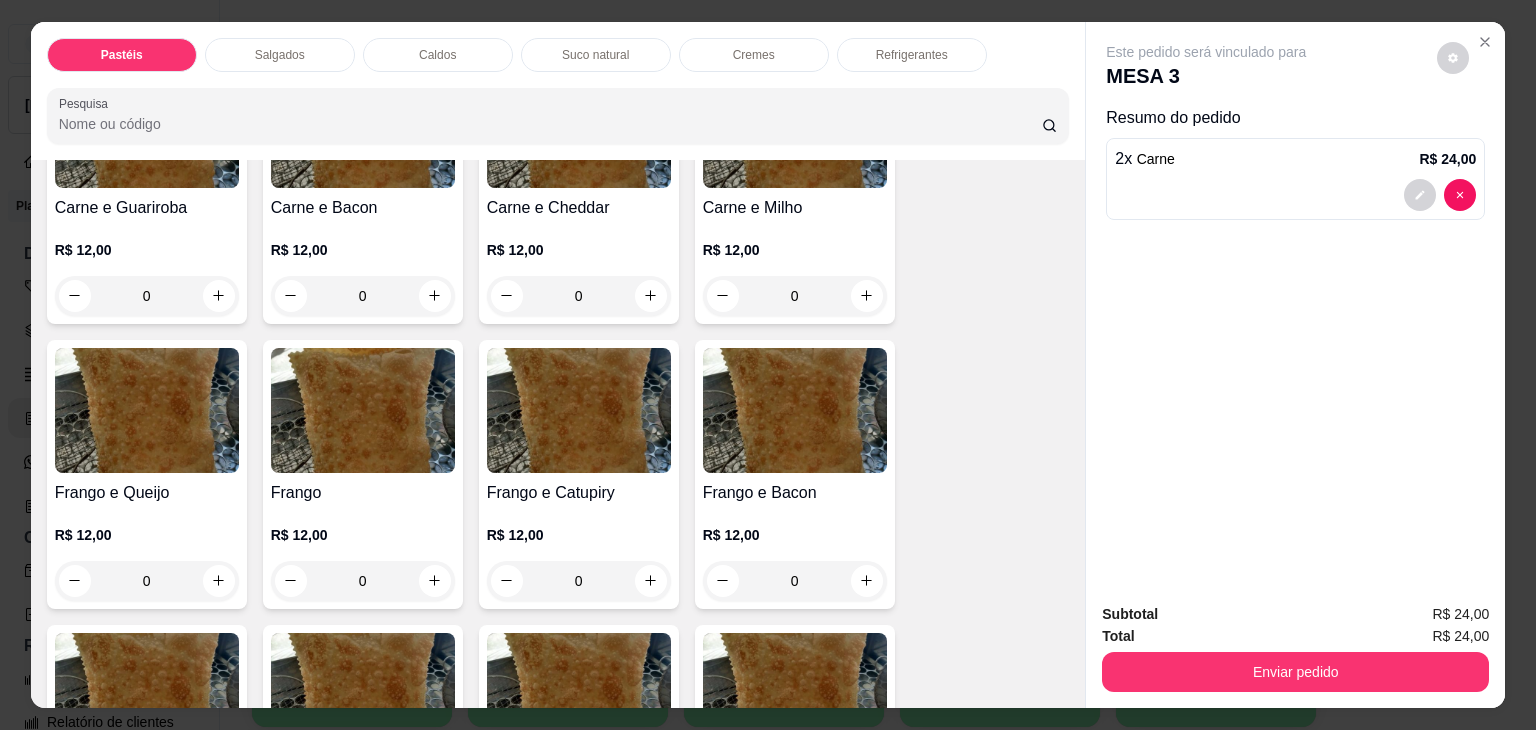 scroll, scrollTop: 600, scrollLeft: 0, axis: vertical 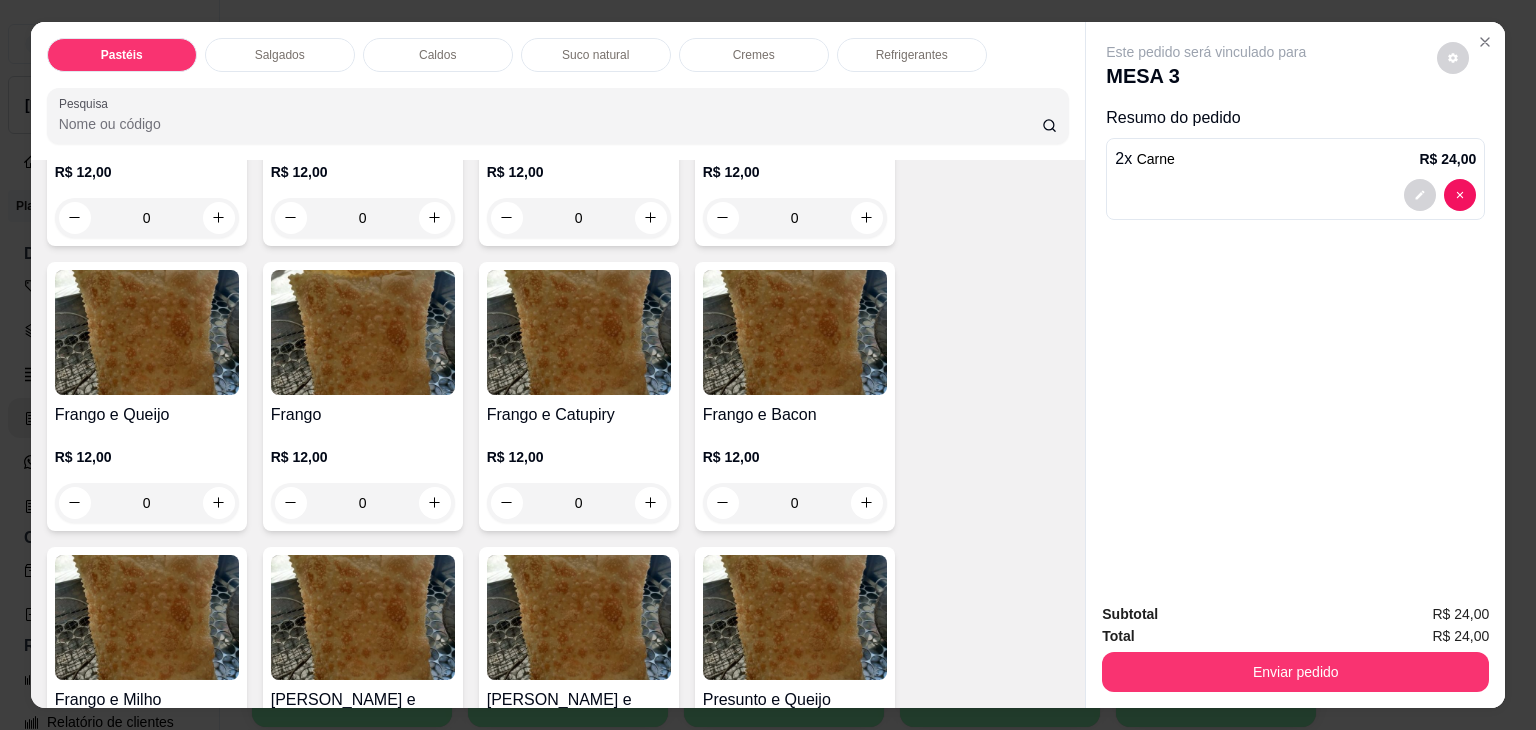 click at bounding box center (363, 332) 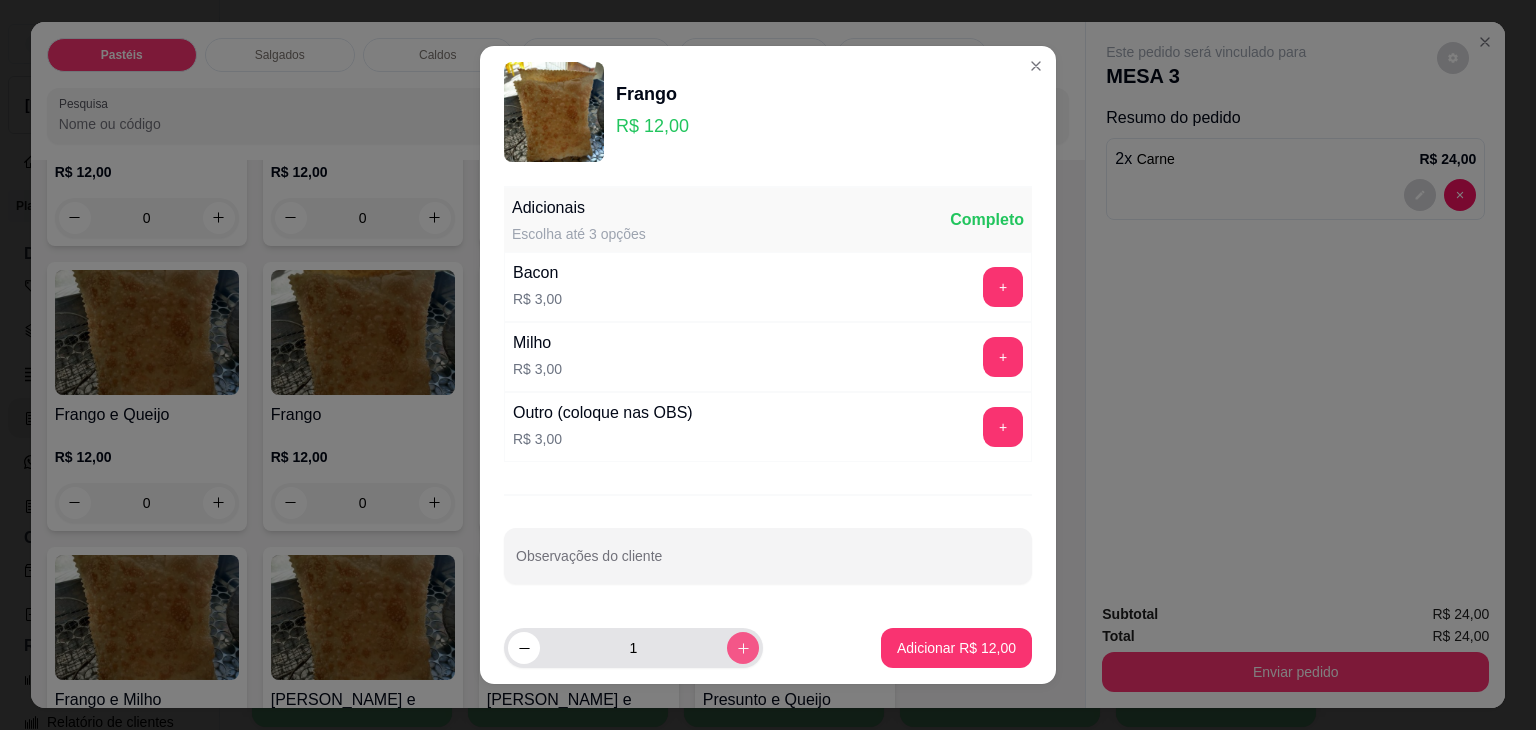click 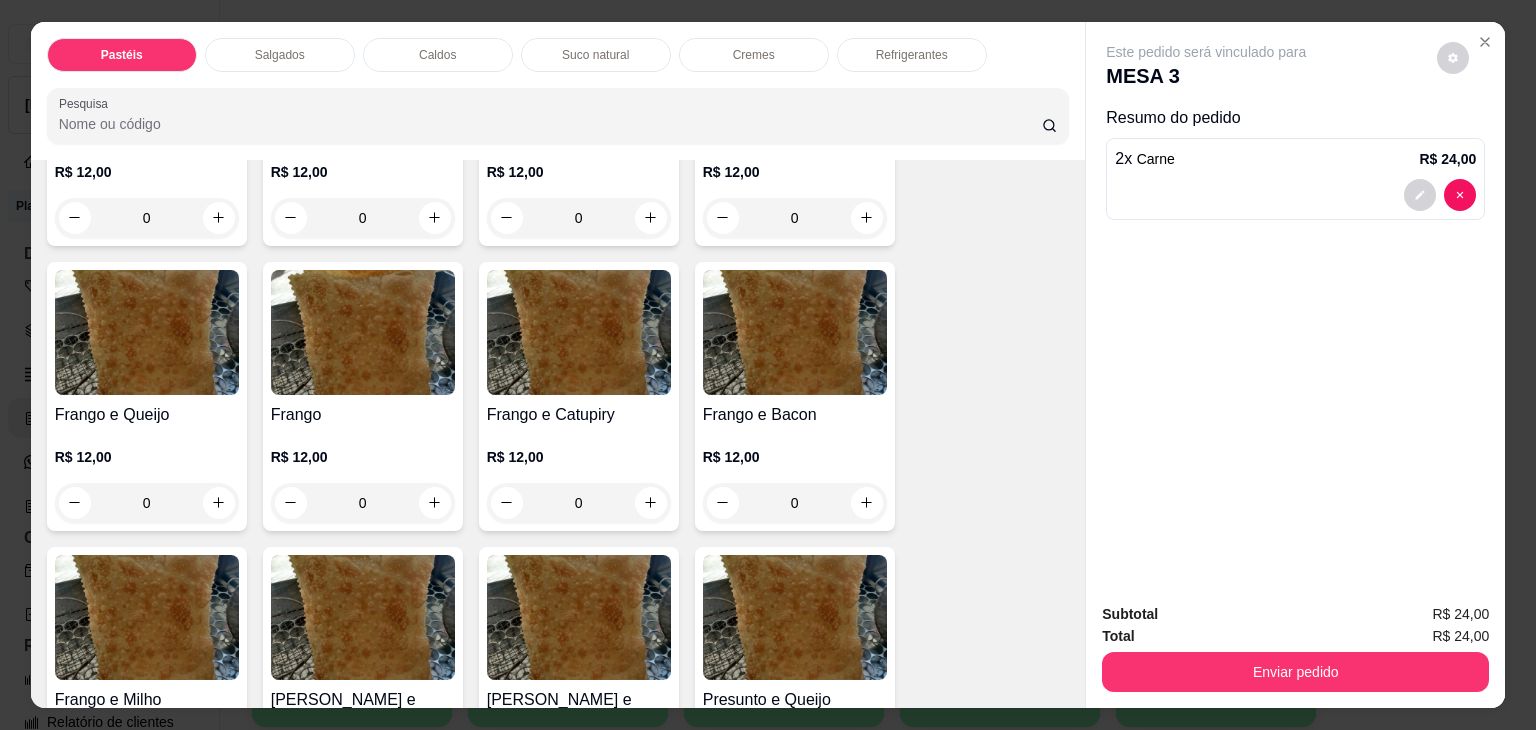 click on "R$ 12,00 0" at bounding box center (363, 475) 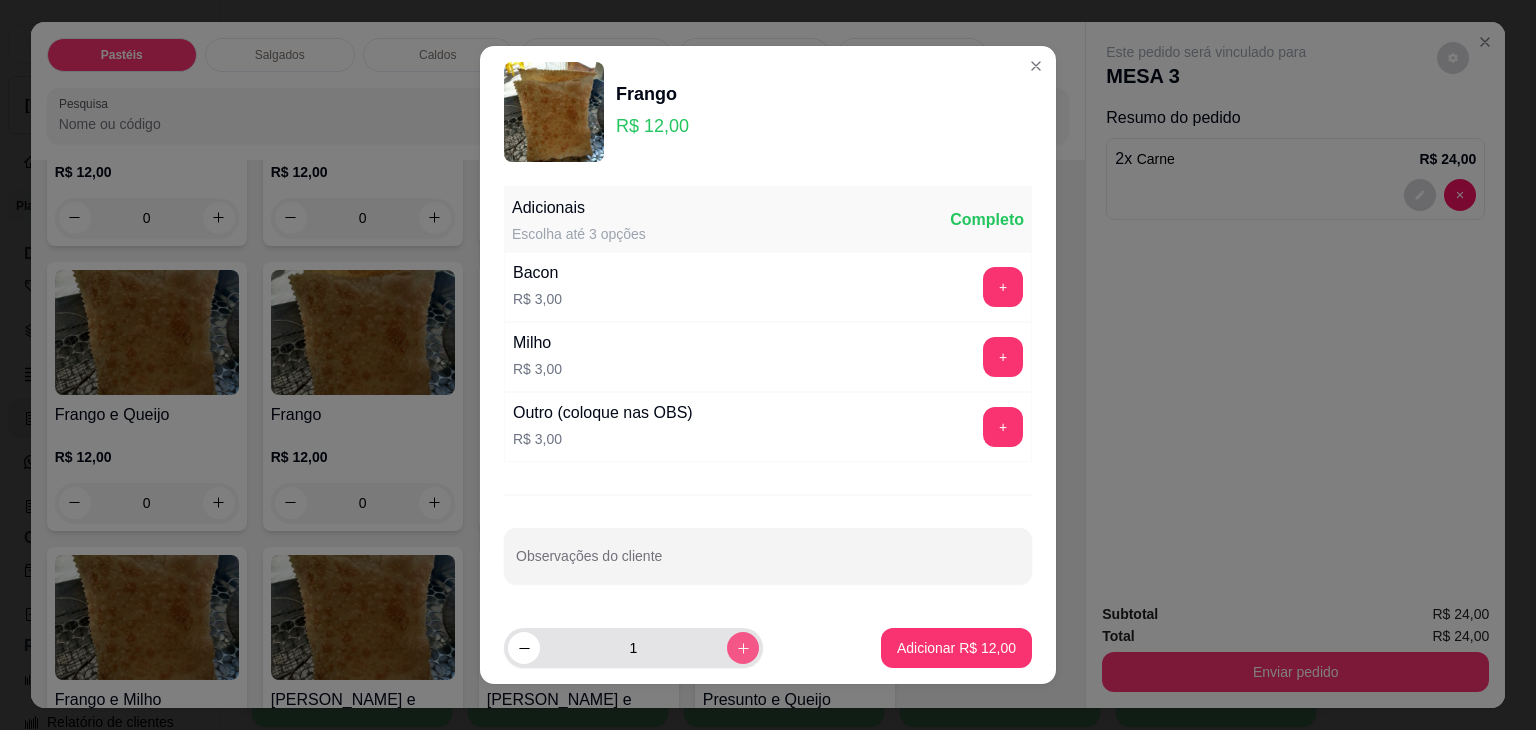 click at bounding box center [743, 648] 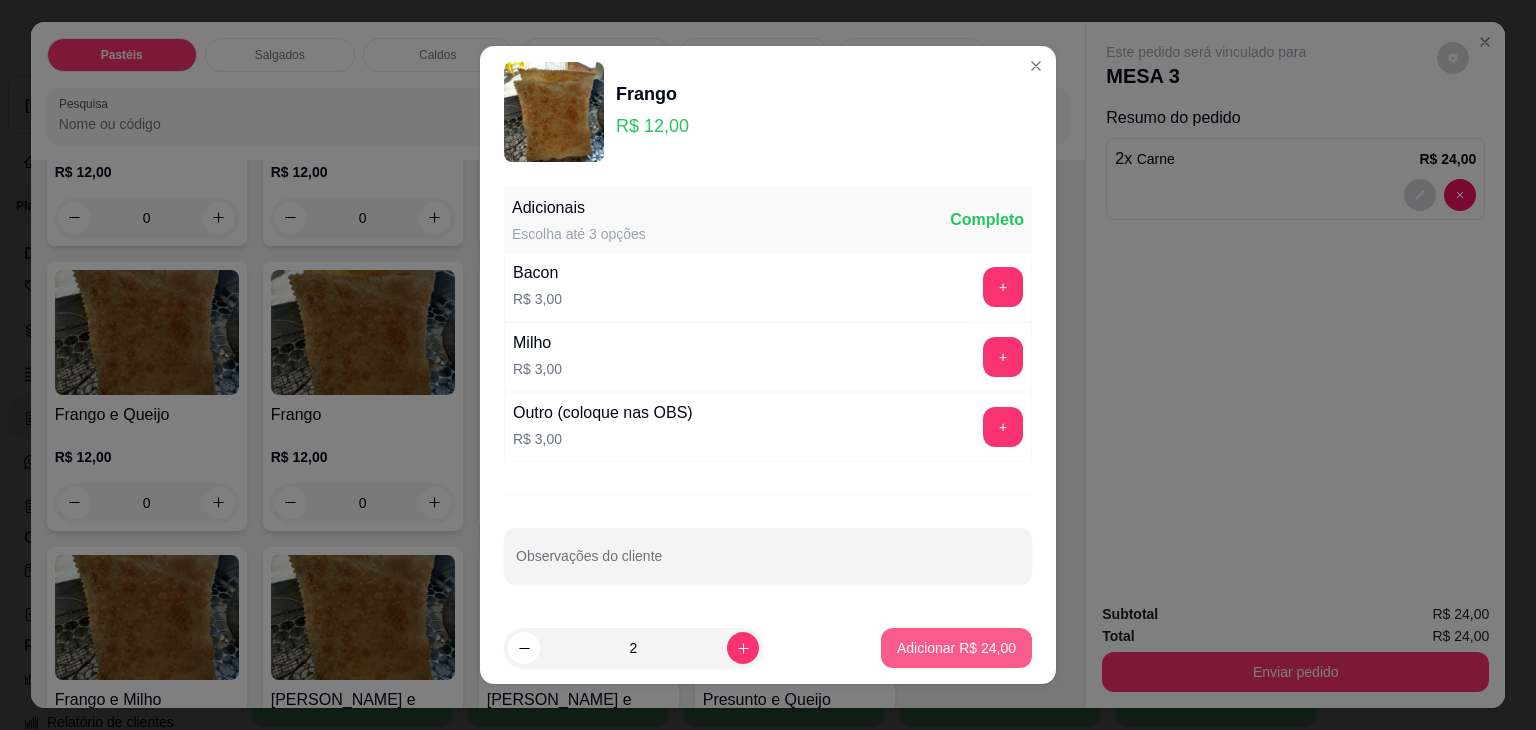 click on "Adicionar   R$ 24,00" at bounding box center (956, 648) 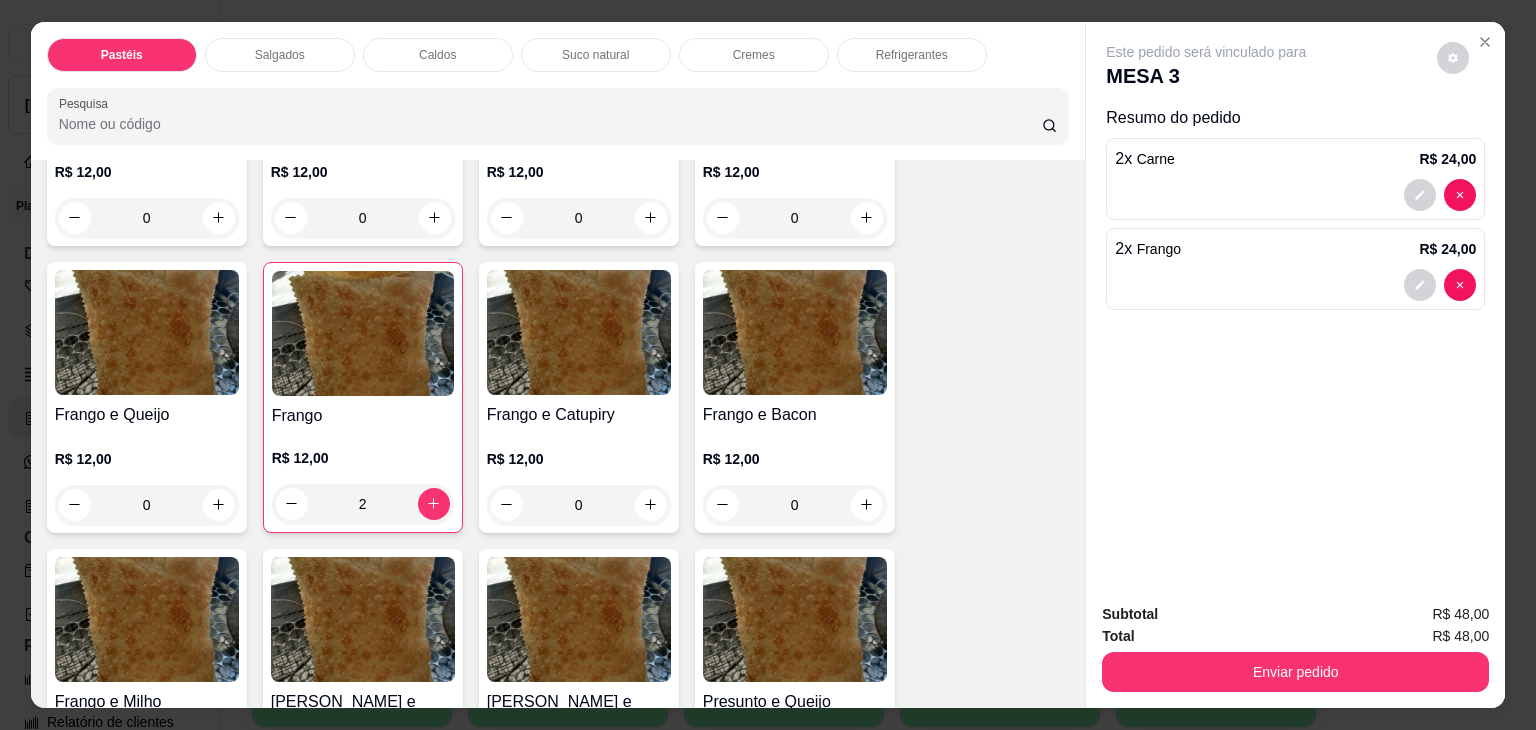 click on "Total R$ 48,00" at bounding box center (1295, 636) 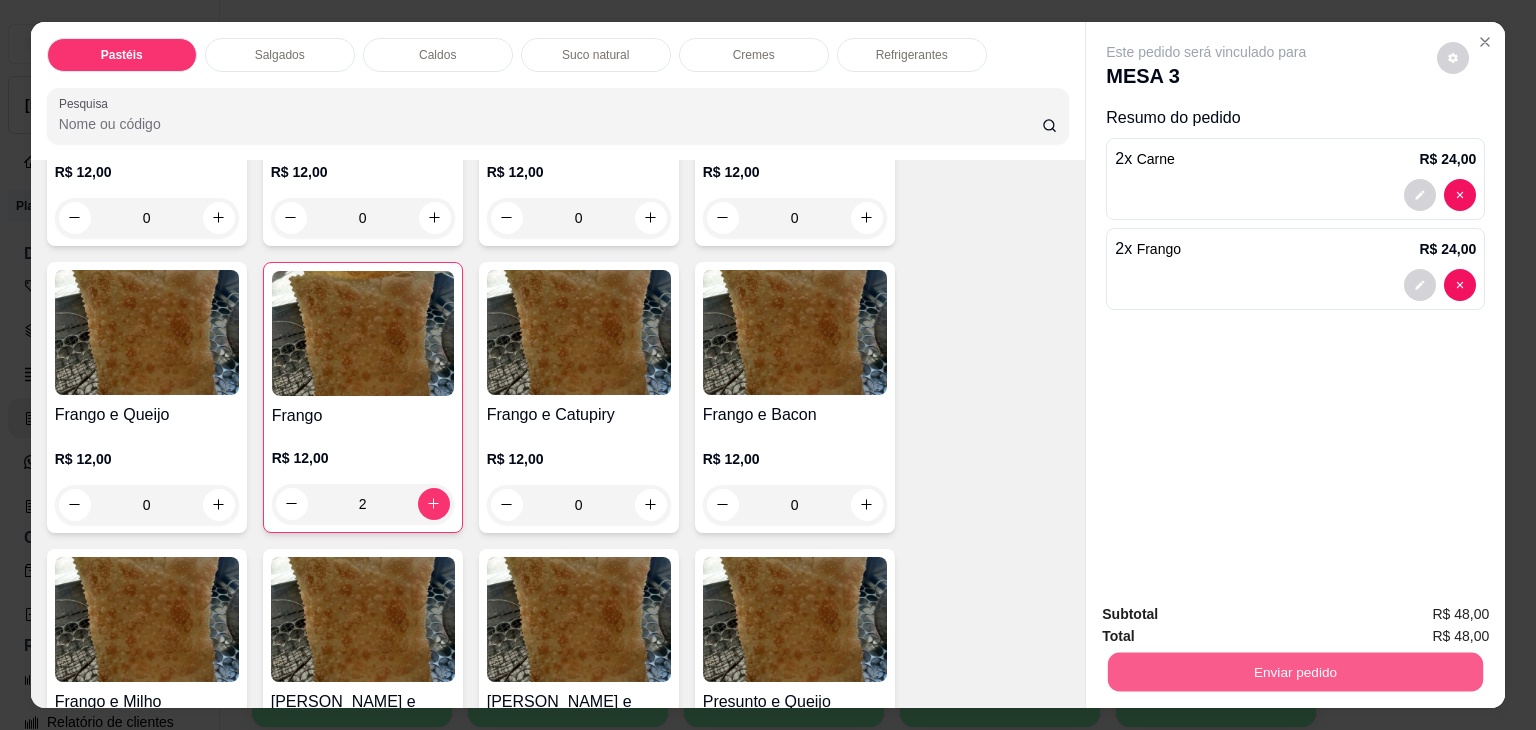 click on "Enviar pedido" at bounding box center (1295, 672) 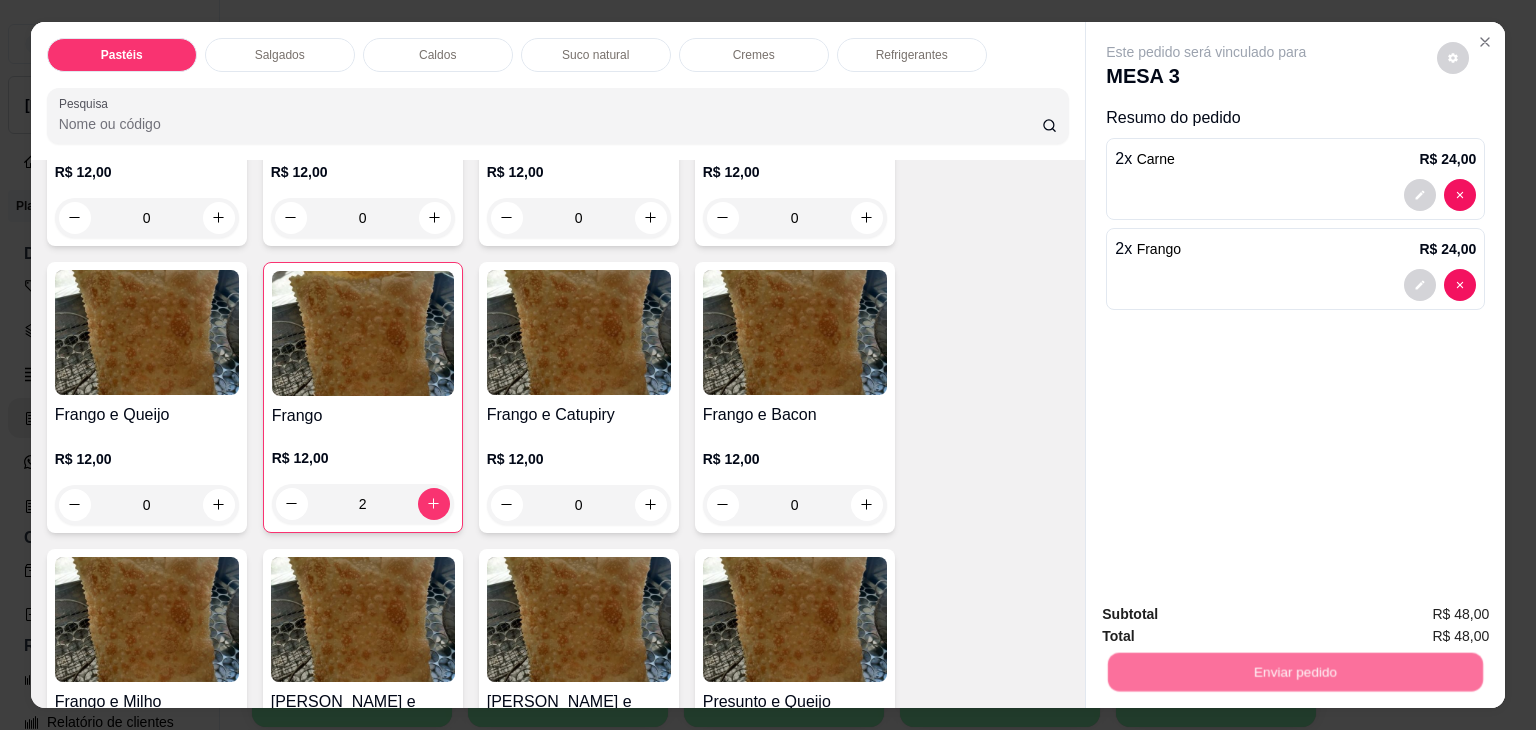 click on "Não registrar e enviar pedido" at bounding box center [1229, 615] 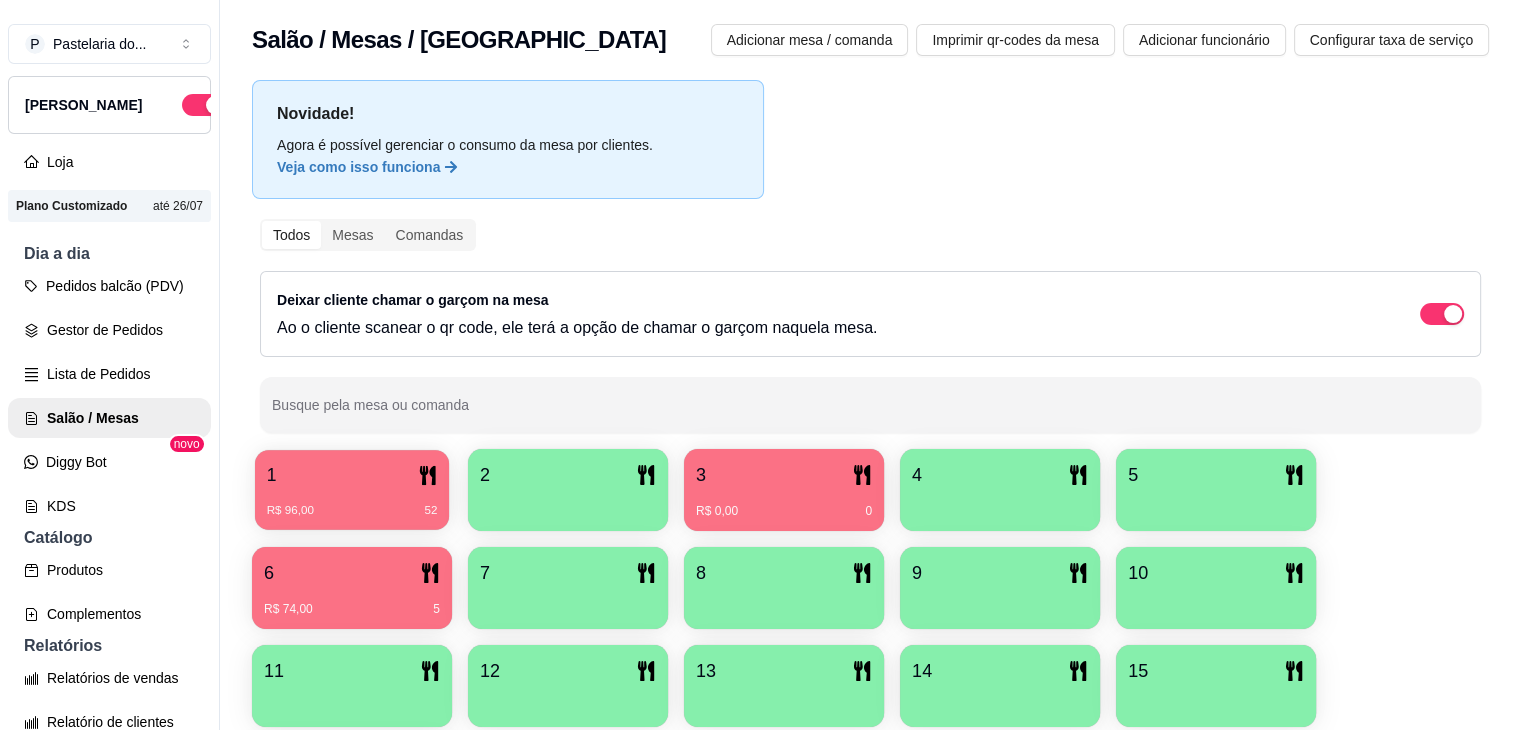 click on "R$ 96,00 52" at bounding box center [352, 511] 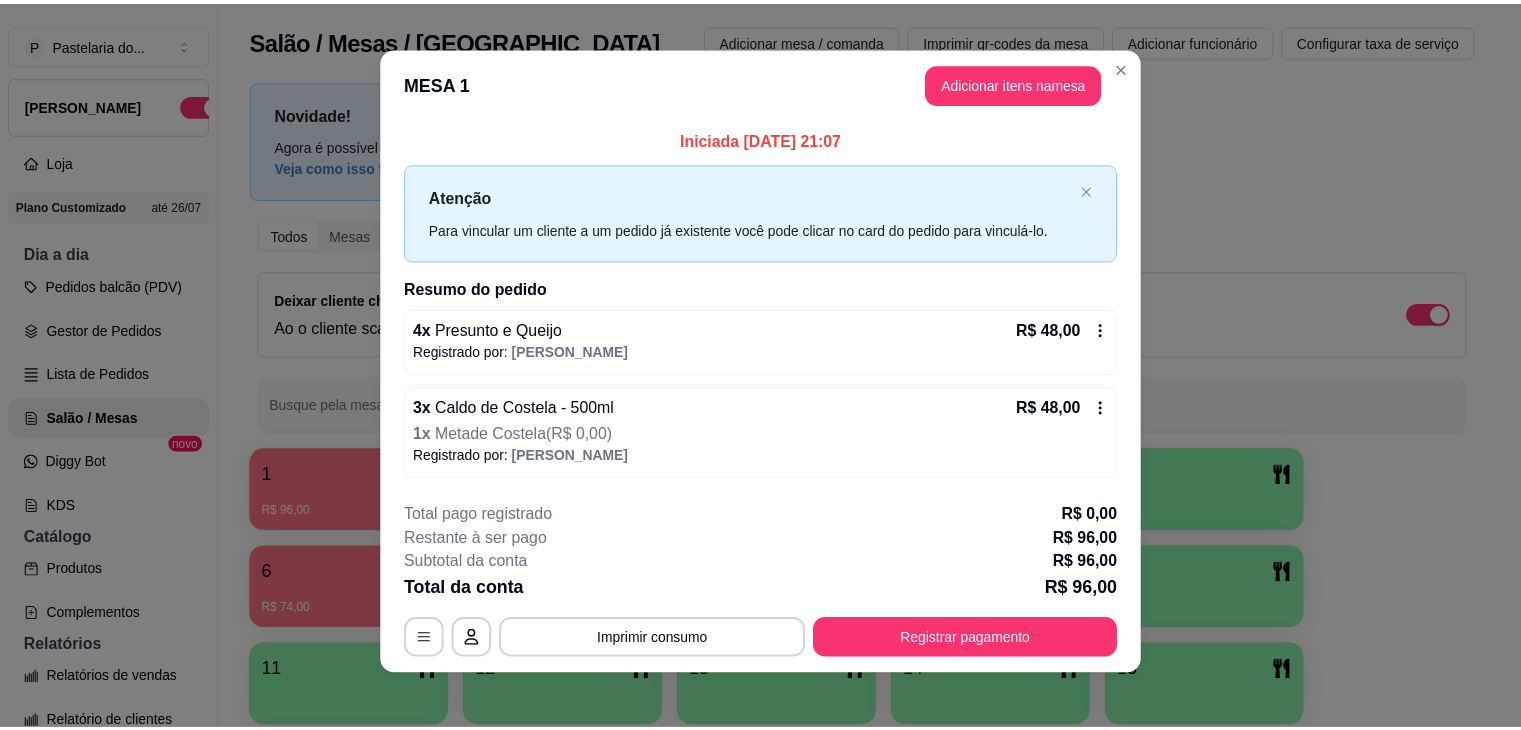 scroll, scrollTop: 0, scrollLeft: 0, axis: both 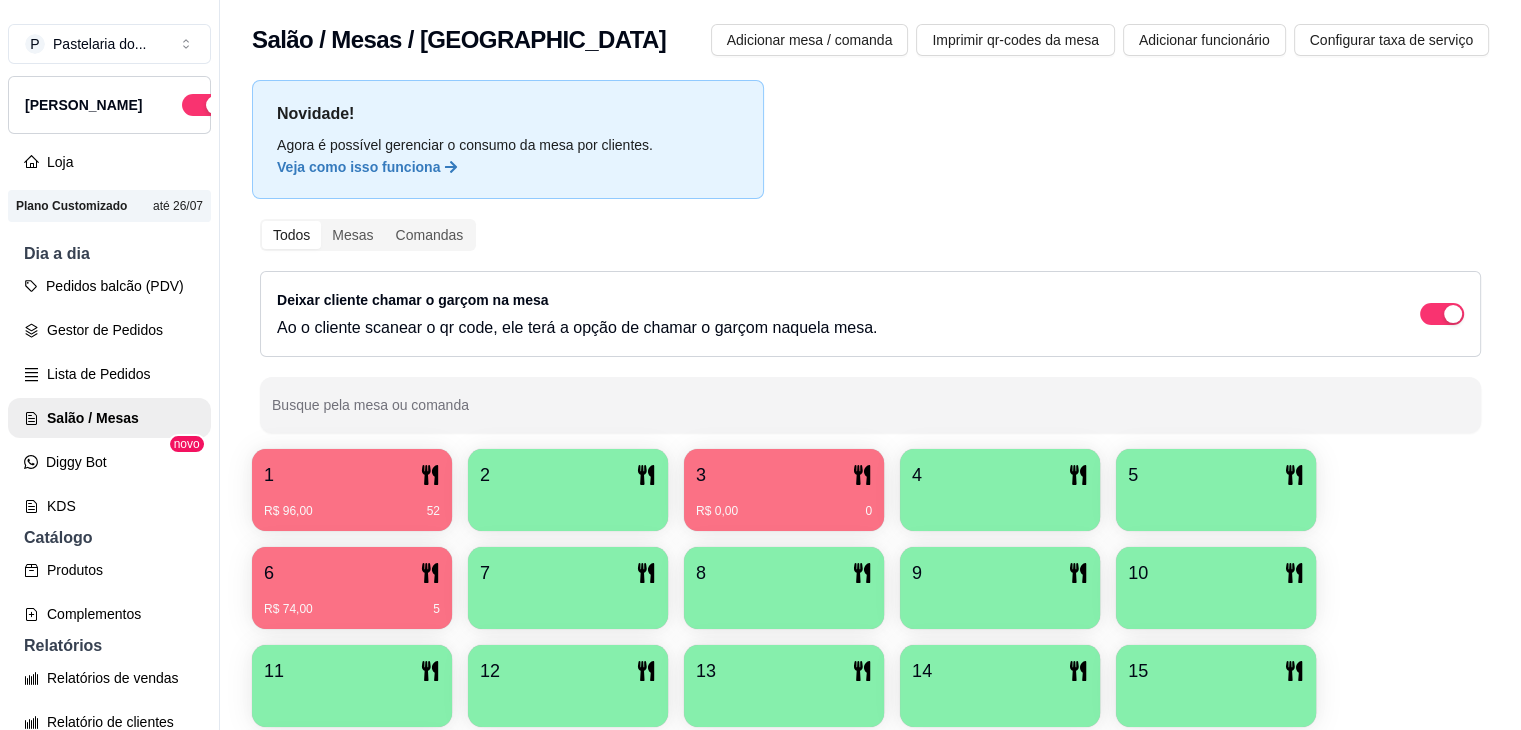 click on "6 R$ 74,00 5" at bounding box center [352, 588] 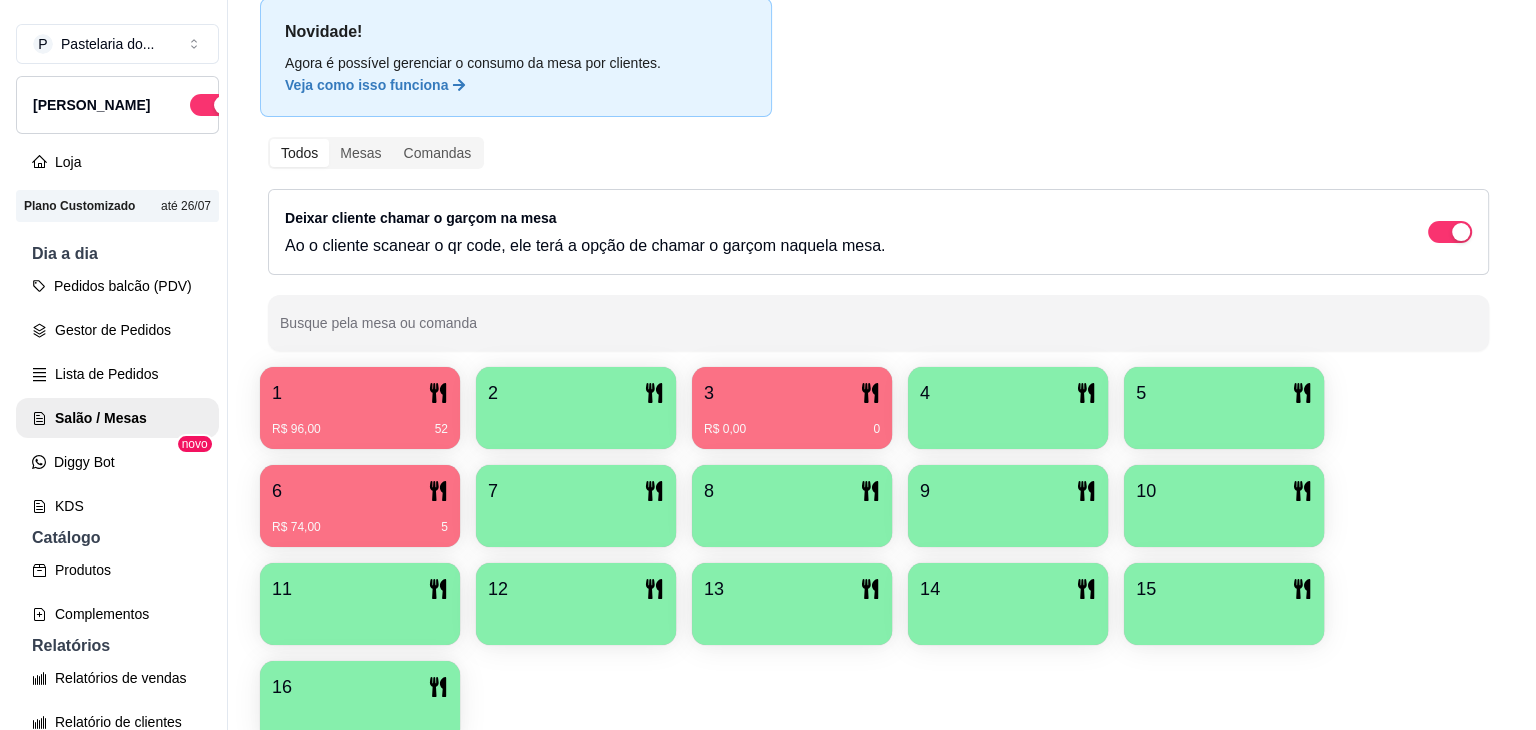 scroll, scrollTop: 0, scrollLeft: 0, axis: both 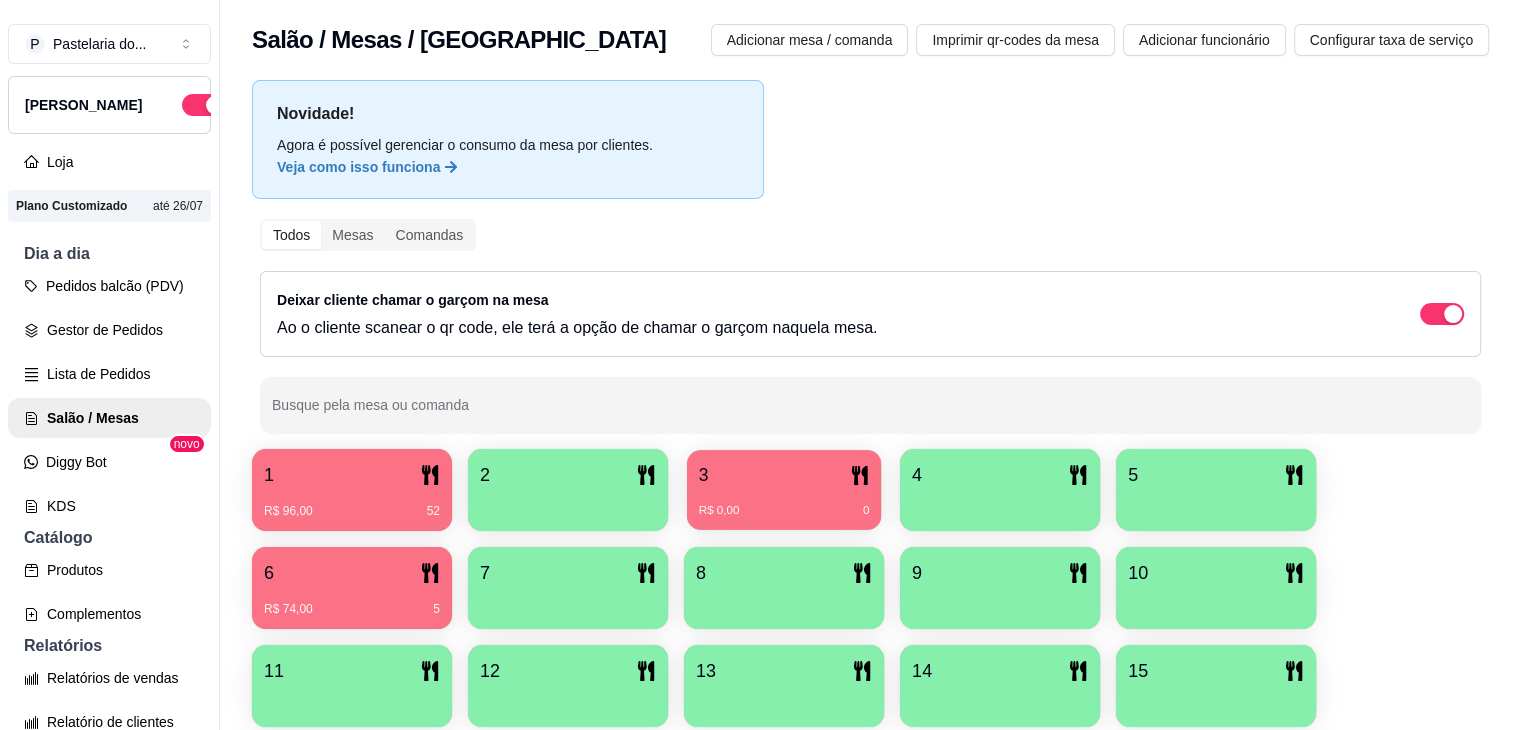 click on "3" at bounding box center [784, 475] 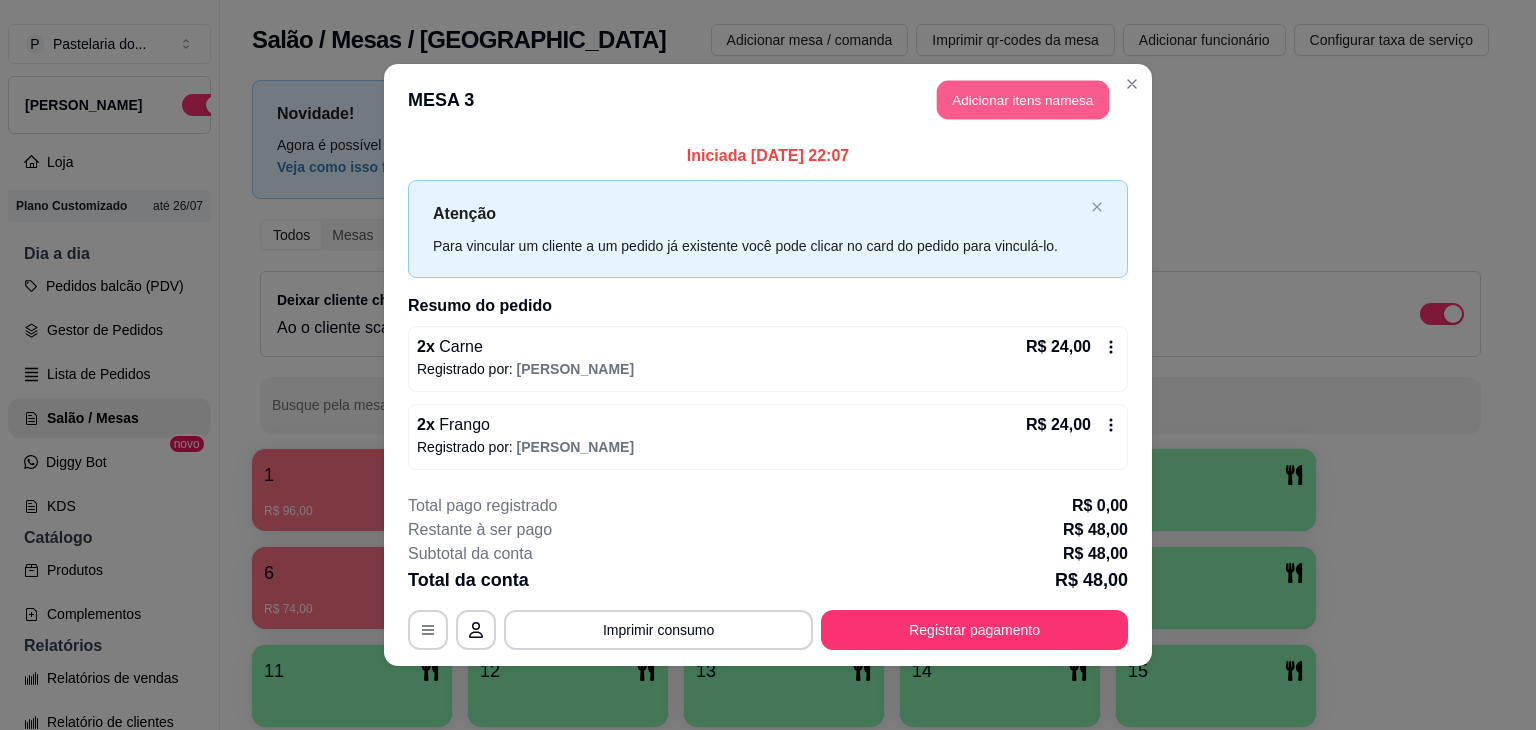 click on "Adicionar itens na  mesa" at bounding box center [1023, 100] 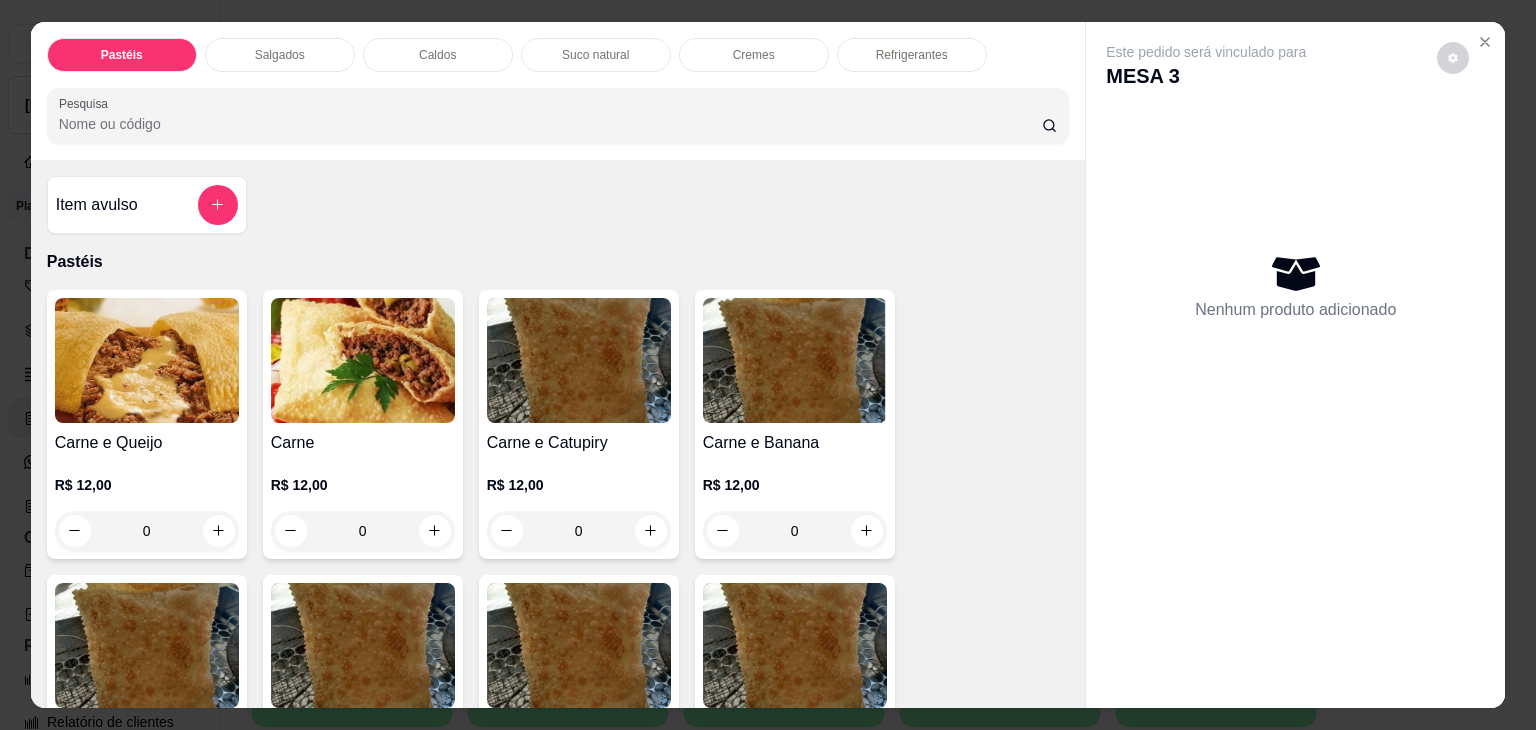 click on "Refrigerantes" at bounding box center [912, 55] 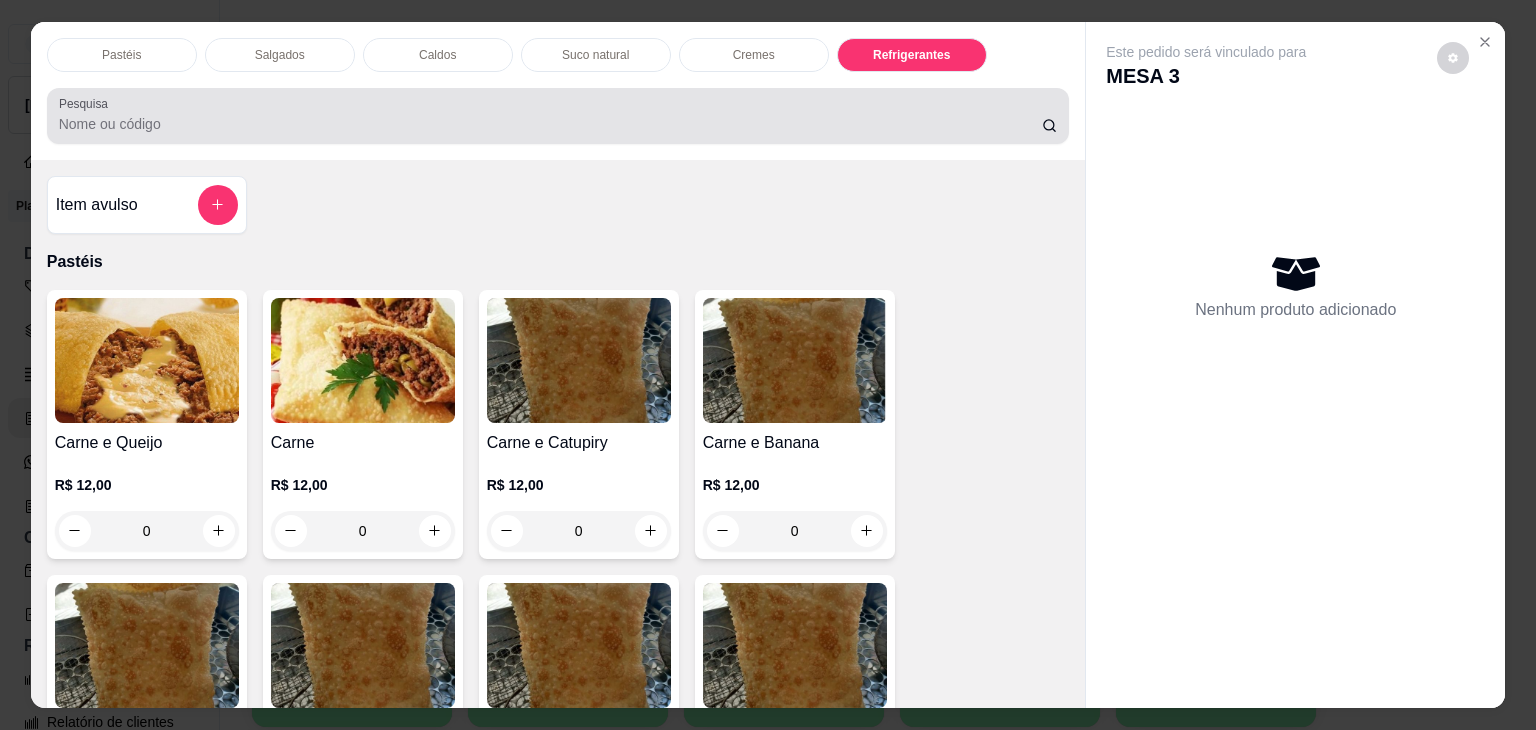 scroll, scrollTop: 5230, scrollLeft: 0, axis: vertical 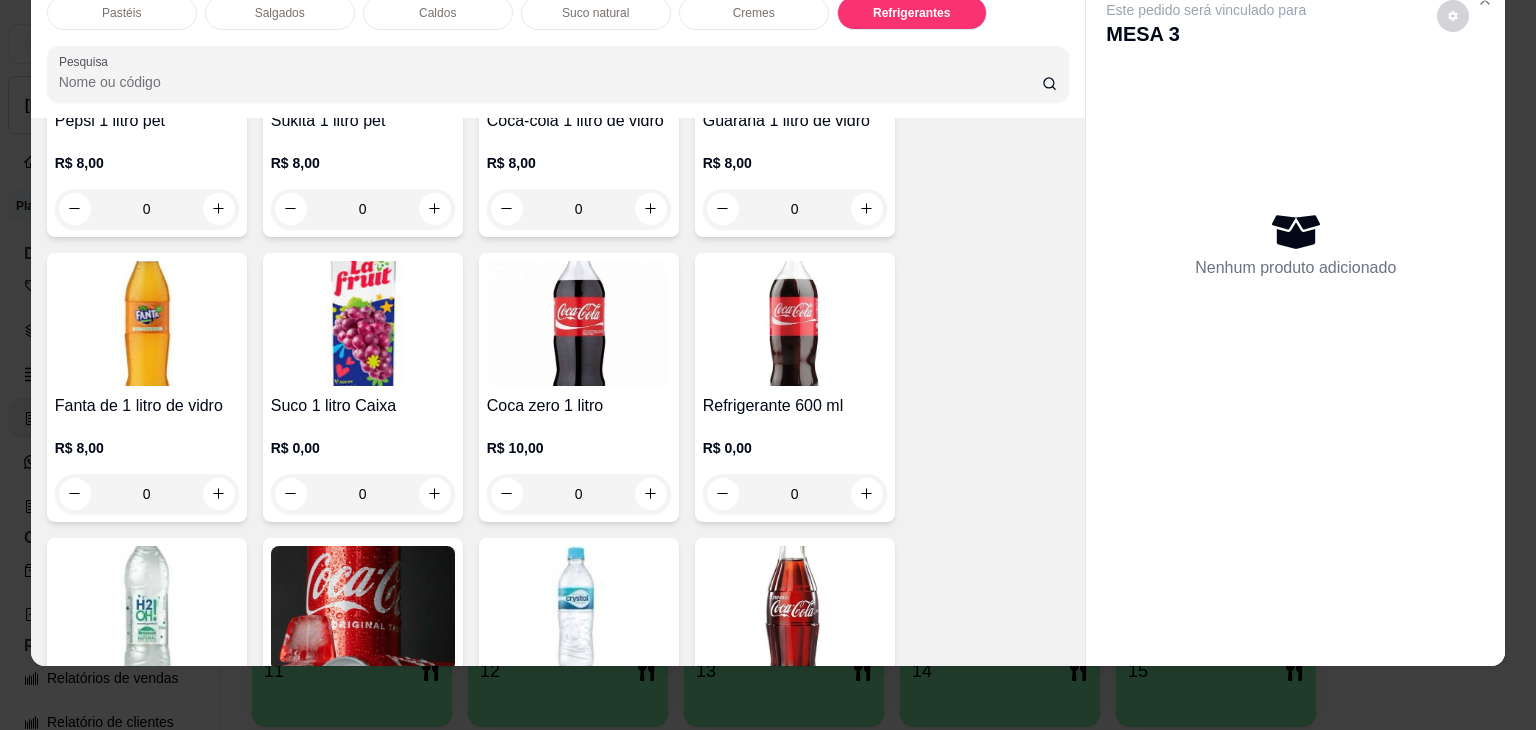 click at bounding box center [363, 608] 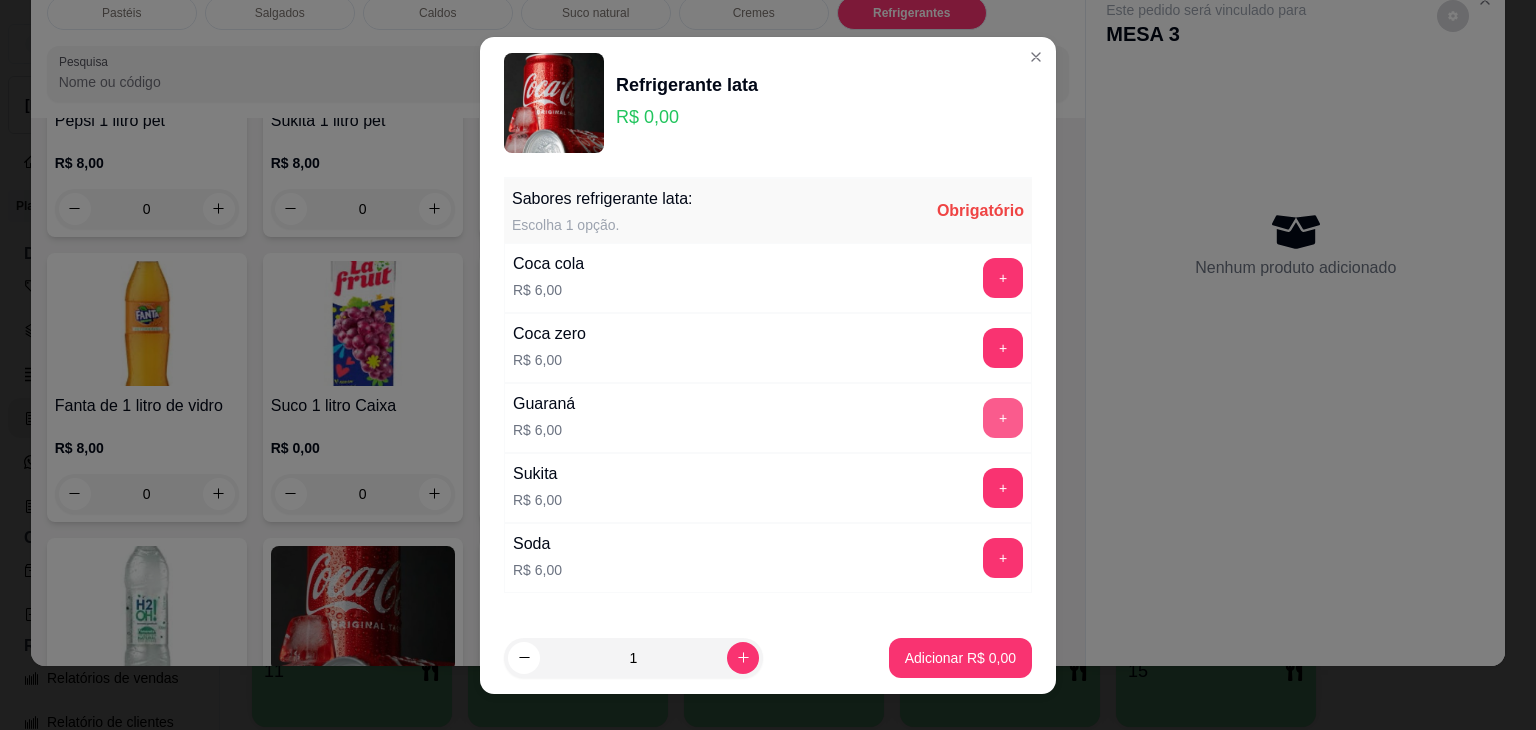 click on "+" at bounding box center (1003, 418) 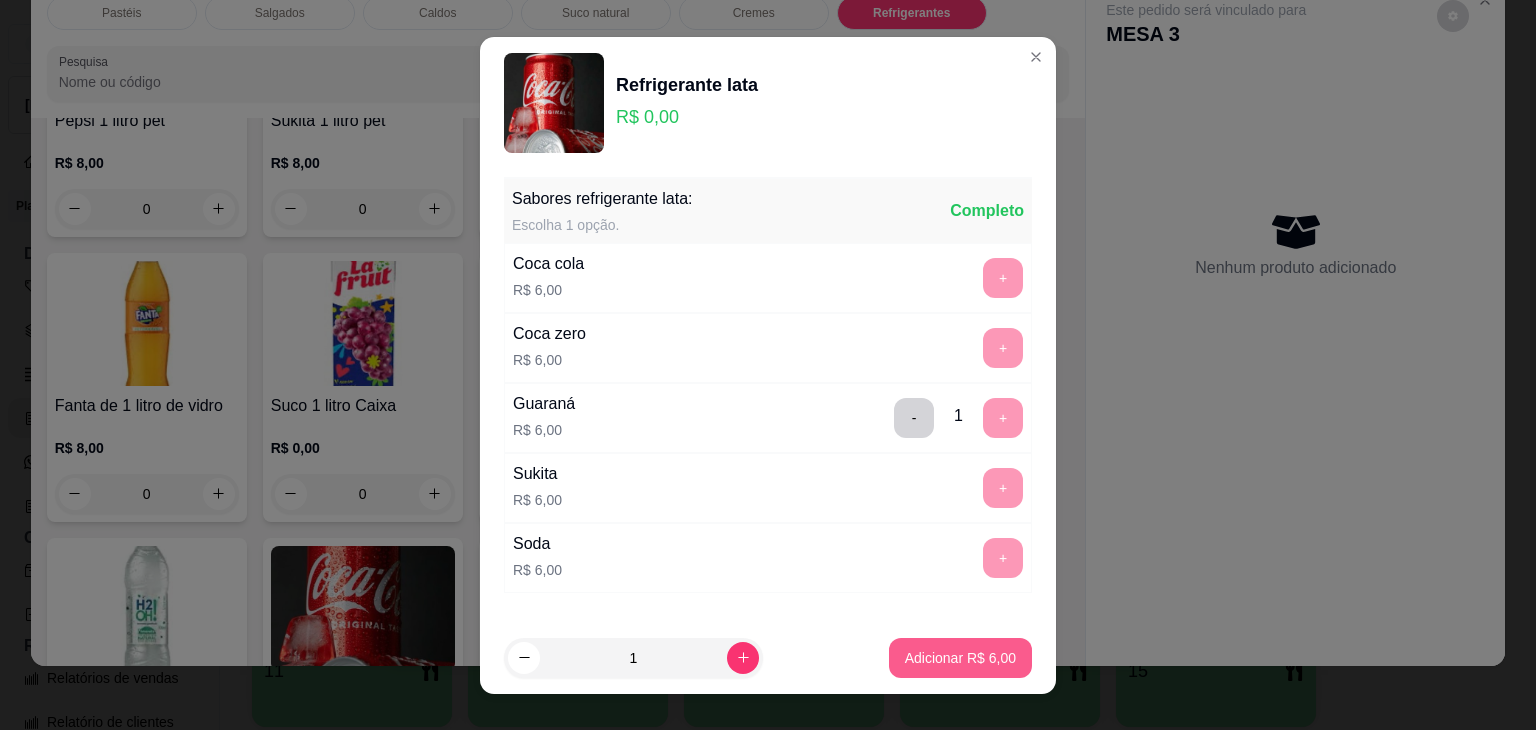click on "Adicionar   R$ 6,00" at bounding box center [960, 658] 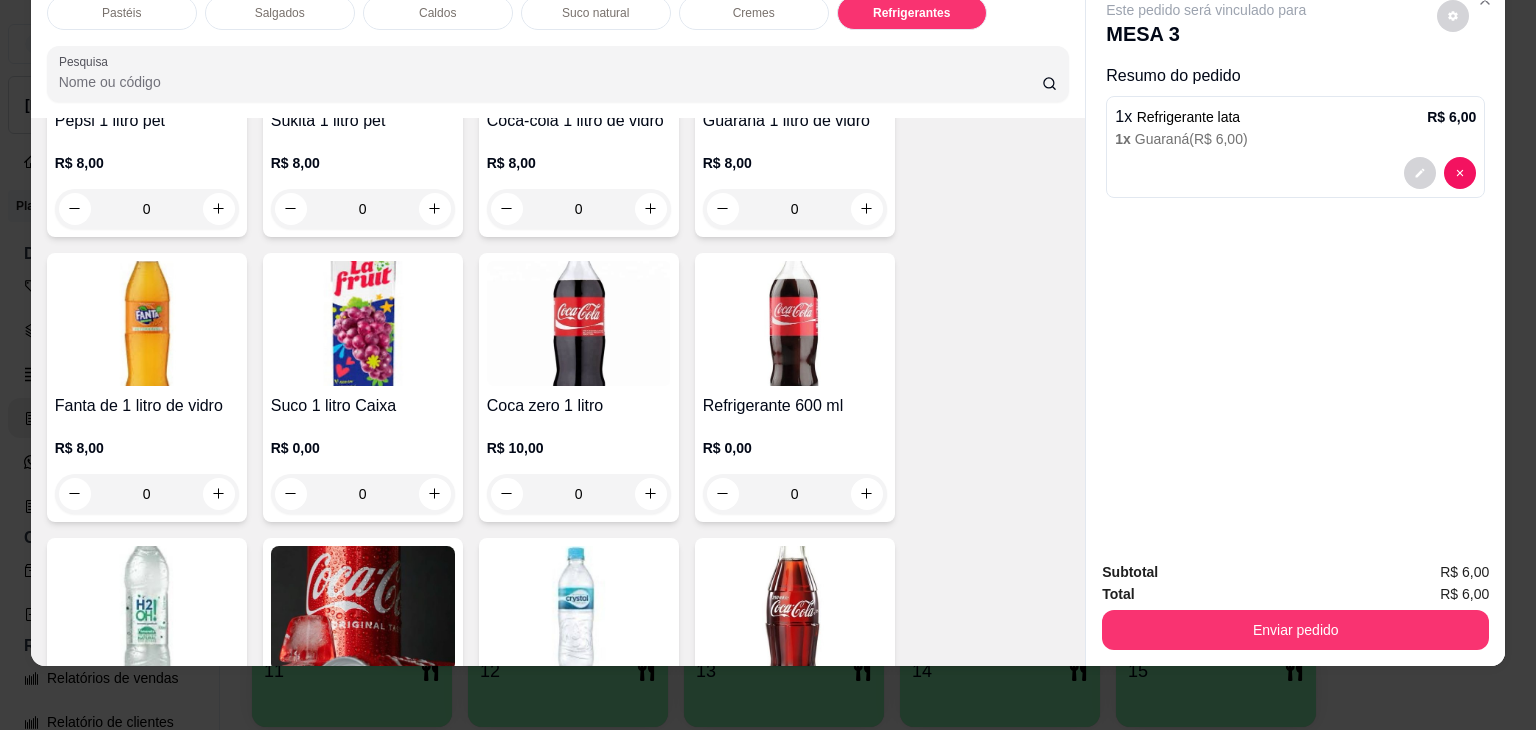 click at bounding box center [363, 608] 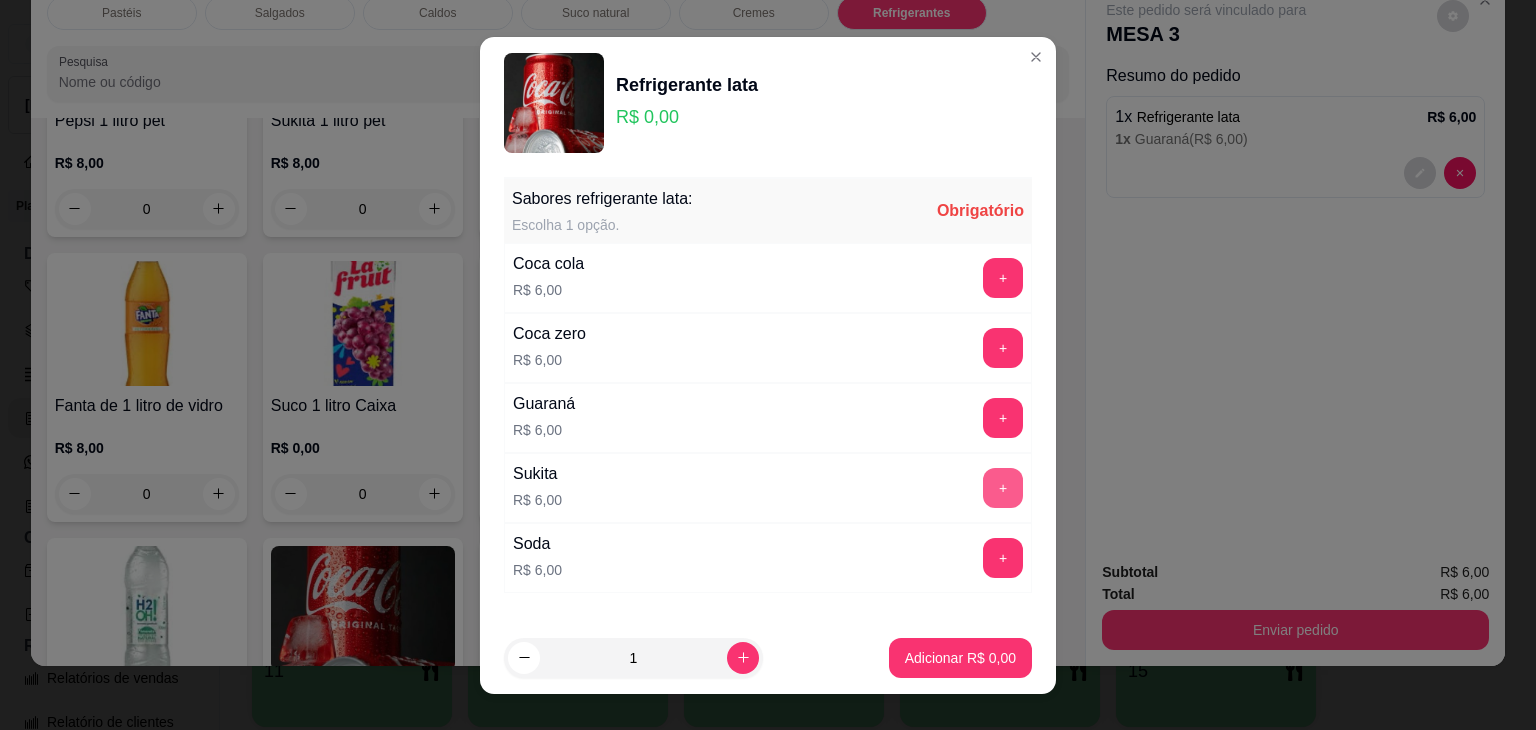 click on "+" at bounding box center [1003, 488] 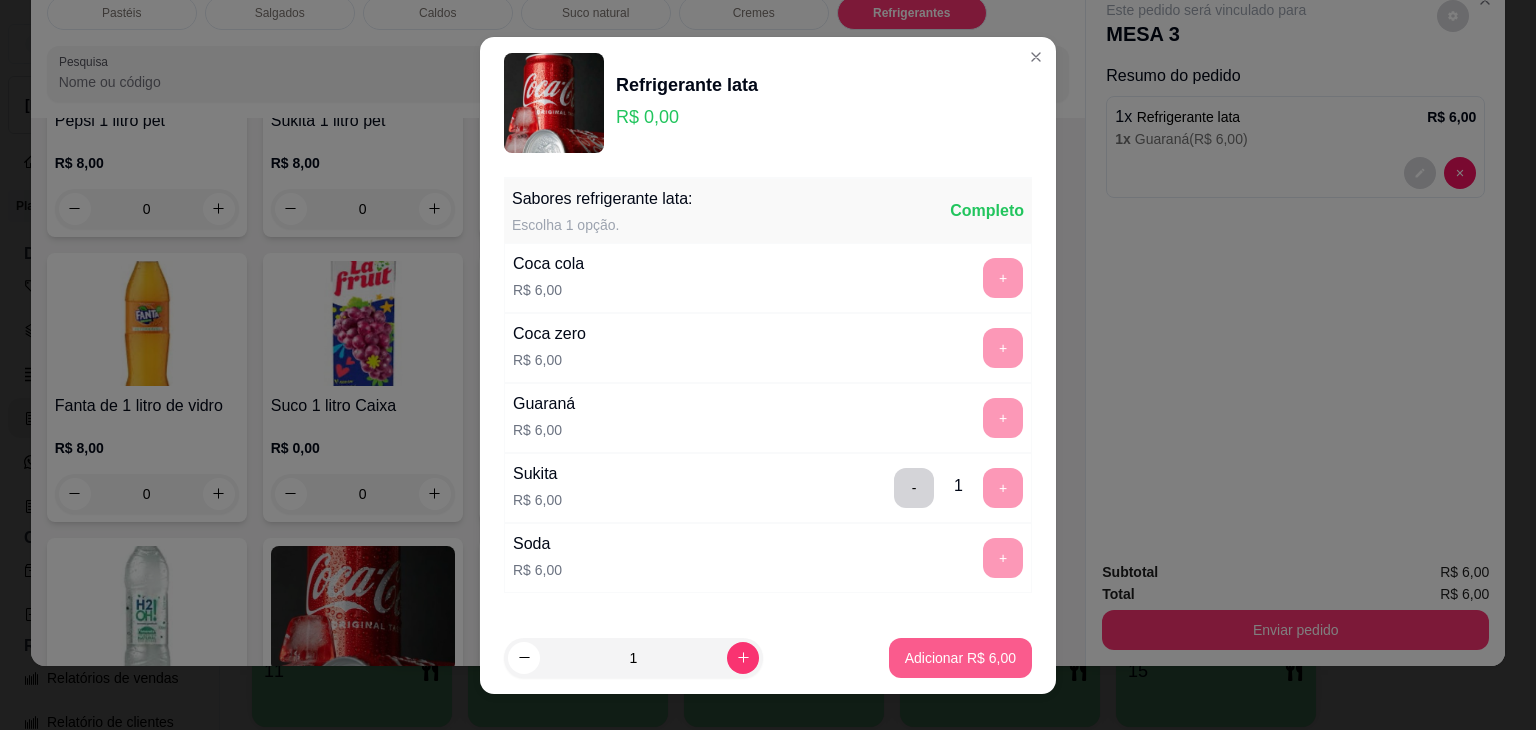 click on "1 Adicionar   R$ 6,00" at bounding box center (768, 658) 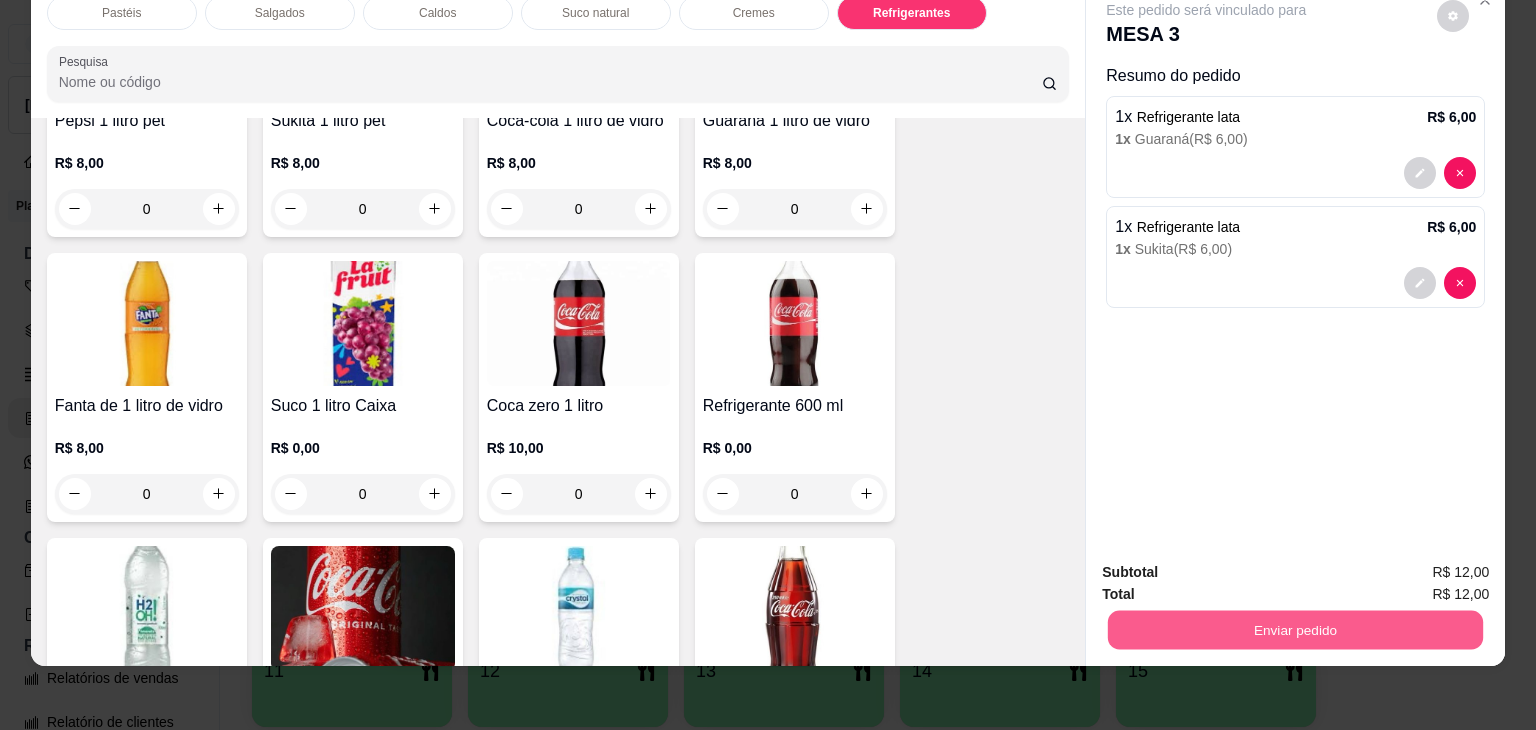 click on "Enviar pedido" at bounding box center (1295, 630) 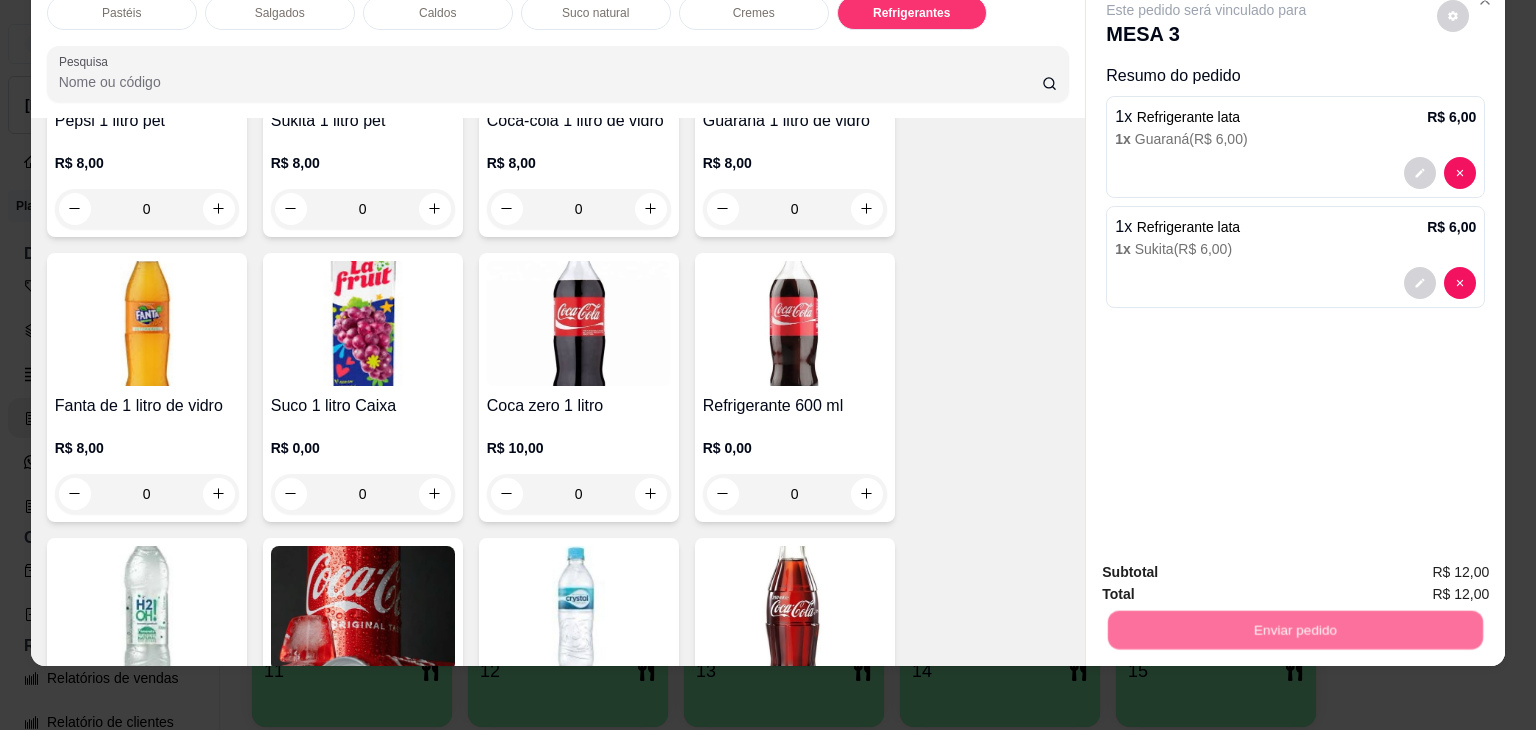 click on "Não registrar e enviar pedido" at bounding box center [1229, 564] 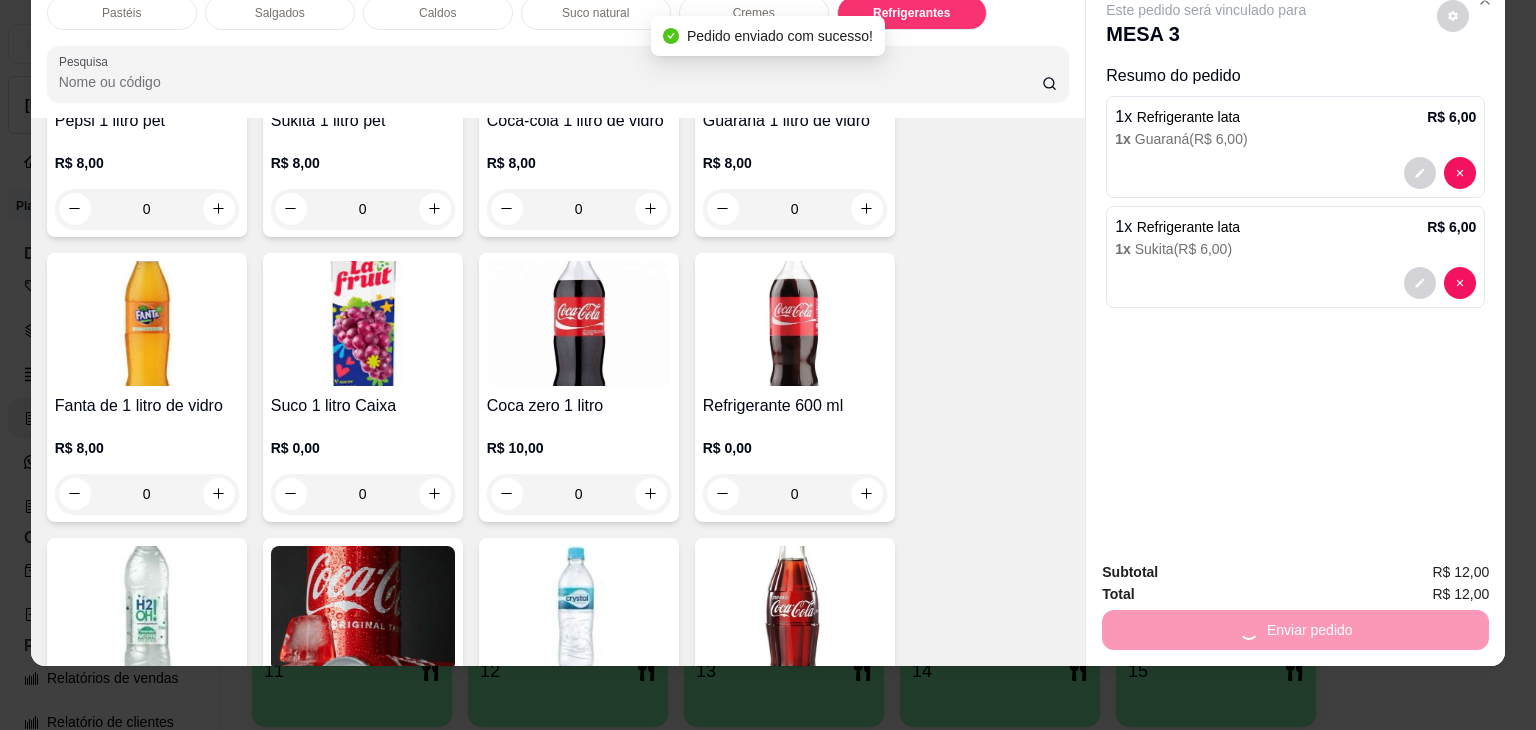click on "Este pedido será vinculado para   MESA 3 Resumo do pedido 1 x   Refrigerante lata R$ 6,00 1 x   Guaraná   ( R$ 6,00 ) 1 x   Refrigerante lata R$ 6,00 1 x   Sukita   ( R$ 6,00 )" at bounding box center (1295, 262) 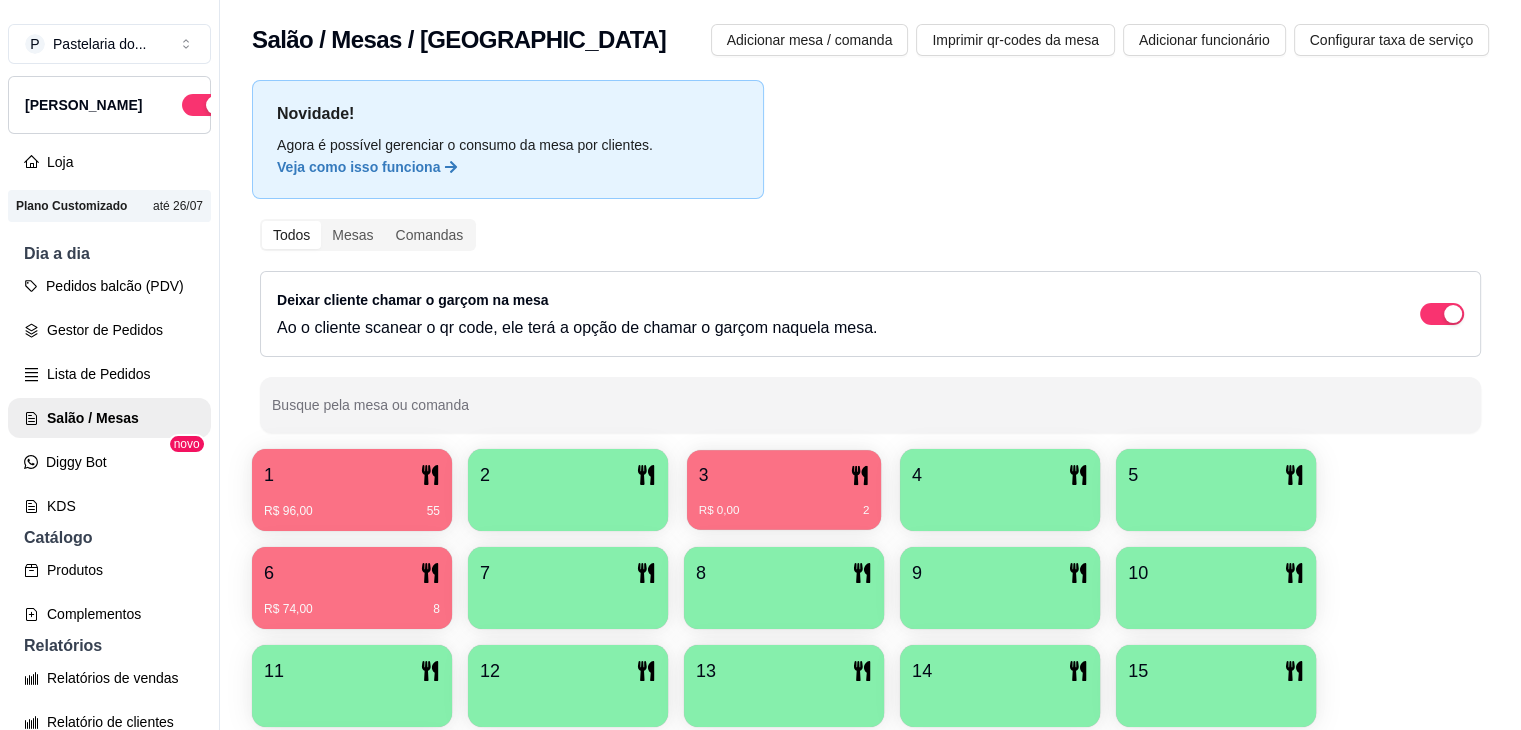 click on "3" at bounding box center [784, 475] 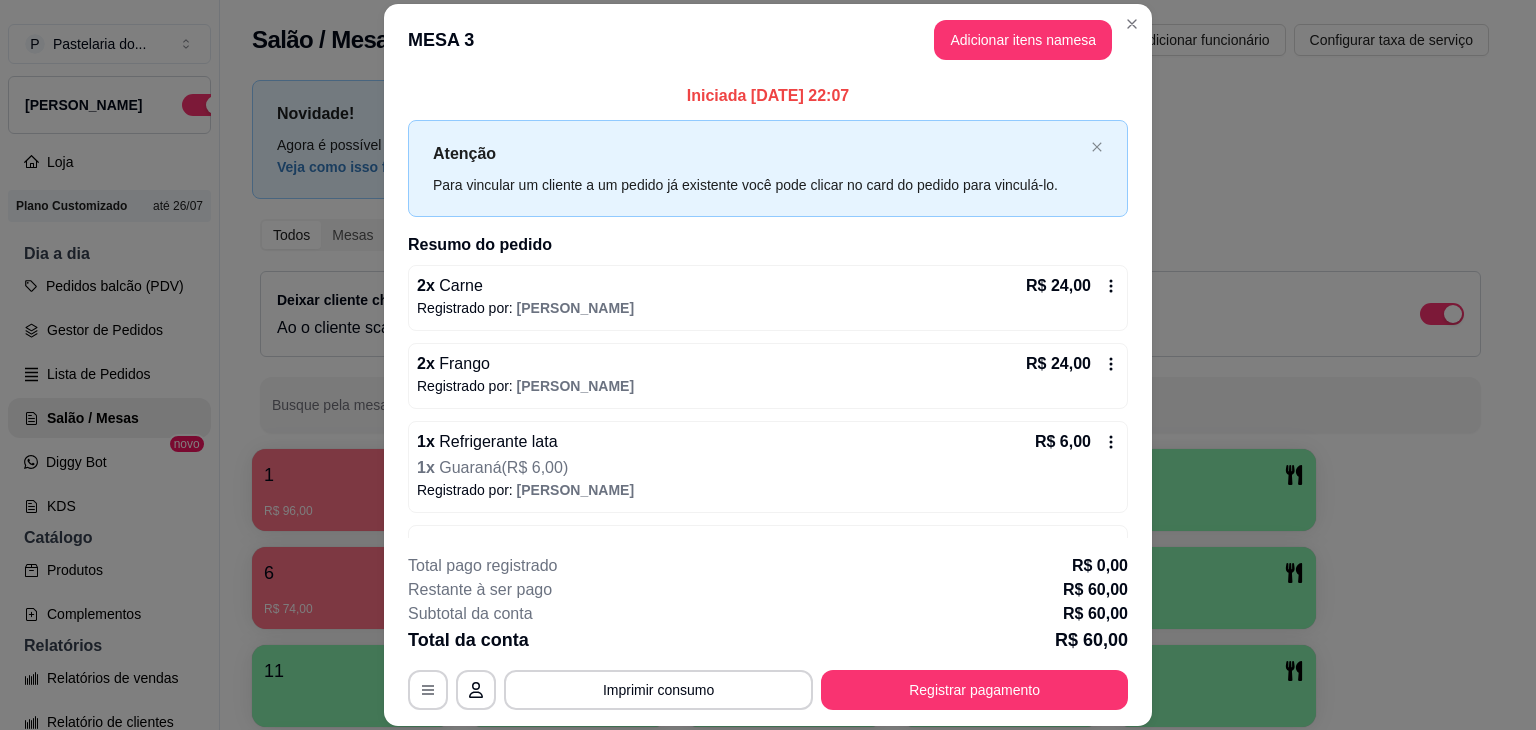 click on "1 x   Refrigerante lata R$ 6,00 1 x   Guaraná   ( R$ 6,00 ) Registrado por:   Samuel" at bounding box center [768, 467] 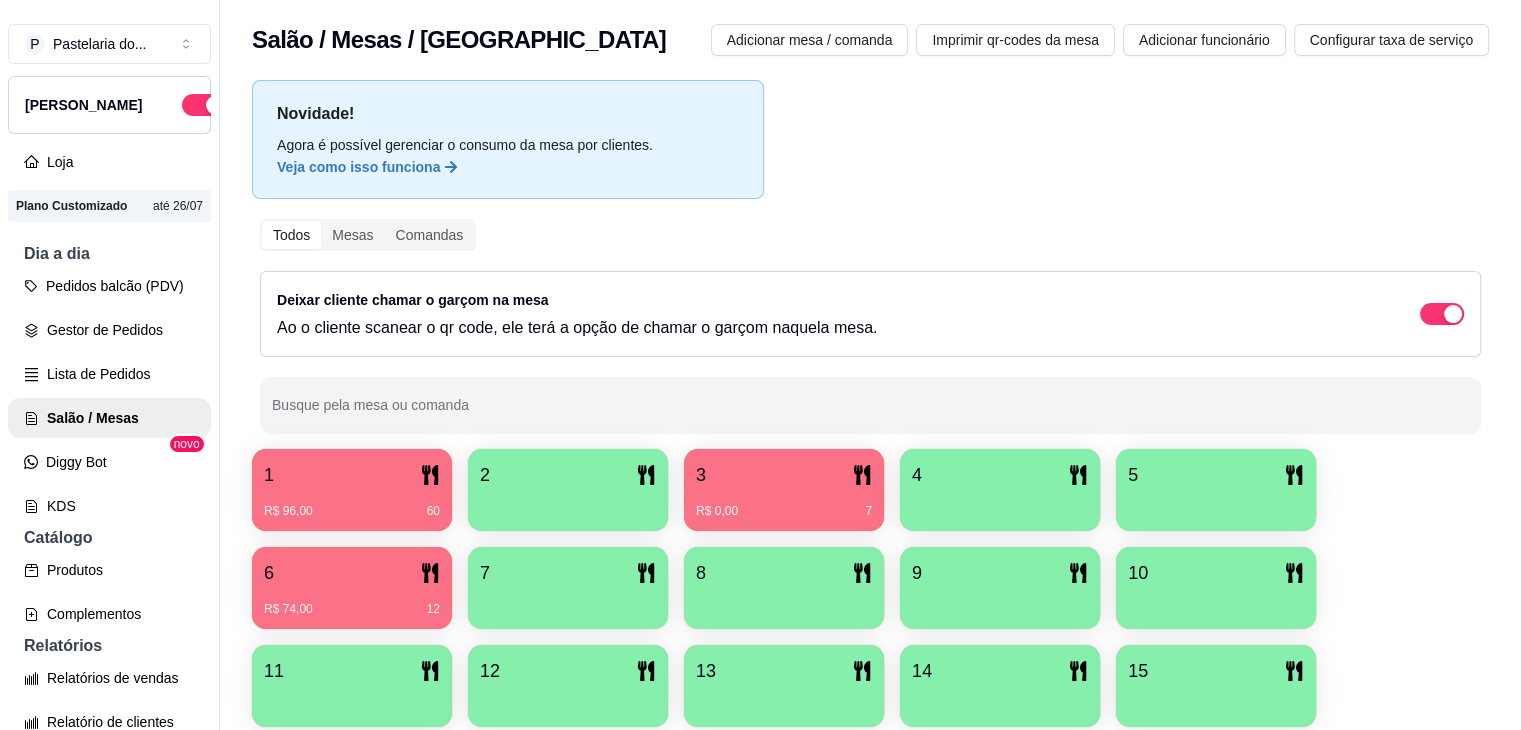 click on "6" at bounding box center [352, 573] 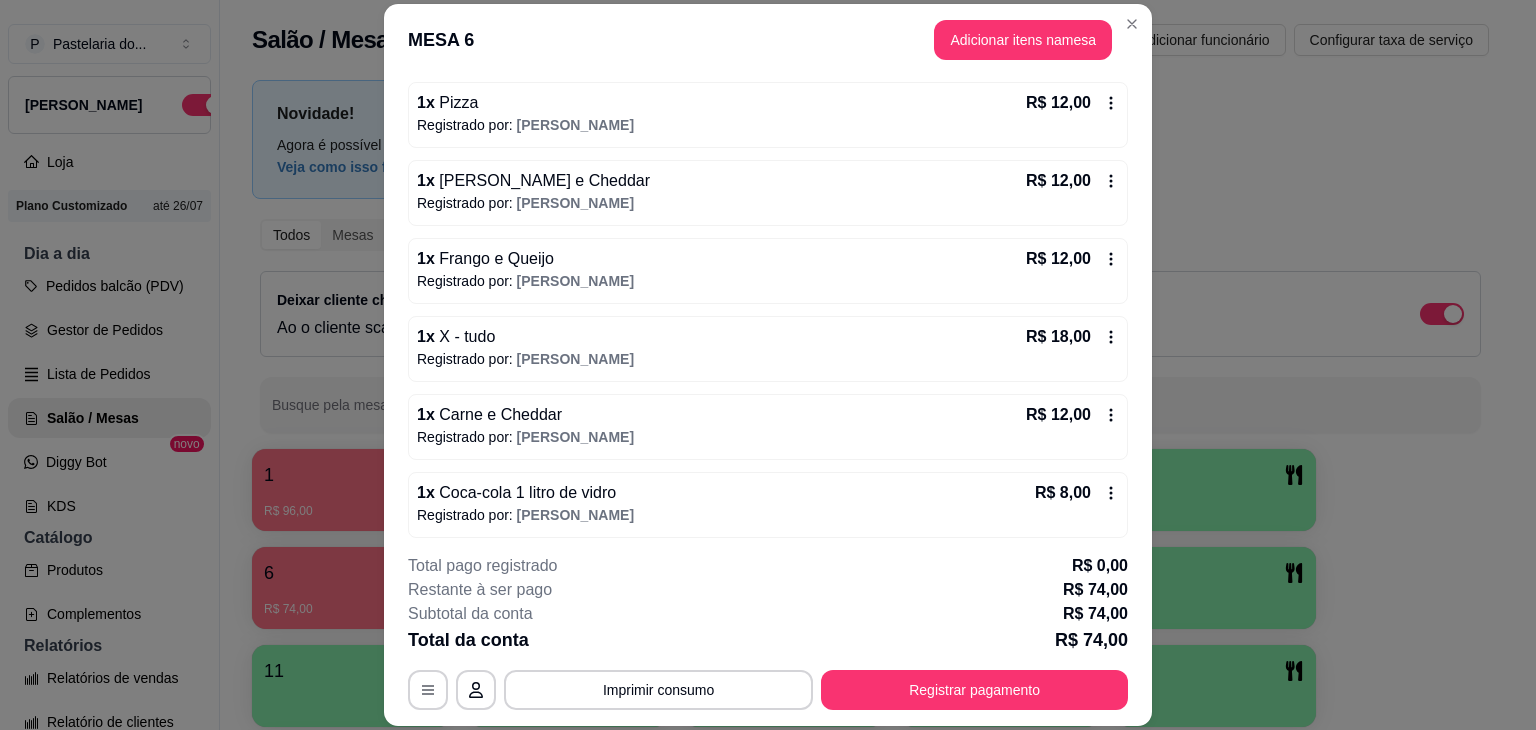 scroll, scrollTop: 188, scrollLeft: 0, axis: vertical 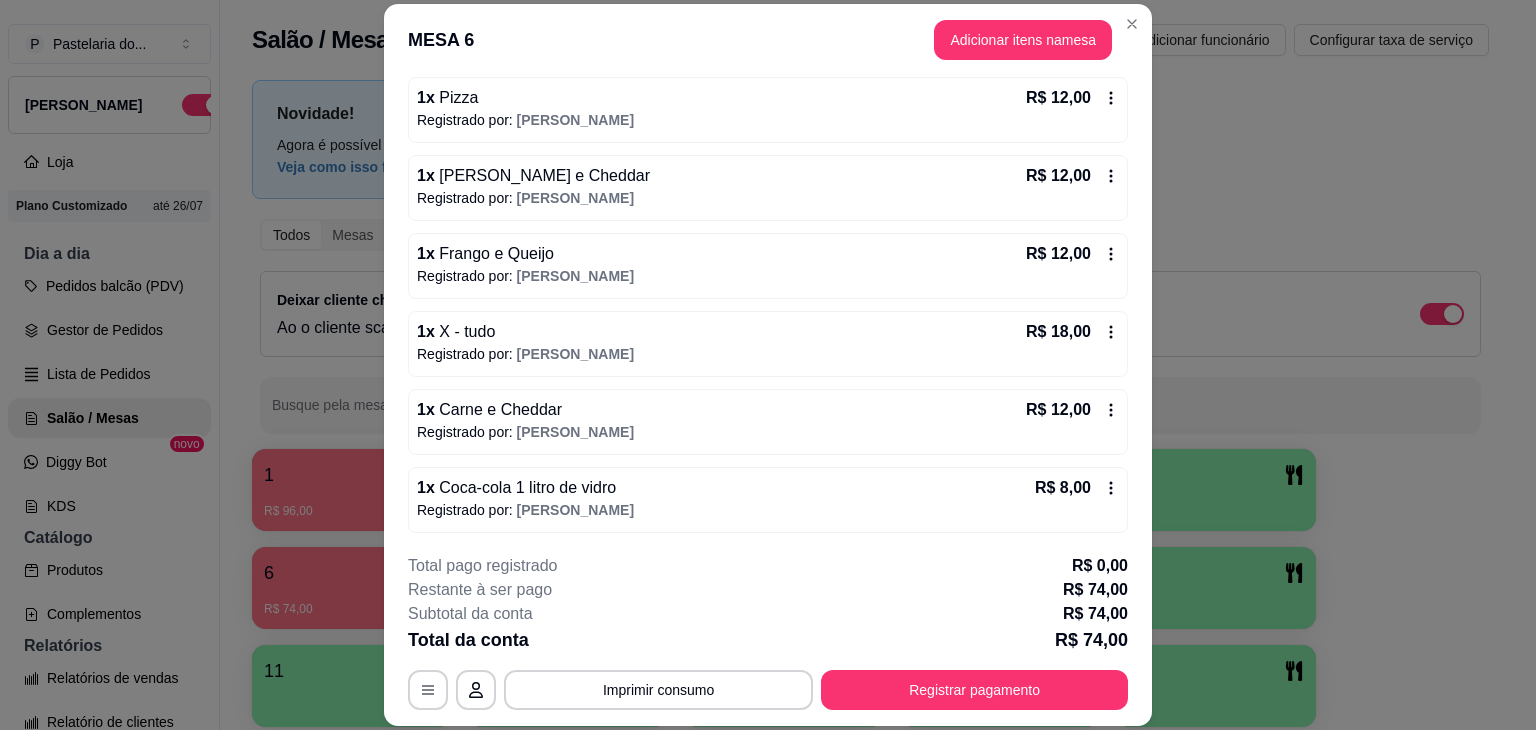 click on "Registrado por:   Samuel" at bounding box center (768, 510) 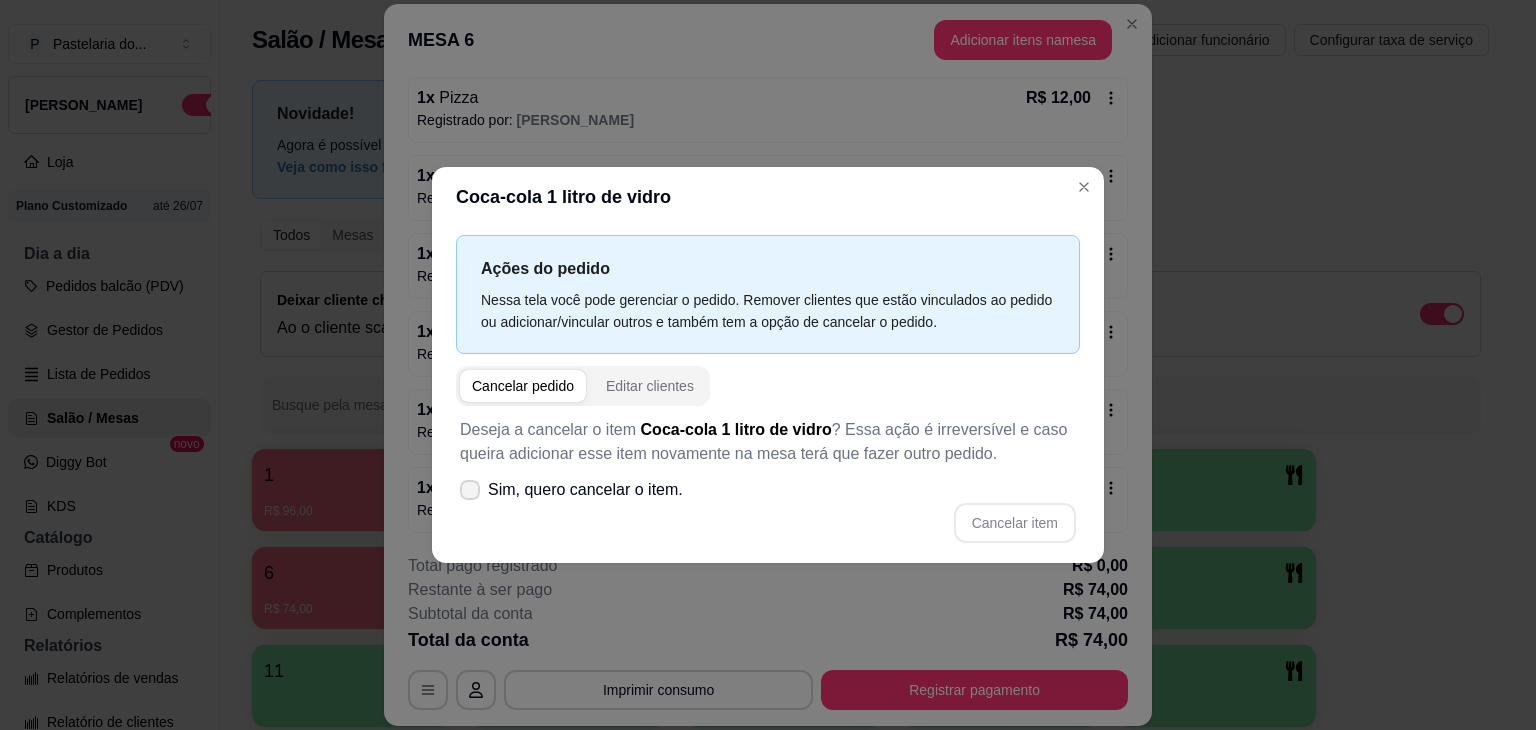 click on "Sim, quero cancelar o item." at bounding box center [585, 490] 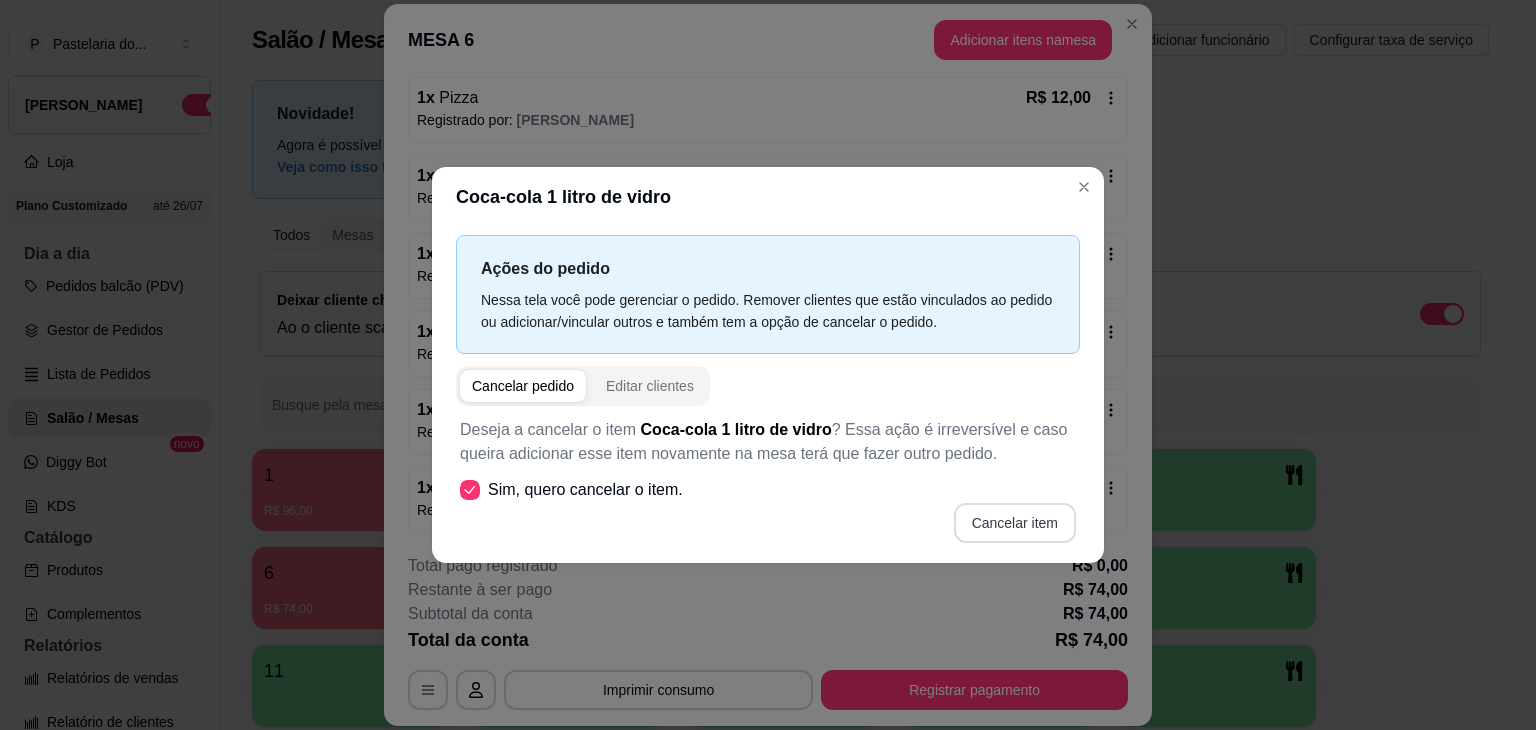 click on "Cancelar item" at bounding box center [1015, 523] 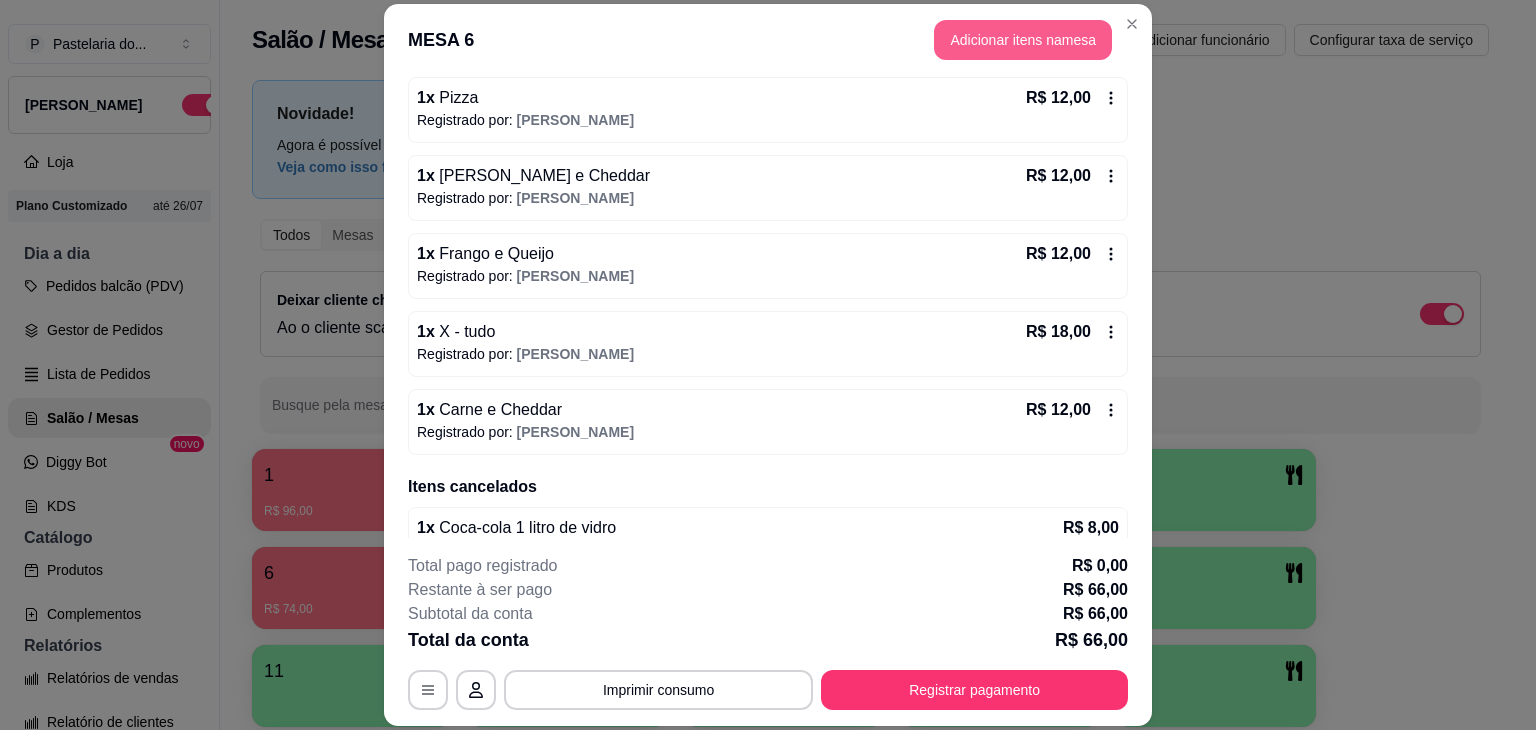 click on "Adicionar itens na  mesa" at bounding box center [1023, 40] 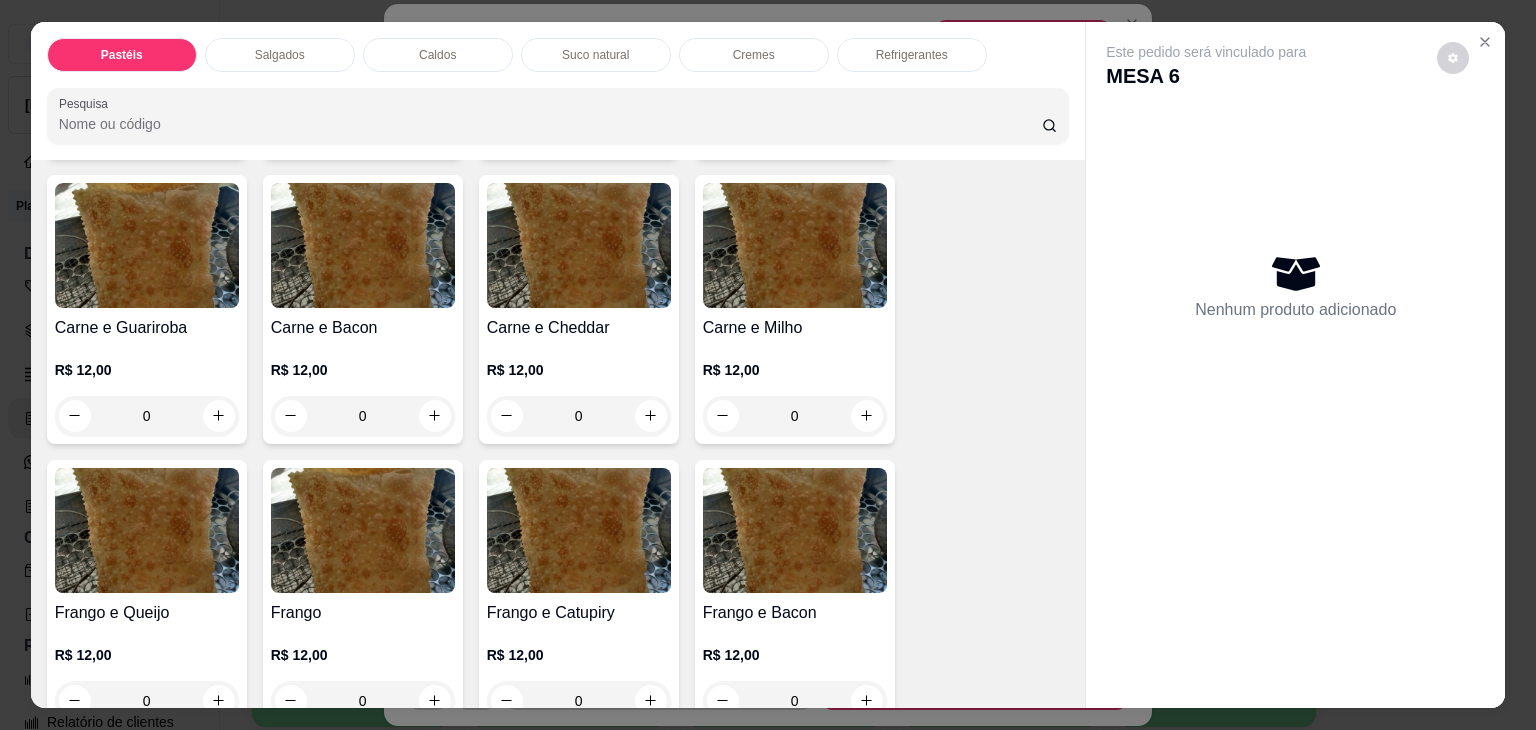 click on "Refrigerantes" at bounding box center (912, 55) 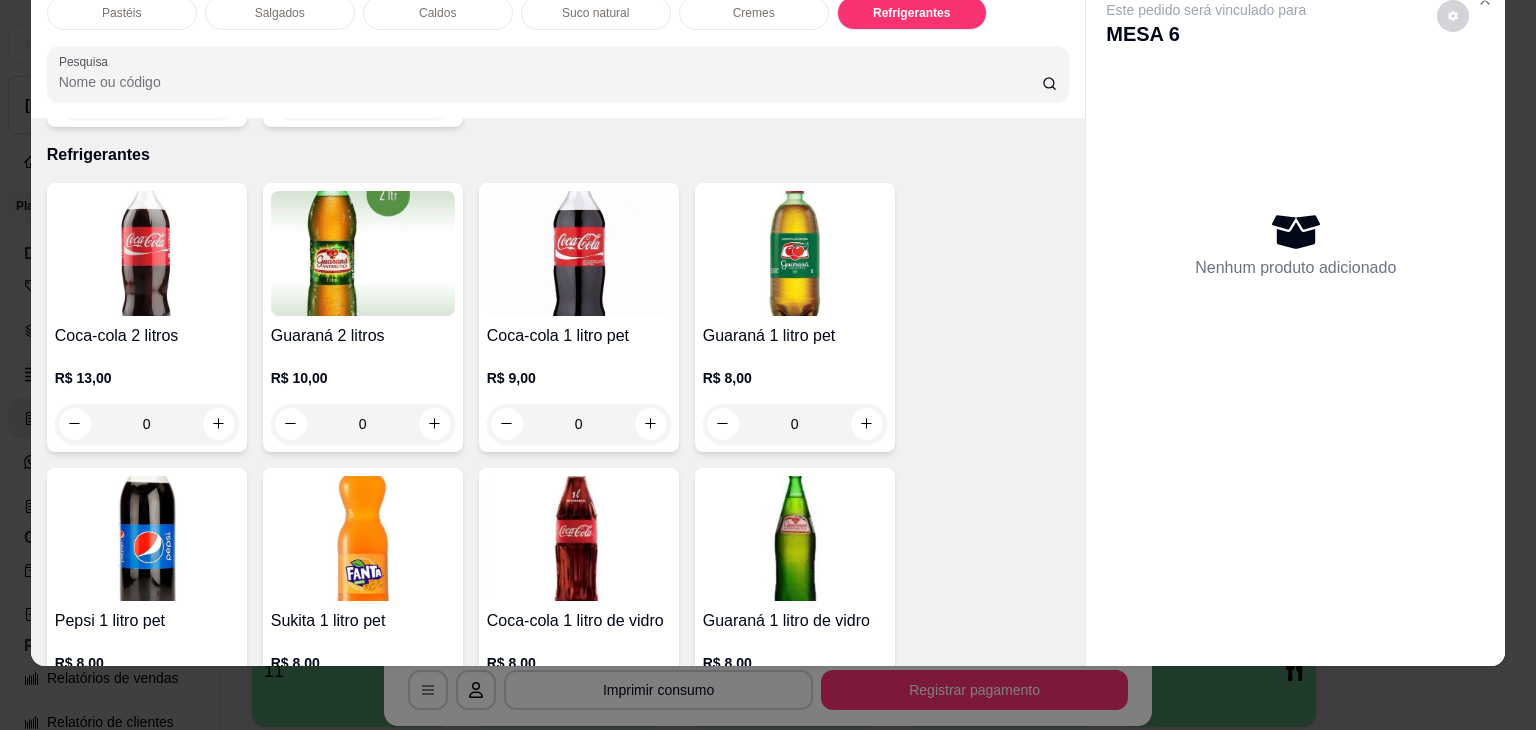 click at bounding box center [147, 253] 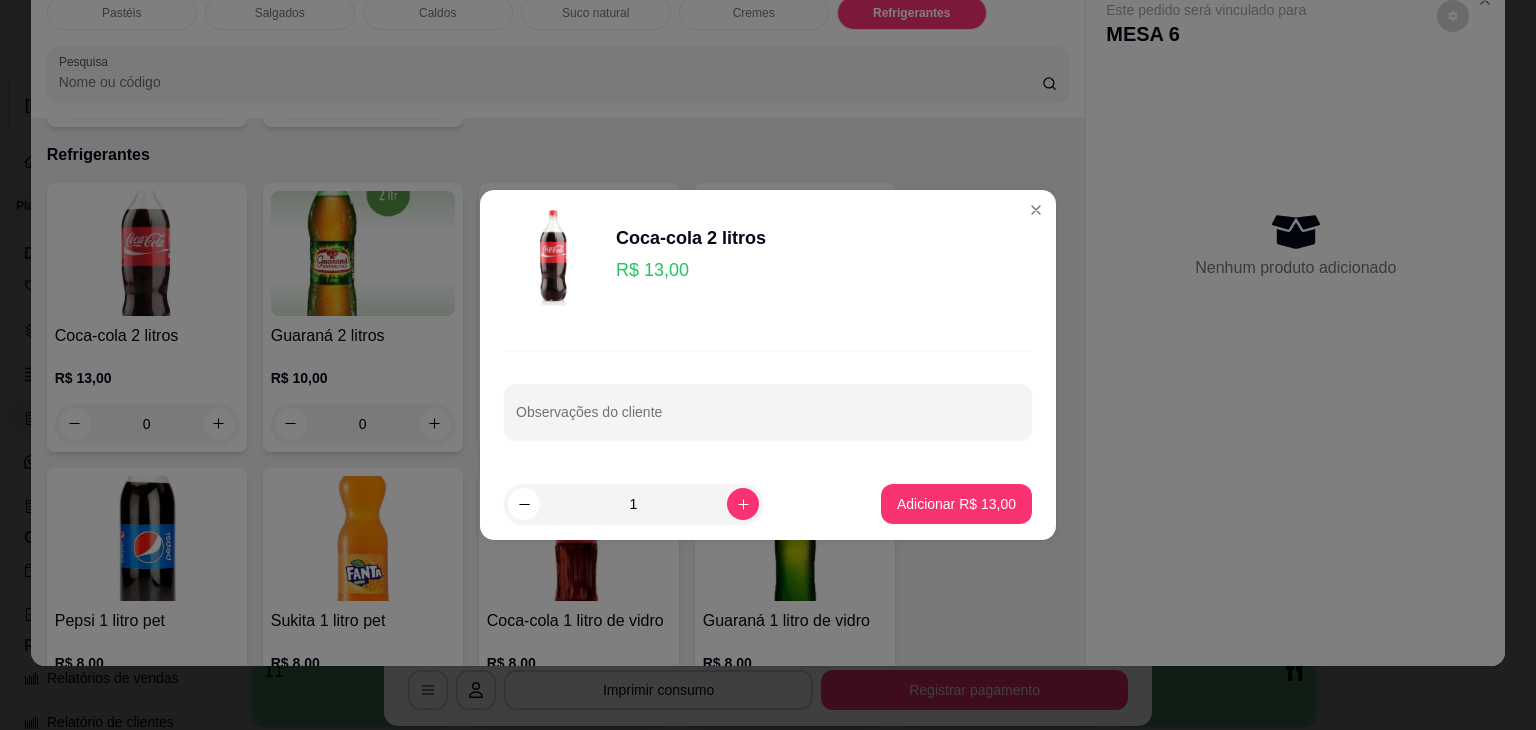 click on "Adicionar   R$ 13,00" at bounding box center [956, 504] 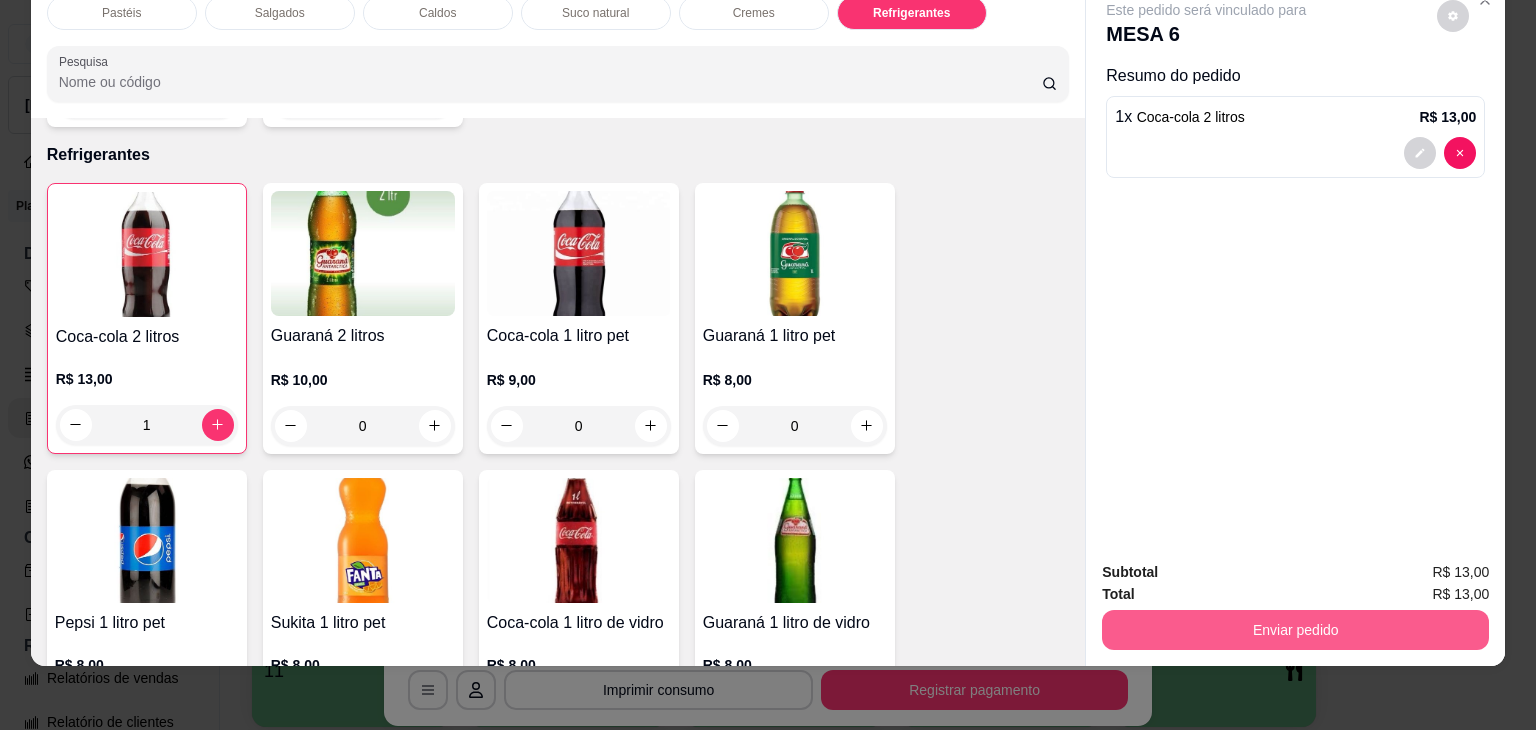 click on "Enviar pedido" at bounding box center (1295, 630) 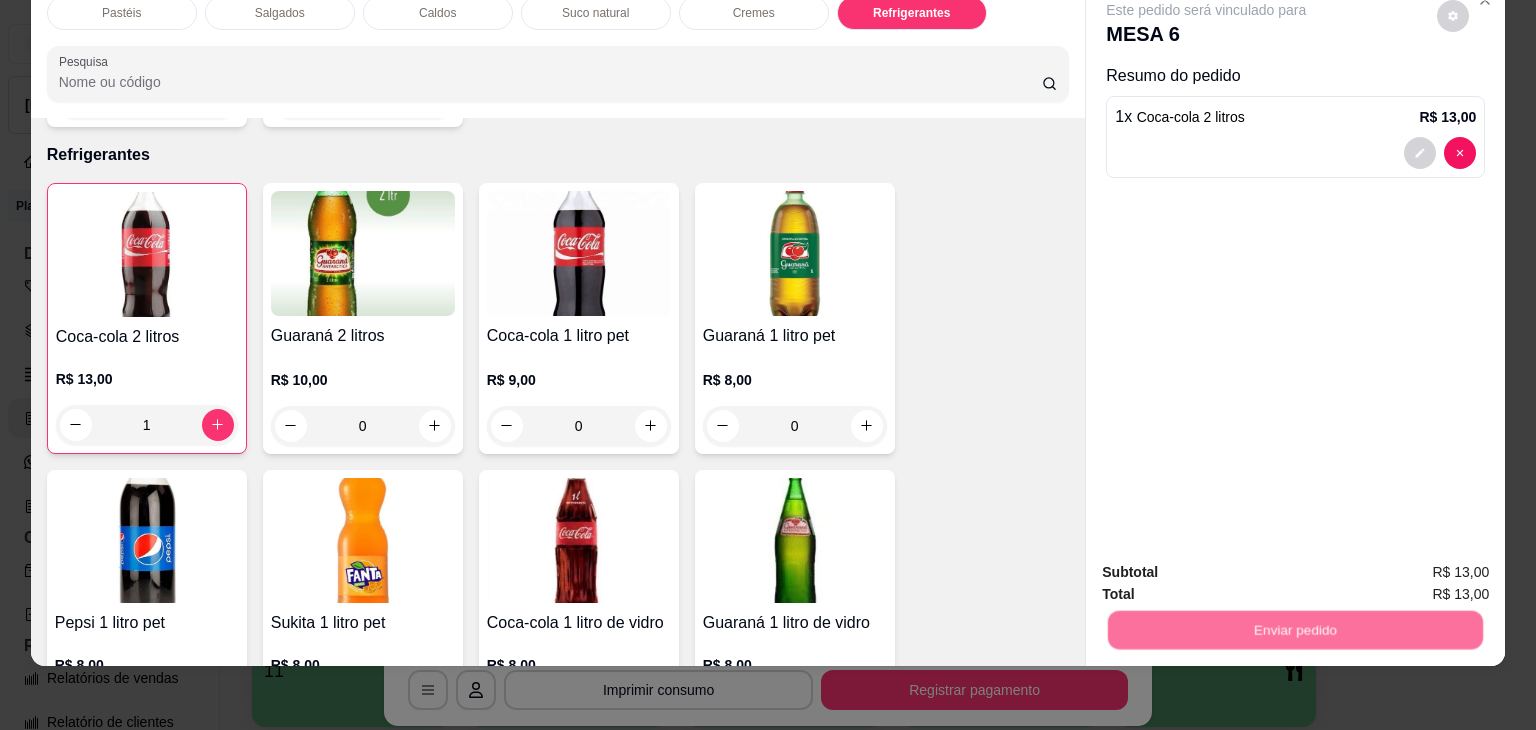 click on "Não registrar e enviar pedido" at bounding box center [1229, 565] 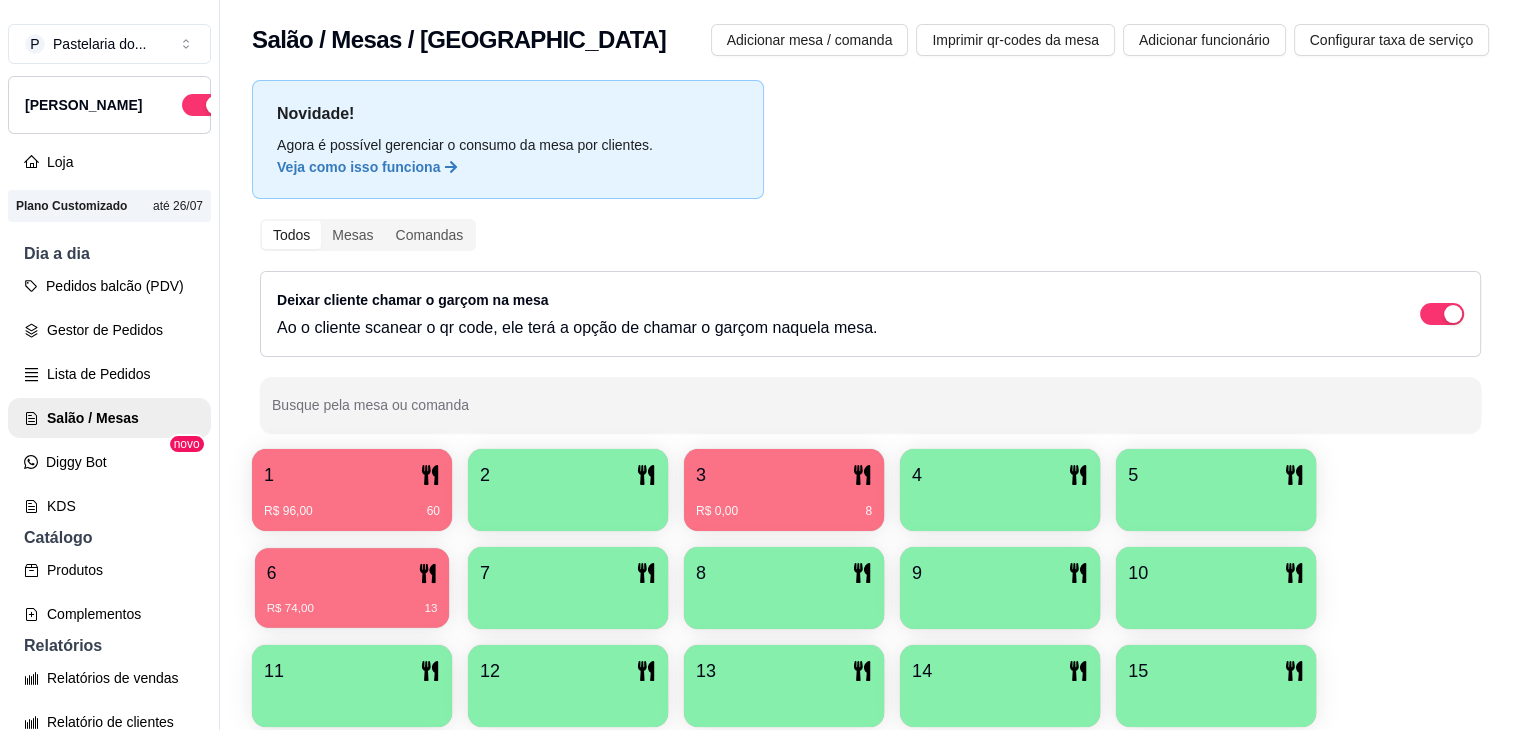 click on "R$ 74,00 13" at bounding box center [352, 601] 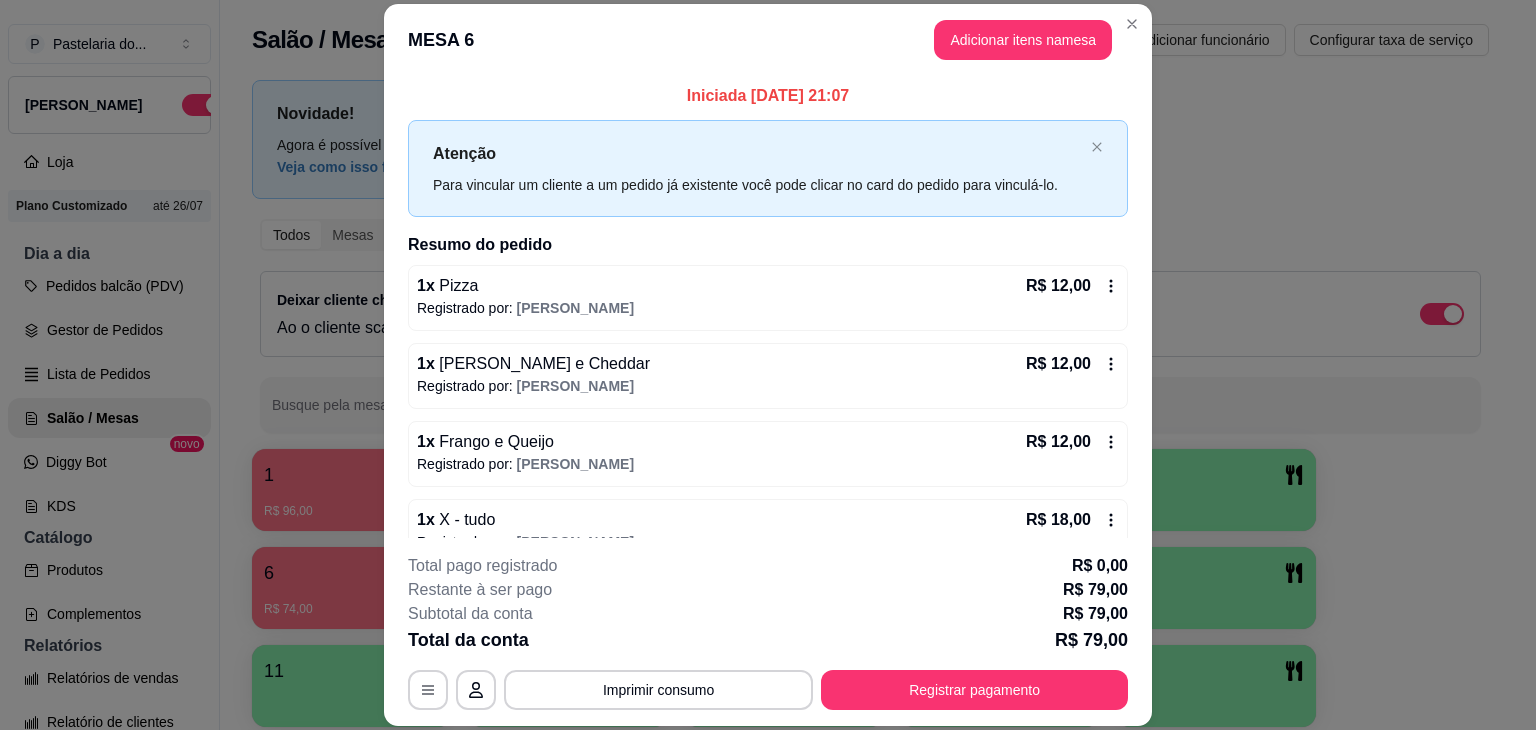 scroll, scrollTop: 301, scrollLeft: 0, axis: vertical 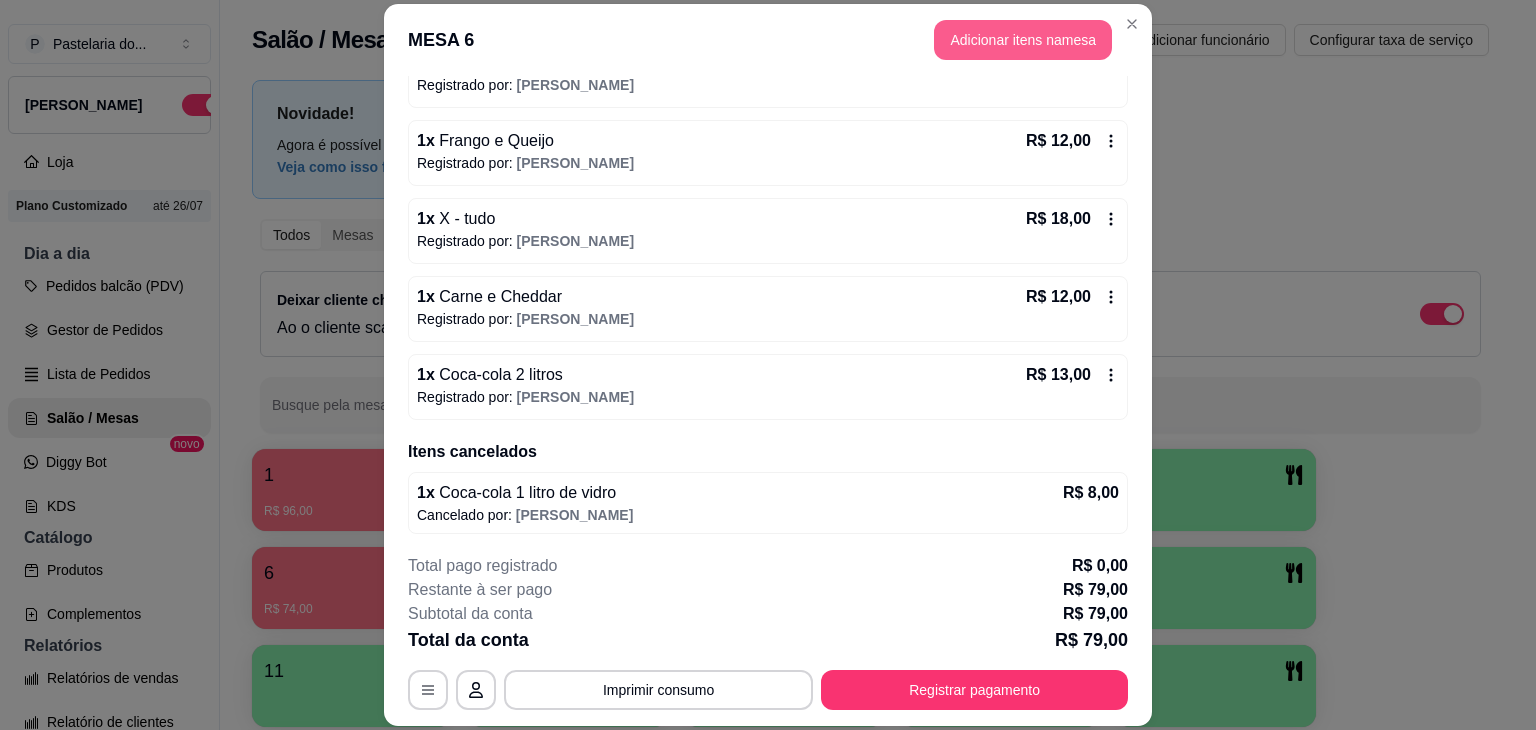 click on "Adicionar itens na  mesa" at bounding box center [1023, 40] 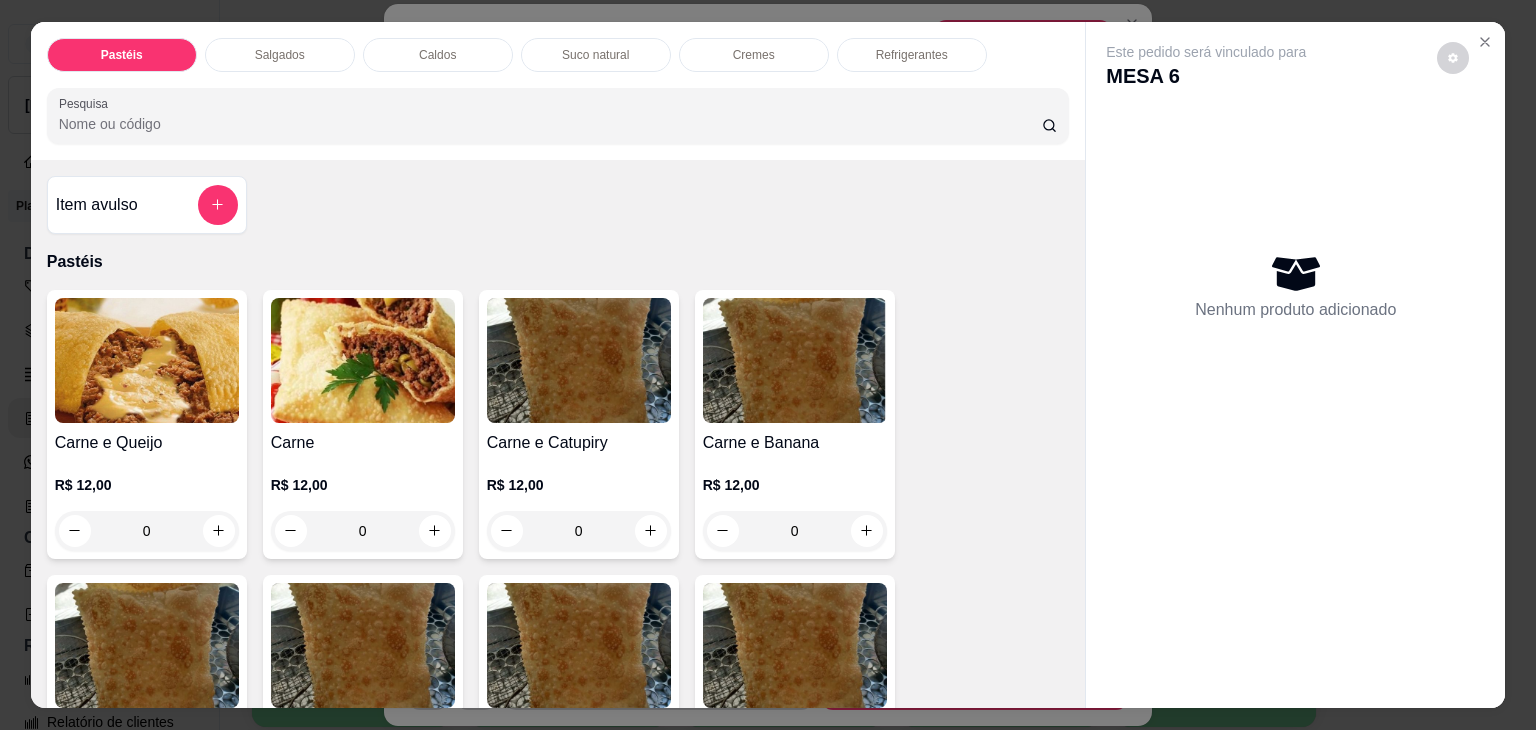 click on "Caldos" at bounding box center (438, 55) 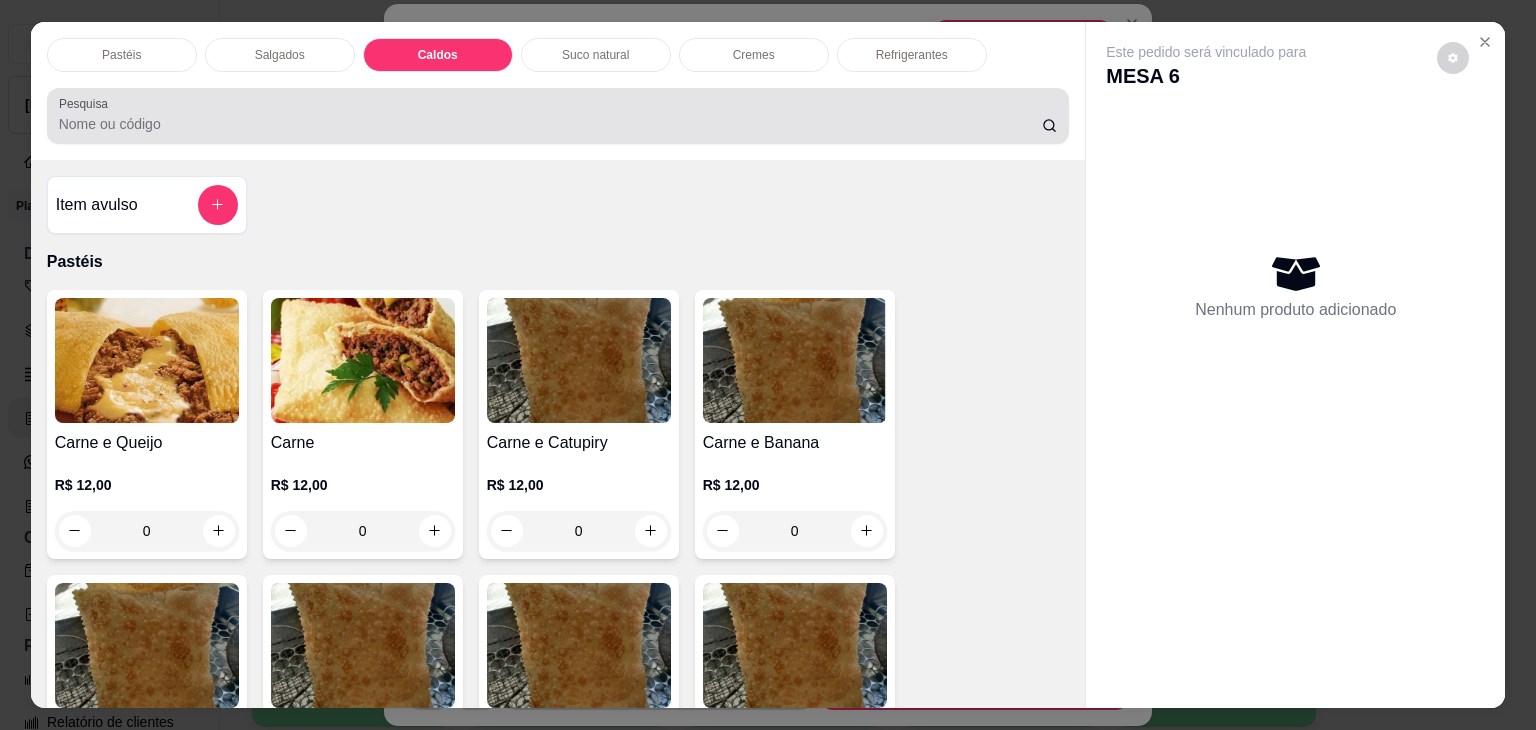 scroll, scrollTop: 2782, scrollLeft: 0, axis: vertical 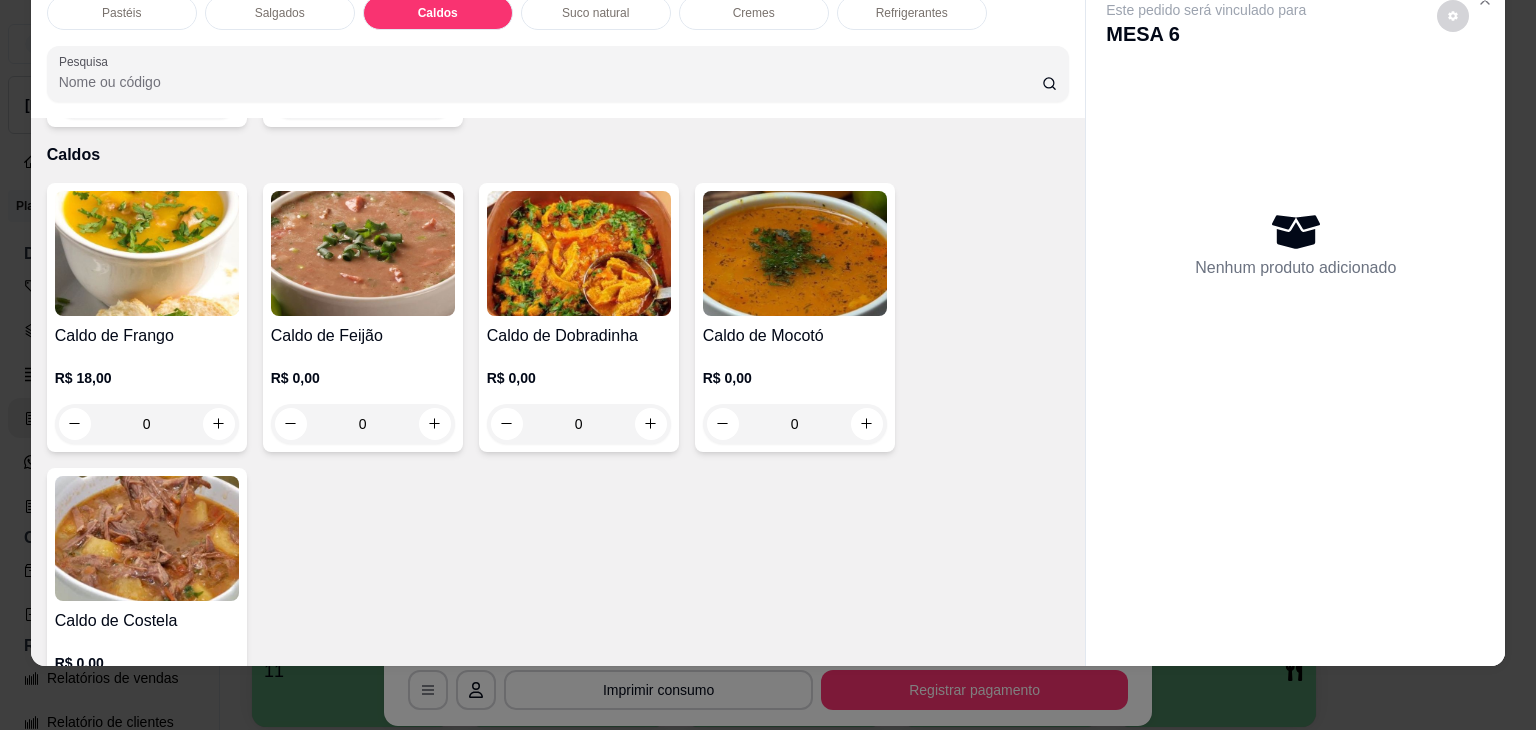 click at bounding box center (795, 253) 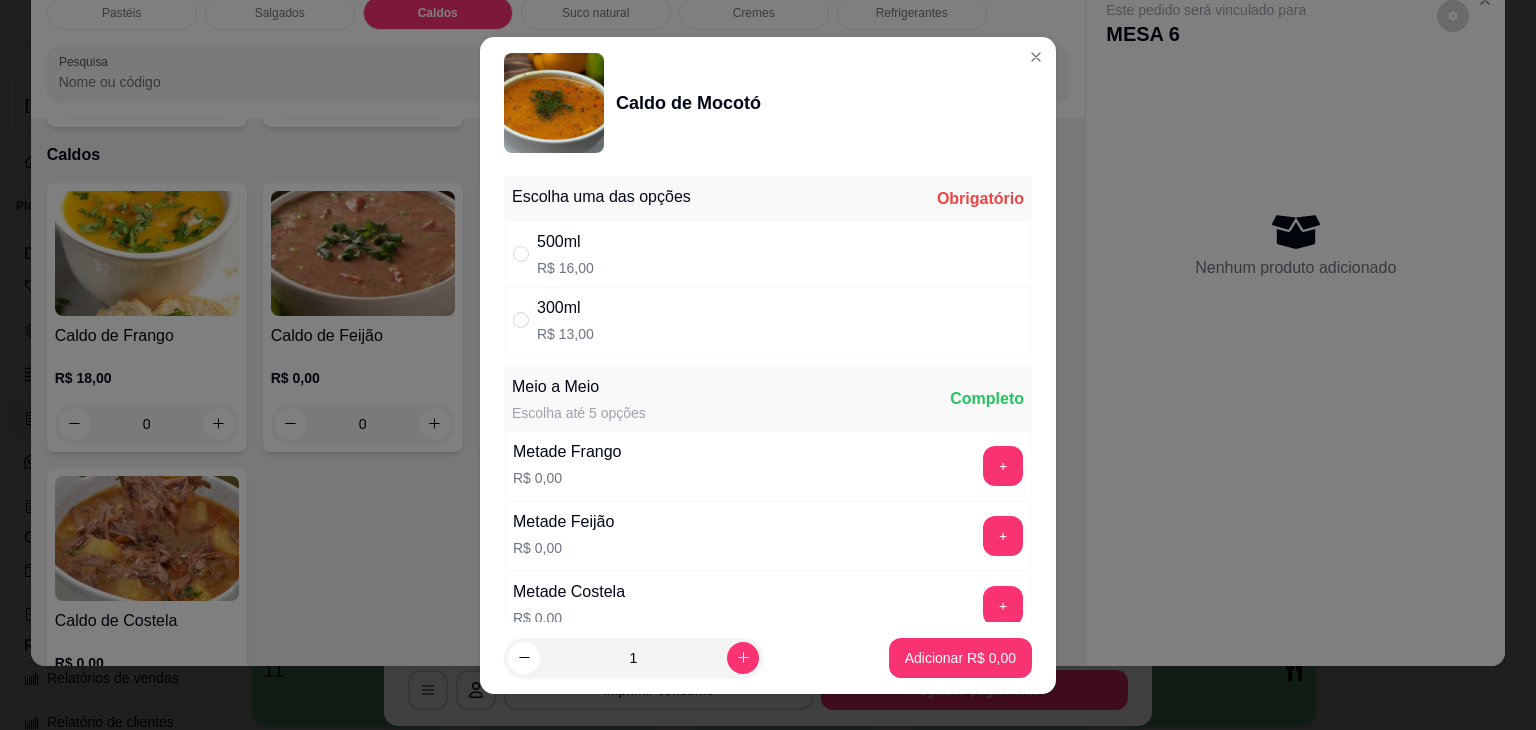 click on "300ml R$ 13,00" at bounding box center (768, 320) 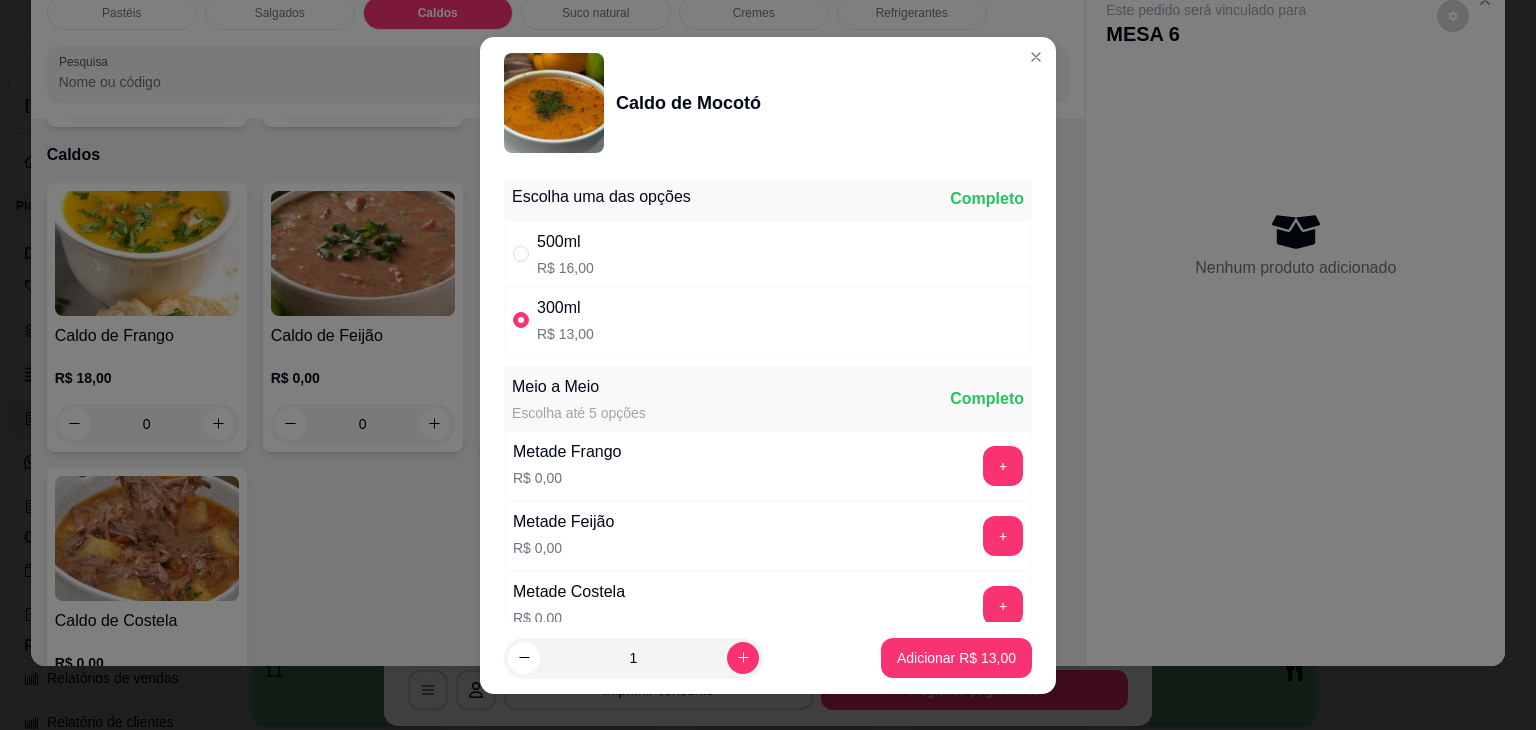 click on "500ml R$ 16,00" at bounding box center [768, 254] 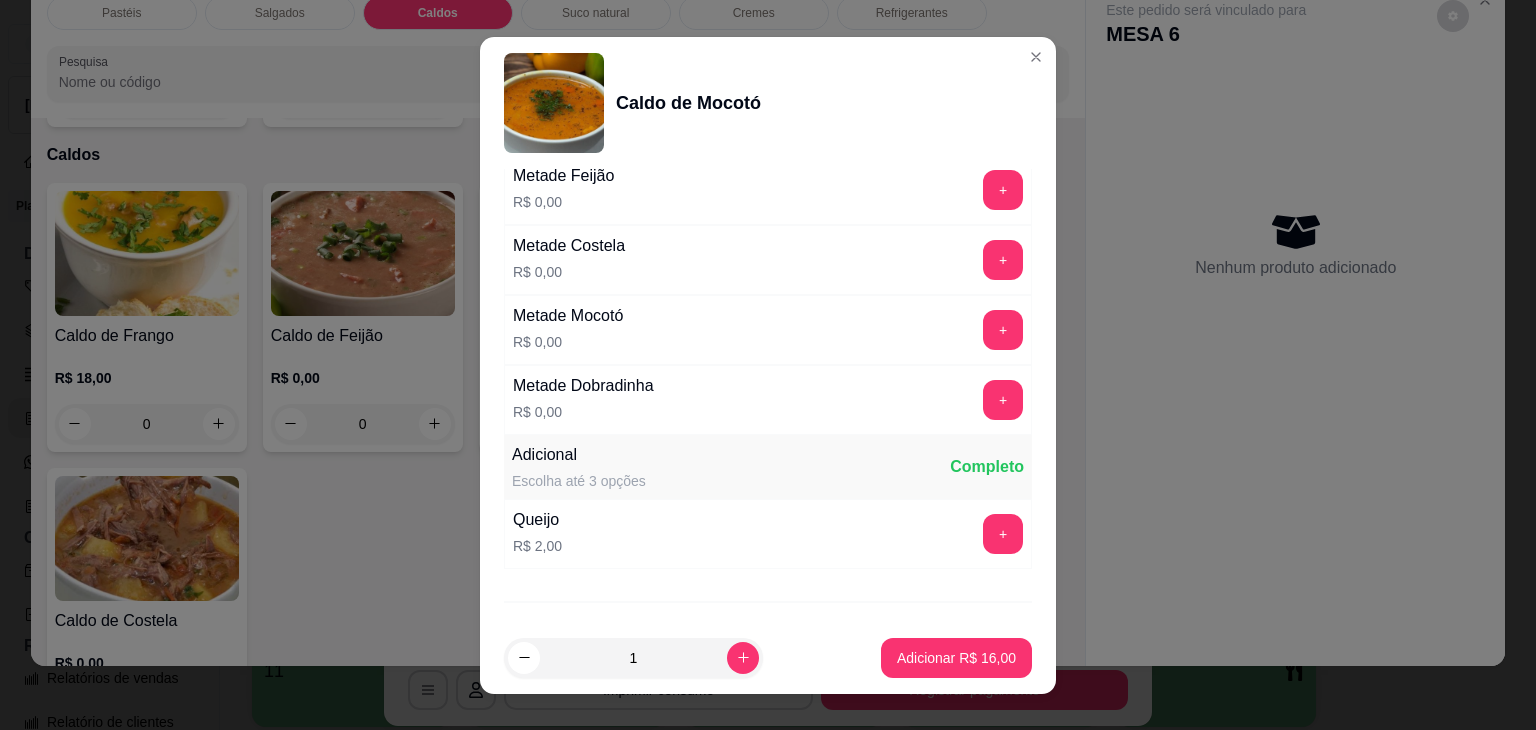 scroll, scrollTop: 439, scrollLeft: 0, axis: vertical 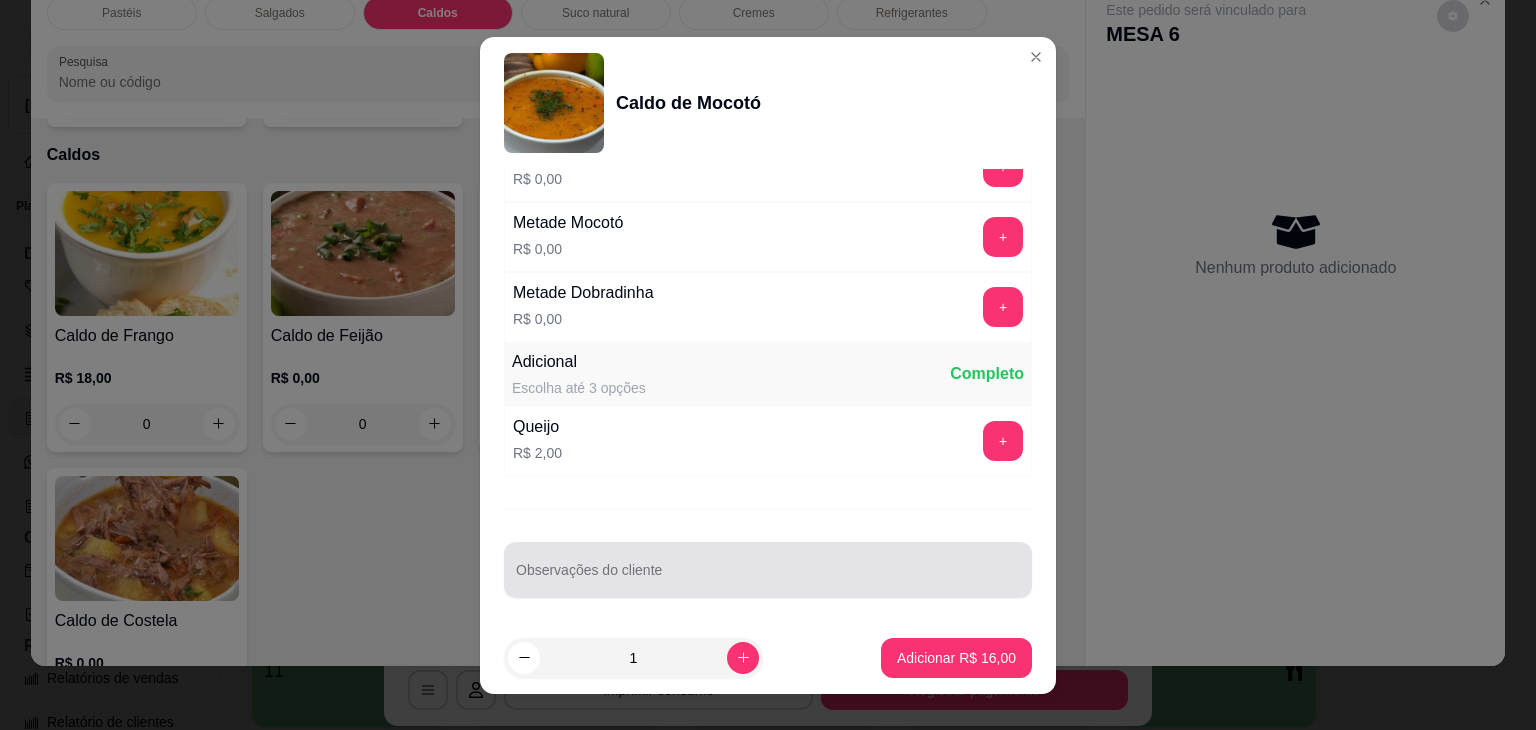 click on "Observações do cliente" at bounding box center [768, 578] 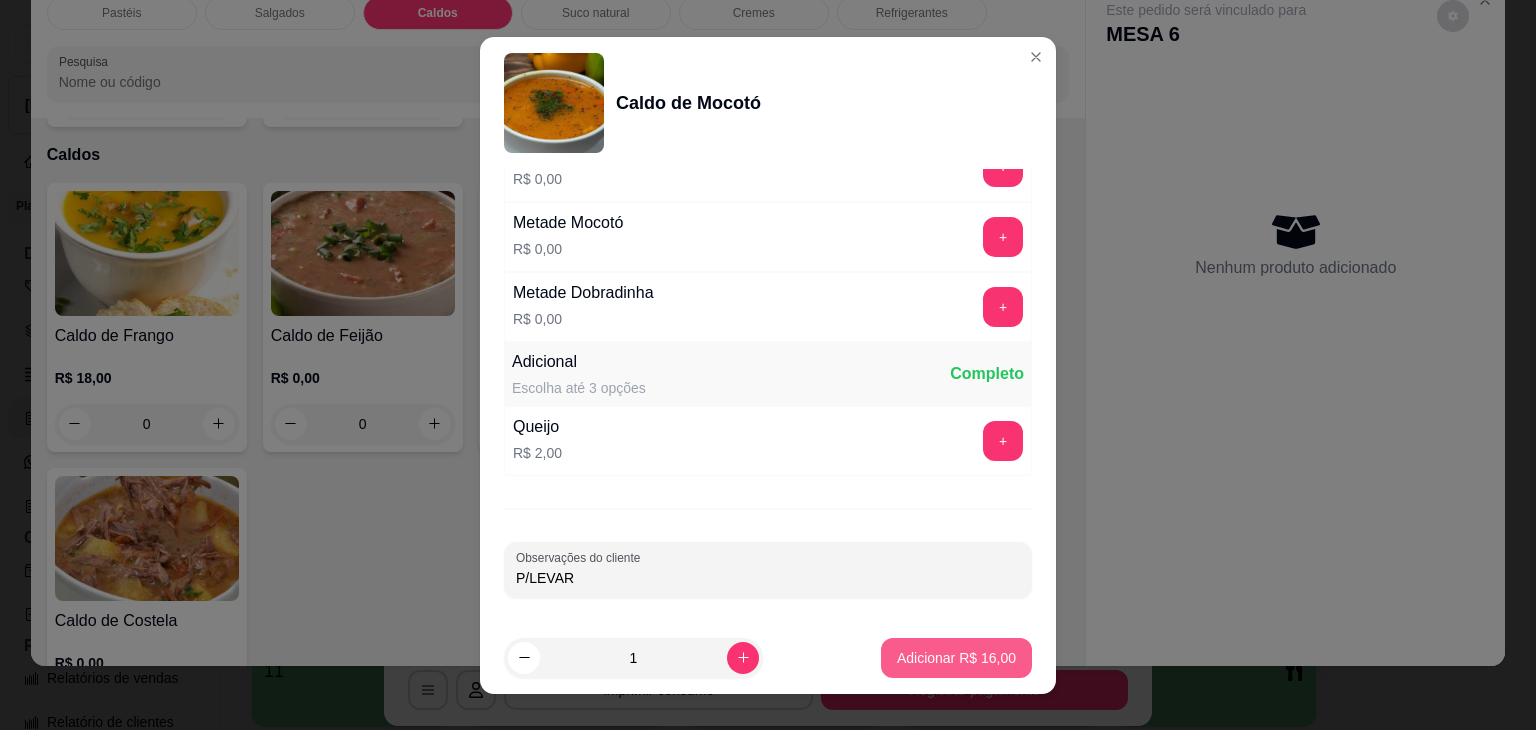 type on "P/LEVAR" 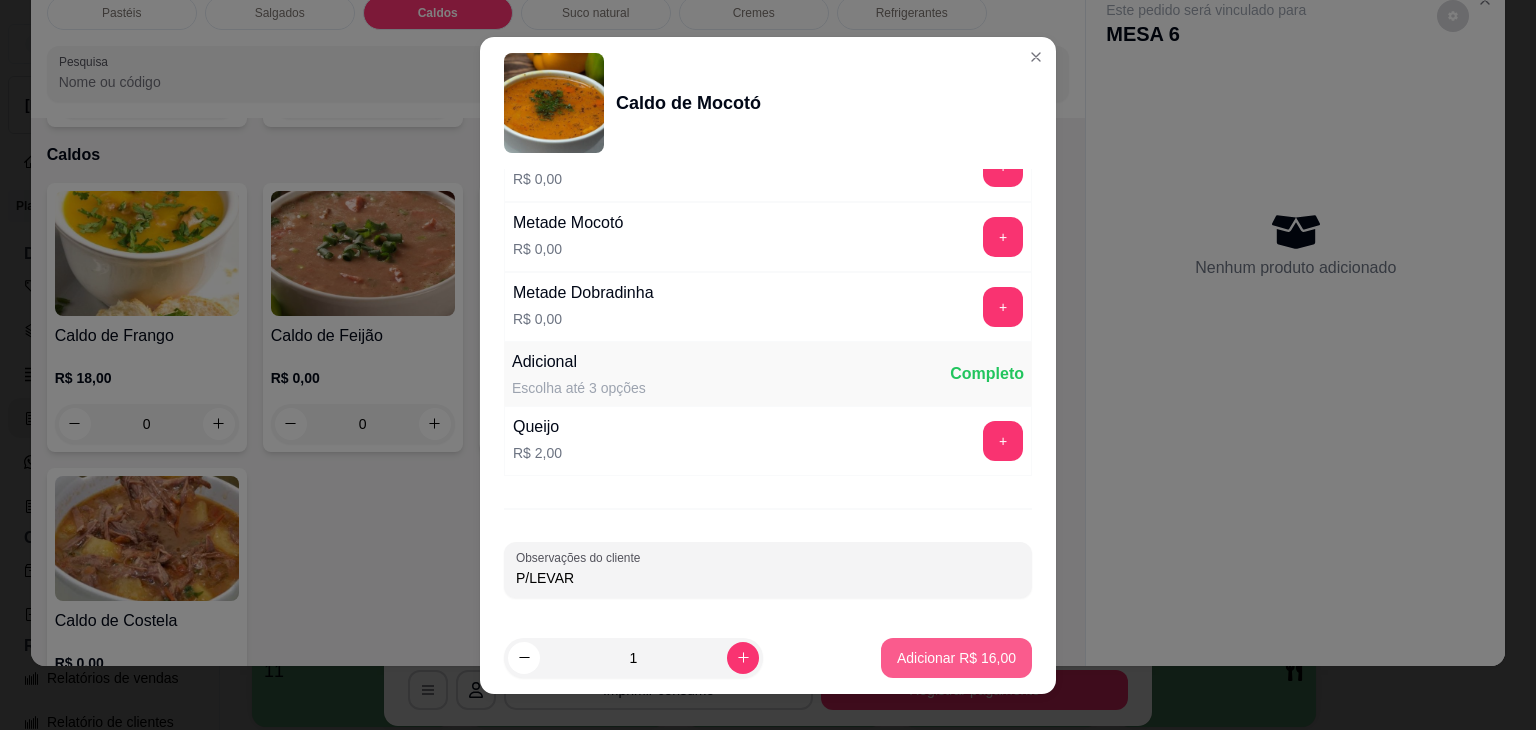 click on "Adicionar   R$ 16,00" at bounding box center (956, 658) 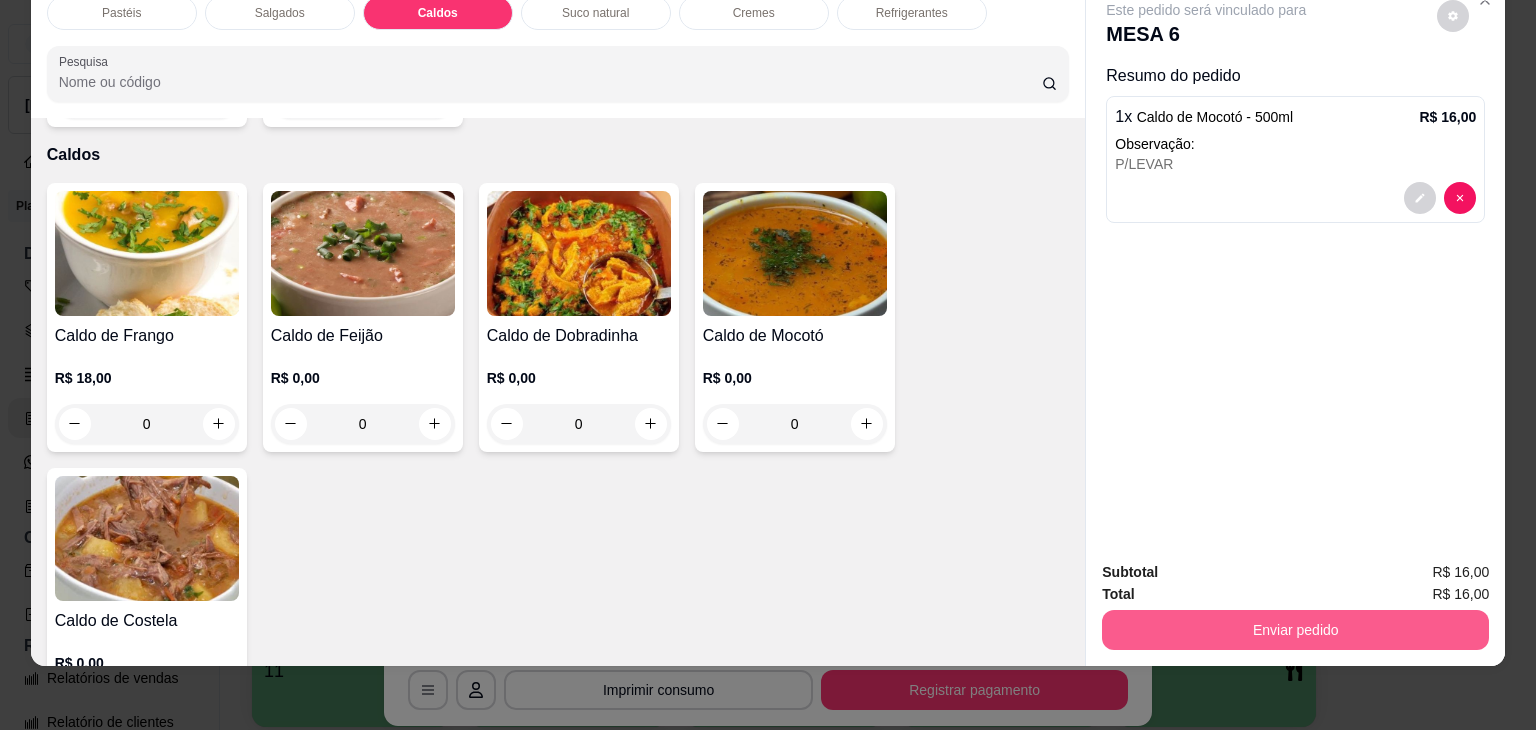 click on "Enviar pedido" at bounding box center [1295, 630] 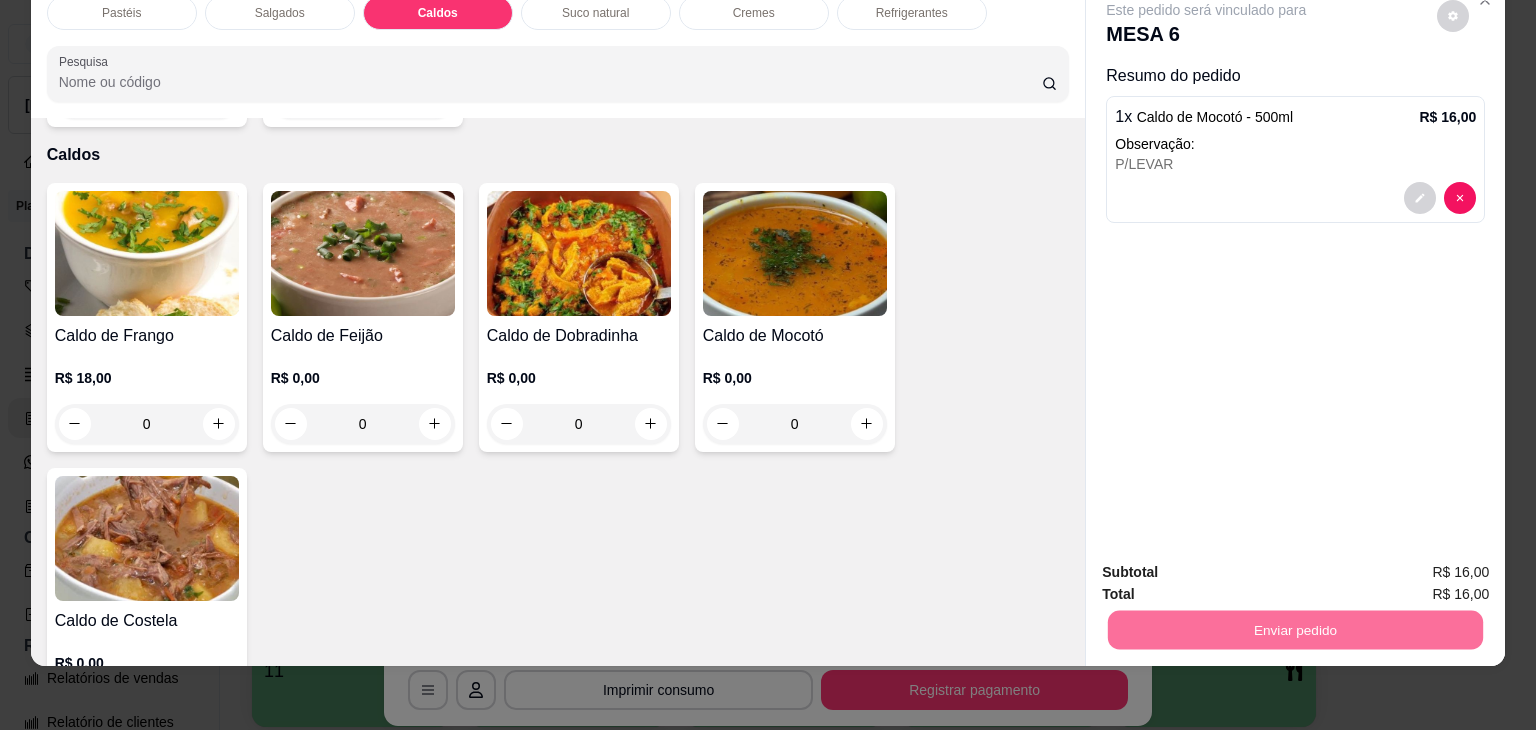 click on "Não registrar e enviar pedido" at bounding box center (1229, 565) 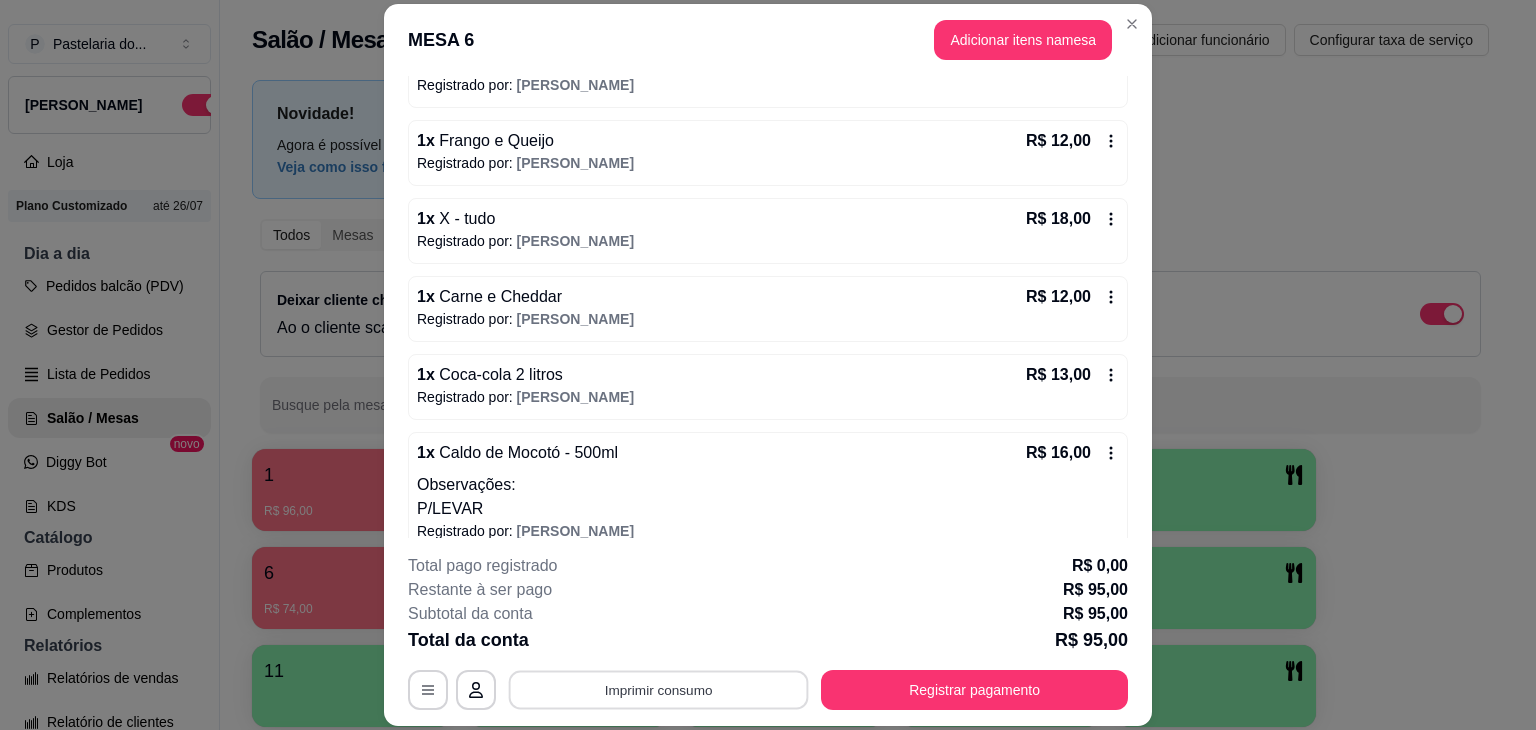 click on "Imprimir consumo" at bounding box center [659, 690] 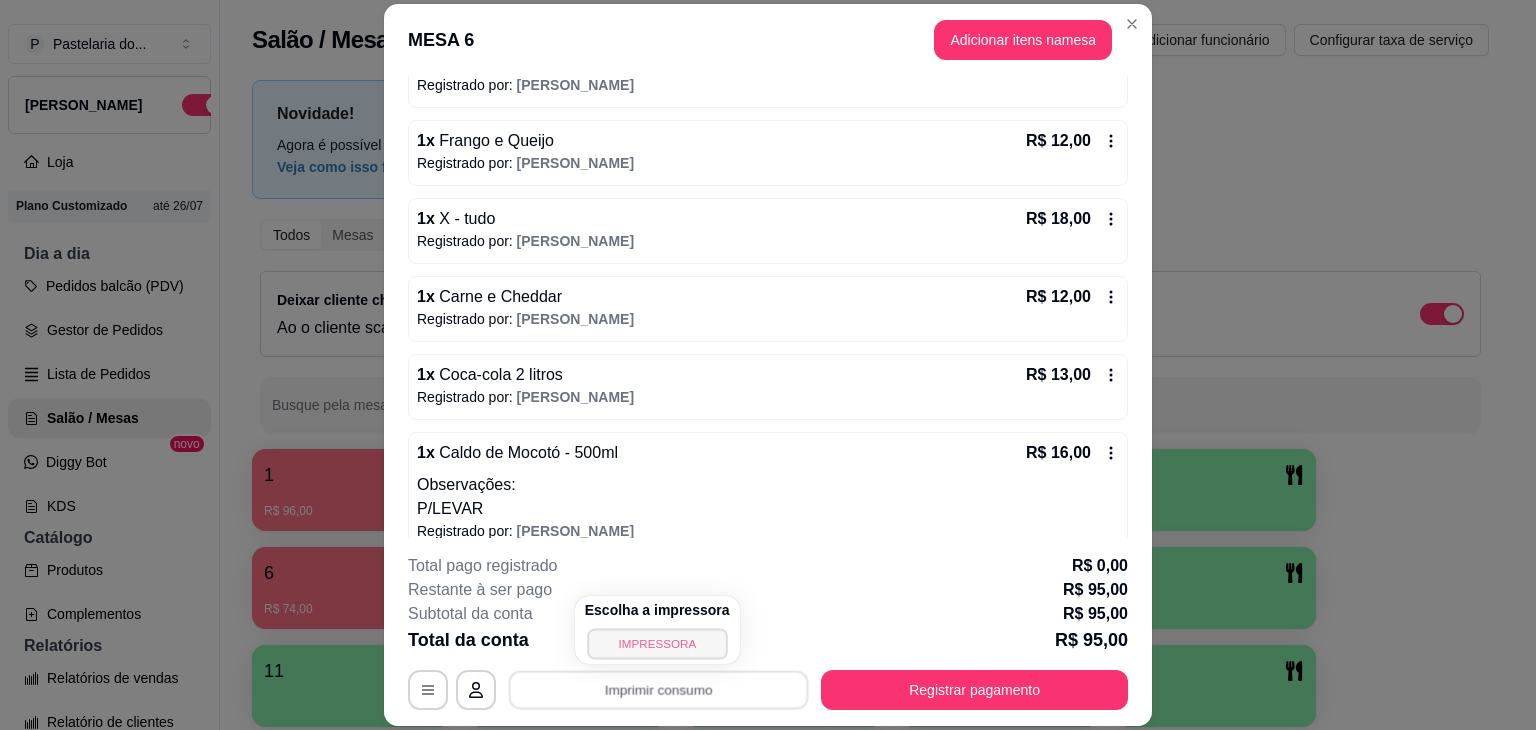 click on "IMPRESSORA" at bounding box center [657, 643] 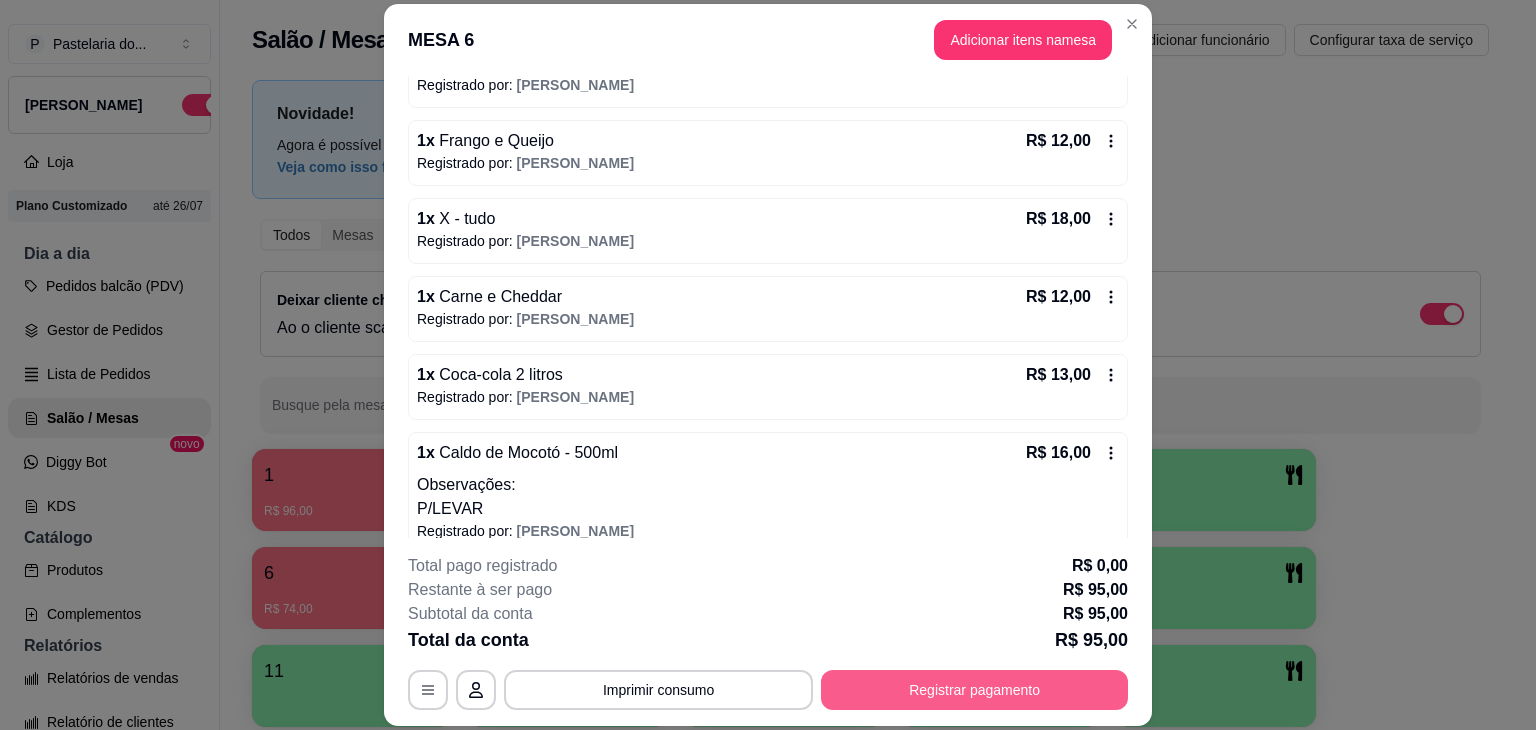 click on "Registrar pagamento" at bounding box center (974, 690) 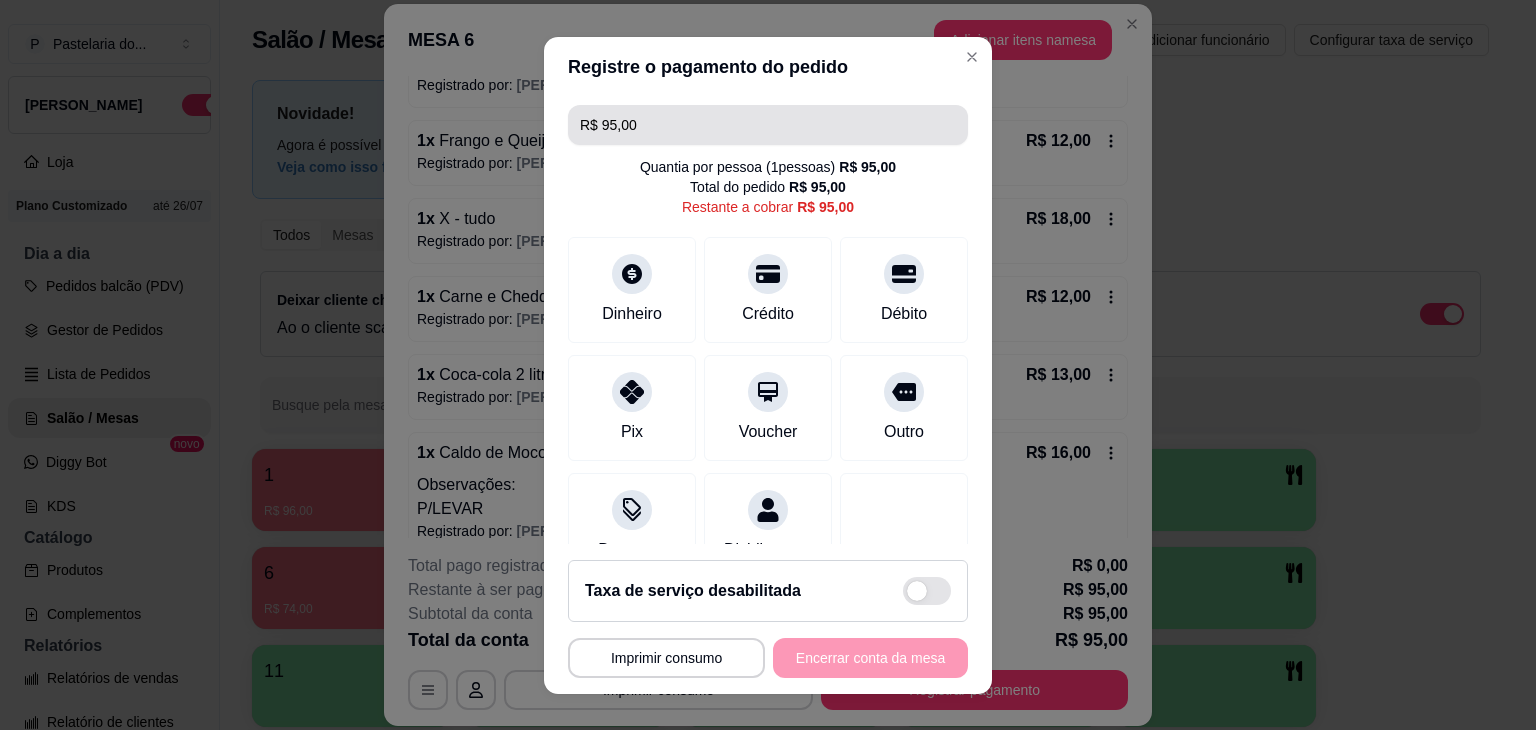 click on "R$ 95,00" at bounding box center [768, 125] 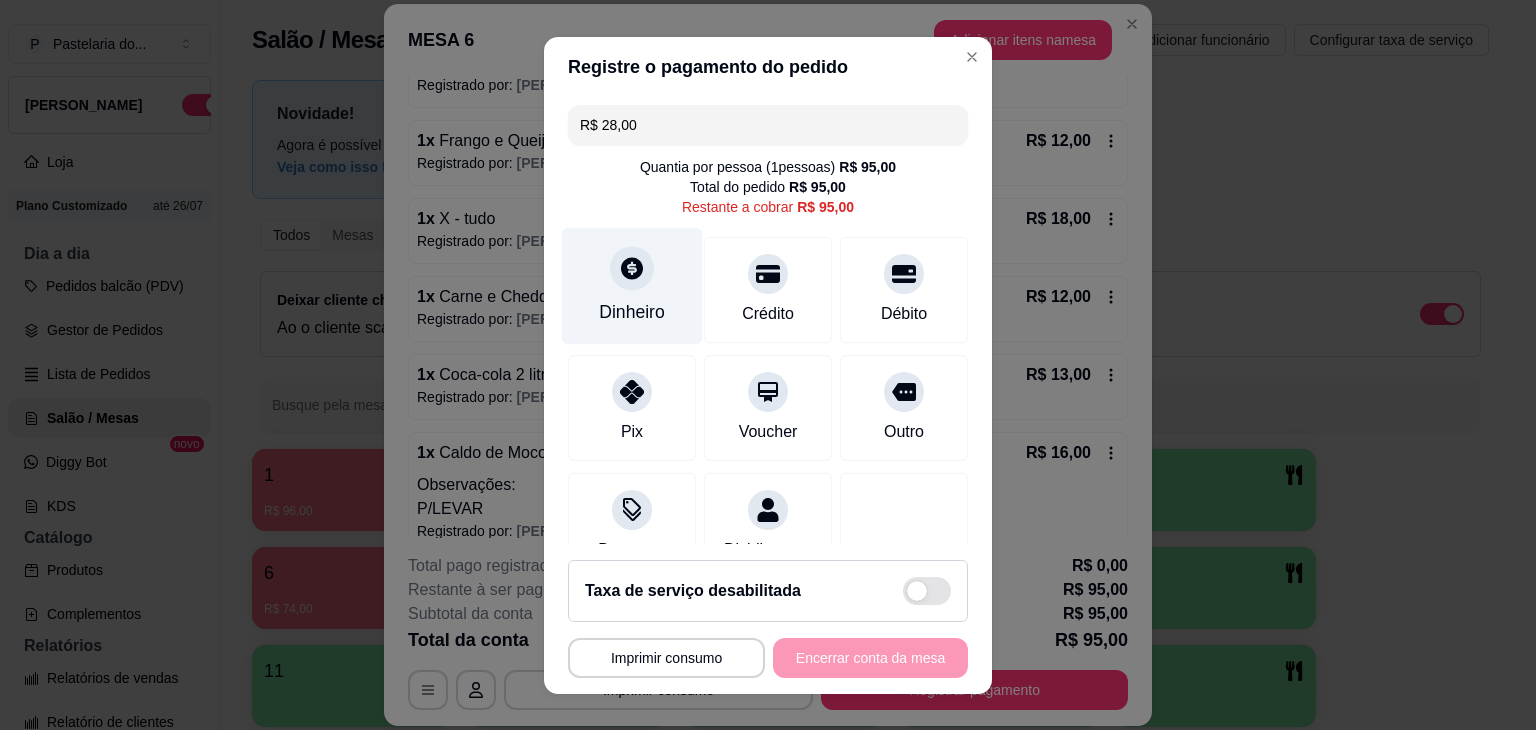 type on "R$ 28,00" 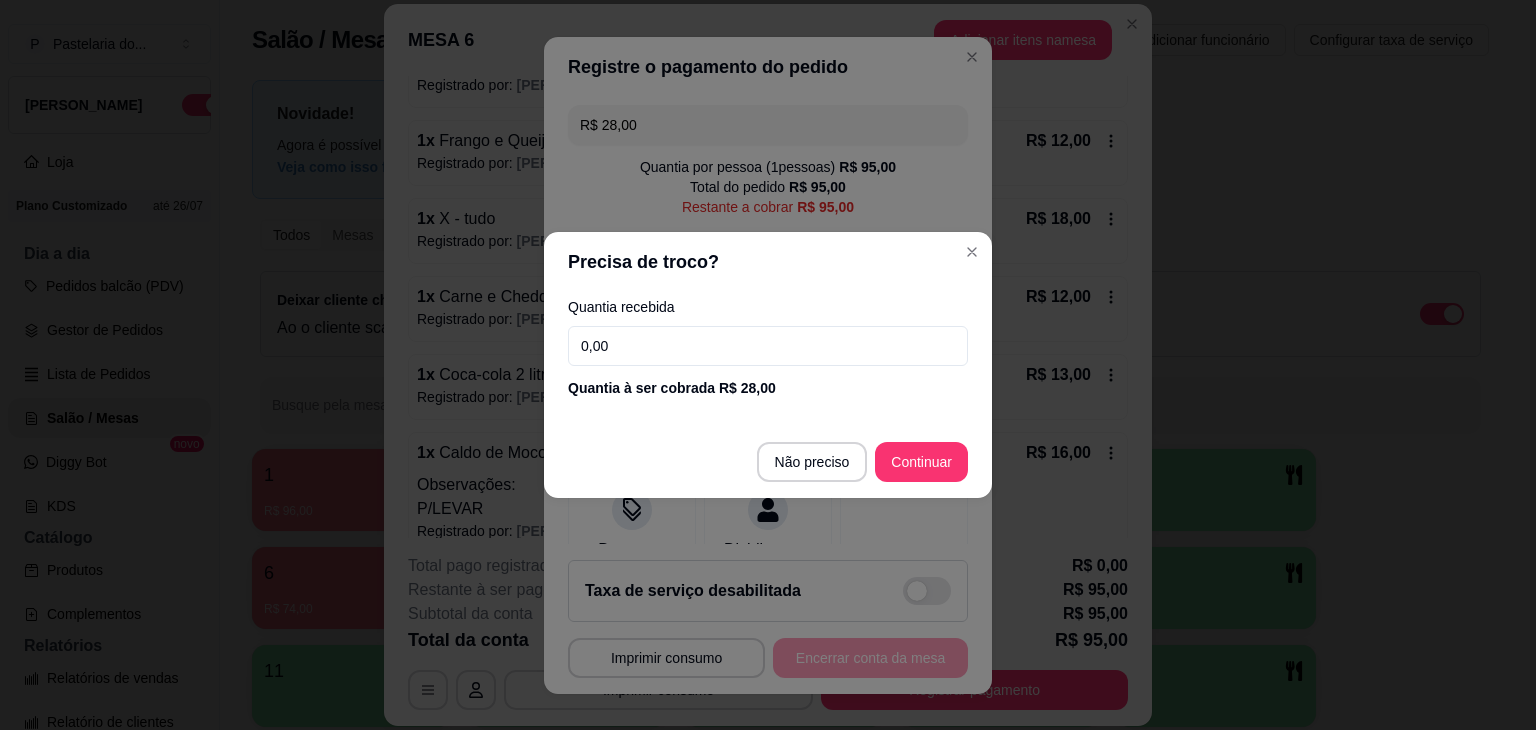click on "0,00" at bounding box center [768, 346] 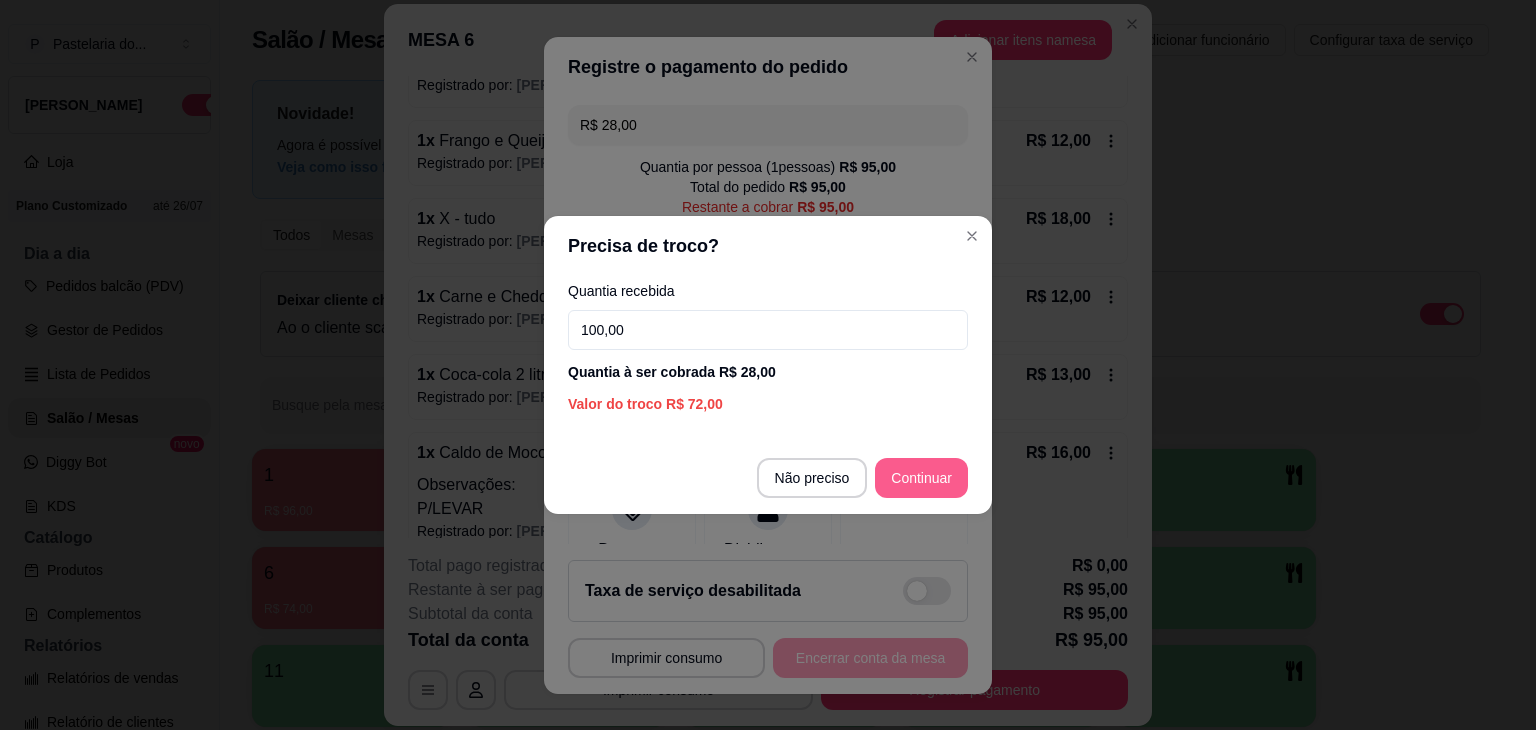 type on "100,00" 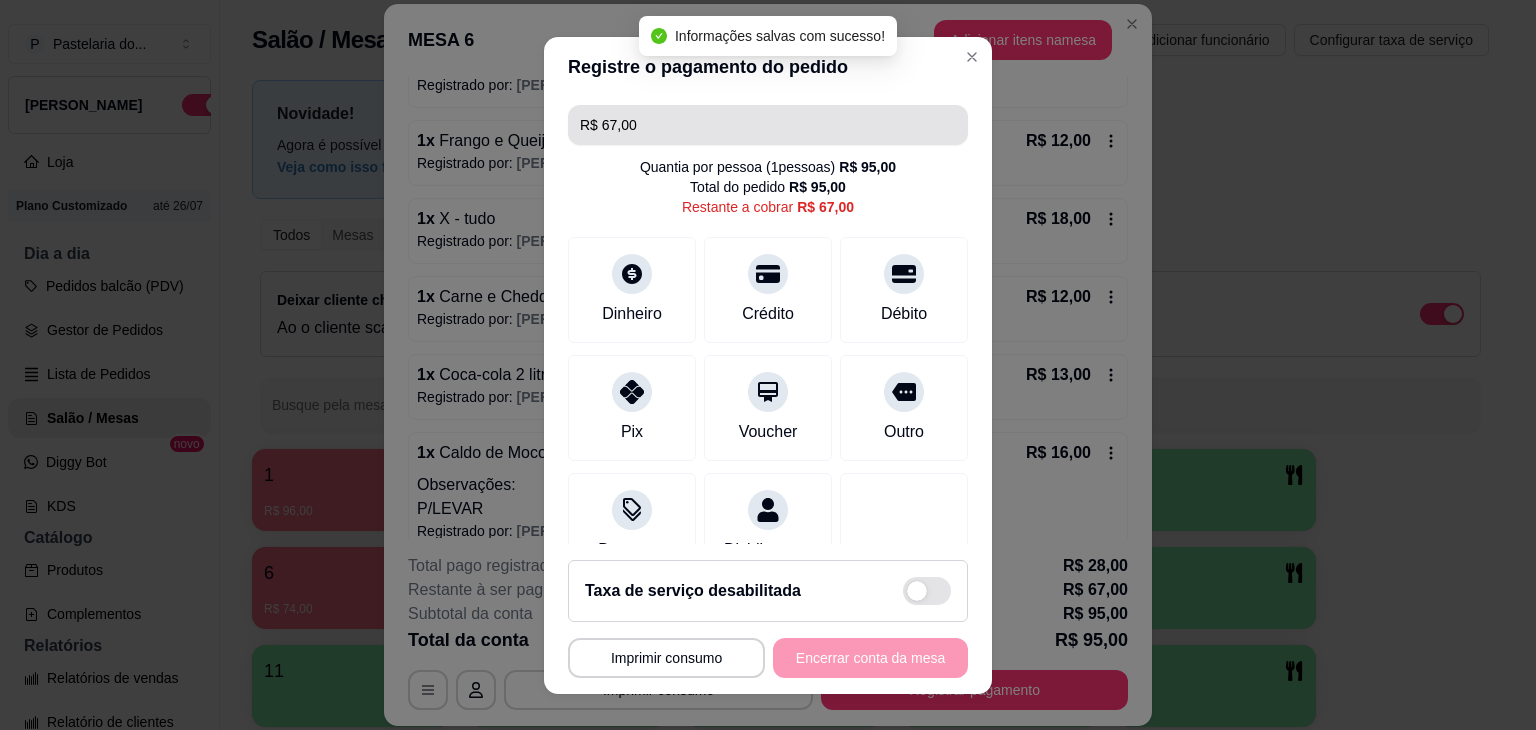 click on "R$ 67,00" at bounding box center [768, 125] 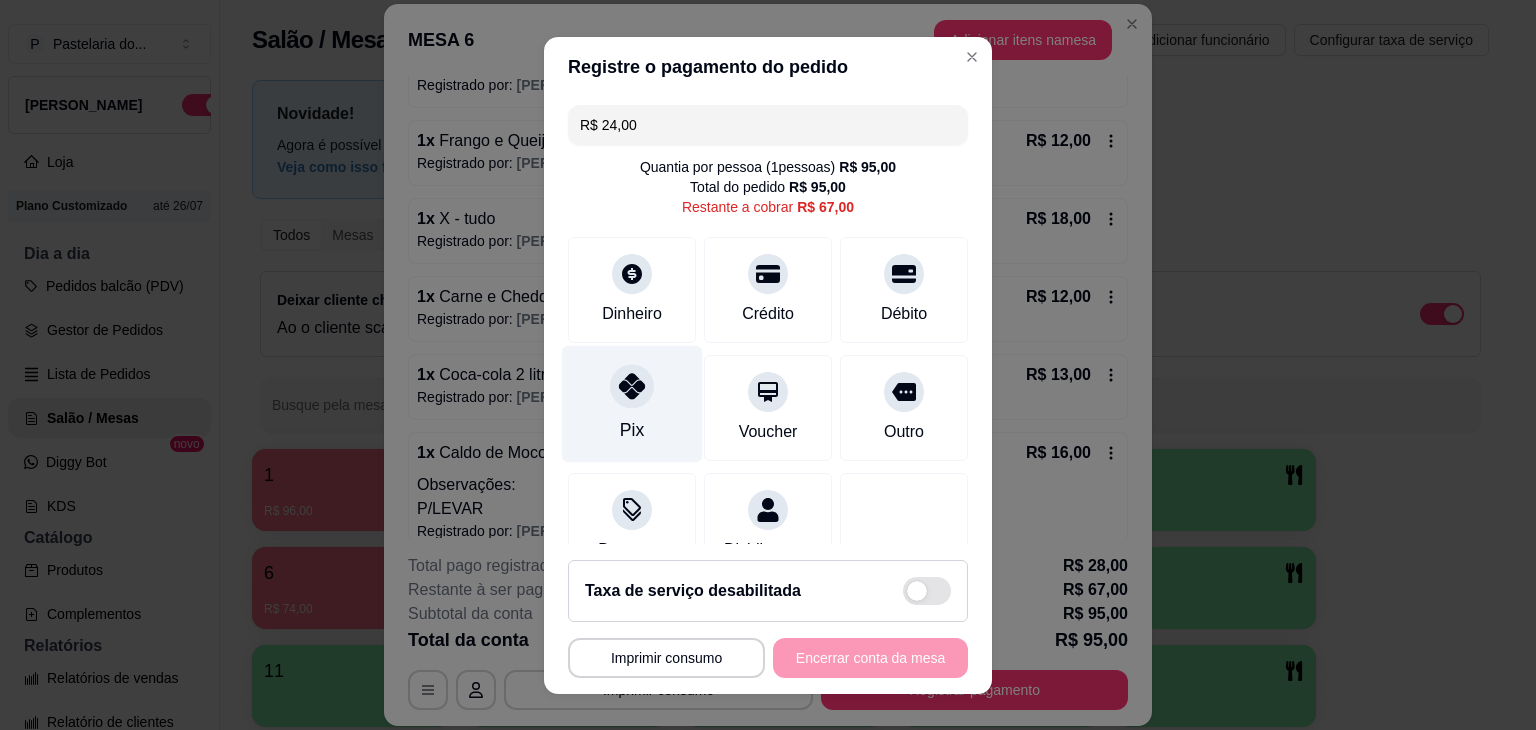 click on "Pix" at bounding box center (632, 403) 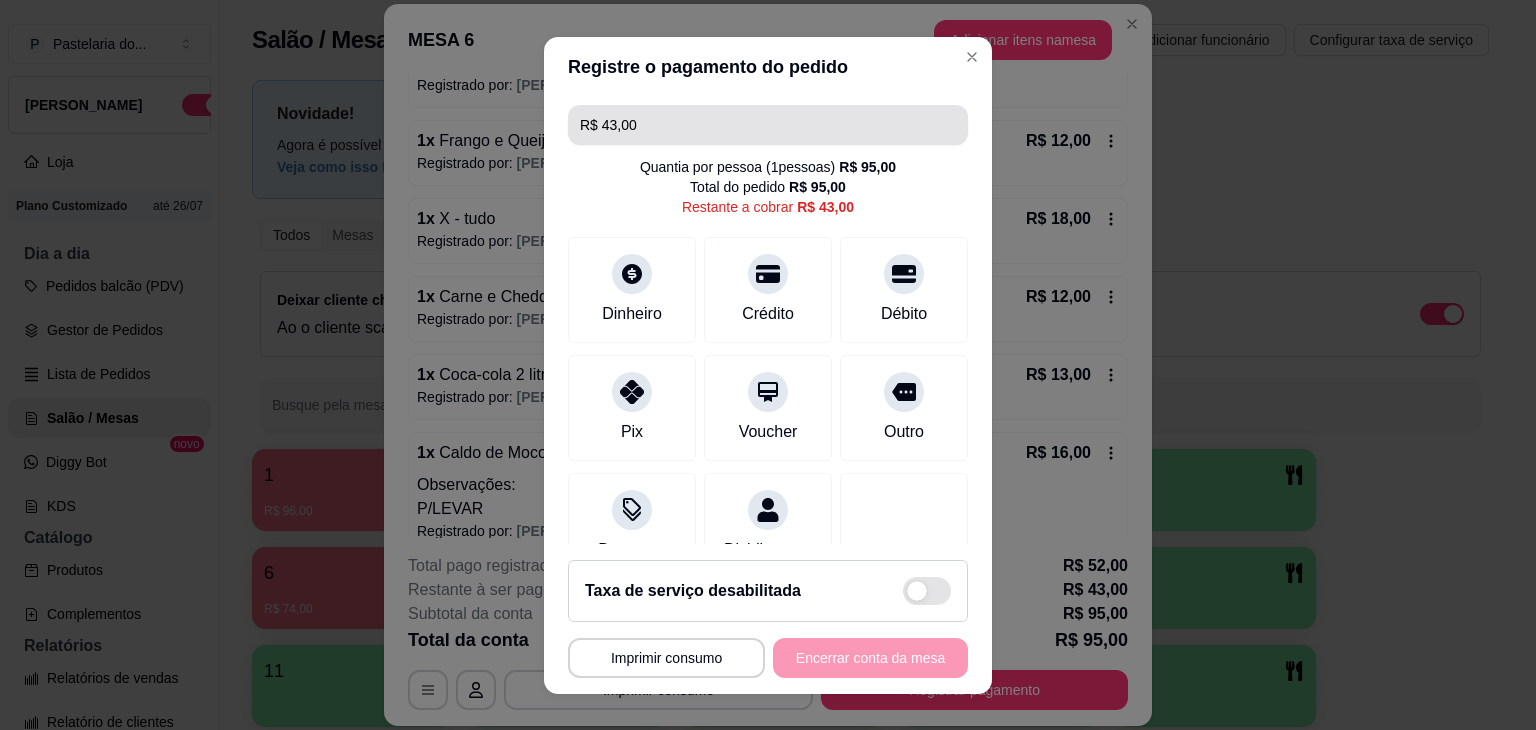 click on "R$ 43,00" at bounding box center [768, 125] 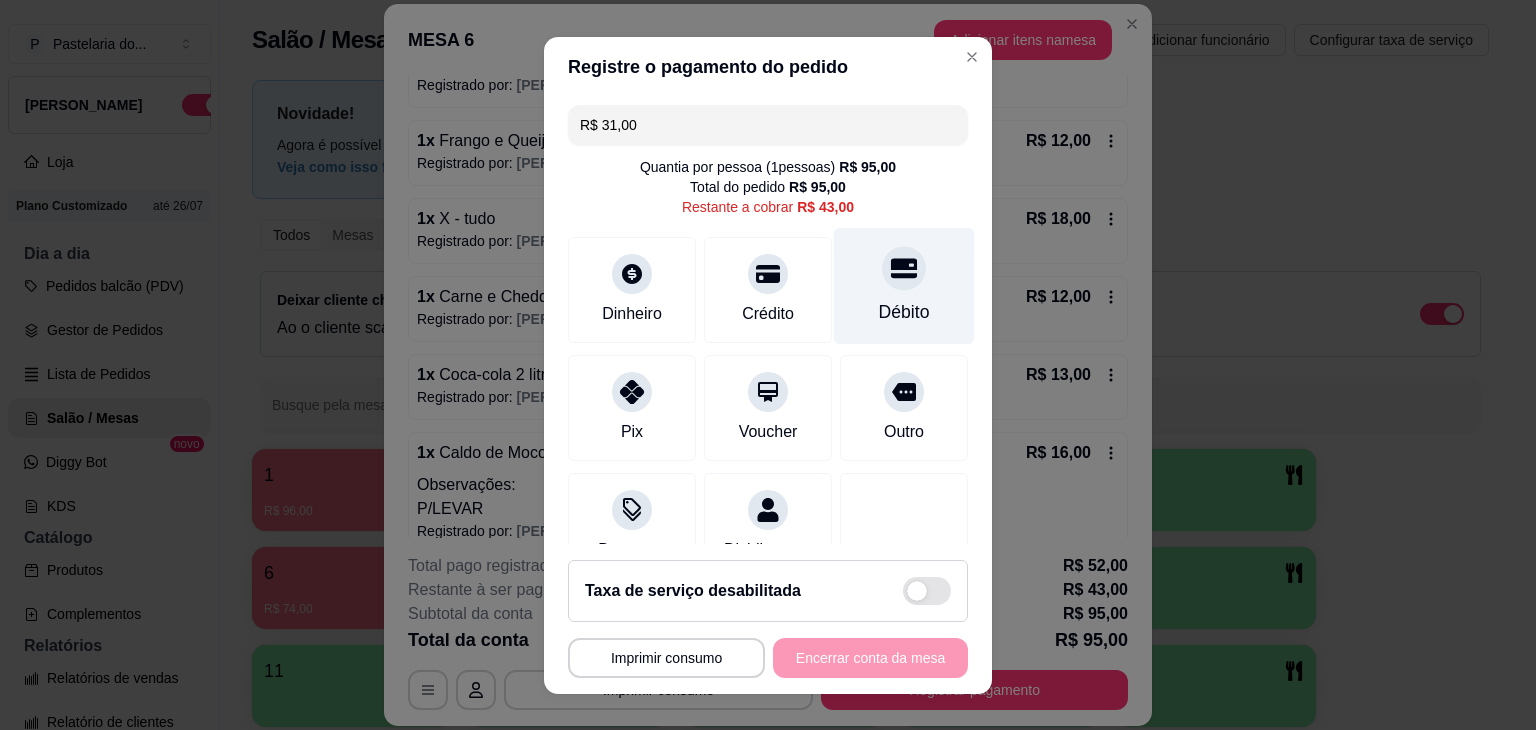 click on "Débito" at bounding box center [904, 285] 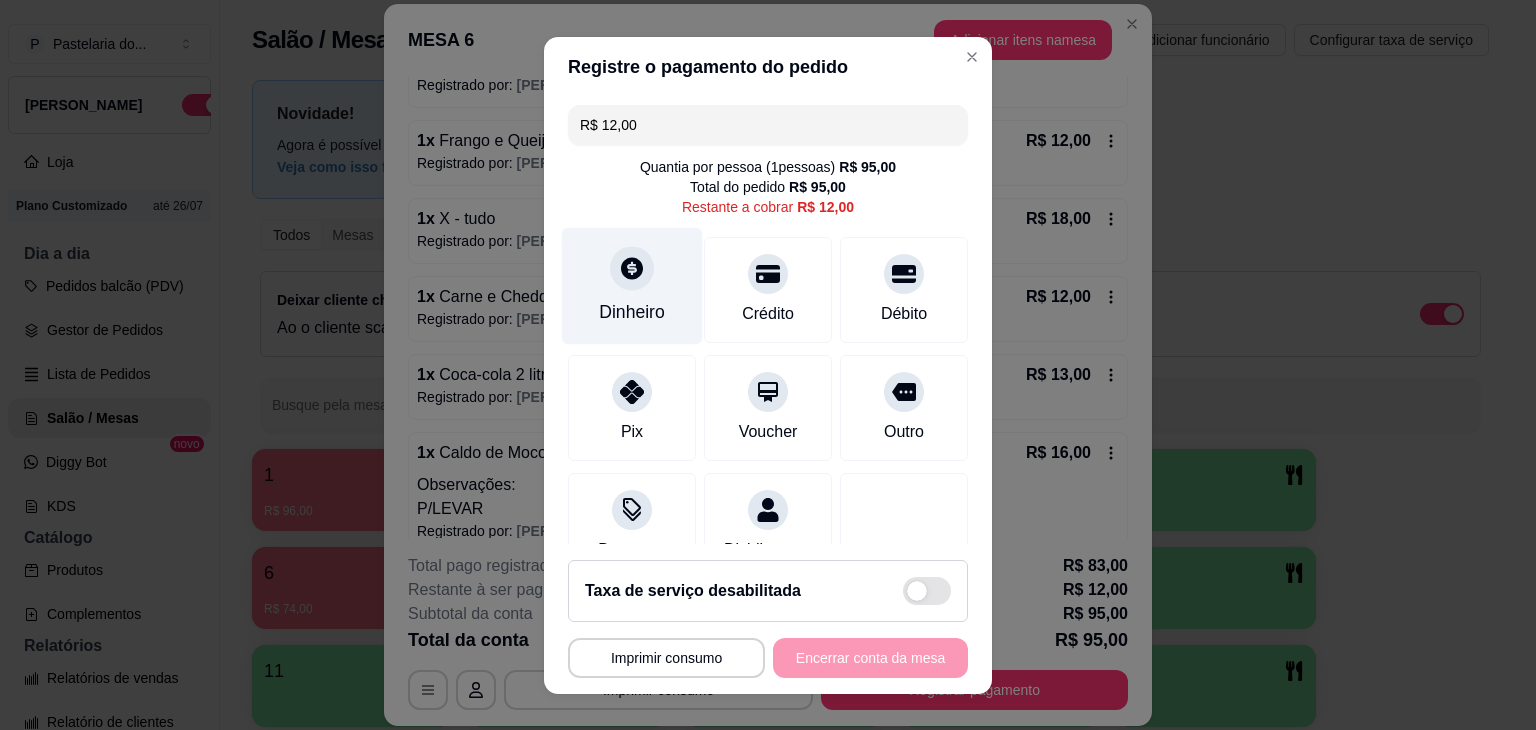 click at bounding box center [632, 268] 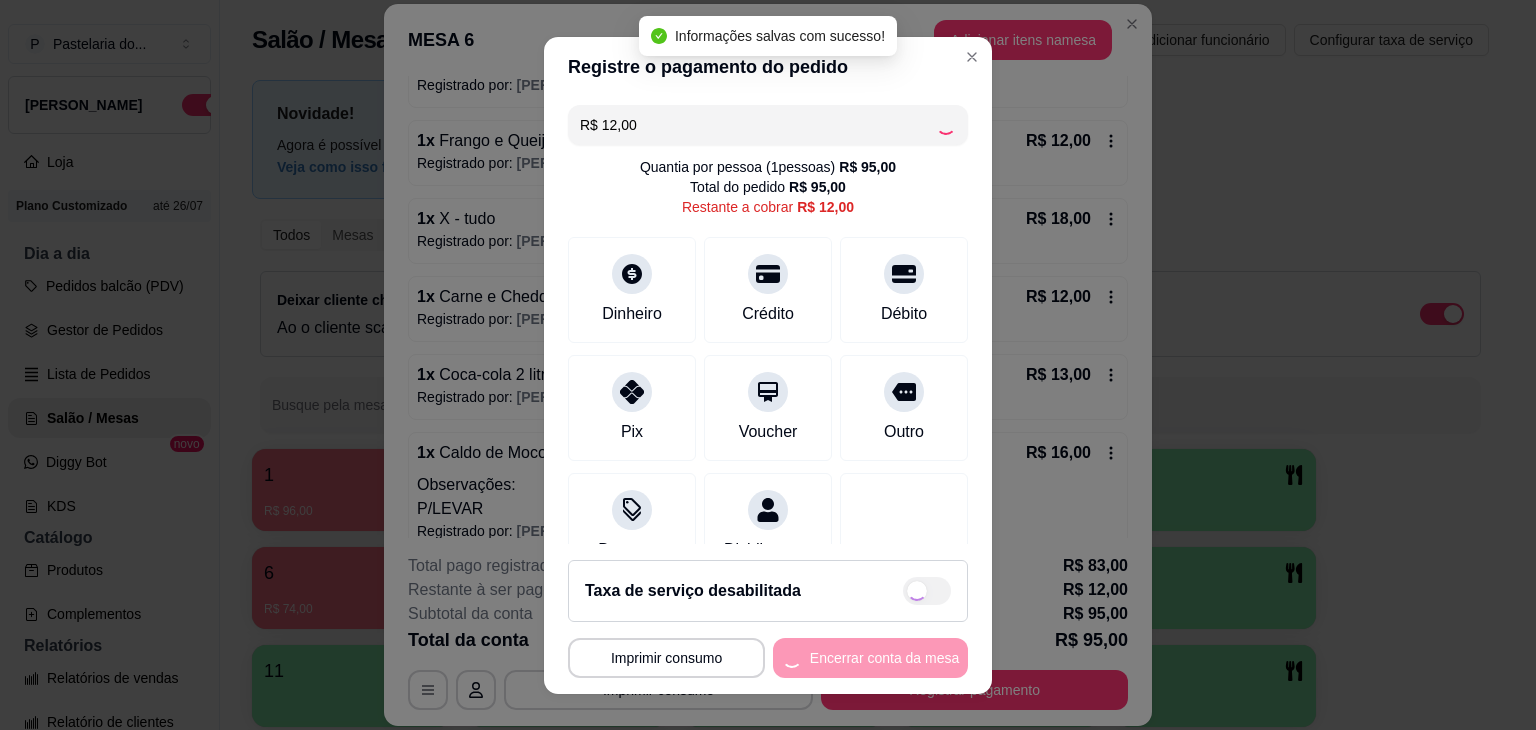 type on "R$ 0,00" 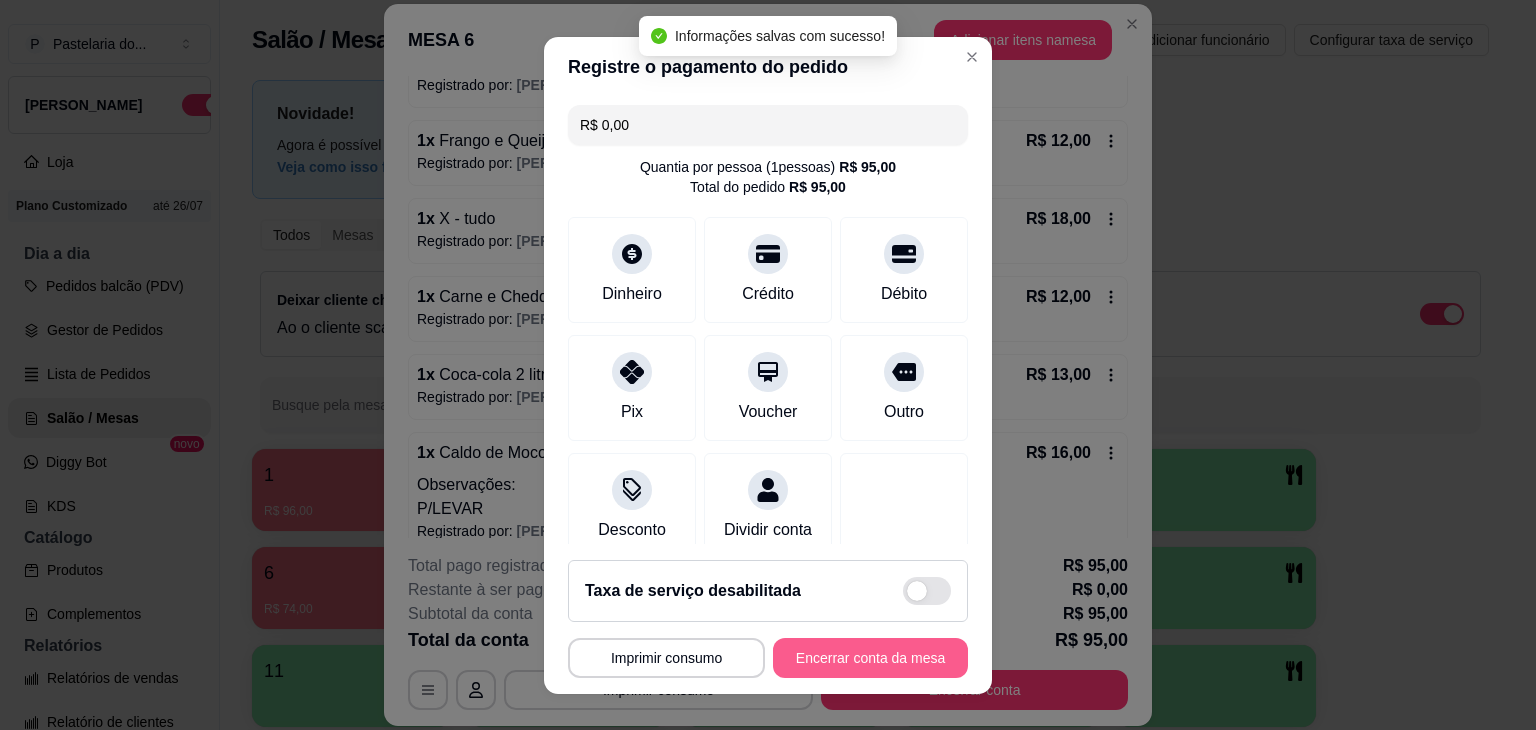 click on "Encerrar conta da mesa" at bounding box center (870, 658) 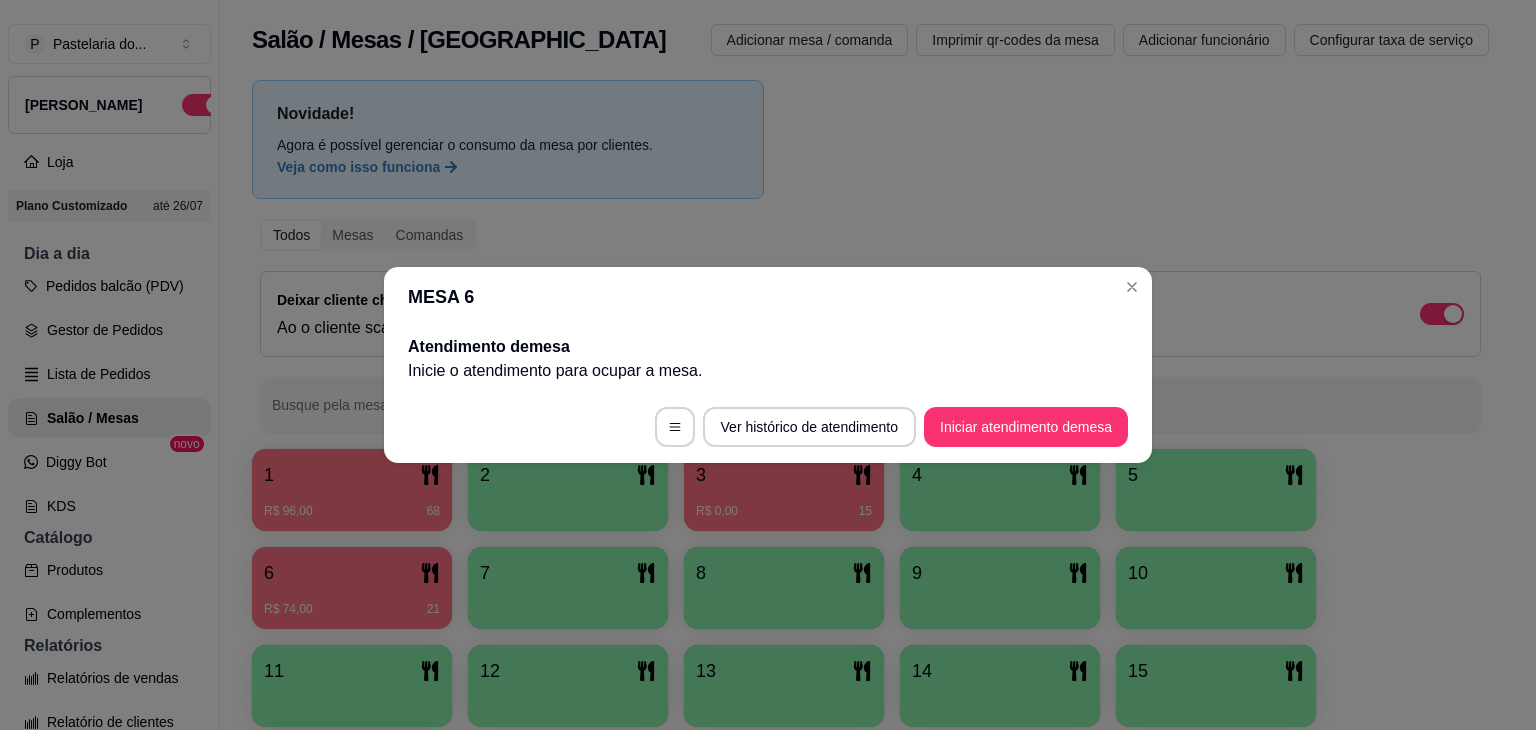 scroll, scrollTop: 0, scrollLeft: 0, axis: both 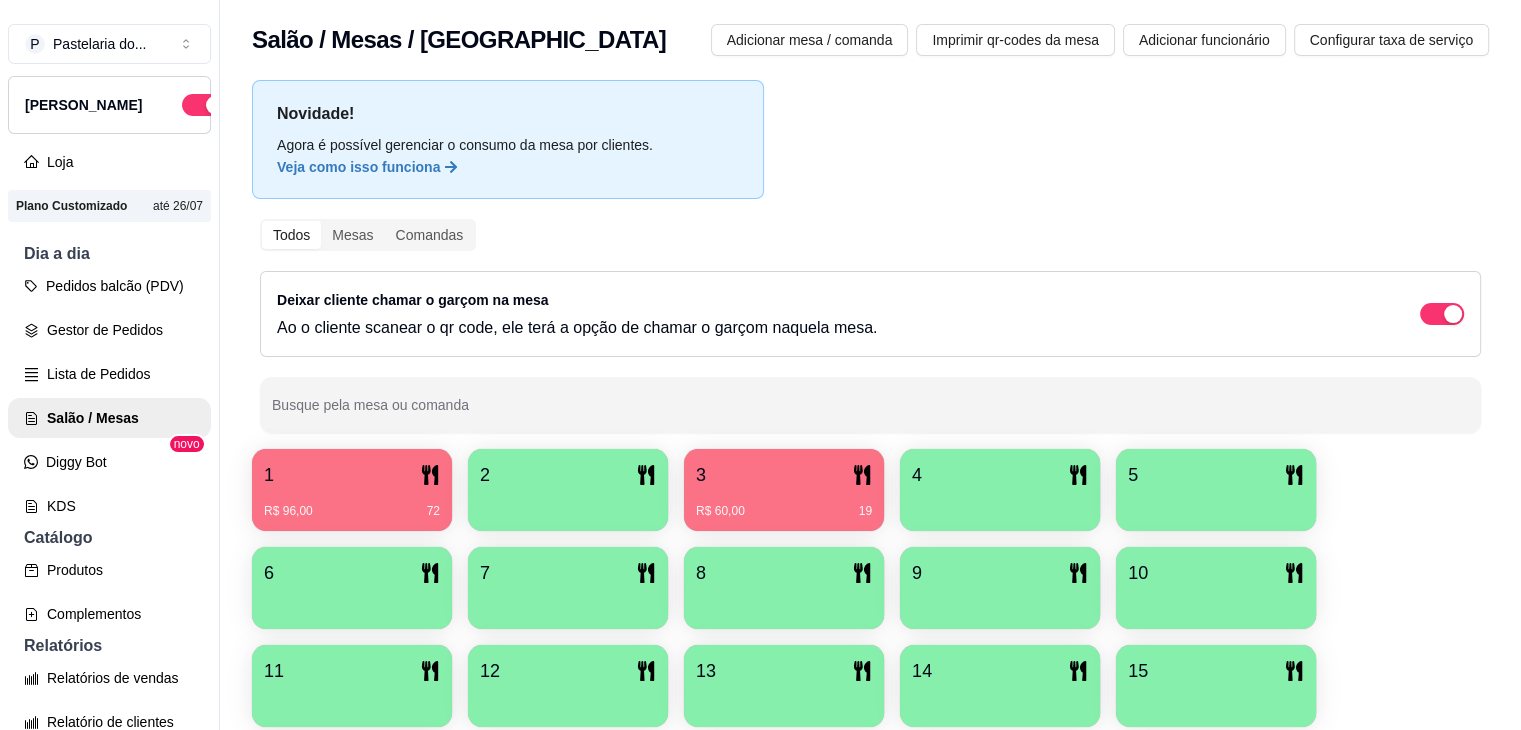 click on "3" at bounding box center [784, 475] 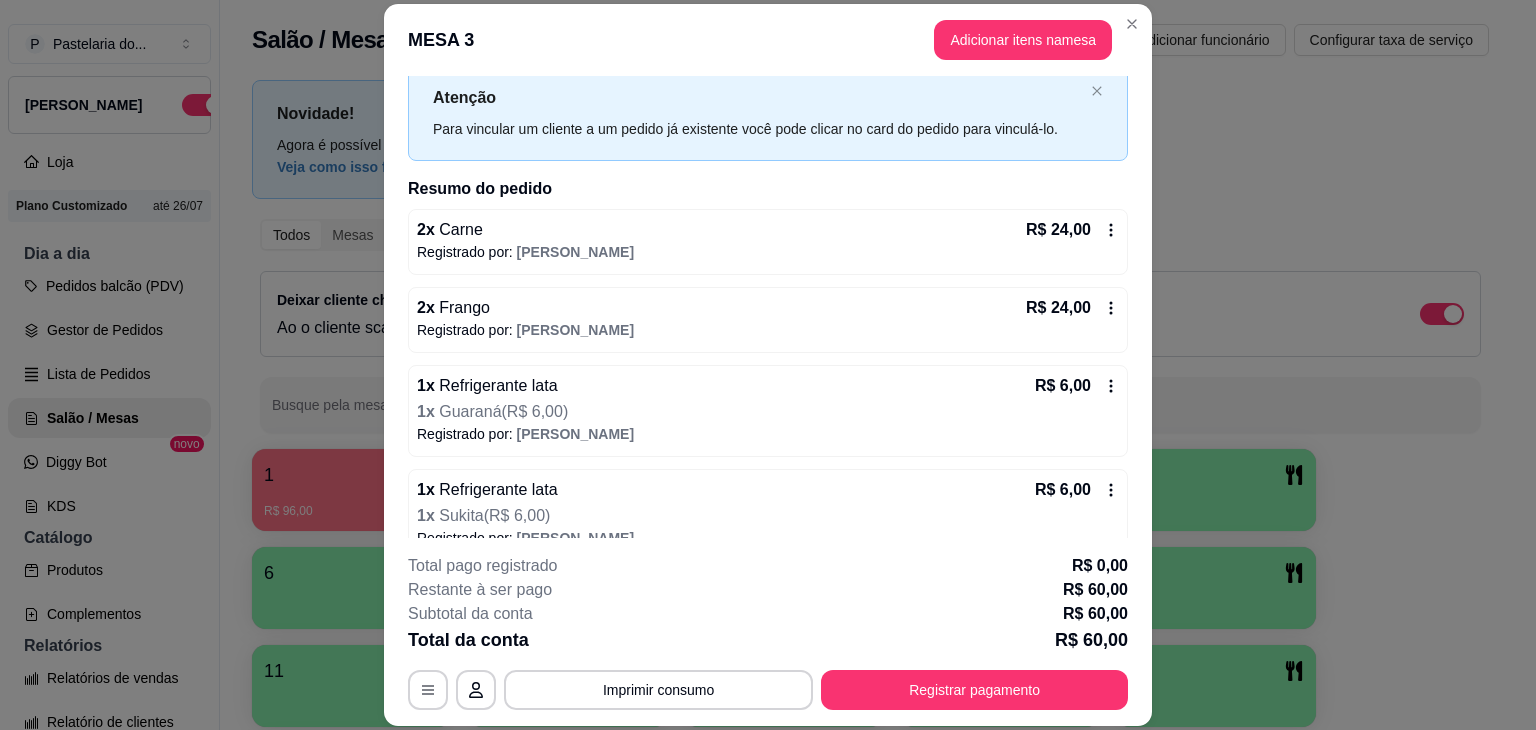 scroll, scrollTop: 84, scrollLeft: 0, axis: vertical 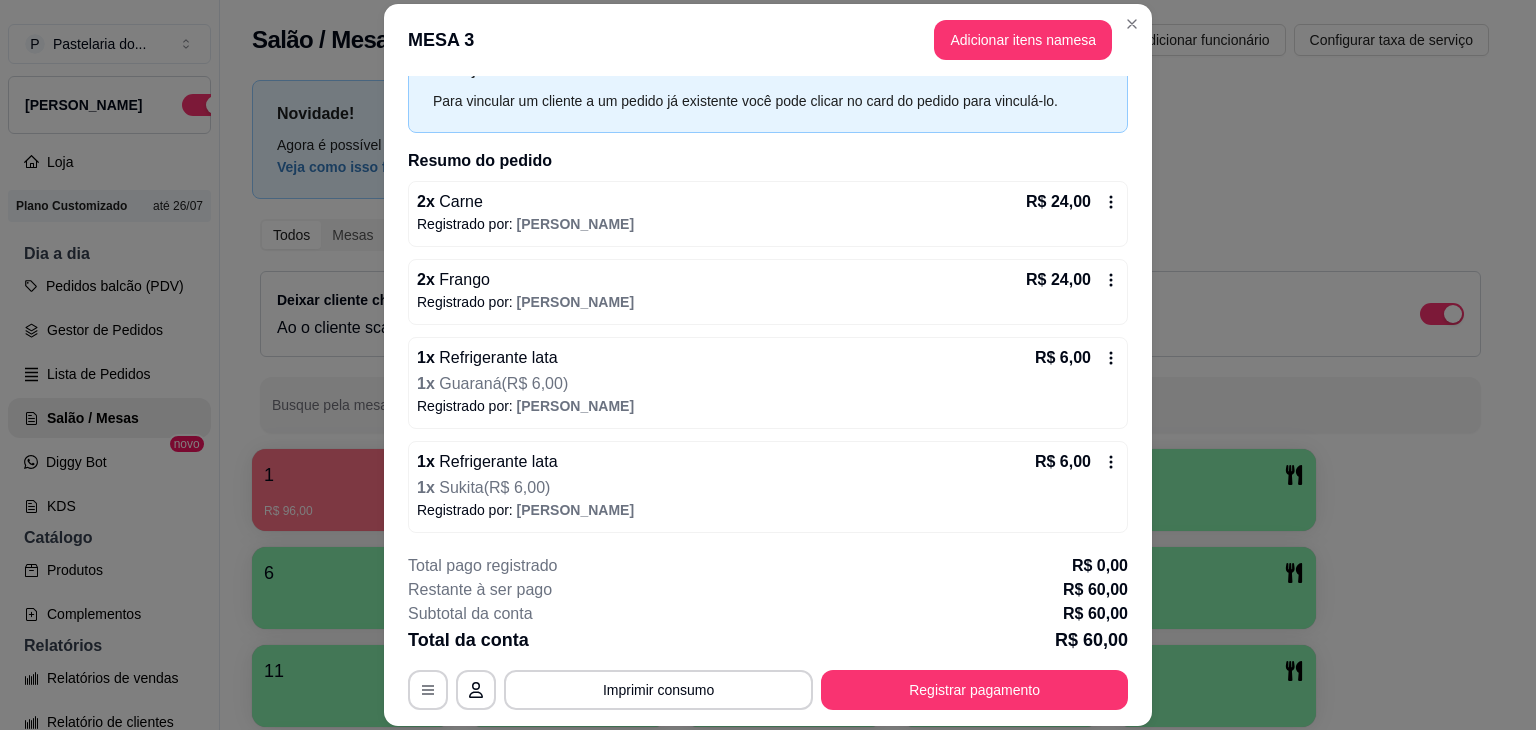 click on "Registrar pagamento" at bounding box center [974, 690] 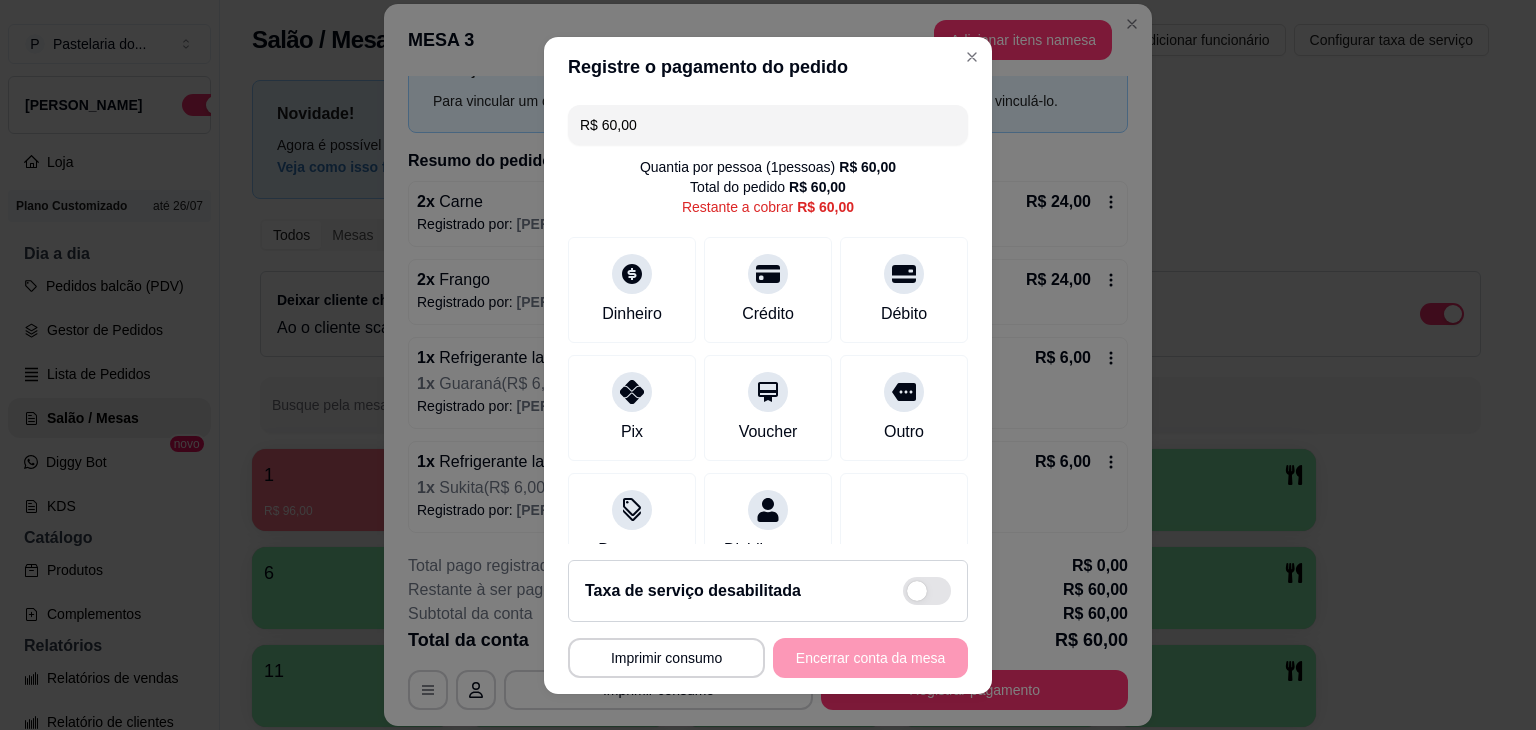 click on "R$ 60,00 Quantia por pessoa ( 1  pessoas)   R$ 60,00 Total do pedido   R$ 60,00 Restante a cobrar   R$ 60,00 Dinheiro Crédito Débito Pix Voucher Outro Desconto Dividir conta" at bounding box center [768, 320] 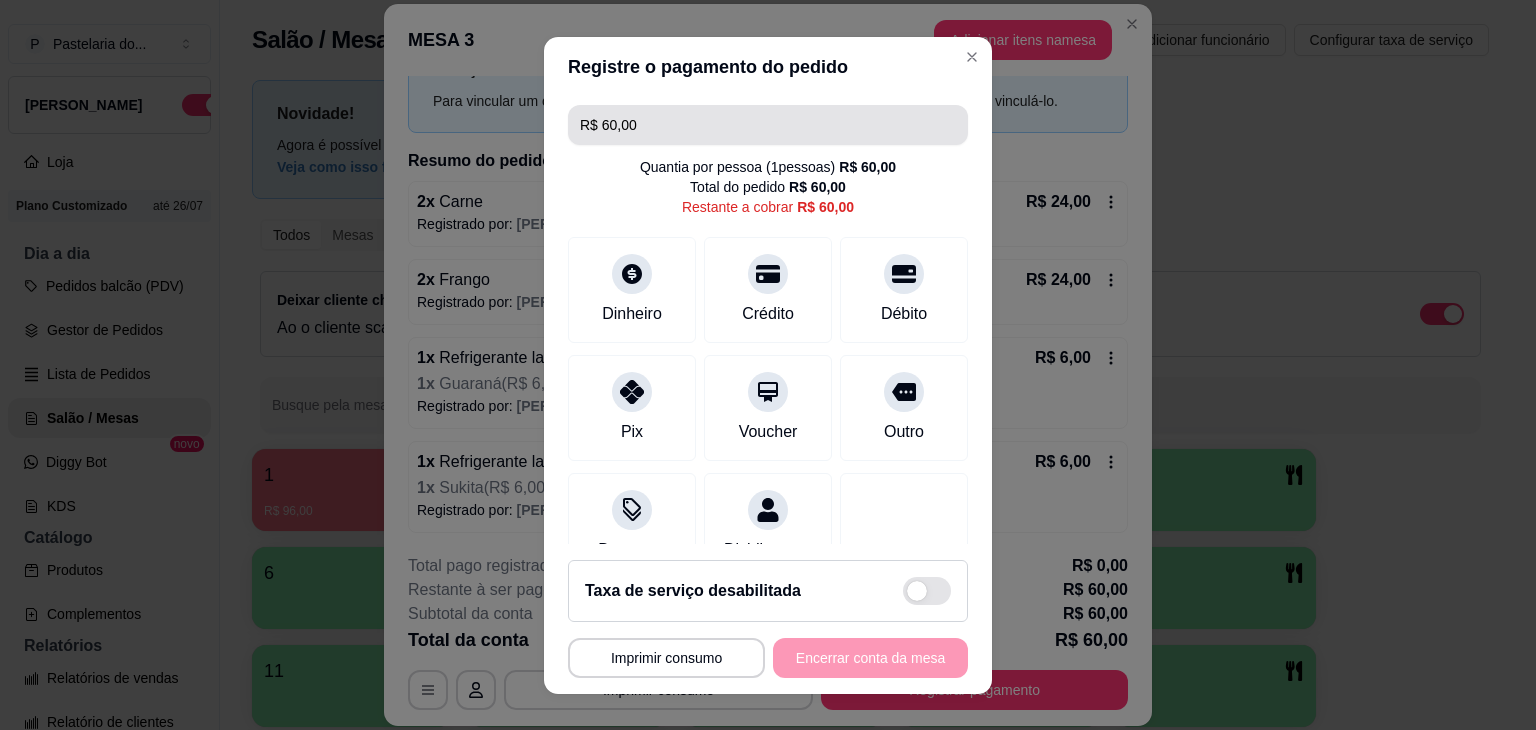 click on "R$ 60,00" at bounding box center [768, 125] 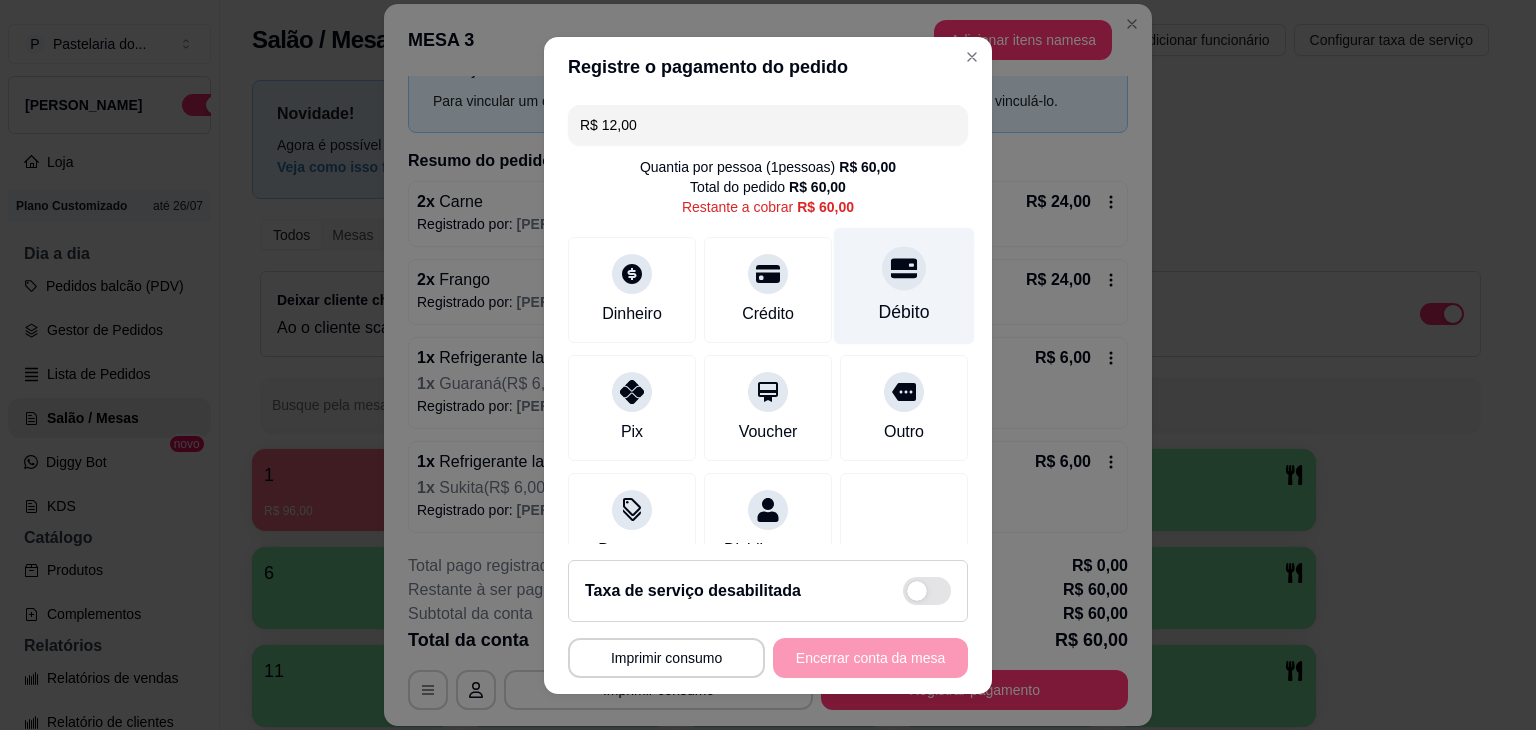 click on "Débito" at bounding box center (904, 285) 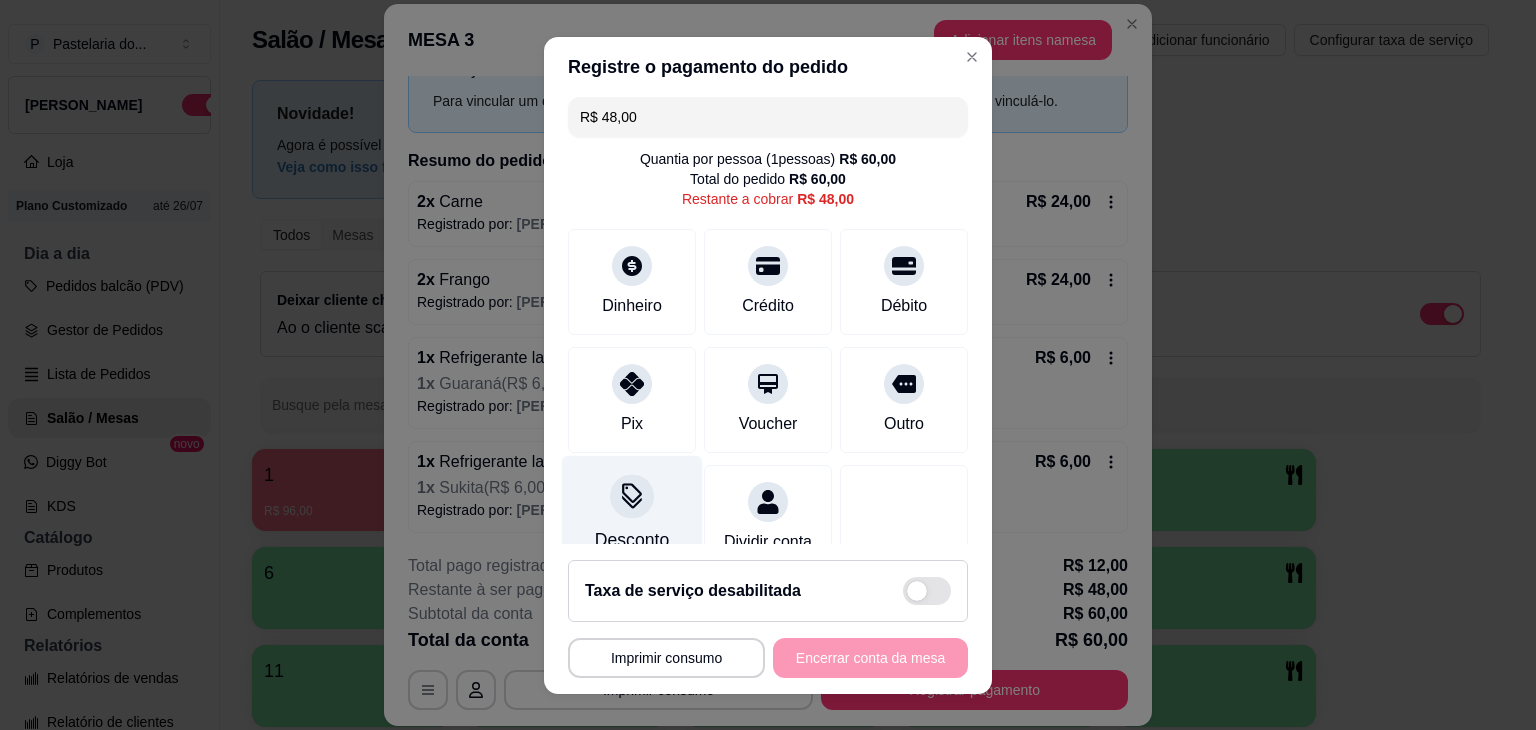 scroll, scrollTop: 0, scrollLeft: 0, axis: both 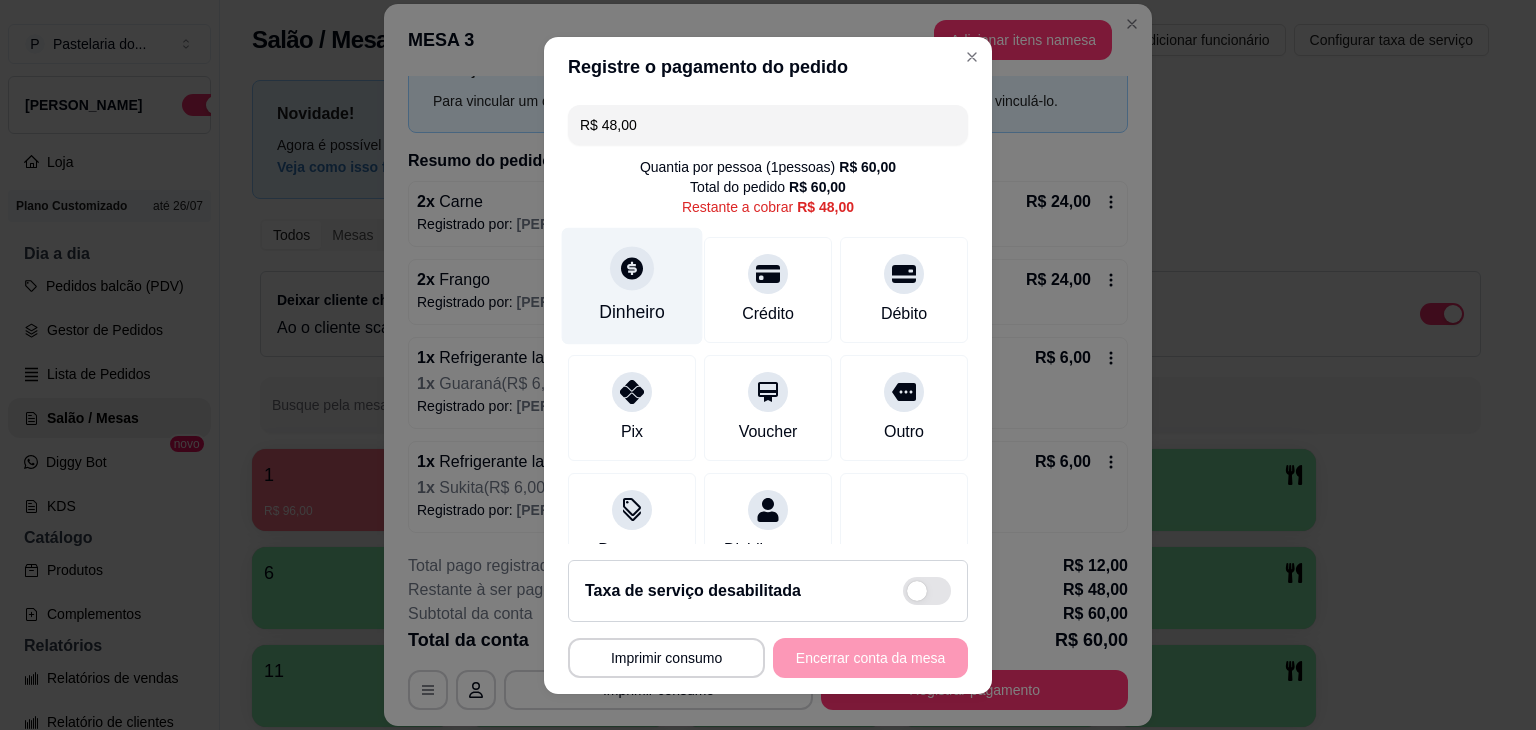 click on "Dinheiro" at bounding box center [632, 312] 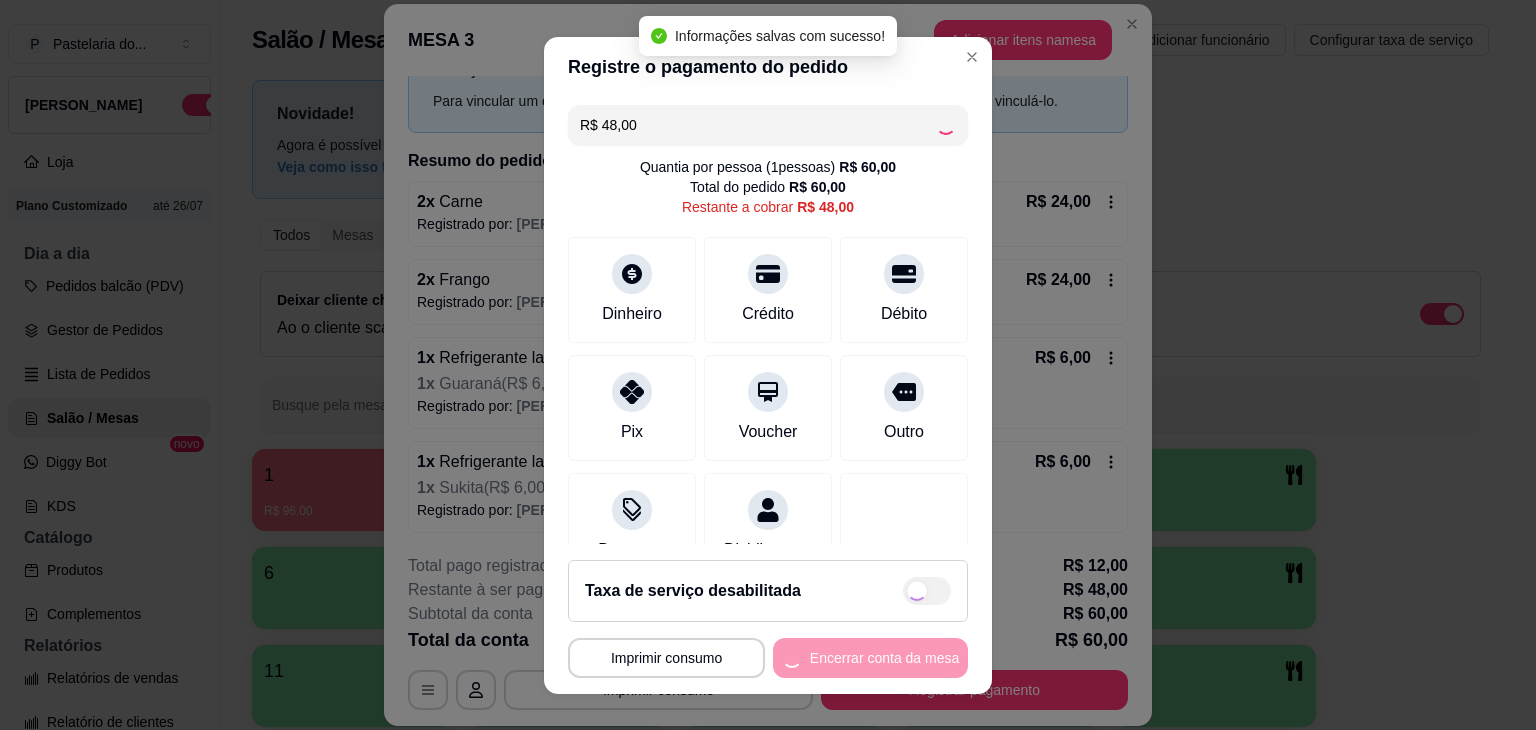 type on "R$ 0,00" 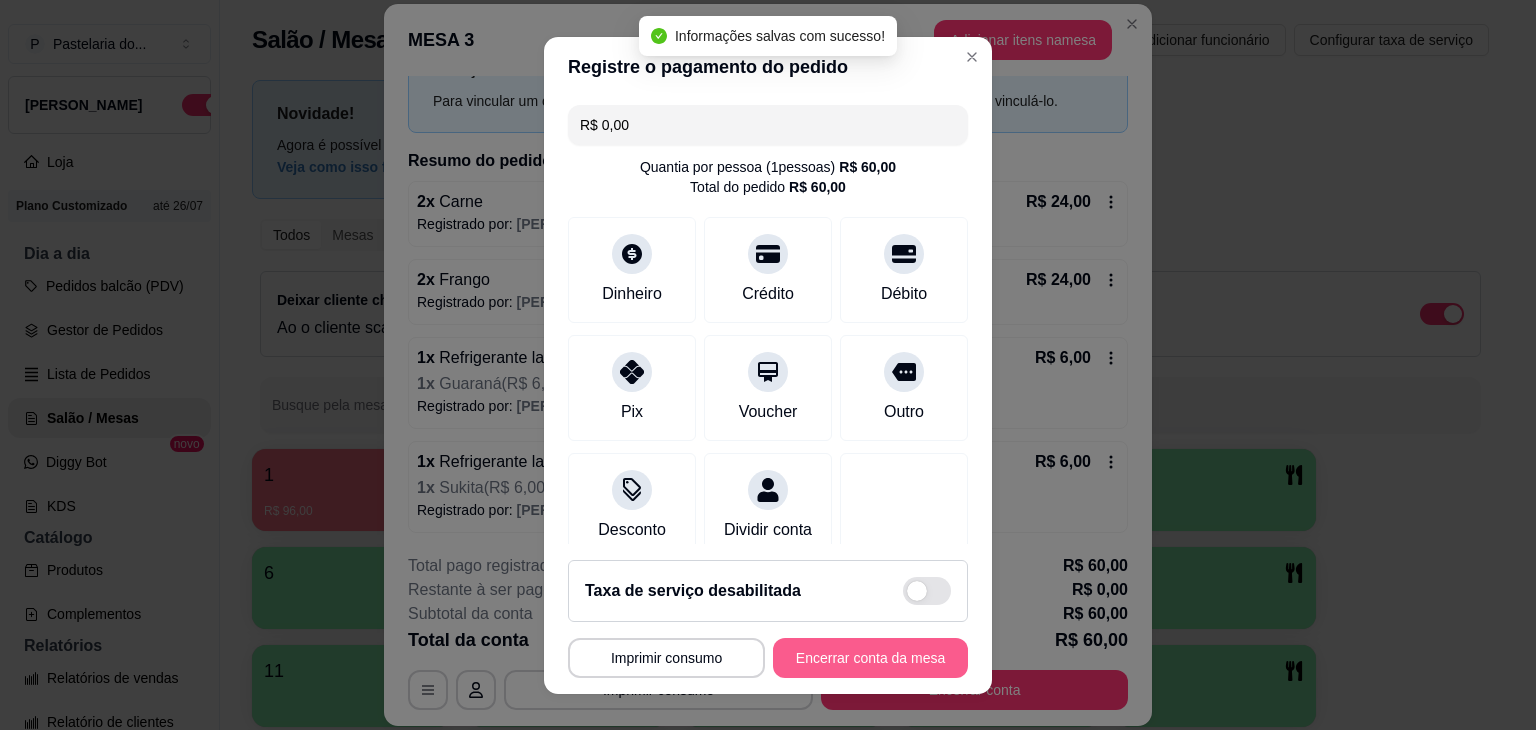 click on "Encerrar conta da mesa" at bounding box center [870, 658] 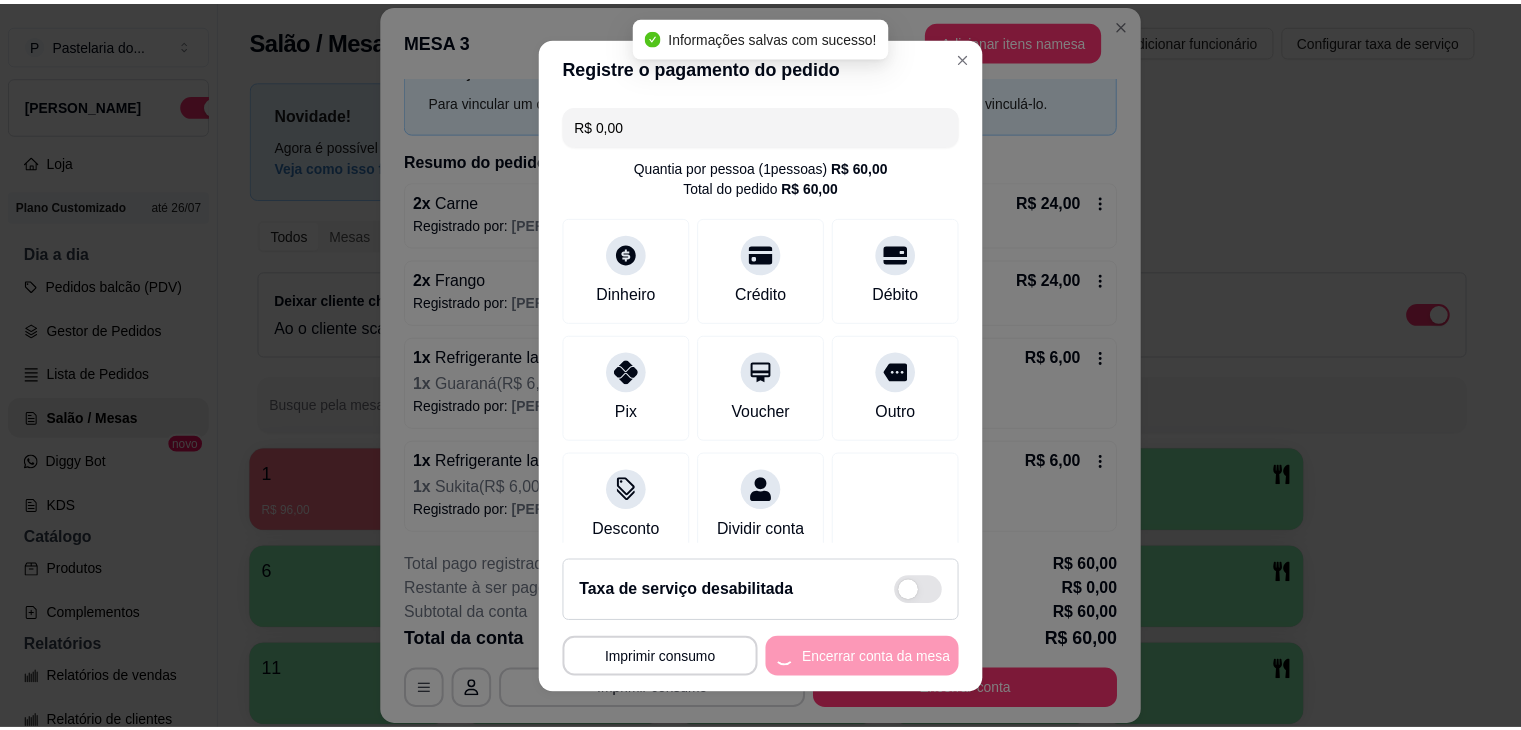 scroll, scrollTop: 0, scrollLeft: 0, axis: both 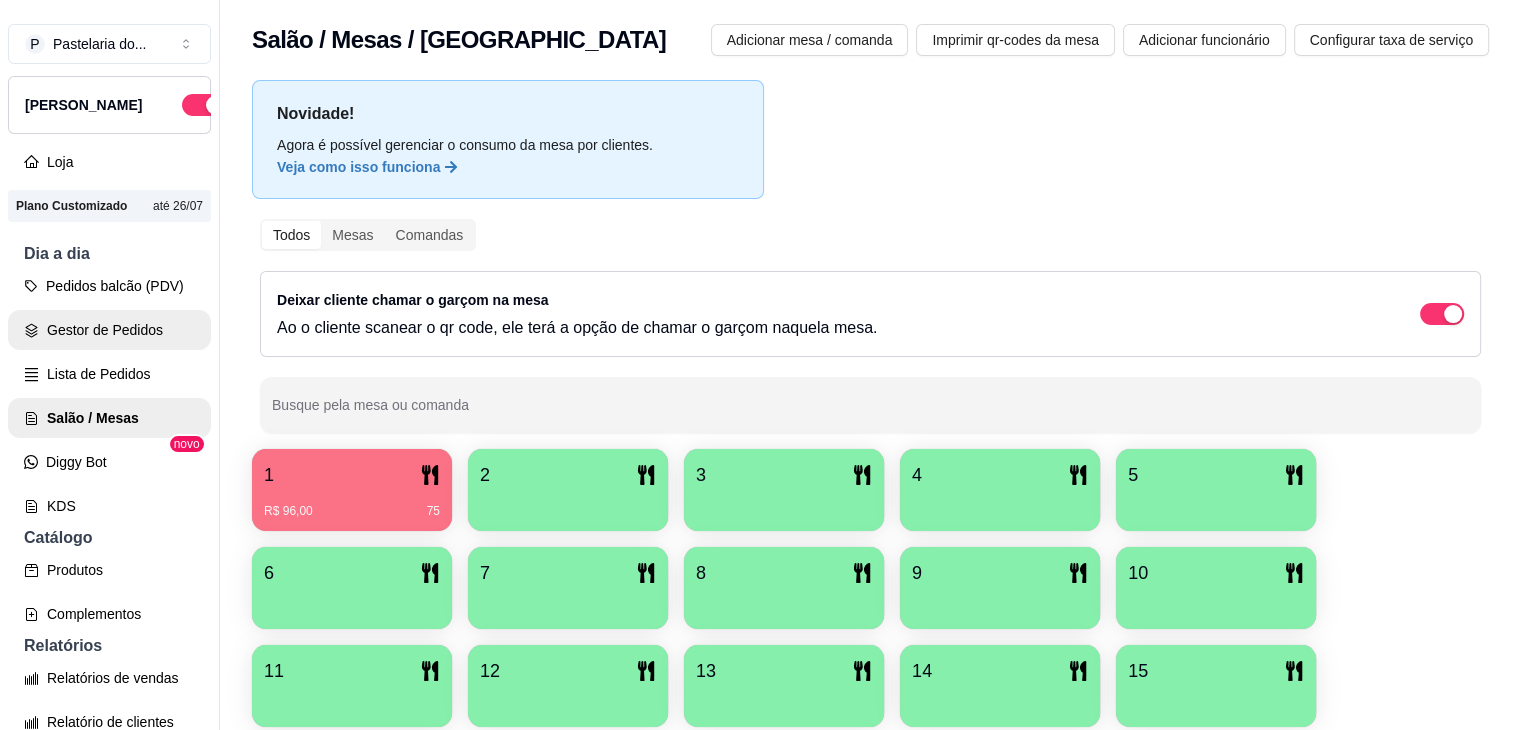 click on "Gestor de Pedidos" at bounding box center [109, 330] 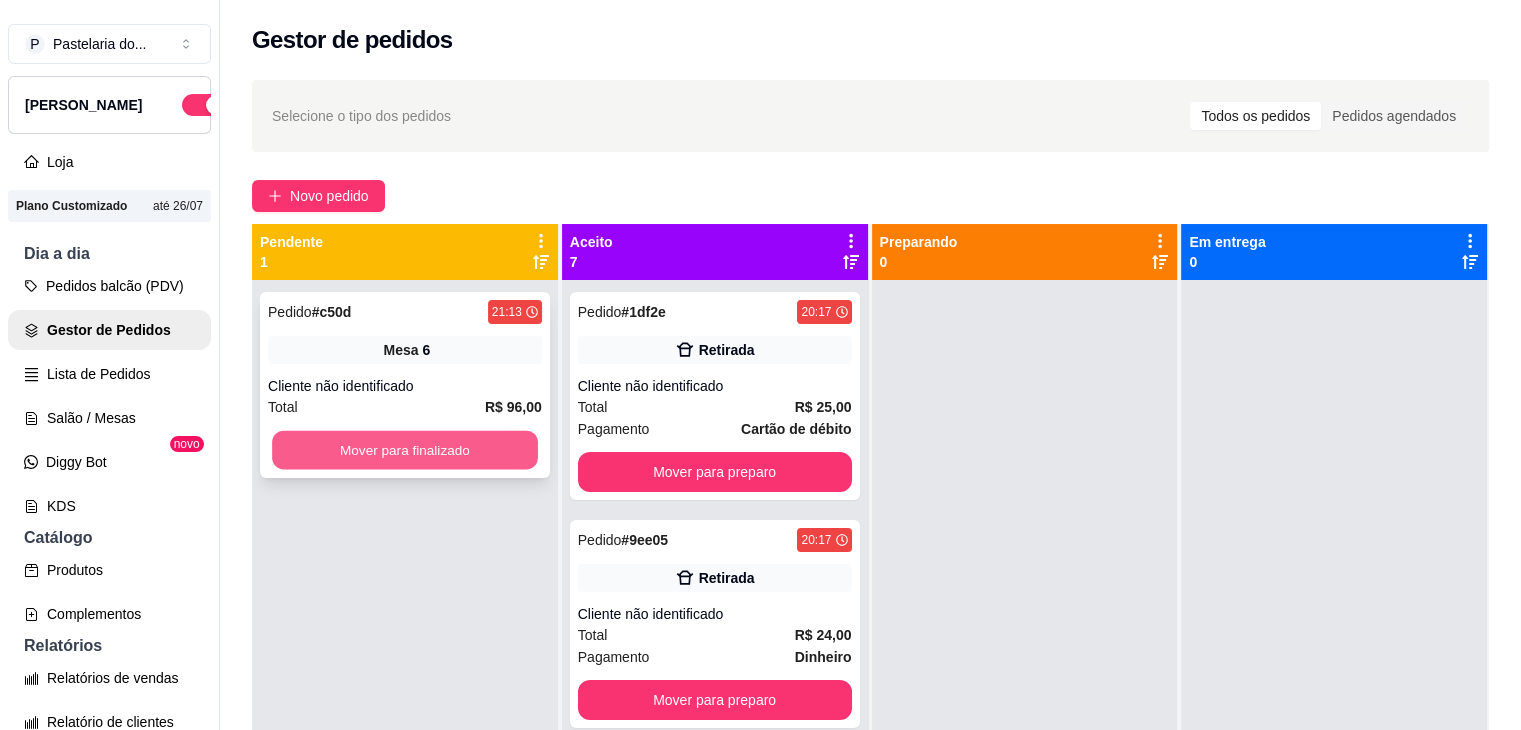 click on "Mover para finalizado" at bounding box center (405, 450) 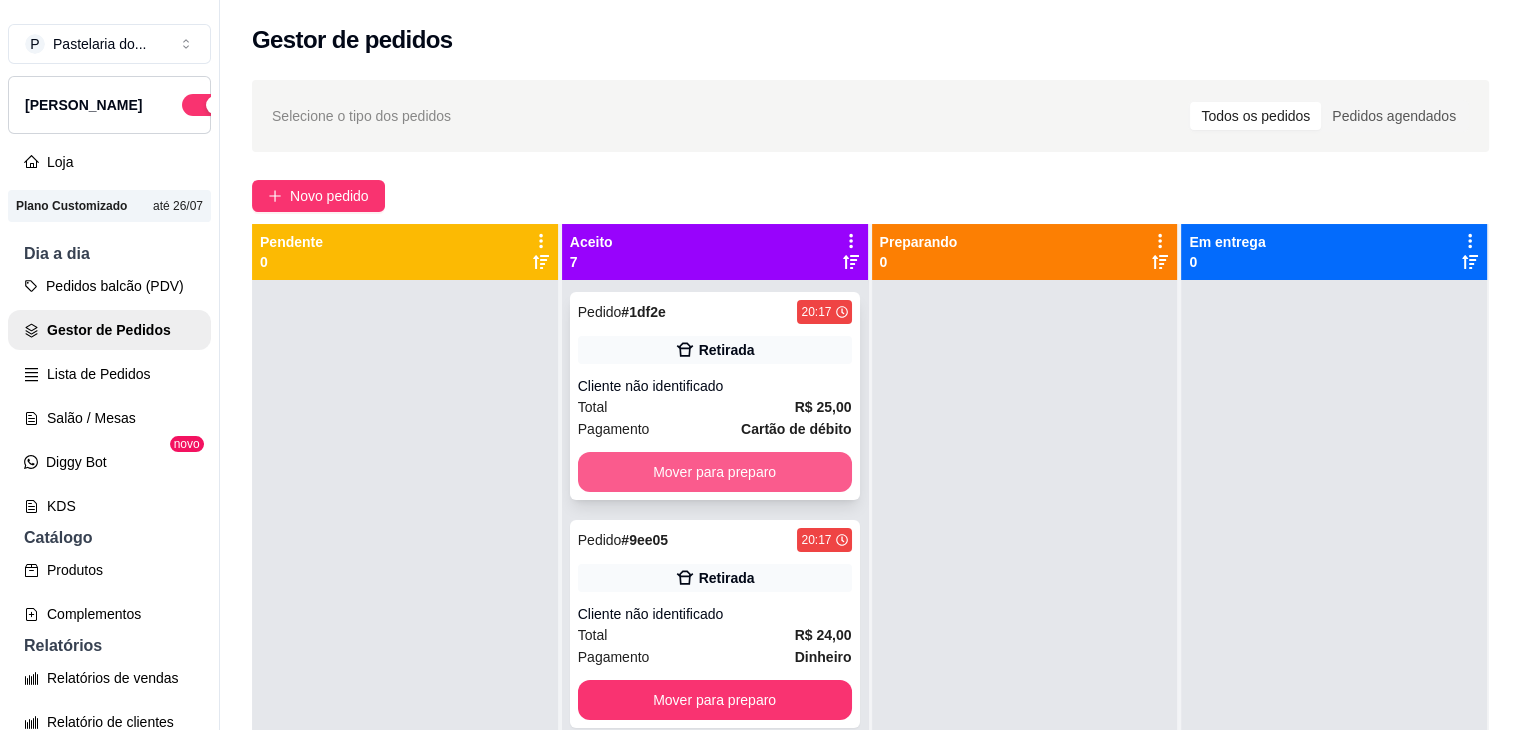 click on "Mover para preparo" at bounding box center [715, 472] 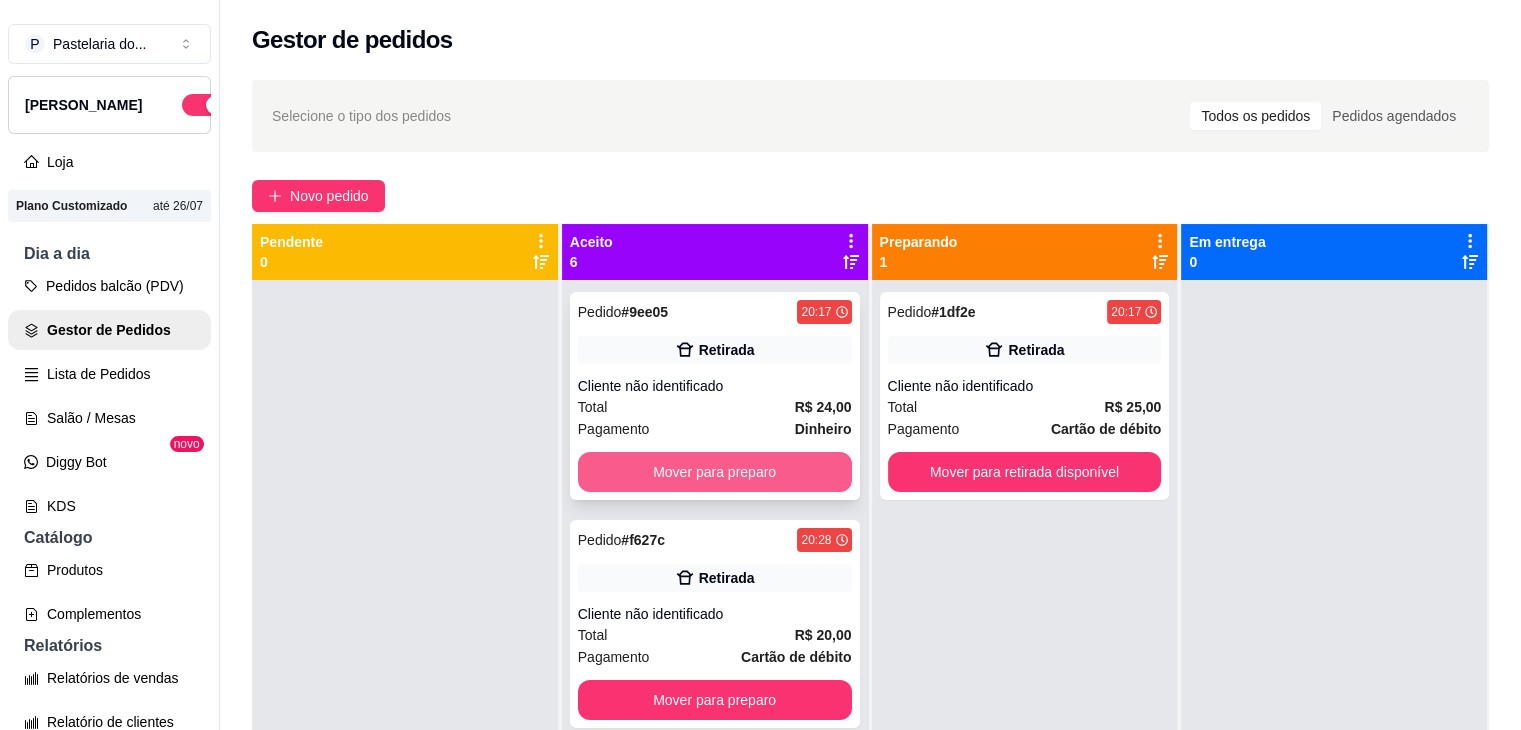 click on "Mover para preparo" at bounding box center (715, 472) 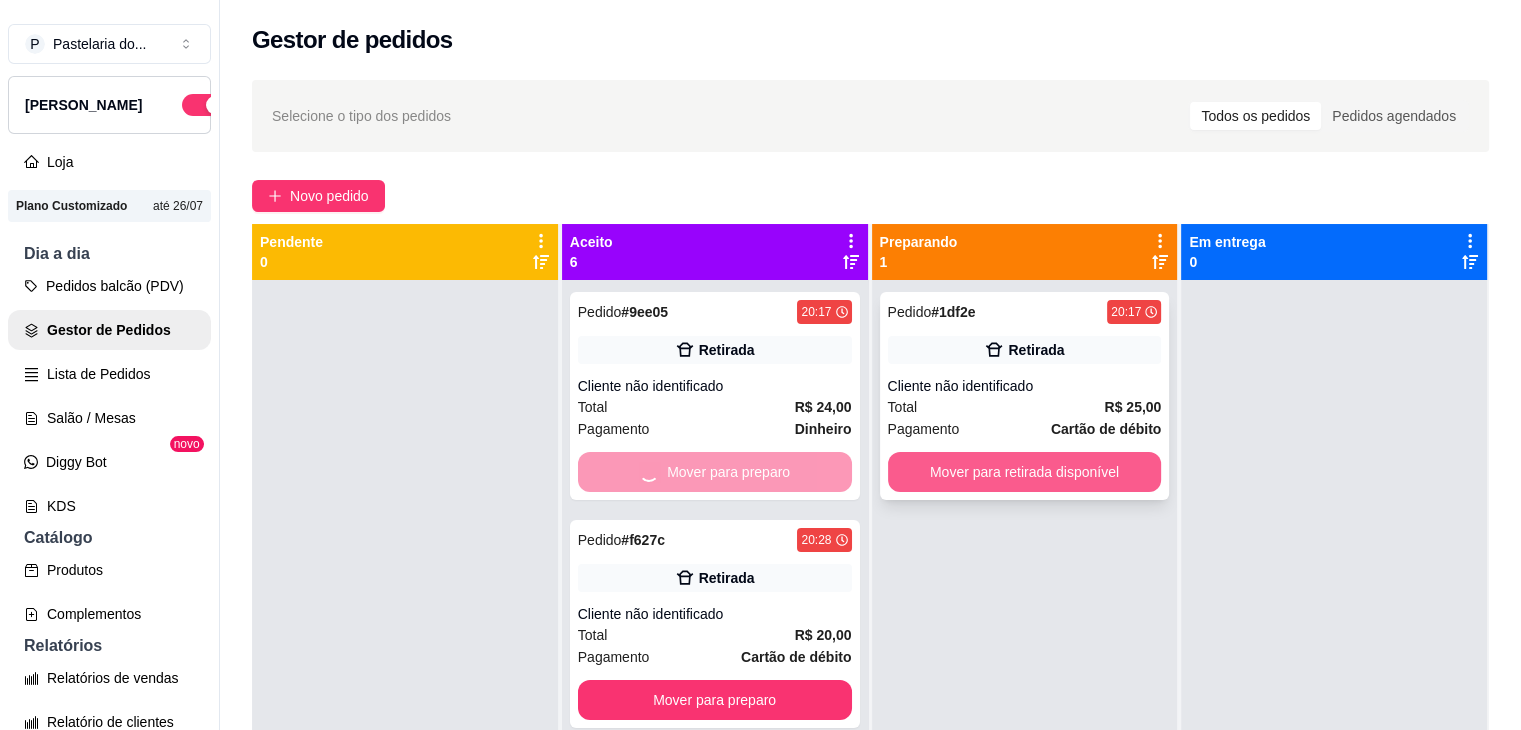 click on "Mover para retirada disponível" at bounding box center (1025, 472) 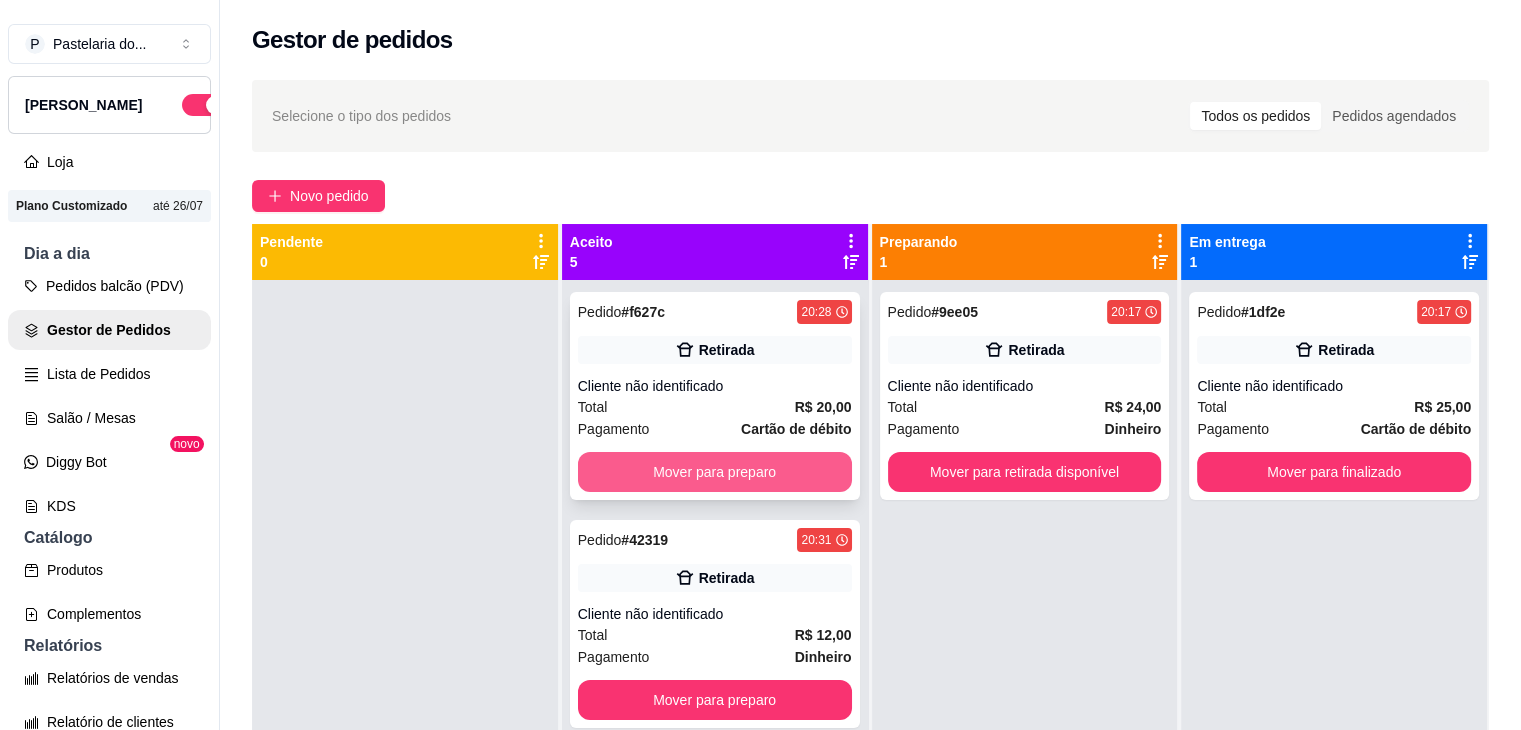 click on "Mover para preparo" at bounding box center [715, 472] 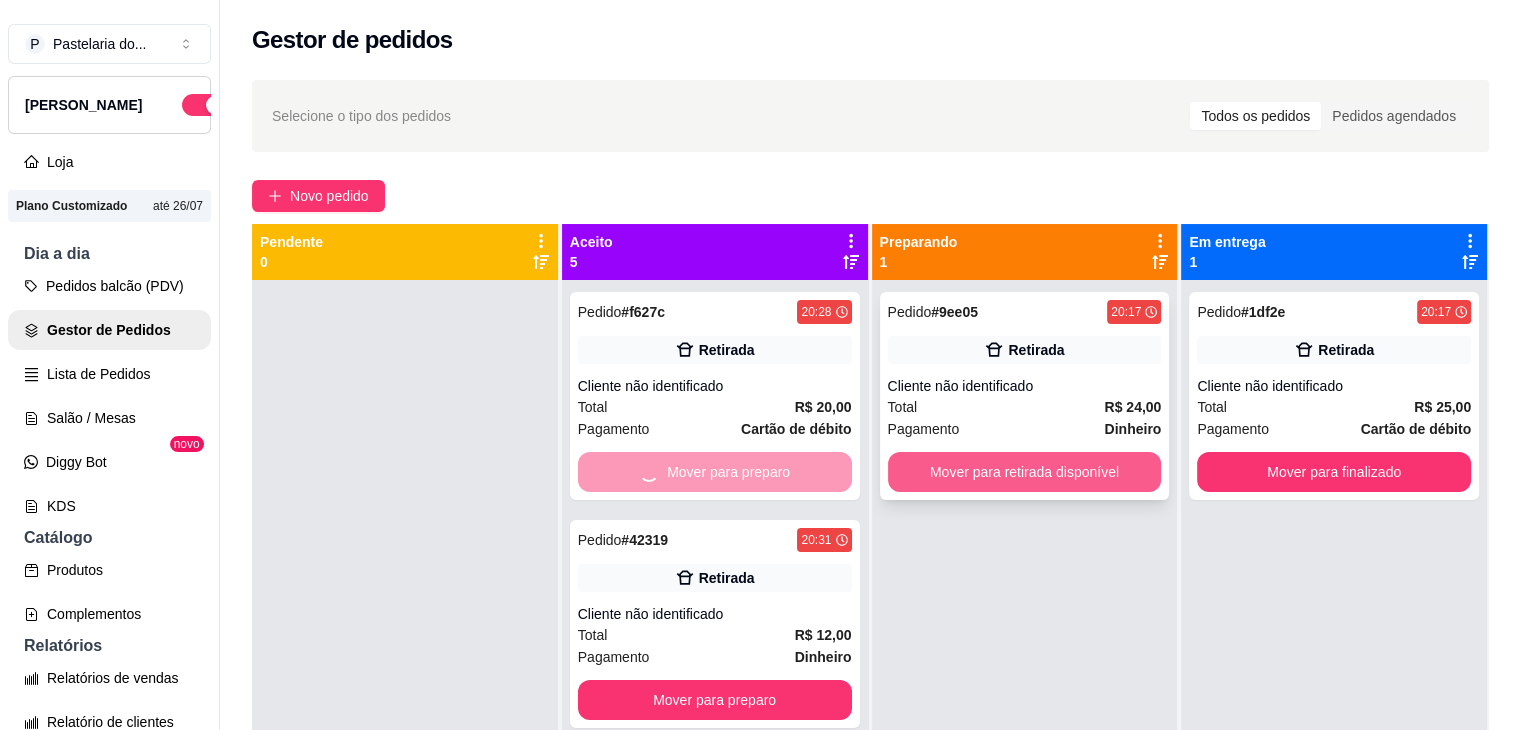 click on "Mover para retirada disponível" at bounding box center [1025, 472] 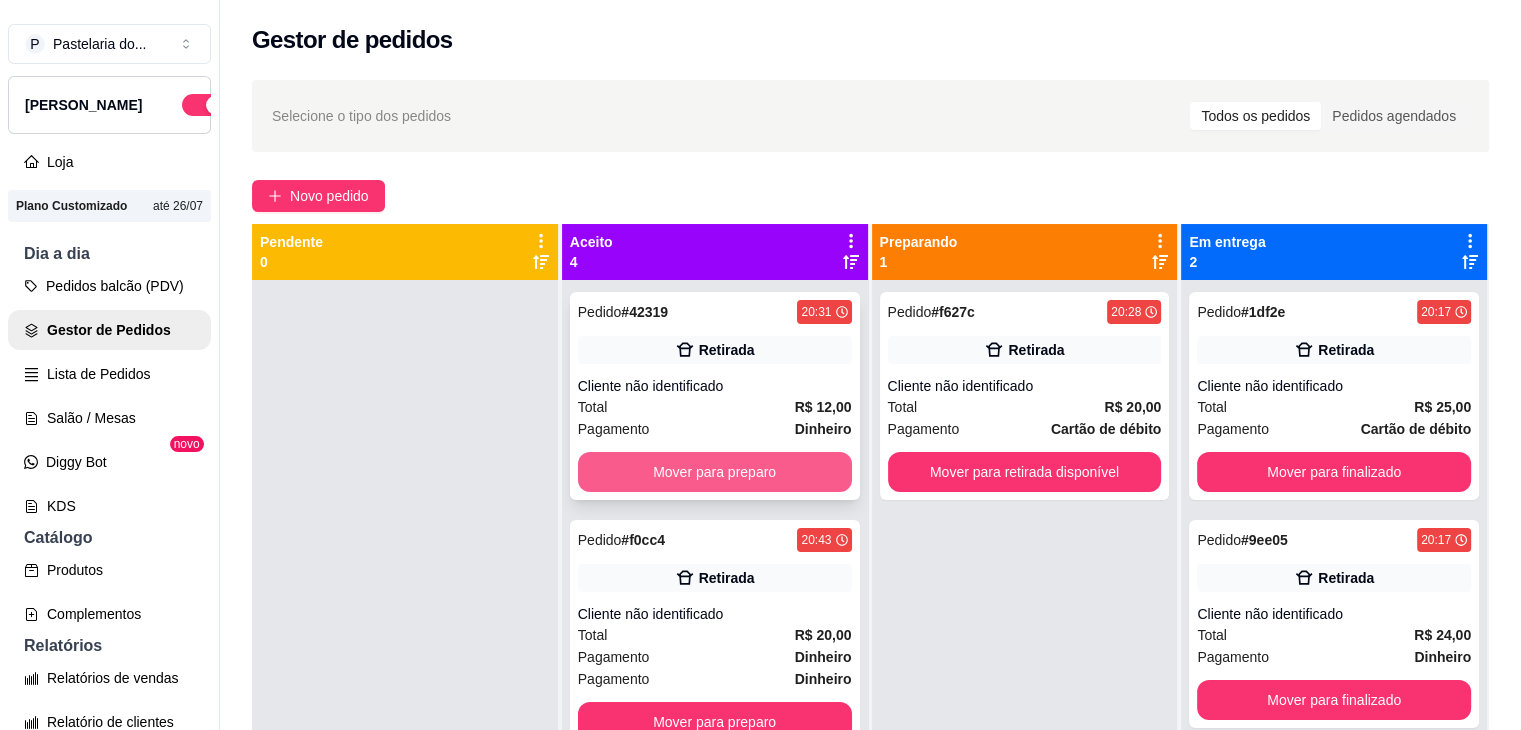 click on "Mover para preparo" at bounding box center (715, 472) 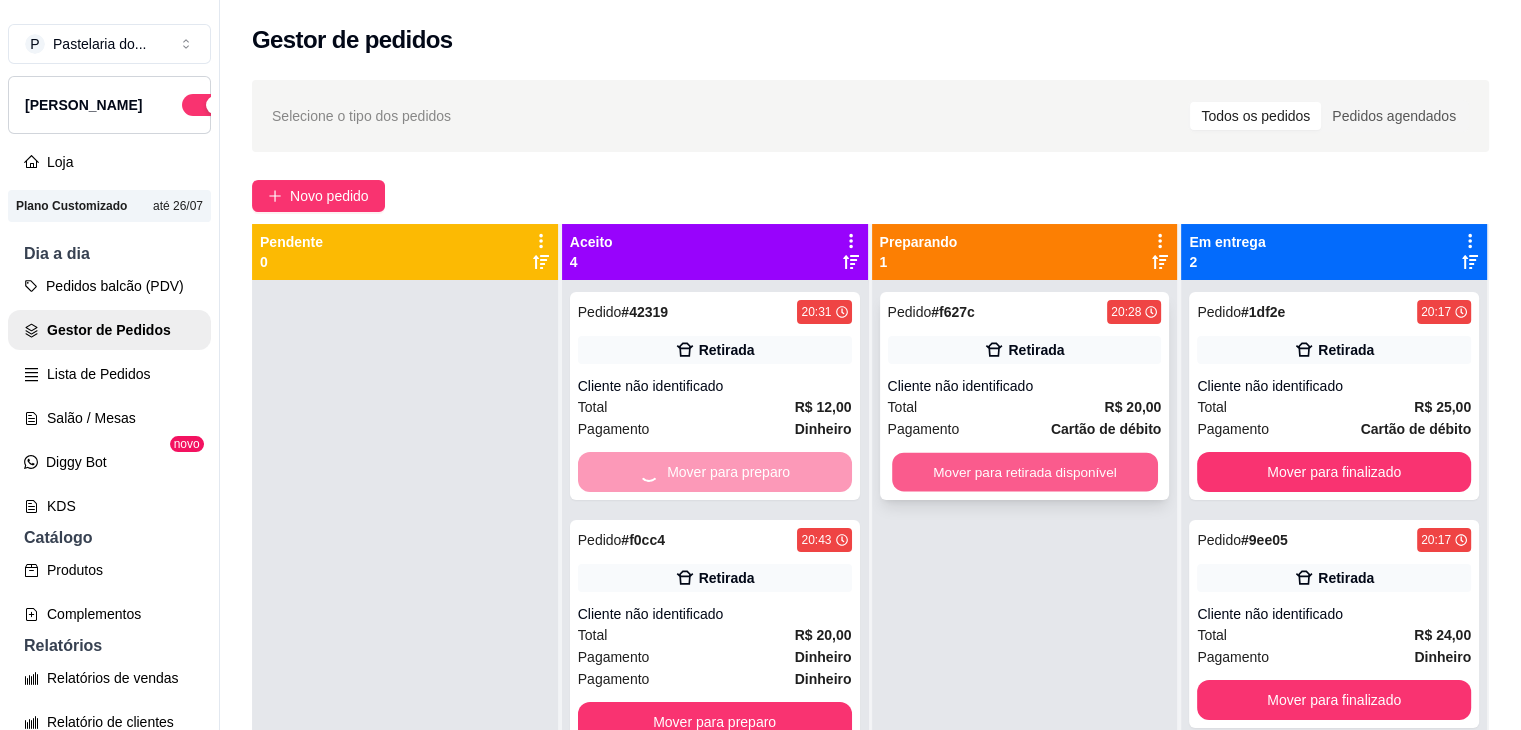 click on "Mover para retirada disponível" at bounding box center [1025, 472] 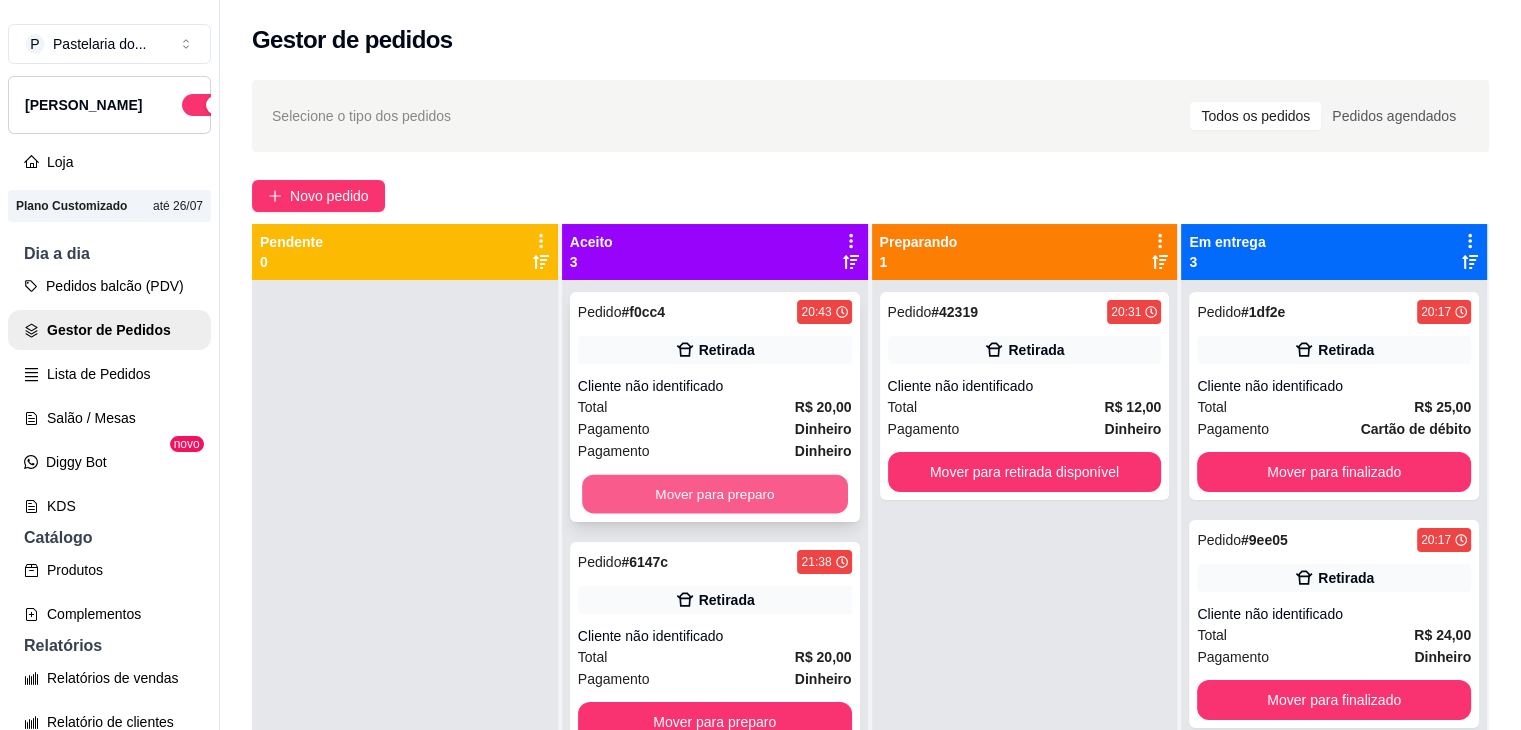 click on "Mover para preparo" at bounding box center [715, 494] 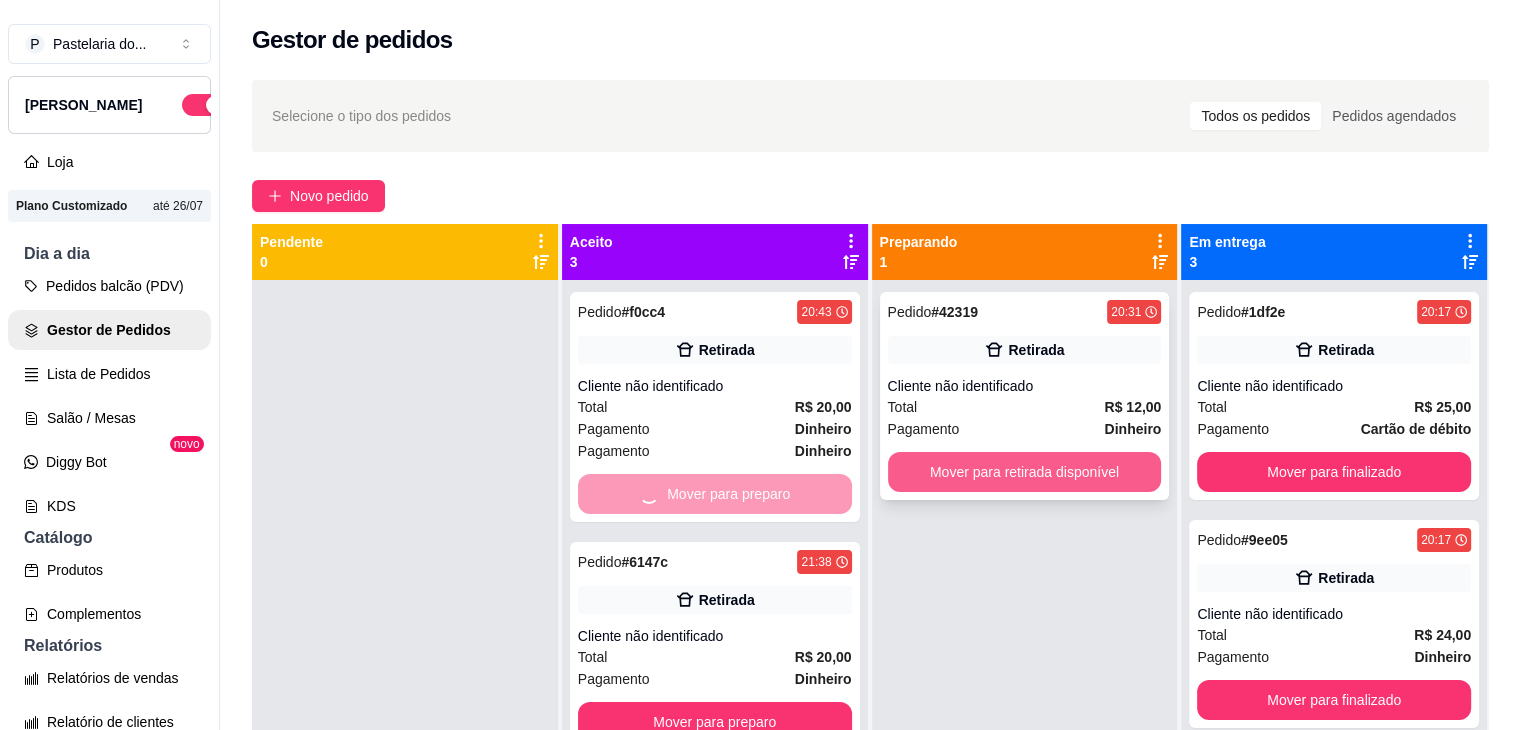 click on "Mover para retirada disponível" at bounding box center [1025, 472] 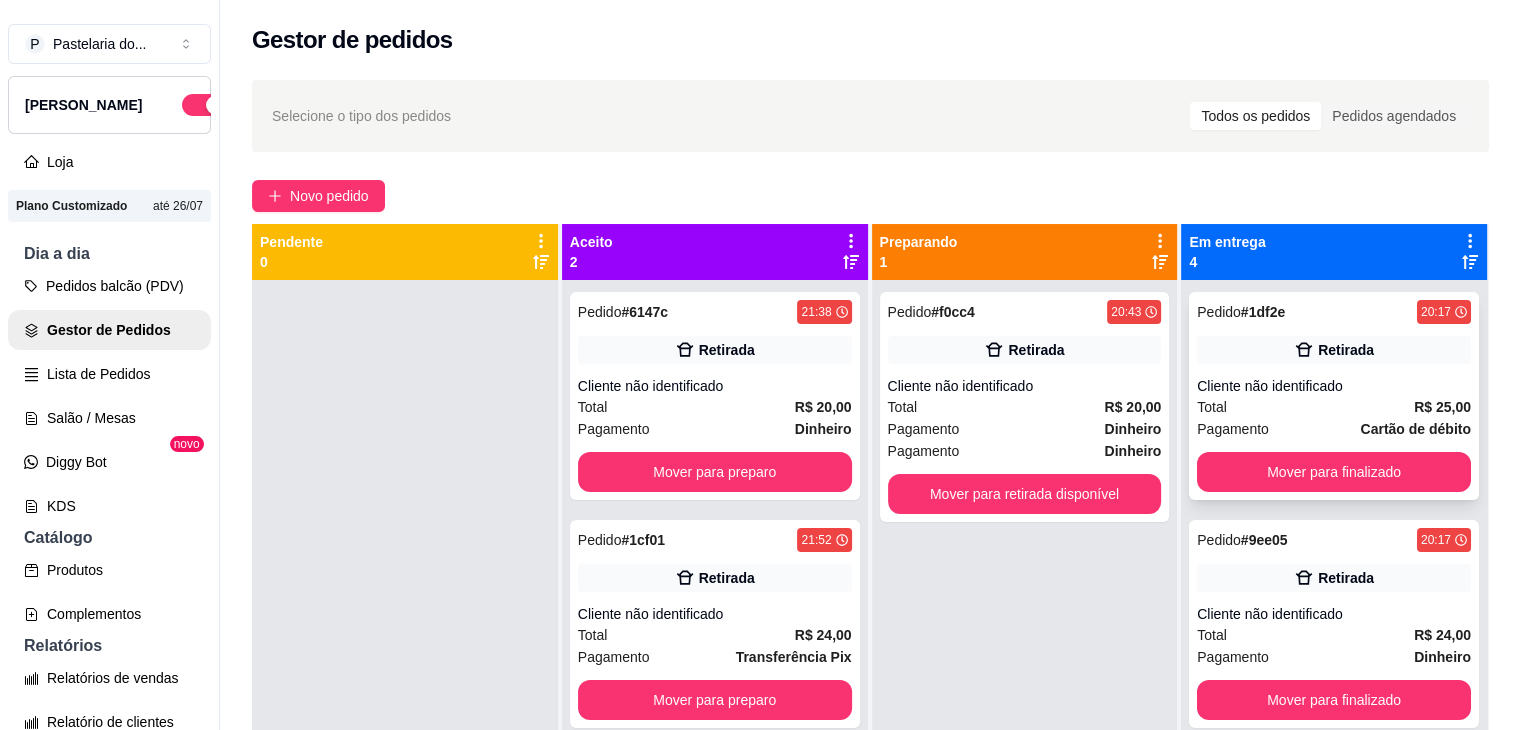 click on "Pedido  # 1df2e 20:17 Retirada Cliente não identificado Total R$ 25,00 Pagamento Cartão de débito Mover para finalizado" at bounding box center [1334, 396] 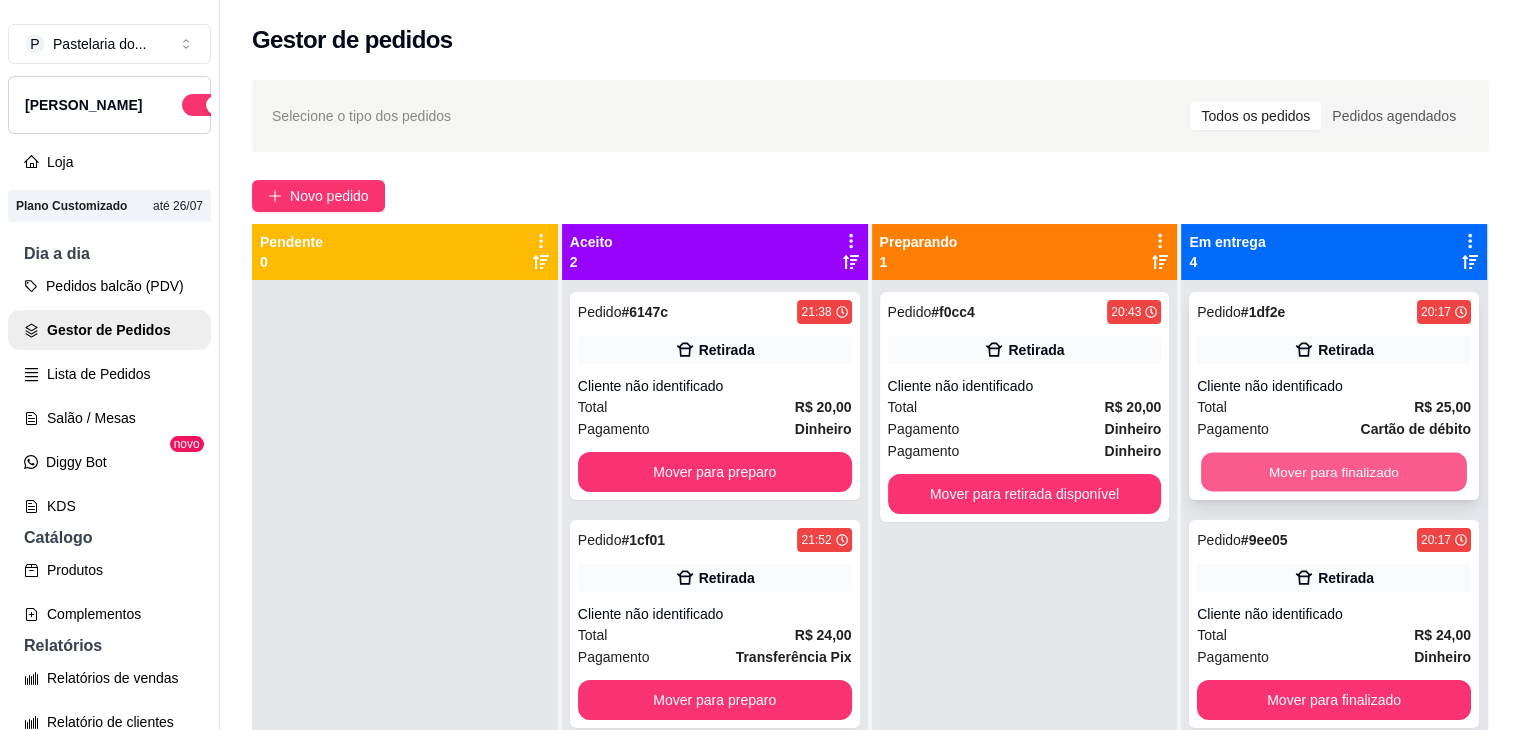 click on "Mover para finalizado" at bounding box center (1334, 472) 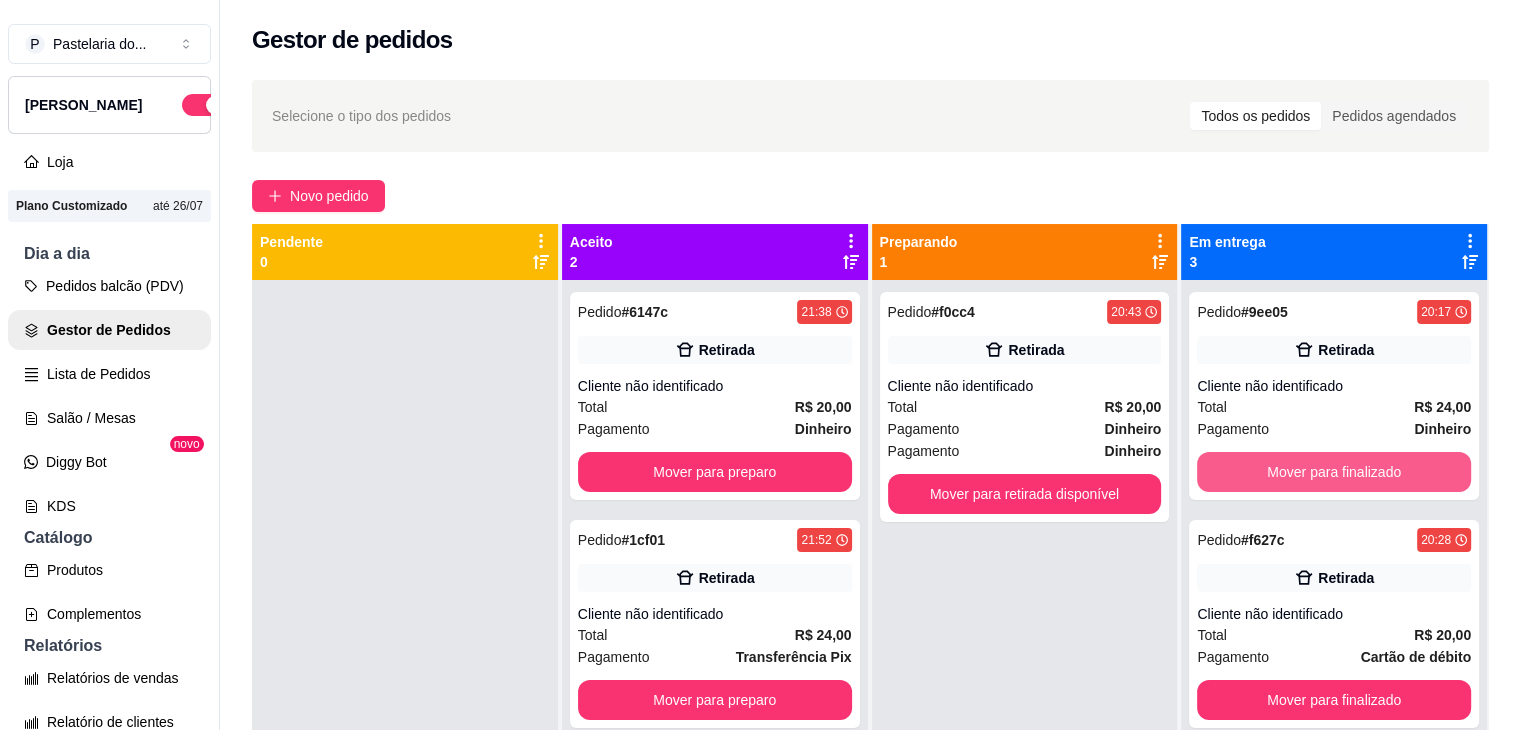 click on "Mover para finalizado" at bounding box center (1334, 472) 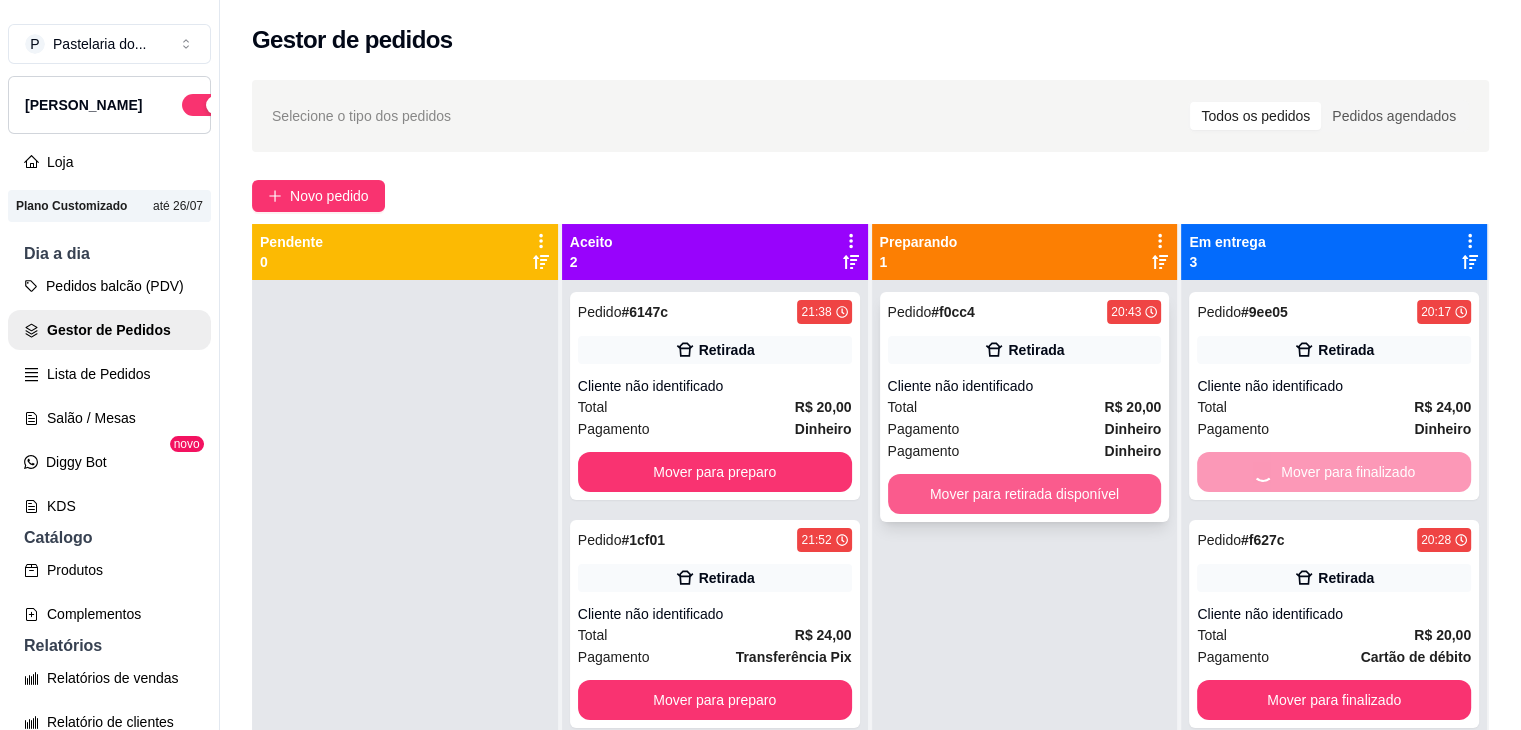 click on "Mover para retirada disponível" at bounding box center (1025, 494) 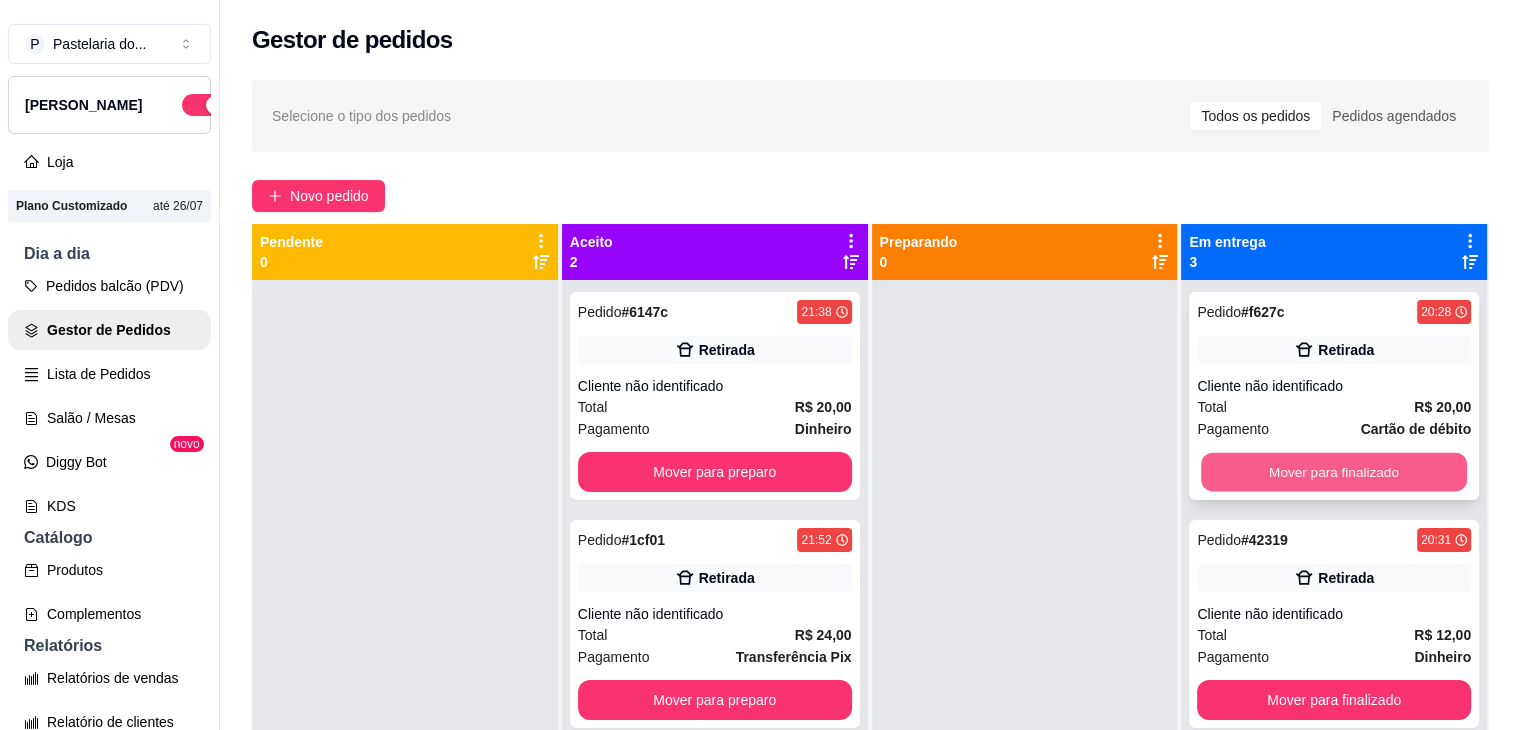 click on "Mover para finalizado" at bounding box center [1334, 472] 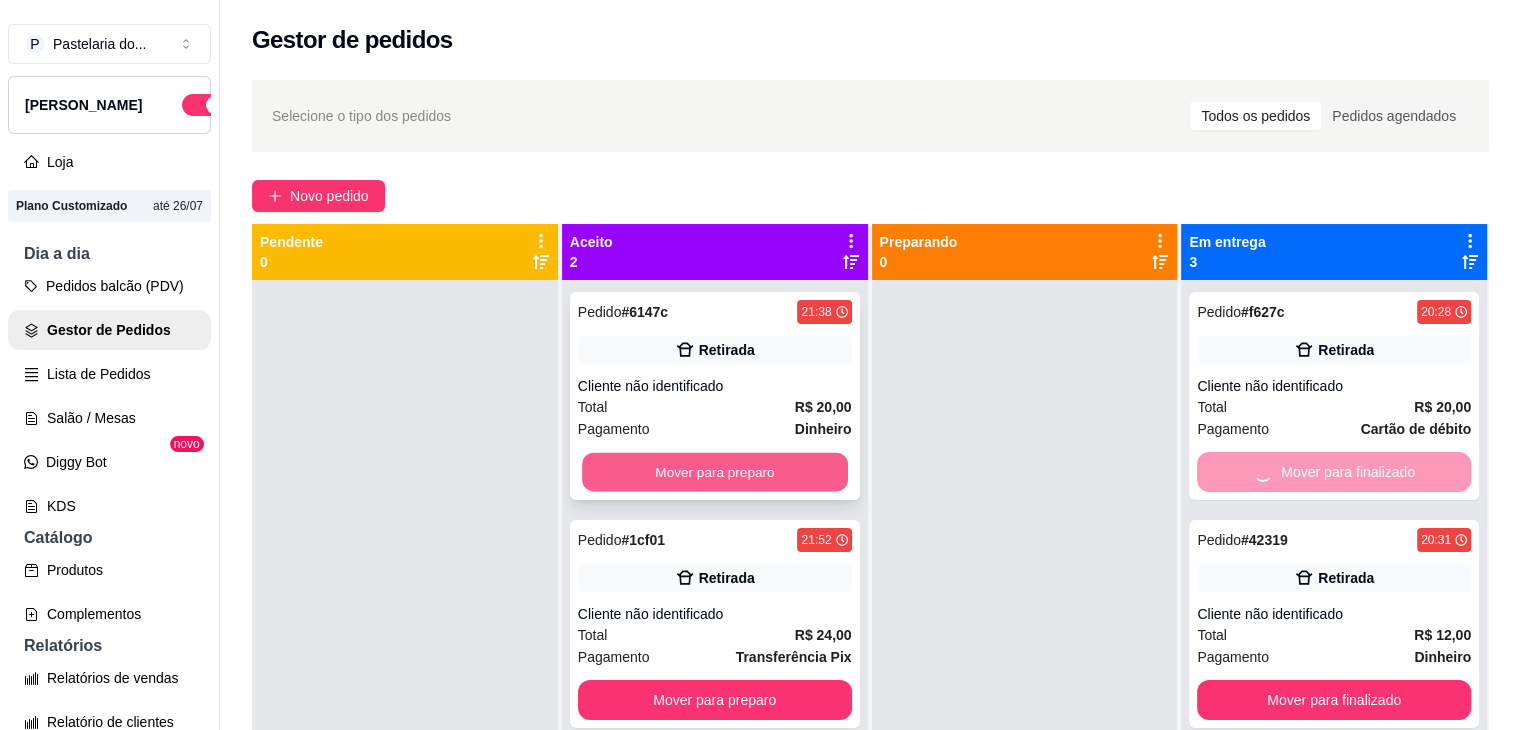 click on "Mover para preparo" at bounding box center [715, 472] 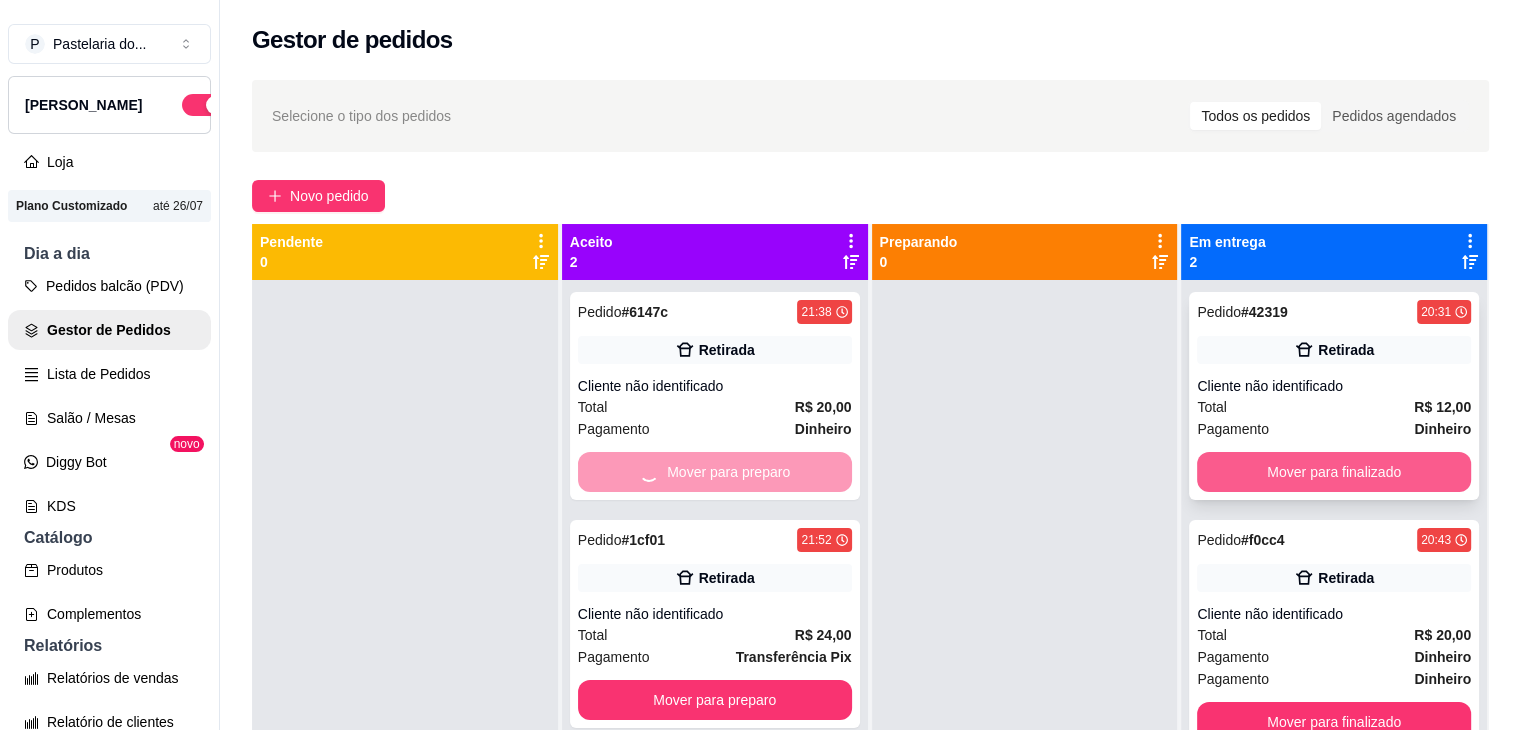 click on "Mover para finalizado" at bounding box center (1334, 472) 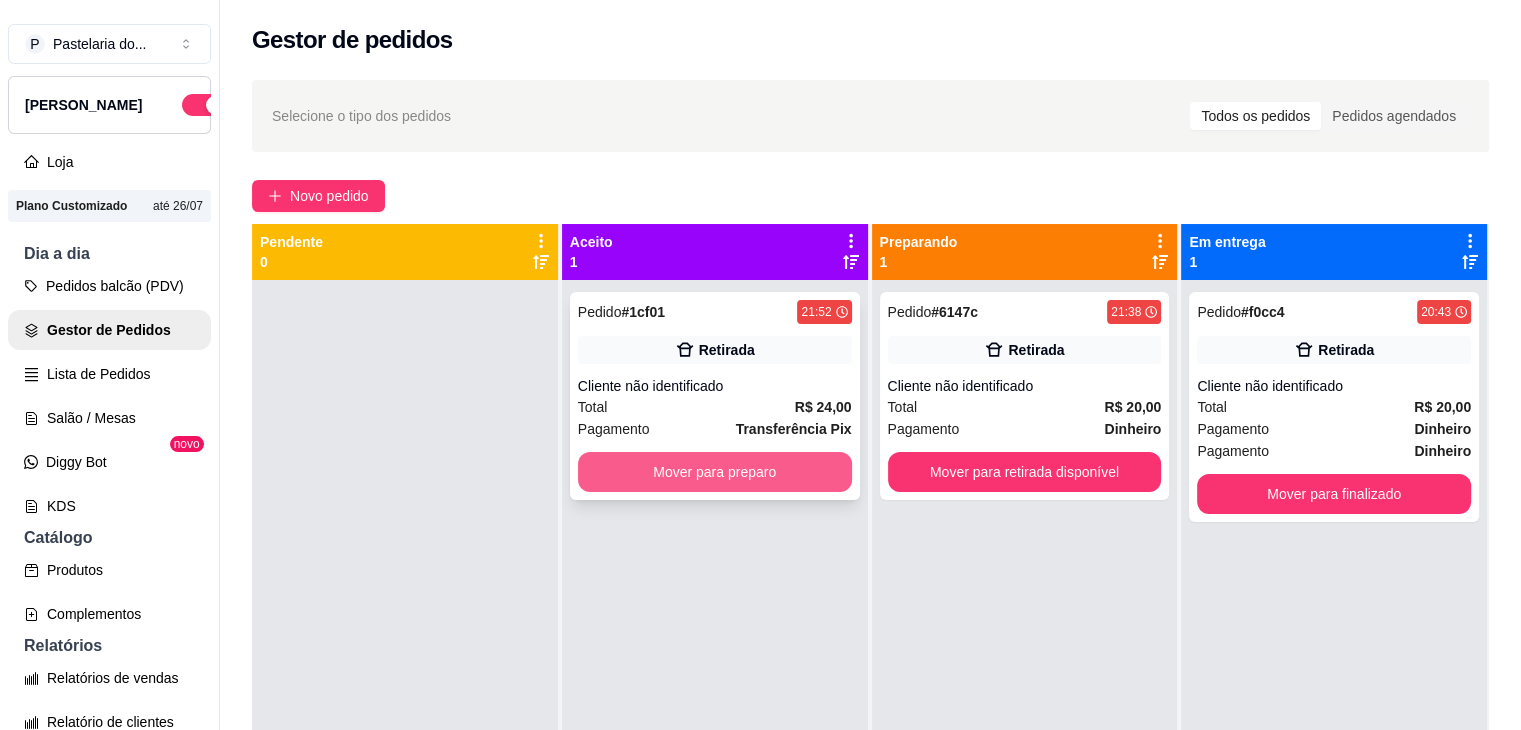 click on "Mover para preparo" at bounding box center (715, 472) 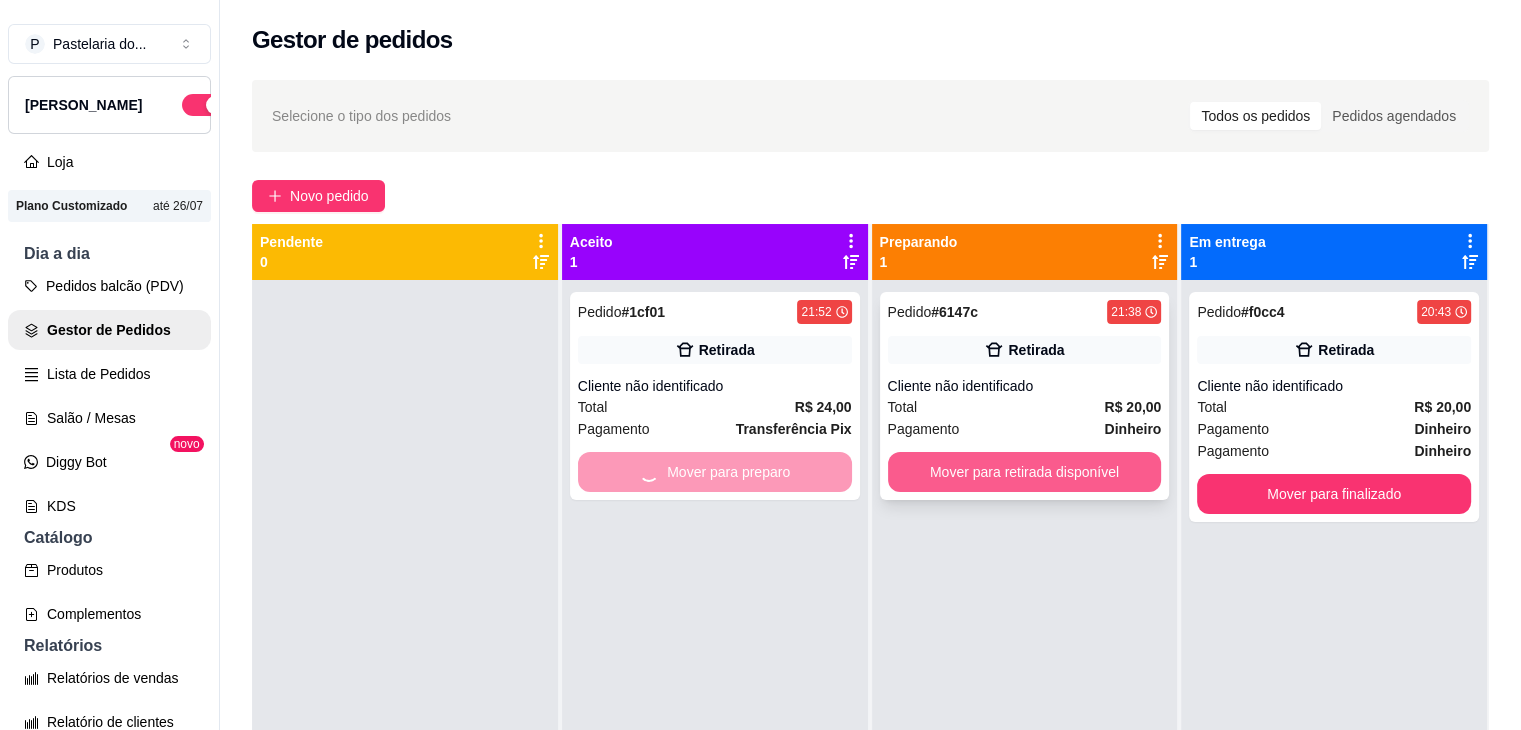 click on "Mover para retirada disponível" at bounding box center (1025, 472) 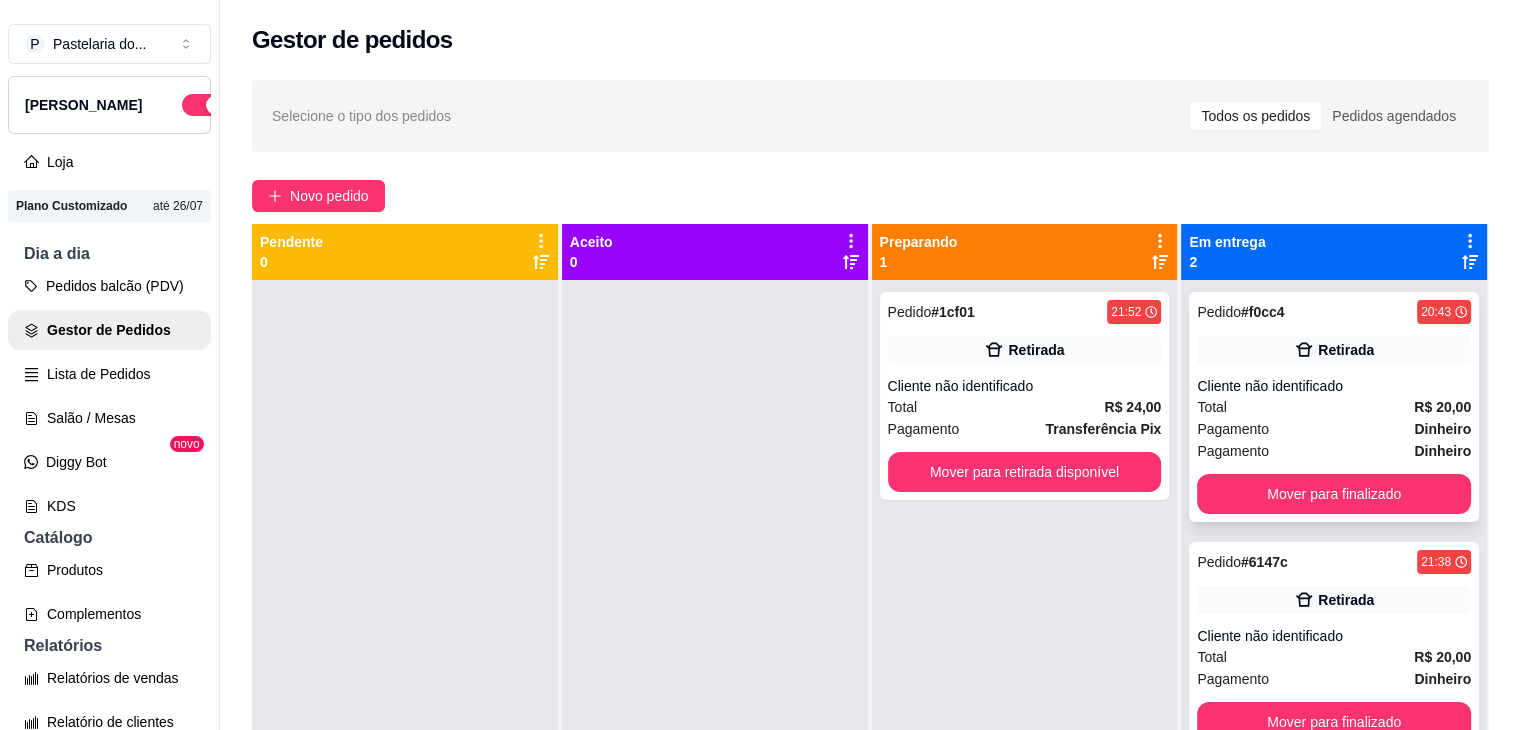 click on "Pedido  # f0cc4 20:43 Retirada Cliente não identificado Total R$ 20,00 Pagamento Dinheiro Pagamento Dinheiro Mover para finalizado" at bounding box center (1334, 407) 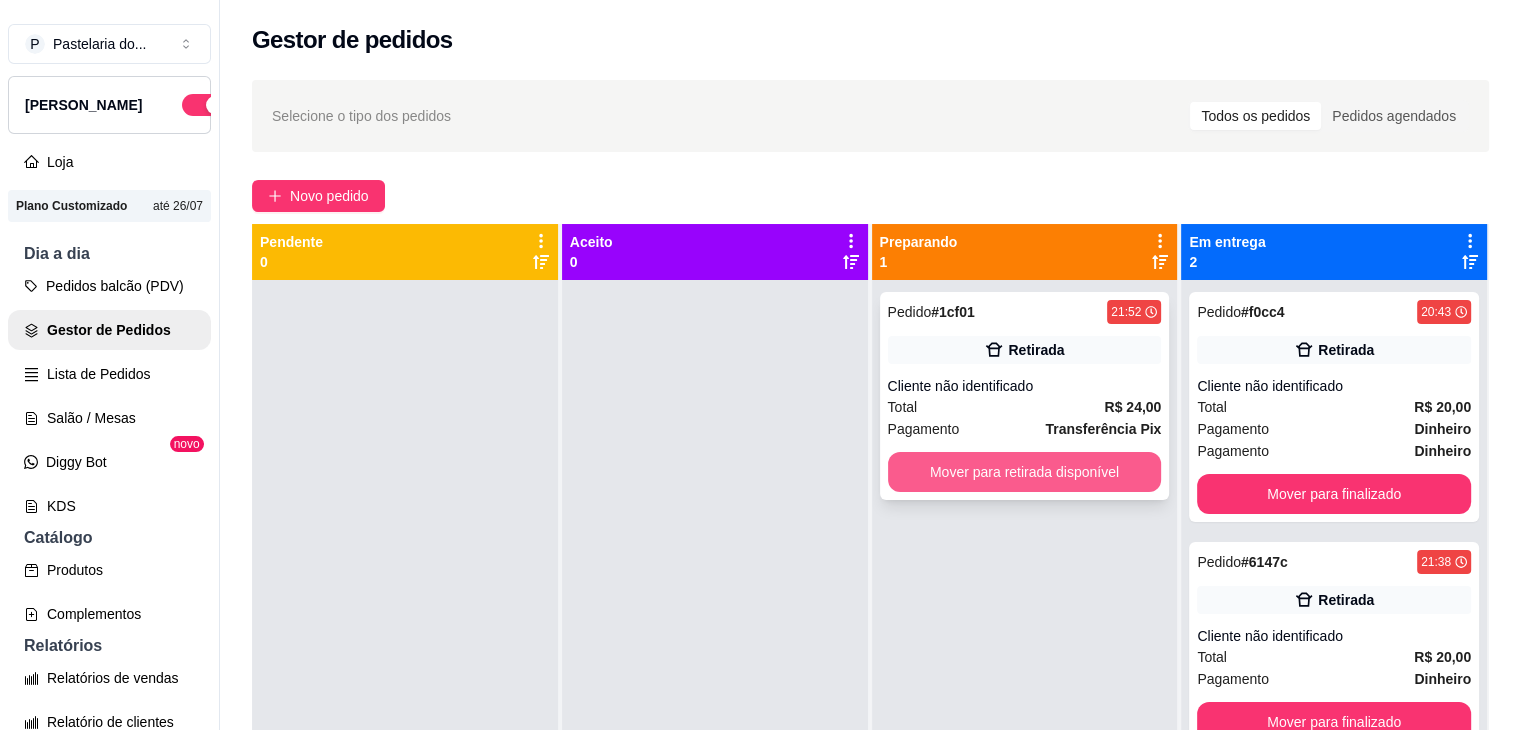 click on "Mover para retirada disponível" at bounding box center [1025, 472] 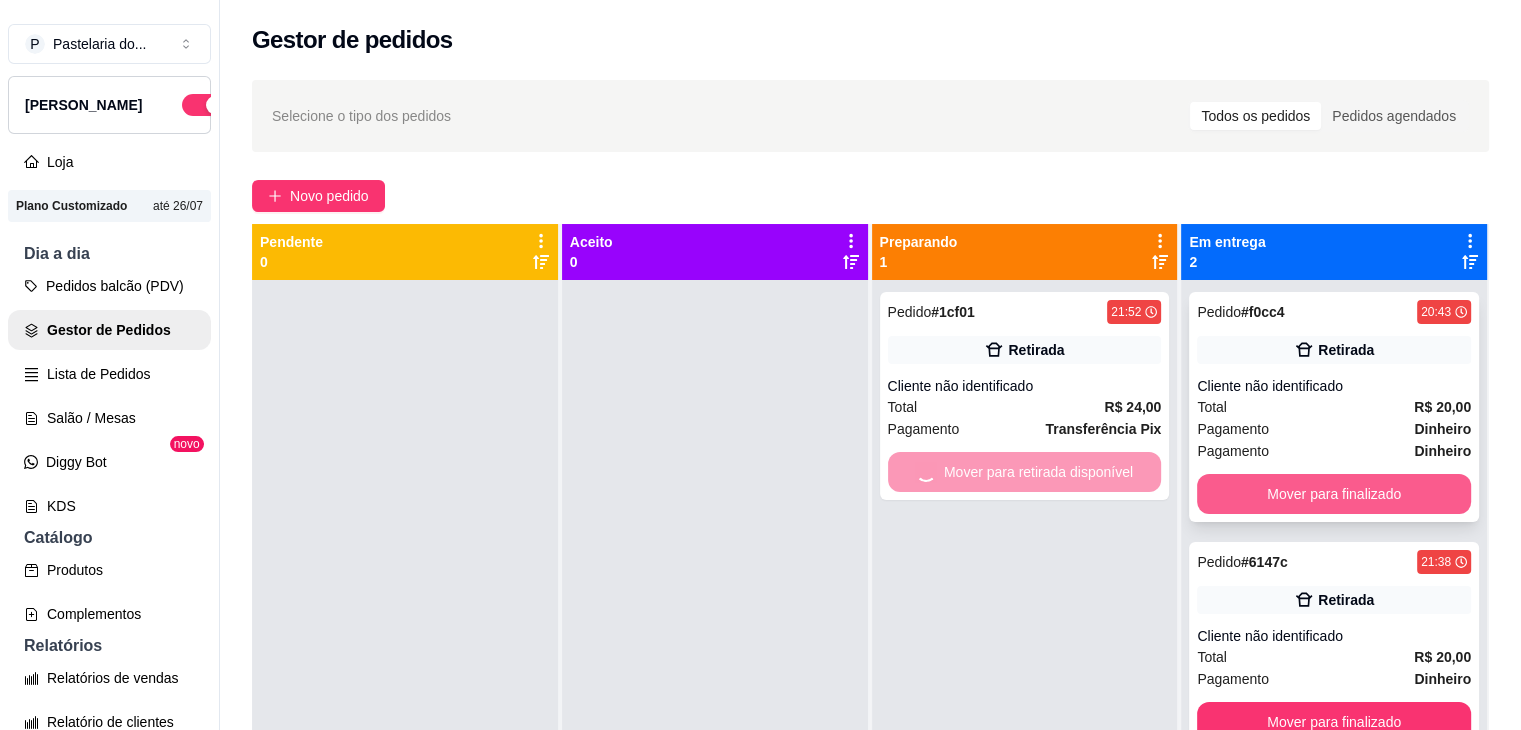 click on "Mover para finalizado" at bounding box center [1334, 494] 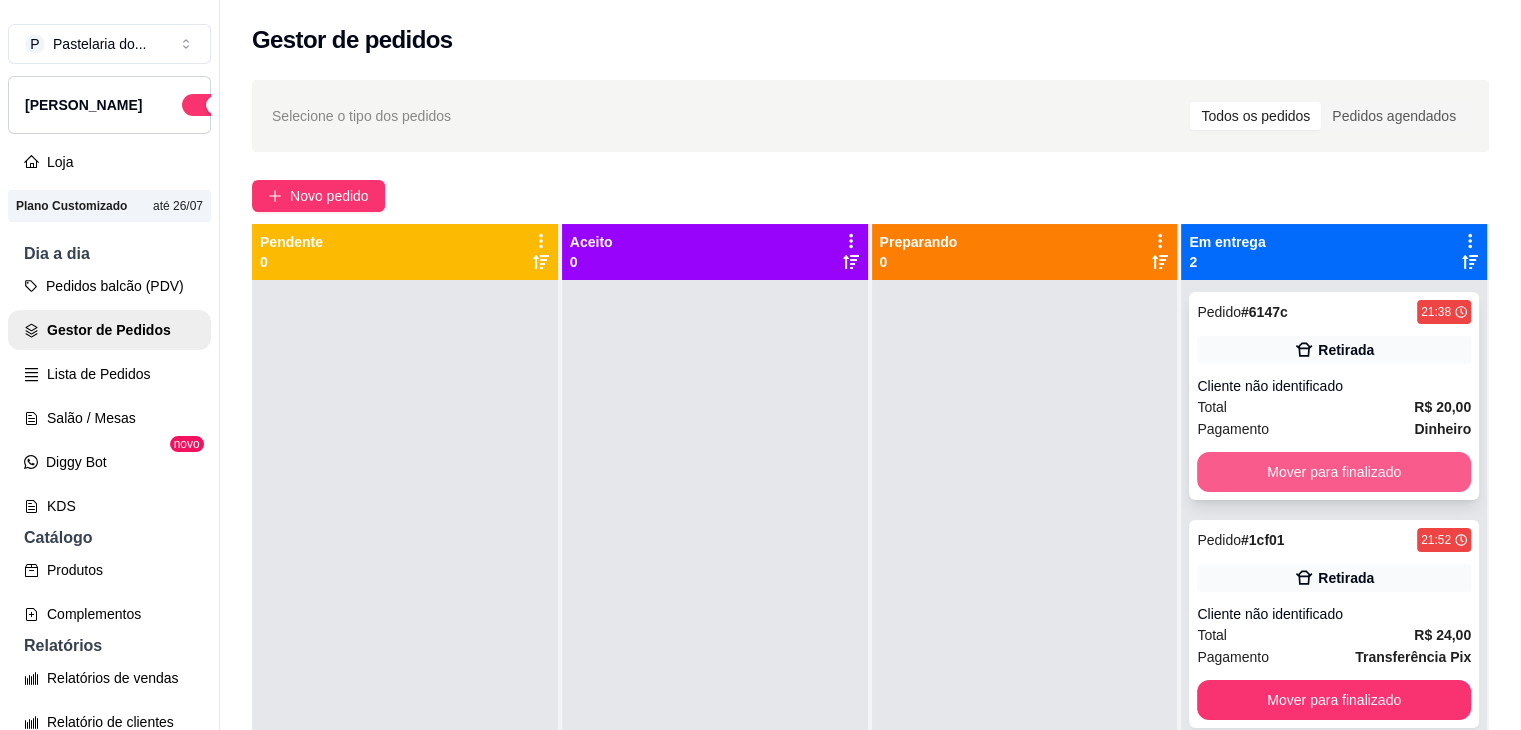 click on "Mover para finalizado" at bounding box center (1334, 472) 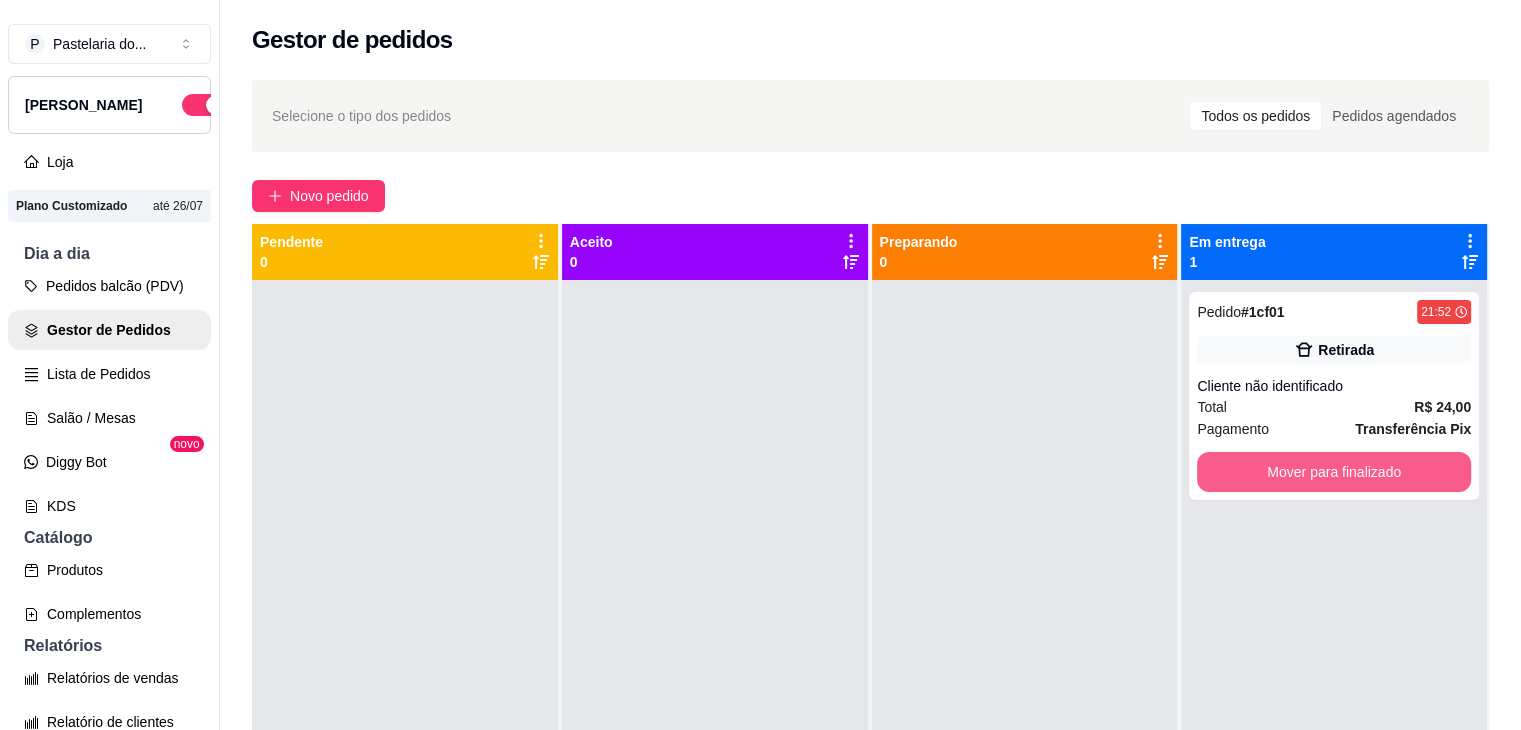 click on "Mover para finalizado" at bounding box center (1334, 472) 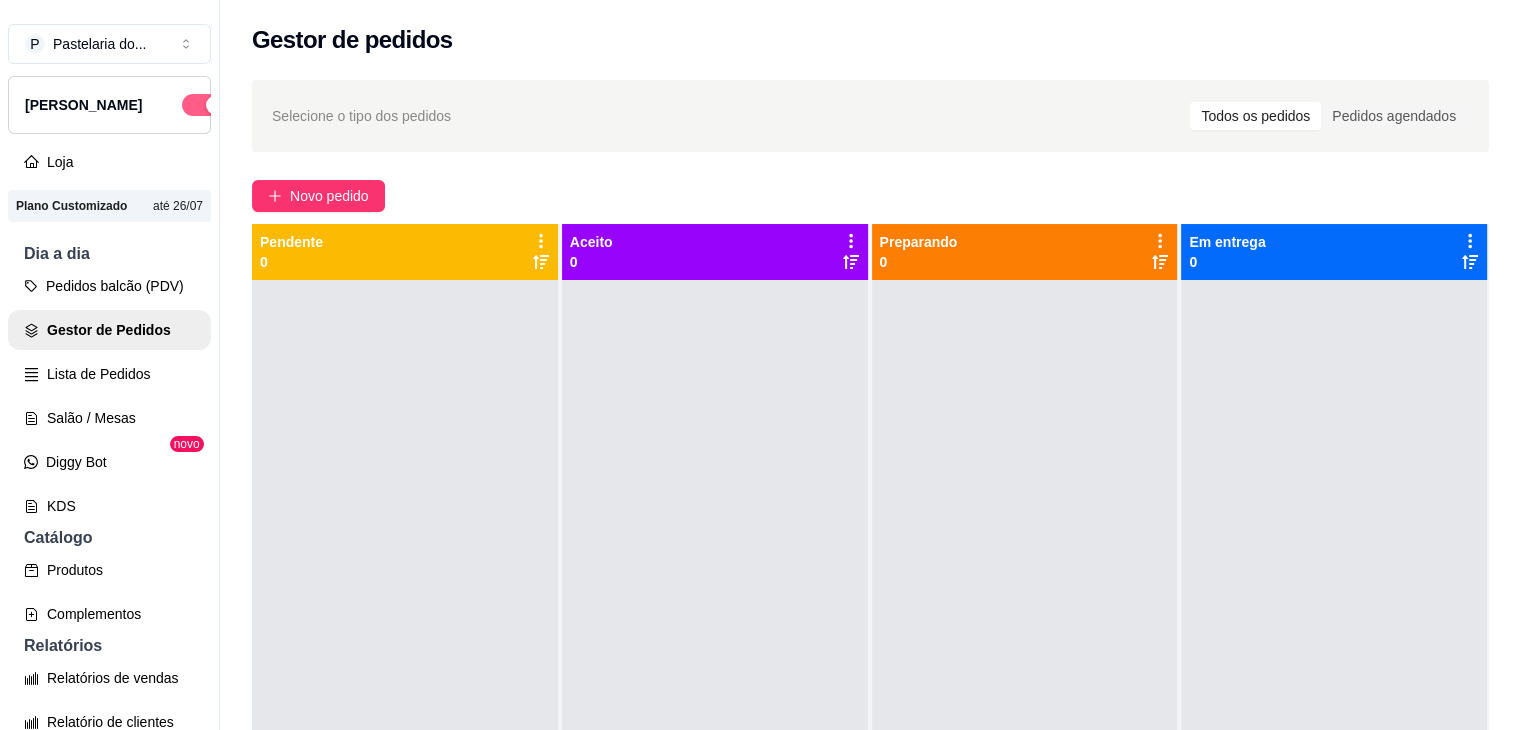 click at bounding box center [215, 105] 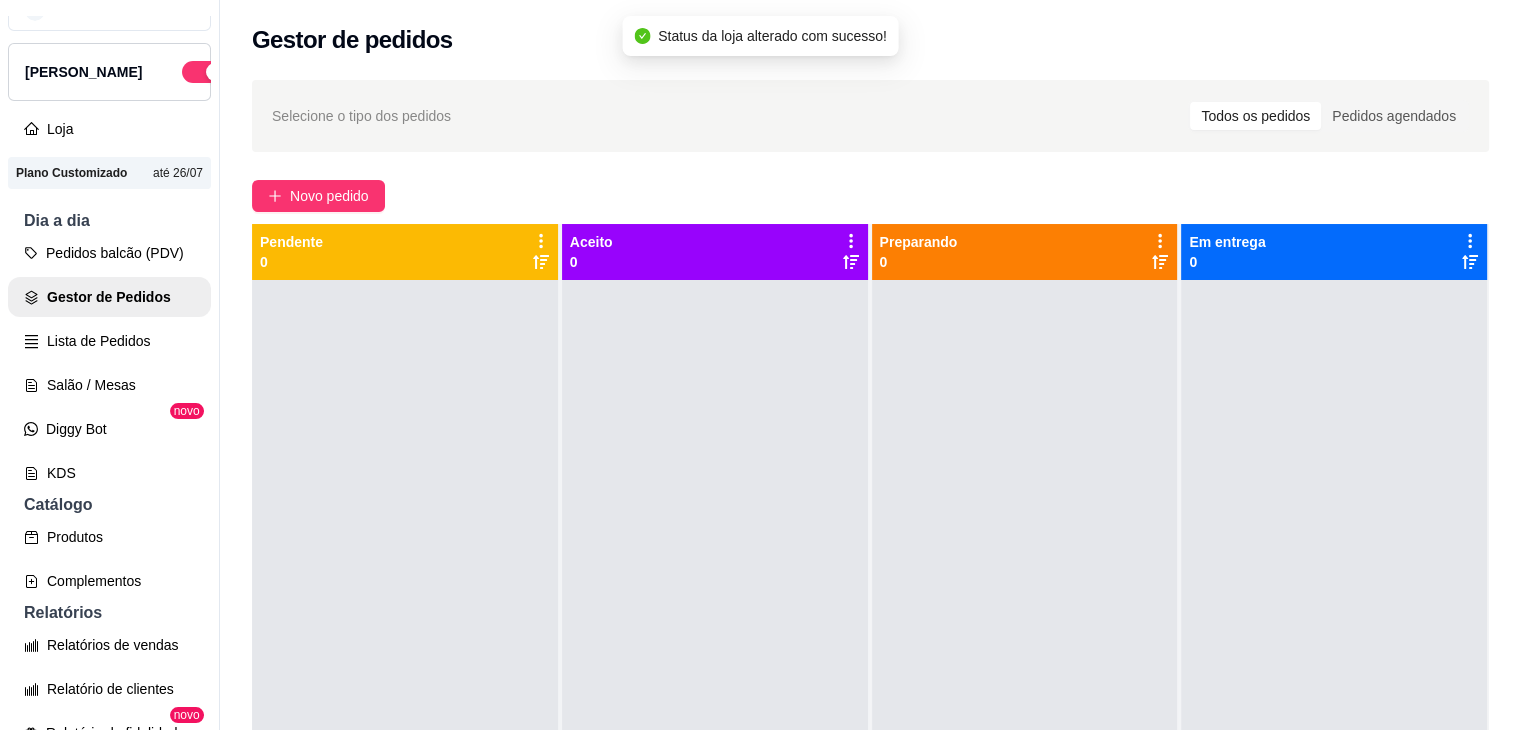 scroll, scrollTop: 0, scrollLeft: 0, axis: both 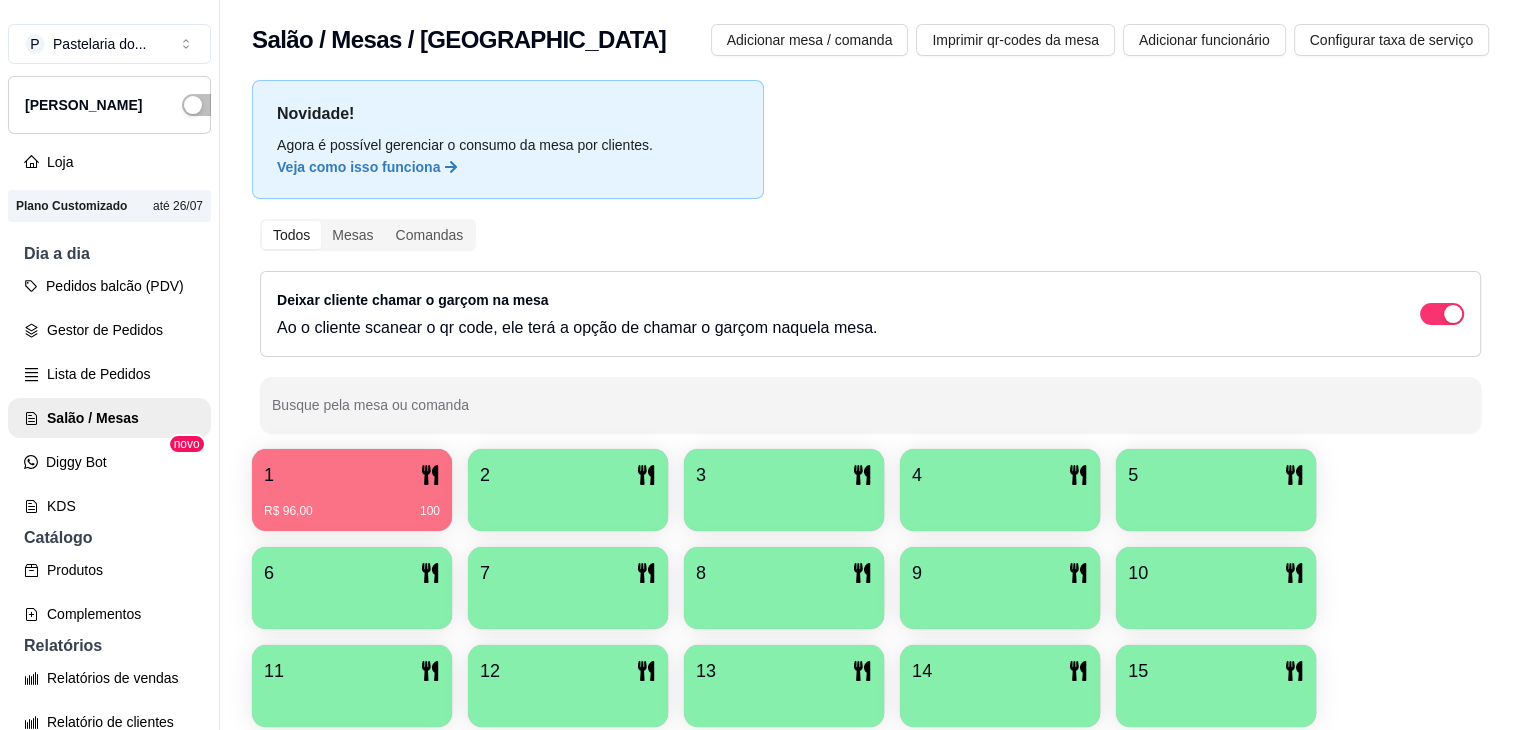 click on "R$ 96,00 100" at bounding box center (352, 504) 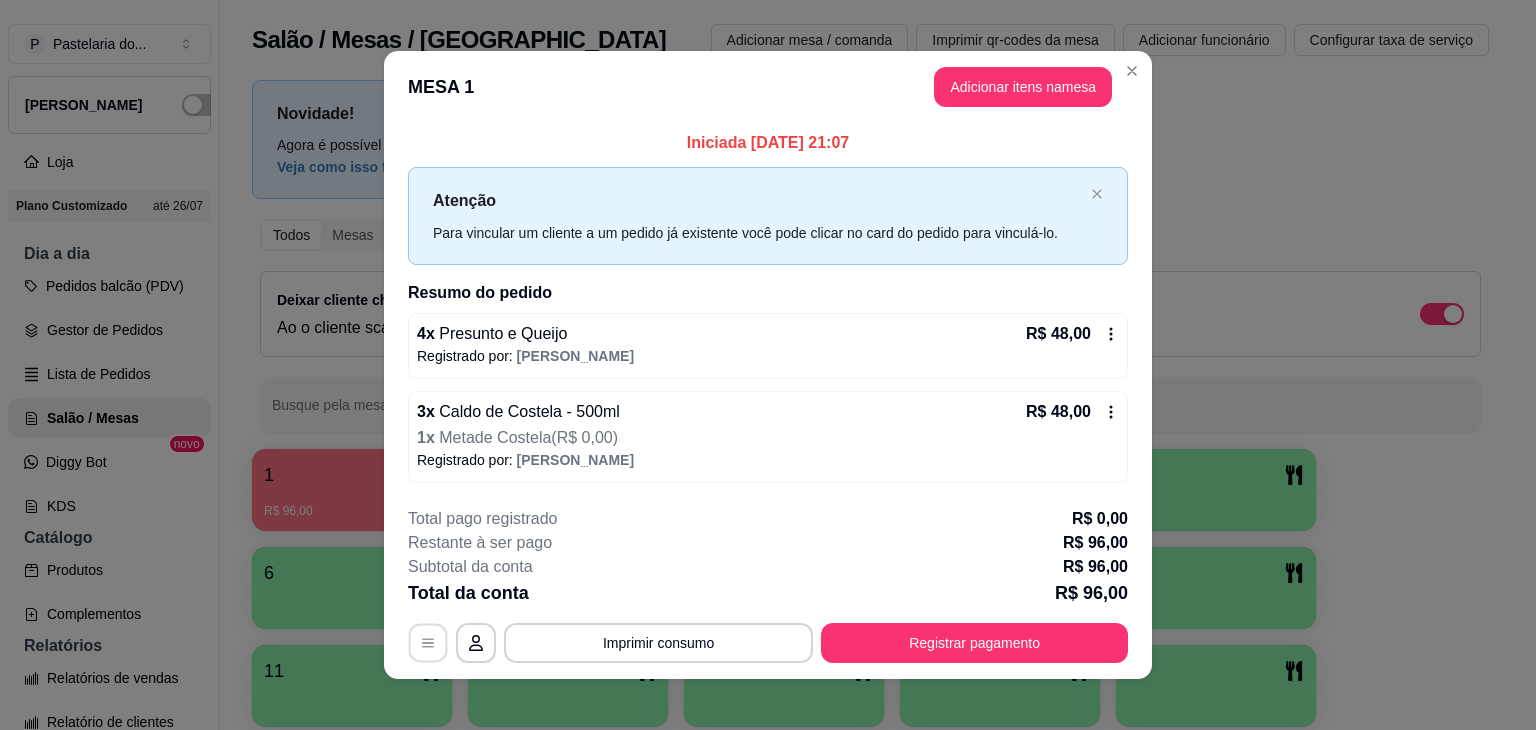 click at bounding box center (428, 642) 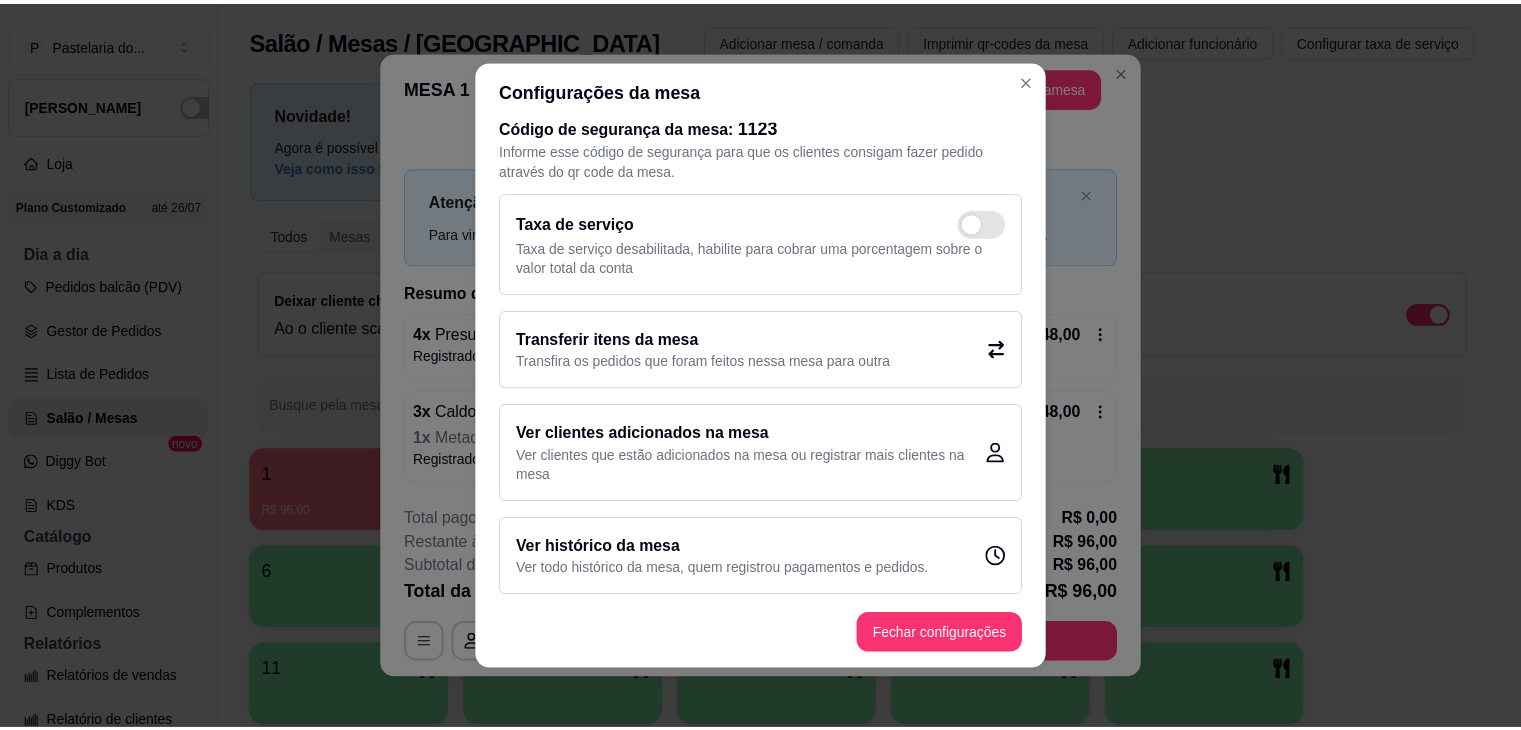 scroll, scrollTop: 20, scrollLeft: 0, axis: vertical 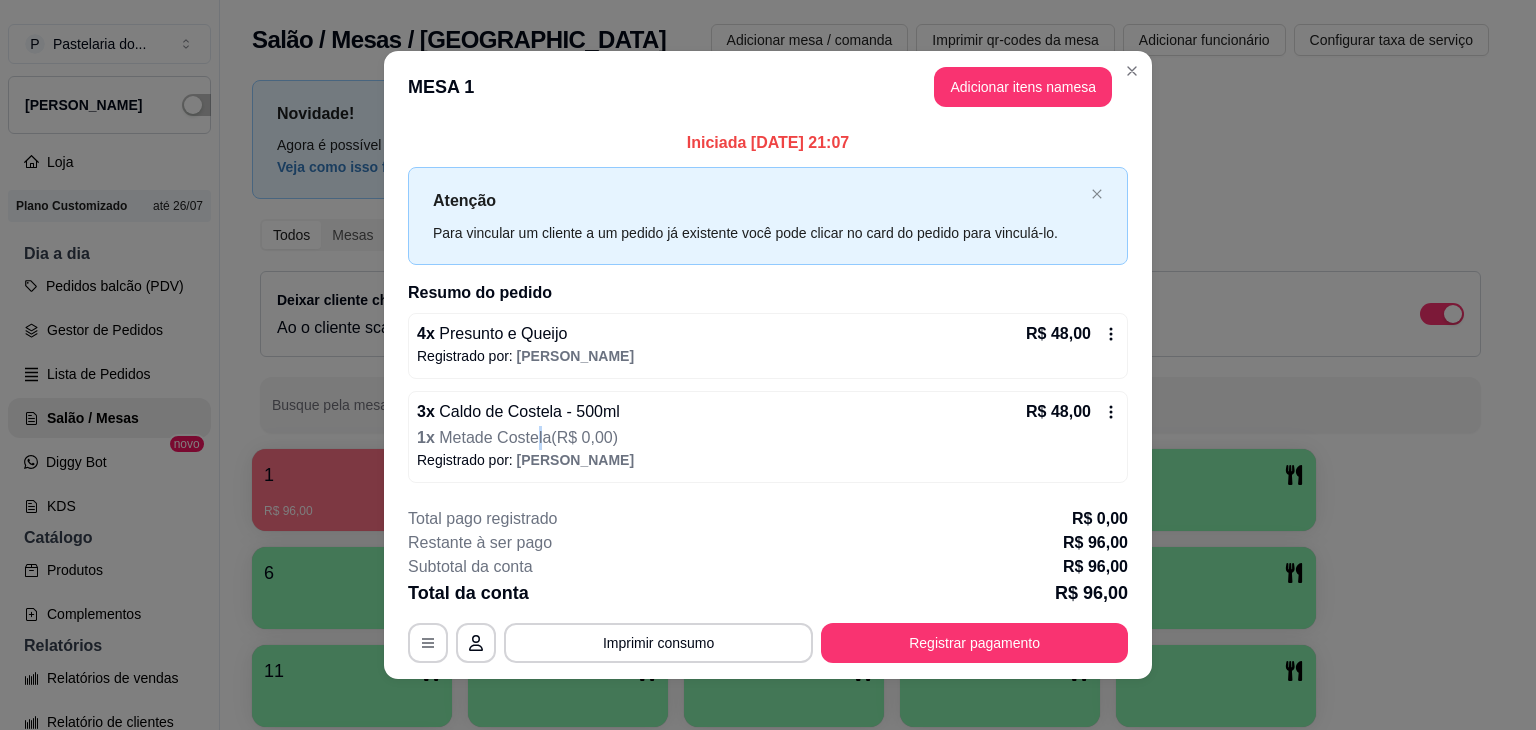 click on "Metade Costela   ( R$ 0,00 )" at bounding box center (528, 437) 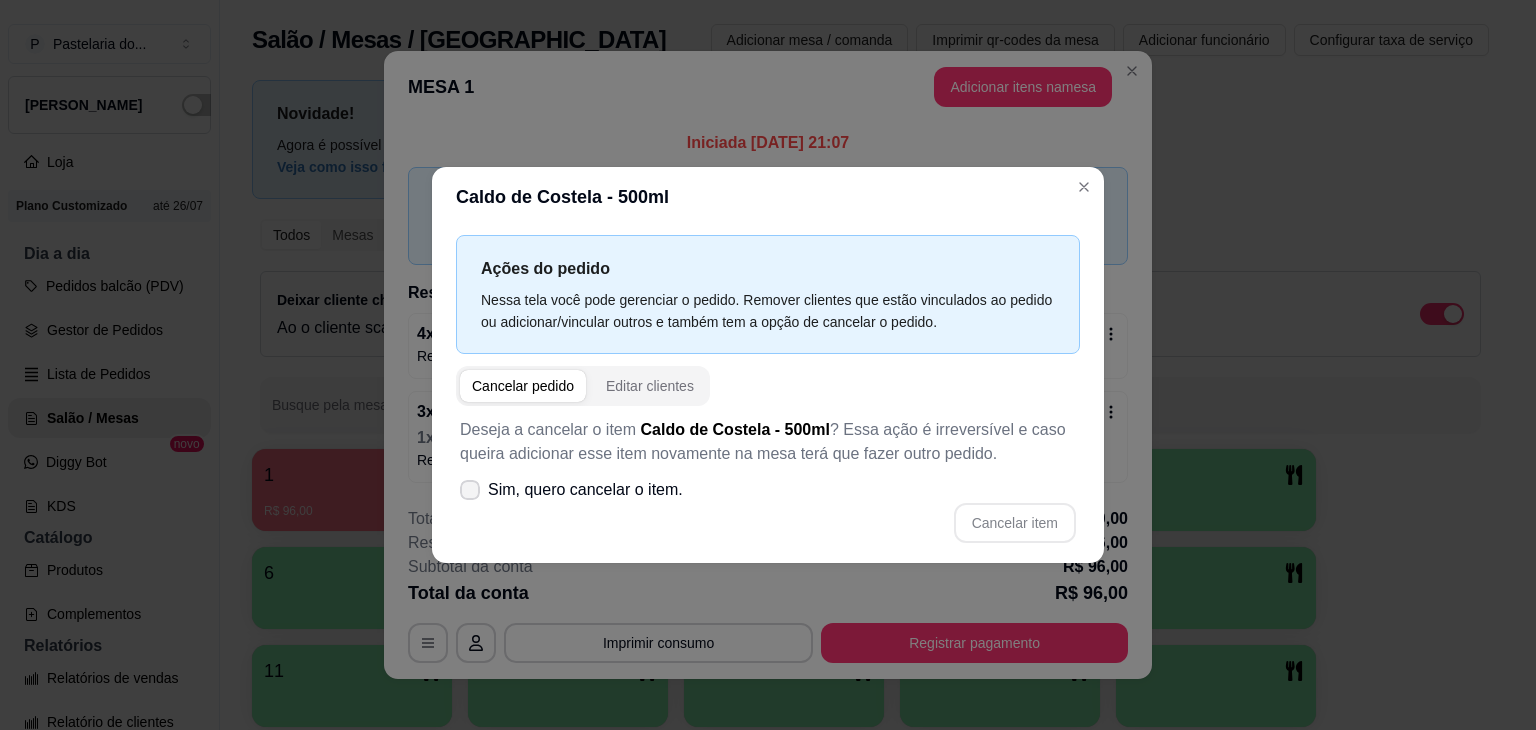 click on "Sim, quero cancelar o item." at bounding box center (585, 490) 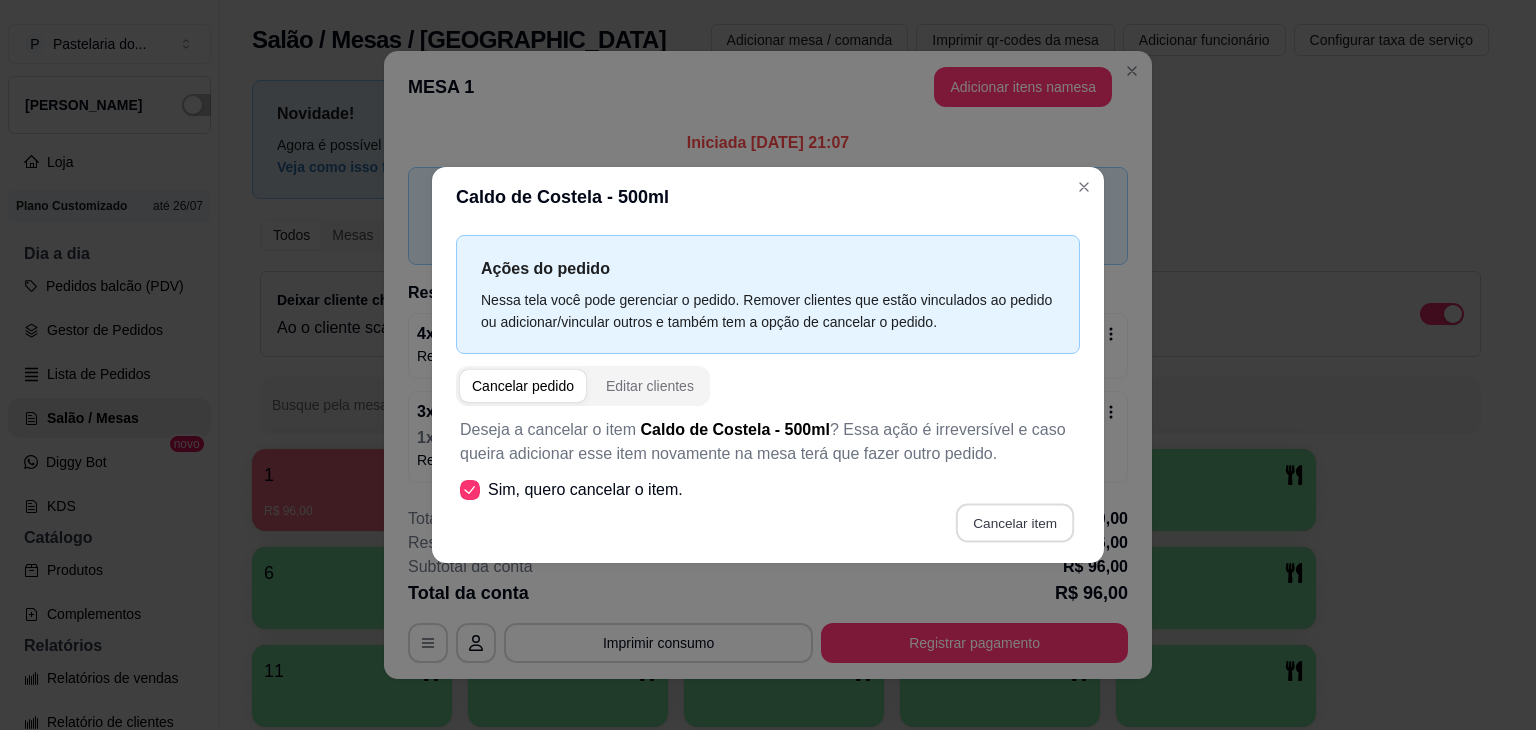 click on "Cancelar item" at bounding box center (1014, 523) 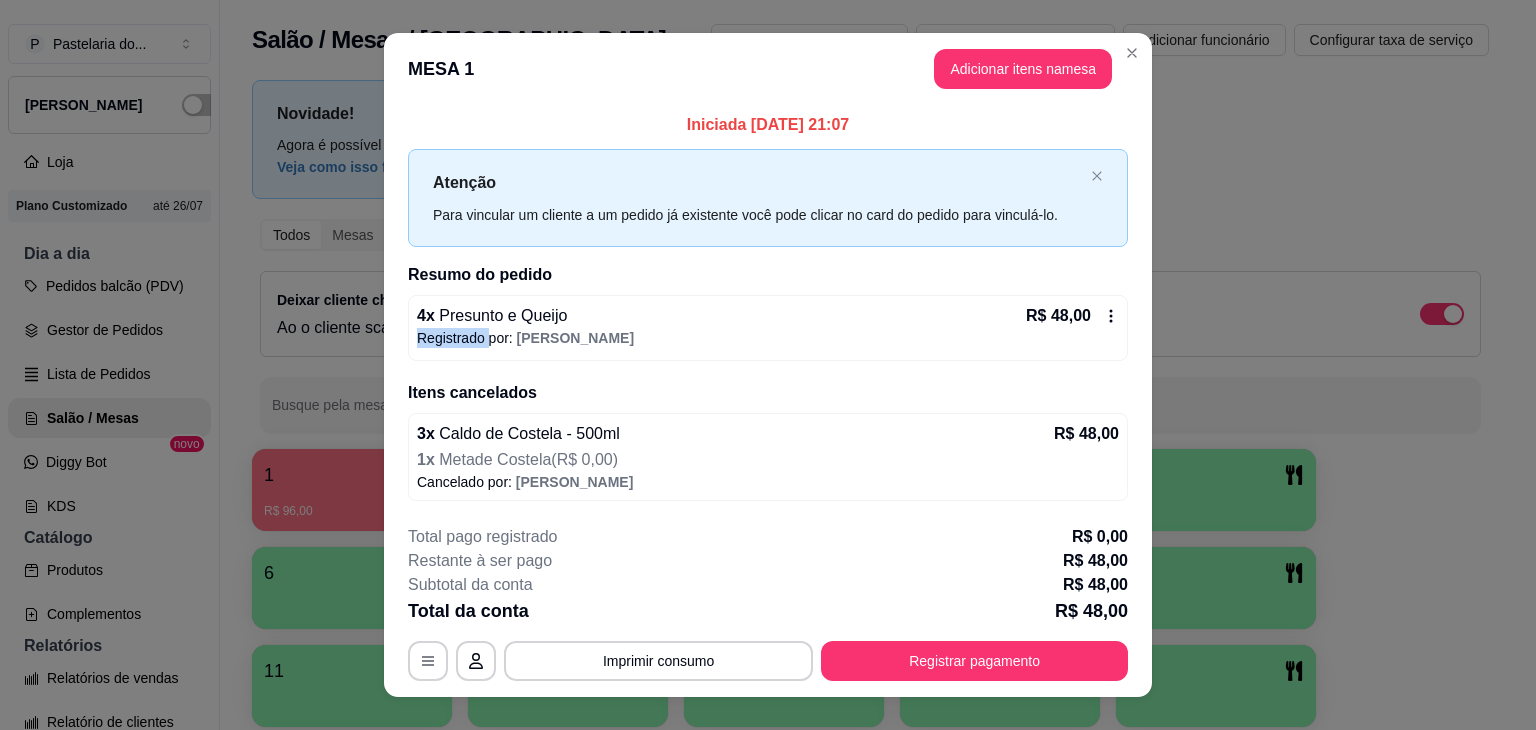 click on "4 x   Presunto e Queijo R$ 48,00 Registrado por:   [PERSON_NAME]" at bounding box center [768, 328] 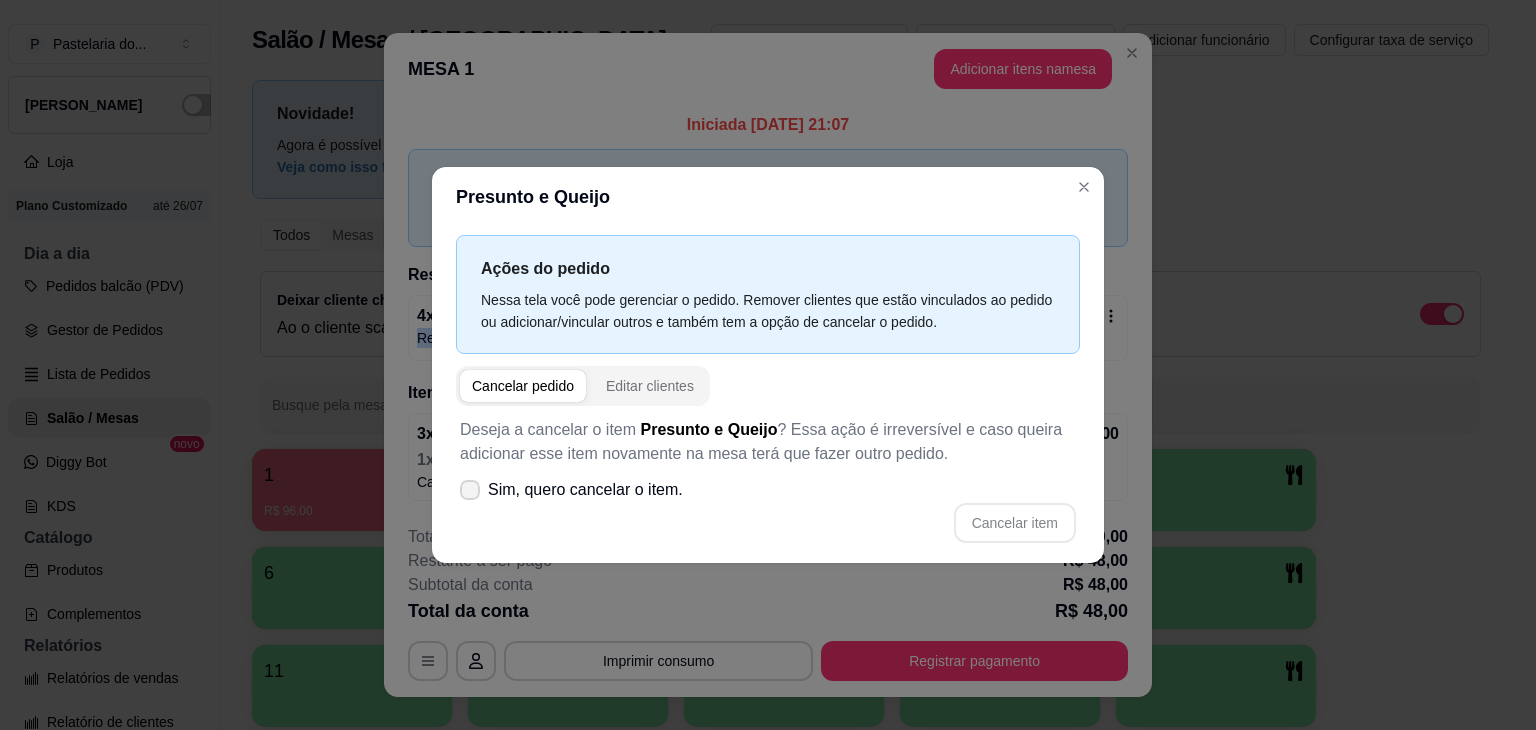 click on "Sim, quero cancelar o item." at bounding box center (585, 490) 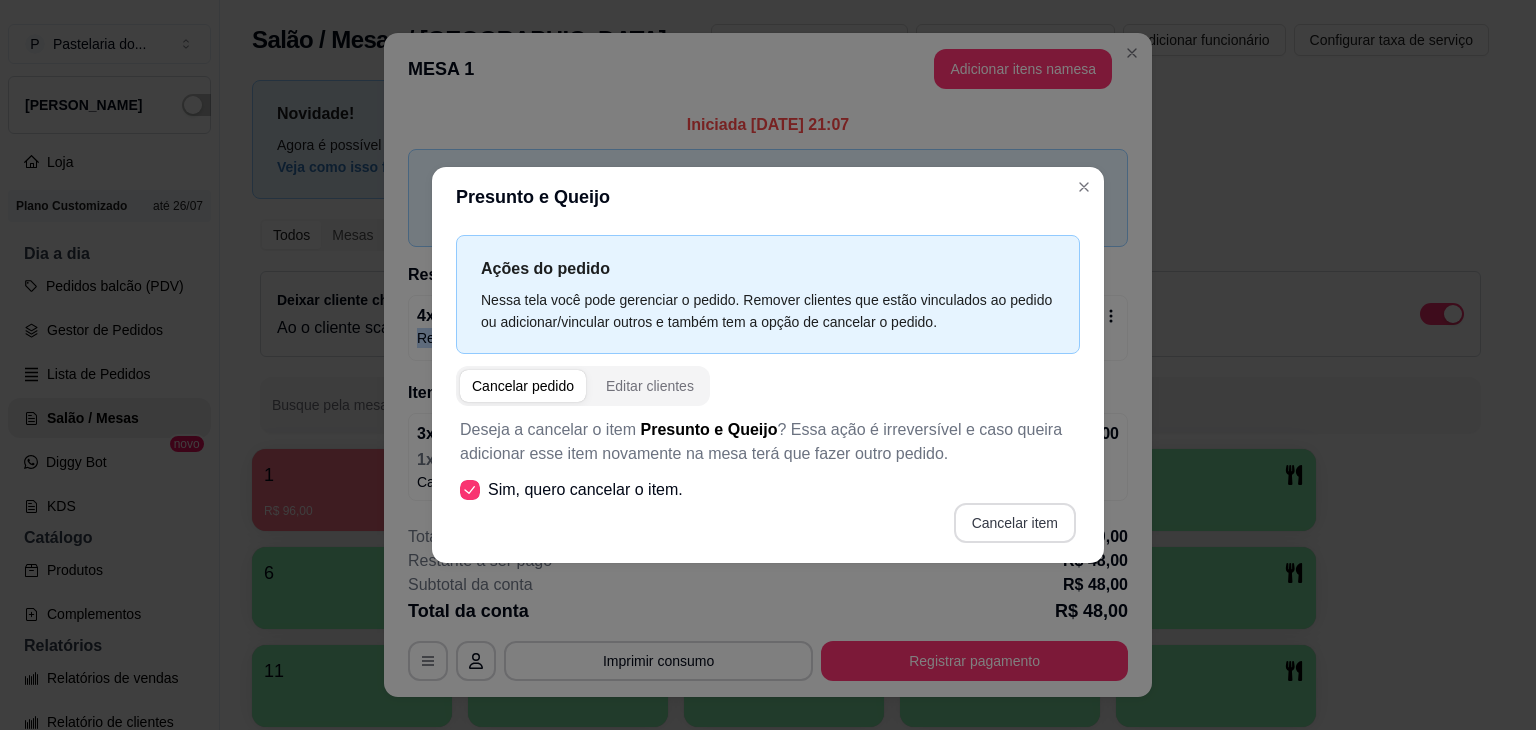 click on "Cancelar item" at bounding box center (1015, 523) 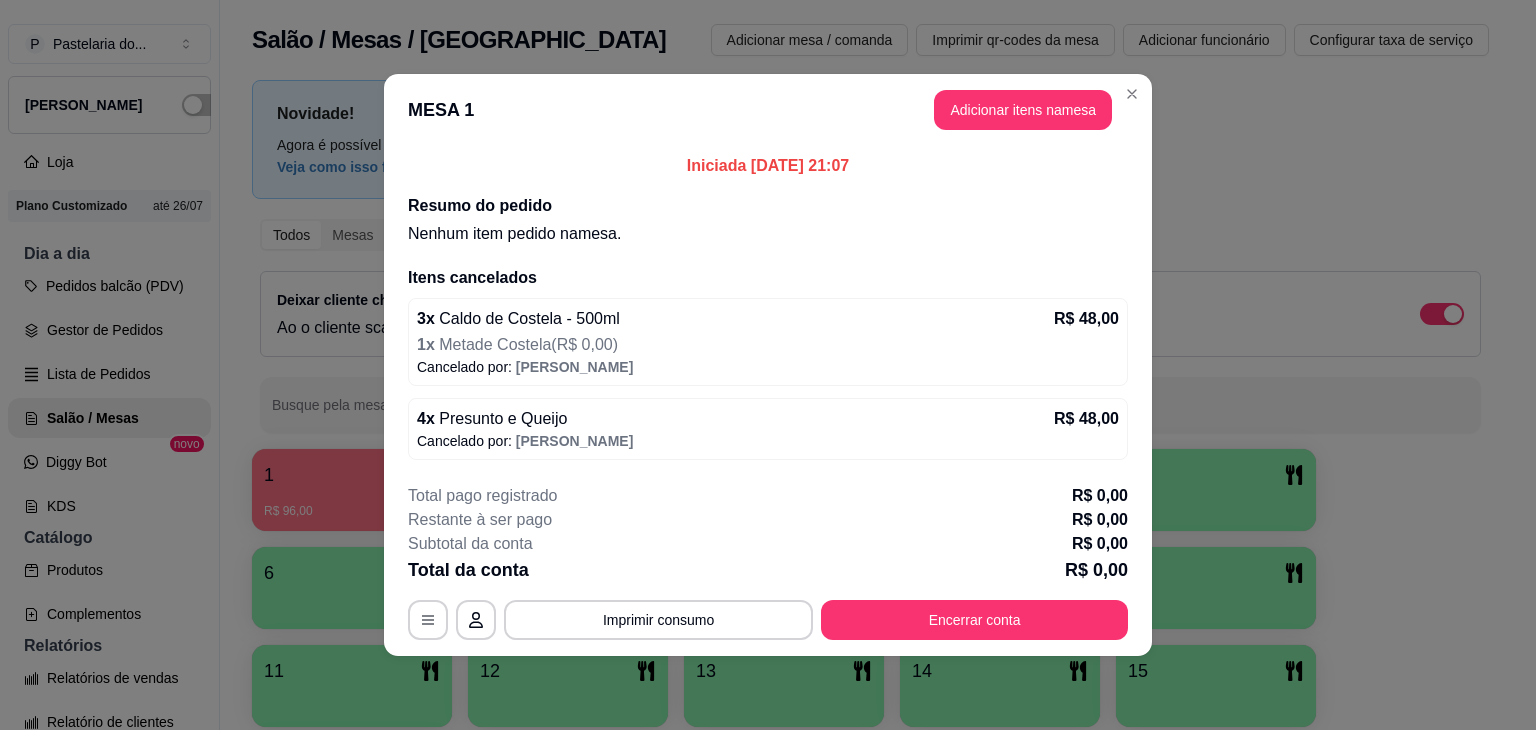 click on "Encerrar conta" at bounding box center (974, 620) 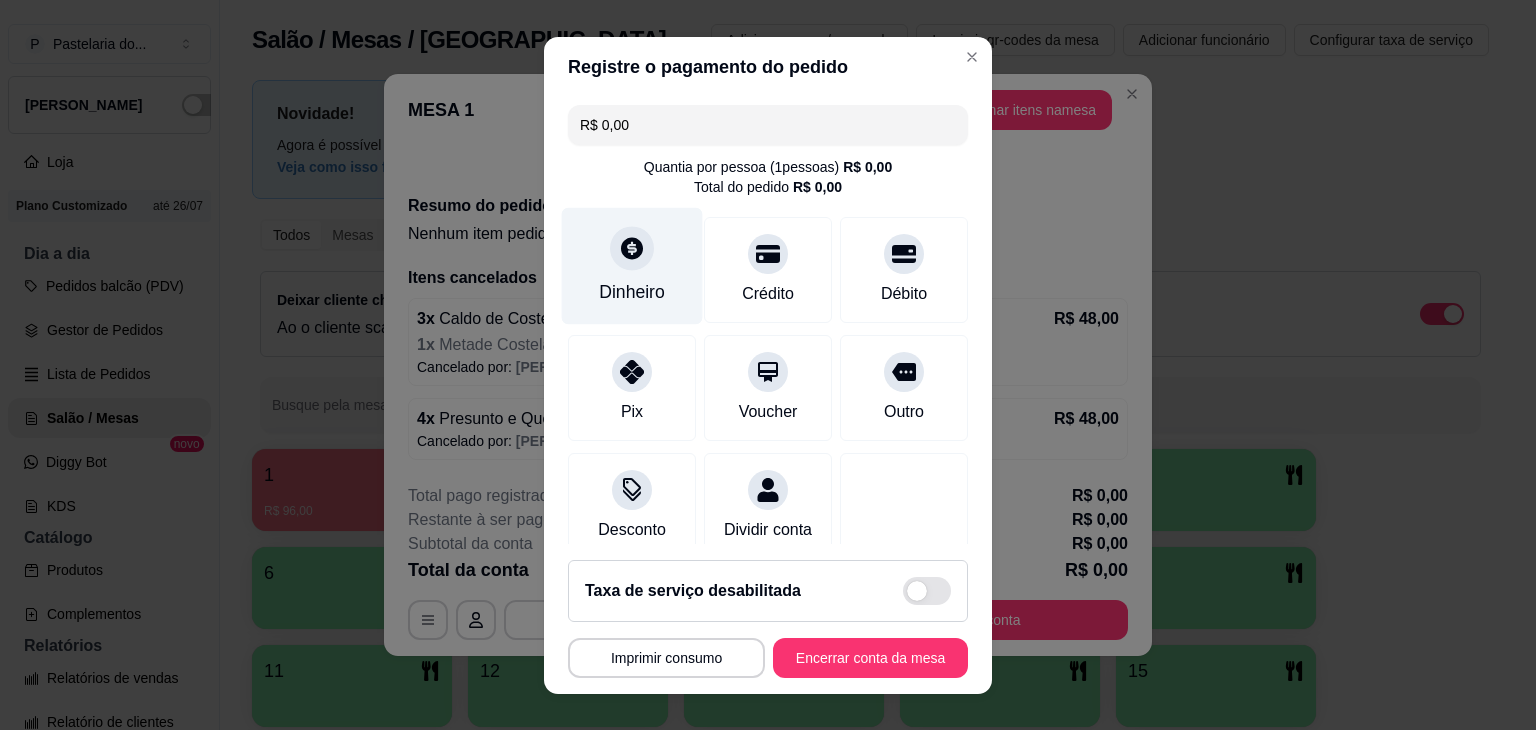 click on "Dinheiro" at bounding box center (632, 265) 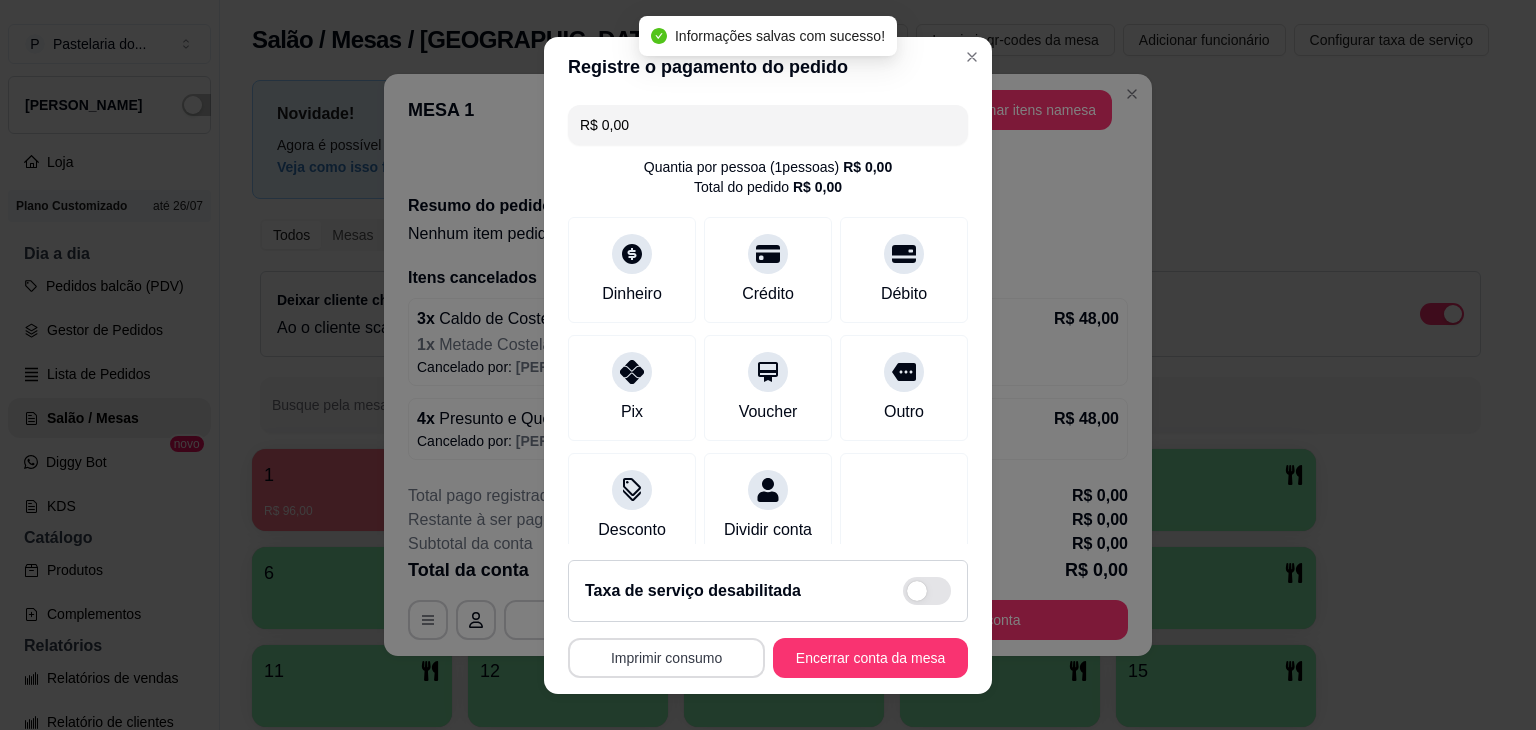 click on "Imprimir consumo" at bounding box center [666, 658] 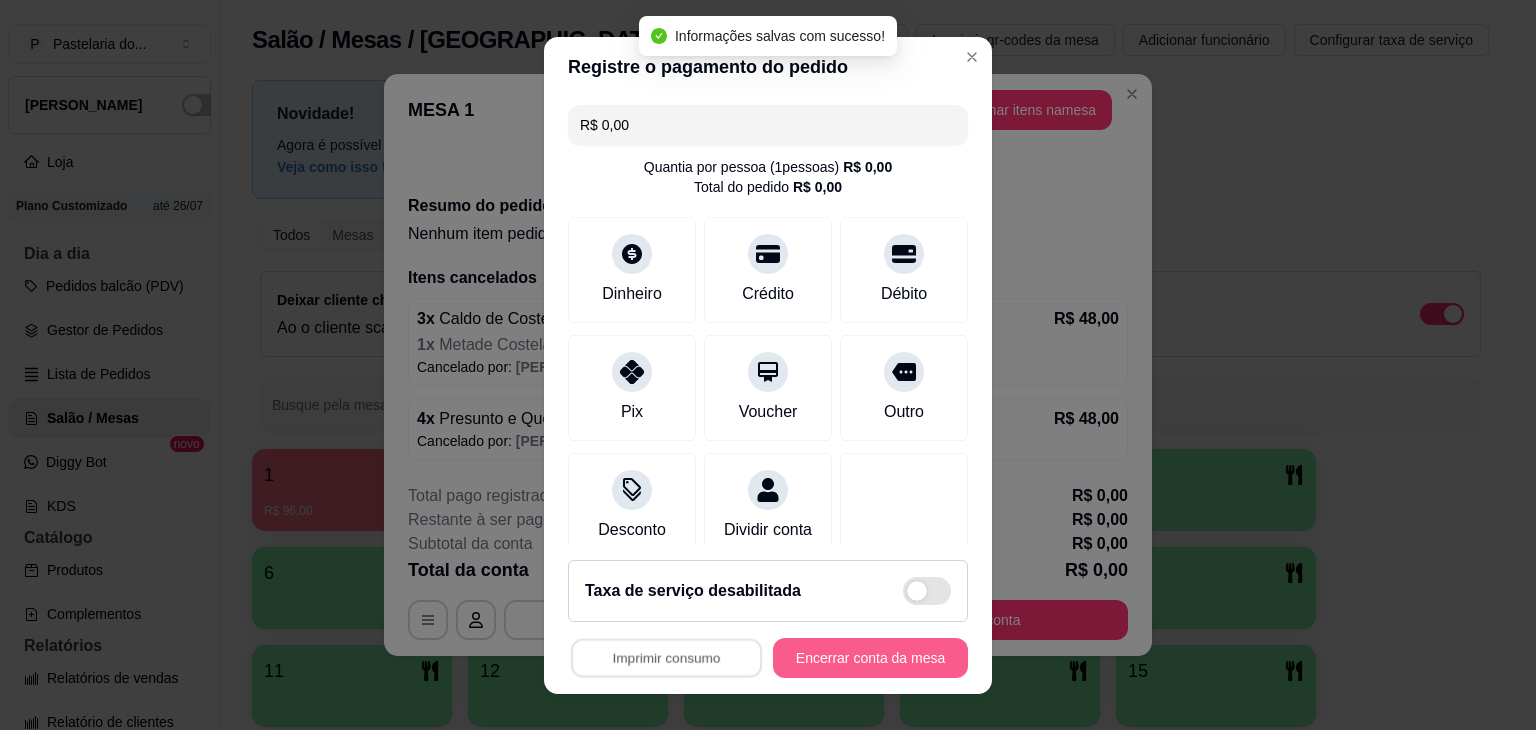 click on "Encerrar conta da mesa" at bounding box center (870, 658) 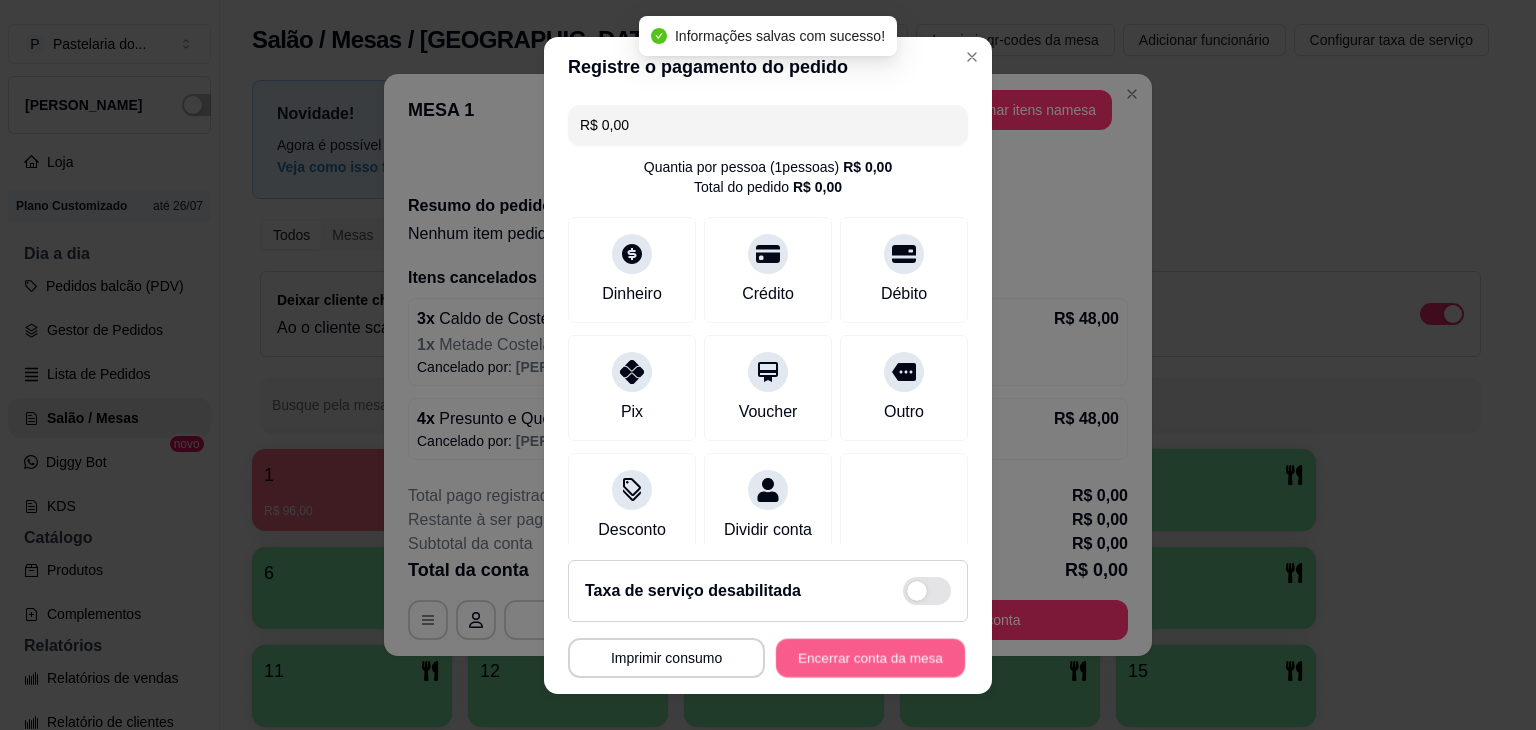 click on "Encerrar conta da mesa" at bounding box center [870, 657] 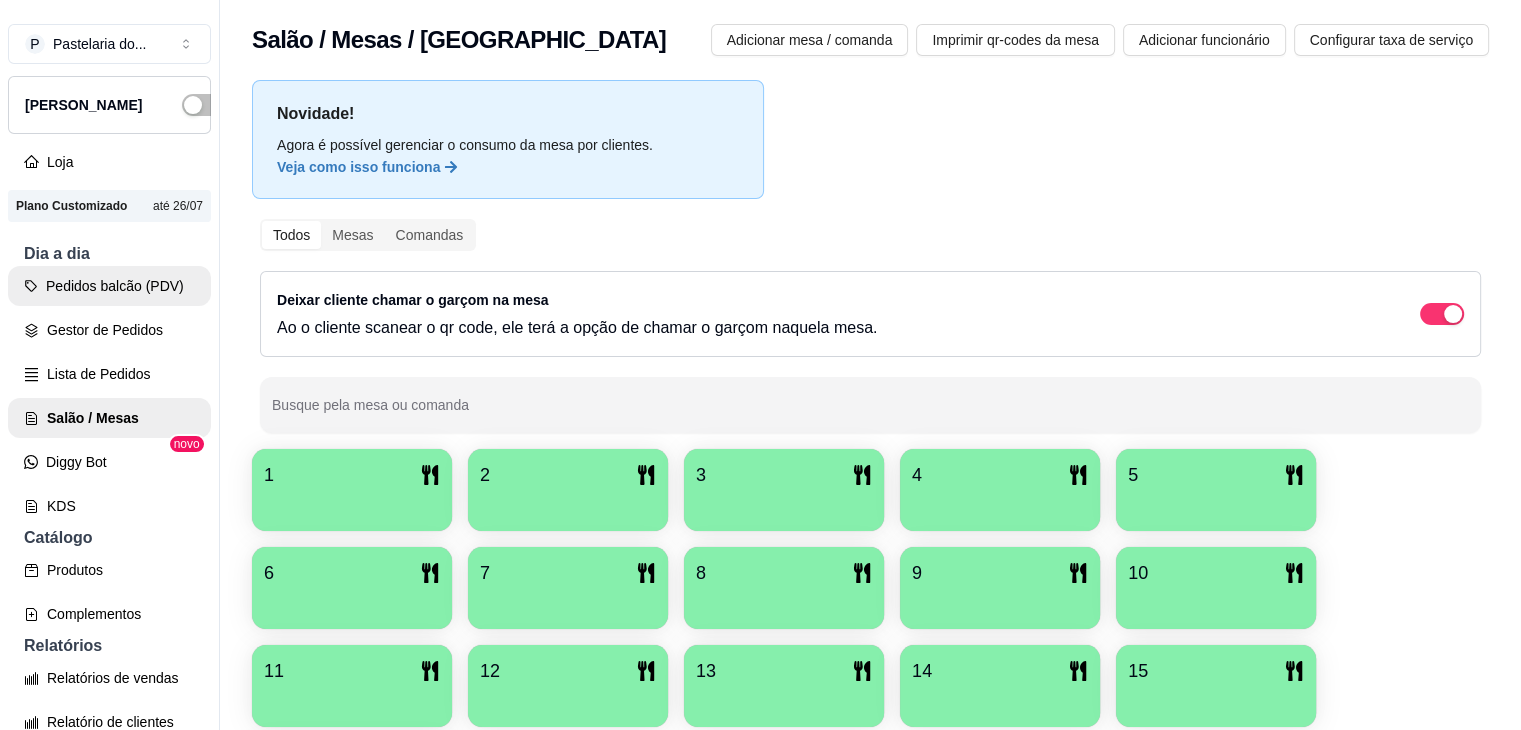 click on "Pedidos balcão (PDV)" at bounding box center (109, 286) 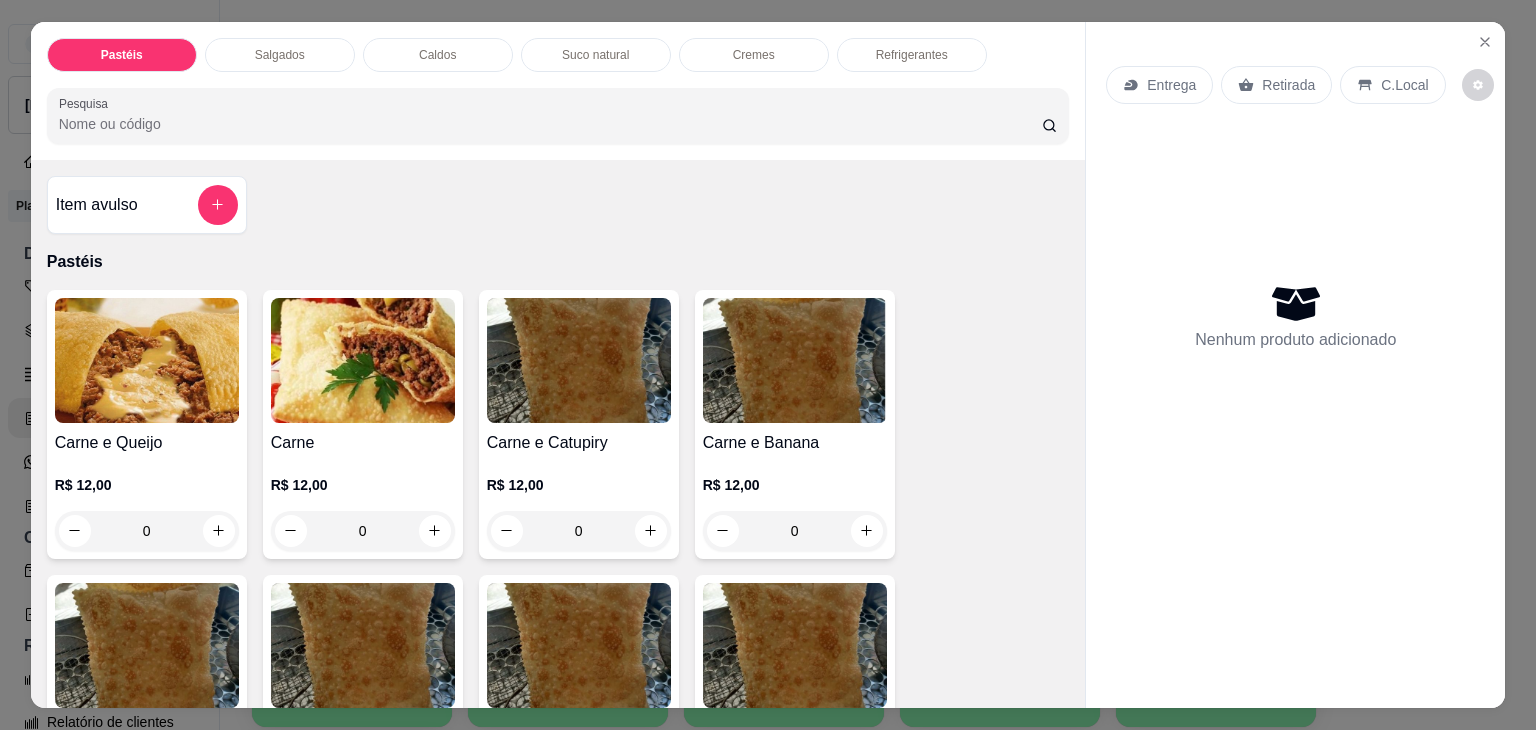 drag, startPoint x: 1455, startPoint y: 27, endPoint x: 1473, endPoint y: 25, distance: 18.110771 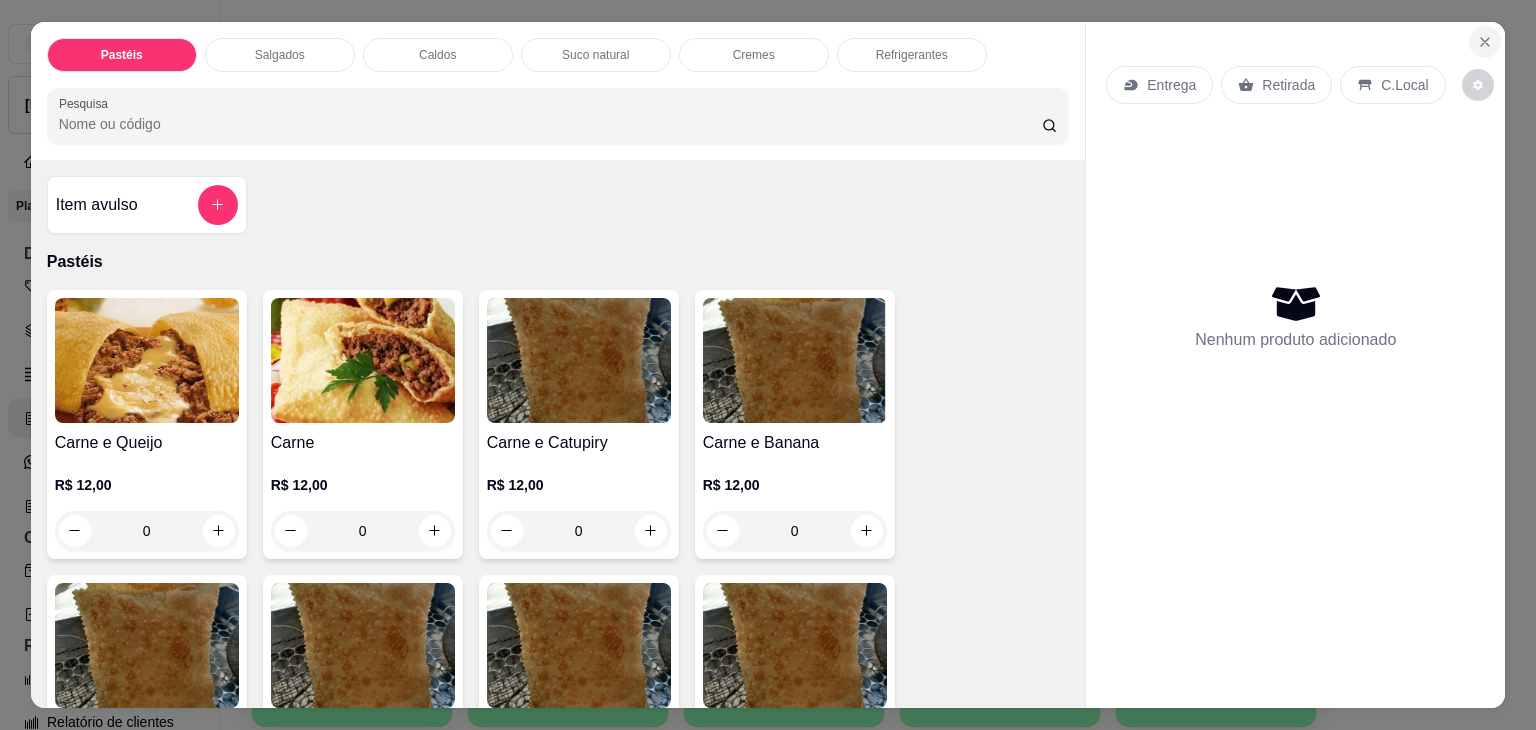 click at bounding box center [1485, 42] 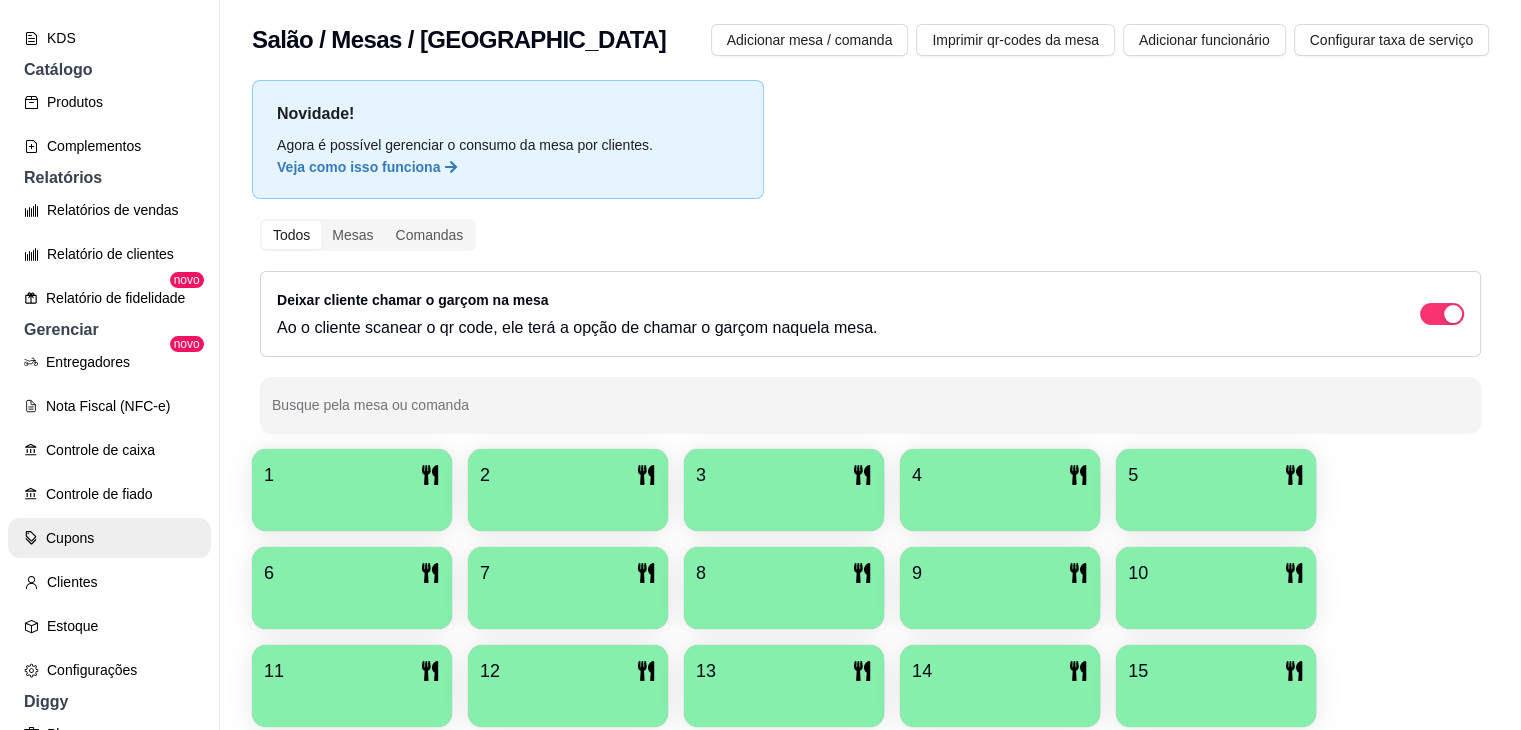 scroll, scrollTop: 640, scrollLeft: 0, axis: vertical 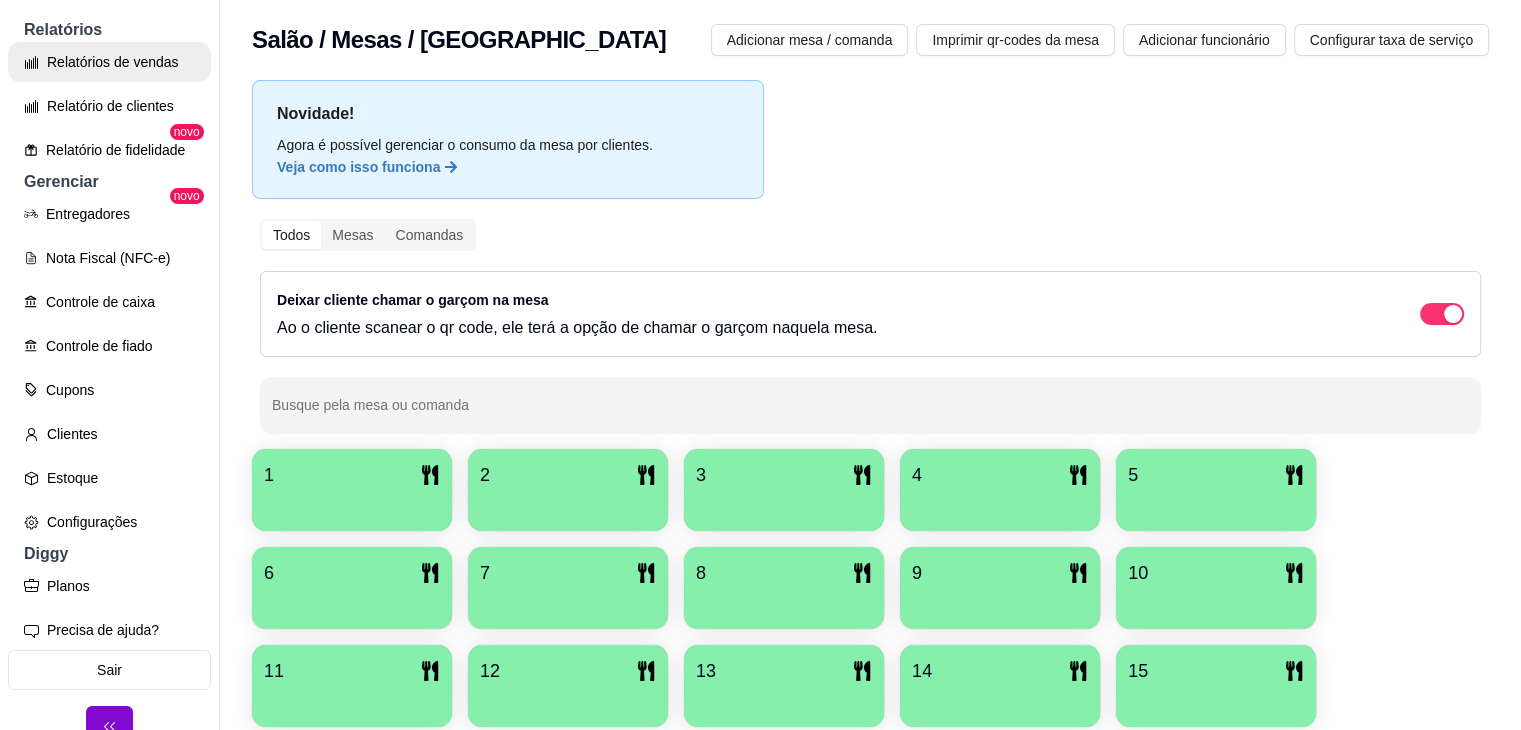 click on "Relatórios de vendas" at bounding box center (109, 62) 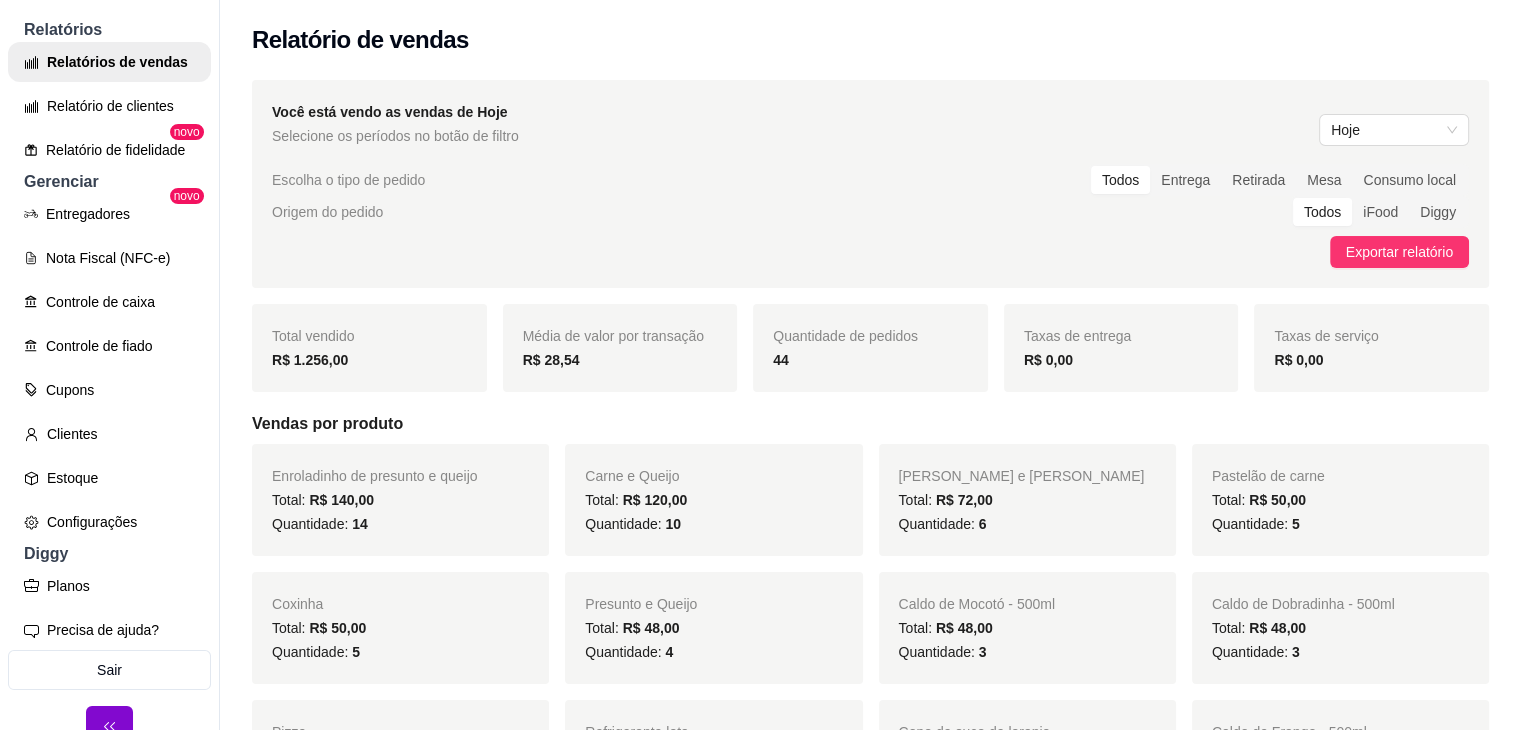 click on "R$ 1.256,00" at bounding box center [310, 360] 